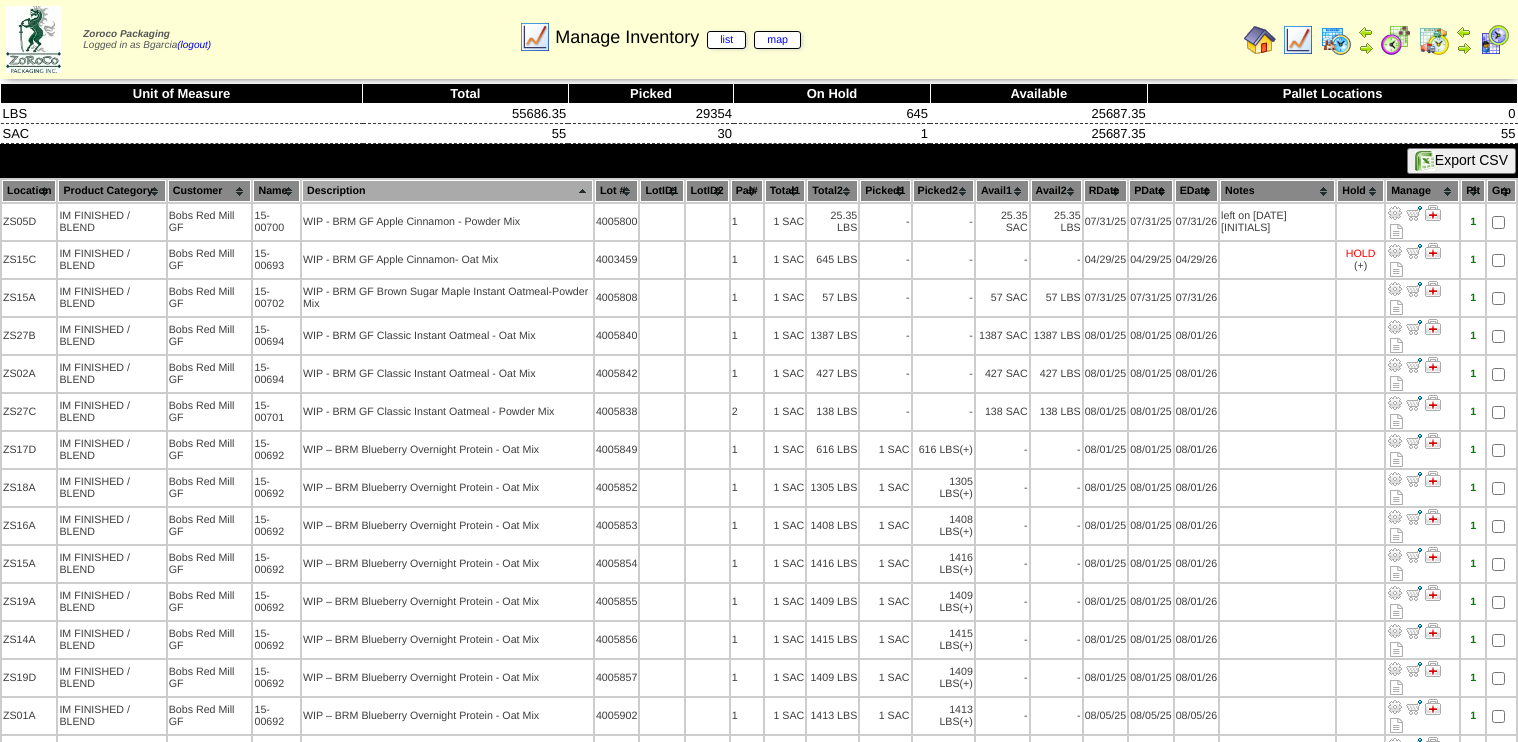 scroll, scrollTop: 80, scrollLeft: 0, axis: vertical 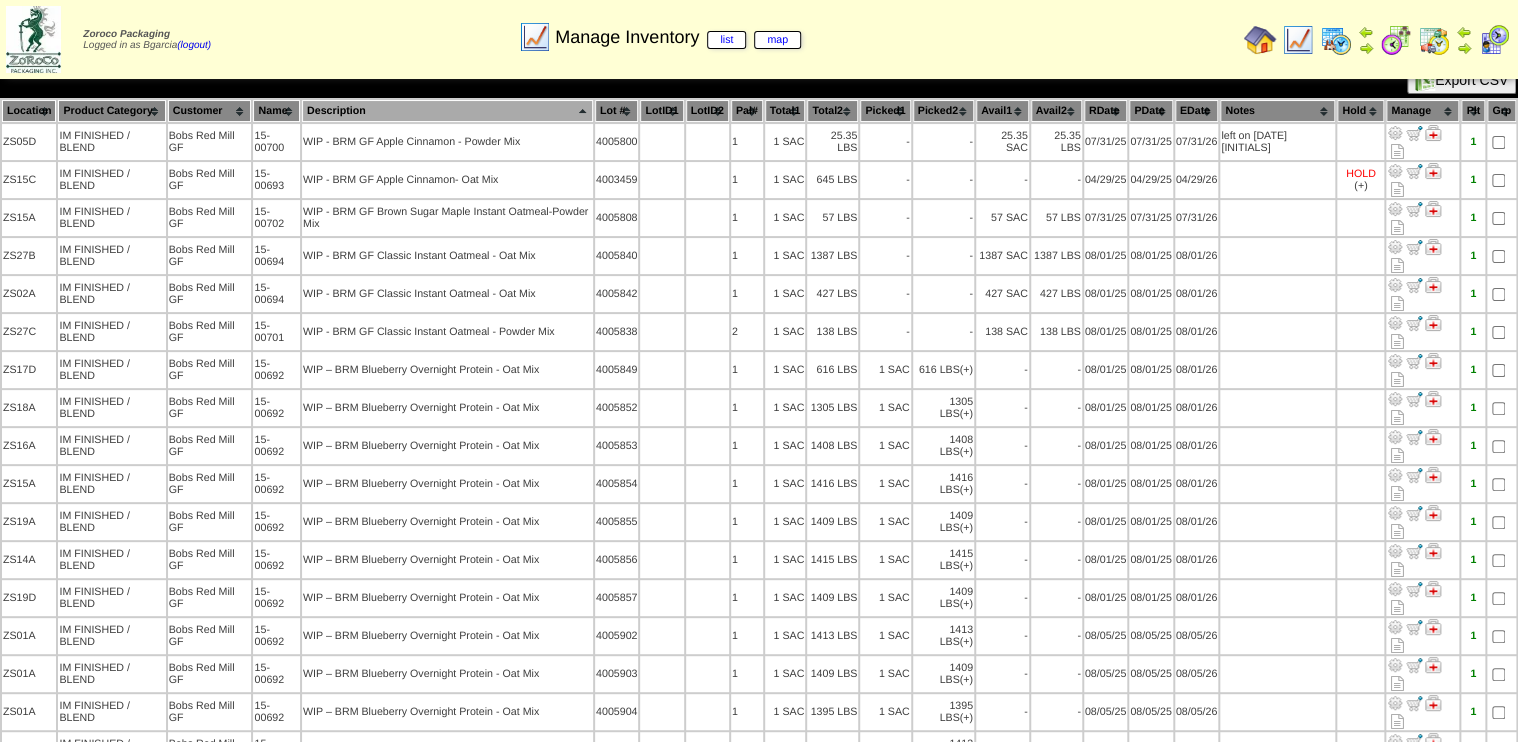 click at bounding box center (1396, 40) 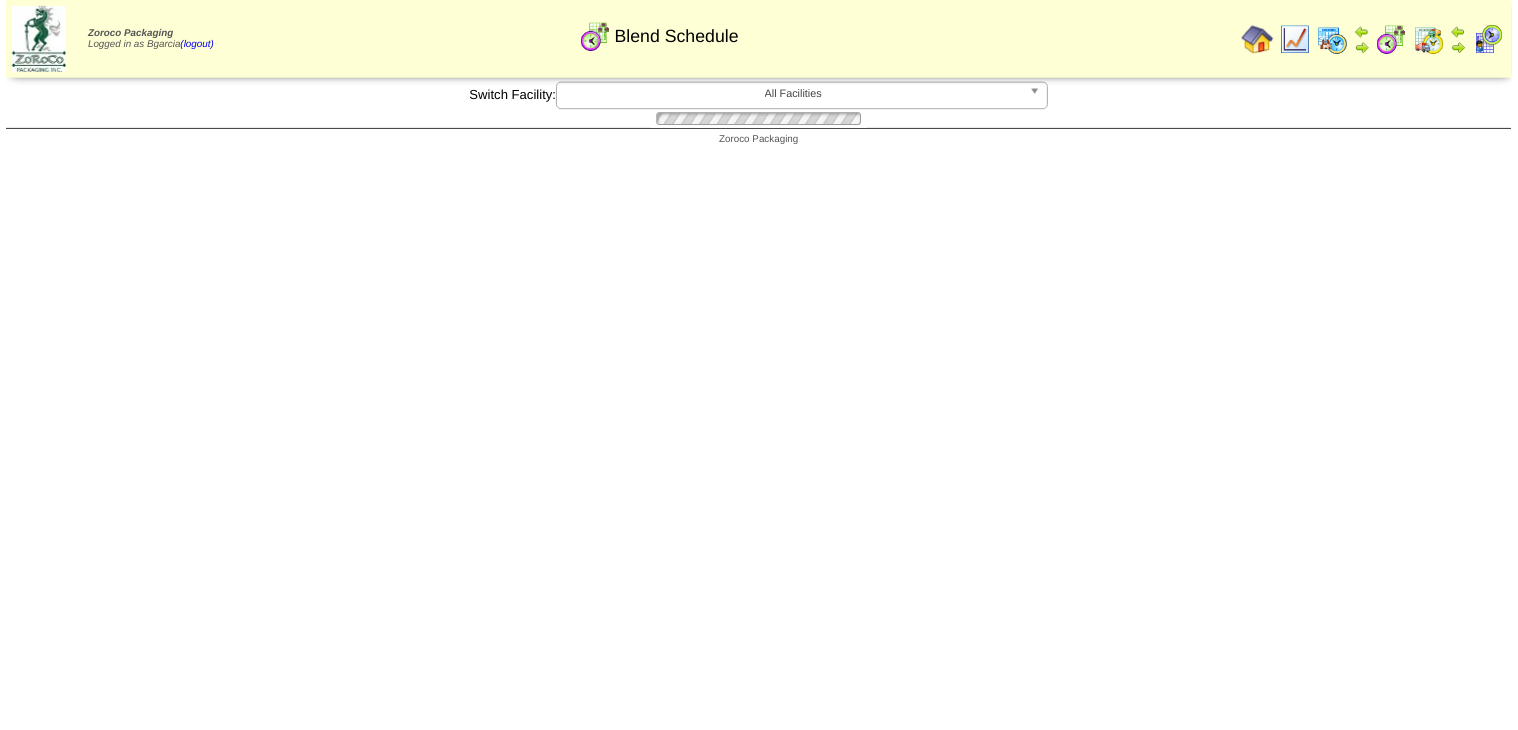 scroll, scrollTop: 0, scrollLeft: 0, axis: both 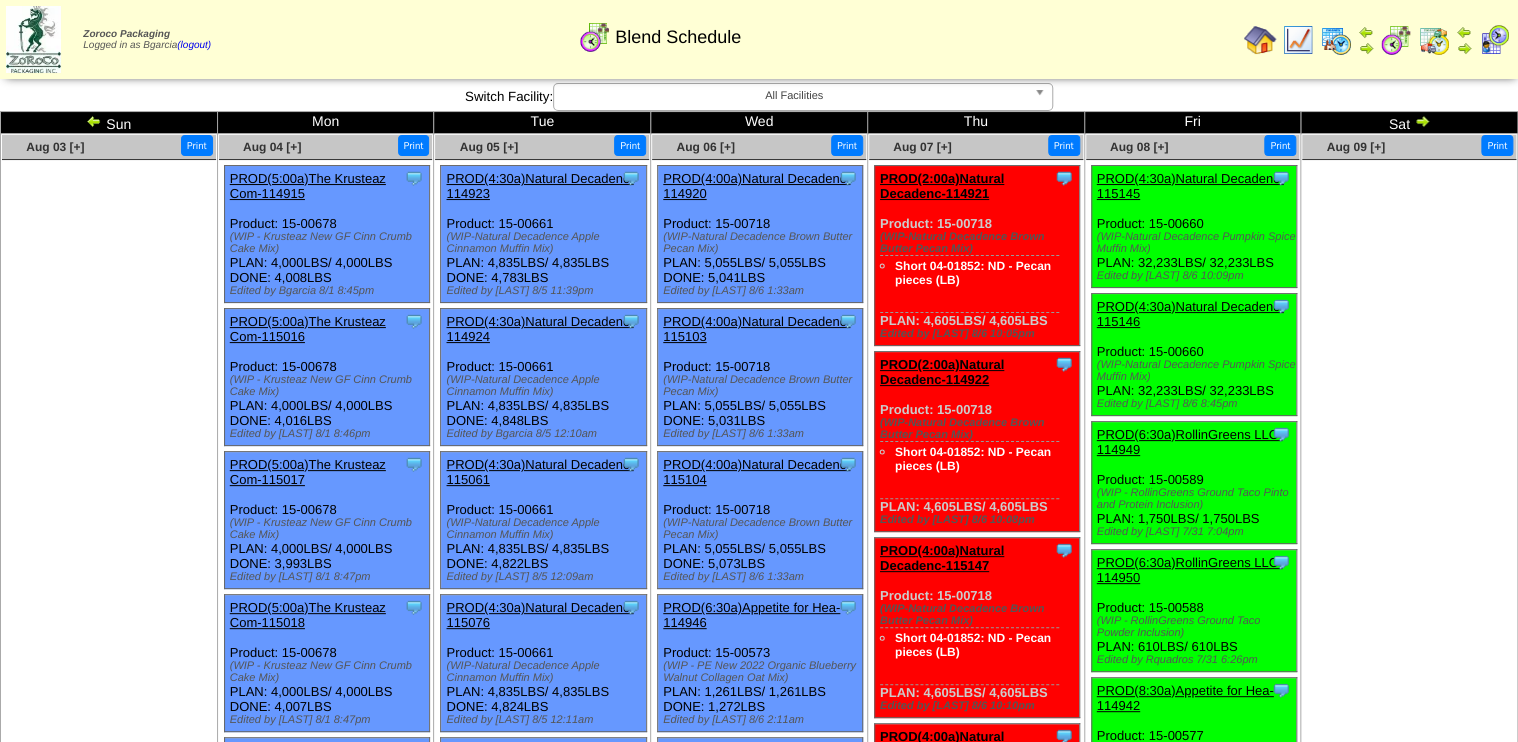 click on "PROD(2:00a)Natural Decadenc-114921" at bounding box center [942, 186] 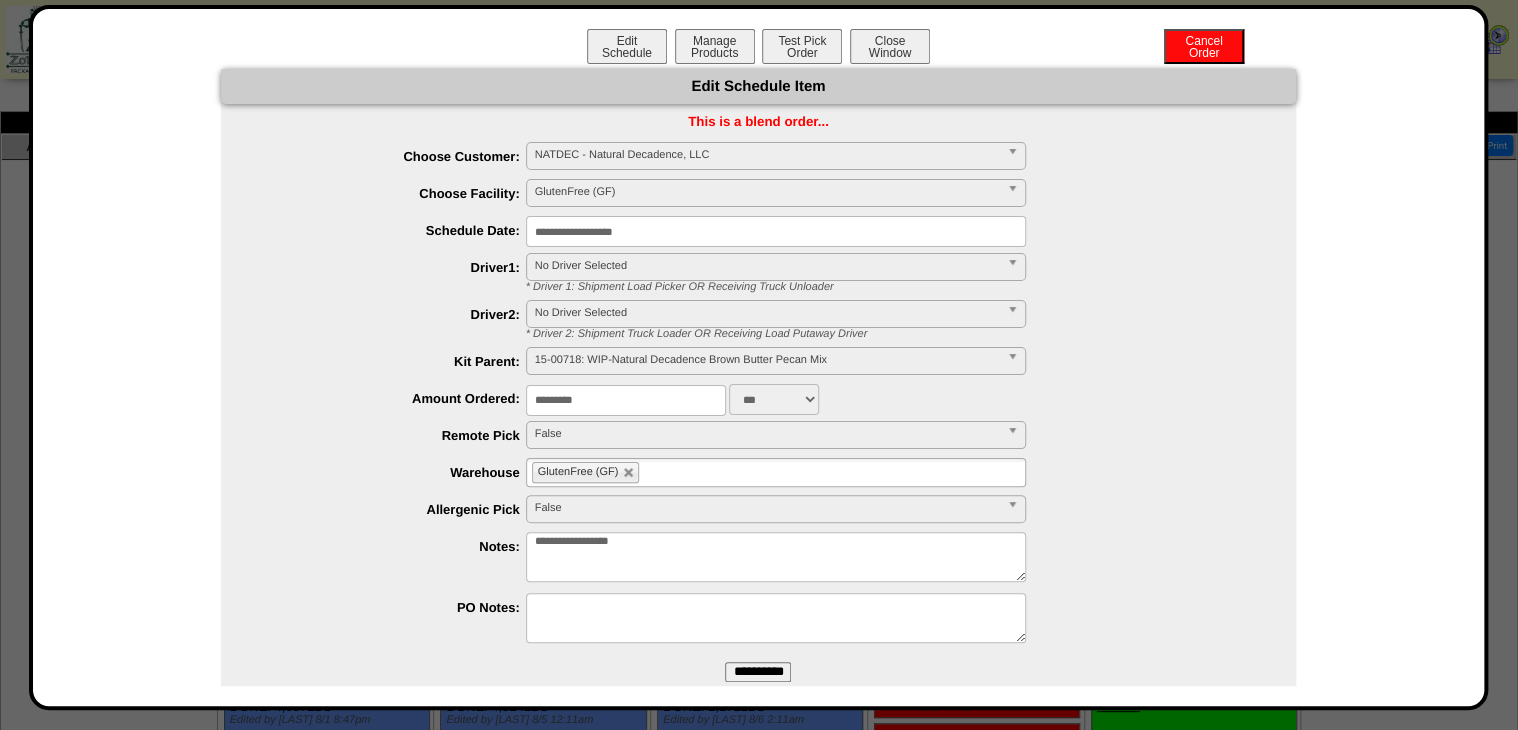drag, startPoint x: 633, startPoint y: 404, endPoint x: 149, endPoint y: 533, distance: 500.8962 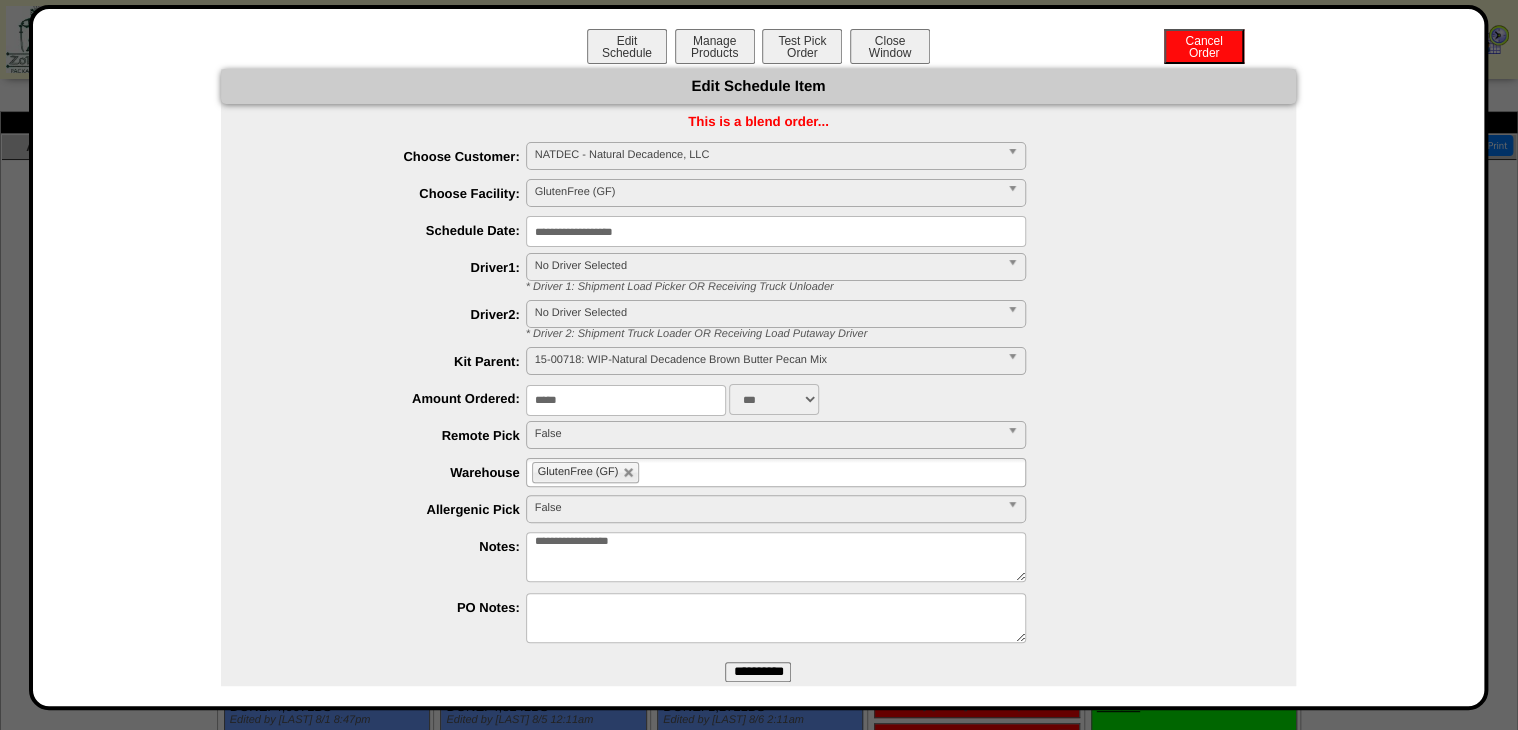 type on "*****" 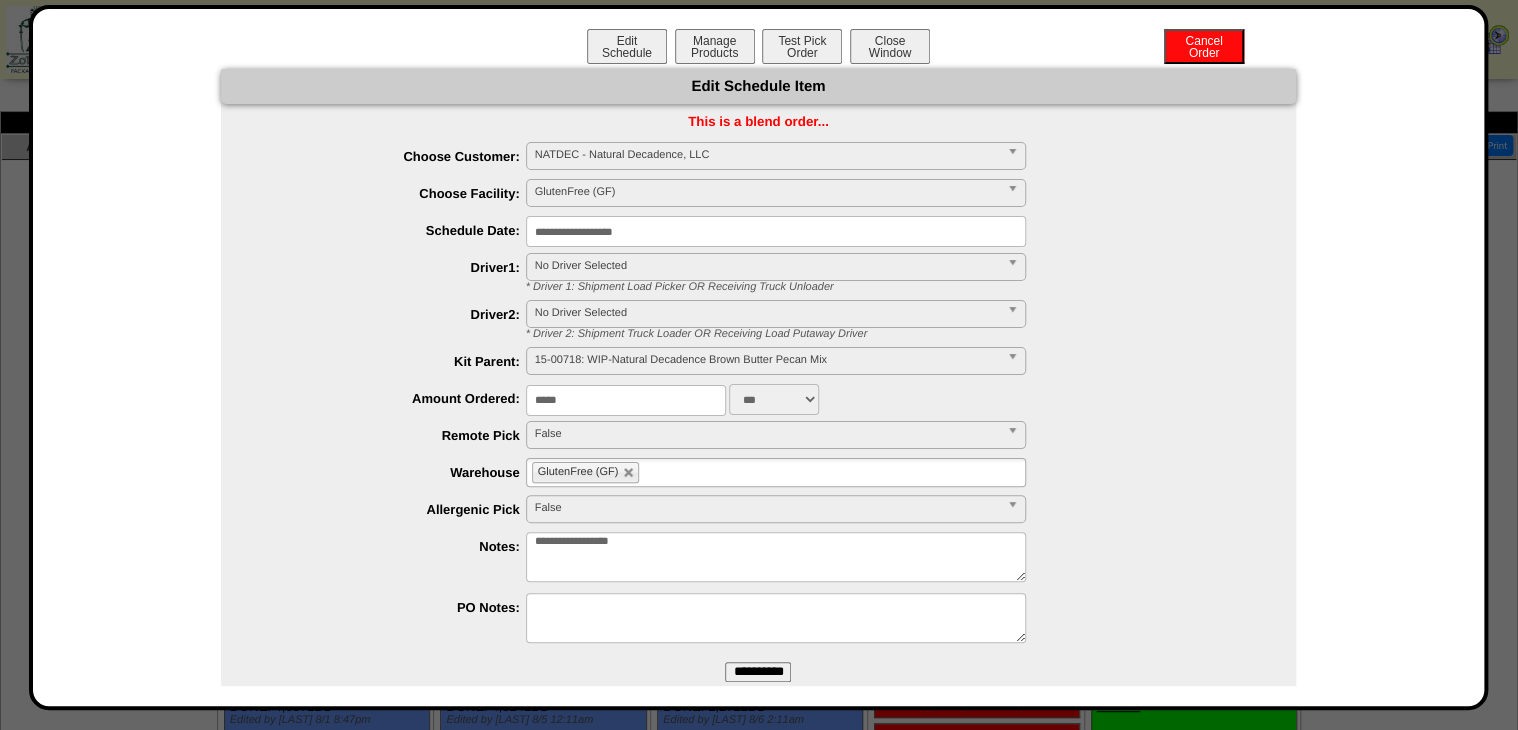 click on "**********" at bounding box center (758, 672) 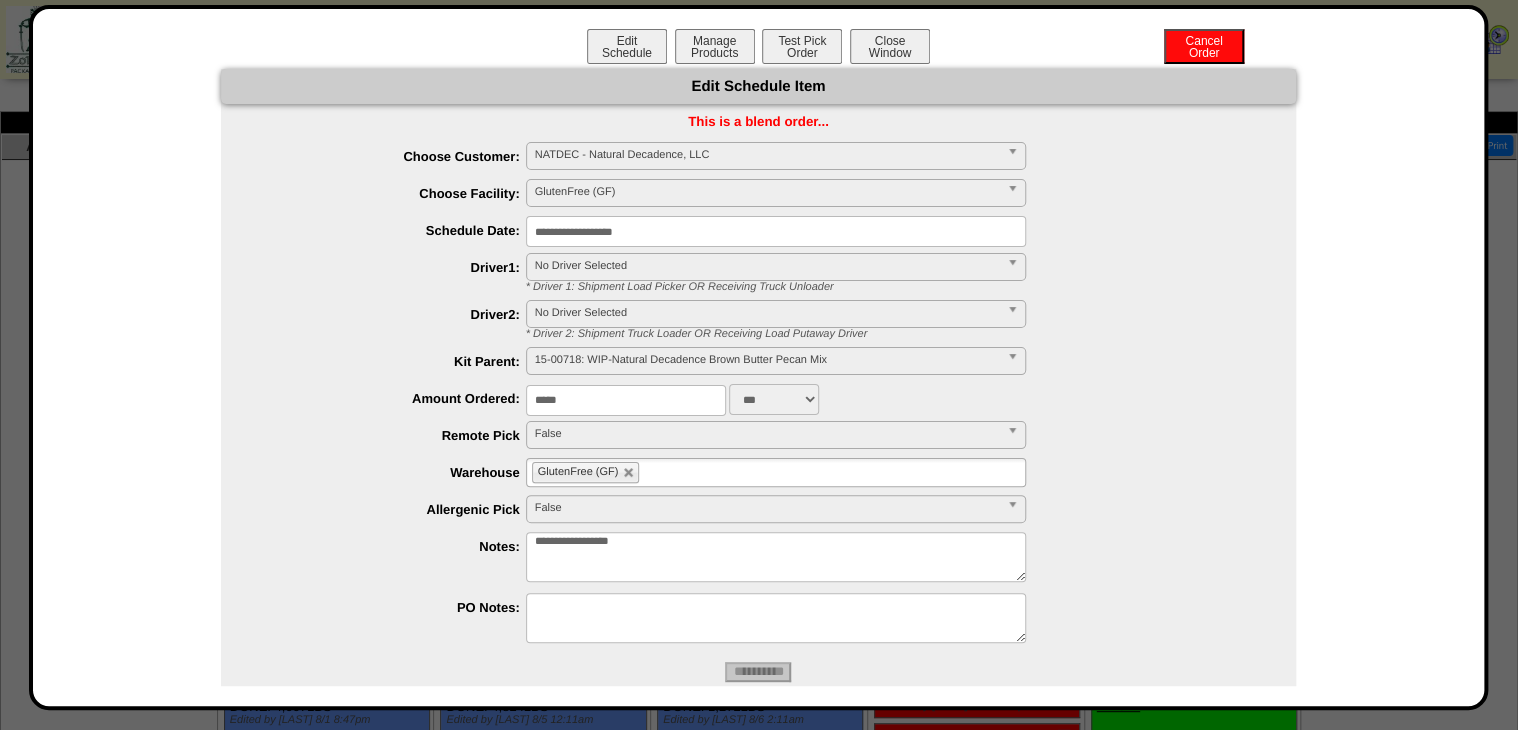 click on "Manage Products" at bounding box center [715, 46] 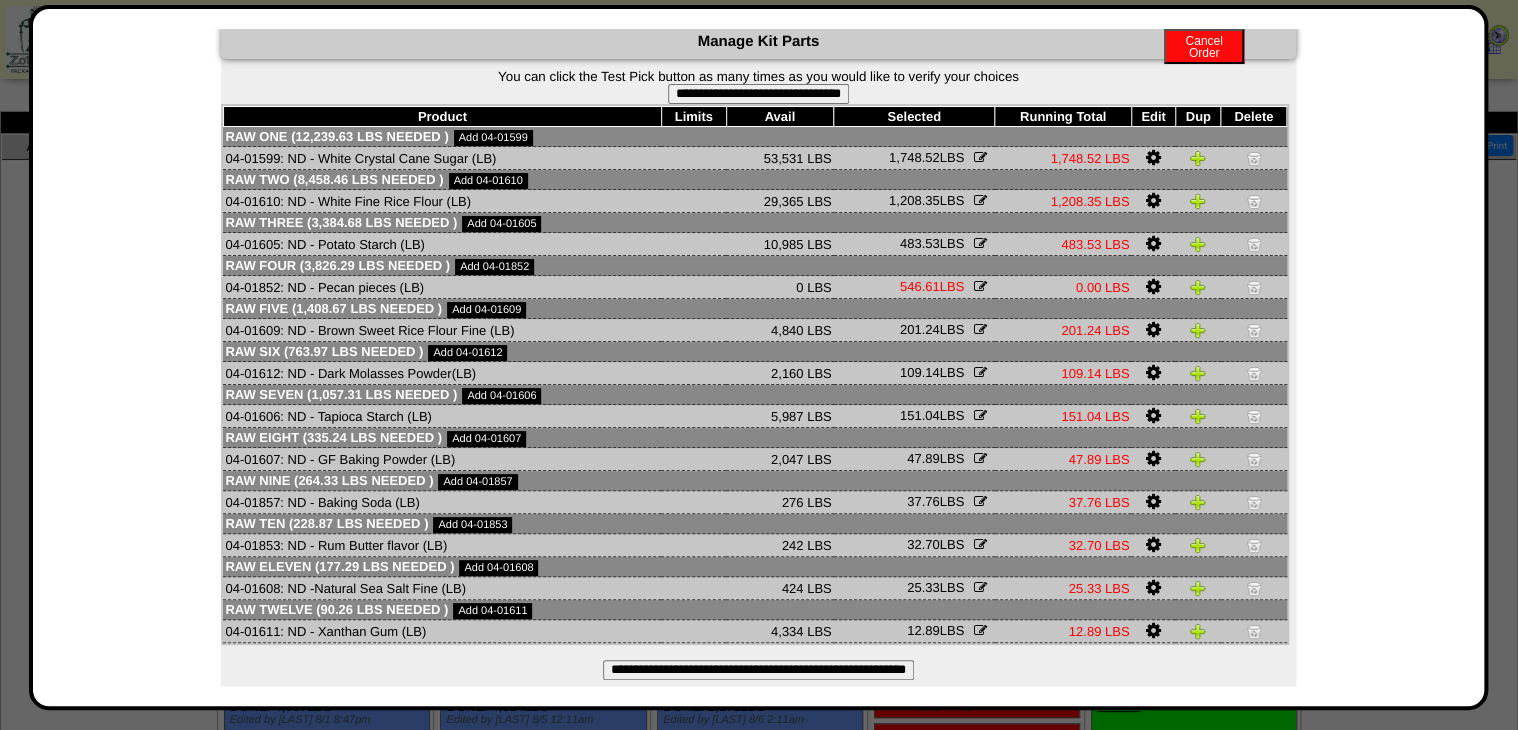 scroll, scrollTop: 70, scrollLeft: 0, axis: vertical 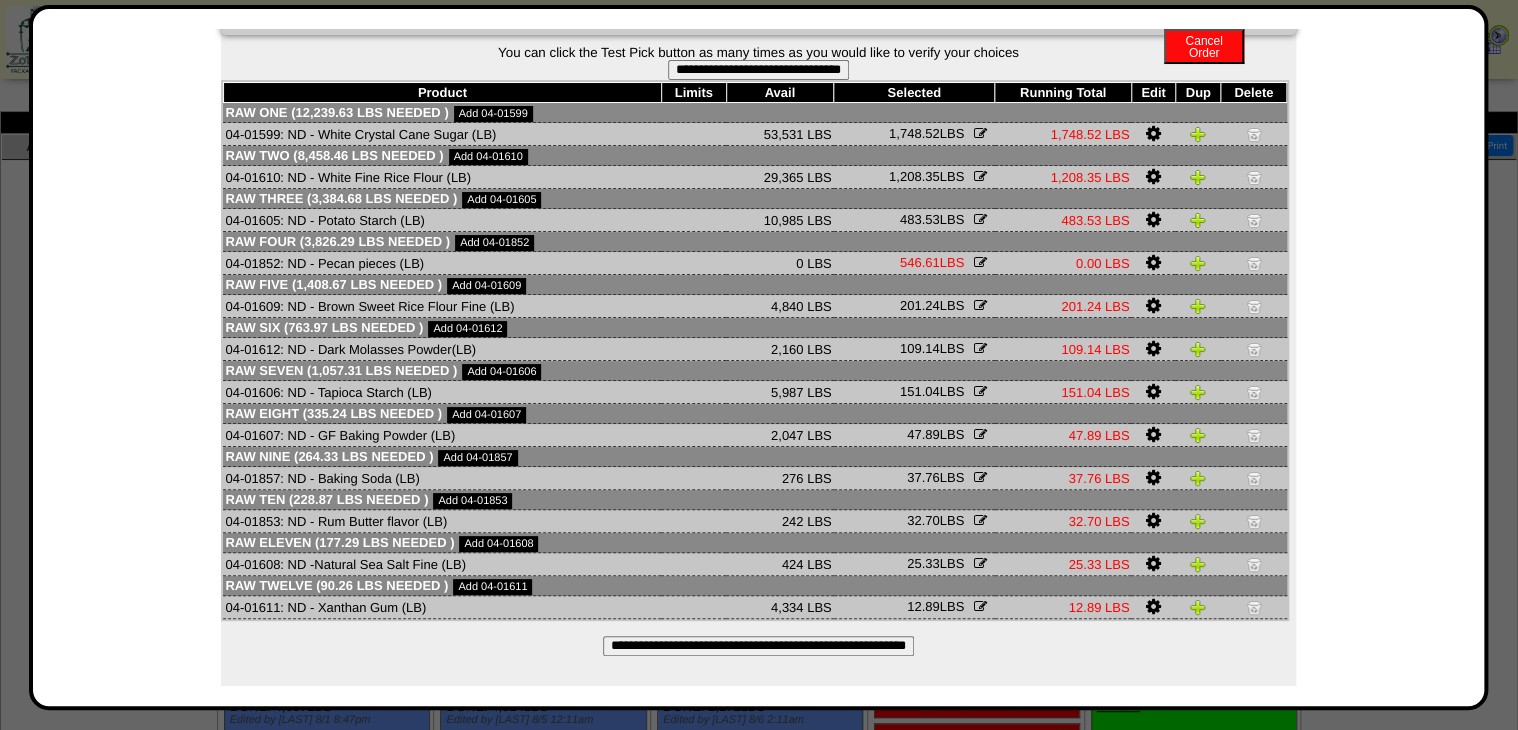 click on "**********" at bounding box center (758, 646) 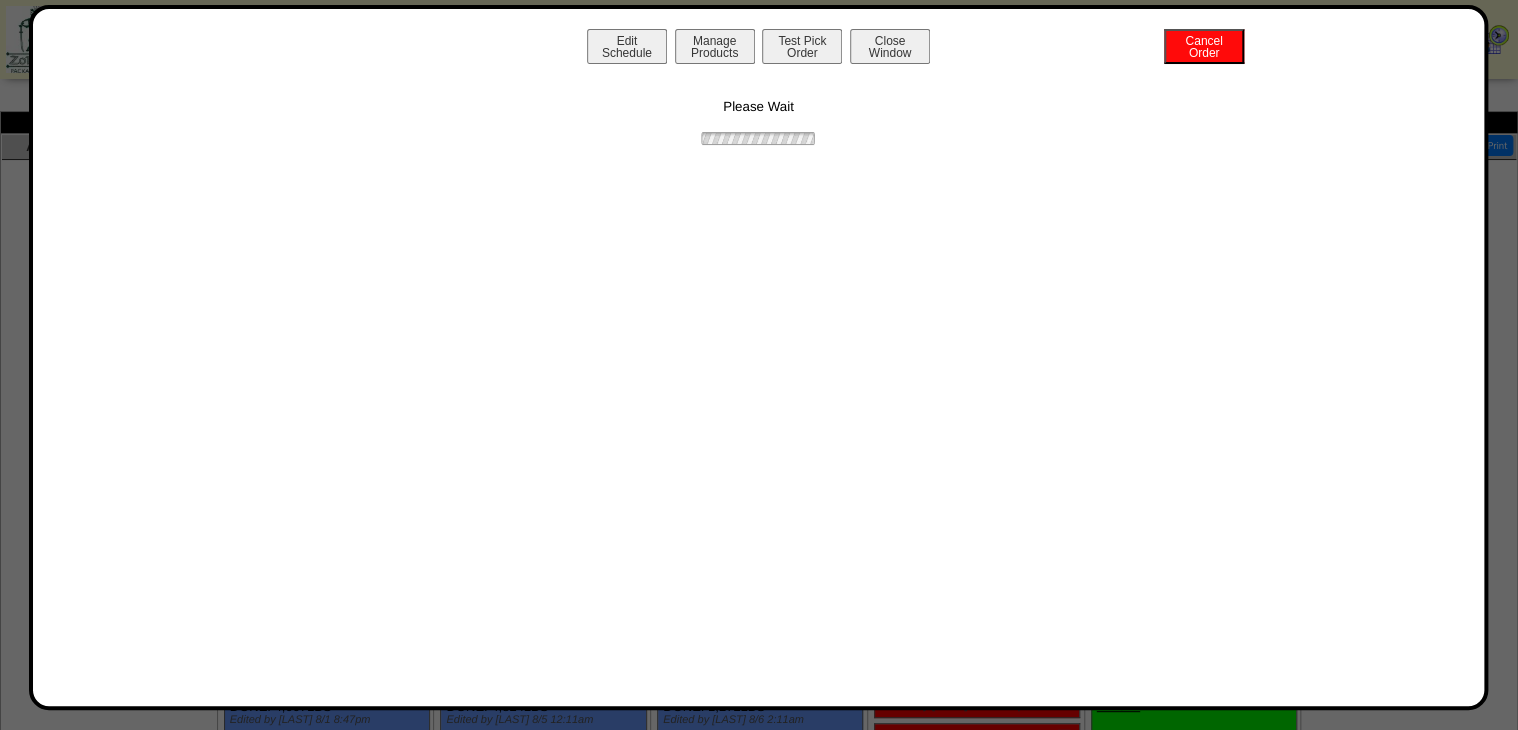 scroll, scrollTop: 0, scrollLeft: 0, axis: both 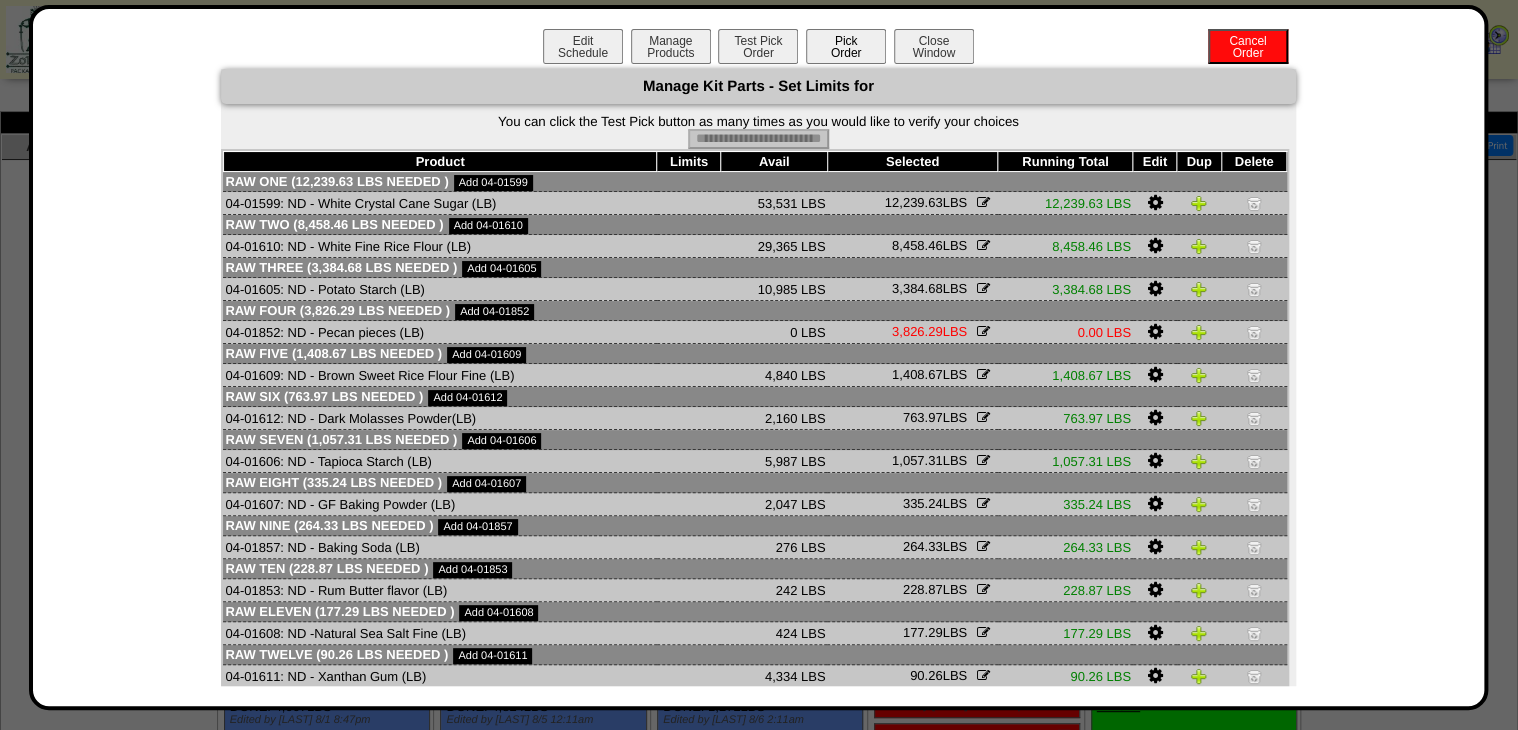 click on "Pick Order" at bounding box center [846, 46] 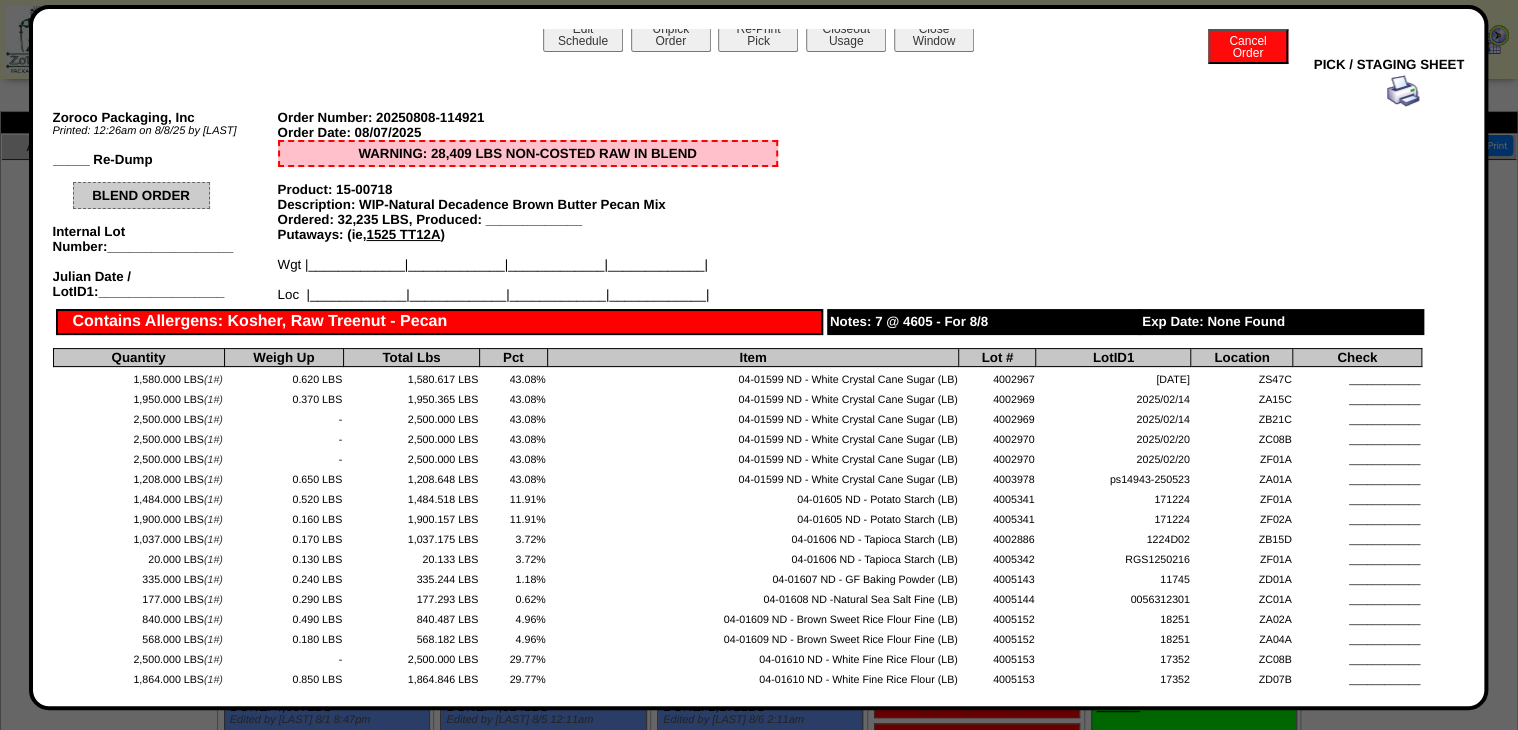scroll, scrollTop: 0, scrollLeft: 0, axis: both 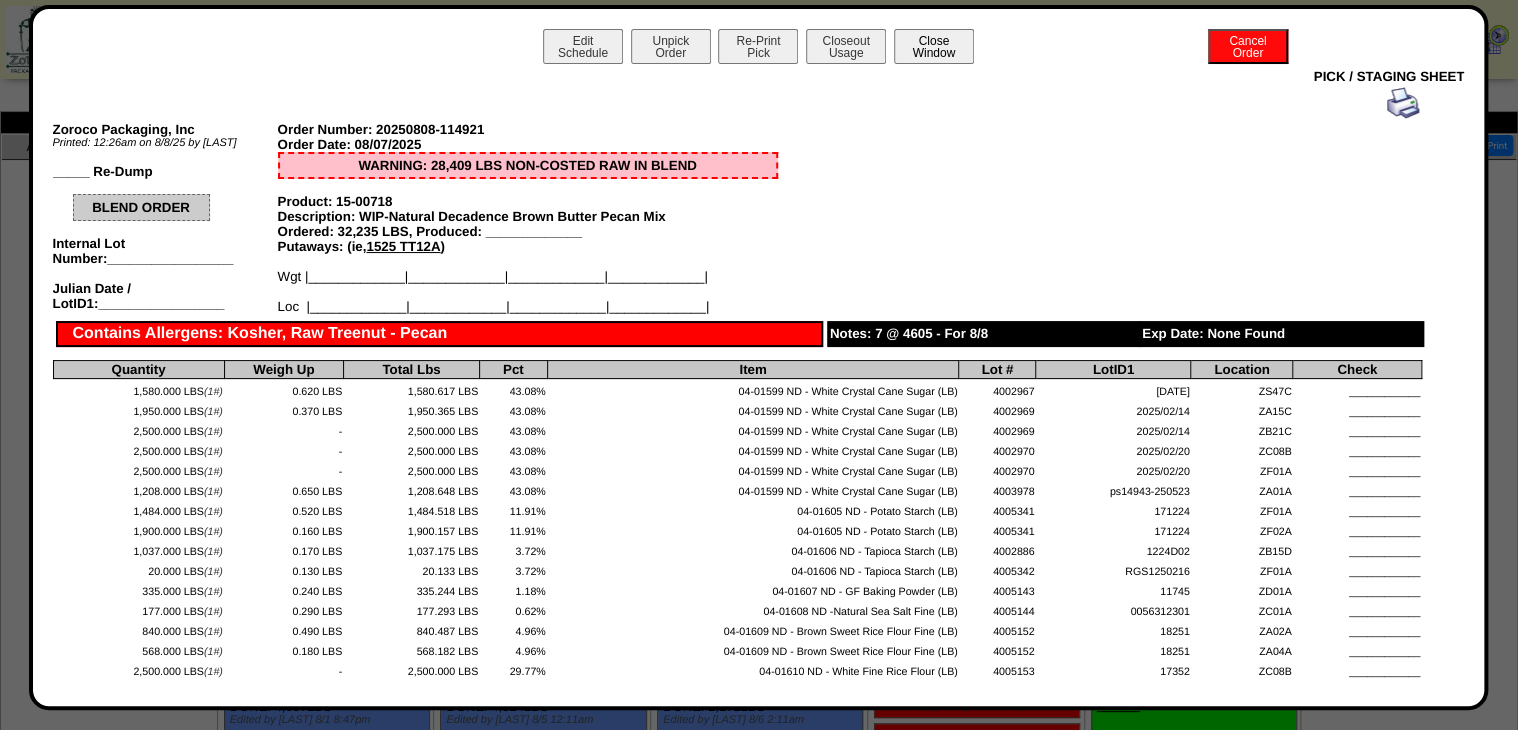 click on "Close Window" at bounding box center [934, 46] 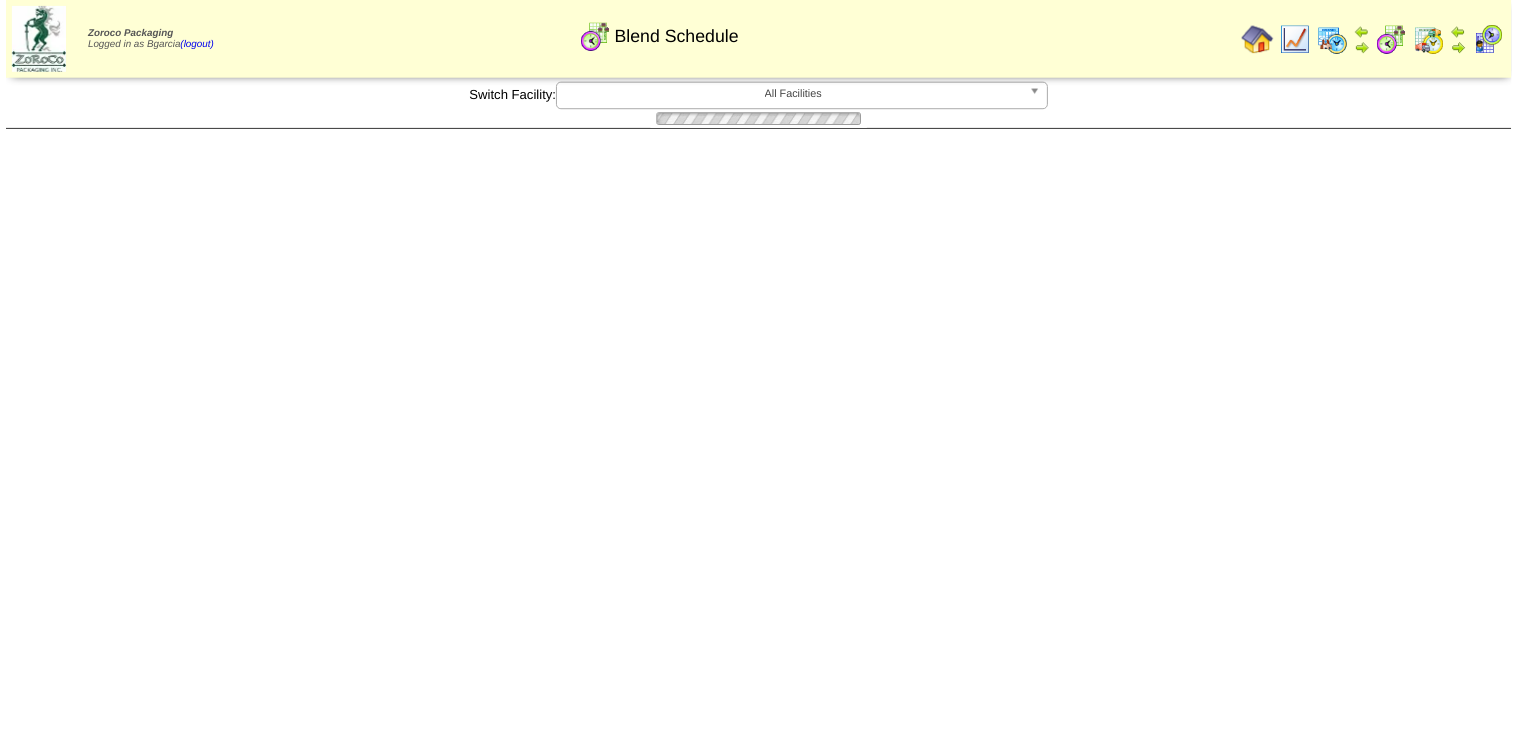 scroll, scrollTop: 0, scrollLeft: 0, axis: both 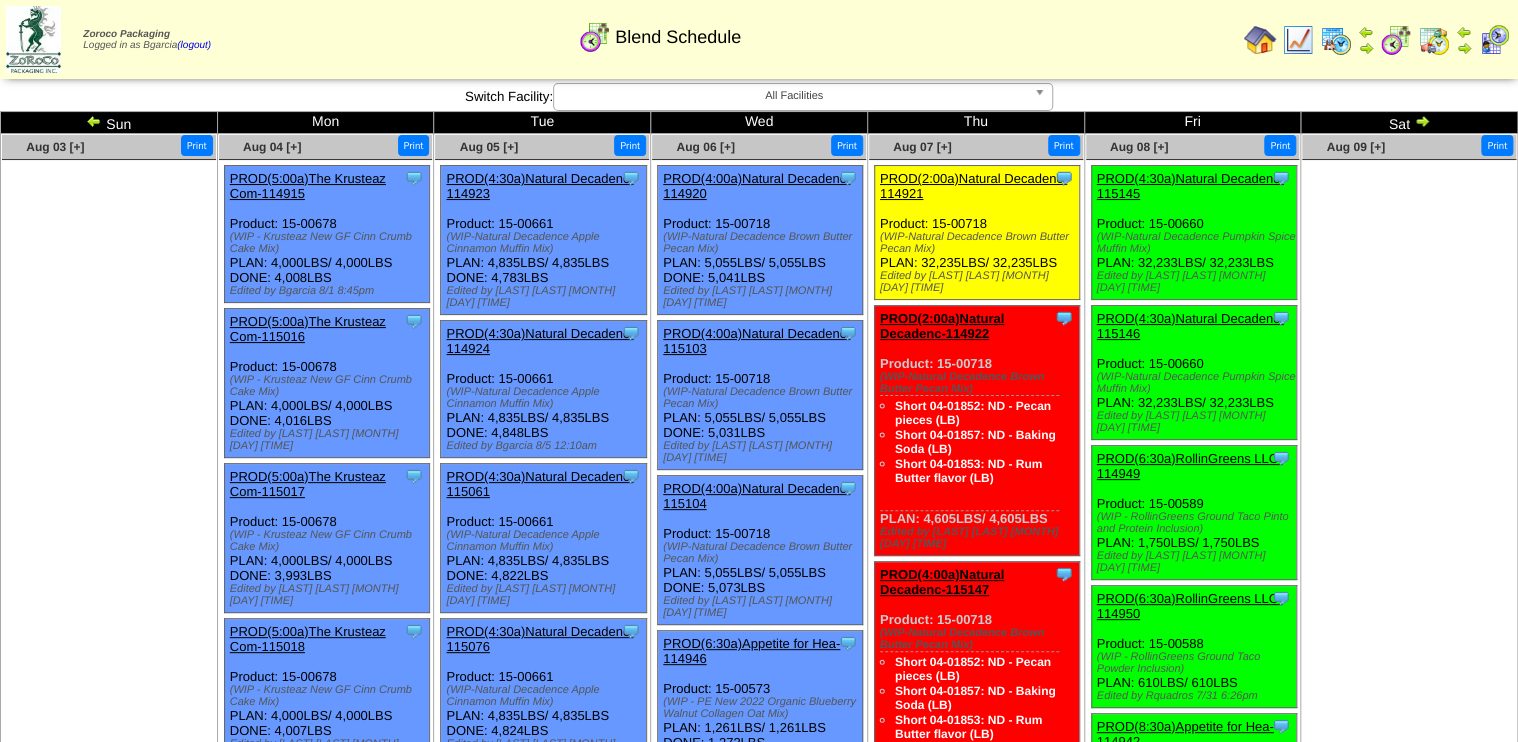 click on "PROD(4:30a)Natural Decadenc-115145" at bounding box center (1190, 186) 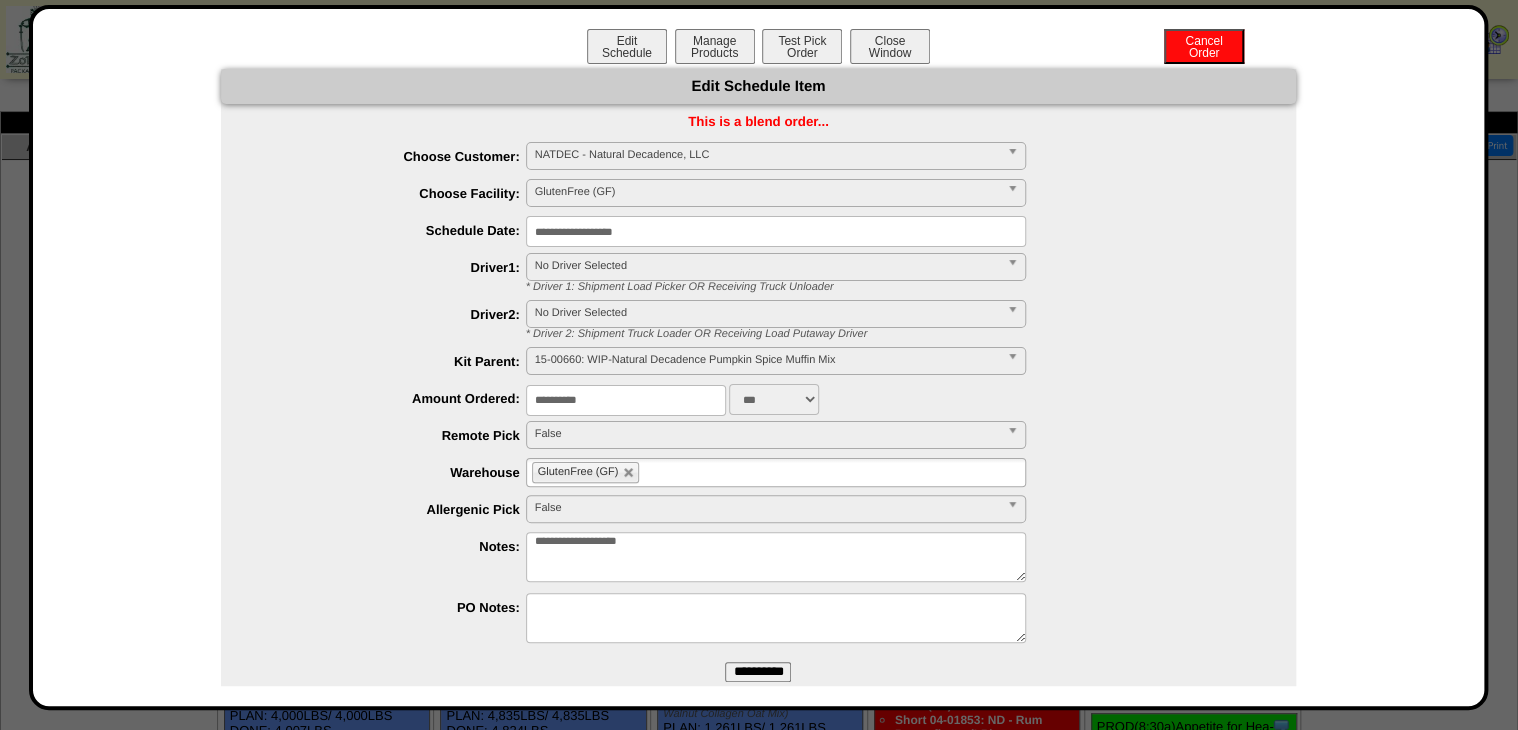 drag, startPoint x: 600, startPoint y: 393, endPoint x: 384, endPoint y: 440, distance: 221.05429 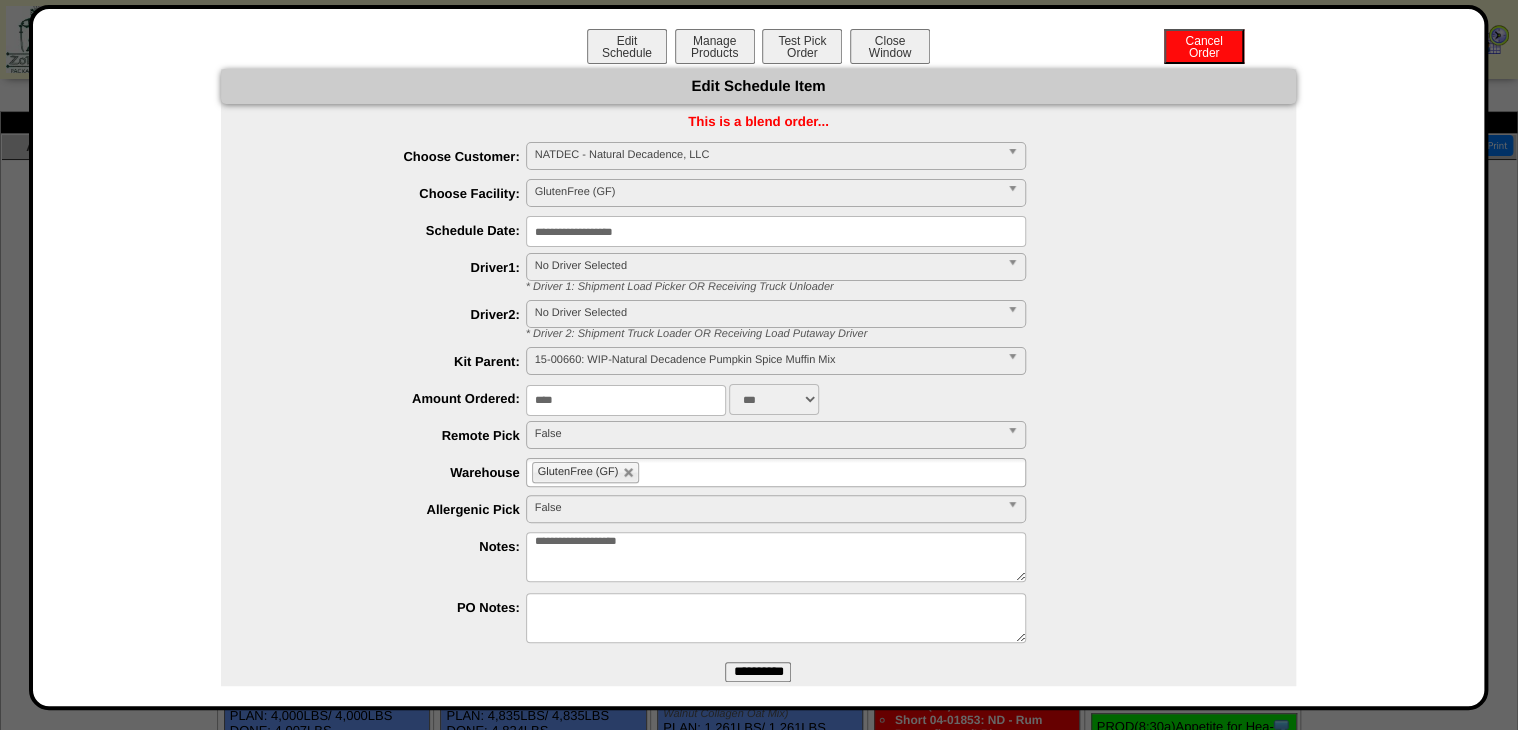 type on "****" 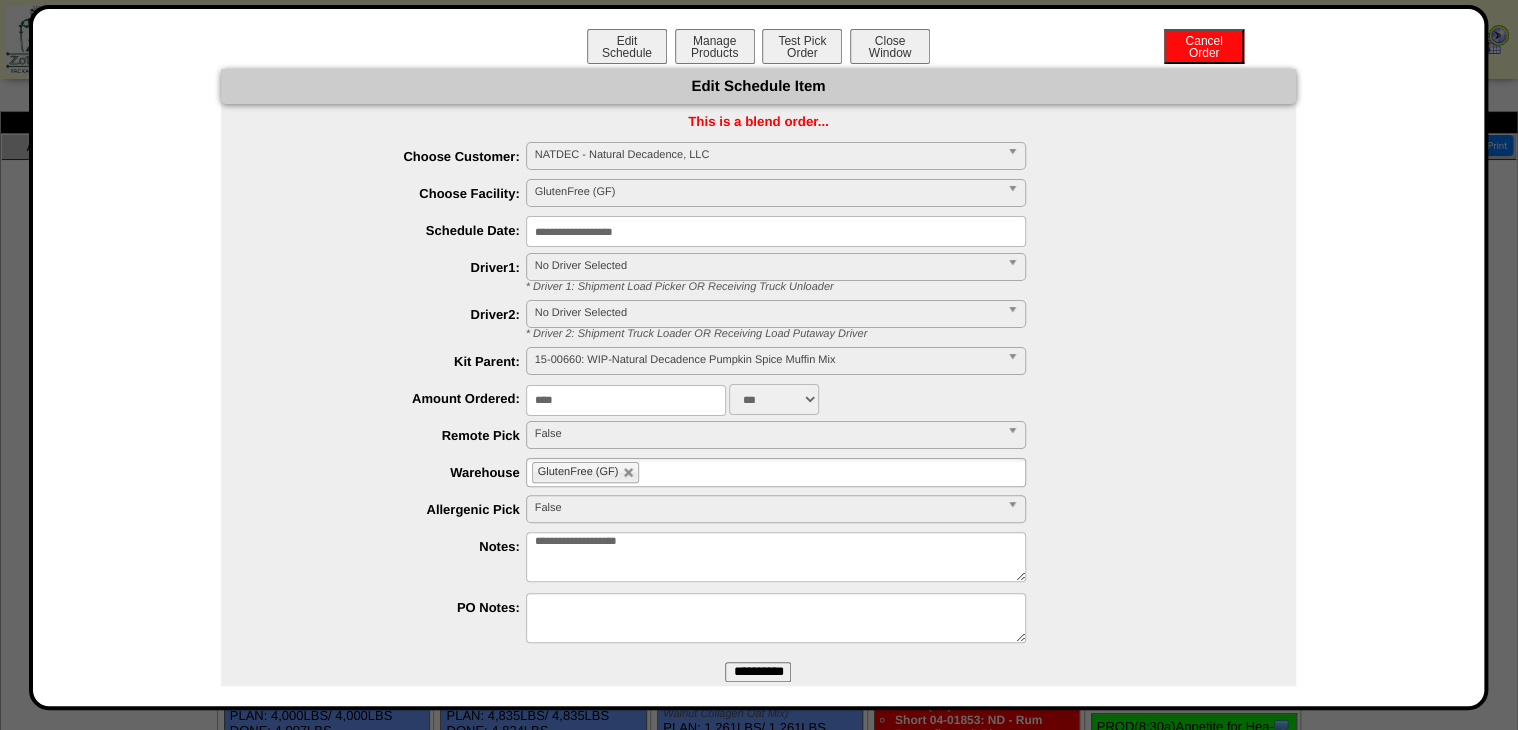 click on "**********" at bounding box center [758, 672] 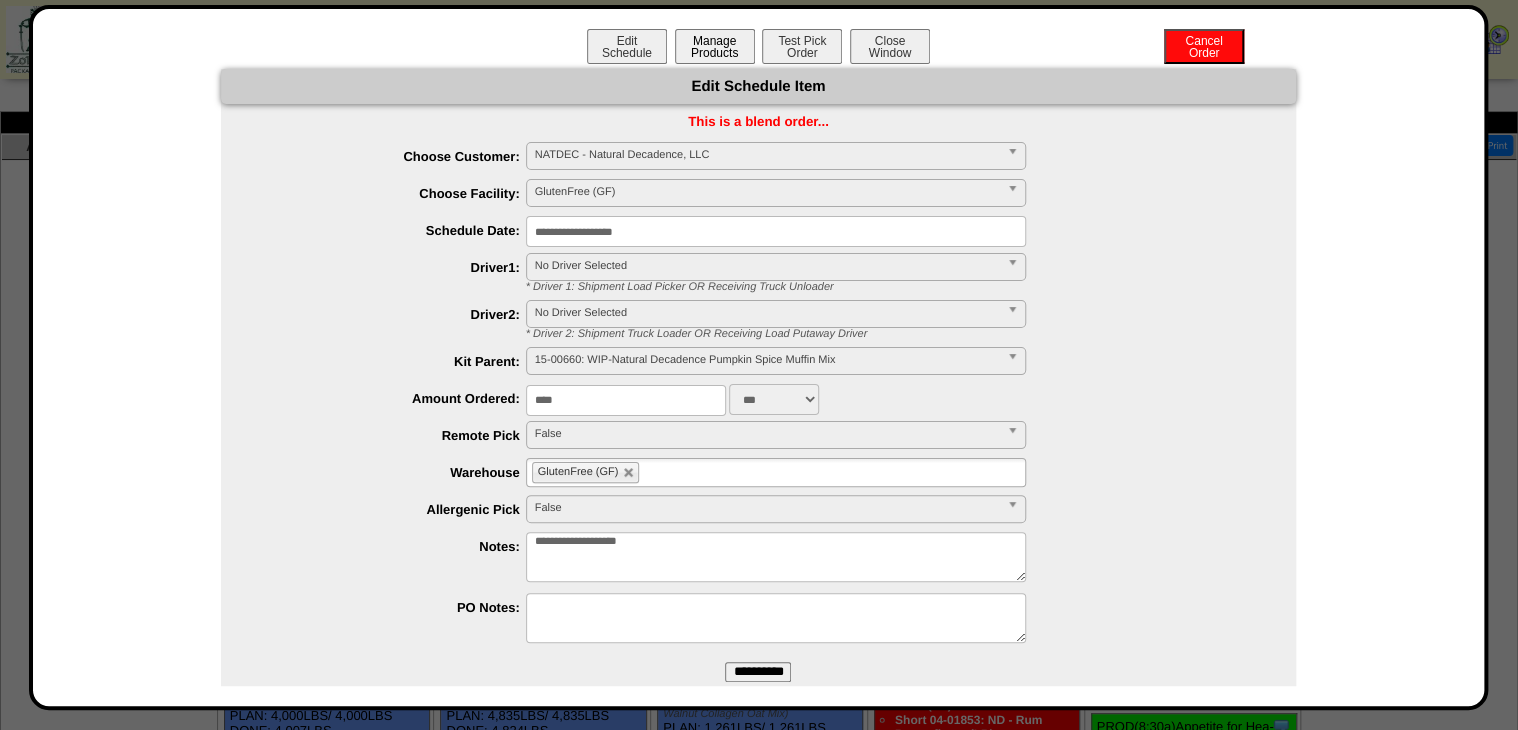 click on "Manage Products" at bounding box center [715, 46] 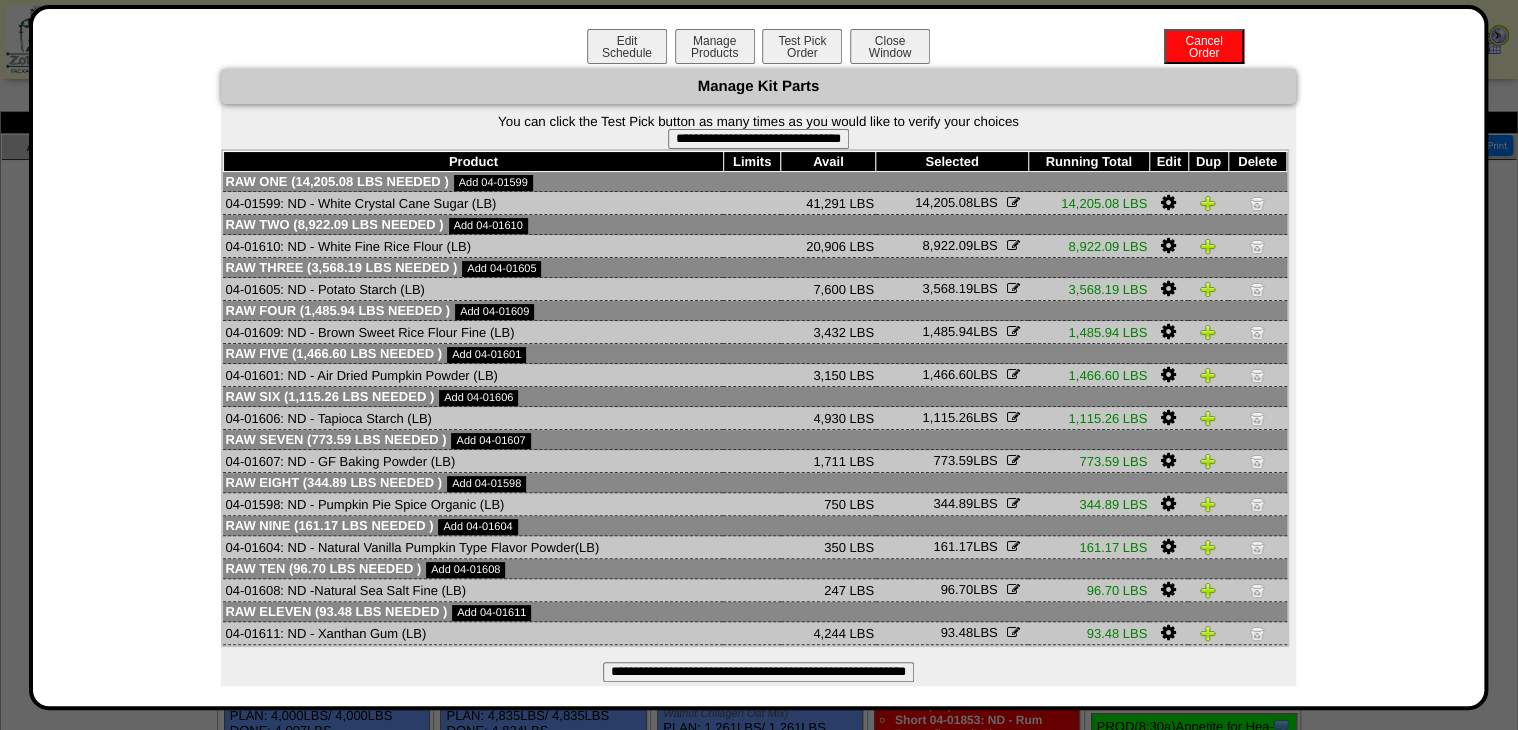 click on "**********" at bounding box center [758, 139] 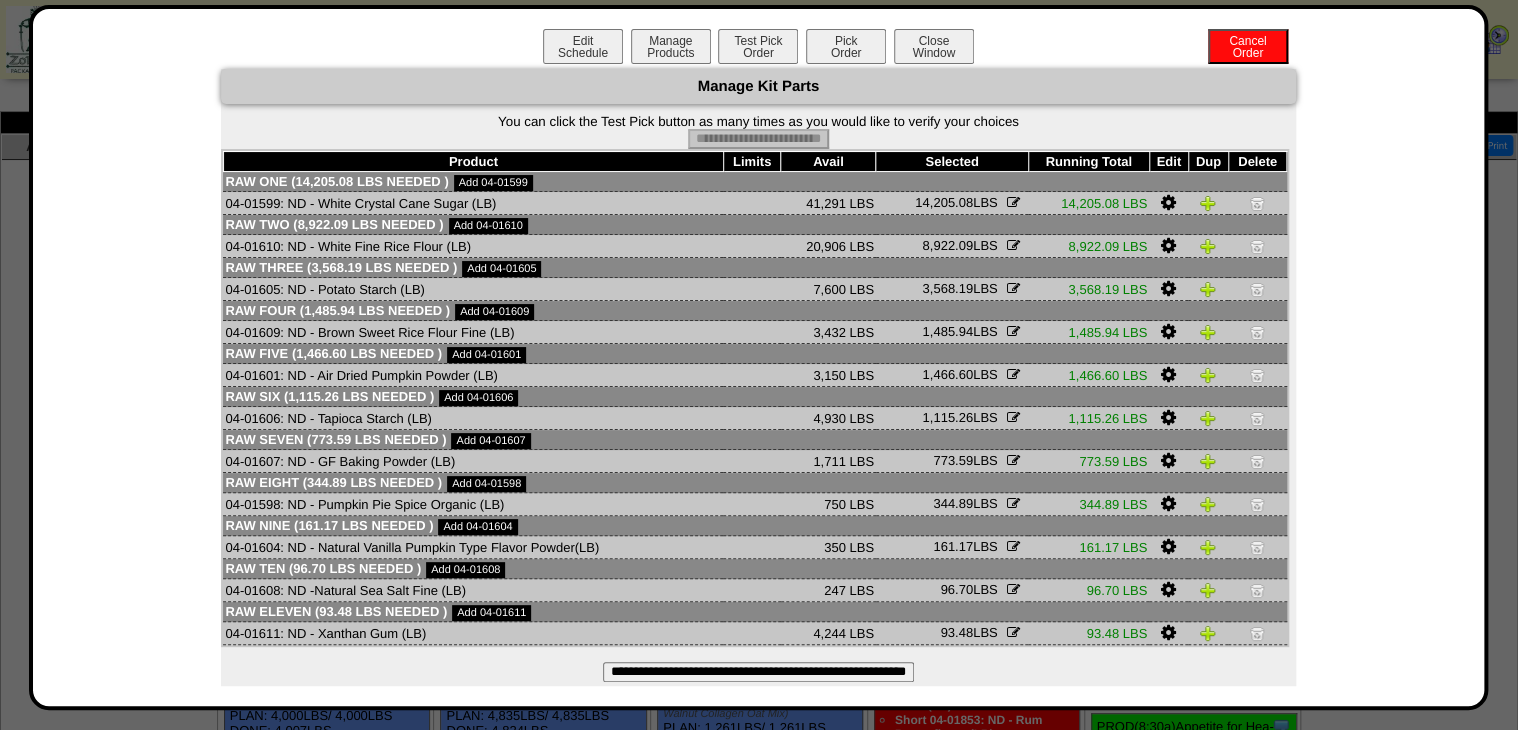 click on "Pick Order" at bounding box center (846, 46) 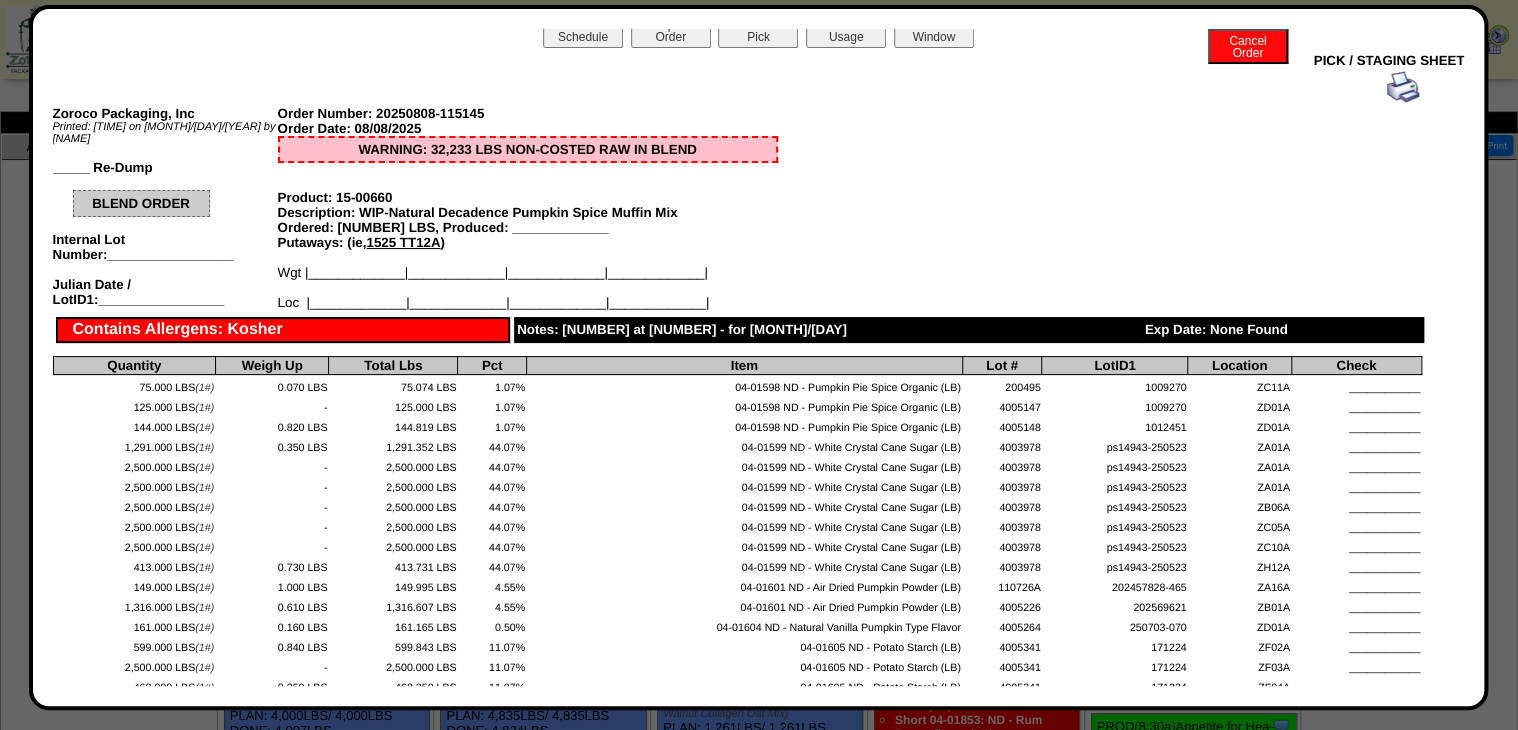 scroll, scrollTop: 0, scrollLeft: 0, axis: both 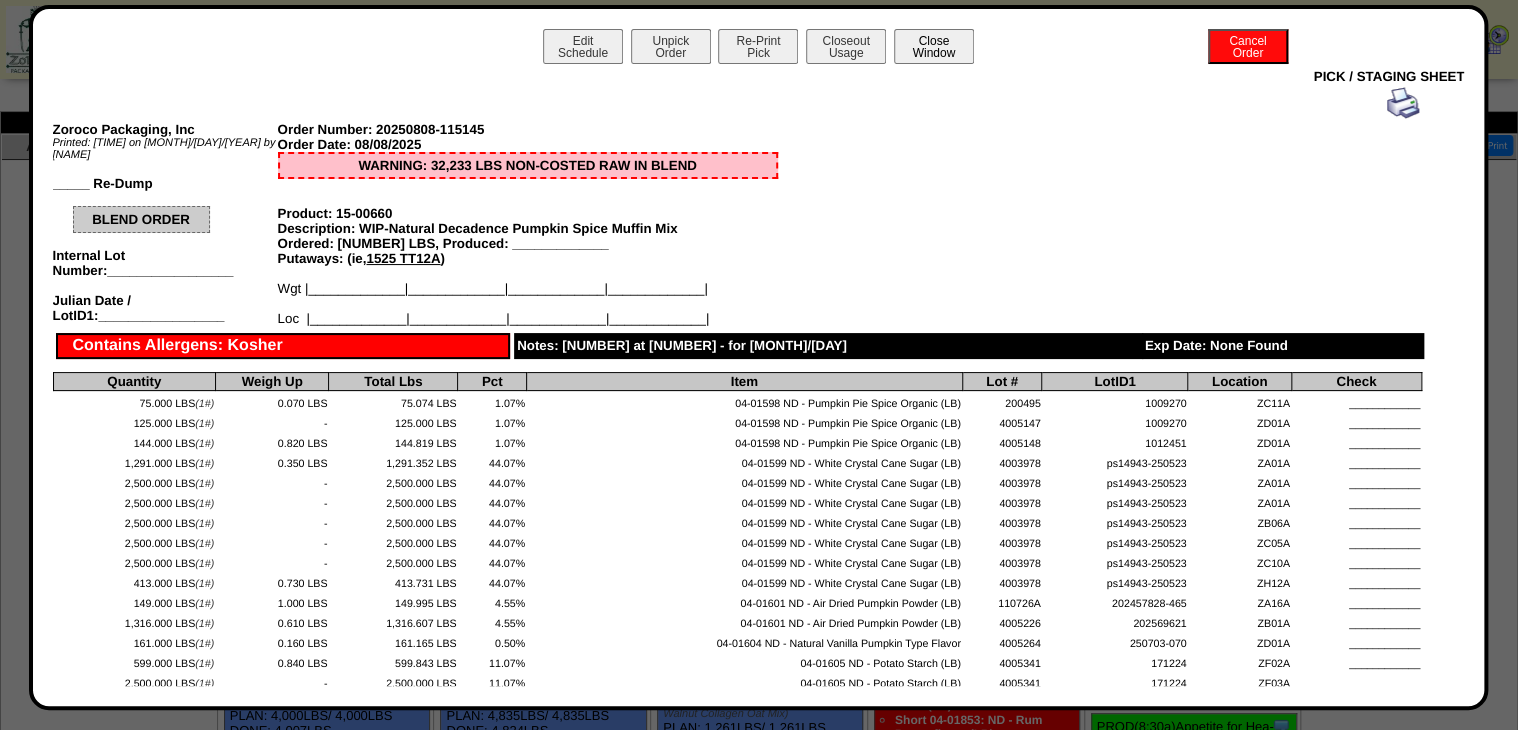 click on "Close Window" at bounding box center (934, 46) 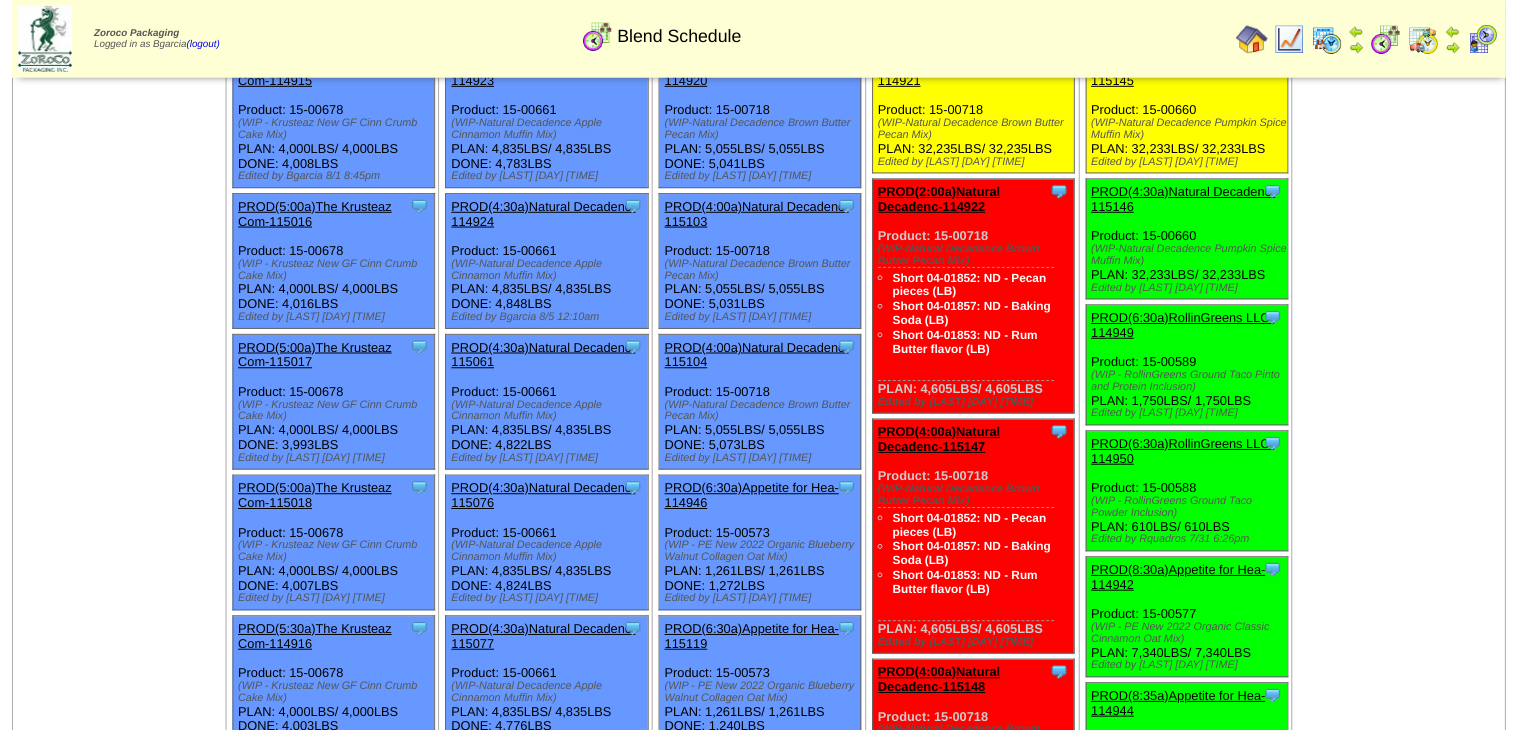 scroll, scrollTop: 80, scrollLeft: 0, axis: vertical 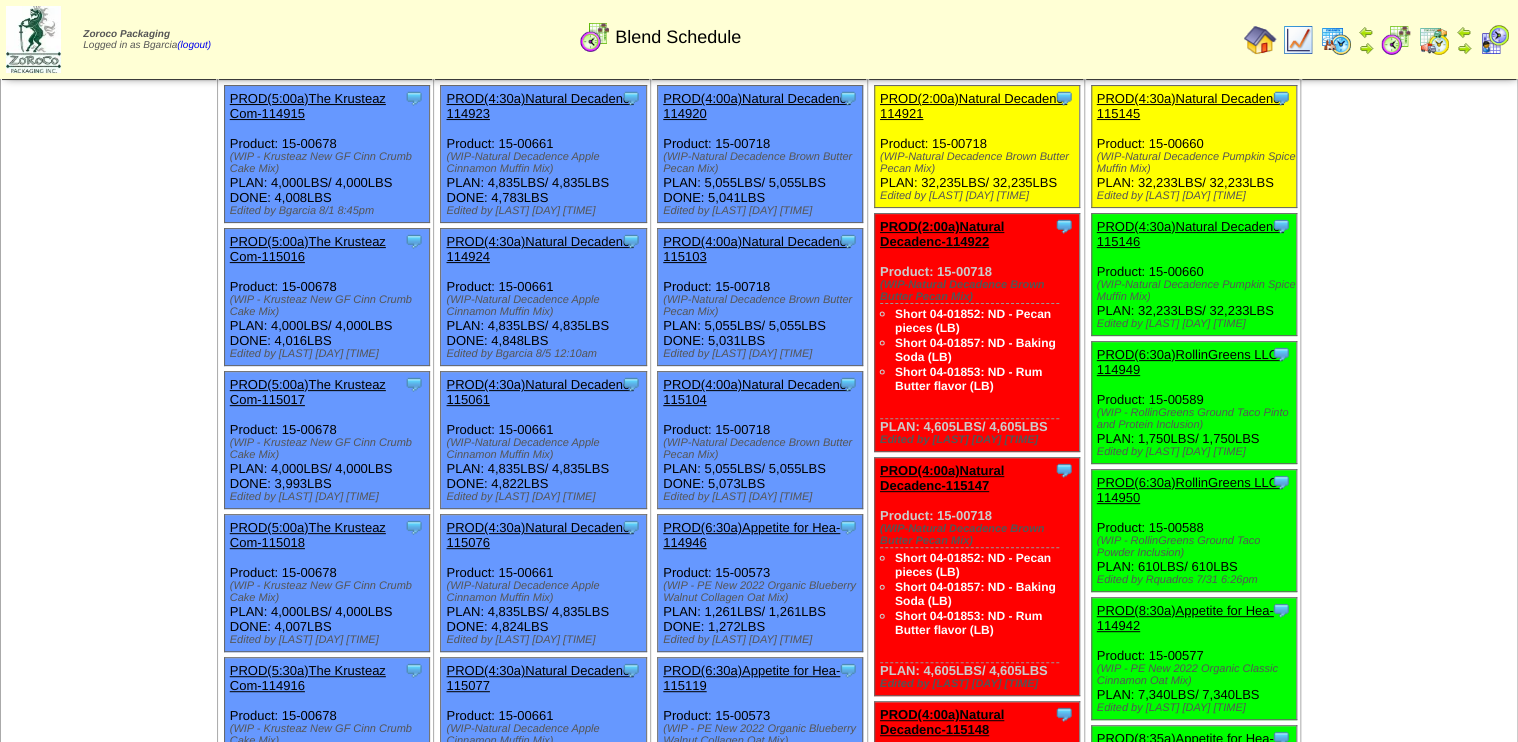 click on "PROD(4:30a)Natural Decadenc-115146" at bounding box center [1190, 234] 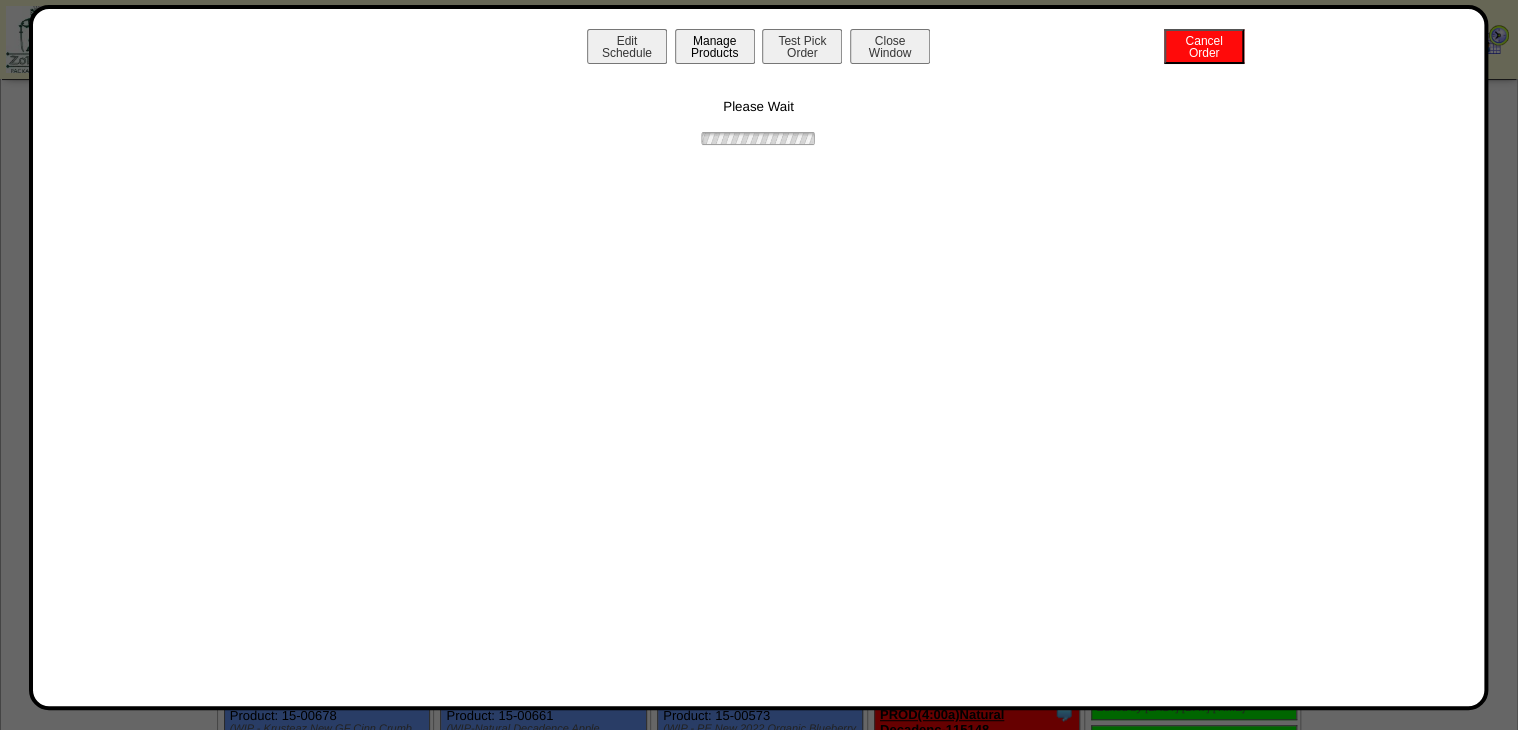 click on "Manage Products" at bounding box center (715, 46) 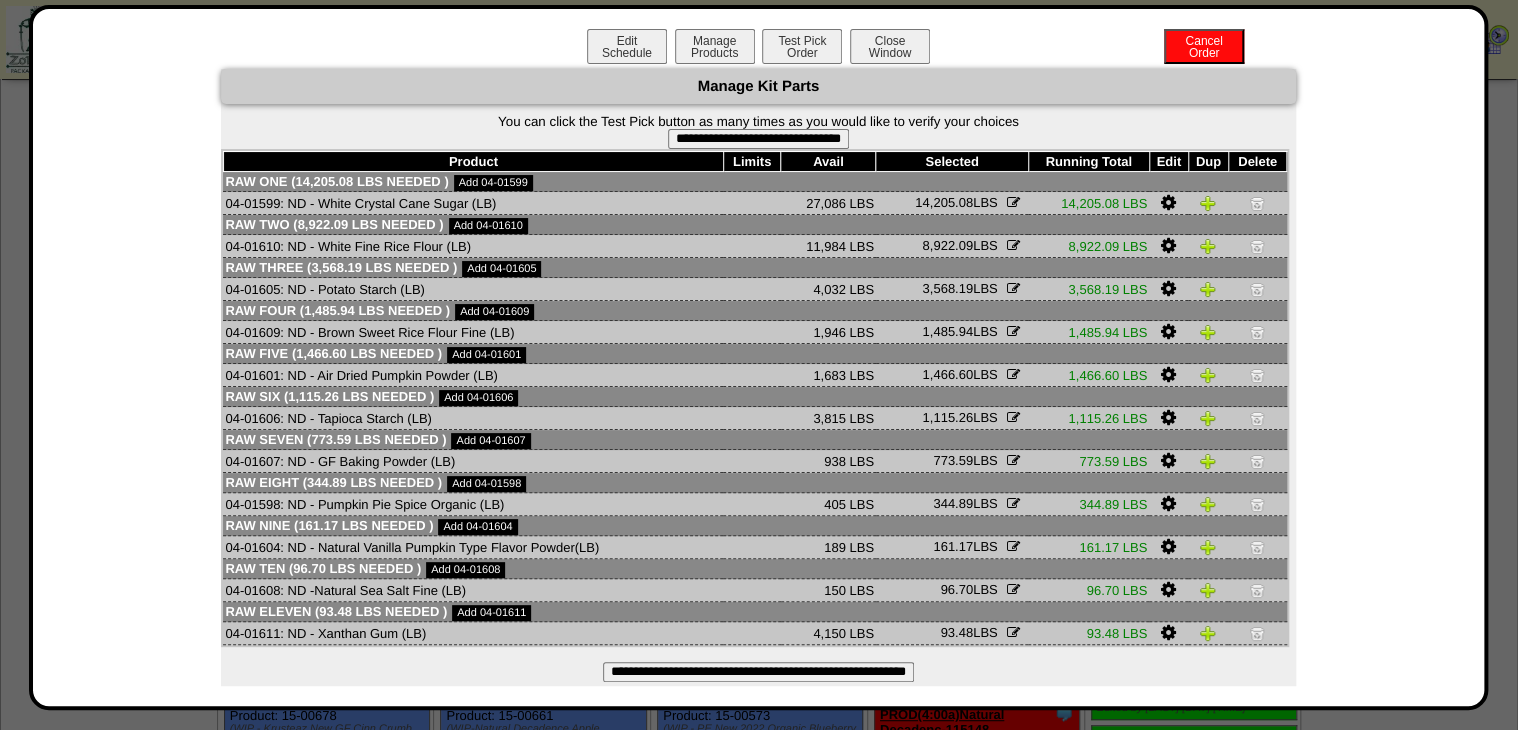 click on "Avail" at bounding box center (828, 162) 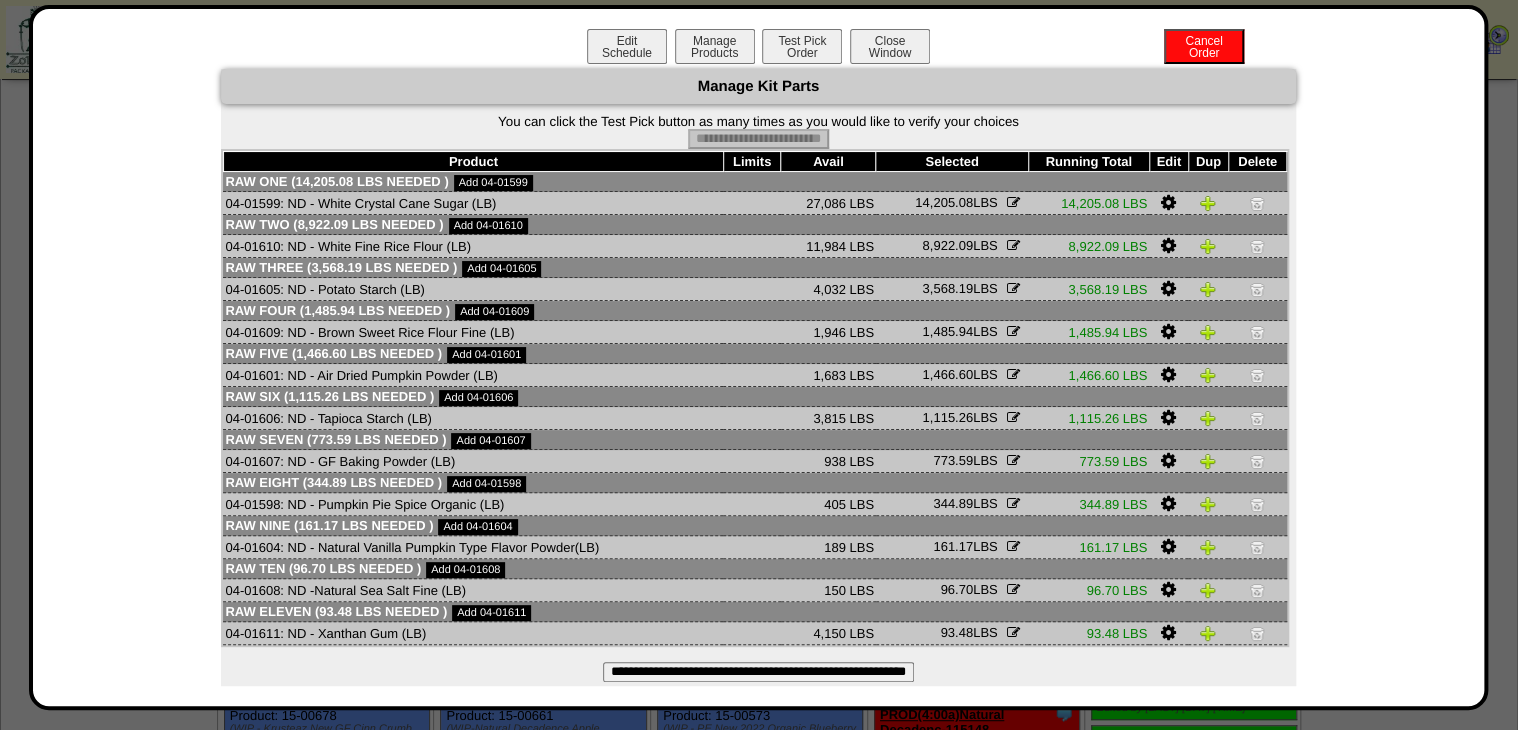 type on "**********" 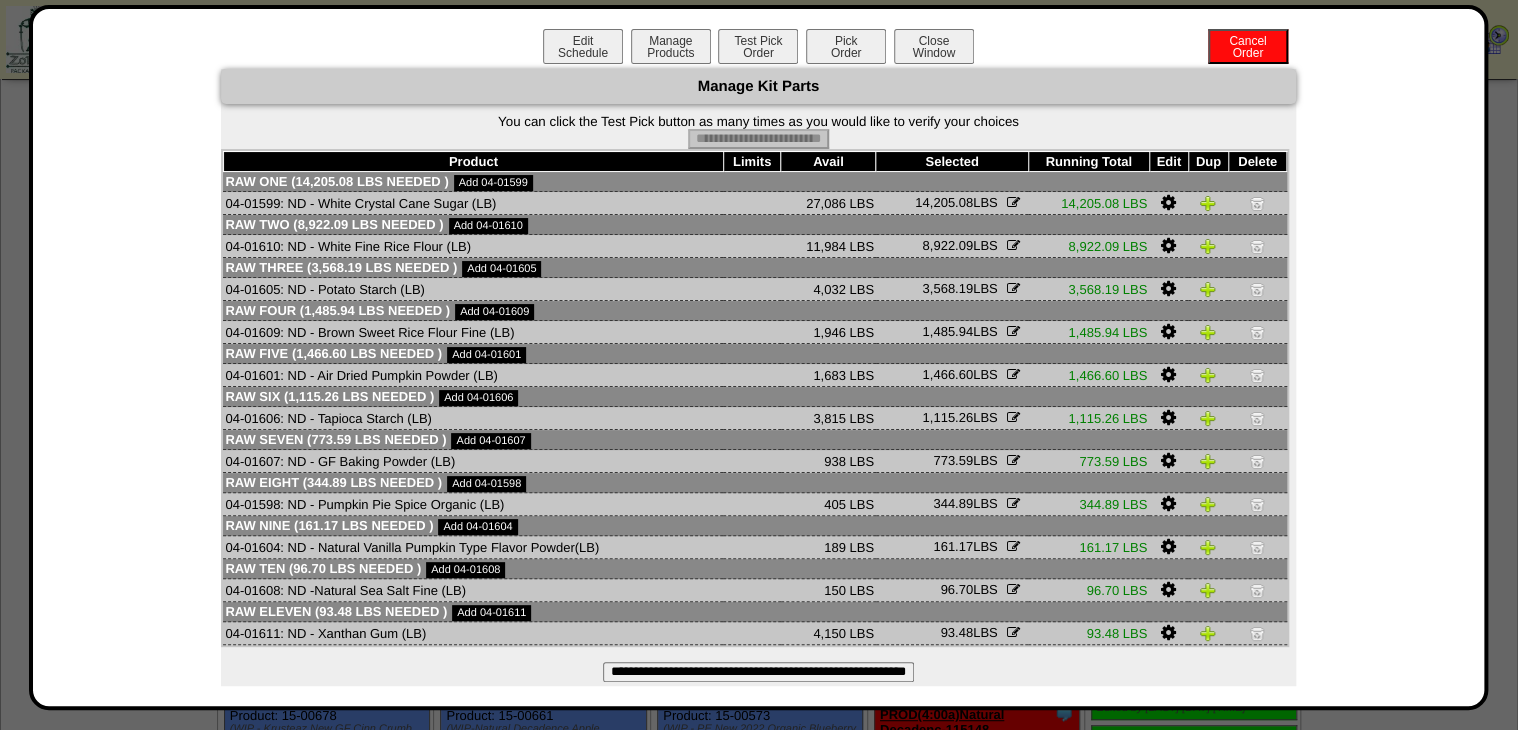 click on "Pick Order" at bounding box center [846, 46] 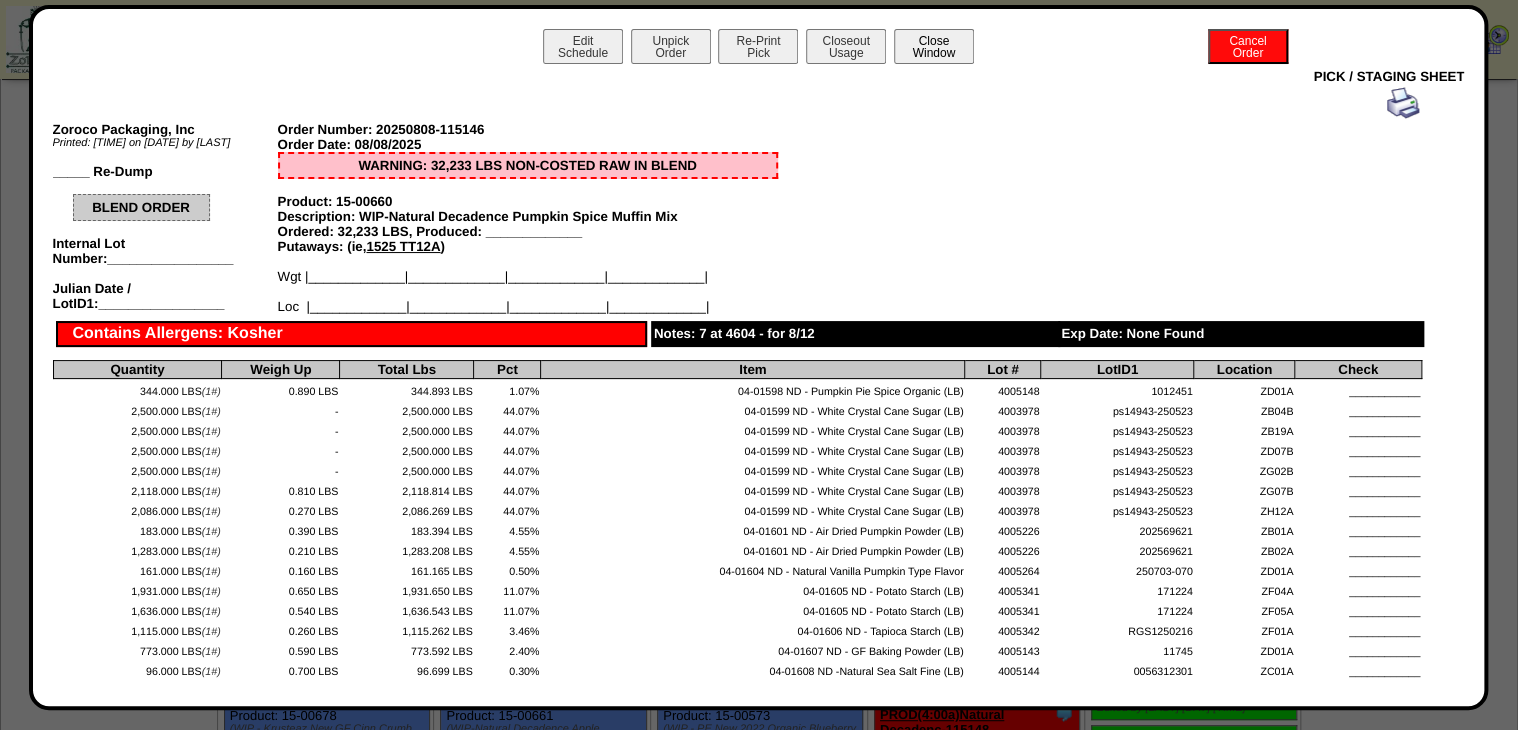 click on "Close Window" at bounding box center [934, 46] 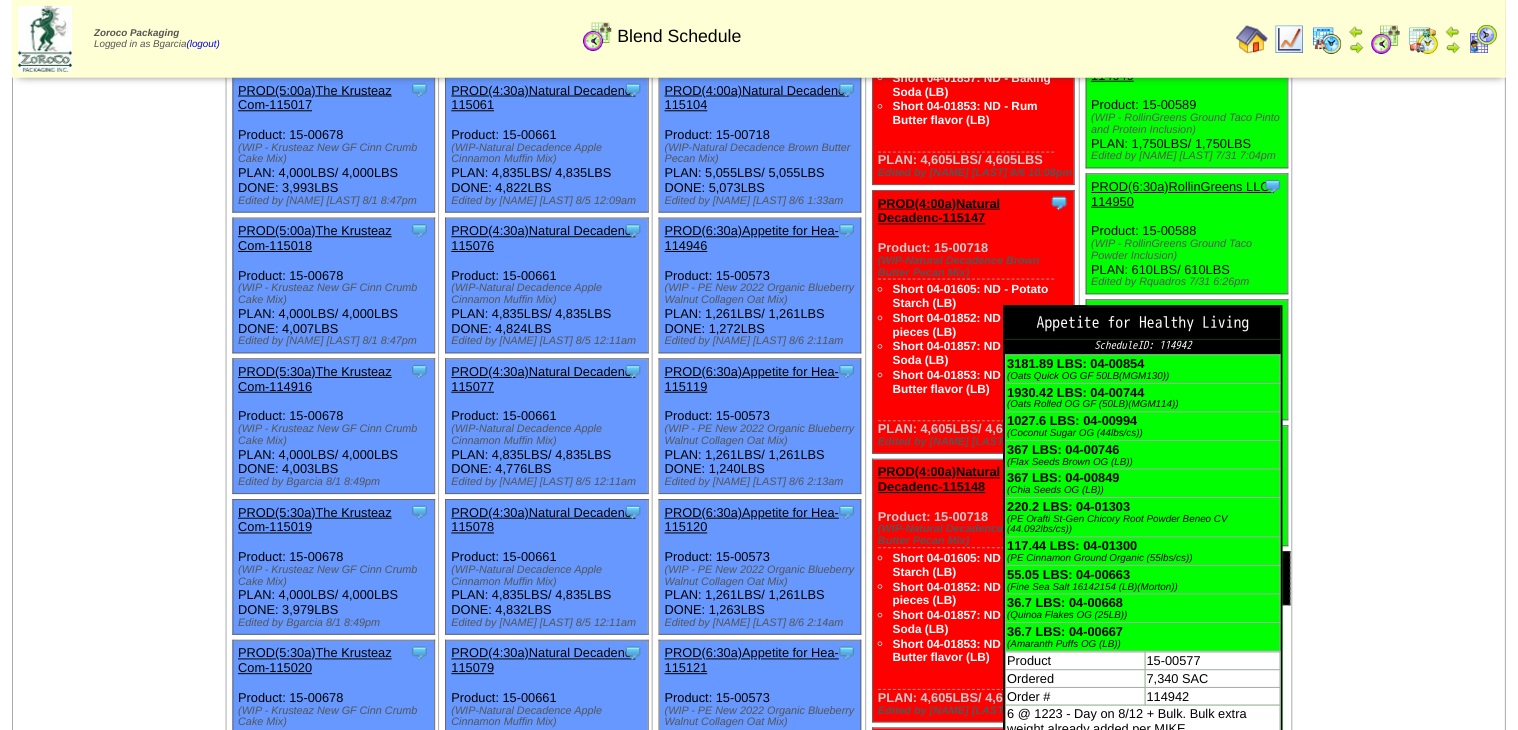 scroll, scrollTop: 400, scrollLeft: 0, axis: vertical 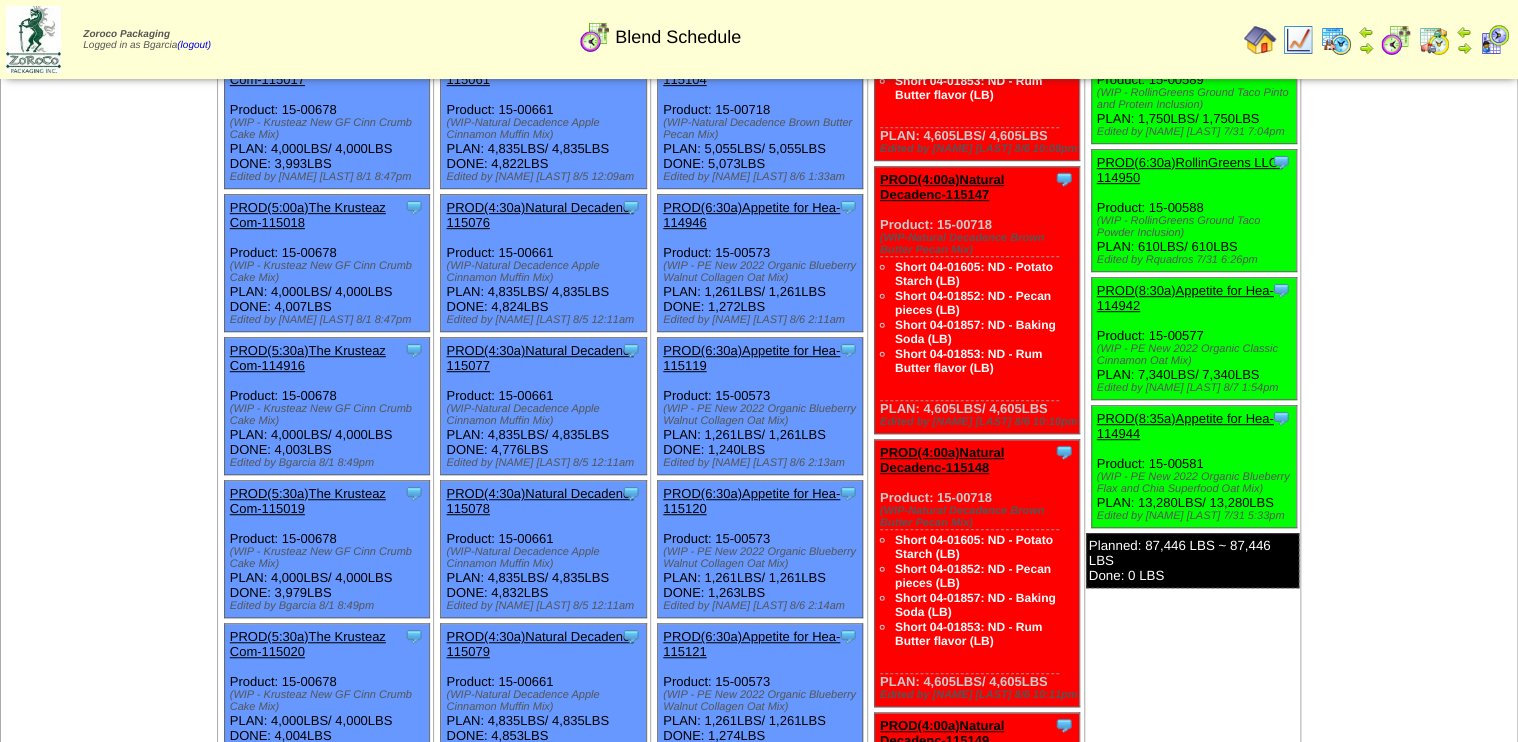 click on "PROD(8:30a)Appetite for Hea-114942" at bounding box center [1185, 334] 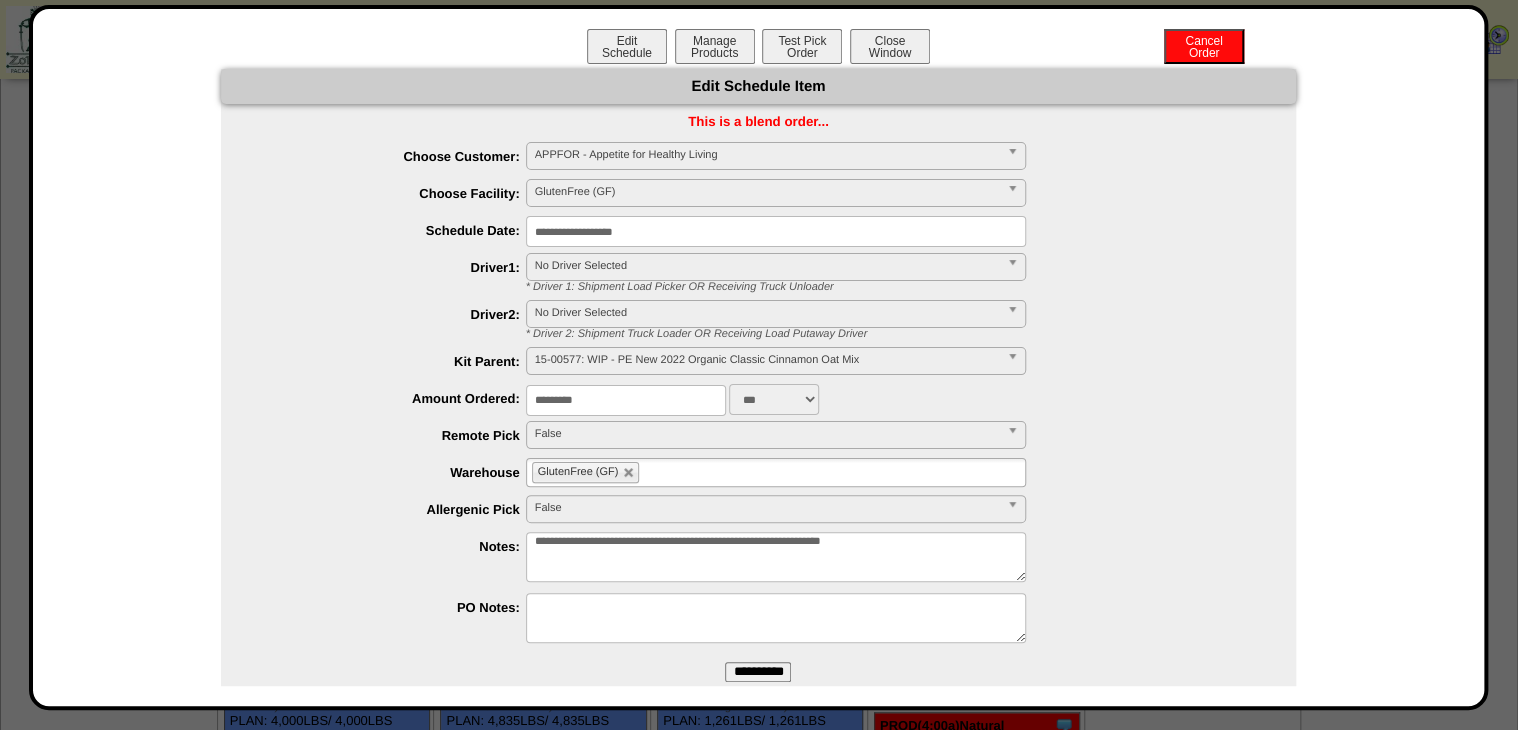 drag, startPoint x: 645, startPoint y: 394, endPoint x: 444, endPoint y: 454, distance: 209.76416 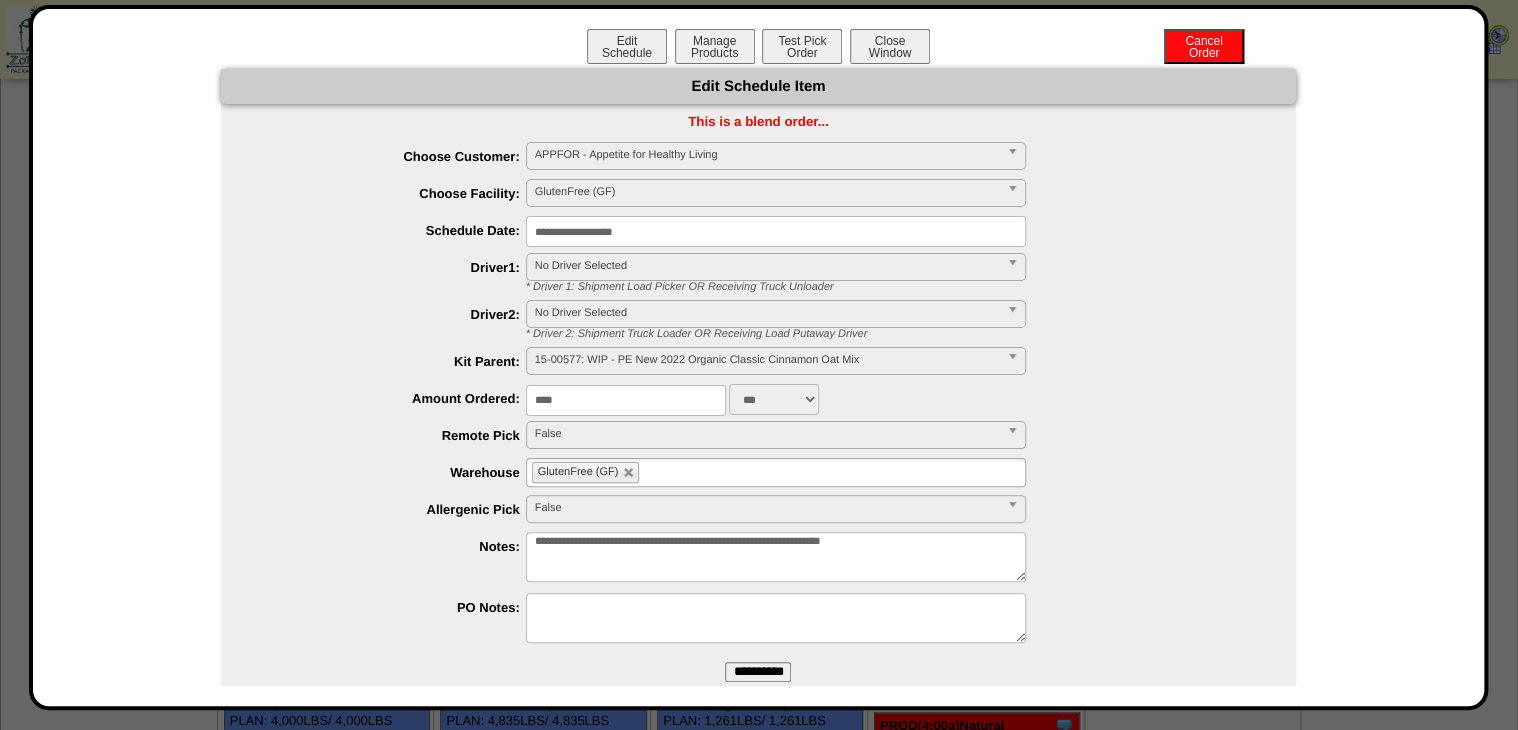 type on "****" 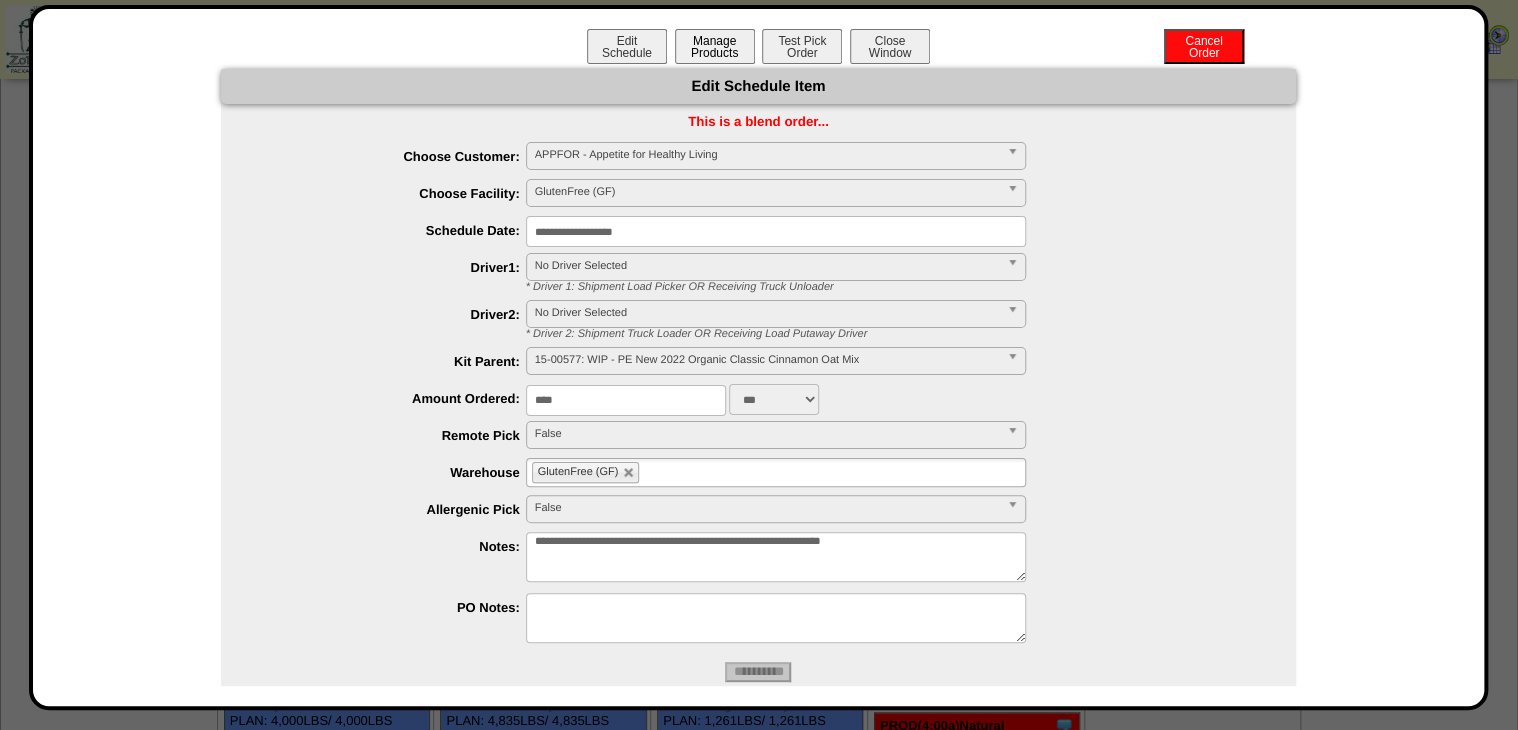 click on "**********" at bounding box center (759, 357) 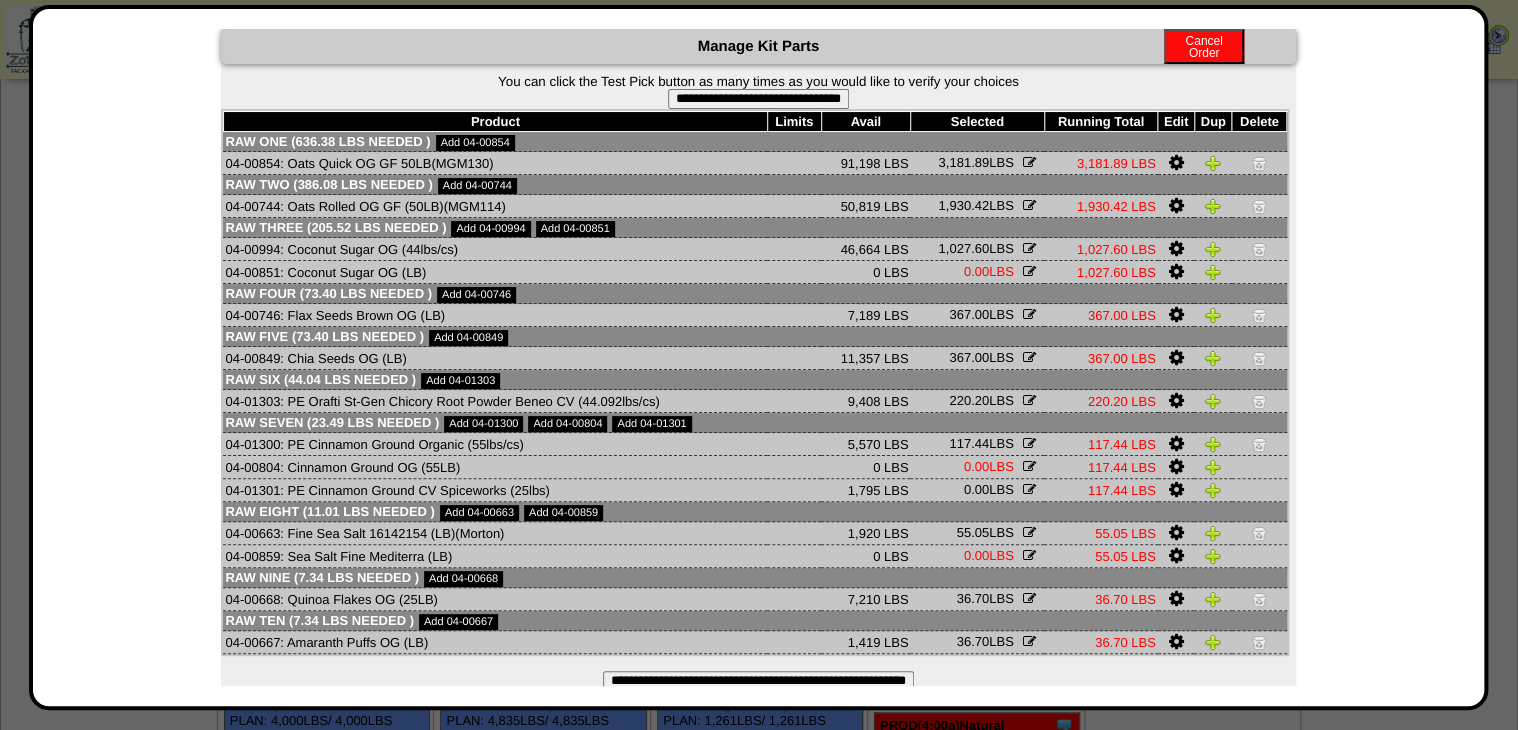 scroll, scrollTop: 76, scrollLeft: 0, axis: vertical 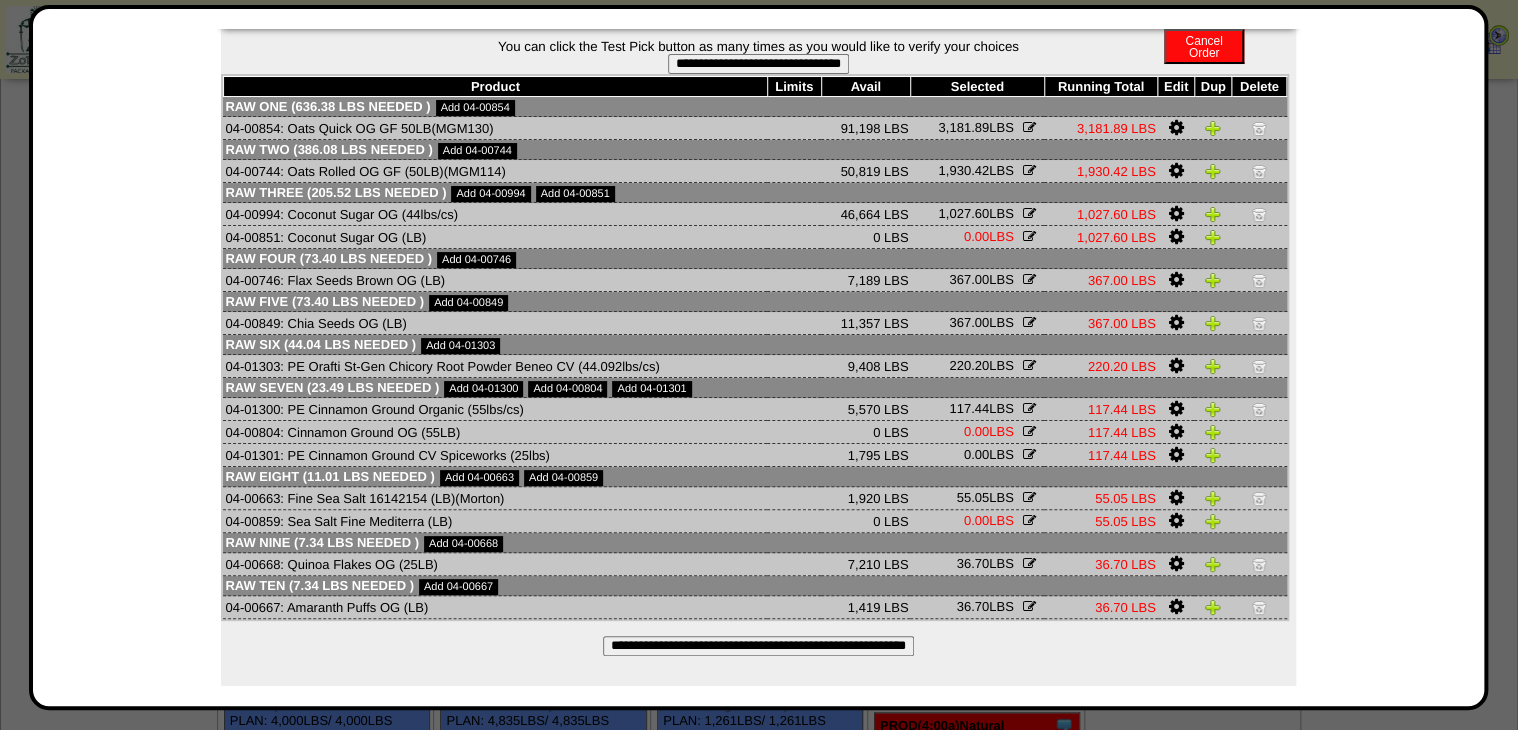 click on "**********" at bounding box center (758, 646) 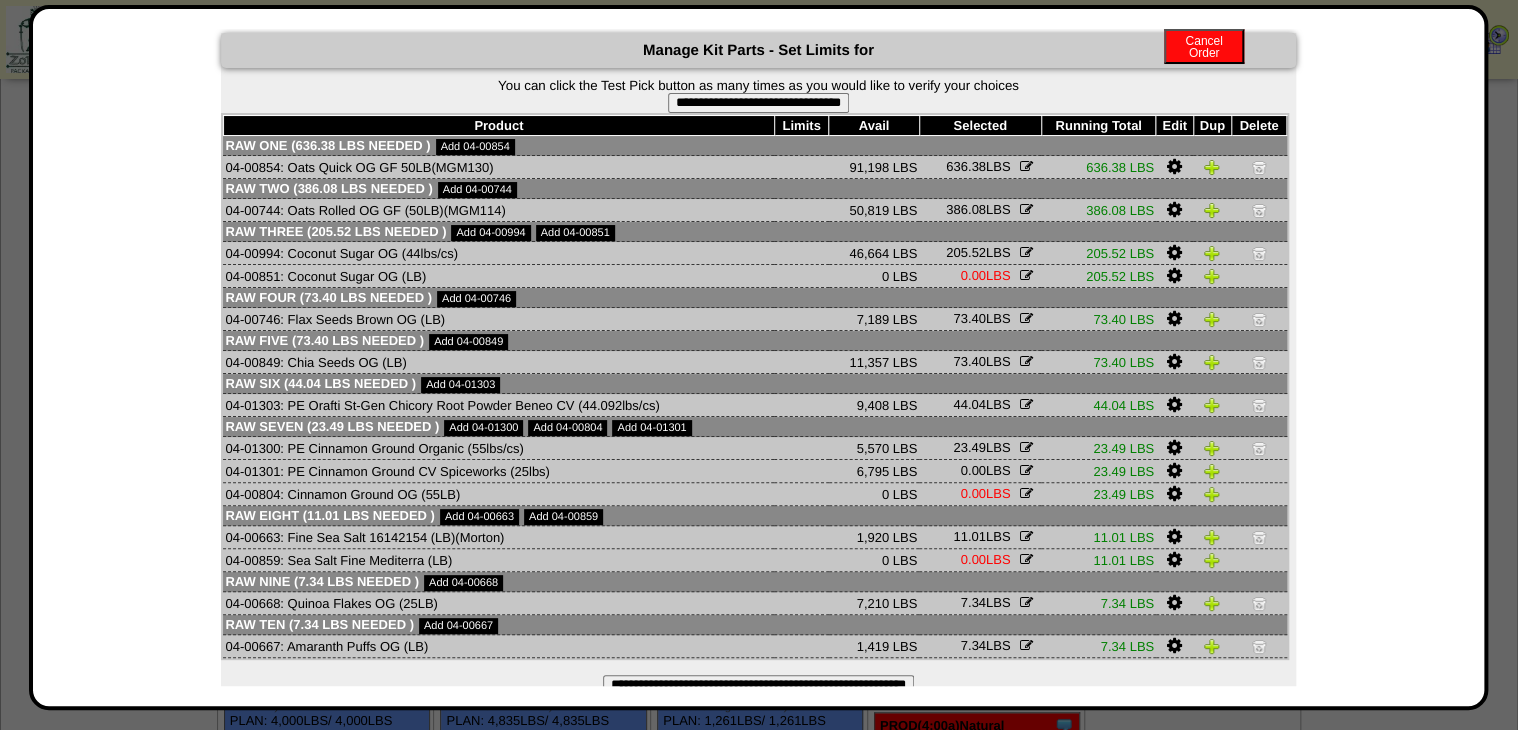 scroll, scrollTop: 0, scrollLeft: 0, axis: both 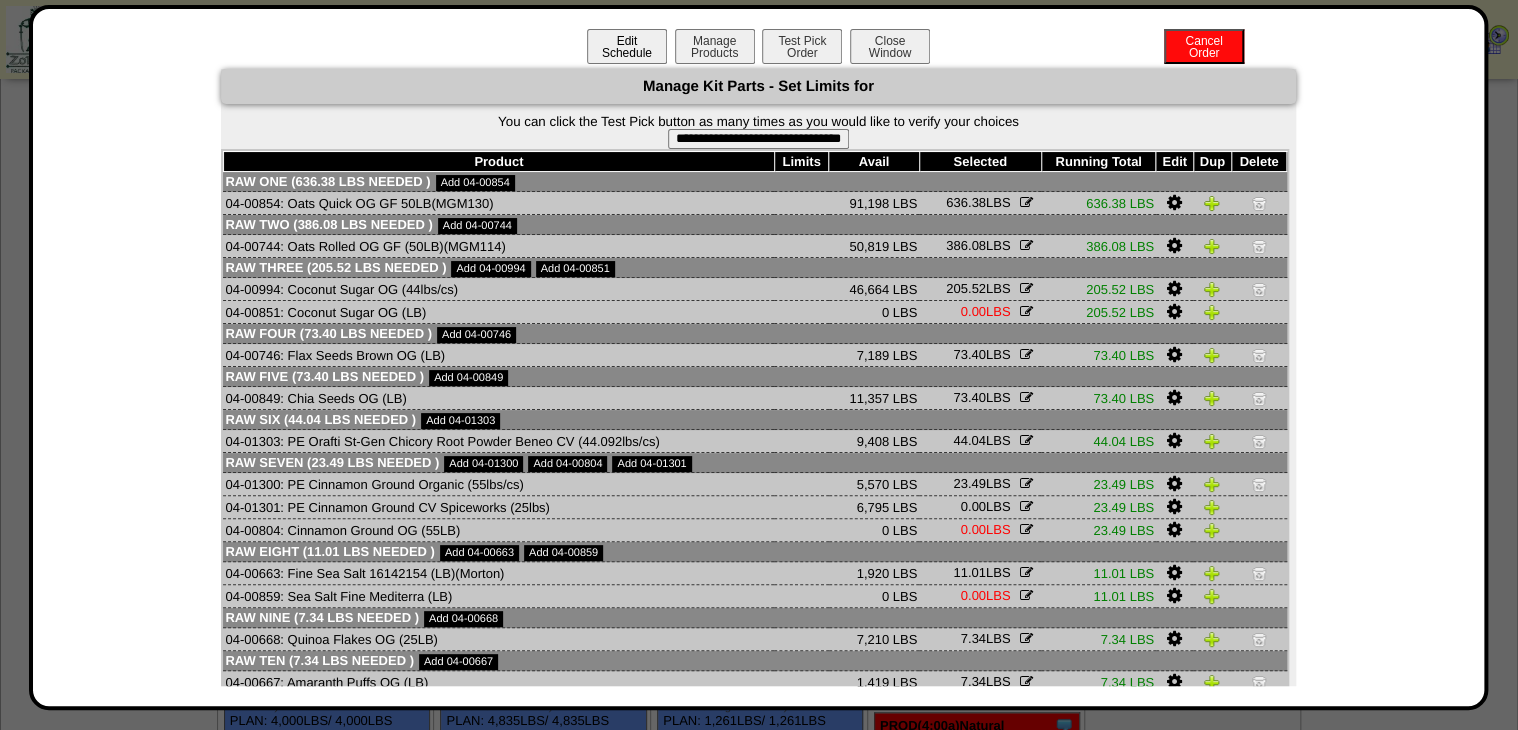 click on "Edit Schedule" at bounding box center (627, 46) 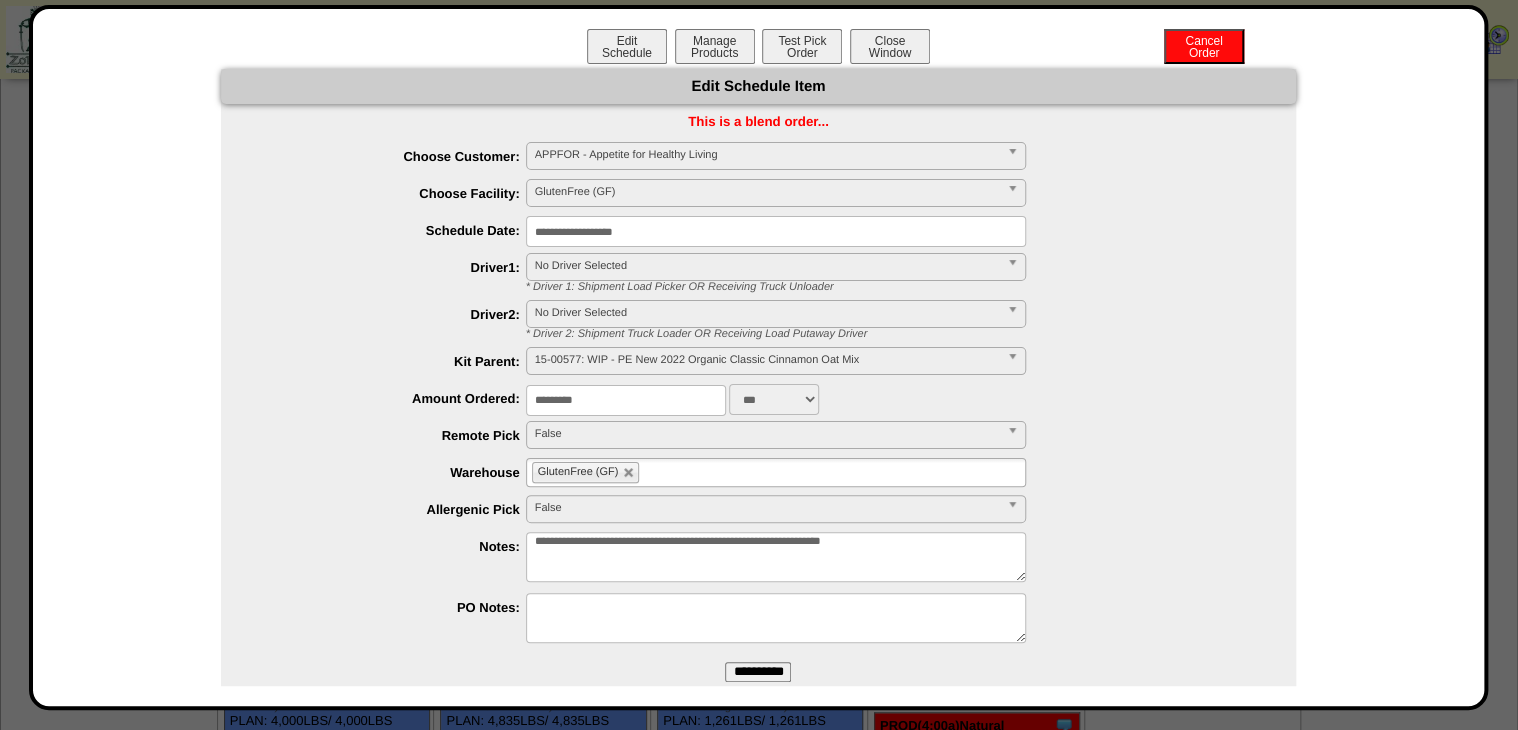 drag, startPoint x: 531, startPoint y: 540, endPoint x: 496, endPoint y: 549, distance: 36.138622 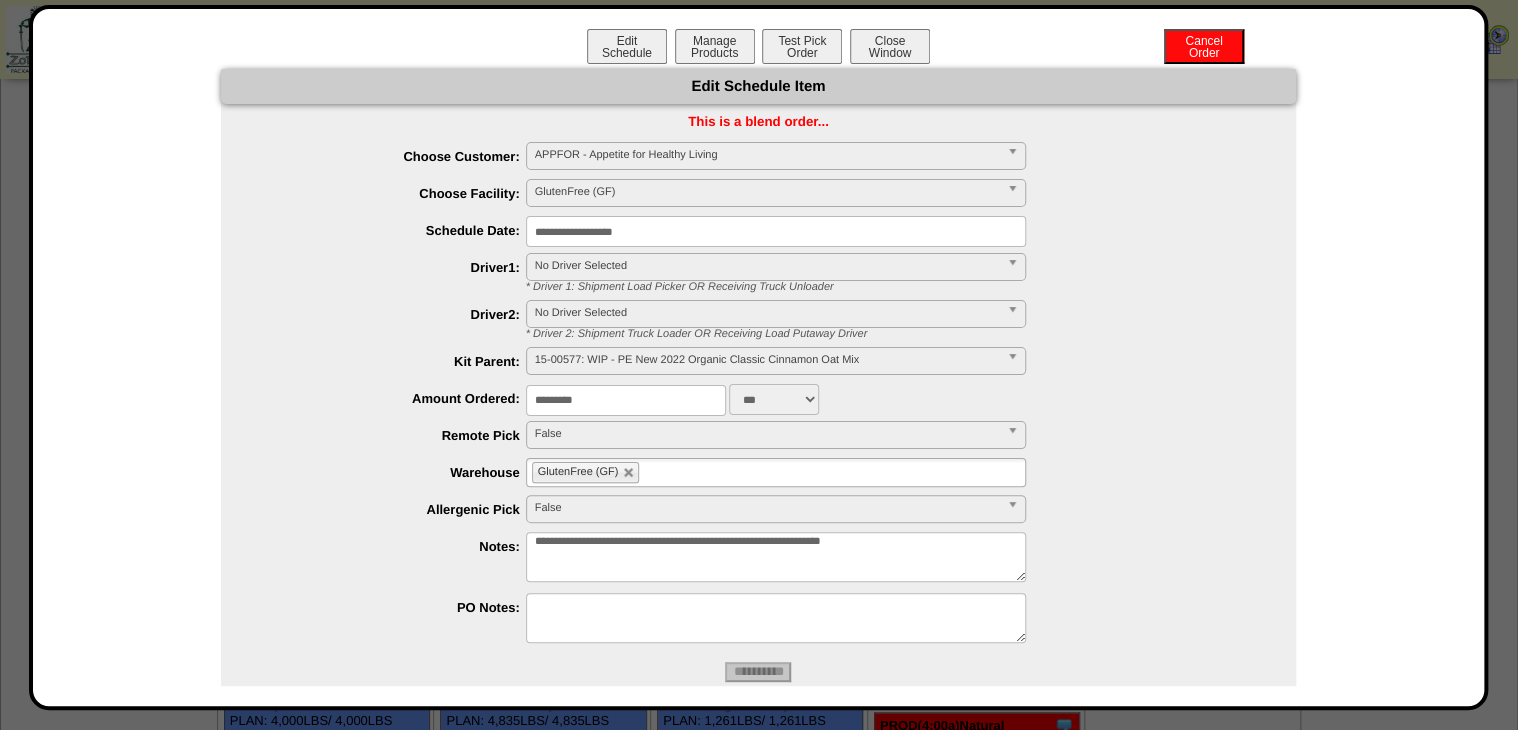 click on "**********" at bounding box center [776, 557] 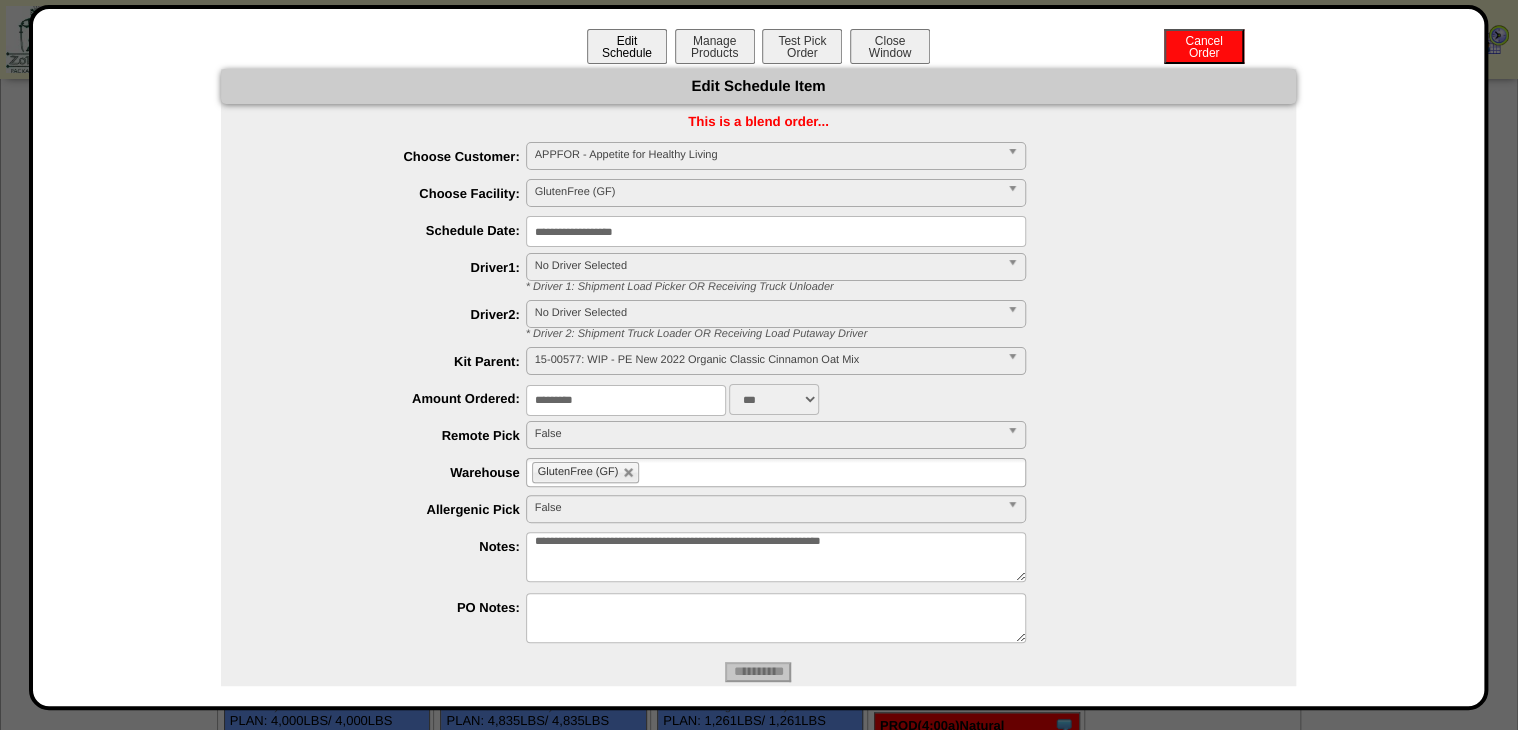 click on "Edit Schedule" at bounding box center [627, 46] 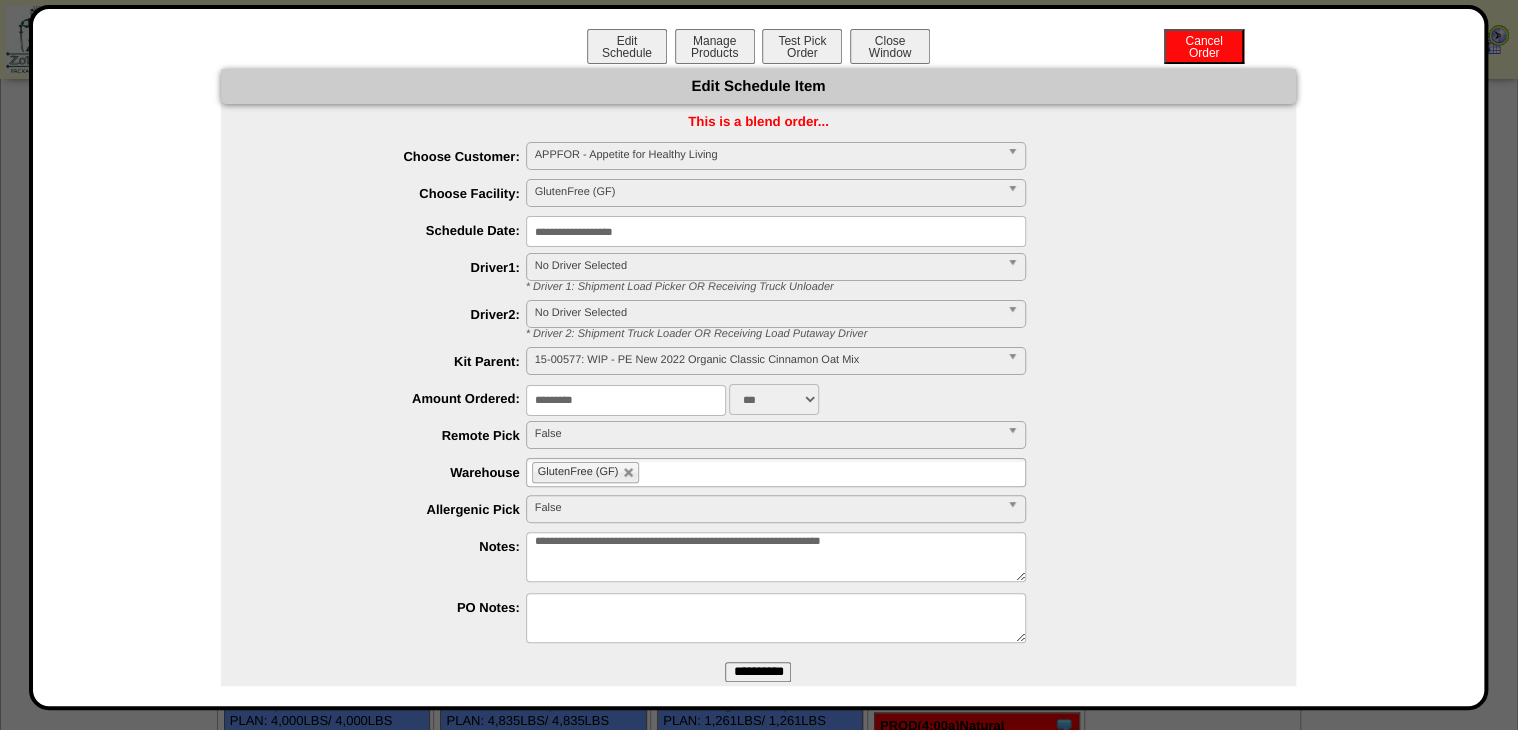 click on "**********" at bounding box center (776, 557) 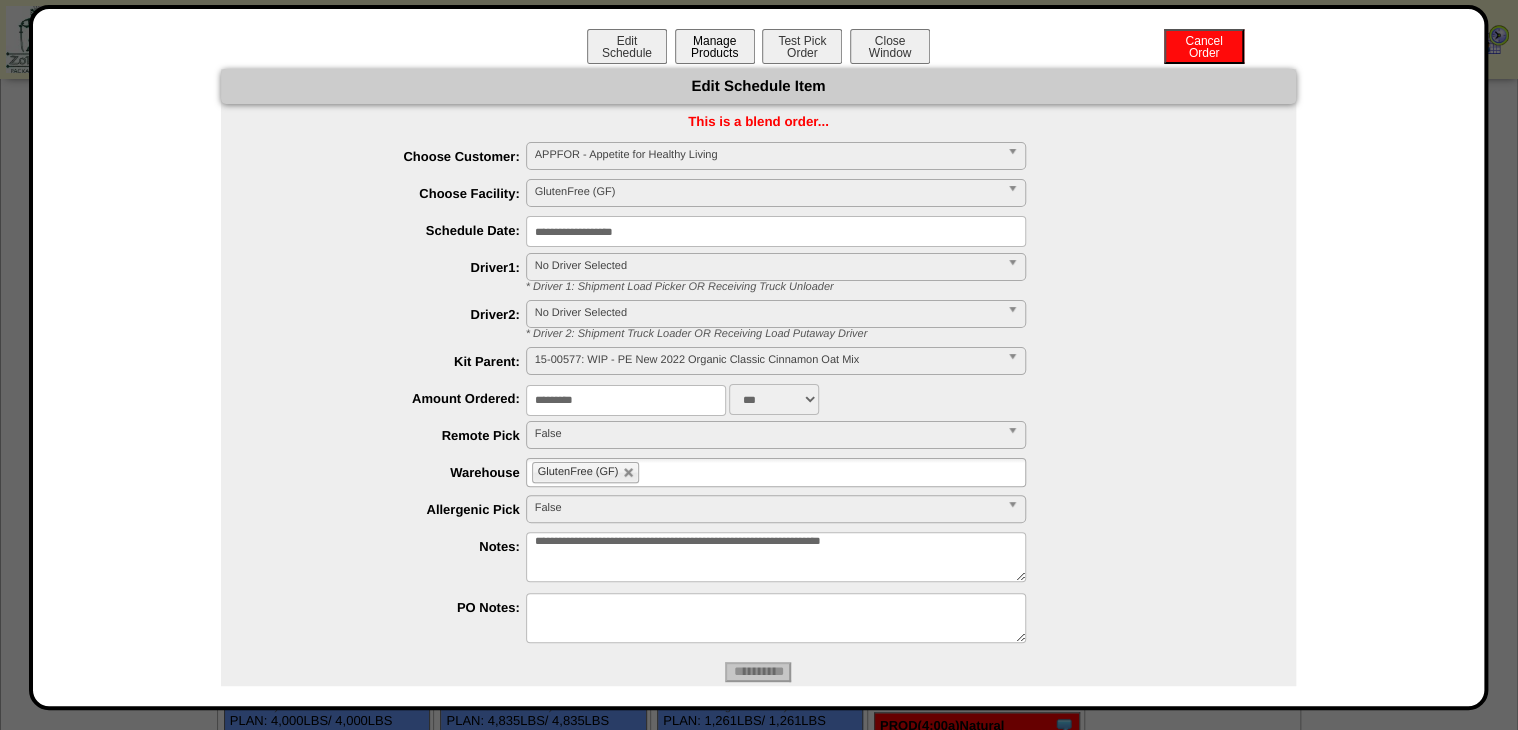 click on "Manage Products" at bounding box center [715, 46] 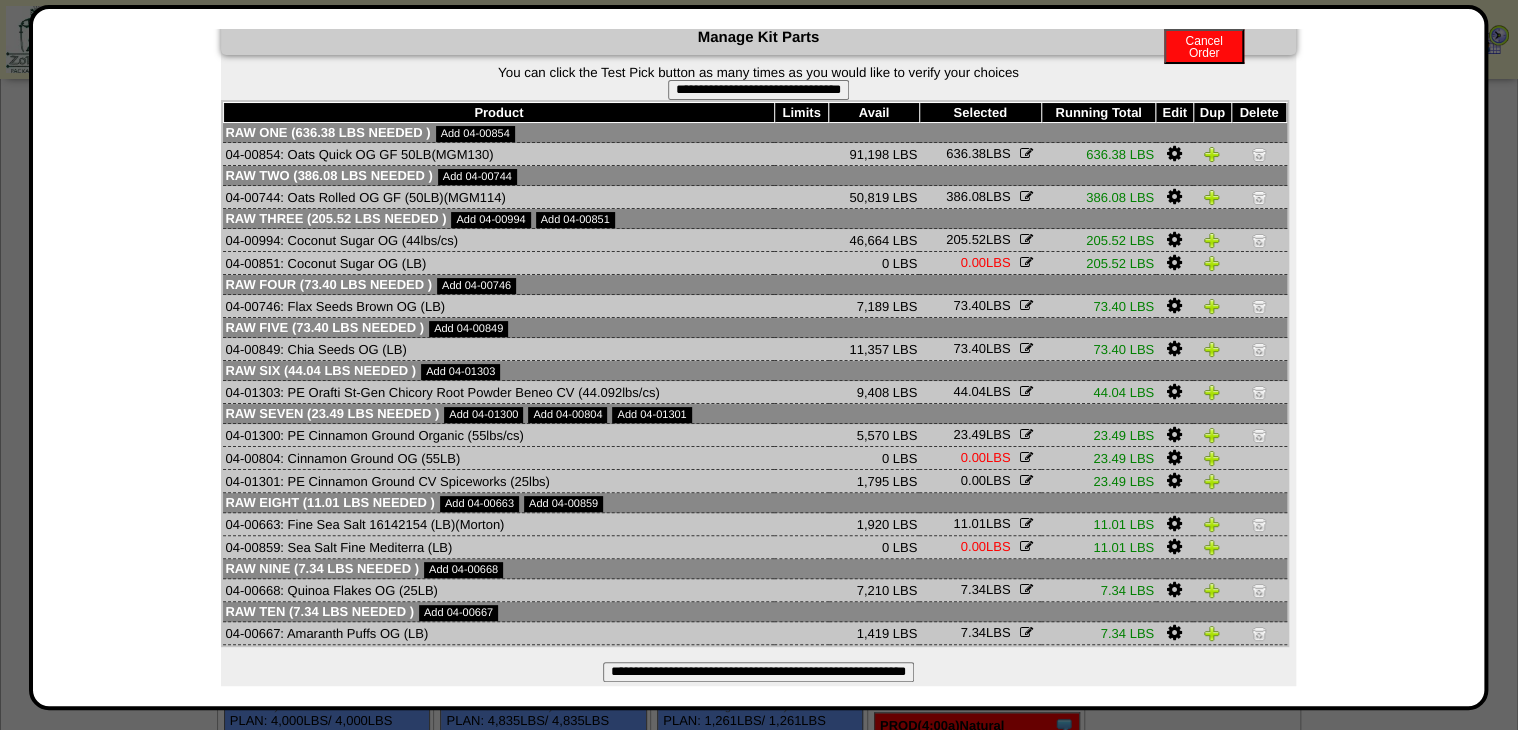 scroll, scrollTop: 76, scrollLeft: 0, axis: vertical 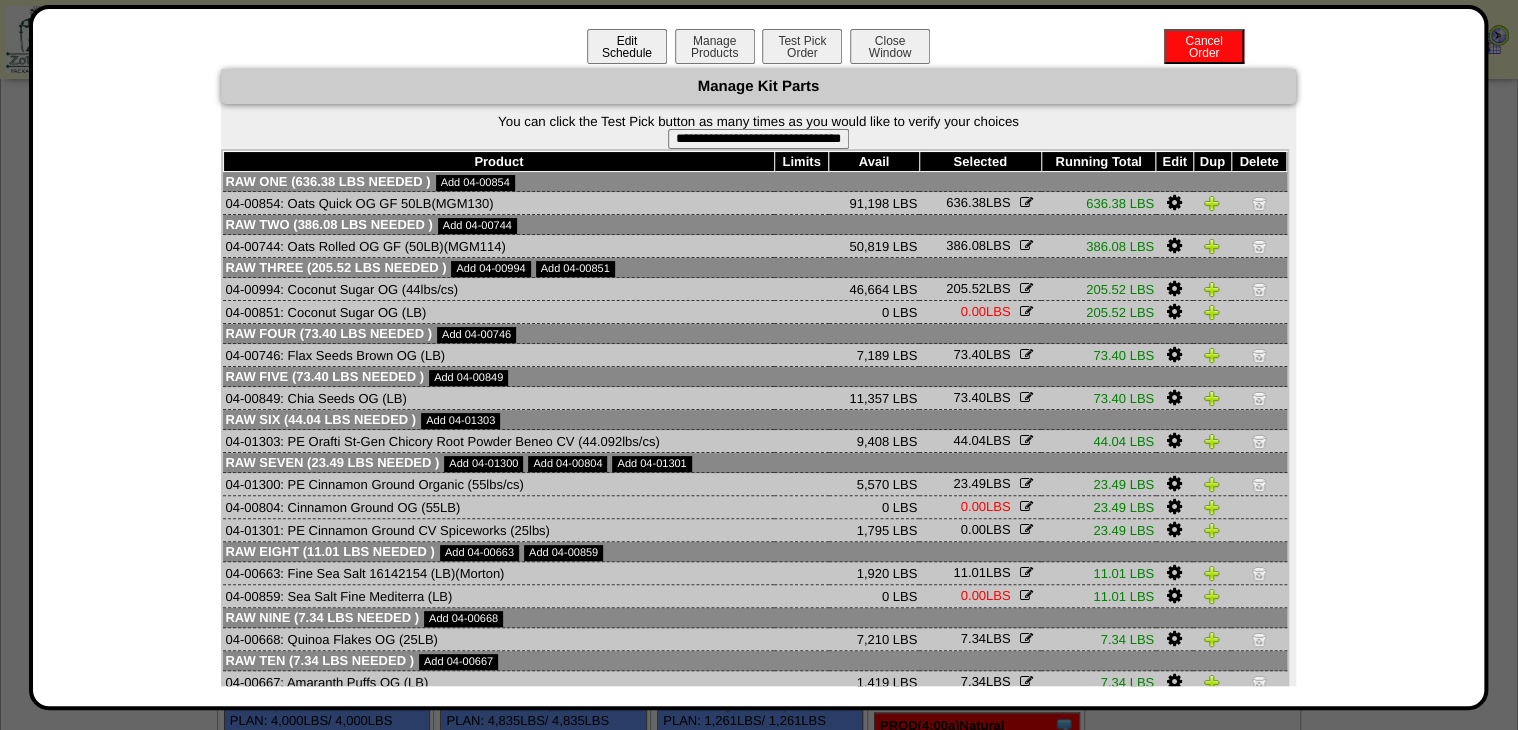 click on "Edit Schedule" at bounding box center [627, 46] 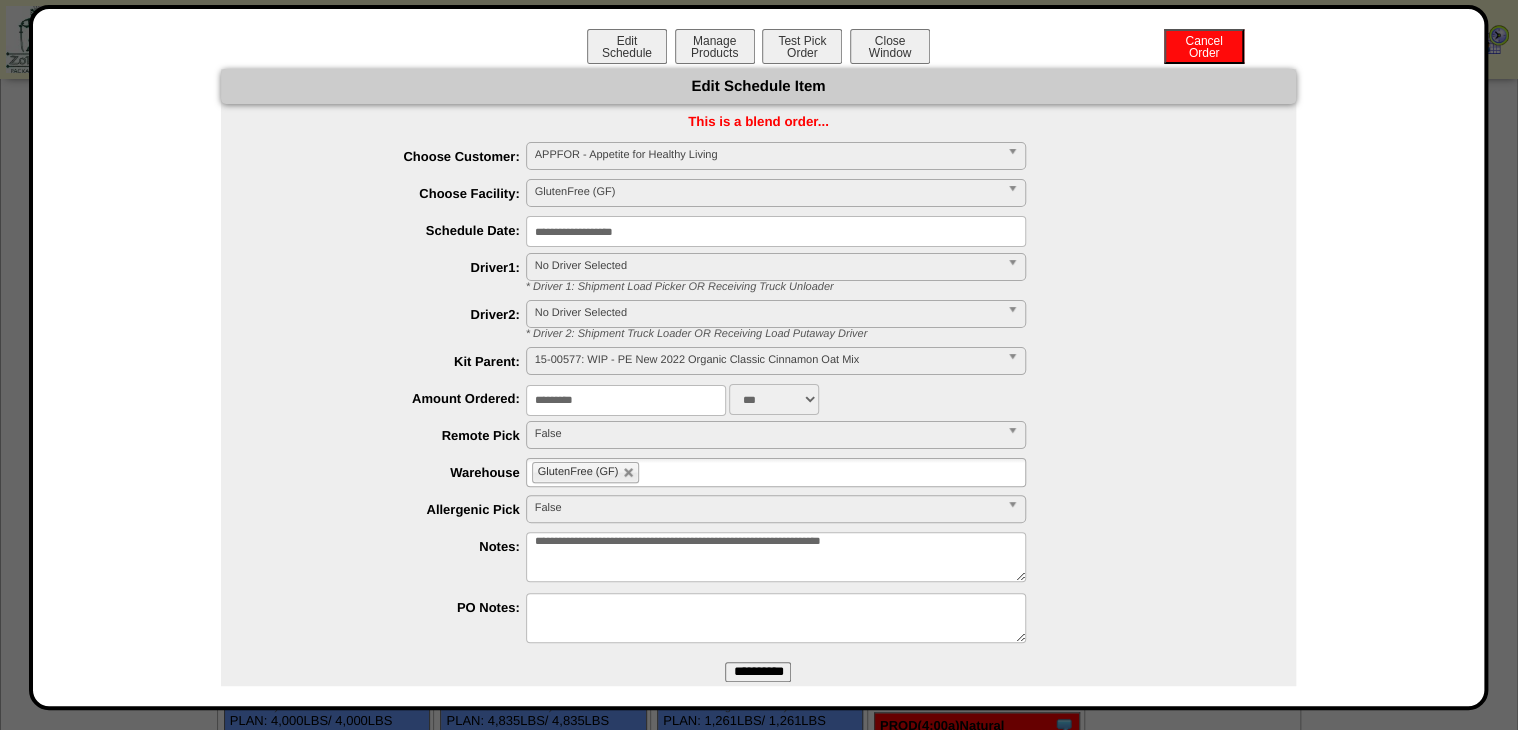 drag, startPoint x: 512, startPoint y: 417, endPoint x: 388, endPoint y: 447, distance: 127.57743 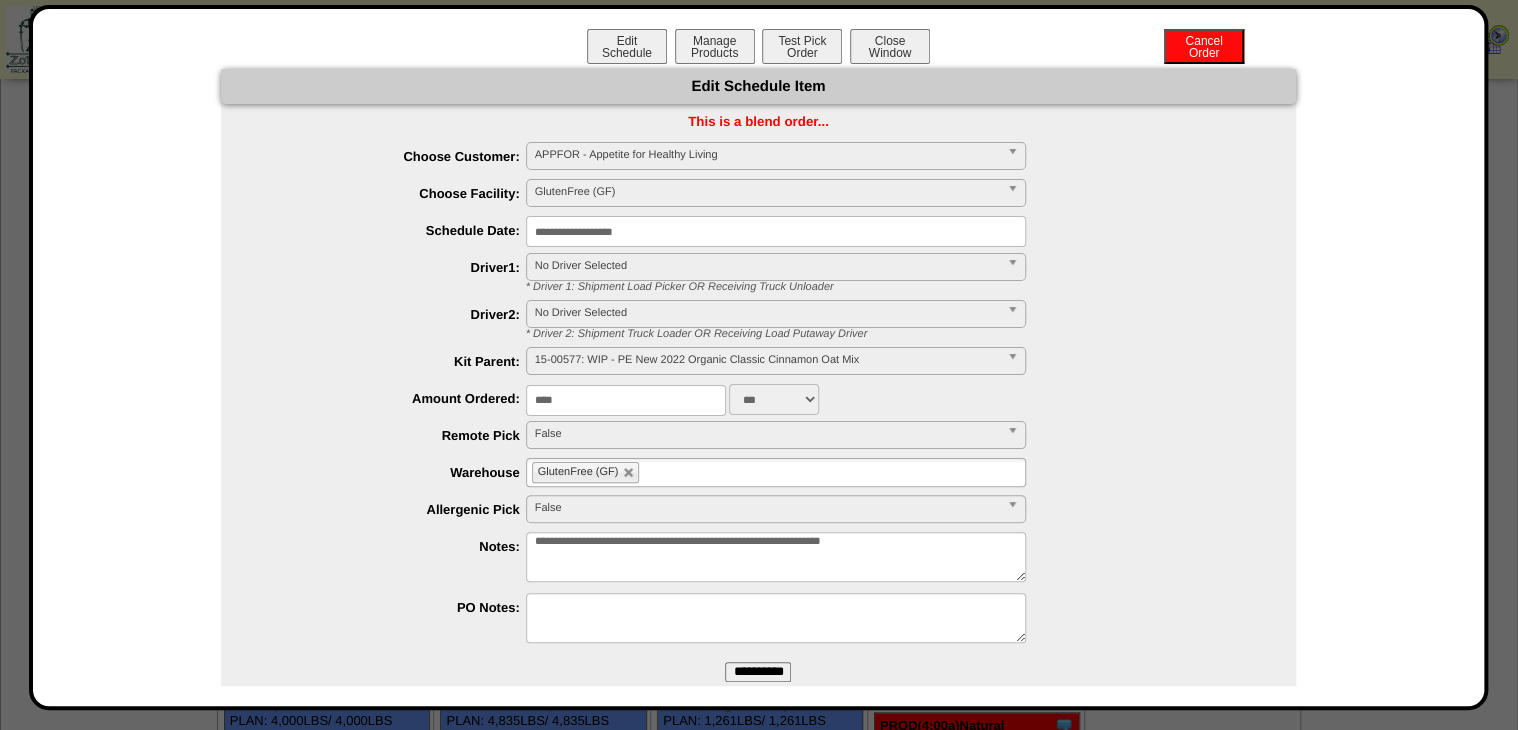 type on "****" 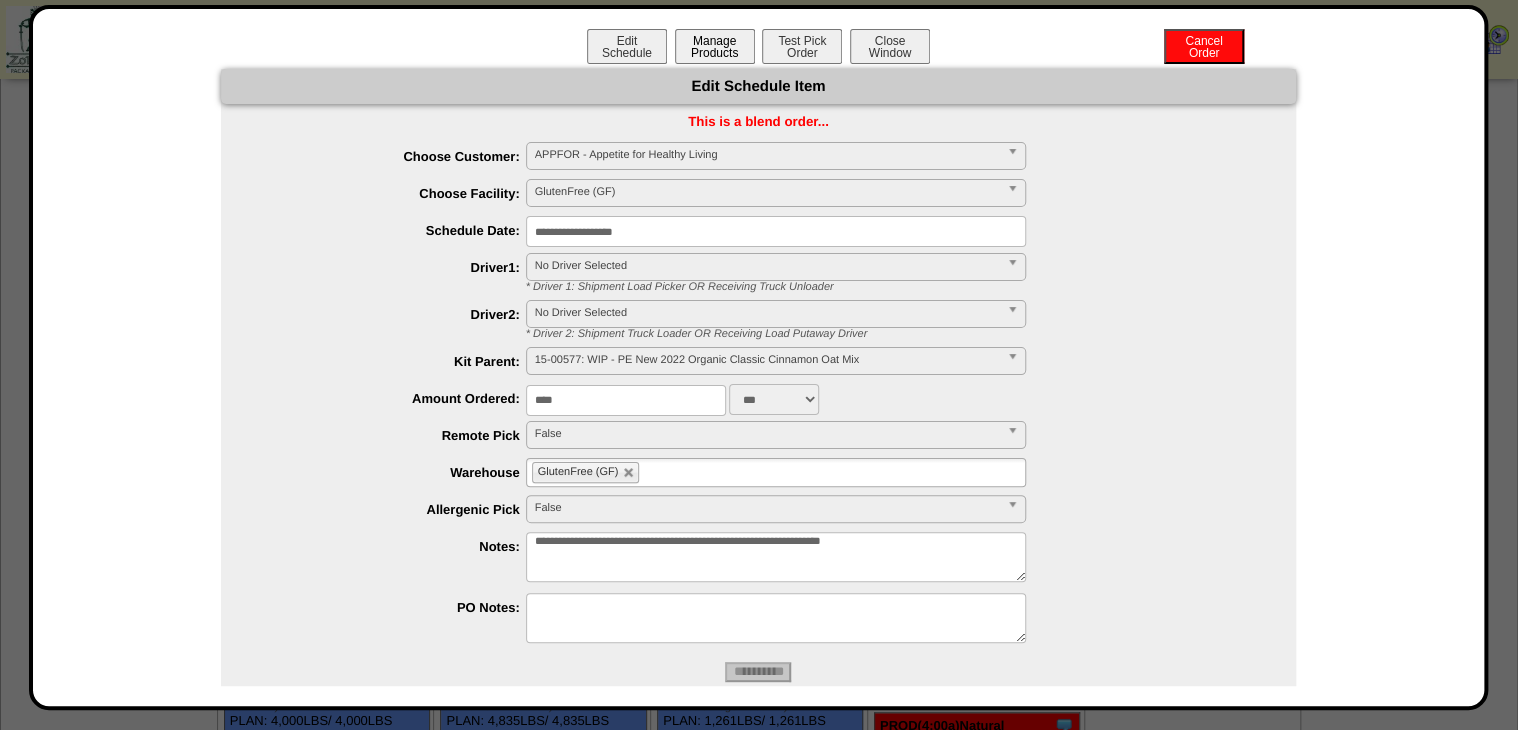 click on "Manage Products" at bounding box center [715, 46] 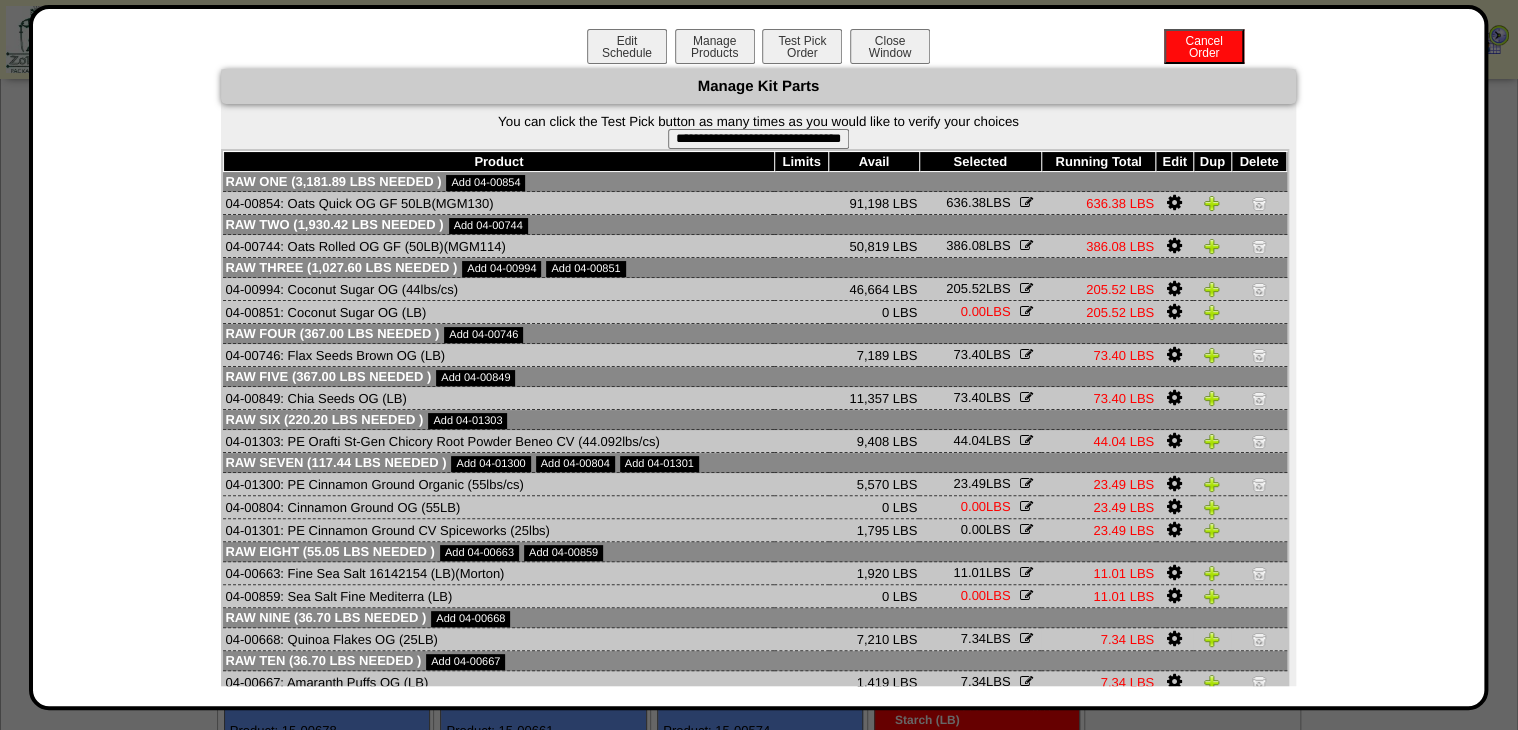 scroll, scrollTop: 800, scrollLeft: 0, axis: vertical 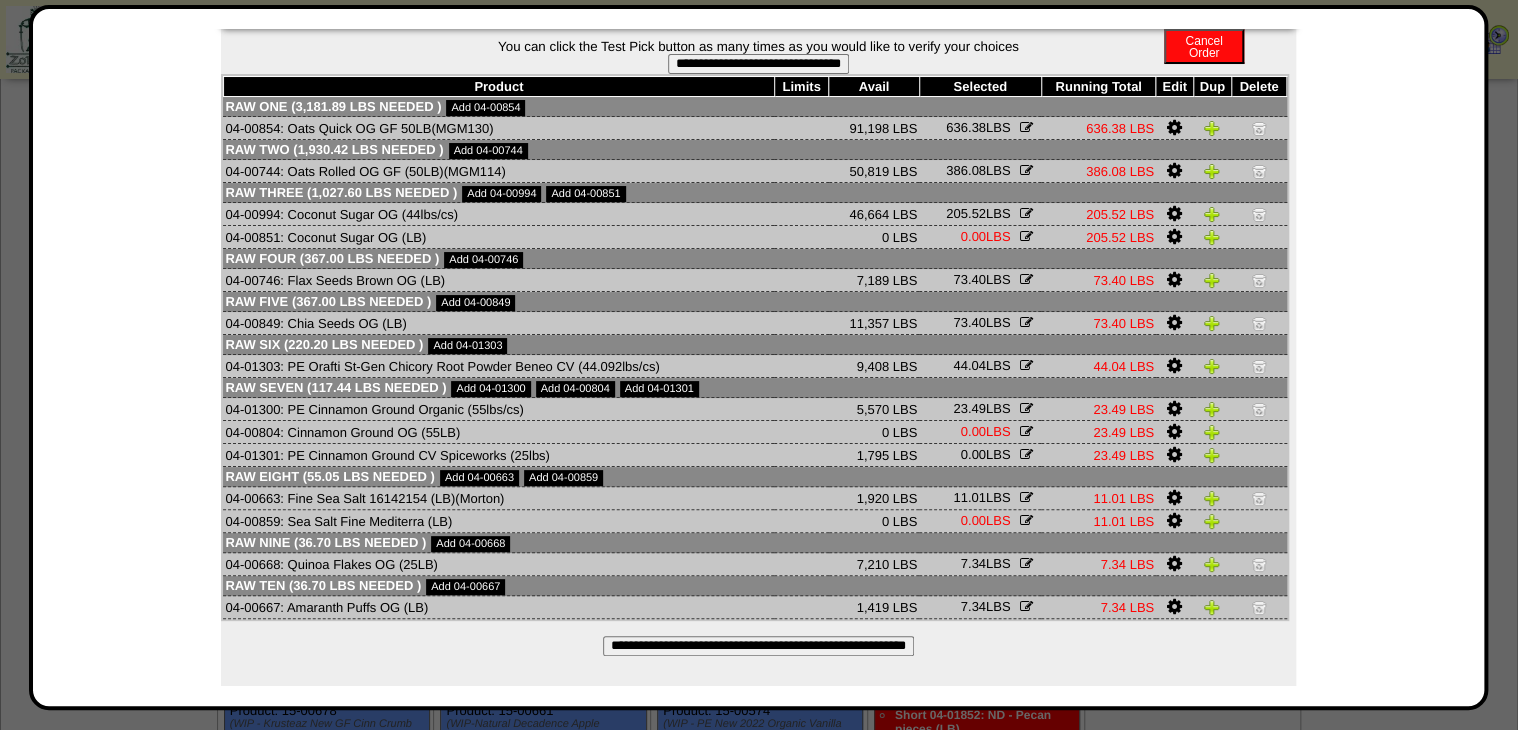 click on "**********" at bounding box center [758, 646] 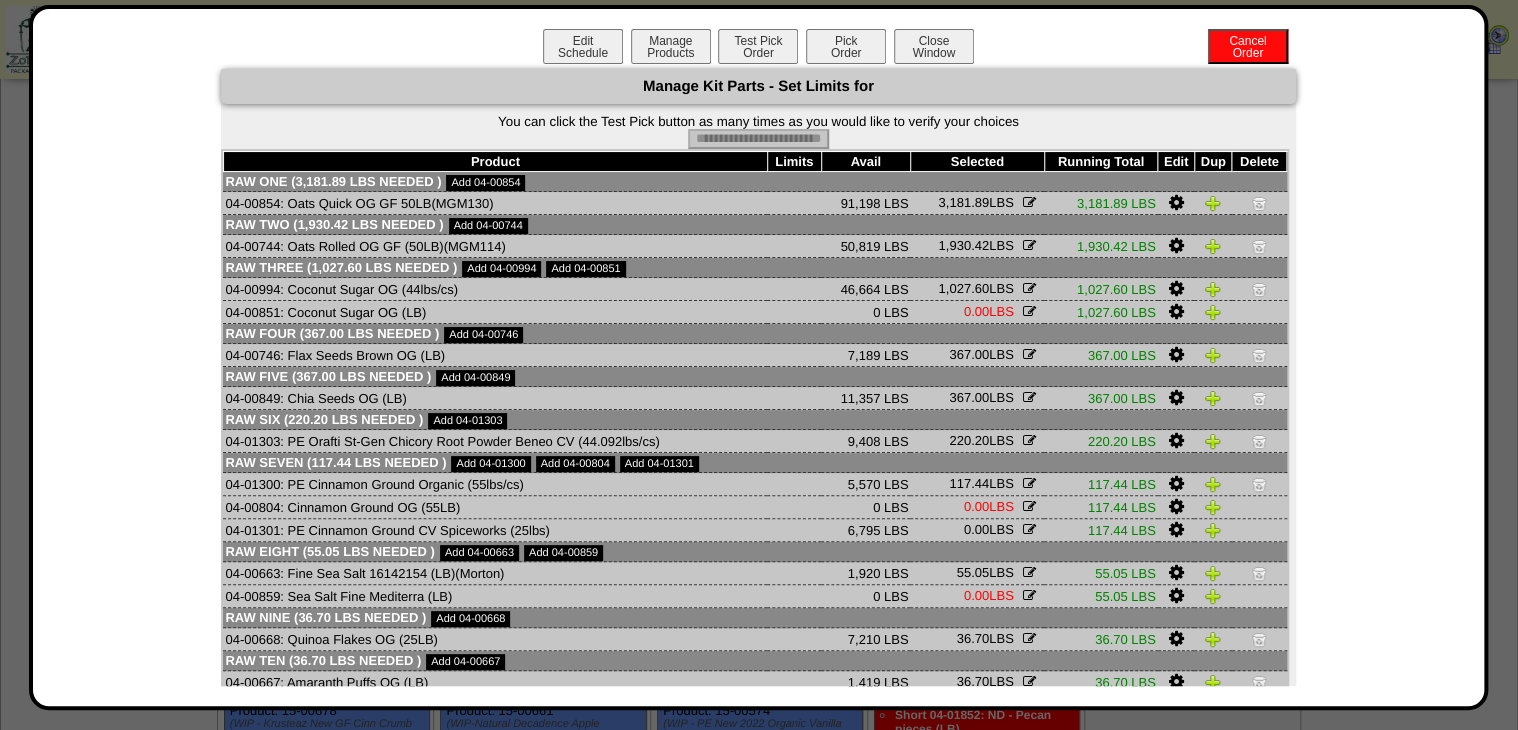 click on "Pick Order" at bounding box center [846, 46] 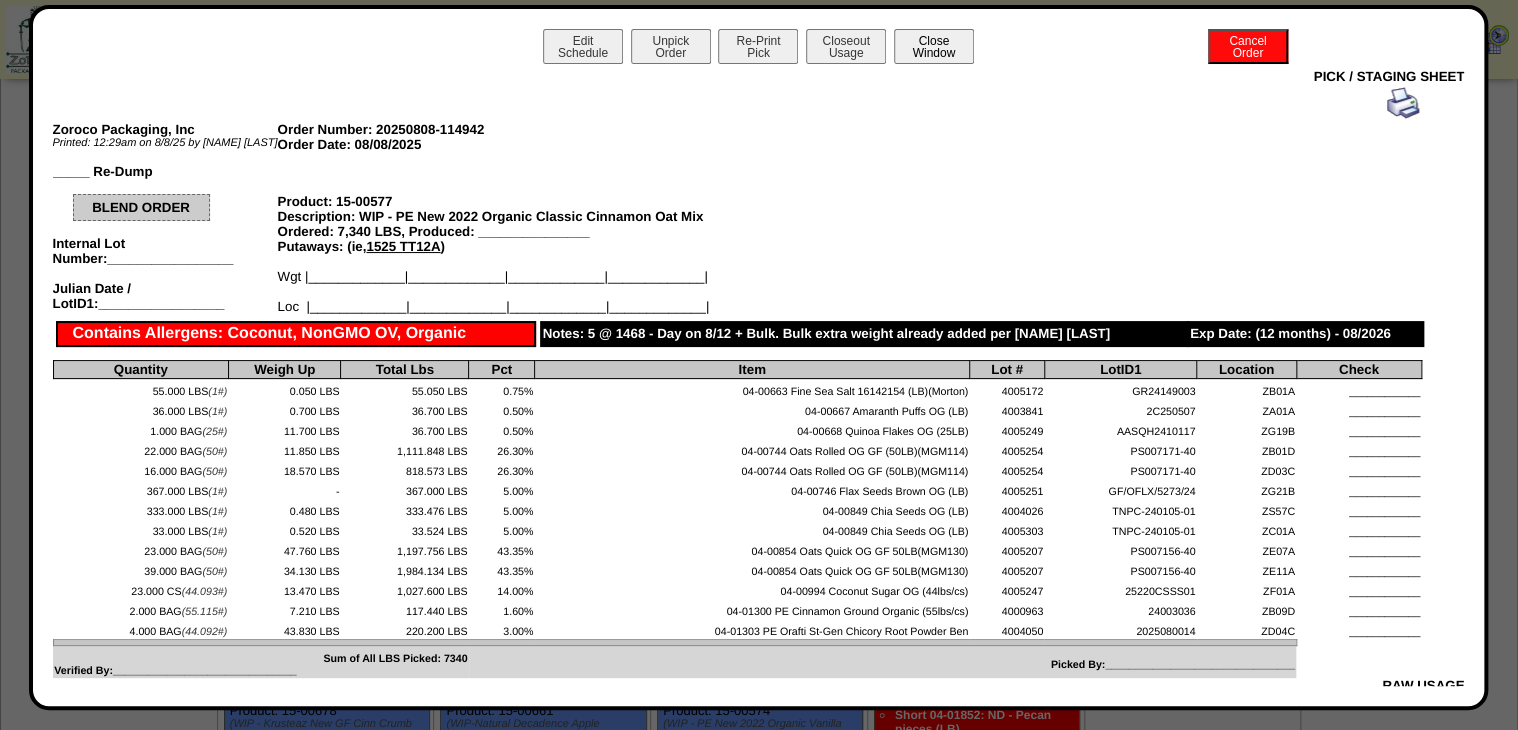 click on "Close Window" at bounding box center [934, 46] 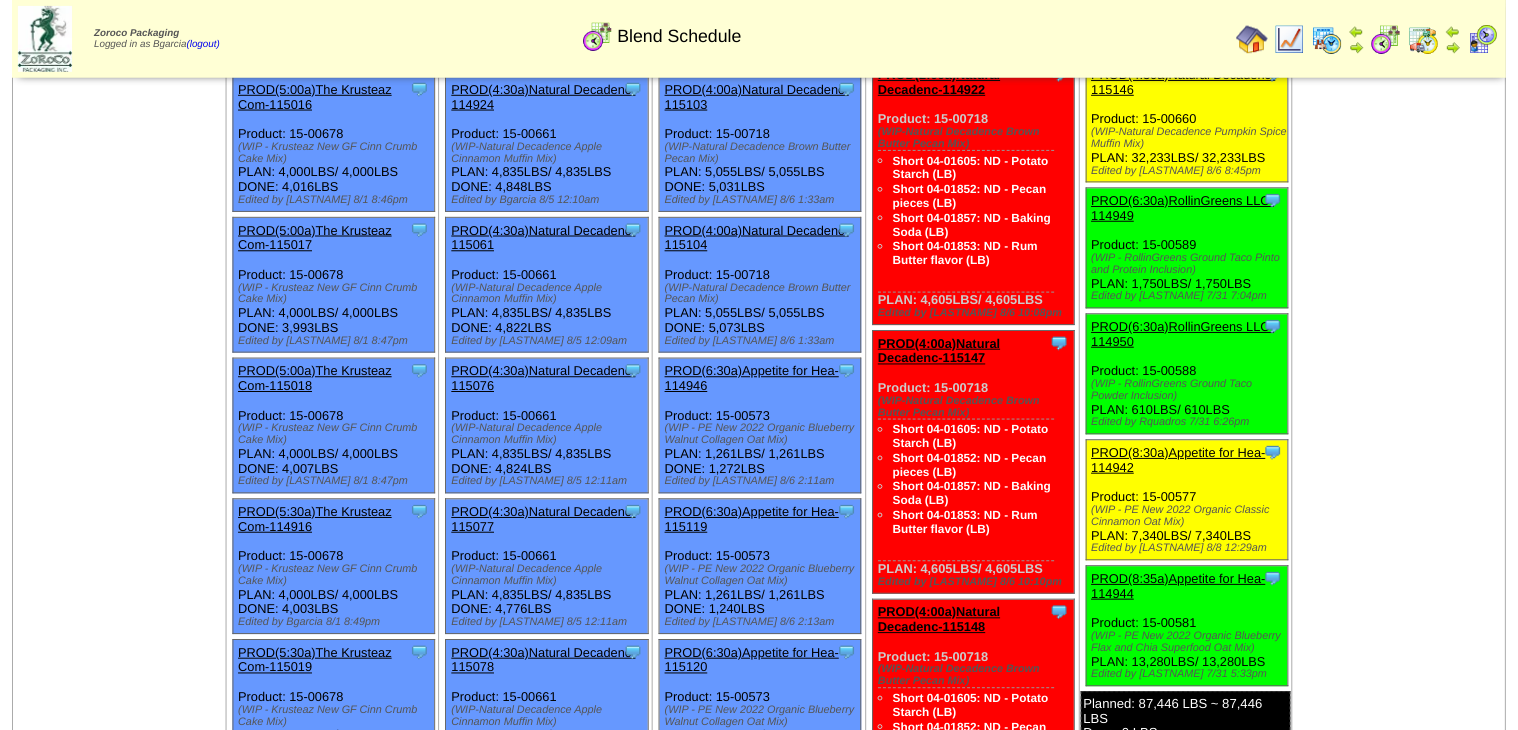 scroll, scrollTop: 320, scrollLeft: 0, axis: vertical 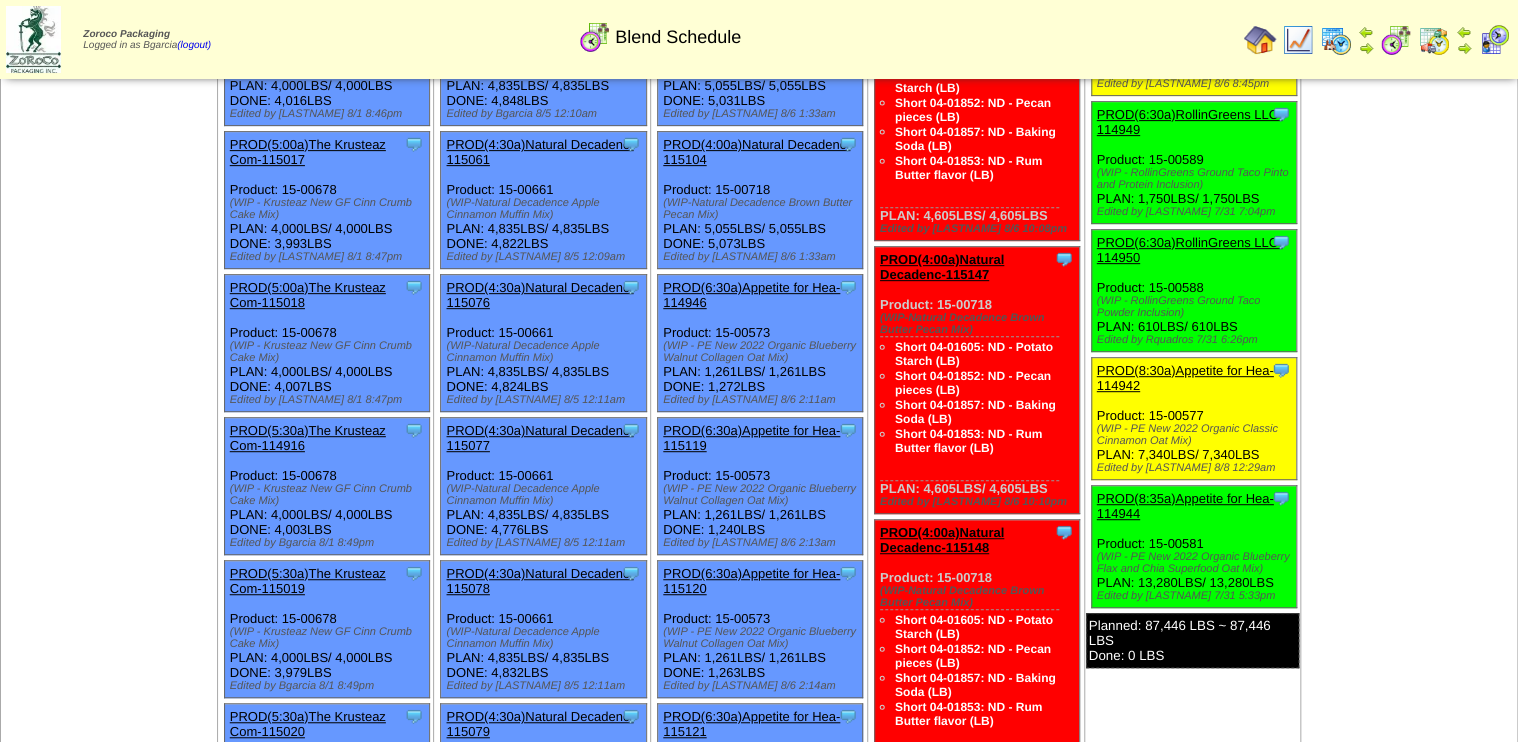 click on "PROD(8:30a)Appetite for Hea-114942" at bounding box center [1185, 378] 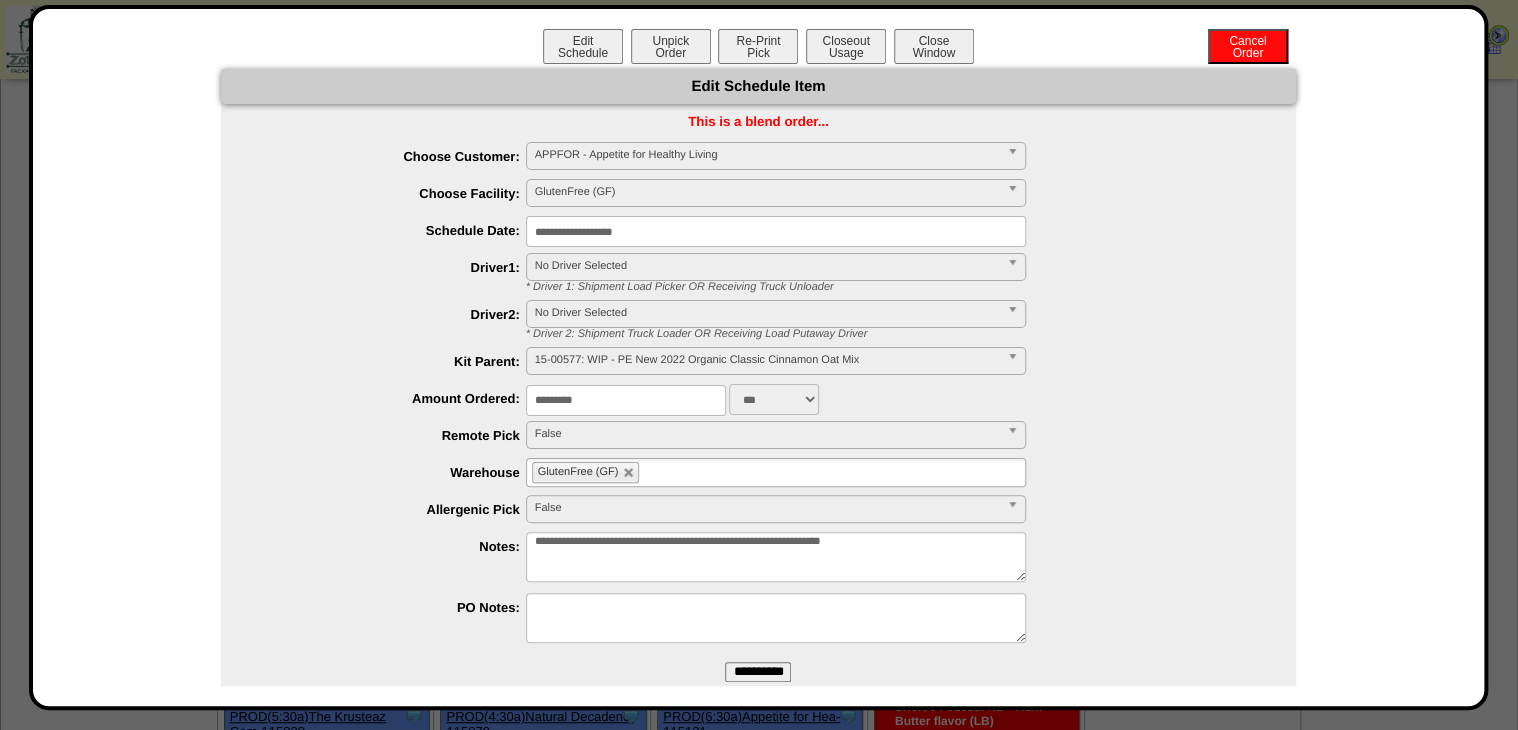 click on "**********" at bounding box center [776, 557] 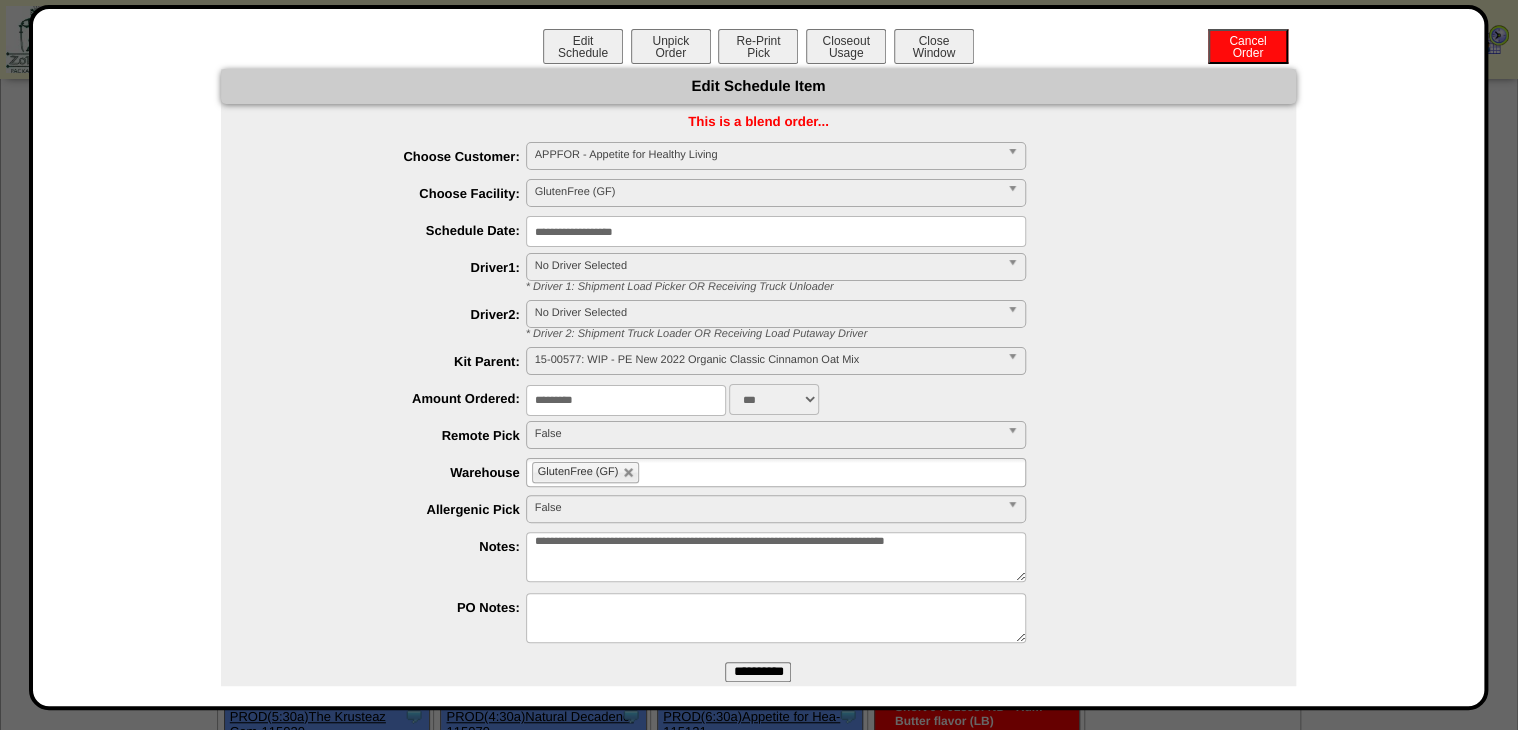 type on "**********" 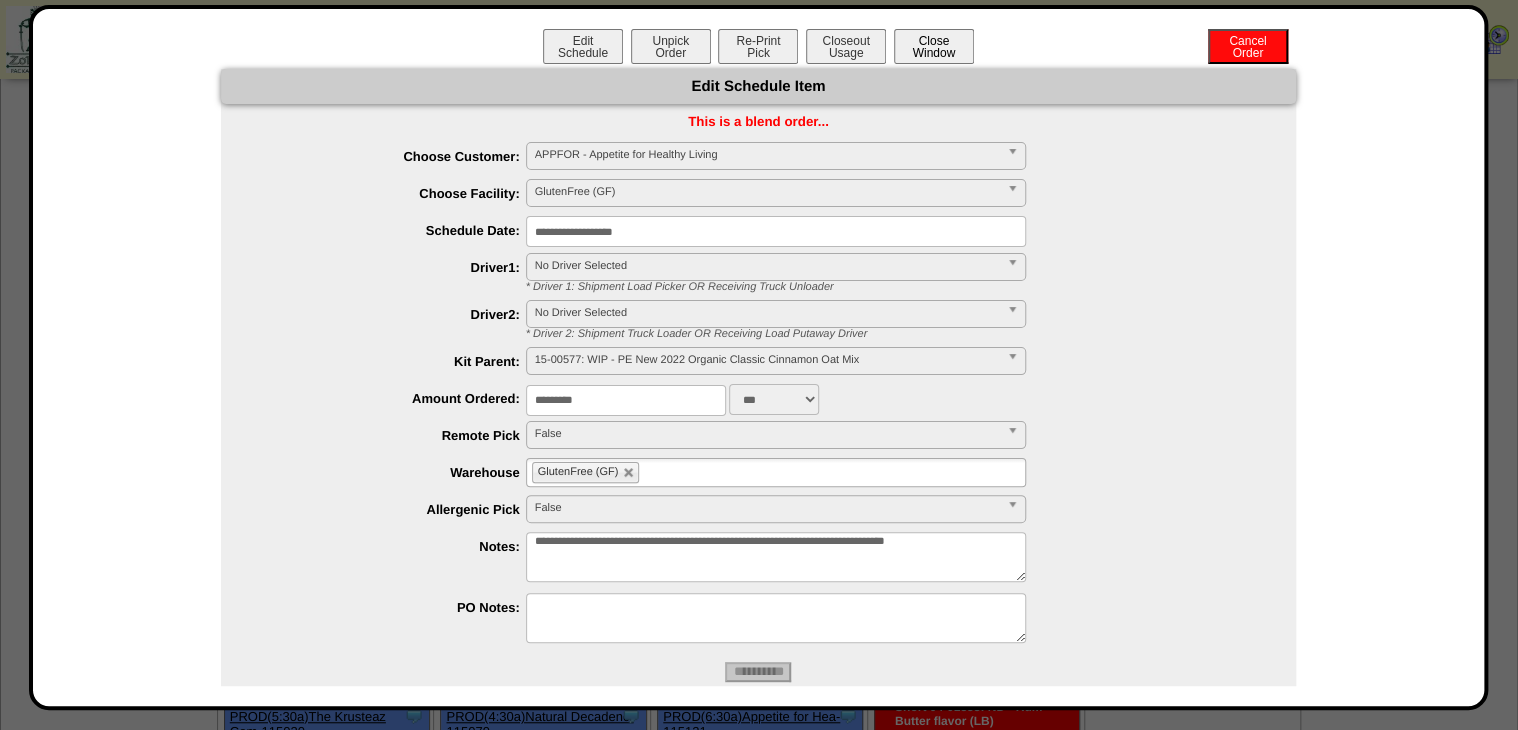 click on "Close Window" at bounding box center [934, 46] 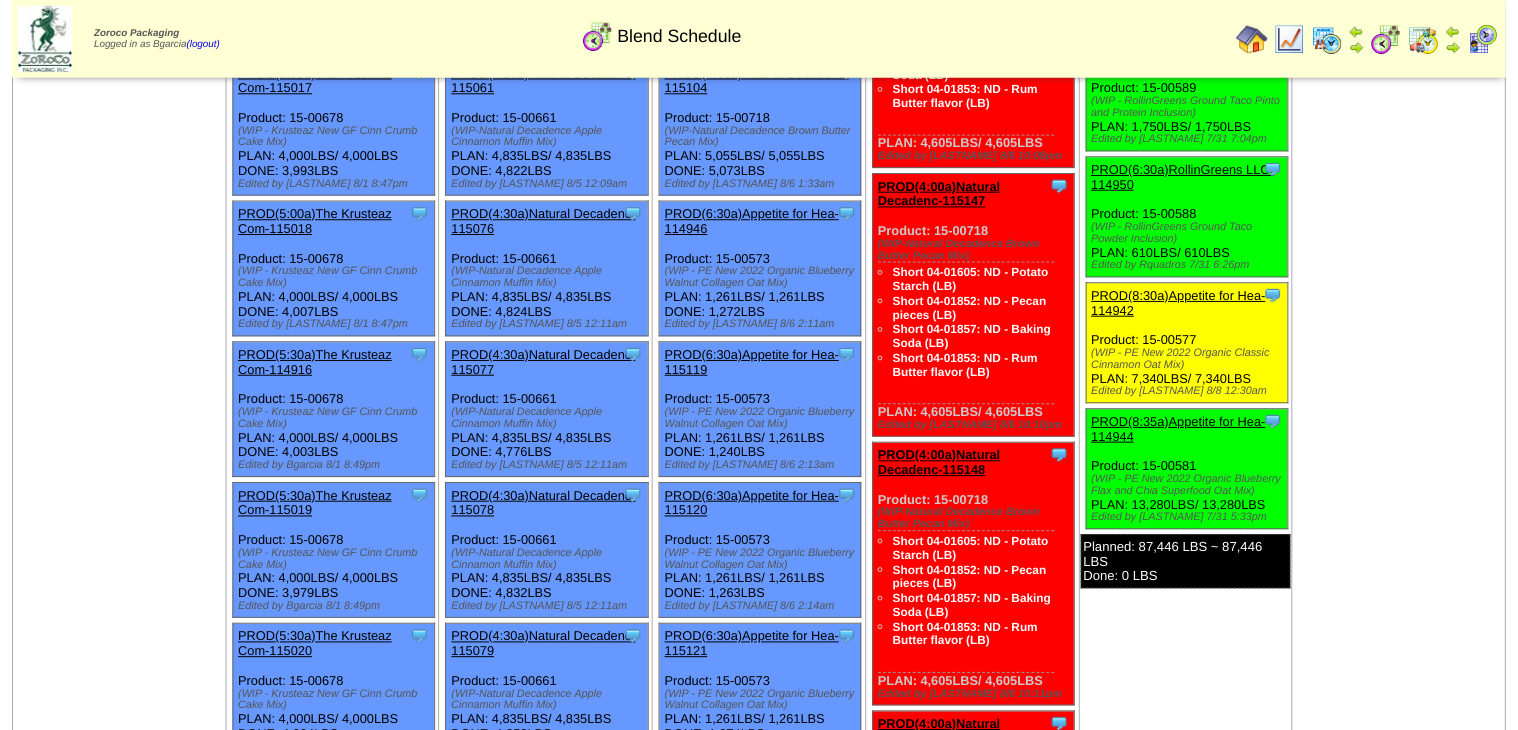 scroll, scrollTop: 480, scrollLeft: 0, axis: vertical 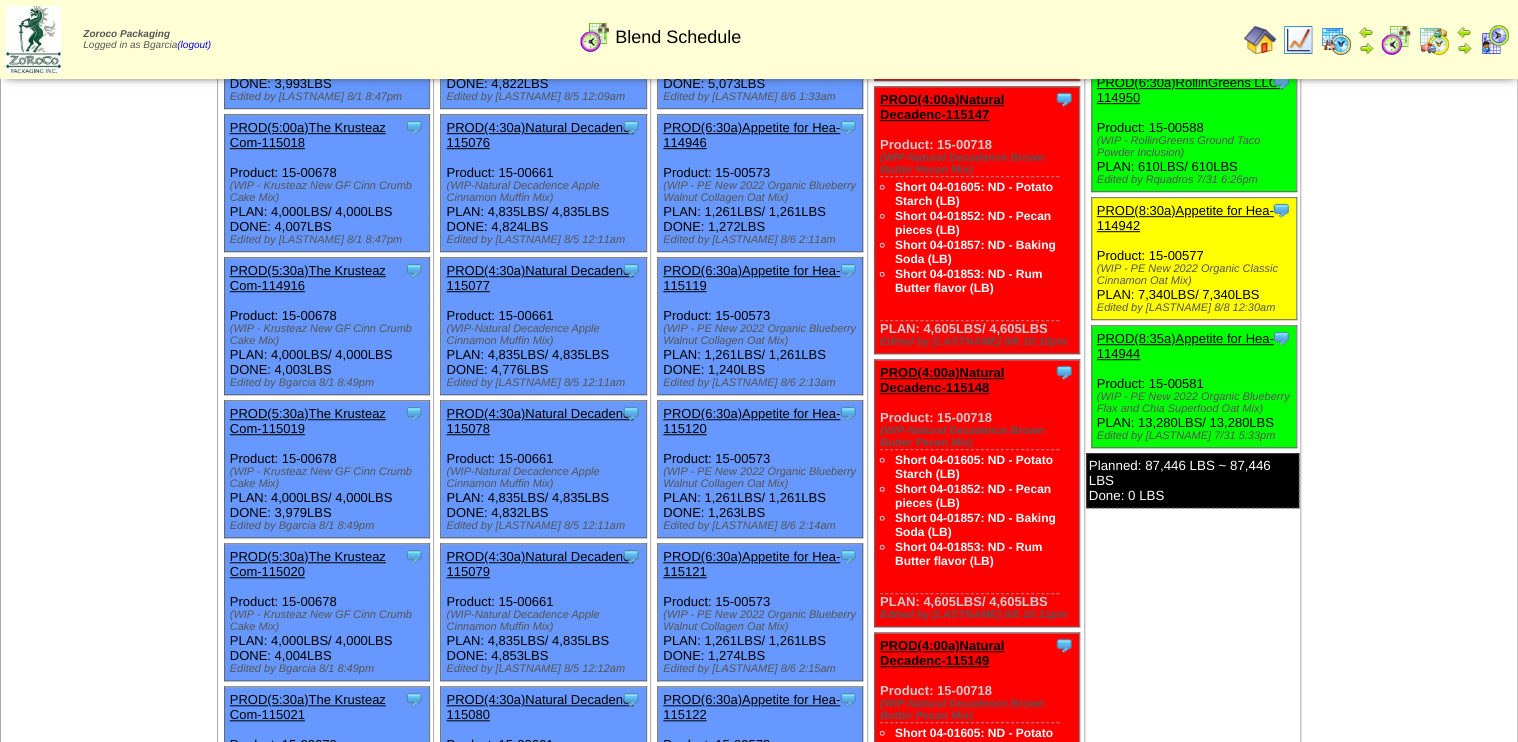 click on "PROD(8:35a)Appetite for Hea-114944" at bounding box center [1185, 346] 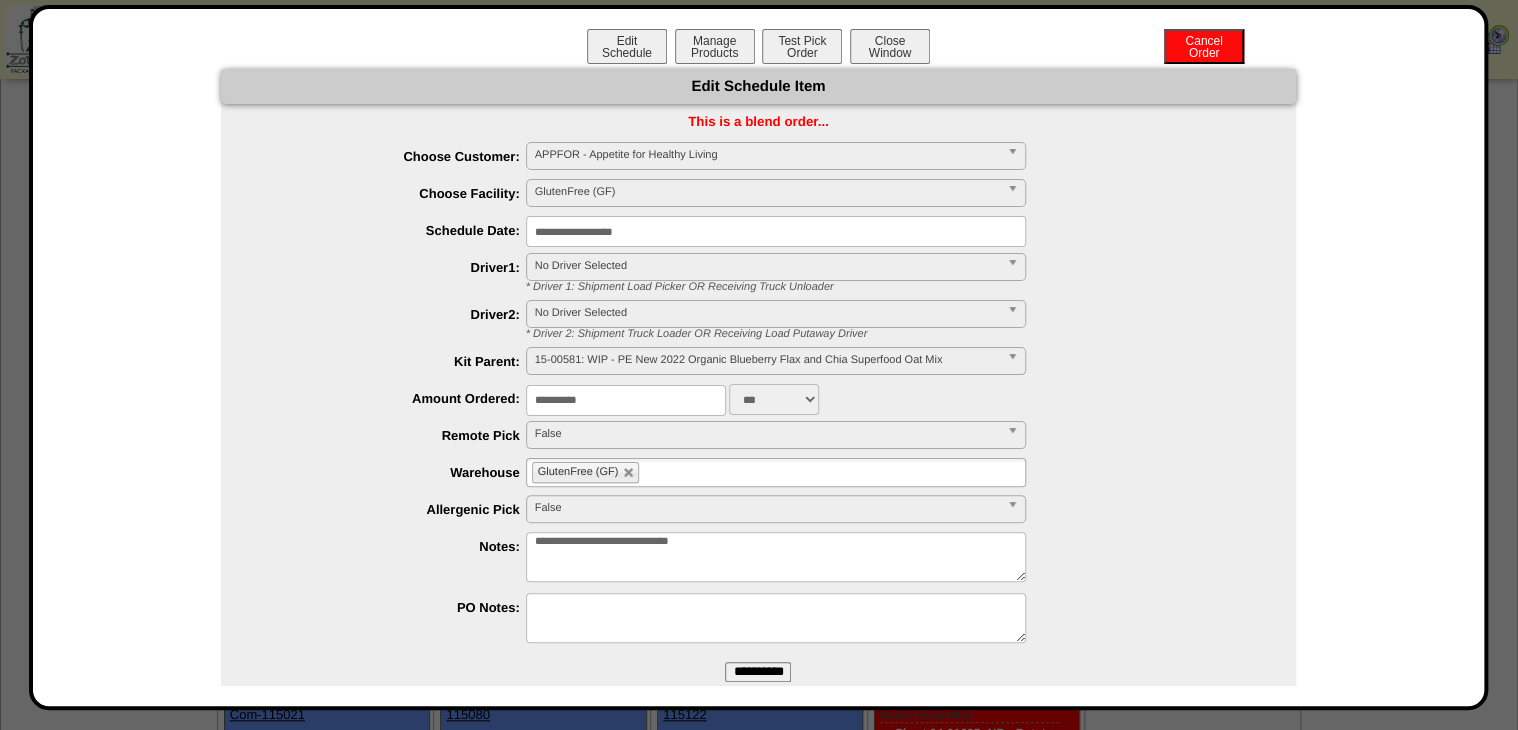 click on "**********" at bounding box center (758, 383) 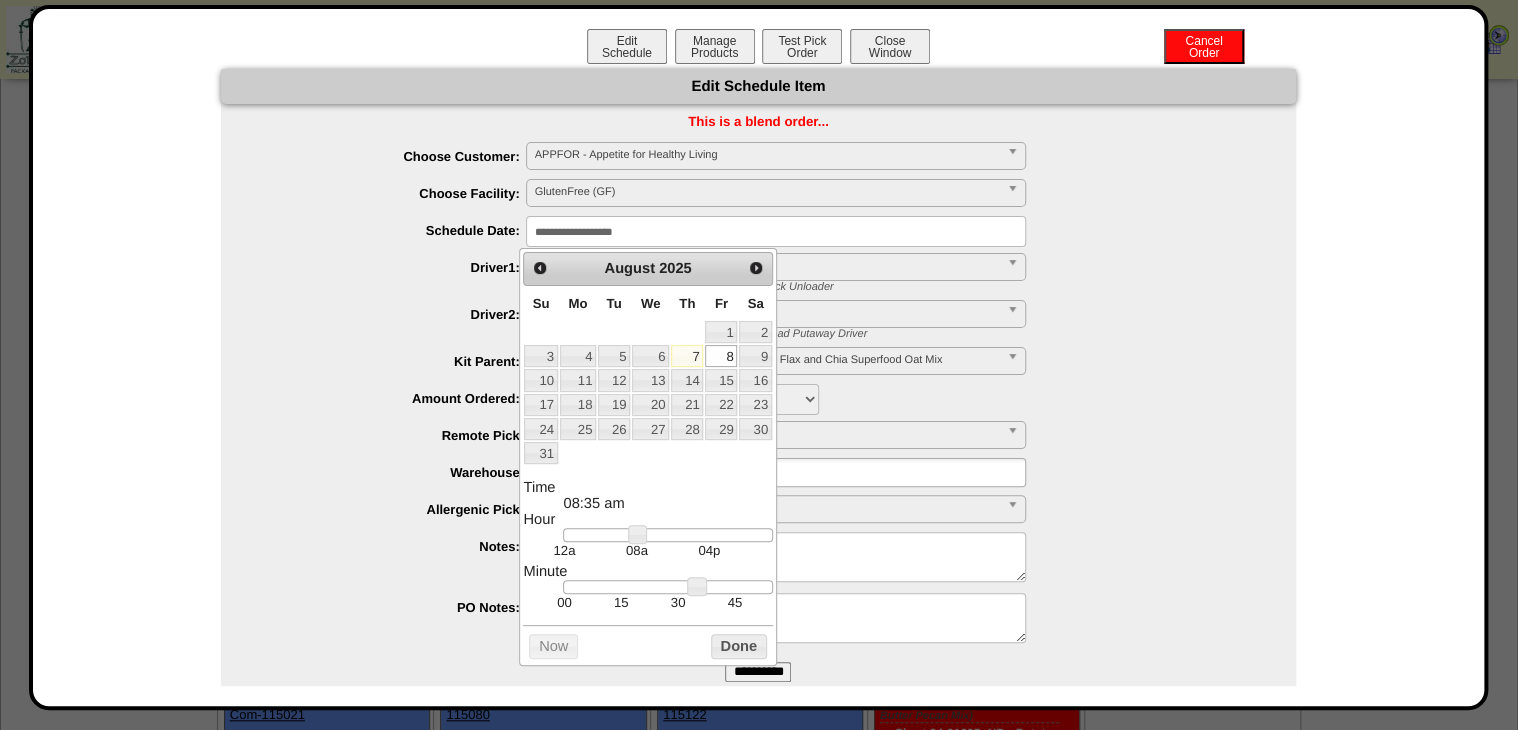 click on "**********" at bounding box center [778, 320] 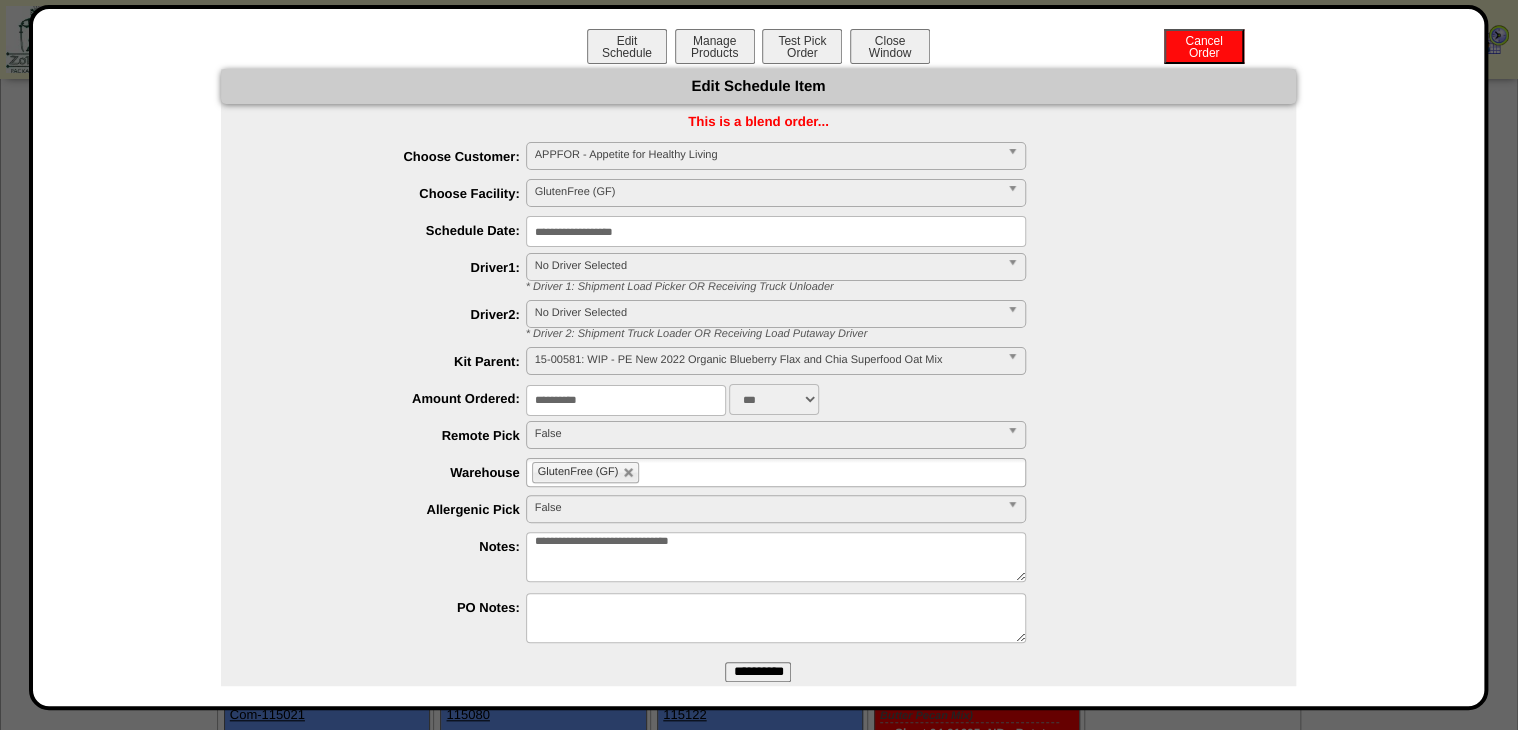 click on "**********" at bounding box center (758, 672) 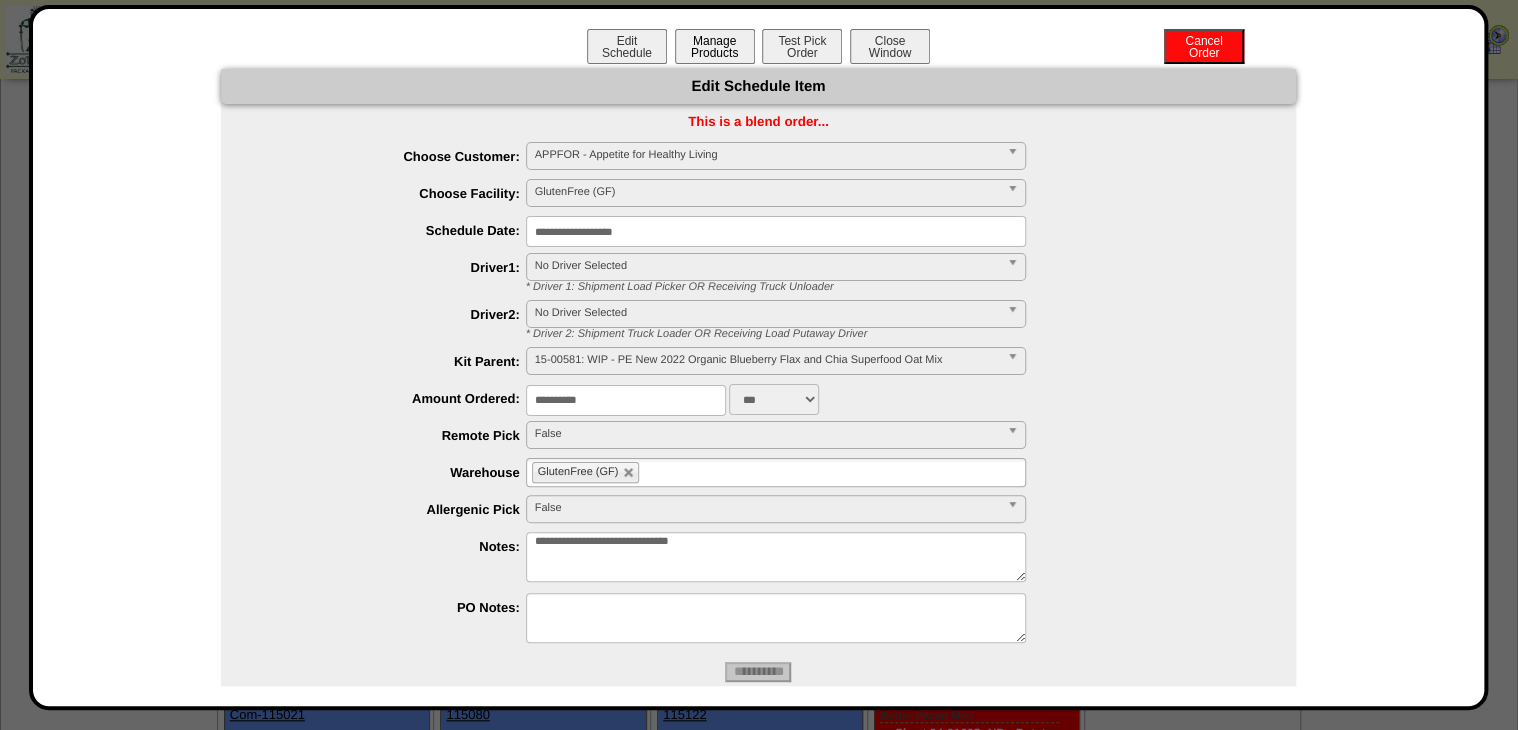 click on "Manage Products" at bounding box center (715, 46) 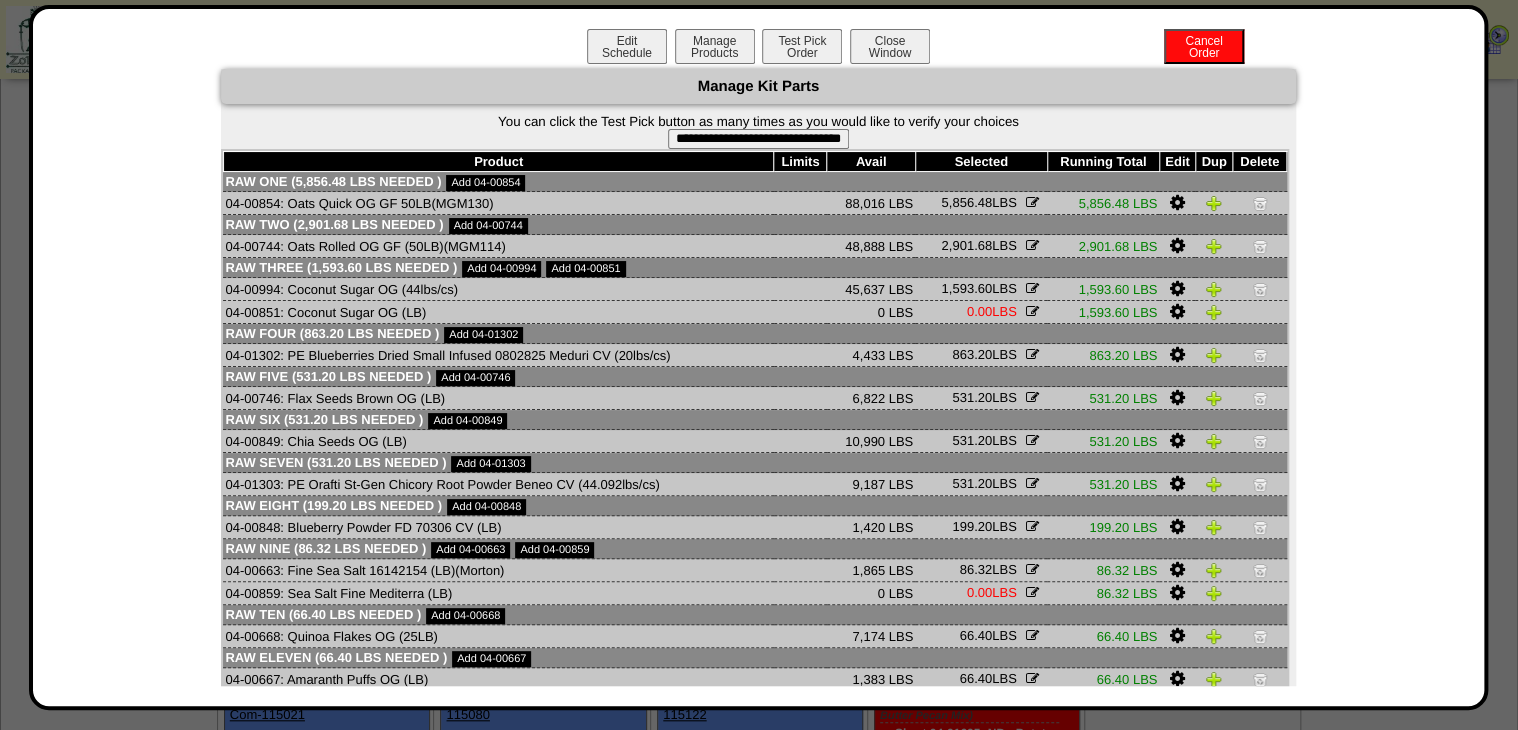 click on "**********" at bounding box center [758, 139] 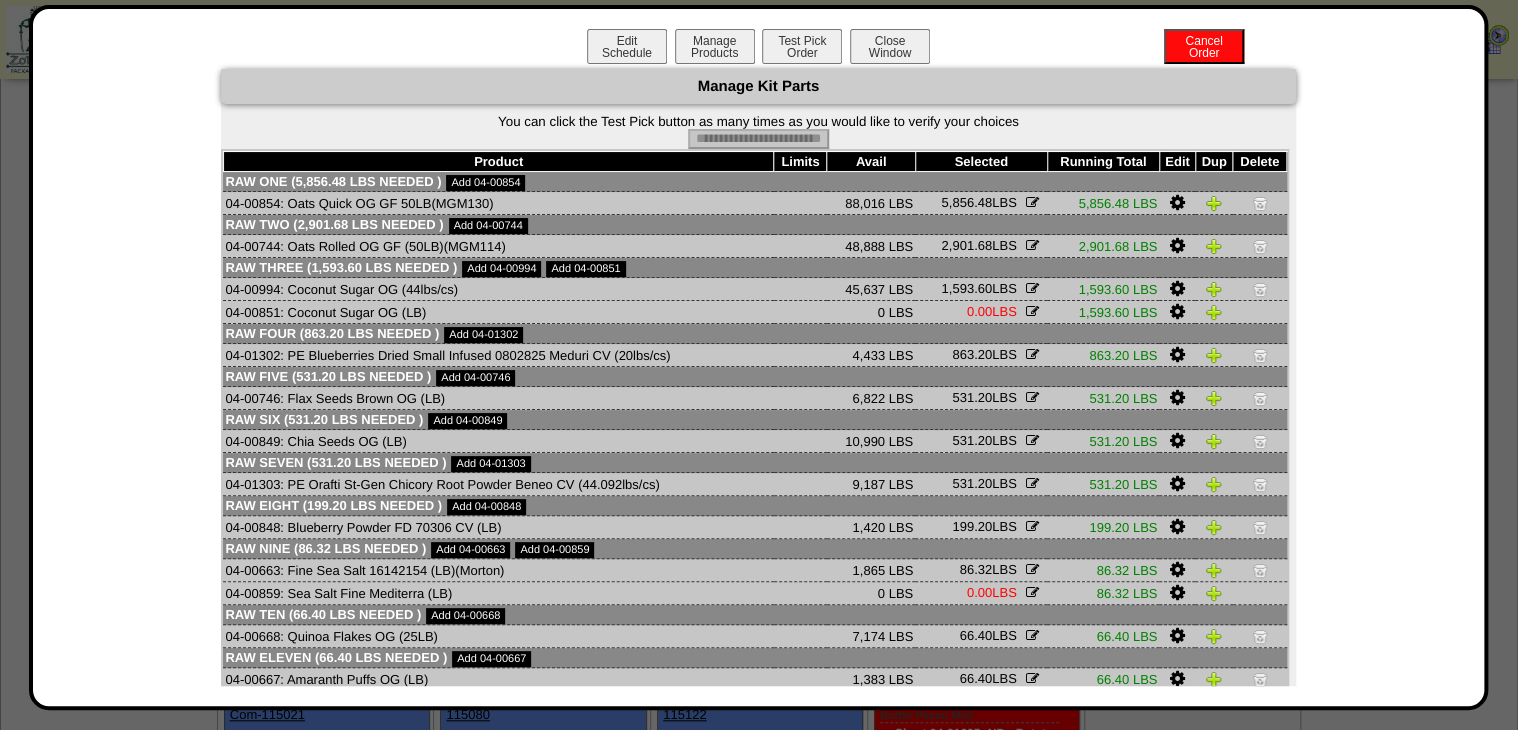 type on "**********" 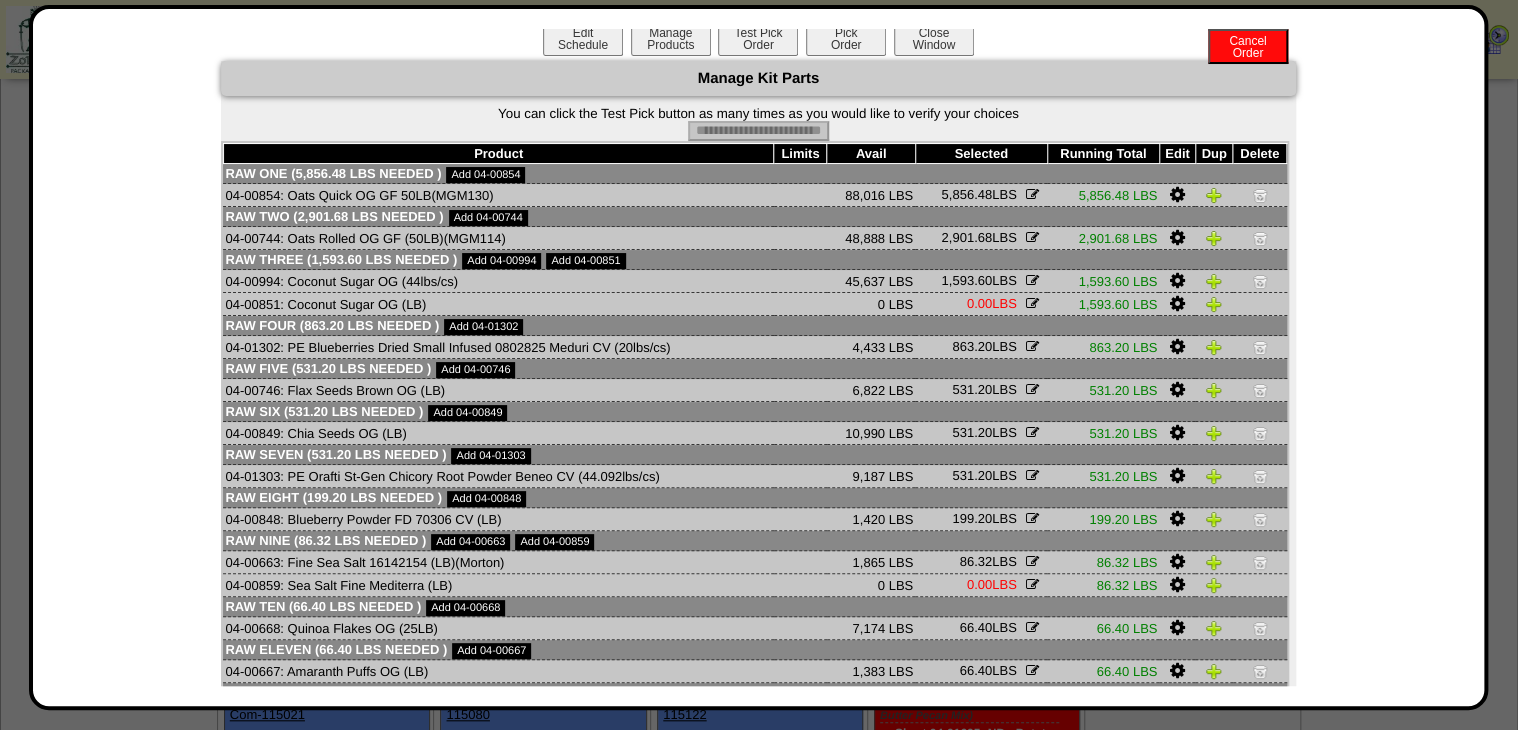 scroll, scrollTop: 0, scrollLeft: 0, axis: both 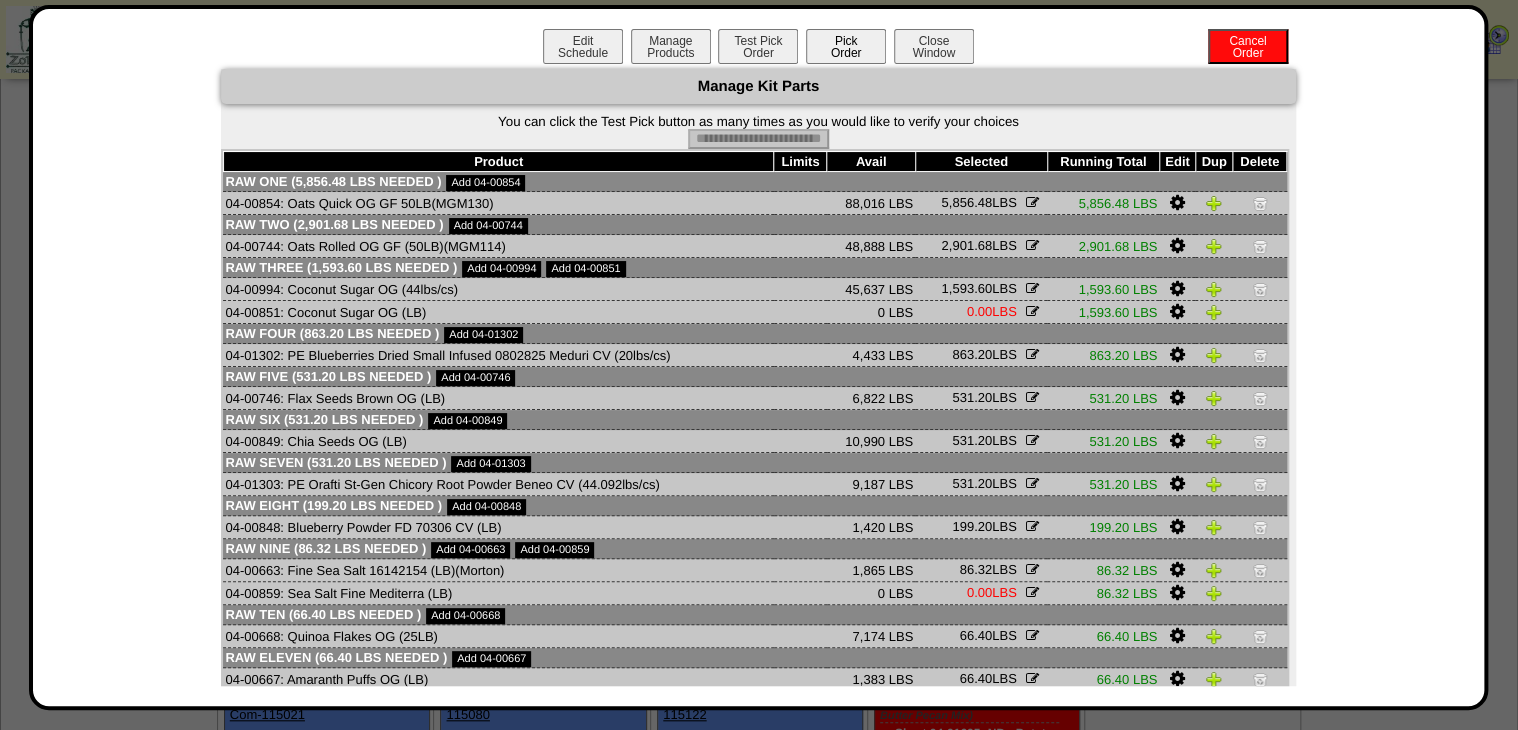 click on "Pick Order" at bounding box center (846, 46) 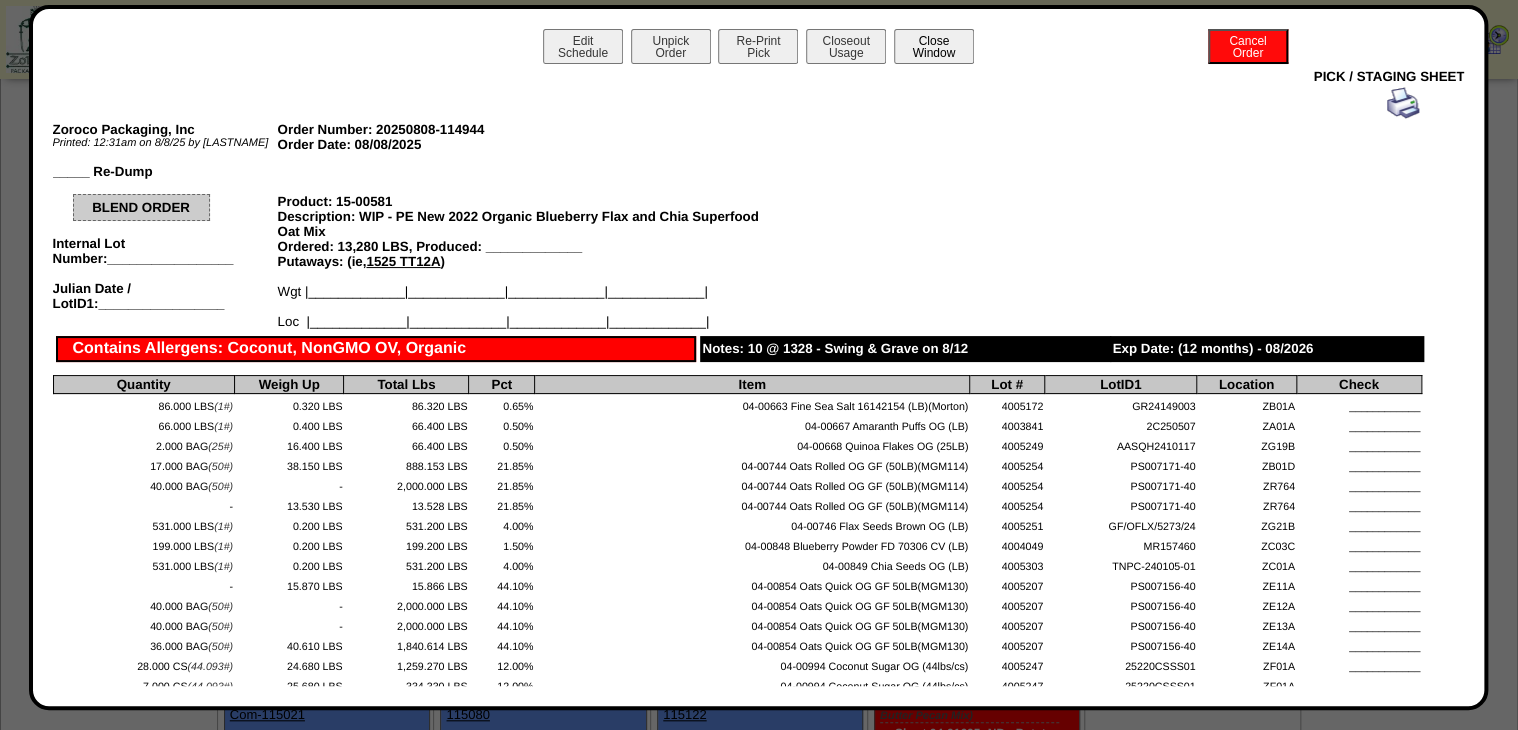 click on "Close Window" at bounding box center (934, 46) 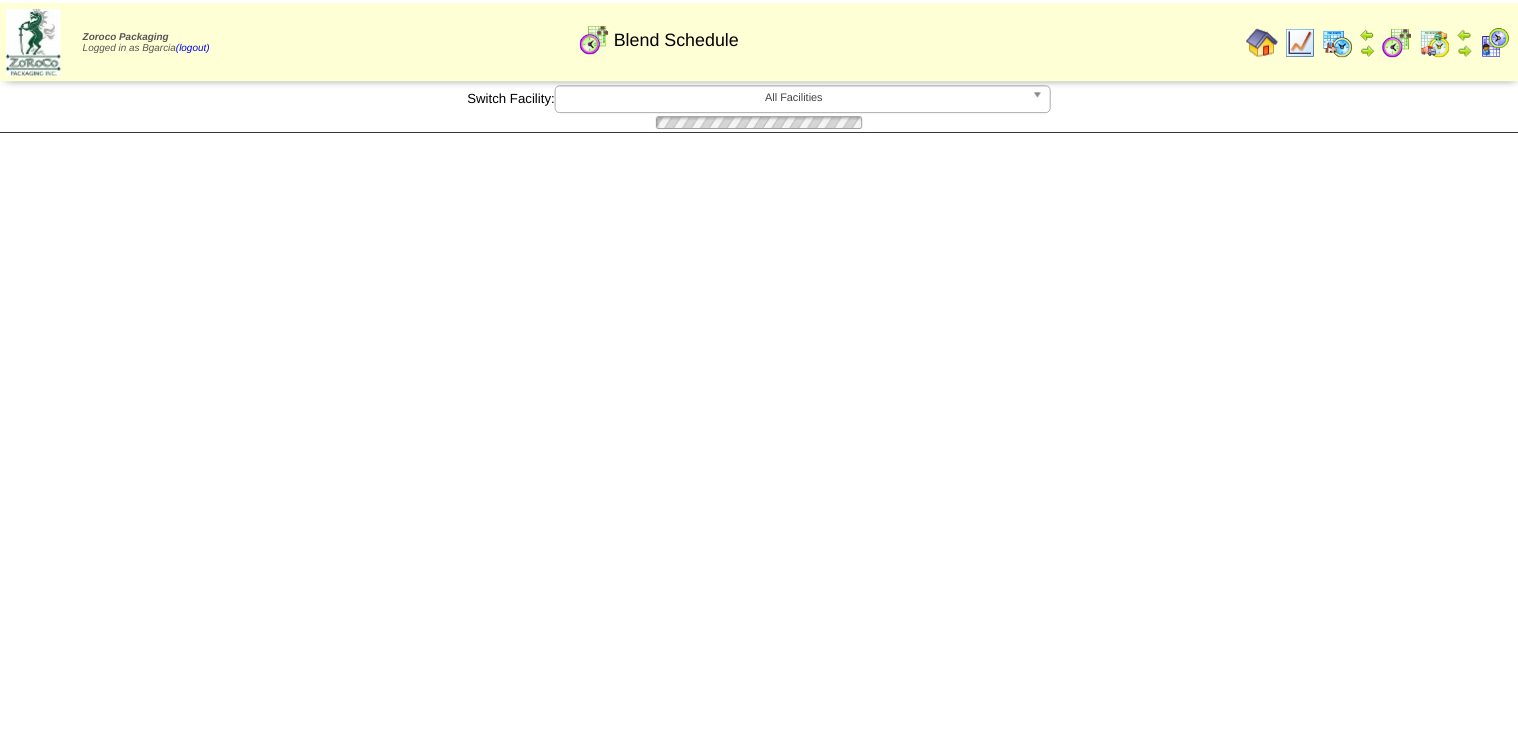 scroll, scrollTop: 0, scrollLeft: 0, axis: both 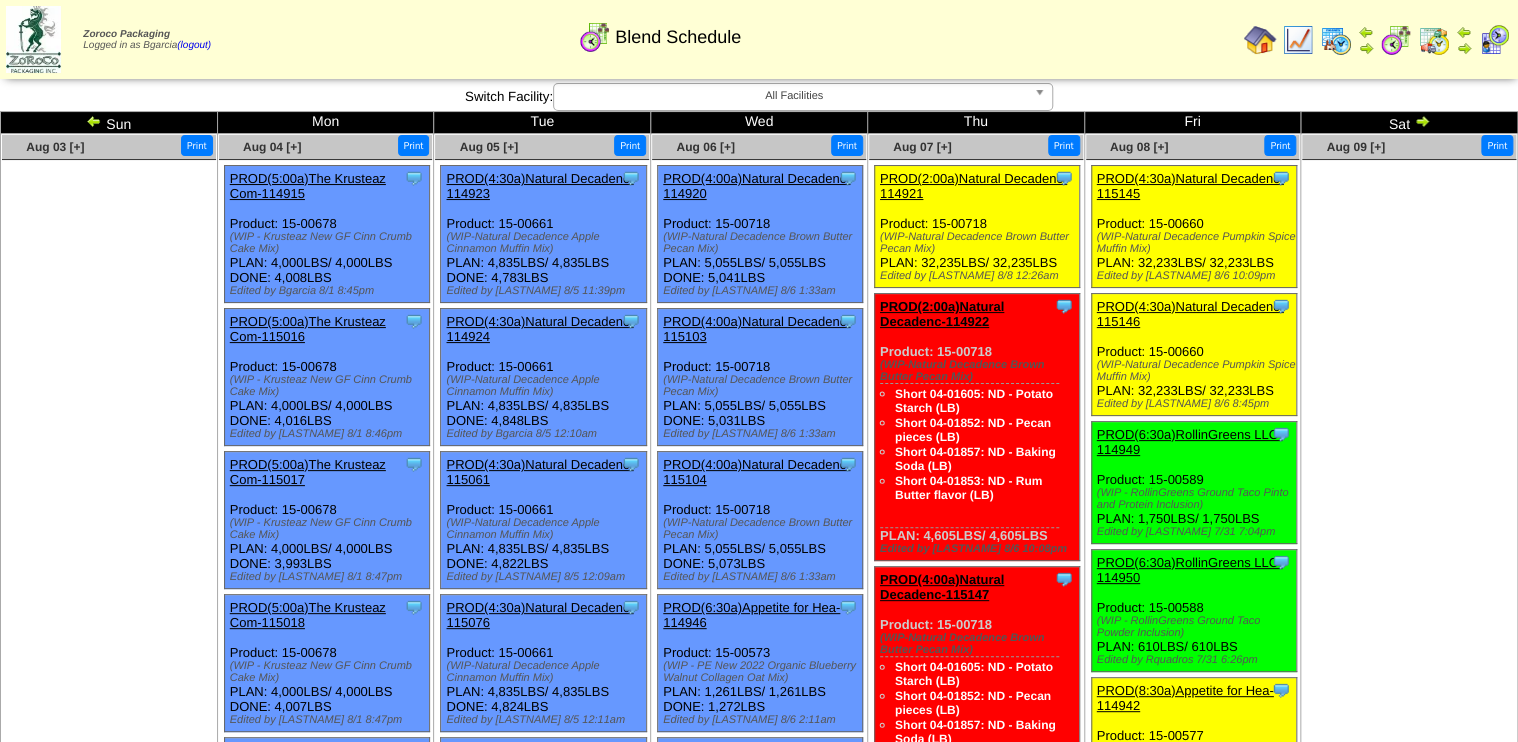click at bounding box center (1422, 121) 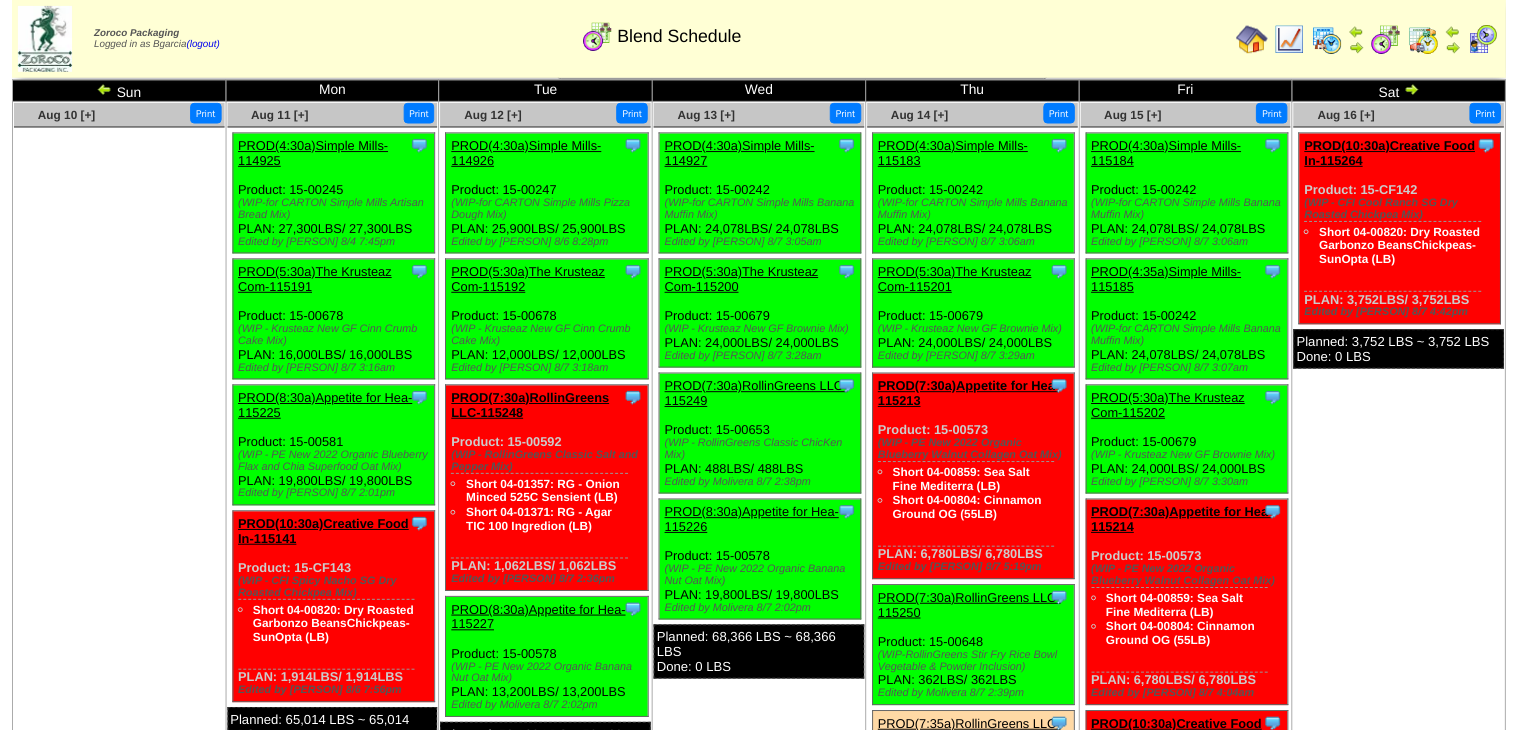 scroll, scrollTop: 0, scrollLeft: 0, axis: both 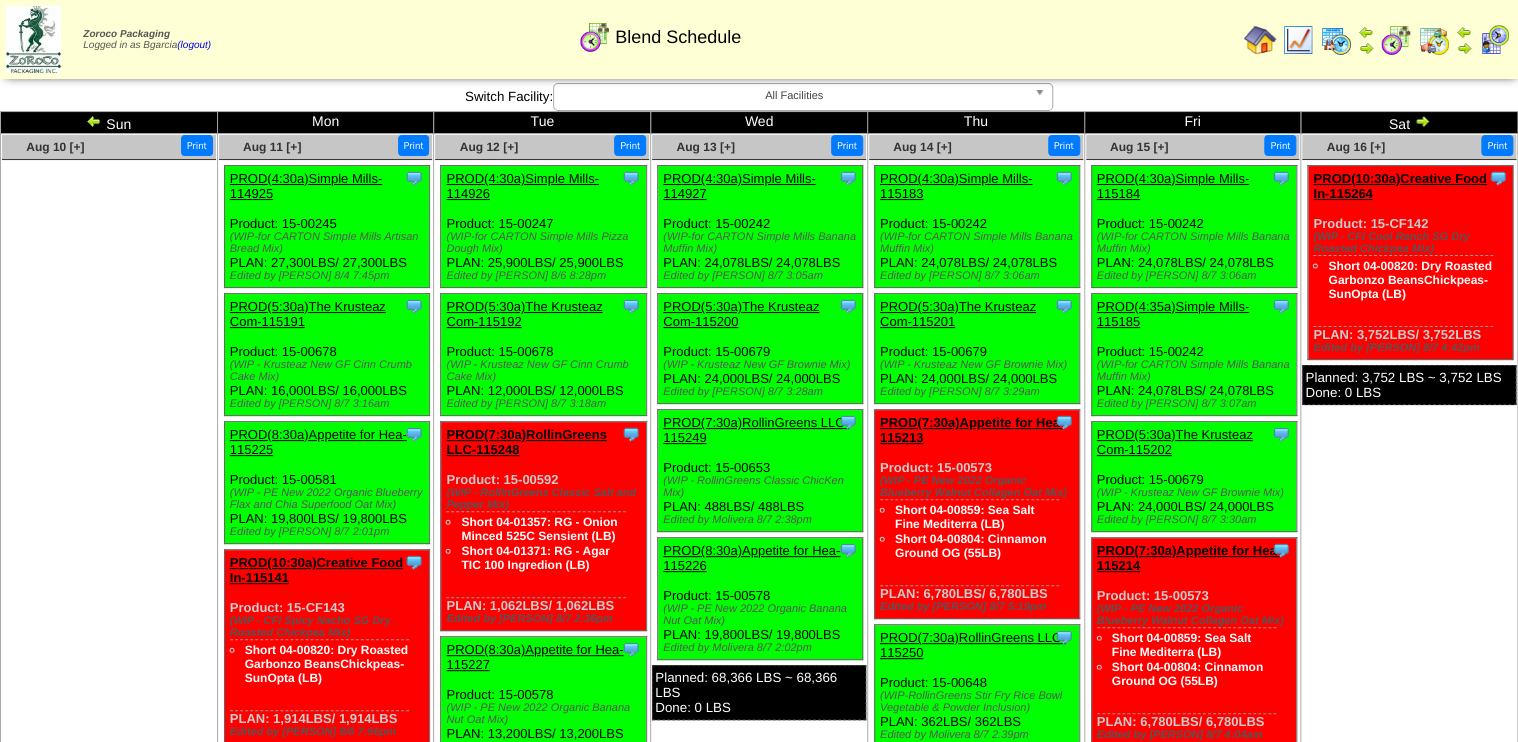 click on "PROD(4:30a)Simple Mills-114925" at bounding box center [306, 186] 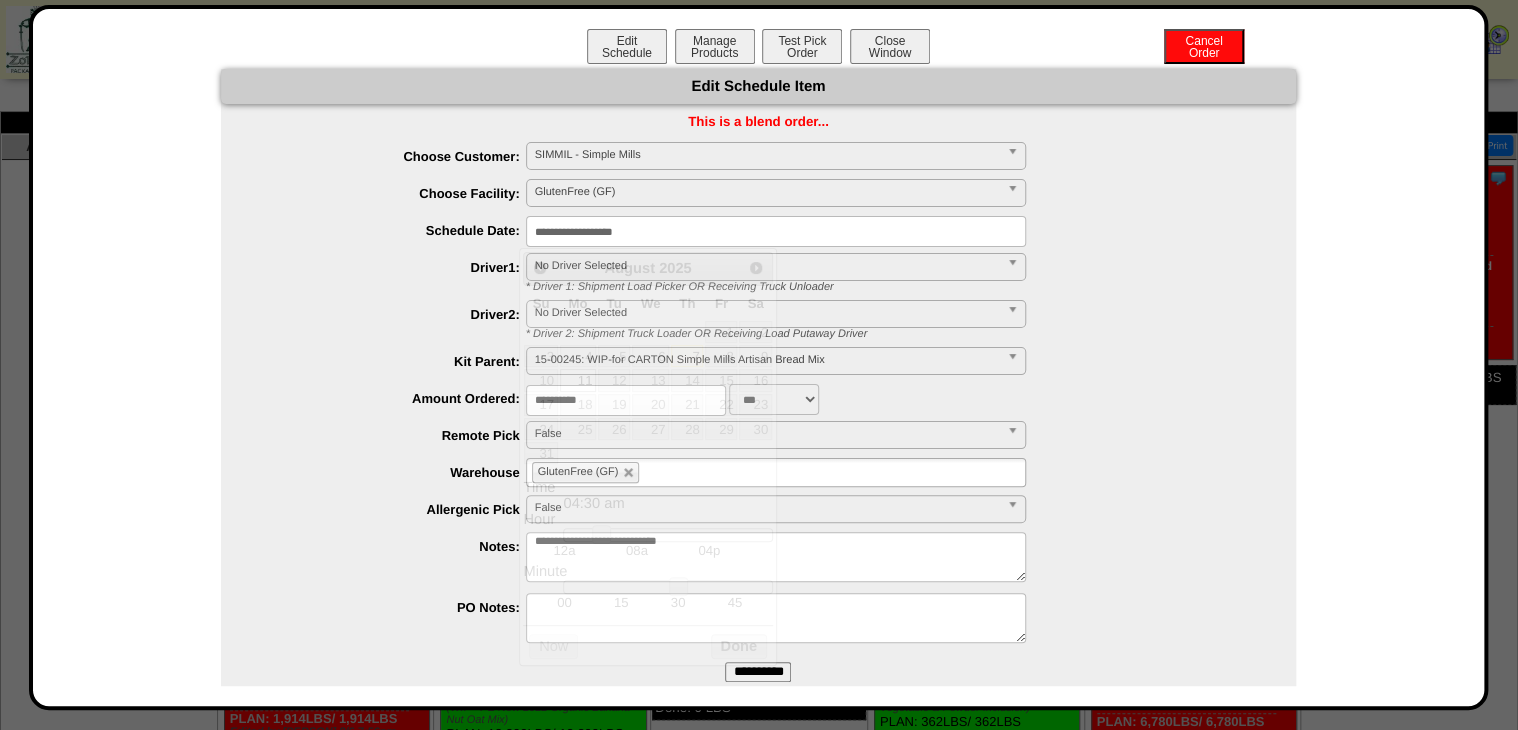 click on "**********" at bounding box center [776, 231] 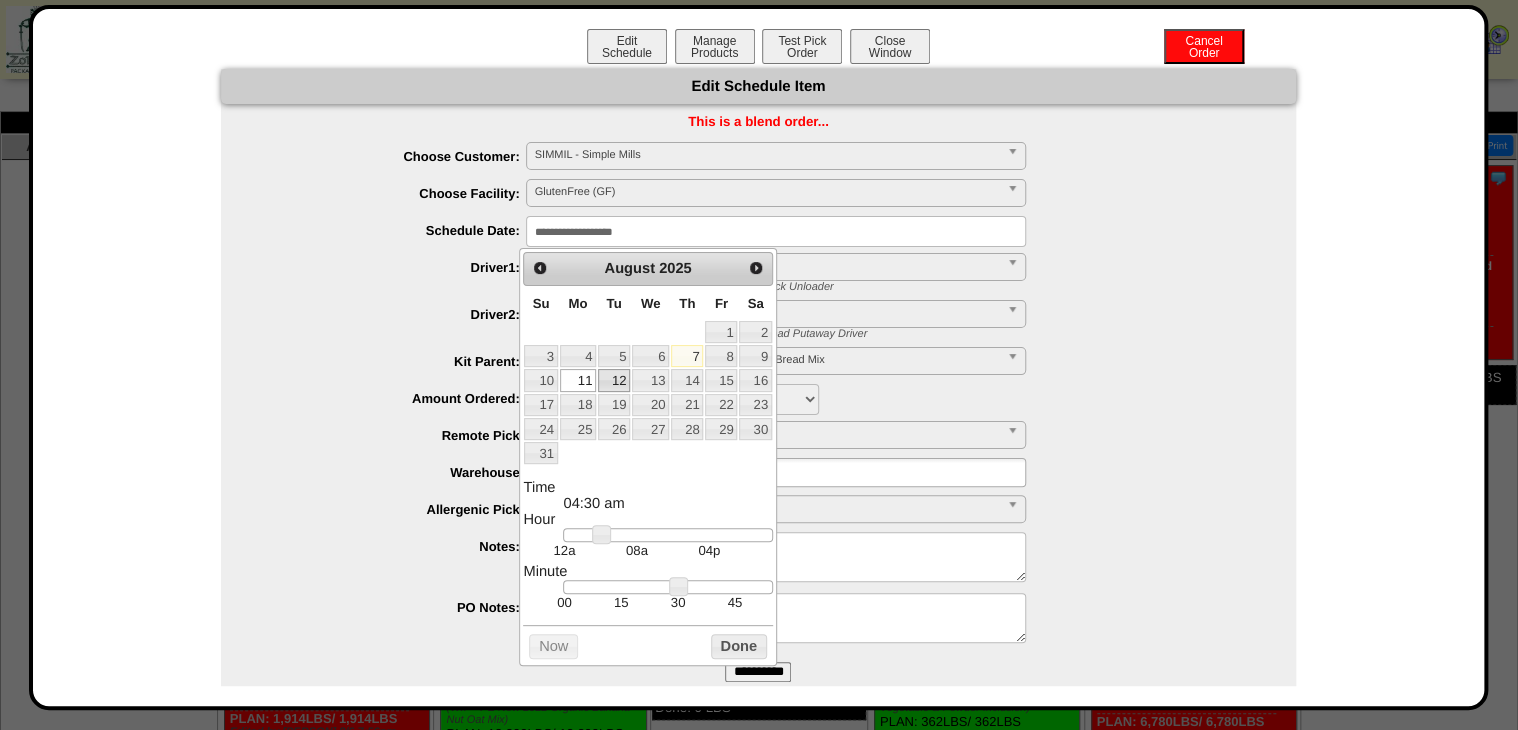 click on "12" at bounding box center (614, 380) 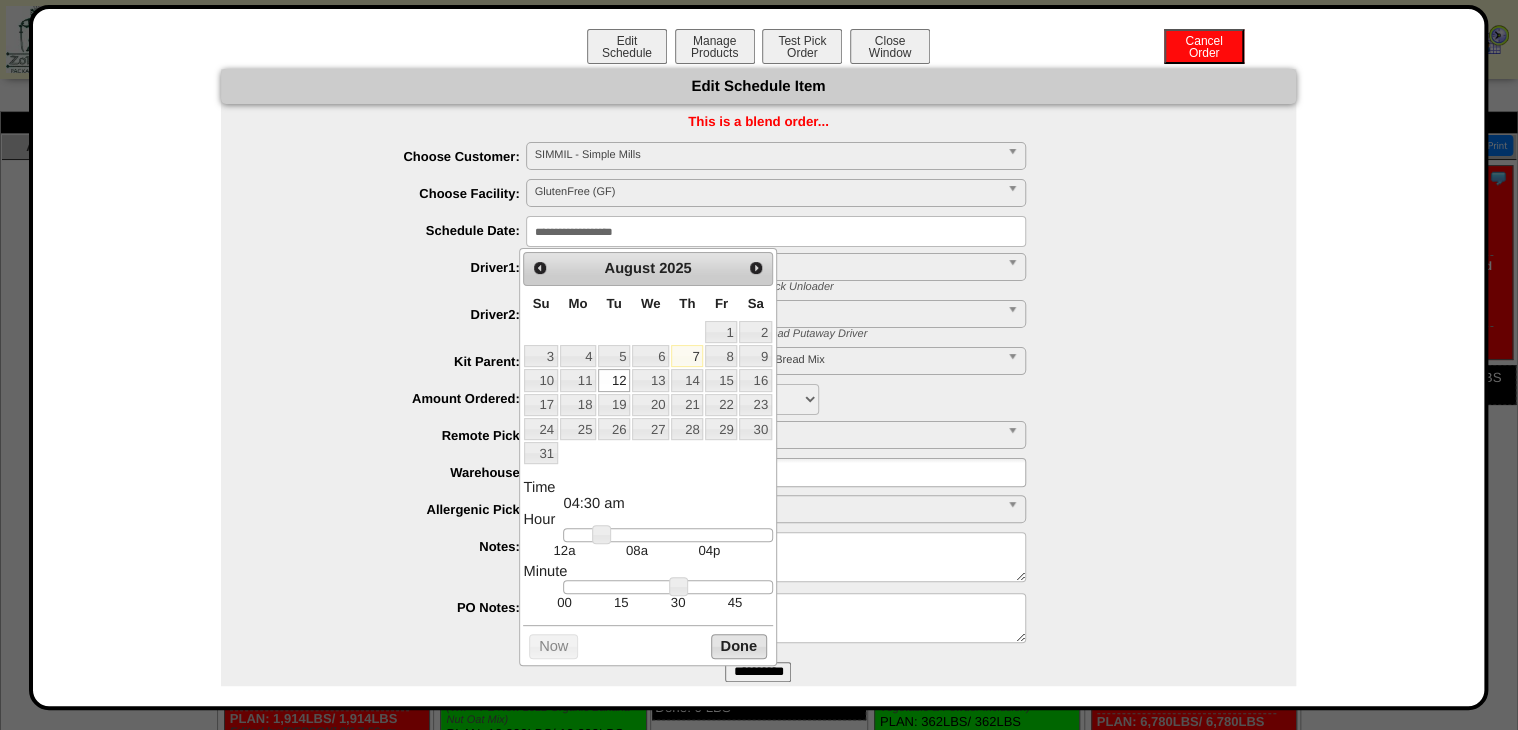 click on "Done" at bounding box center [739, 646] 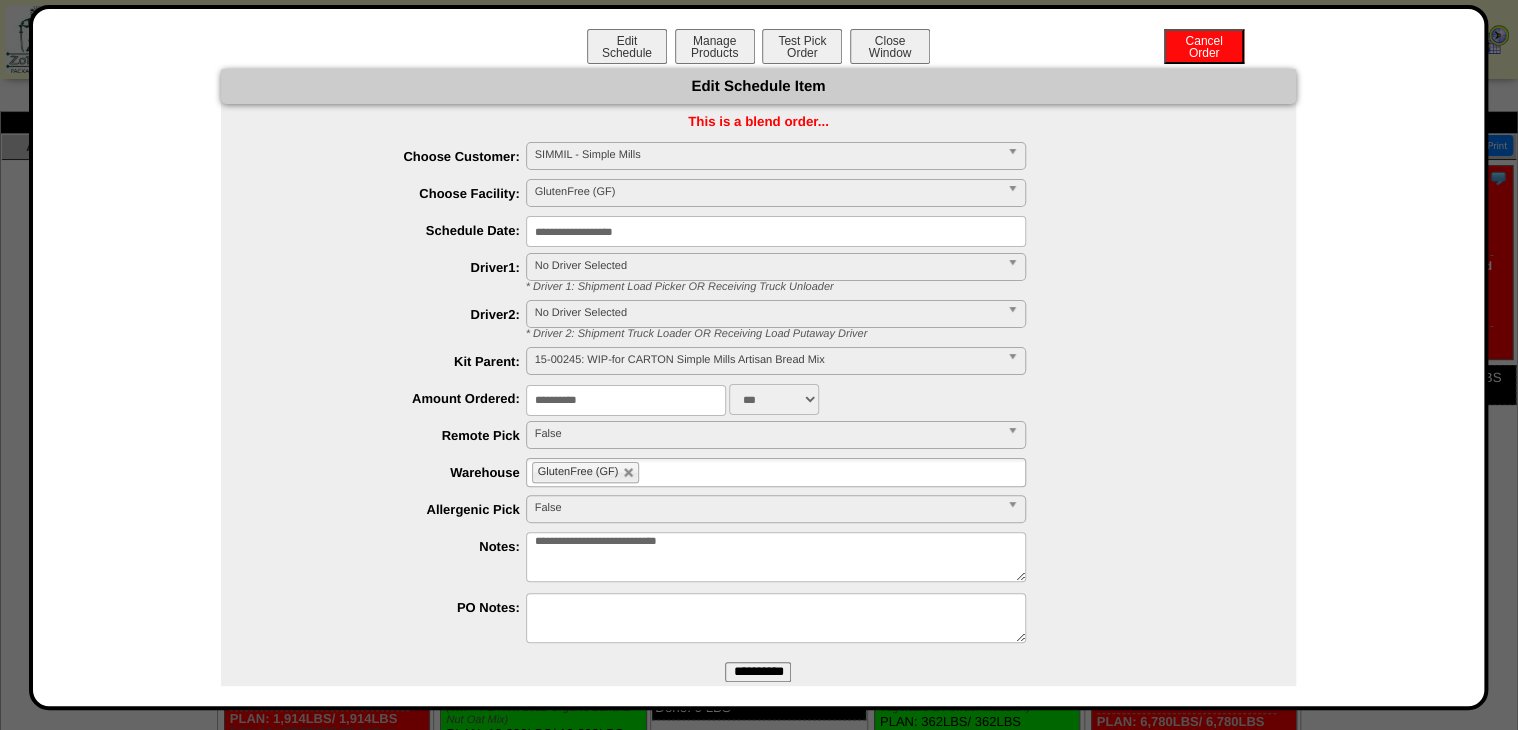 click on "**********" at bounding box center [758, 672] 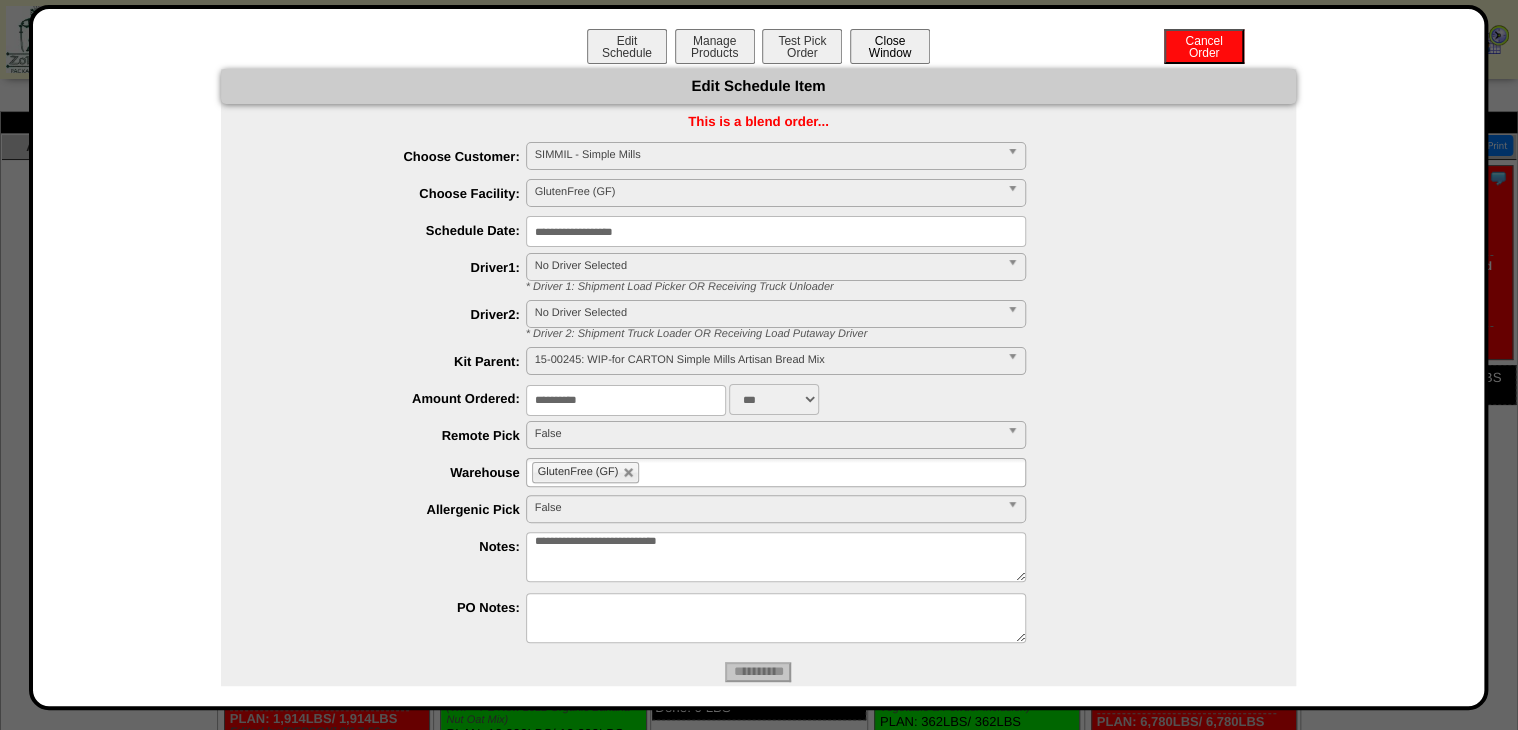 click on "Close Window" at bounding box center [890, 46] 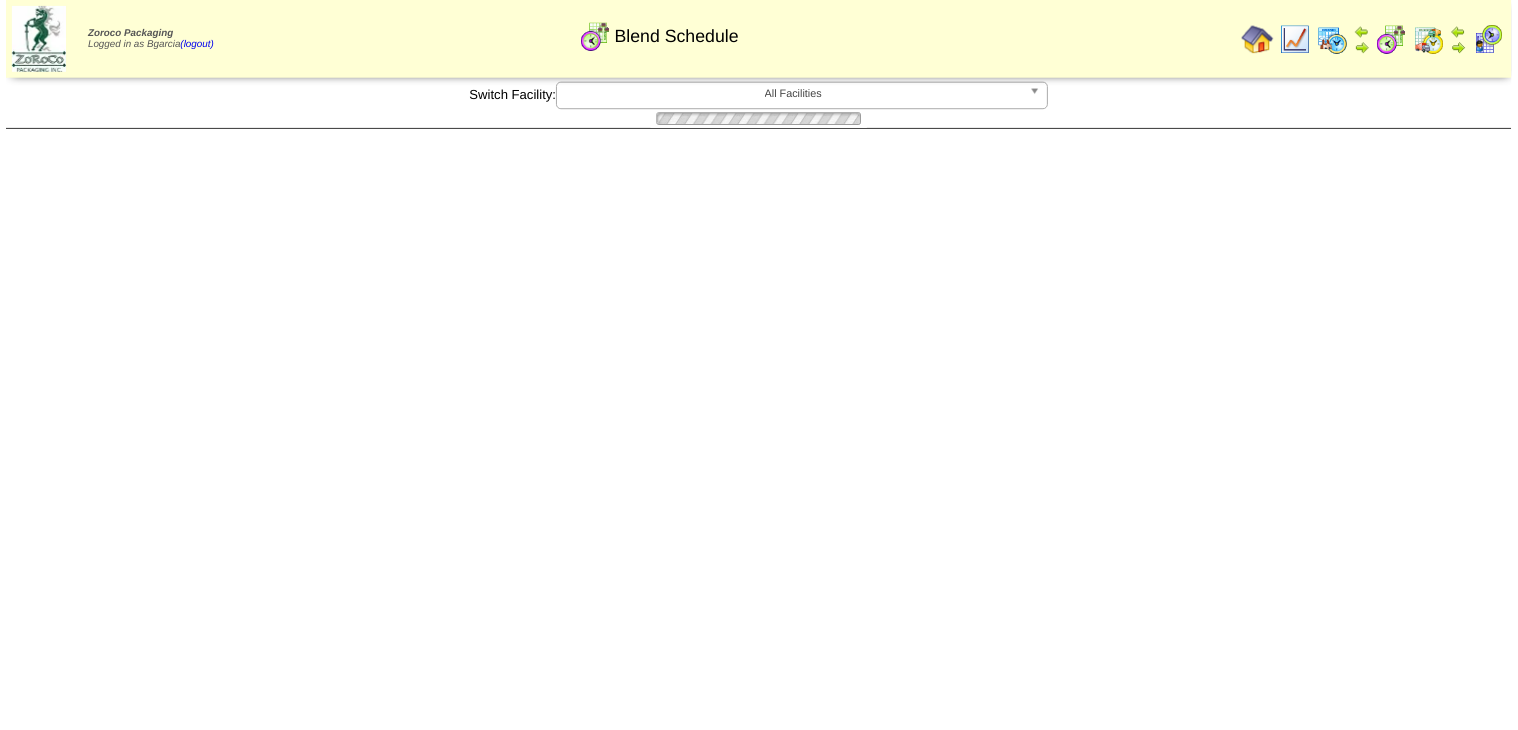 scroll, scrollTop: 0, scrollLeft: 0, axis: both 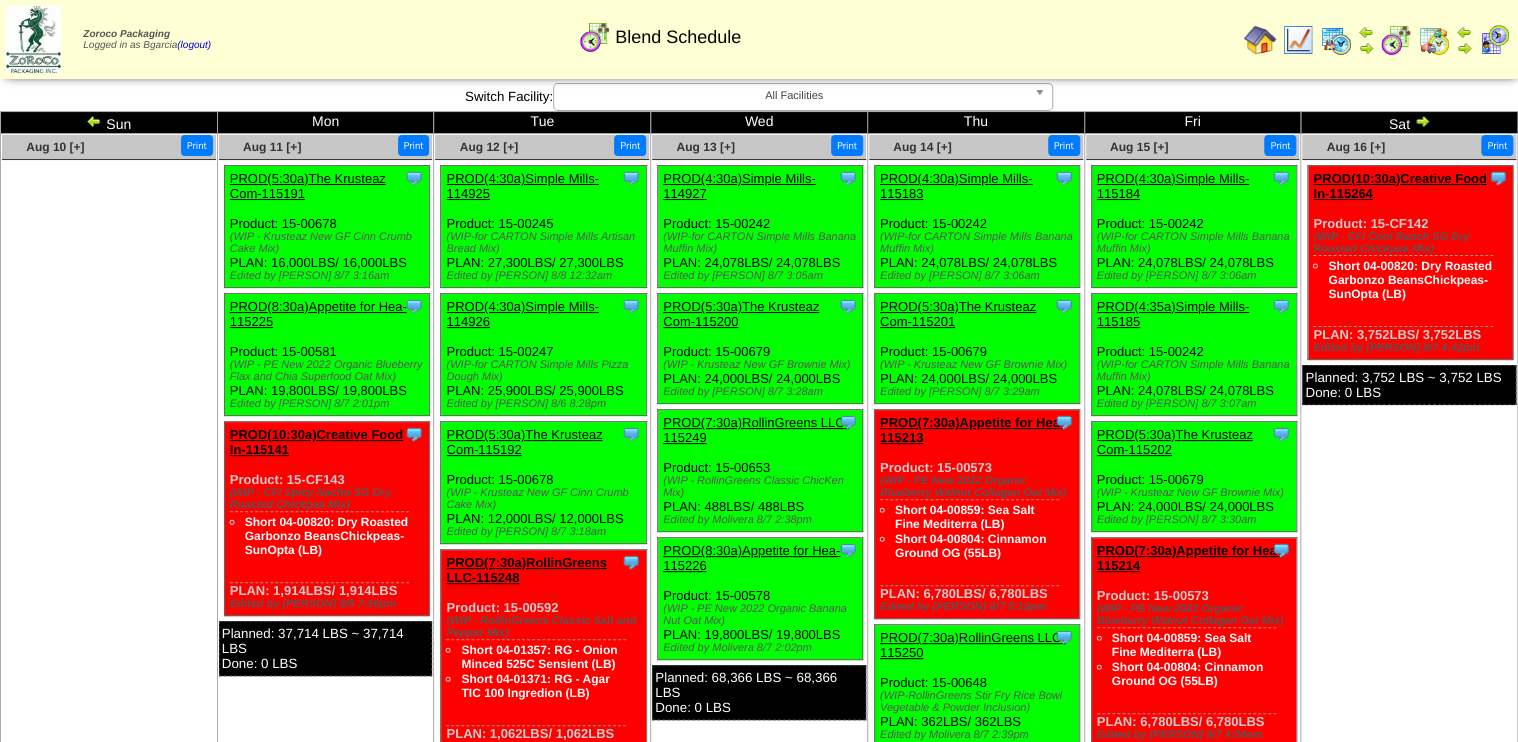 click on "PROD(5:30a)The Krusteaz Com-115192" at bounding box center (524, 442) 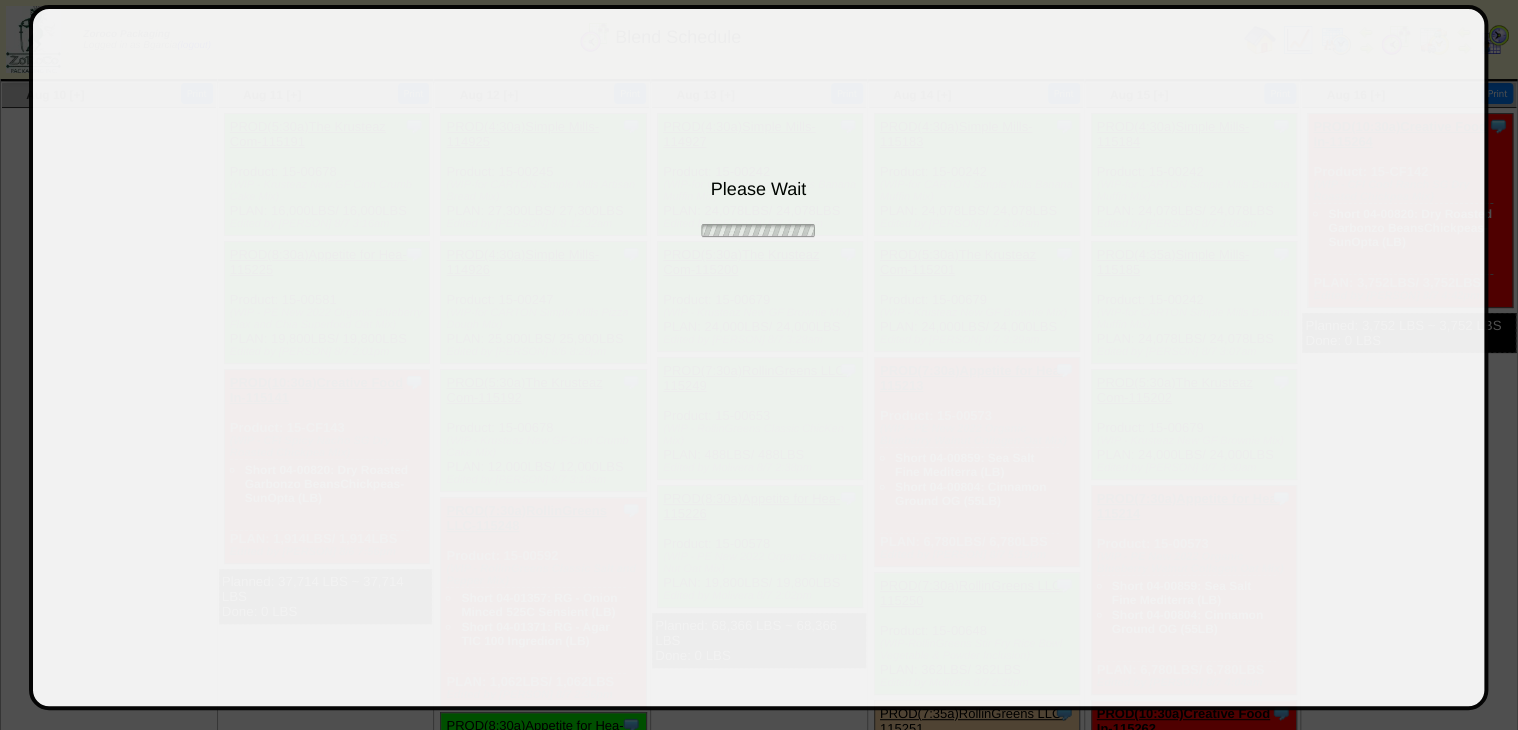scroll, scrollTop: 80, scrollLeft: 0, axis: vertical 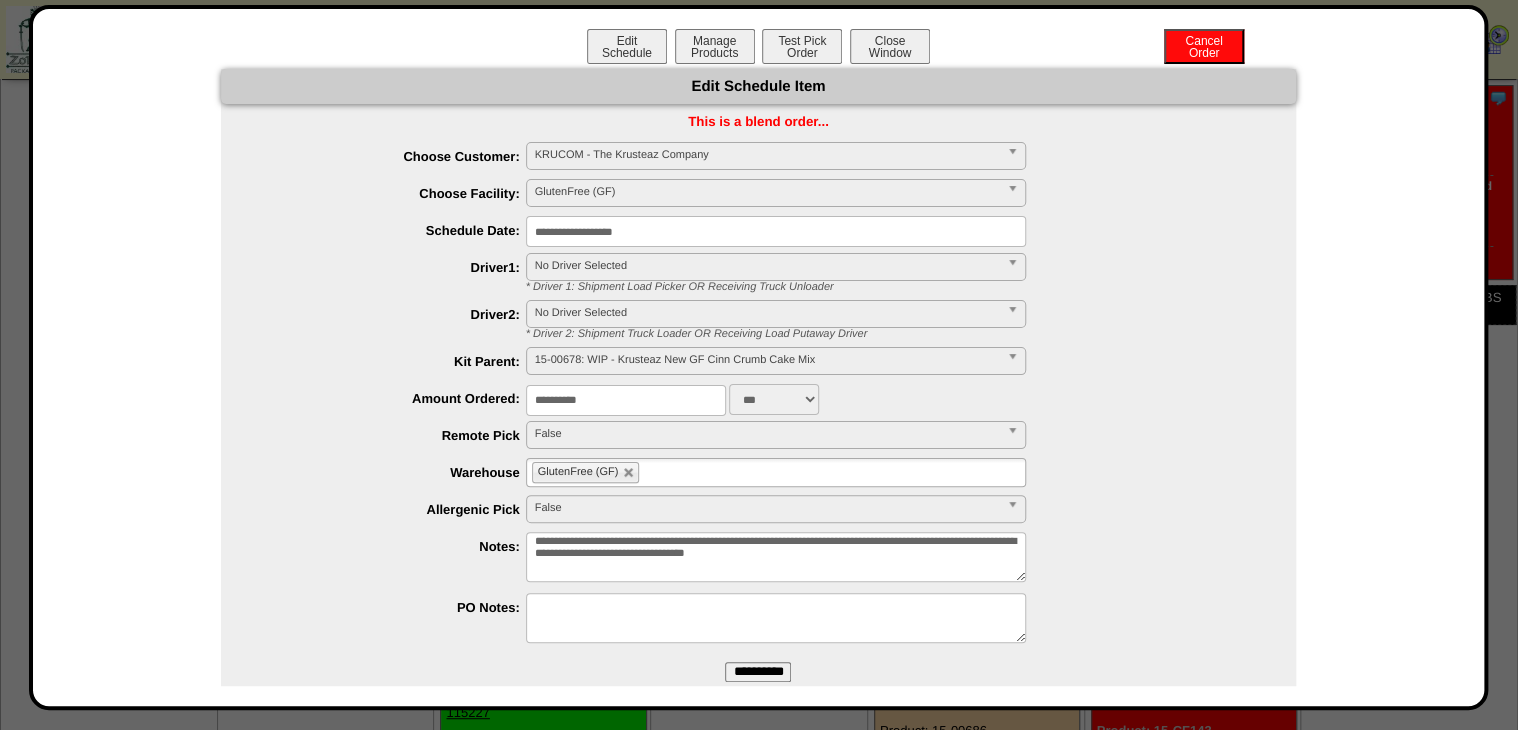 click on "**********" at bounding box center [776, 231] 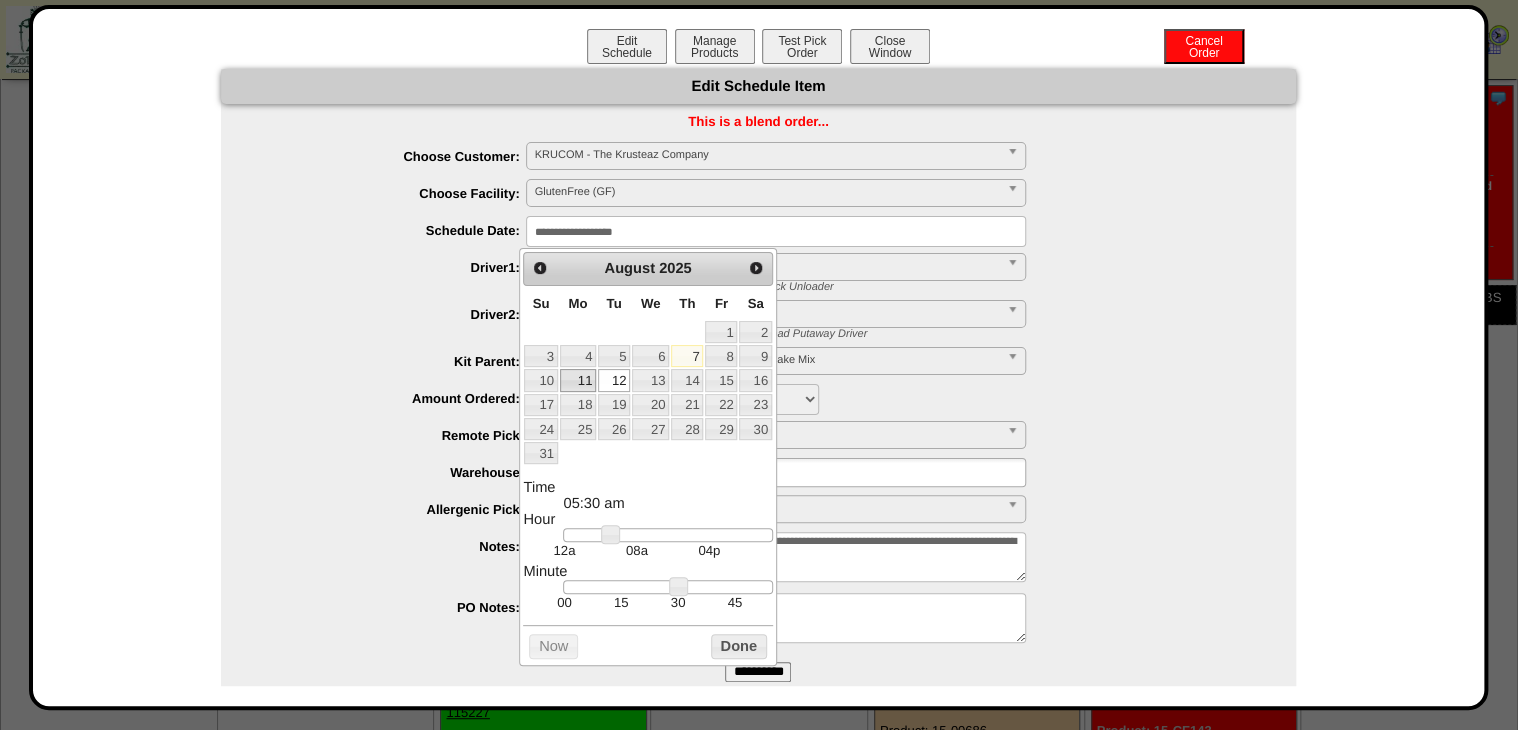 click on "11" at bounding box center (578, 380) 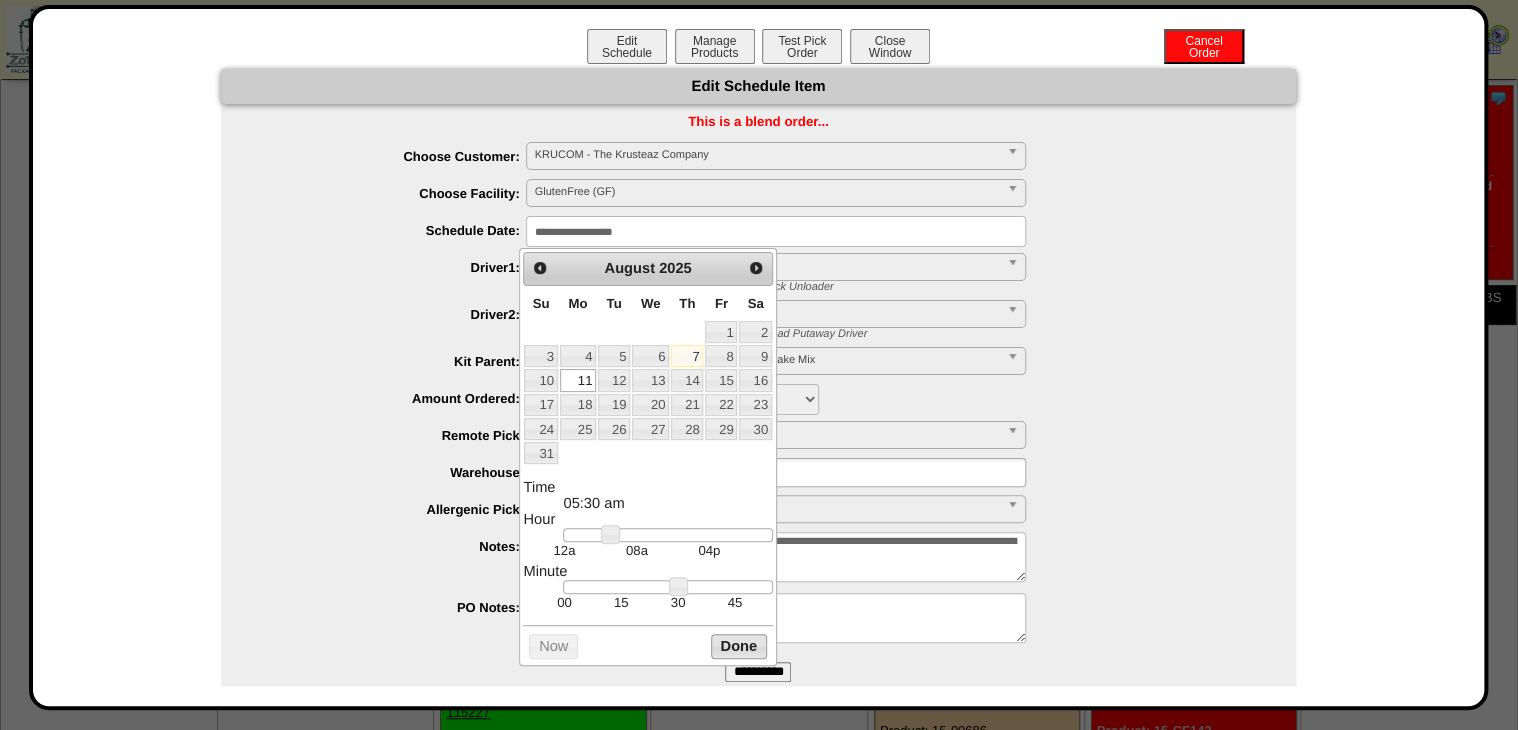 click on "Done" at bounding box center (739, 646) 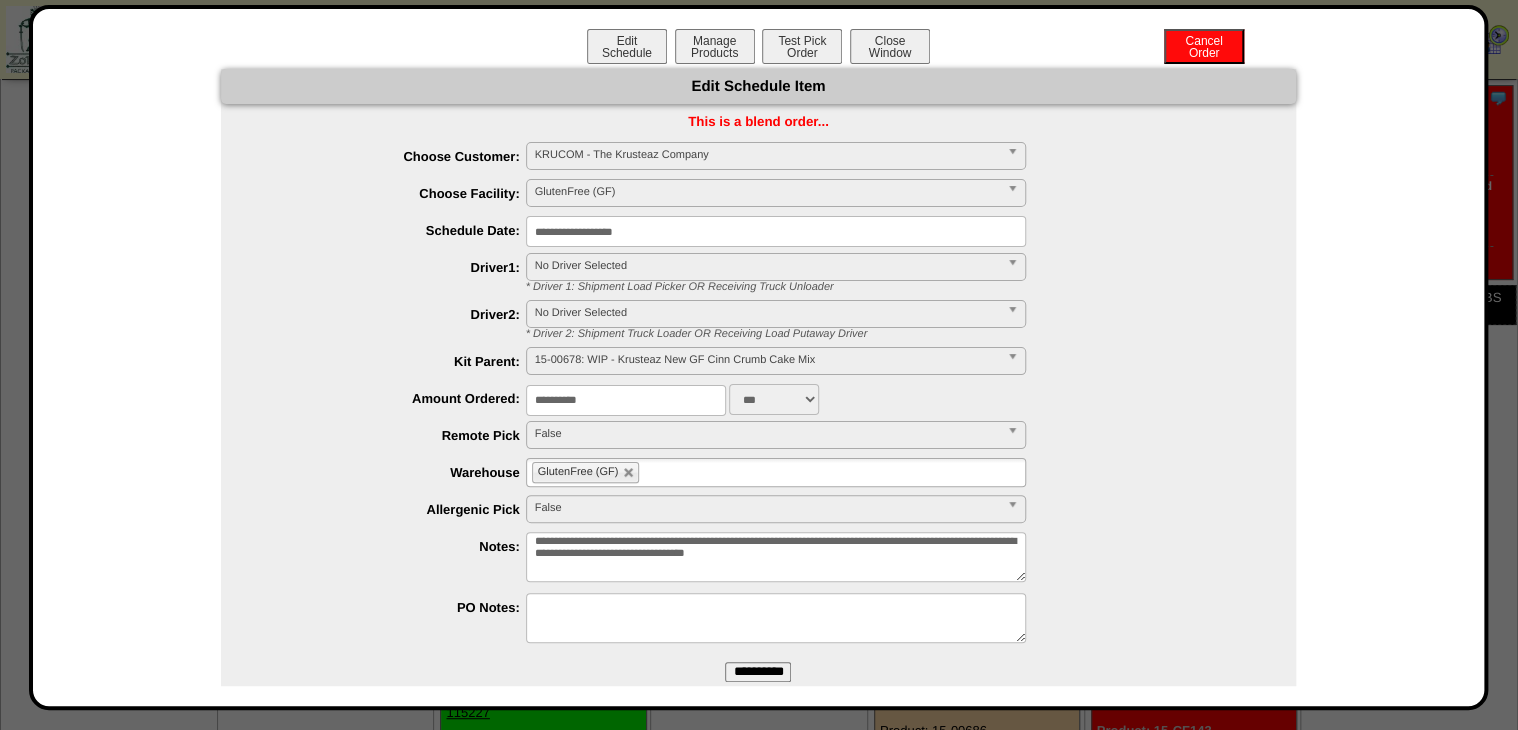 click on "**********" at bounding box center [758, 672] 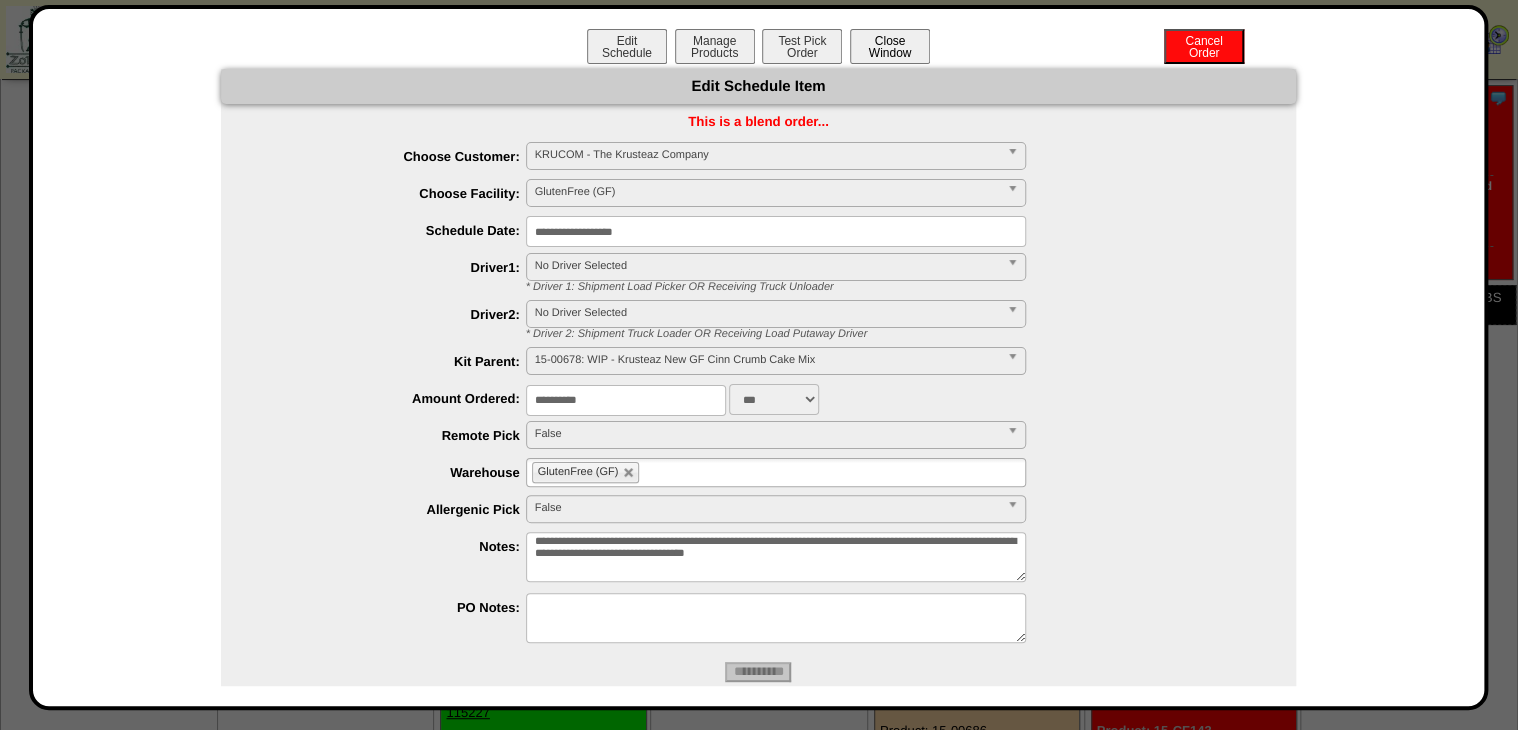 click on "Close Window" at bounding box center (890, 46) 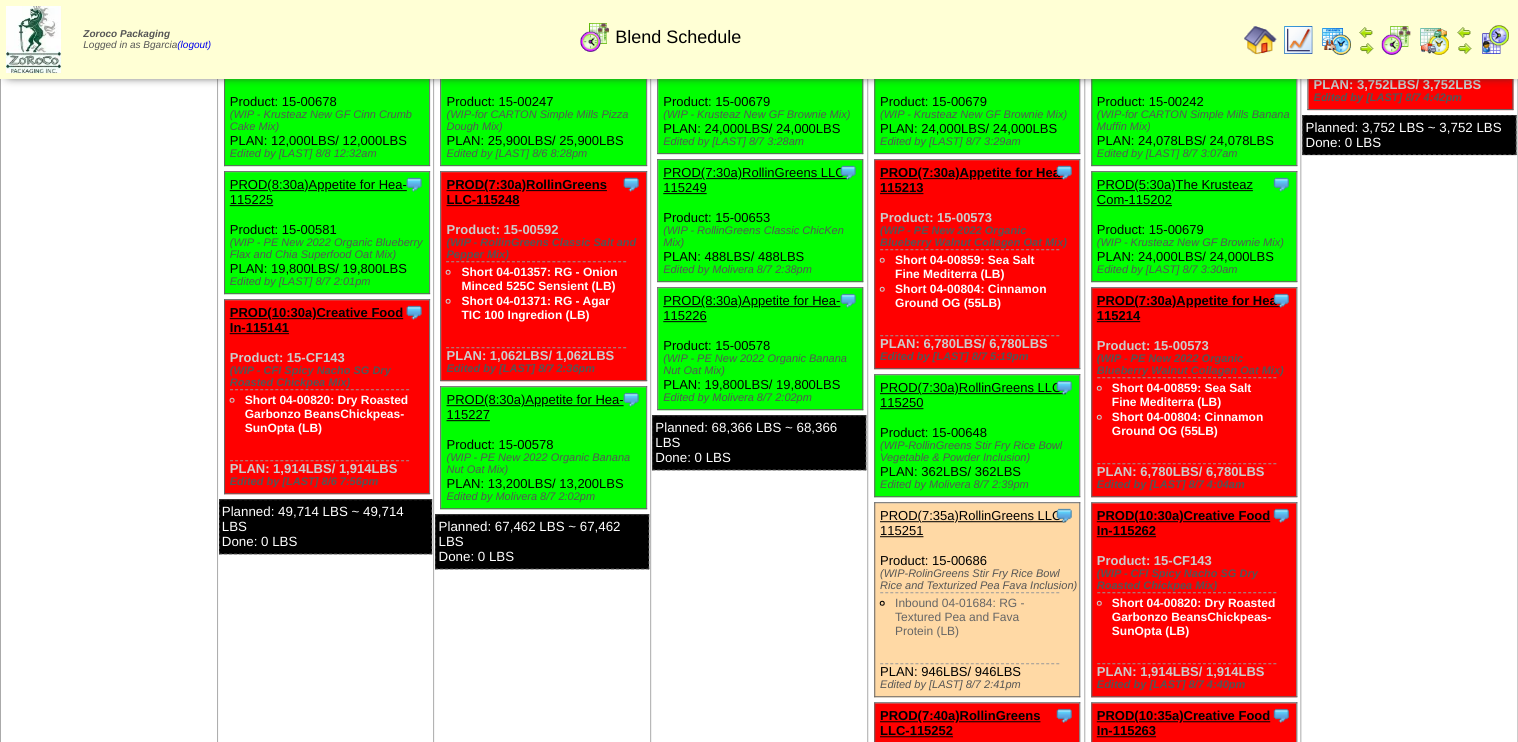 scroll, scrollTop: 320, scrollLeft: 0, axis: vertical 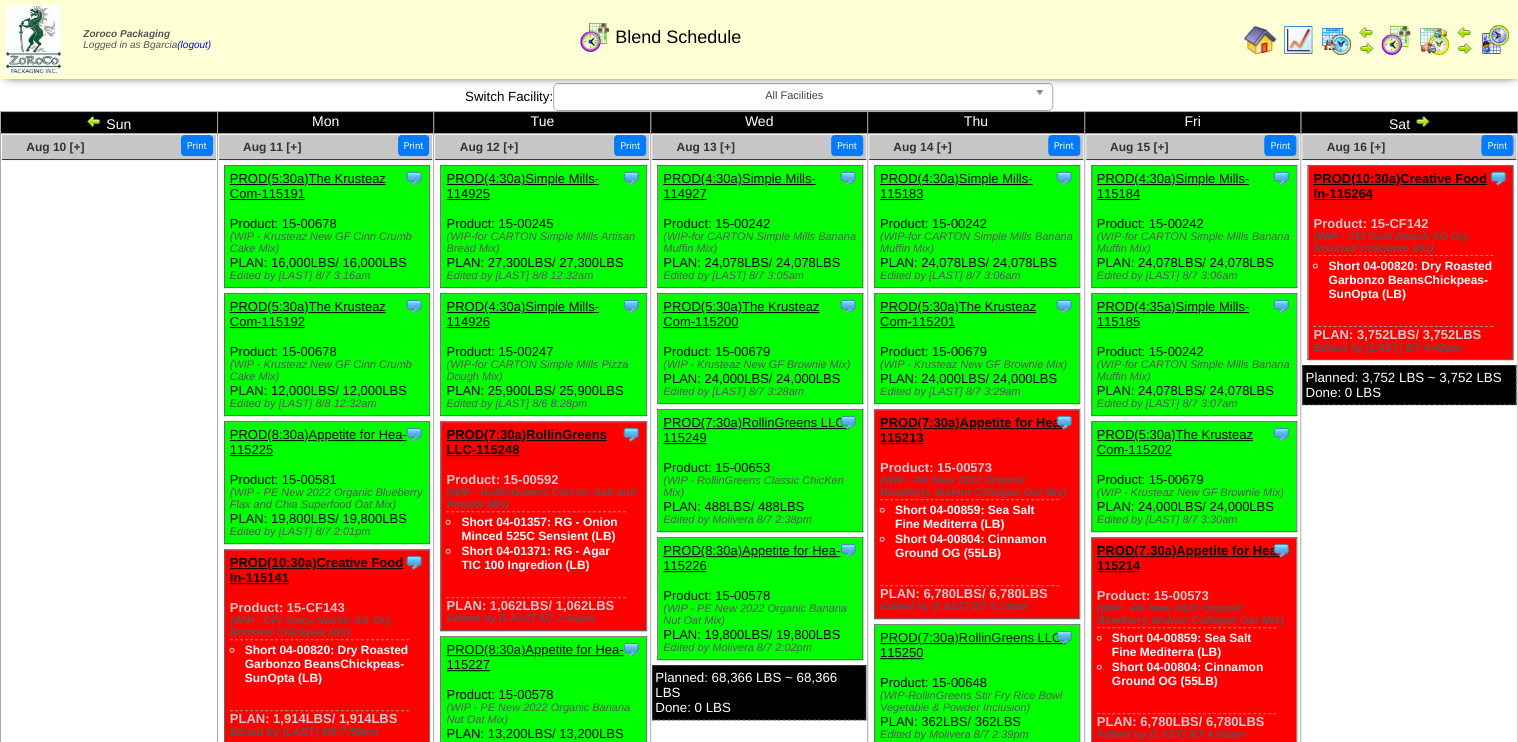 click on "PROD(5:30a)The Krusteaz Com-115191" at bounding box center (308, 186) 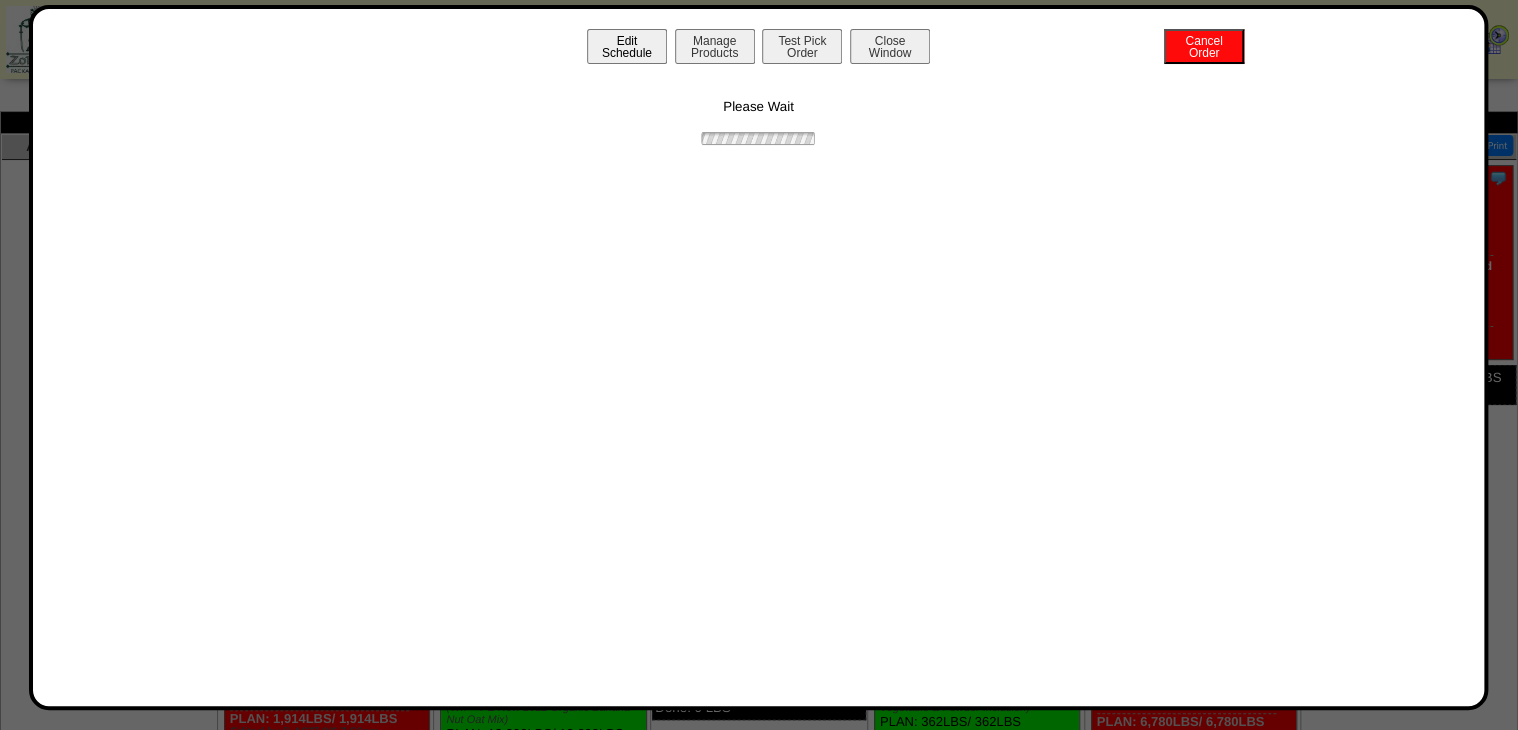 click on "Edit Schedule" at bounding box center [627, 46] 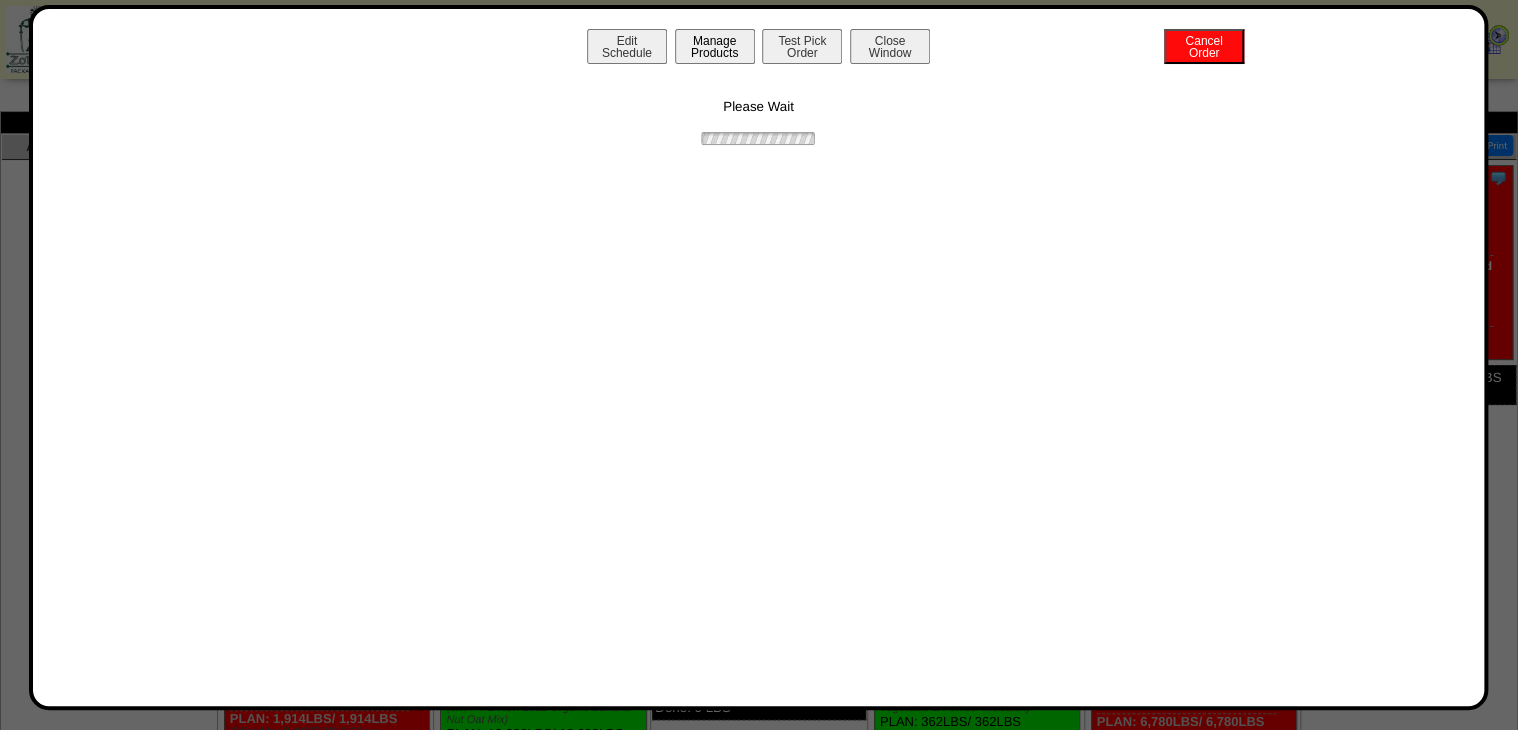click on "Manage Products" at bounding box center (715, 46) 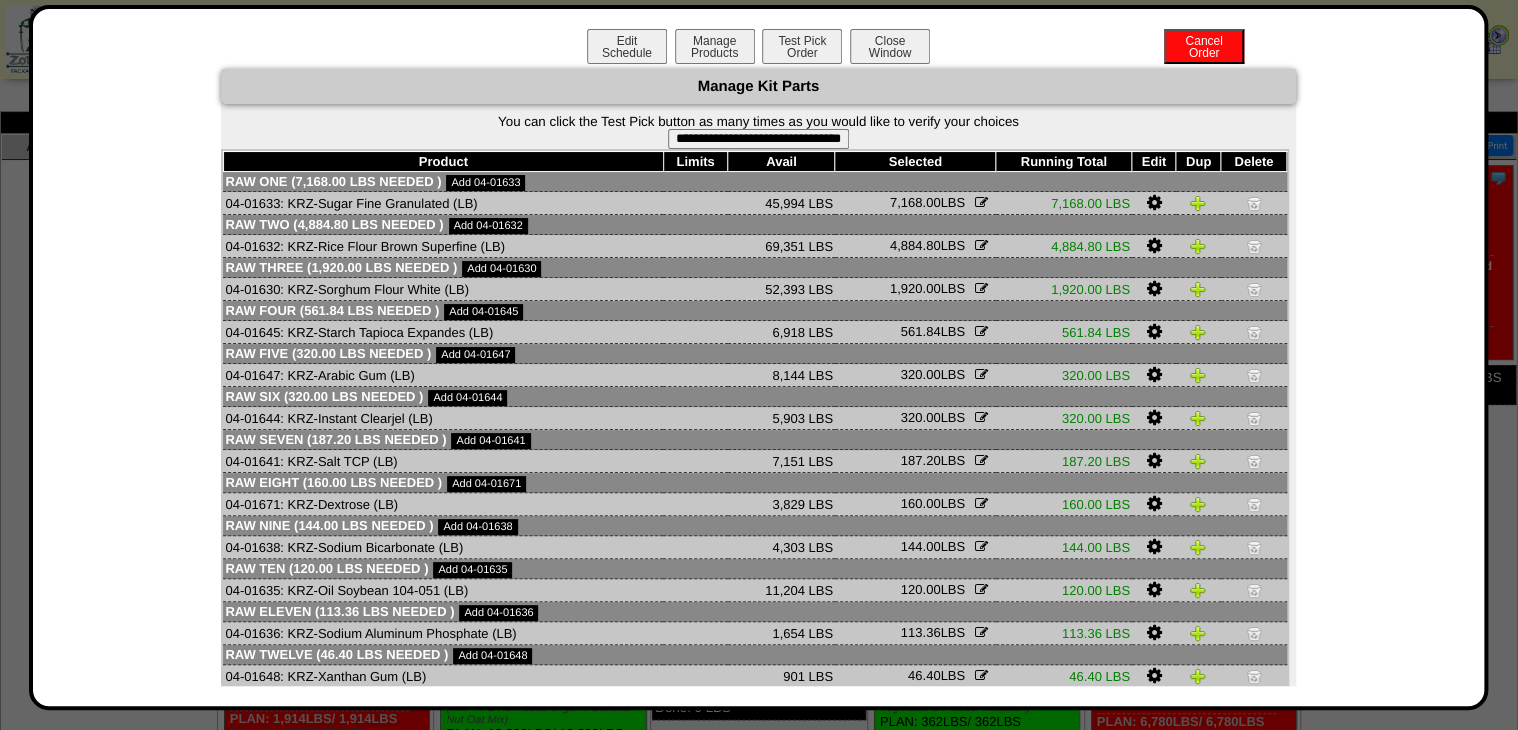 drag, startPoint x: 837, startPoint y: 129, endPoint x: 841, endPoint y: 63, distance: 66.1211 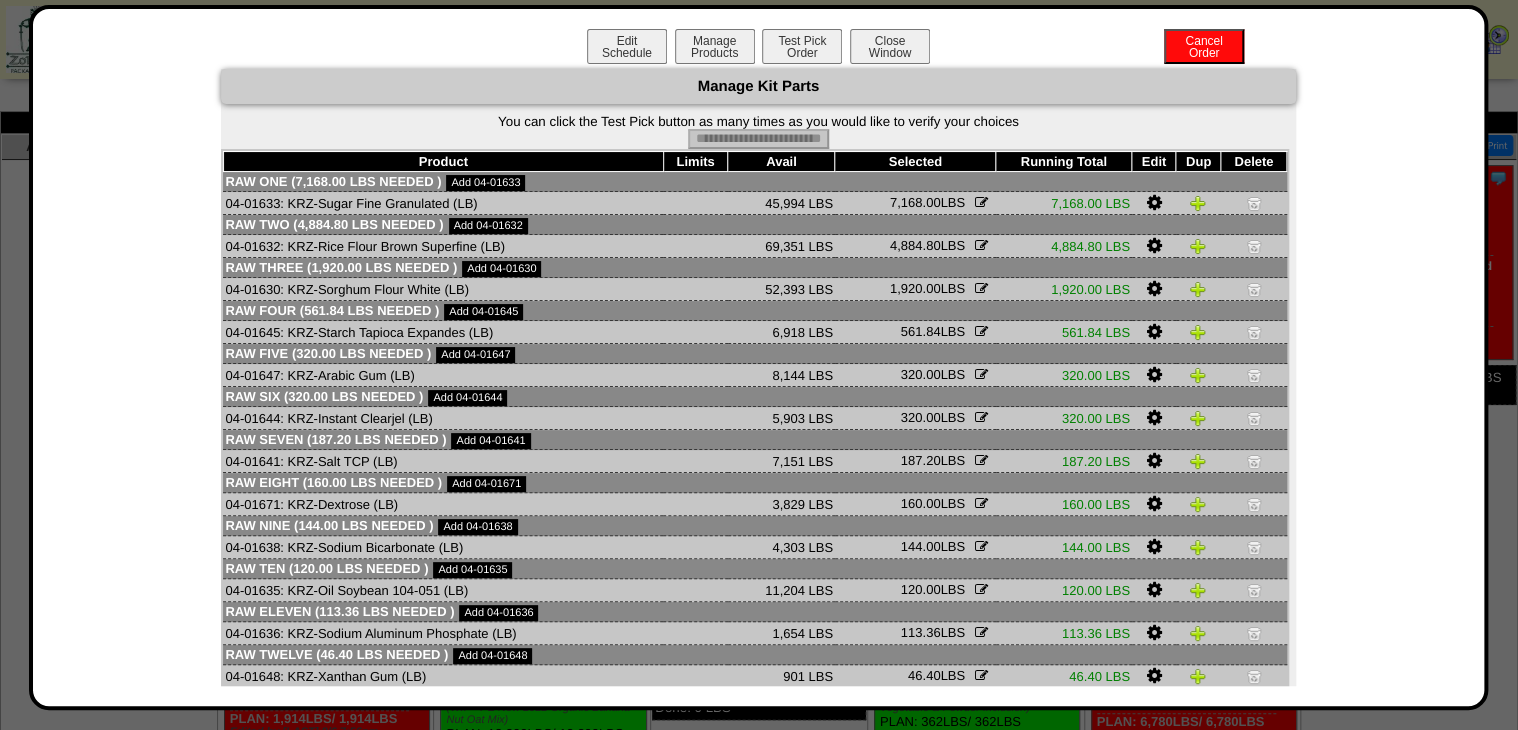 type on "**********" 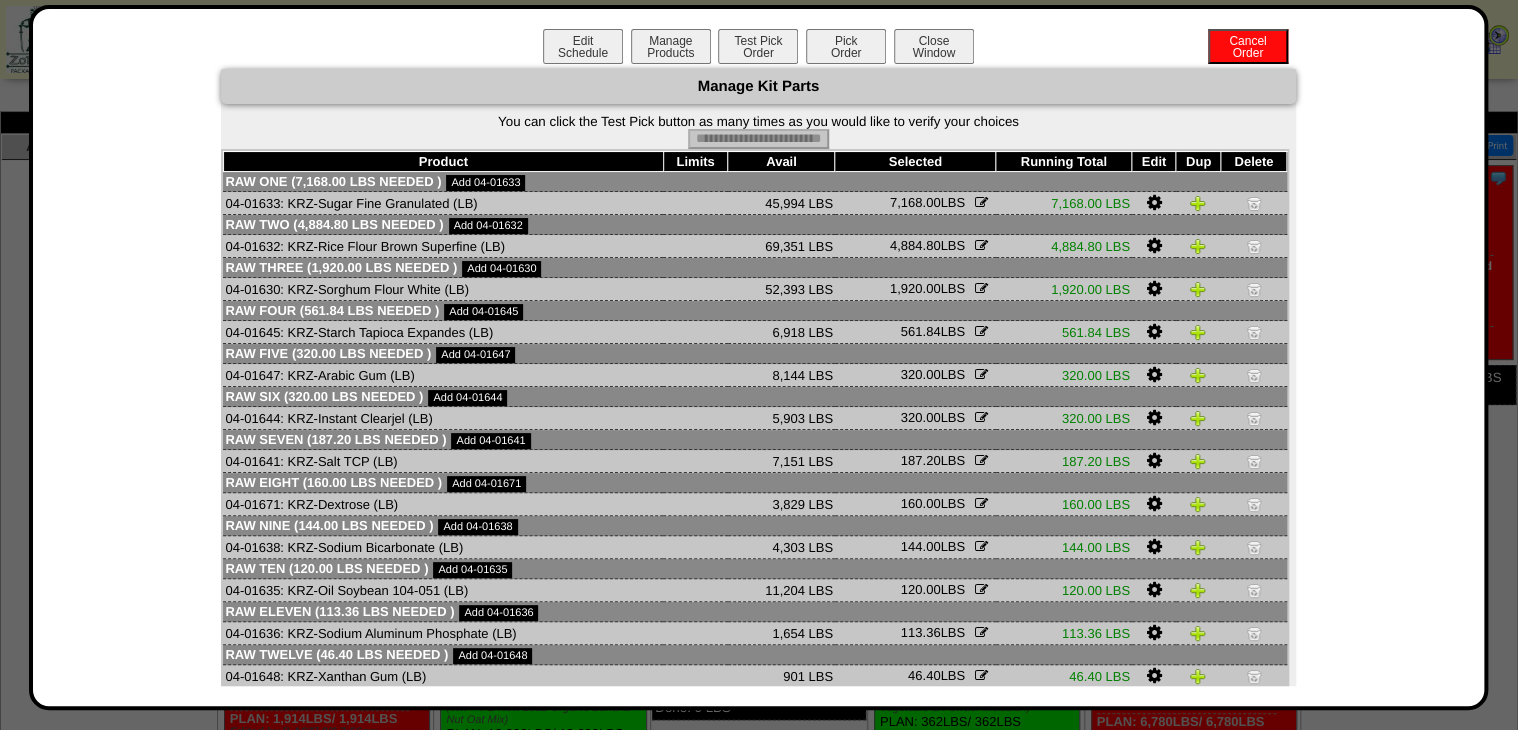 click on "Pick Order" at bounding box center [846, 46] 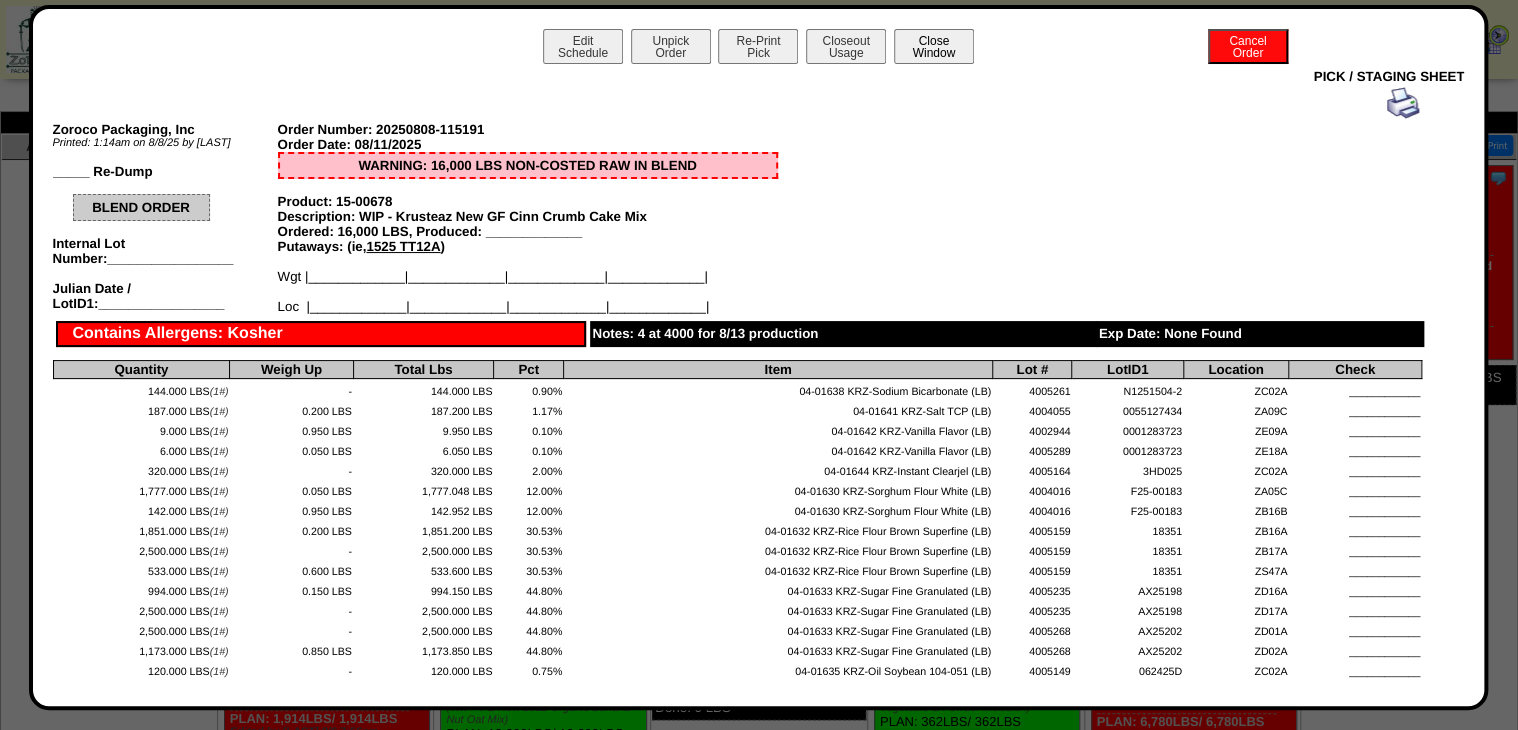 click on "Close Window" at bounding box center (934, 46) 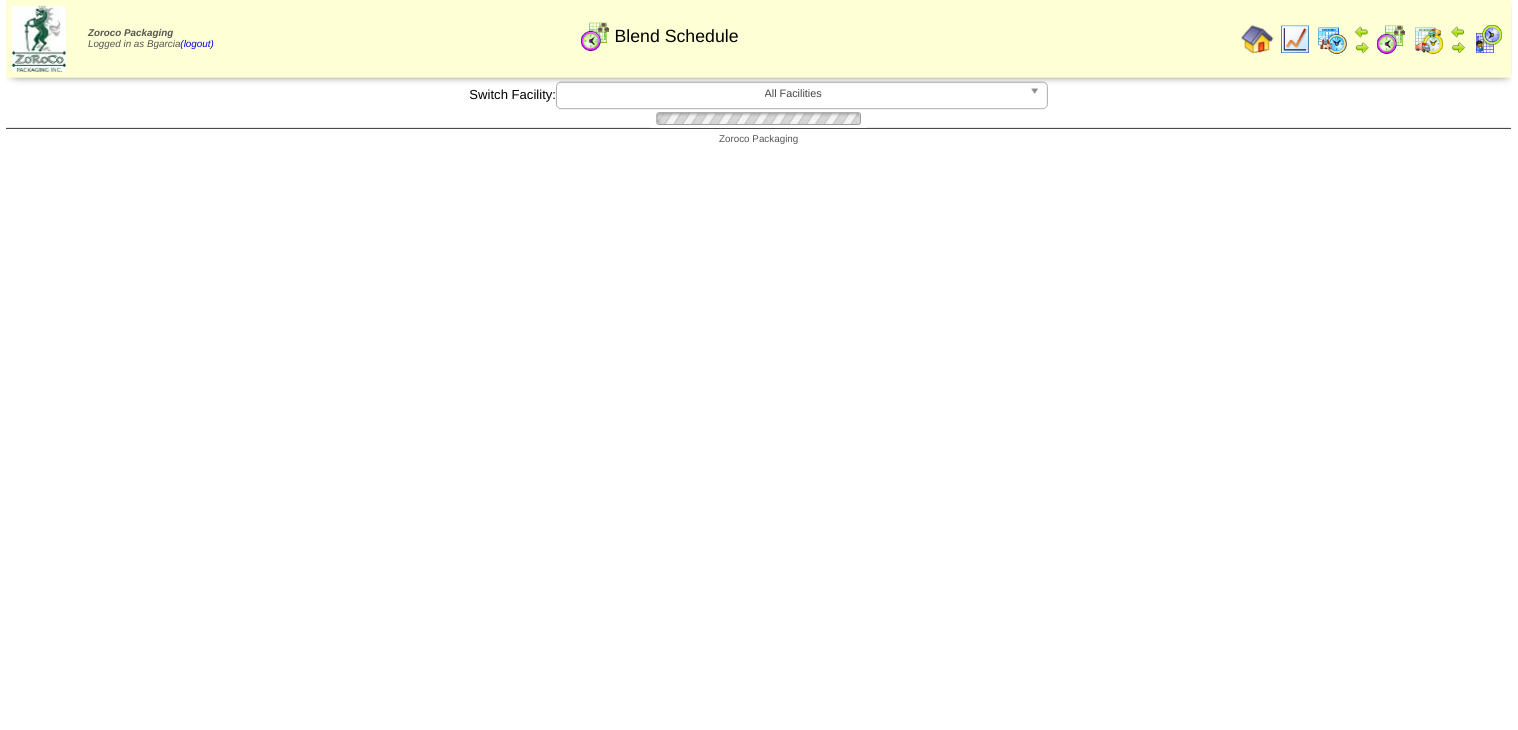scroll, scrollTop: 0, scrollLeft: 0, axis: both 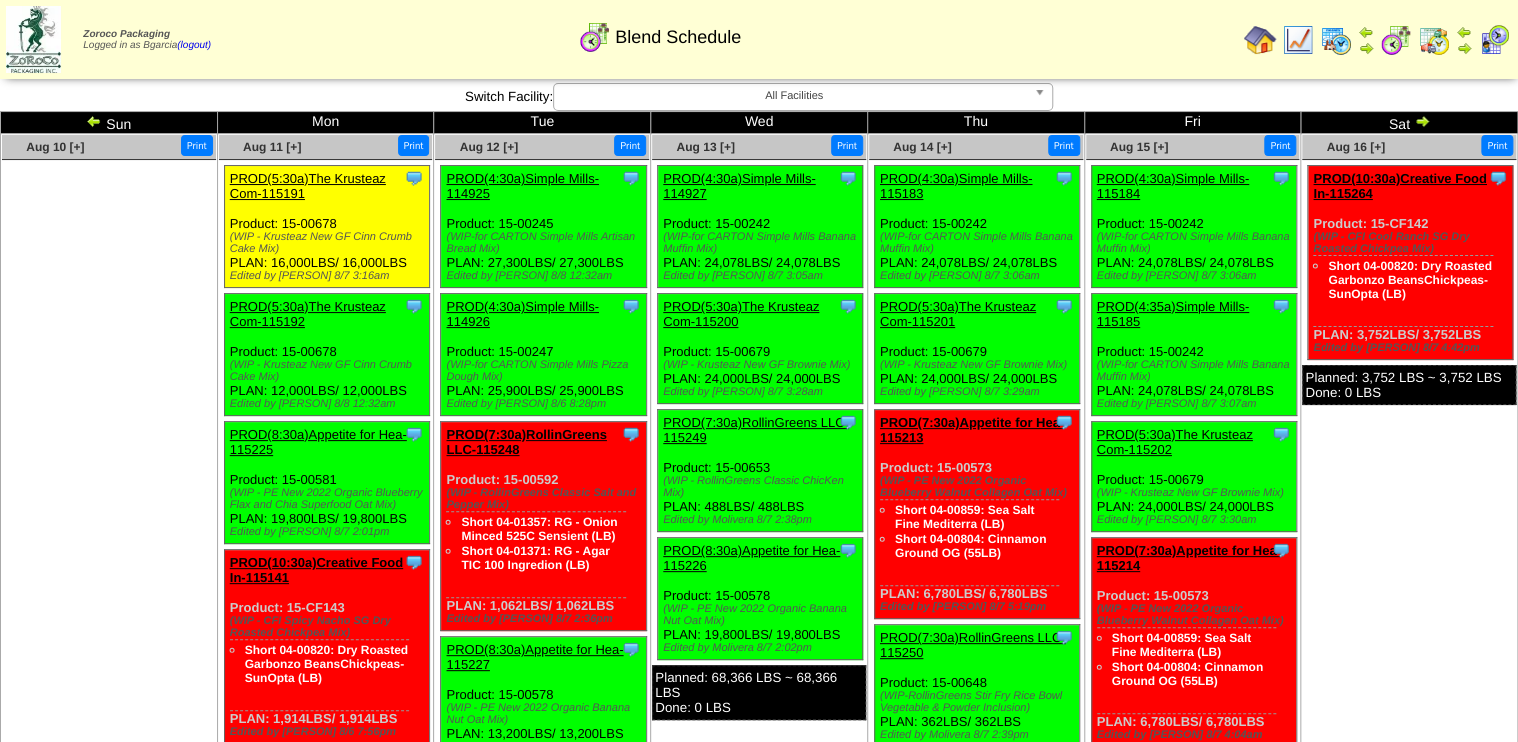 click on "PROD(5:30a)The Krusteaz Com-115192" at bounding box center (308, 326) 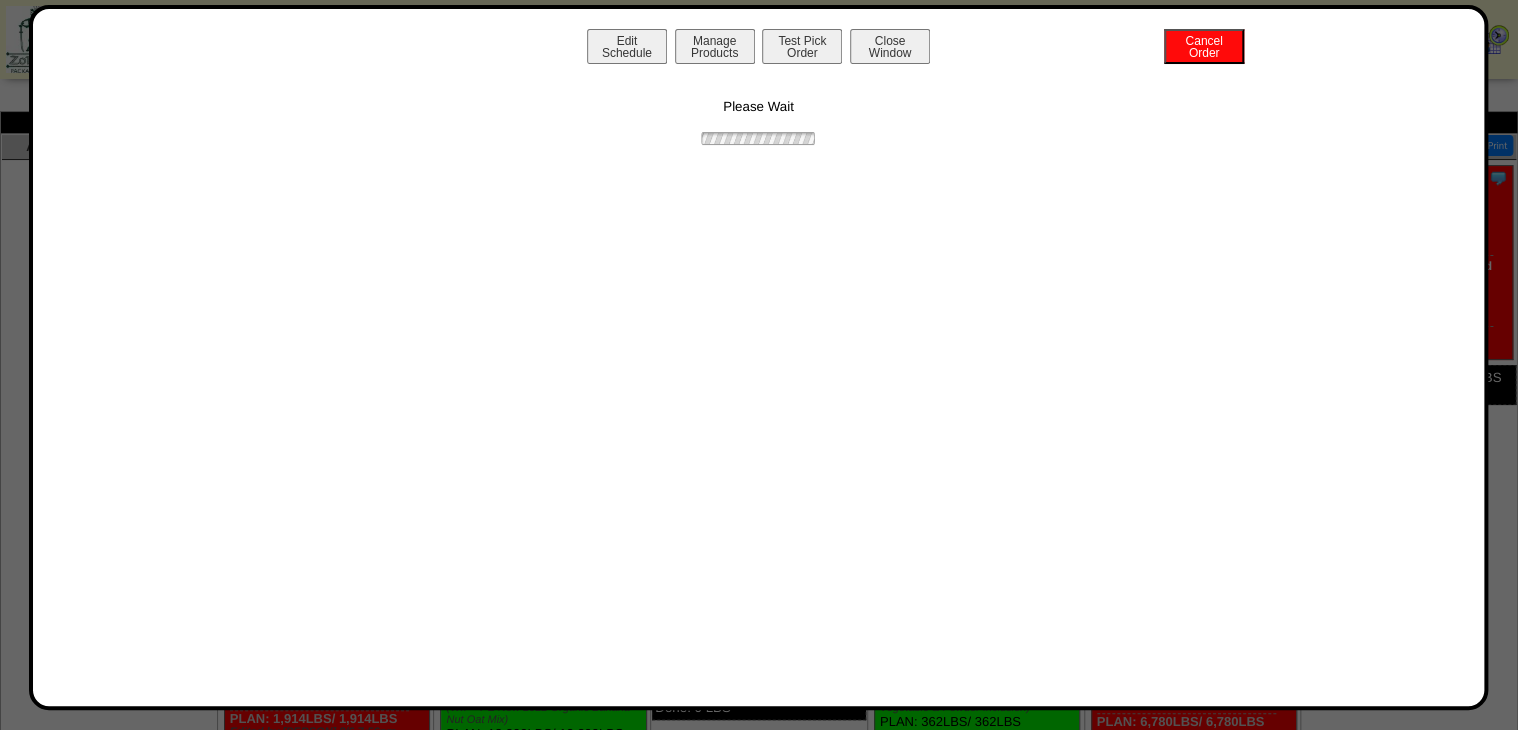 drag, startPoint x: 663, startPoint y: 104, endPoint x: 671, endPoint y: 55, distance: 49.648766 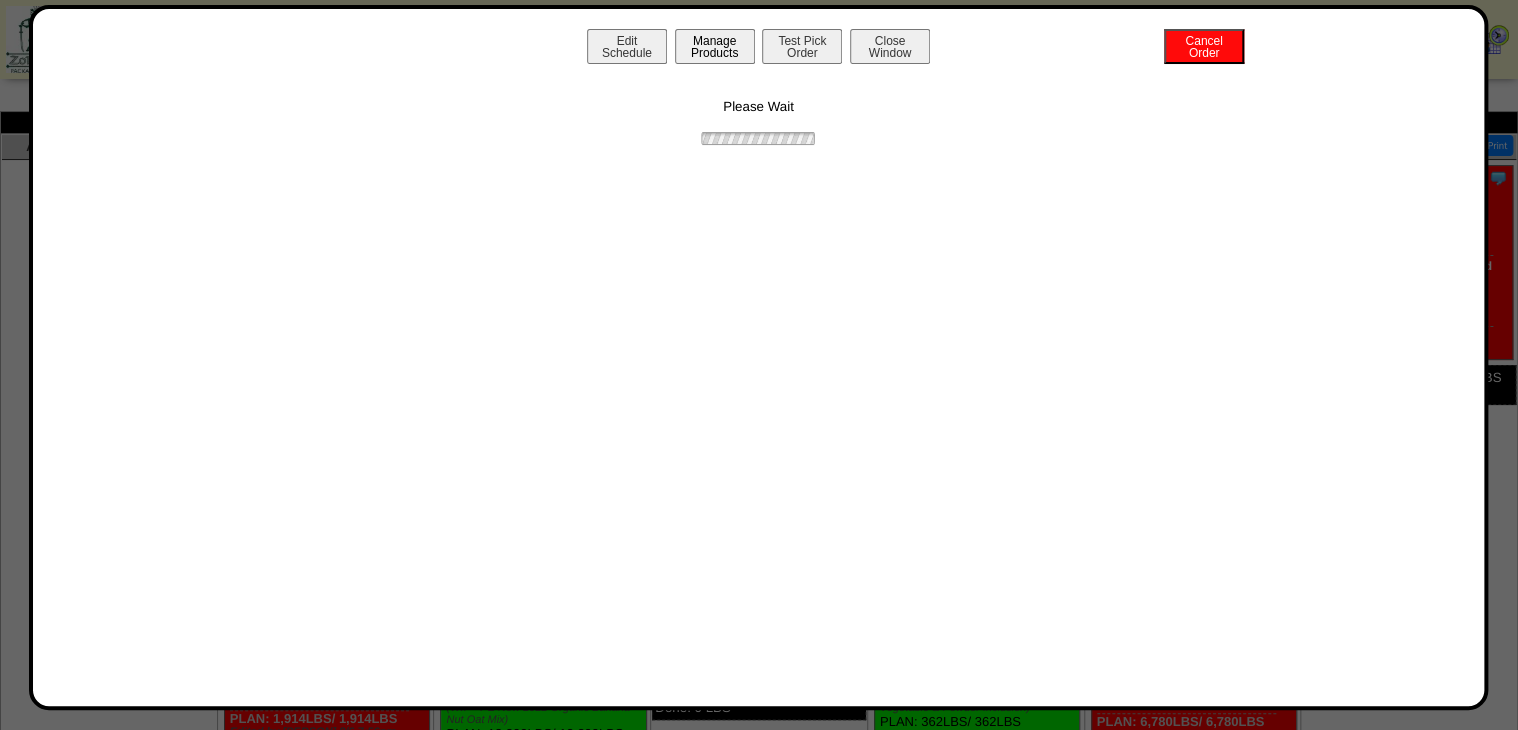click on "Manage Products" at bounding box center (715, 46) 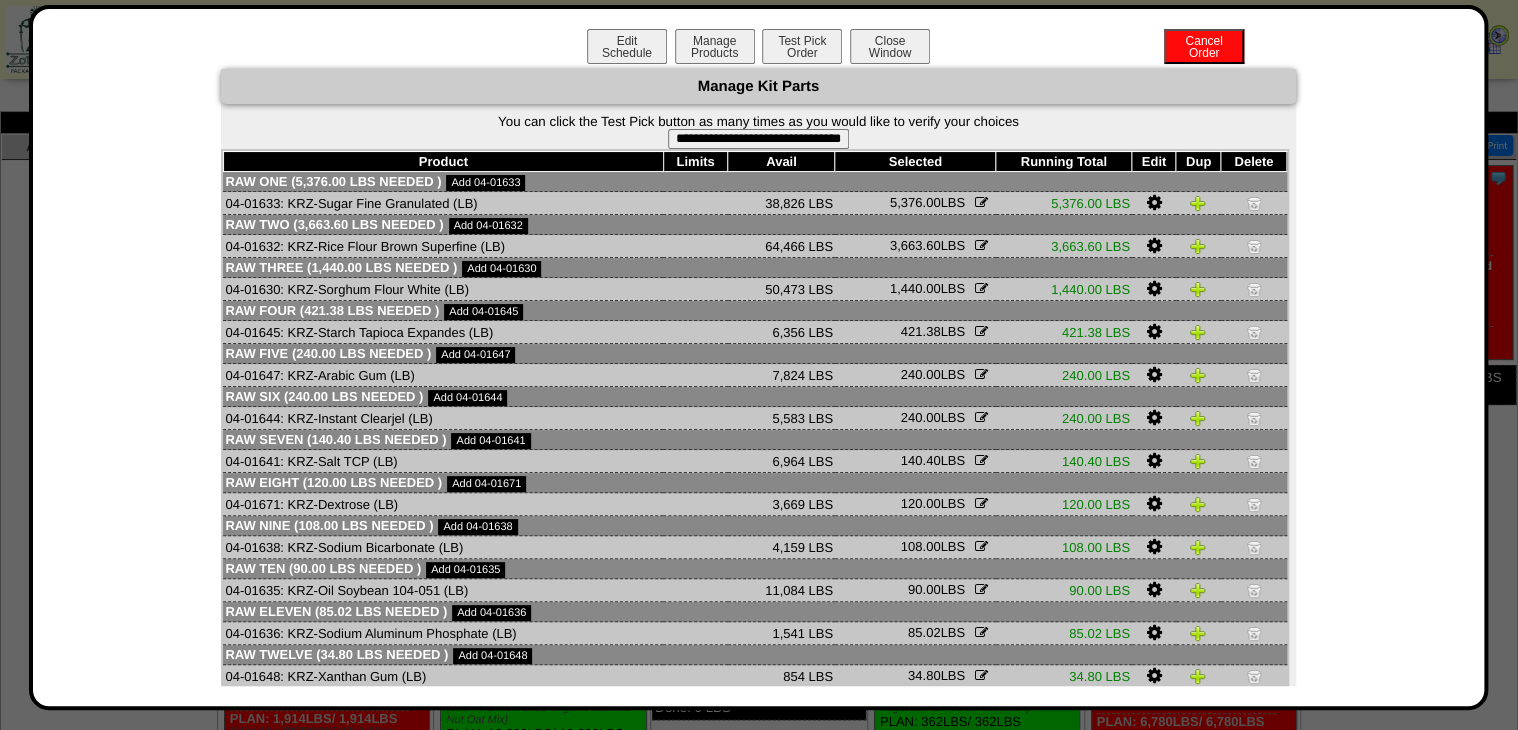 drag, startPoint x: 768, startPoint y: 145, endPoint x: 839, endPoint y: 81, distance: 95.587654 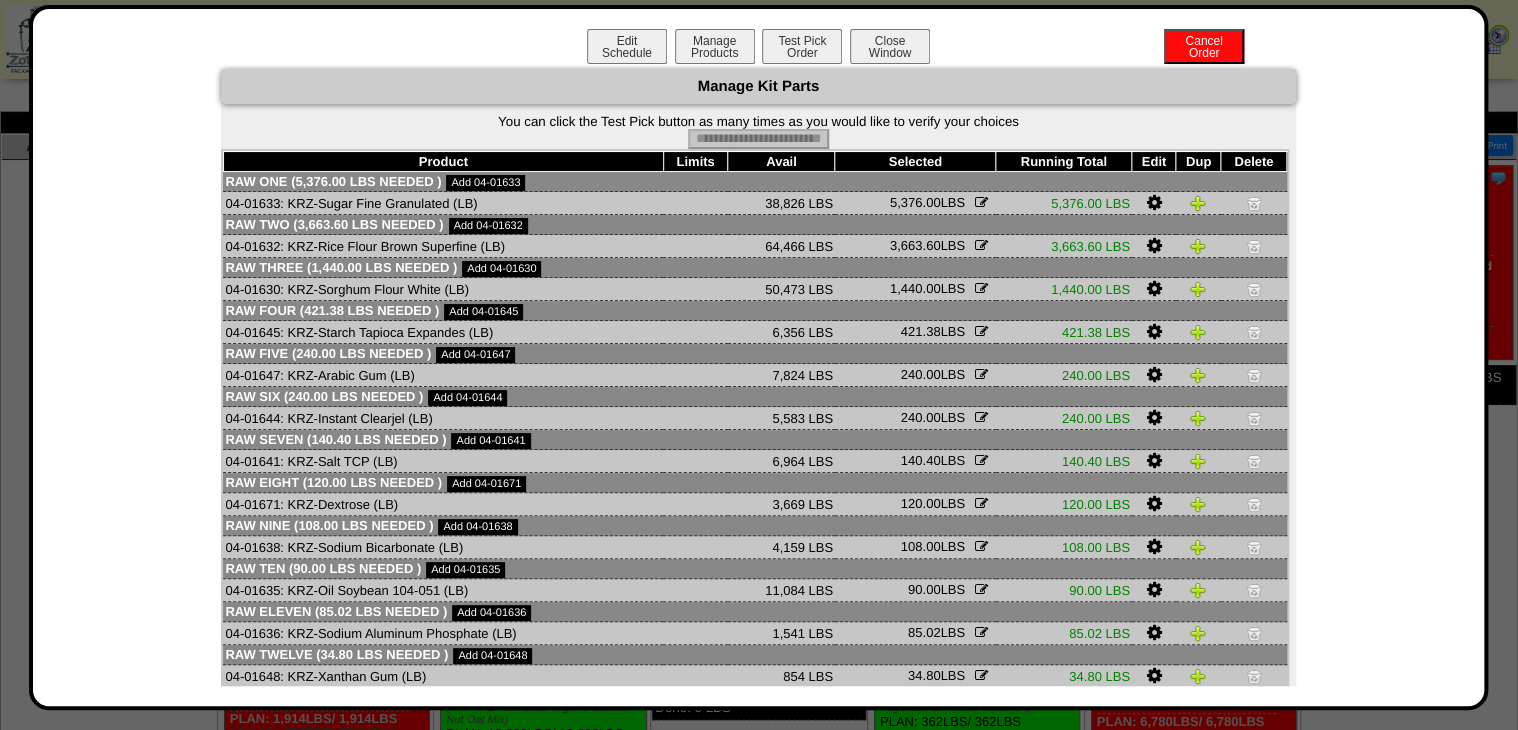 type on "**********" 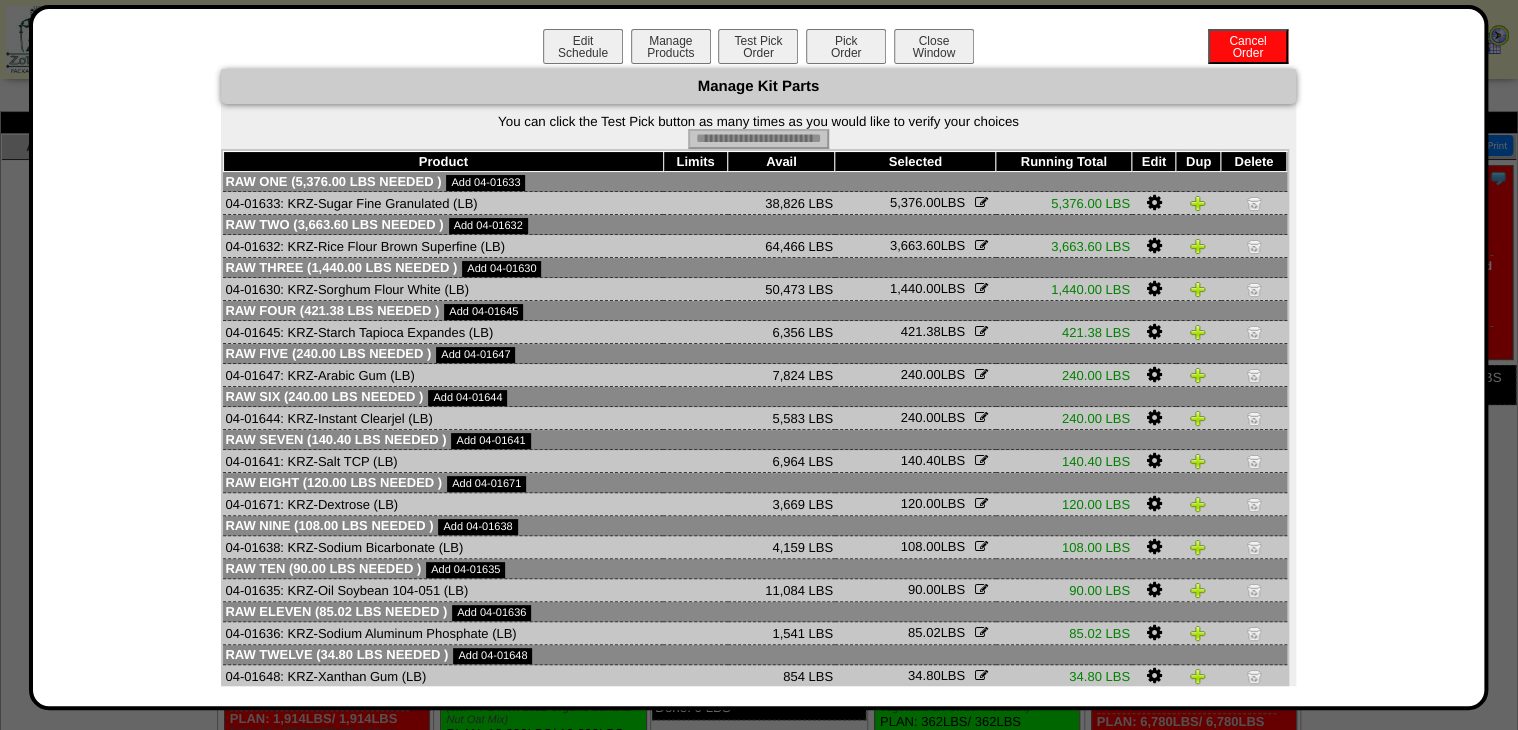 click on "Pick Order" at bounding box center [846, 46] 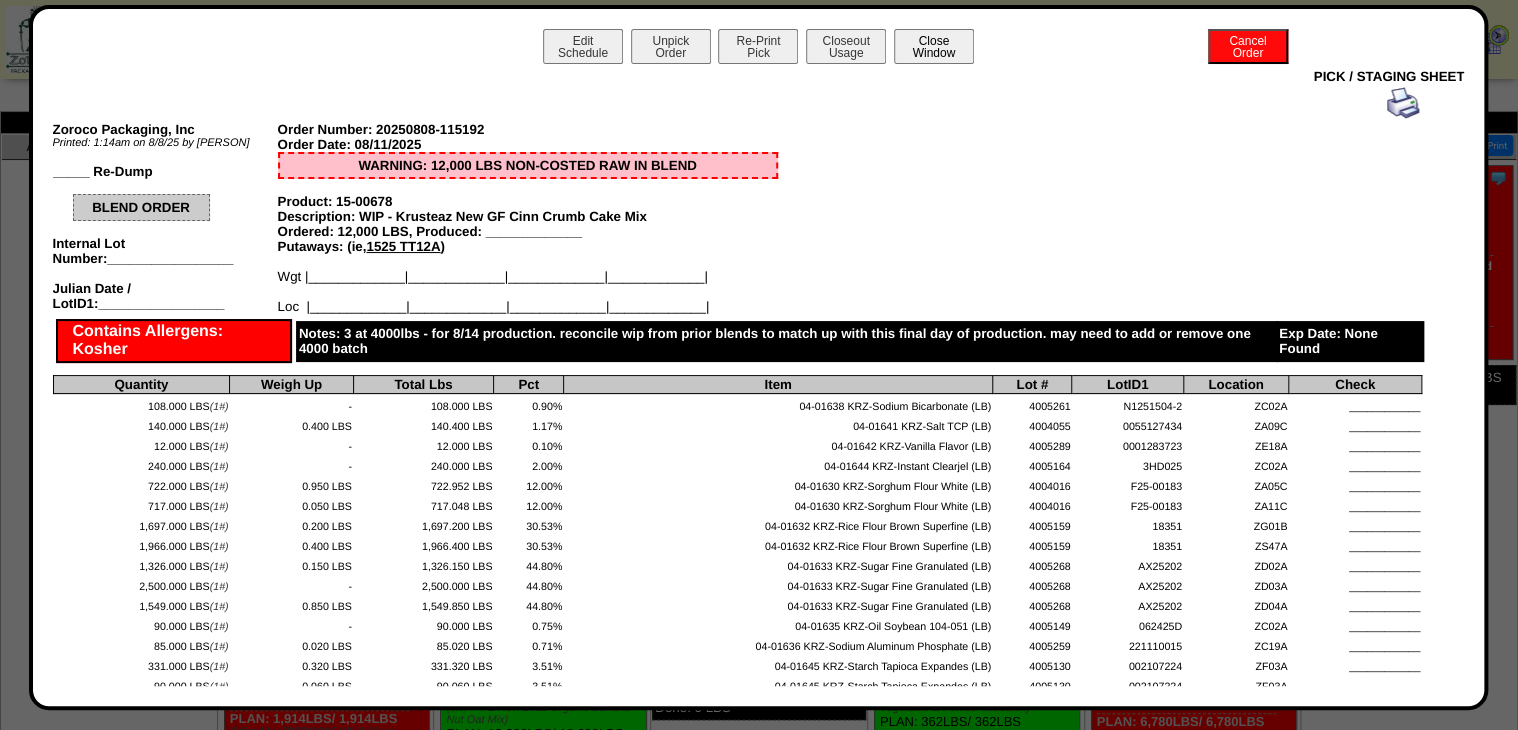 click on "Close Window" at bounding box center (934, 46) 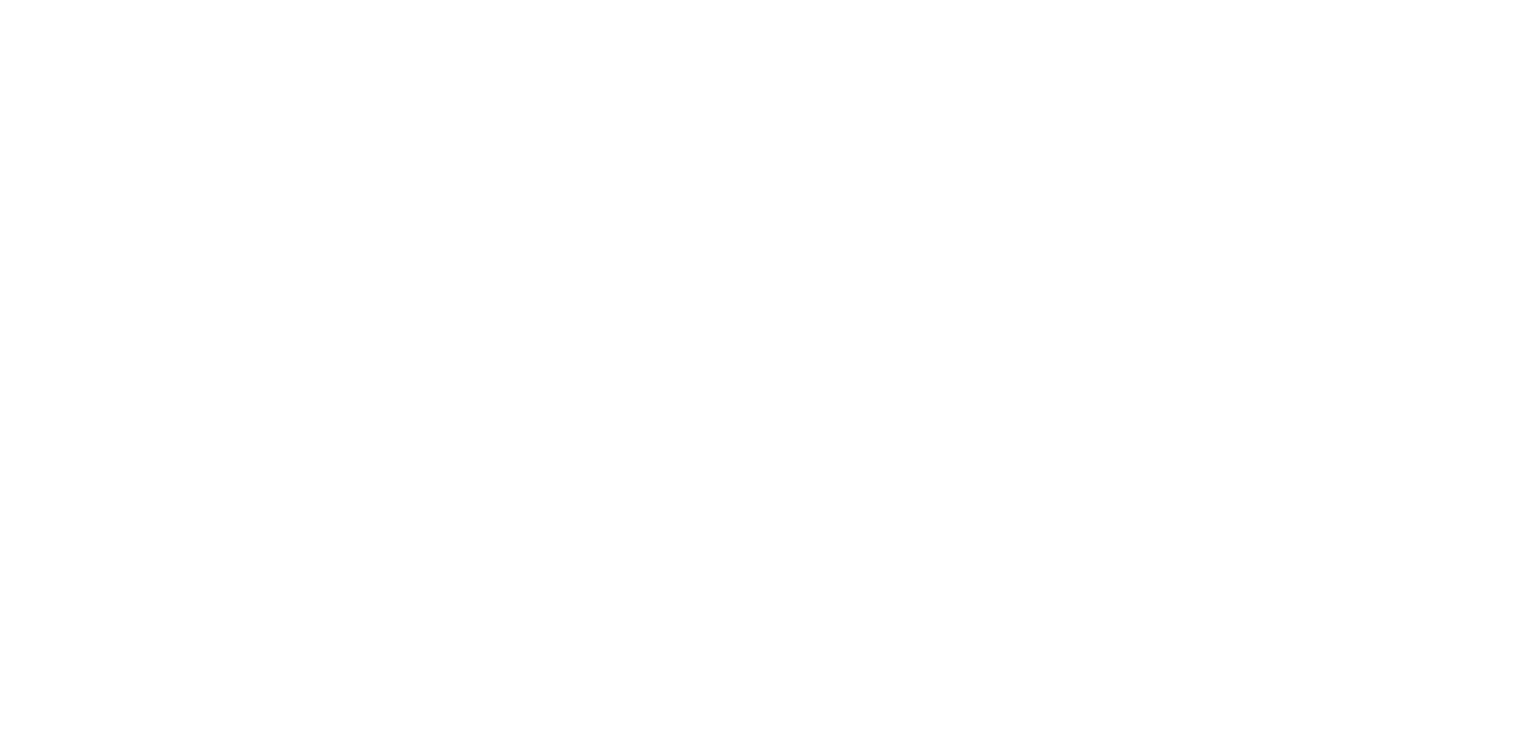 scroll, scrollTop: 0, scrollLeft: 0, axis: both 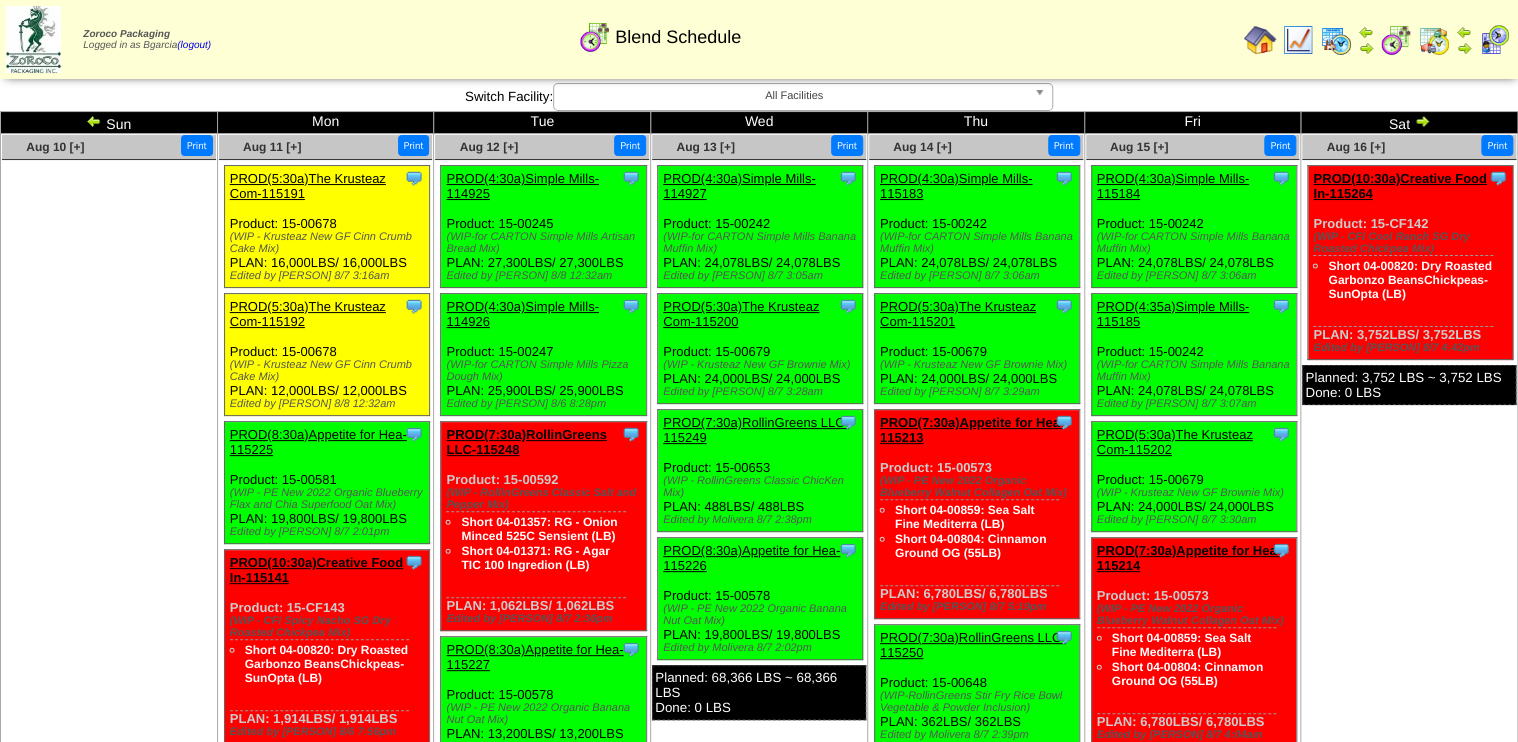 click on "PROD(8:30a)Appetite for Hea-115225" at bounding box center [318, 442] 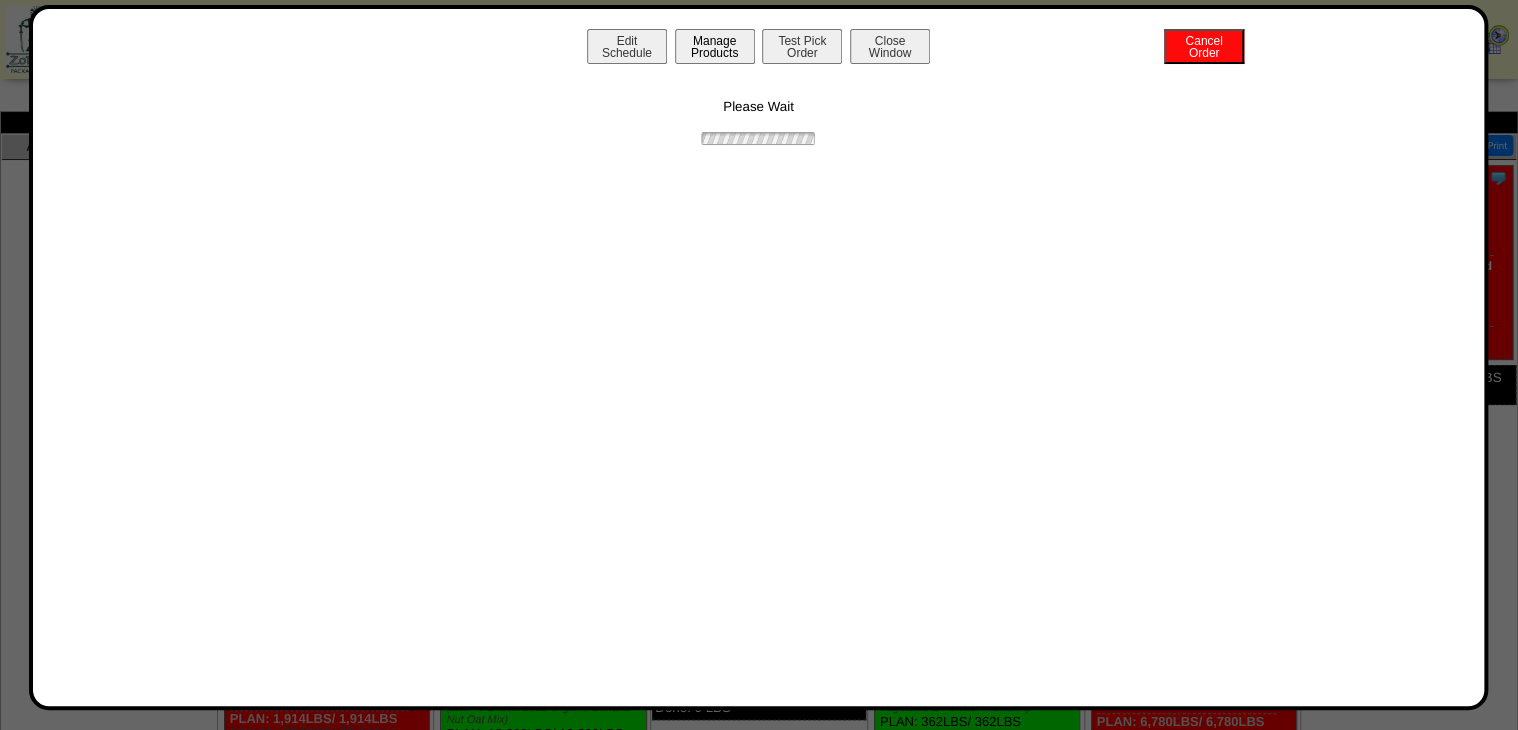 click on "Manage Products" at bounding box center [715, 46] 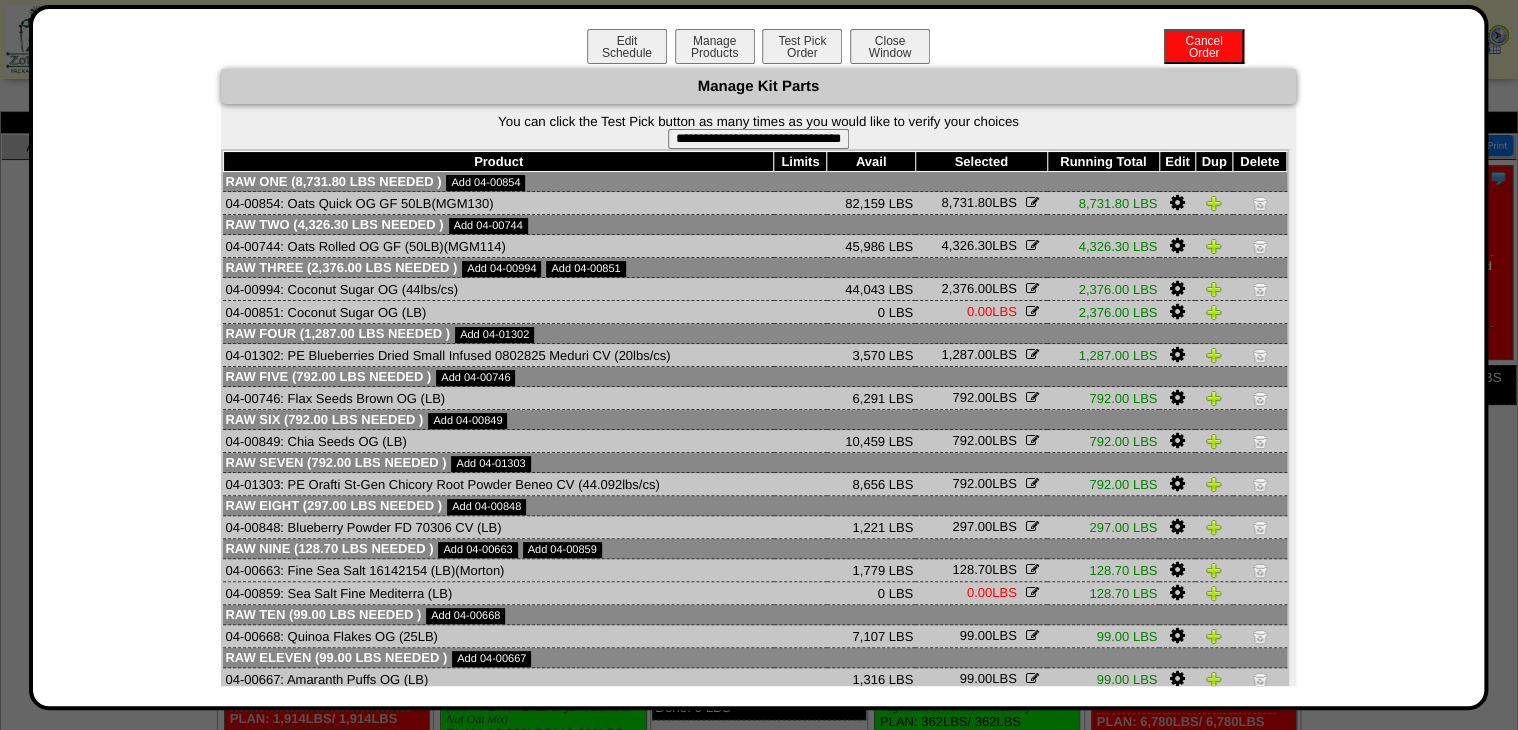 click on "**********" at bounding box center (758, 139) 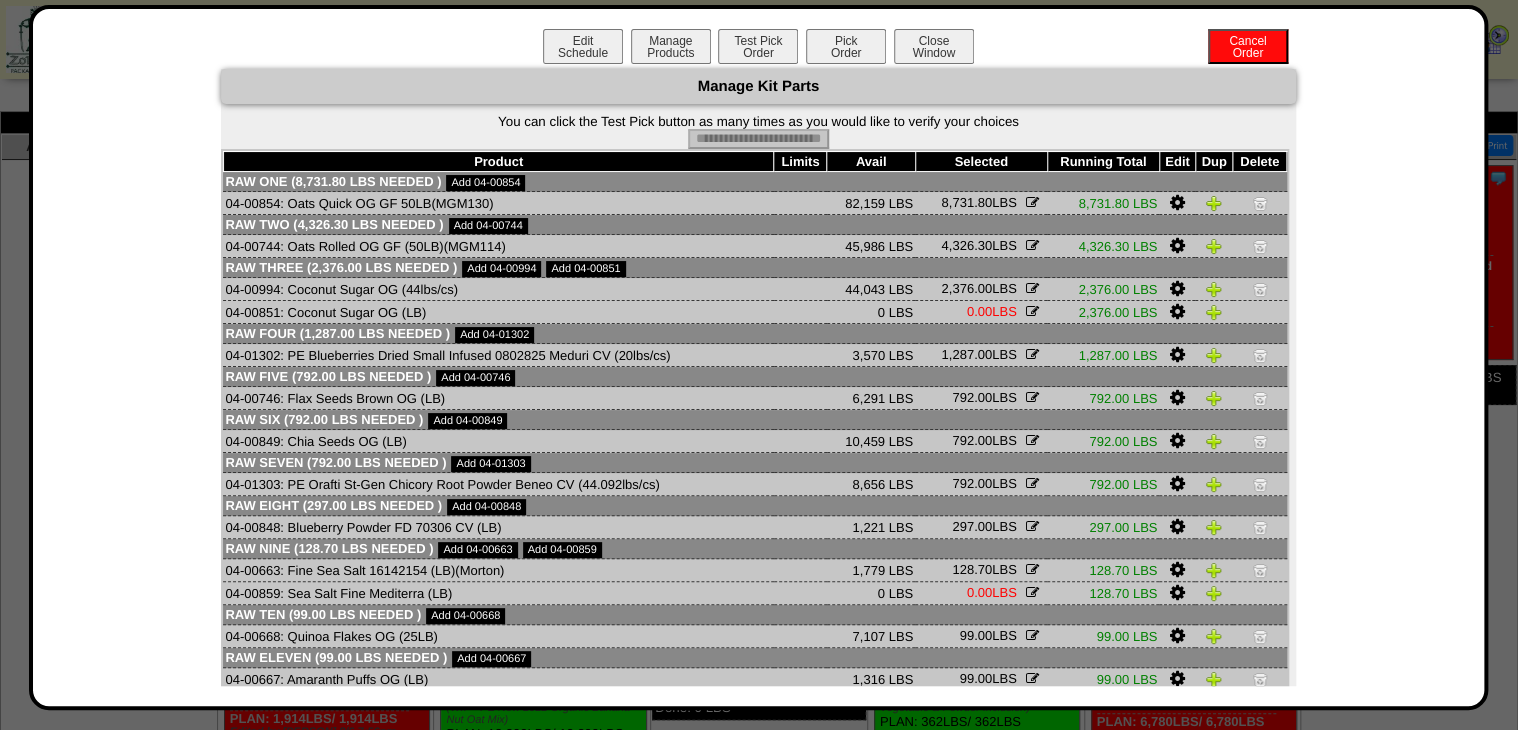 click on "Pick Order" at bounding box center (846, 46) 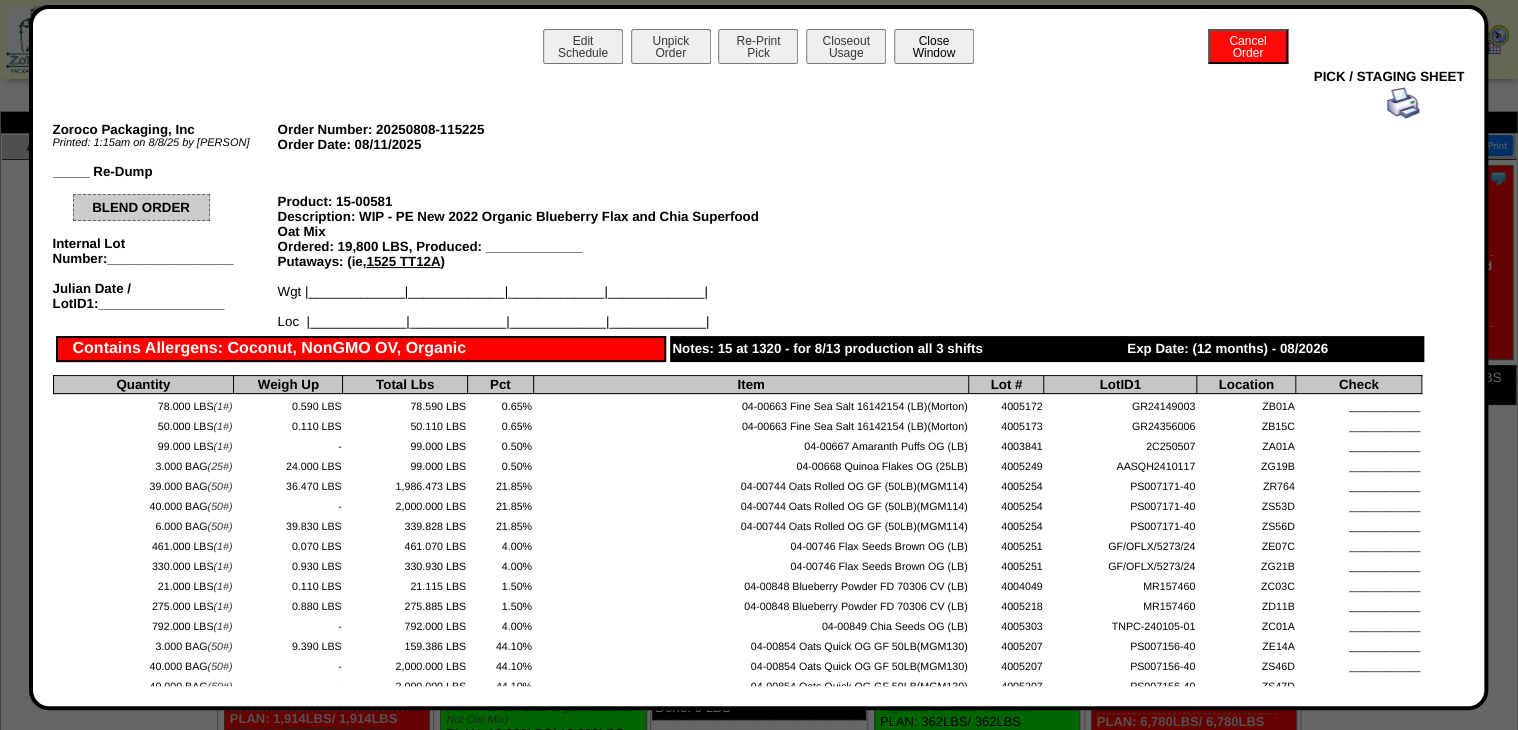 click on "Close Window" at bounding box center [934, 46] 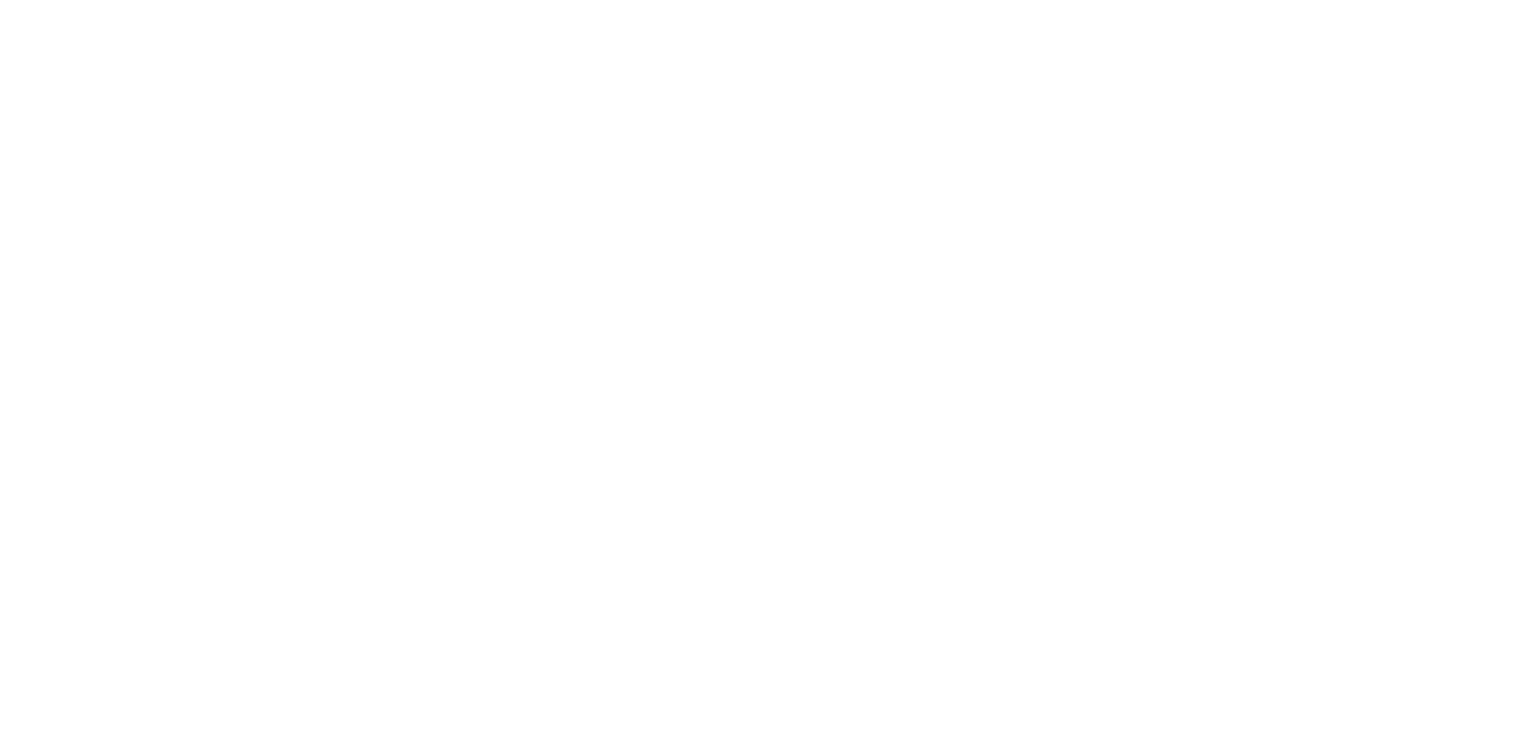 scroll, scrollTop: 0, scrollLeft: 0, axis: both 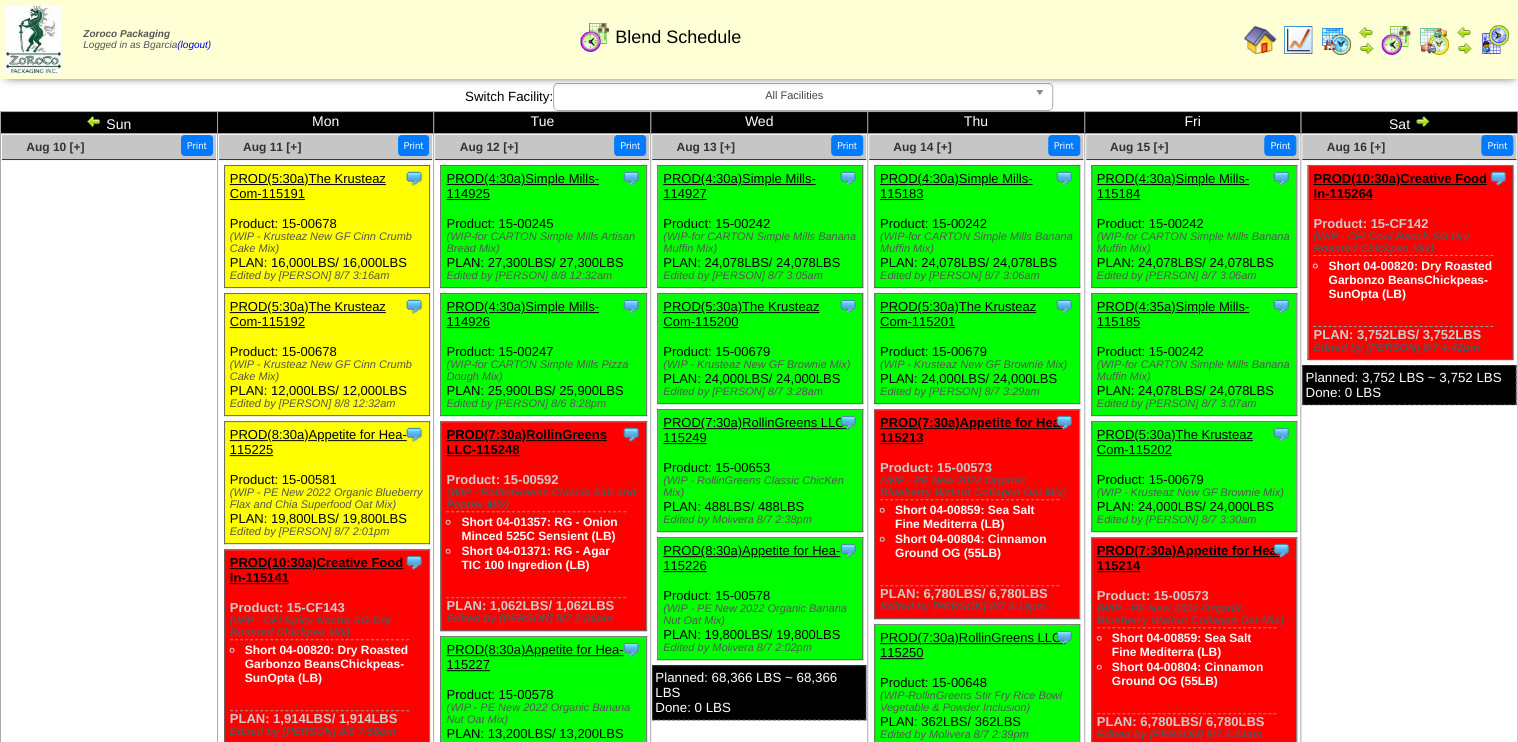 click on "PROD(4:30a)Simple Mills-114925" at bounding box center [522, 186] 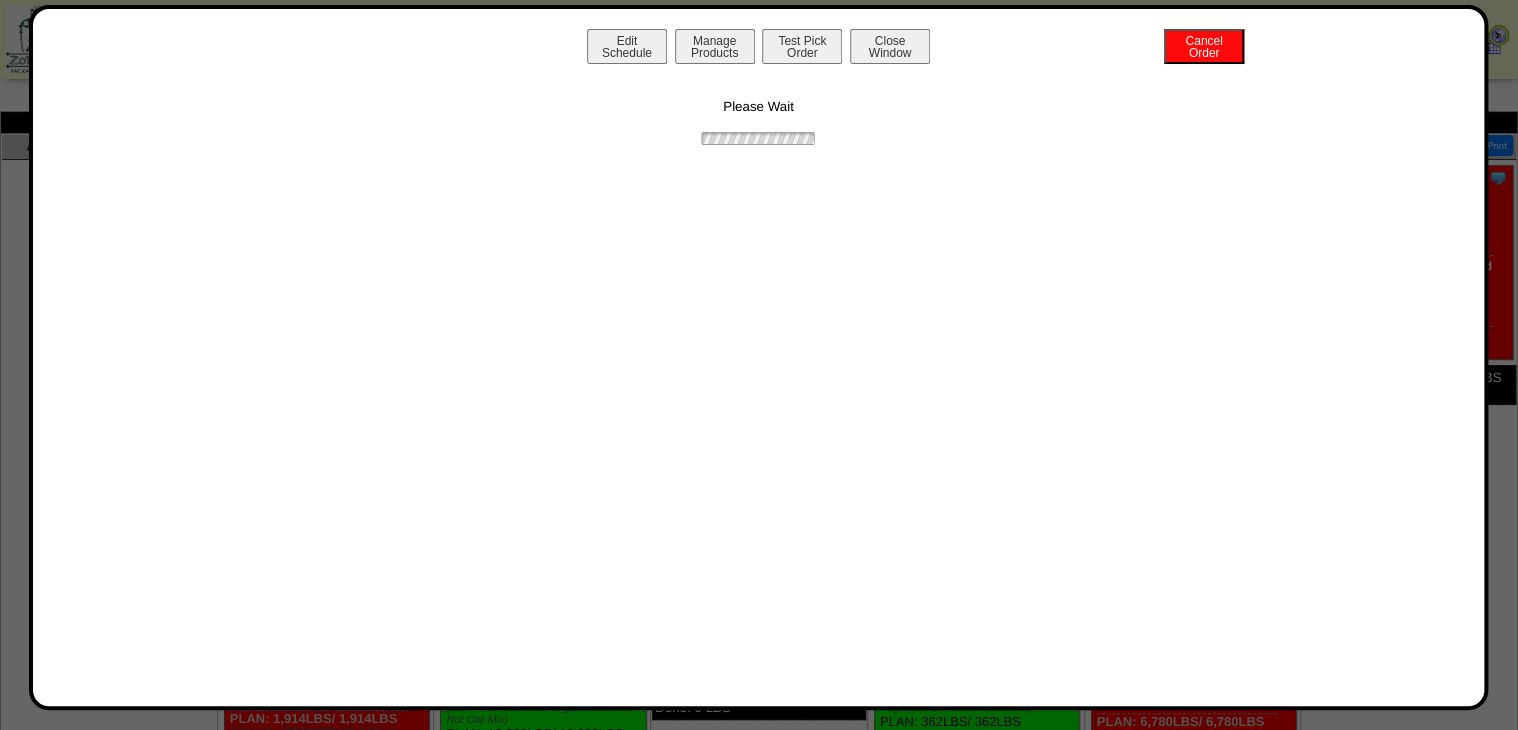 click on "Edit Schedule
Manage Products
Test Pick Order
Cancel Order
Close Window
Please Wait" at bounding box center [759, 357] 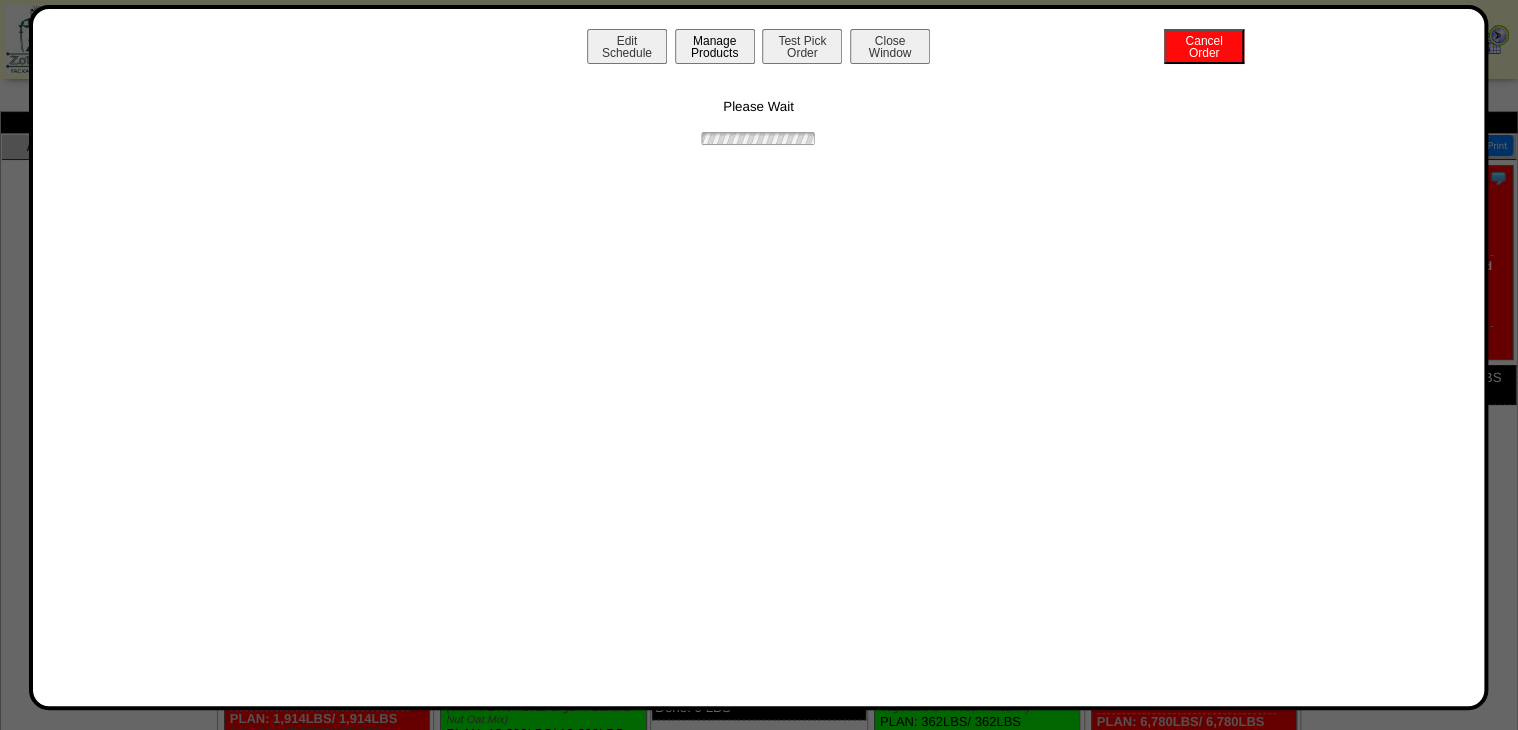 click on "Manage Products" at bounding box center [715, 46] 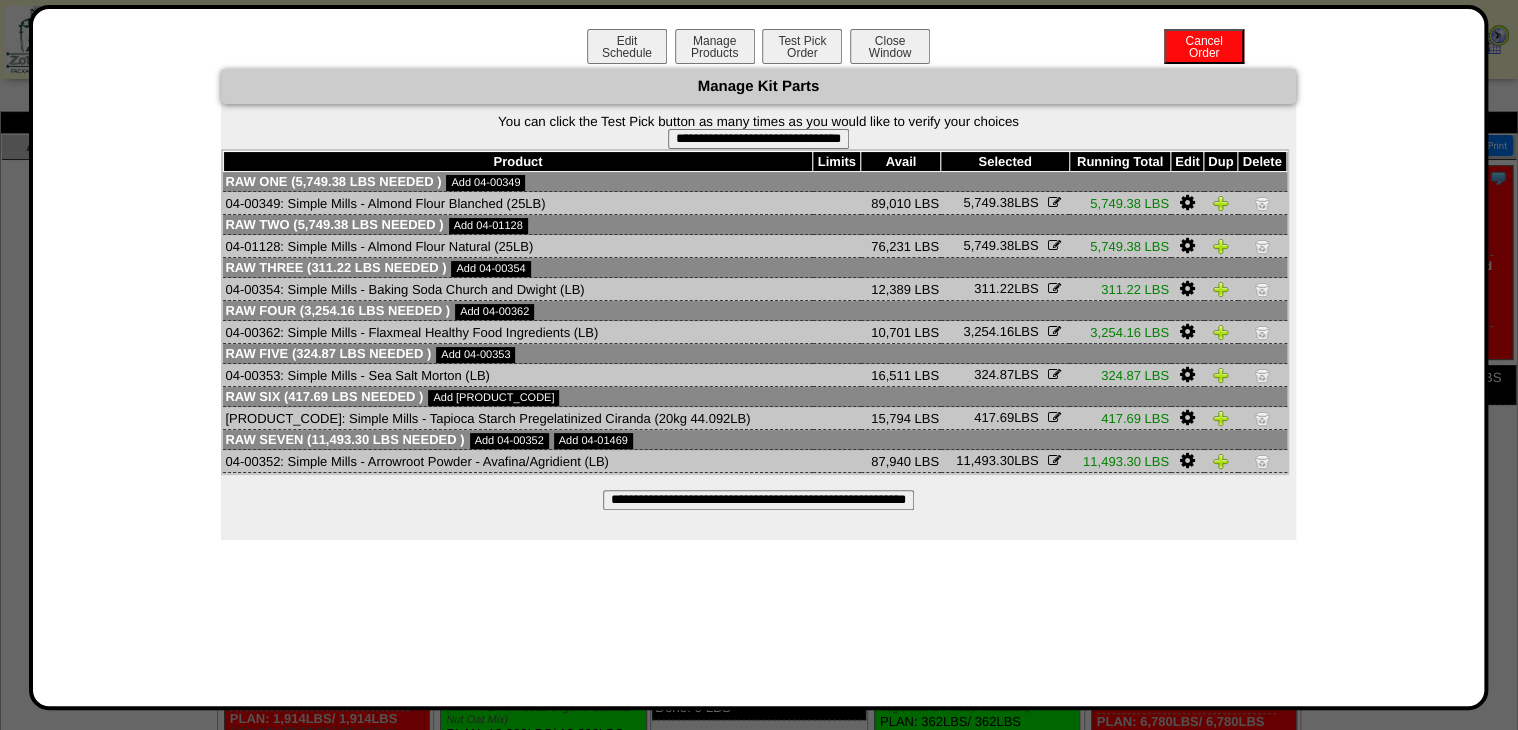click on "**********" at bounding box center (758, 139) 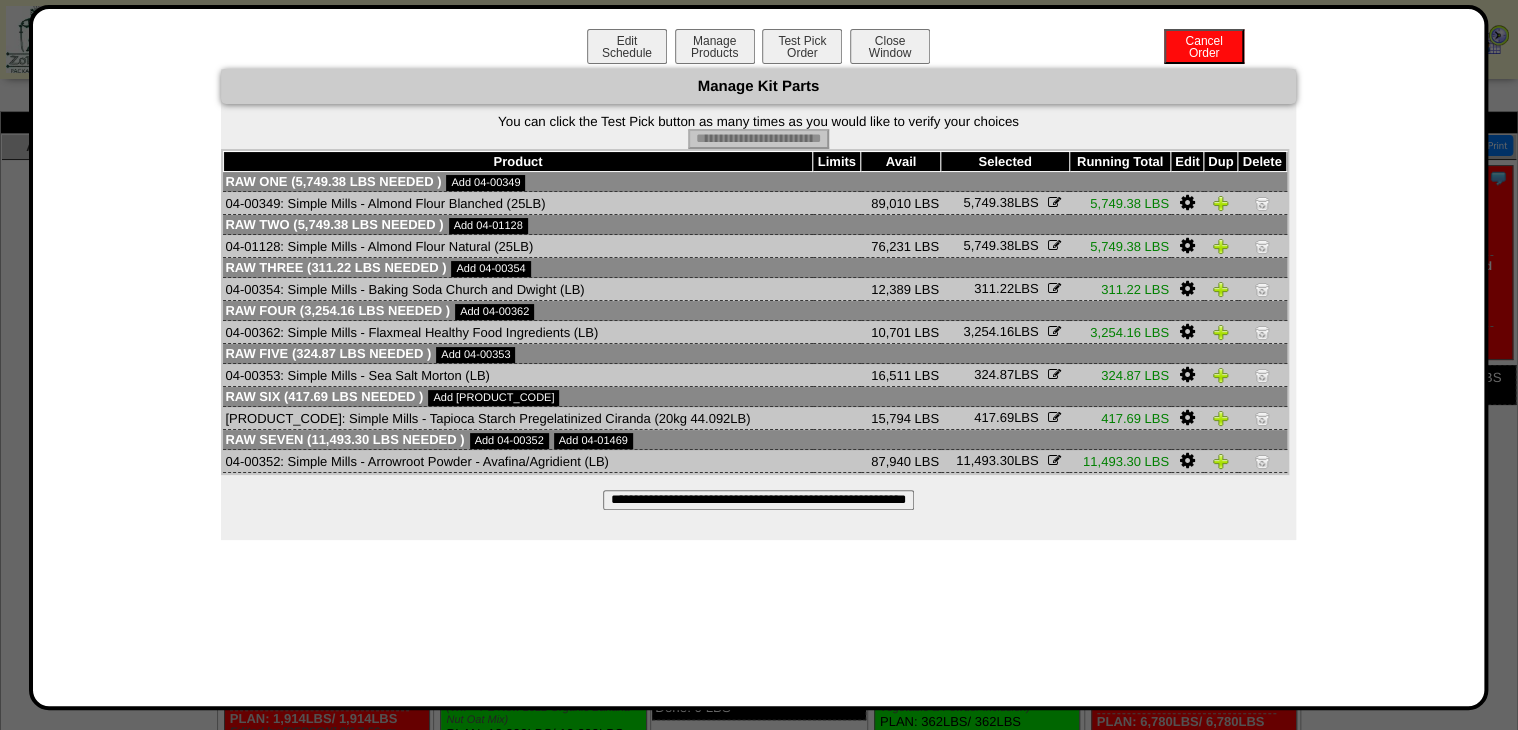 type on "**********" 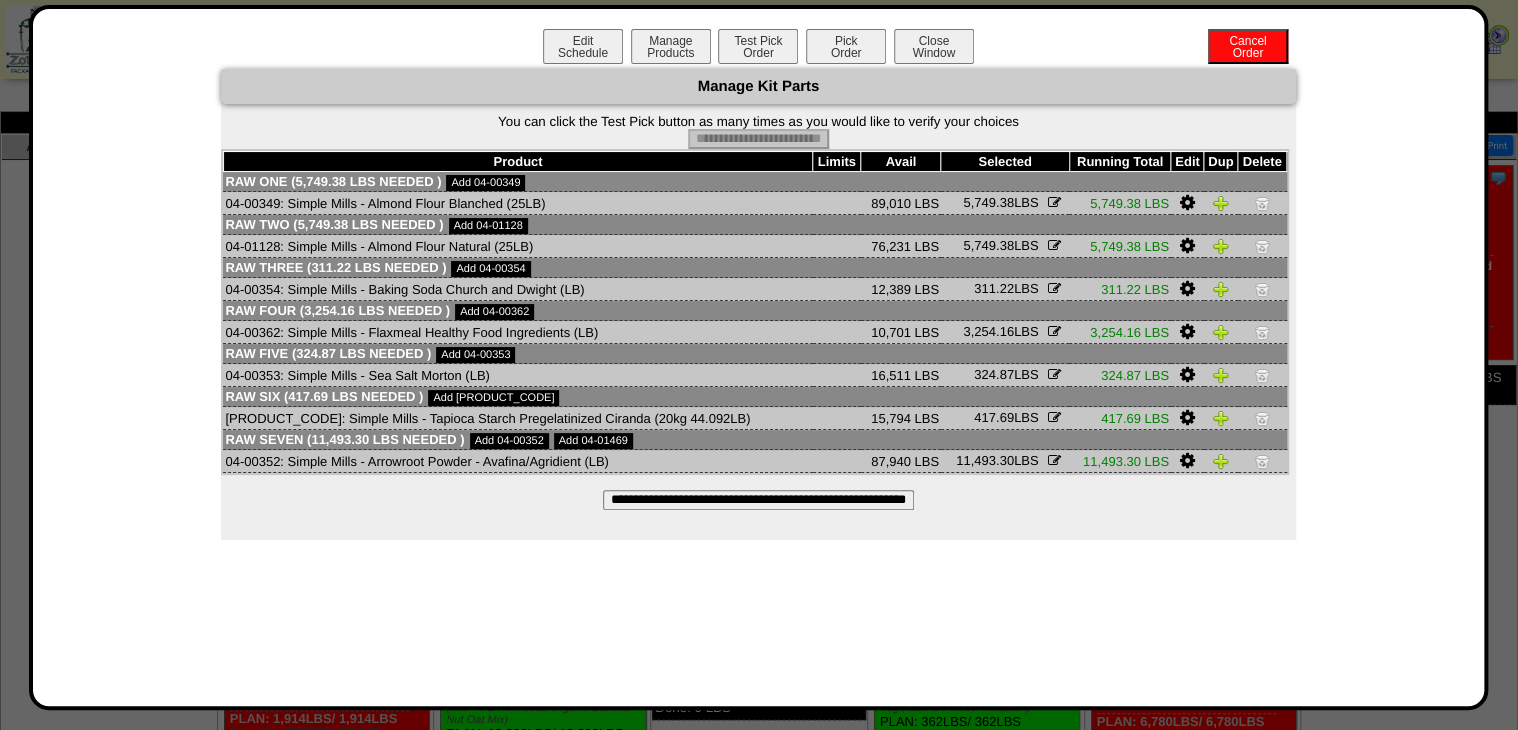 click on "Pick Order" at bounding box center (846, 46) 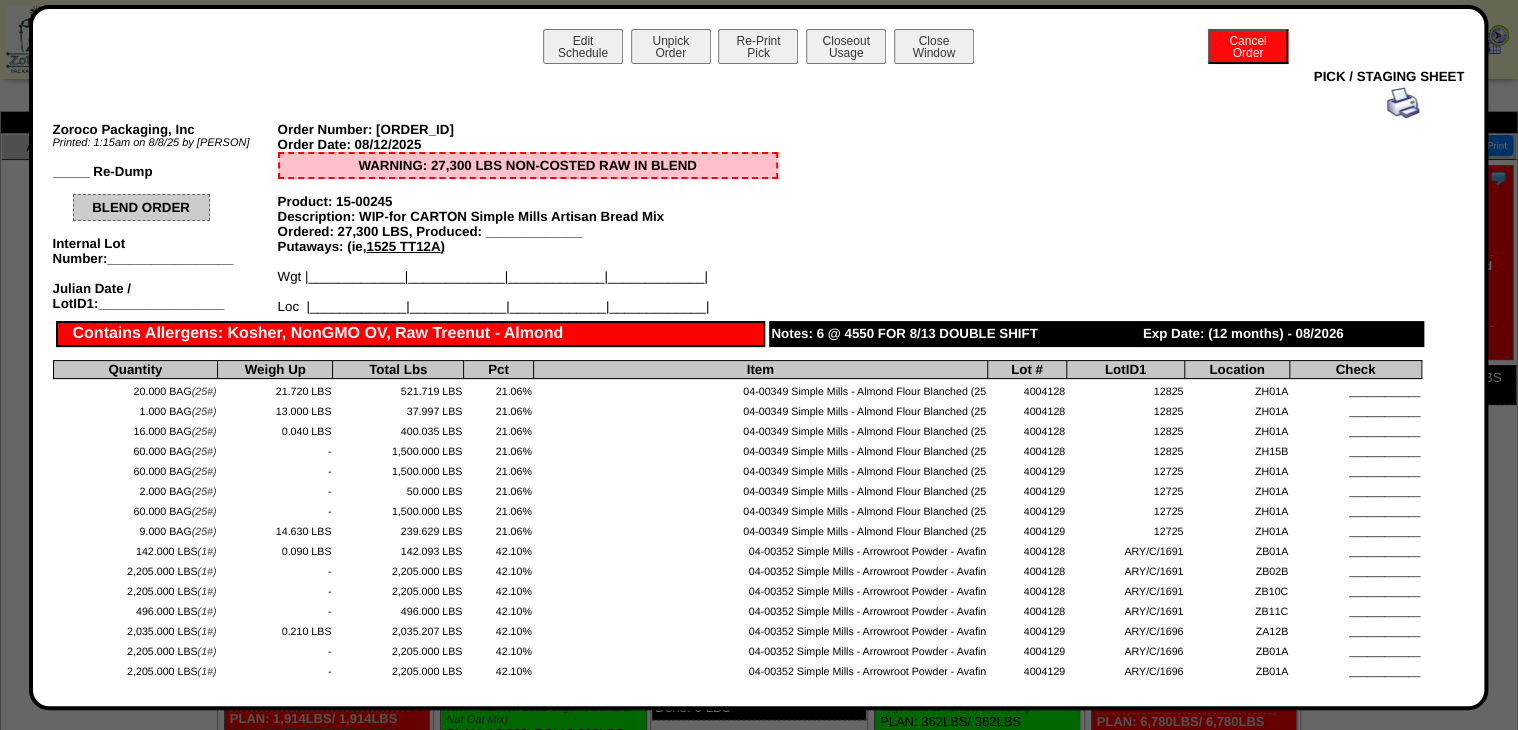 scroll, scrollTop: 0, scrollLeft: 0, axis: both 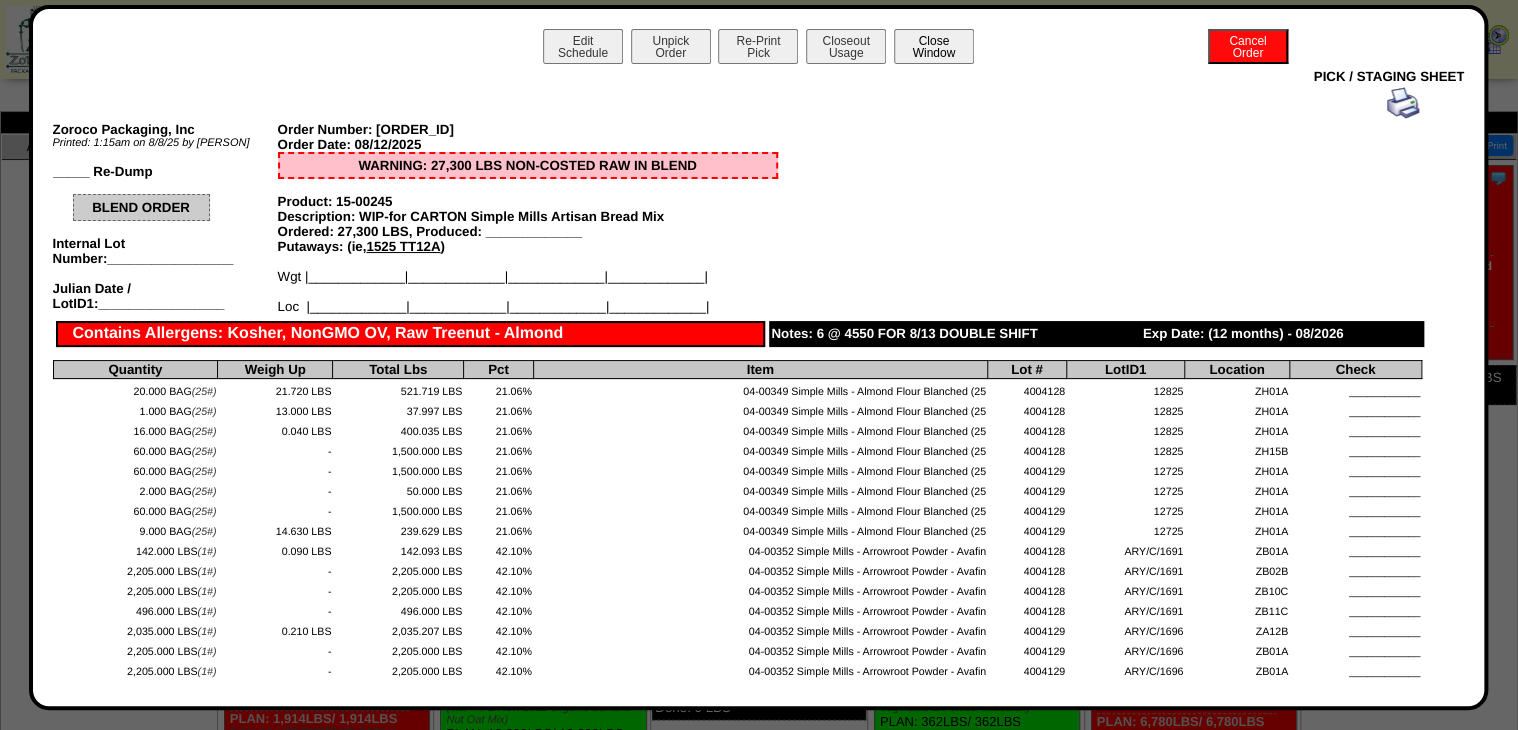 click on "Close Window" at bounding box center [934, 46] 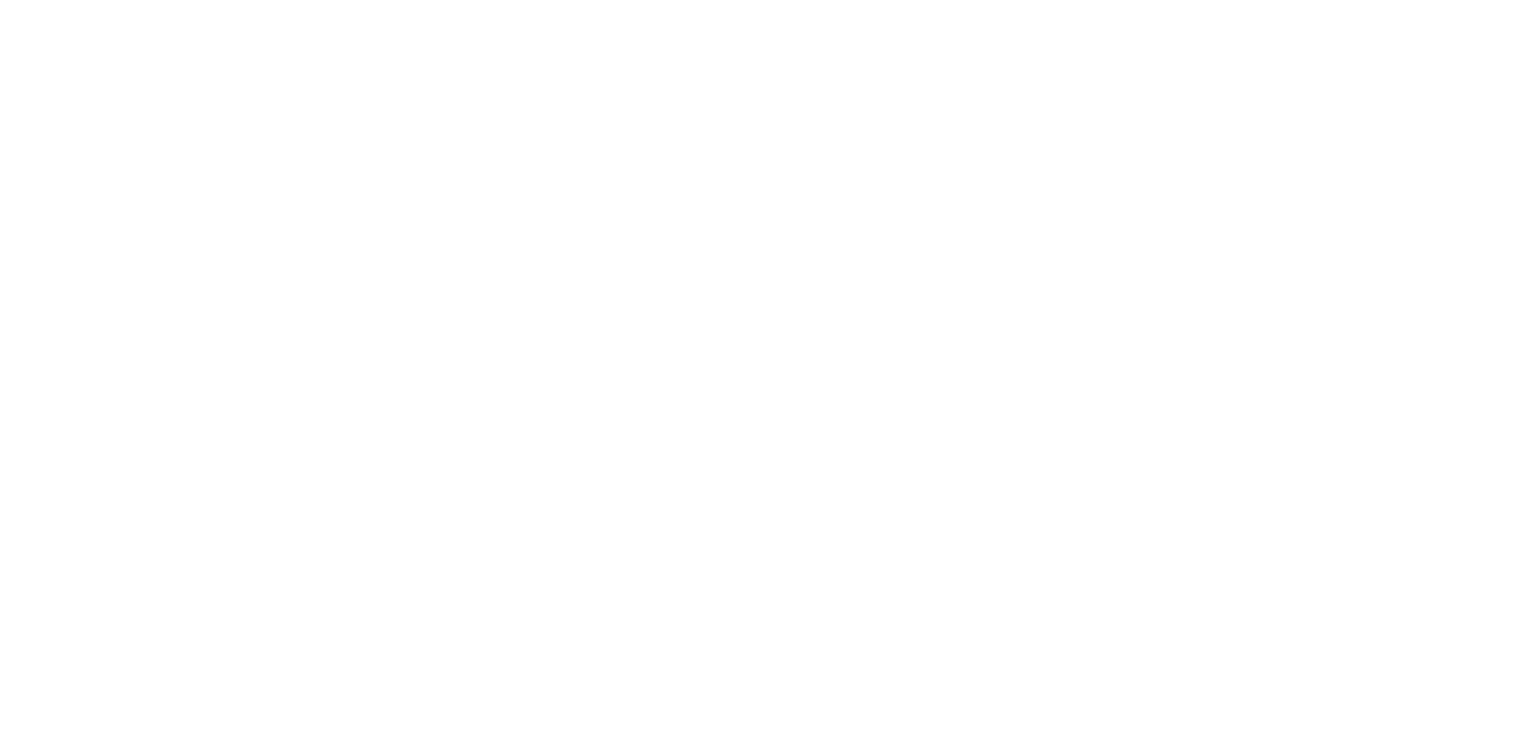 scroll, scrollTop: 0, scrollLeft: 0, axis: both 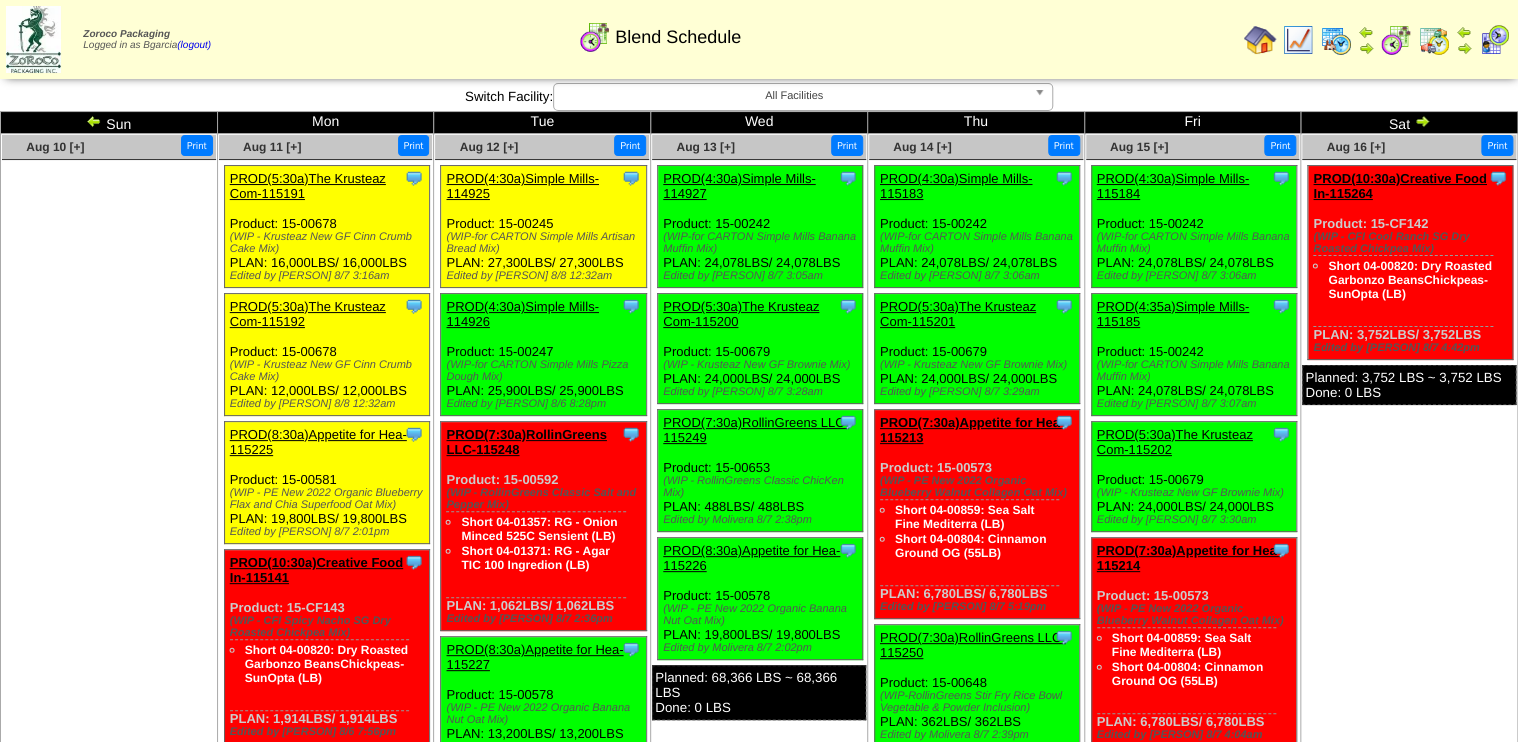 click on "PROD(4:30a)Simple Mills-114926" at bounding box center (522, 314) 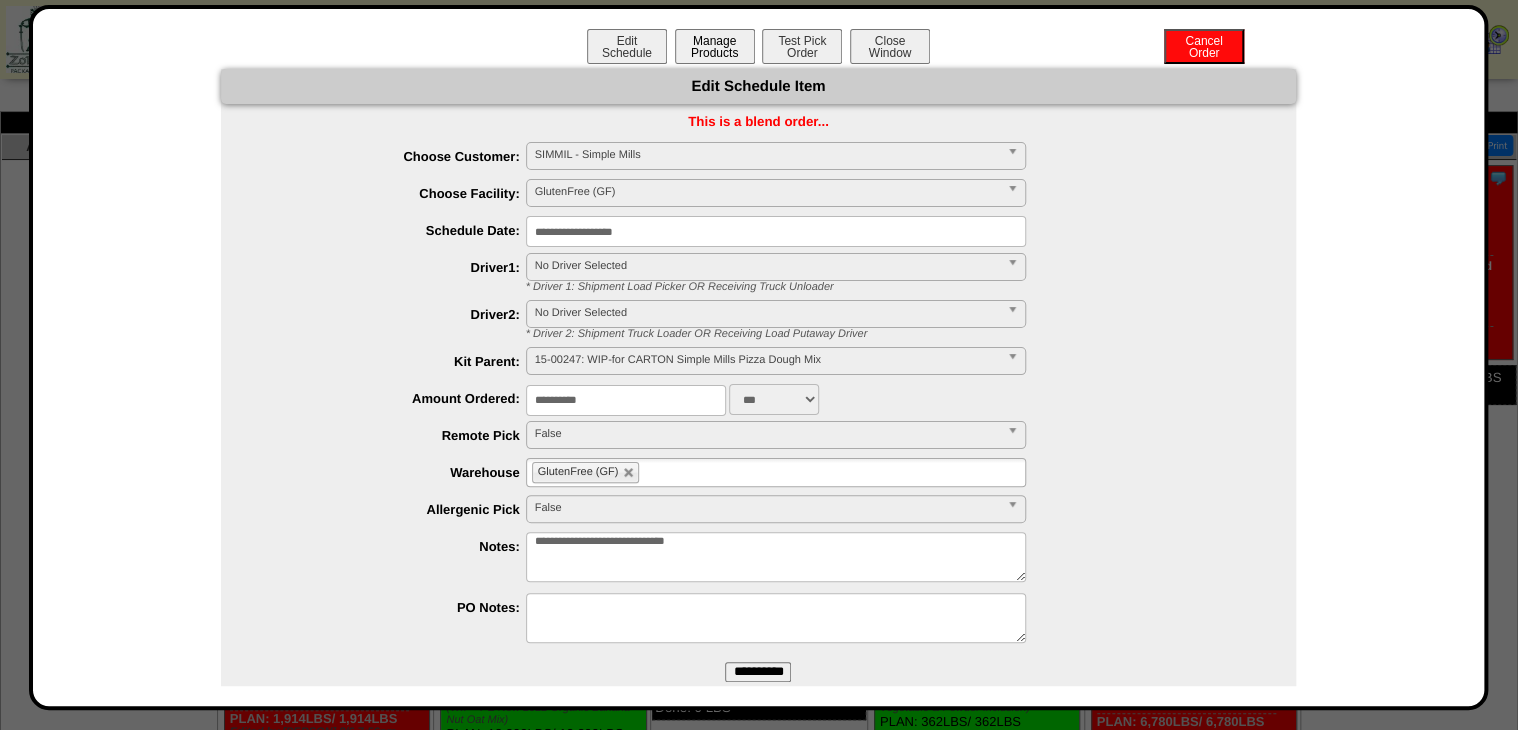 click on "Manage Products" at bounding box center [715, 46] 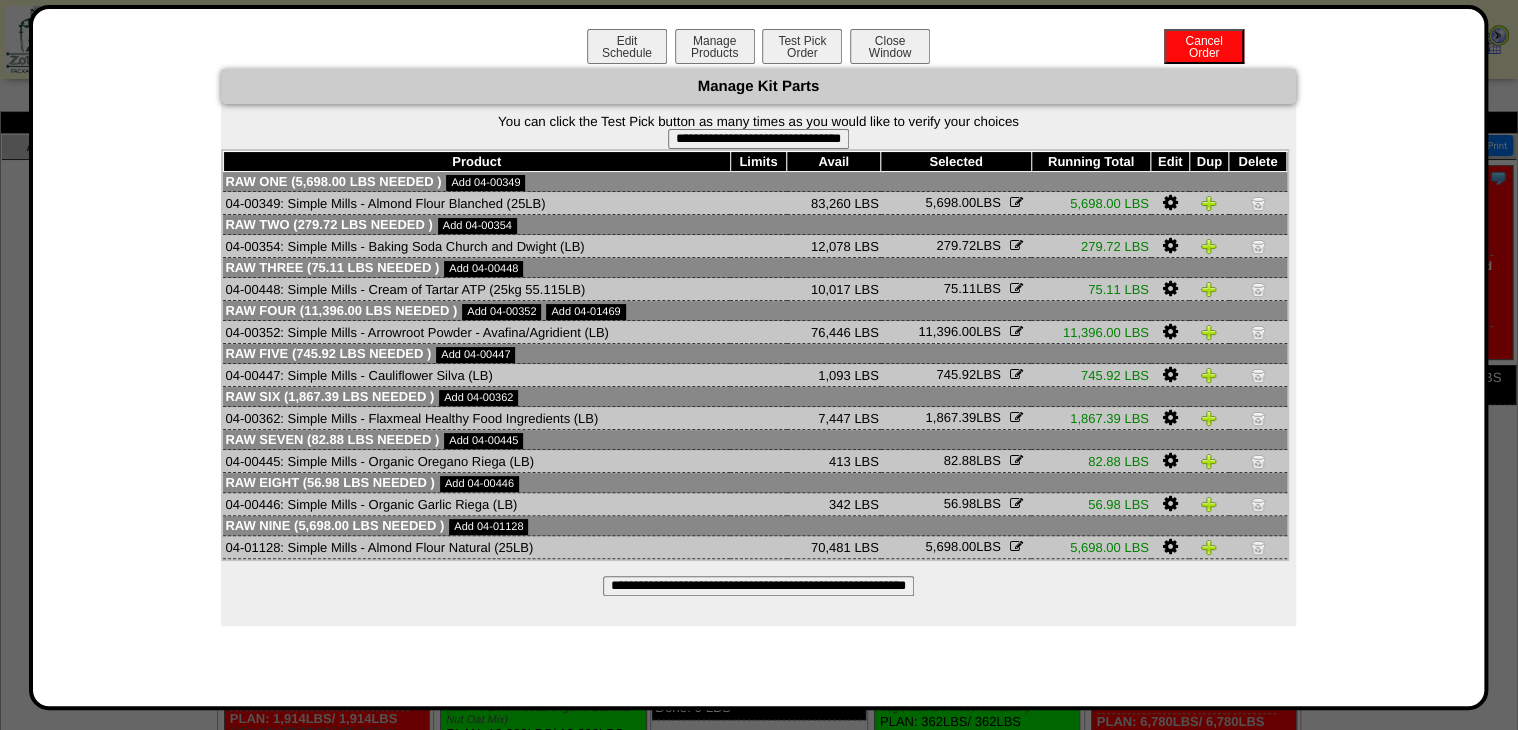 drag, startPoint x: 764, startPoint y: 140, endPoint x: 822, endPoint y: 73, distance: 88.61716 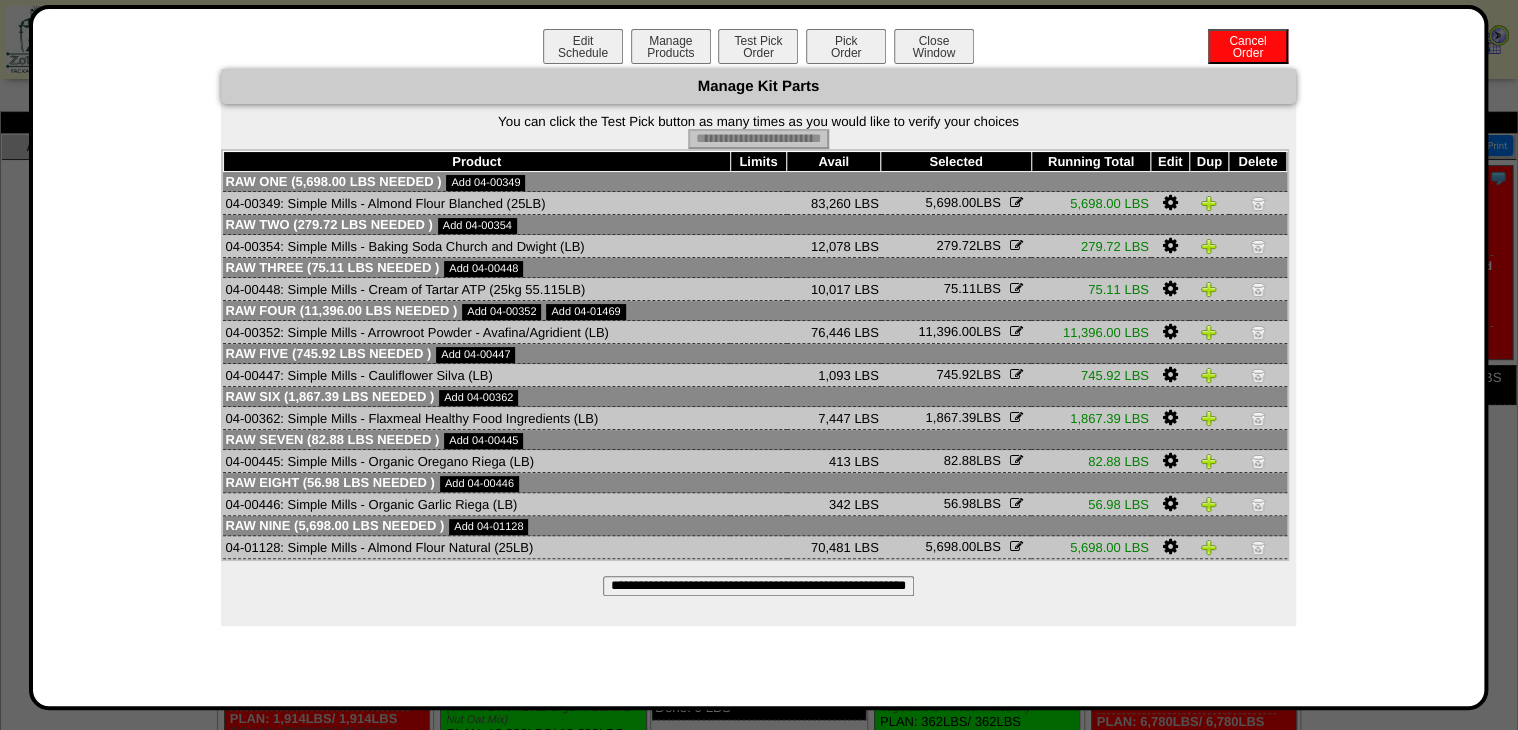 click on "Pick Order" at bounding box center (846, 46) 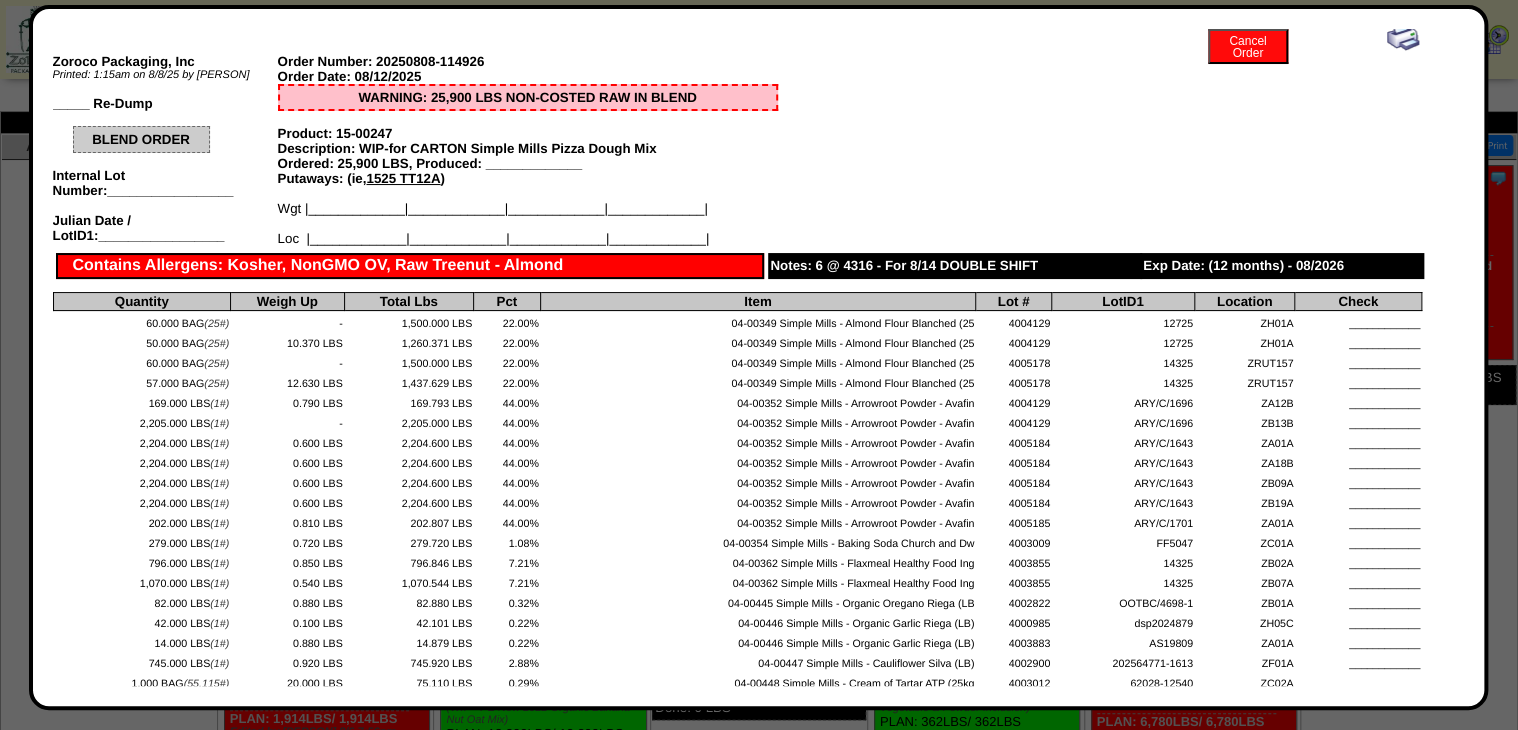 scroll, scrollTop: 0, scrollLeft: 0, axis: both 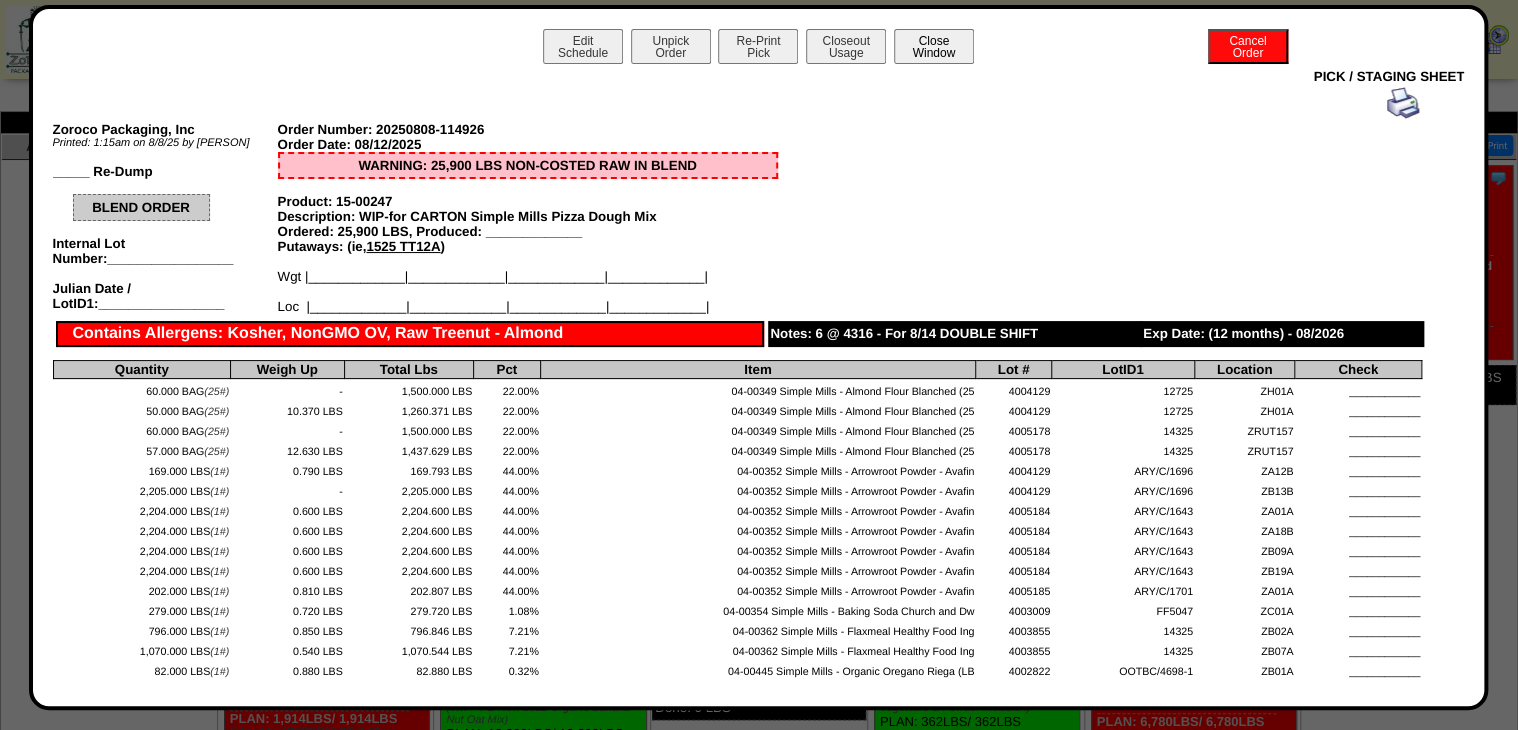 click on "Close Window" at bounding box center (934, 46) 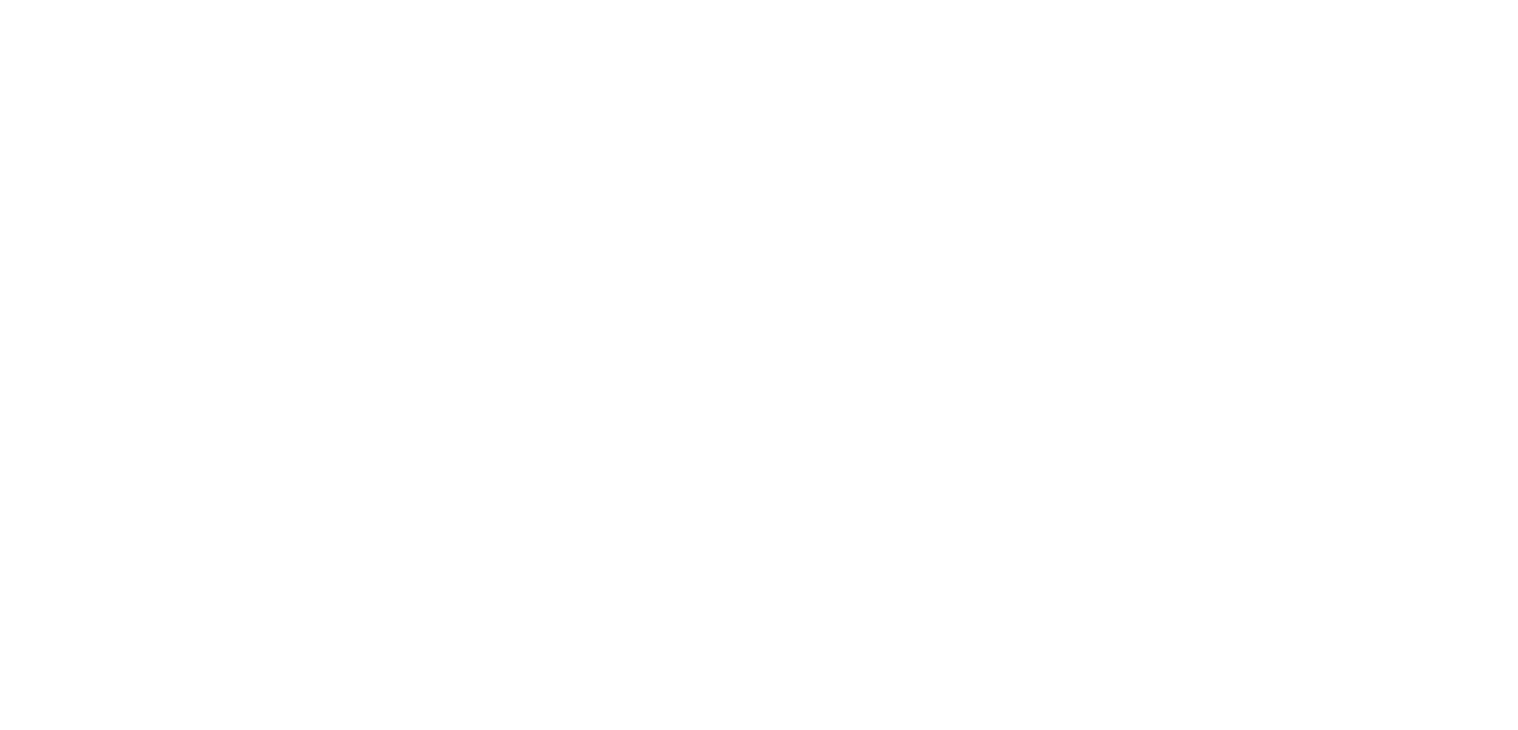 scroll, scrollTop: 0, scrollLeft: 0, axis: both 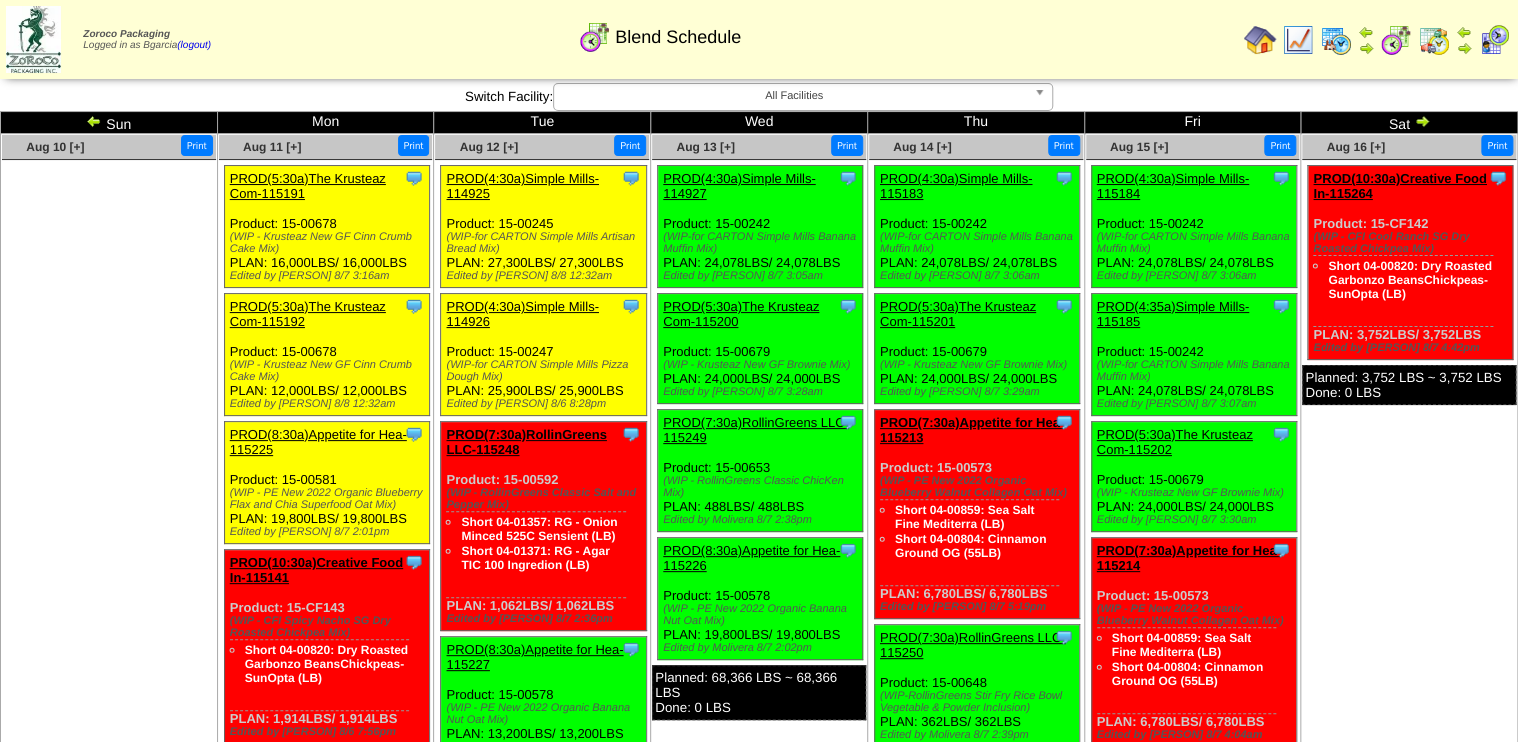 click on "PROD(7:30a)RollinGreens LLC-115248" at bounding box center [526, 442] 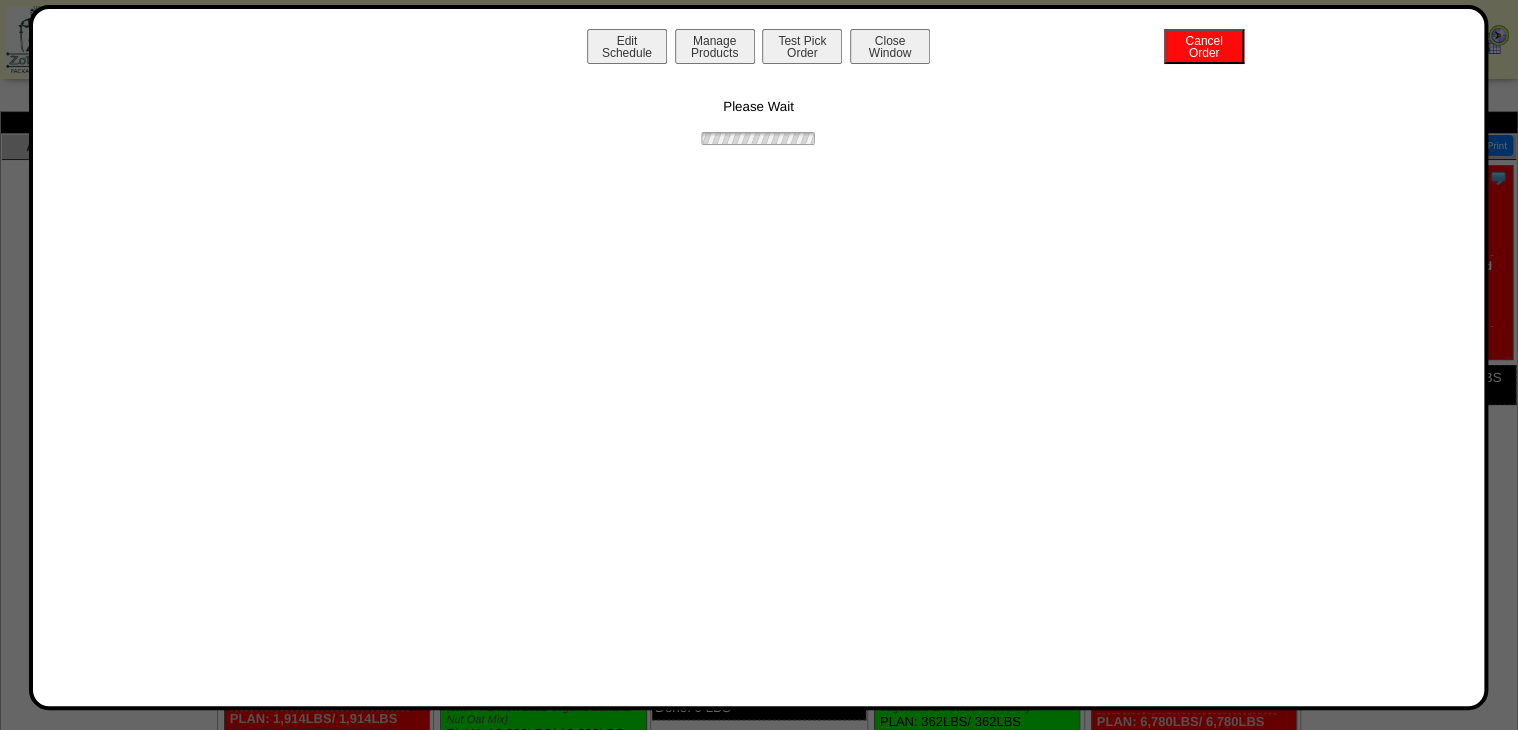 click on "Manage Products" at bounding box center (715, 46) 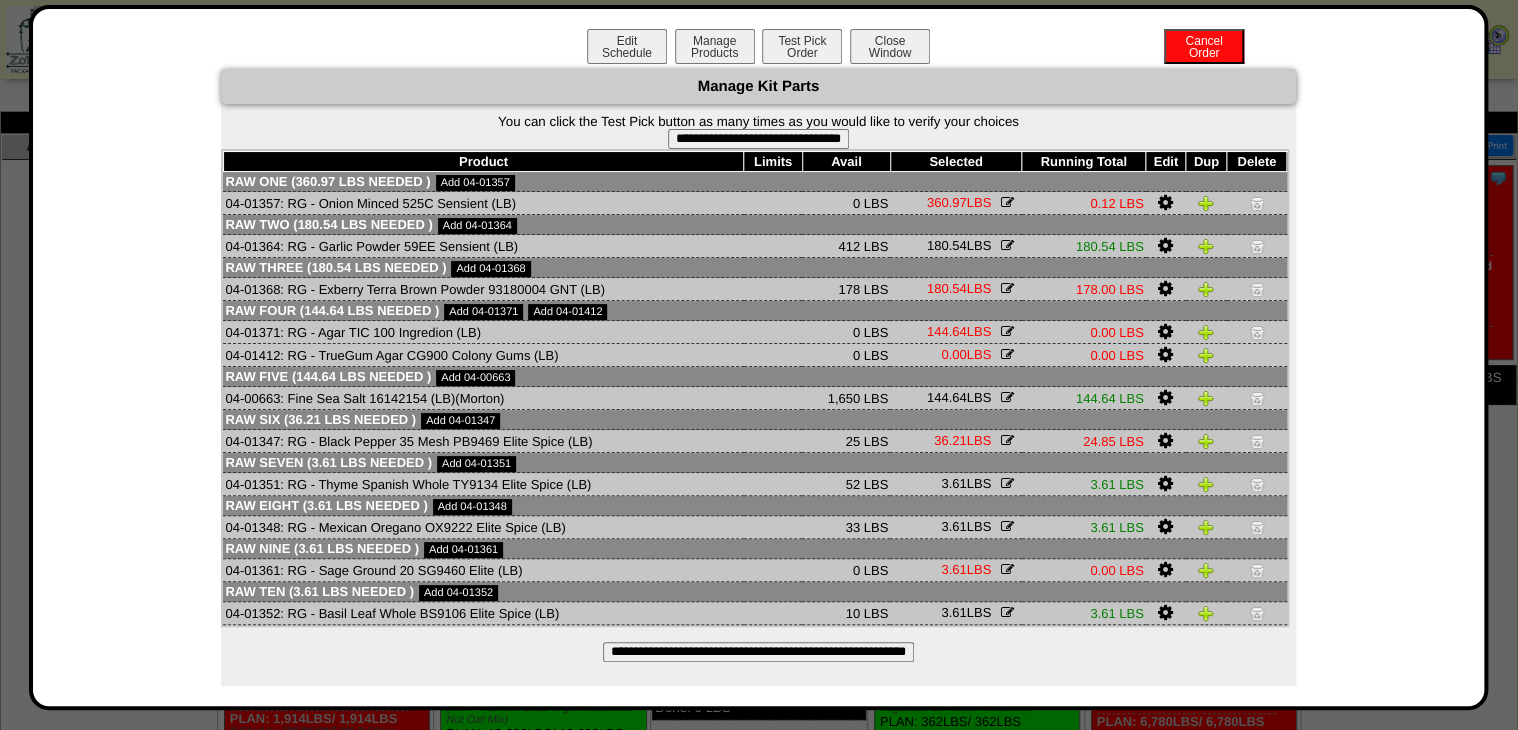 click on "**********" at bounding box center [758, 652] 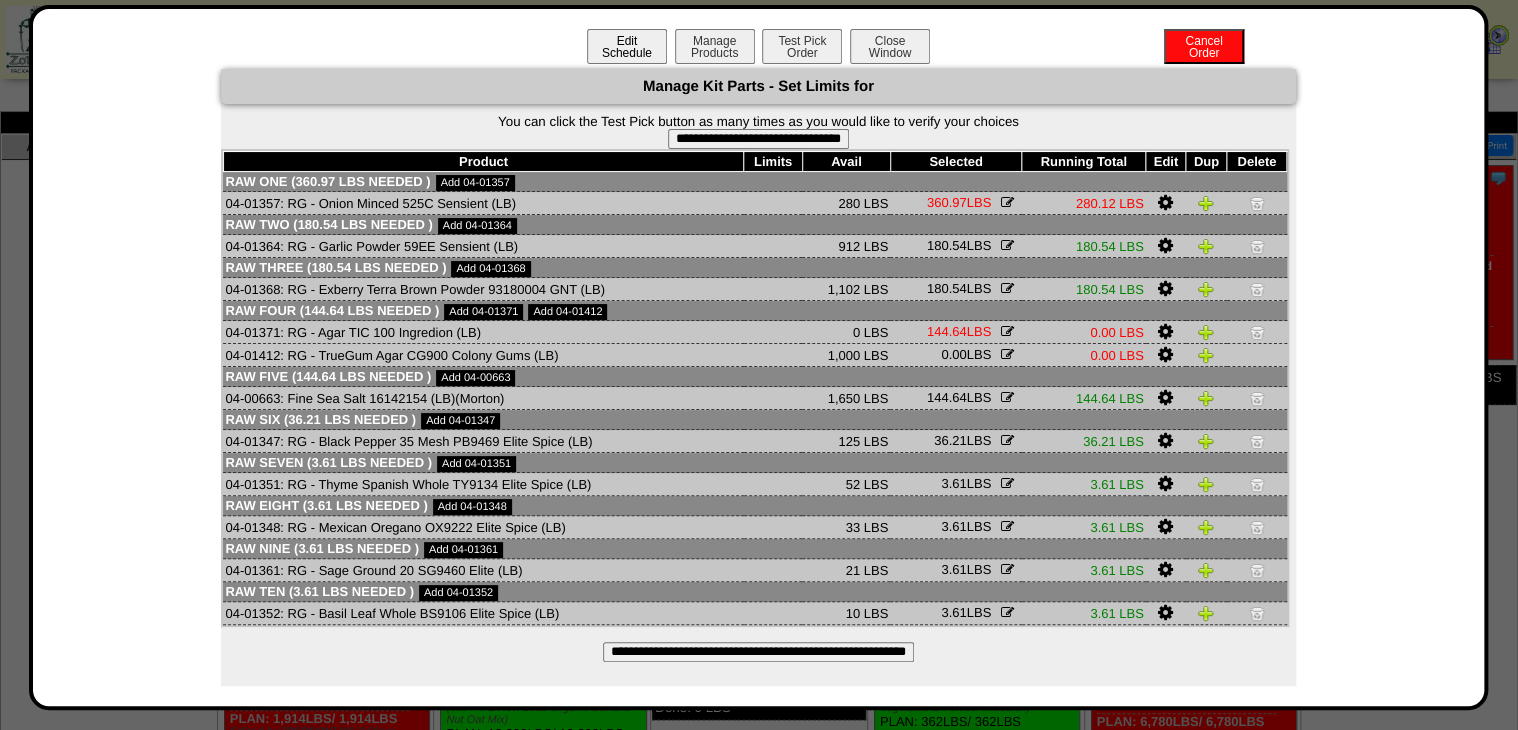 click on "Edit Schedule" at bounding box center (627, 46) 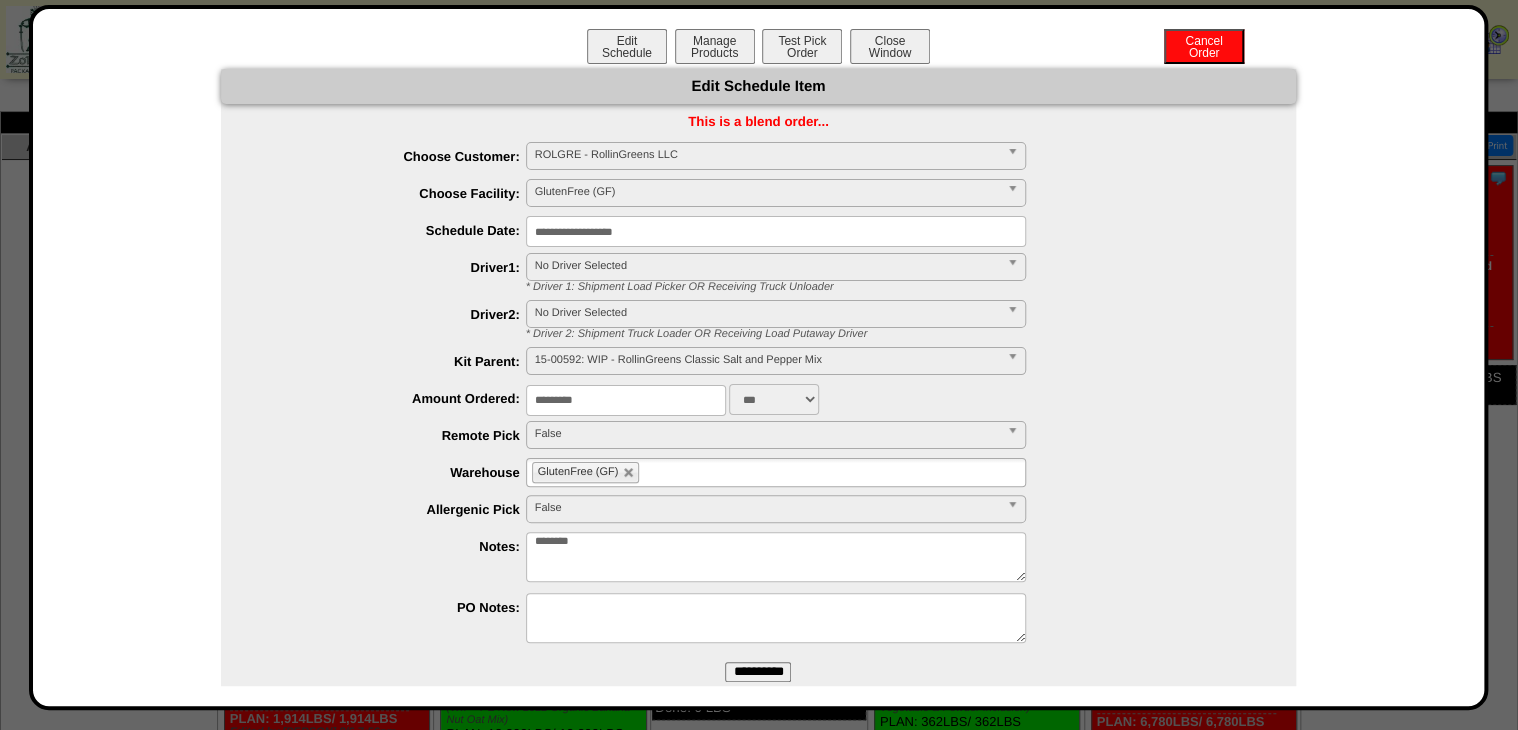 click on "GlutenFree (GF)" at bounding box center [776, 472] 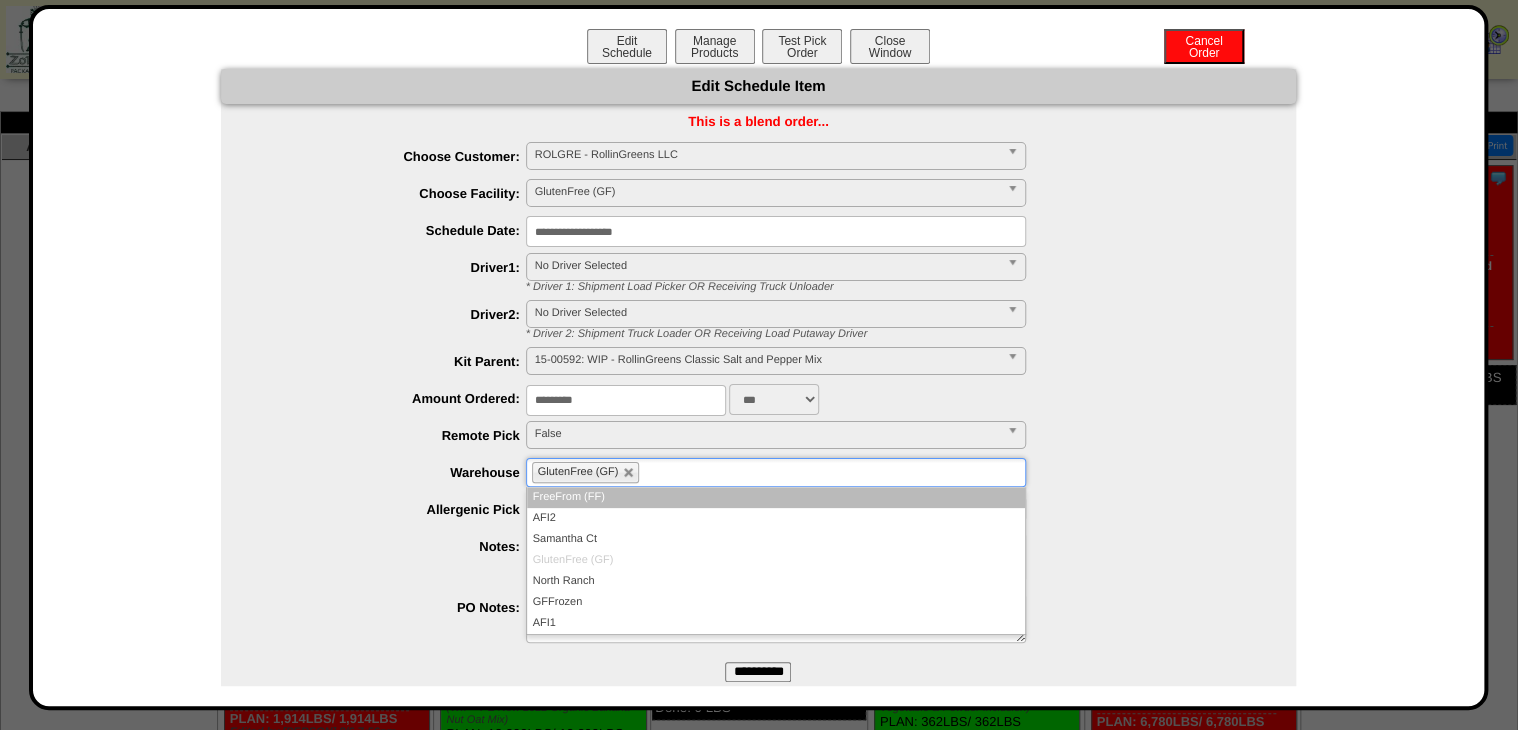 click on "FreeFrom (FF)" at bounding box center [776, 497] 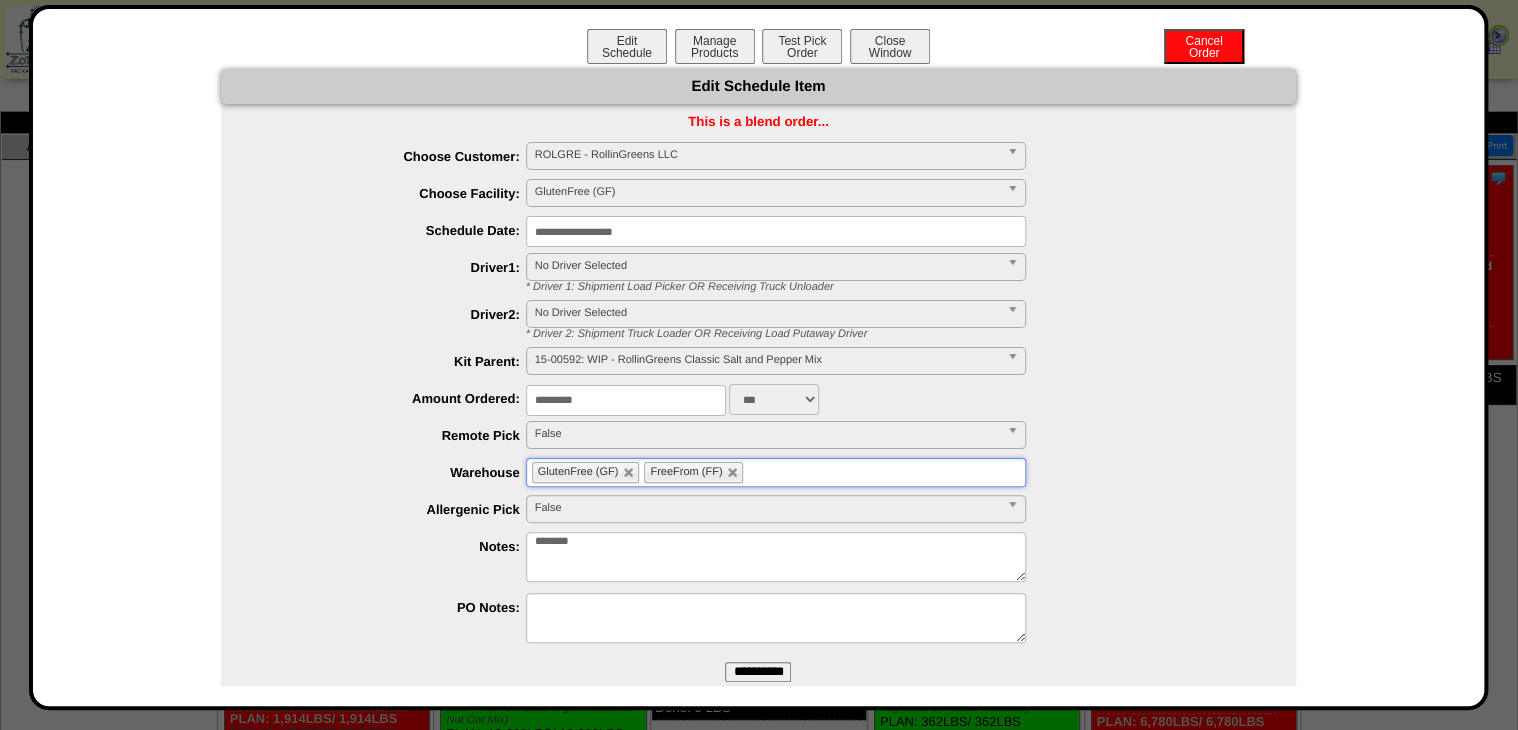 click on "**********" at bounding box center (758, 672) 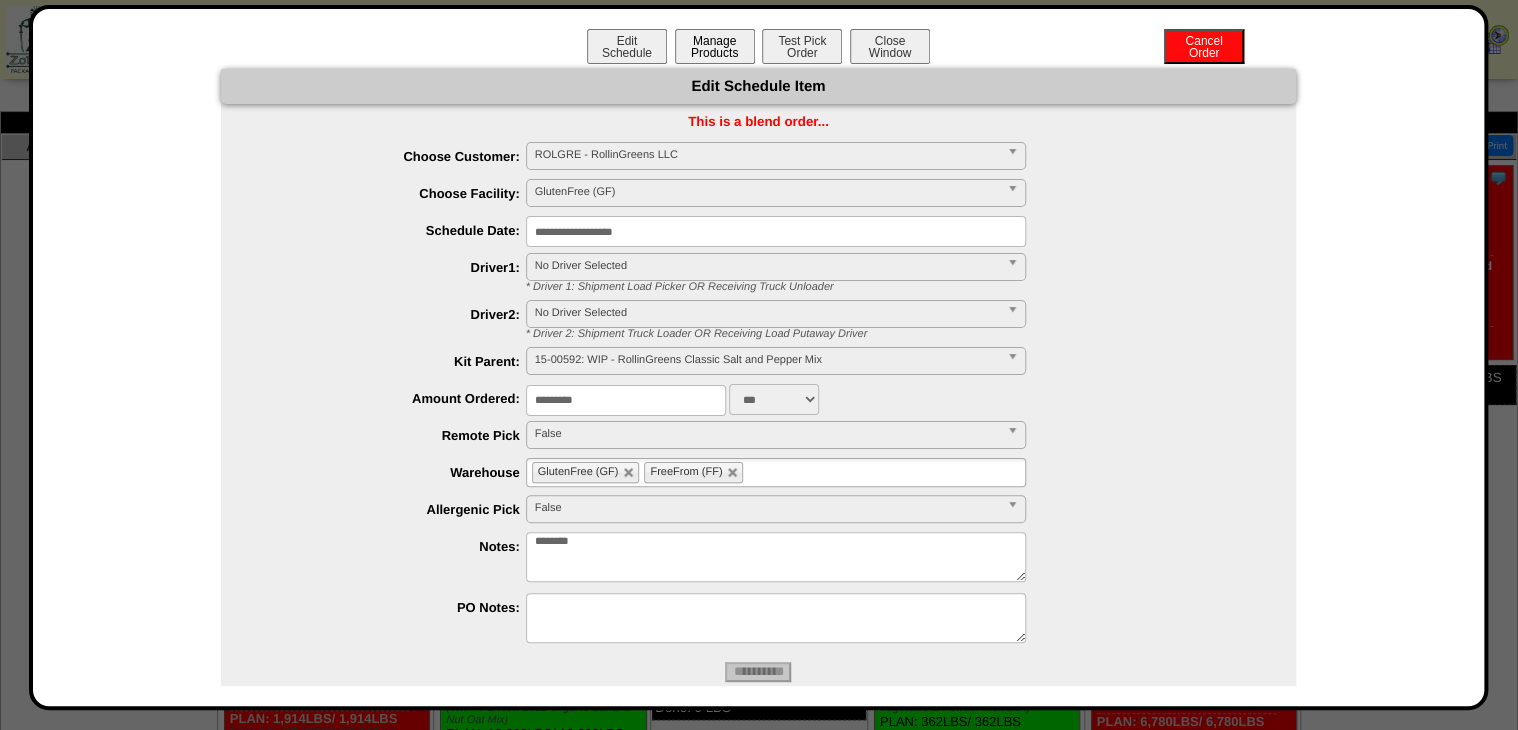 click on "Manage Products" at bounding box center (715, 46) 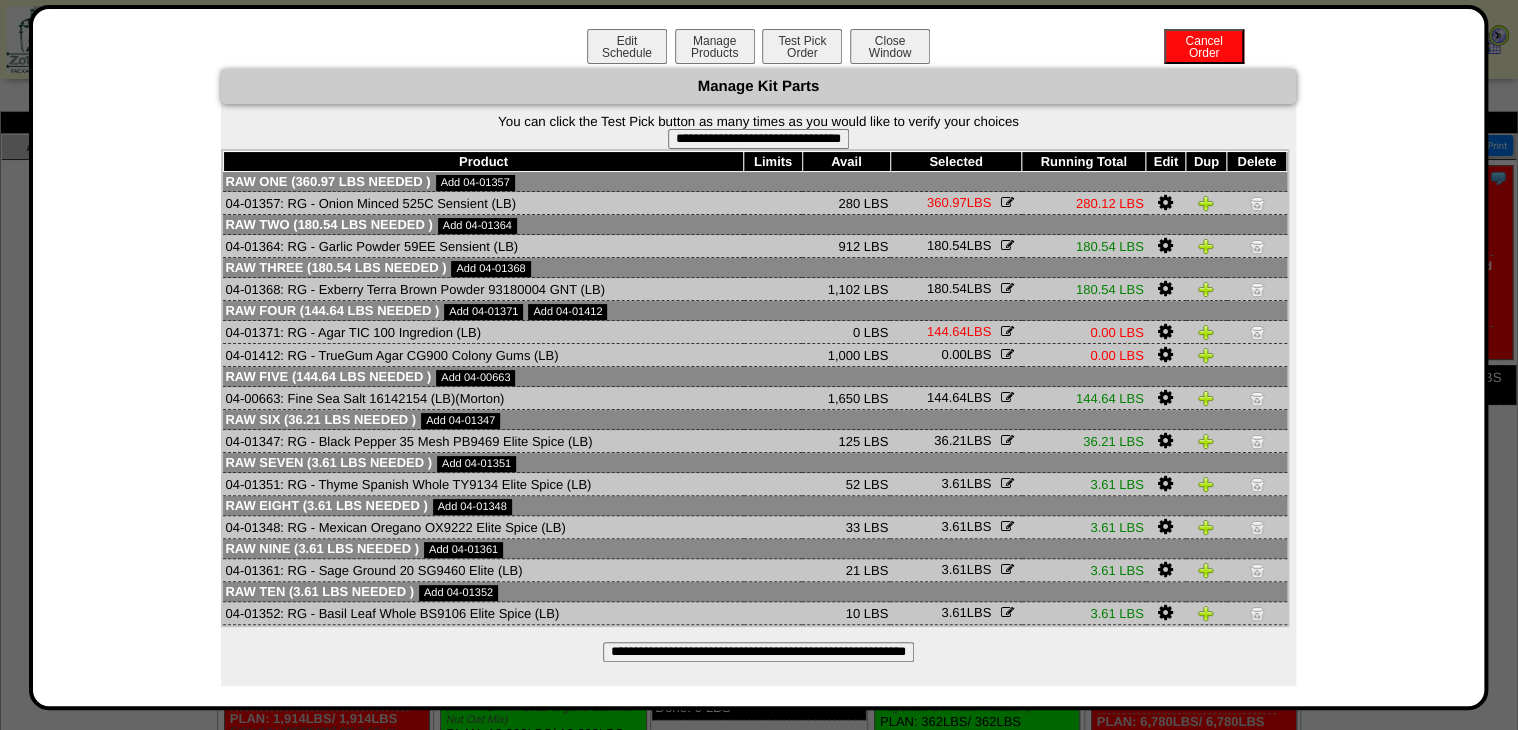click at bounding box center (1165, 332) 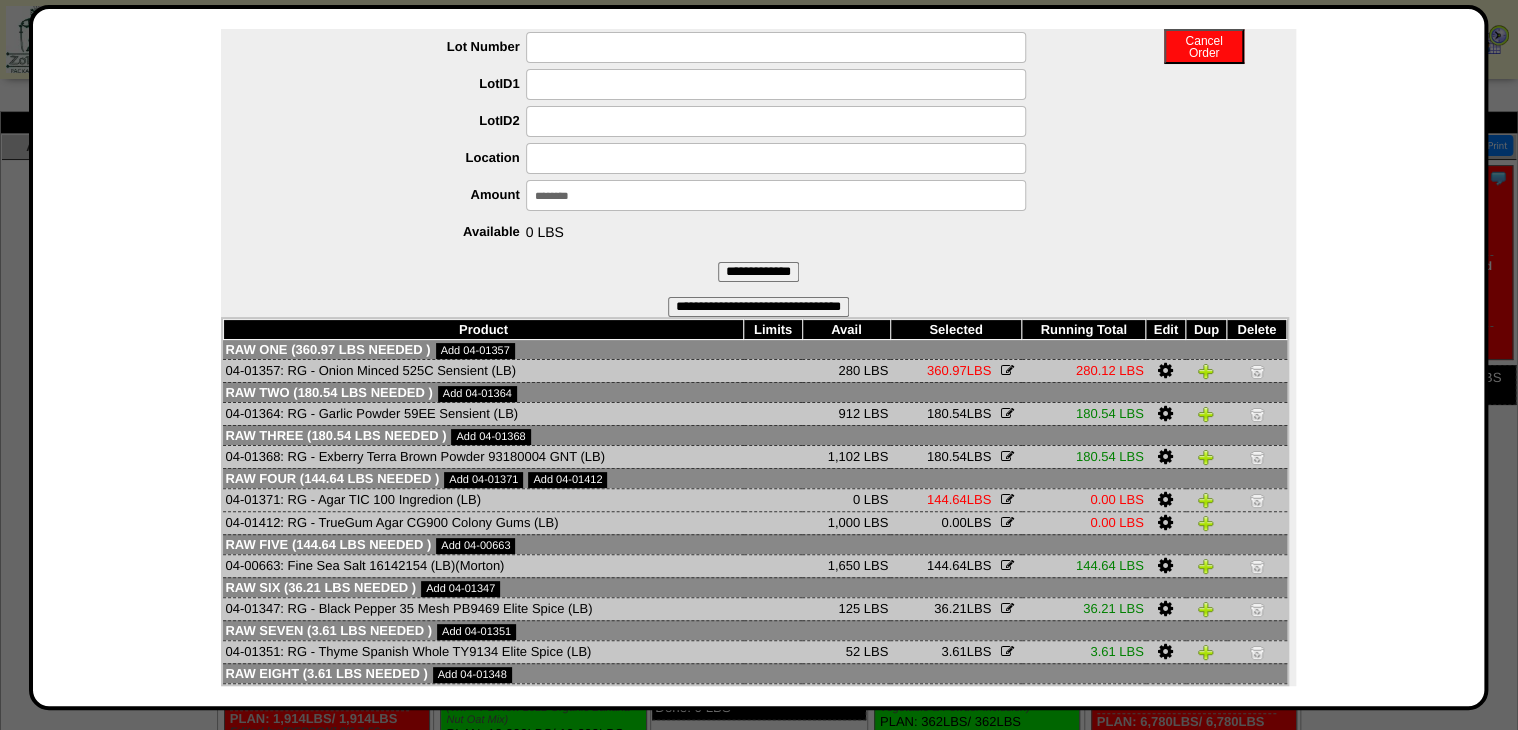 scroll, scrollTop: 160, scrollLeft: 0, axis: vertical 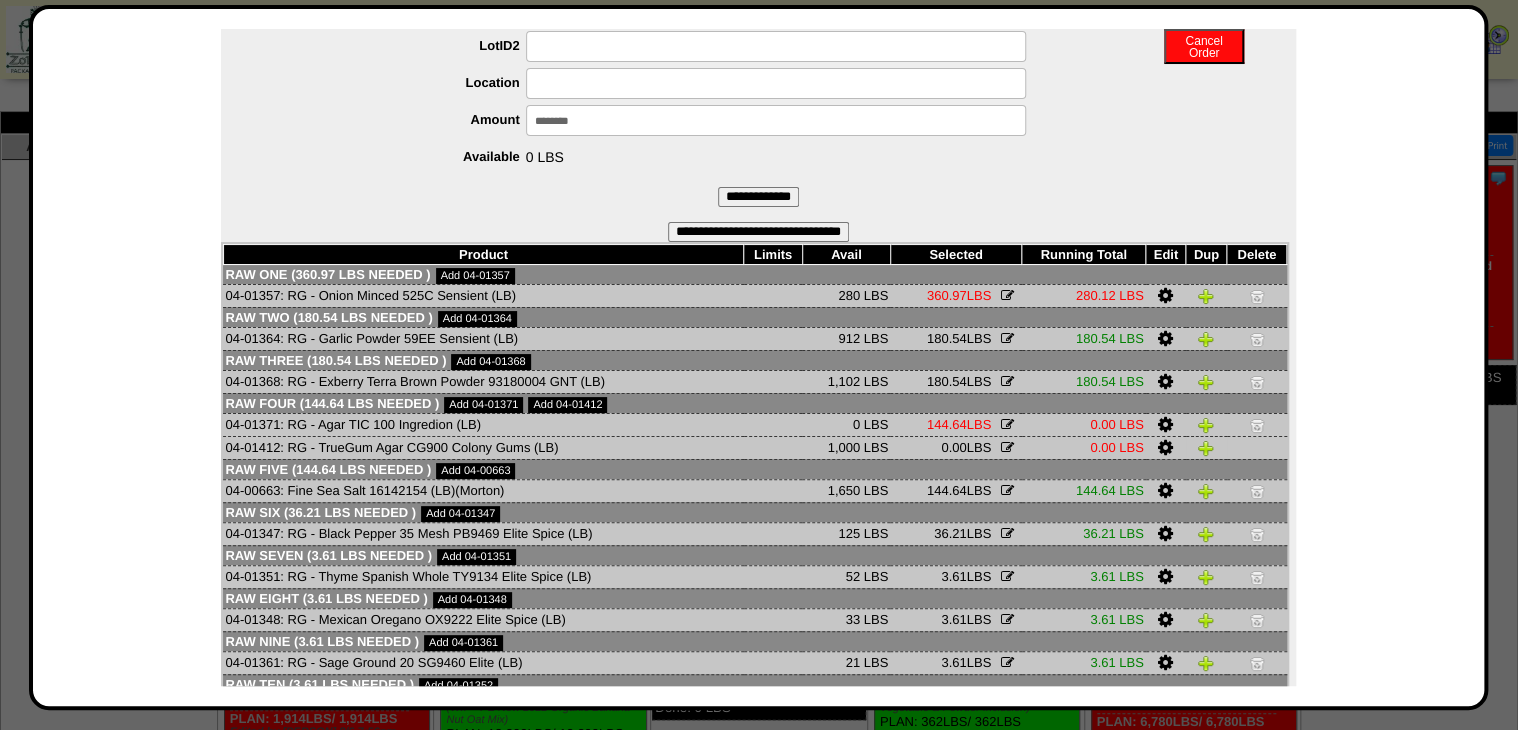 click at bounding box center (1165, 448) 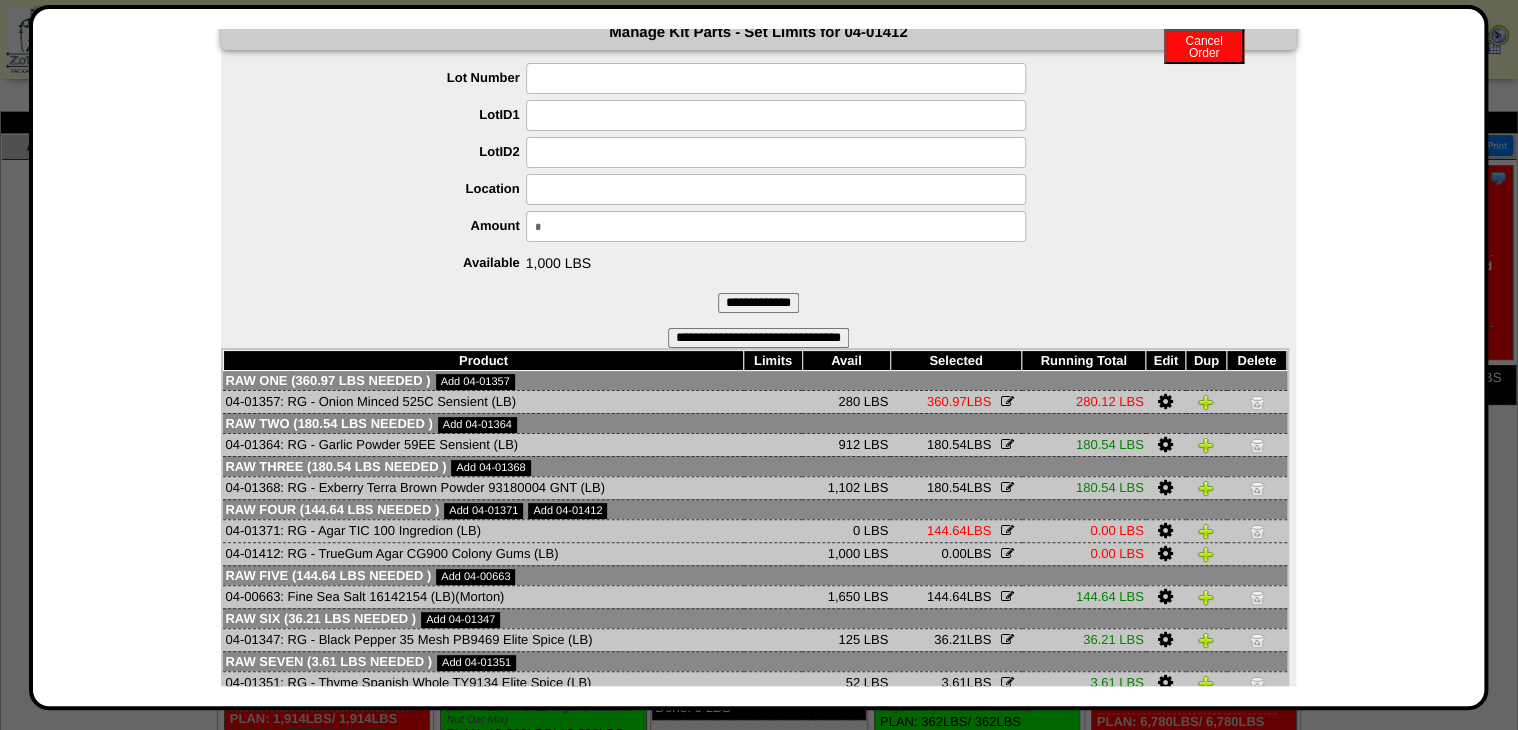 scroll, scrollTop: 80, scrollLeft: 0, axis: vertical 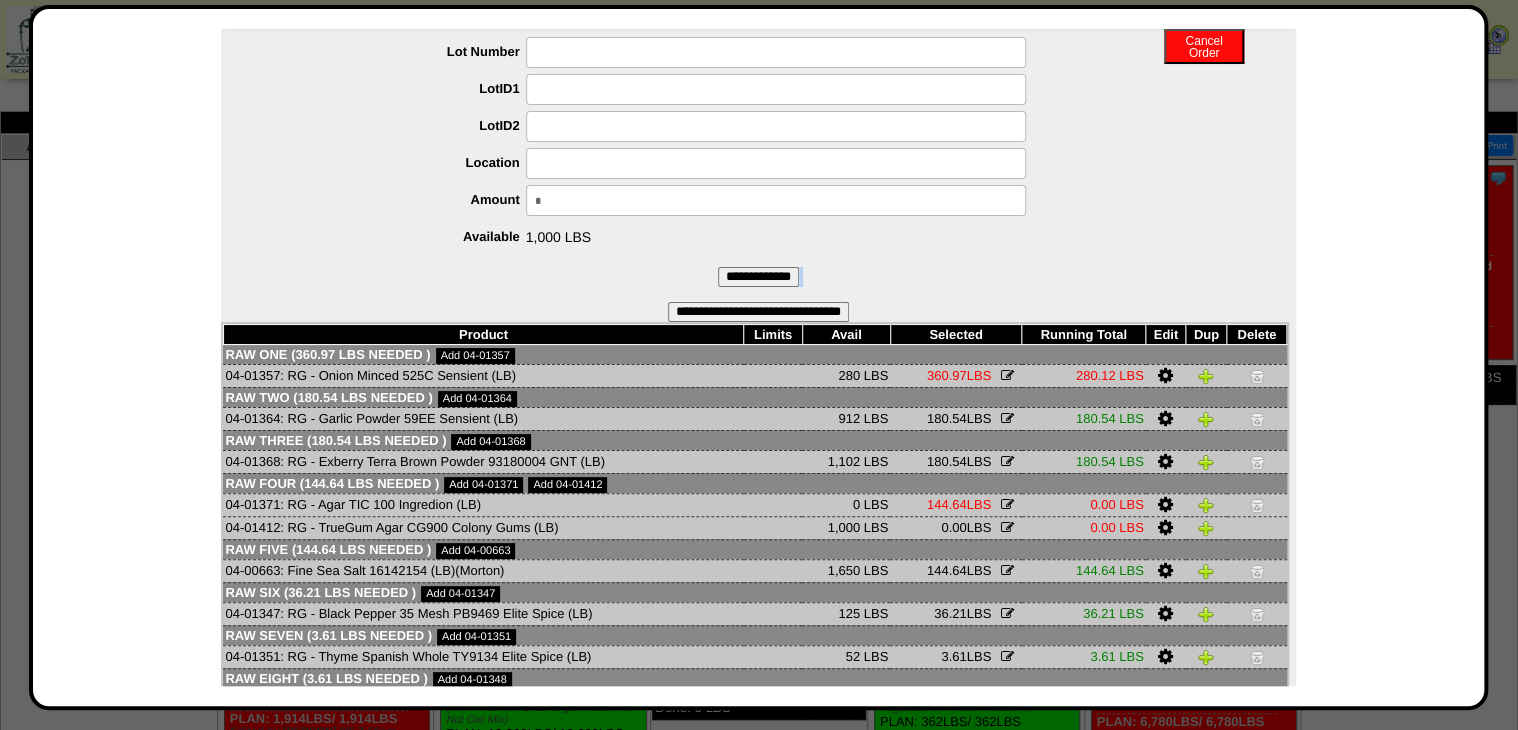 click on "**********" at bounding box center [758, 179] 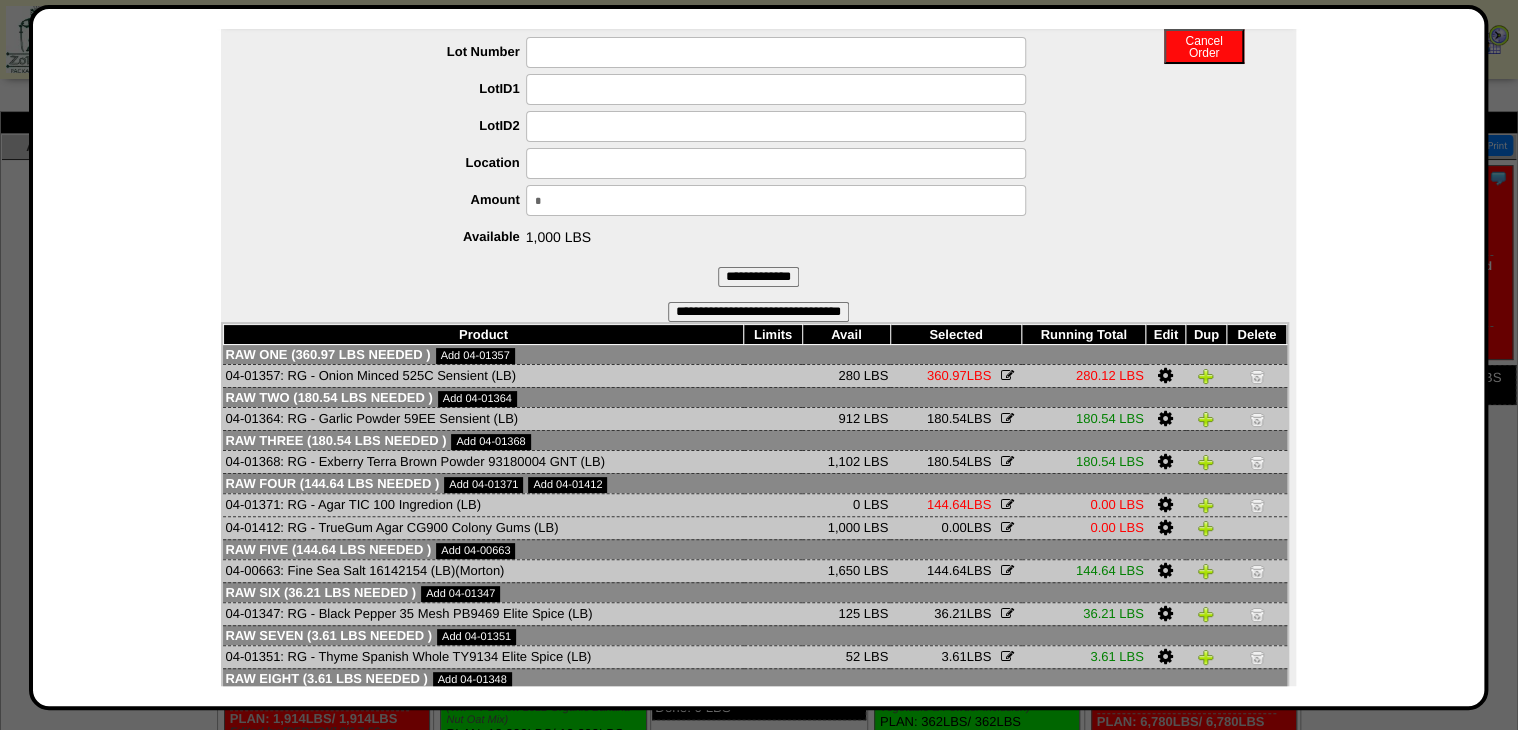 drag, startPoint x: 332, startPoint y: 290, endPoint x: 417, endPoint y: 242, distance: 97.6166 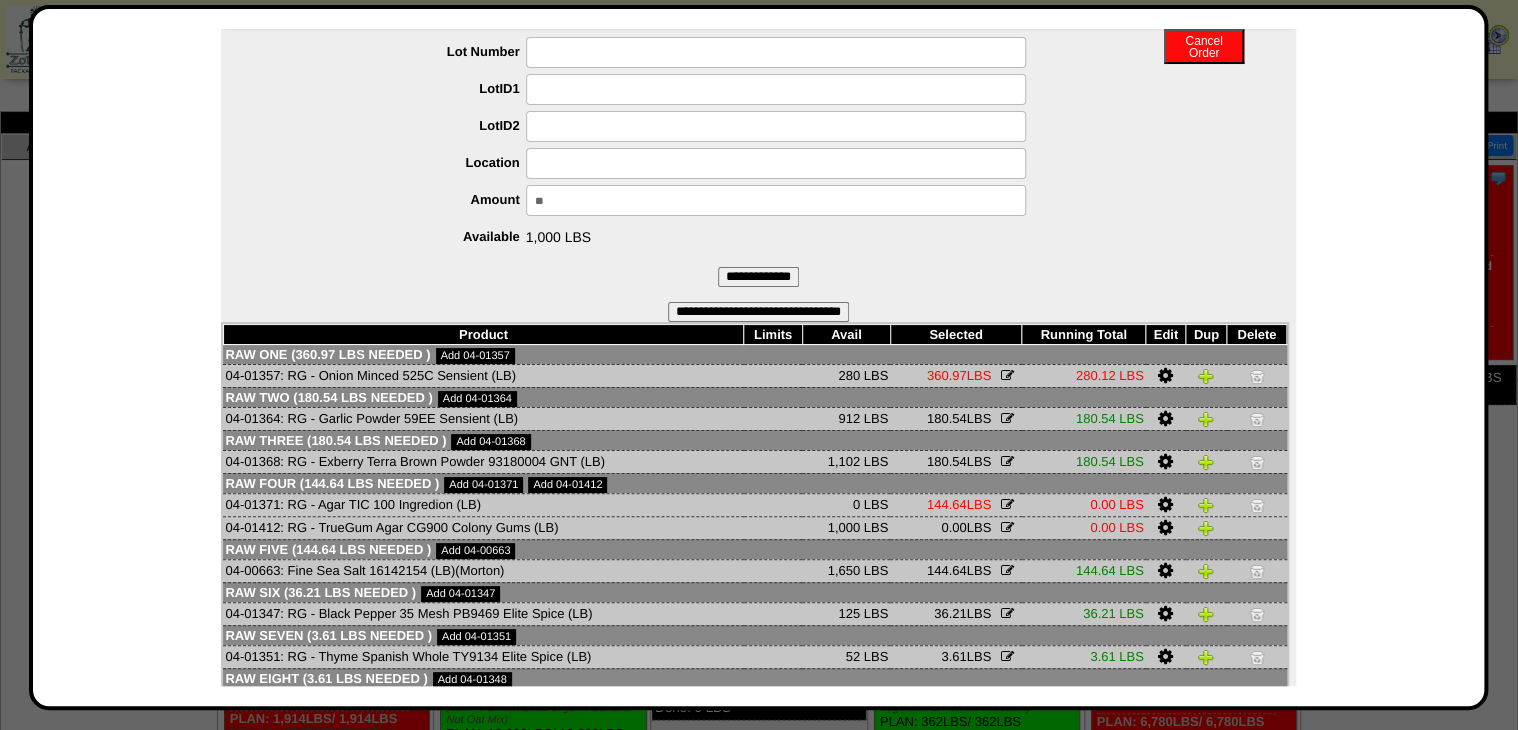 type on "***" 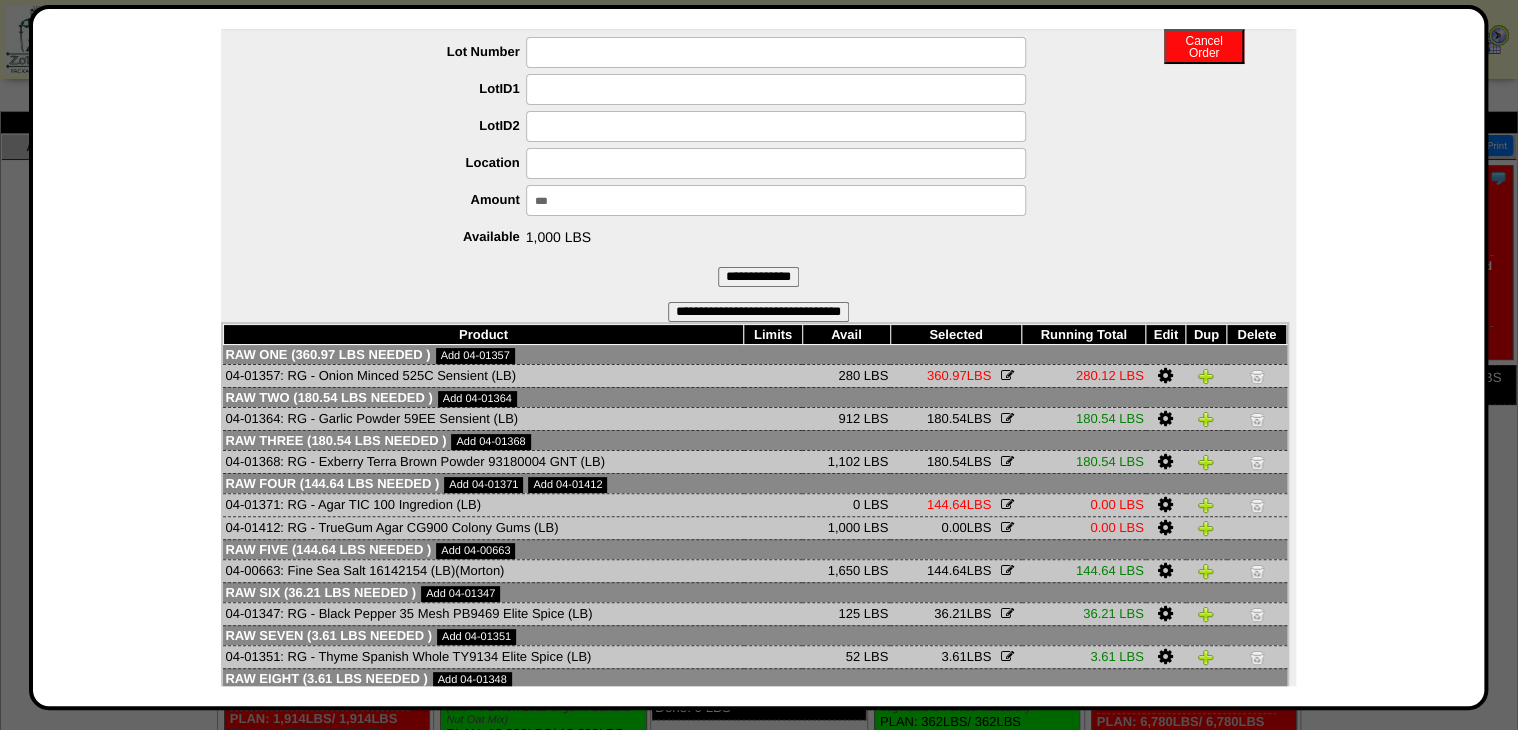 click on "**********" at bounding box center (758, 277) 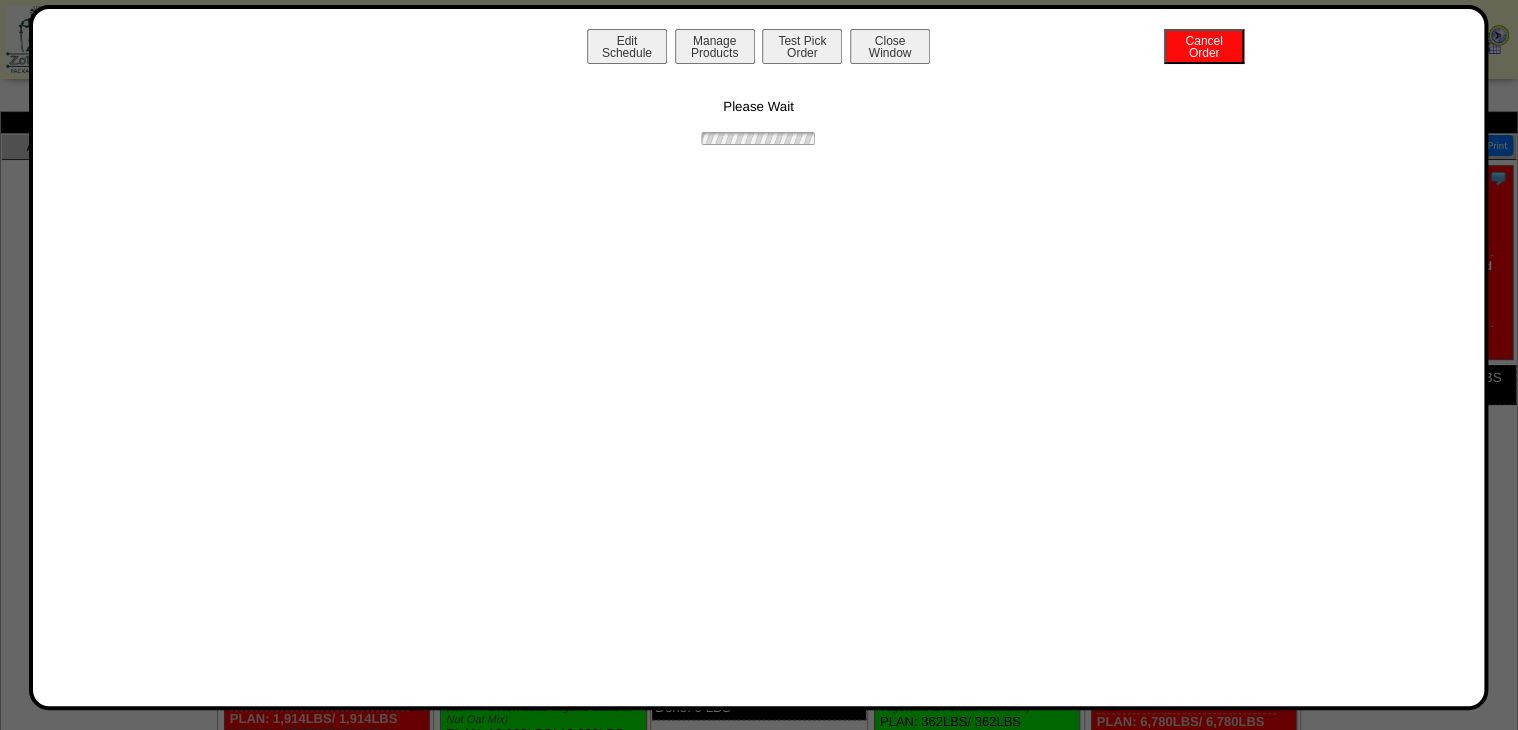 scroll, scrollTop: 0, scrollLeft: 0, axis: both 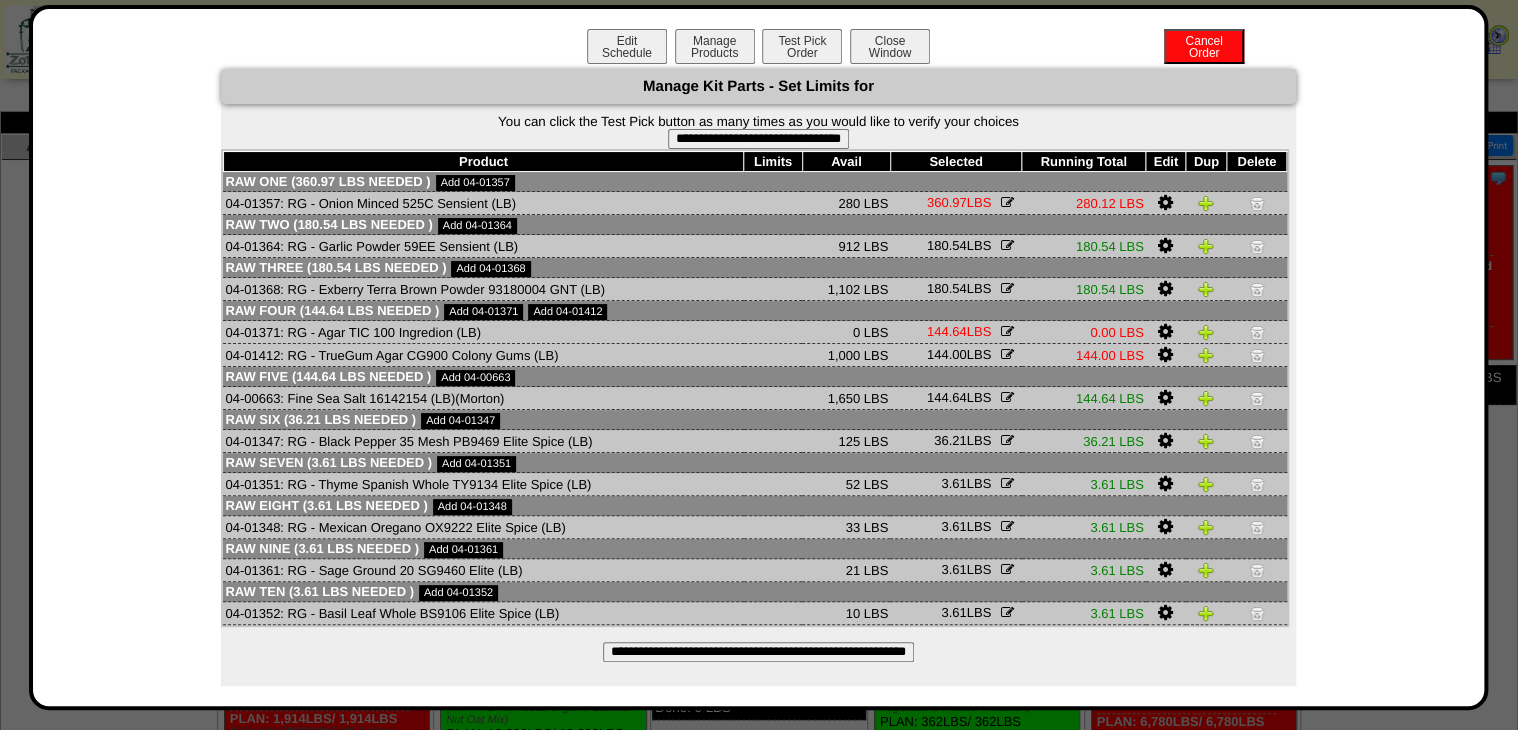 click at bounding box center [1165, 355] 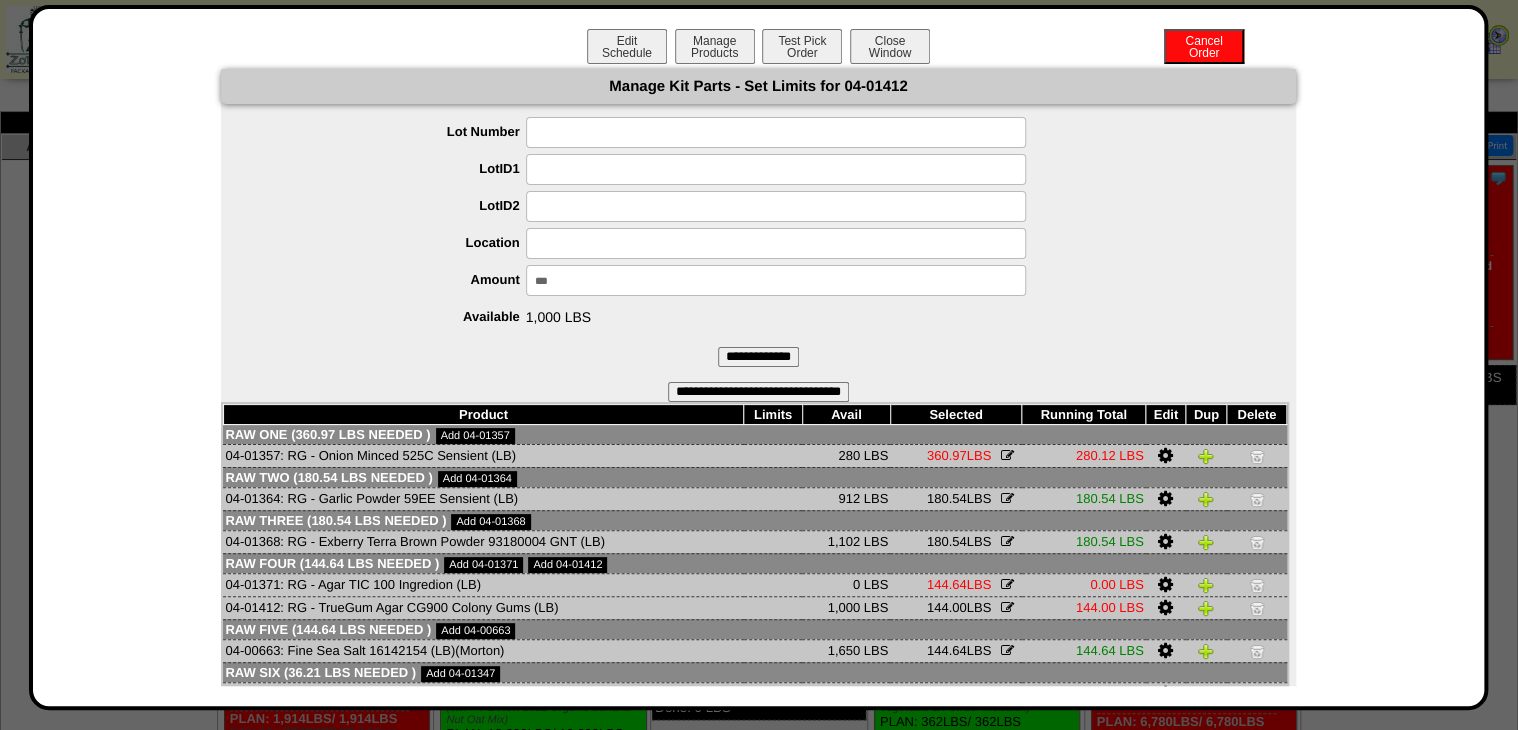 drag, startPoint x: 712, startPoint y: 290, endPoint x: 701, endPoint y: 295, distance: 12.083046 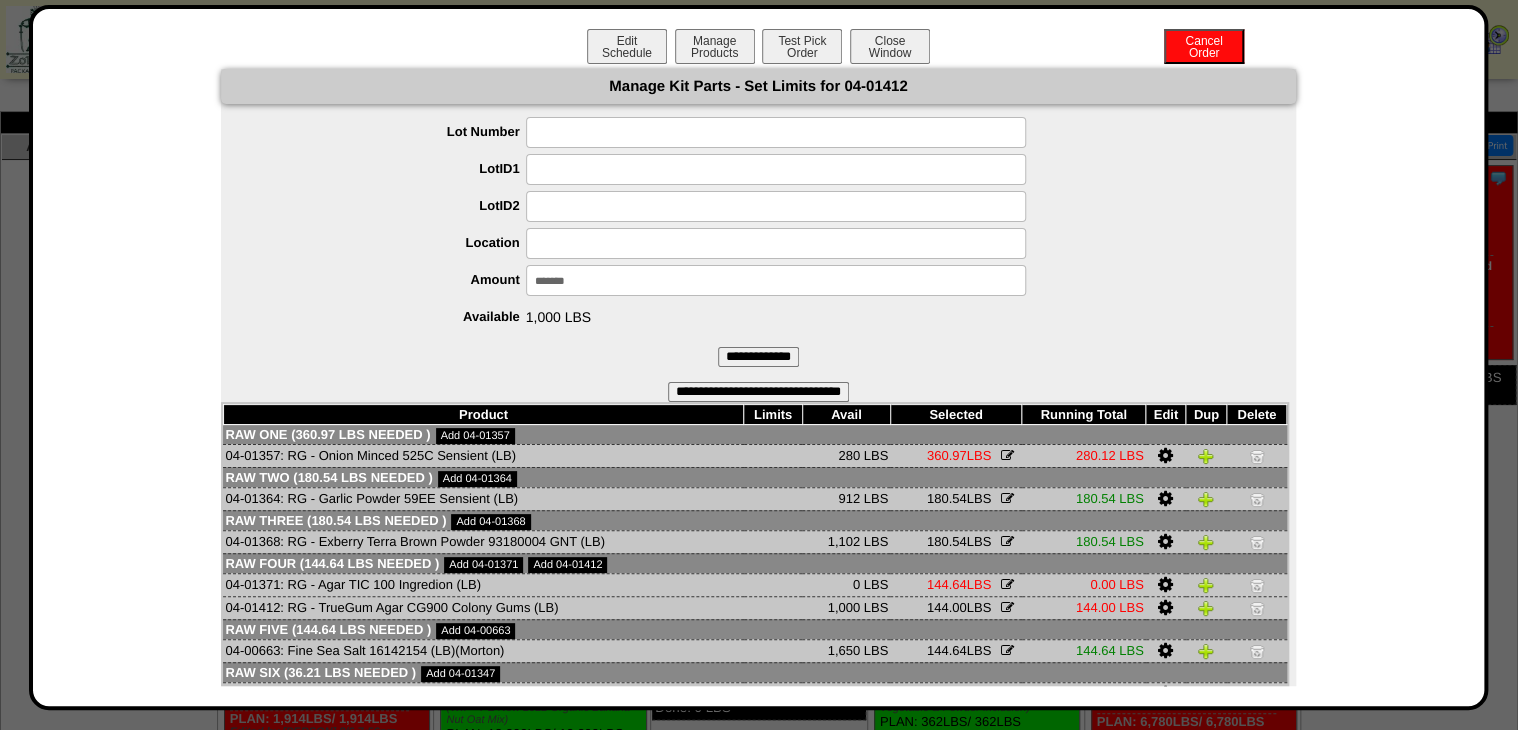 type on "********" 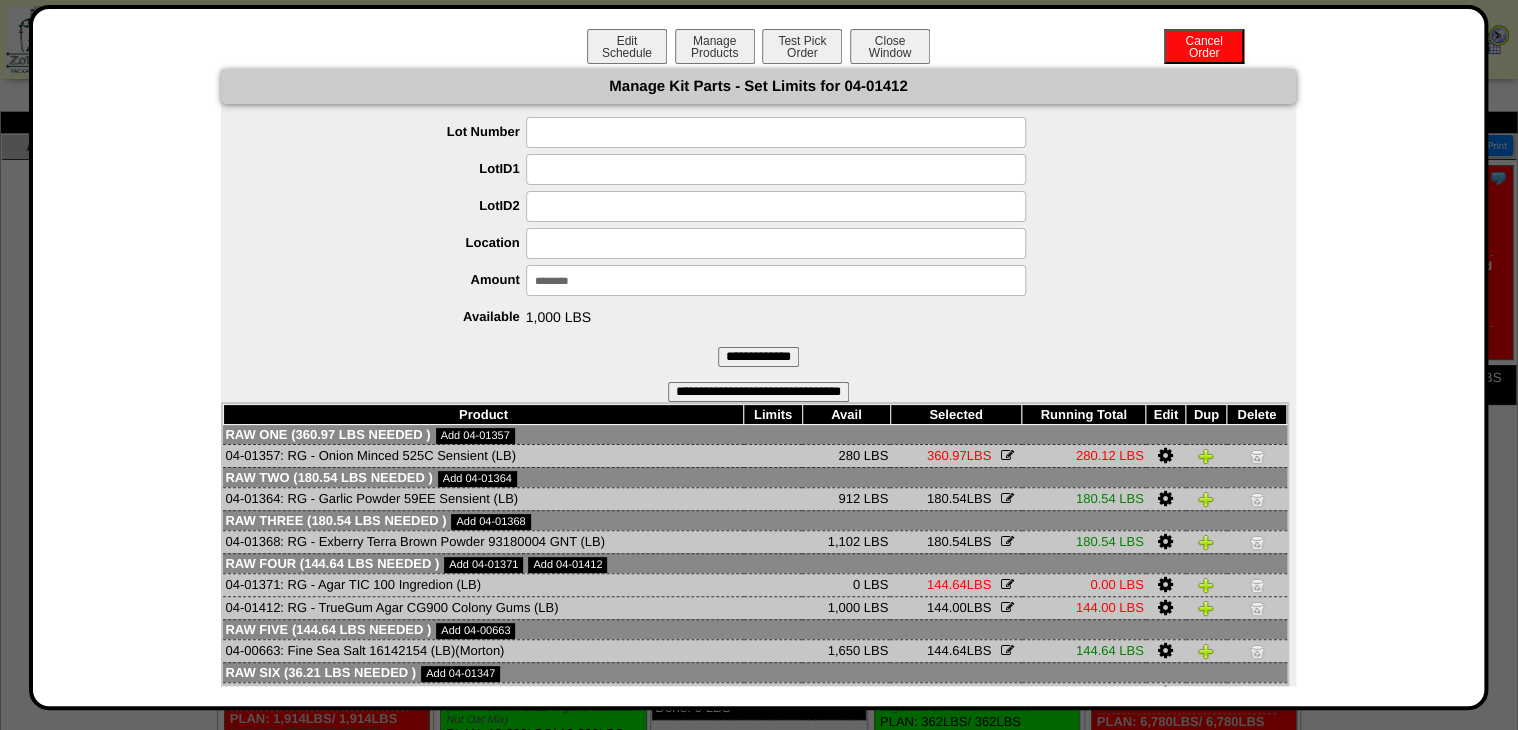 click on "**********" at bounding box center [758, 357] 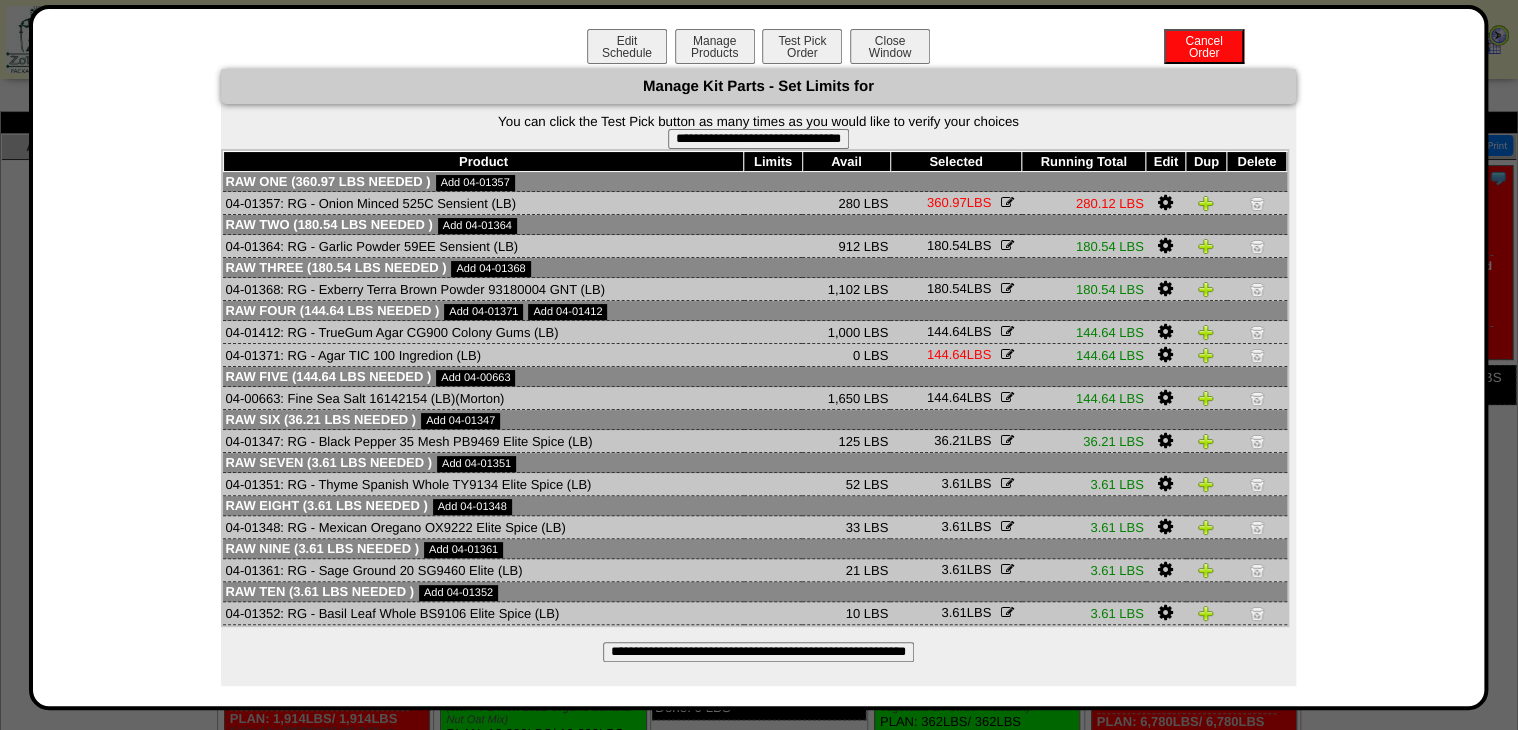 click at bounding box center (1257, 355) 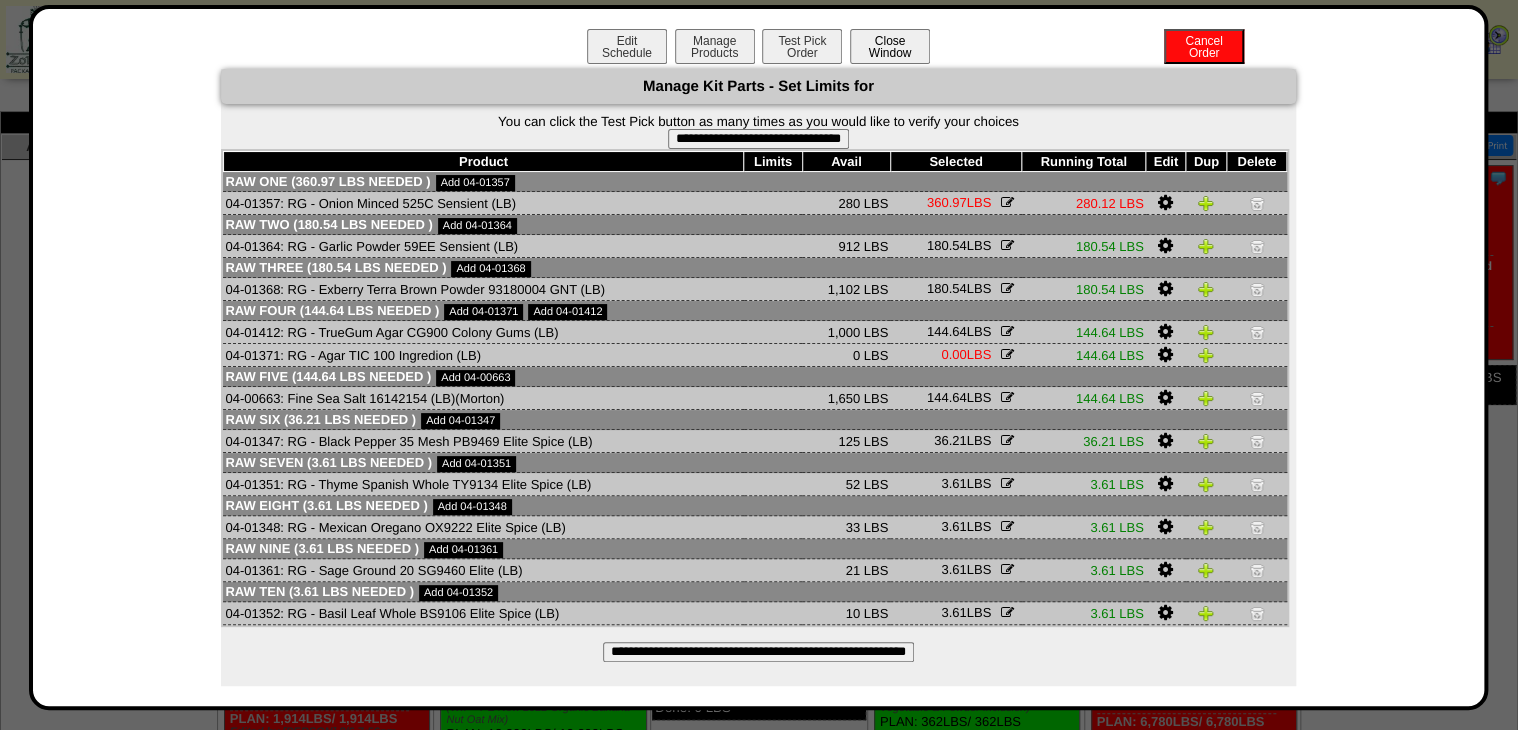click on "Close Window" at bounding box center [890, 46] 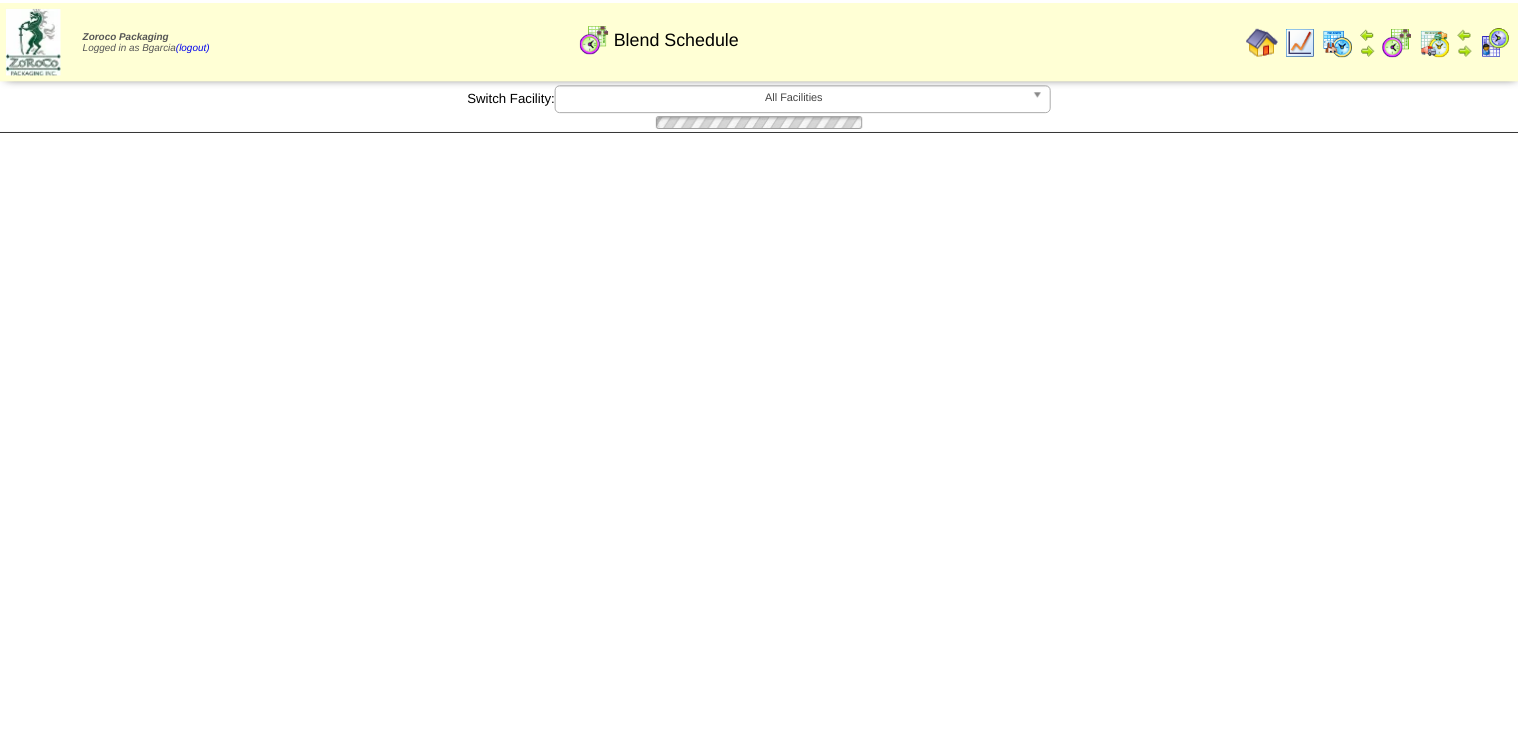 scroll, scrollTop: 0, scrollLeft: 0, axis: both 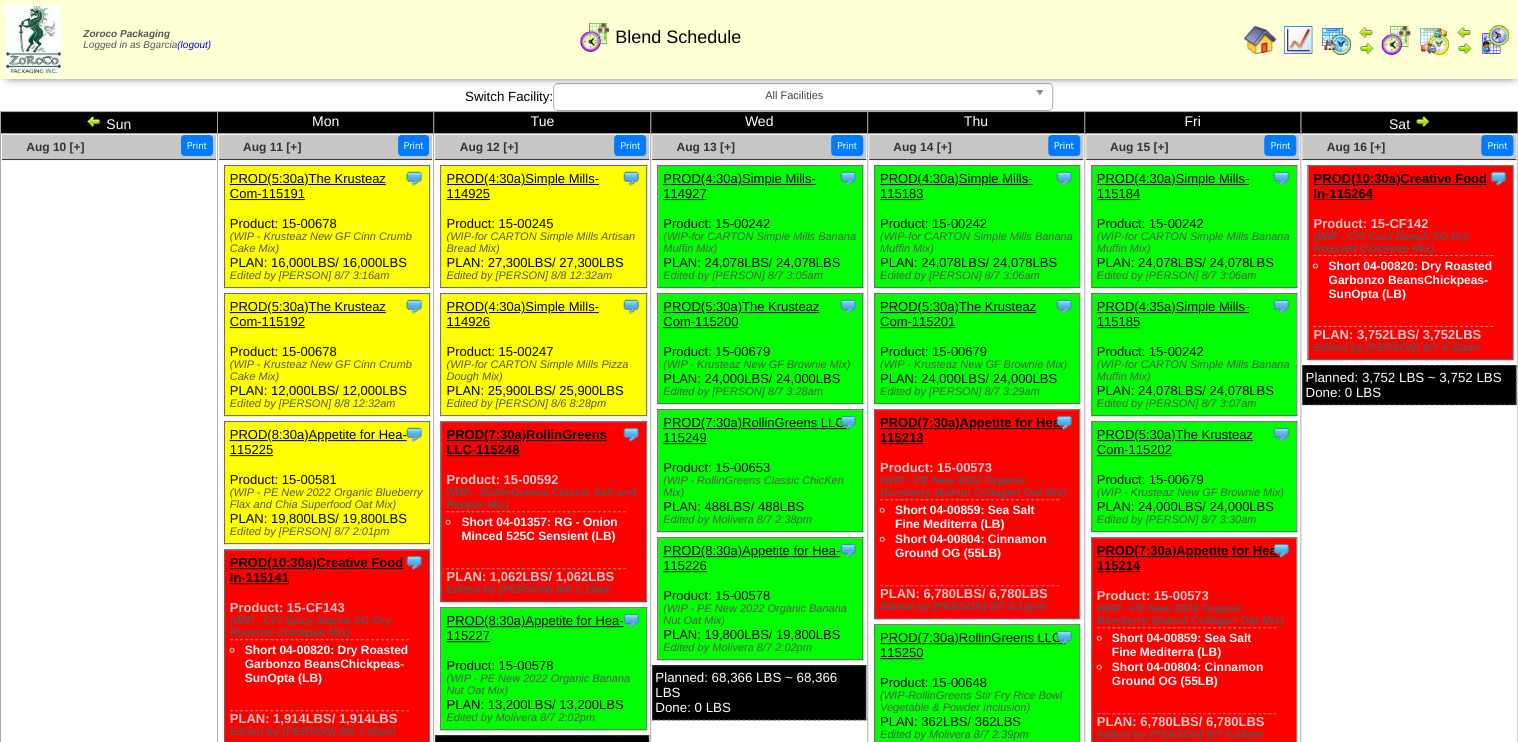 click at bounding box center [94, 121] 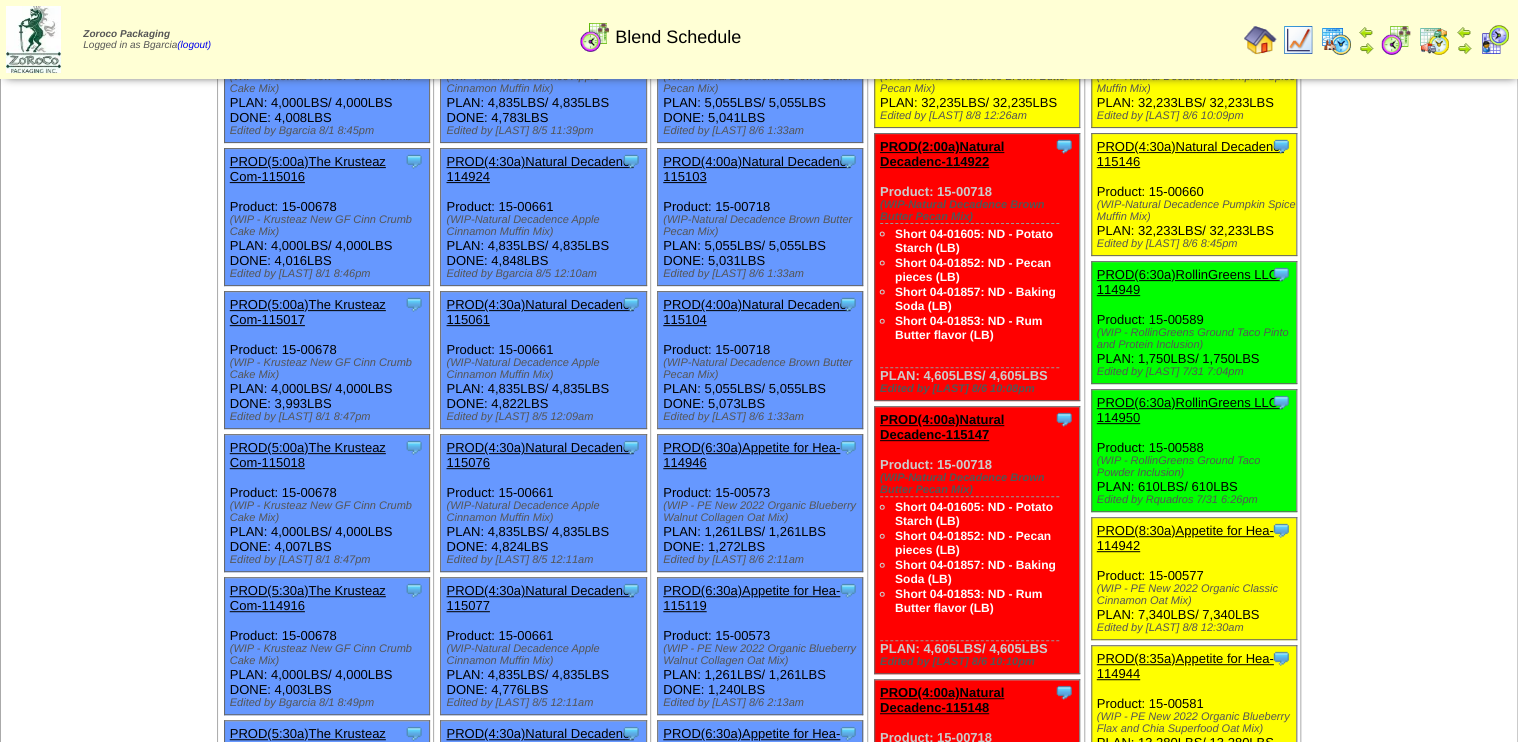 scroll, scrollTop: 80, scrollLeft: 0, axis: vertical 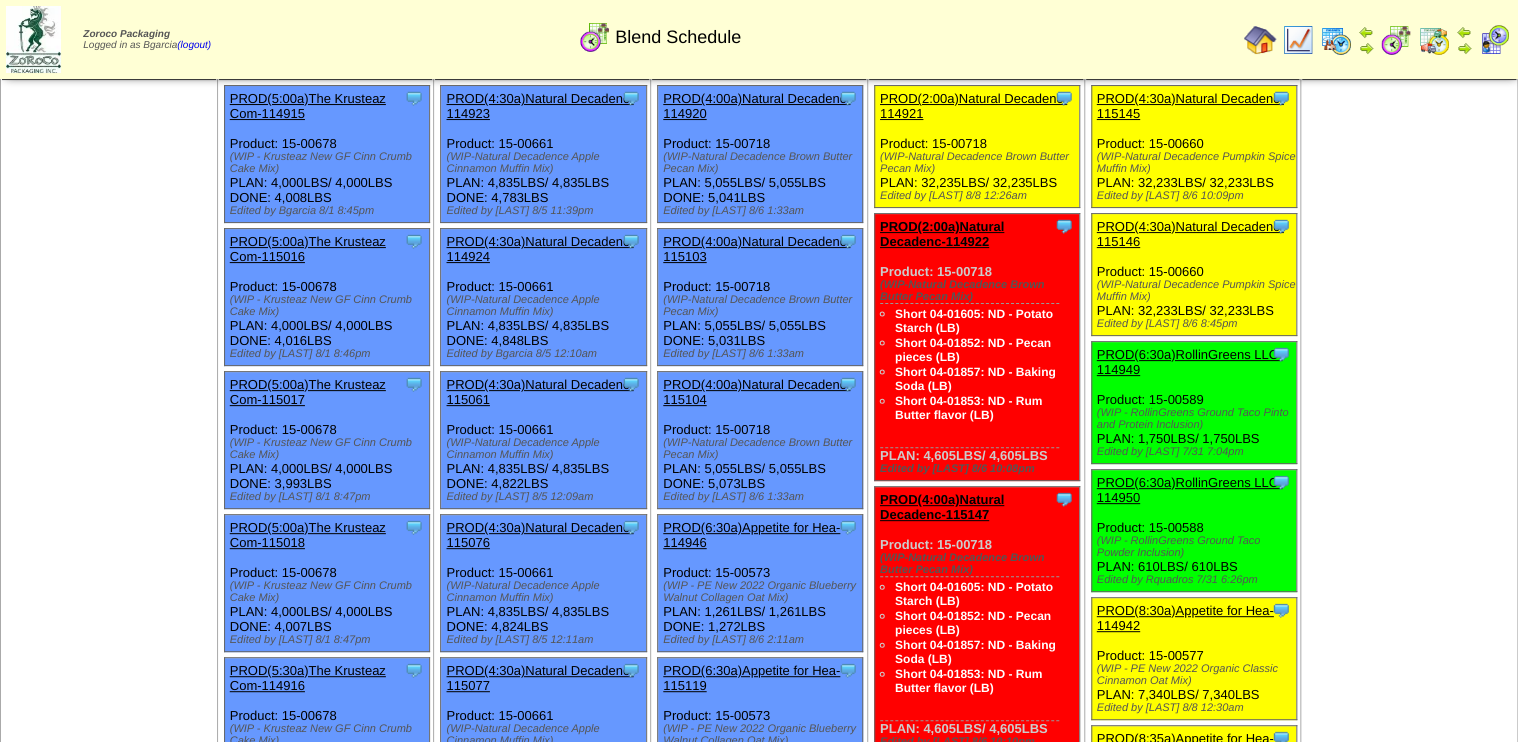 drag, startPoint x: 996, startPoint y: 414, endPoint x: 893, endPoint y: 320, distance: 139.44533 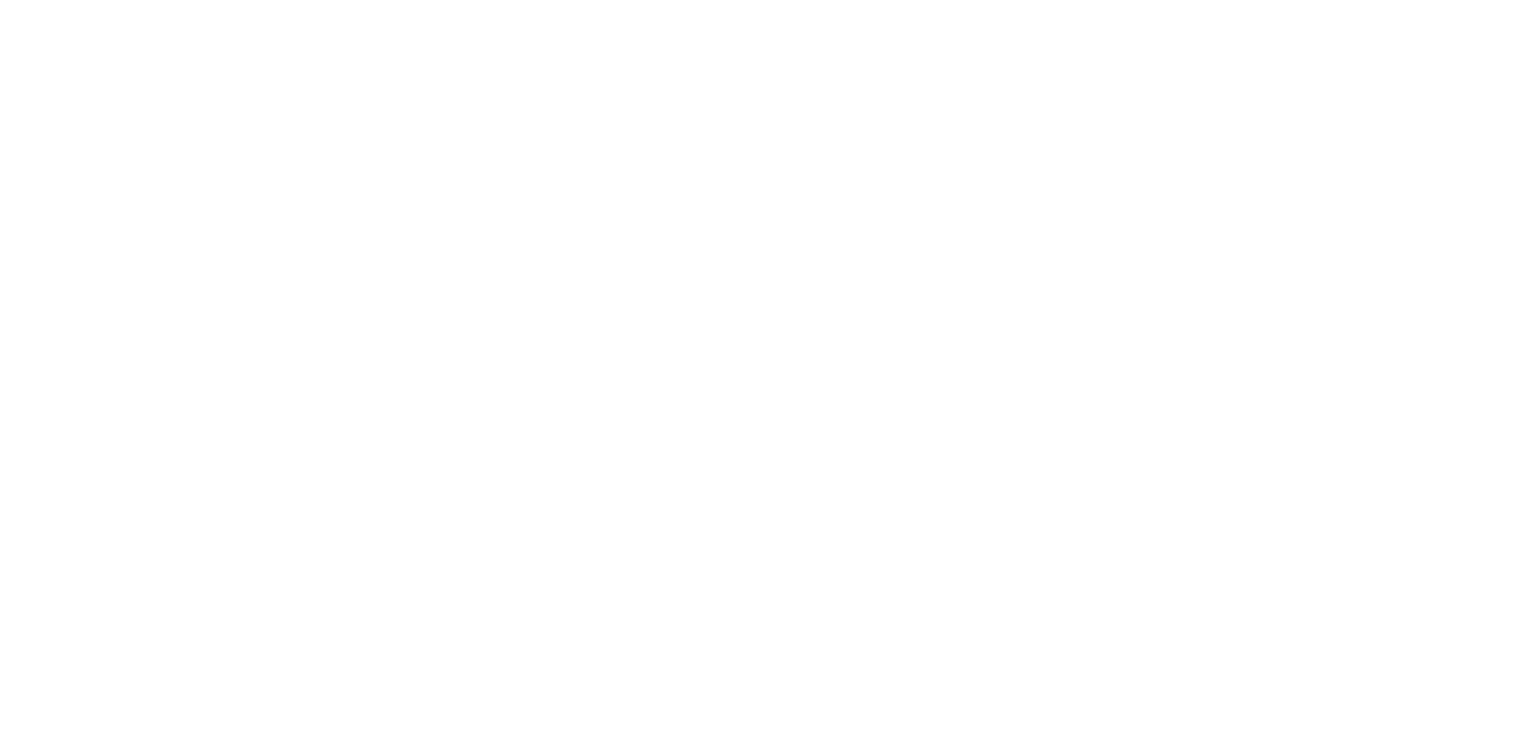 scroll, scrollTop: 0, scrollLeft: 0, axis: both 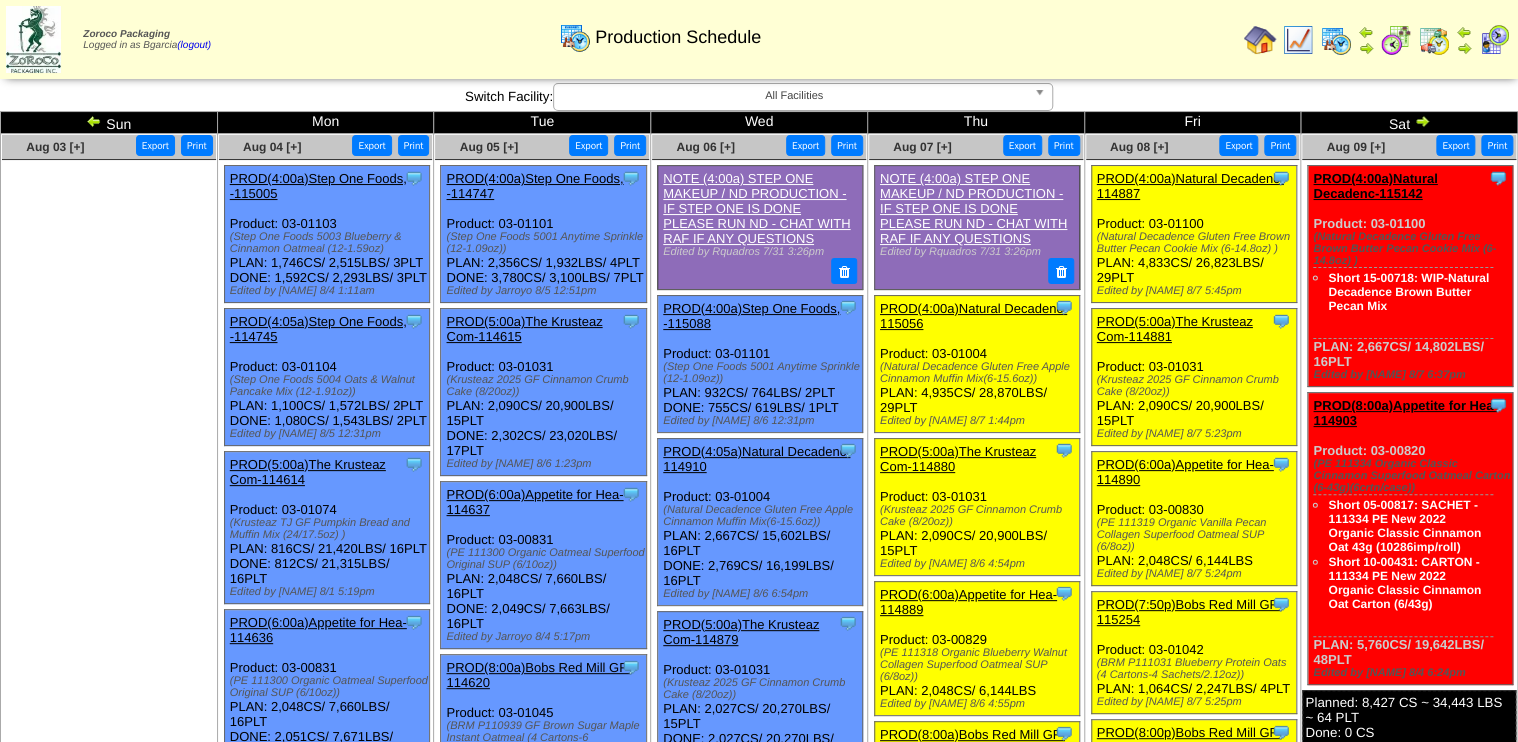 click at bounding box center (1377, 39) 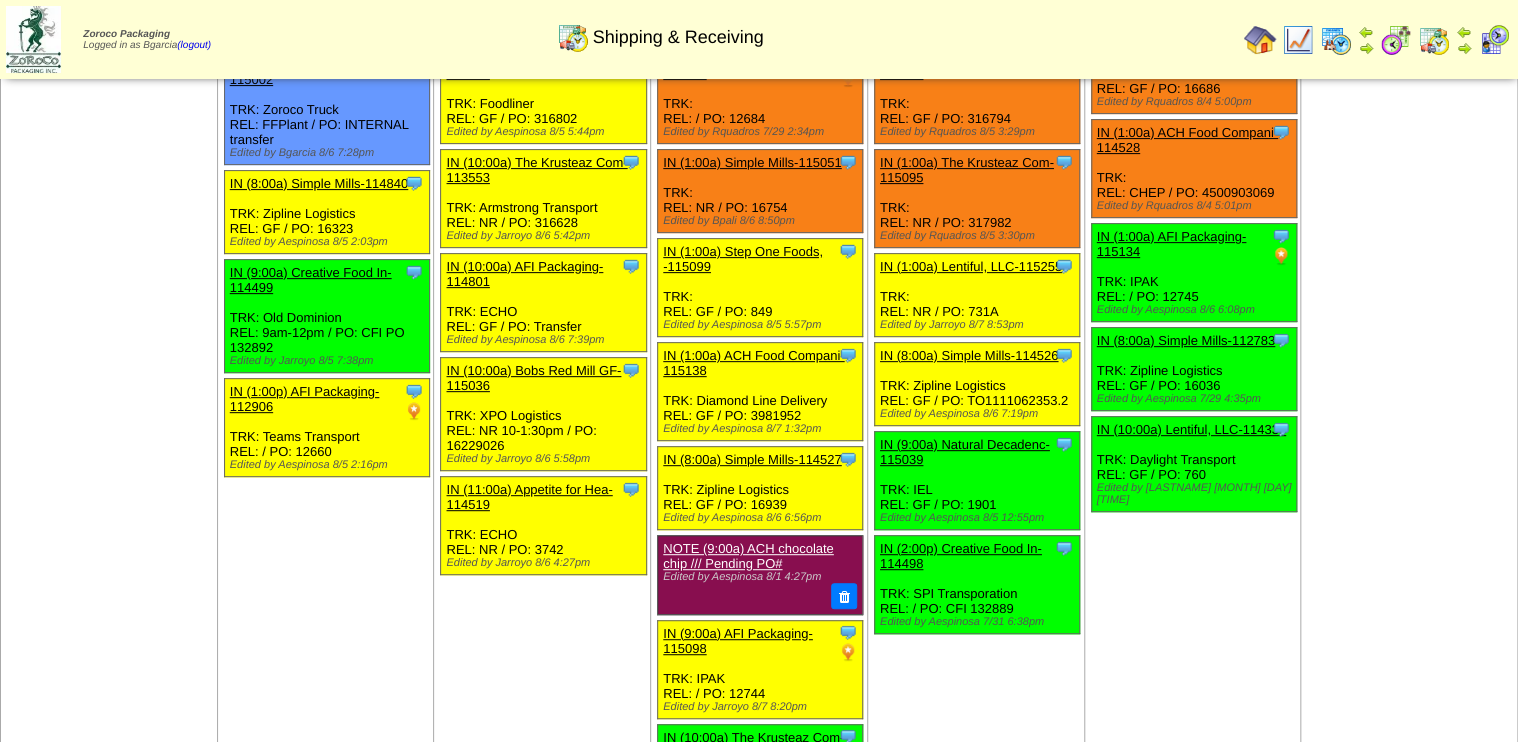 scroll, scrollTop: 320, scrollLeft: 0, axis: vertical 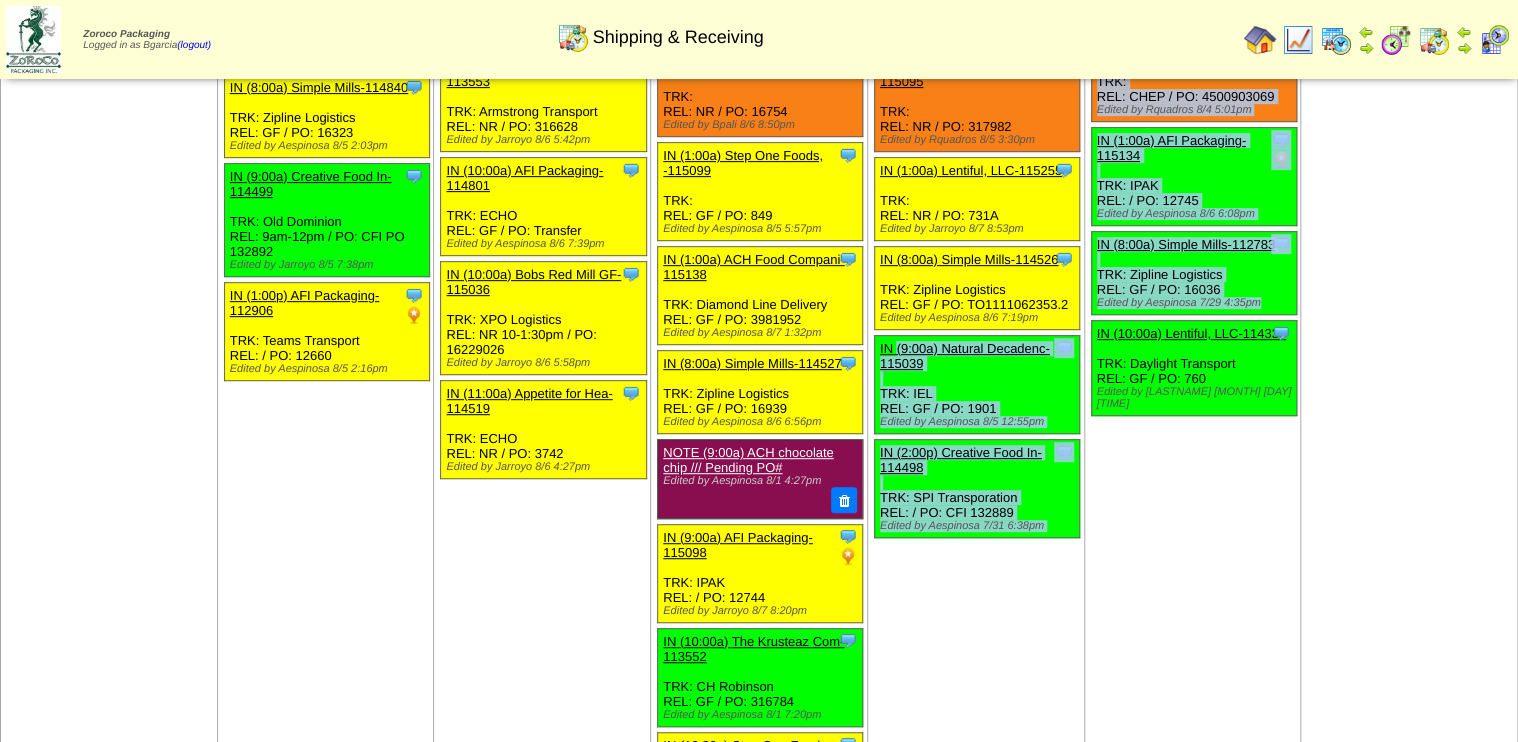 drag, startPoint x: 1084, startPoint y: 338, endPoint x: 875, endPoint y: 340, distance: 209.00957 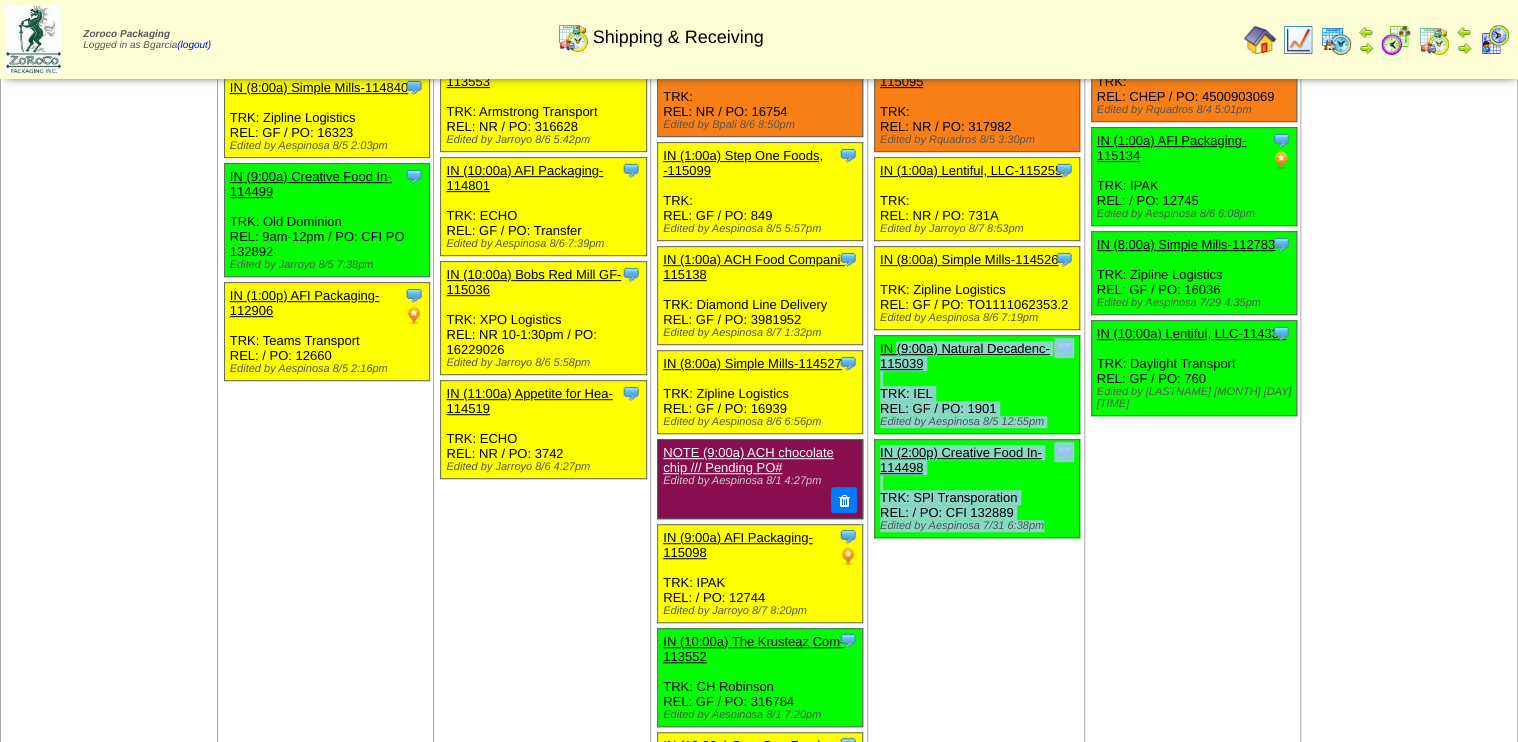 drag, startPoint x: 873, startPoint y: 339, endPoint x: 1075, endPoint y: 539, distance: 284.26044 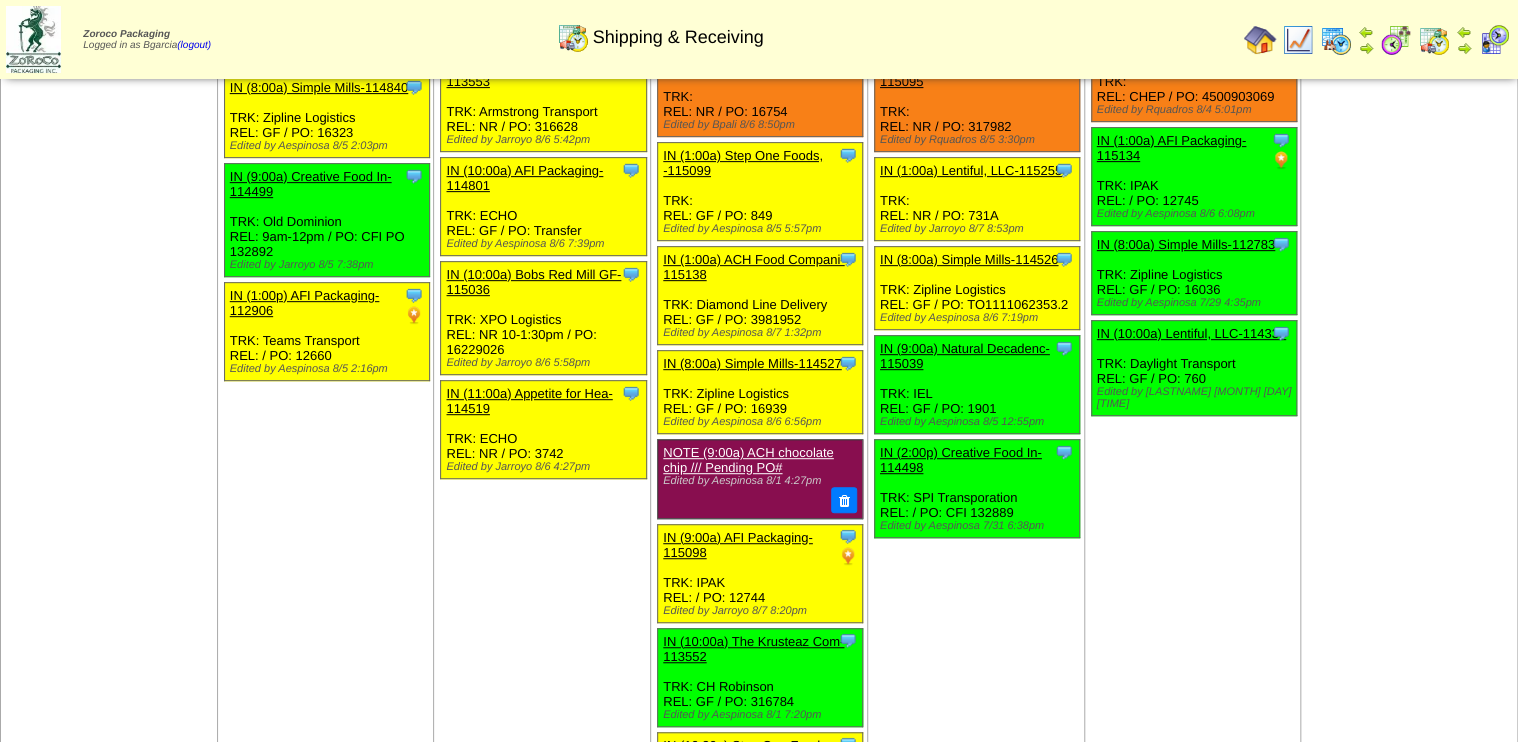 drag, startPoint x: 1075, startPoint y: 539, endPoint x: 1084, endPoint y: 545, distance: 10.816654 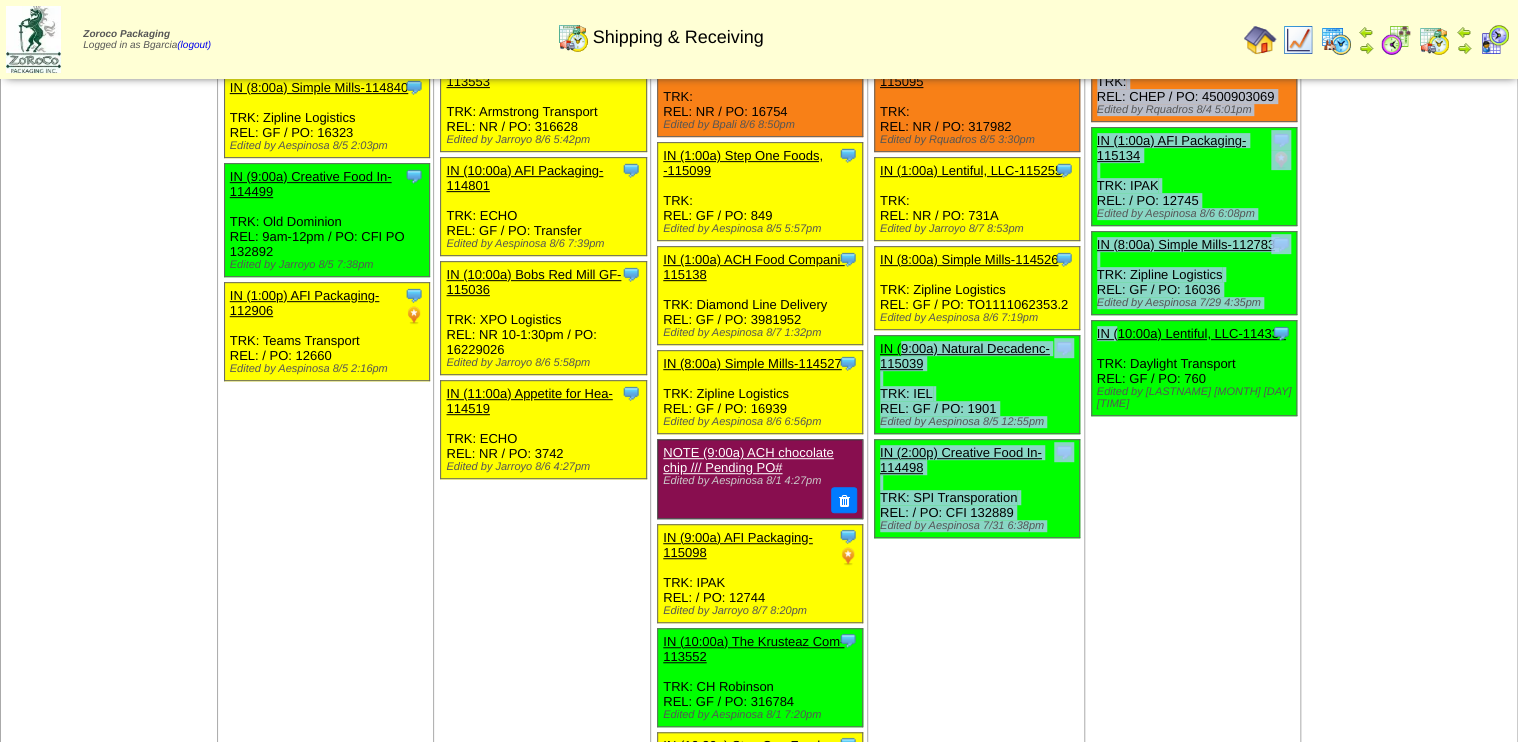 drag, startPoint x: 1084, startPoint y: 544, endPoint x: 888, endPoint y: 356, distance: 271.58792 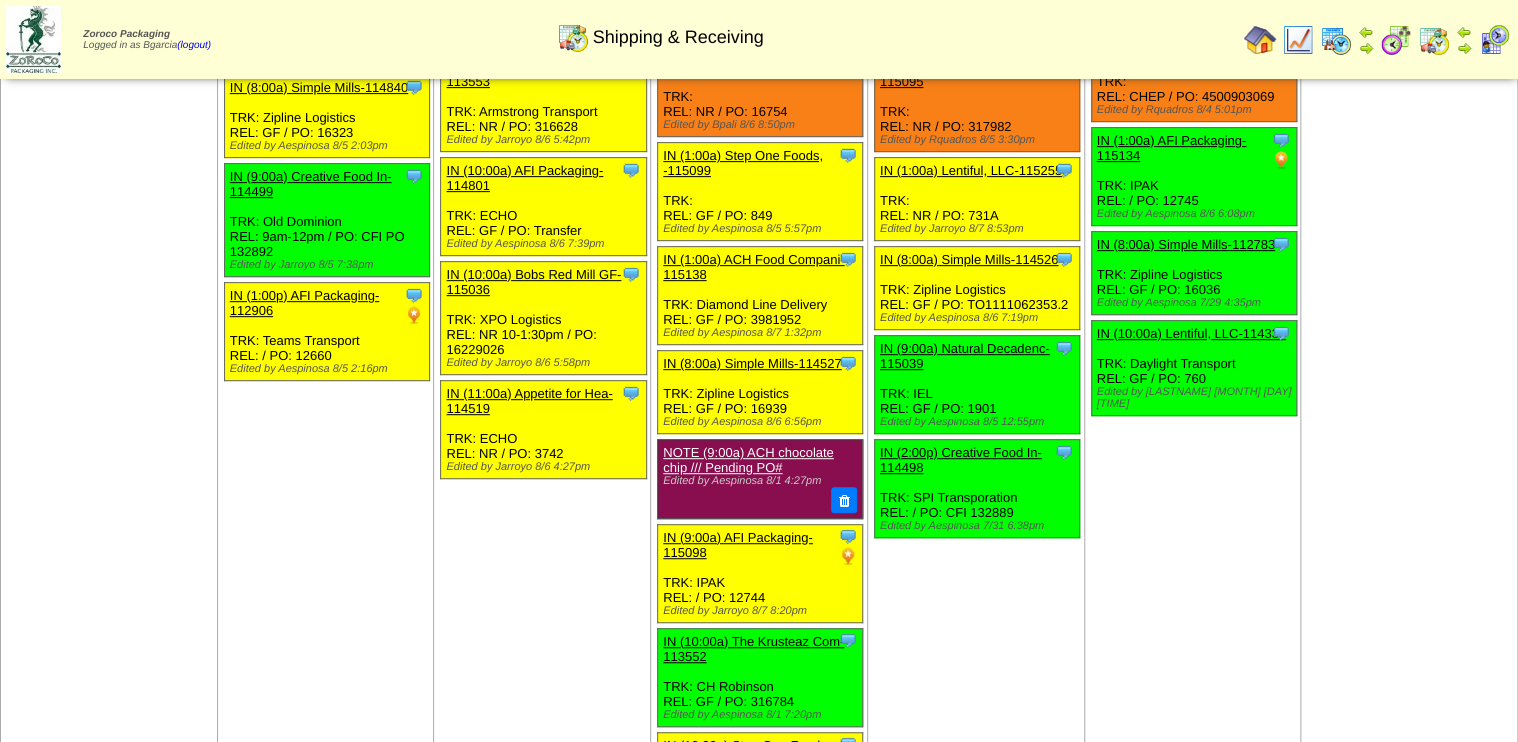 drag, startPoint x: 888, startPoint y: 356, endPoint x: 876, endPoint y: 342, distance: 18.439089 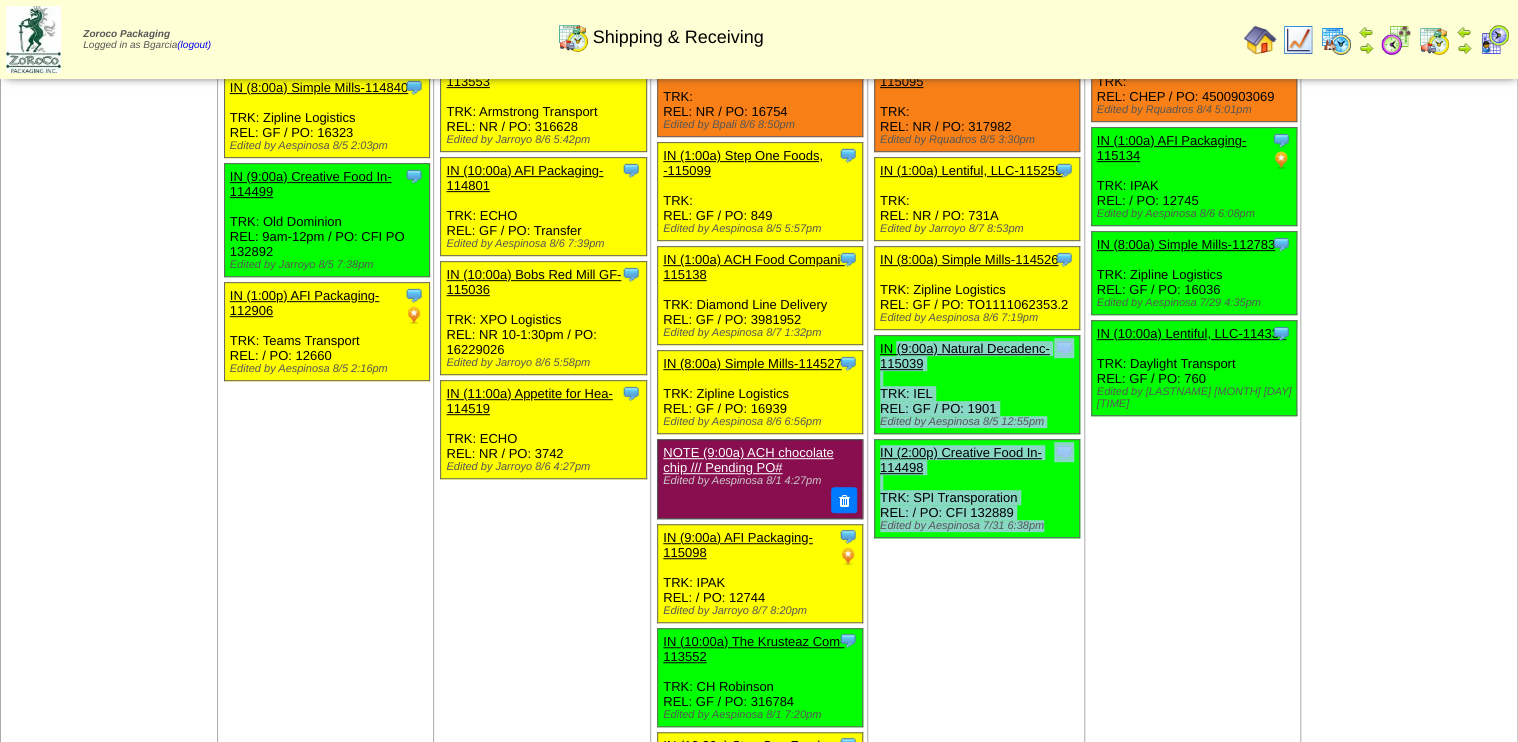 drag, startPoint x: 876, startPoint y: 348, endPoint x: 1076, endPoint y: 547, distance: 282.1365 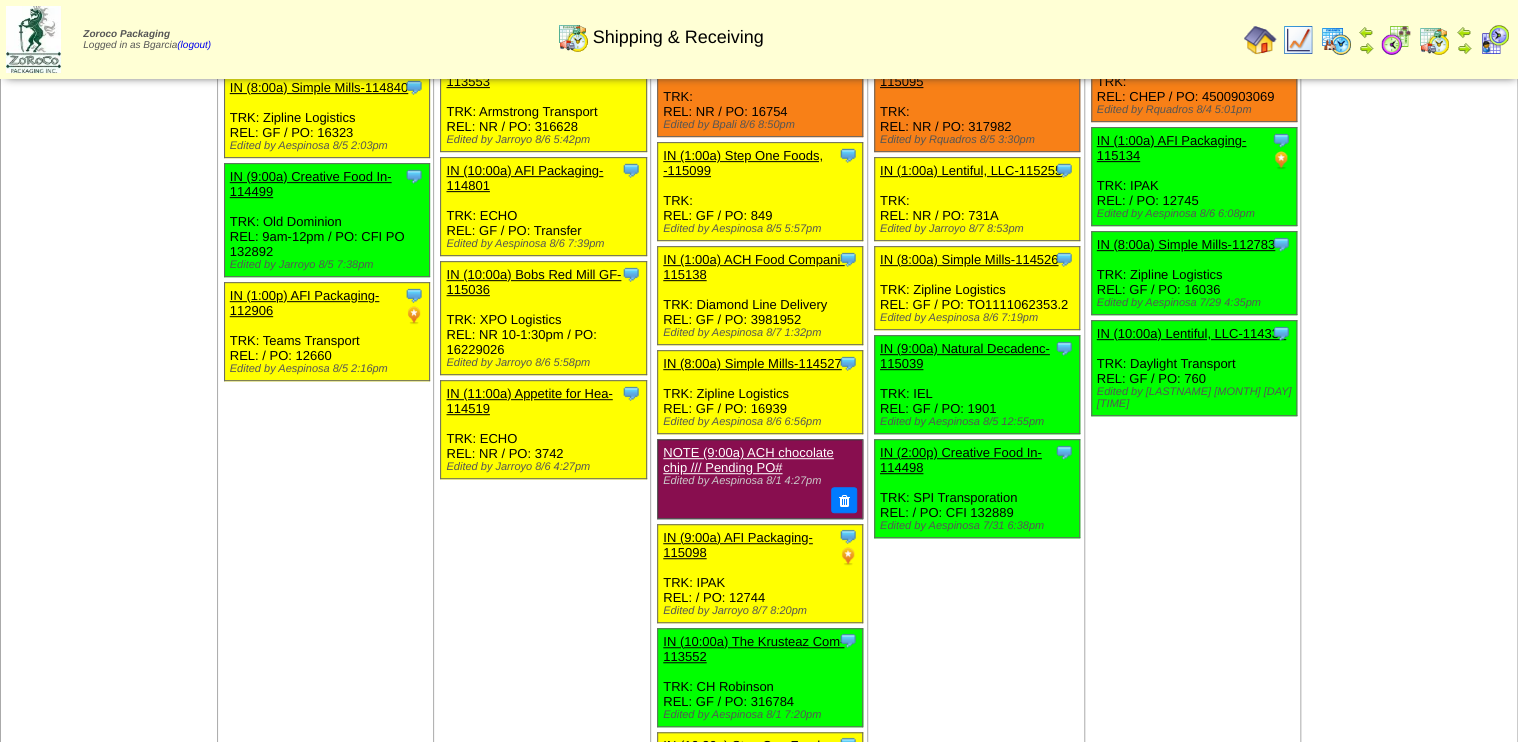 drag, startPoint x: 1076, startPoint y: 547, endPoint x: 1105, endPoint y: 544, distance: 29.15476 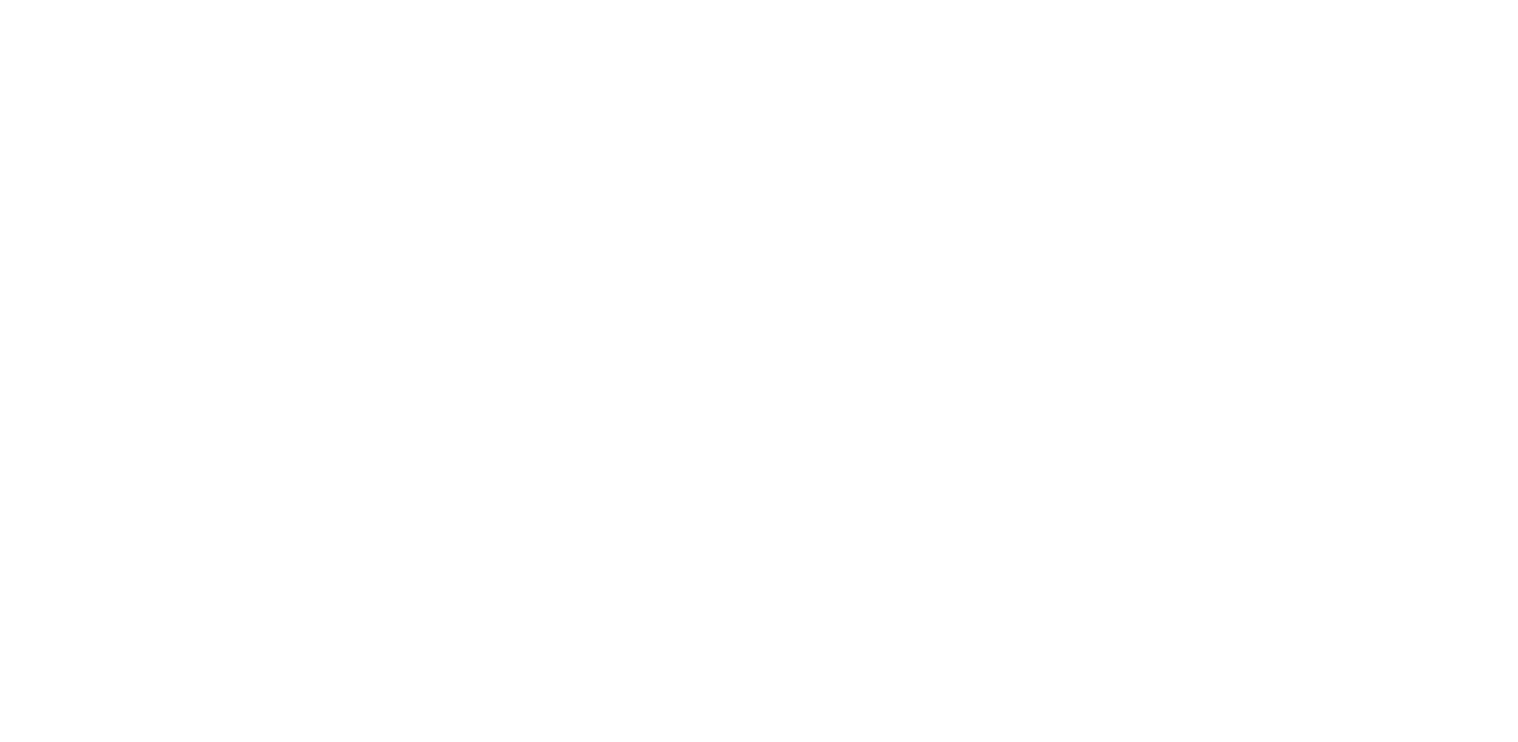 scroll, scrollTop: 0, scrollLeft: 0, axis: both 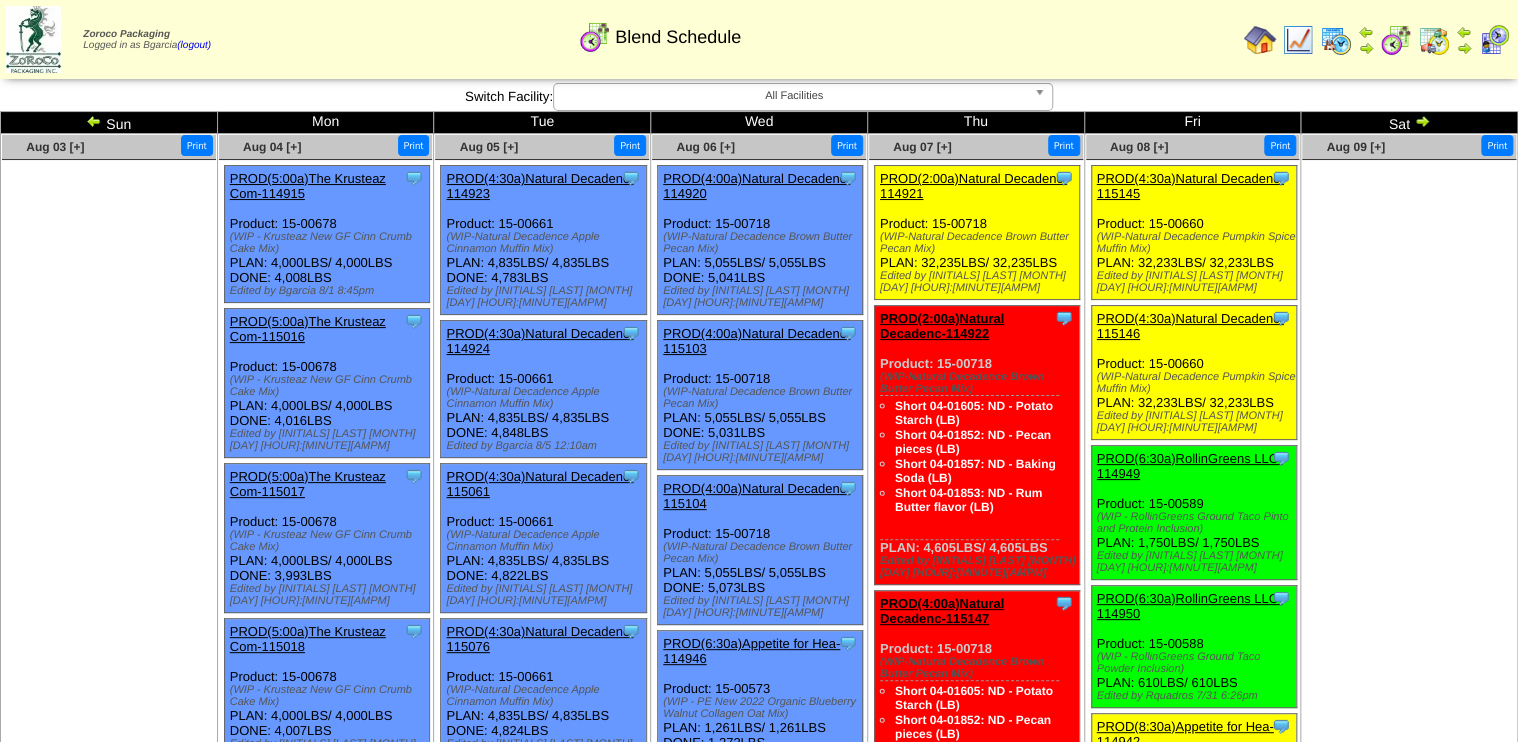 click at bounding box center [1396, 40] 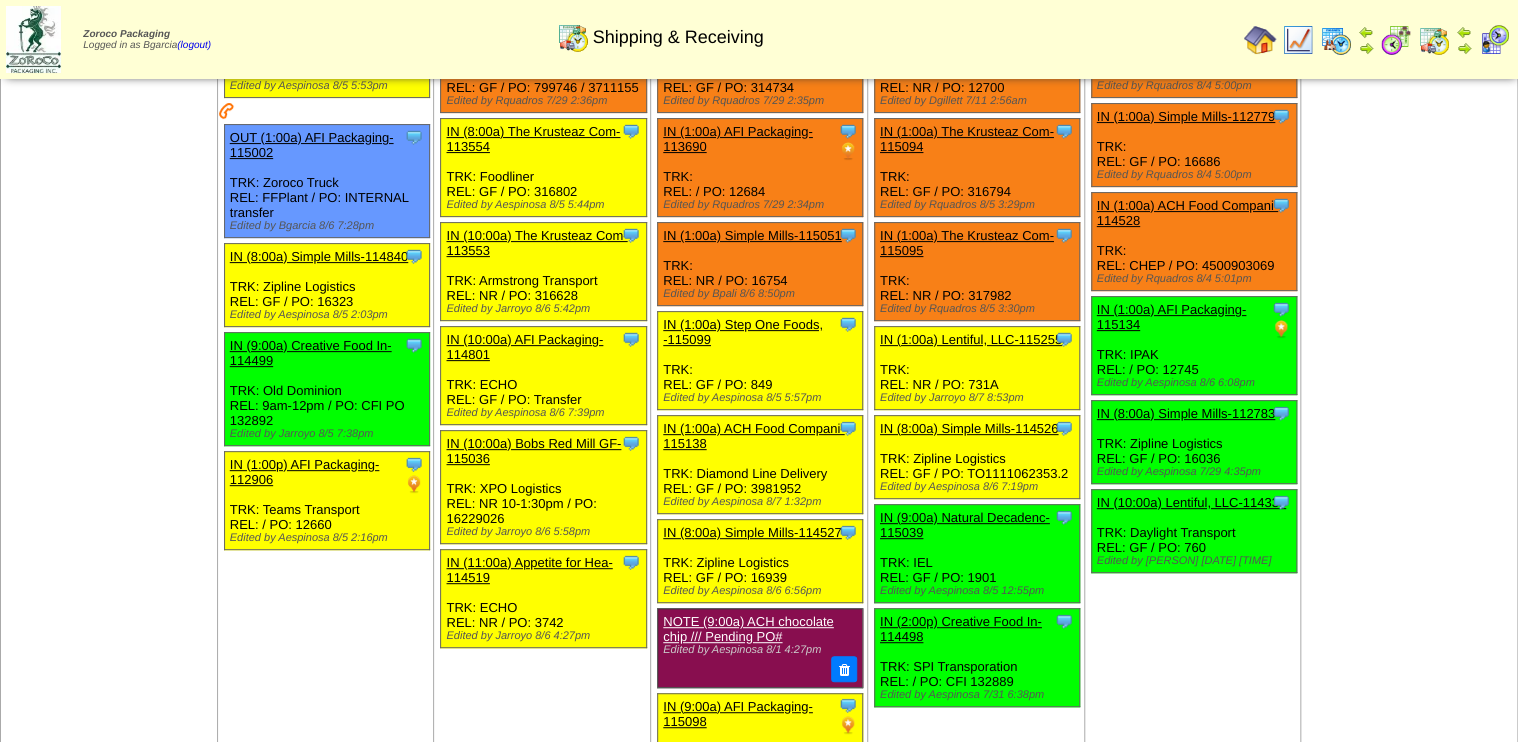 scroll, scrollTop: 0, scrollLeft: 0, axis: both 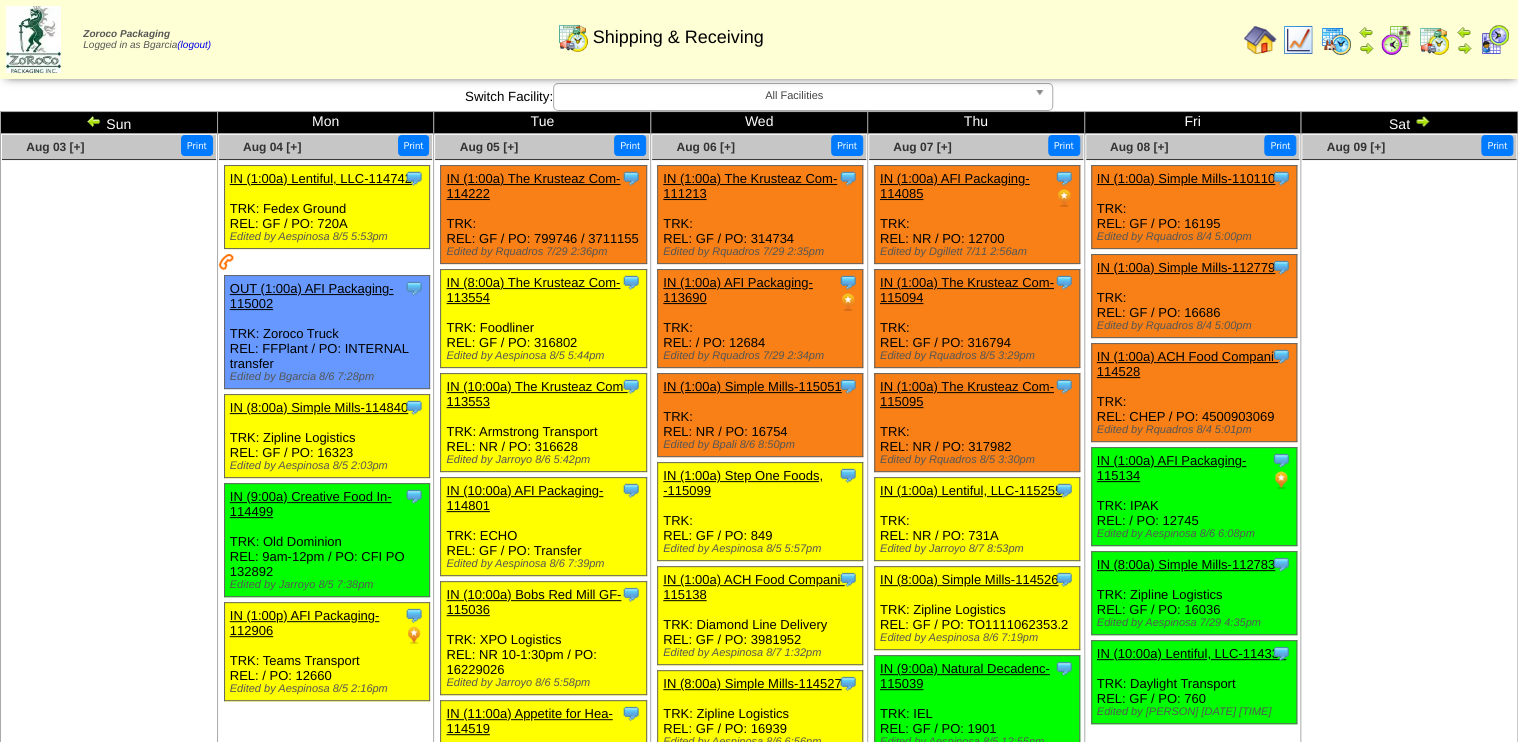 click at bounding box center (94, 121) 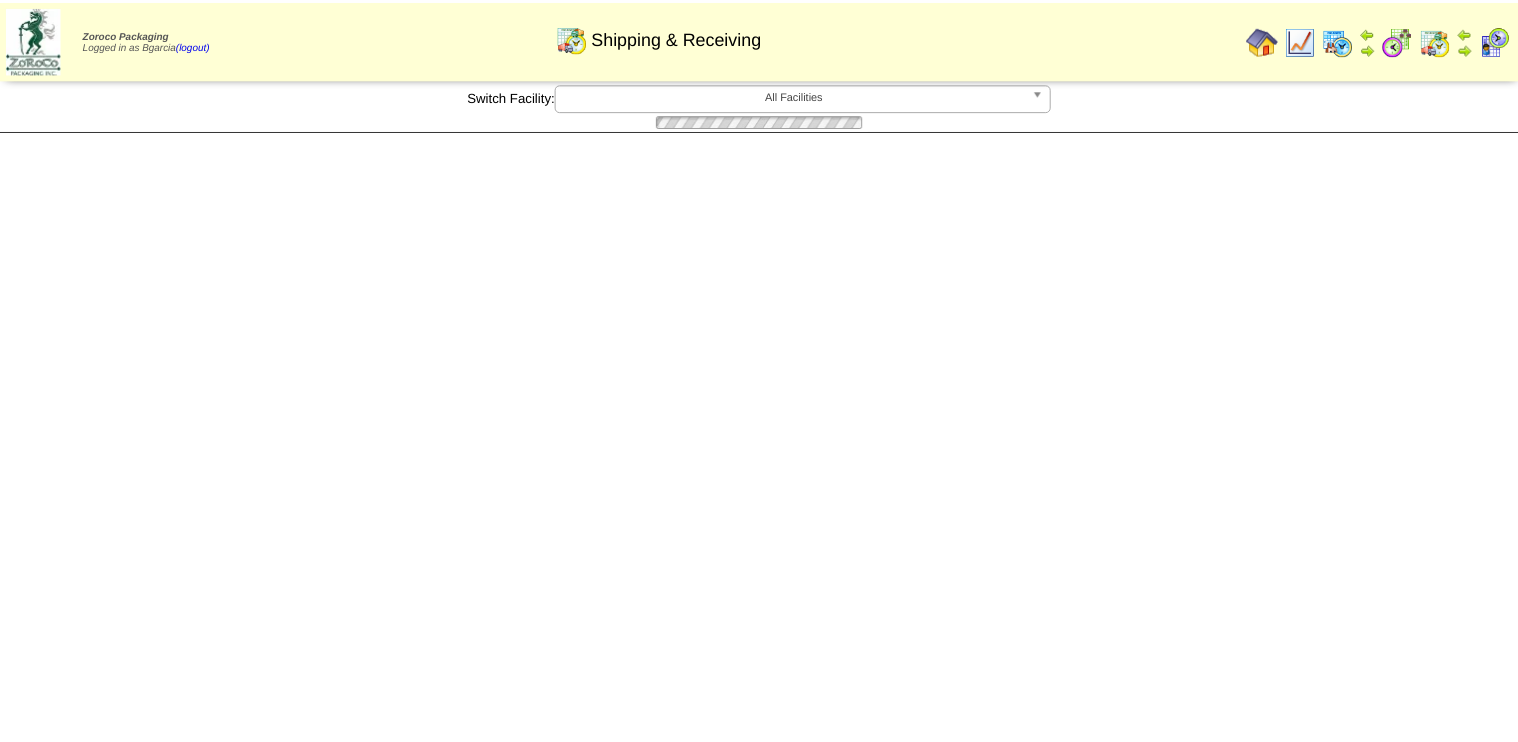 scroll, scrollTop: 0, scrollLeft: 0, axis: both 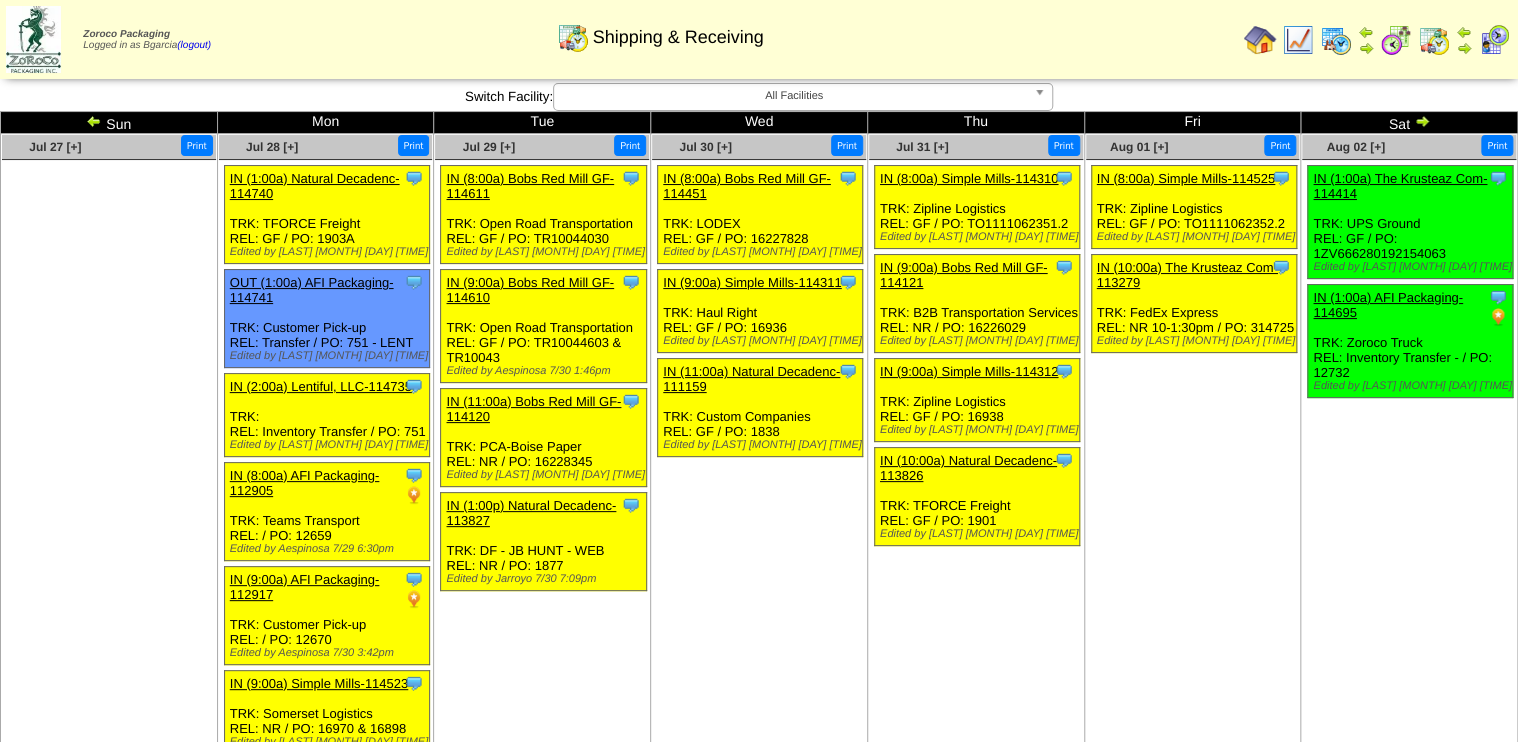 click at bounding box center (1396, 40) 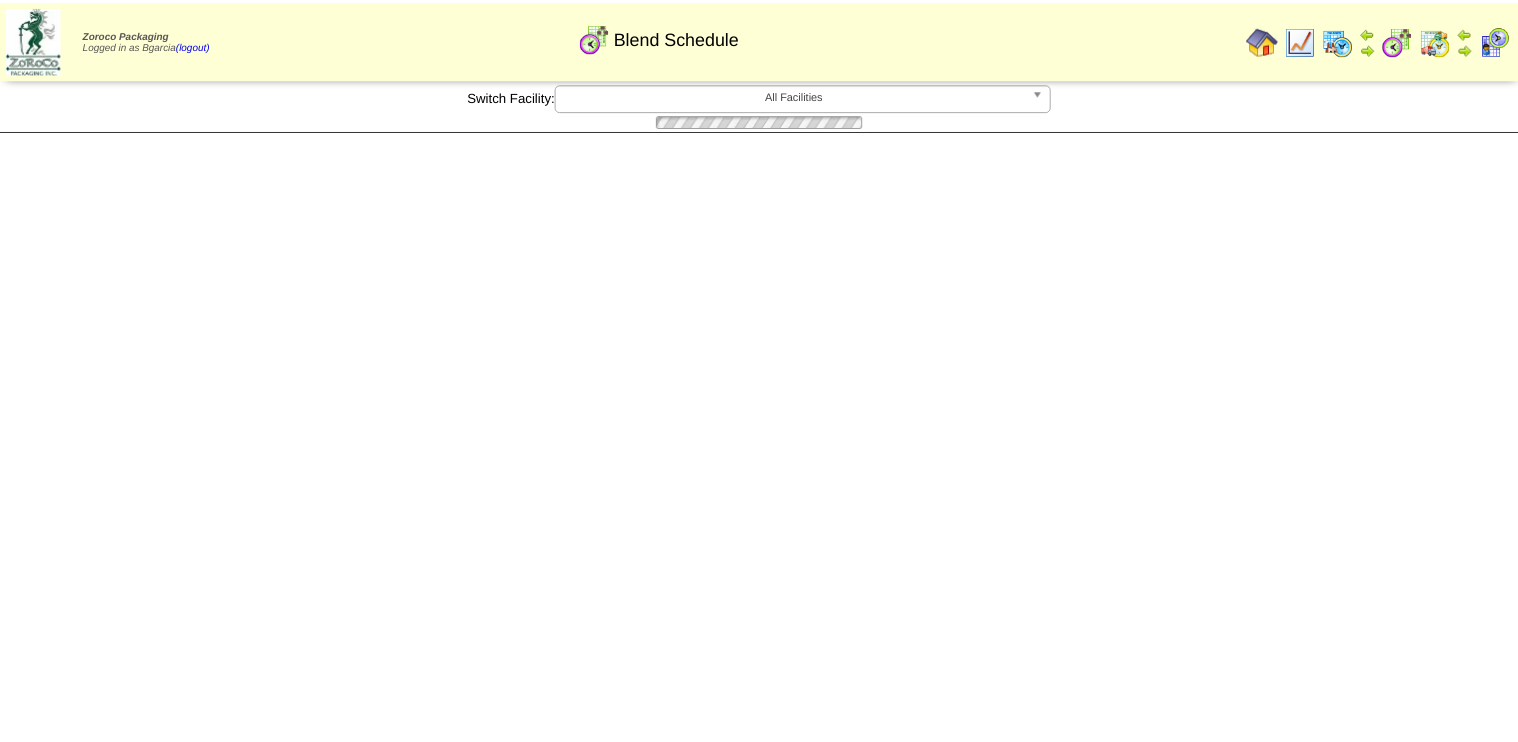 scroll, scrollTop: 0, scrollLeft: 0, axis: both 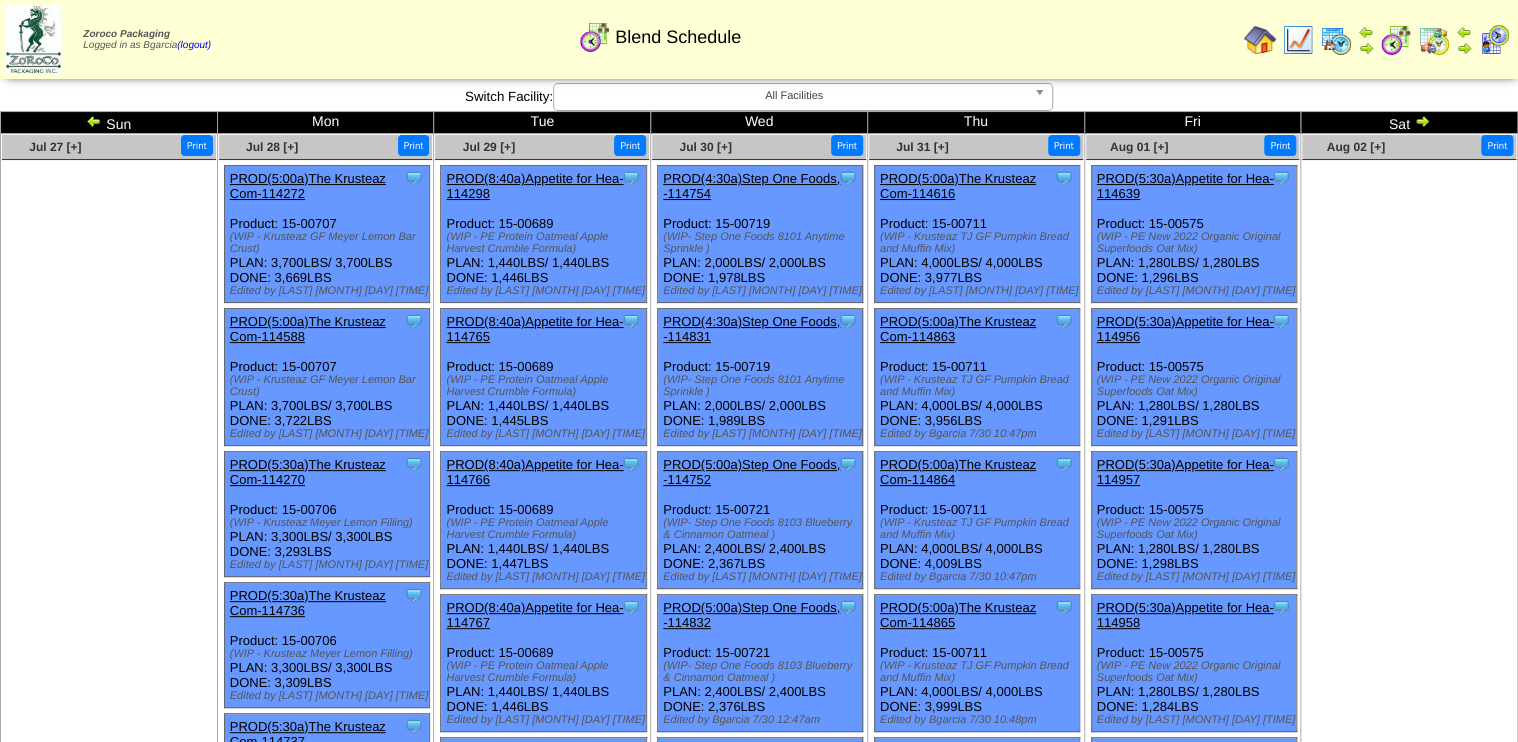 click at bounding box center [1422, 121] 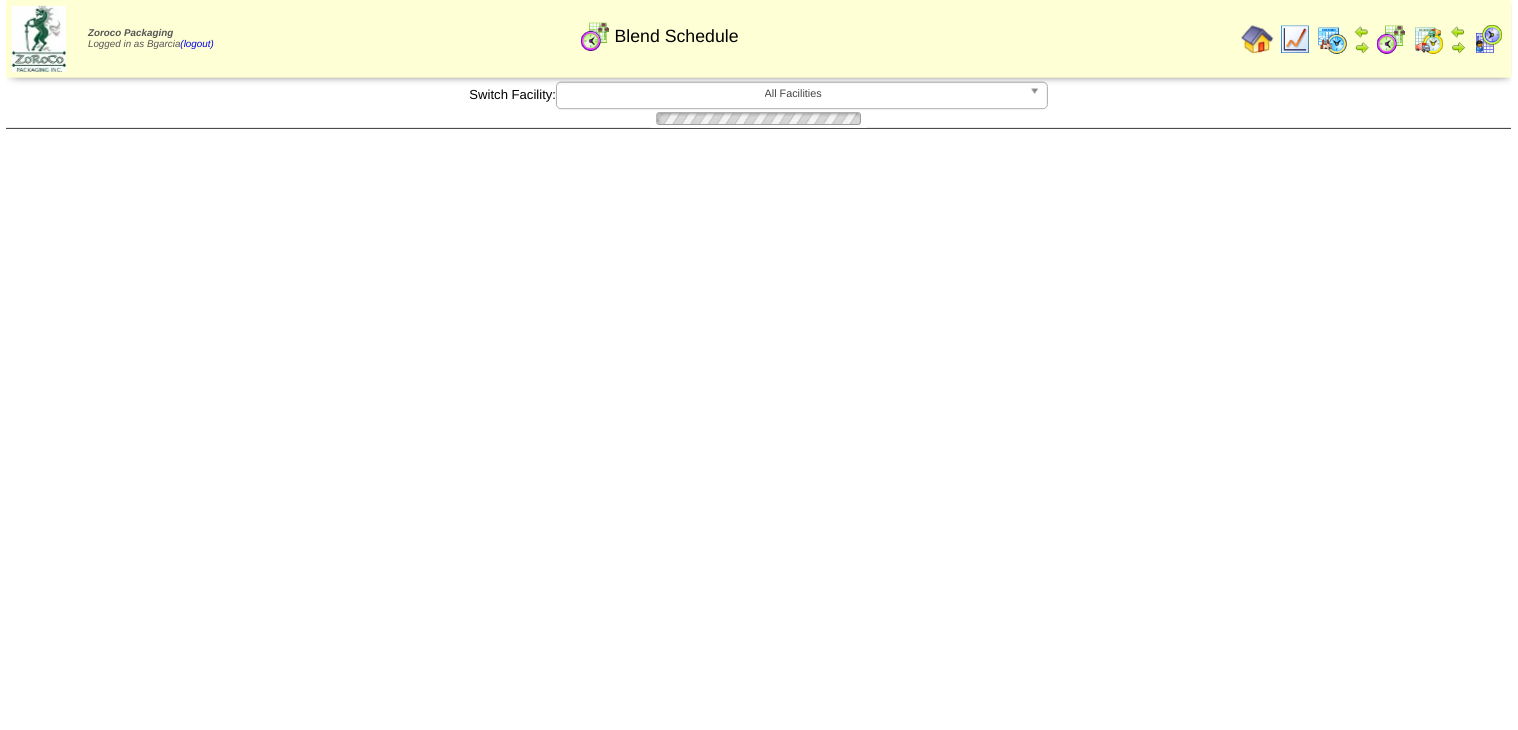 scroll, scrollTop: 0, scrollLeft: 0, axis: both 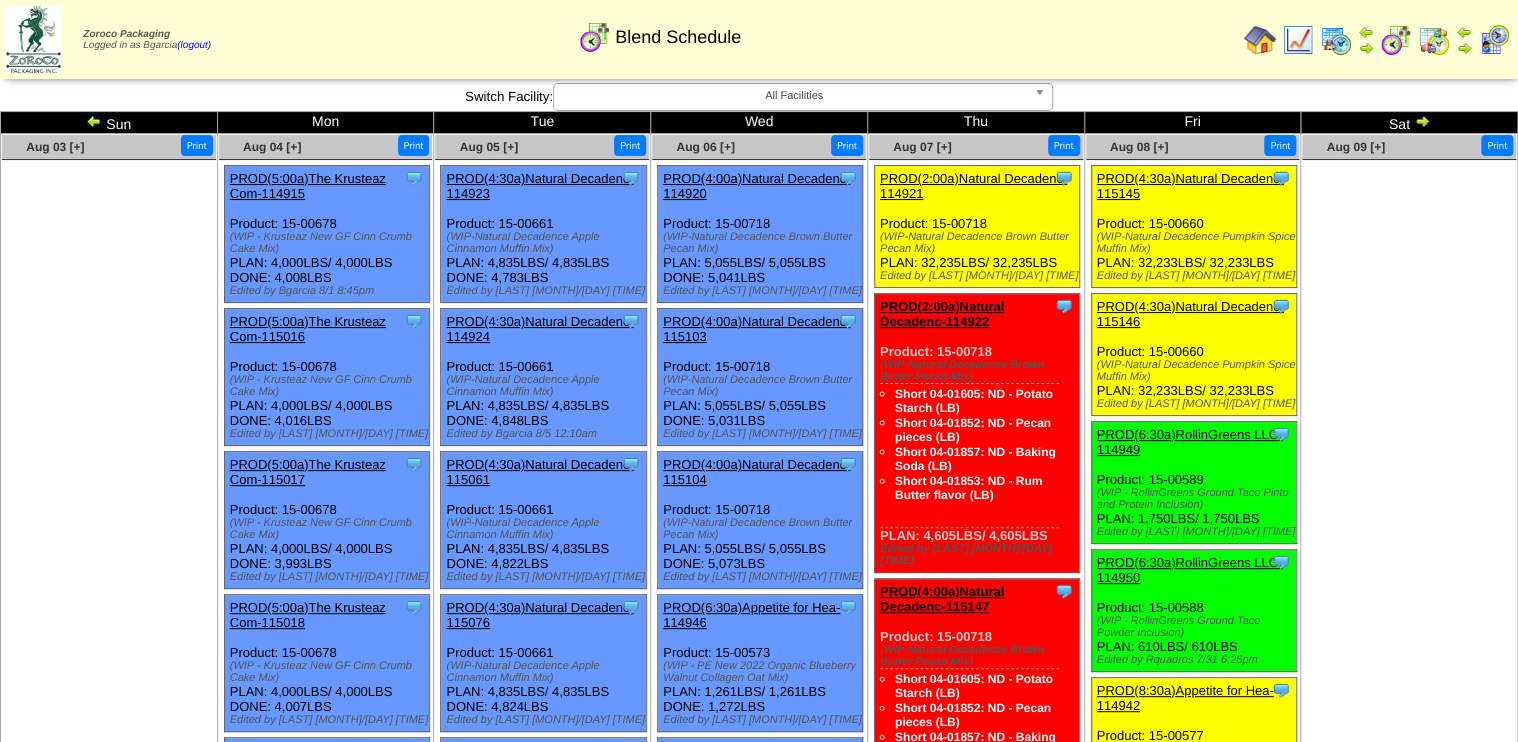 click on "PROD(2:00a)Natural Decadenc-114921" at bounding box center (973, 186) 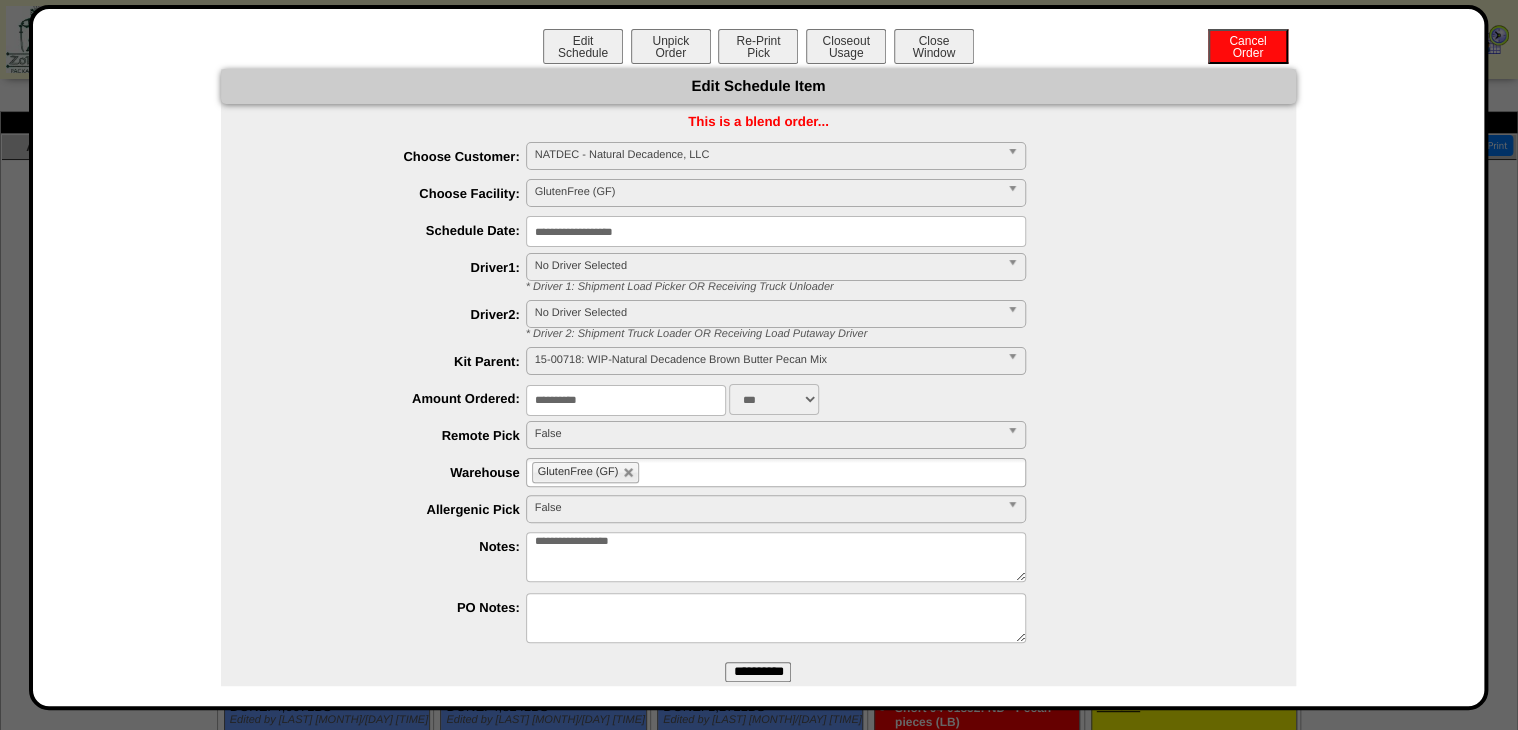 drag, startPoint x: 544, startPoint y: 413, endPoint x: 275, endPoint y: 492, distance: 280.36047 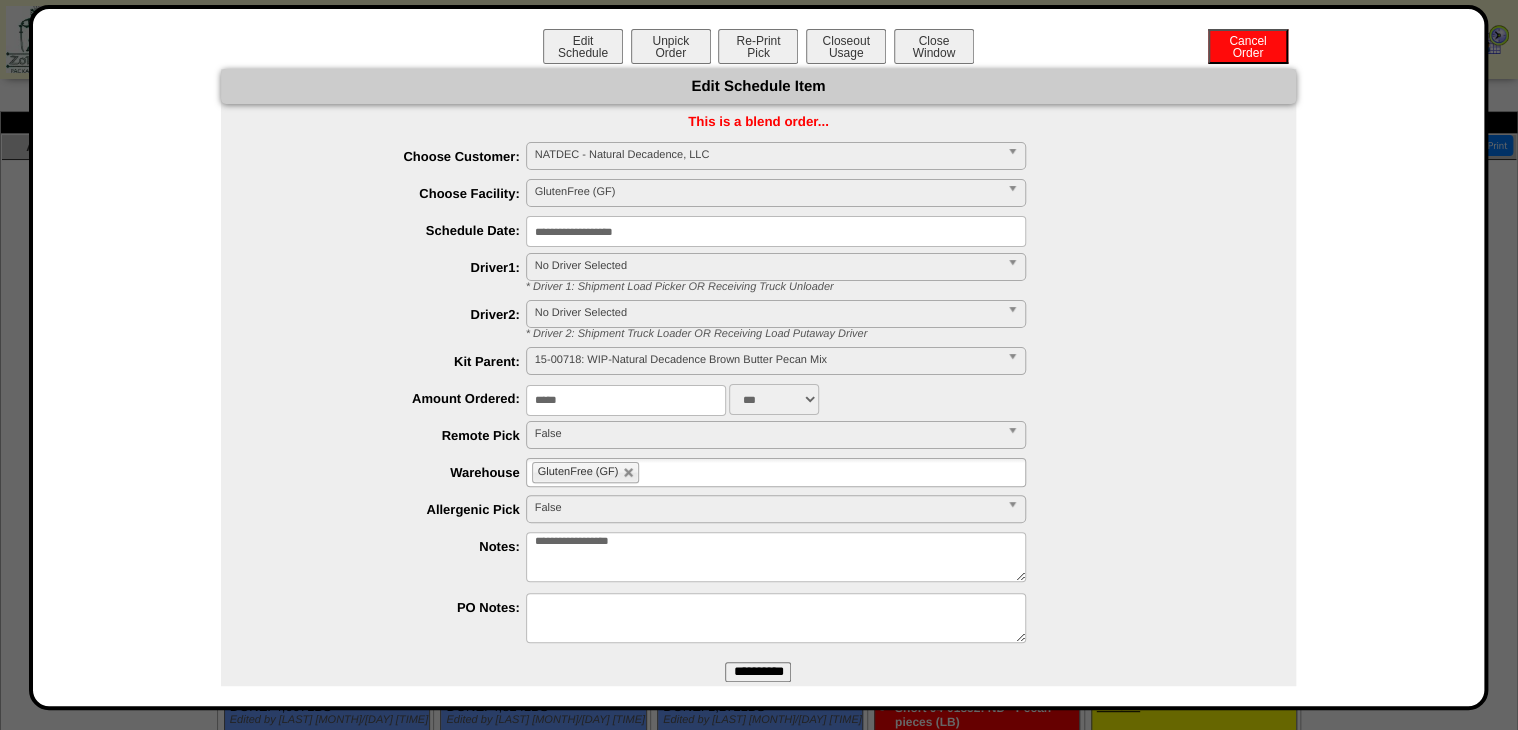 type on "*****" 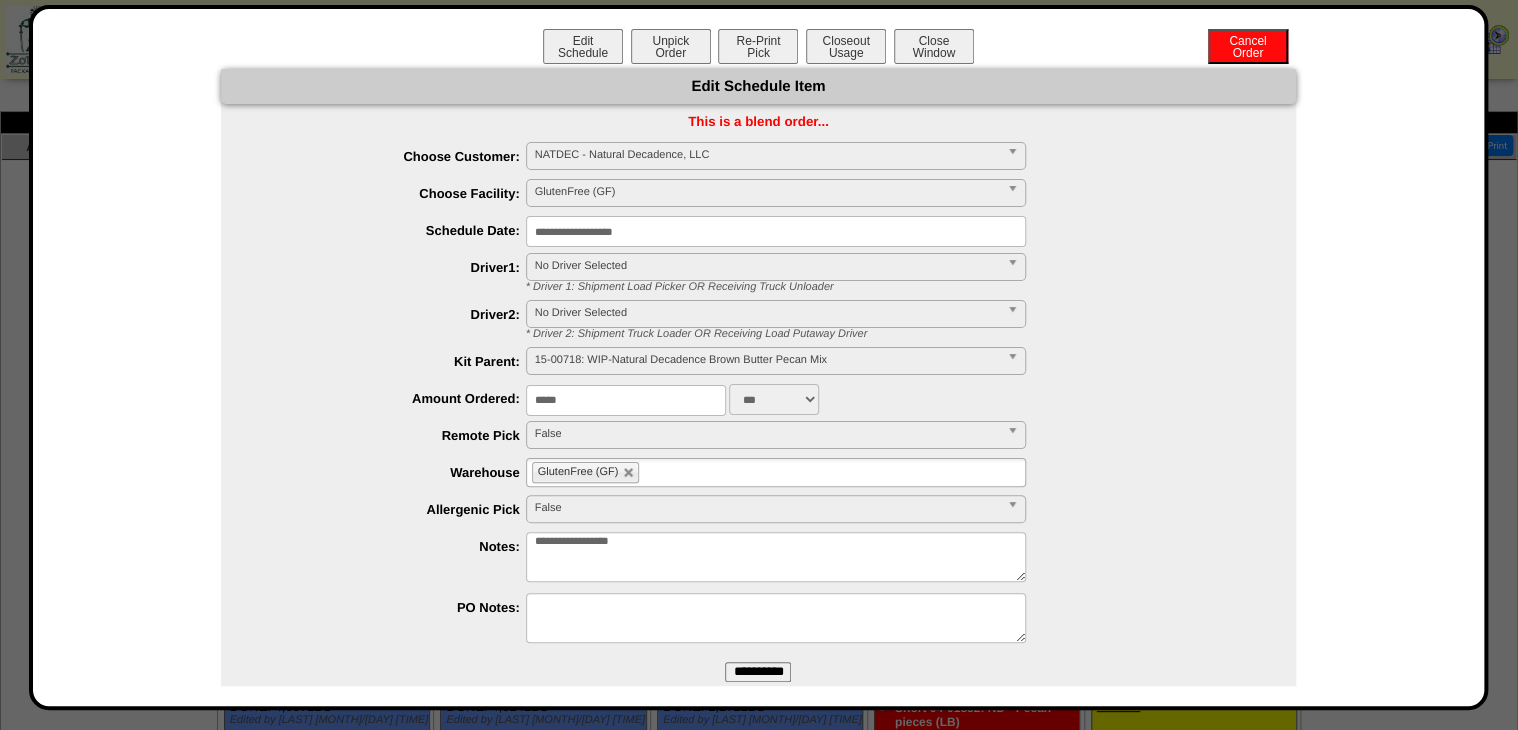click on "**********" at bounding box center (758, 672) 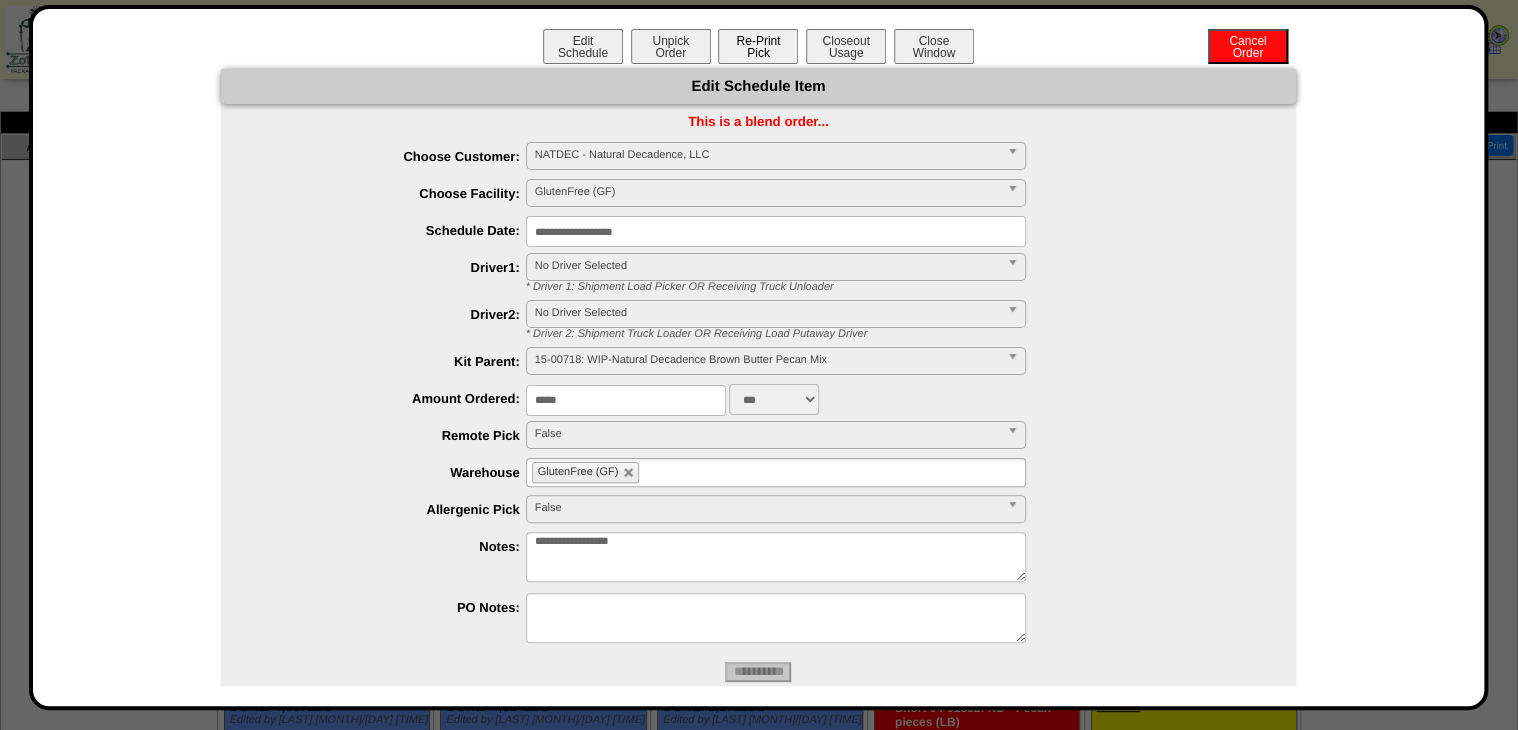 click on "Re-Print Pick" at bounding box center [758, 46] 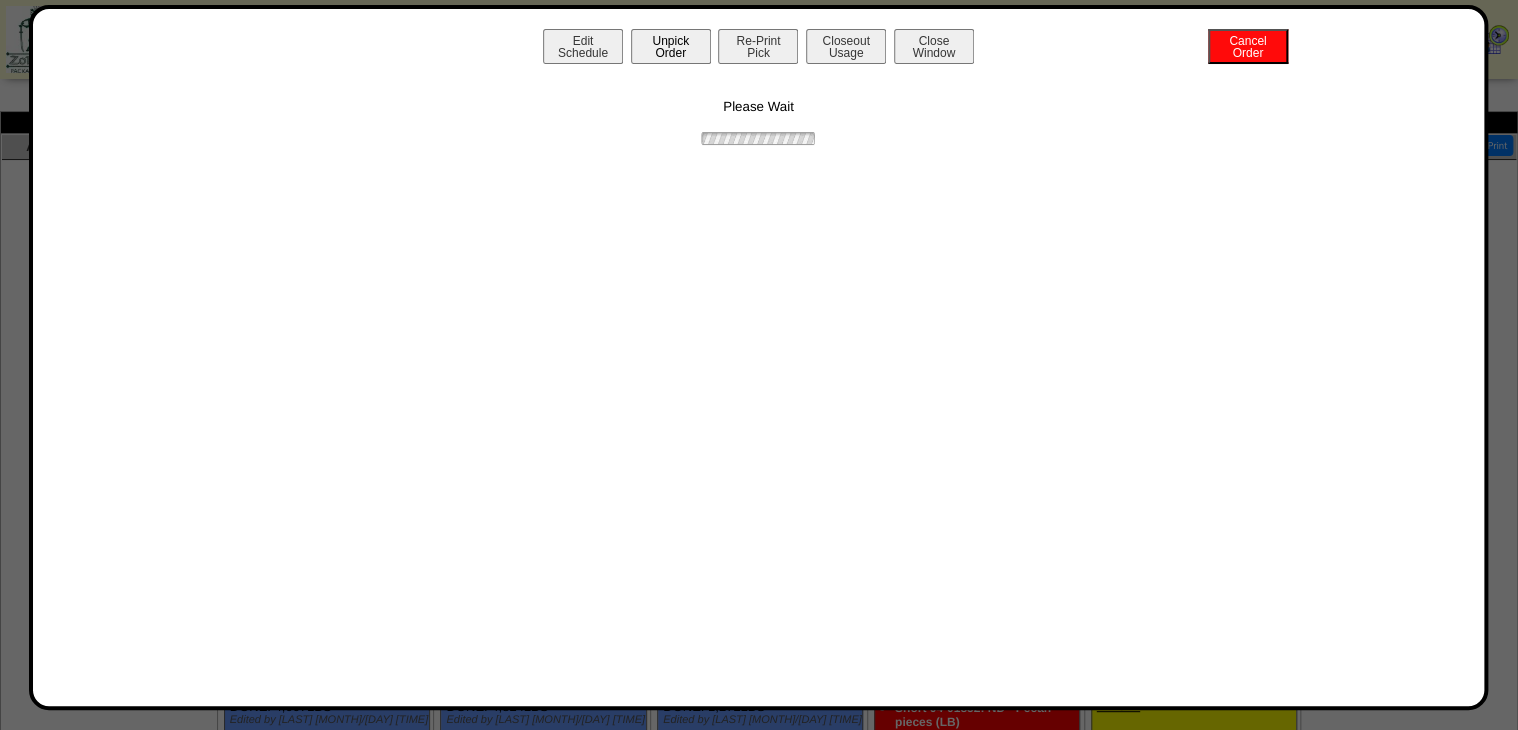 click on "Unpick Order" at bounding box center [671, 46] 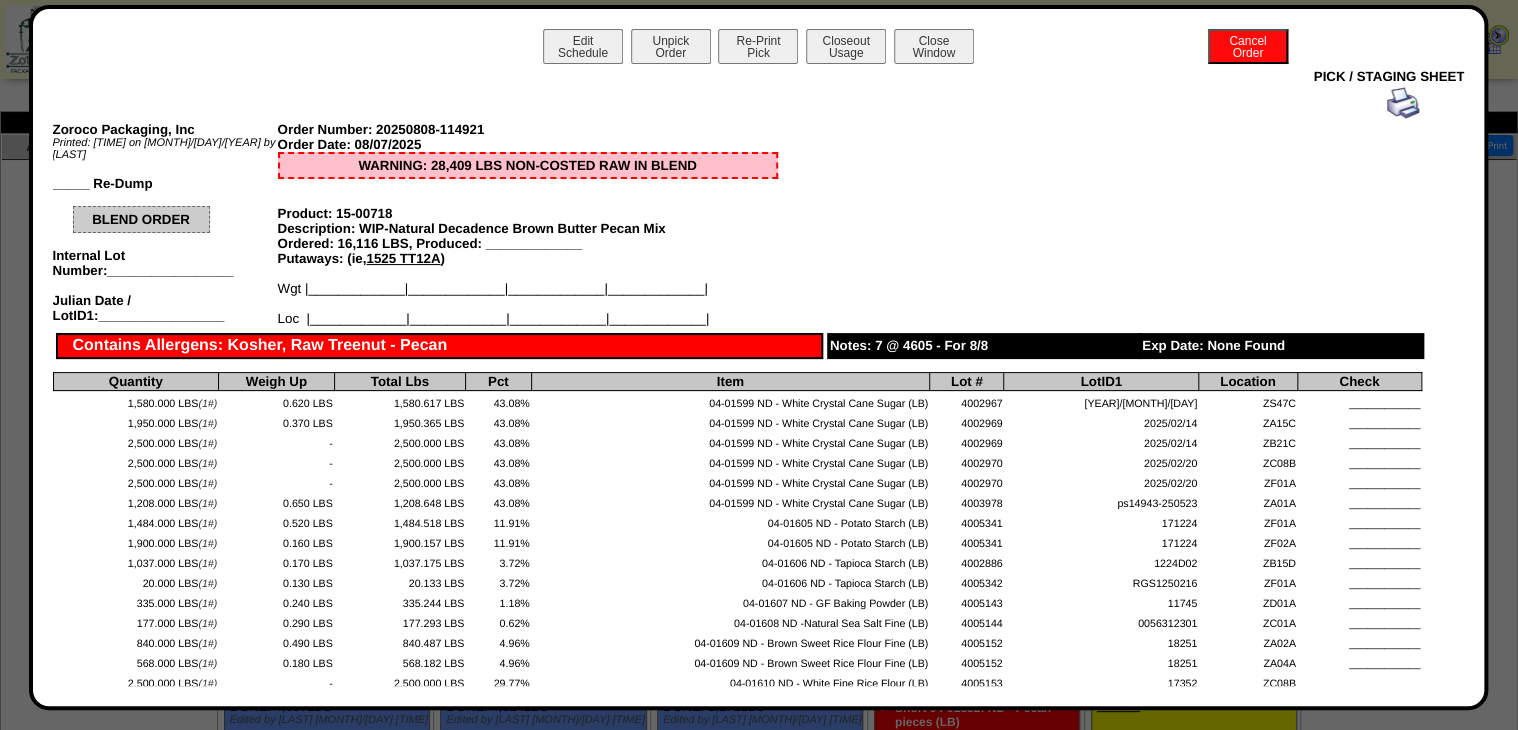 click on "Unpick Order" at bounding box center (671, 46) 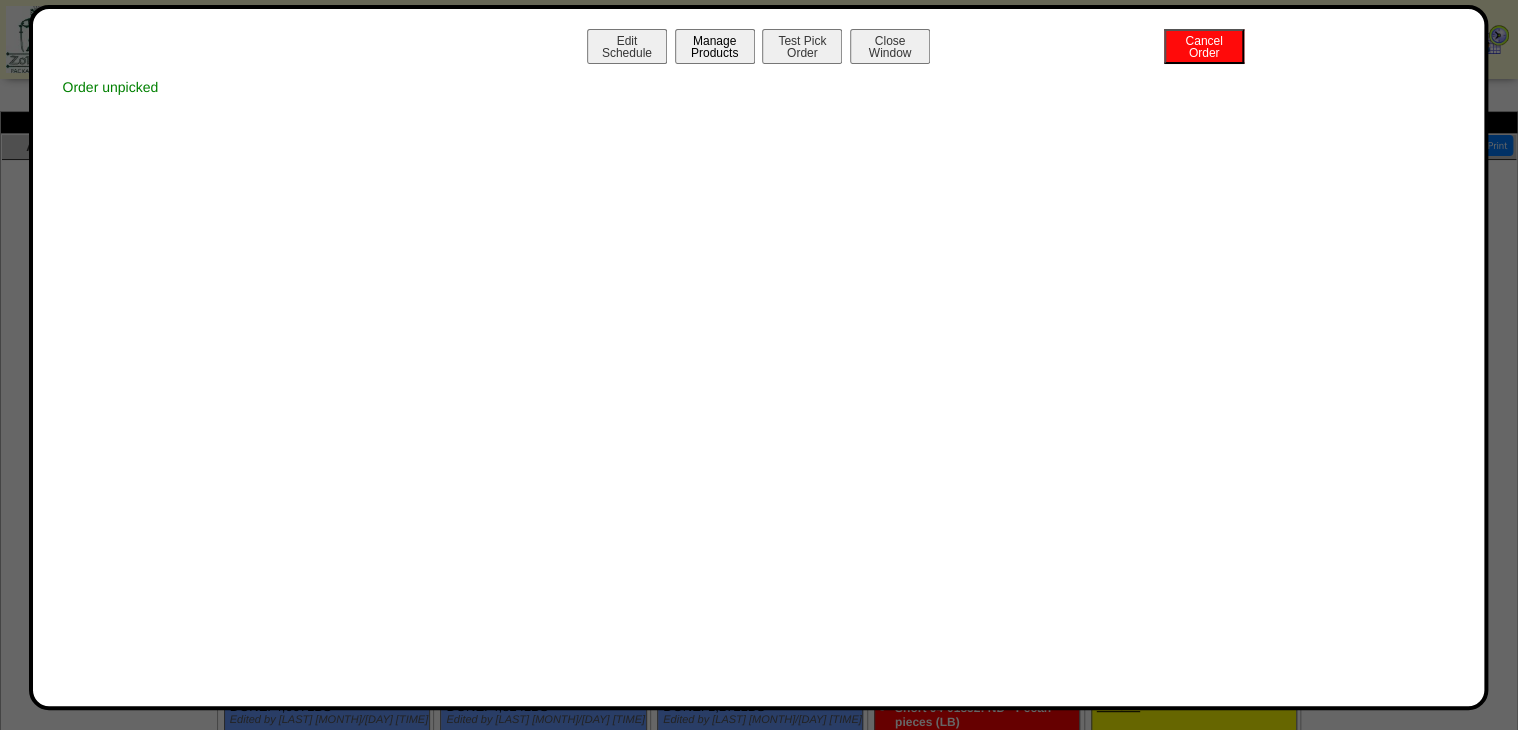click on "Manage Products" at bounding box center [715, 46] 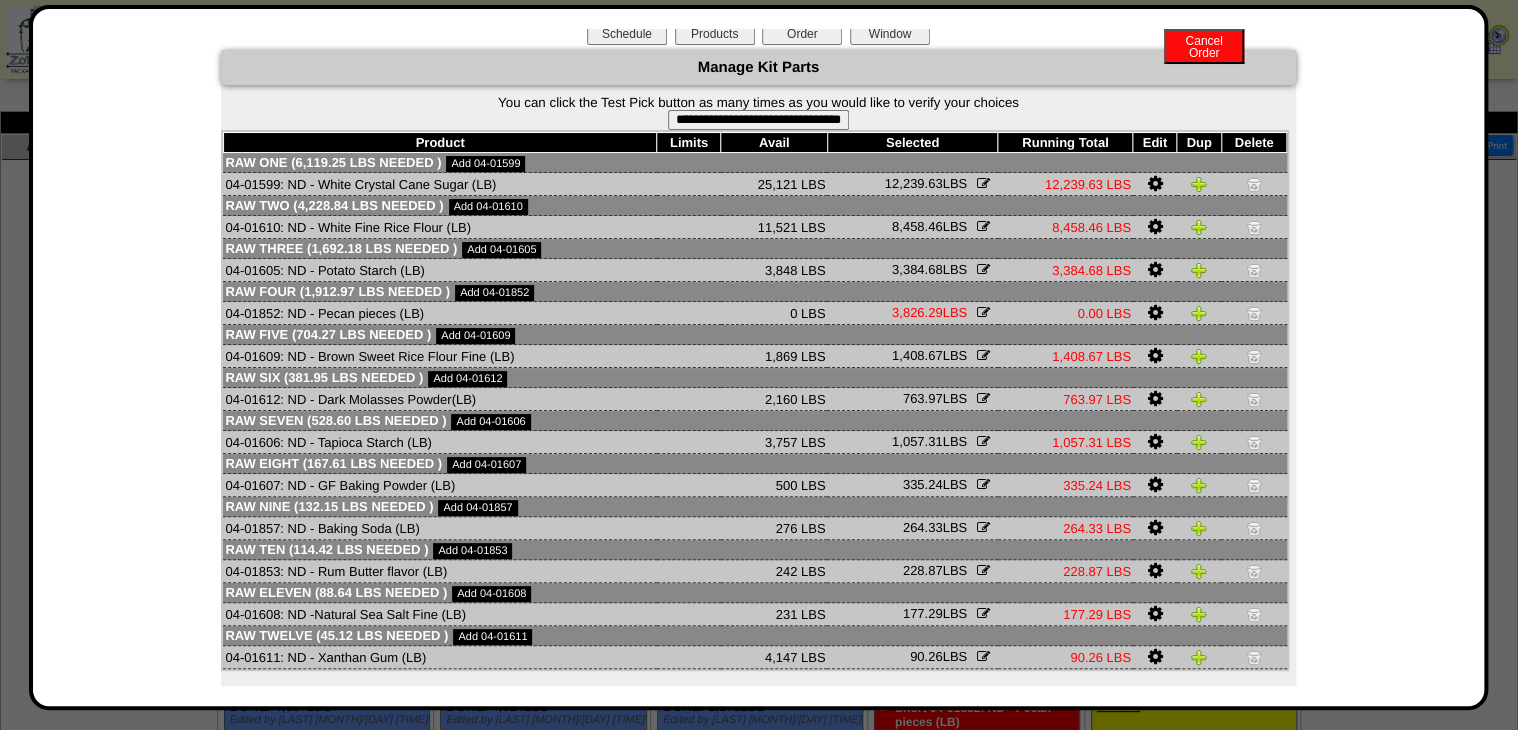 scroll, scrollTop: 70, scrollLeft: 0, axis: vertical 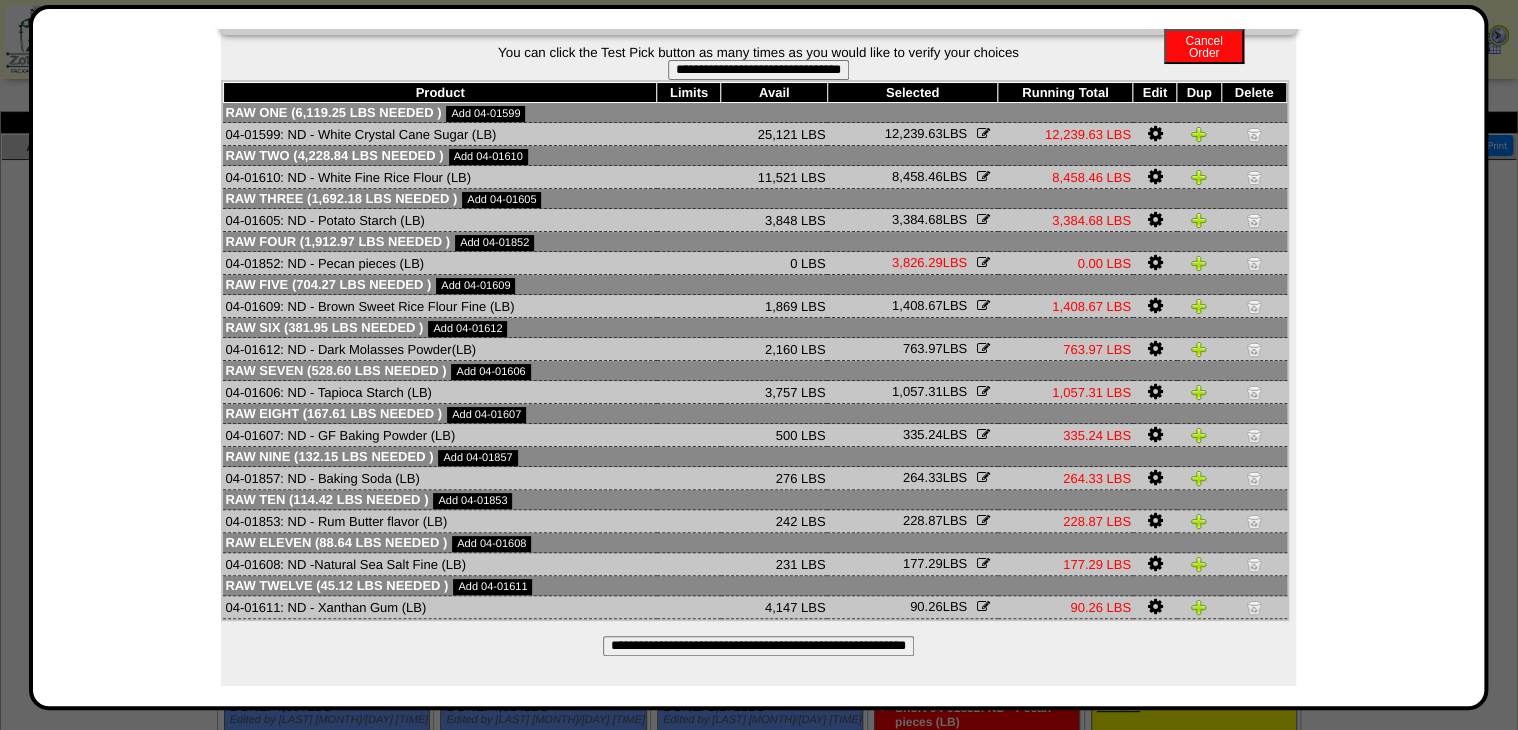click on "**********" at bounding box center [758, 343] 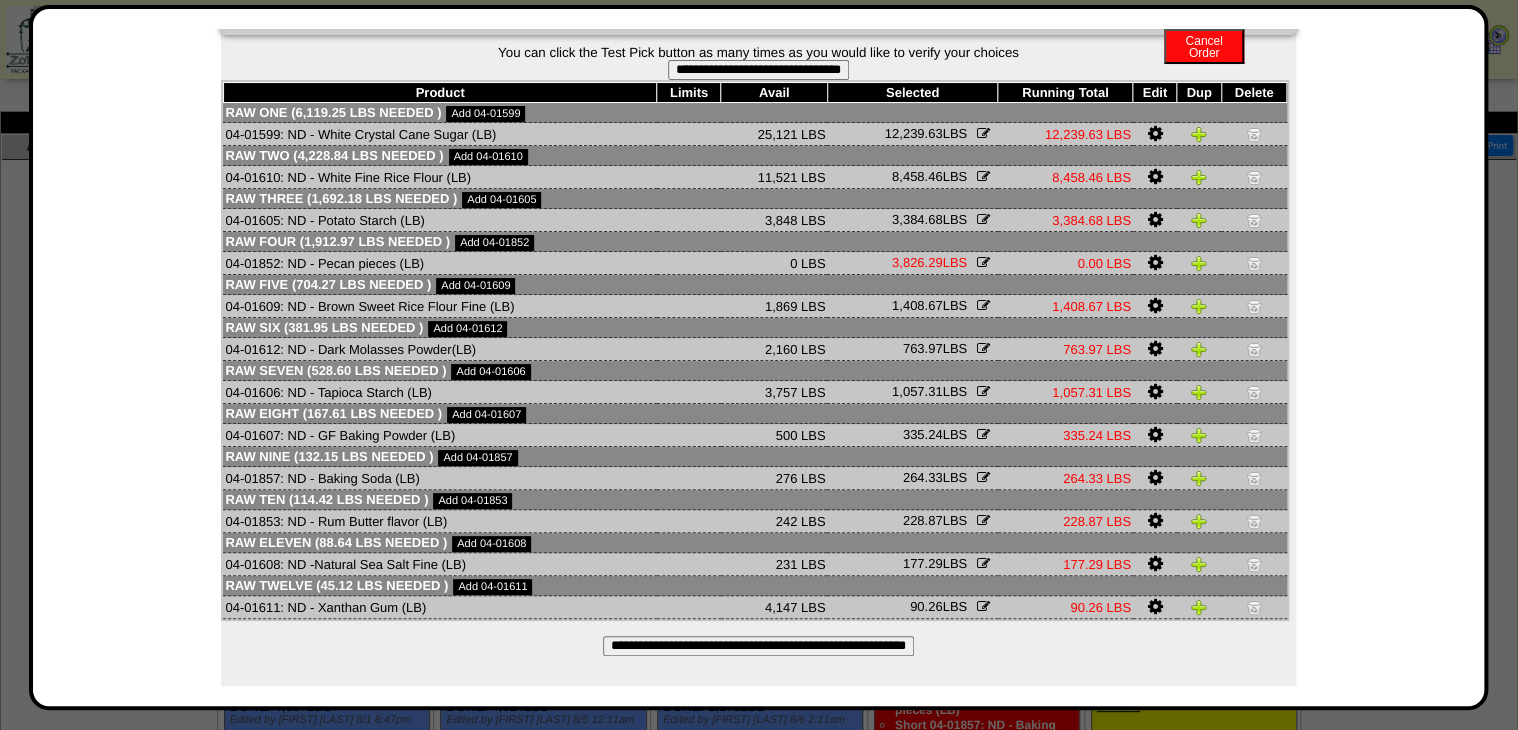 click on "**********" at bounding box center (758, 646) 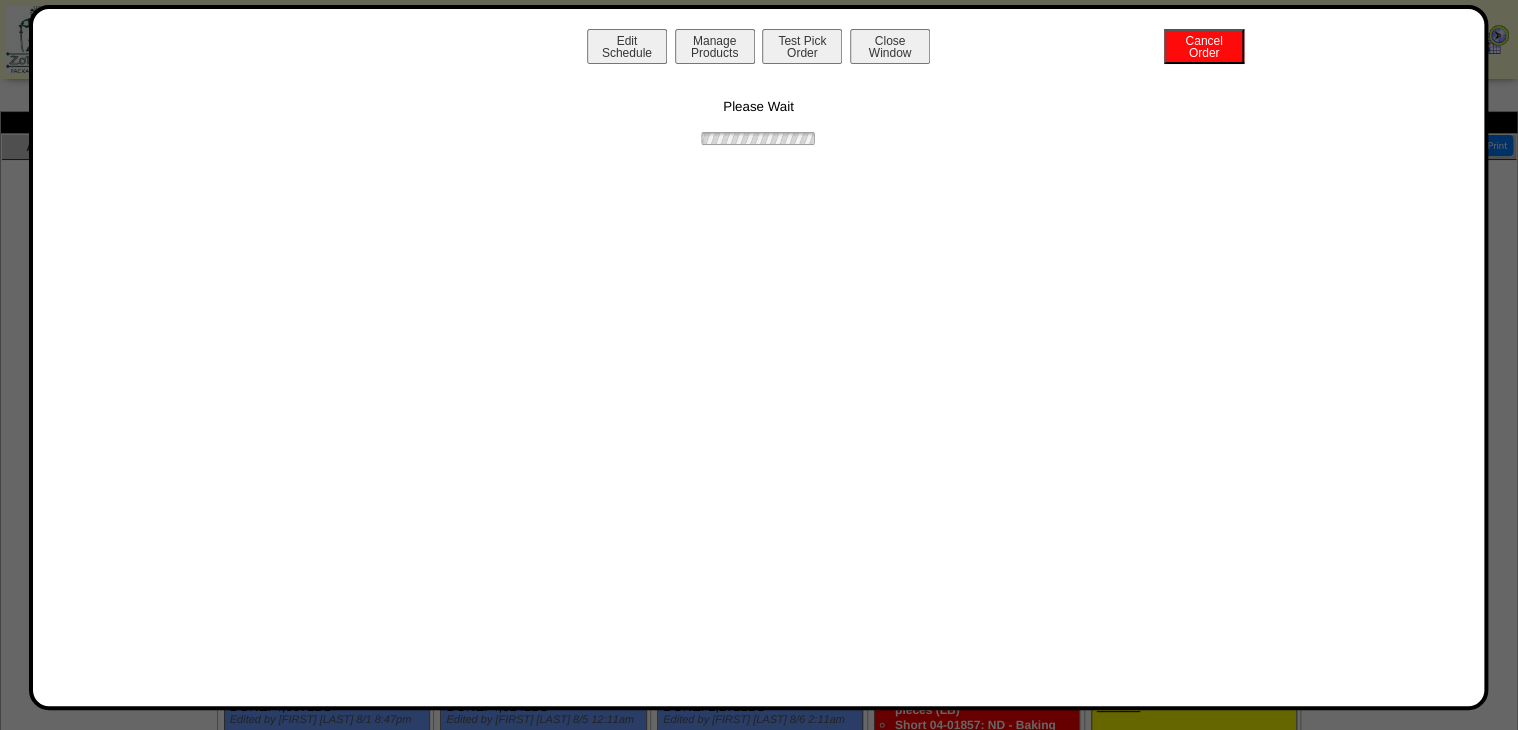 scroll, scrollTop: 0, scrollLeft: 0, axis: both 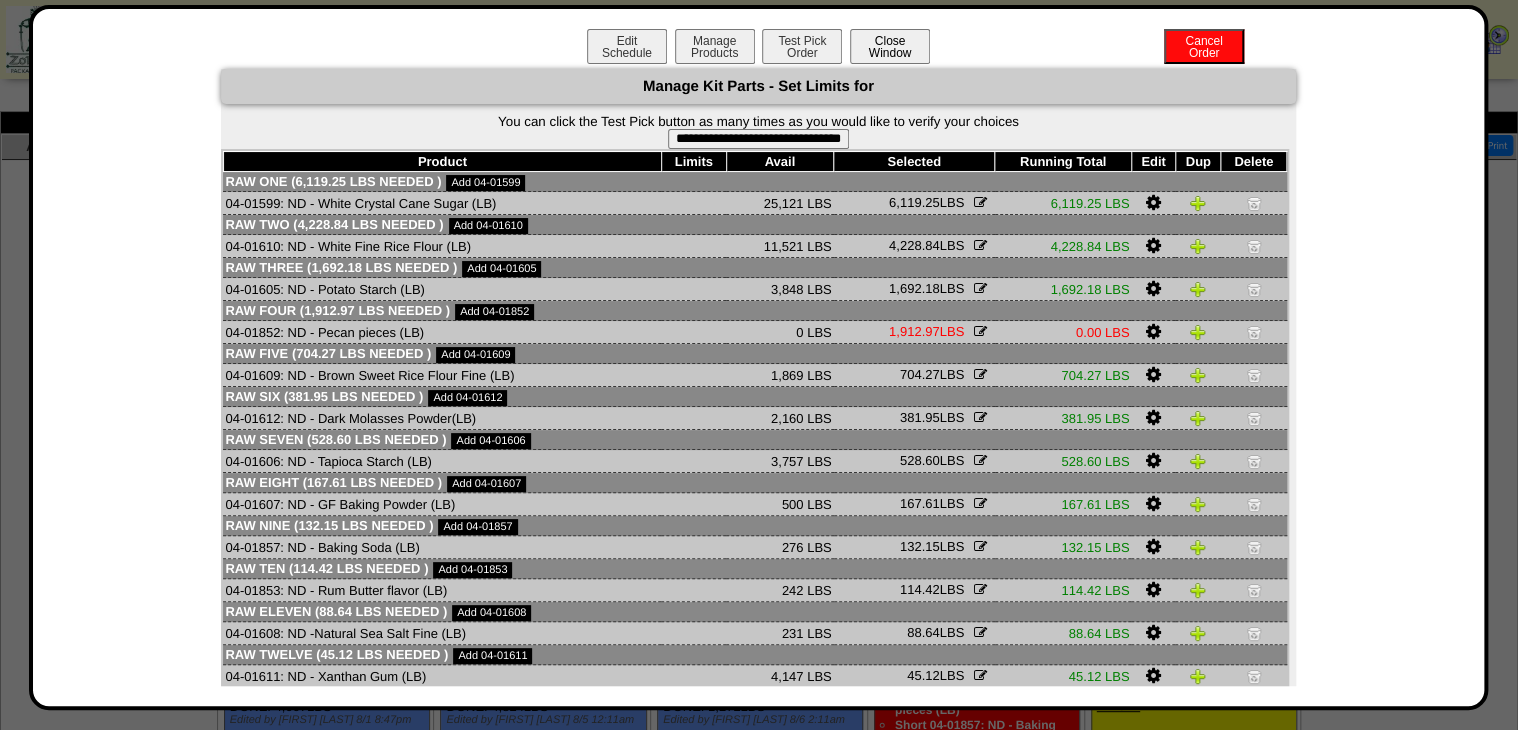 click on "Close Window" at bounding box center [890, 46] 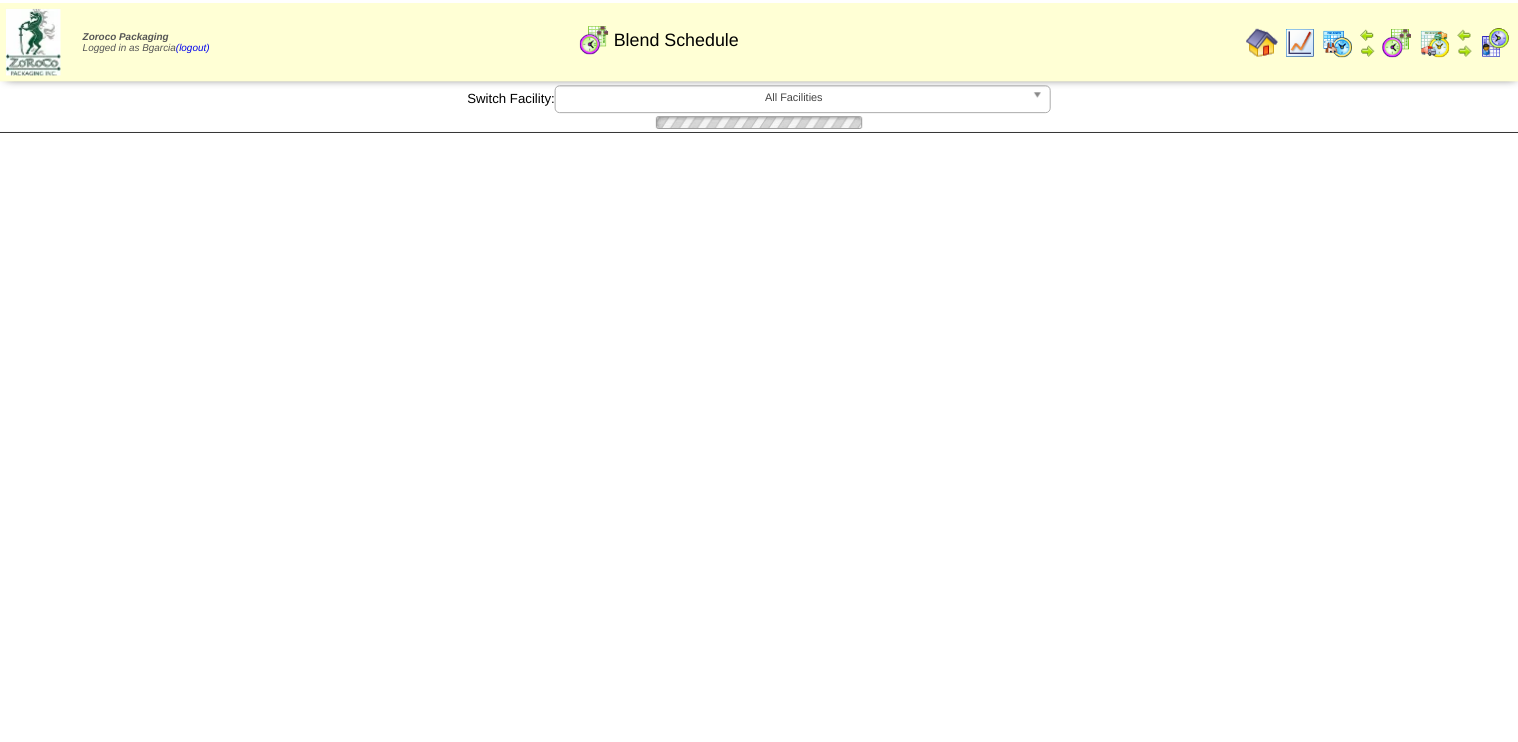 scroll, scrollTop: 0, scrollLeft: 0, axis: both 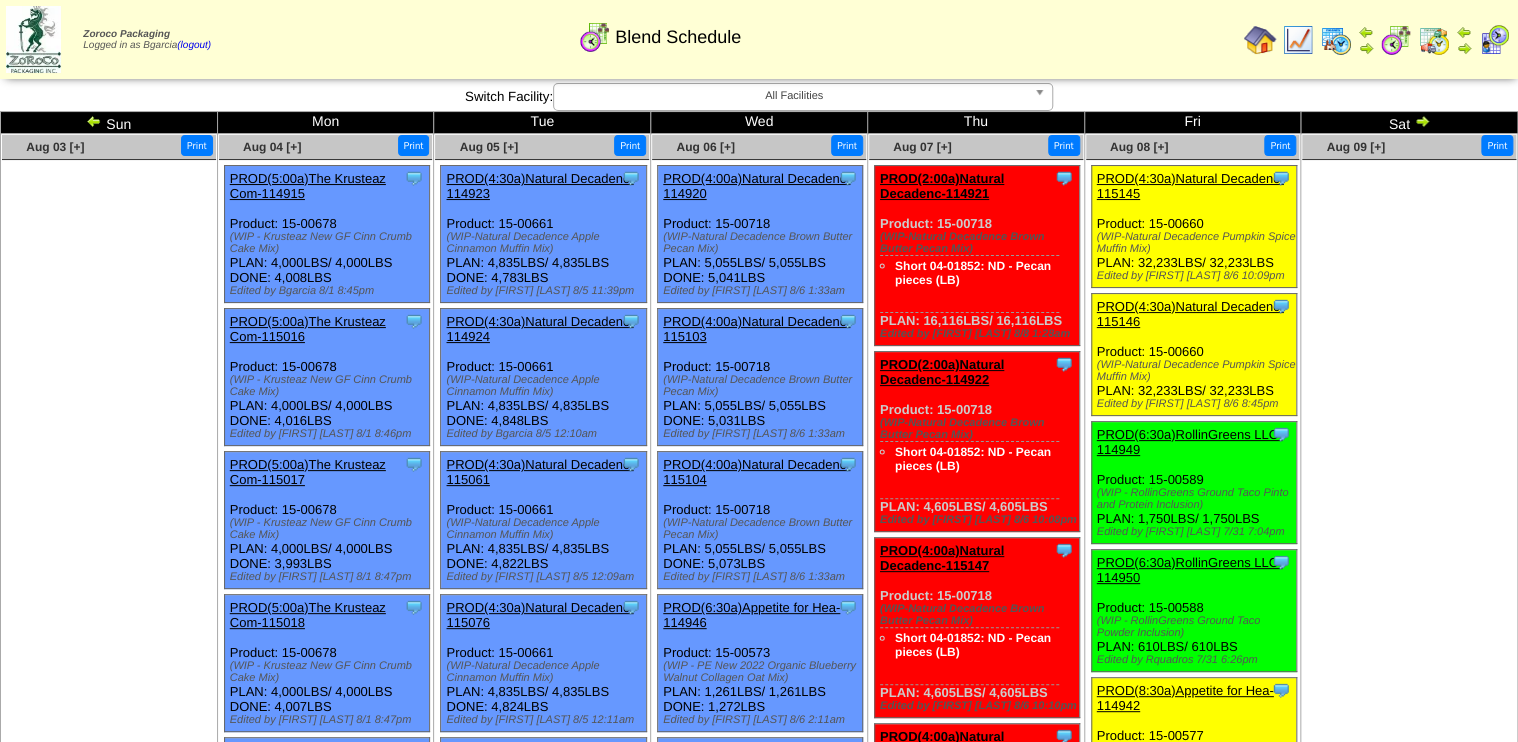 click at bounding box center [1336, 40] 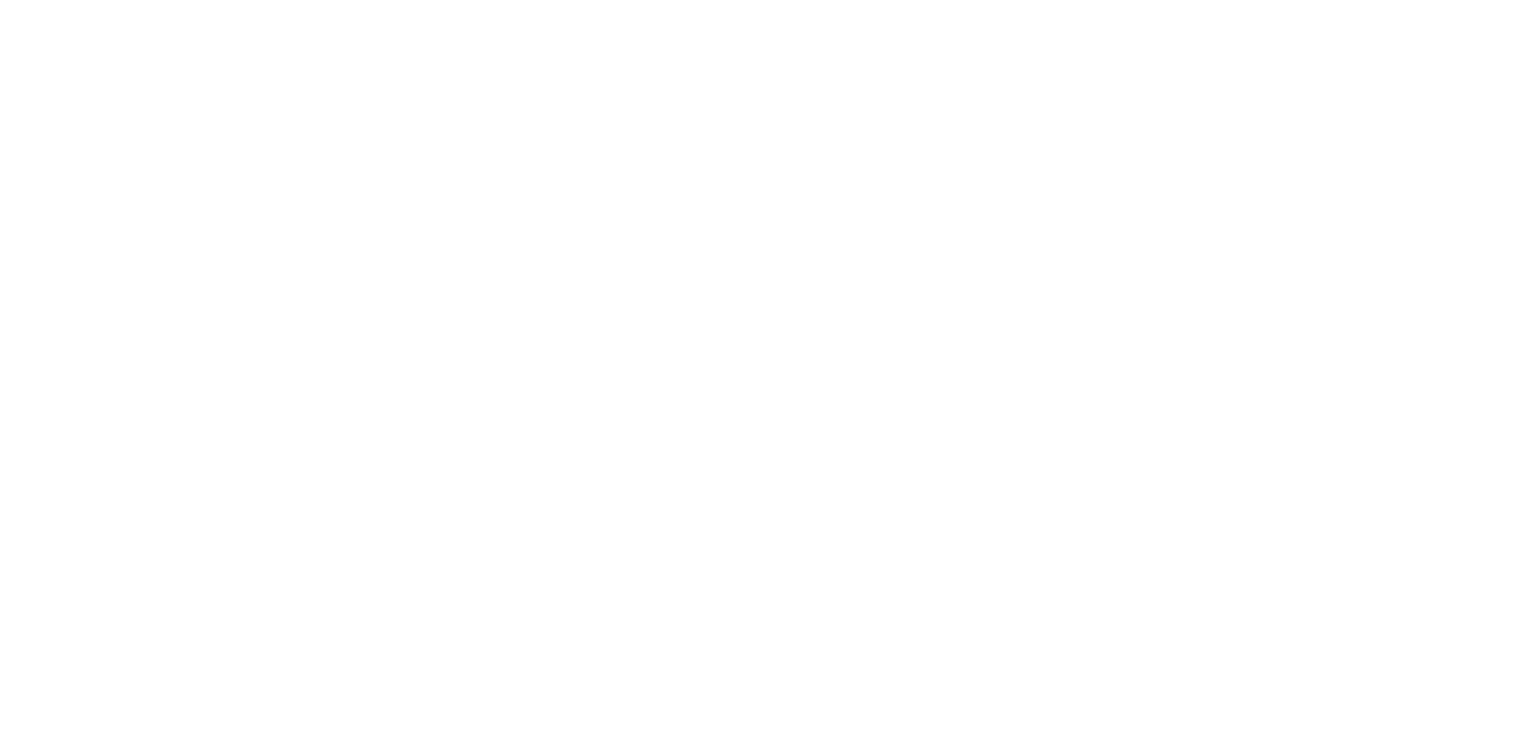 scroll, scrollTop: 0, scrollLeft: 0, axis: both 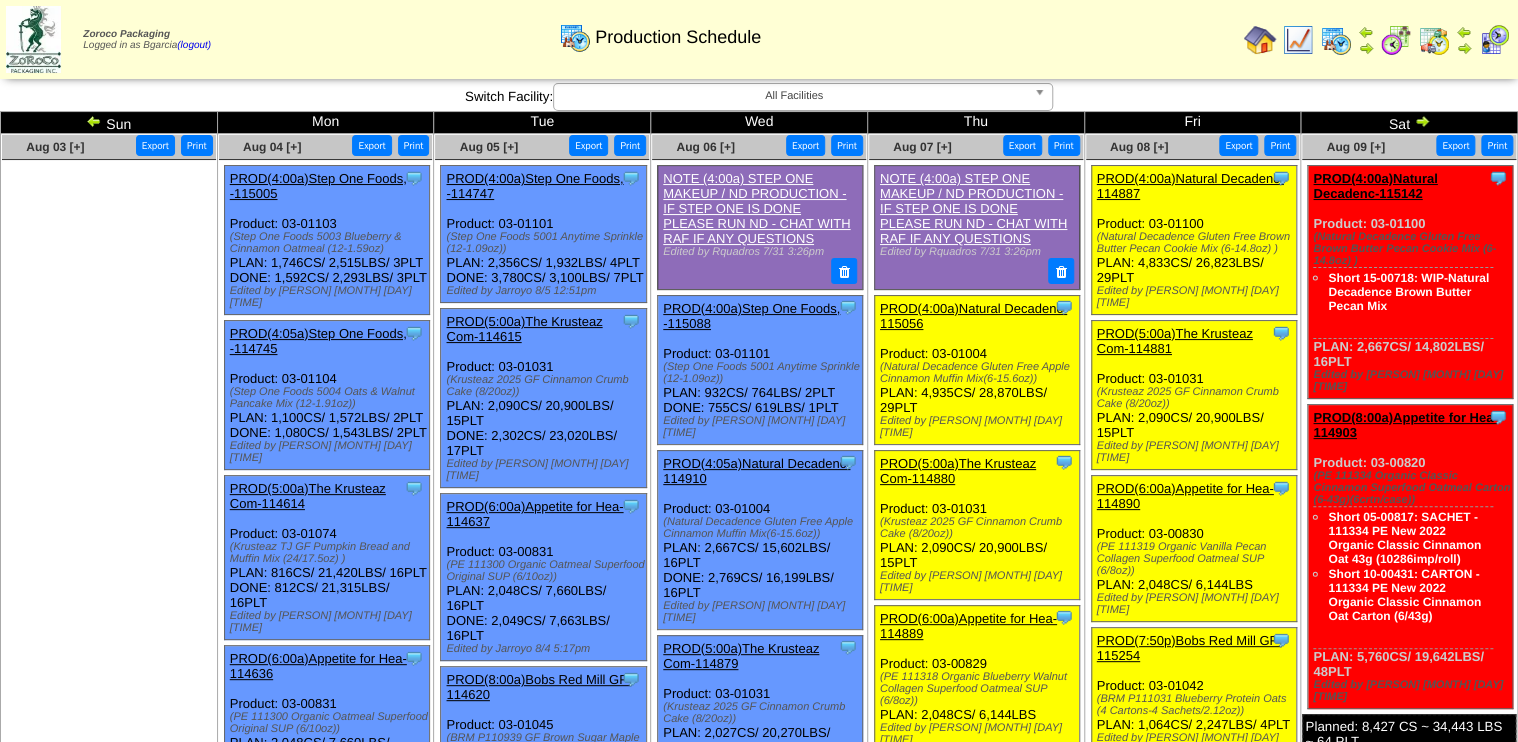 drag, startPoint x: 1420, startPoint y: 351, endPoint x: 1475, endPoint y: 353, distance: 55.03635 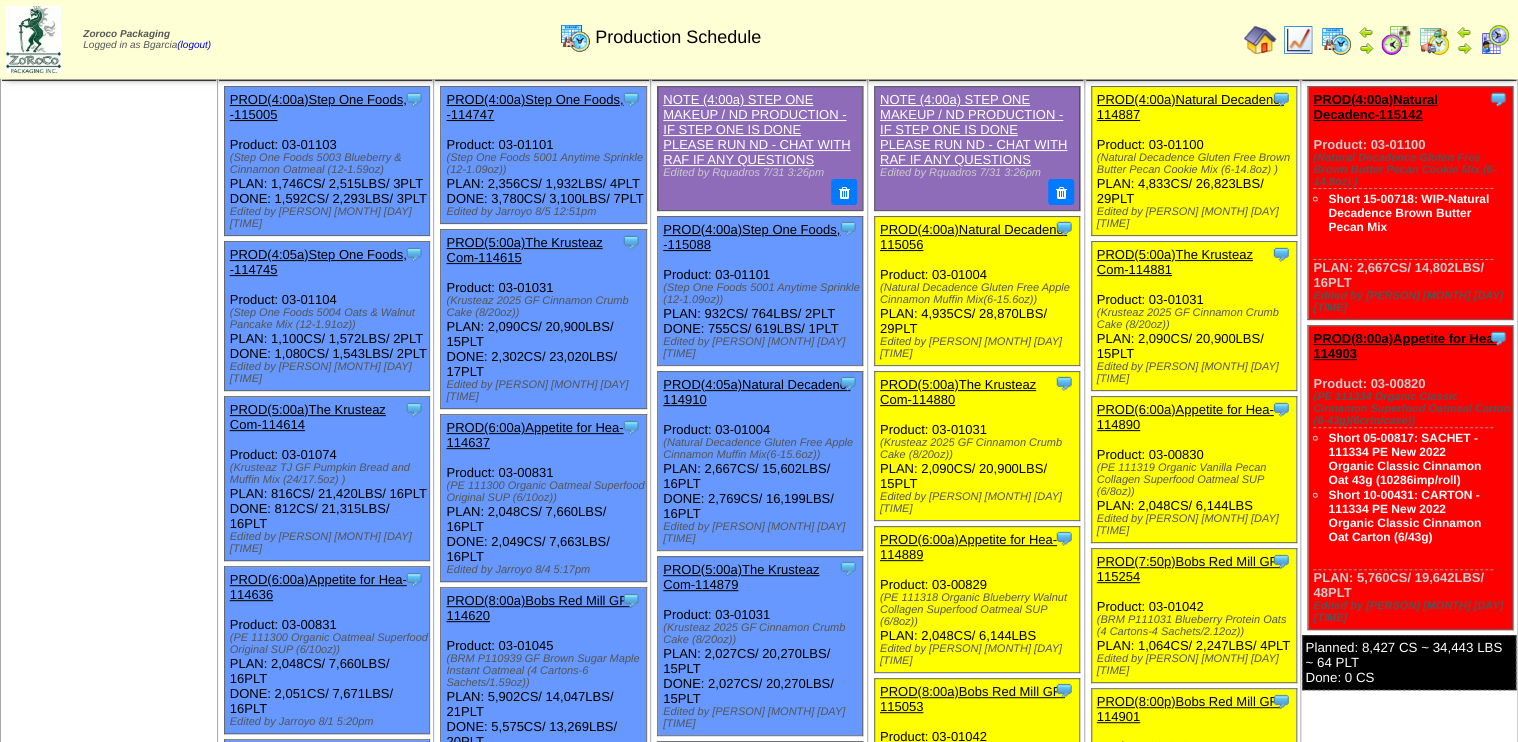 scroll, scrollTop: 0, scrollLeft: 0, axis: both 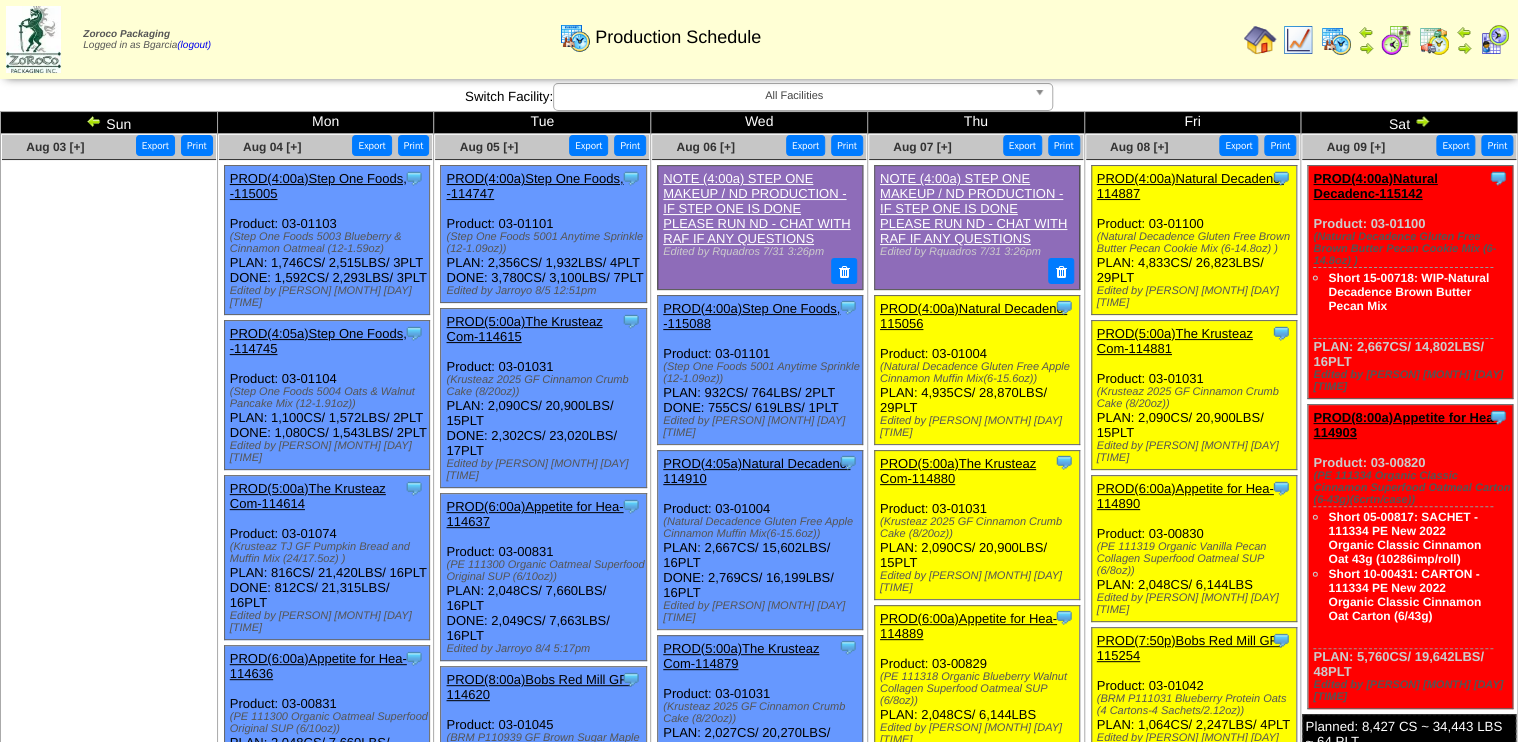 drag, startPoint x: 1250, startPoint y: 264, endPoint x: 1181, endPoint y: 270, distance: 69.260376 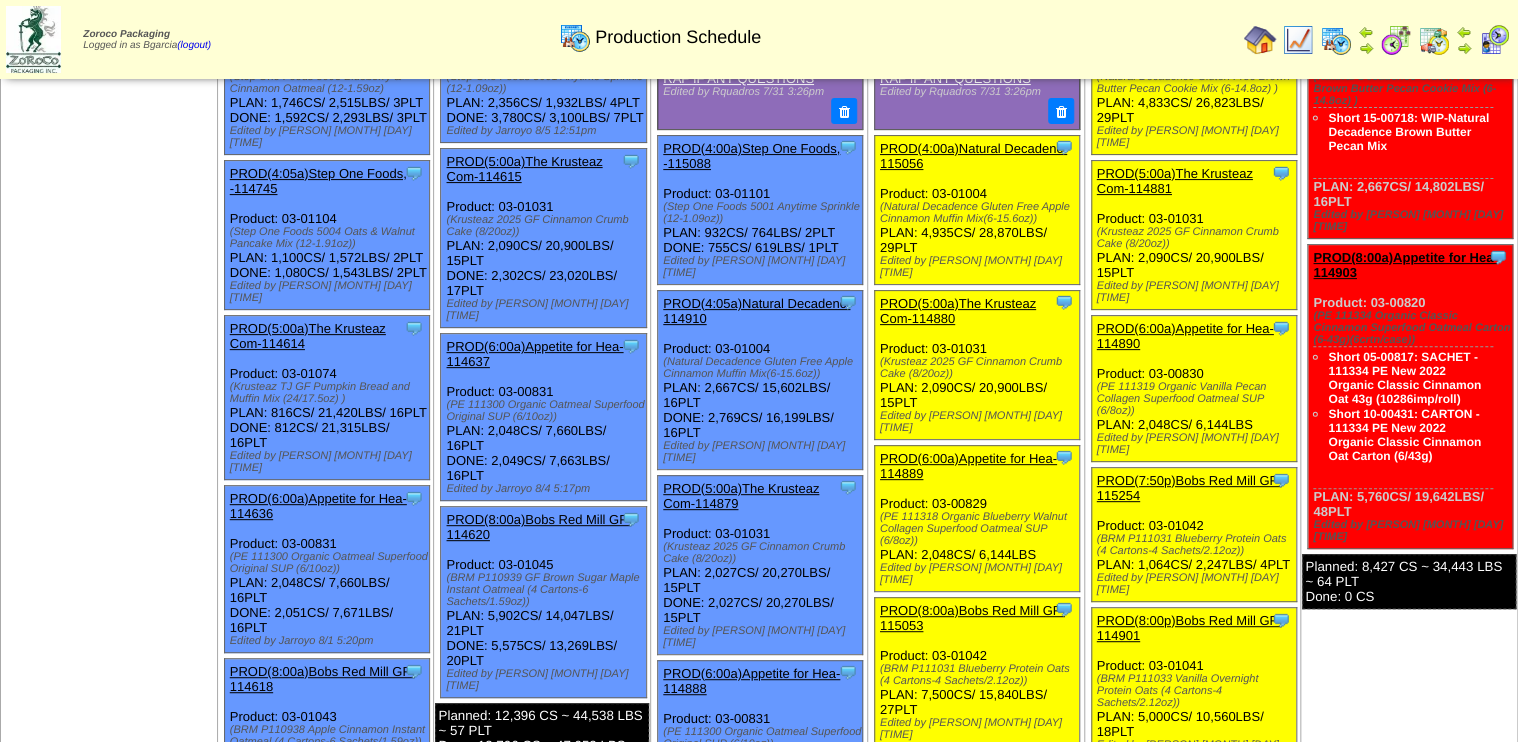 scroll, scrollTop: 0, scrollLeft: 0, axis: both 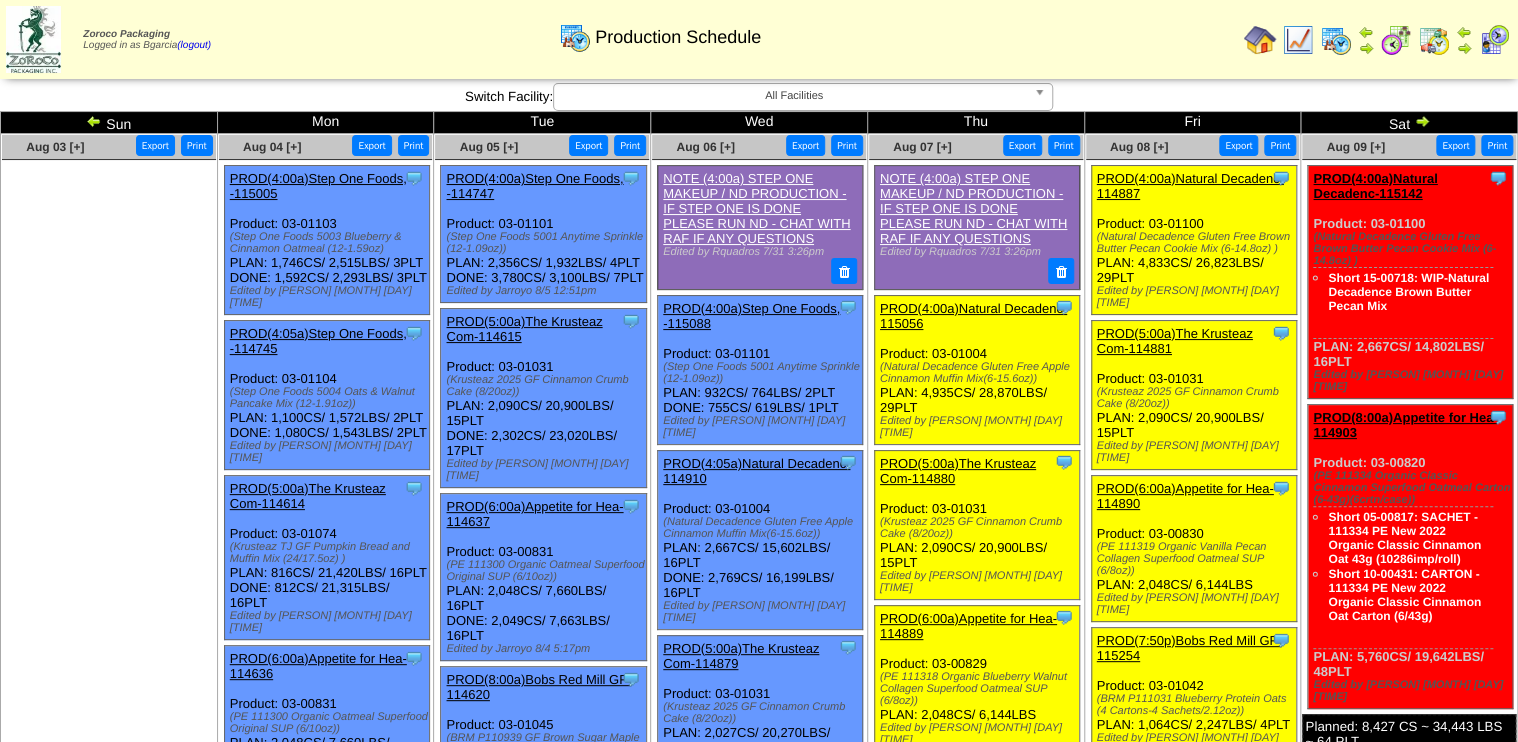click at bounding box center [1396, 40] 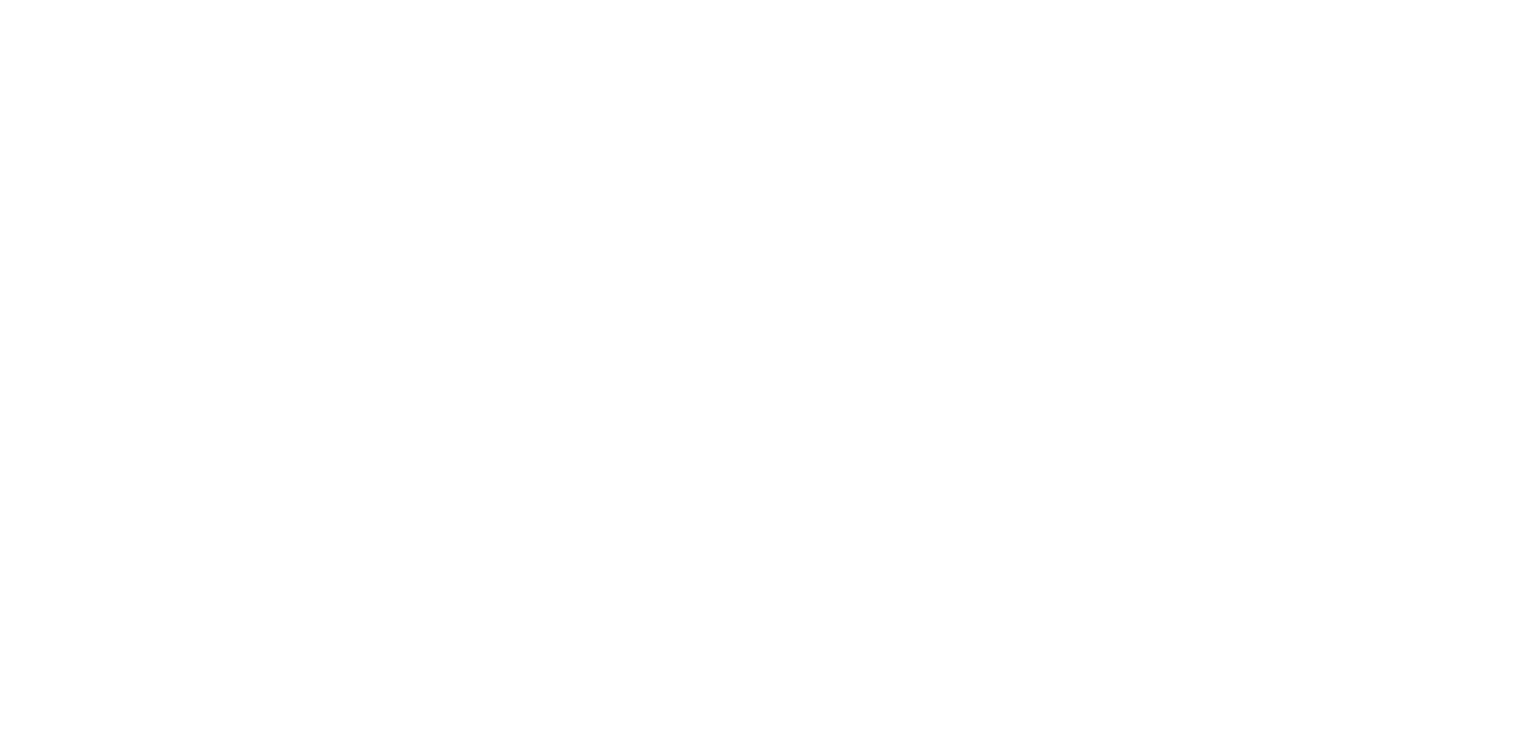 scroll, scrollTop: 0, scrollLeft: 0, axis: both 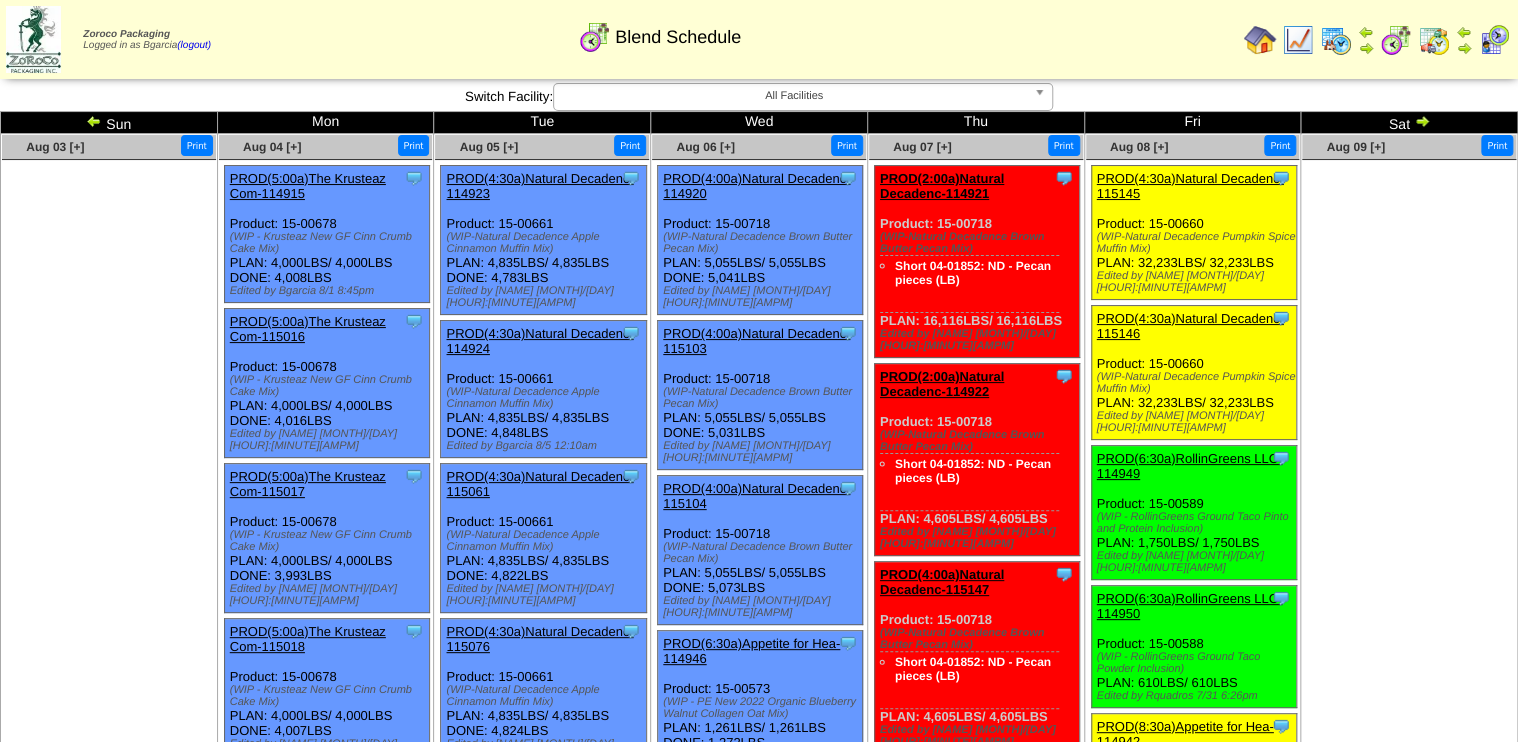 click on "PROD(2:00a)Natural Decadenc-114921" at bounding box center (942, 186) 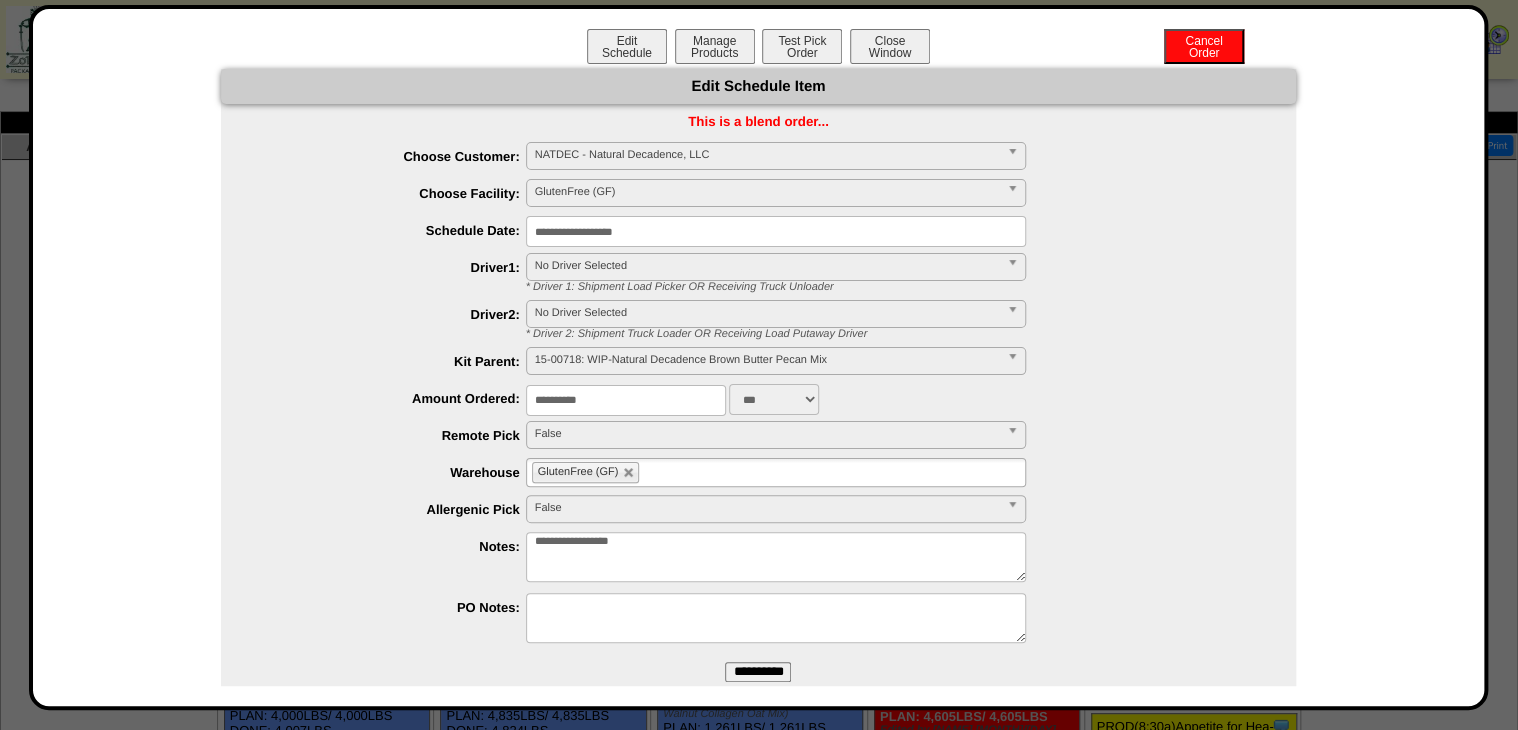 drag, startPoint x: 650, startPoint y: 386, endPoint x: 389, endPoint y: 430, distance: 264.68283 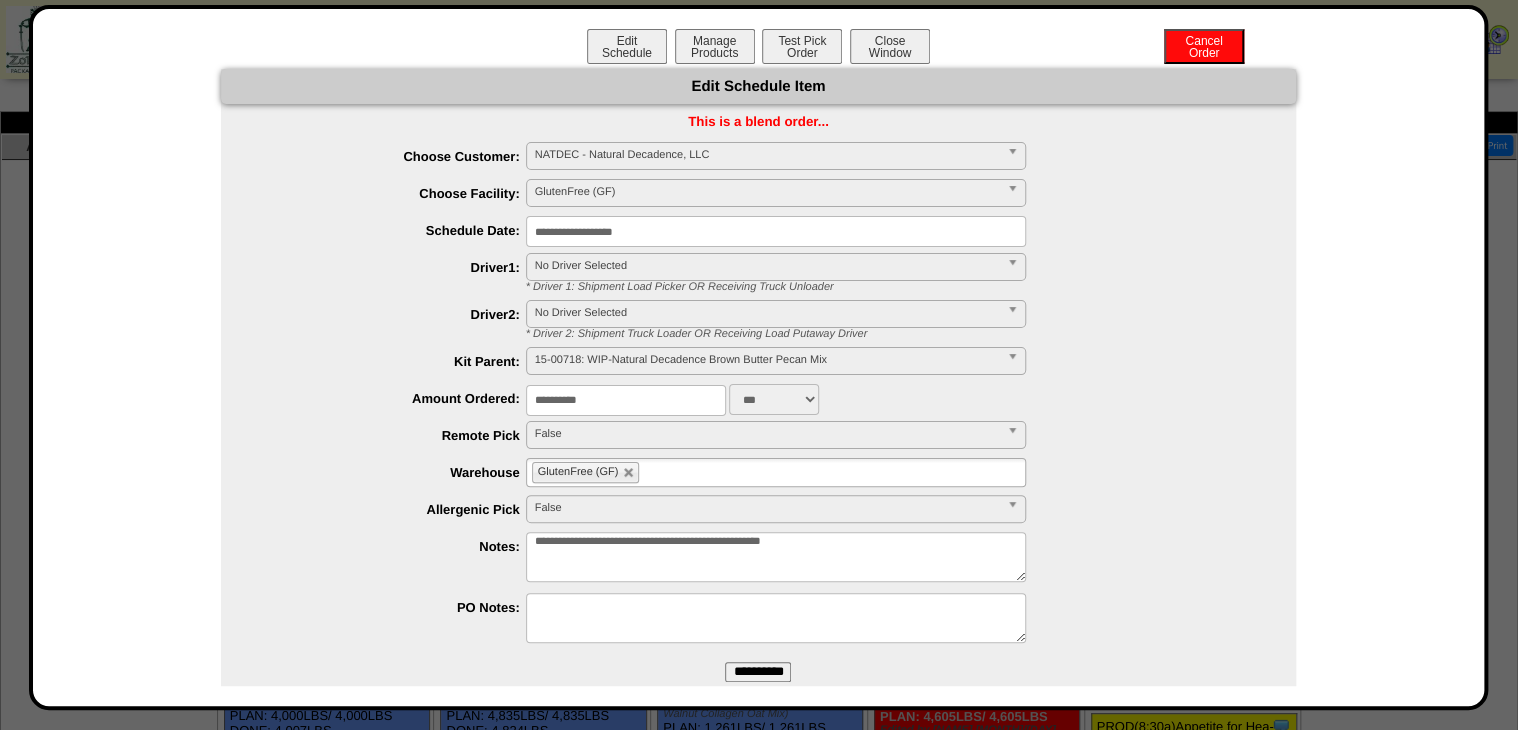 type on "**********" 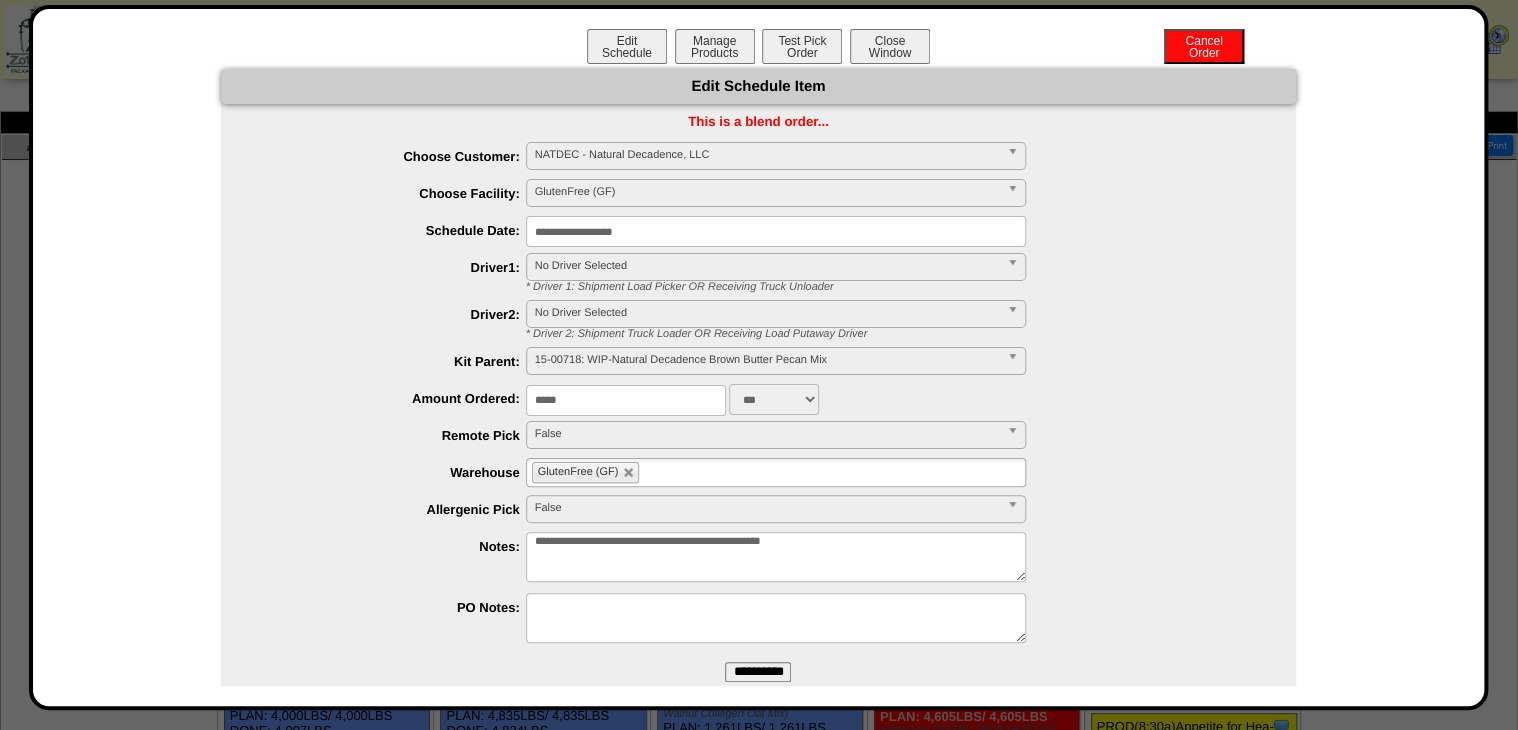 type on "*****" 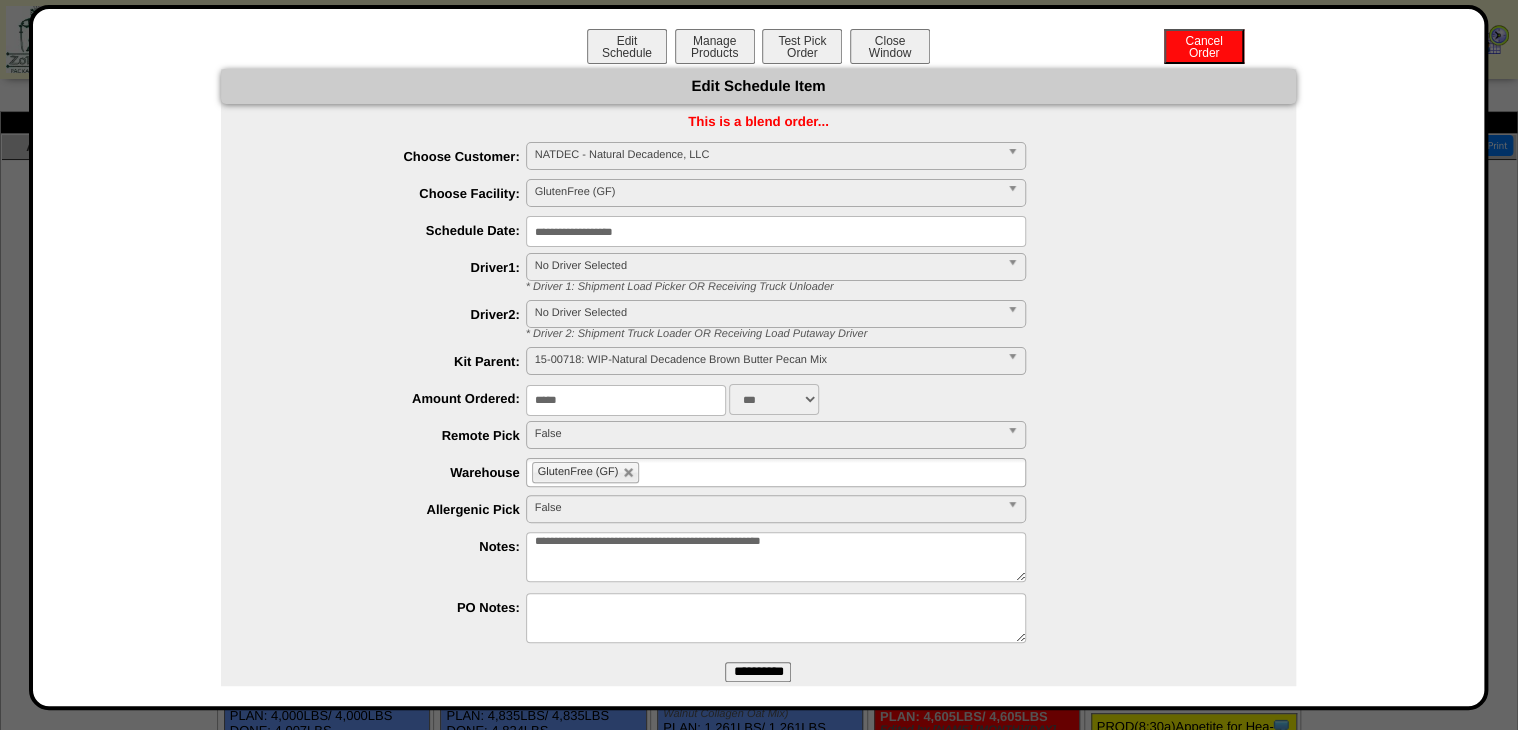 click on "**********" at bounding box center [758, 672] 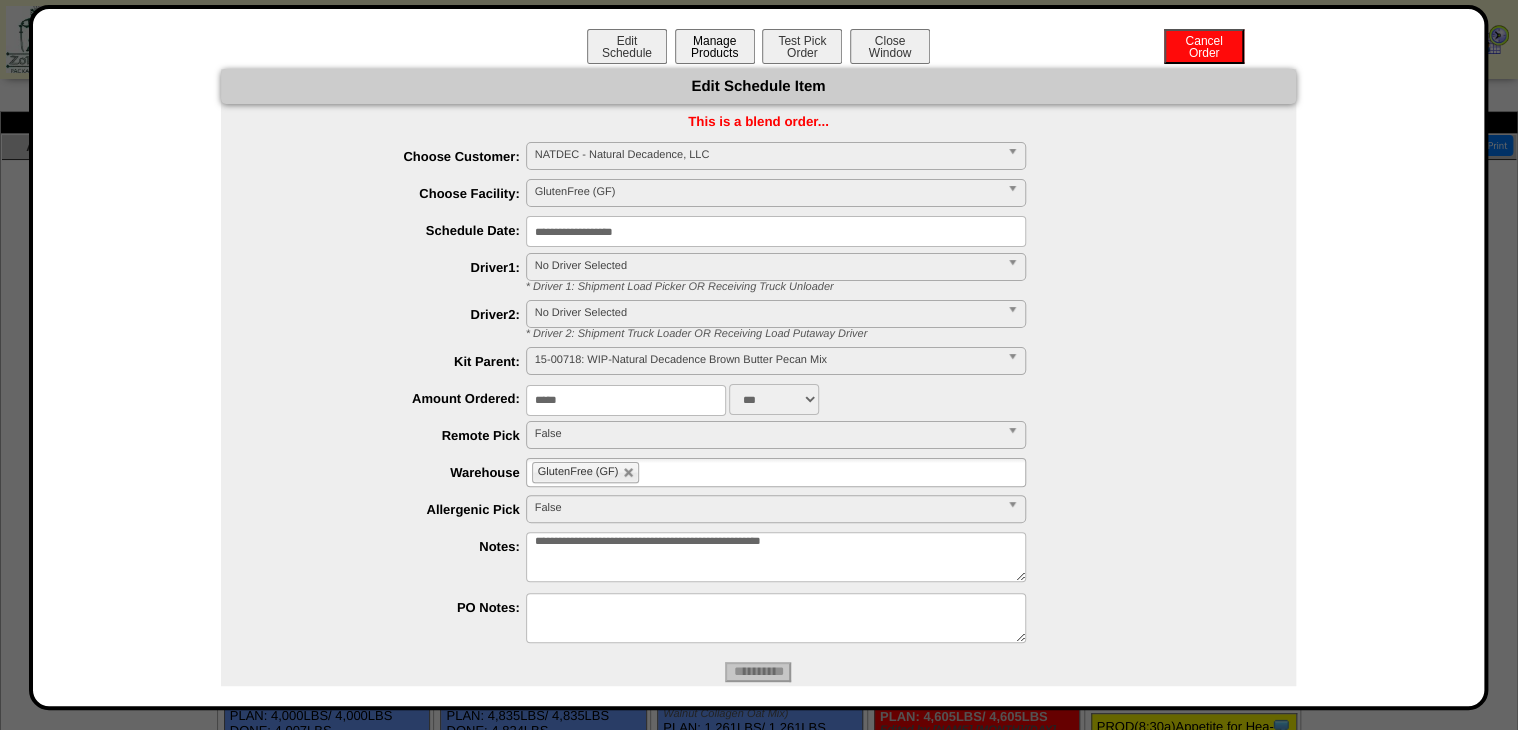 click on "Manage Products" at bounding box center (715, 46) 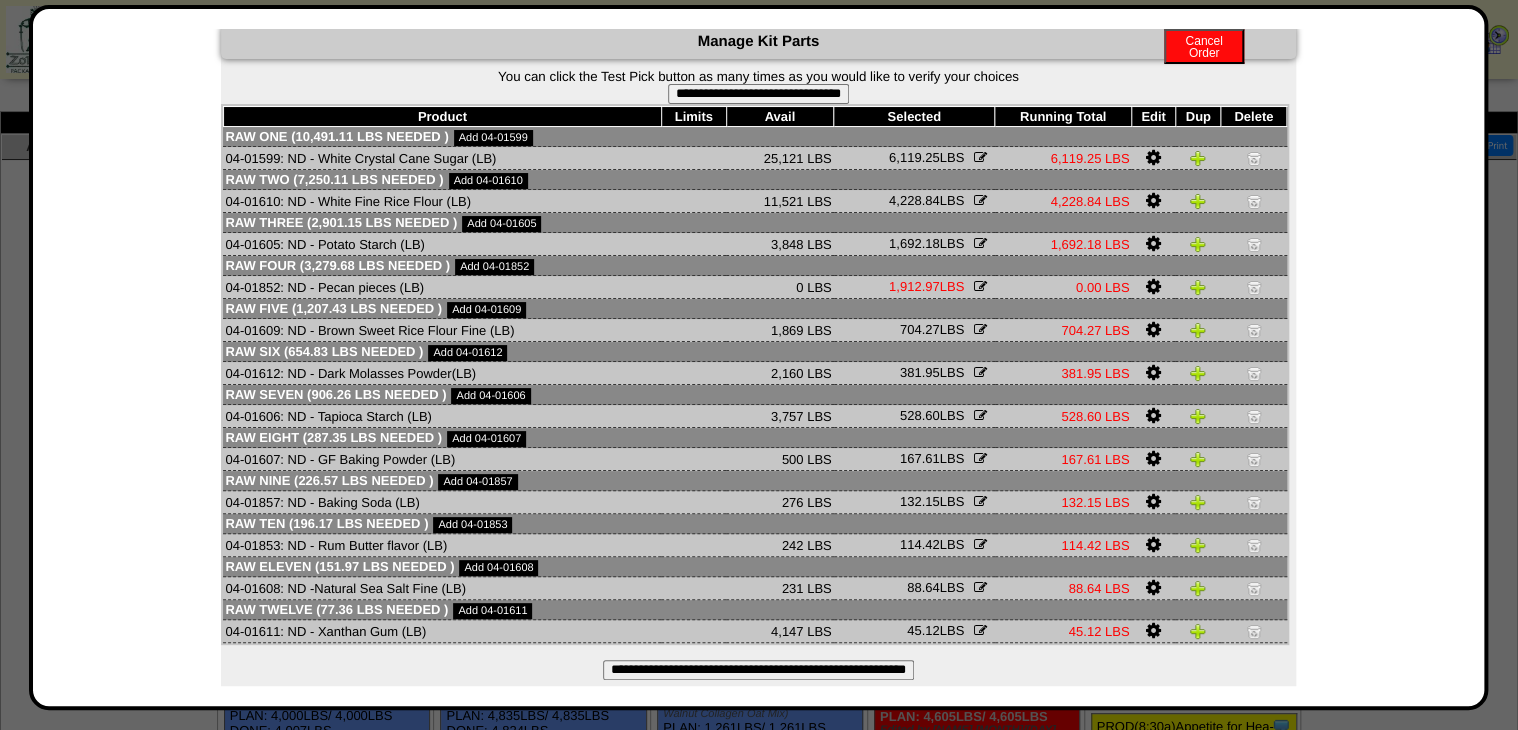scroll, scrollTop: 70, scrollLeft: 0, axis: vertical 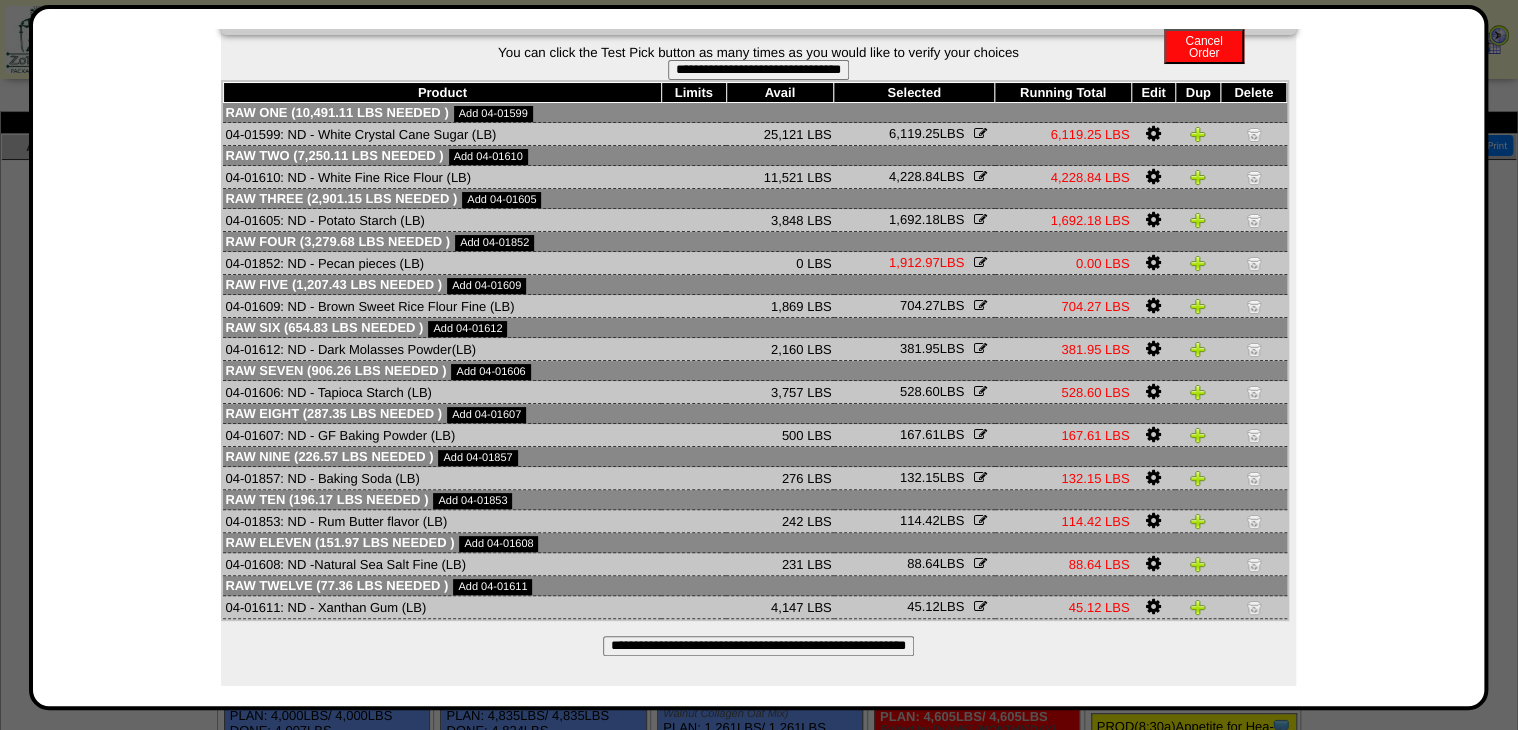 click on "**********" at bounding box center [758, 646] 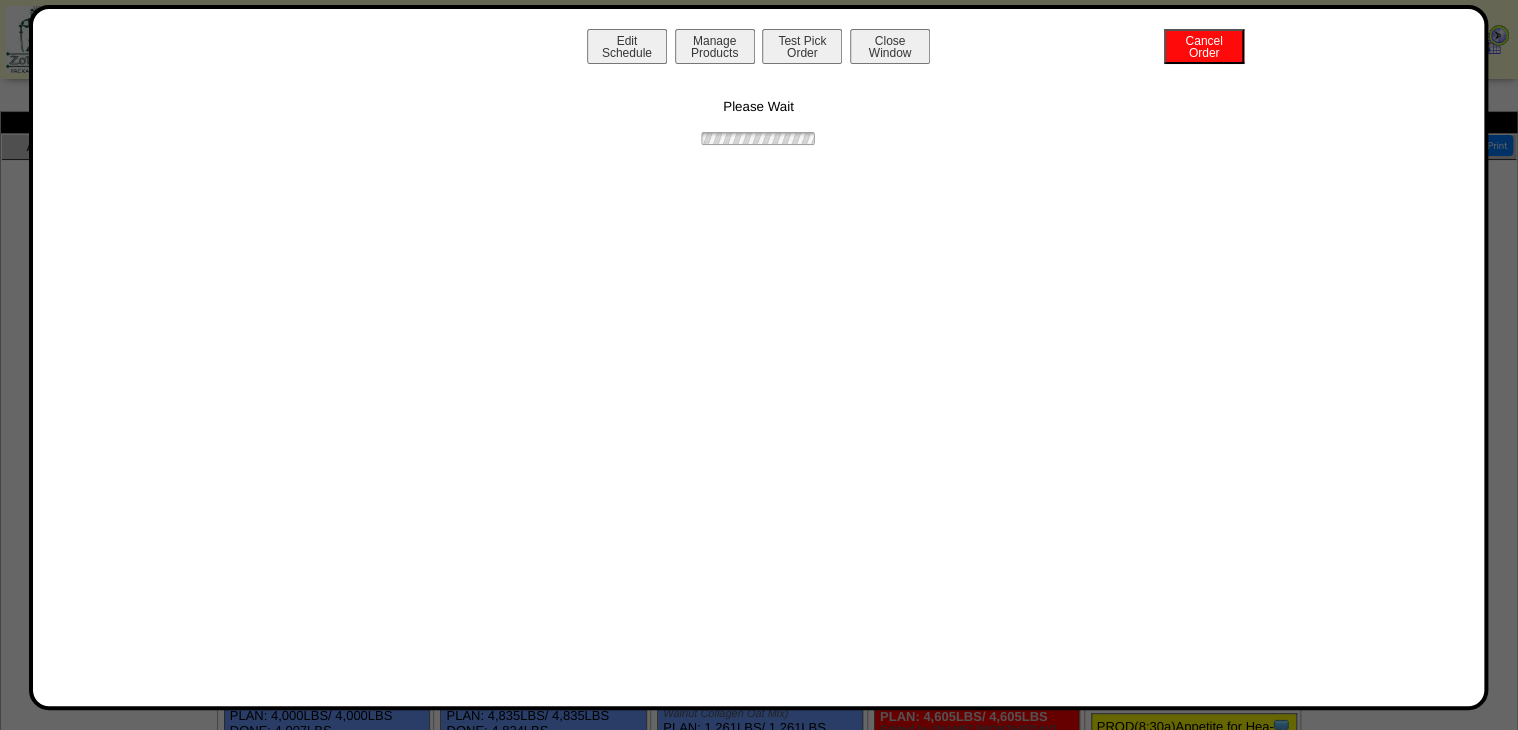 scroll, scrollTop: 0, scrollLeft: 0, axis: both 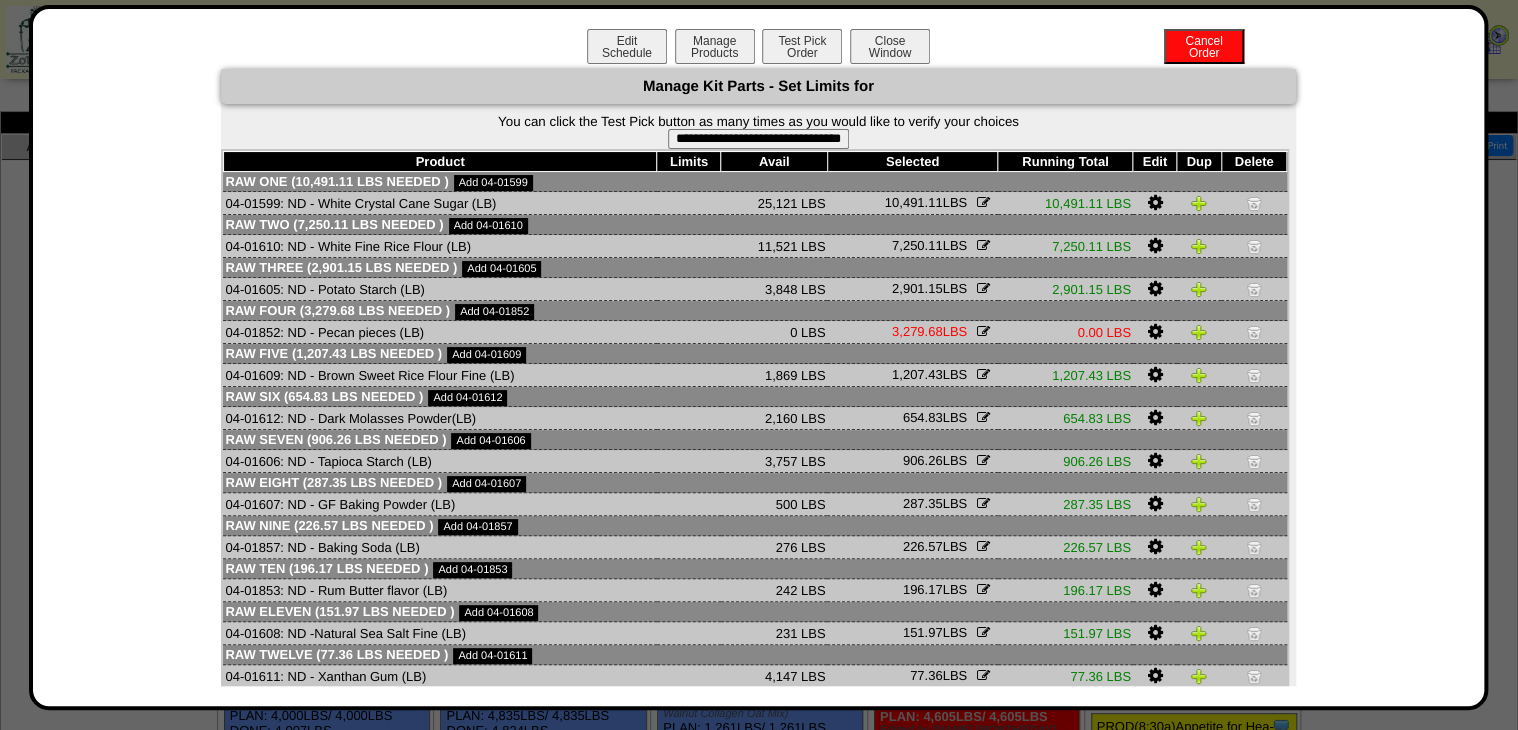 drag, startPoint x: 792, startPoint y: 138, endPoint x: 834, endPoint y: 75, distance: 75.716576 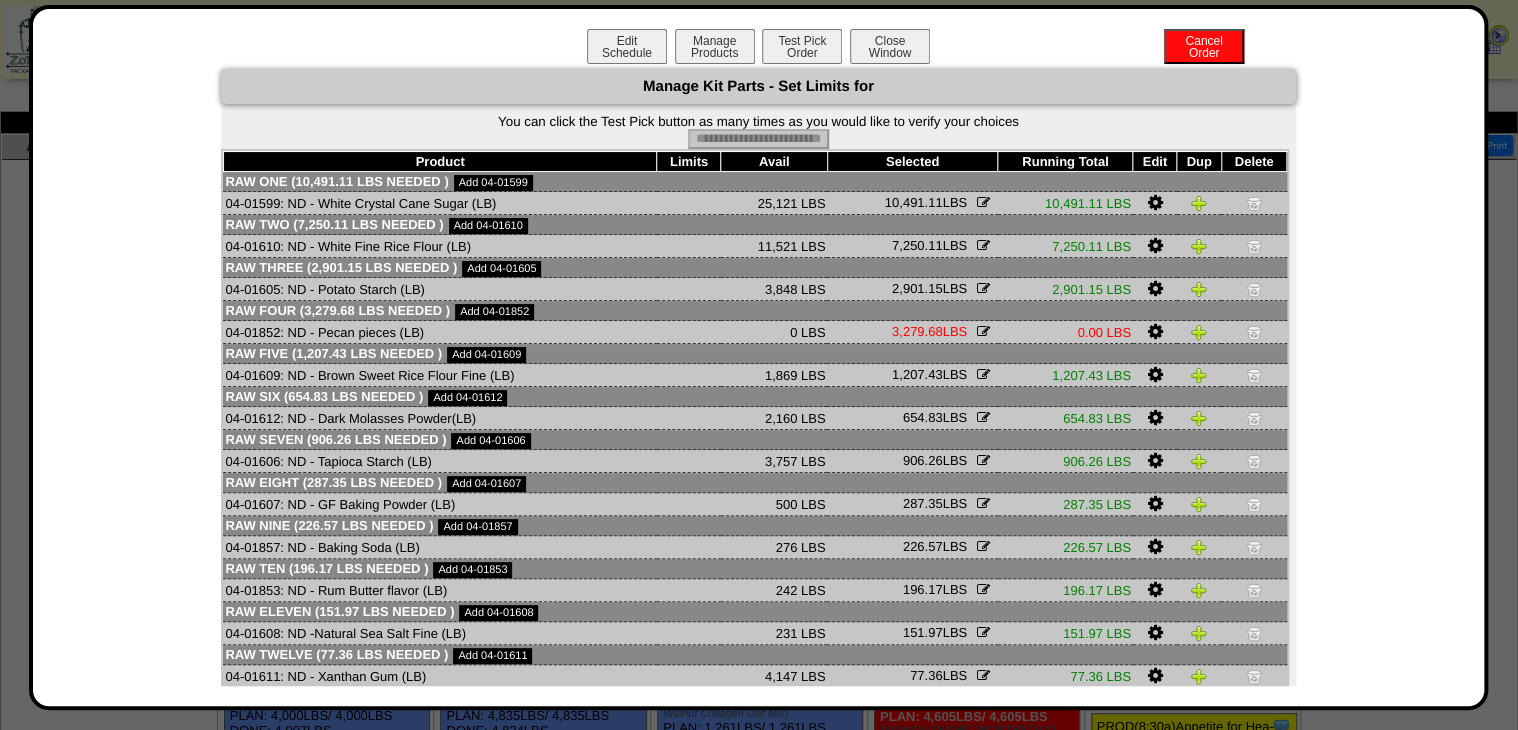 type on "**********" 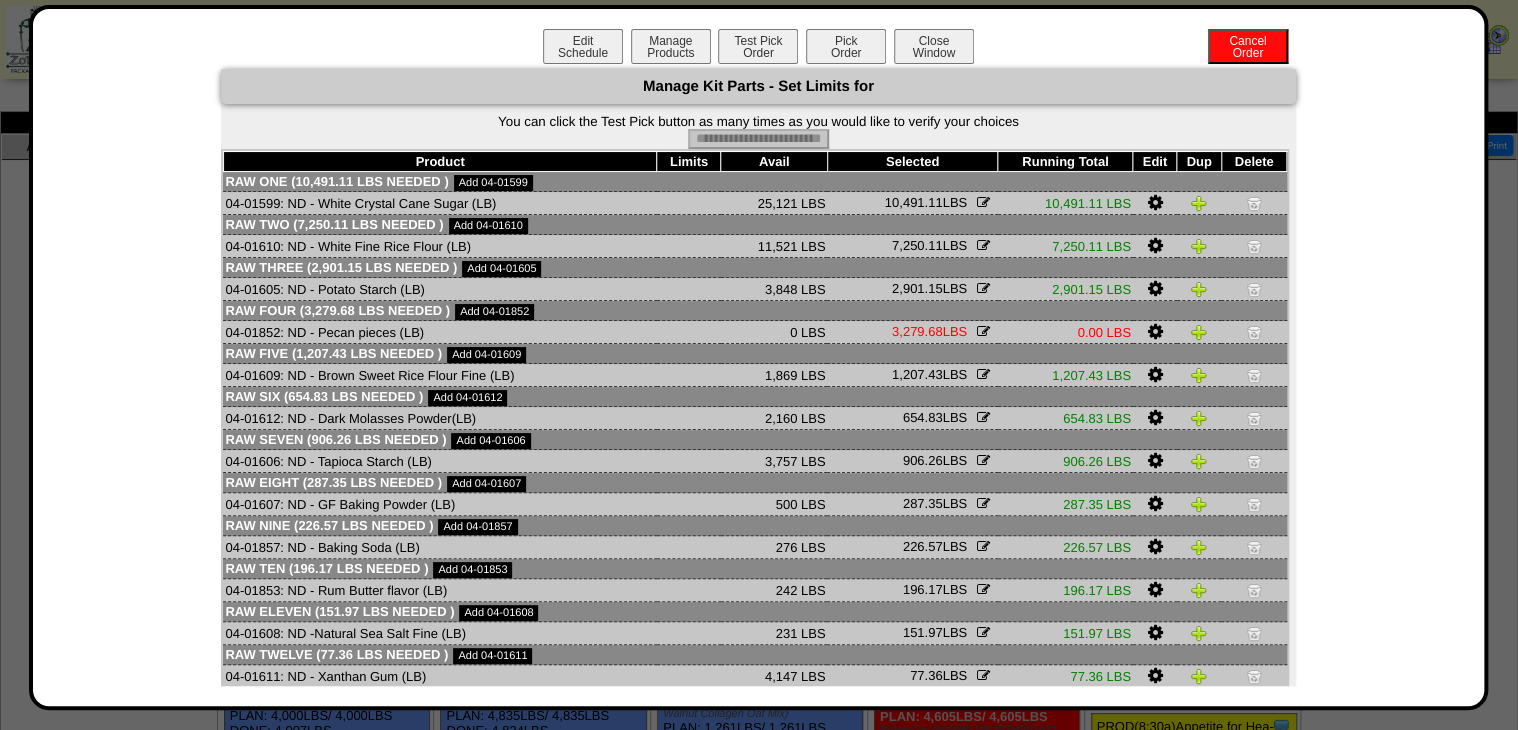 click on "Pick Order" at bounding box center [846, 46] 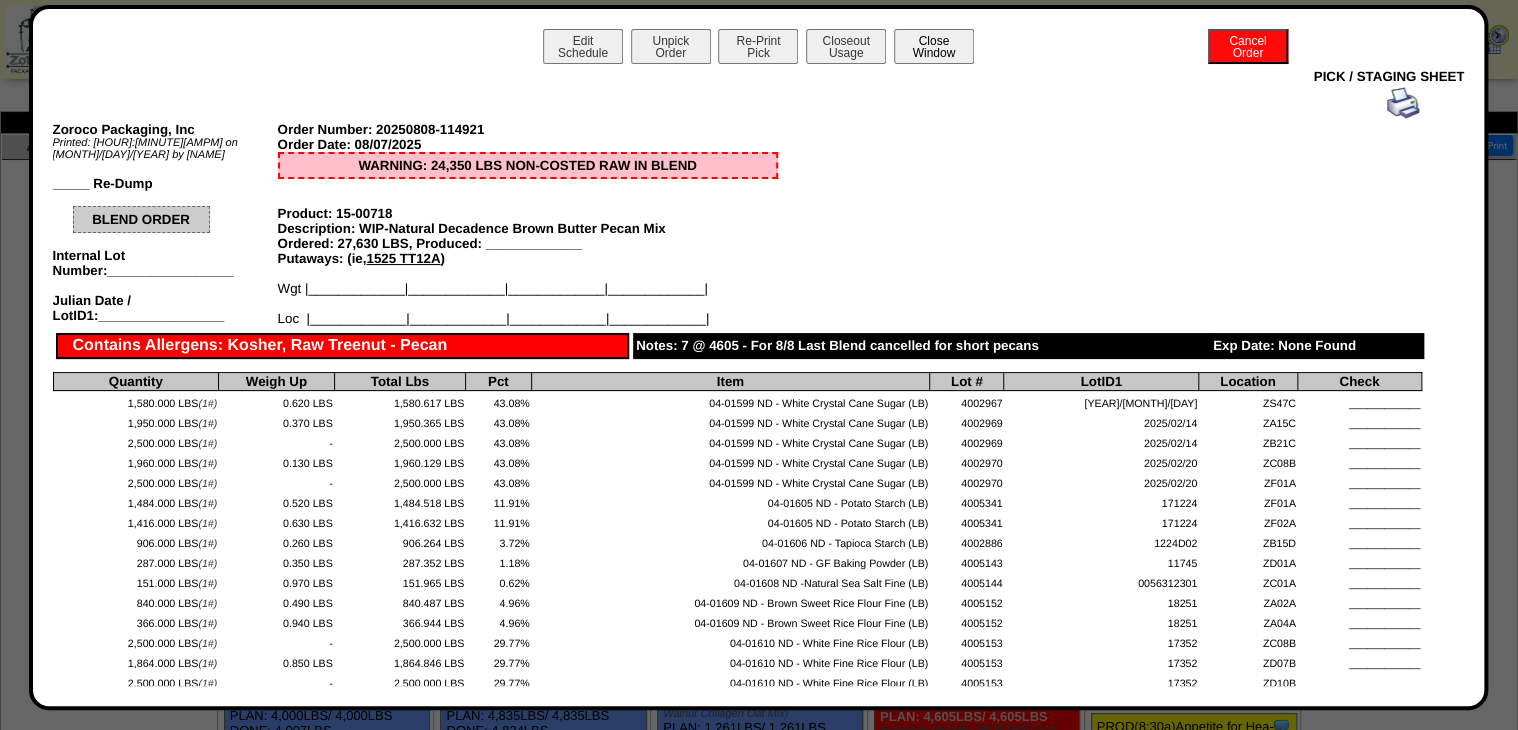 click on "Close Window" at bounding box center (934, 46) 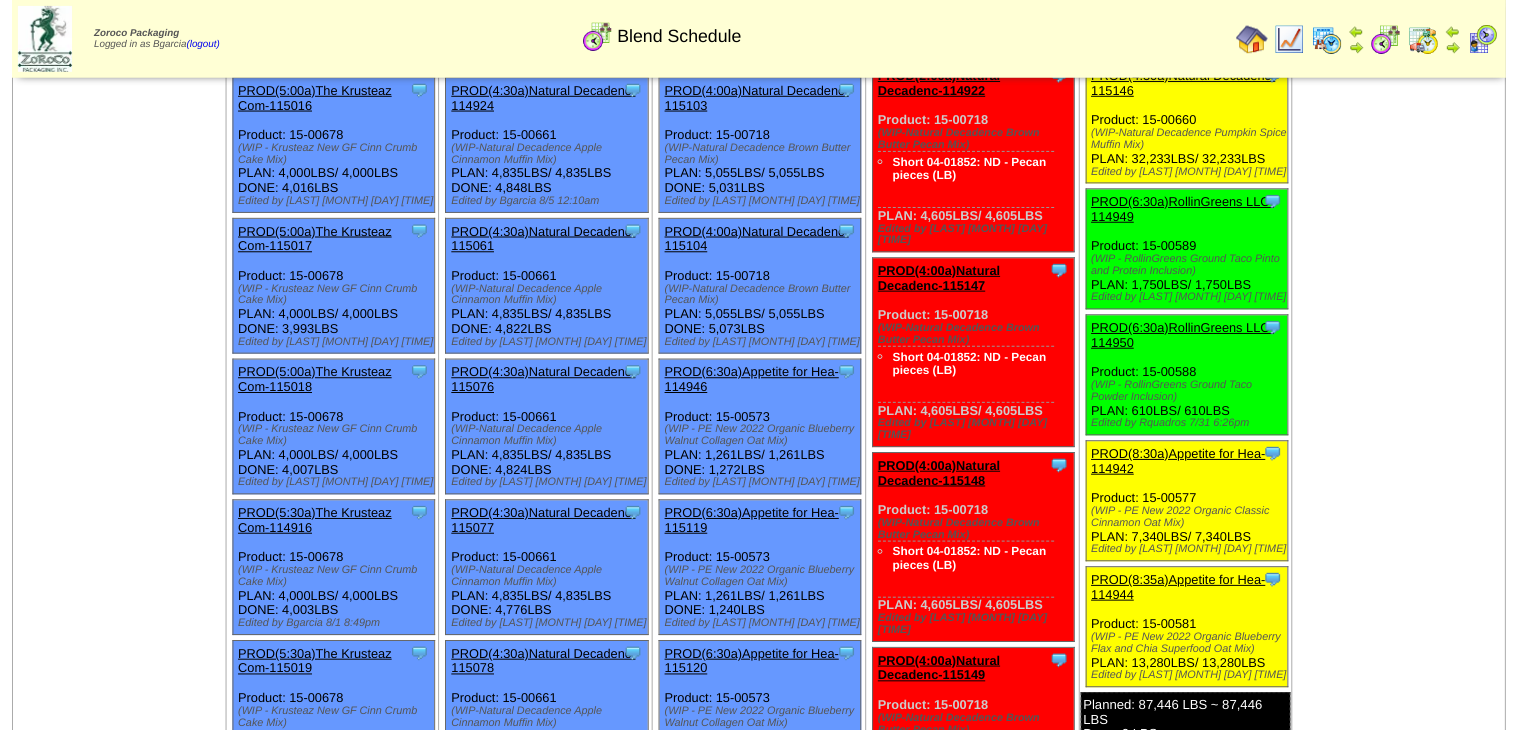 scroll, scrollTop: 240, scrollLeft: 0, axis: vertical 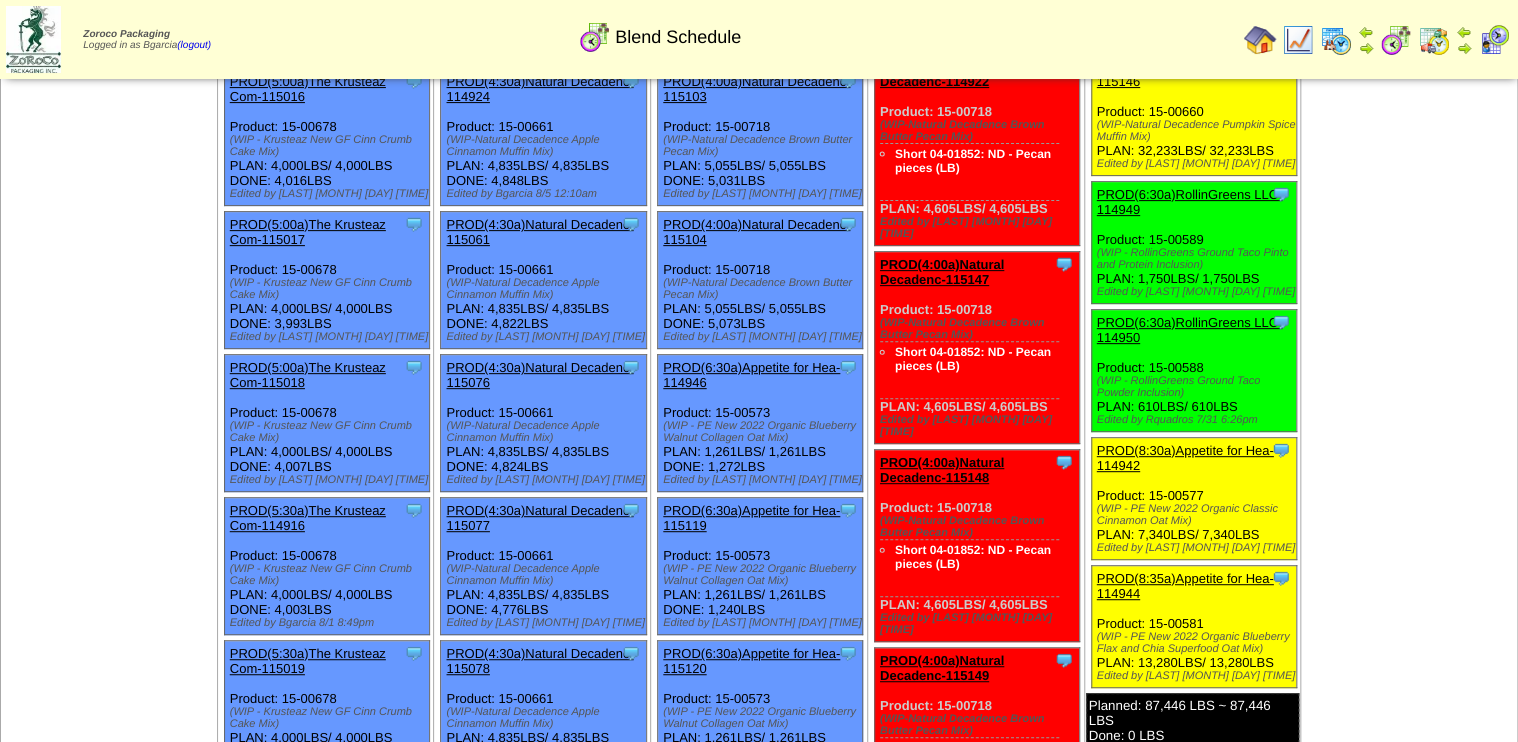 click on "PROD(6:30a)RollinGreens LLC-114949" at bounding box center (1190, 202) 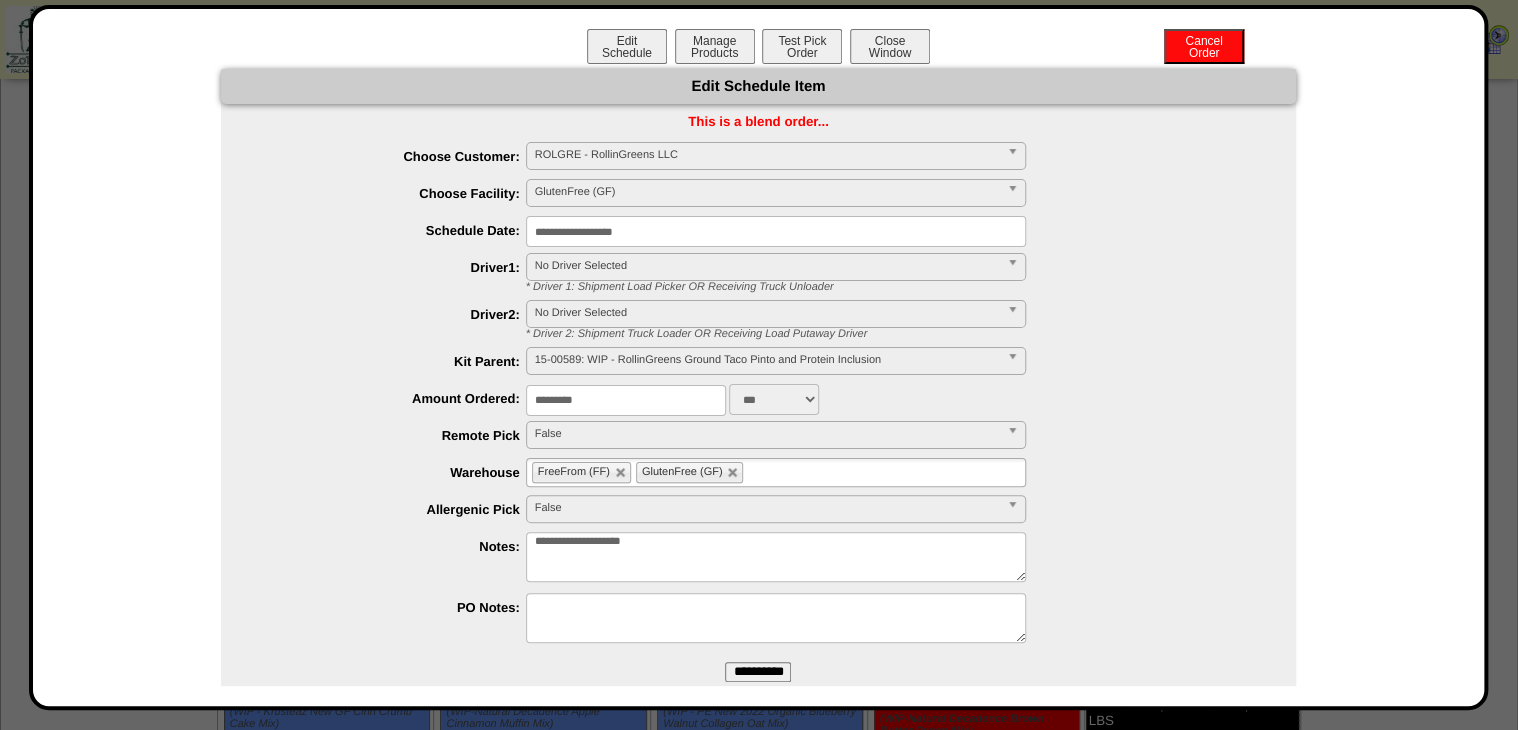 click on "**********" at bounding box center [776, 231] 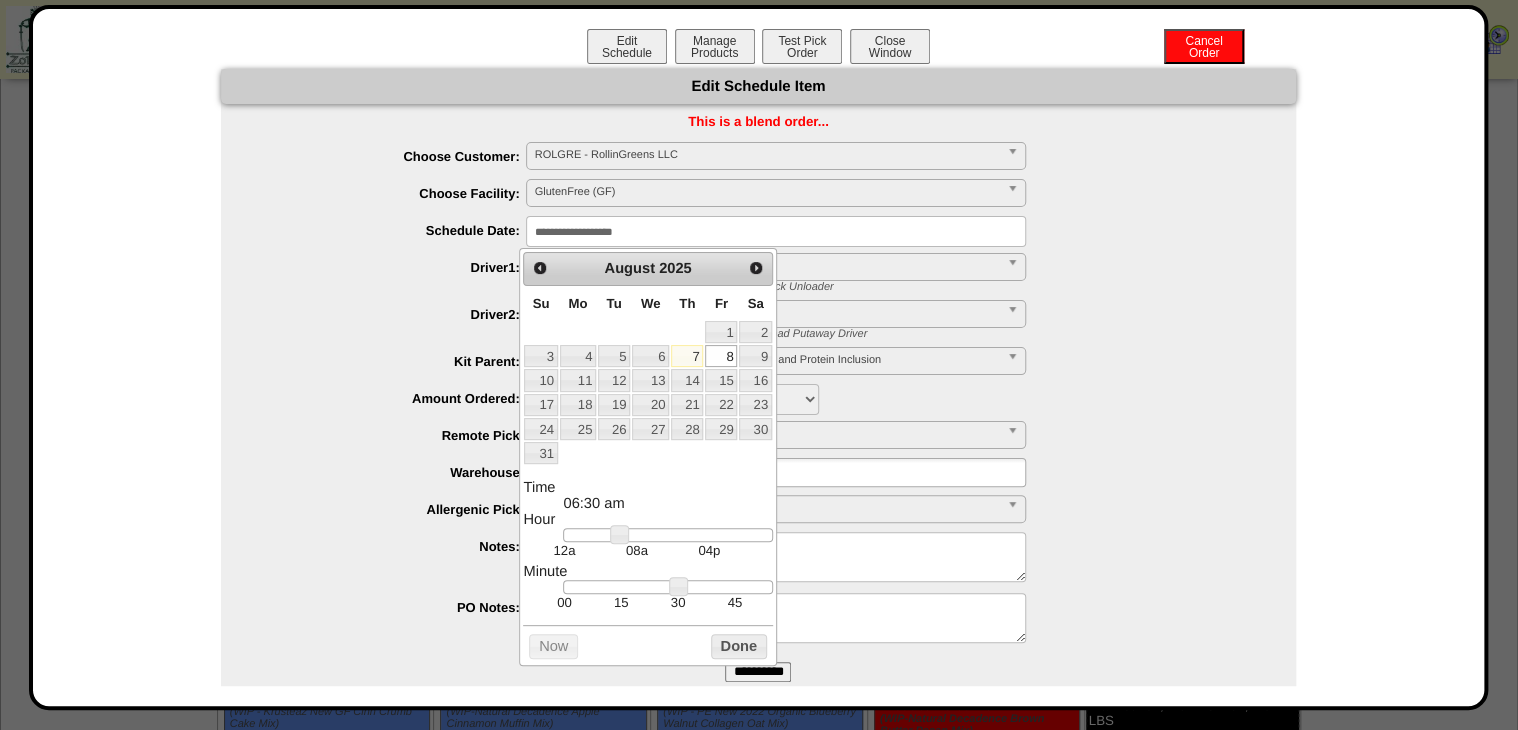 click on "**********" at bounding box center (759, 398) 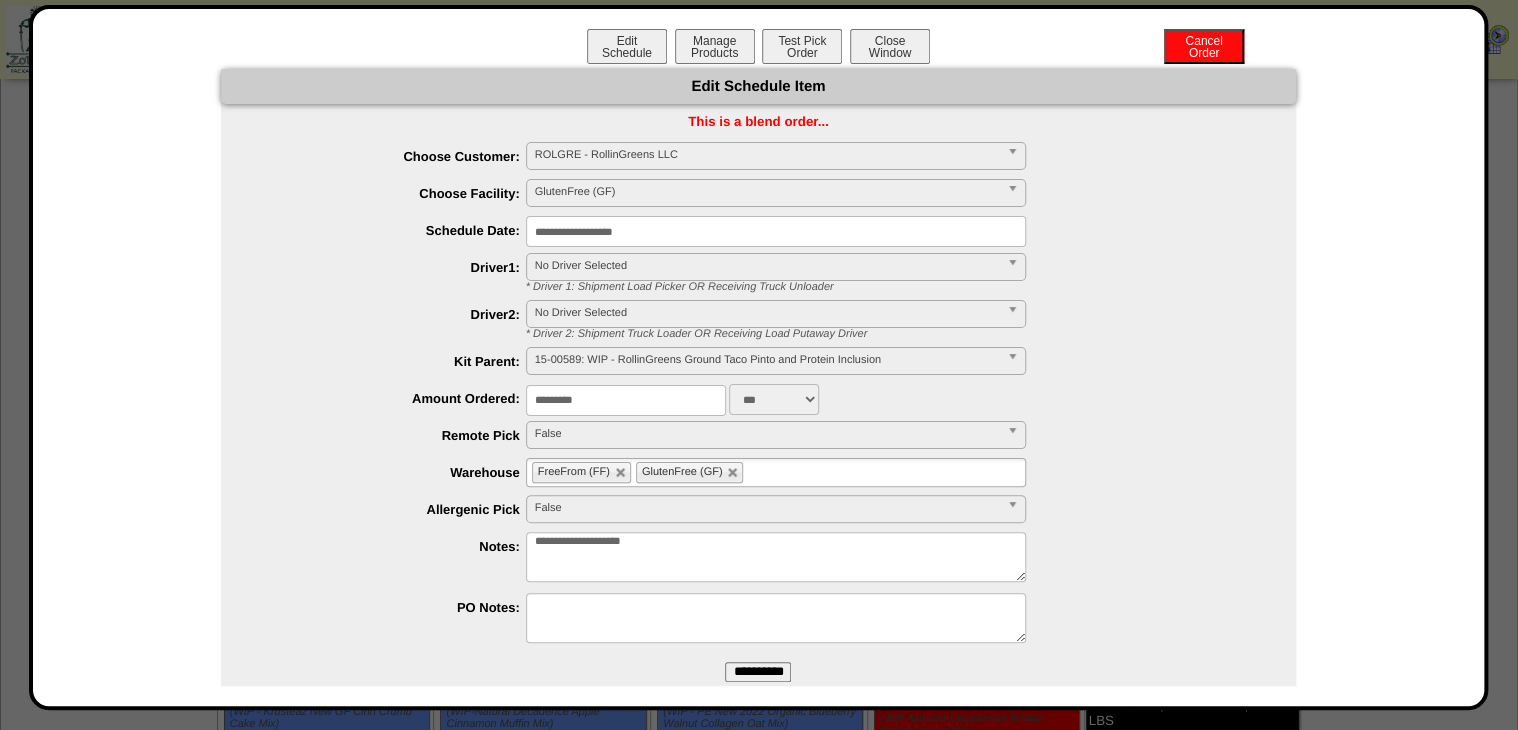 click on "**********" at bounding box center [776, 231] 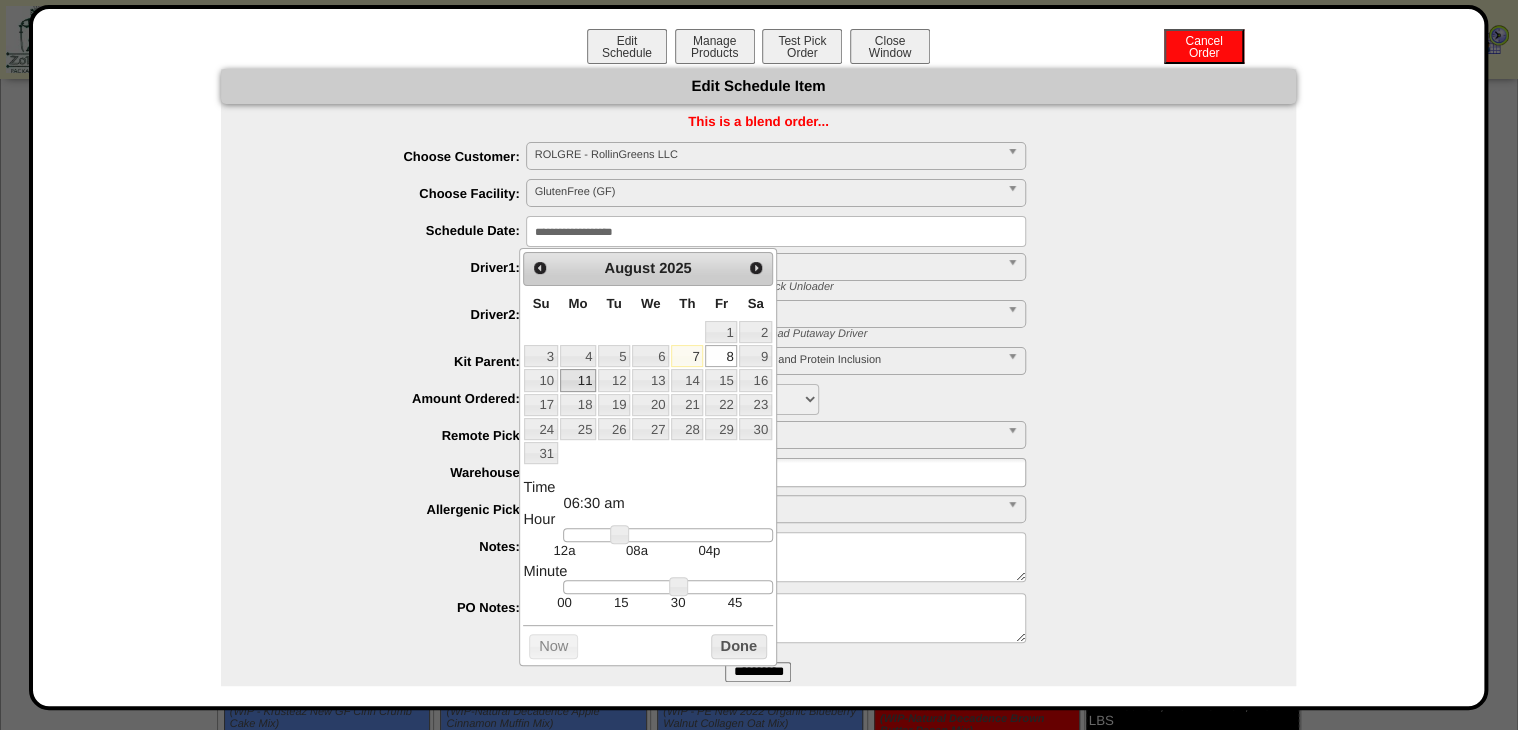 click on "11" at bounding box center [578, 380] 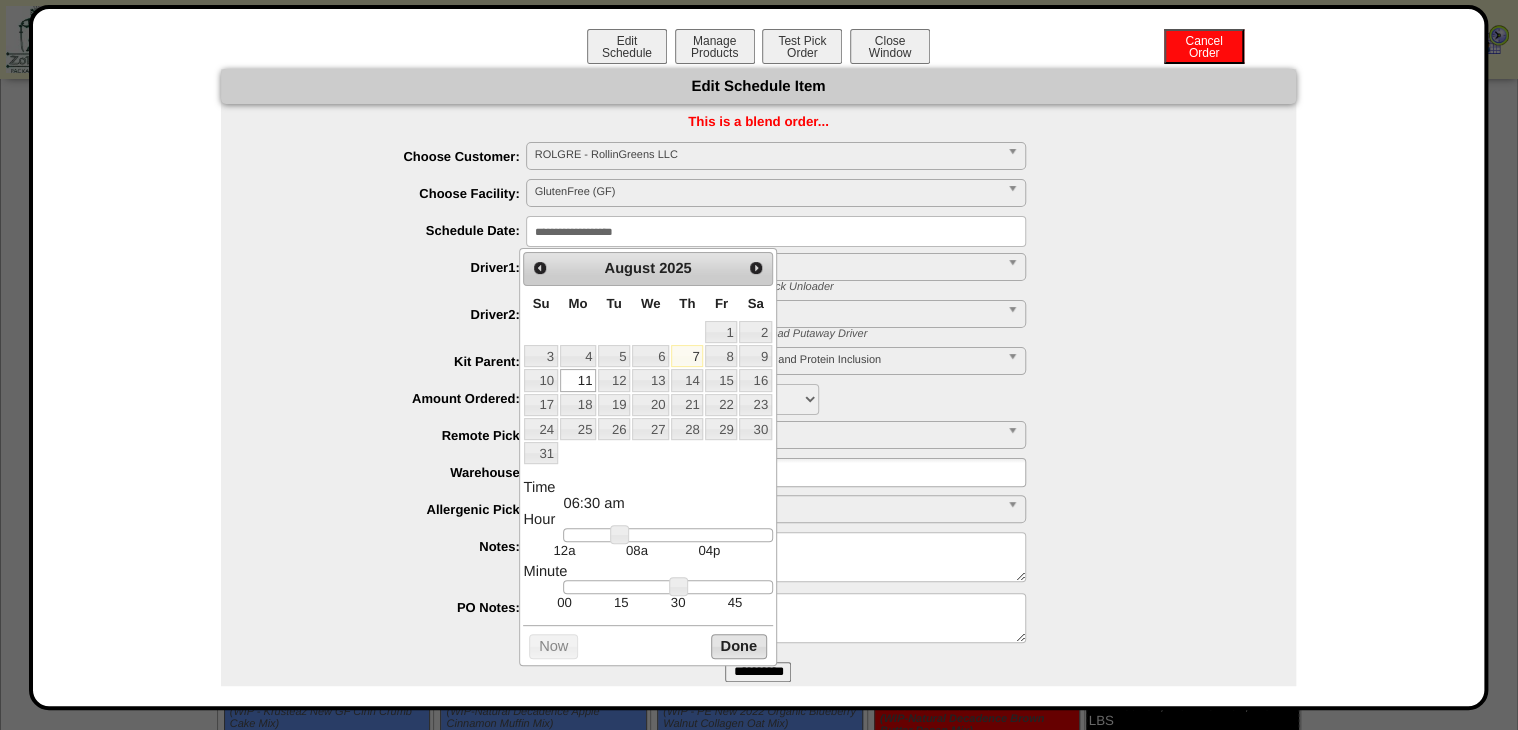click on "Done" at bounding box center [739, 646] 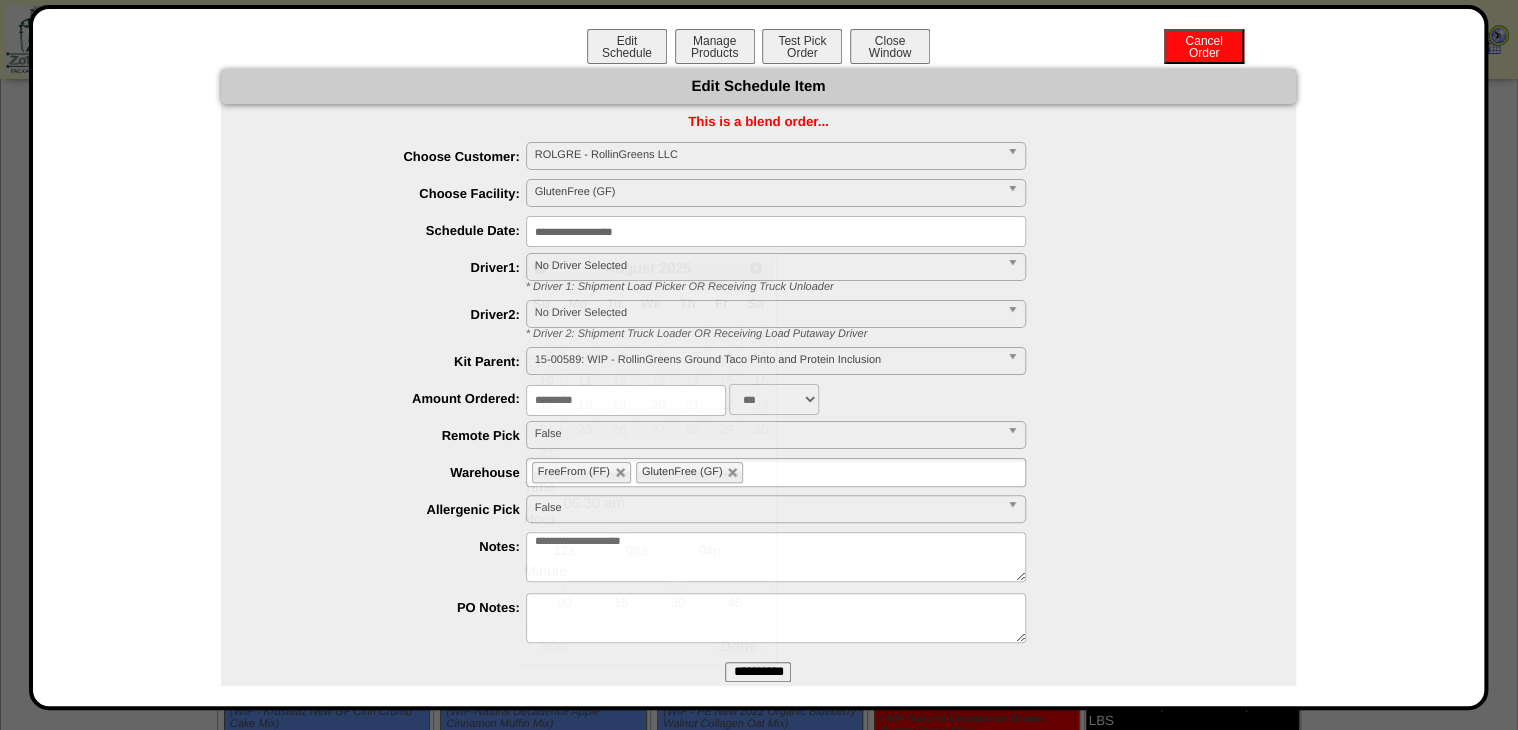 click on "**********" at bounding box center [758, 672] 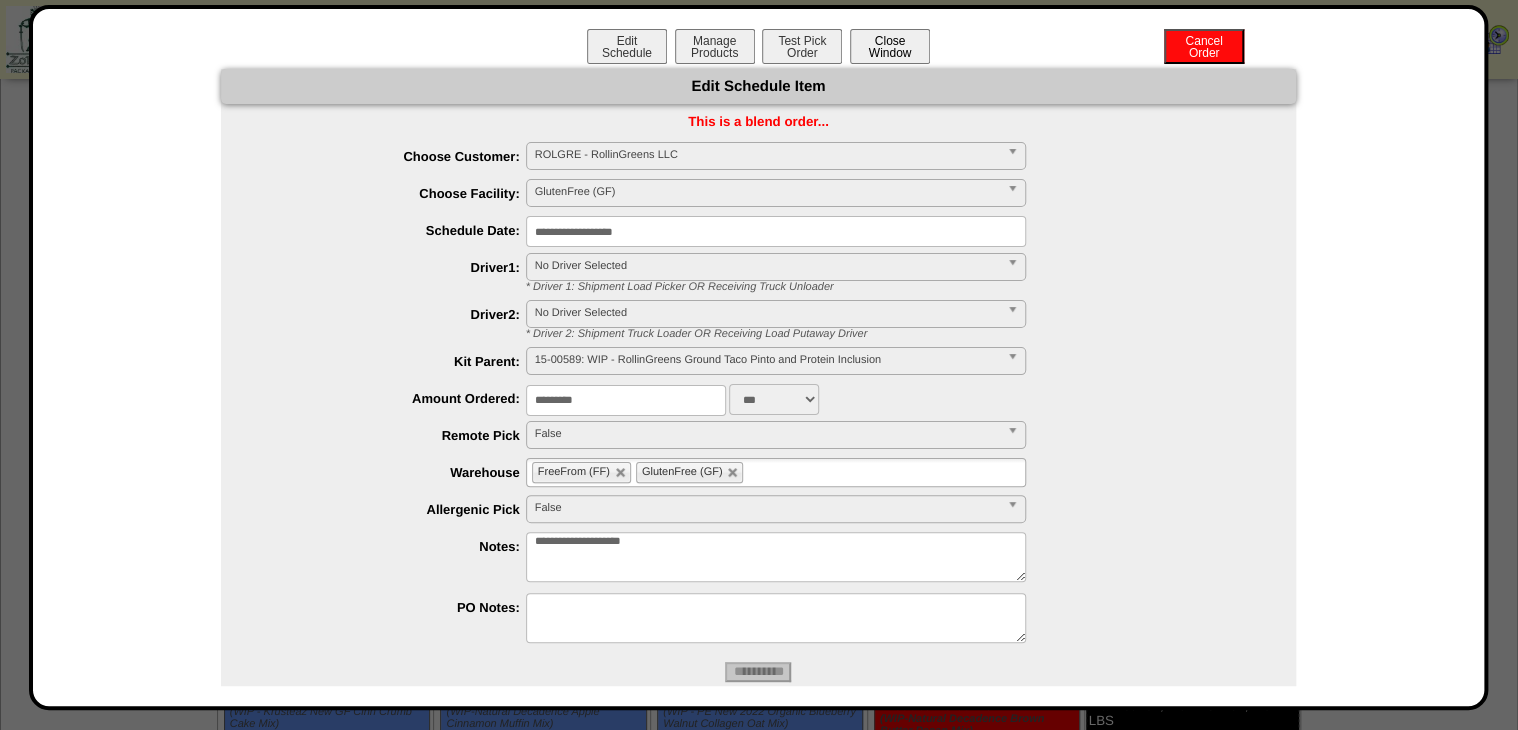 click on "Close Window" at bounding box center [890, 46] 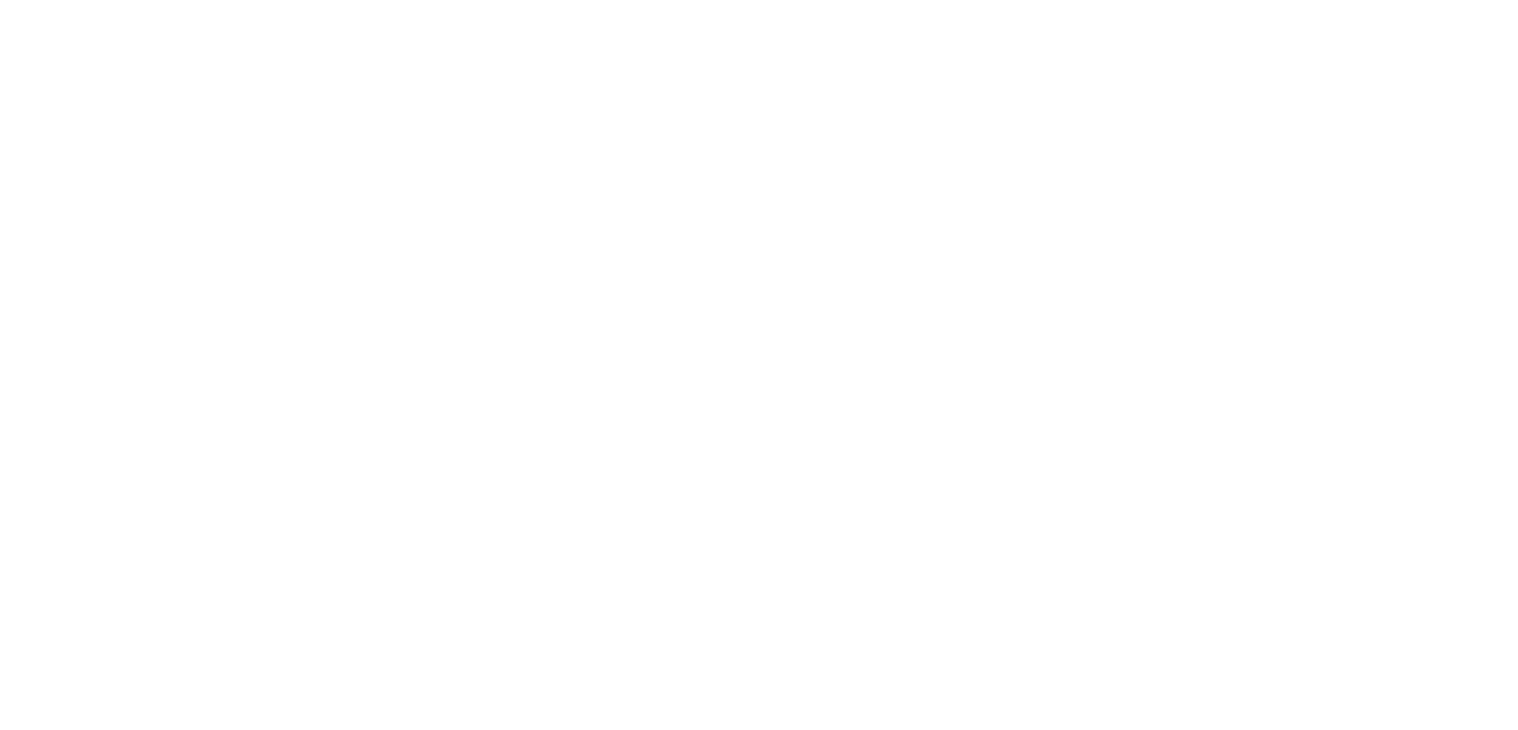 scroll, scrollTop: 0, scrollLeft: 0, axis: both 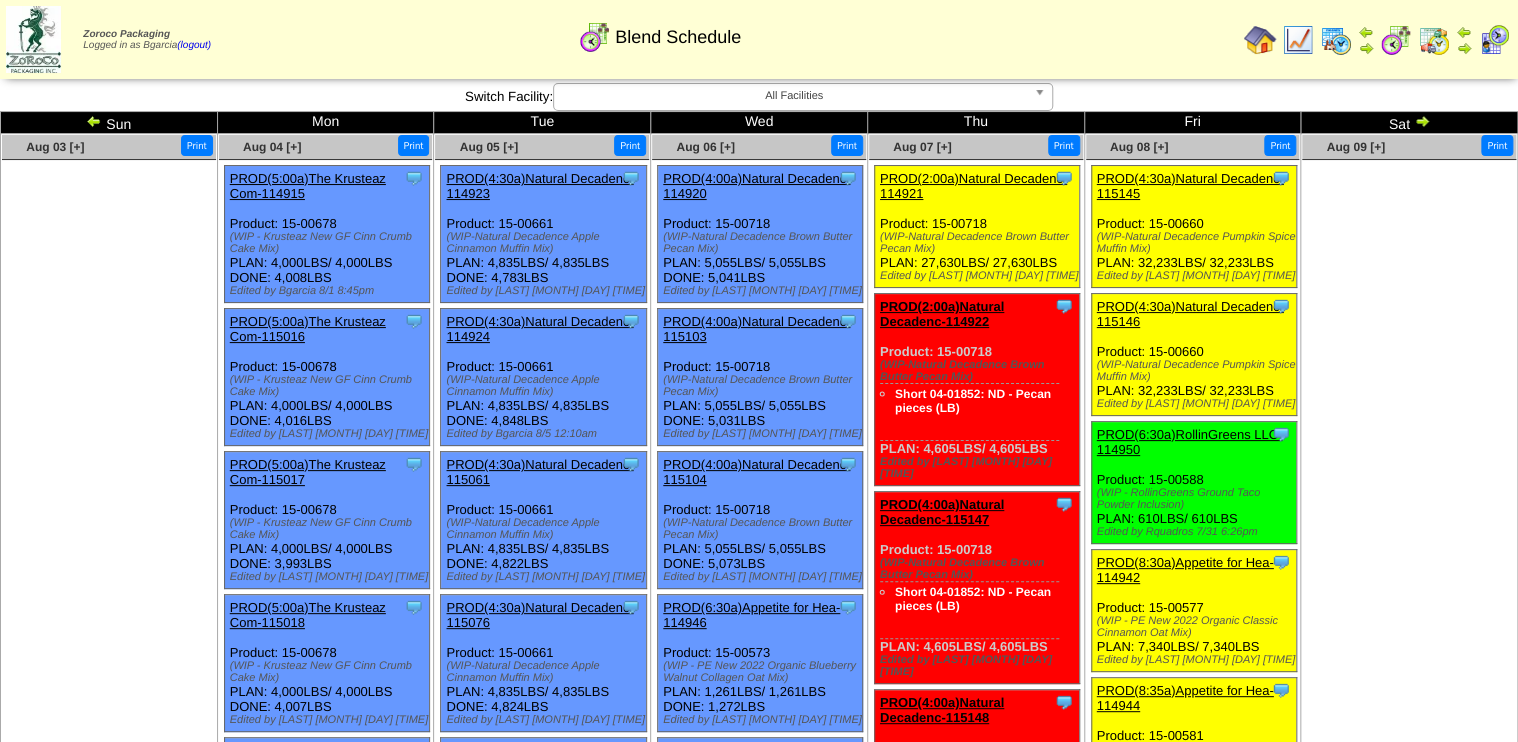 click on "PROD(6:30a)RollinGreens LLC-114950" at bounding box center [1190, 466] 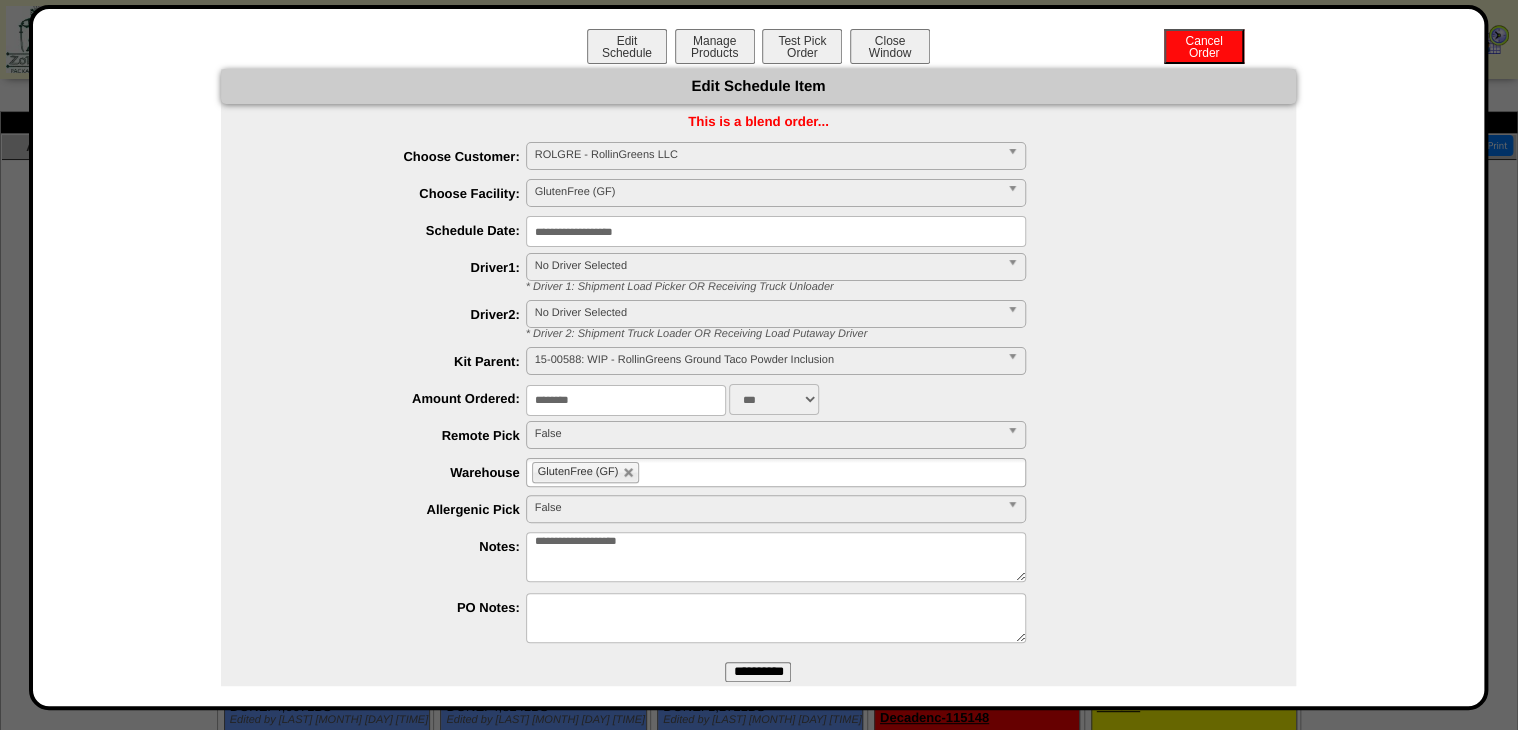 click on "**********" at bounding box center [759, 3268] 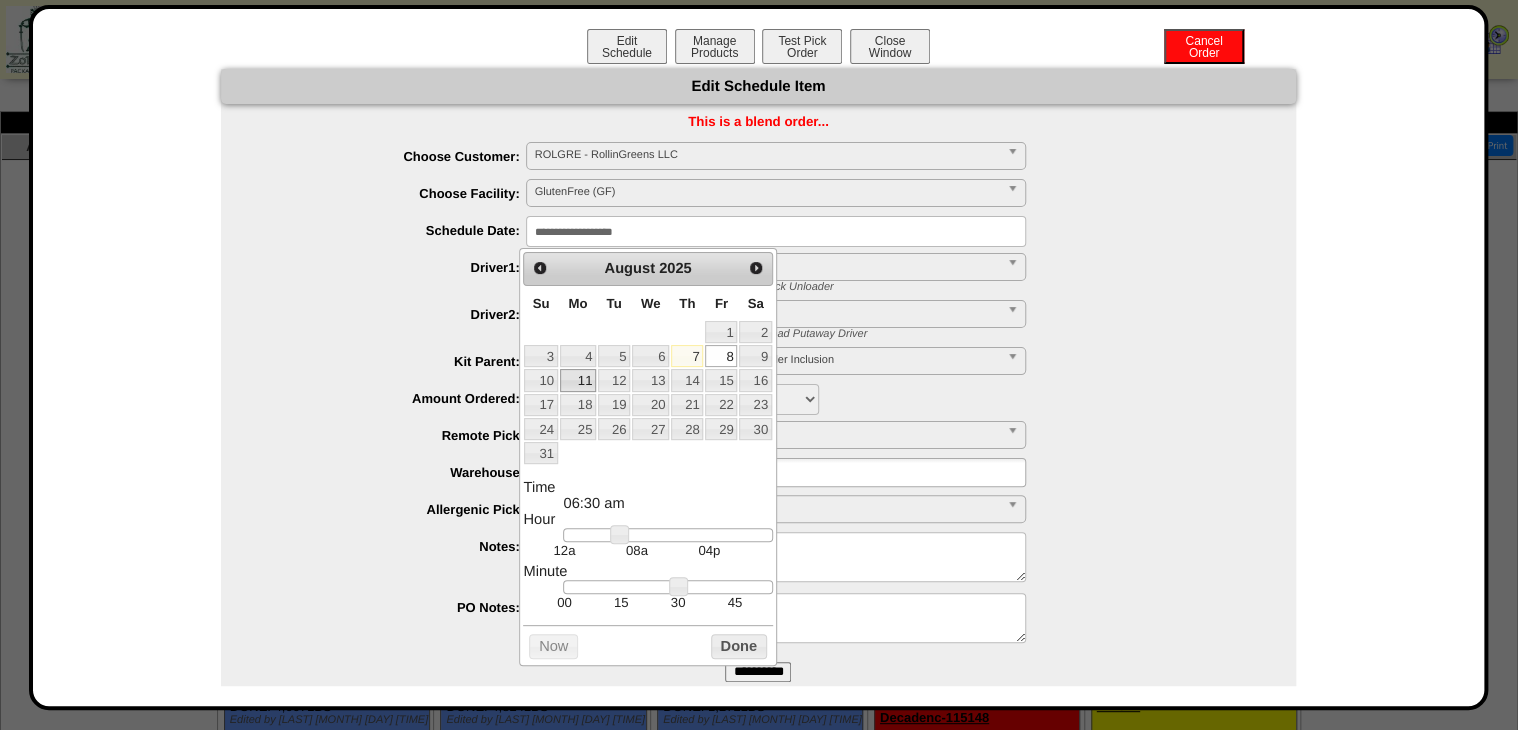 click on "11" at bounding box center (578, 380) 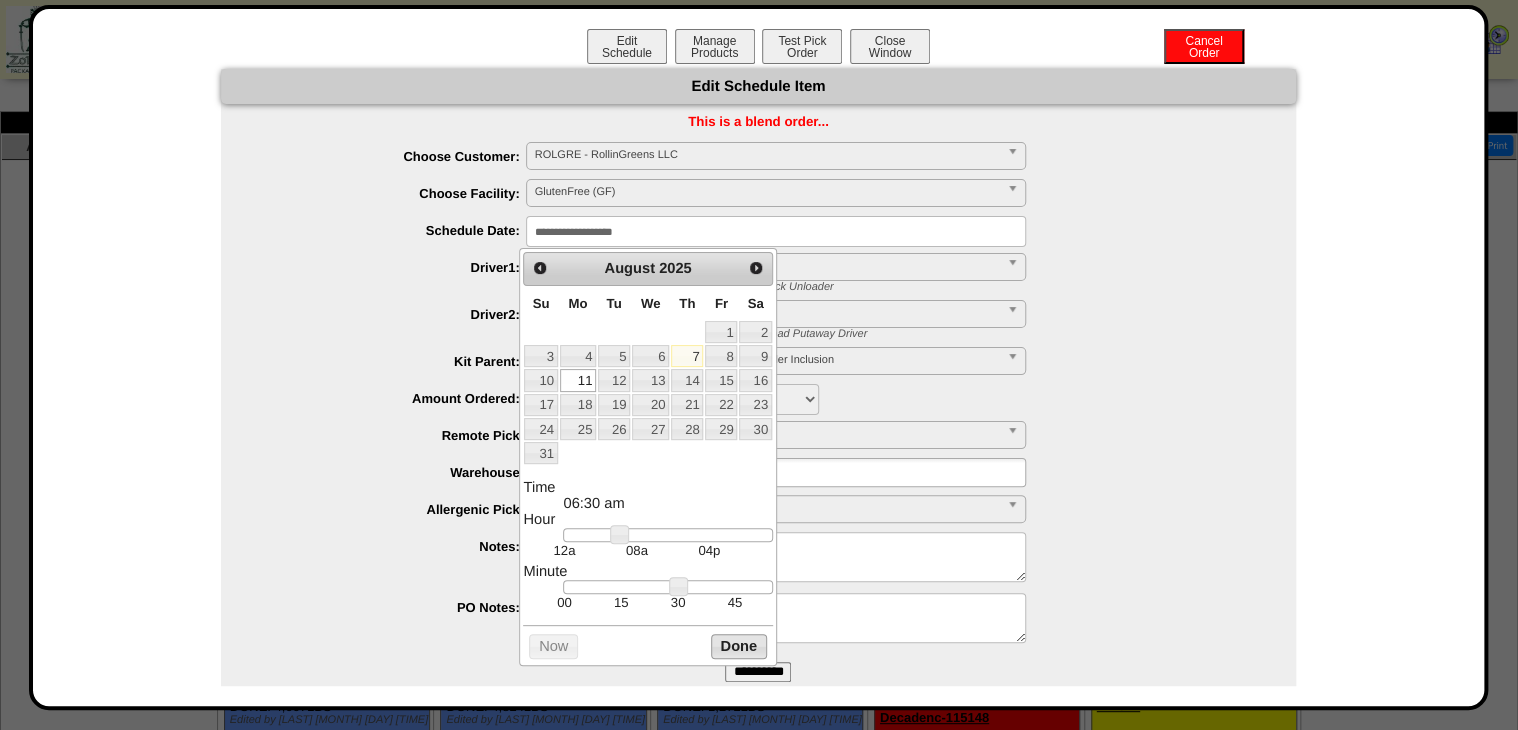 click on "Done" at bounding box center (739, 646) 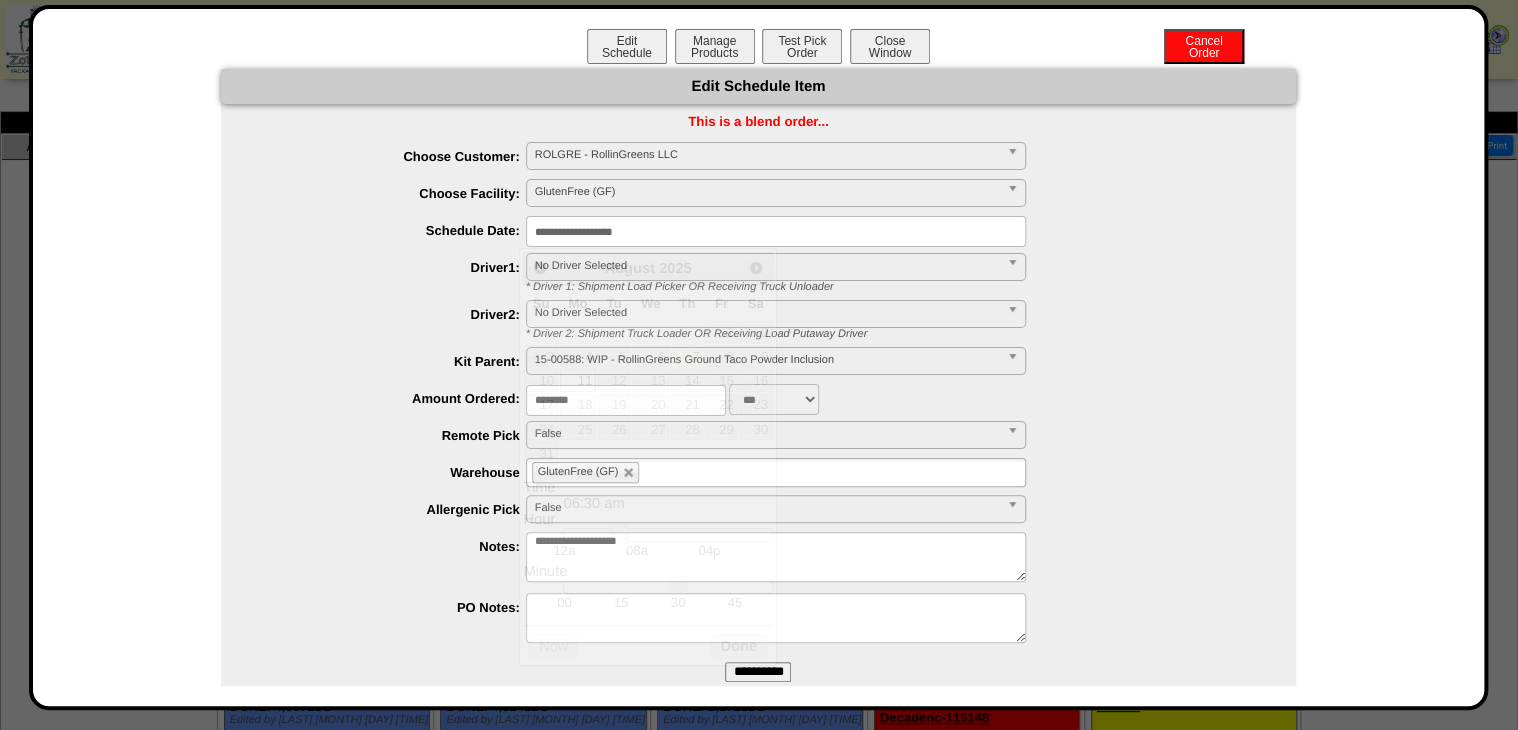click on "**********" at bounding box center (758, 672) 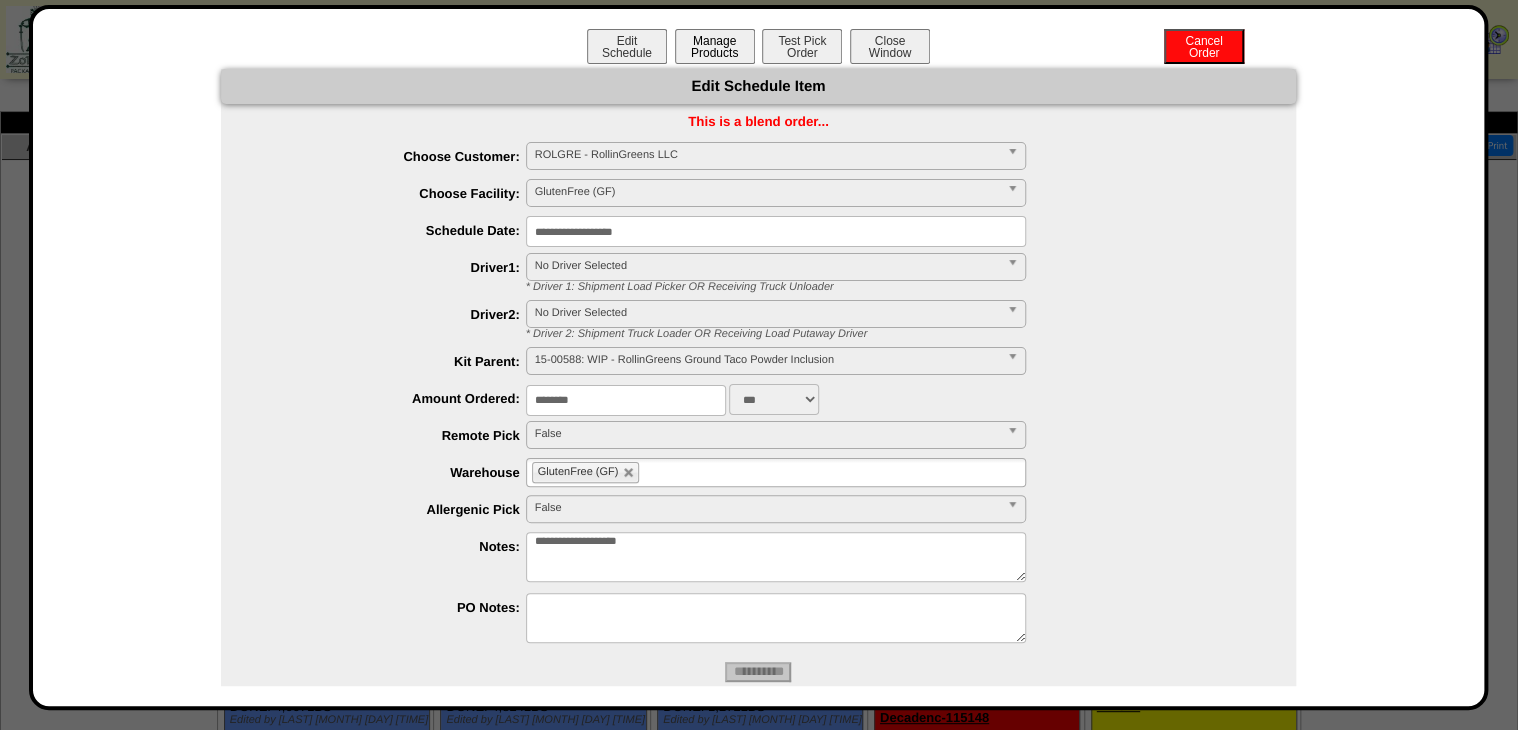 drag, startPoint x: 723, startPoint y: 32, endPoint x: 745, endPoint y: 47, distance: 26.627054 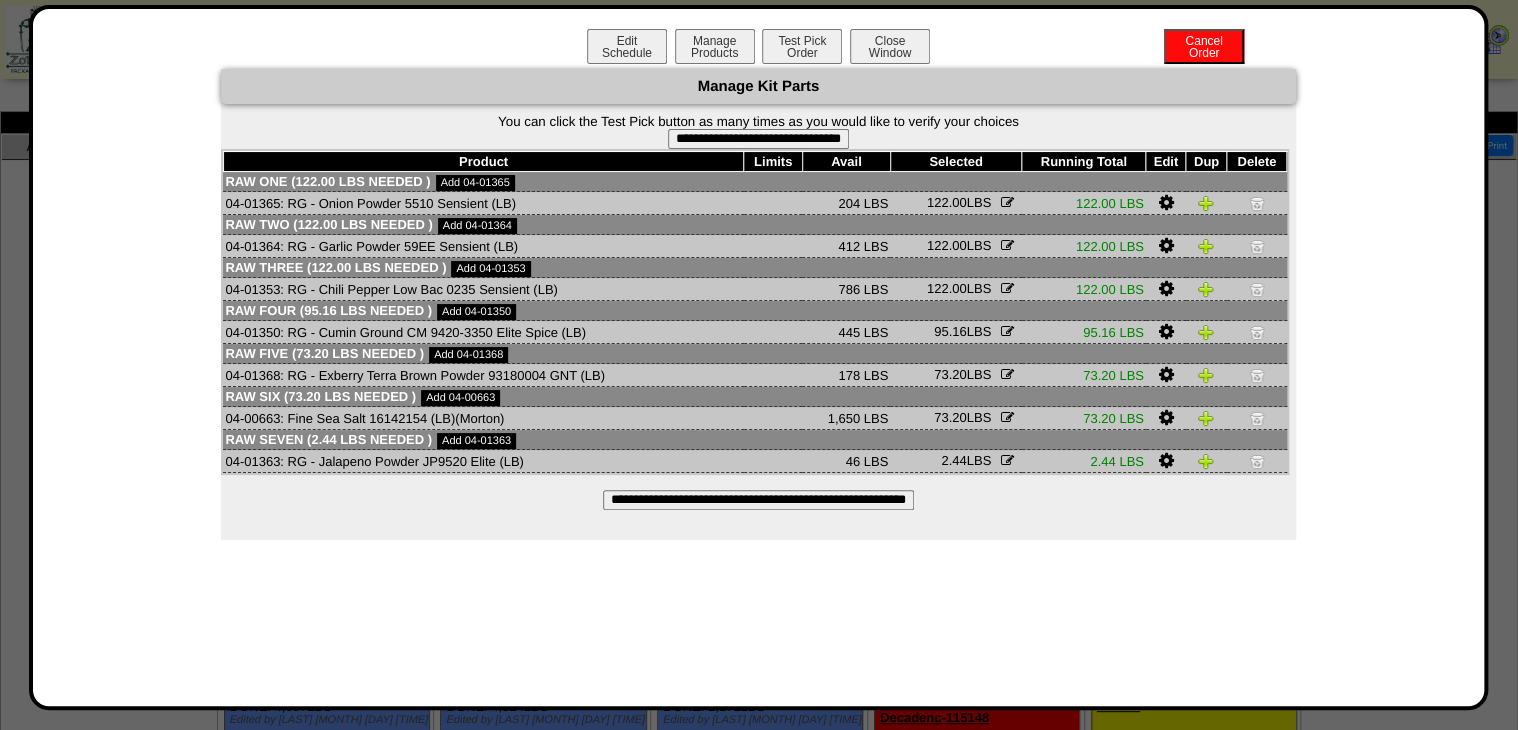 click on "**********" at bounding box center [758, 139] 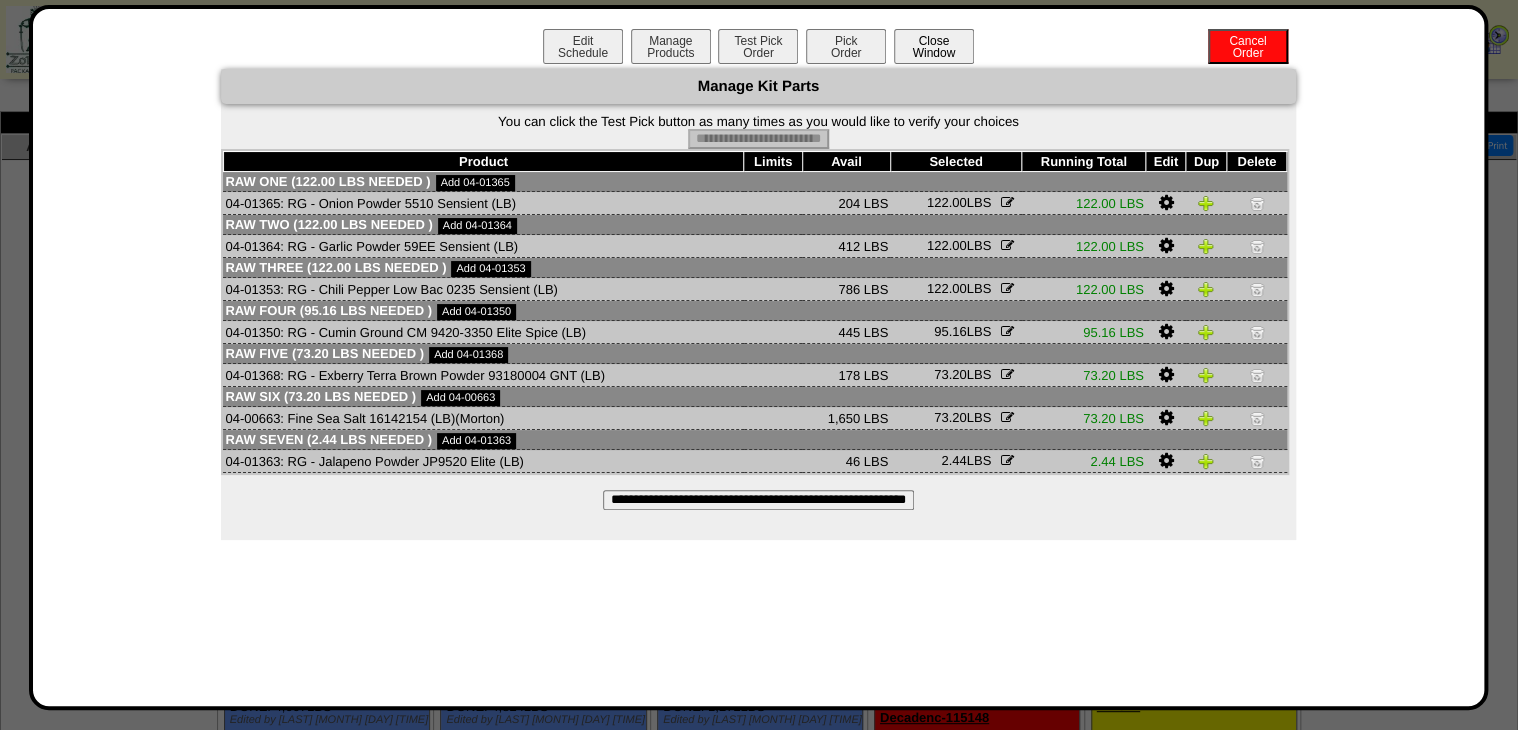 type 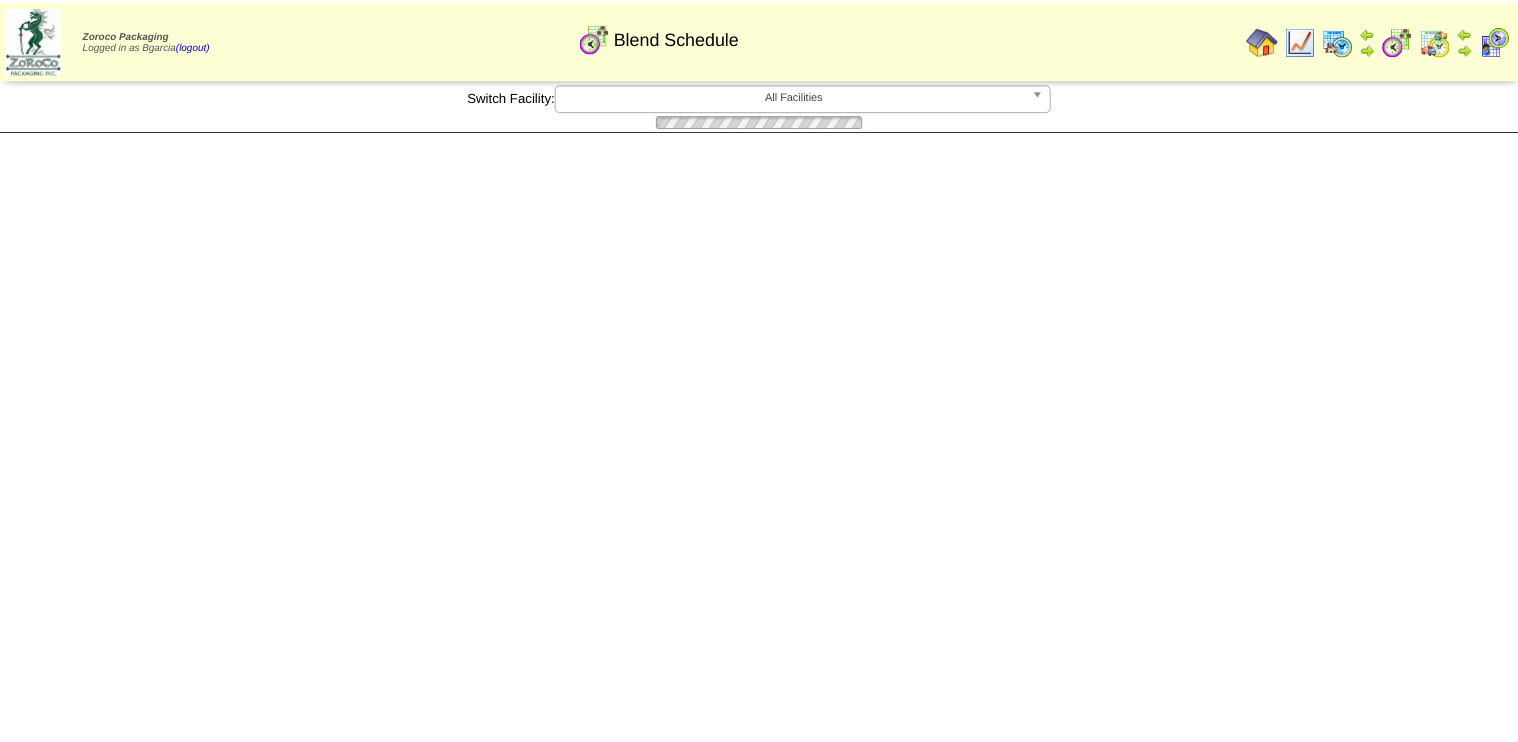 scroll, scrollTop: 0, scrollLeft: 0, axis: both 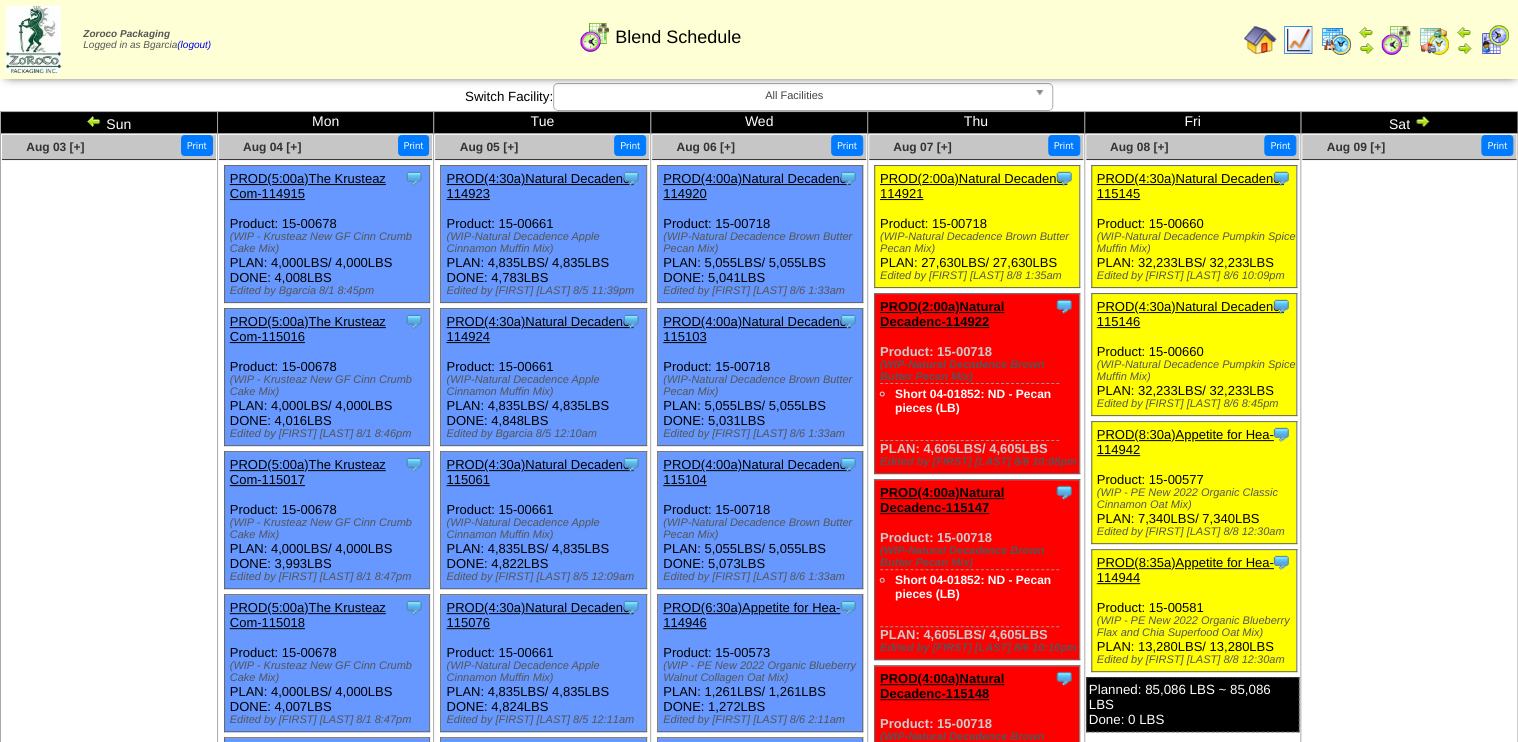 click at bounding box center (1422, 121) 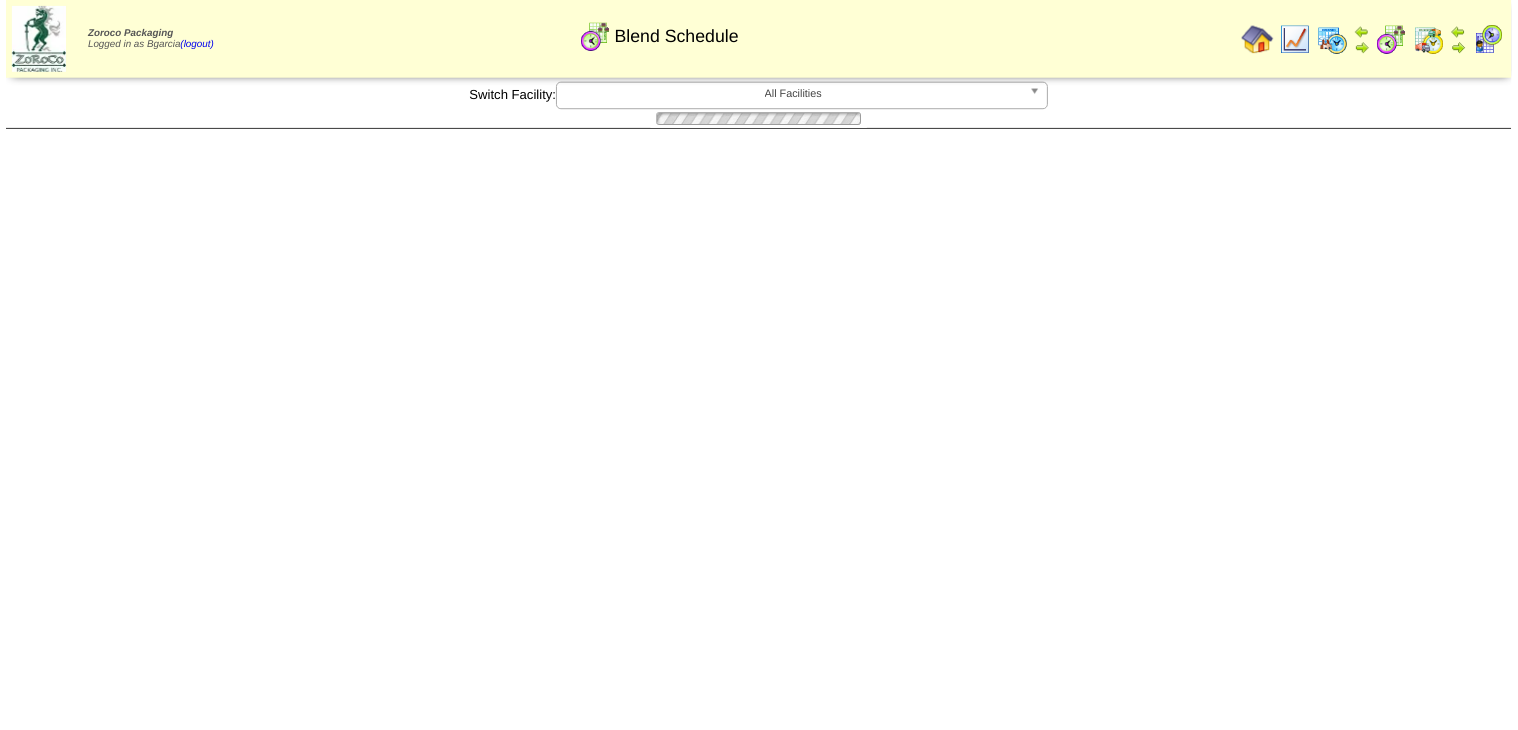 scroll, scrollTop: 0, scrollLeft: 0, axis: both 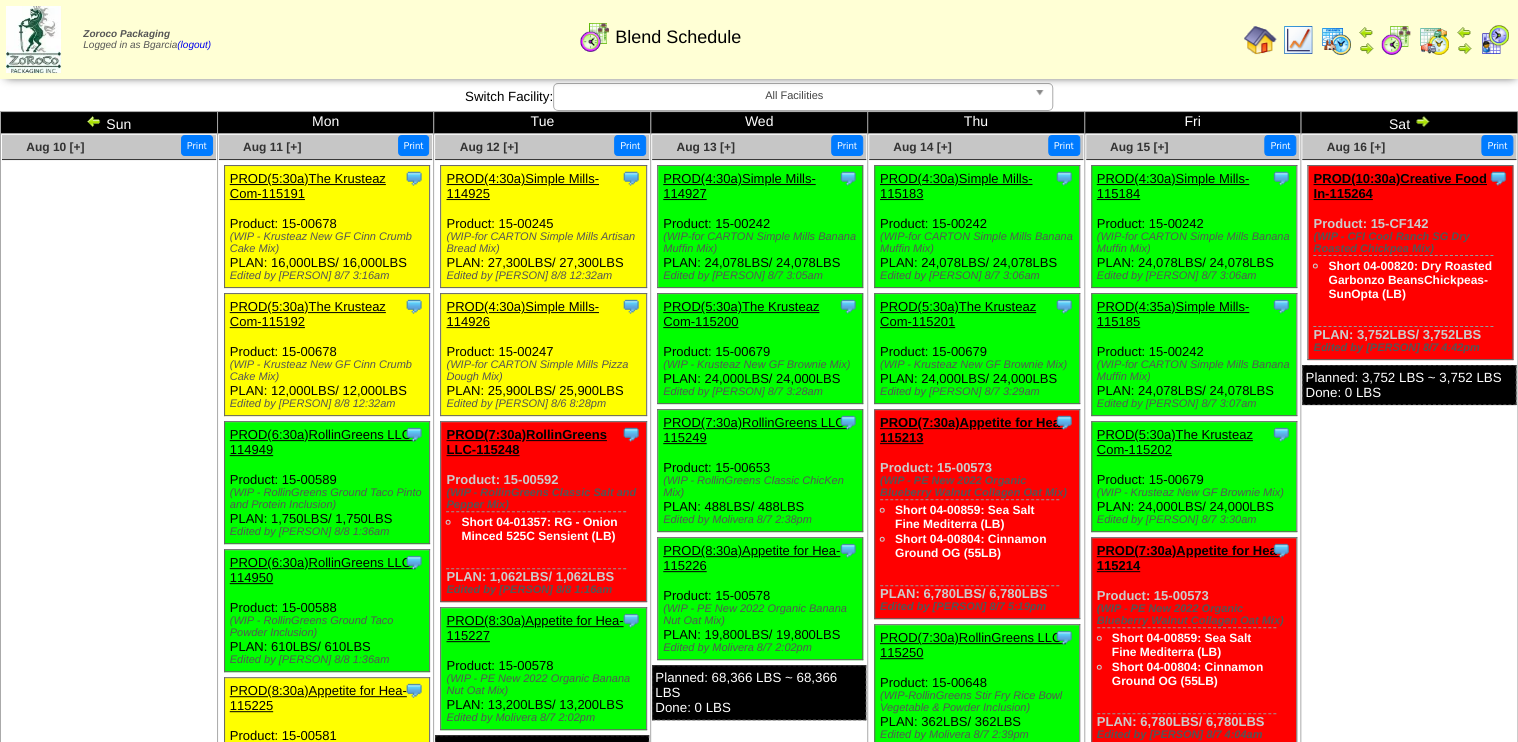 click on "PROD(6:30a)RollinGreens LLC-114949" at bounding box center [323, 466] 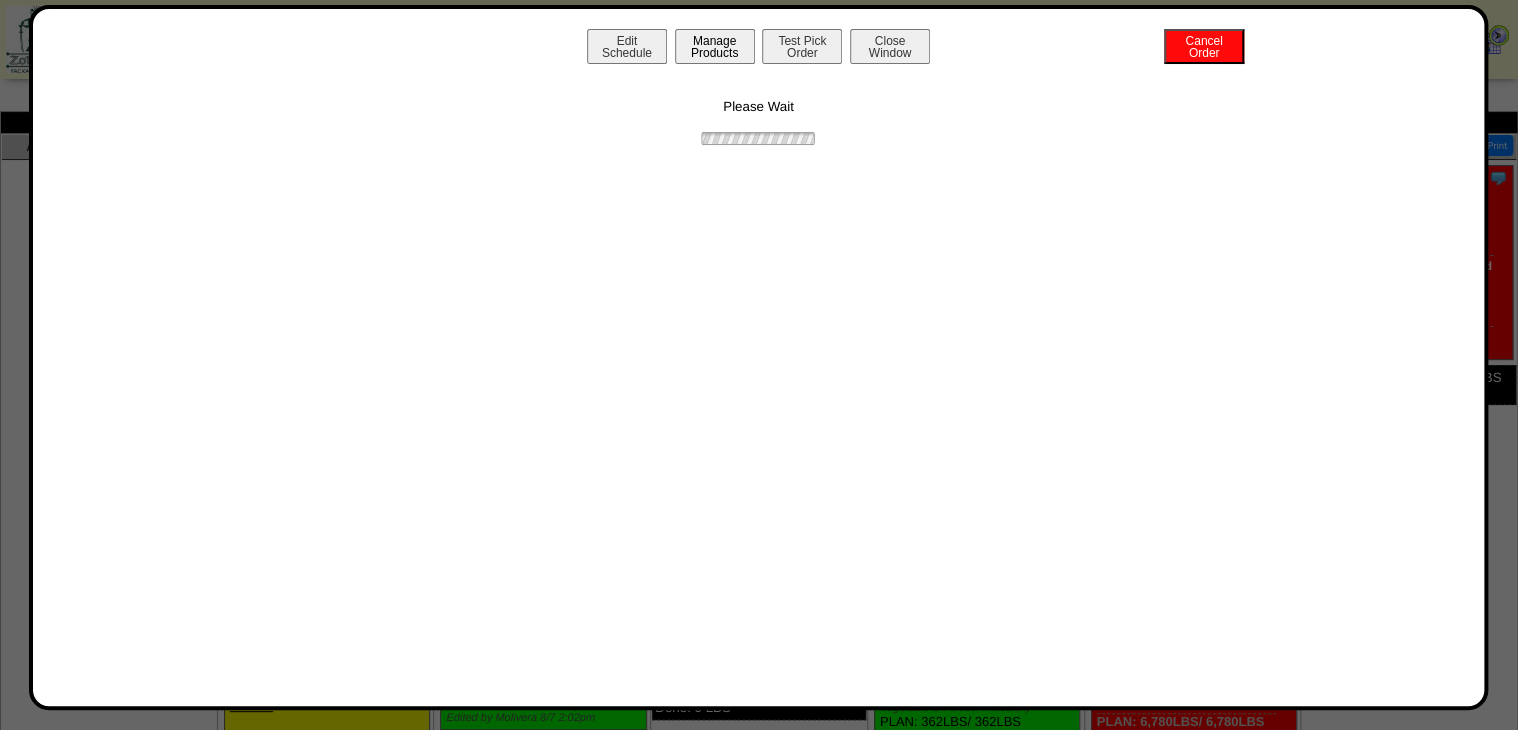click on "Manage Products" at bounding box center [715, 46] 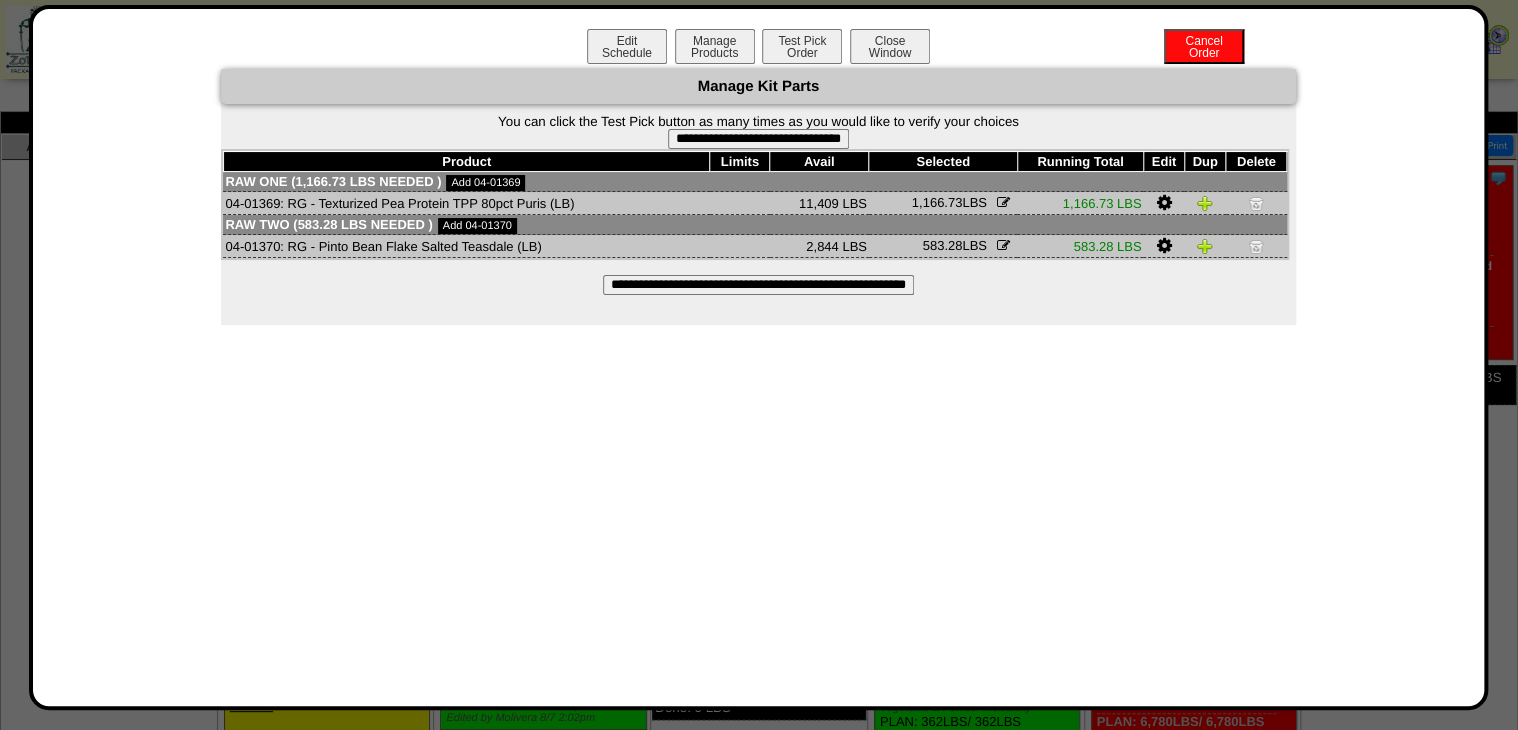 click on "**********" at bounding box center (758, 139) 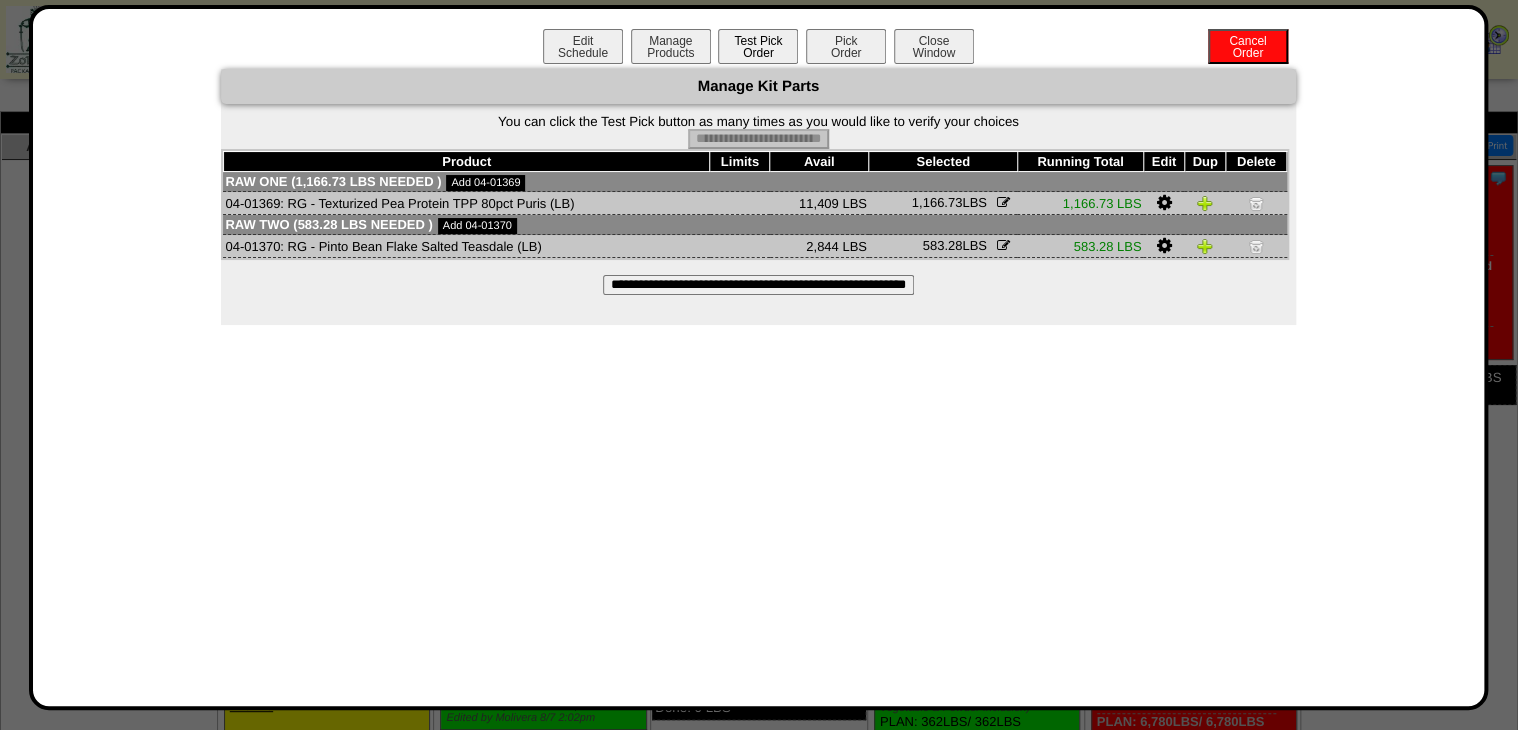 click on "Pick Order" at bounding box center (846, 46) 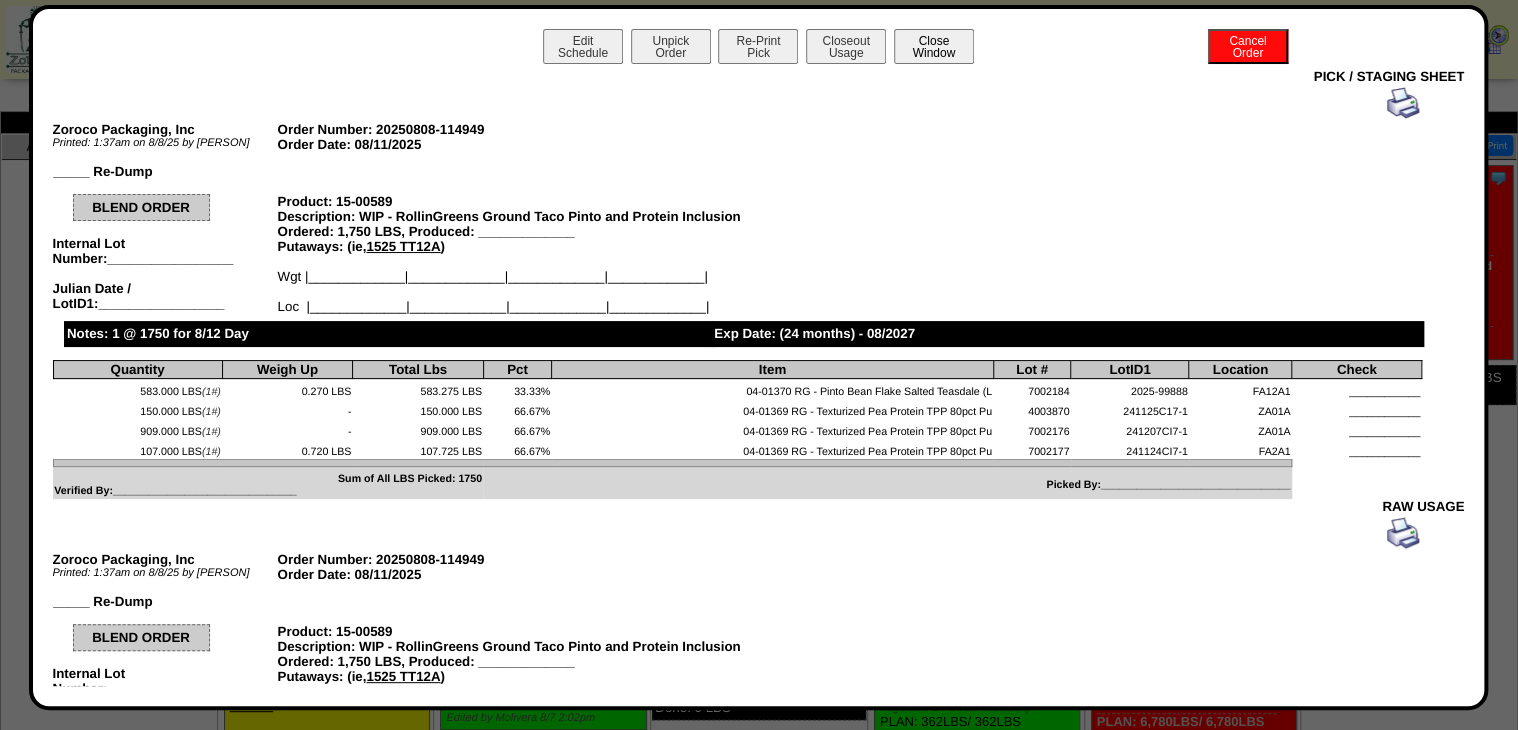 click on "Close Window" at bounding box center [934, 46] 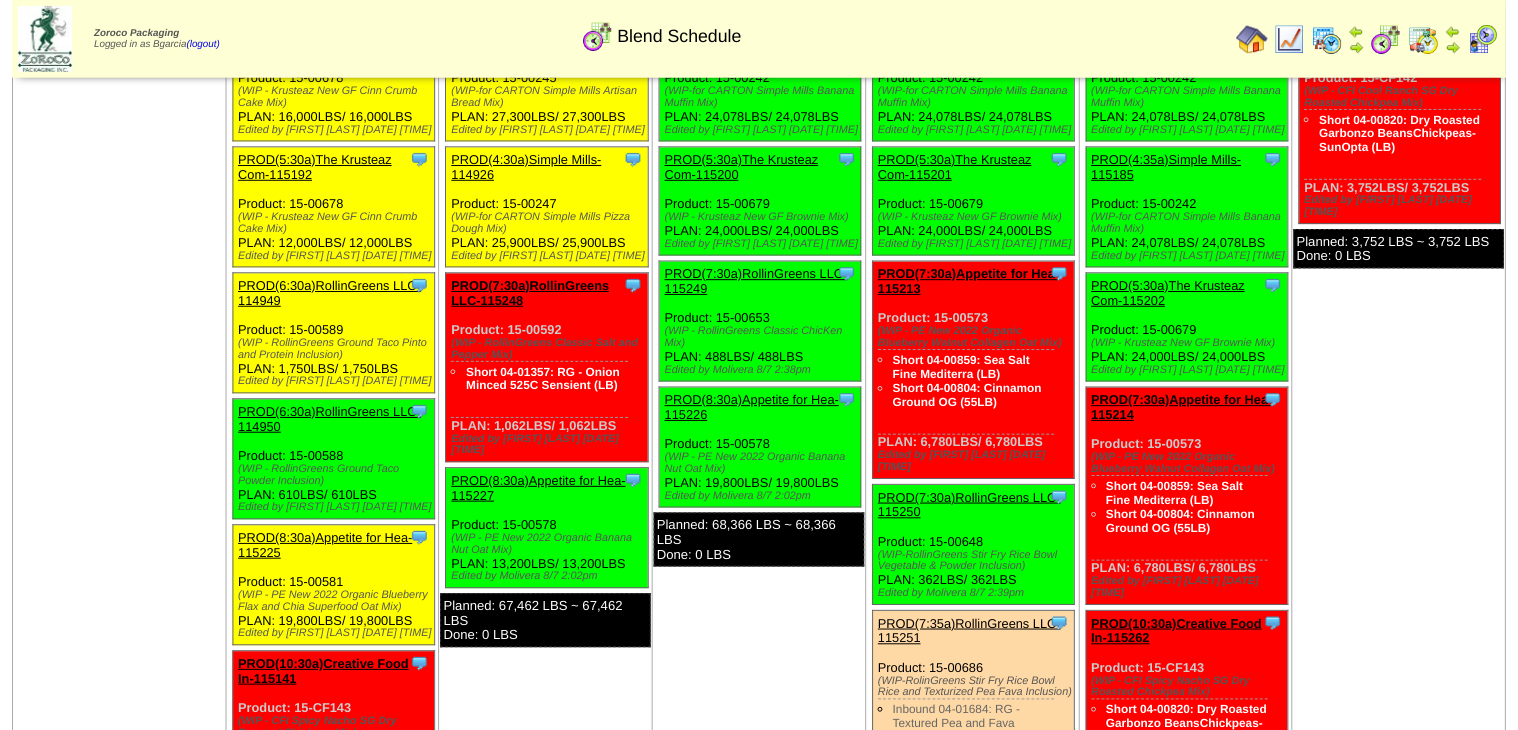 scroll, scrollTop: 160, scrollLeft: 0, axis: vertical 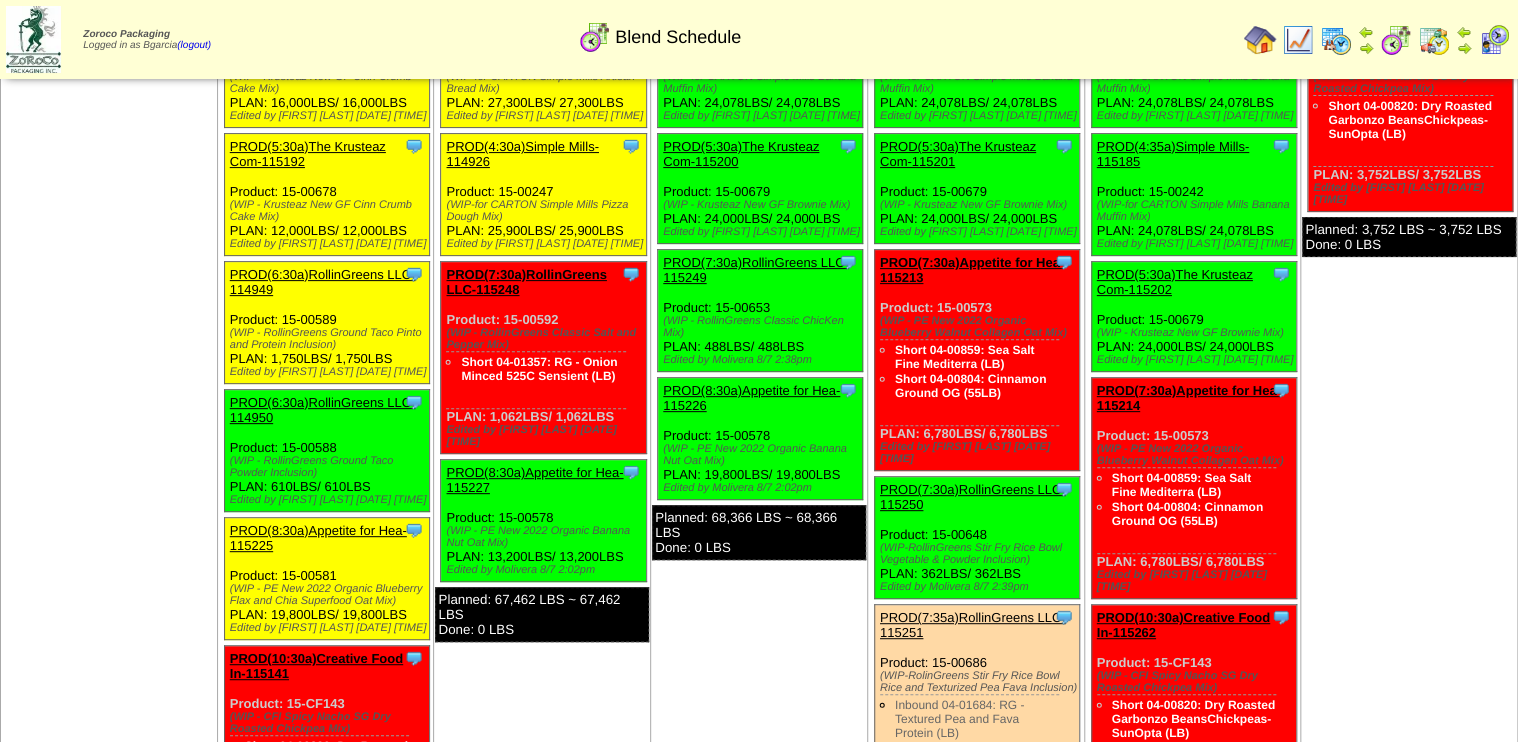 click on "PROD(6:30a)RollinGreens LLC-114950" at bounding box center (323, 410) 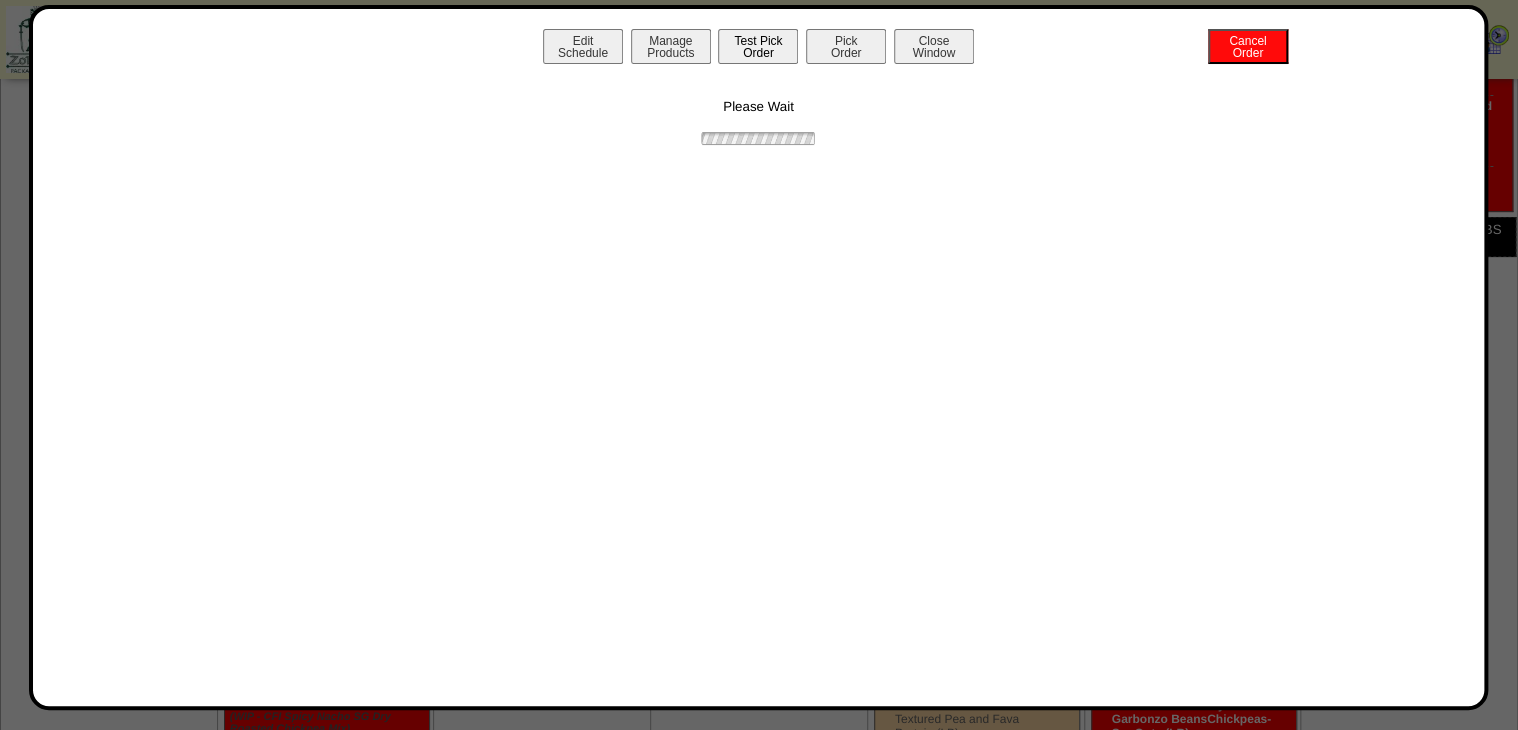click on "Test Pick Order" at bounding box center [758, 46] 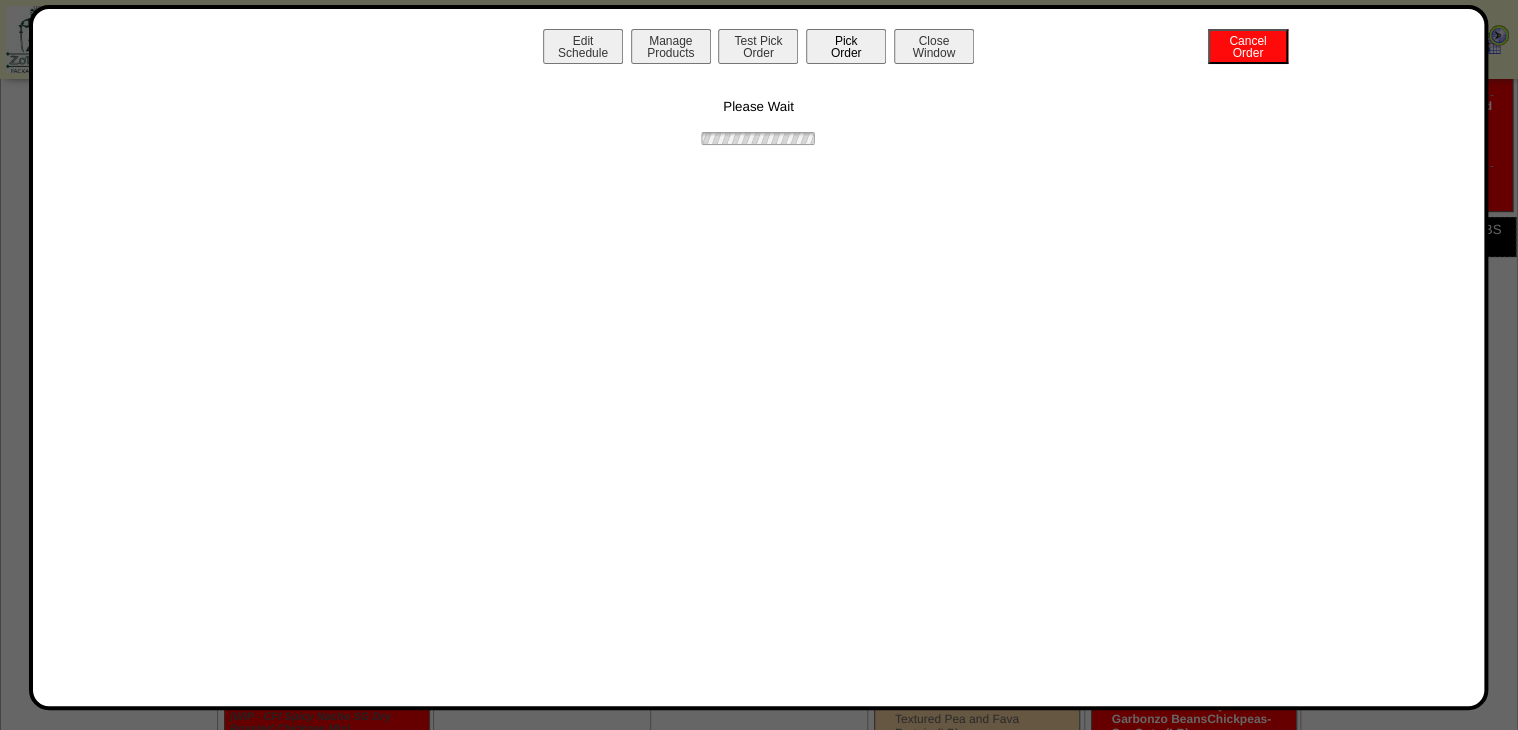 click on "Pick Order" at bounding box center [846, 46] 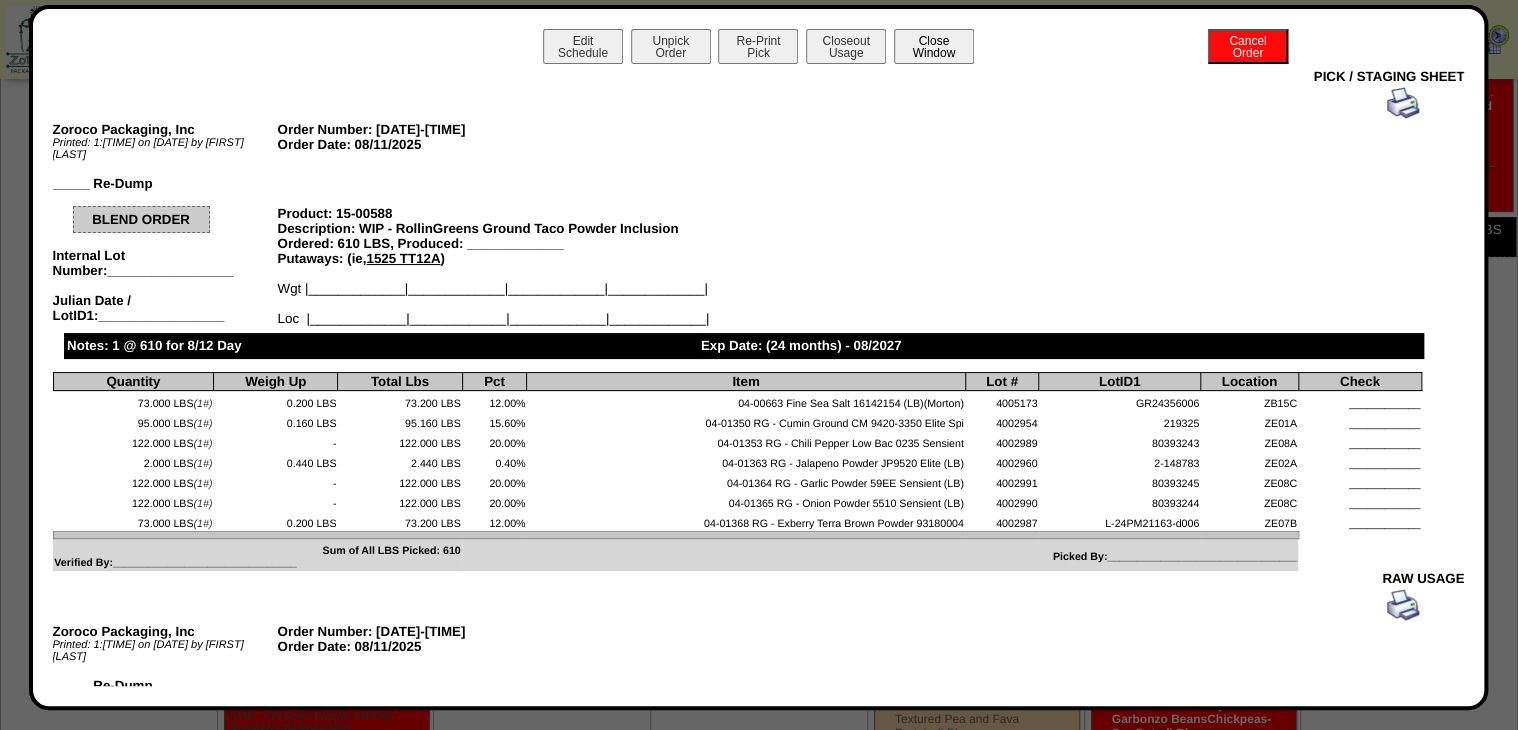 click on "Close Window" at bounding box center [934, 46] 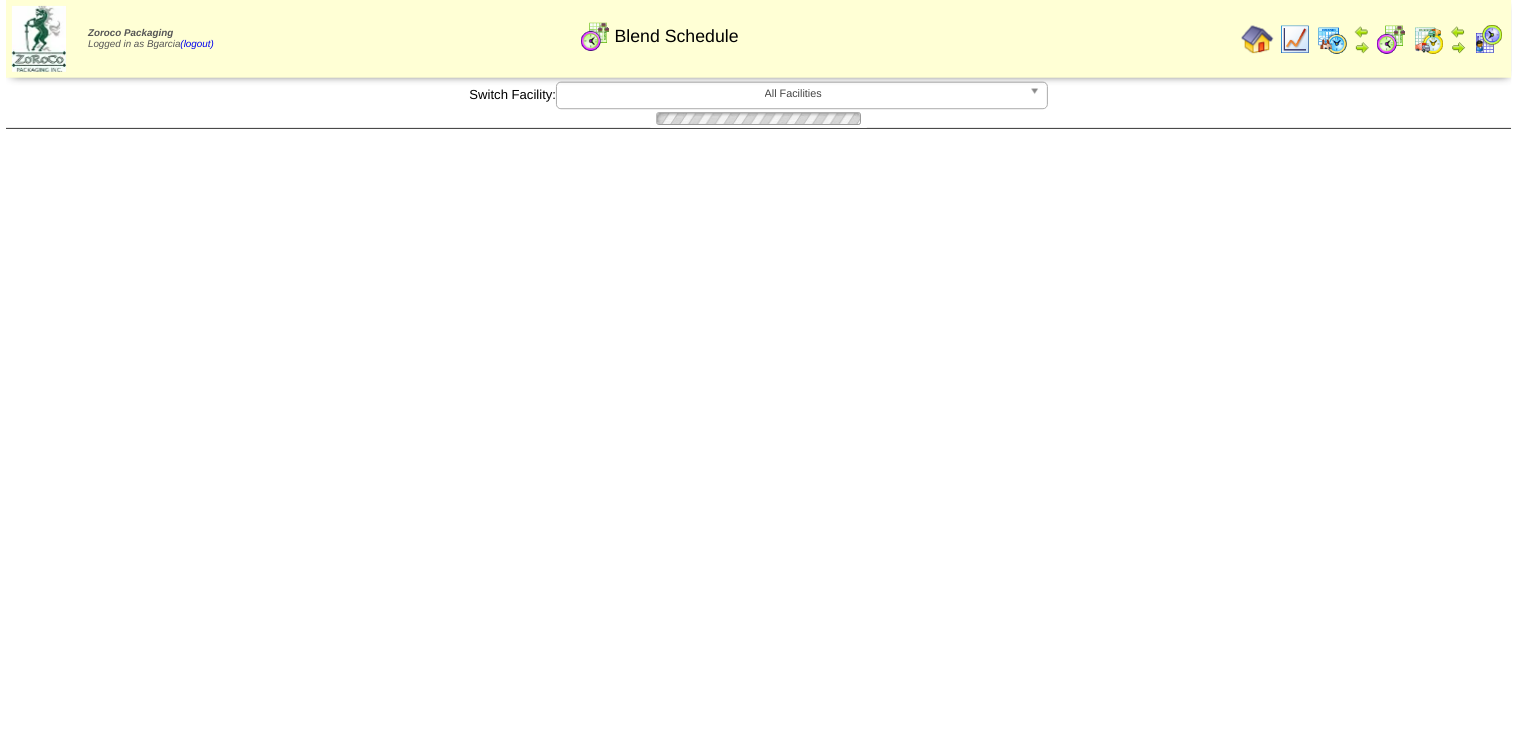 scroll, scrollTop: 0, scrollLeft: 0, axis: both 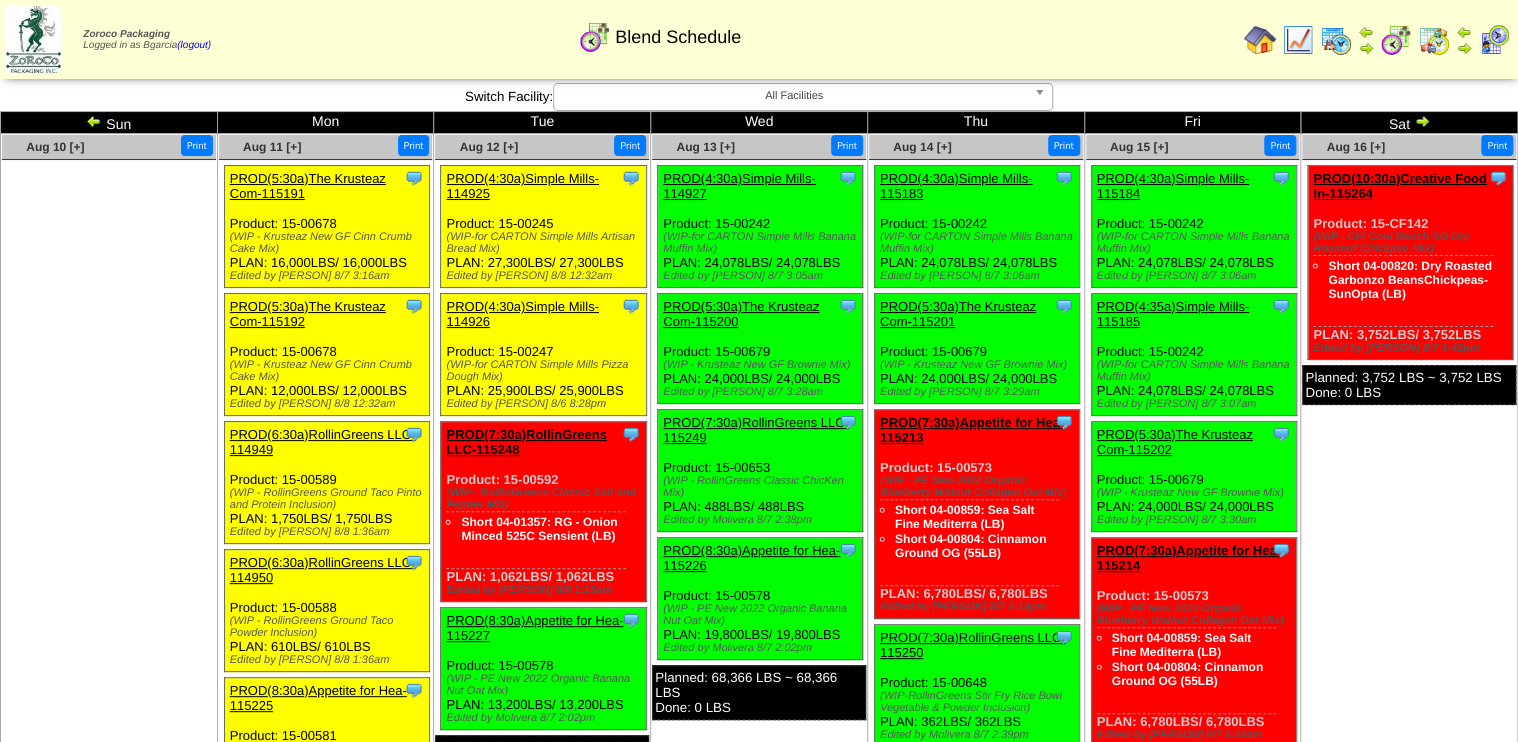 click on "PROD(7:30a)RollinGreens LLC-115248" at bounding box center (526, 442) 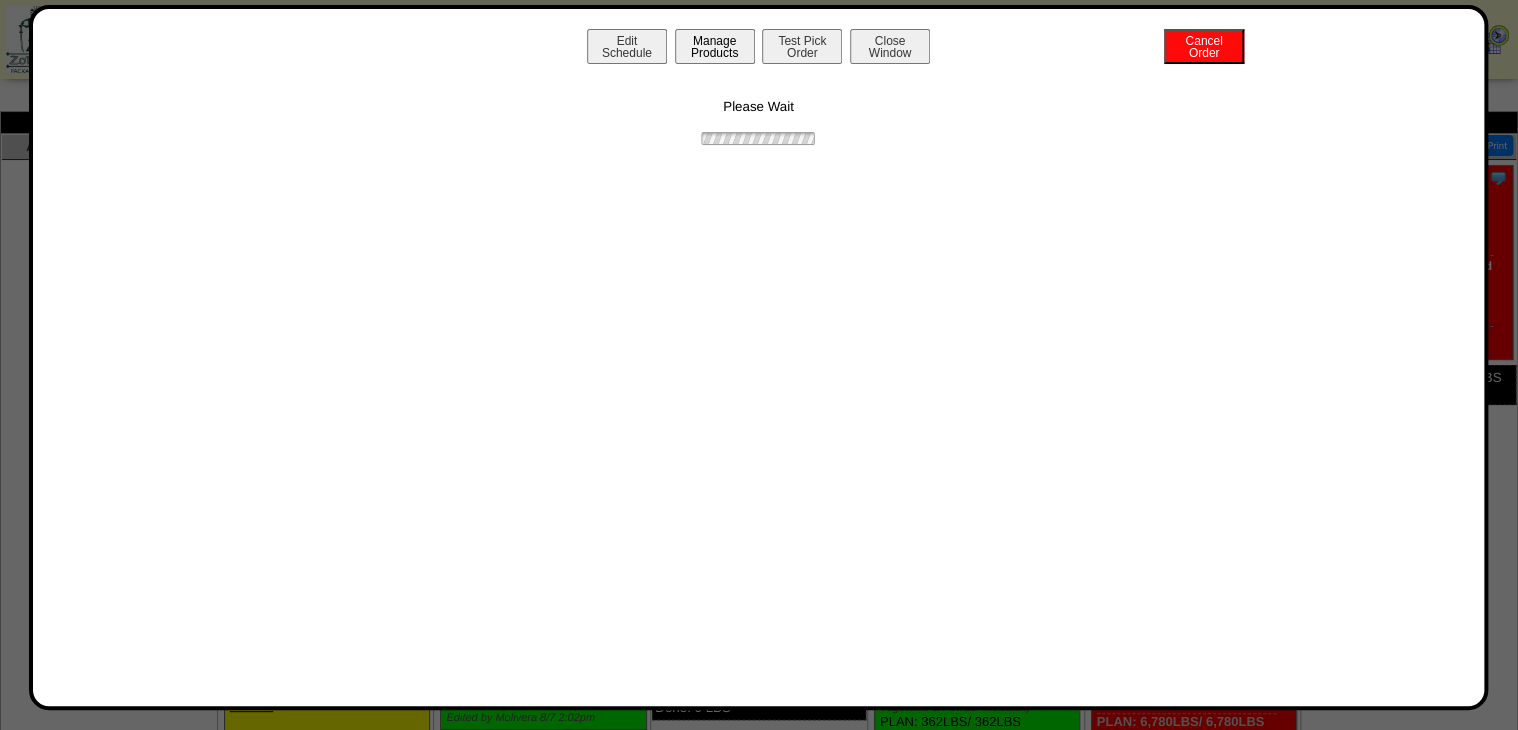 click on "Manage Products" at bounding box center (715, 46) 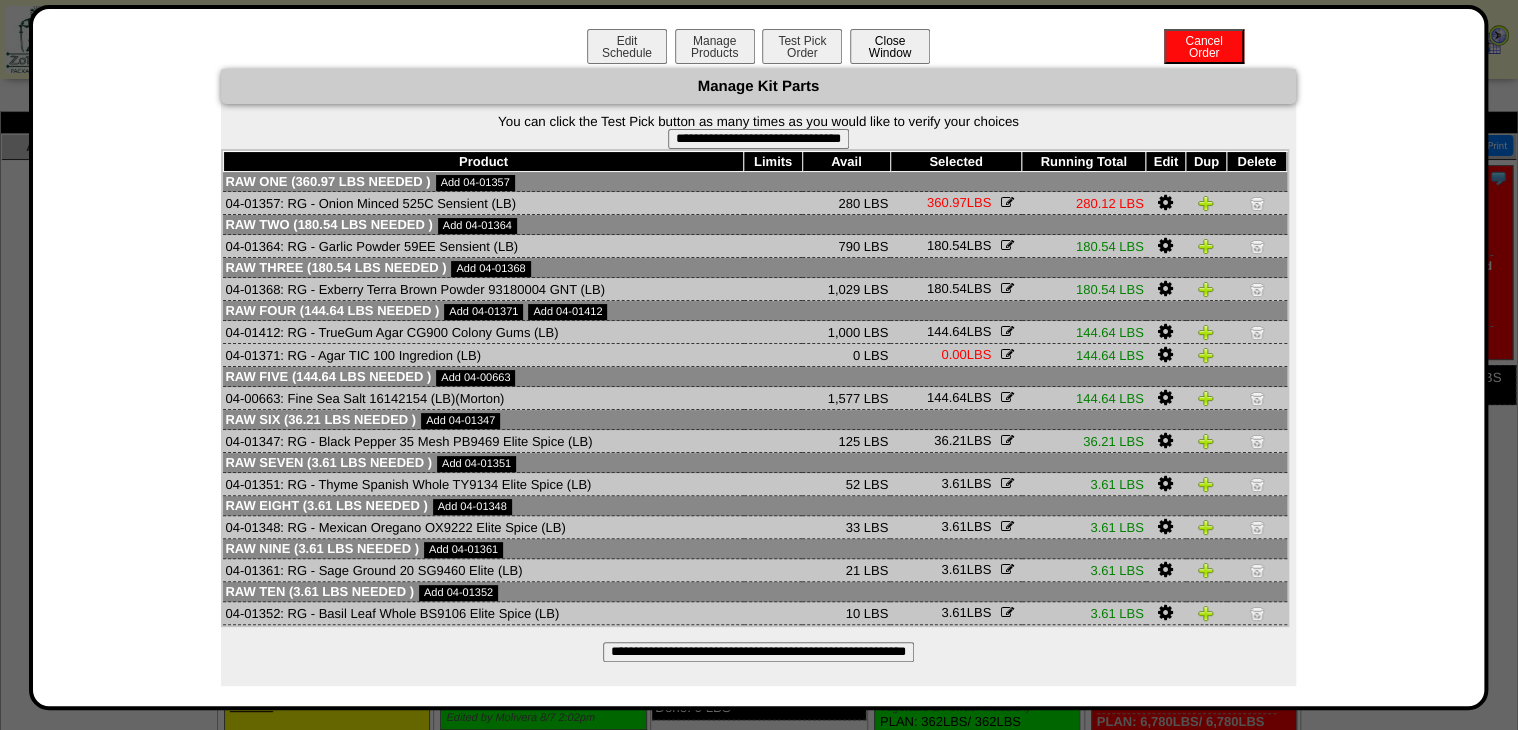 click on "Close Window" at bounding box center (890, 46) 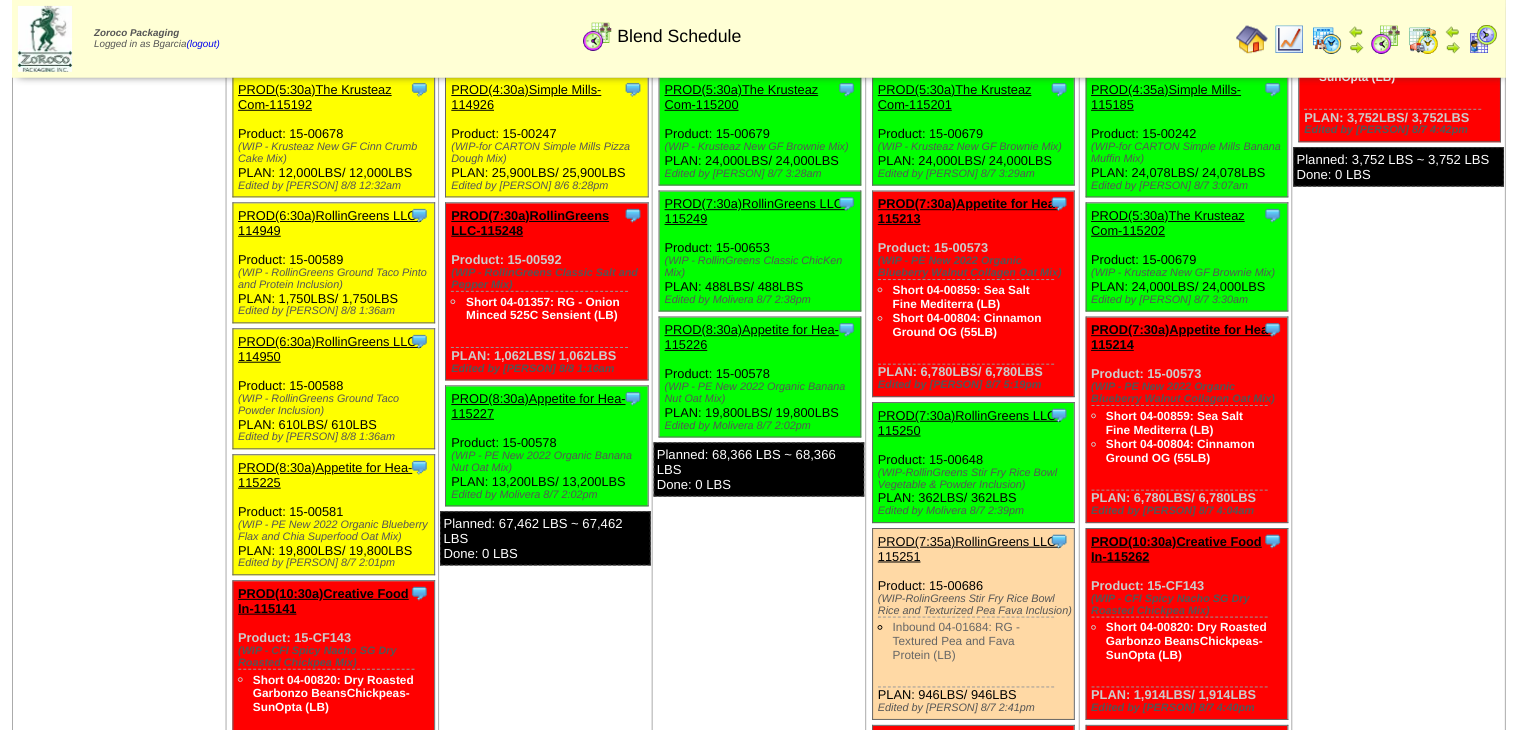 scroll, scrollTop: 320, scrollLeft: 0, axis: vertical 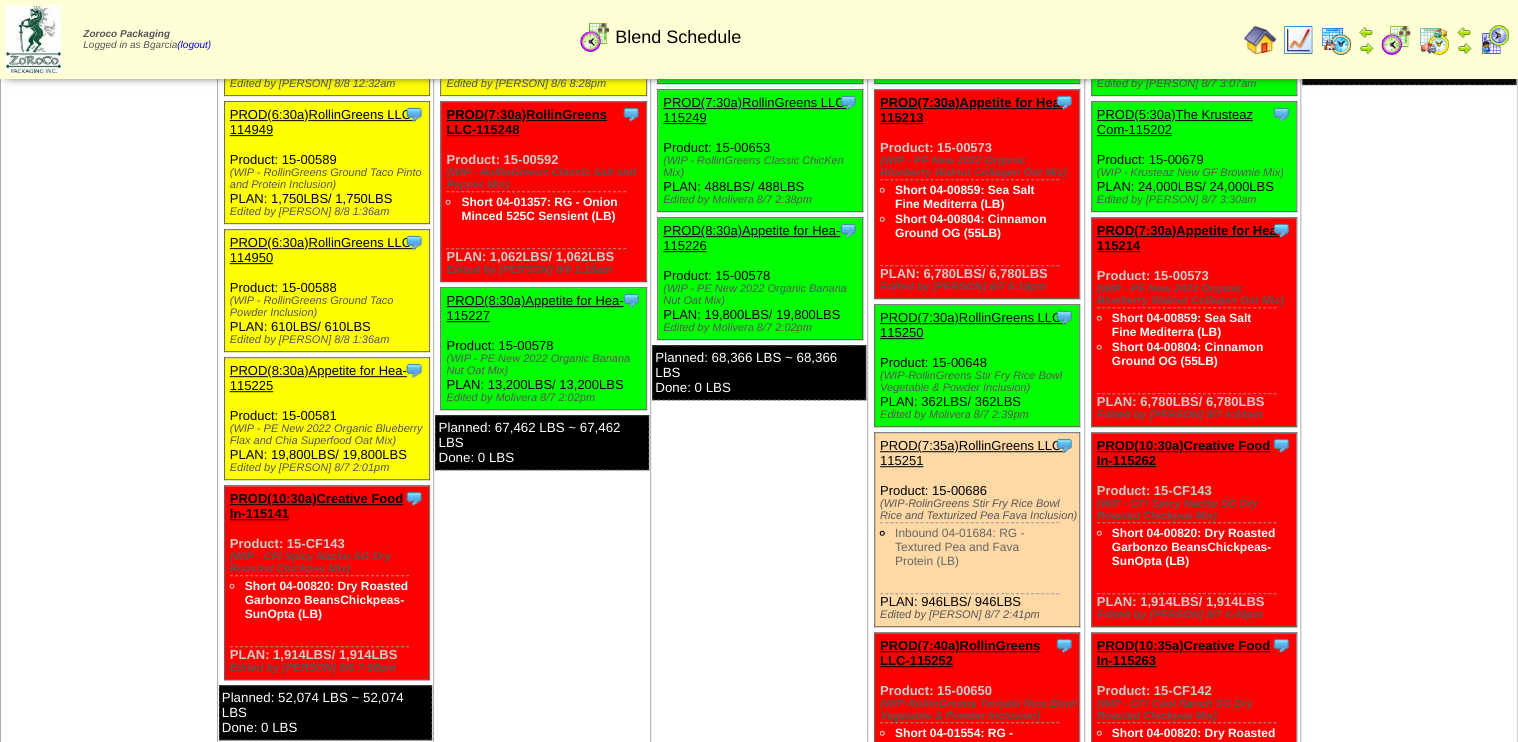 click on "PROD(7:30a)RollinGreens LLC-115248" at bounding box center (526, 122) 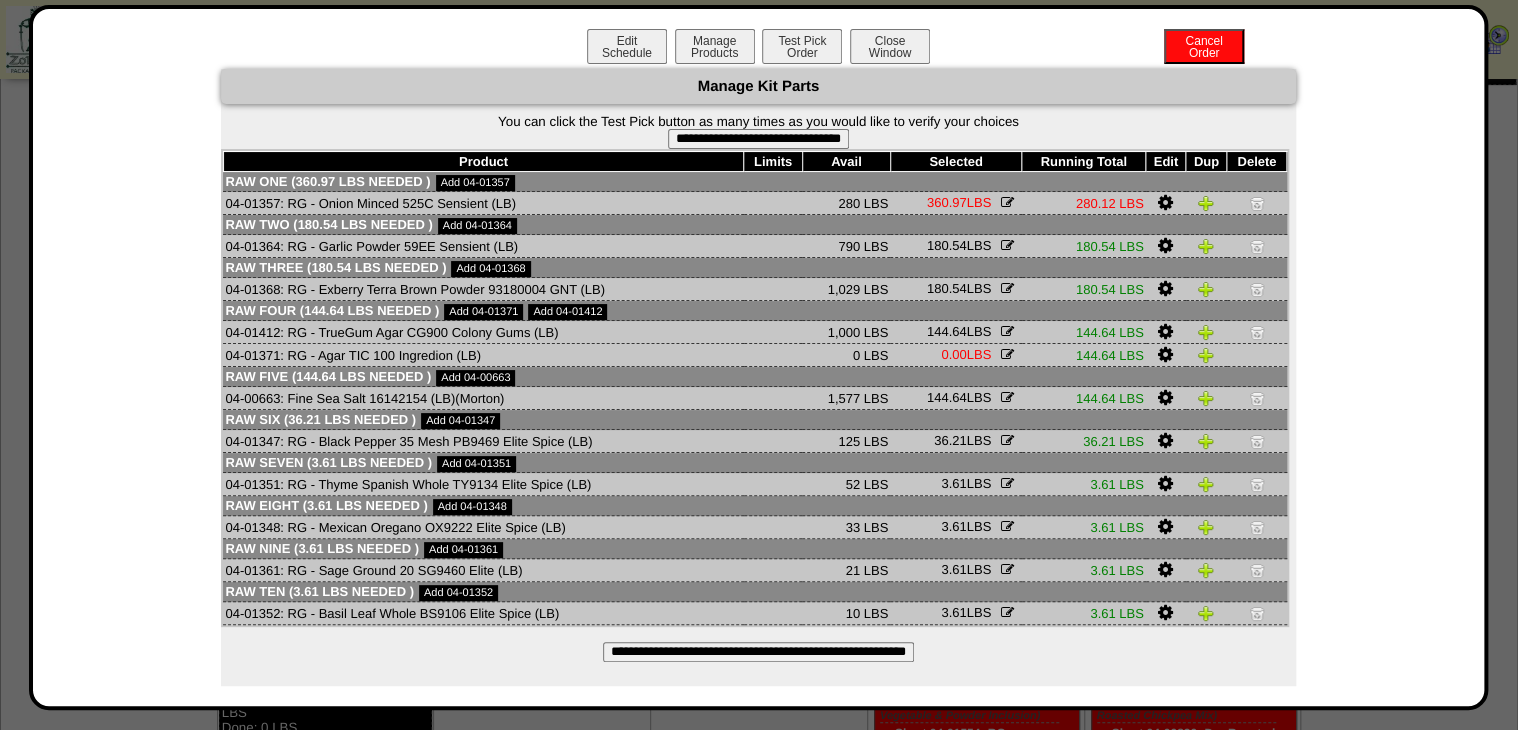 click on "**********" at bounding box center (758, 139) 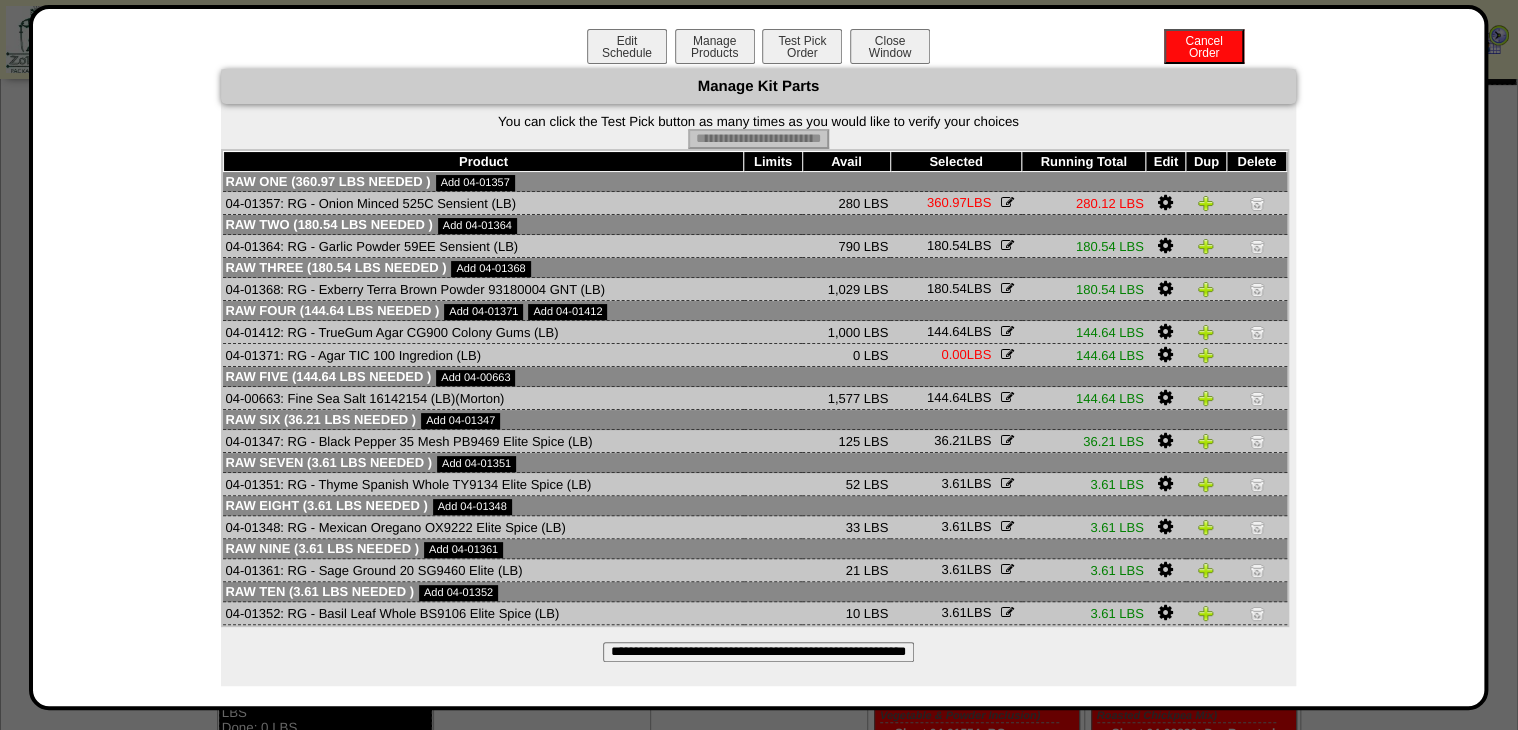 type on "**********" 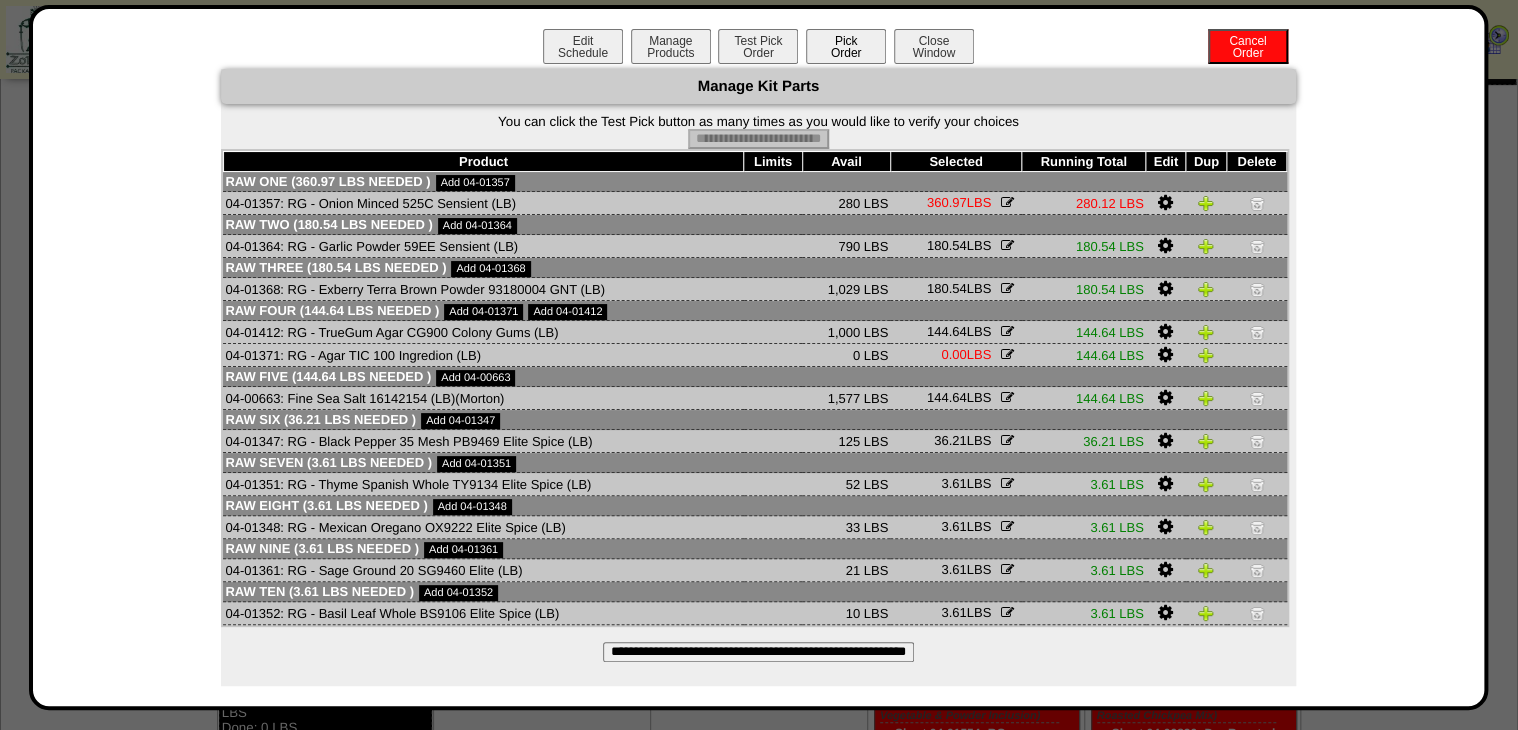 click on "Pick Order" at bounding box center [846, 46] 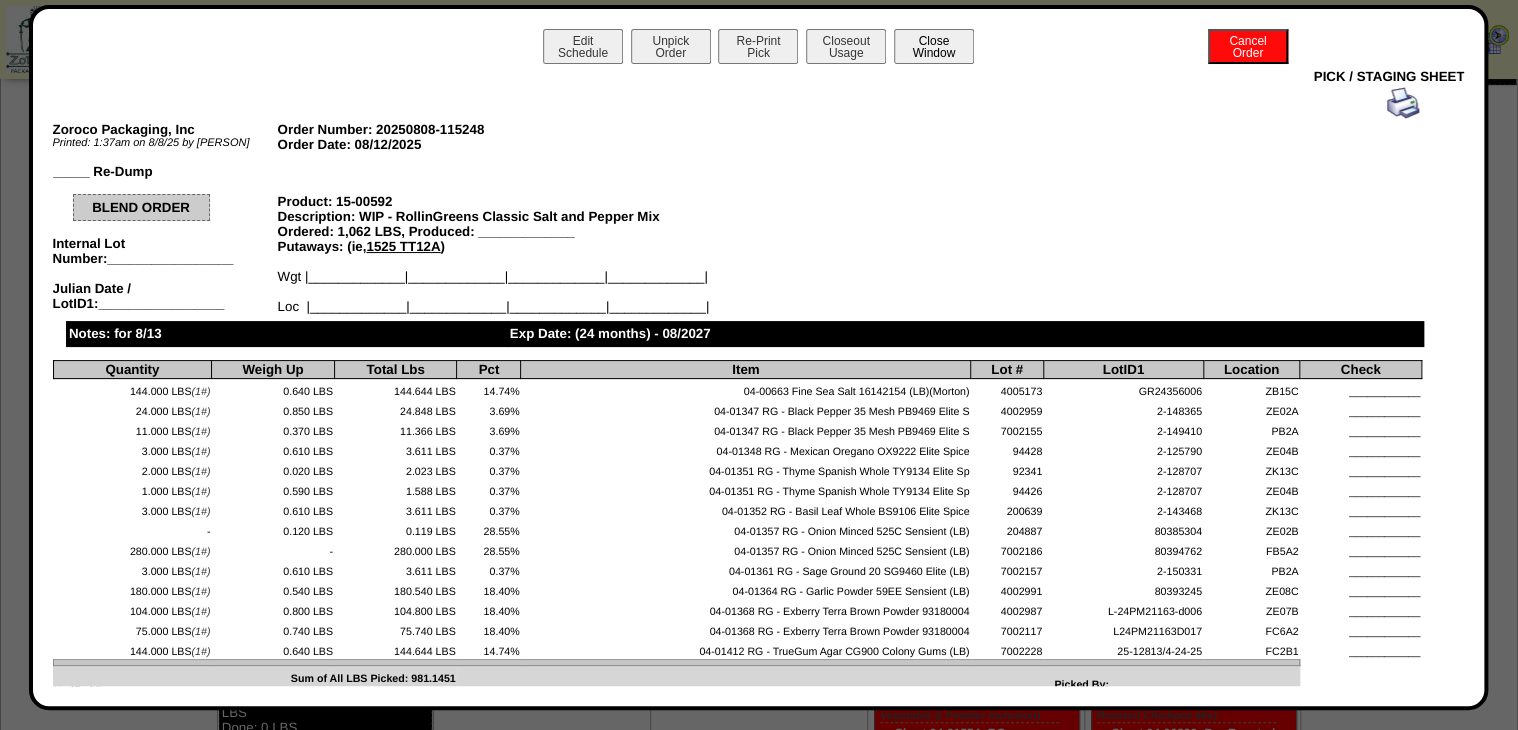 click on "Close Window" at bounding box center [934, 46] 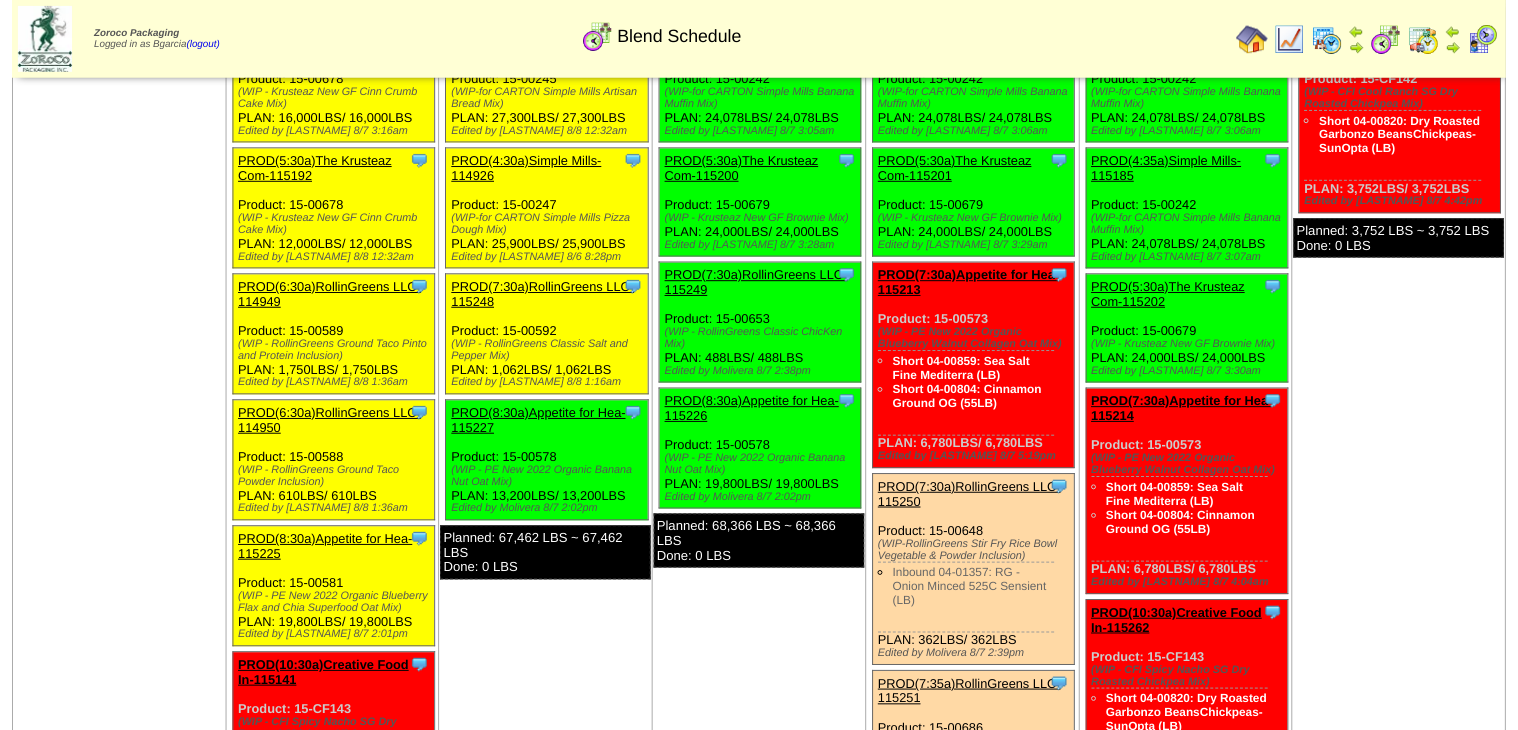 scroll, scrollTop: 160, scrollLeft: 0, axis: vertical 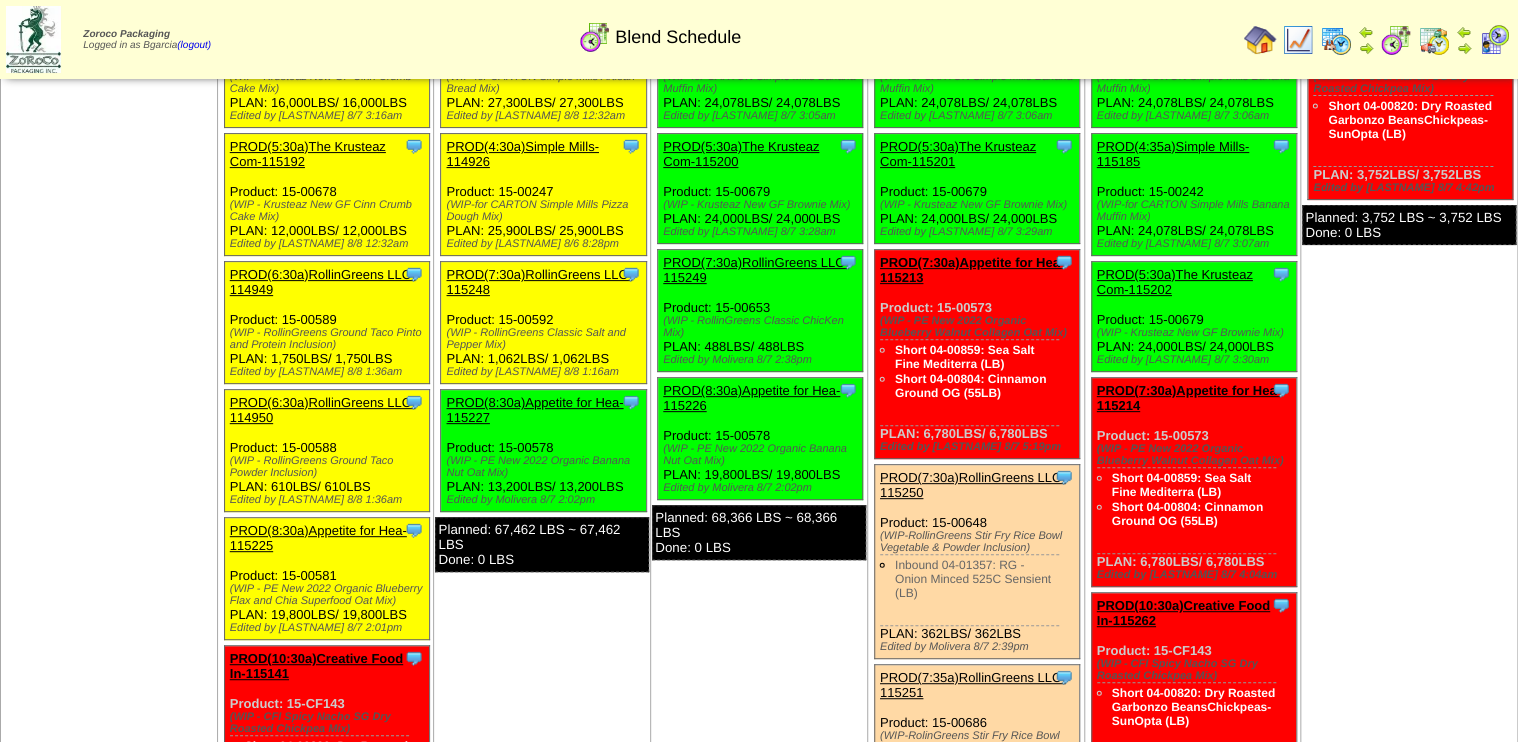 click on "PROD(8:30a)Appetite for Hea-115227" at bounding box center (534, 410) 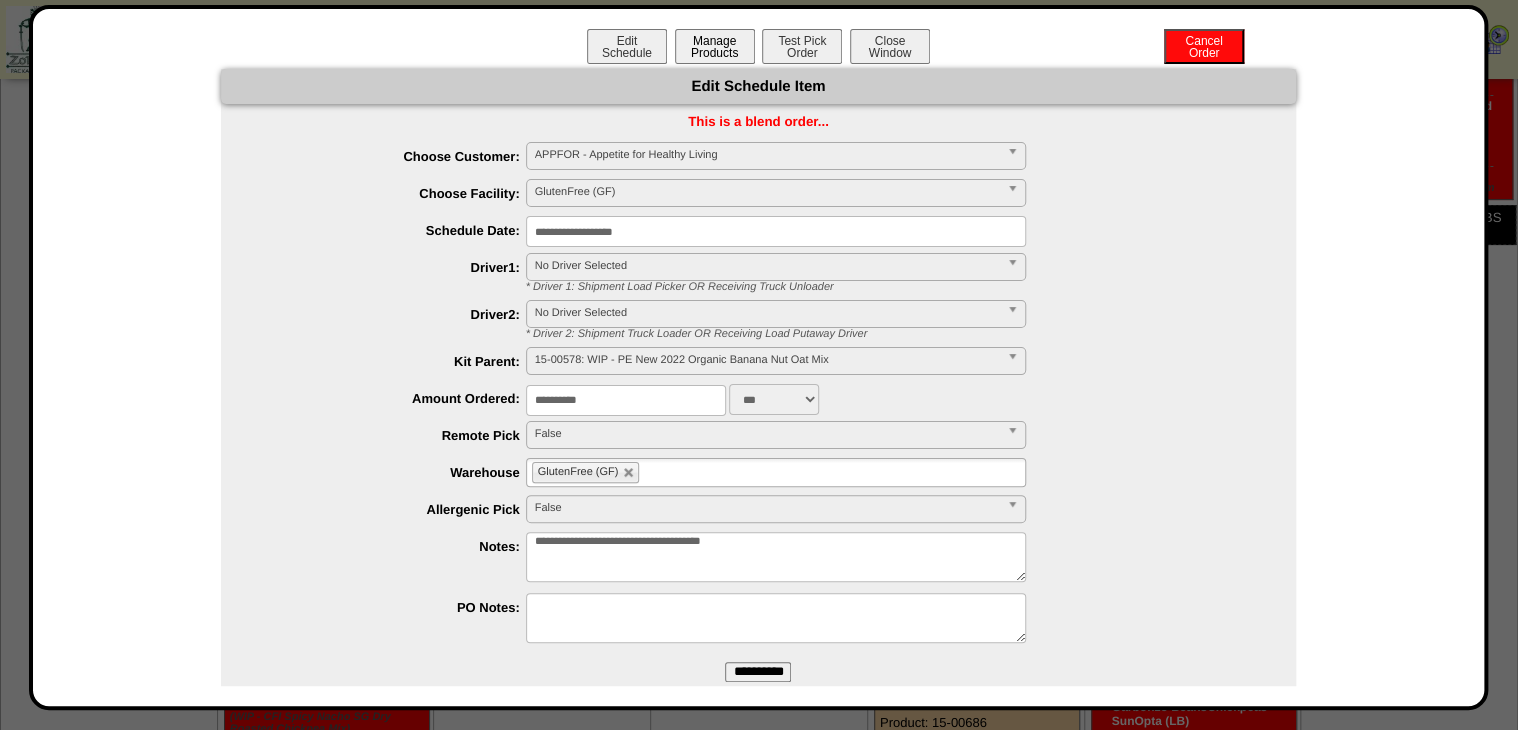 click on "Manage Products" at bounding box center (715, 46) 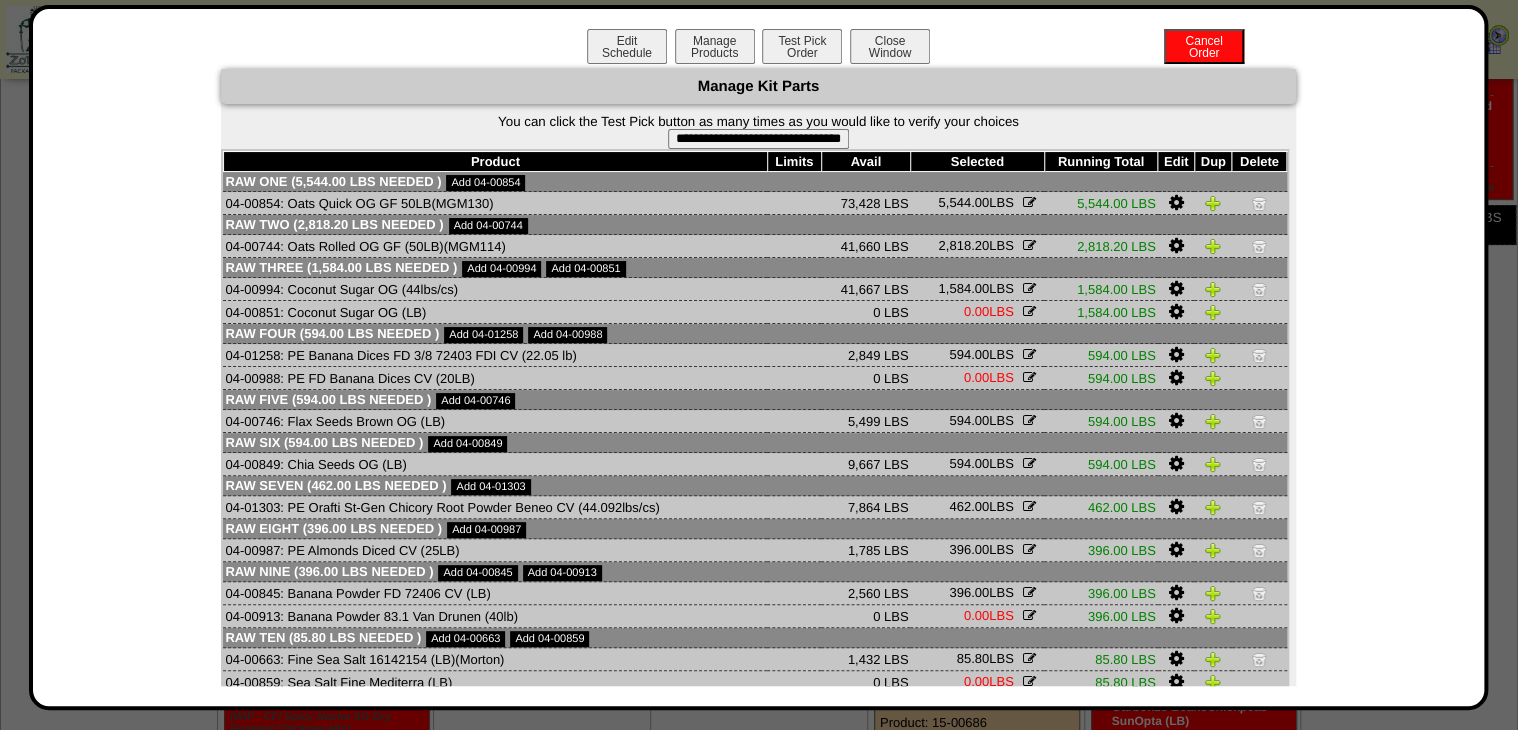 click on "**********" at bounding box center [758, 139] 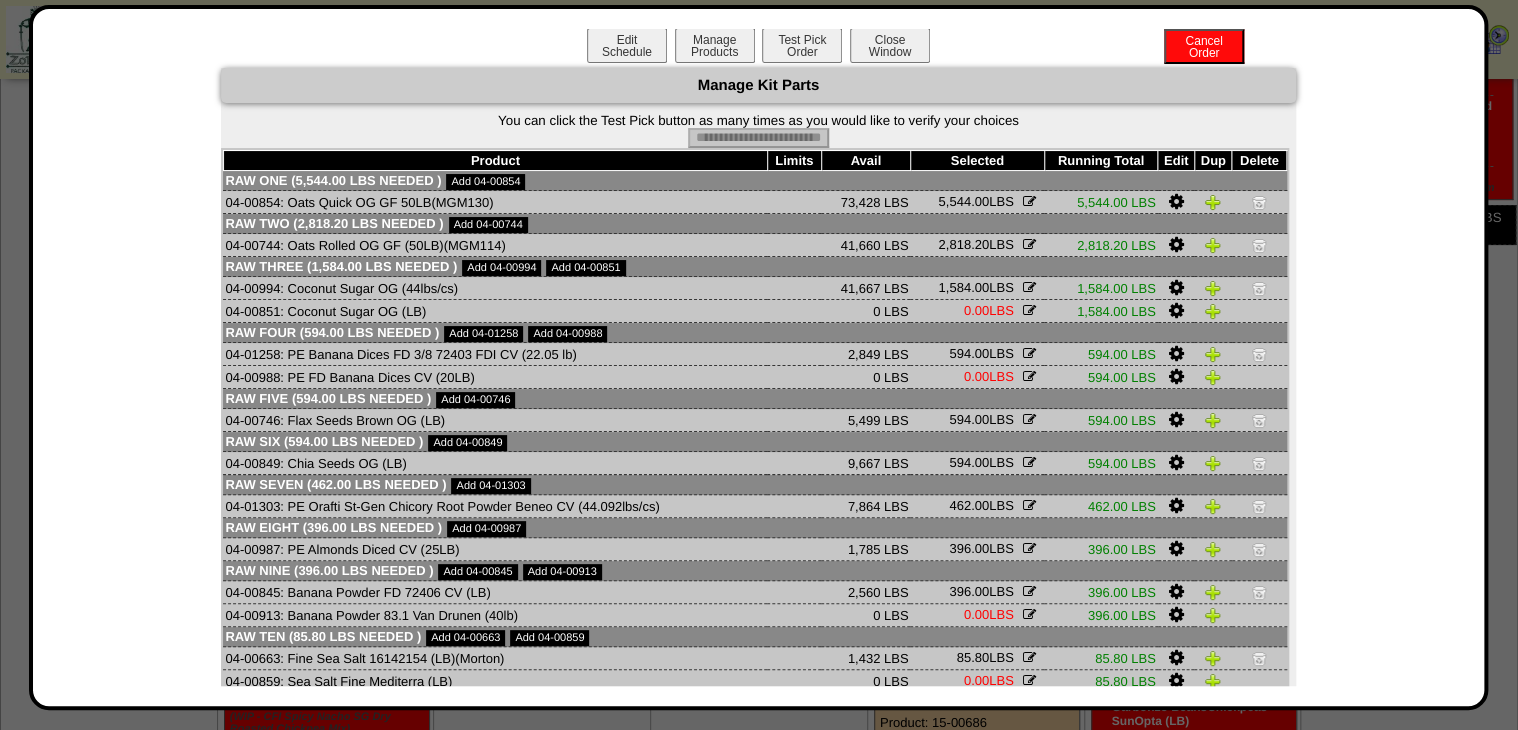 scroll, scrollTop: 0, scrollLeft: 0, axis: both 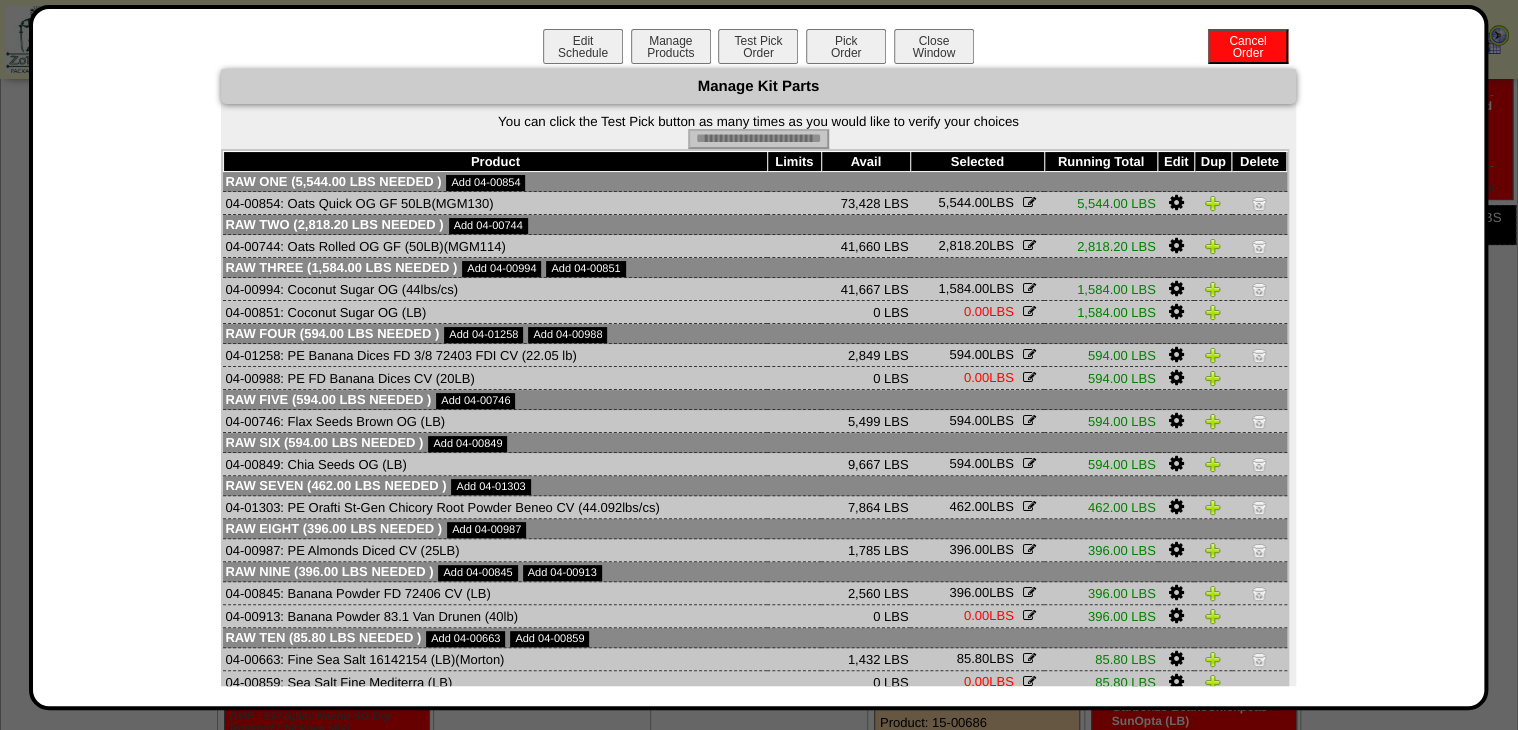 click on "Pick Order" at bounding box center (846, 46) 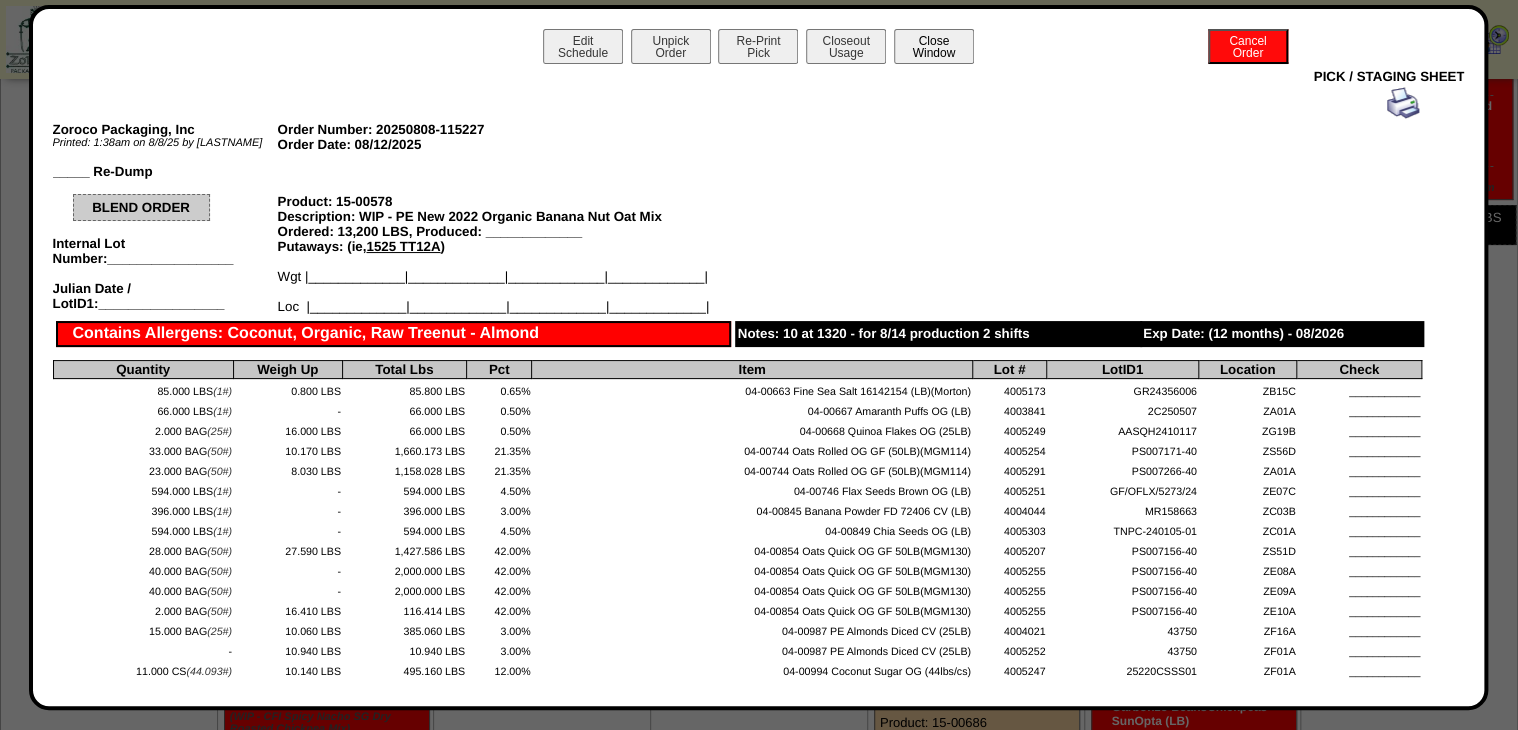 click on "Close Window" at bounding box center (934, 46) 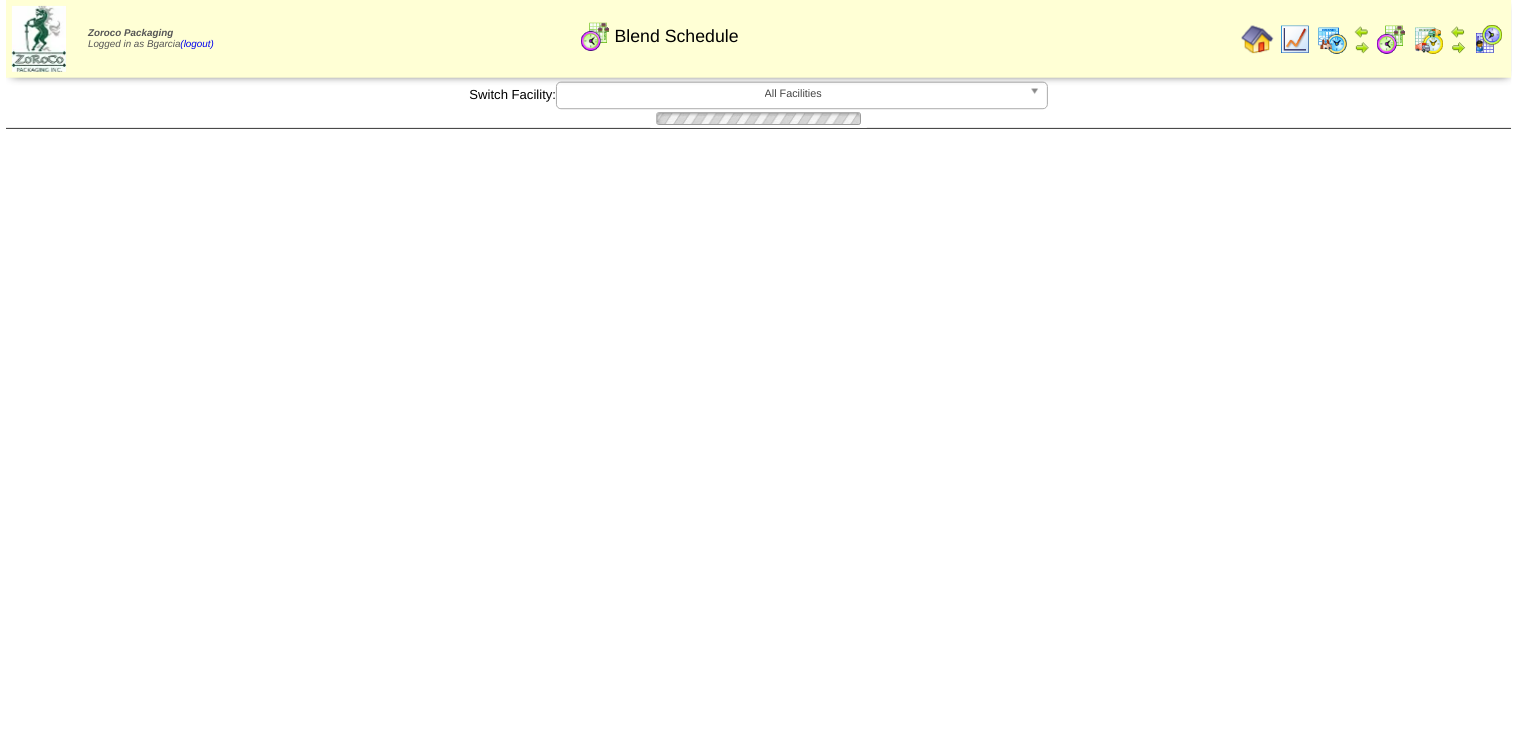 scroll, scrollTop: 0, scrollLeft: 0, axis: both 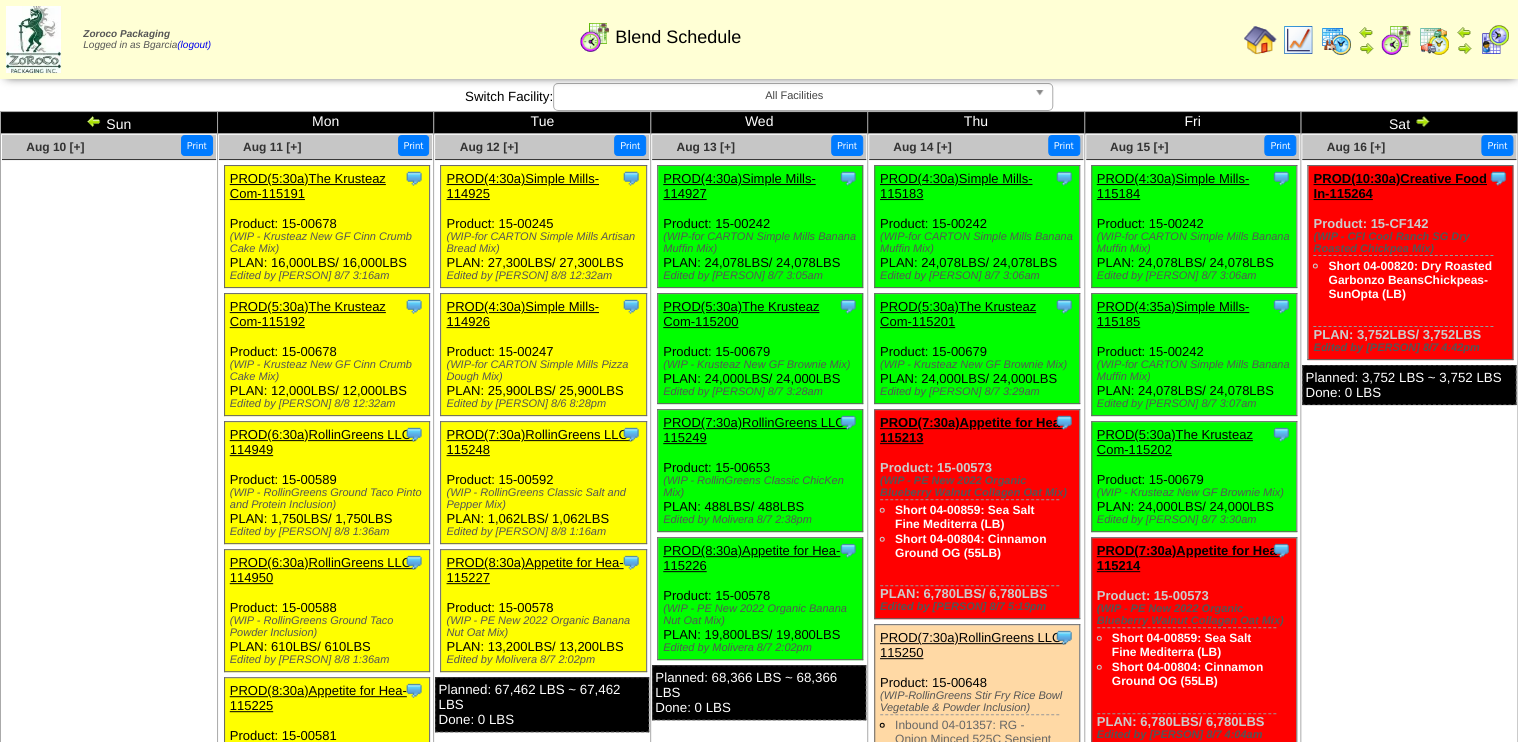 click on "PROD(4:30a)Simple Mills-114927" at bounding box center [739, 186] 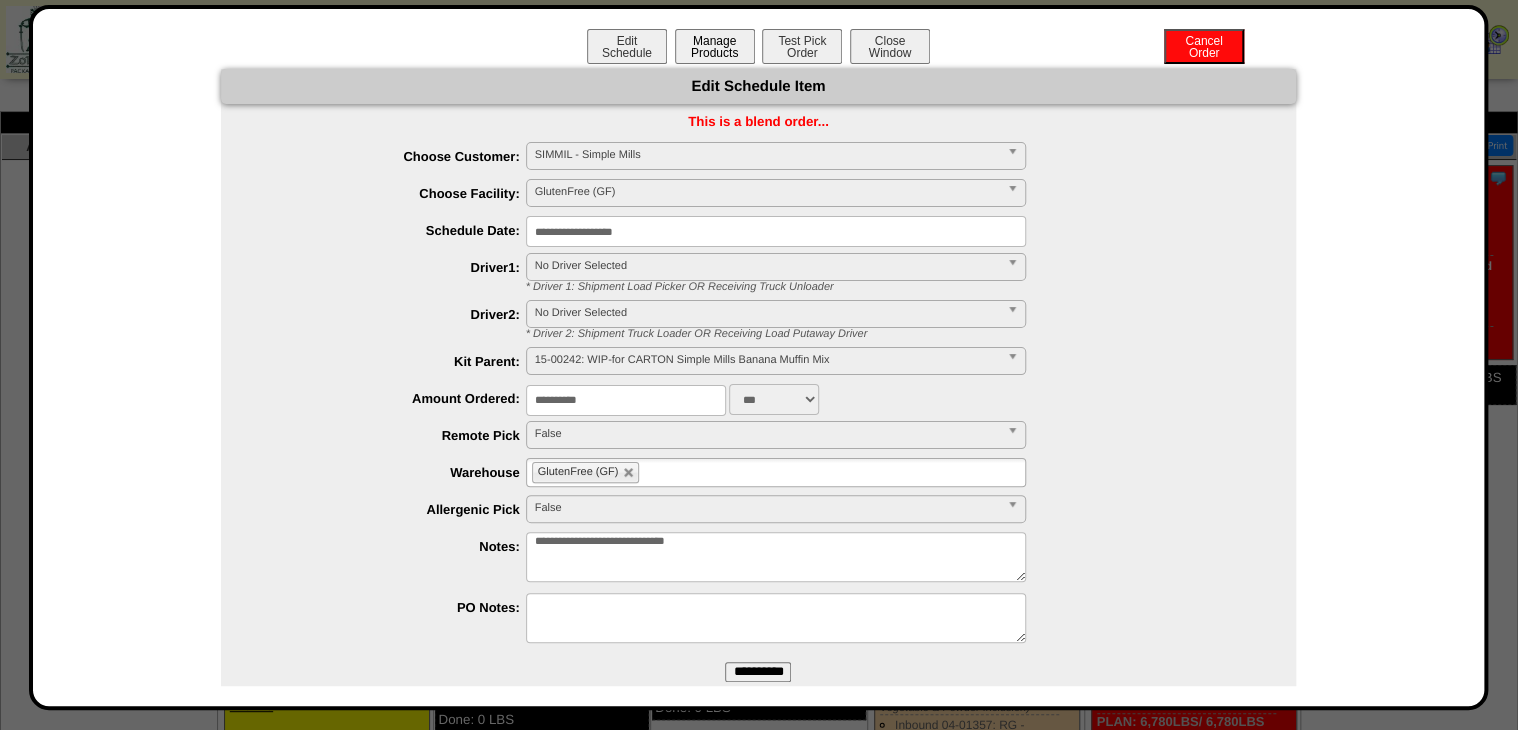 click on "Manage Products" at bounding box center (715, 46) 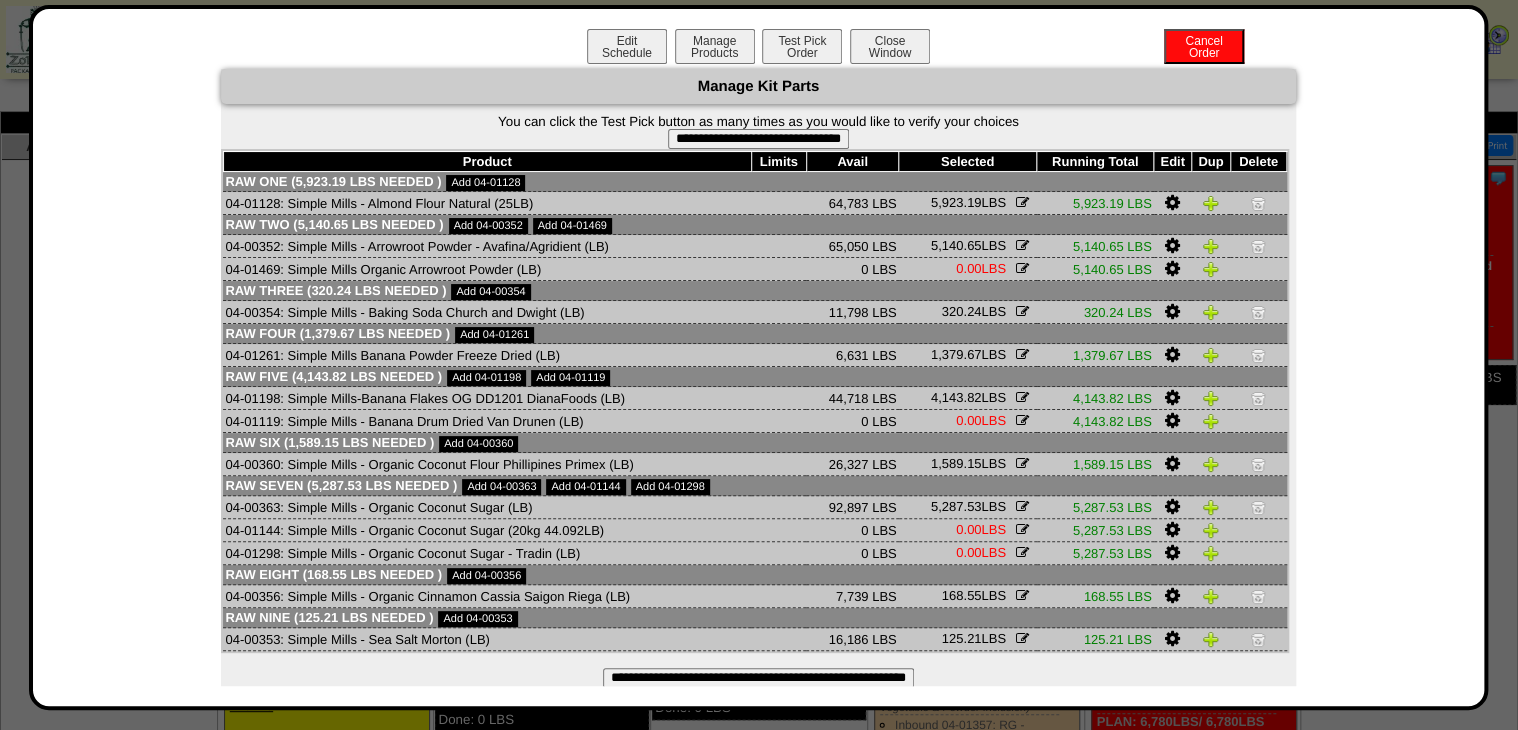 click on "**********" at bounding box center [758, 139] 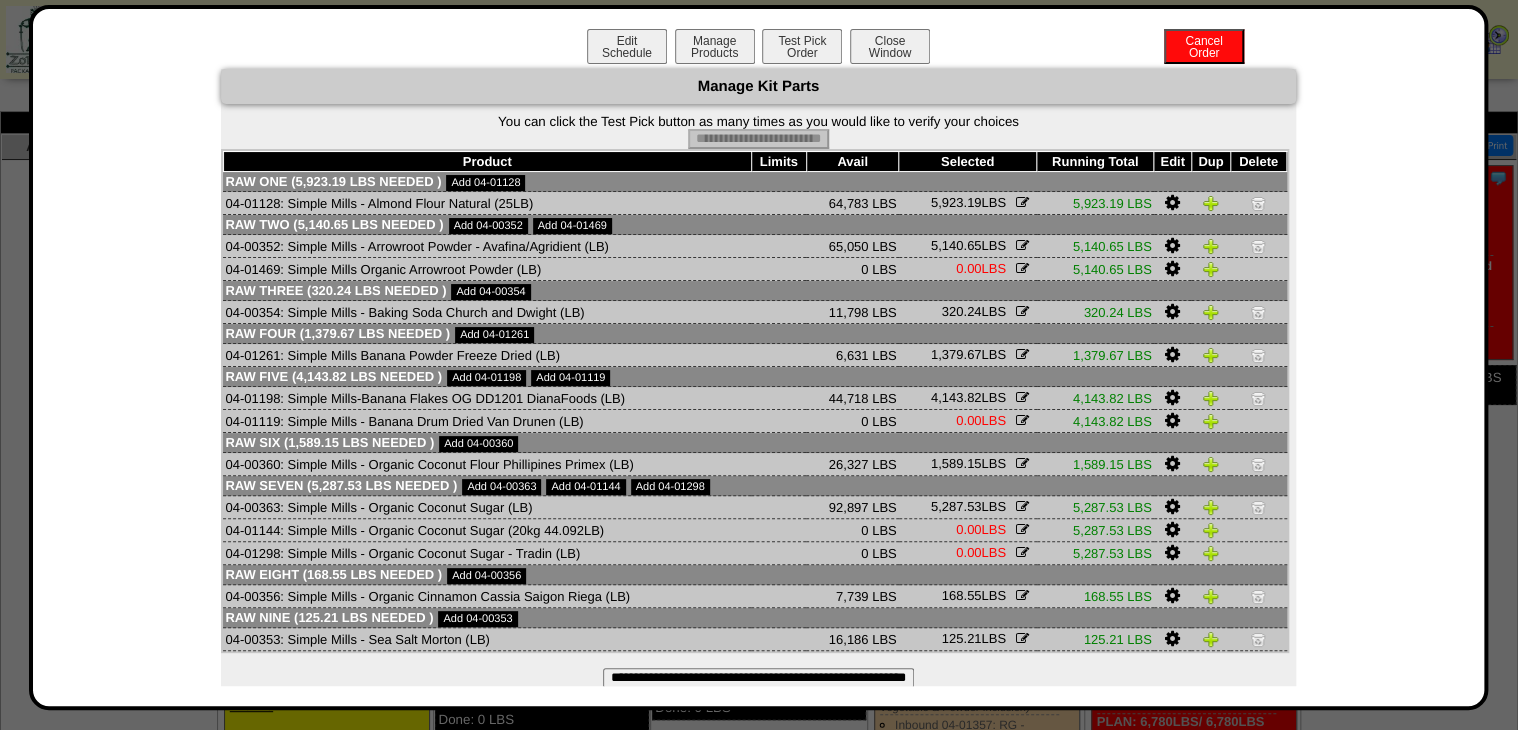 type on "**********" 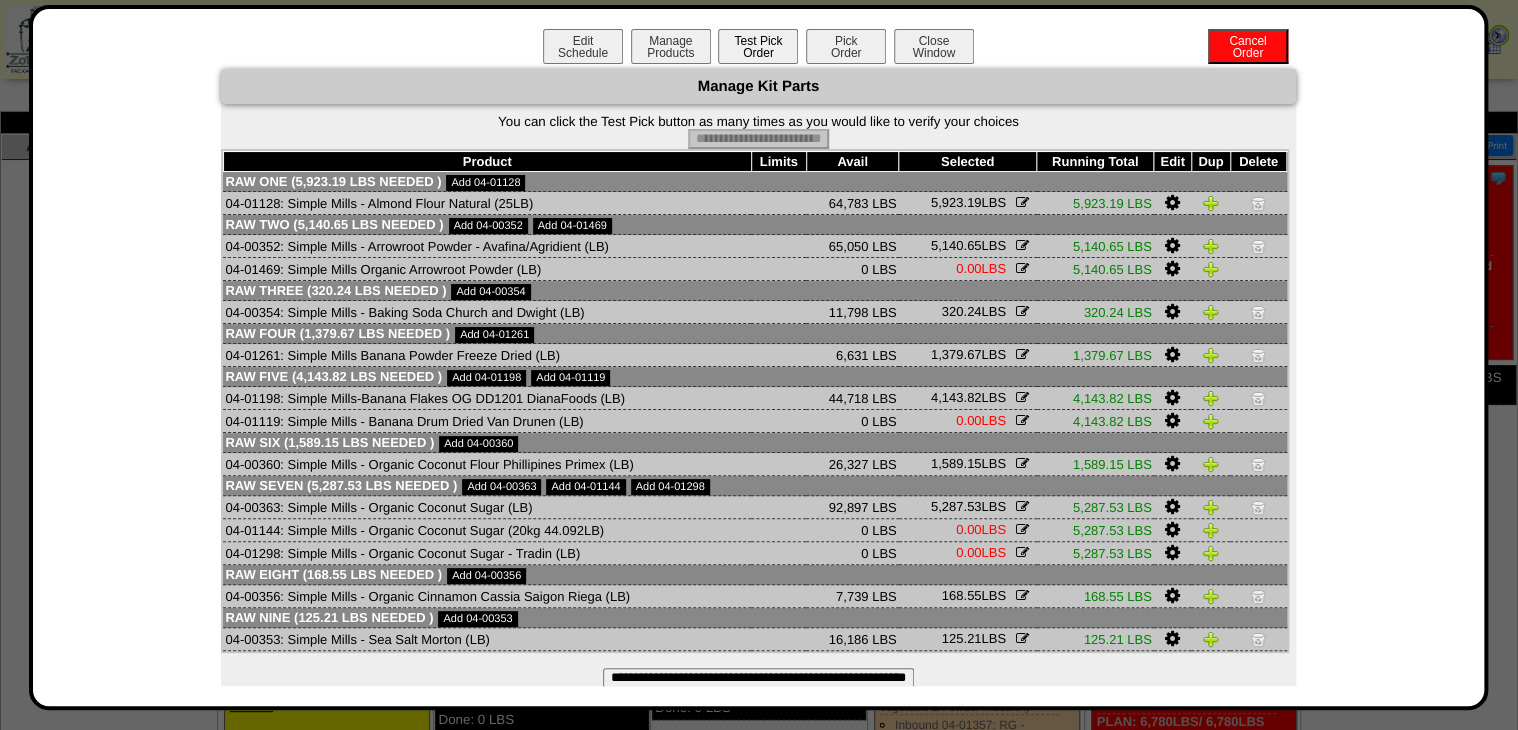 click on "Pick Order" at bounding box center (846, 46) 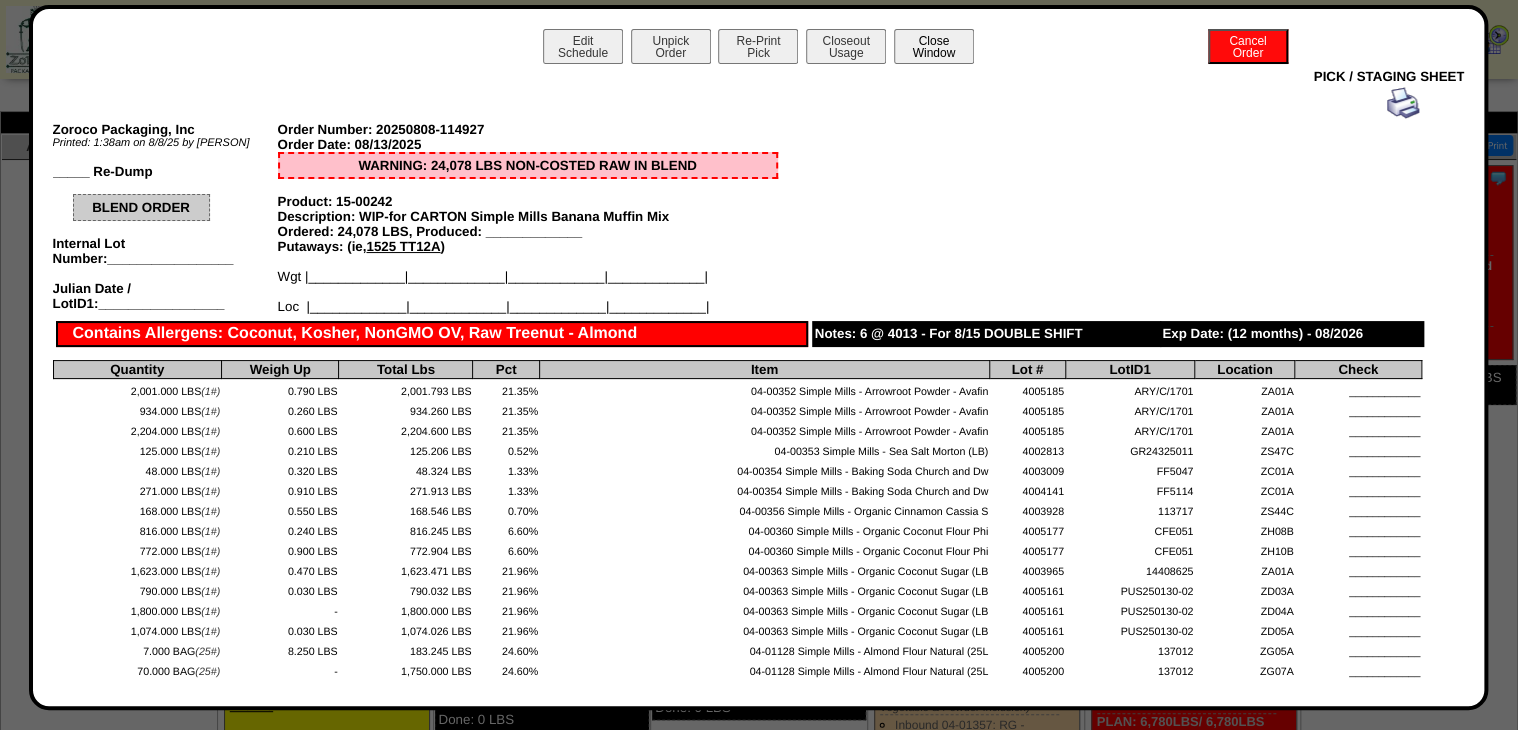 click on "Close Window" at bounding box center [934, 46] 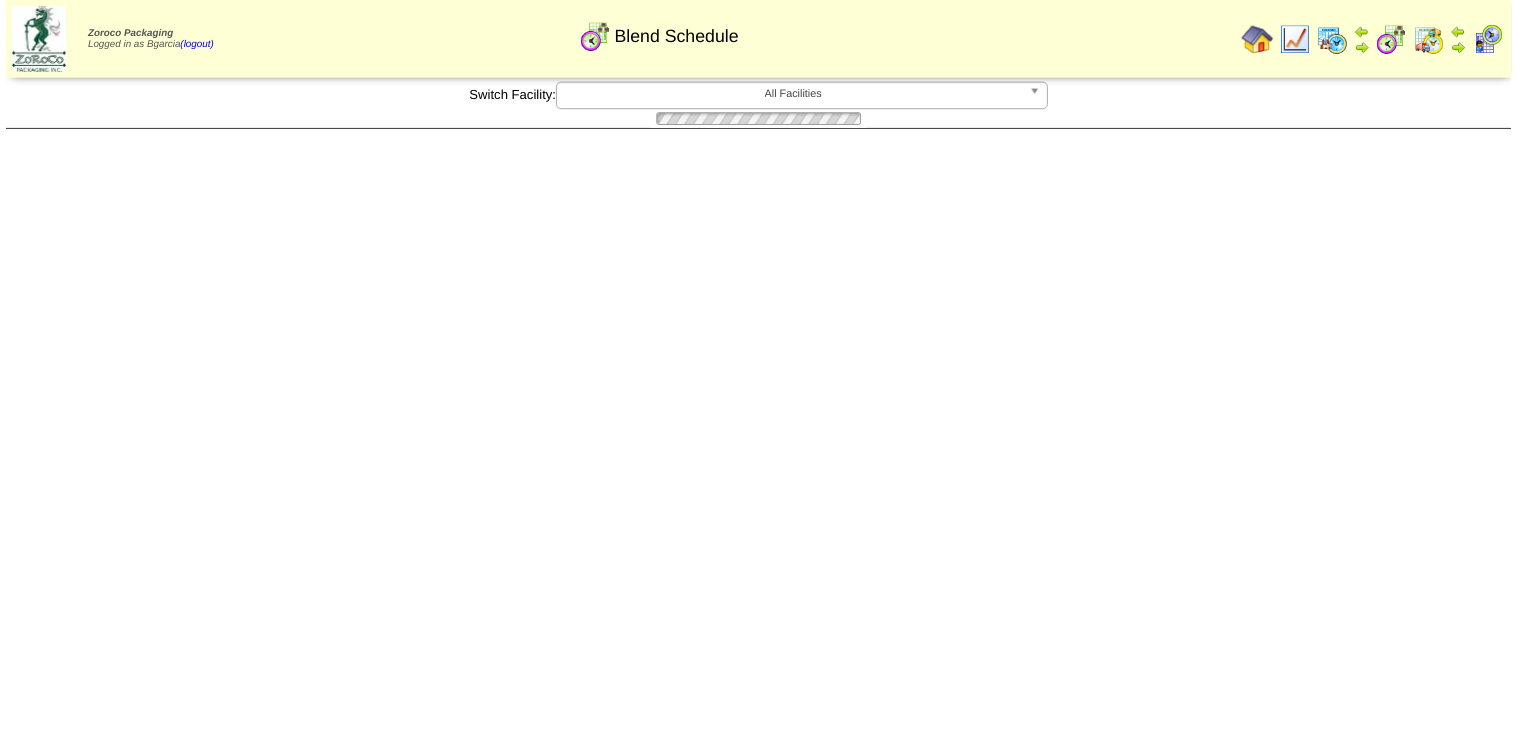 scroll, scrollTop: 0, scrollLeft: 0, axis: both 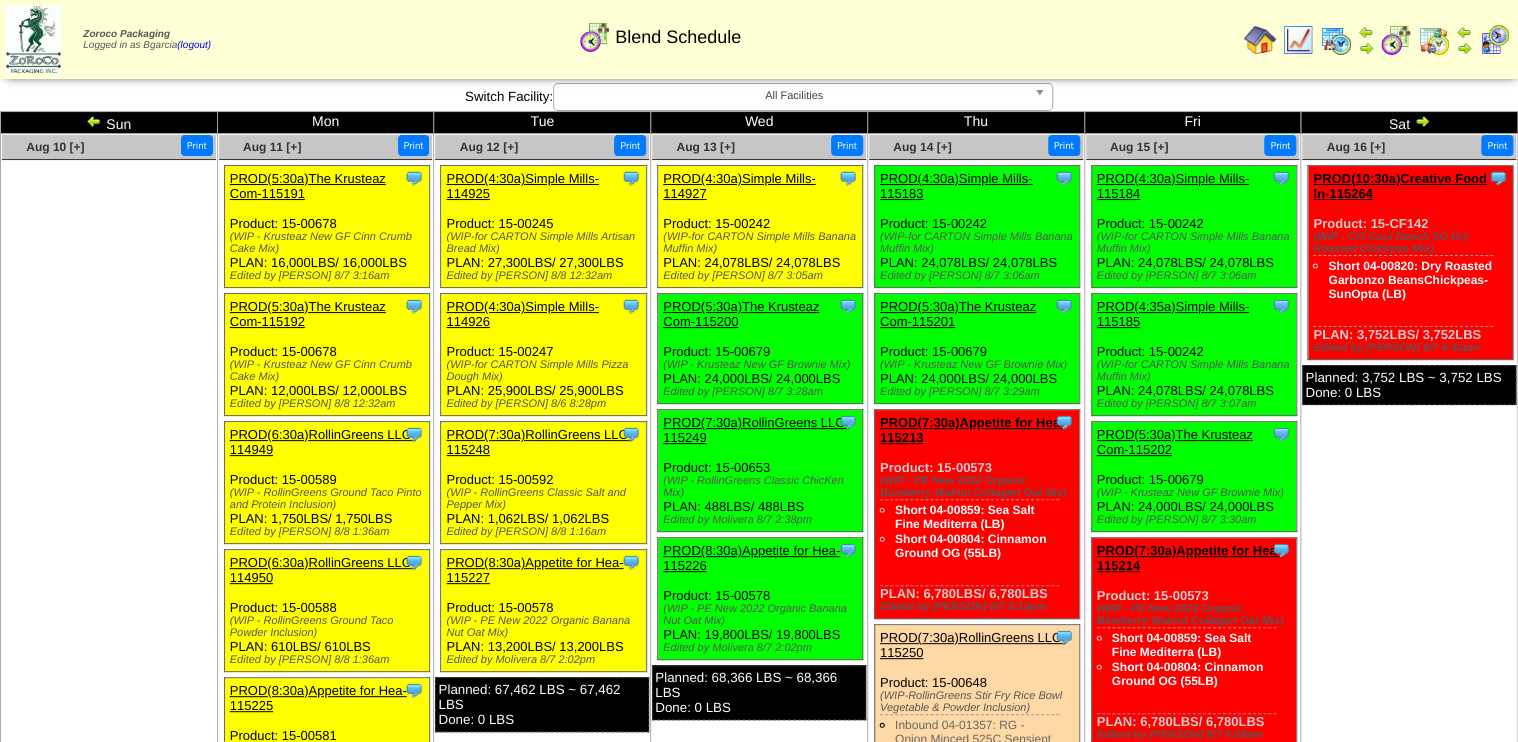 click on "PROD(5:30a)The Krusteaz Com-115200" at bounding box center [741, 314] 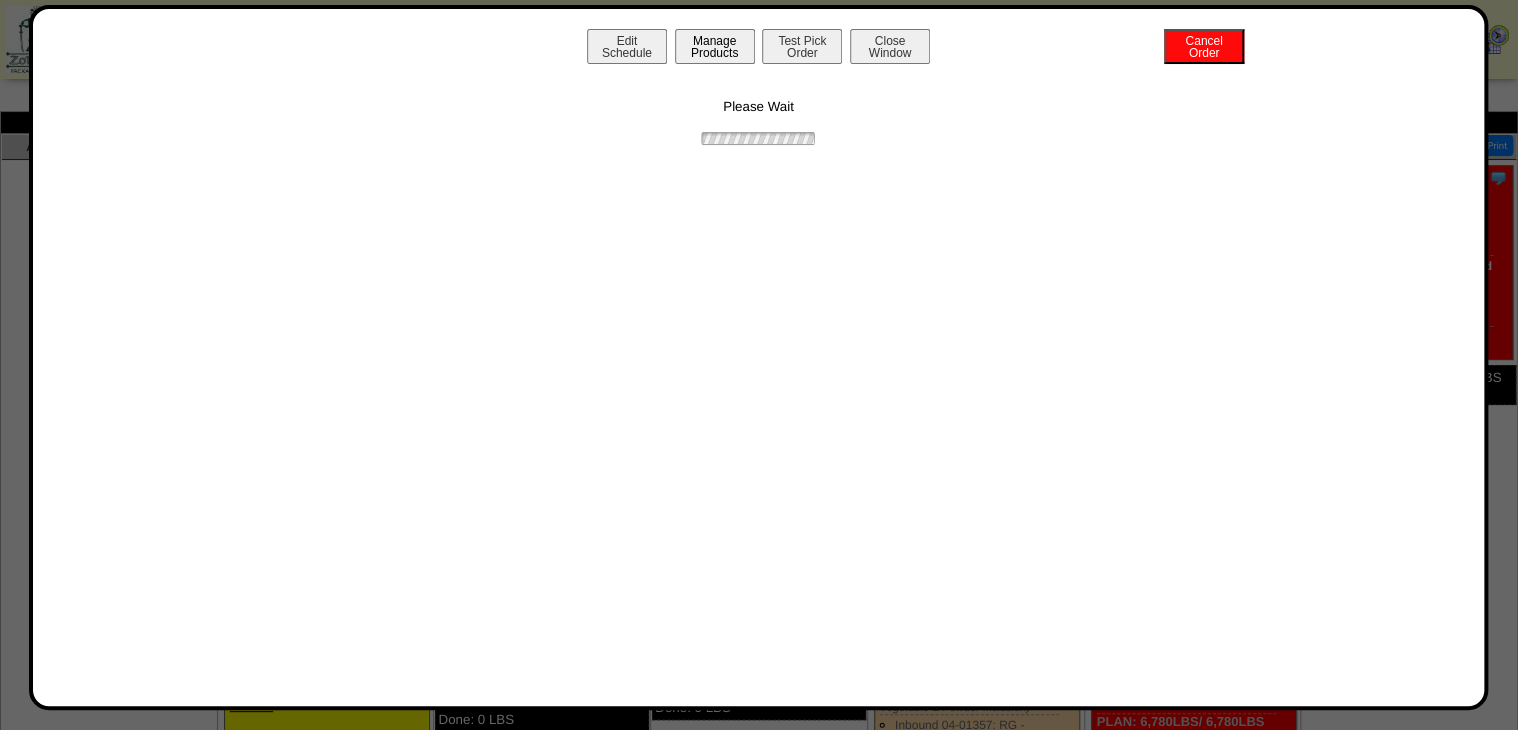 click on "Manage Products" at bounding box center [715, 46] 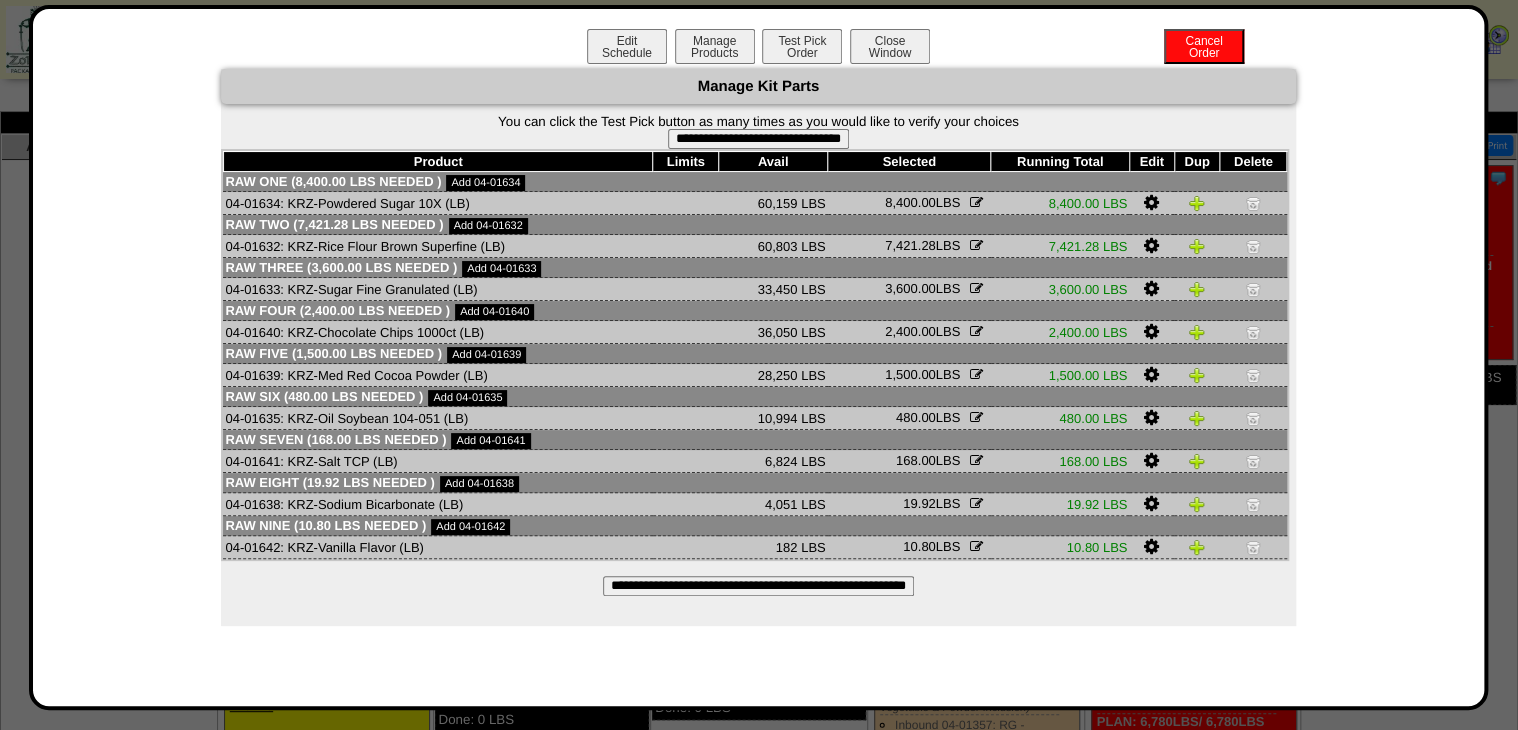 click on "**********" at bounding box center [758, 139] 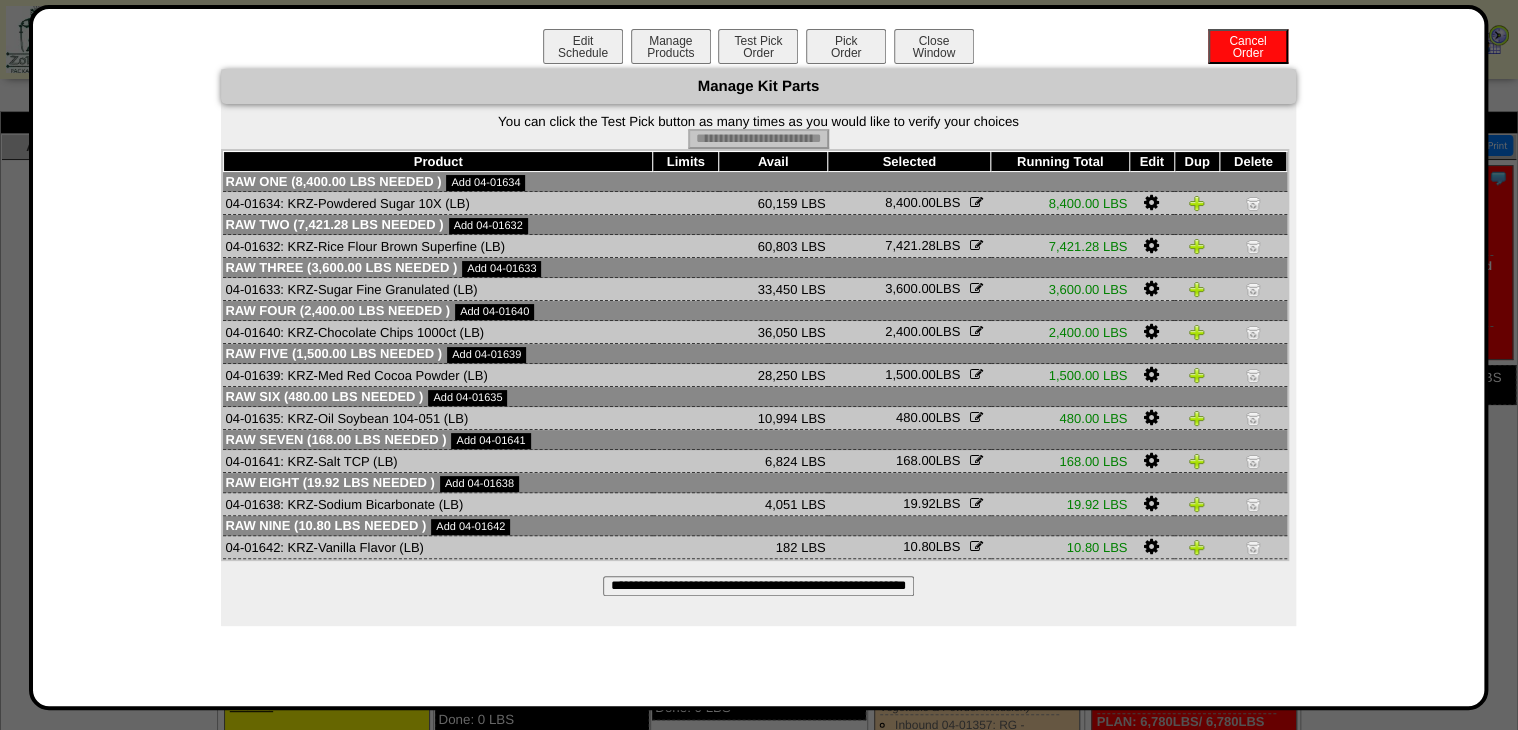 click on "Pick Order" at bounding box center (846, 46) 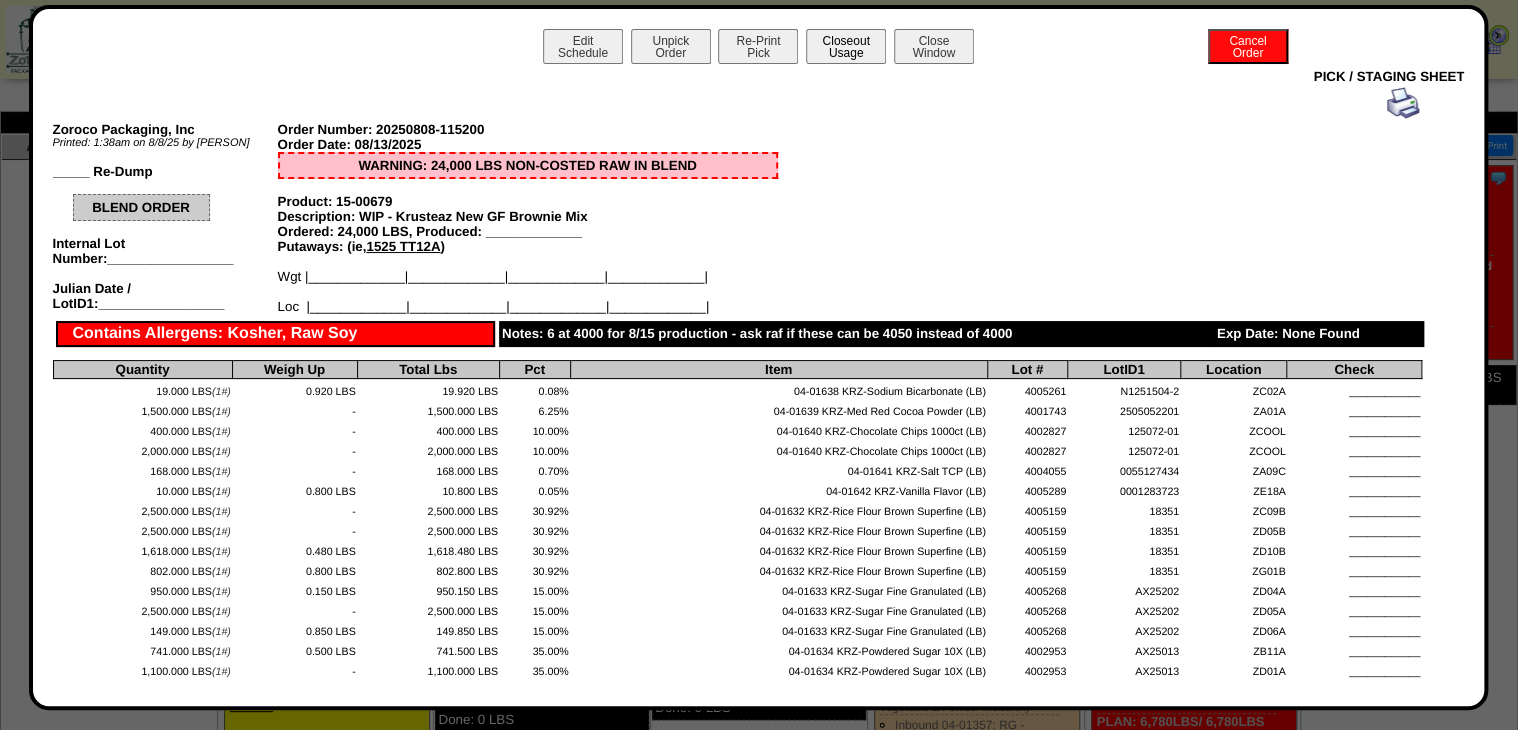 click on "Closeout Usage" at bounding box center [846, 46] 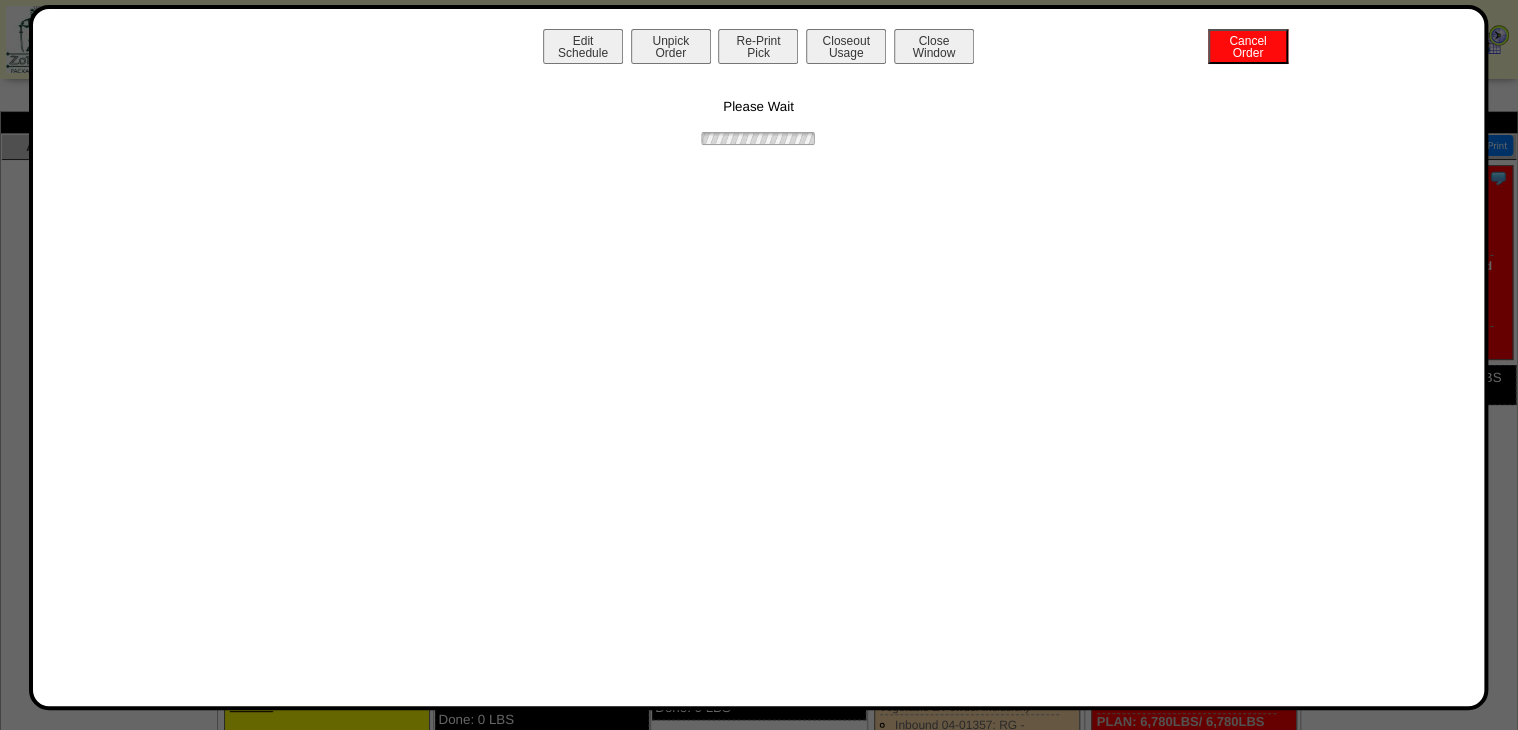 drag, startPoint x: 968, startPoint y: 65, endPoint x: 956, endPoint y: 64, distance: 12.0415945 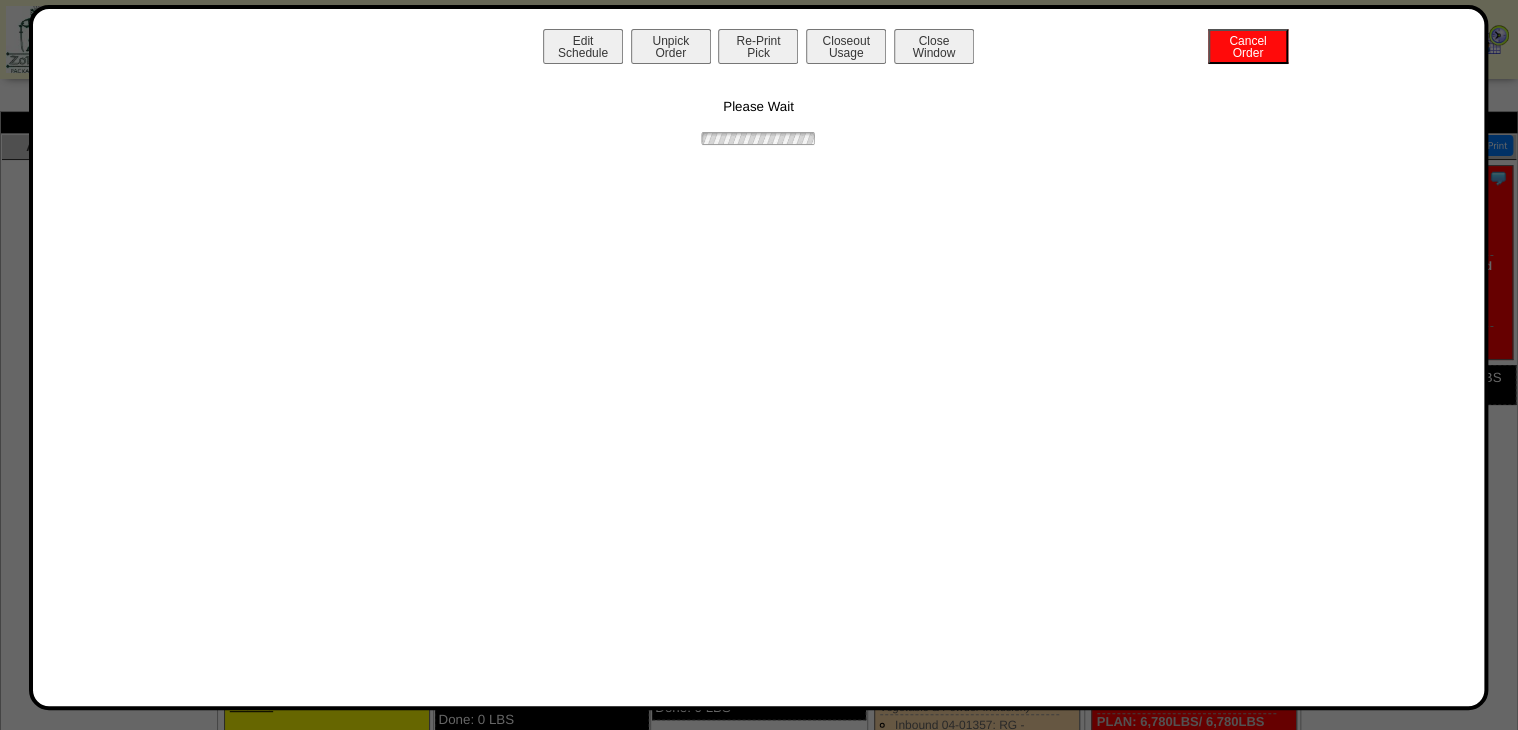 click on "Edit Schedule
Unpick Order
Re-Print Pick
Closeout Usage
Cancel Order
Close Window" at bounding box center (759, 49) 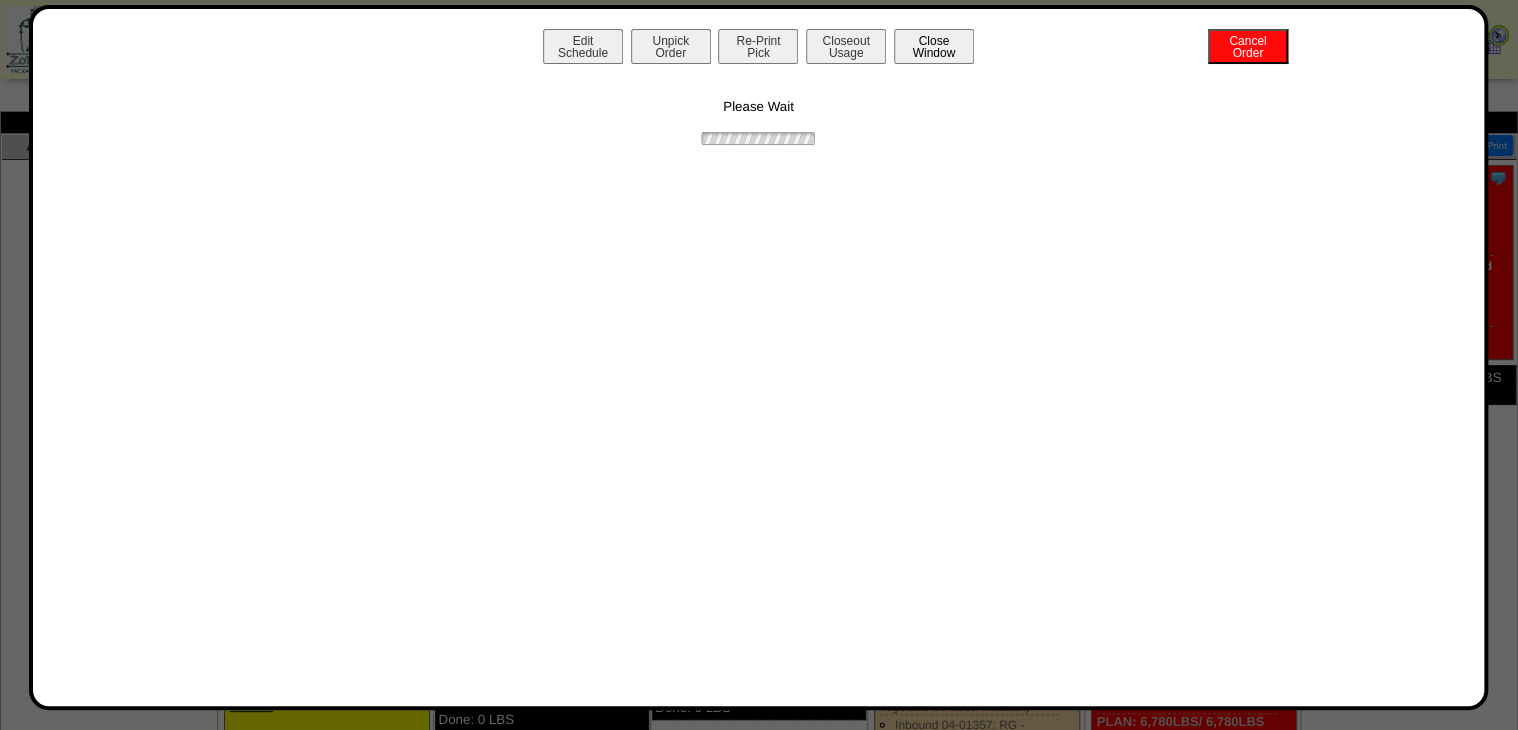 click on "Close Window" at bounding box center (934, 46) 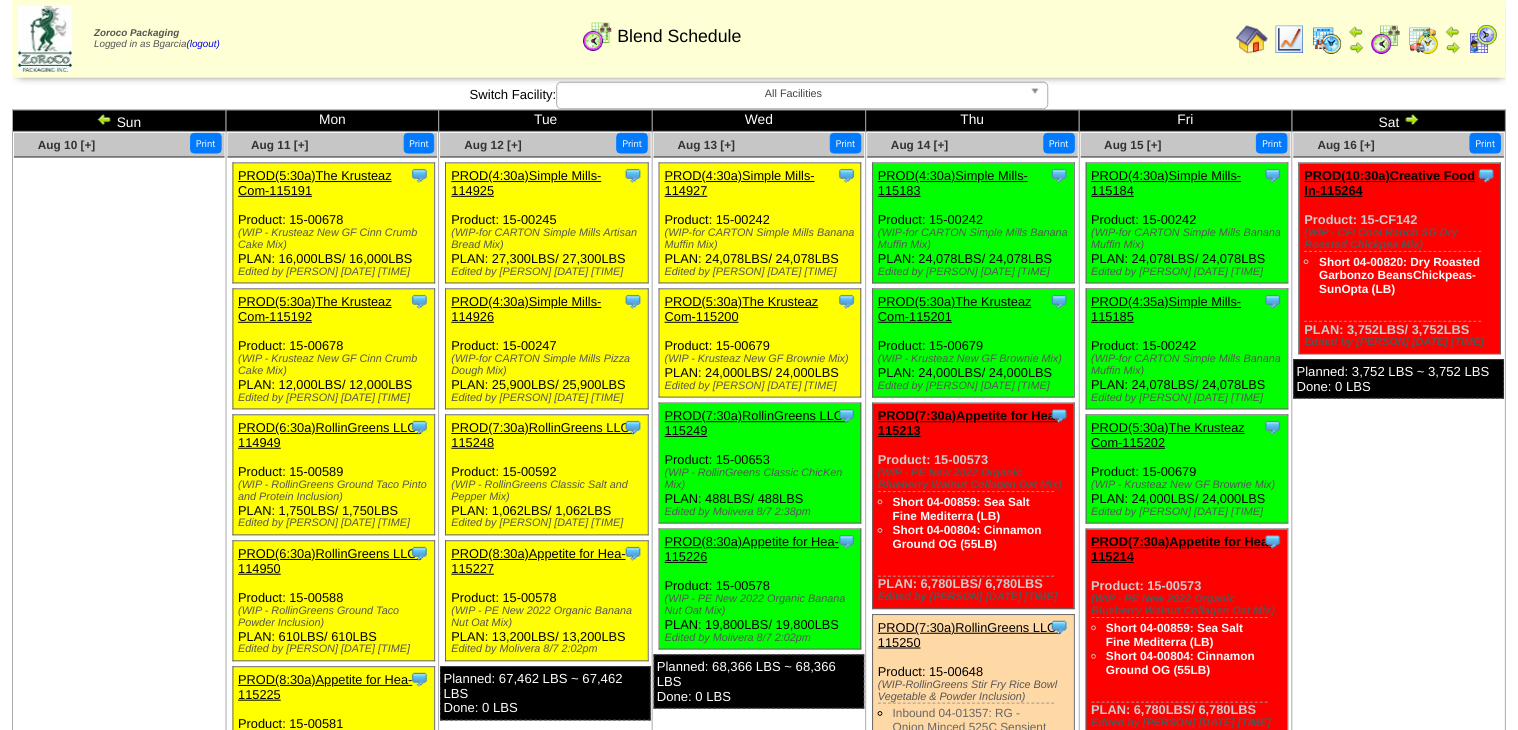 scroll, scrollTop: 160, scrollLeft: 0, axis: vertical 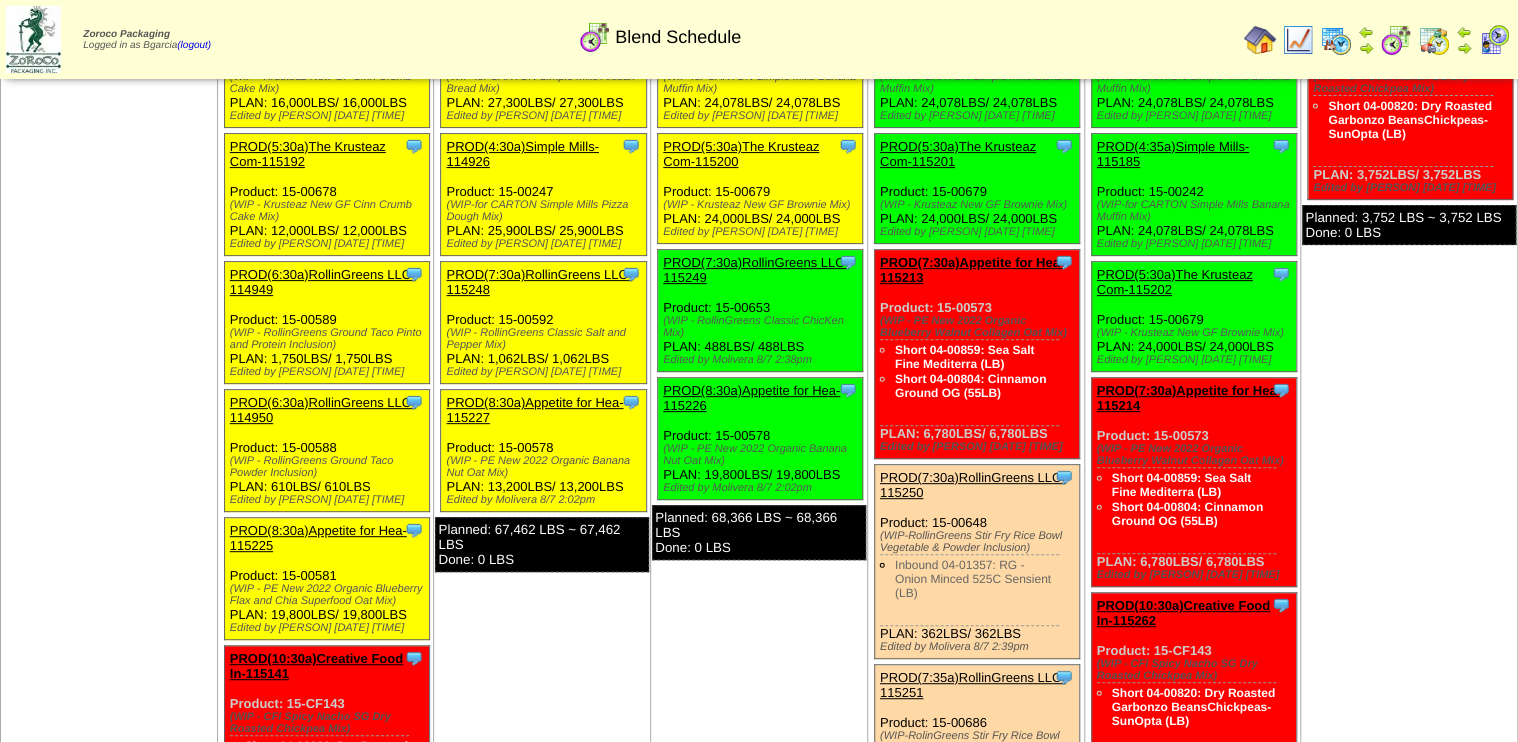 click on "PROD(7:30a)RollinGreens LLC-115249" at bounding box center (756, 270) 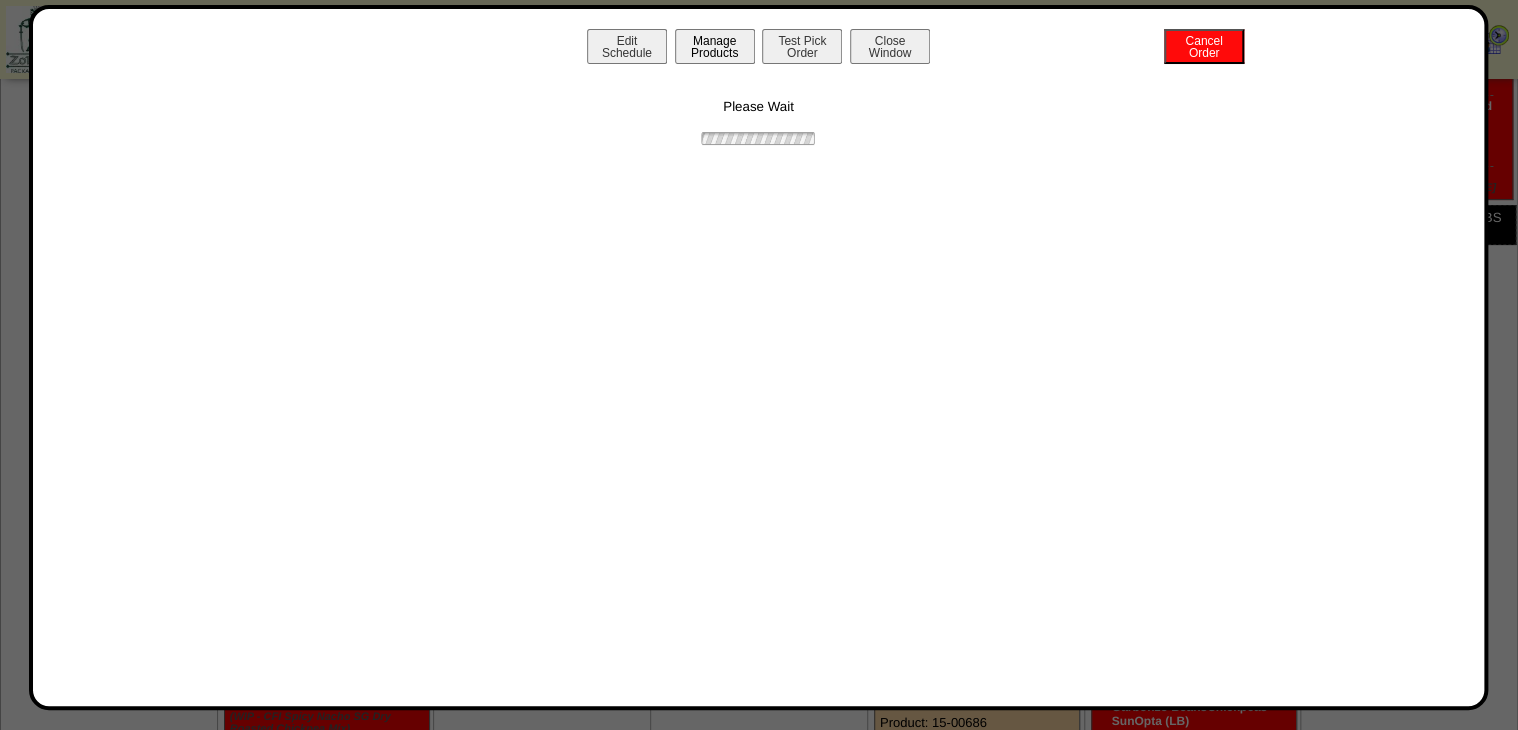 click on "Manage Products" at bounding box center [715, 46] 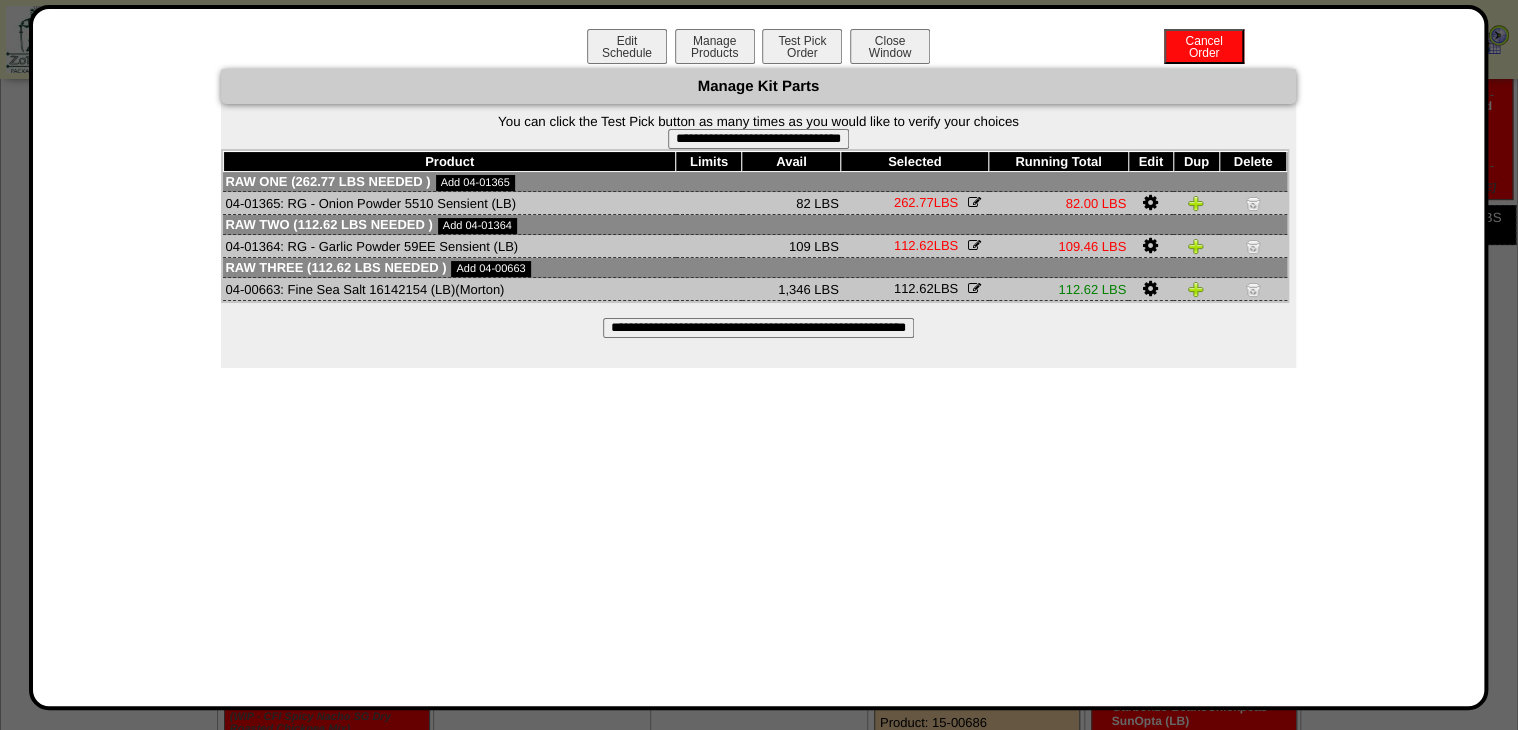 click on "**********" at bounding box center (758, 139) 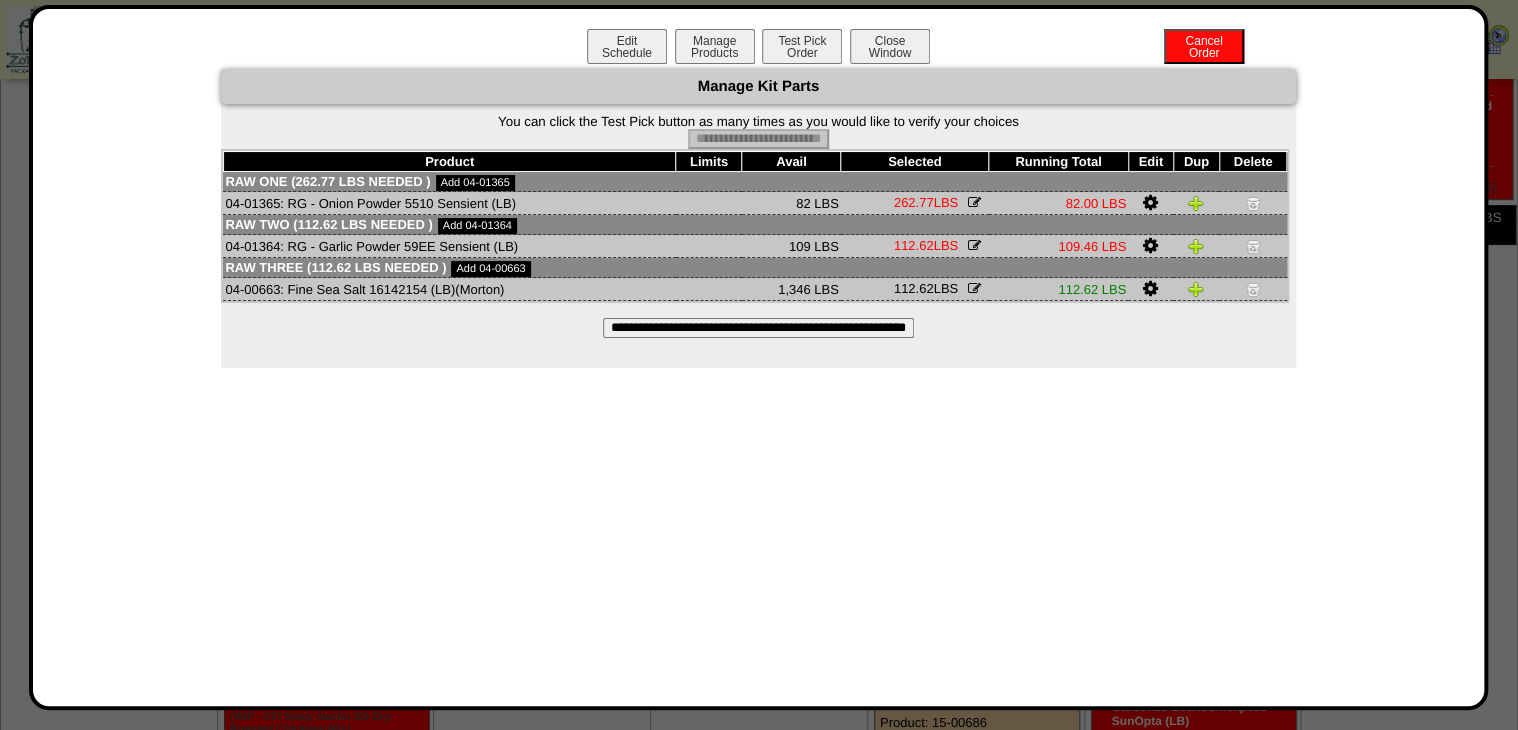 type on "**********" 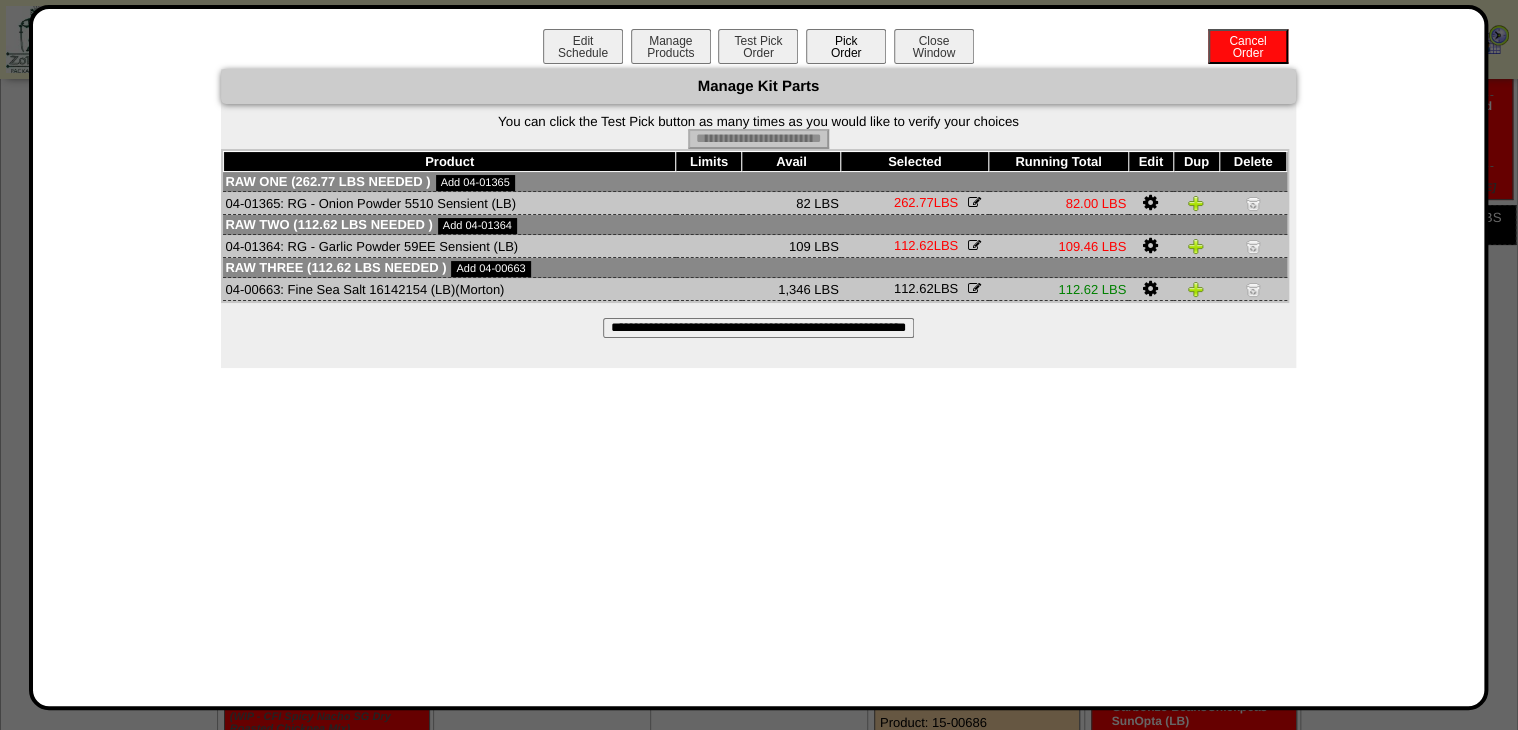 click on "Pick Order" at bounding box center [846, 46] 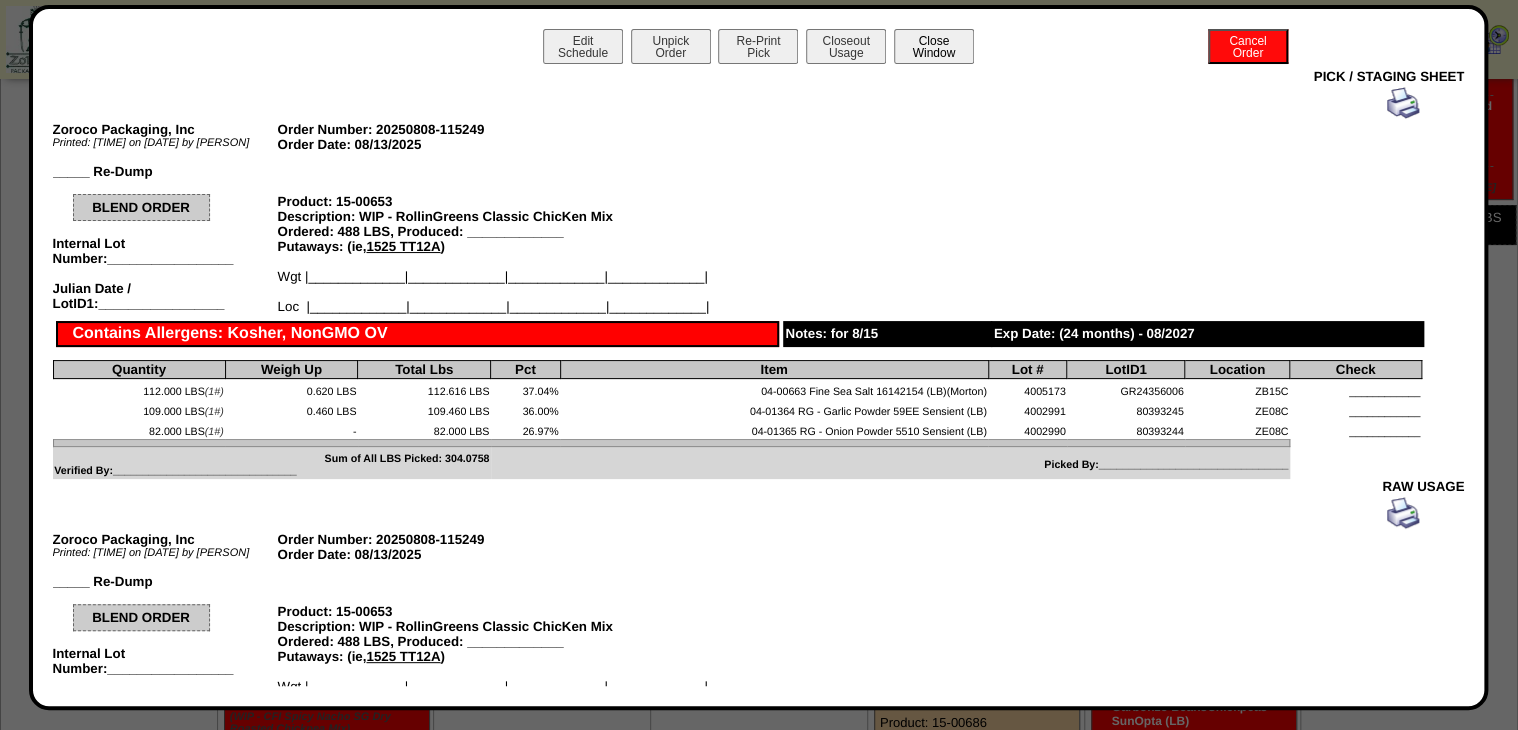 click on "Close Window" at bounding box center (934, 46) 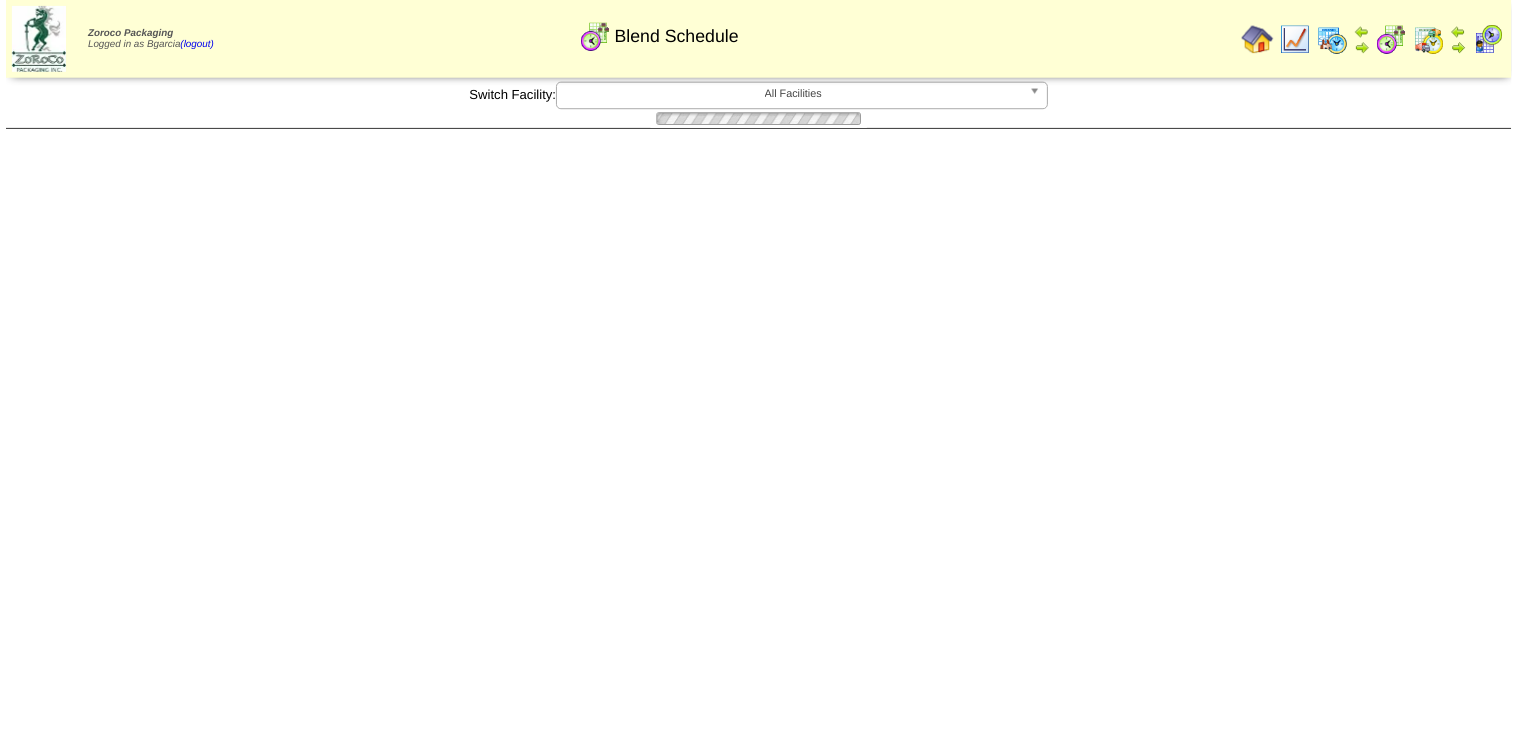 scroll, scrollTop: 0, scrollLeft: 0, axis: both 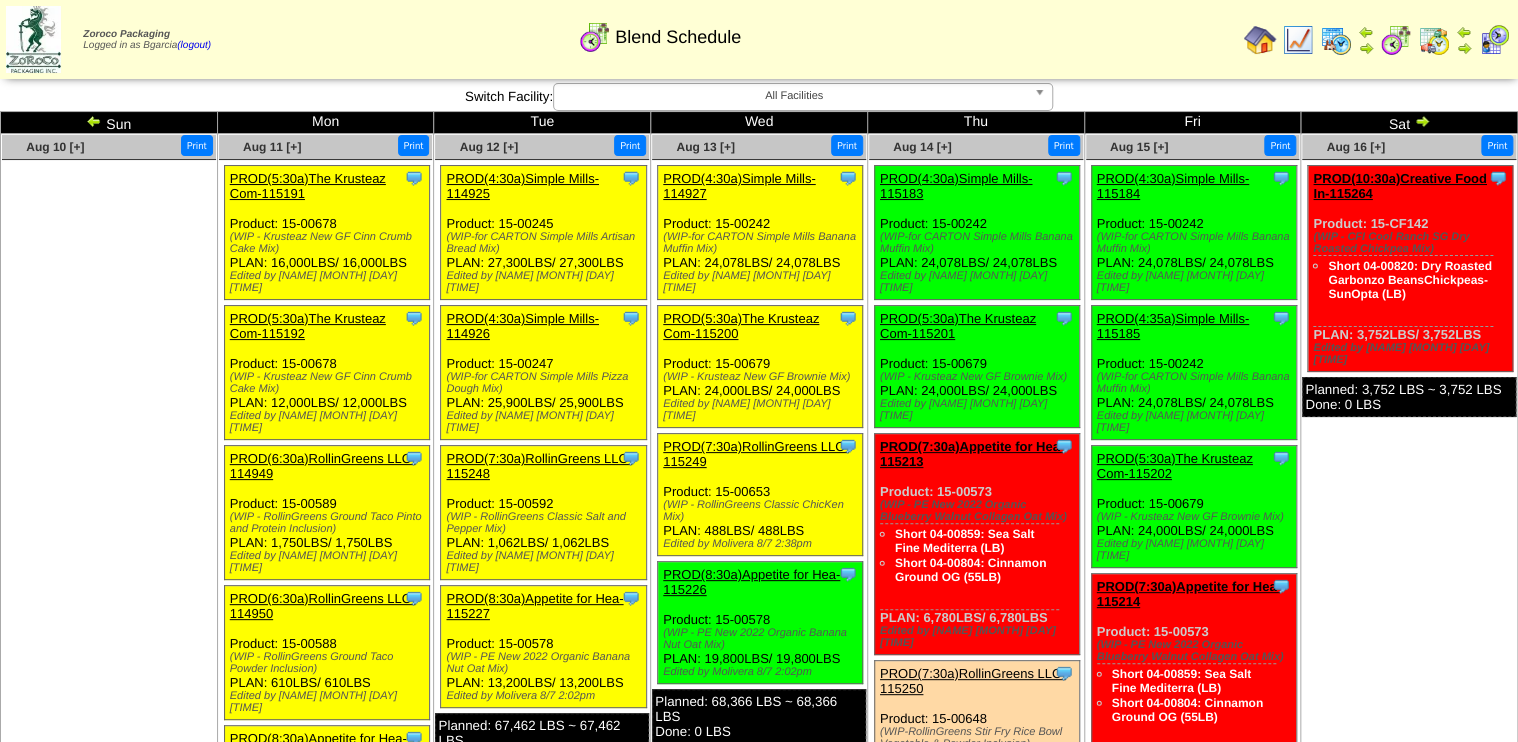 click on "PROD(8:30a)Appetite for Hea-115226" at bounding box center [751, 558] 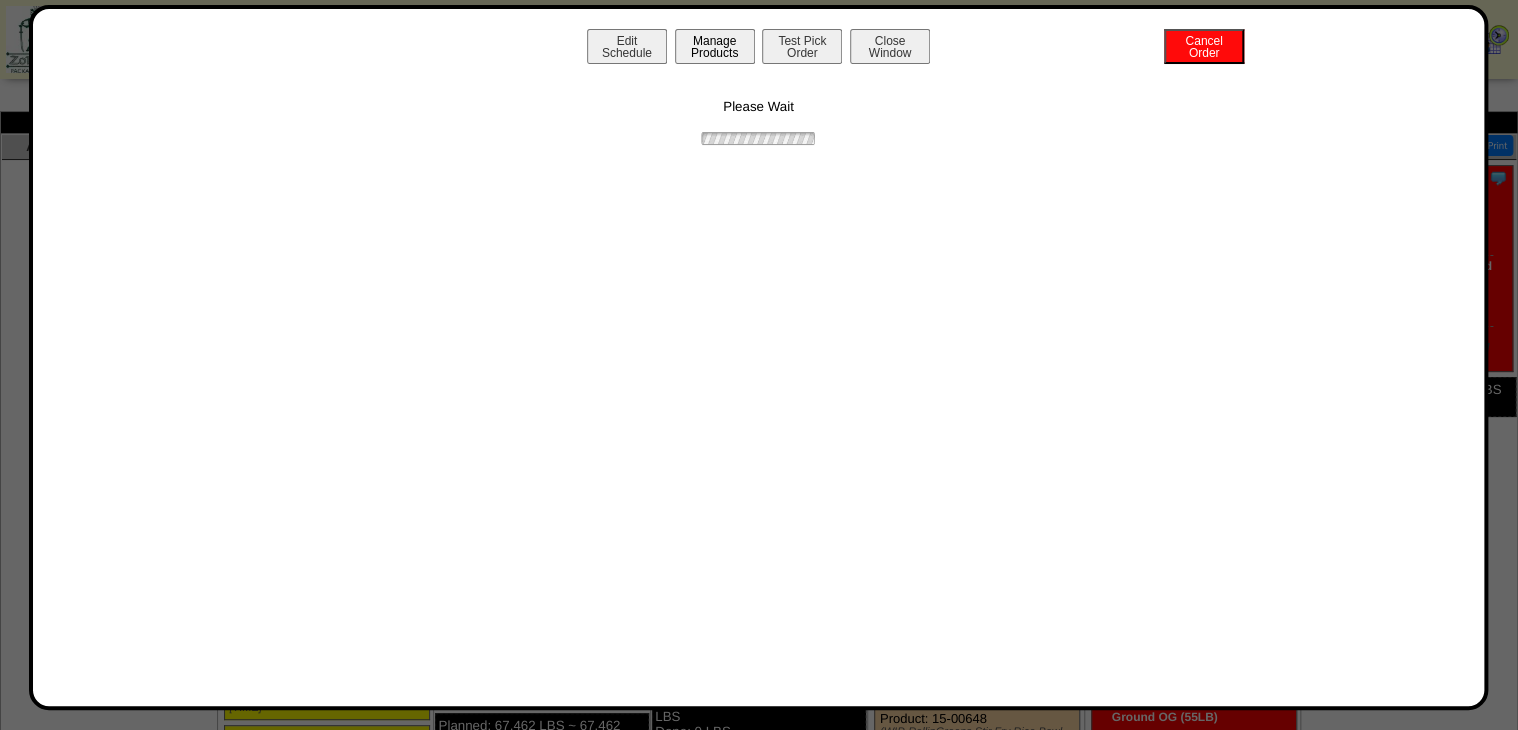 click on "Manage Products" at bounding box center (715, 46) 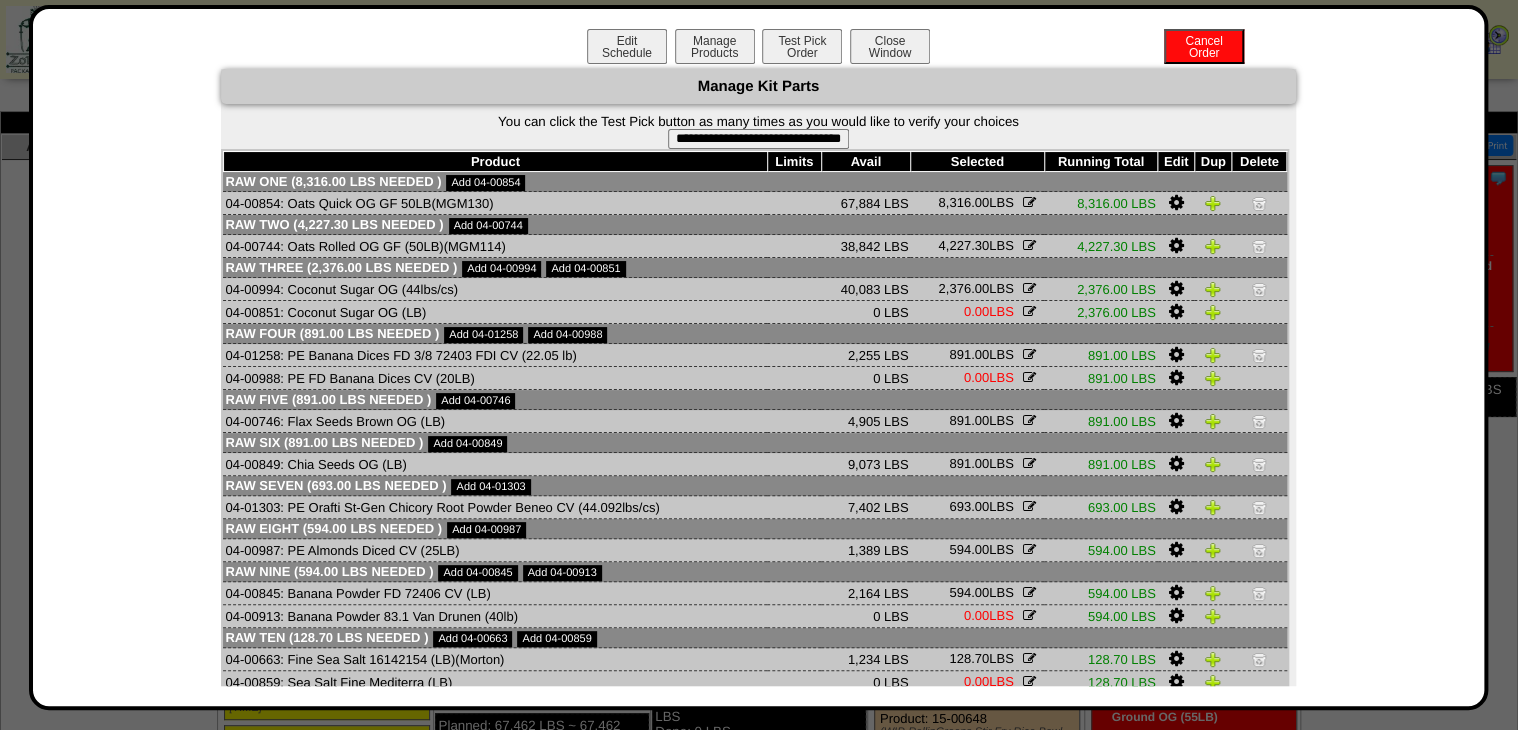 click on "**********" at bounding box center [758, 139] 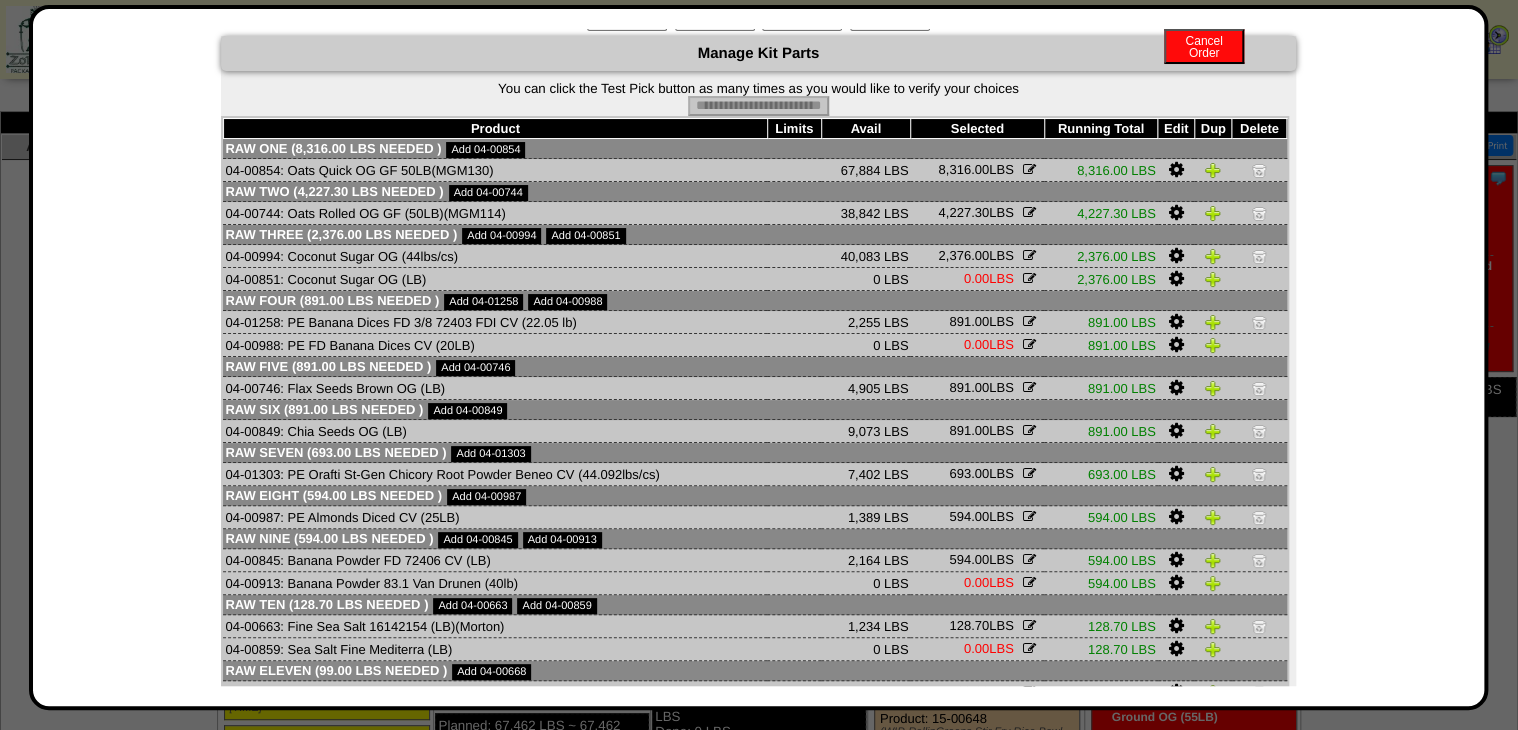 scroll, scrollTop: 0, scrollLeft: 0, axis: both 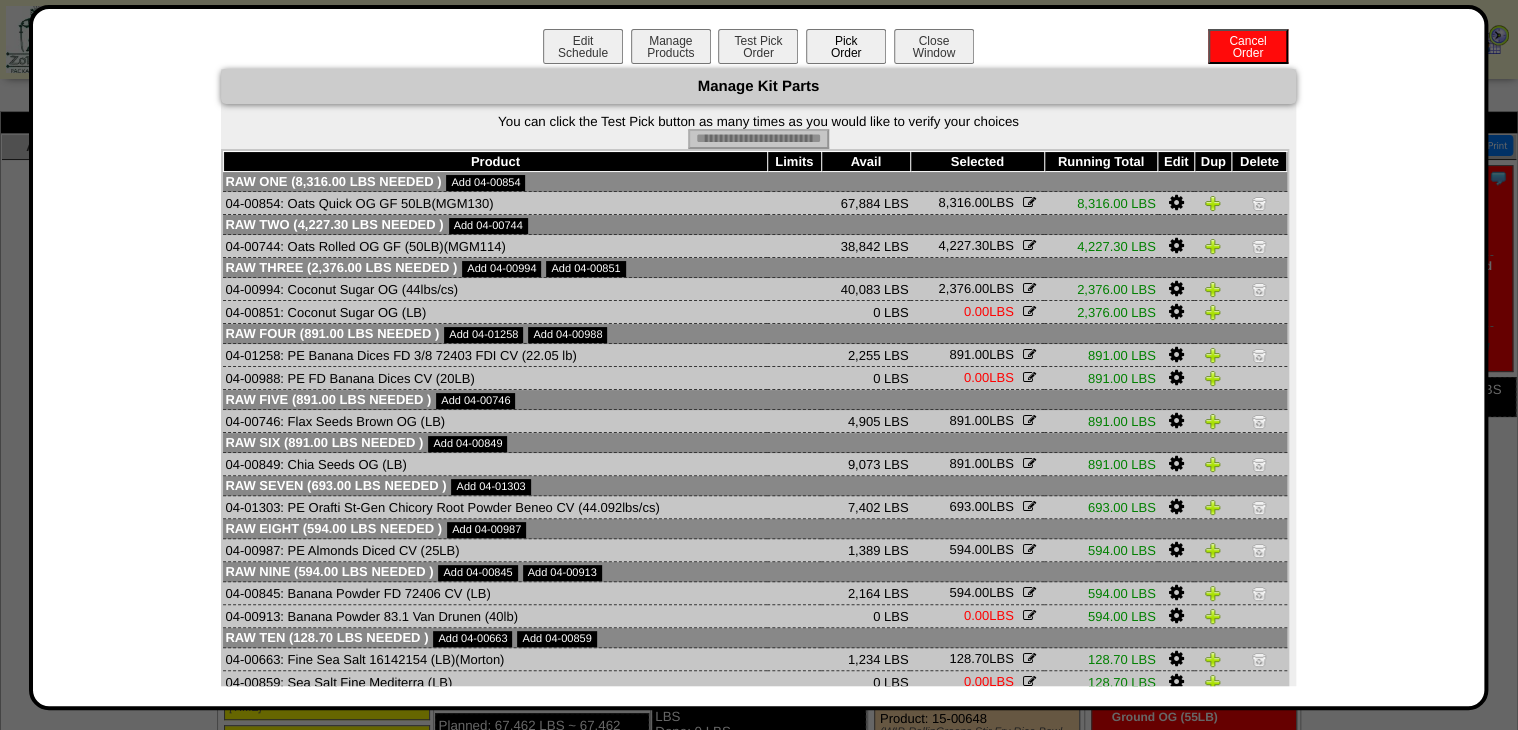 click on "Pick Order" at bounding box center (846, 46) 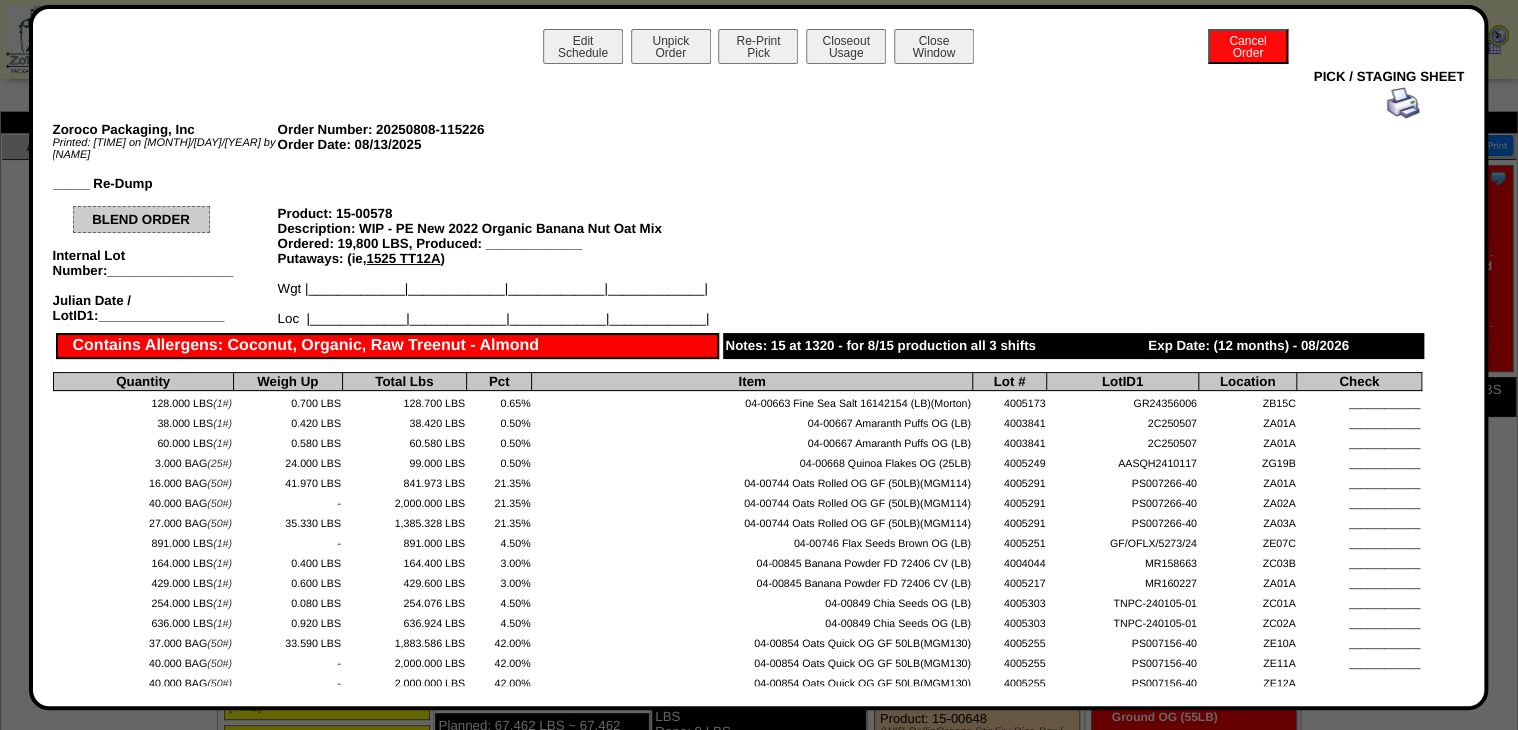 click on "Close Window" at bounding box center (934, 46) 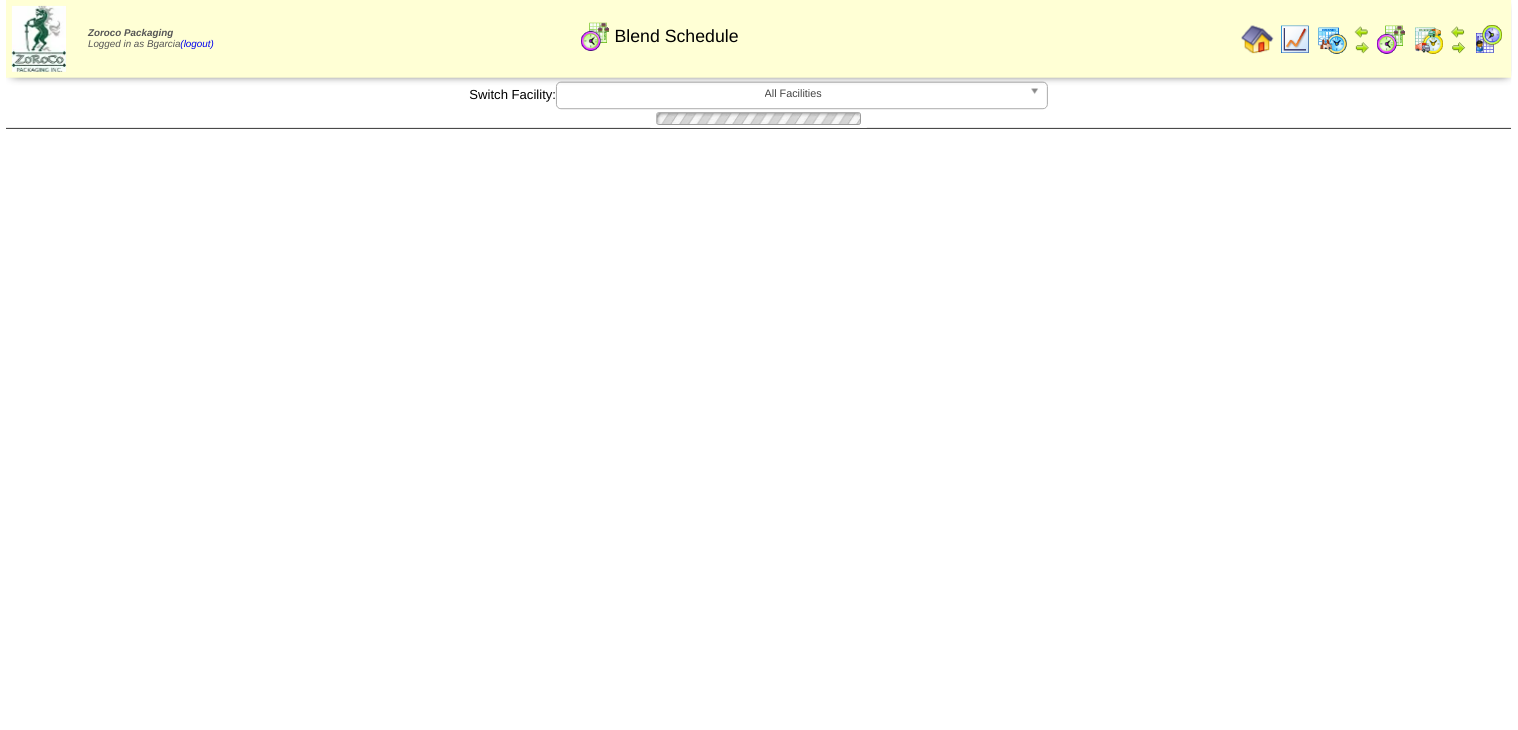 scroll, scrollTop: 0, scrollLeft: 0, axis: both 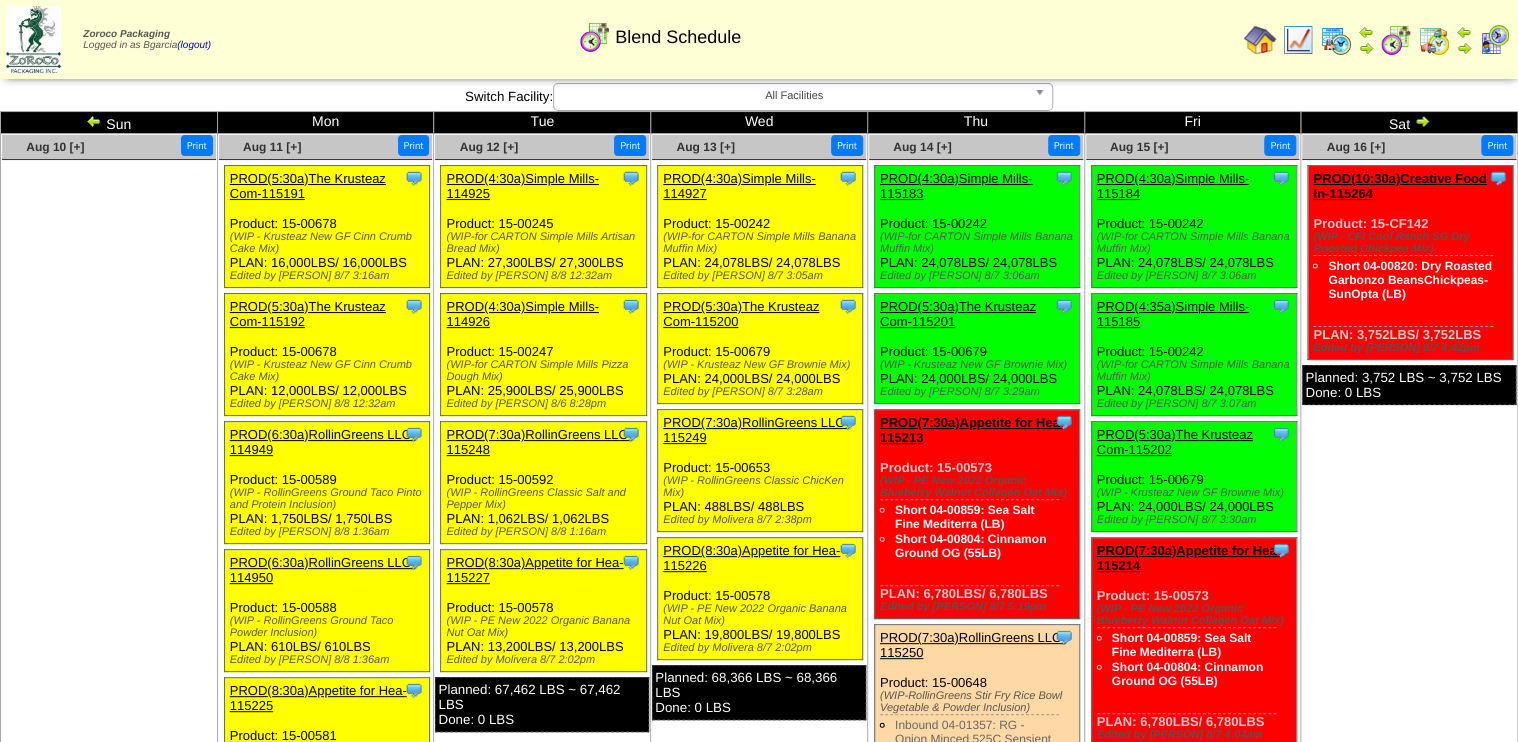 click on "PROD(4:30a)Simple Mills-115183" at bounding box center [956, 186] 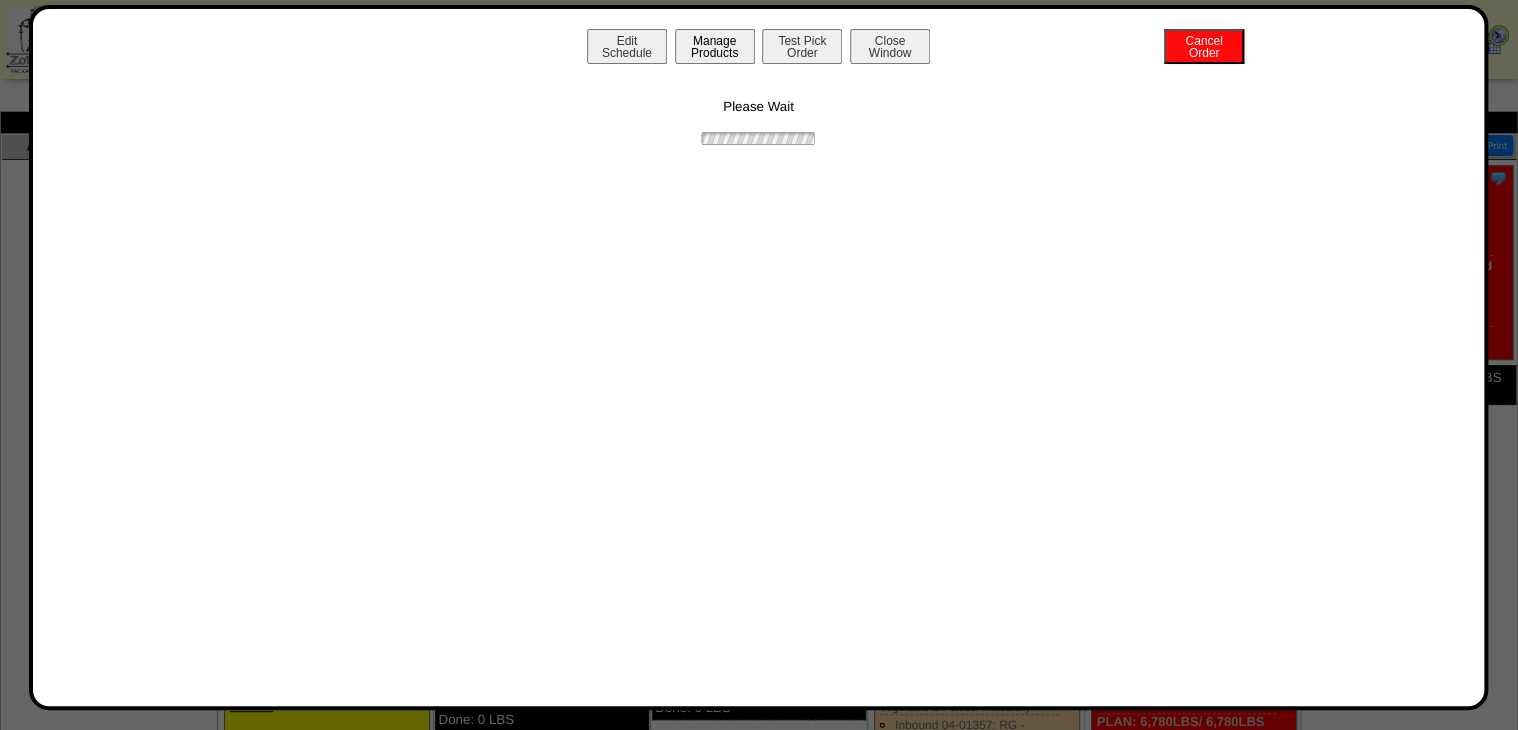 click on "Manage Products" at bounding box center (715, 46) 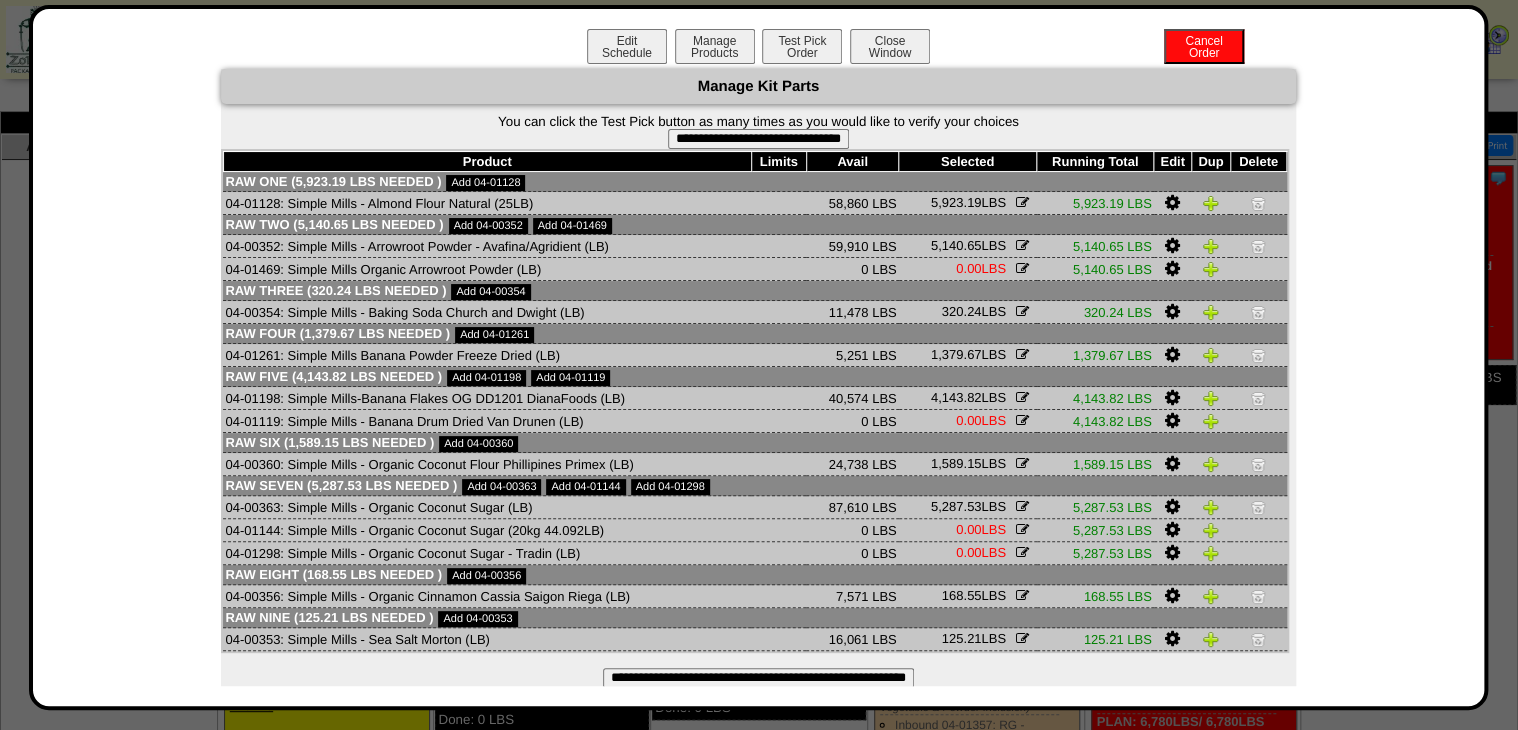 click on "**********" at bounding box center [758, 139] 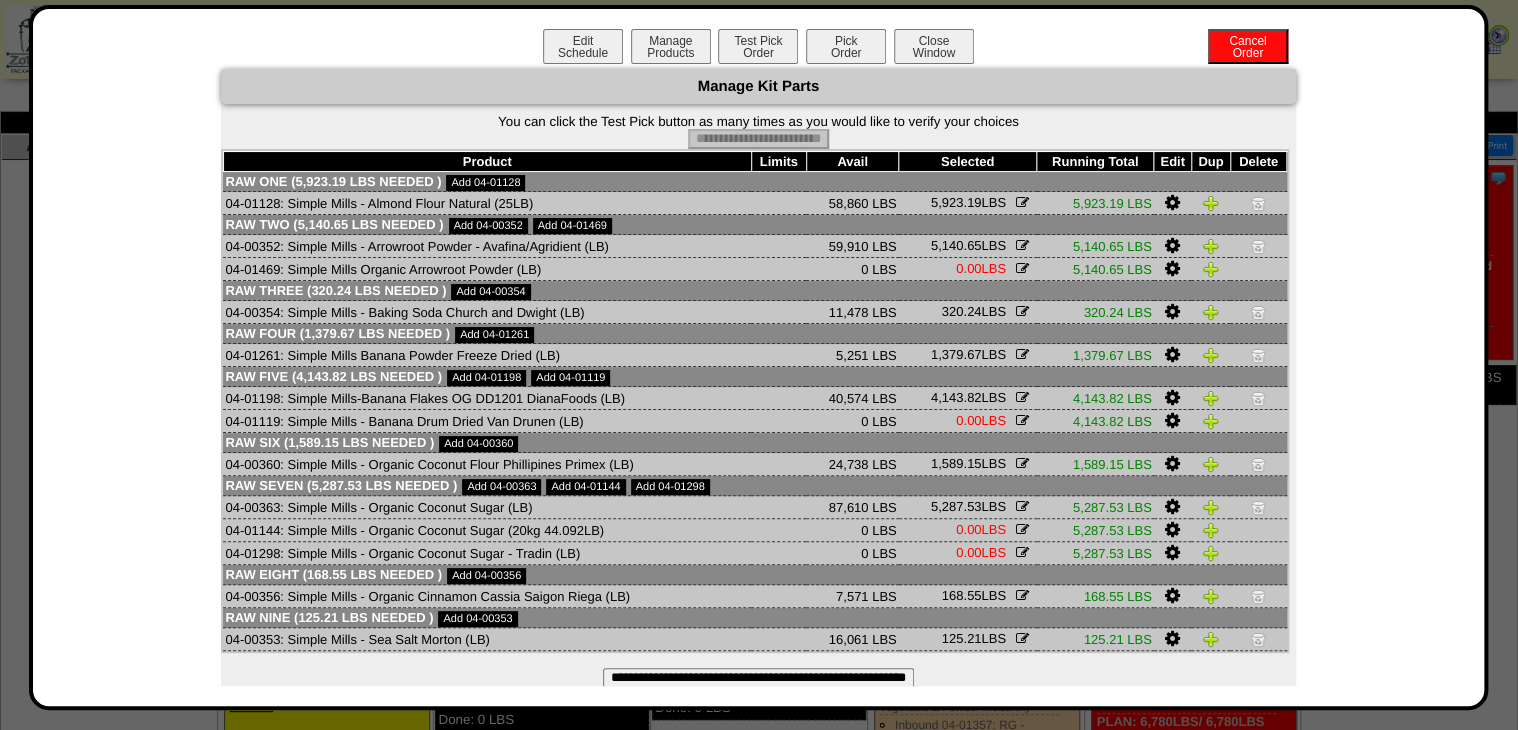 click on "Pick Order" at bounding box center (846, 46) 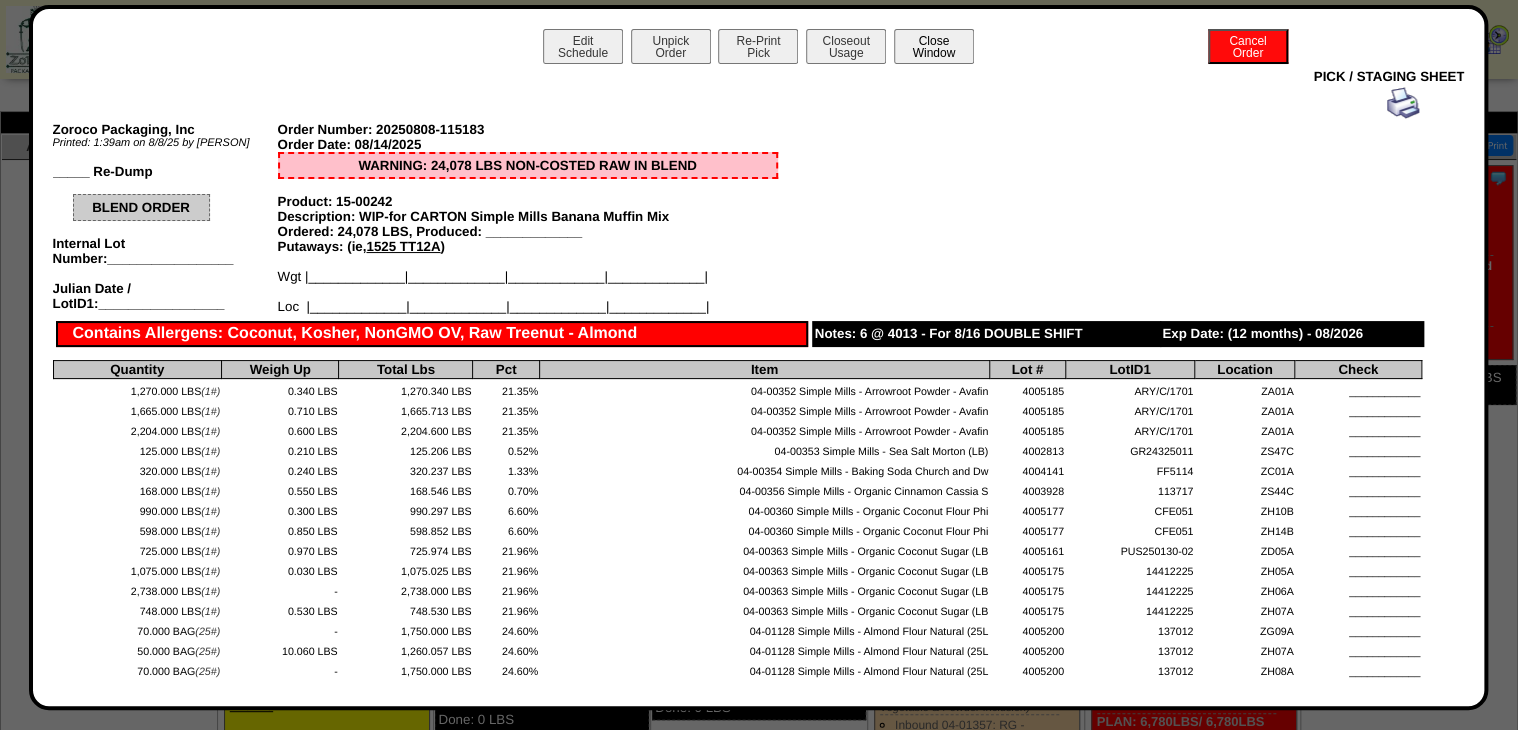 click on "Close Window" at bounding box center (934, 46) 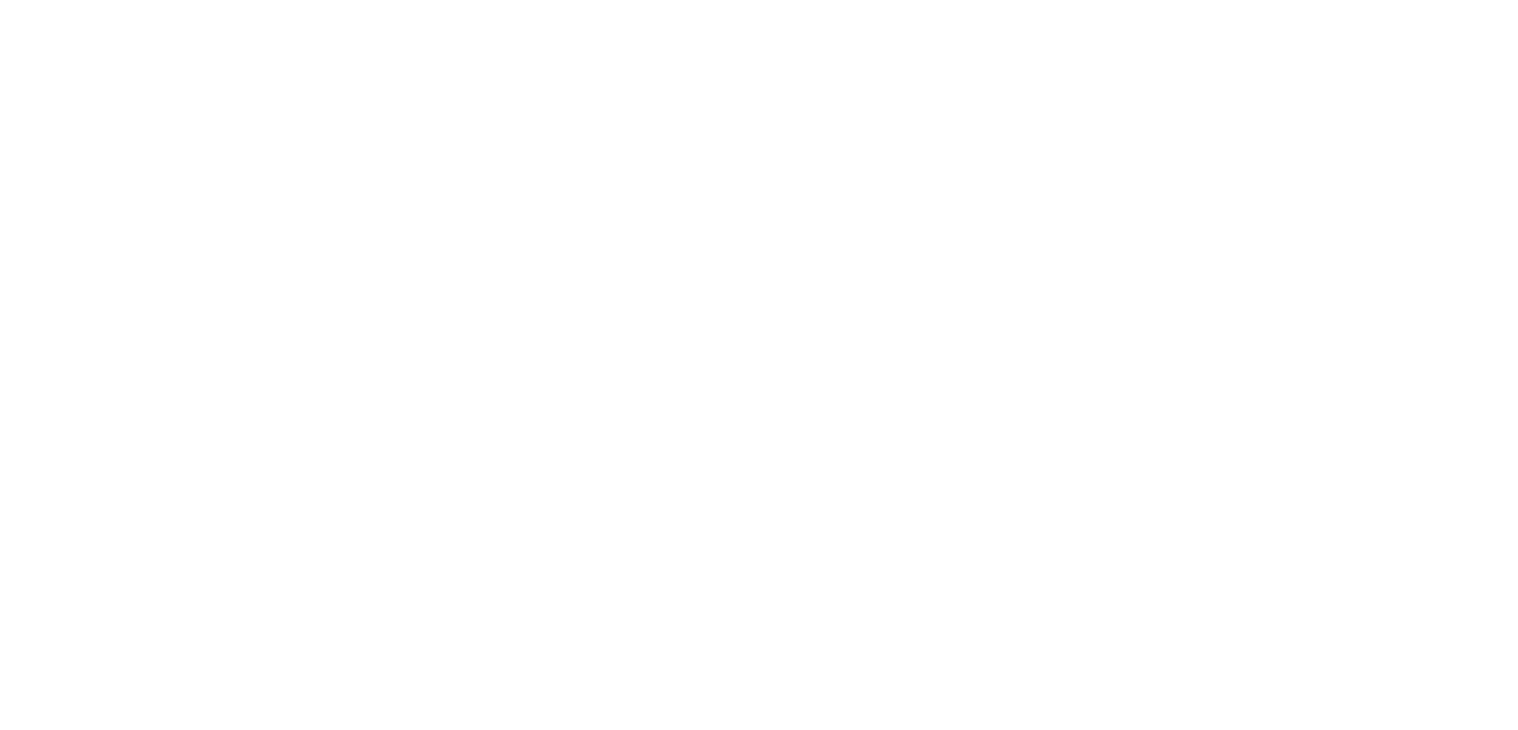 scroll, scrollTop: 0, scrollLeft: 0, axis: both 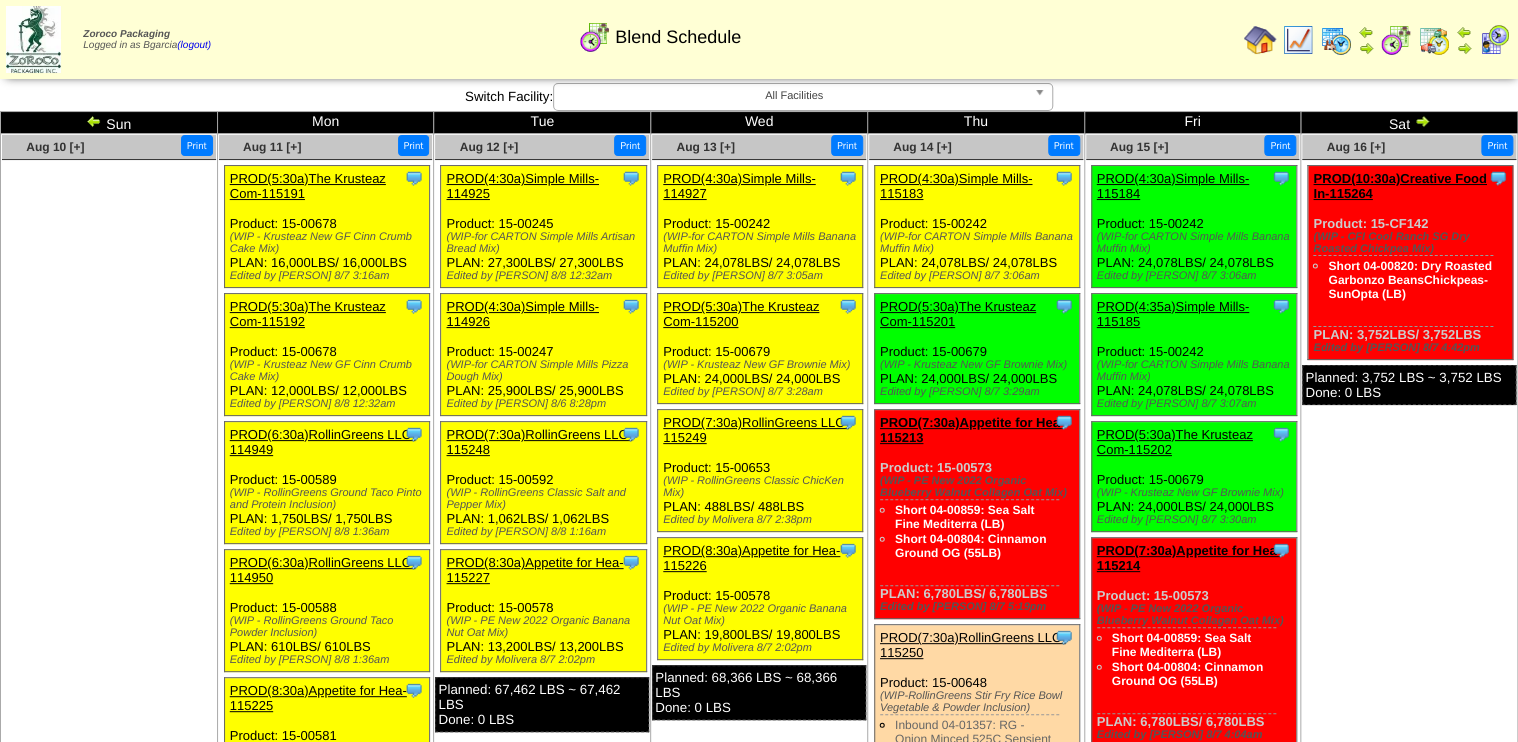 click on "PROD(5:30a)The Krusteaz Com-115201" at bounding box center (958, 314) 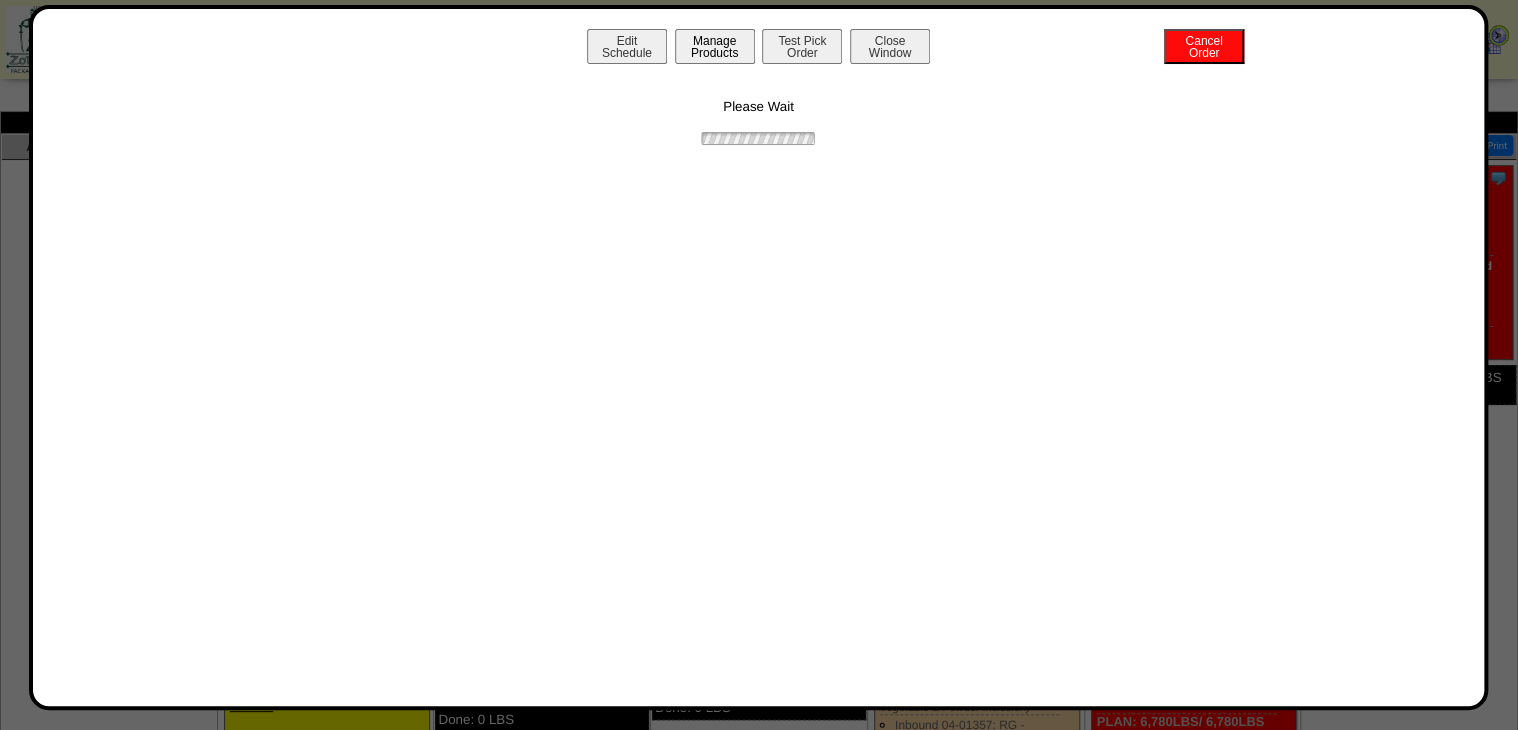 click on "Manage Products" at bounding box center [715, 46] 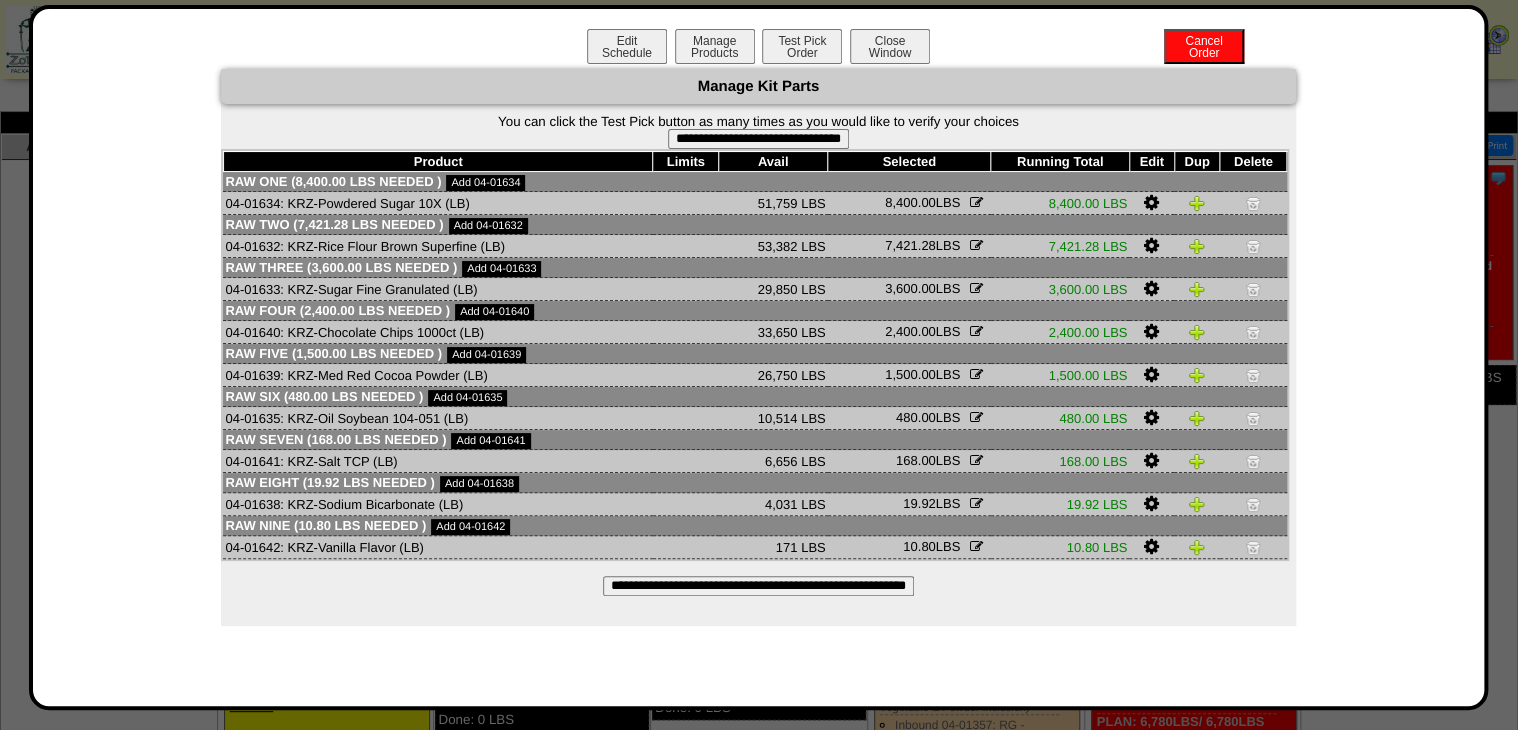 click on "**********" at bounding box center (758, 139) 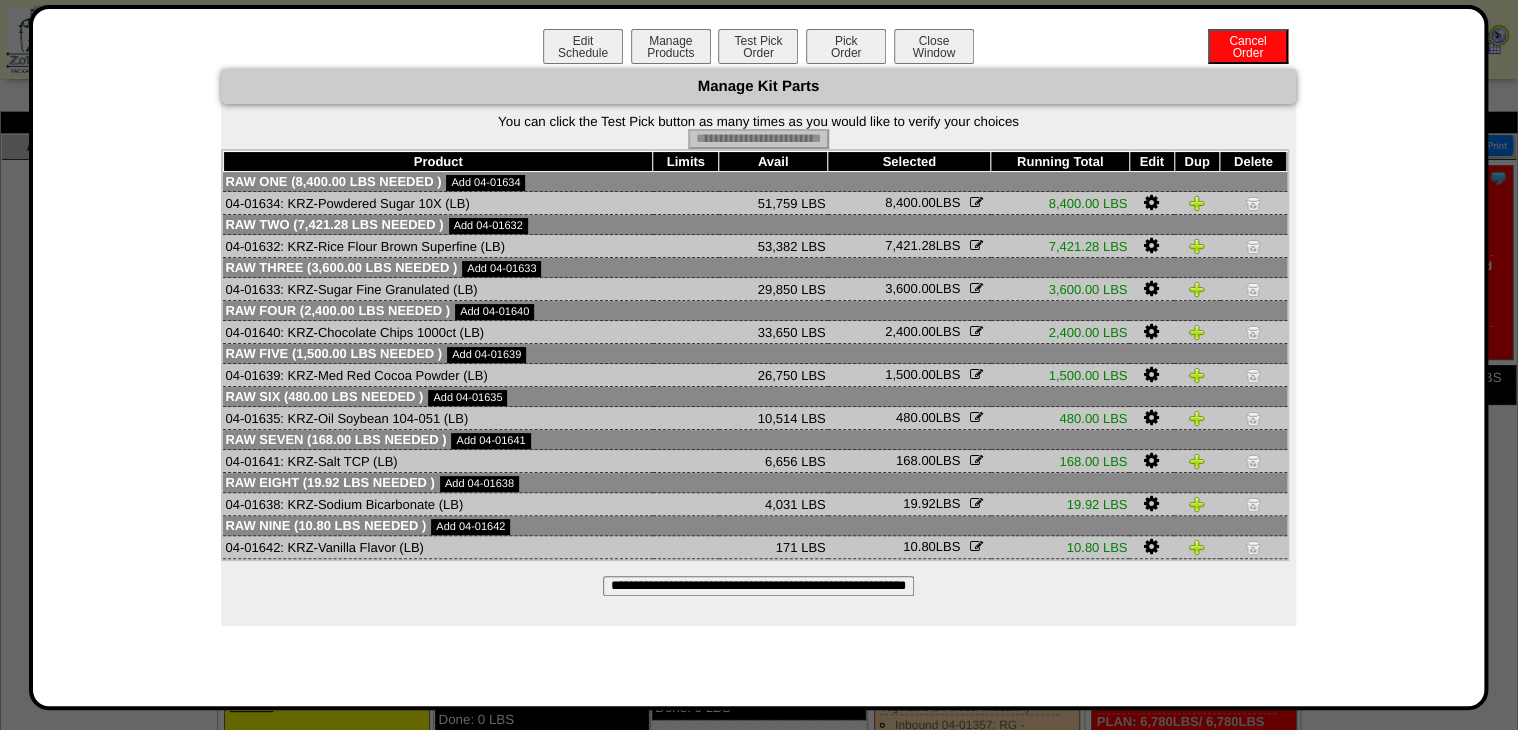 click on "Pick Order" at bounding box center (846, 46) 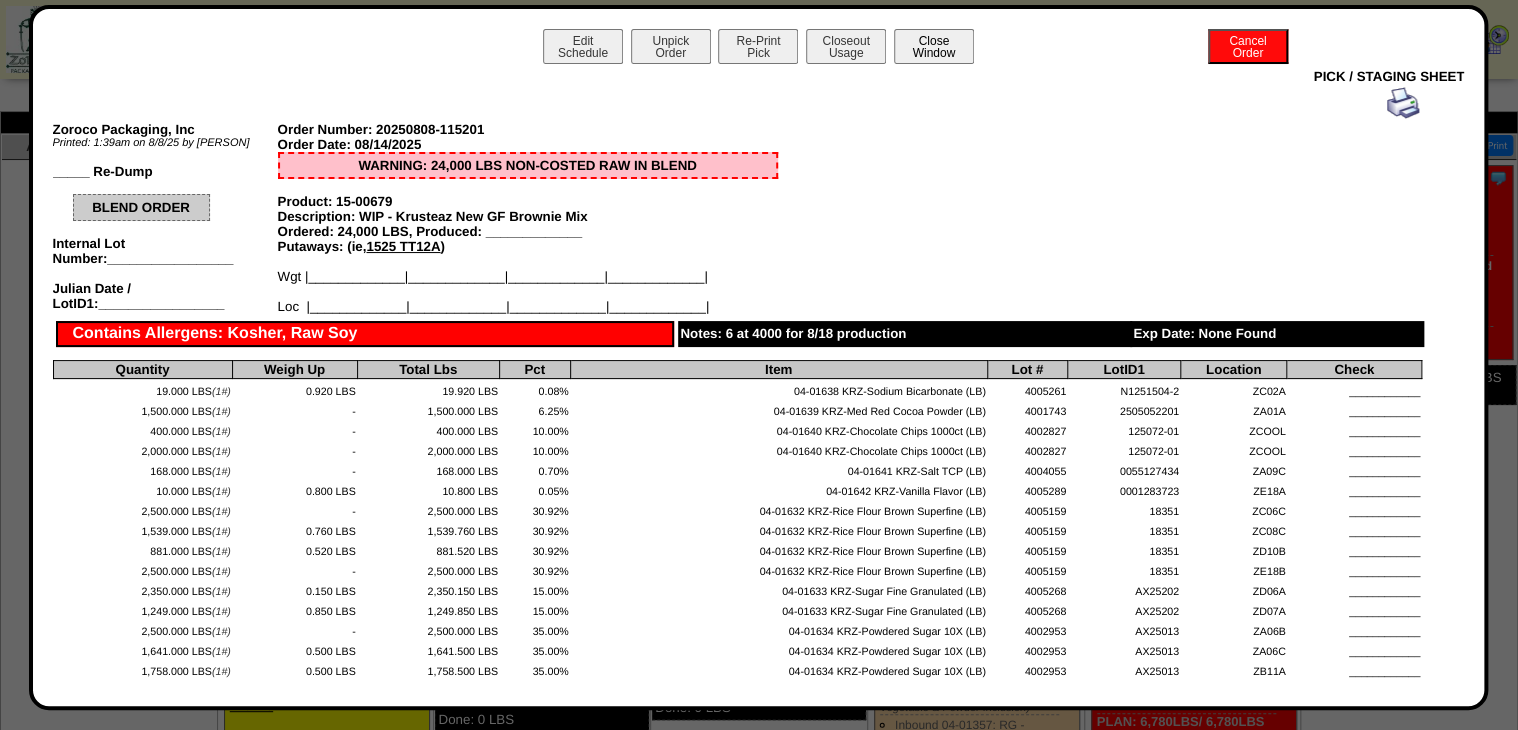 click on "Close Window" at bounding box center (934, 46) 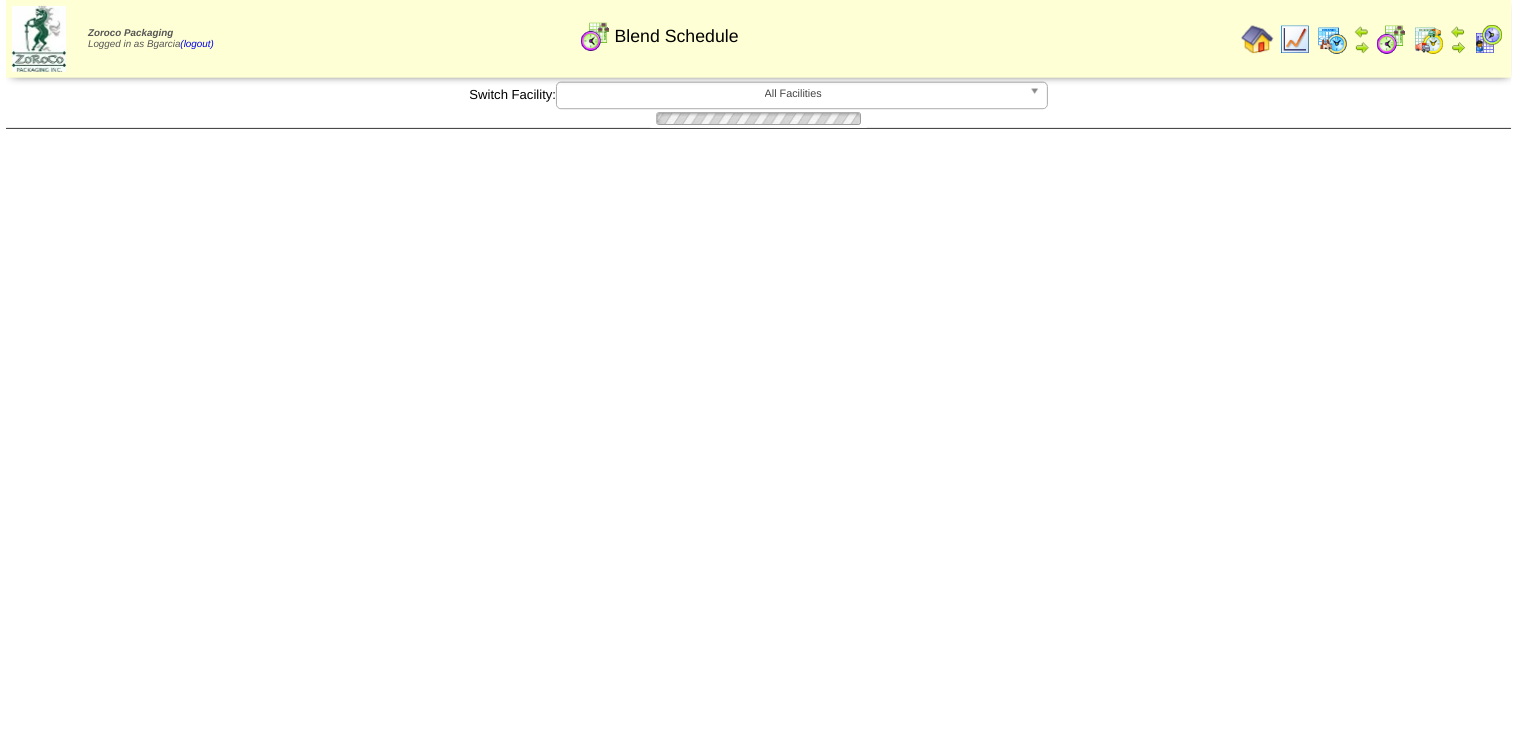 scroll, scrollTop: 0, scrollLeft: 0, axis: both 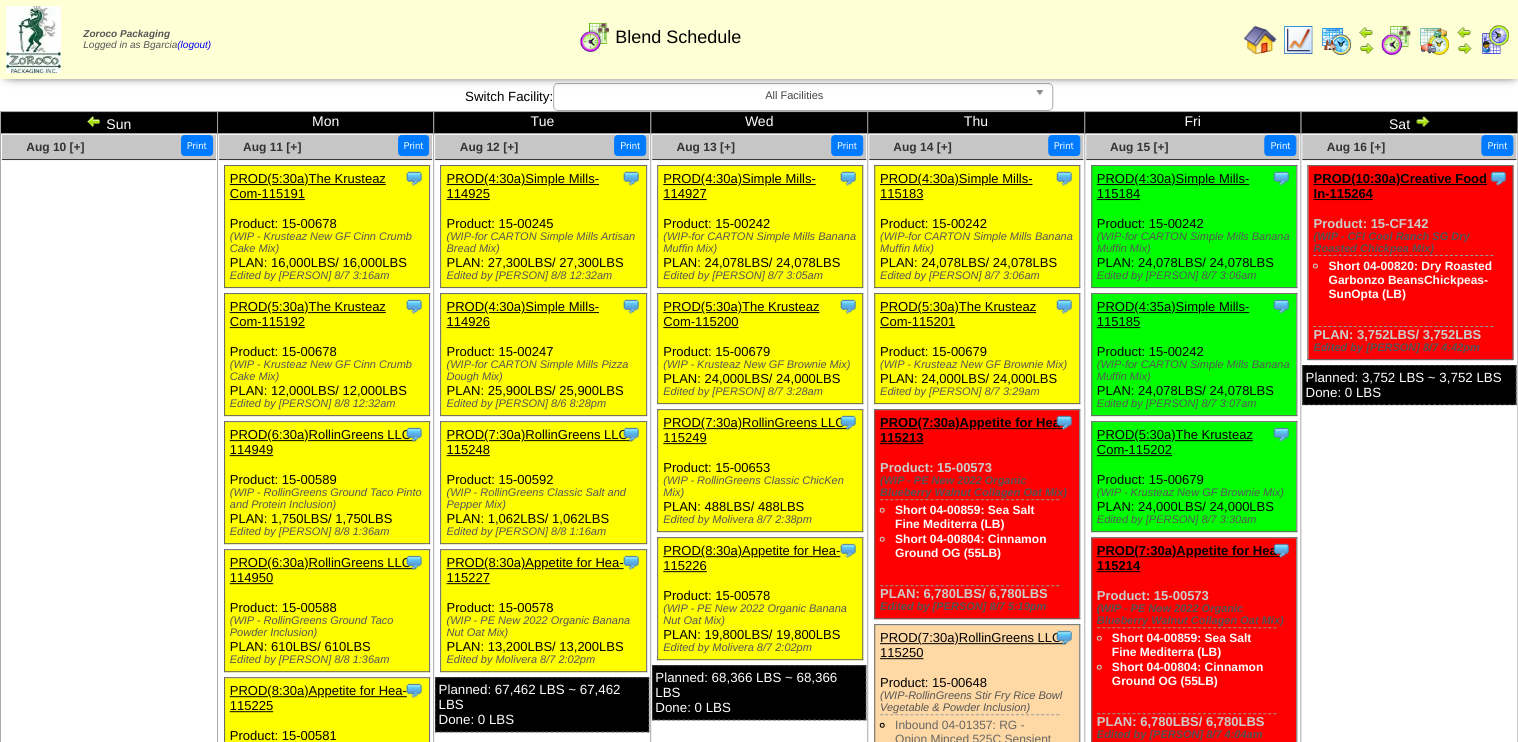 click on "PROD(7:30a)Appetite for Hea-115213" at bounding box center (972, 430) 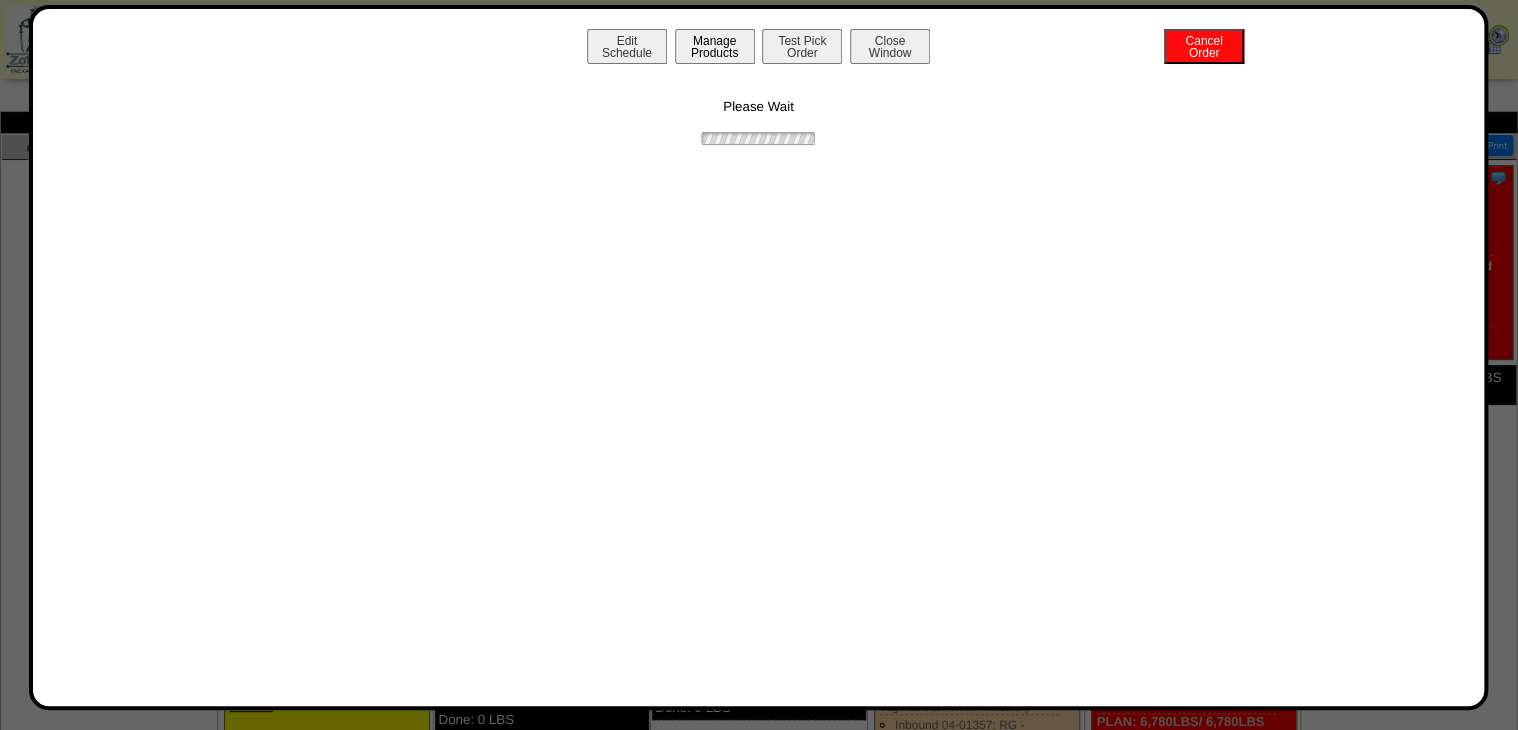 click on "Manage Products" at bounding box center [715, 46] 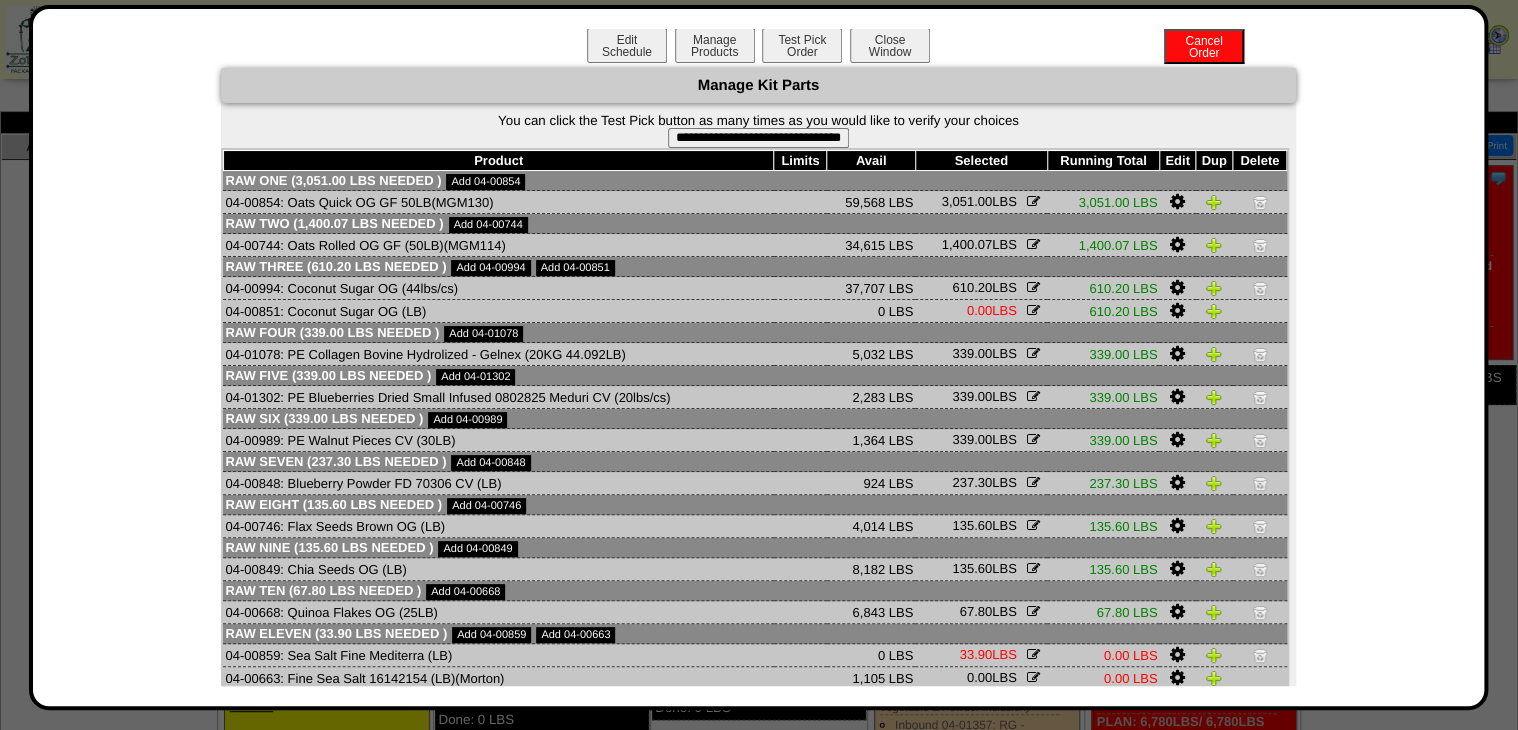 scroll, scrollTop: 0, scrollLeft: 0, axis: both 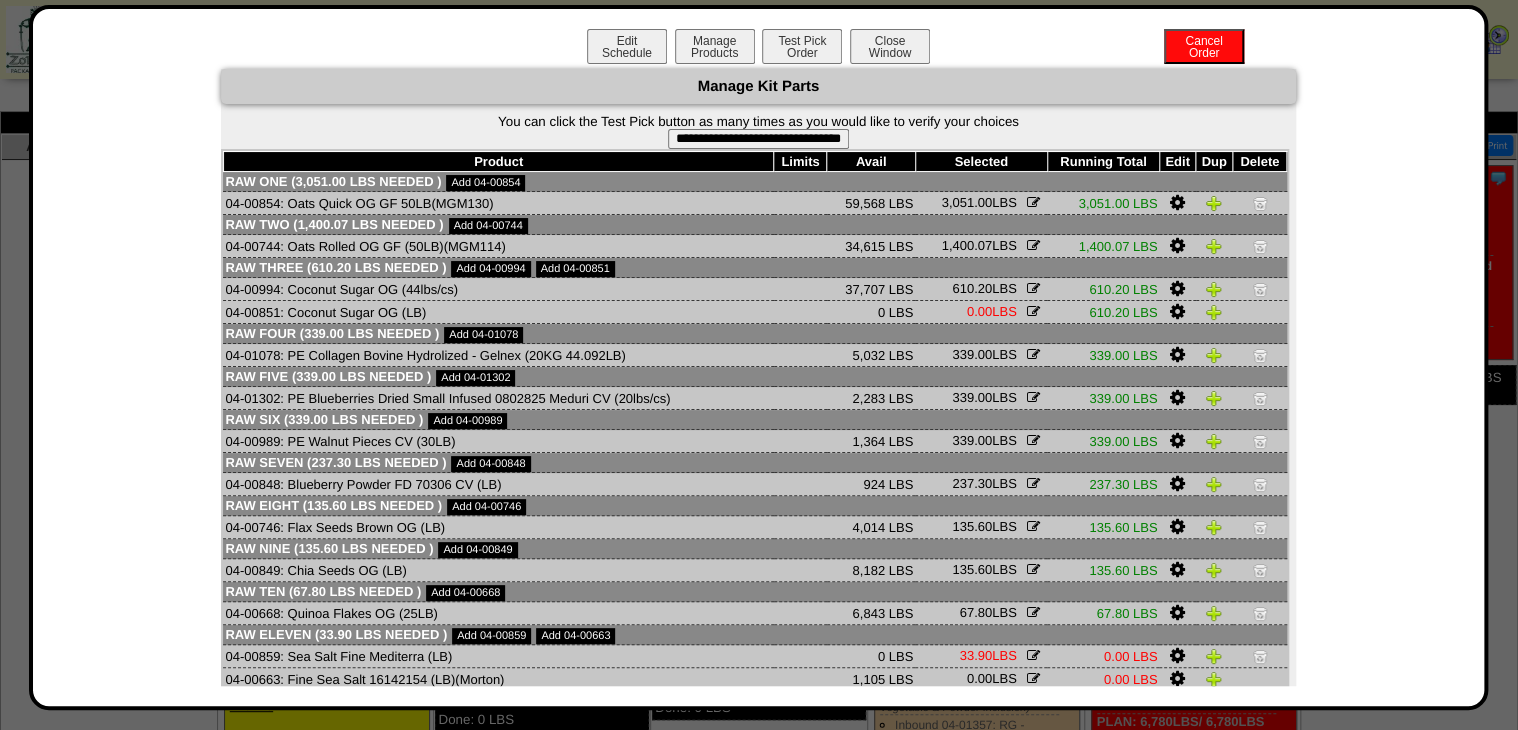 click on "**********" at bounding box center [758, 139] 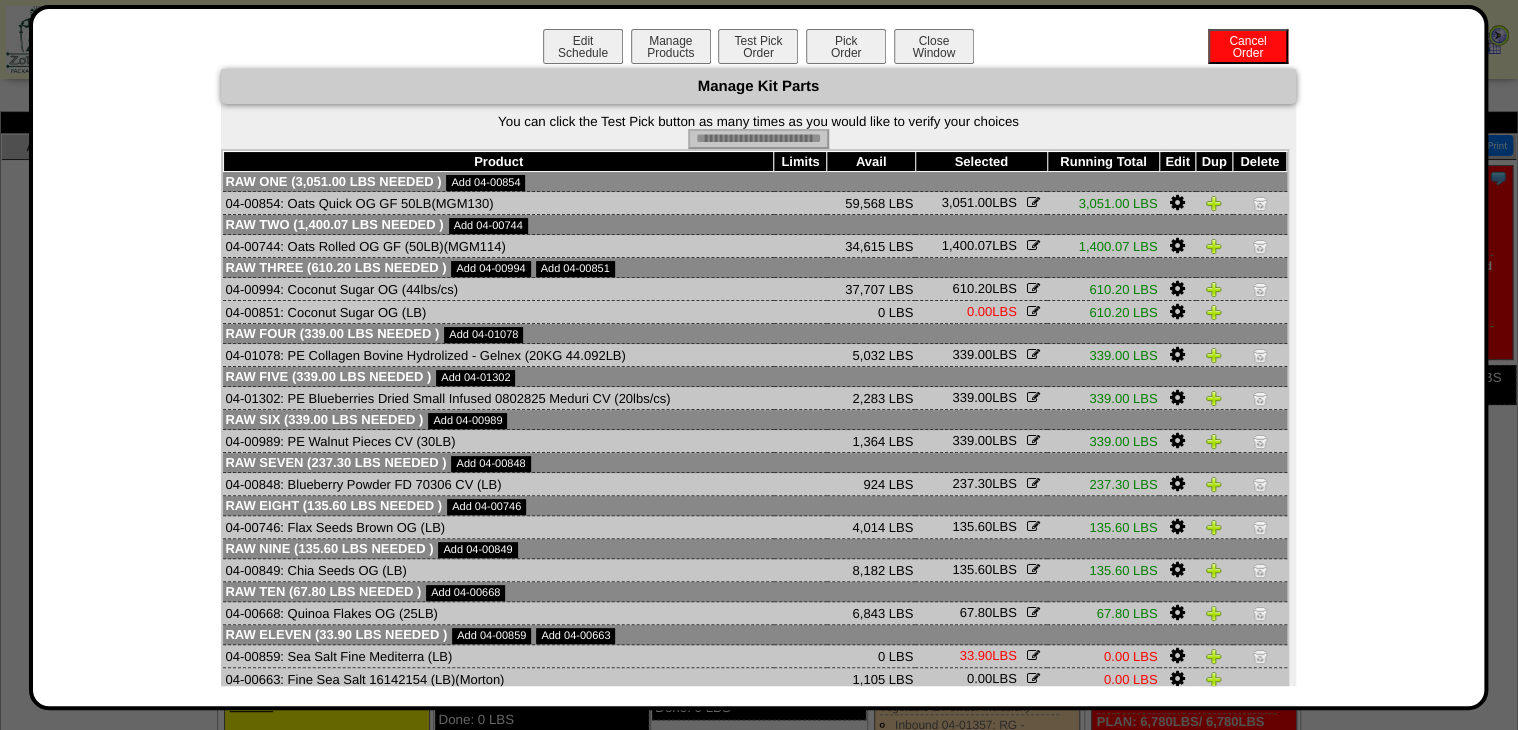 click on "Pick Order" at bounding box center (846, 46) 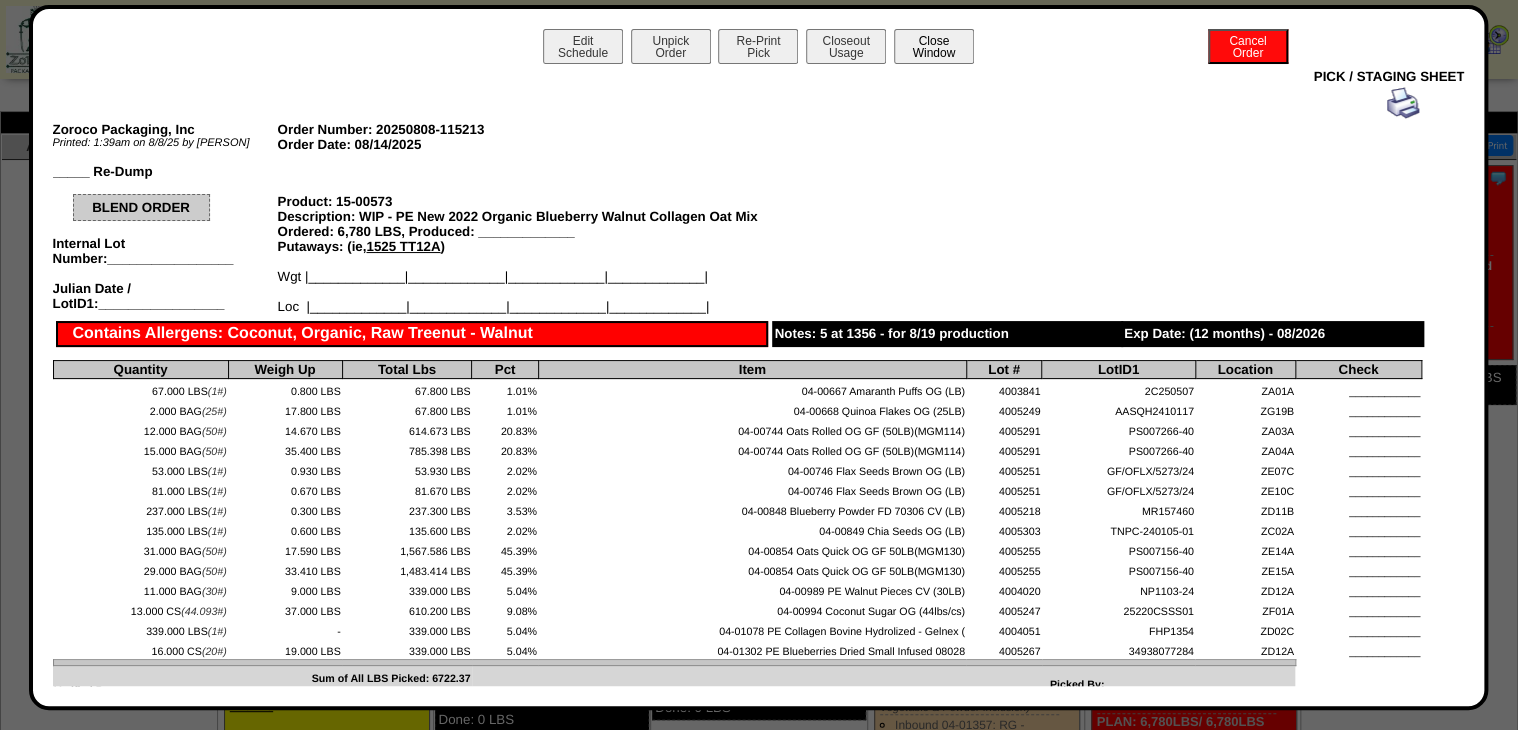 click on "Close Window" at bounding box center (934, 46) 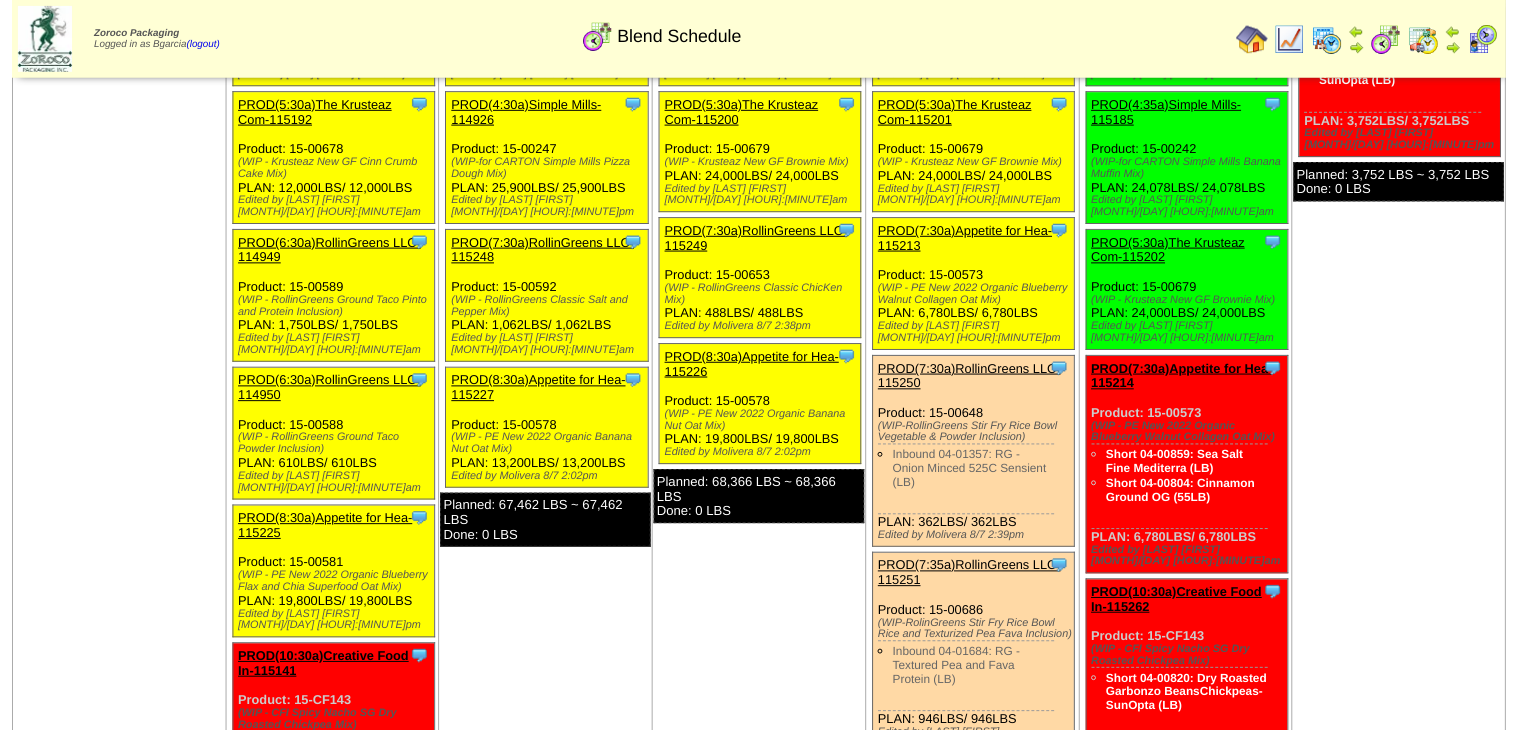 scroll, scrollTop: 240, scrollLeft: 0, axis: vertical 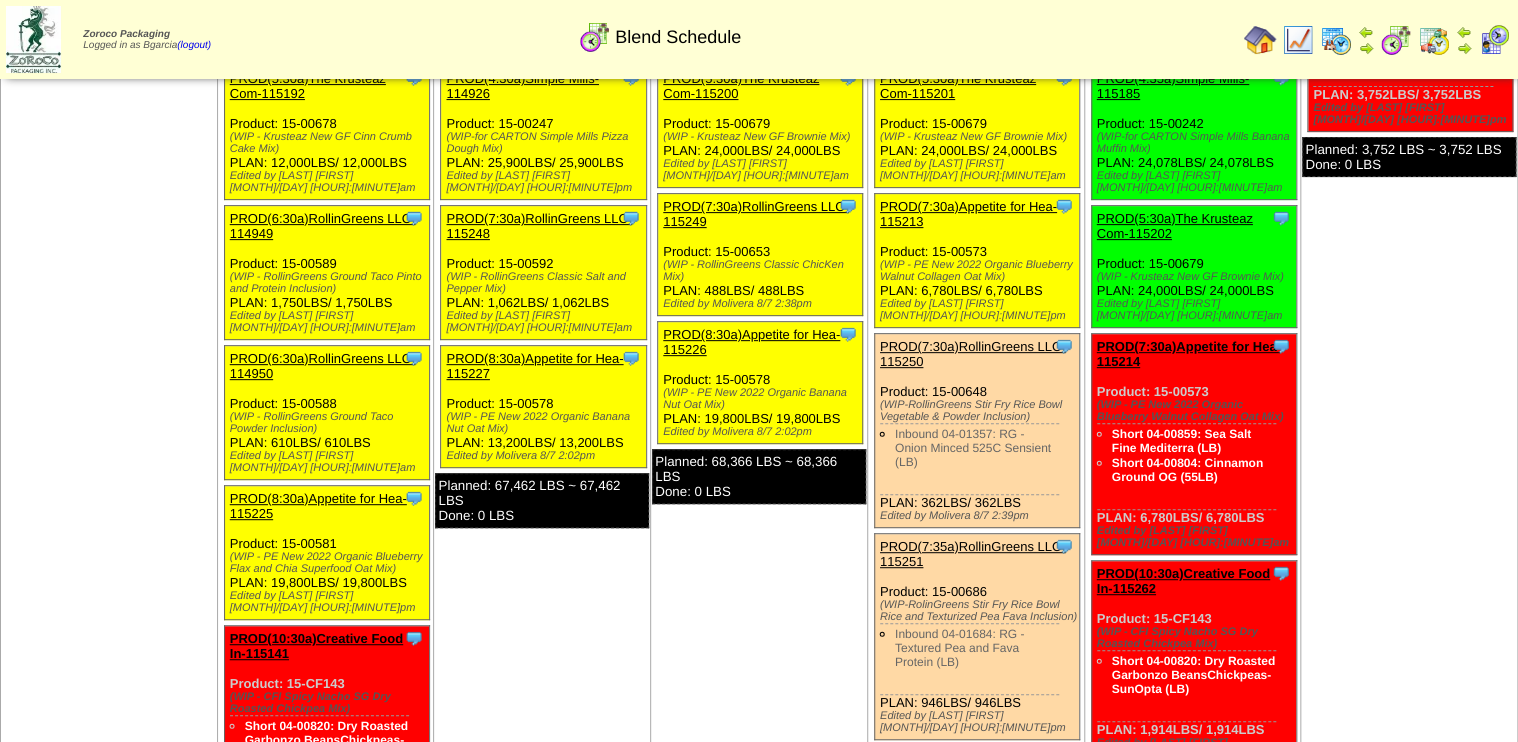 click on "PROD(7:30a)RollinGreens LLC-115250" at bounding box center (973, 318) 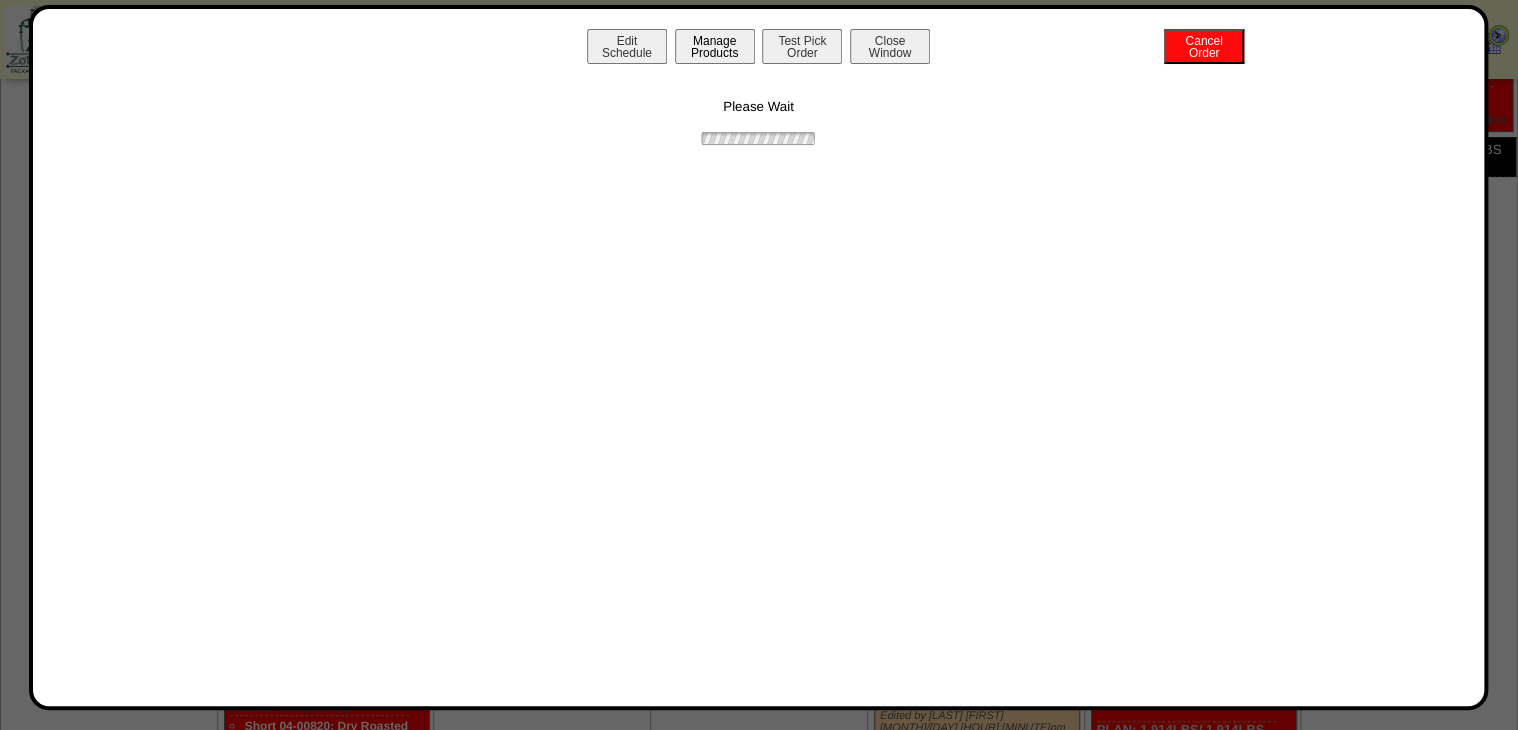 click on "Manage Products" at bounding box center (715, 46) 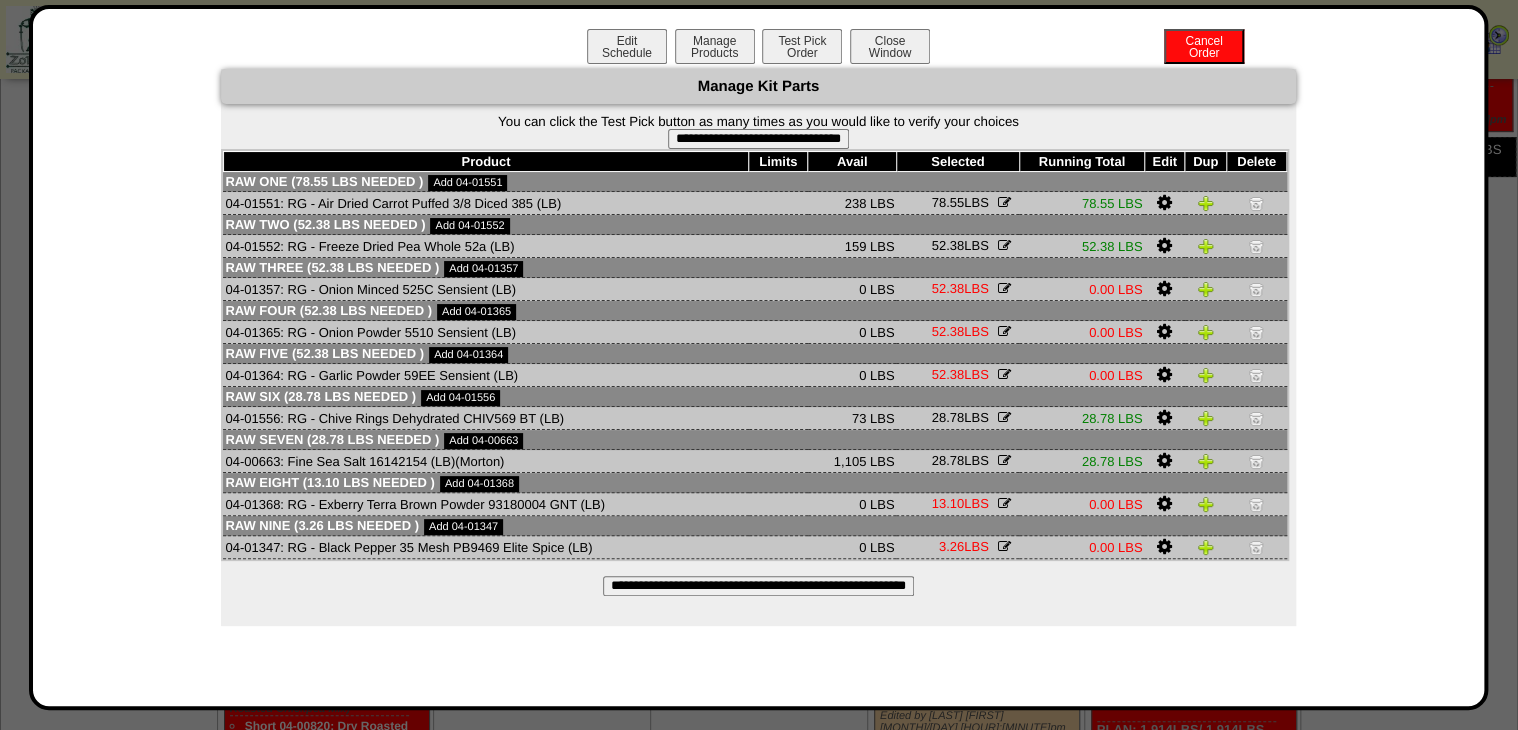 type 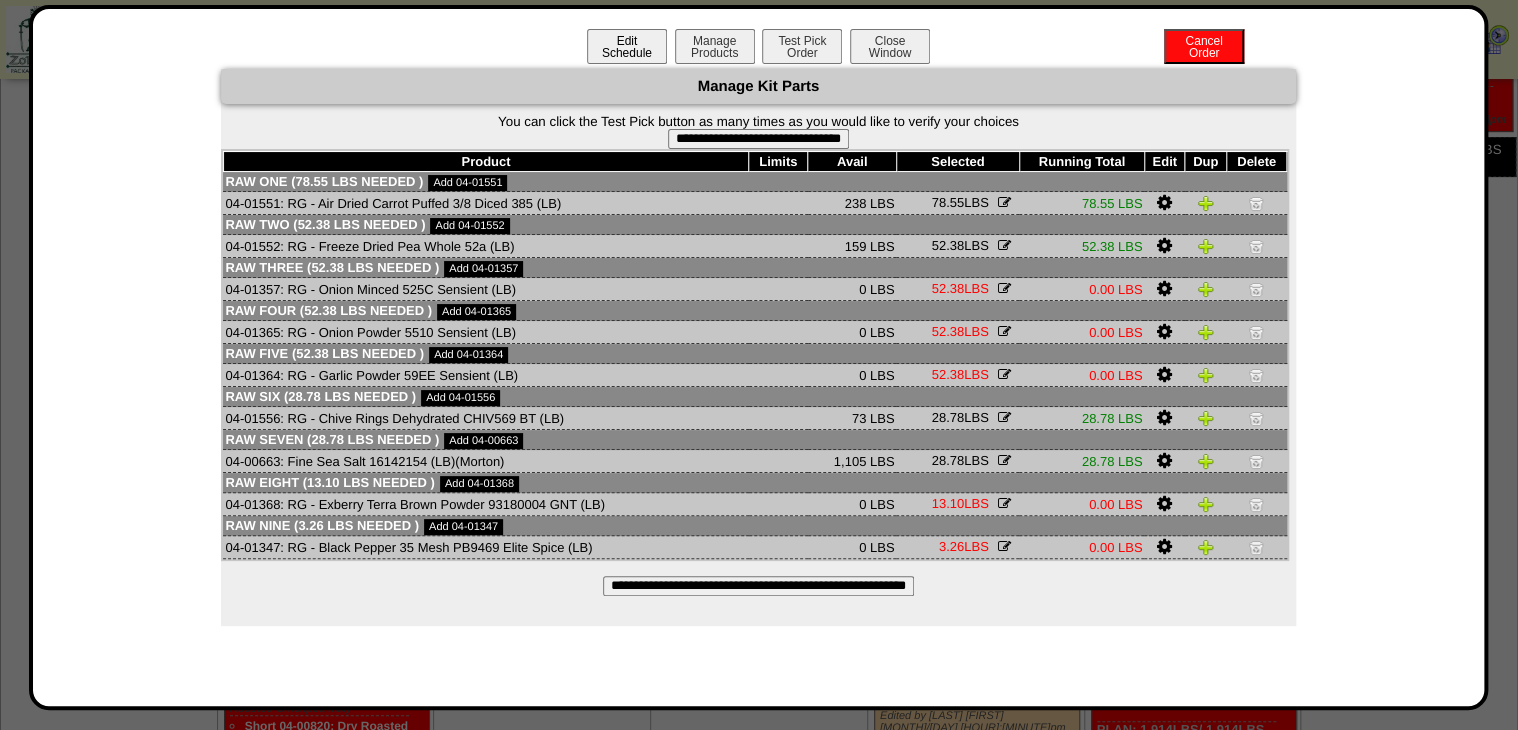 click on "Edit Schedule" at bounding box center (627, 46) 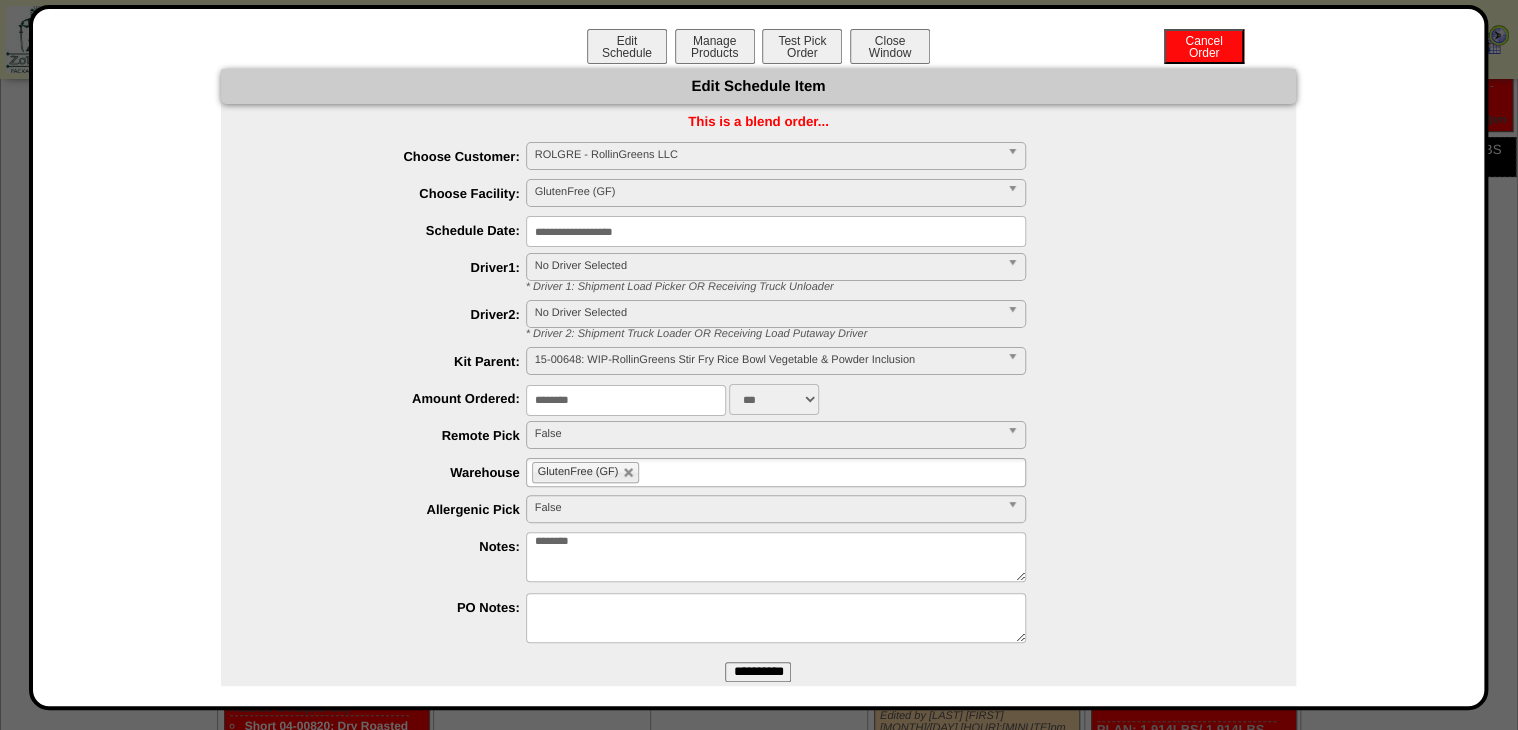 click on "GlutenFree (GF)" at bounding box center (776, 472) 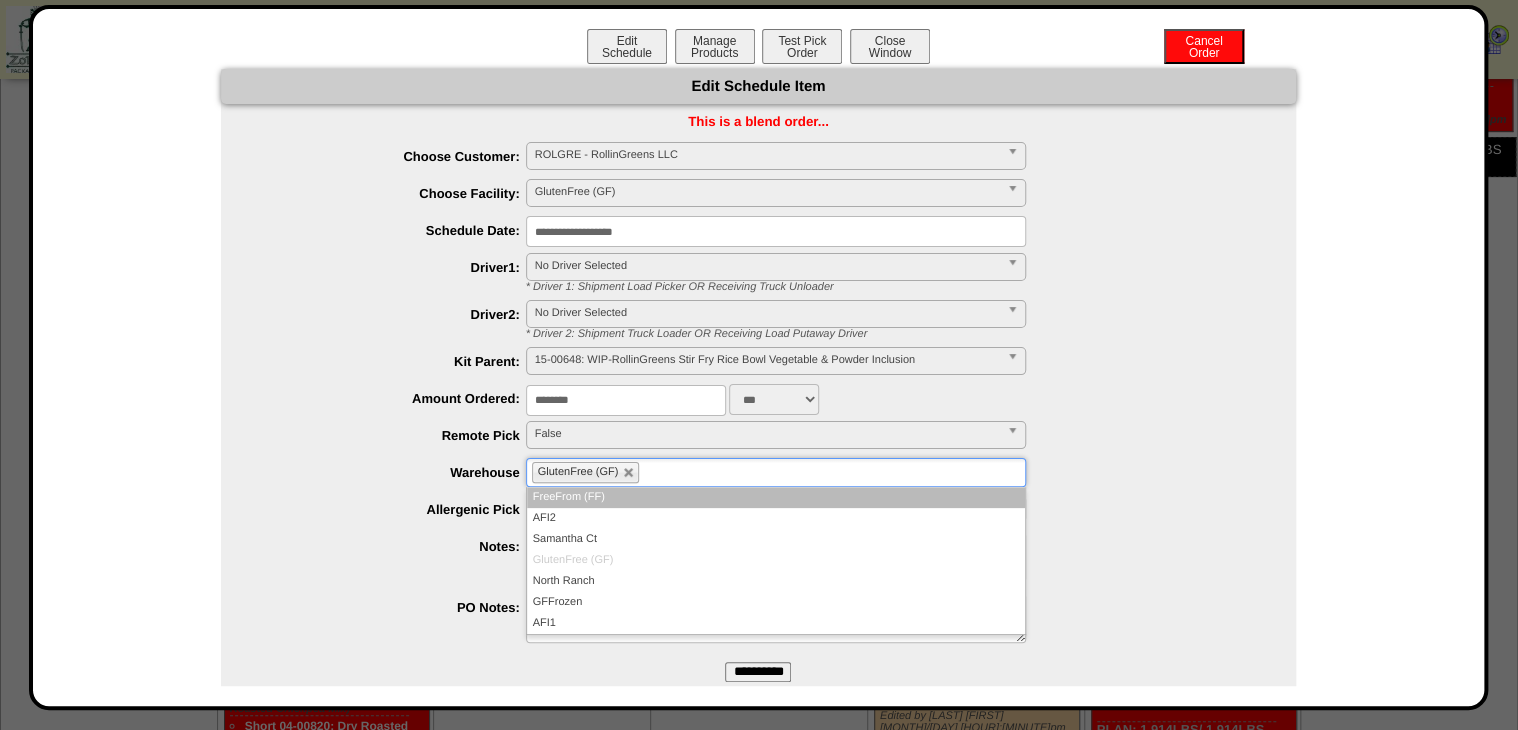 click on "FreeFrom (FF)" at bounding box center [776, 497] 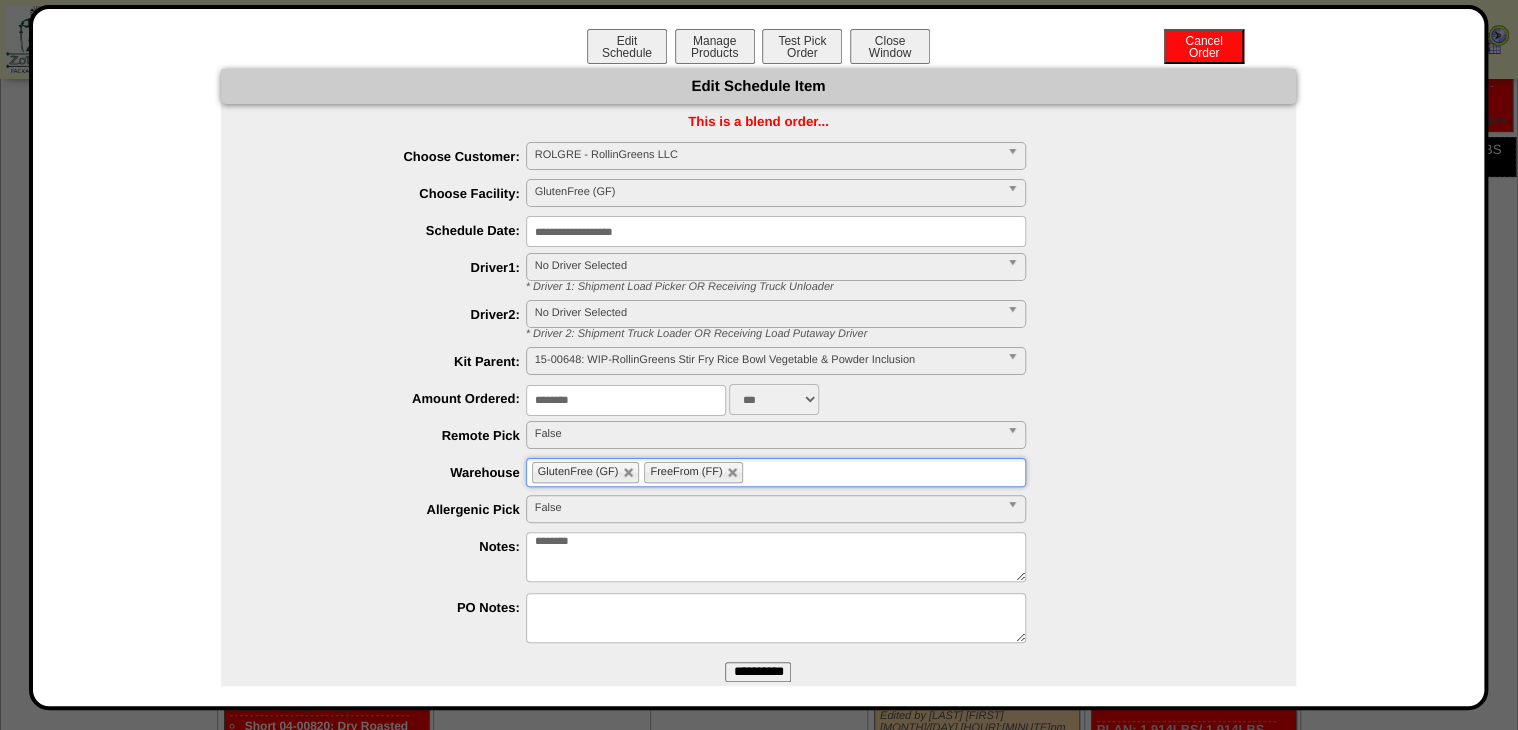 click on "**********" at bounding box center (758, 672) 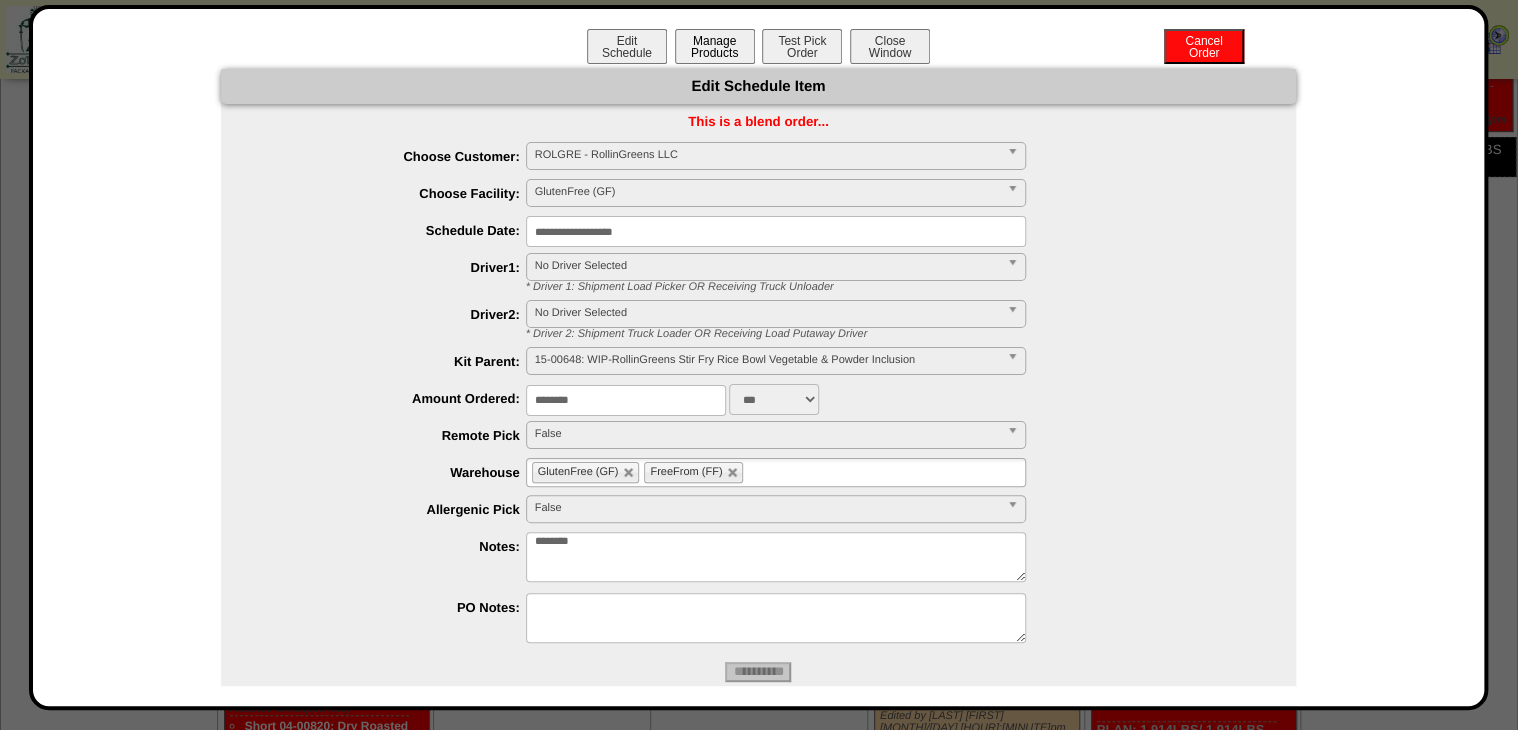 click on "Manage Products" at bounding box center [715, 46] 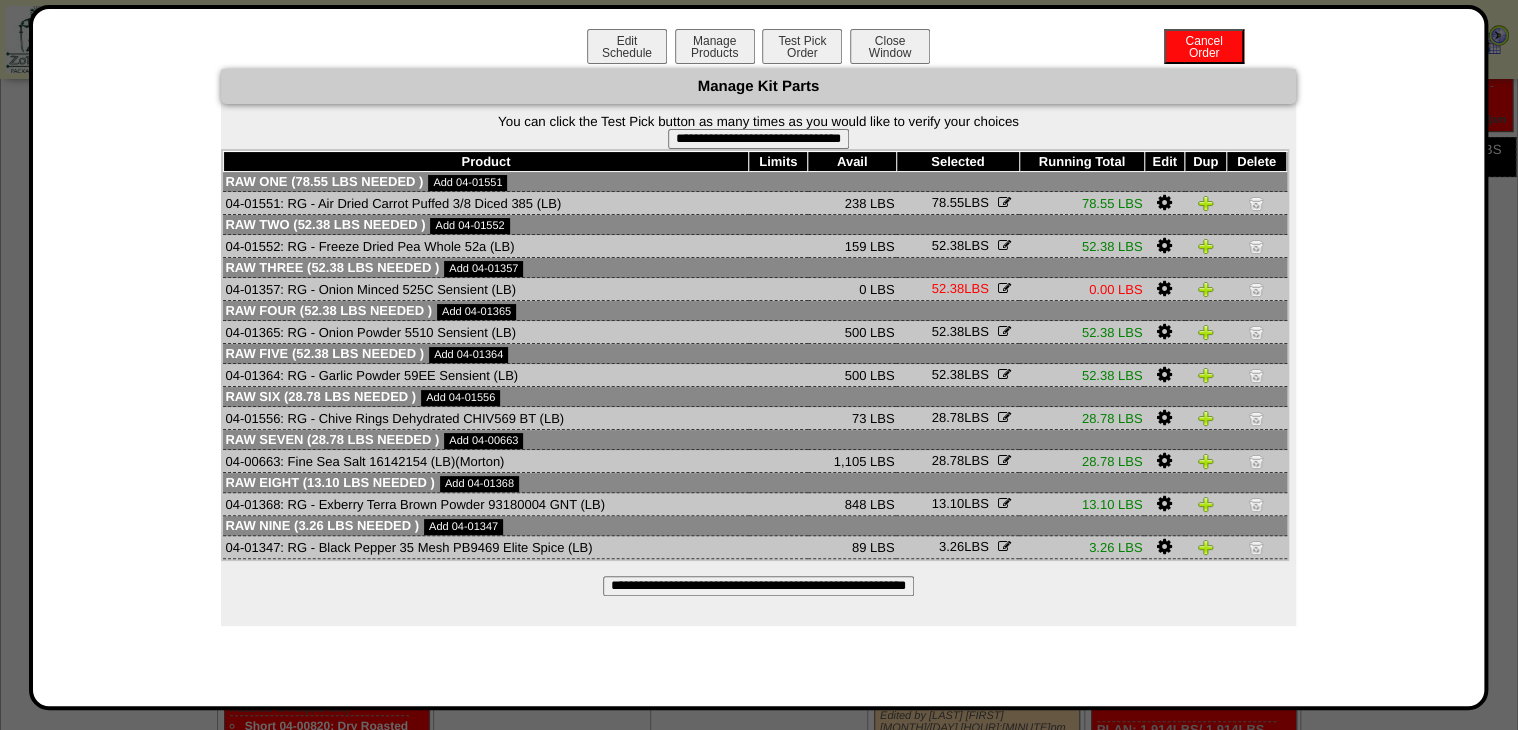 click on "**********" at bounding box center [758, 586] 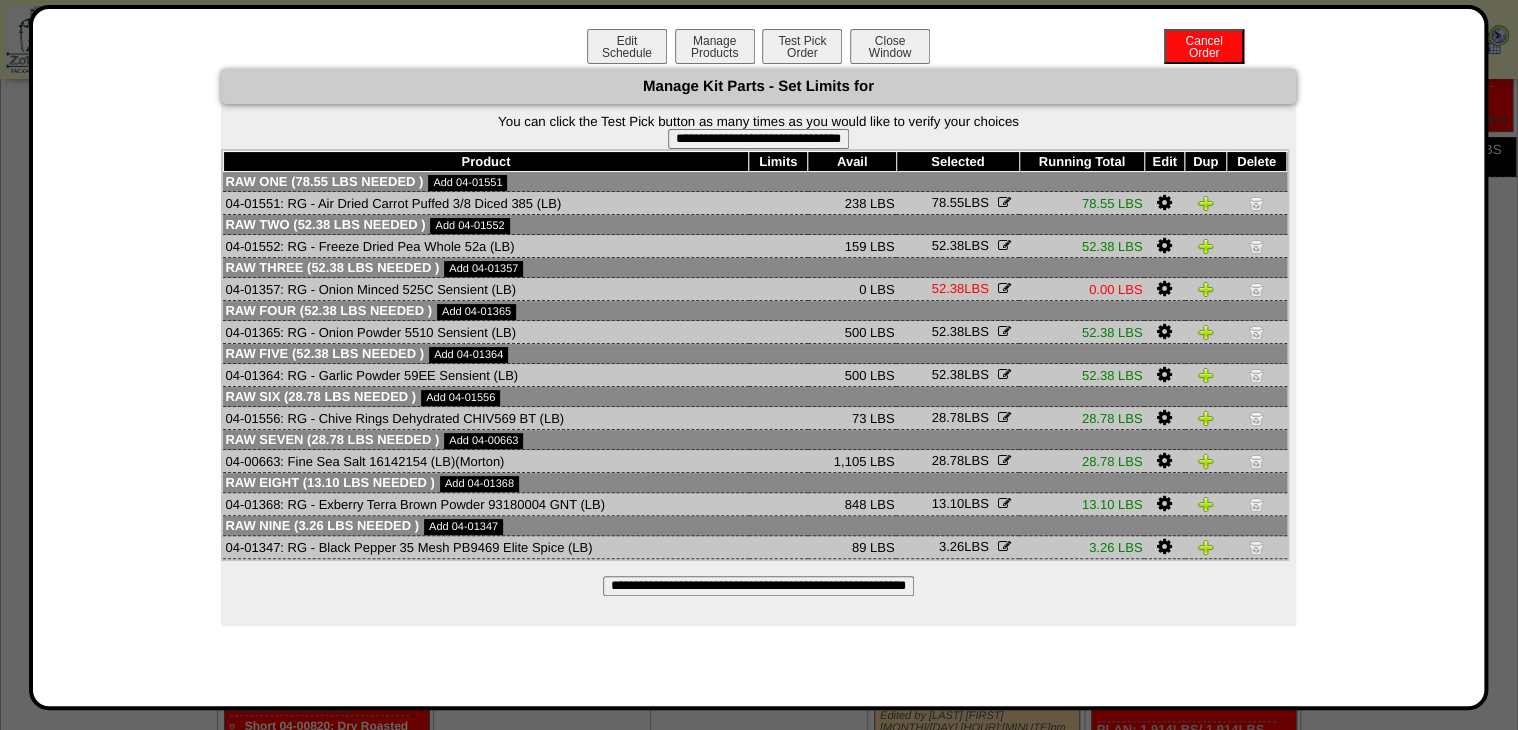click on "**********" at bounding box center [758, 139] 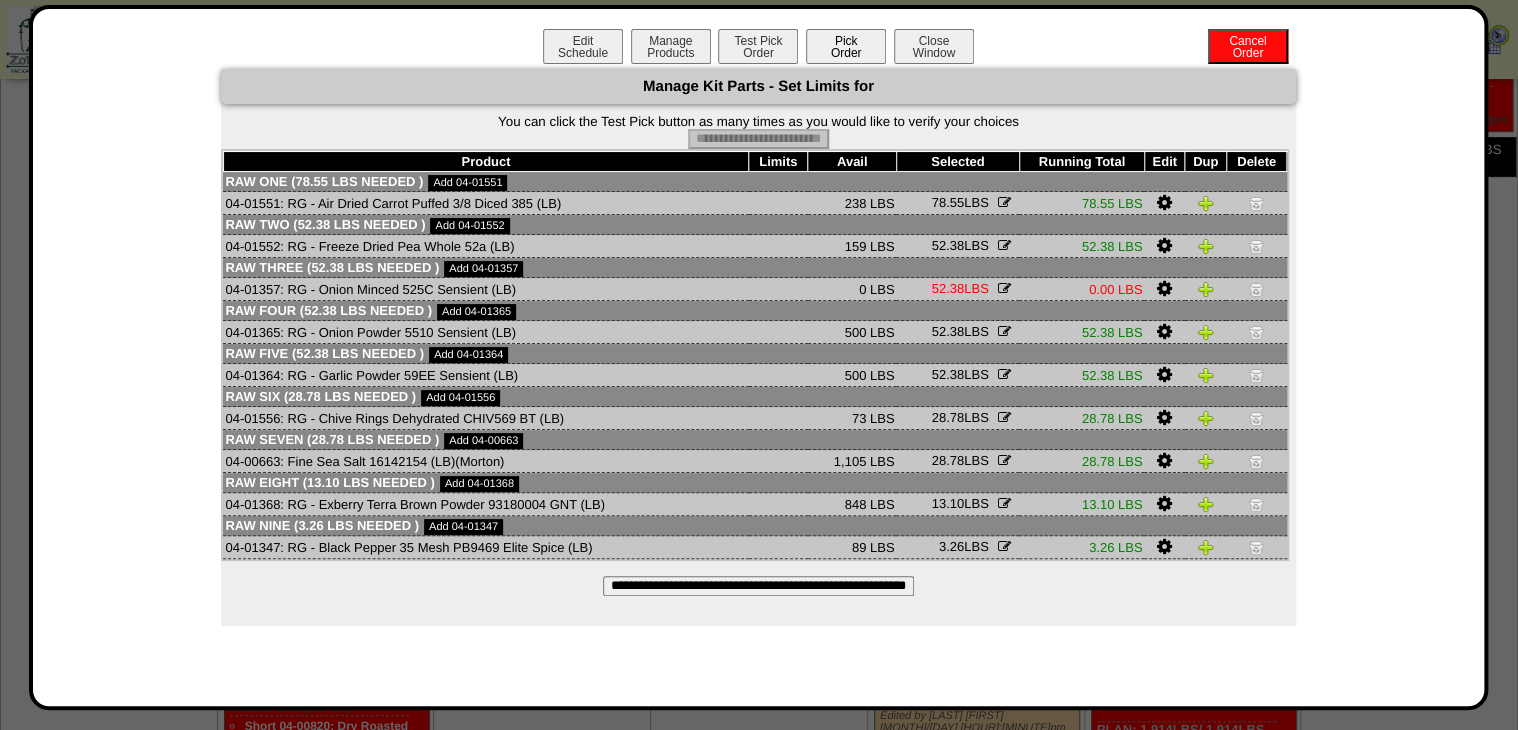 click on "Pick Order" at bounding box center [846, 46] 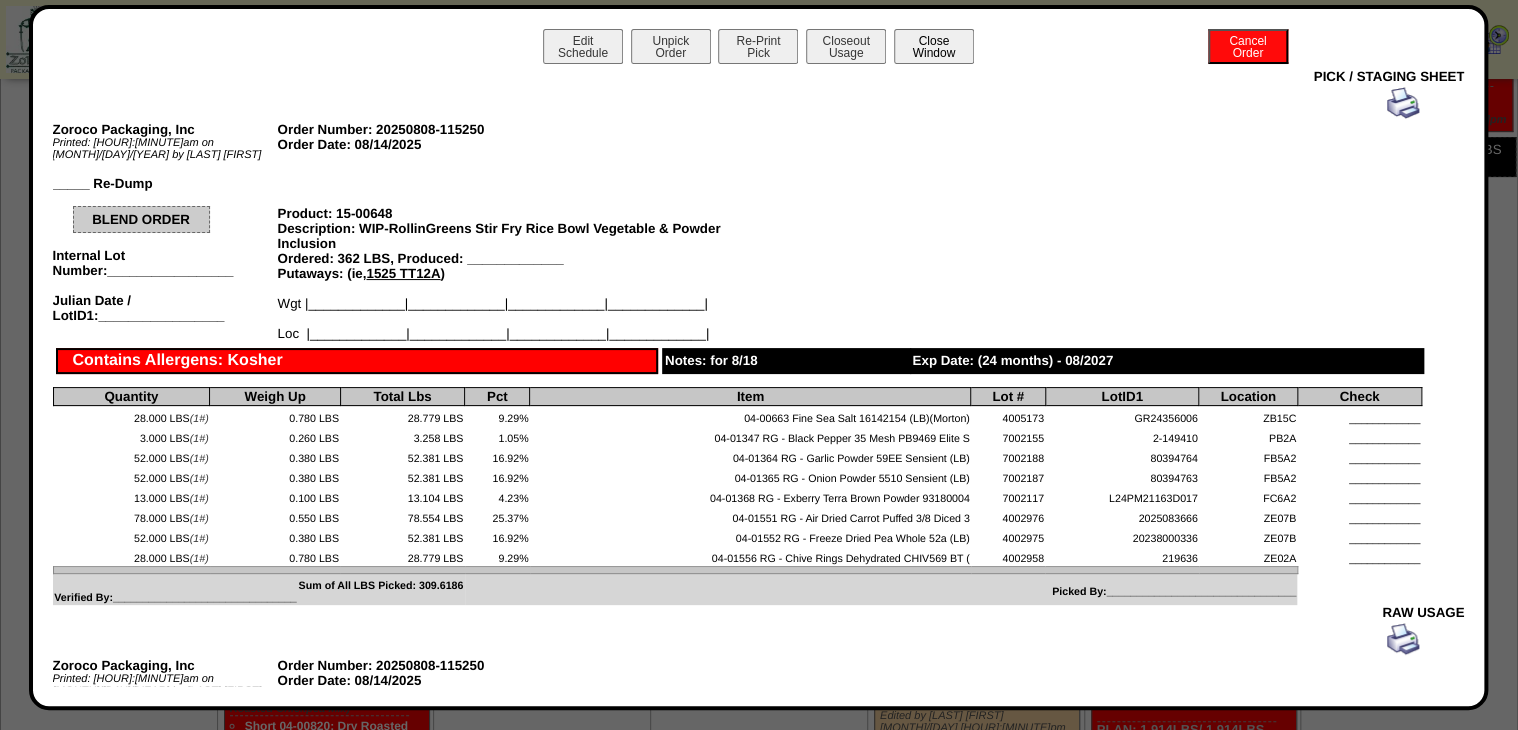 click on "Close Window" at bounding box center [934, 46] 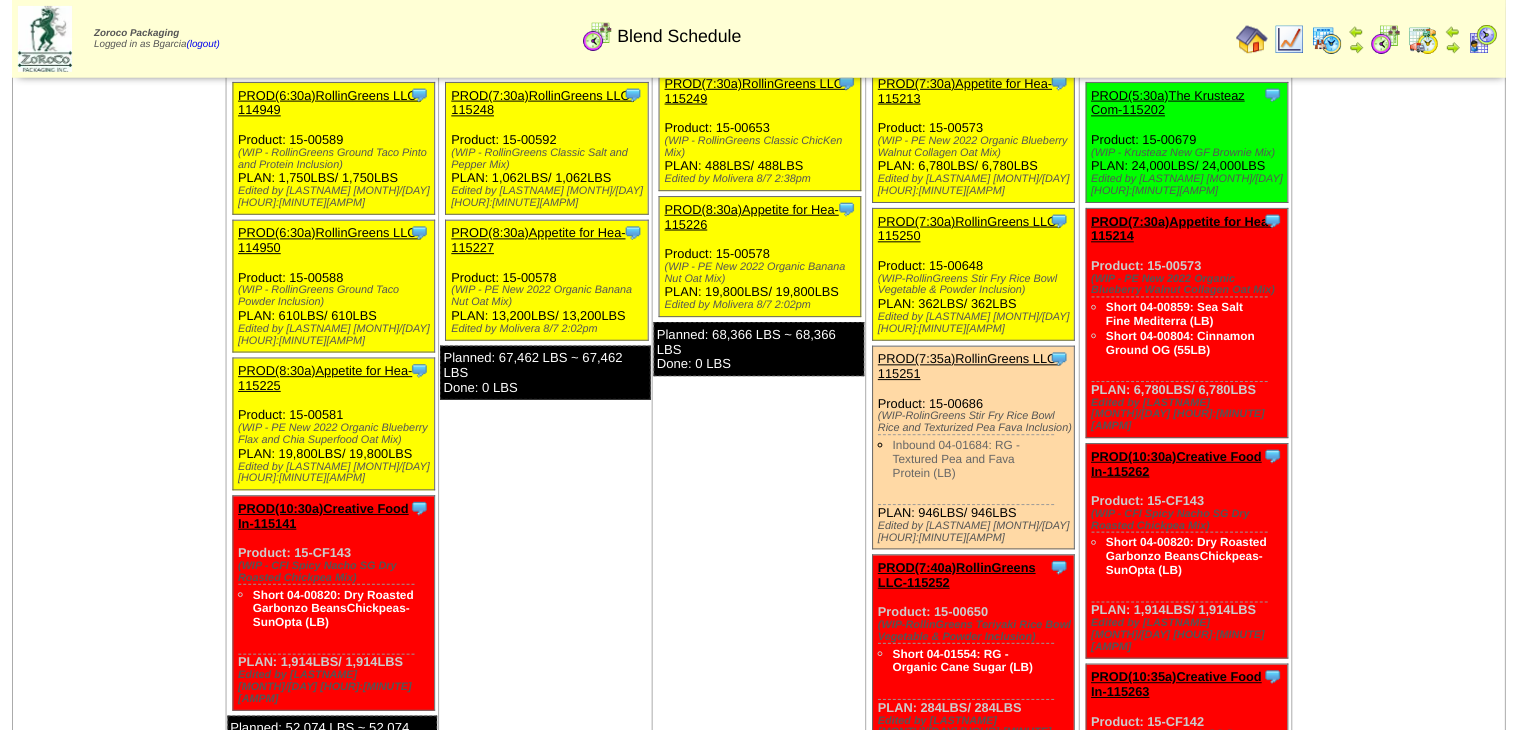 scroll, scrollTop: 480, scrollLeft: 0, axis: vertical 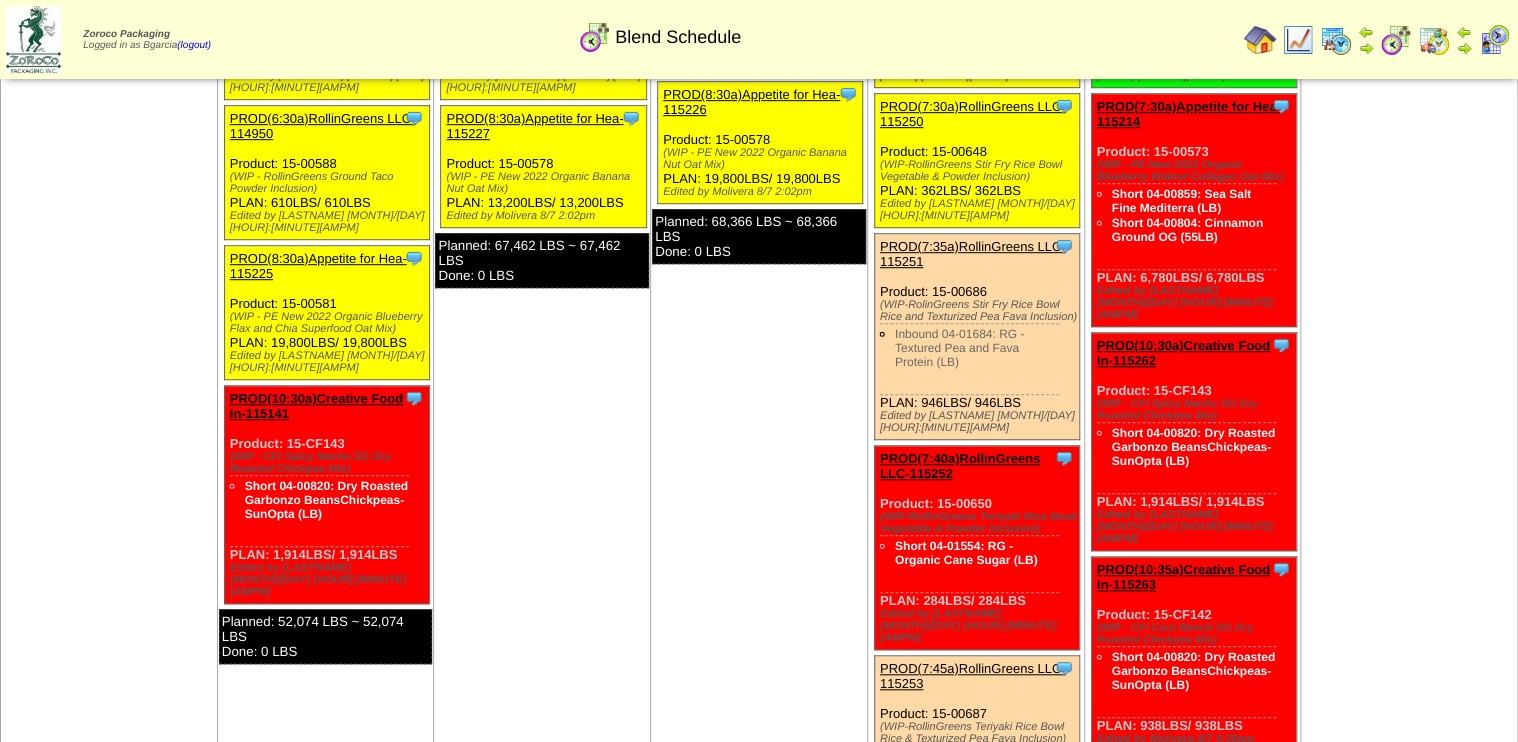 click on "PROD(7:35a)RollinGreens LLC-115251" at bounding box center [973, 254] 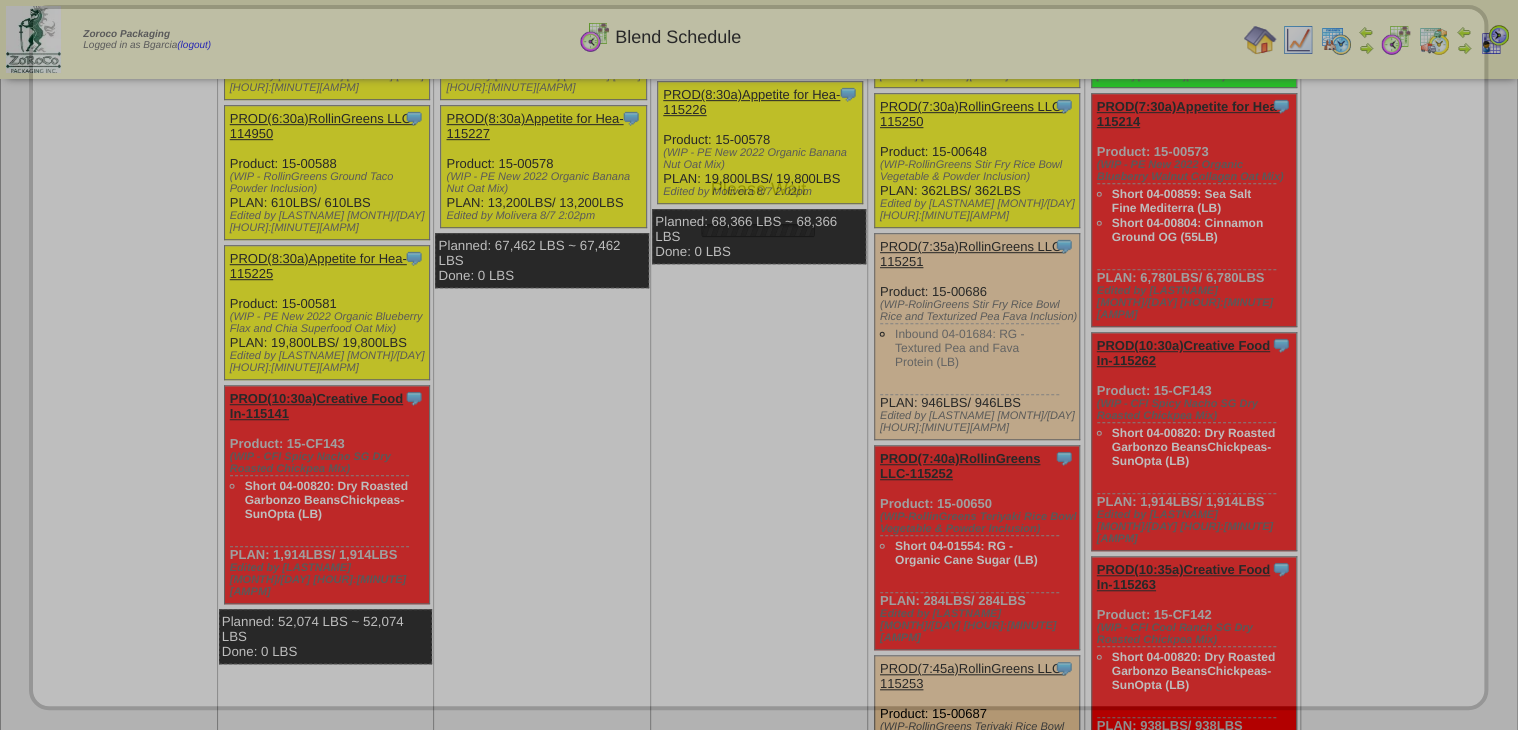 click on "Please Wait" at bounding box center [759, 134] 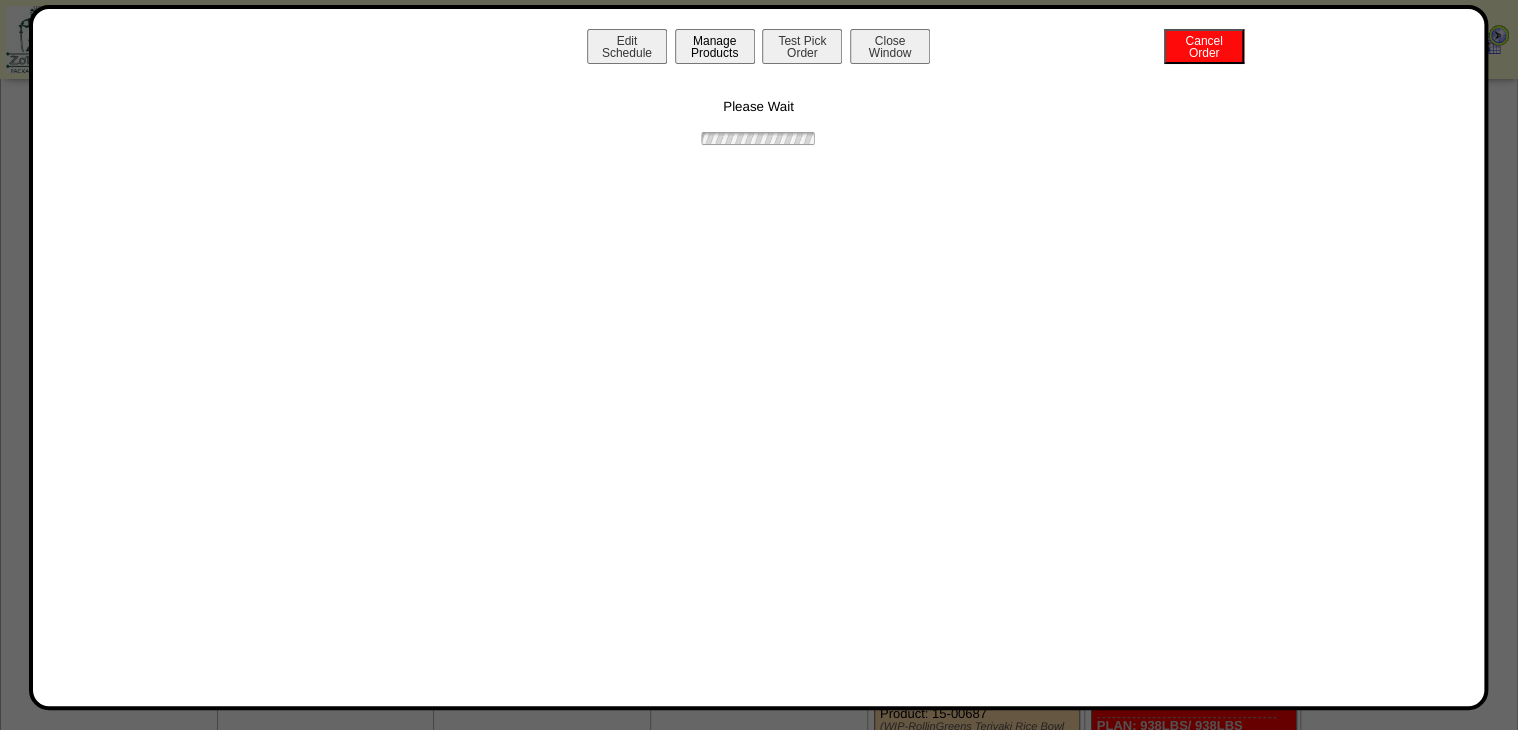 click on "Manage Products" at bounding box center (715, 46) 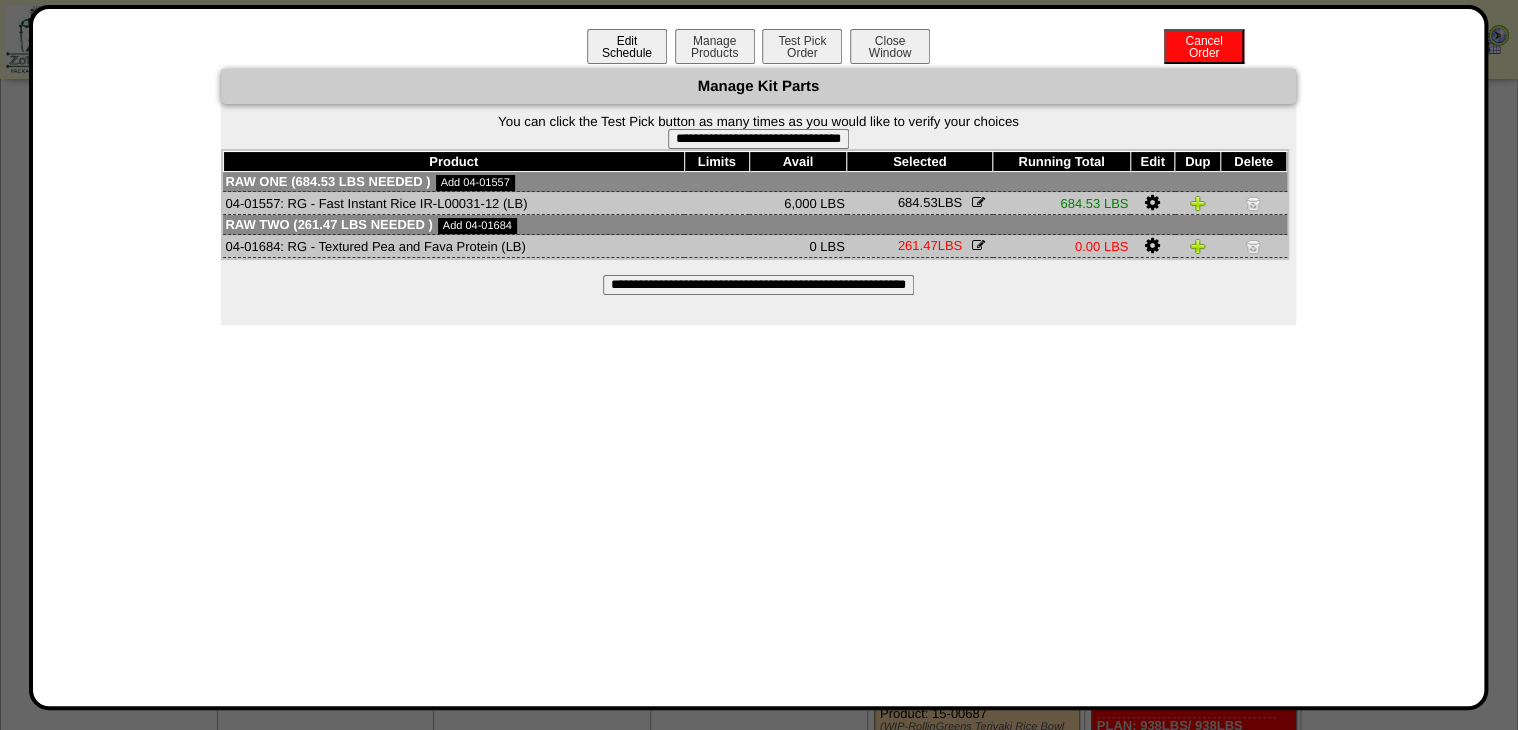 click on "Edit Schedule" at bounding box center [627, 46] 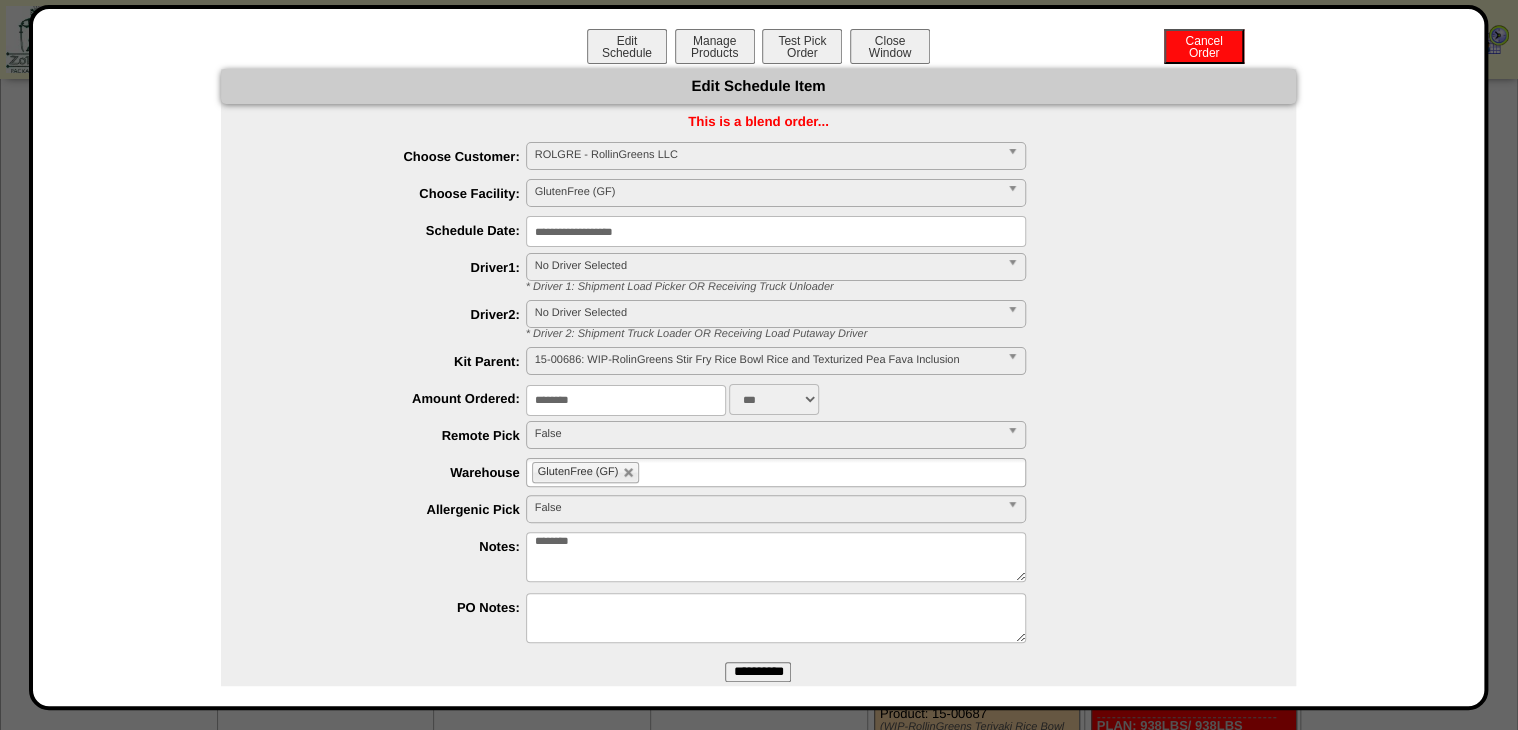 click on "GlutenFree (GF)" at bounding box center [776, 472] 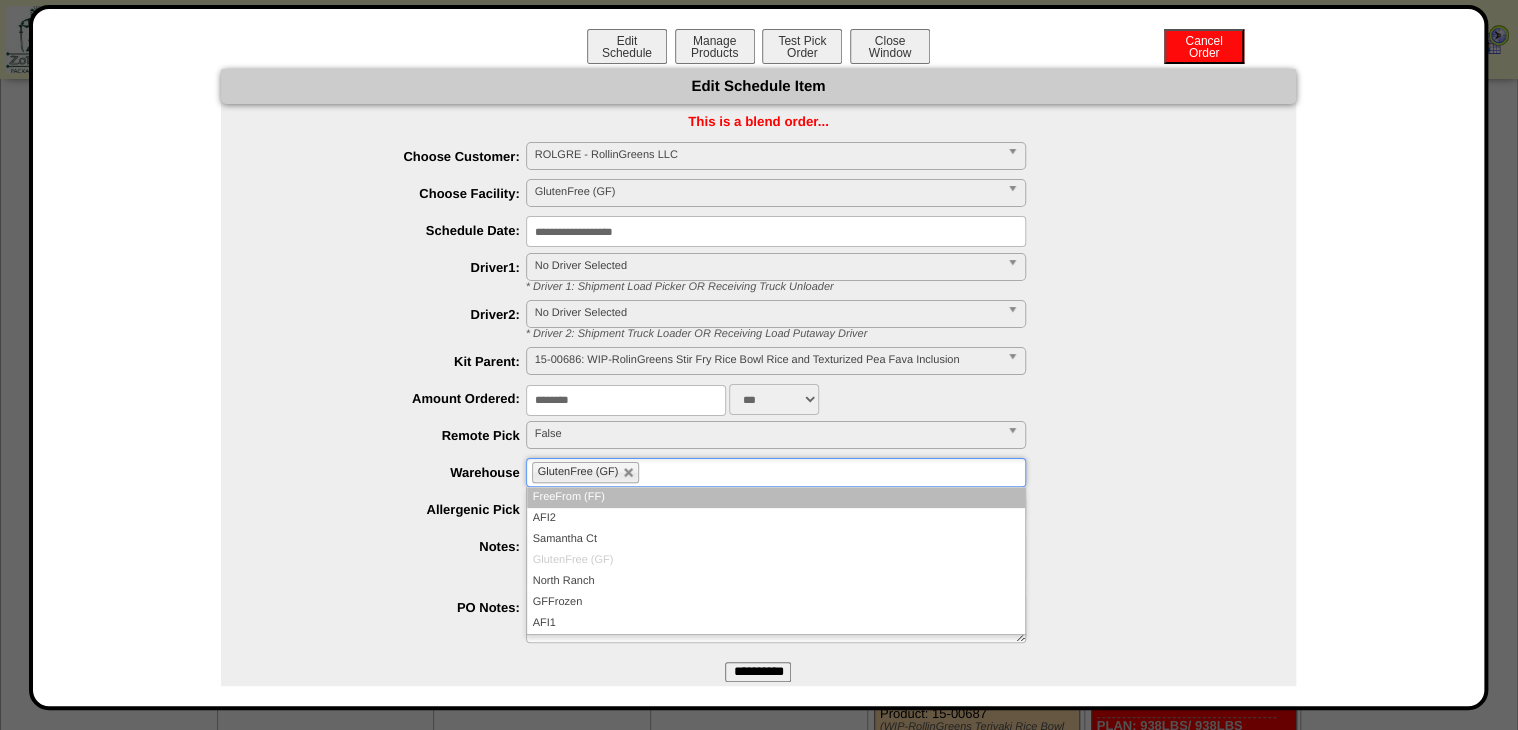 click on "FreeFrom (FF)" at bounding box center [776, 497] 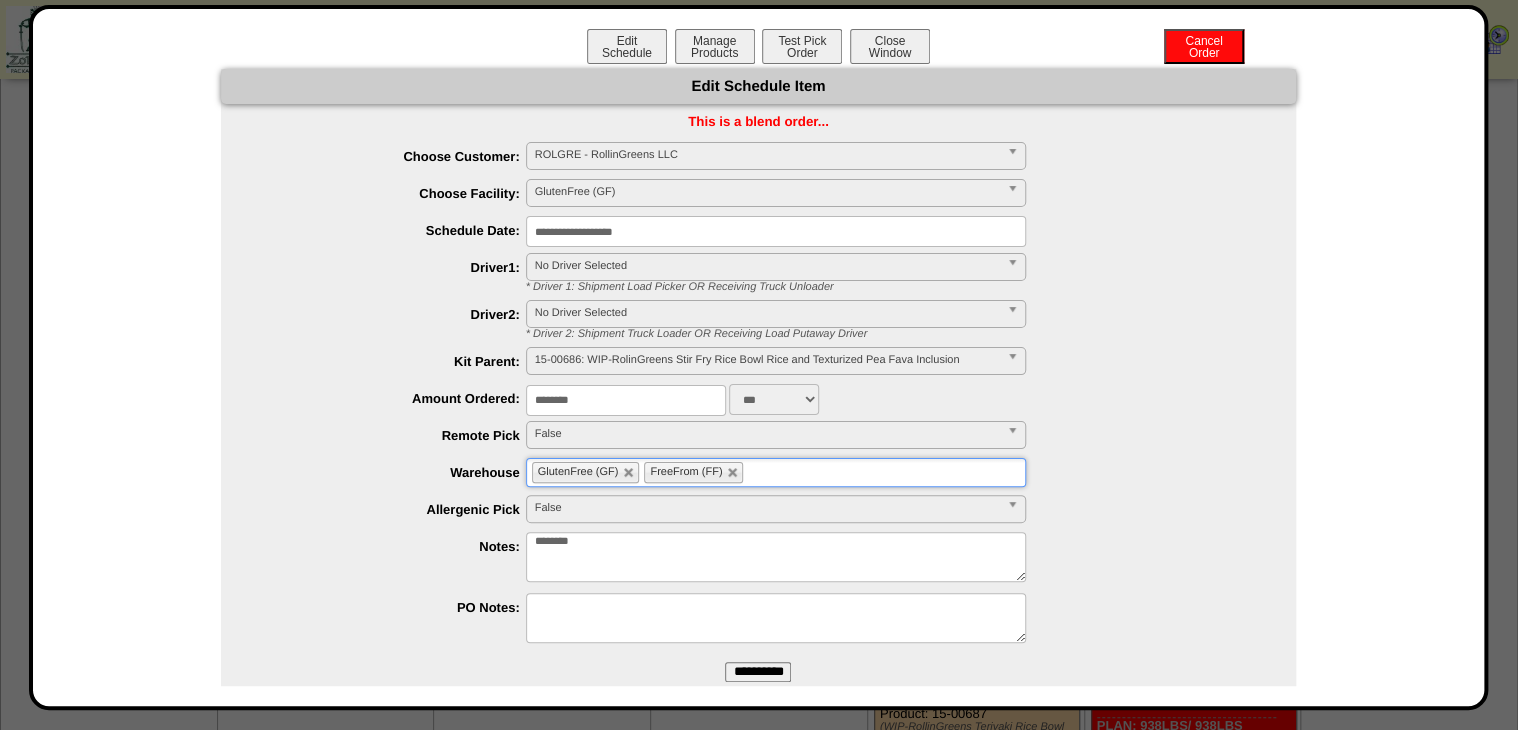 drag, startPoint x: 744, startPoint y: 660, endPoint x: 756, endPoint y: 676, distance: 20 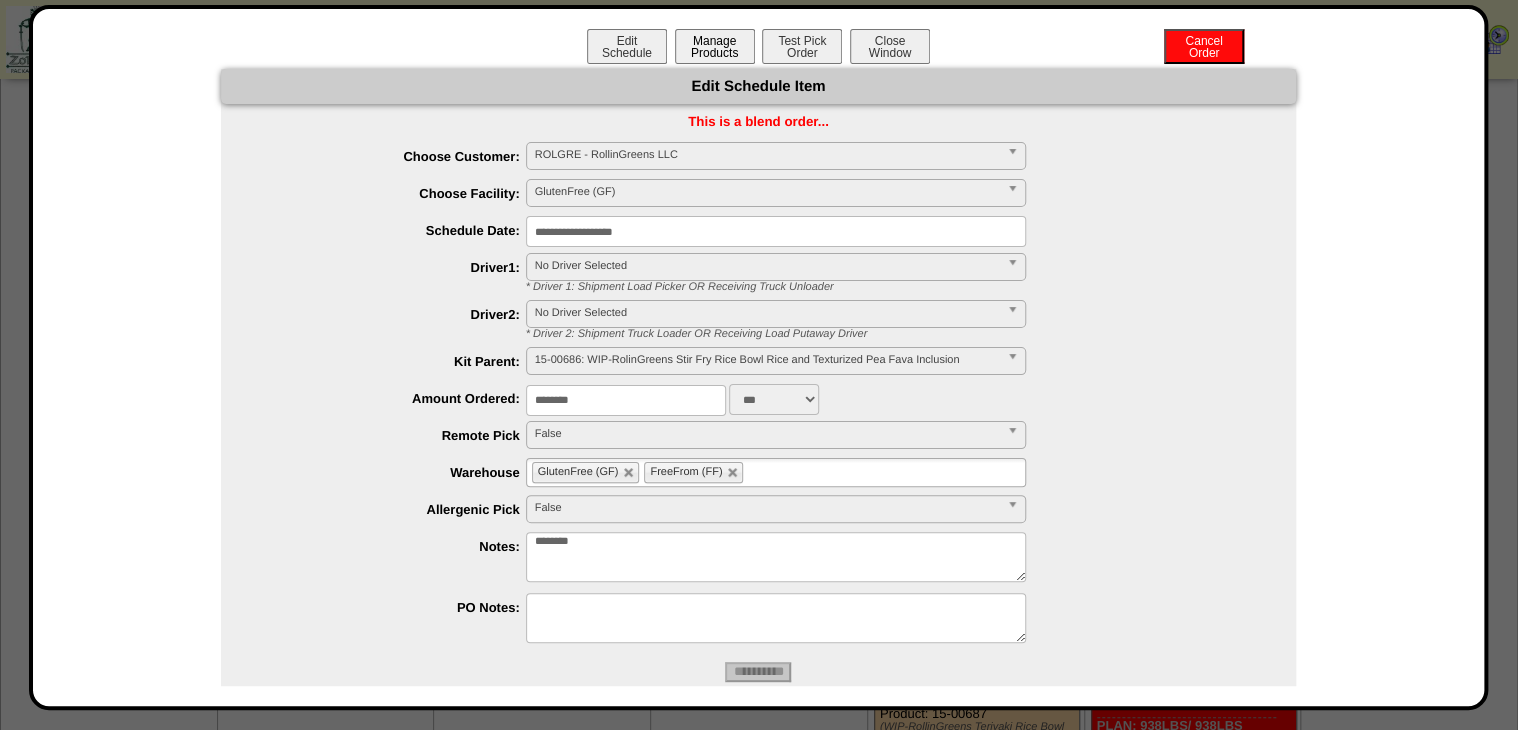 click on "Manage Products" at bounding box center [715, 46] 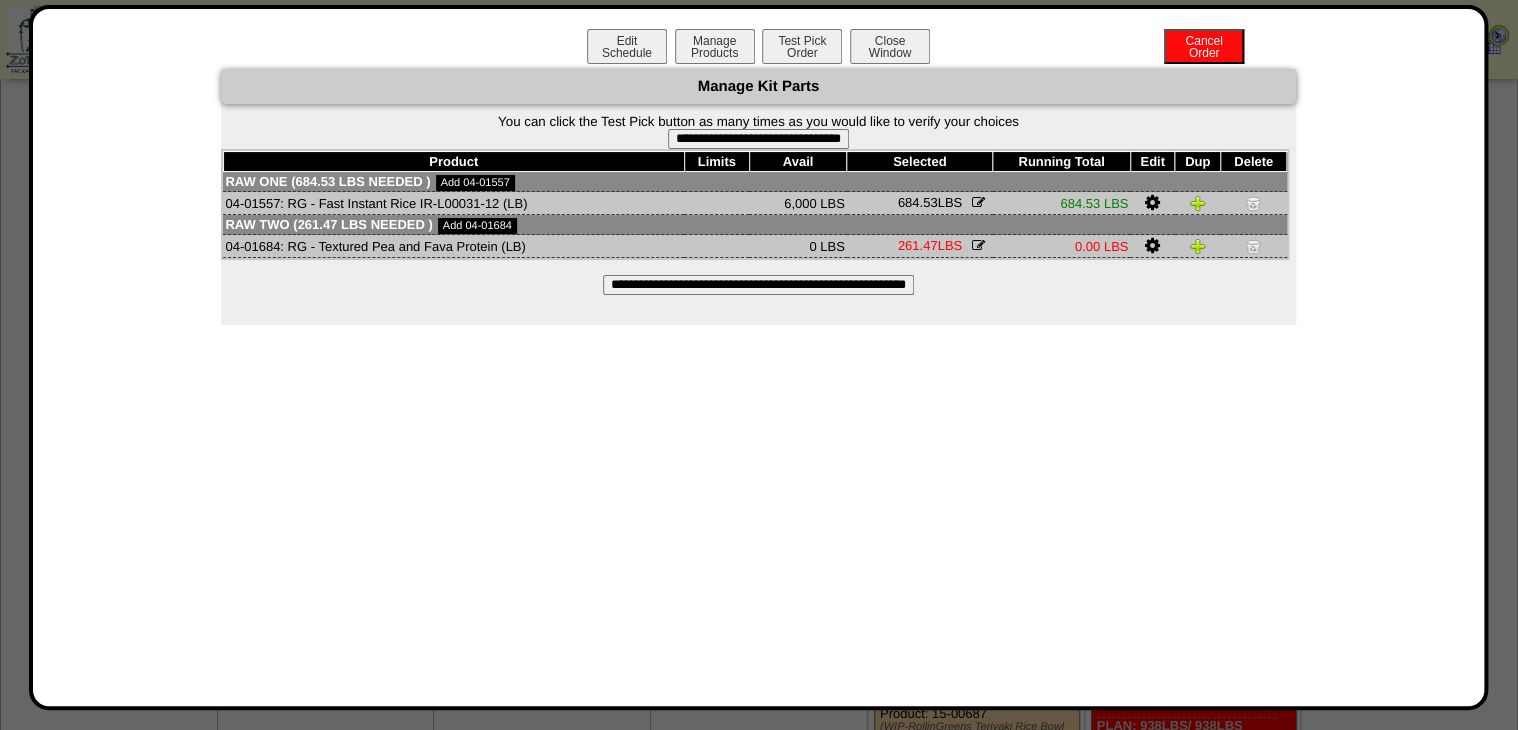 click on "**********" at bounding box center [758, 197] 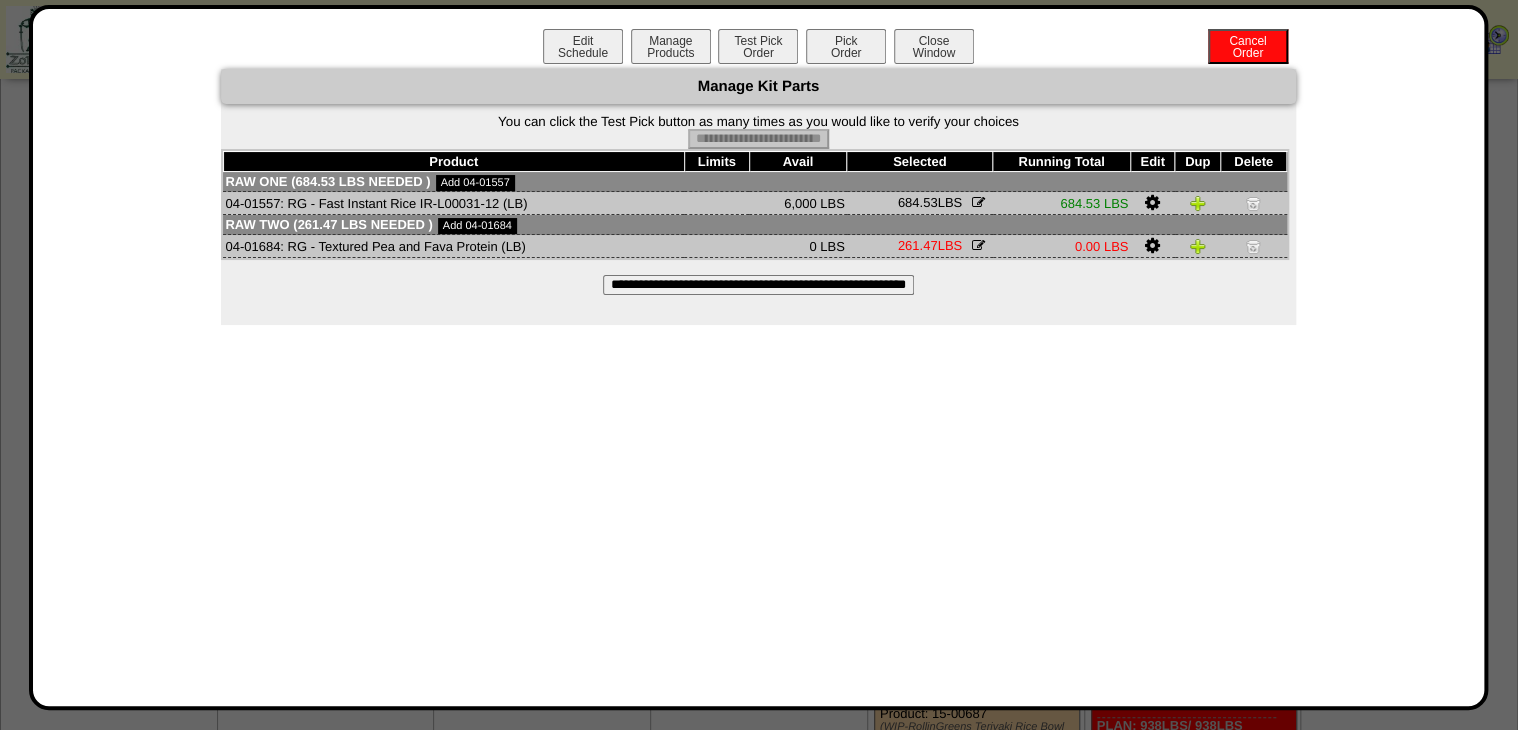 click on "Pick Order" at bounding box center (846, 46) 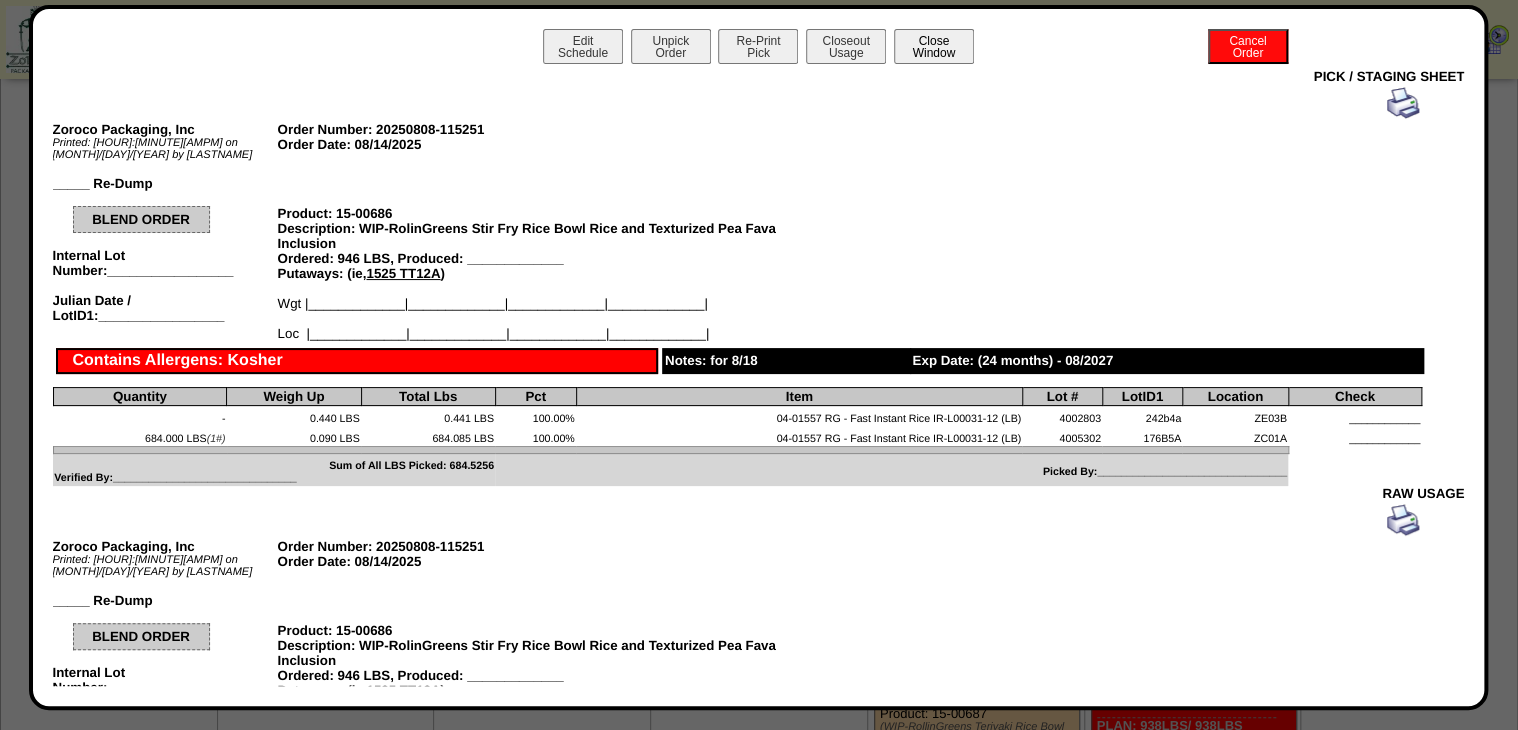 click on "Close Window" at bounding box center [934, 46] 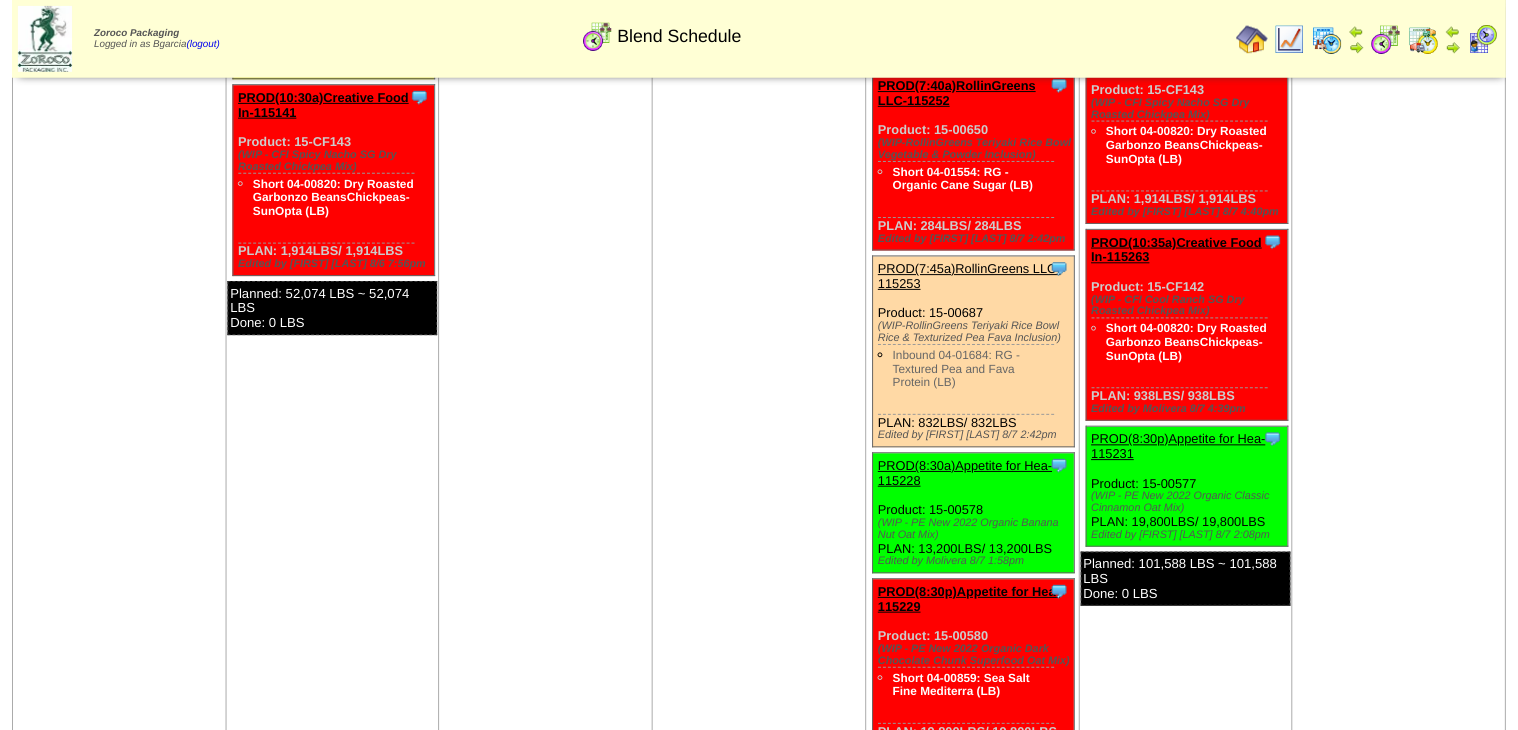 scroll, scrollTop: 720, scrollLeft: 0, axis: vertical 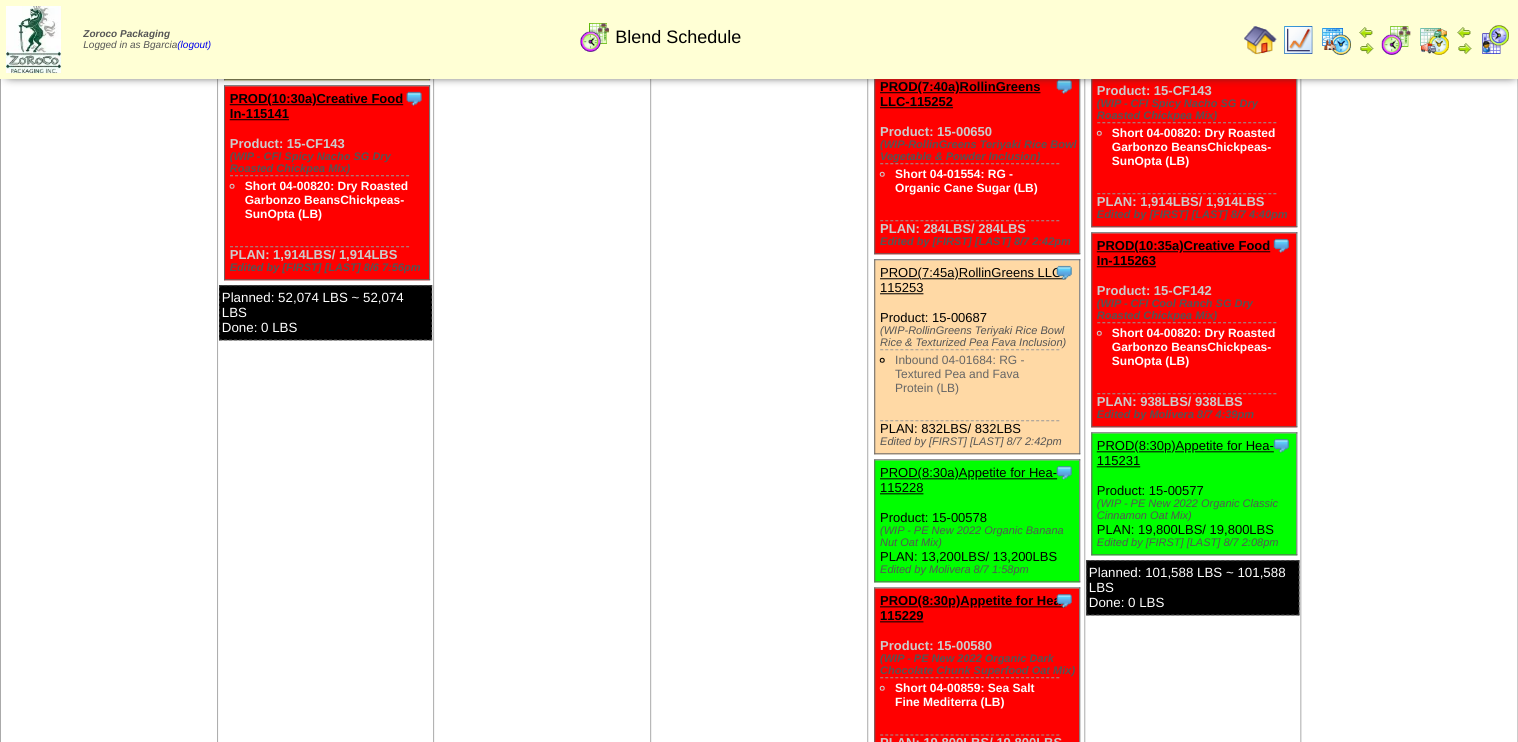 click on "PROD(7:40a)RollinGreens LLC-115252" at bounding box center [960, 142] 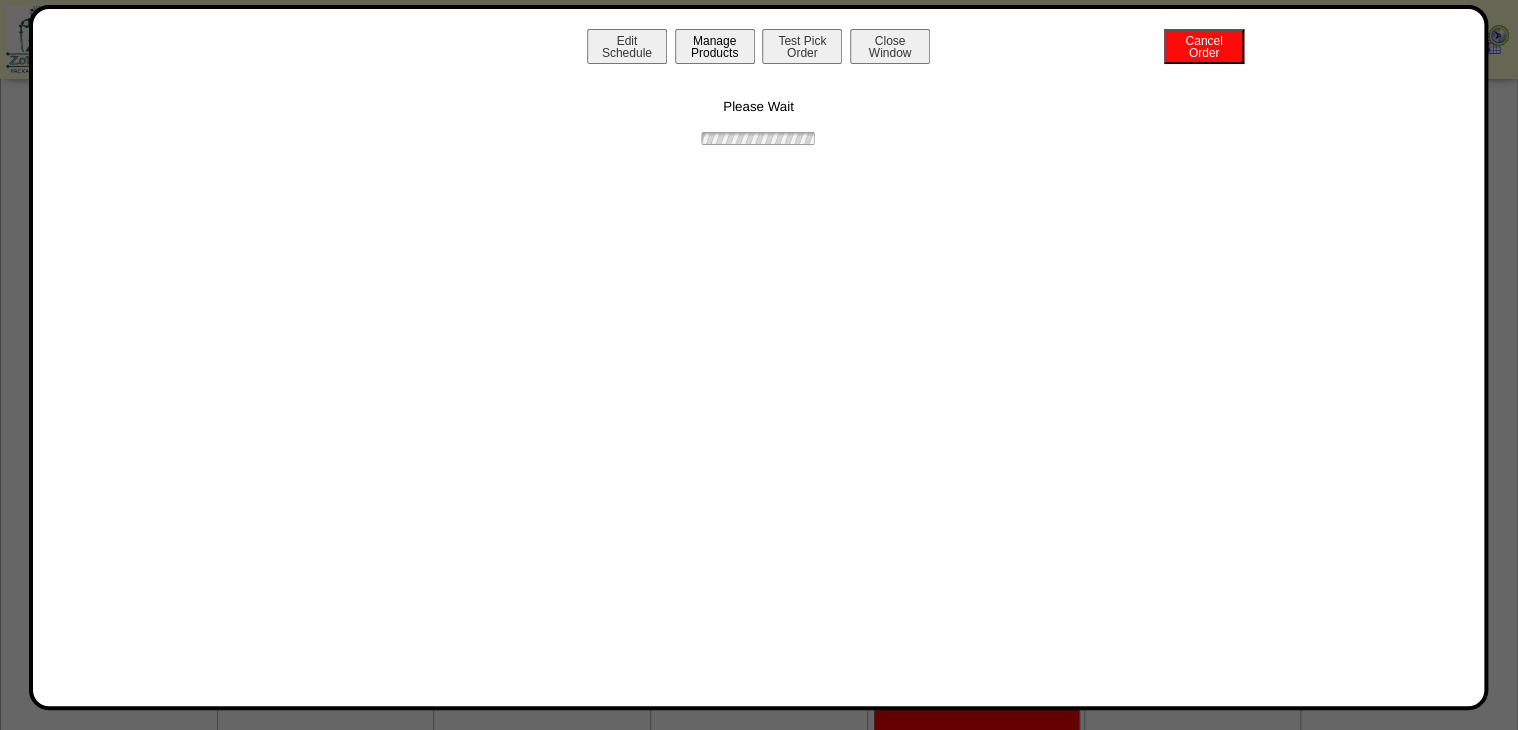 click on "Manage Products" at bounding box center [715, 46] 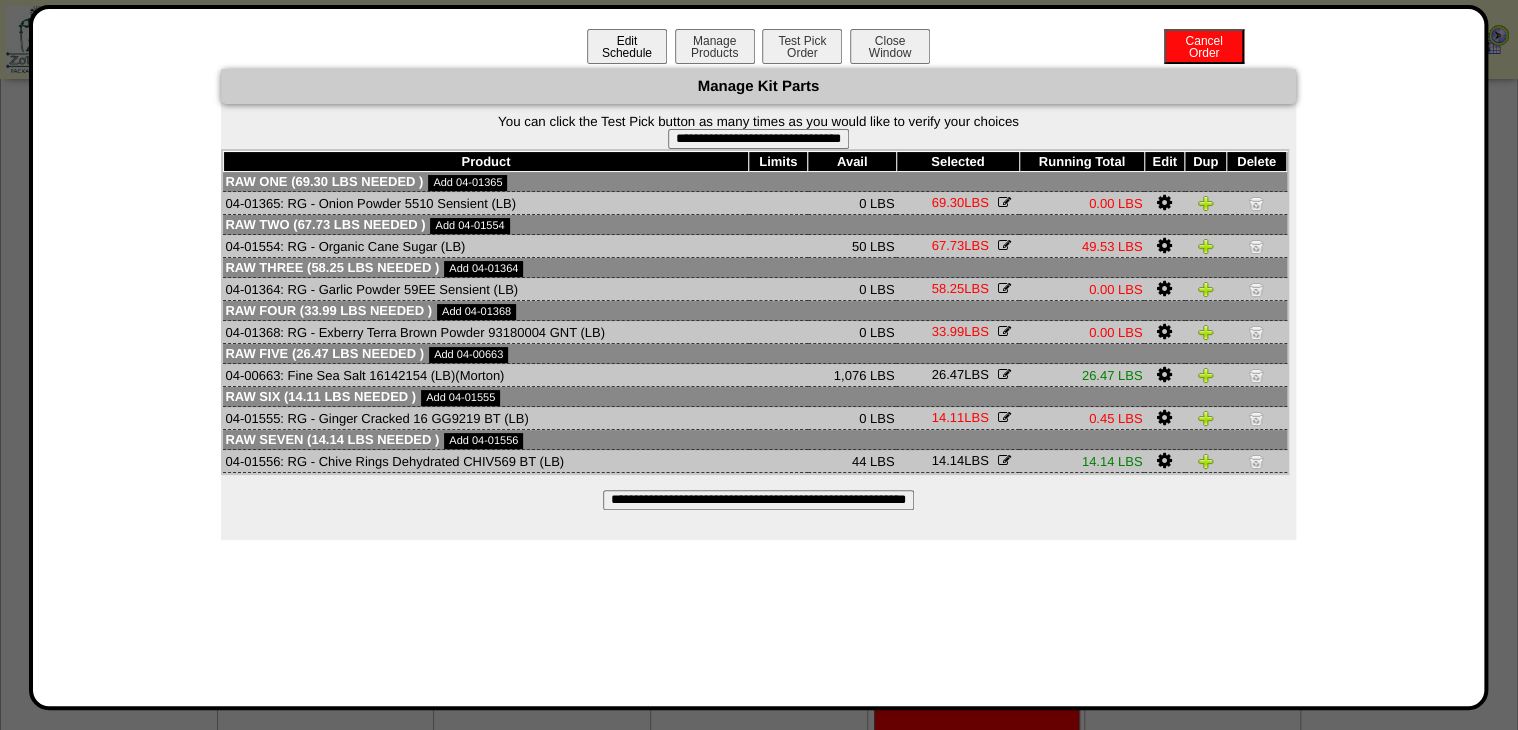 click on "Edit Schedule" at bounding box center [627, 46] 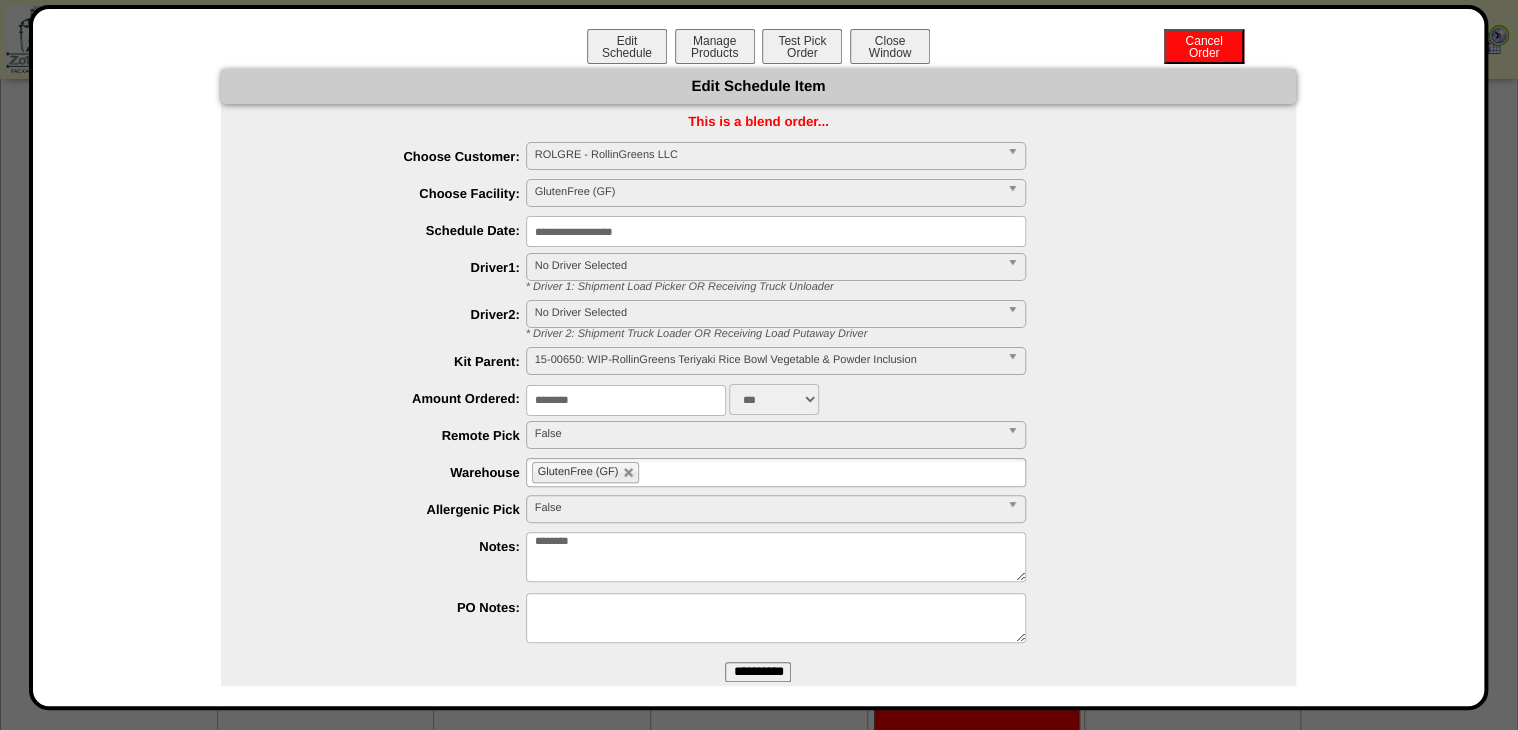click on "GlutenFree (GF)" at bounding box center (776, 472) 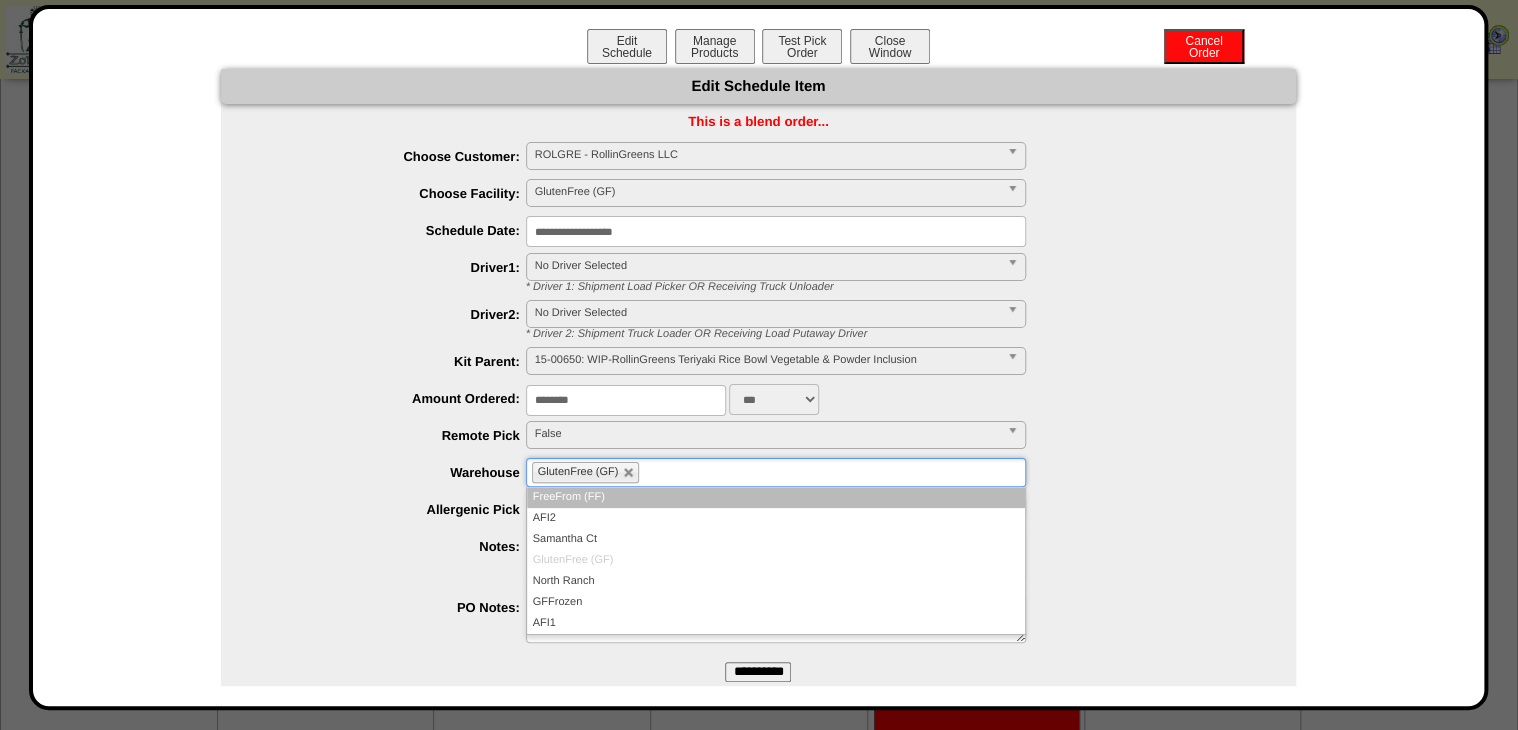 click on "FreeFrom (FF)" at bounding box center [776, 497] 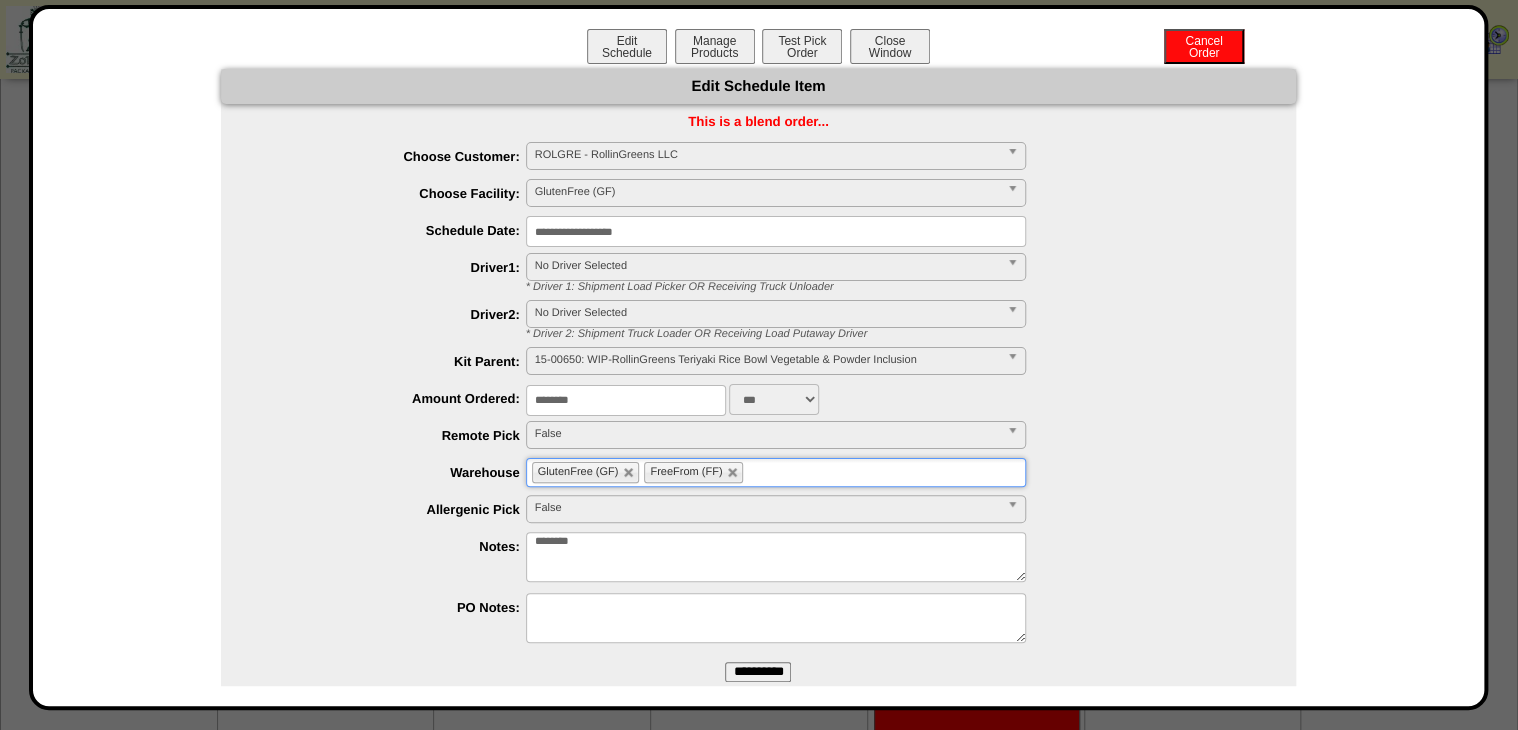 click on "**********" at bounding box center [758, 672] 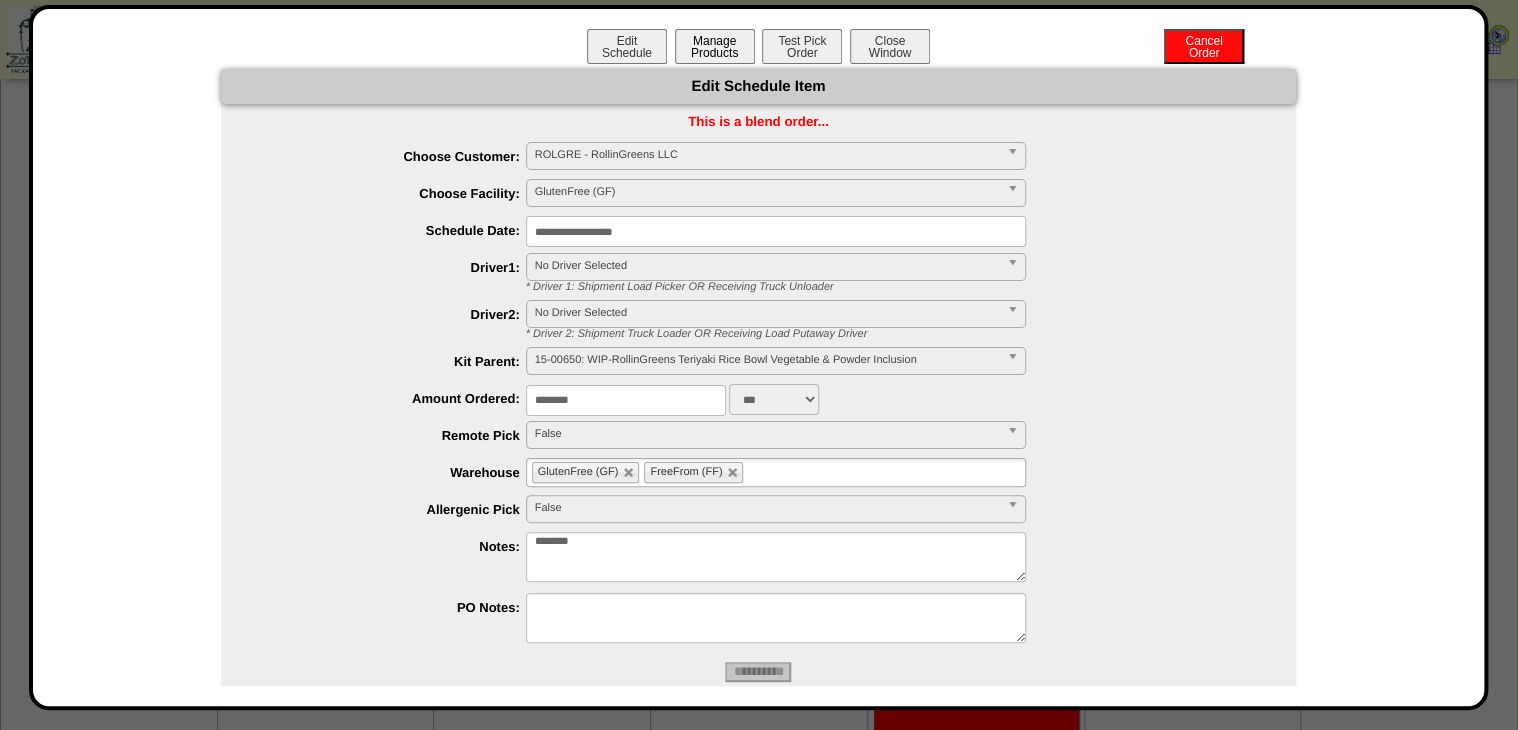 click on "Manage Products" at bounding box center (715, 46) 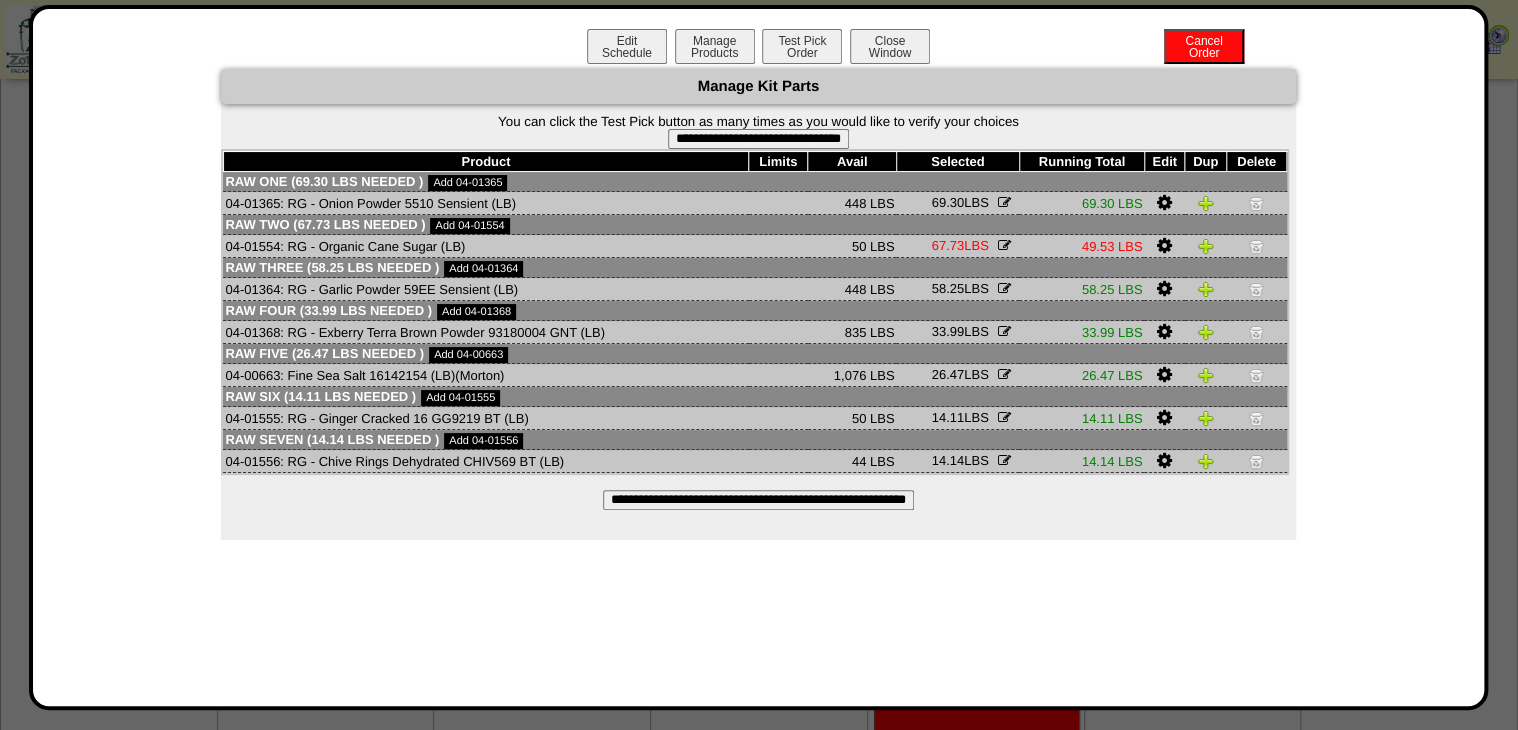 click on "**********" at bounding box center (758, 139) 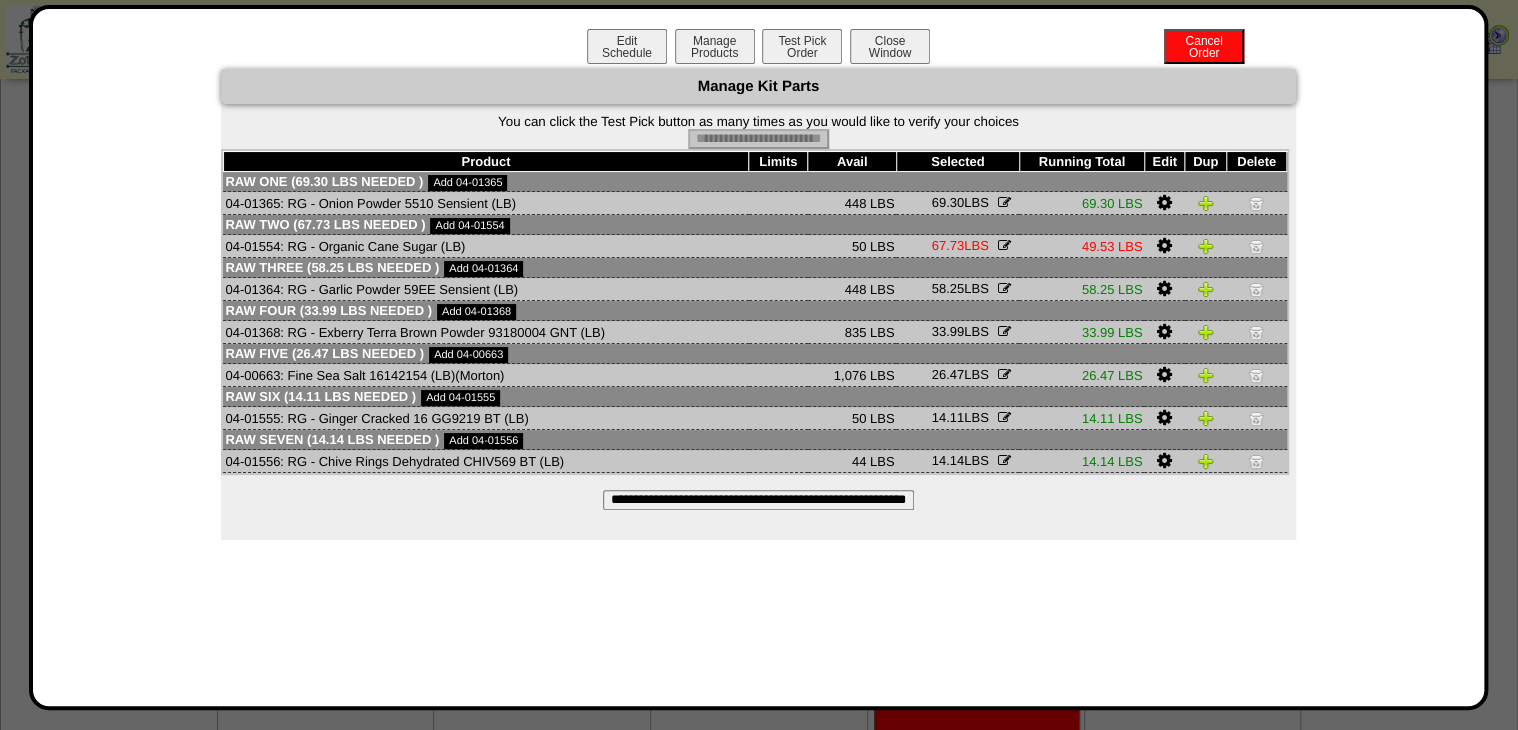 type on "**********" 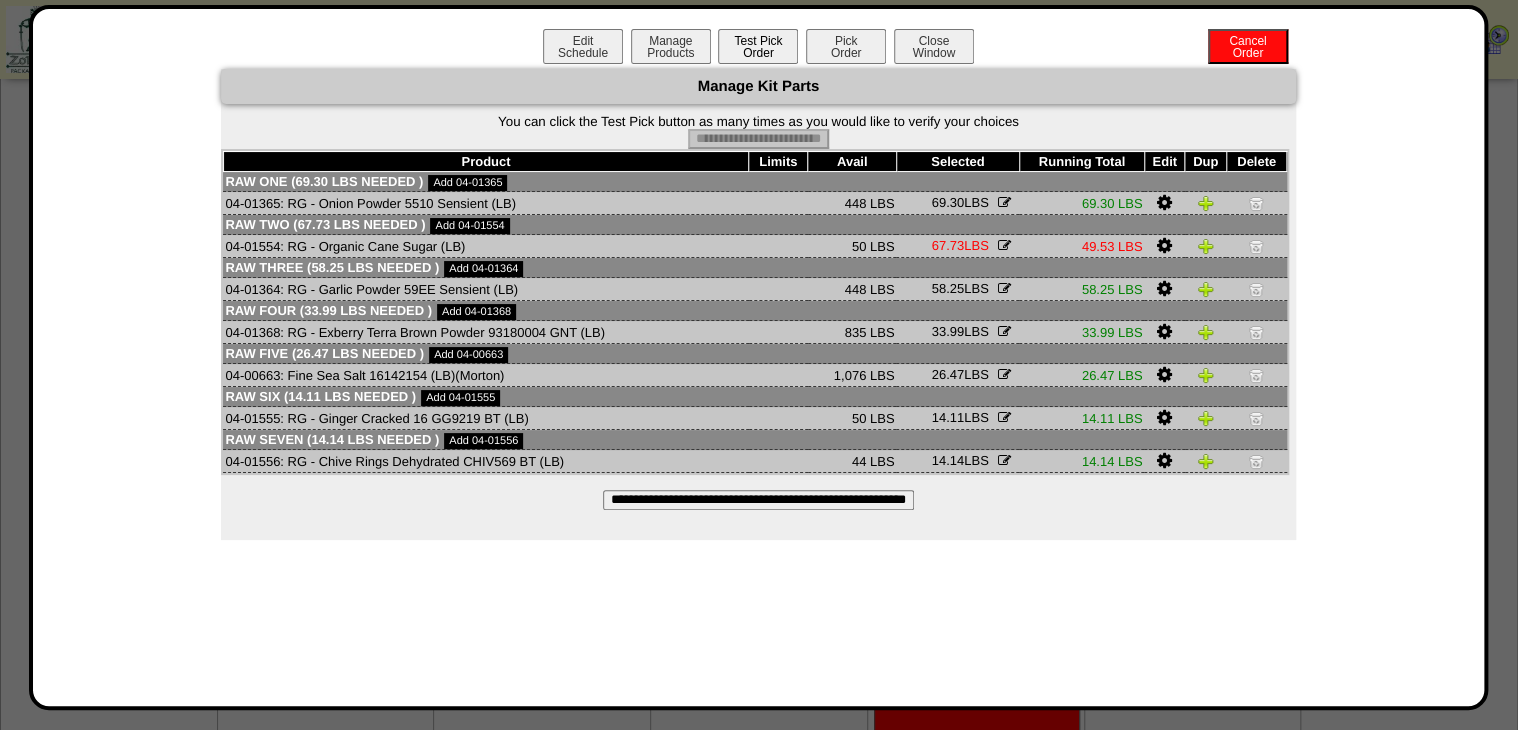 drag, startPoint x: 848, startPoint y: 39, endPoint x: 832, endPoint y: 50, distance: 19.416489 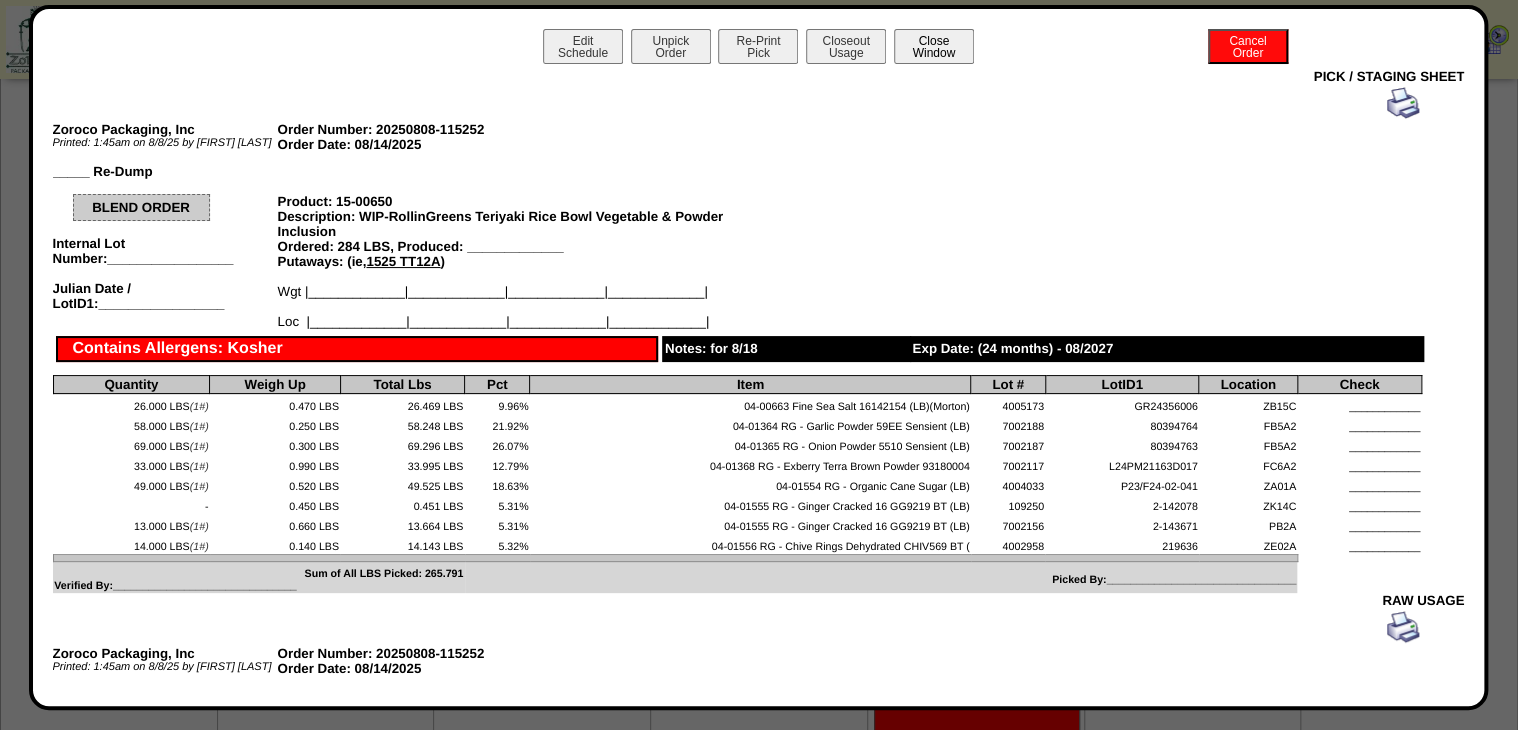 click on "Close Window" at bounding box center (934, 46) 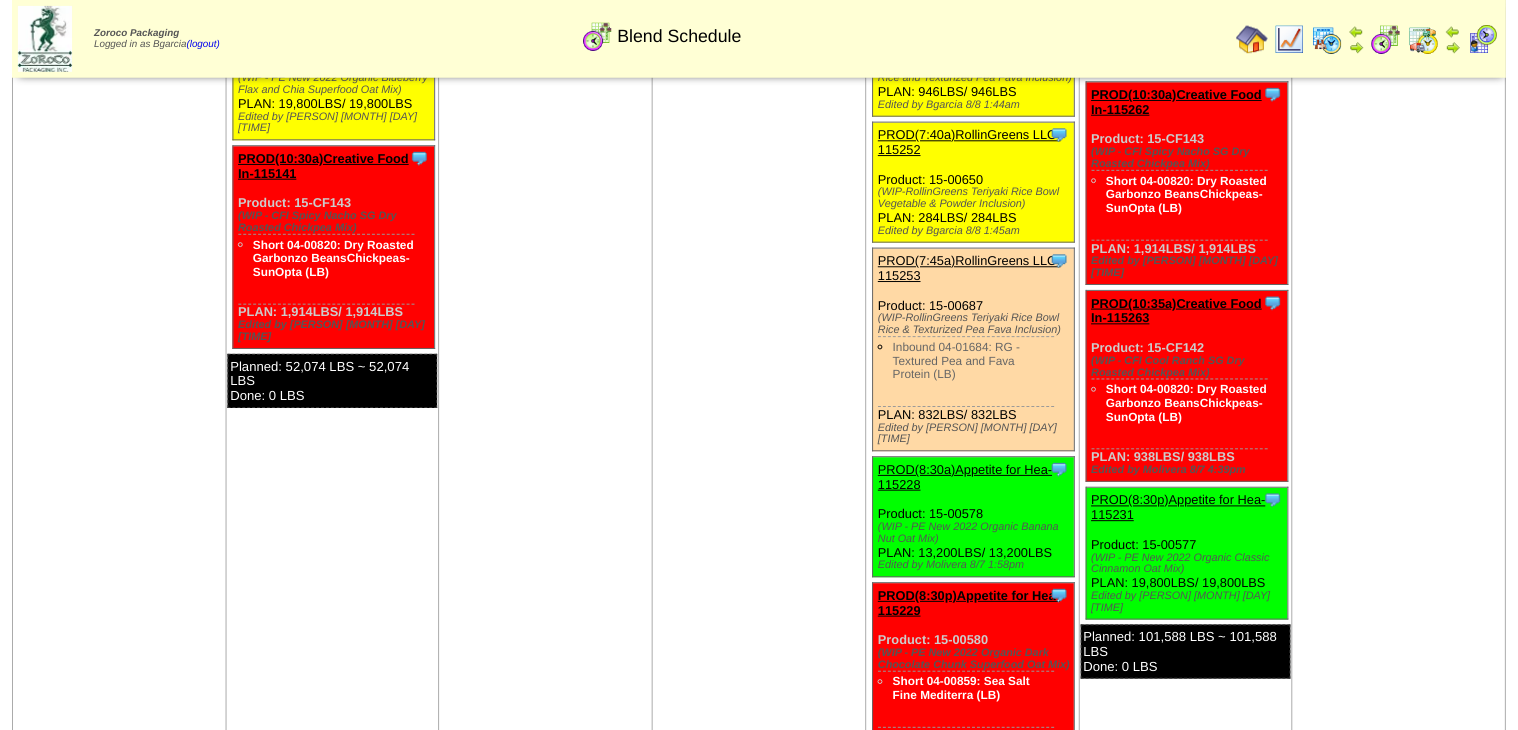 scroll, scrollTop: 720, scrollLeft: 0, axis: vertical 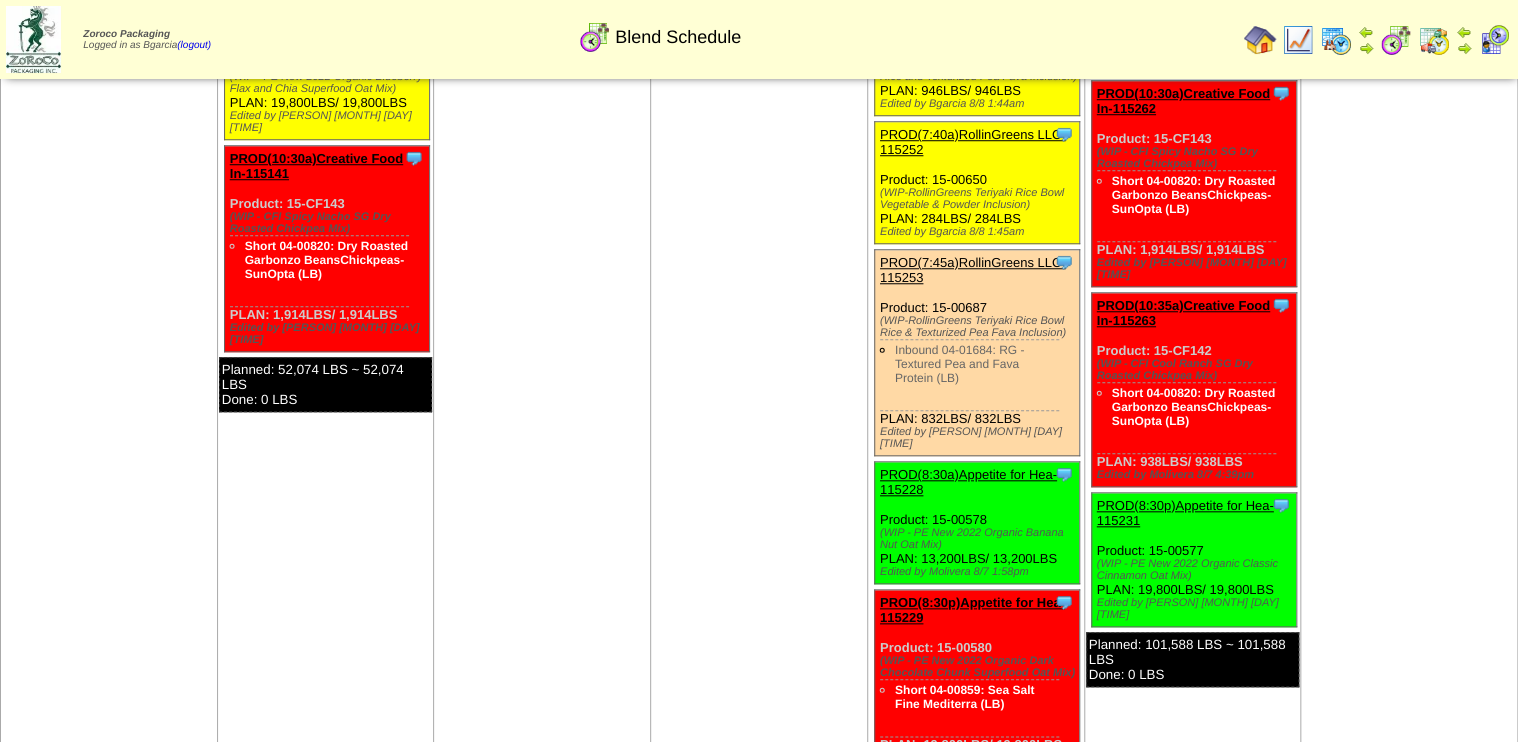 click on "PROD(7:45a)RollinGreens LLC-115253" at bounding box center (973, 222) 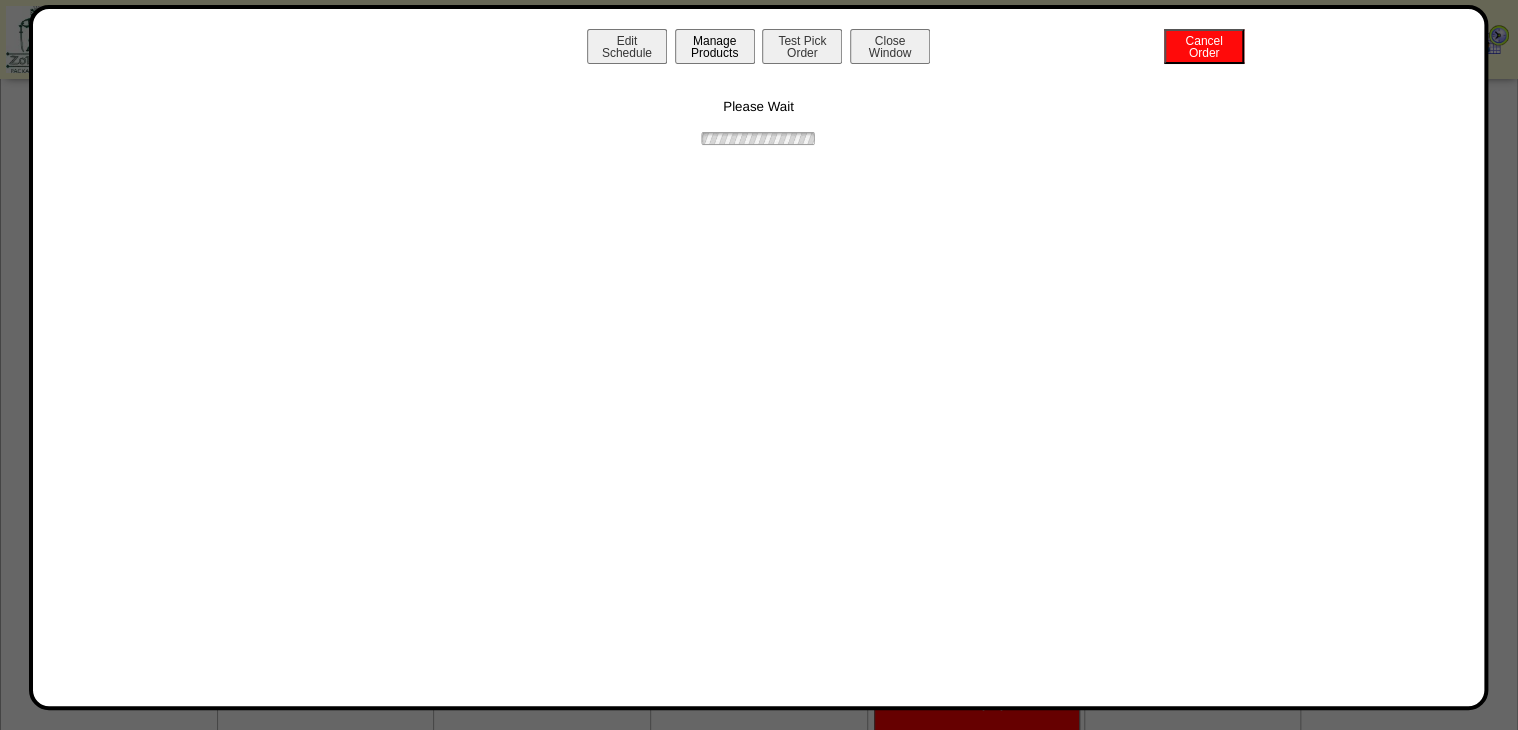 click on "Manage Products" at bounding box center [715, 46] 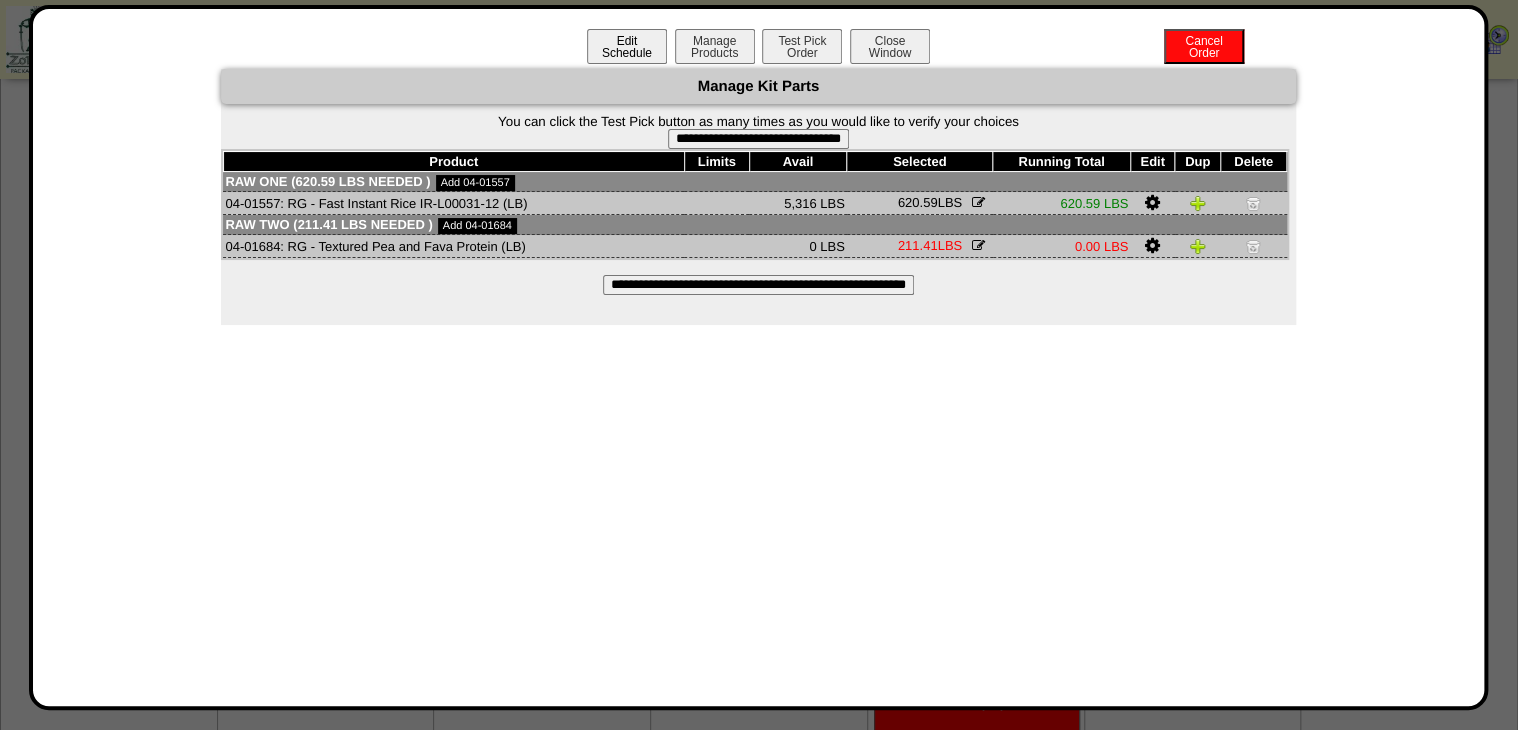 click on "Edit Schedule" at bounding box center (627, 46) 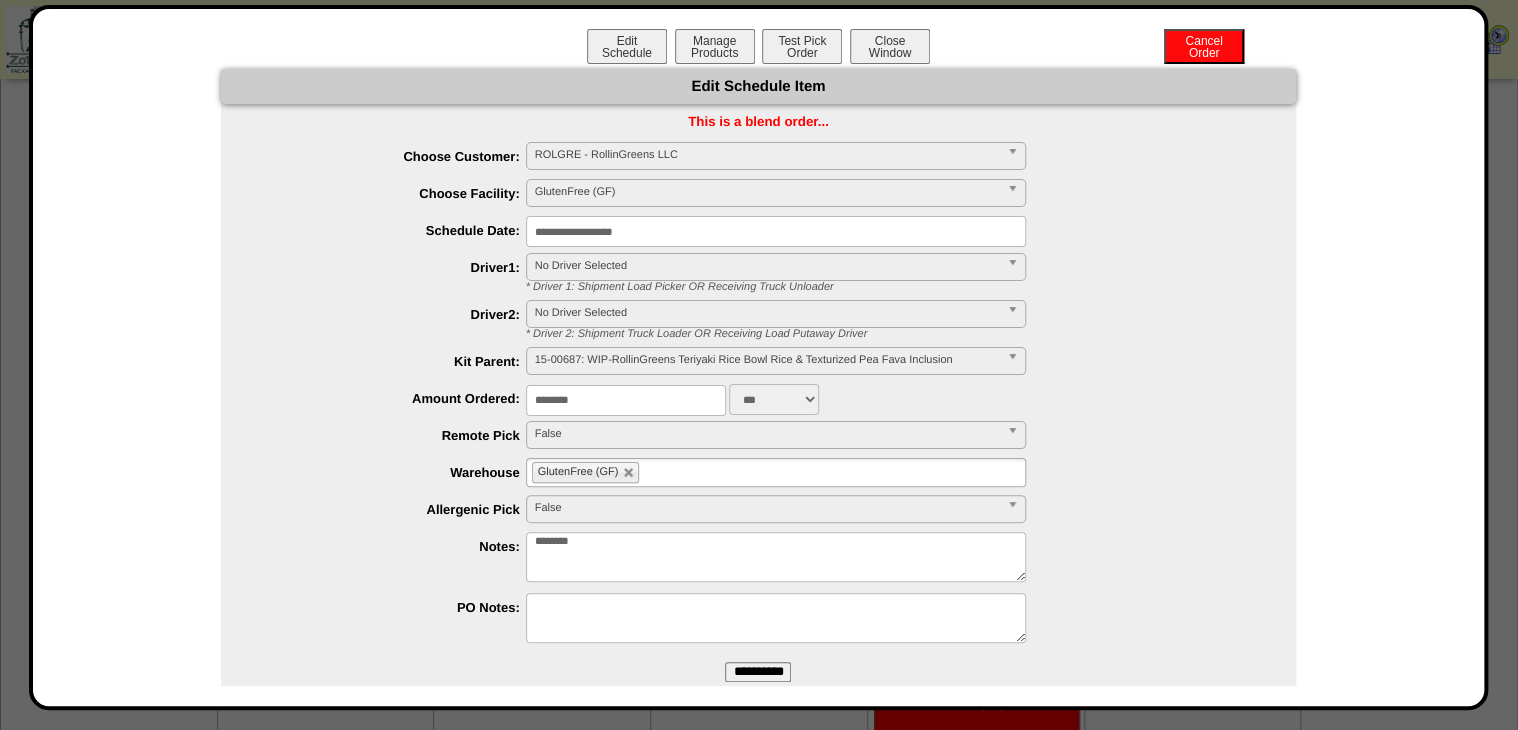click on "GlutenFree (GF)" at bounding box center (776, 472) 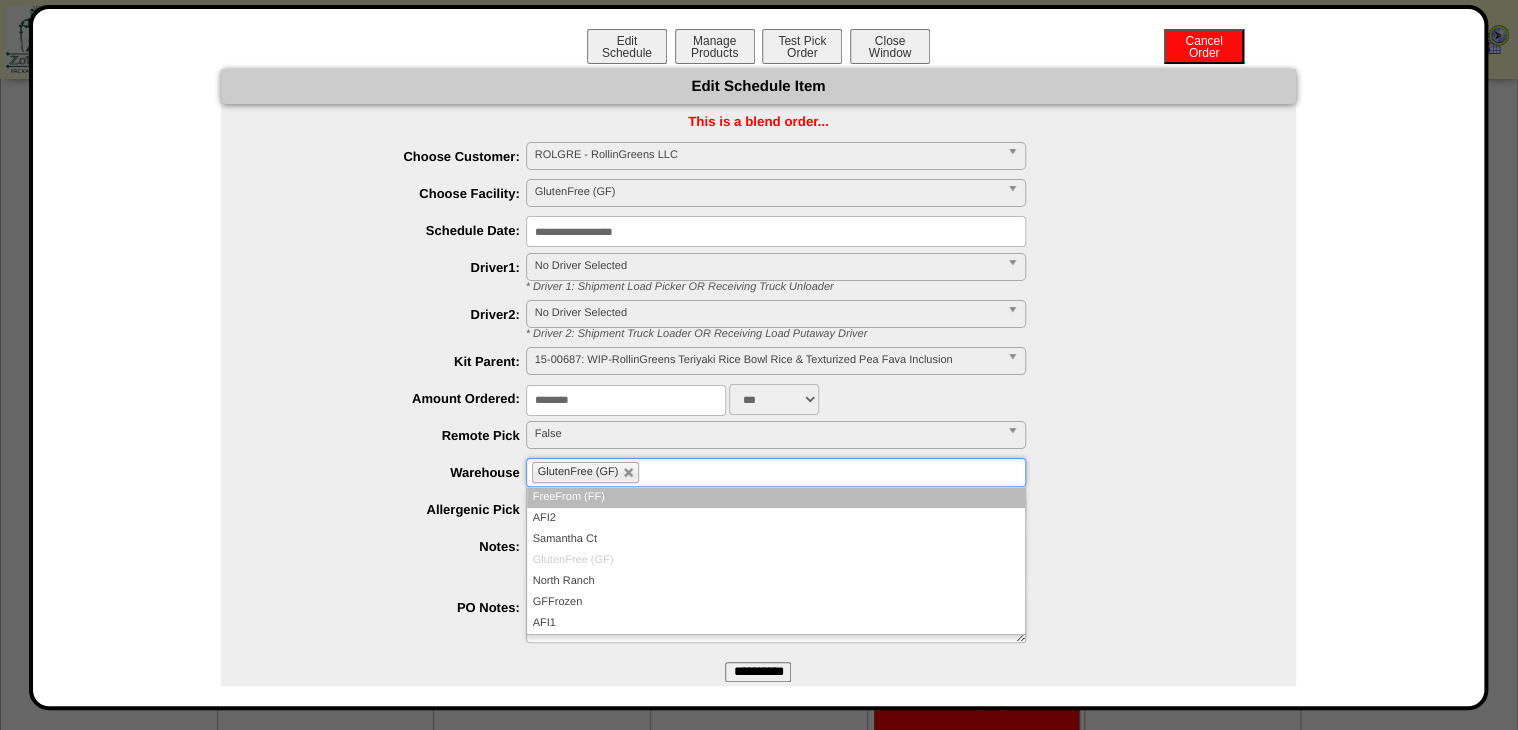 click on "FreeFrom (FF)" at bounding box center (776, 497) 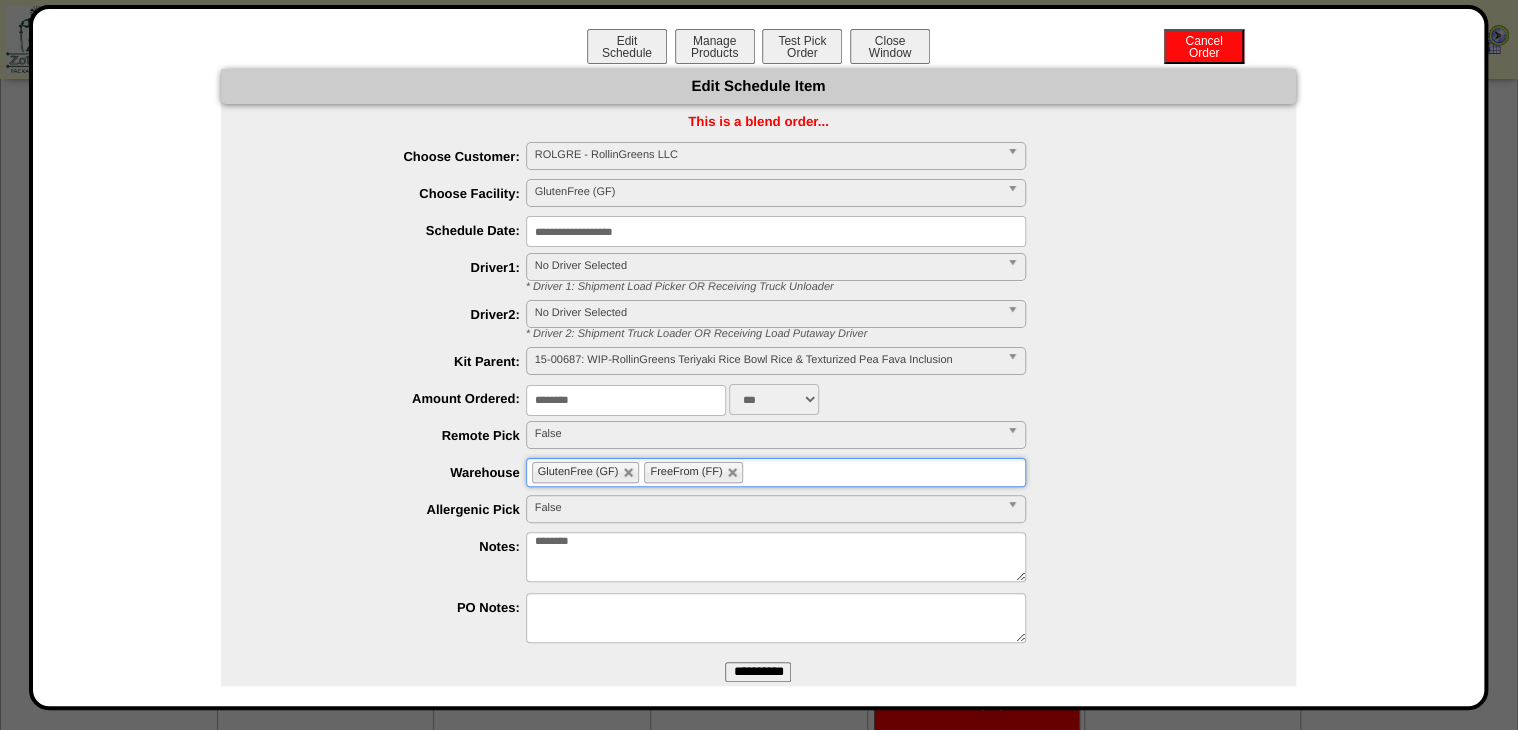 click on "**********" at bounding box center (758, 672) 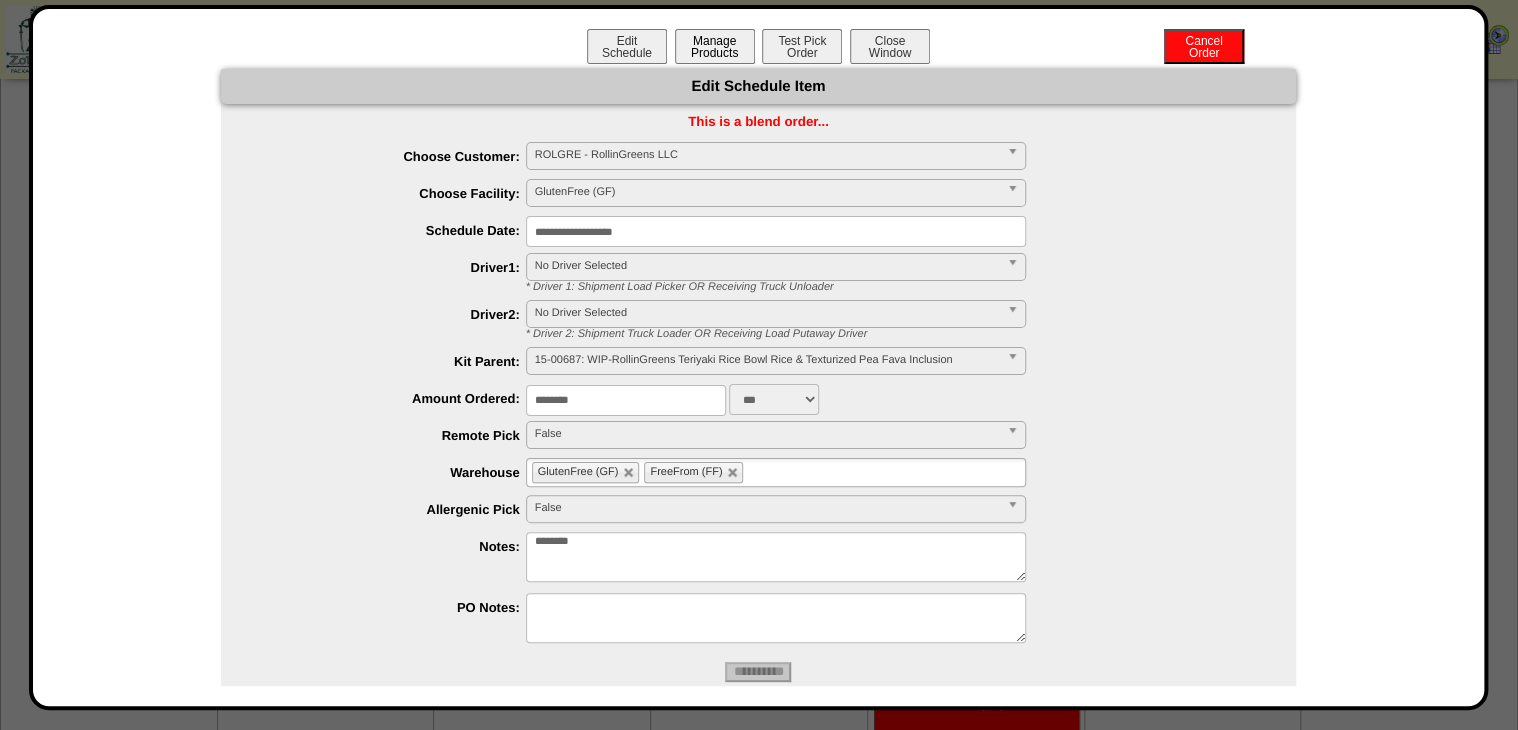 drag, startPoint x: 686, startPoint y: 37, endPoint x: 696, endPoint y: 52, distance: 18.027756 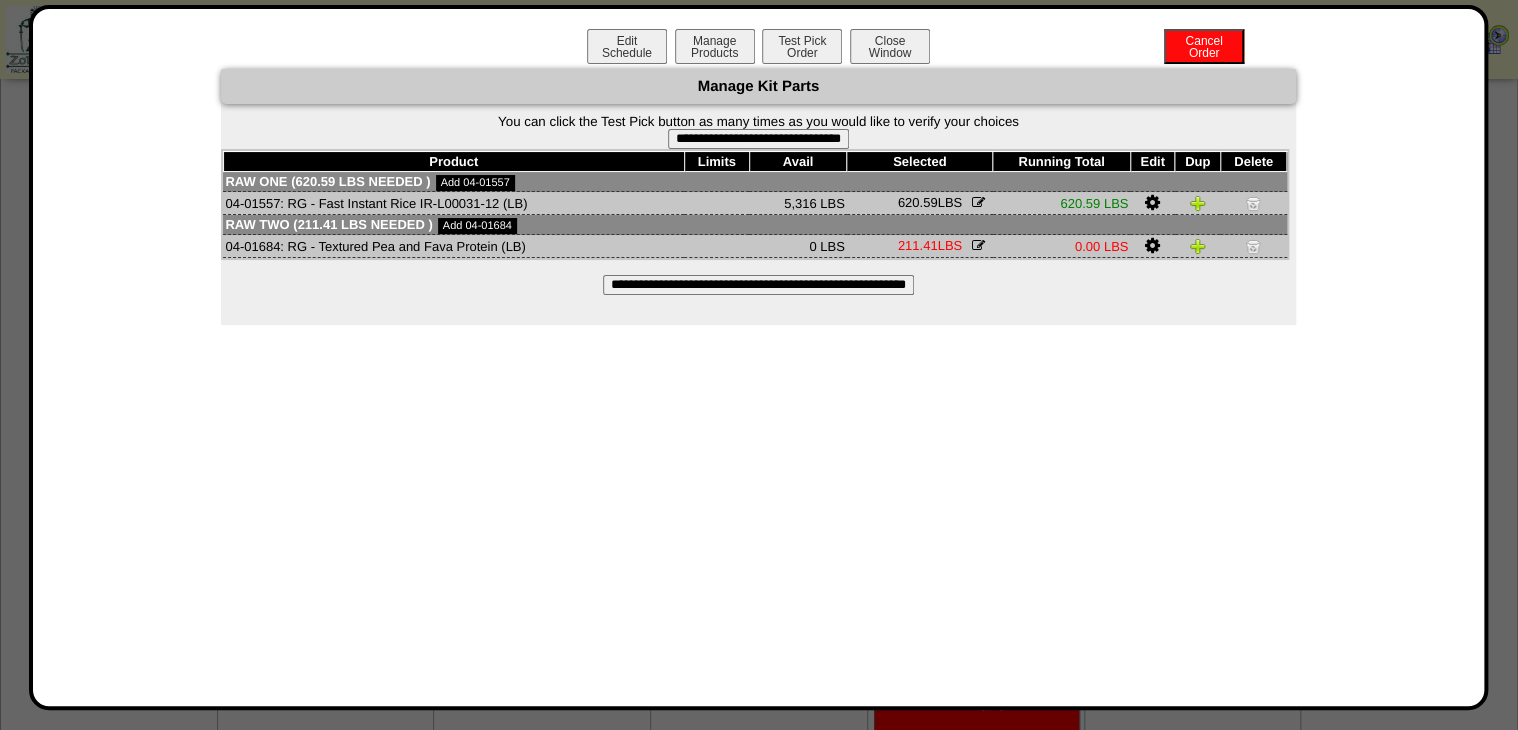 click on "**********" at bounding box center (758, 285) 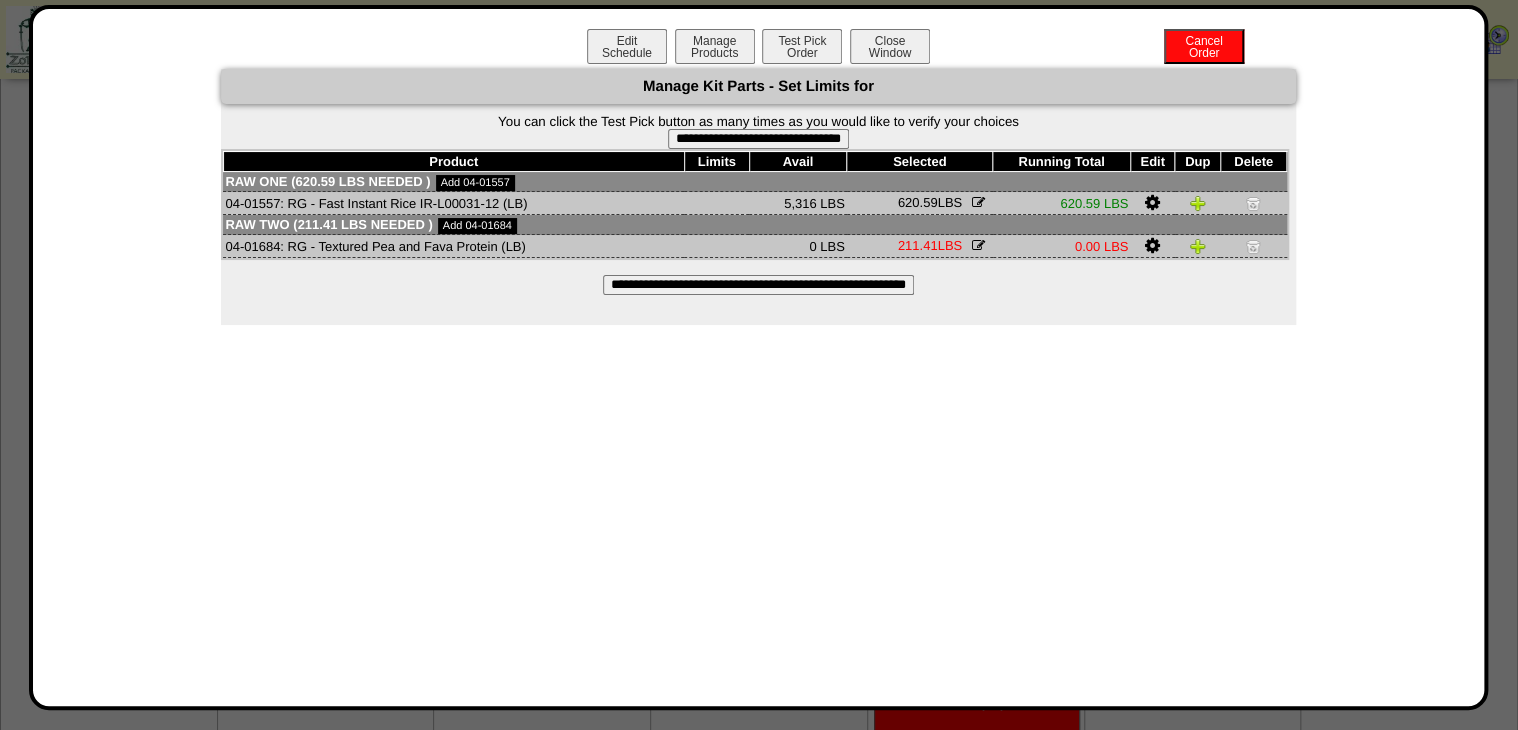 click on "**********" at bounding box center (758, 131) 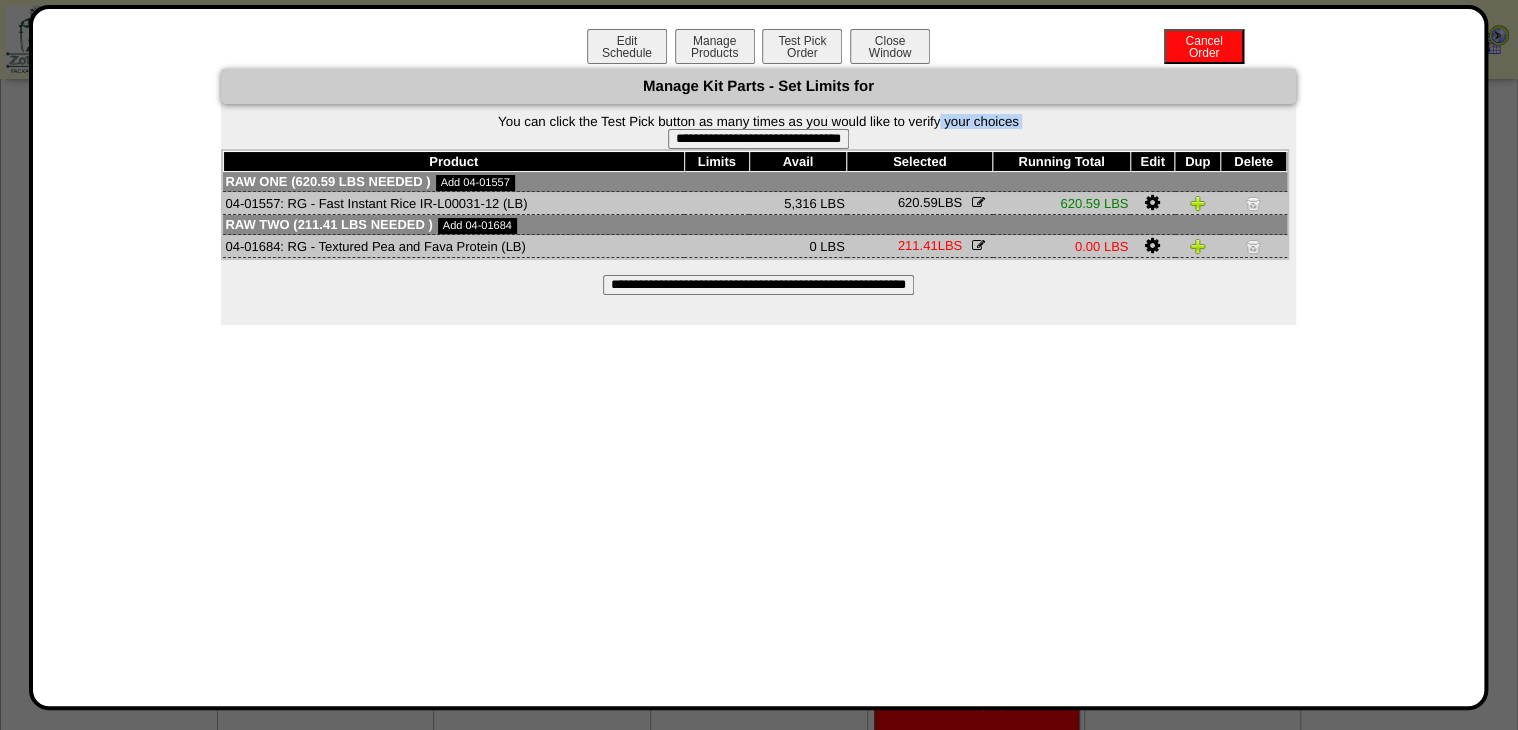 click on "**********" at bounding box center (758, 139) 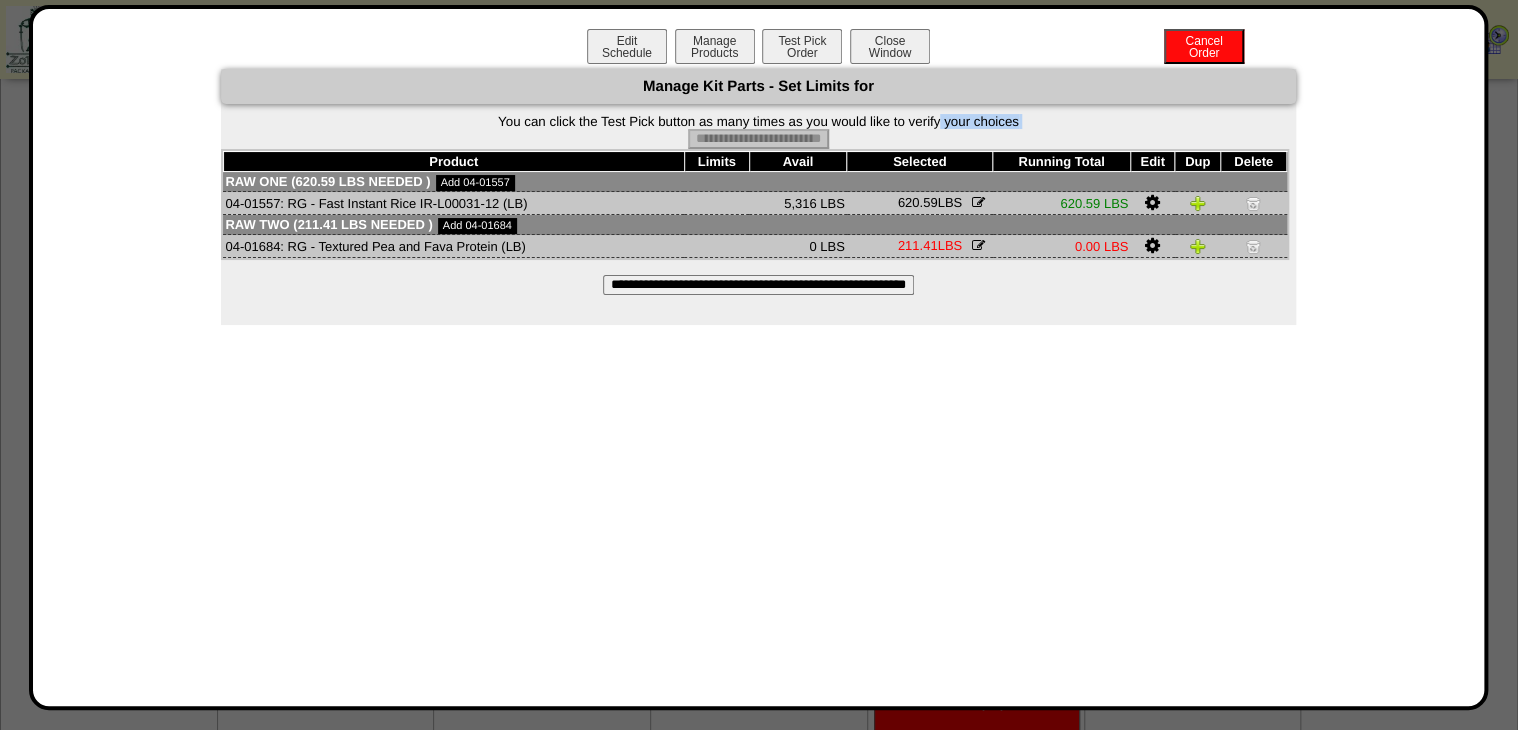 type on "**********" 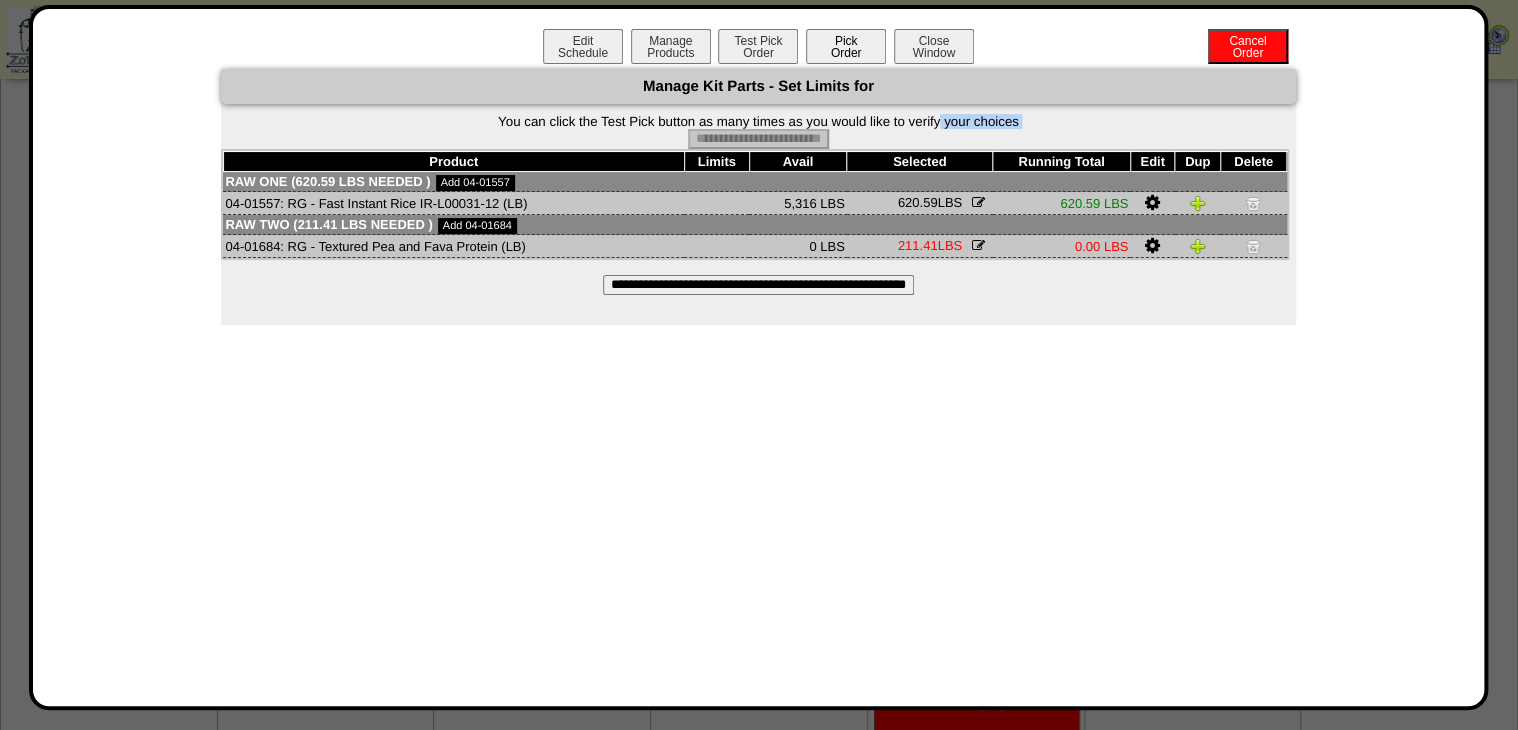 click on "Pick Order" at bounding box center (846, 46) 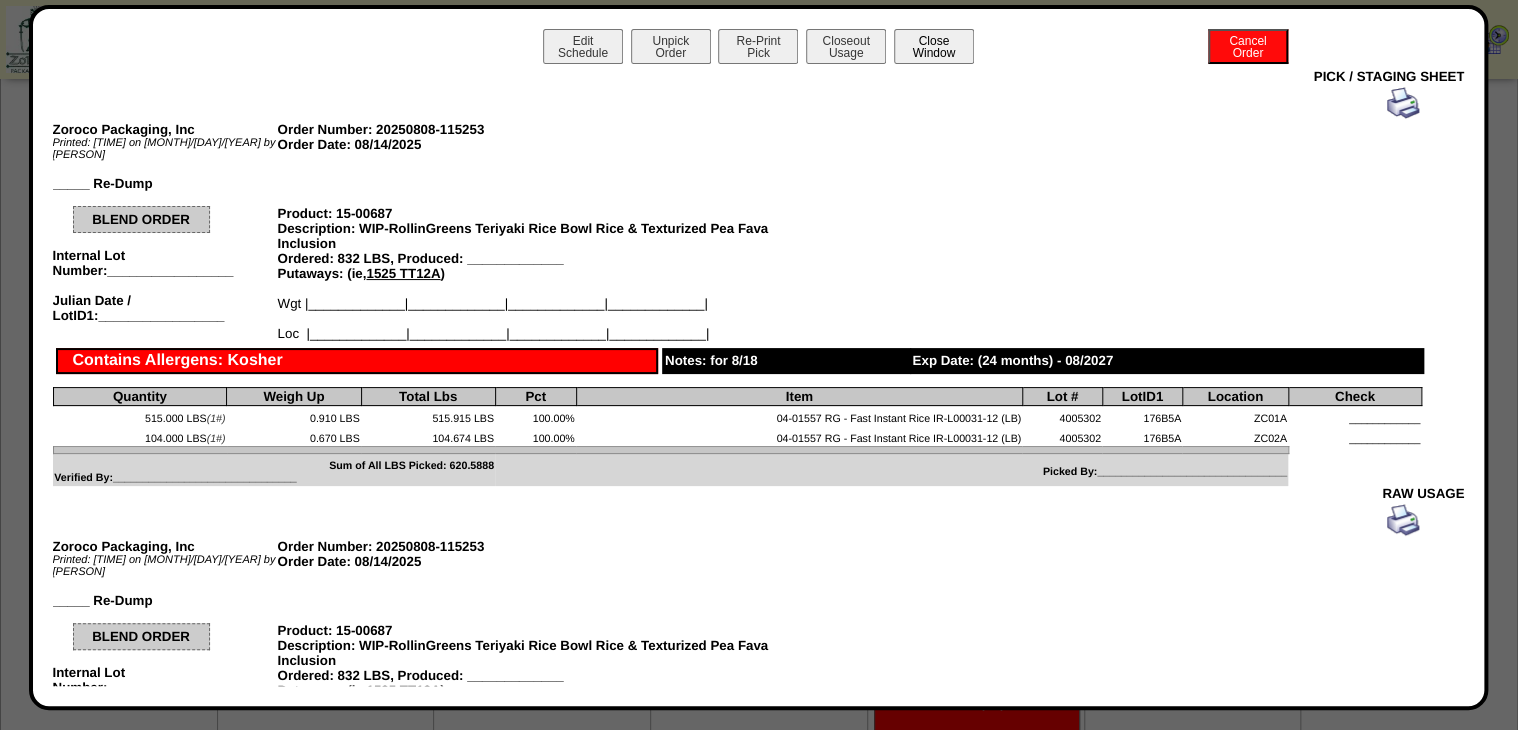 click on "Close Window" at bounding box center [934, 46] 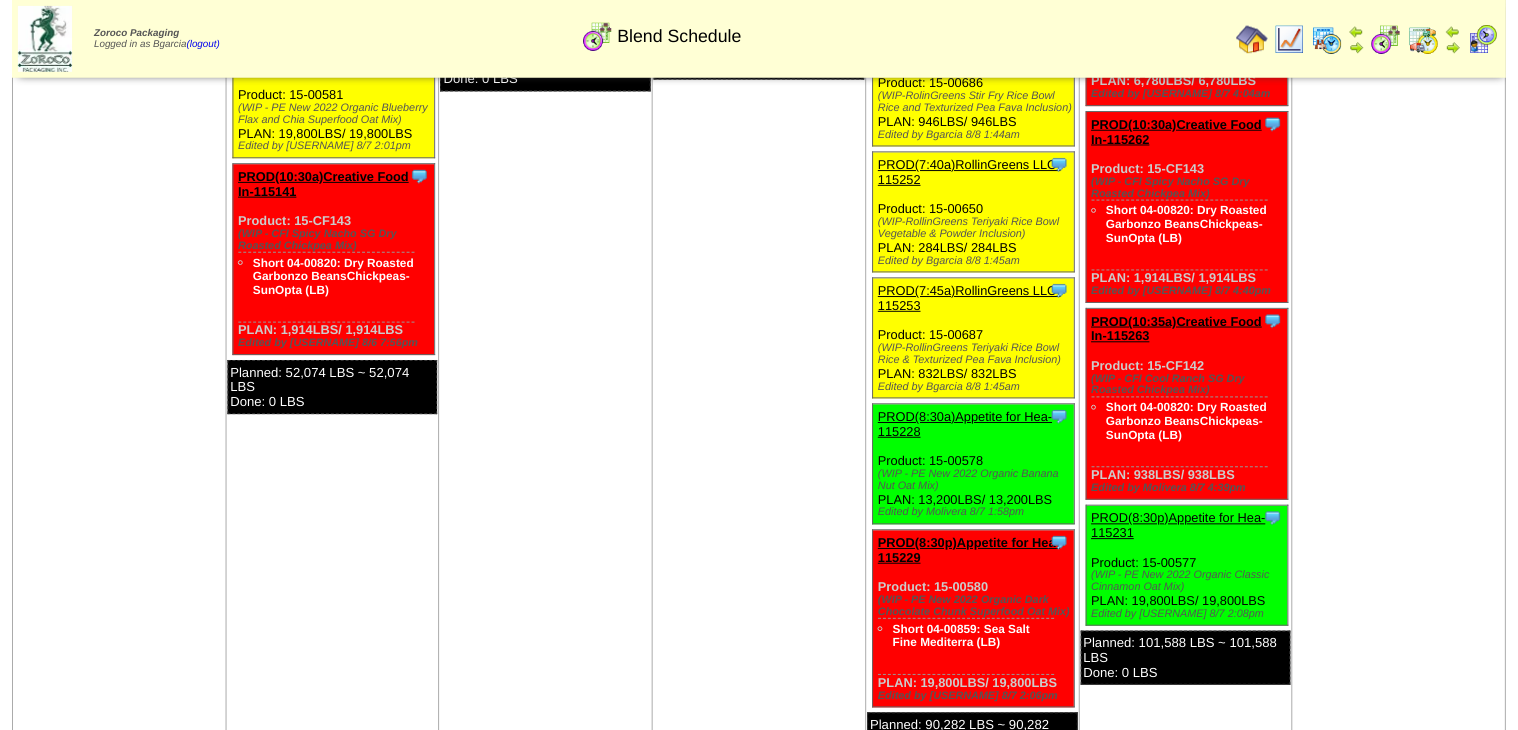 scroll, scrollTop: 640, scrollLeft: 0, axis: vertical 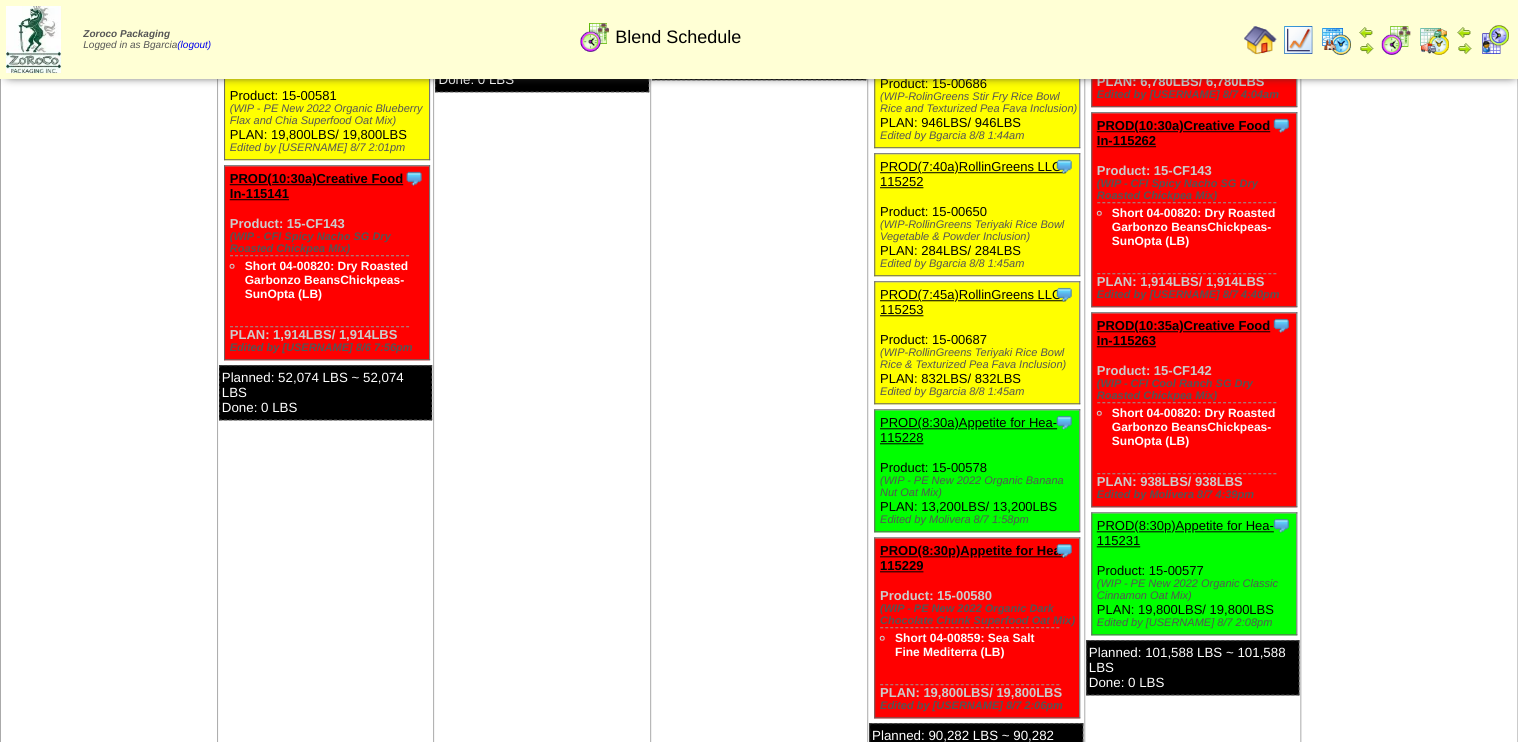 click on "PROD(8:30a)Appetite for Hea-115228" at bounding box center [968, 430] 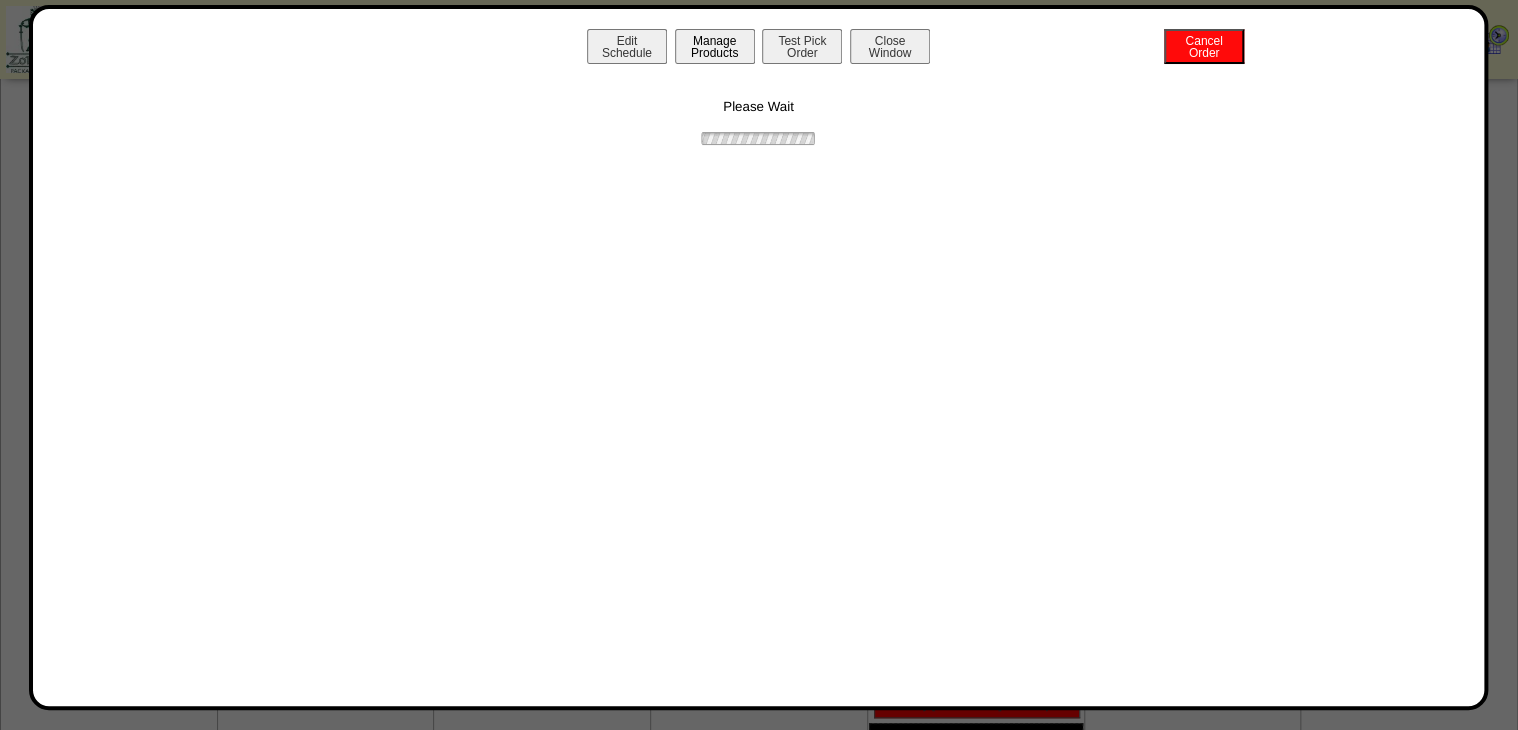 click on "Manage Products" at bounding box center [715, 46] 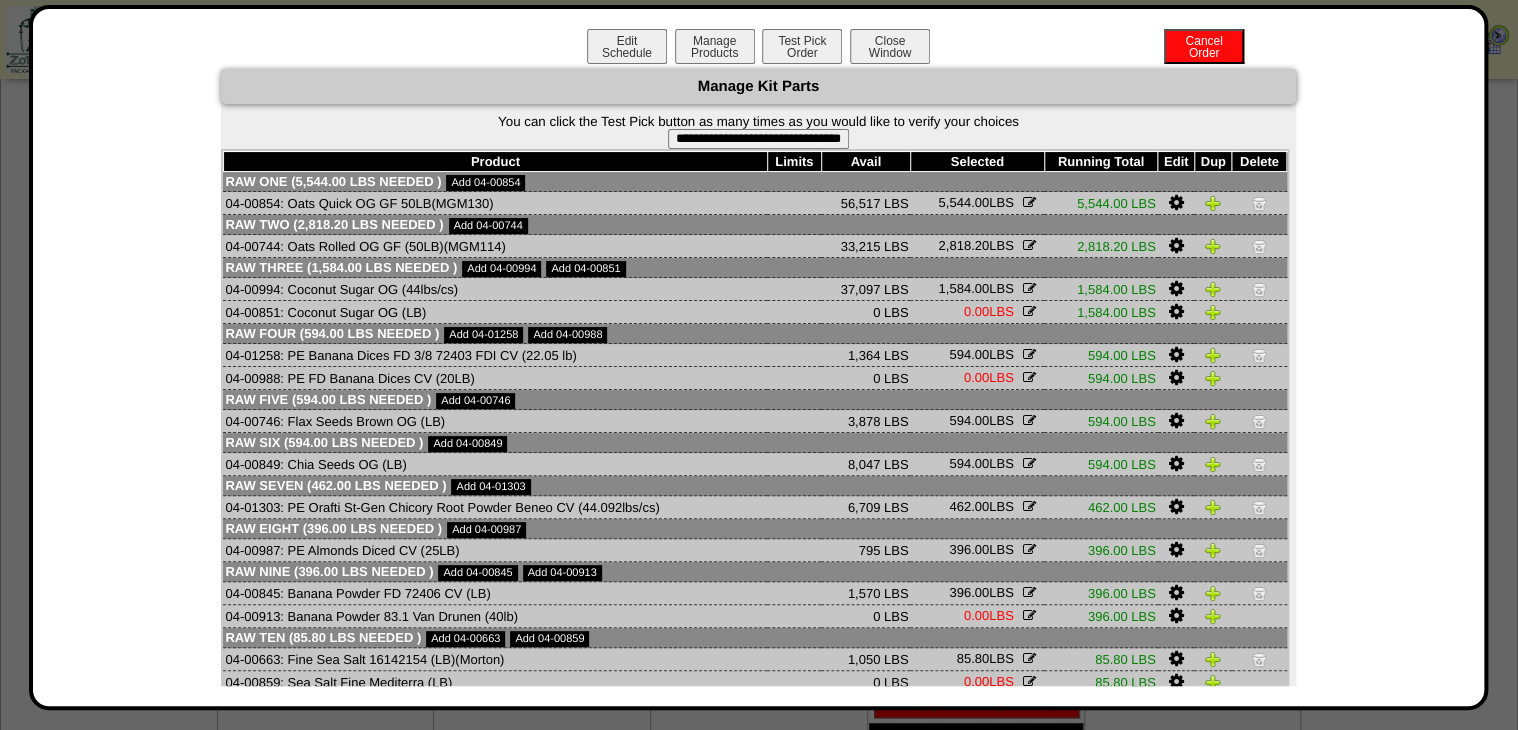 drag, startPoint x: 756, startPoint y: 156, endPoint x: 859, endPoint y: 78, distance: 129.2014 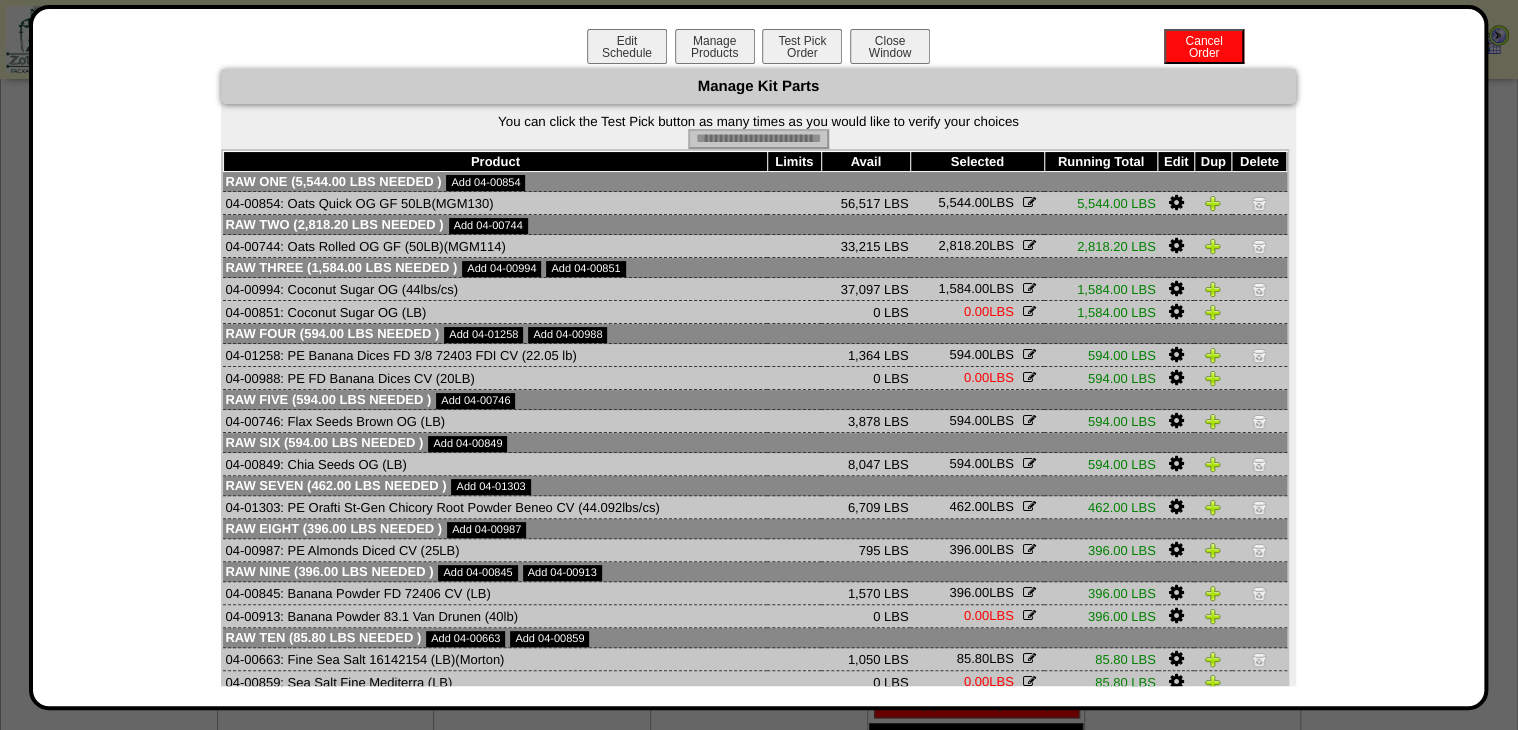 type on "**********" 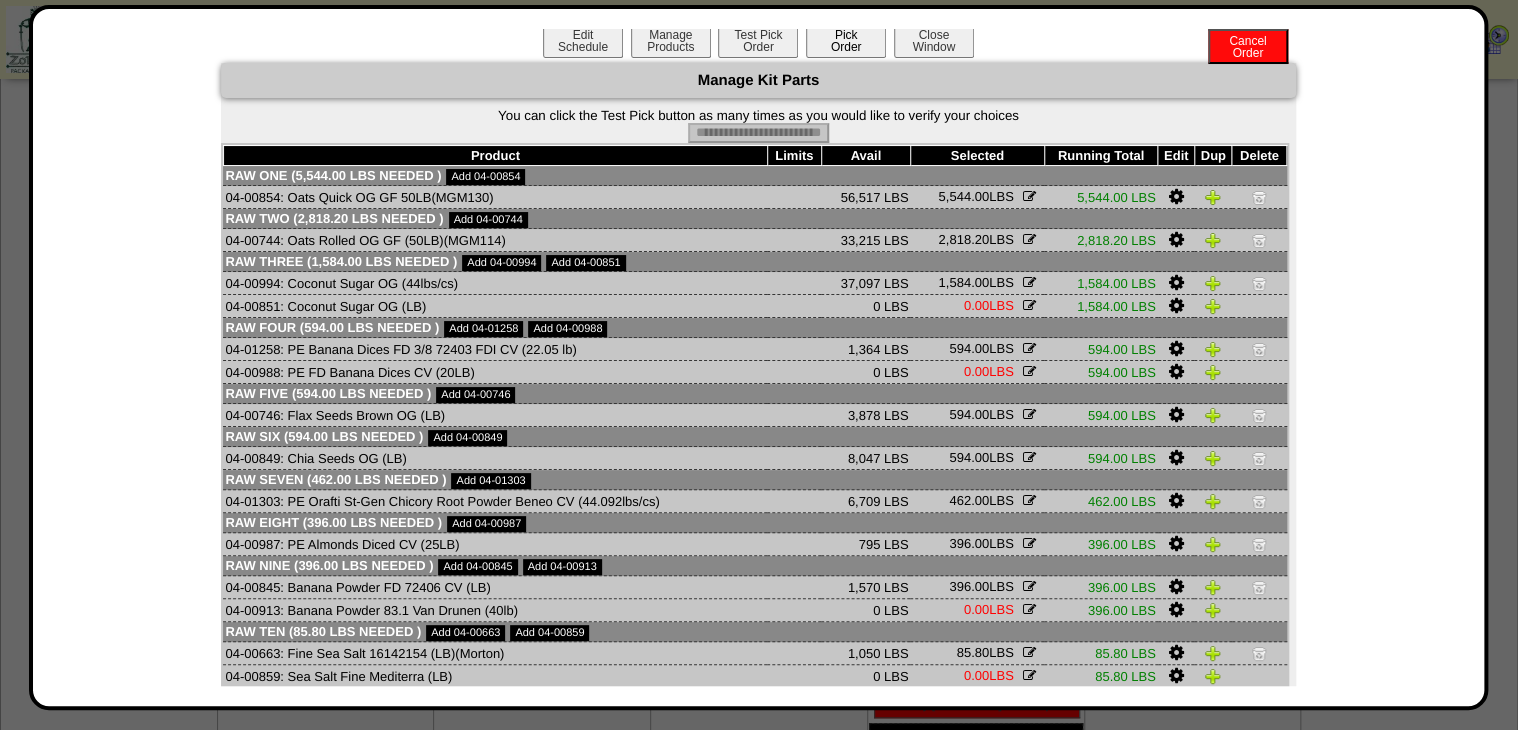 scroll, scrollTop: 0, scrollLeft: 0, axis: both 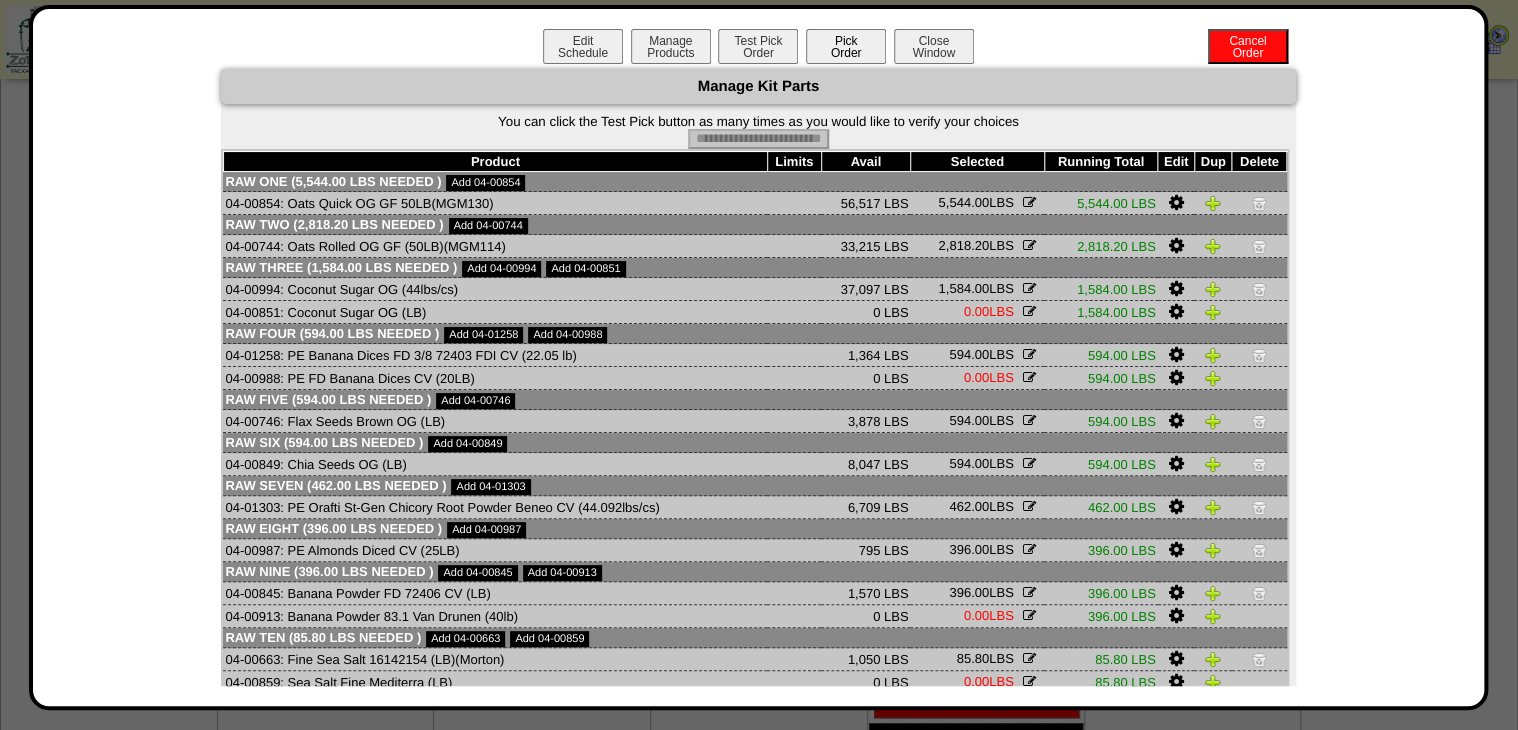 click on "Pick Order" at bounding box center (846, 46) 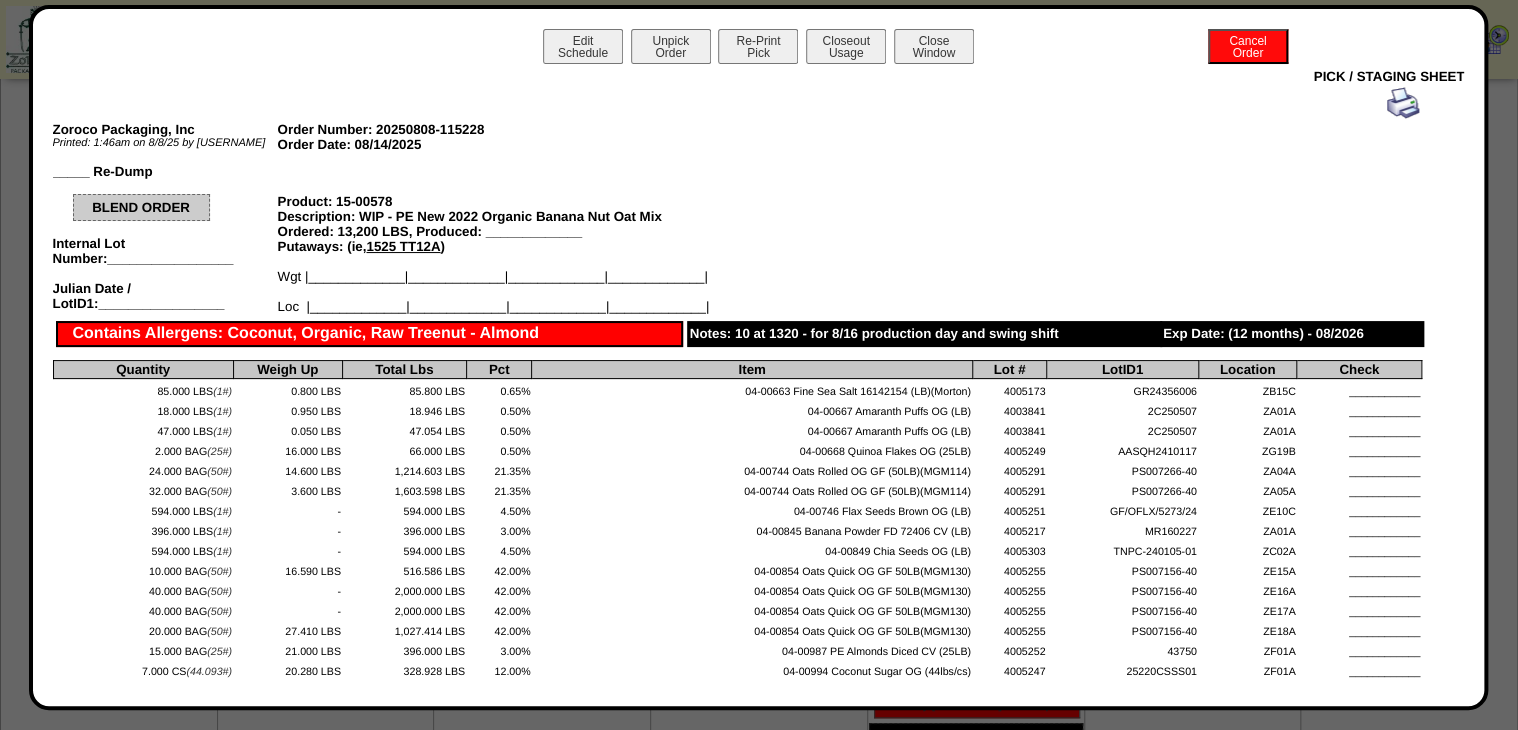click on "Close Window" at bounding box center [934, 52] 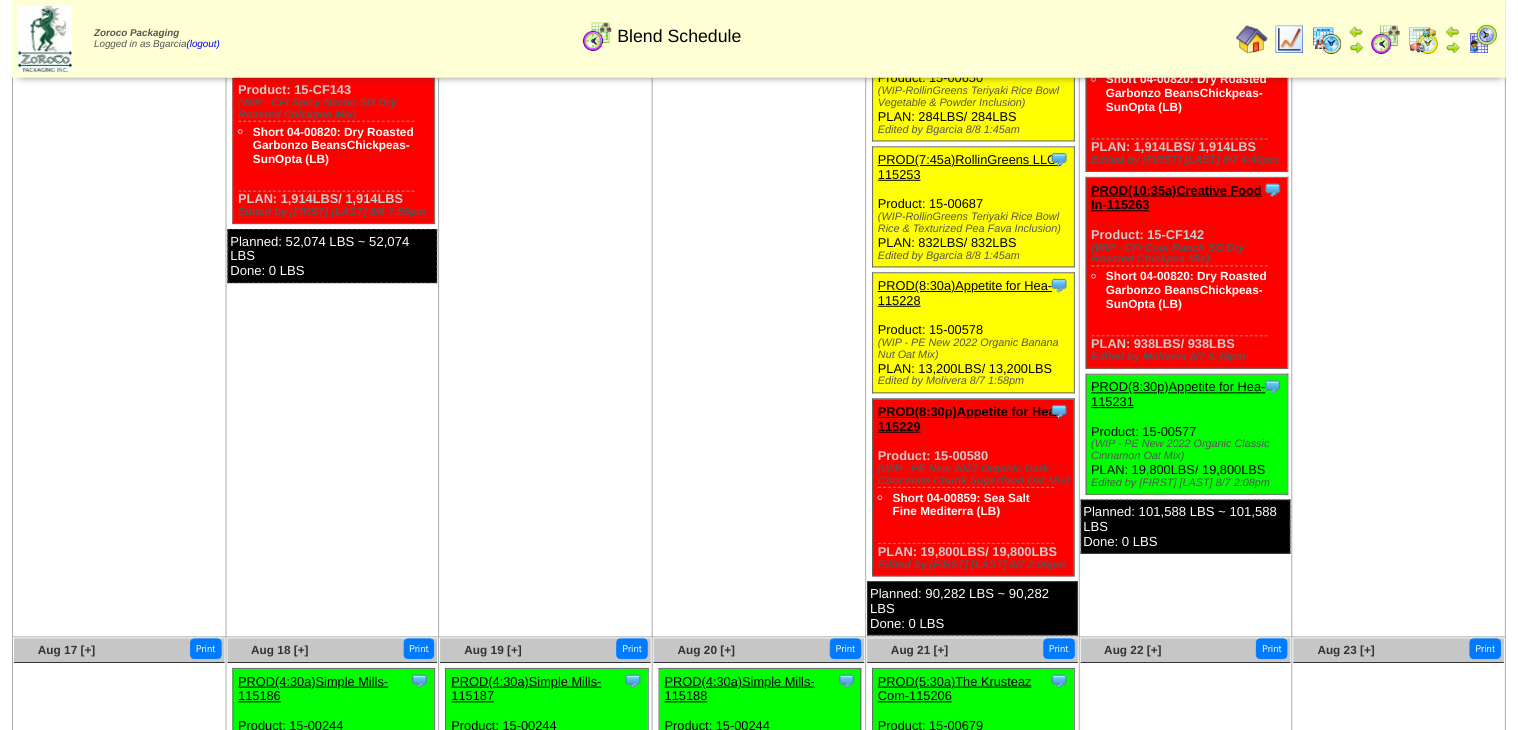 scroll, scrollTop: 800, scrollLeft: 0, axis: vertical 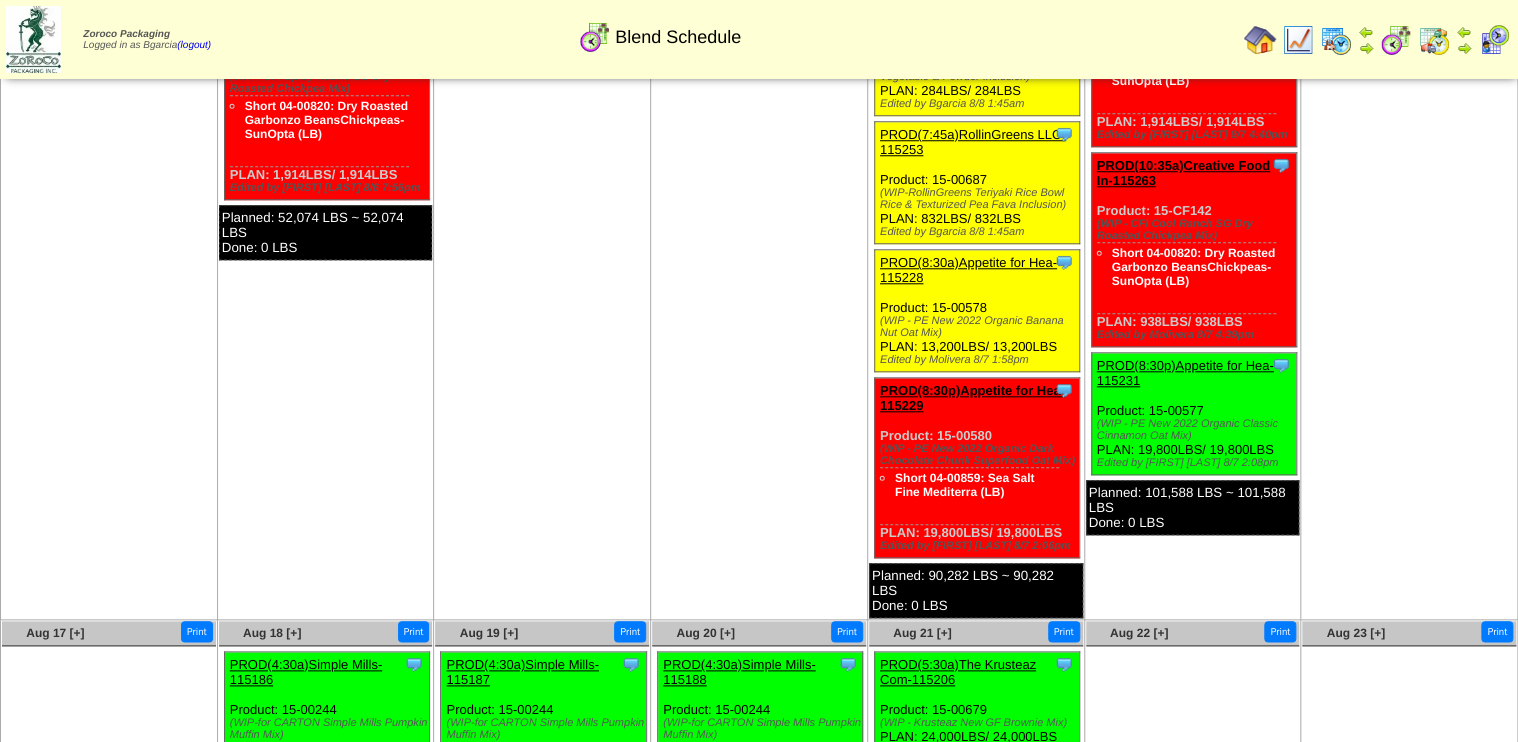 click on "PROD(8:30p)Appetite for Hea-115229" at bounding box center [972, 398] 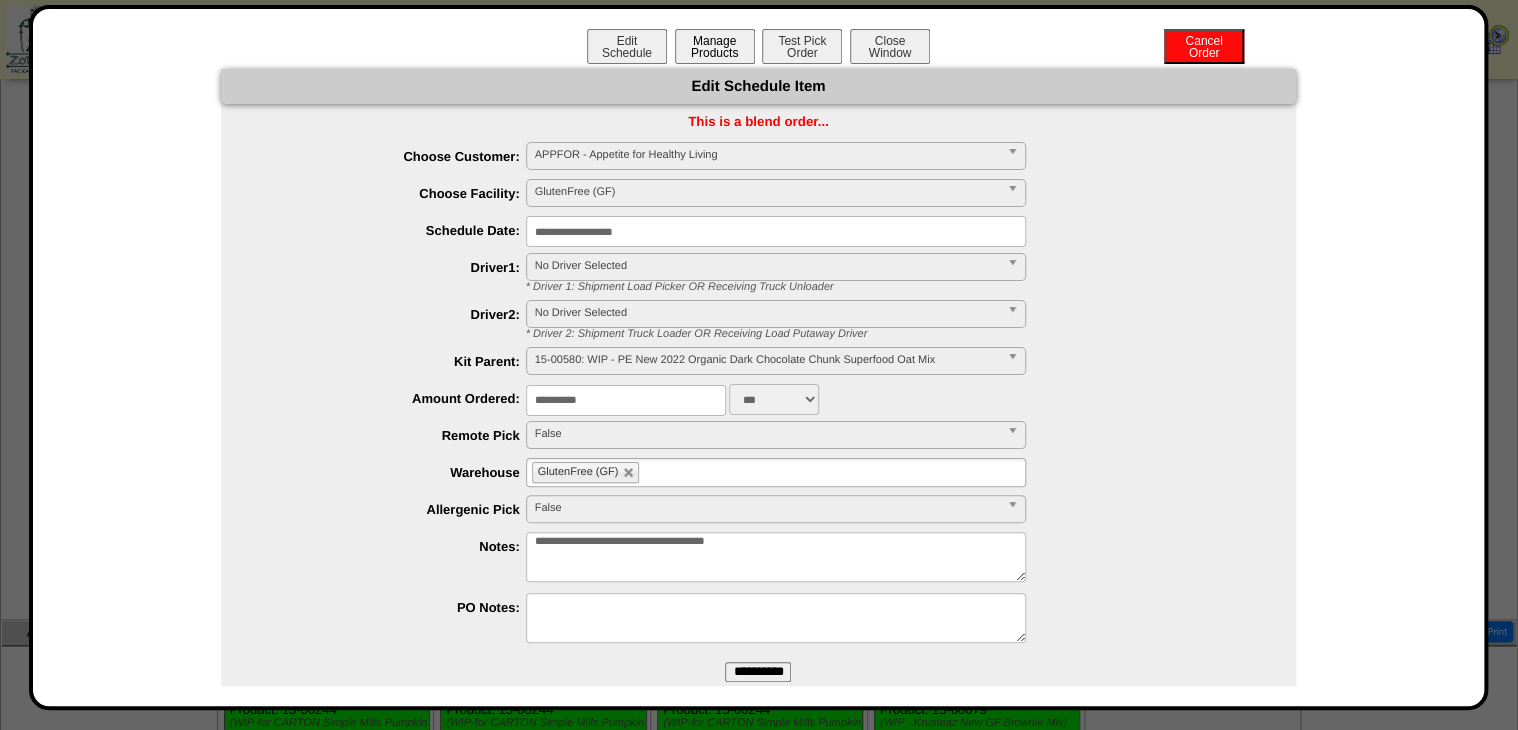 click on "Manage Products" at bounding box center [715, 46] 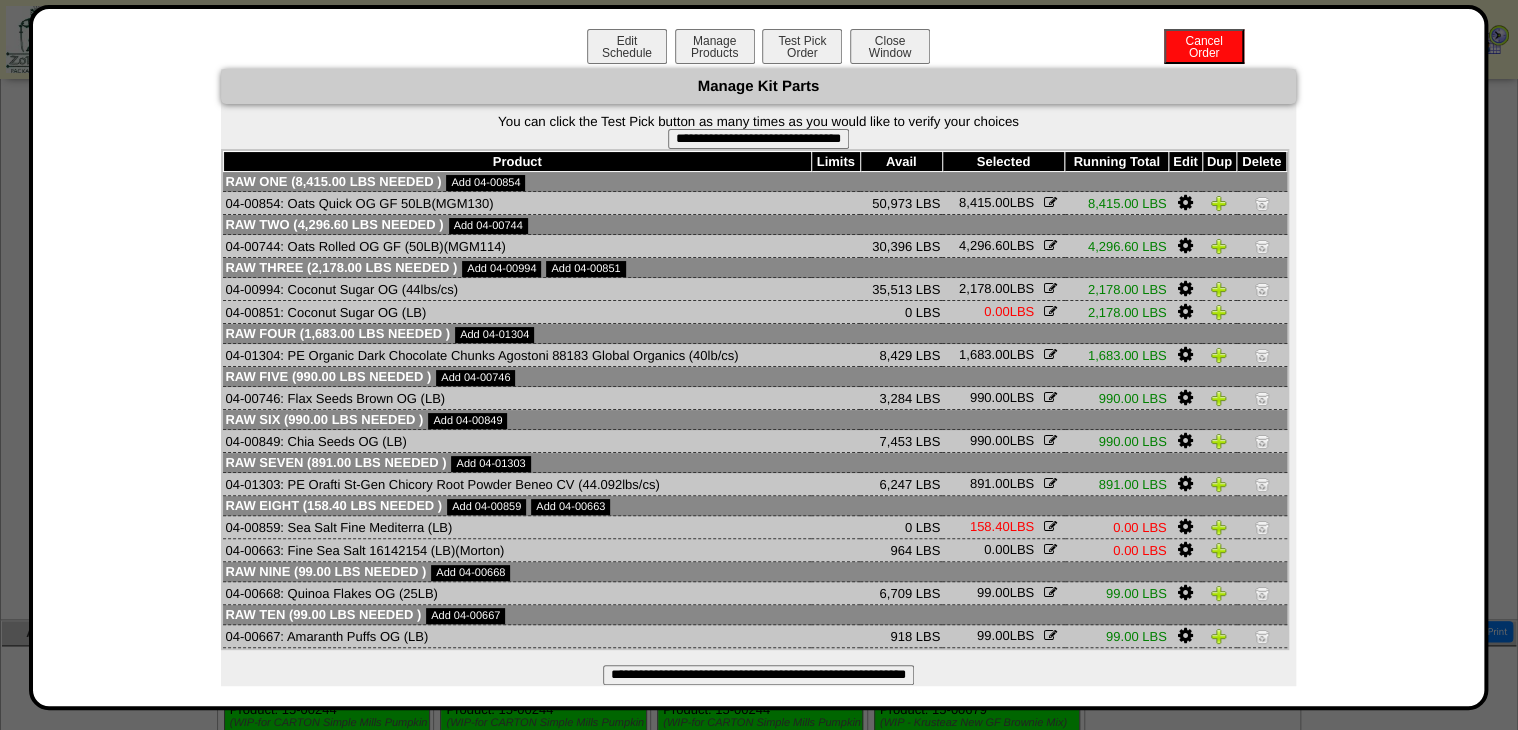 click on "**********" at bounding box center (758, 139) 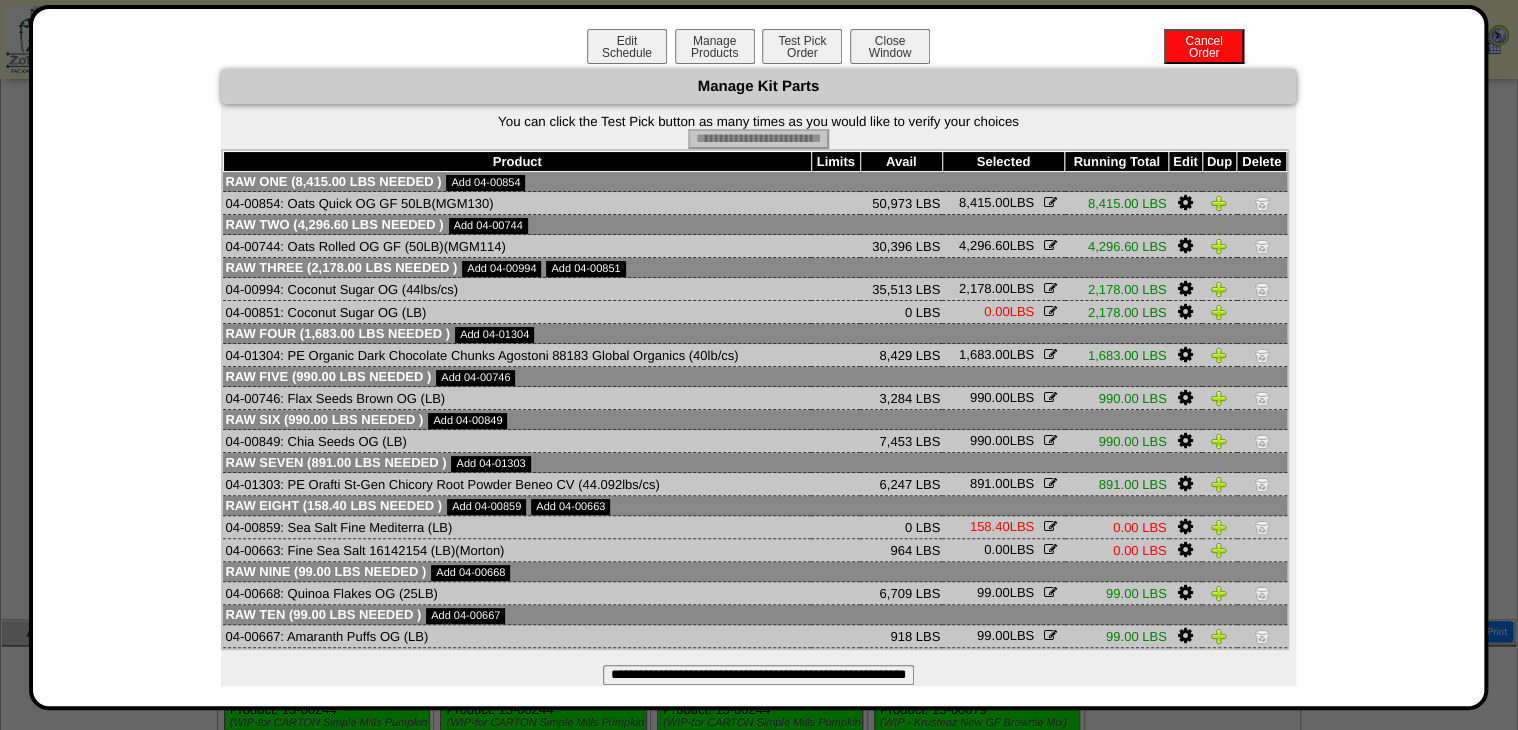 type on "**********" 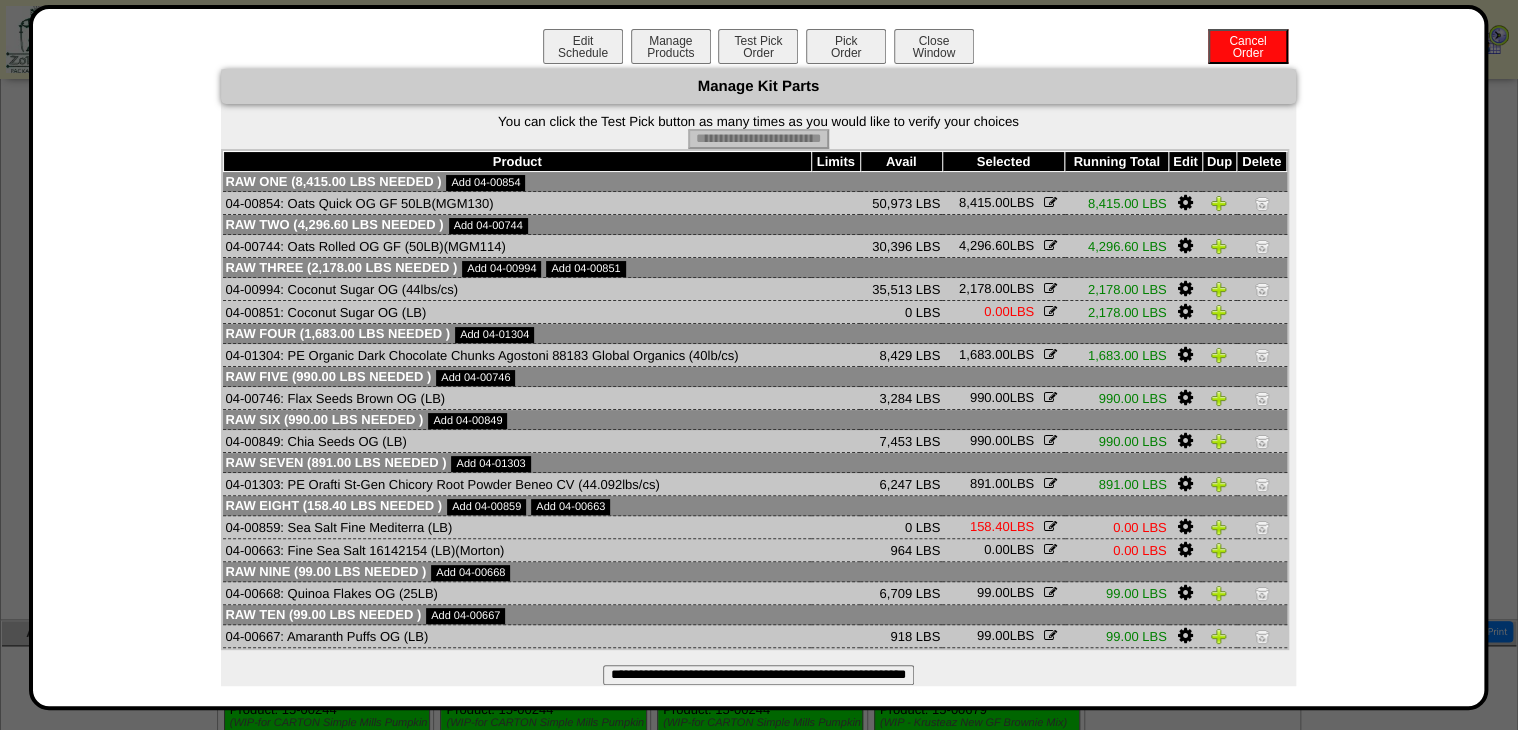 click on "Pick Order" at bounding box center [846, 46] 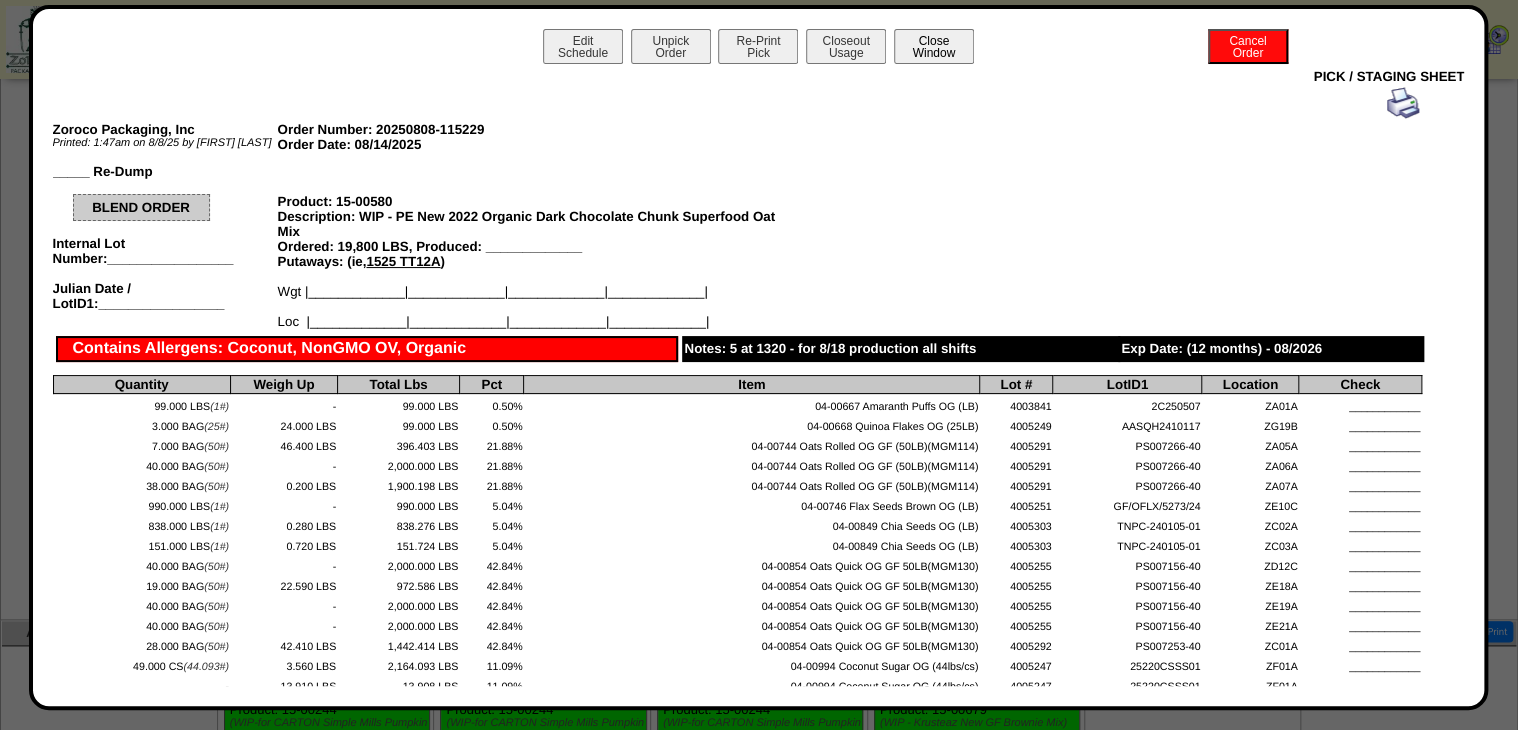 click on "Close Window" at bounding box center [934, 46] 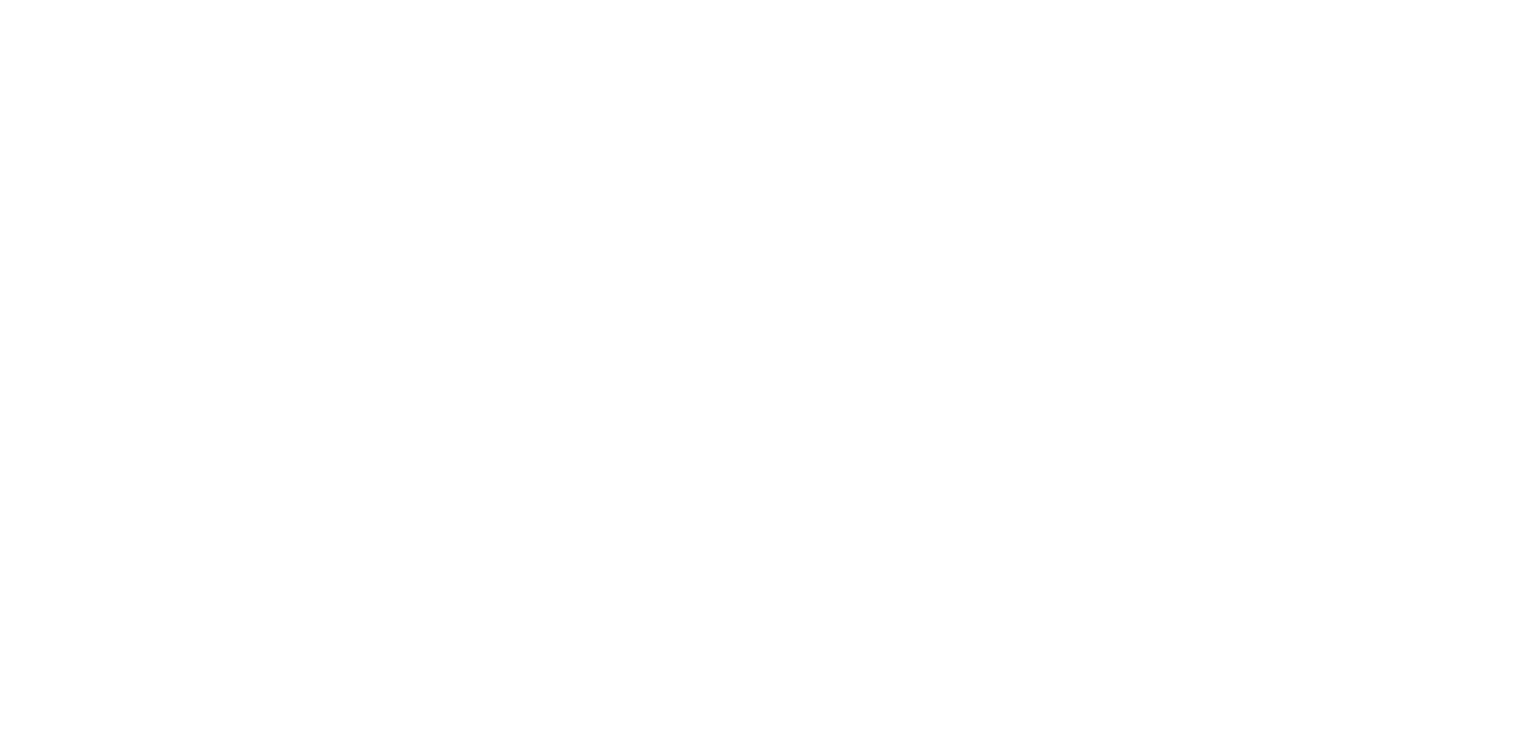 scroll, scrollTop: 0, scrollLeft: 0, axis: both 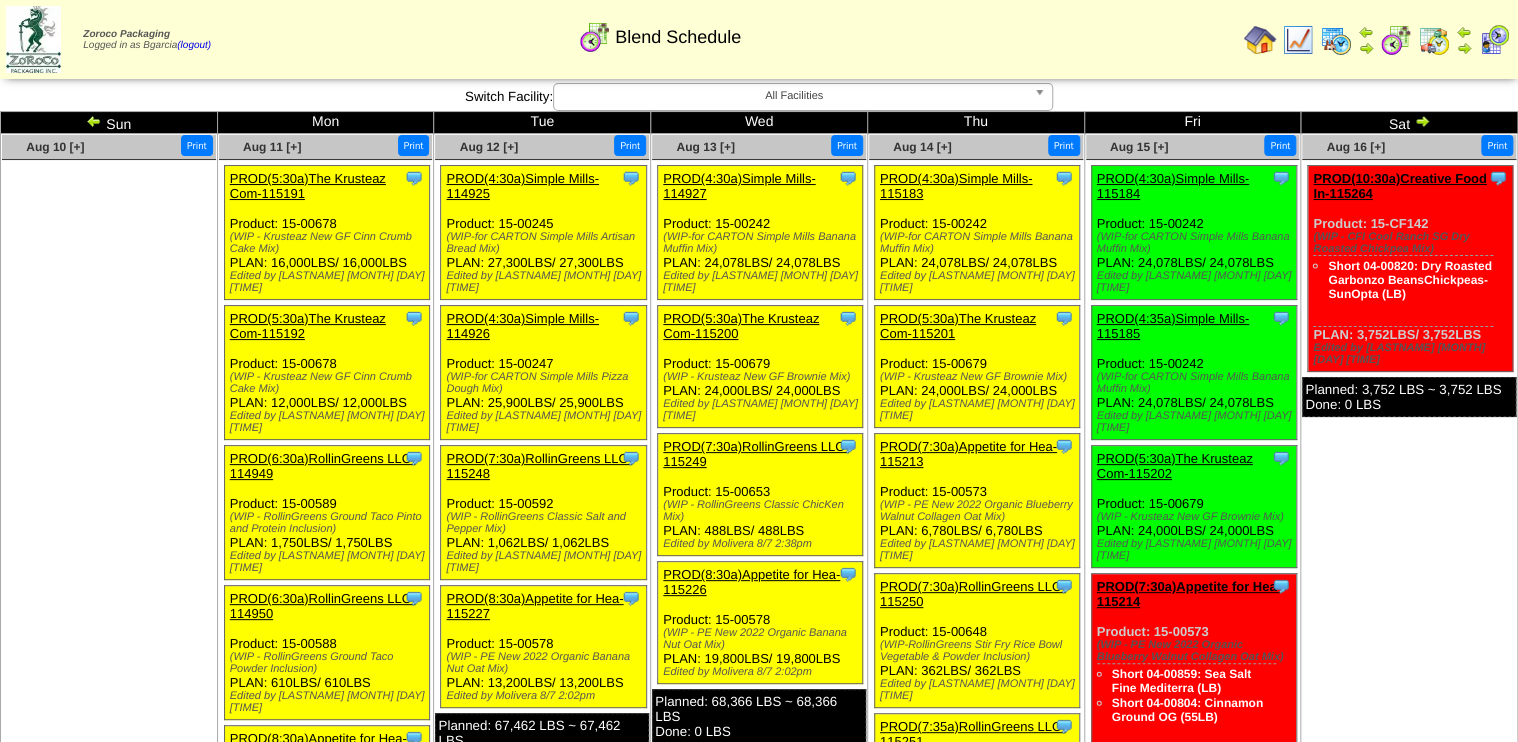 click on "PROD(4:30a)Simple Mills-115184" at bounding box center [1173, 186] 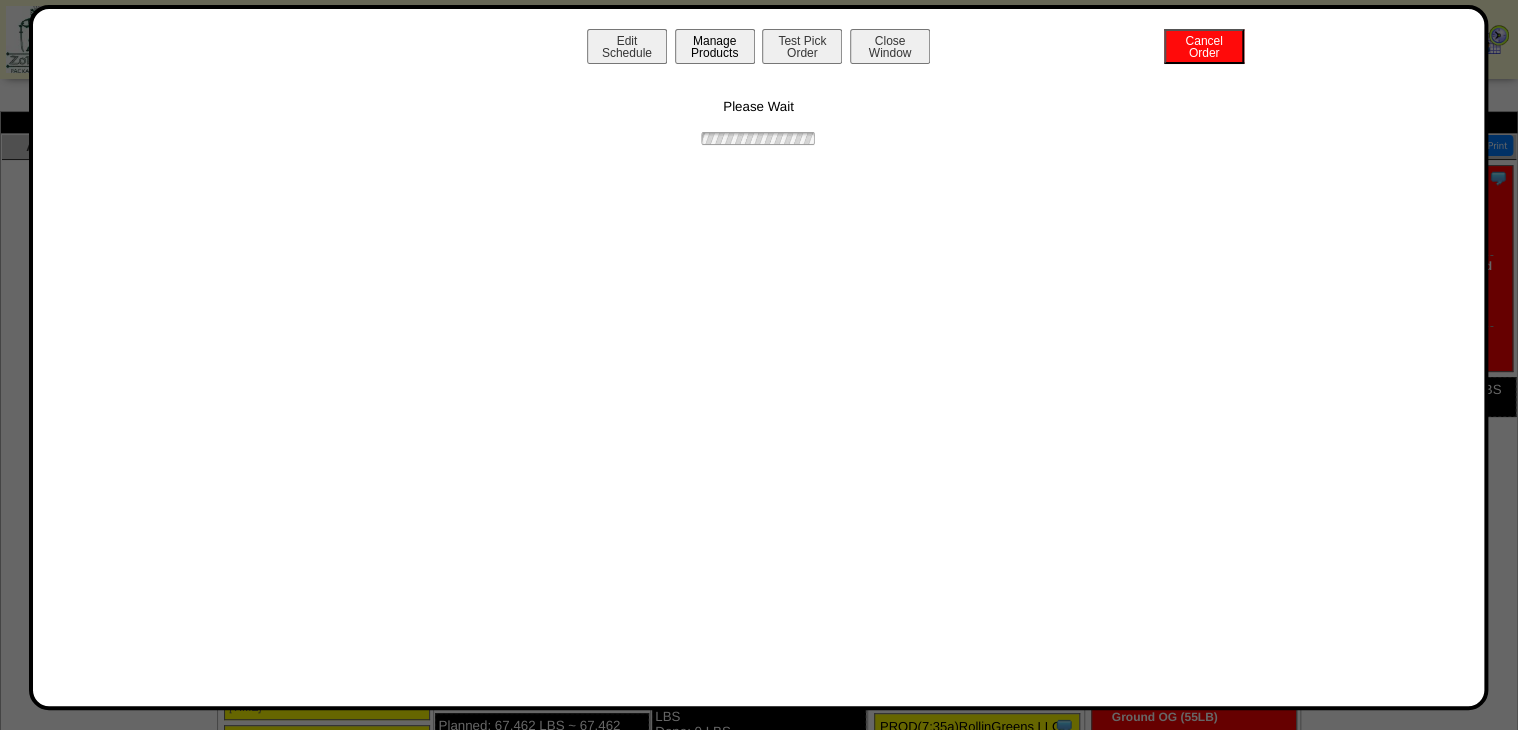 click on "Manage Products" at bounding box center (715, 46) 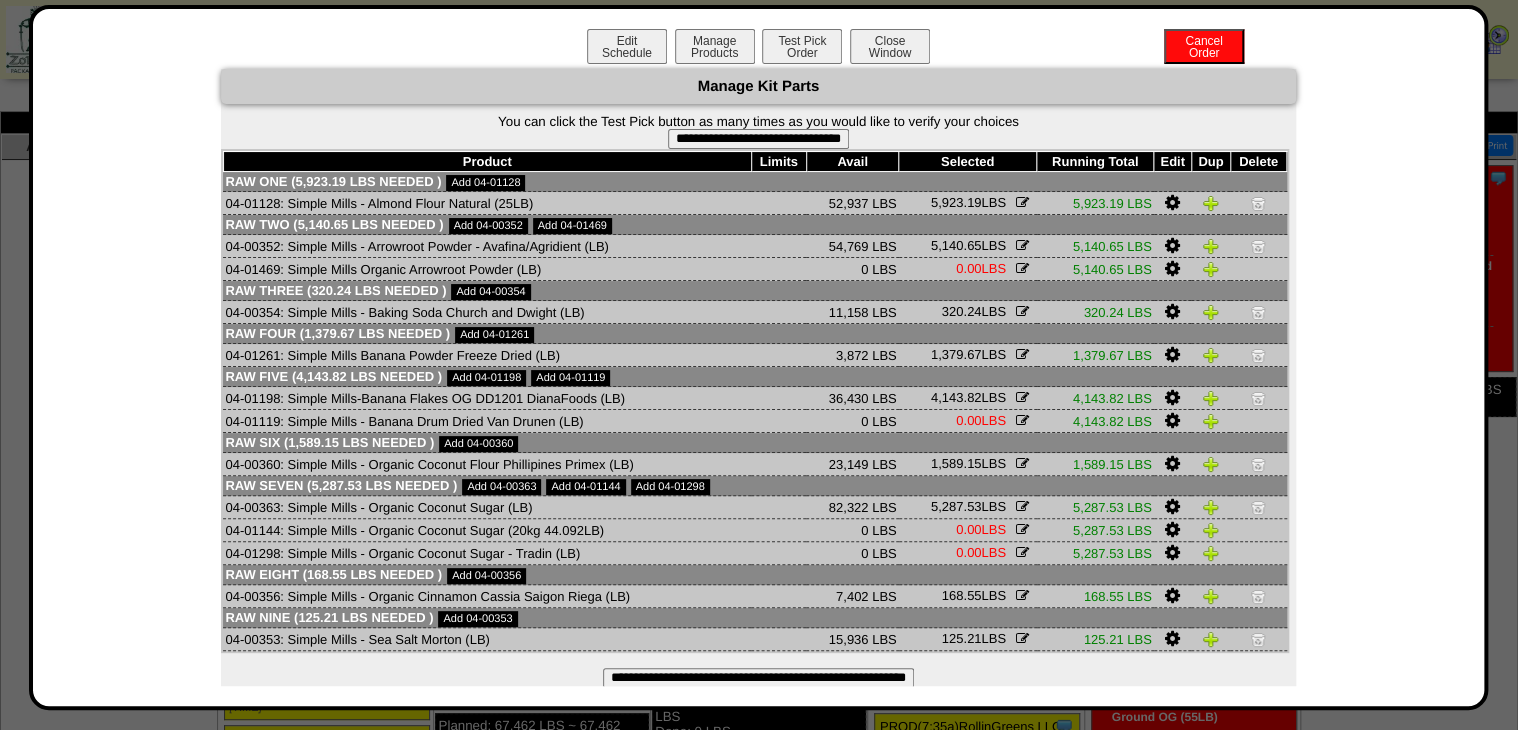 drag, startPoint x: 801, startPoint y: 136, endPoint x: 839, endPoint y: 72, distance: 74.431175 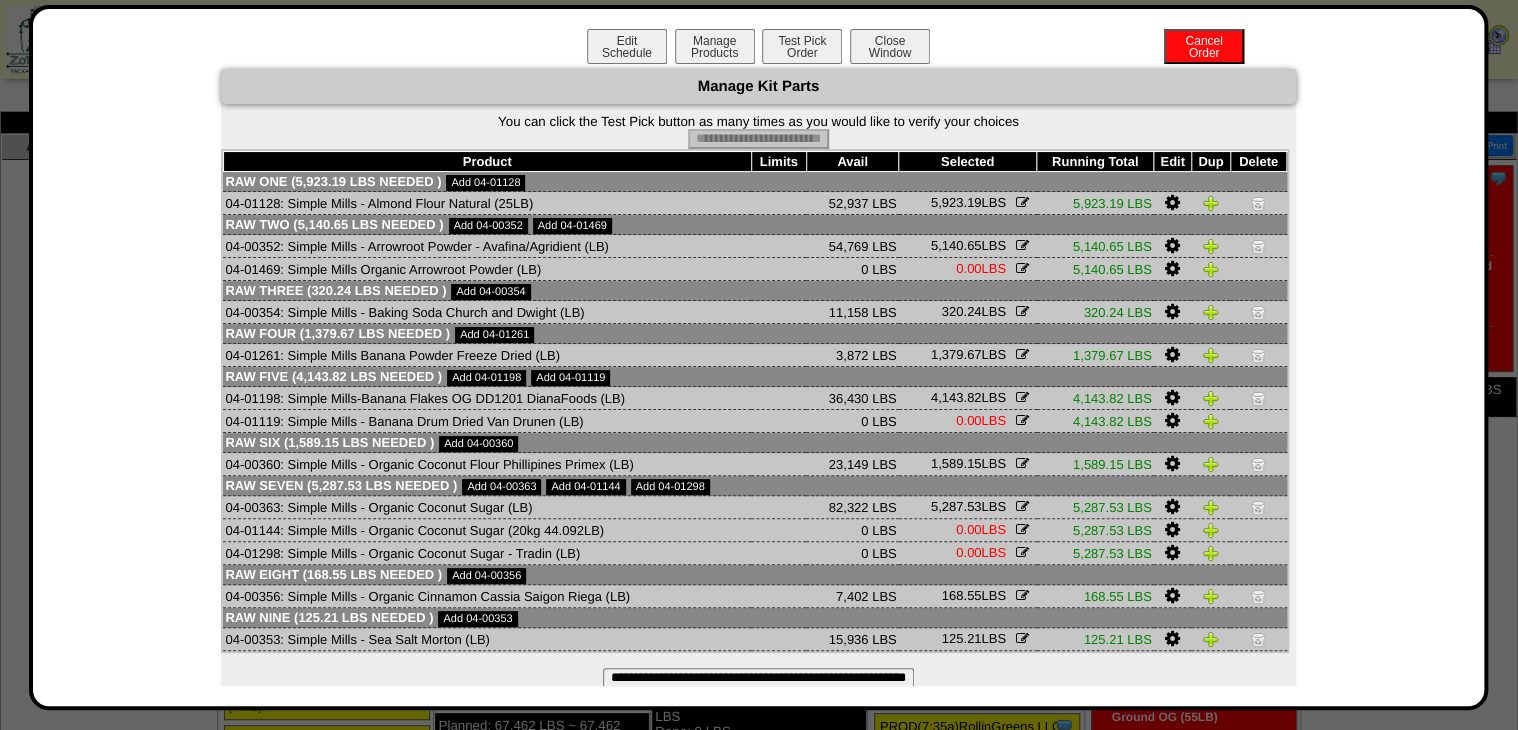 type on "**********" 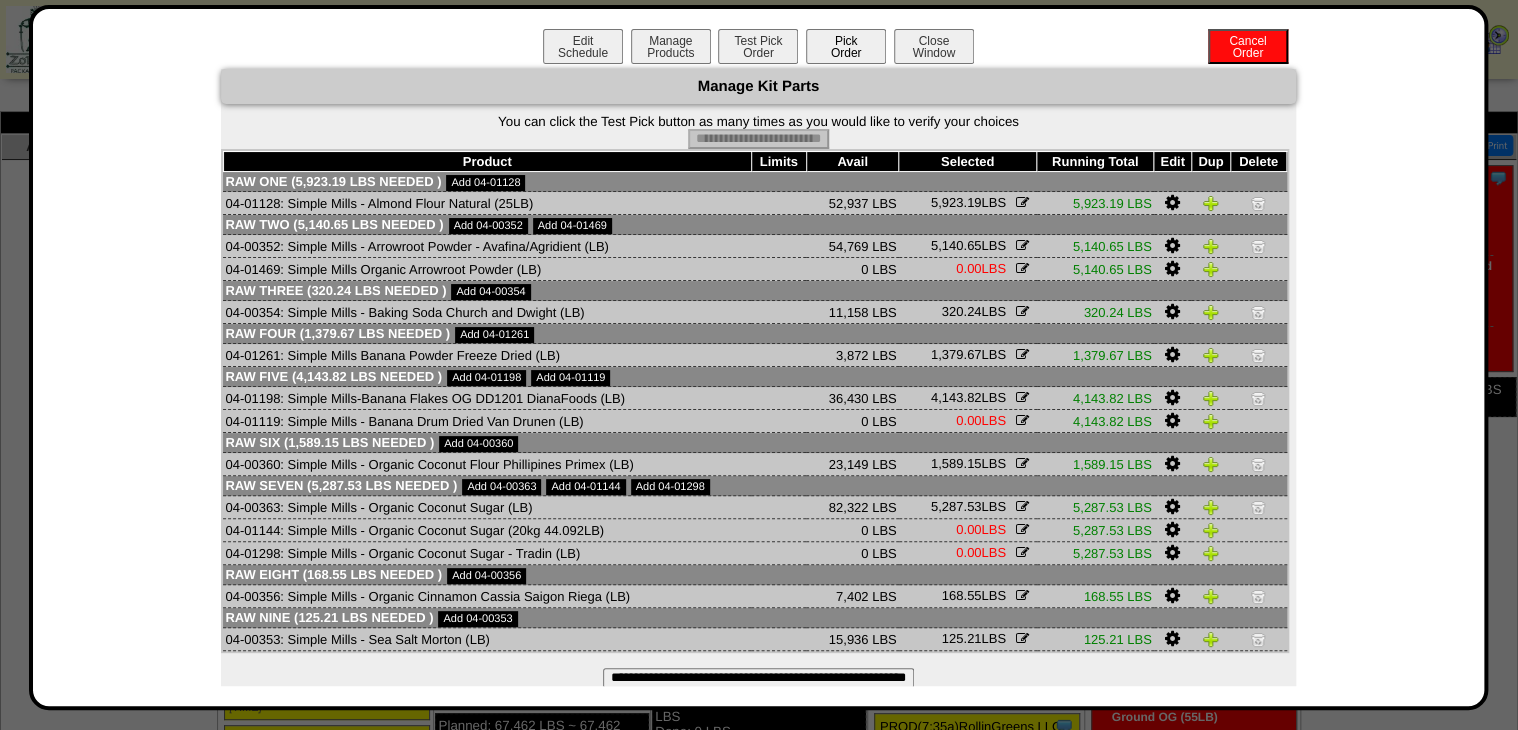 click on "Pick Order" at bounding box center (846, 46) 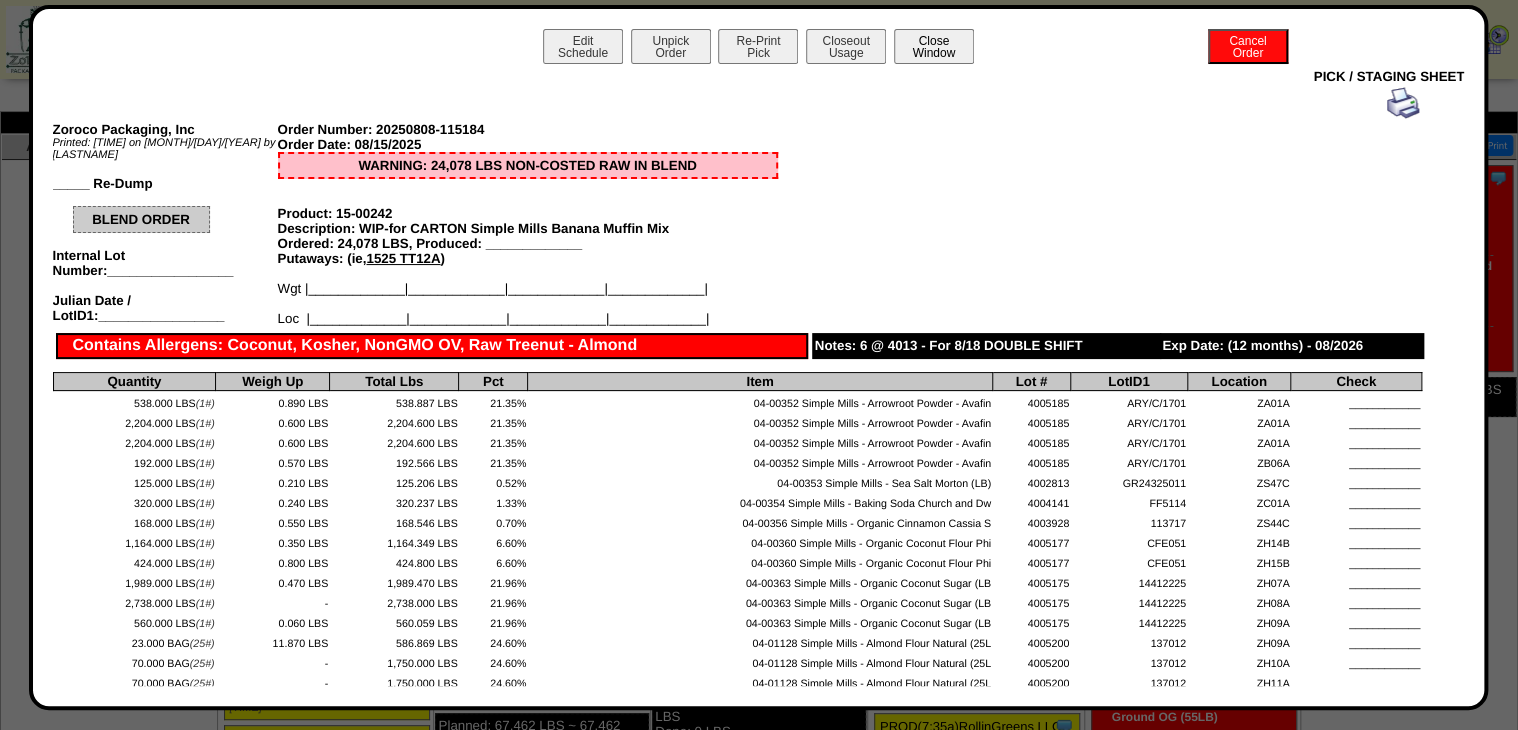 click on "Close Window" at bounding box center [934, 46] 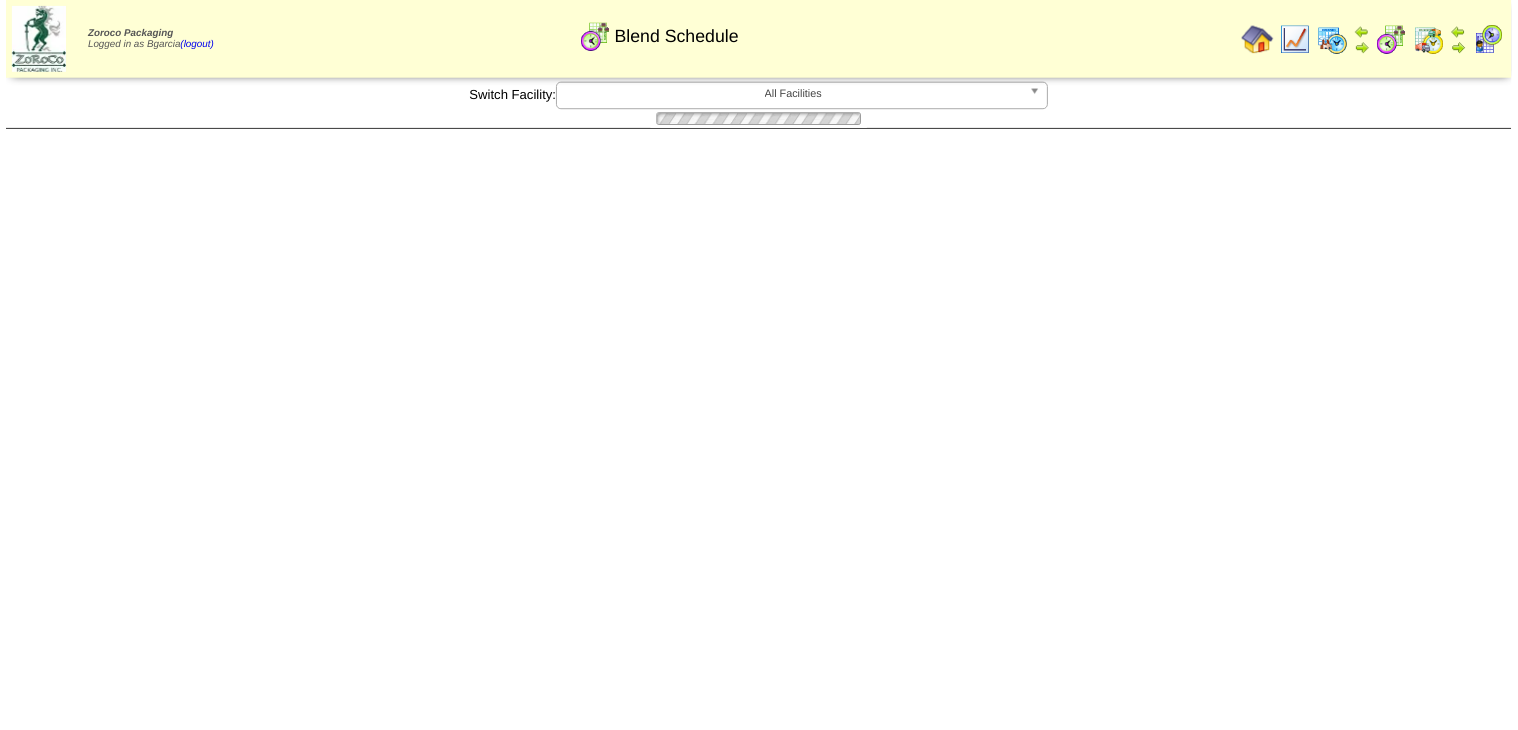 scroll, scrollTop: 0, scrollLeft: 0, axis: both 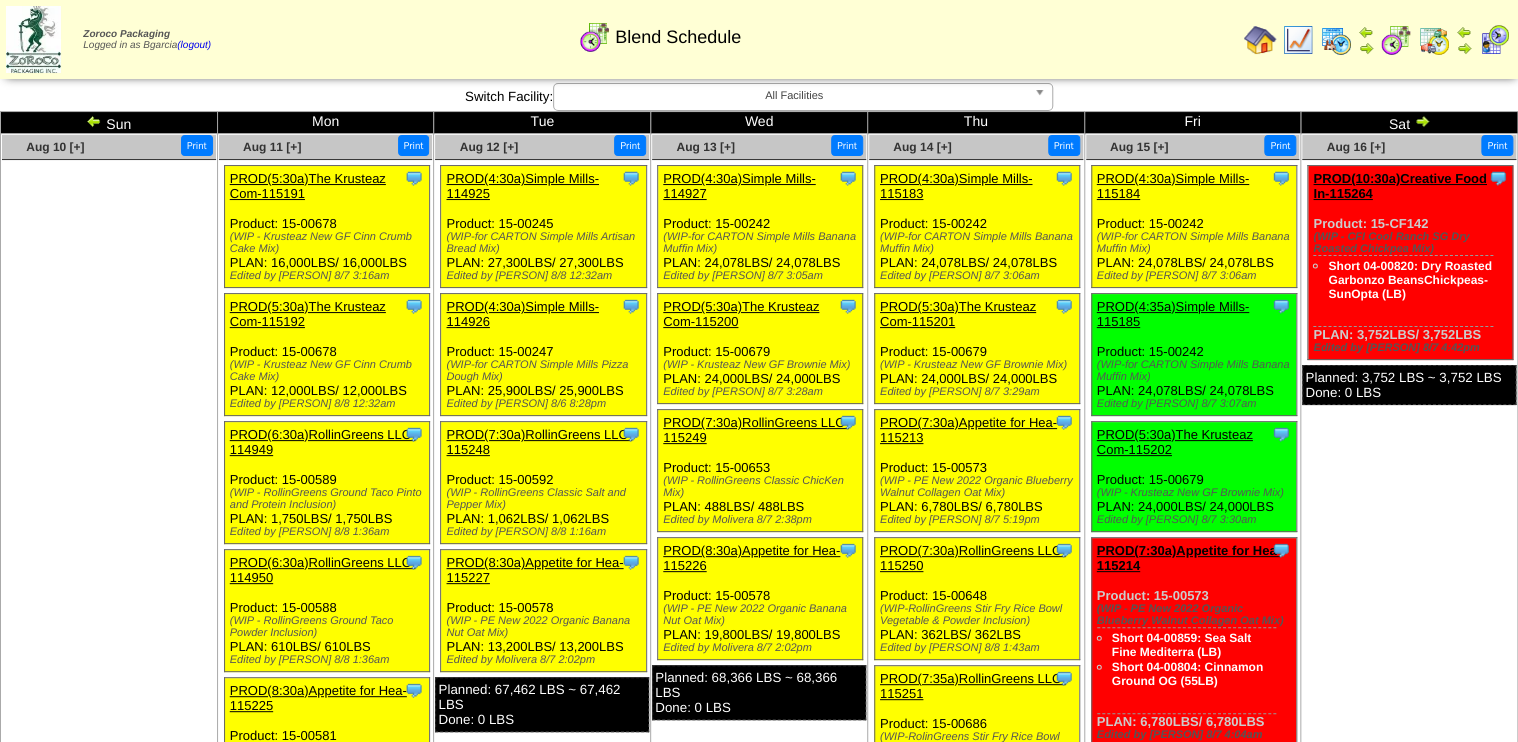 click on "PROD(4:35a)Simple Mills-115185" at bounding box center (1192, 326) 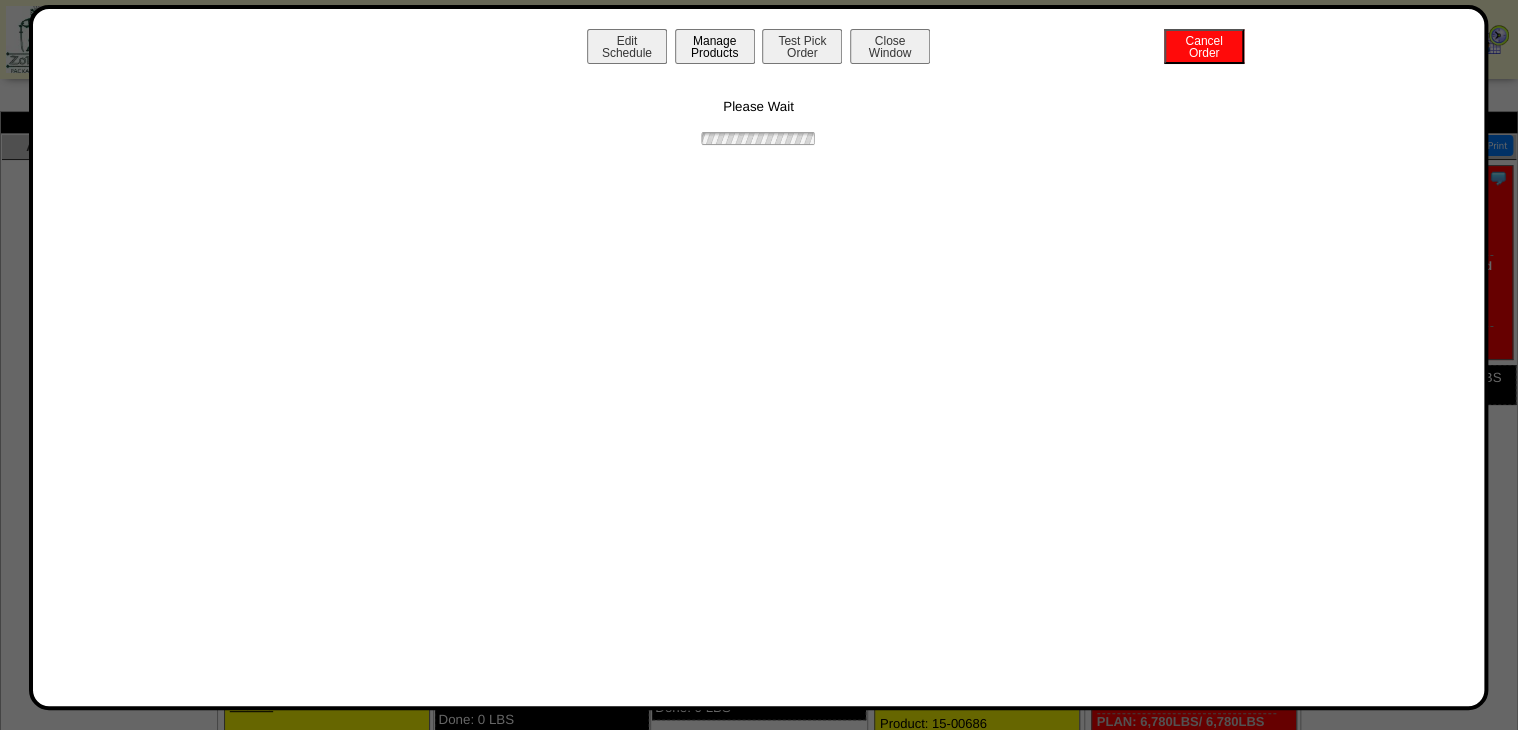 click on "Manage Products" at bounding box center [715, 46] 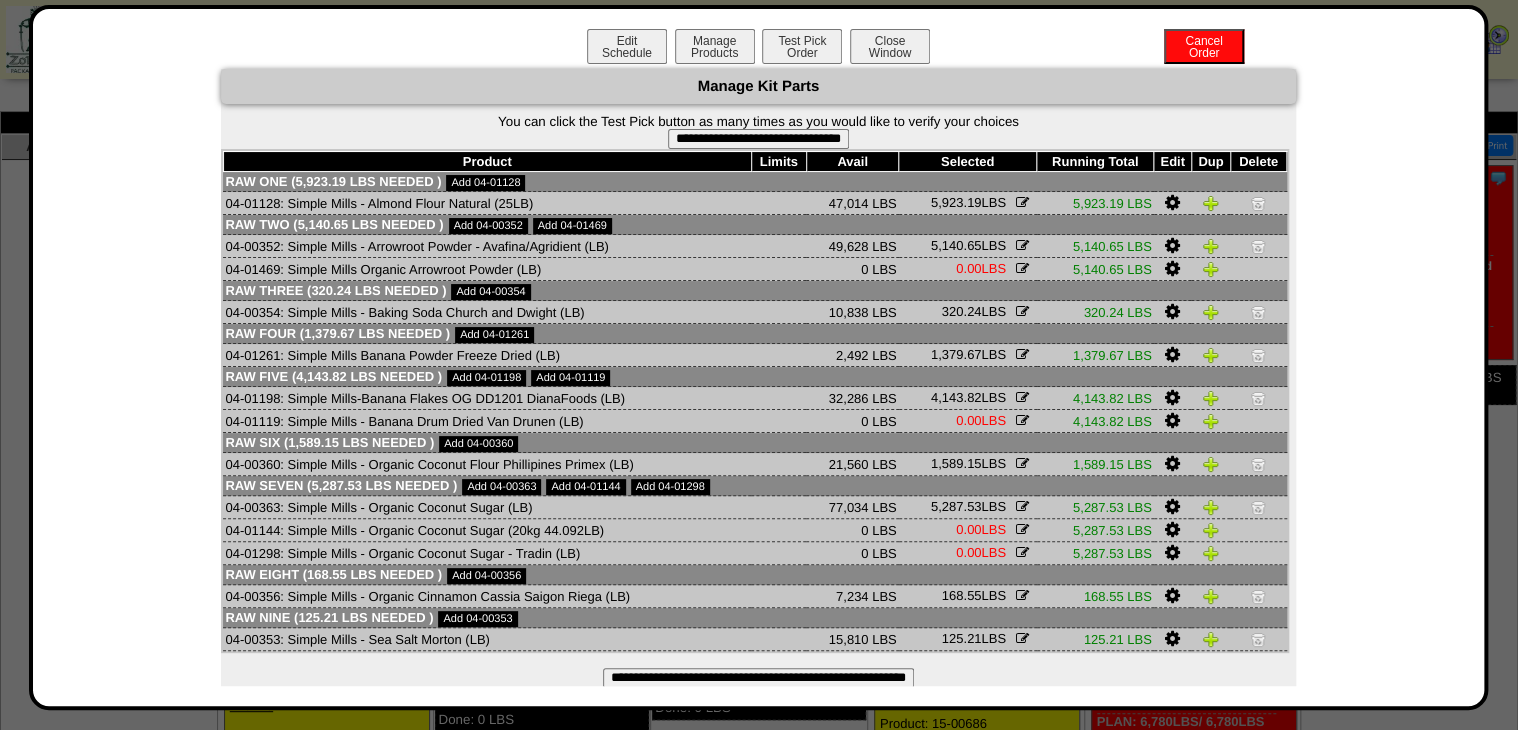click on "**********" at bounding box center [758, 139] 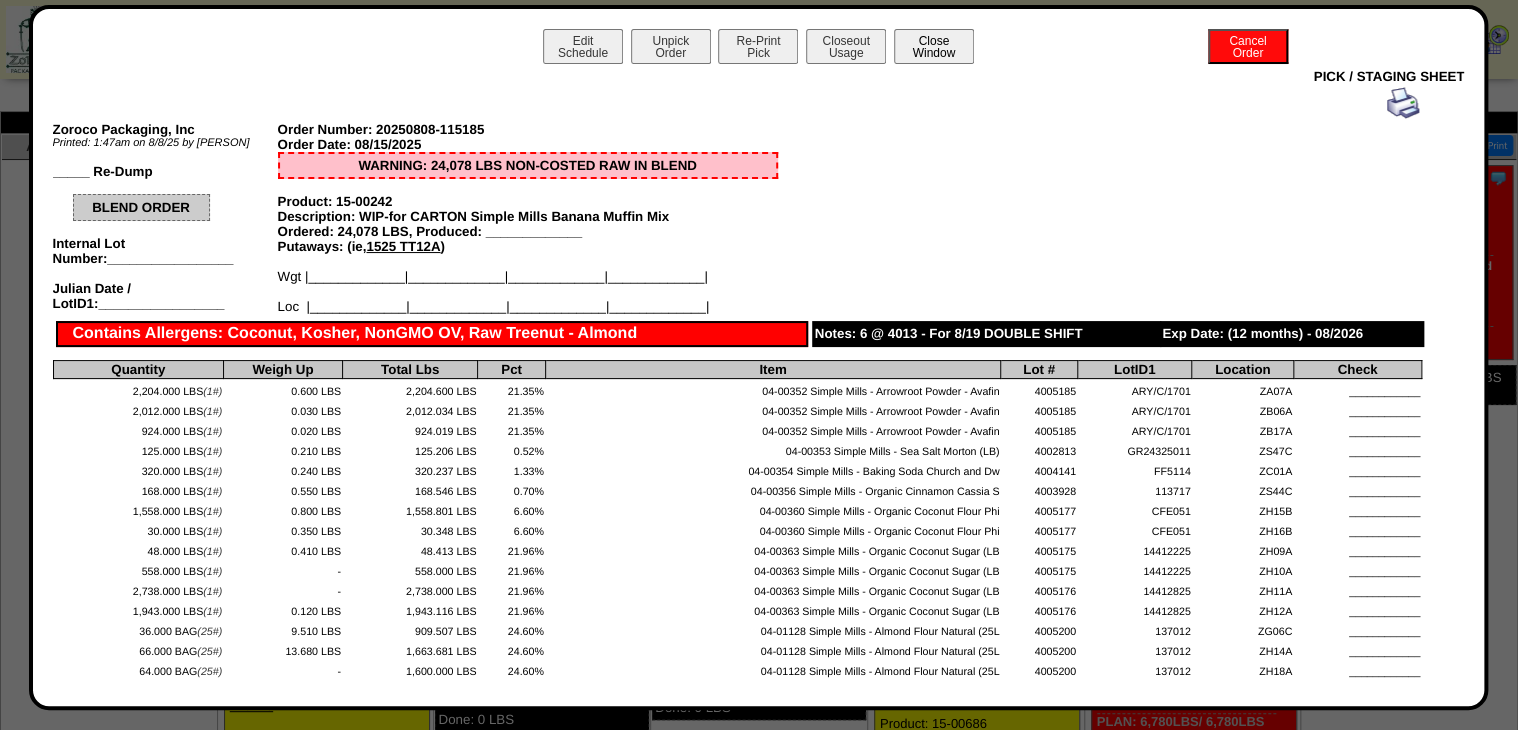 click on "Close Window" at bounding box center [934, 46] 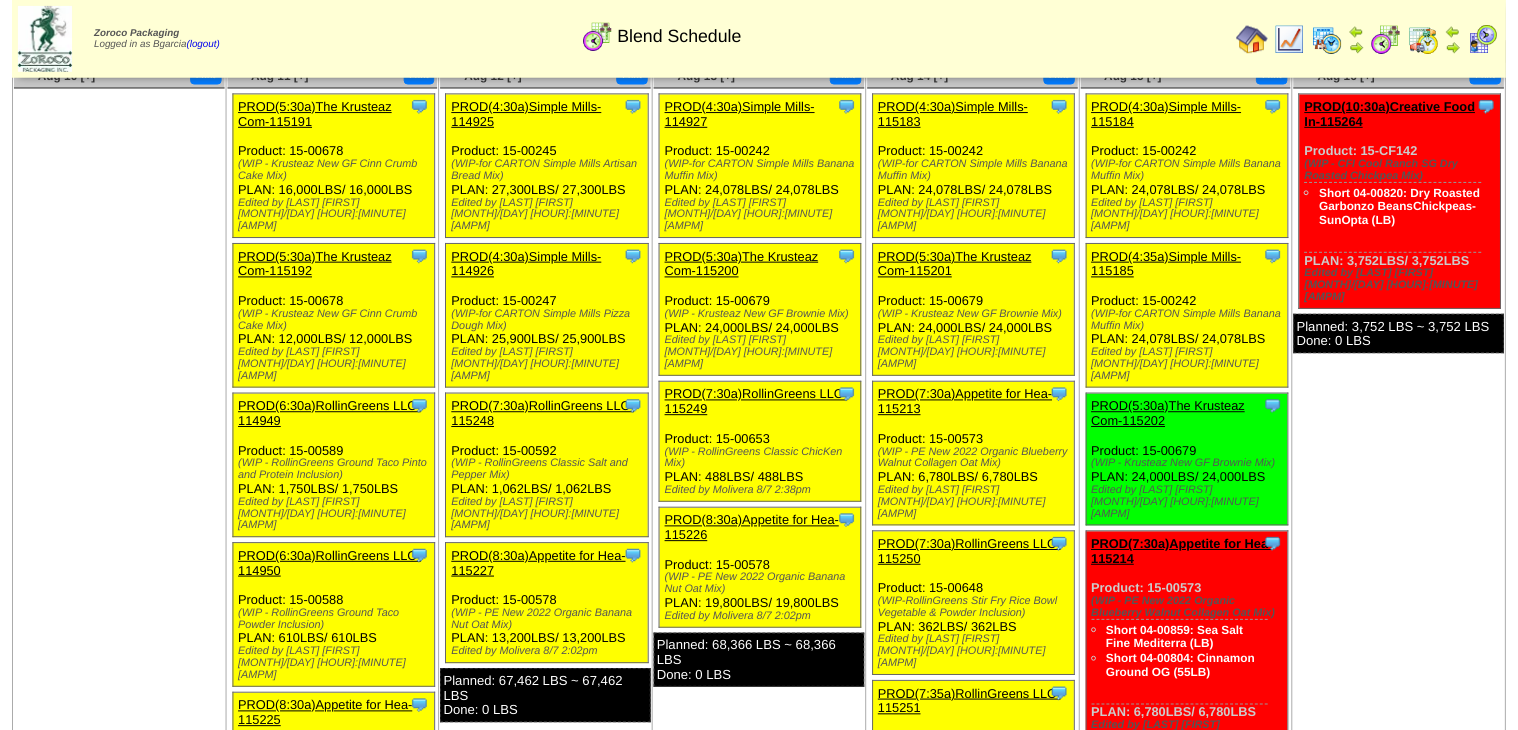 scroll, scrollTop: 160, scrollLeft: 0, axis: vertical 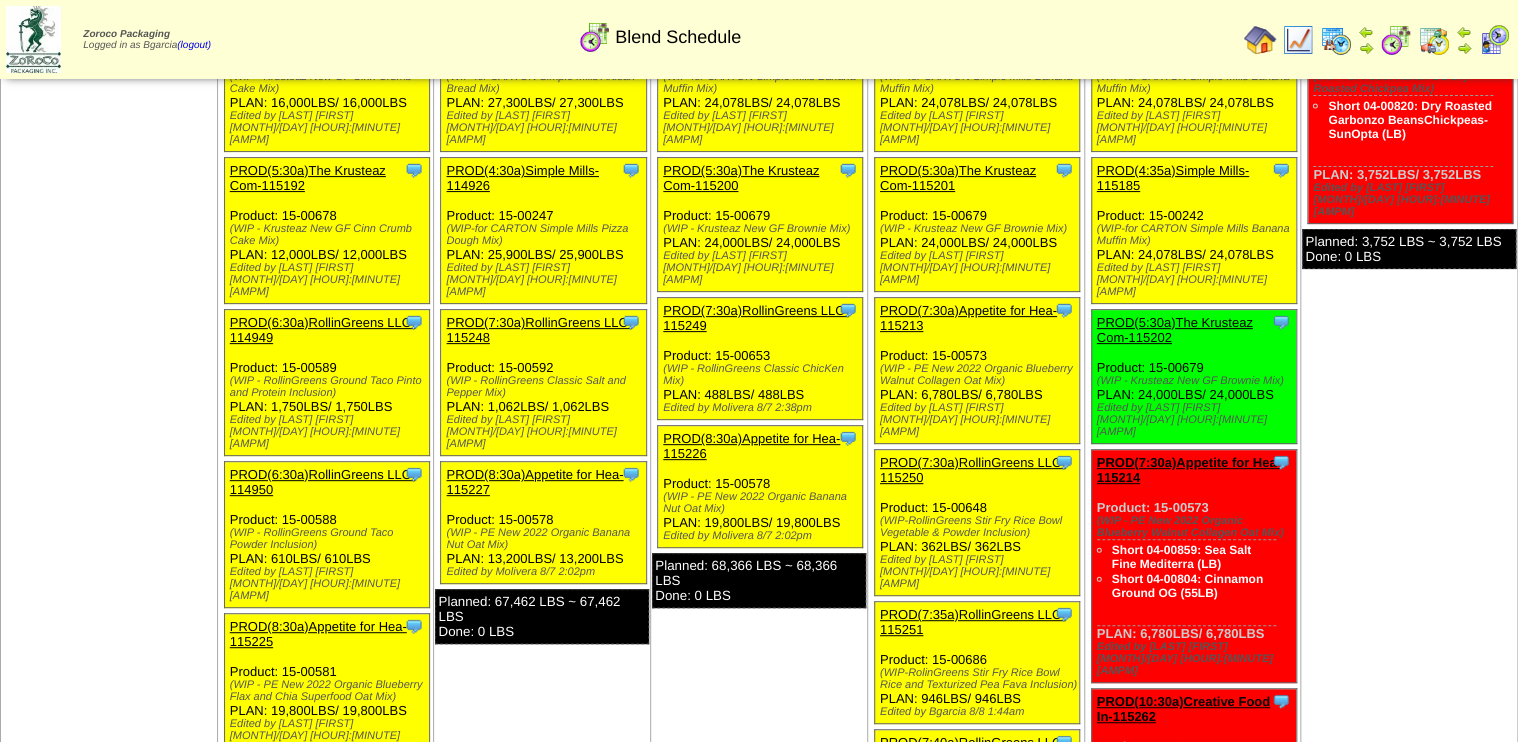 click on "PROD(5:30a)The Krusteaz Com-115202" at bounding box center [1175, 282] 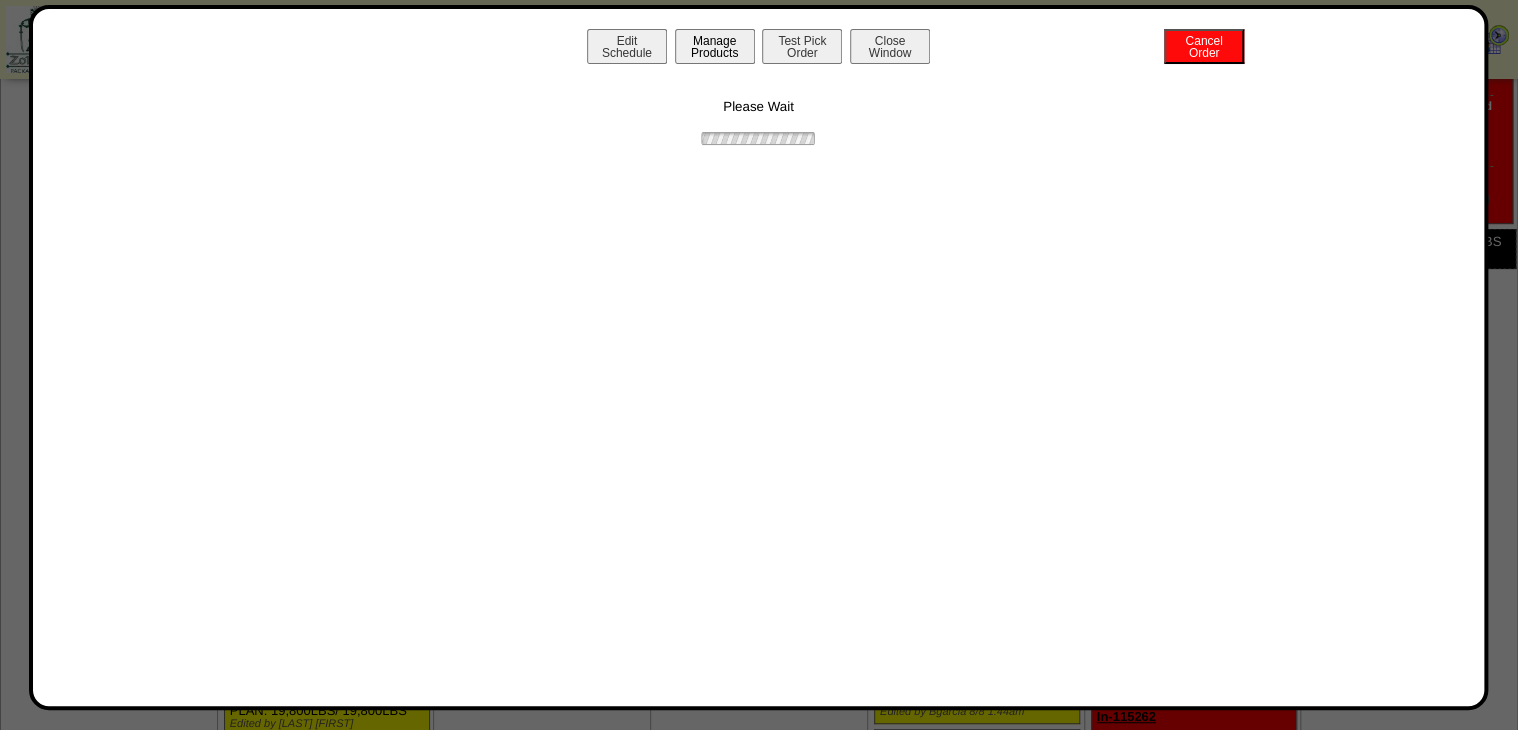 click on "Manage Products" at bounding box center [715, 46] 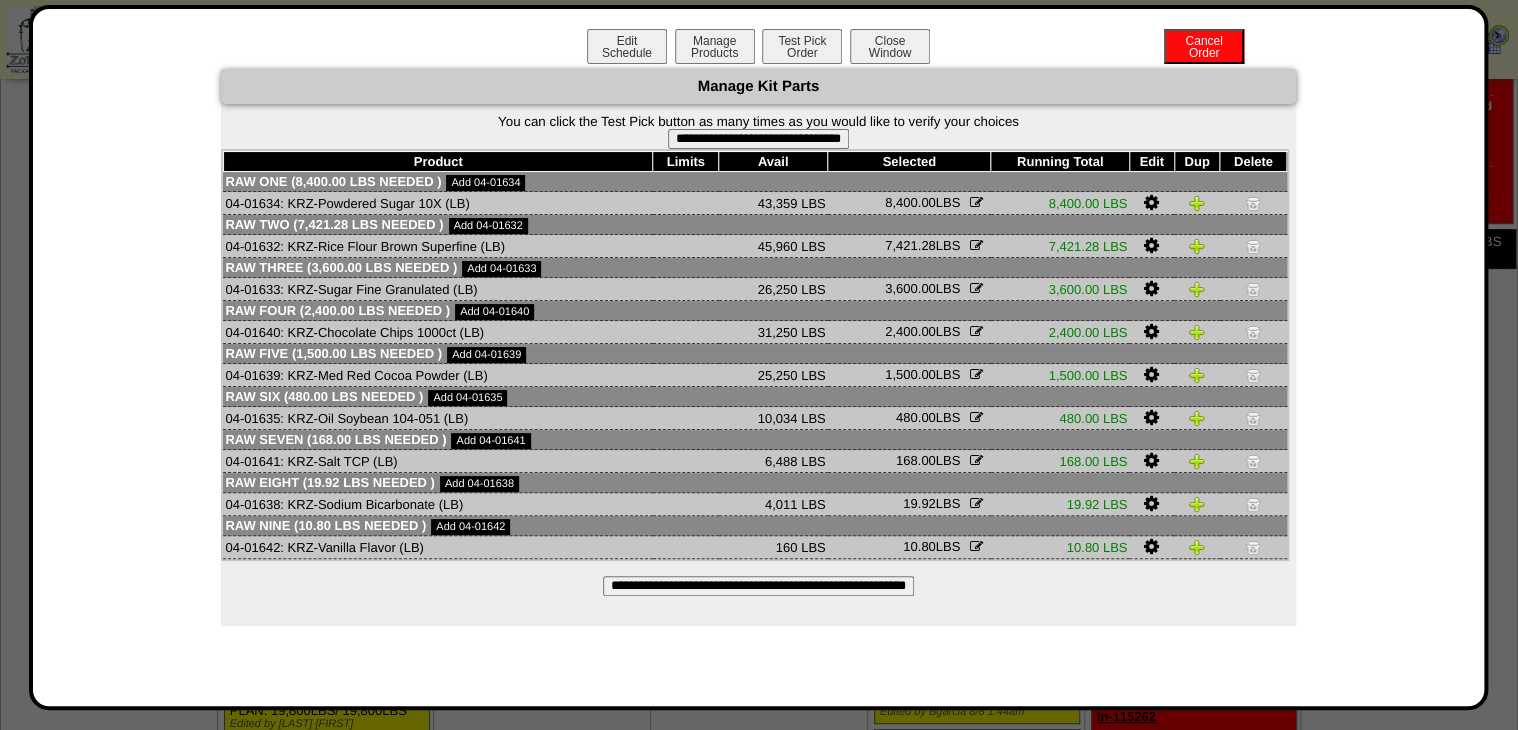 click on "**********" at bounding box center [758, 139] 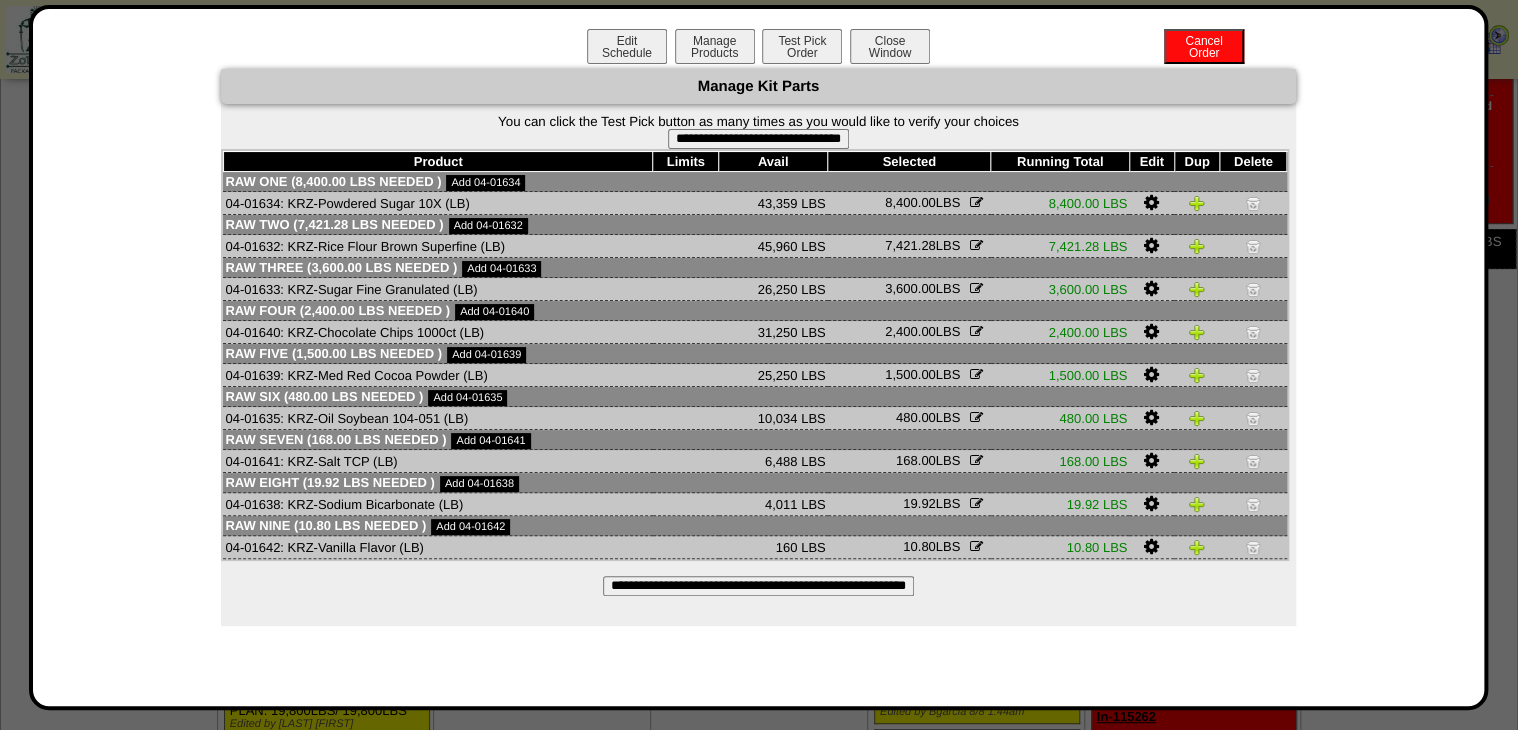 type on "**********" 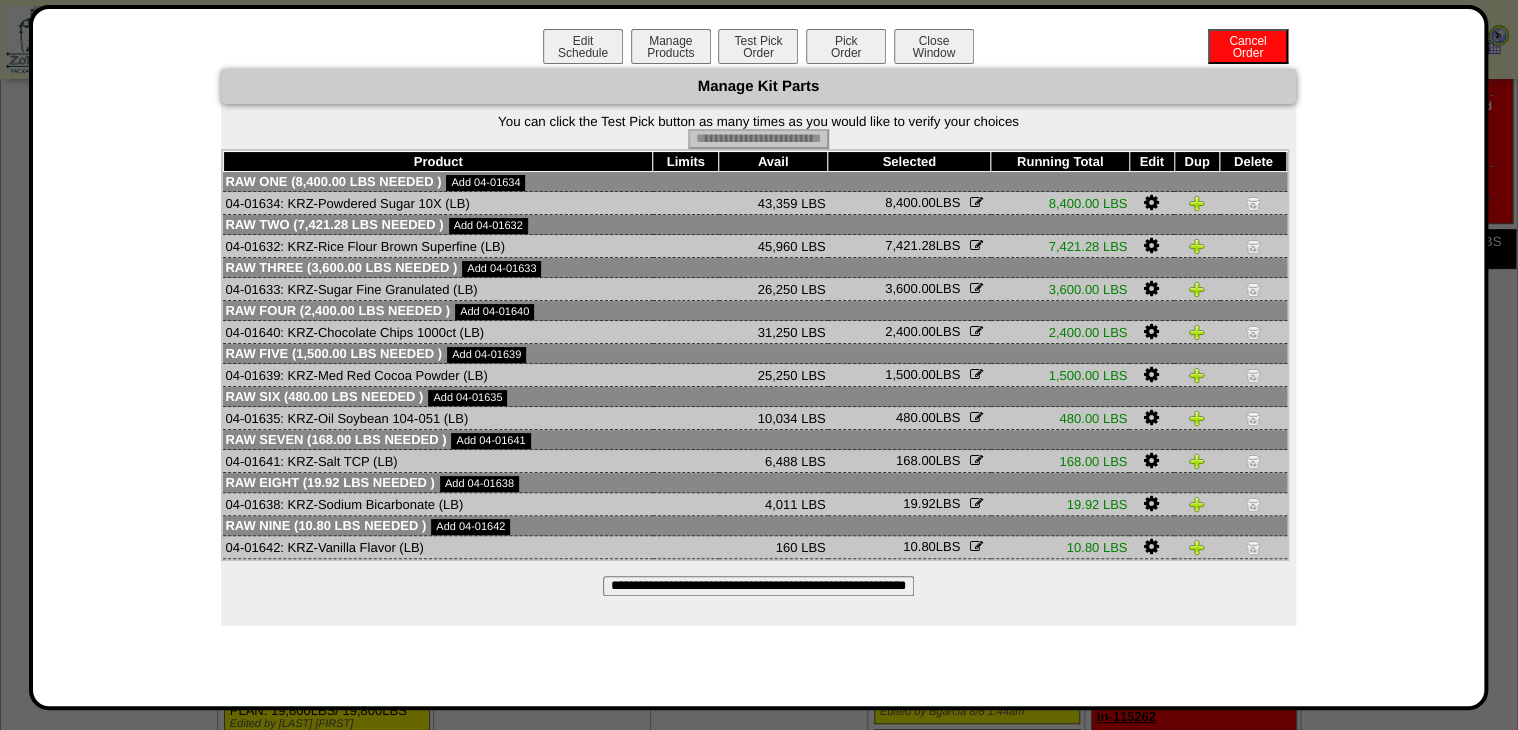 click on "Pick Order" at bounding box center [846, 46] 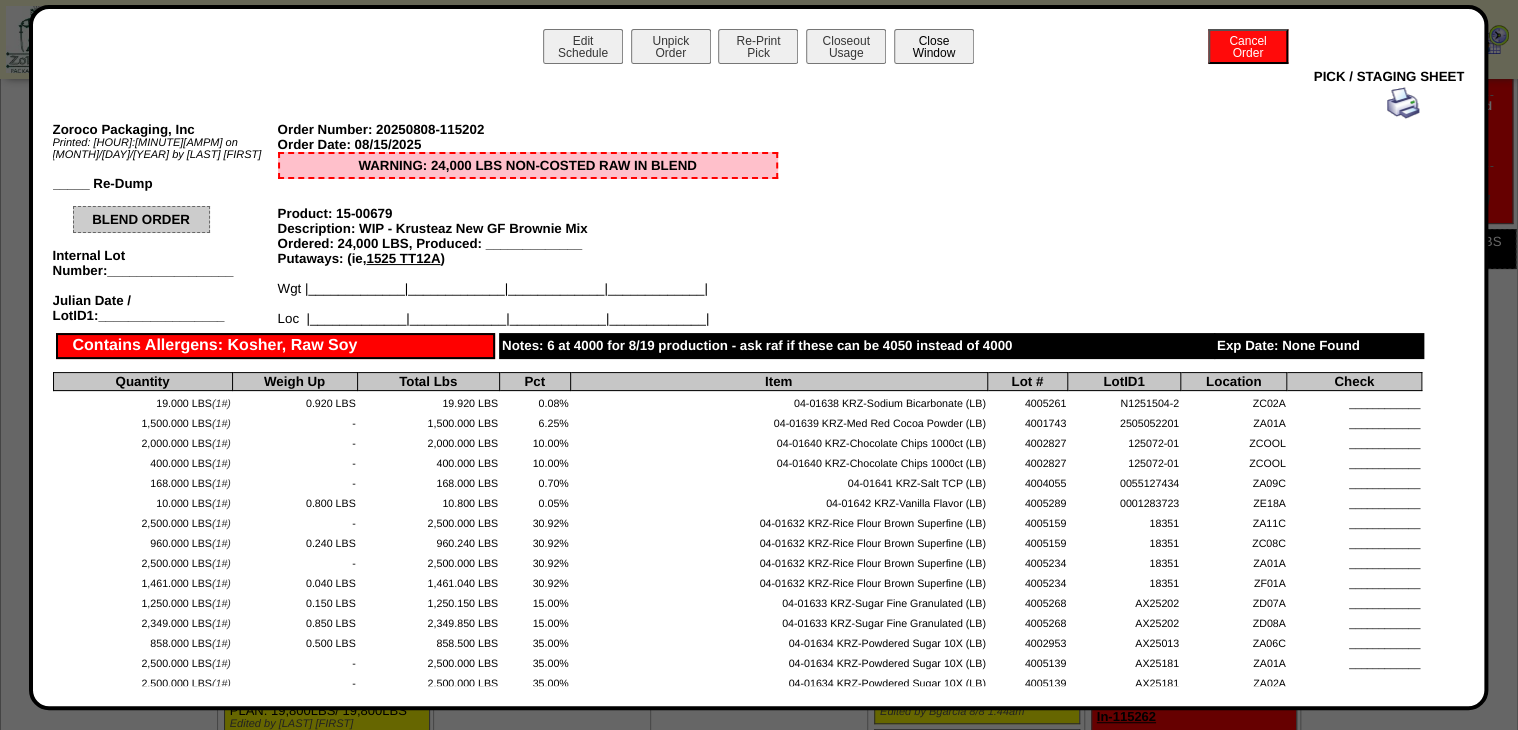 click on "Close Window" at bounding box center [934, 46] 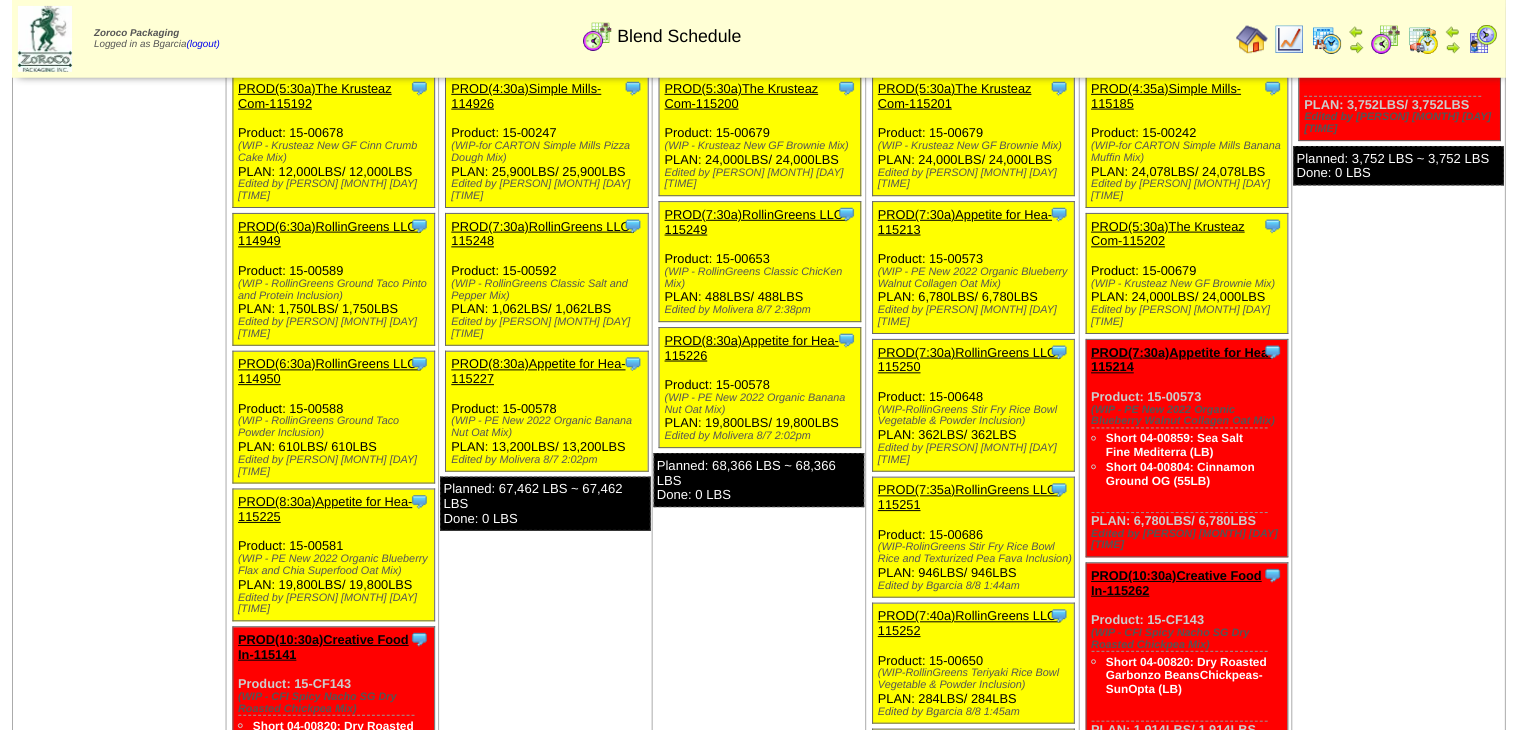 scroll, scrollTop: 320, scrollLeft: 0, axis: vertical 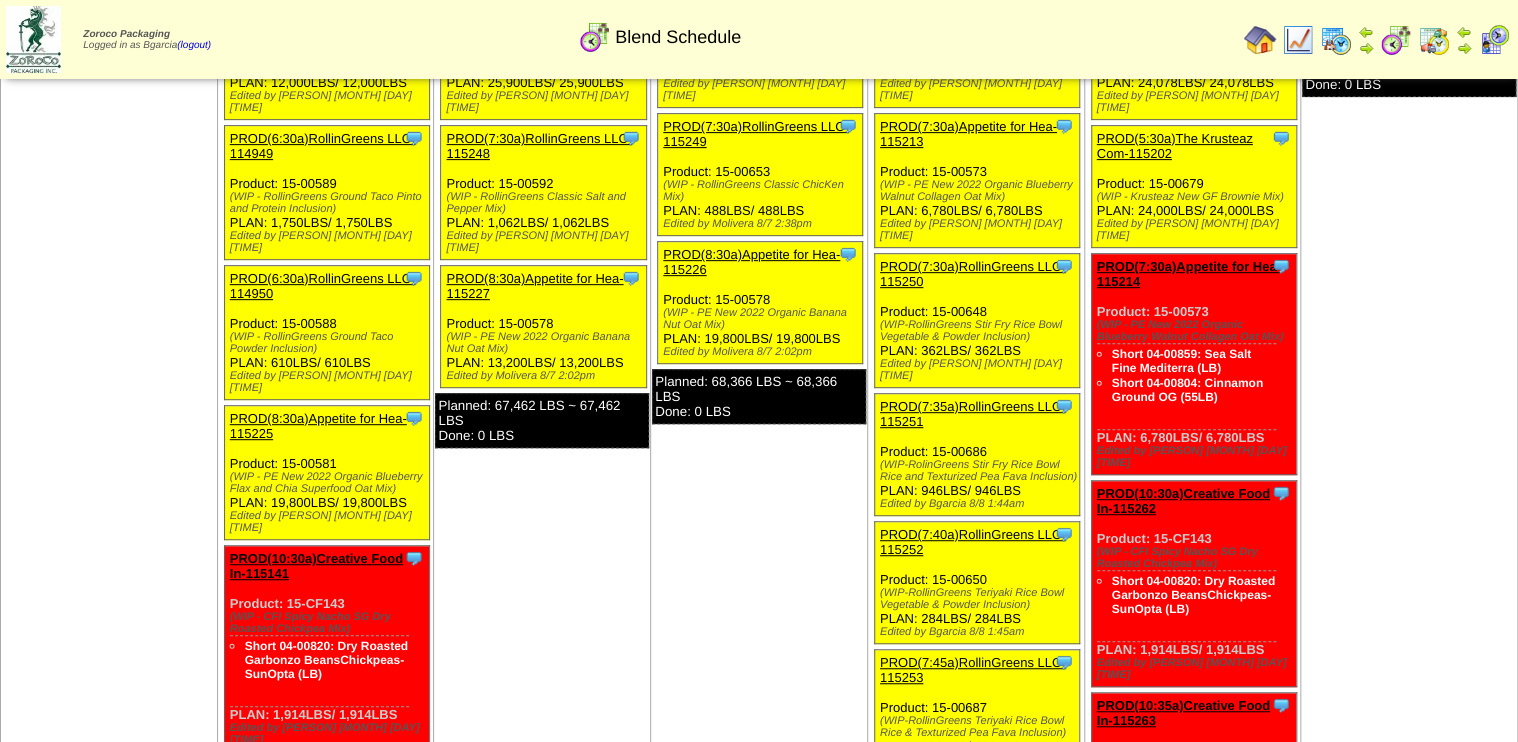 click on "PROD(7:30a)Appetite for Hea-115214" at bounding box center (1189, 274) 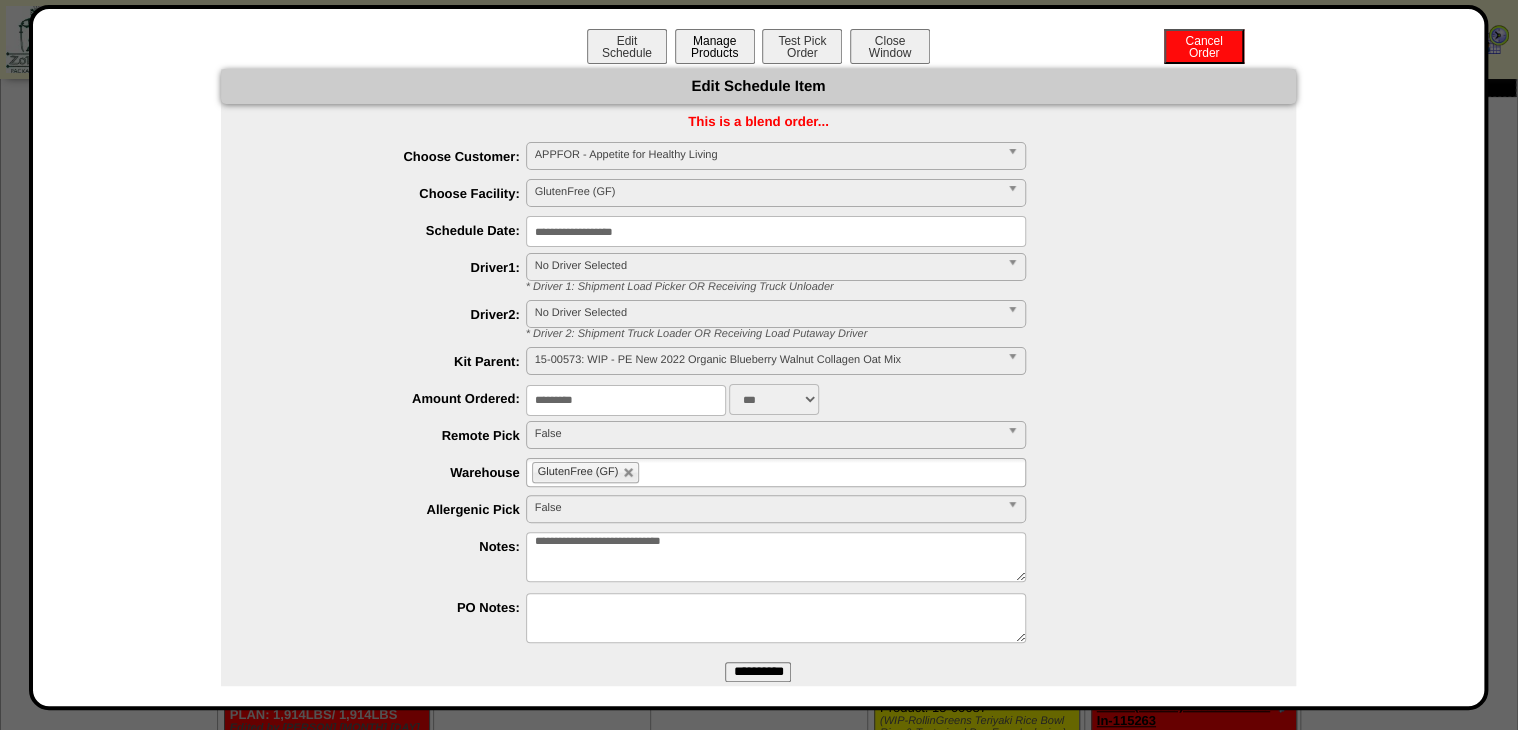 click on "Manage Products" at bounding box center [715, 46] 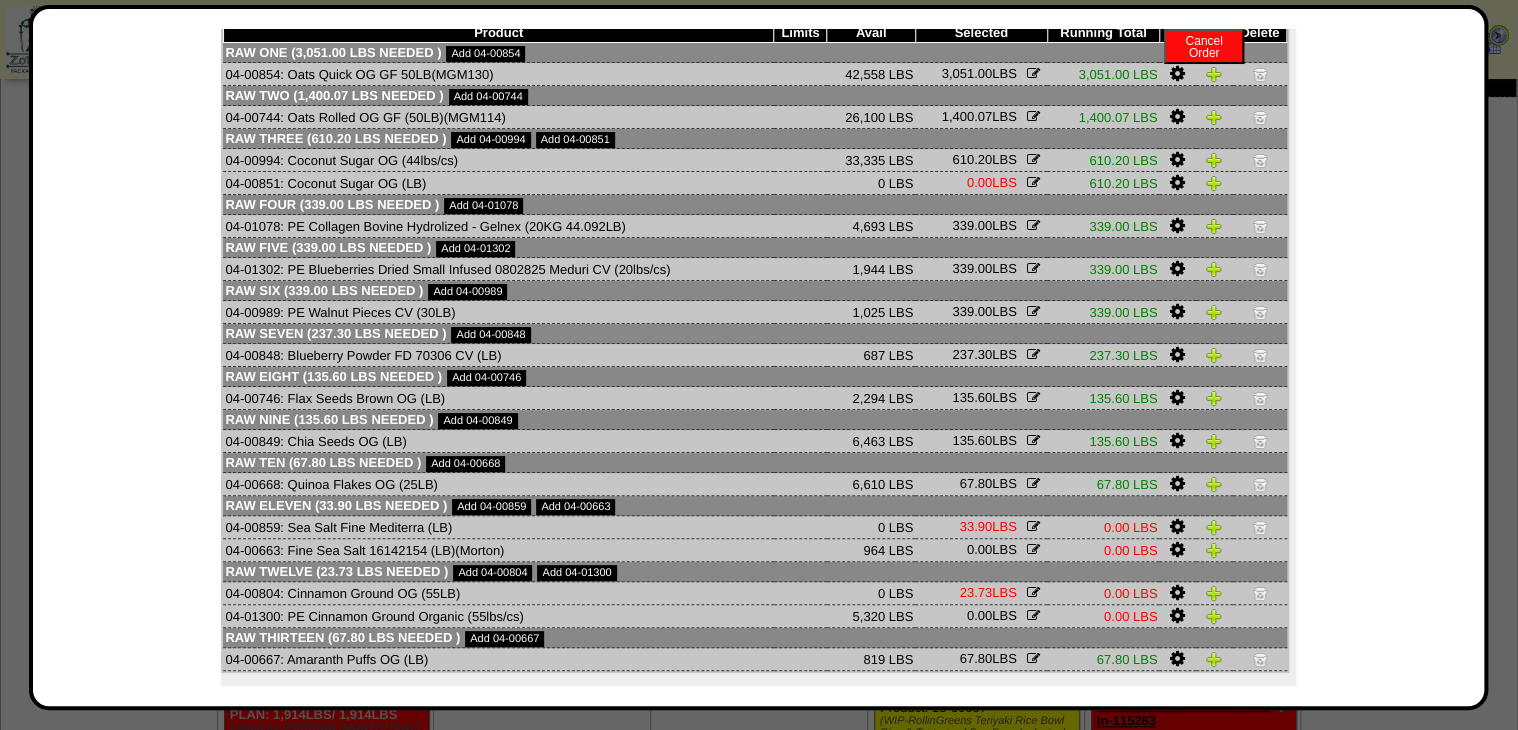 scroll, scrollTop: 101, scrollLeft: 0, axis: vertical 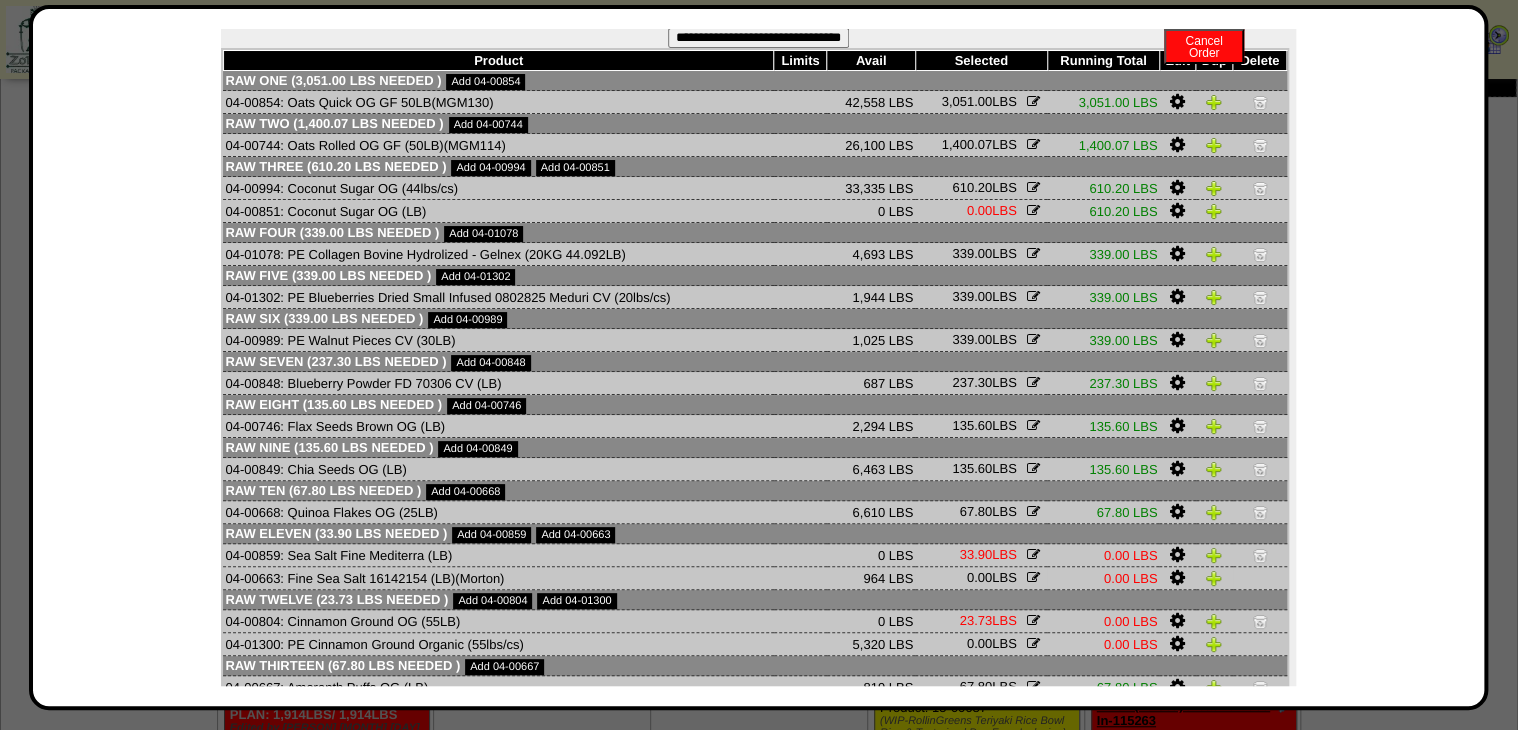 click at bounding box center [1177, 578] 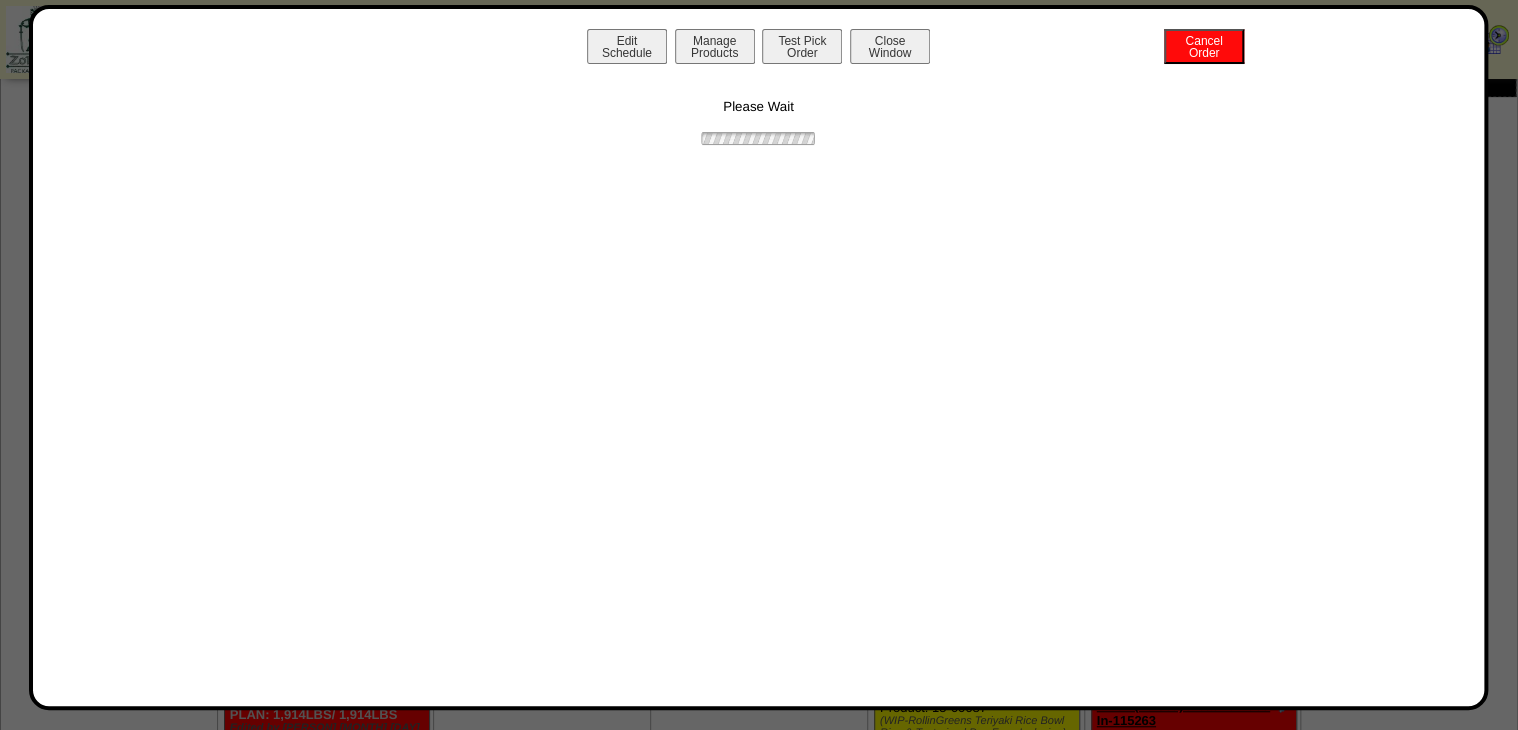 scroll, scrollTop: 0, scrollLeft: 0, axis: both 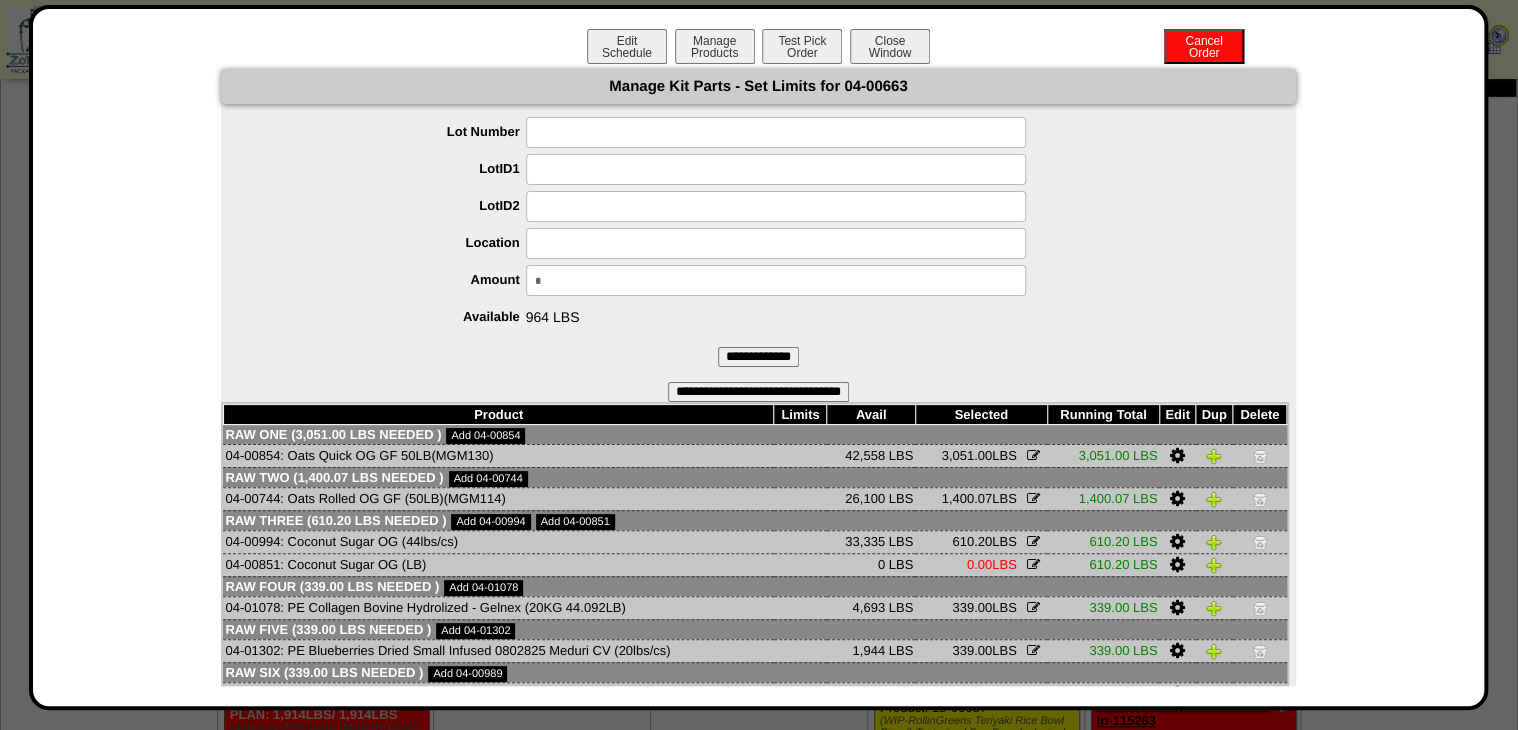 drag, startPoint x: 370, startPoint y: 317, endPoint x: 342, endPoint y: 328, distance: 30.083218 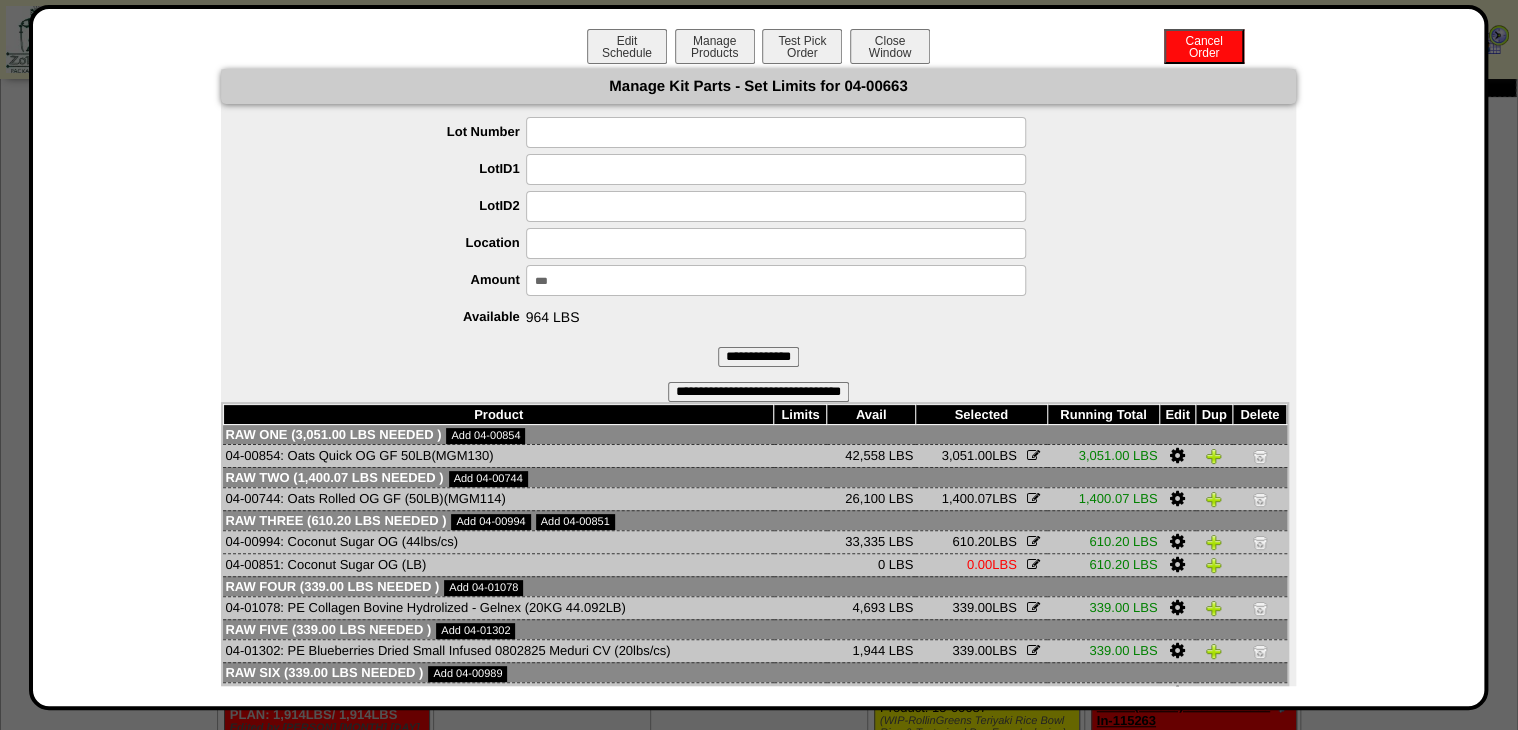 type on "****" 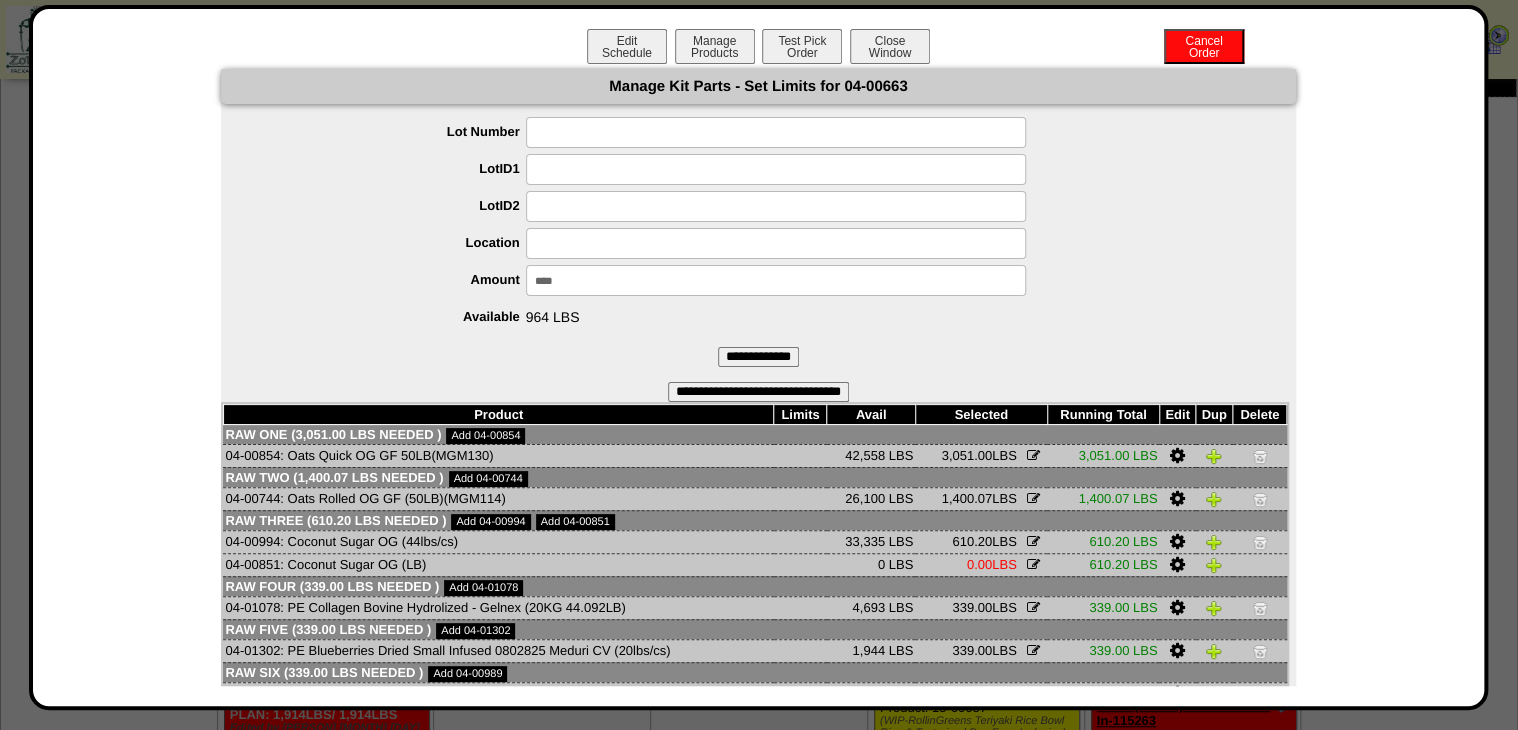click on "**********" at bounding box center [758, 357] 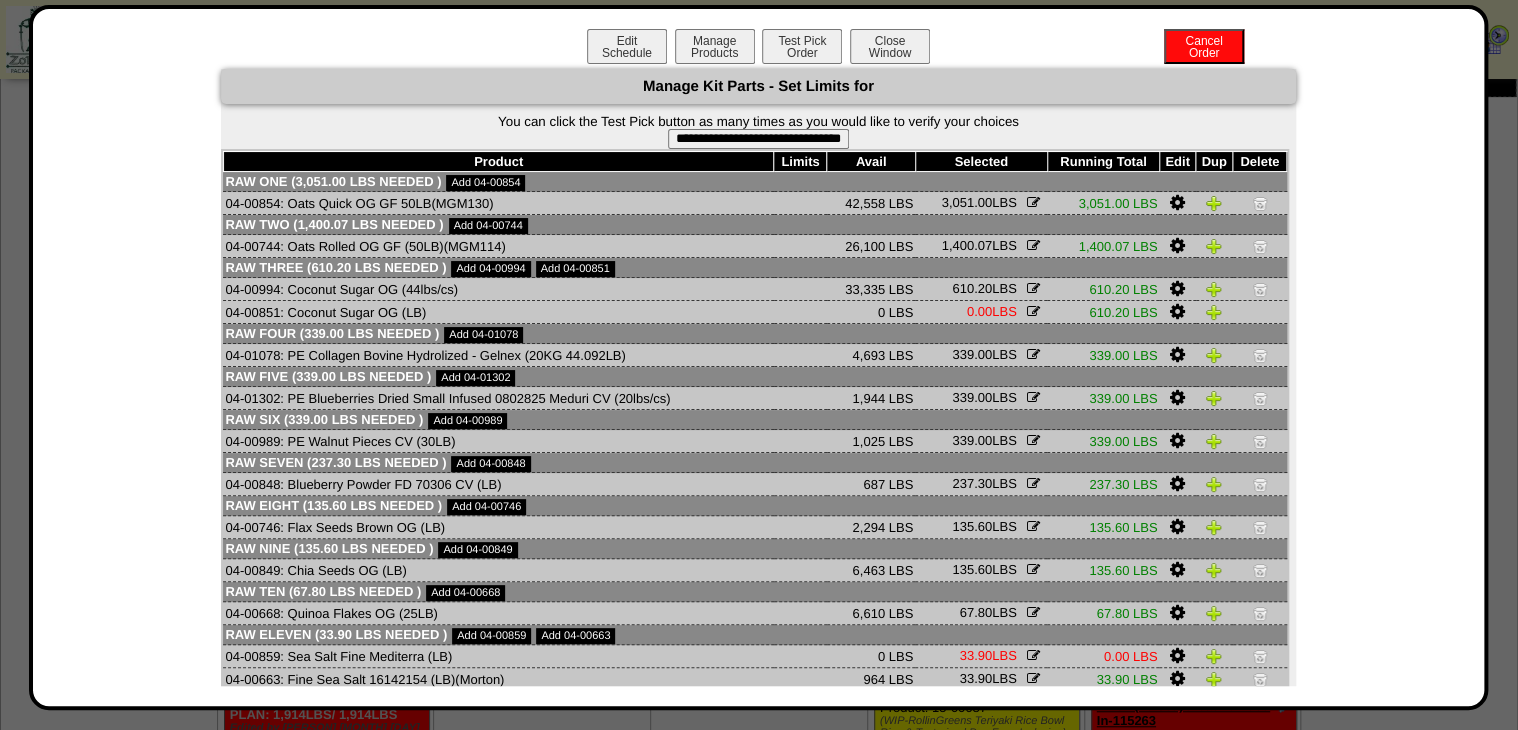 click on "Product
Limits
Avail
Selected
Running Total
Edit
Dup
Delete
Raw One (3,051.00 LBS needed ) Add 04-00854
04-00854: Oats Quick OG GF 50LB(MGM130)
42,558 LBS
3,051.00 LBS
********   LBS
3,051.00 LBS" at bounding box center (755, 475) 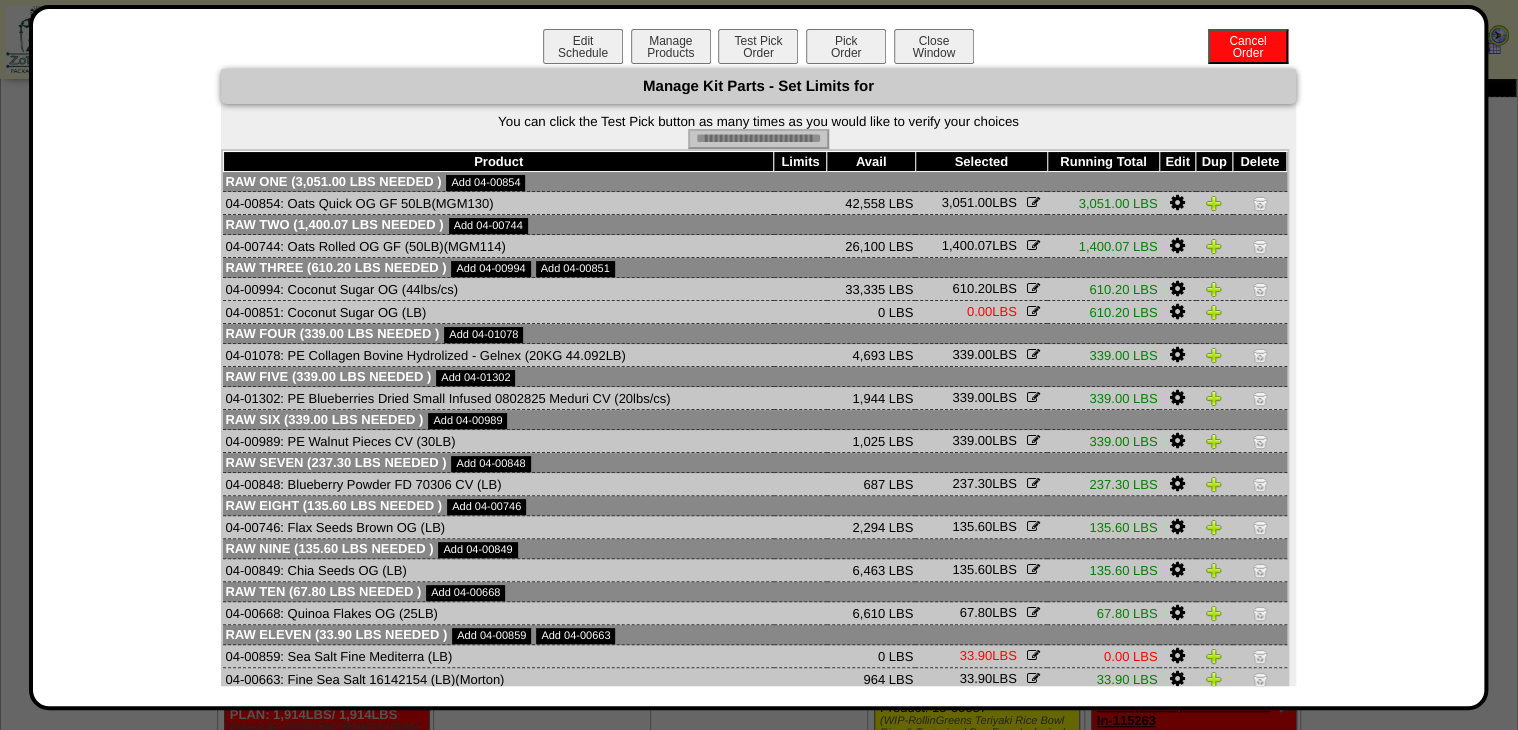 click on "Pick Order" at bounding box center (846, 46) 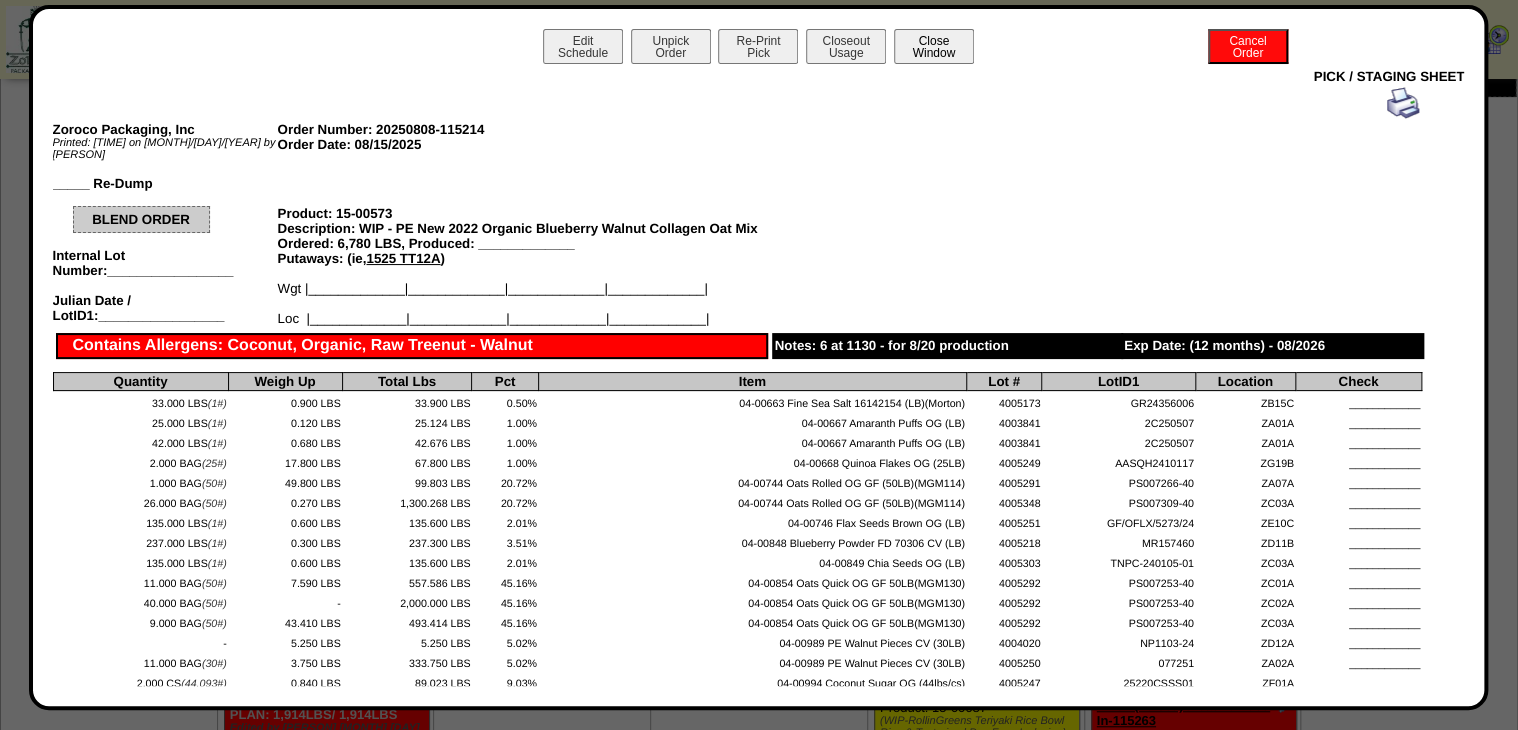click on "Close Window" at bounding box center (934, 46) 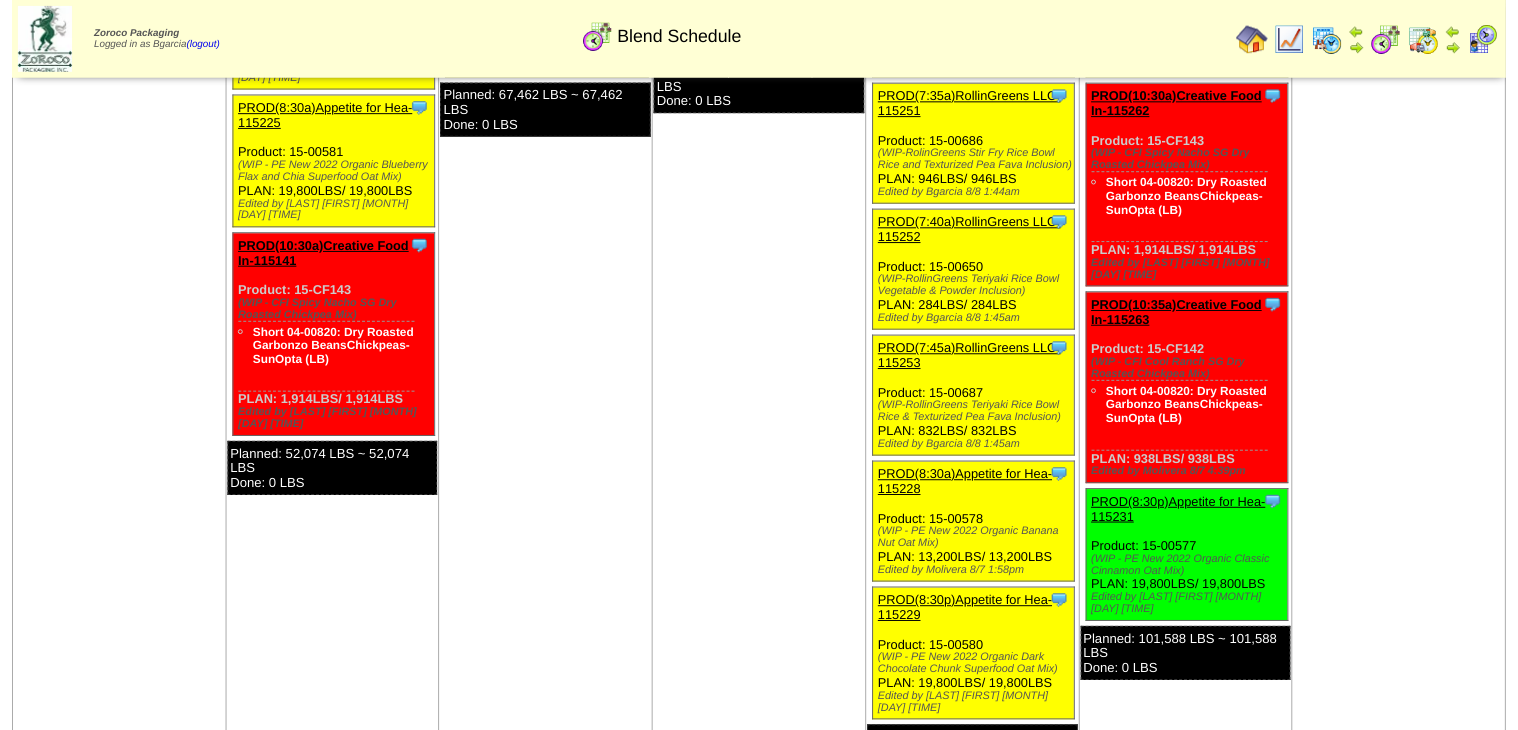 scroll, scrollTop: 640, scrollLeft: 0, axis: vertical 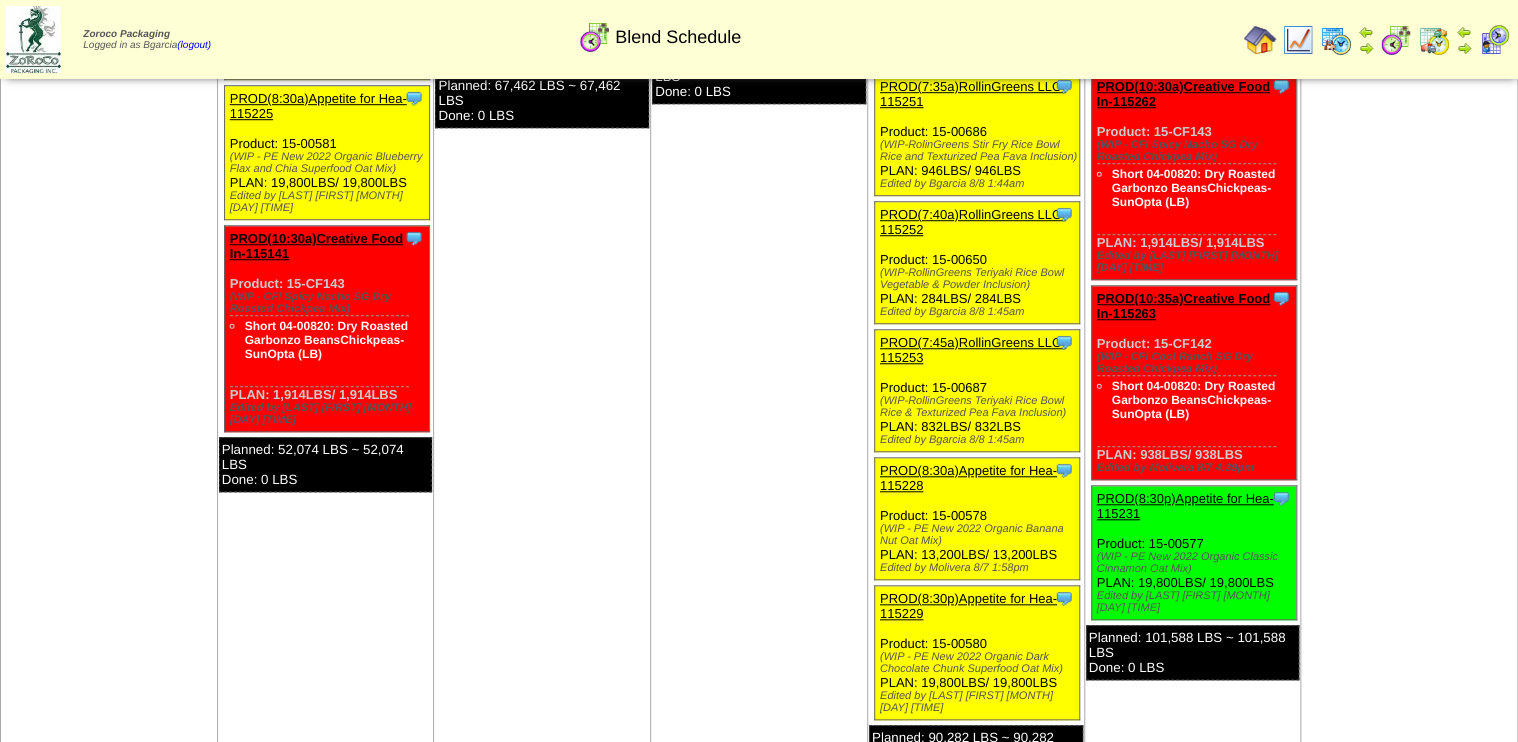 click on "PROD(8:30p)Appetite for Hea-115231" at bounding box center [1185, 446] 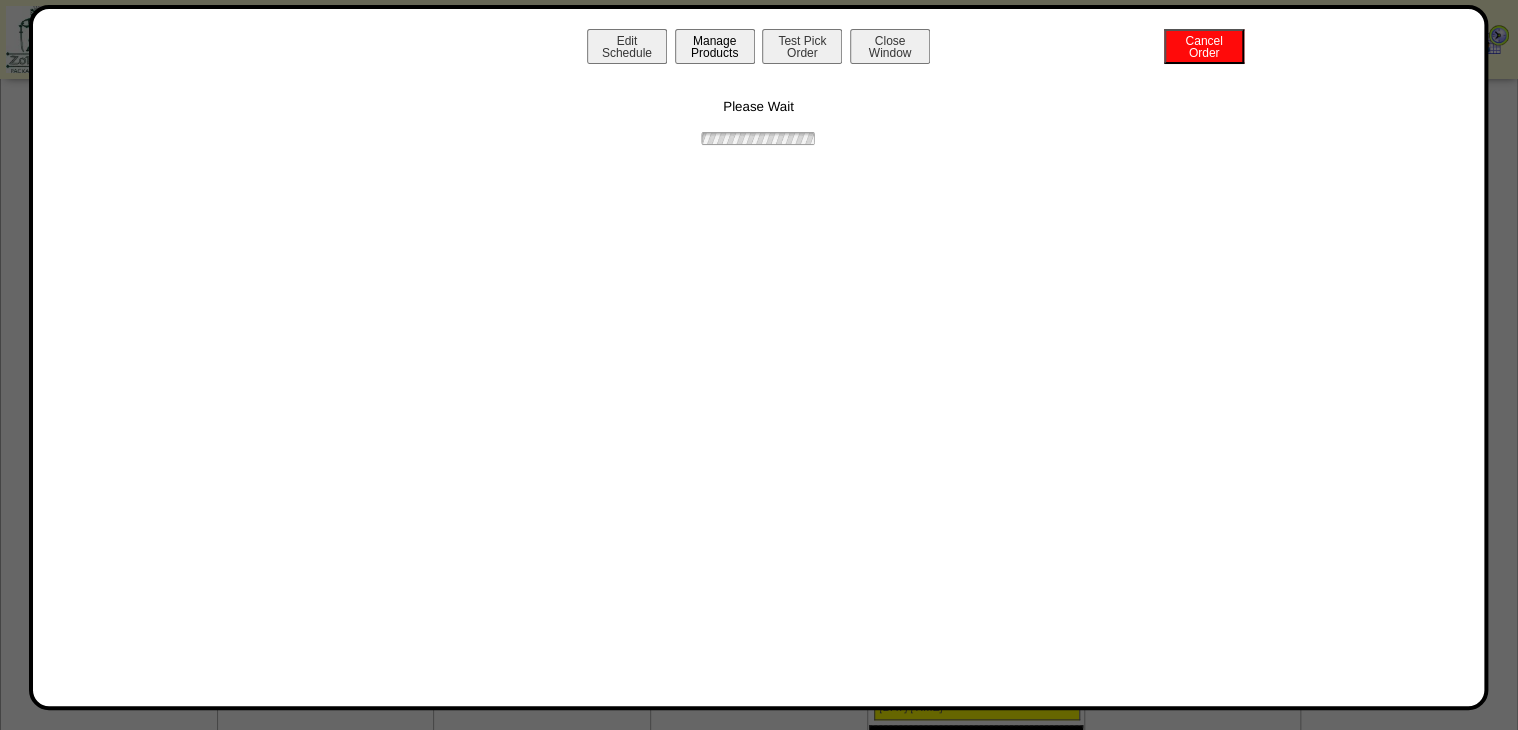 click on "Manage Products" at bounding box center (715, 46) 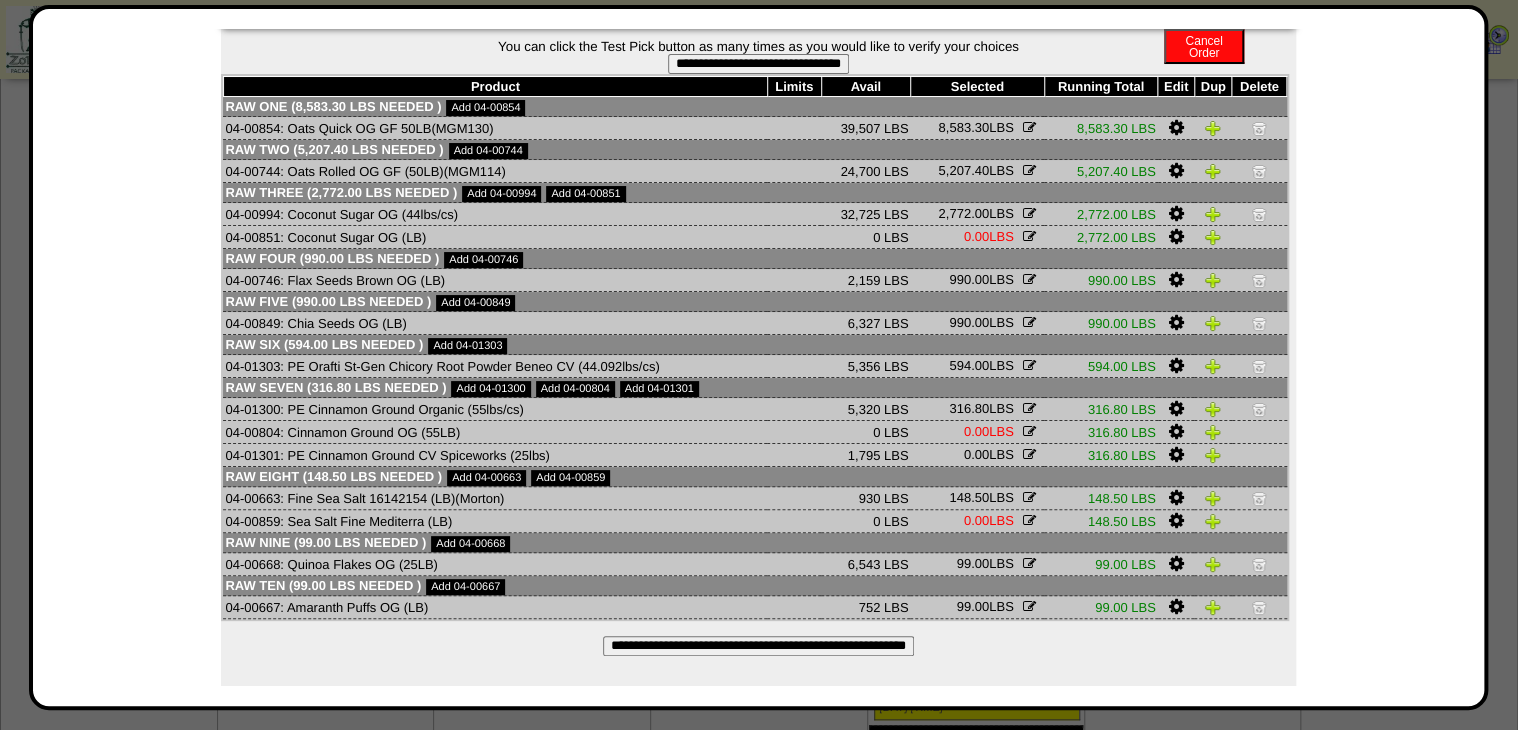 scroll, scrollTop: 0, scrollLeft: 0, axis: both 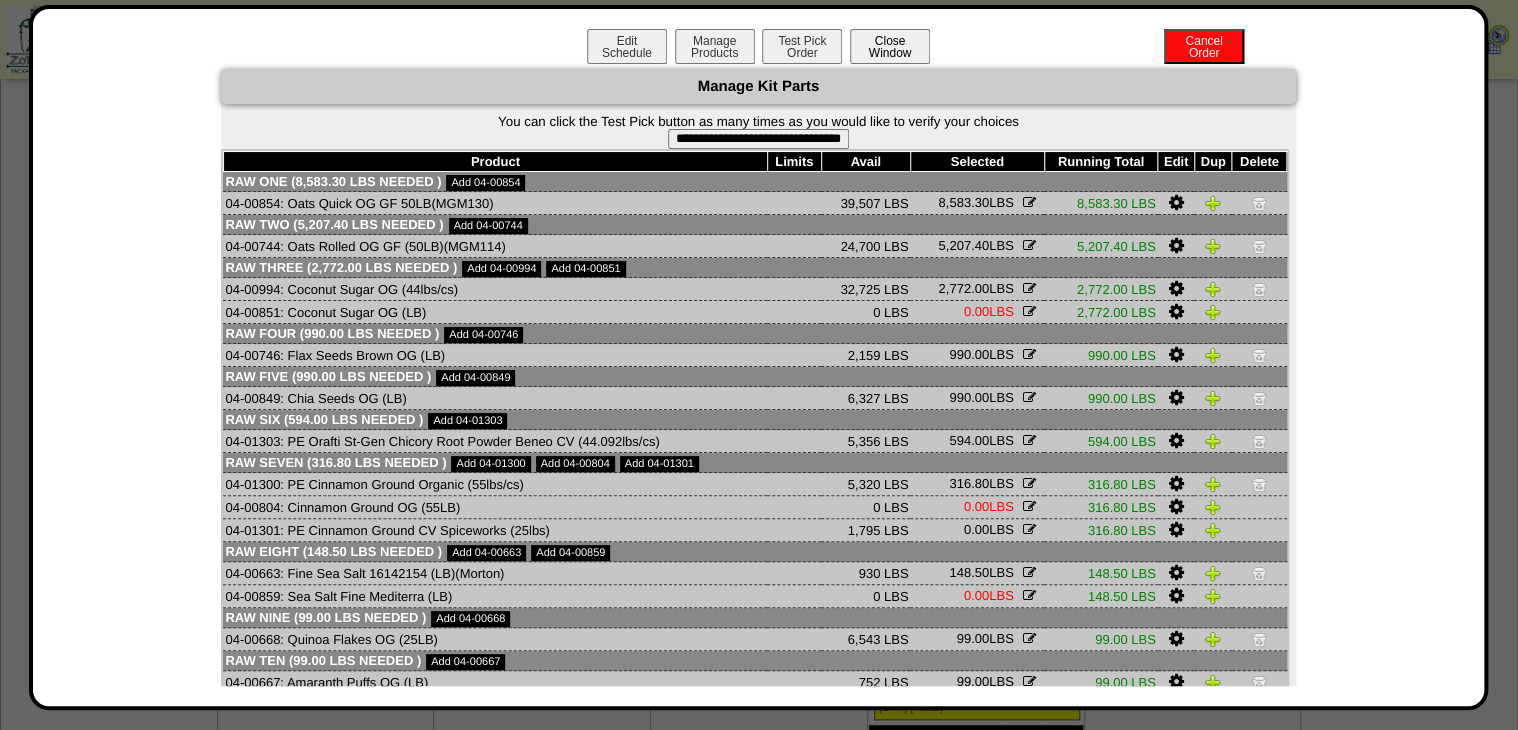click on "Close Window" at bounding box center (890, 46) 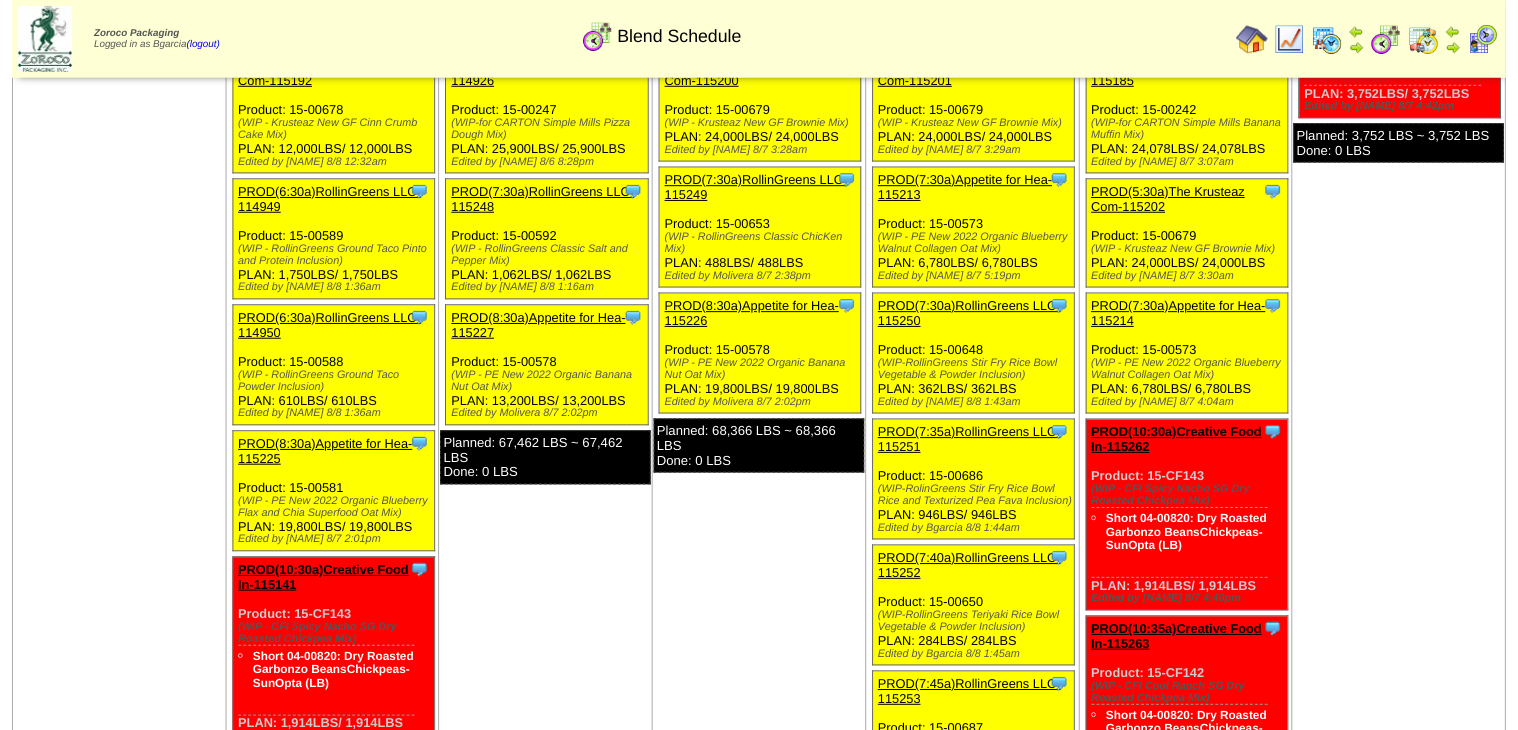 scroll, scrollTop: 240, scrollLeft: 0, axis: vertical 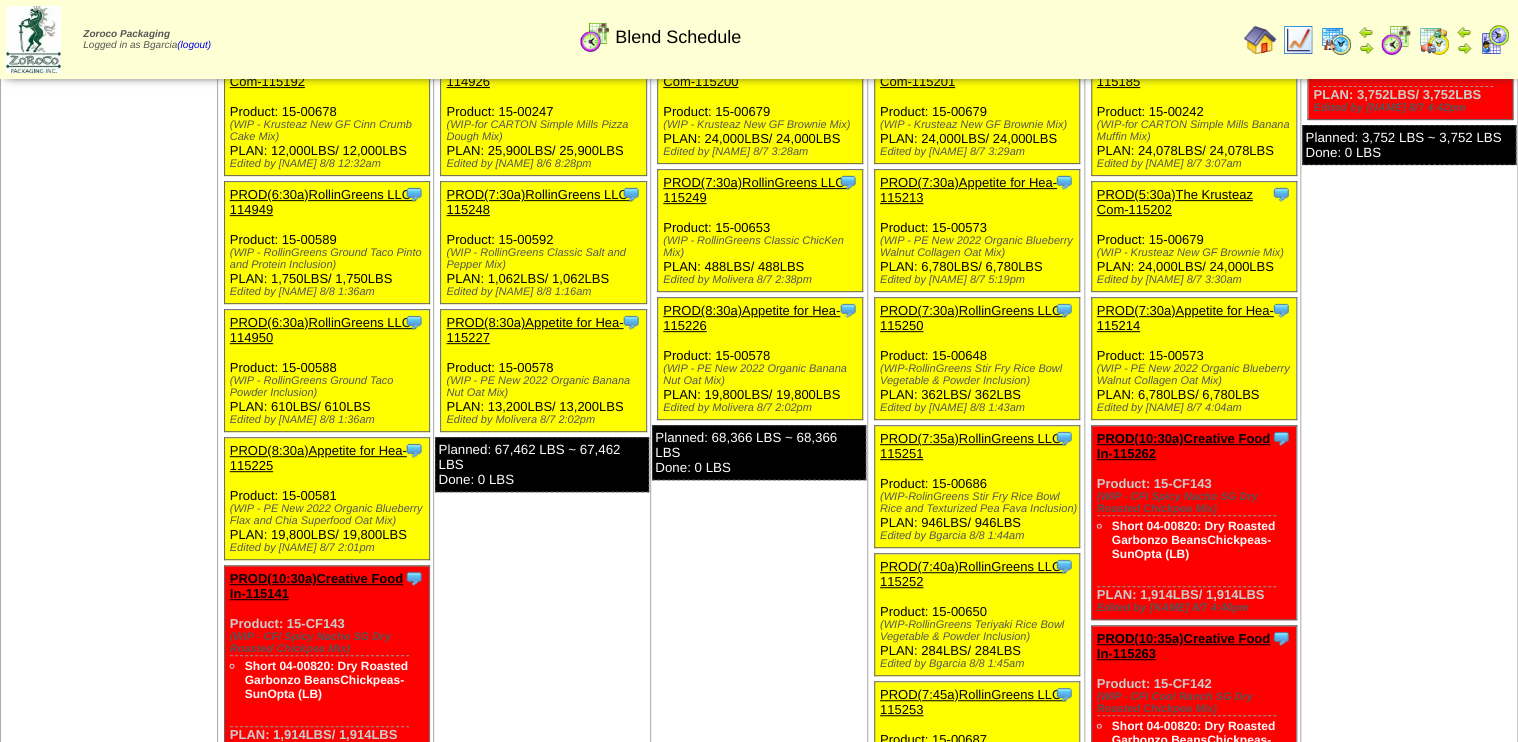 click on "PROD(8:30a)Appetite for Hea-115225" at bounding box center [325, 458] 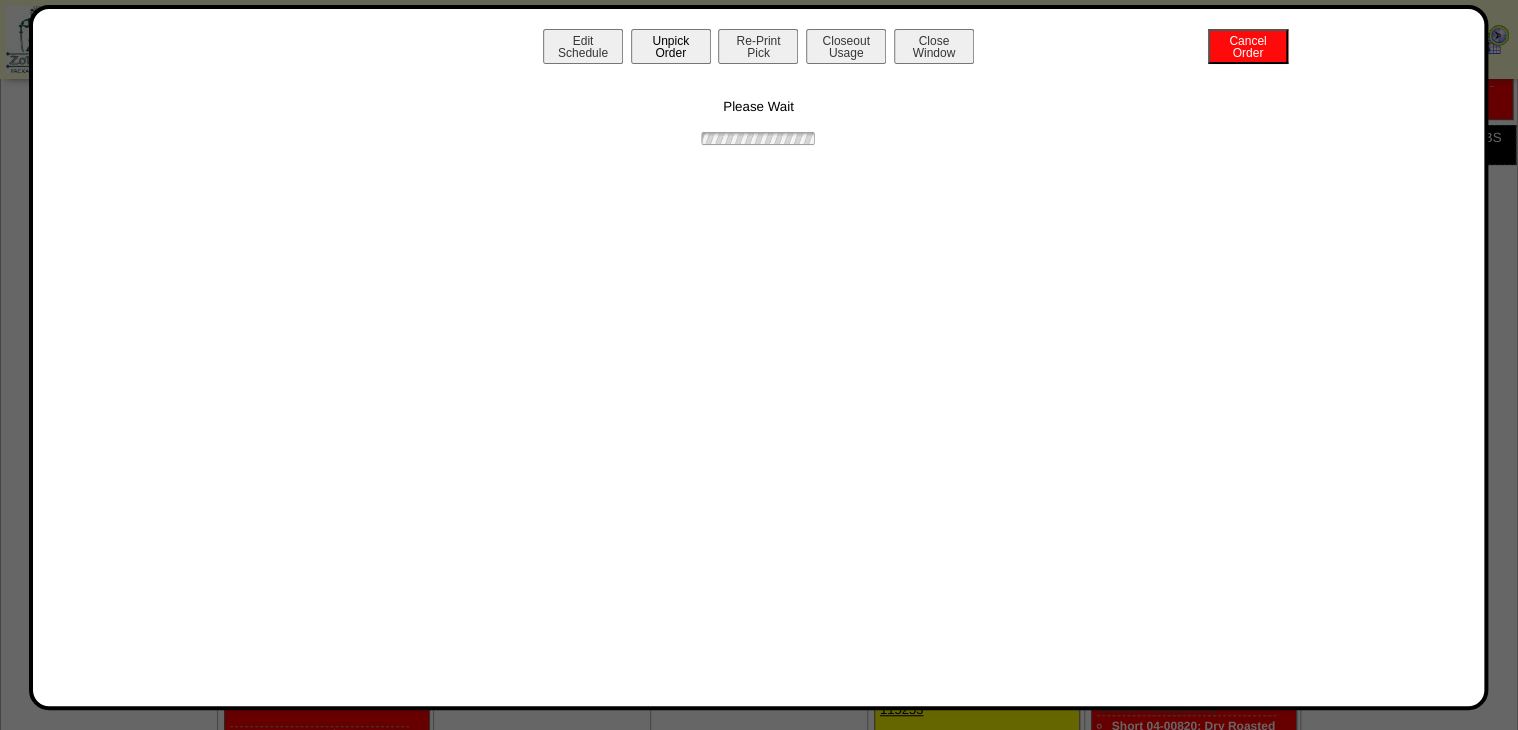 click on "Unpick Order" at bounding box center [671, 46] 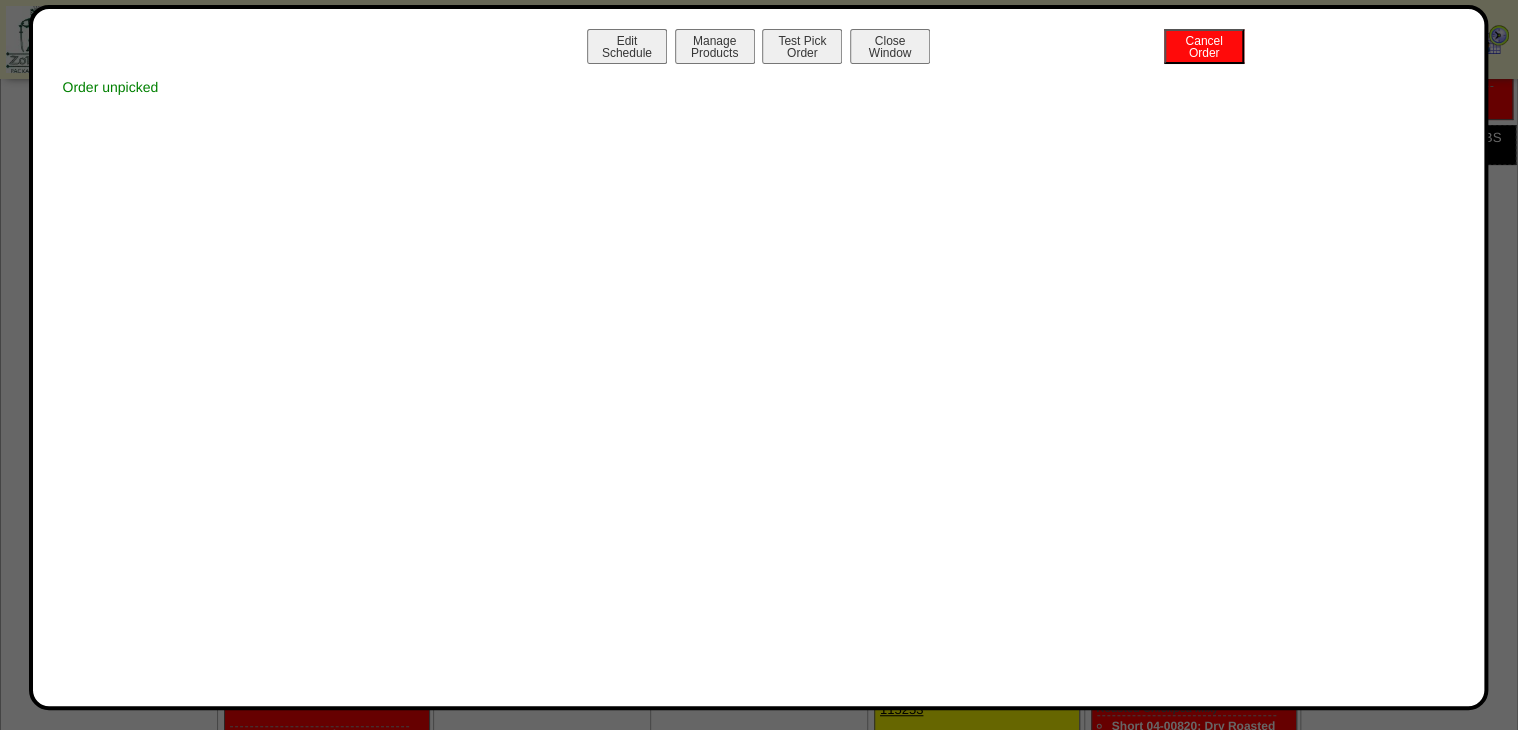 click on "Close Window" at bounding box center [890, 46] 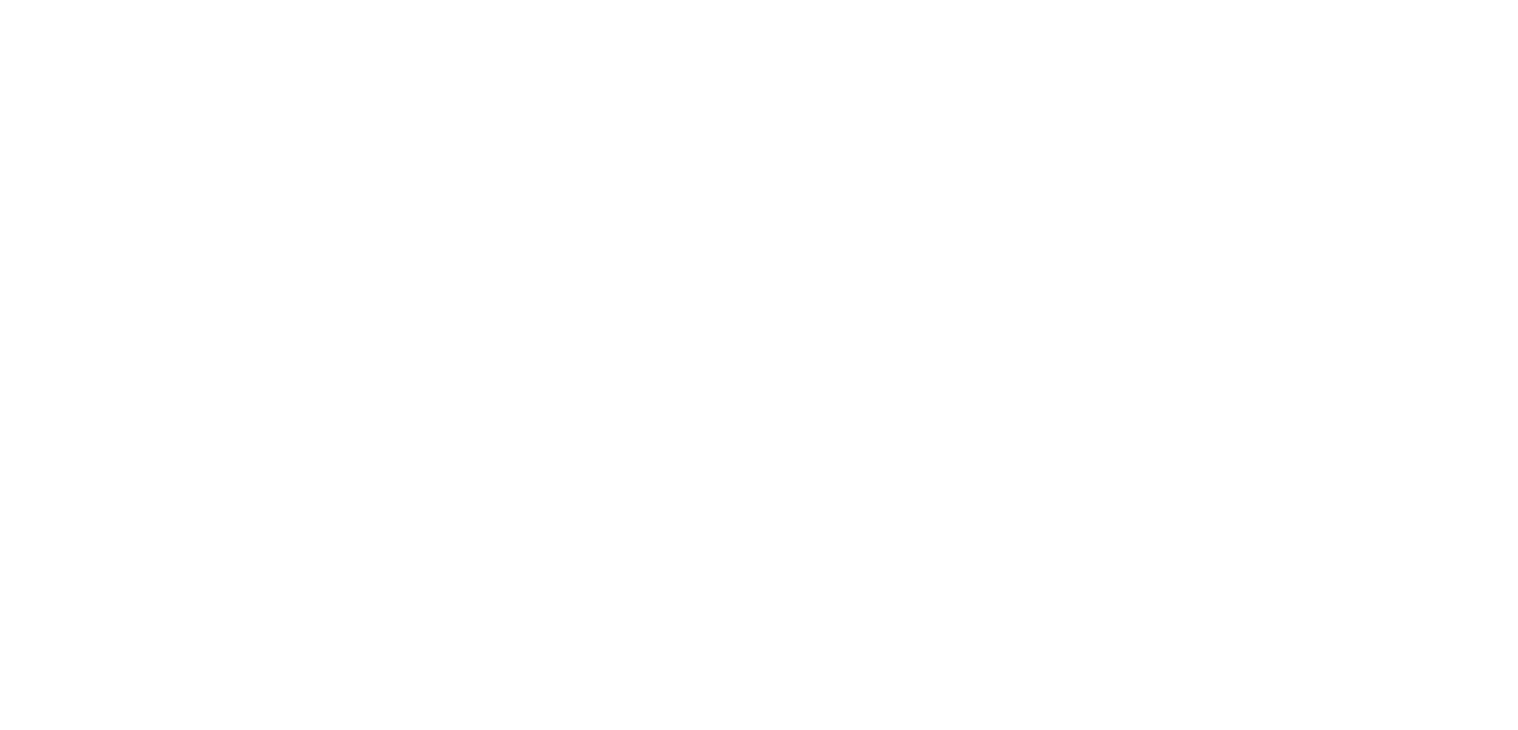 scroll, scrollTop: 0, scrollLeft: 0, axis: both 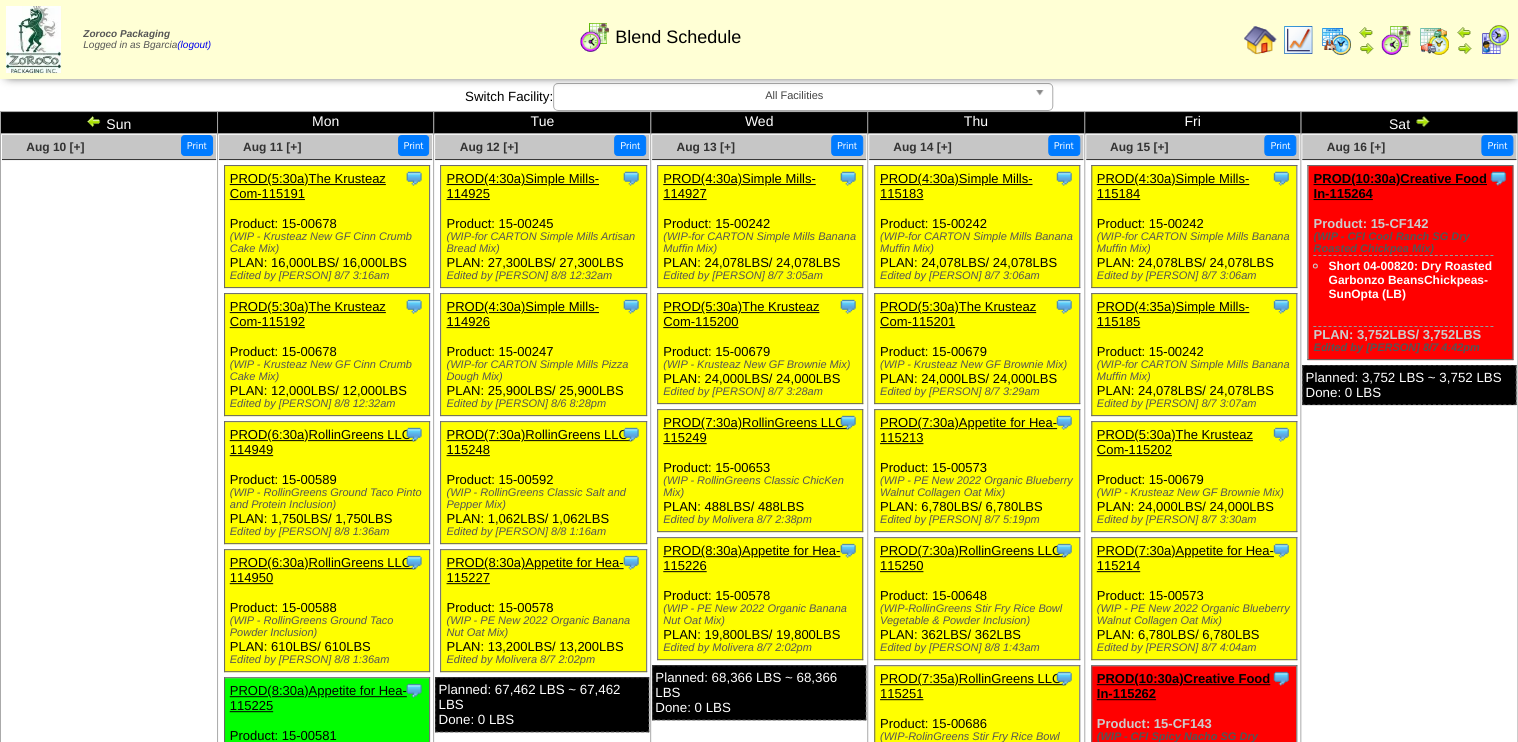 click on "PROD(6:30a)RollinGreens LLC-114950" at bounding box center (323, 570) 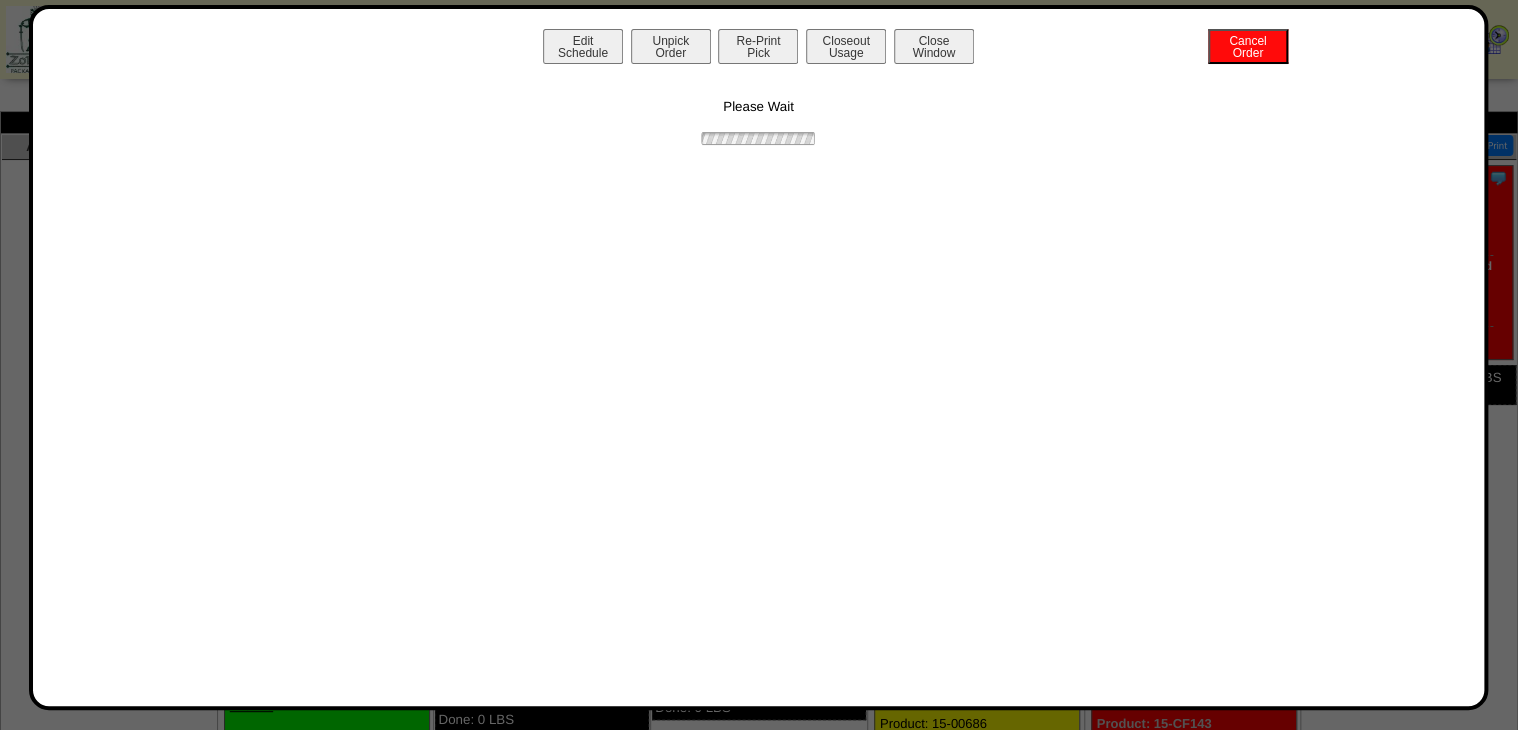 click on "Unpick Order" at bounding box center (671, 46) 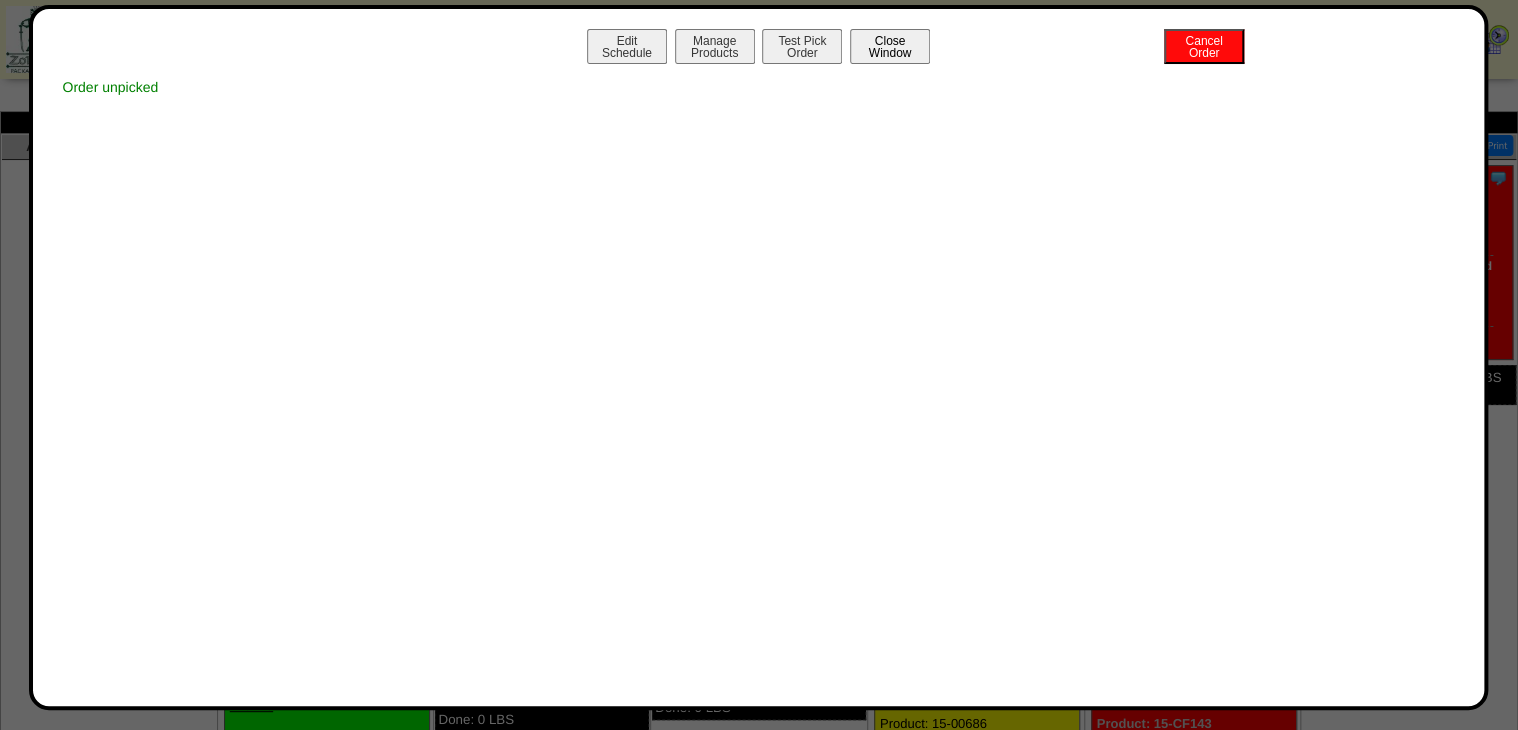click on "Close Window" at bounding box center [890, 46] 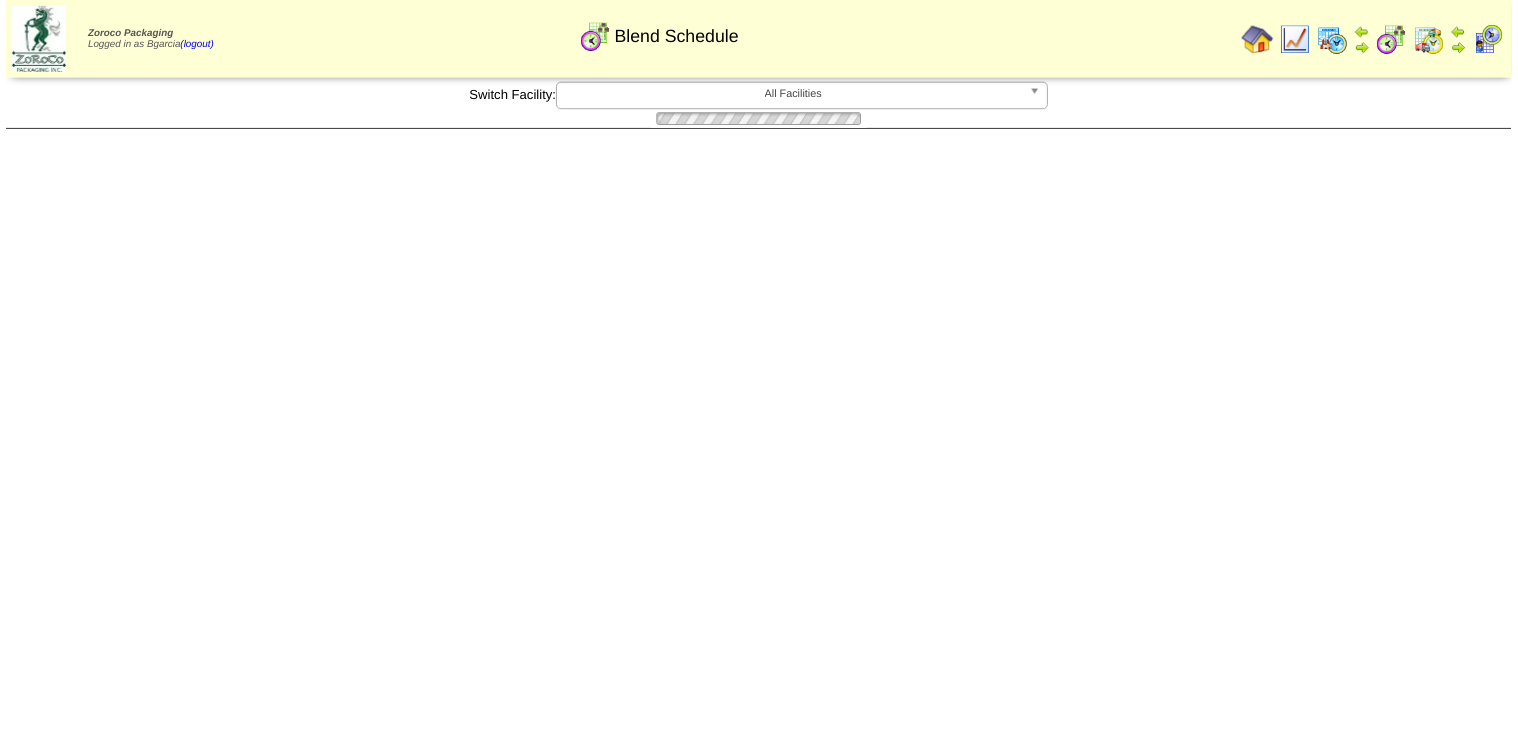 scroll, scrollTop: 0, scrollLeft: 0, axis: both 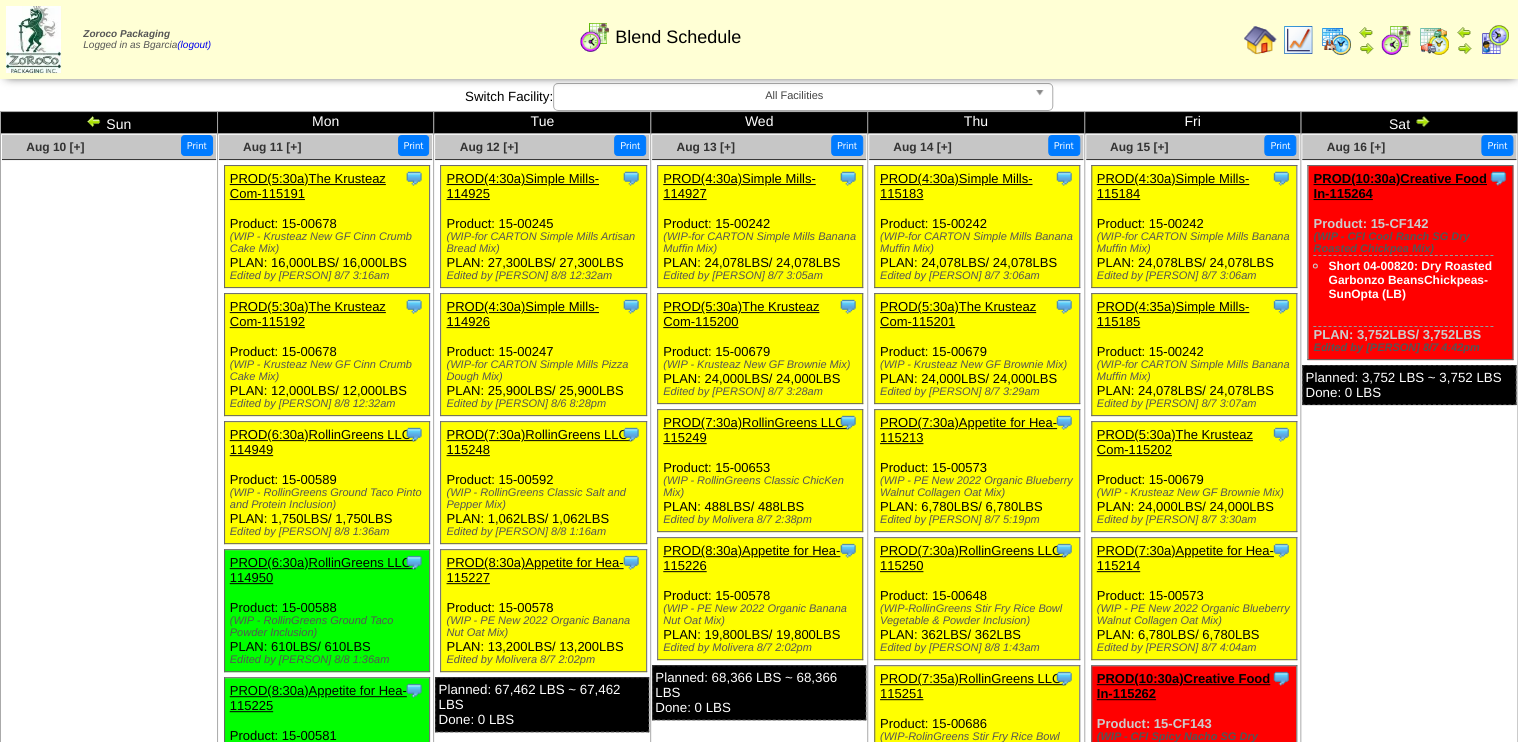 click on "PROD(6:30a)RollinGreens LLC-114949" at bounding box center (323, 442) 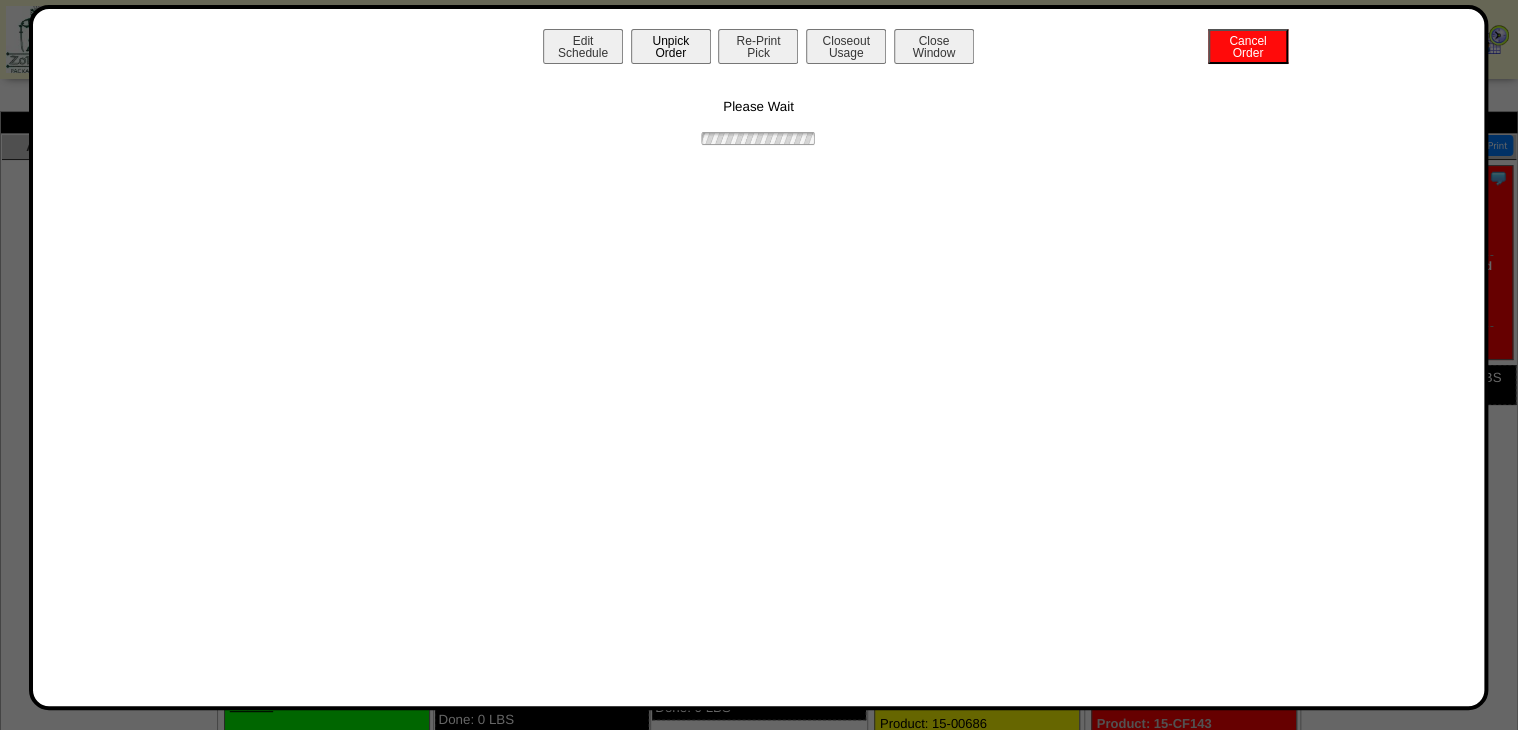 click on "Unpick Order" at bounding box center [671, 46] 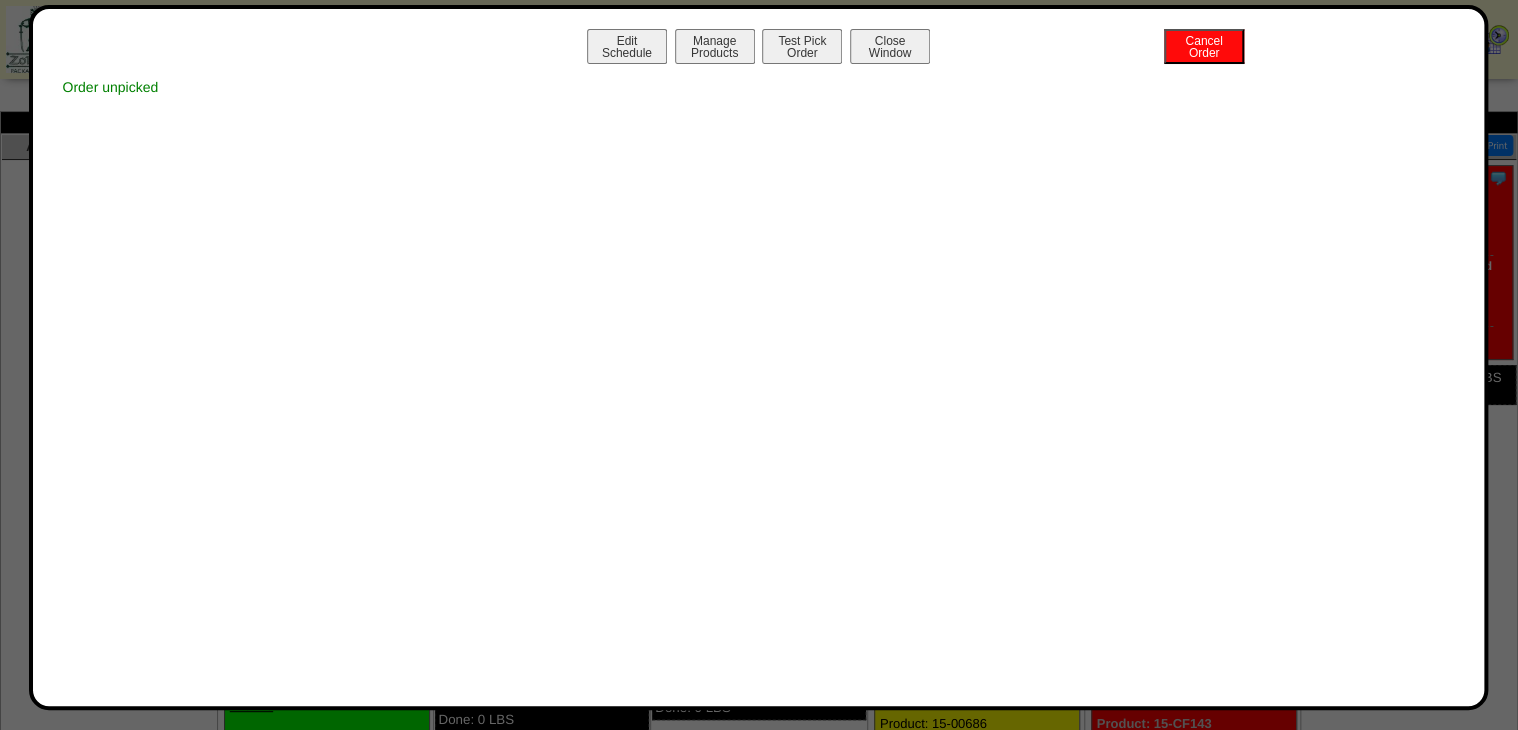 click on "Close Window" at bounding box center (890, 46) 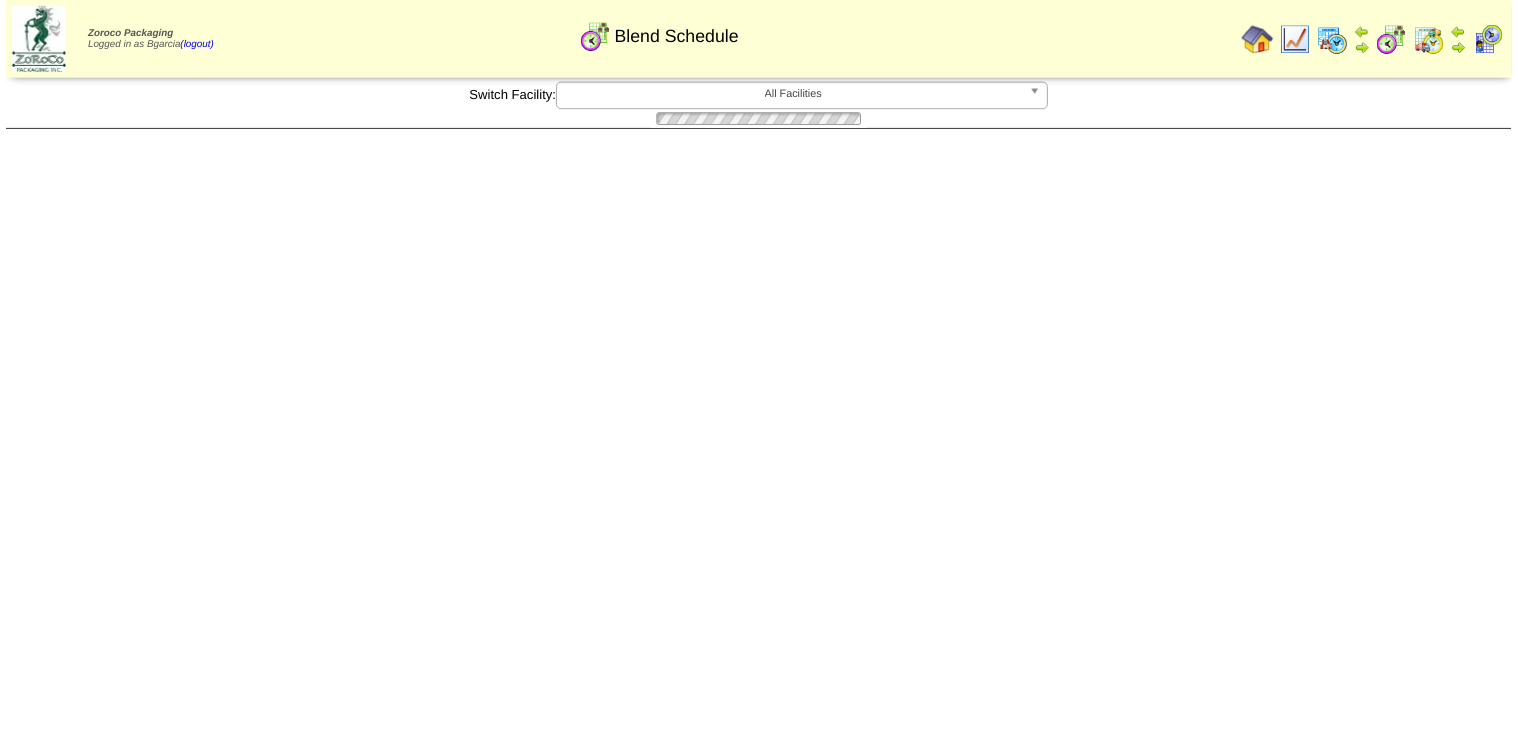 scroll, scrollTop: 0, scrollLeft: 0, axis: both 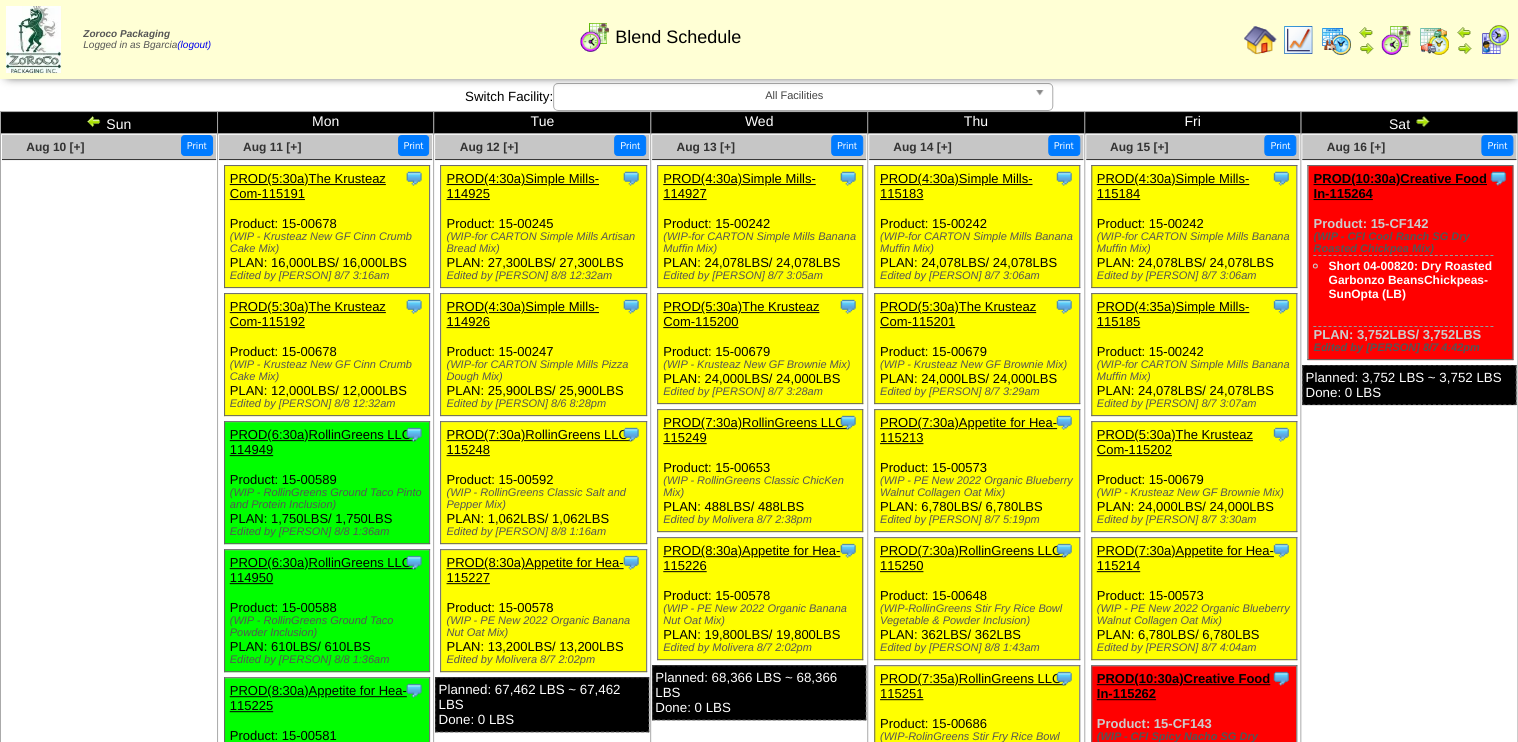 click on "PROD(5:30a)The Krusteaz Com-115192" at bounding box center (308, 314) 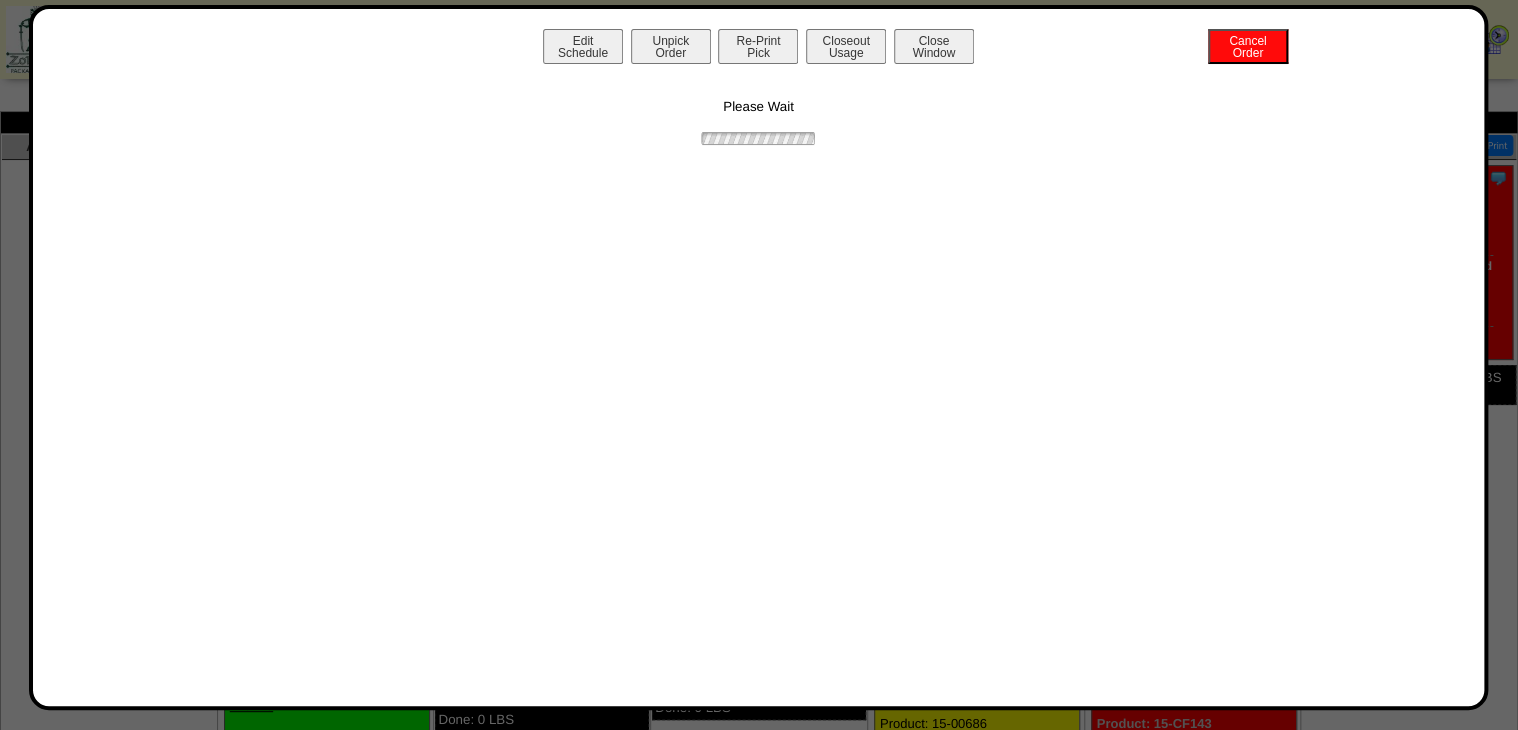 click on "Edit Schedule
Unpick Order
Re-Print Pick
Closeout Usage
Cancel Order
Close Window" at bounding box center [759, 49] 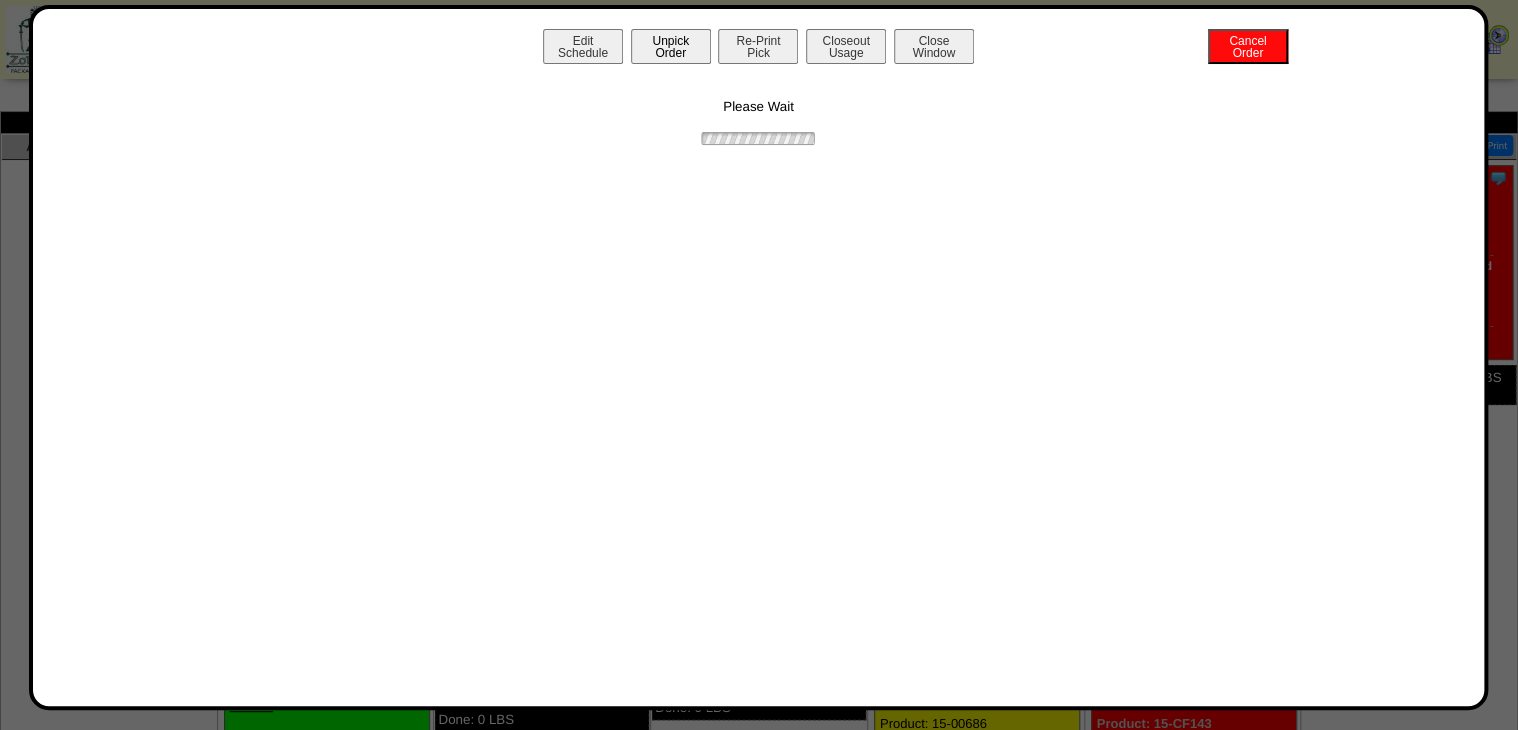 click on "Edit Schedule
Unpick Order
Re-Print Pick
Closeout Usage
Cancel Order
Close Window" at bounding box center [759, 49] 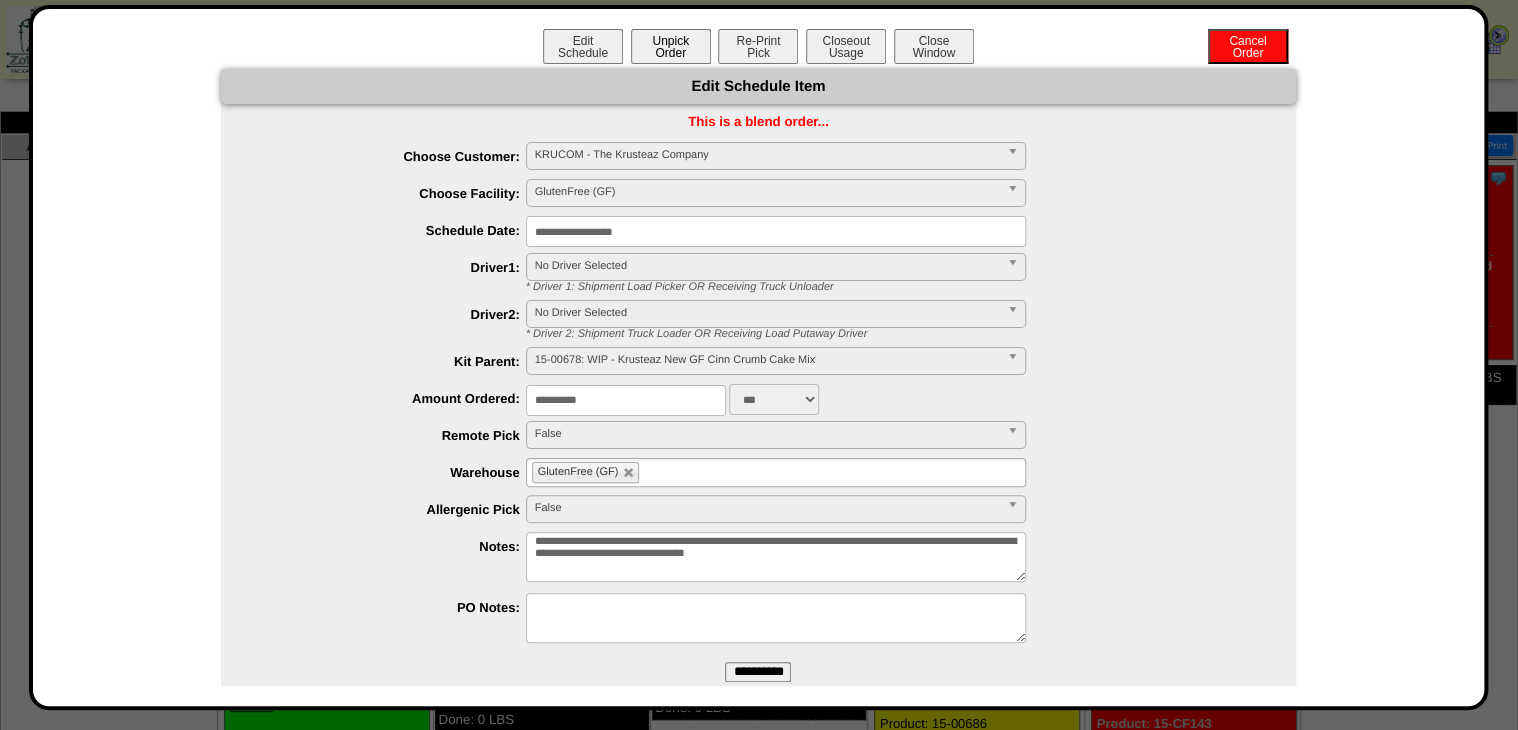 click on "Unpick Order" at bounding box center [671, 46] 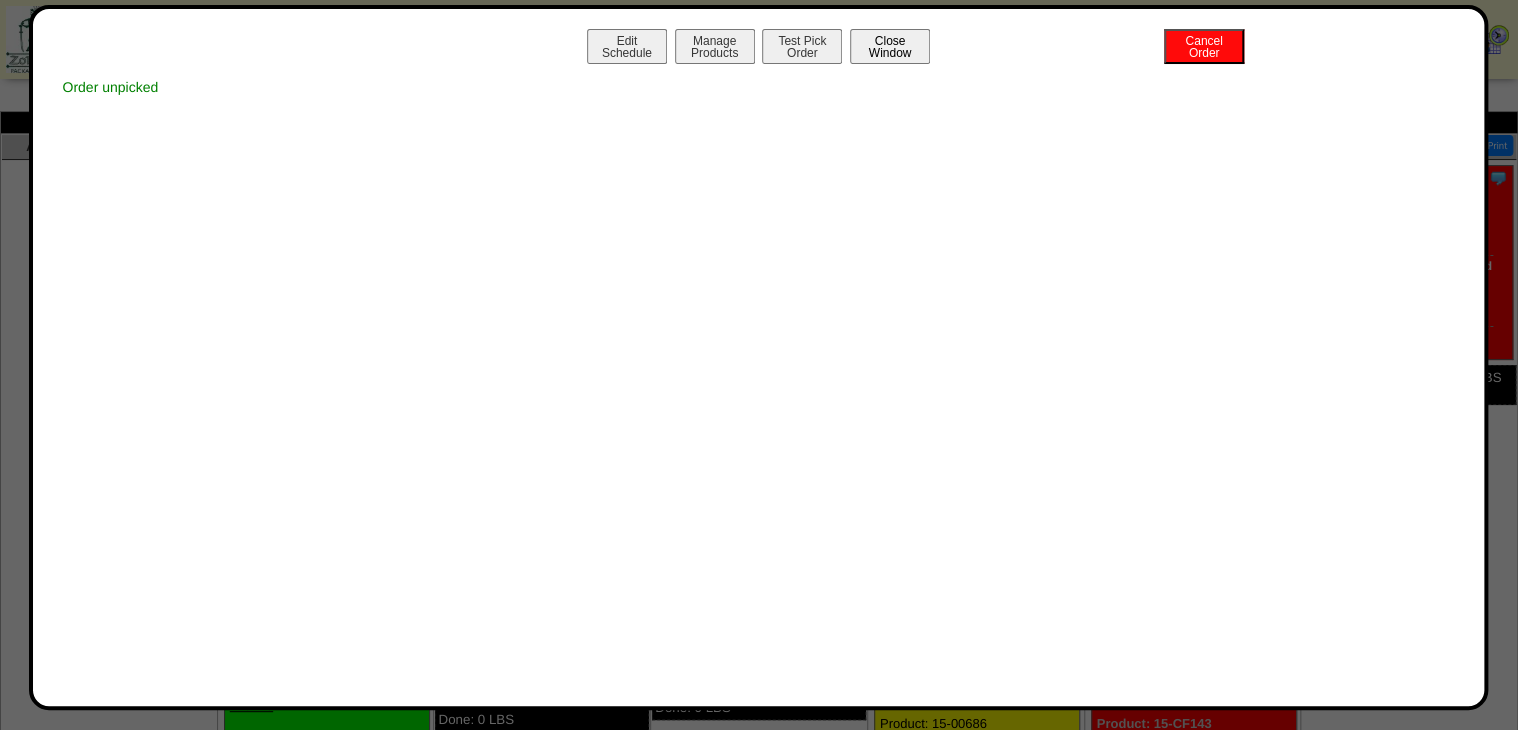 click on "Close Window" at bounding box center (890, 46) 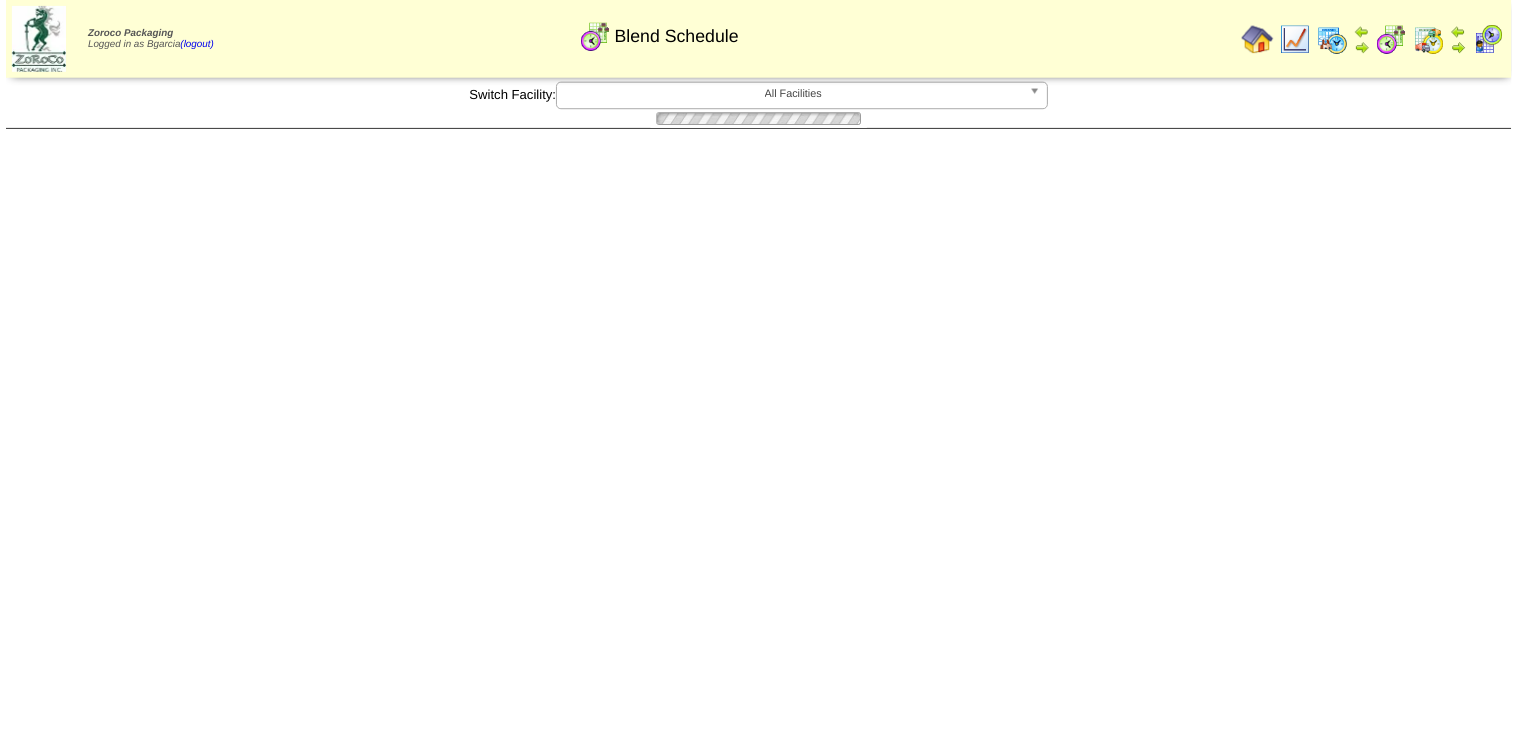scroll, scrollTop: 0, scrollLeft: 0, axis: both 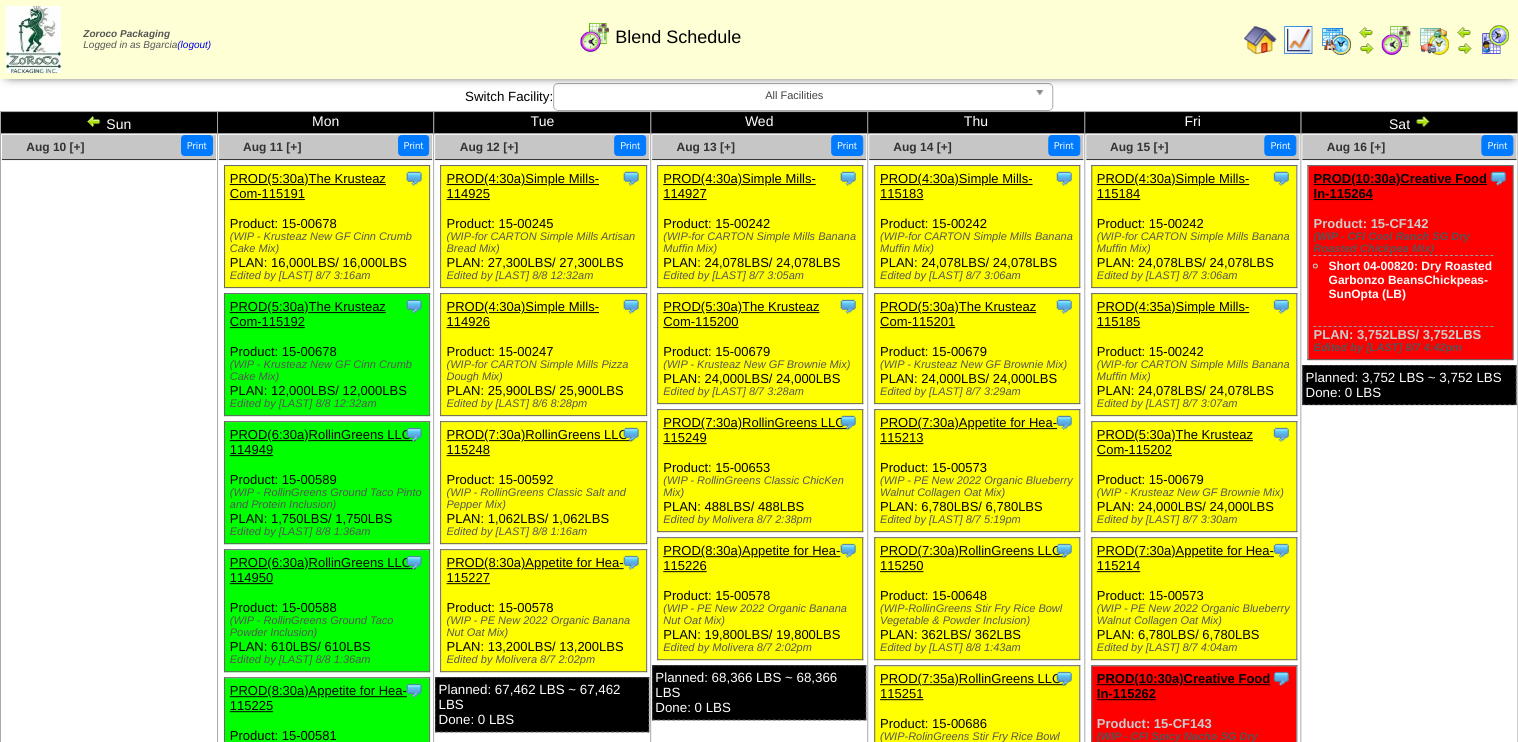 click on "PROD(5:30a)The Krusteaz Com-115191" at bounding box center [325, 186] 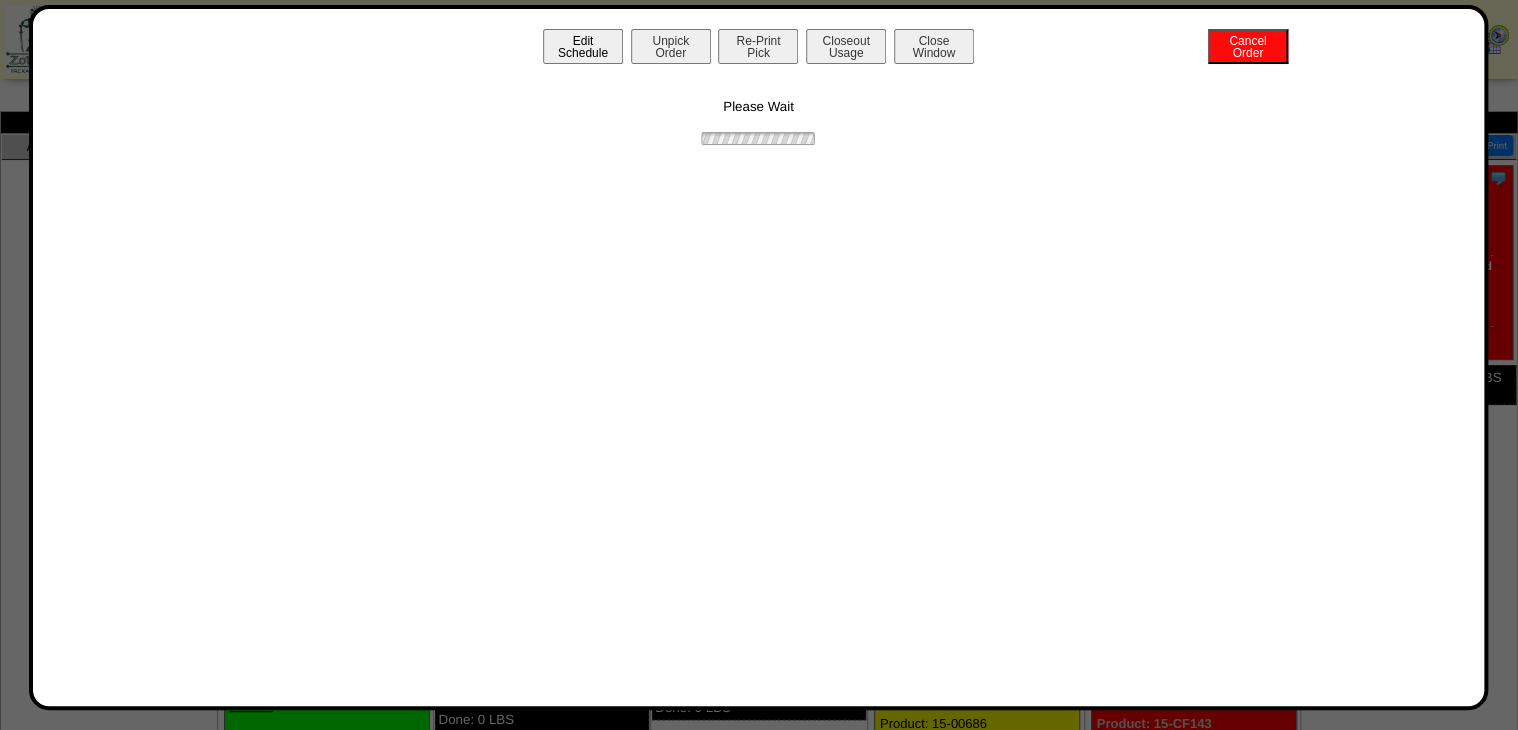 click on "Edit Schedule" at bounding box center [583, 46] 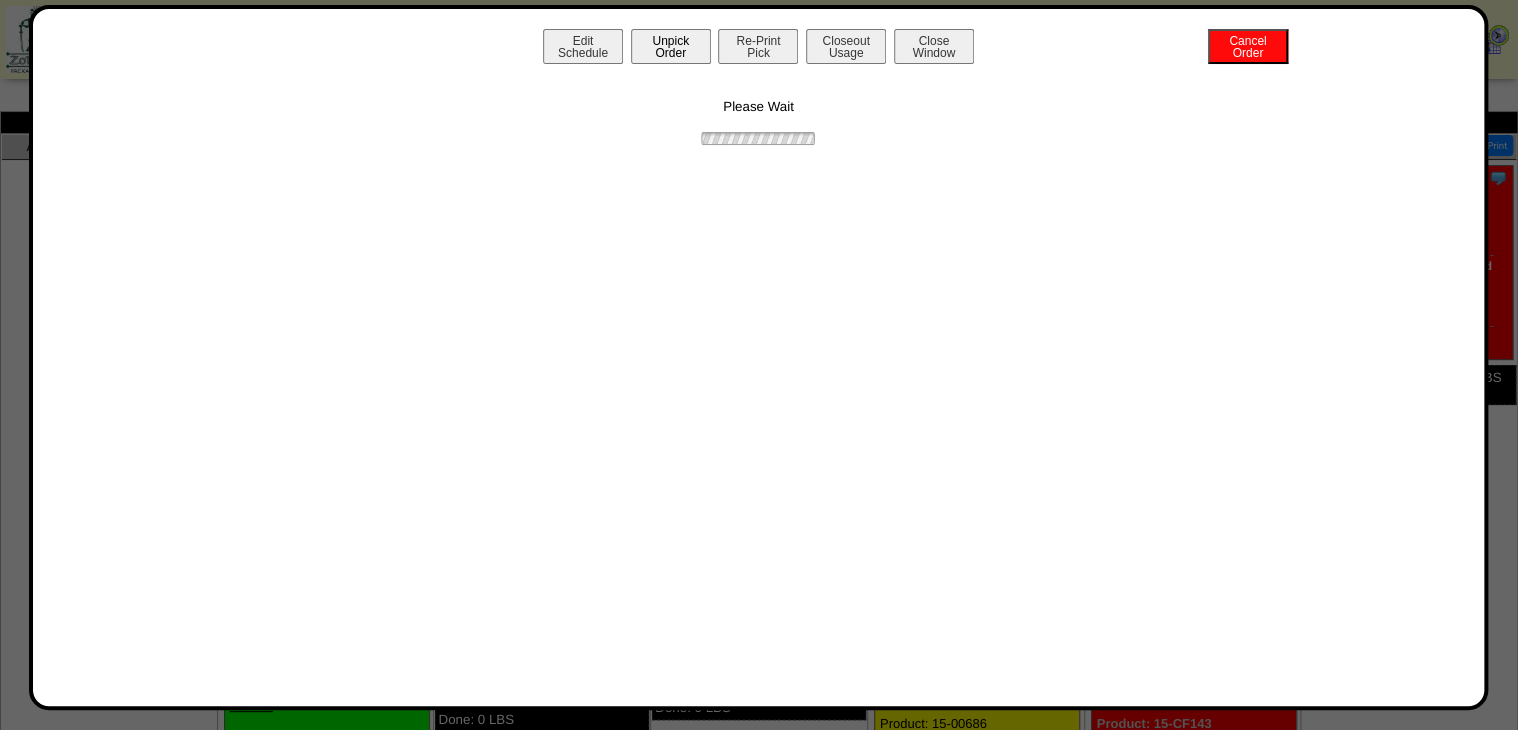 click on "Unpick Order" at bounding box center (671, 46) 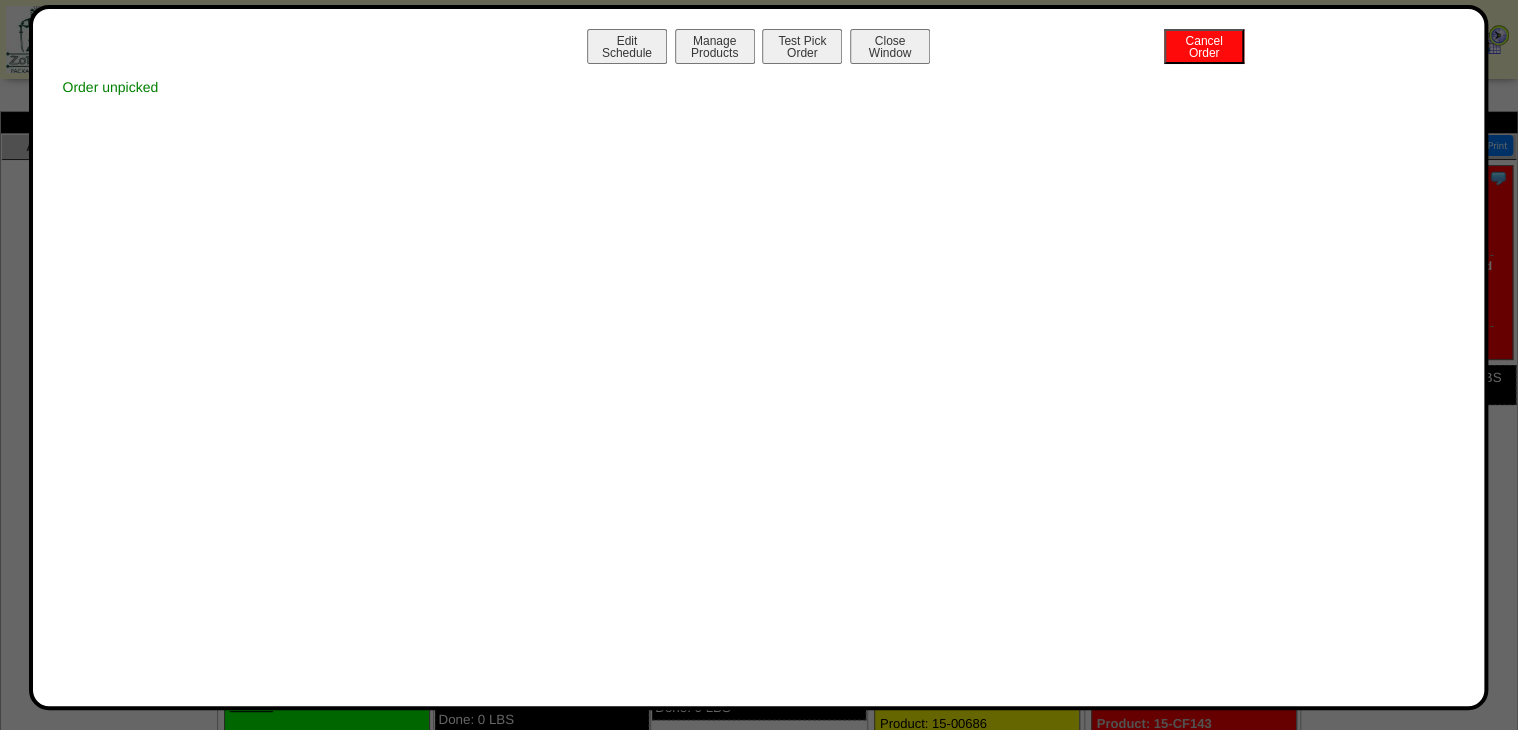 click on "Close Window" at bounding box center [890, 46] 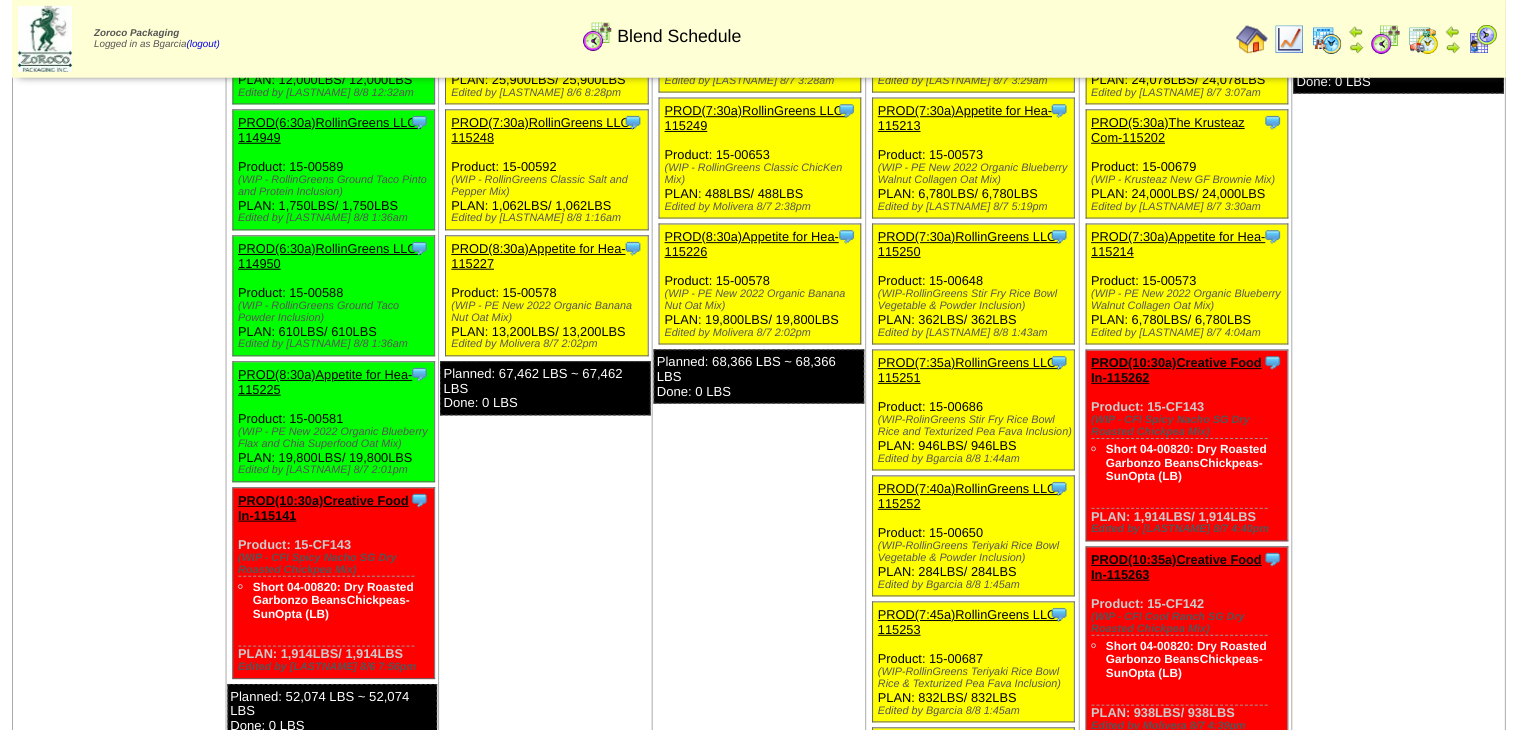 scroll, scrollTop: 320, scrollLeft: 0, axis: vertical 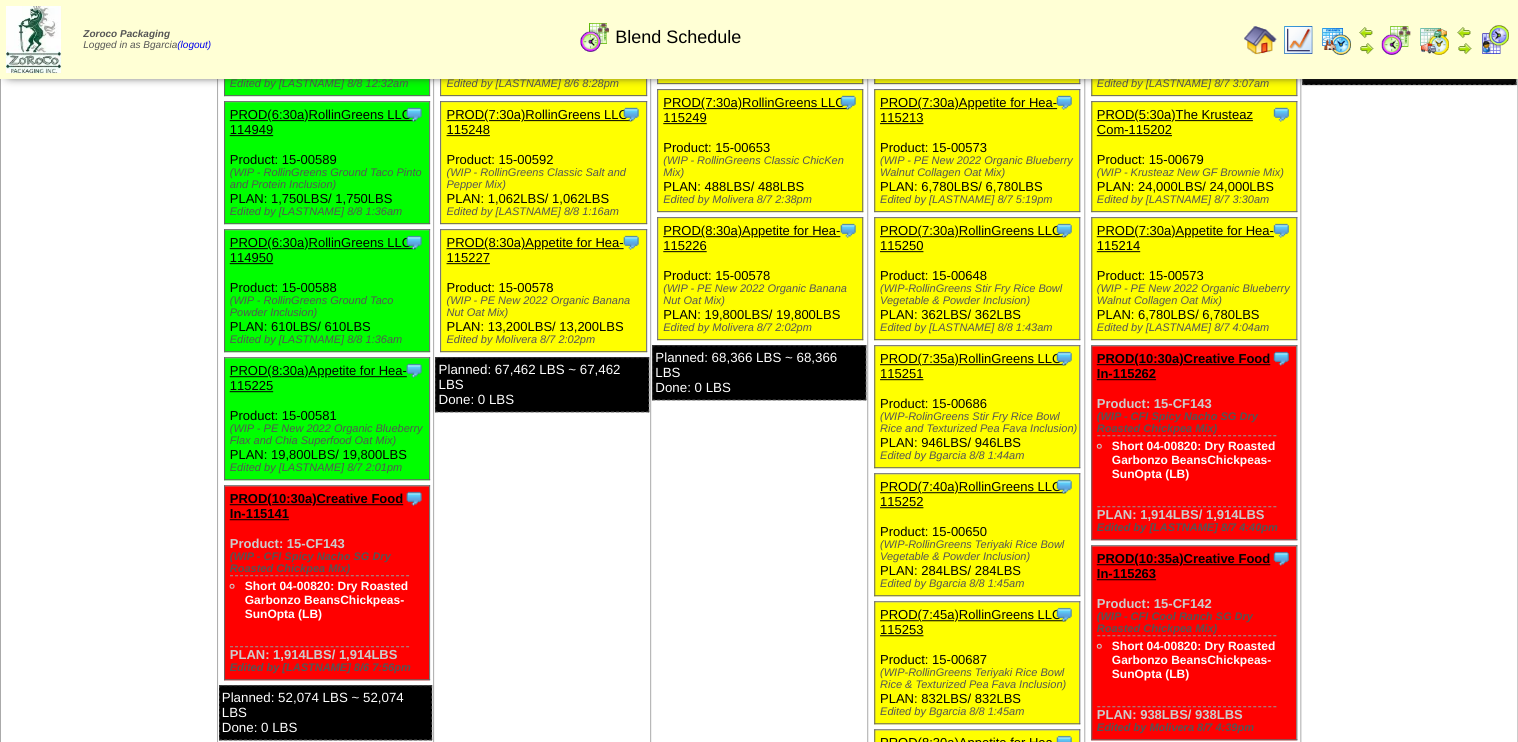 click on "PROD(8:30a)Appetite for Hea-115227" at bounding box center (541, 250) 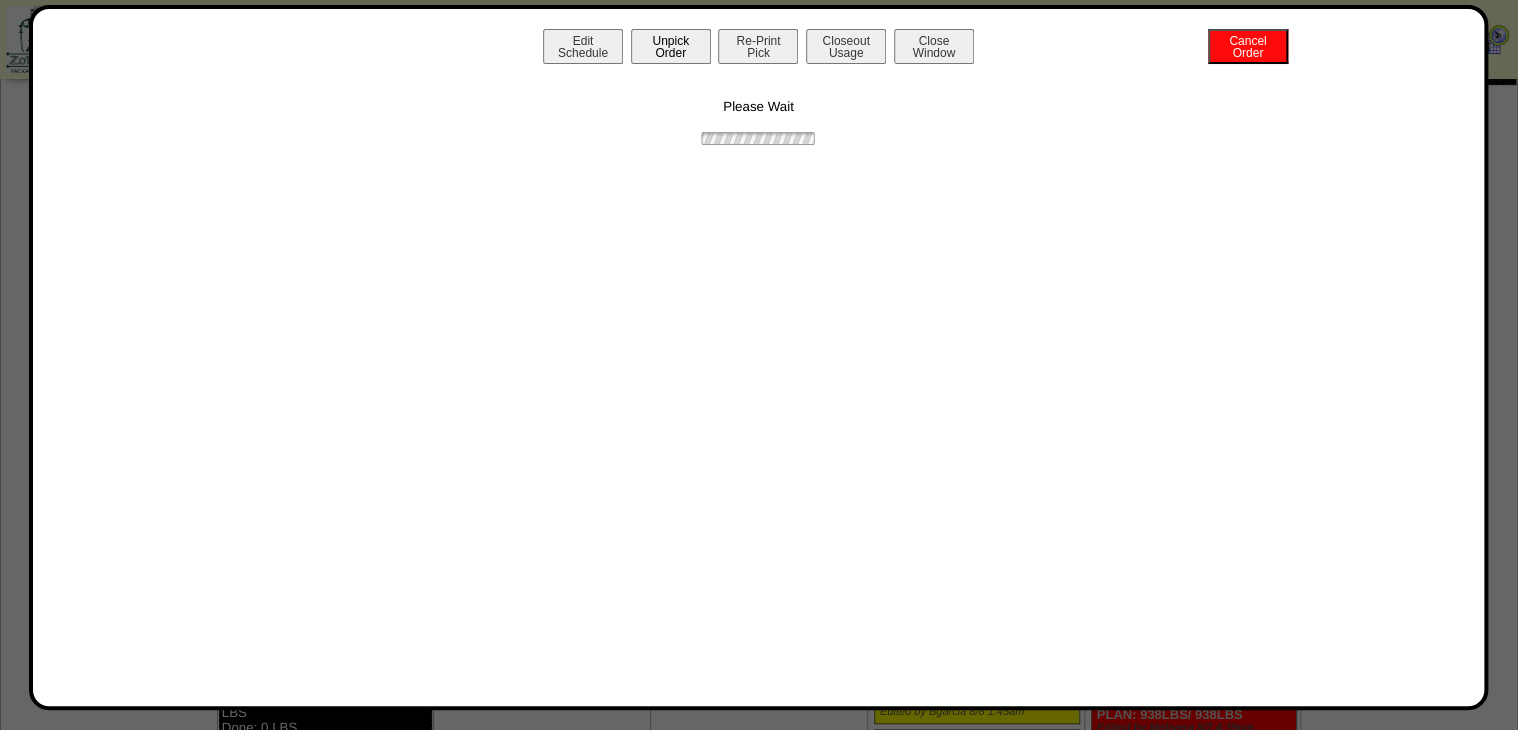 click on "Unpick Order" at bounding box center [671, 46] 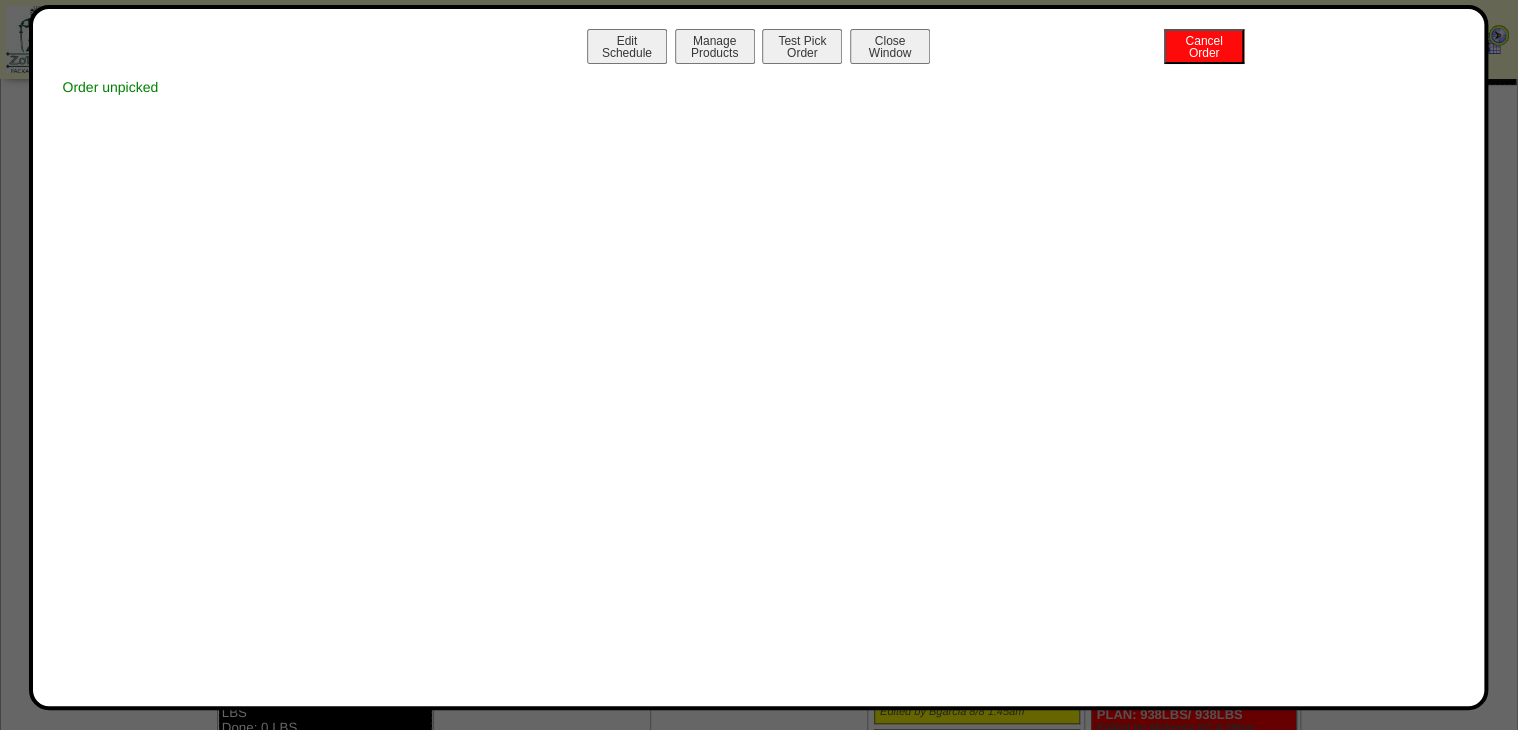 click on "Close Window" at bounding box center [890, 46] 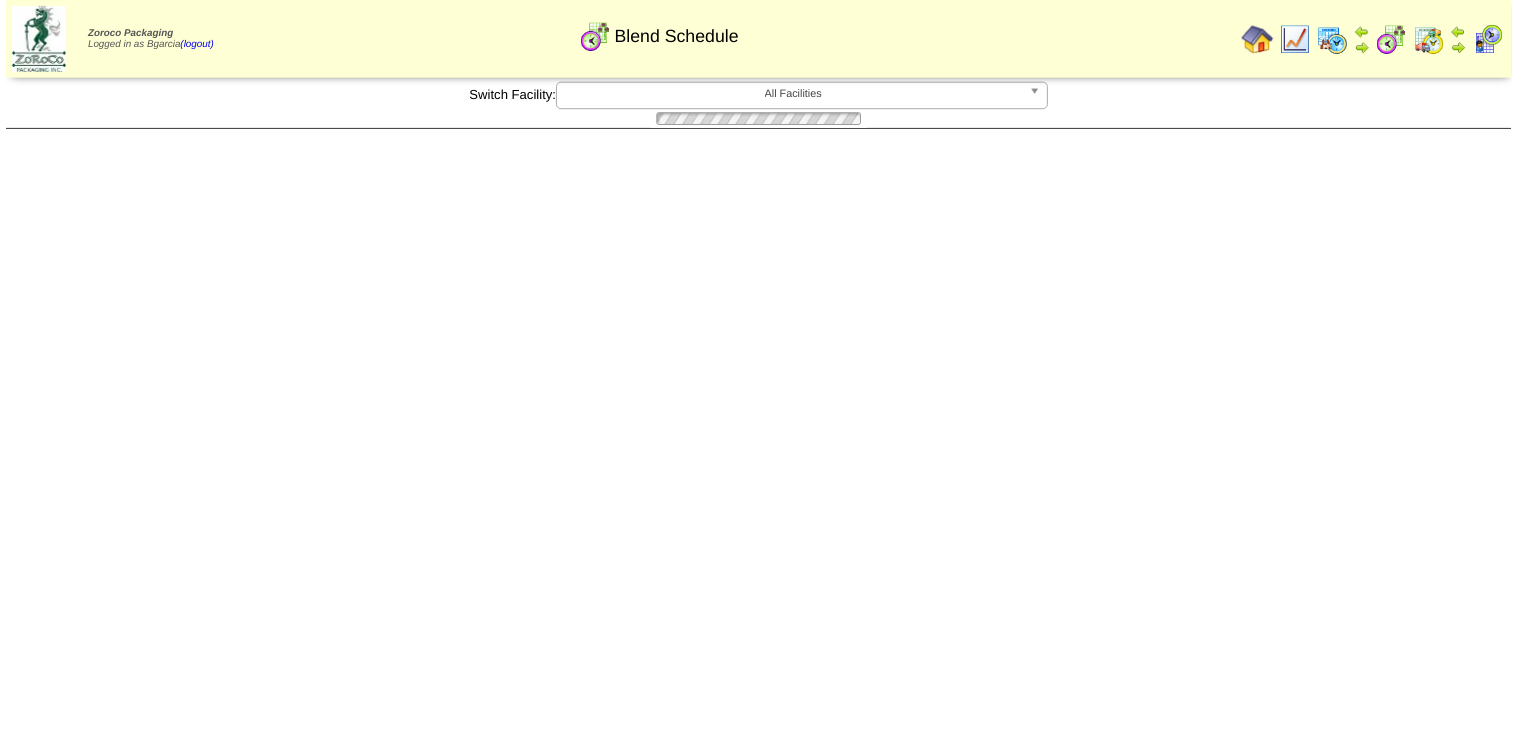 scroll, scrollTop: 0, scrollLeft: 0, axis: both 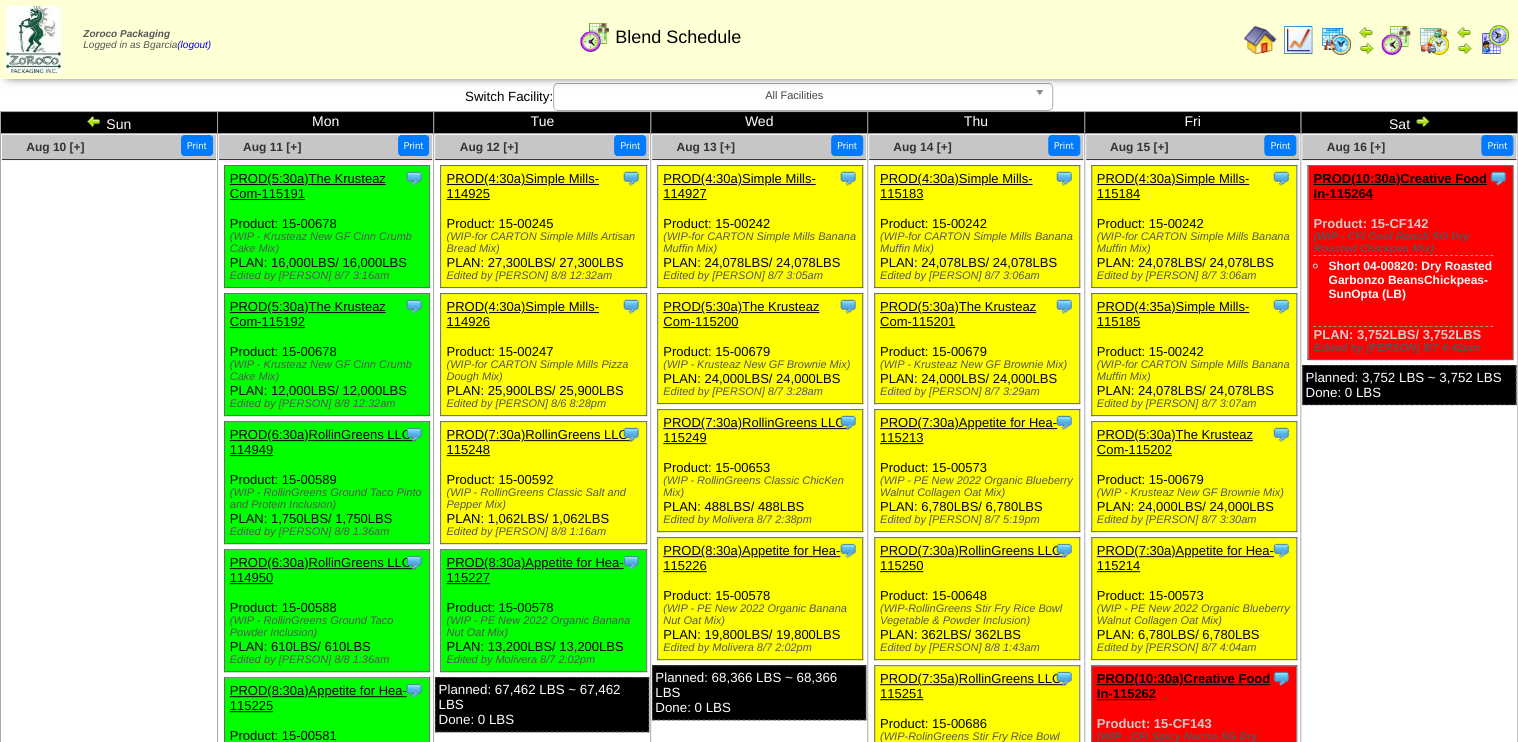 click on "Clone Item
PROD(7:30a)RollinGreens LLC-115248
RollinGreens LLC
ScheduleID: 115248
360.9738 LBS: 04-01357
(RG - Onion Minced 525C Sensient (LB))
180.54 LBS: 04-01364
(RG - Garlic Powder 59EE Sensient (LB))
180.54 LBS: 04-01368" at bounding box center (543, 483) 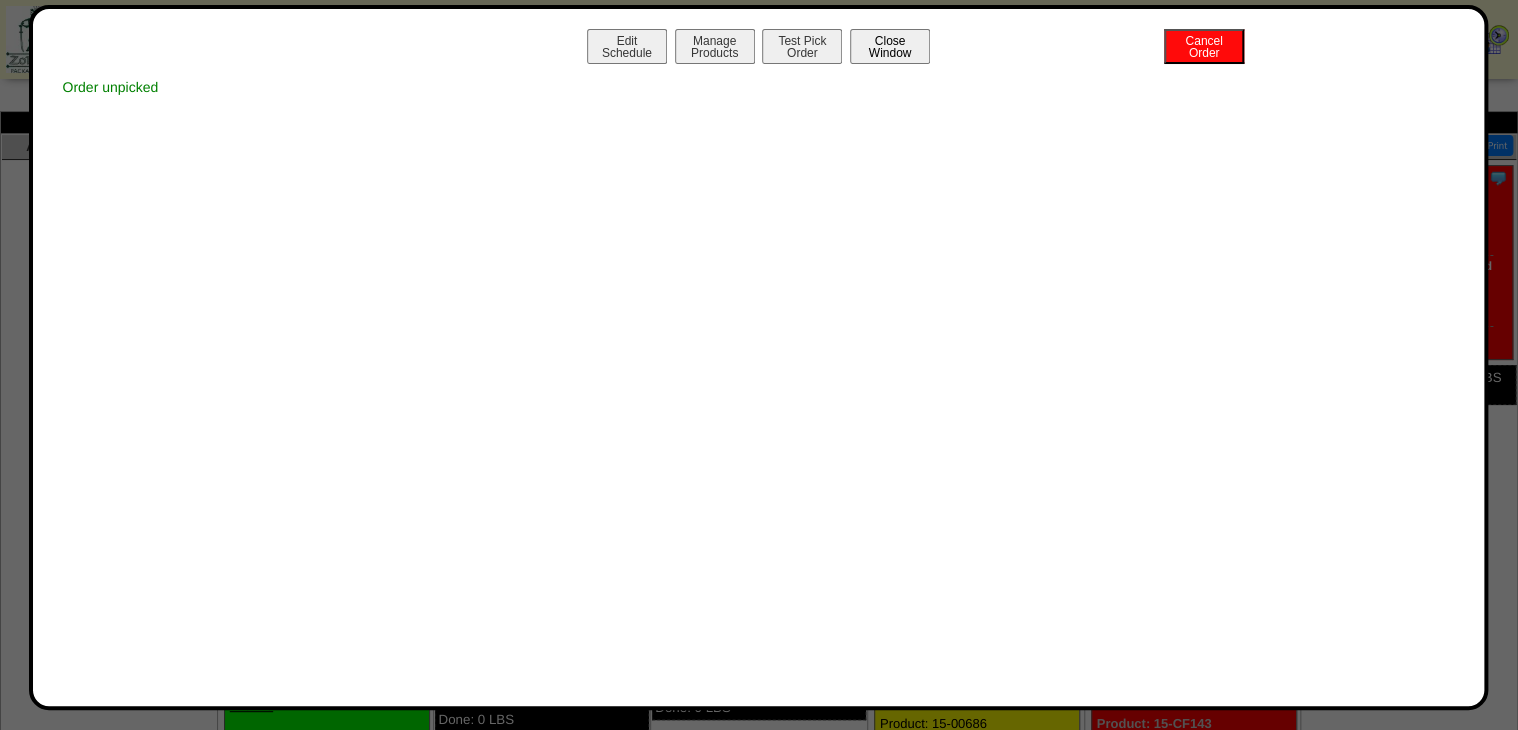 click on "Close Window" at bounding box center [890, 46] 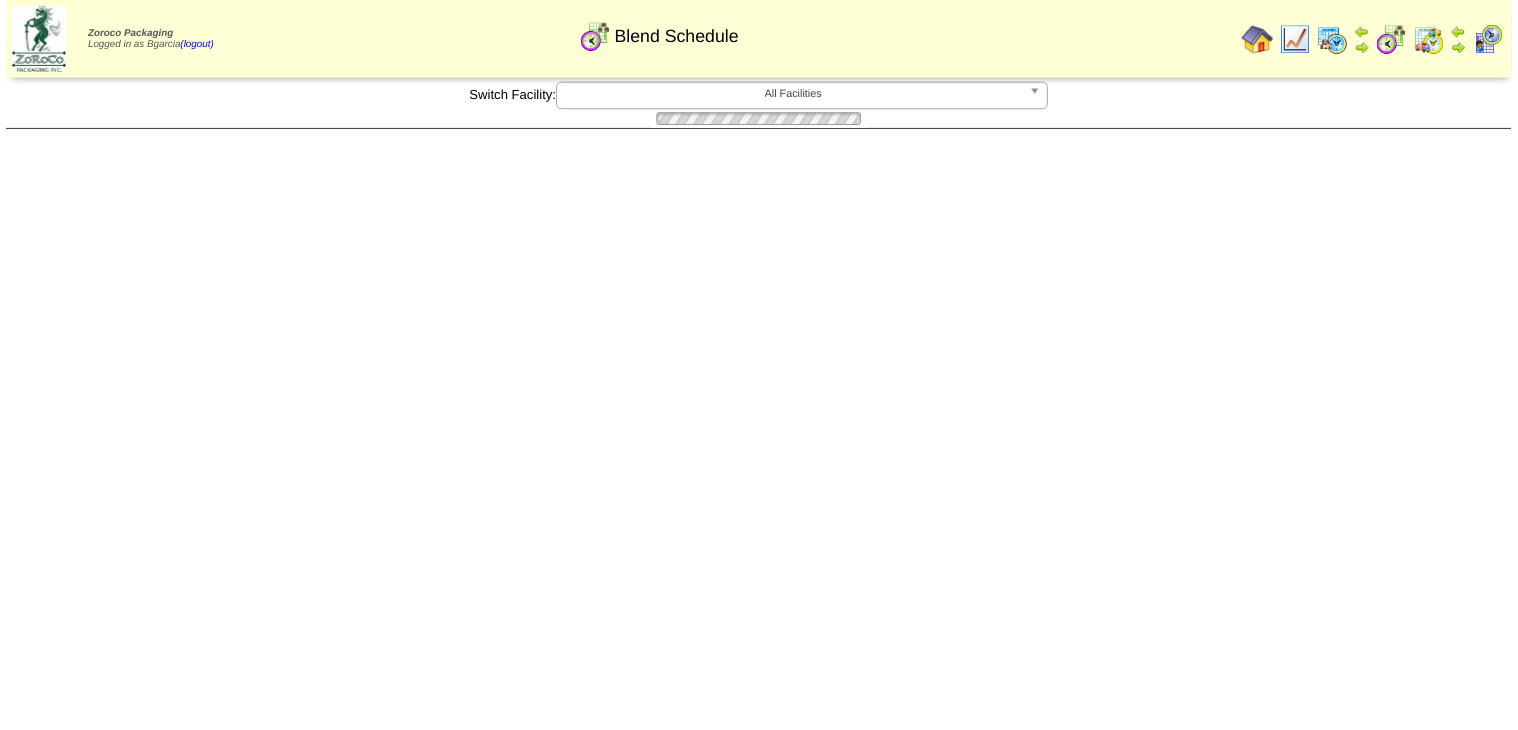 scroll, scrollTop: 0, scrollLeft: 0, axis: both 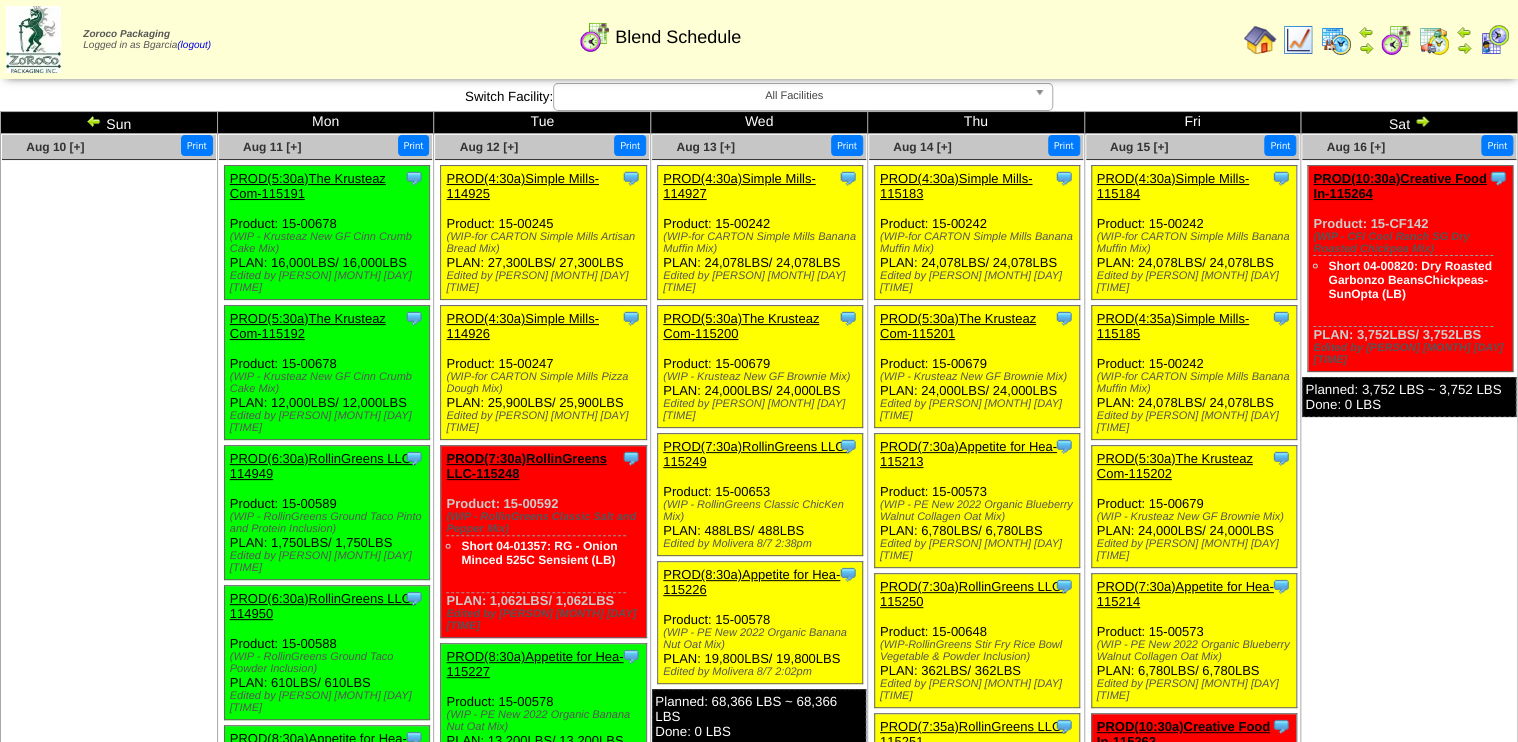 click on "PROD(4:30a)Simple Mills-114926" at bounding box center (522, 314) 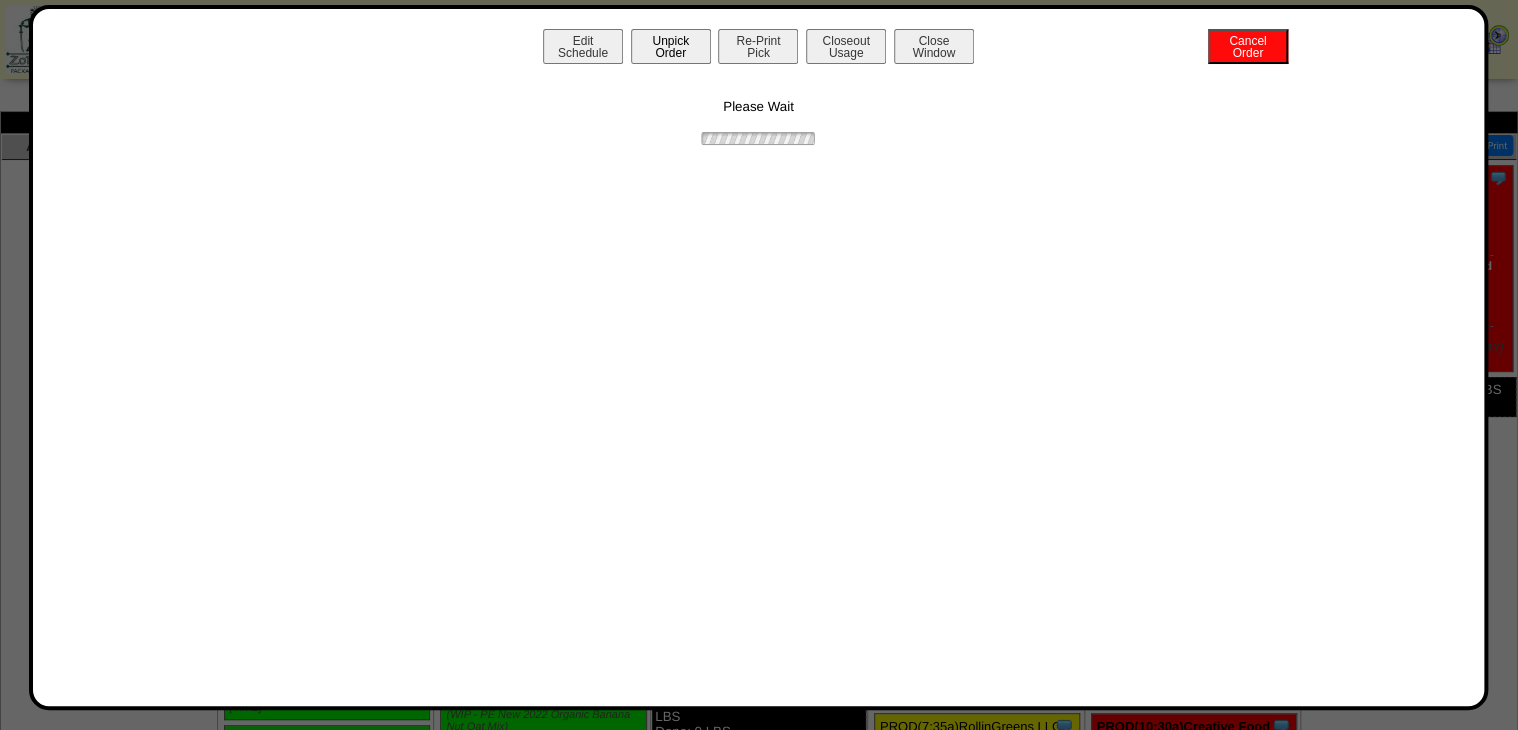 click on "Unpick Order" at bounding box center [671, 46] 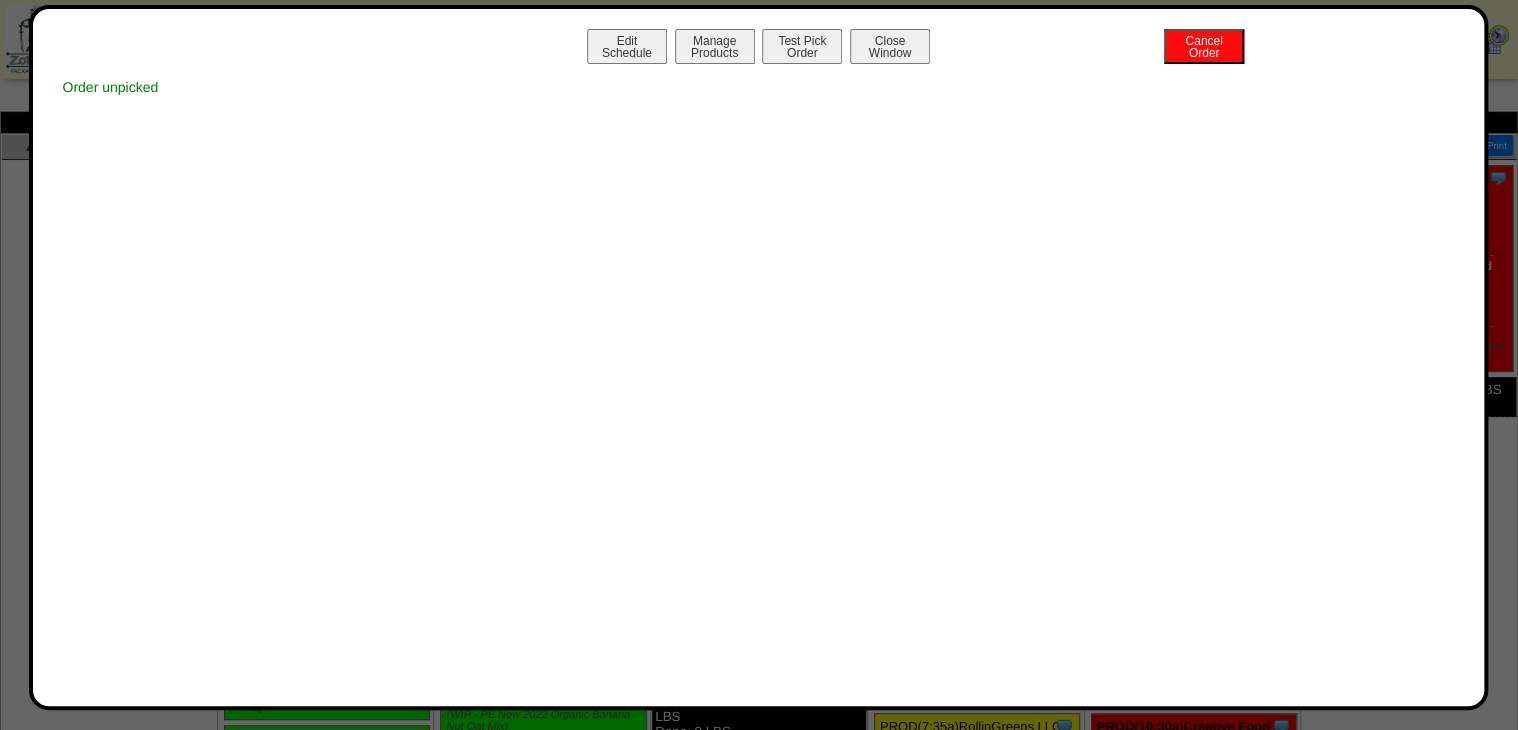 click on "Close Window" at bounding box center (890, 46) 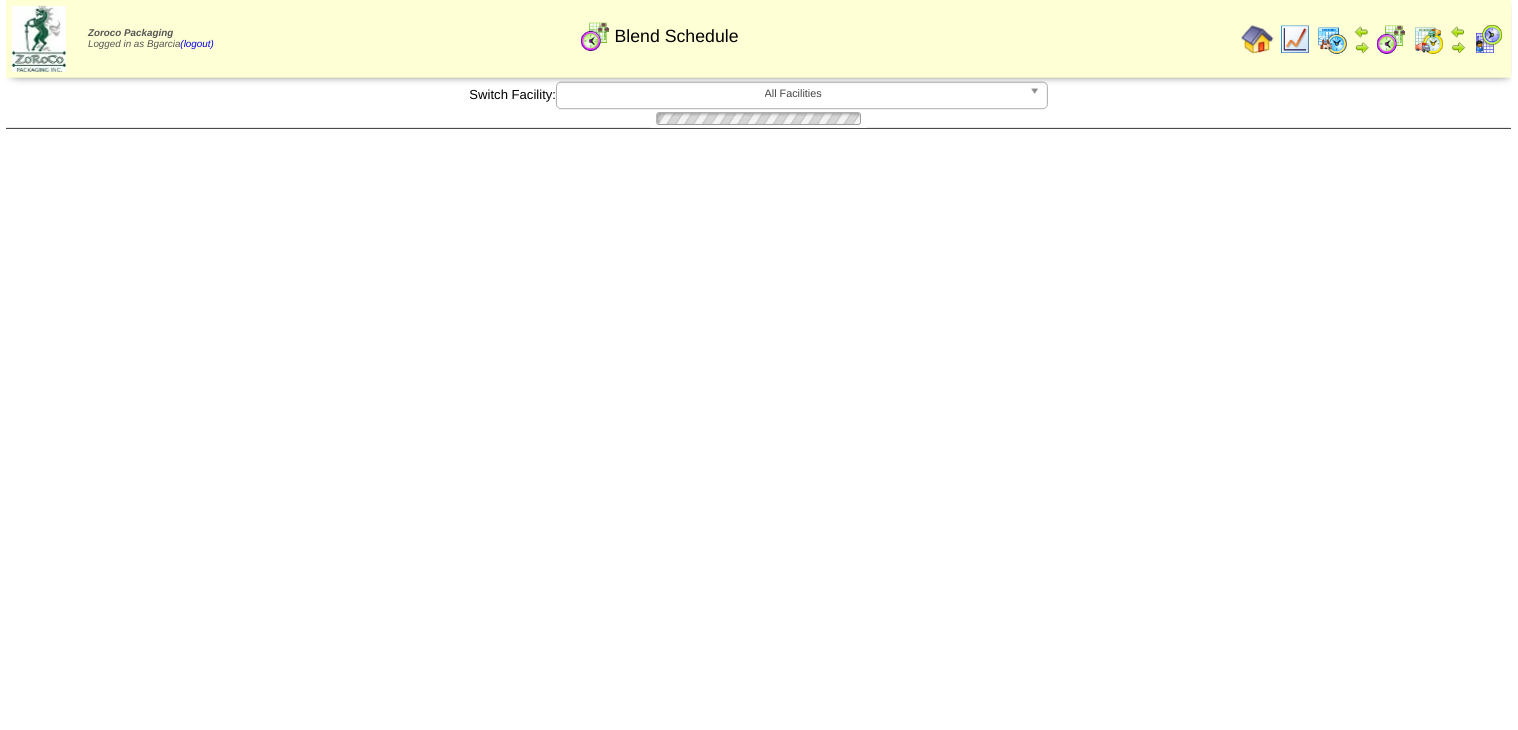scroll, scrollTop: 0, scrollLeft: 0, axis: both 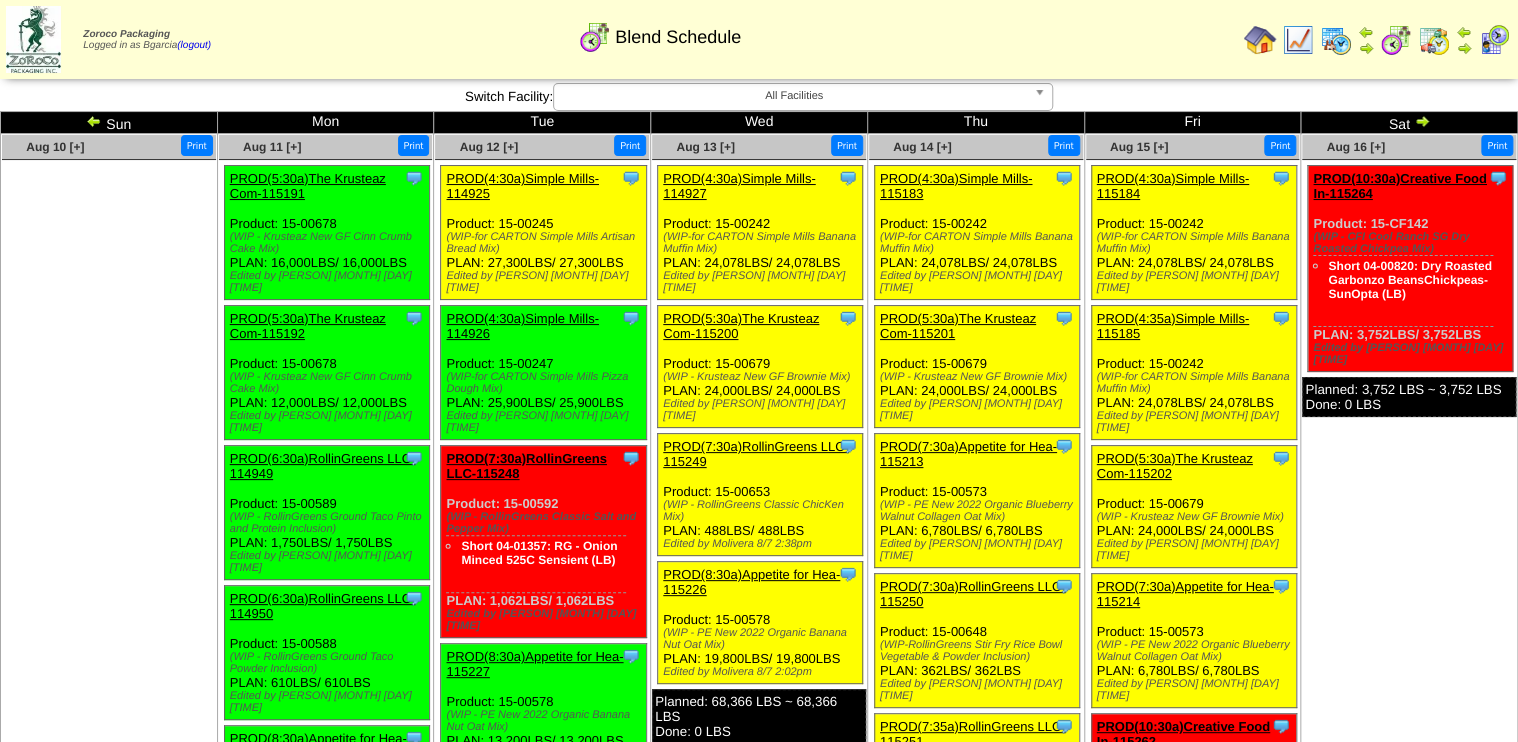 click on "PROD(4:30a)Simple Mills-114925" at bounding box center [522, 186] 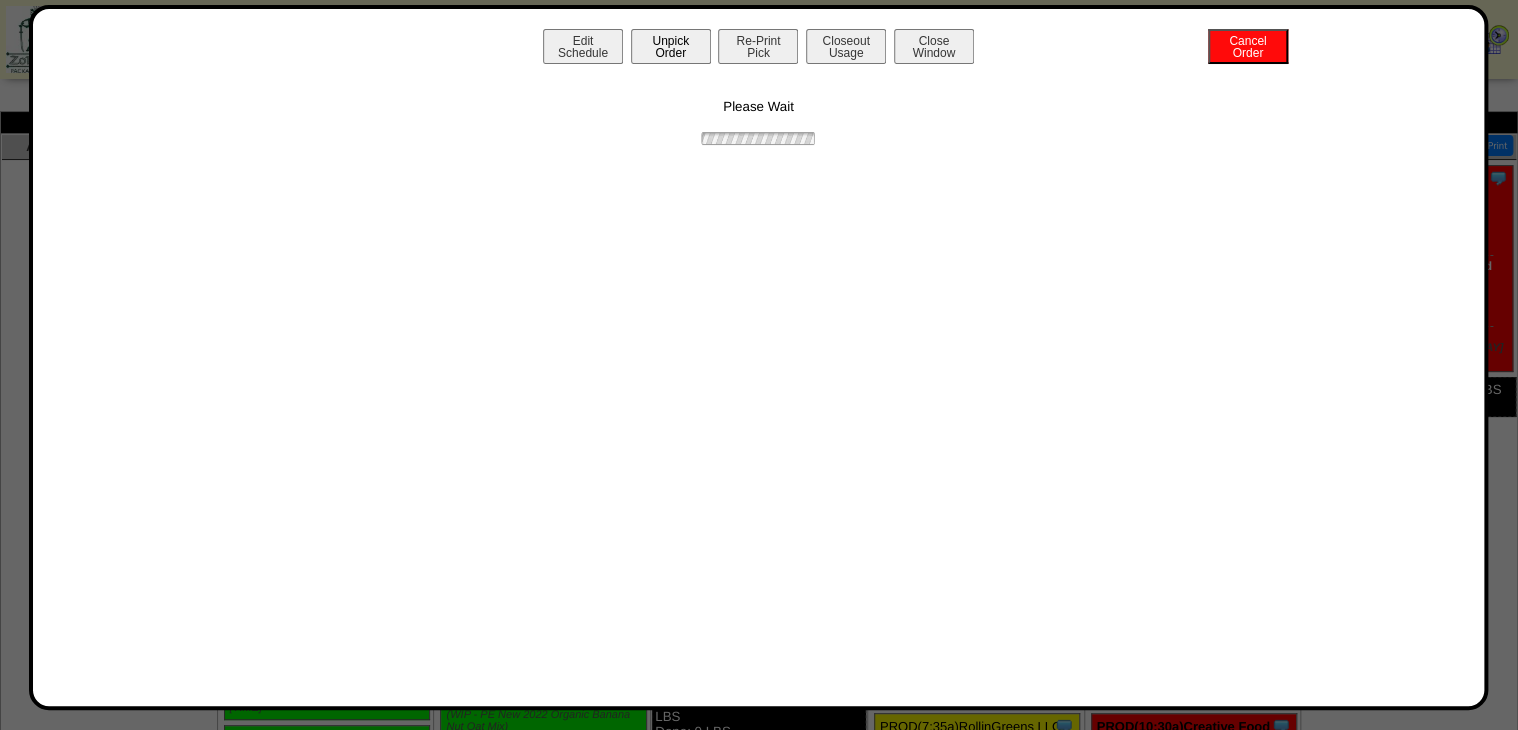 click on "Unpick Order" at bounding box center (671, 46) 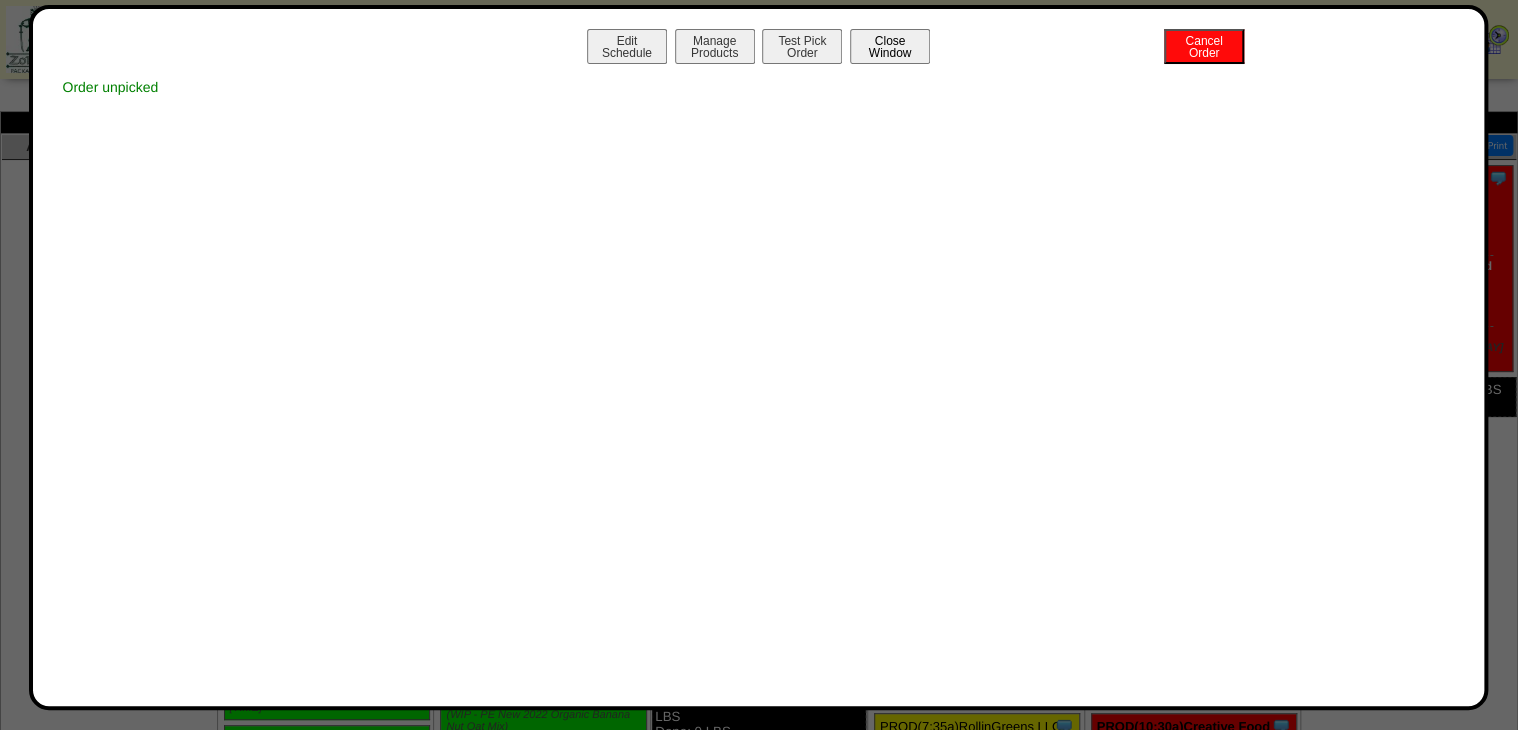 click on "Close Window" at bounding box center [890, 46] 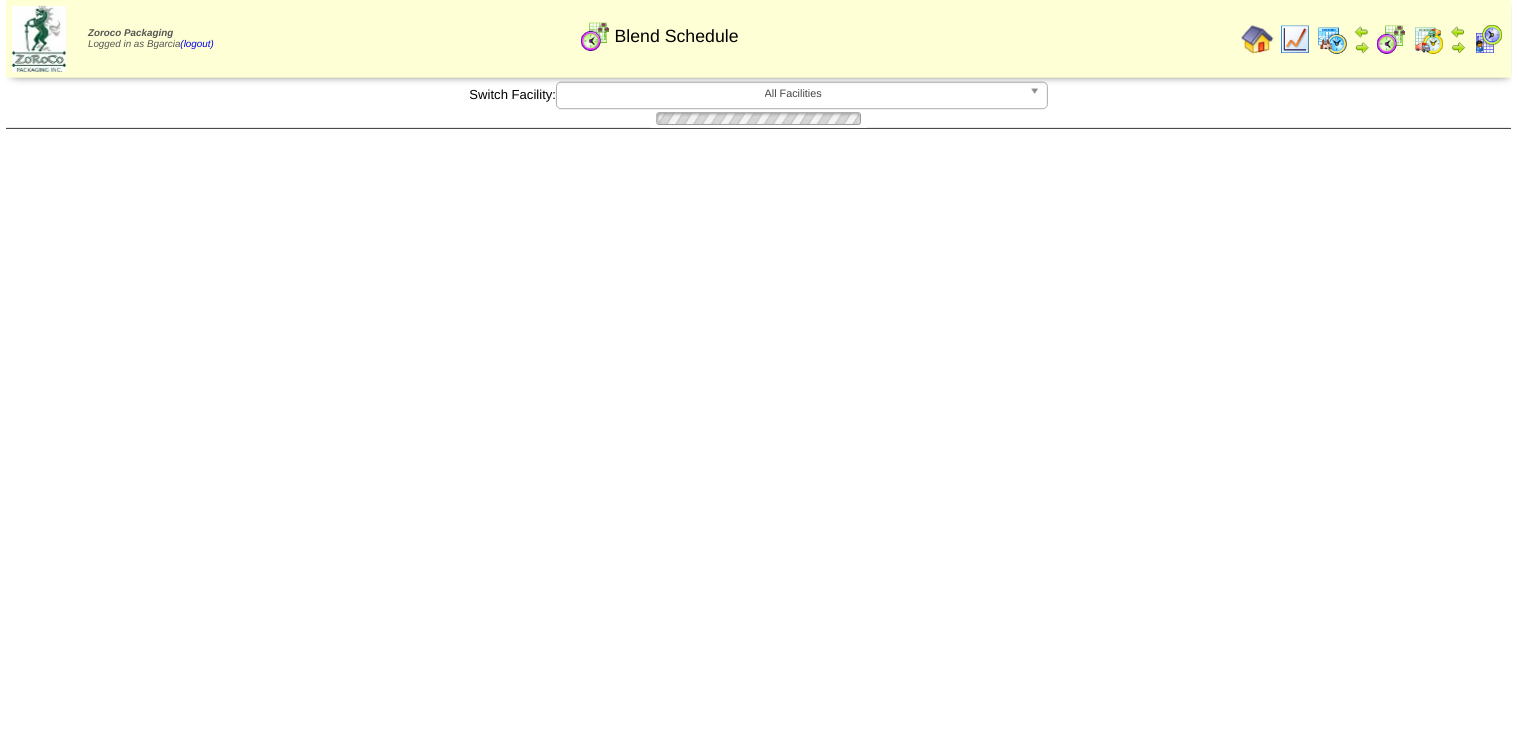 scroll, scrollTop: 0, scrollLeft: 0, axis: both 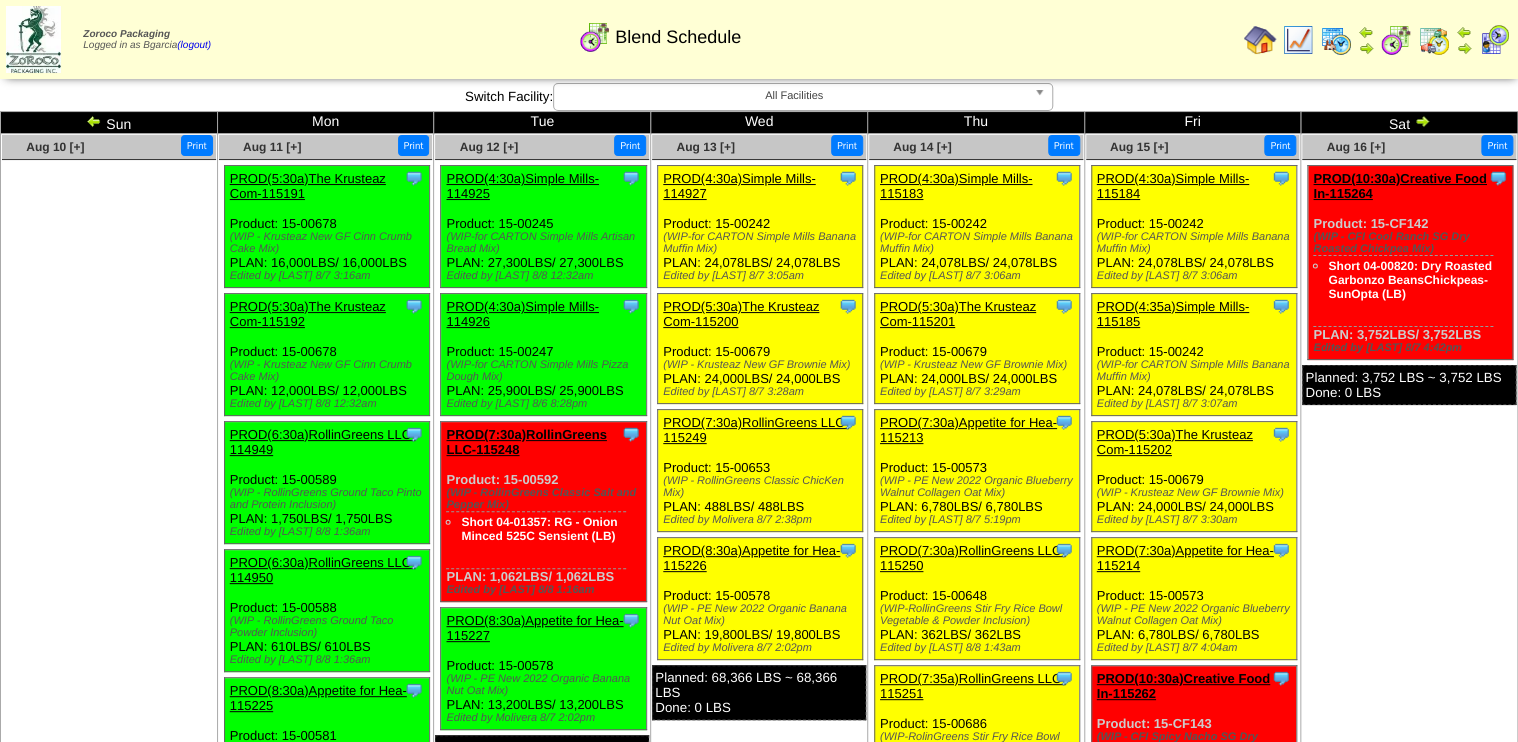 click on "PROD(8:30a)Appetite for Hea-115226" at bounding box center [751, 582] 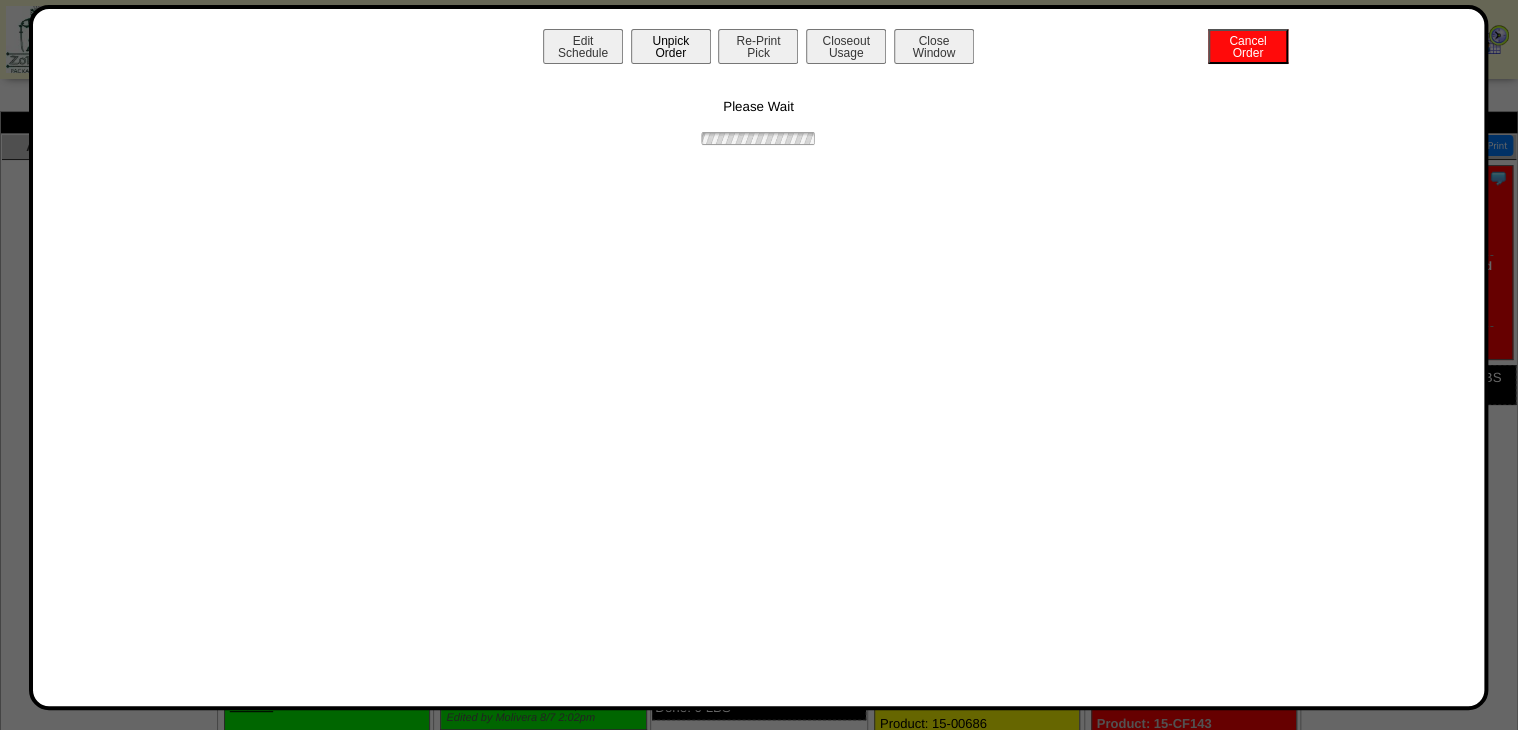 click on "Unpick Order" at bounding box center (671, 46) 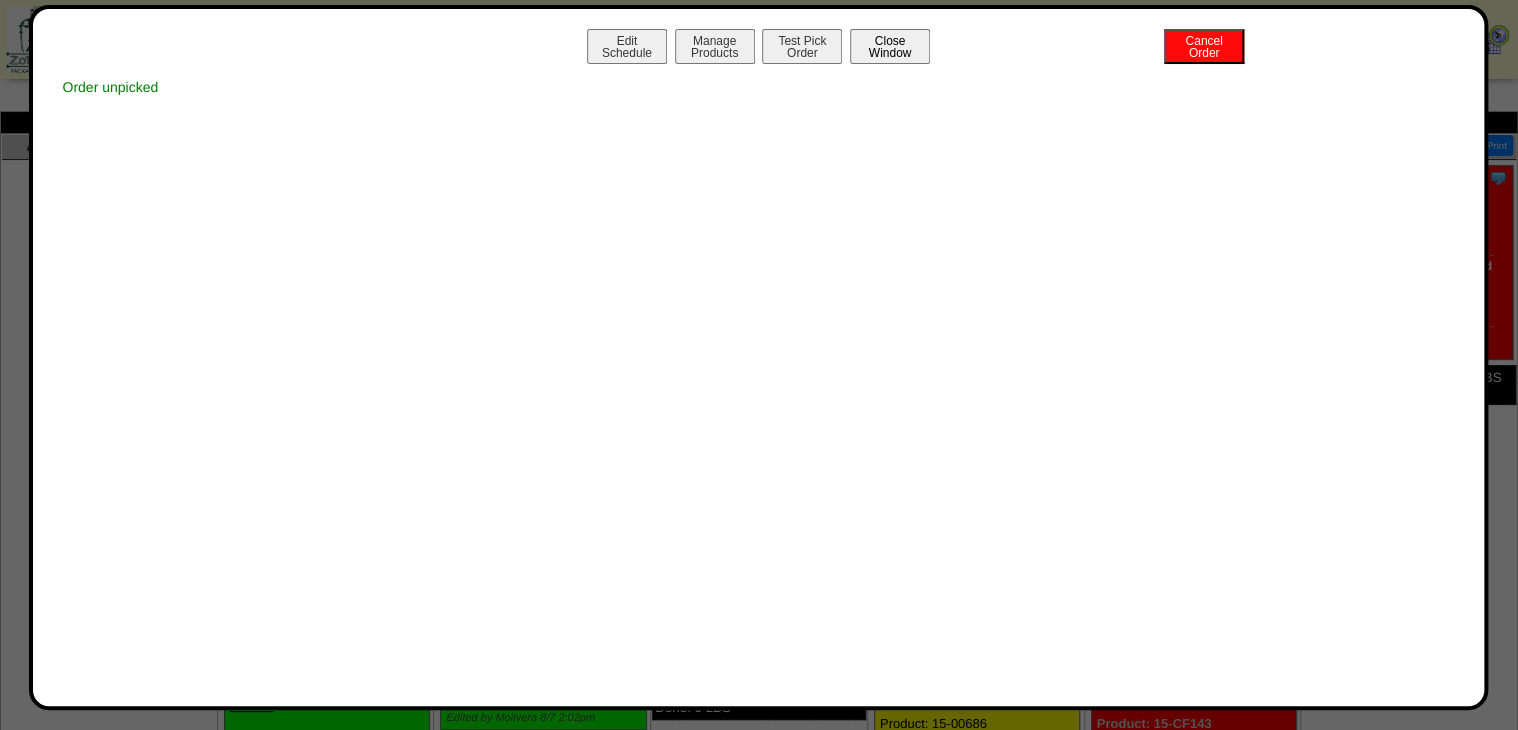 click on "Close Window" at bounding box center [890, 46] 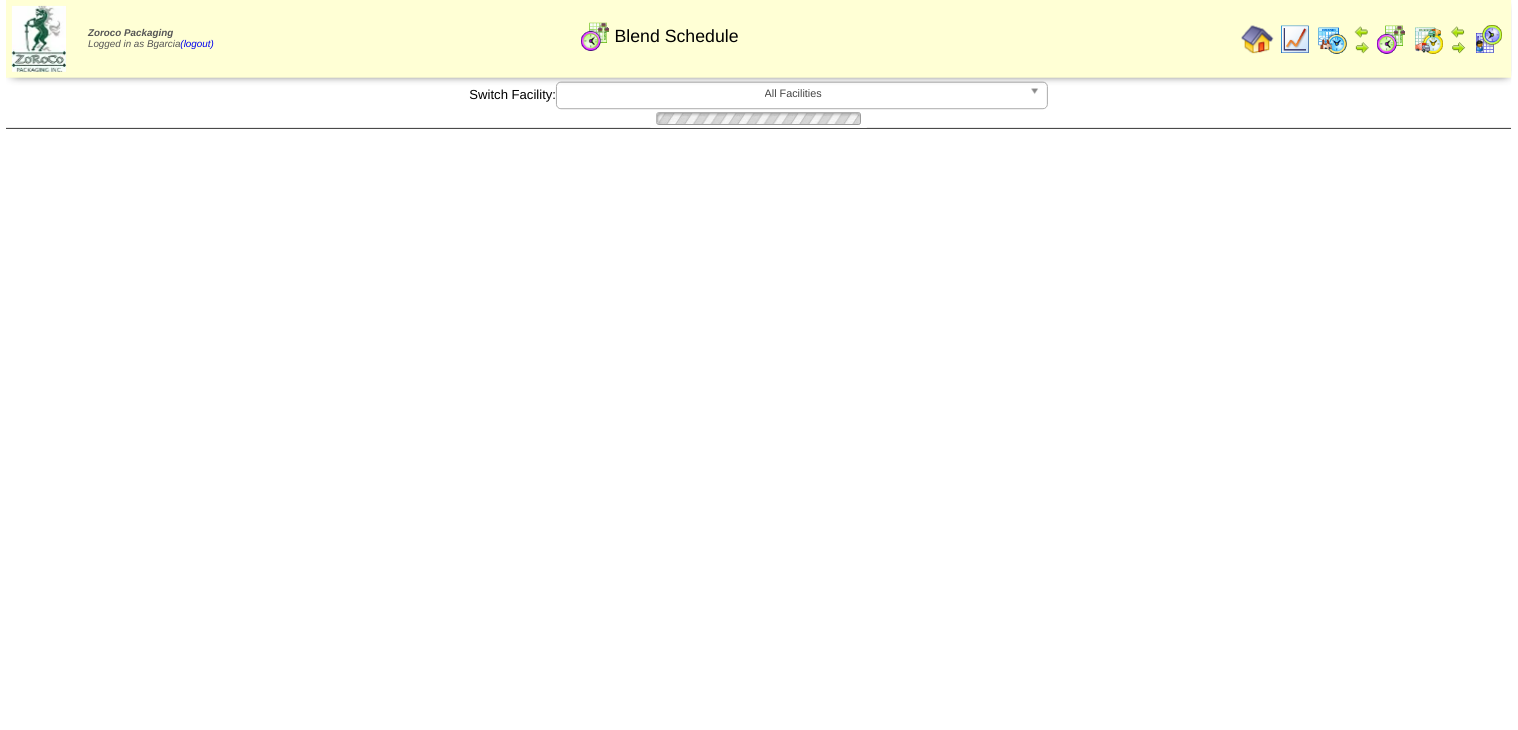 scroll, scrollTop: 0, scrollLeft: 0, axis: both 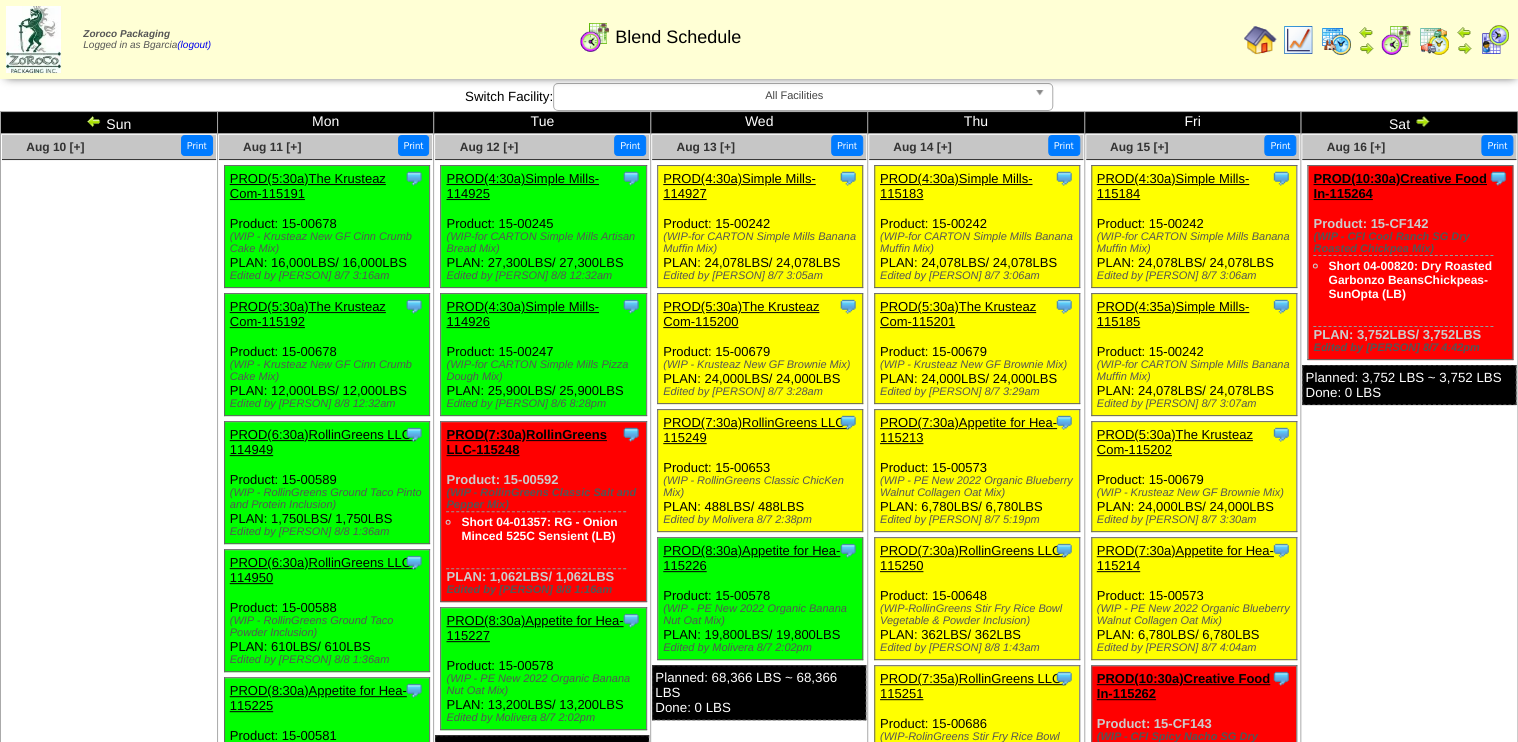 click on "PROD(7:30a)RollinGreens LLC-115249" at bounding box center [756, 430] 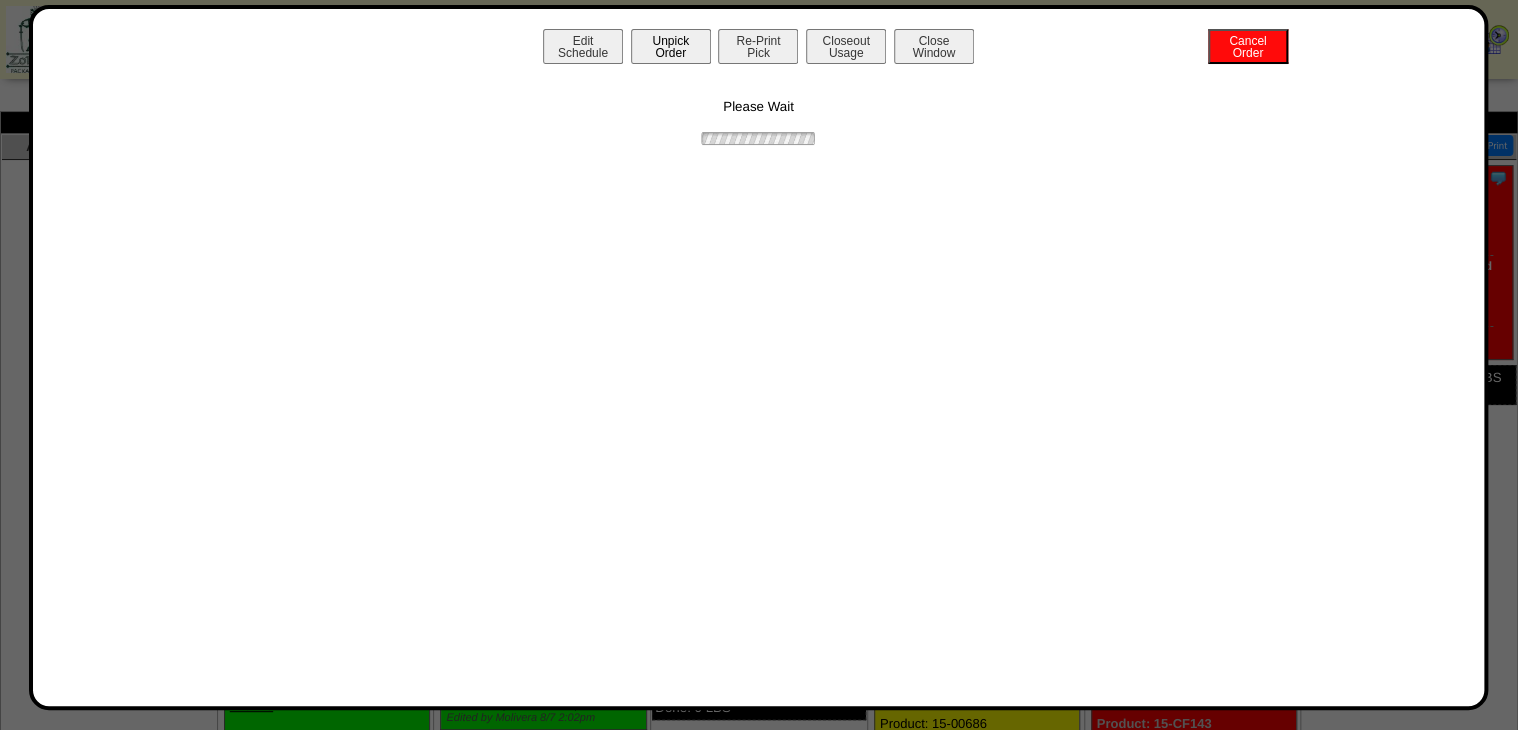 click on "Unpick Order" at bounding box center [671, 46] 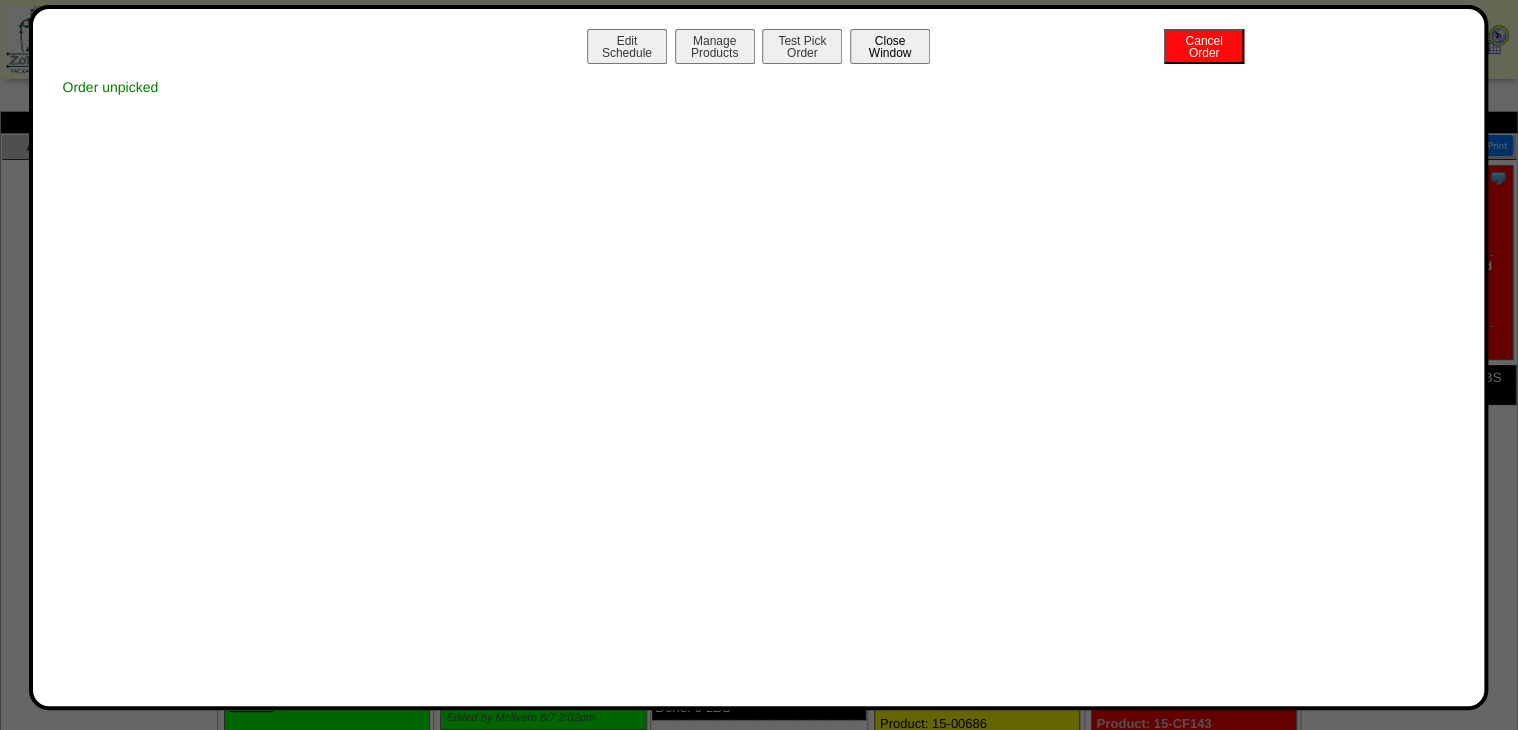 click on "Close Window" at bounding box center (890, 46) 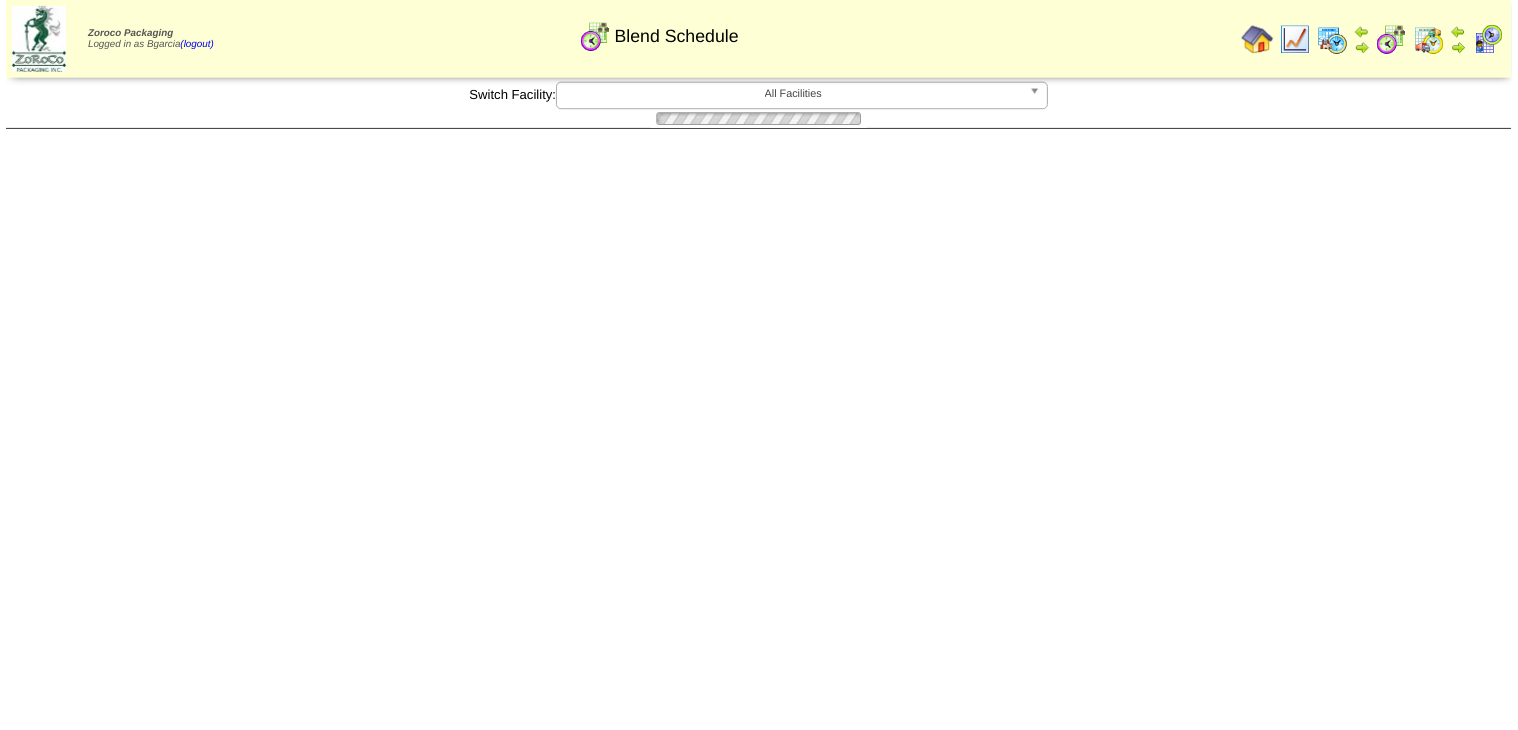 scroll, scrollTop: 0, scrollLeft: 0, axis: both 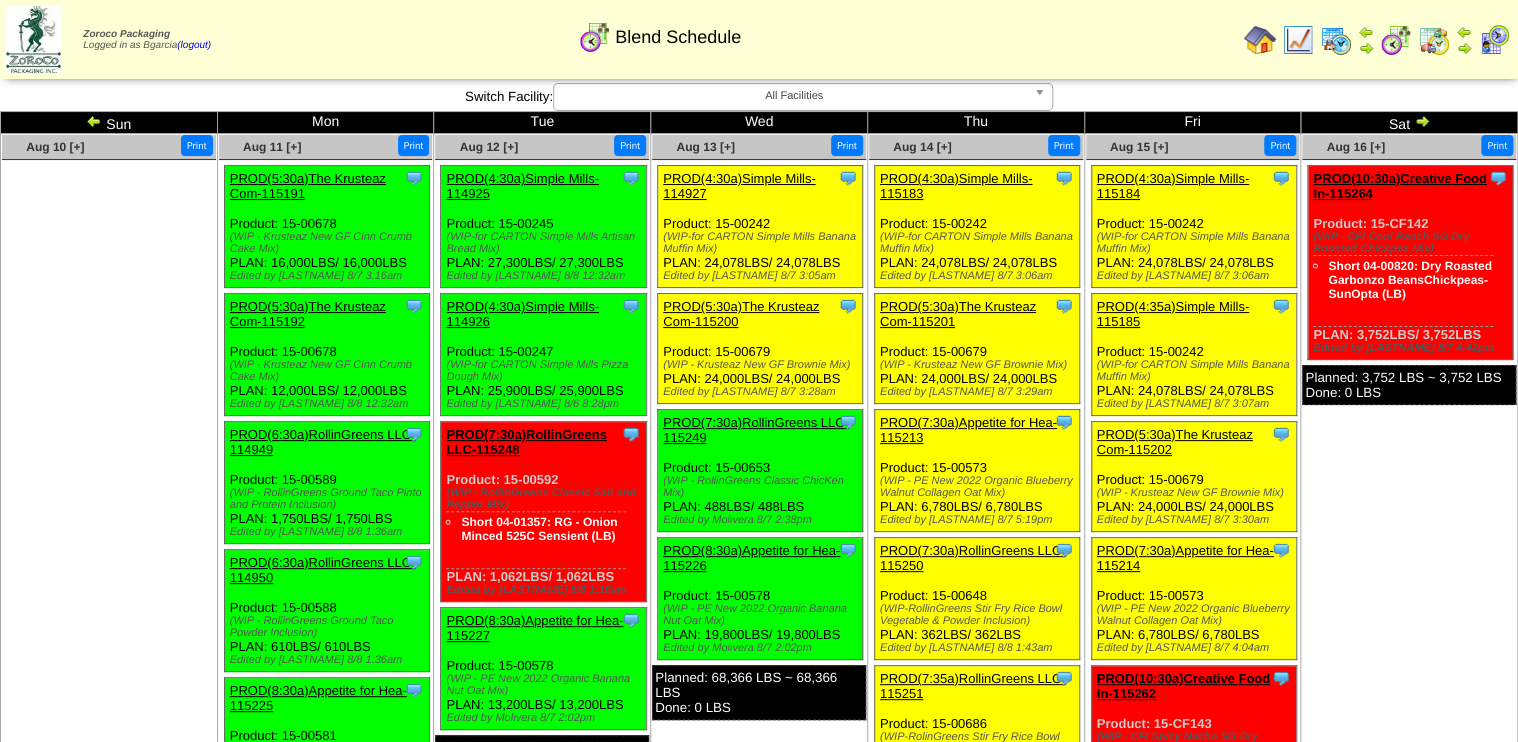 click on "PROD(5:30a)The Krusteaz Com-115200" at bounding box center [741, 314] 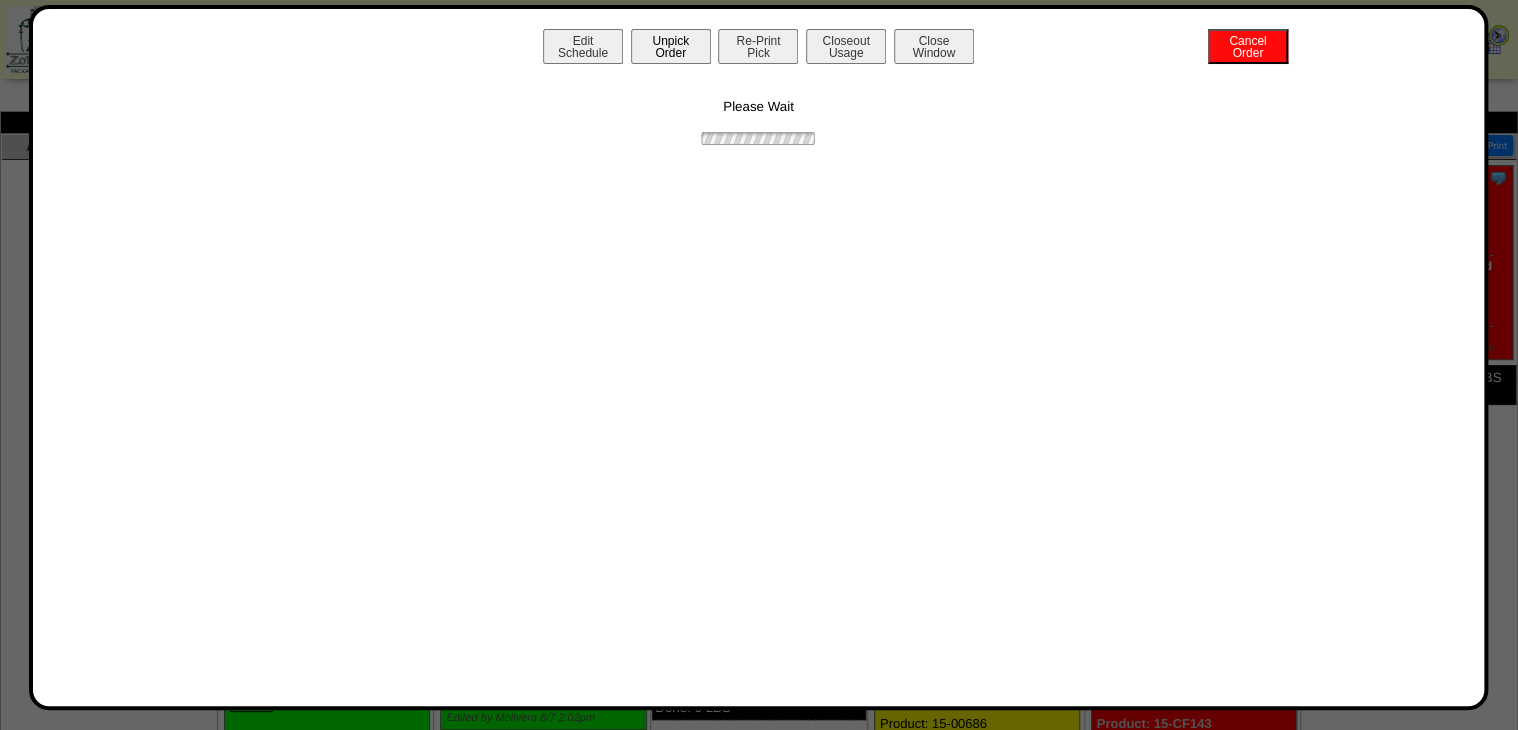 click on "Unpick Order" at bounding box center (671, 46) 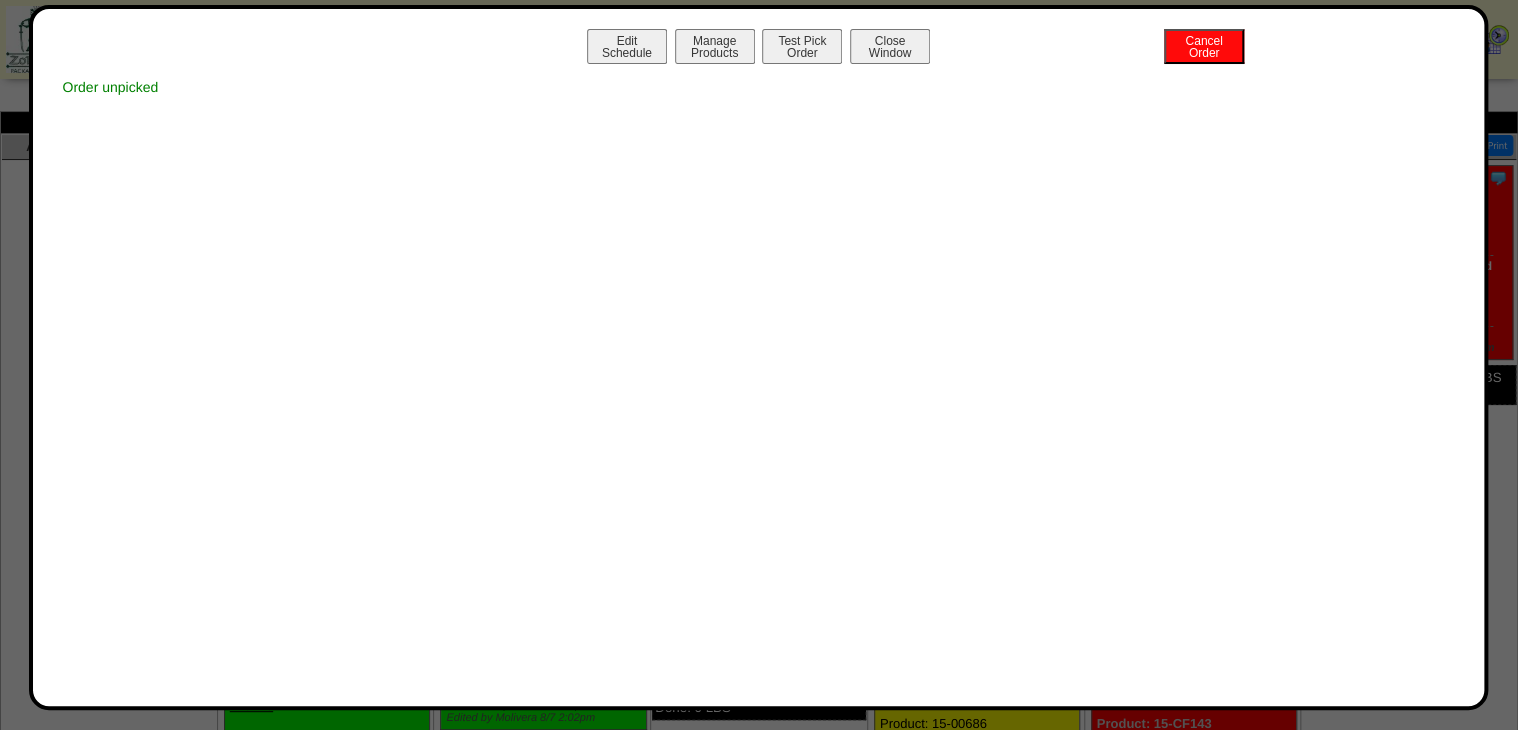 click on "Close Window" at bounding box center (890, 46) 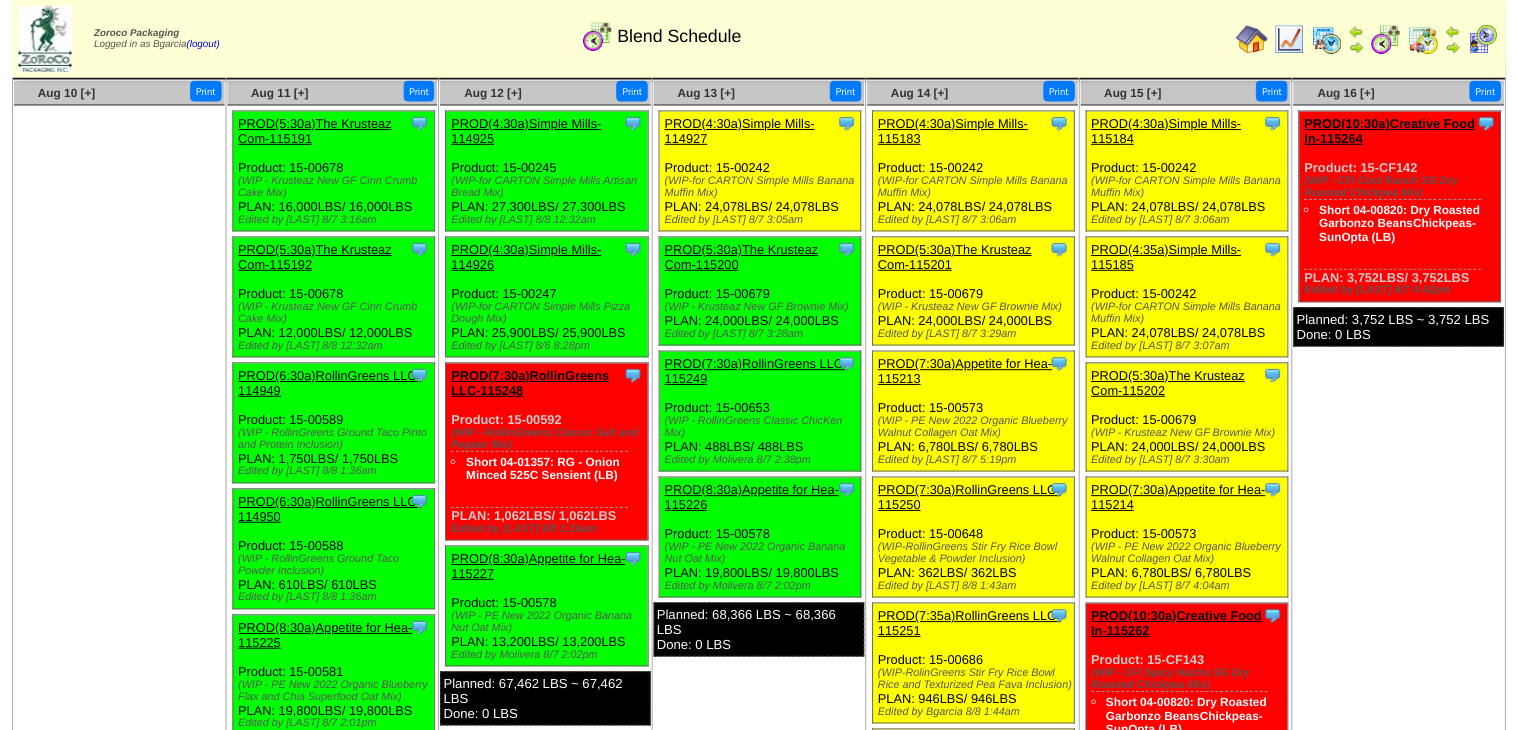 scroll, scrollTop: 80, scrollLeft: 0, axis: vertical 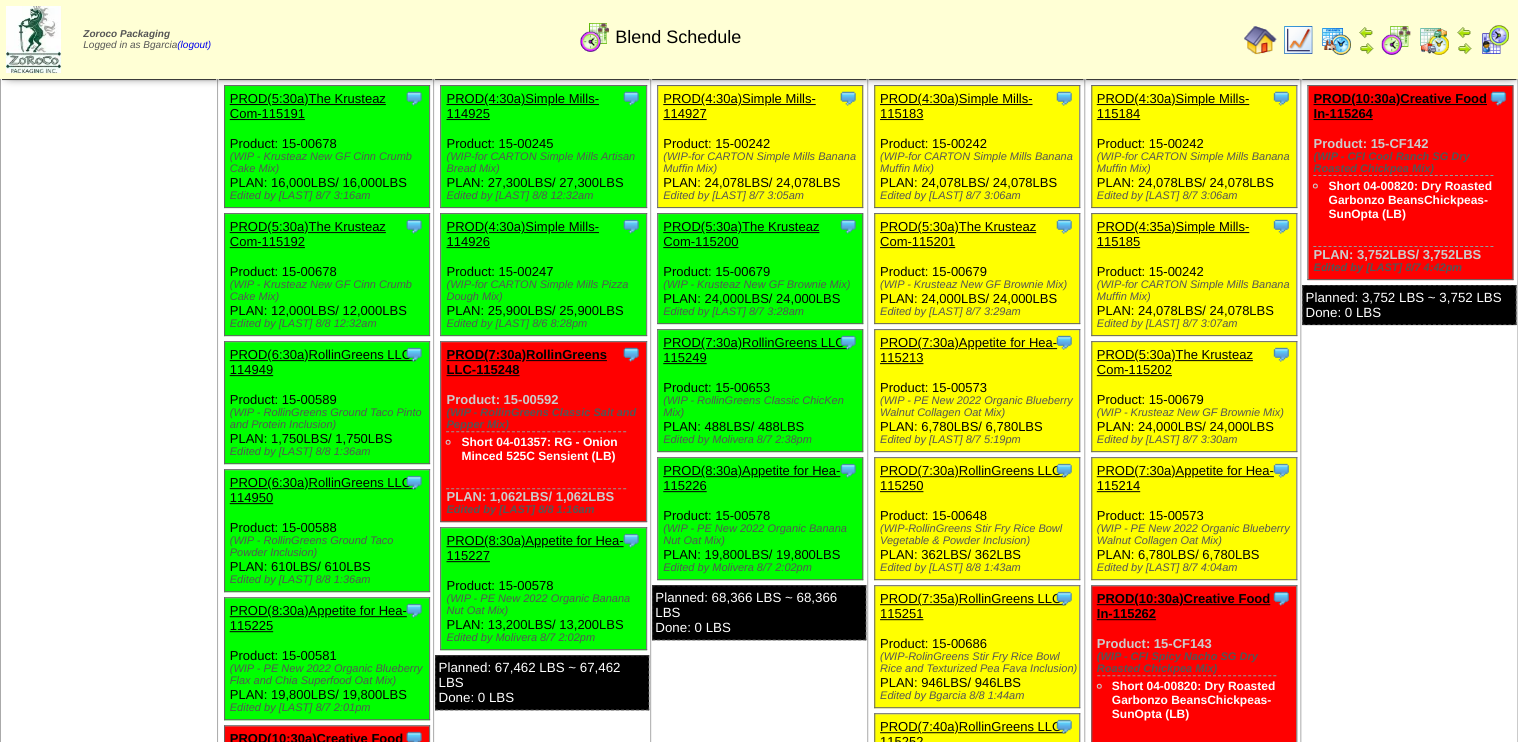 click on "PROD(4:30a)Simple Mills-114927" at bounding box center [739, 106] 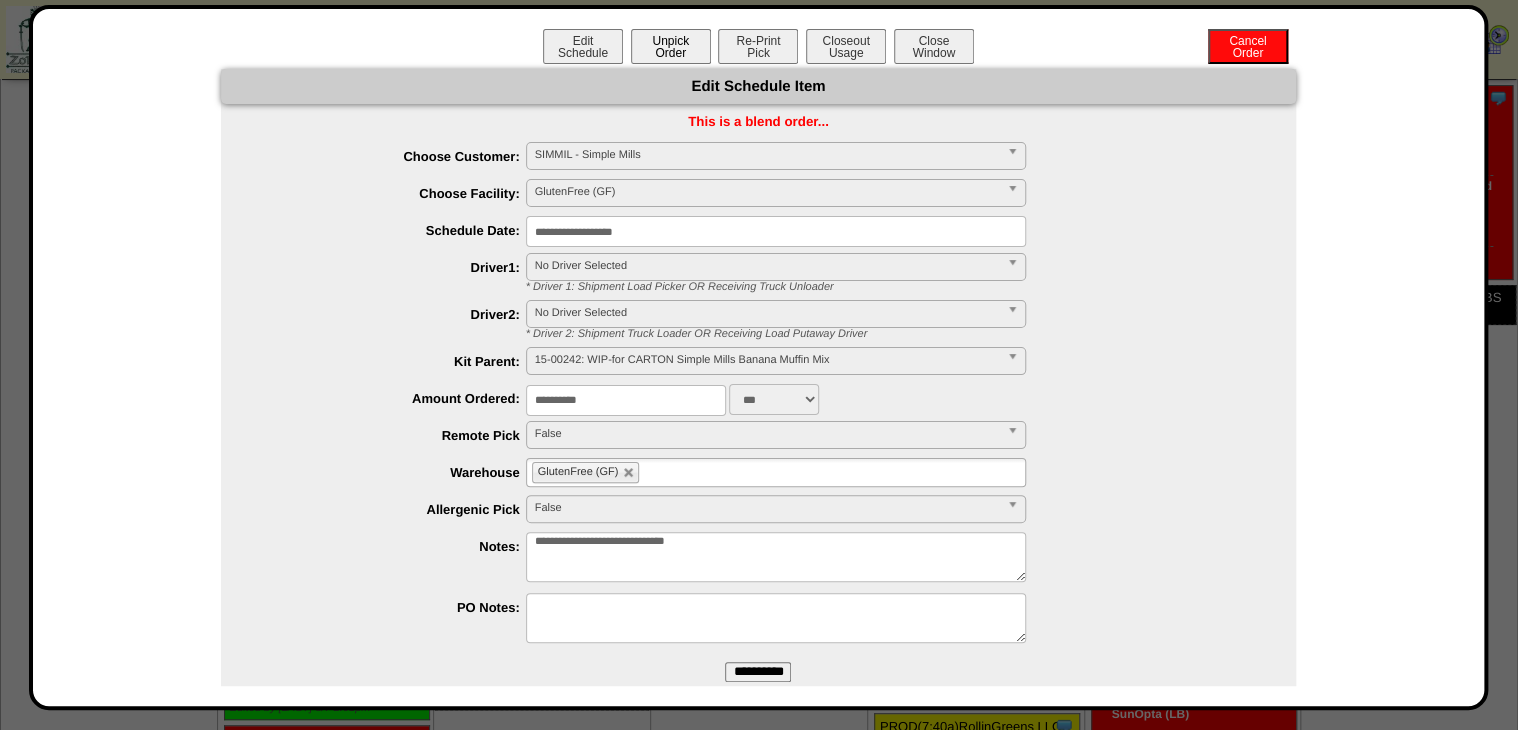 click on "Unpick Order" at bounding box center [671, 46] 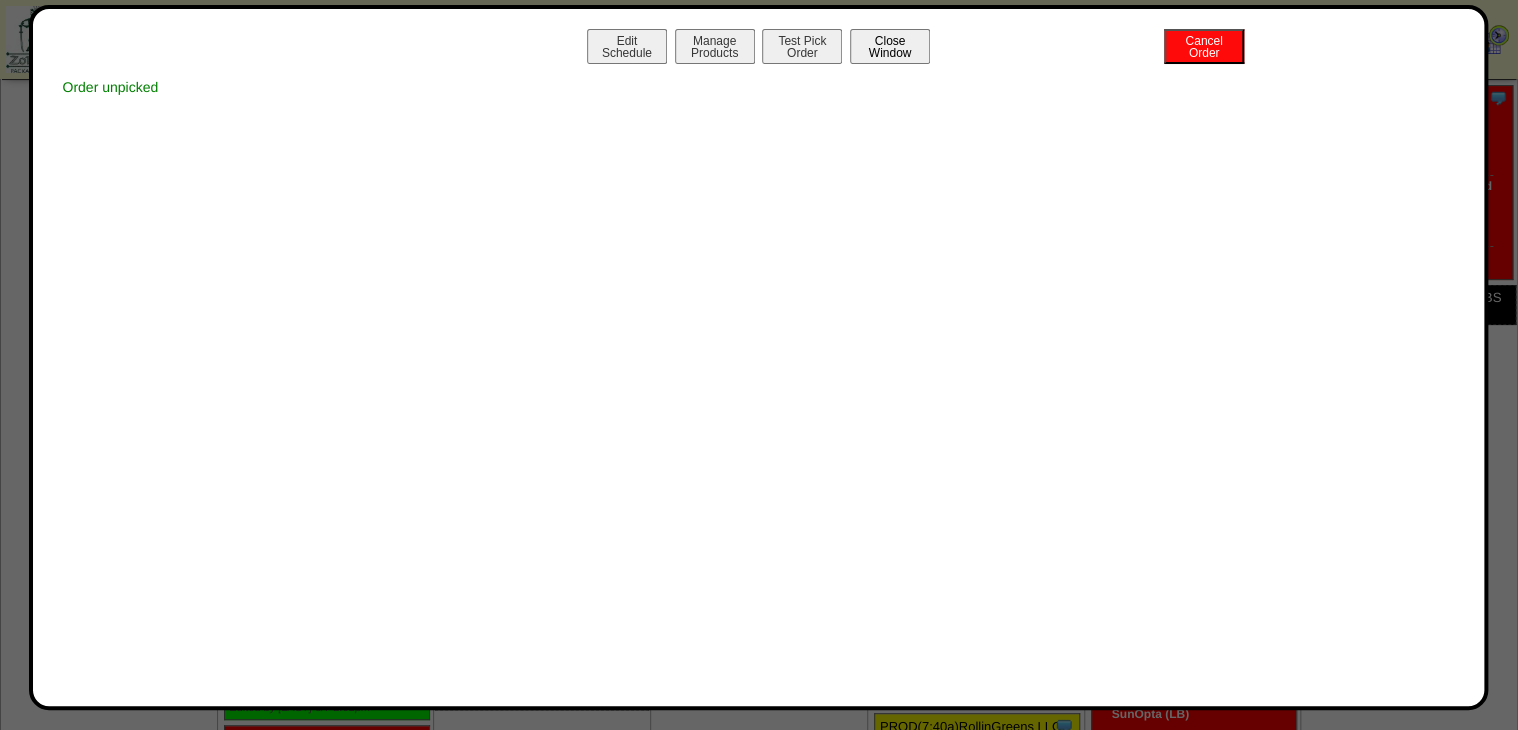 click on "Close Window" at bounding box center [890, 46] 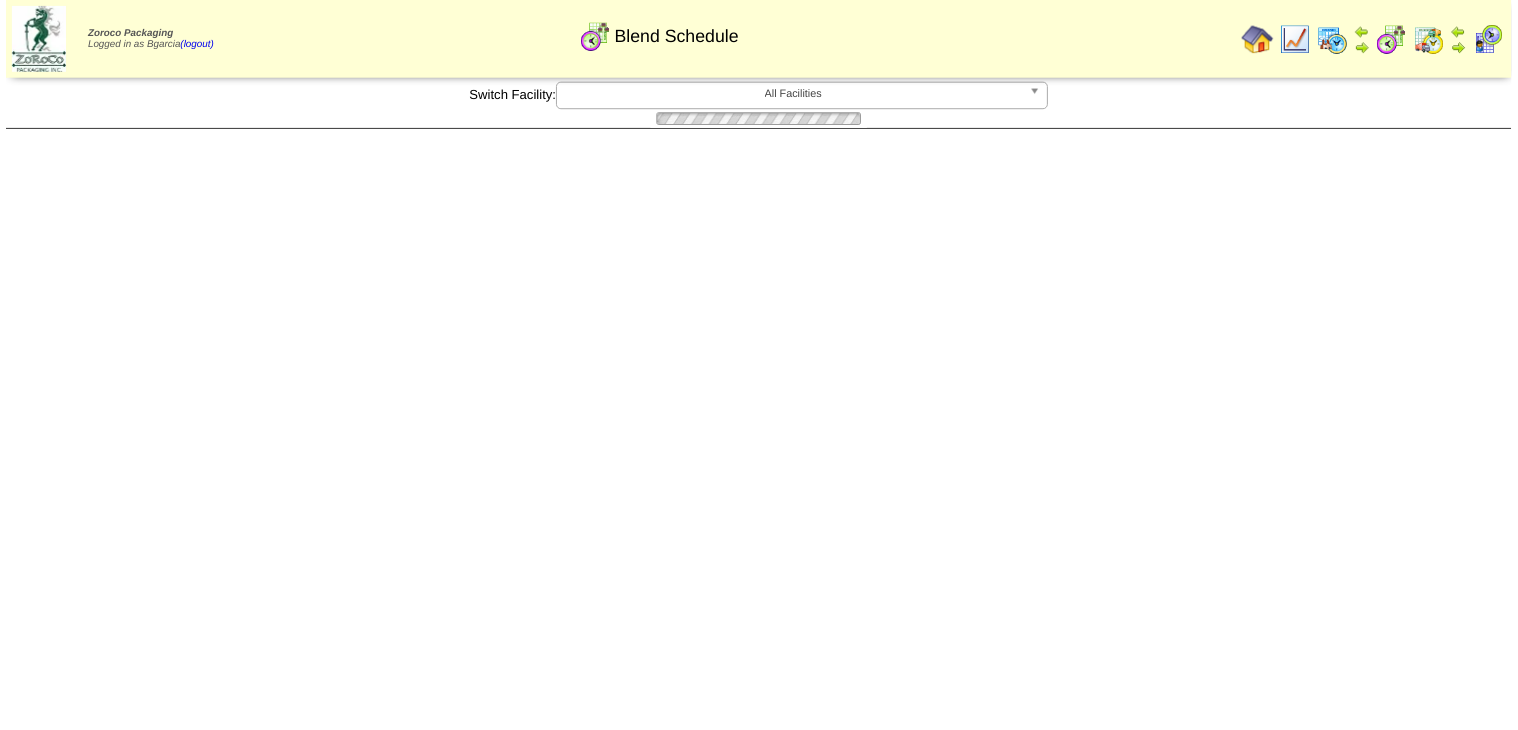 scroll, scrollTop: 0, scrollLeft: 0, axis: both 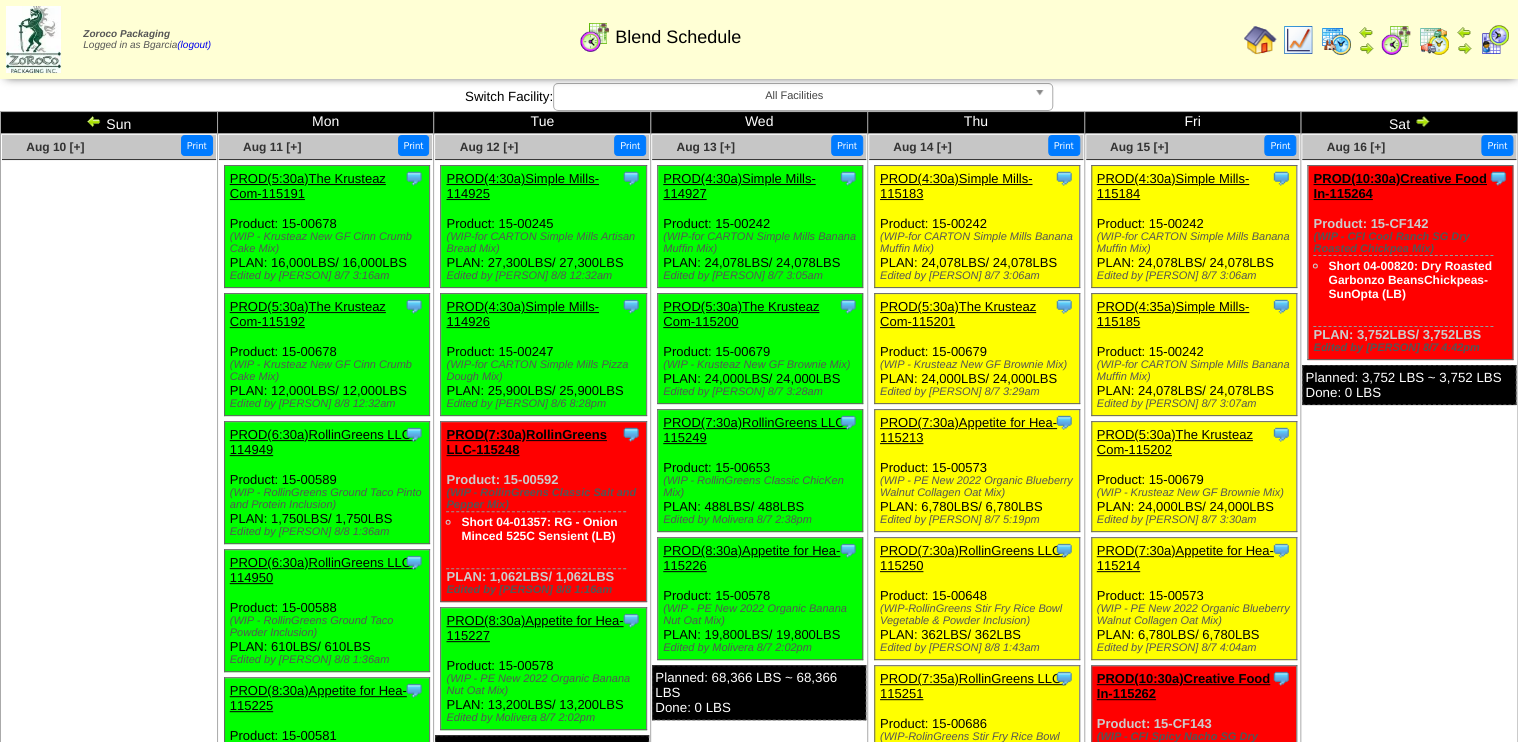click on "PROD(4:30a)Simple Mills-115183" at bounding box center (956, 186) 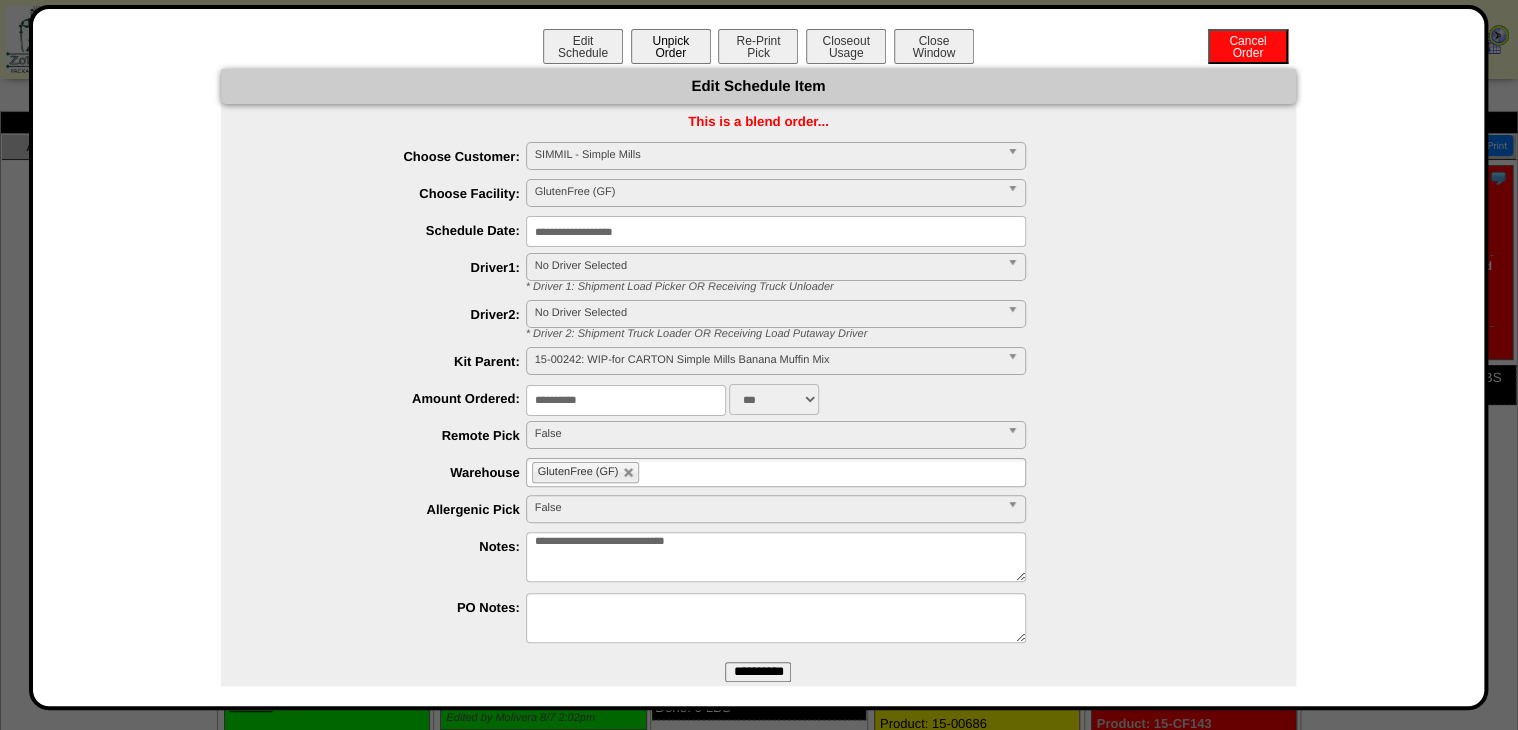click on "Unpick Order" at bounding box center (671, 46) 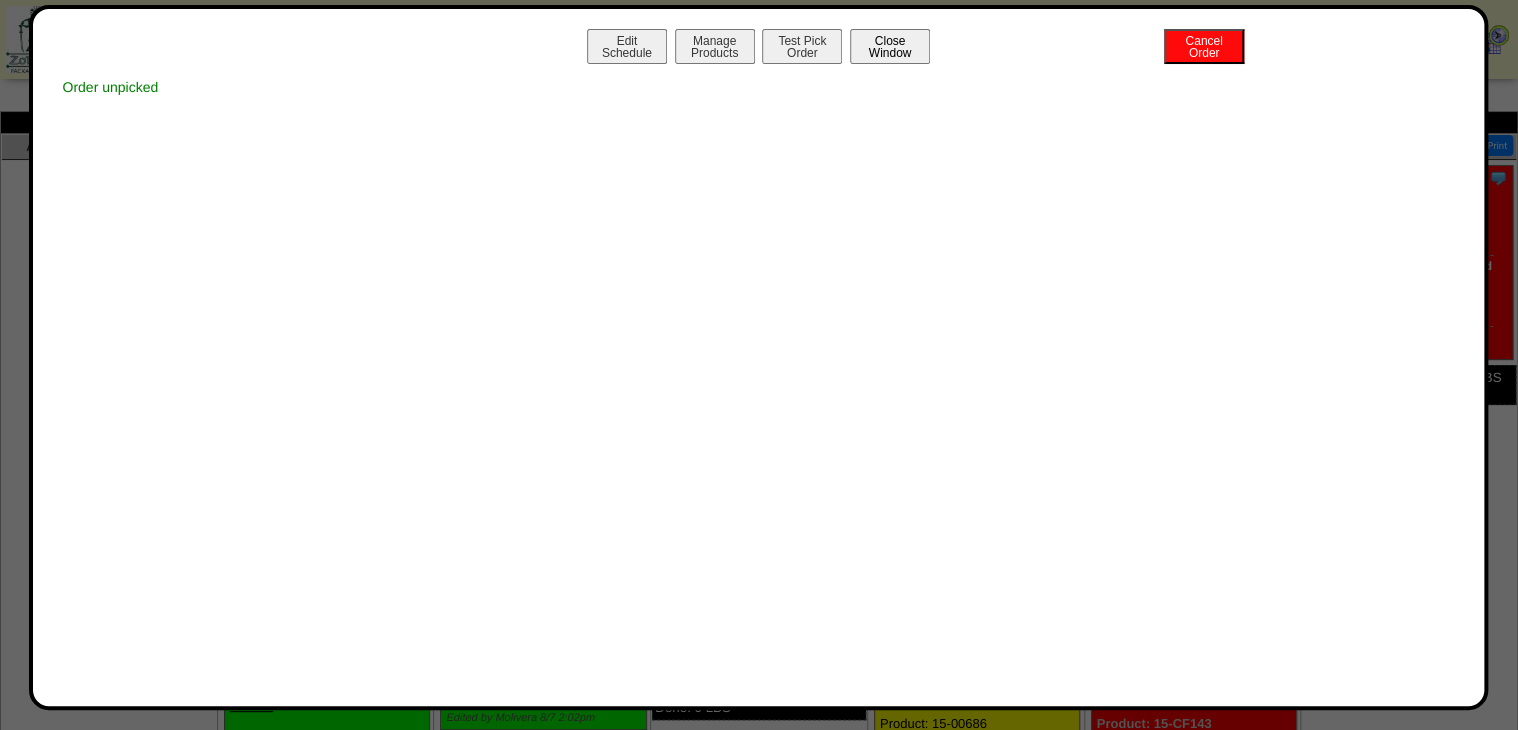 click on "Close Window" at bounding box center (890, 46) 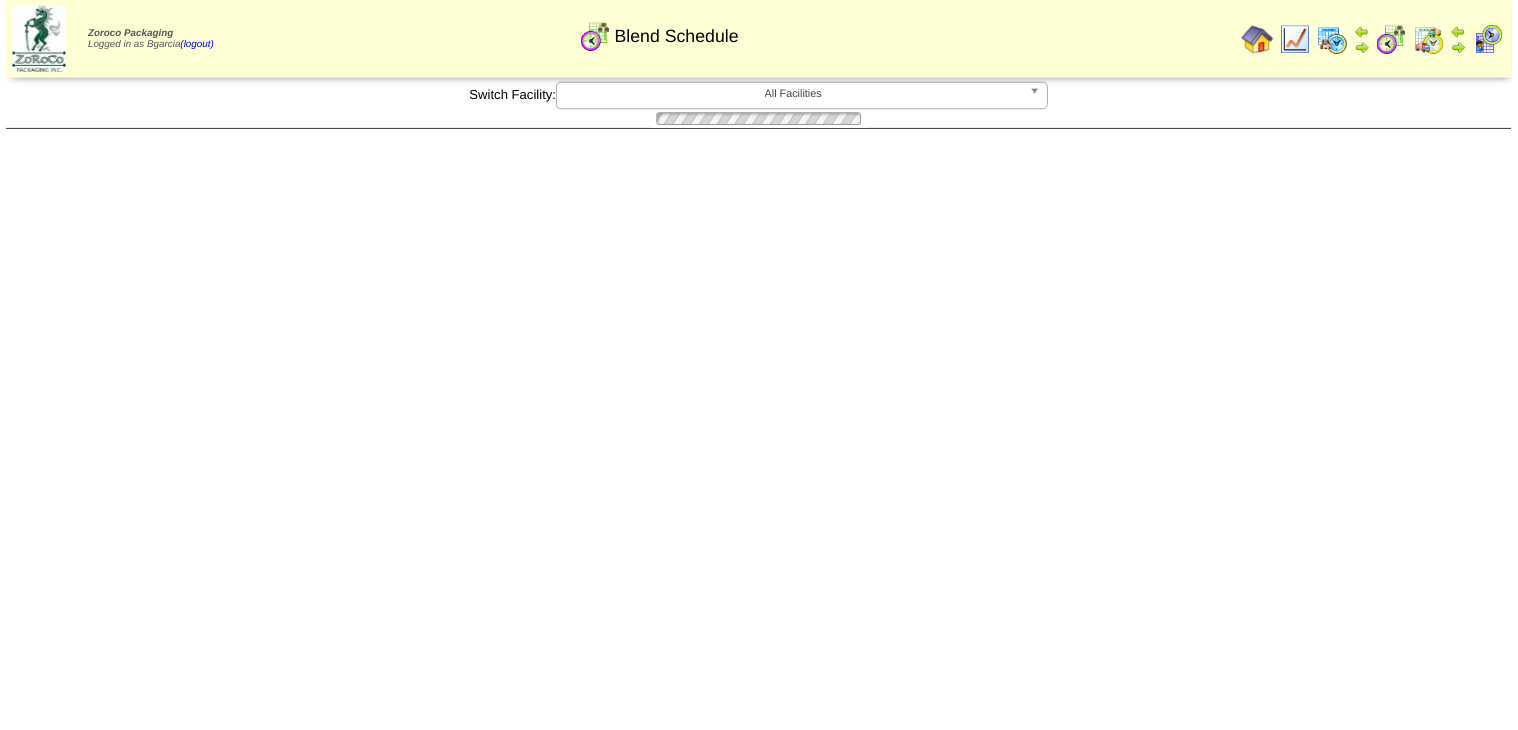 scroll, scrollTop: 0, scrollLeft: 0, axis: both 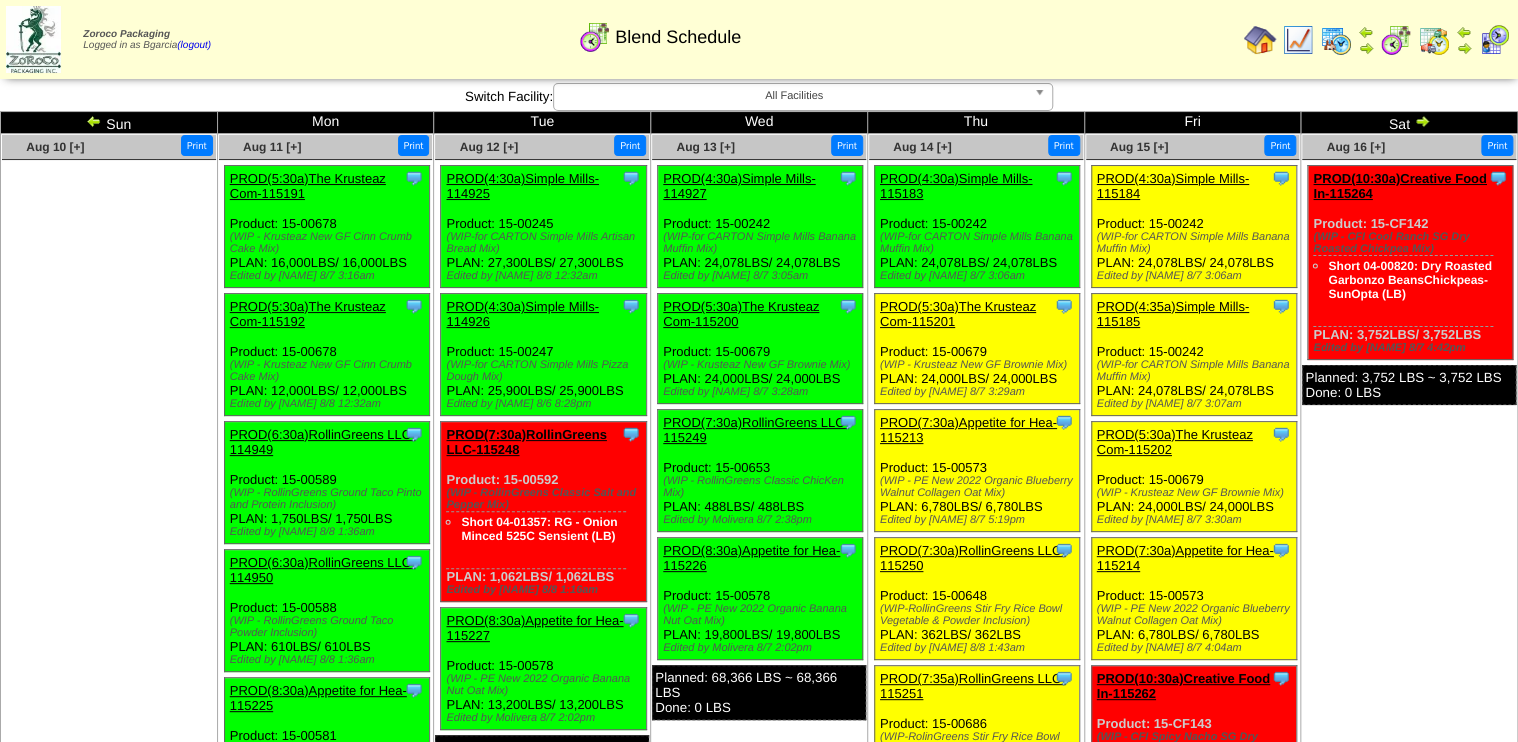 click on "PROD(5:30a)The Krusteaz Com-115201" at bounding box center [958, 314] 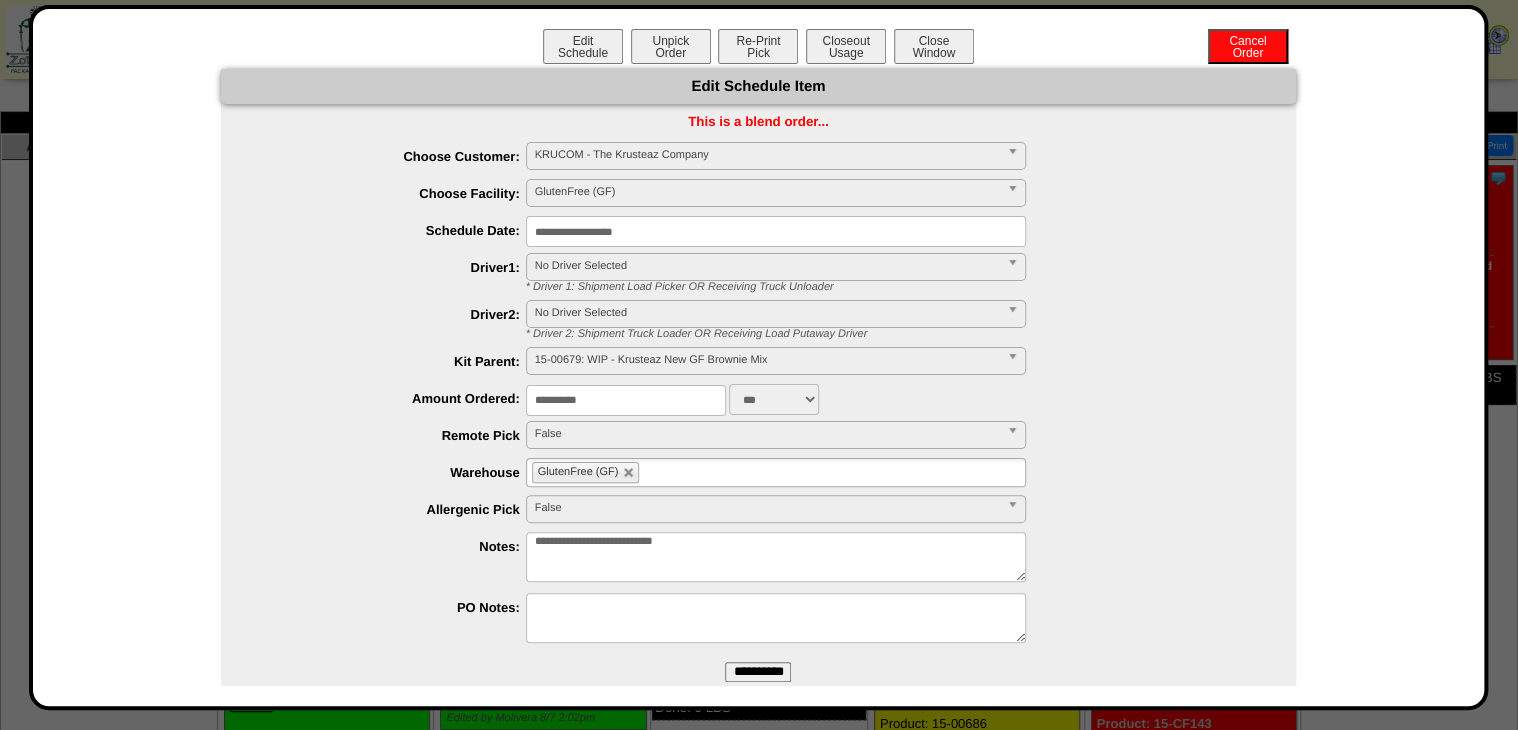 click on "Edit Schedule
Unpick Order
Re-Print Pick
Closeout Usage
Cancel Order
Close Window" at bounding box center (759, 49) 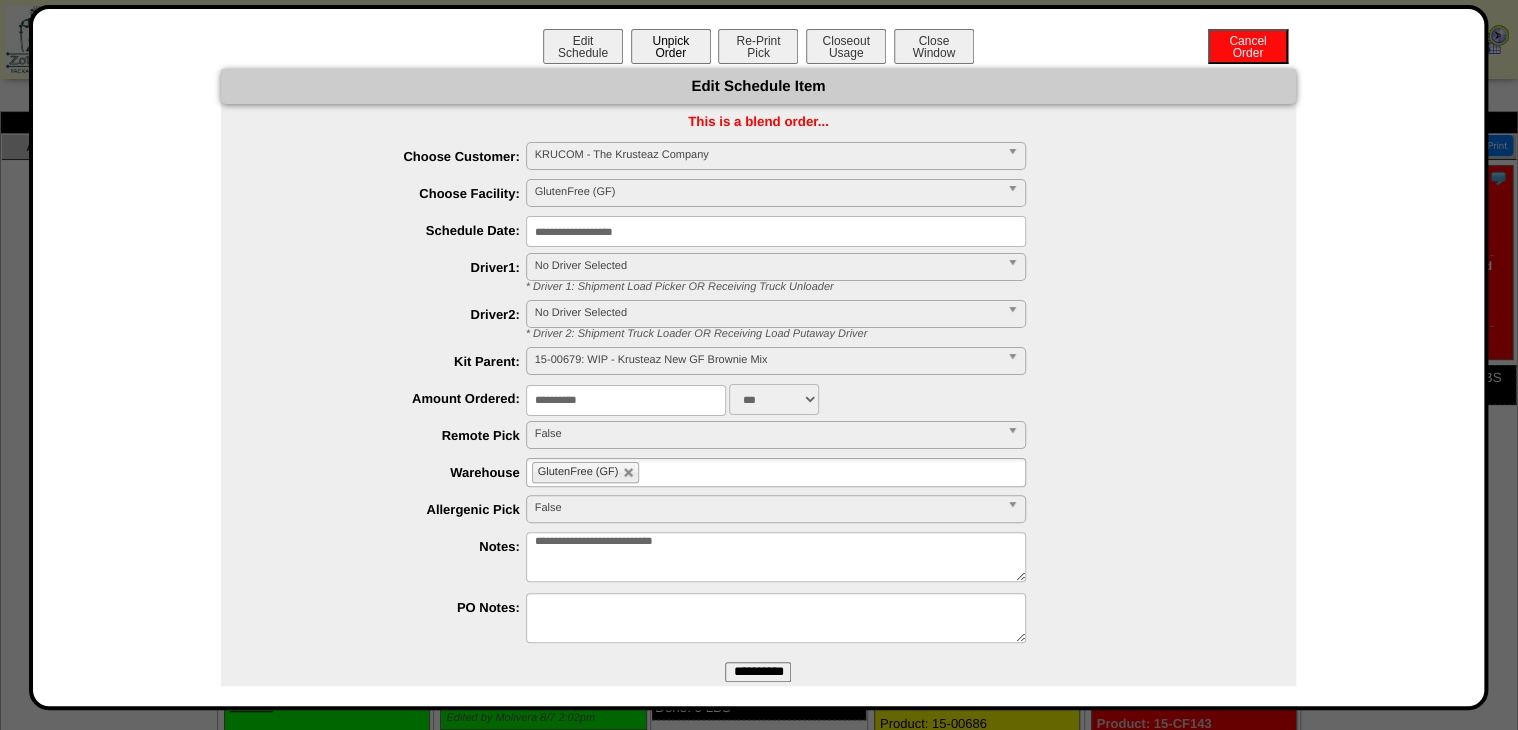 click on "**********" at bounding box center [759, 357] 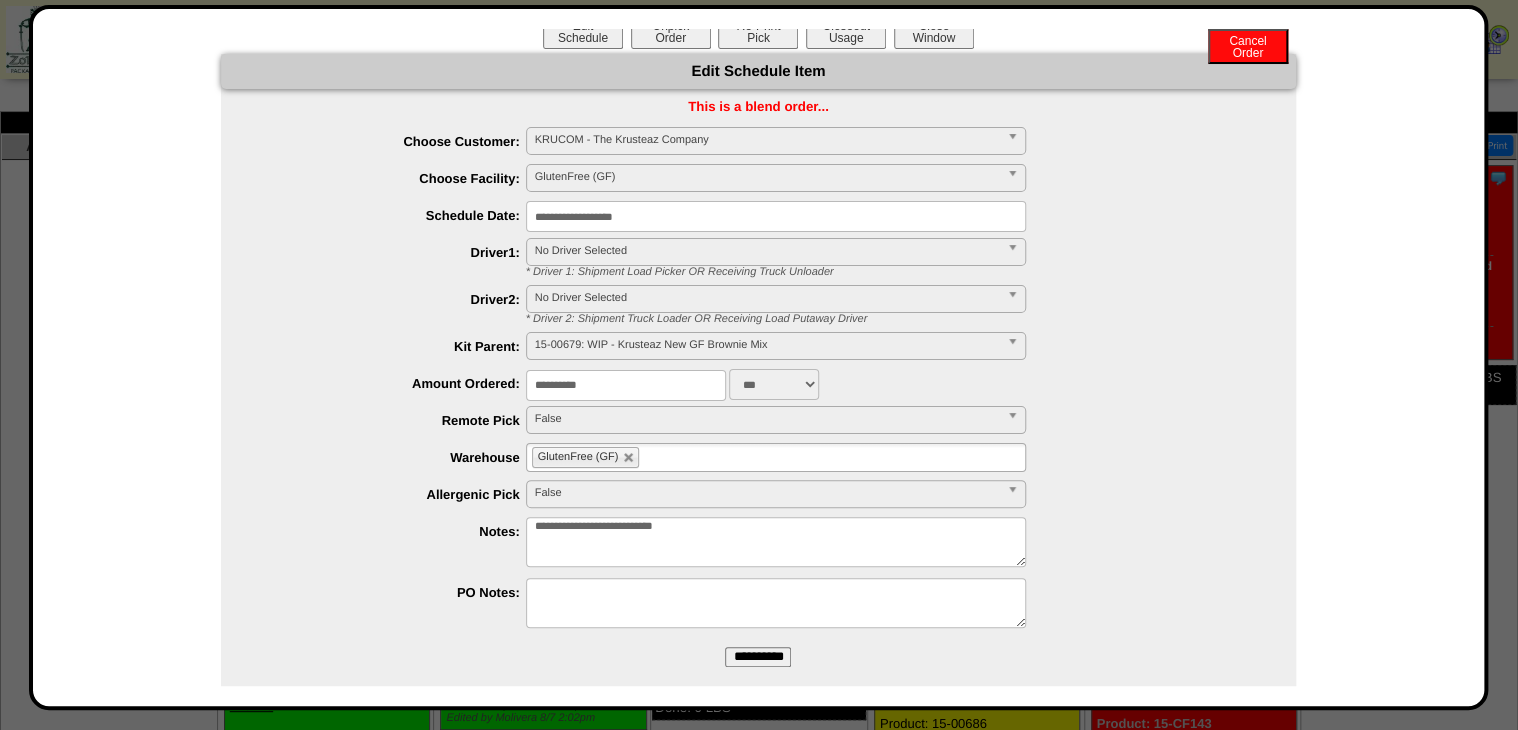 scroll, scrollTop: 0, scrollLeft: 0, axis: both 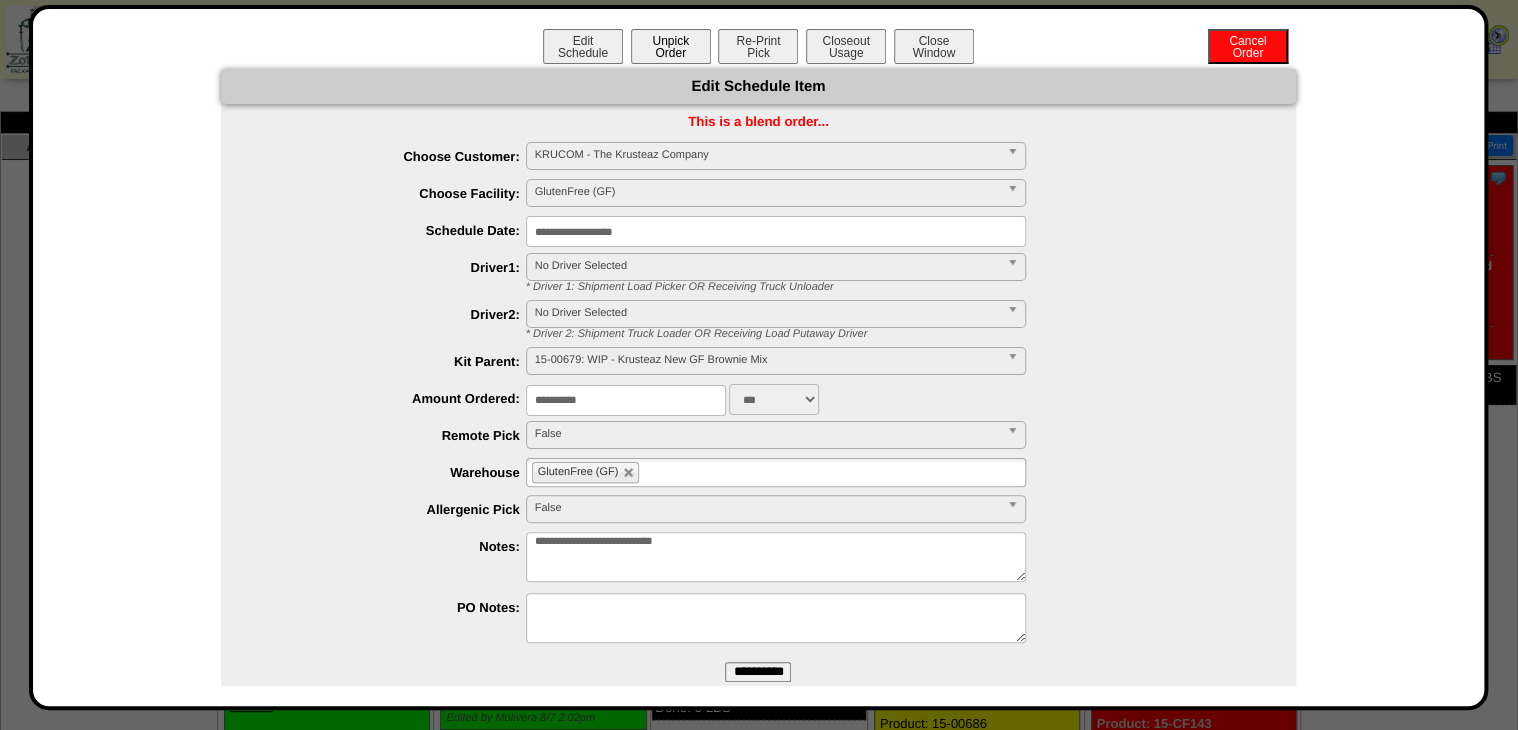 click on "Unpick Order" at bounding box center (671, 46) 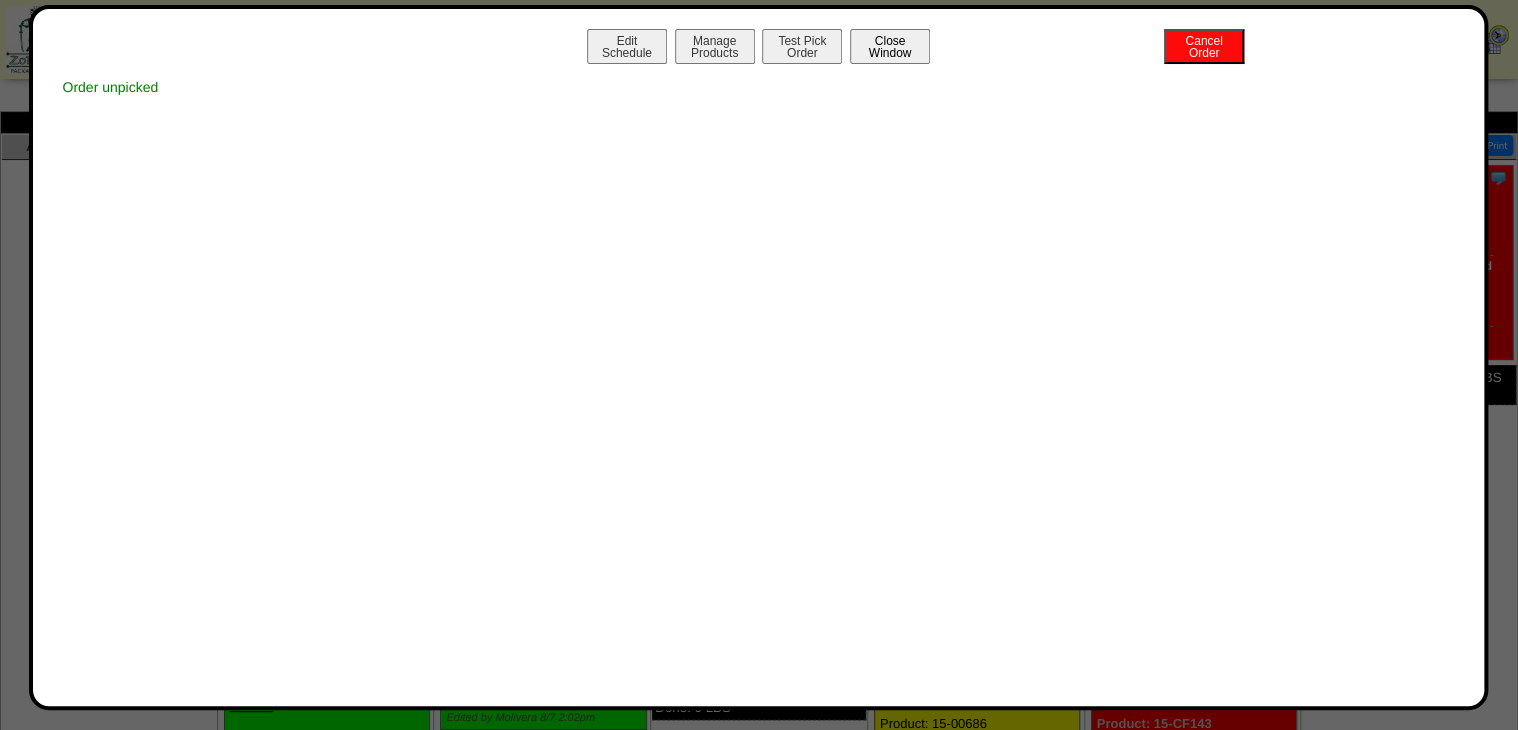 click on "Close Window" at bounding box center (890, 46) 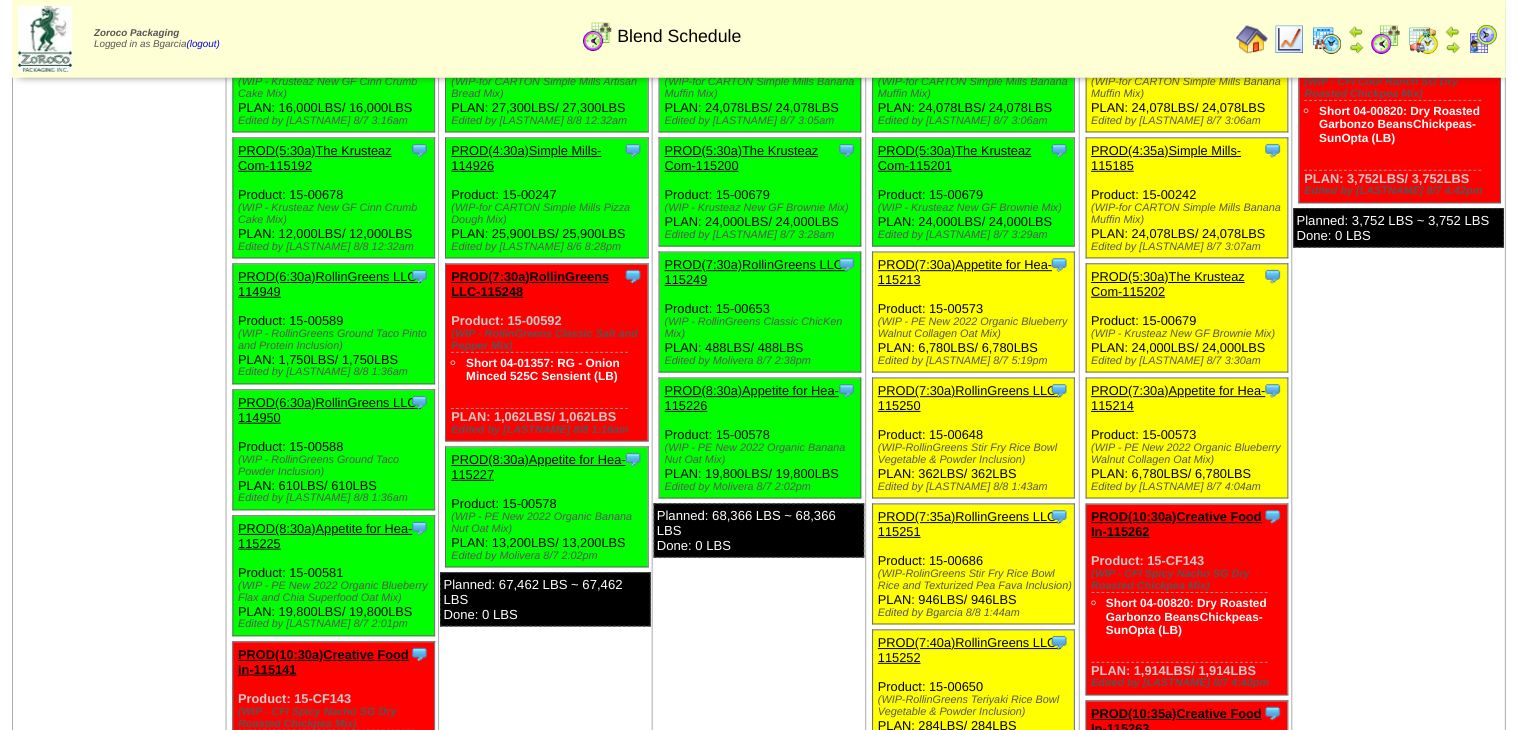 scroll, scrollTop: 160, scrollLeft: 0, axis: vertical 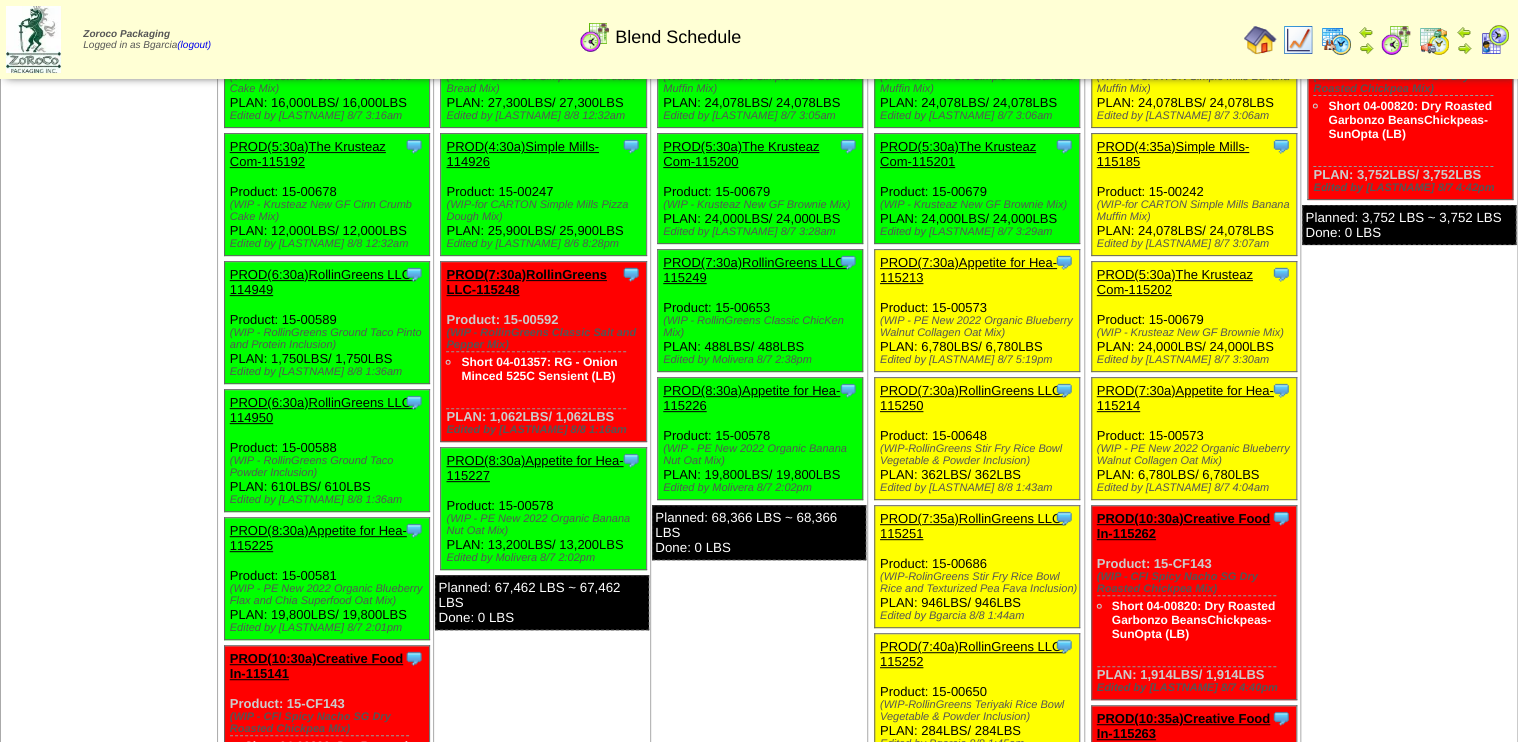 click on "PROD(7:30a)Appetite for Hea-115213" at bounding box center [968, 270] 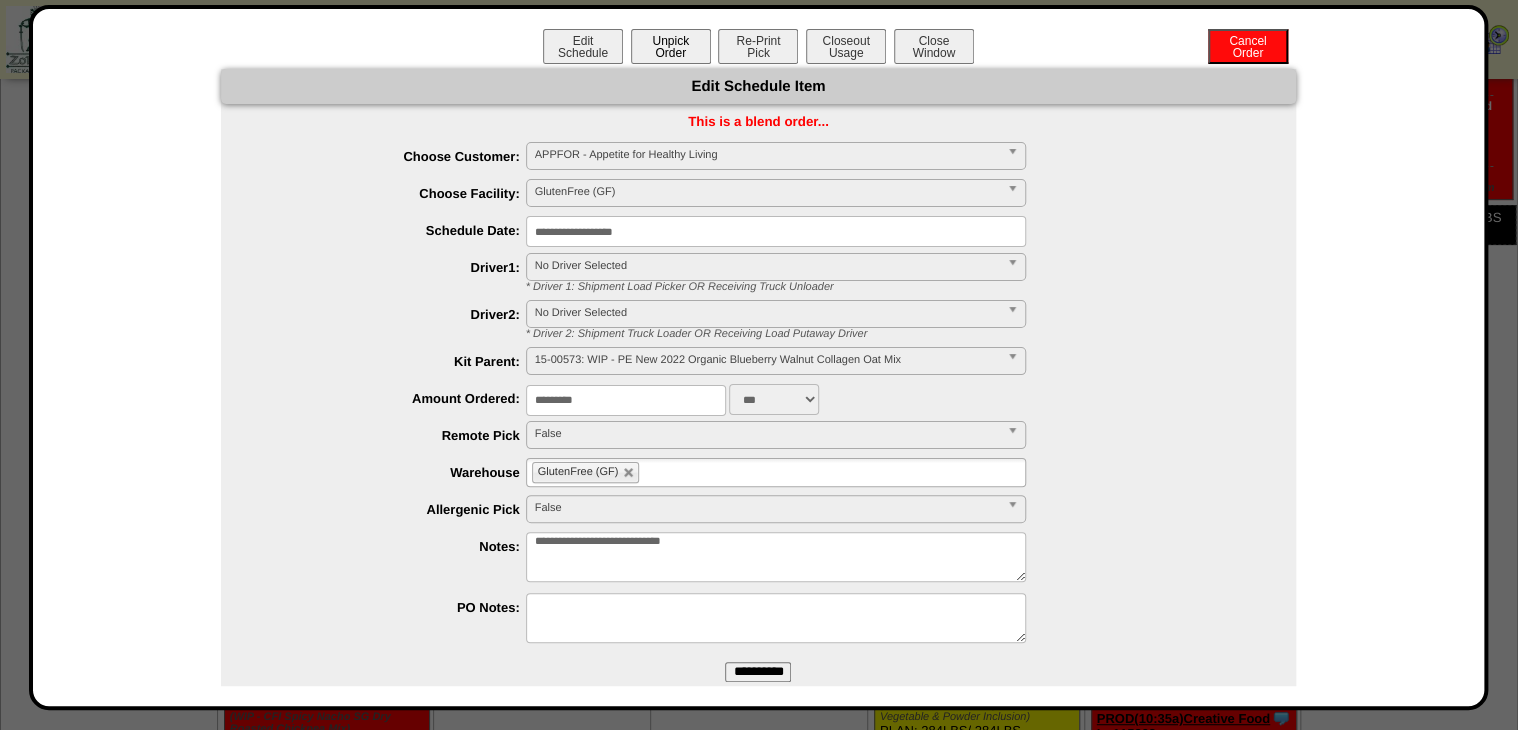 click on "Unpick Order" at bounding box center [671, 46] 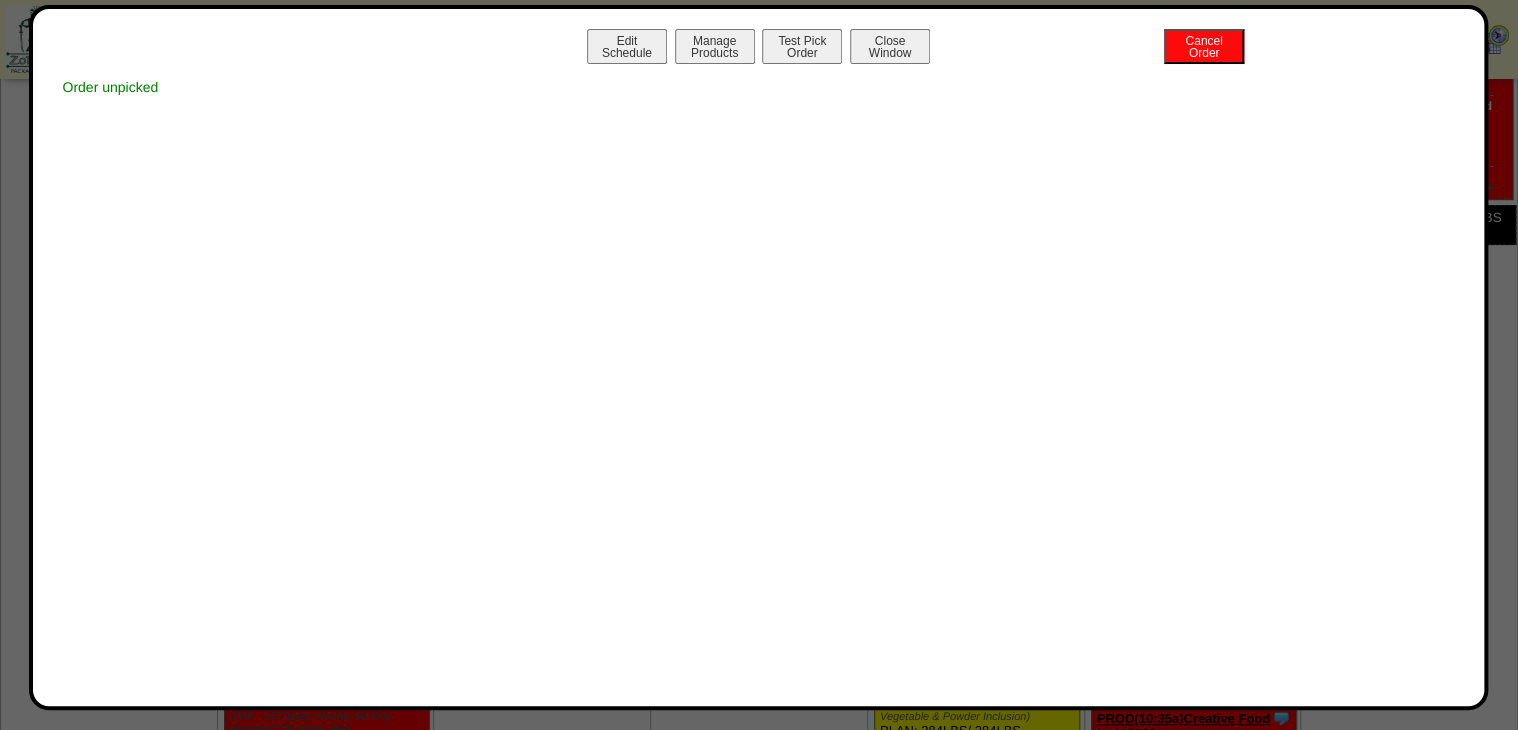 click on "Close Window" at bounding box center (890, 46) 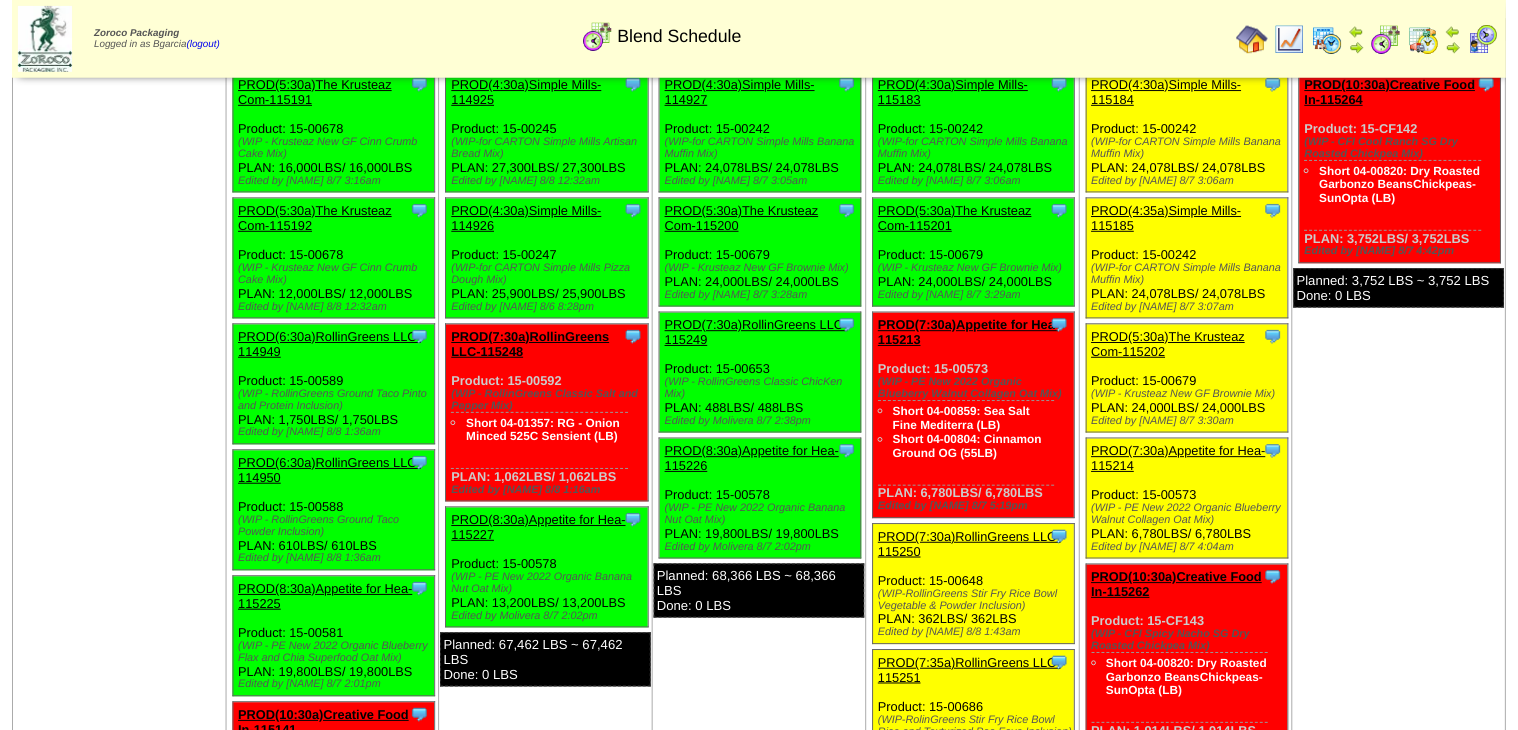 scroll, scrollTop: 160, scrollLeft: 0, axis: vertical 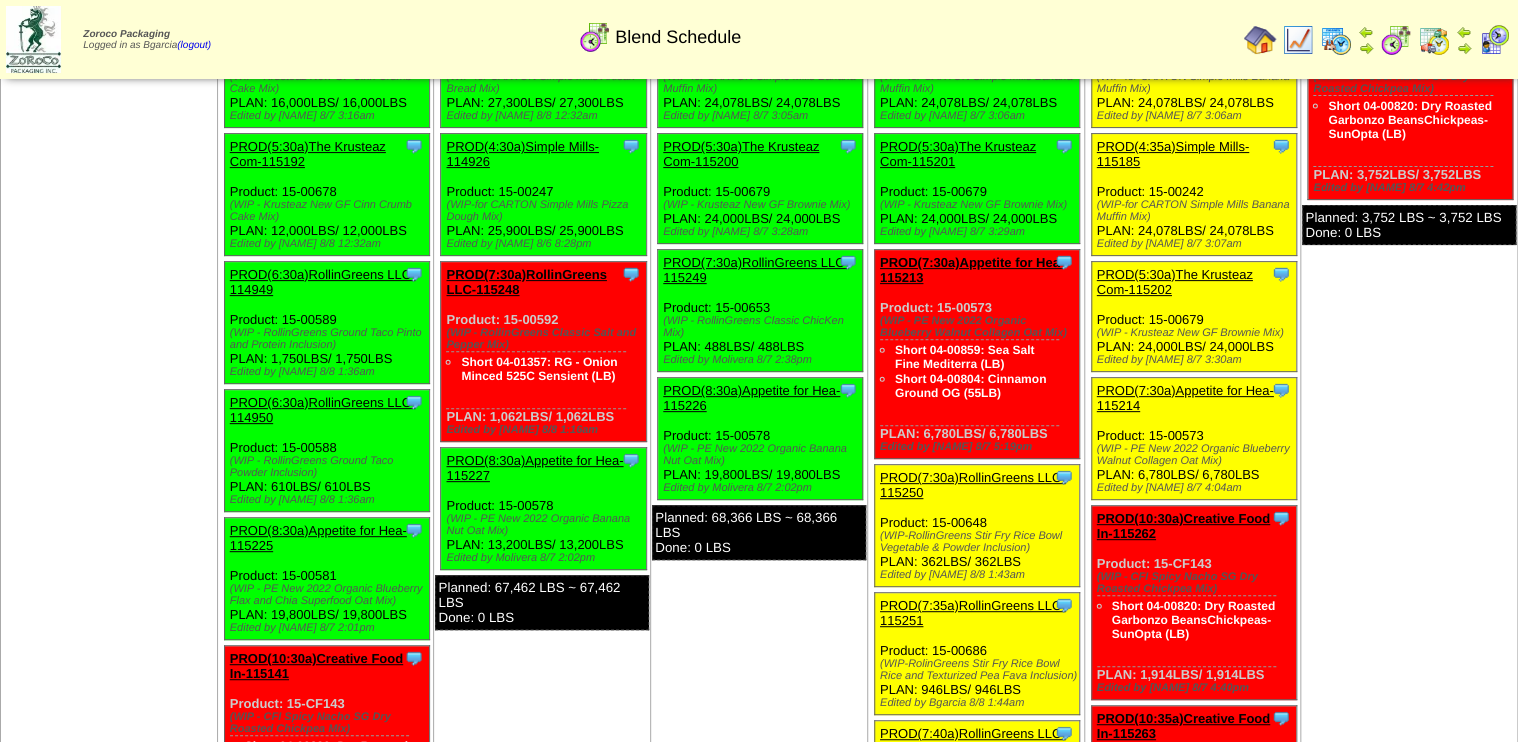 click on "Clone Item
PROD(4:30a)Simple Mills-115183
Simple Mills
ScheduleID: 115183
5923.188 LBS: 04-001128
(Simple Mills - Almond Flour Natural (25LB))
5140.653 LBS: 04-00352
(Simple Mills - Arrowroot Powder - Avafina/Agridient (LB))" at bounding box center [976, 646] 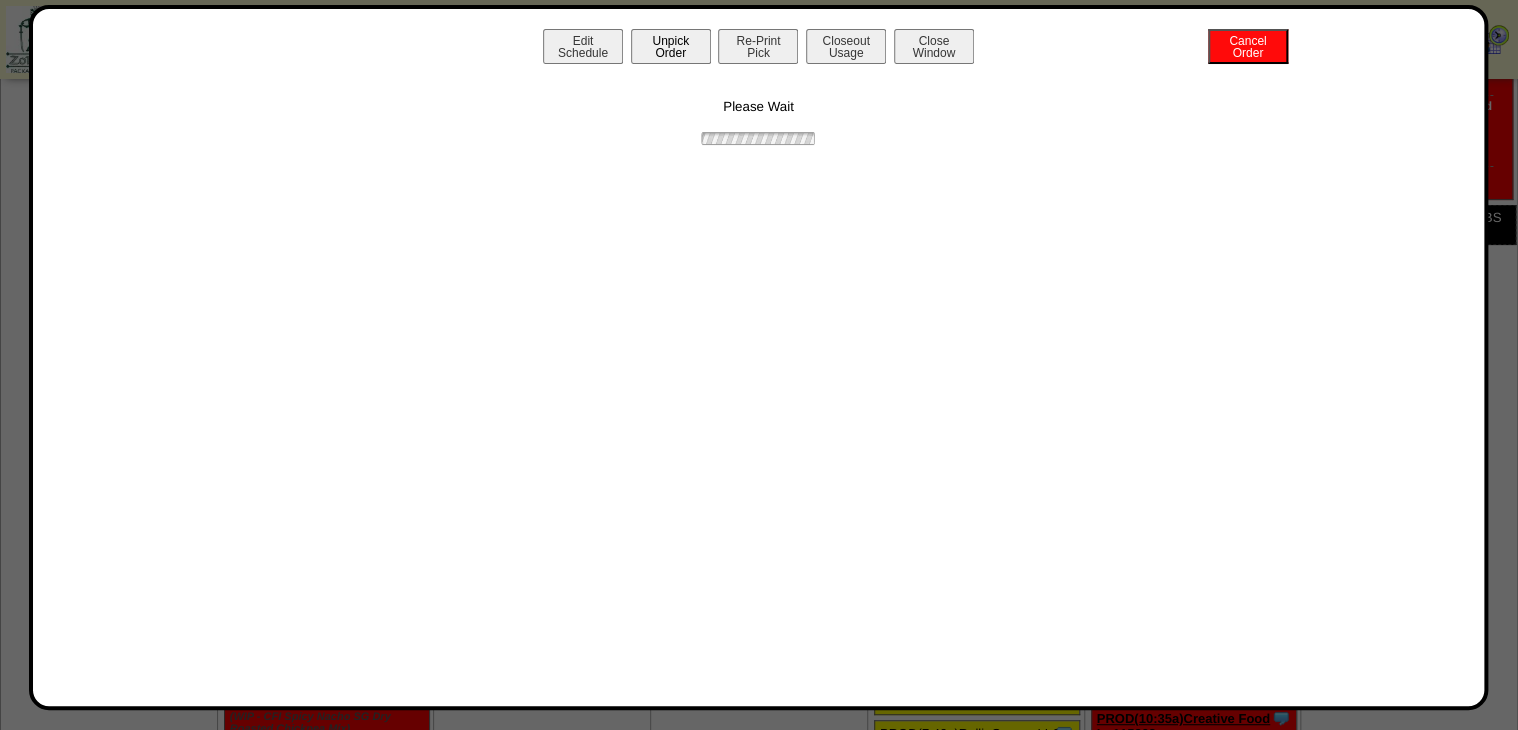 click on "Unpick Order" at bounding box center [671, 46] 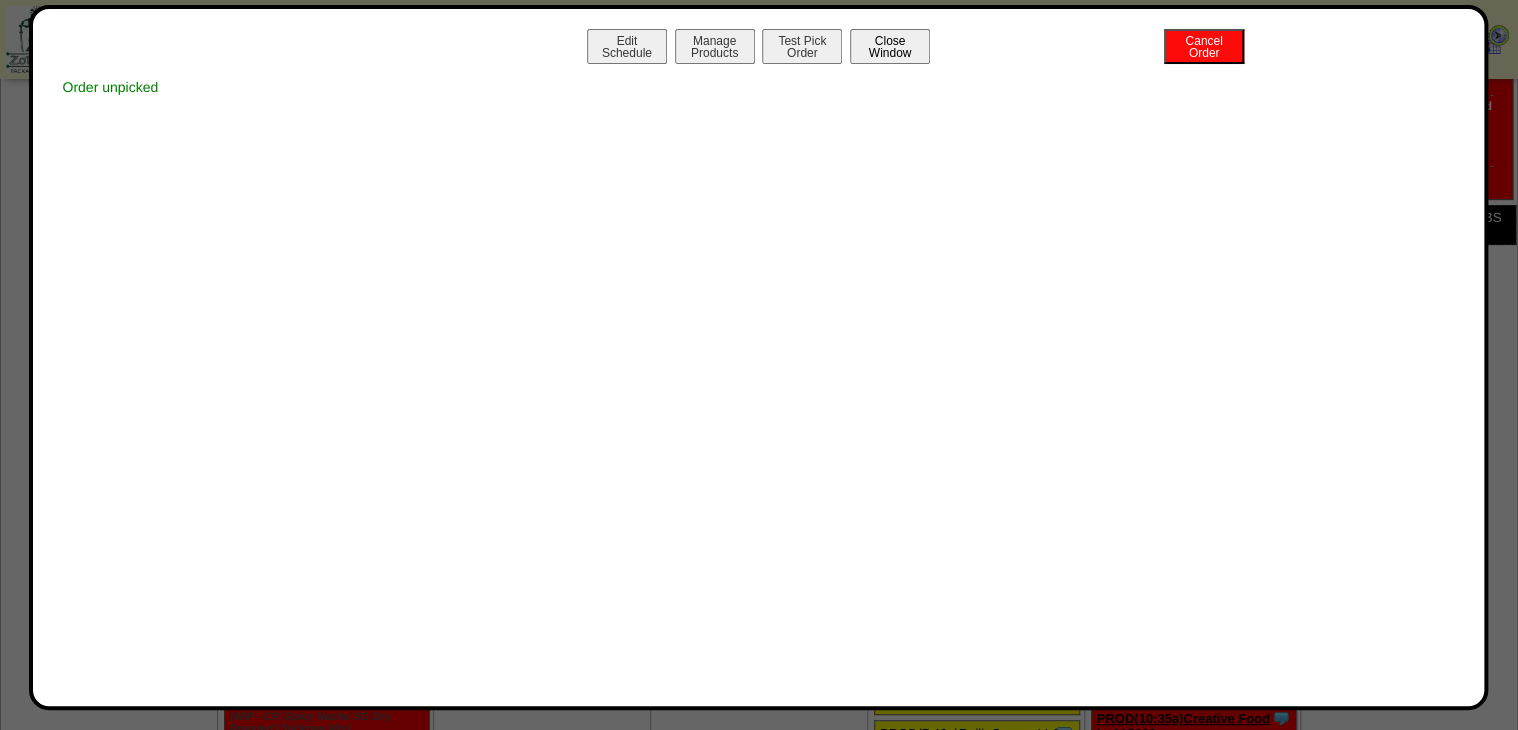 click on "Close Window" at bounding box center [890, 46] 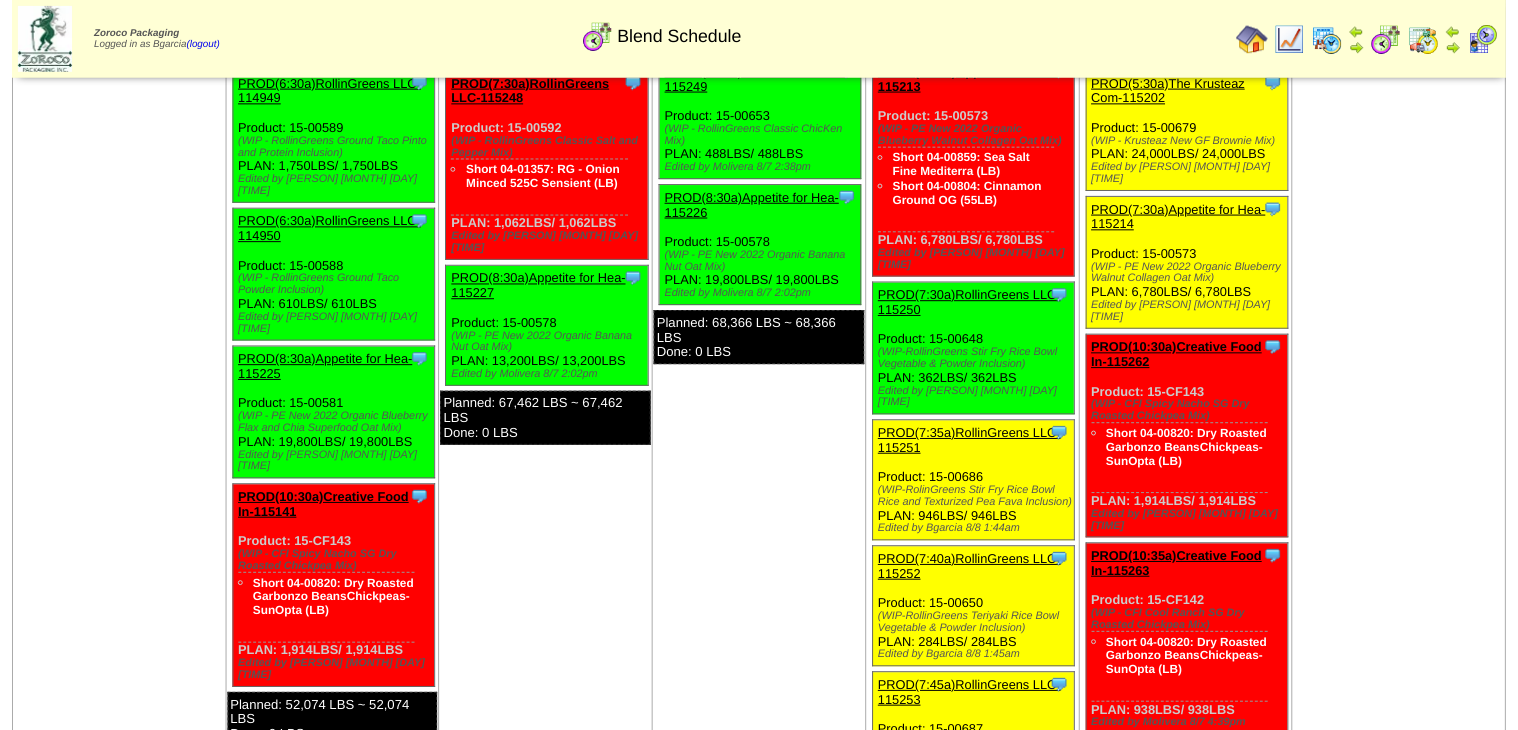 scroll, scrollTop: 400, scrollLeft: 0, axis: vertical 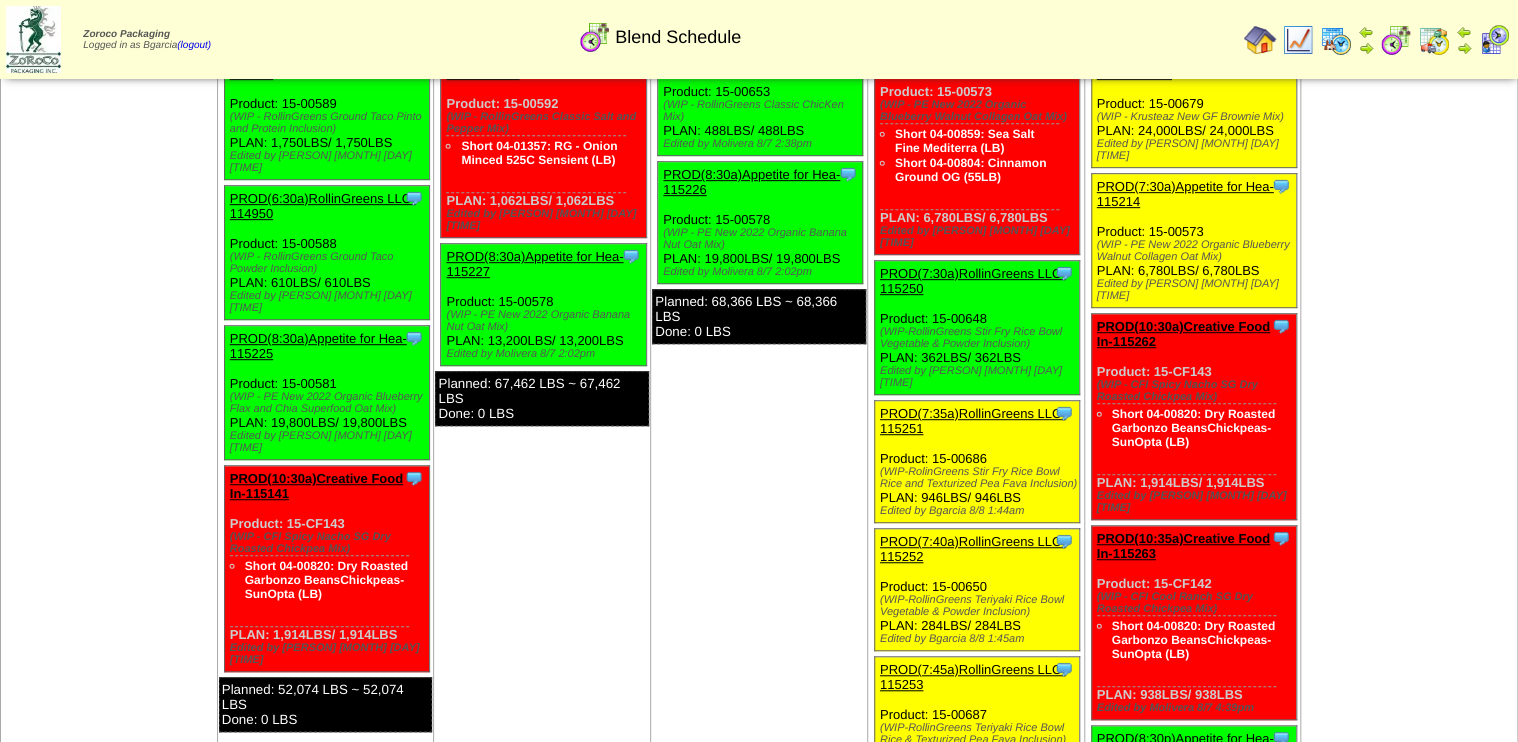 click on "PROD(7:35a)RollinGreens LLC-115251" at bounding box center (973, 373) 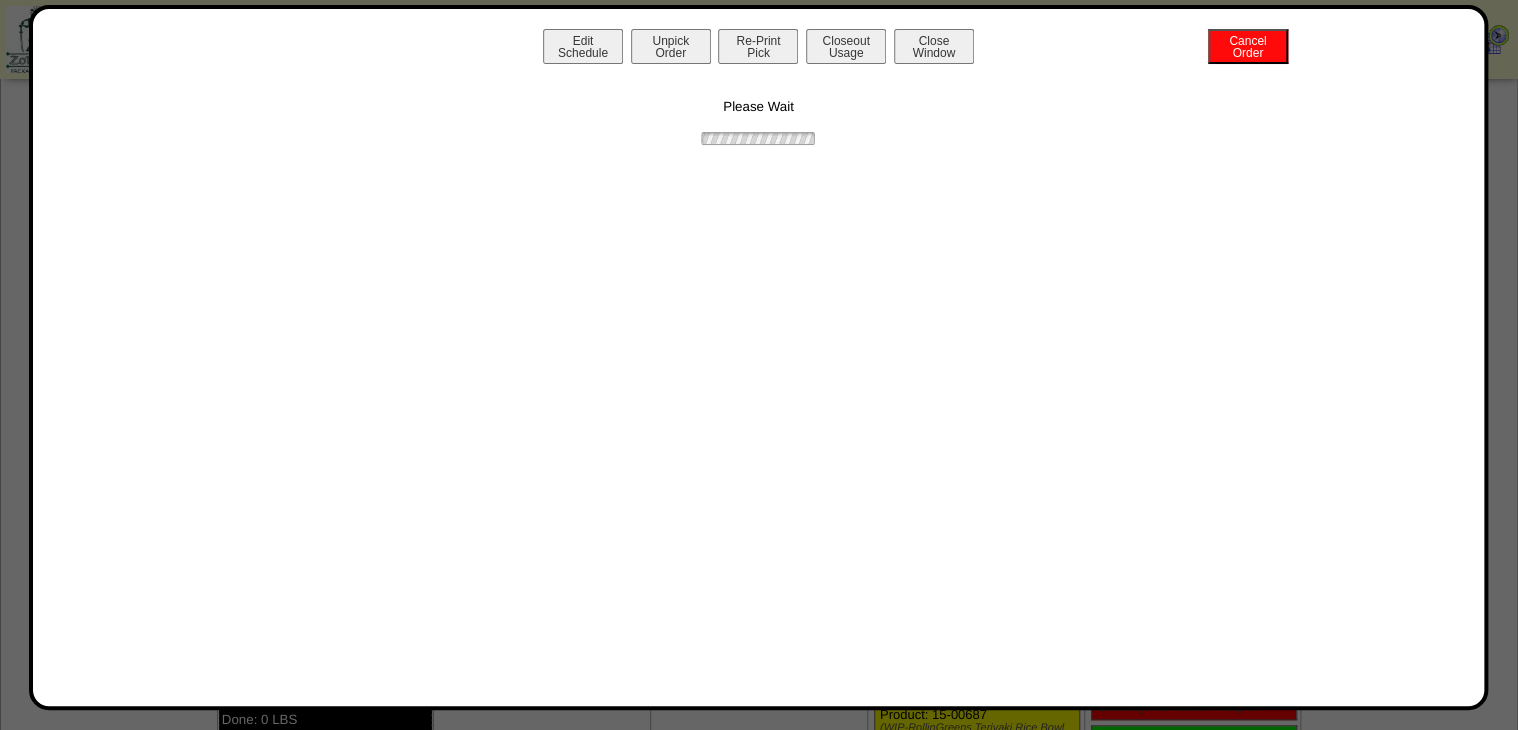 click on "Edit Schedule
Unpick Order
Re-Print Pick
Closeout Usage
Cancel Order
Close Window
Please Wait" at bounding box center (759, 357) 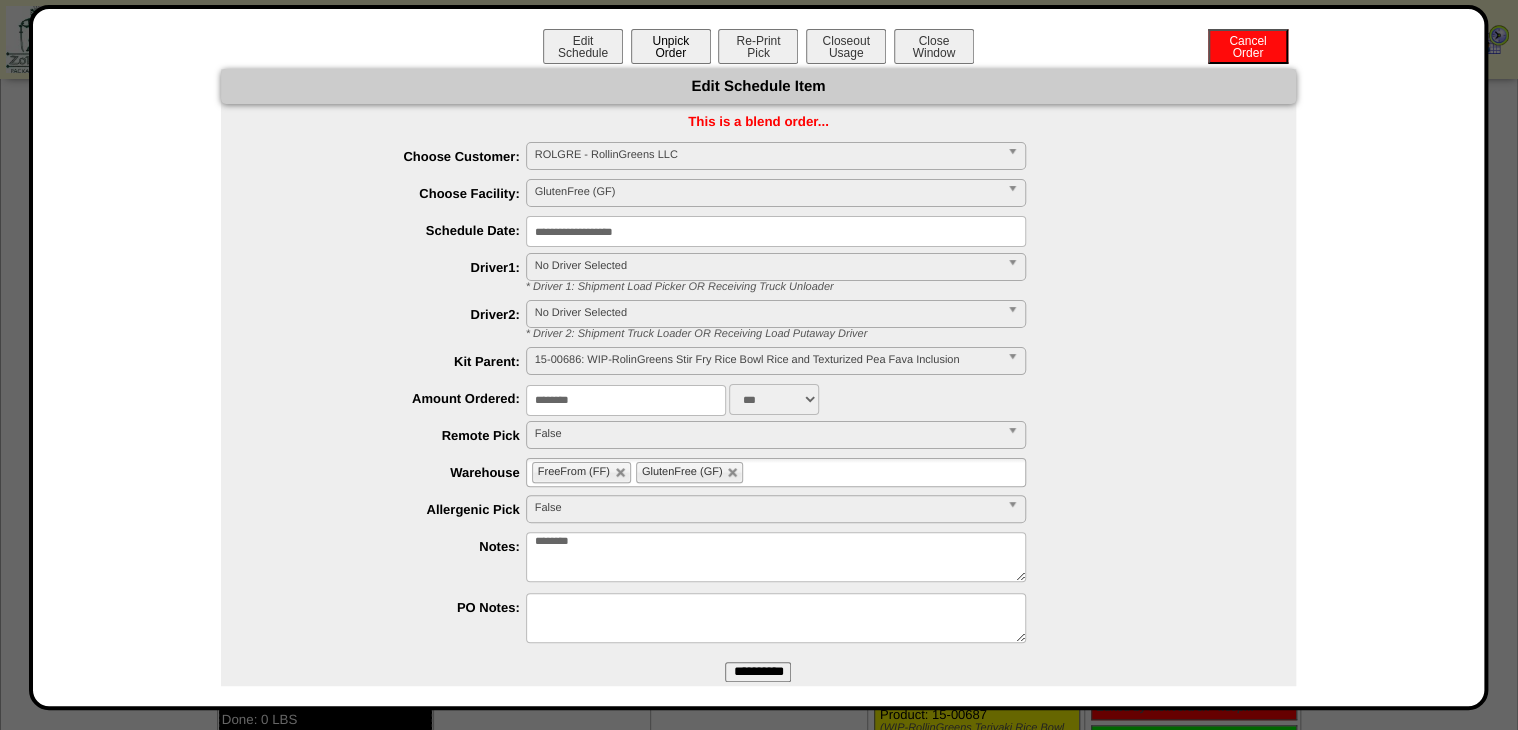 click on "Unpick Order" at bounding box center (671, 46) 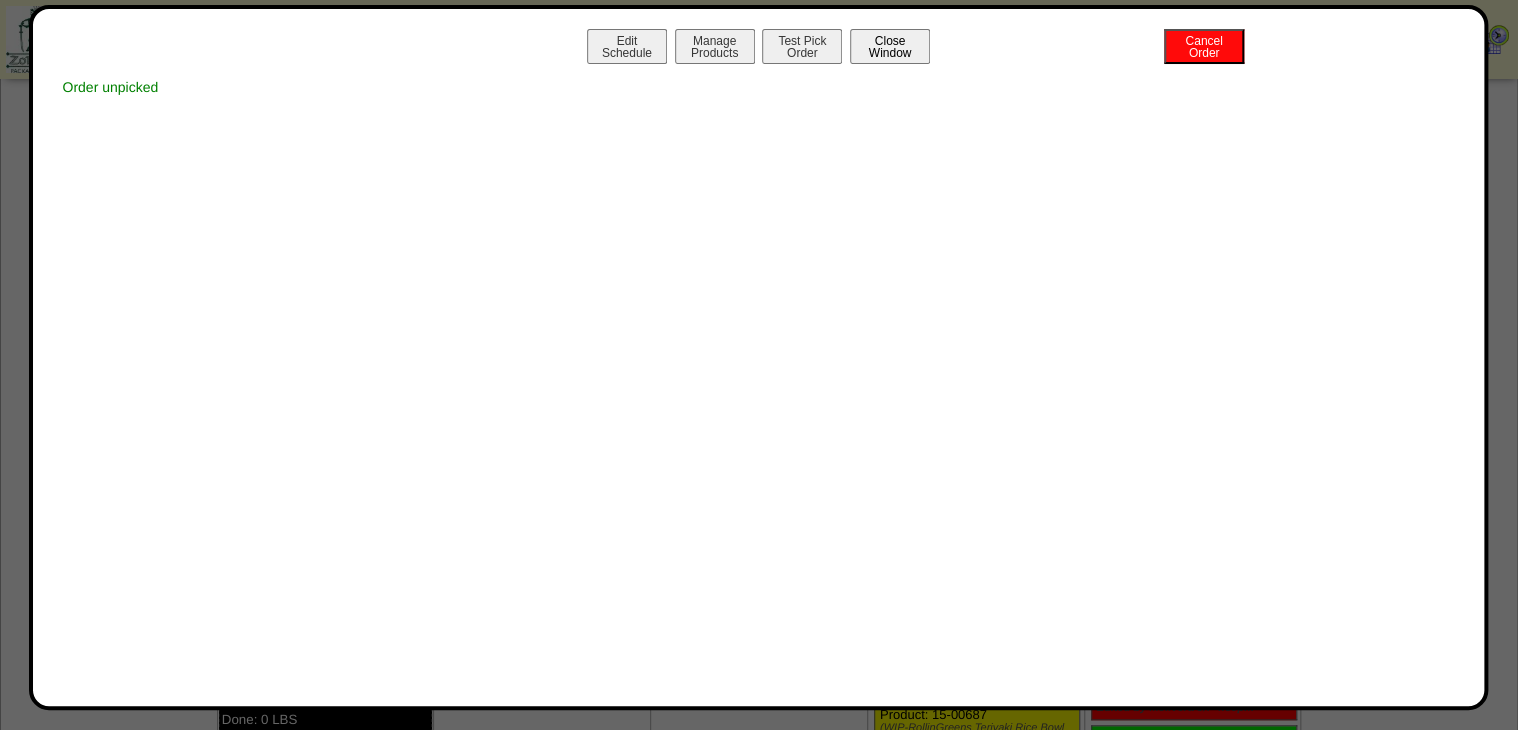 click on "Close Window" at bounding box center (890, 46) 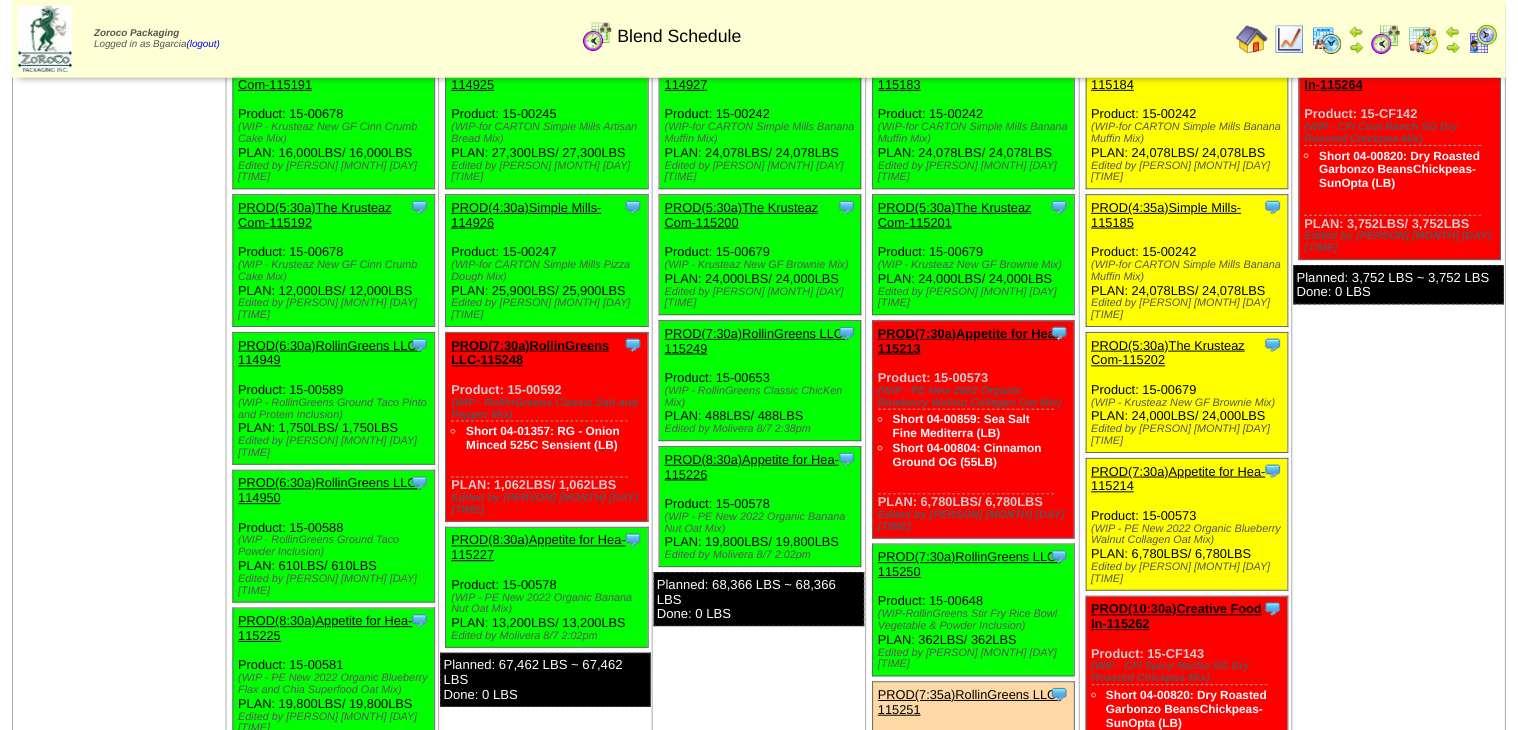 scroll, scrollTop: 80, scrollLeft: 0, axis: vertical 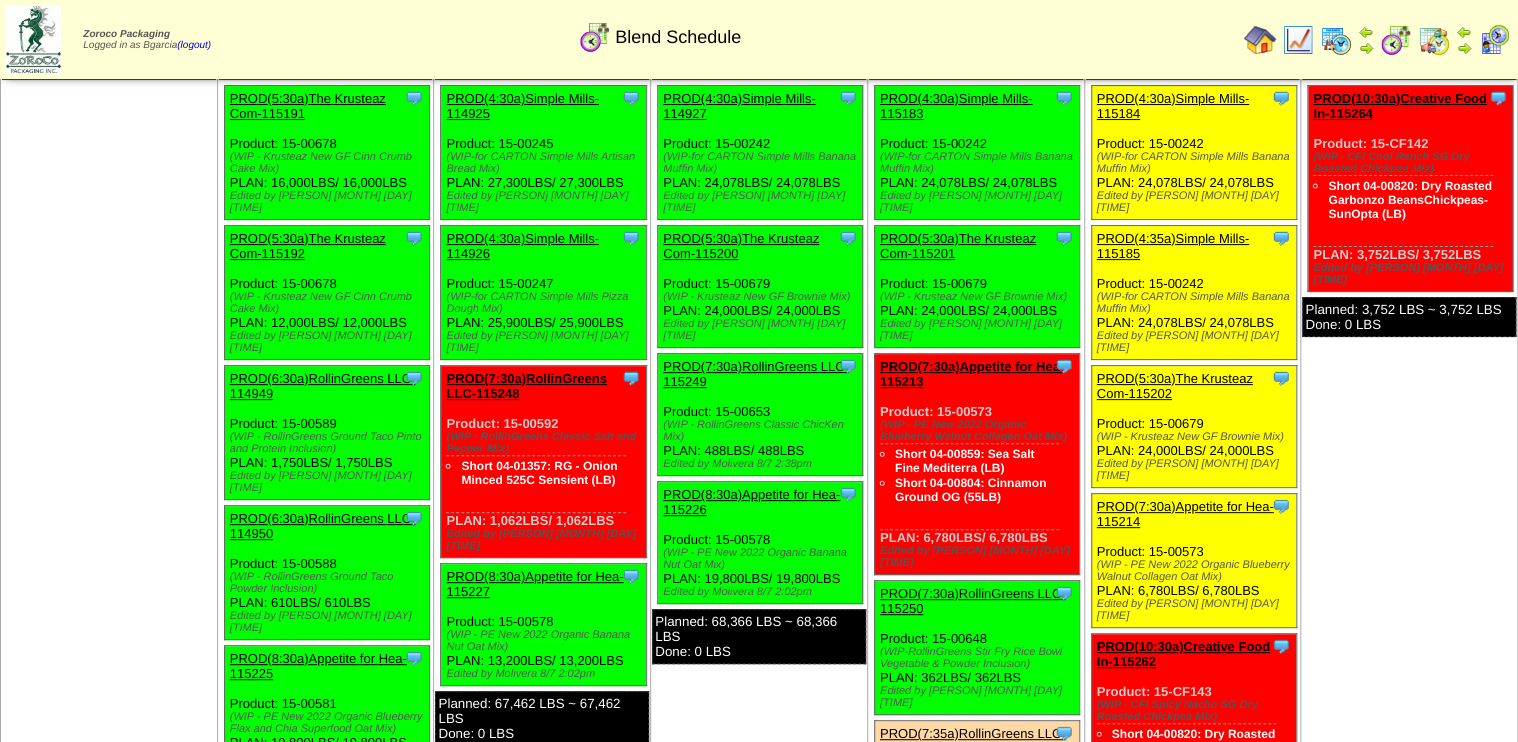 click on "PROD(4:30a)Simple Mills-115184" at bounding box center [1192, 106] 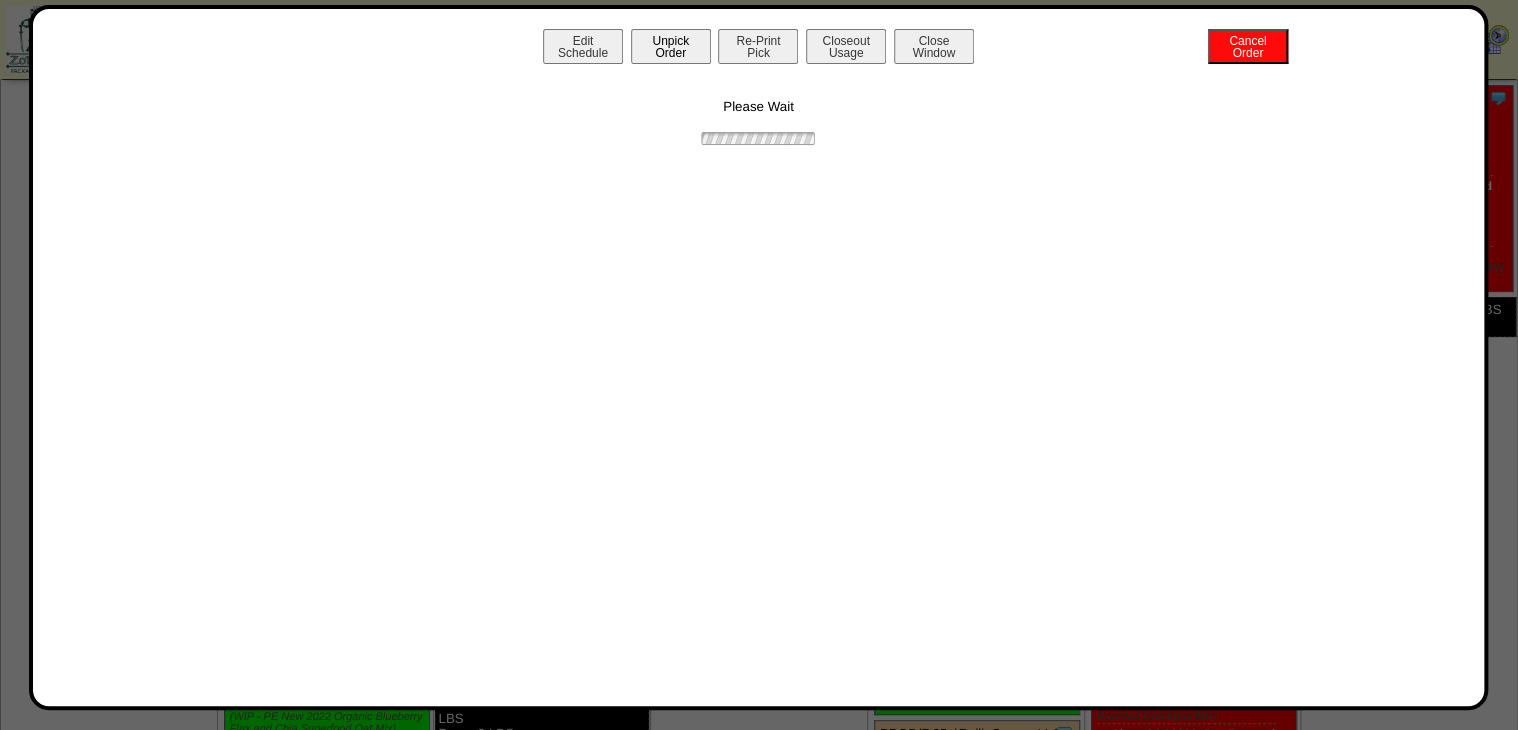 click on "Unpick Order" at bounding box center (671, 46) 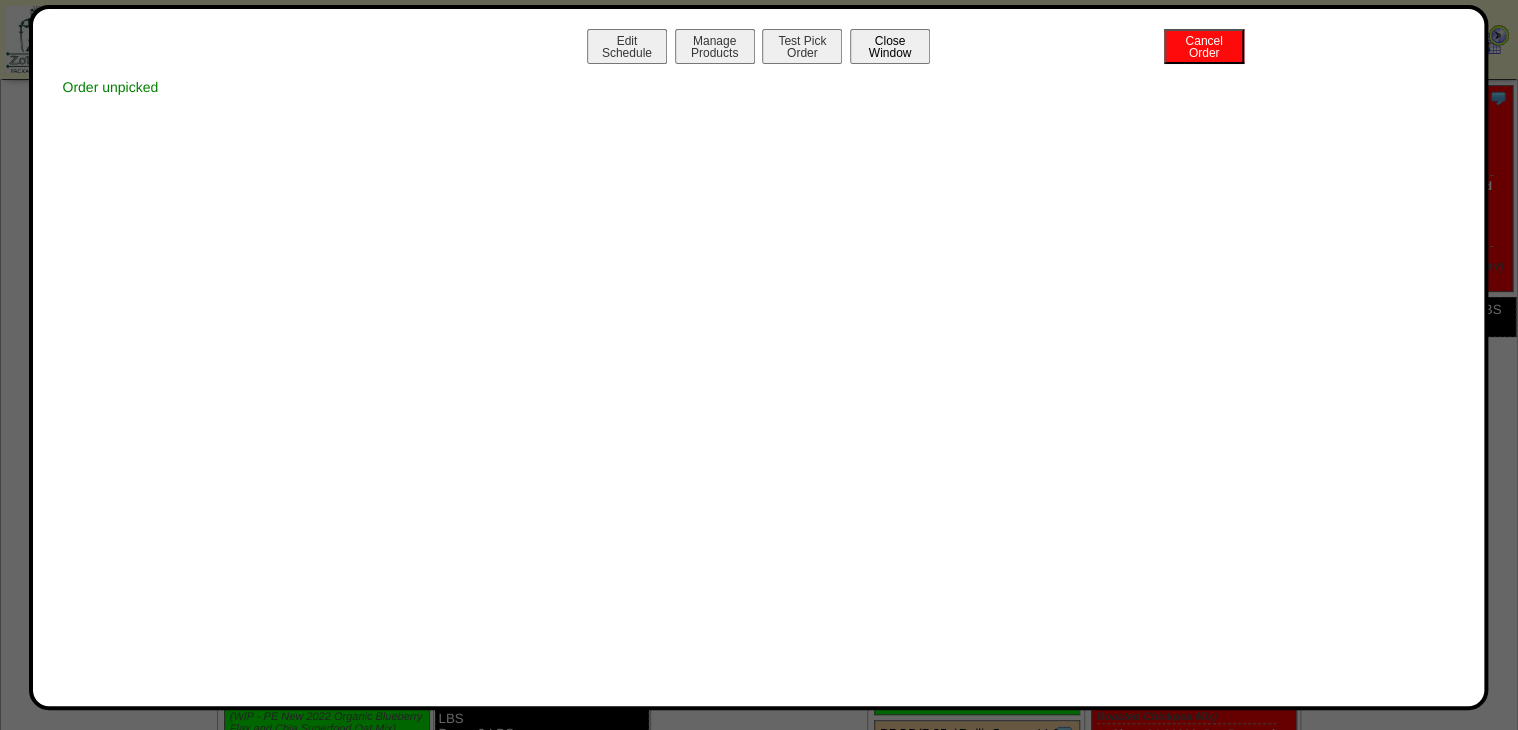 click on "Close Window" at bounding box center [890, 46] 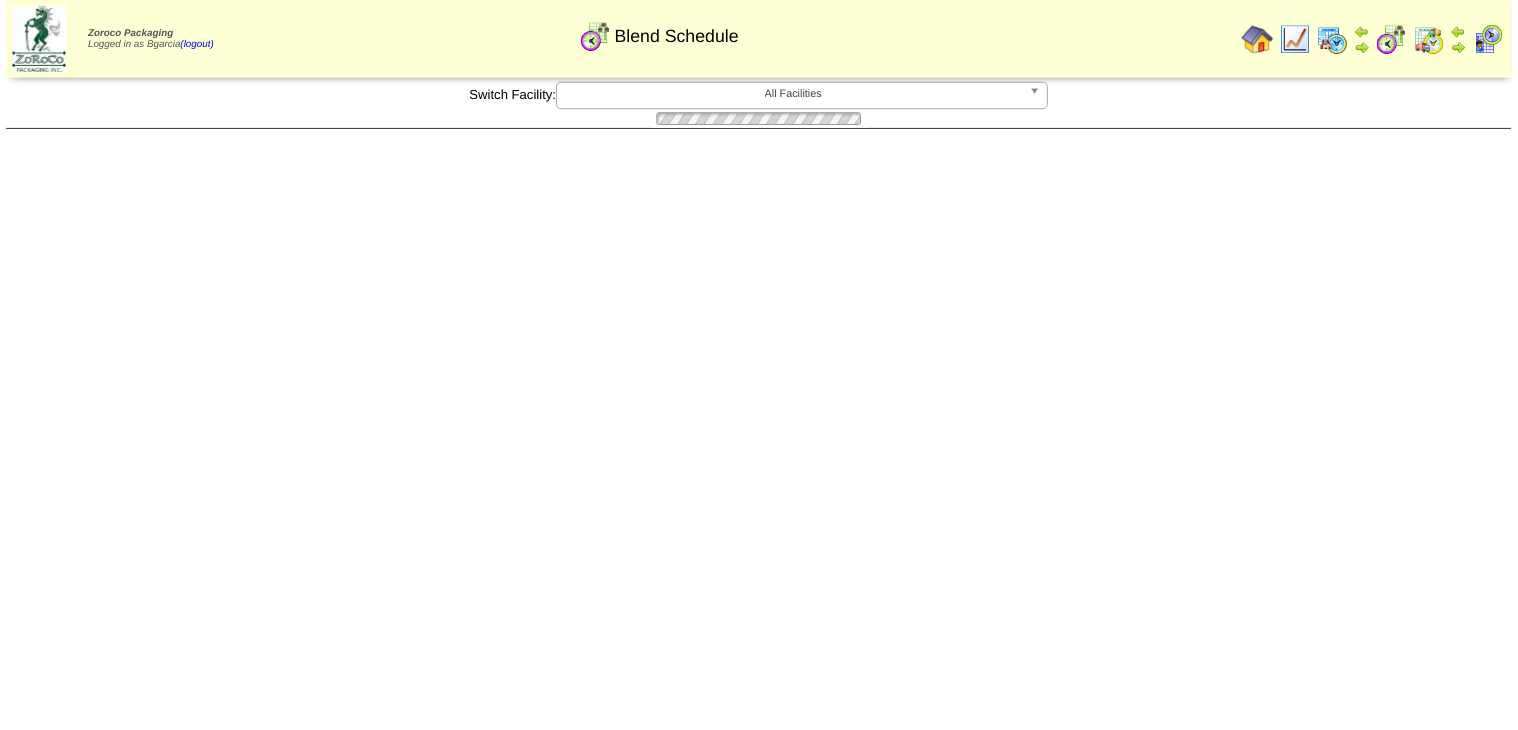 scroll, scrollTop: 0, scrollLeft: 0, axis: both 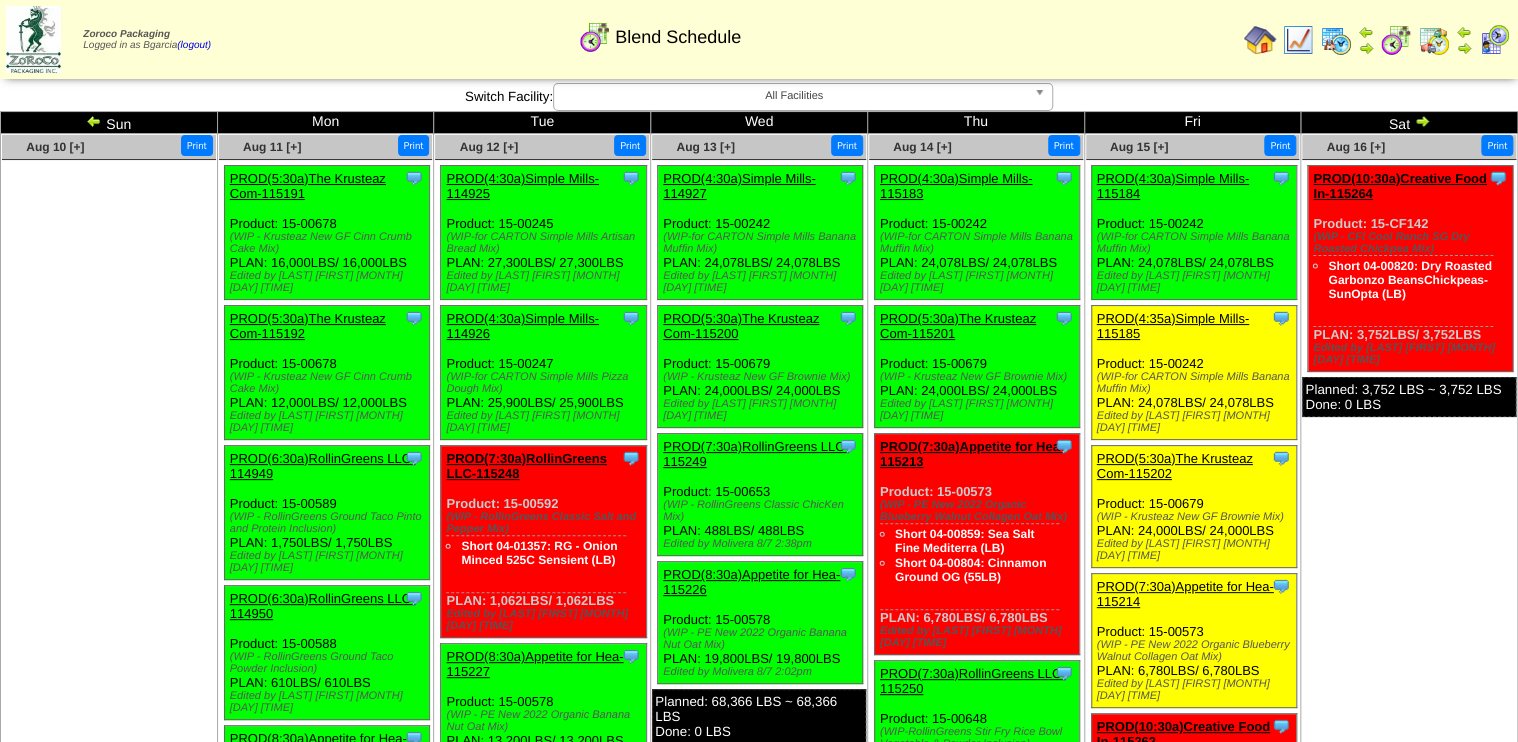 click on "PROD(4:35a)Simple Mills-115185" at bounding box center (1173, 314) 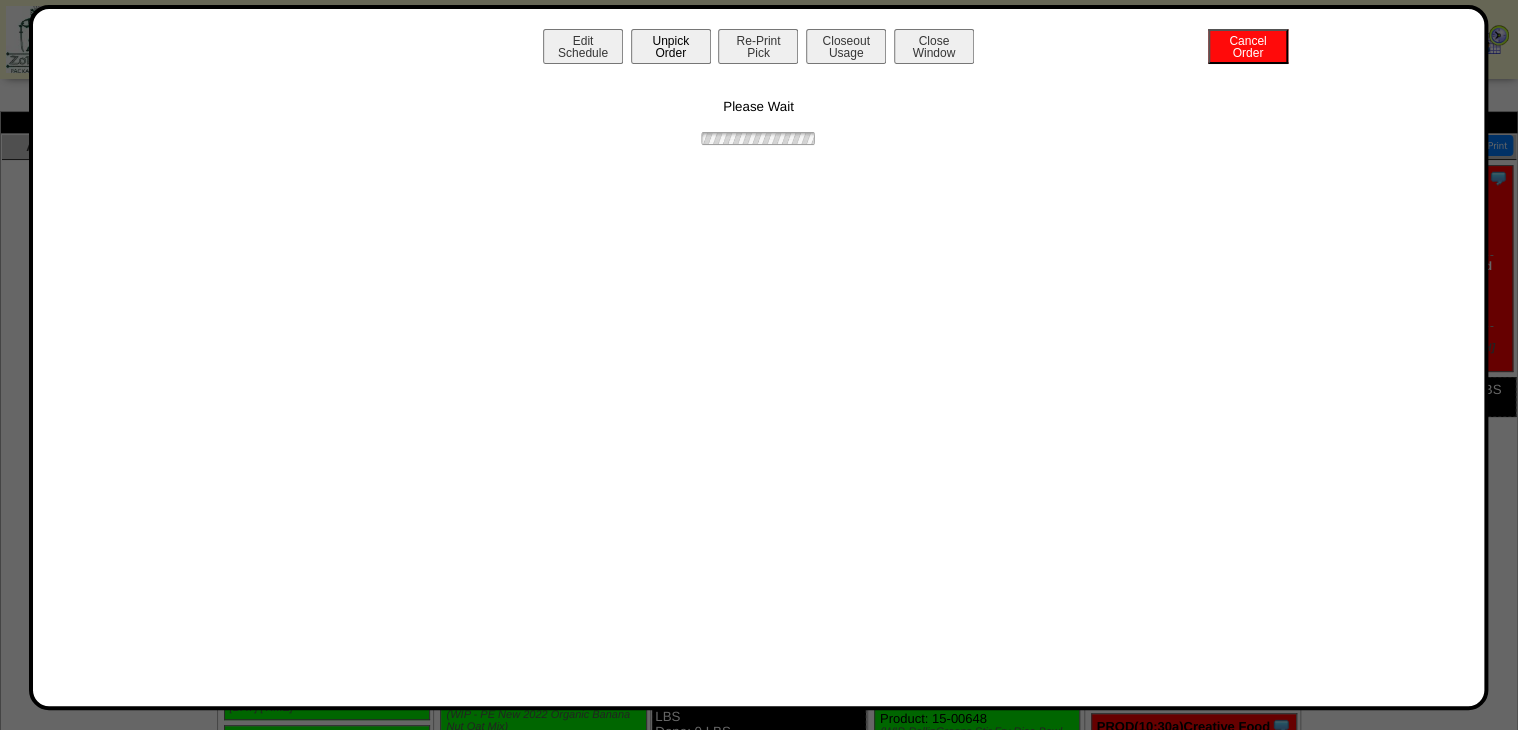 click on "Unpick Order" at bounding box center [671, 46] 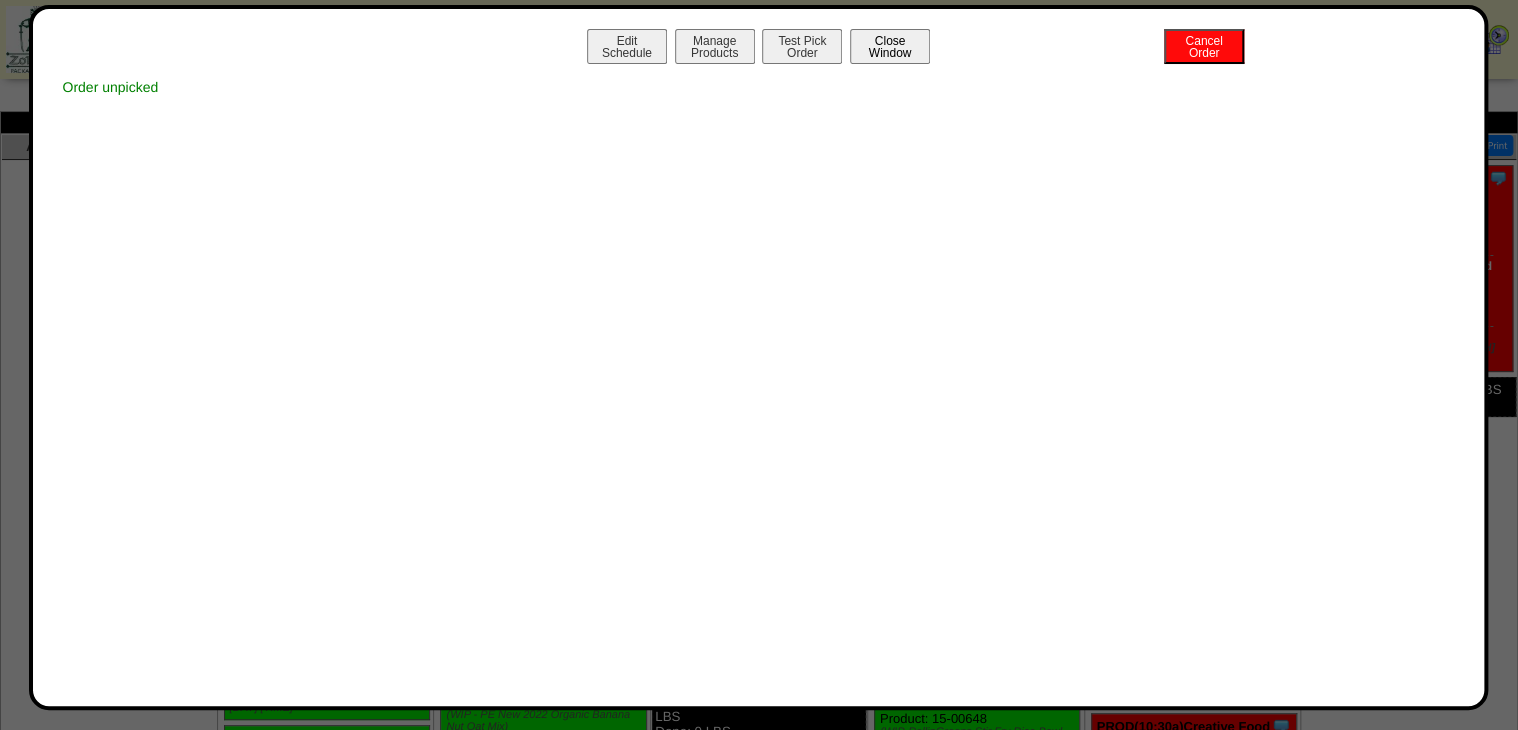 click on "Close Window" at bounding box center (890, 46) 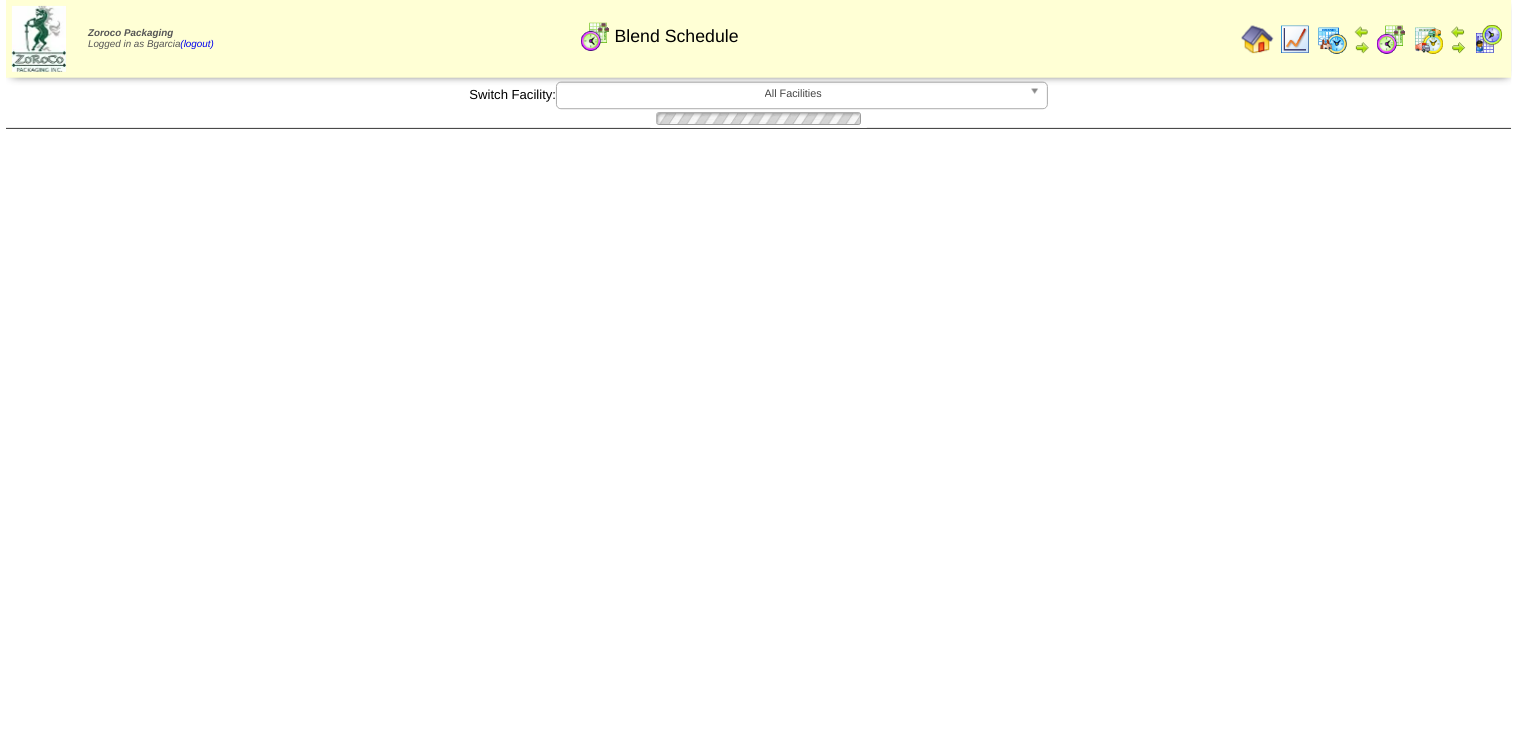scroll, scrollTop: 0, scrollLeft: 0, axis: both 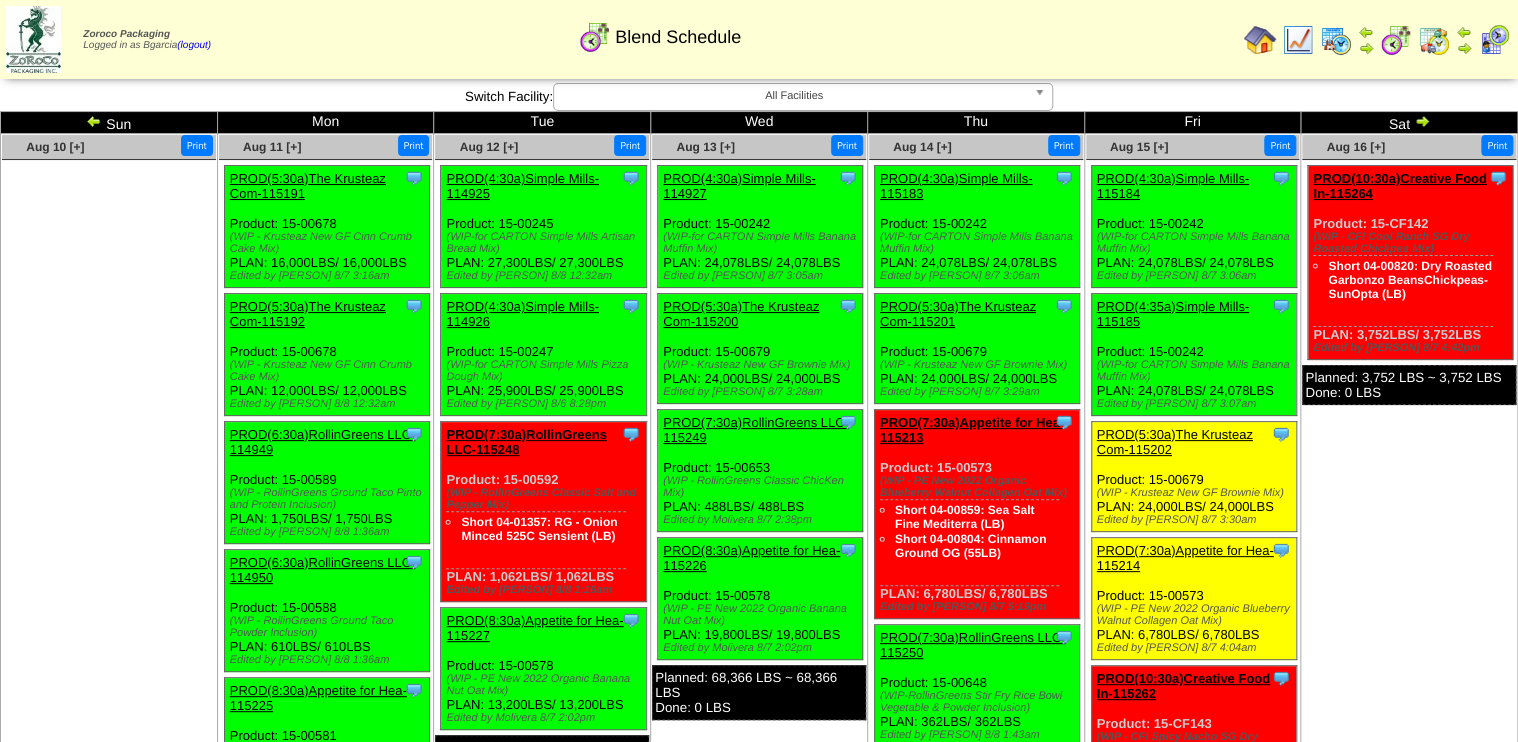 click on "PROD(5:30a)The Krusteaz Com-115202" at bounding box center [1175, 466] 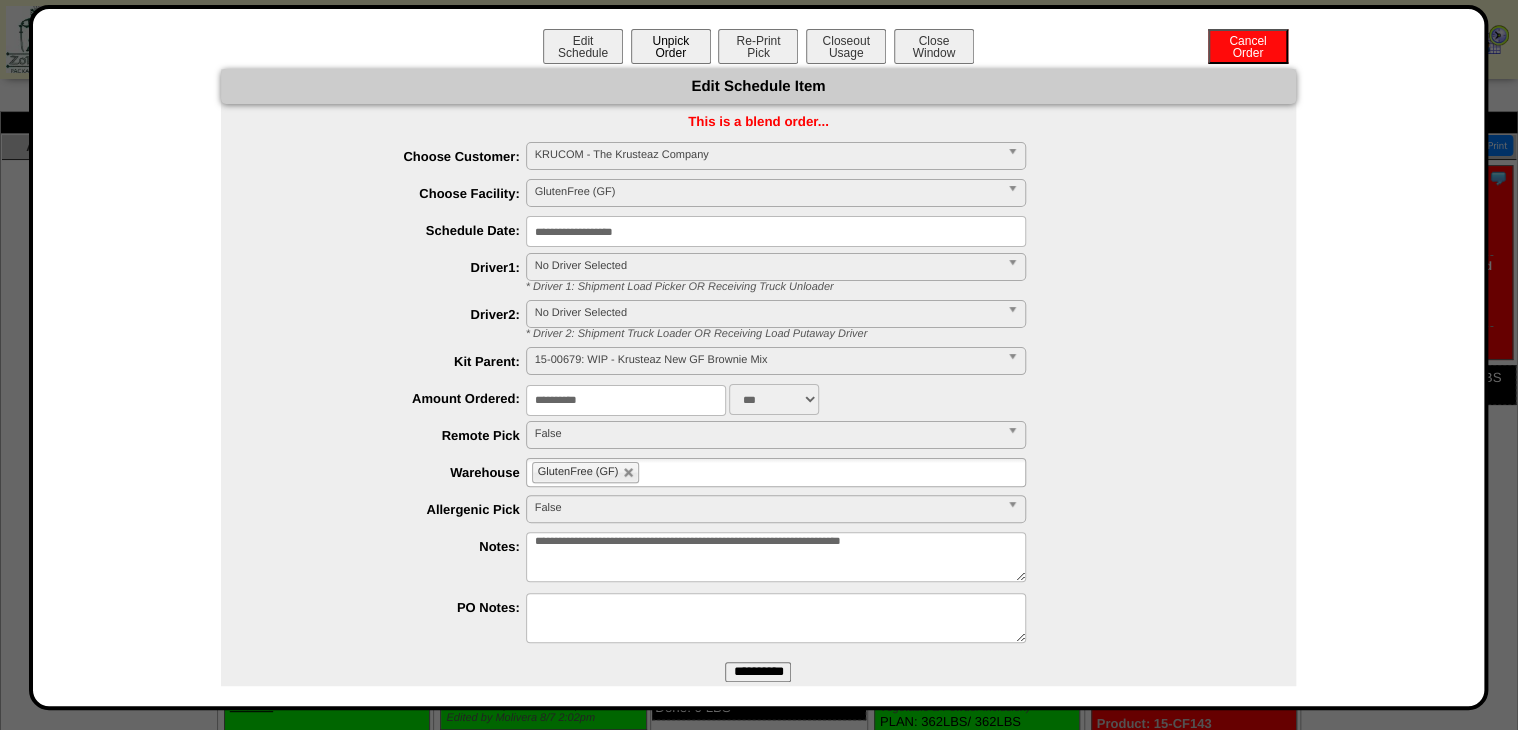 click on "Unpick Order" at bounding box center [671, 46] 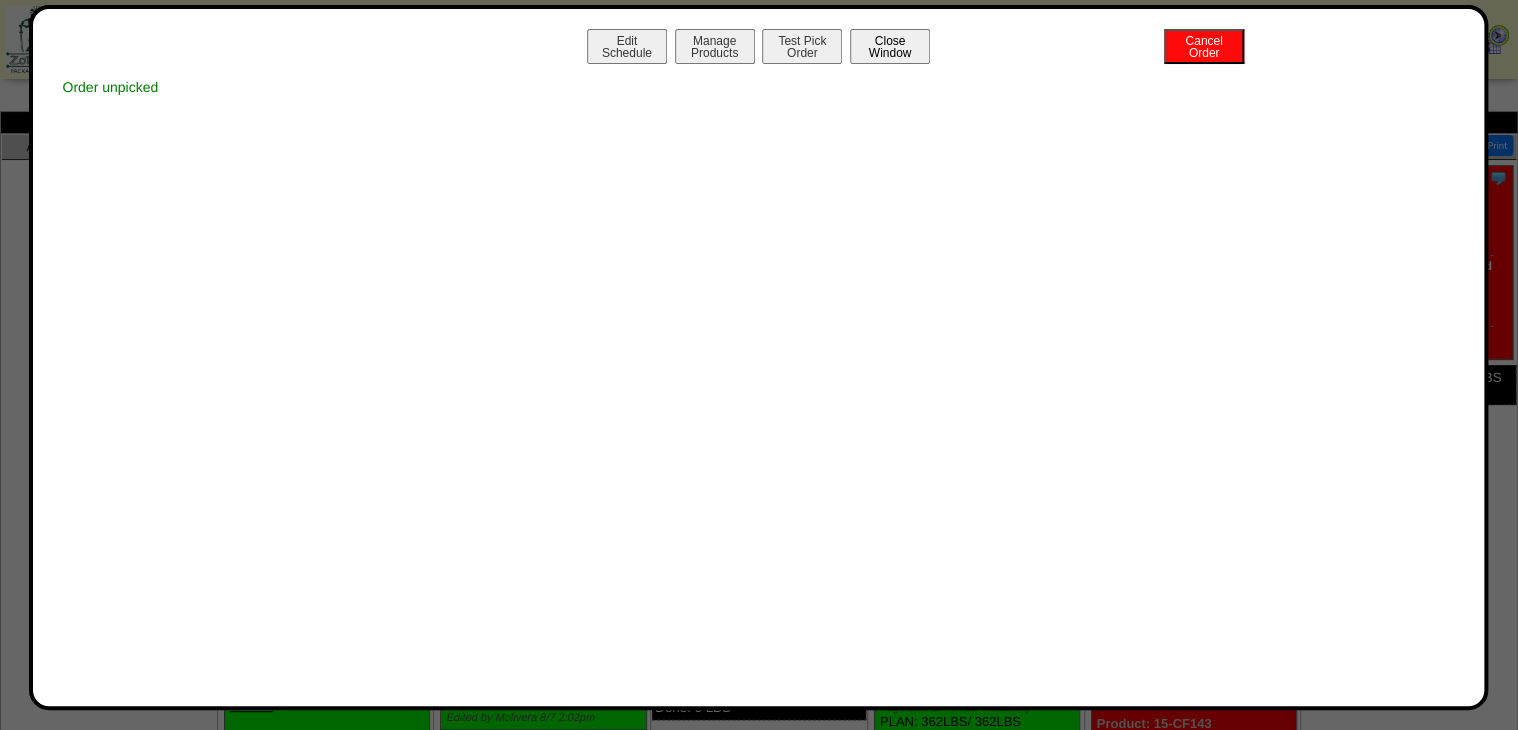 click on "Close Window" at bounding box center (890, 46) 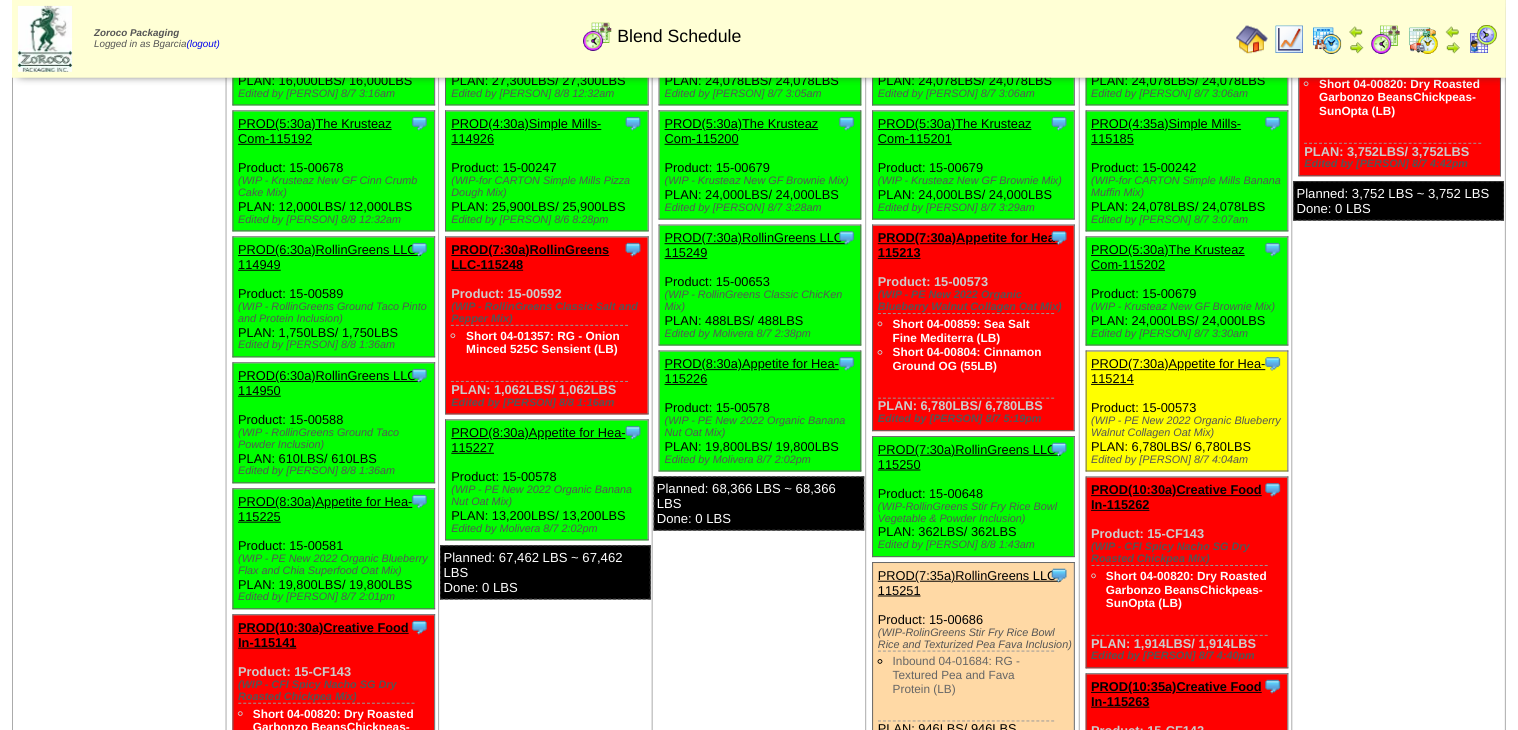 scroll, scrollTop: 240, scrollLeft: 0, axis: vertical 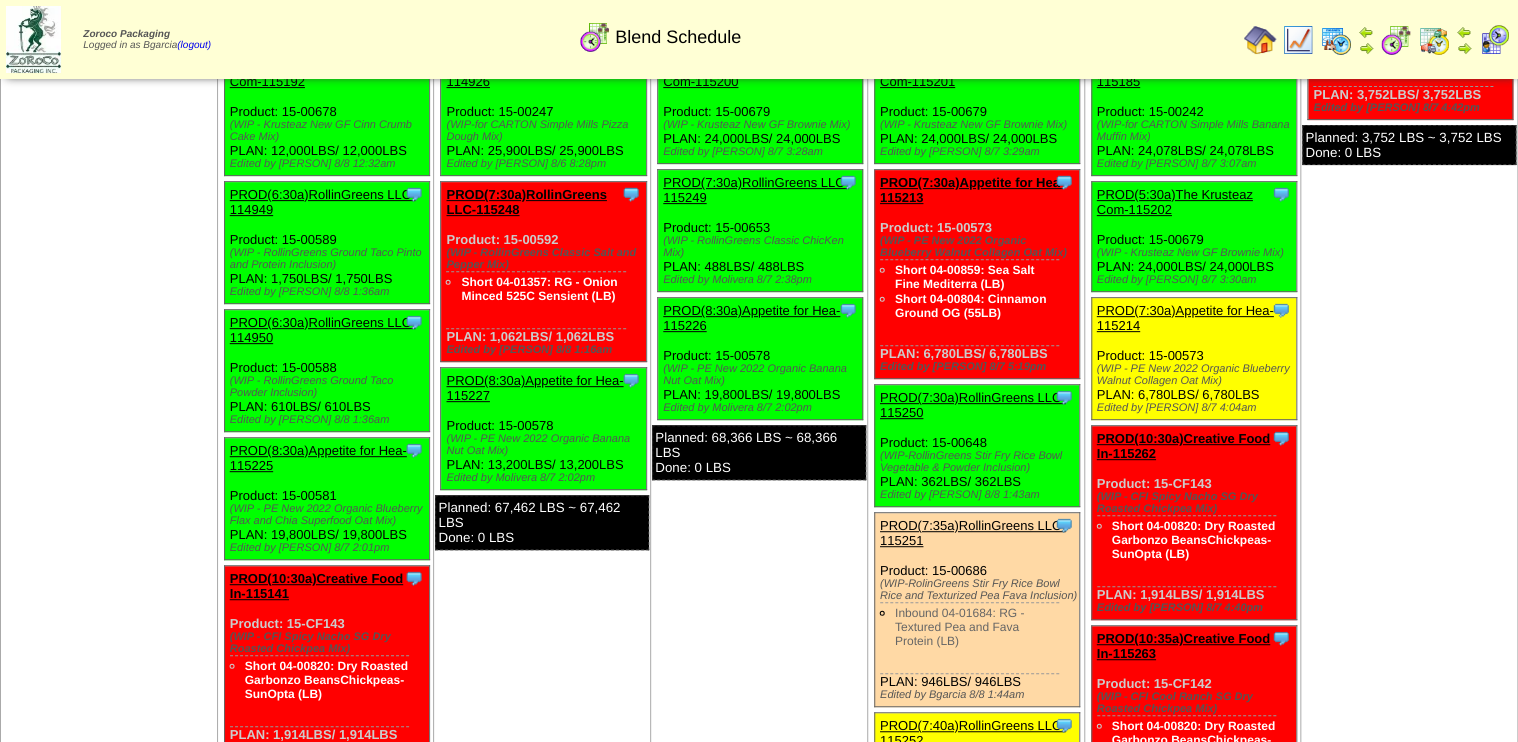 click on "PROD(7:30a)Appetite for Hea-115214" at bounding box center (1185, 318) 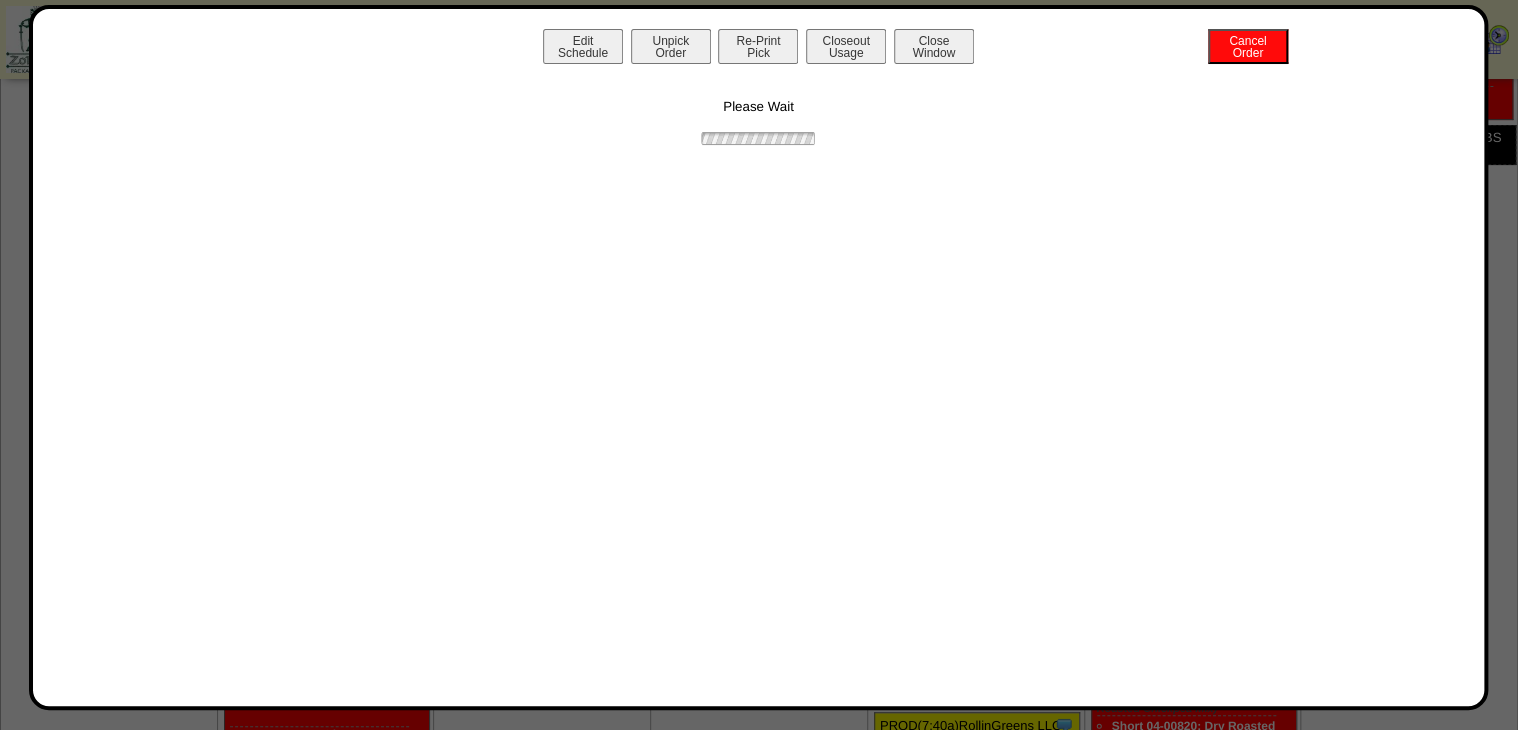 click on "Unpick Order" at bounding box center (671, 46) 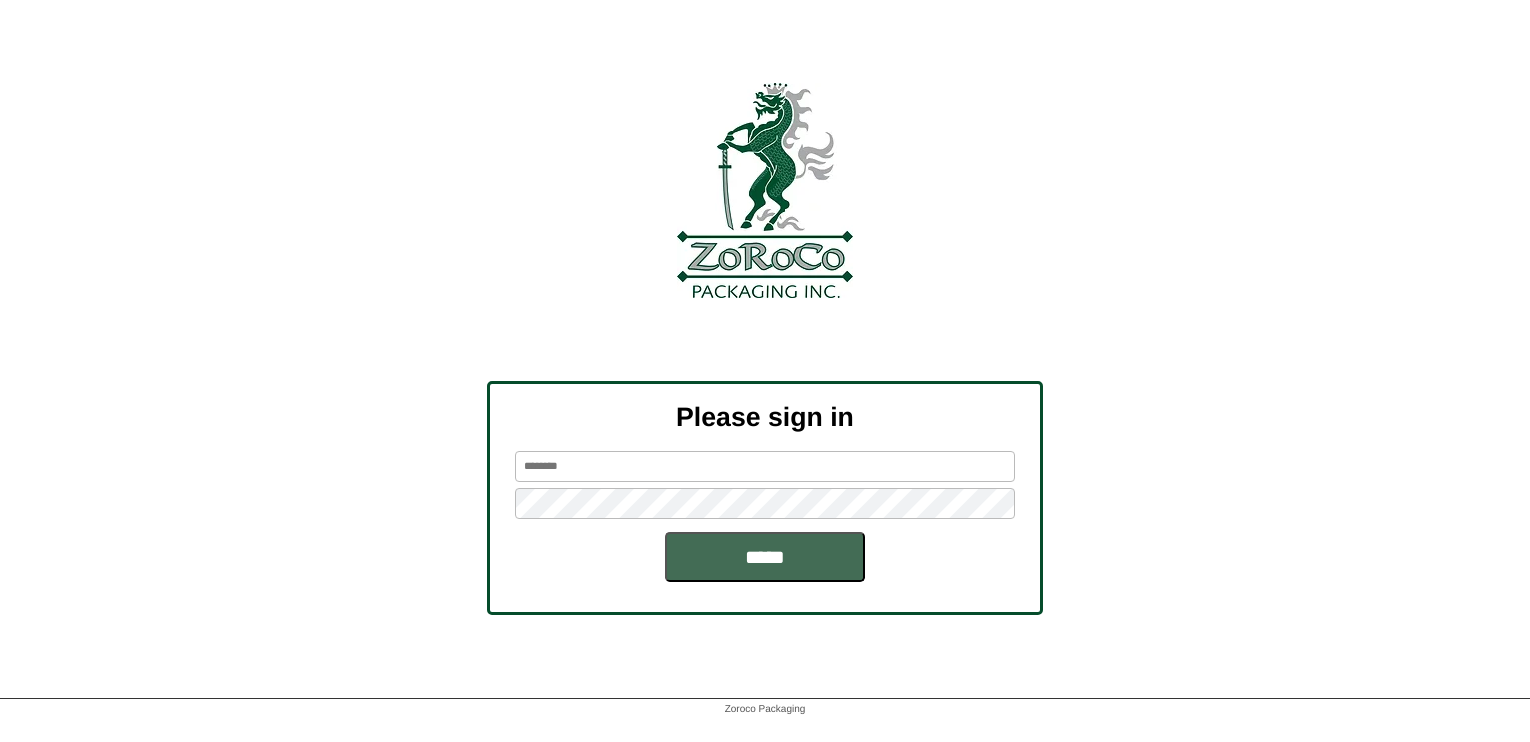 scroll, scrollTop: 0, scrollLeft: 0, axis: both 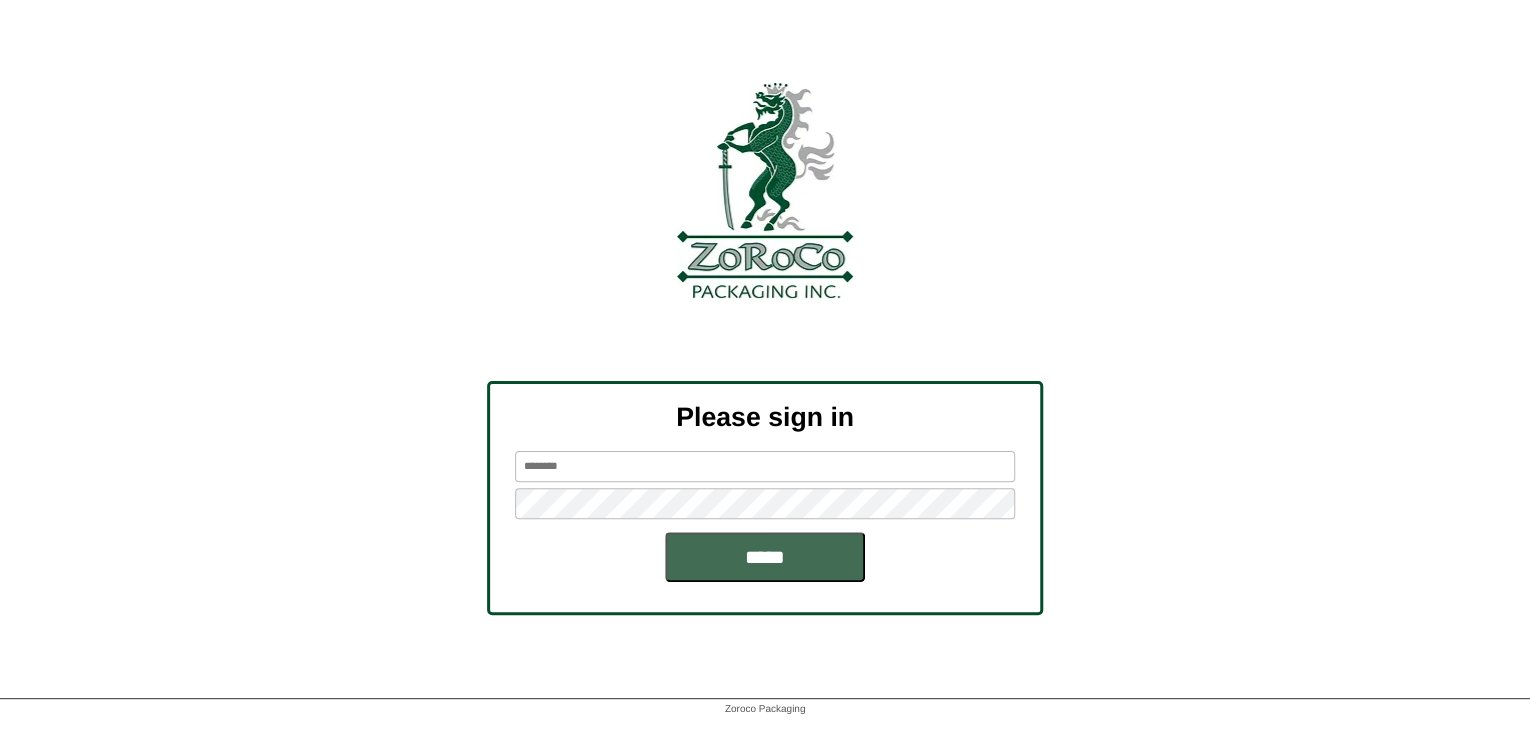 type on "*******" 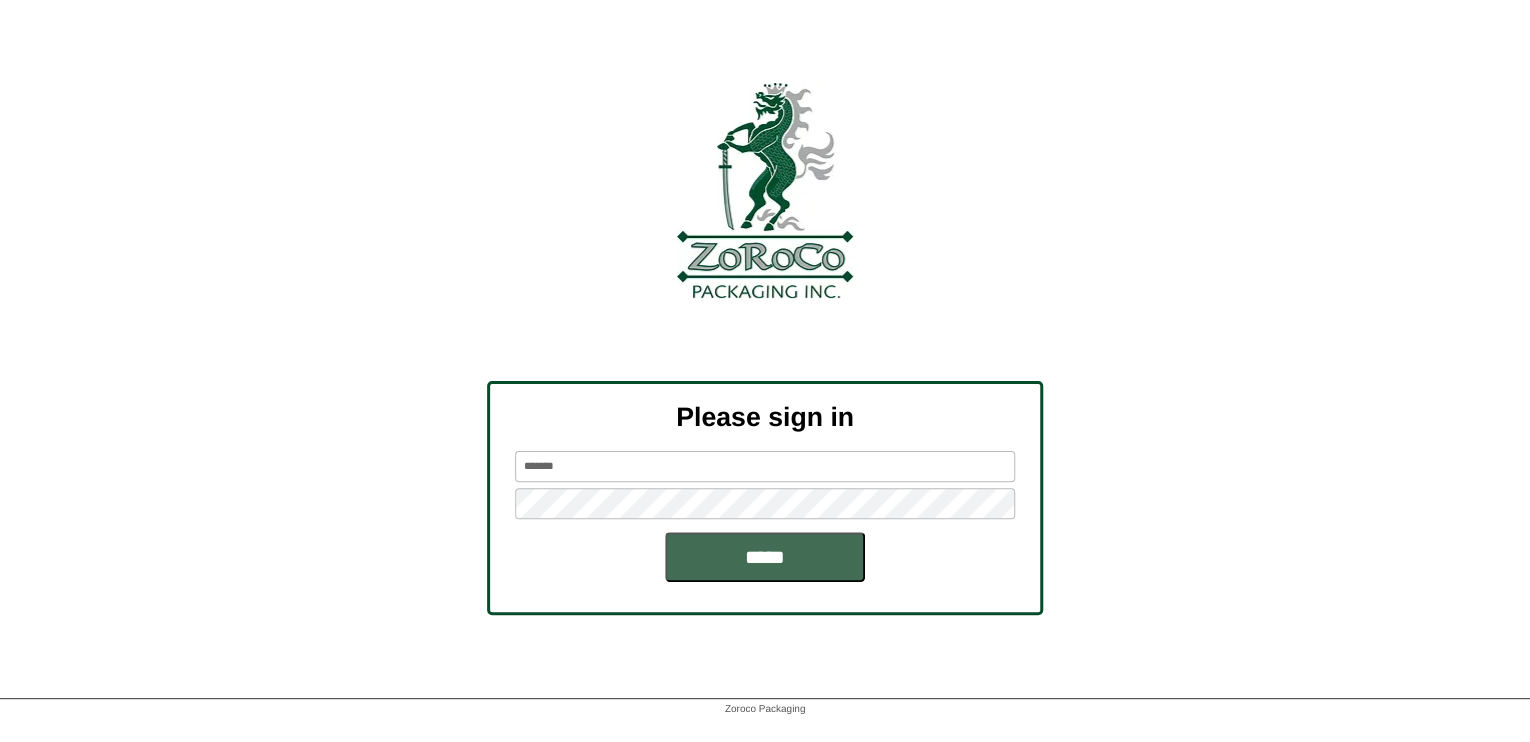 click on "*****" at bounding box center (765, 557) 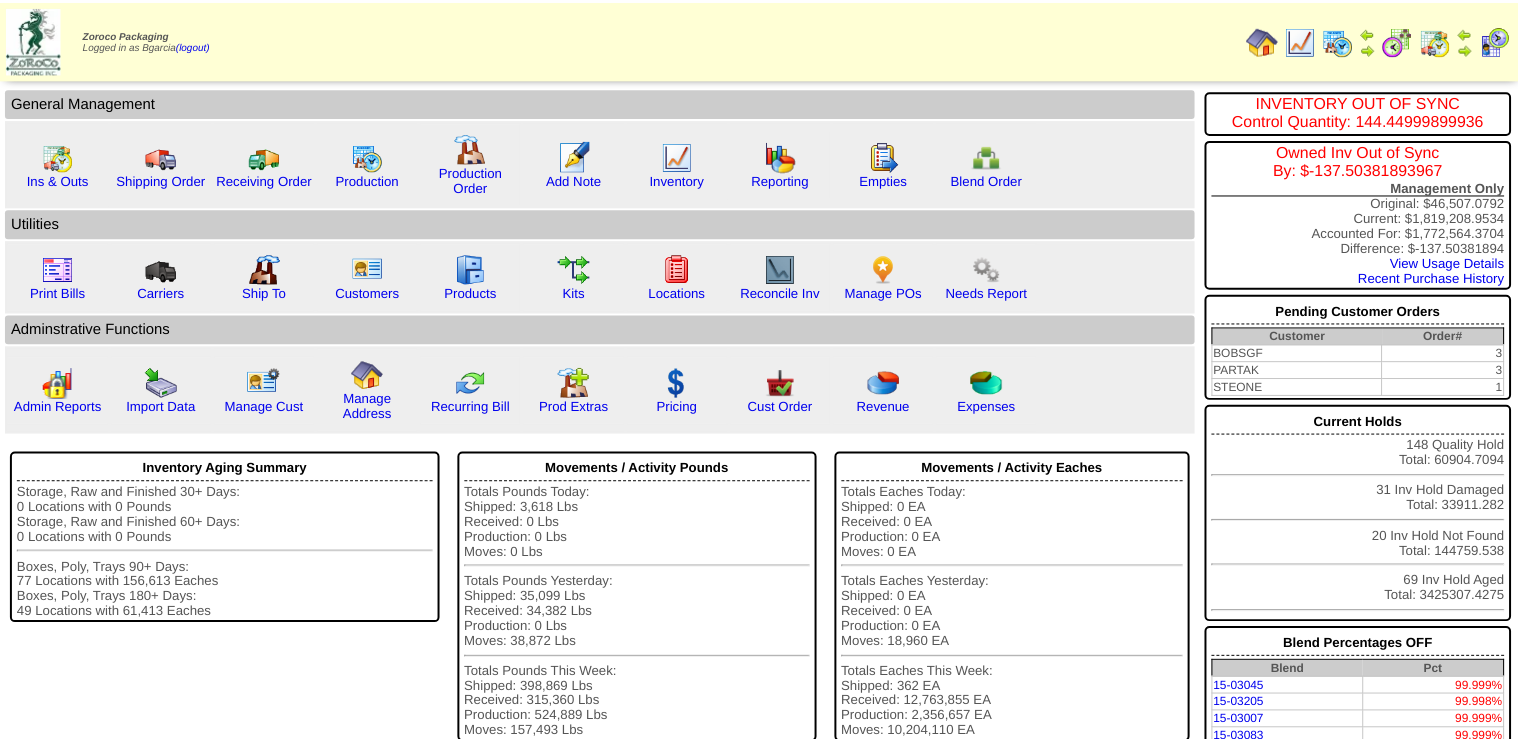 scroll, scrollTop: 0, scrollLeft: 0, axis: both 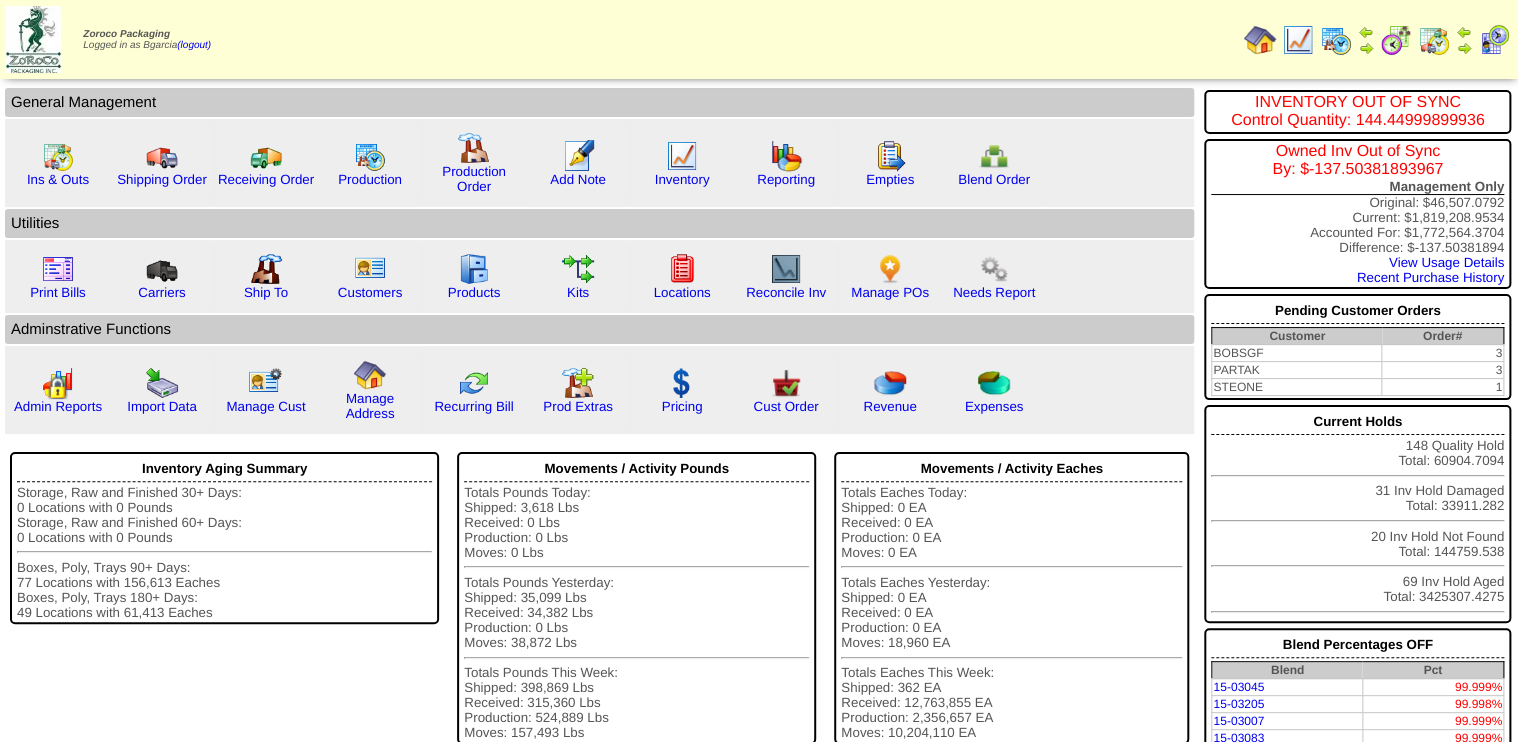 click at bounding box center (1396, 40) 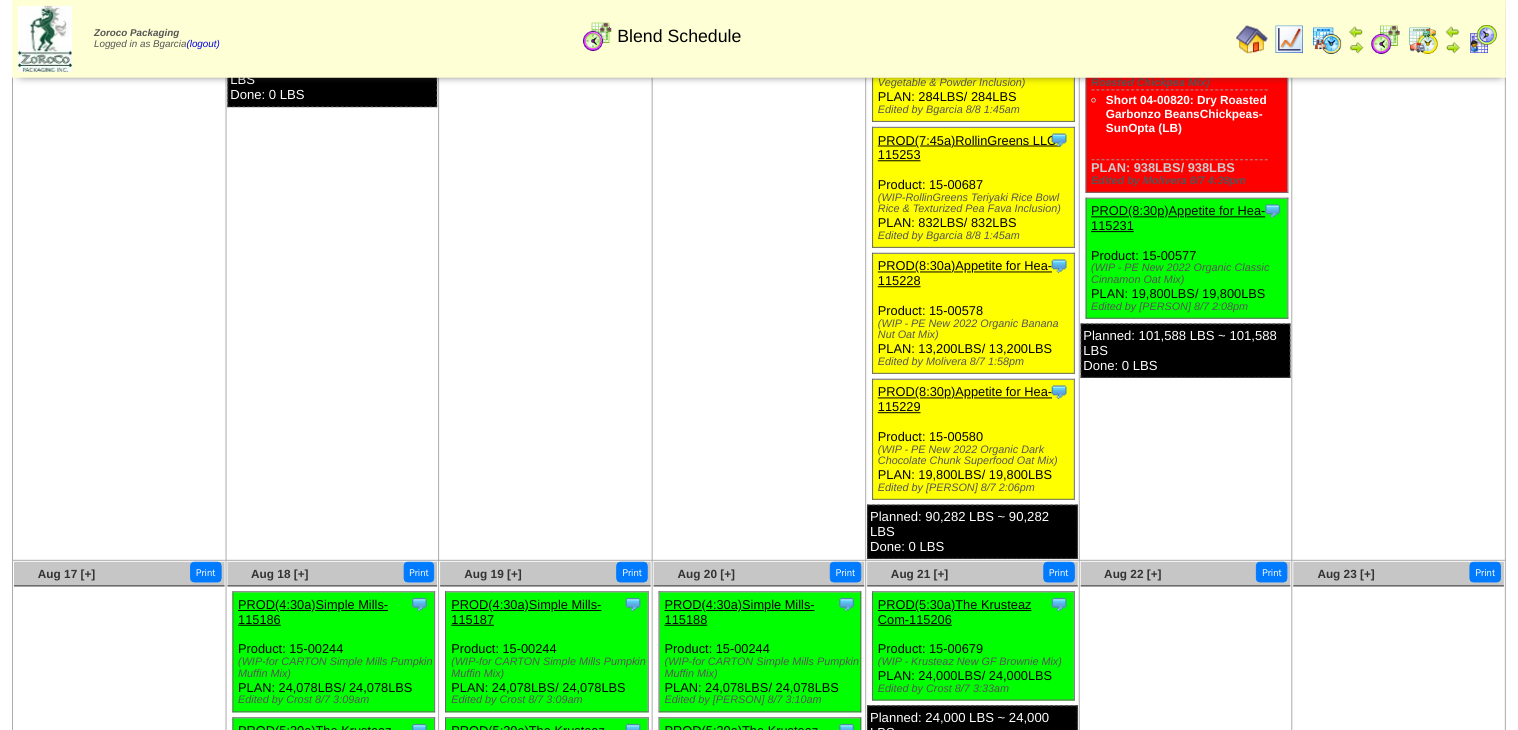scroll, scrollTop: 960, scrollLeft: 0, axis: vertical 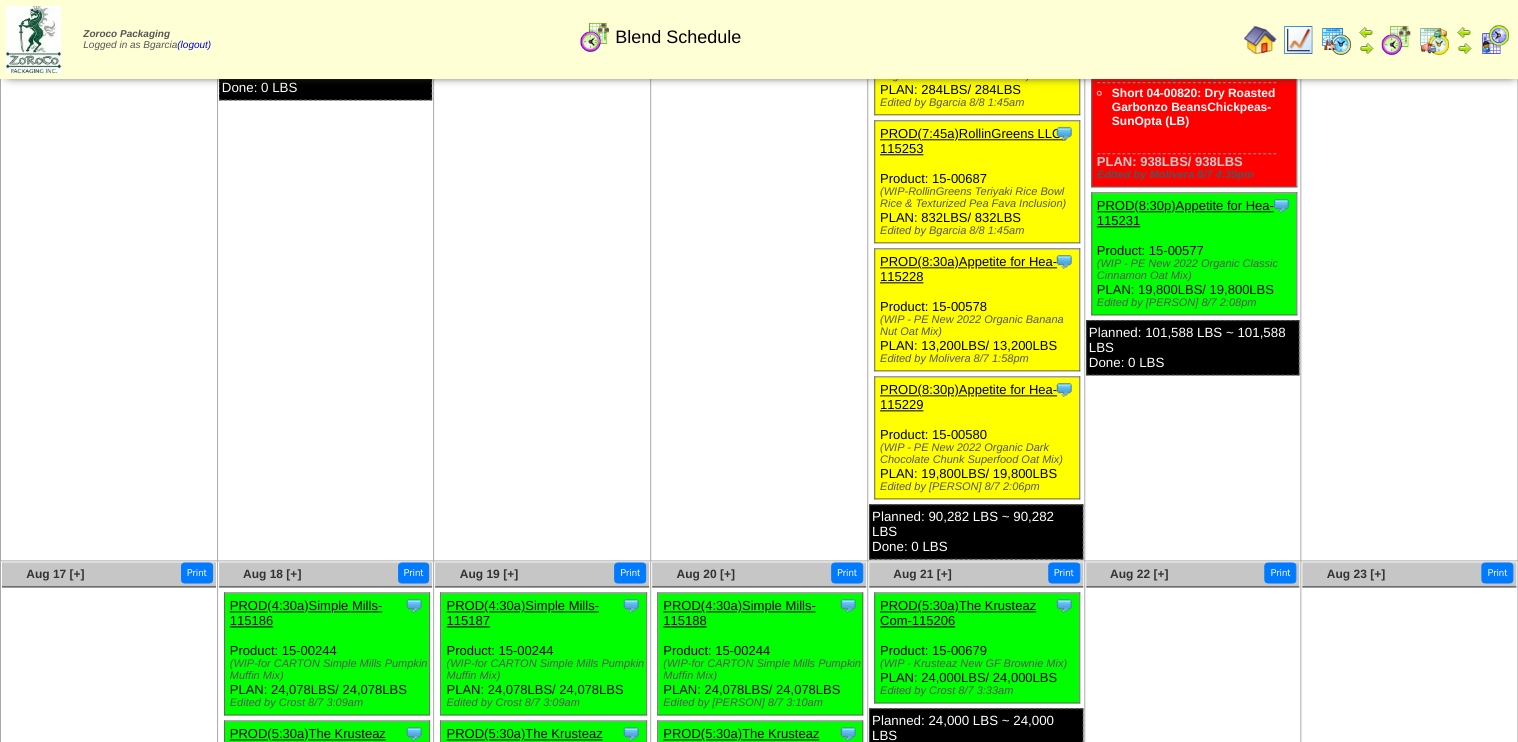click on "PROD(8:30p)Appetite for Hea-115229" at bounding box center (968, 445) 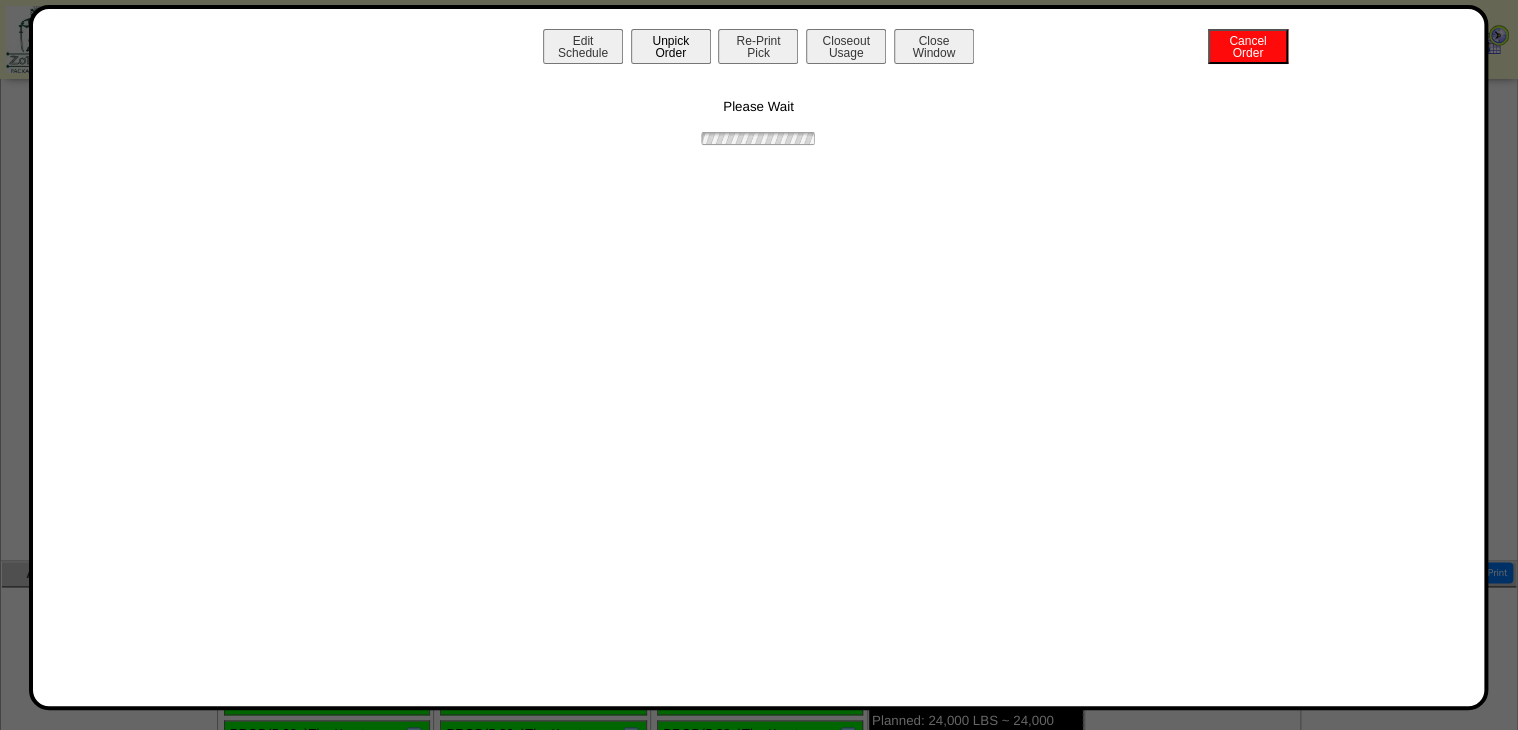 click on "Unpick Order" at bounding box center [671, 46] 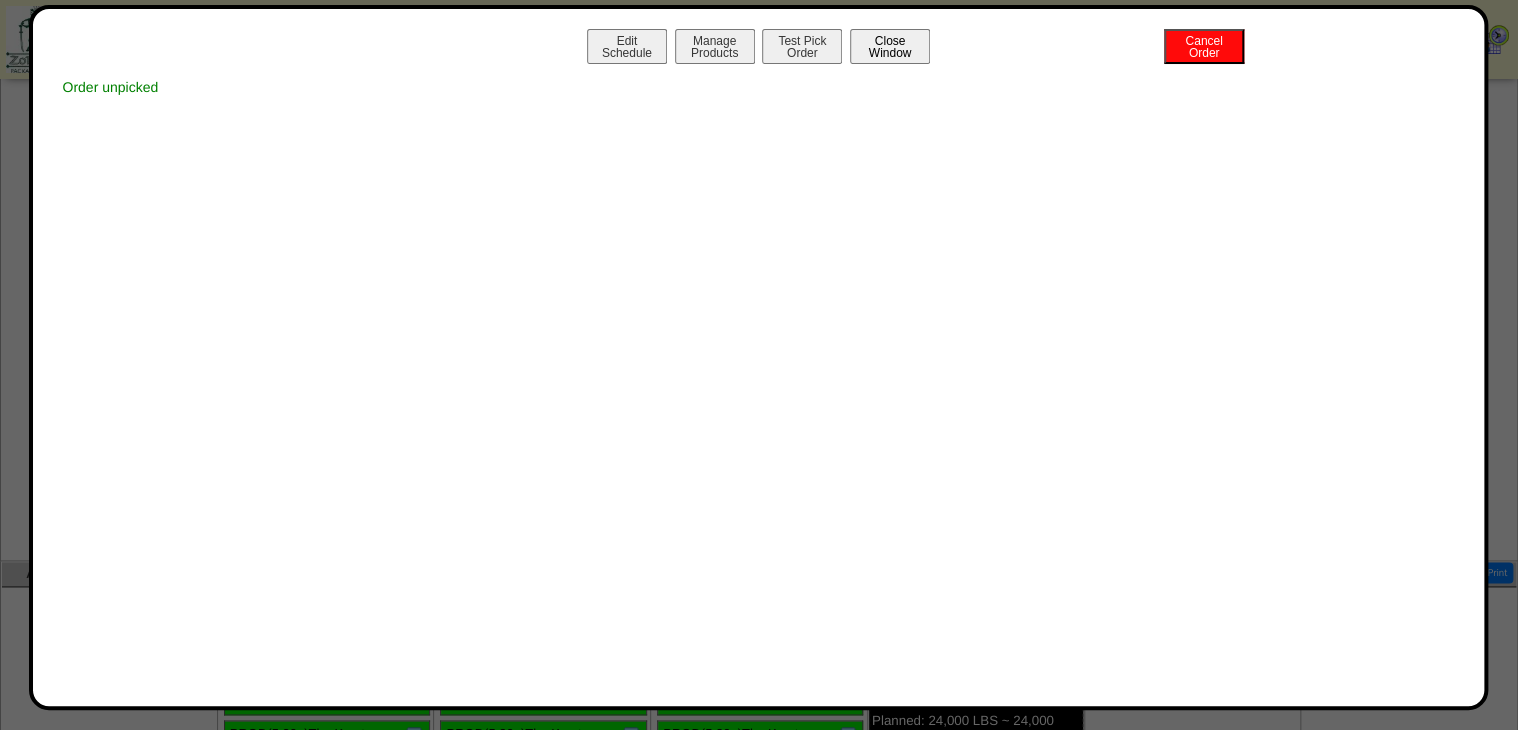 click on "Close Window" at bounding box center [890, 46] 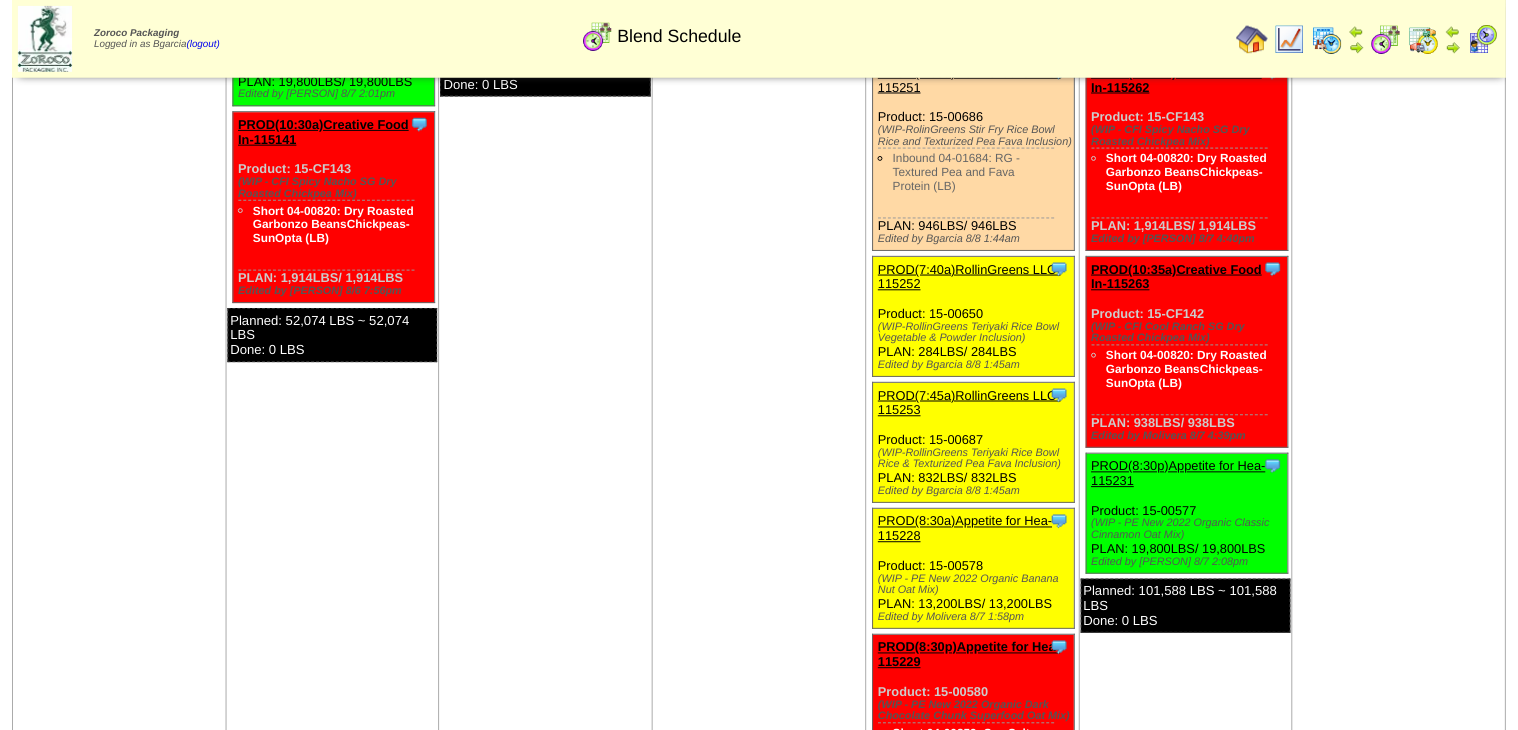scroll, scrollTop: 720, scrollLeft: 0, axis: vertical 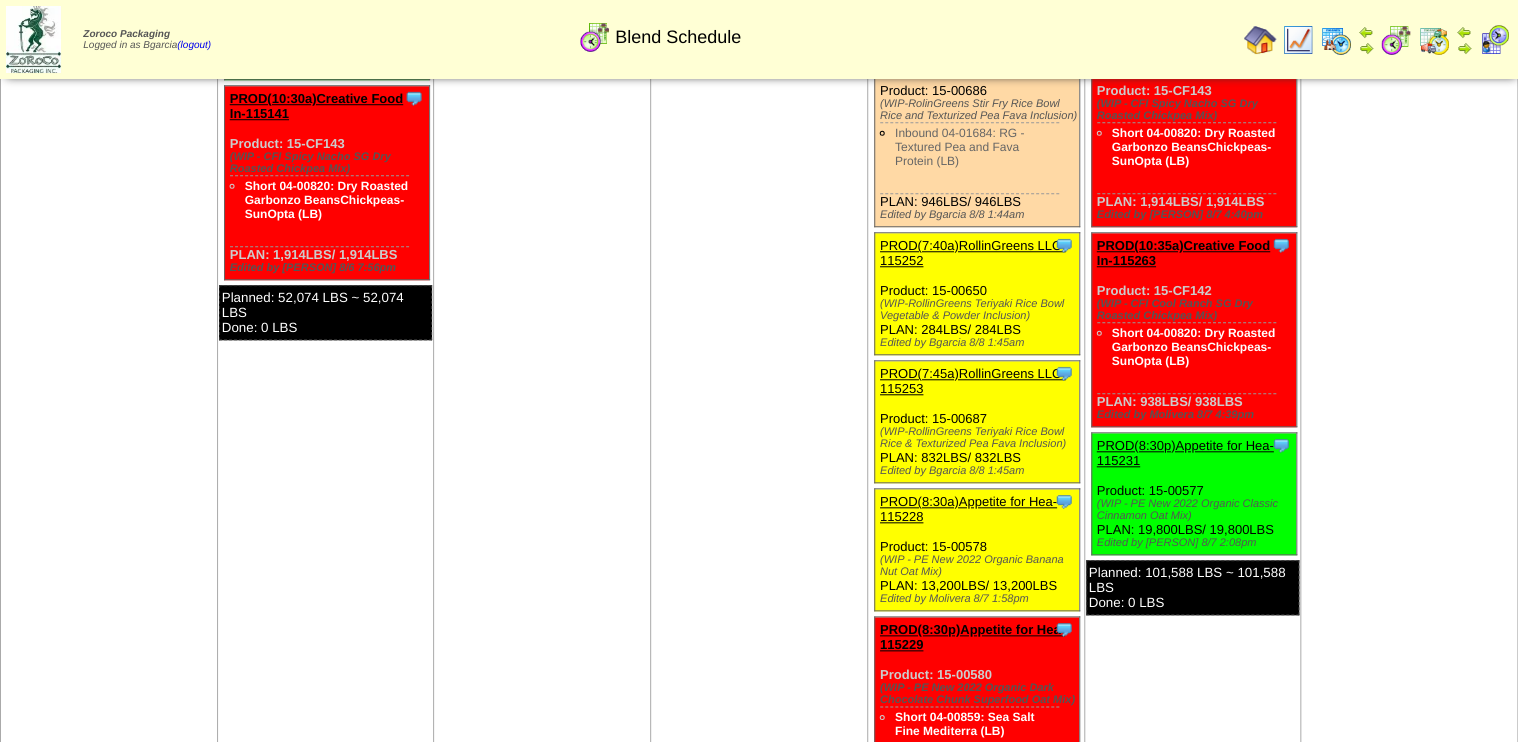 click on "PROD(8:30a)Appetite for Hea-115228" at bounding box center [968, 509] 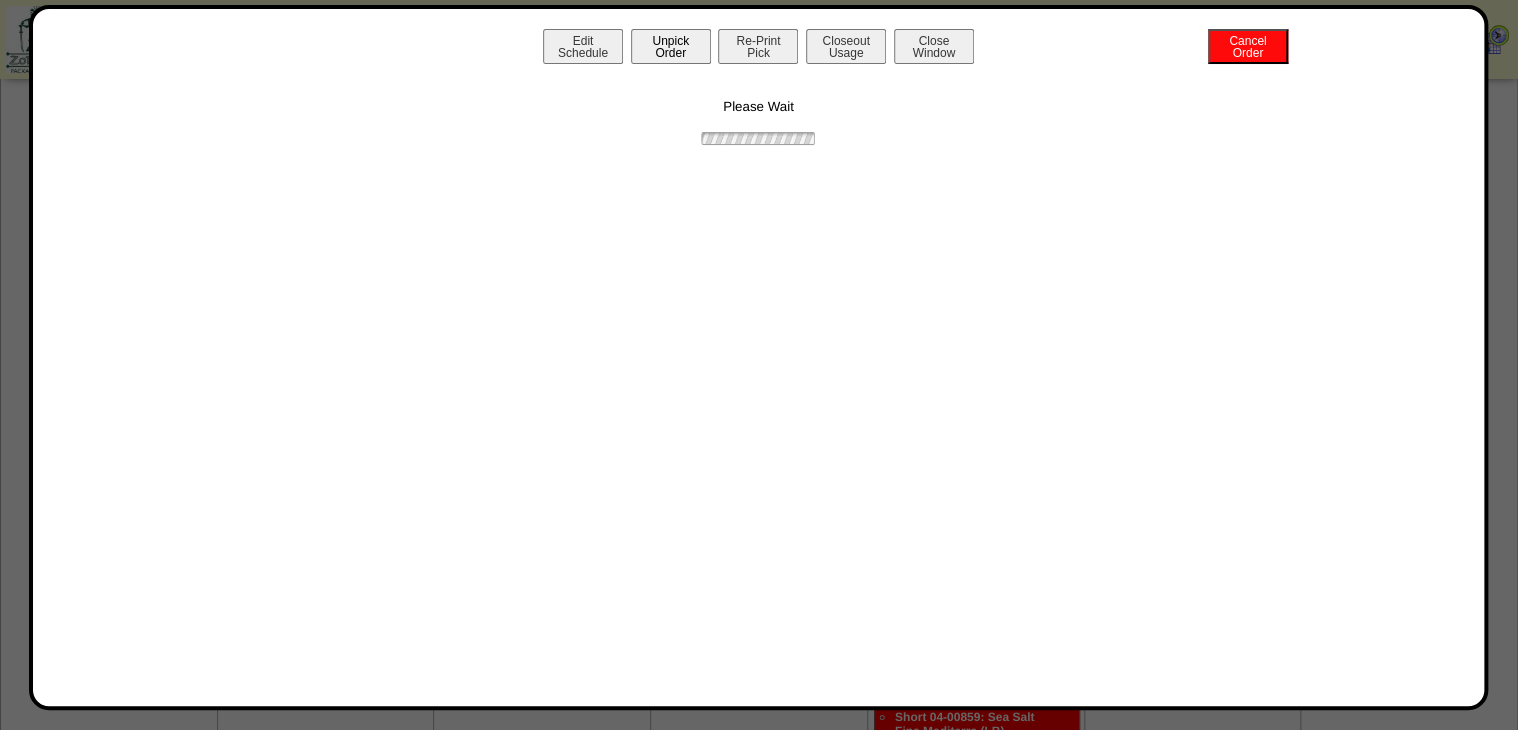 click on "Unpick Order" at bounding box center (671, 46) 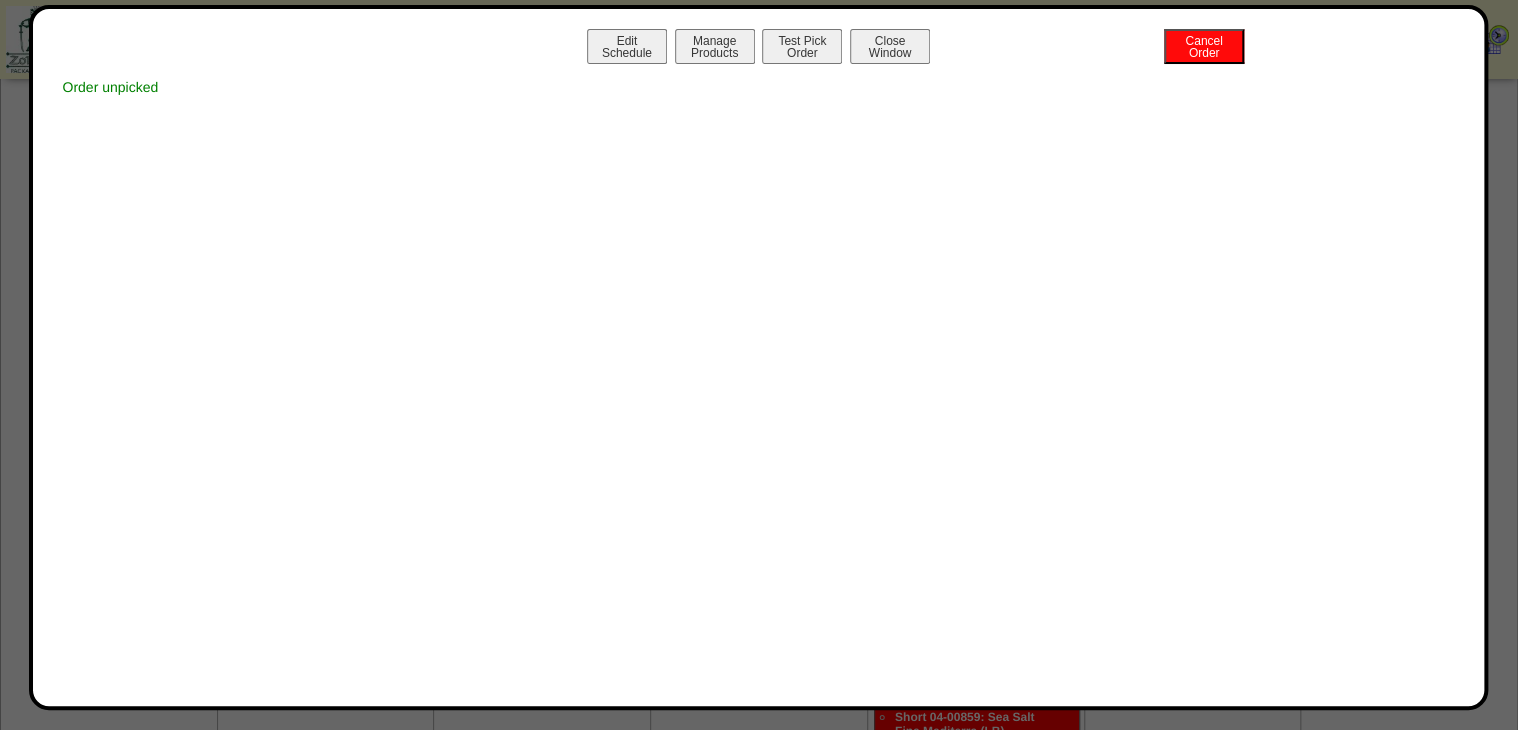 click on "Close Window" at bounding box center [890, 46] 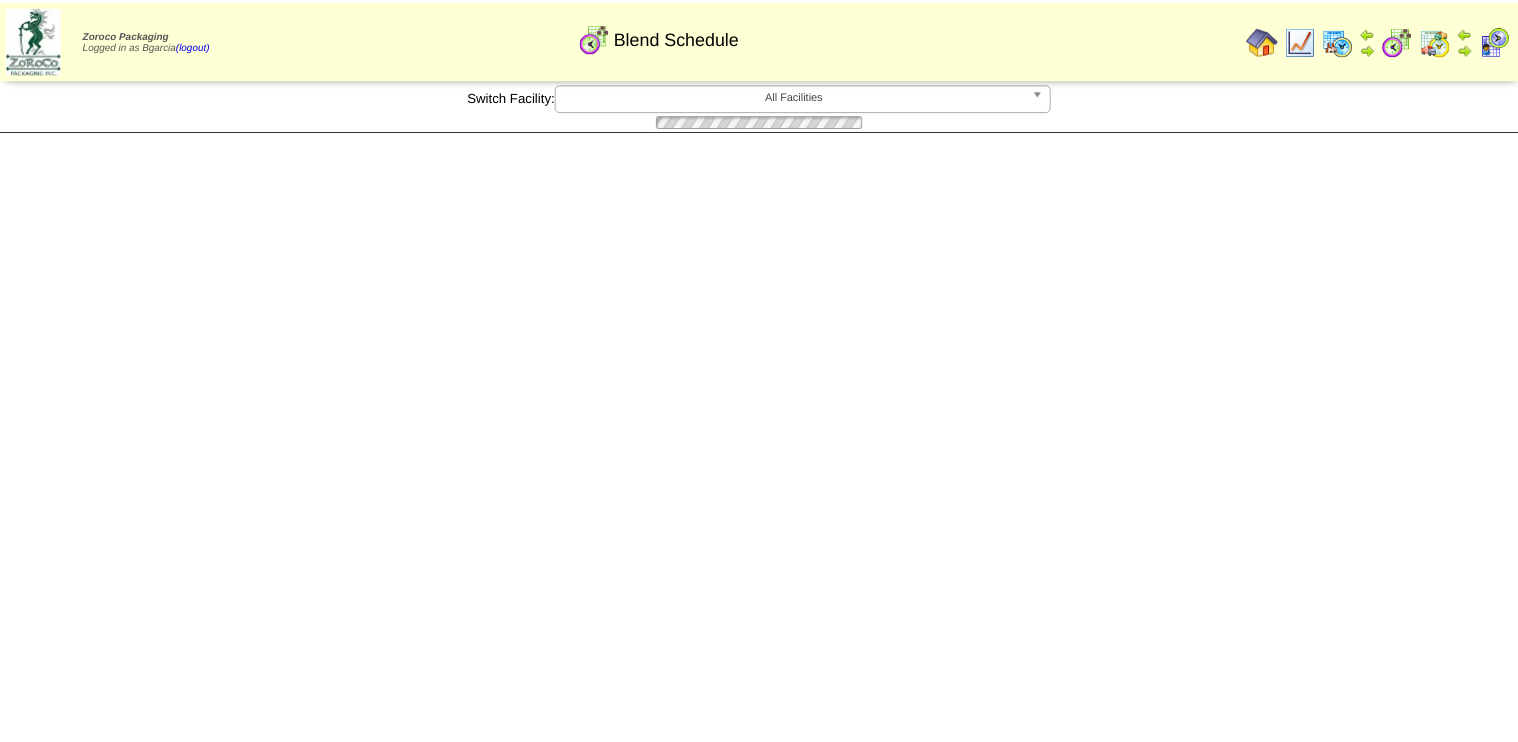 scroll, scrollTop: 0, scrollLeft: 0, axis: both 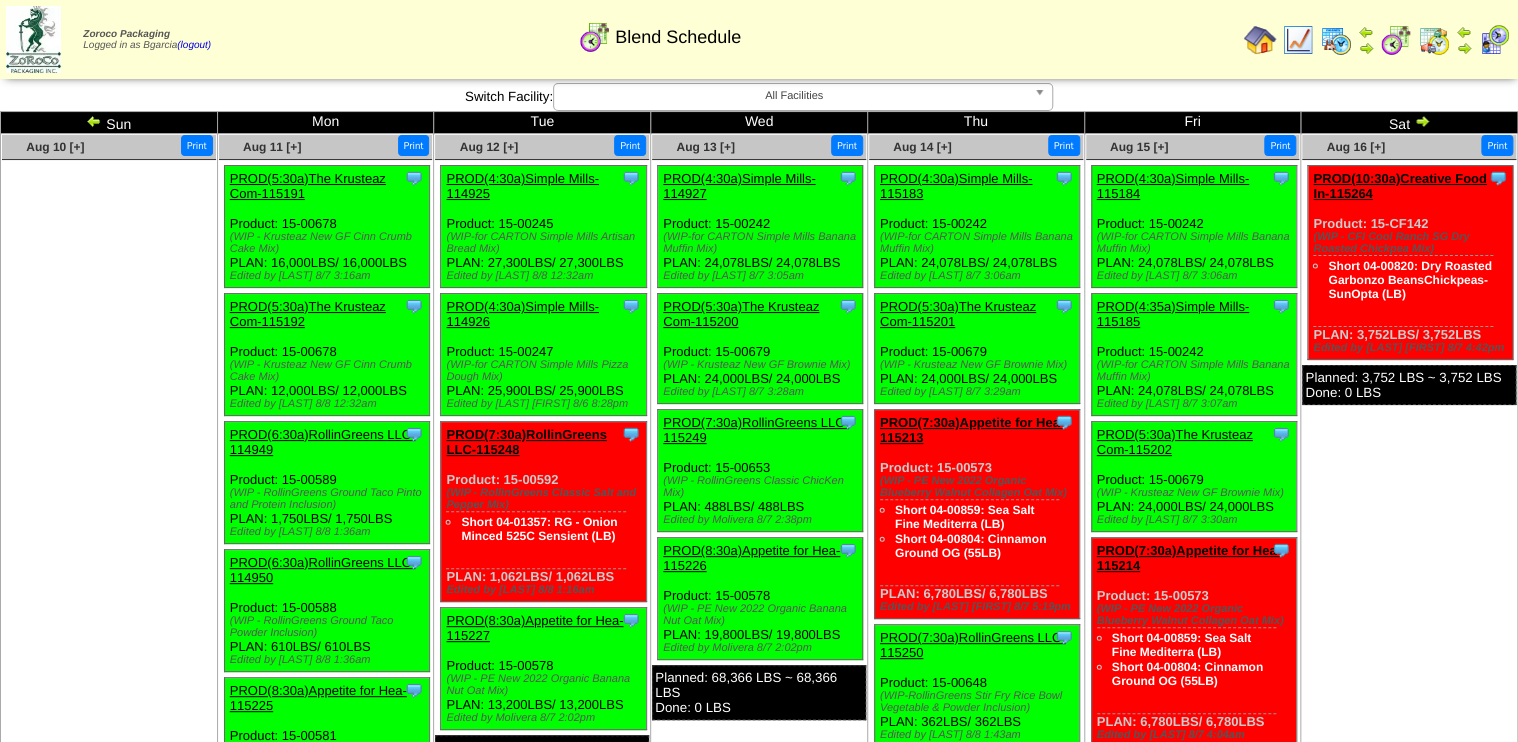 click at bounding box center [94, 121] 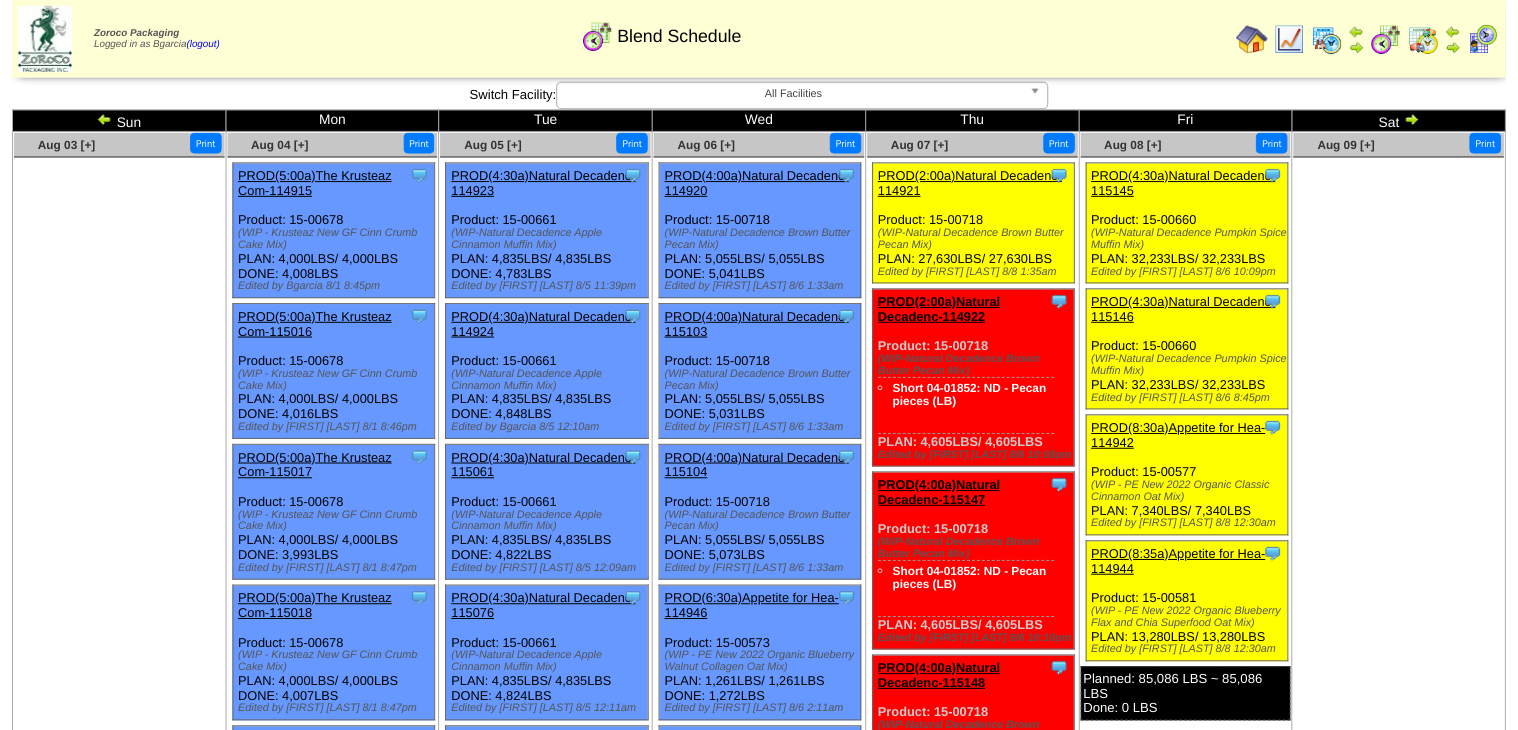 scroll, scrollTop: 240, scrollLeft: 0, axis: vertical 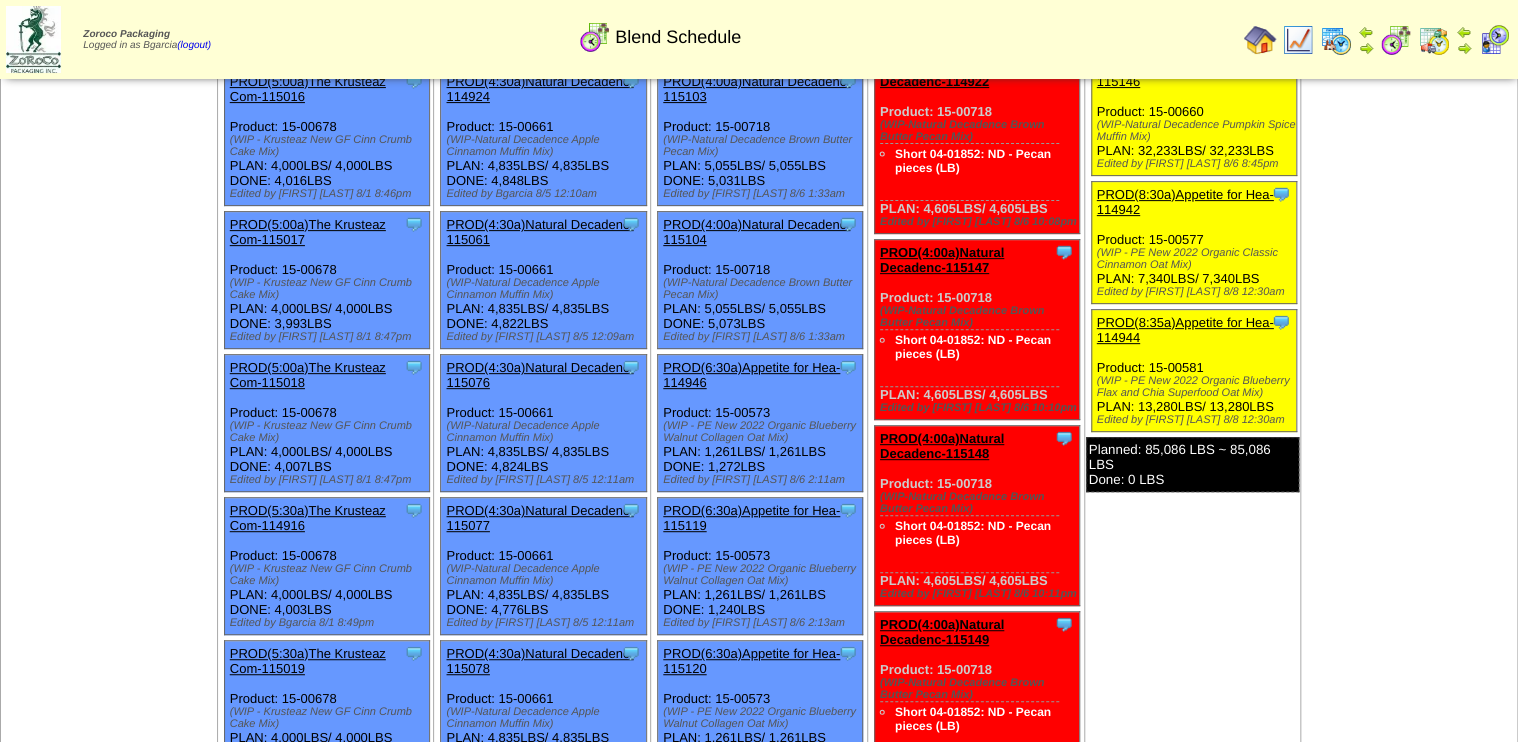click on "PROD(8:35a)Appetite for Hea-114944" at bounding box center [1185, 330] 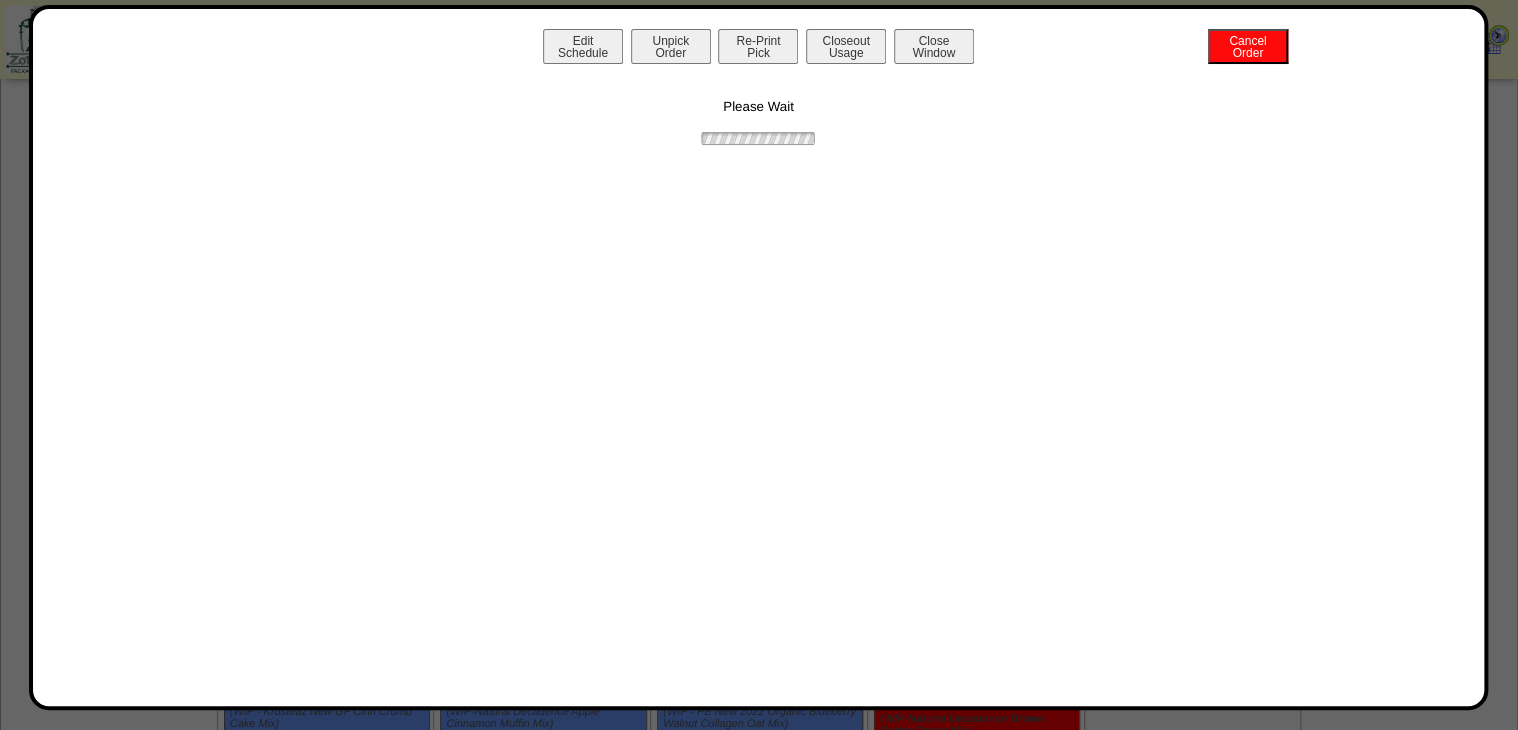 click on "Edit Schedule
Unpick Order
Re-Print Pick
Closeout Usage
Cancel Order
Close Window" at bounding box center (759, 49) 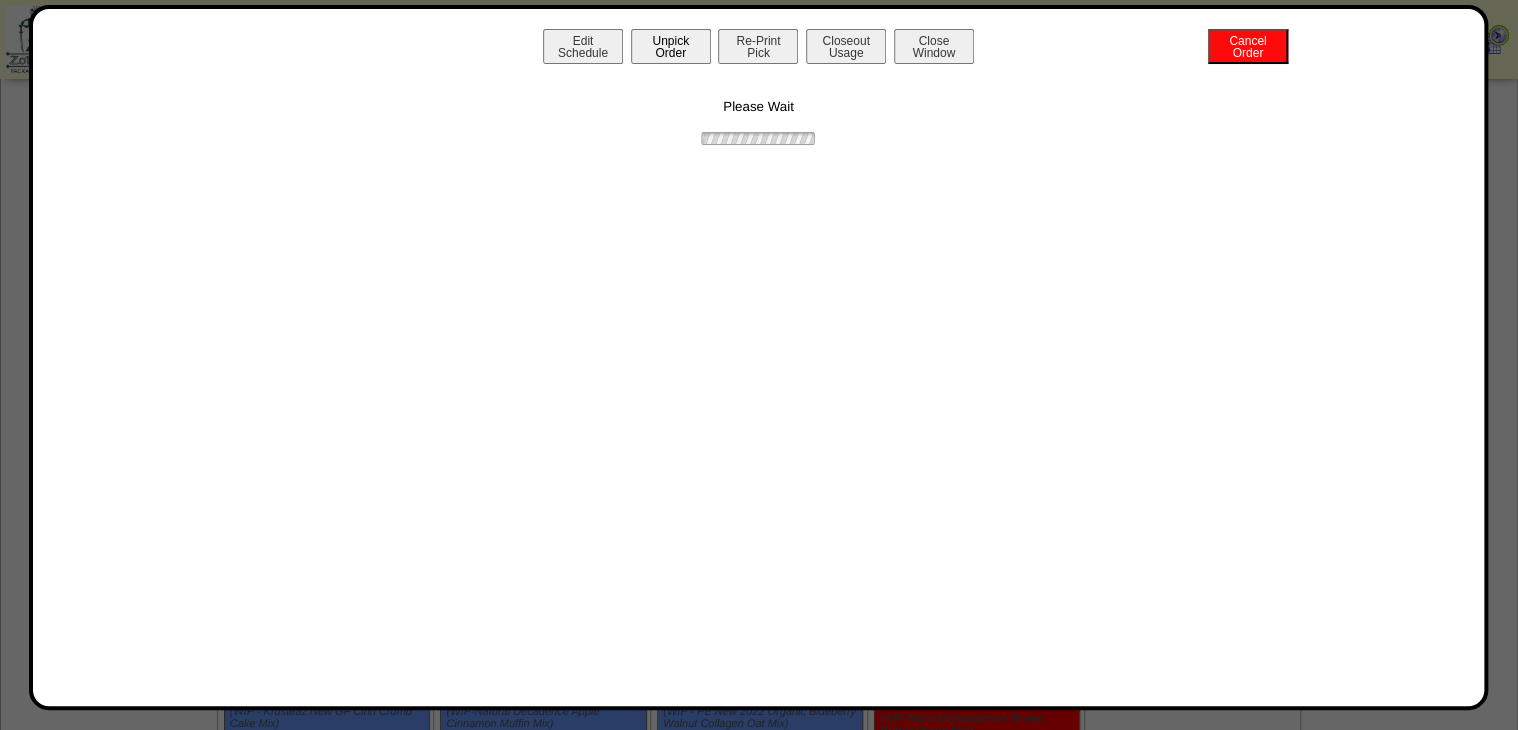 click on "Unpick Order" at bounding box center (671, 46) 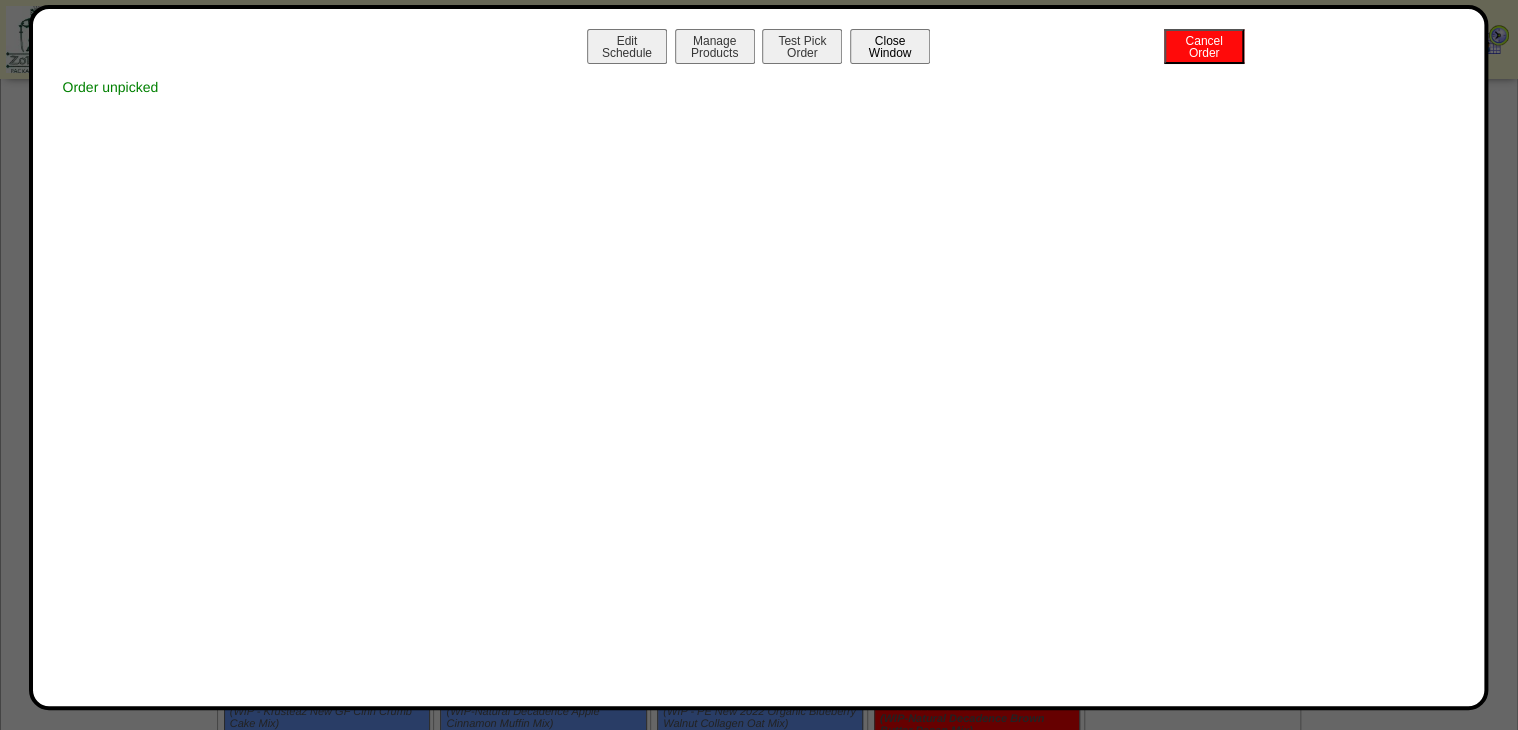 click on "Close Window" at bounding box center (890, 46) 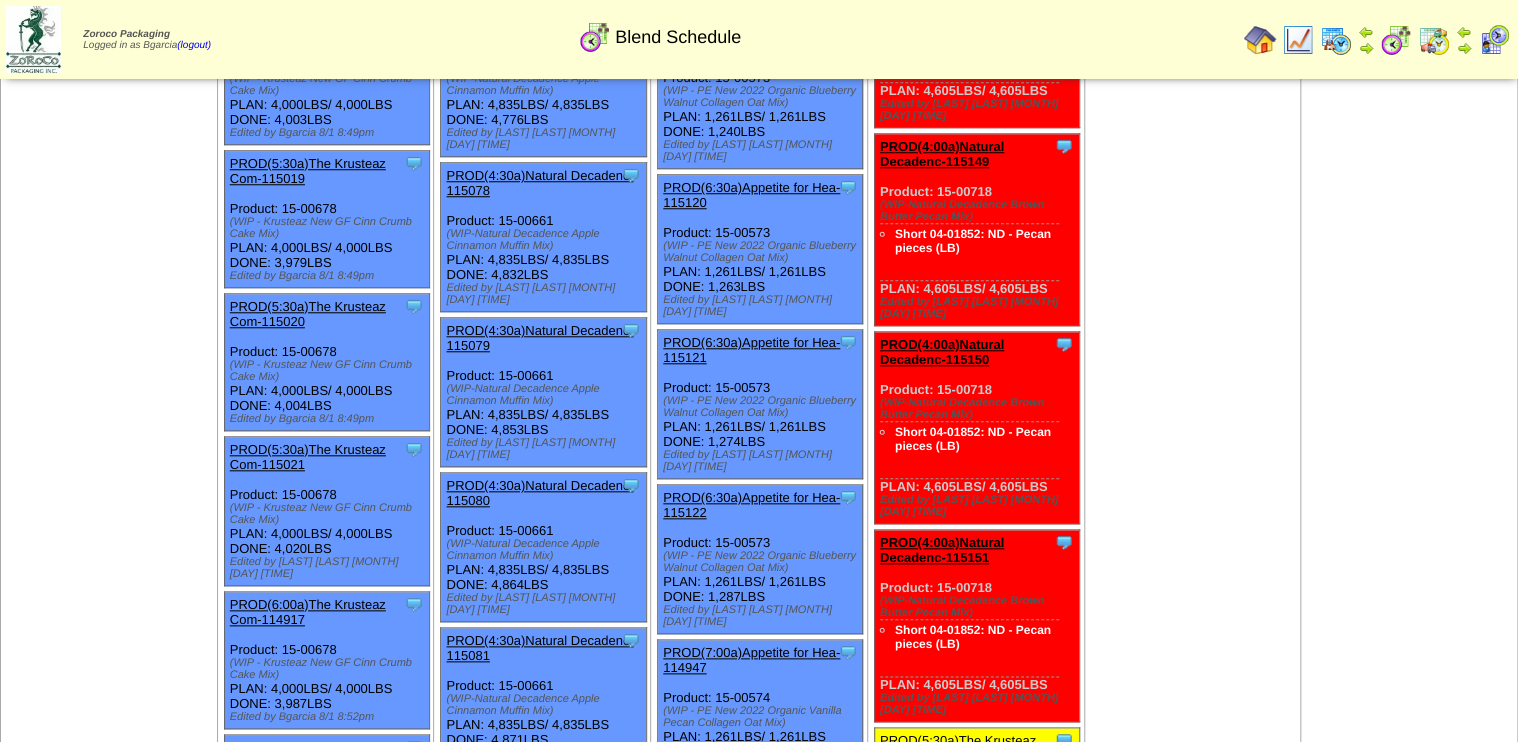 scroll, scrollTop: 800, scrollLeft: 0, axis: vertical 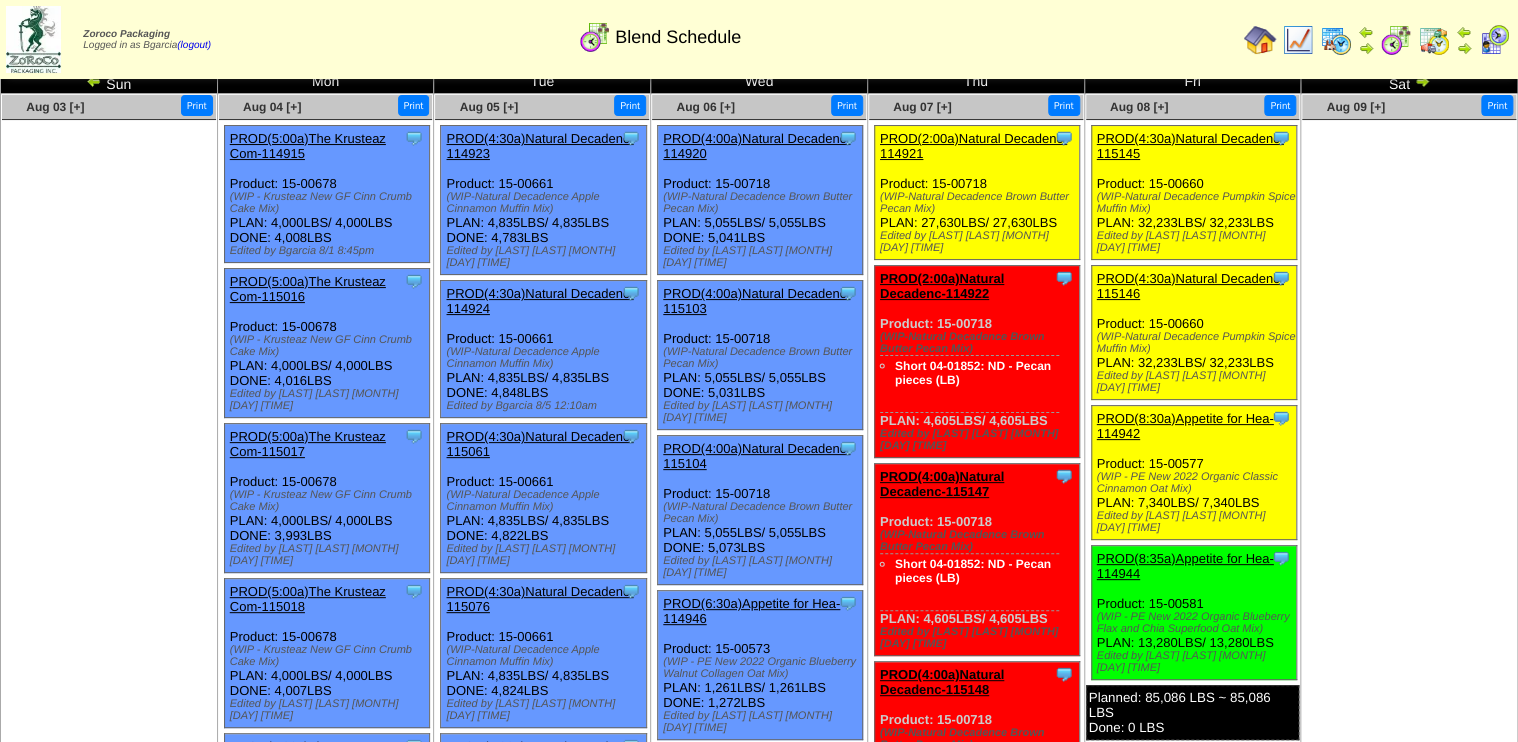 click on "PROD(8:30a)Appetite for Hea-114942" at bounding box center [1185, 426] 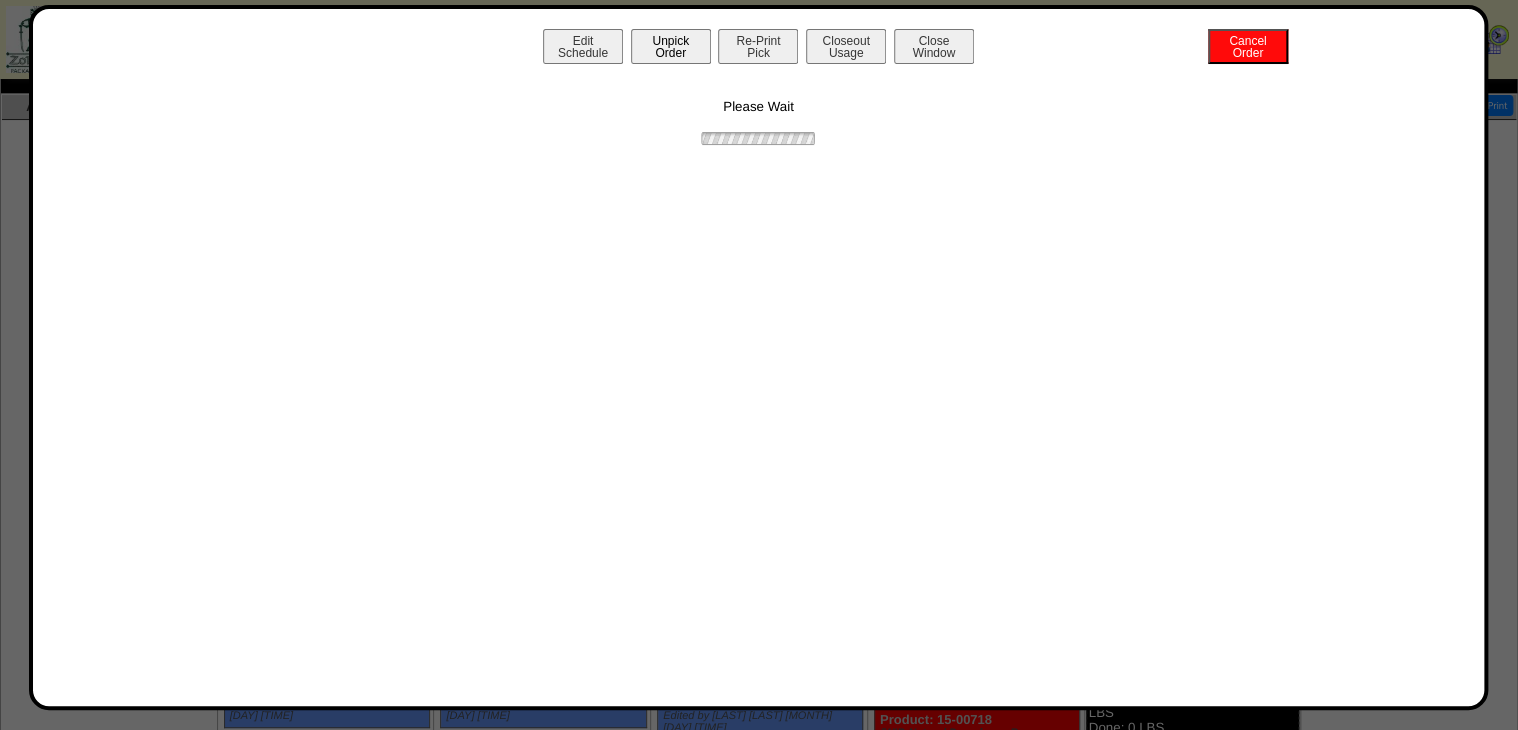 drag, startPoint x: 703, startPoint y: 45, endPoint x: 634, endPoint y: 51, distance: 69.260376 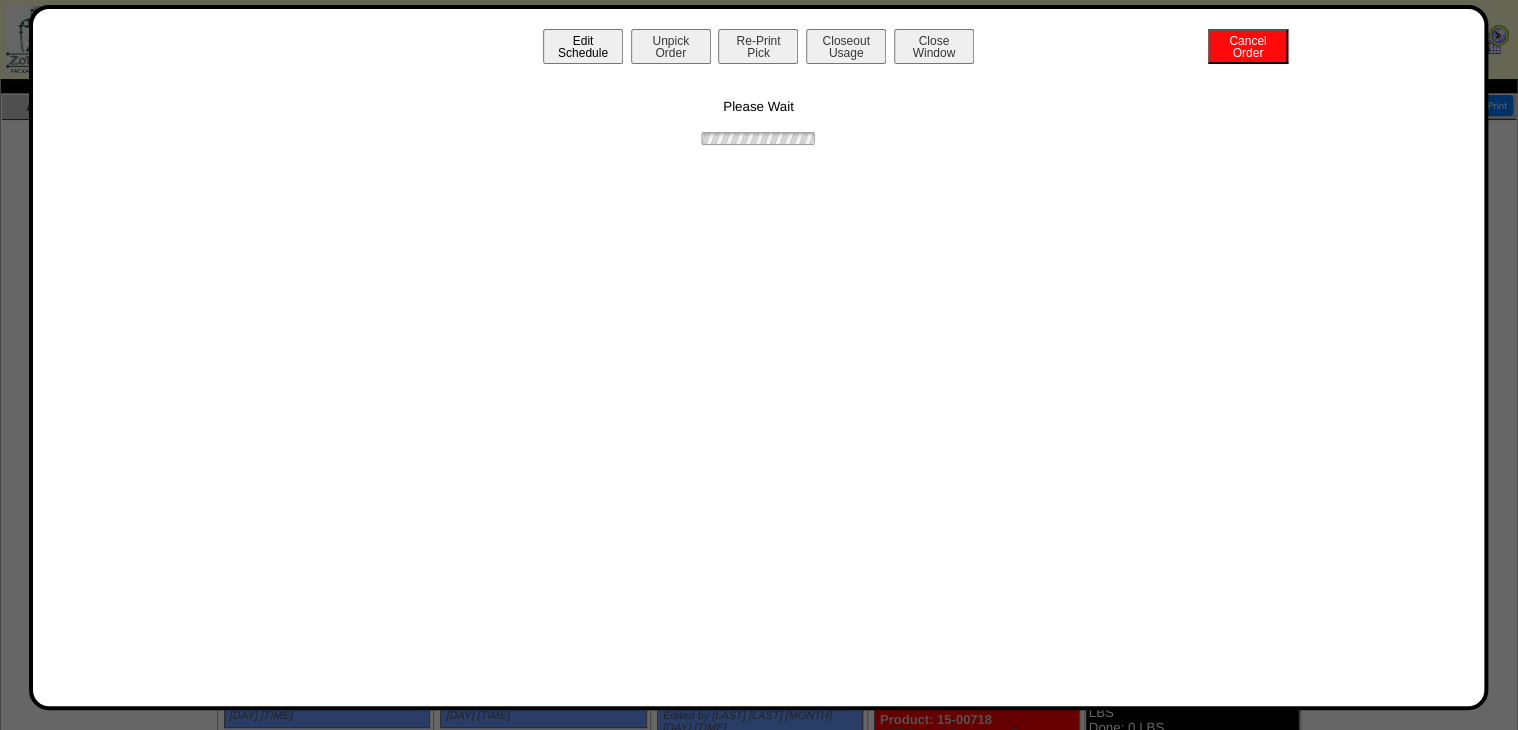 click on "Unpick Order" at bounding box center [671, 46] 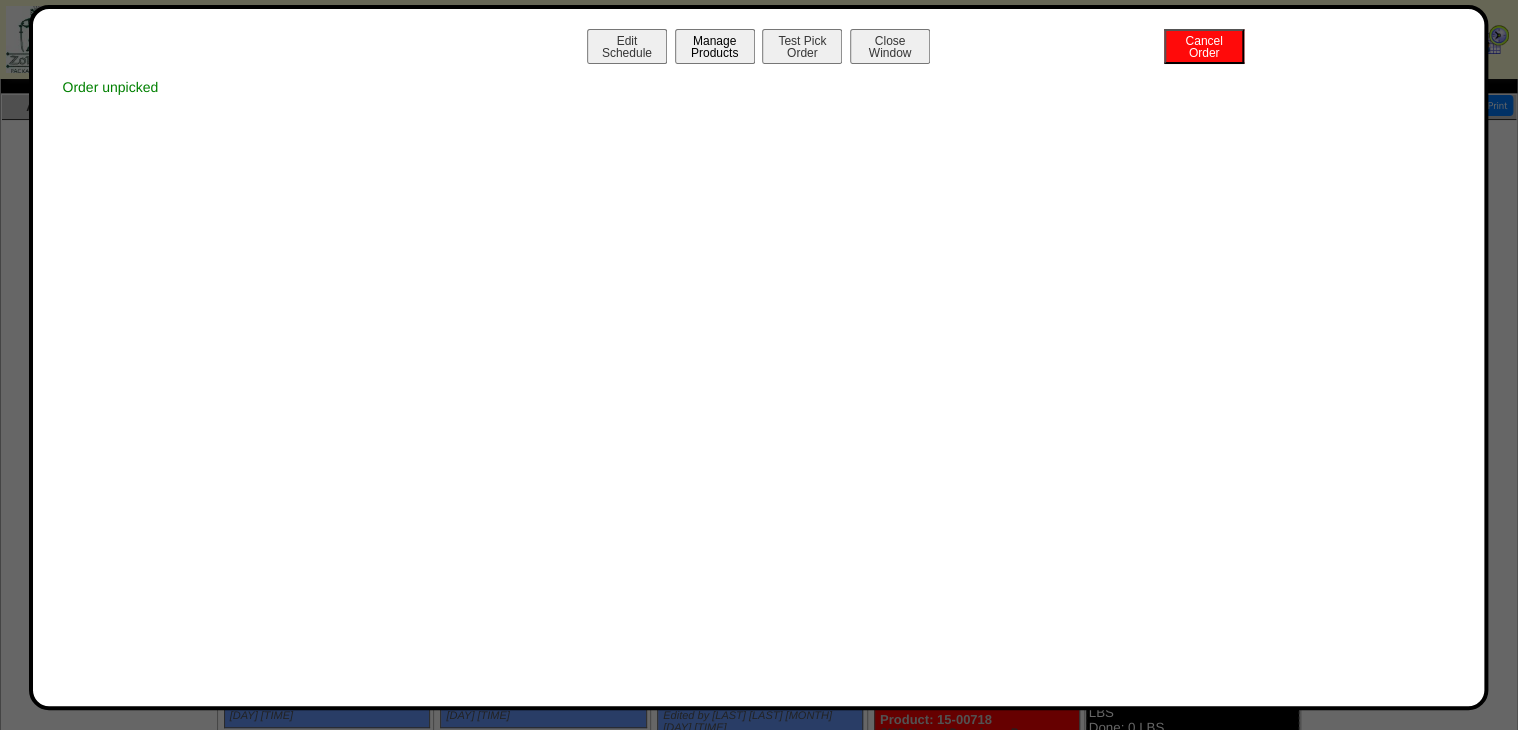 click on "Manage Products" at bounding box center (715, 46) 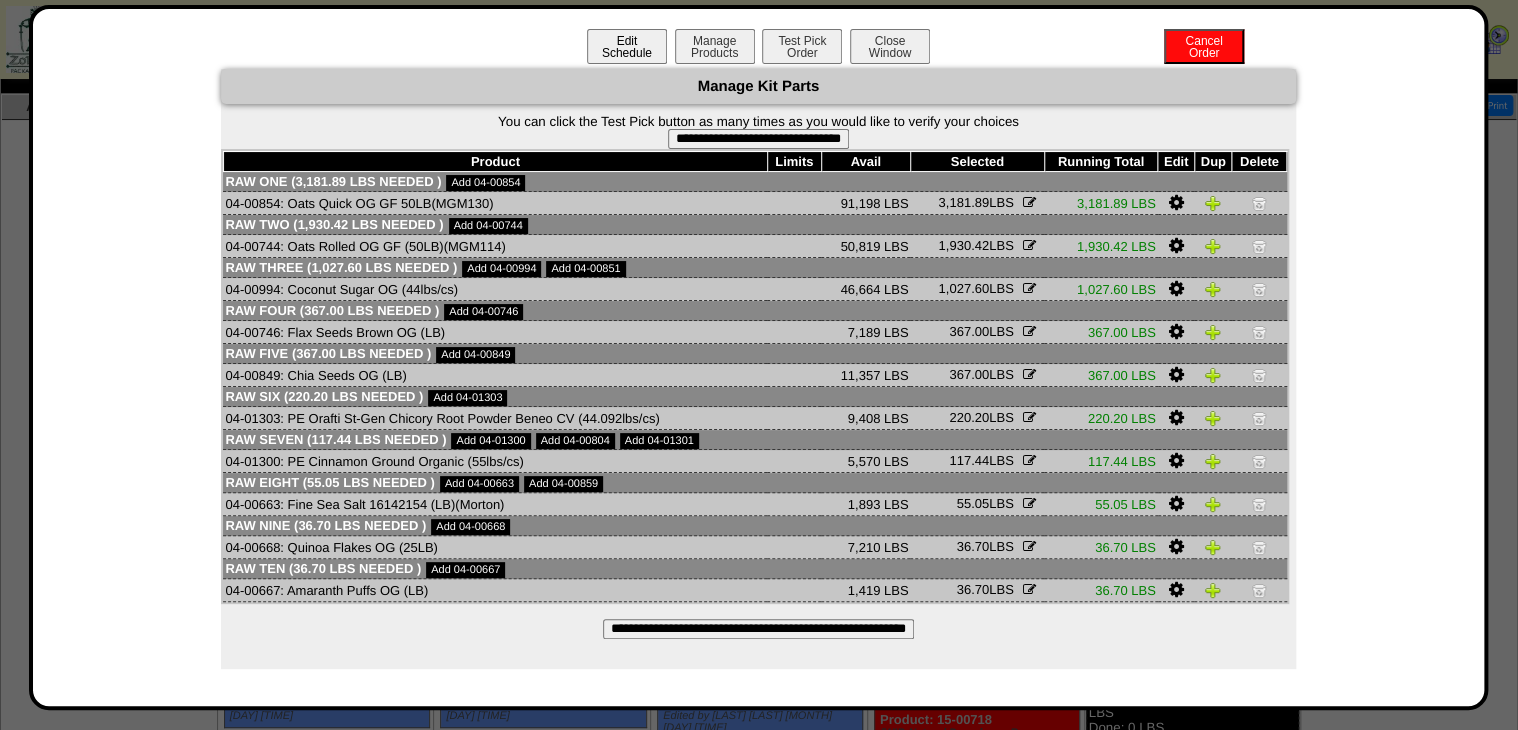 click on "Edit Schedule" at bounding box center [627, 46] 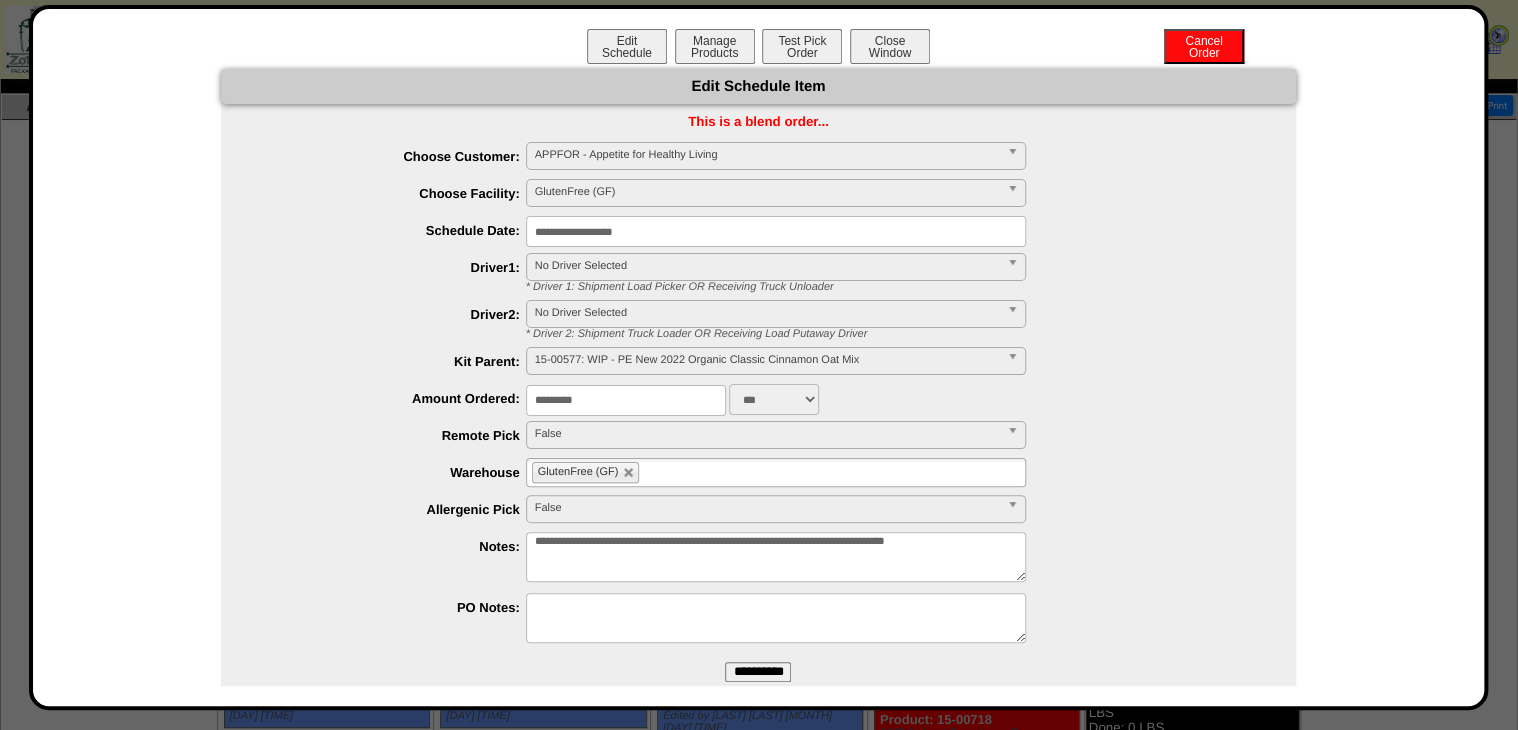 drag, startPoint x: 628, startPoint y: 404, endPoint x: 415, endPoint y: 453, distance: 218.56349 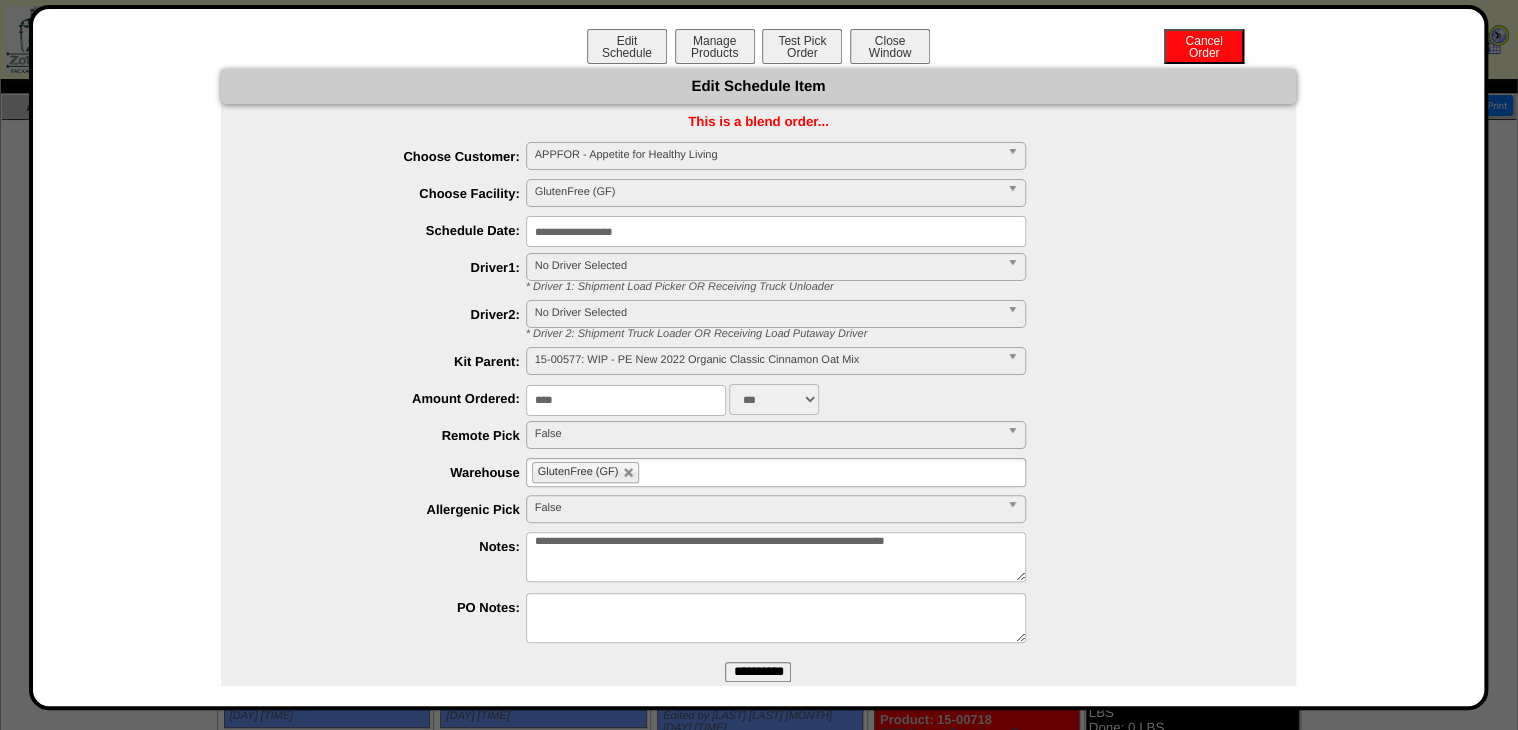 type on "****" 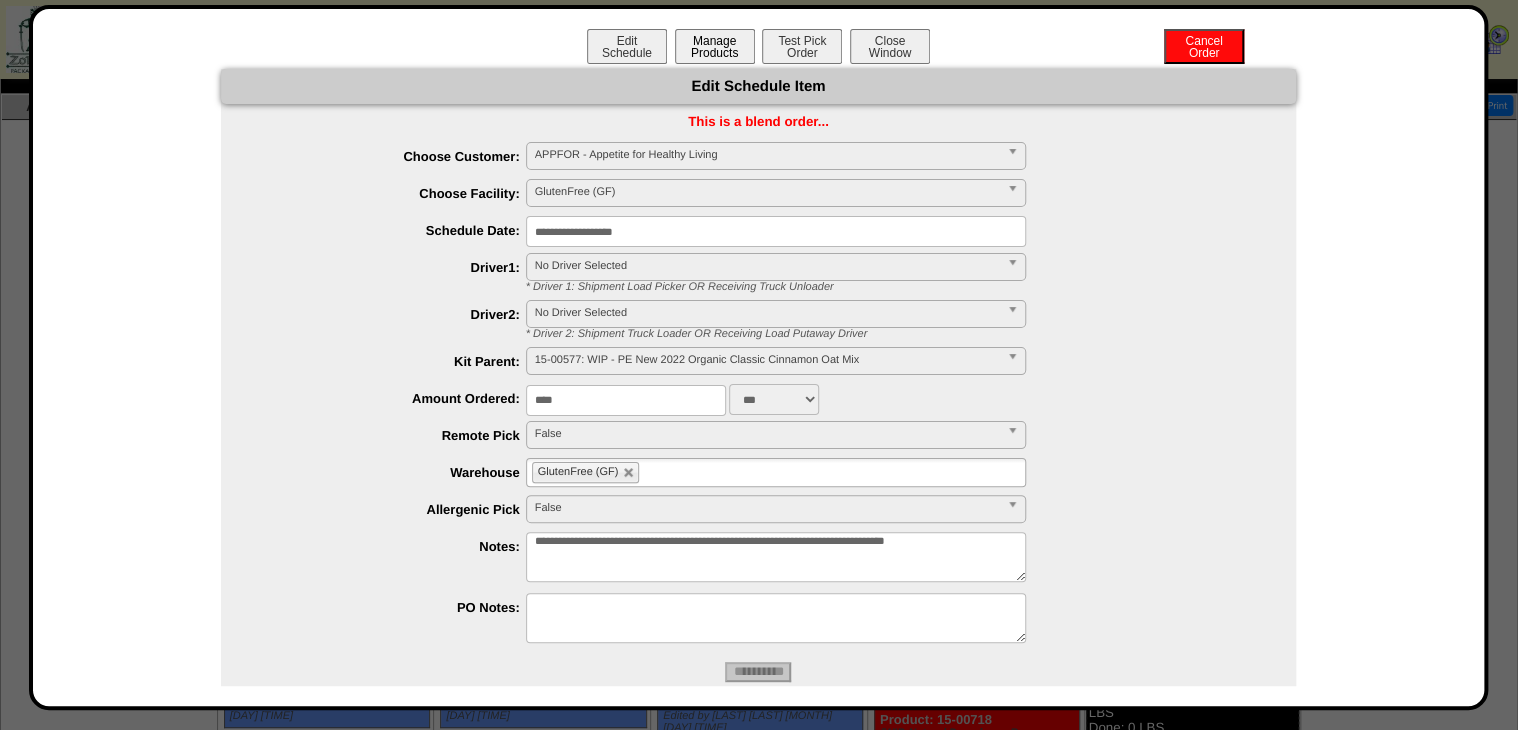 click on "Manage Products" at bounding box center [715, 46] 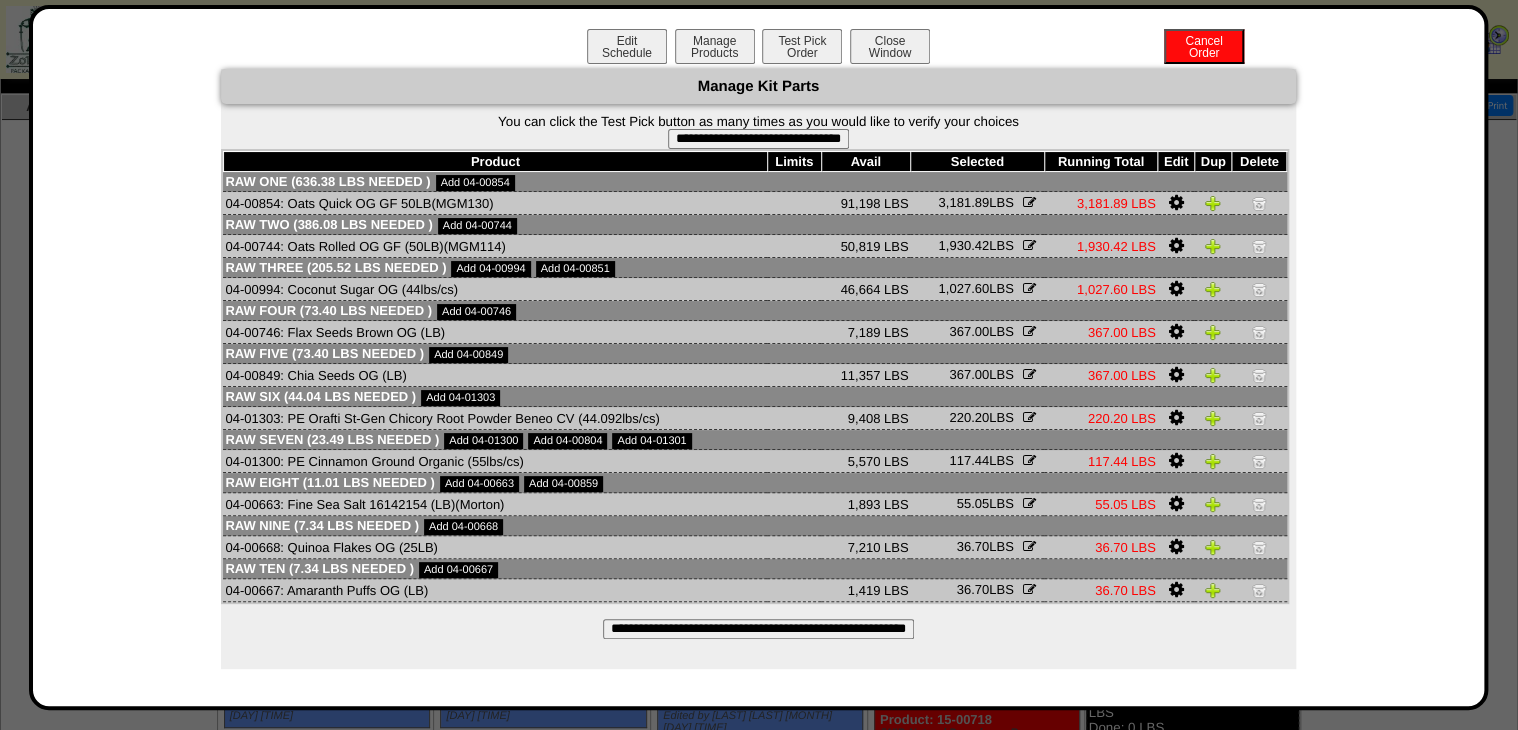click on "**********" at bounding box center (758, 629) 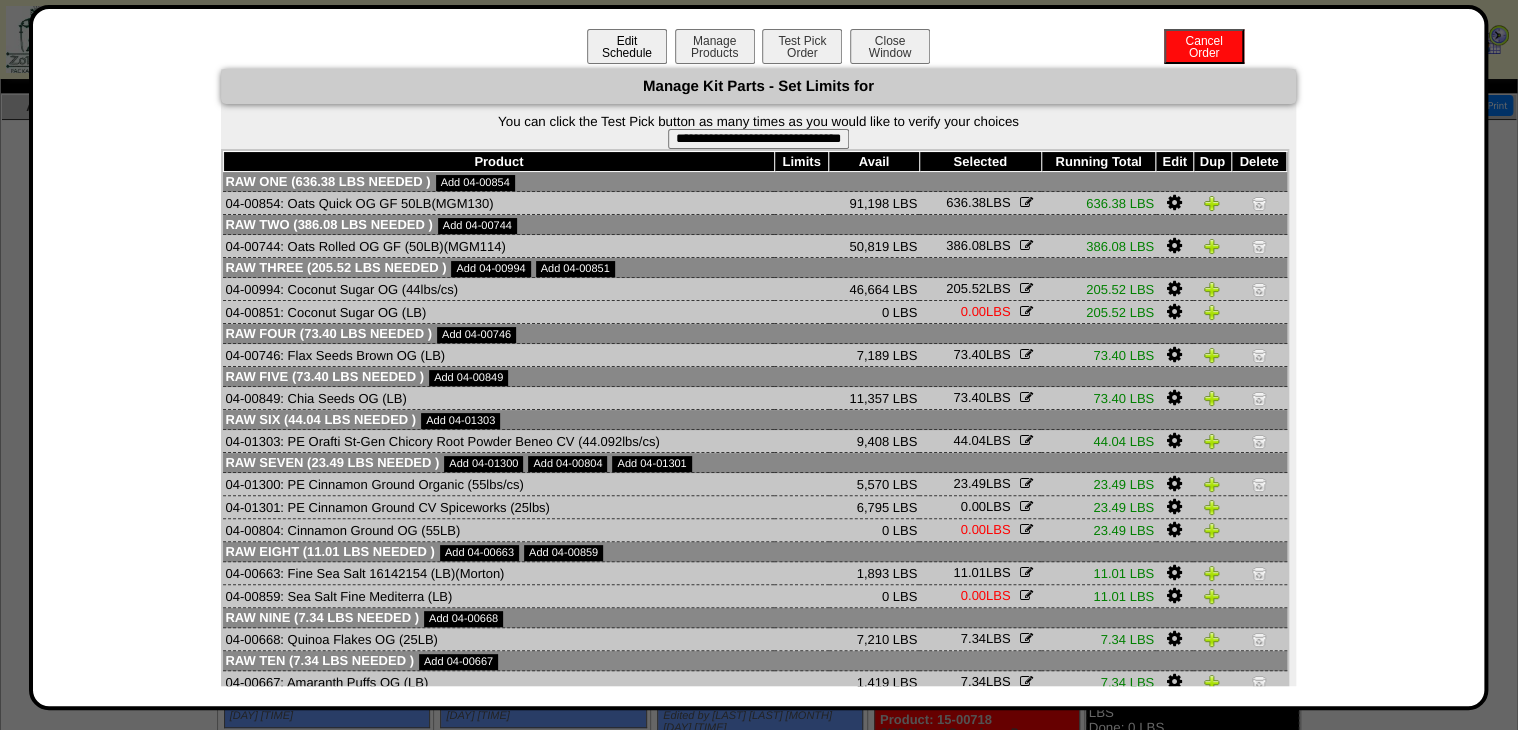 click on "Edit Schedule" at bounding box center (627, 46) 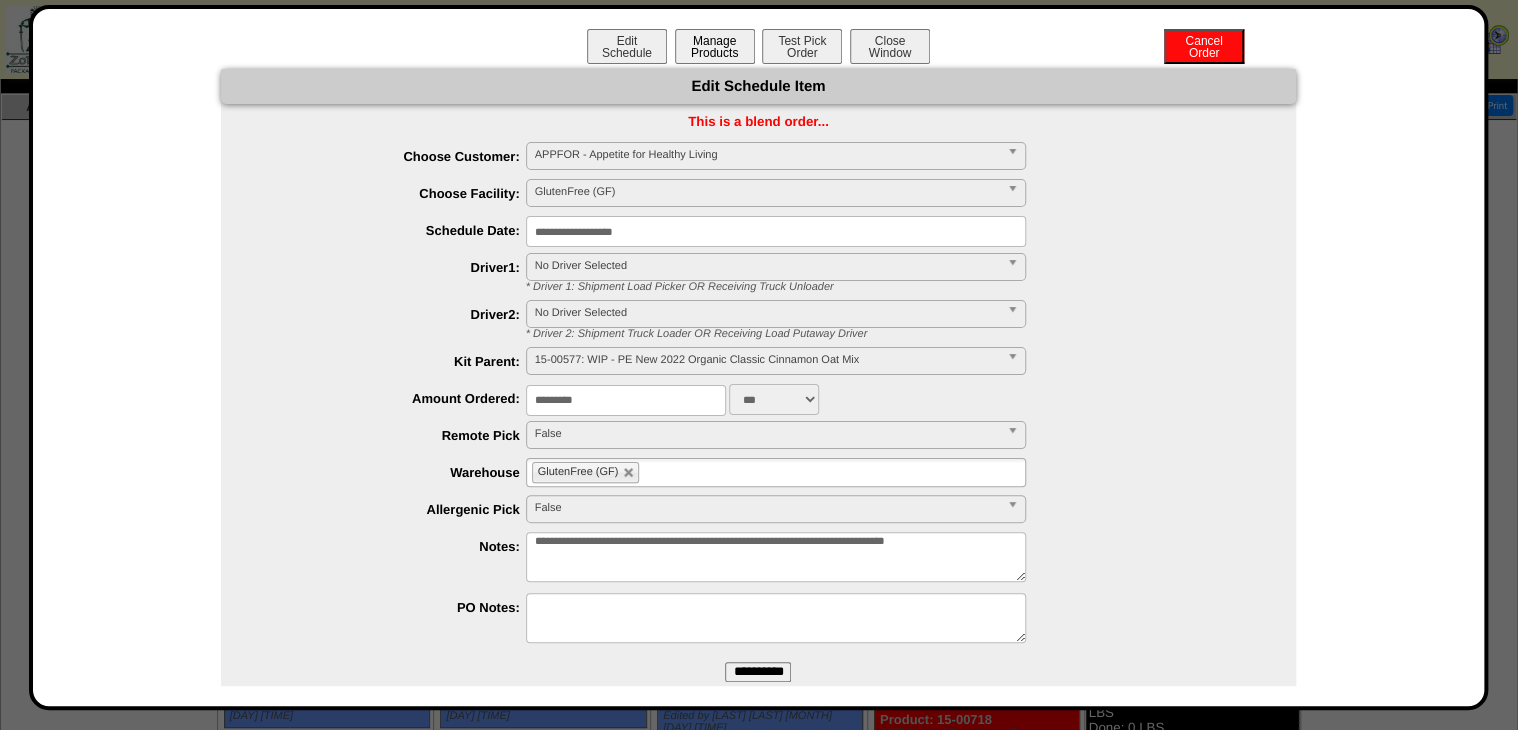click on "Manage Products" at bounding box center [715, 46] 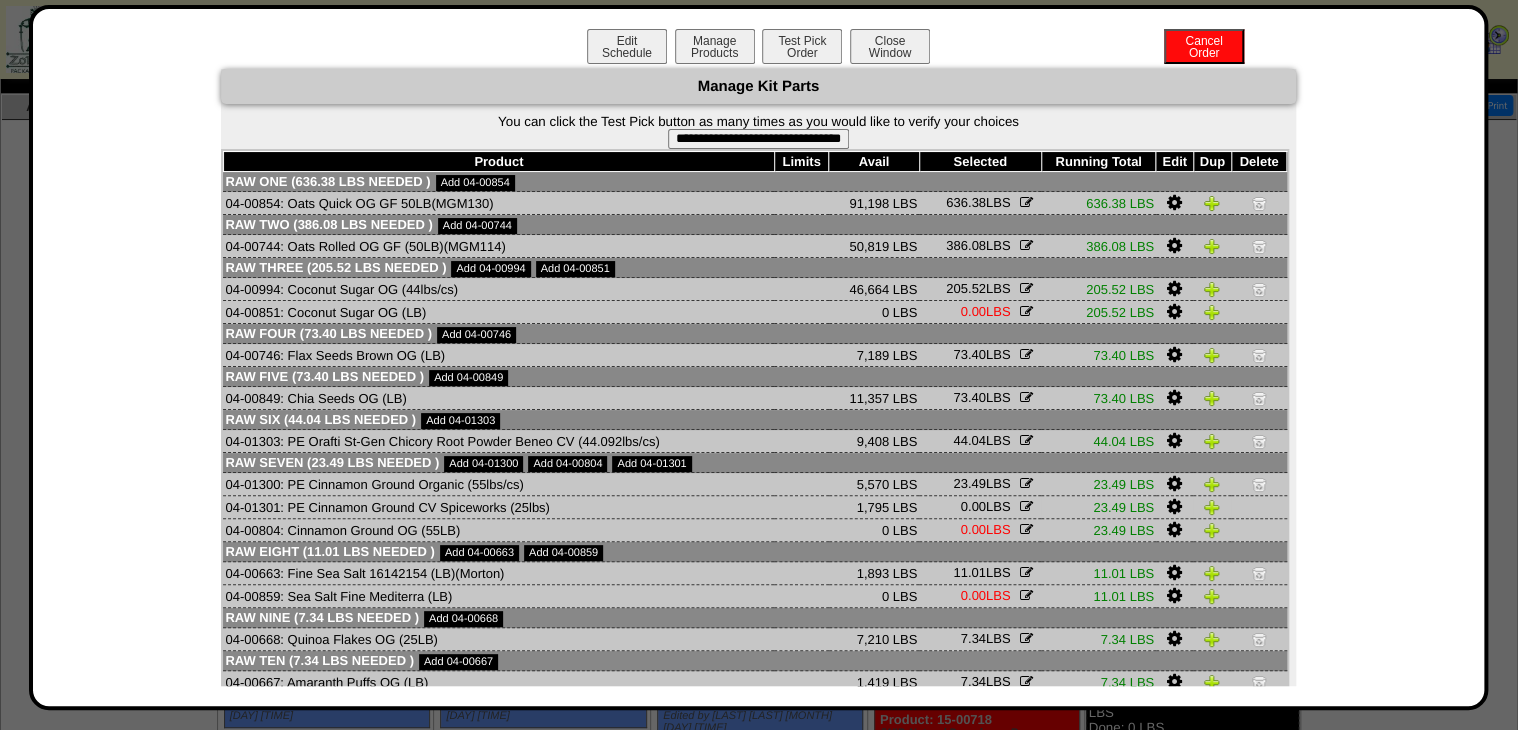 click at bounding box center [1174, 507] 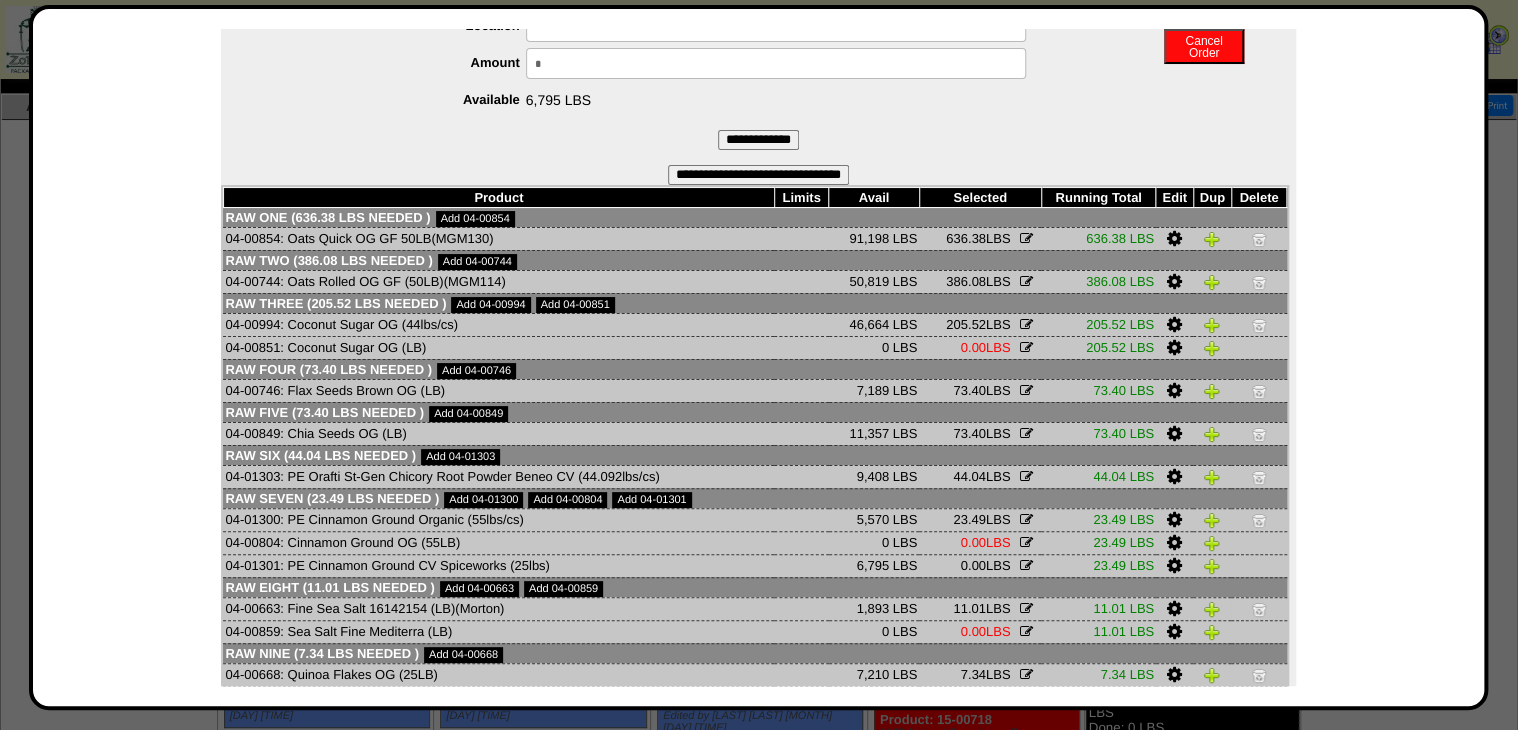scroll, scrollTop: 240, scrollLeft: 0, axis: vertical 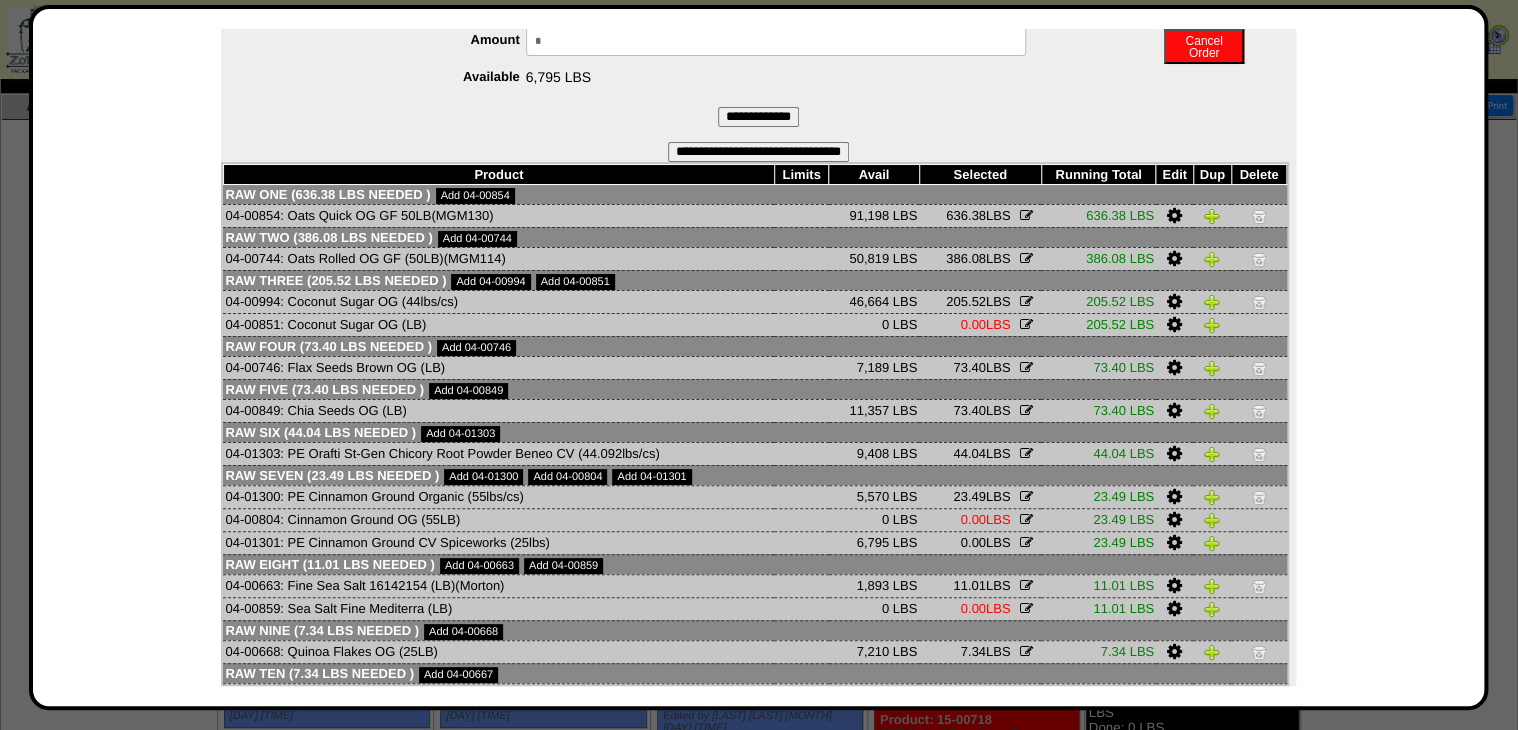 click at bounding box center (1174, 497) 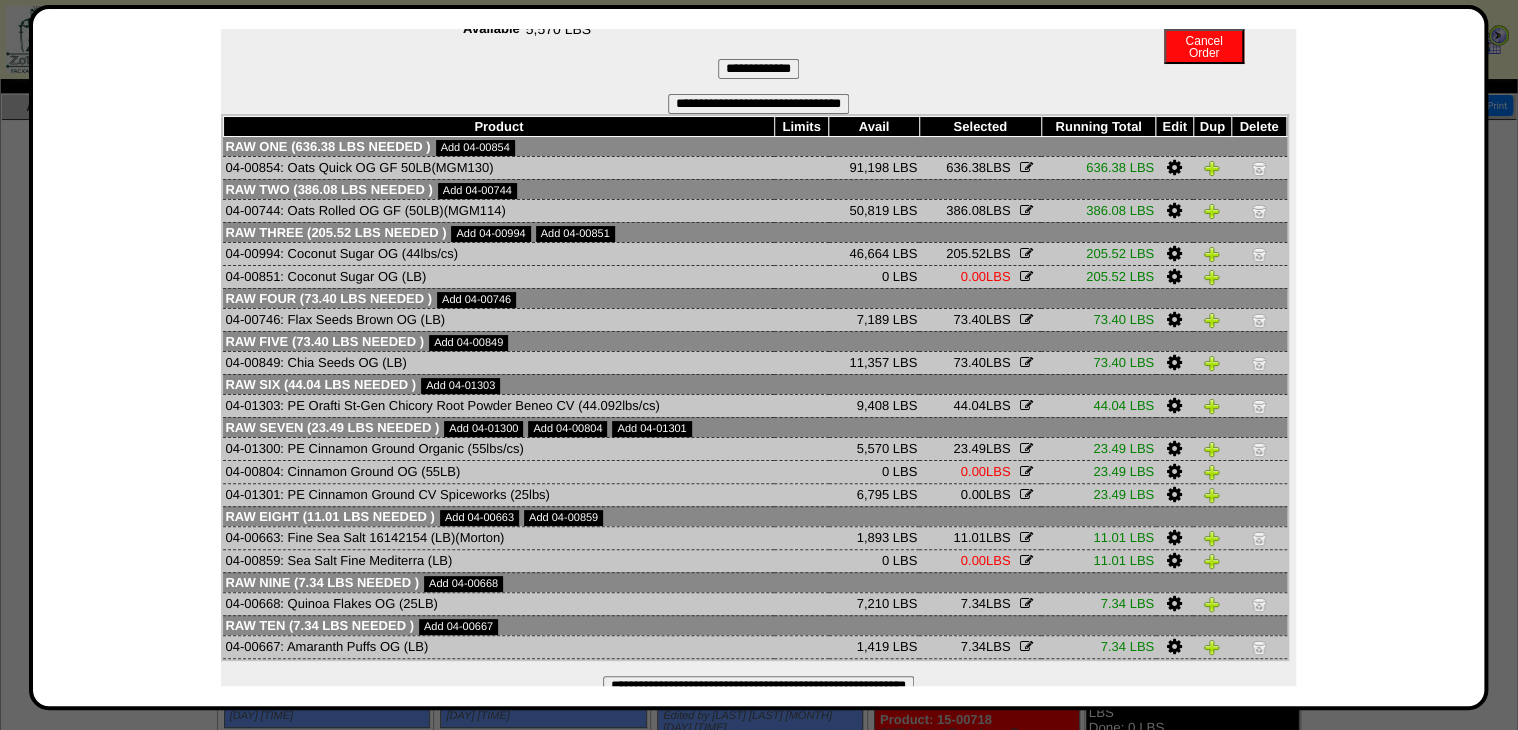 scroll, scrollTop: 320, scrollLeft: 0, axis: vertical 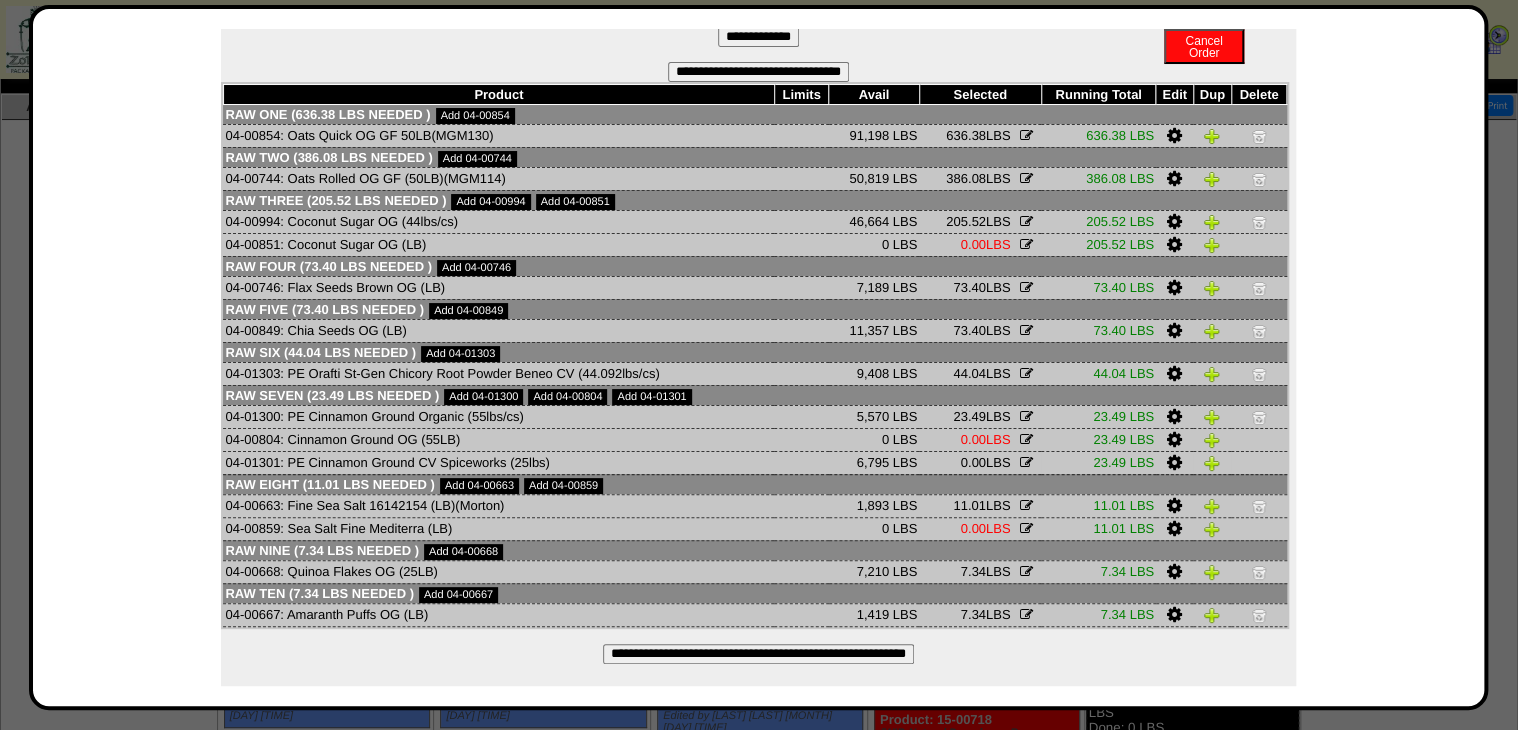 click at bounding box center [1174, 463] 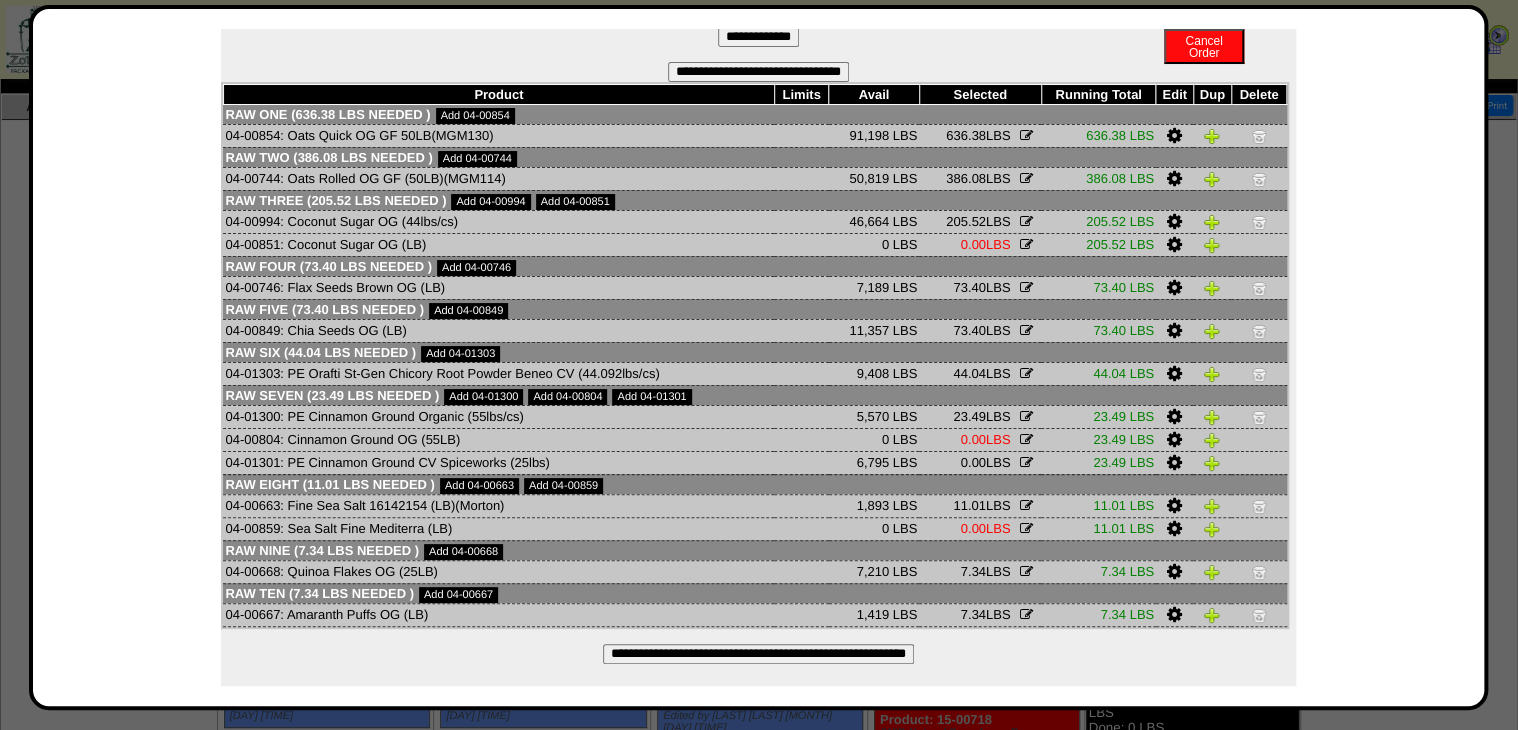 scroll, scrollTop: 0, scrollLeft: 0, axis: both 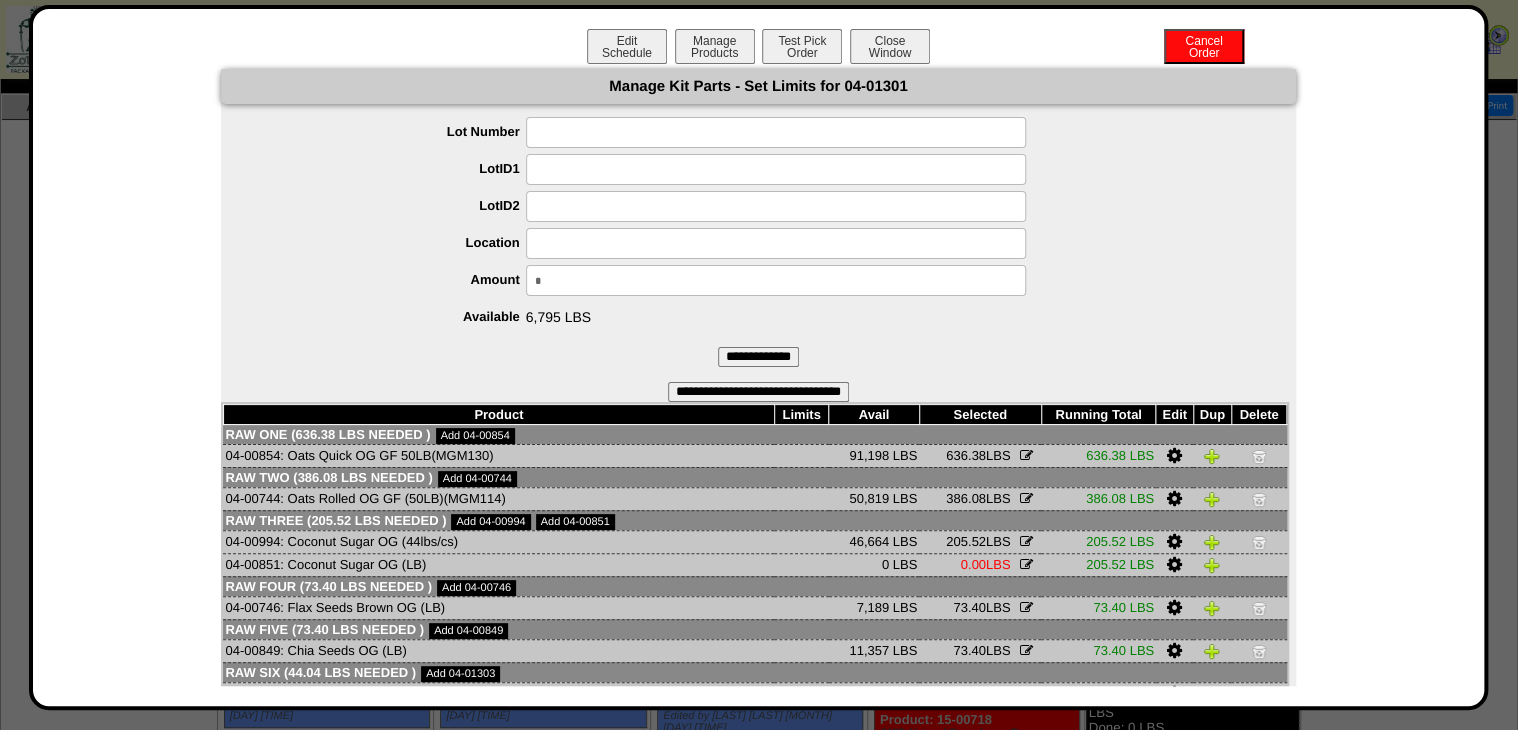drag, startPoint x: 444, startPoint y: 297, endPoint x: 281, endPoint y: 352, distance: 172.02907 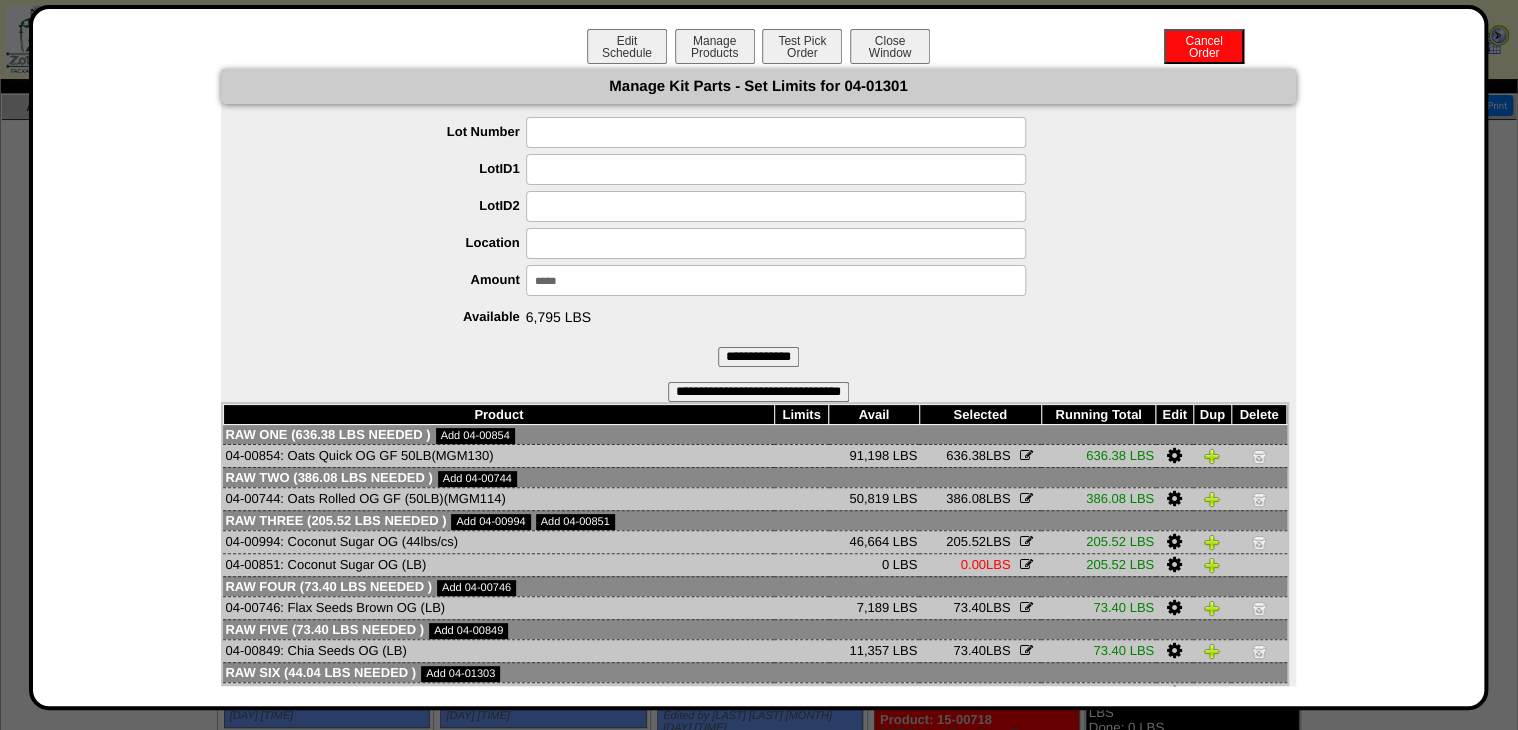 type on "******" 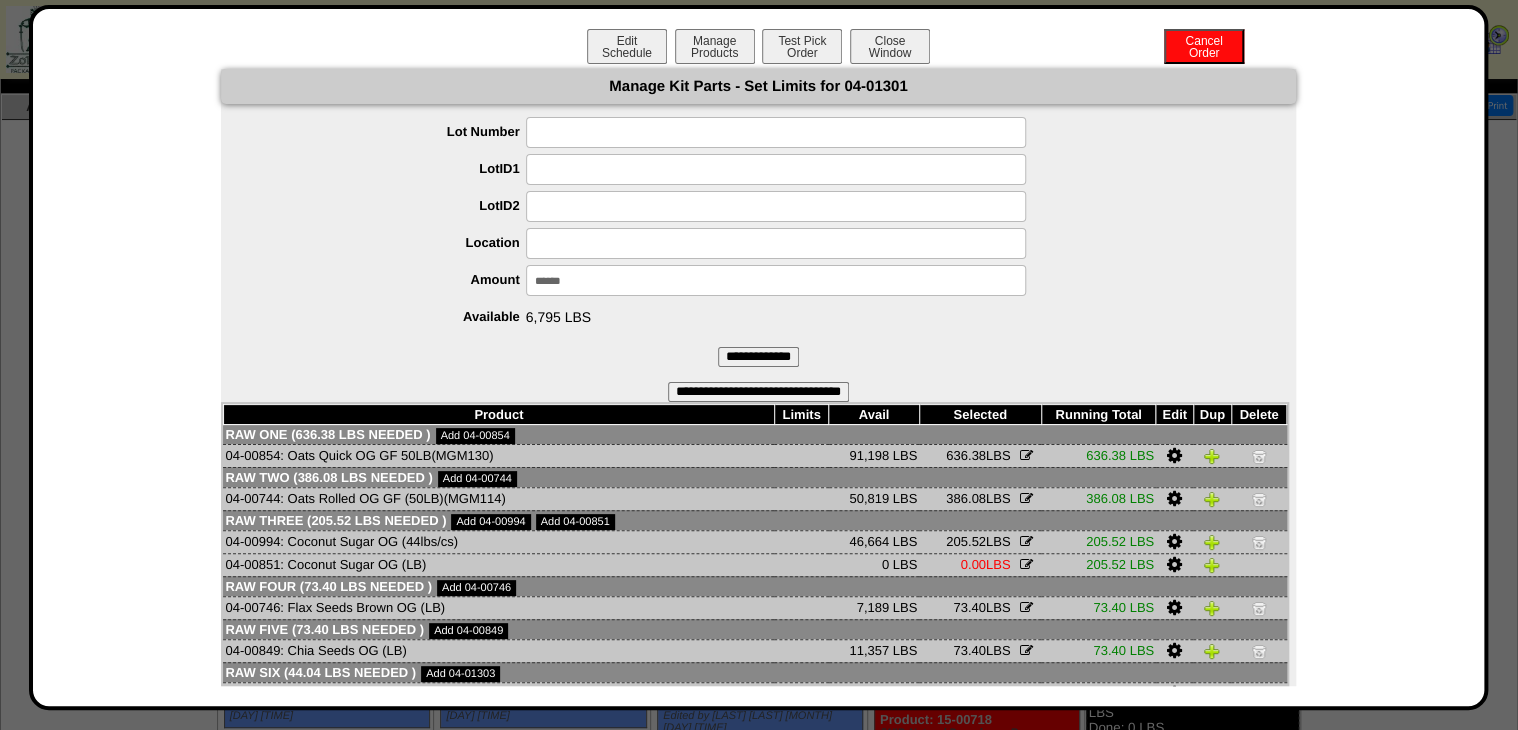 click on "**********" at bounding box center (758, 357) 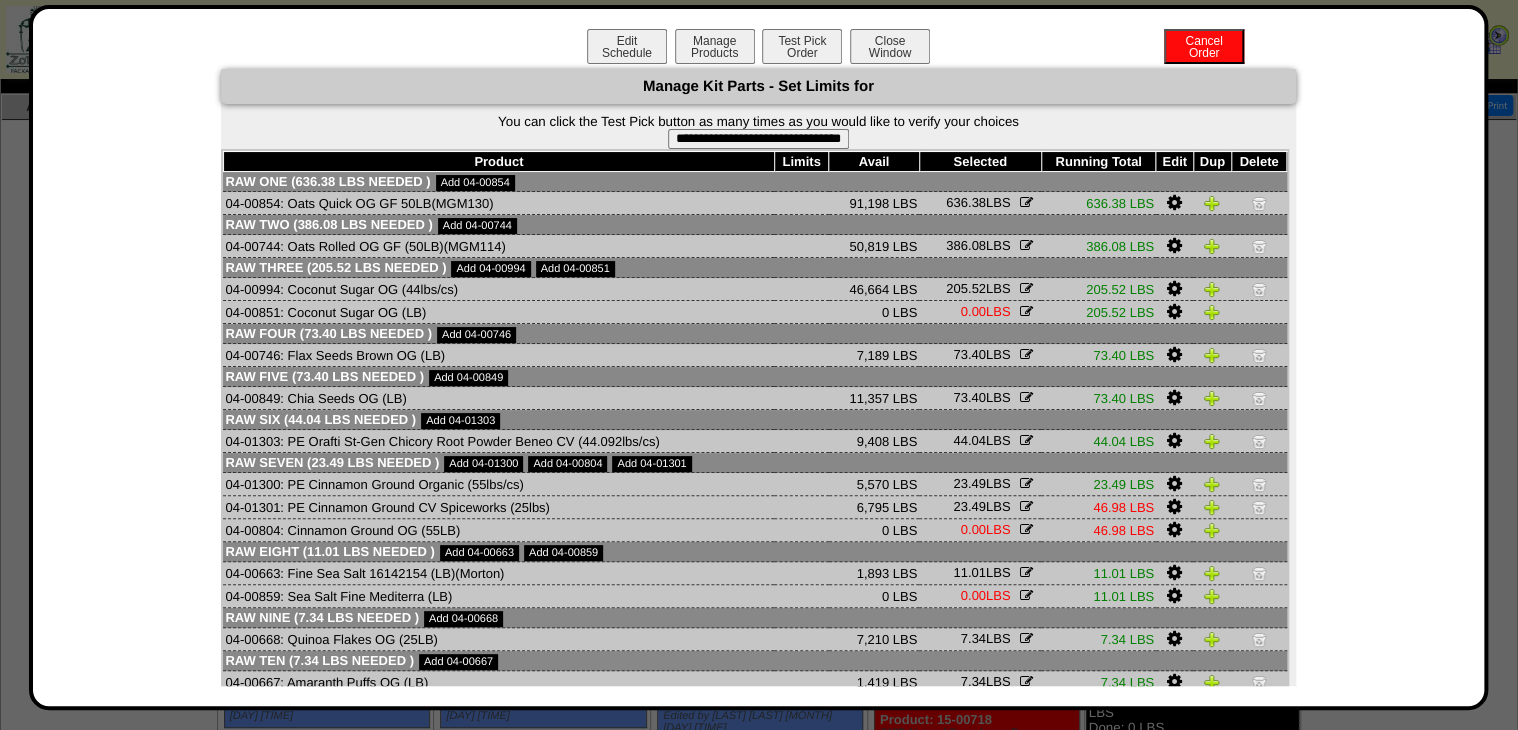 click at bounding box center (1259, 484) 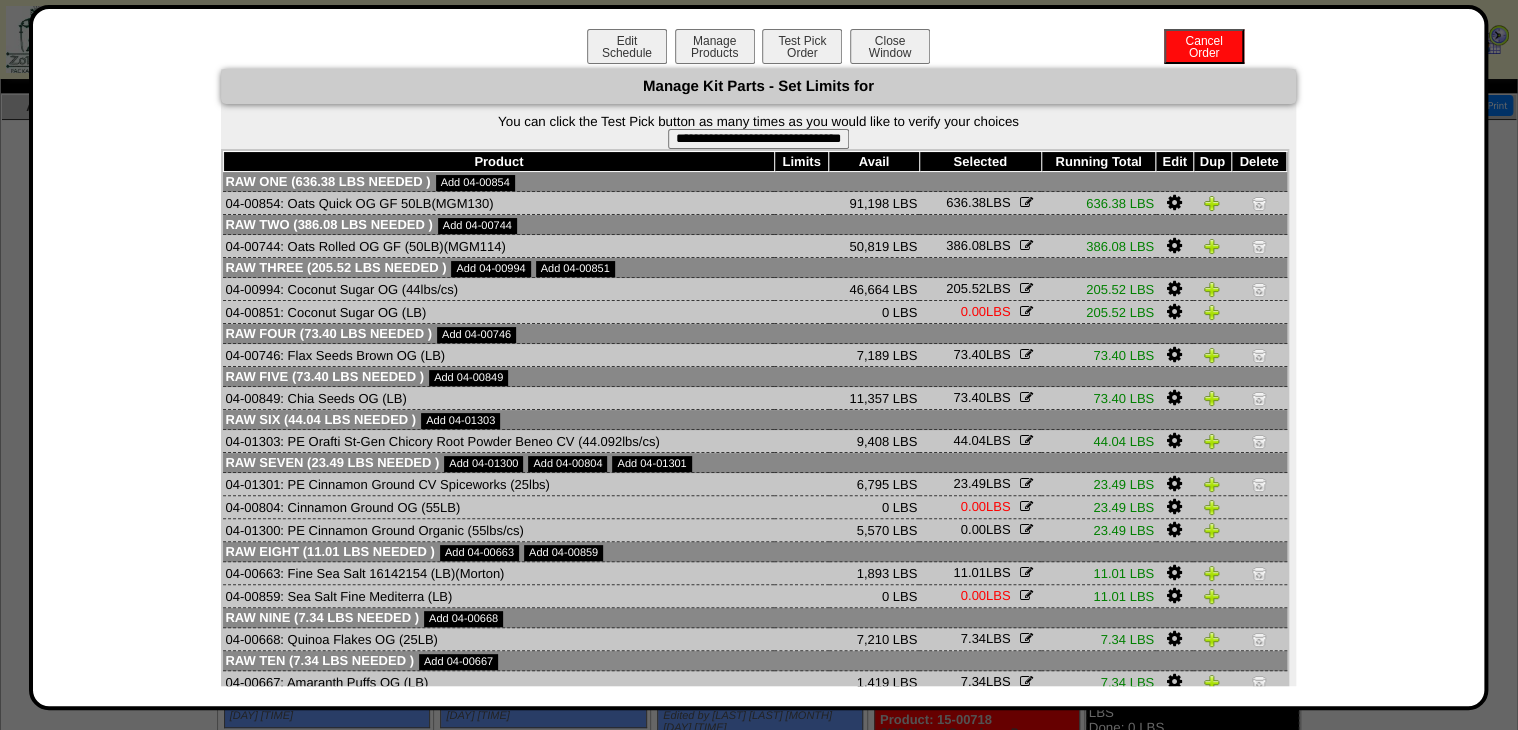 click on "**********" at bounding box center (758, 139) 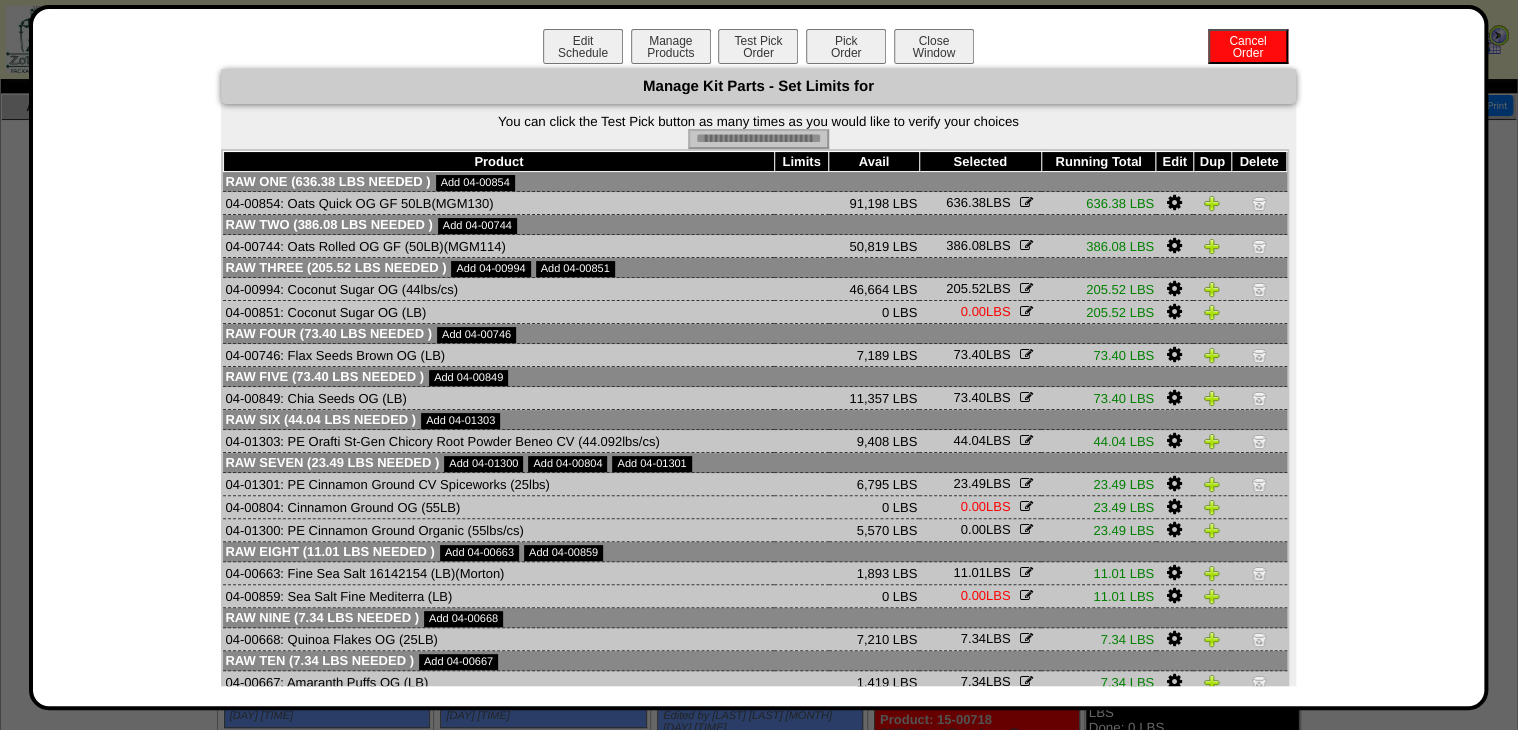 click on "Pick Order" at bounding box center [846, 46] 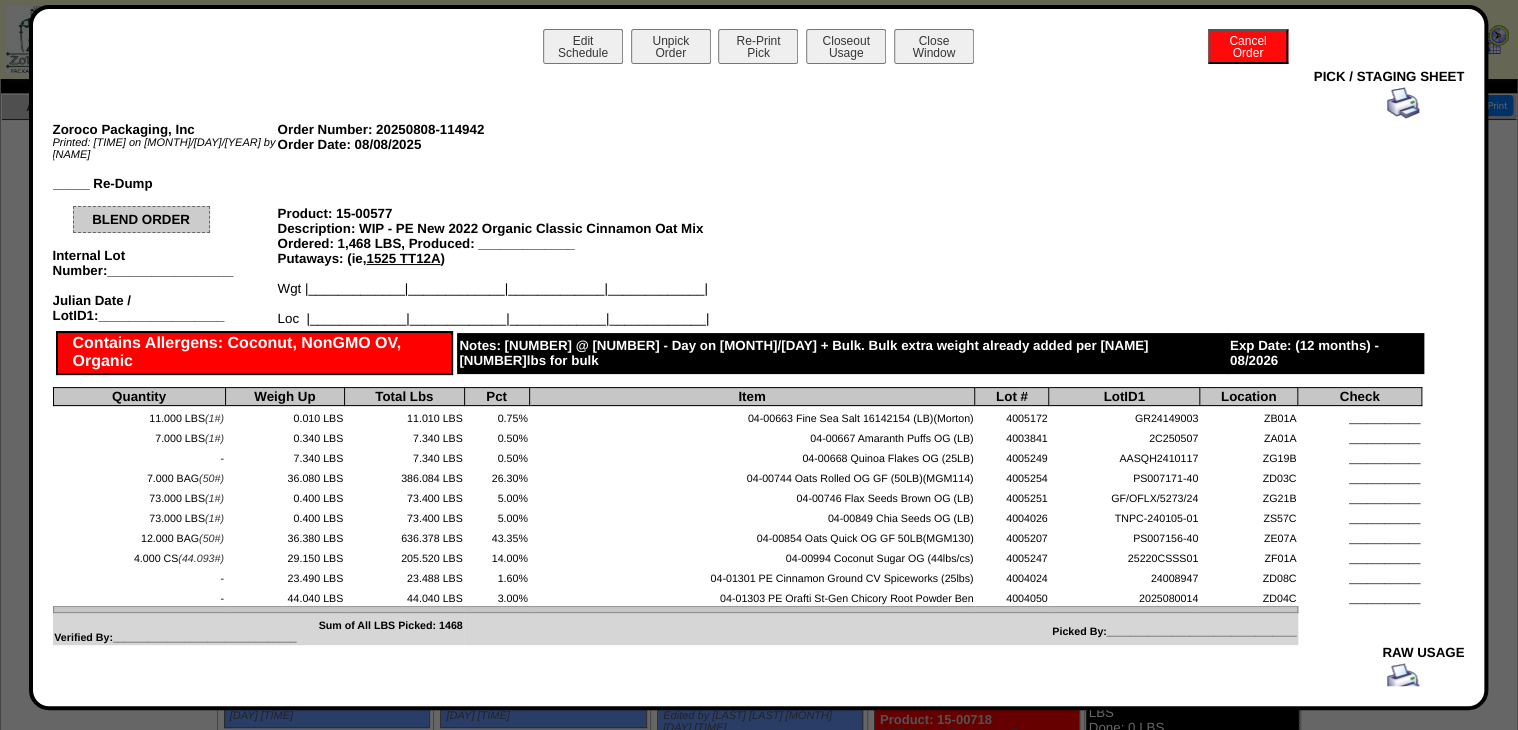 click at bounding box center [1403, 103] 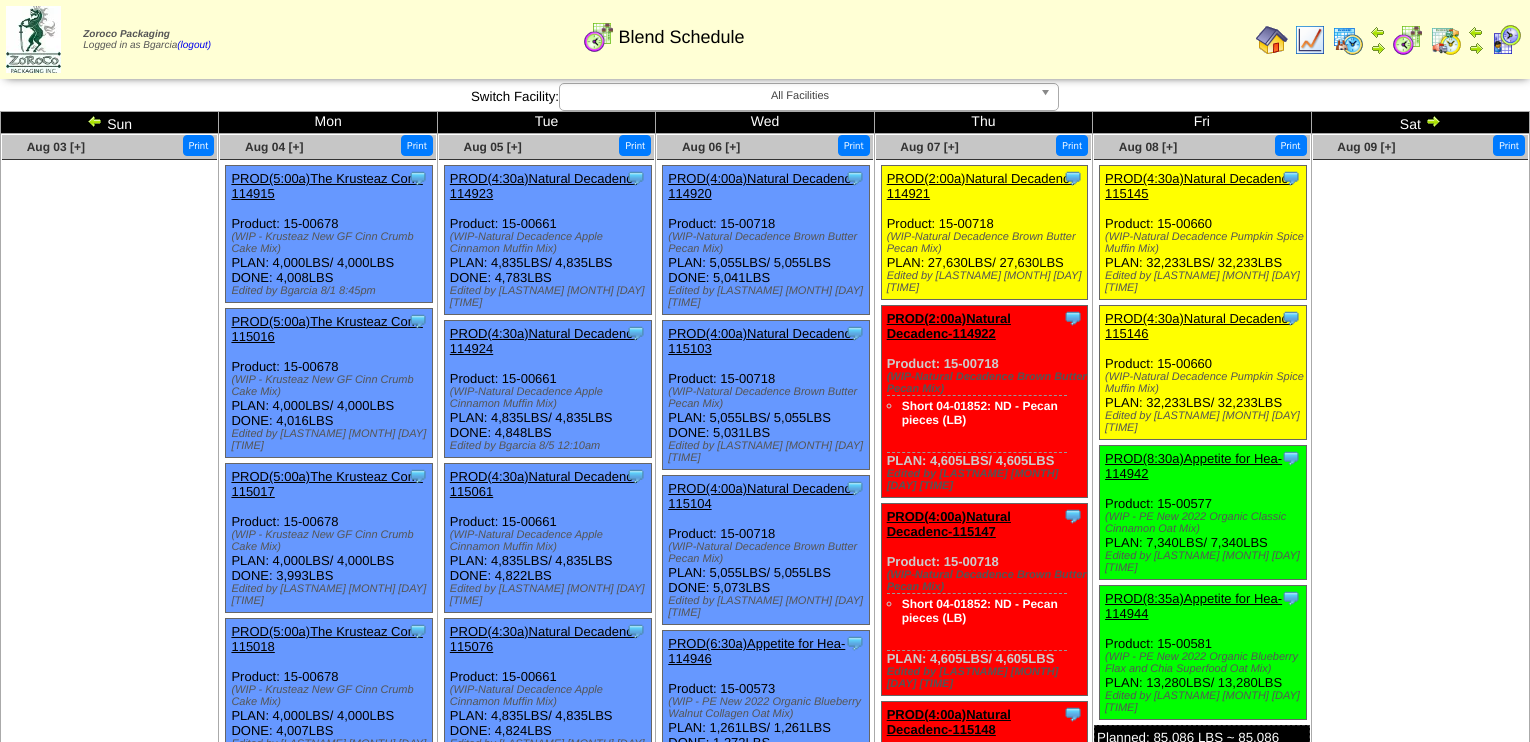 drag, startPoint x: 0, startPoint y: 0, endPoint x: 1320, endPoint y: 40, distance: 1320.606 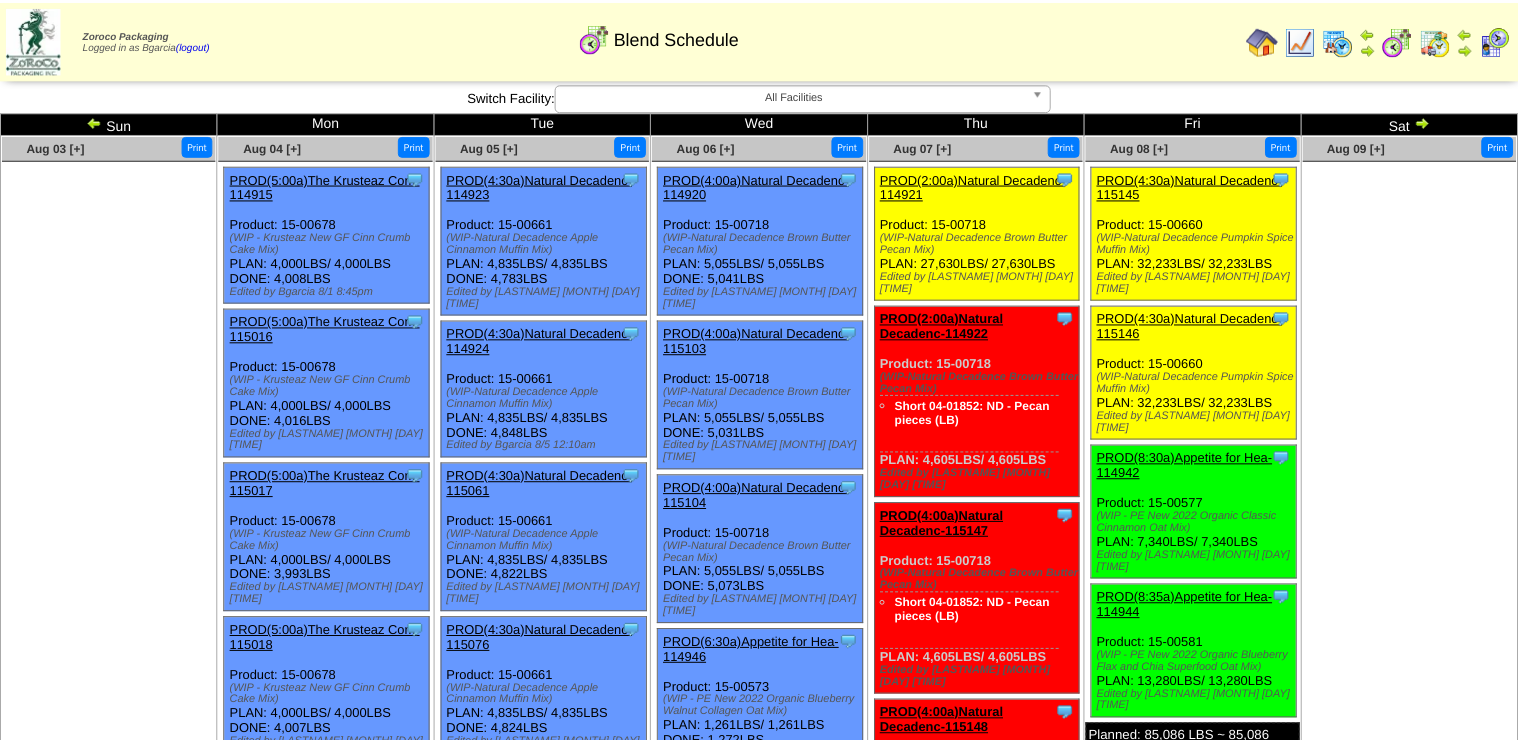 scroll, scrollTop: 0, scrollLeft: 0, axis: both 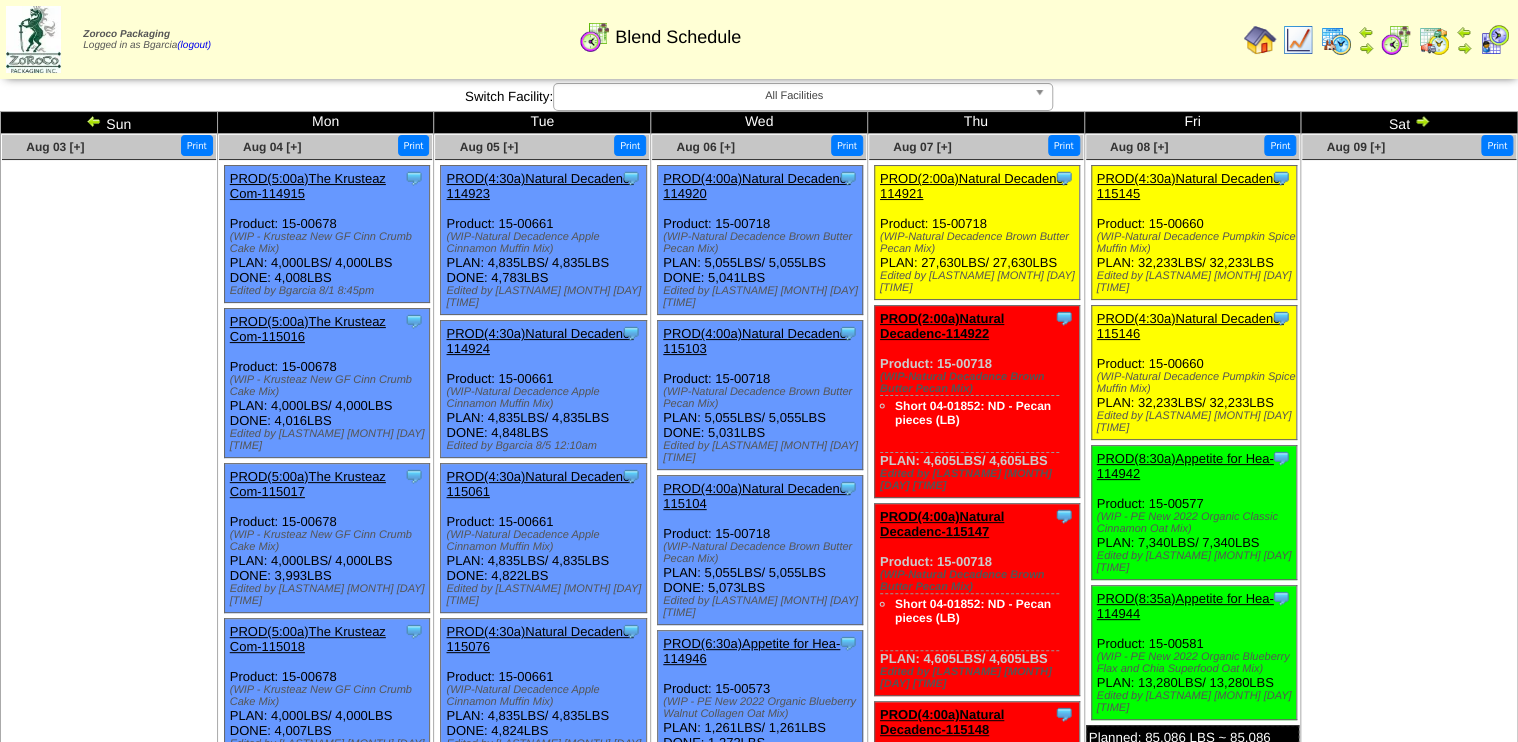 click at bounding box center (1298, 40) 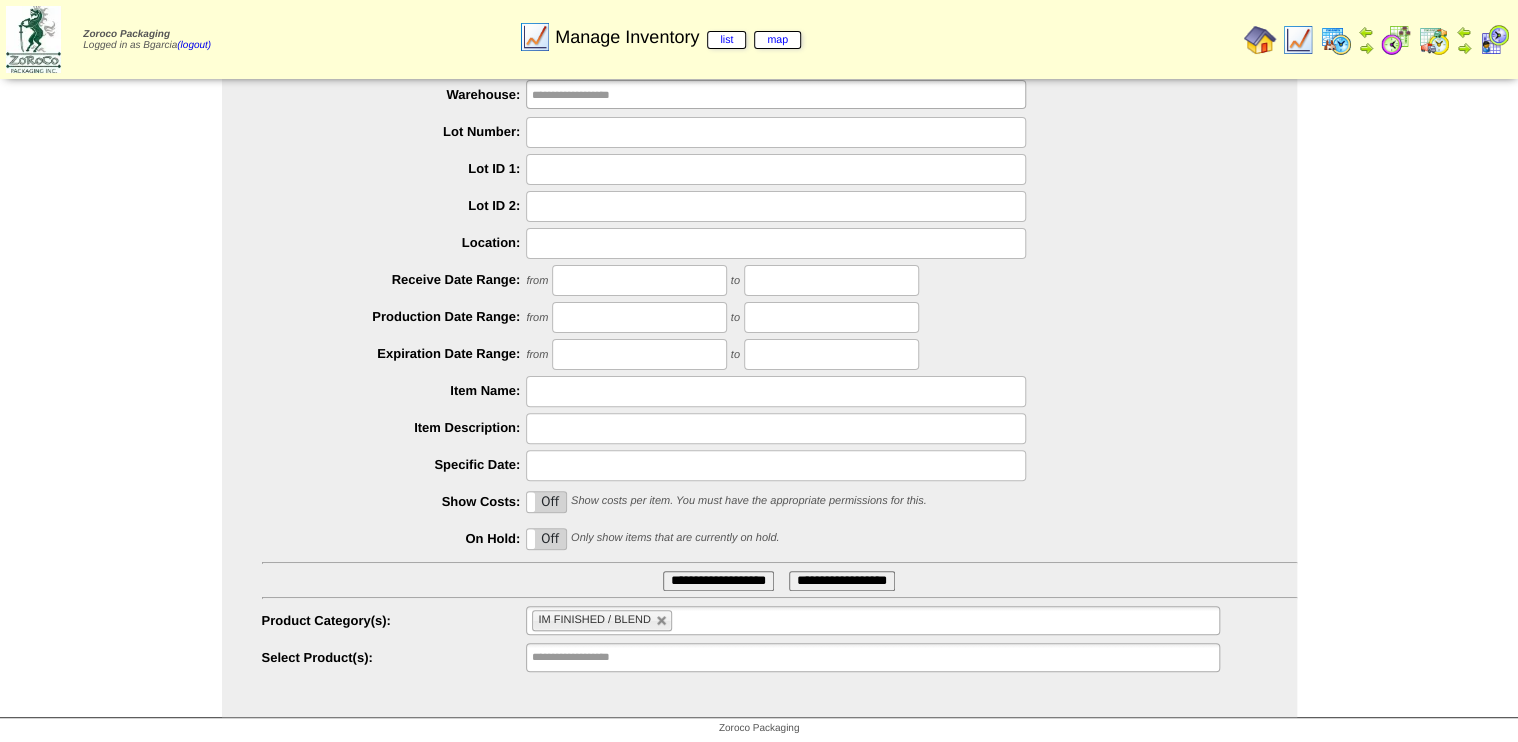 scroll, scrollTop: 91, scrollLeft: 0, axis: vertical 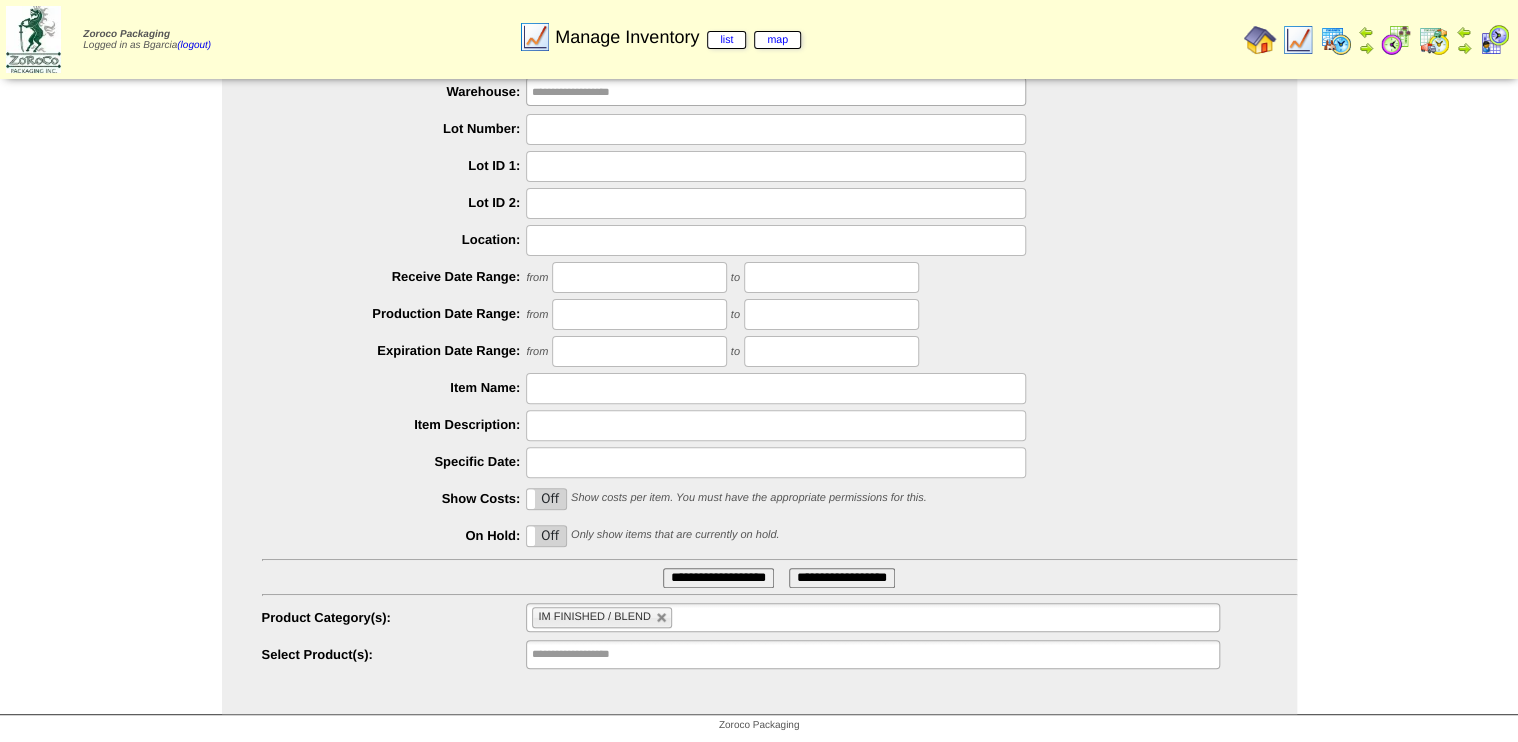 type 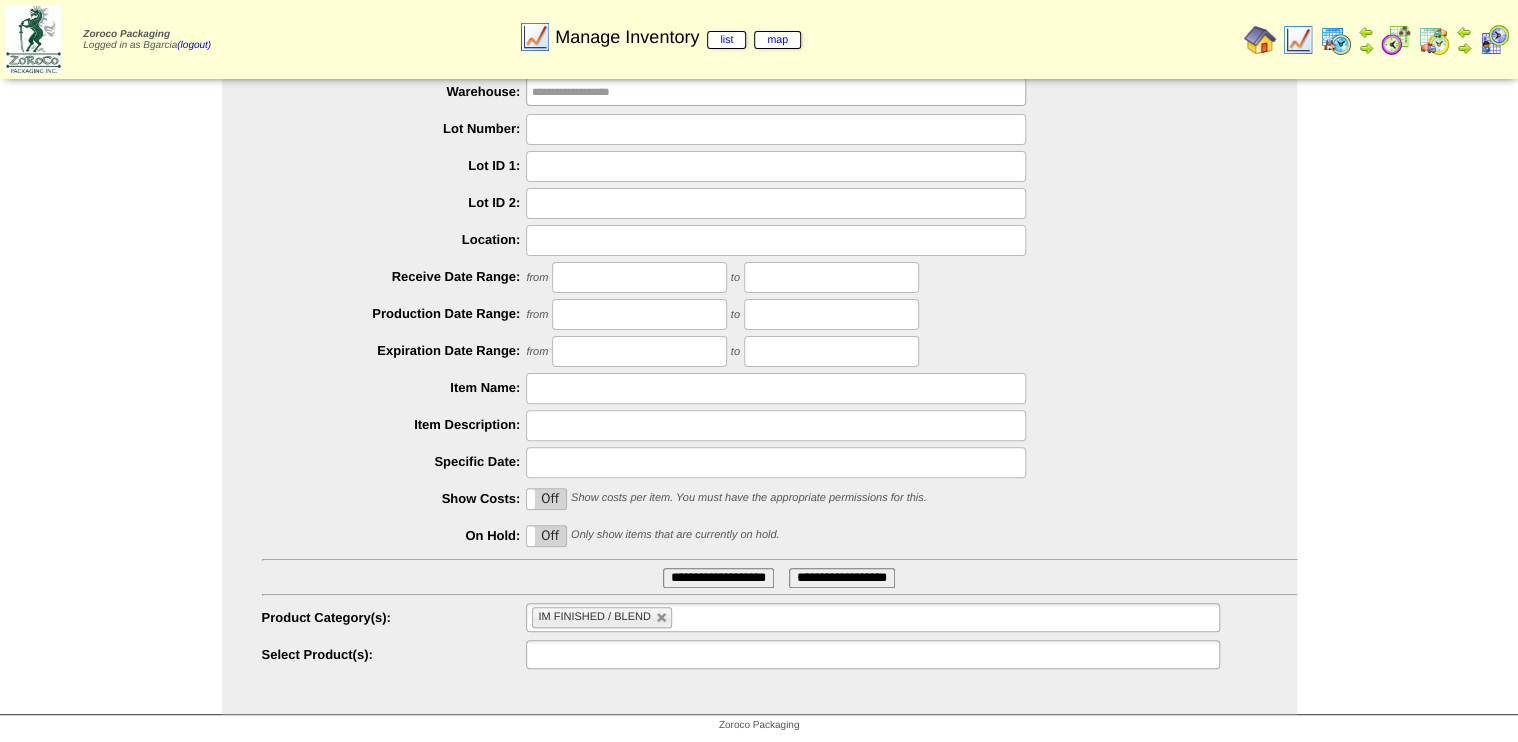 click at bounding box center [872, 654] 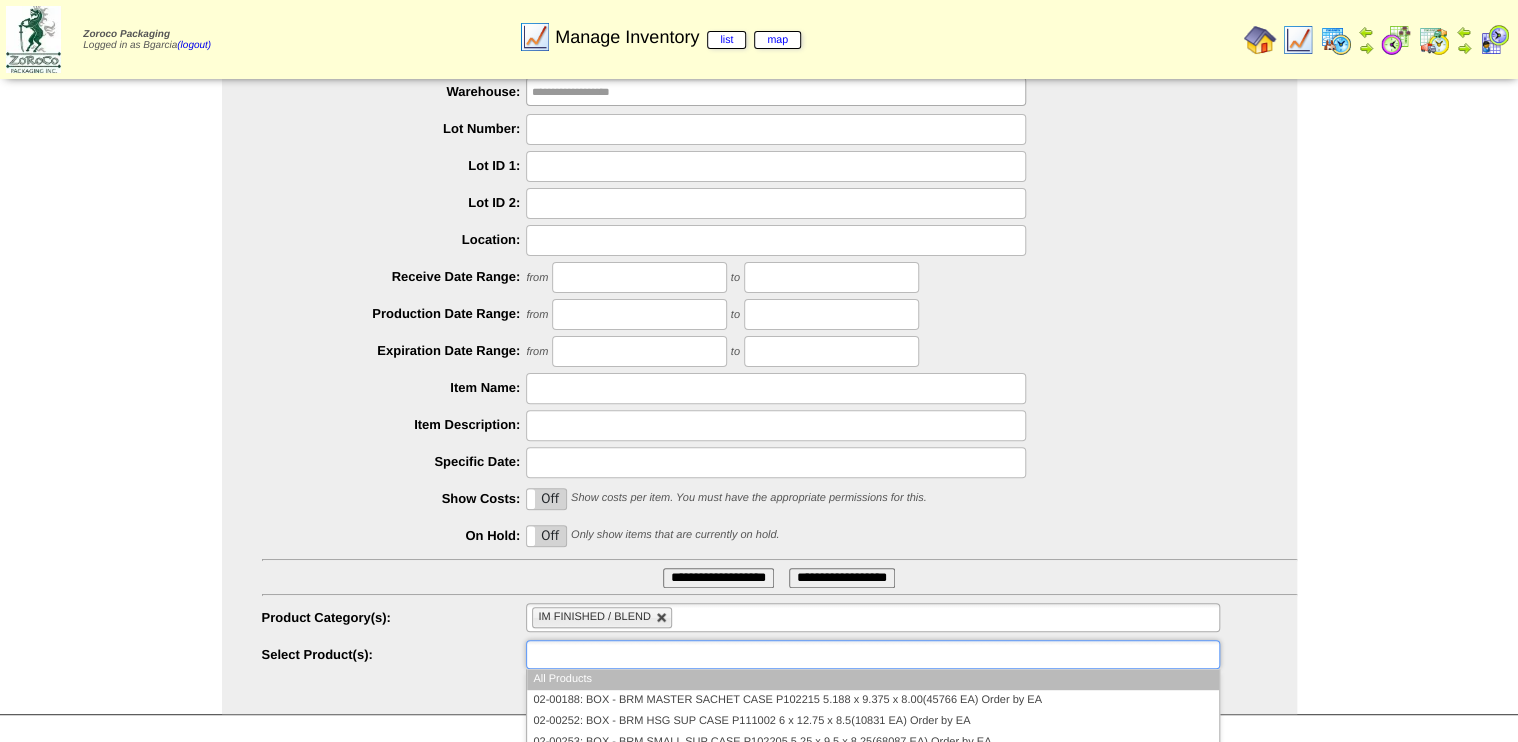 click at bounding box center (662, 618) 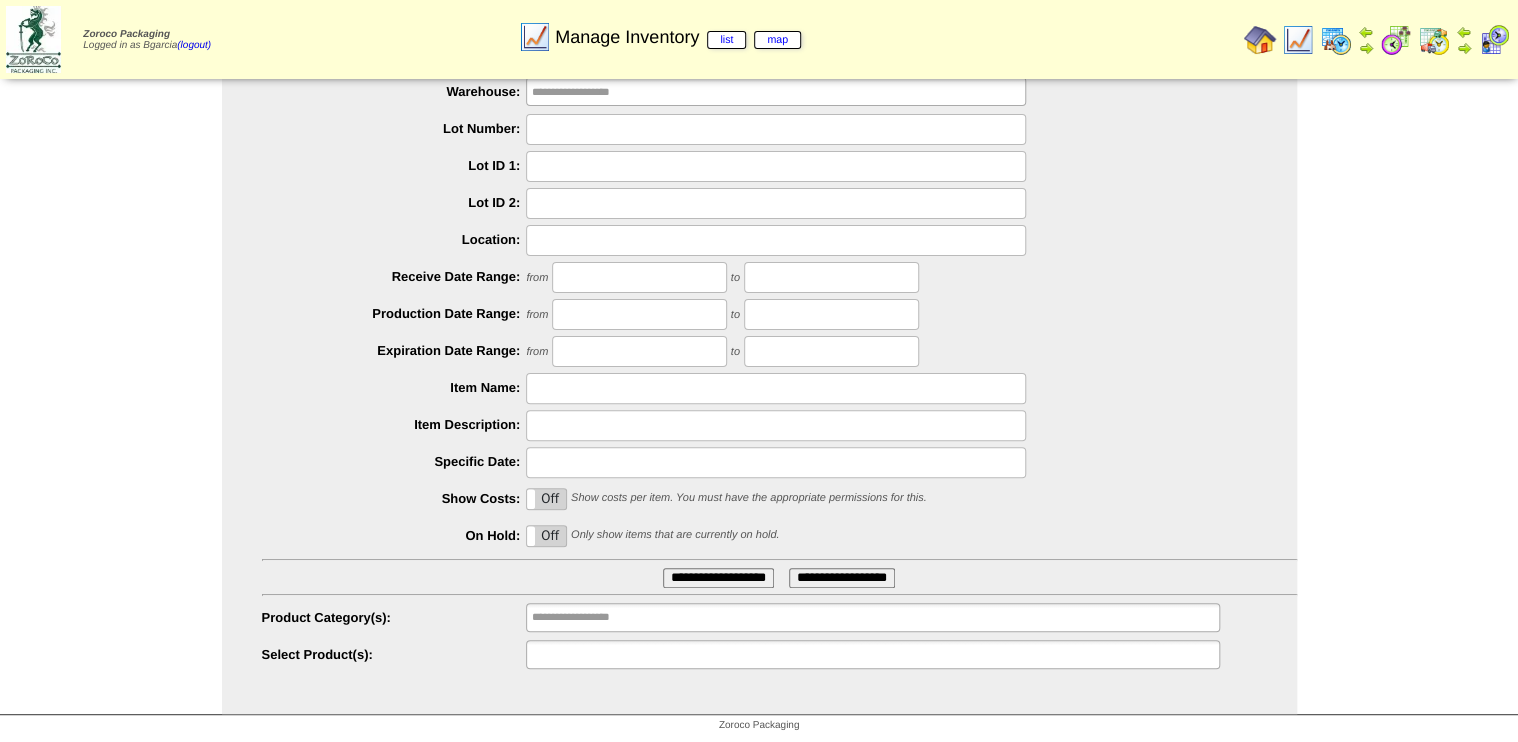 click at bounding box center [596, 654] 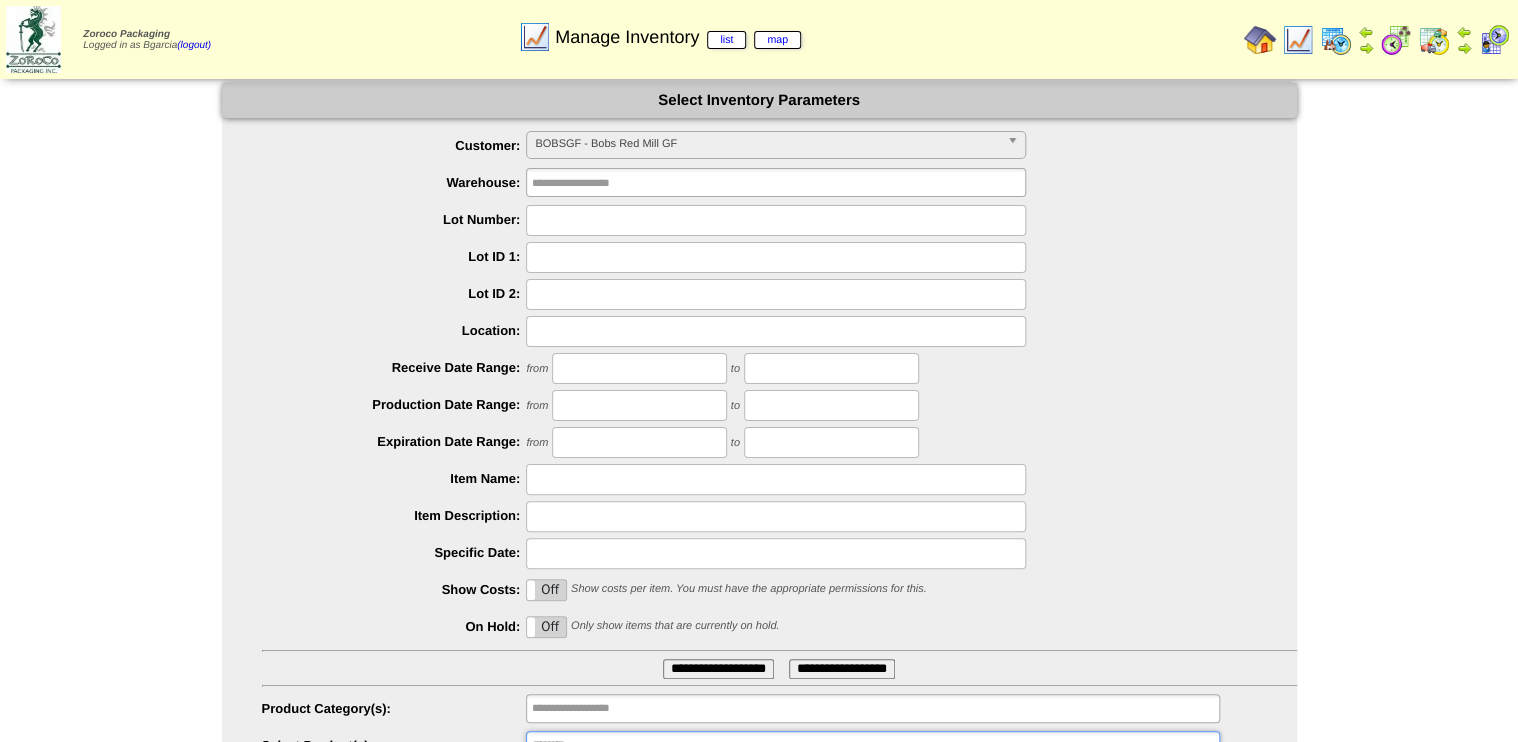 scroll, scrollTop: 0, scrollLeft: 0, axis: both 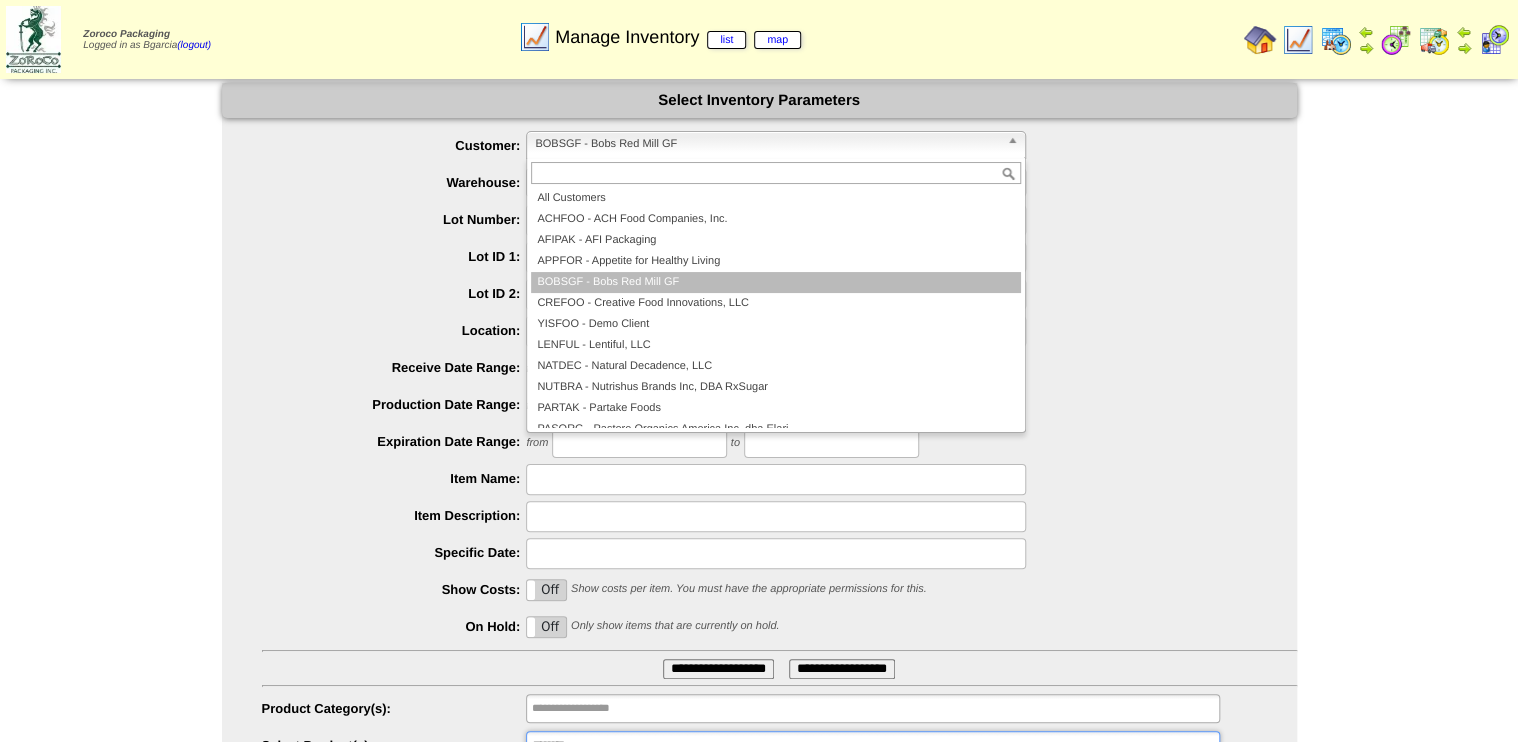 click on "BOBSGF - Bobs Red Mill GF" at bounding box center [767, 144] 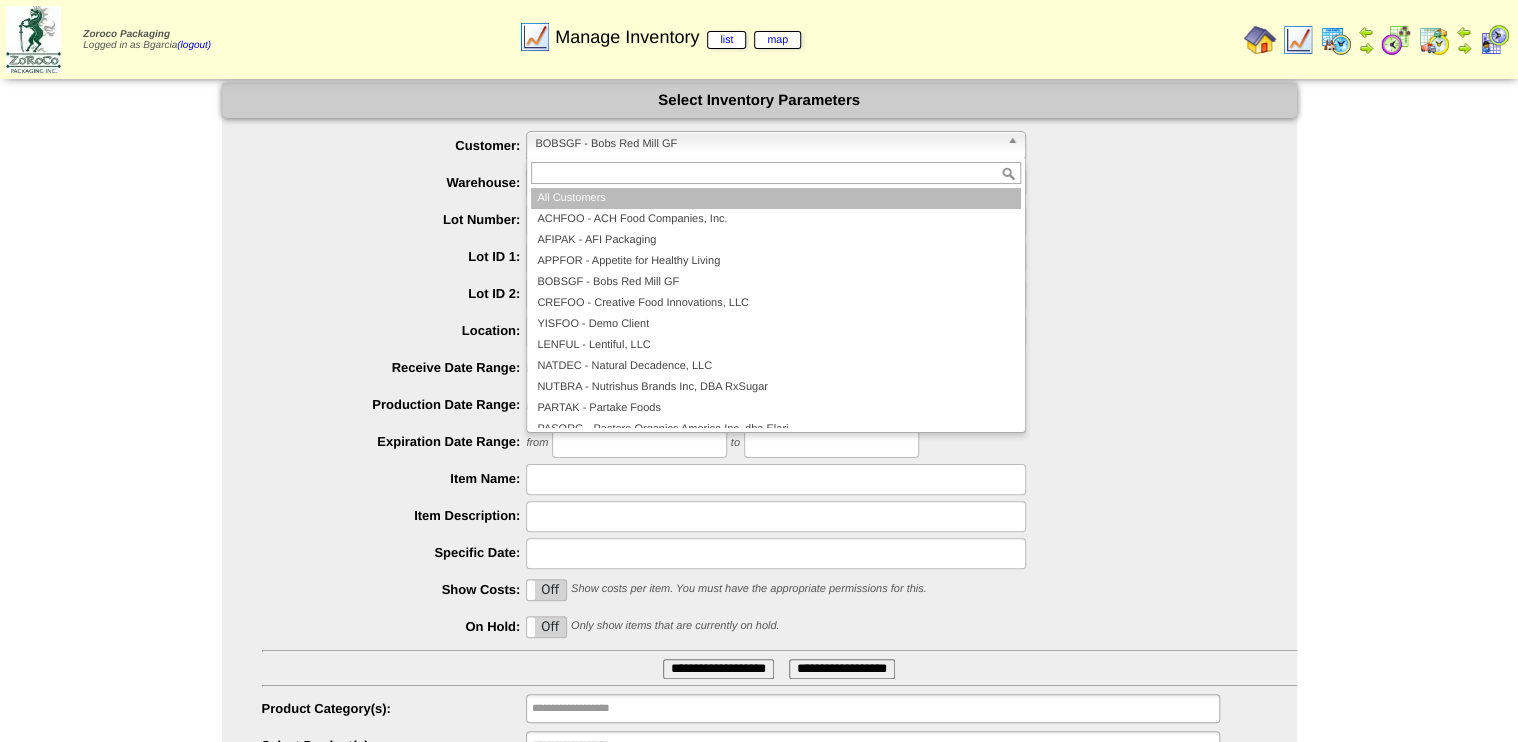 click on "All Customers" at bounding box center (776, 198) 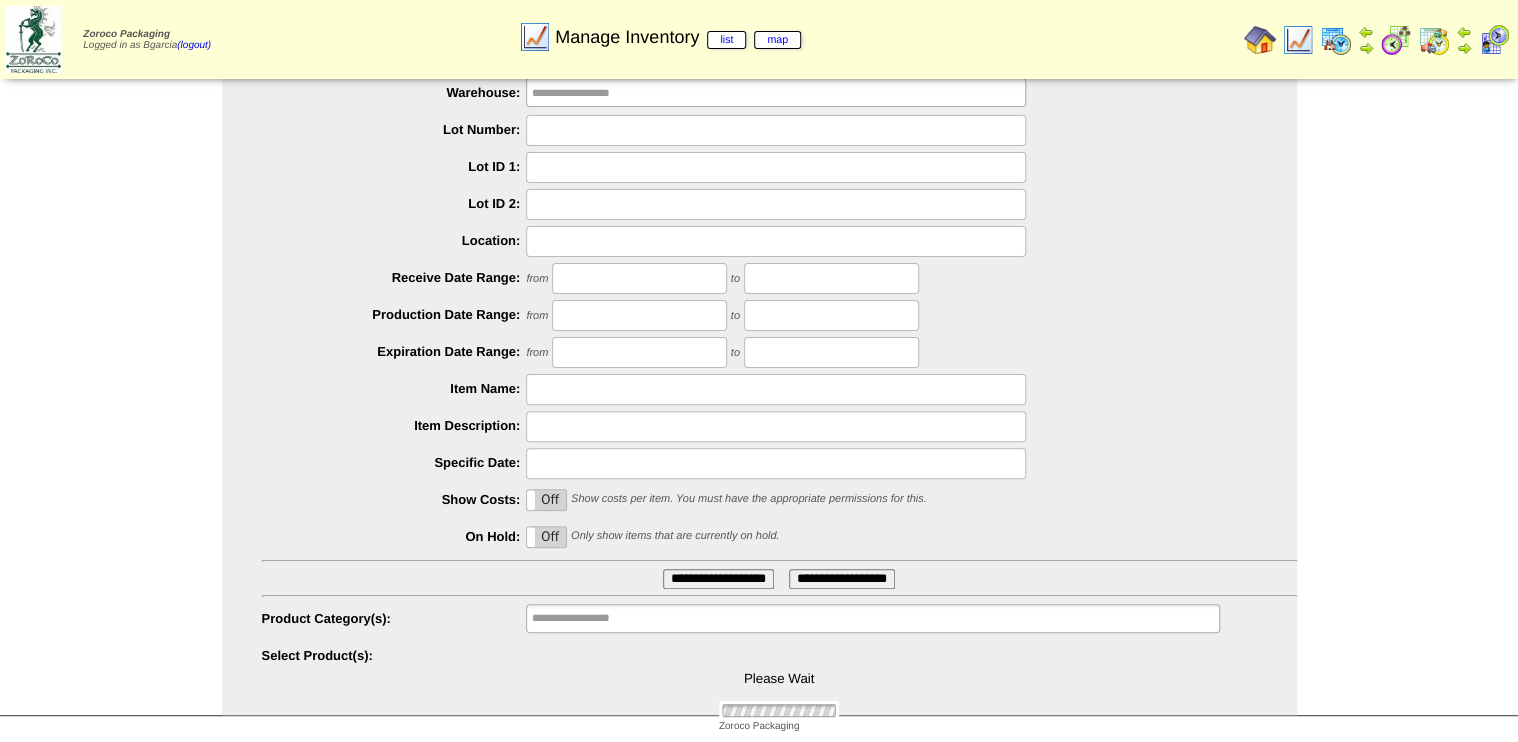 scroll, scrollTop: 91, scrollLeft: 0, axis: vertical 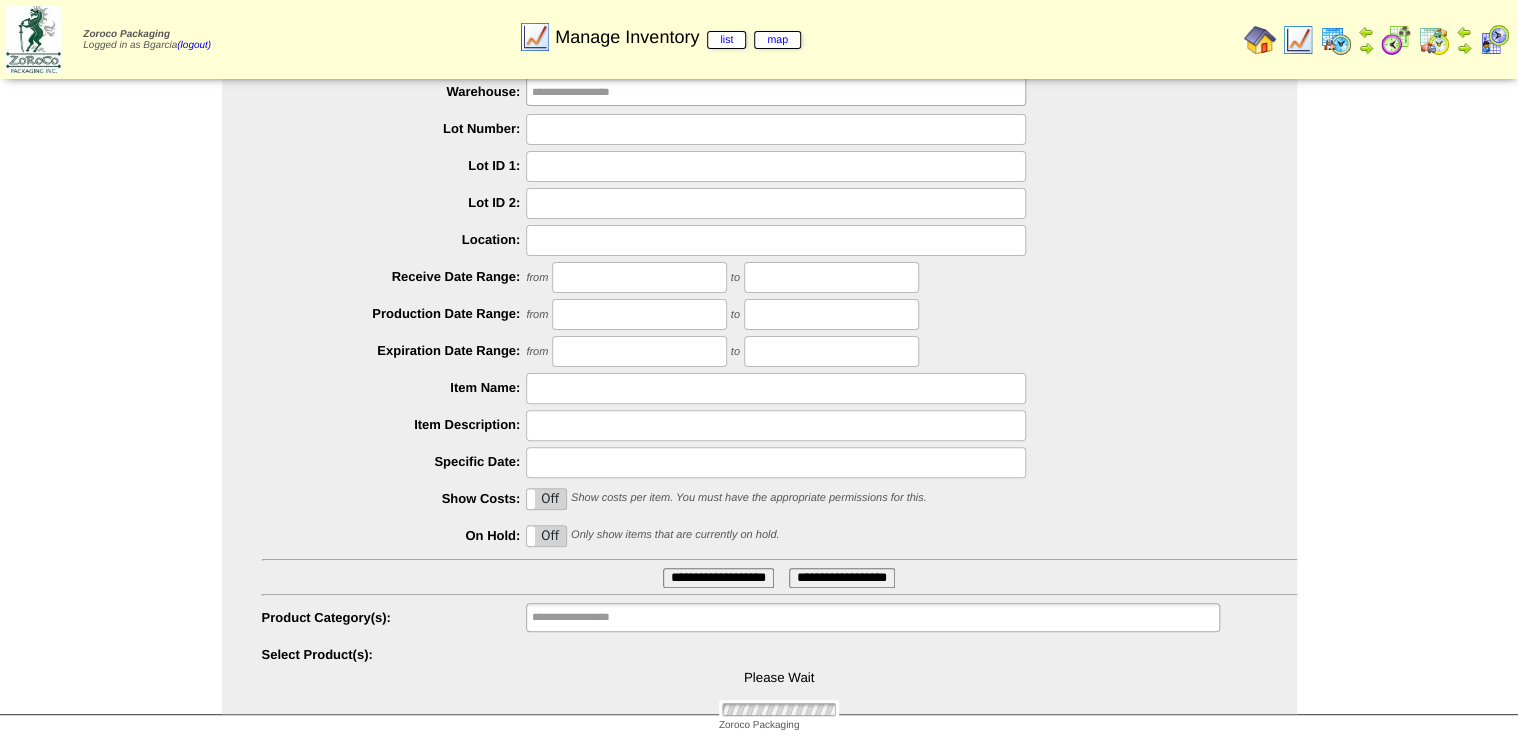 click on "Please Wait" at bounding box center [779, 679] 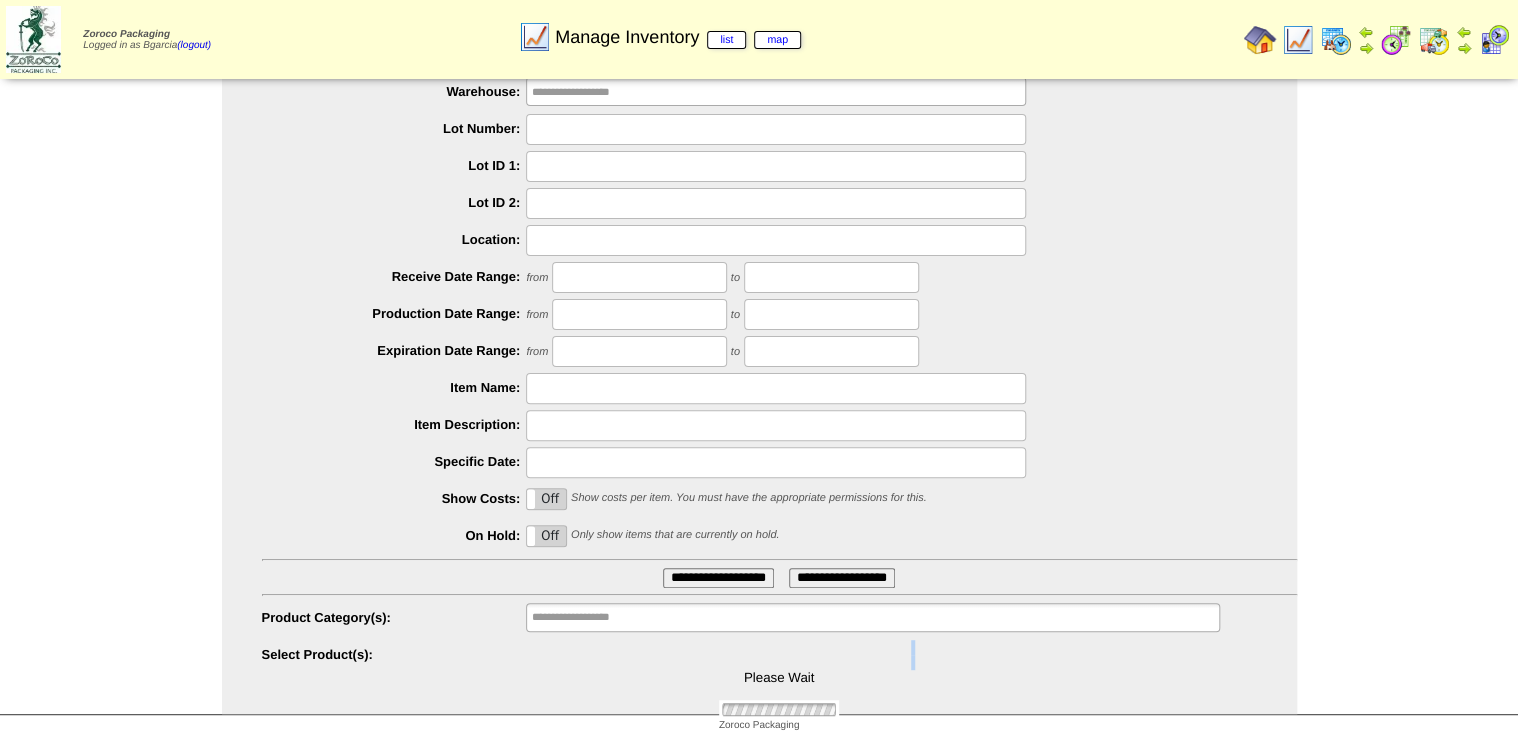 click on "Please Wait" at bounding box center (779, 679) 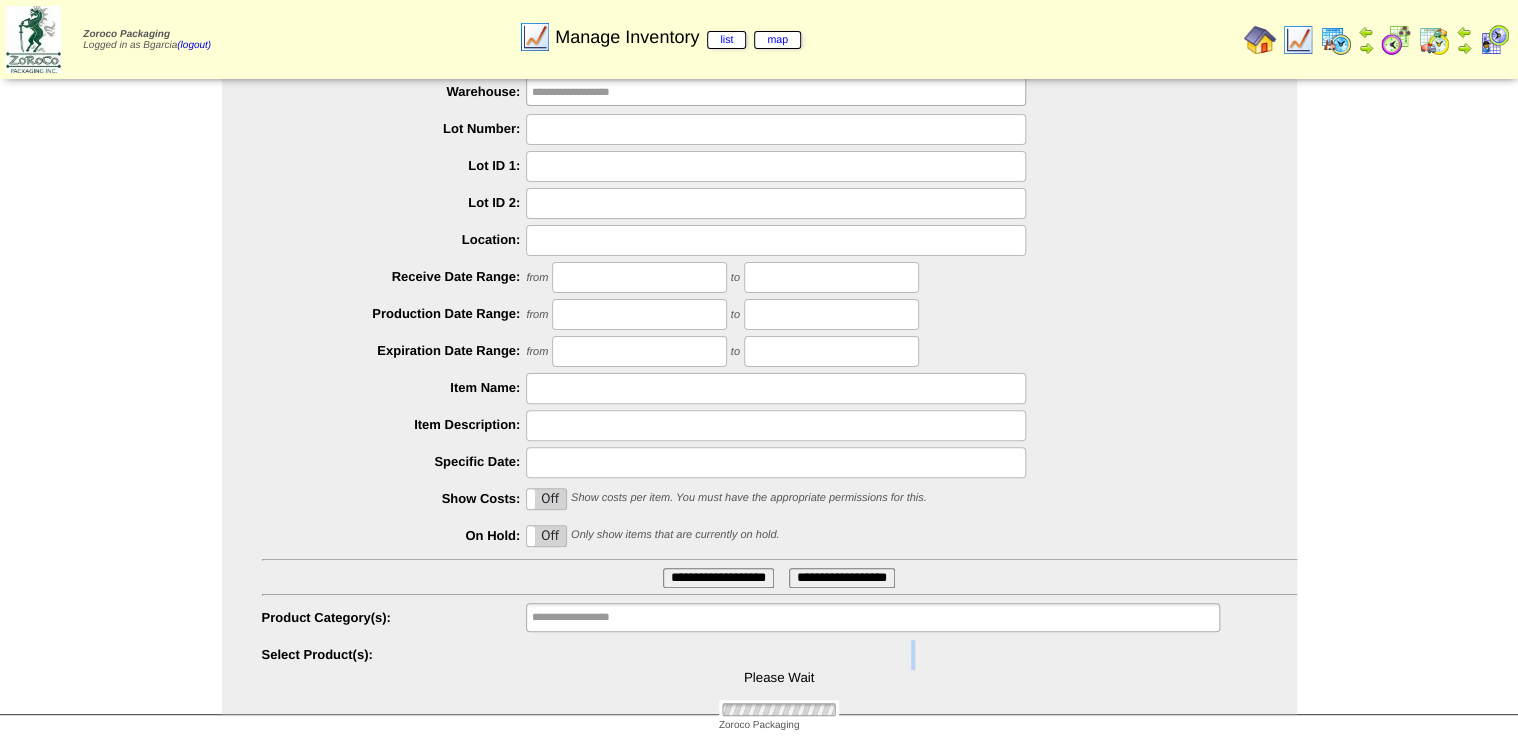 click on "Please Wait" at bounding box center [779, 679] 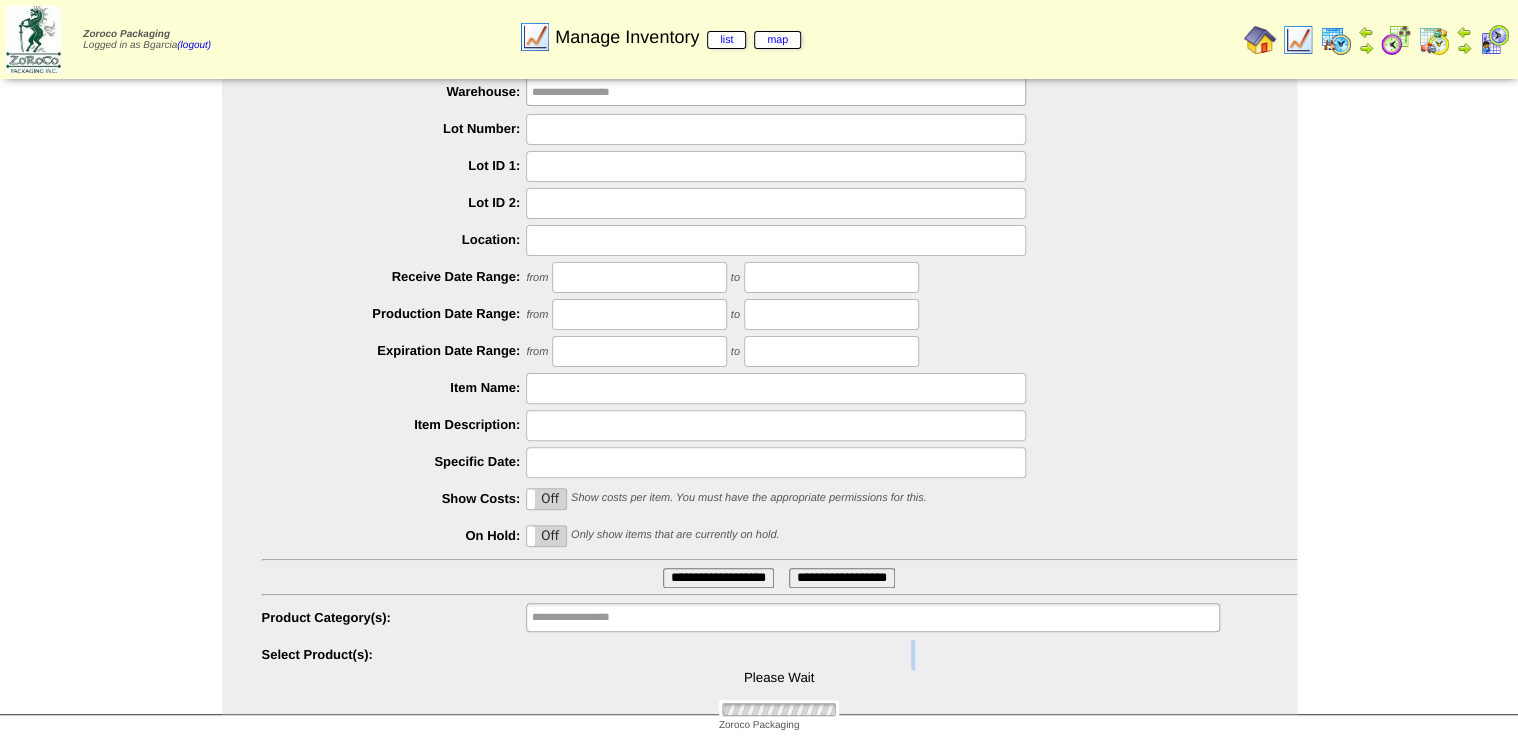 click on "Please Wait" at bounding box center [779, 679] 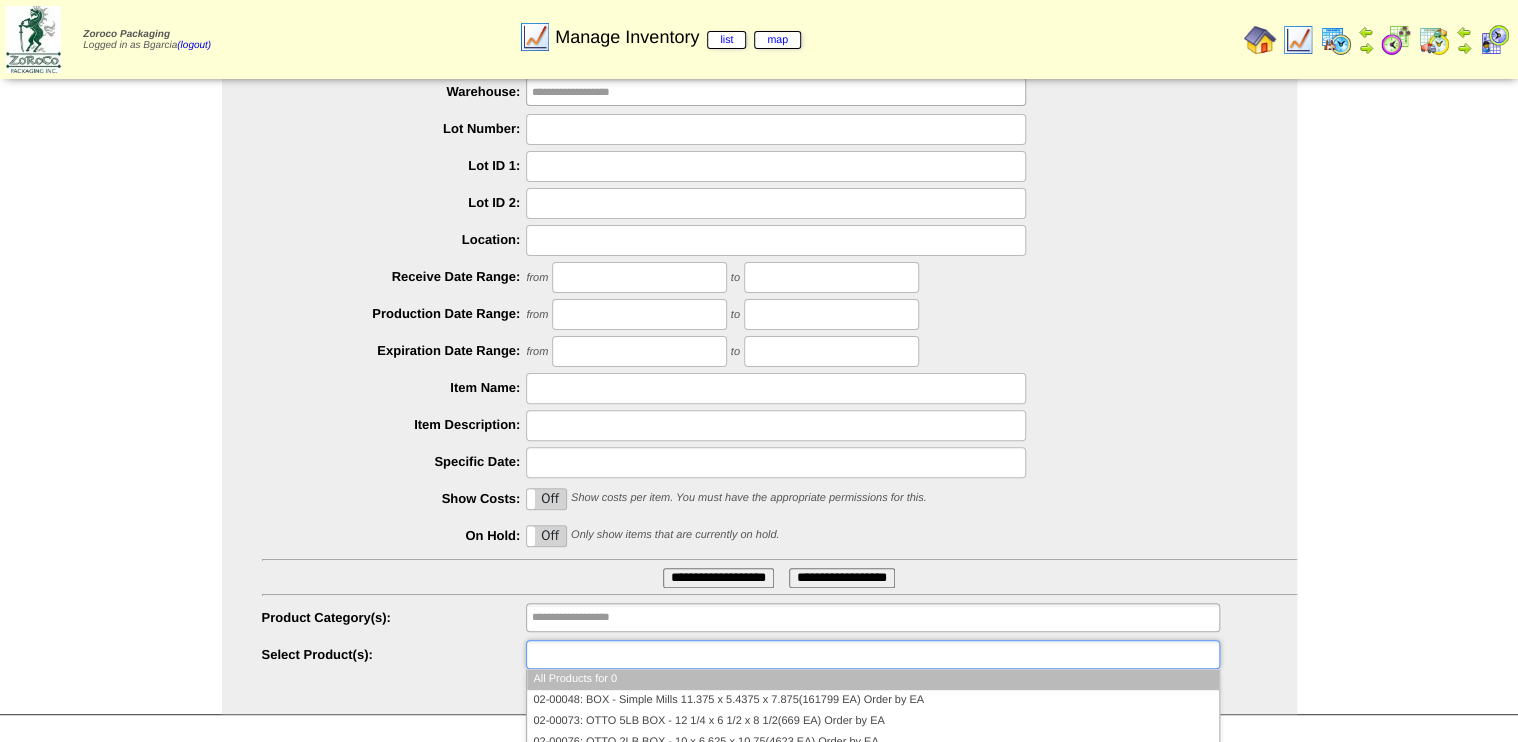 click at bounding box center (596, 654) 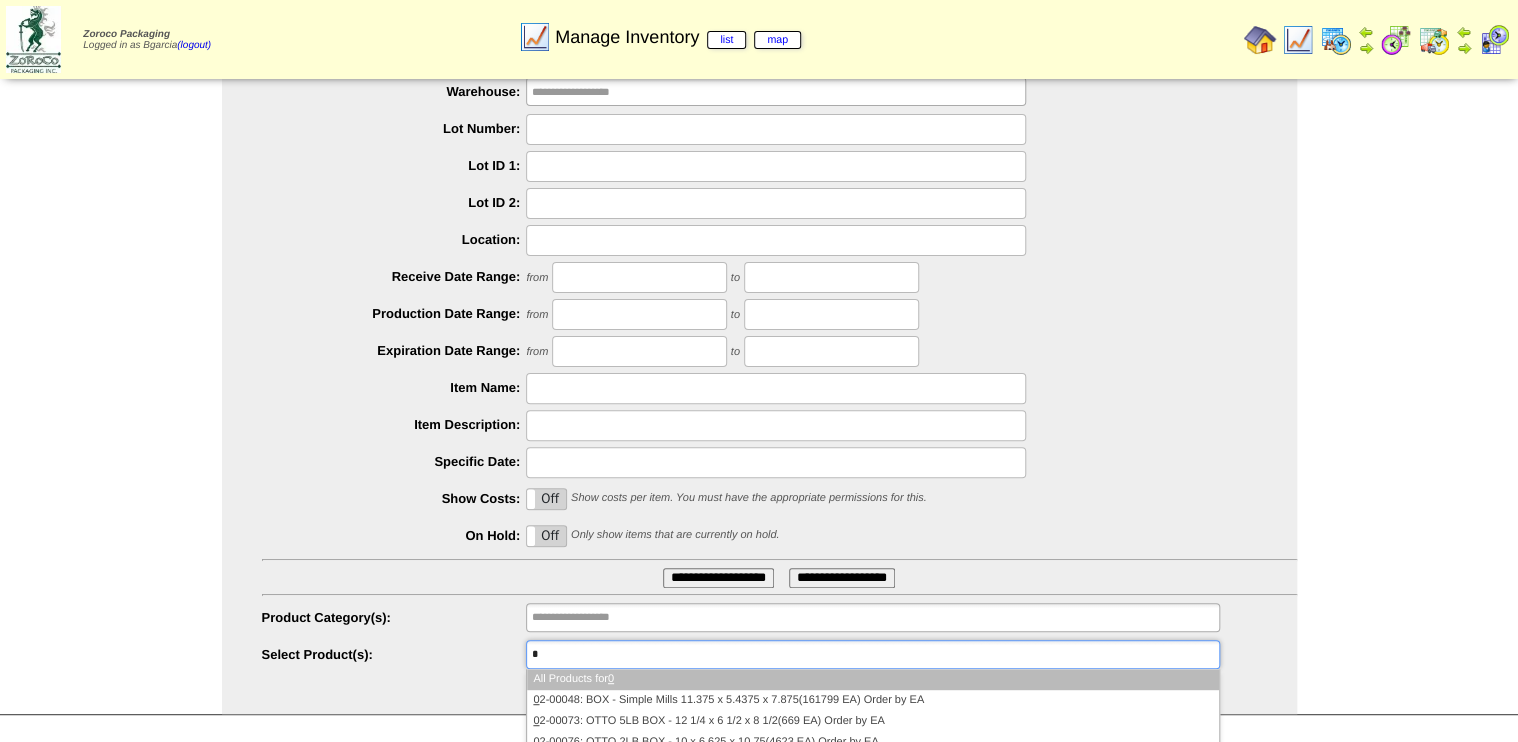 type on "**" 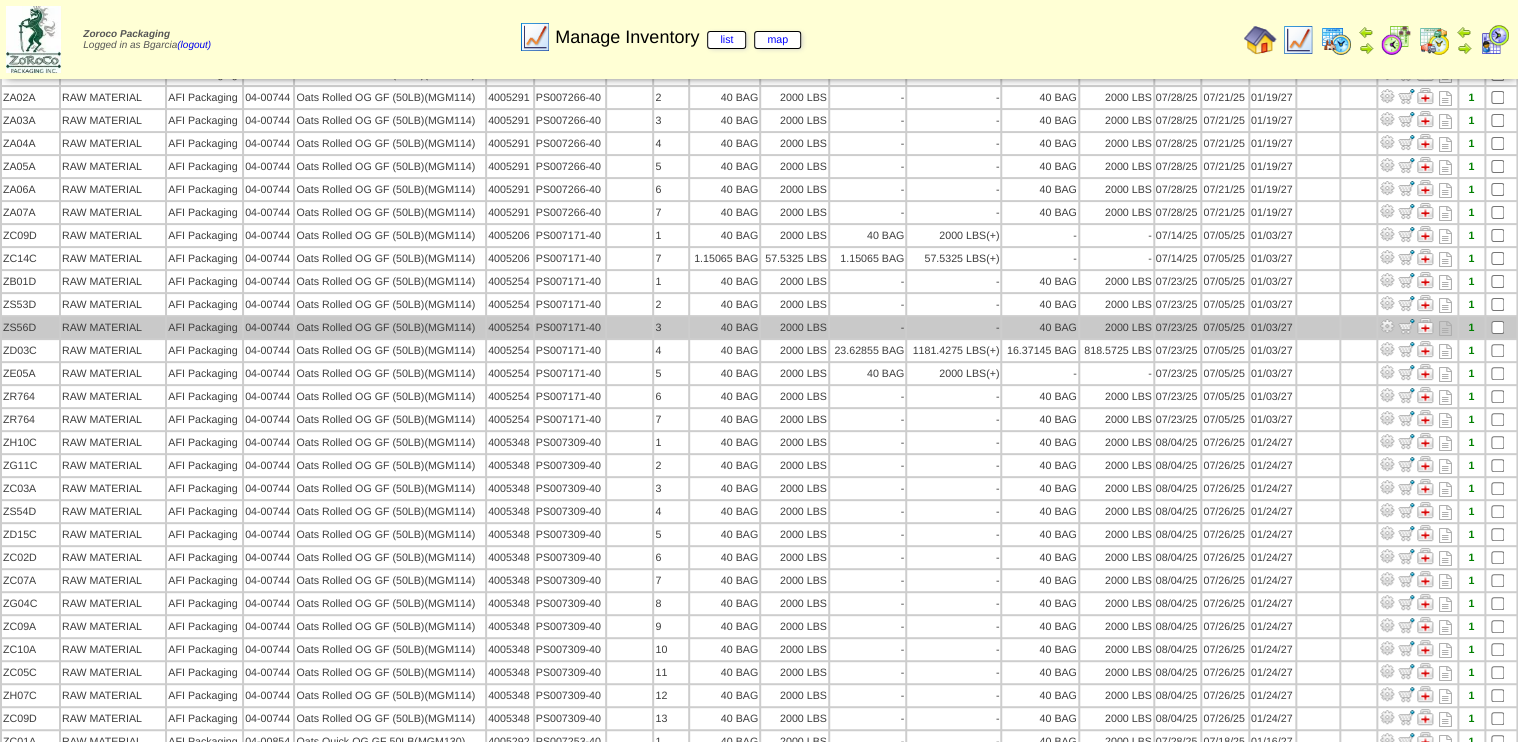 scroll, scrollTop: 0, scrollLeft: 0, axis: both 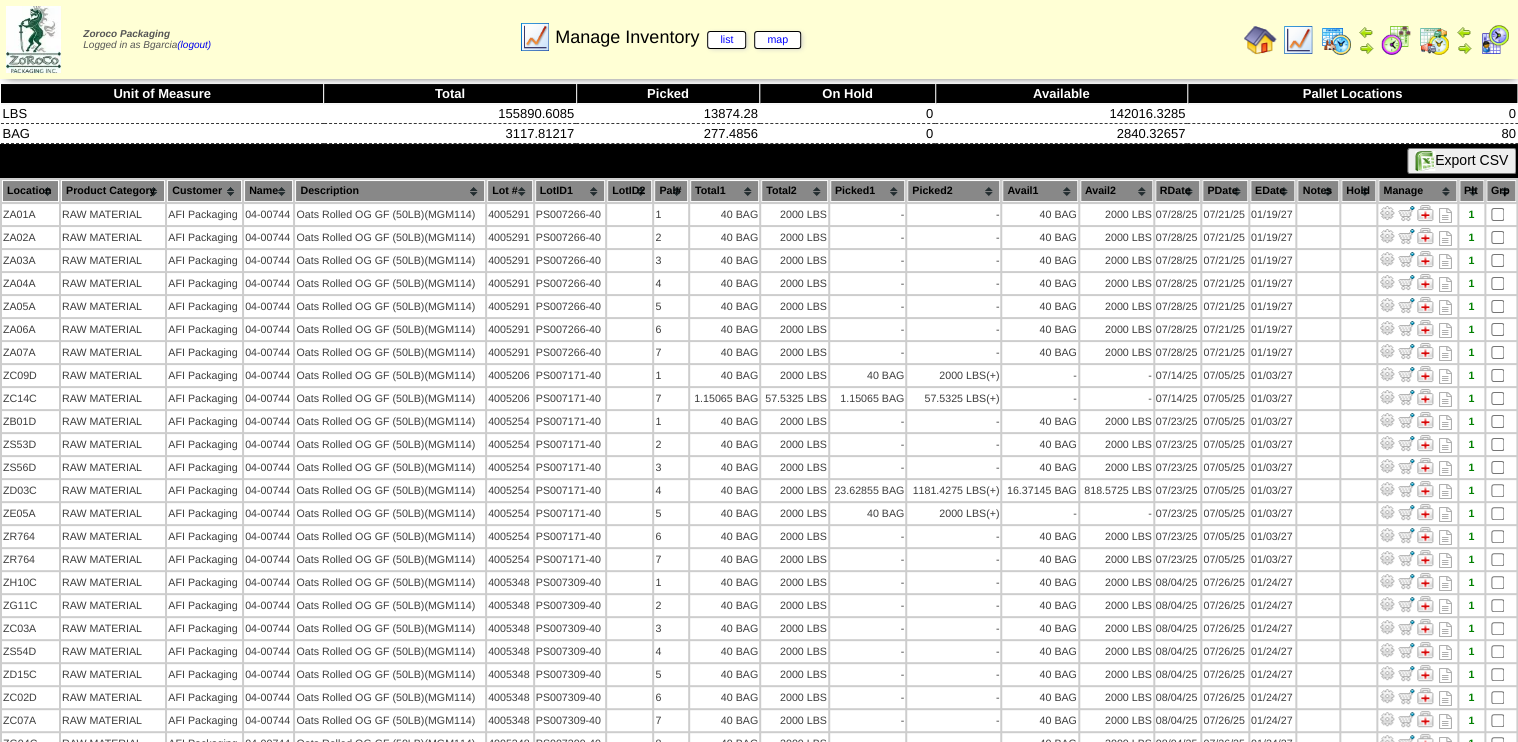 click on "Lot #" at bounding box center (510, 191) 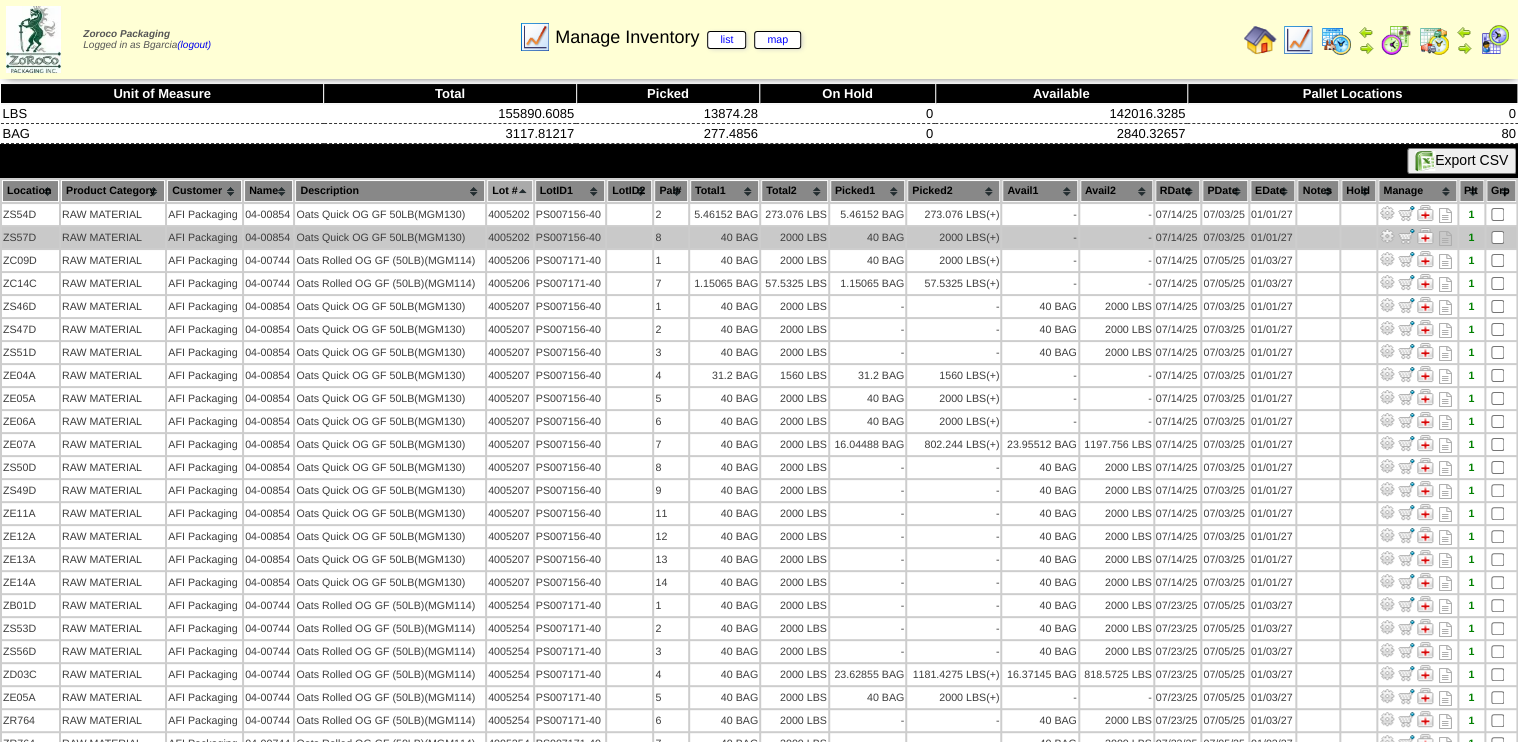 click on "PS007156-40" at bounding box center (570, 237) 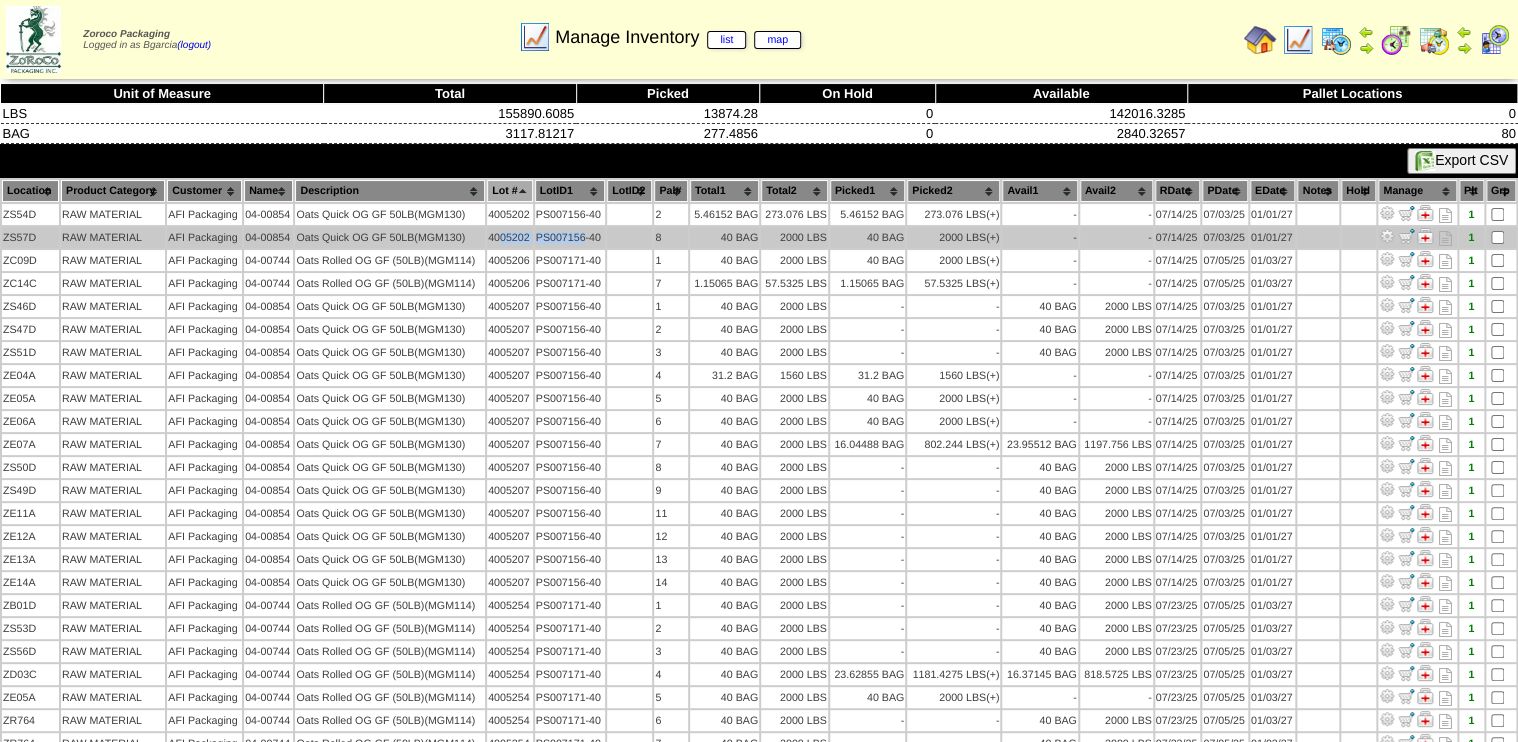 drag, startPoint x: 501, startPoint y: 235, endPoint x: 582, endPoint y: 233, distance: 81.02469 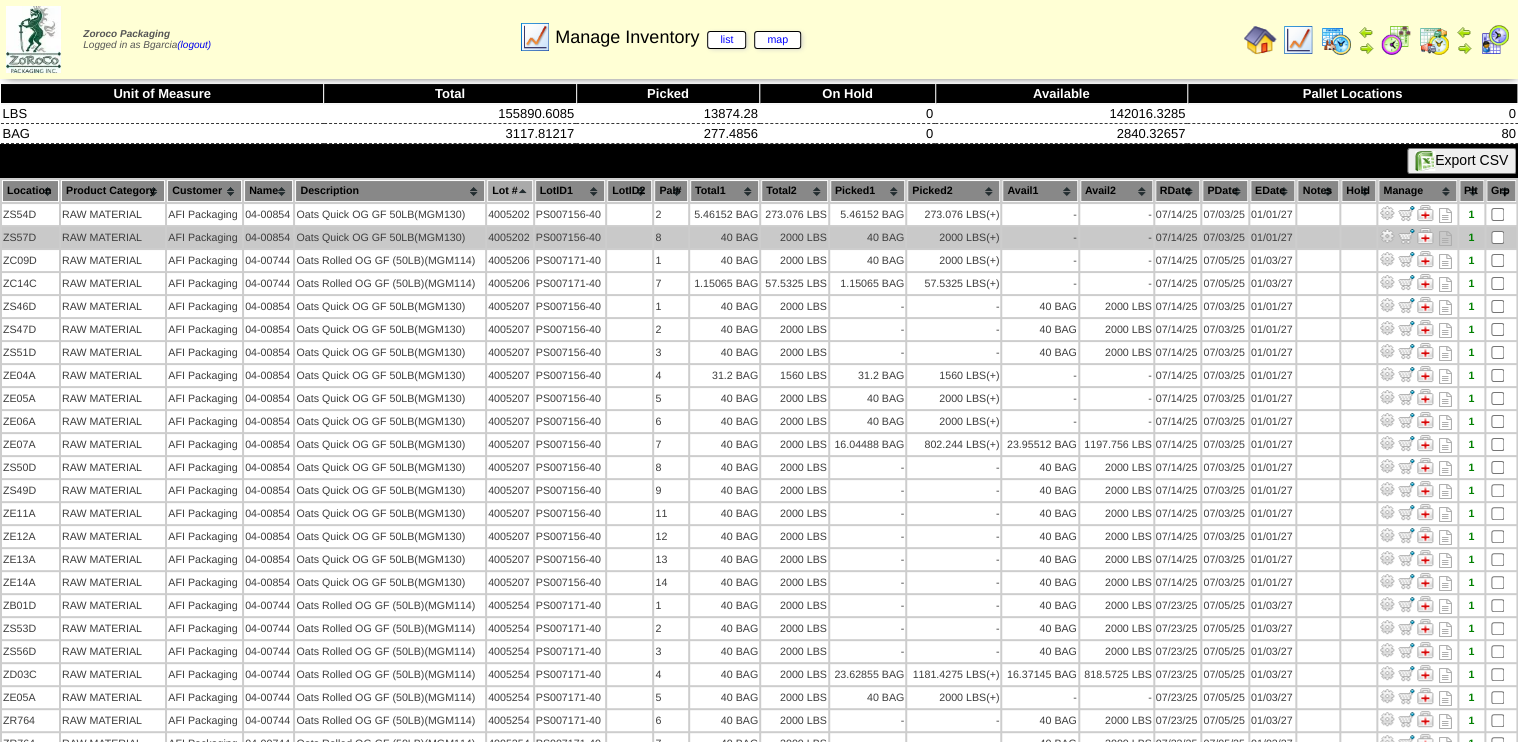 click at bounding box center (629, 237) 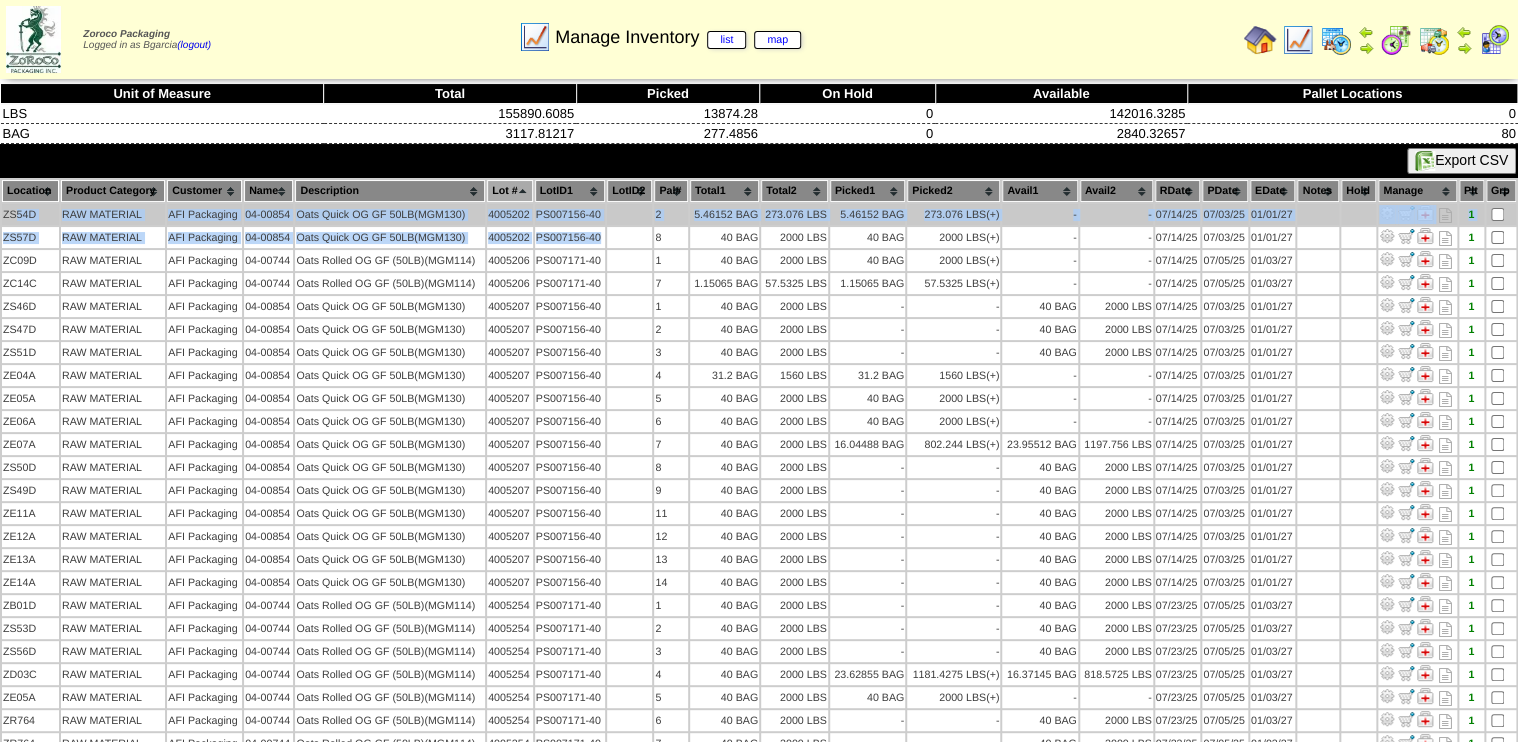 drag, startPoint x: 618, startPoint y: 235, endPoint x: 16, endPoint y: 211, distance: 602.4782 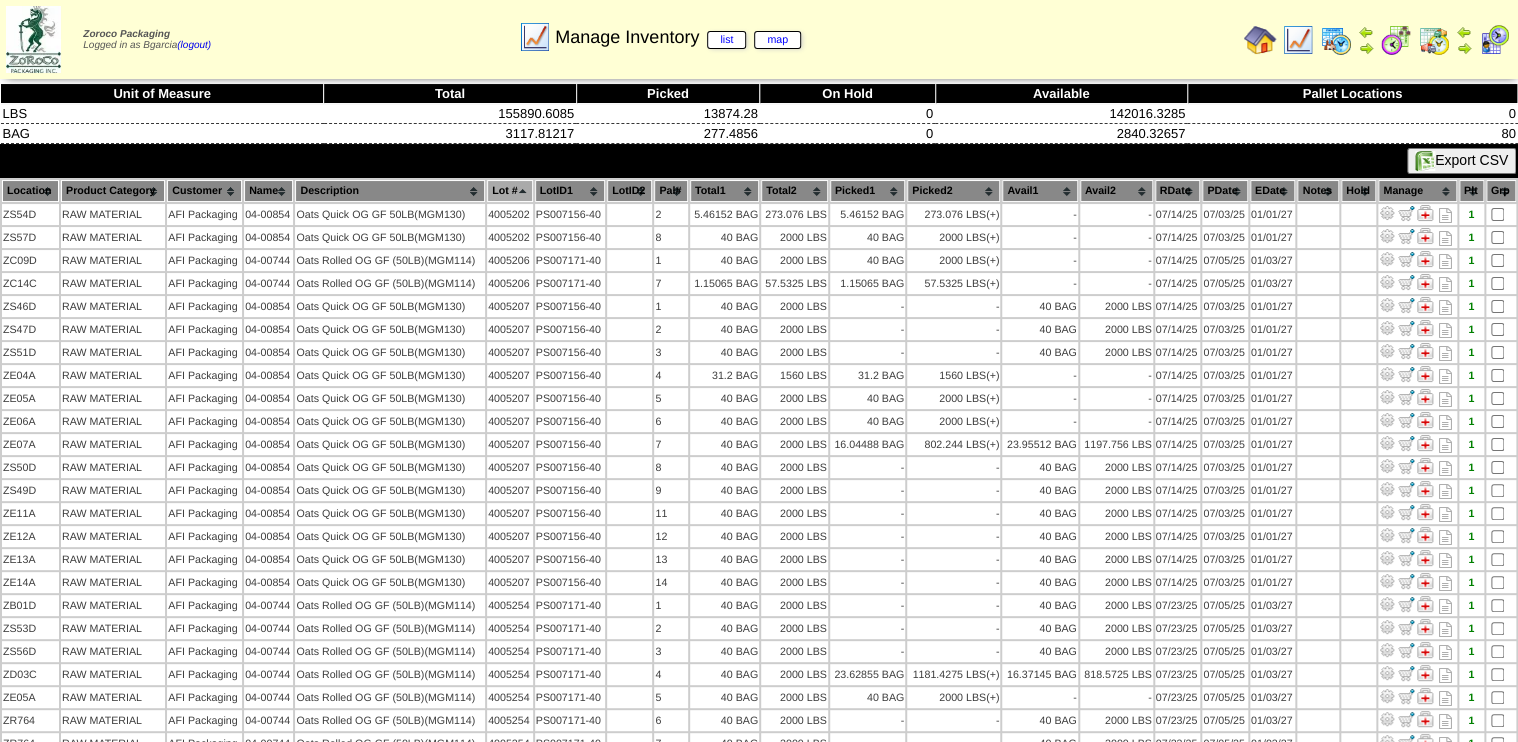 click at bounding box center (1336, 40) 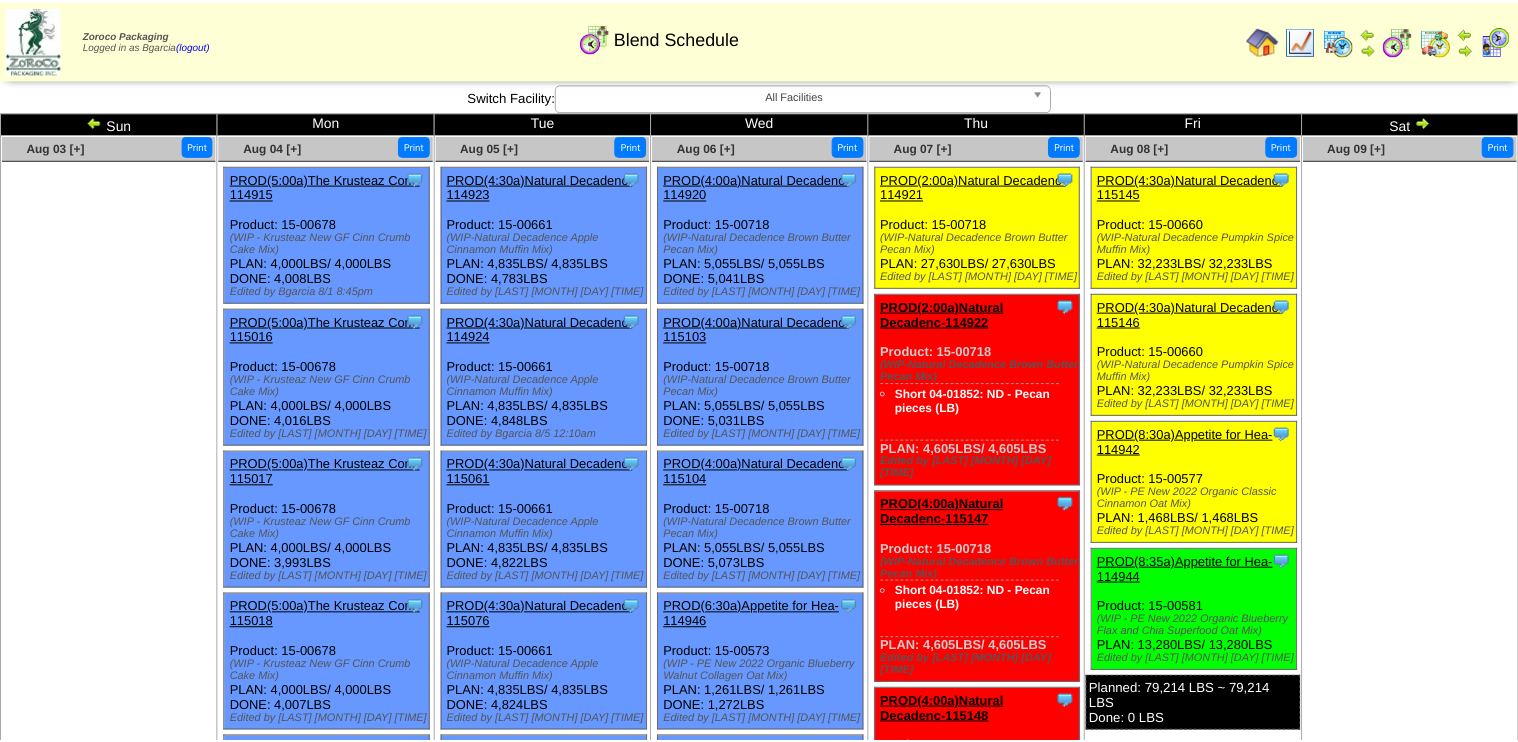 scroll, scrollTop: 40, scrollLeft: 0, axis: vertical 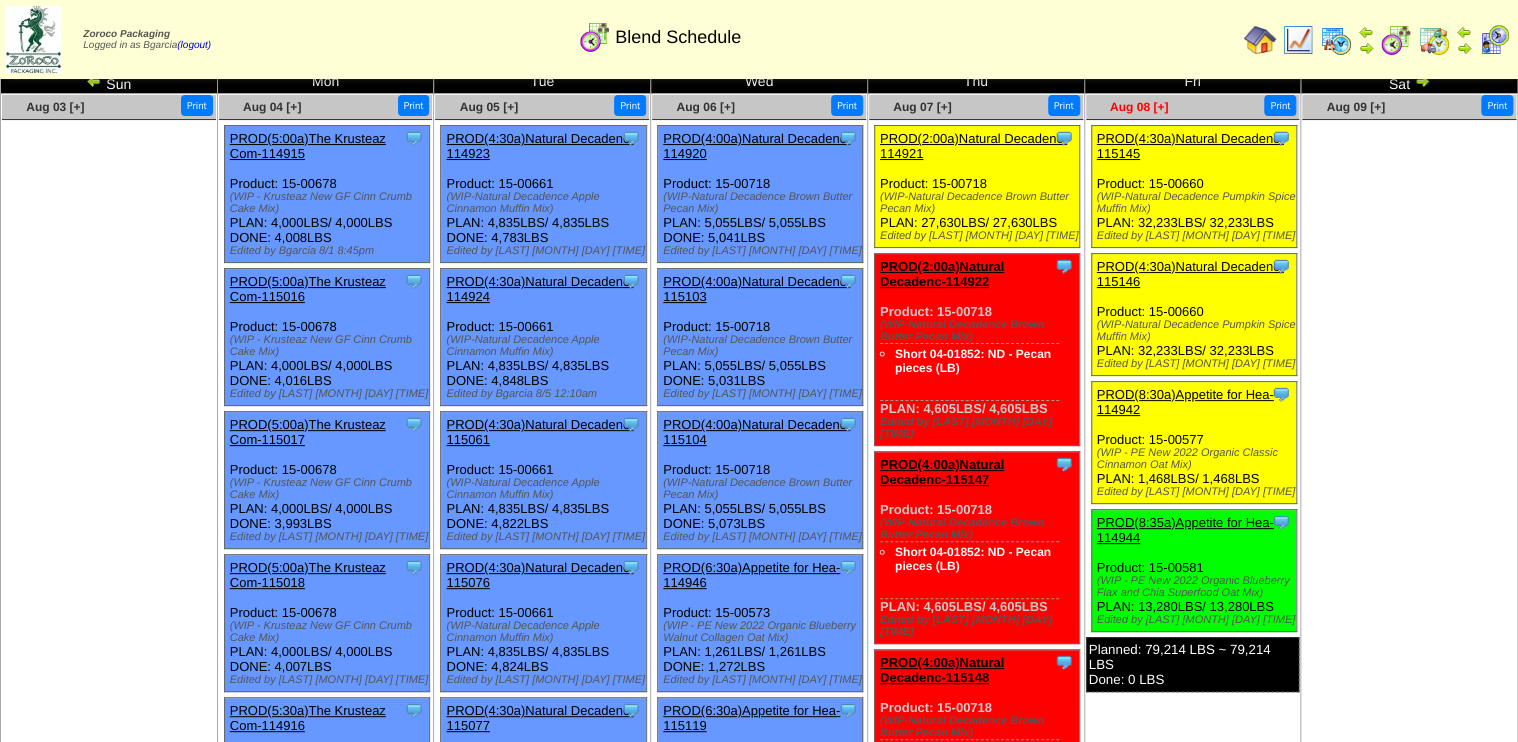 click on "Aug 08                        [+]" at bounding box center (1139, 107) 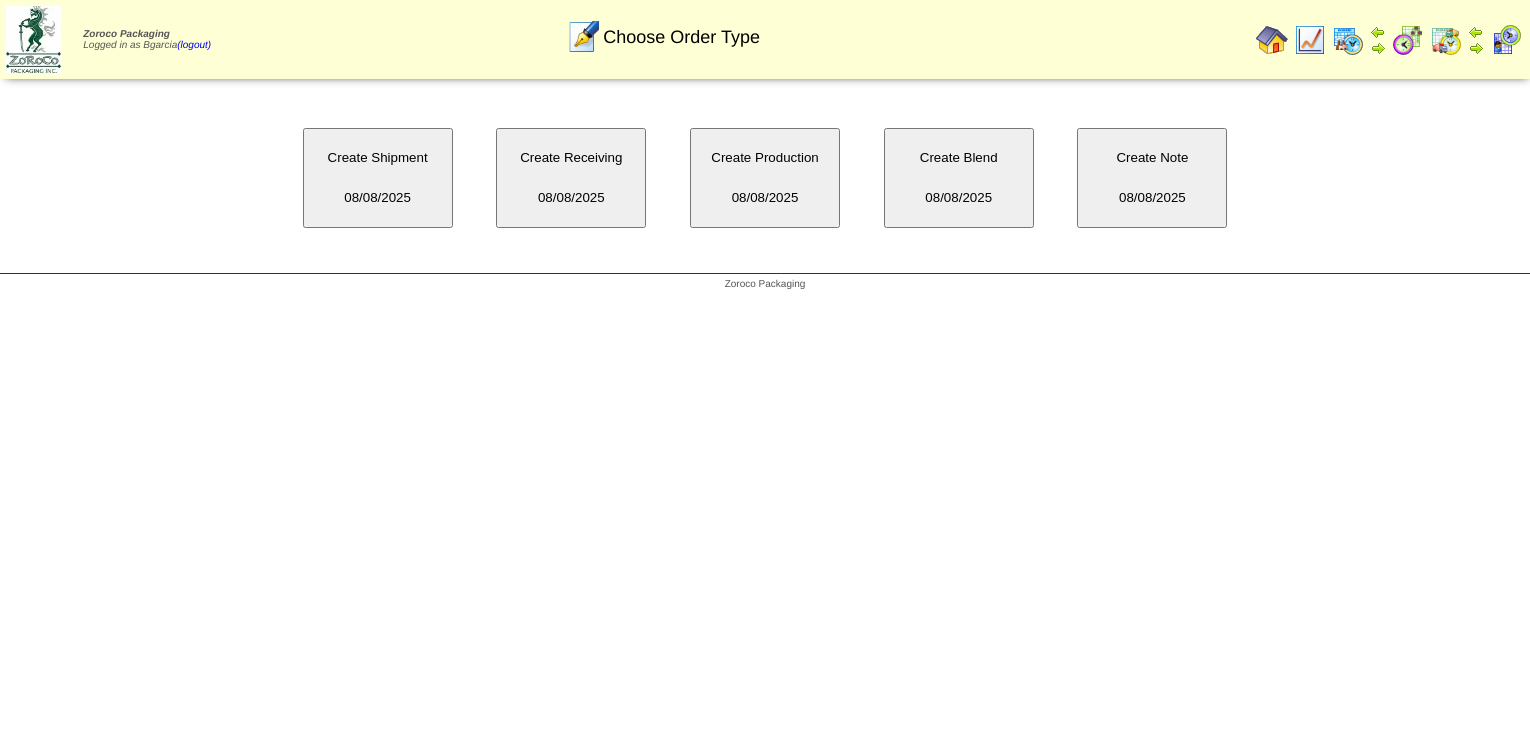 scroll, scrollTop: 0, scrollLeft: 0, axis: both 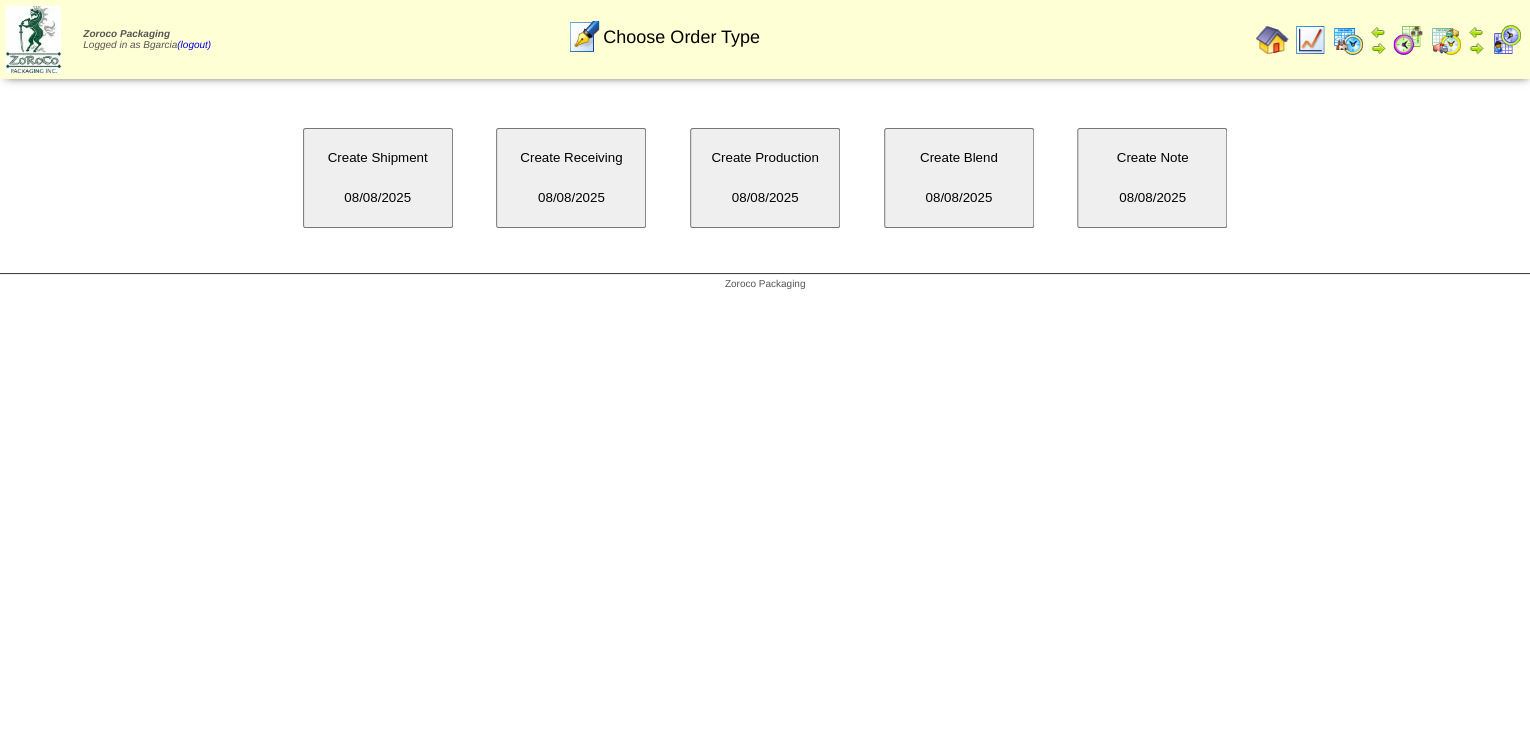 click on "Create Blend
[DATE]" at bounding box center [959, 178] 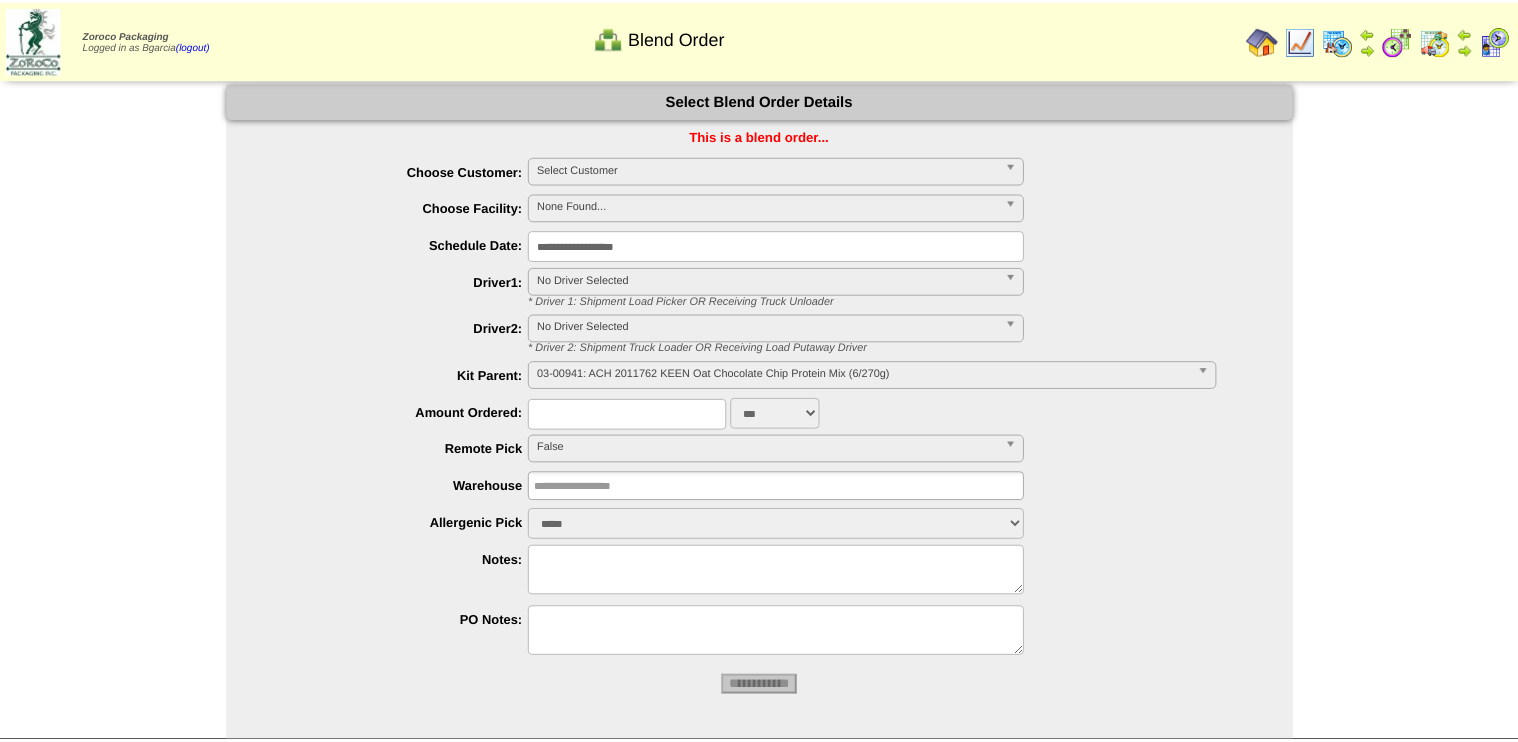scroll, scrollTop: 0, scrollLeft: 0, axis: both 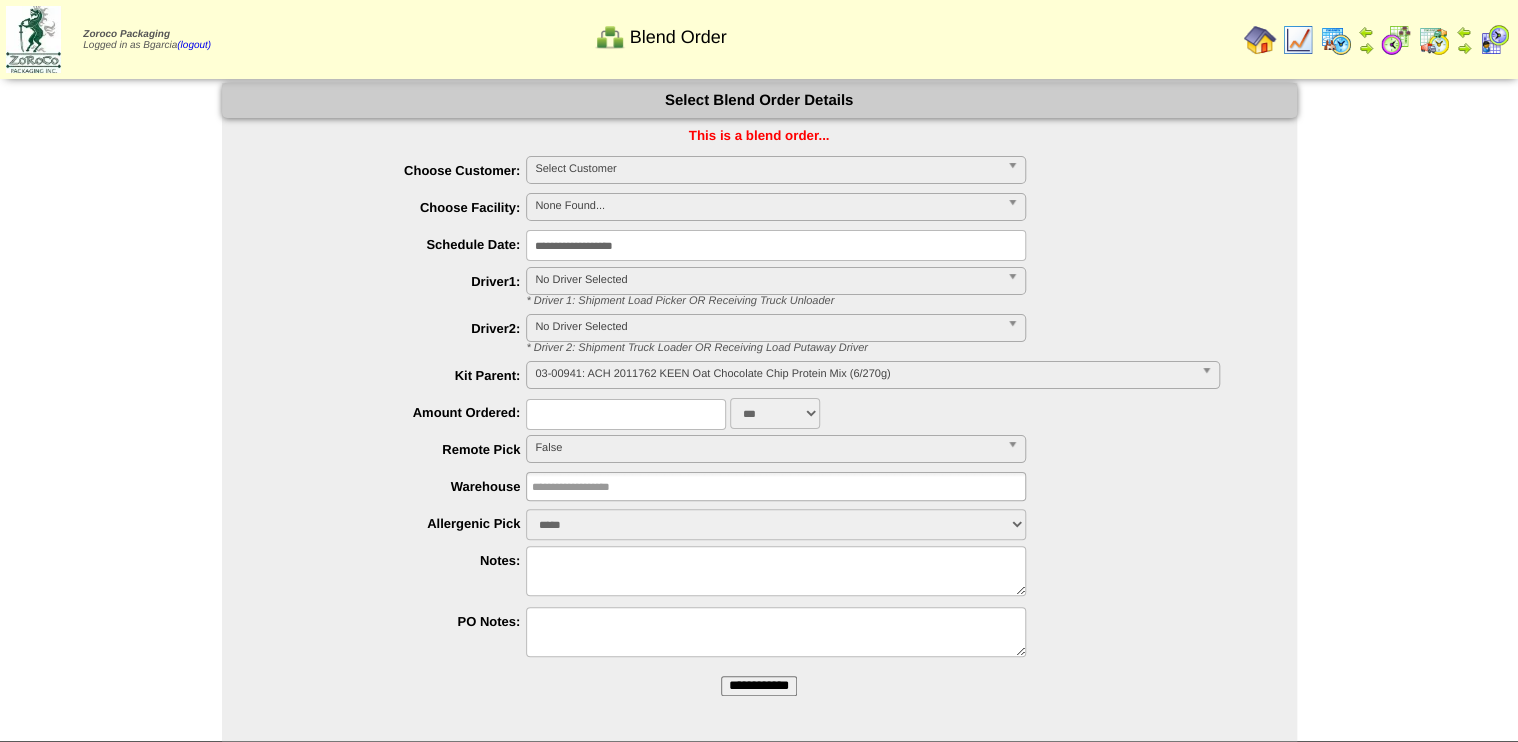 click on "**********" at bounding box center [776, 245] 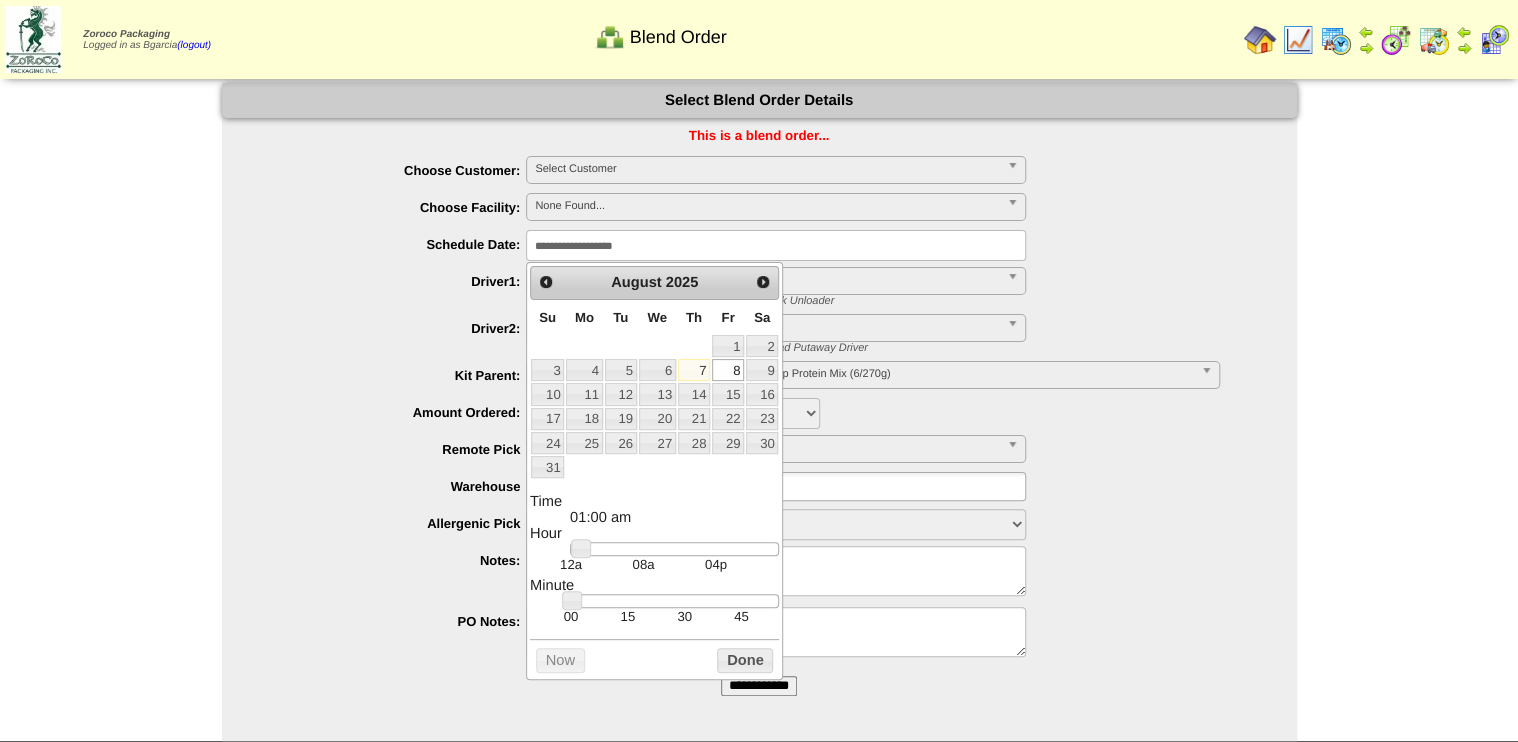 click on "30" at bounding box center (684, 616) 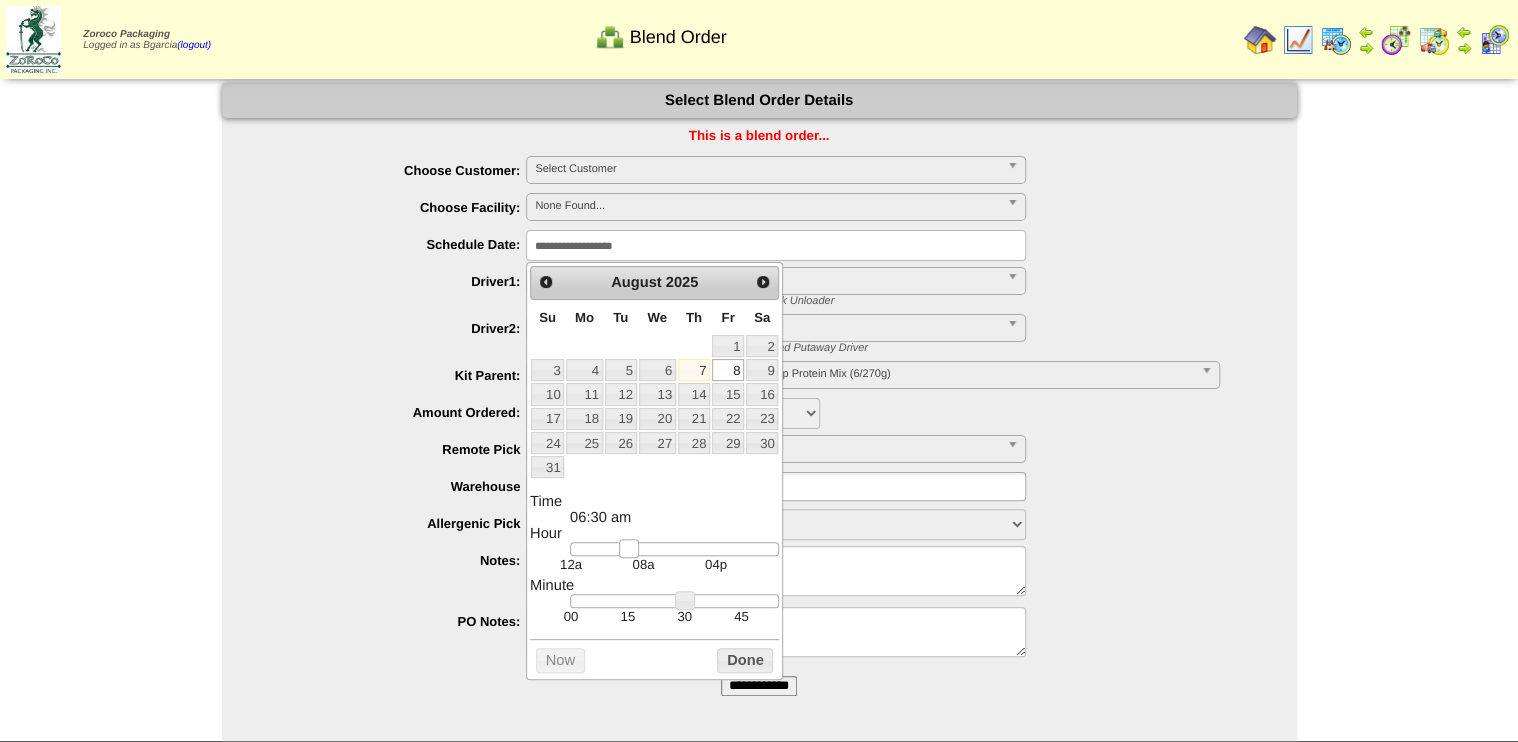 type on "**********" 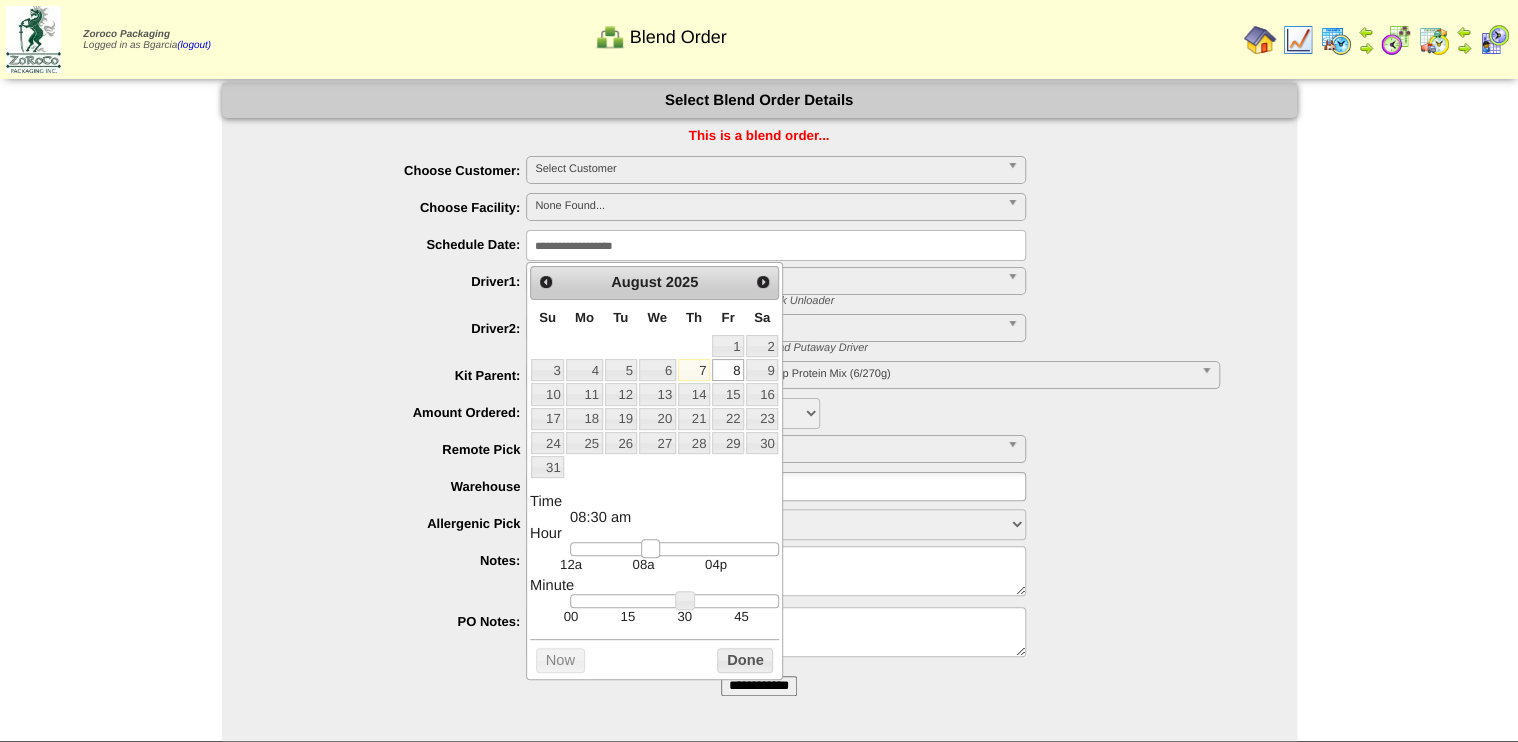 drag, startPoint x: 632, startPoint y: 556, endPoint x: 649, endPoint y: 552, distance: 17.464249 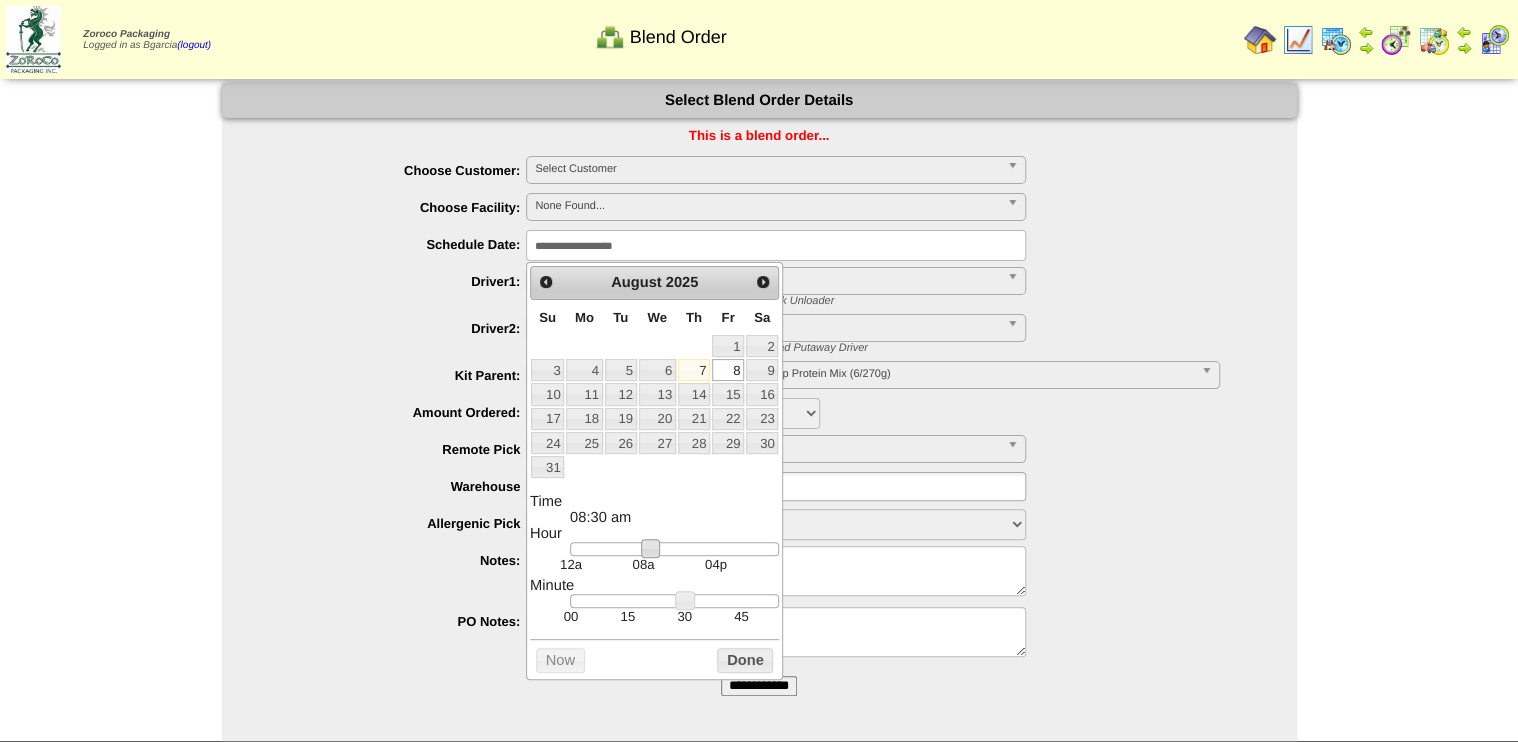 drag, startPoint x: 736, startPoint y: 639, endPoint x: 744, endPoint y: 652, distance: 15.264338 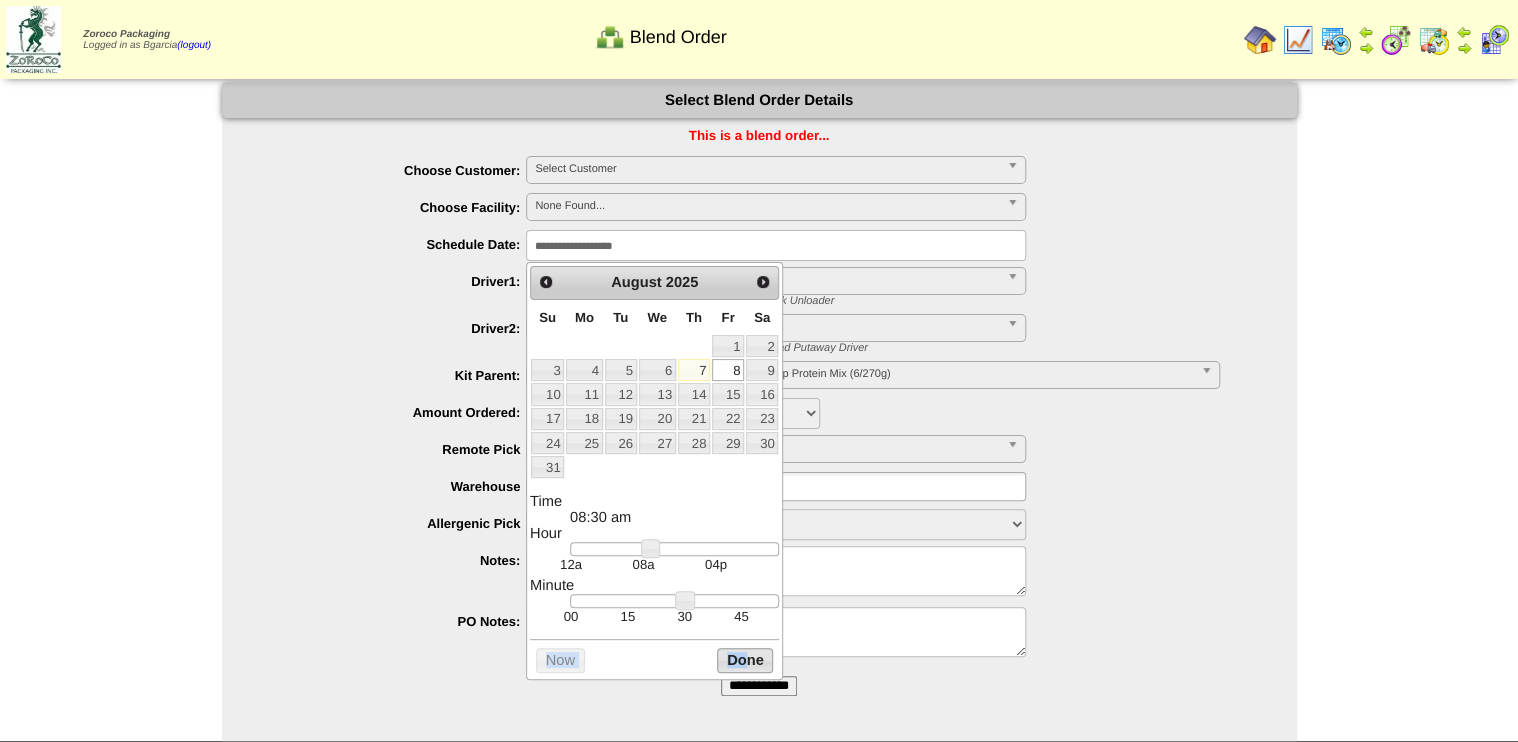 click on "Done" at bounding box center (745, 660) 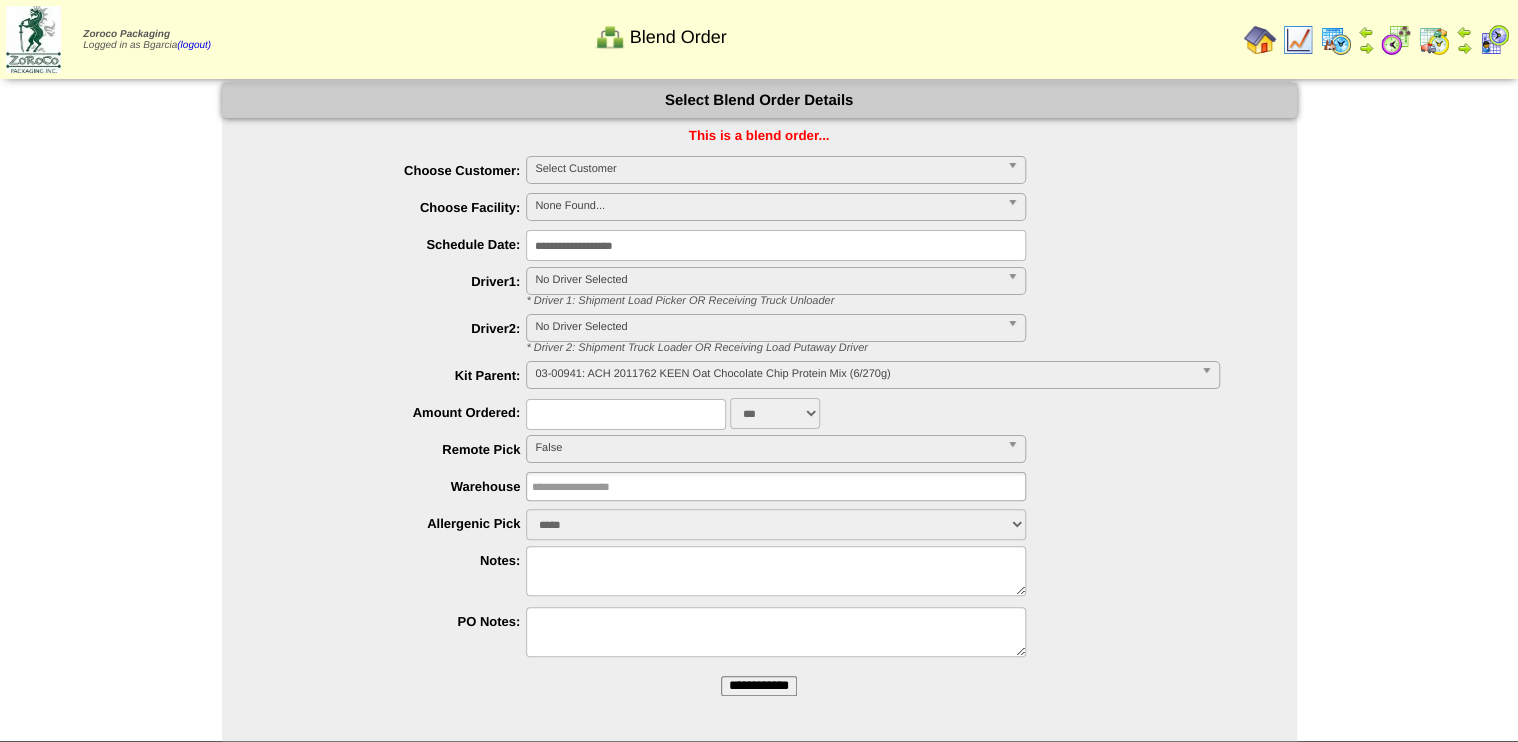 click on "**********" at bounding box center [779, 376] 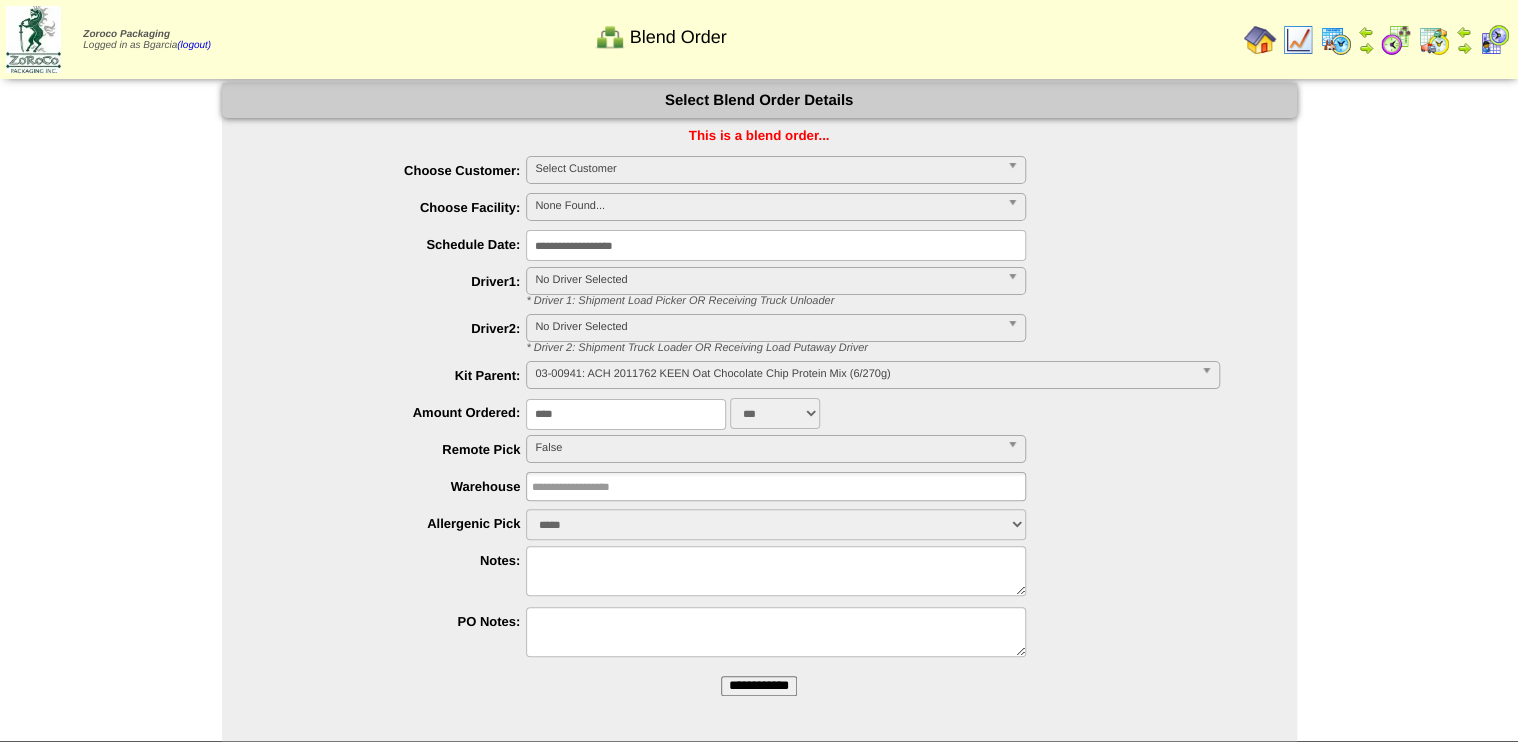 type on "****" 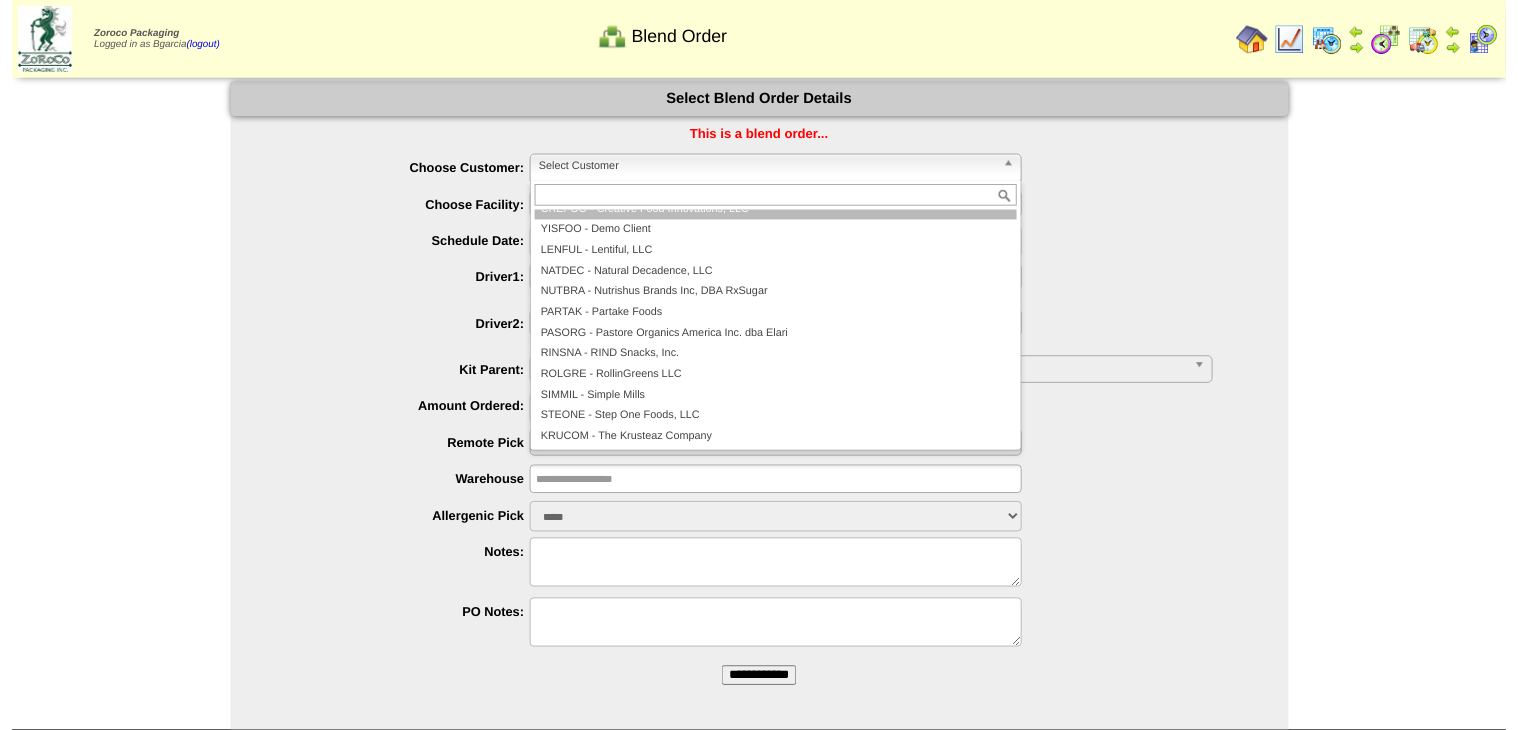 scroll, scrollTop: 0, scrollLeft: 0, axis: both 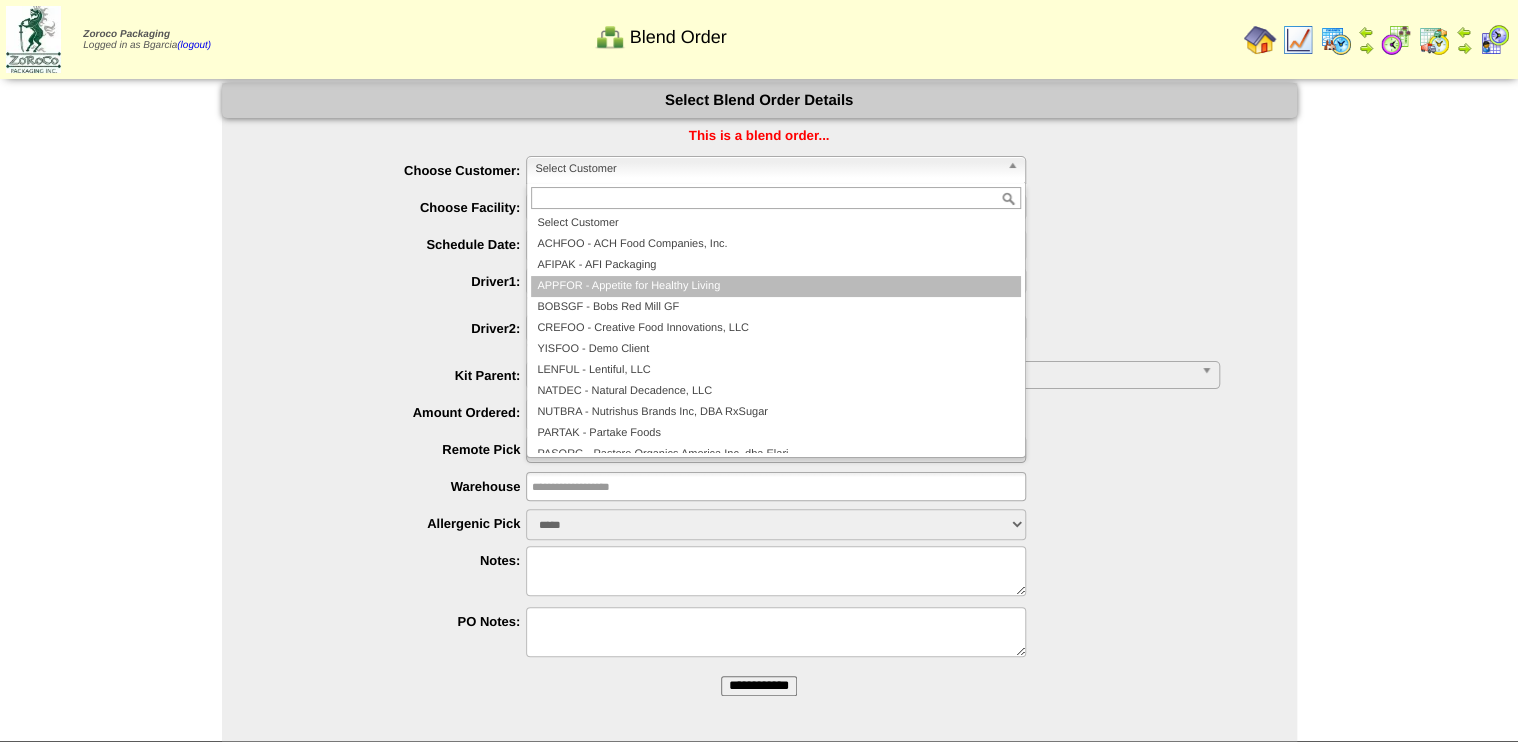 click on "APPFOR - Appetite for Healthy Living" at bounding box center [776, 286] 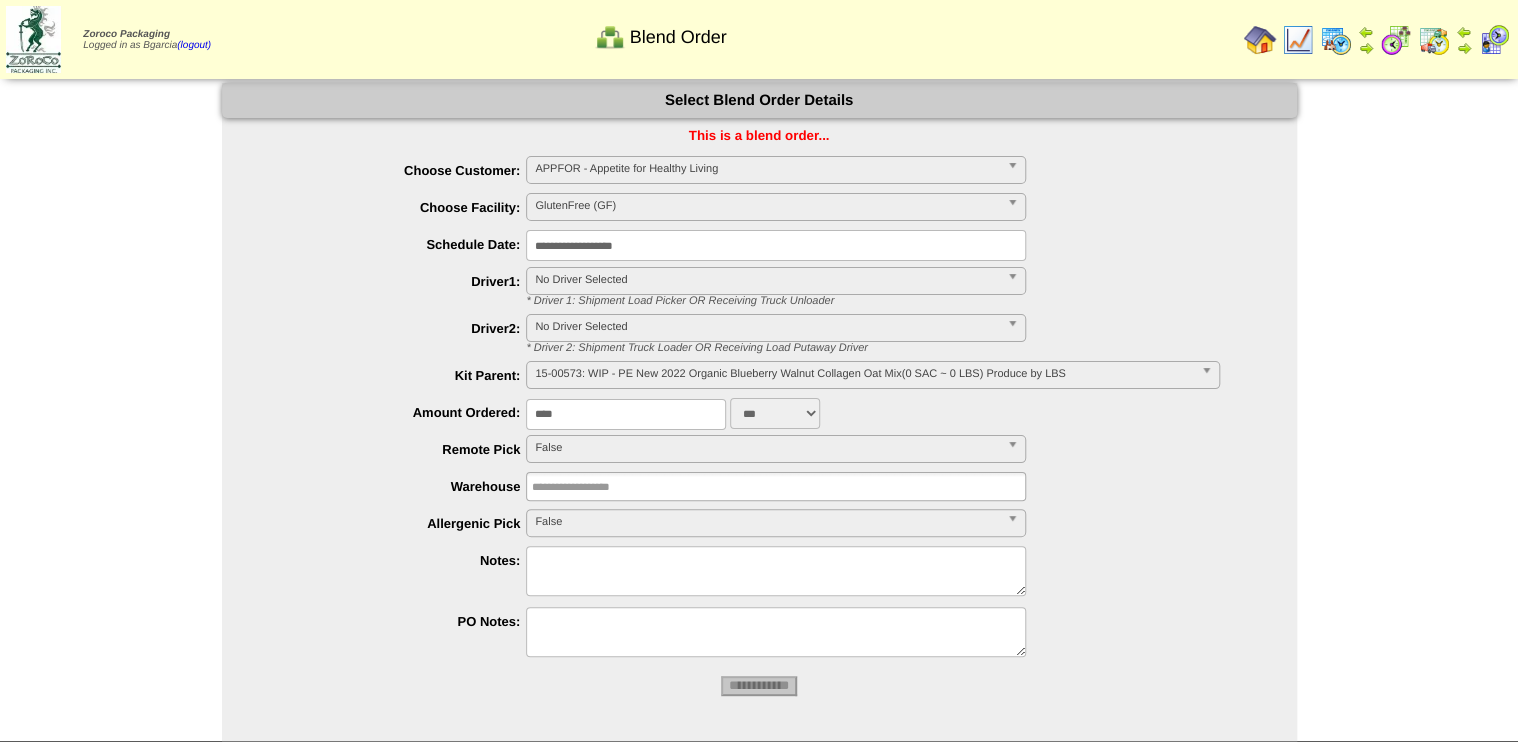 click on "15-00573: WIP - PE New 2022 Organic Blueberry Walnut Collagen Oat Mix(0 SAC ~ 0 LBS) Produce by LBS" at bounding box center (863, 374) 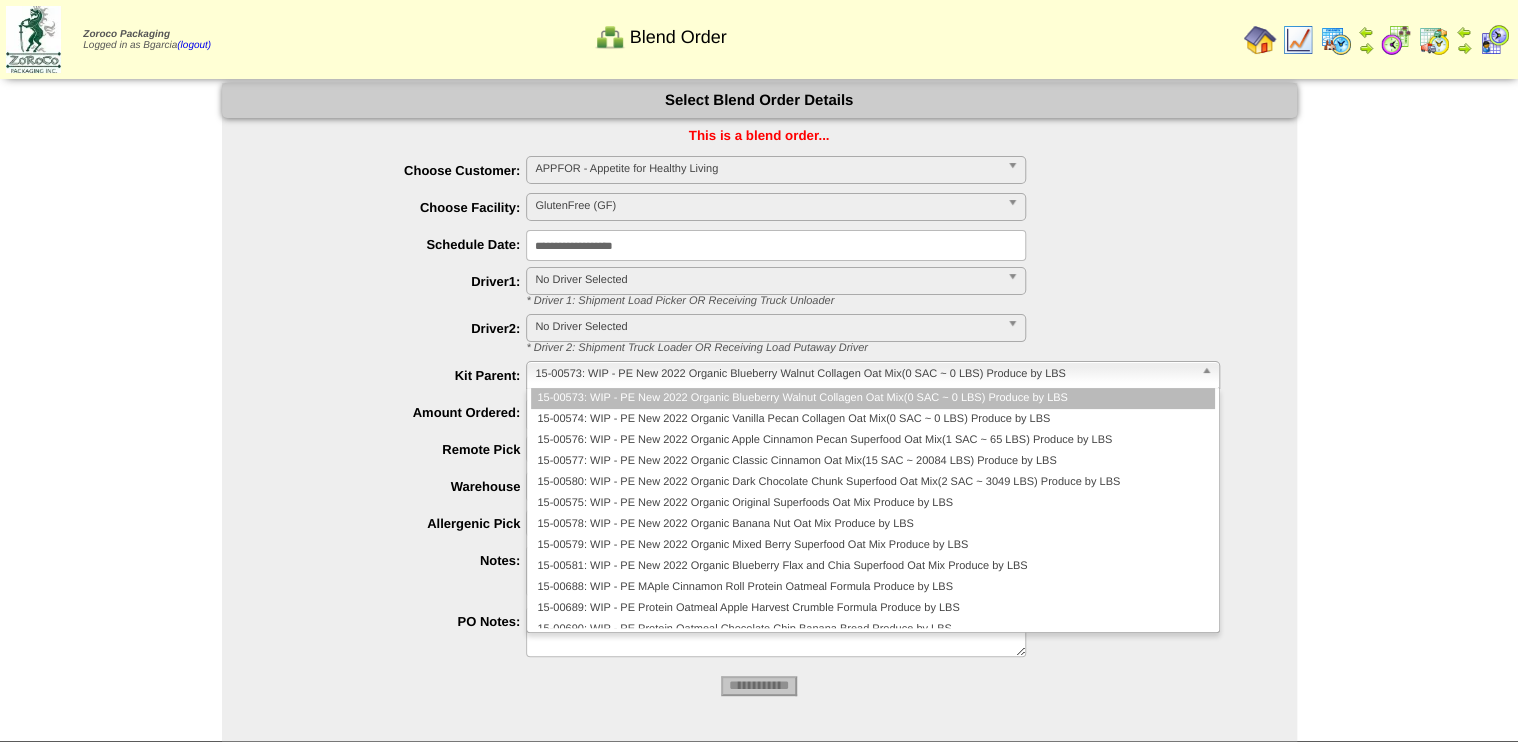 type 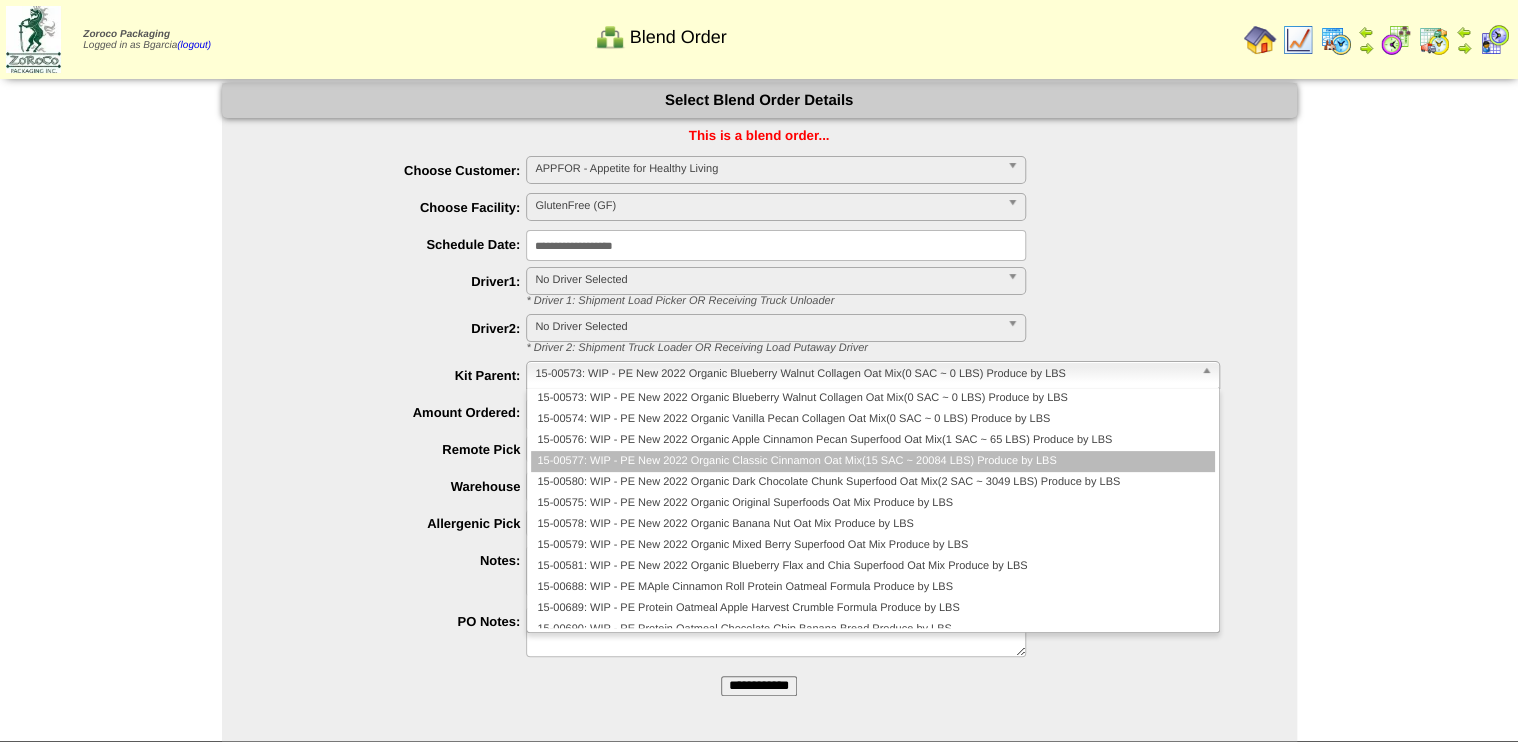 click on "15-00577: WIP - PE New 2022 Organic Classic Cinnamon Oat Mix(15 SAC ~ 20084 LBS) Produce by LBS" at bounding box center (872, 461) 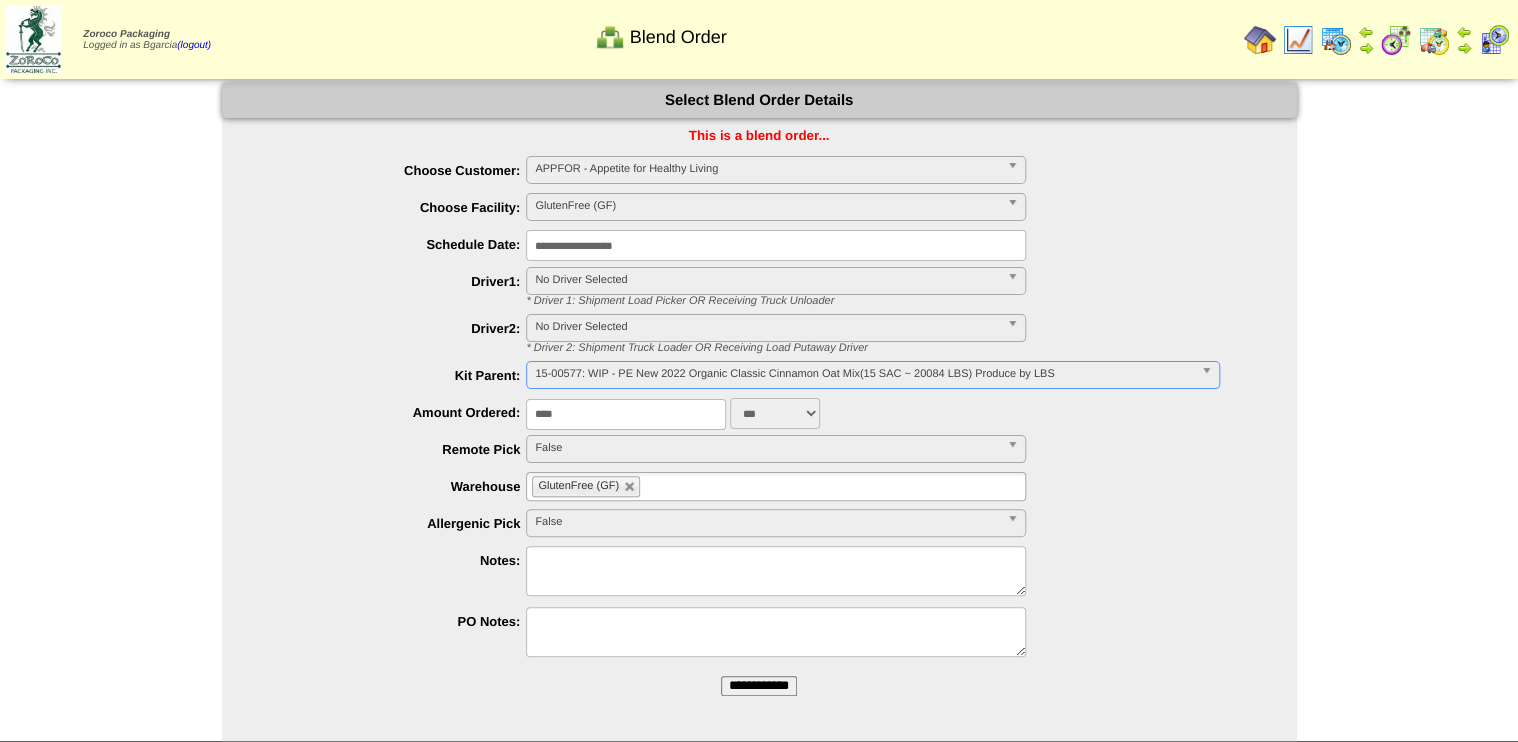 click on "**********" at bounding box center [759, 686] 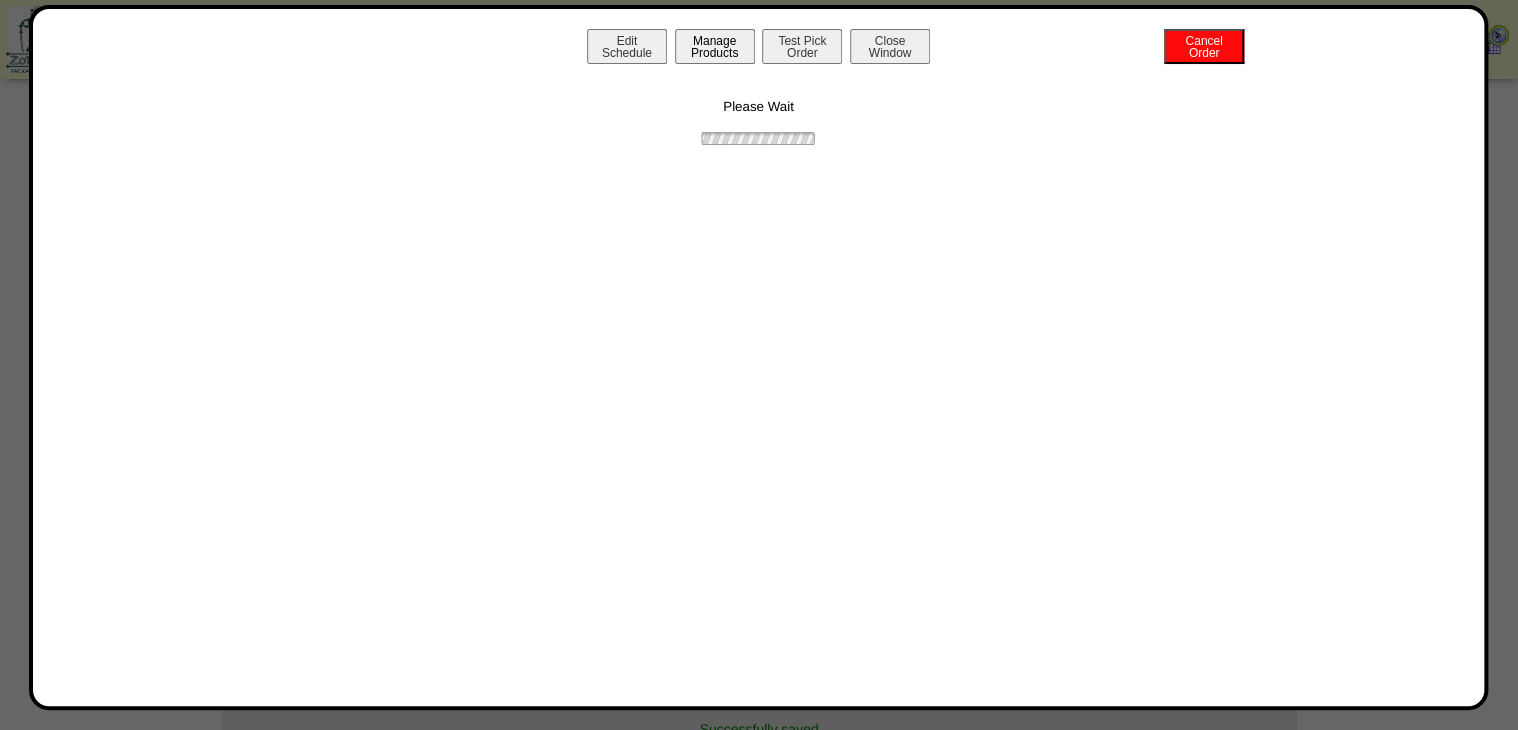 drag, startPoint x: 732, startPoint y: 69, endPoint x: 736, endPoint y: 46, distance: 23.345236 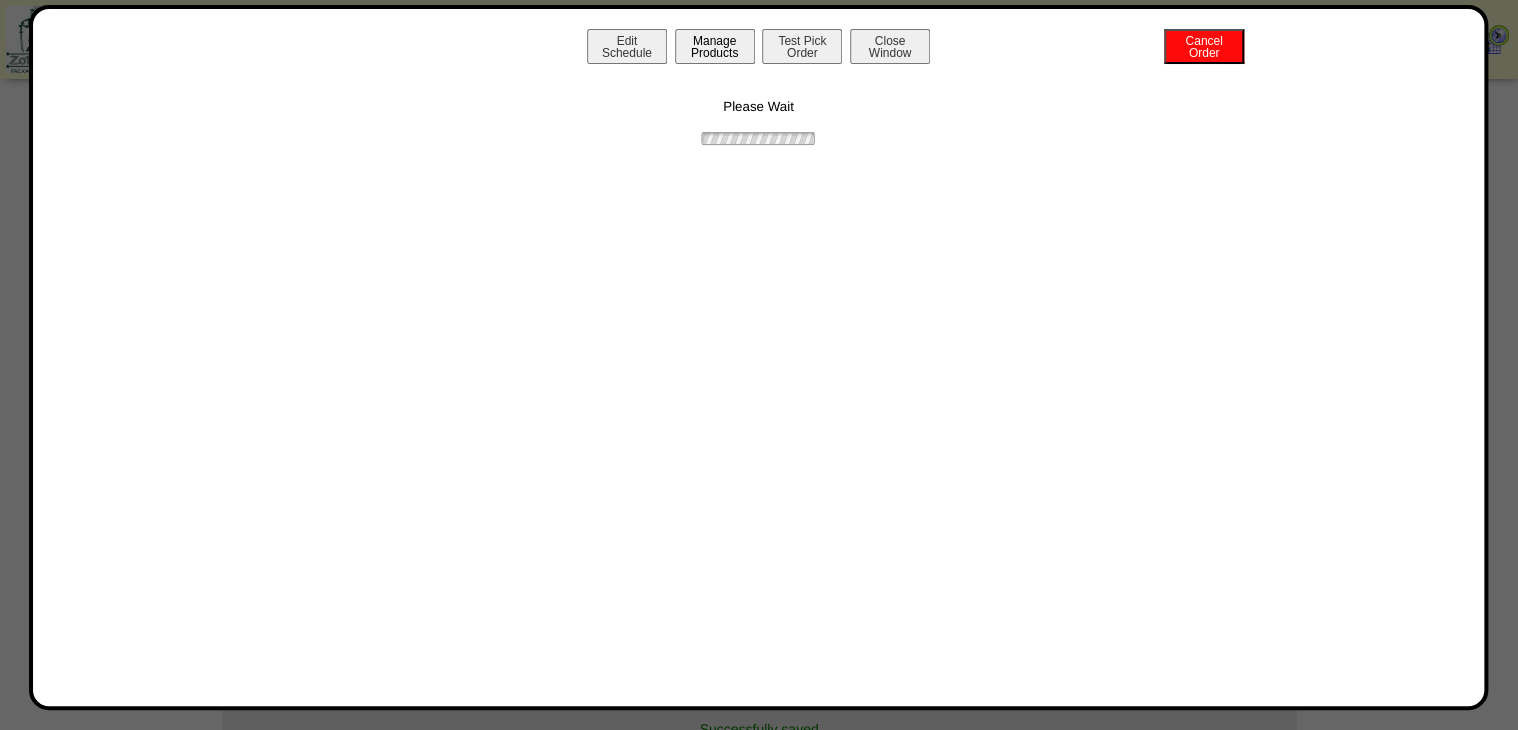 click on "Manage Products" at bounding box center (715, 46) 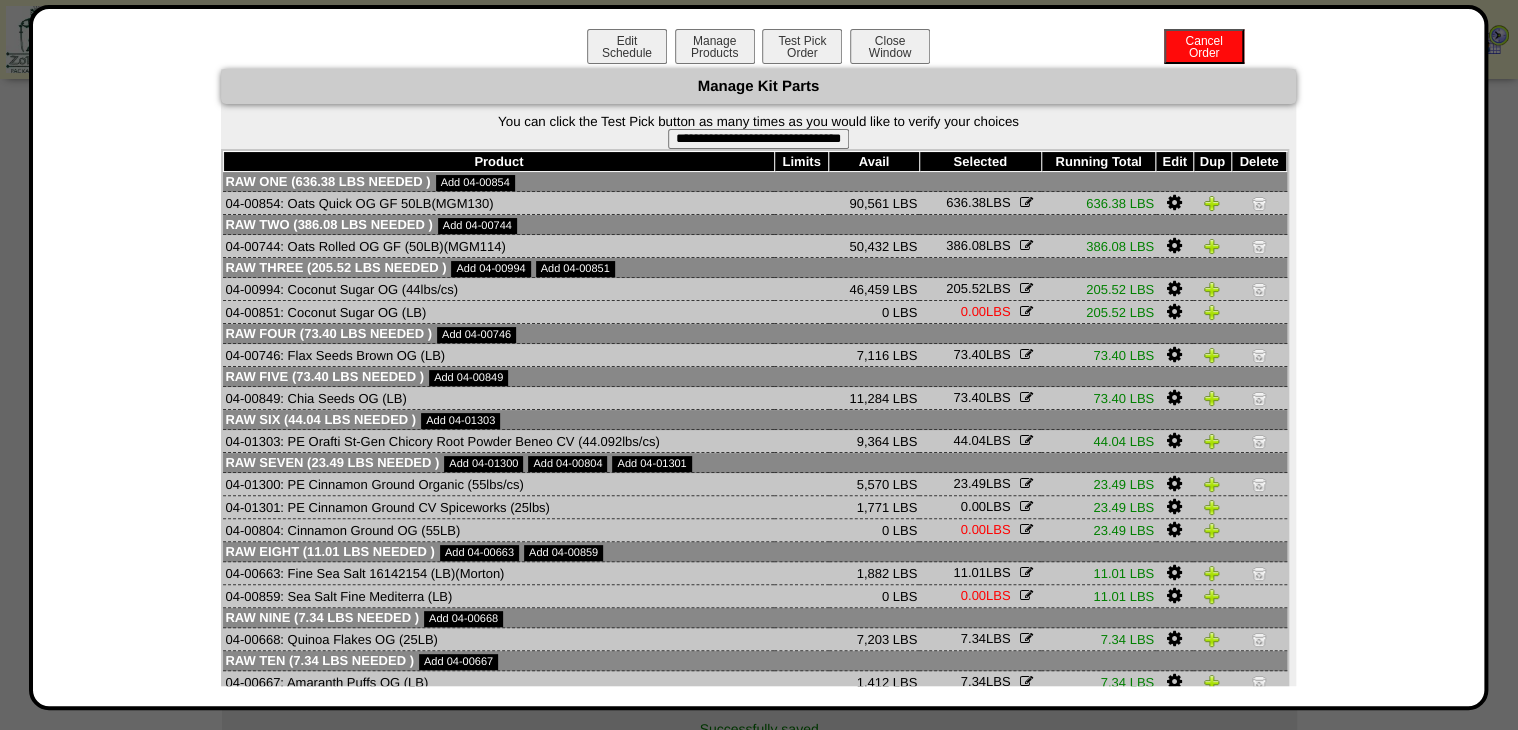click on "**********" at bounding box center [758, 139] 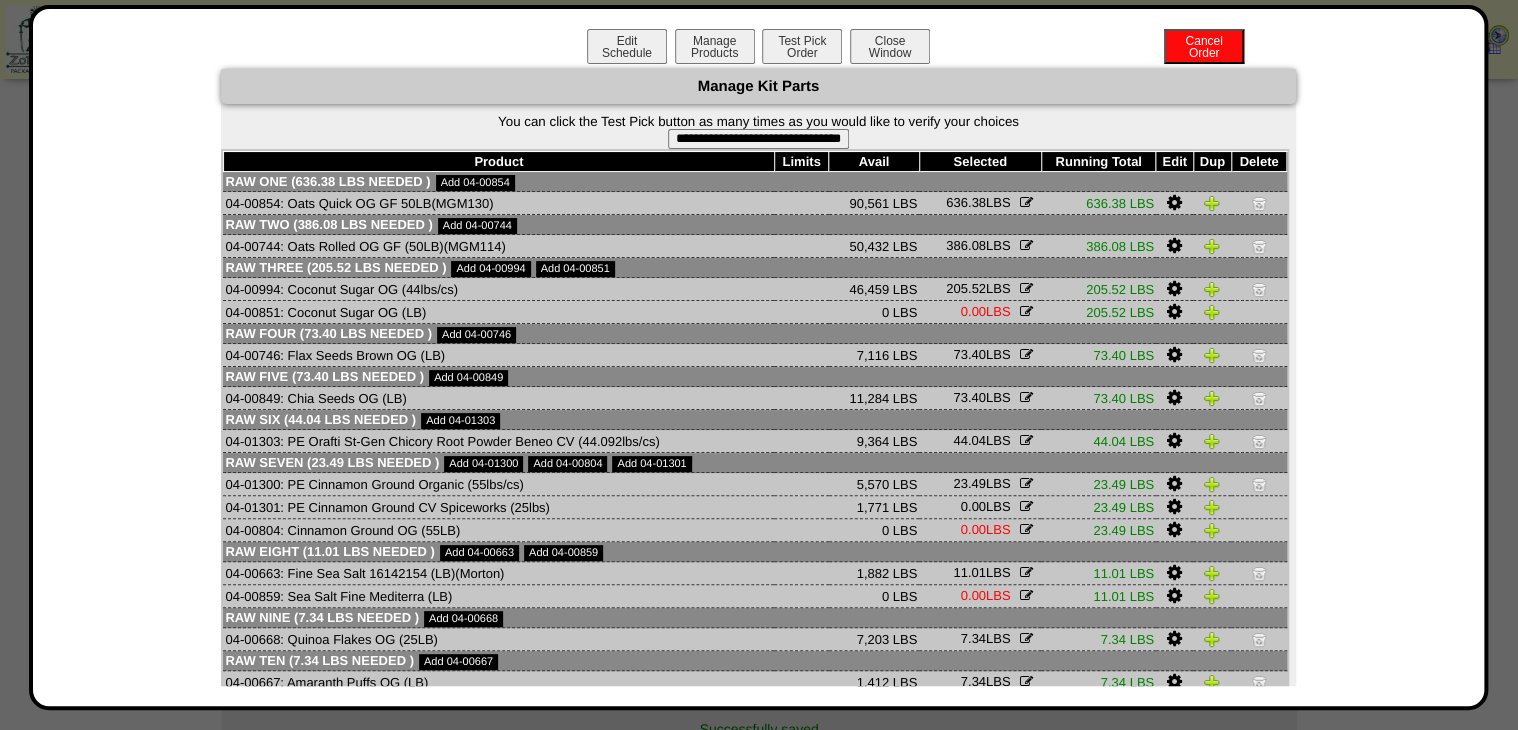 click at bounding box center [1174, 507] 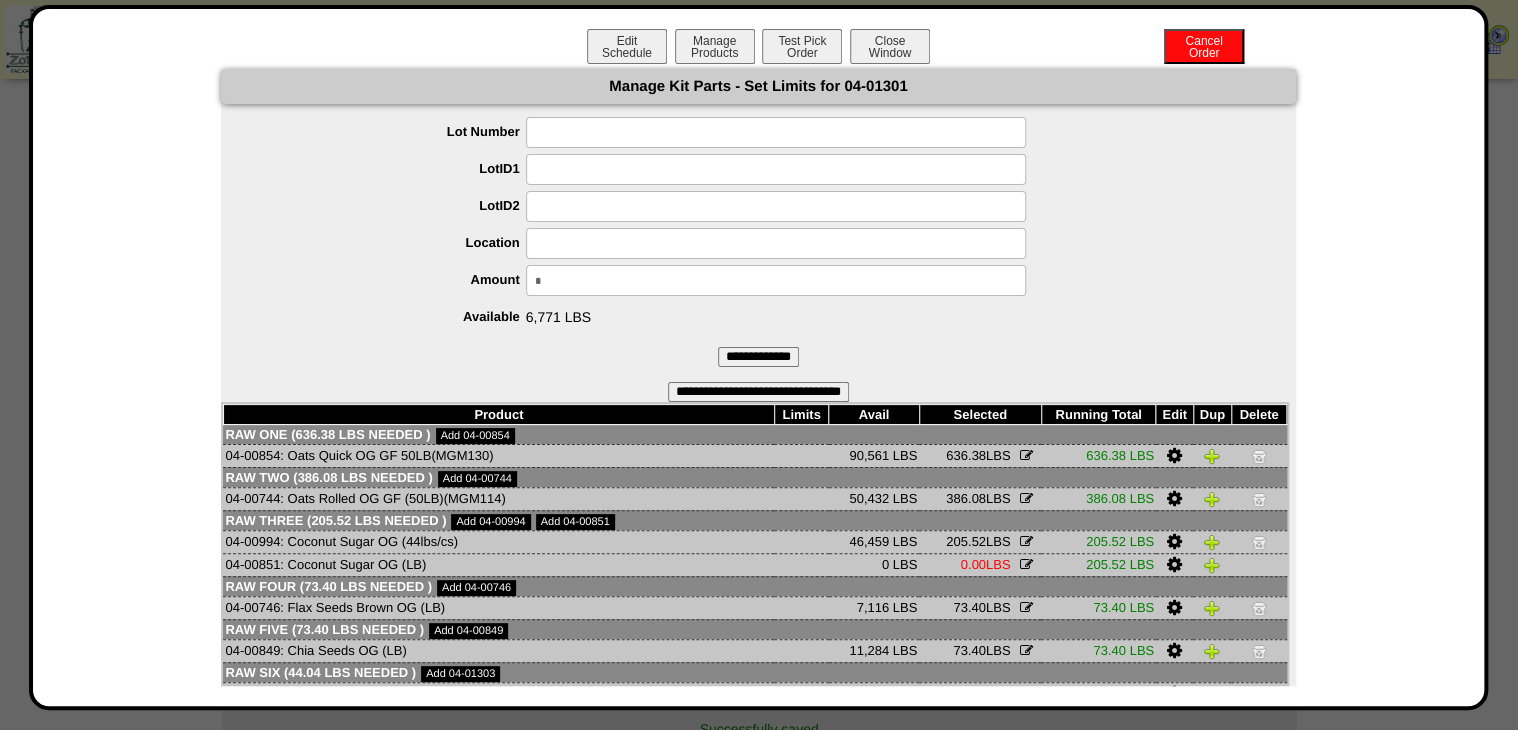 drag, startPoint x: 656, startPoint y: 288, endPoint x: 363, endPoint y: 324, distance: 295.2033 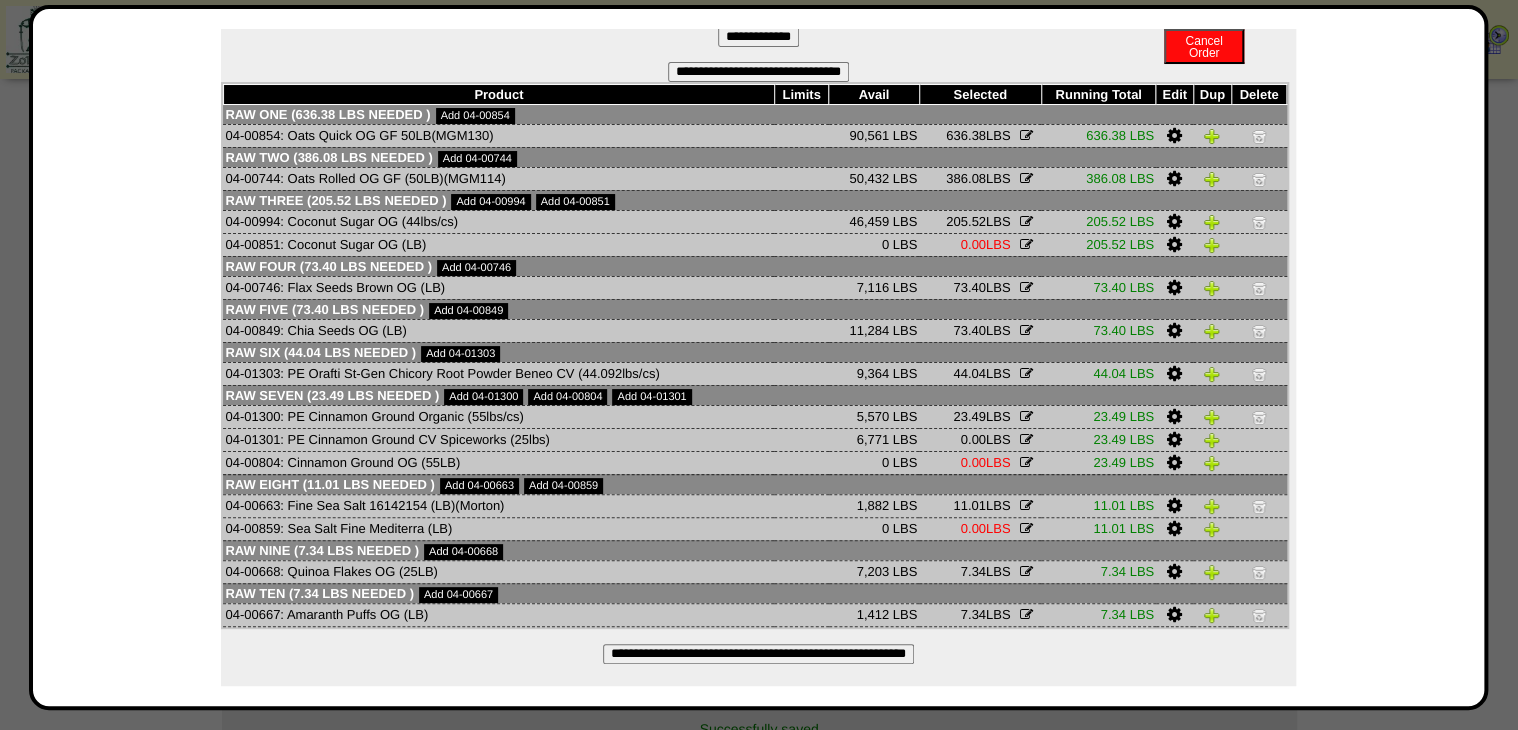 scroll, scrollTop: 245, scrollLeft: 0, axis: vertical 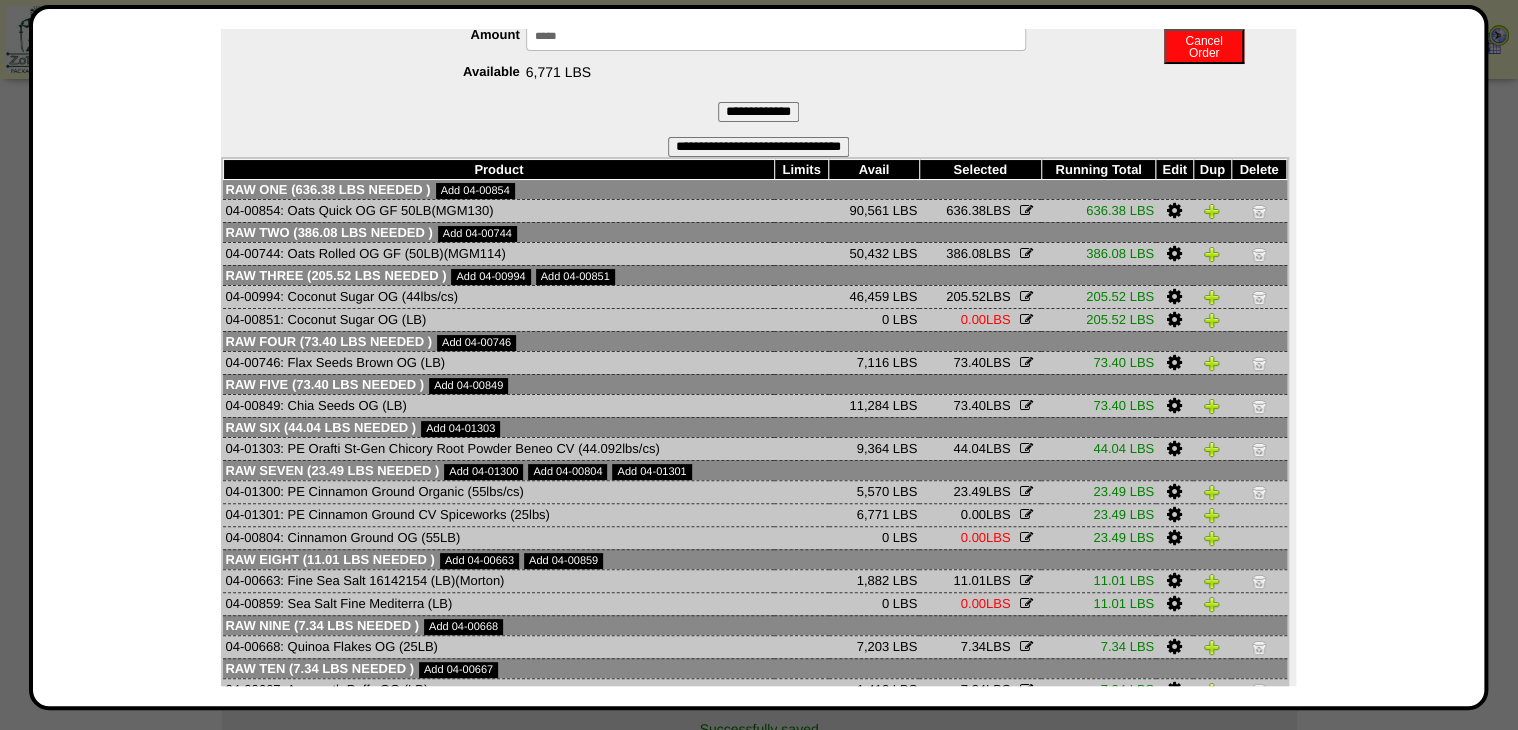 type on "******" 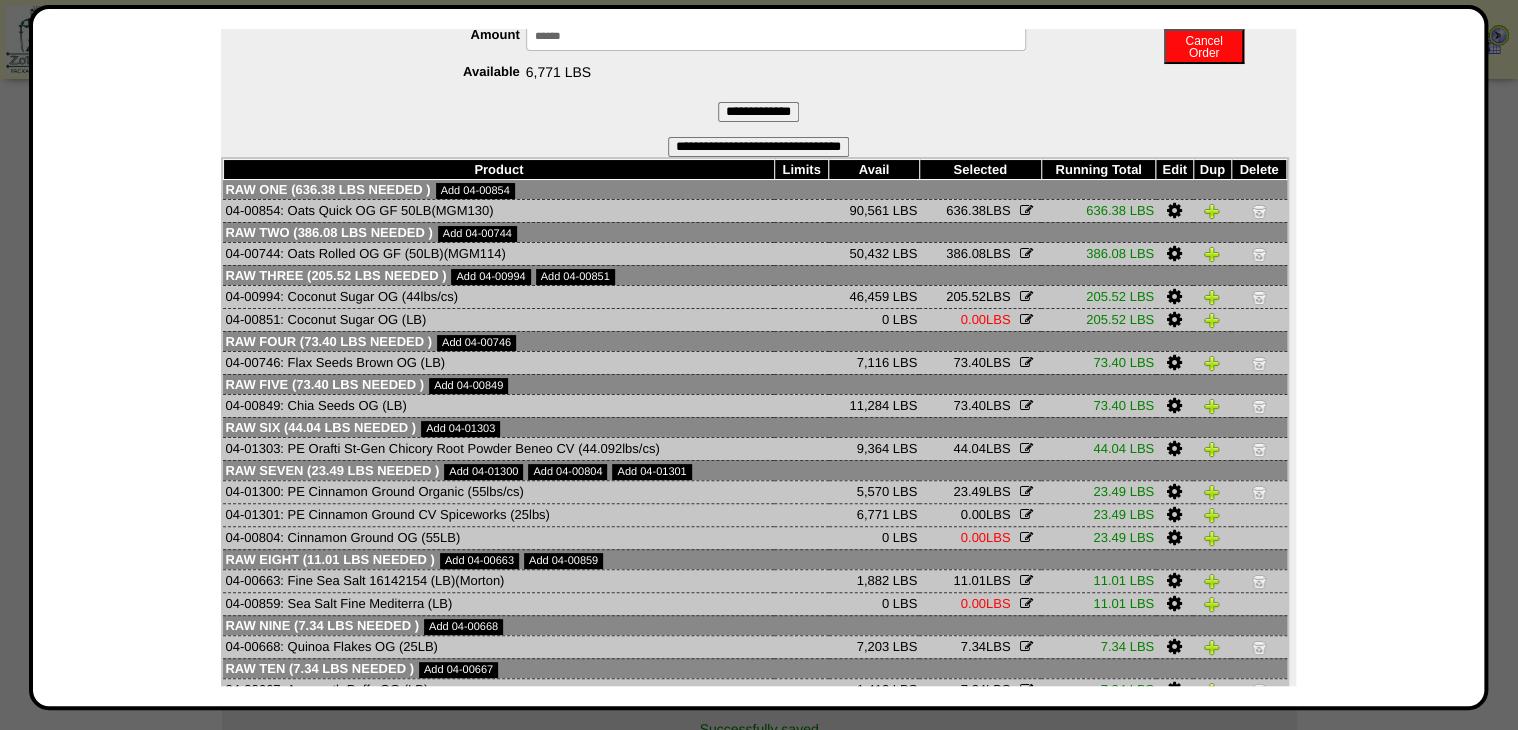 click on "**********" at bounding box center (758, 112) 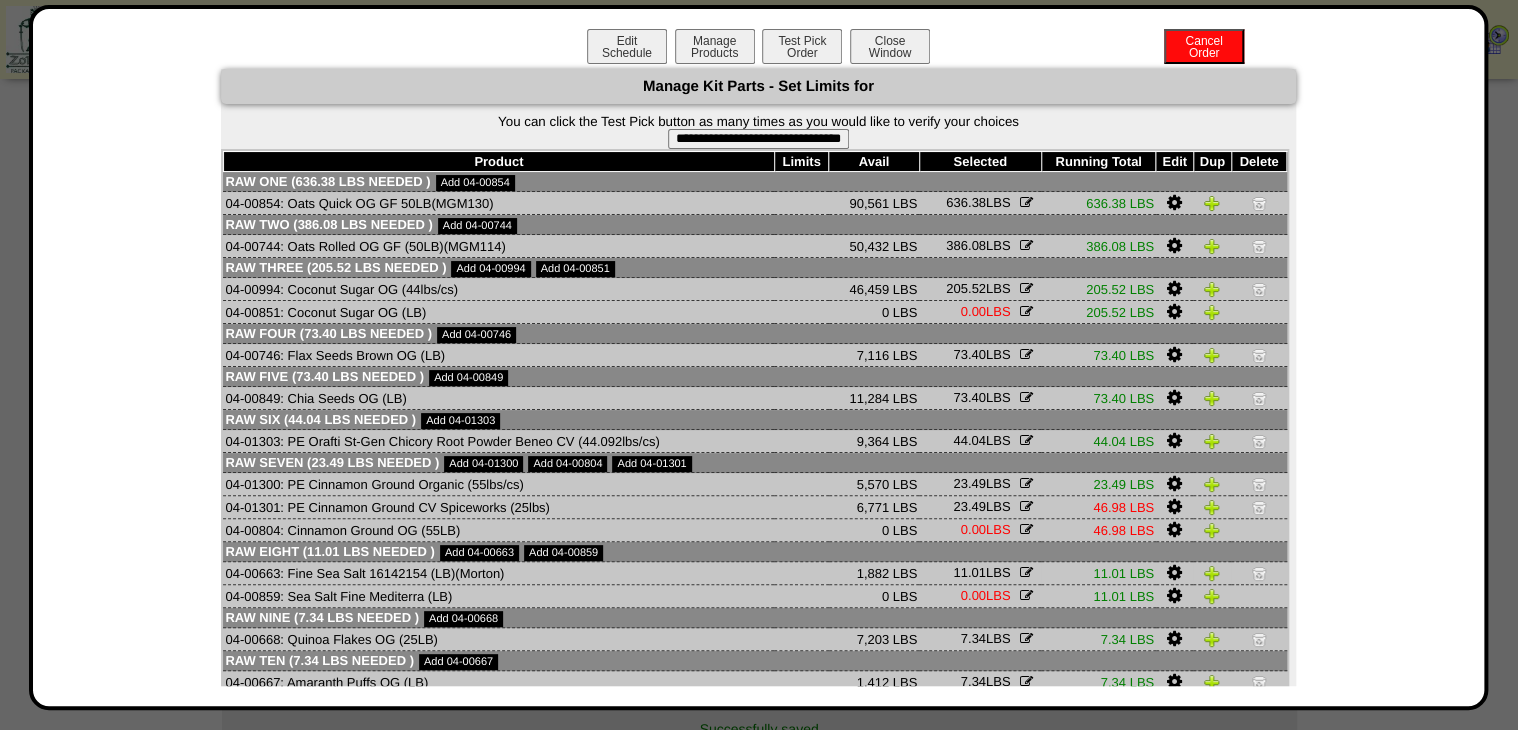 scroll, scrollTop: 76, scrollLeft: 0, axis: vertical 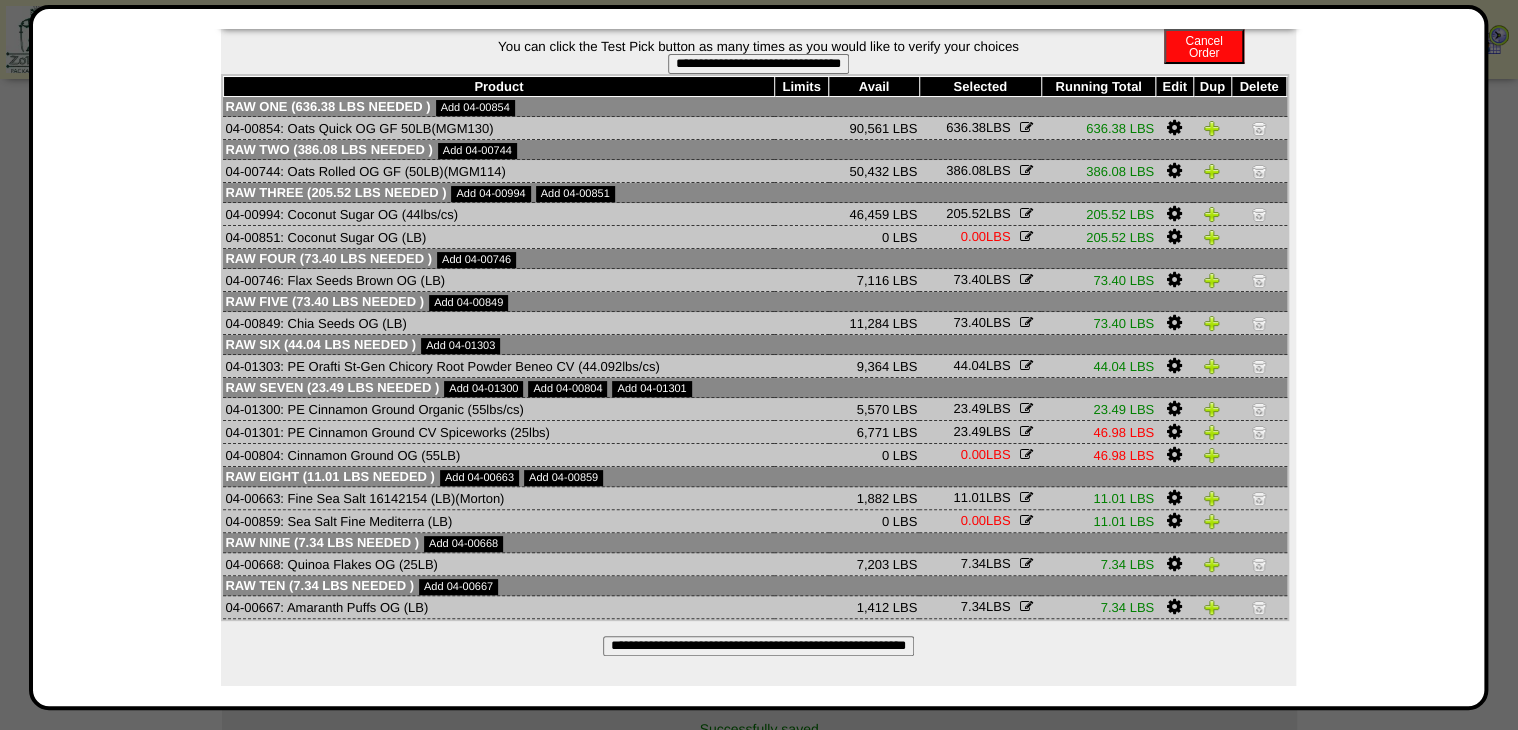 click at bounding box center [1259, 409] 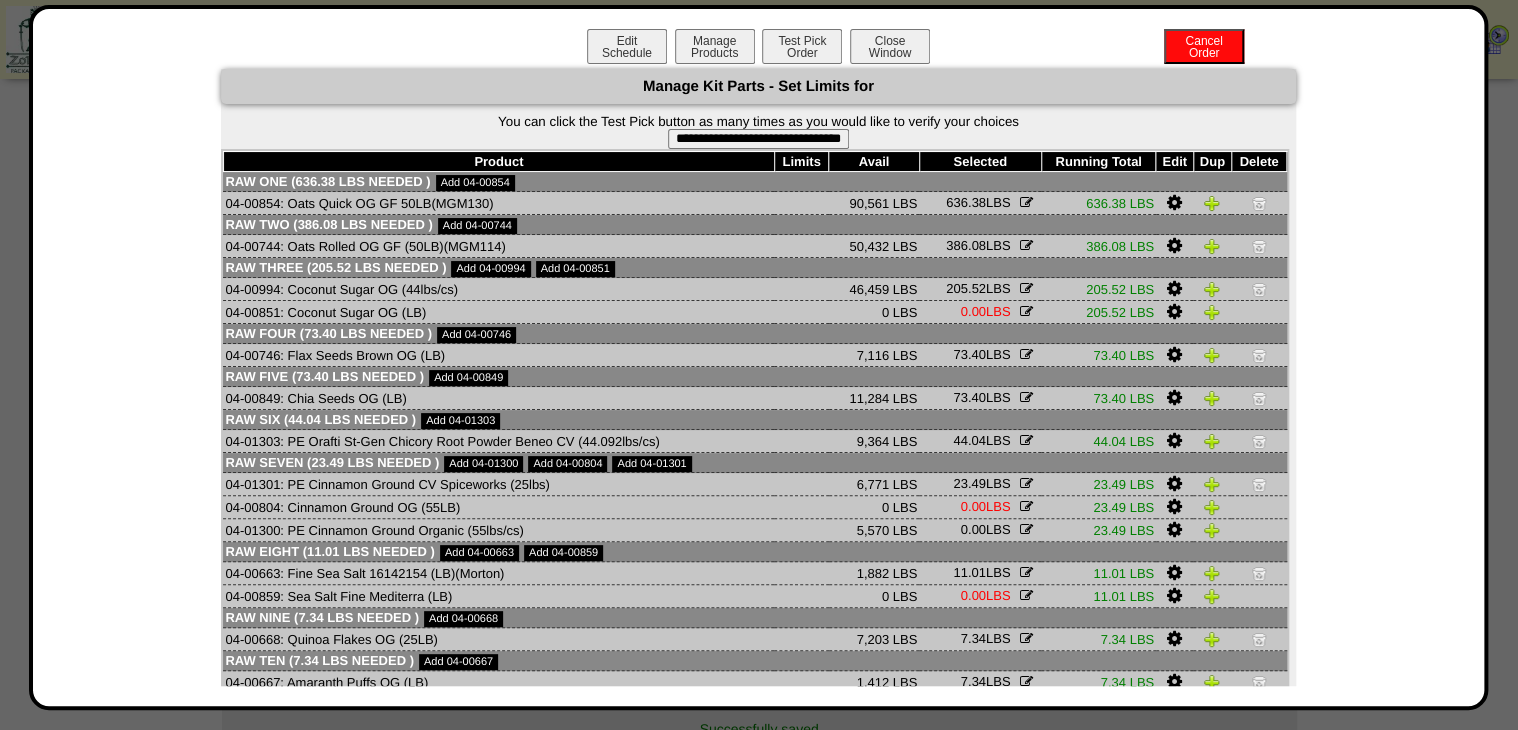 click on "**********" at bounding box center [758, 139] 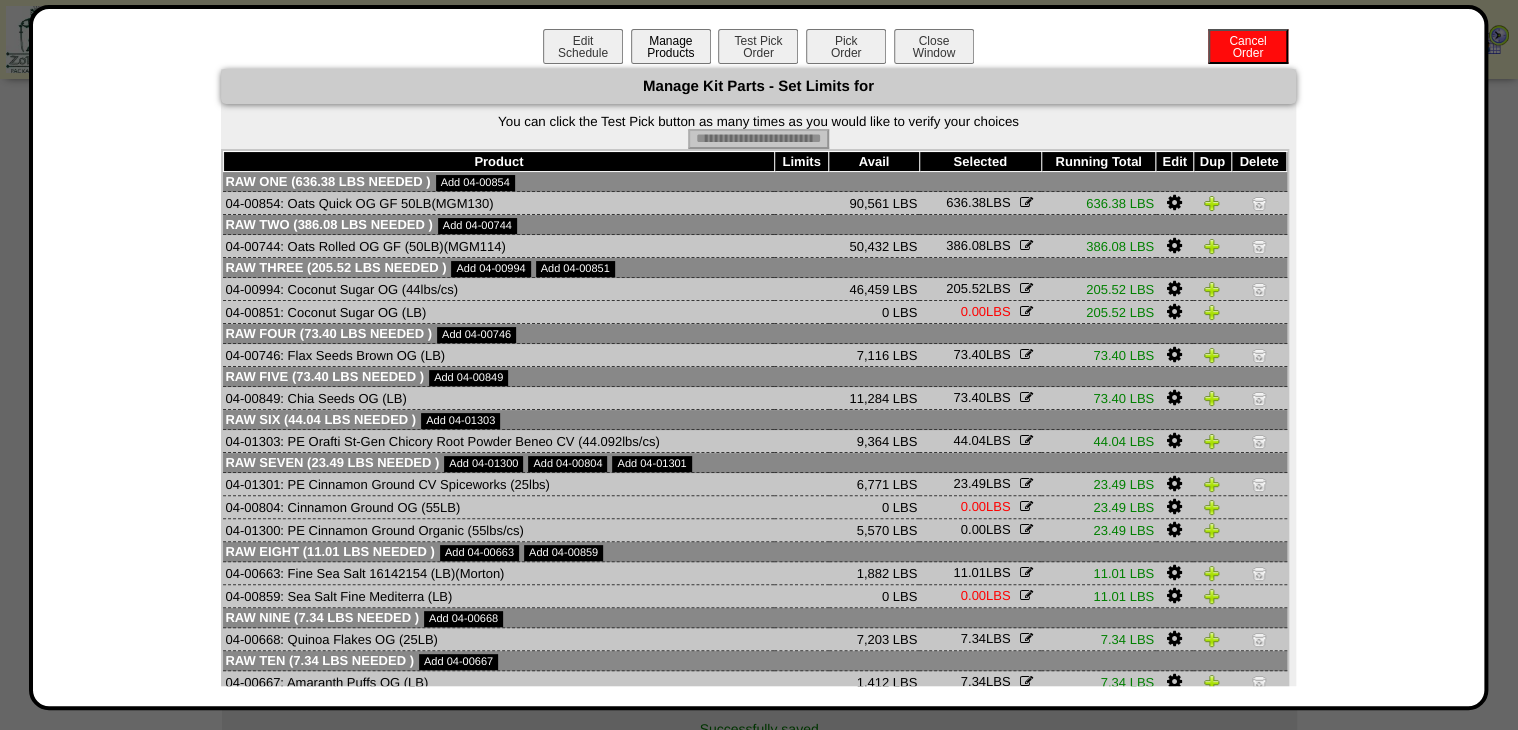 click on "Manage Products" at bounding box center (671, 46) 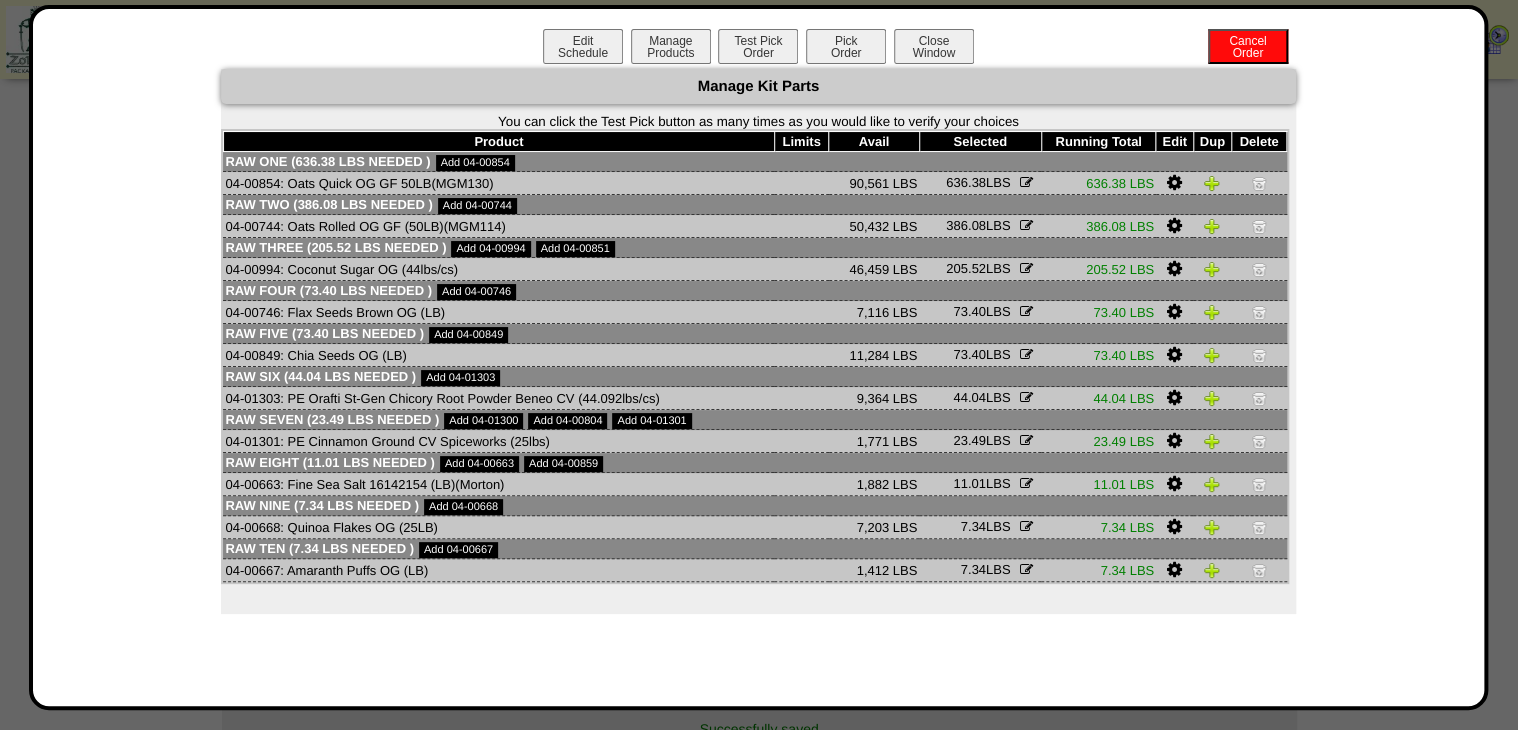 click on "Pick Order" at bounding box center [846, 46] 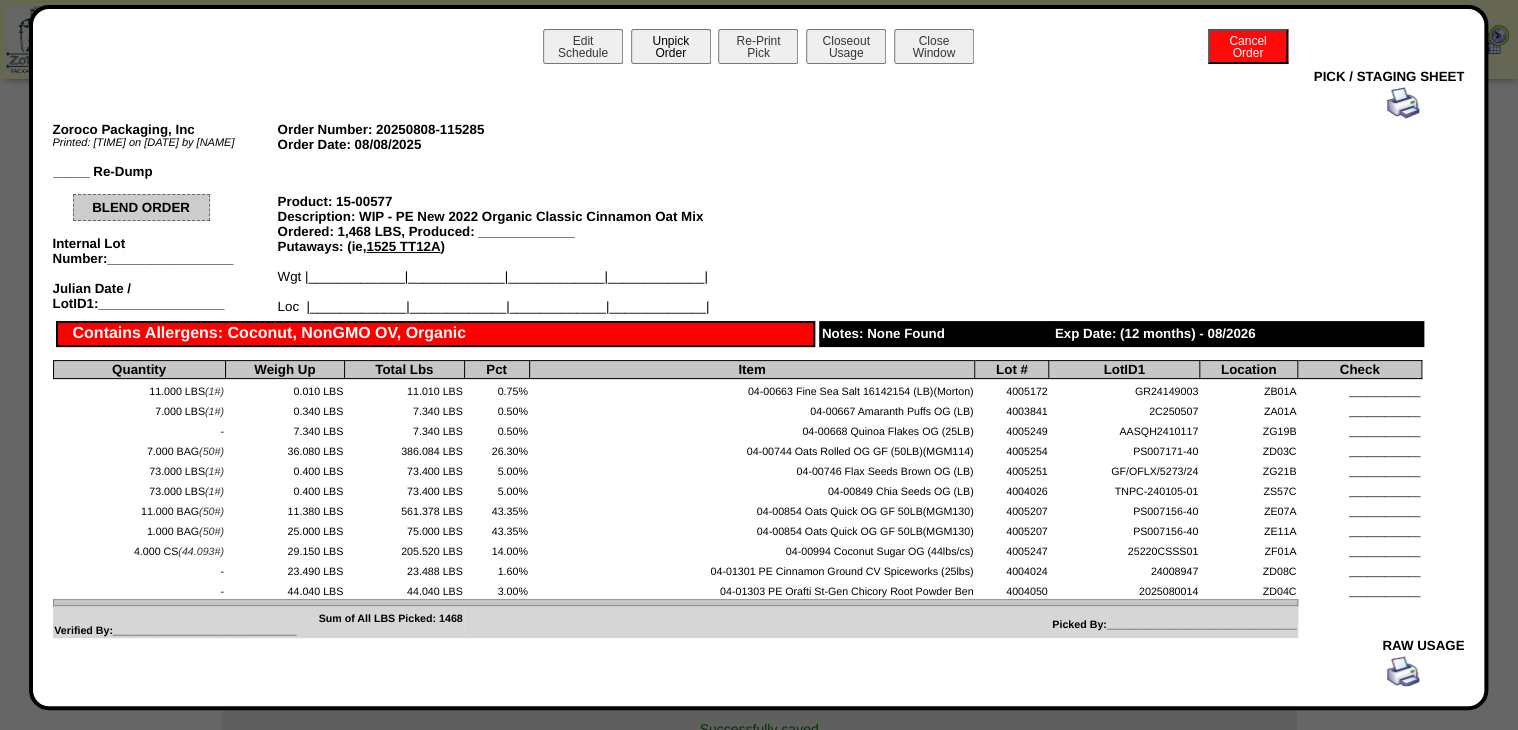 click on "Unpick Order" at bounding box center (671, 46) 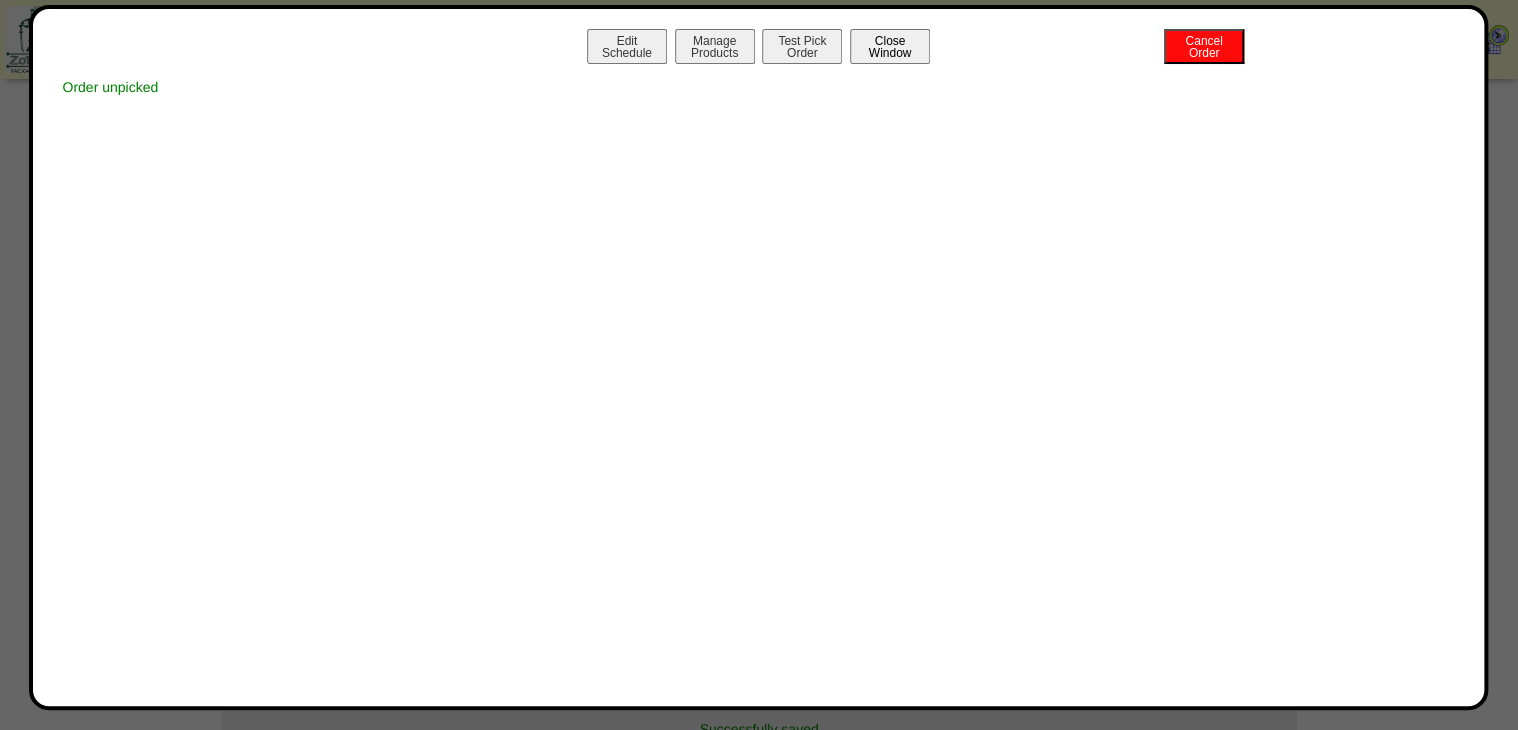 click on "Close Window" at bounding box center (890, 46) 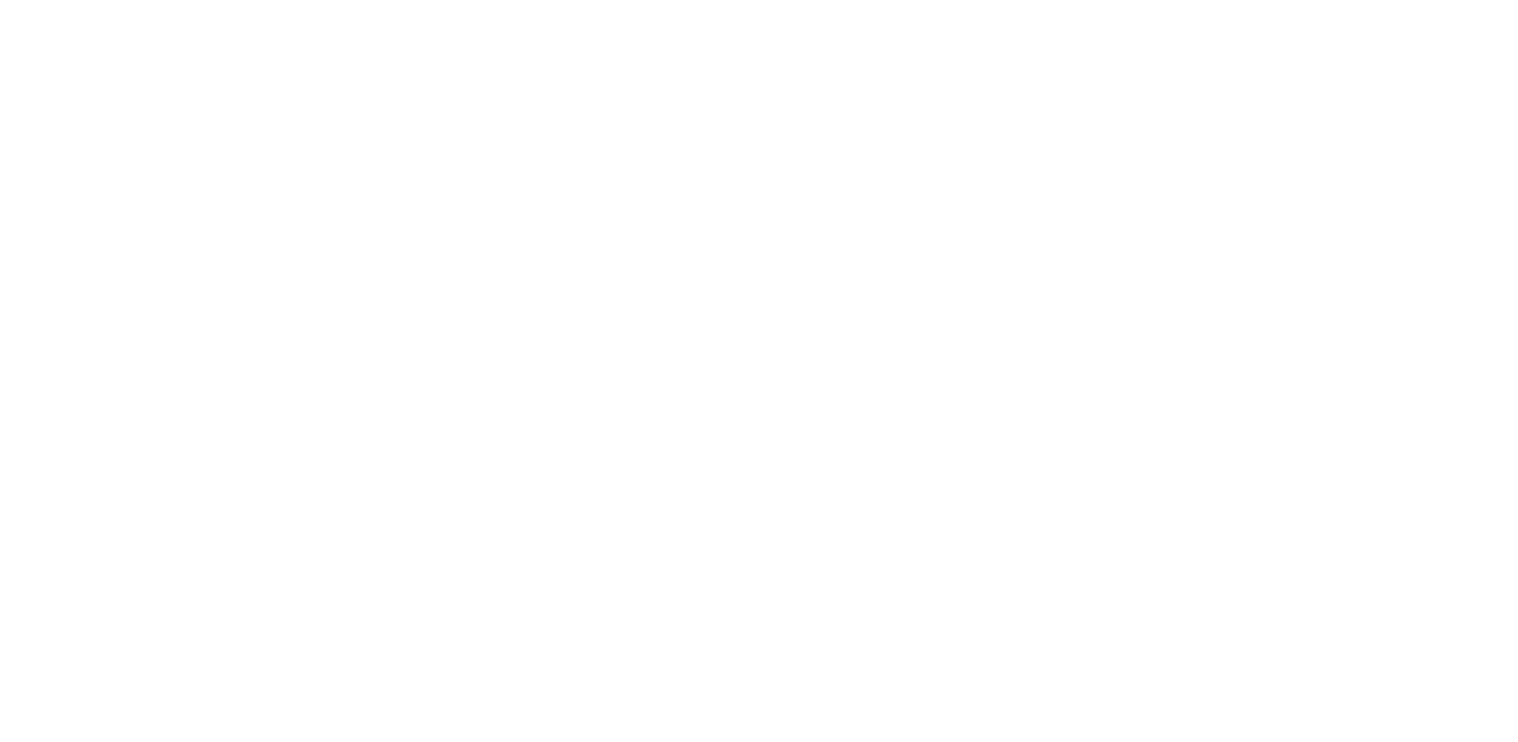scroll, scrollTop: 0, scrollLeft: 0, axis: both 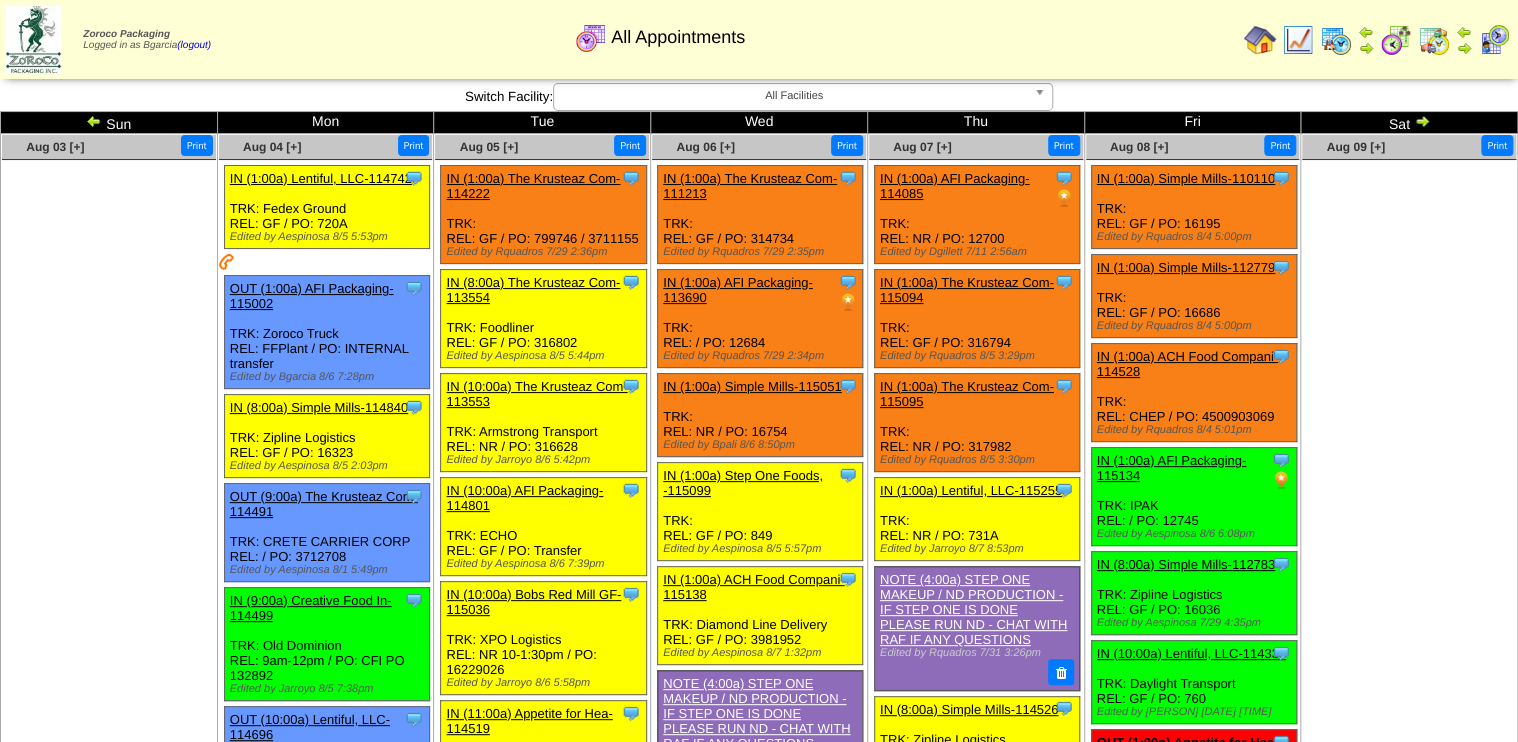 click at bounding box center (1396, 40) 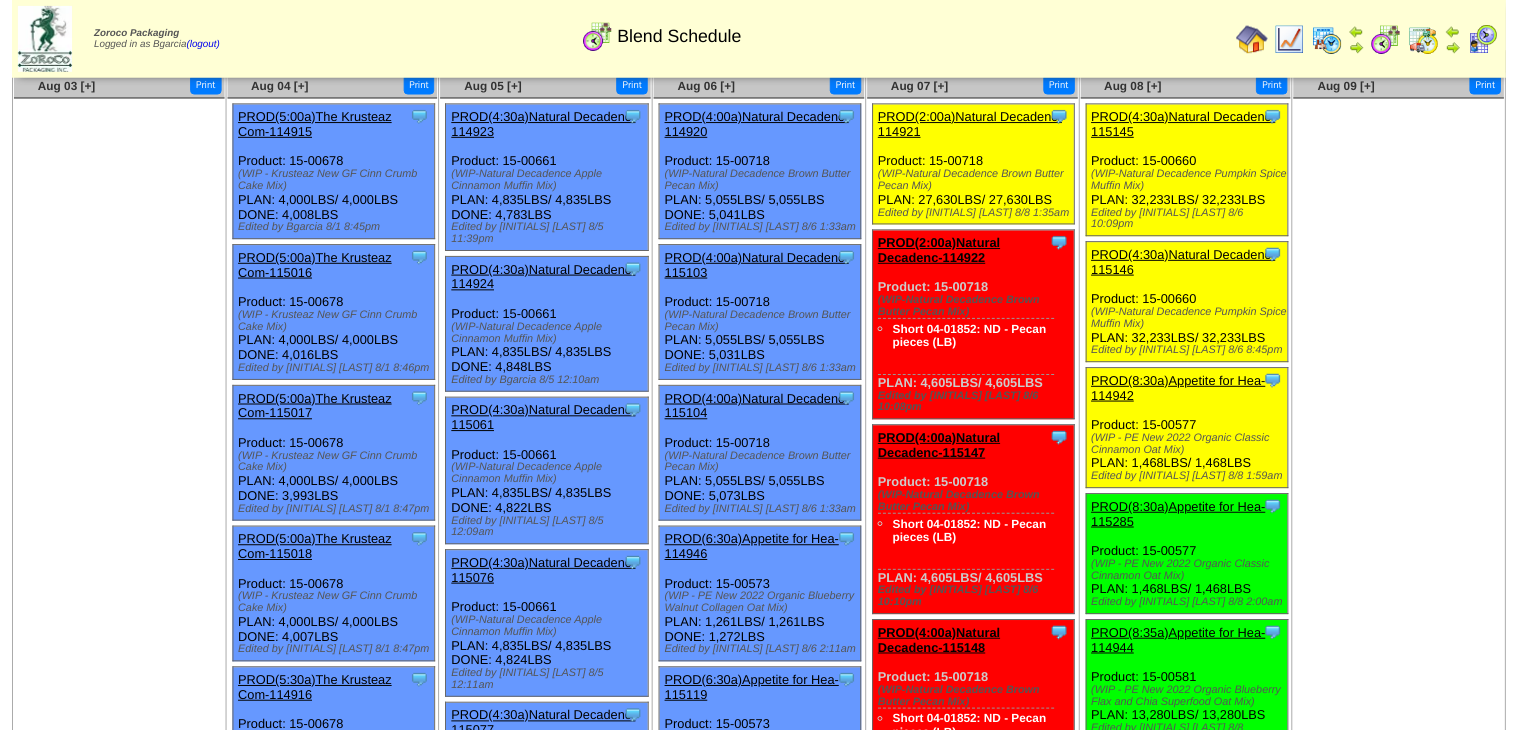 scroll, scrollTop: 240, scrollLeft: 0, axis: vertical 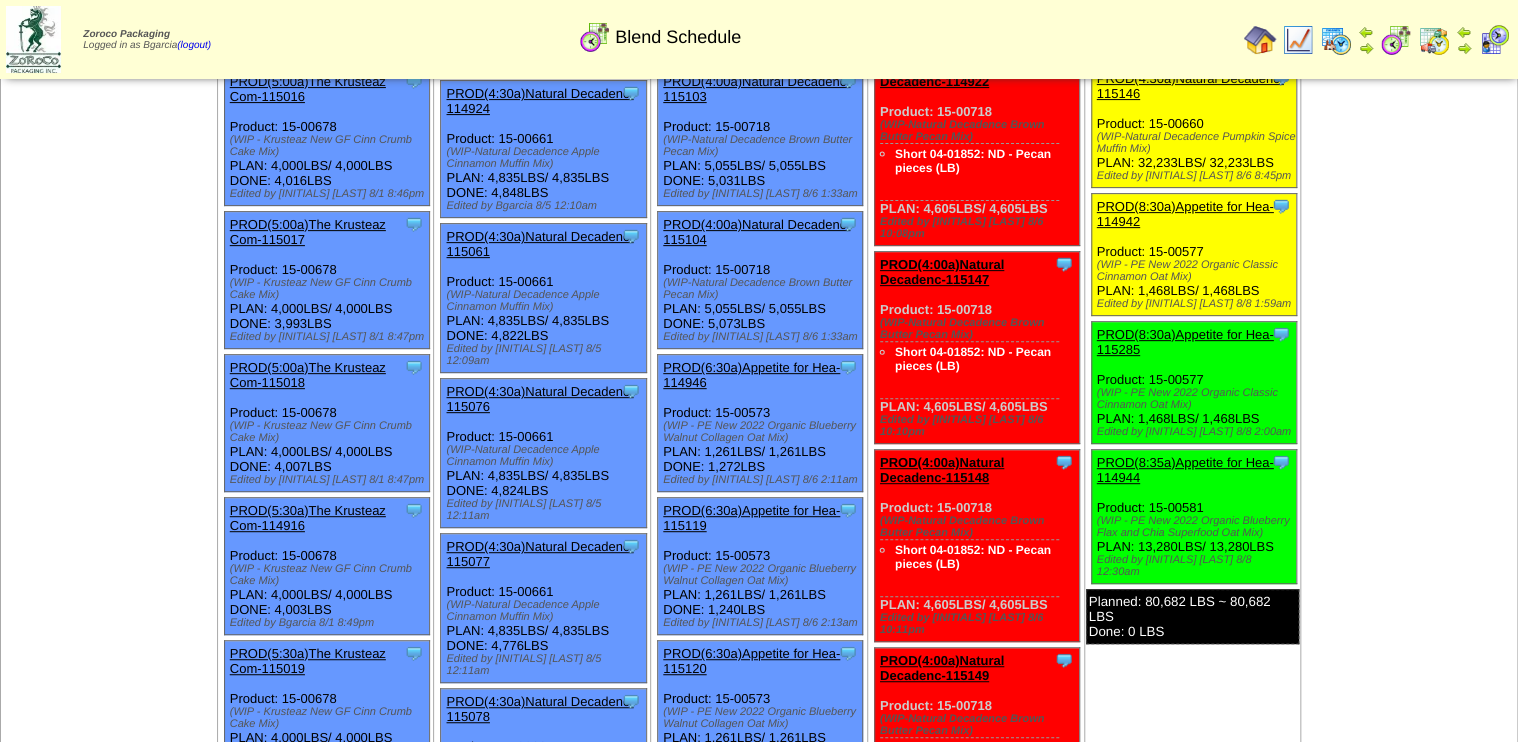 click on "PROD(8:30a)Appetite for Hea-114942" at bounding box center [1185, 226] 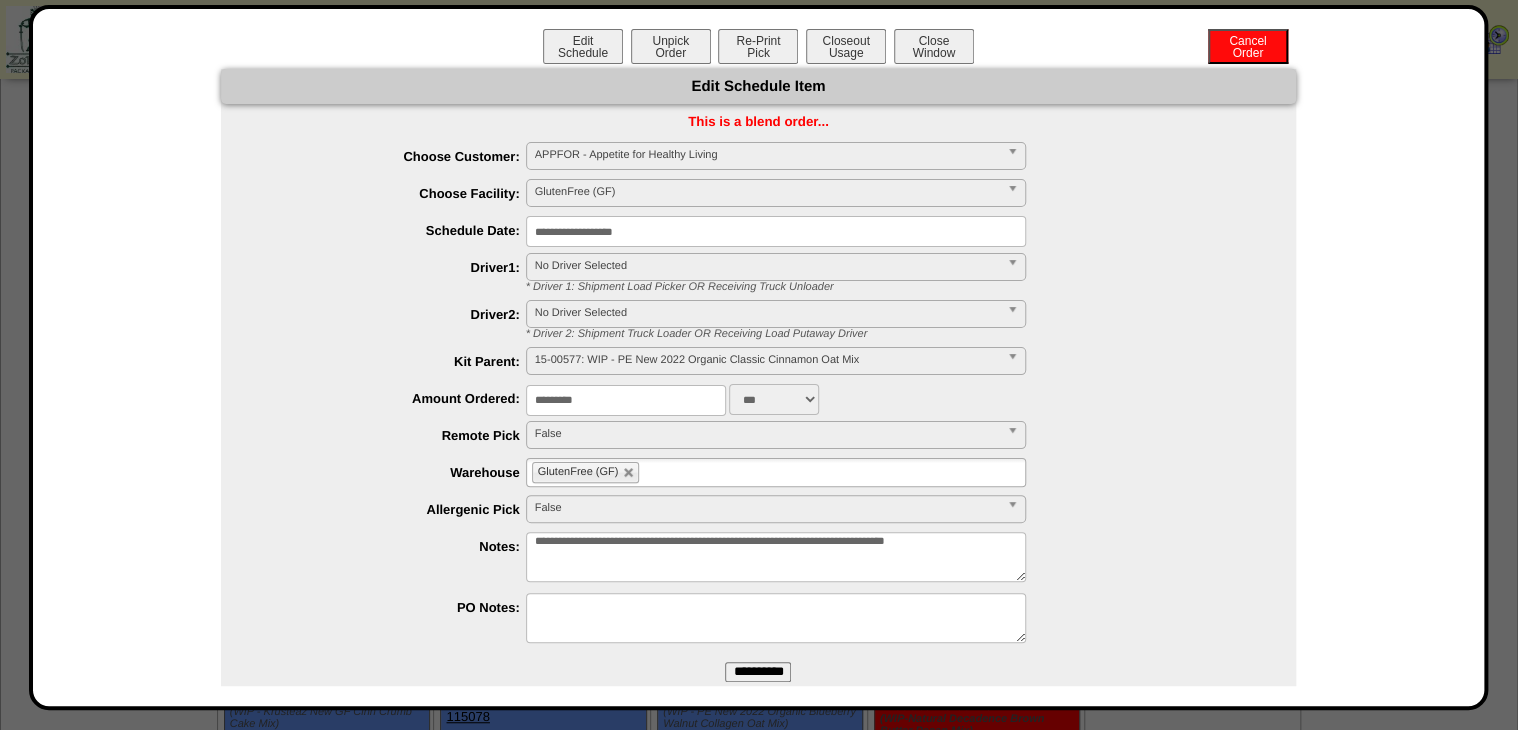 click on "**********" at bounding box center [759, 357] 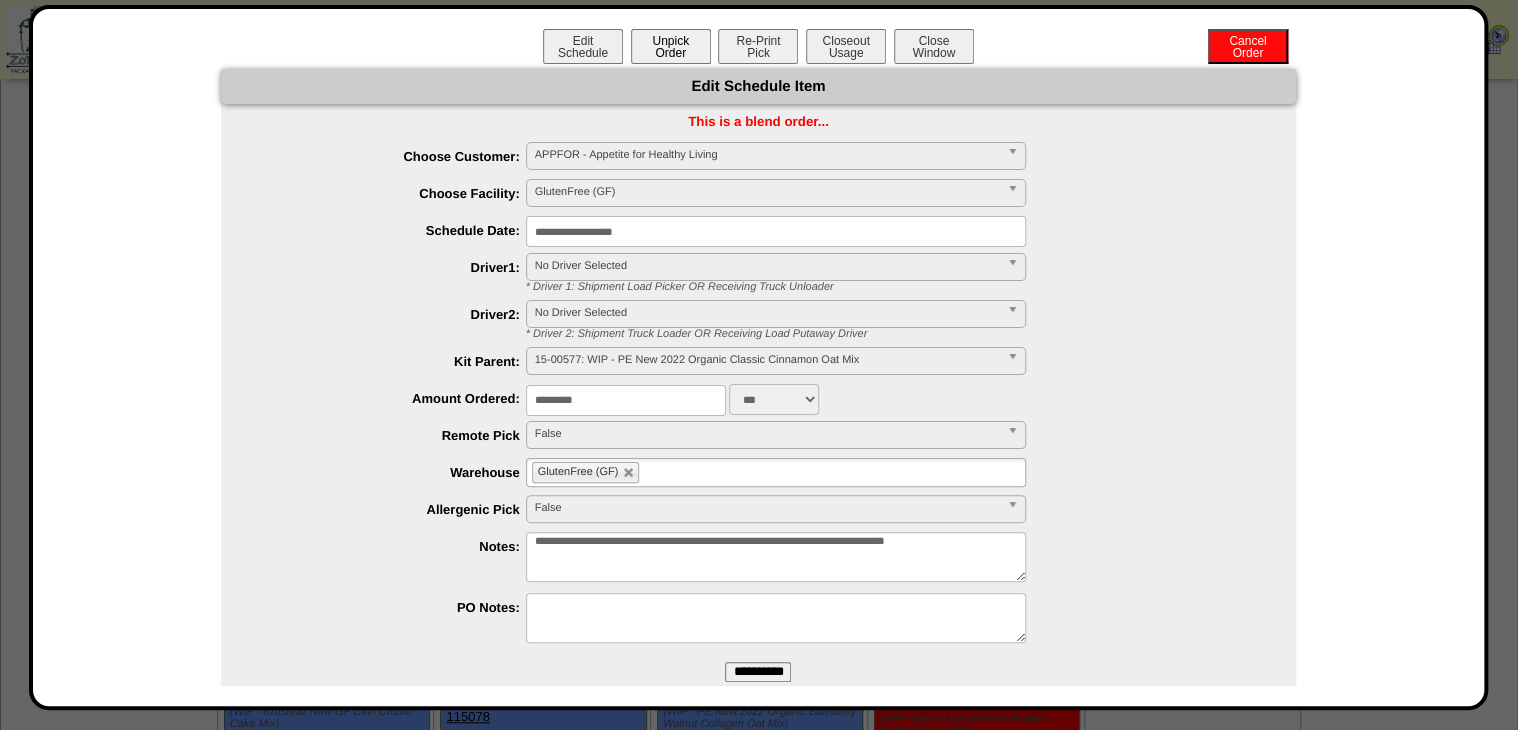 click on "Unpick Order" at bounding box center [671, 46] 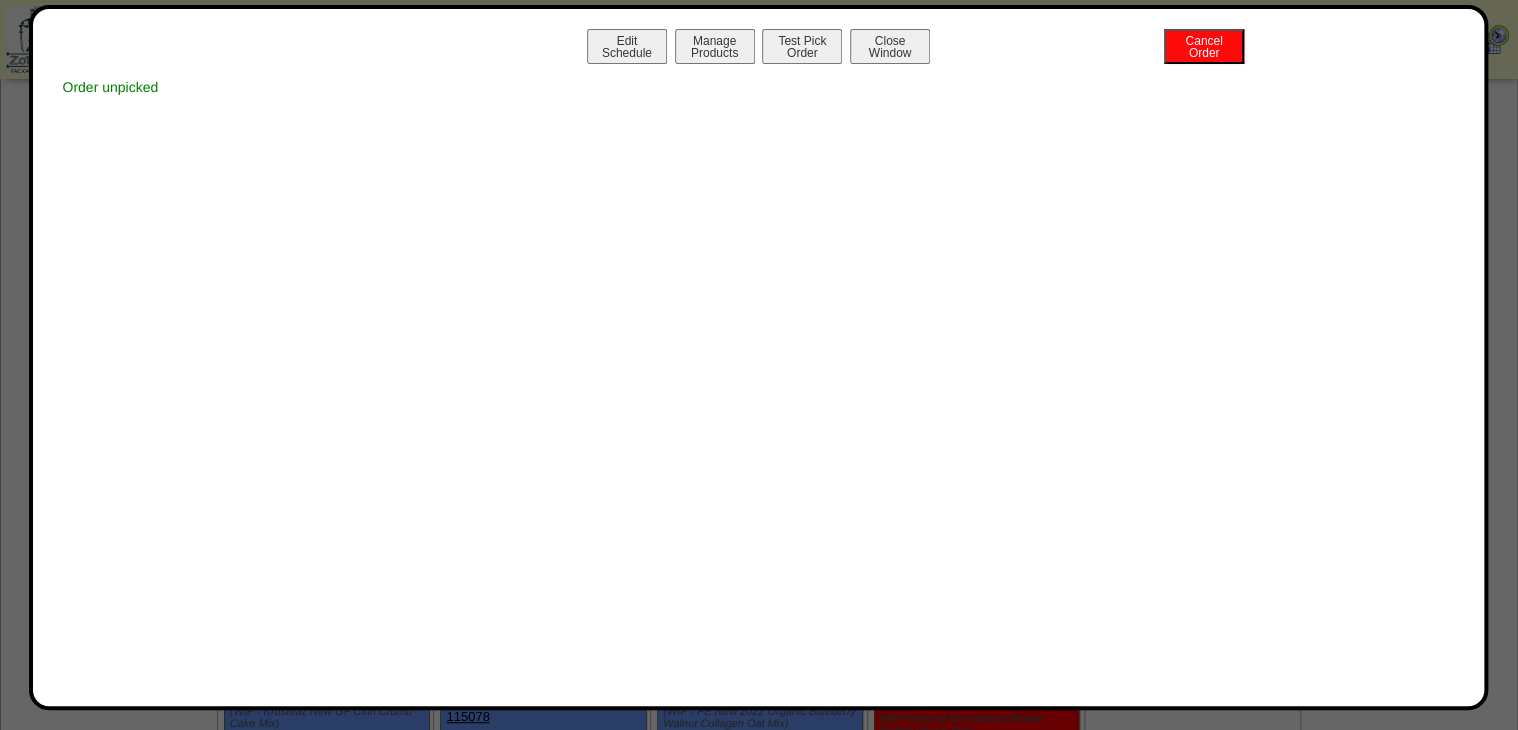 click on "Manage Products" at bounding box center (715, 46) 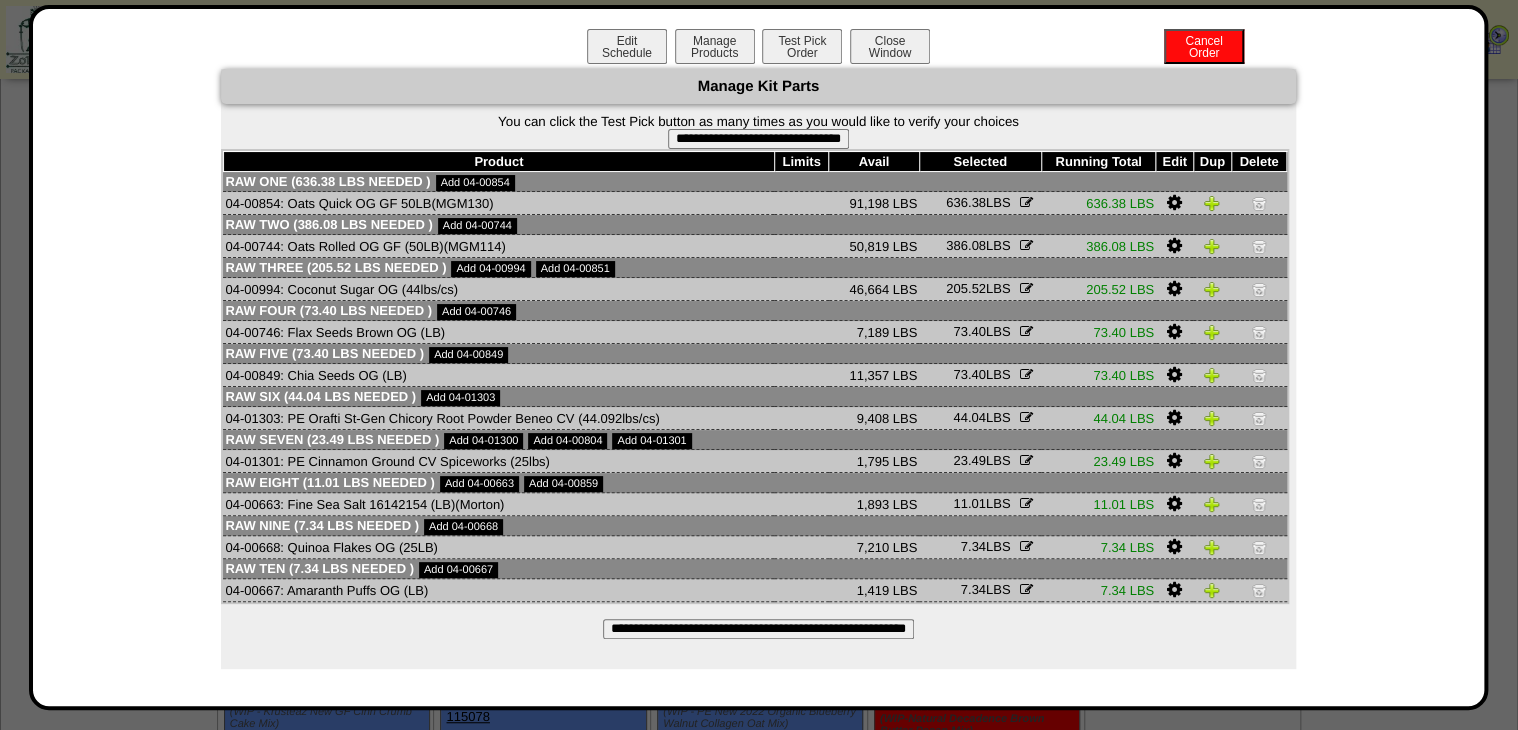 click on "**********" at bounding box center [758, 629] 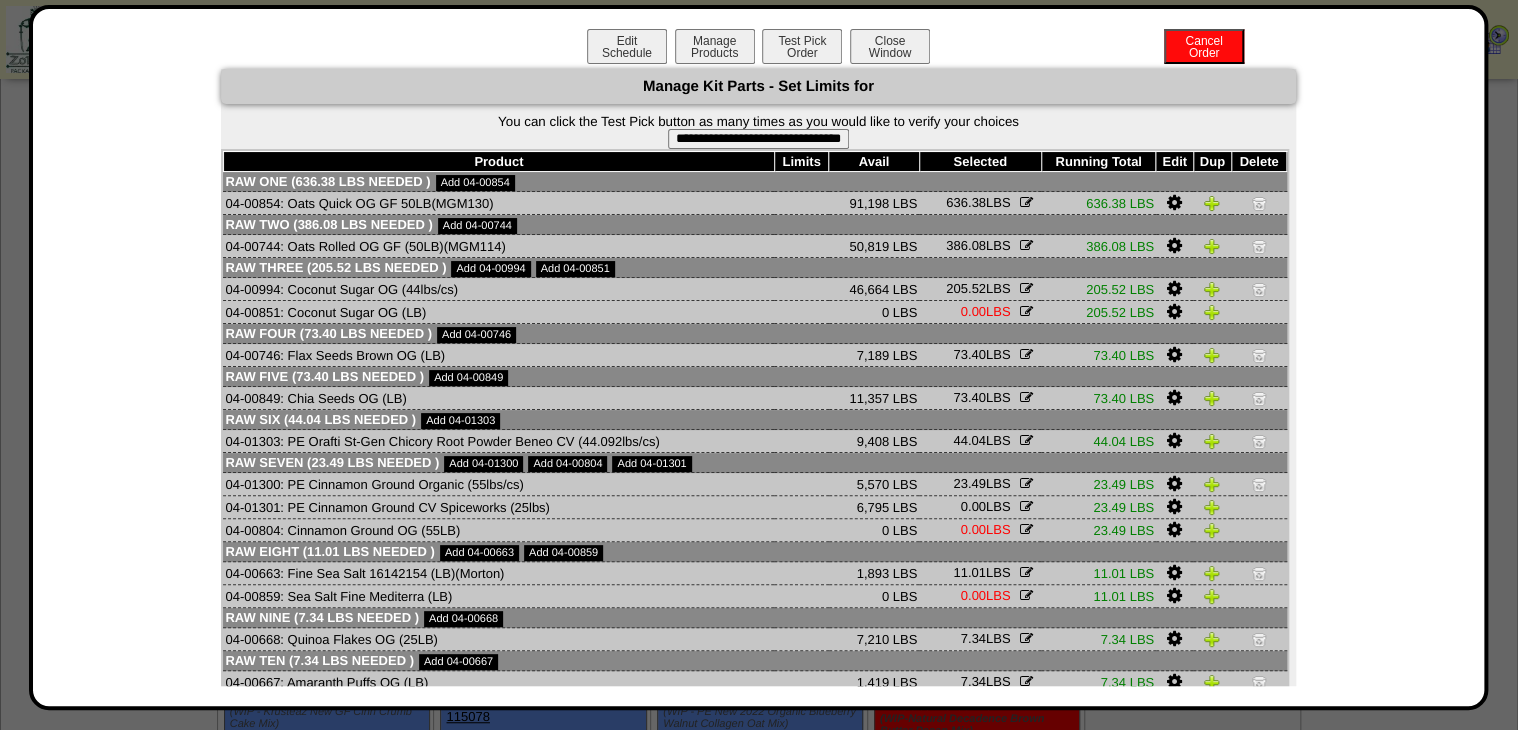 click on "**********" at bounding box center [758, 139] 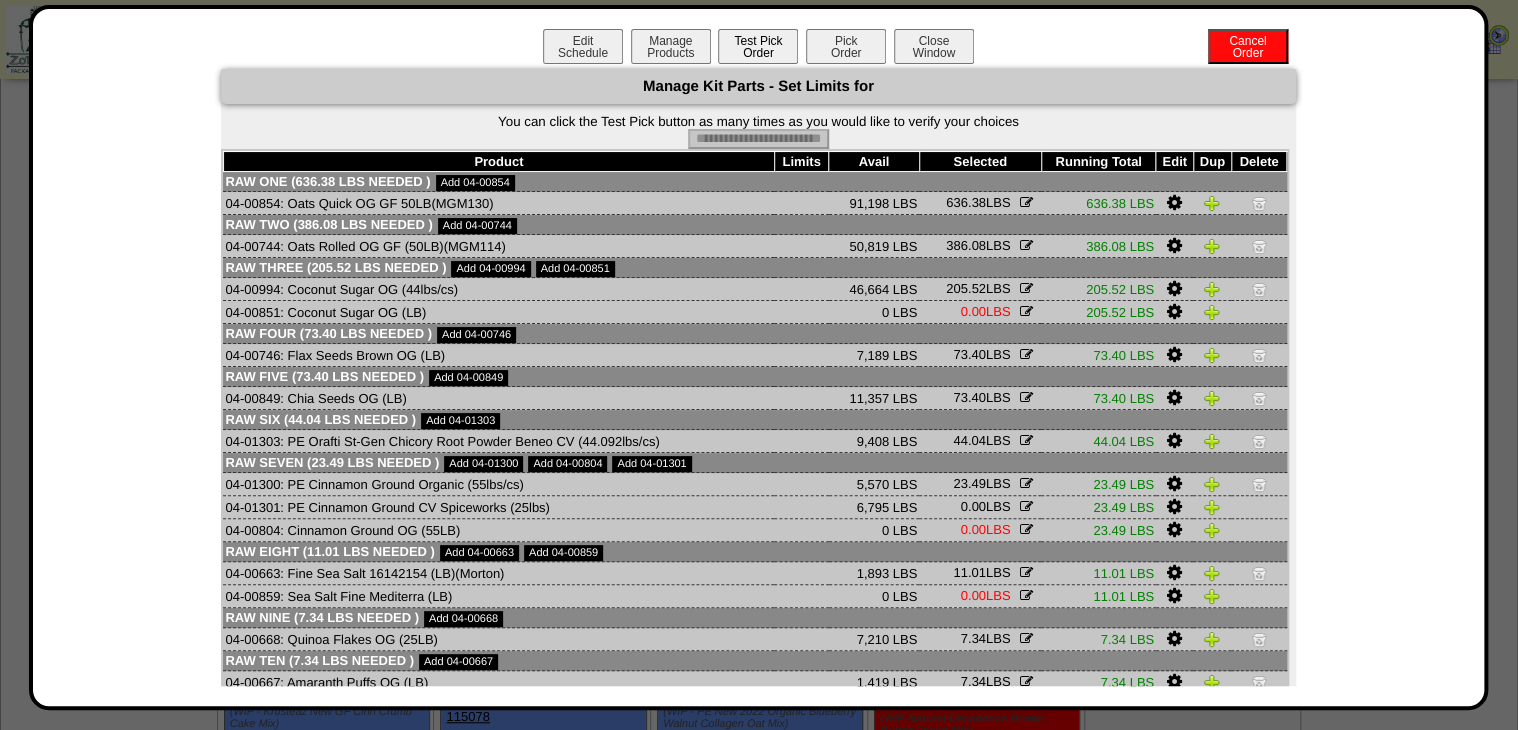 click on "Pick Order" at bounding box center (846, 46) 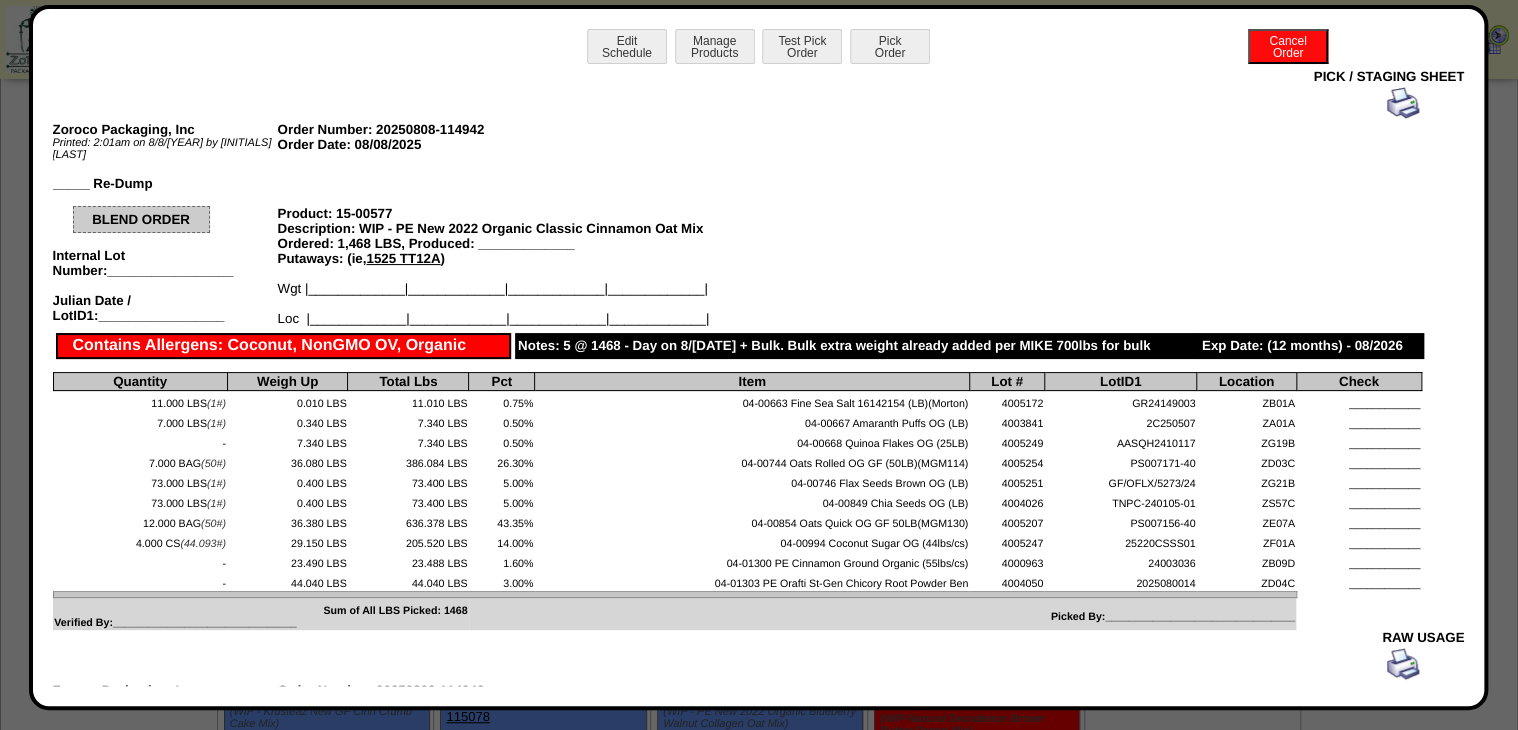 click at bounding box center (1403, 103) 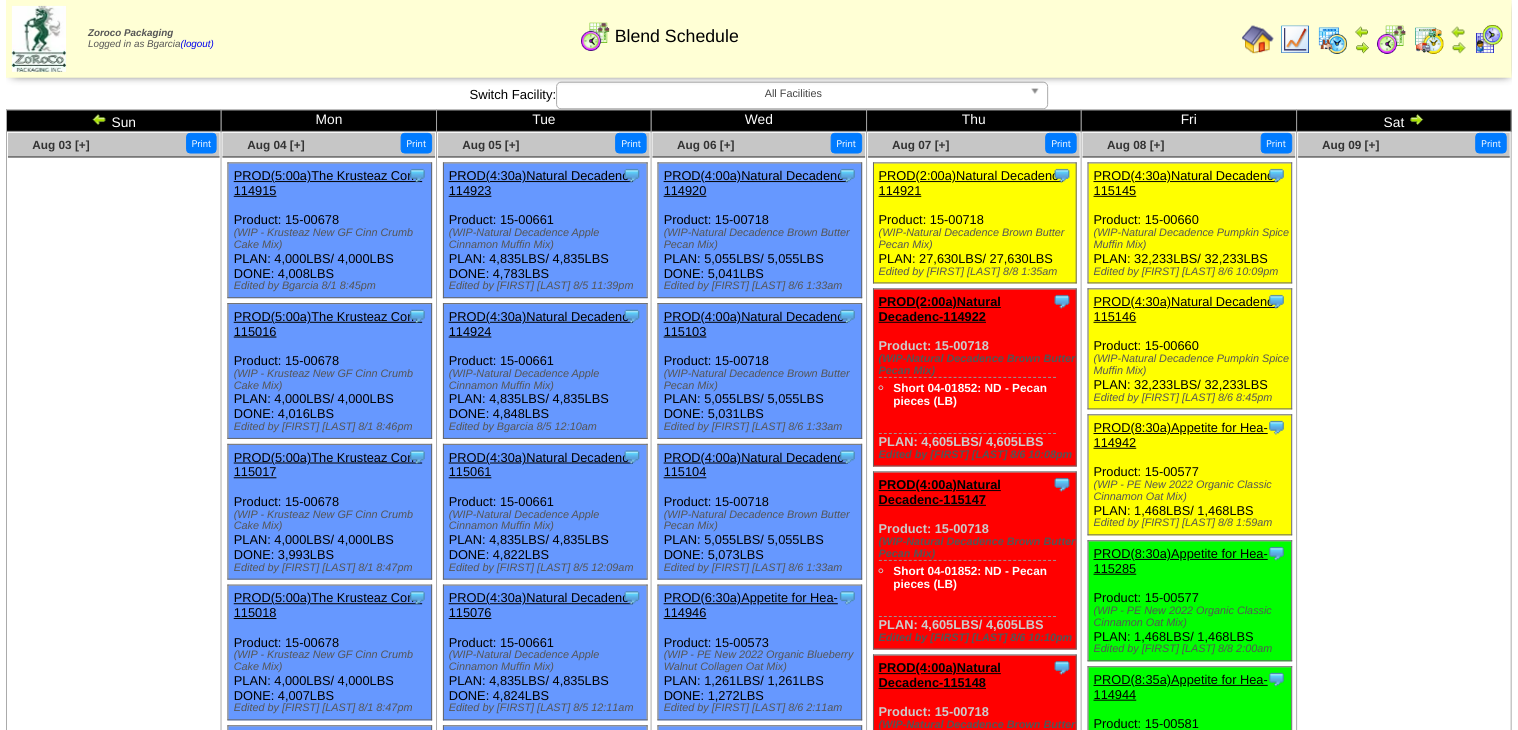 scroll, scrollTop: 240, scrollLeft: 0, axis: vertical 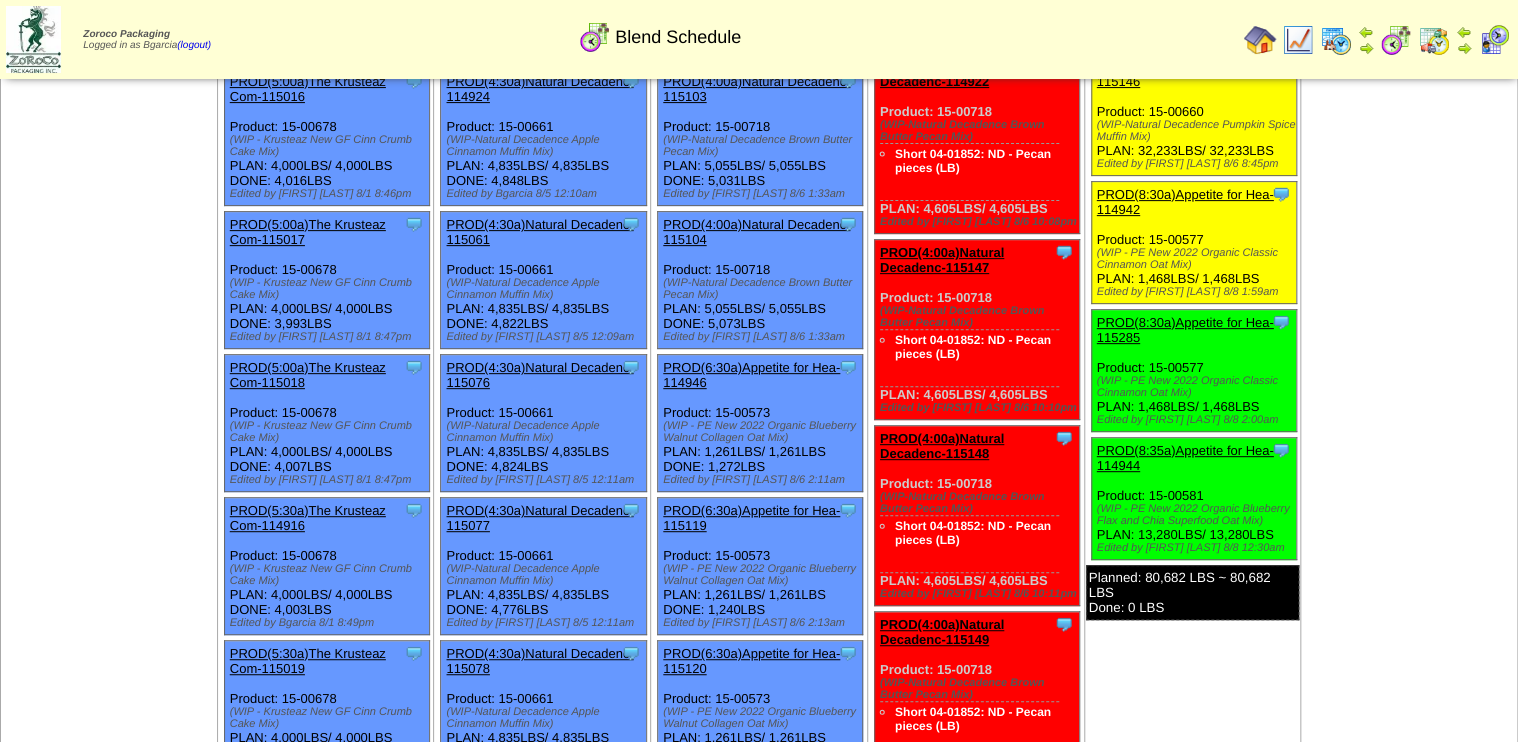 click on "Clone Item
PROD([TIME])[PRODUCT_NAME]-[ID]
[PRODUCT_NAME]
ScheduleID: [ID]
[NUMBER] LBS: [NUMBER]
([PRODUCT_NAME])
[NUMBER] LBS: [NUMBER]
([PRODUCT_NAME])
[NUMBER] LBS: [NUMBER]" at bounding box center [1193, 371] 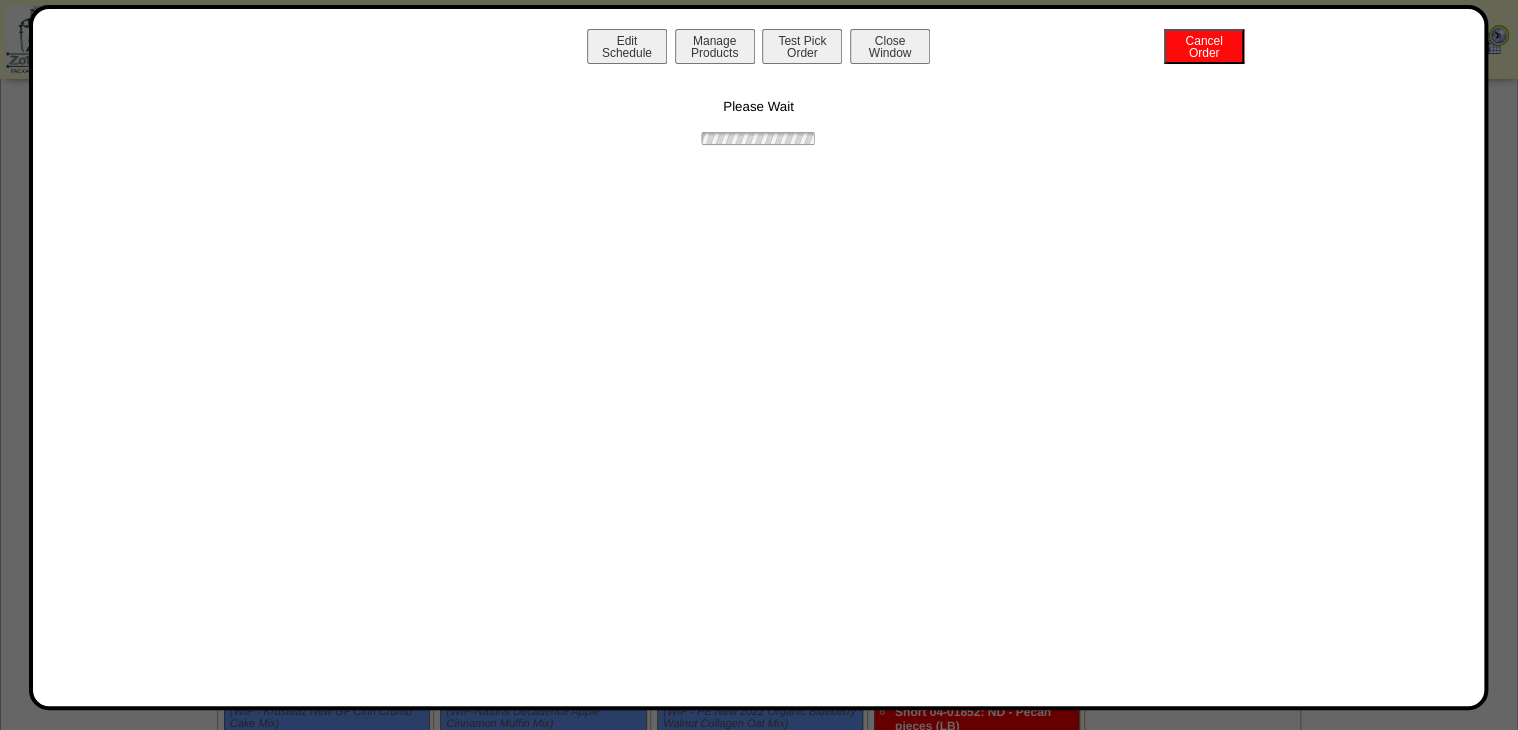 click on "Manage Products" at bounding box center [715, 46] 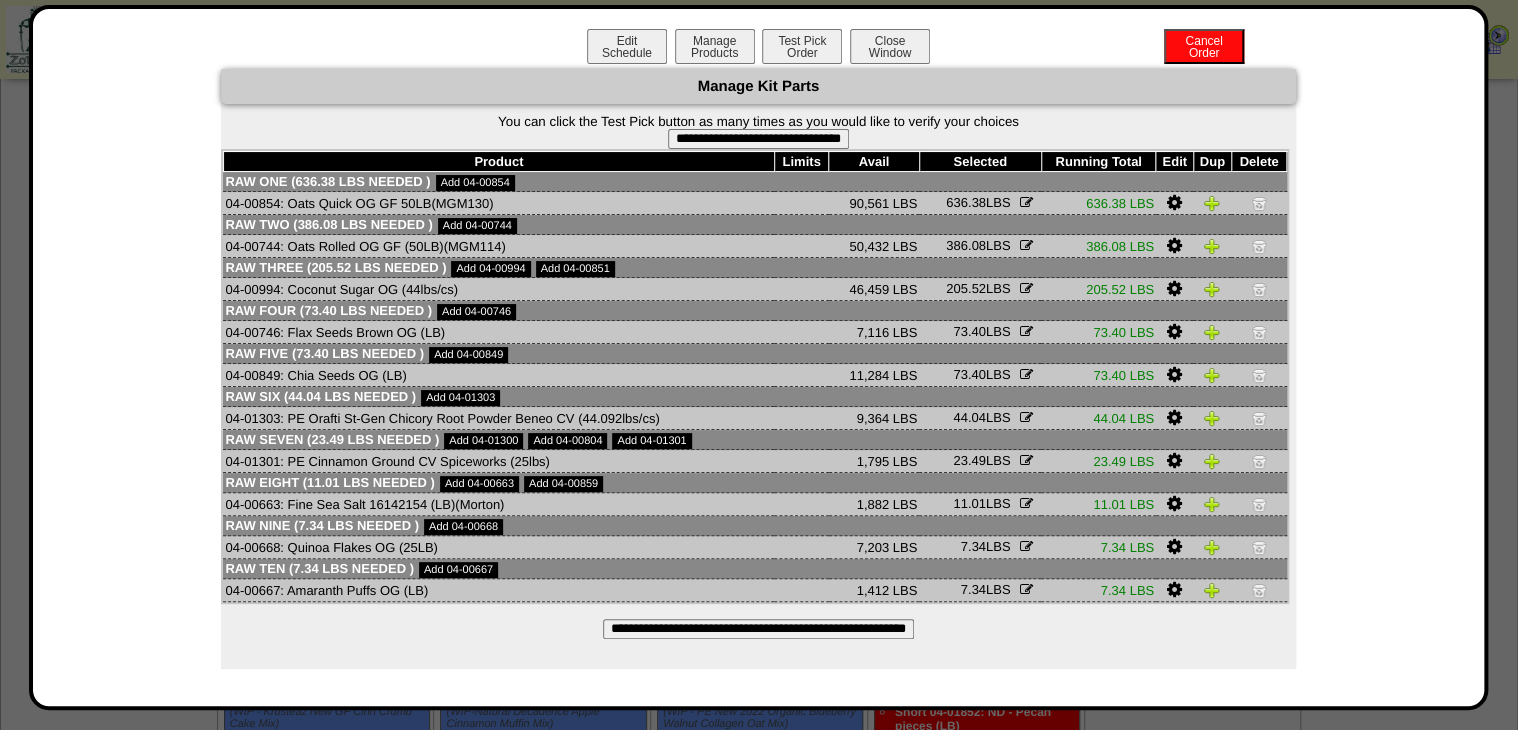 click on "**********" at bounding box center (758, 139) 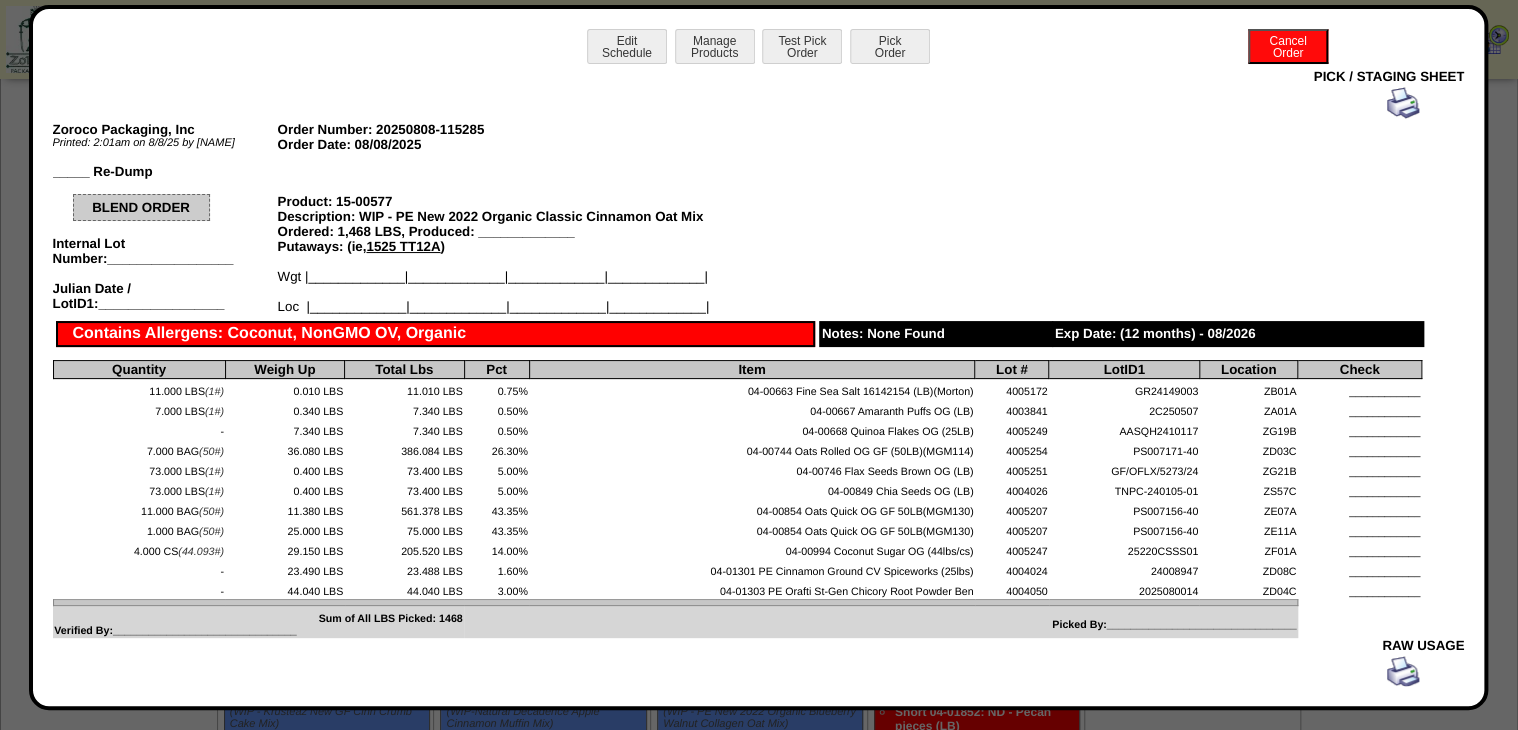 click at bounding box center (1403, 103) 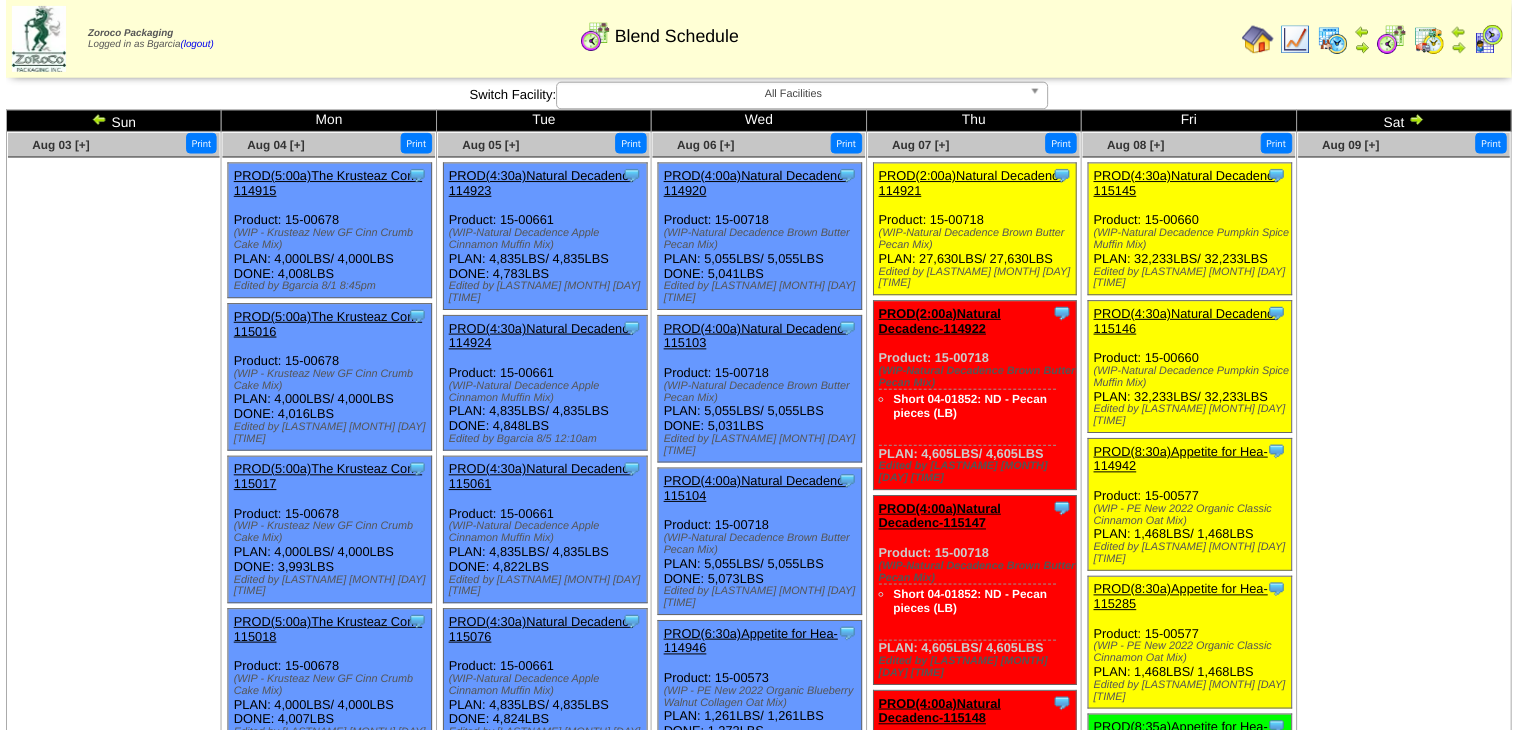scroll, scrollTop: 240, scrollLeft: 0, axis: vertical 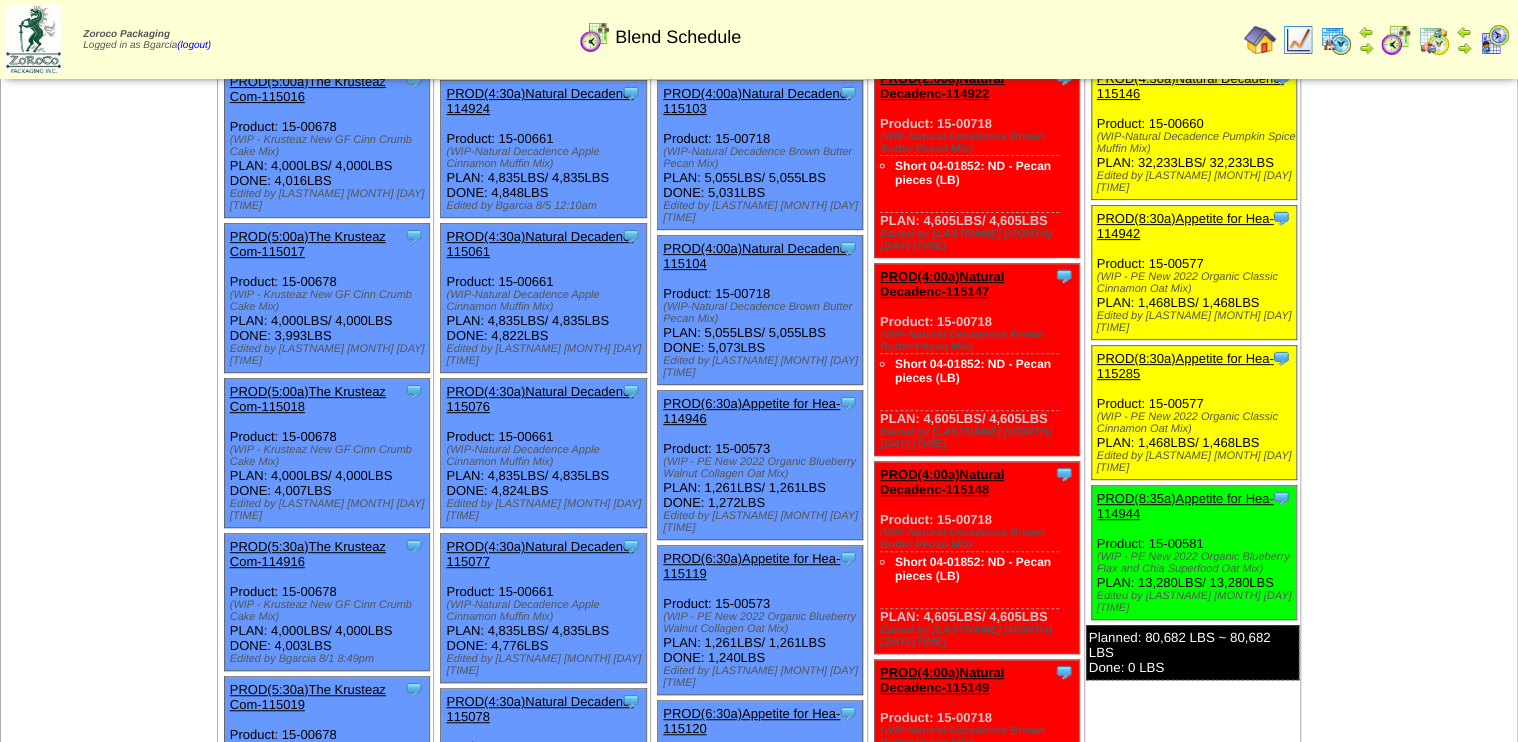click on "PROD(8:30a)Appetite for Hea-115285" at bounding box center [1192, 330] 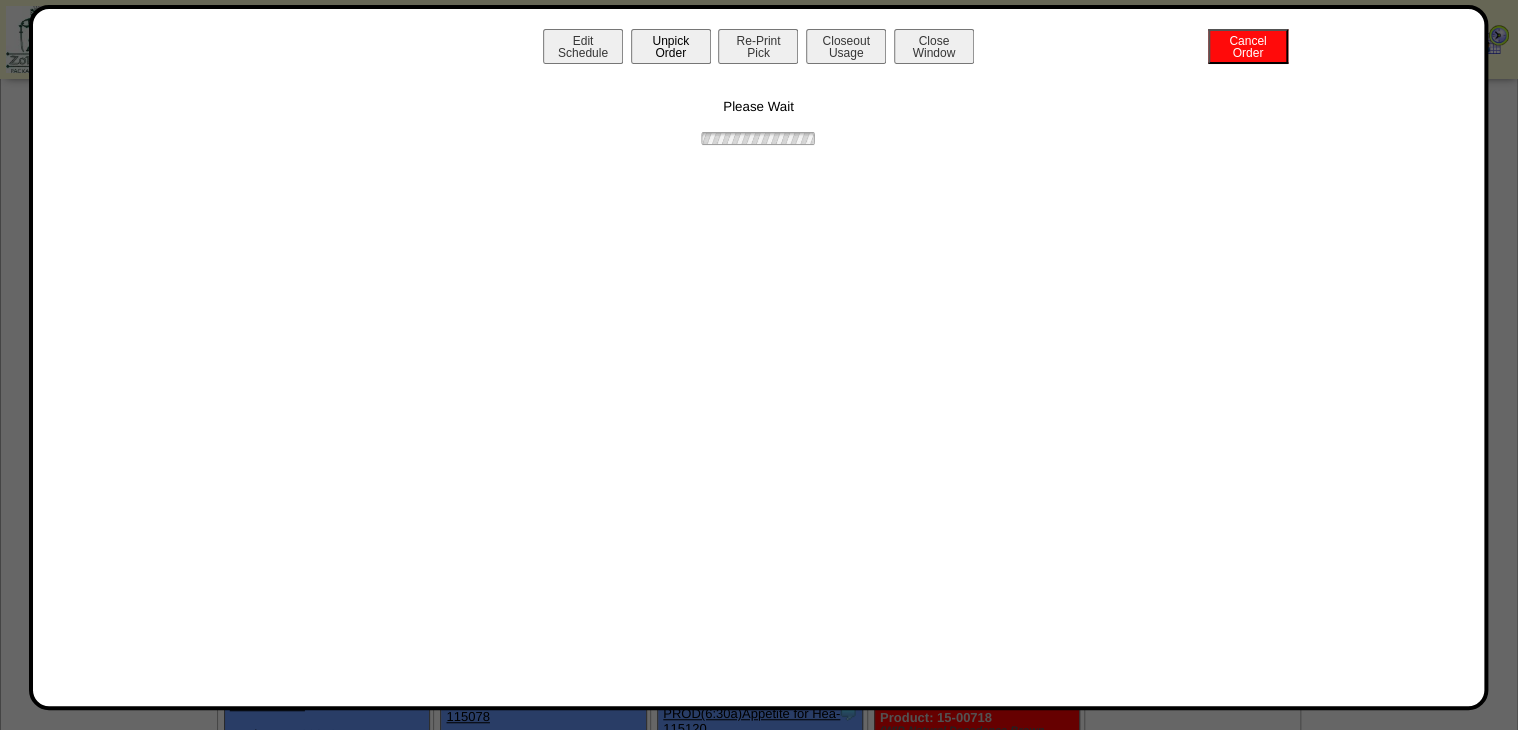 click on "Unpick Order" at bounding box center (671, 46) 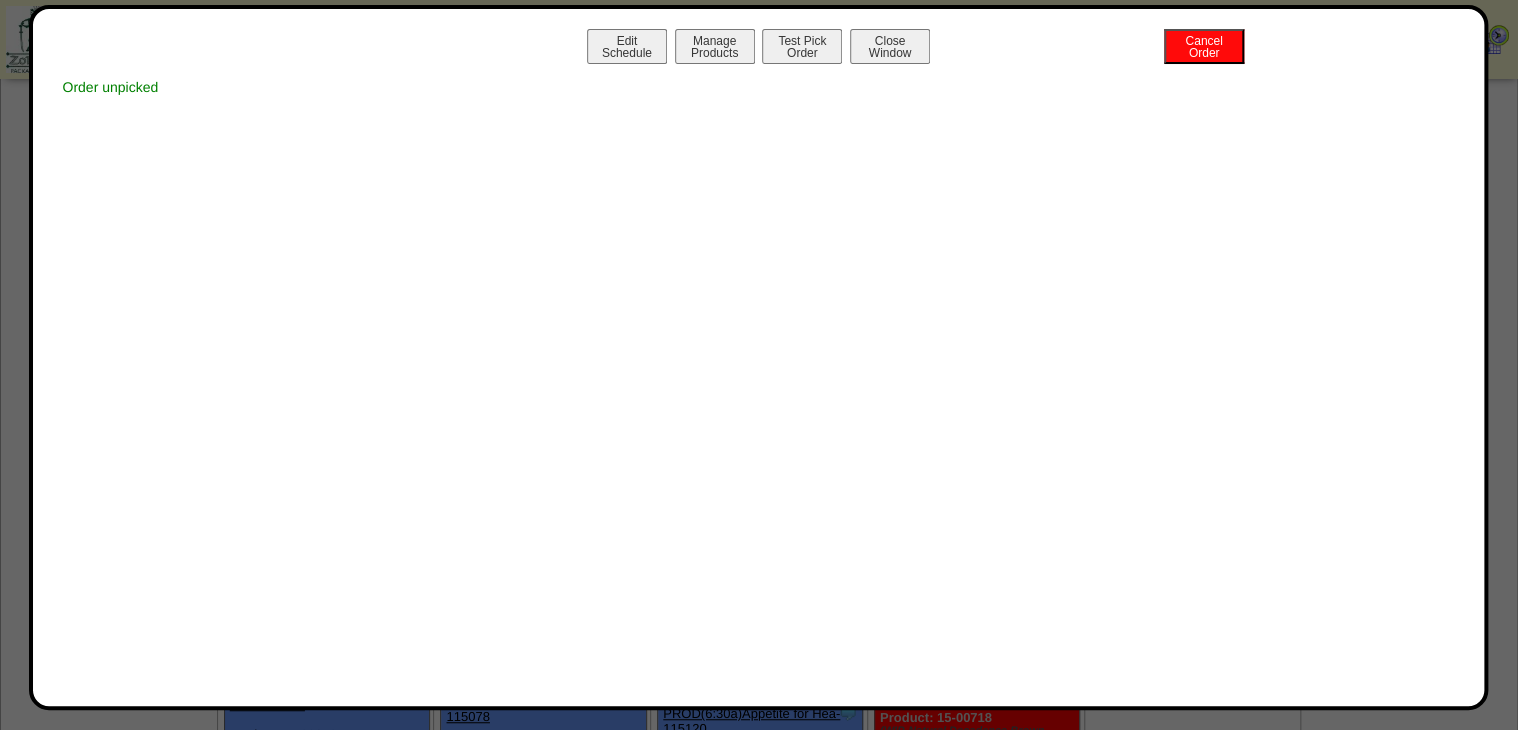 click on "Manage Products" at bounding box center (715, 46) 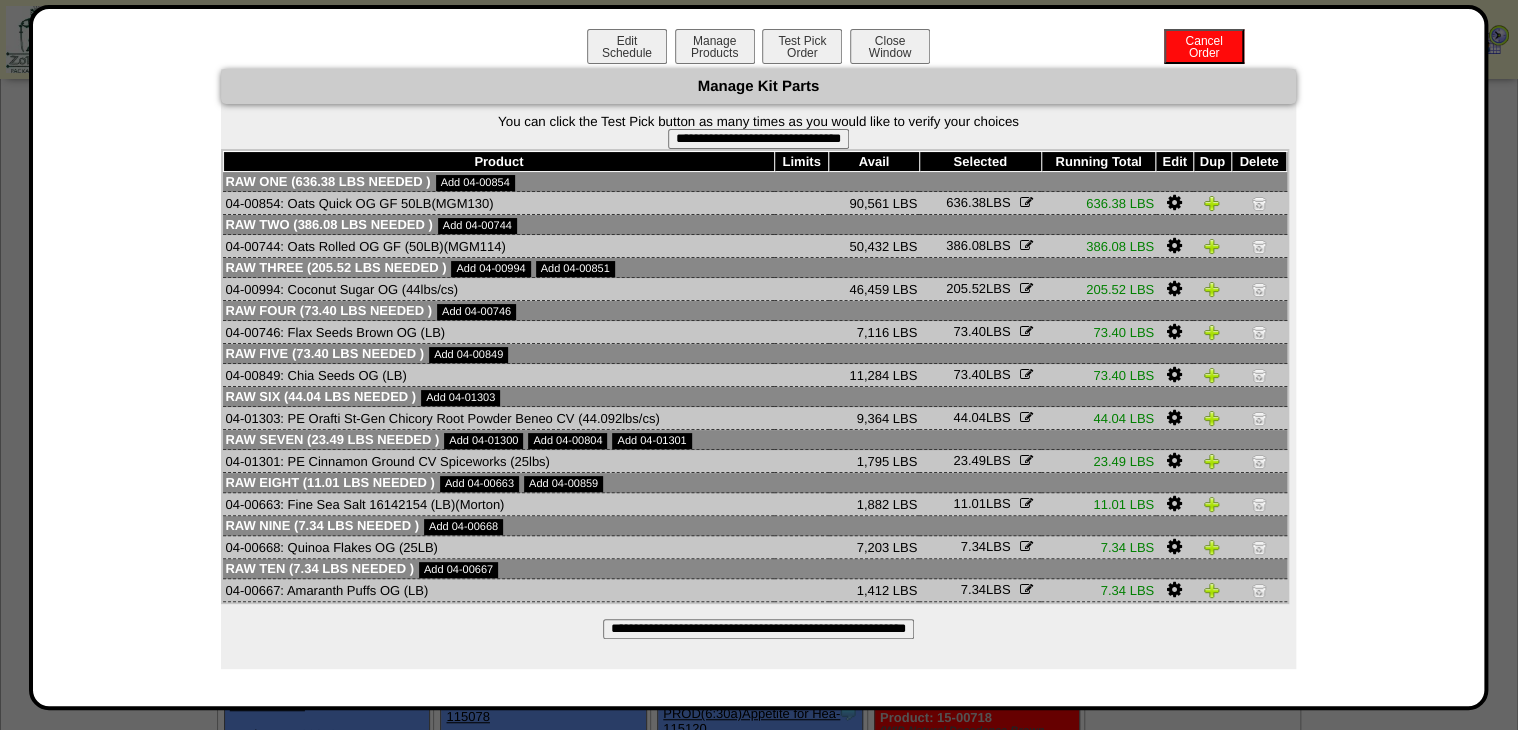 click on "**********" at bounding box center (758, 629) 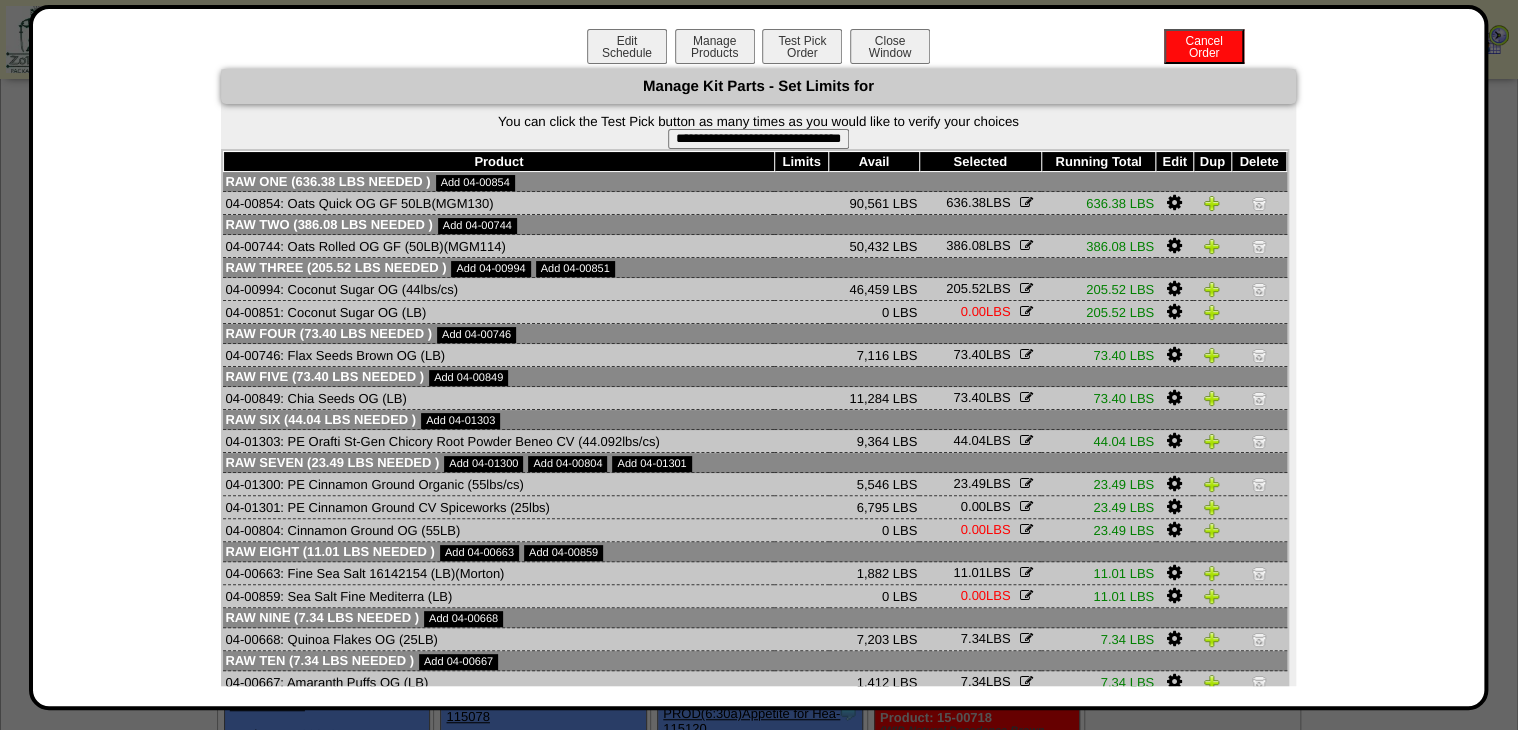 click on "**********" at bounding box center [758, 139] 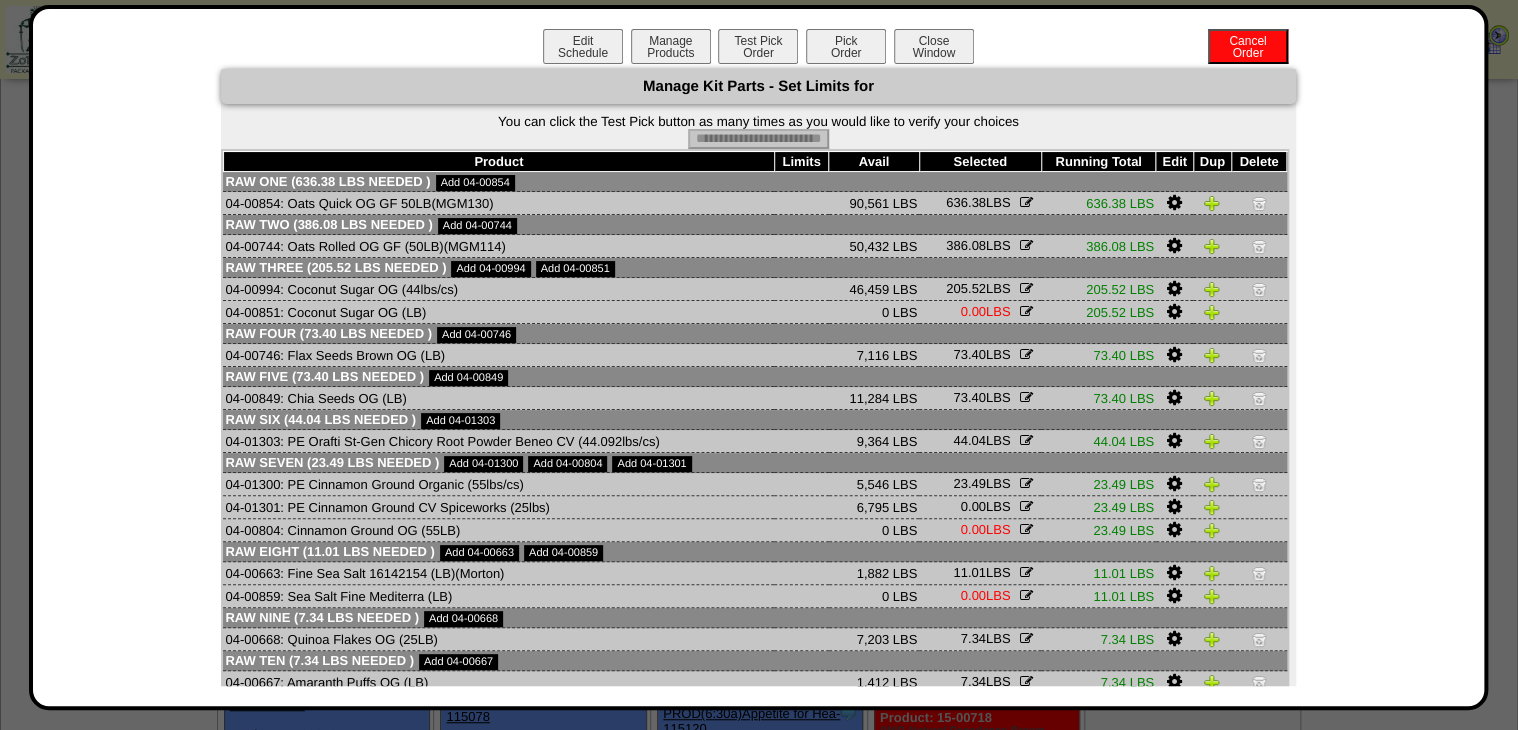 click on "Pick Order" at bounding box center (846, 46) 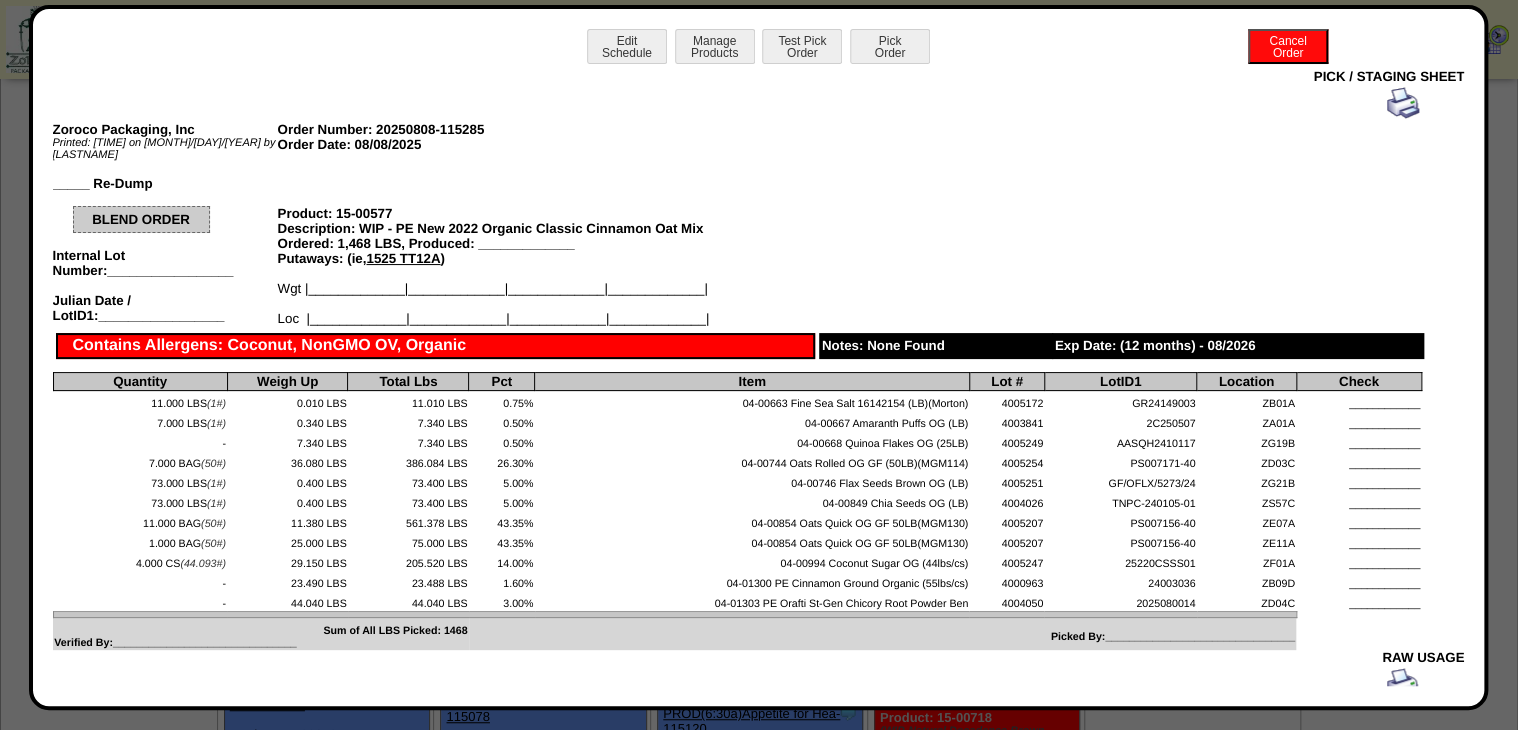 click at bounding box center [1403, 103] 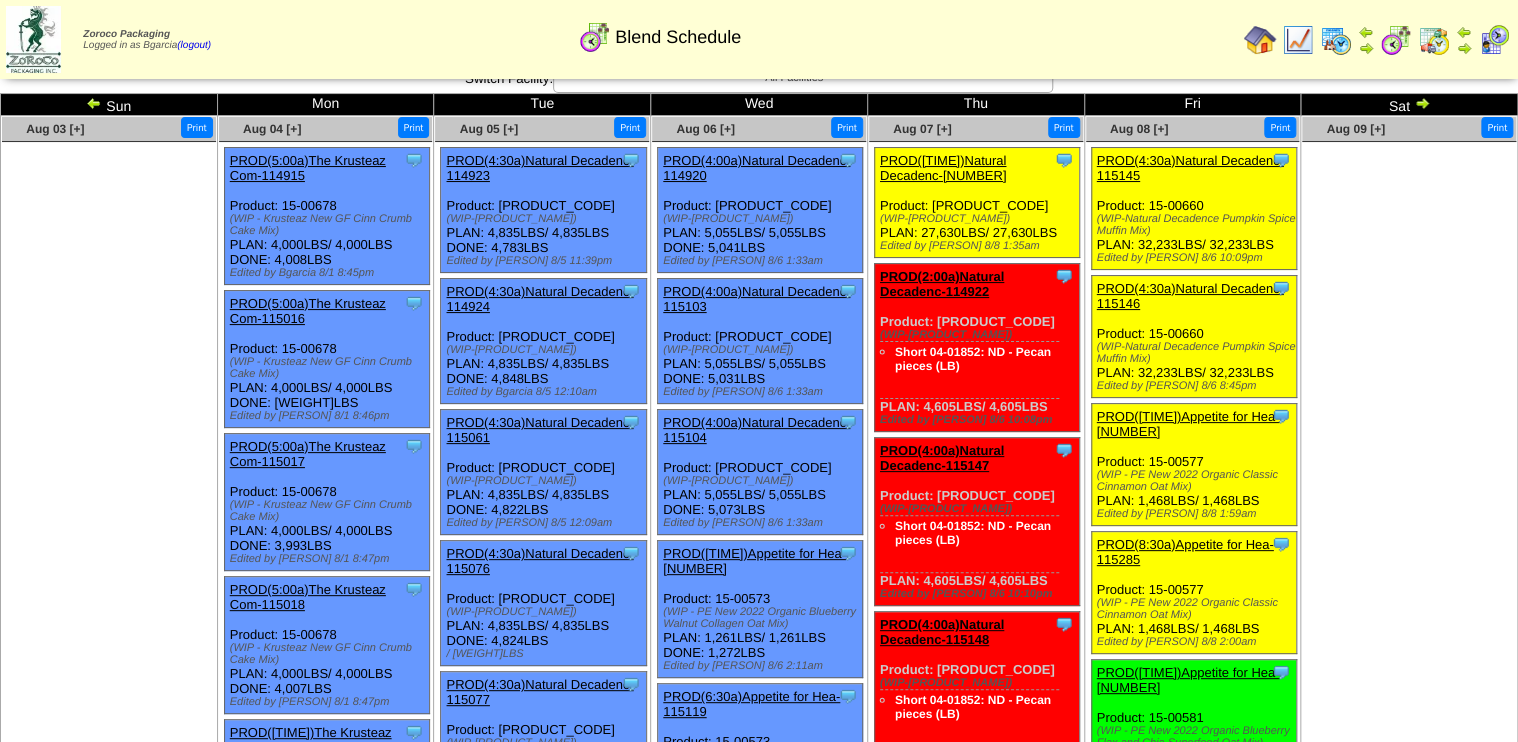 scroll, scrollTop: 0, scrollLeft: 0, axis: both 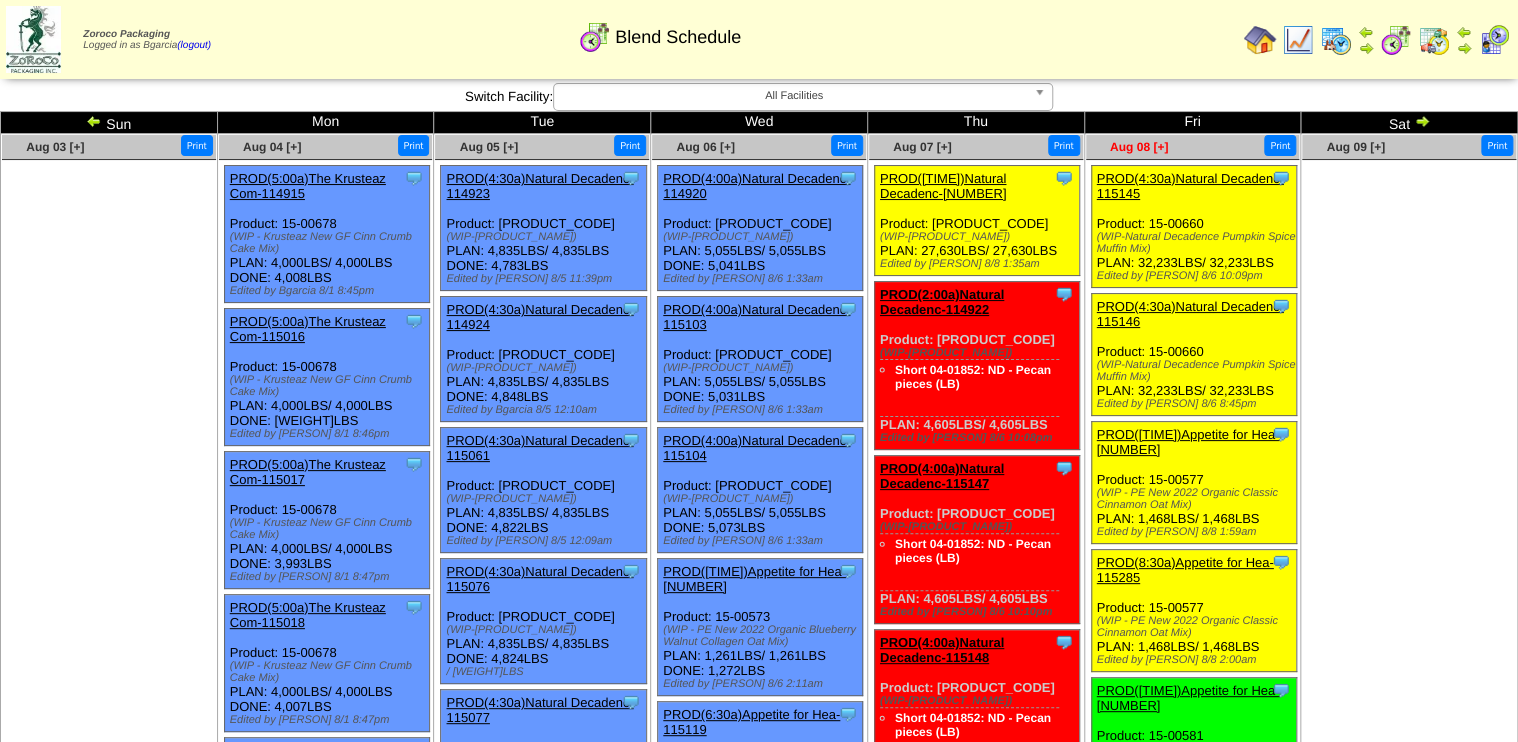 click on "Aug 08                        [+]" at bounding box center (1139, 147) 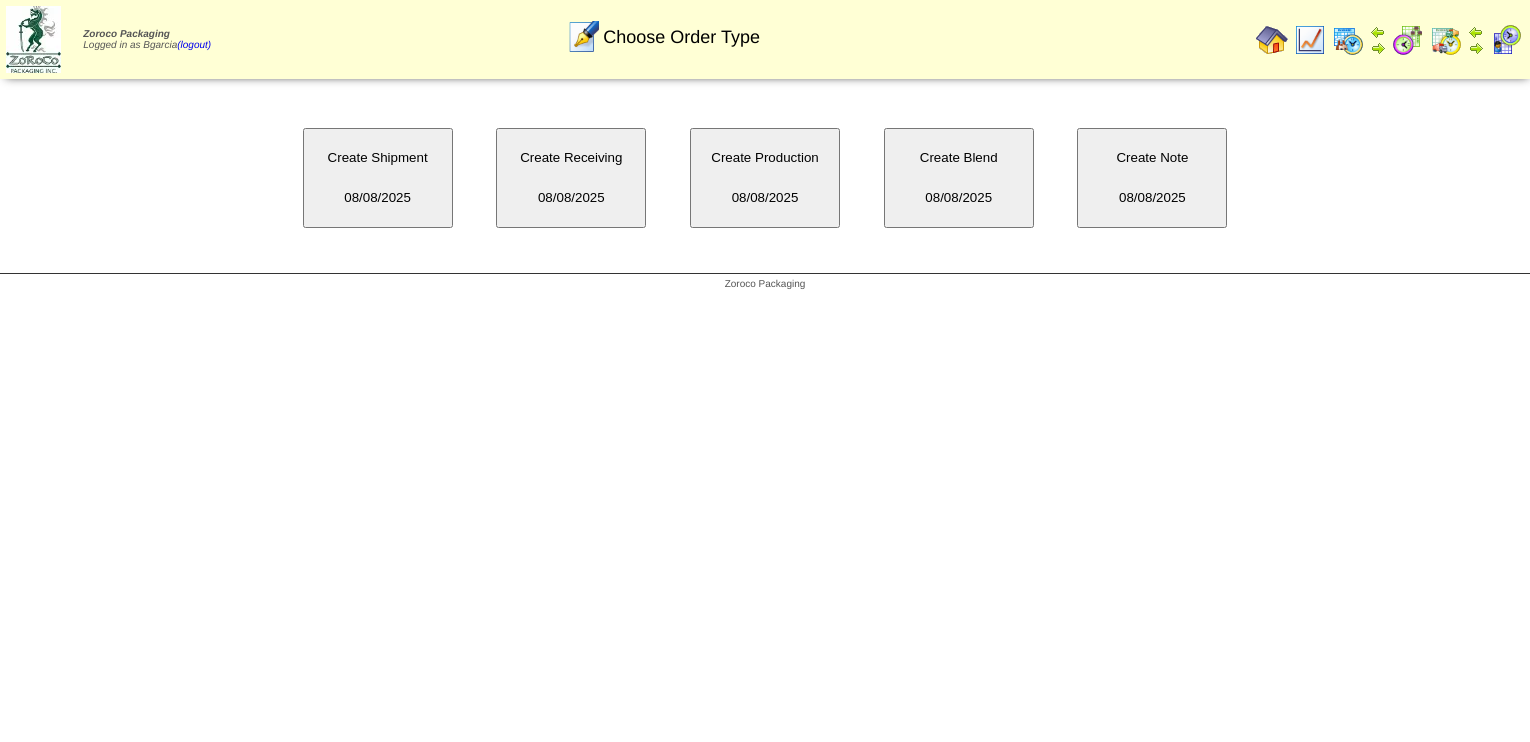 scroll, scrollTop: 0, scrollLeft: 0, axis: both 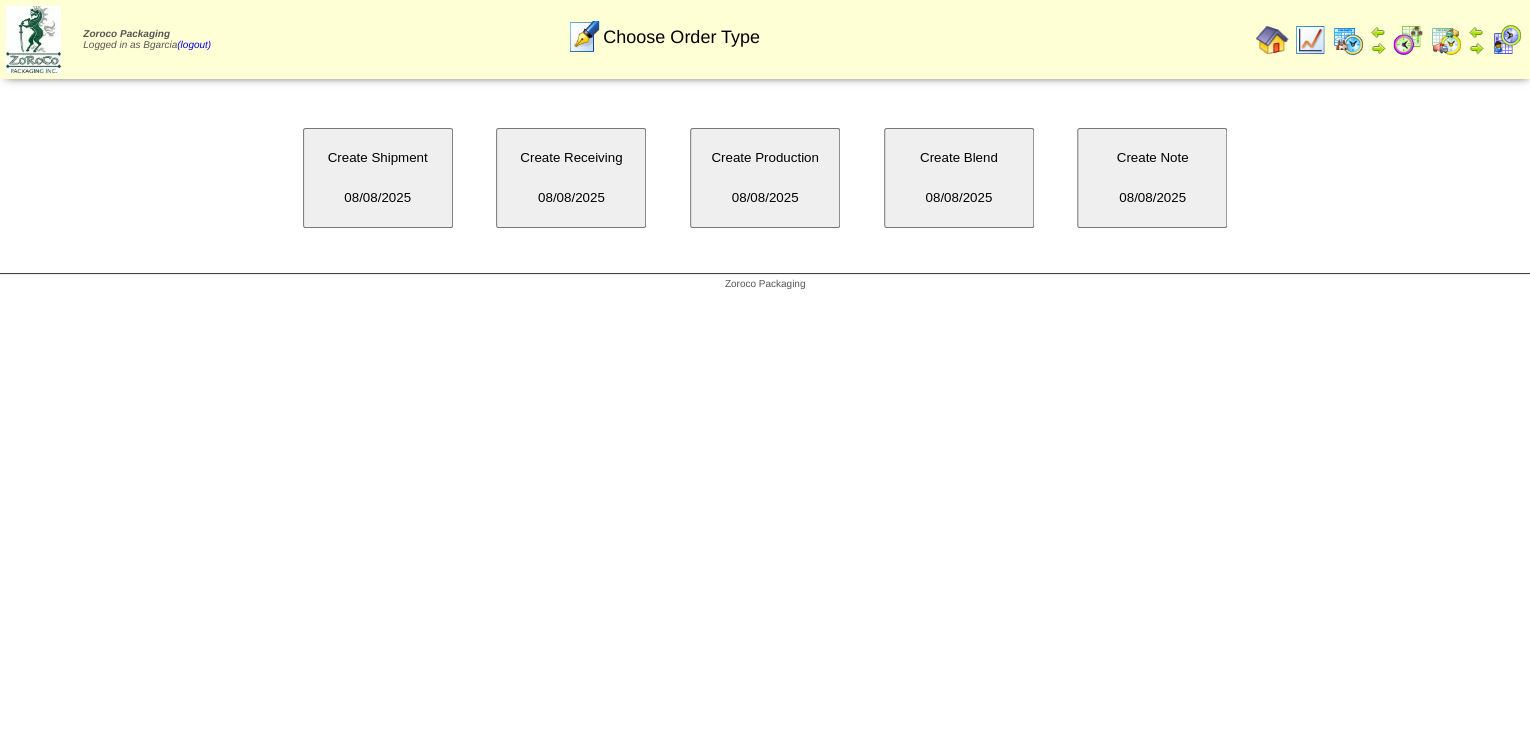 click on "Create Blend
[DATE]" at bounding box center [959, 178] 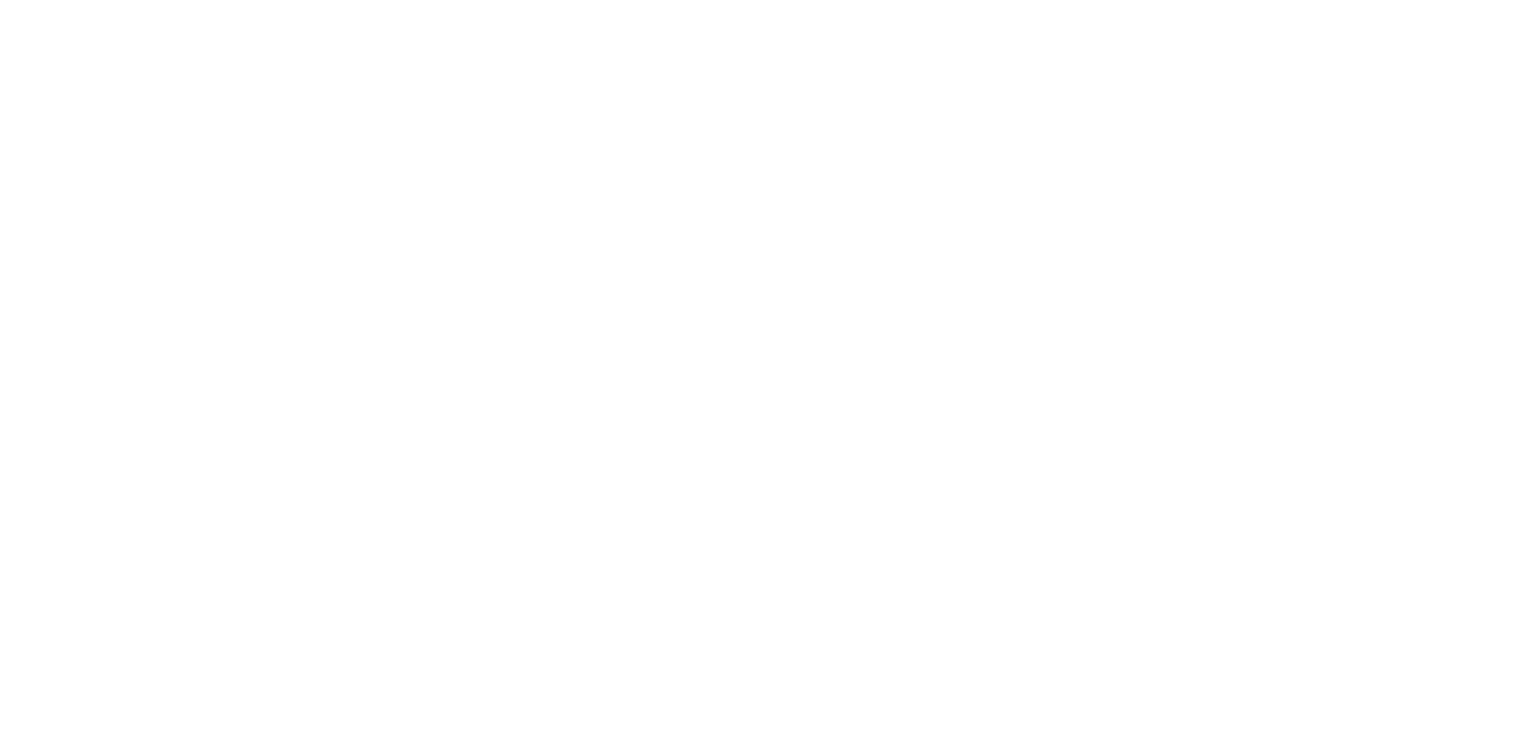 scroll, scrollTop: 0, scrollLeft: 0, axis: both 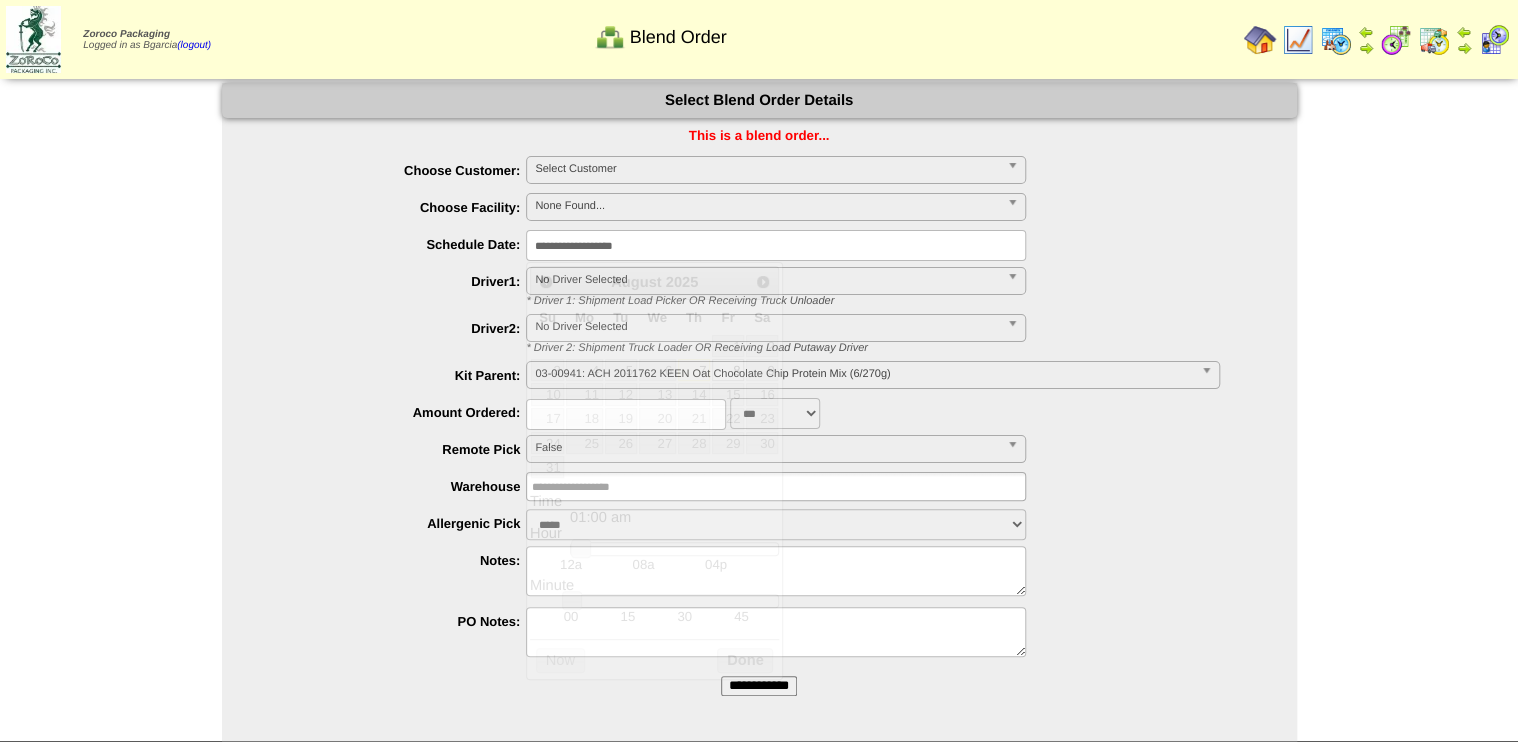 click on "**********" at bounding box center [776, 245] 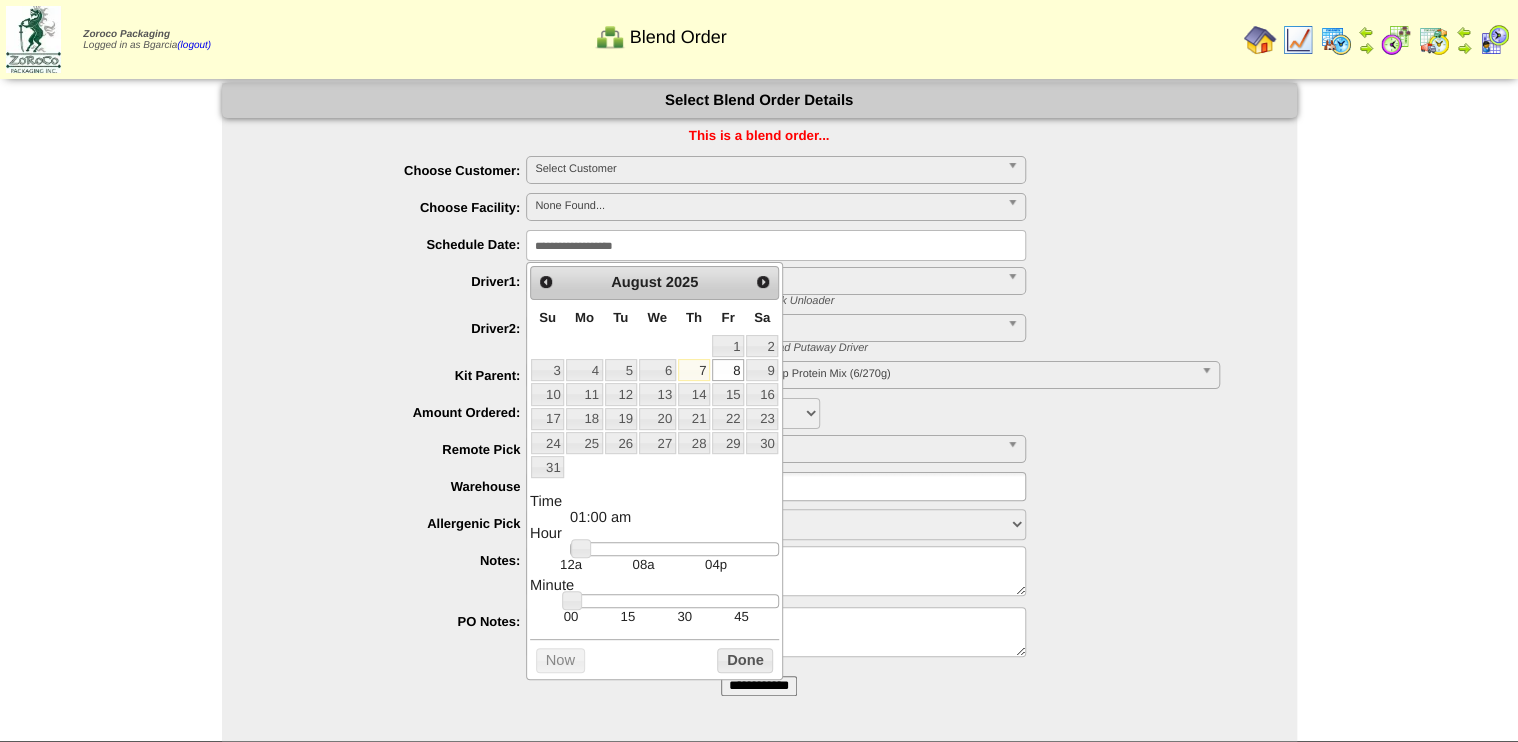click on "30" at bounding box center (684, 616) 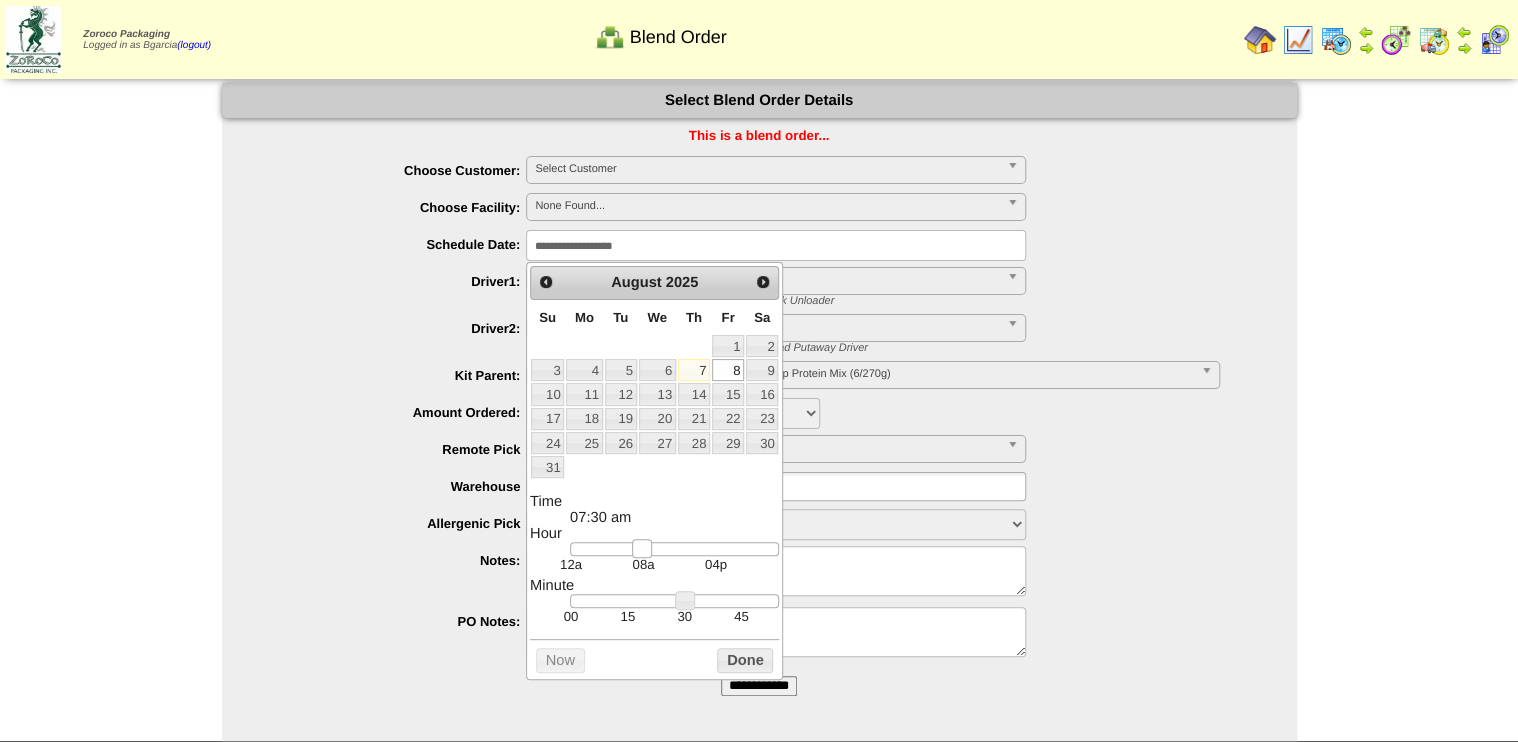 click at bounding box center (674, 549) 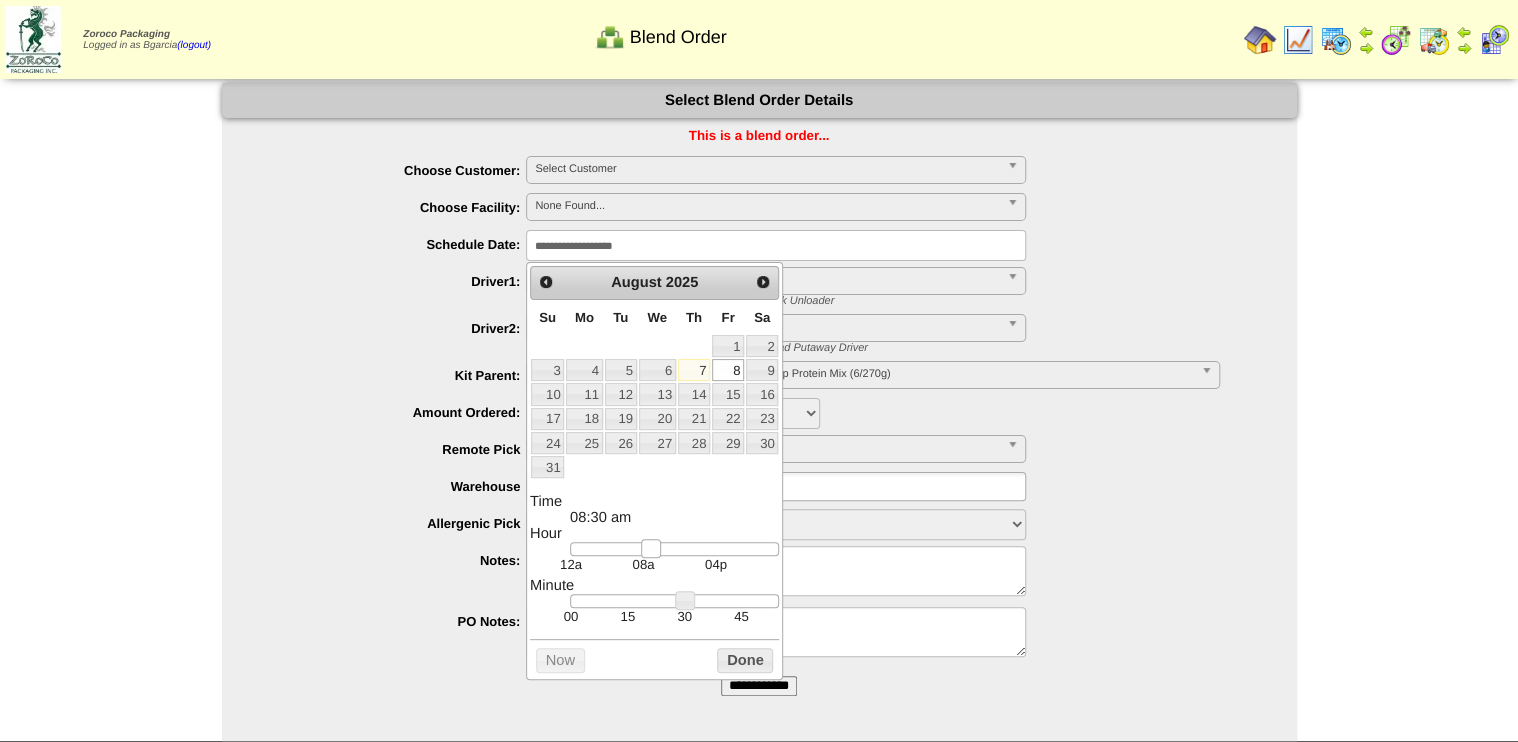 drag, startPoint x: 632, startPoint y: 549, endPoint x: 648, endPoint y: 545, distance: 16.492422 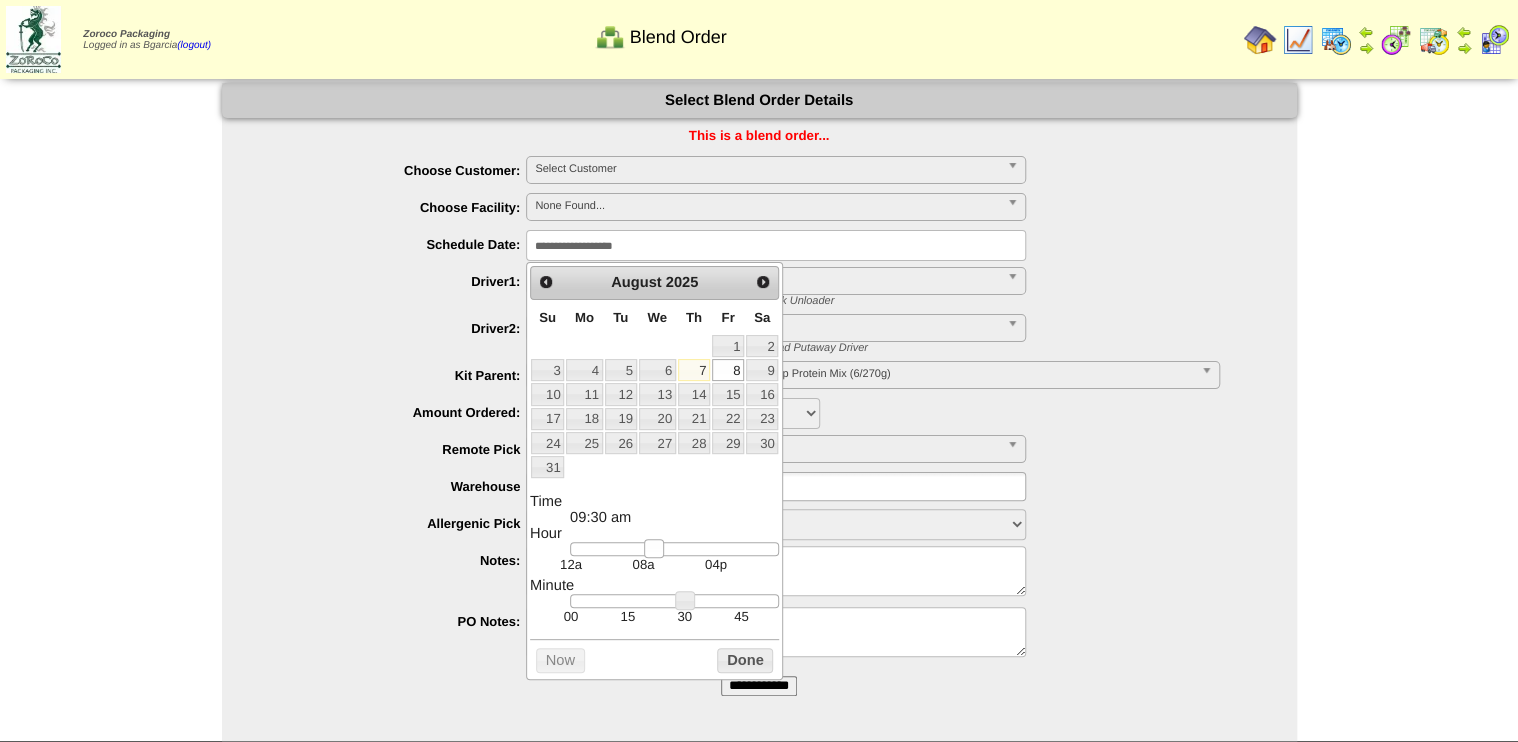 type on "**********" 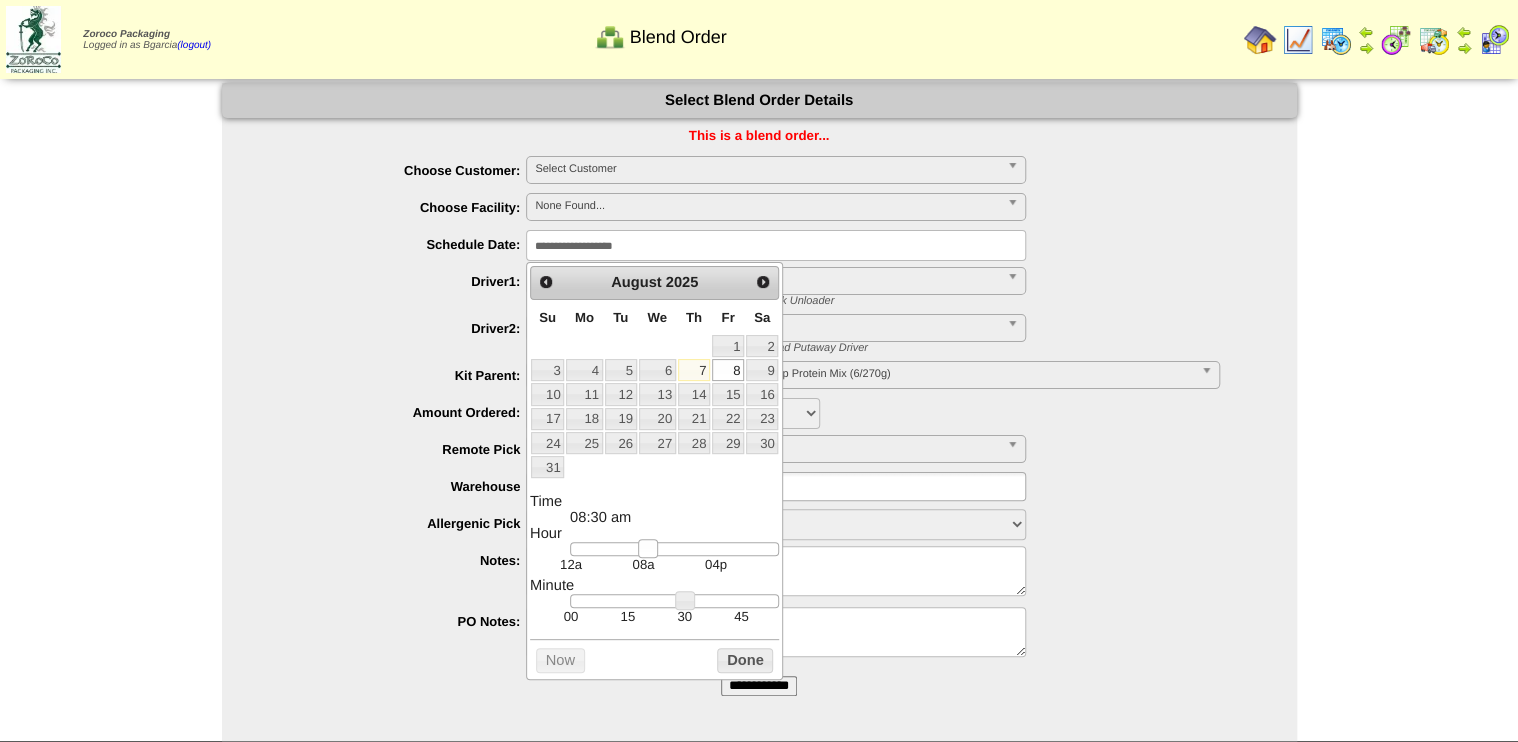 click at bounding box center [648, 549] 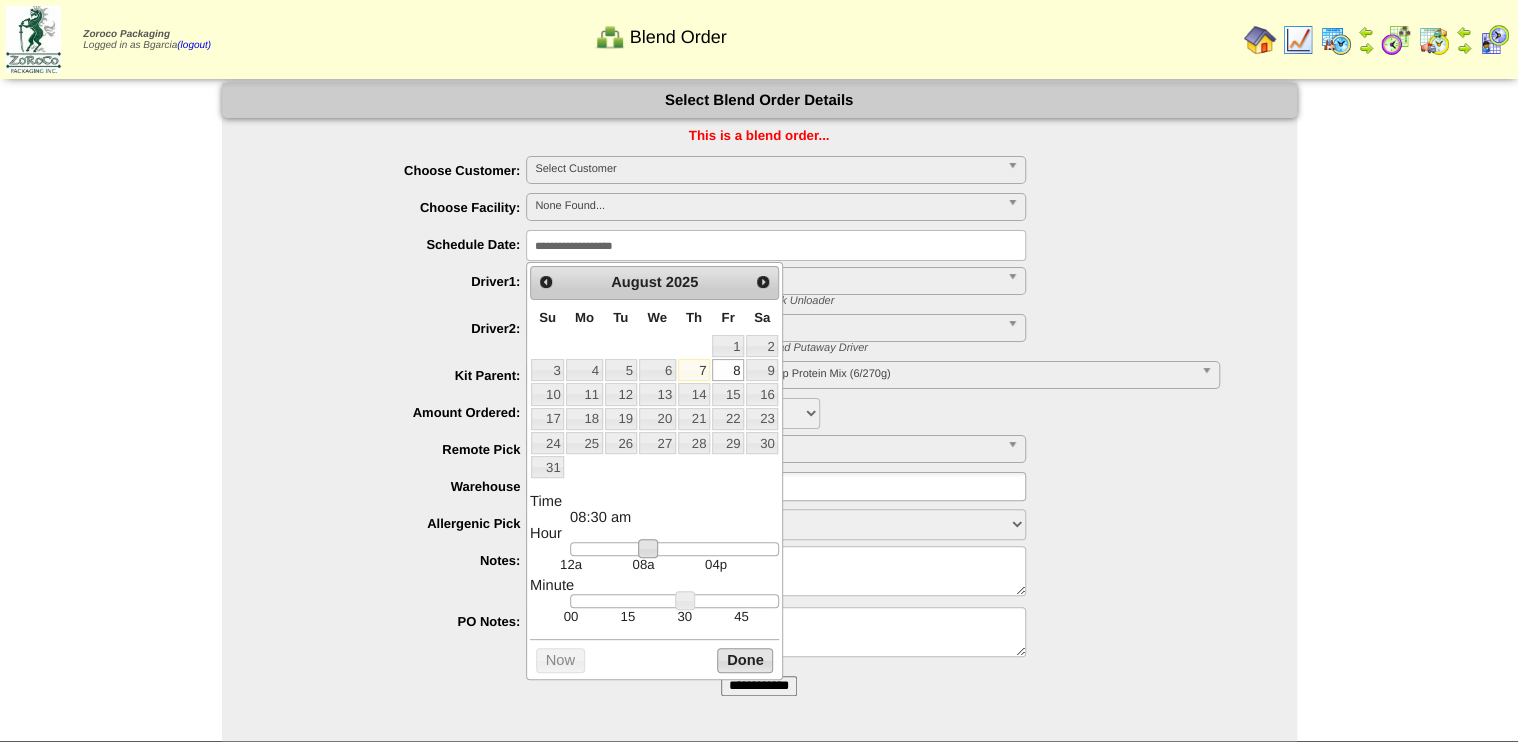 click on "Done" at bounding box center [745, 660] 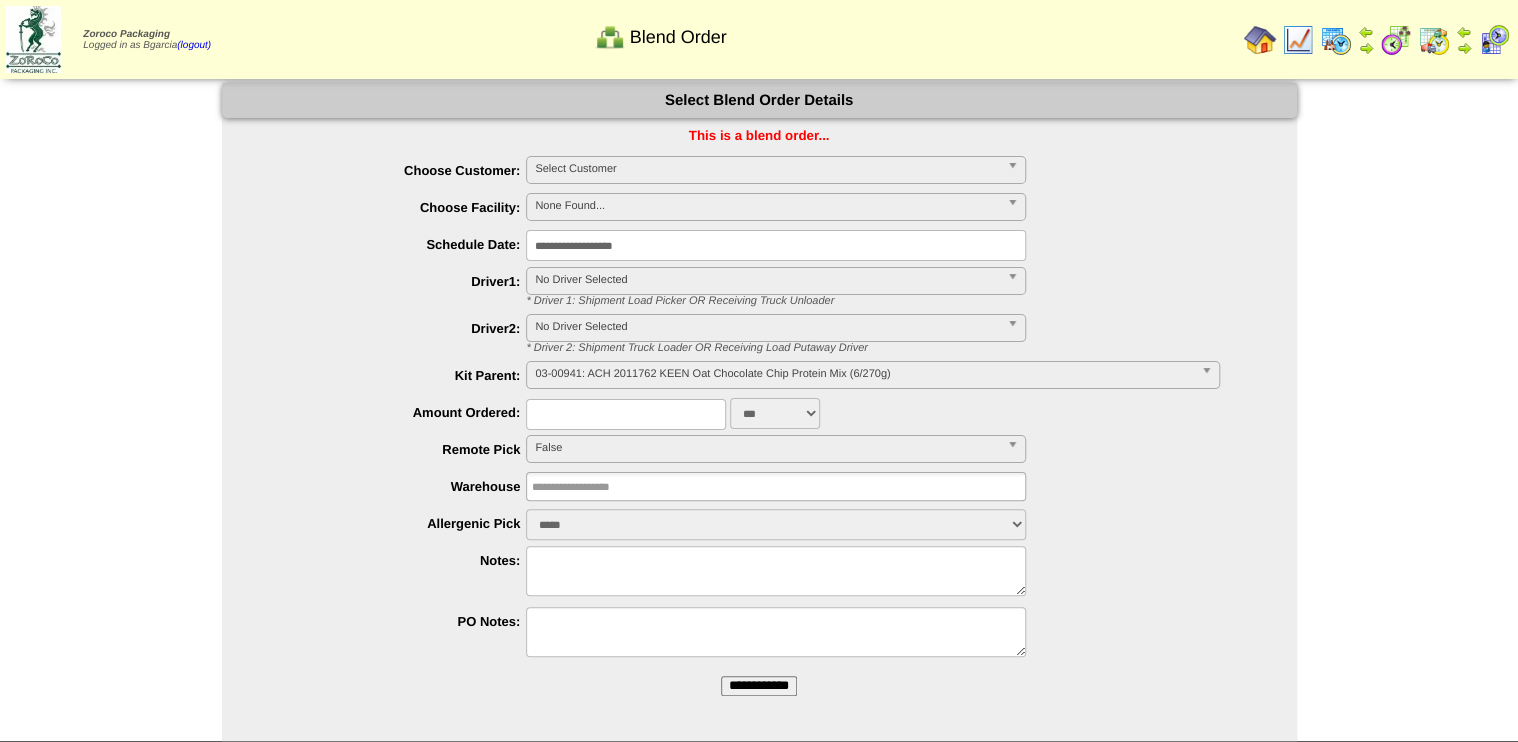 click at bounding box center [626, 414] 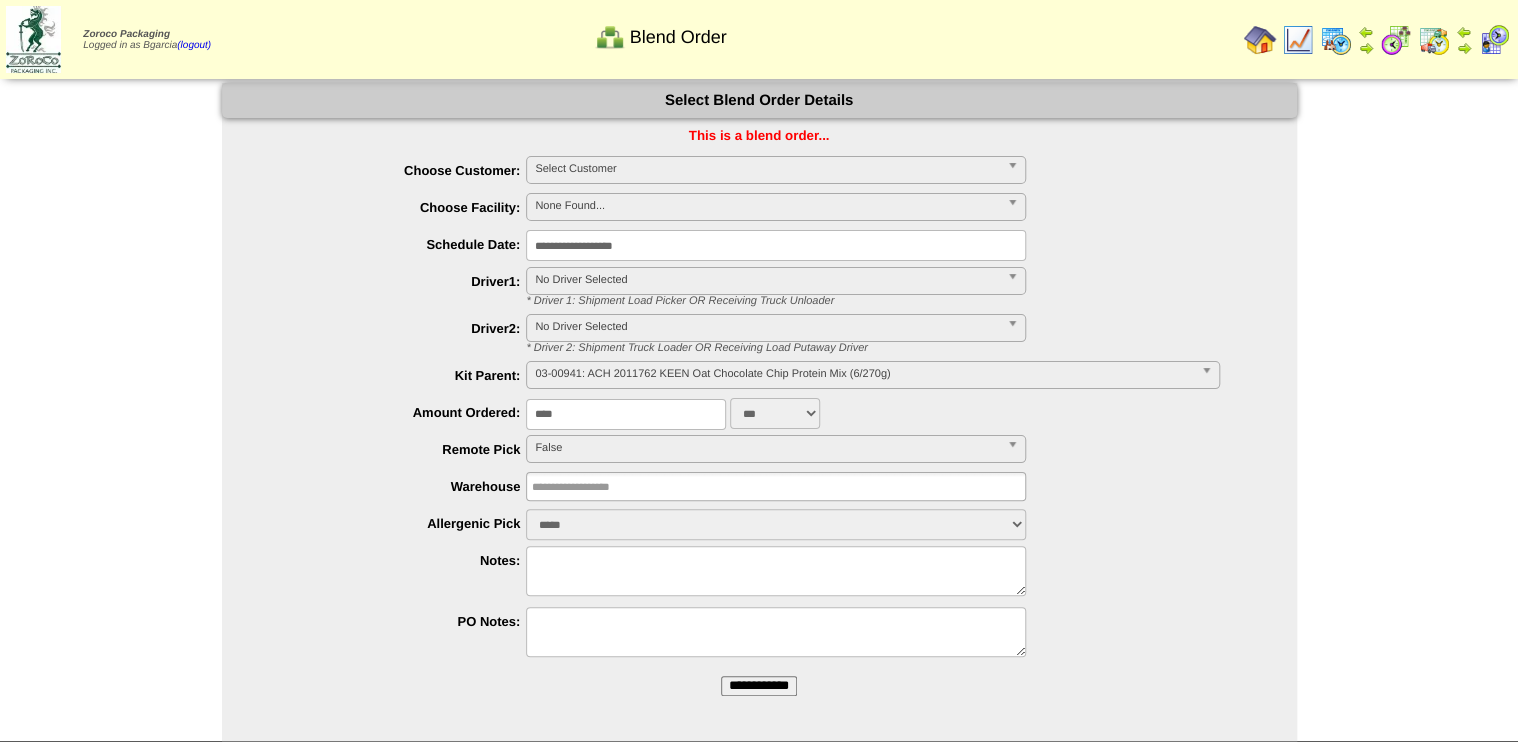 type on "****" 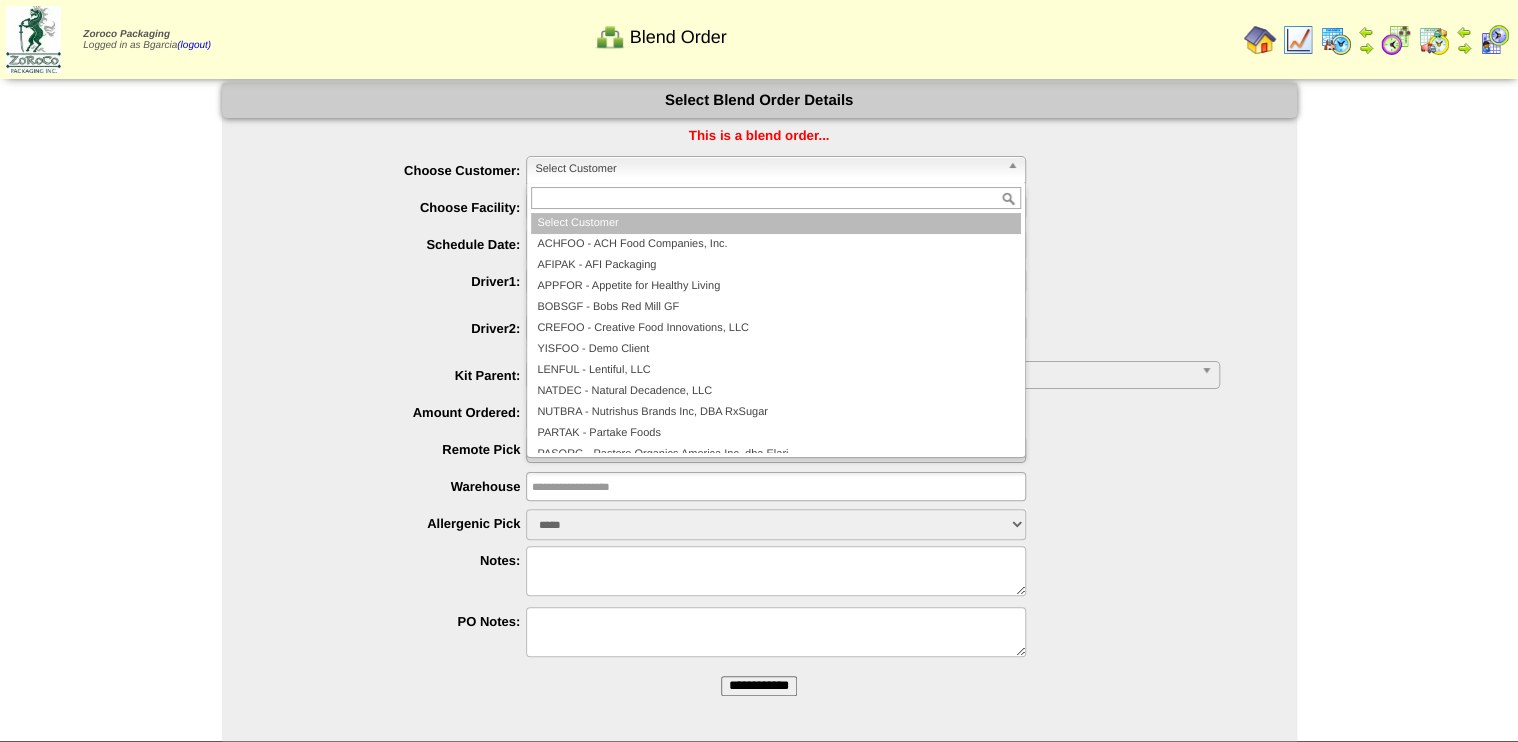 click on "Select Customer" at bounding box center [767, 169] 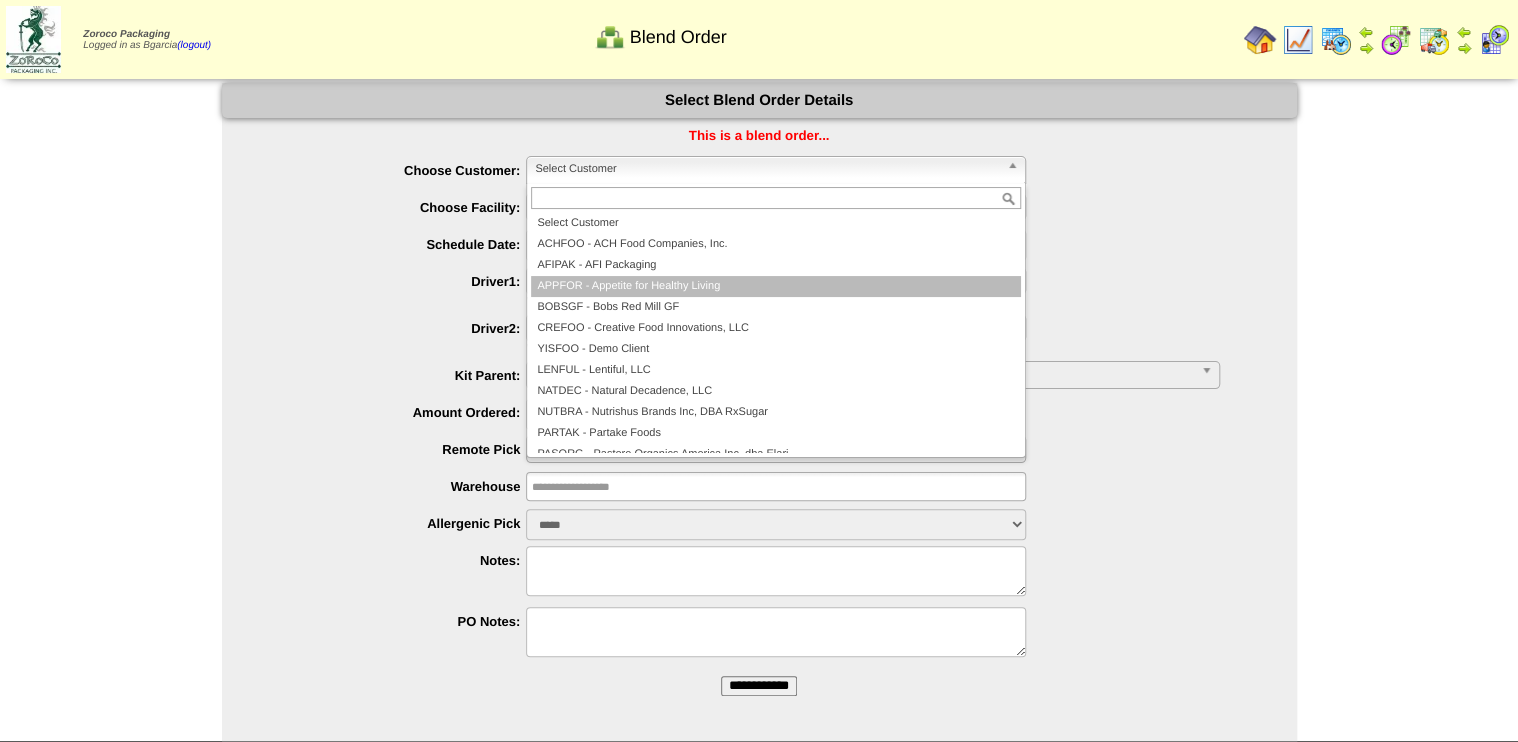 click on "APPFOR - Appetite for Healthy Living" at bounding box center [776, 286] 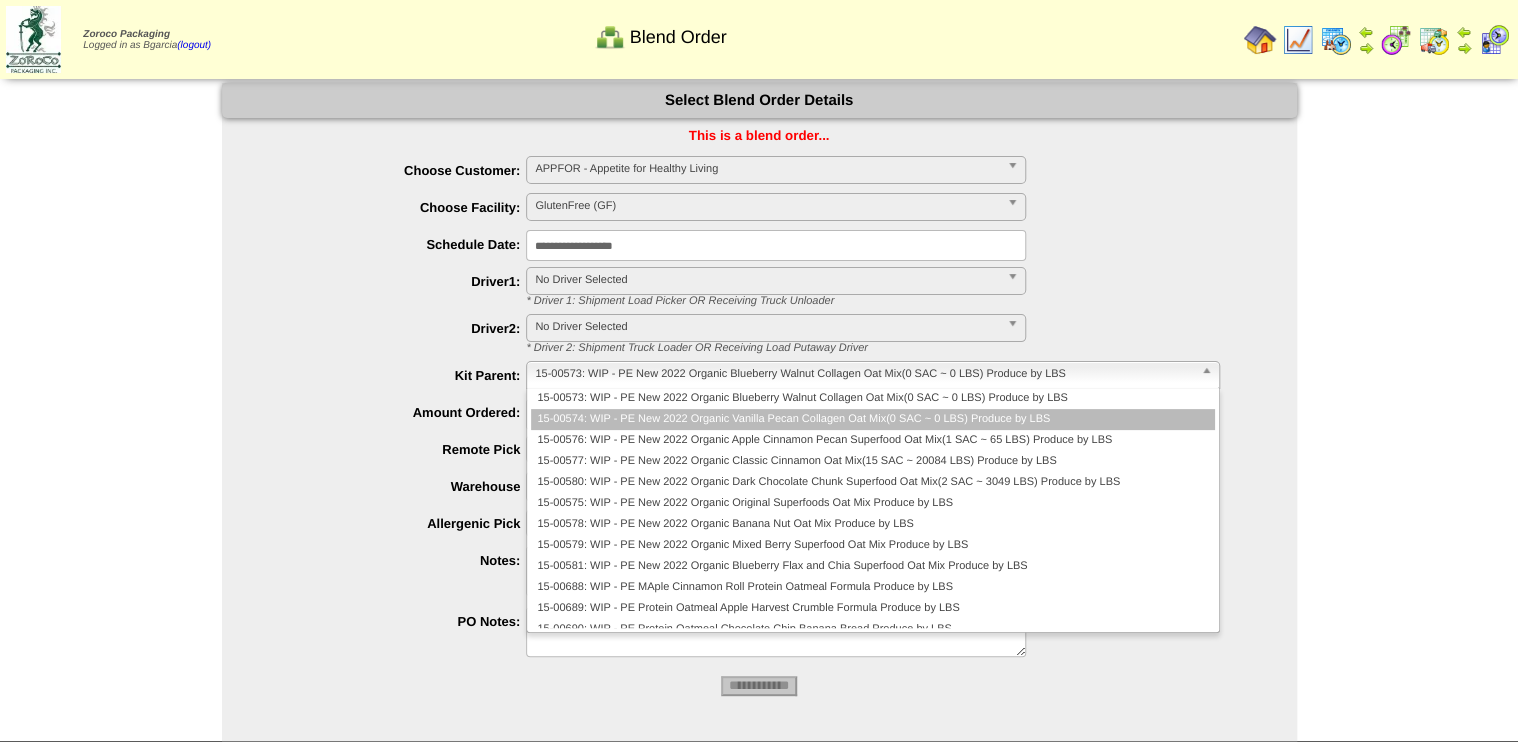 type 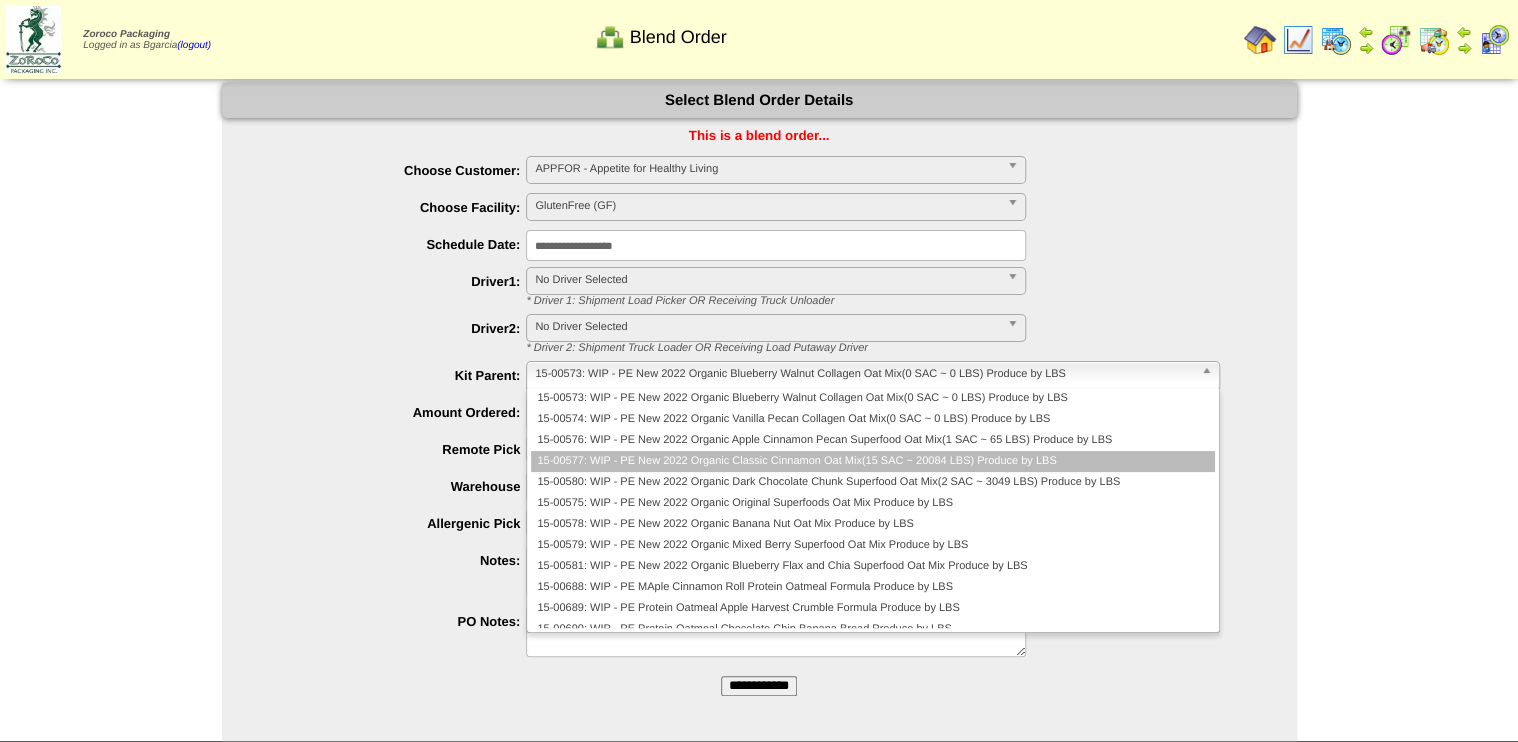 click on "15-00577: WIP - PE New 2022 Organic Classic Cinnamon Oat Mix(15 SAC ~ 20084 LBS) Produce by LBS" at bounding box center [872, 461] 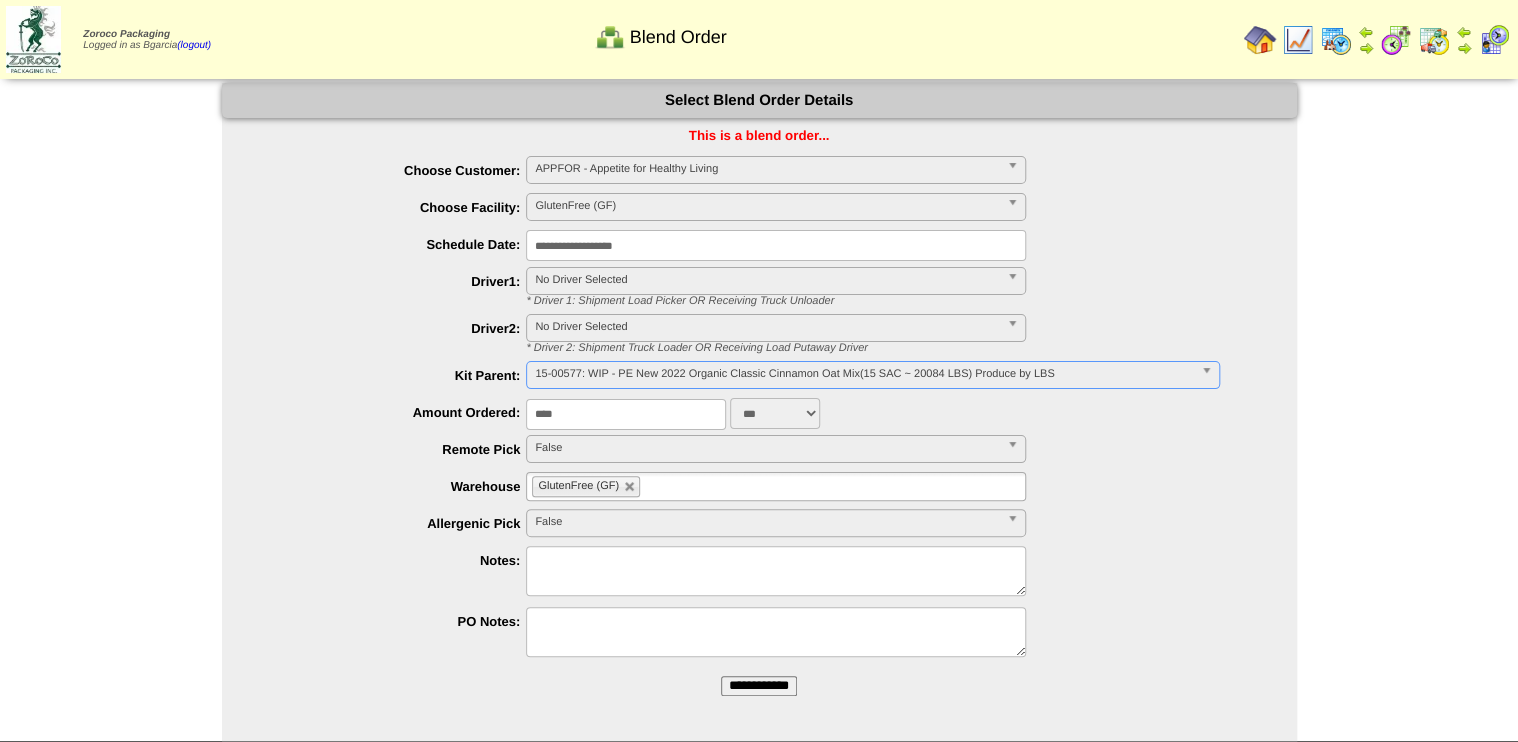 click on "**********" at bounding box center [759, 686] 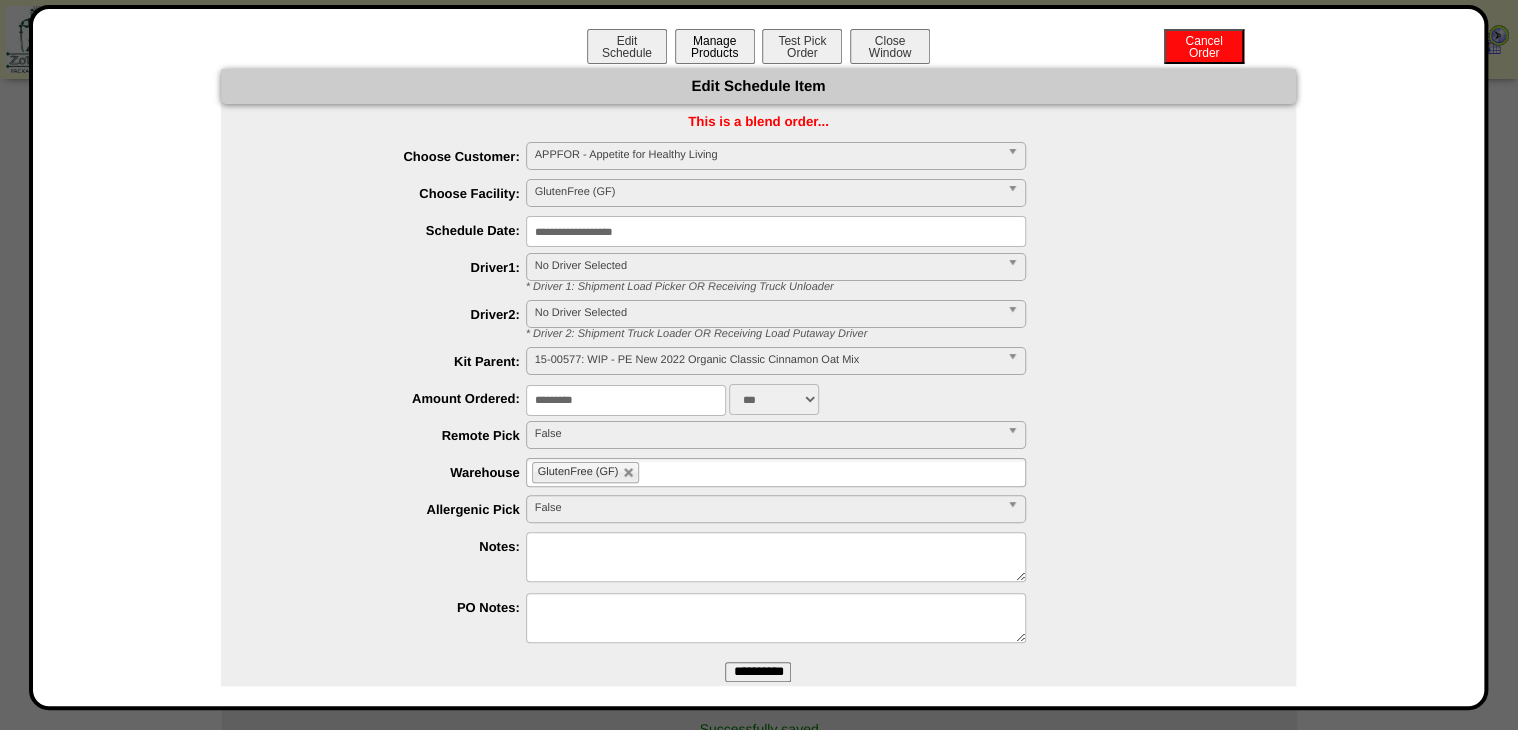 click on "Manage Products" at bounding box center (715, 46) 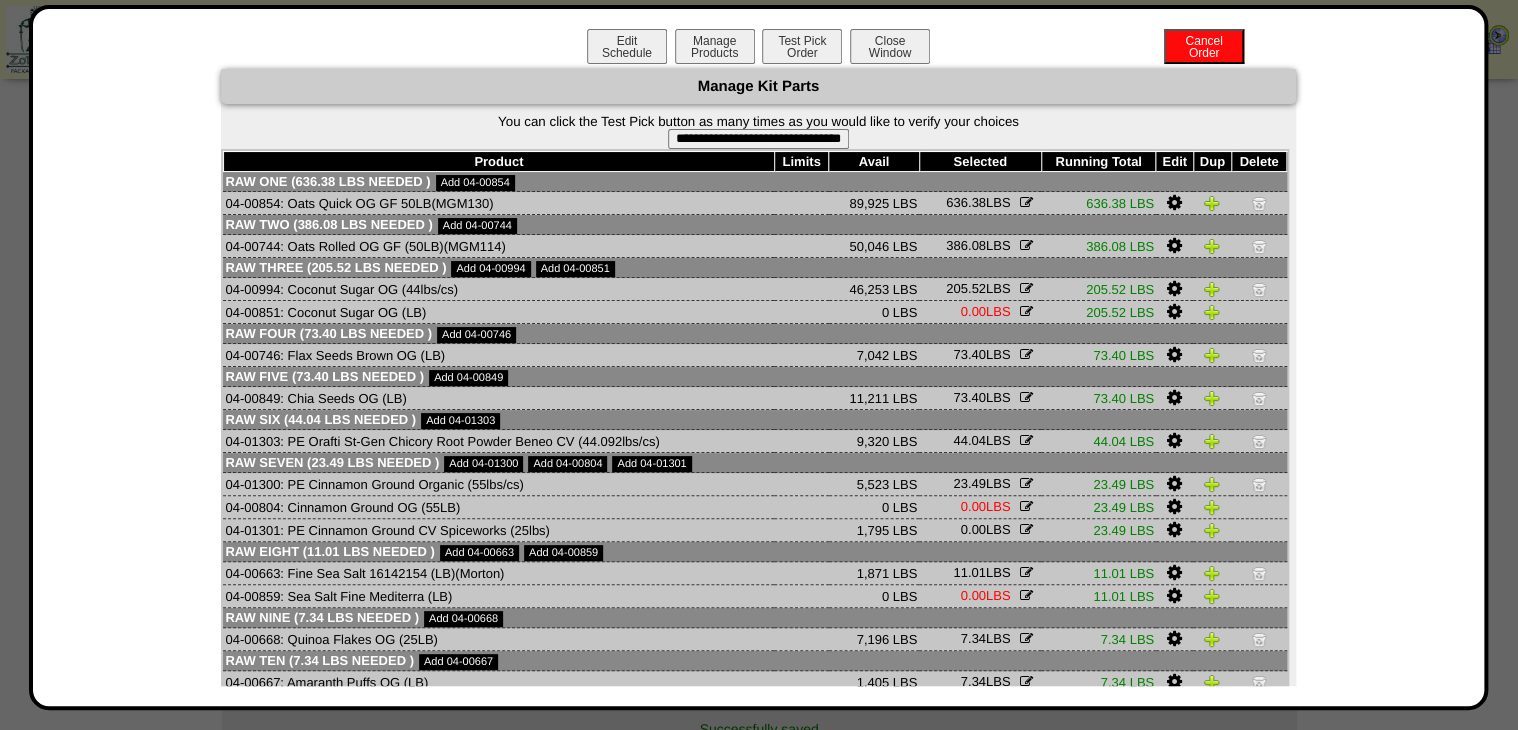 click on "**********" at bounding box center [758, 139] 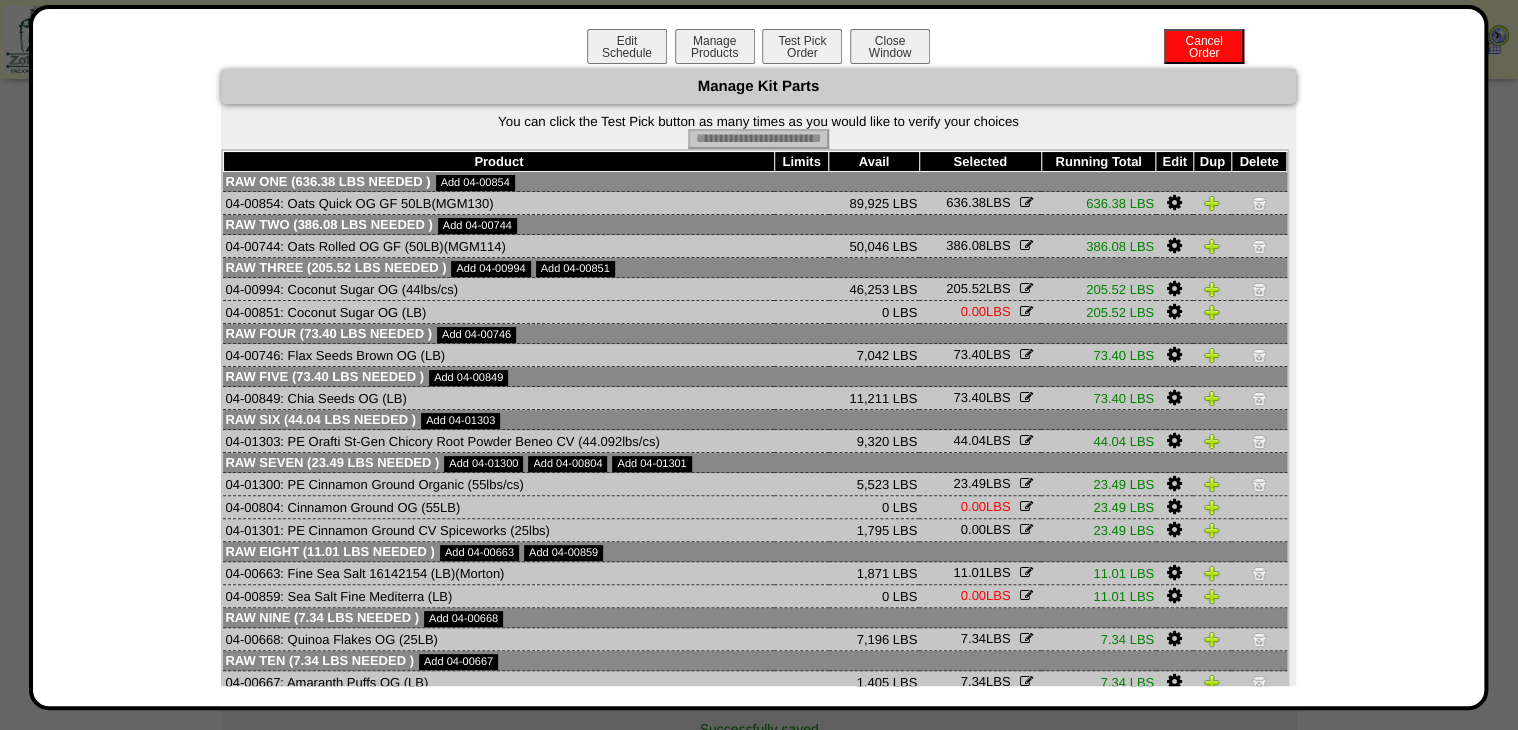 type on "**********" 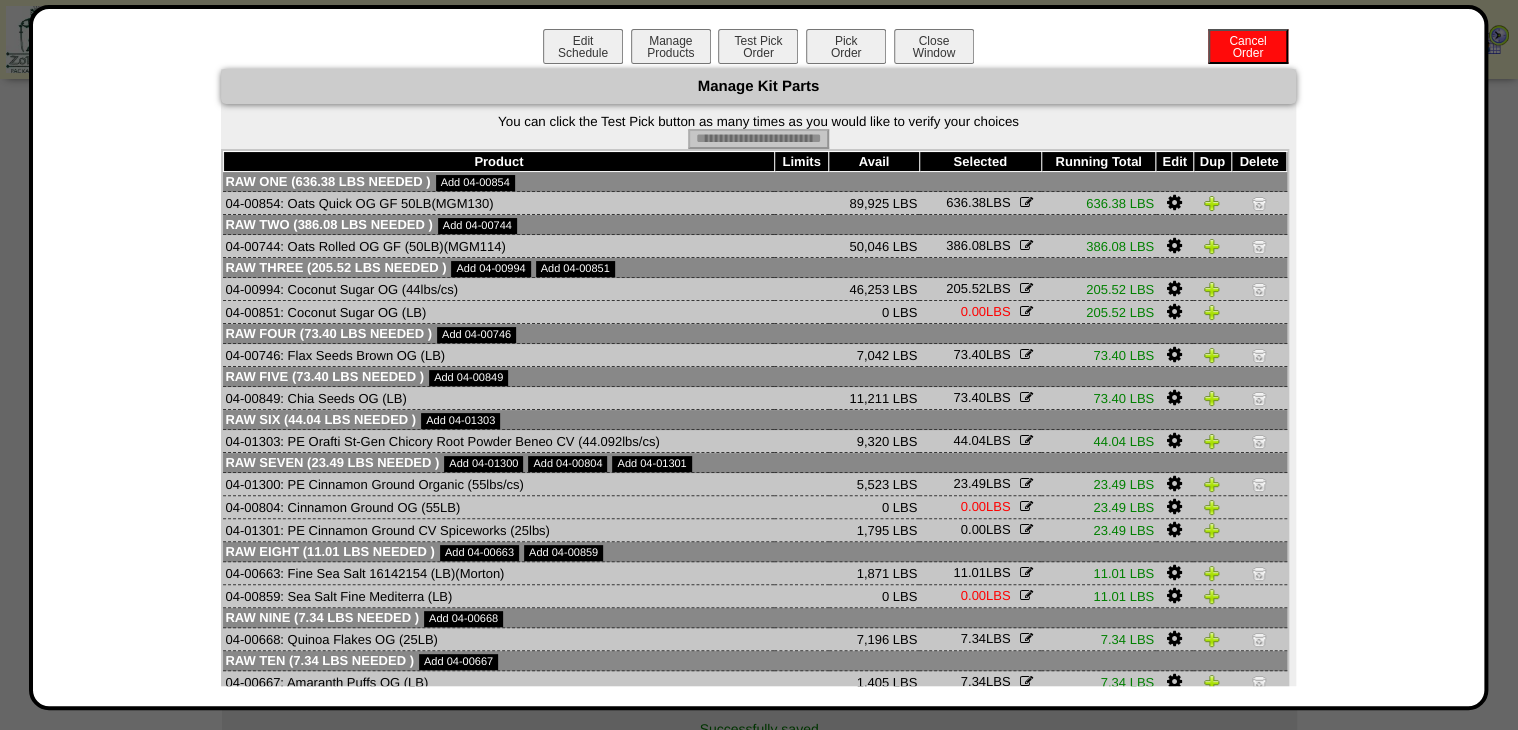 click on "Pick Order" at bounding box center (846, 46) 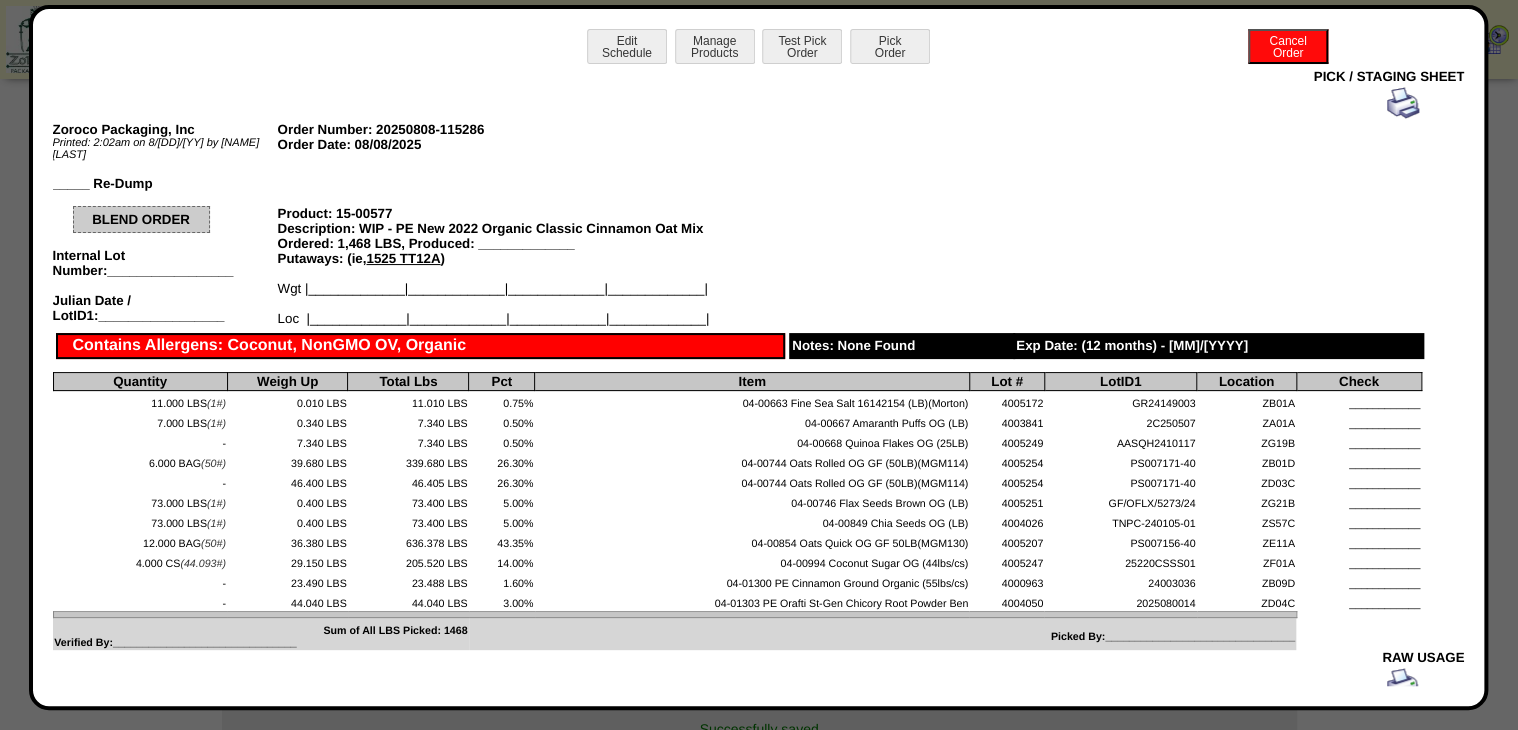 click at bounding box center [1403, 103] 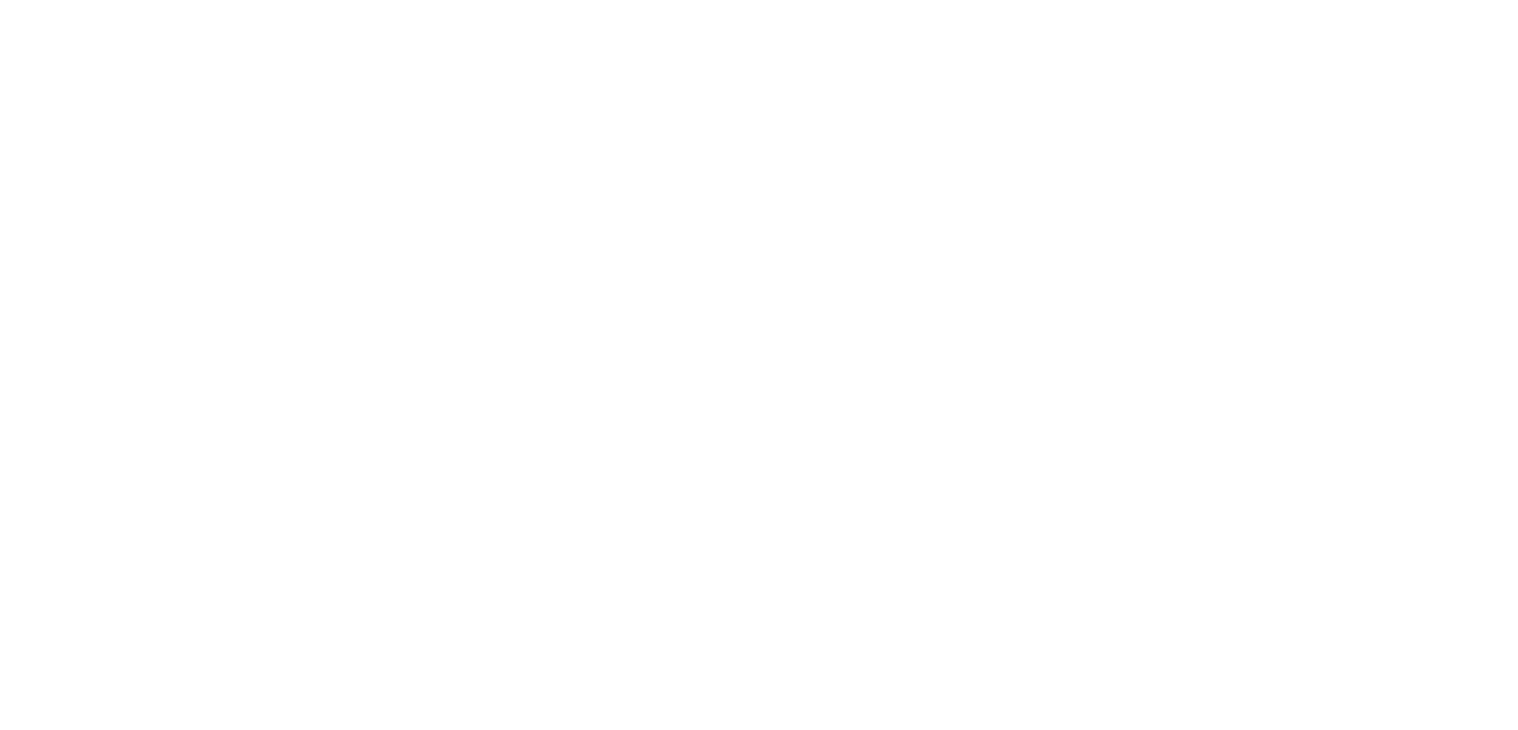 scroll, scrollTop: 0, scrollLeft: 0, axis: both 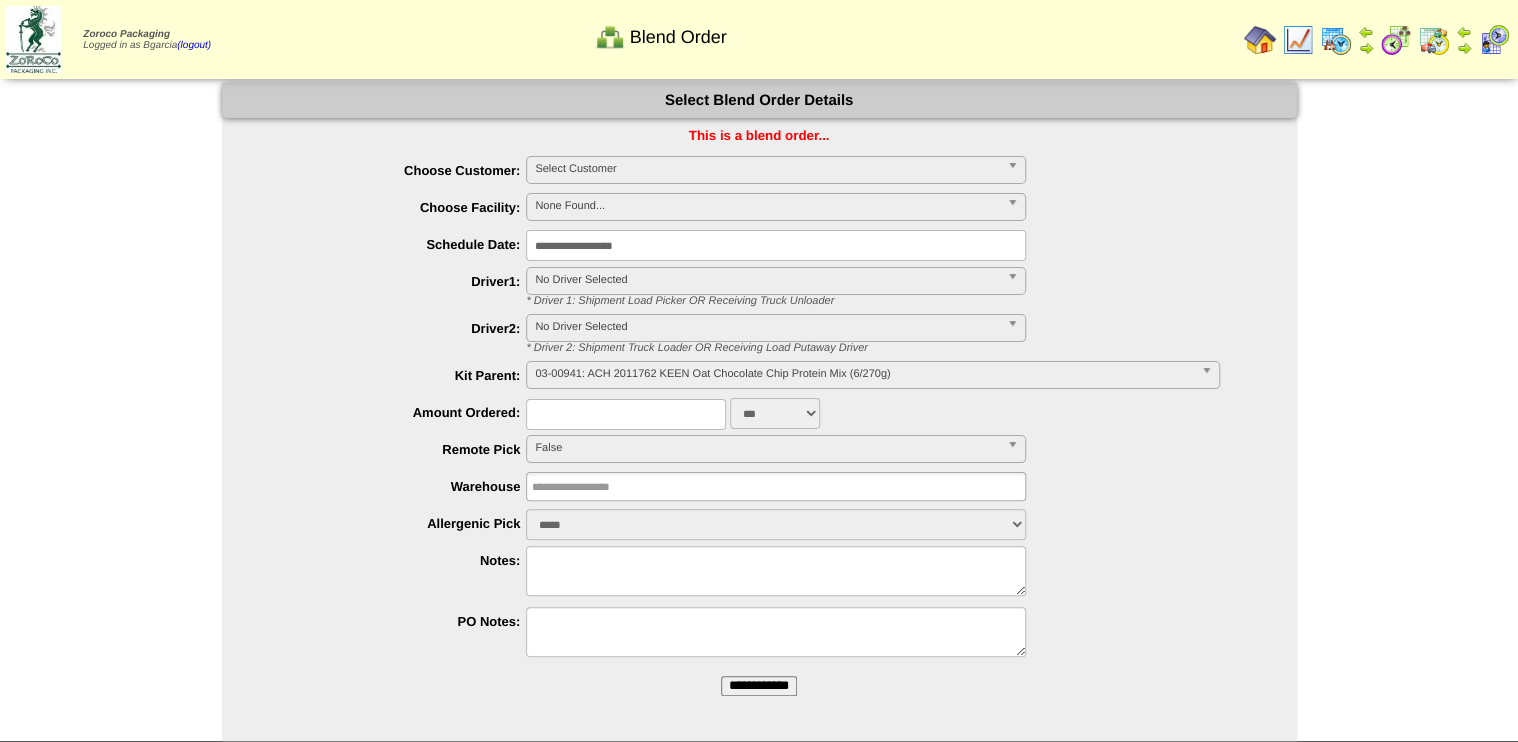 click on "**********" at bounding box center [759, 686] 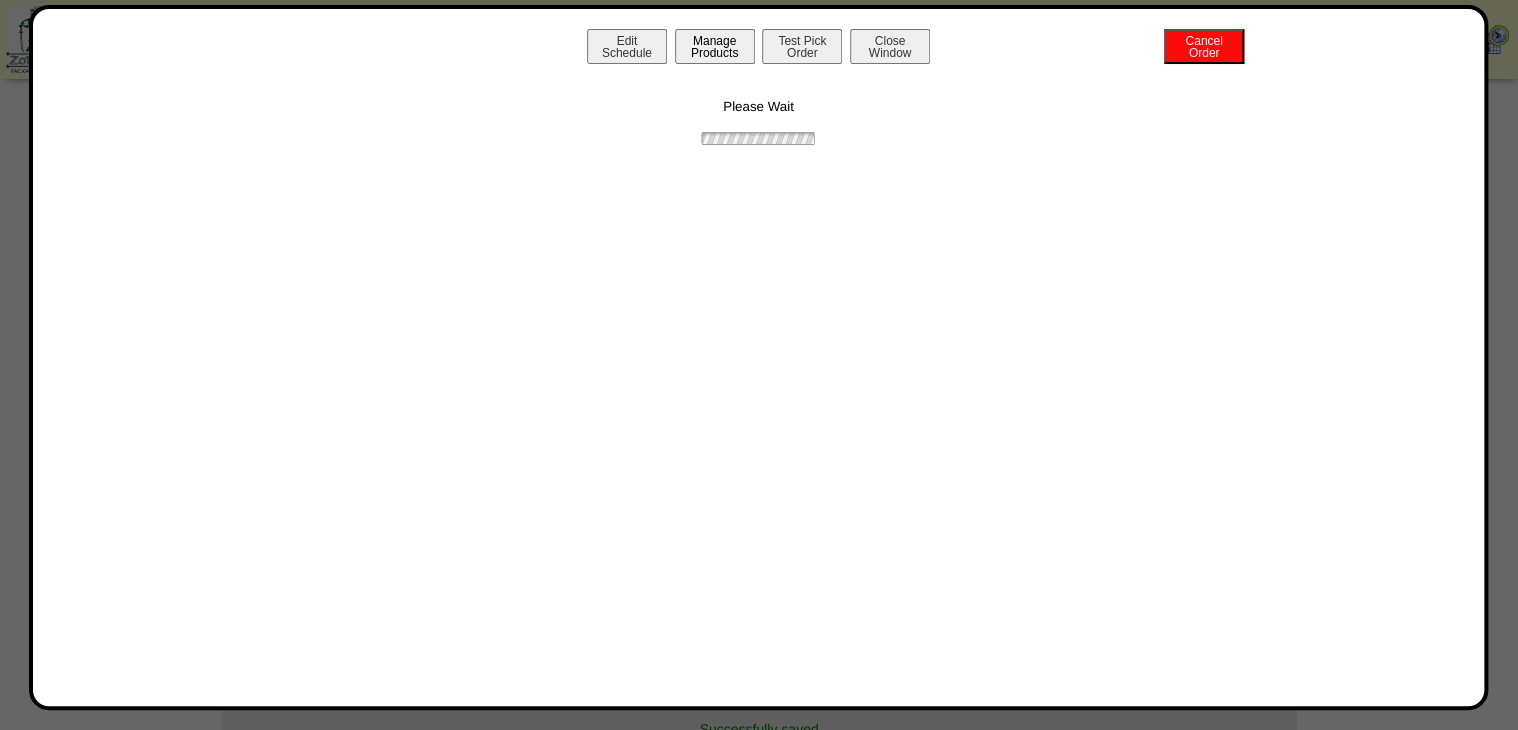 click on "Manage Products" at bounding box center [715, 46] 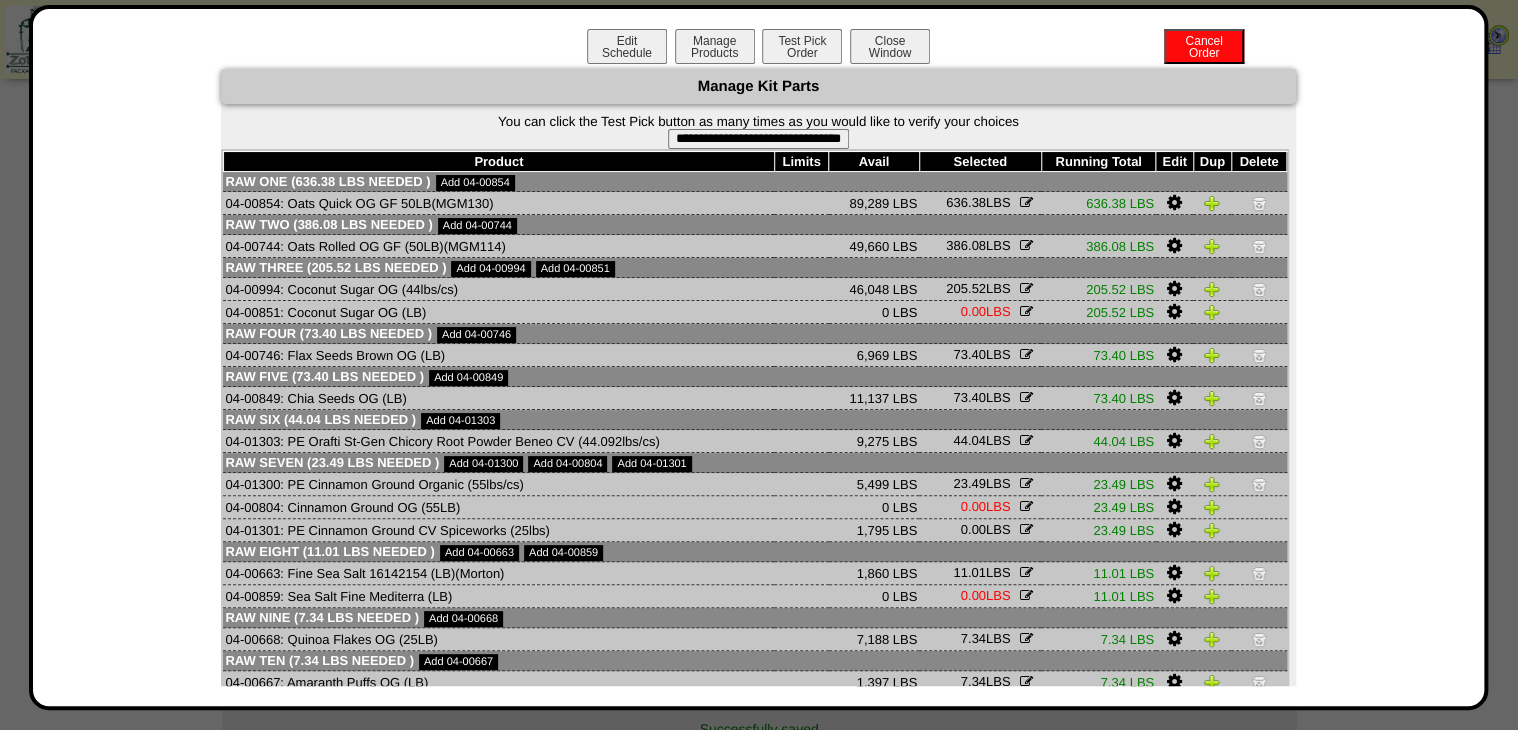 click on "**********" at bounding box center [758, 139] 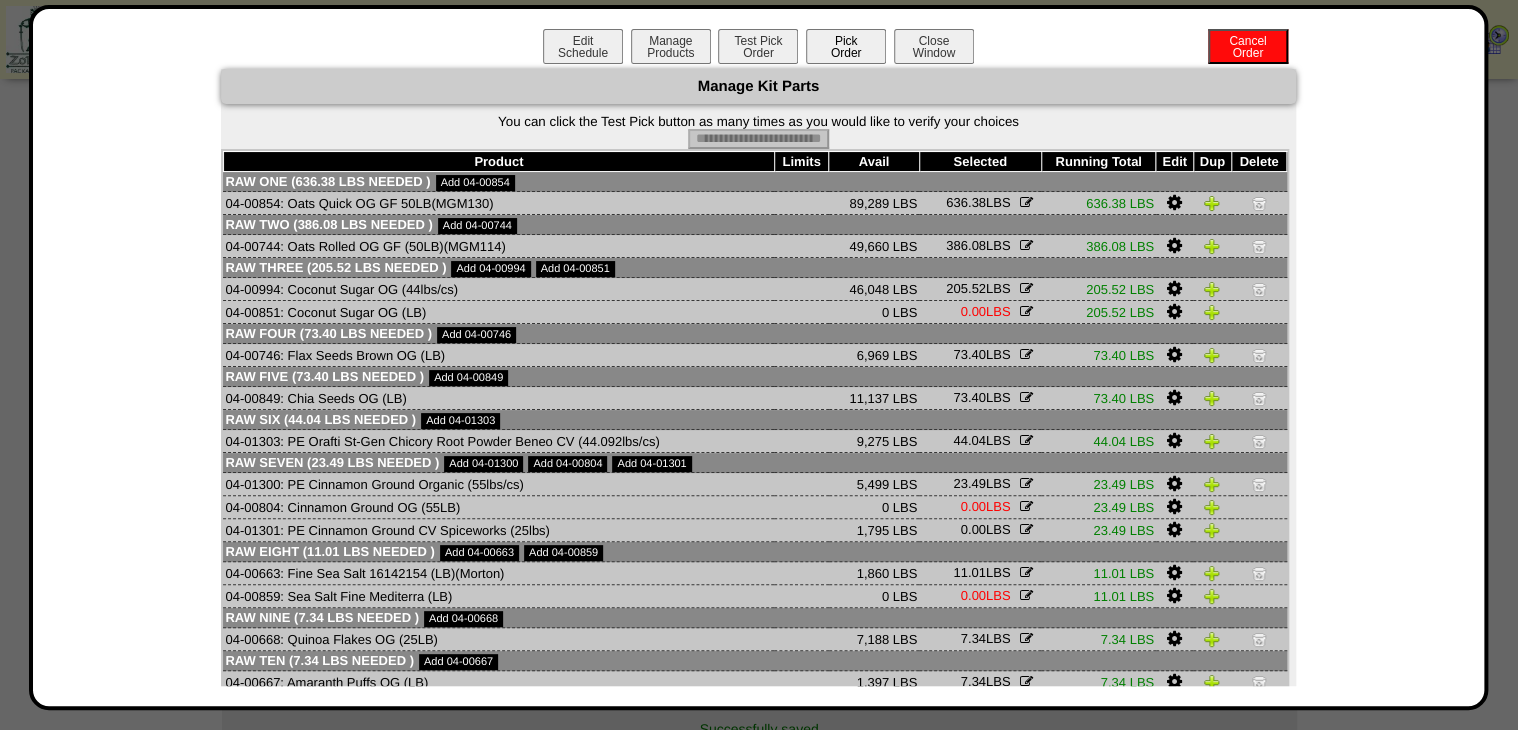 click on "Pick Order" at bounding box center (846, 46) 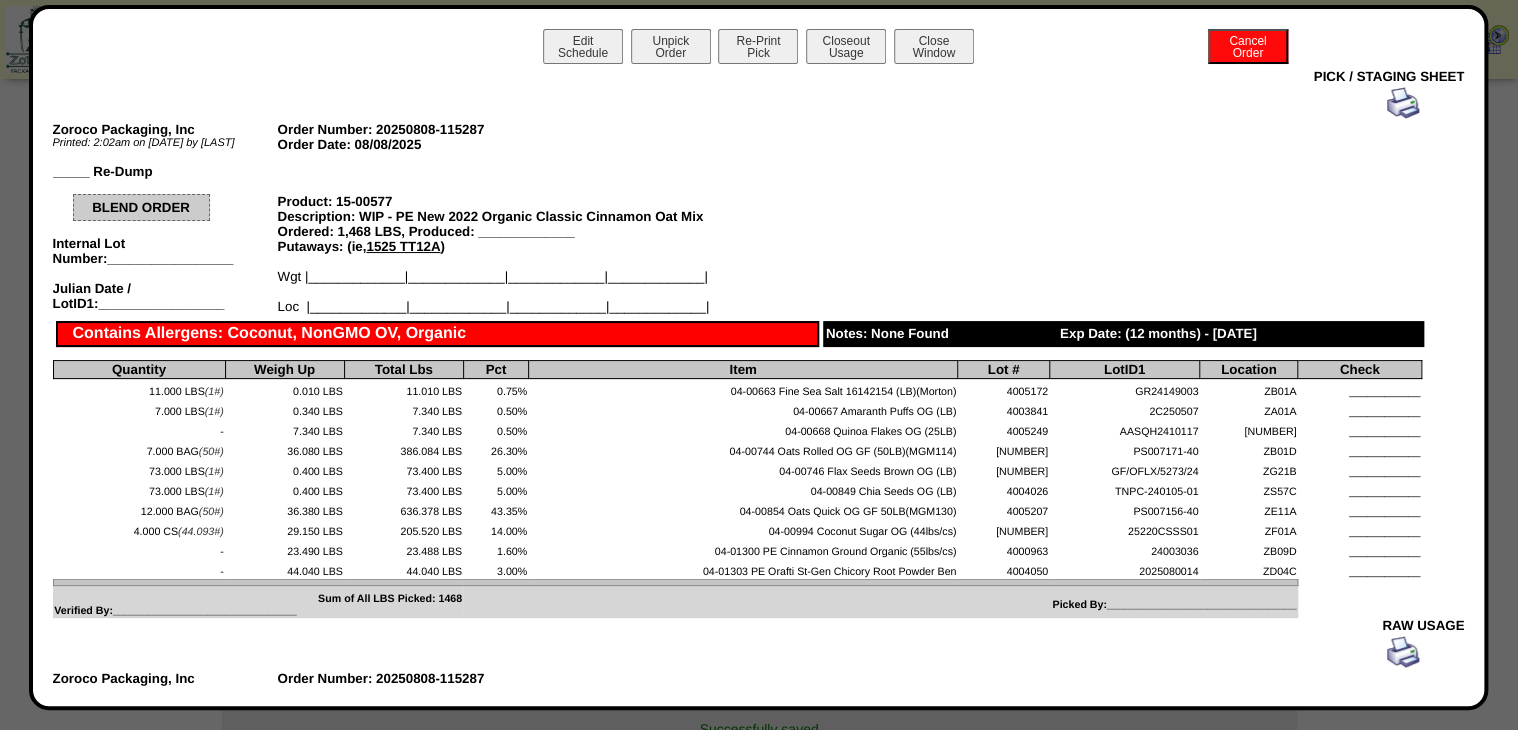 click at bounding box center [1403, 103] 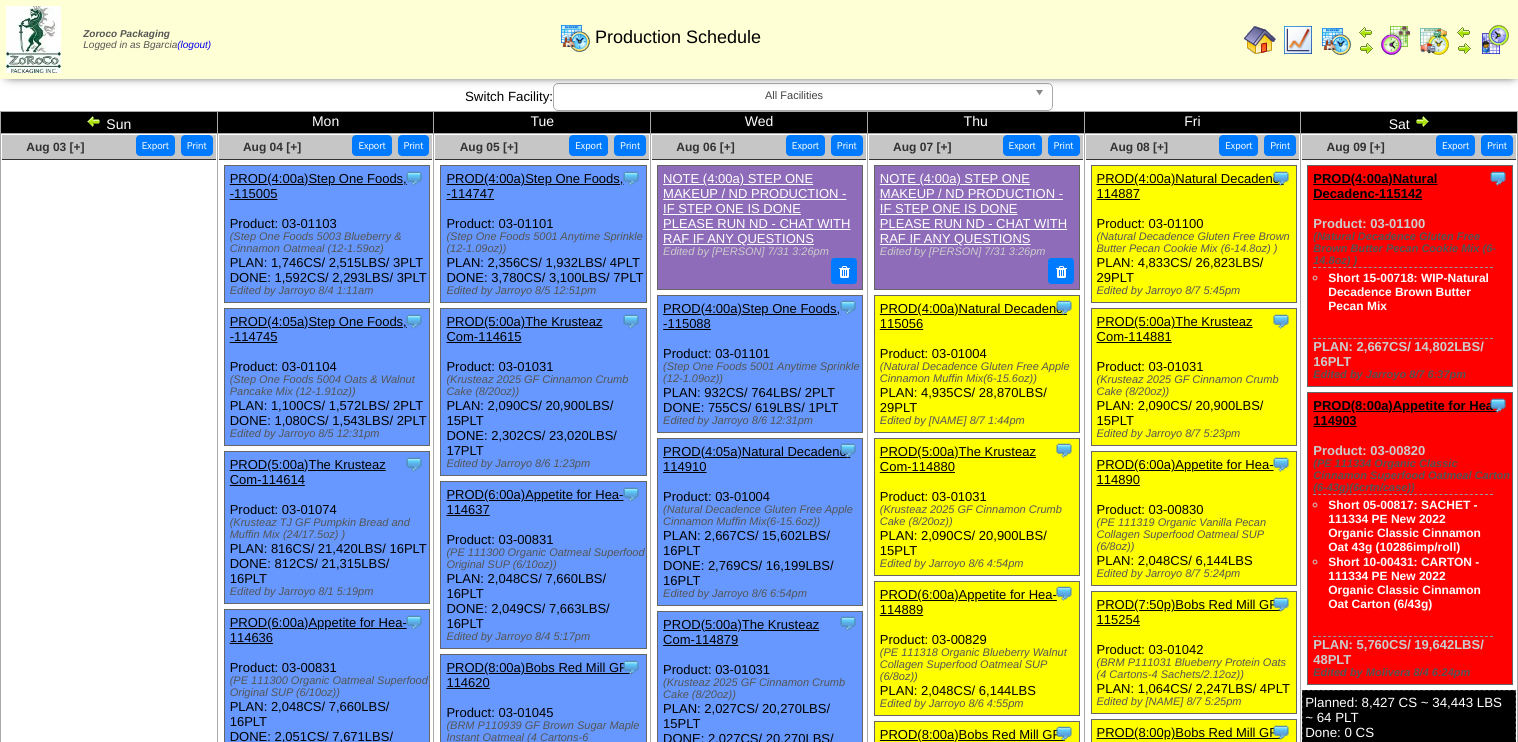 scroll, scrollTop: 0, scrollLeft: 0, axis: both 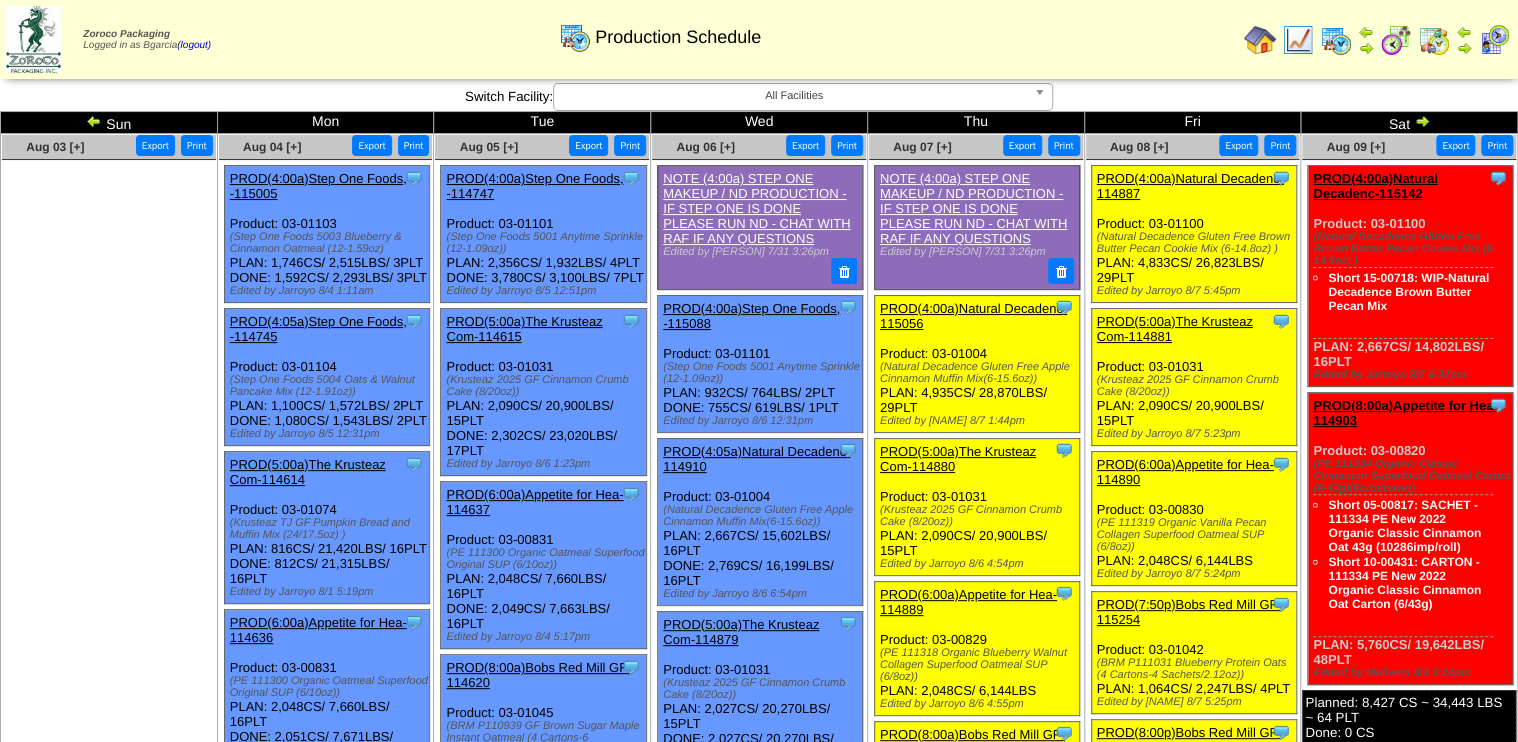 click at bounding box center (1396, 40) 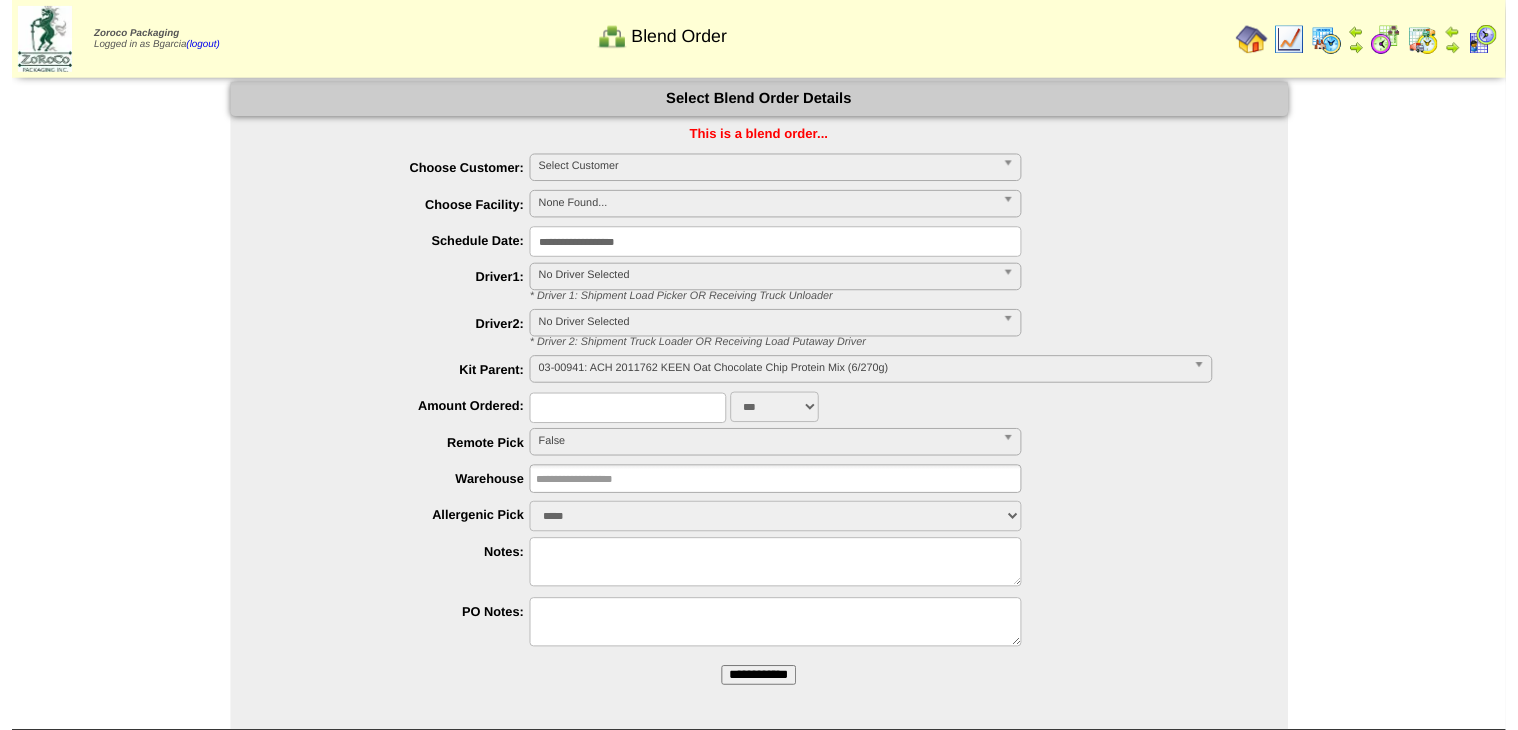 scroll, scrollTop: 0, scrollLeft: 0, axis: both 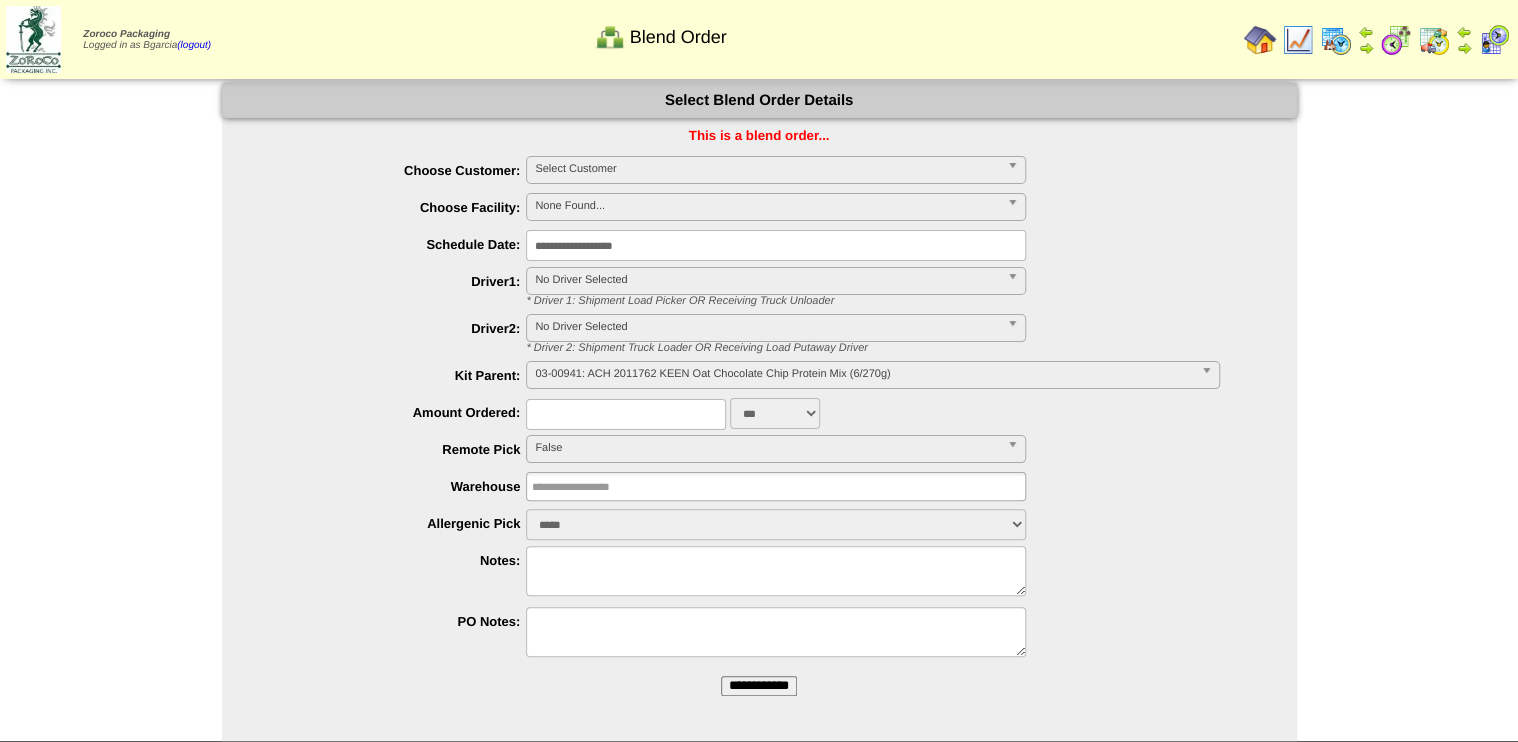 click on "**********" at bounding box center (759, 686) 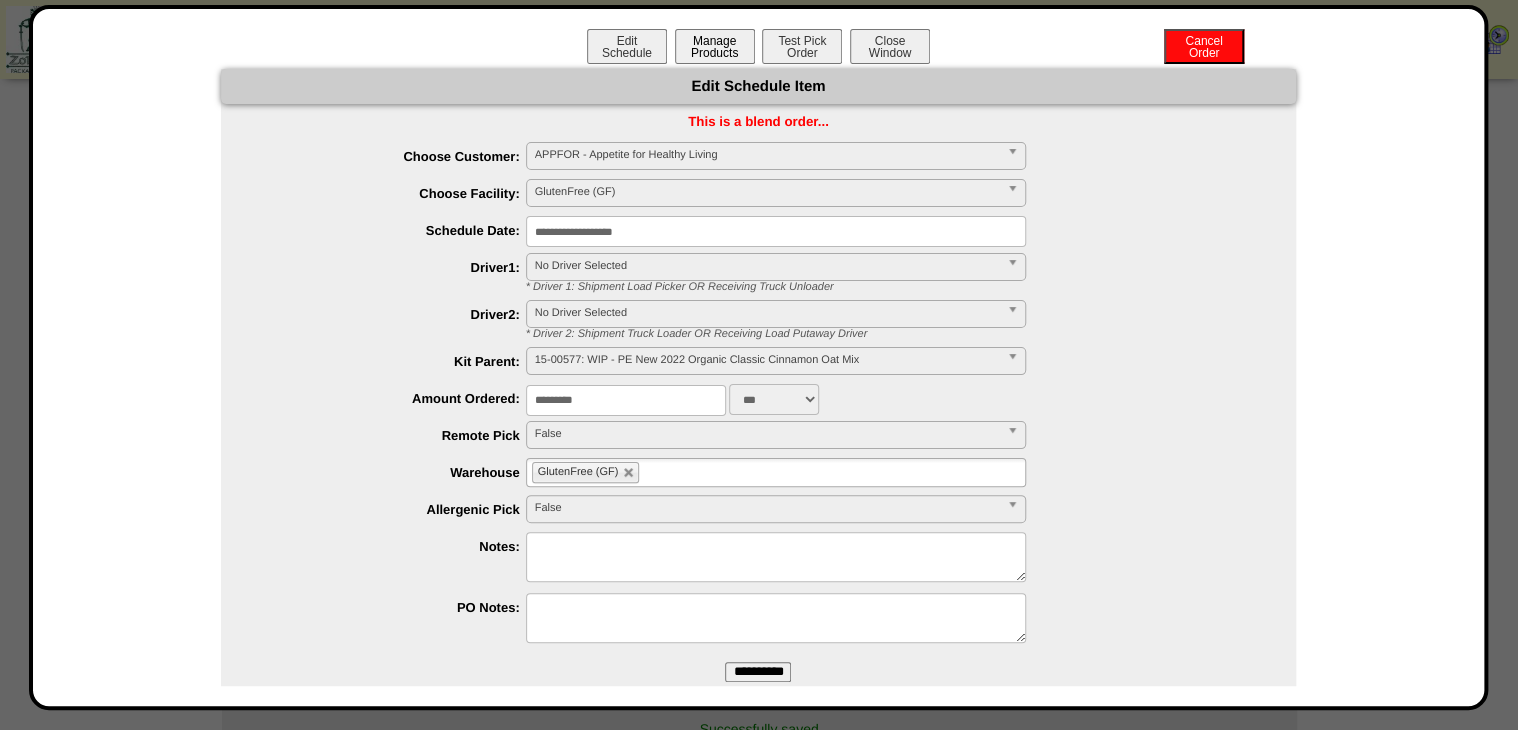 click on "Manage Products" at bounding box center (715, 46) 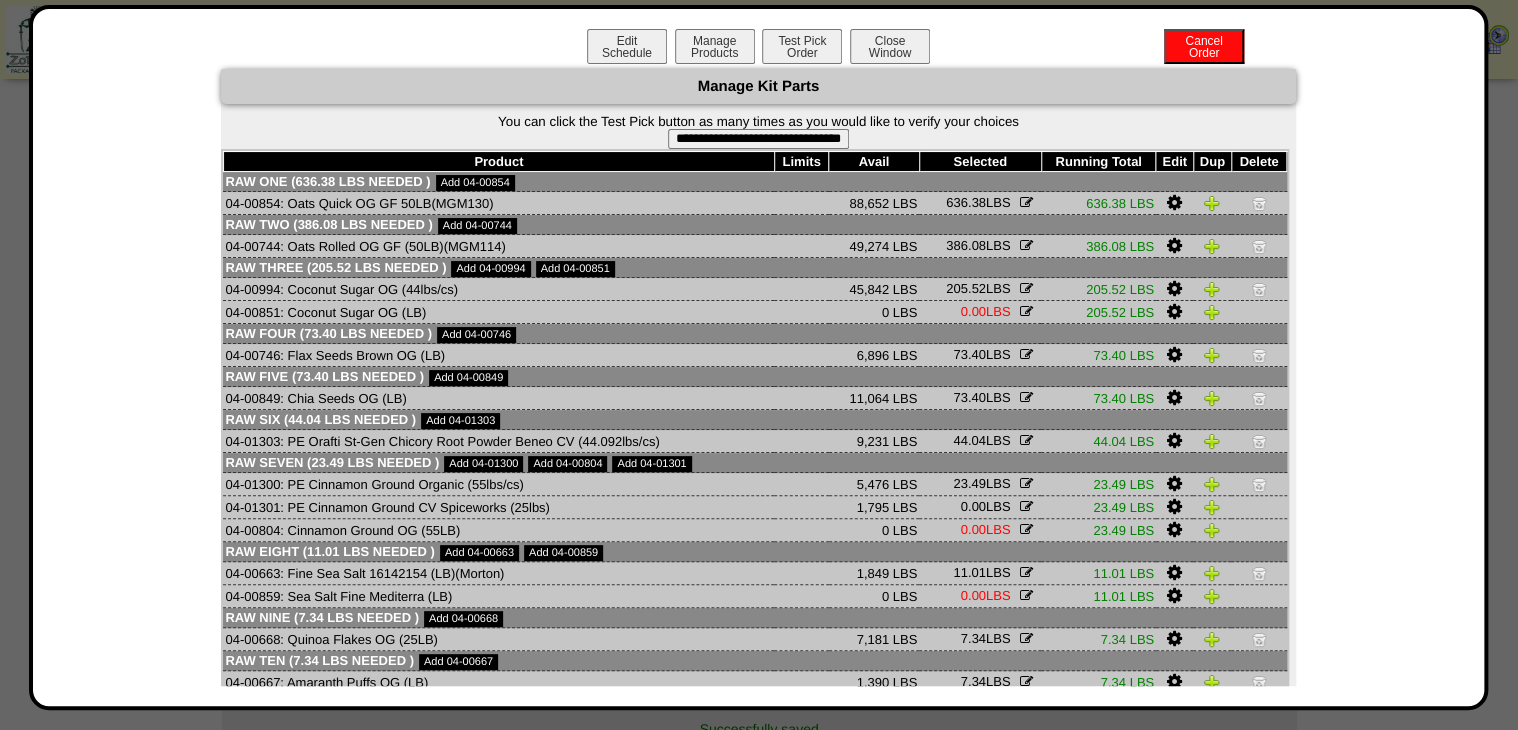 click on "**********" at bounding box center [758, 139] 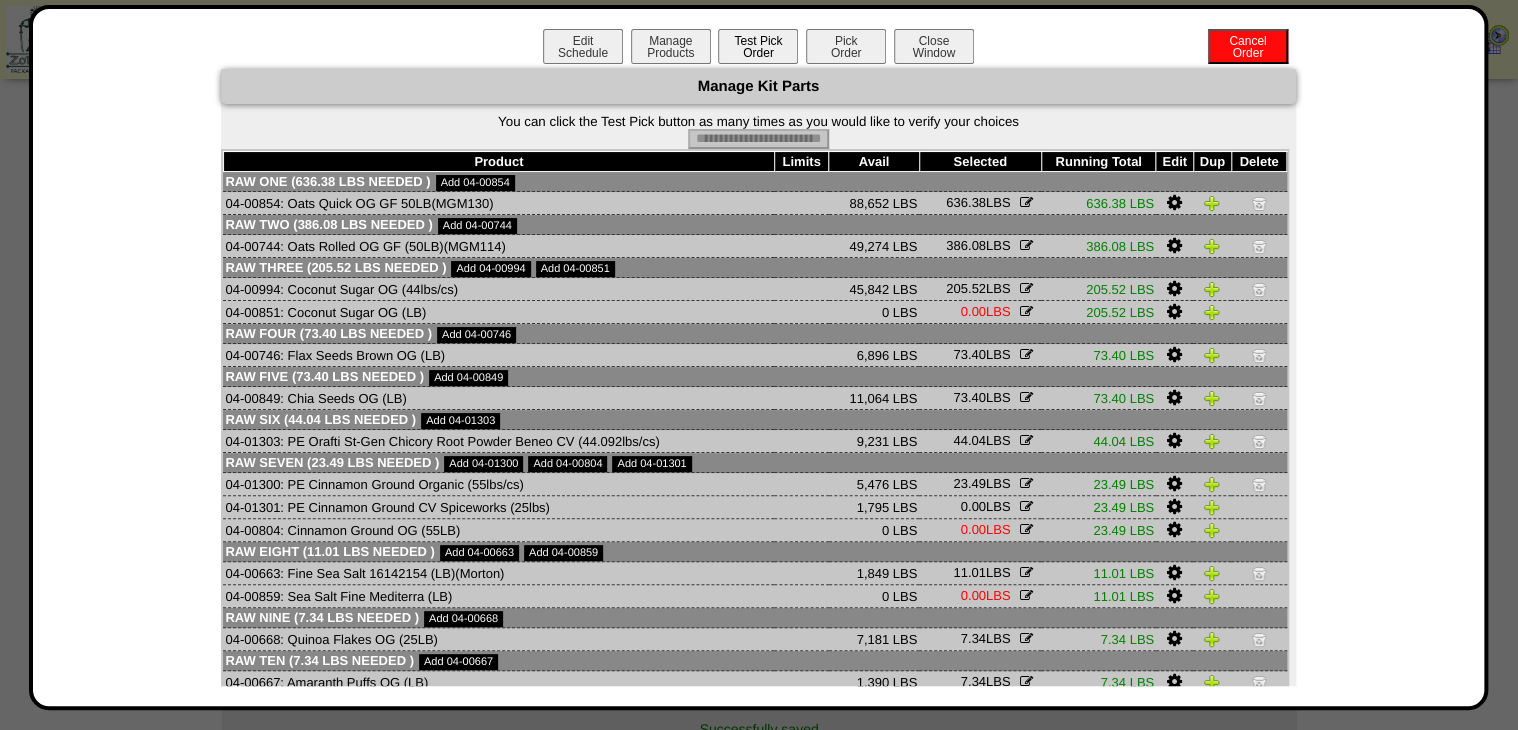 click on "Pick Order" at bounding box center (846, 46) 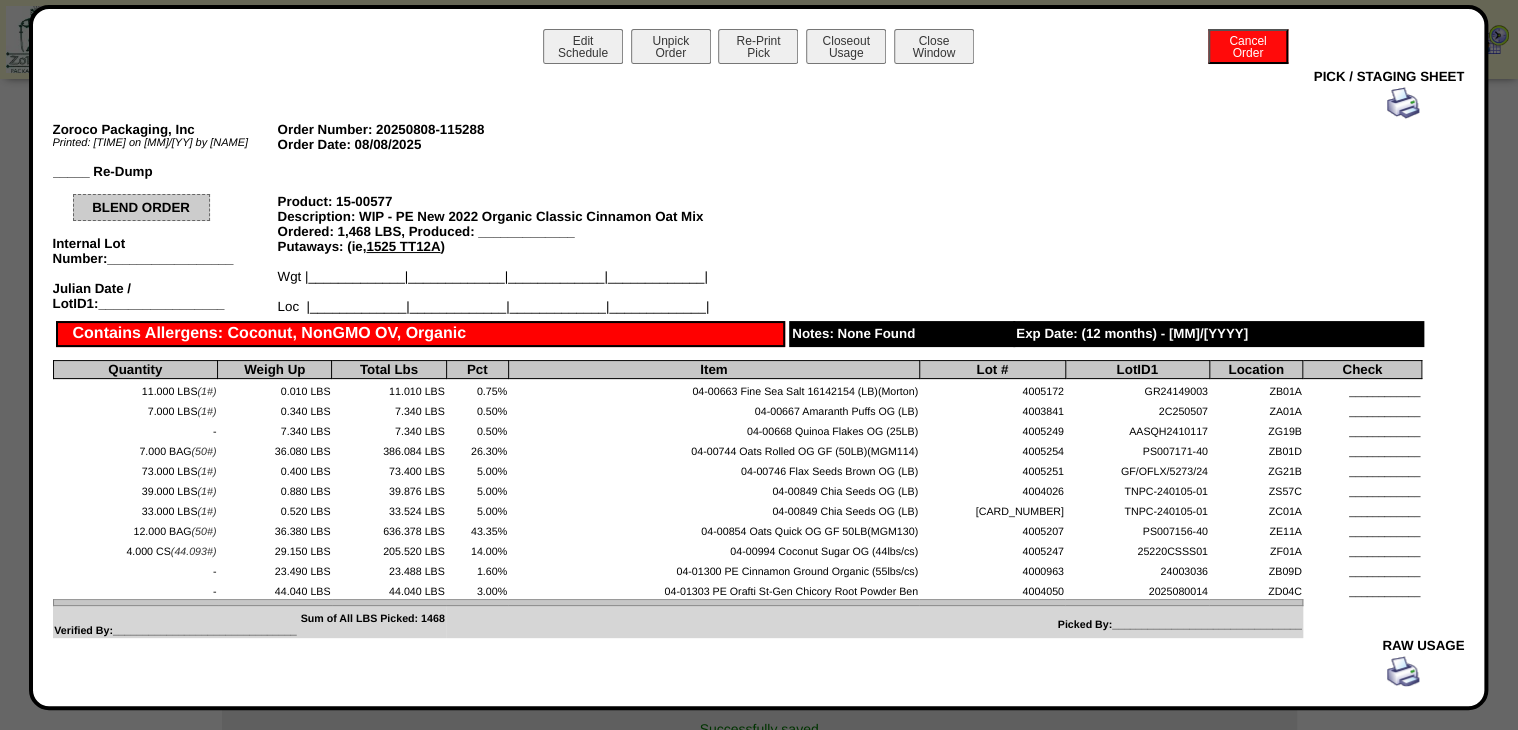 click at bounding box center (1403, 103) 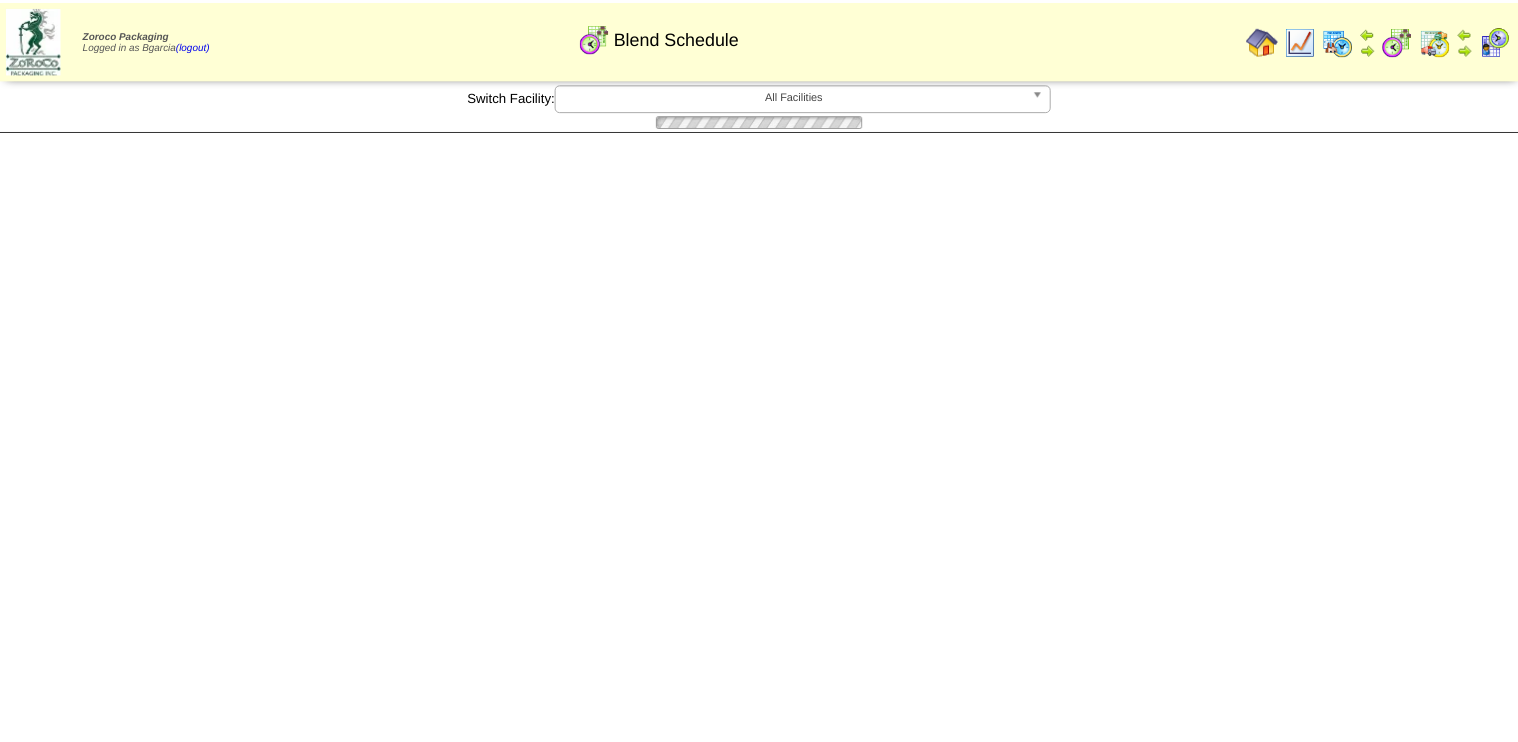 scroll, scrollTop: 0, scrollLeft: 0, axis: both 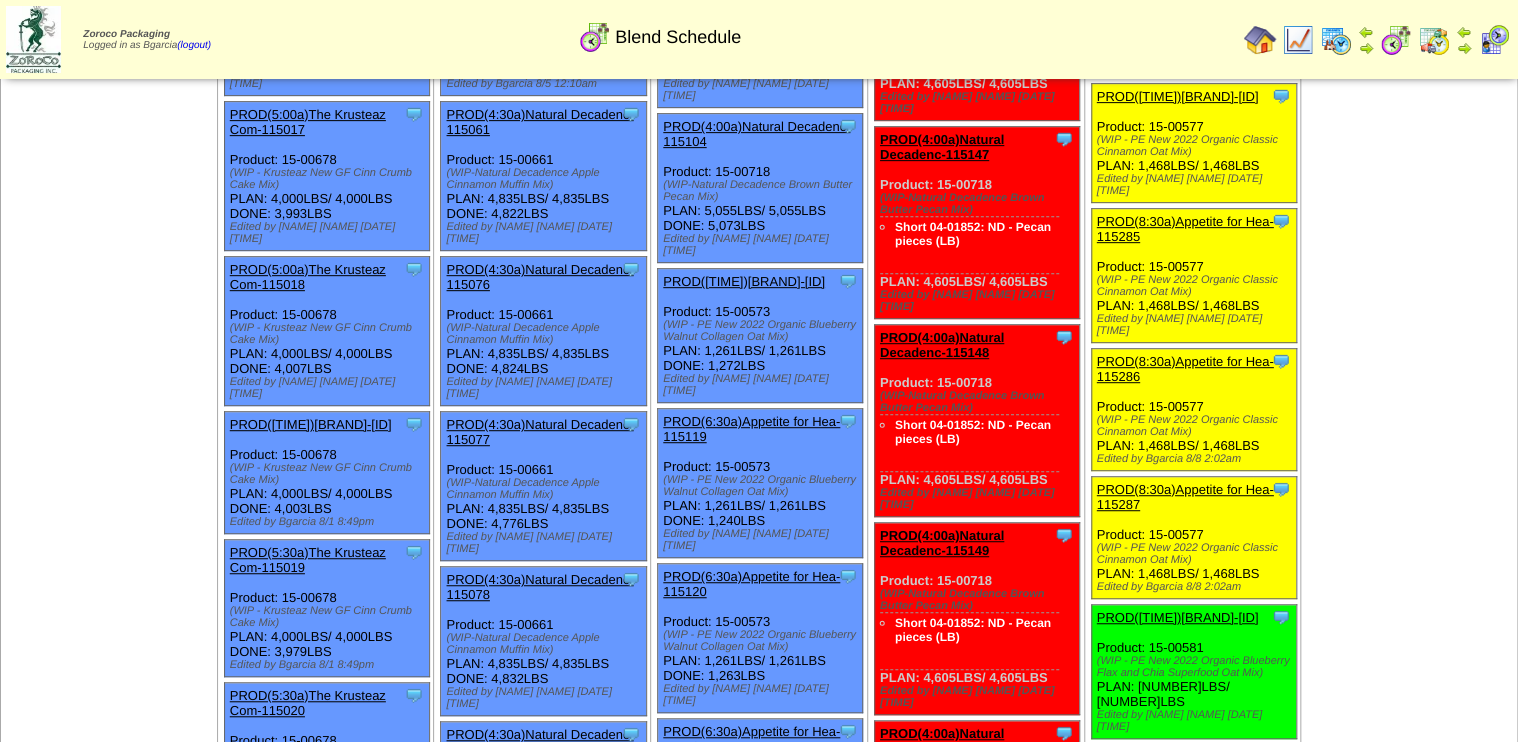 click at bounding box center (1336, 40) 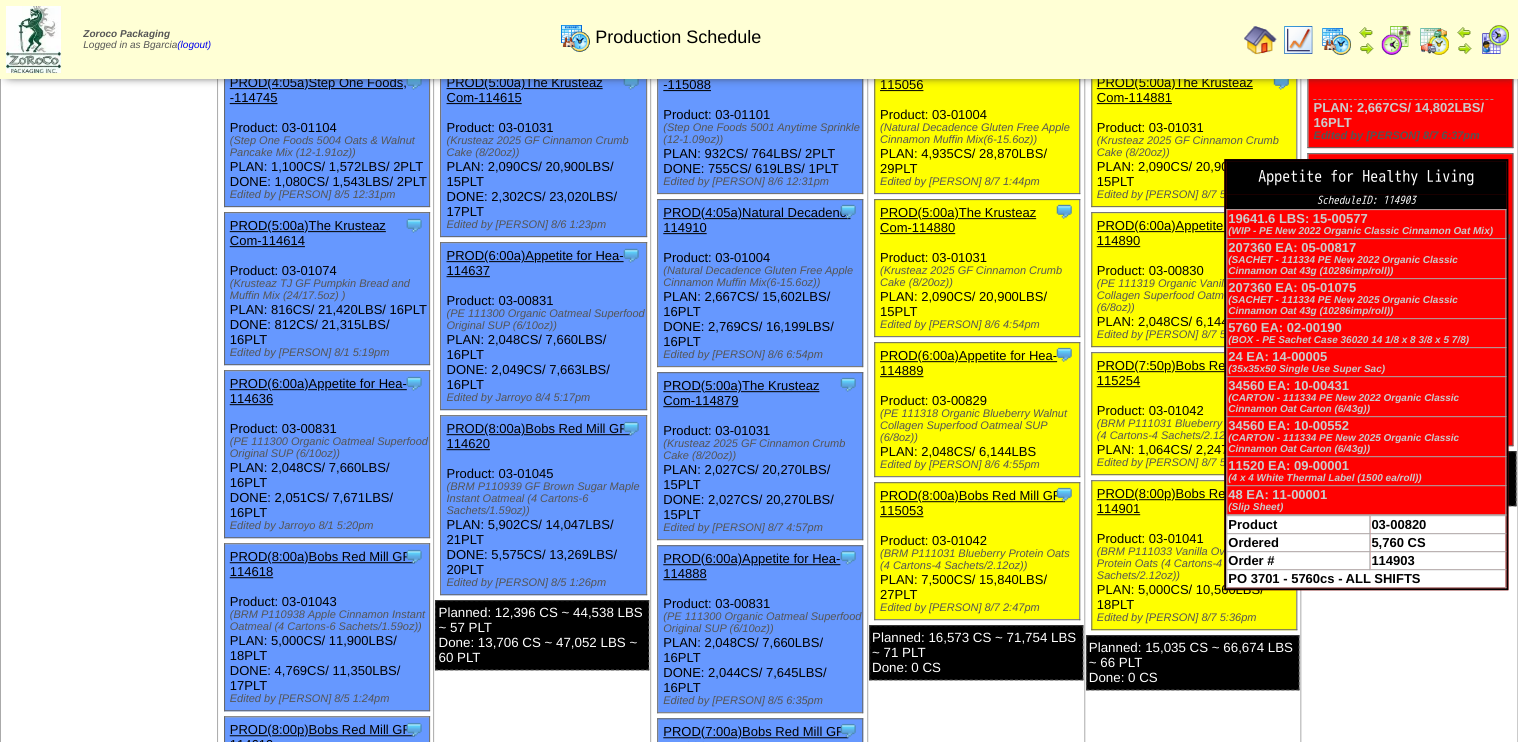 scroll, scrollTop: 240, scrollLeft: 0, axis: vertical 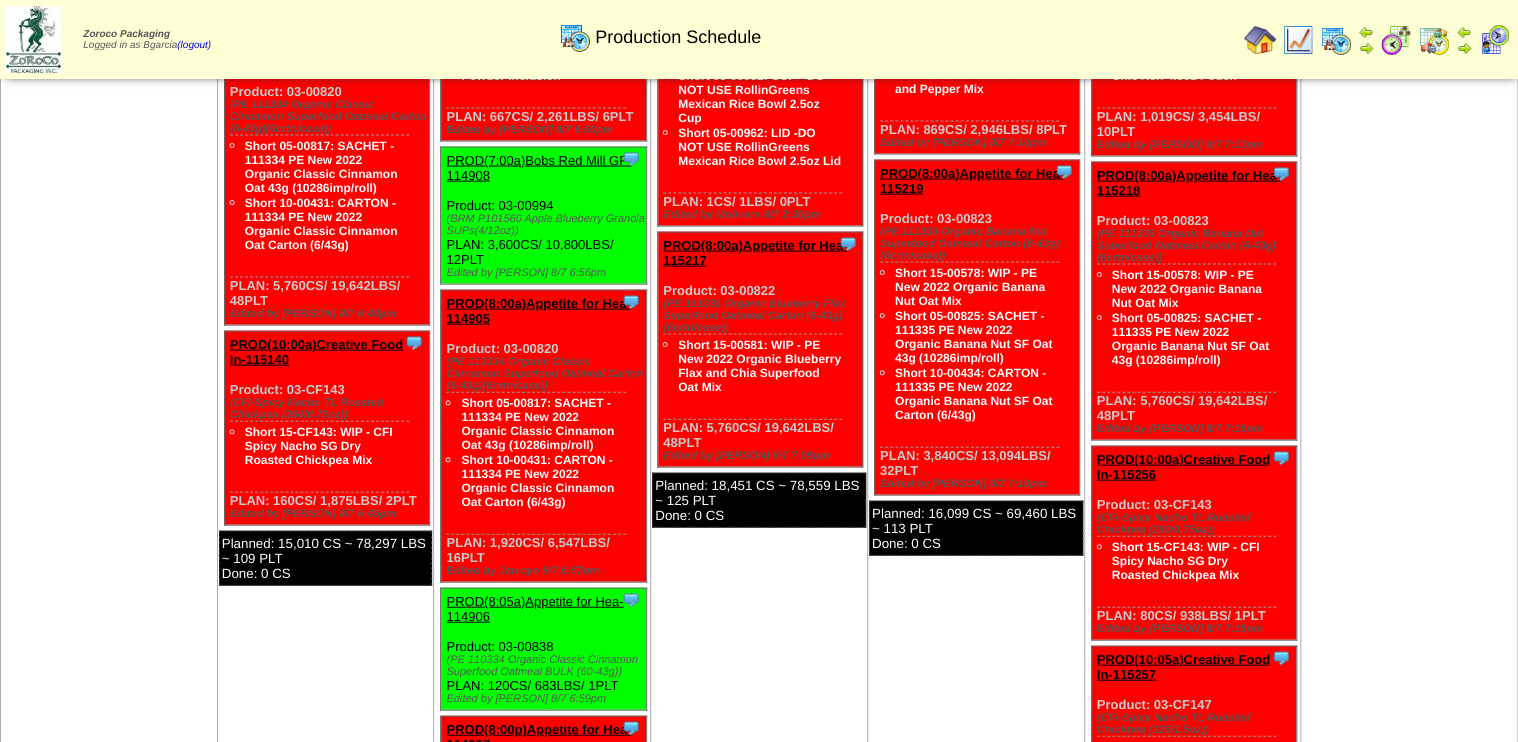 click at bounding box center (1396, 40) 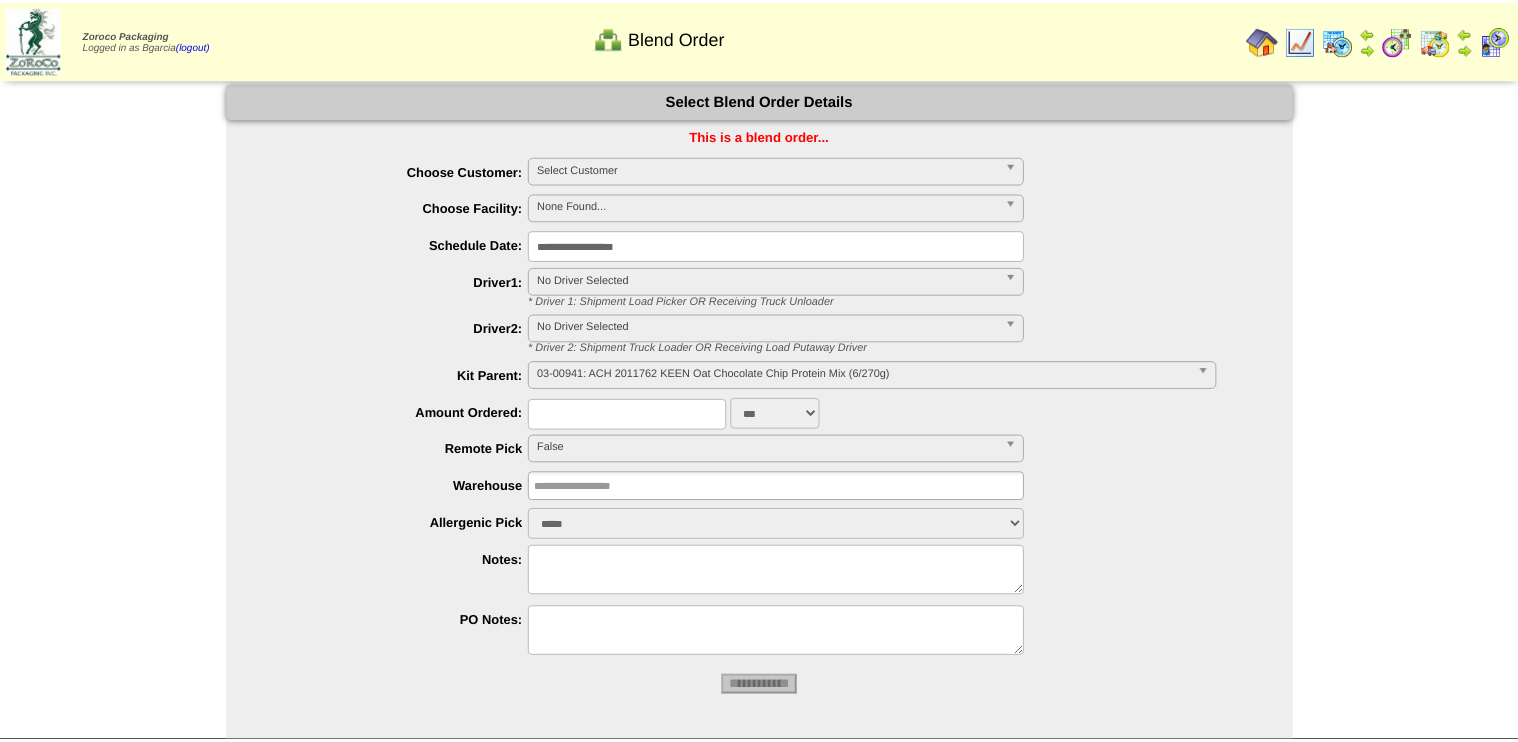 scroll, scrollTop: 0, scrollLeft: 0, axis: both 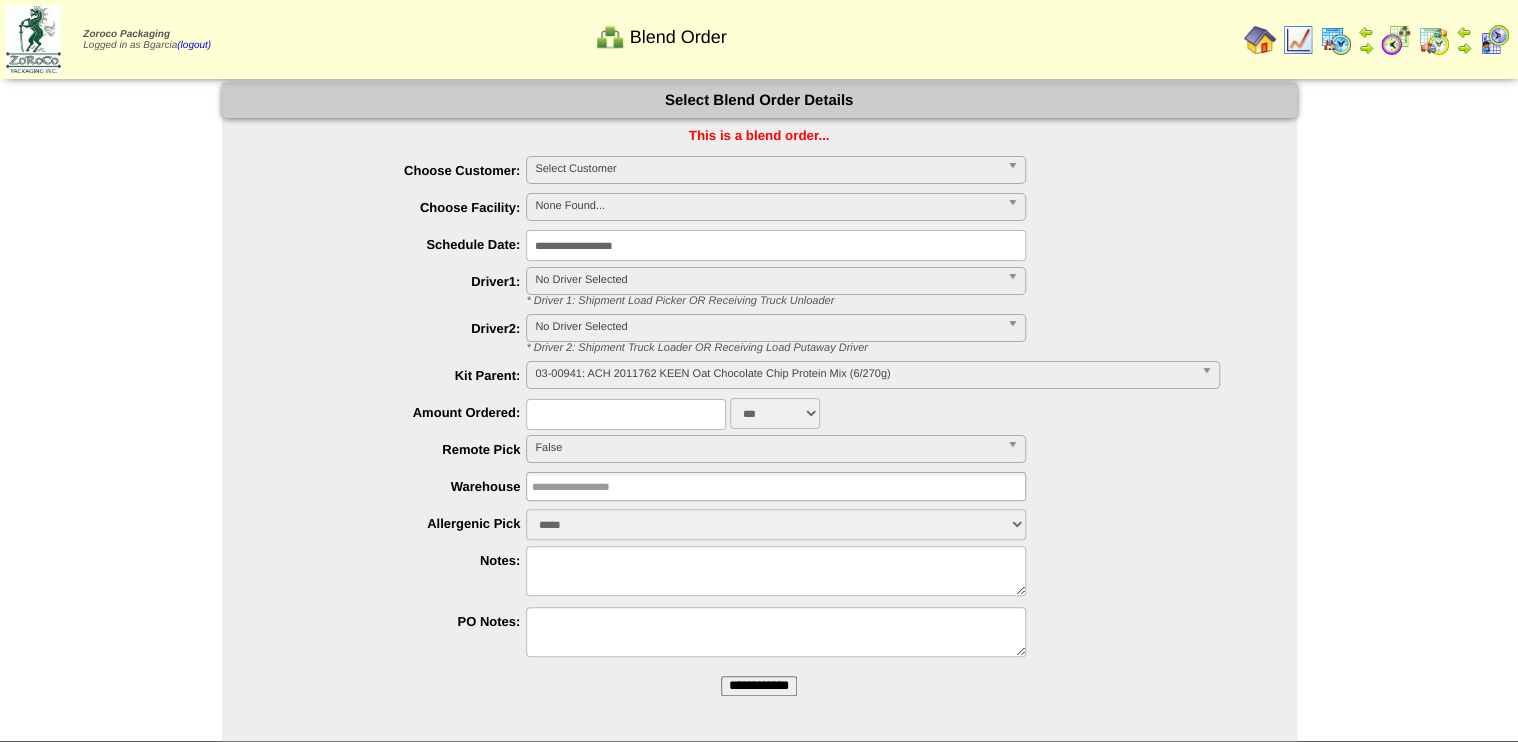 click at bounding box center (1396, 40) 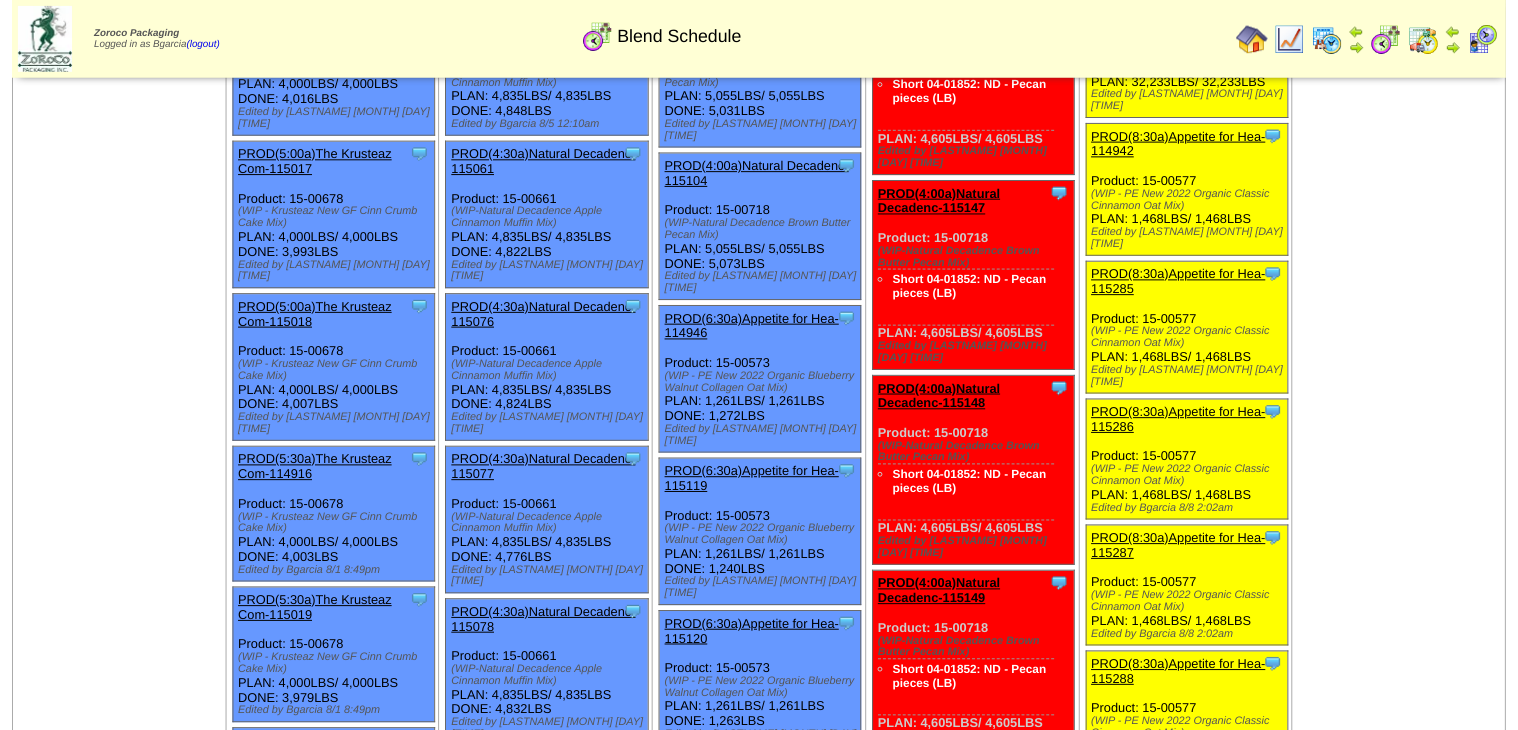 scroll, scrollTop: 240, scrollLeft: 0, axis: vertical 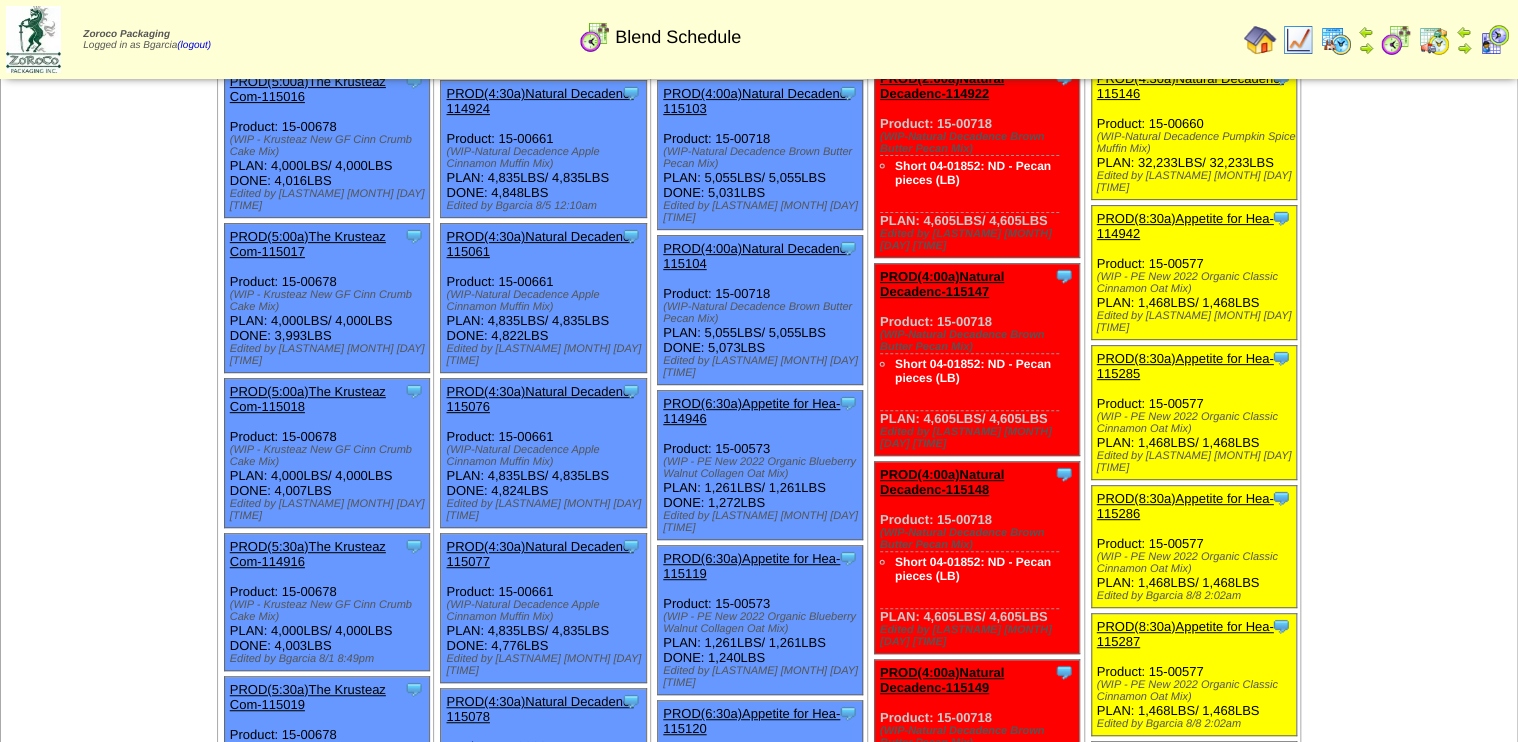 click on "PROD(8:30a)Appetite for Hea-114942" at bounding box center [1185, 226] 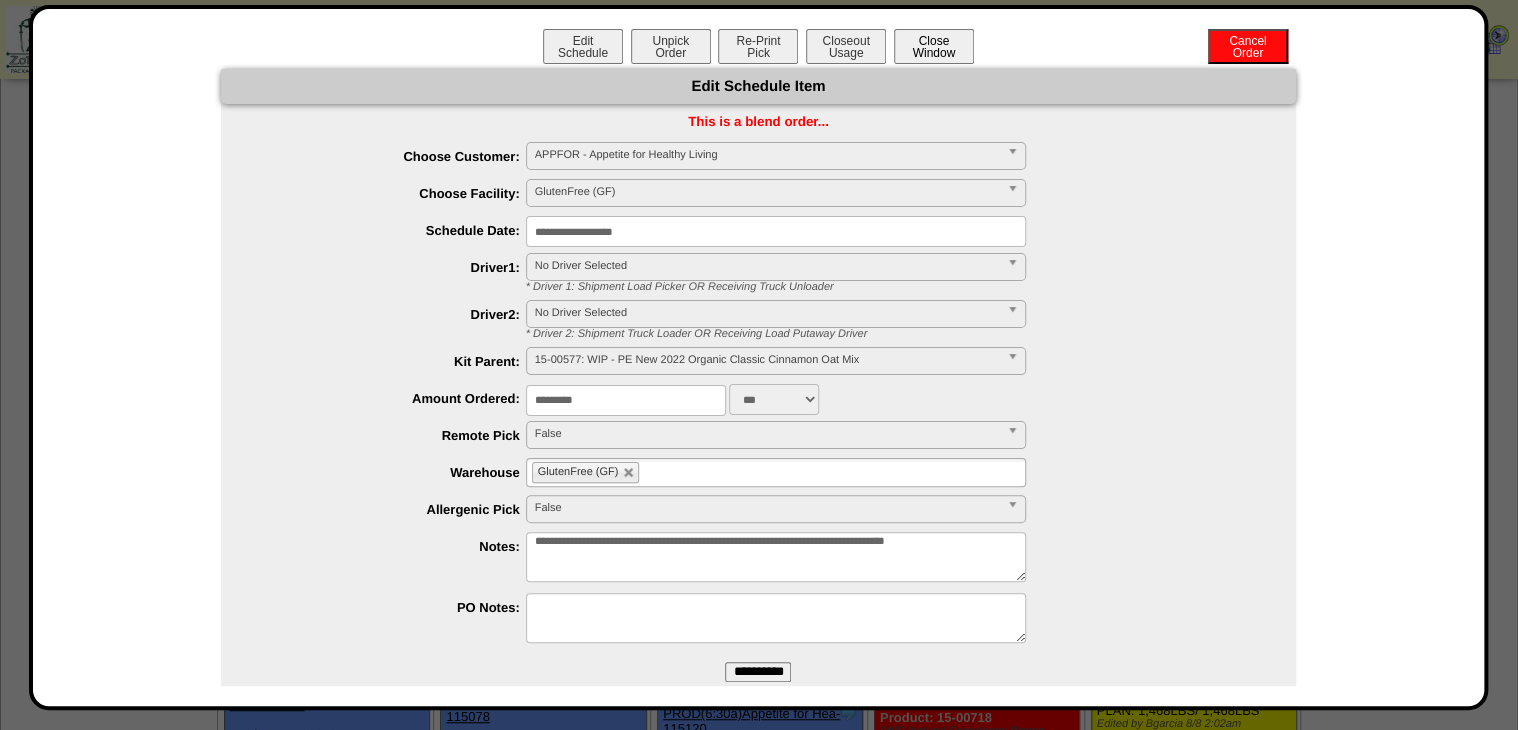 click on "Close Window" at bounding box center (934, 46) 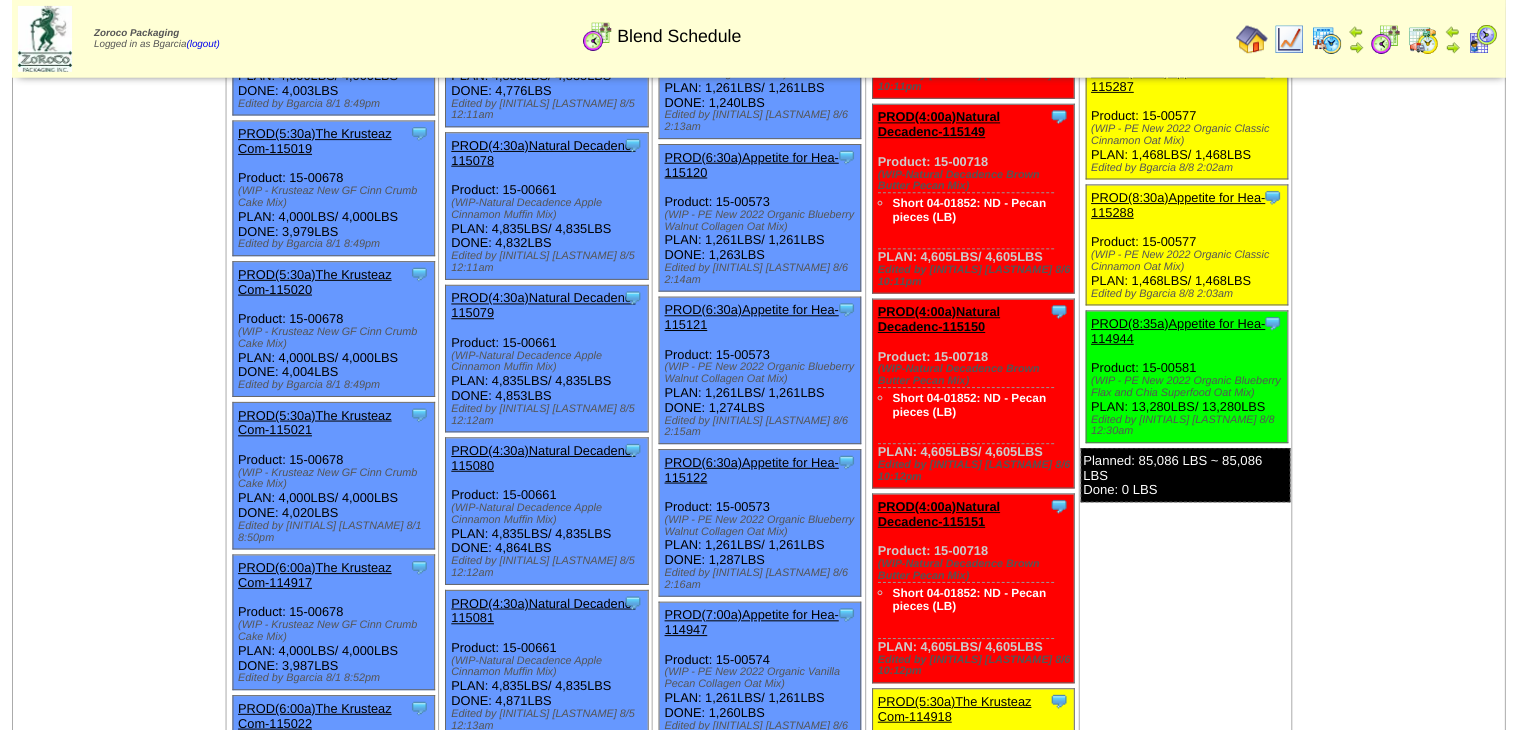 scroll, scrollTop: 800, scrollLeft: 0, axis: vertical 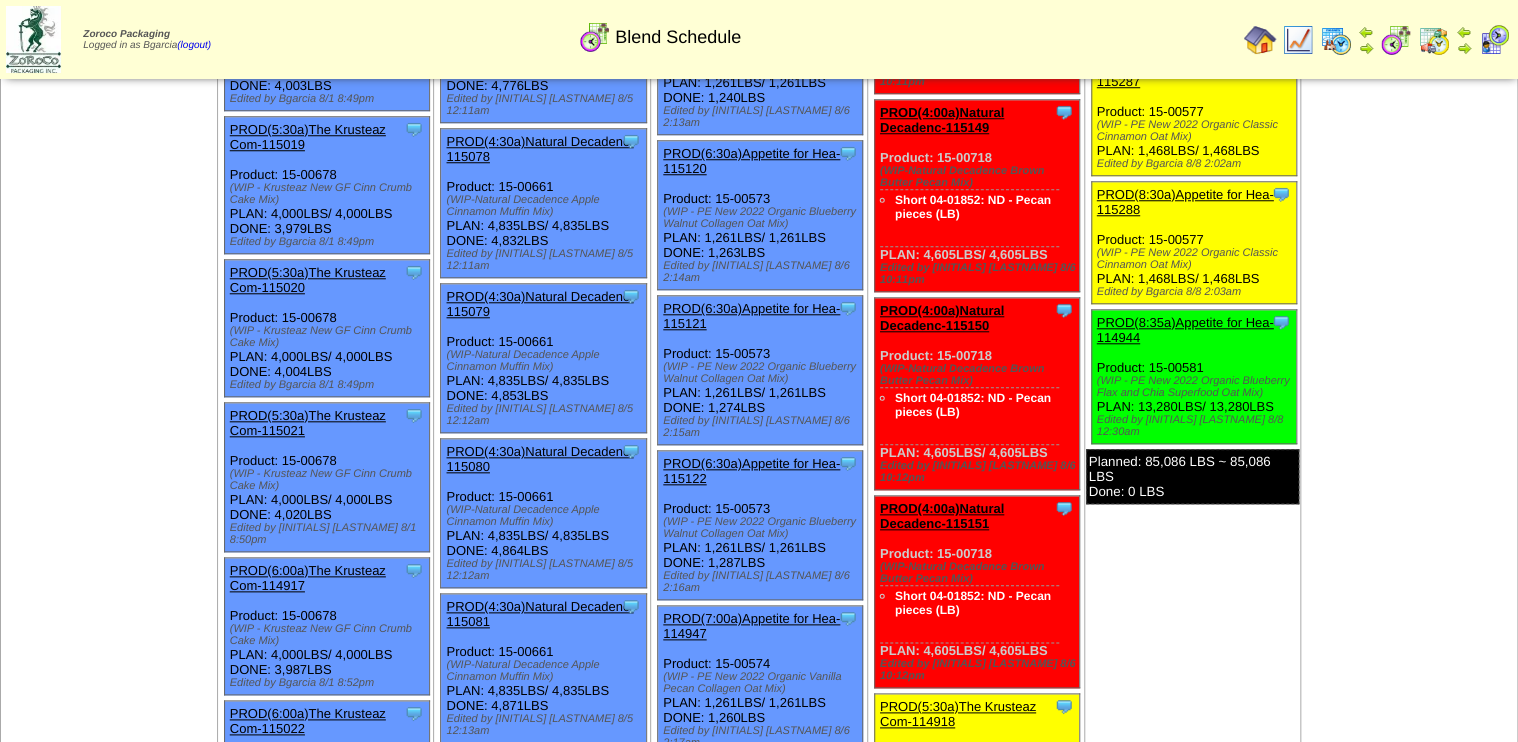 click on "PROD(8:35a)Appetite for Hea-114944" at bounding box center (1185, 330) 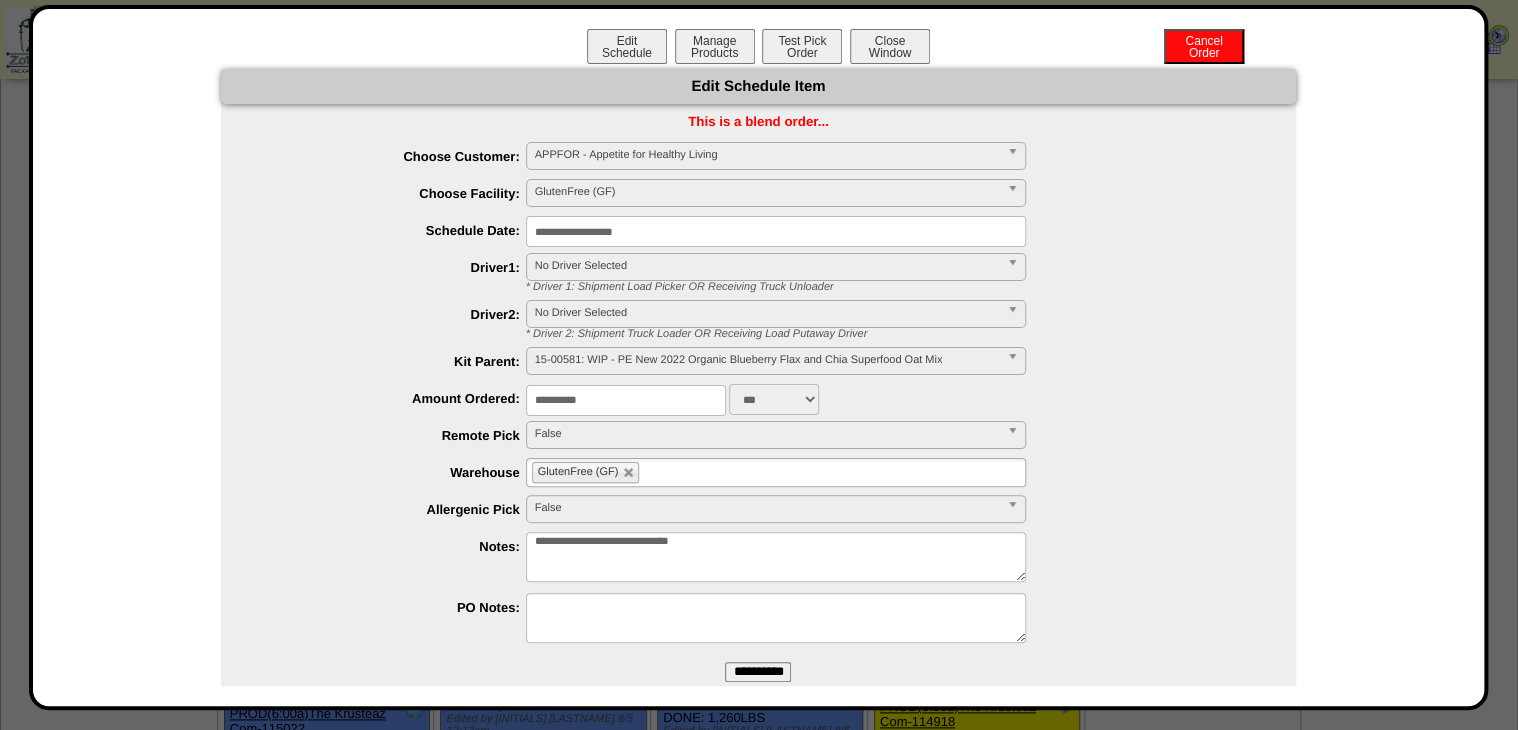 drag, startPoint x: 593, startPoint y: 401, endPoint x: 315, endPoint y: 464, distance: 285.04913 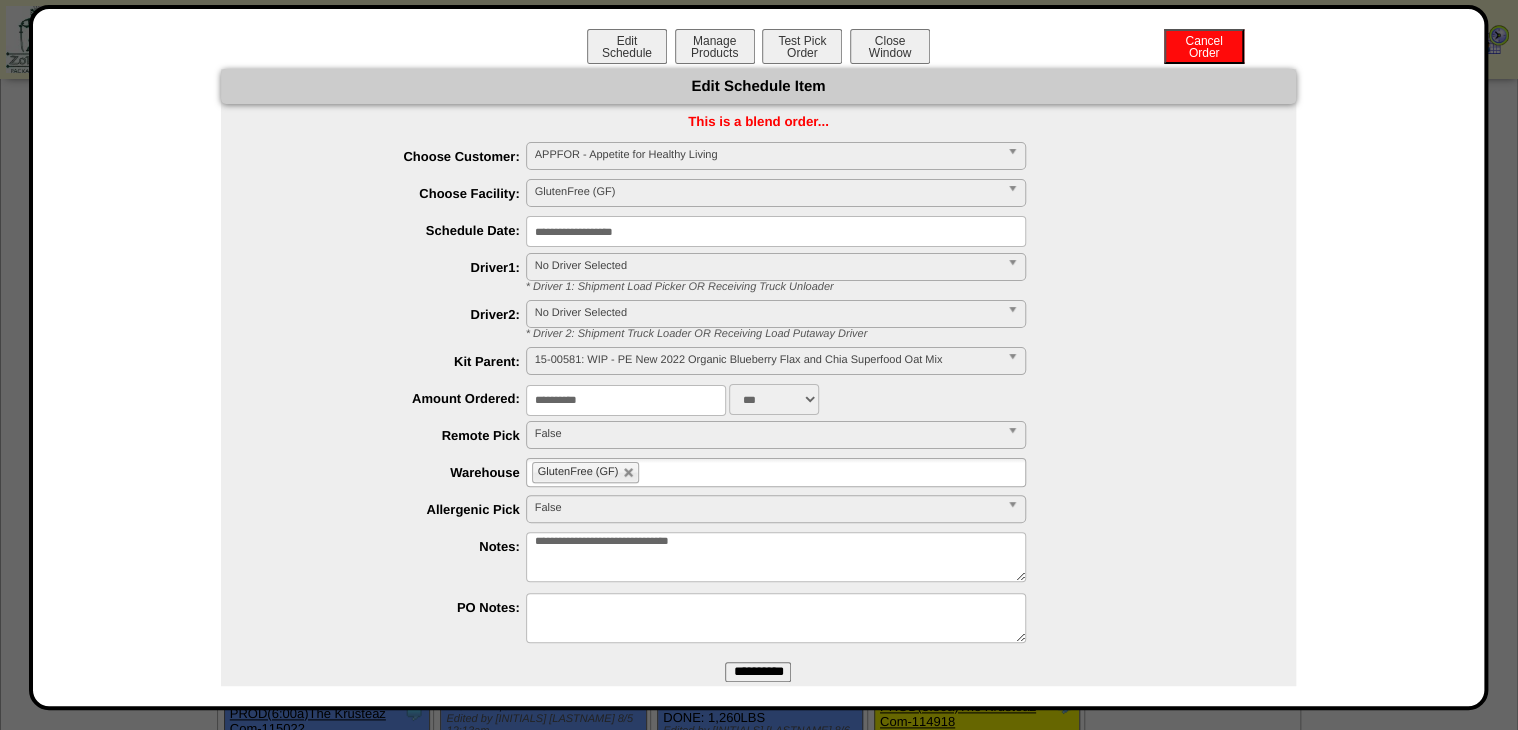 click on "**********" at bounding box center [758, 395] 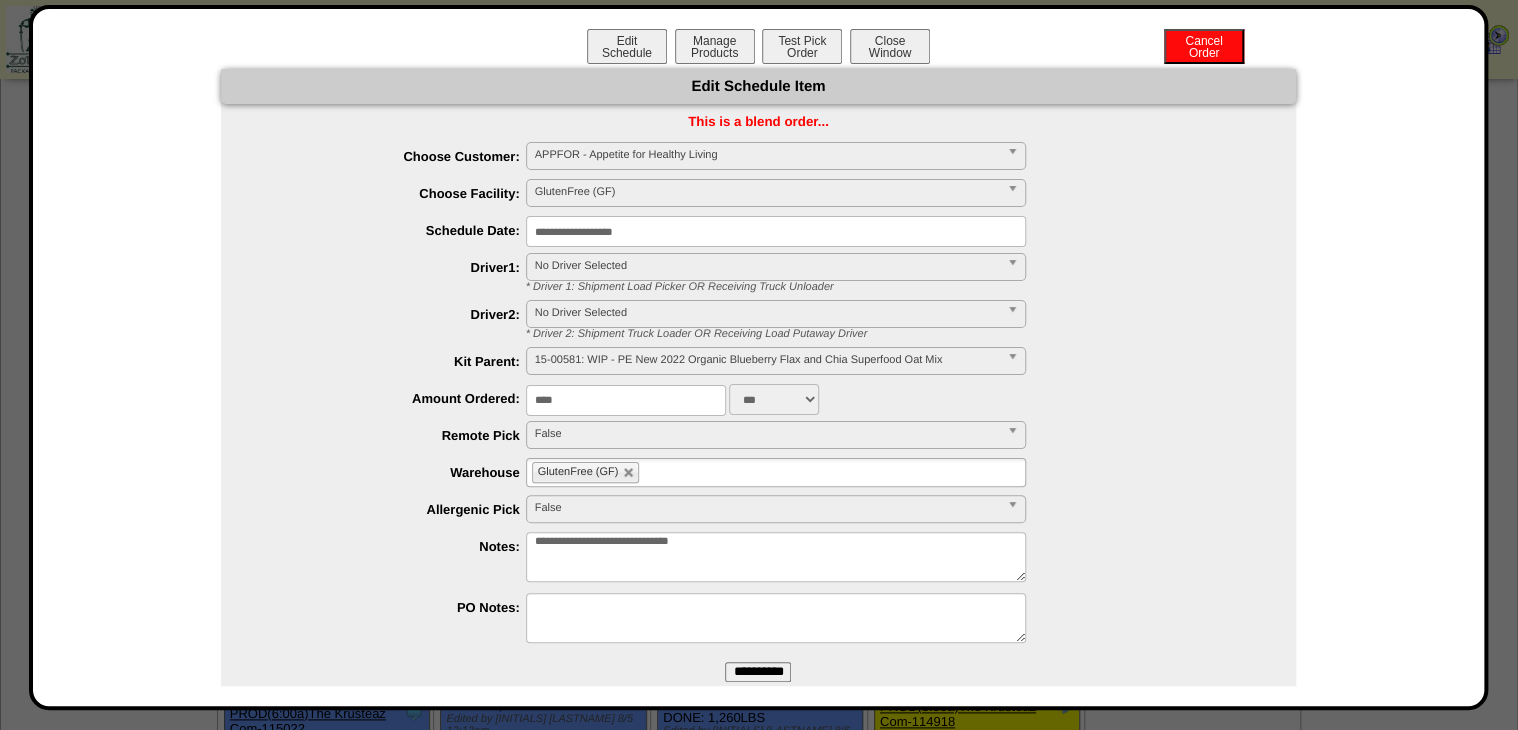type on "****" 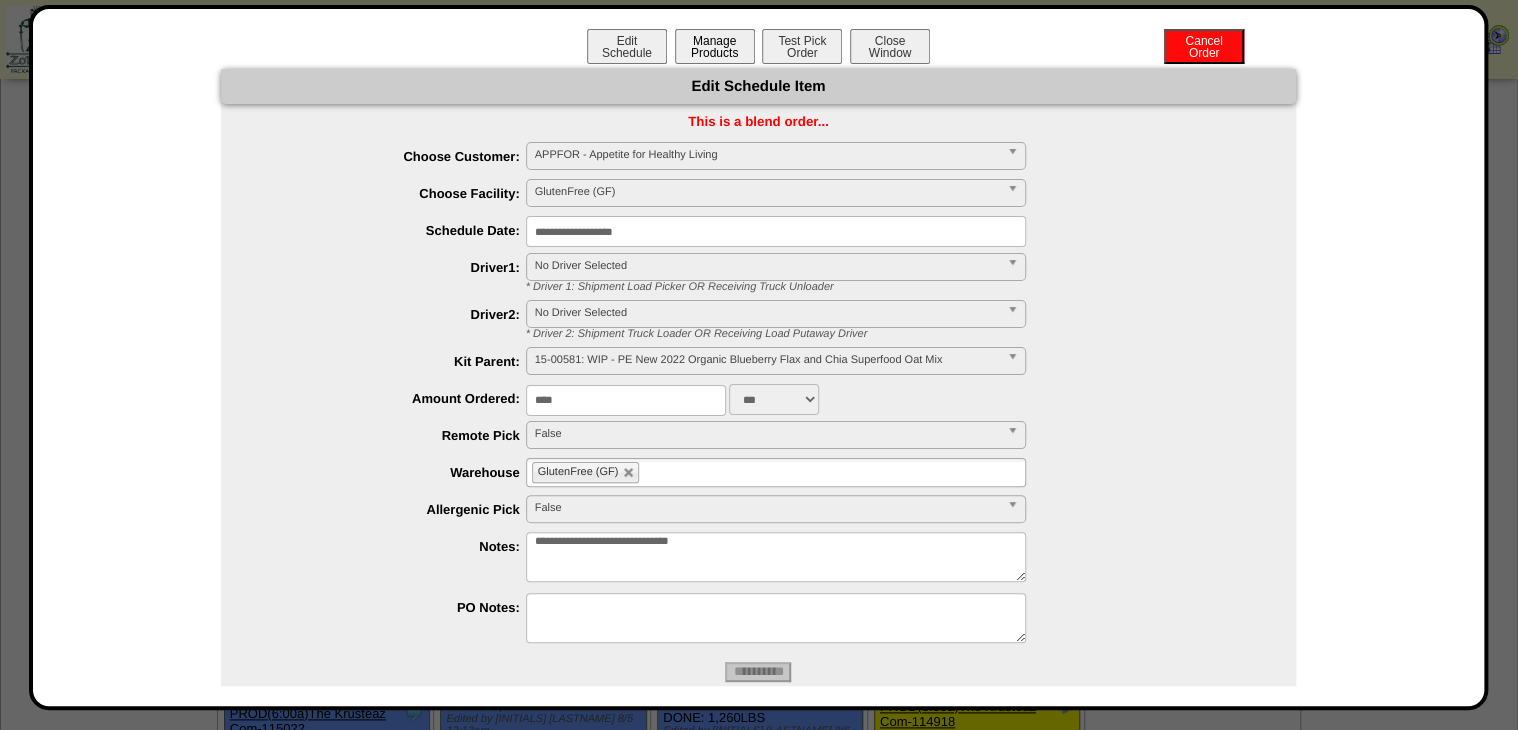 click on "Manage Products" at bounding box center (715, 46) 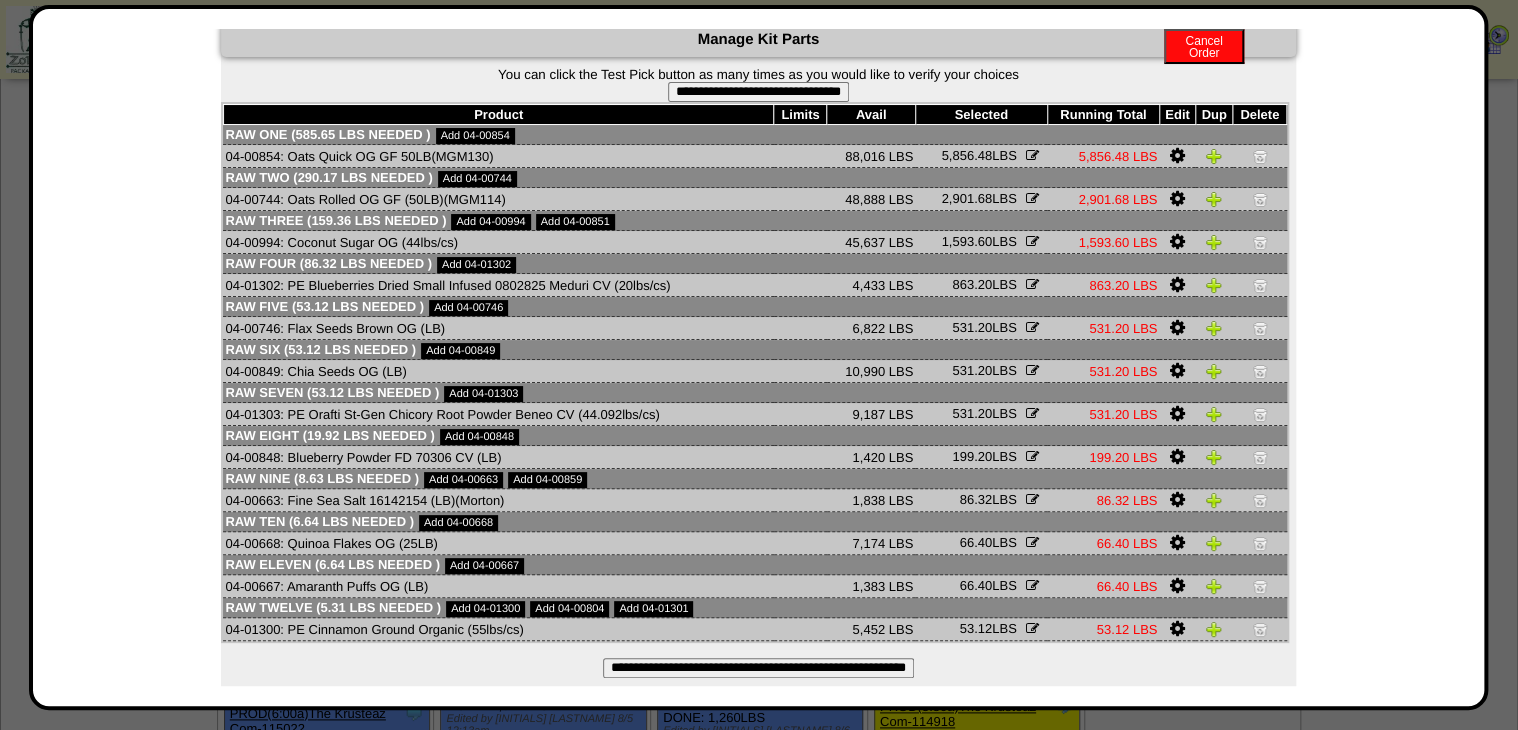 scroll, scrollTop: 70, scrollLeft: 0, axis: vertical 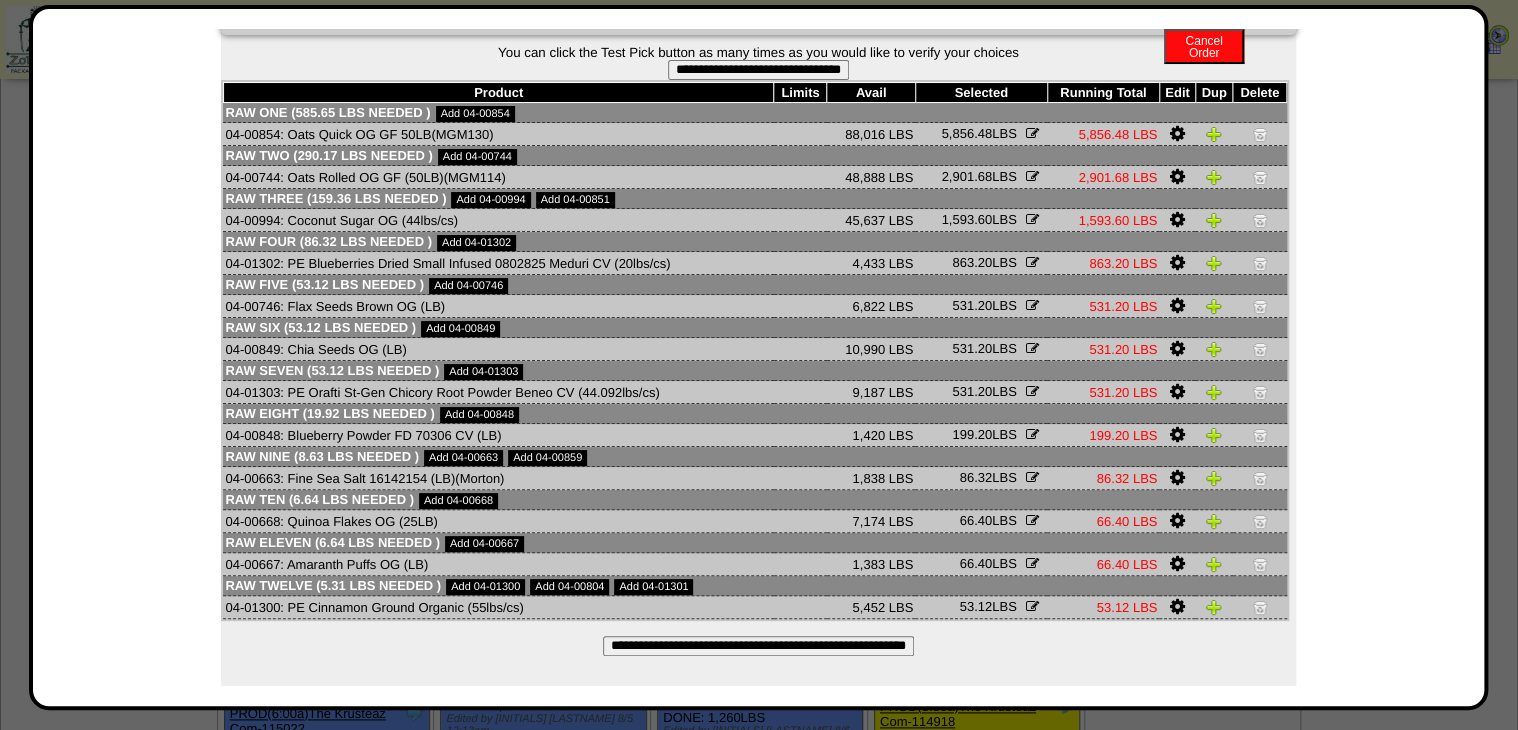 click on "**********" at bounding box center (758, 646) 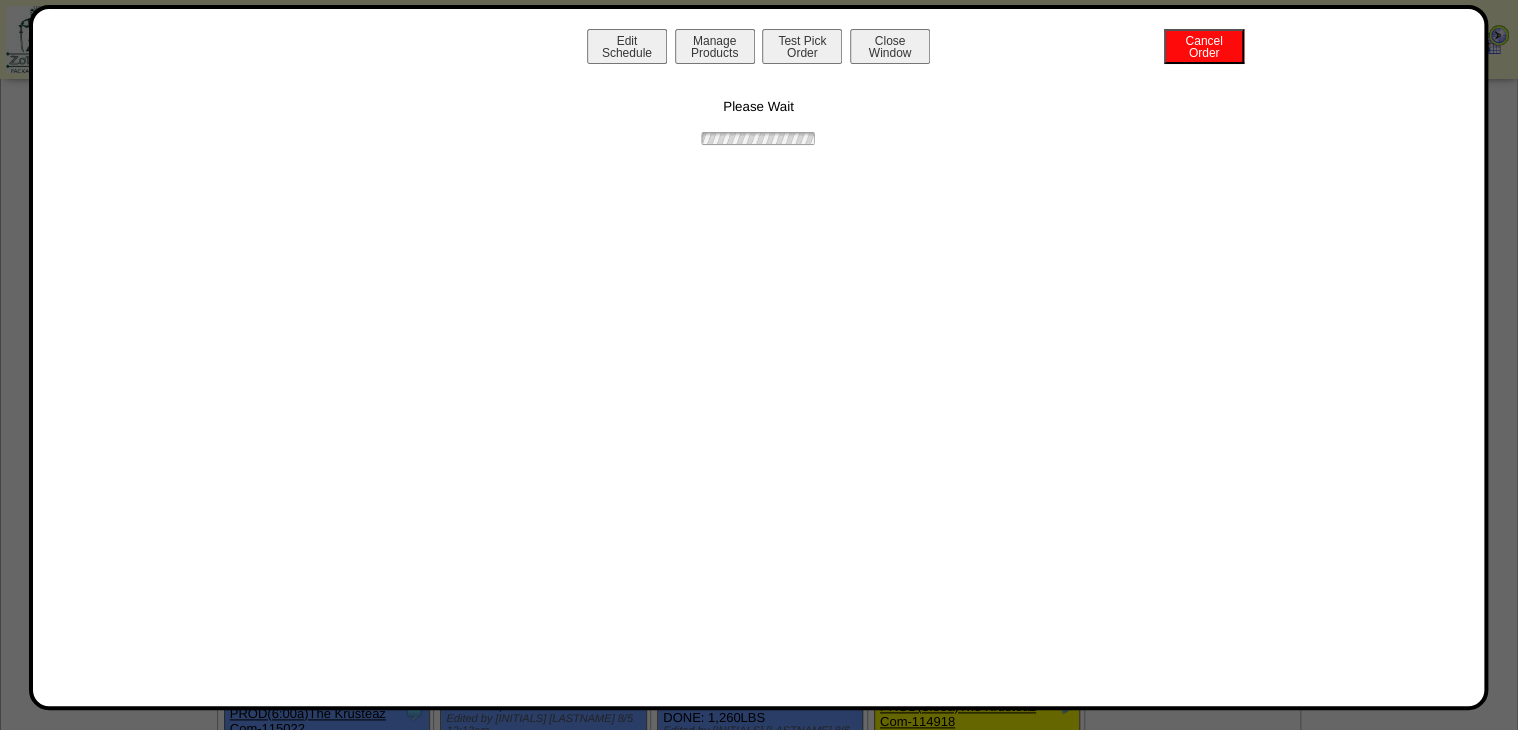 scroll, scrollTop: 0, scrollLeft: 0, axis: both 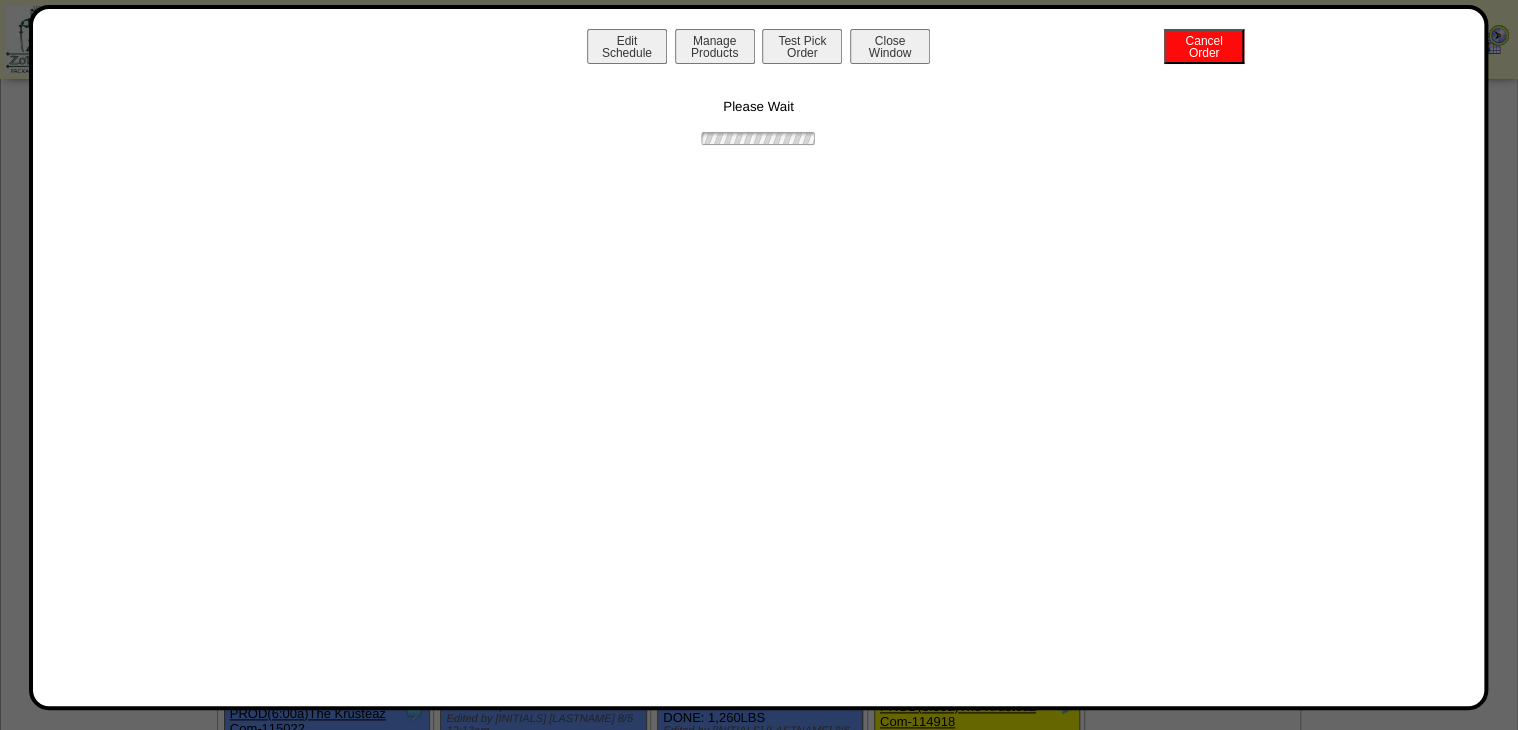 click at bounding box center (758, 138) 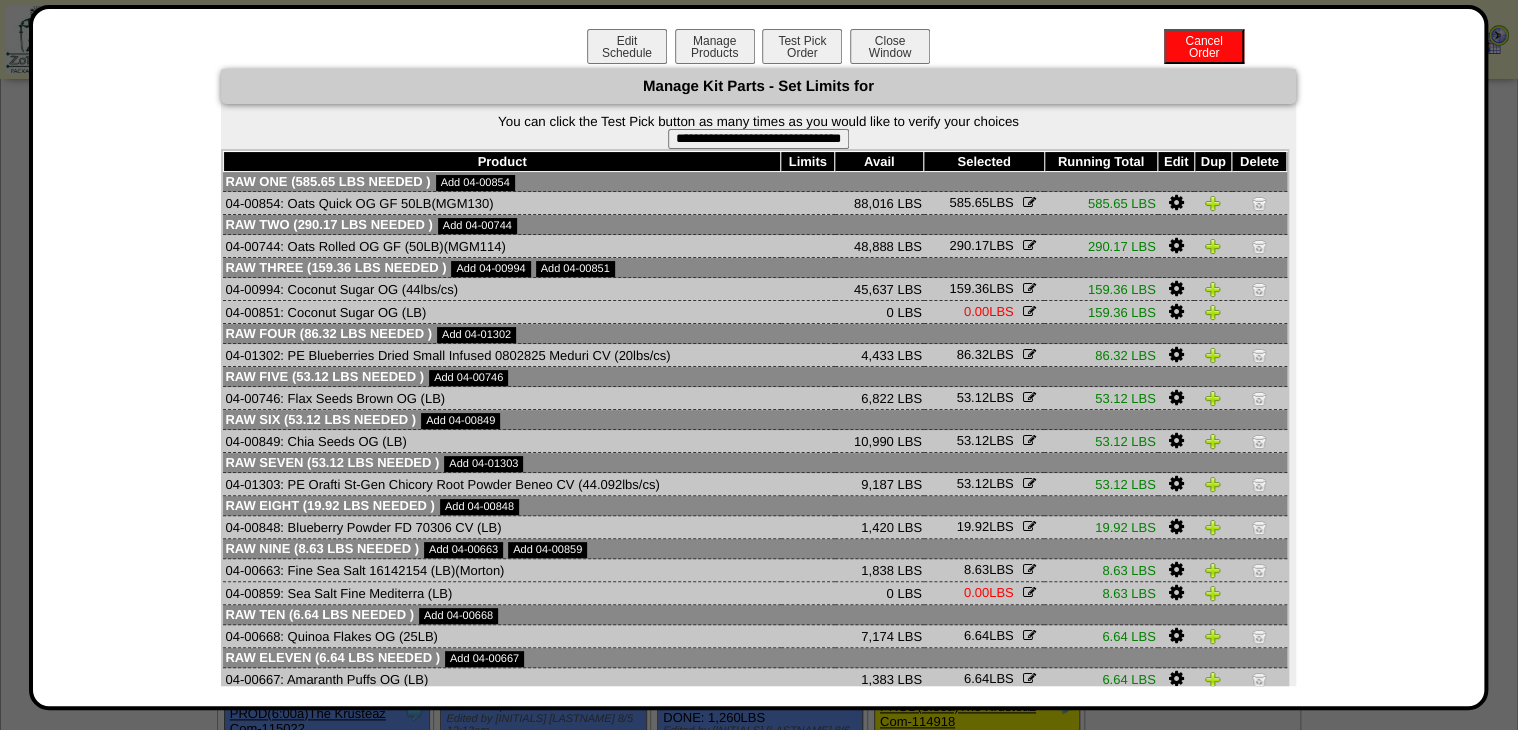 click on "**********" at bounding box center (758, 139) 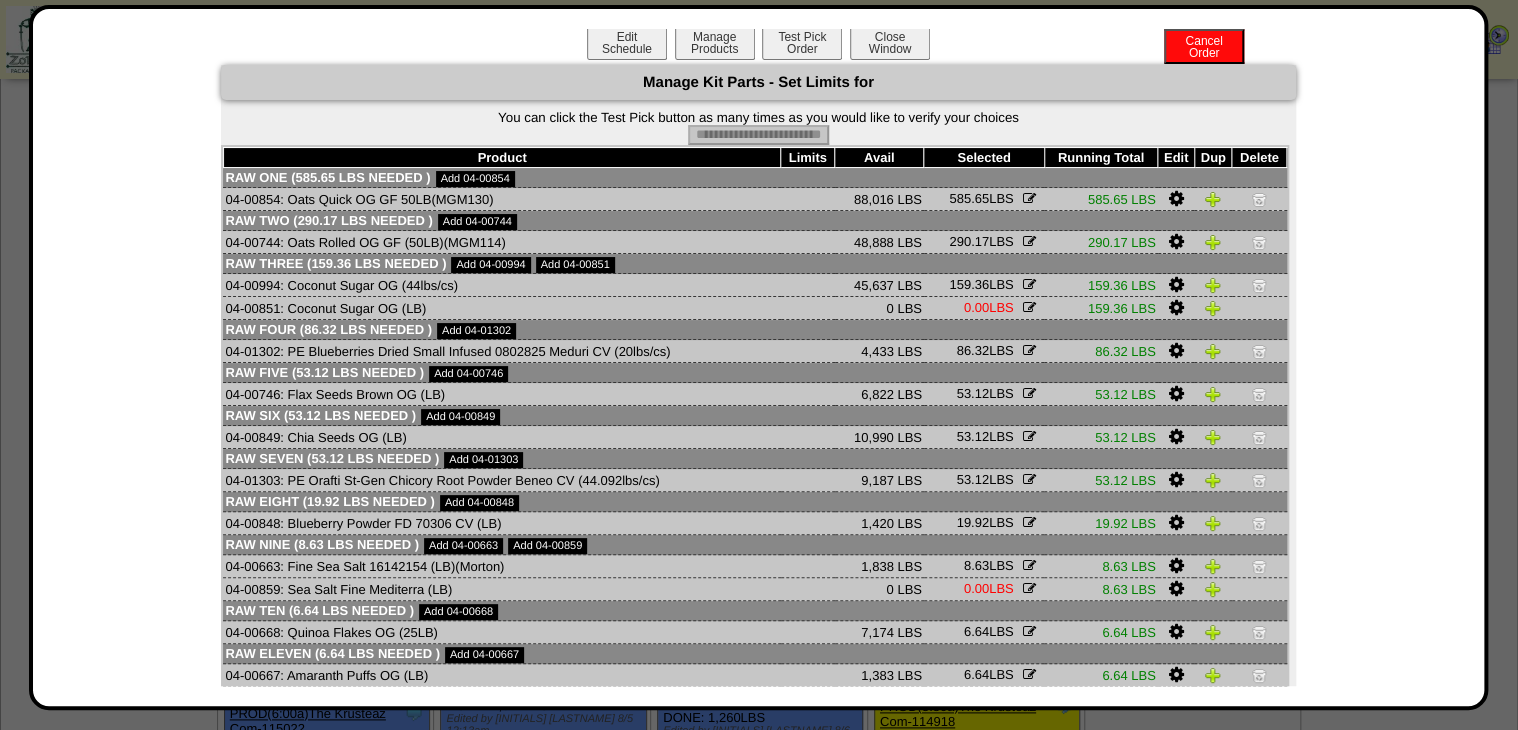 scroll, scrollTop: 0, scrollLeft: 0, axis: both 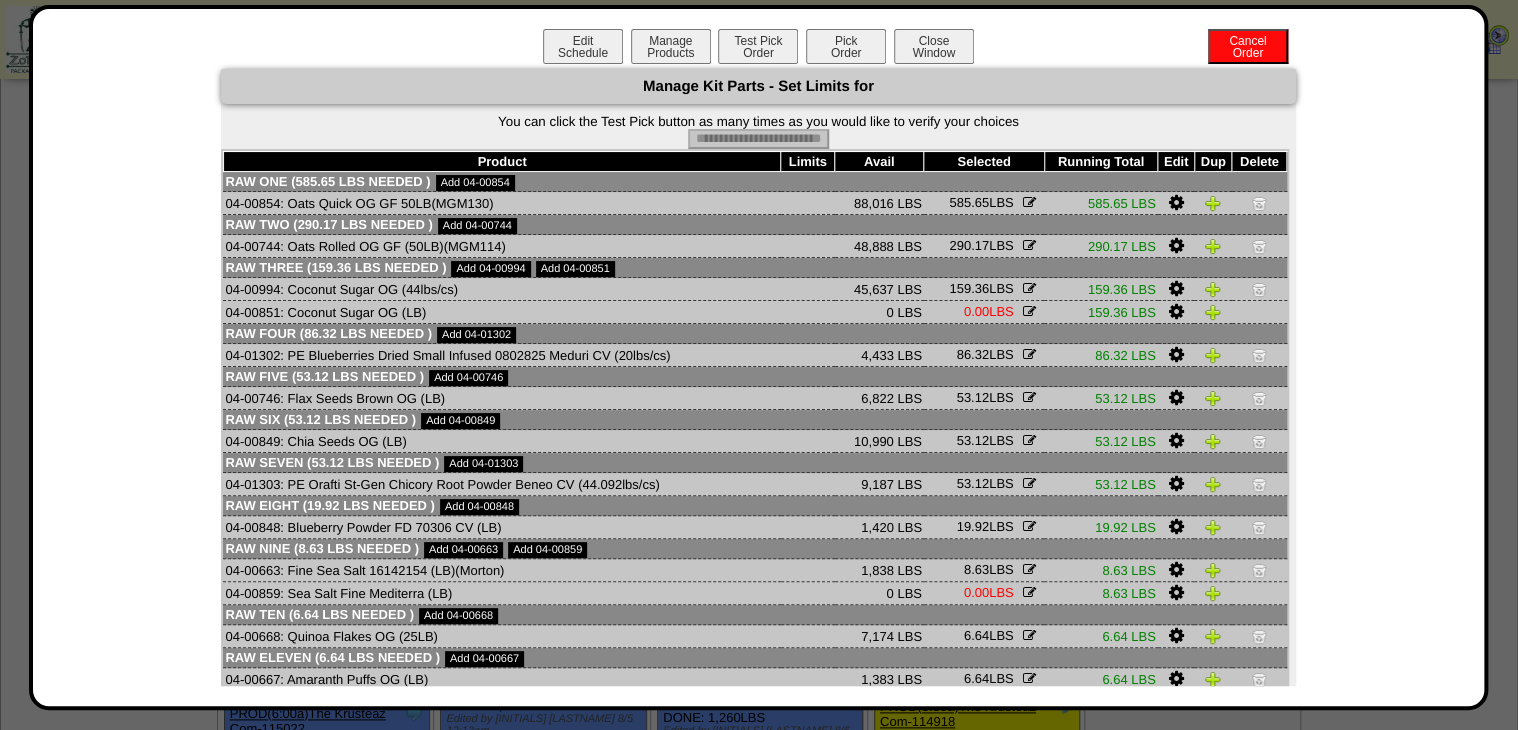 click on "Pick Order" at bounding box center [846, 46] 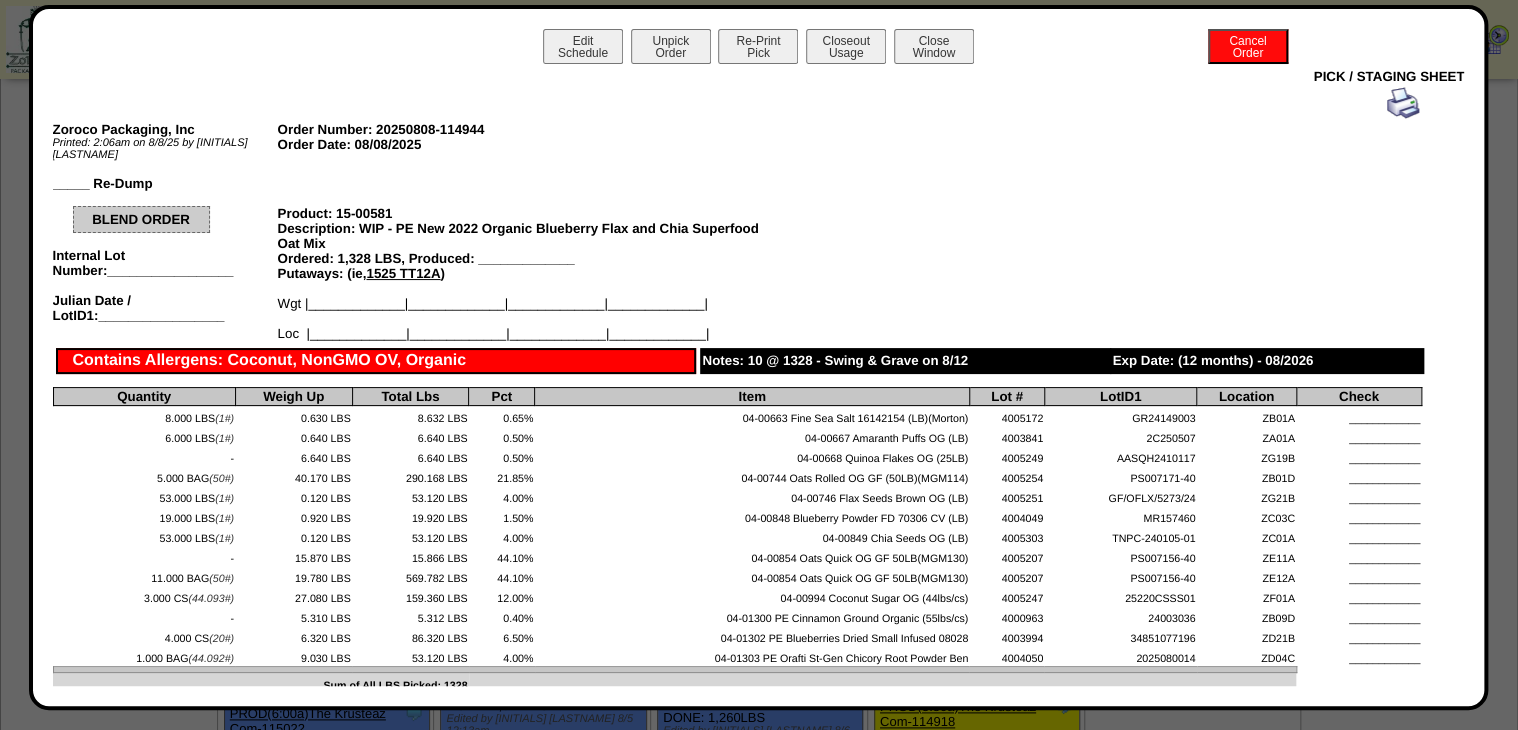 click at bounding box center [1403, 103] 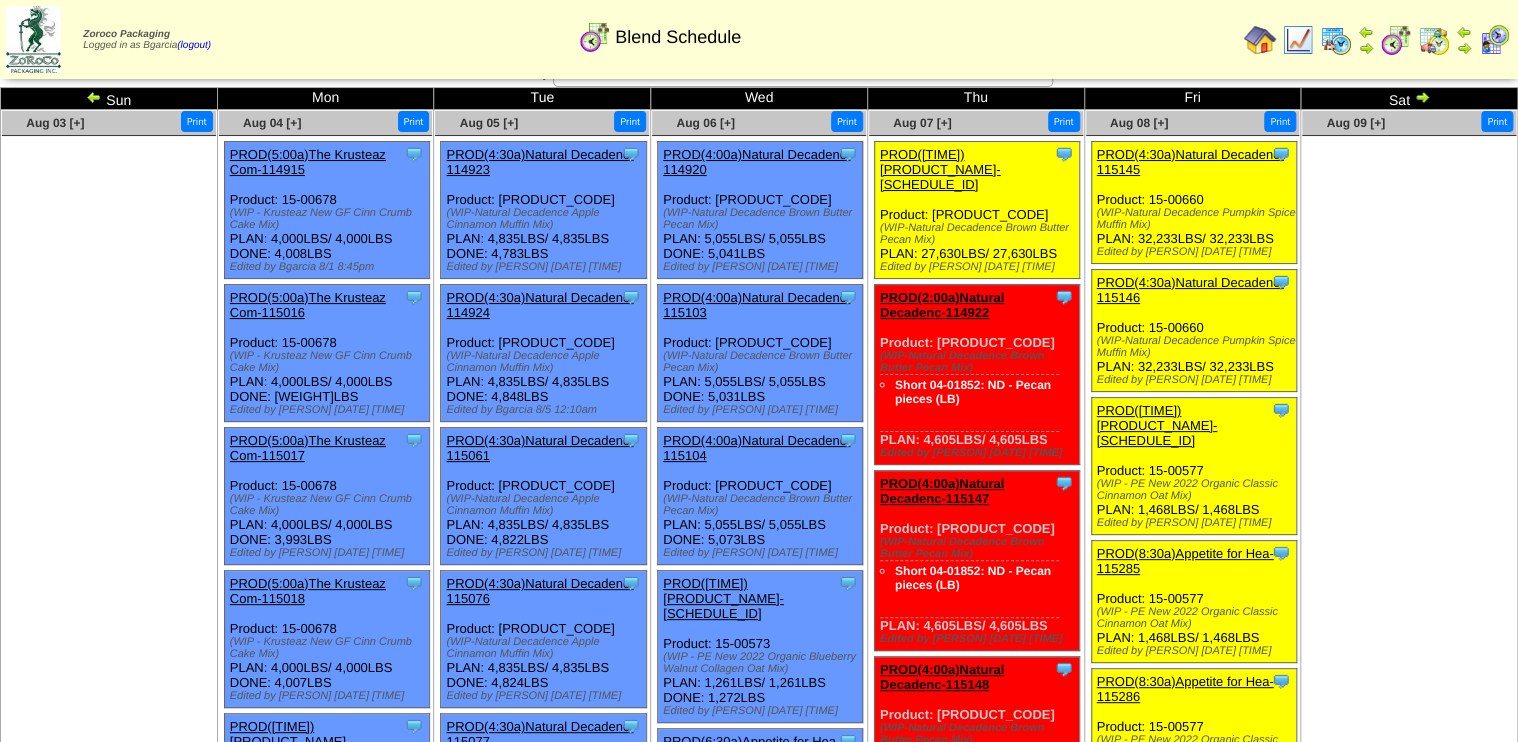scroll, scrollTop: 0, scrollLeft: 0, axis: both 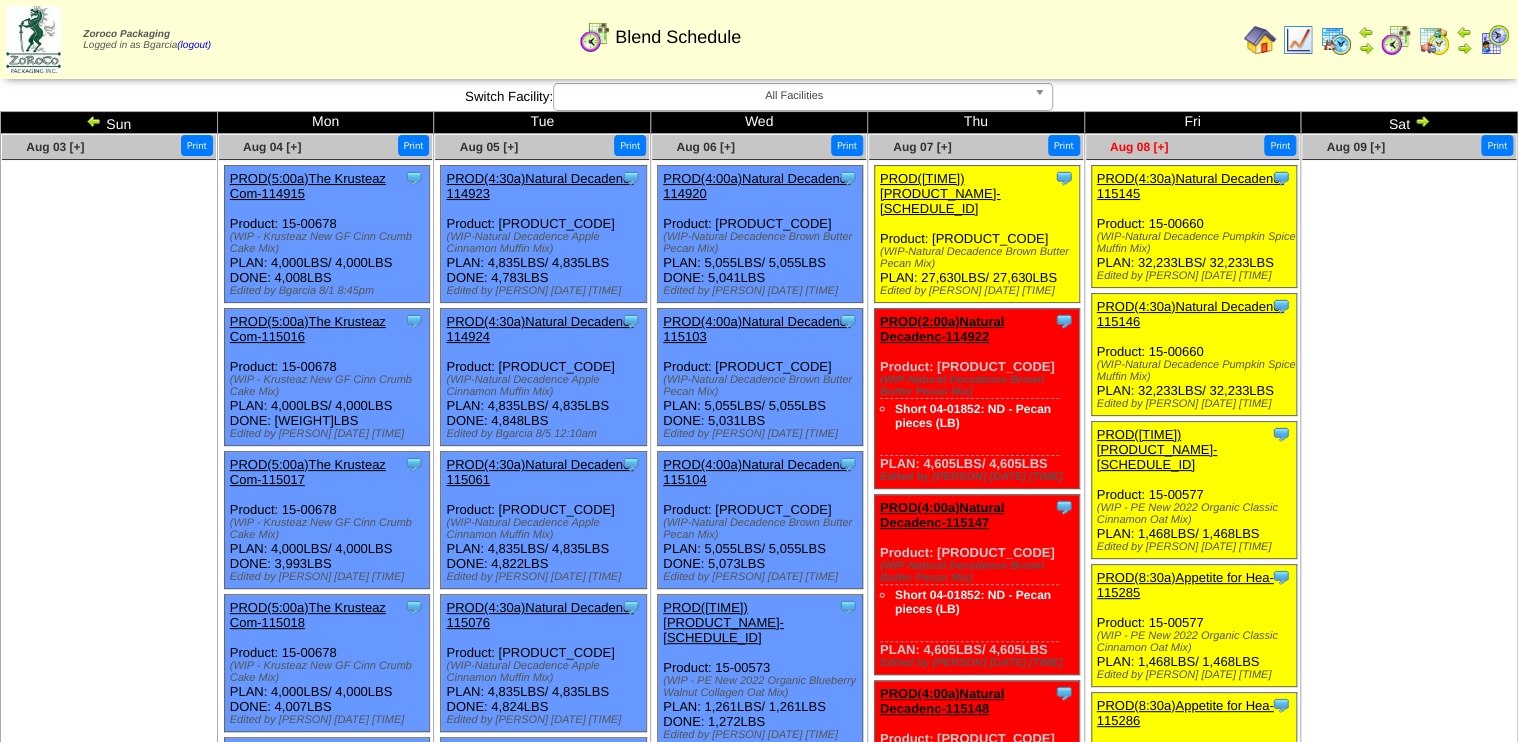 click on "Aug 08                        [+]" at bounding box center (1139, 147) 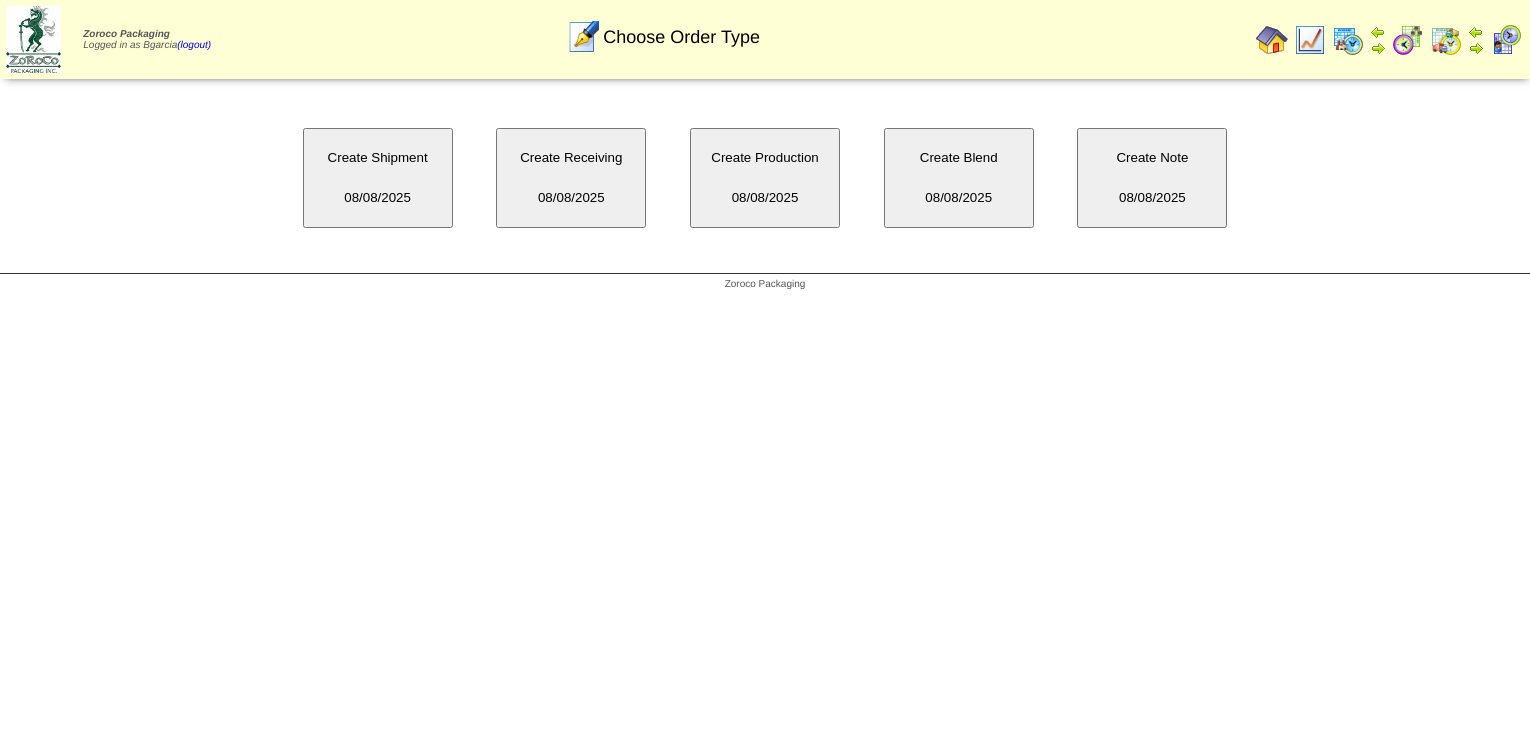 scroll, scrollTop: 0, scrollLeft: 0, axis: both 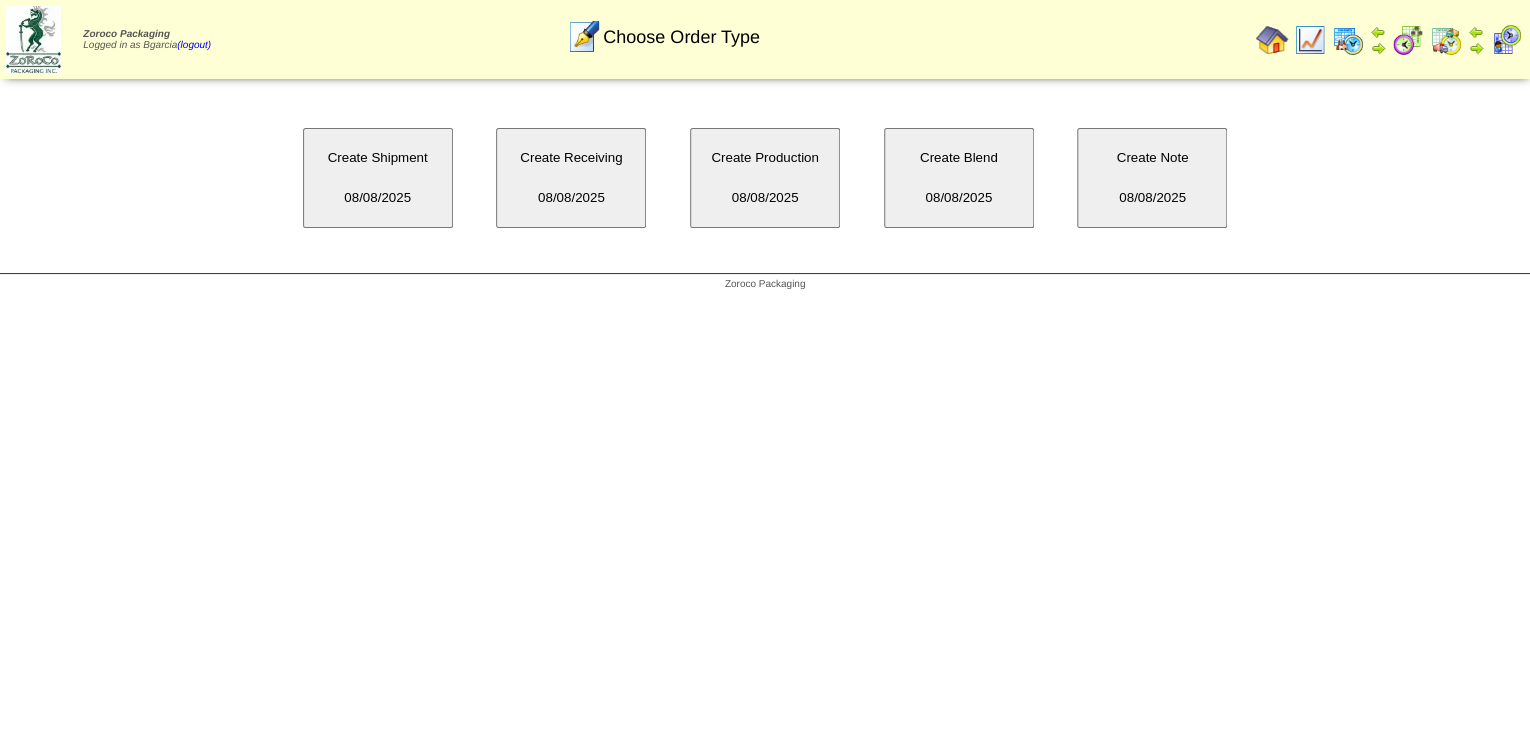 click on "Create Blend
[DATE]" at bounding box center [959, 178] 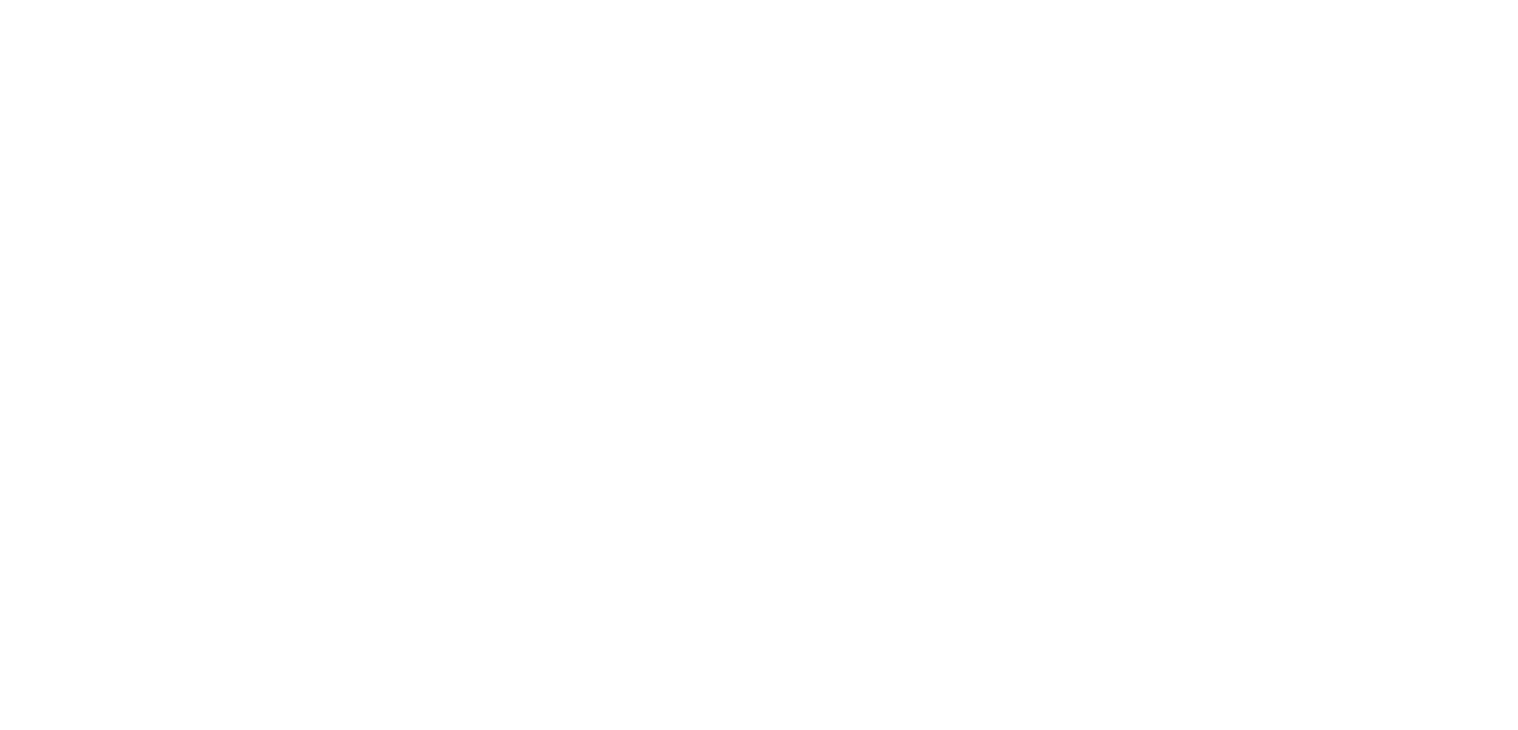 scroll, scrollTop: 0, scrollLeft: 0, axis: both 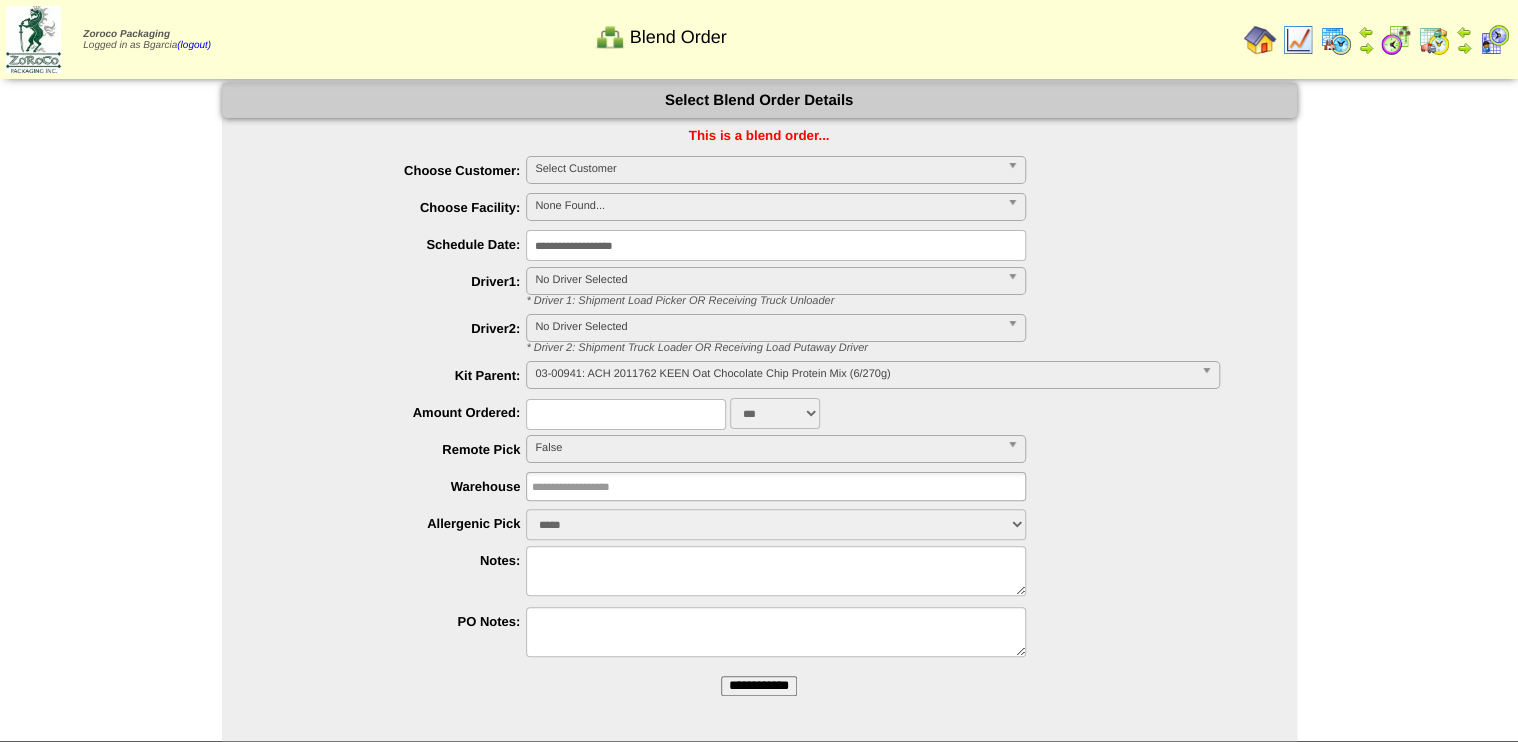 click on "**********" at bounding box center (776, 245) 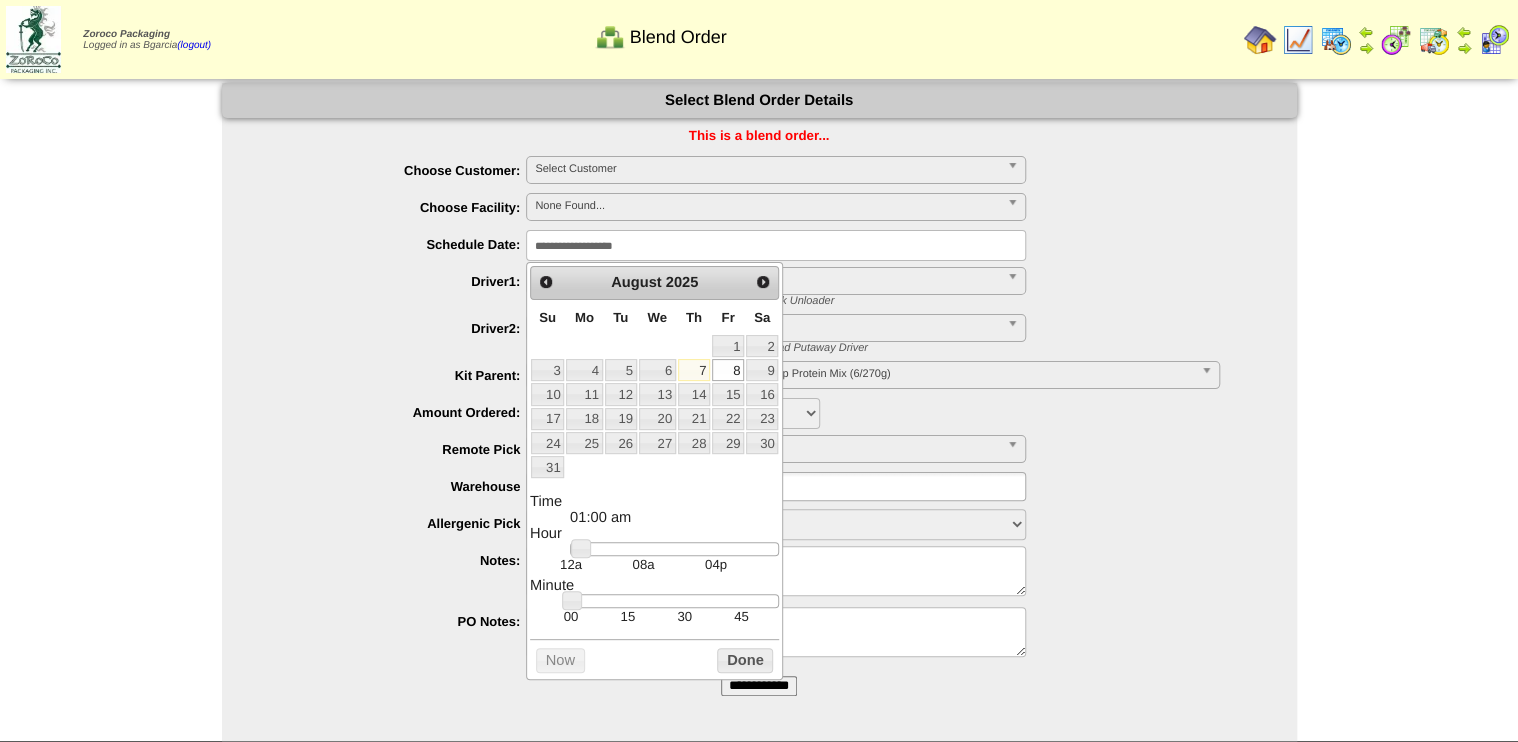 click at bounding box center [674, 601] 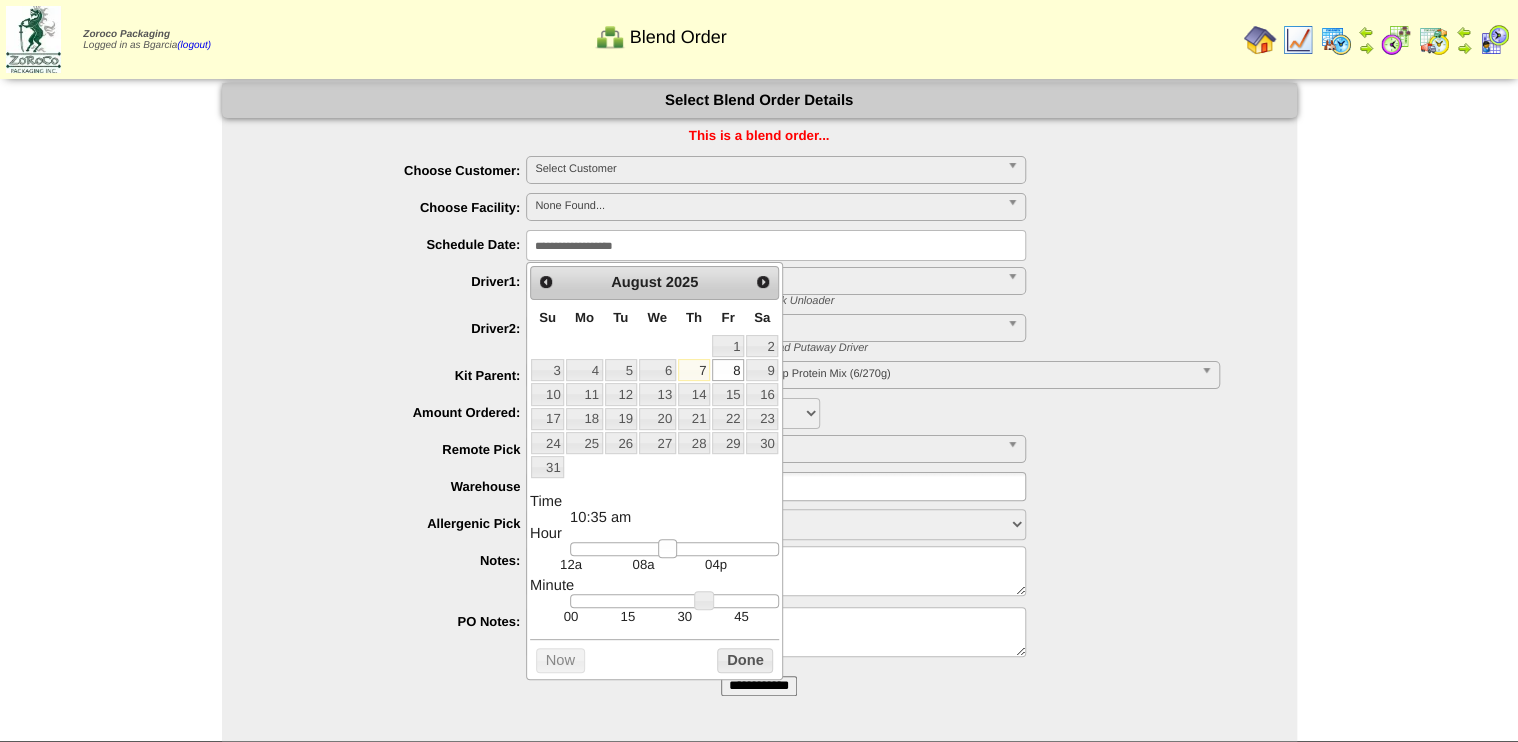 click at bounding box center [674, 549] 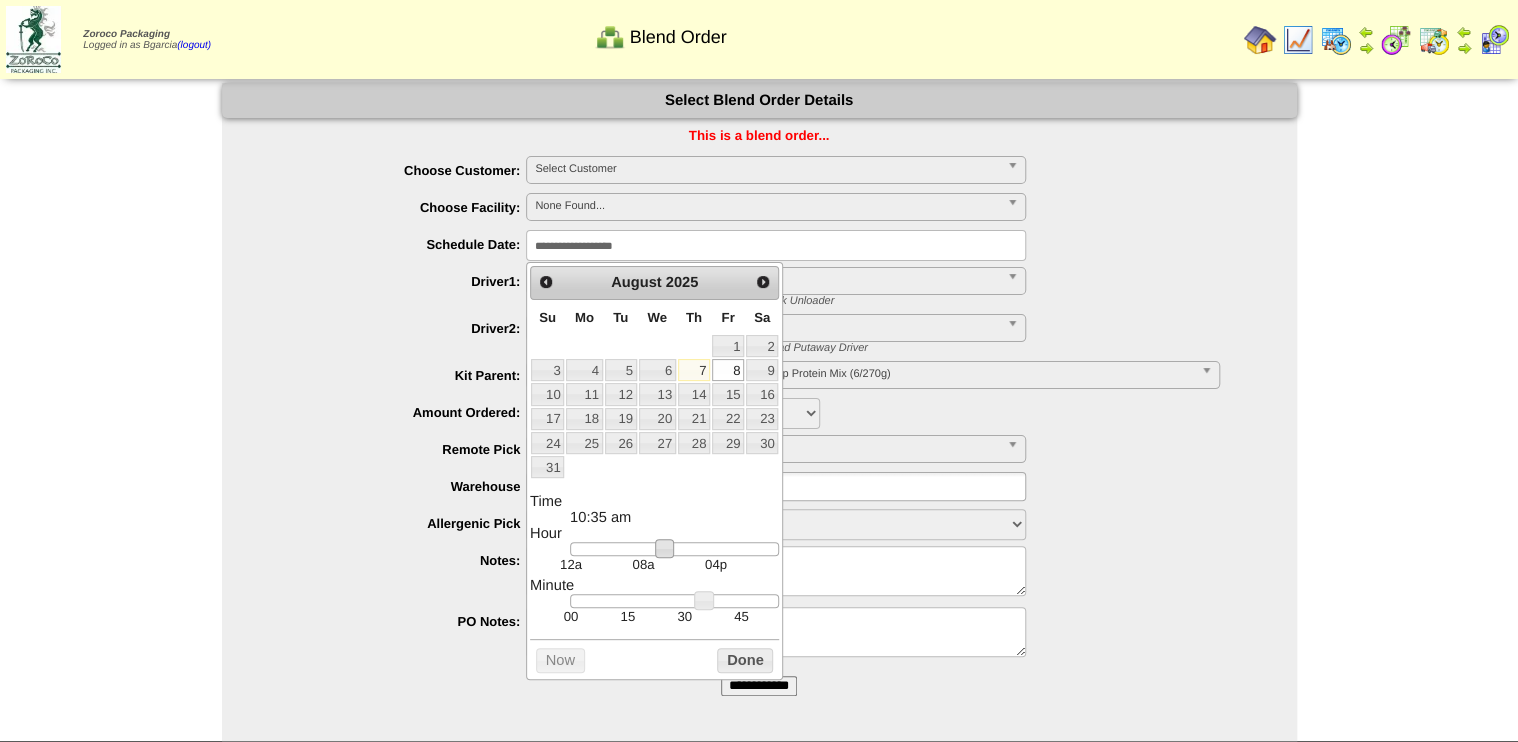 type on "**********" 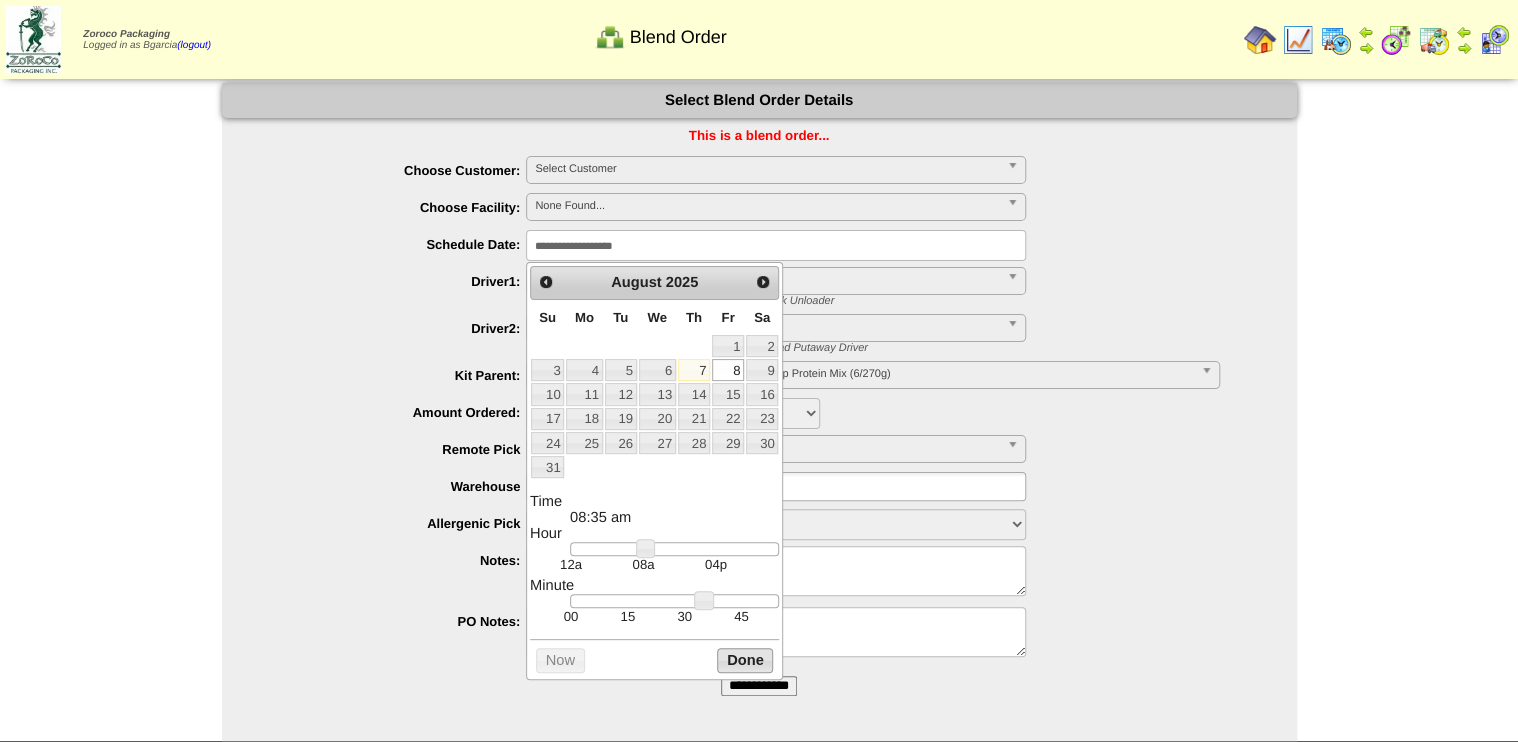 click on "Done" at bounding box center (745, 660) 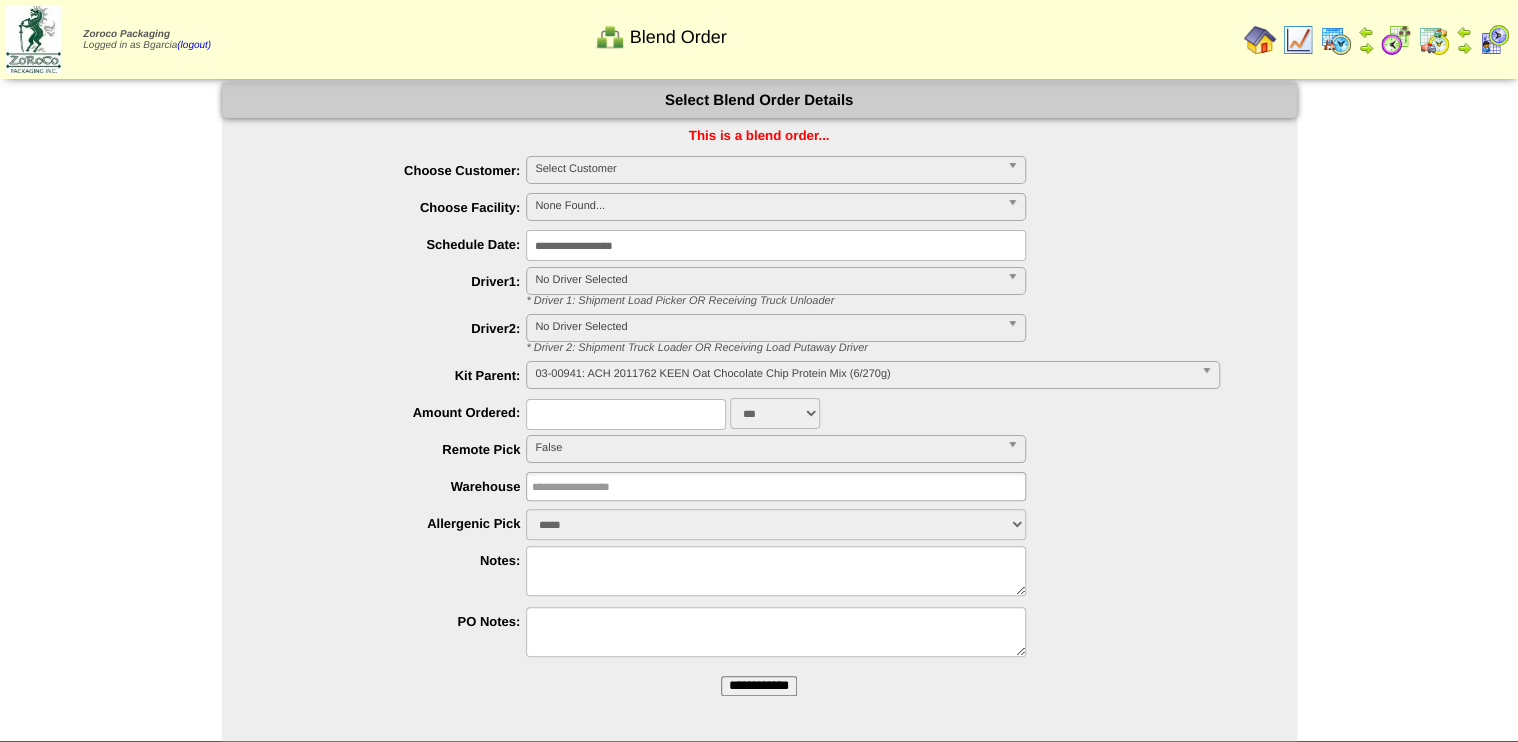 click at bounding box center (626, 414) 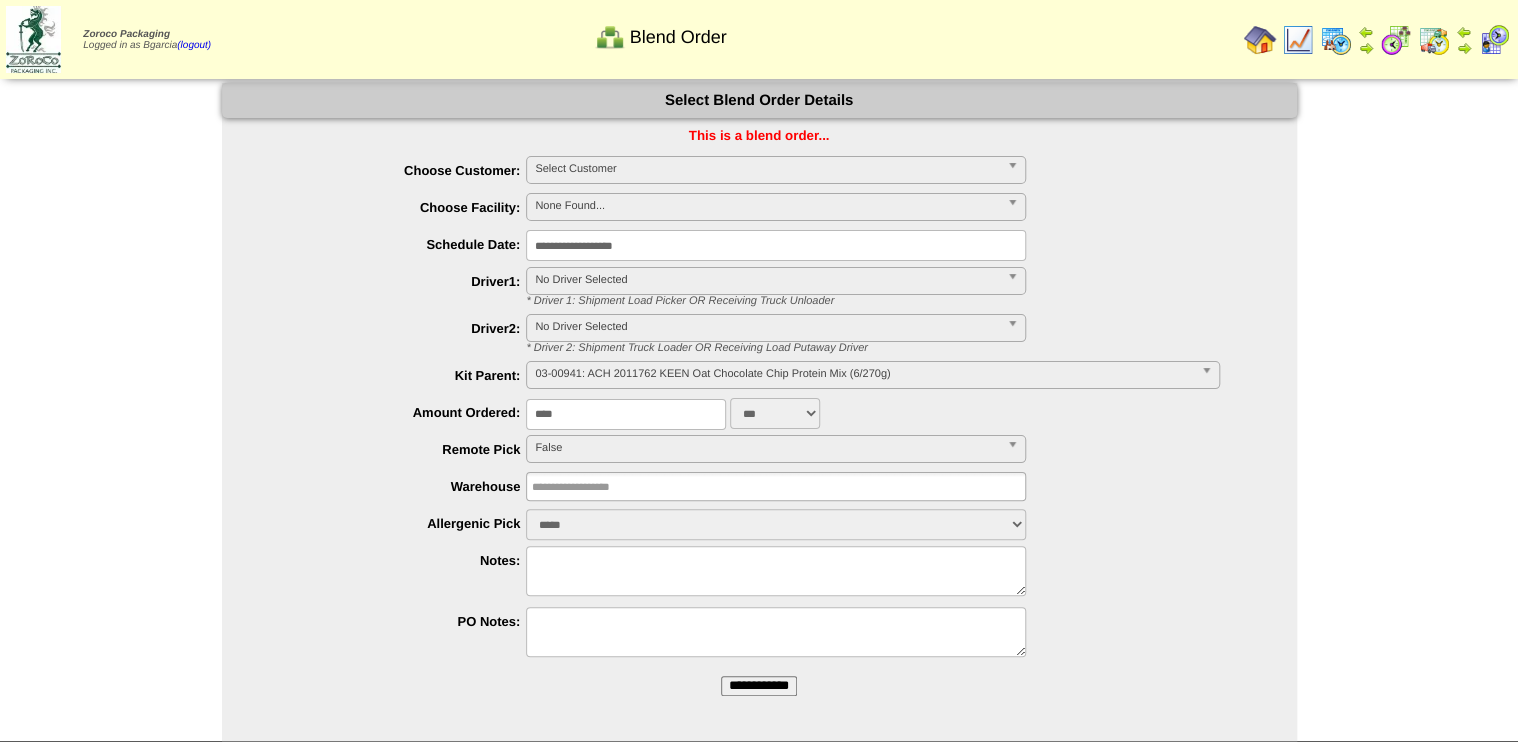 type on "****" 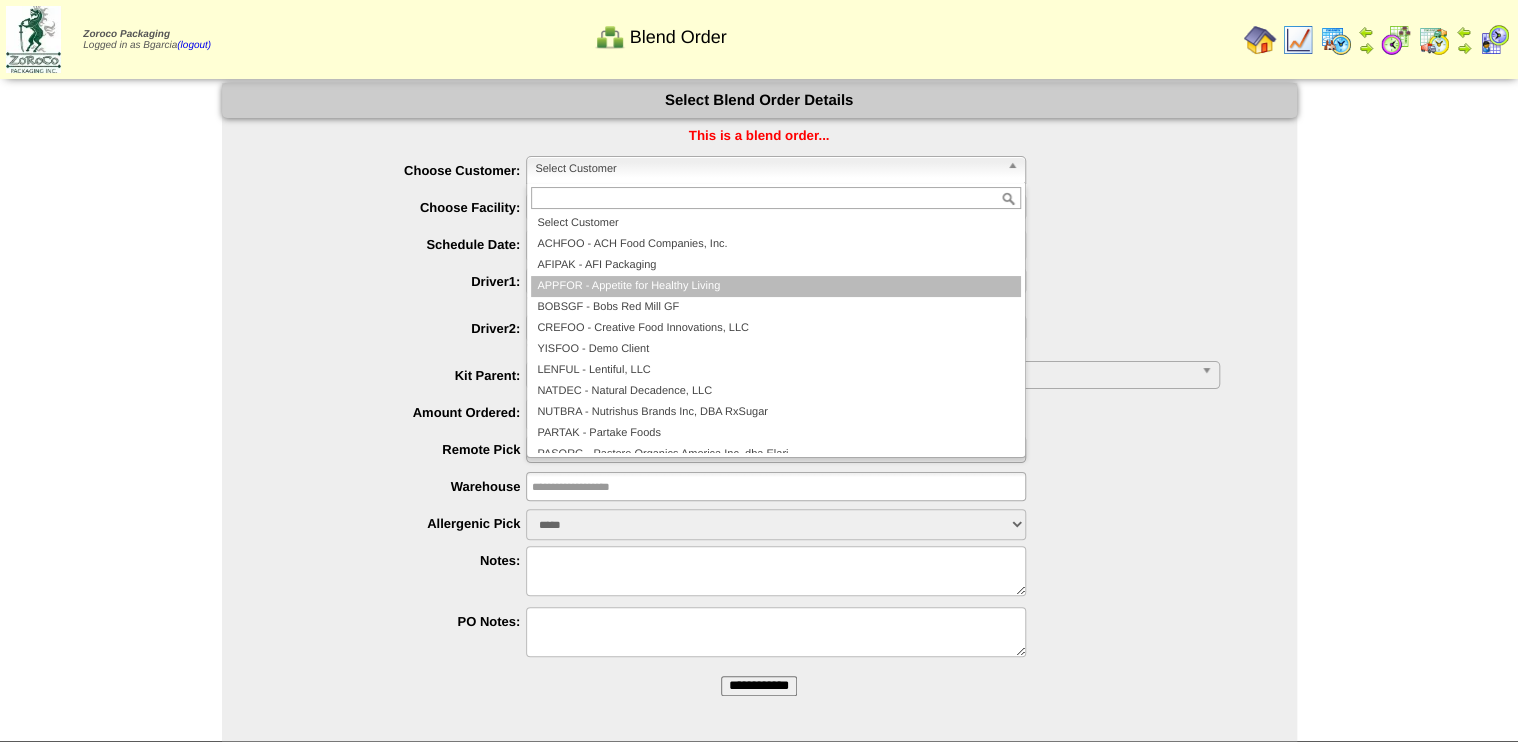 click on "APPFOR - Appetite for Healthy Living" at bounding box center [776, 286] 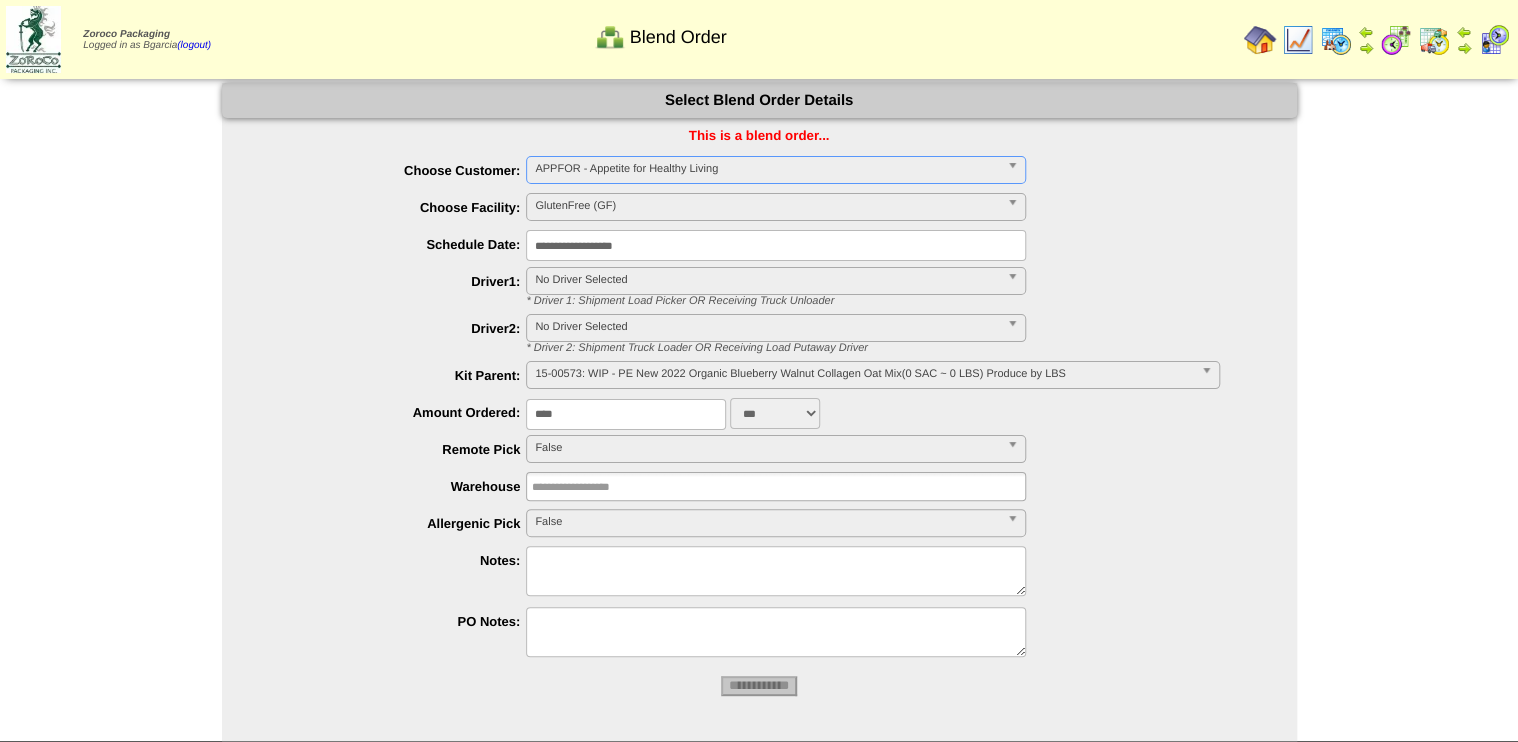 click on "15-00573: WIP - PE New 2022 Organic Blueberry Walnut Collagen Oat Mix(0 SAC ~ 0 LBS) Produce by LBS" at bounding box center [863, 374] 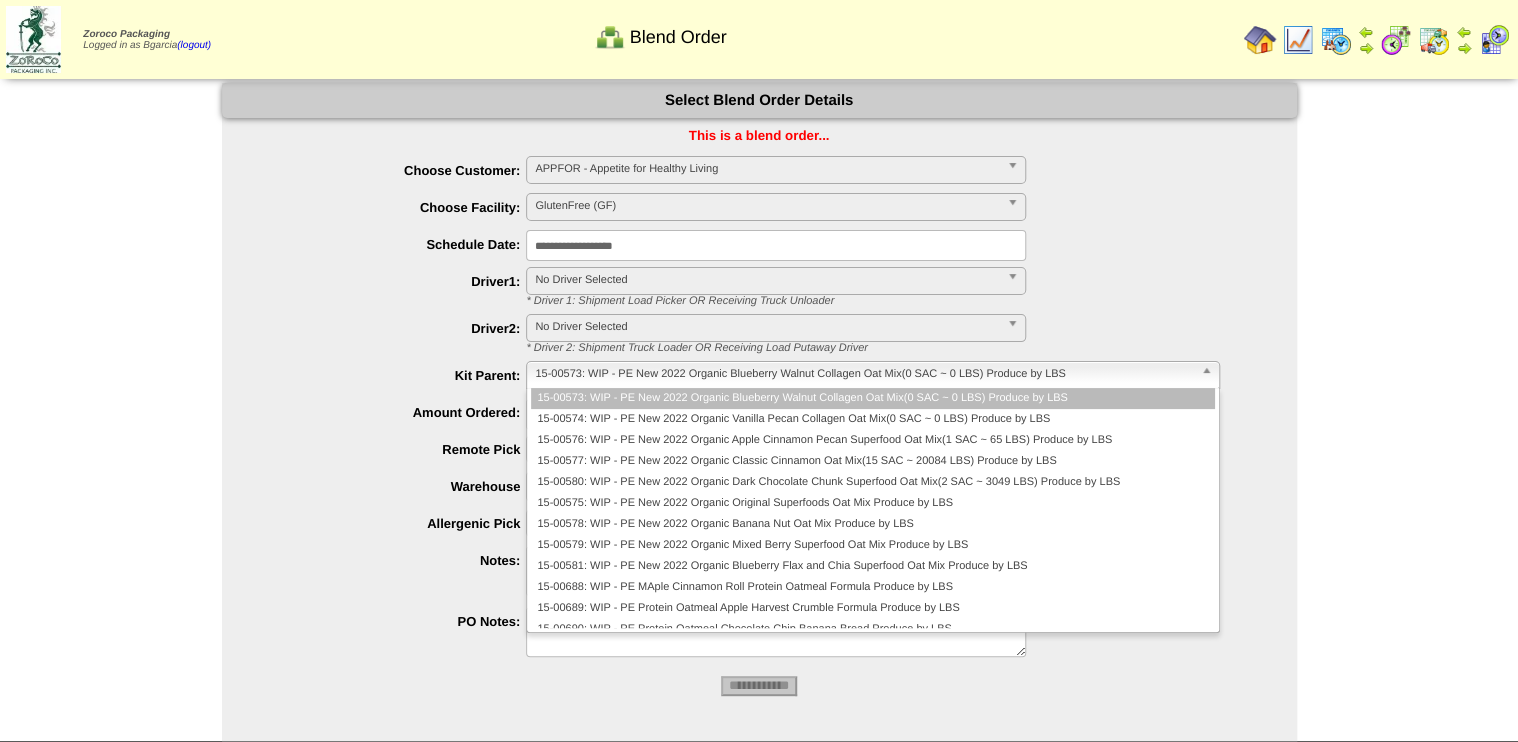 type 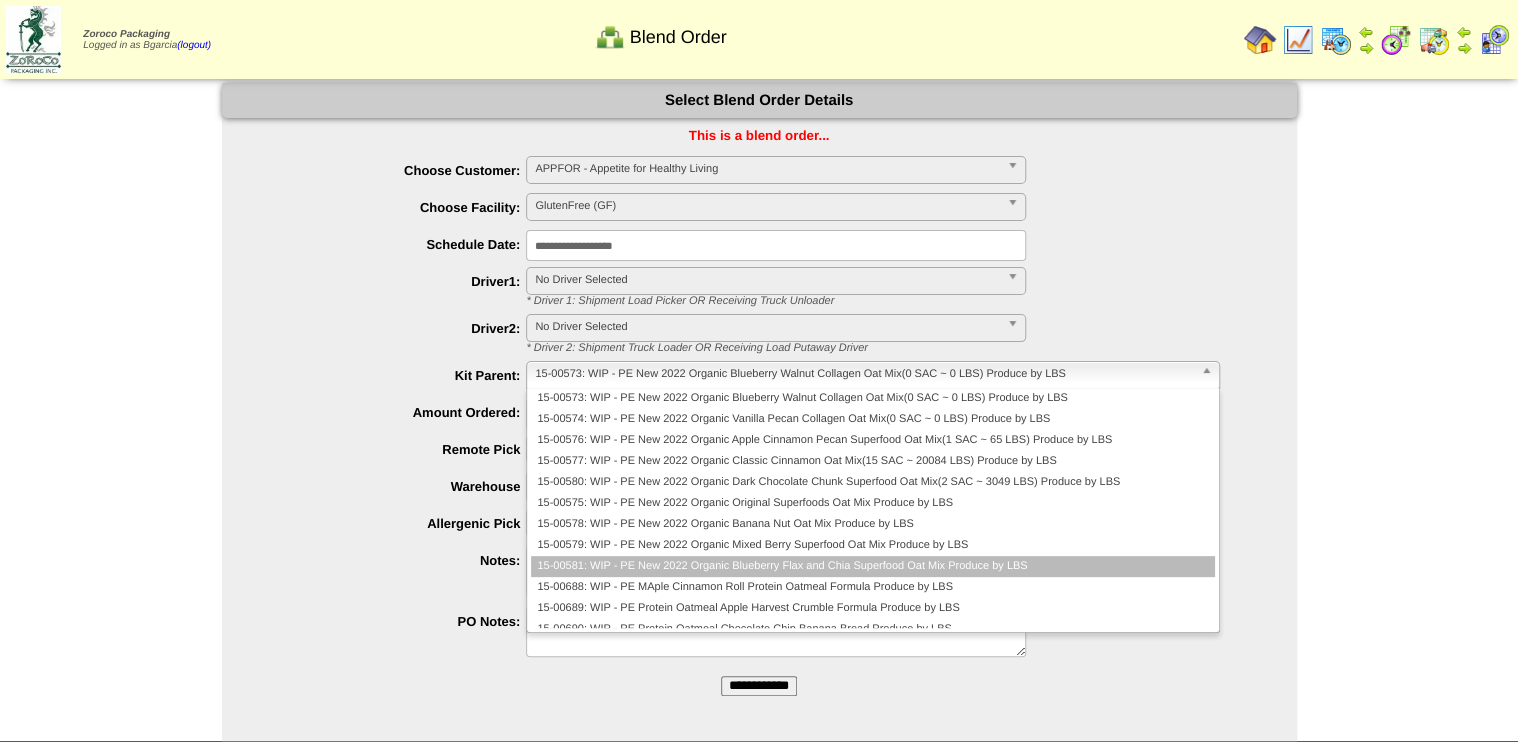 click on "15-00581: WIP - PE New 2022 Organic Blueberry Flax and Chia Superfood Oat Mix Produce by LBS" at bounding box center [872, 566] 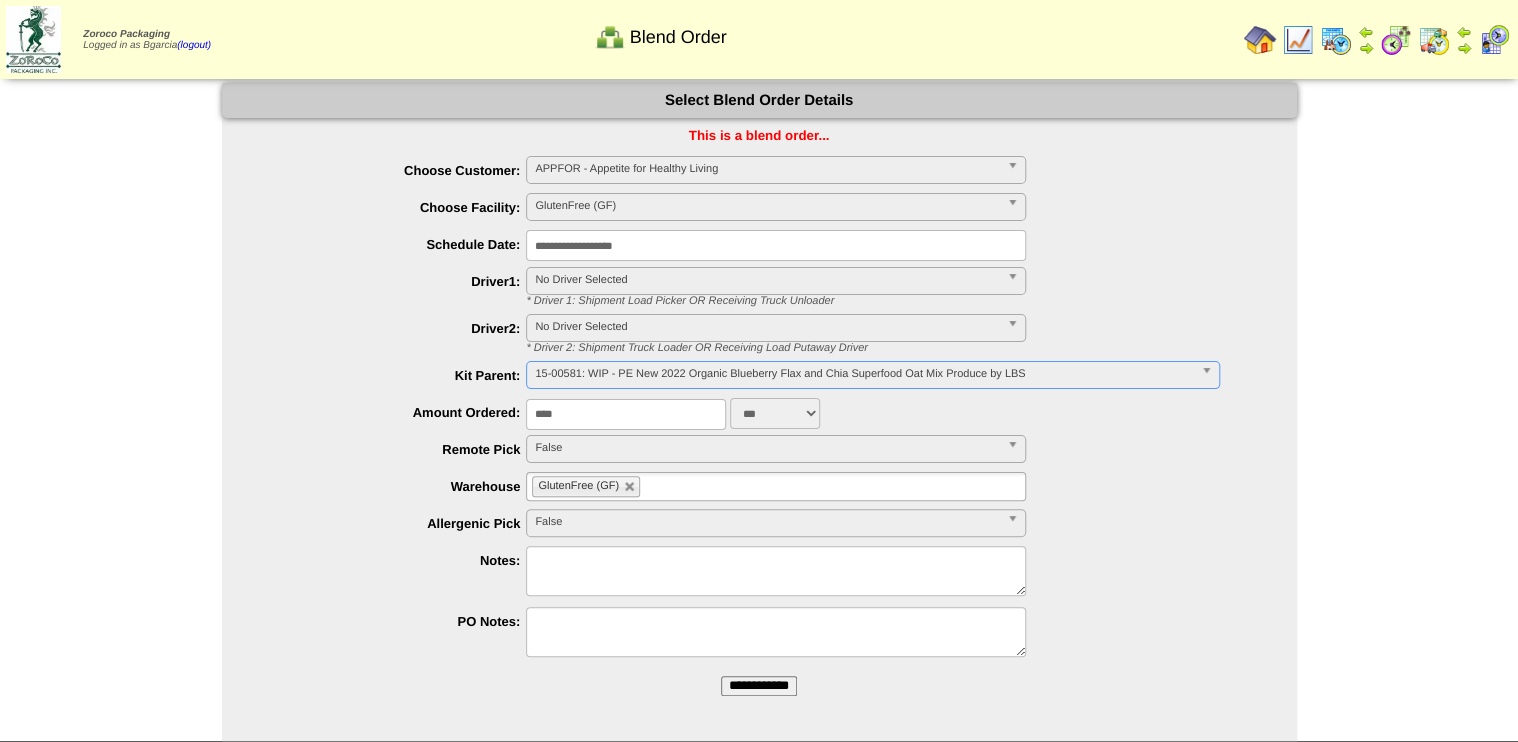 click on "**********" at bounding box center [759, 686] 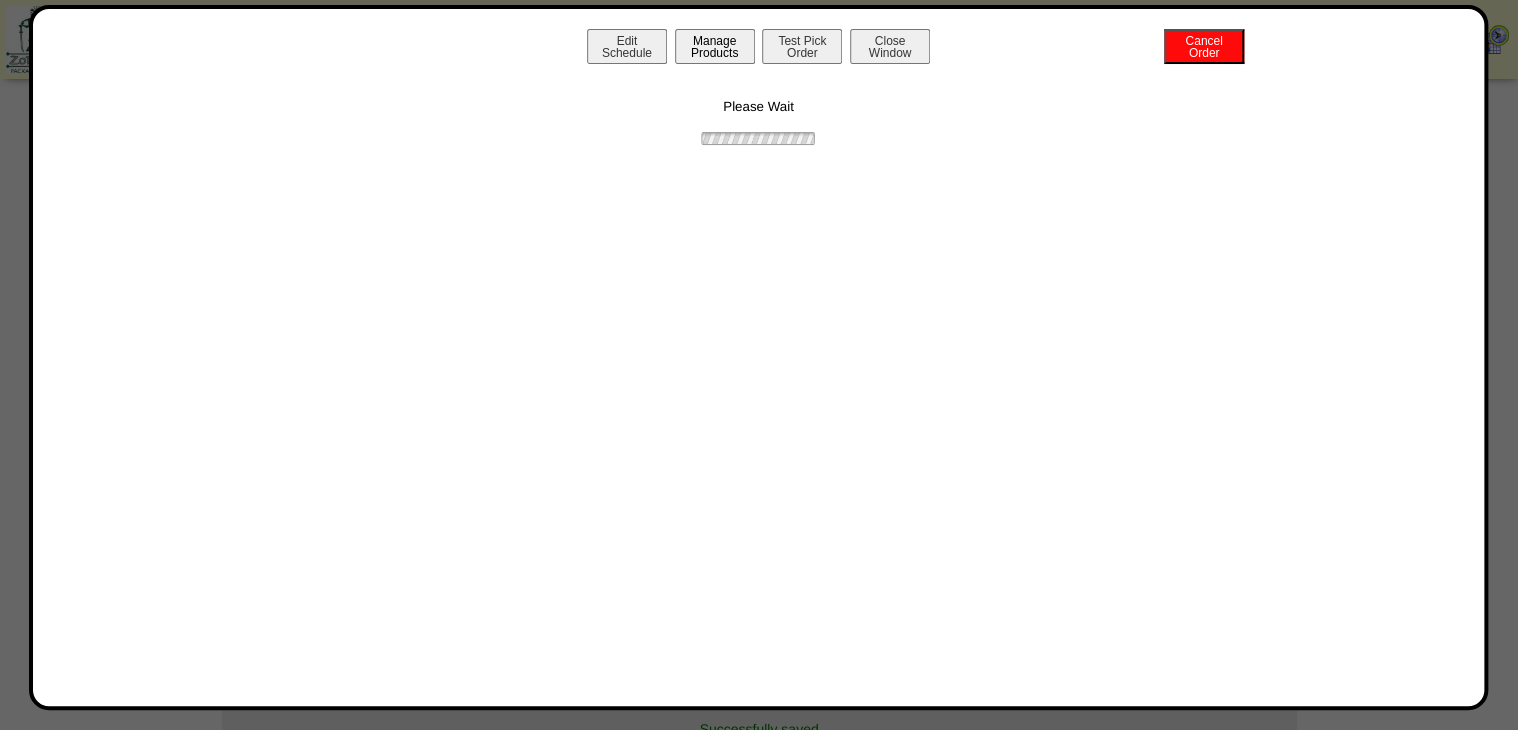 click on "Manage Products" at bounding box center (715, 46) 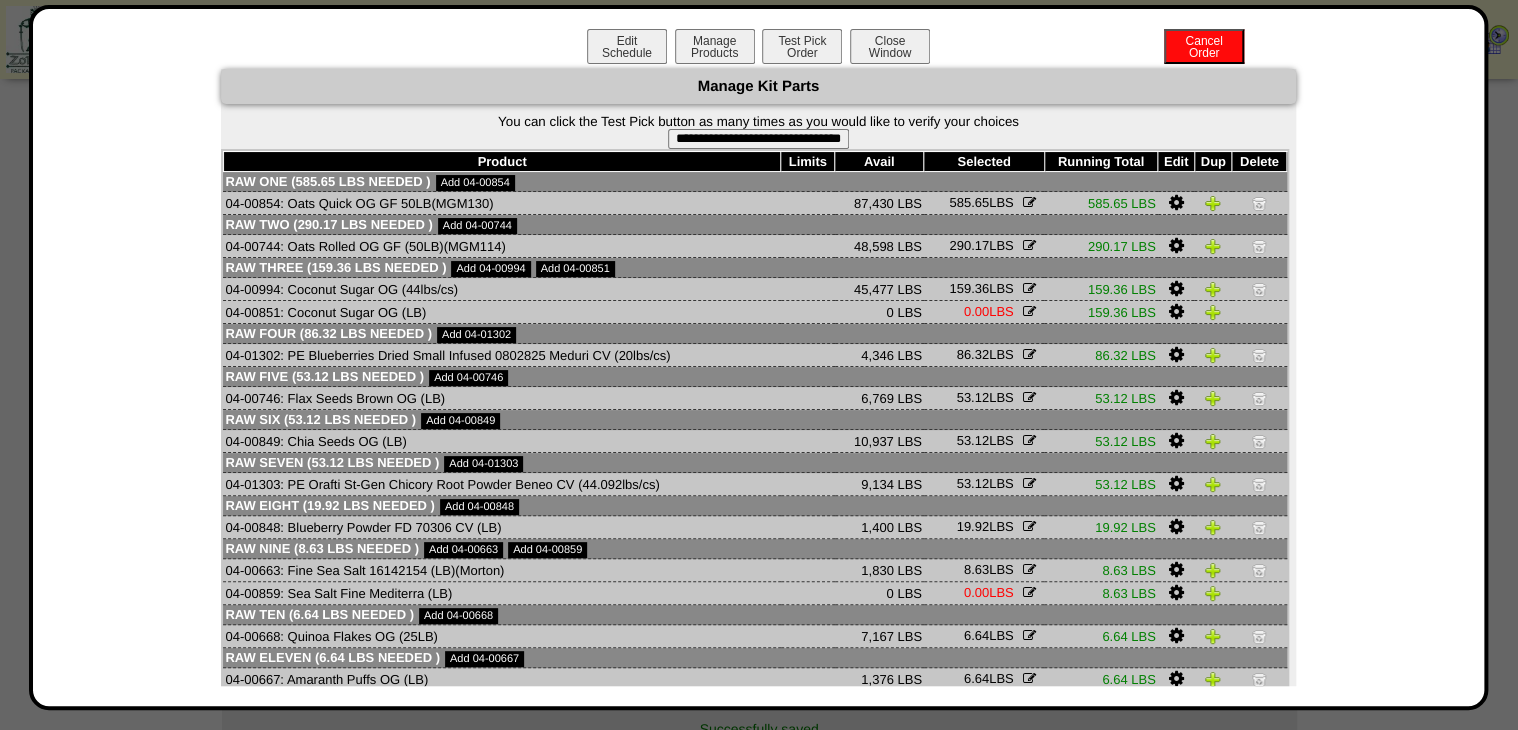 click on "**********" at bounding box center (758, 139) 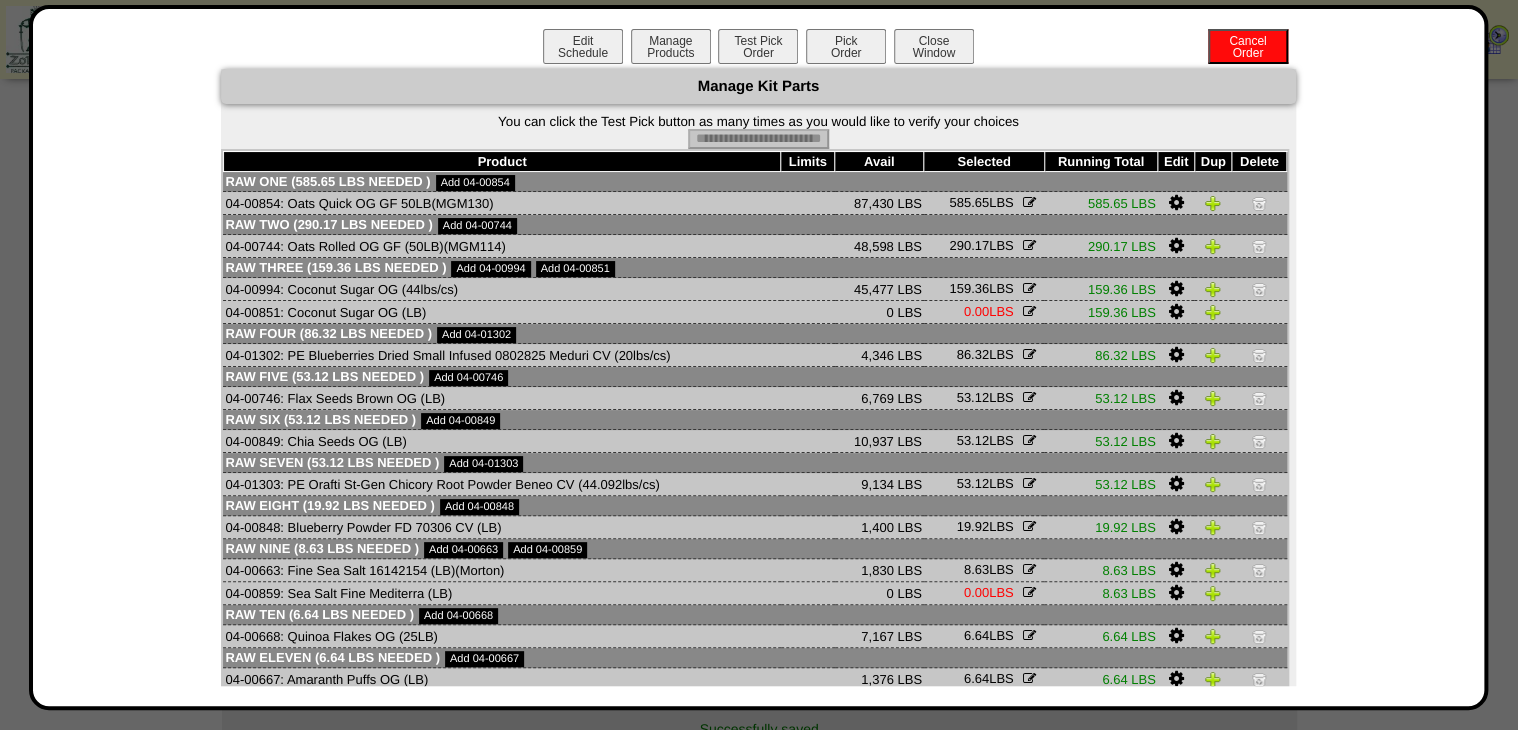 click on "Pick Order" at bounding box center (846, 46) 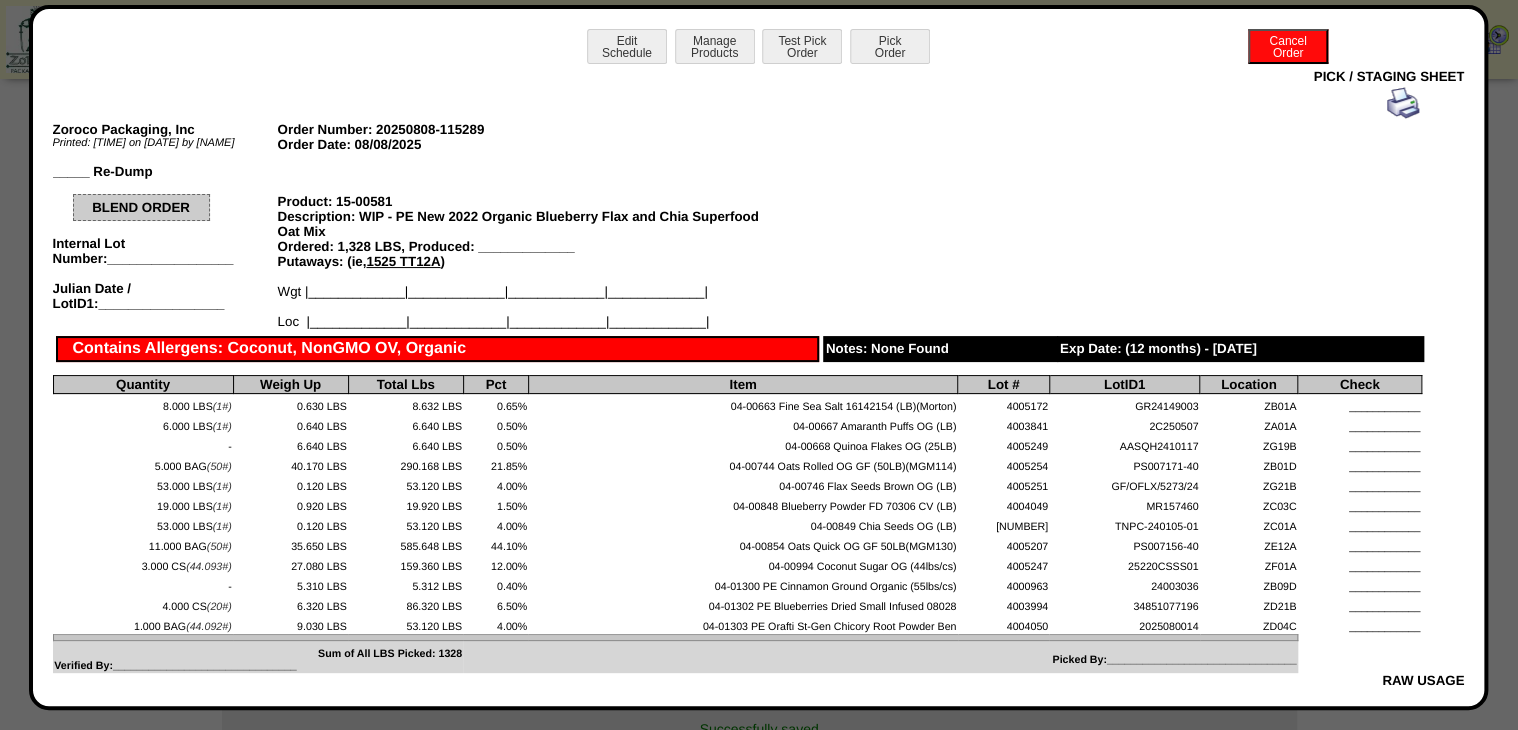click at bounding box center (1403, 103) 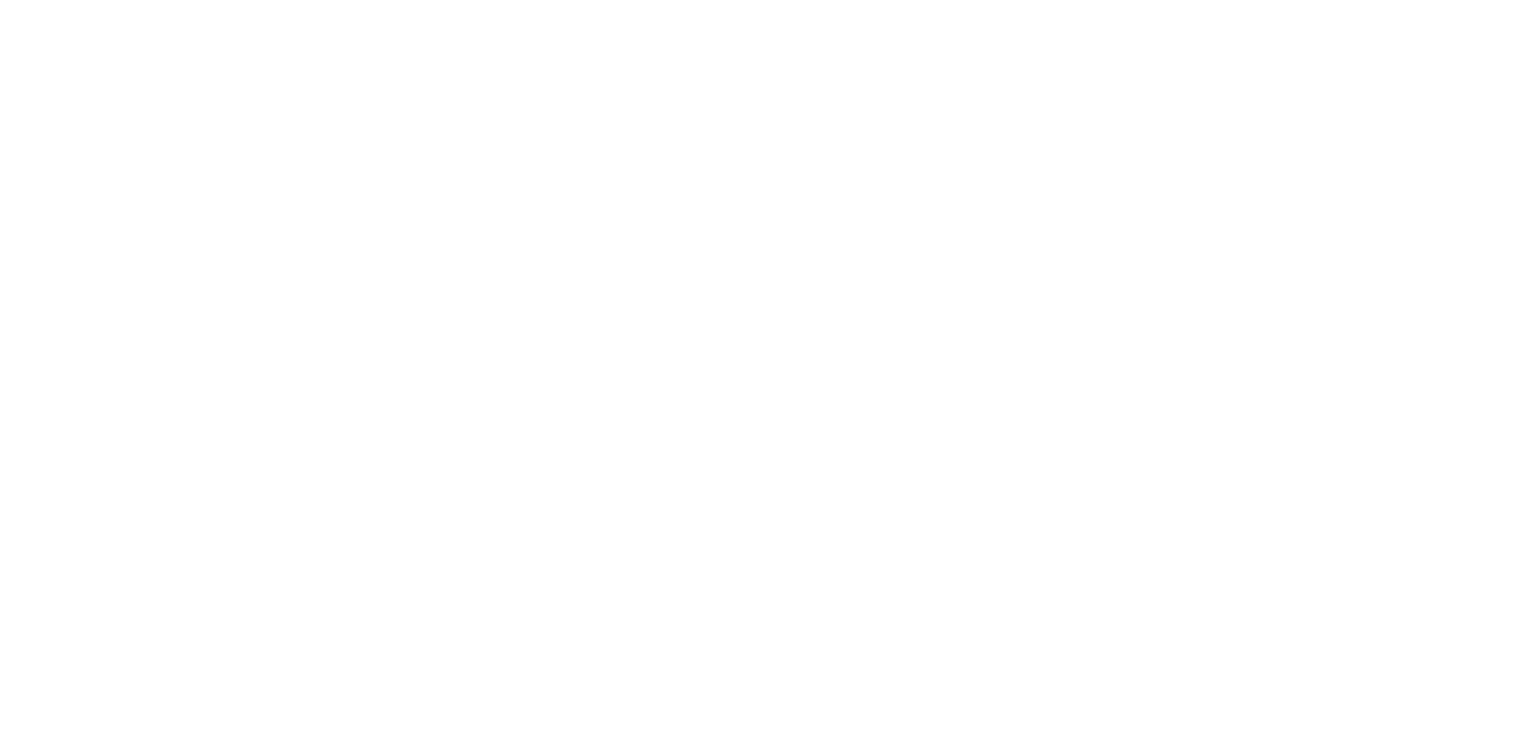 scroll, scrollTop: 0, scrollLeft: 0, axis: both 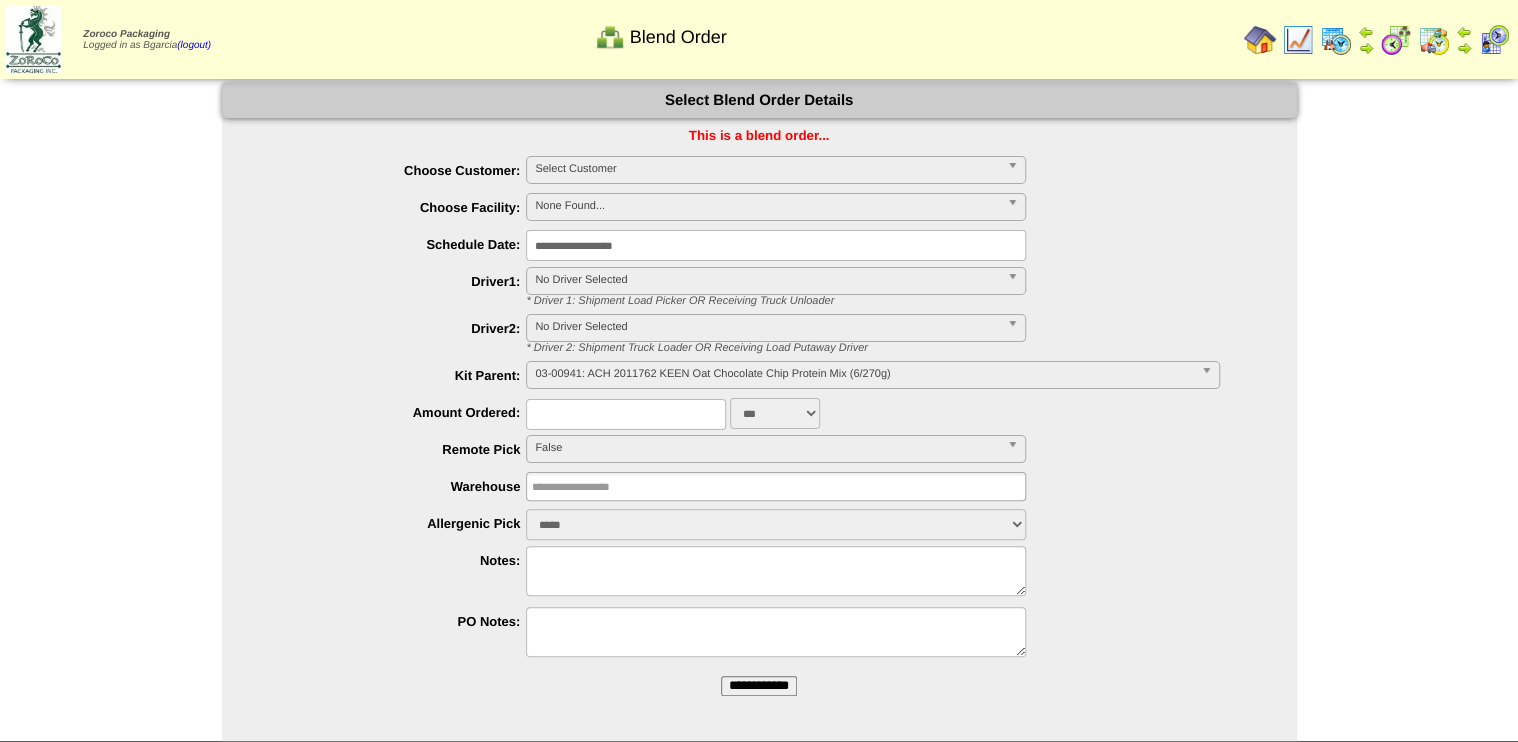 click on "**********" at bounding box center [759, 686] 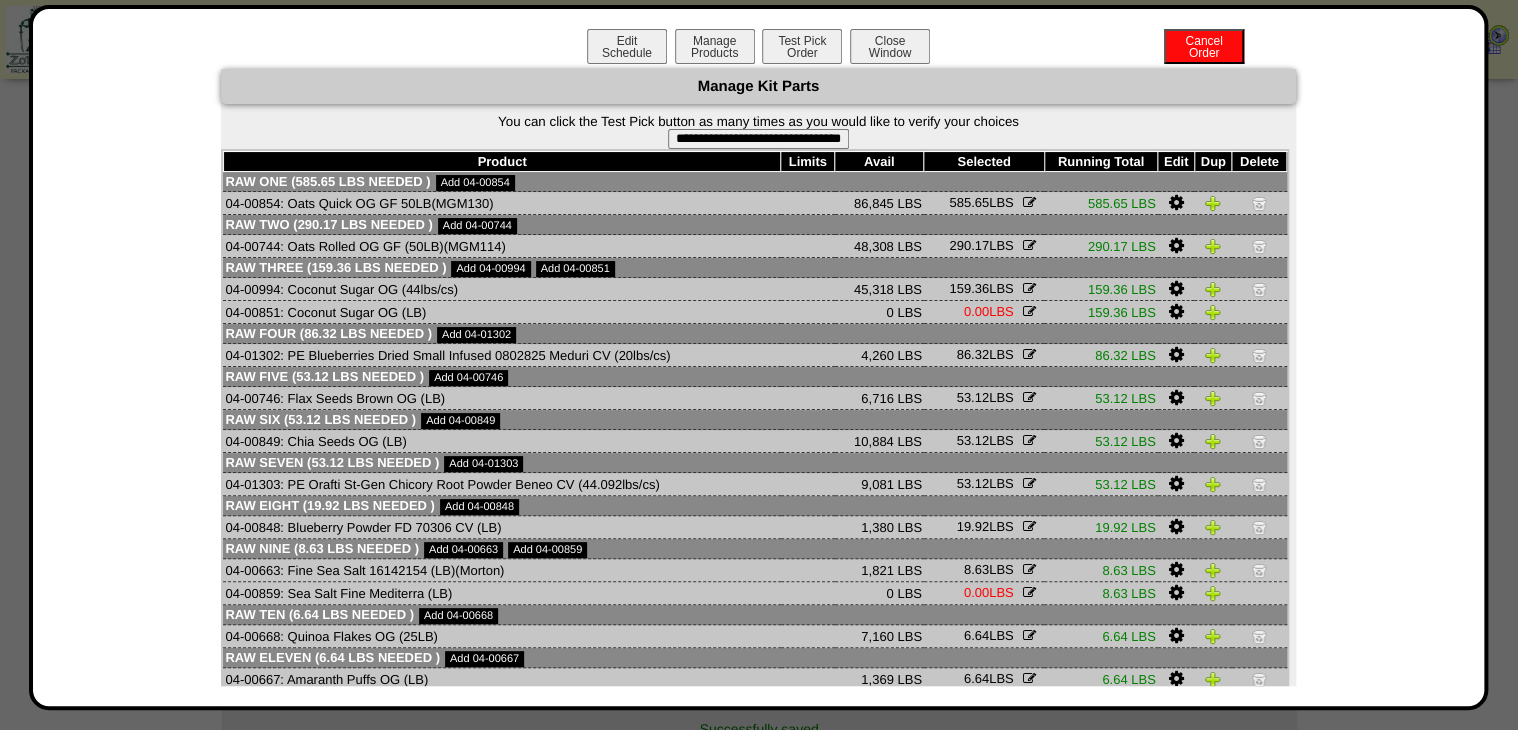 click on "**********" at bounding box center (758, 139) 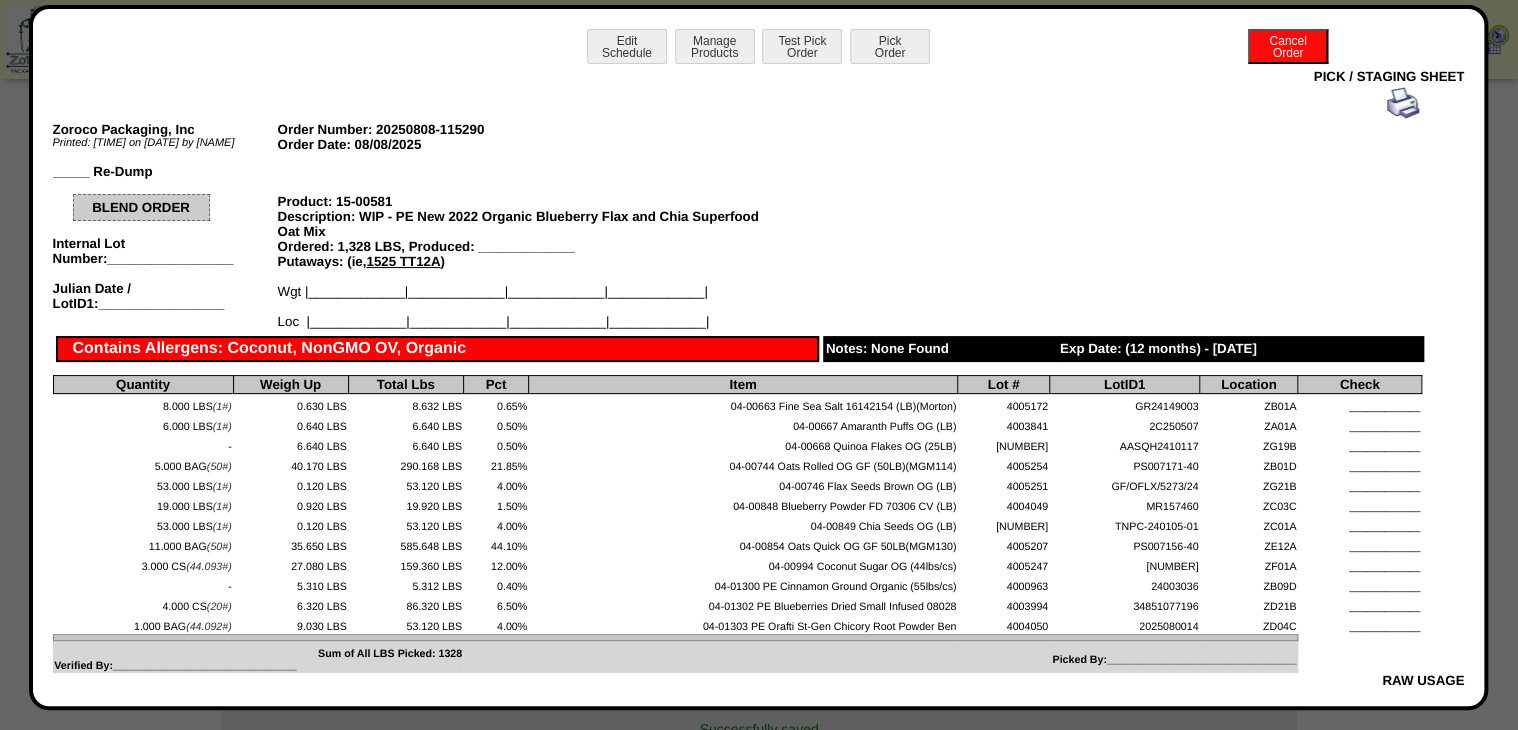 click at bounding box center [1403, 103] 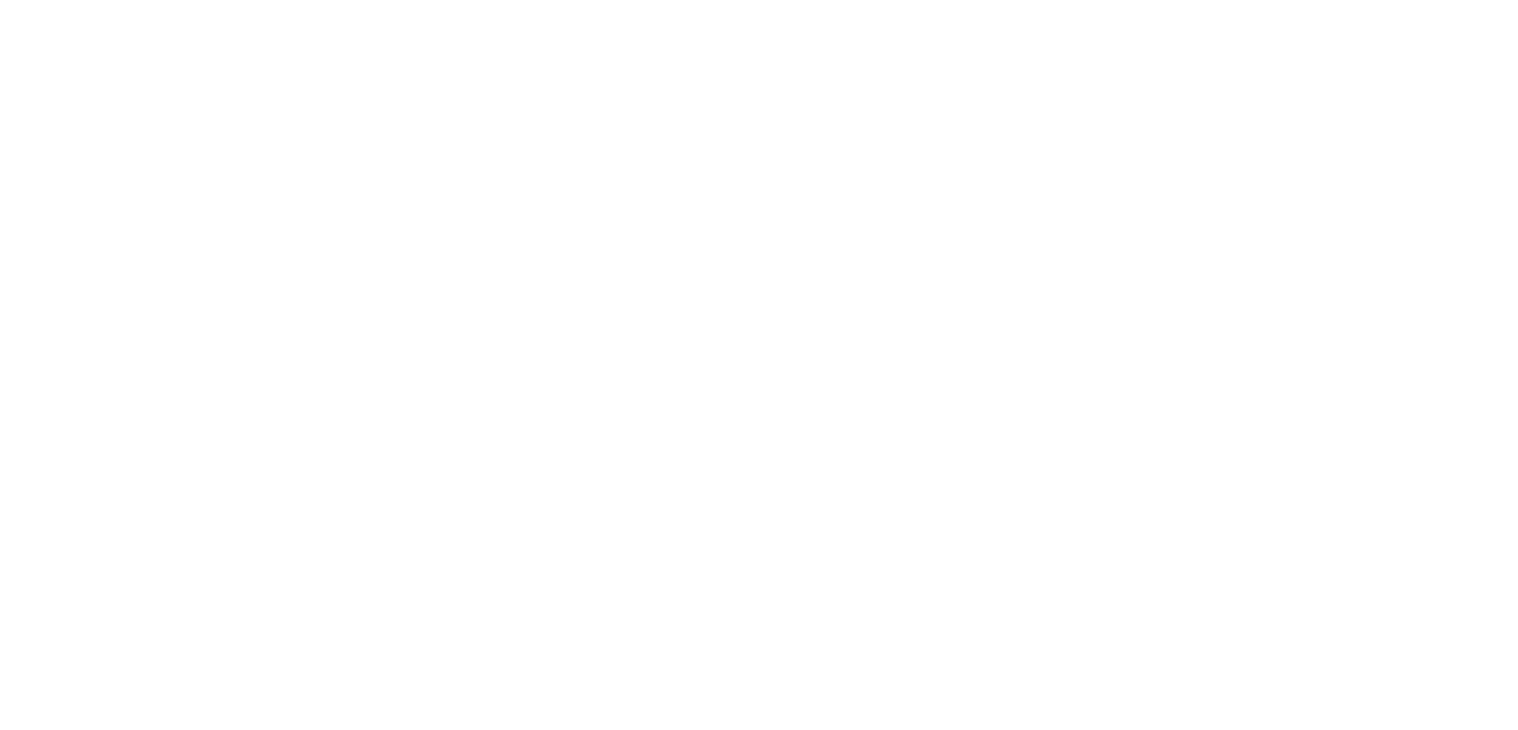 scroll, scrollTop: 0, scrollLeft: 0, axis: both 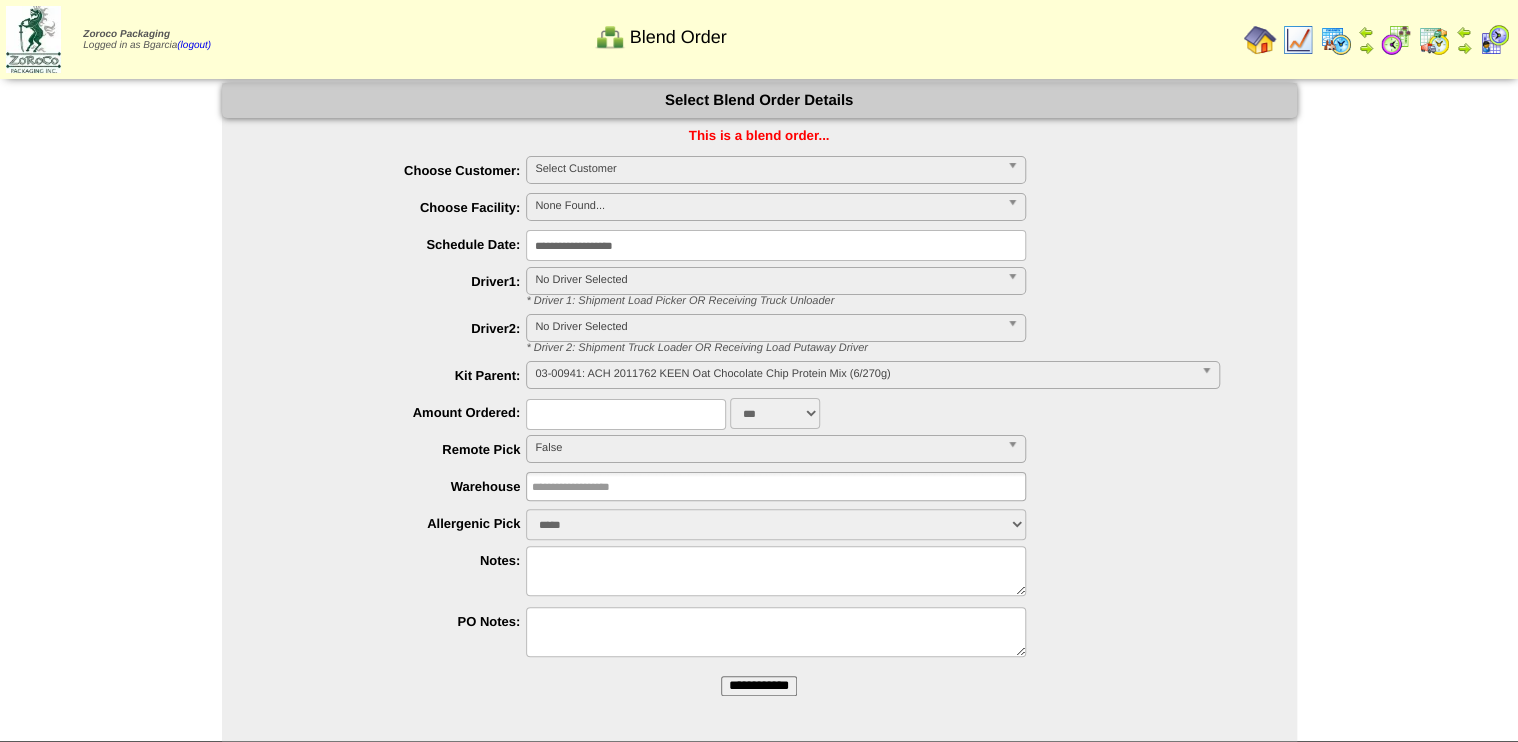 click on "**********" at bounding box center [759, 686] 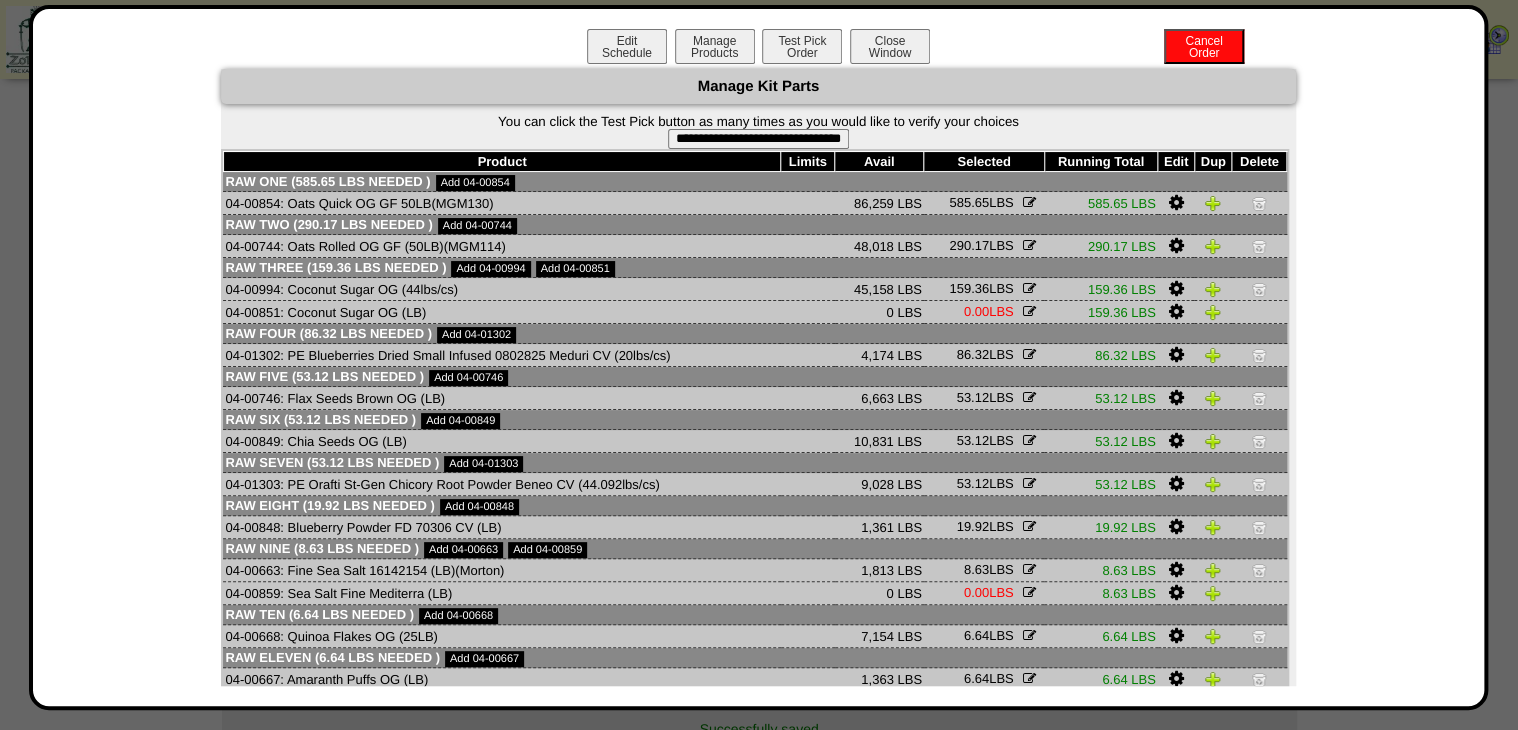 click on "**********" at bounding box center [758, 139] 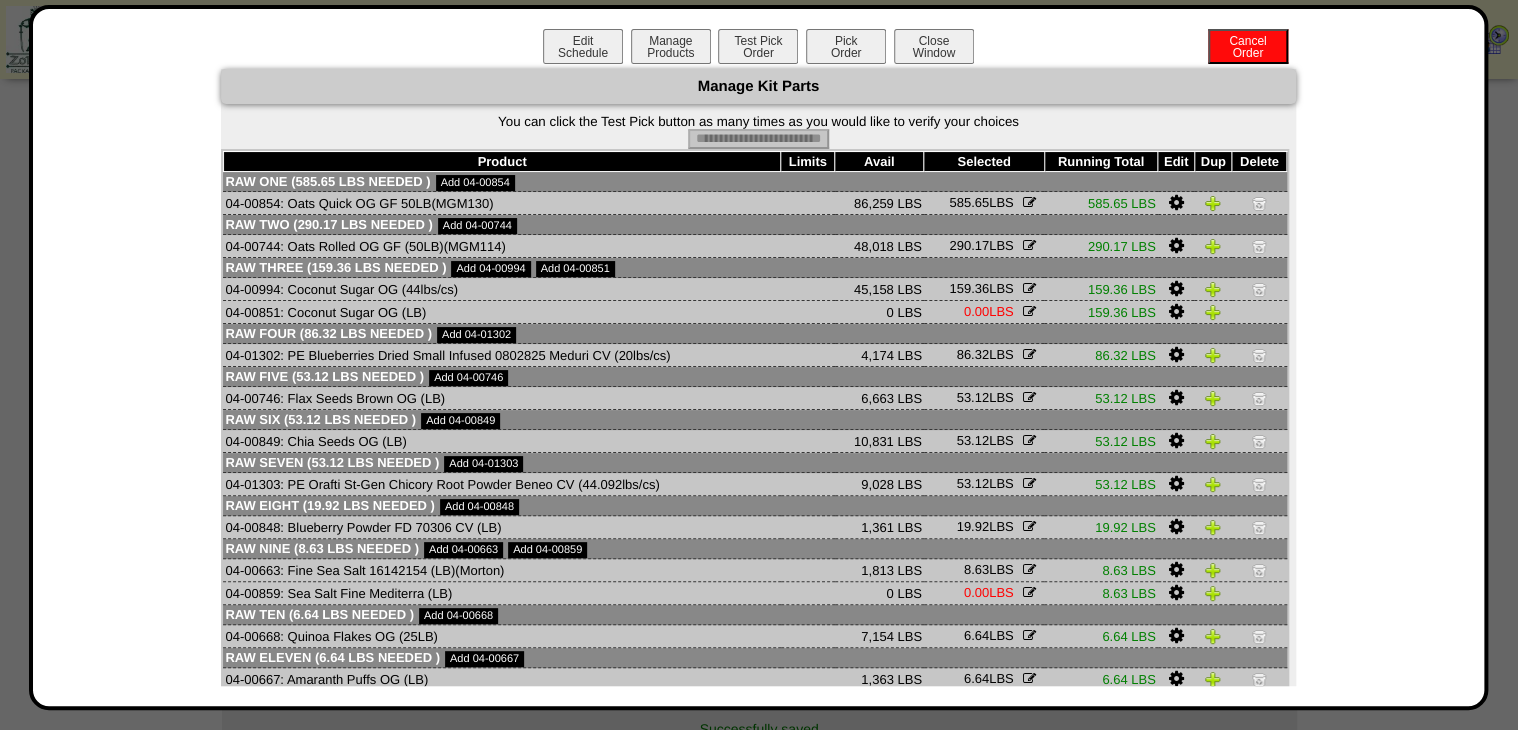 click on "Pick Order" at bounding box center (846, 46) 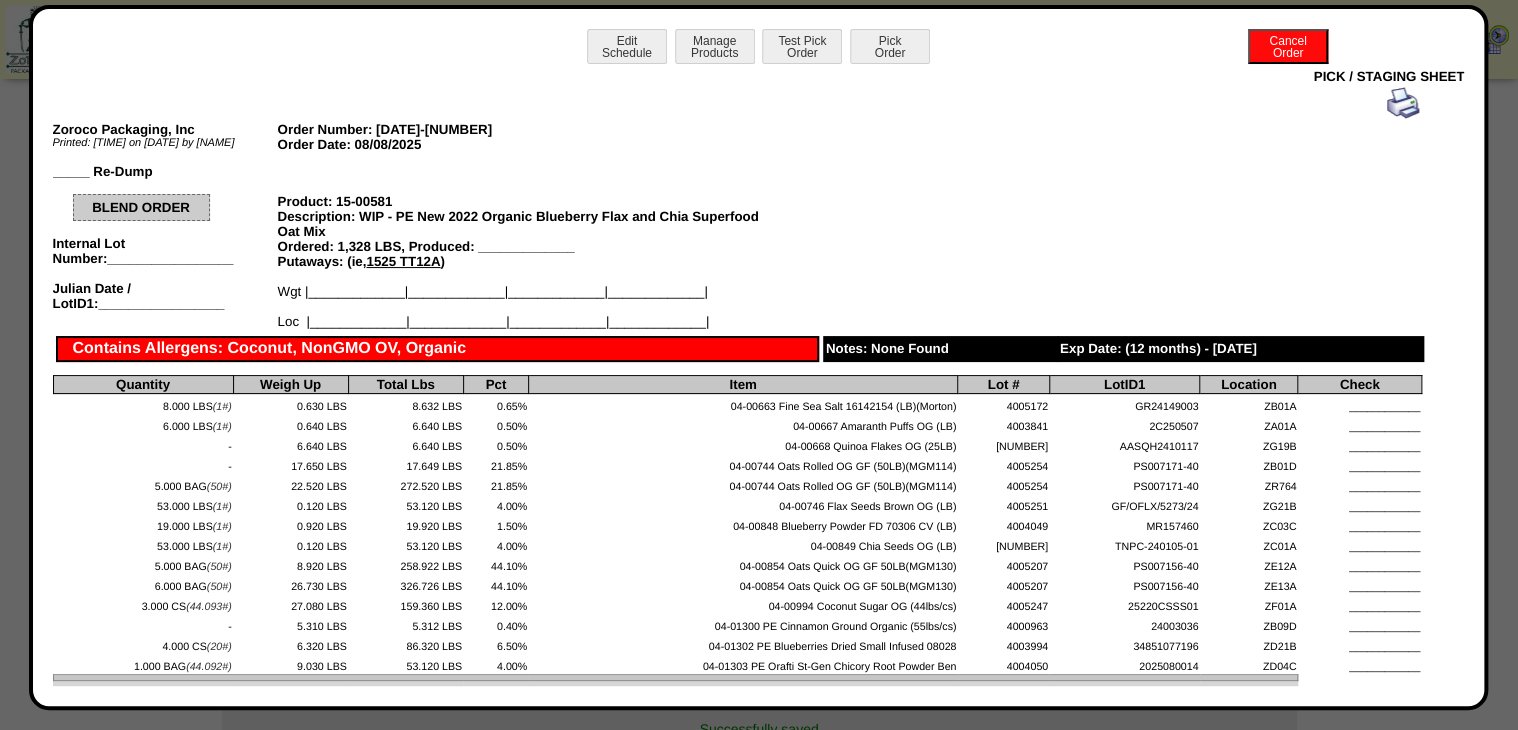 click at bounding box center [1403, 103] 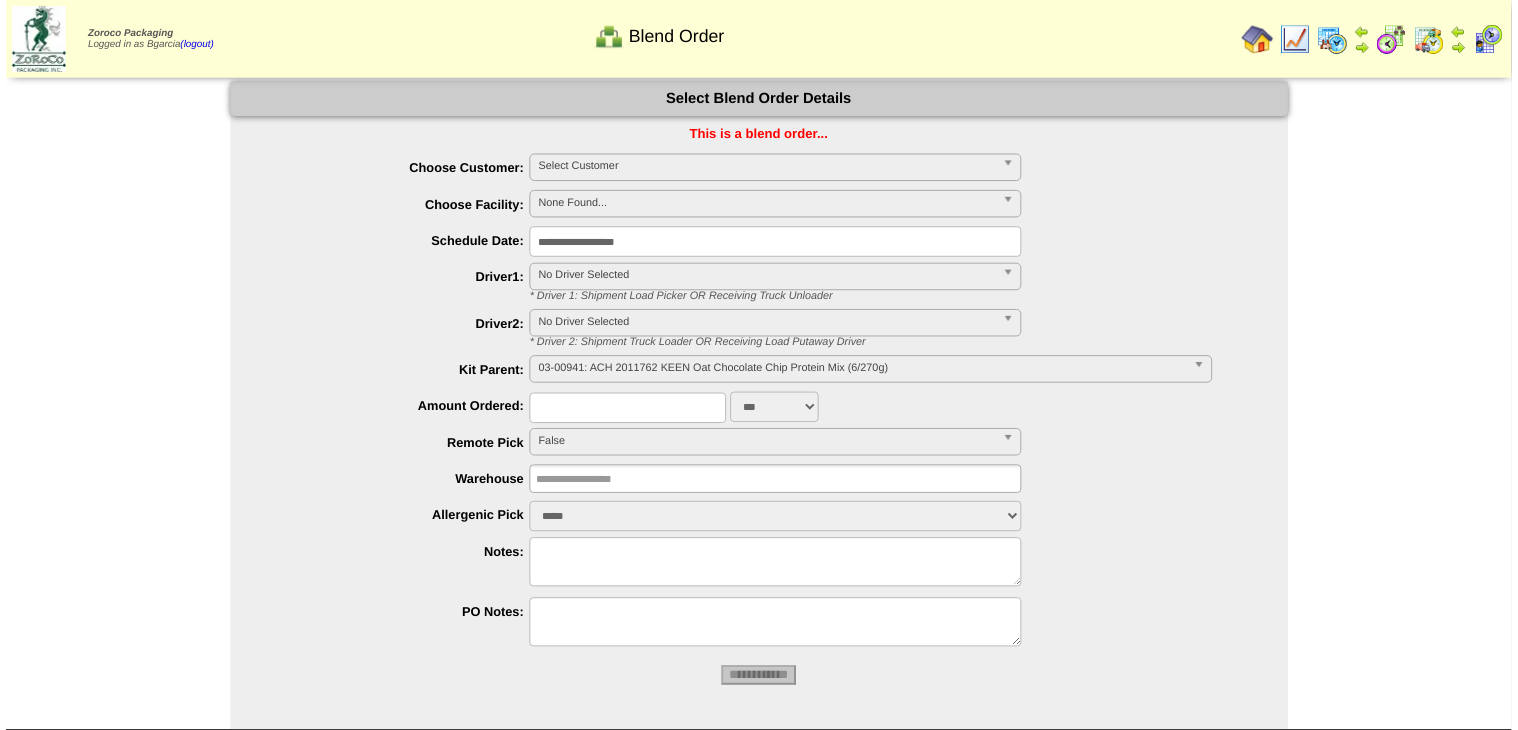 scroll, scrollTop: 0, scrollLeft: 0, axis: both 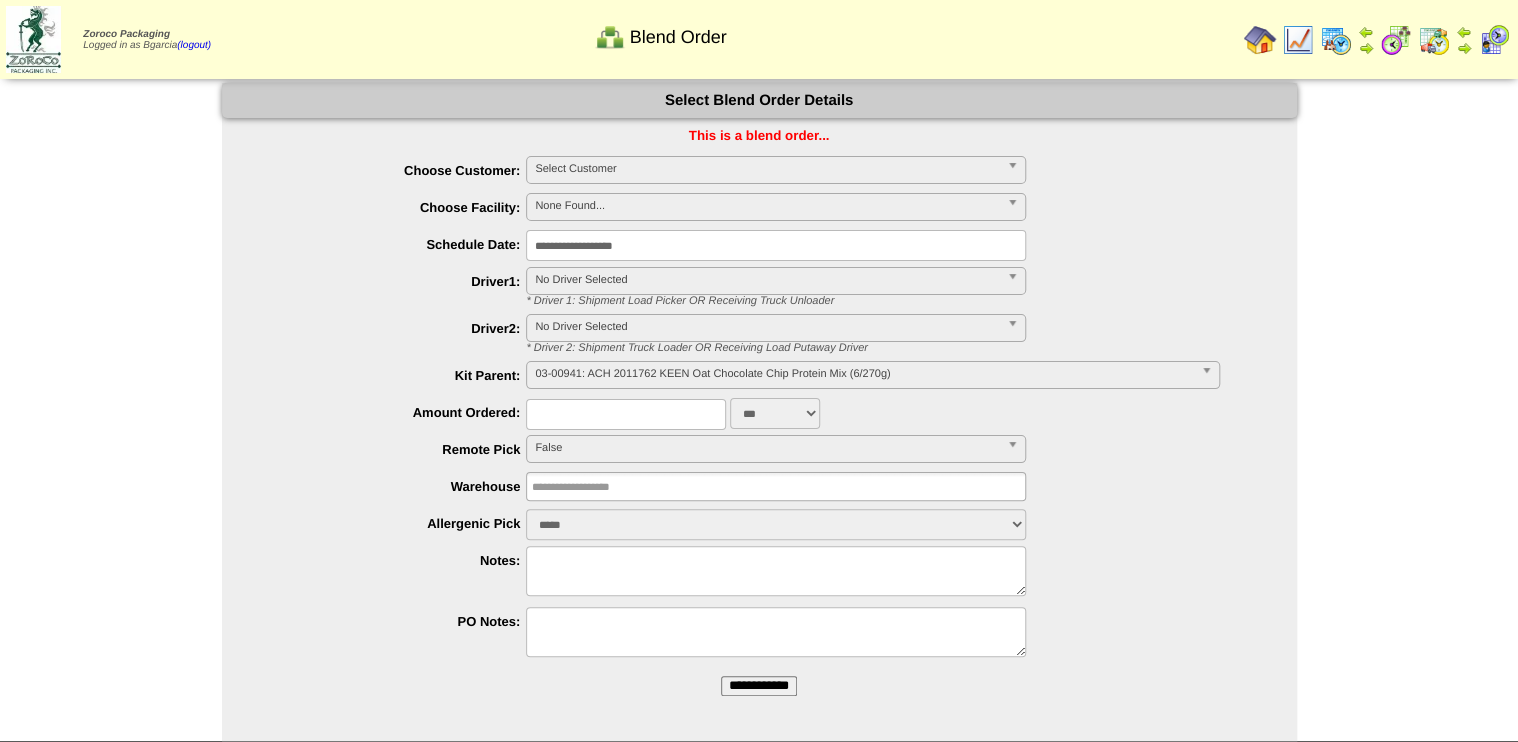 click on "**********" at bounding box center [759, 686] 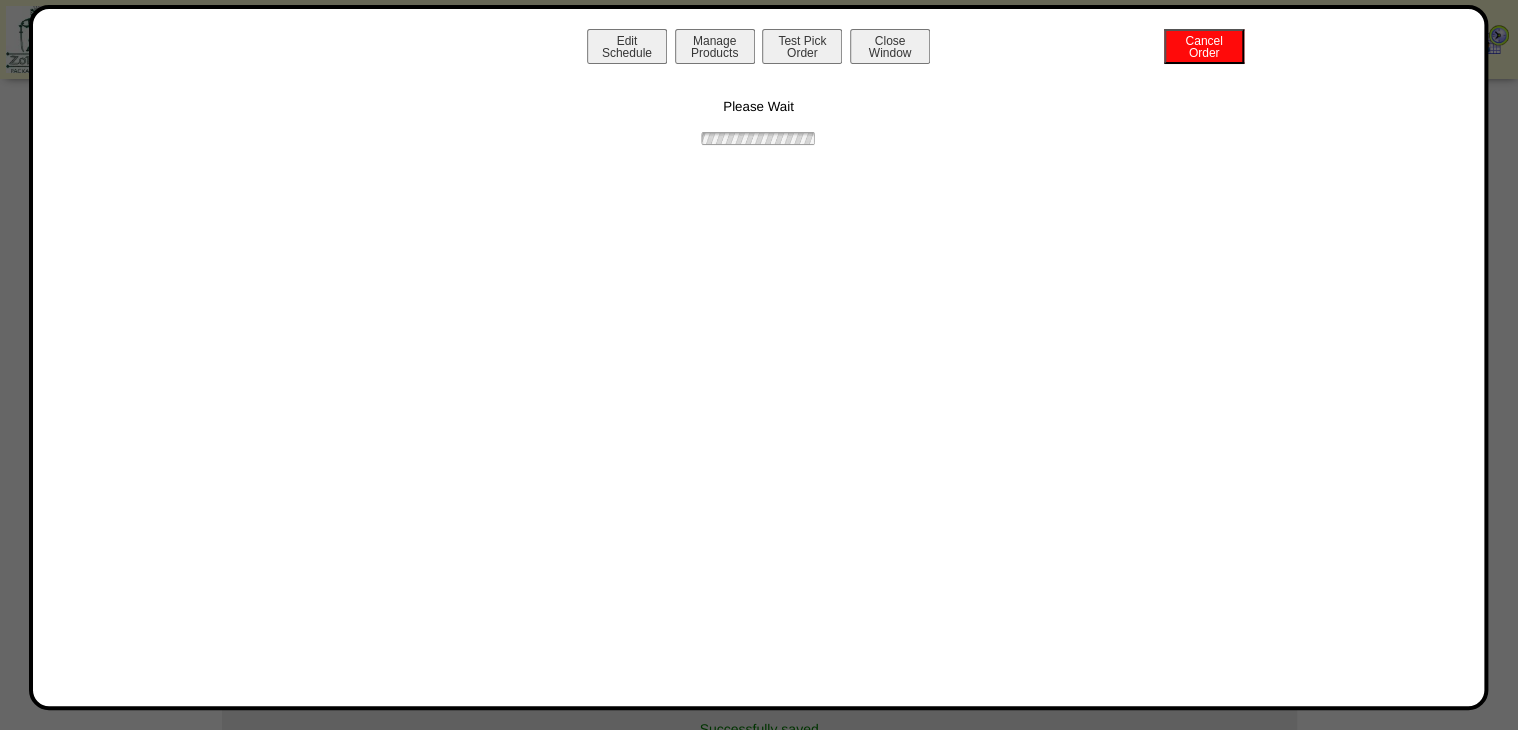 click on "Manage Products" at bounding box center (715, 46) 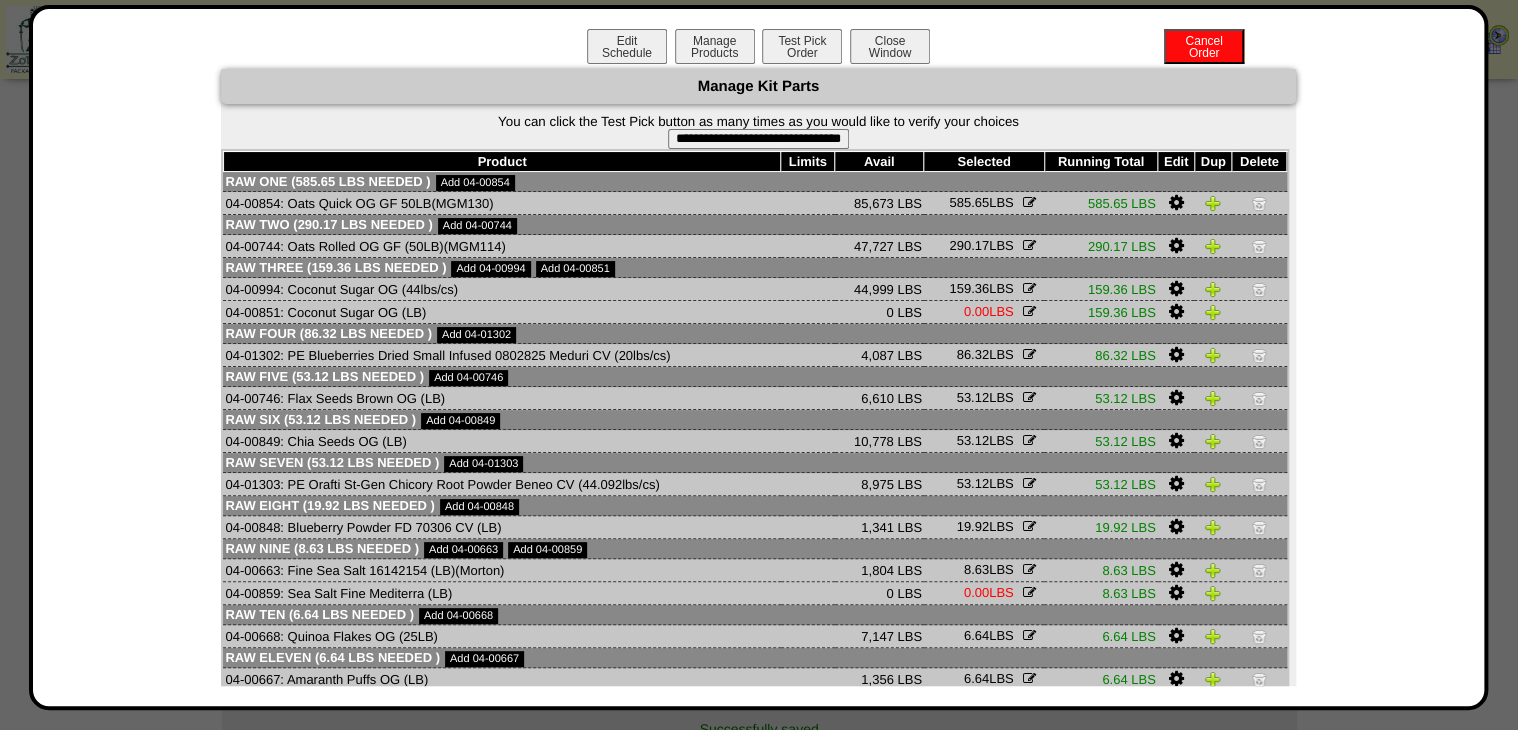 click on "**********" at bounding box center (758, 139) 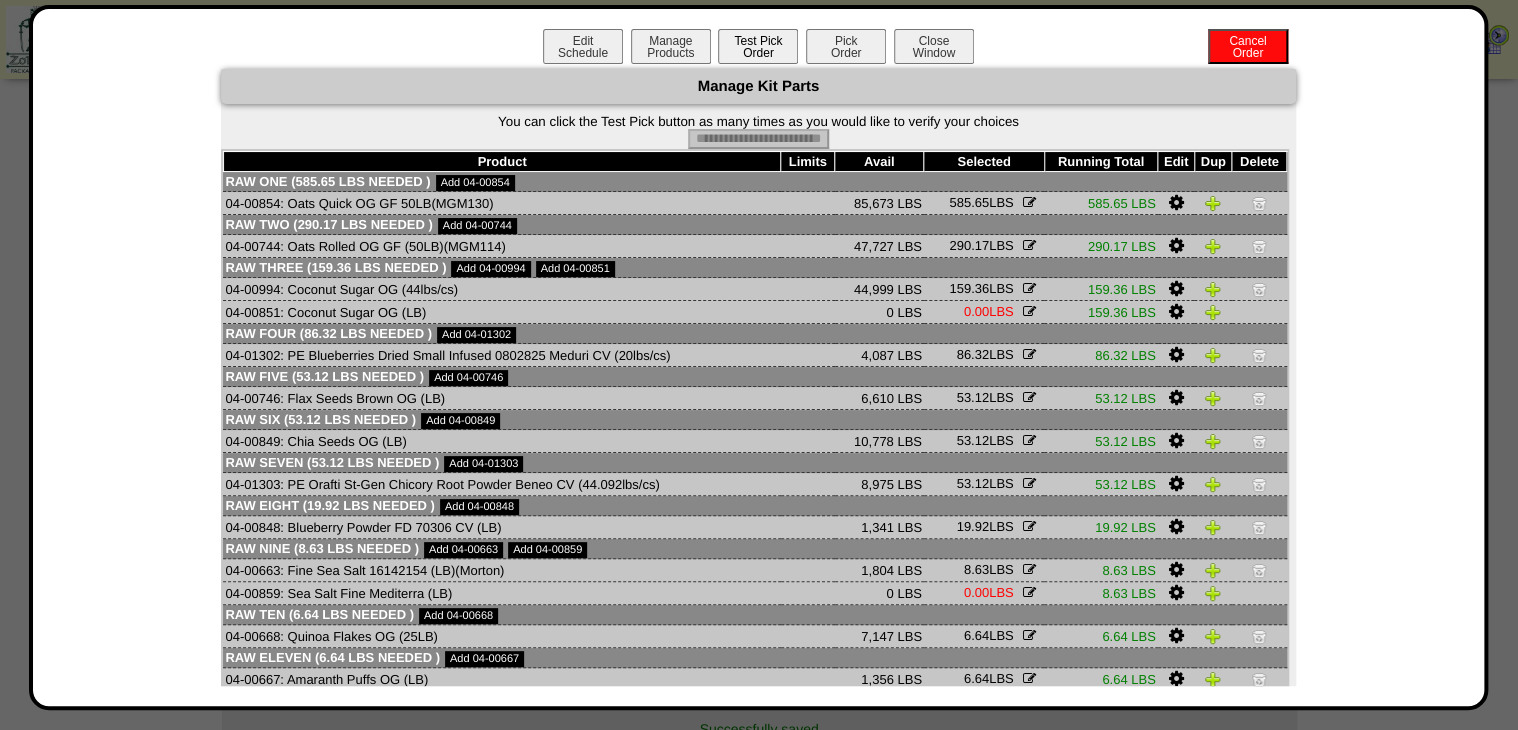 click on "Pick Order" at bounding box center [846, 46] 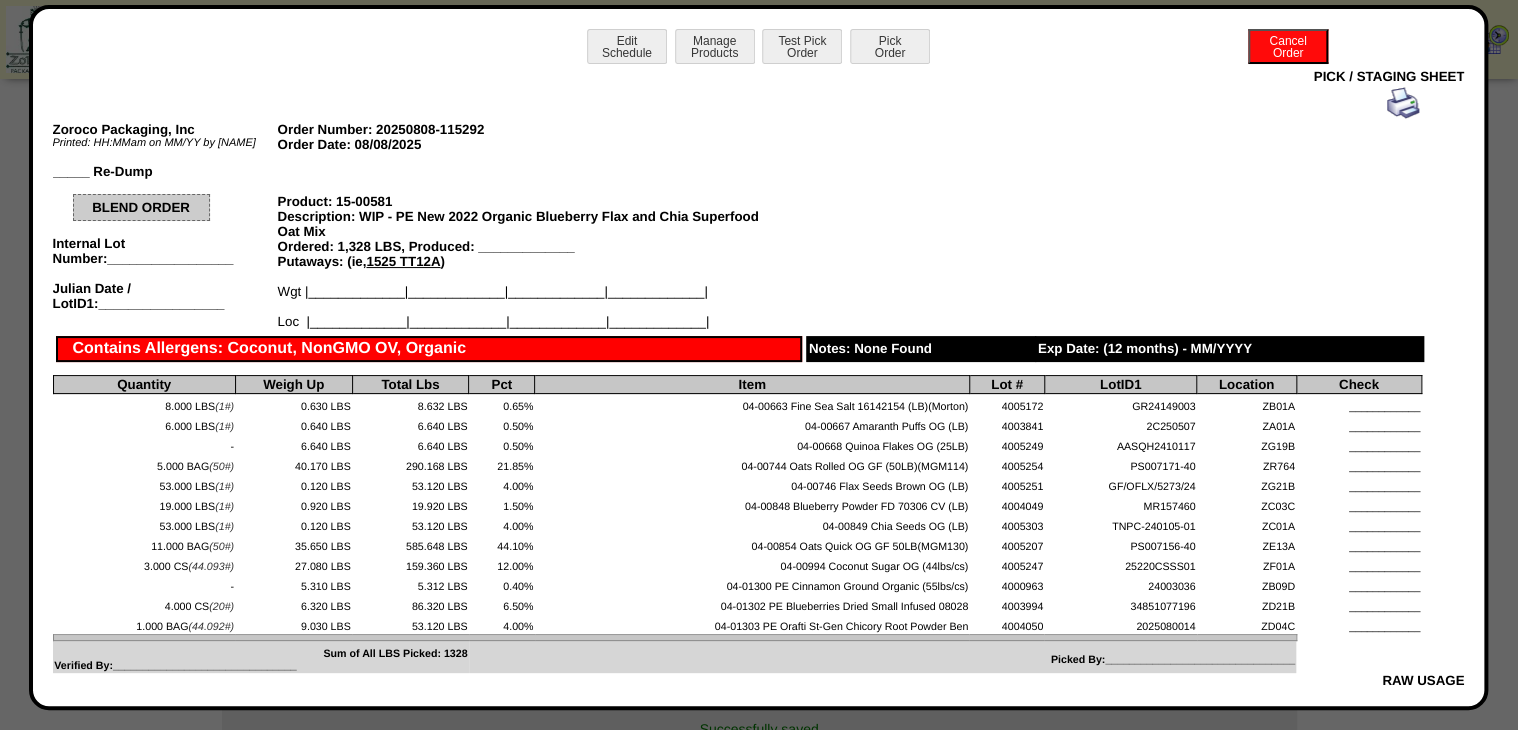 click at bounding box center [1403, 103] 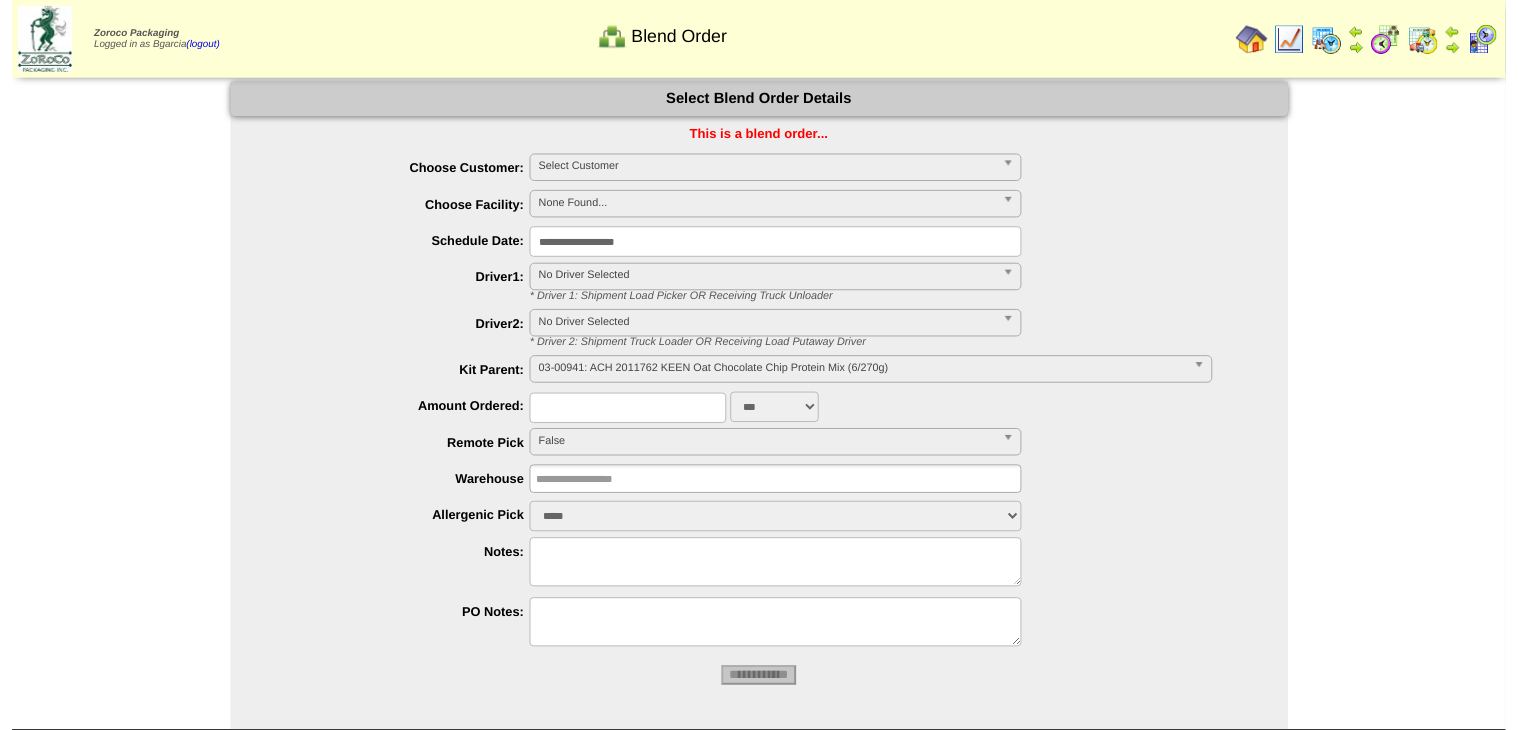 scroll, scrollTop: 0, scrollLeft: 0, axis: both 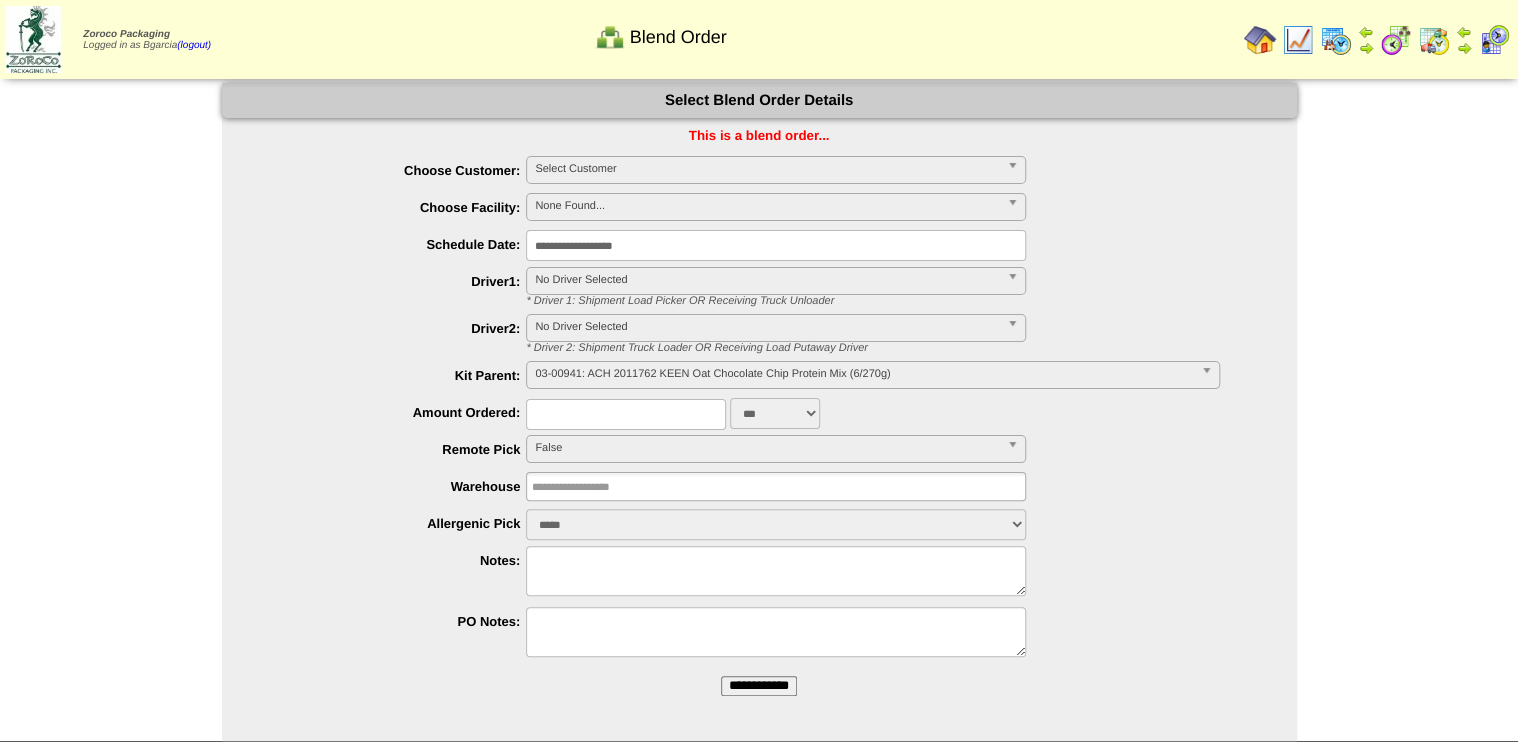 click on "**********" at bounding box center [759, 686] 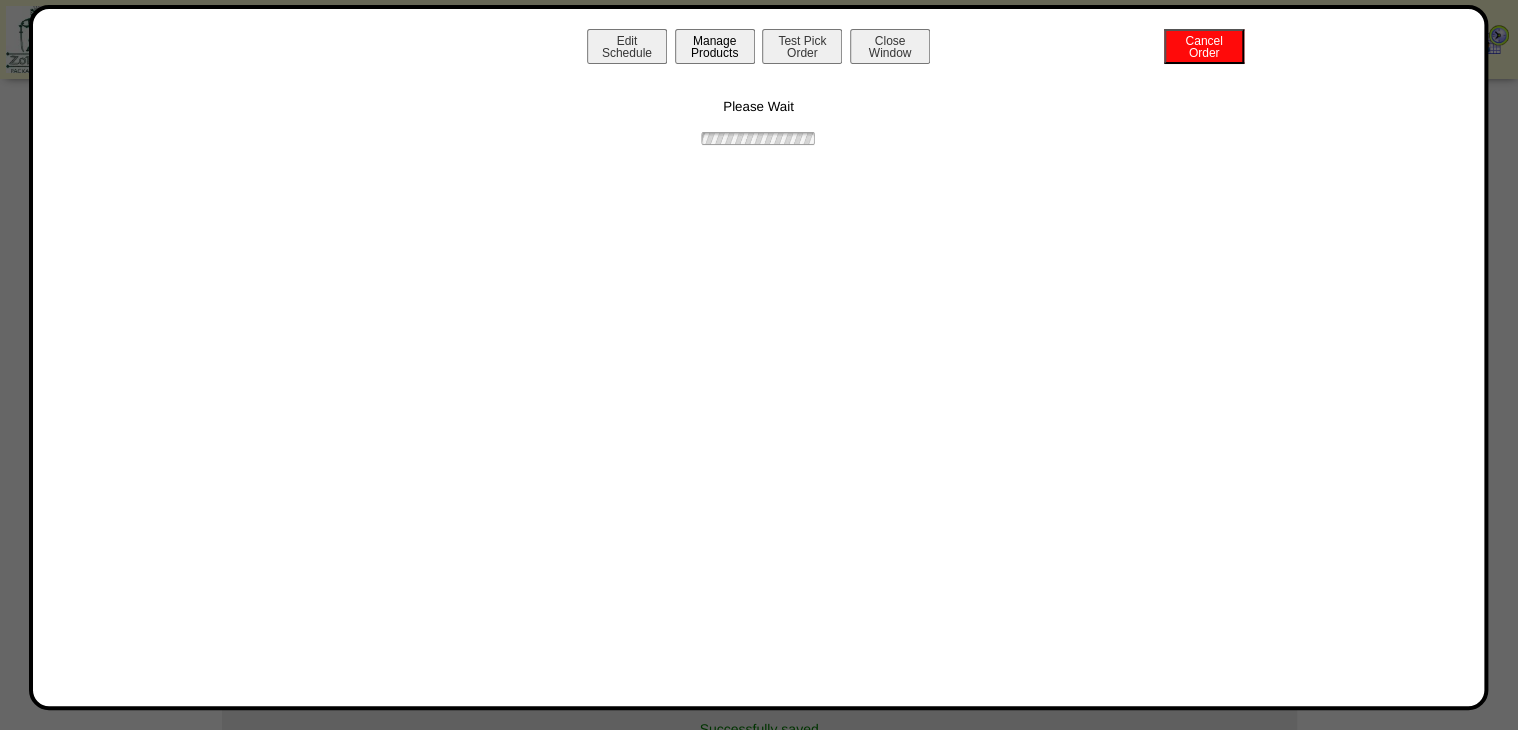 click on "Manage Products" at bounding box center (715, 46) 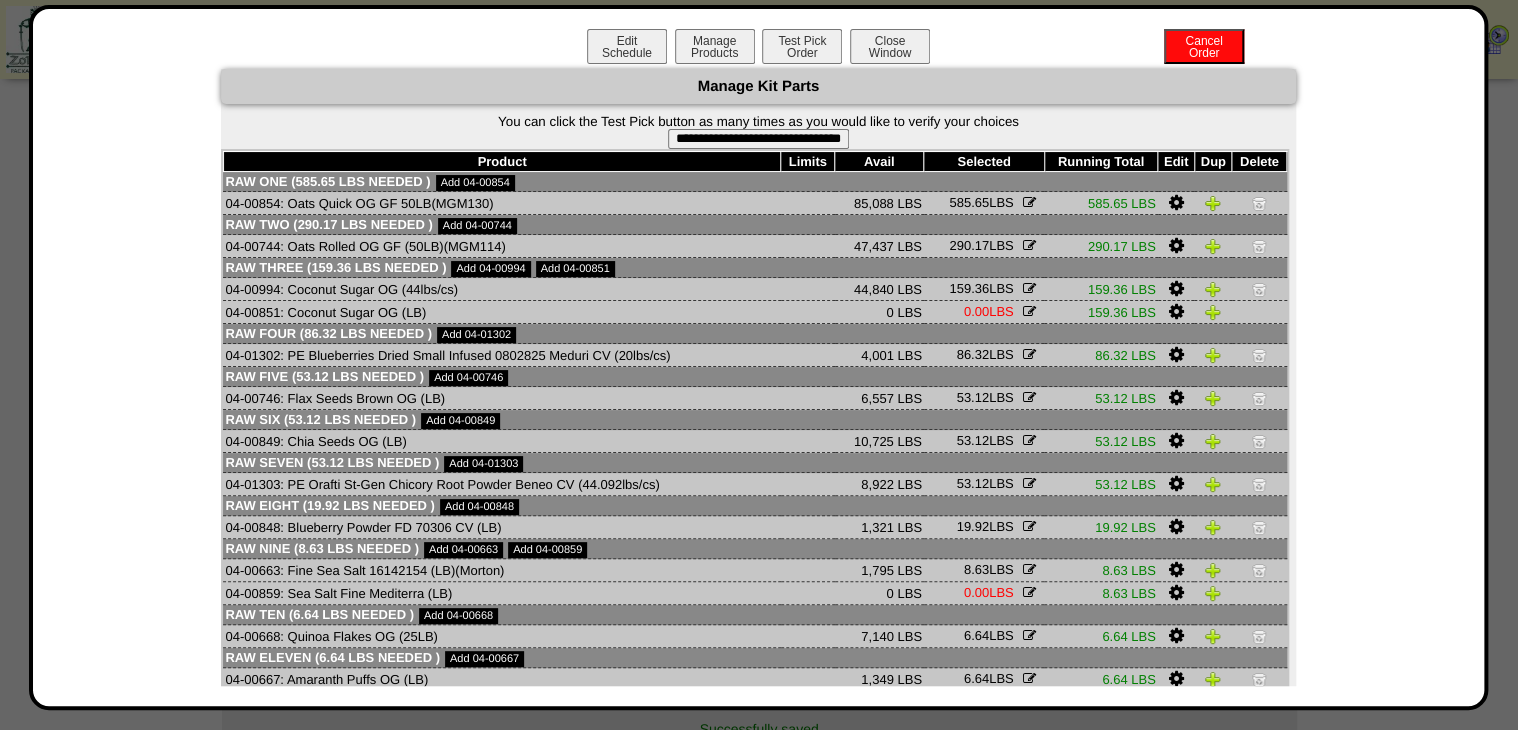 click on "**********" at bounding box center (758, 139) 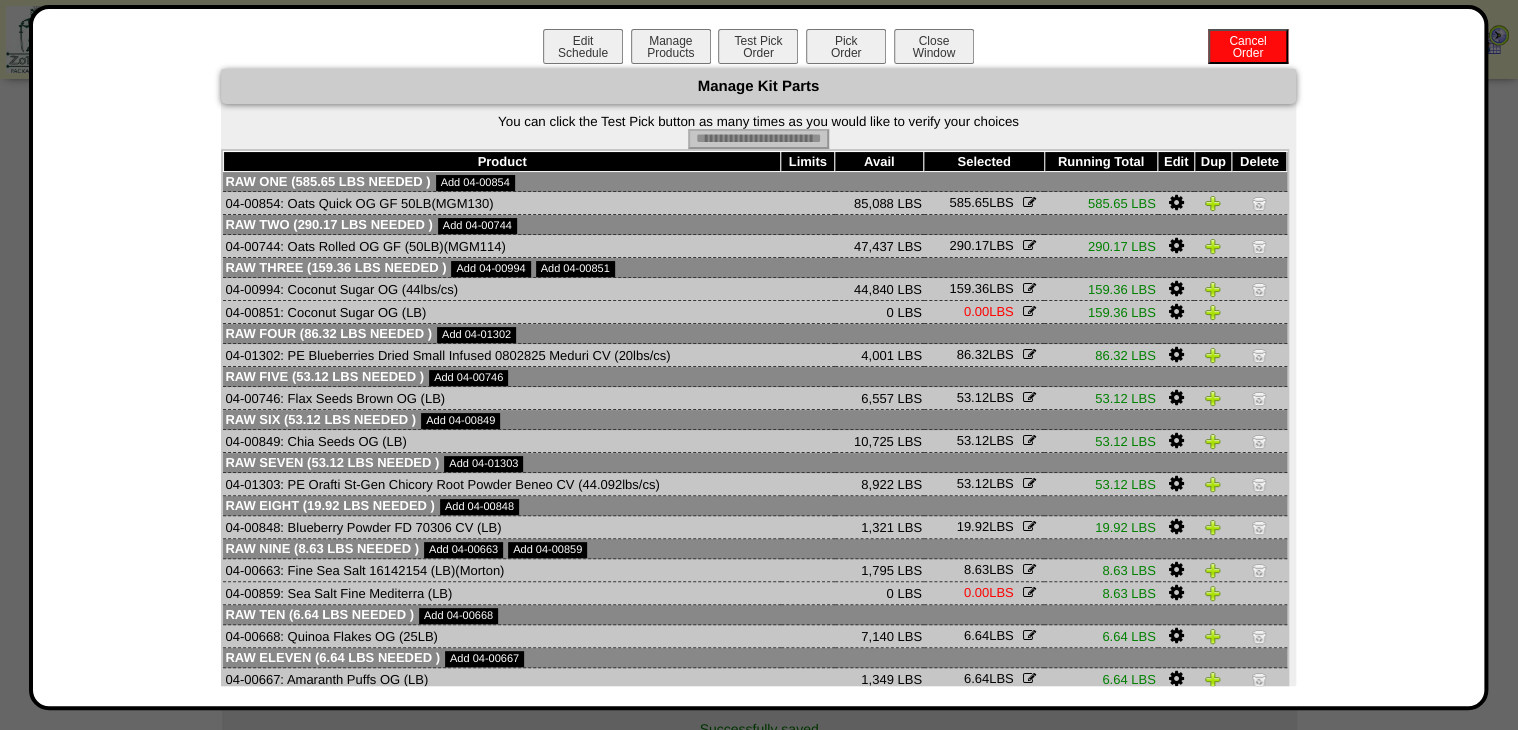 click on "Pick Order" at bounding box center (846, 46) 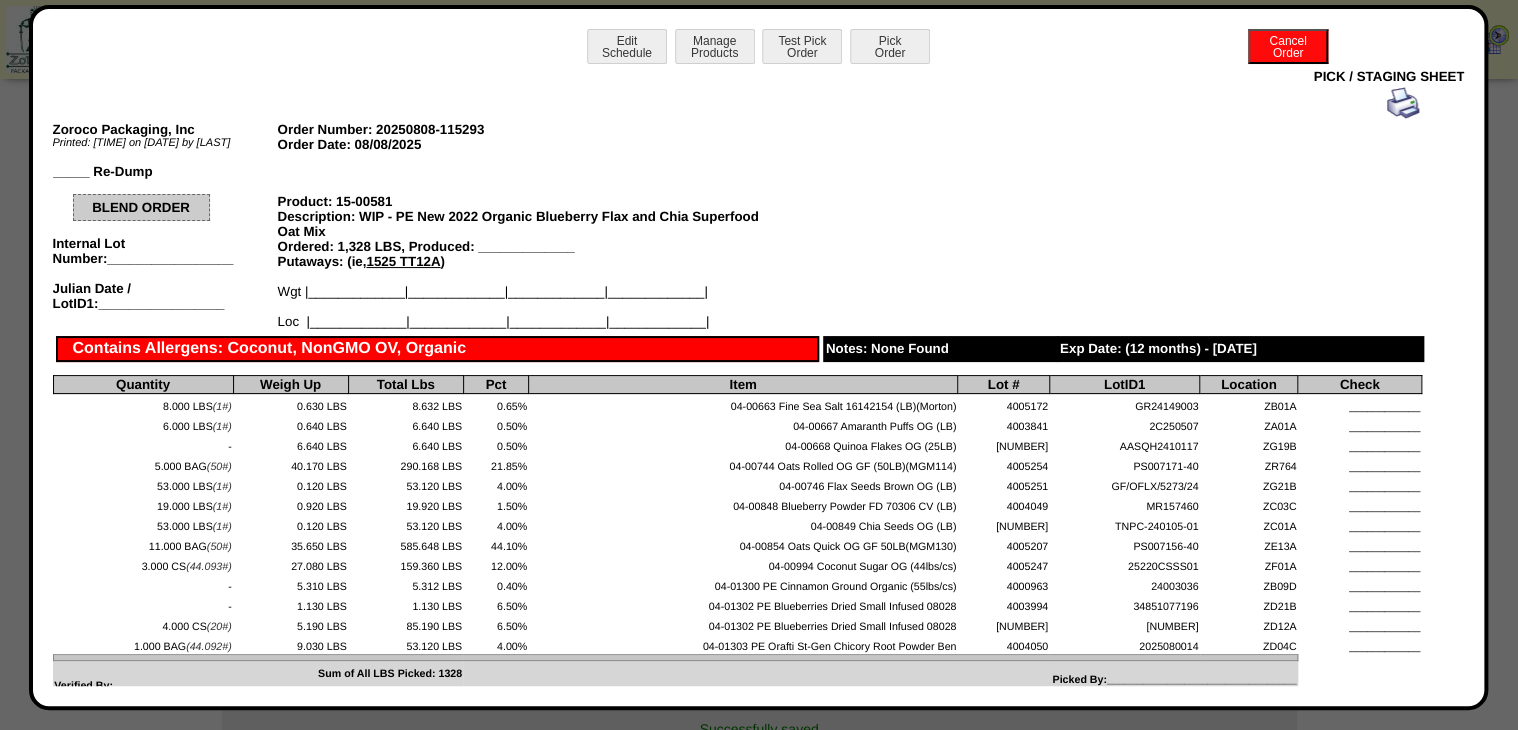 click at bounding box center [1403, 103] 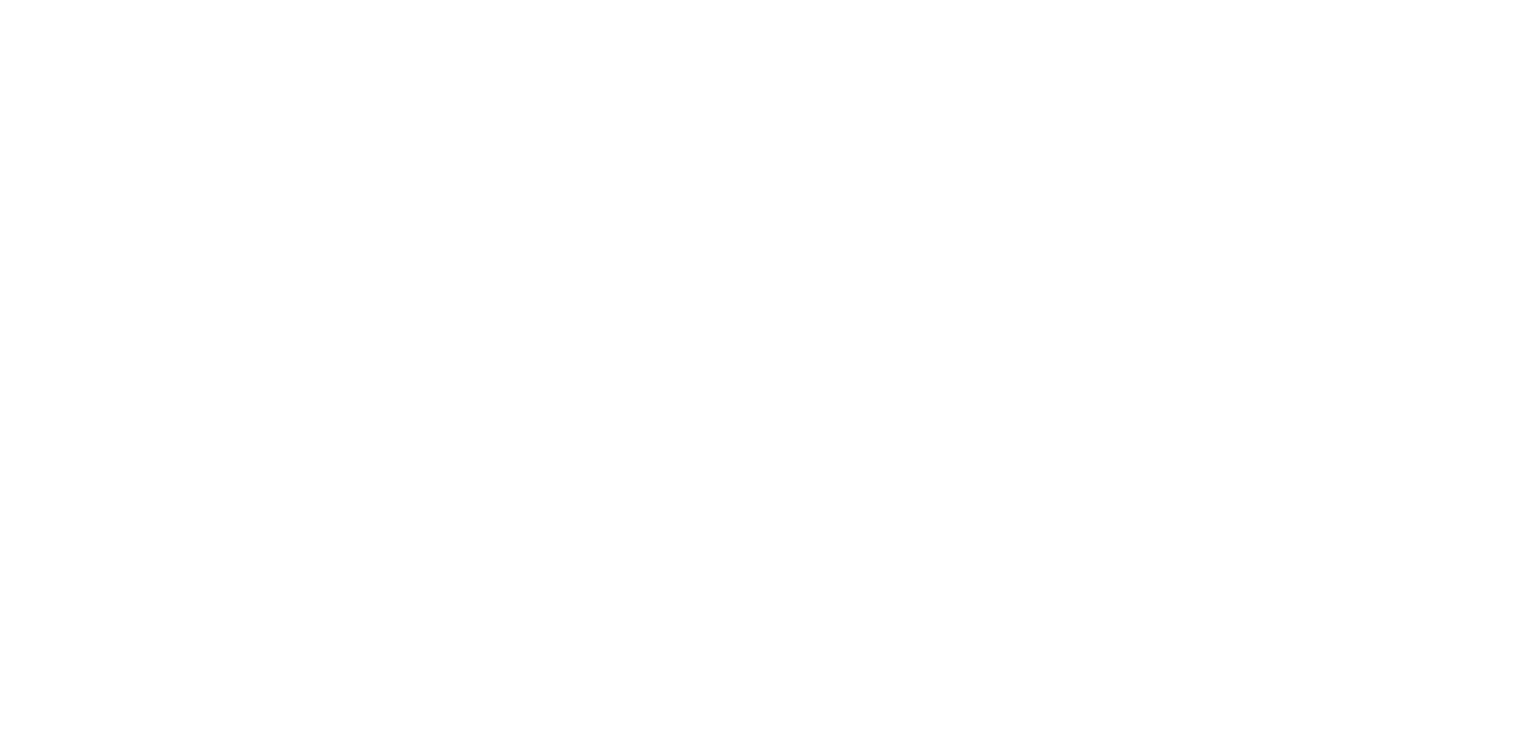 scroll, scrollTop: 0, scrollLeft: 0, axis: both 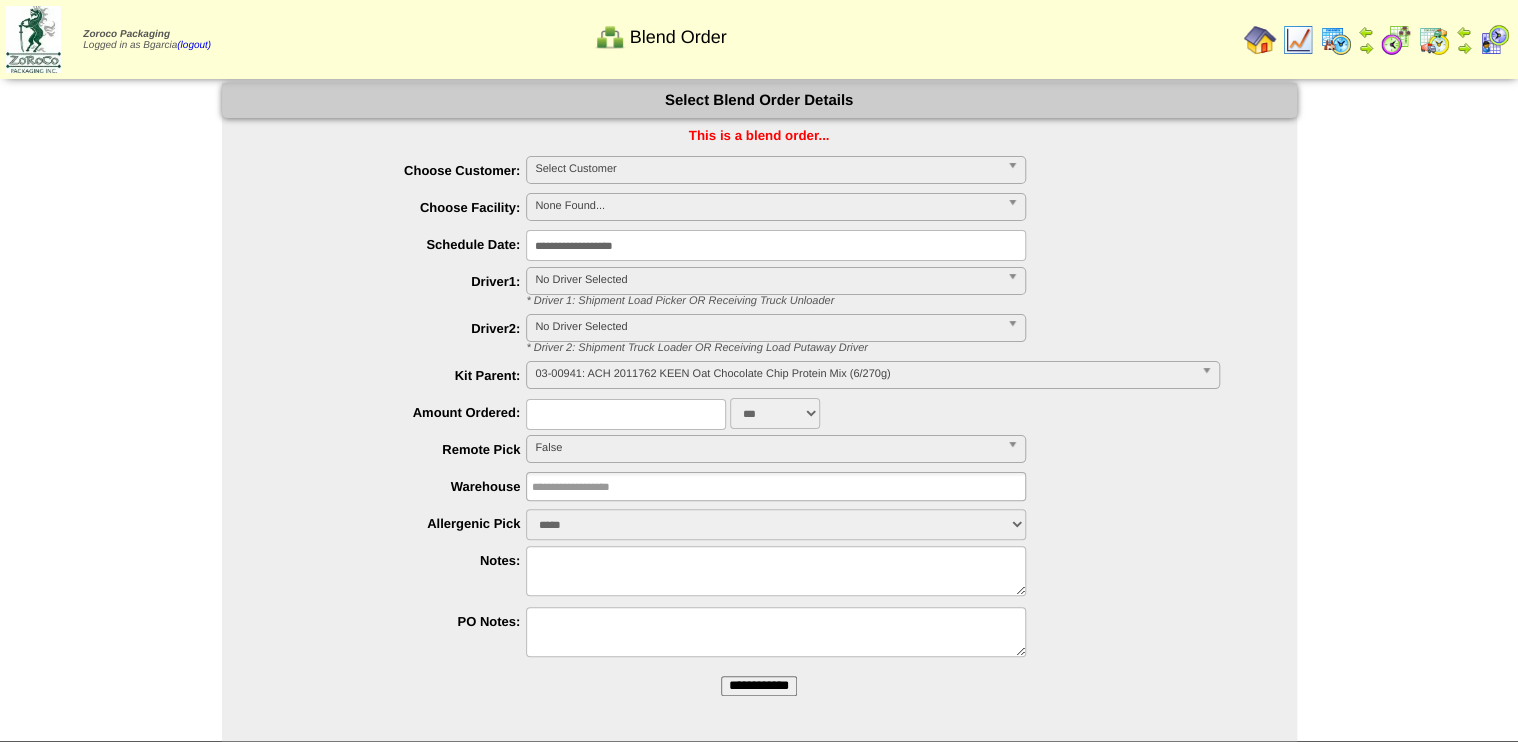 click on "**********" at bounding box center [759, 686] 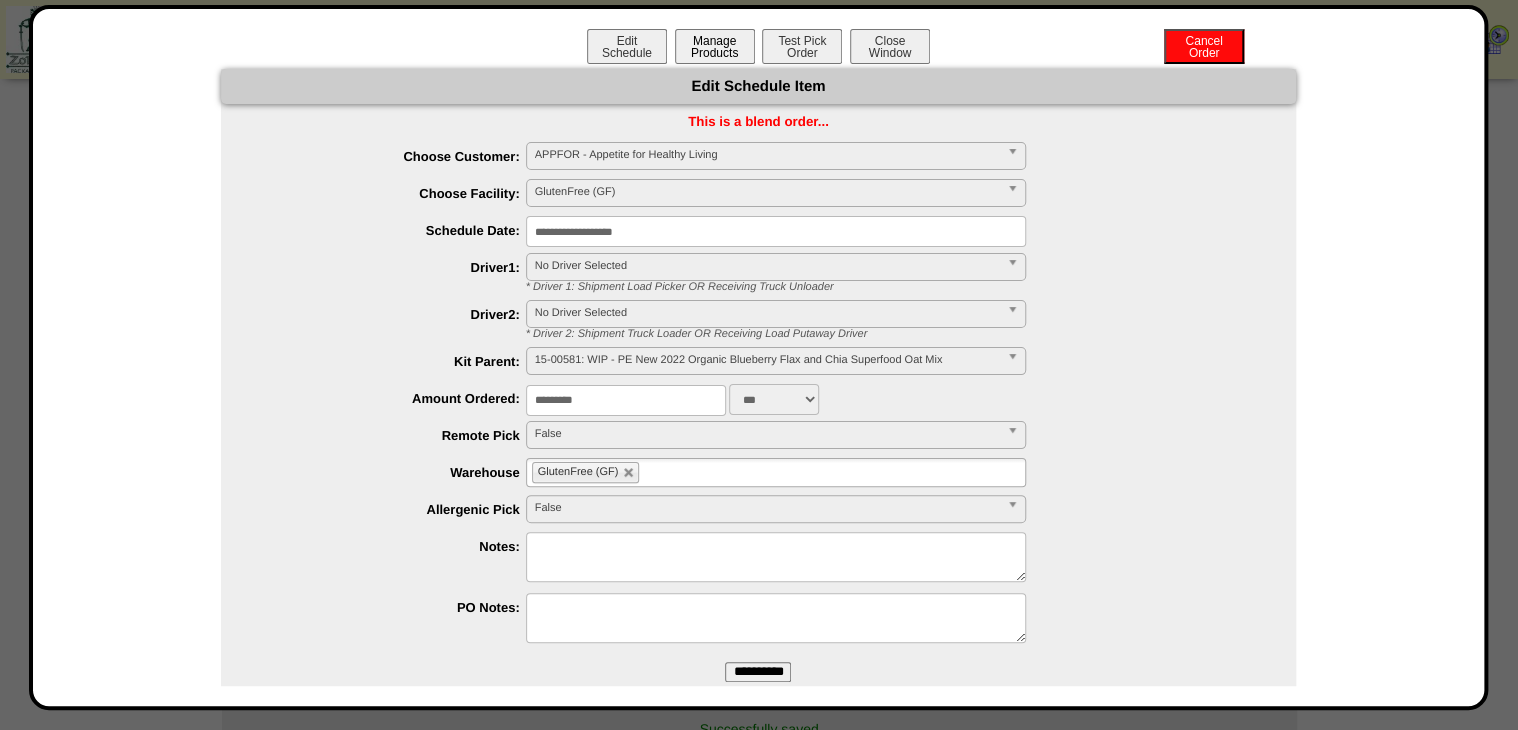 click on "Manage Products" at bounding box center [715, 46] 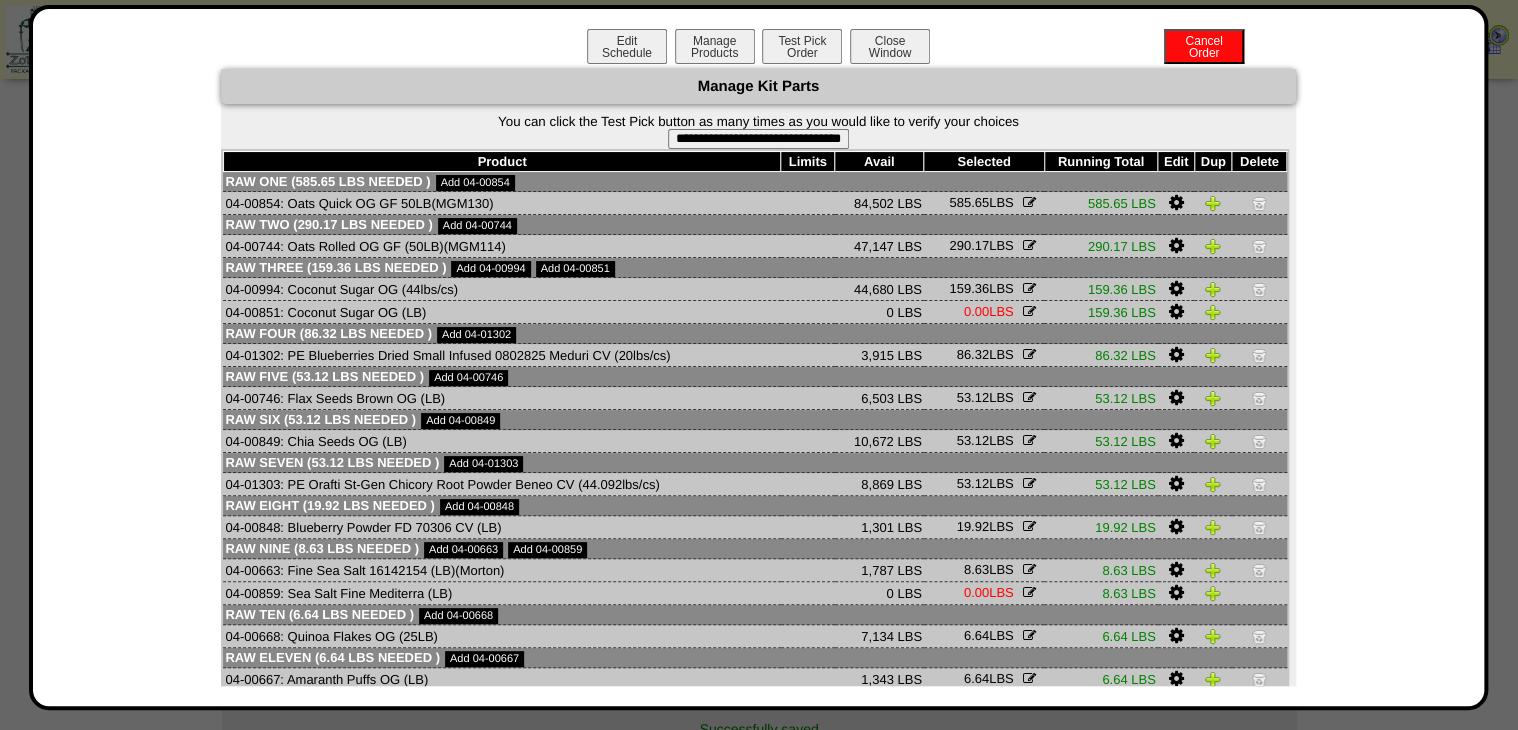 click on "**********" at bounding box center [758, 139] 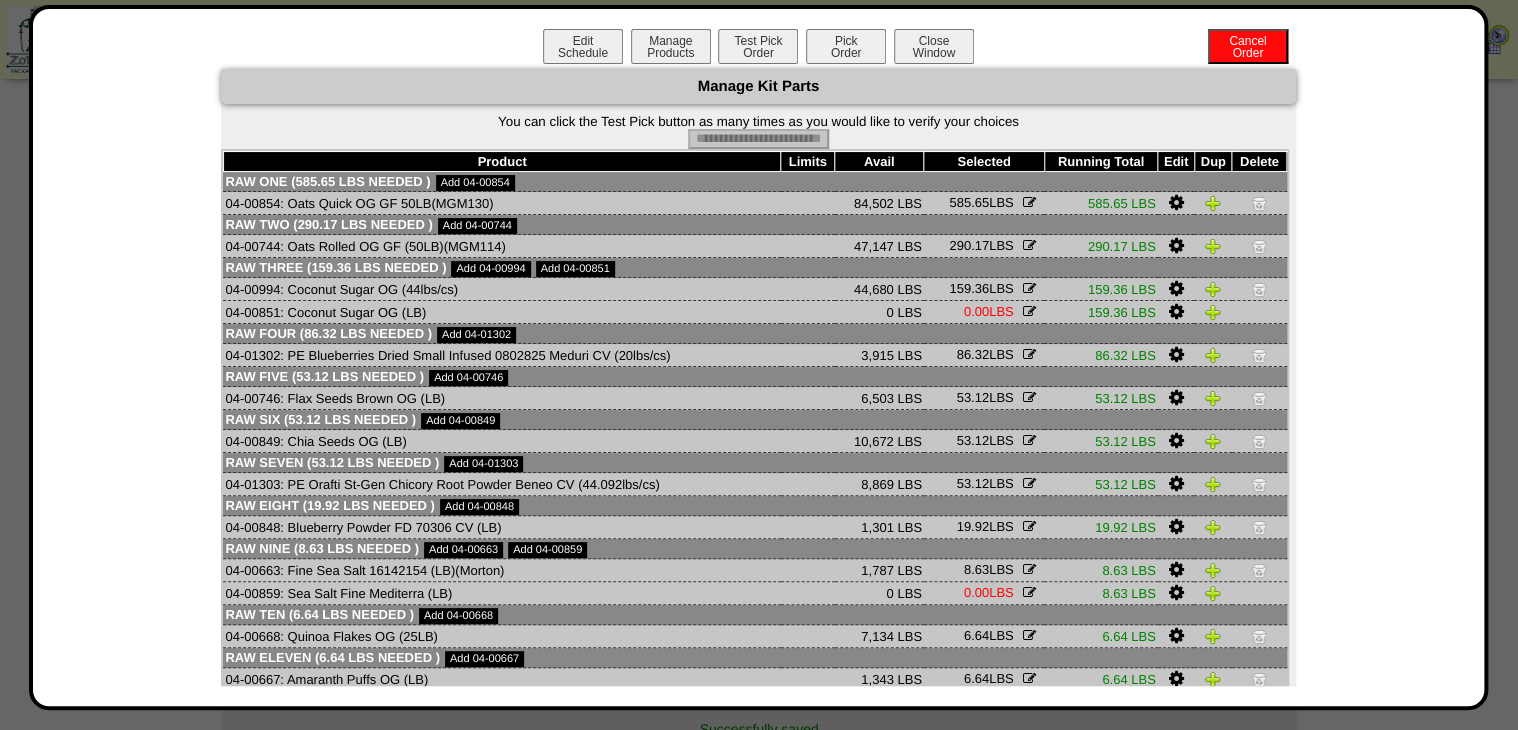 click on "Pick Order" at bounding box center (846, 46) 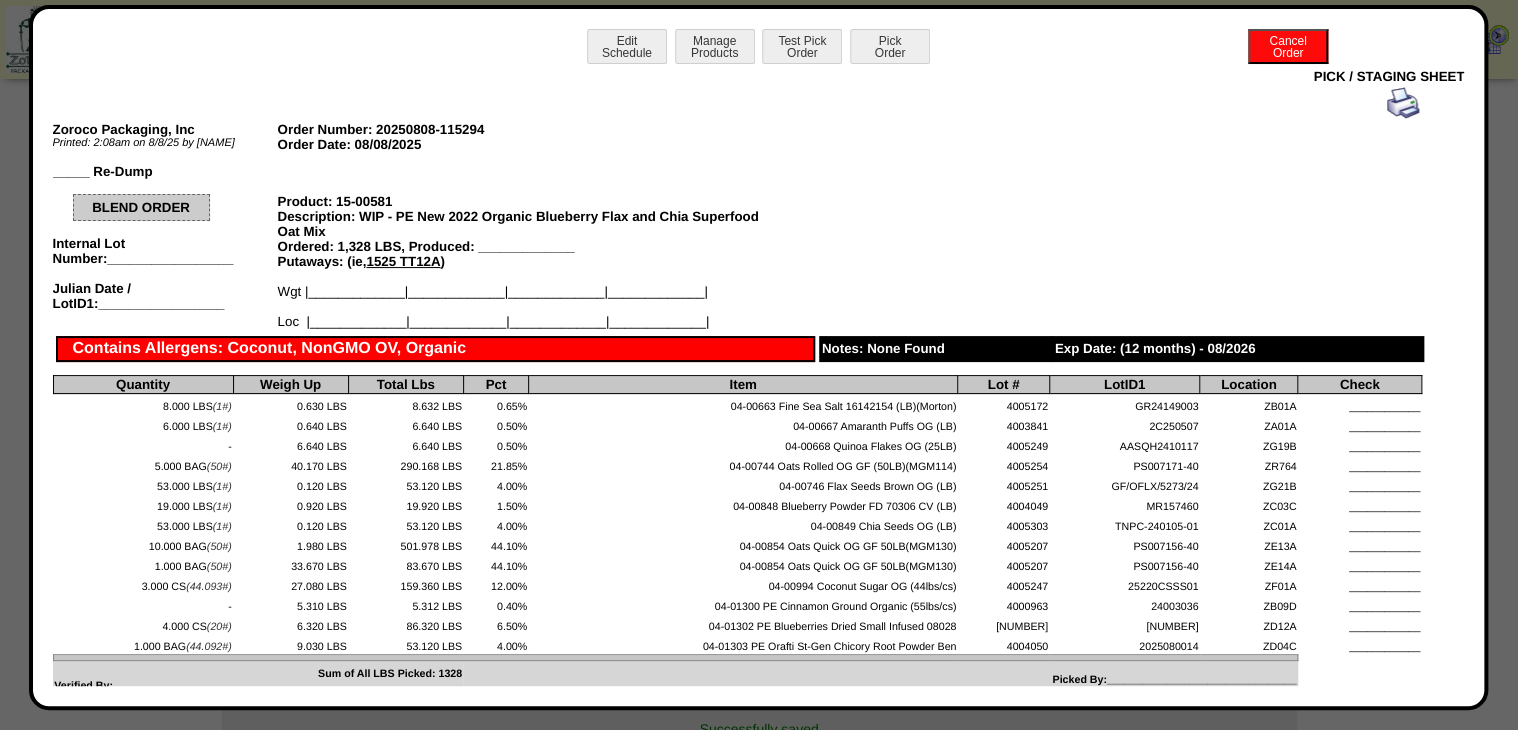click at bounding box center [1403, 103] 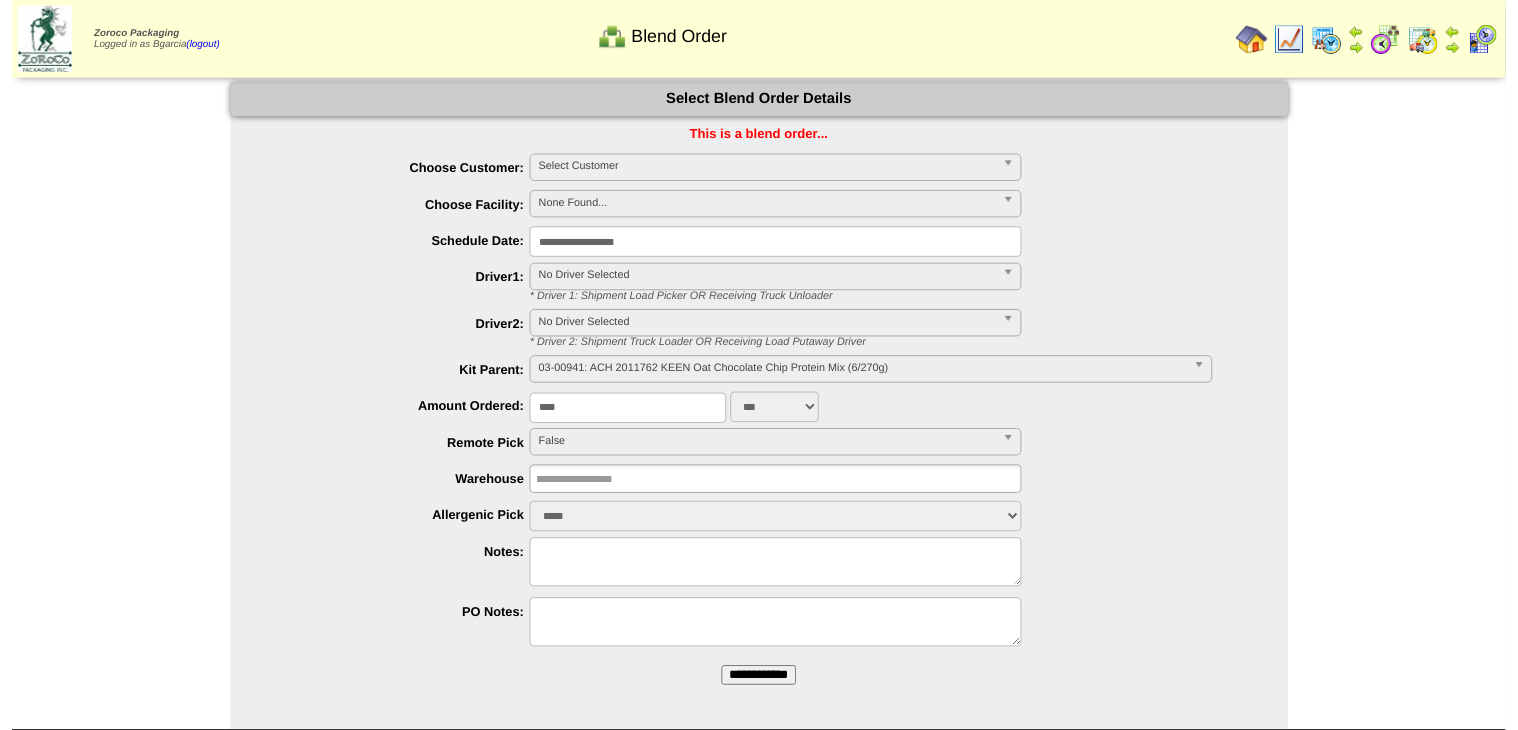 scroll, scrollTop: 0, scrollLeft: 0, axis: both 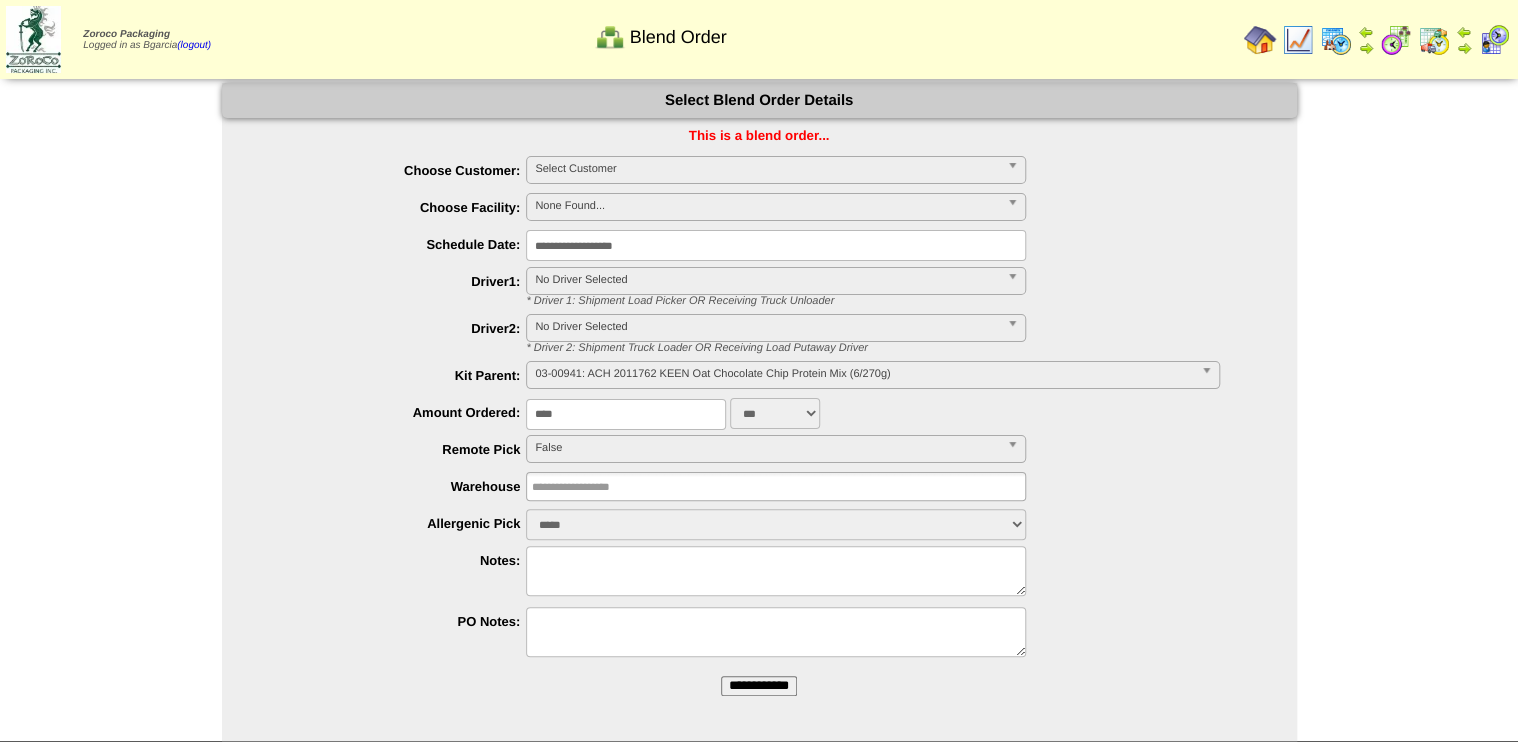 click on "**********" at bounding box center [759, 686] 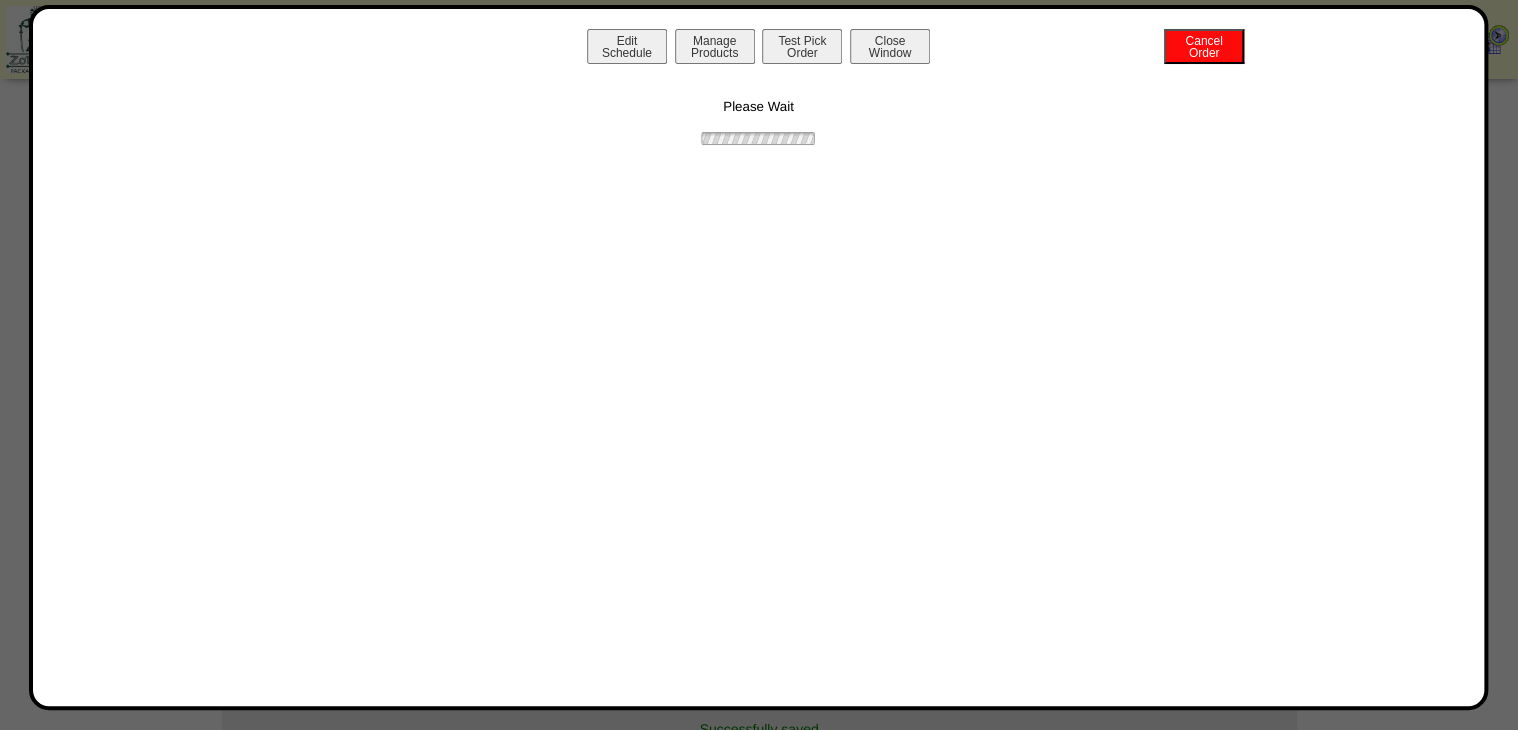 click on "Manage Products" at bounding box center (715, 46) 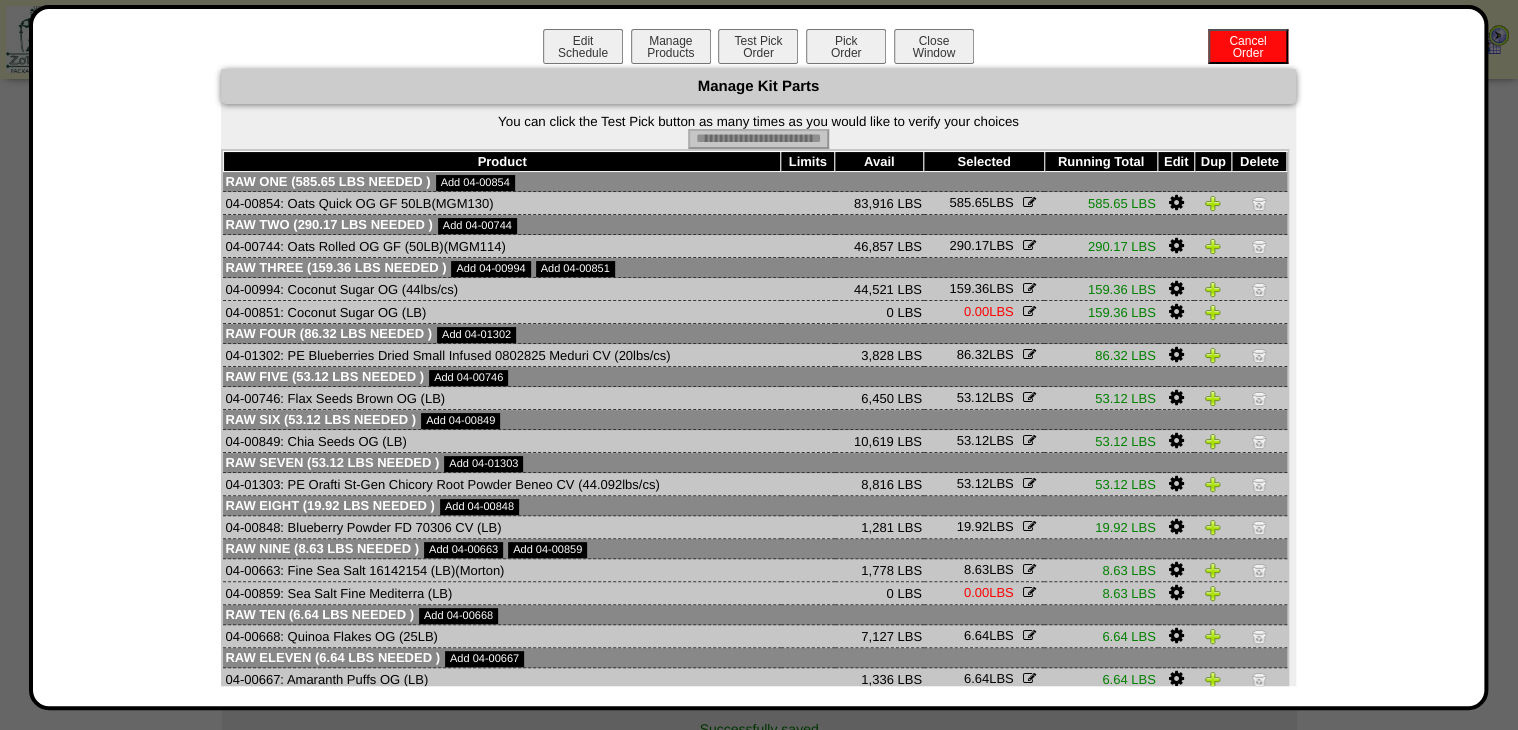 click on "Pick Order" at bounding box center (846, 46) 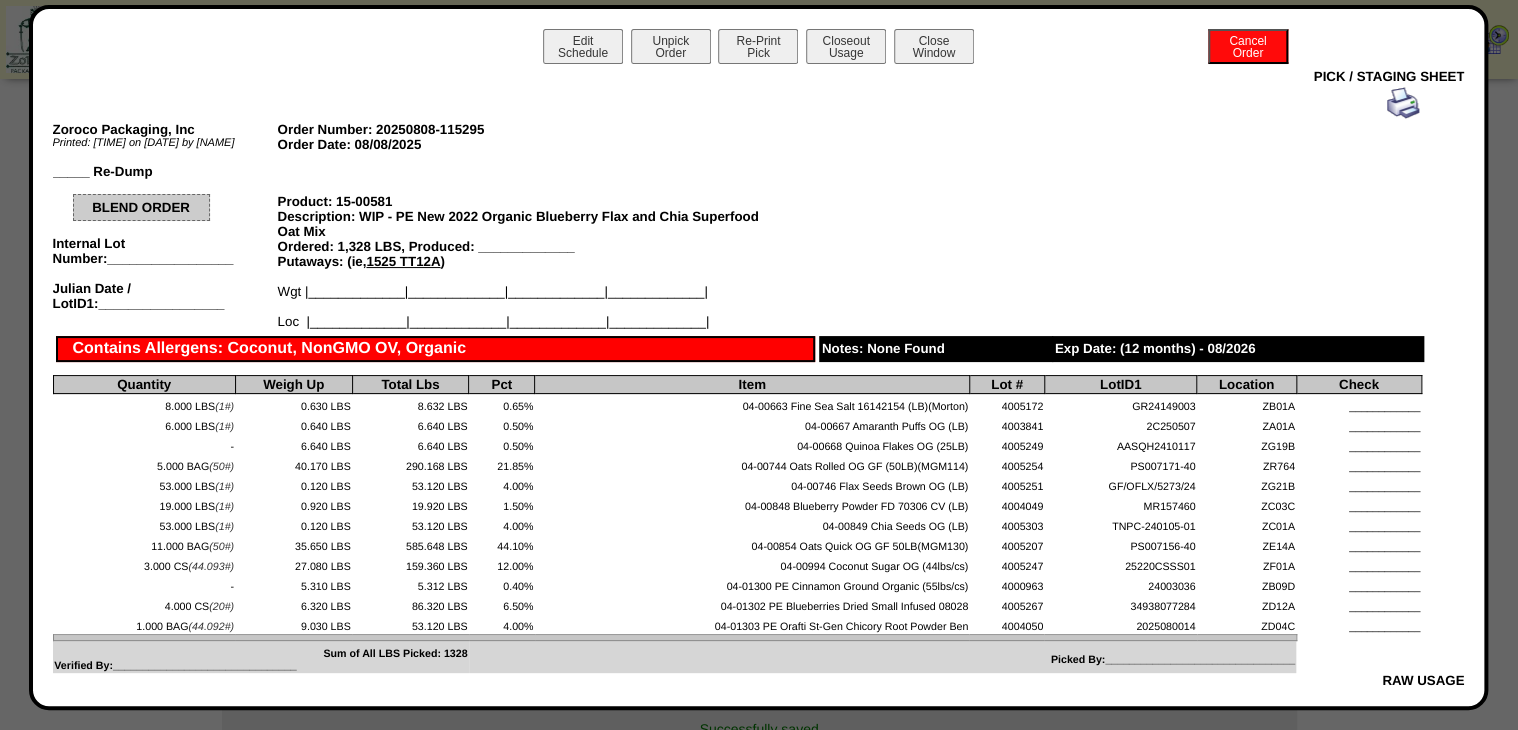 click at bounding box center [1403, 103] 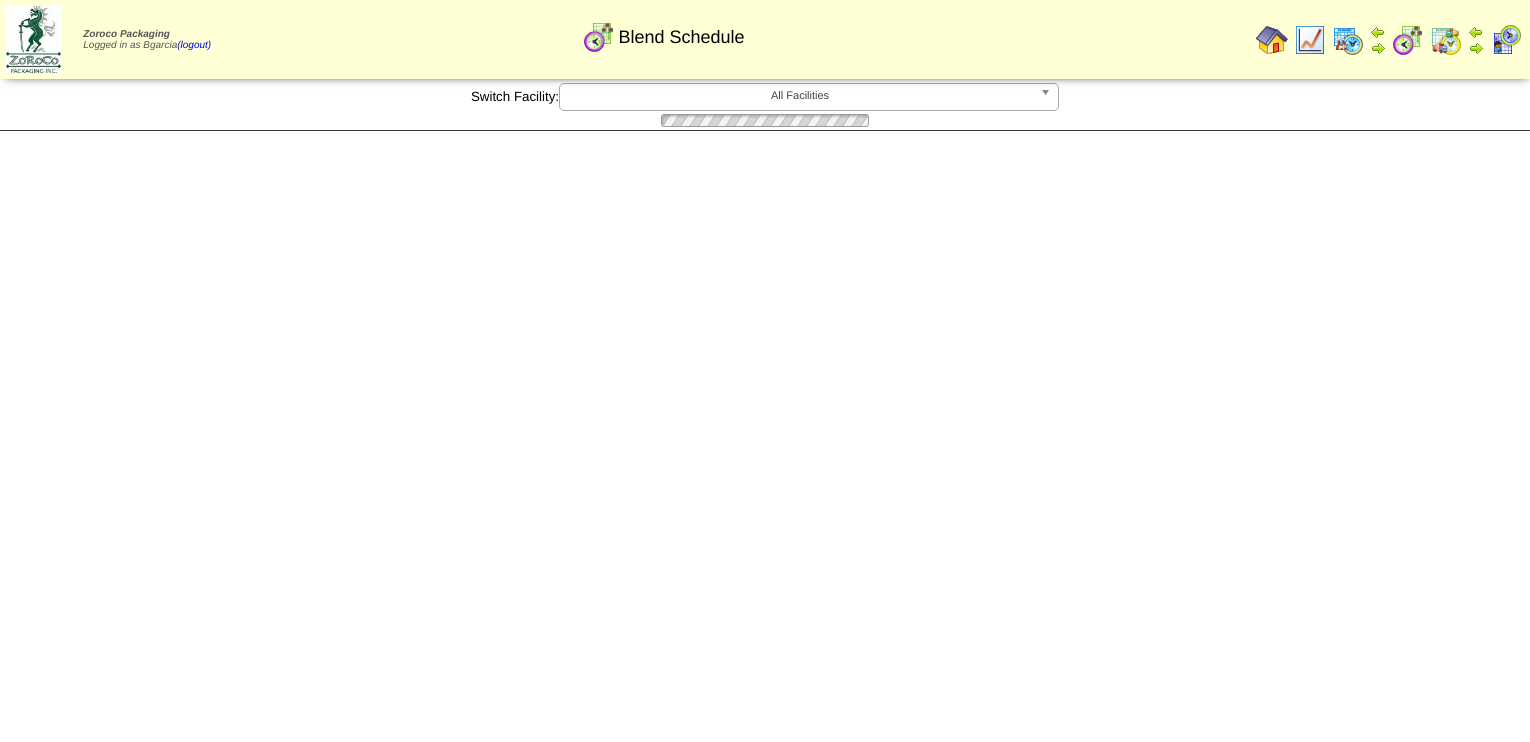 scroll, scrollTop: 0, scrollLeft: 0, axis: both 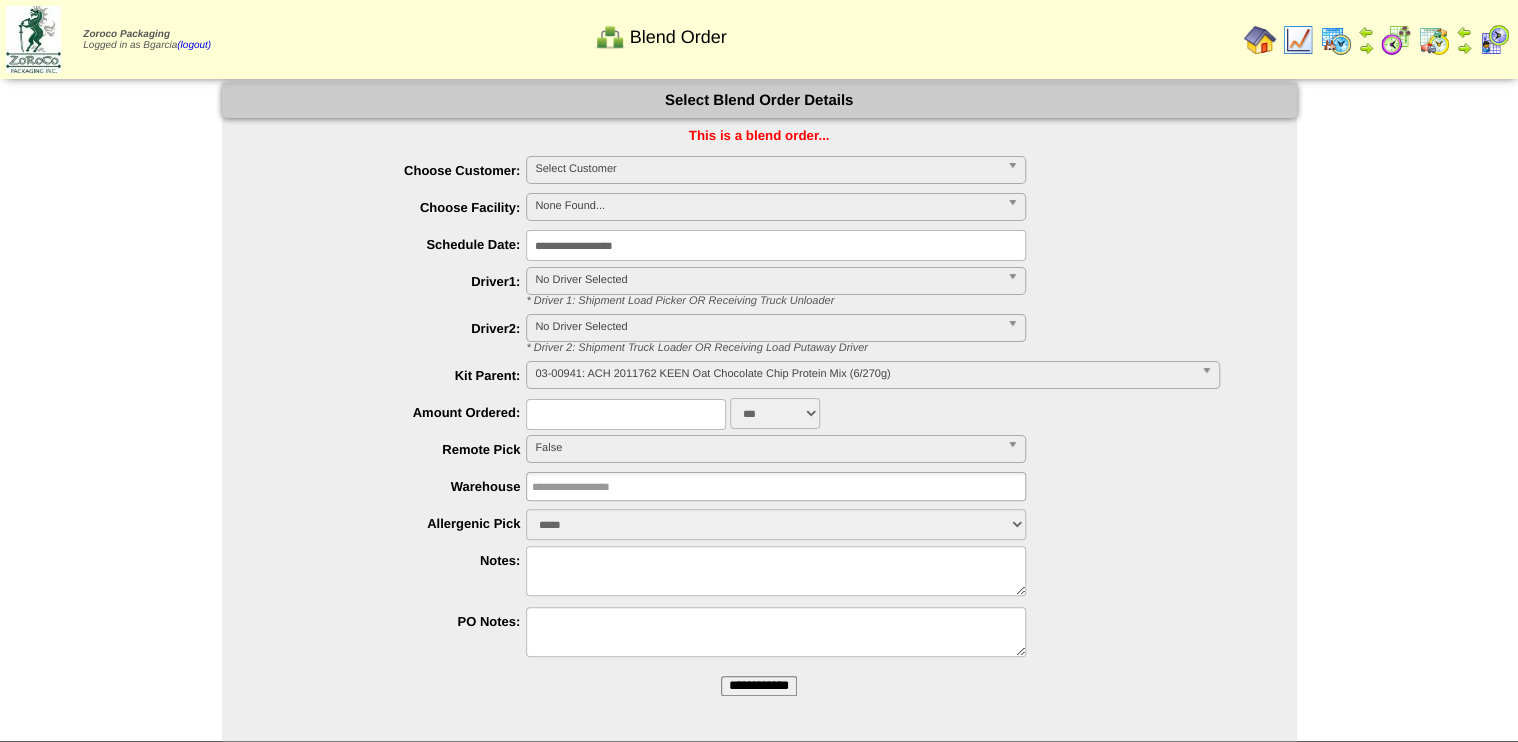 click on "**********" at bounding box center (759, 686) 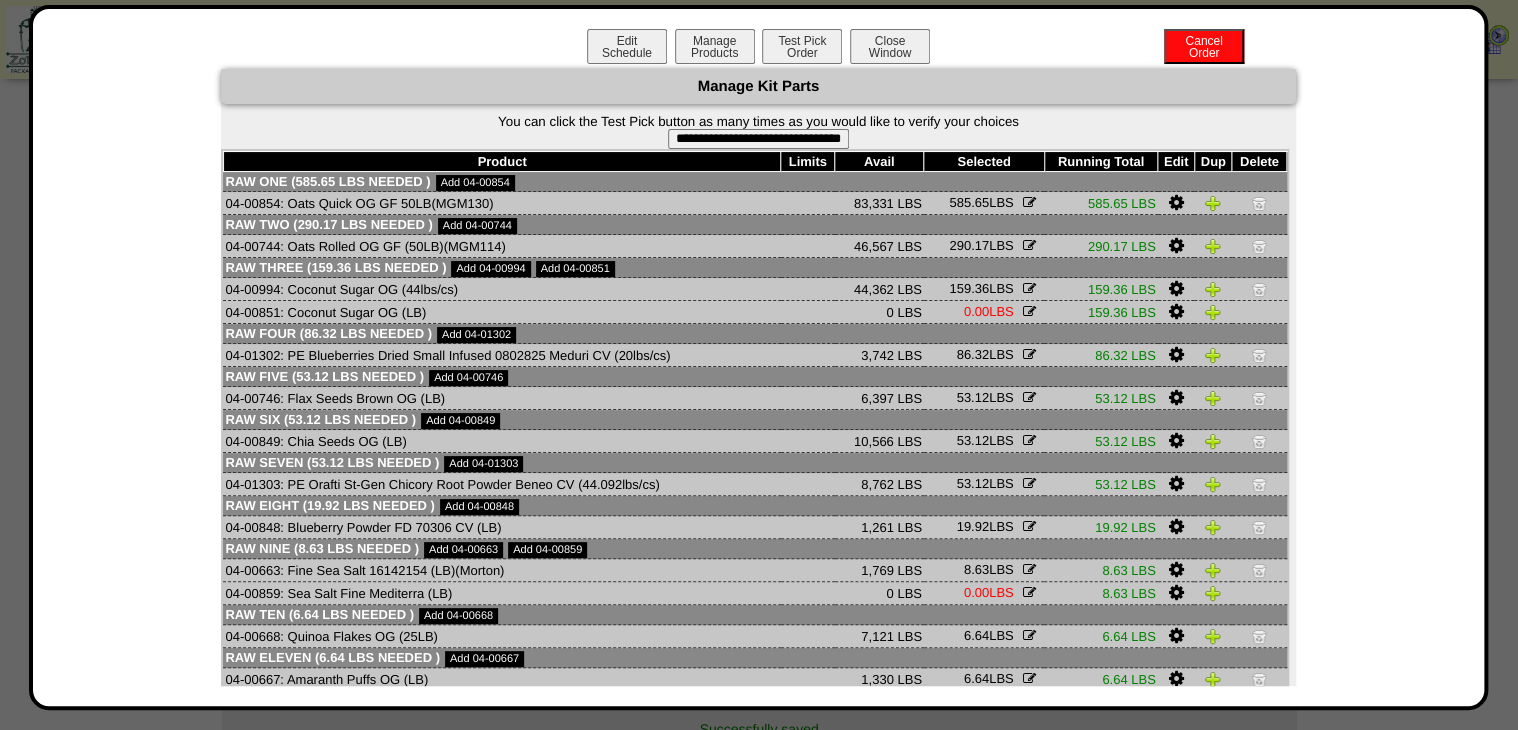 click on "**********" at bounding box center [758, 139] 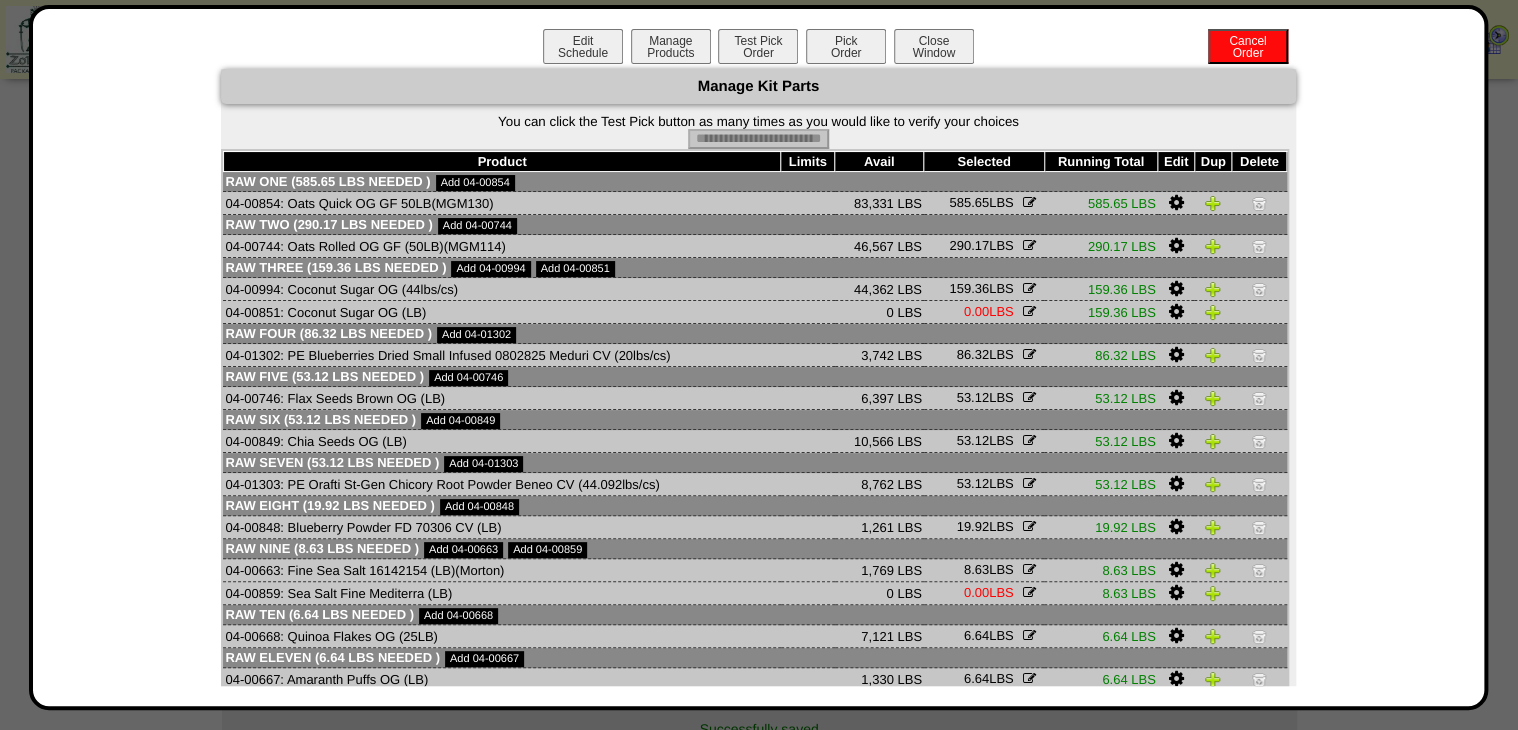 click on "Pick Order" at bounding box center (846, 46) 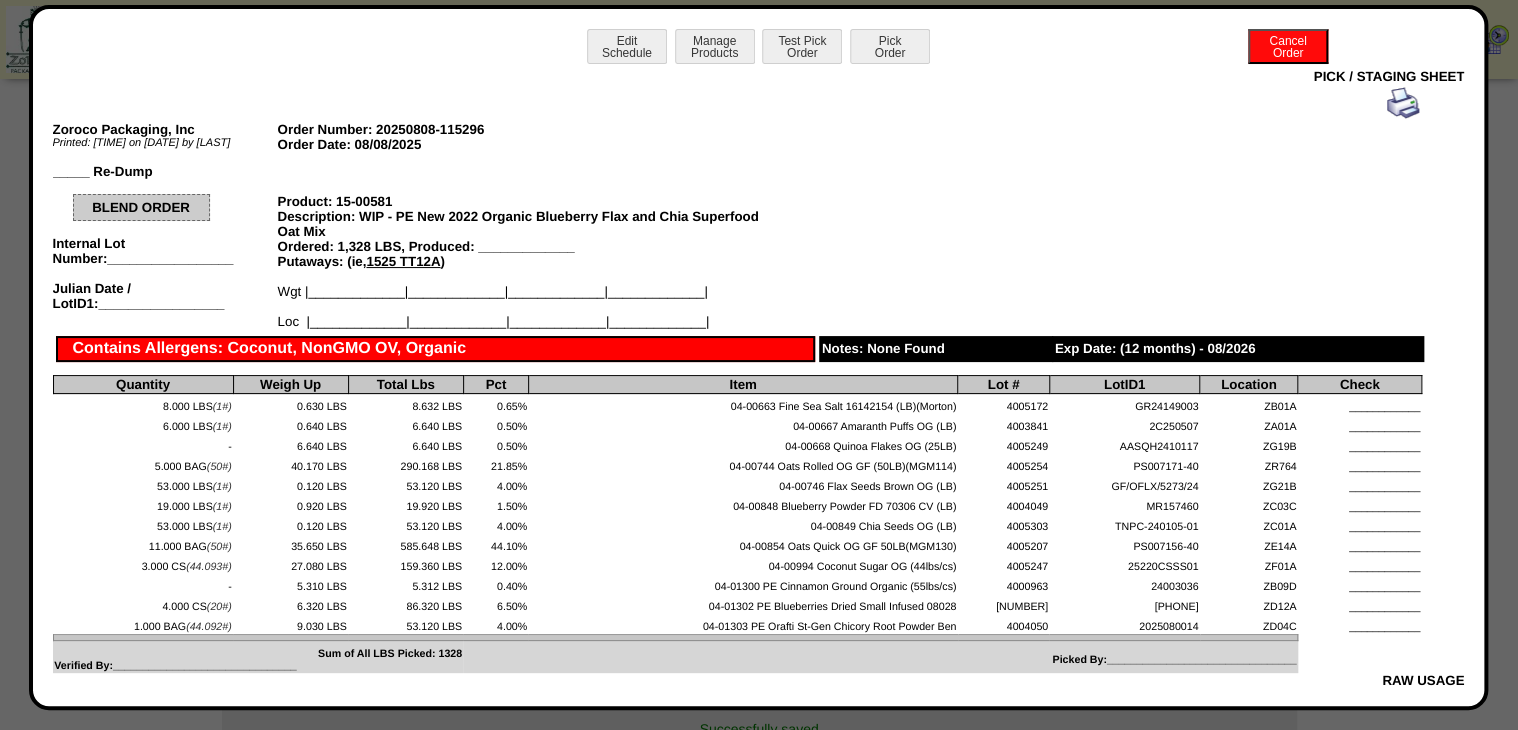 click at bounding box center [1403, 103] 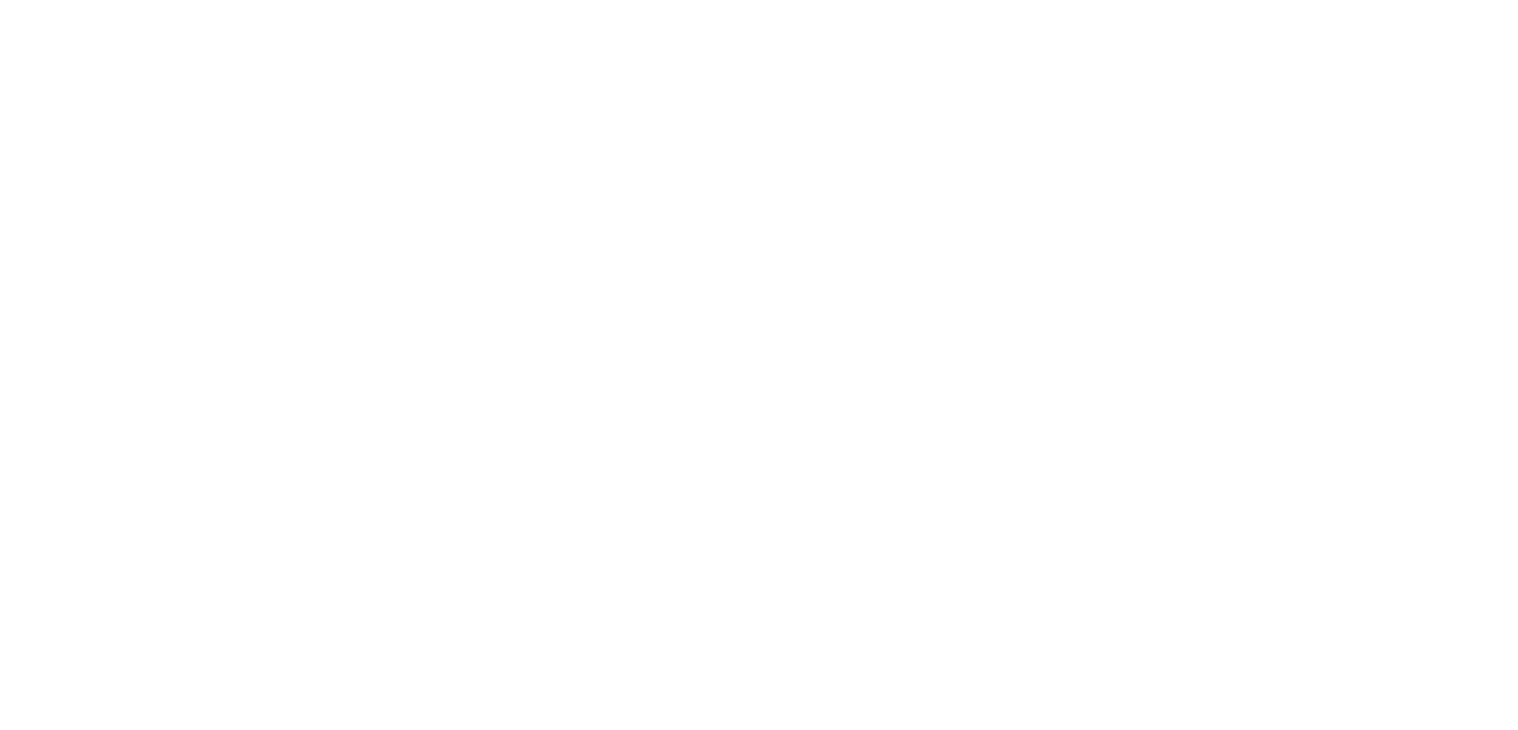 scroll, scrollTop: 0, scrollLeft: 0, axis: both 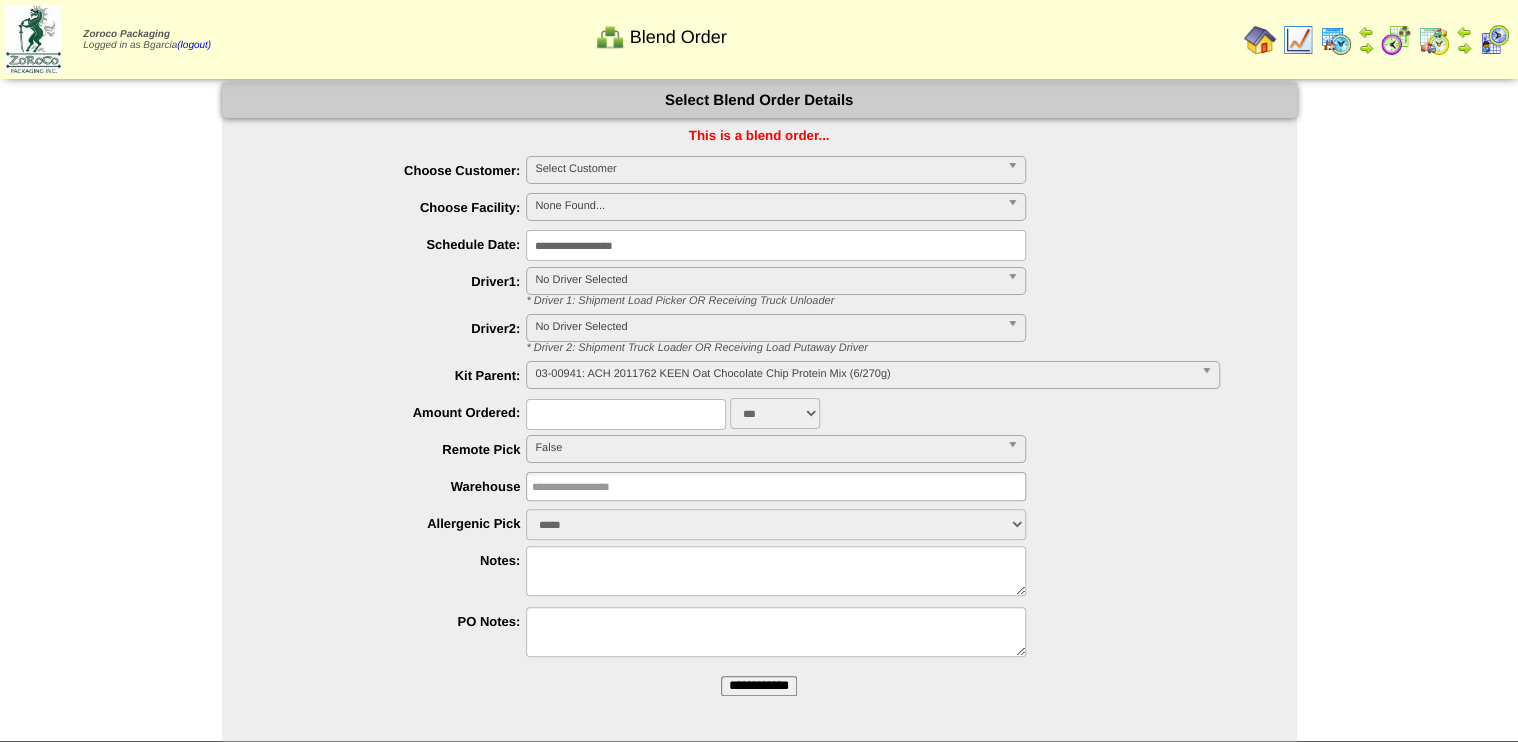 click on "**********" at bounding box center [759, 686] 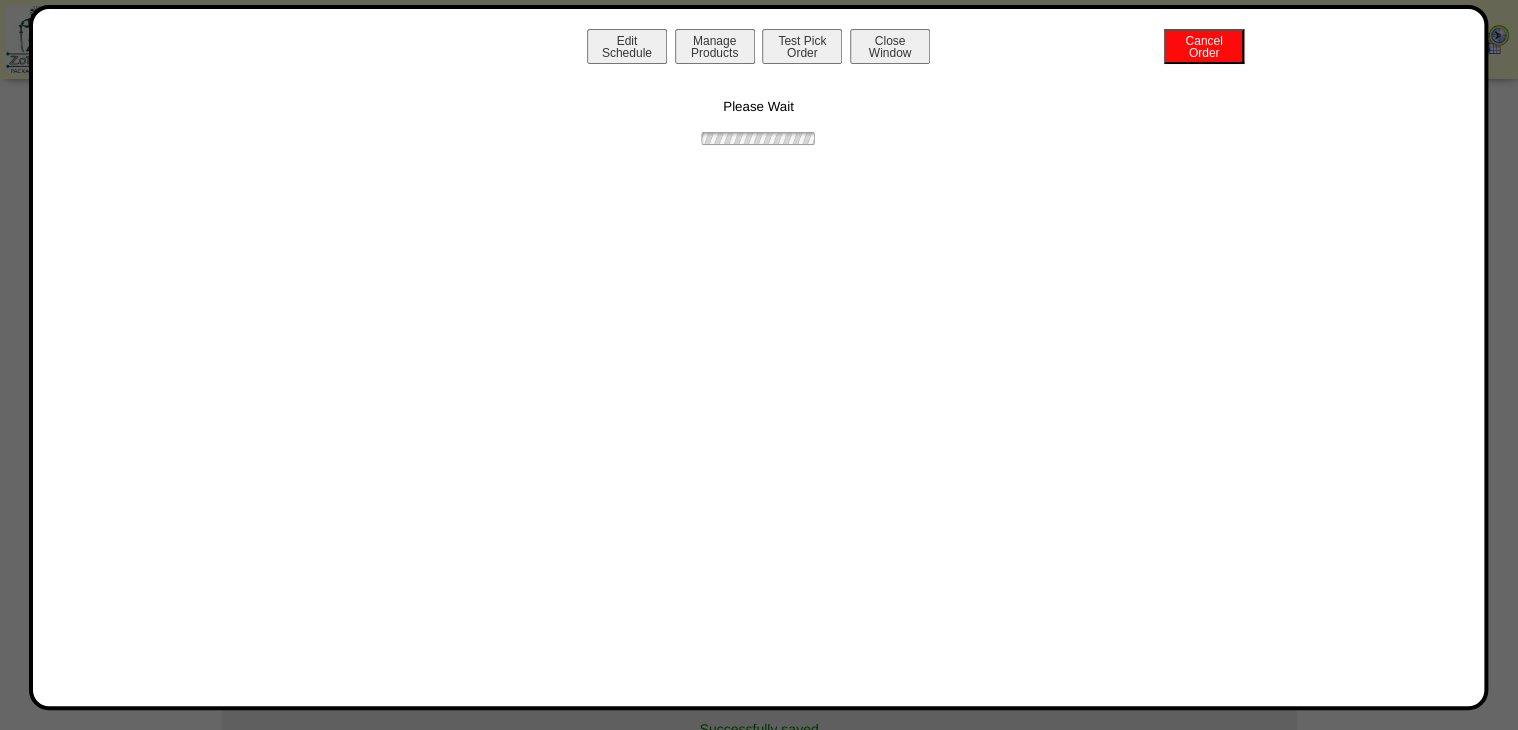 click on "Manage Products" at bounding box center (715, 46) 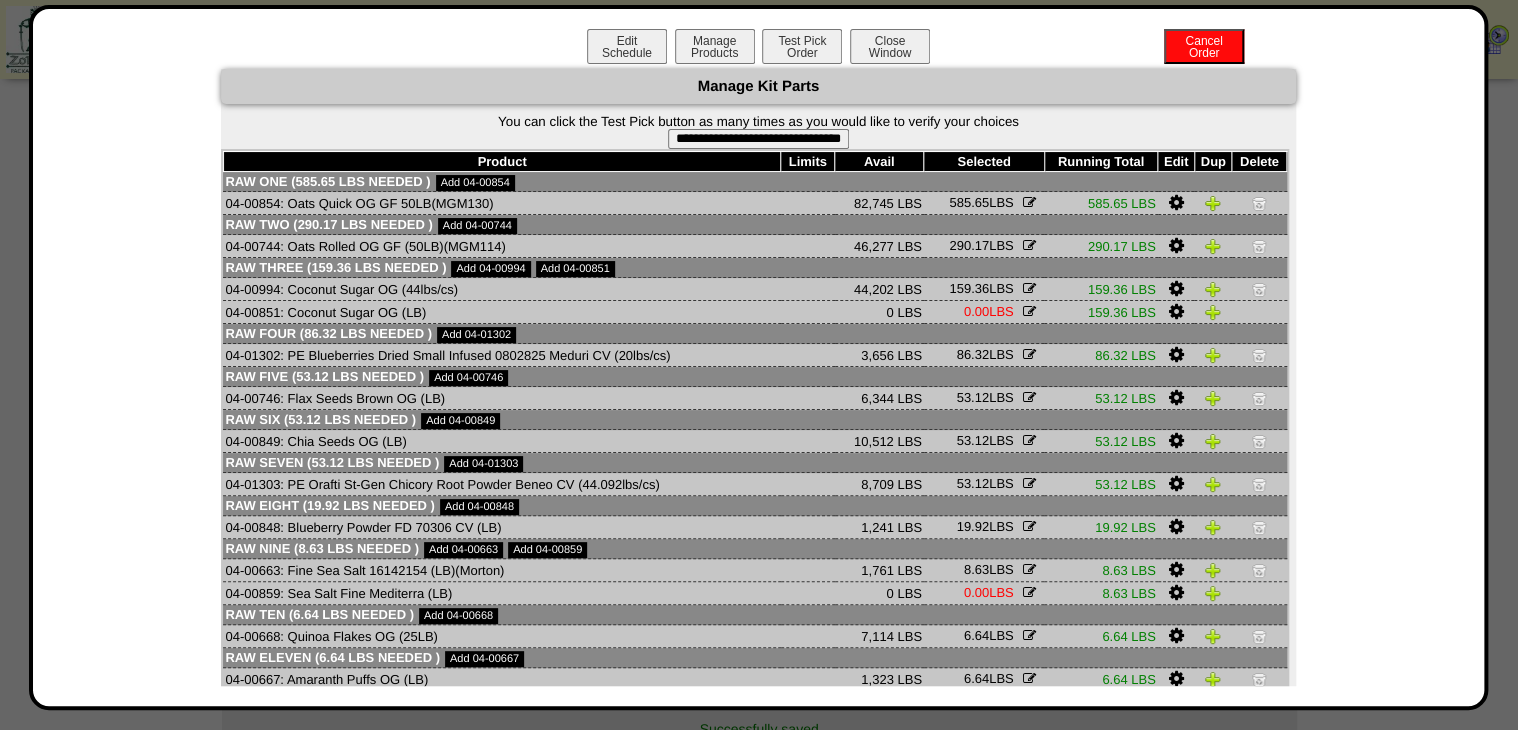 click on "**********" at bounding box center (758, 139) 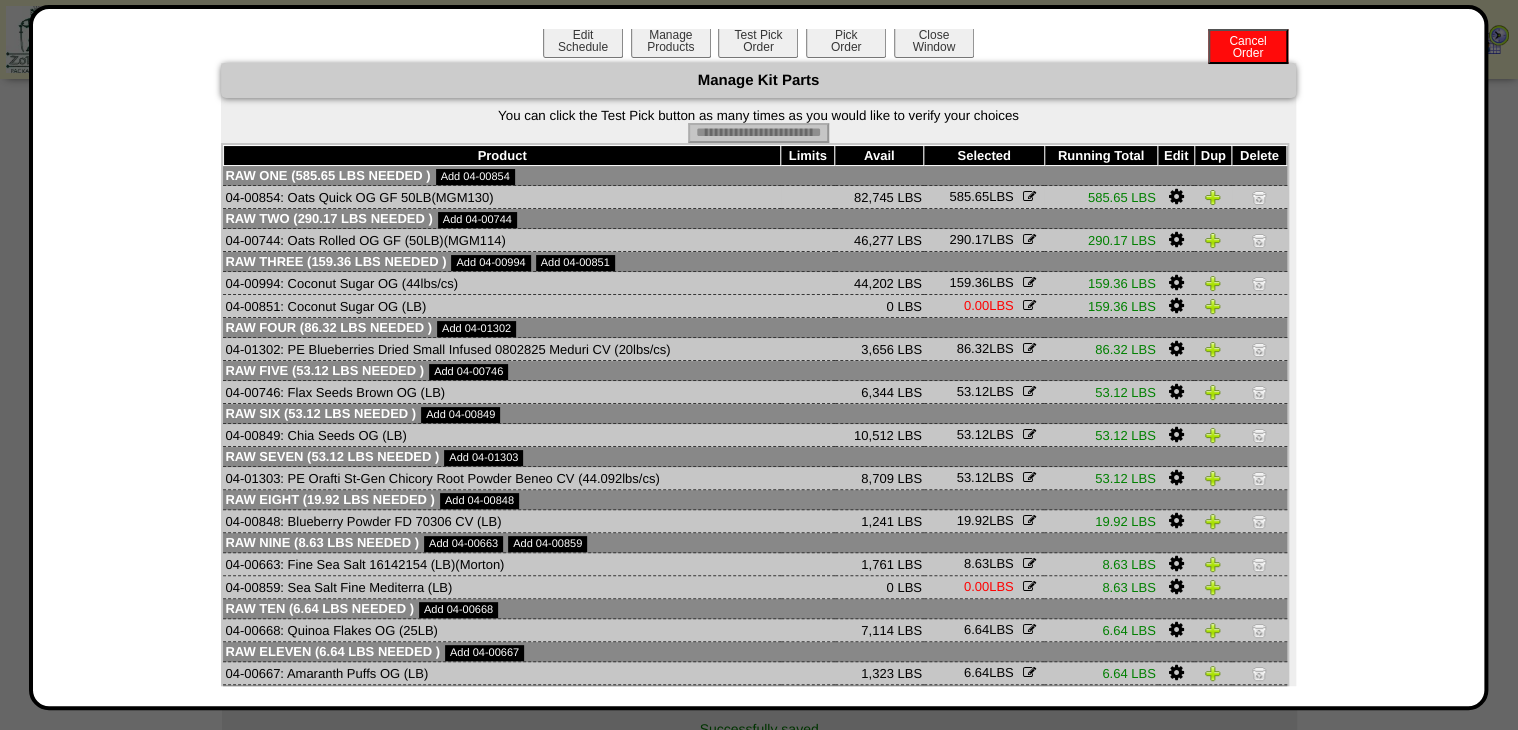 scroll, scrollTop: 0, scrollLeft: 0, axis: both 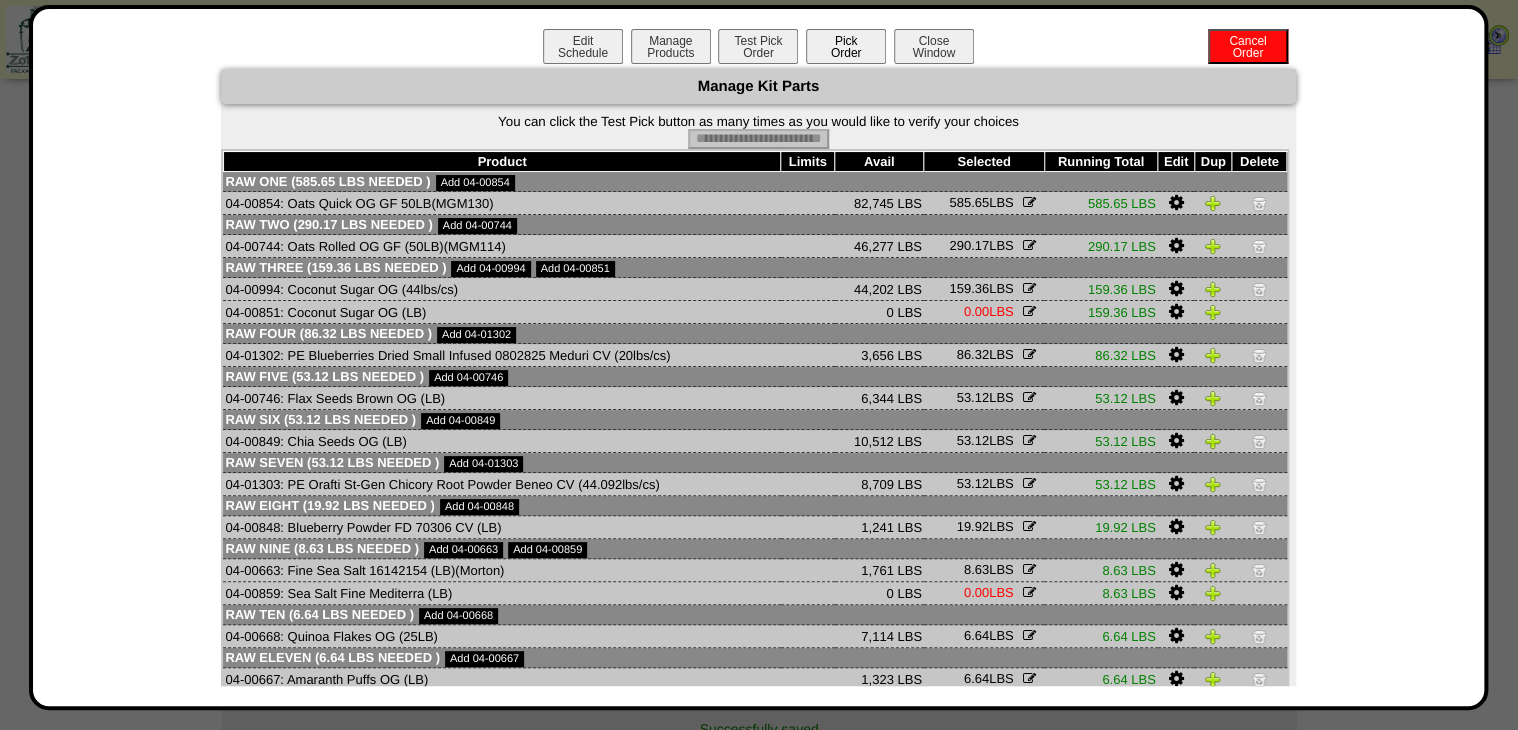 click on "Pick Order" at bounding box center (846, 46) 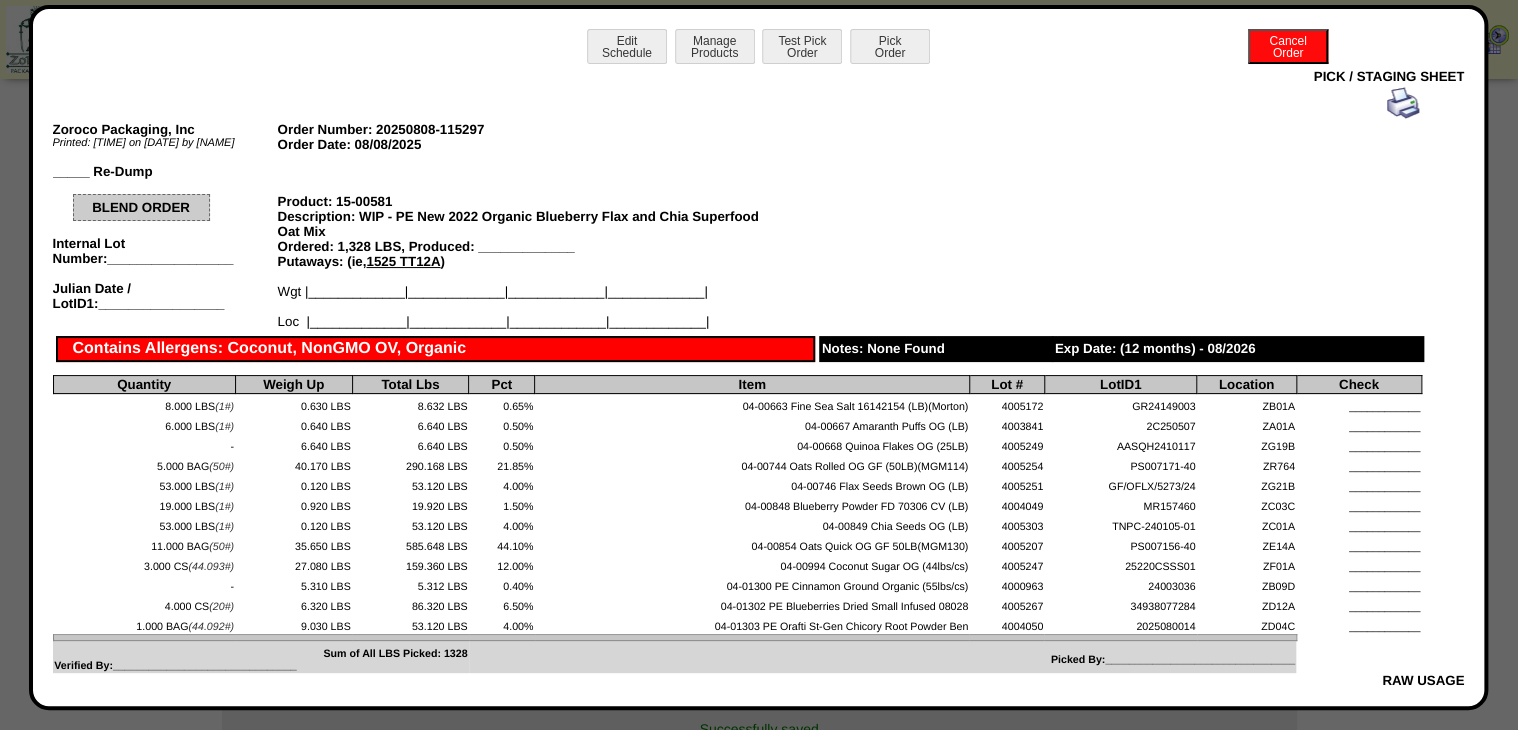 click at bounding box center [1403, 103] 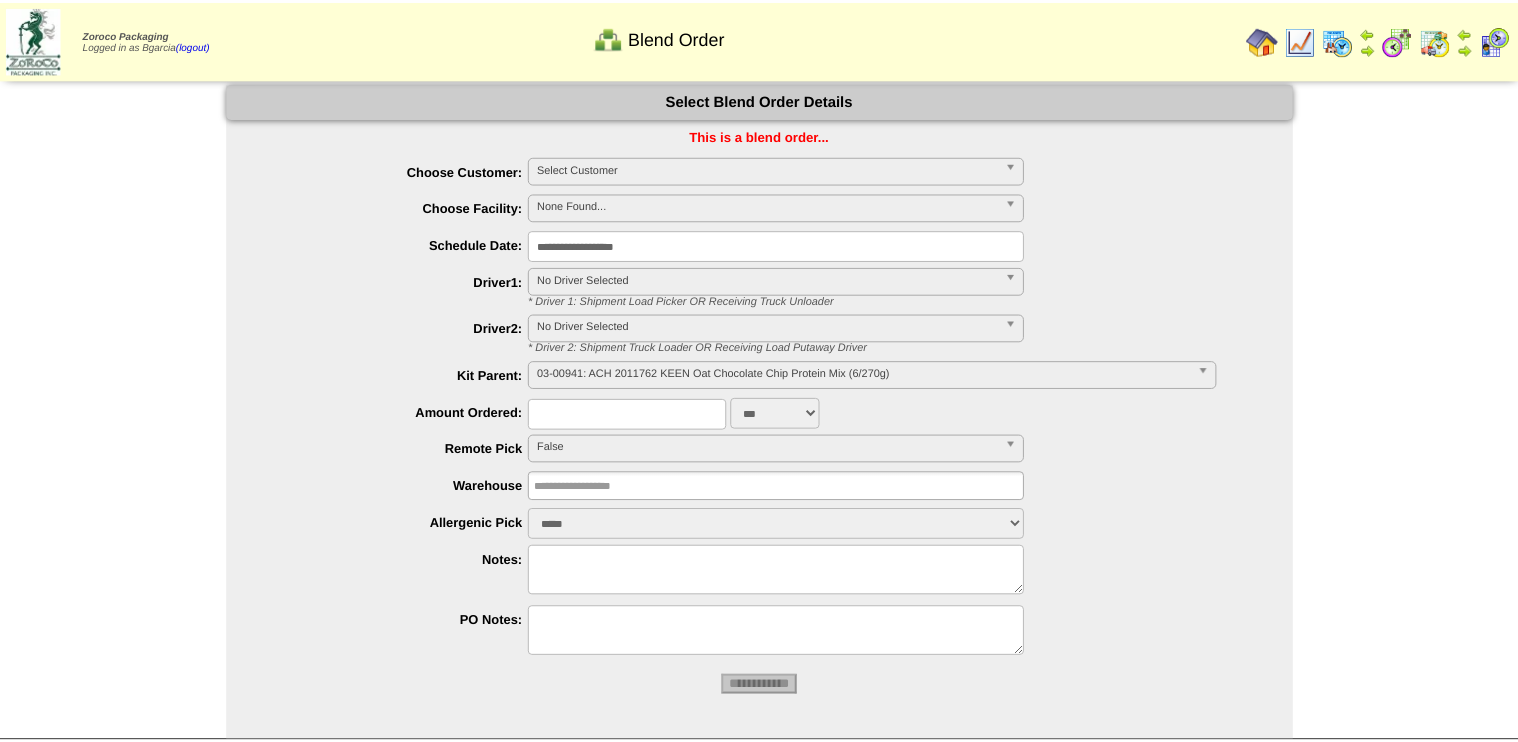 scroll, scrollTop: 0, scrollLeft: 0, axis: both 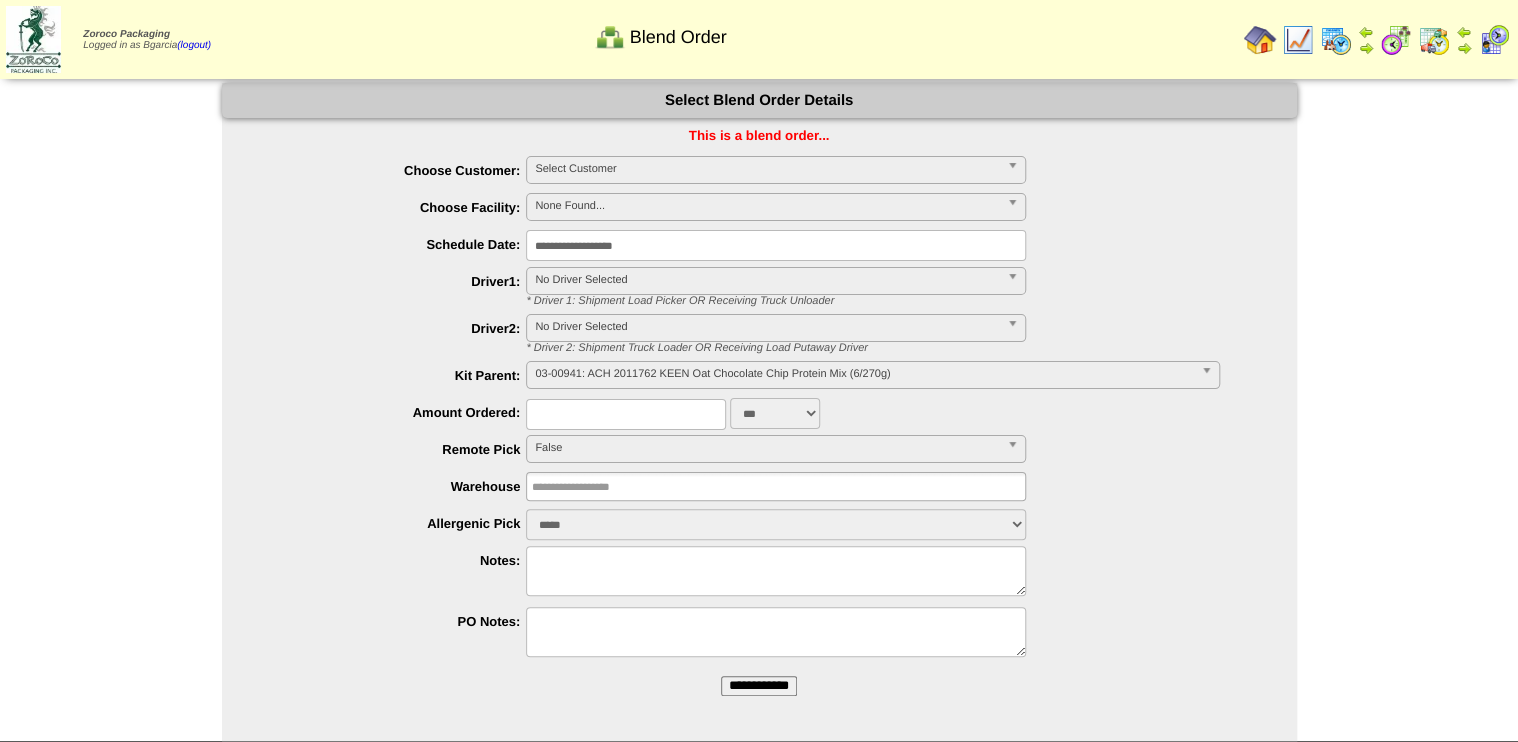 click at bounding box center [1396, 40] 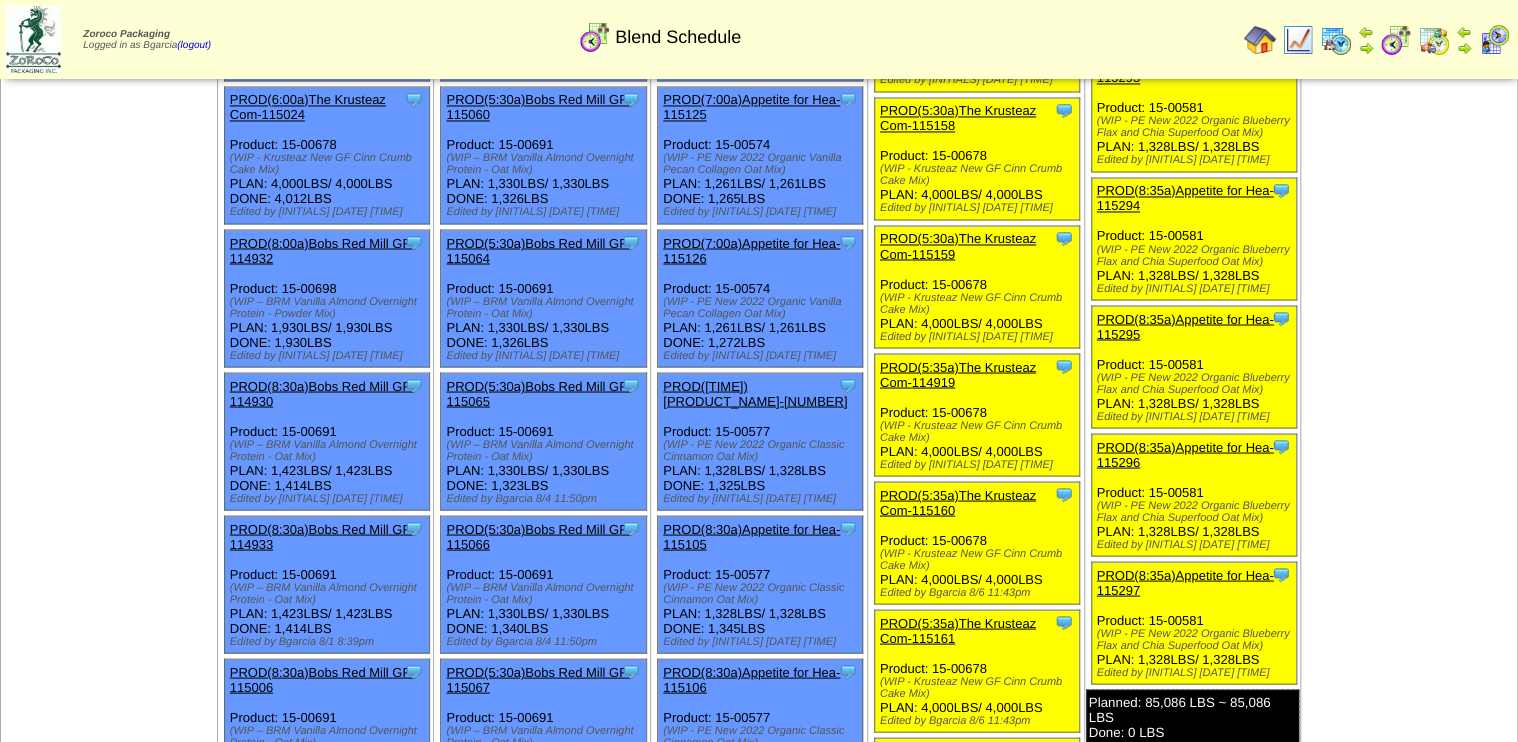 scroll, scrollTop: 1680, scrollLeft: 0, axis: vertical 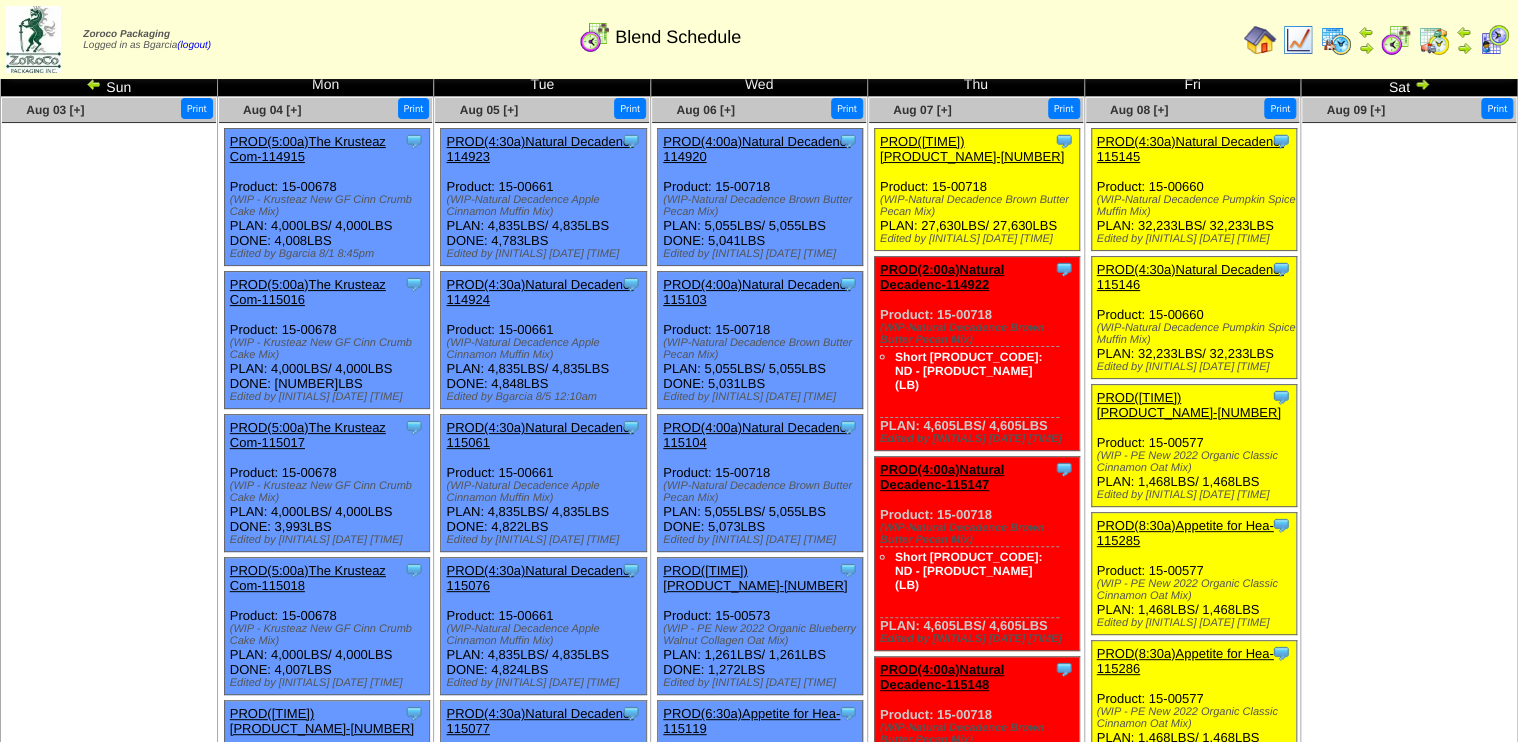 click on "PROD(4:30a)Natural Decadenc-115146" at bounding box center (1190, 289) 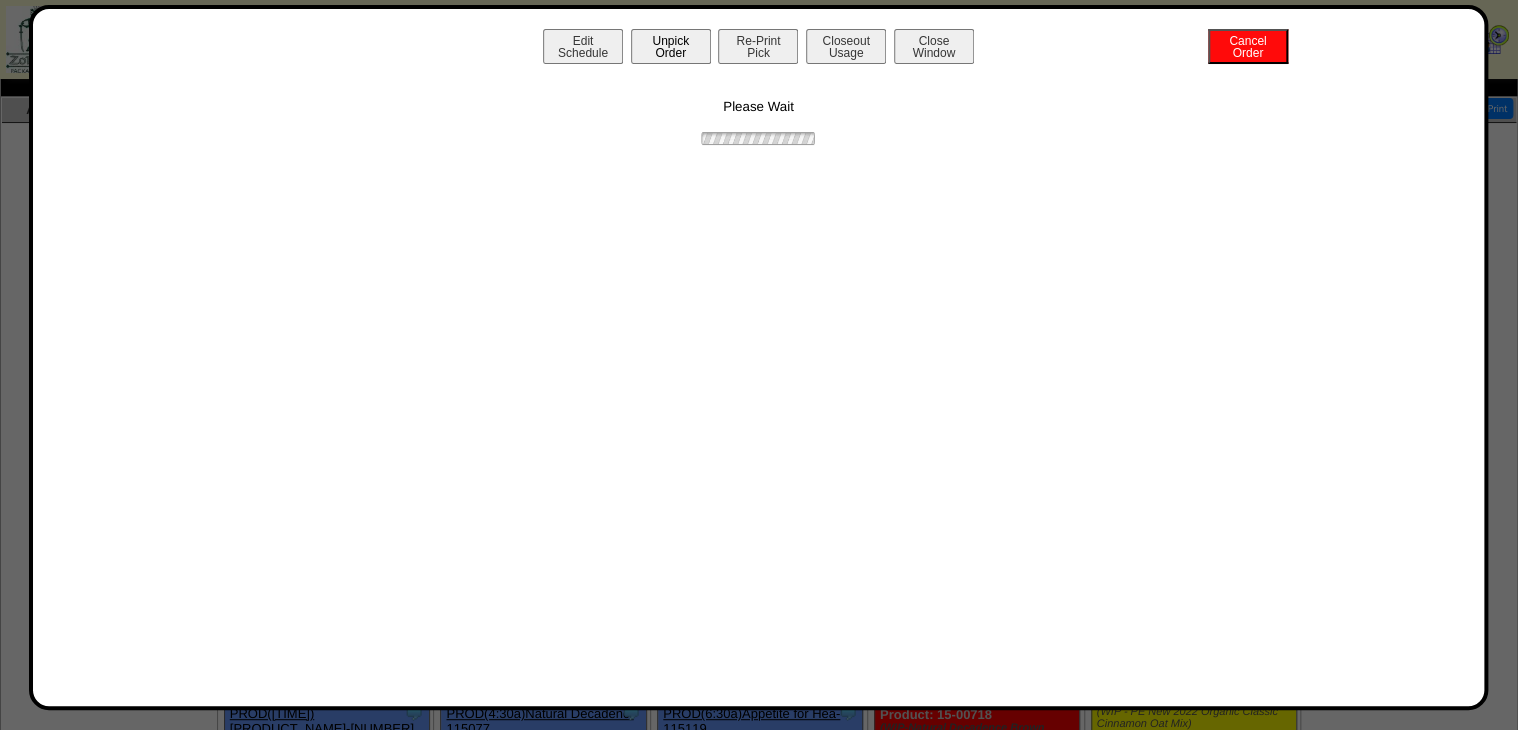 click on "Unpick Order" at bounding box center [671, 46] 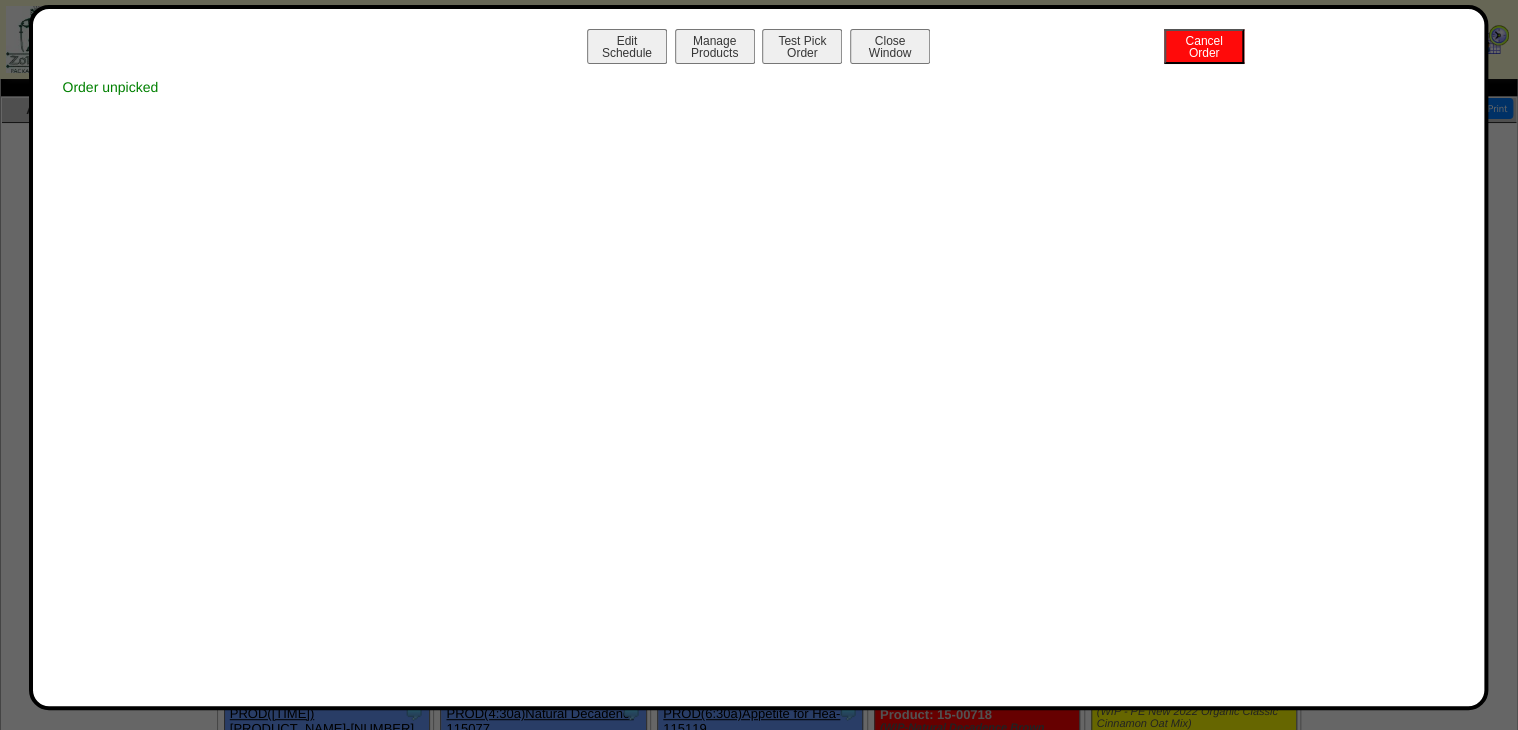 click on "Close Window" at bounding box center (890, 46) 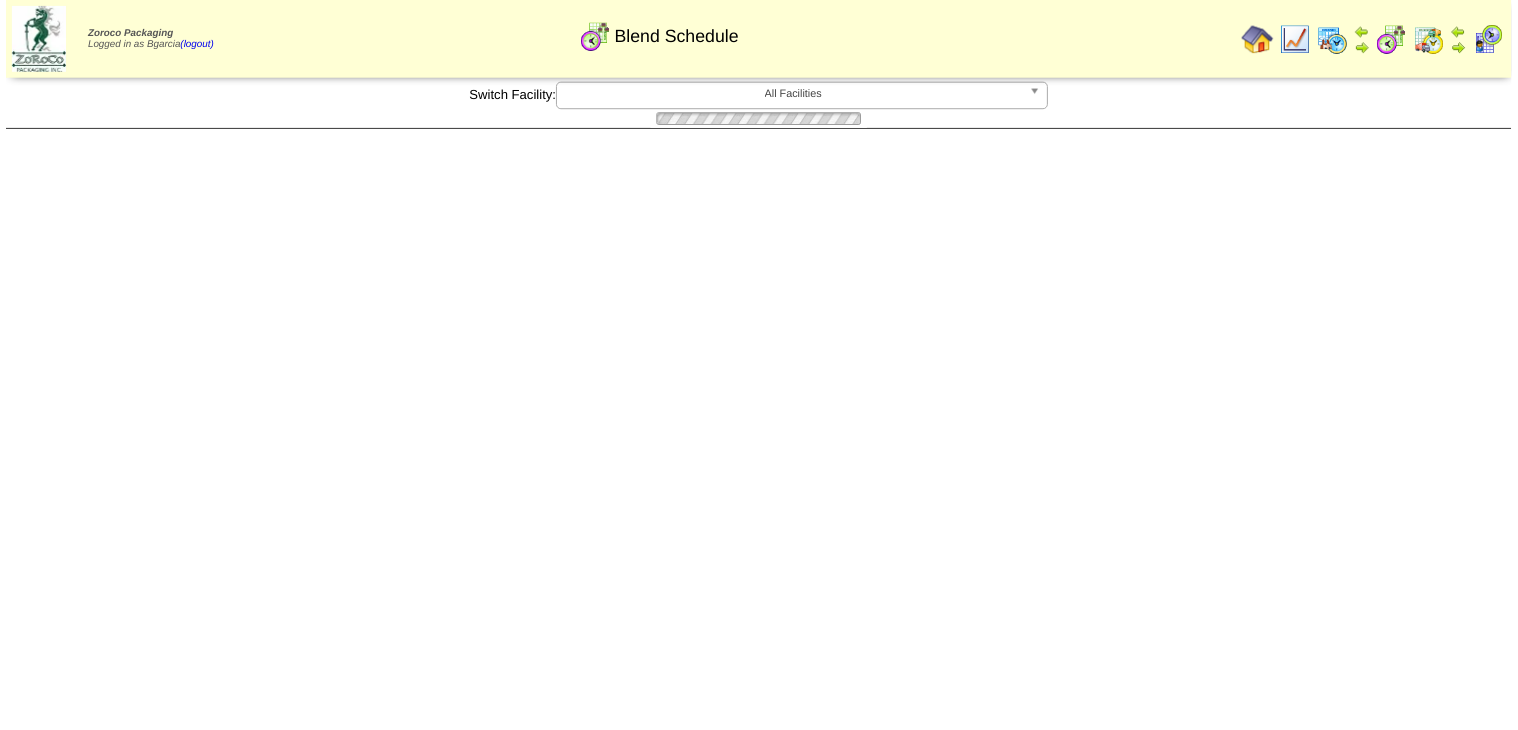 scroll, scrollTop: 0, scrollLeft: 0, axis: both 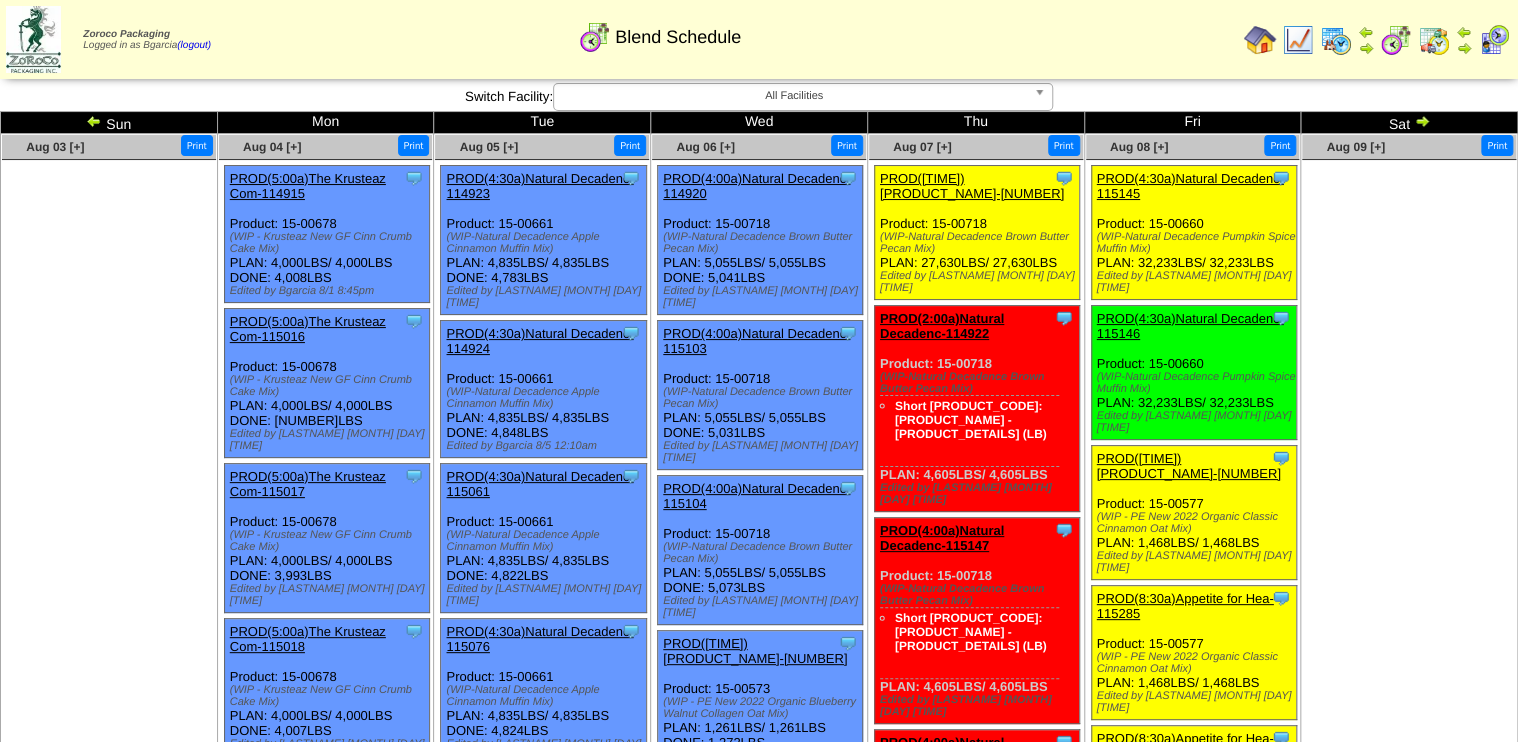 click on "PROD(4:30a)Natural Decadenc-115145" at bounding box center (1190, 186) 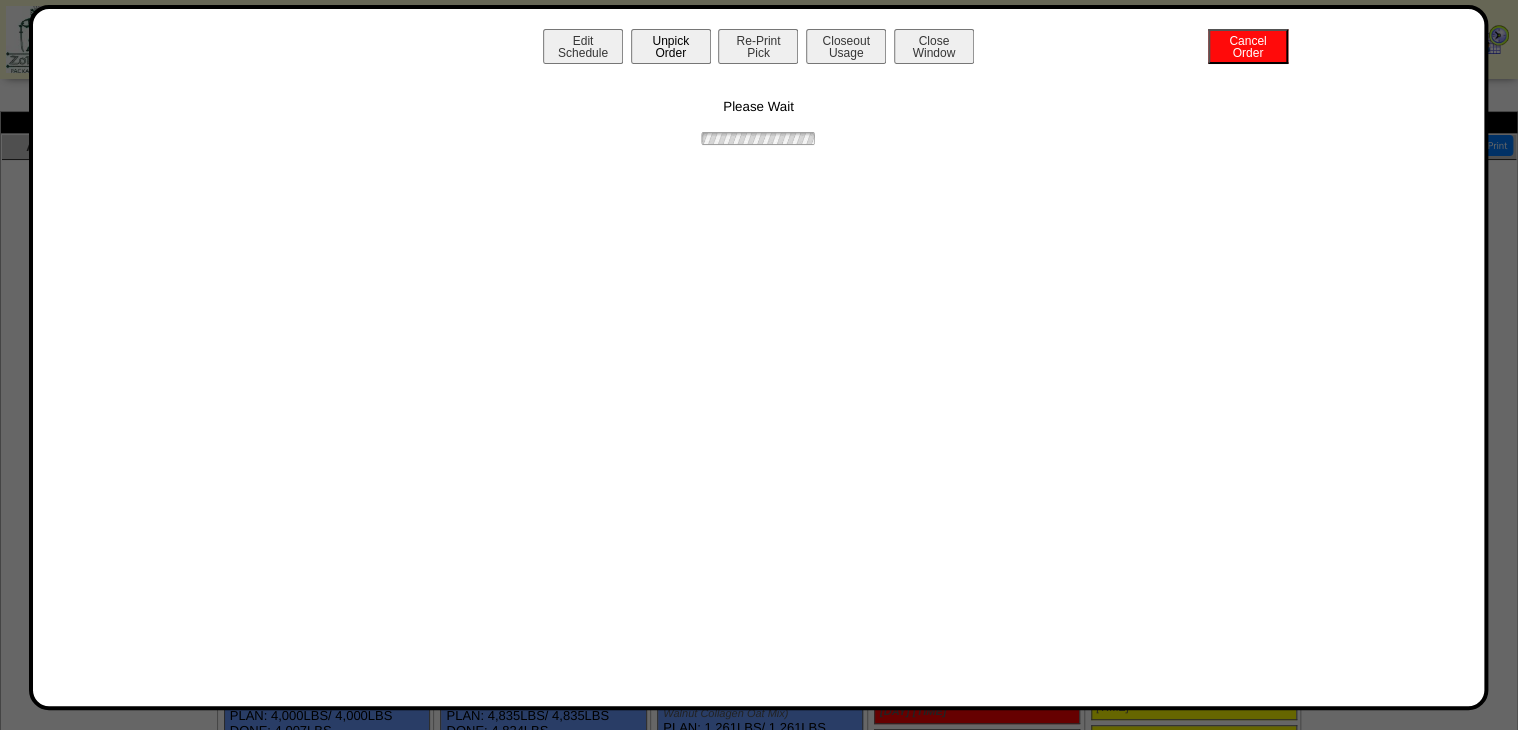 click on "Unpick Order" at bounding box center [671, 46] 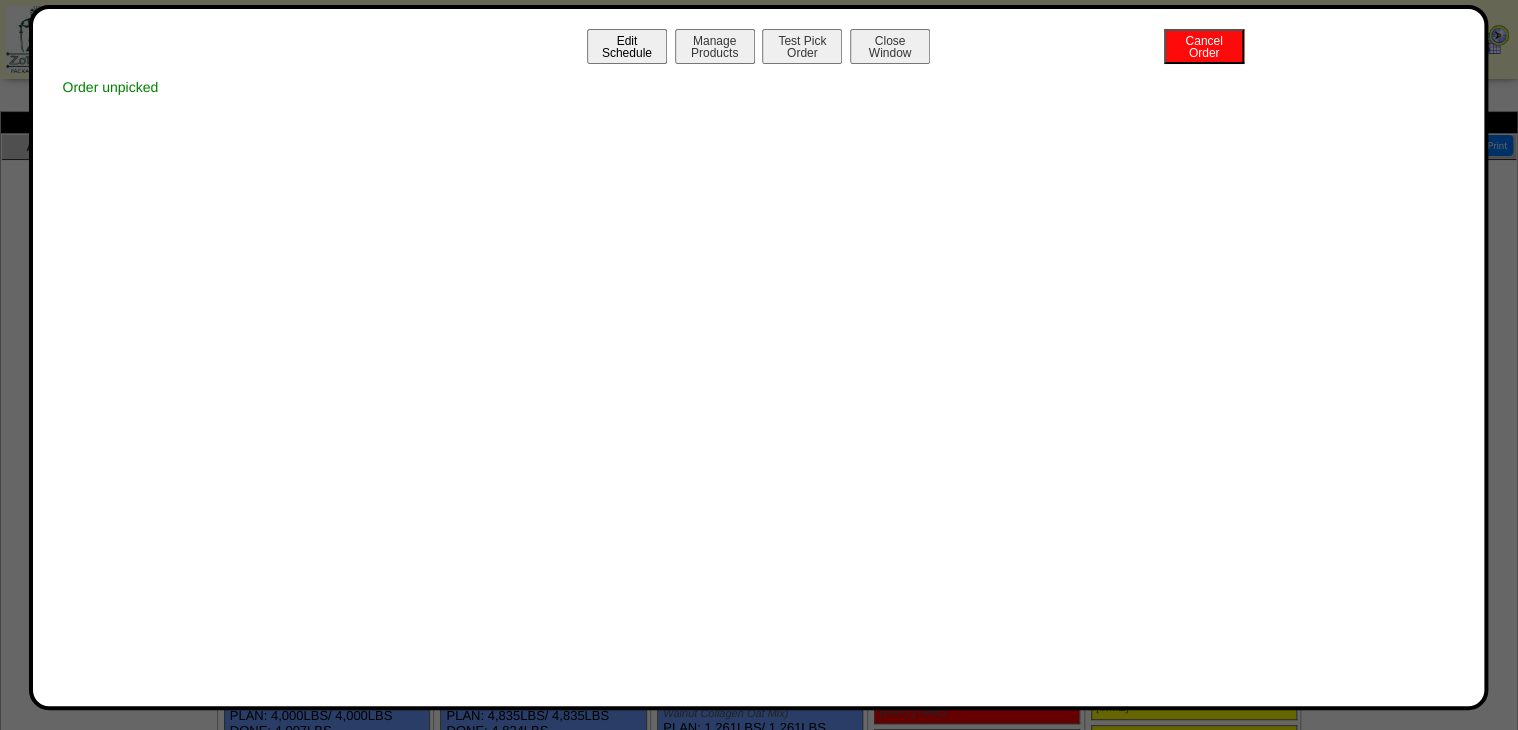 click on "Edit Schedule" at bounding box center [627, 46] 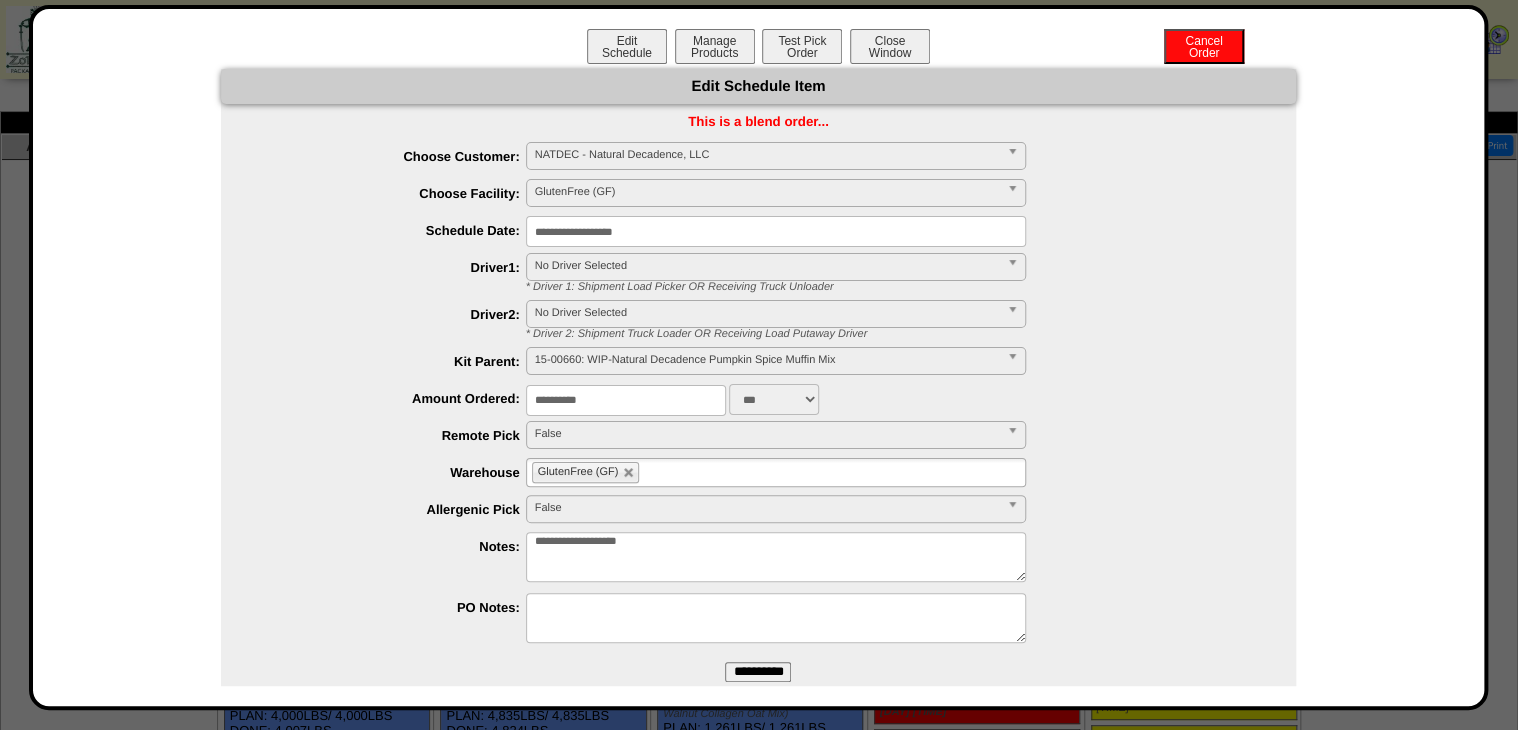 drag, startPoint x: 619, startPoint y: 404, endPoint x: 307, endPoint y: 472, distance: 319.32428 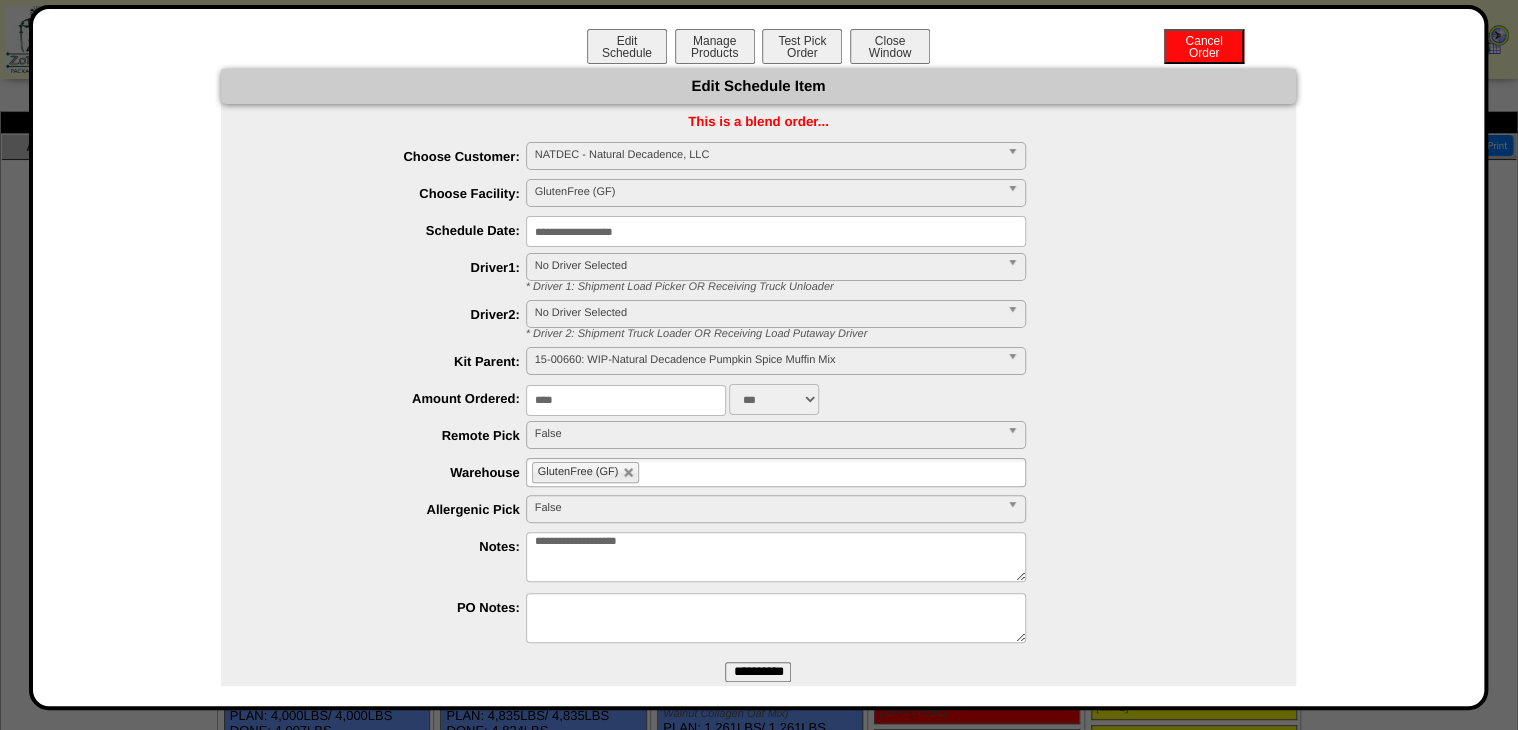 type on "****" 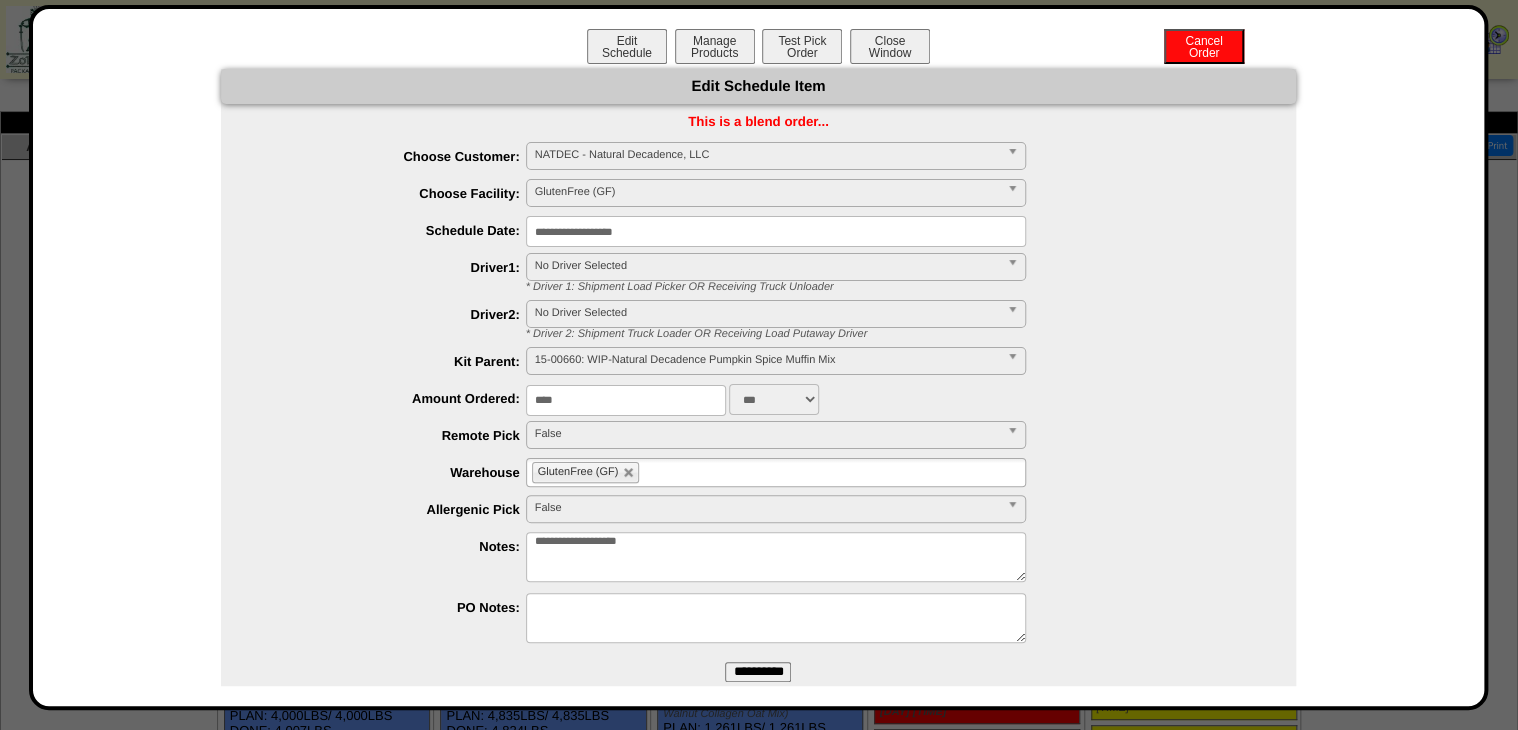 click on "**********" at bounding box center [758, 672] 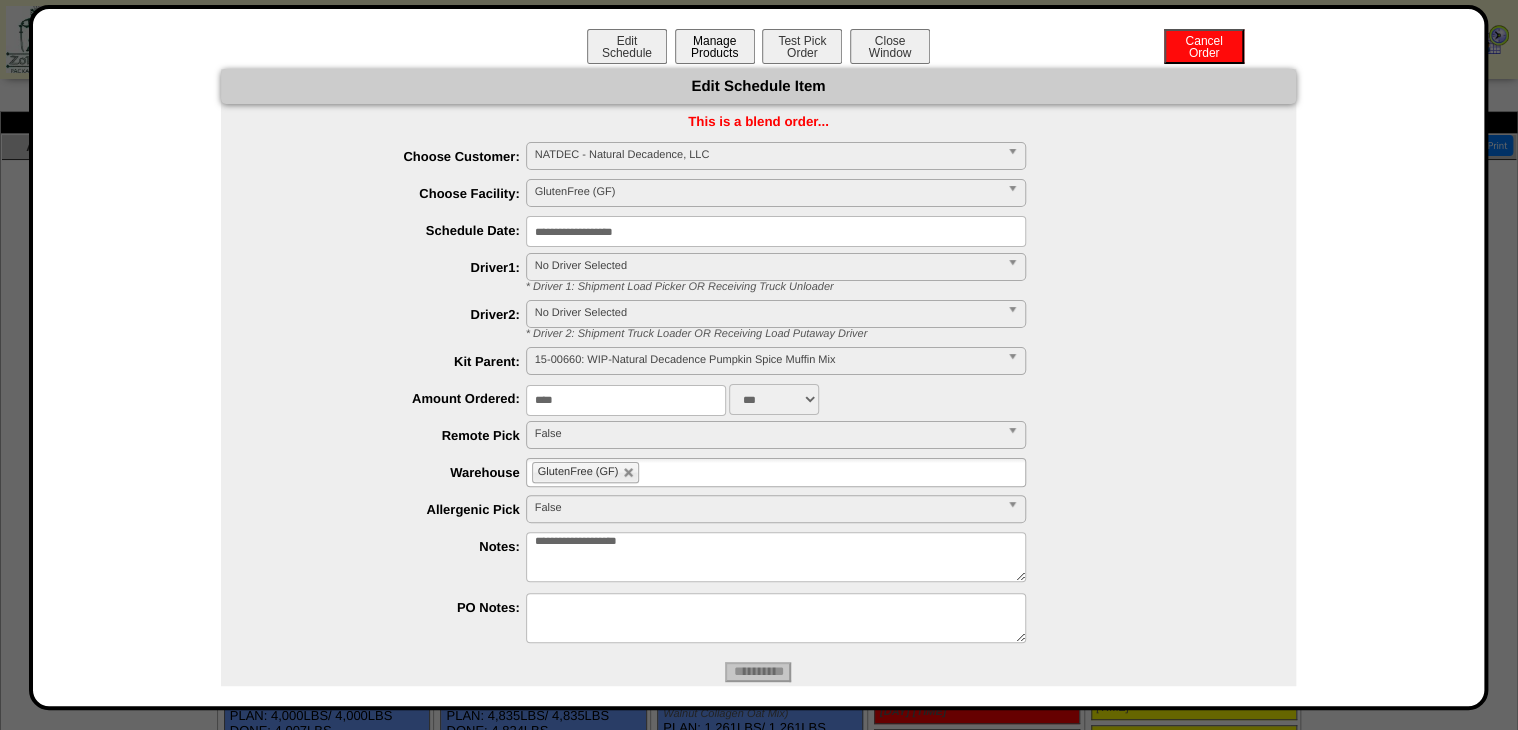 click on "Manage Products" at bounding box center [715, 46] 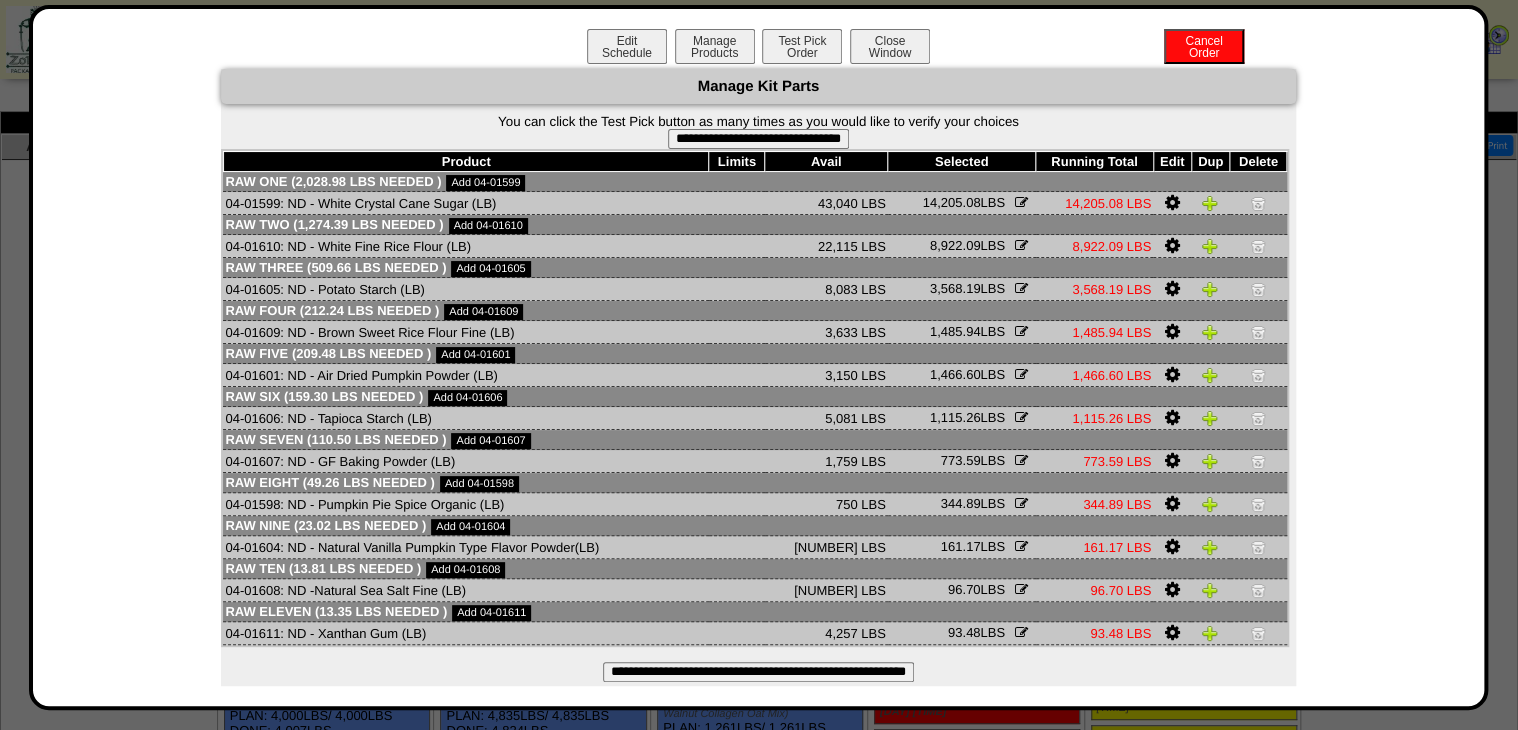 click on "**********" at bounding box center [758, 672] 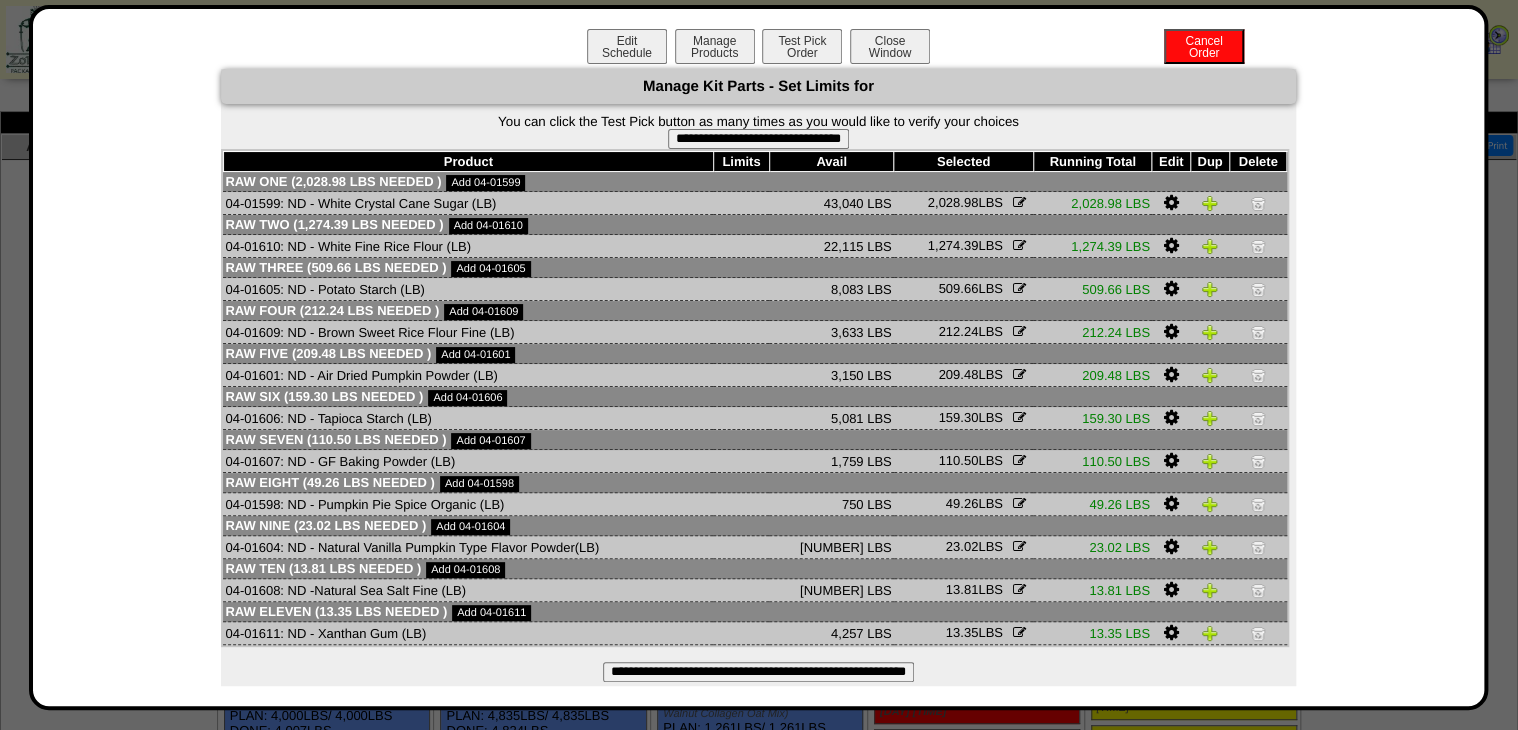 click on "**********" at bounding box center (758, 139) 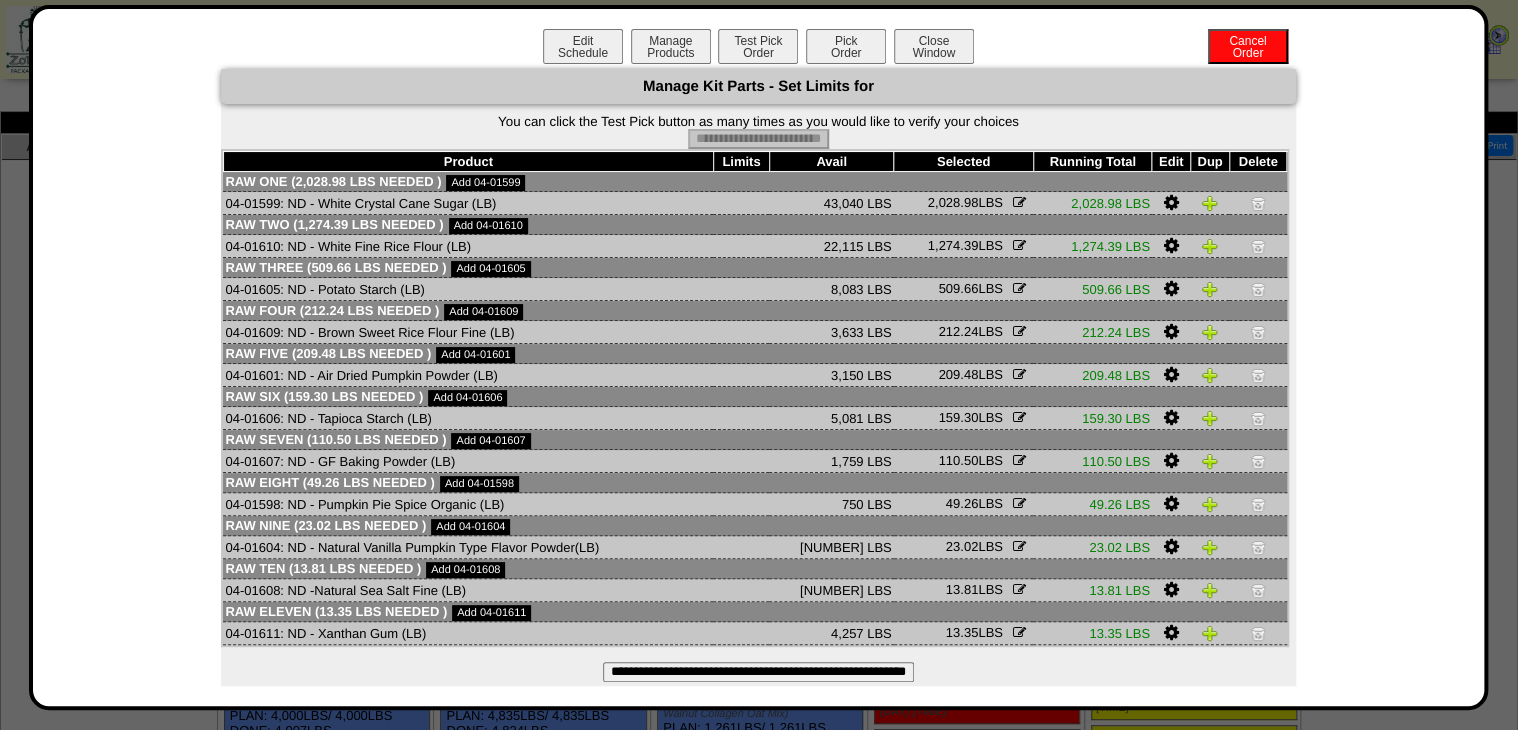 click on "Pick Order" at bounding box center [846, 46] 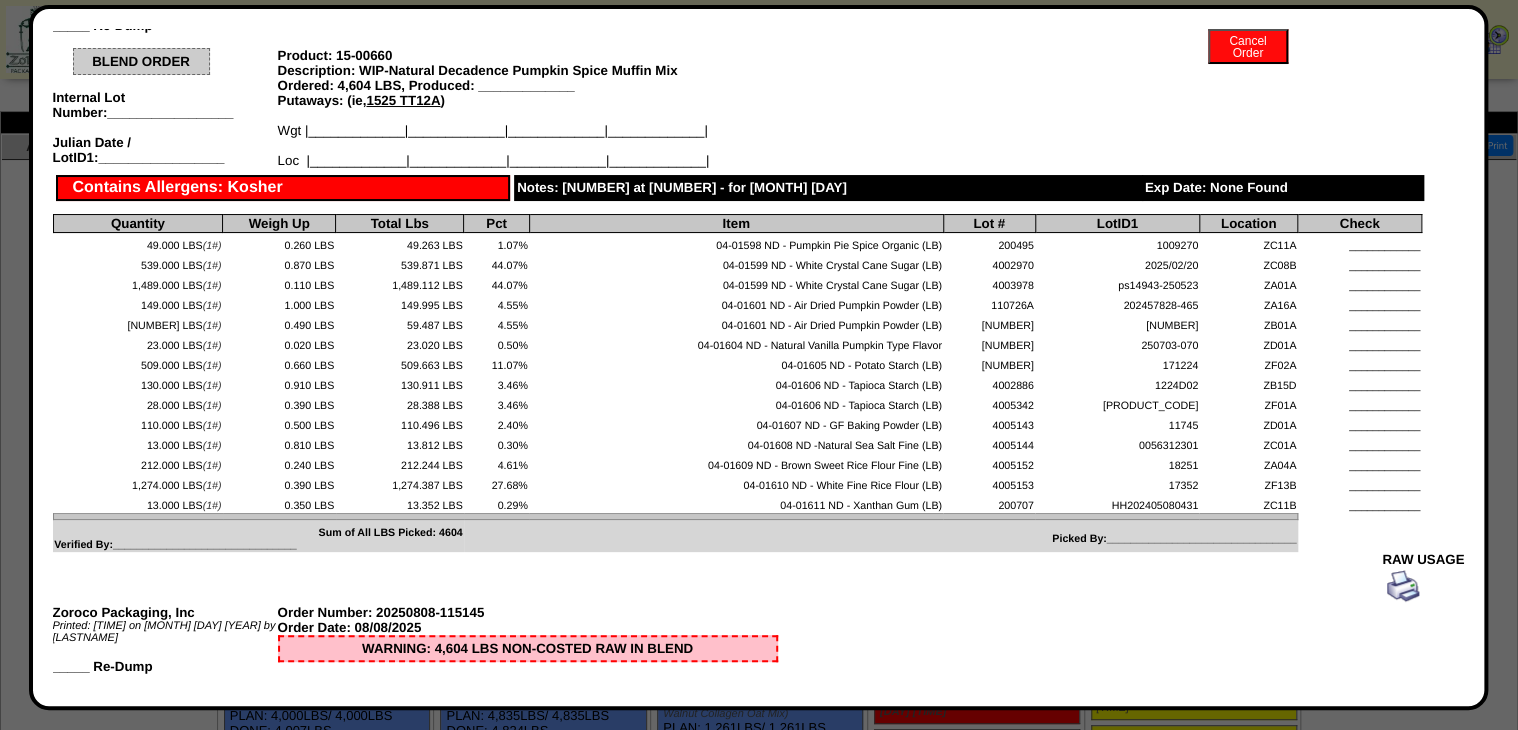 scroll, scrollTop: 160, scrollLeft: 0, axis: vertical 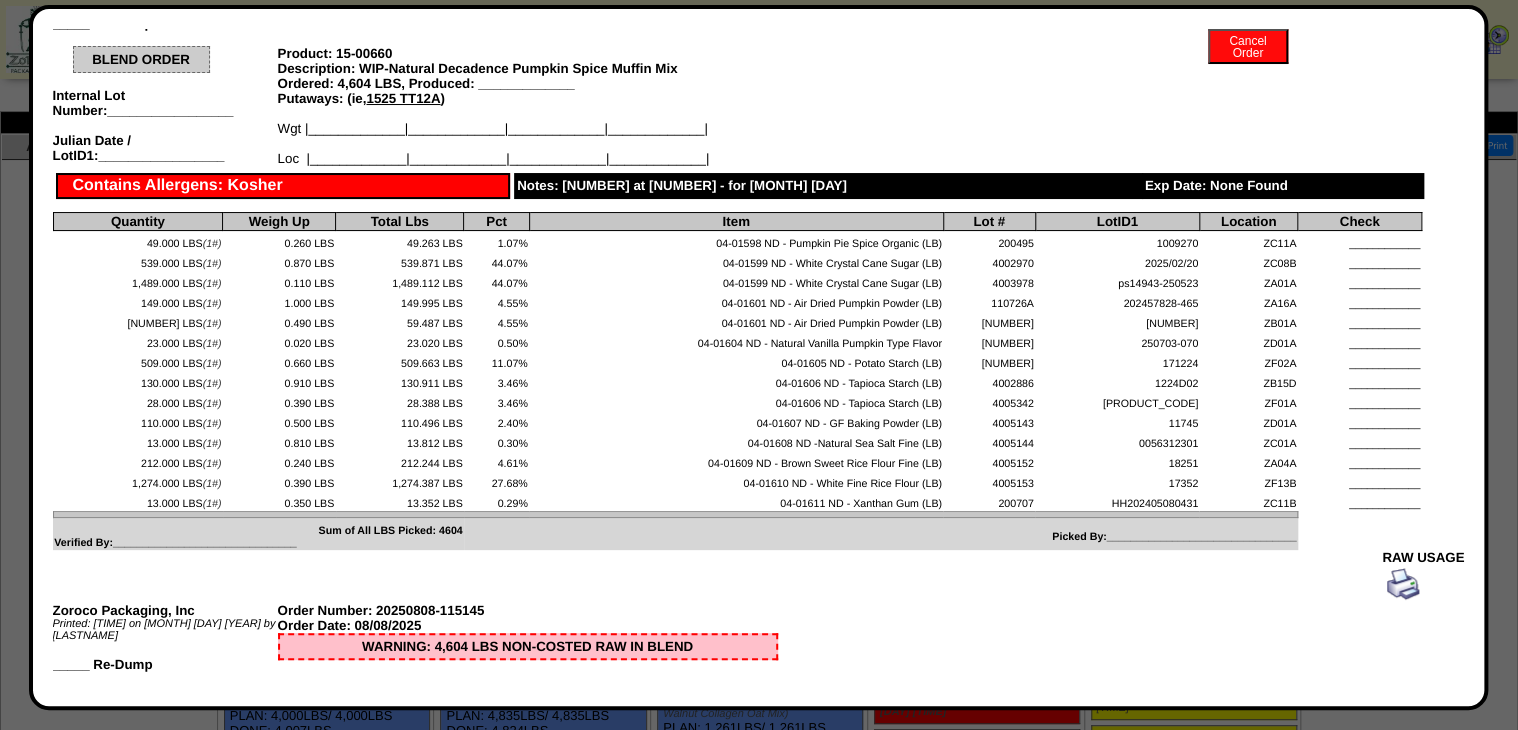 drag, startPoint x: 991, startPoint y: 270, endPoint x: 1099, endPoint y: 272, distance: 108.01852 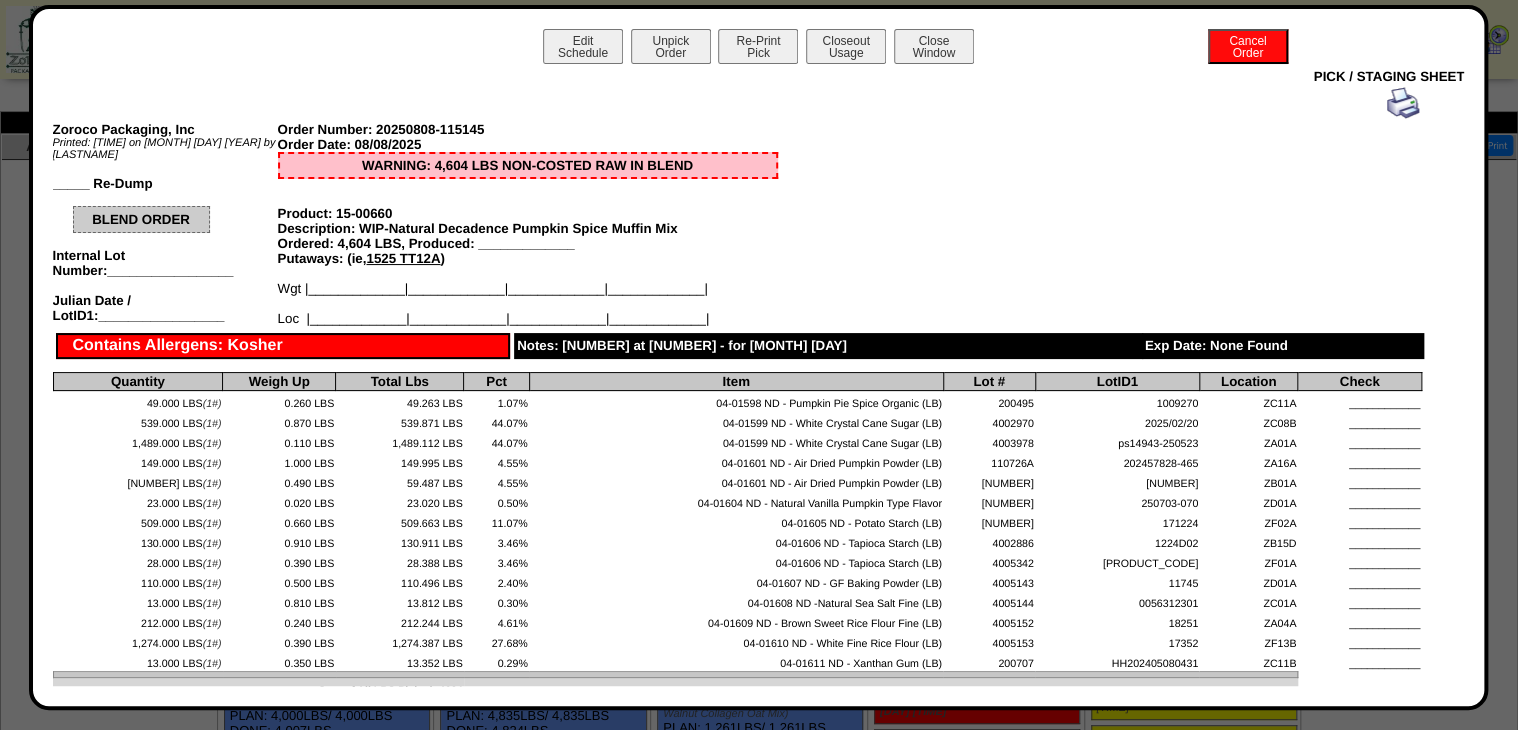scroll, scrollTop: 0, scrollLeft: 0, axis: both 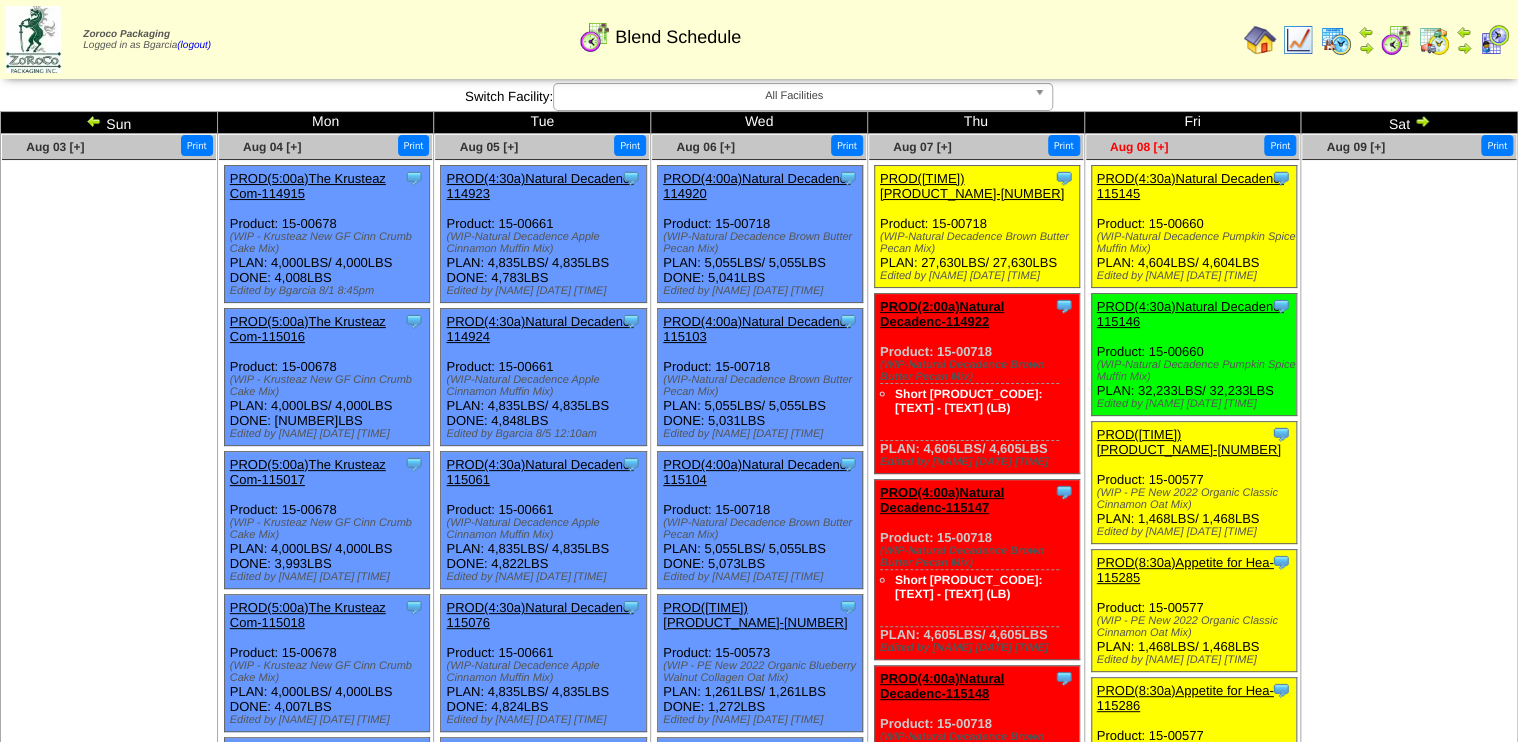 click on "Aug 08                        [+]" at bounding box center [1139, 147] 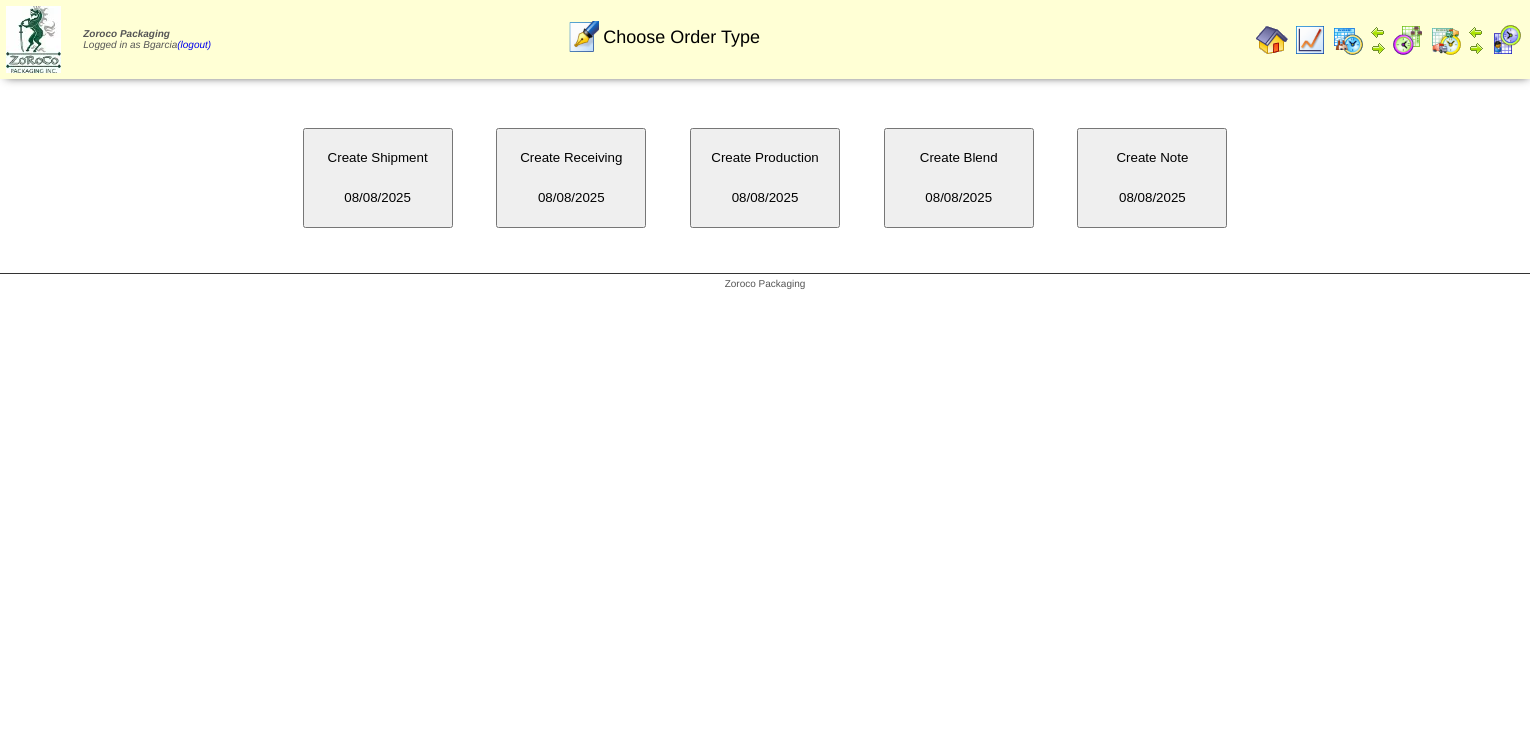 scroll, scrollTop: 0, scrollLeft: 0, axis: both 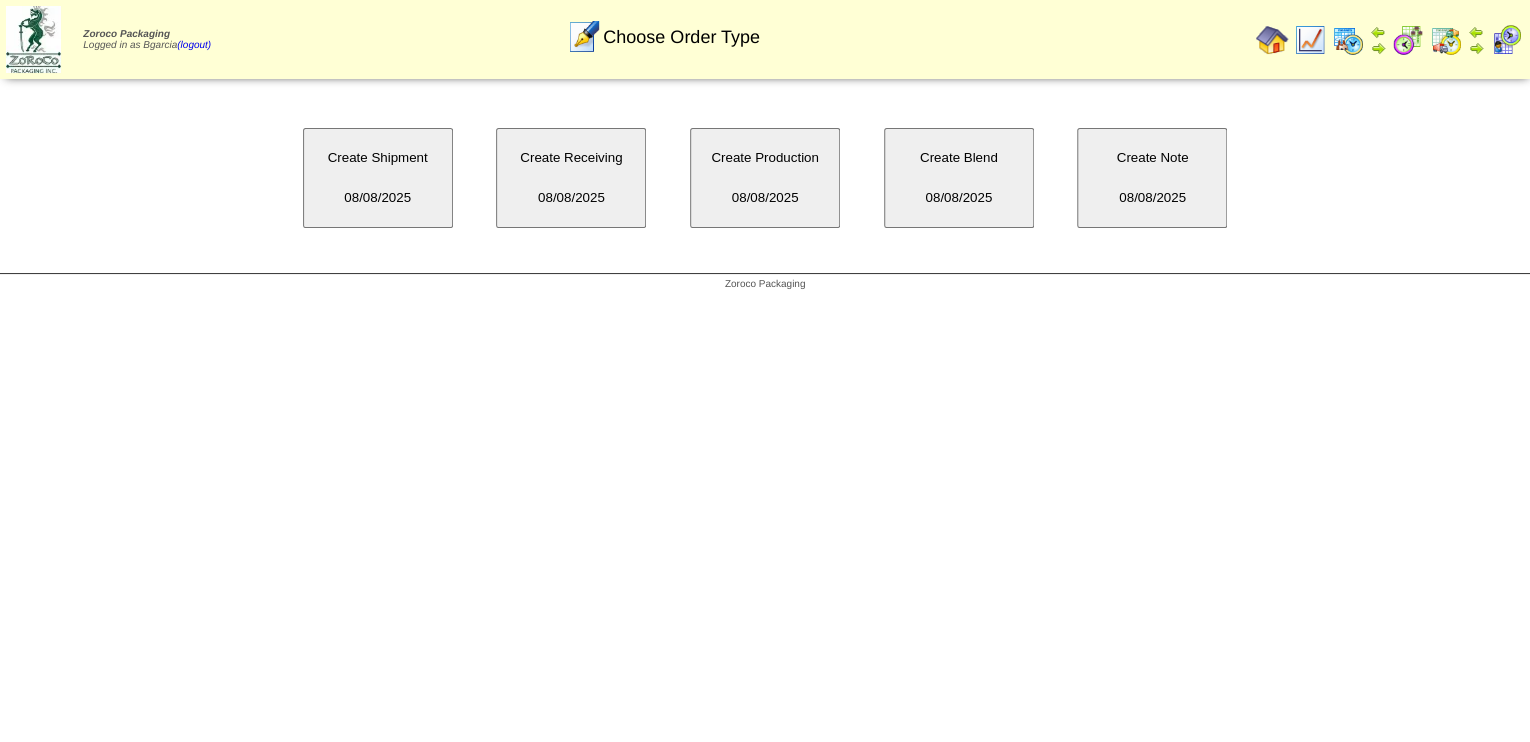 click on "Create Blend
[DATE]" at bounding box center [959, 178] 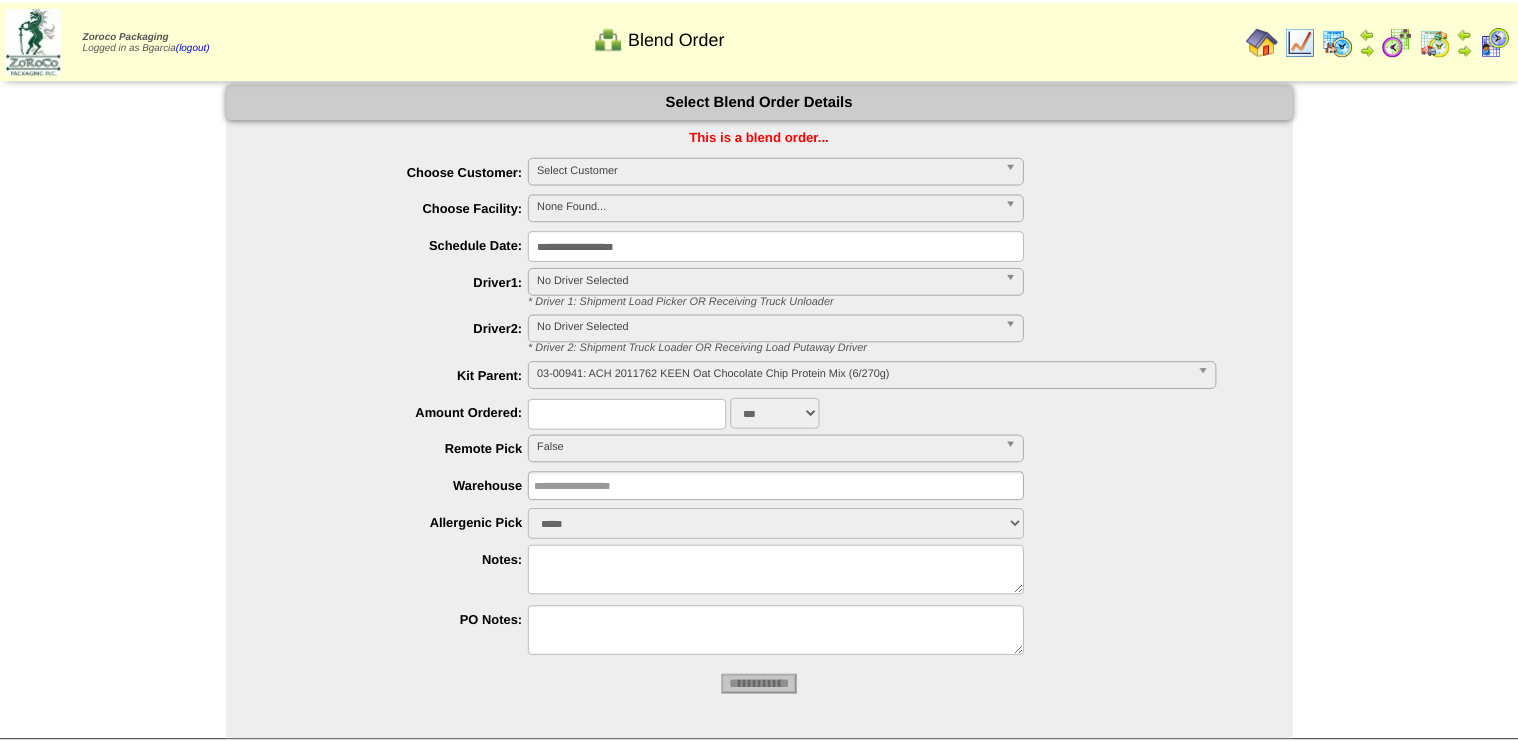 scroll, scrollTop: 0, scrollLeft: 0, axis: both 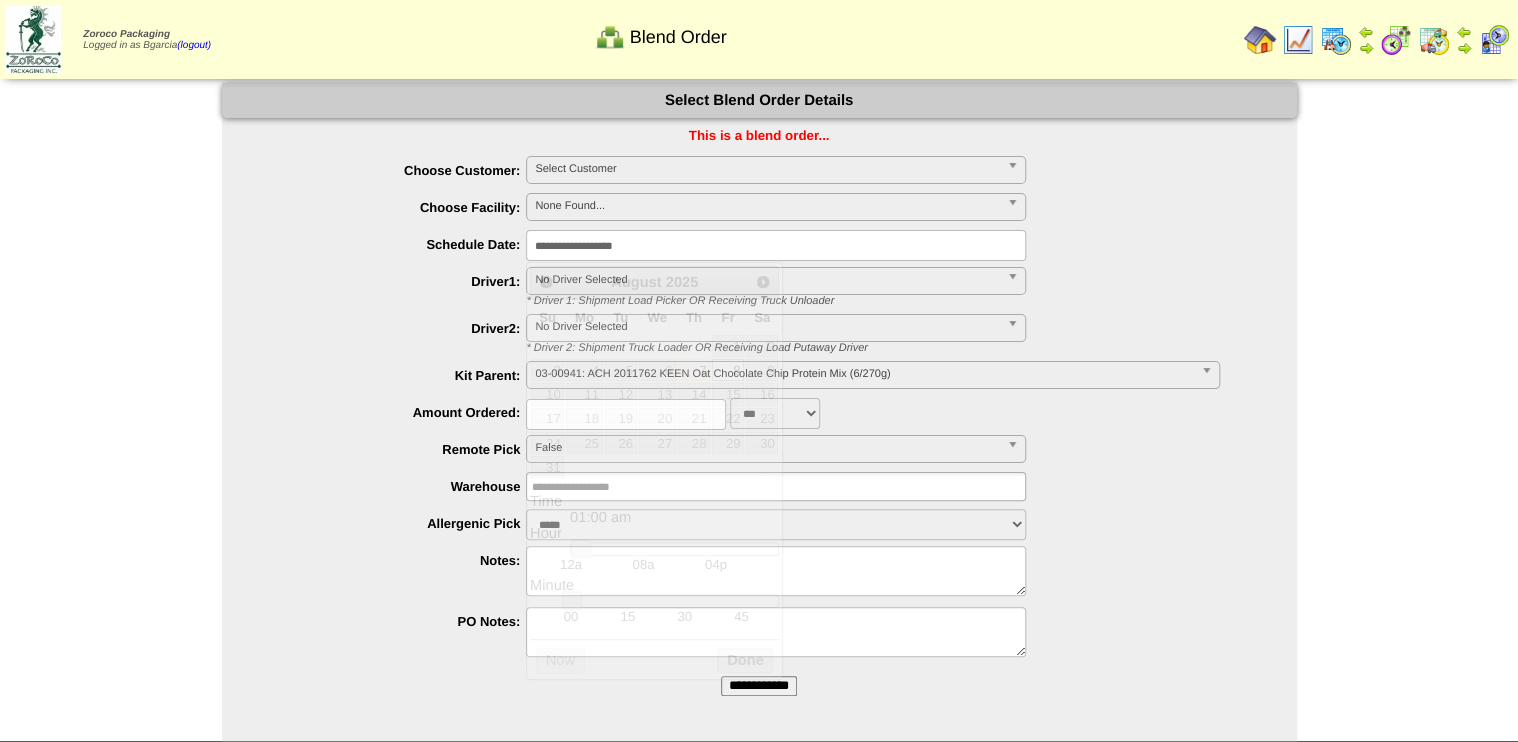 click on "**********" at bounding box center (776, 245) 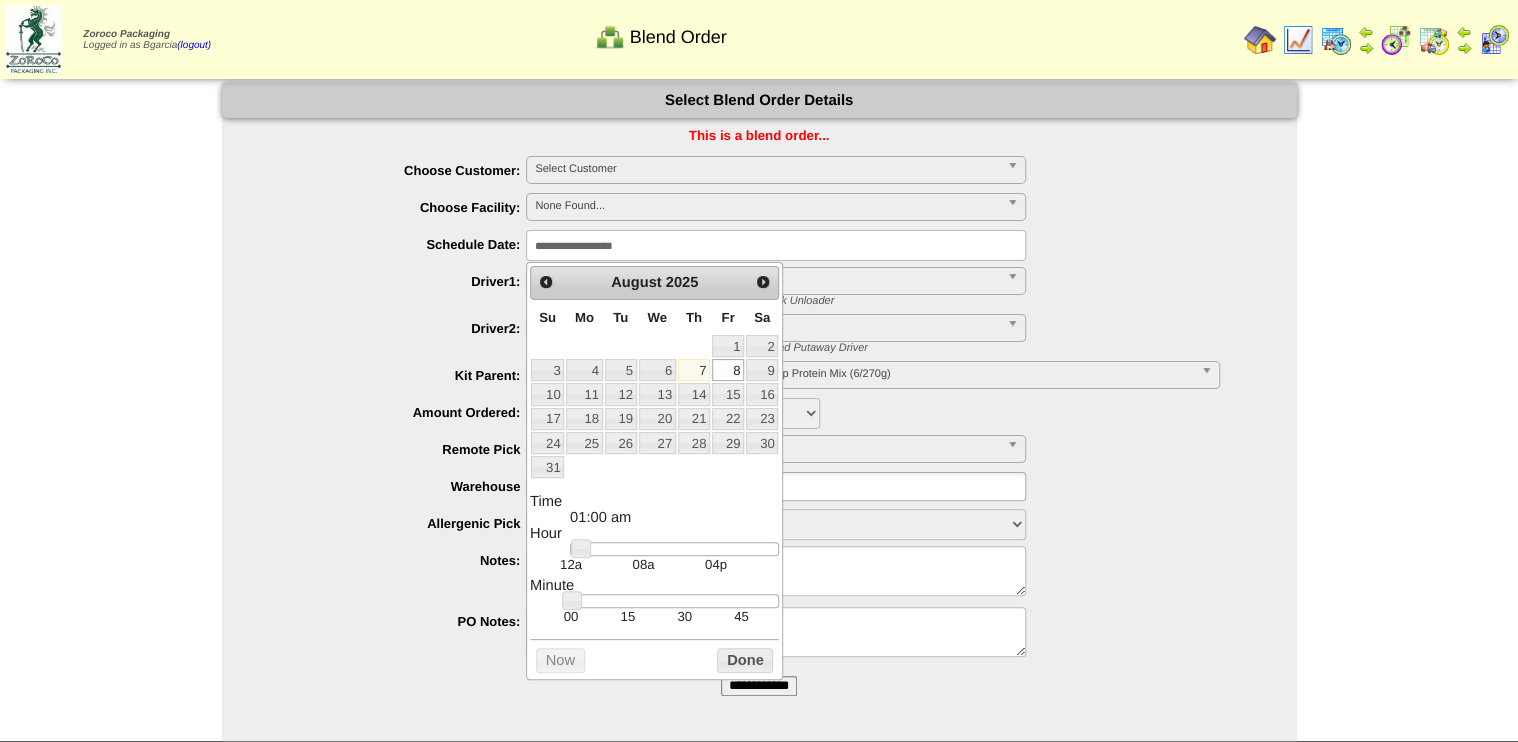 click at bounding box center (674, 601) 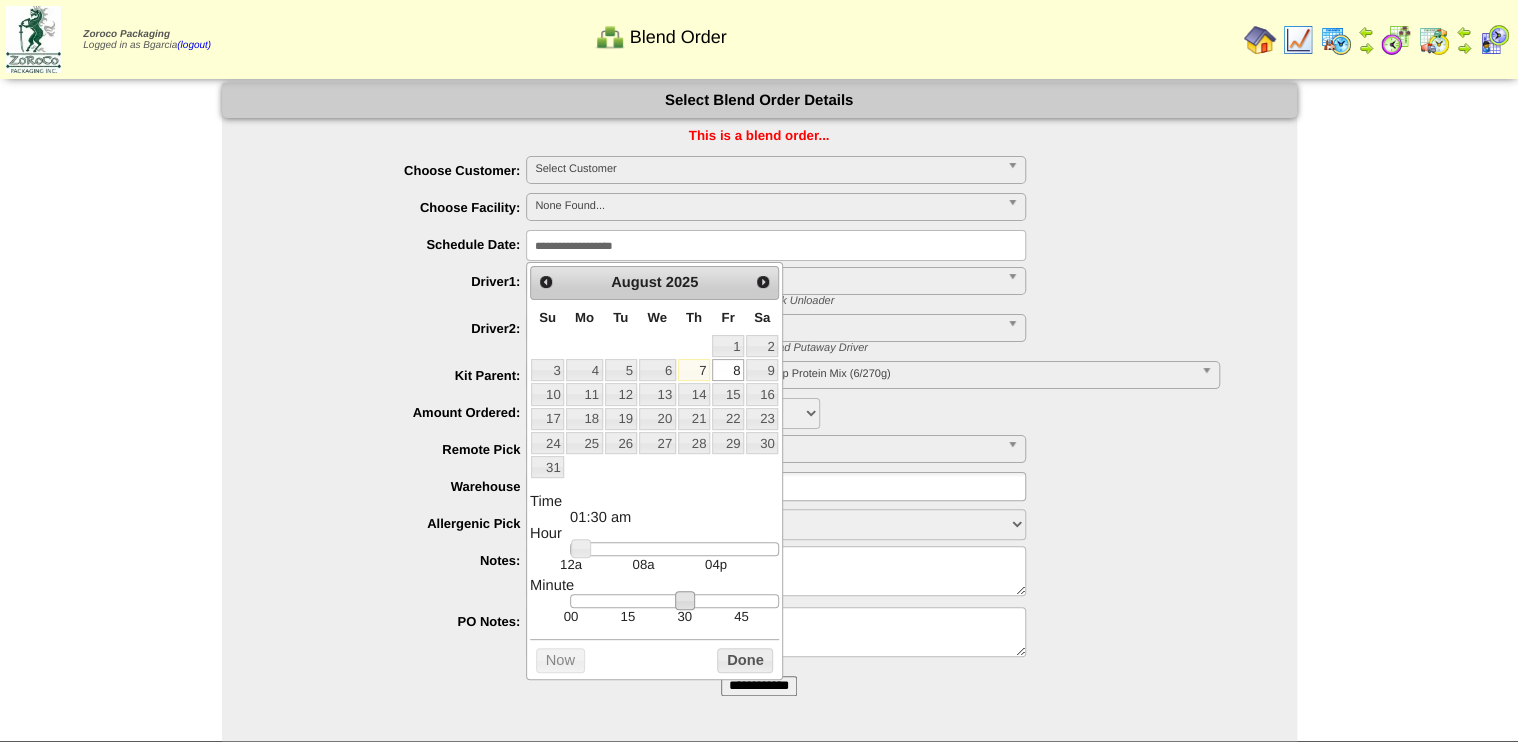 drag, startPoint x: 639, startPoint y: 538, endPoint x: 636, endPoint y: 550, distance: 12.369317 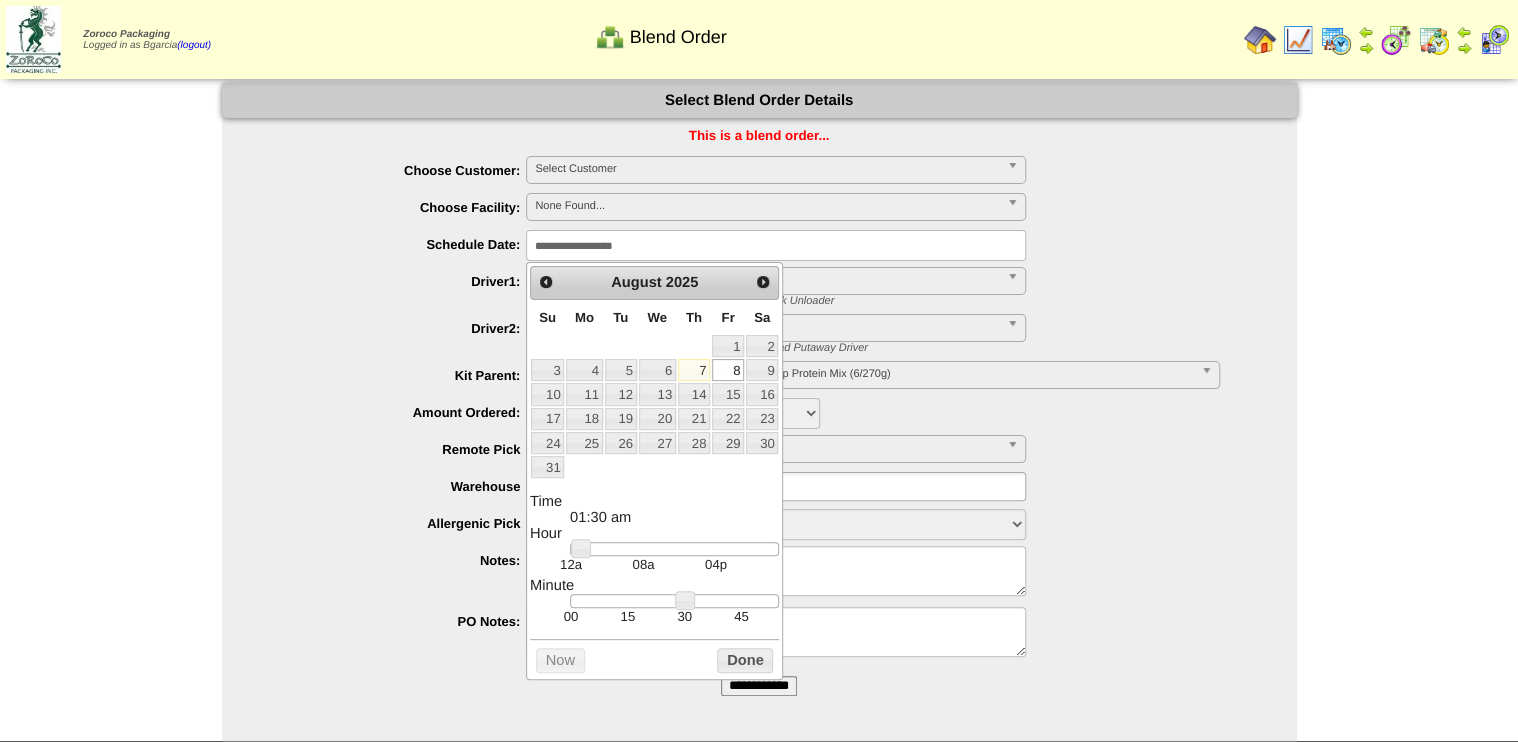 click at bounding box center [674, 549] 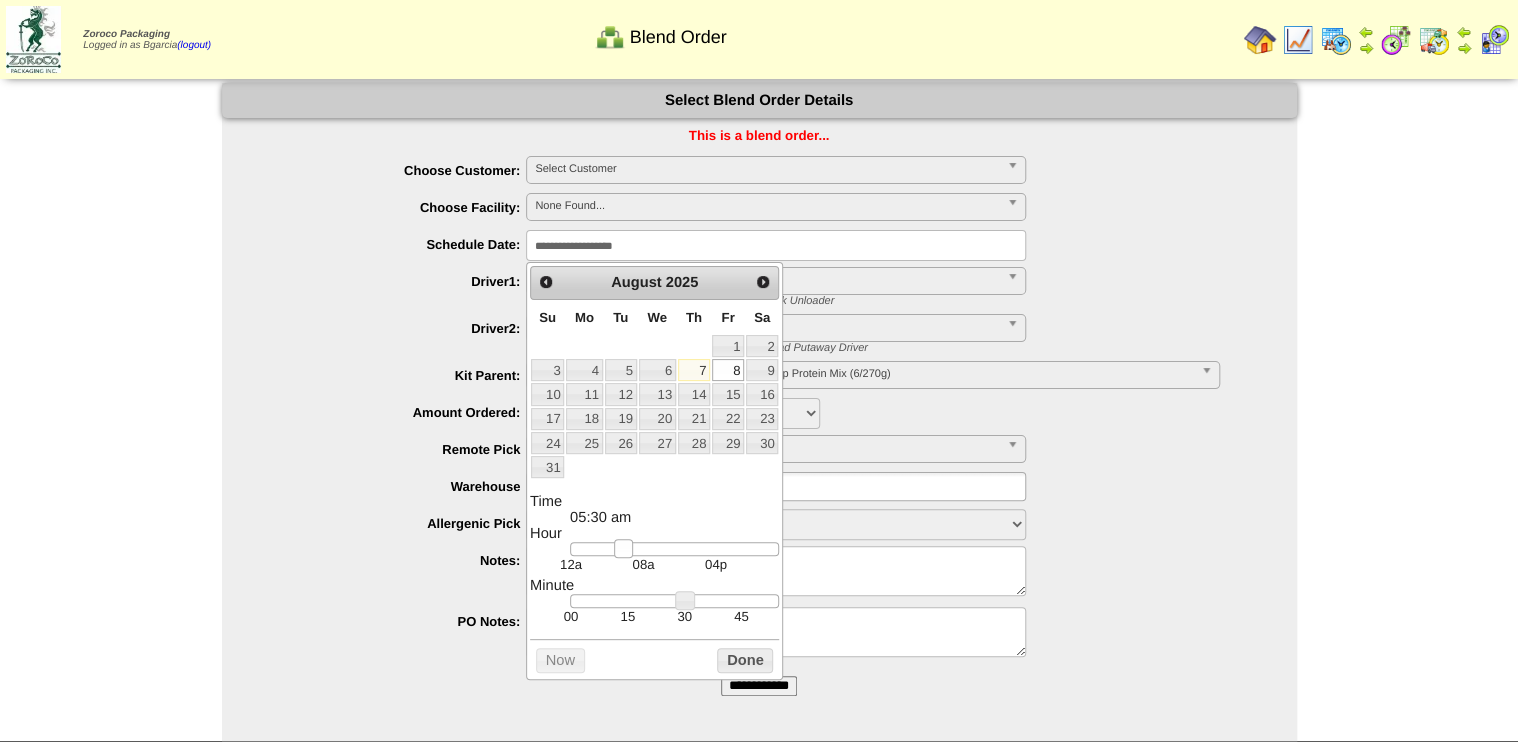 click at bounding box center [624, 549] 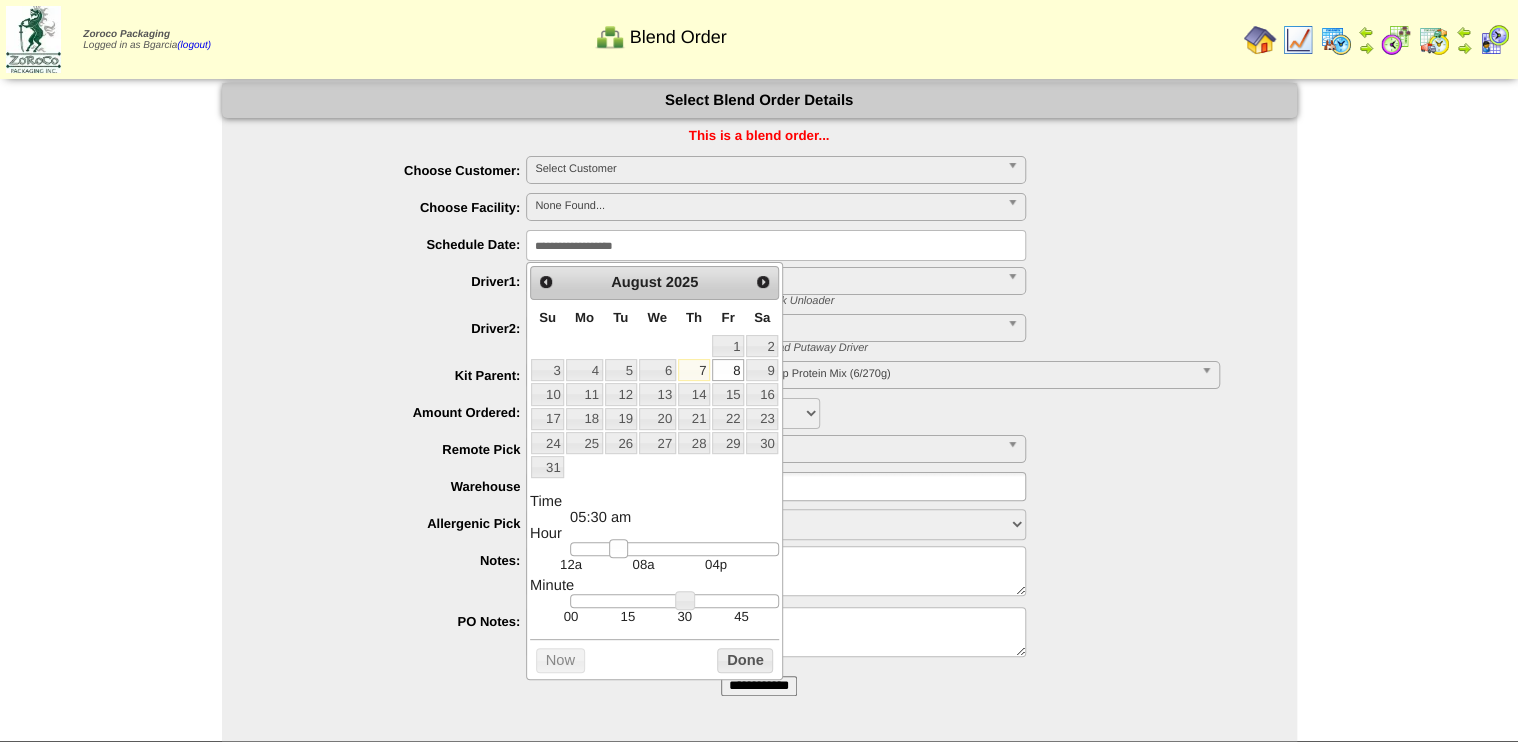 type on "**********" 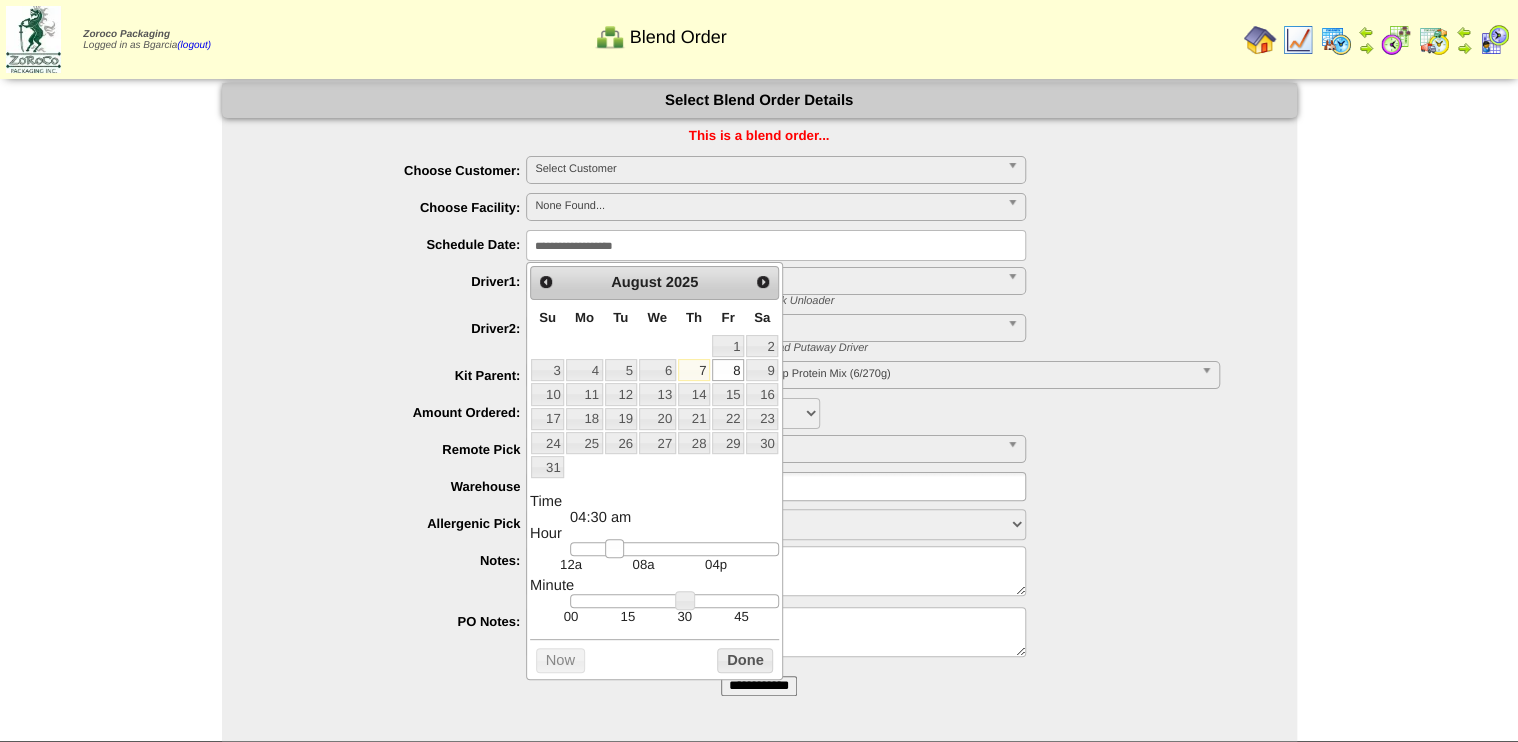 click at bounding box center [615, 549] 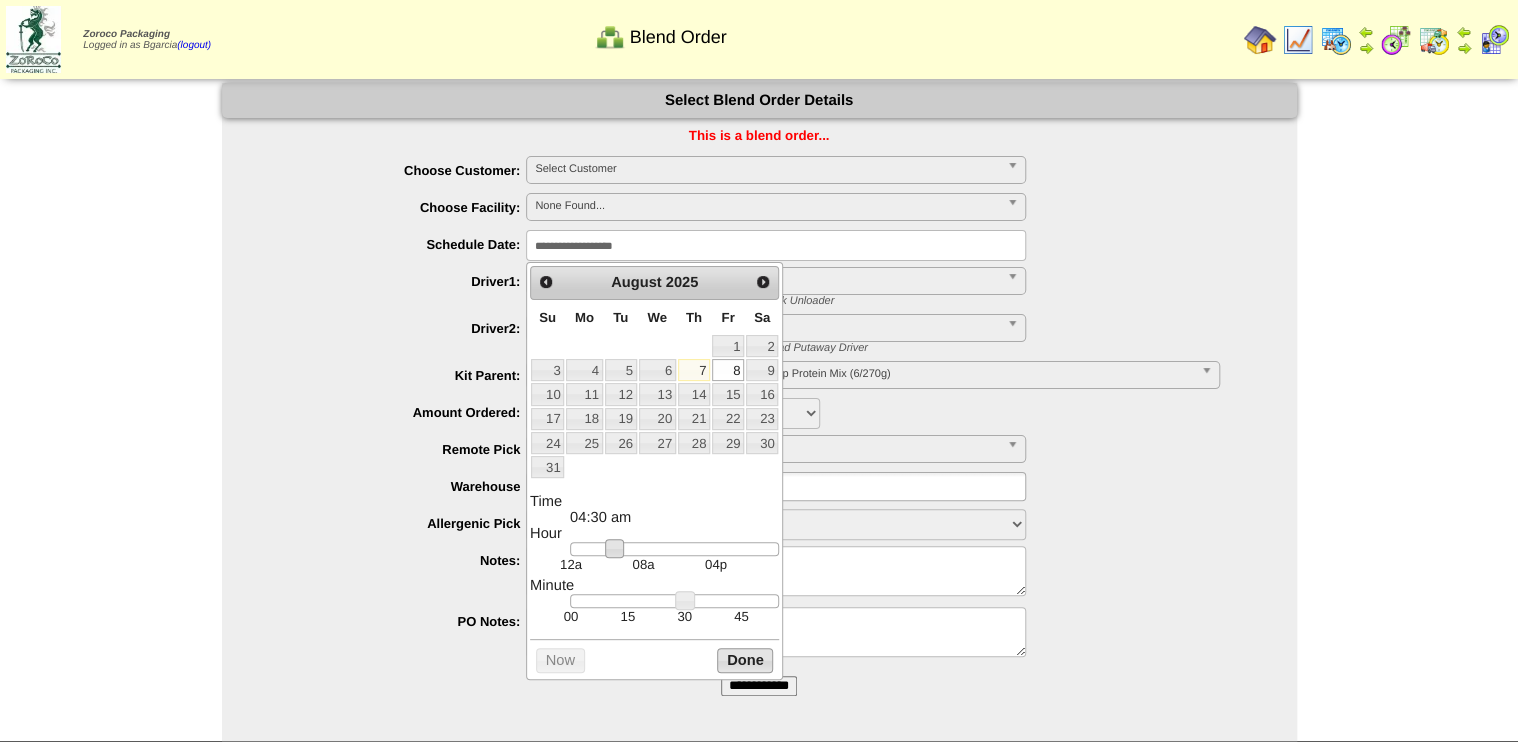 click on "Done" at bounding box center (745, 660) 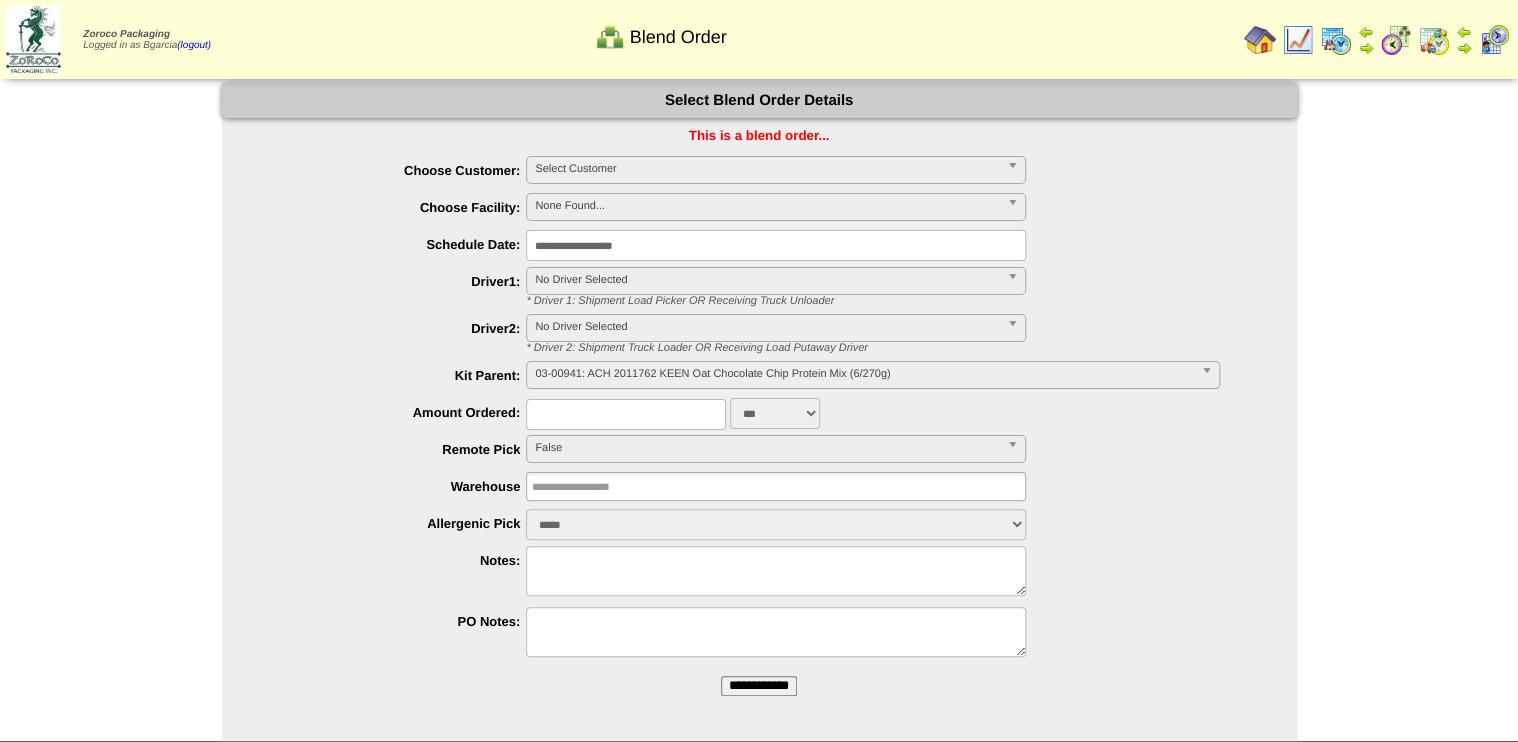 drag, startPoint x: 606, startPoint y: 164, endPoint x: 648, endPoint y: 193, distance: 51.0392 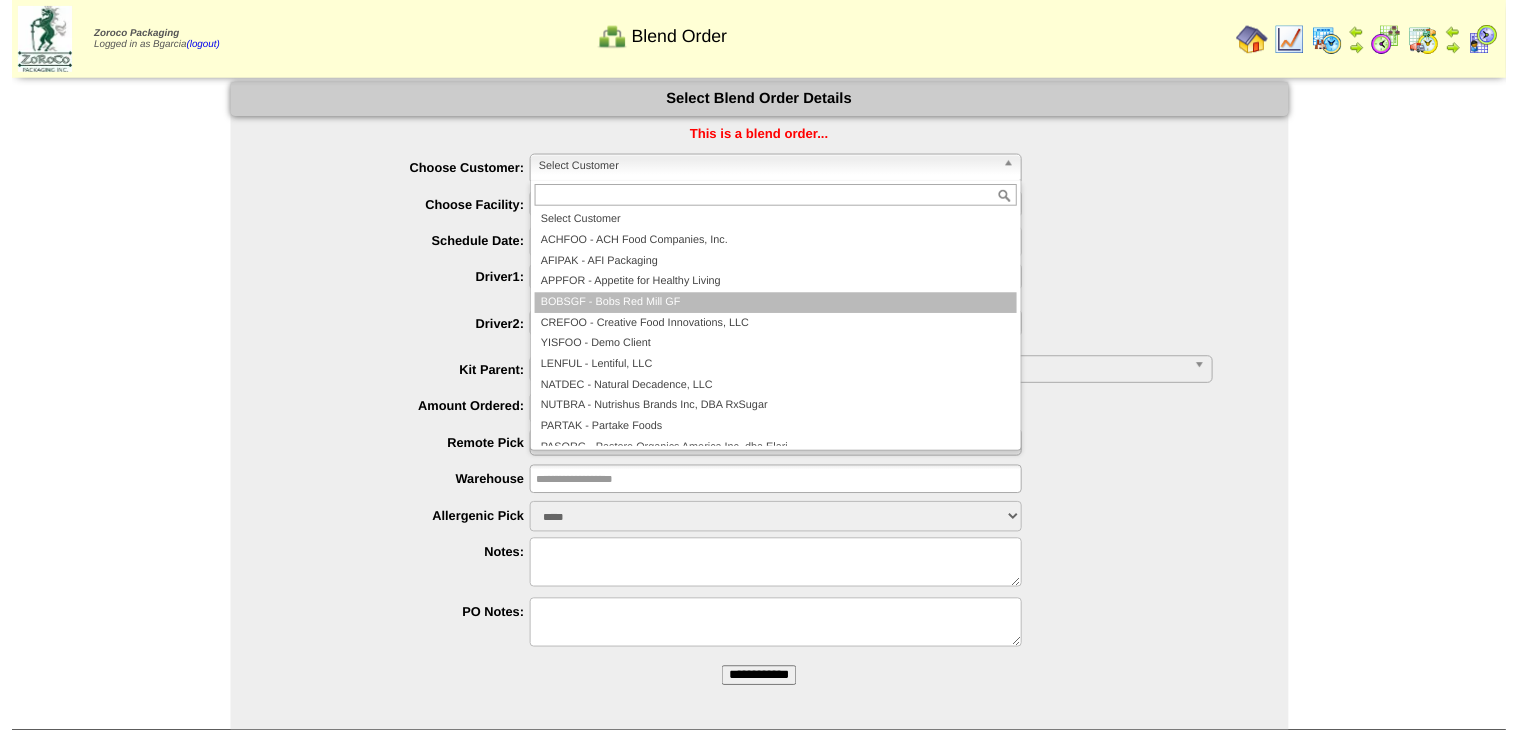 scroll, scrollTop: 116, scrollLeft: 0, axis: vertical 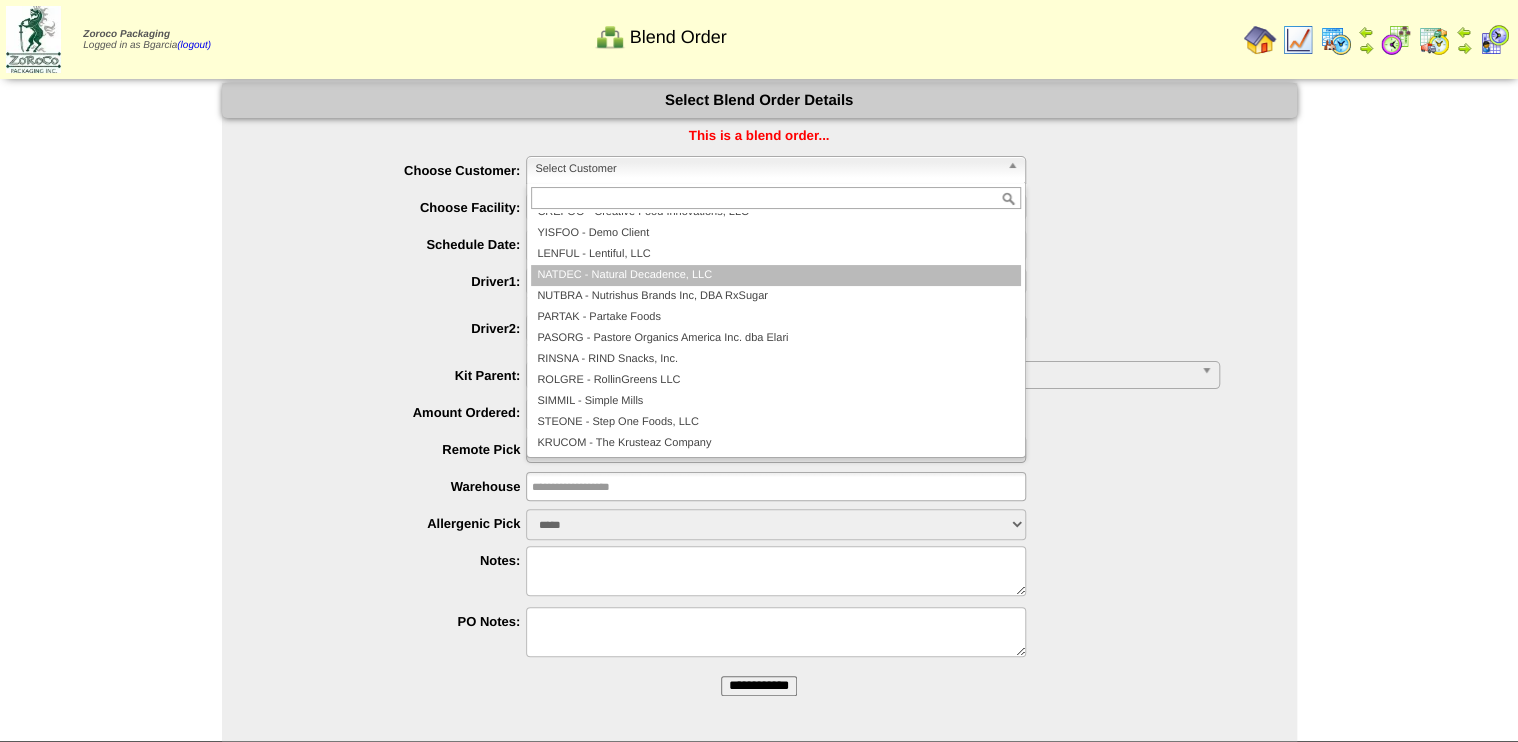click on "NATDEC - Natural Decadence, LLC" at bounding box center (776, 275) 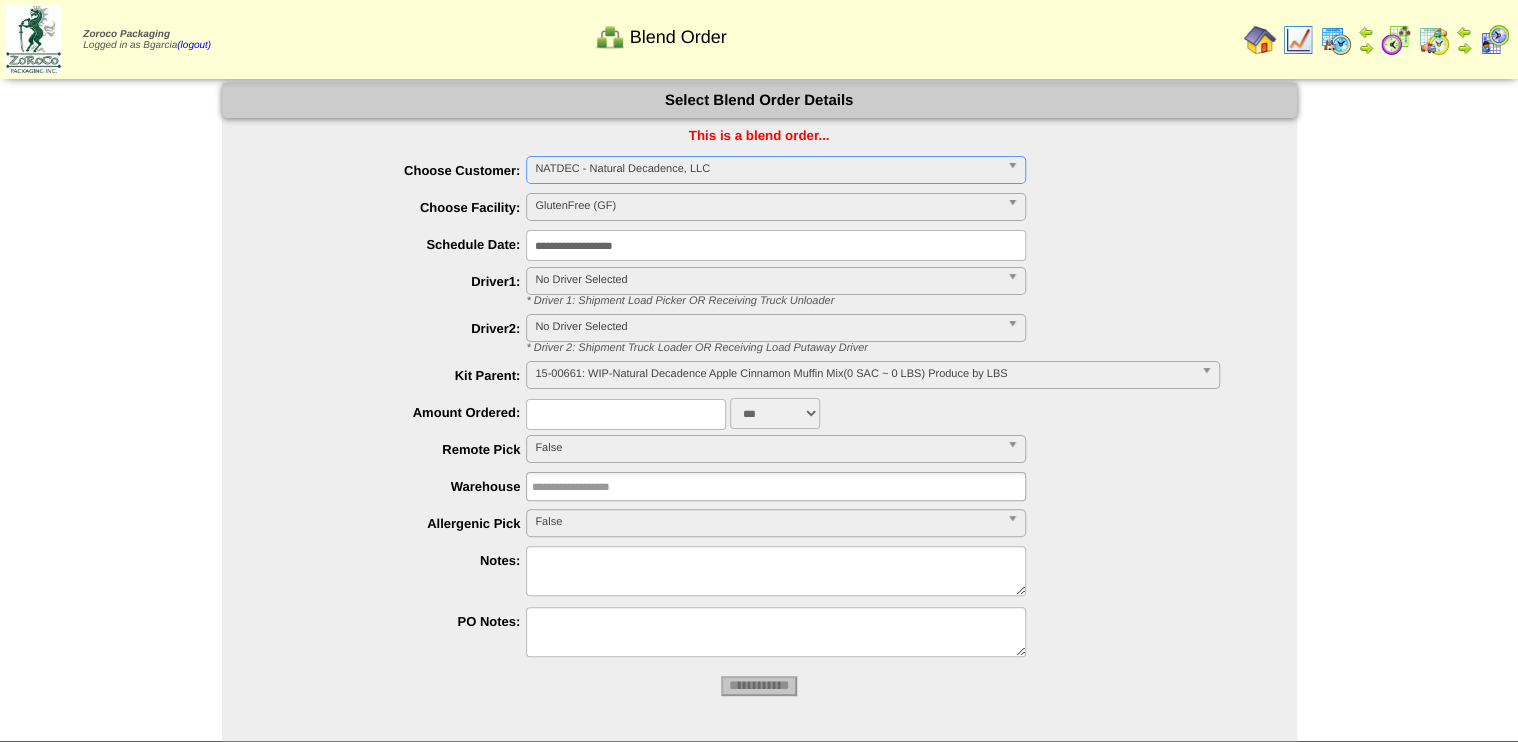 click on "15-00661: WIP-Natural Decadence Apple Cinnamon Muffin Mix(0 SAC ~ 0 LBS) Produce by LBS" at bounding box center [863, 374] 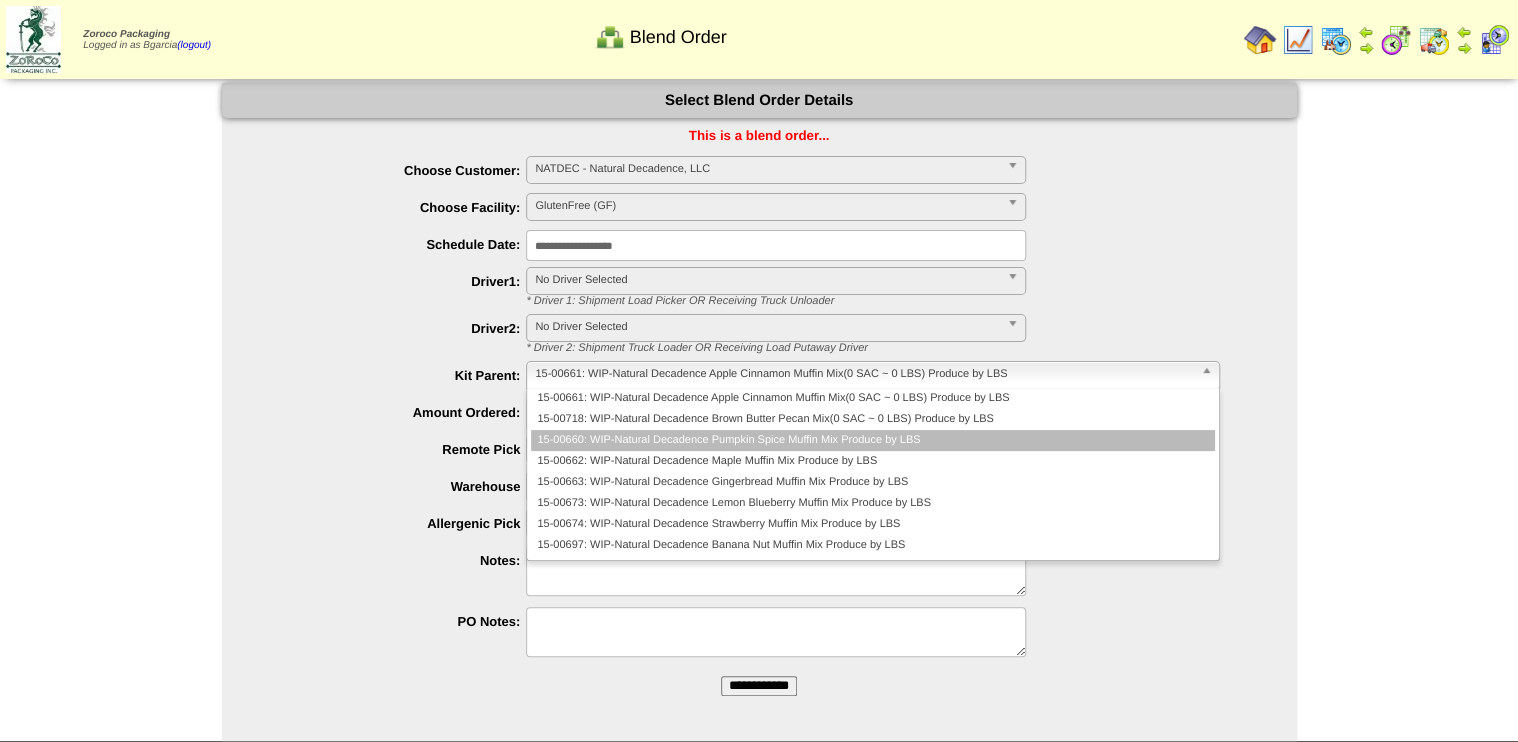 click on "15-00660: WIP-Natural Decadence Pumpkin Spice Muffin Mix Produce by LBS" at bounding box center (872, 440) 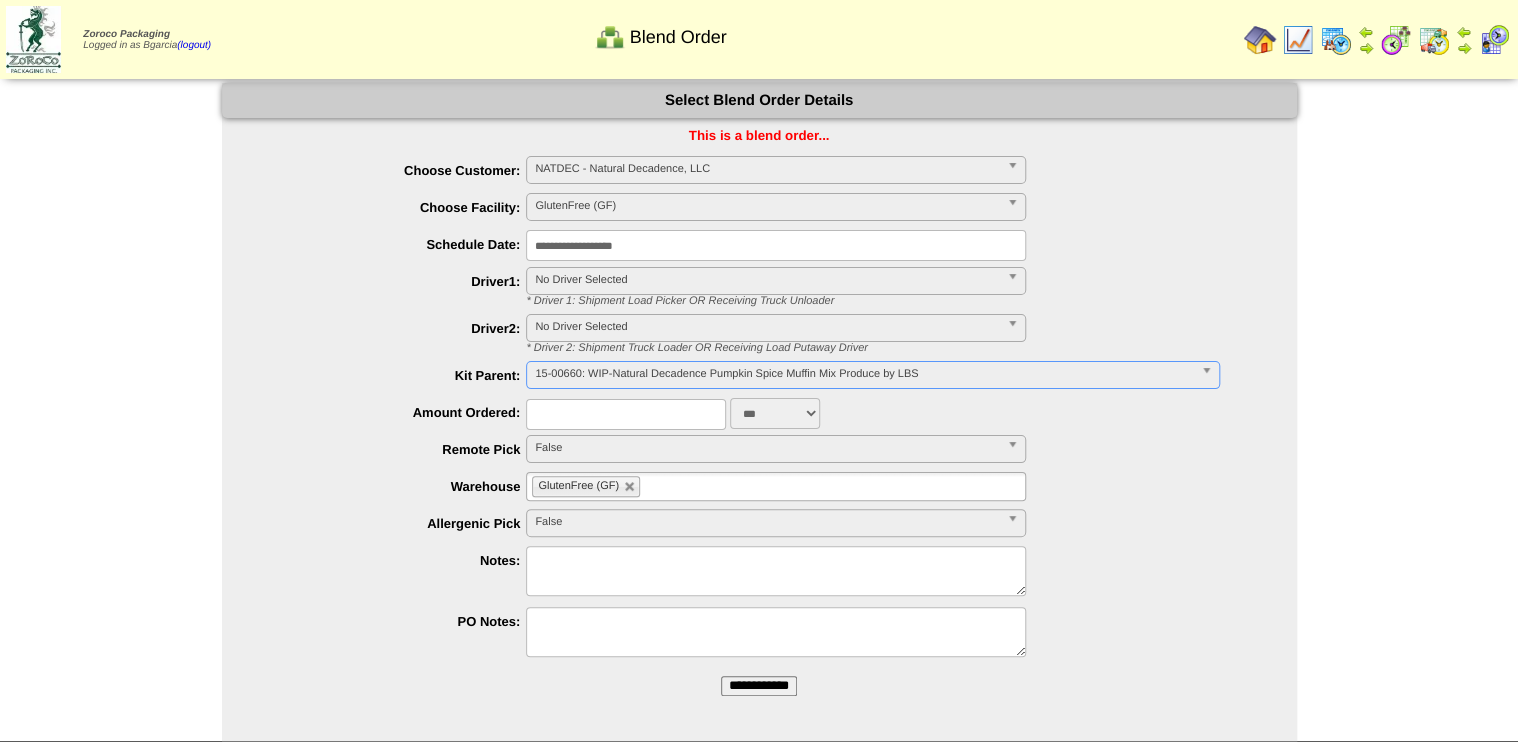 click at bounding box center [626, 414] 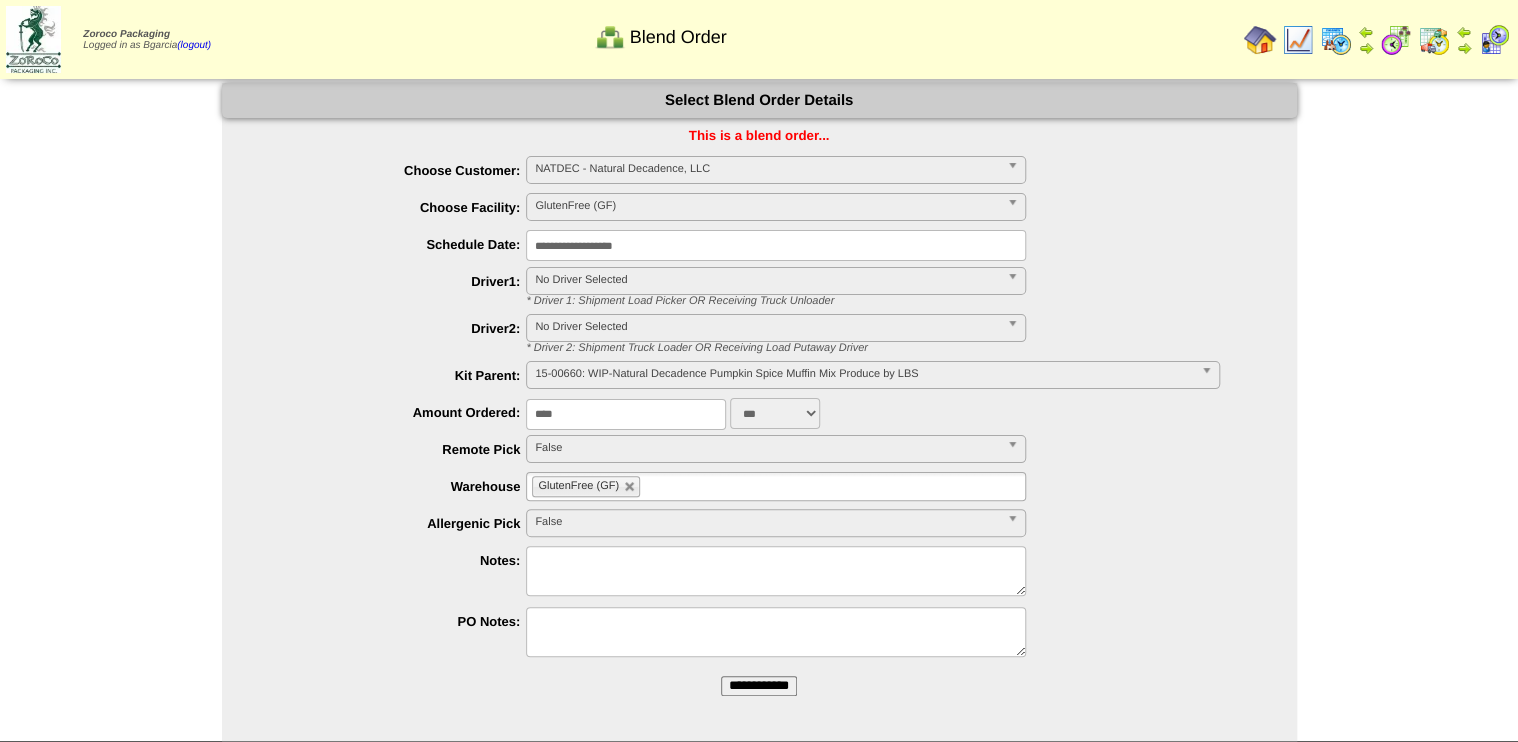 type on "****" 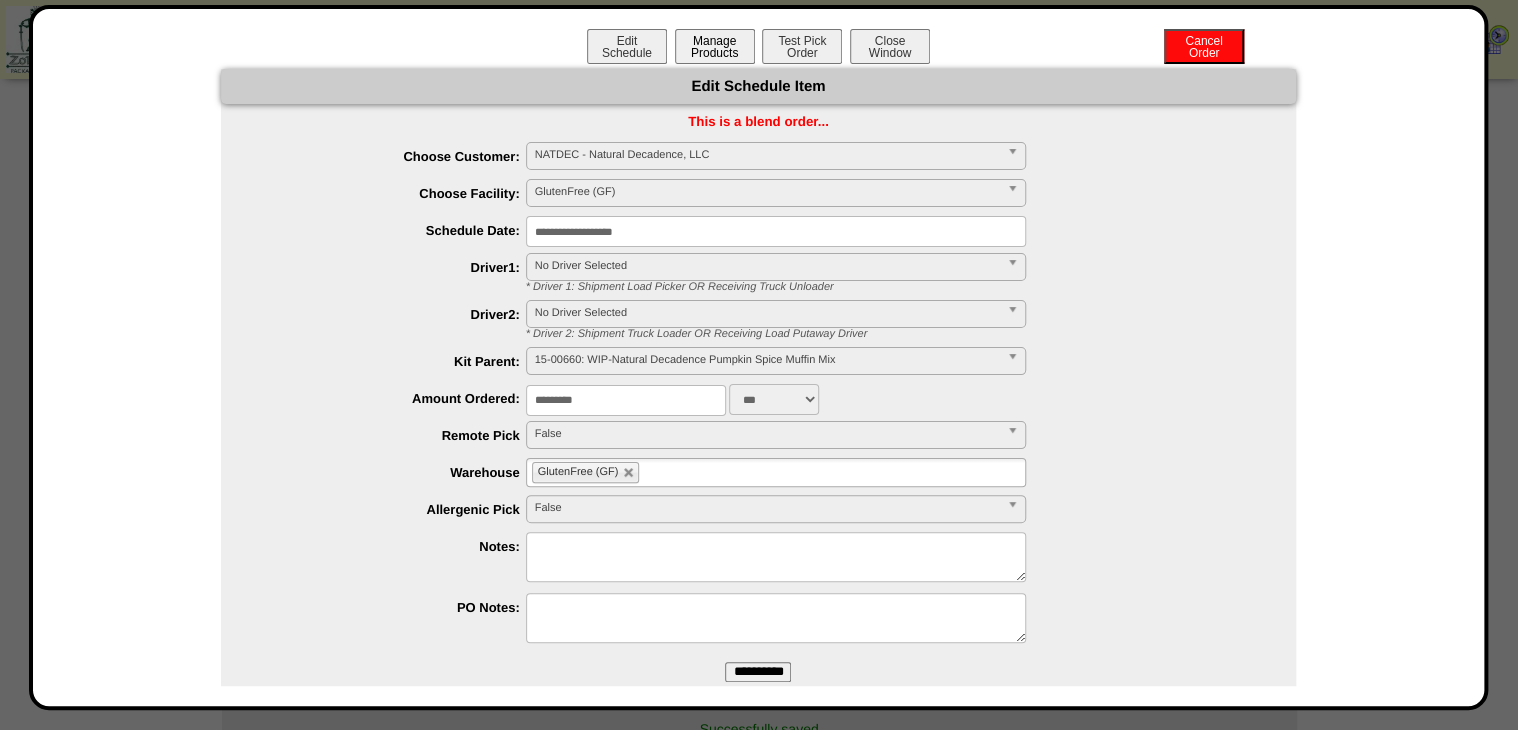 click on "Manage Products" at bounding box center [715, 46] 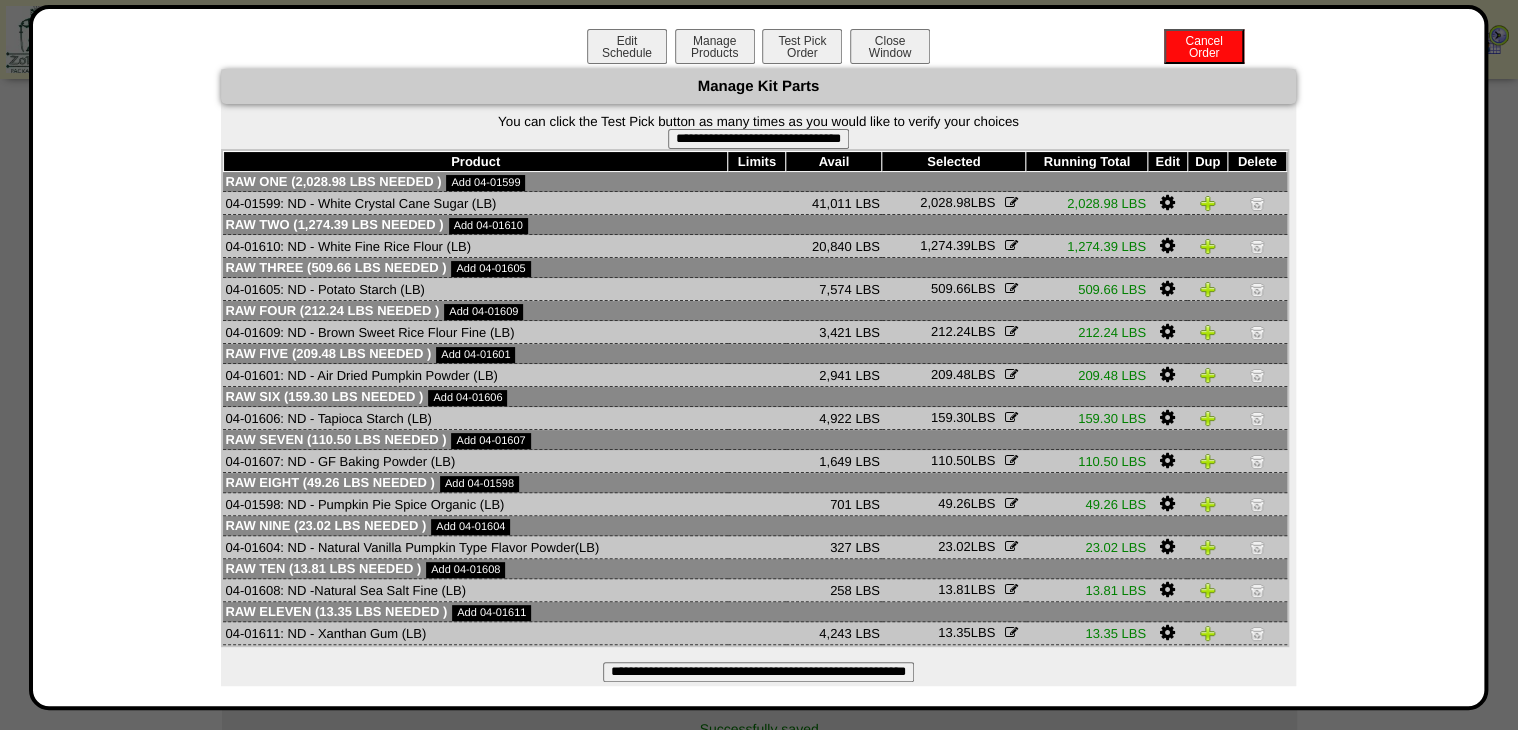 click on "**********" at bounding box center (758, 139) 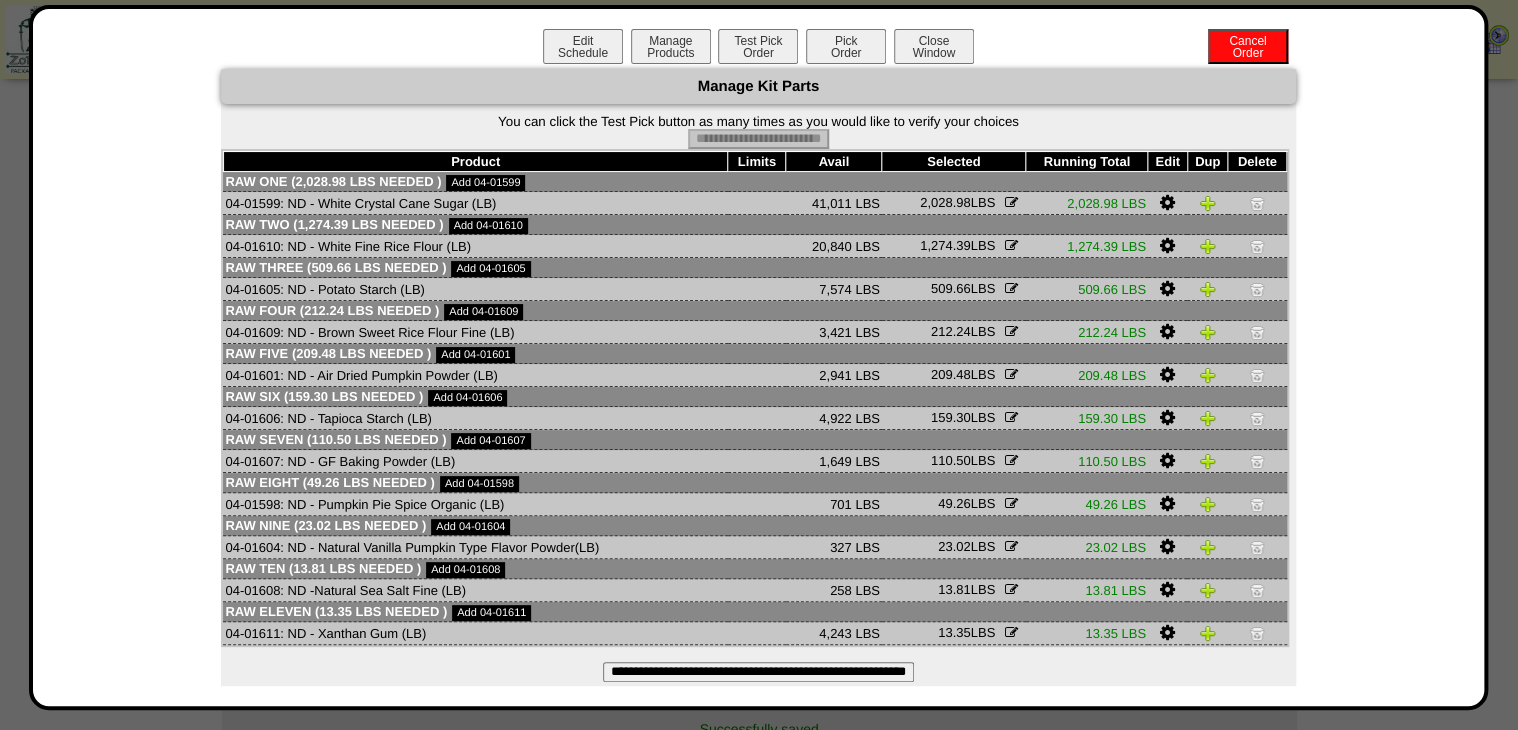 click on "Pick Order" at bounding box center (846, 46) 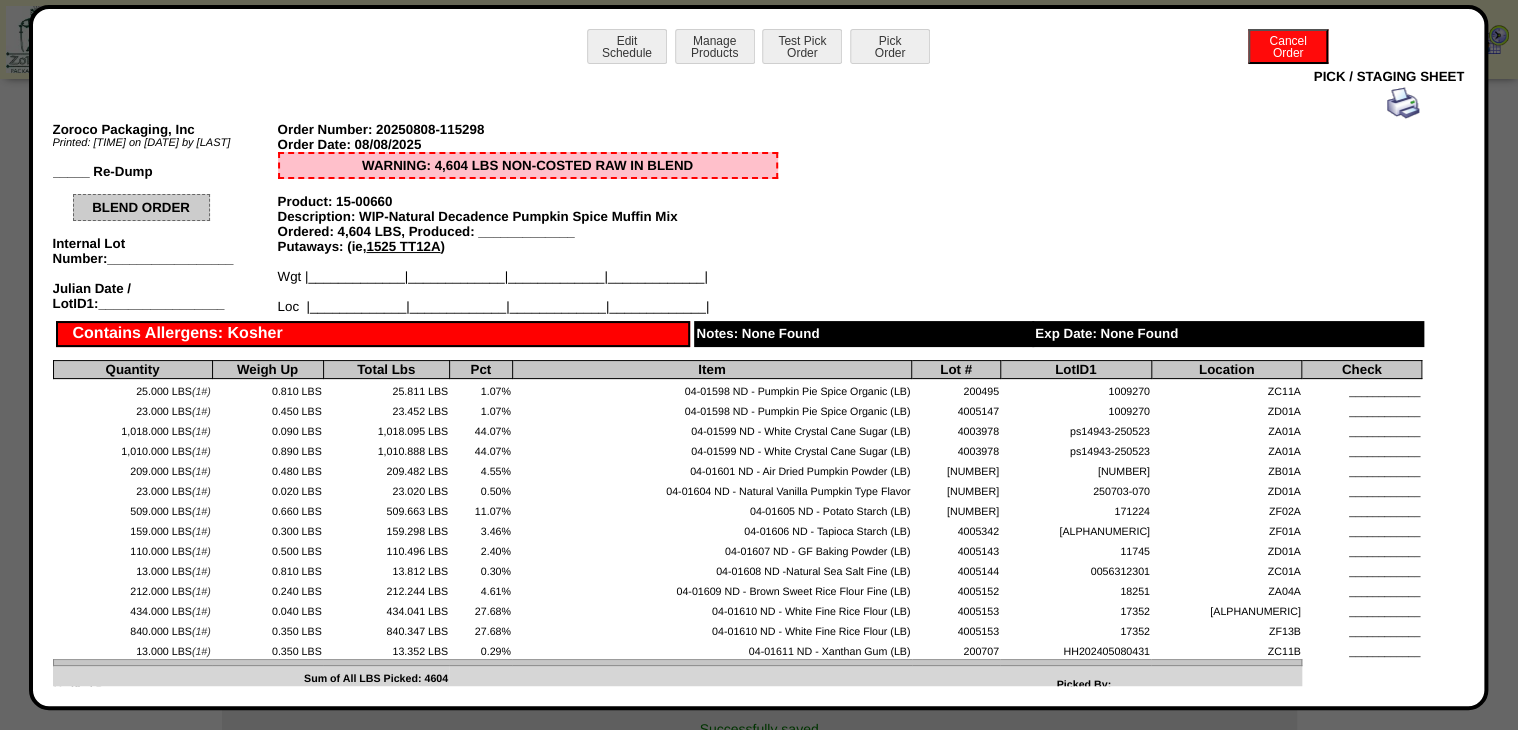 click at bounding box center (1403, 103) 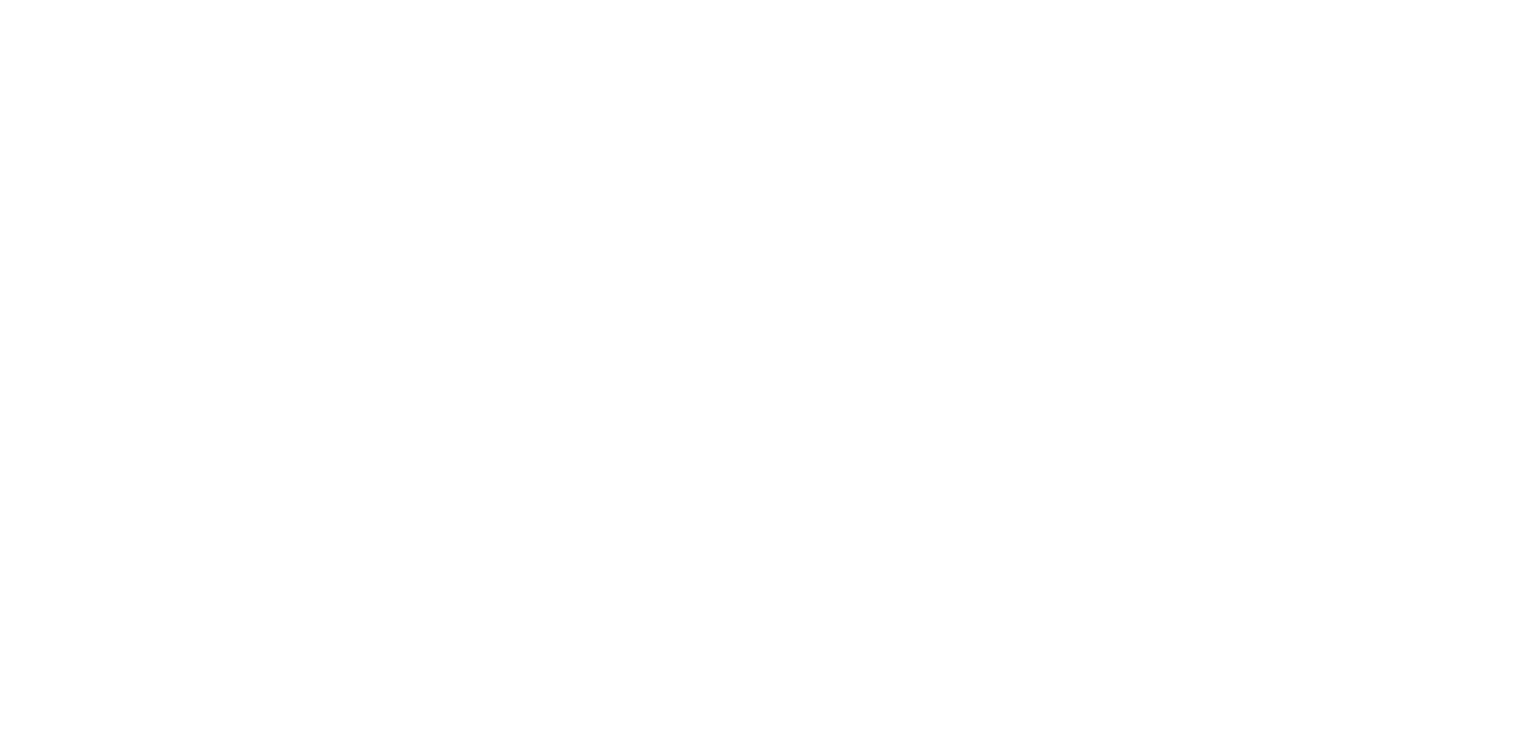 scroll, scrollTop: 0, scrollLeft: 0, axis: both 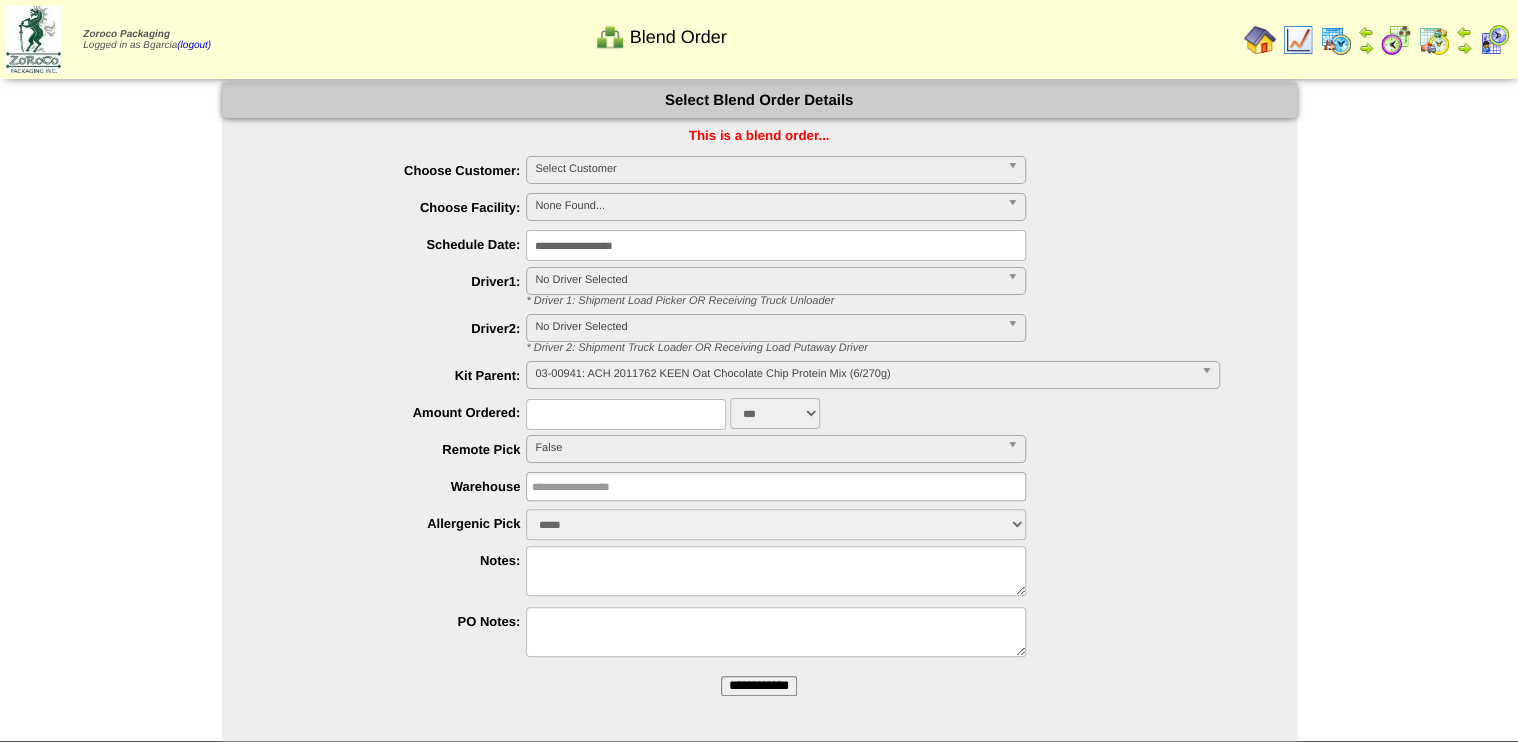 click on "**********" at bounding box center [776, 245] 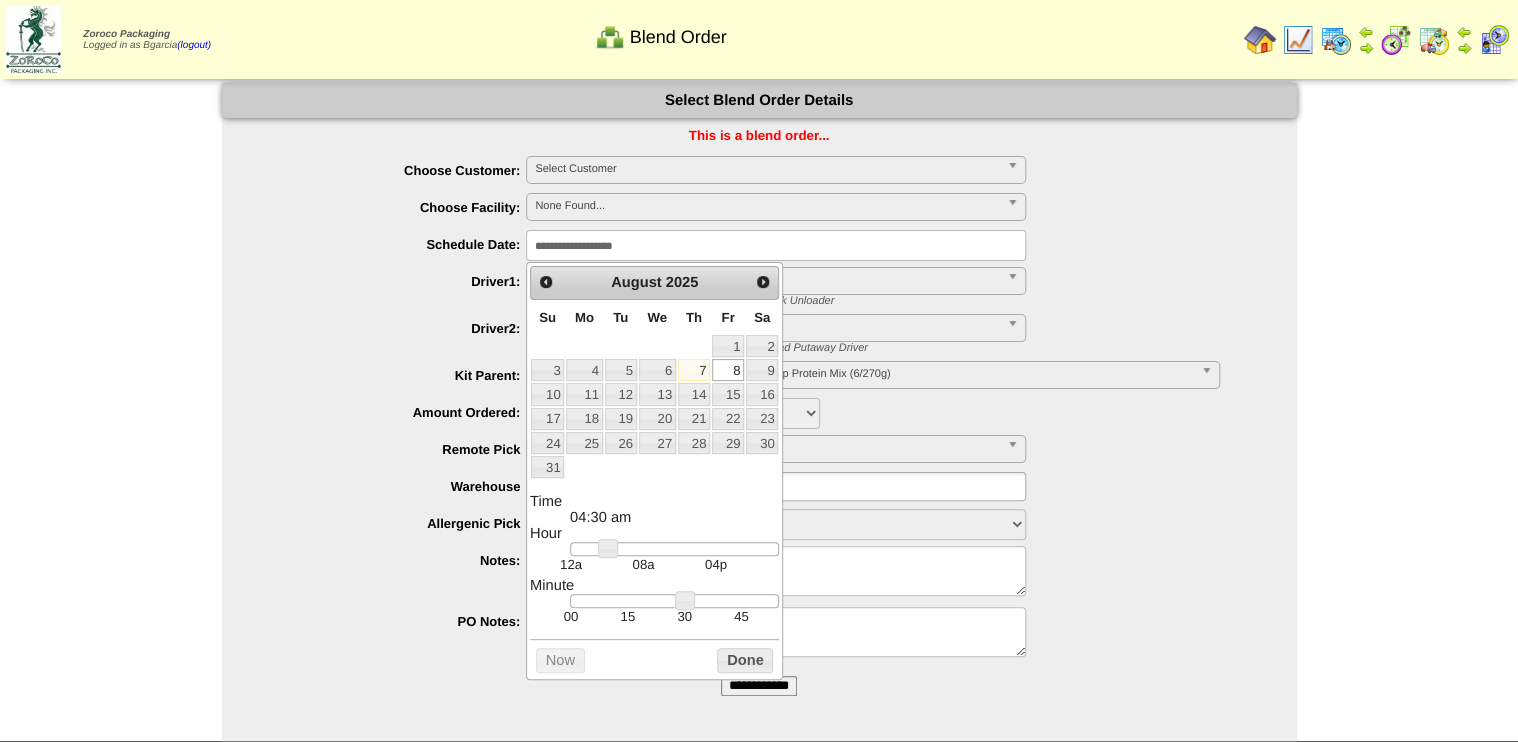 type on "**********" 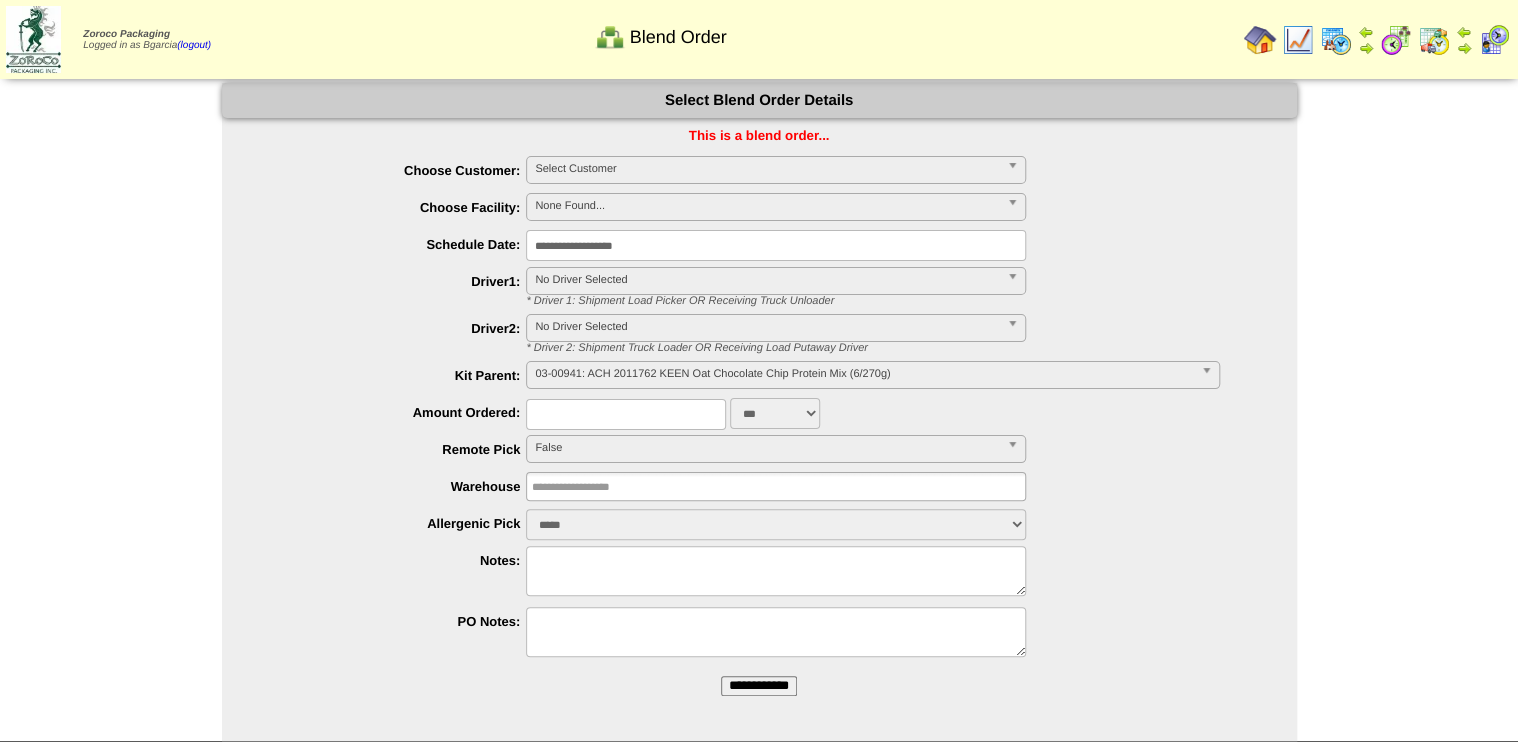 drag, startPoint x: 743, startPoint y: 686, endPoint x: 747, endPoint y: 664, distance: 22.36068 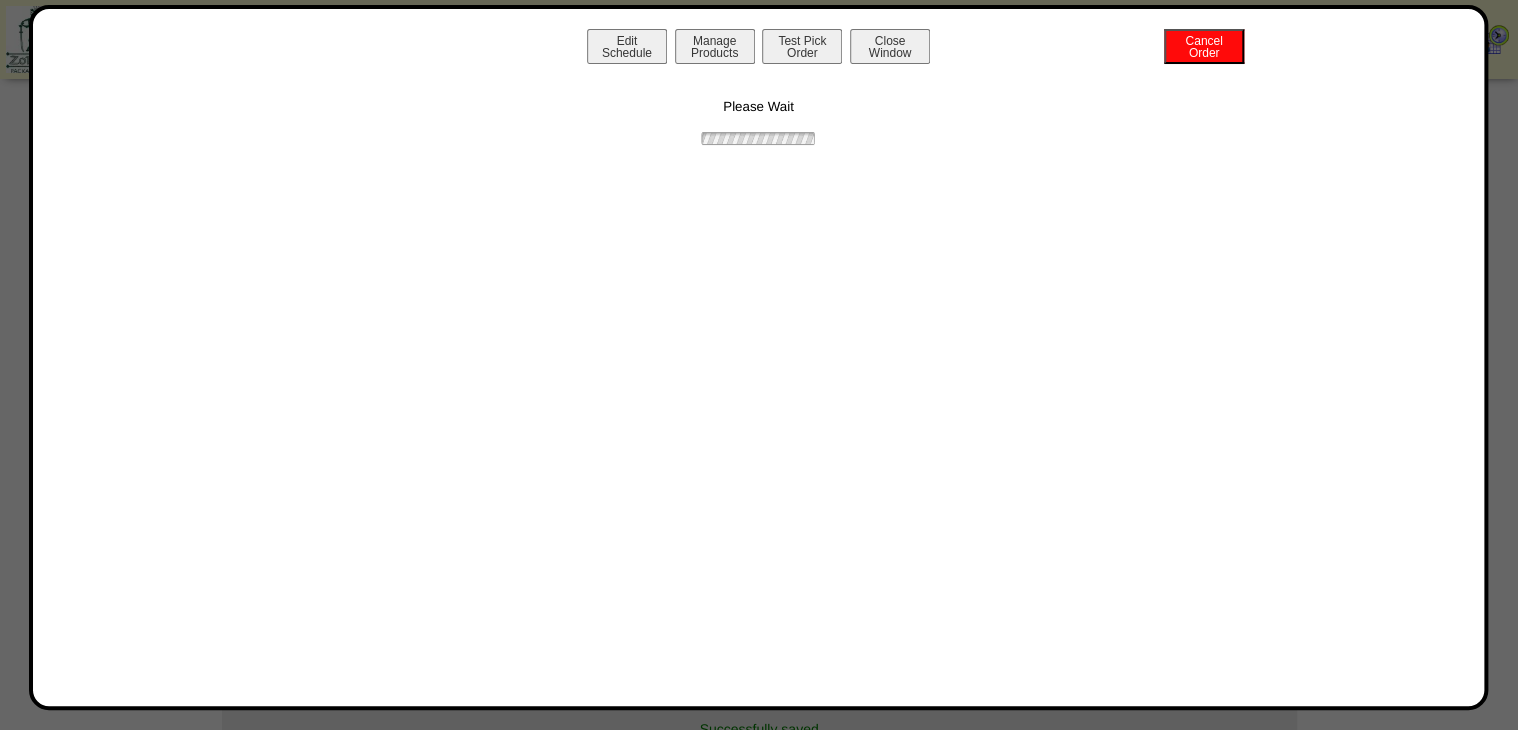 click on "Manage Products" at bounding box center [715, 46] 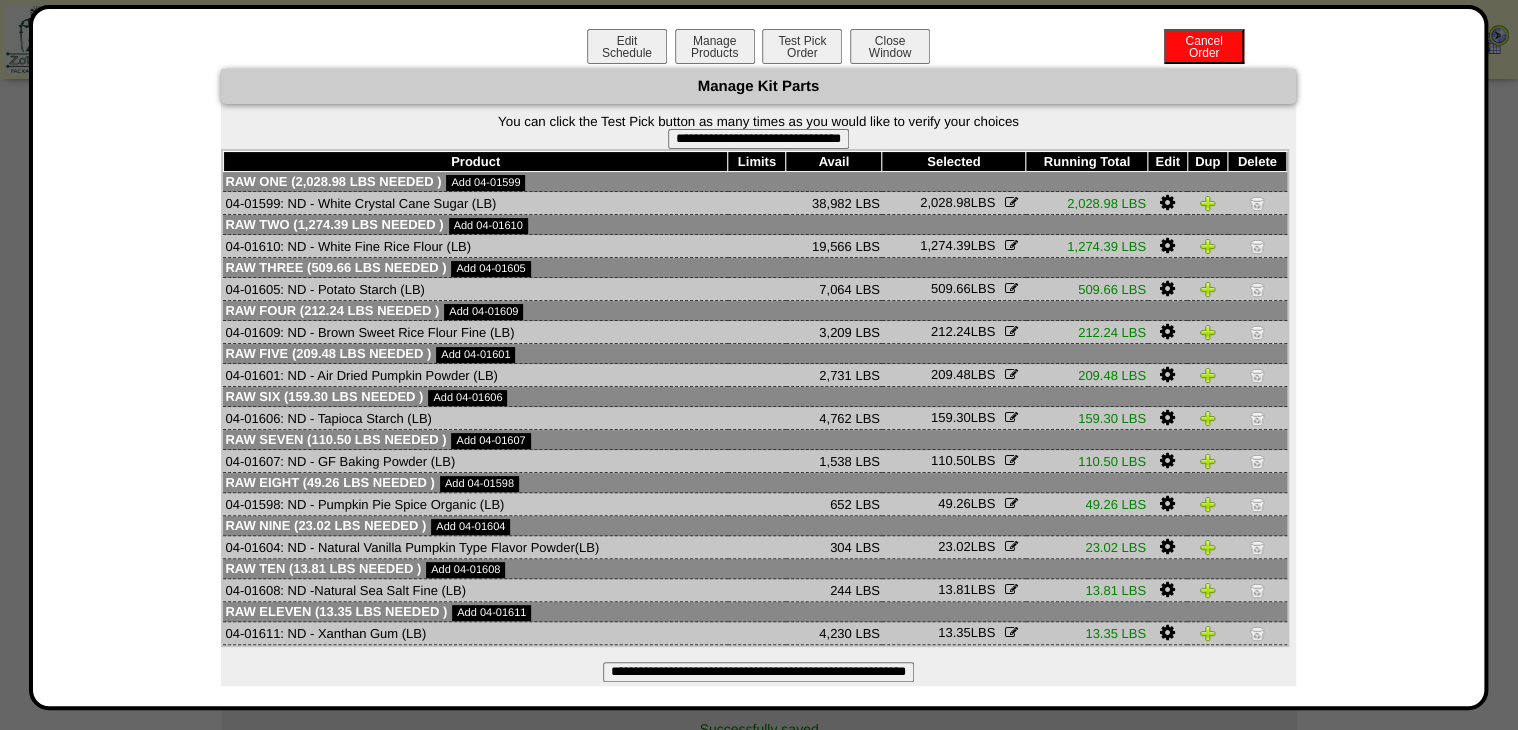 click on "**********" at bounding box center (758, 139) 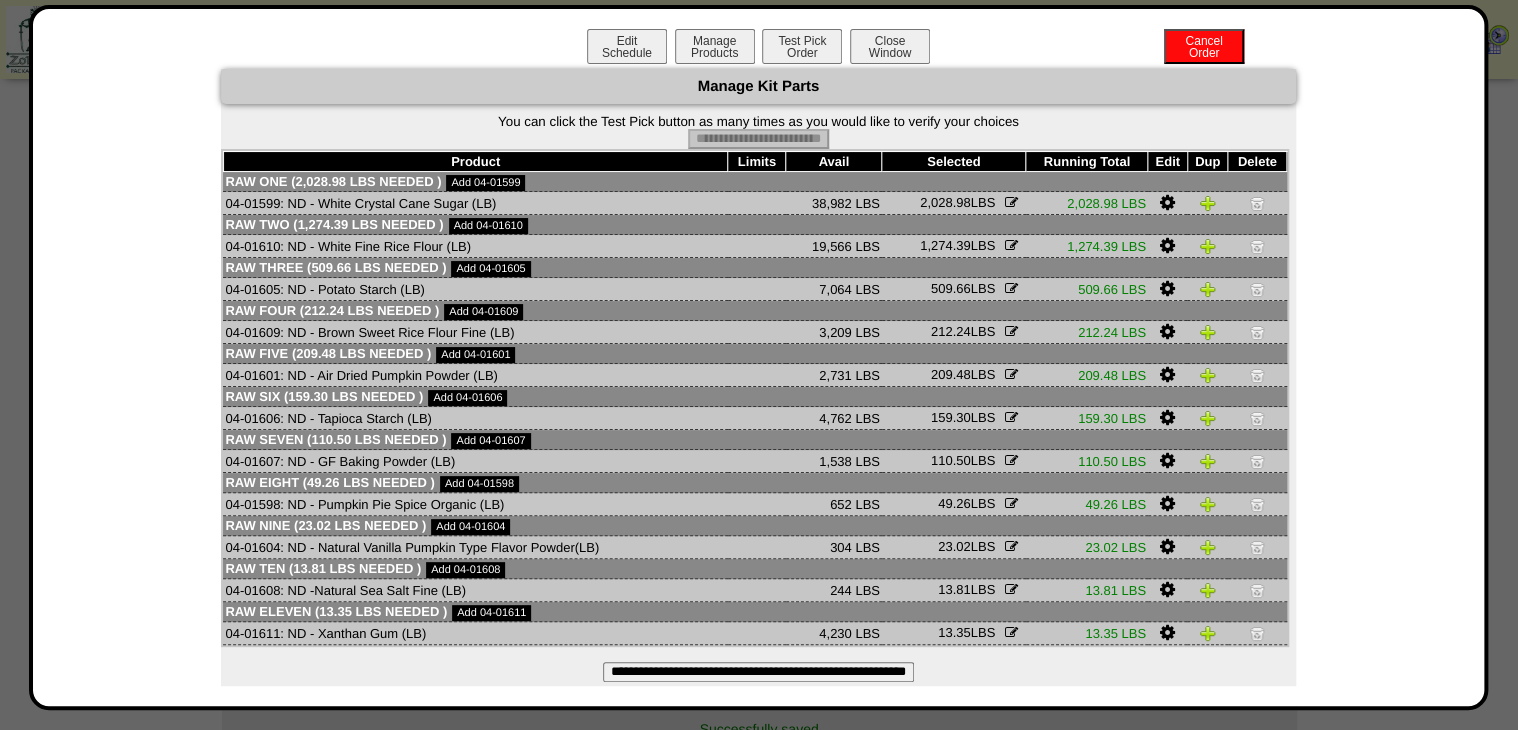 type on "**********" 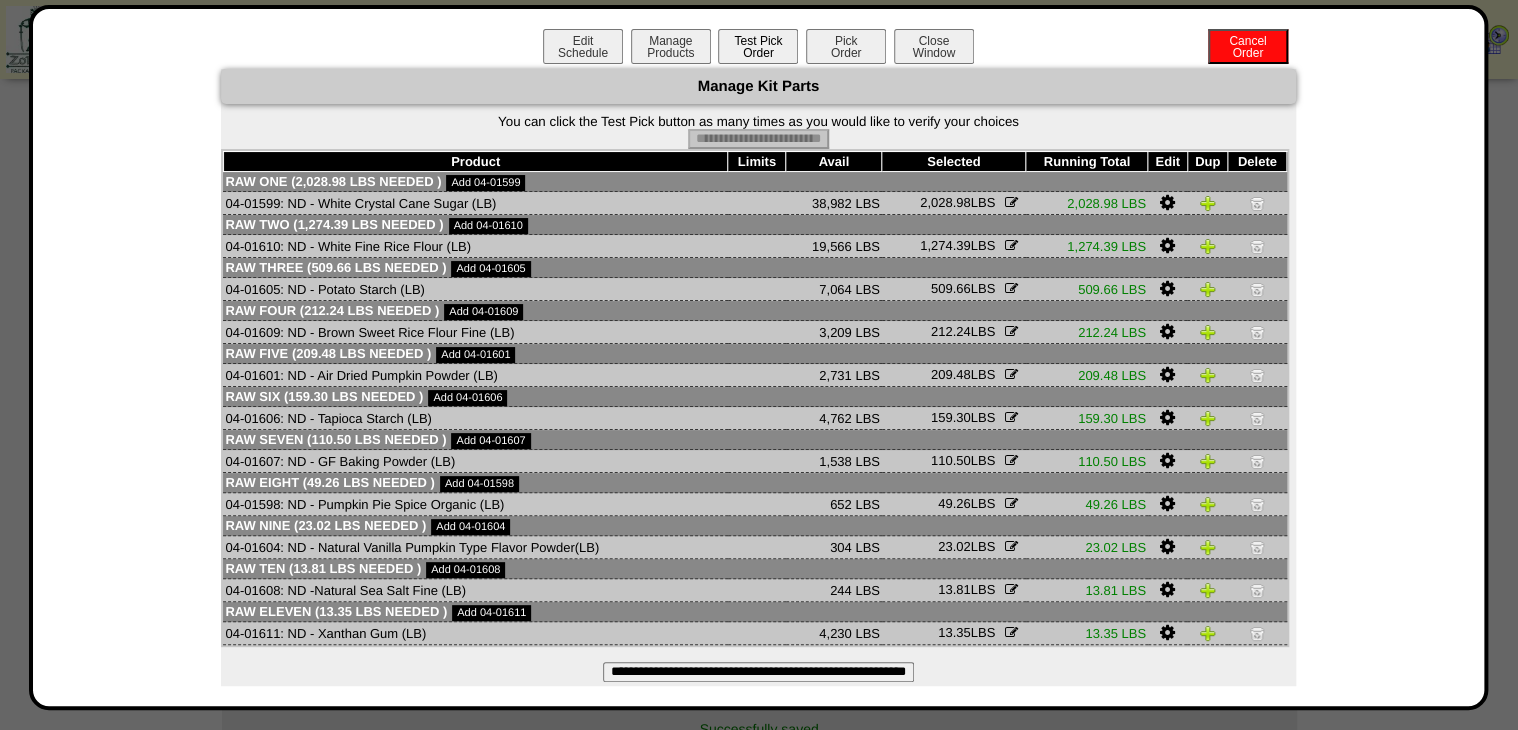 click on "Pick Order" at bounding box center (846, 46) 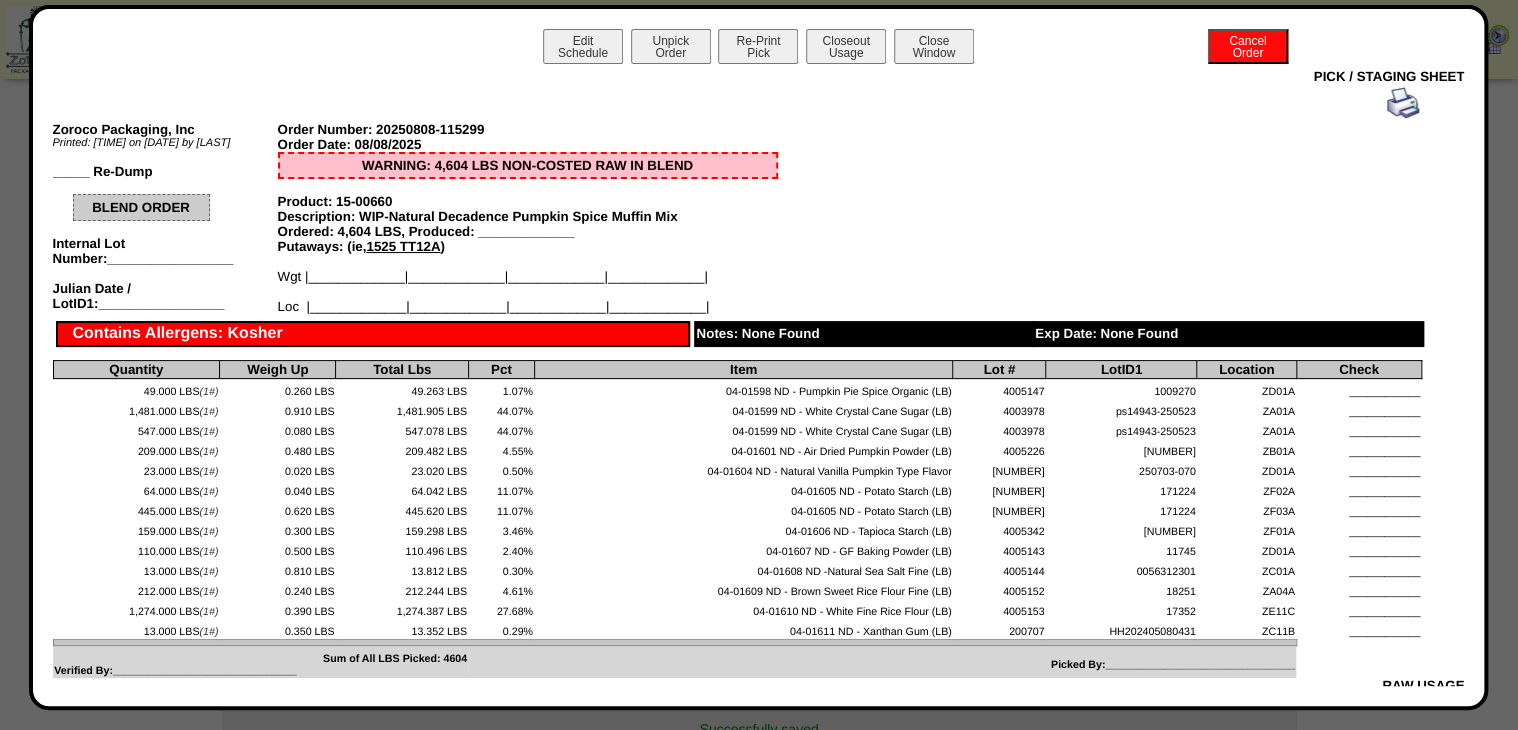 click at bounding box center (1403, 103) 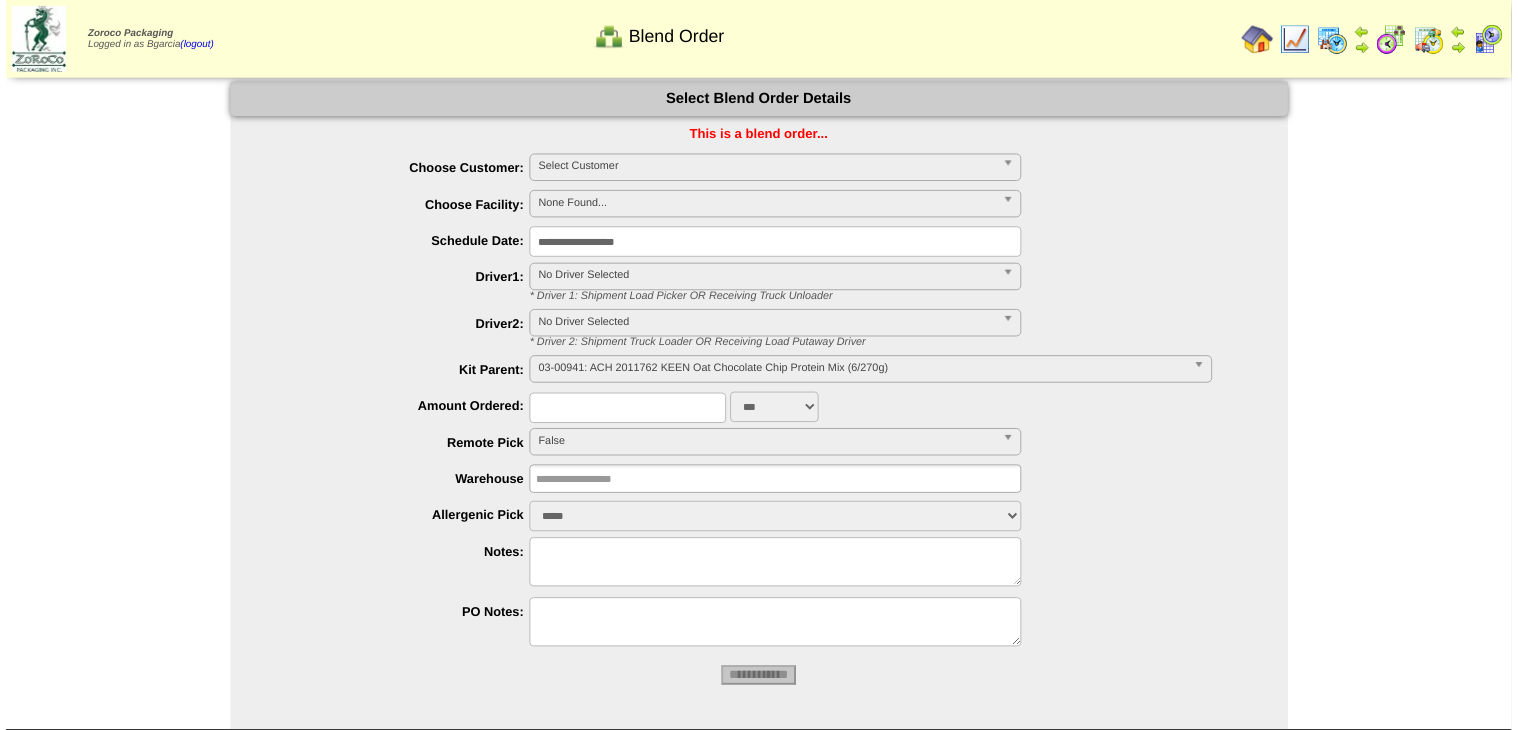 scroll, scrollTop: 0, scrollLeft: 0, axis: both 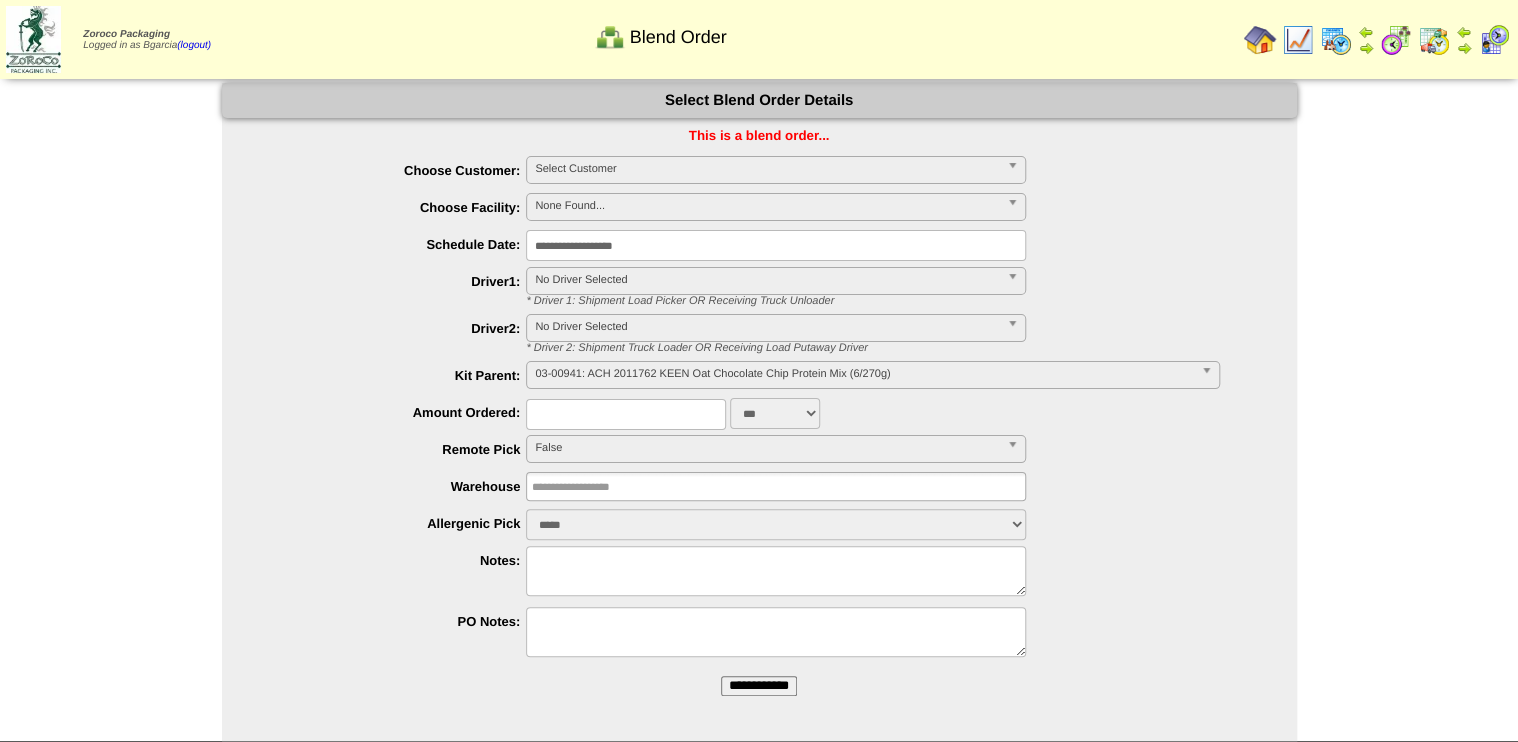 click on "**********" at bounding box center [759, 686] 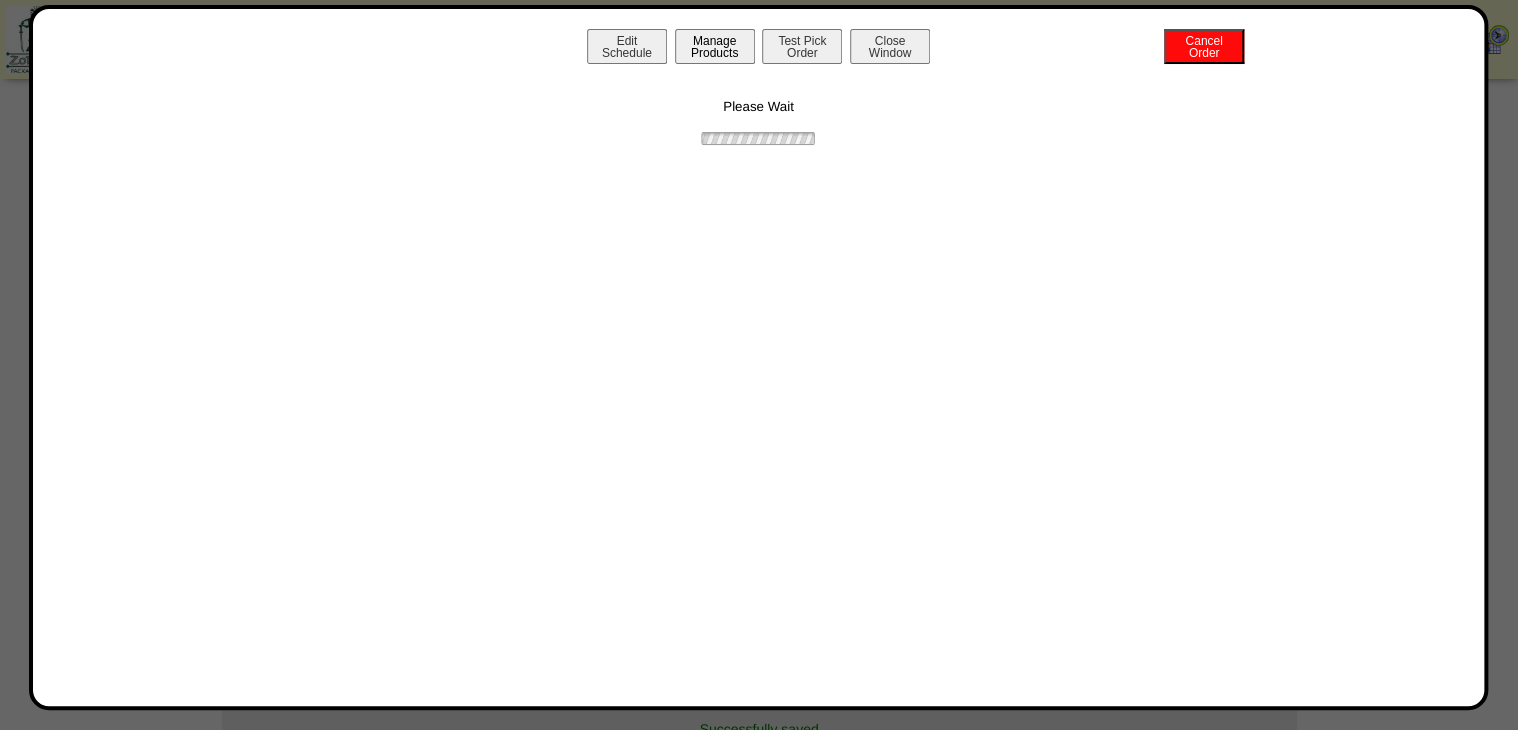 click on "Manage Products" at bounding box center [715, 46] 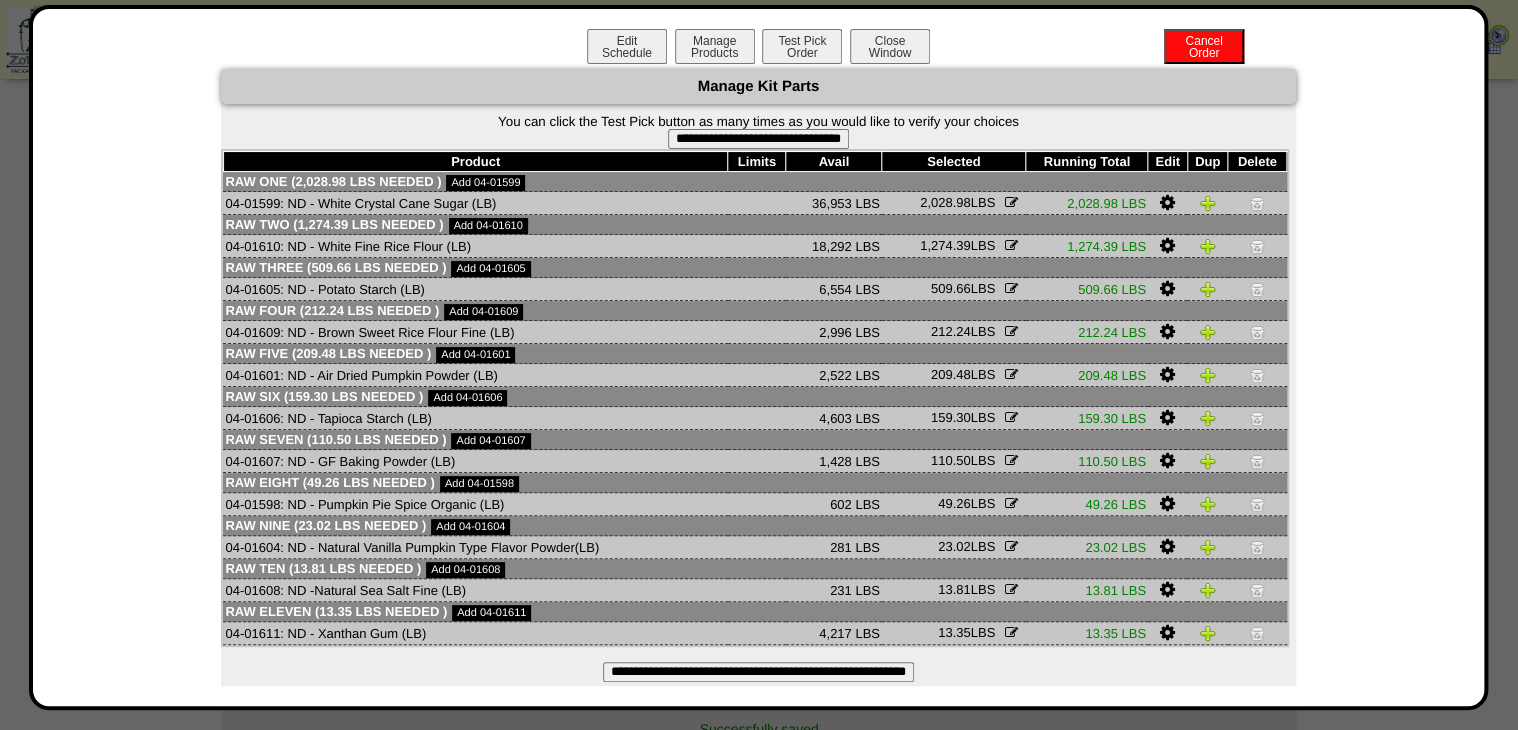 click on "**********" at bounding box center [758, 139] 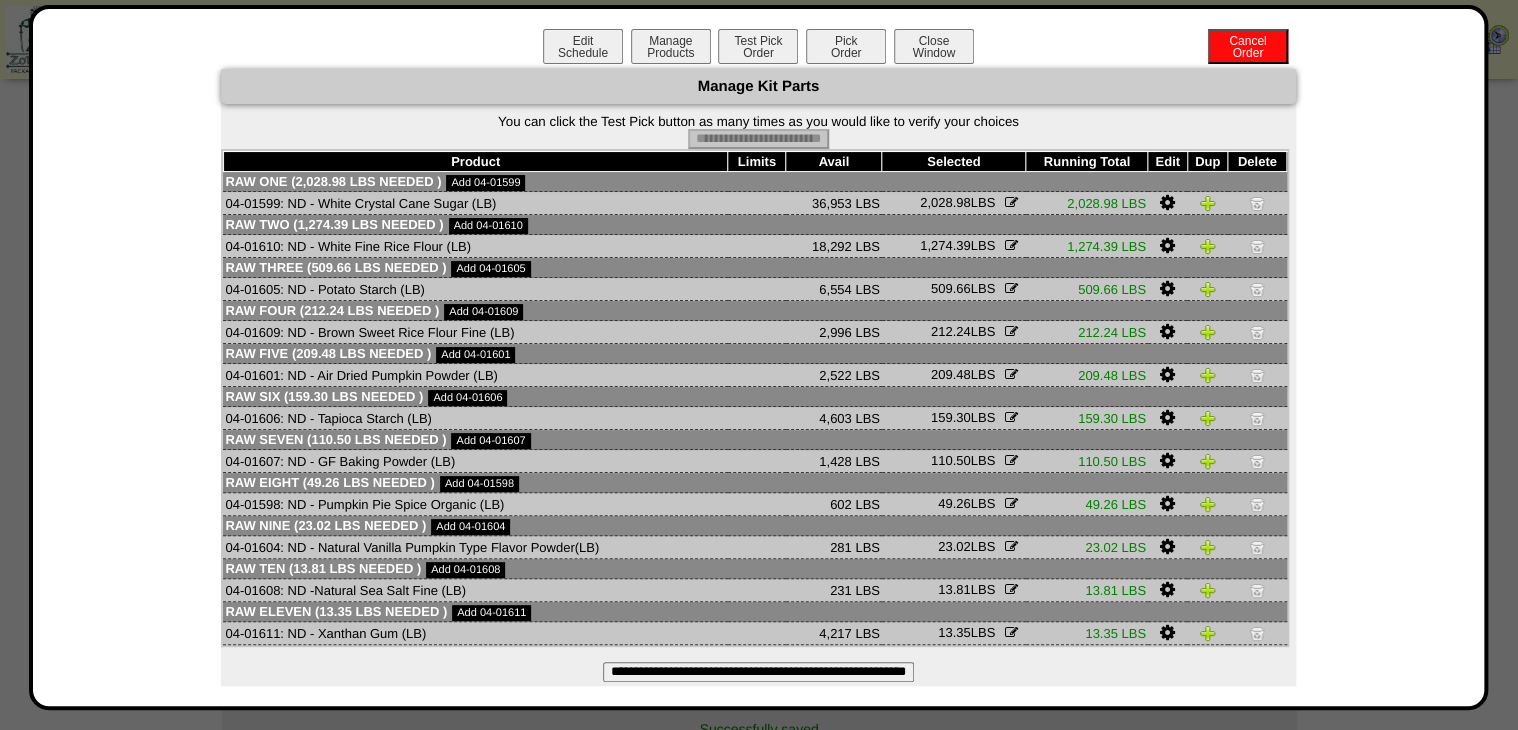 click on "Pick Order" at bounding box center [846, 46] 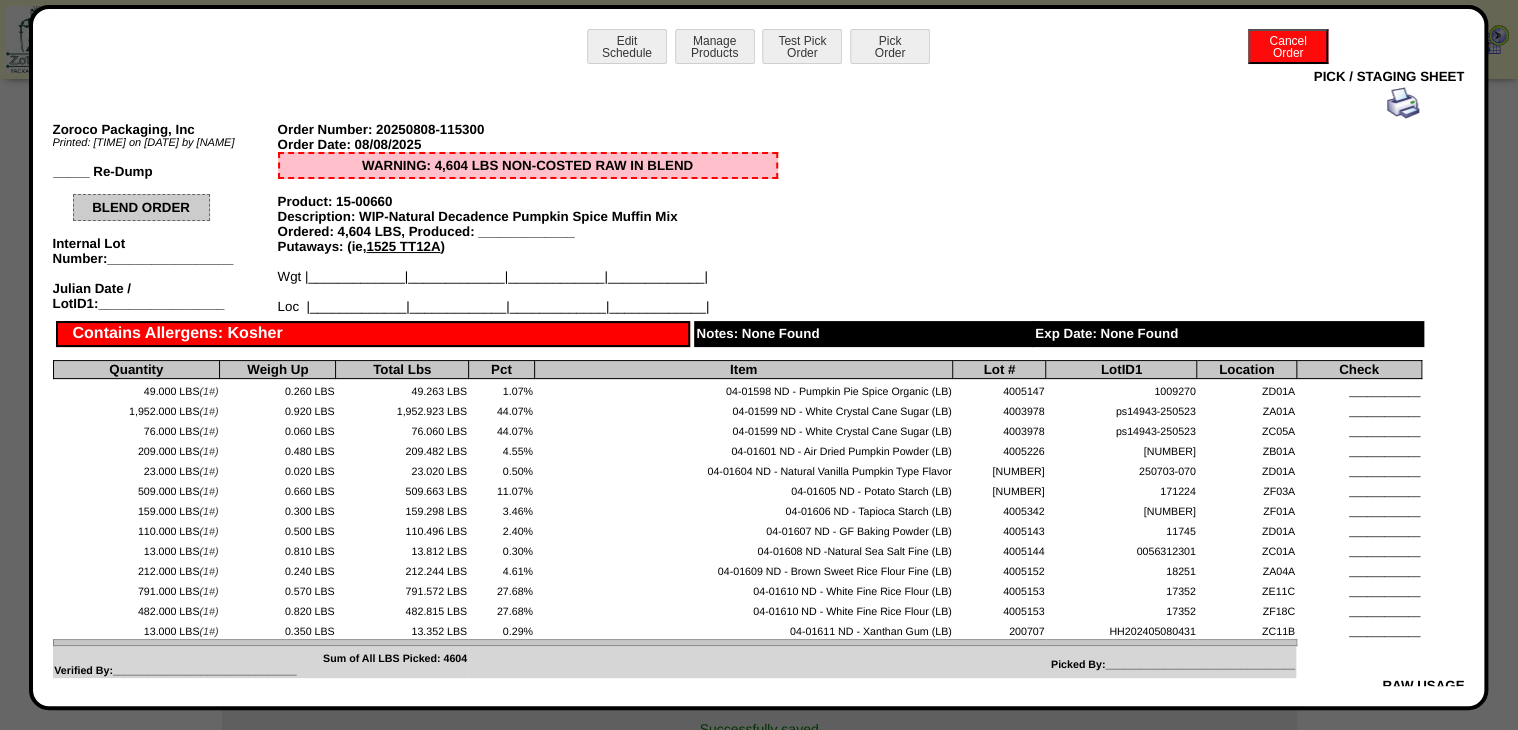 click at bounding box center [1403, 103] 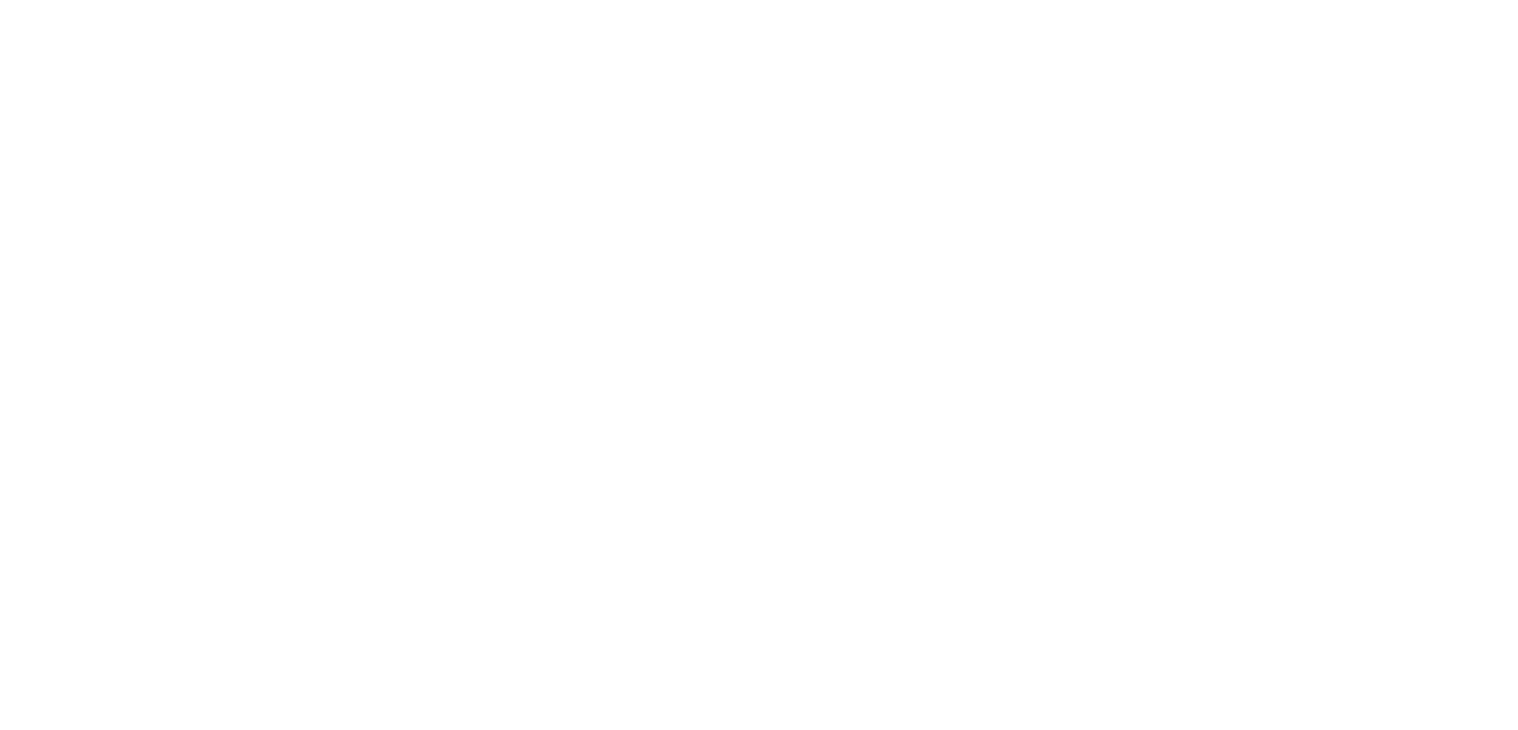 scroll, scrollTop: 0, scrollLeft: 0, axis: both 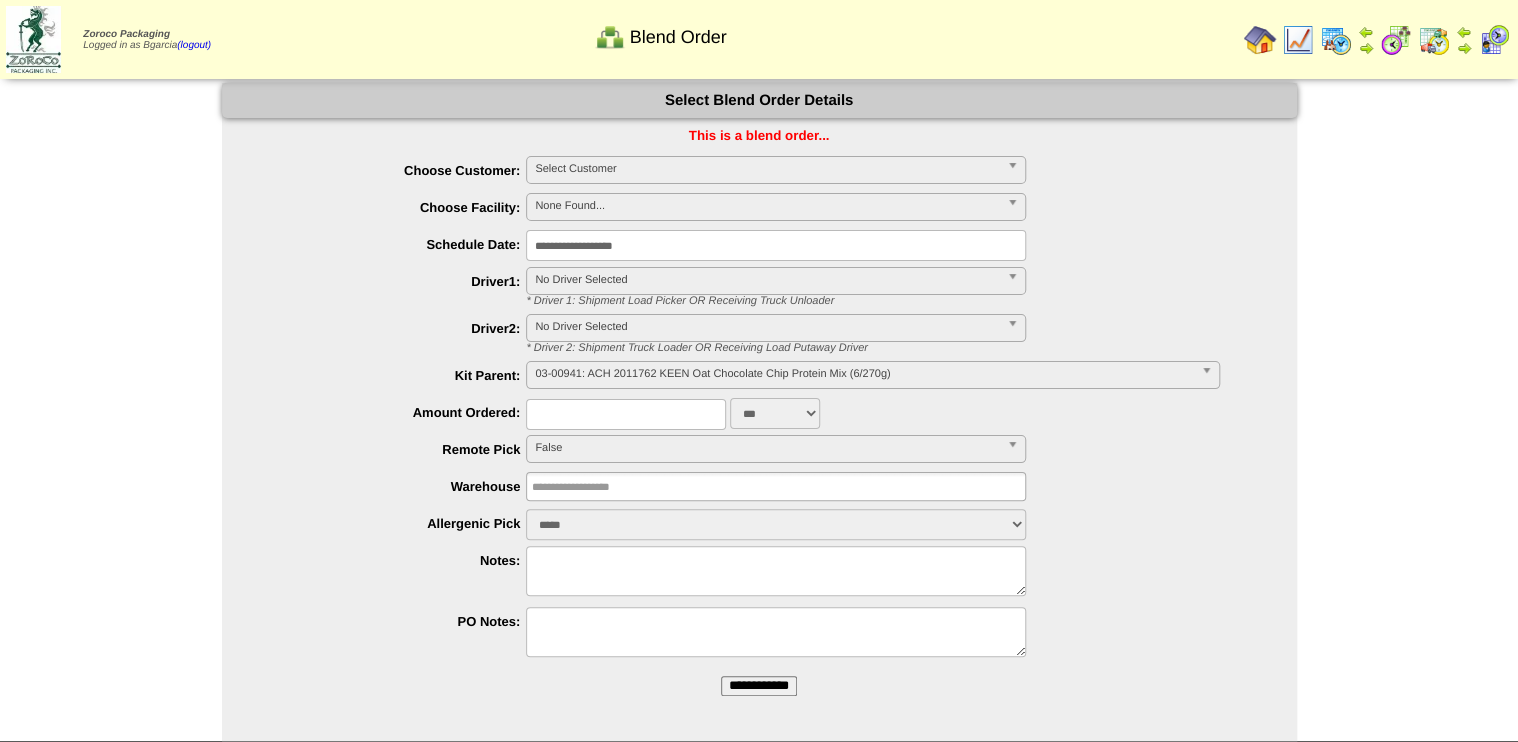 click on "**********" at bounding box center (759, 397) 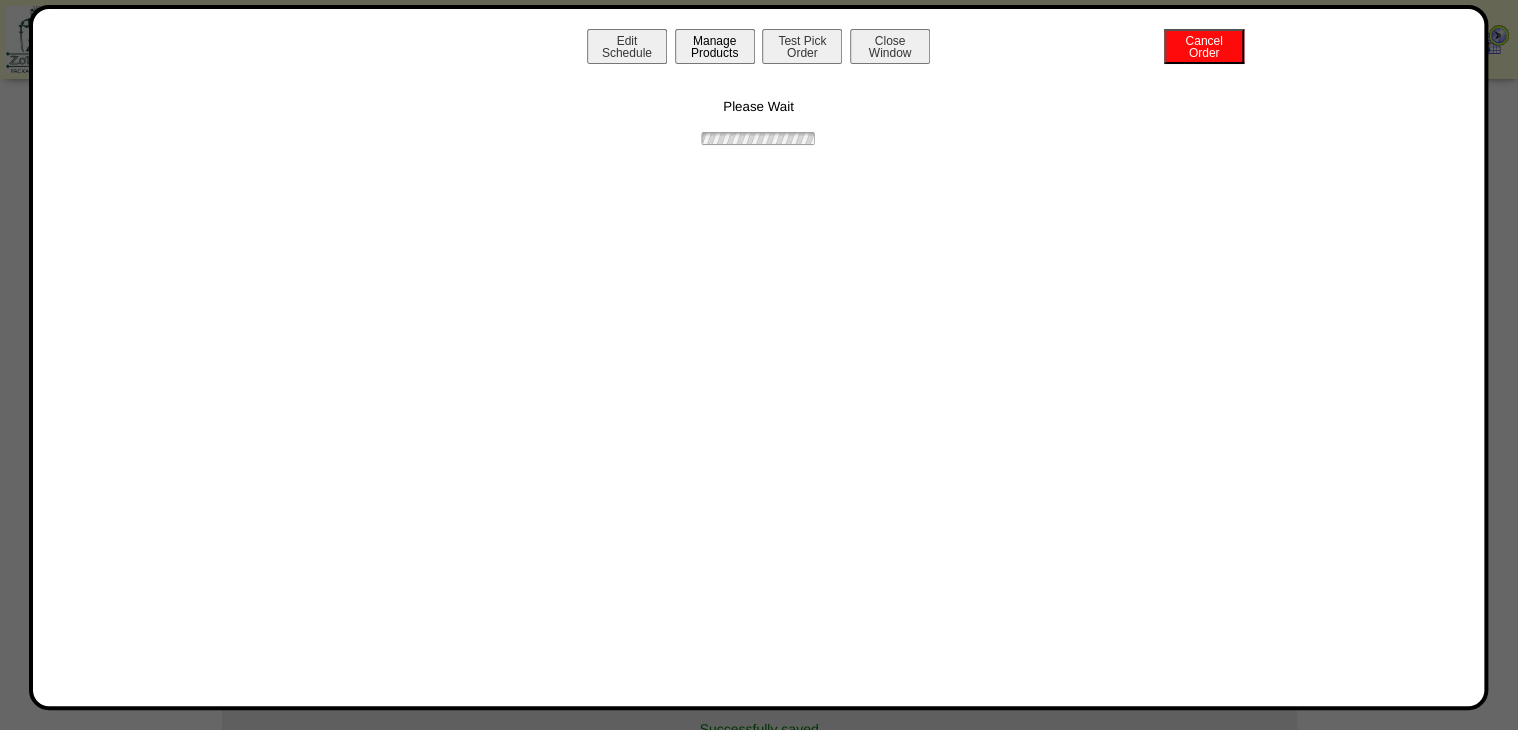 click on "Manage Products" at bounding box center [715, 46] 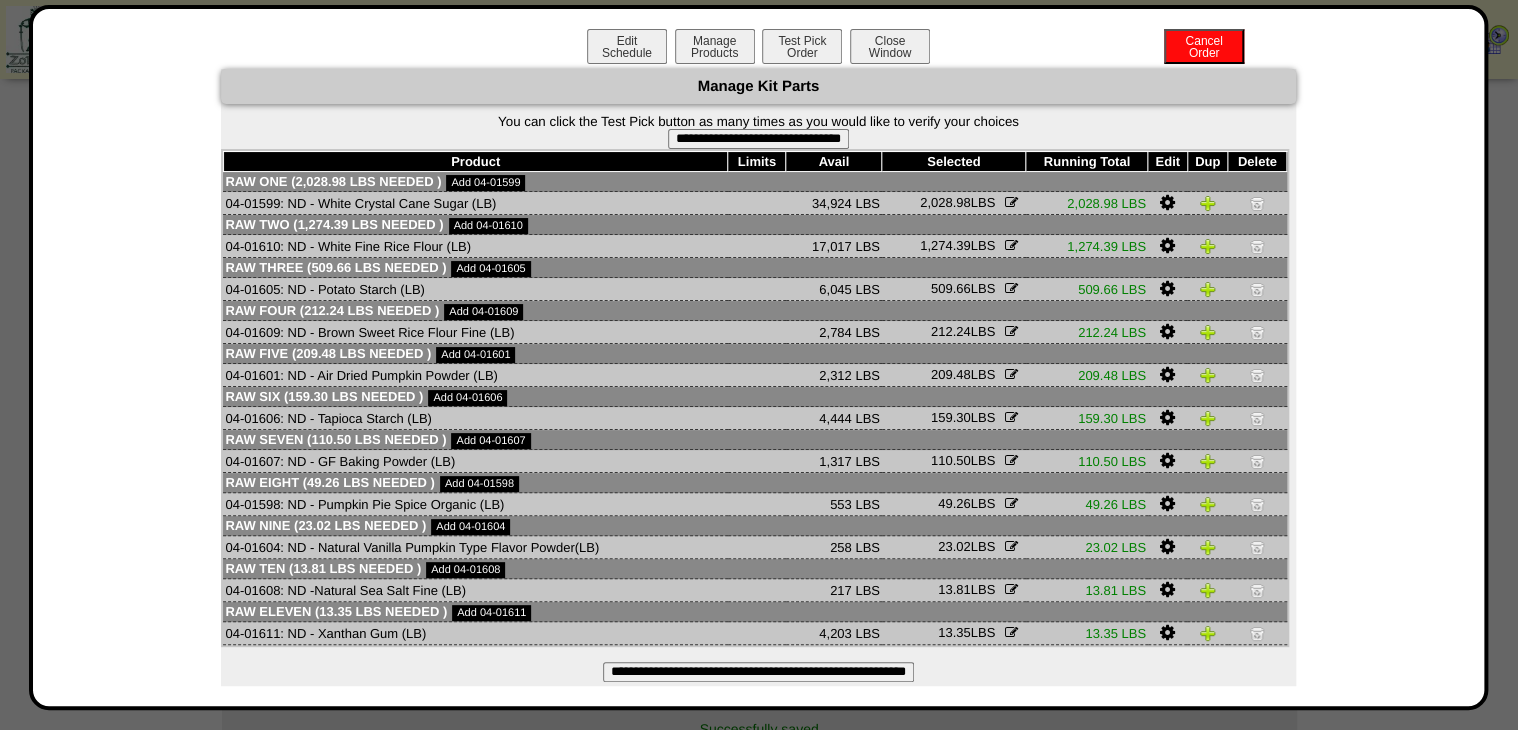 click on "**********" at bounding box center (758, 139) 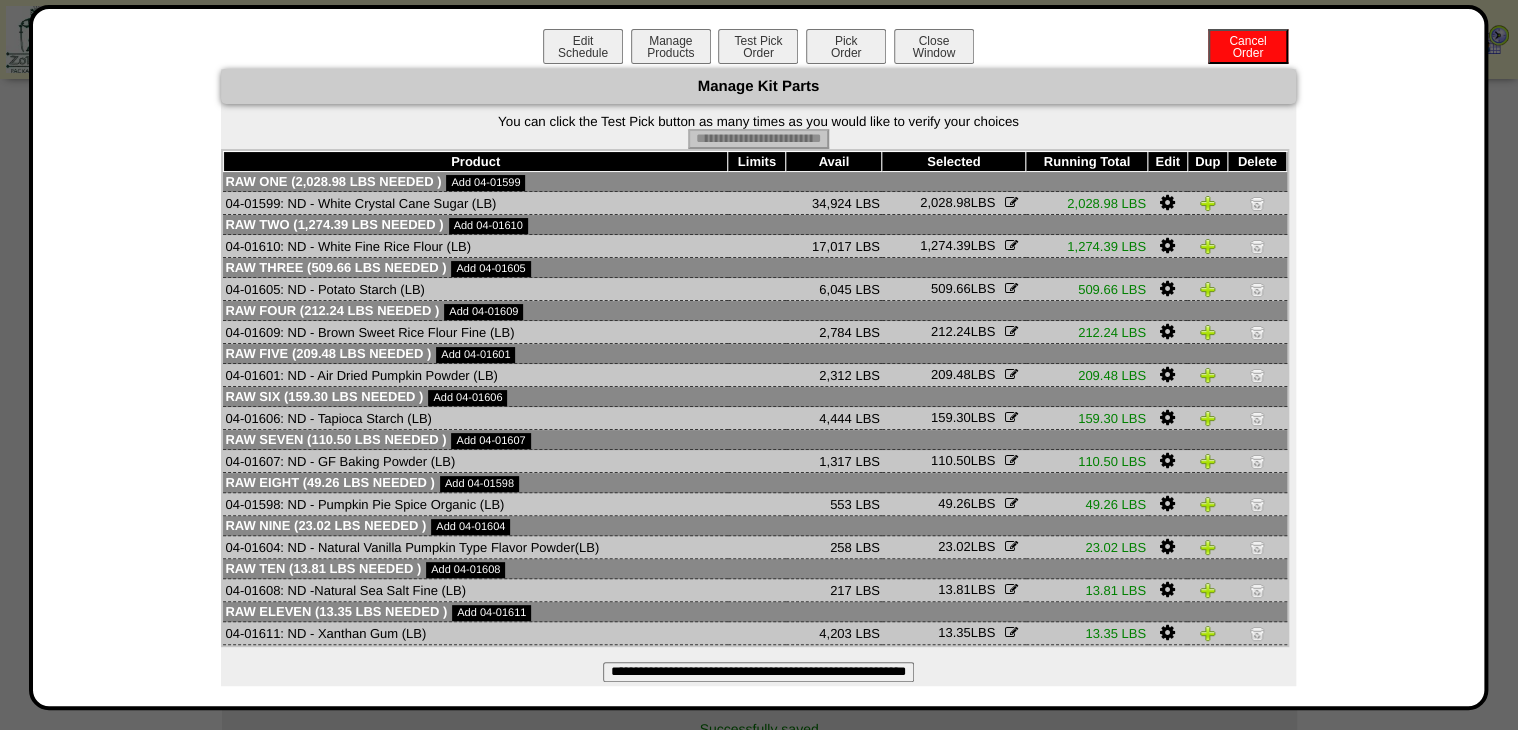 click on "Pick Order" at bounding box center (846, 46) 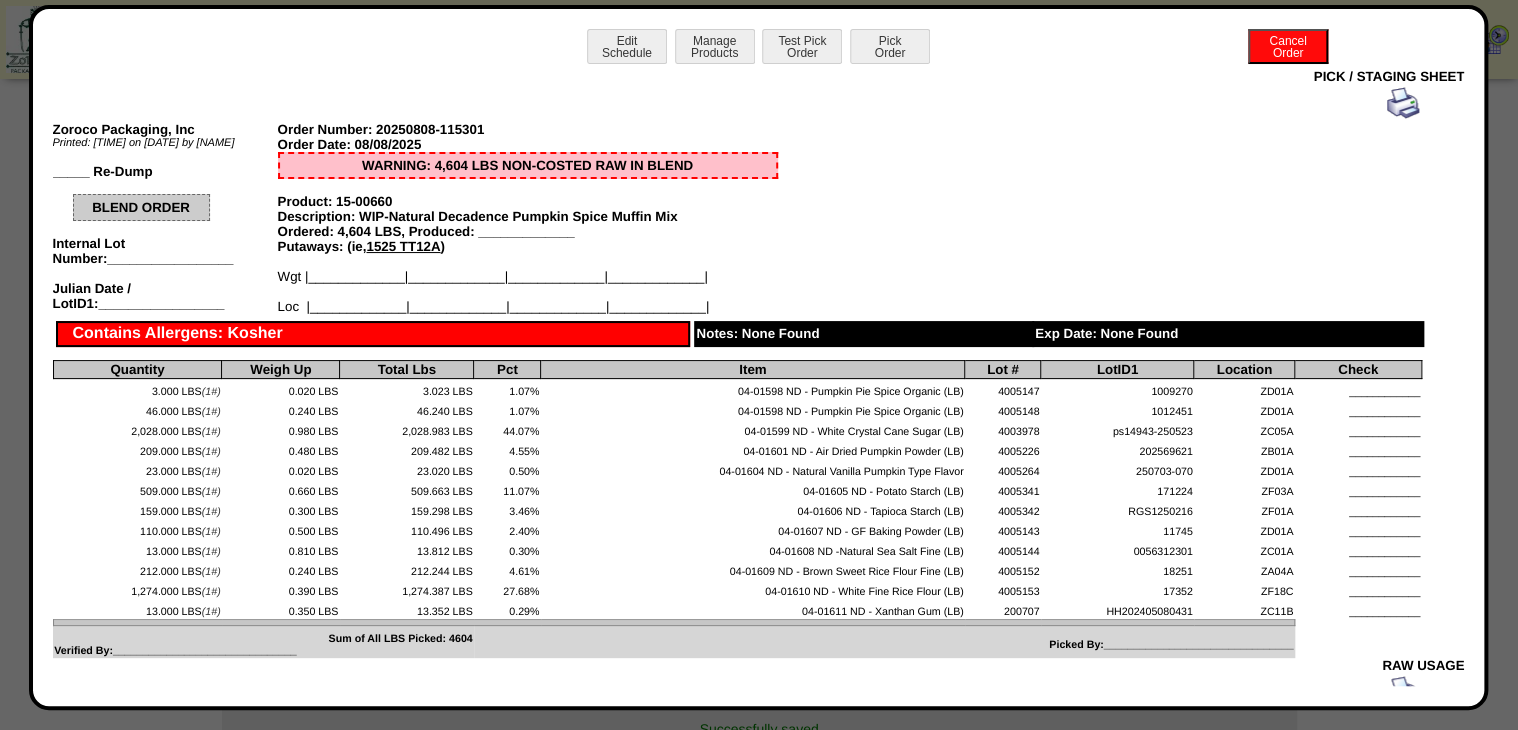 click at bounding box center [1403, 103] 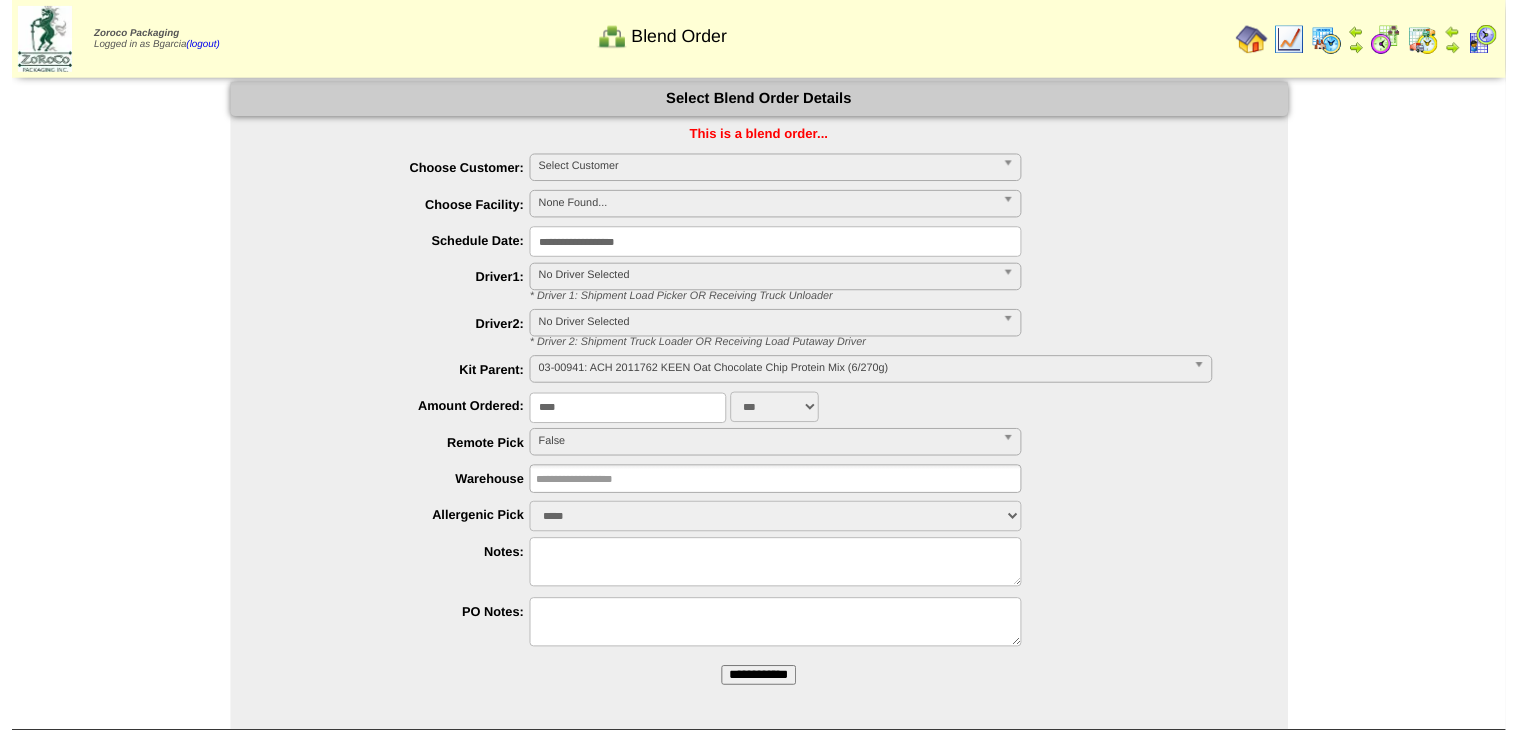 scroll, scrollTop: 0, scrollLeft: 0, axis: both 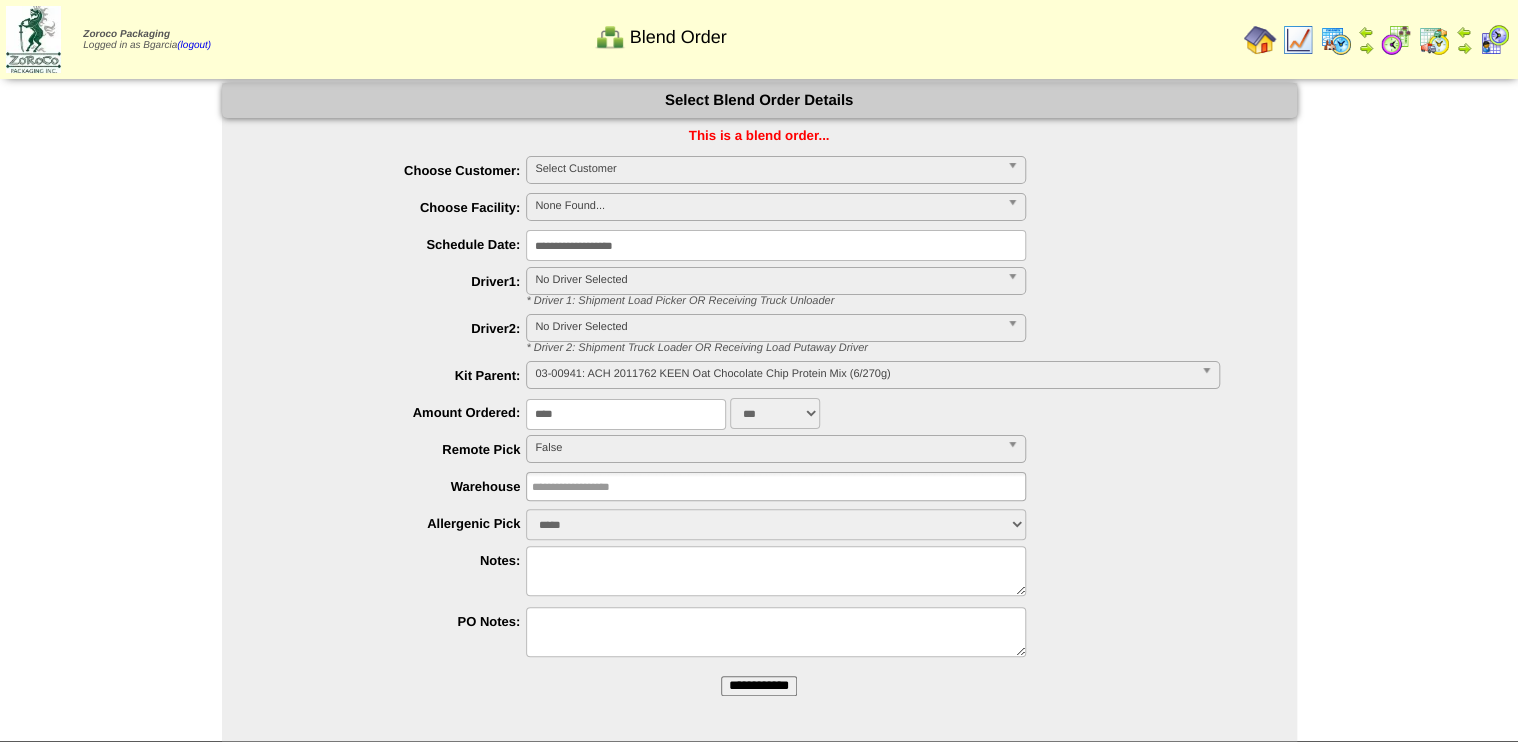 click on "**********" at bounding box center [759, 686] 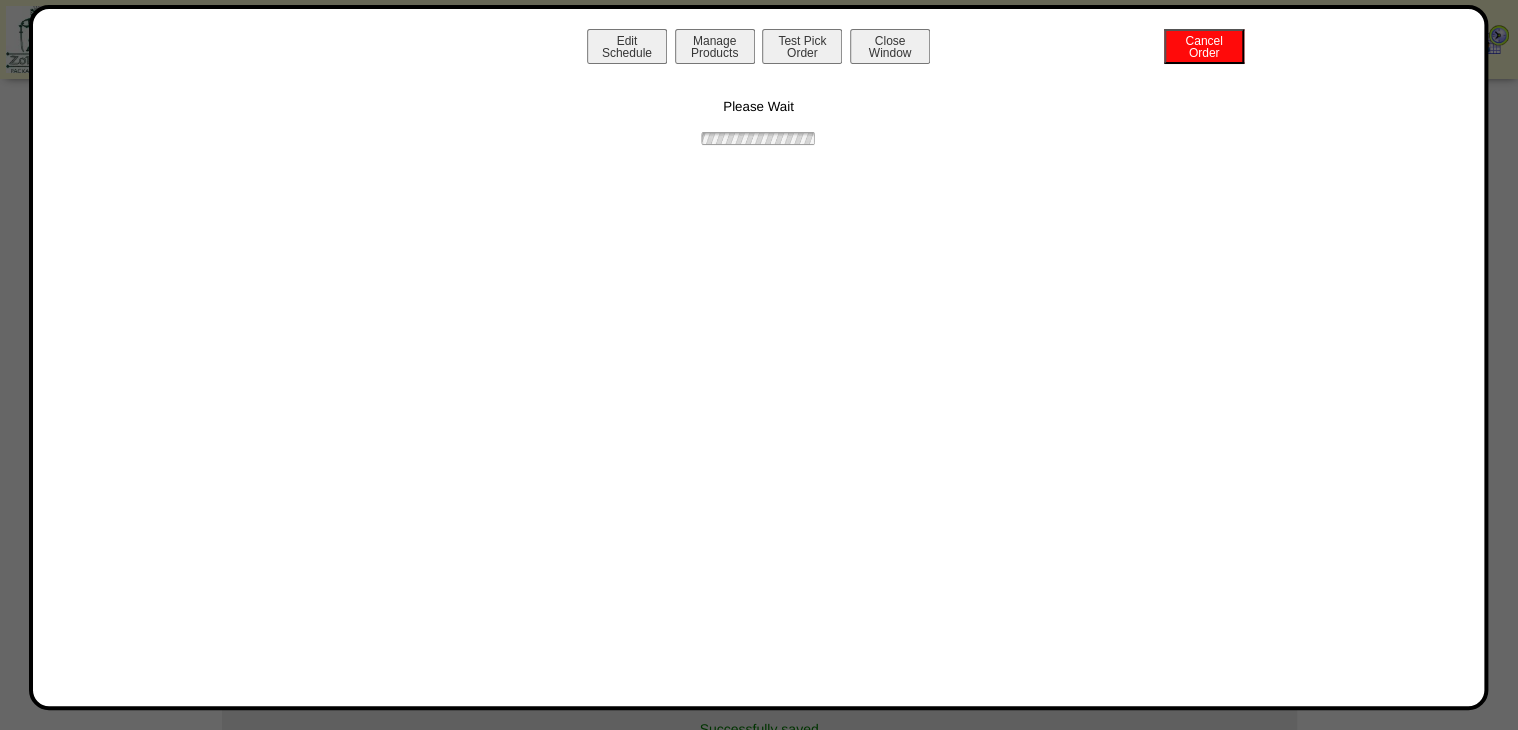 click on "Manage Products" at bounding box center (715, 46) 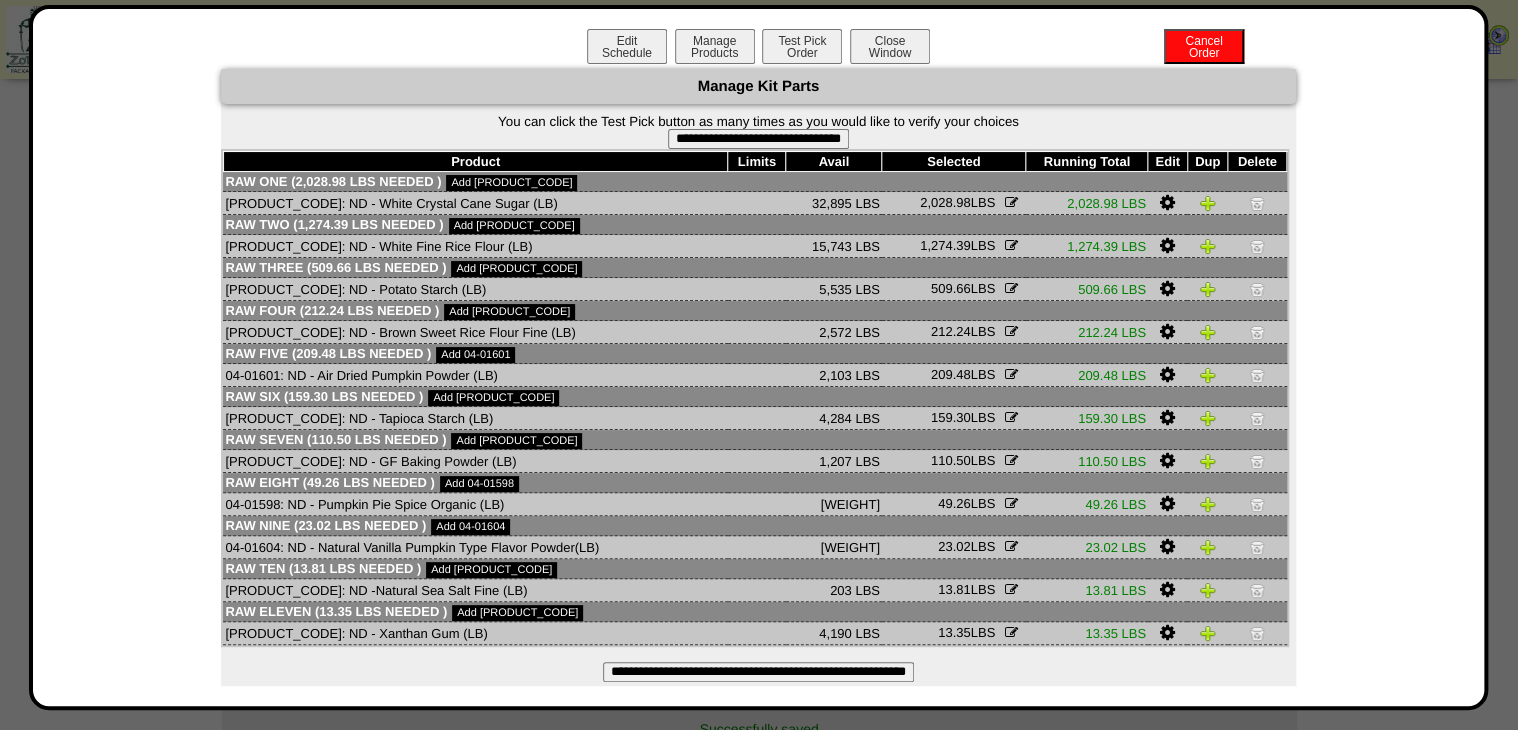 click on "**********" at bounding box center (758, 139) 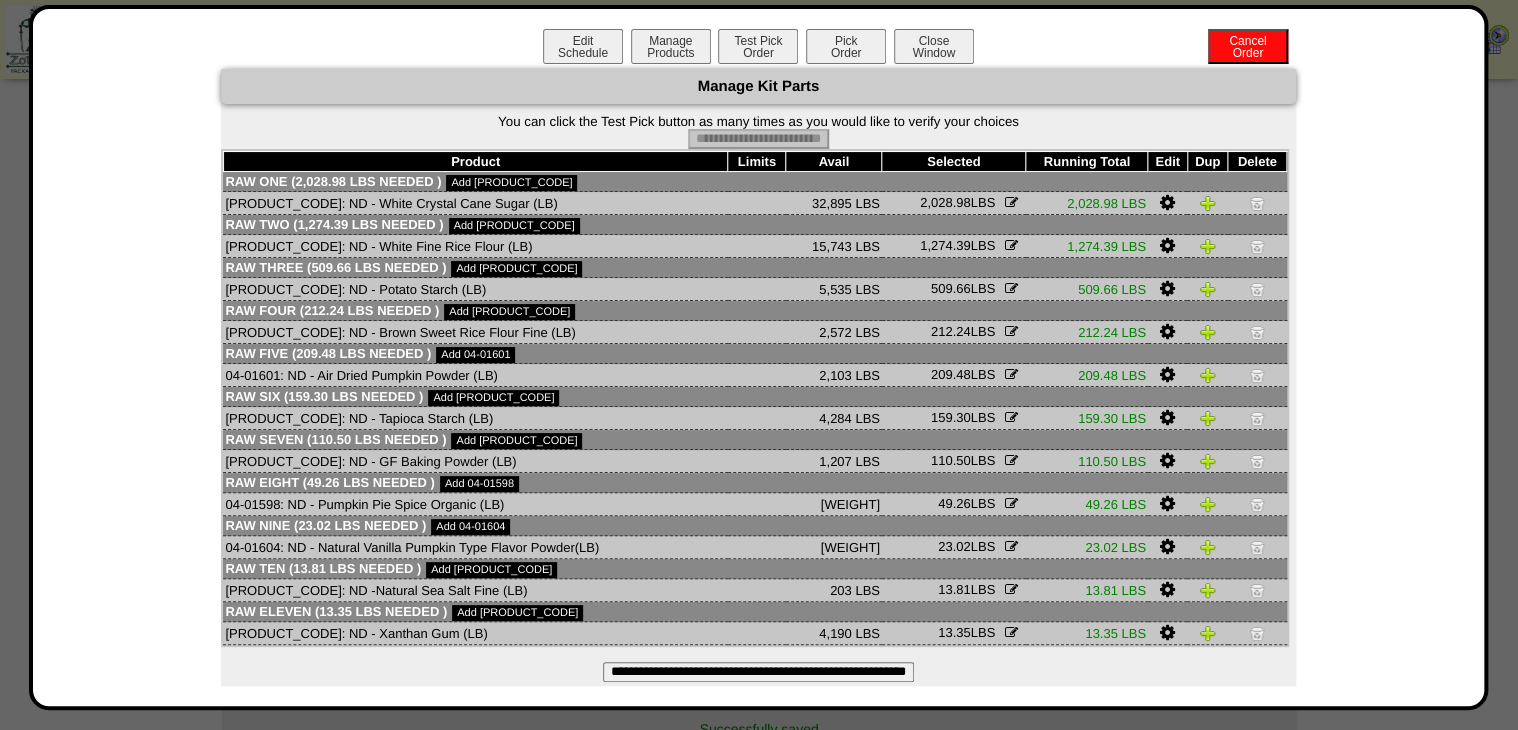 click on "Pick Order" at bounding box center [846, 46] 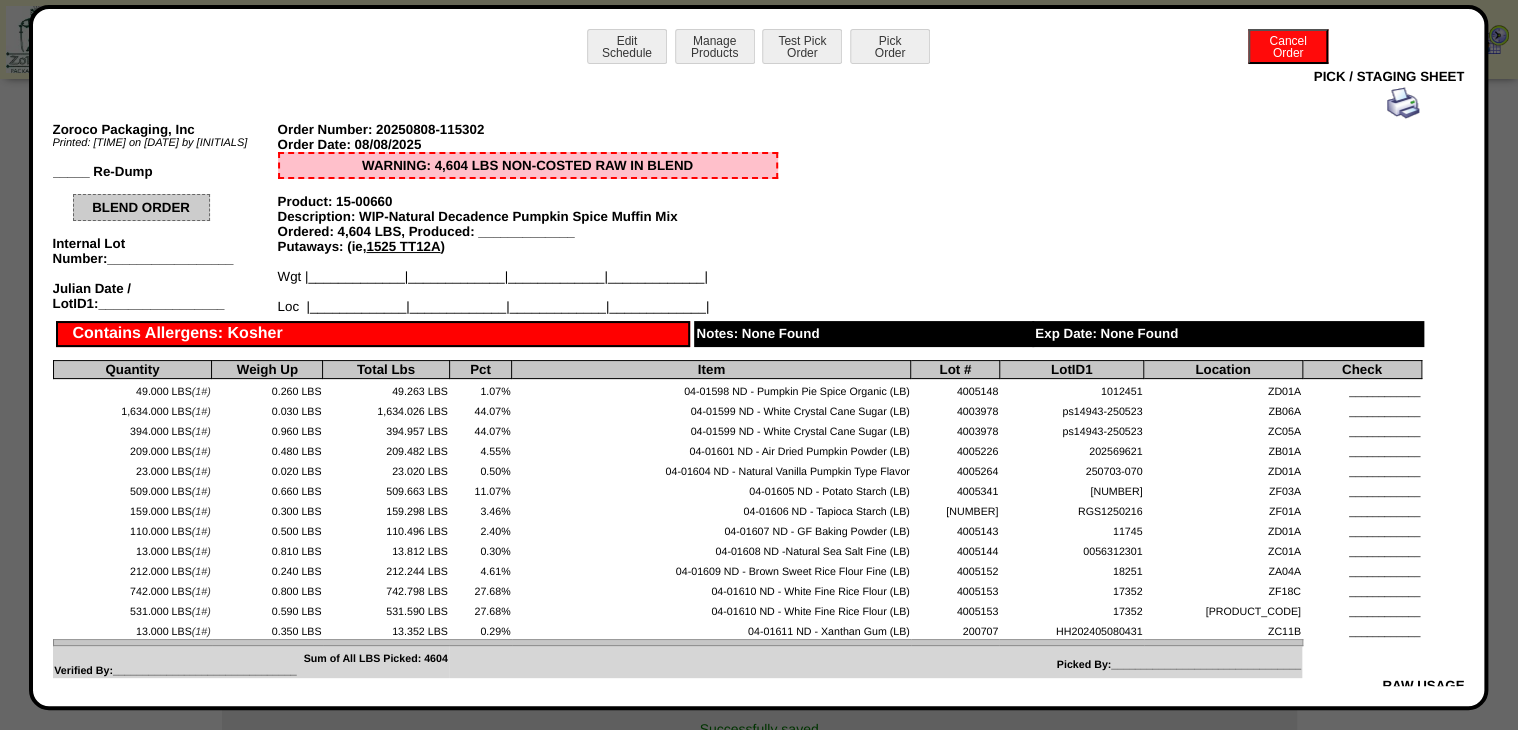 click at bounding box center [1403, 103] 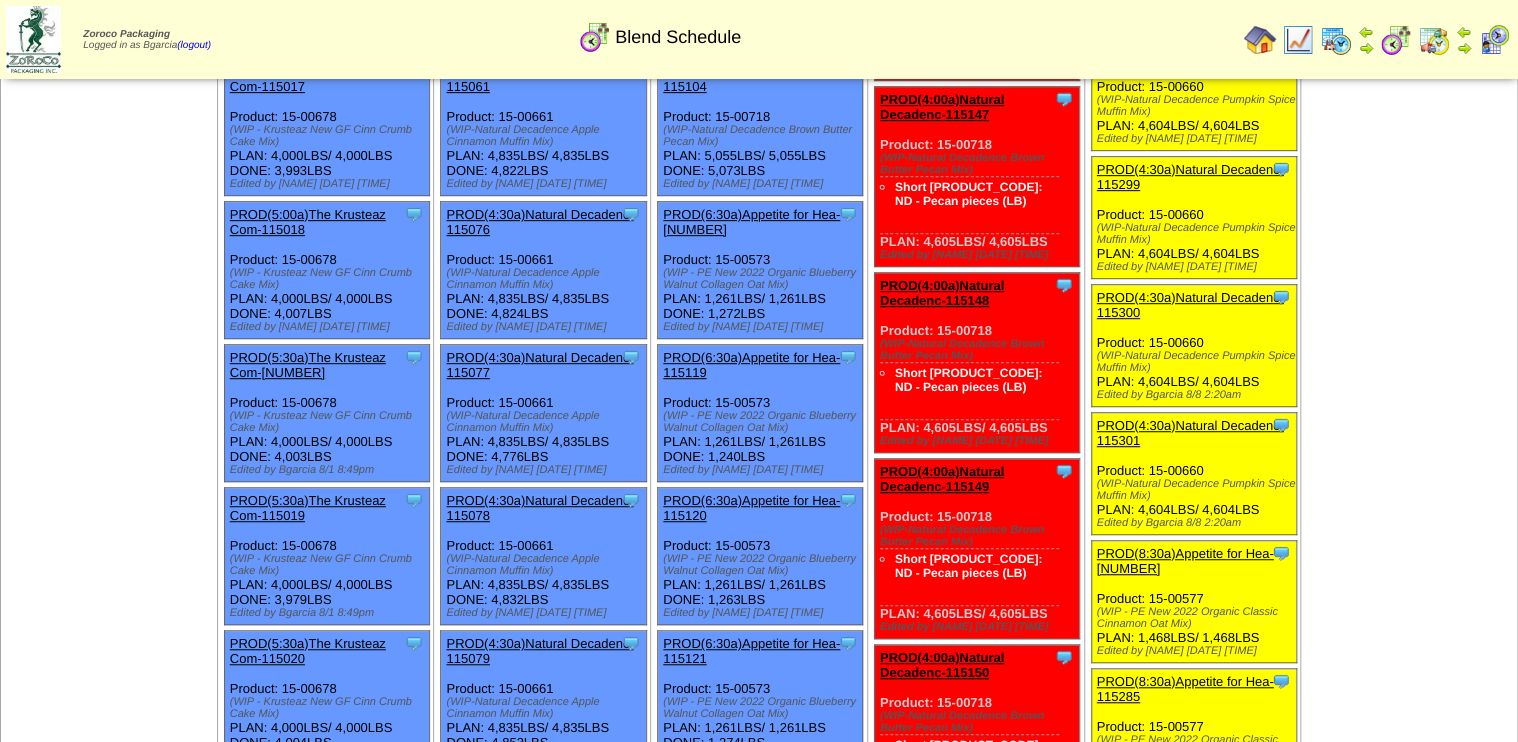scroll, scrollTop: 400, scrollLeft: 0, axis: vertical 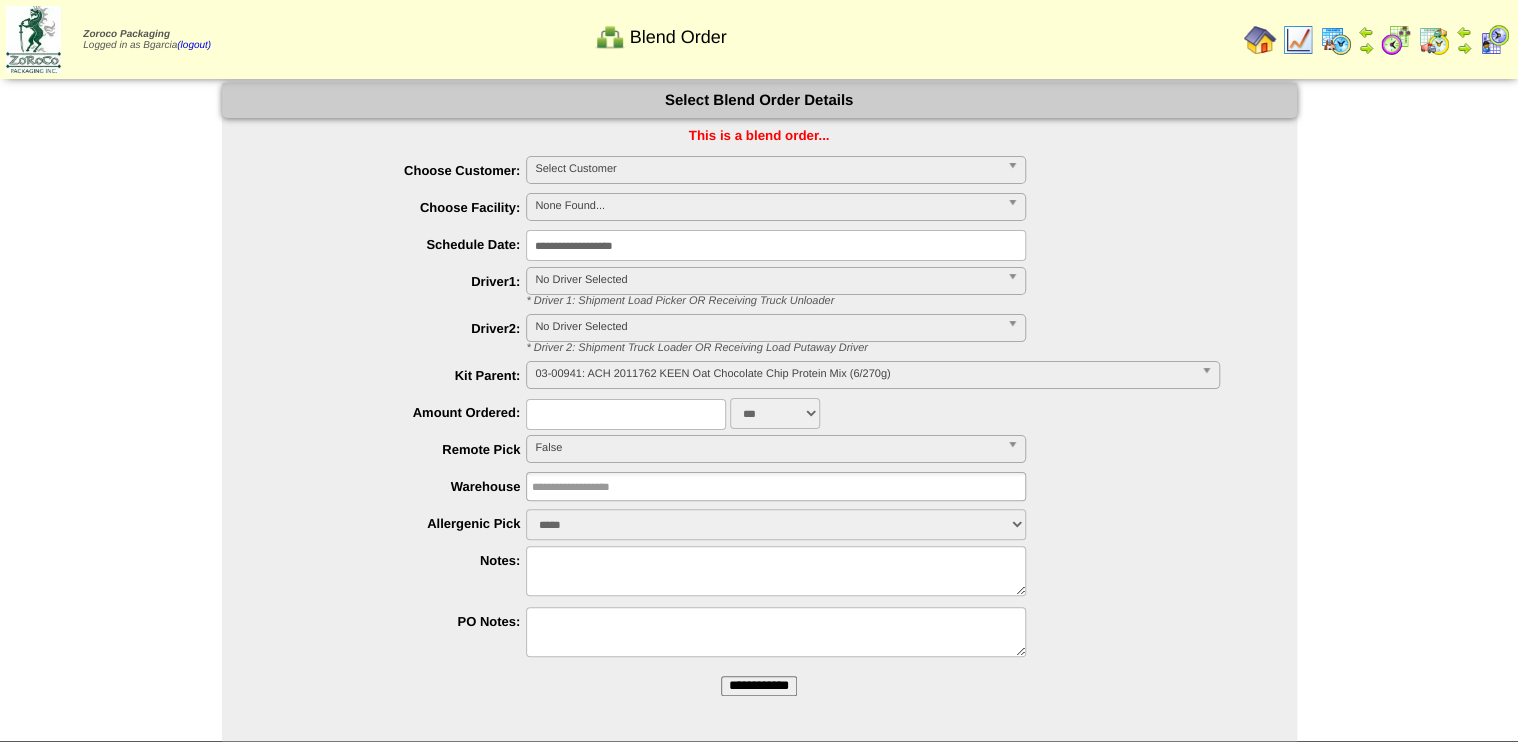 click on "**********" at bounding box center (759, 686) 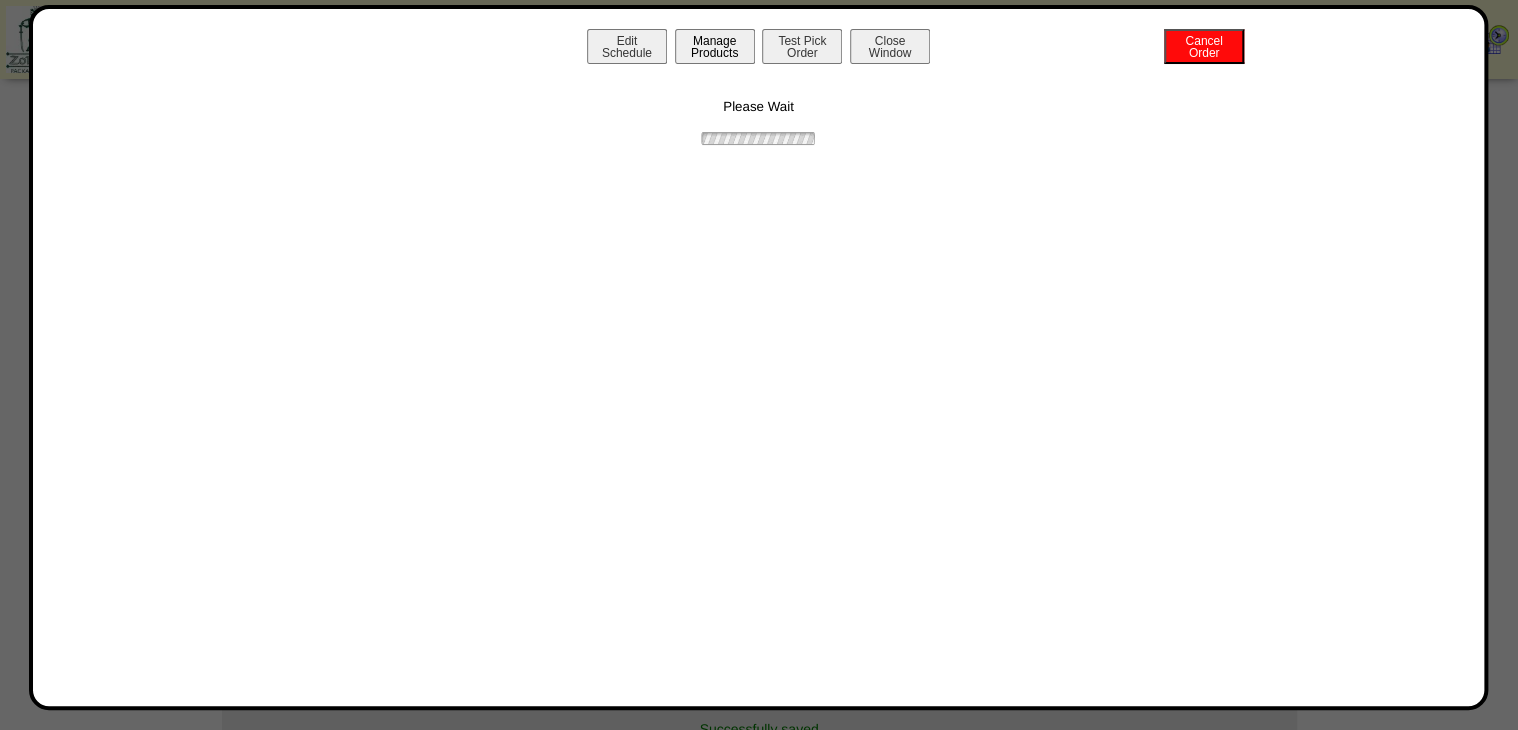 click on "Manage Products" at bounding box center [715, 46] 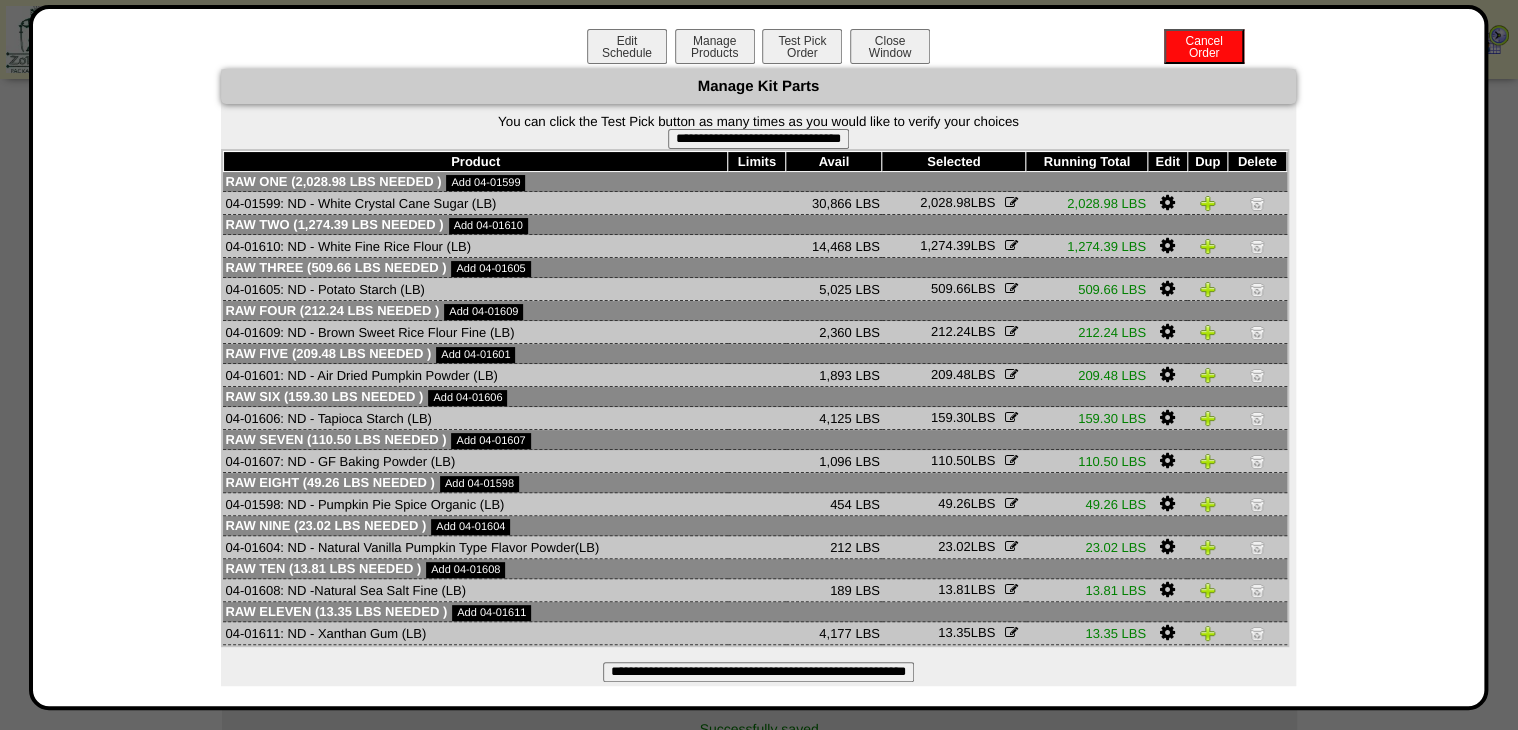 click on "**********" at bounding box center (758, 139) 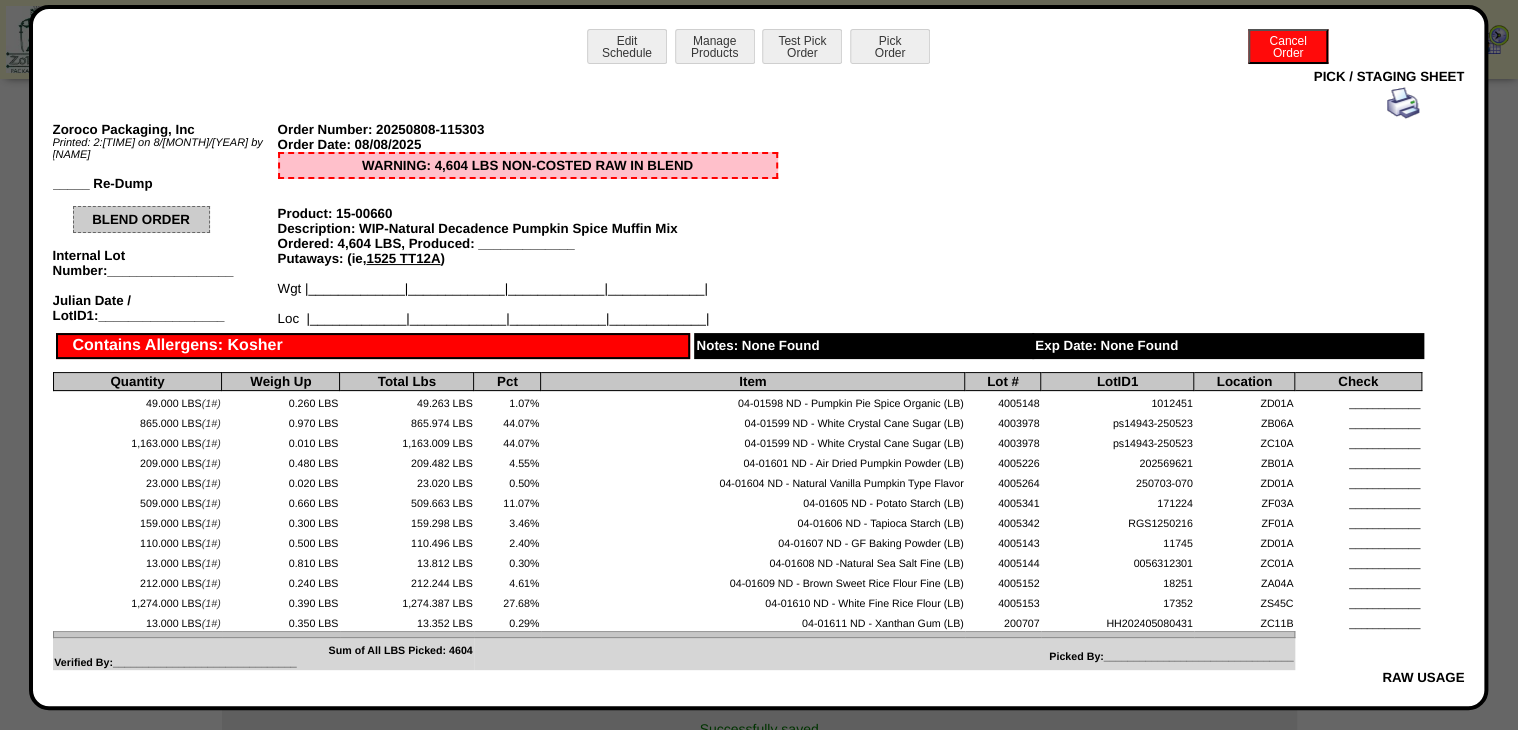 click on "Zoroco Packaging, Inc
Printed:
[TIME] on [DATE]        by [INITIAL]
_____ Re-Dump
Order Number: 20250808-115303
Order Date: 08/08/2025
WARNING: 4,604 LBS NON-COSTED RAW IN BLEND
BLEND ORDER
Internal Lot Number:_________________
Julian Date / LotID1:_________________
Product: 15-00660
Description: WIP-Natural Decadence Pumpkin Spice Muffin Mix
Ordered: 4,604 LBS,
Produced: _____________
Putaways: (ie,   1525 TT12A  )
Wgt |_____________|_____________|_____________|_____________|
Loc  |_____________|_____________|_____________|_____________|
Contains Allergens: Kosher" at bounding box center (737, 372) 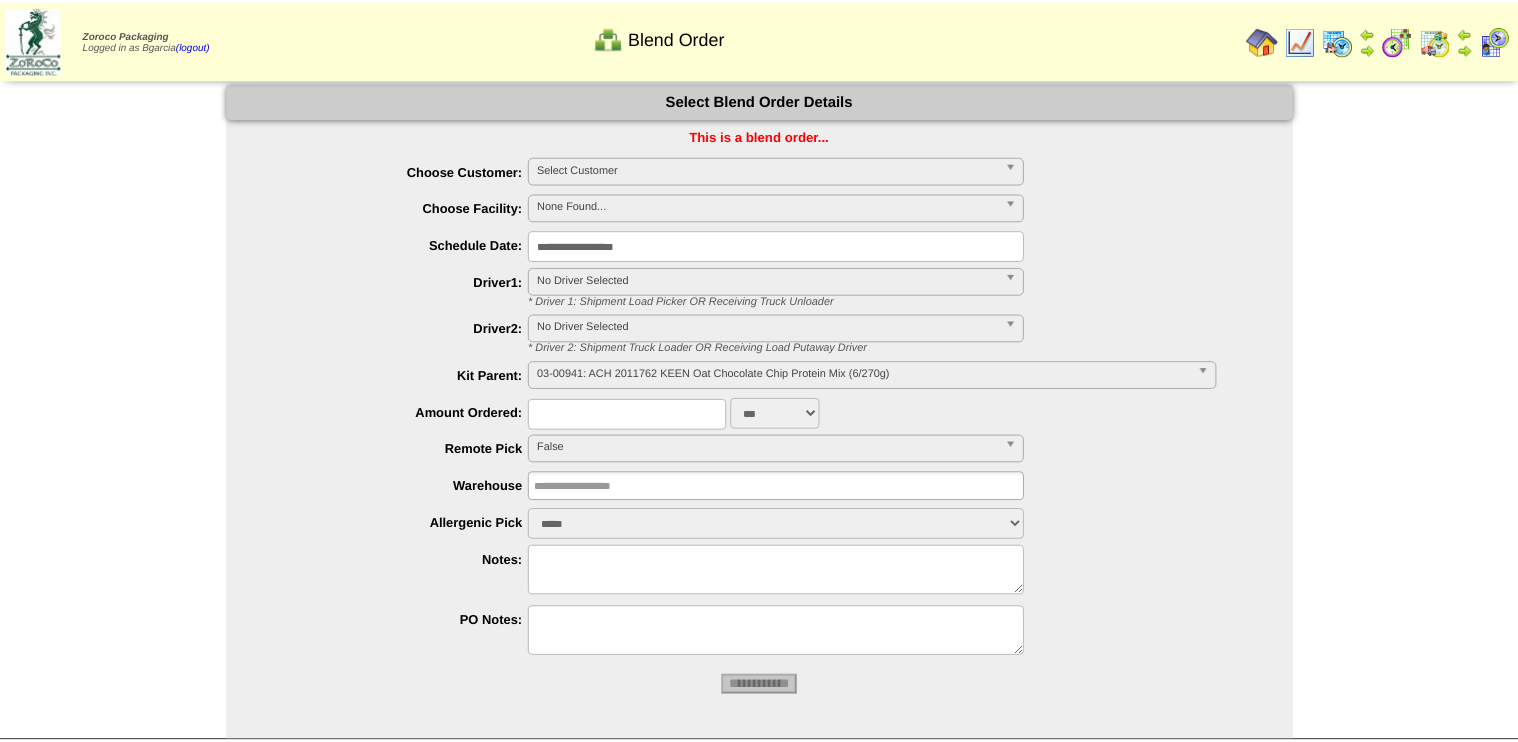 scroll, scrollTop: 0, scrollLeft: 0, axis: both 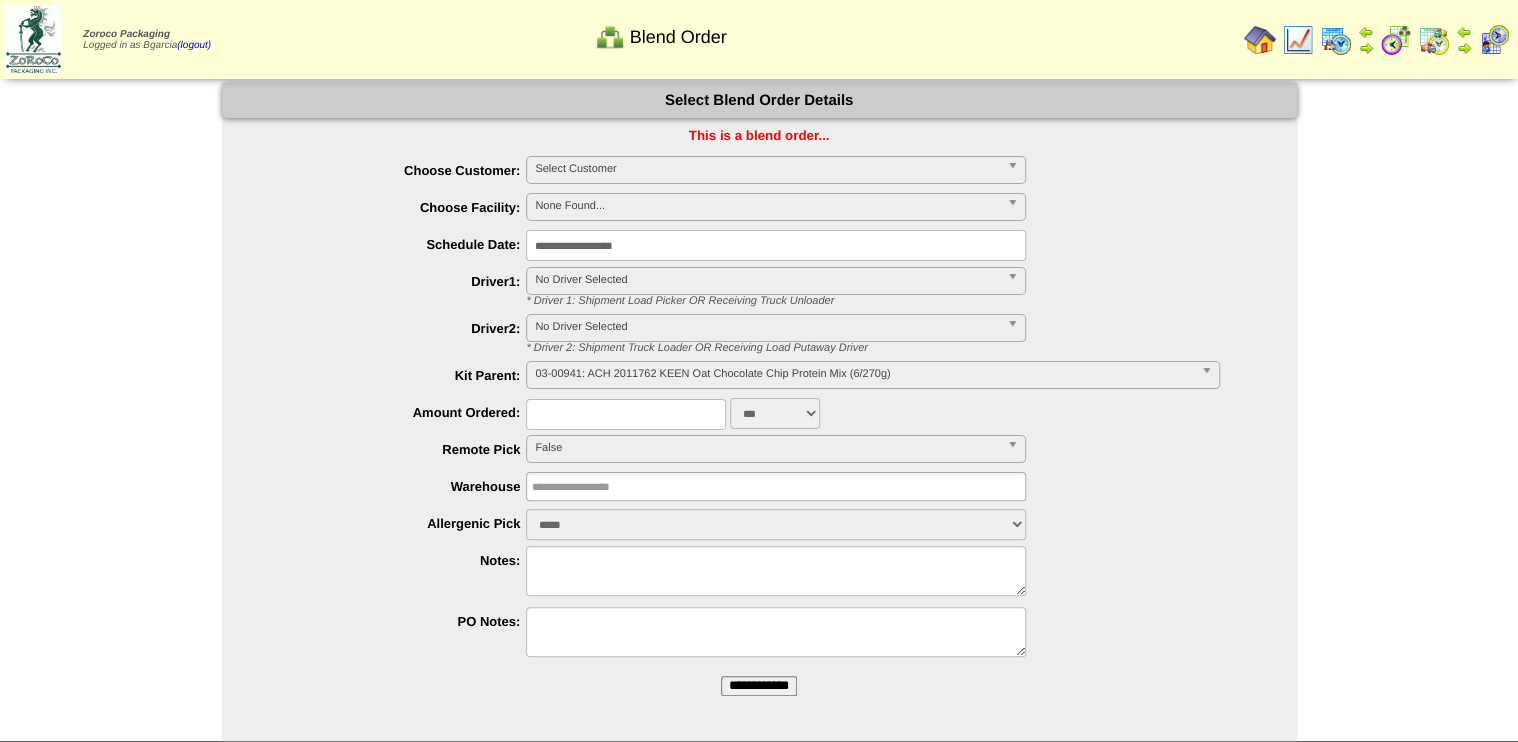 click at bounding box center (1377, 39) 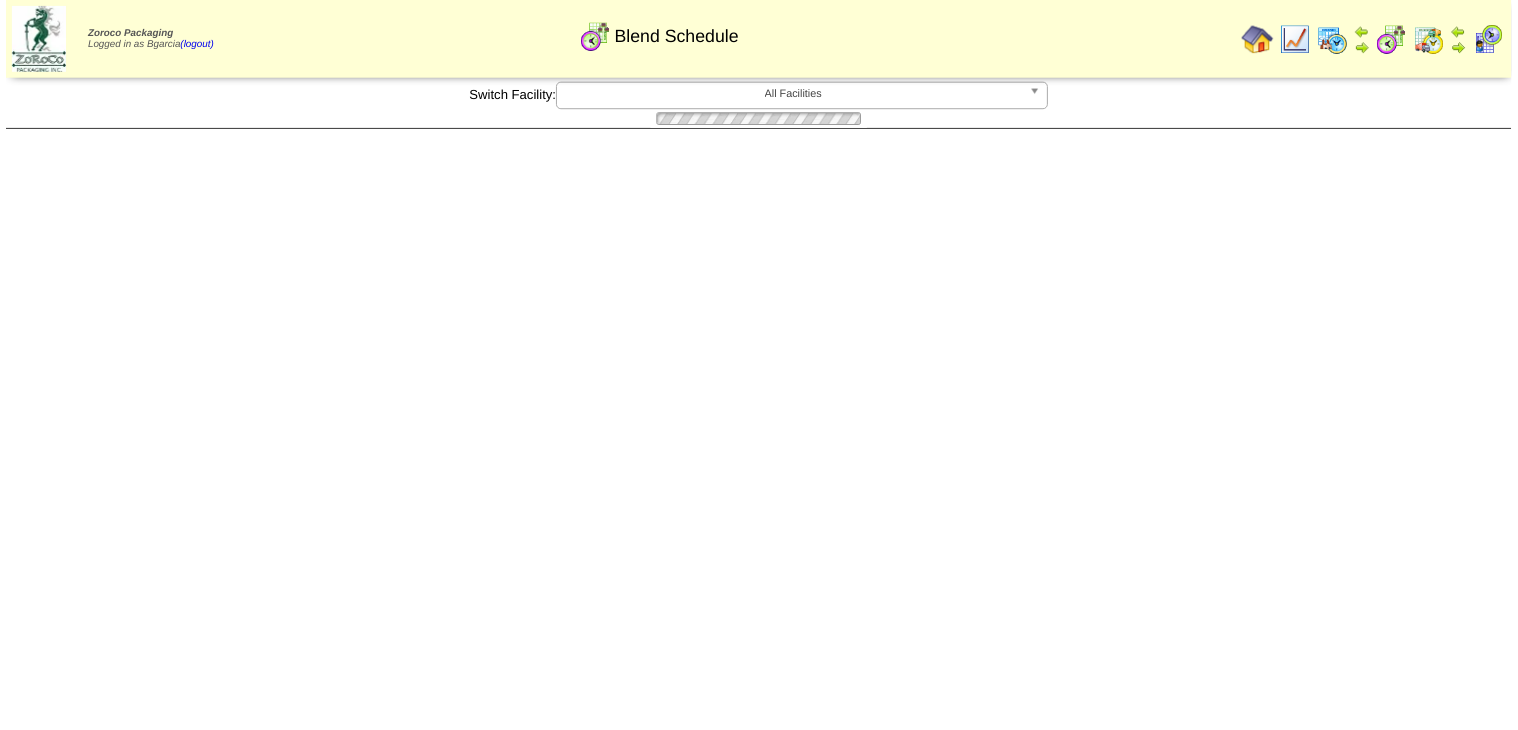 scroll, scrollTop: 0, scrollLeft: 0, axis: both 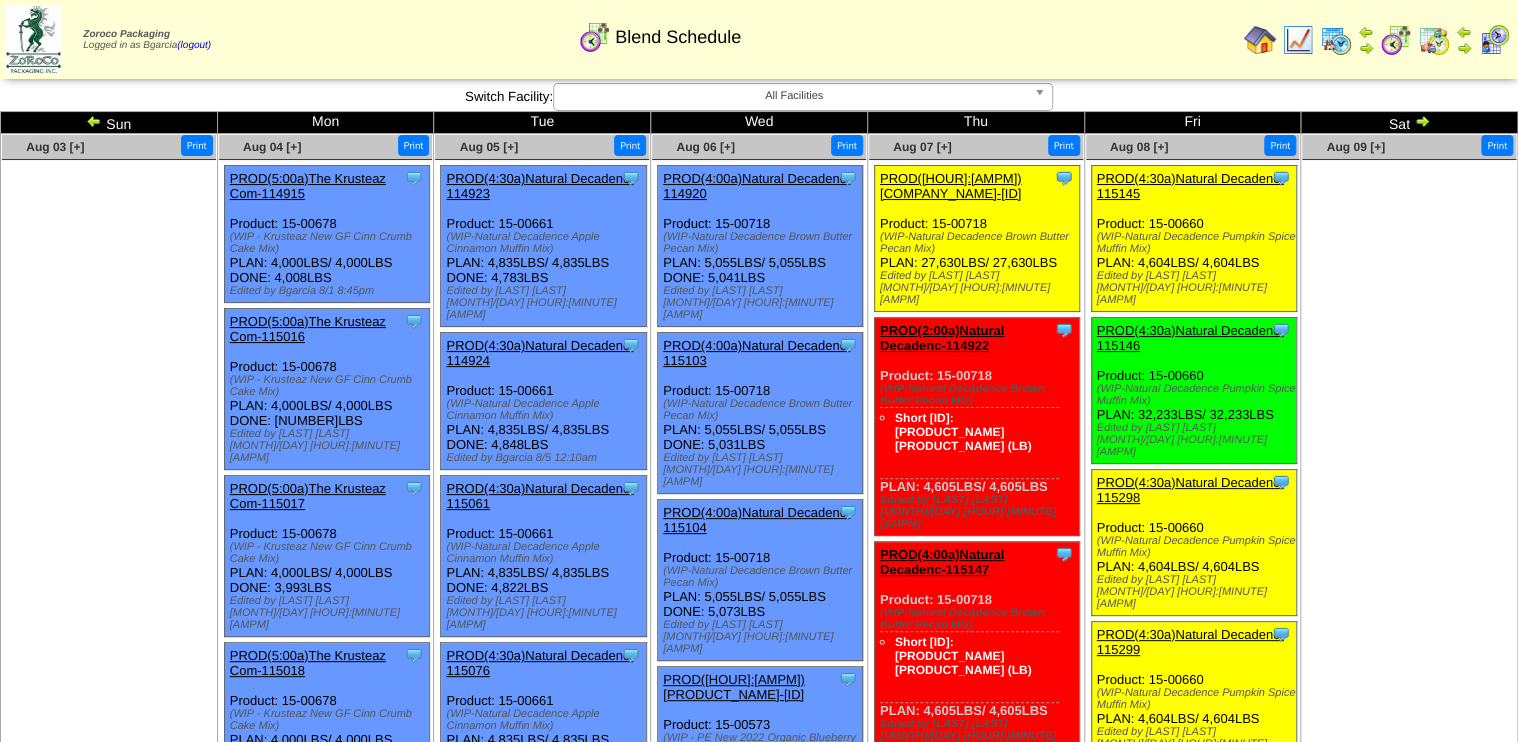 click on "PROD(4:30a)Natural Decadenc-115146" at bounding box center (1190, 314) 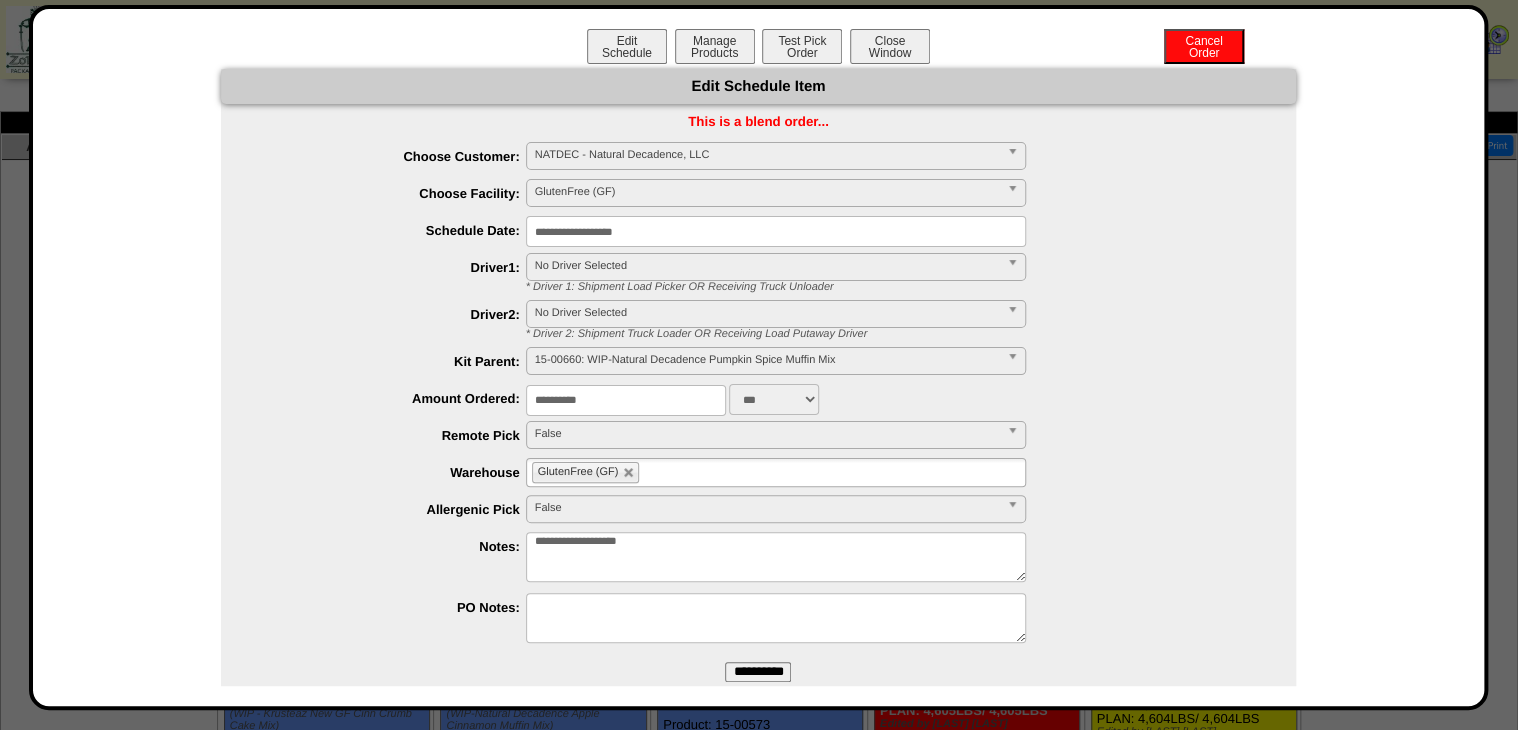 click on "**********" at bounding box center (776, 231) 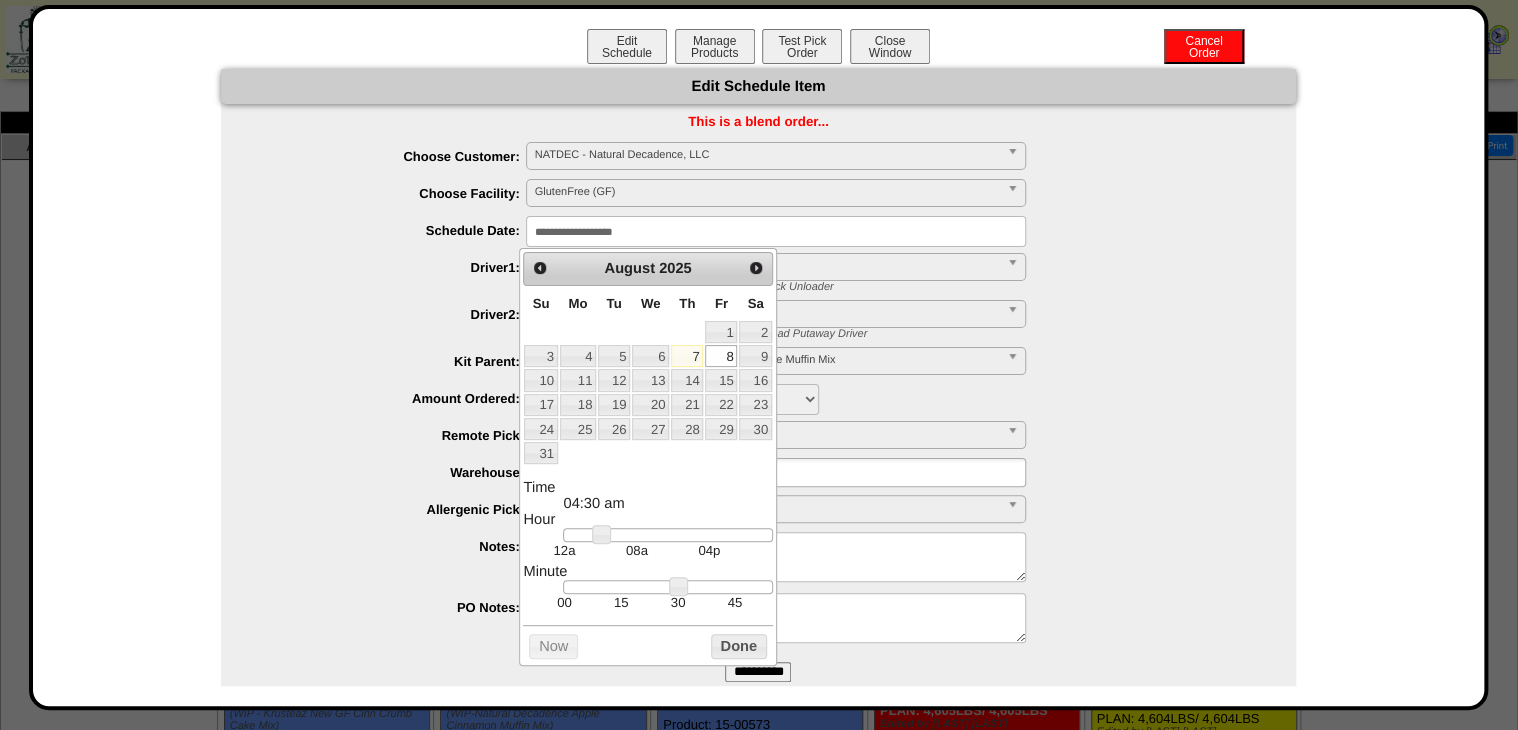 type on "**********" 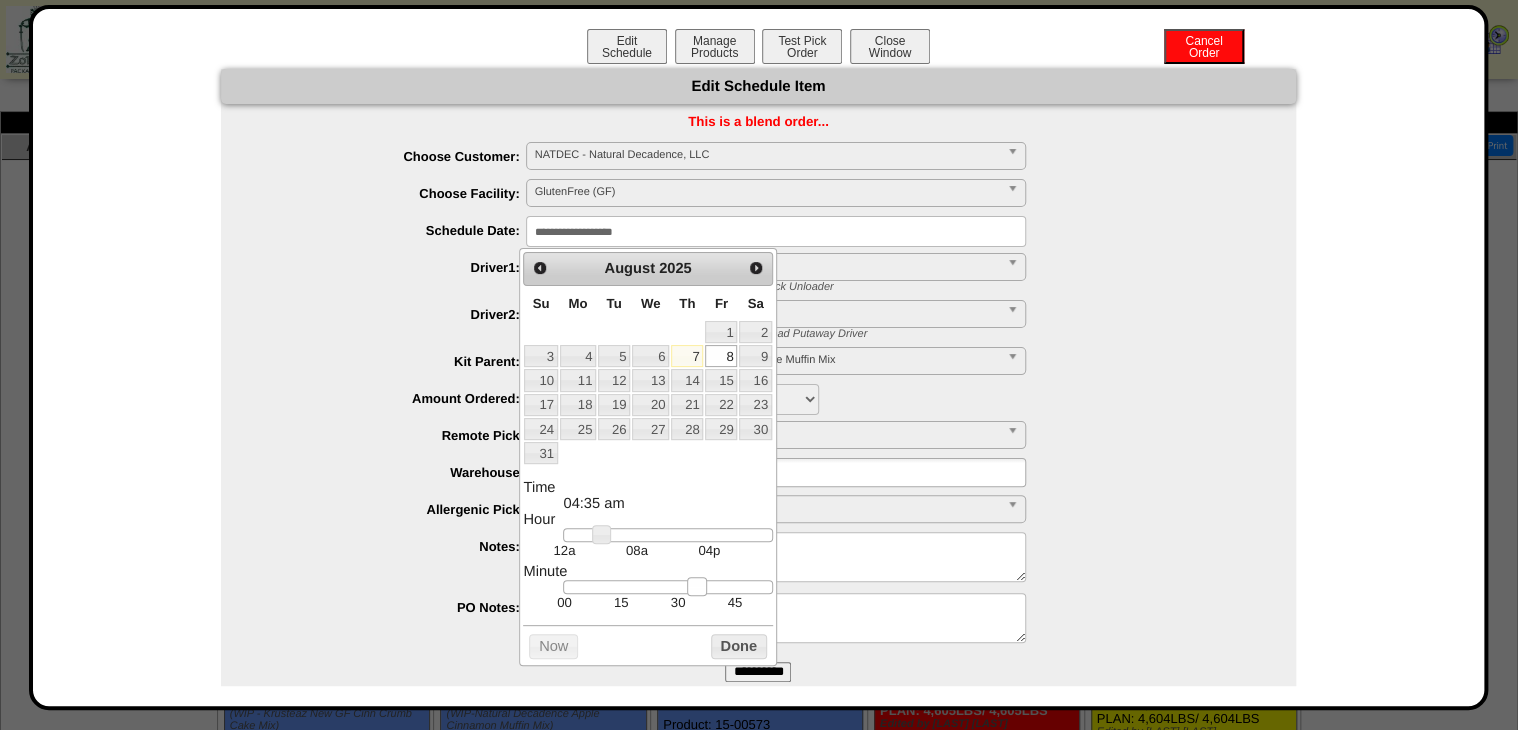 click at bounding box center (667, 587) 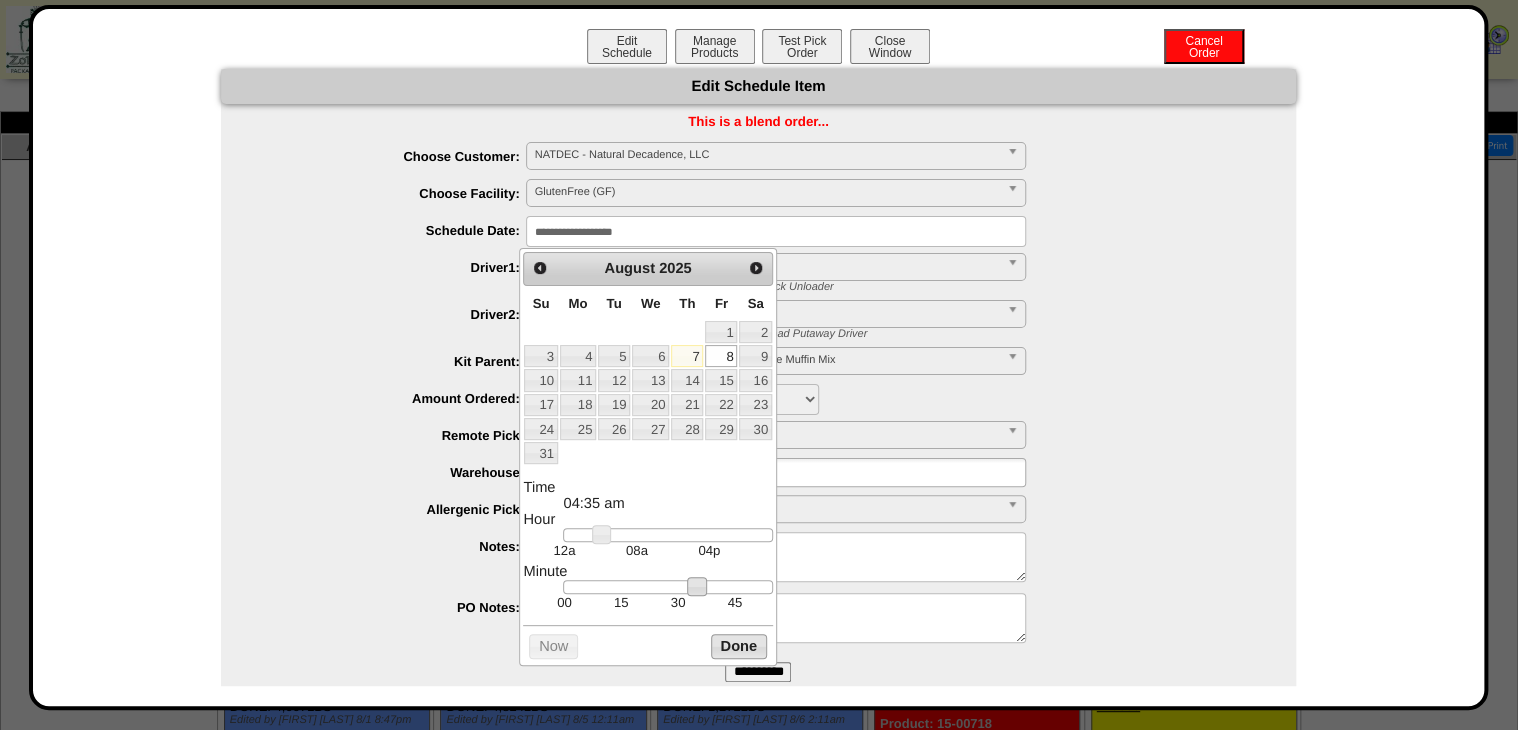 click on "Done" at bounding box center (739, 646) 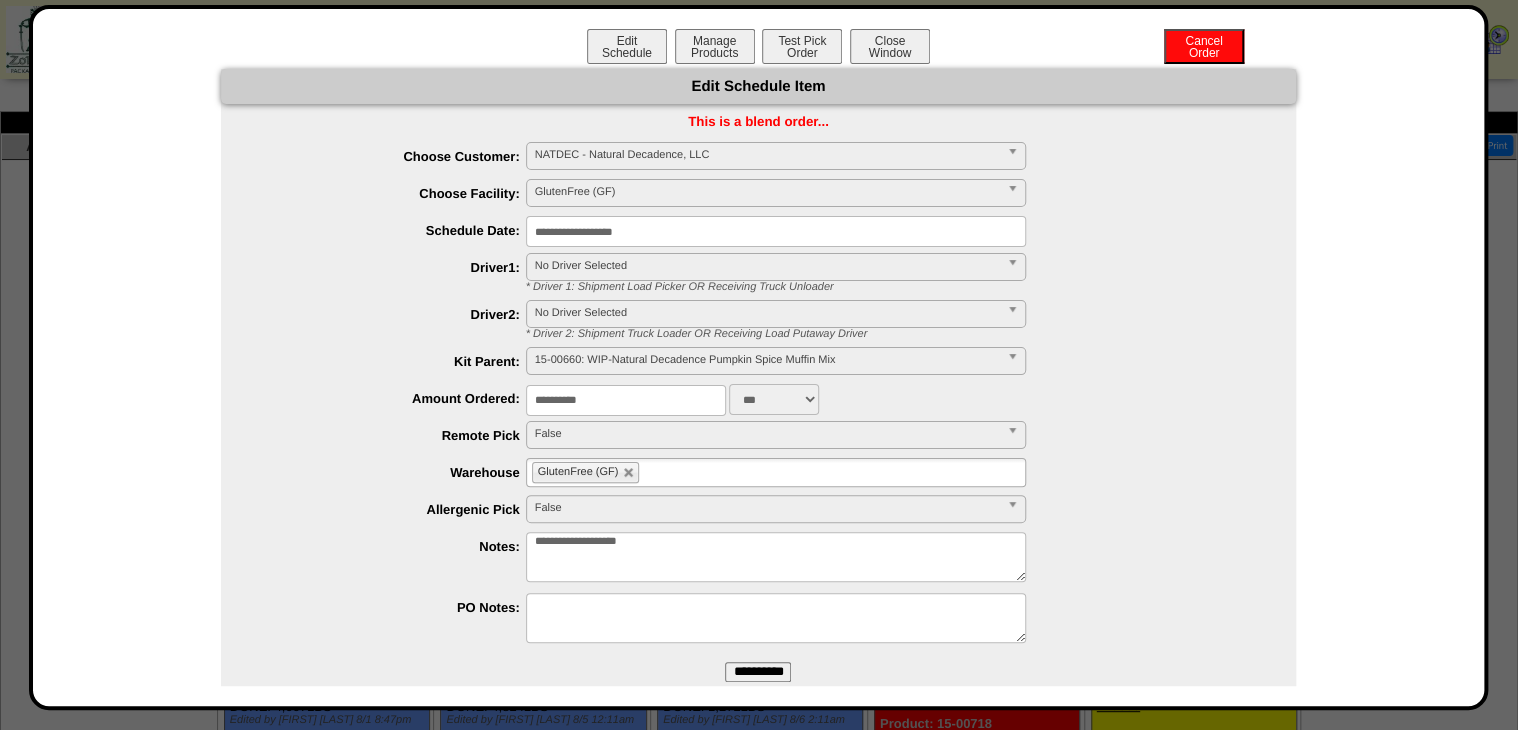 drag, startPoint x: 636, startPoint y: 397, endPoint x: 317, endPoint y: 443, distance: 322.29956 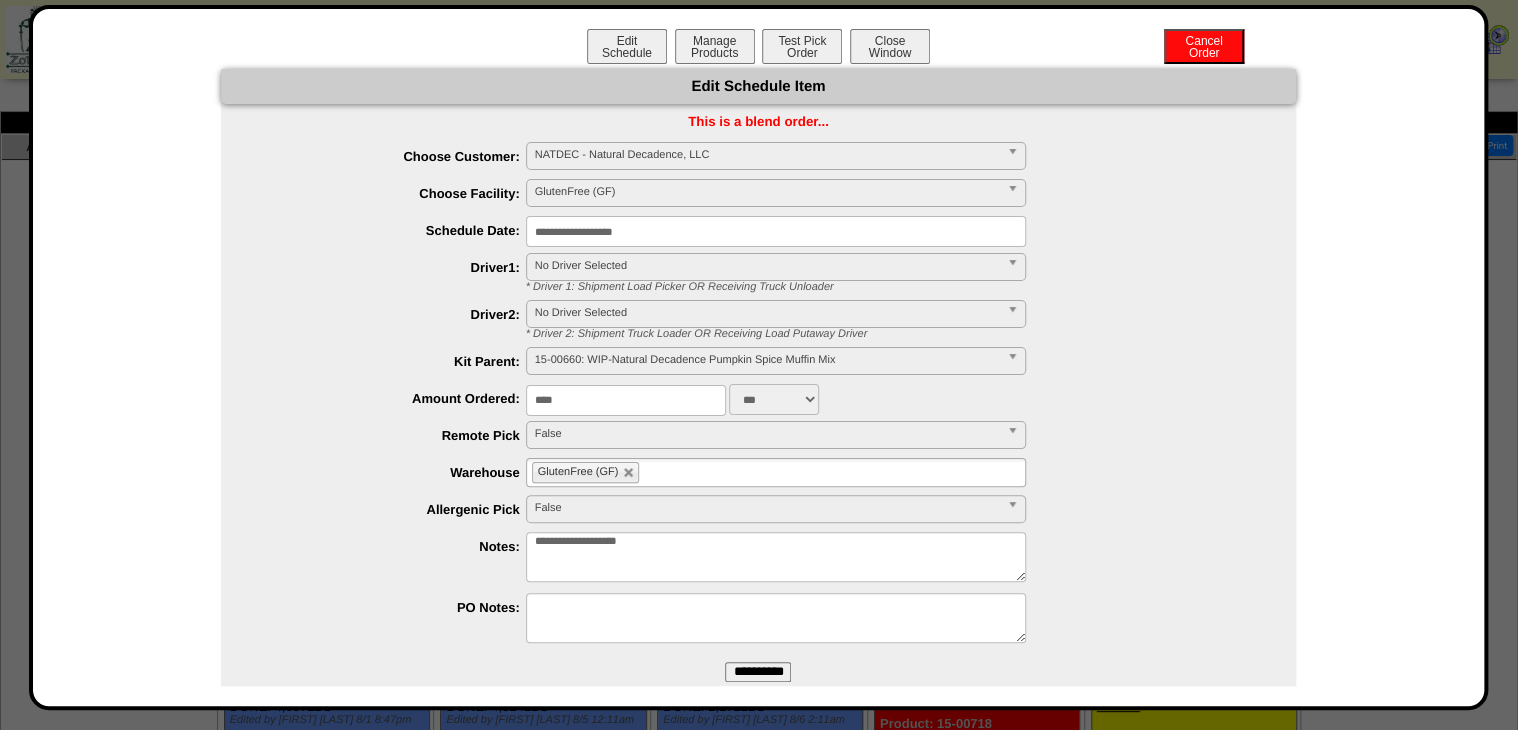 type on "****" 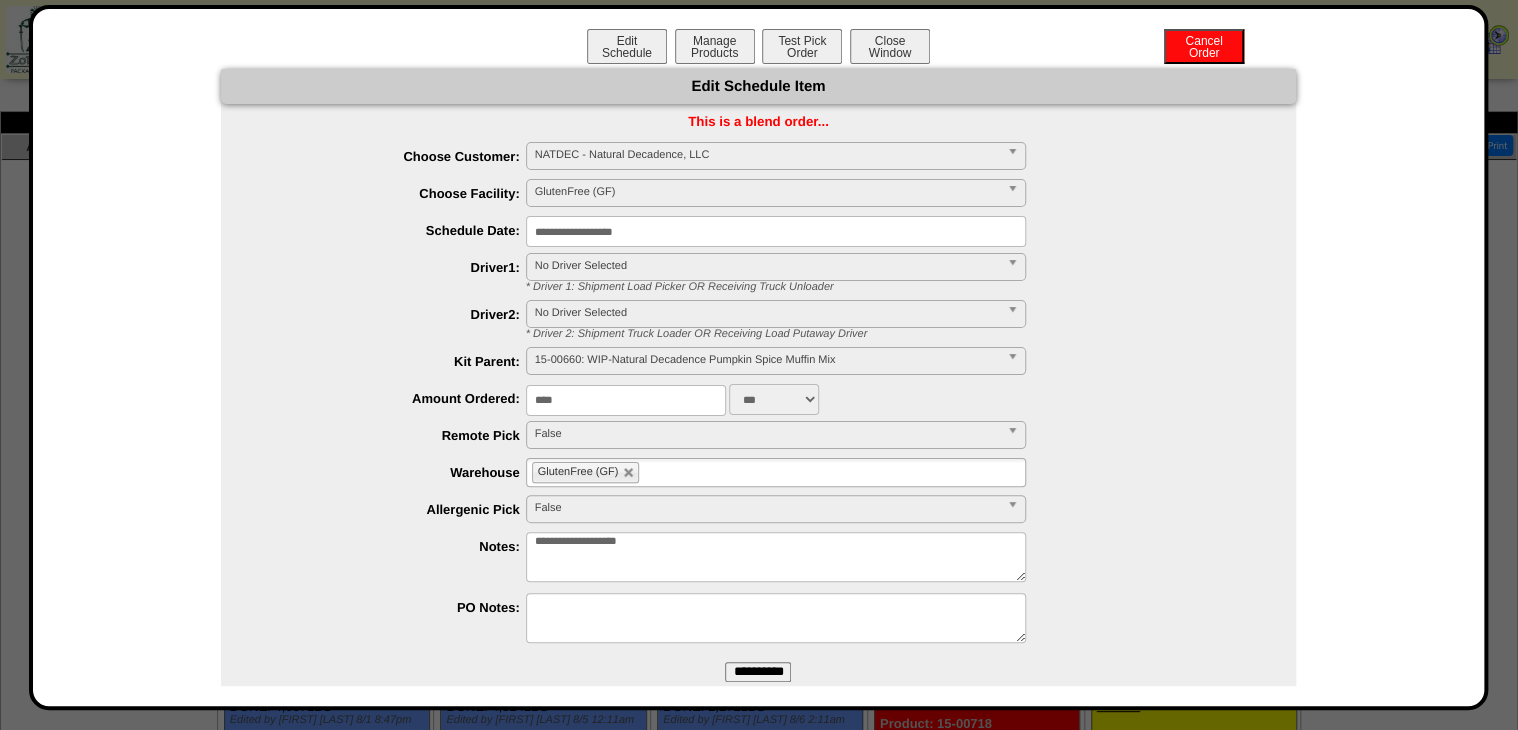 click on "**********" at bounding box center [758, 672] 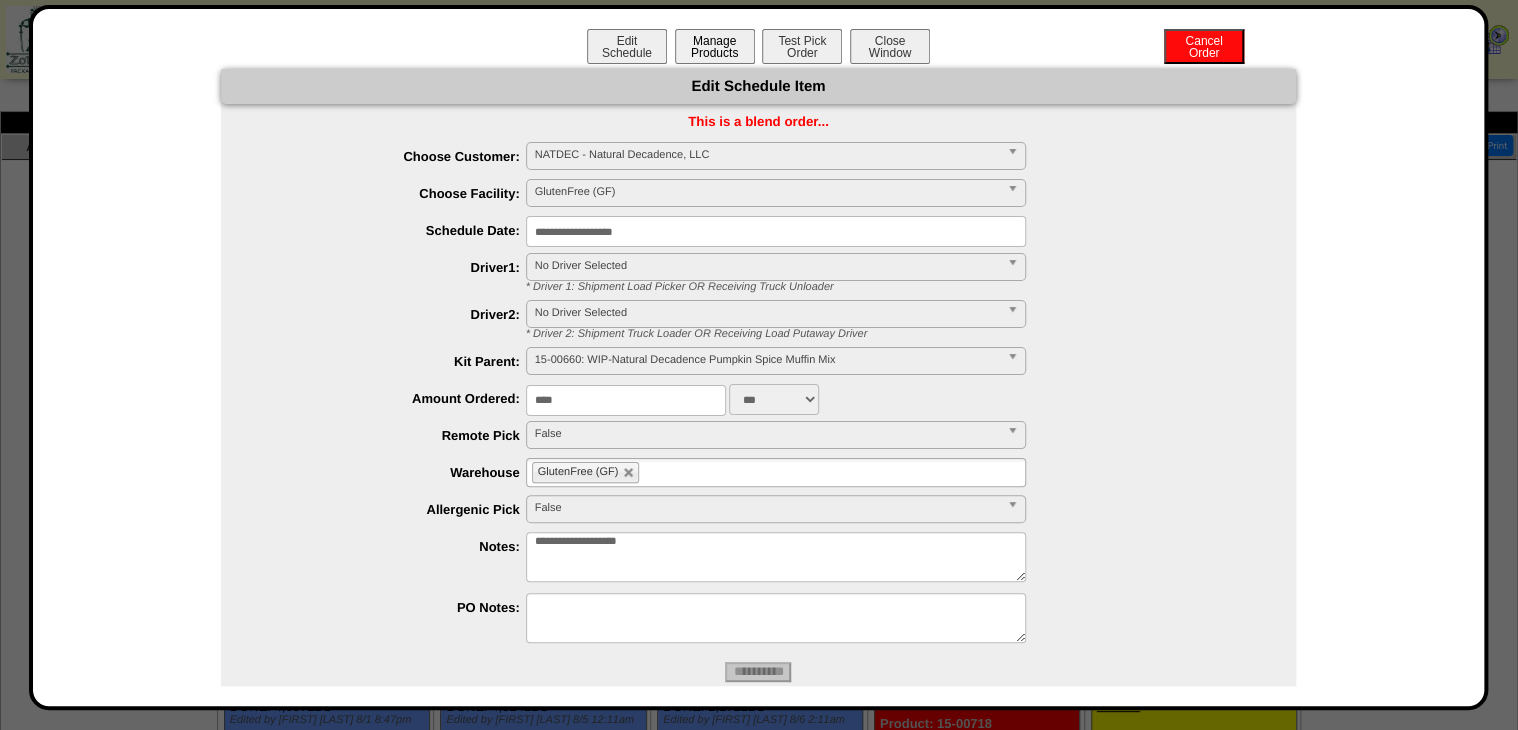 click on "Manage Products" at bounding box center [715, 46] 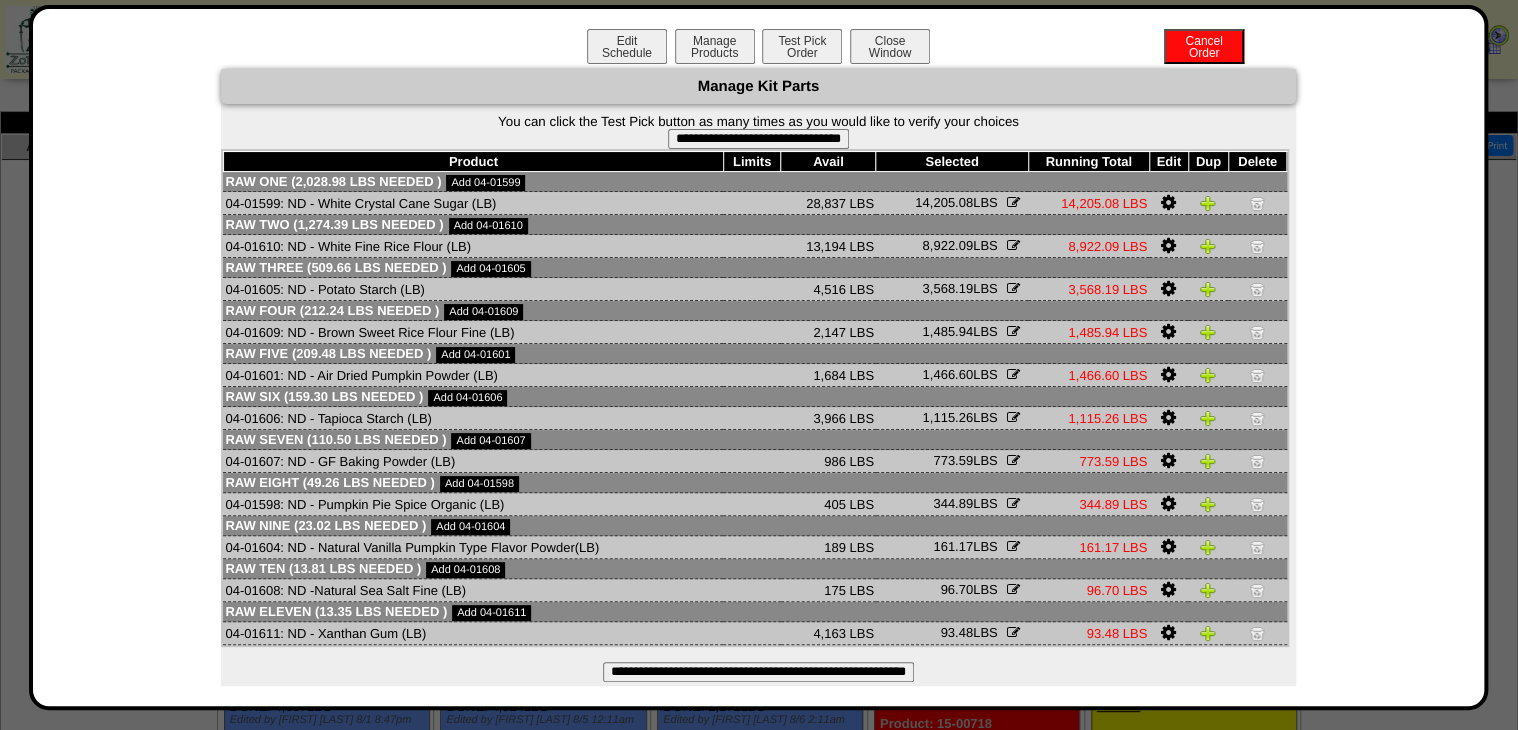 click on "**********" at bounding box center (758, 672) 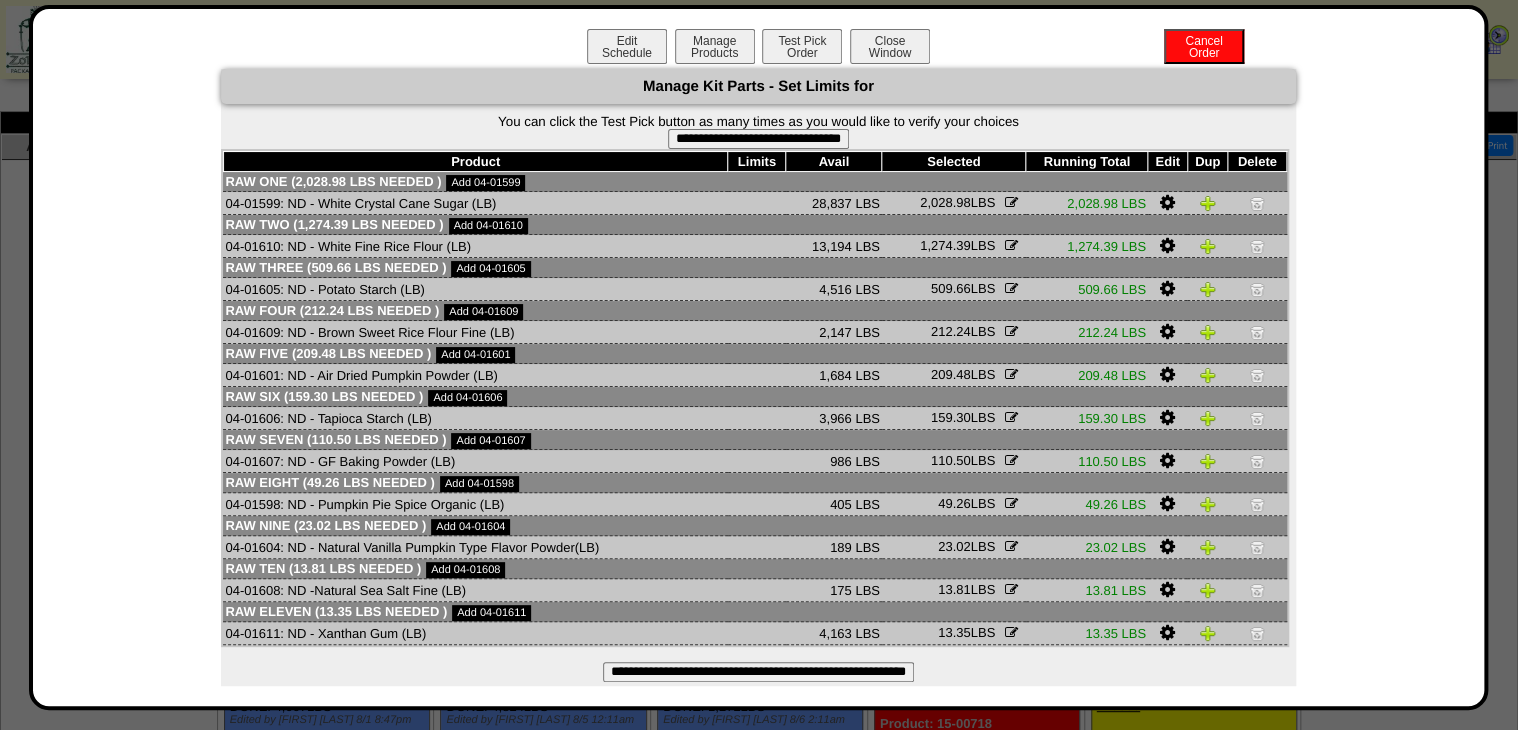 click on "**********" at bounding box center [758, 139] 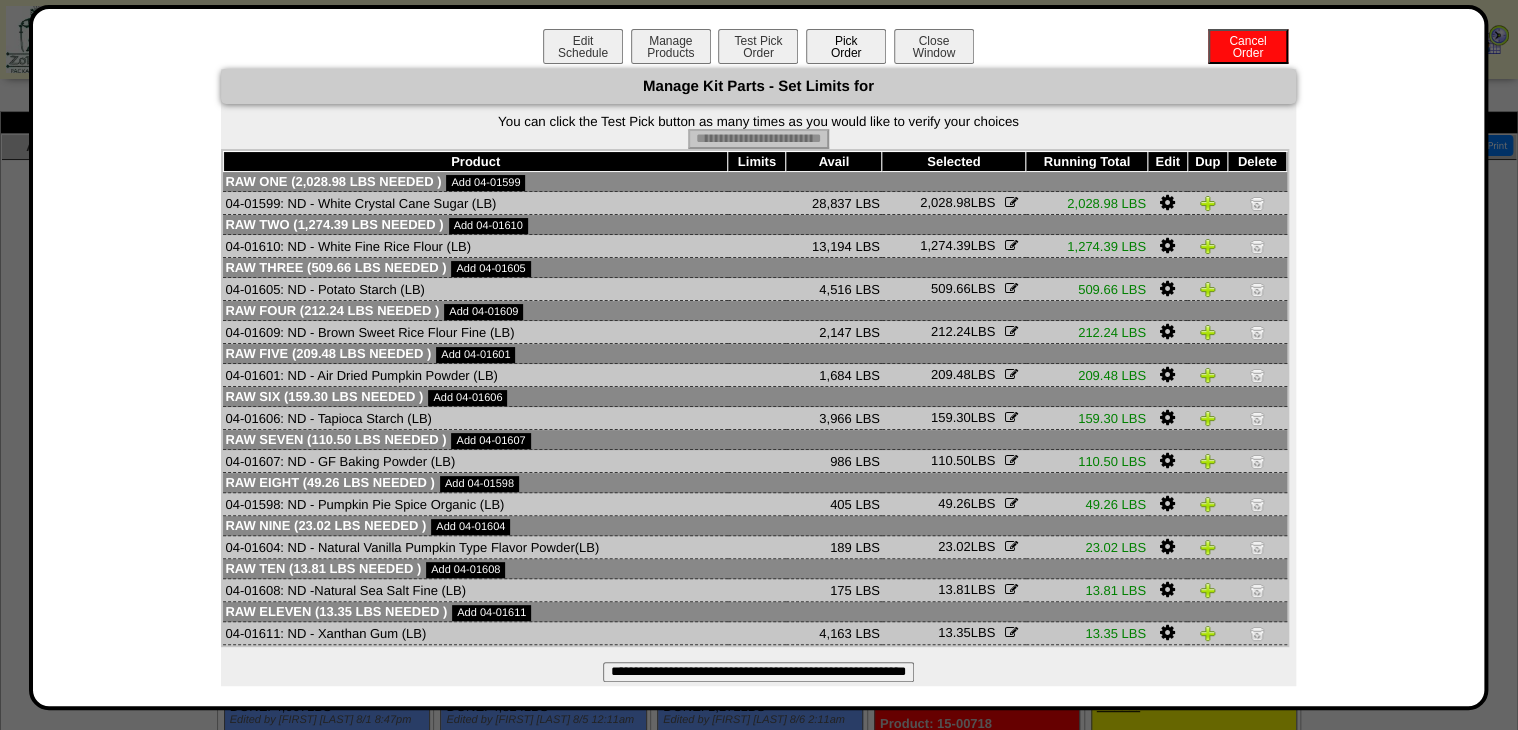 drag, startPoint x: 844, startPoint y: 61, endPoint x: 878, endPoint y: 60, distance: 34.0147 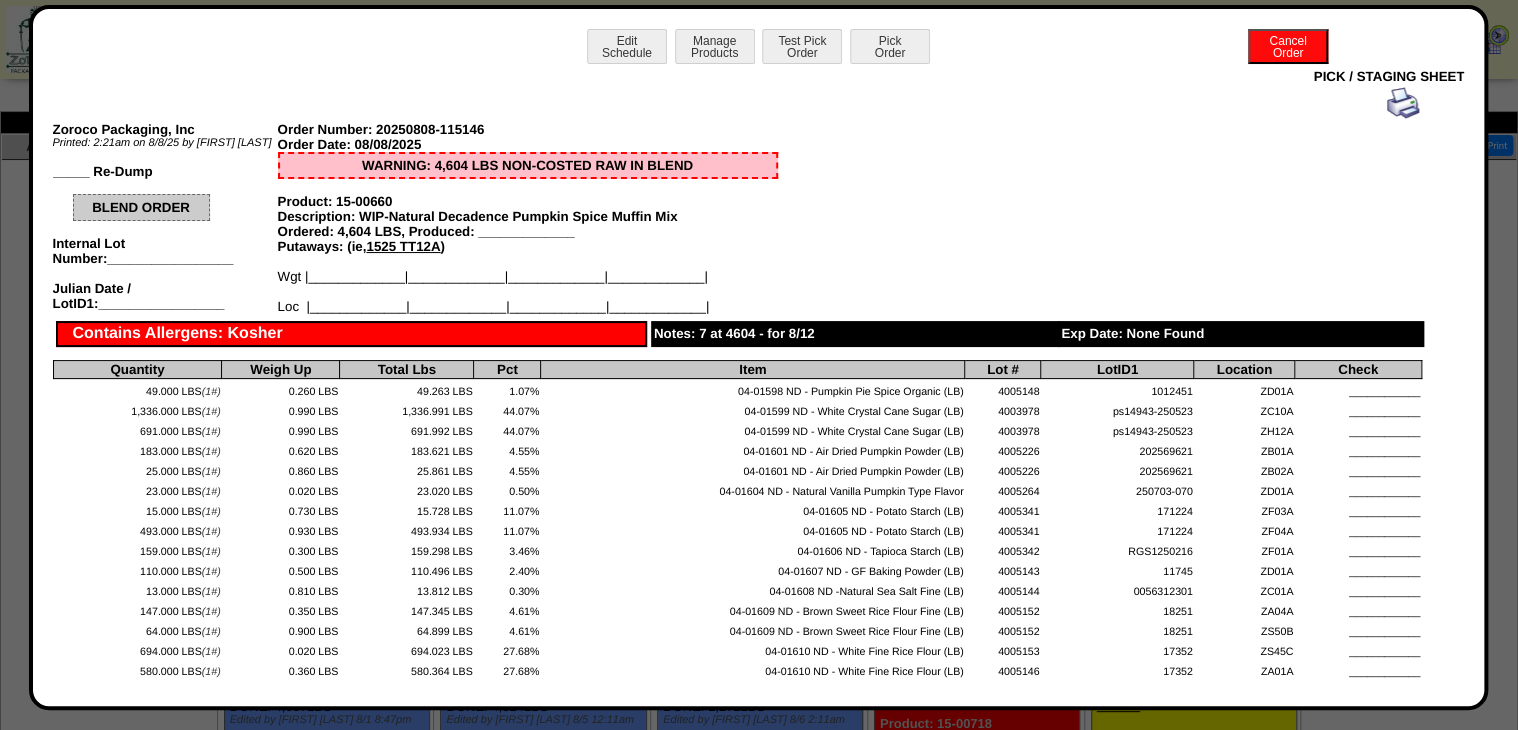 click at bounding box center (1403, 103) 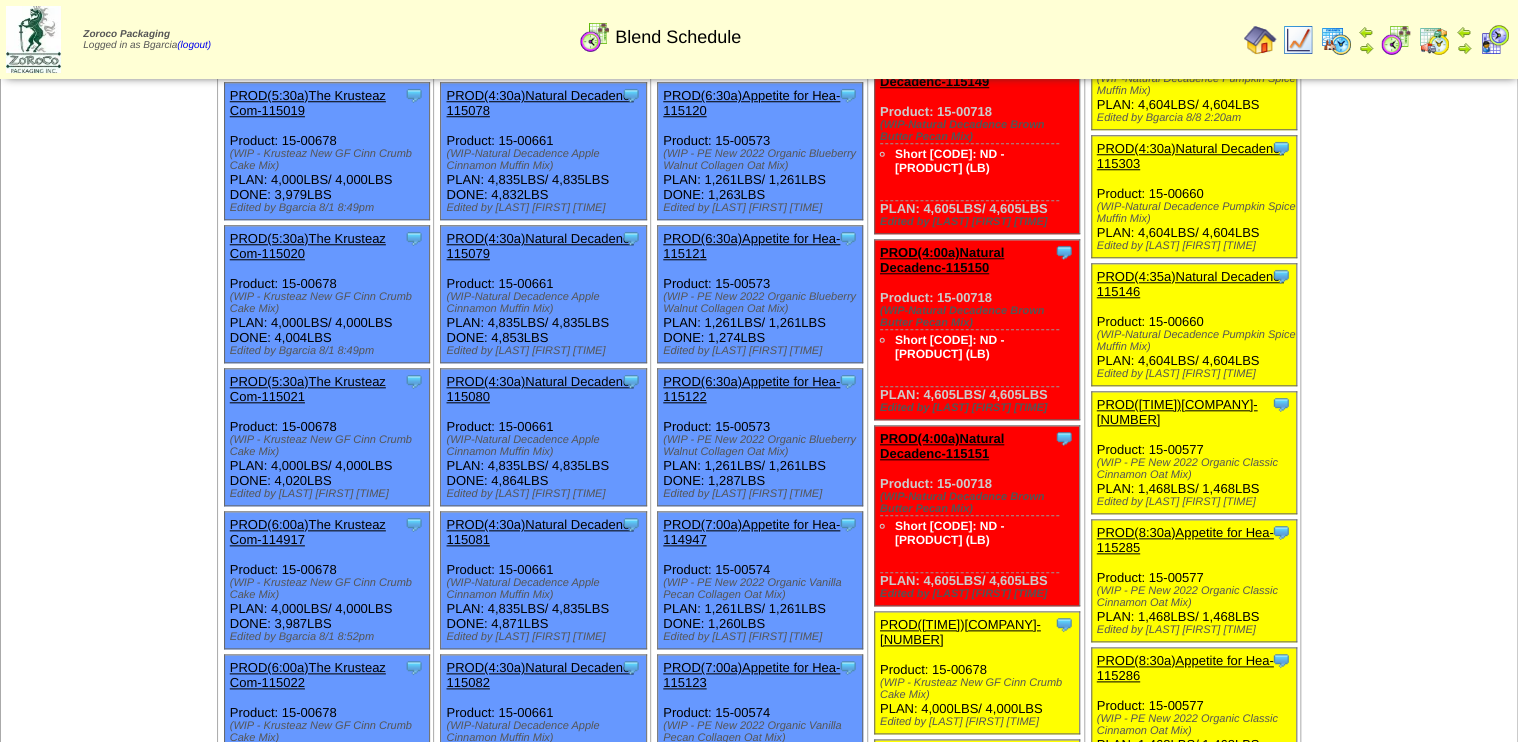 scroll, scrollTop: 800, scrollLeft: 0, axis: vertical 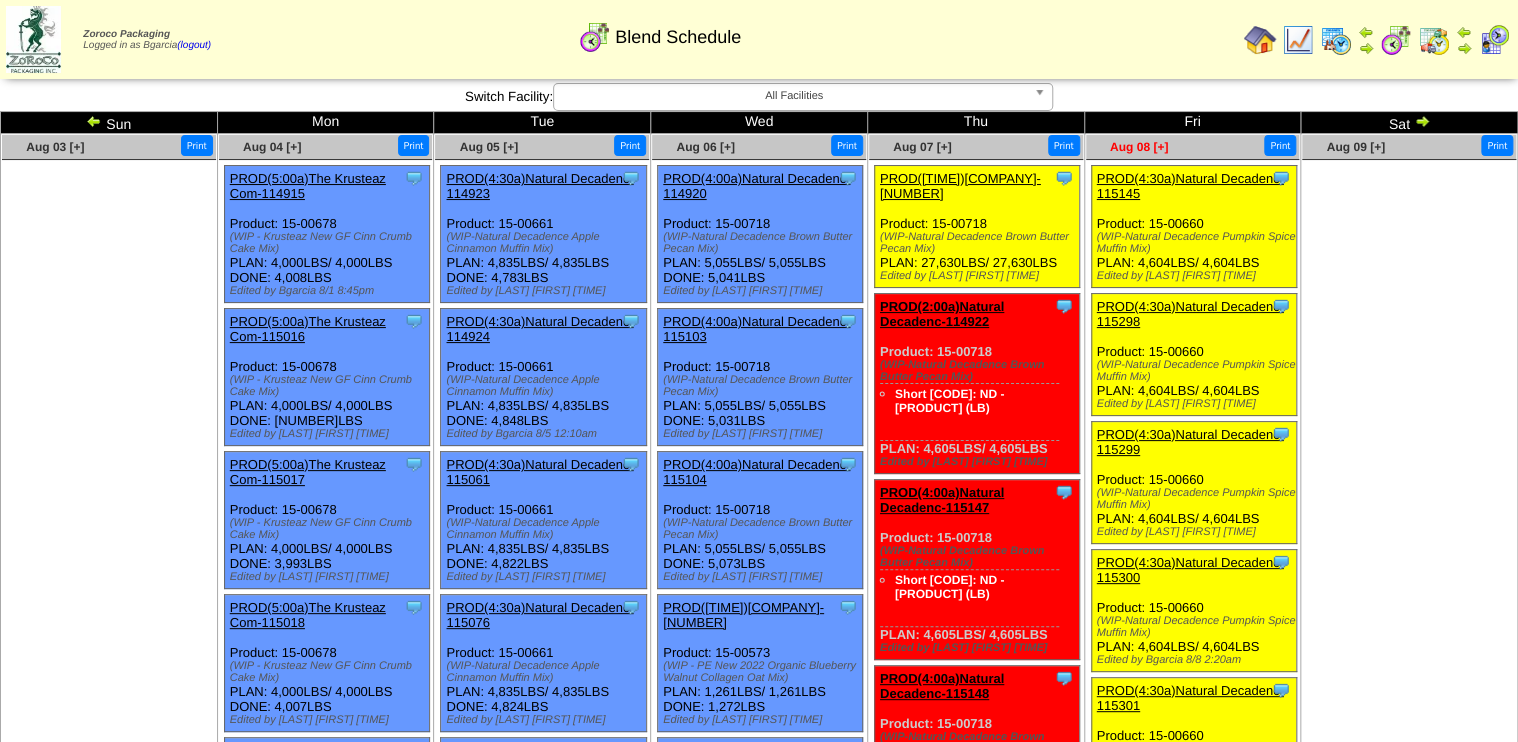 click on "Aug 08                        [+]" at bounding box center [1139, 147] 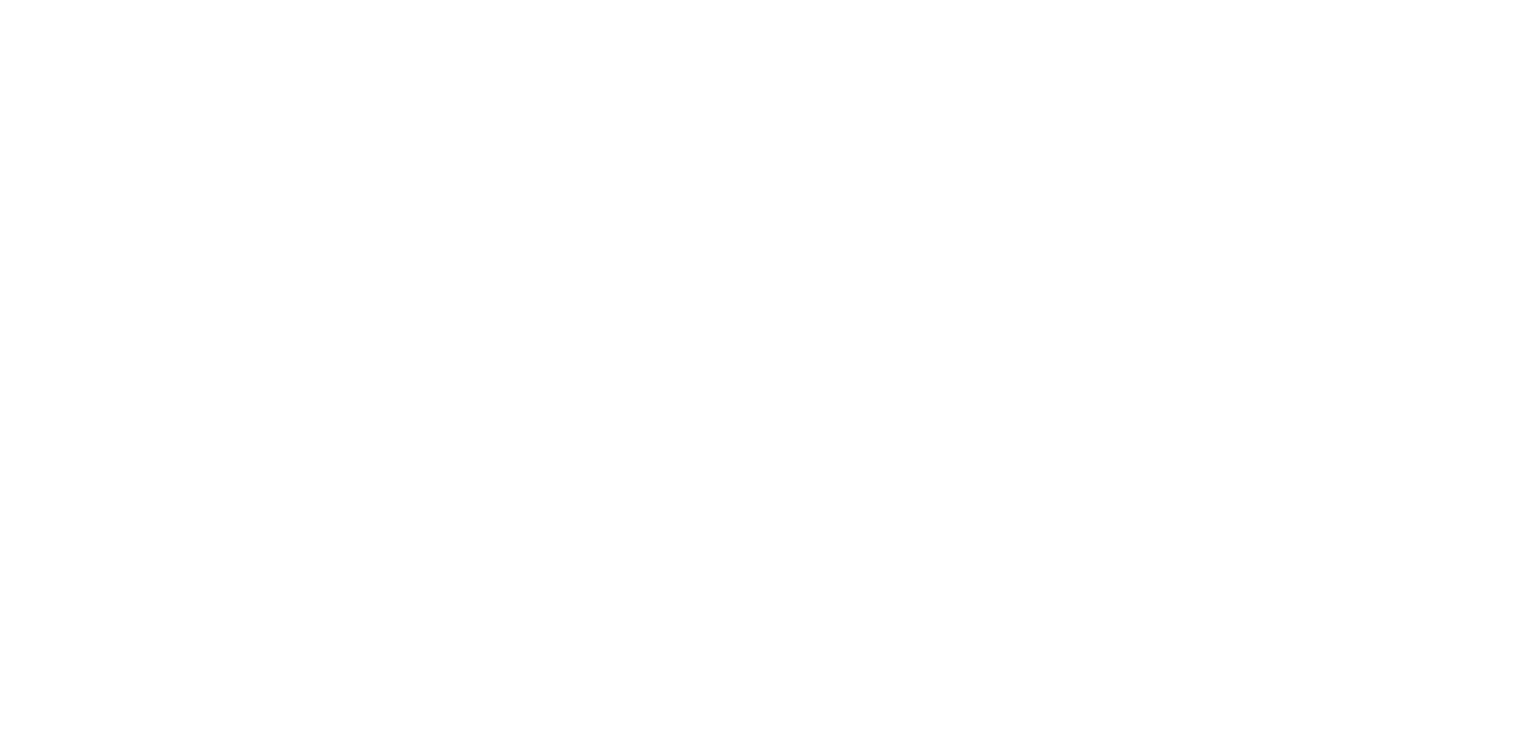 scroll, scrollTop: 0, scrollLeft: 0, axis: both 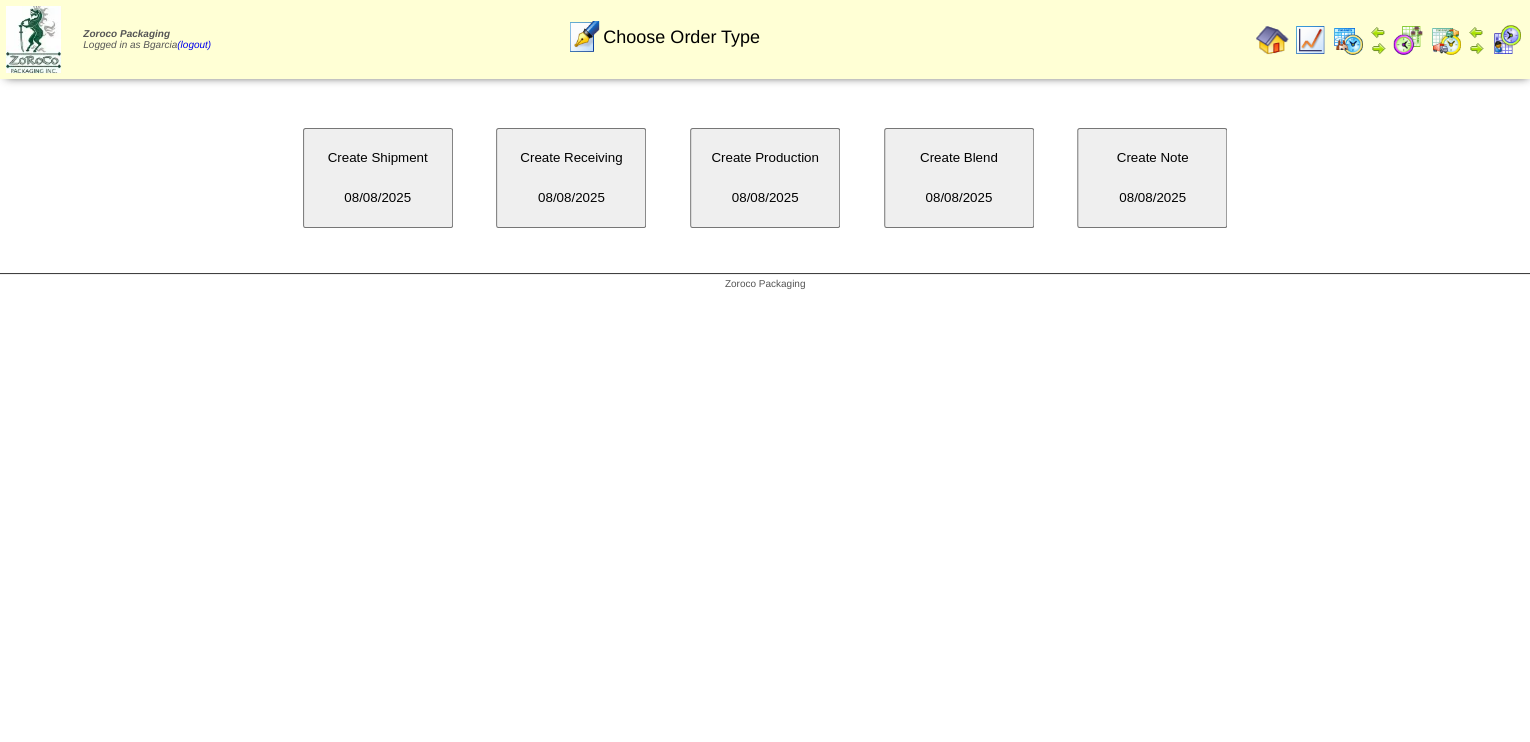 click on "Create Blend
[DATE]" at bounding box center (959, 178) 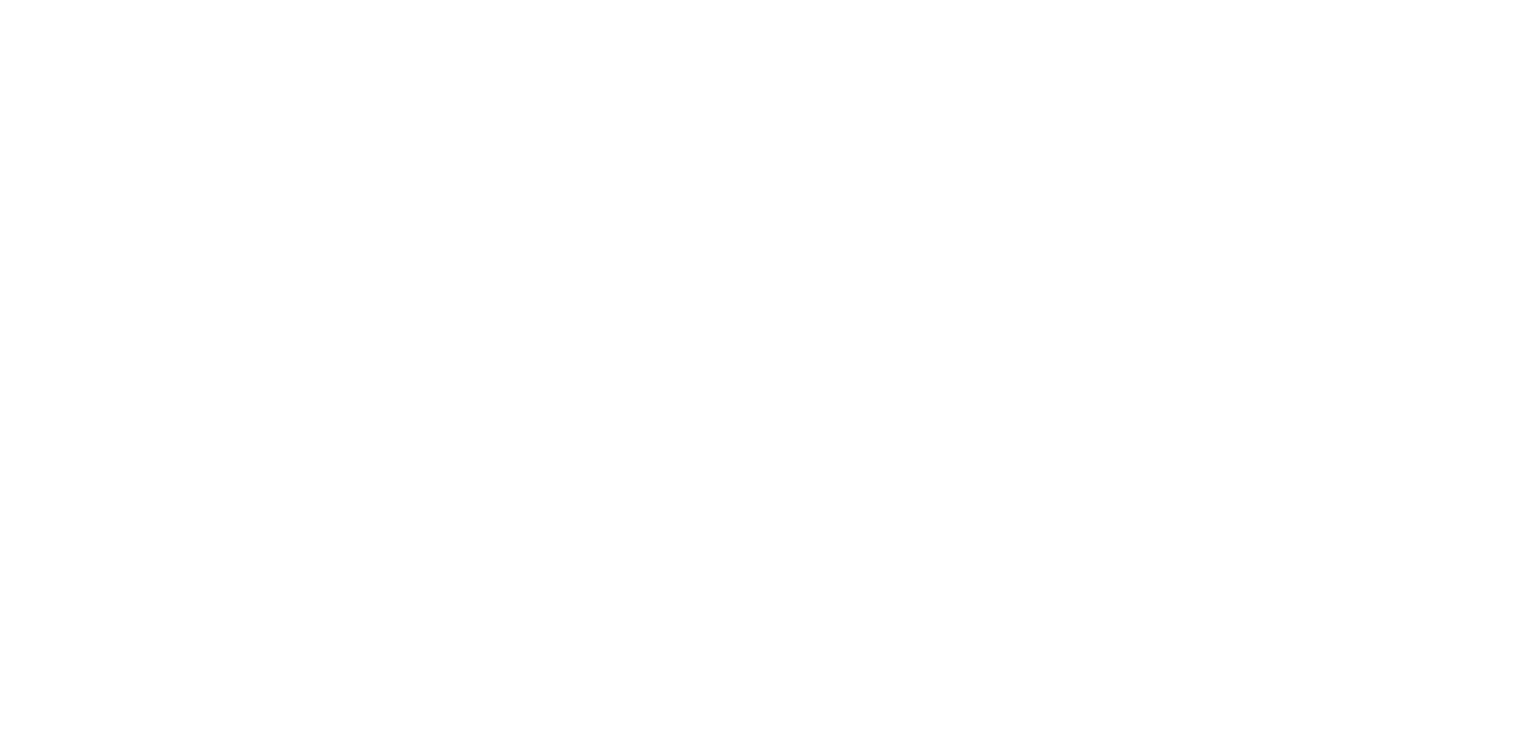 scroll, scrollTop: 0, scrollLeft: 0, axis: both 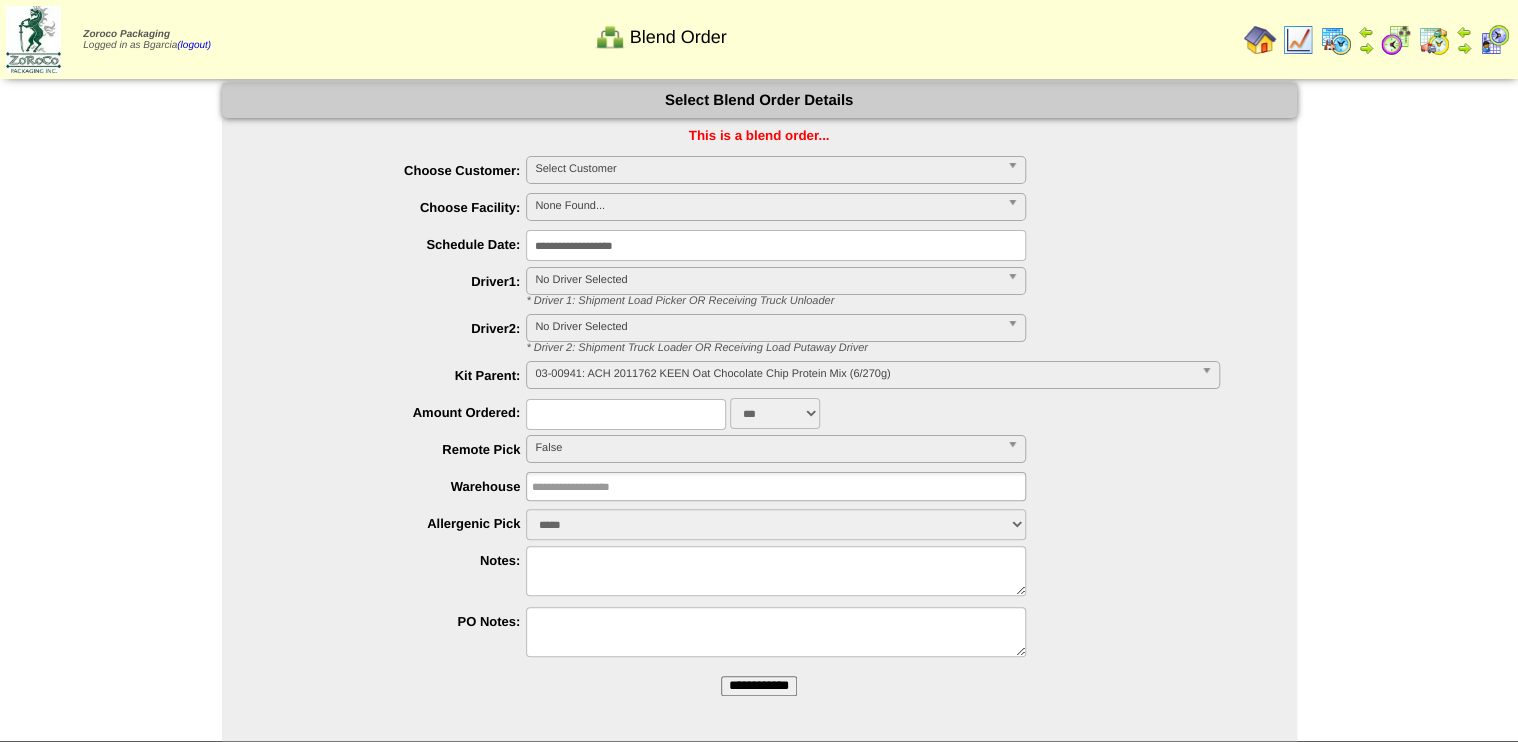 click at bounding box center [626, 414] 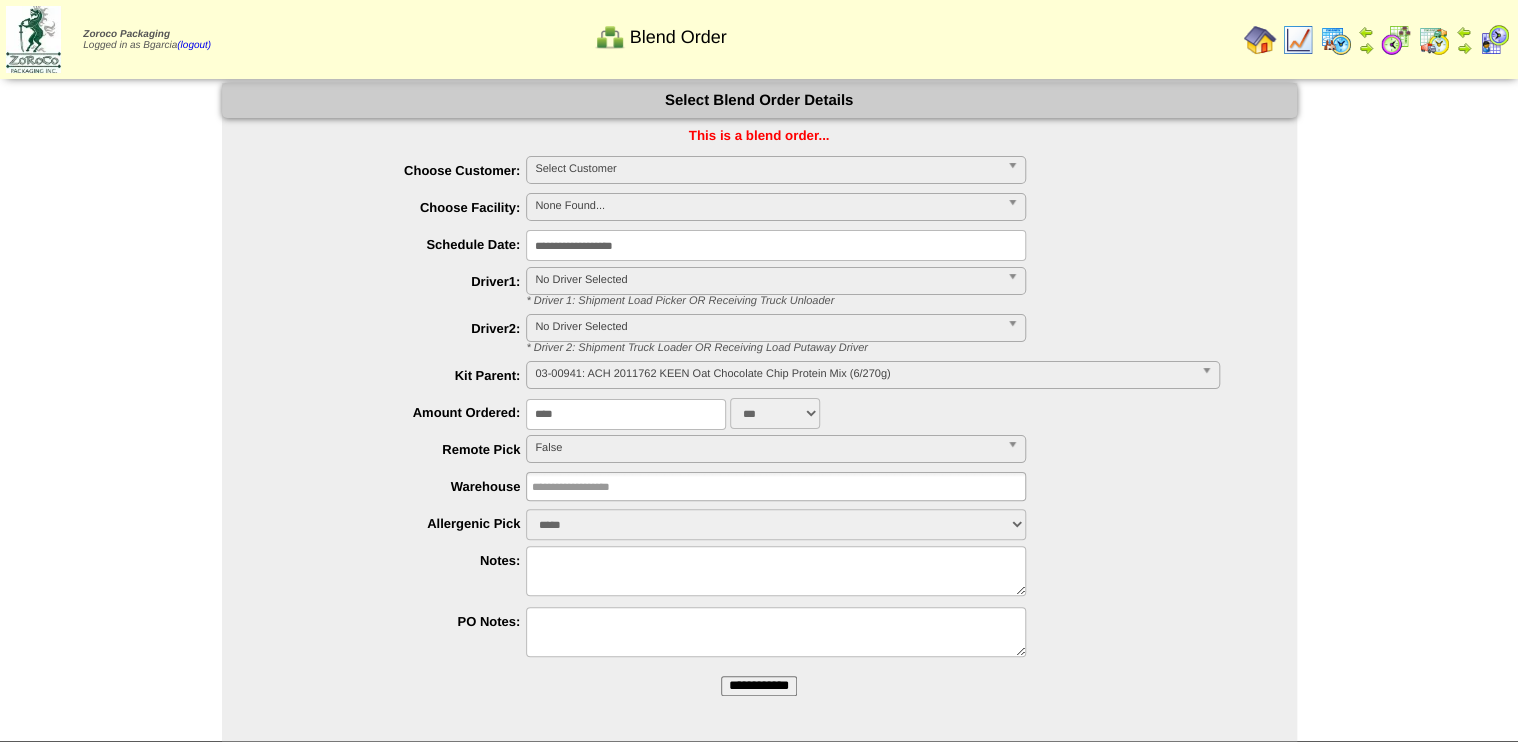 type on "****" 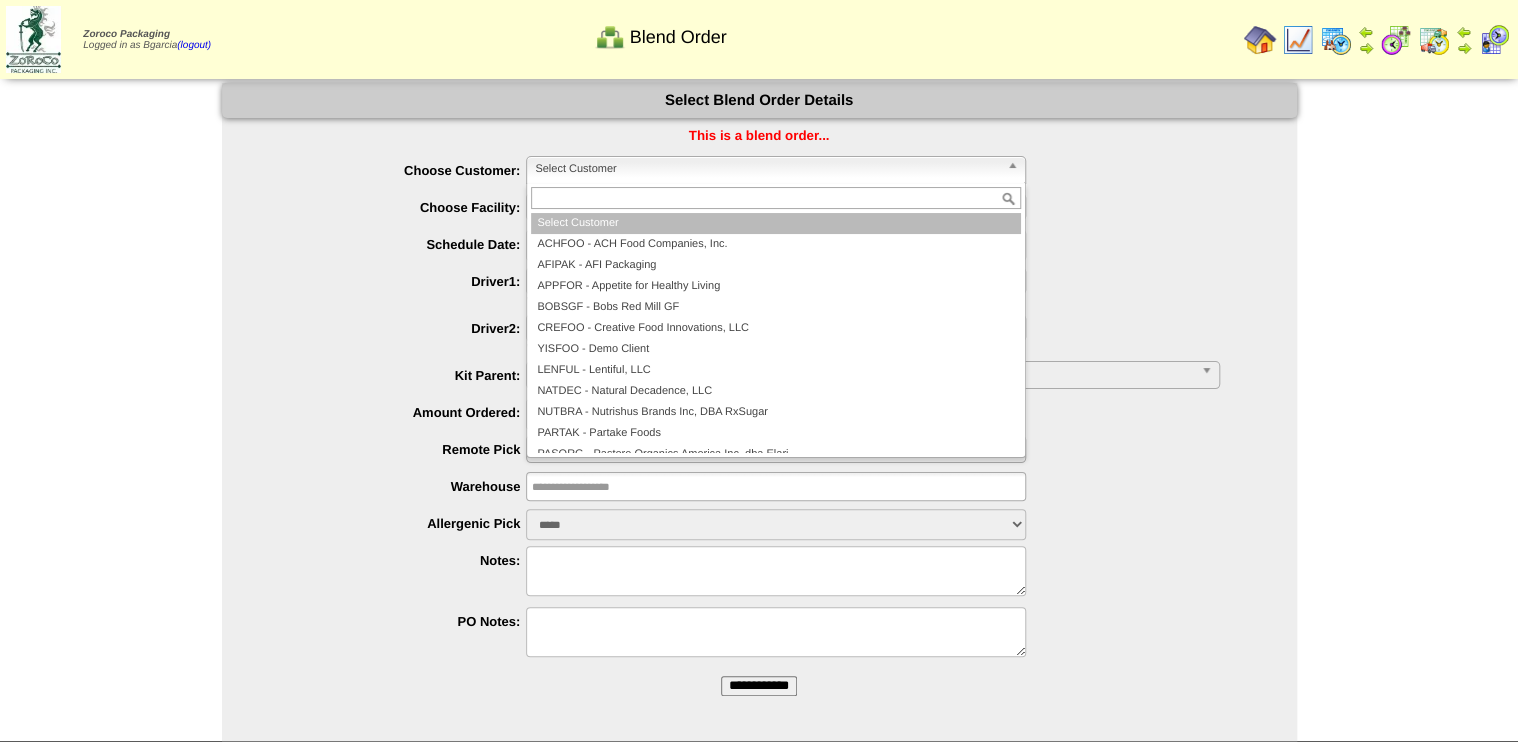 click on "Select Customer" at bounding box center [767, 169] 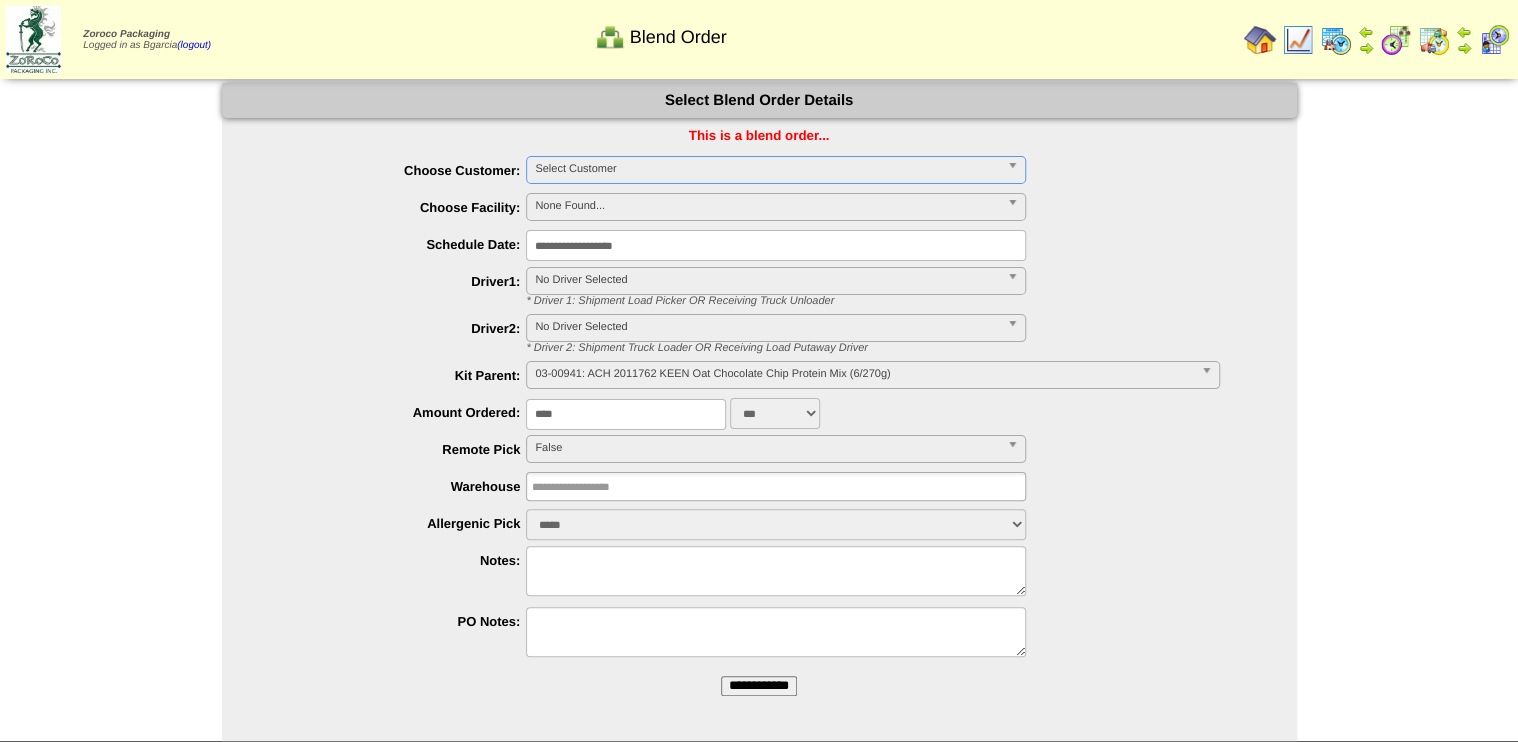 click on "Select Customer" at bounding box center (767, 169) 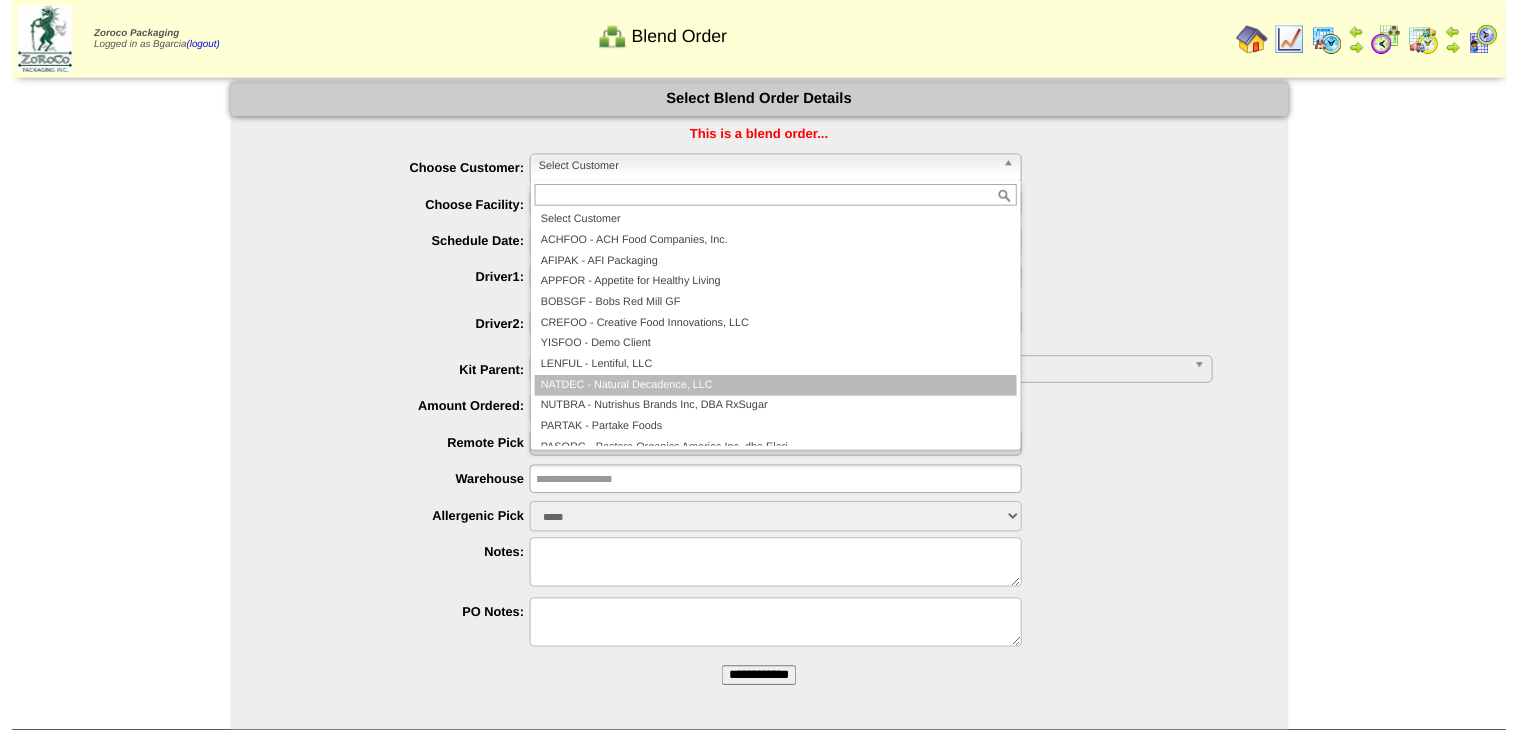 scroll, scrollTop: 116, scrollLeft: 0, axis: vertical 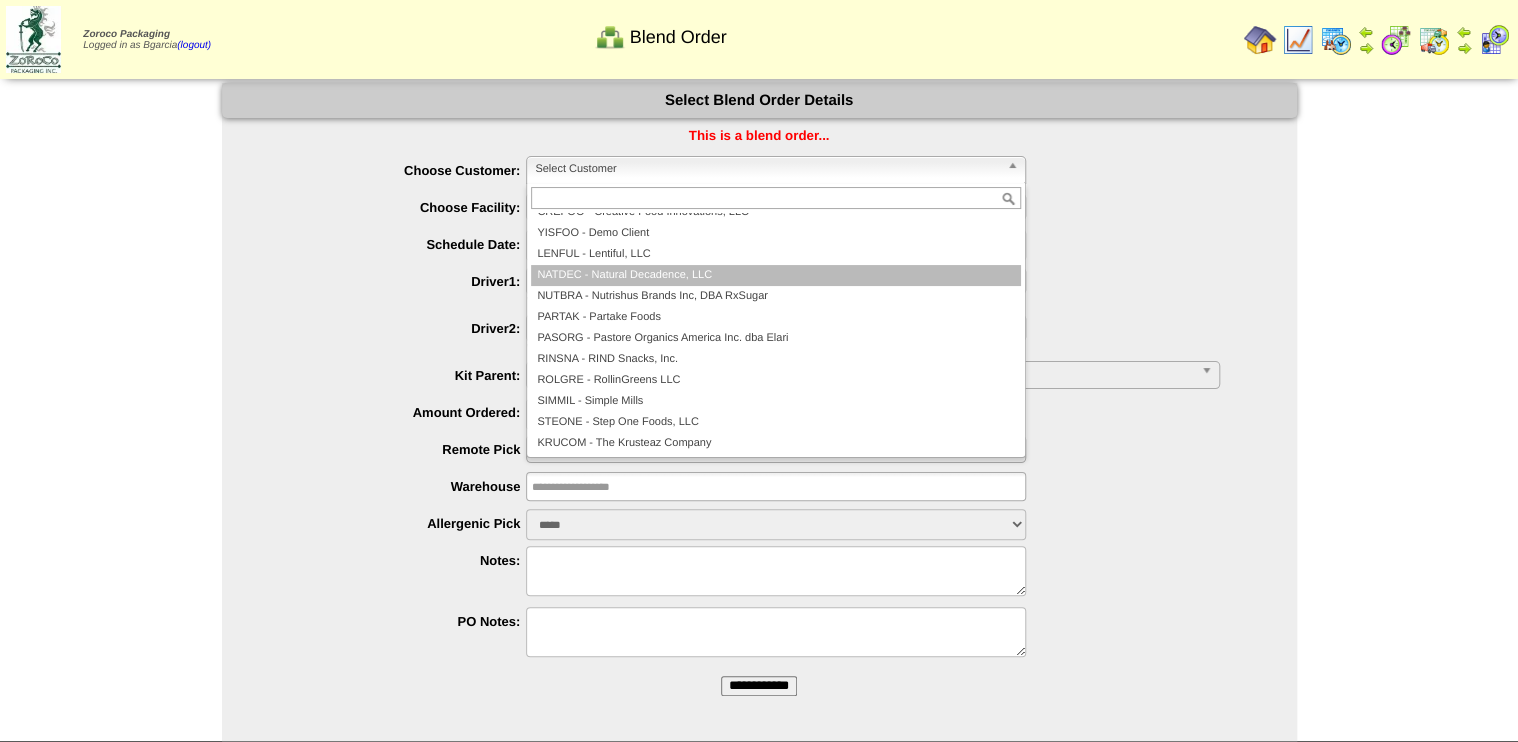 click on "NATDEC - Natural Decadence, LLC" at bounding box center [776, 275] 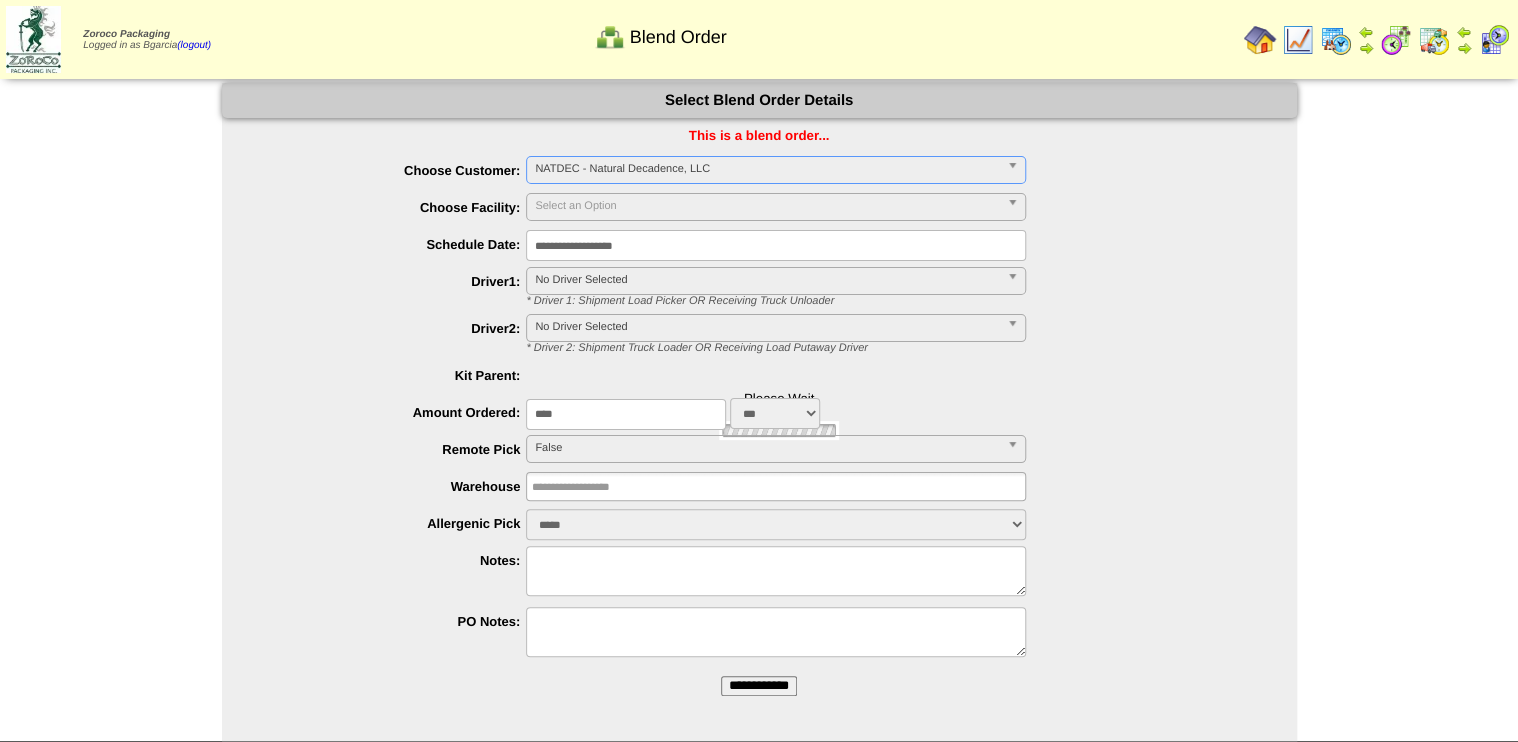 click on "**********" at bounding box center (776, 245) 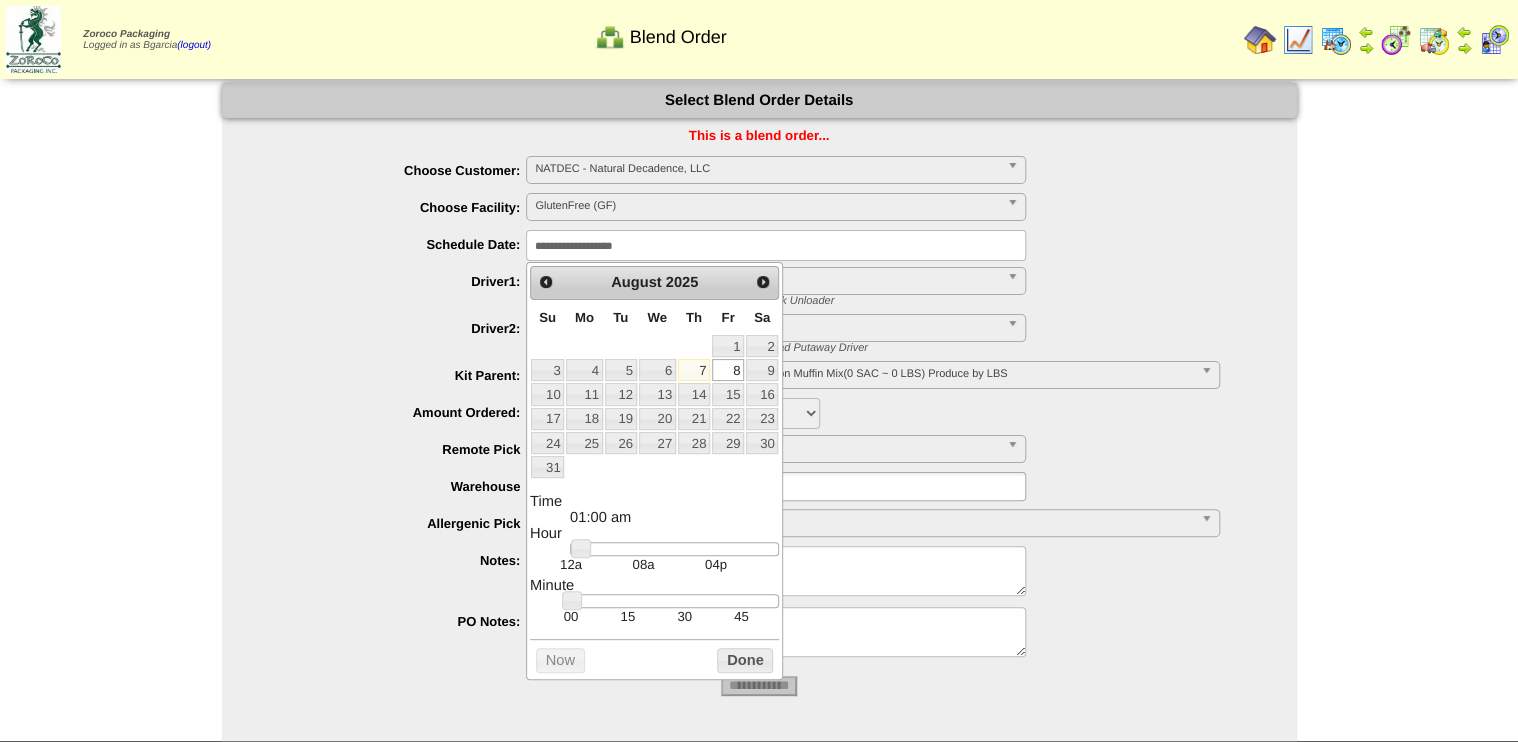 type 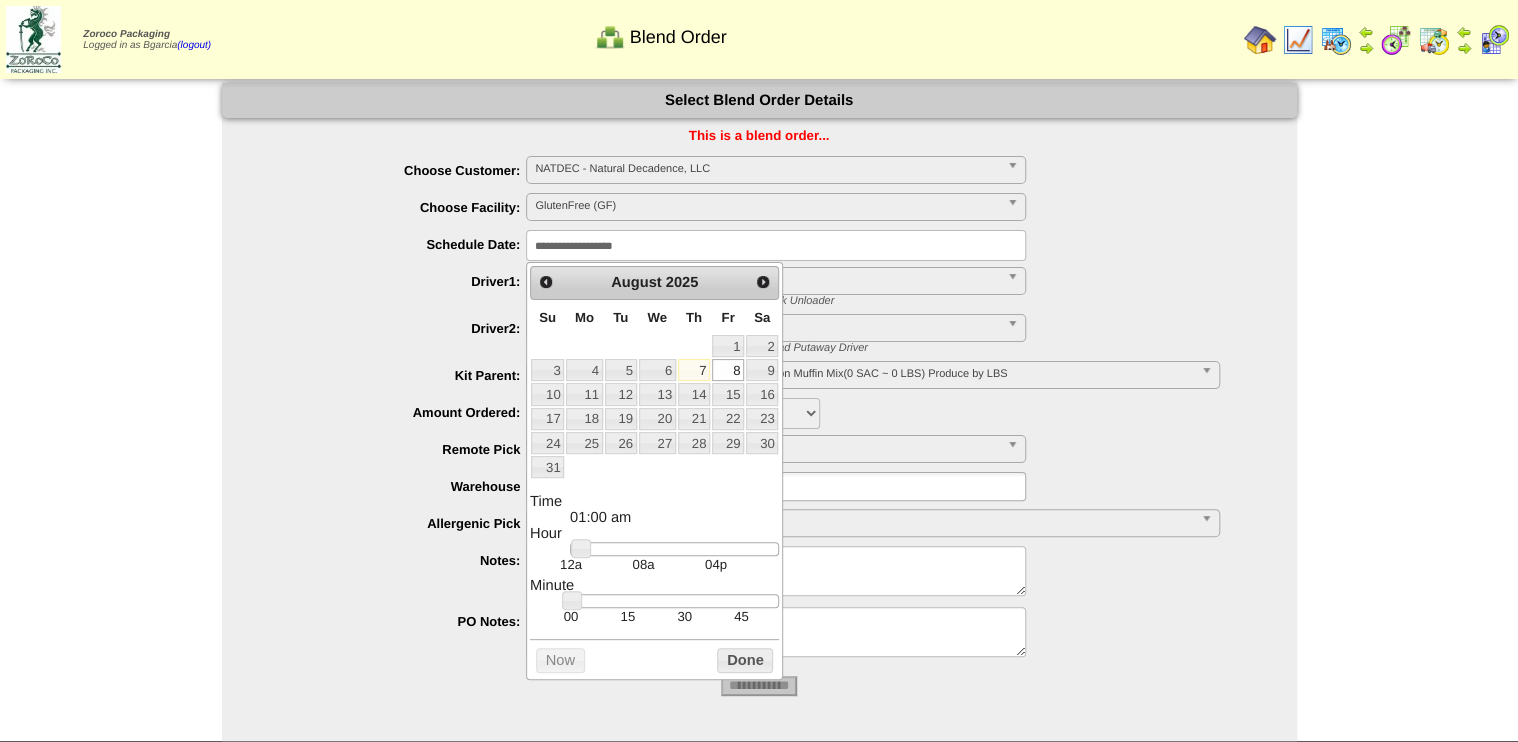 click at bounding box center [674, 601] 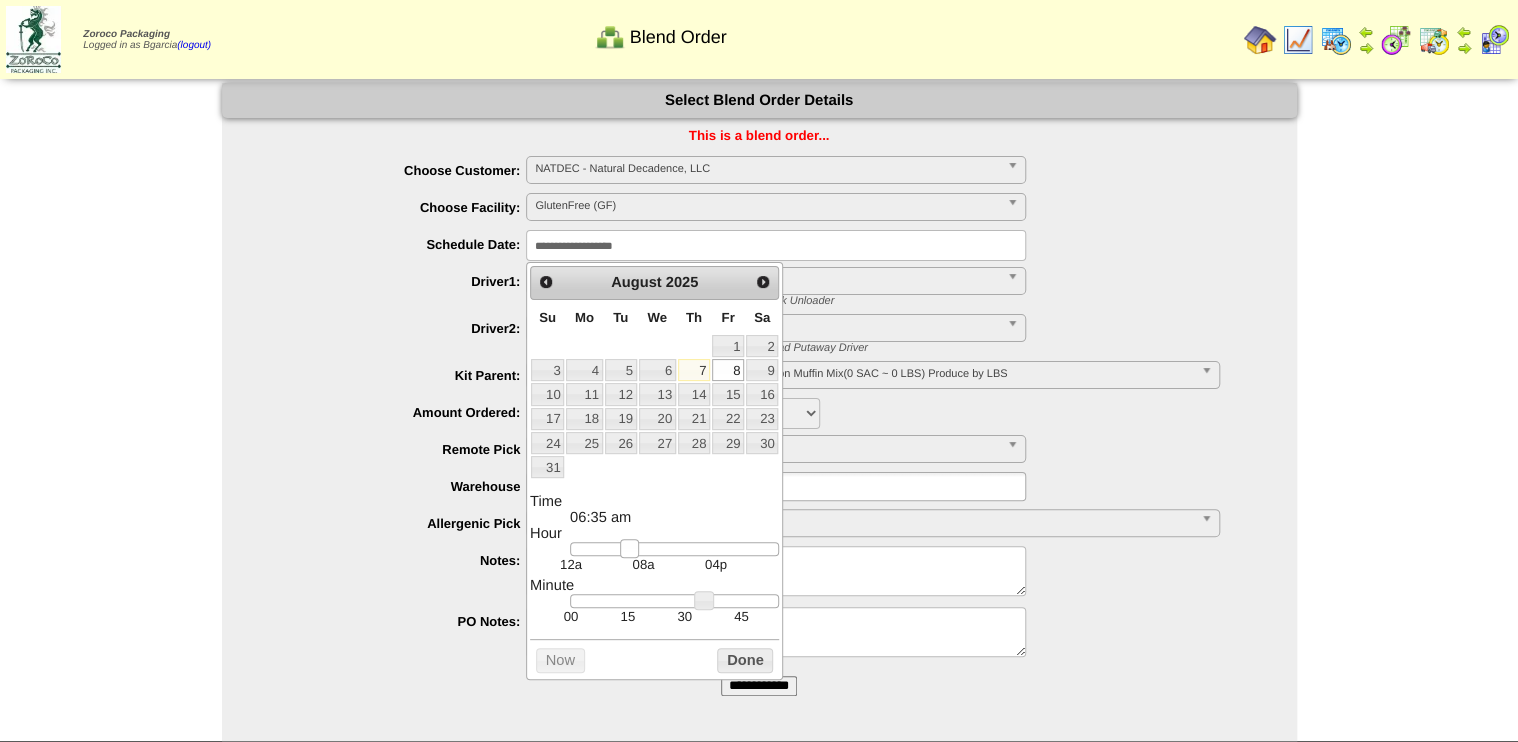 click at bounding box center [674, 549] 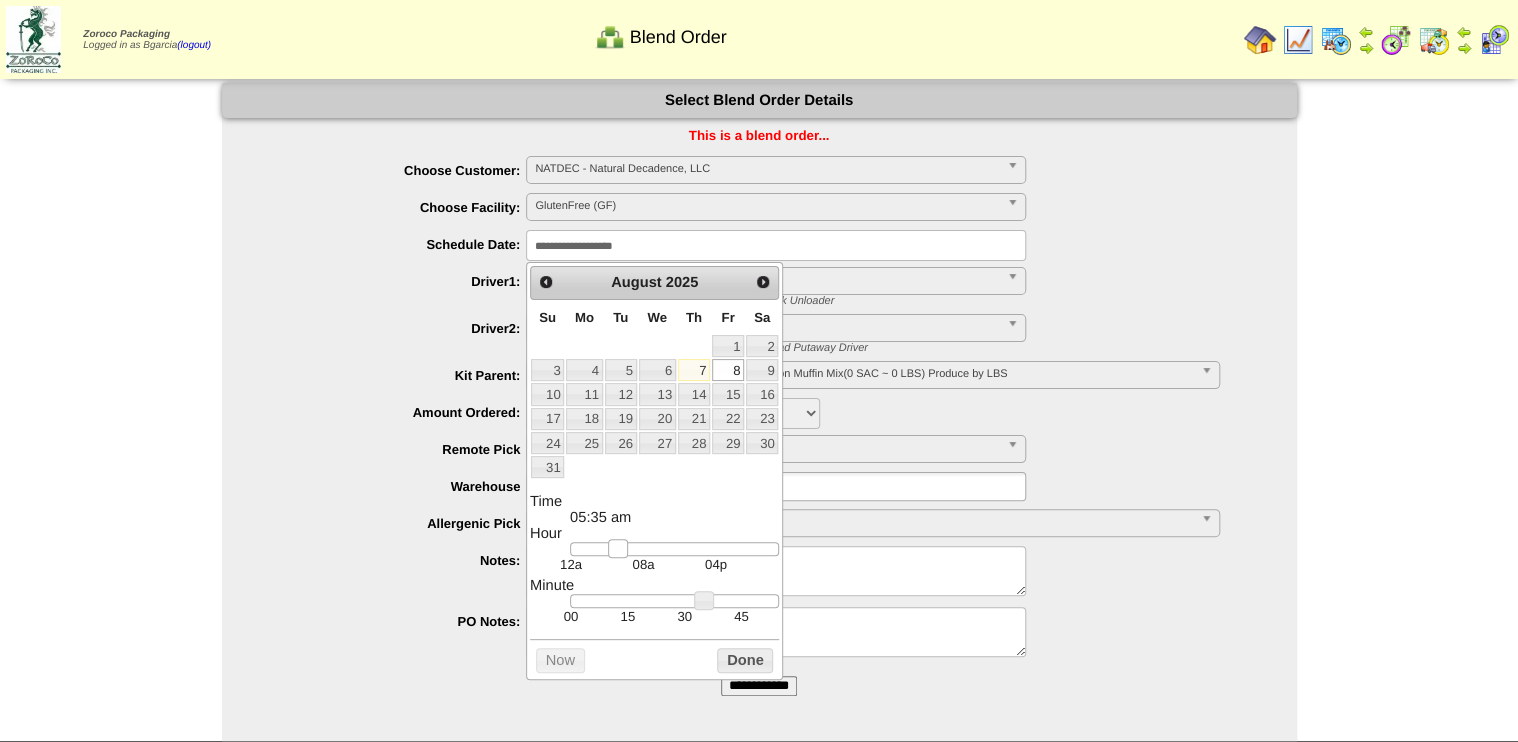type on "**********" 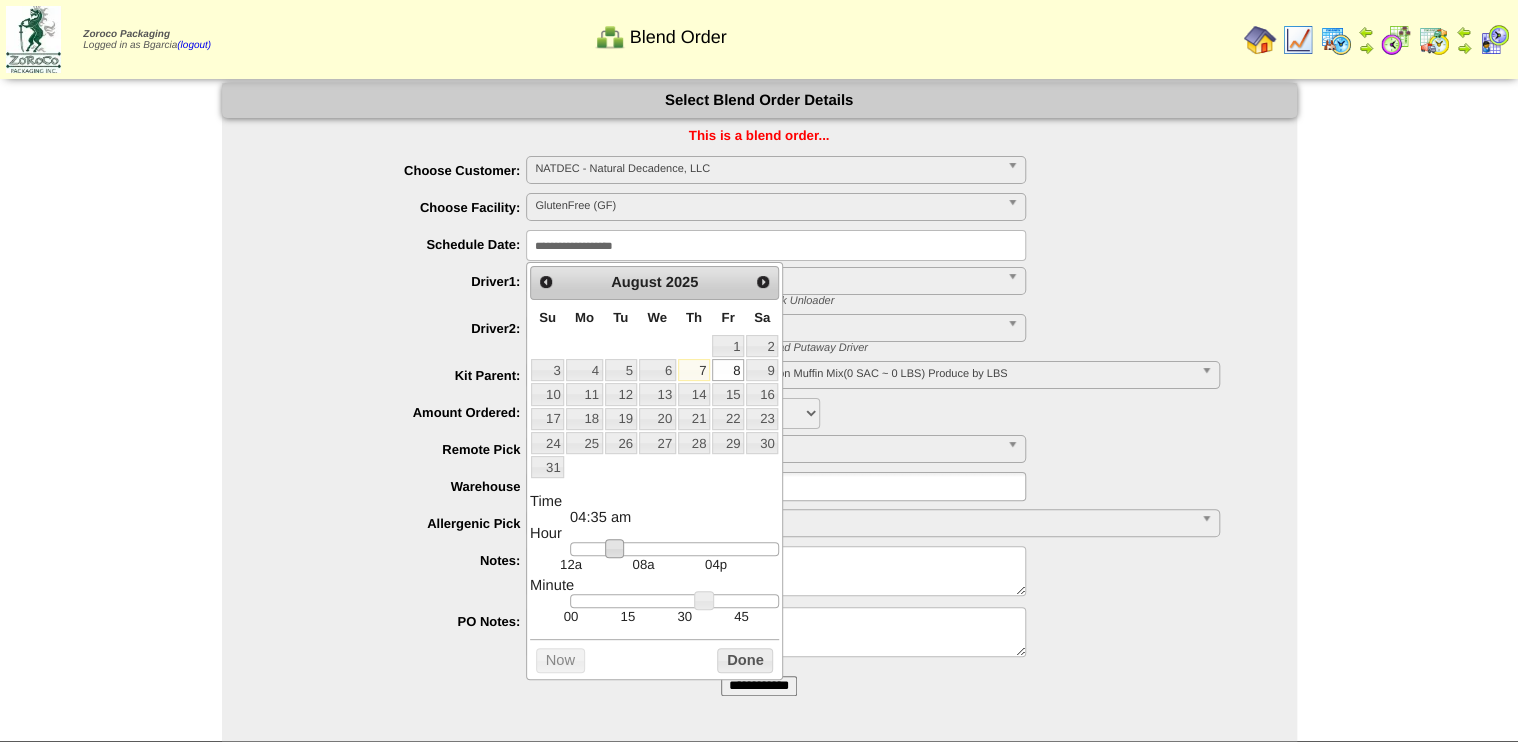 click on "Done" at bounding box center (745, 660) 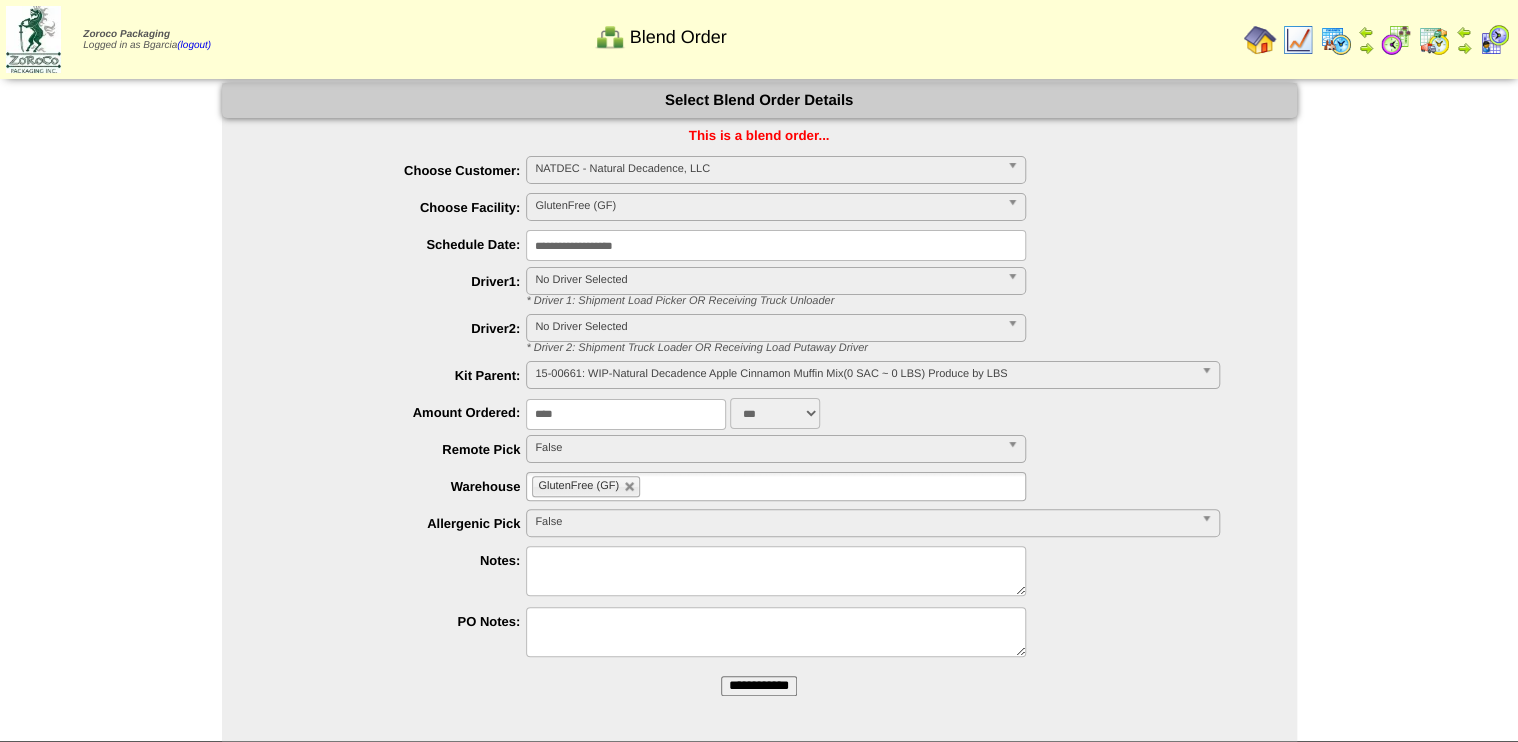 click on "15-00661: WIP-Natural Decadence Apple Cinnamon Muffin Mix(0 SAC ~ 0 LBS) Produce by LBS" at bounding box center (863, 374) 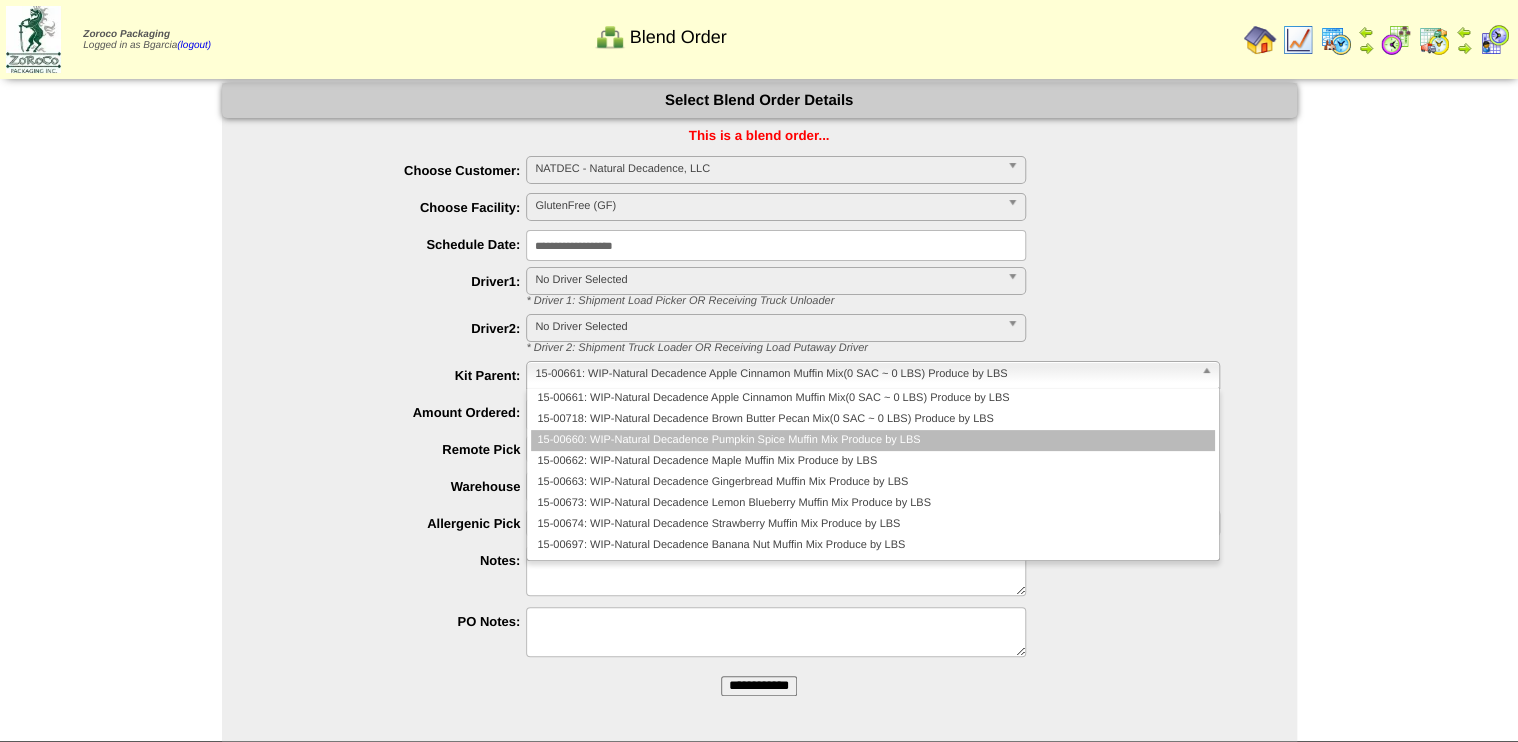click on "15-00660: WIP-Natural Decadence Pumpkin Spice Muffin Mix Produce by LBS" at bounding box center (872, 440) 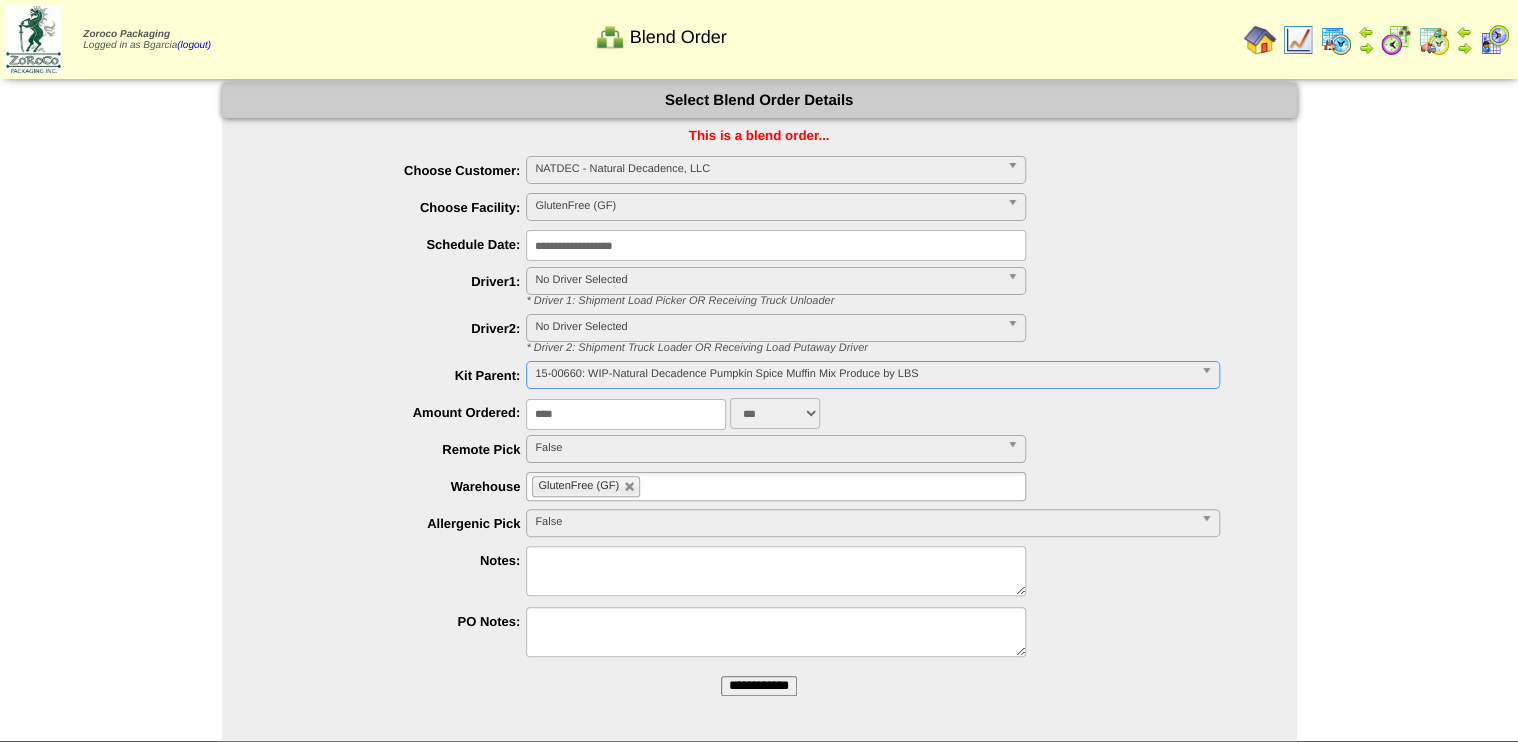 click on "**********" at bounding box center (759, 397) 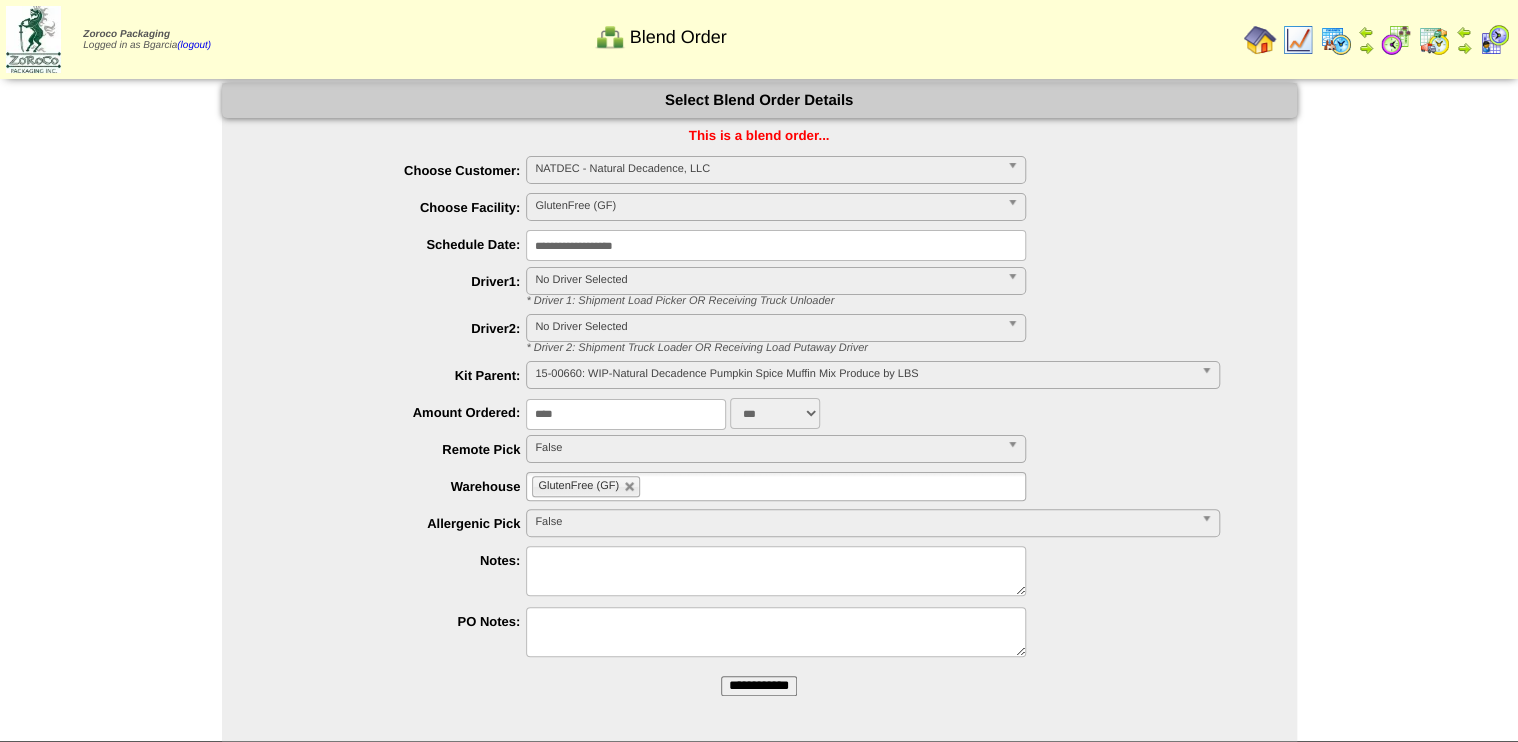 click on "**********" at bounding box center [759, 686] 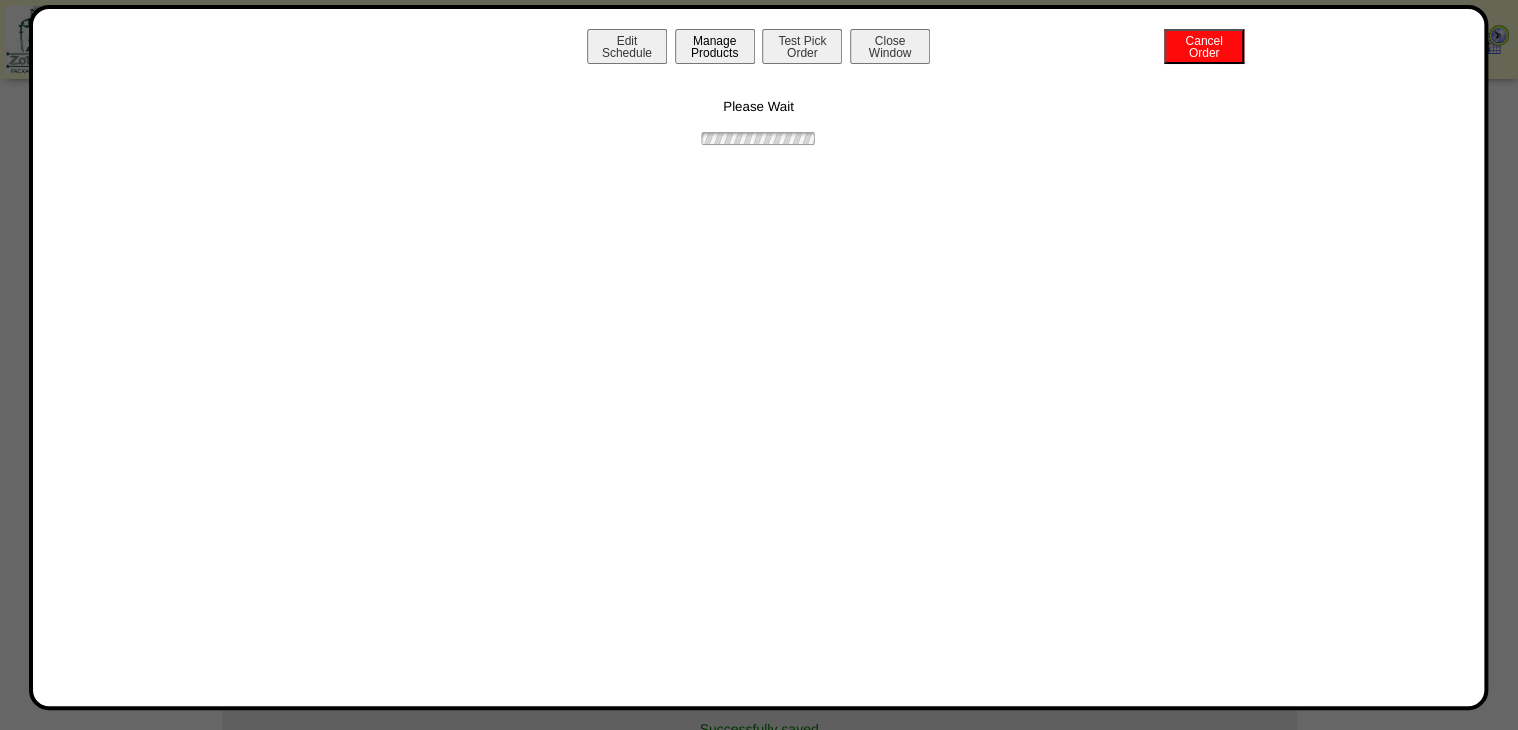 click on "Manage Products" at bounding box center [715, 46] 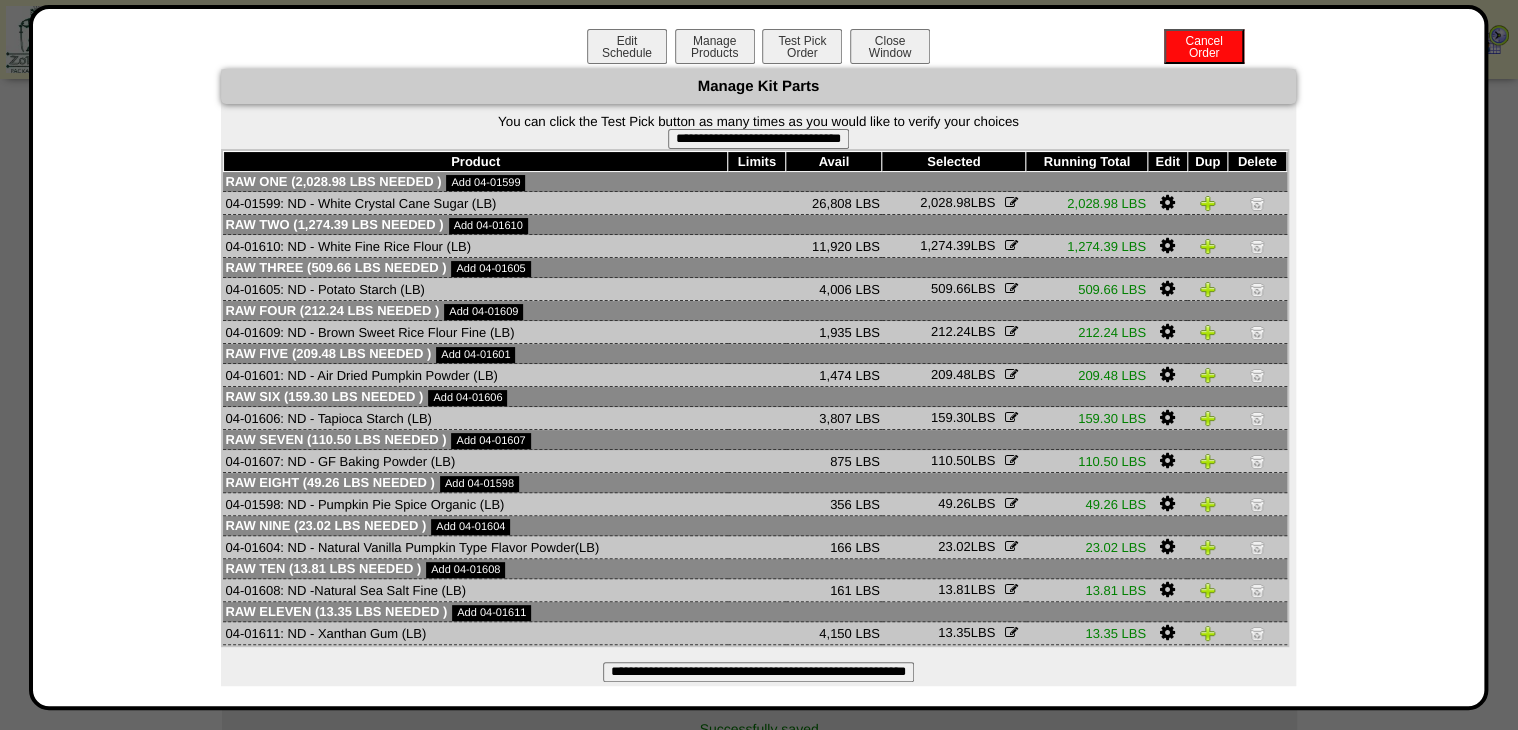 click on "**********" at bounding box center (758, 139) 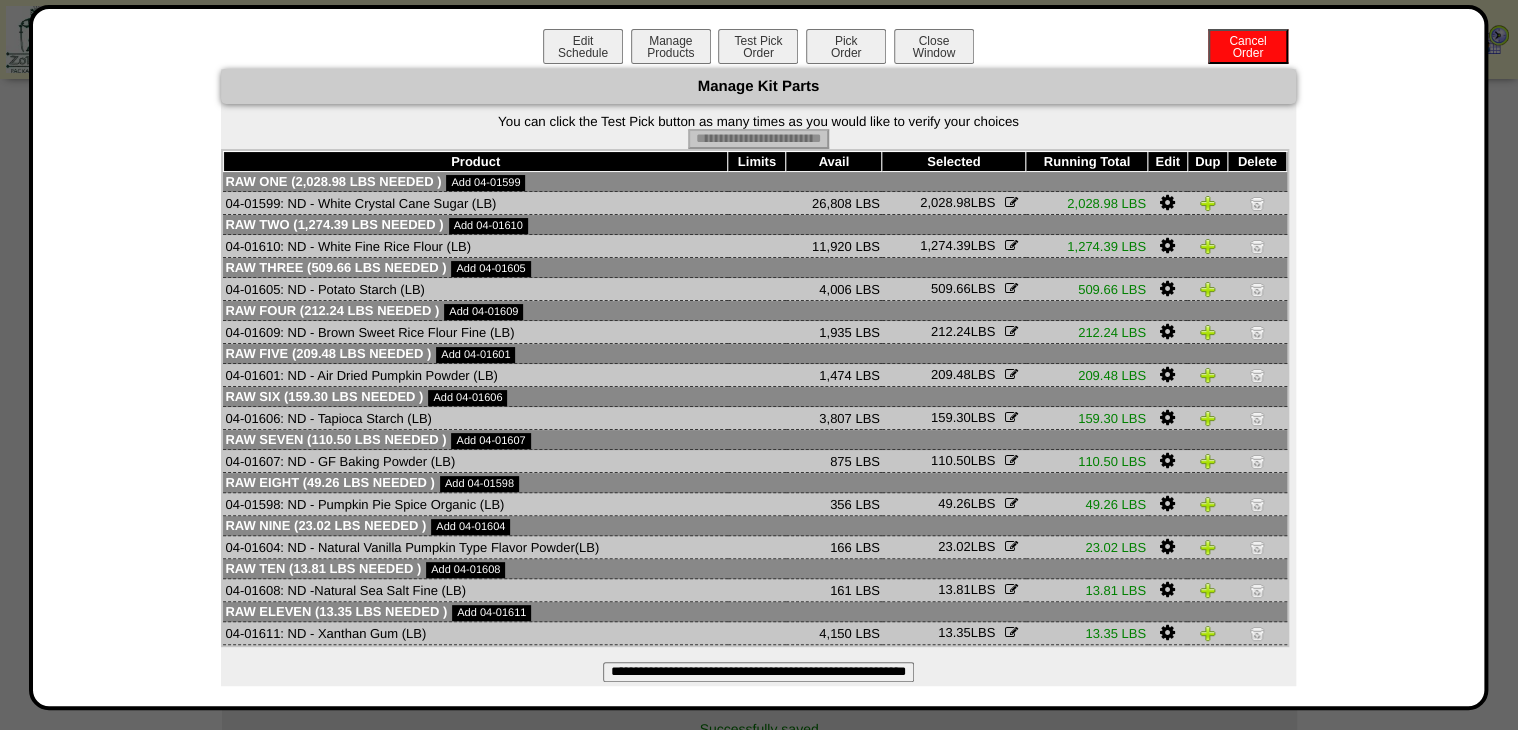 click on "Pick Order" at bounding box center (846, 46) 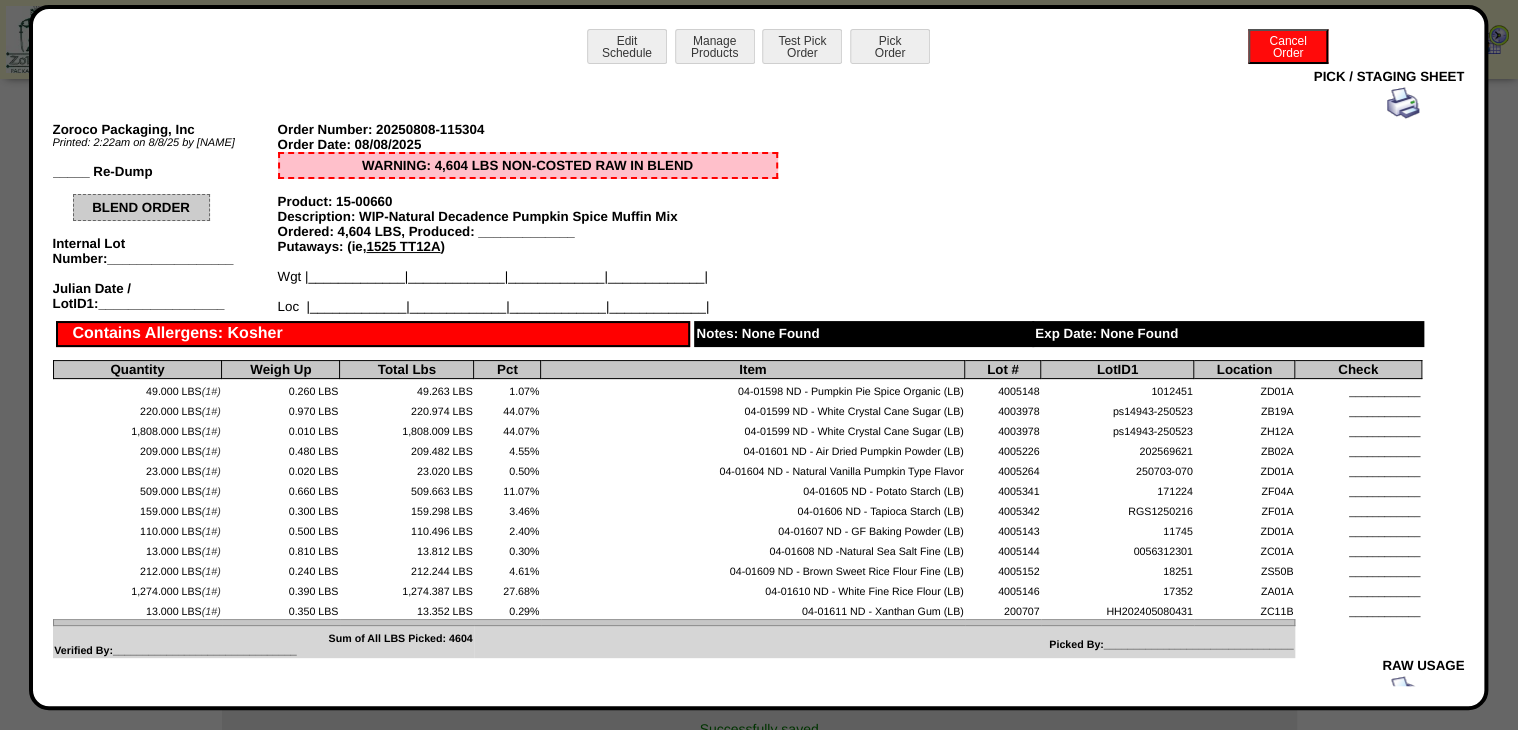 click at bounding box center (1403, 103) 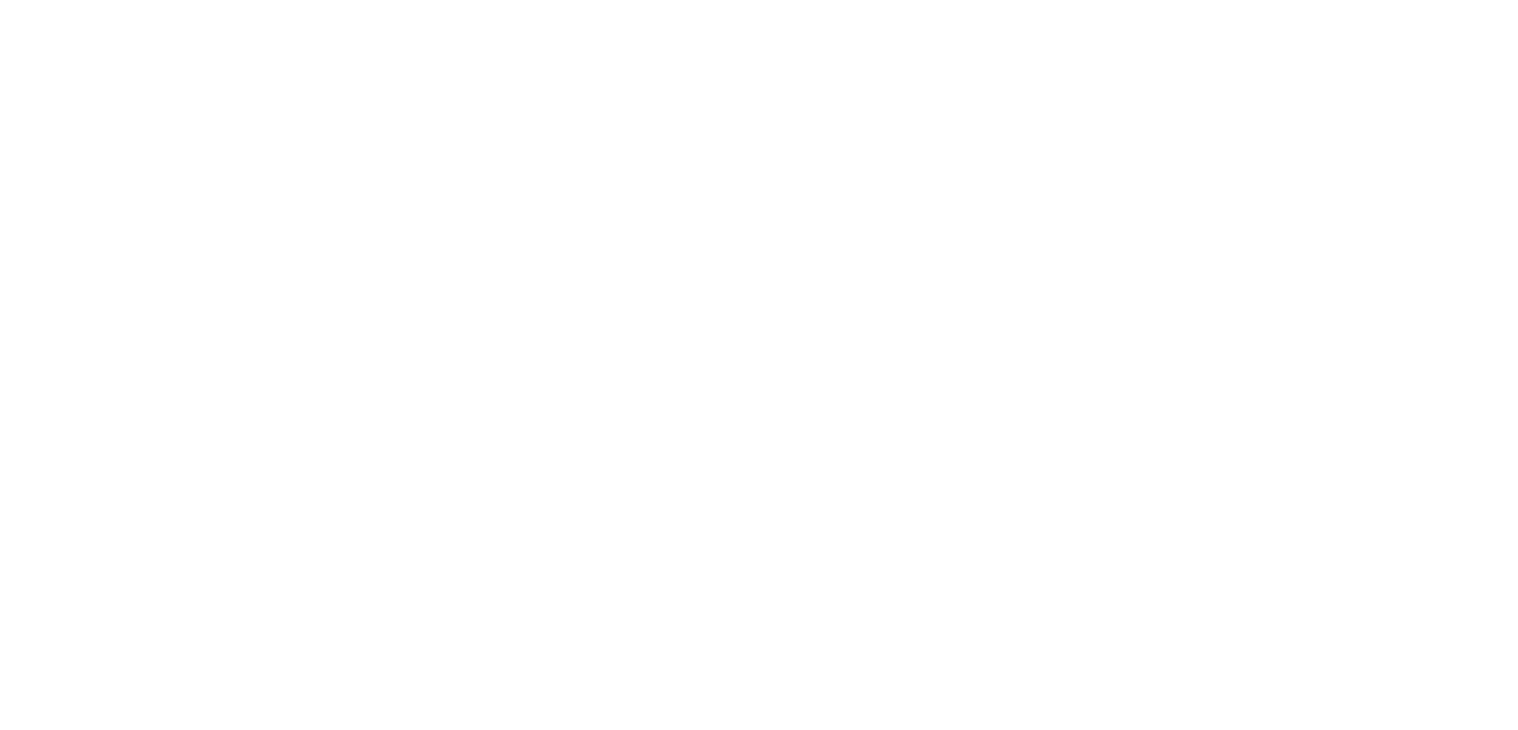 scroll, scrollTop: 0, scrollLeft: 0, axis: both 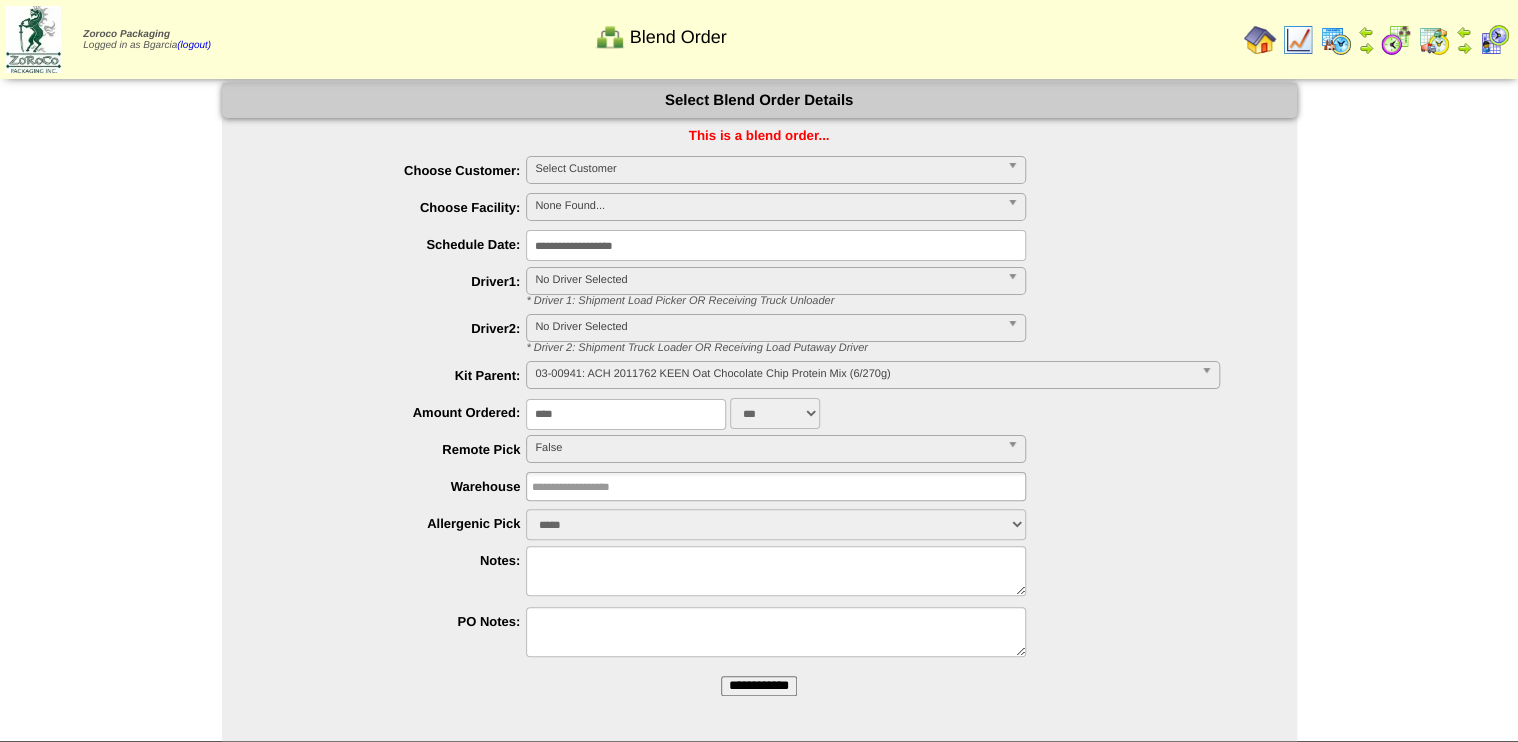 click on "**********" at bounding box center [759, 686] 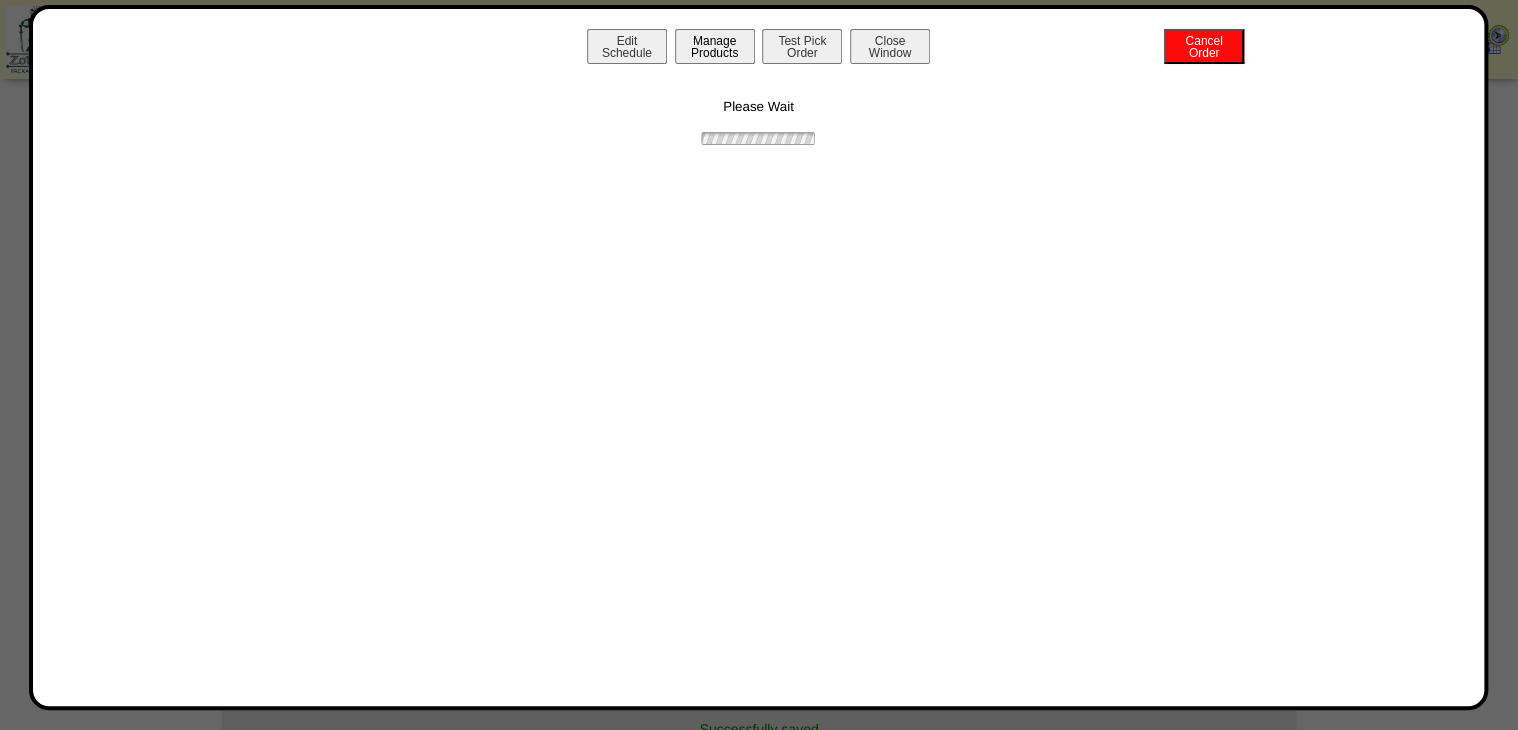 click on "Manage Products" at bounding box center [715, 46] 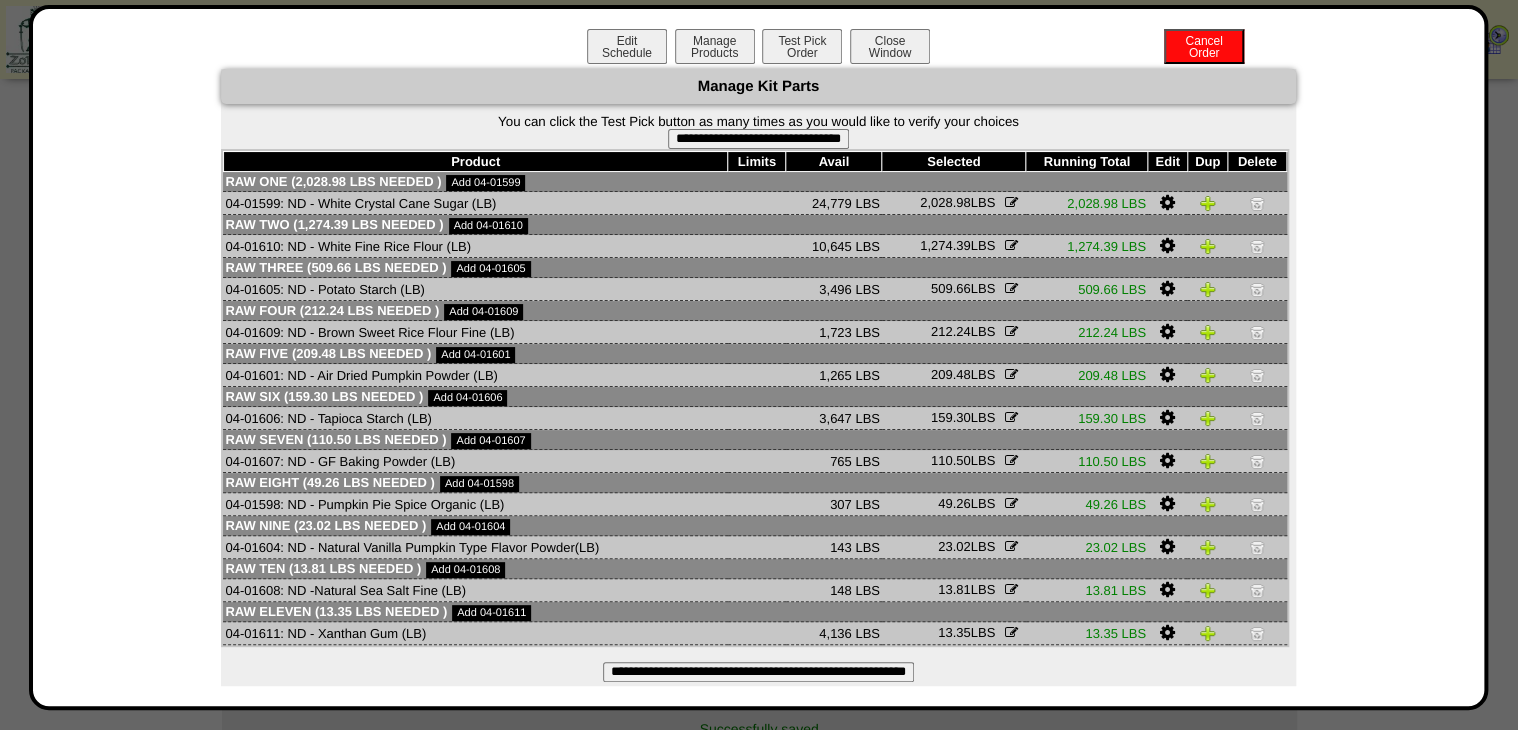 click on "**********" at bounding box center [758, 139] 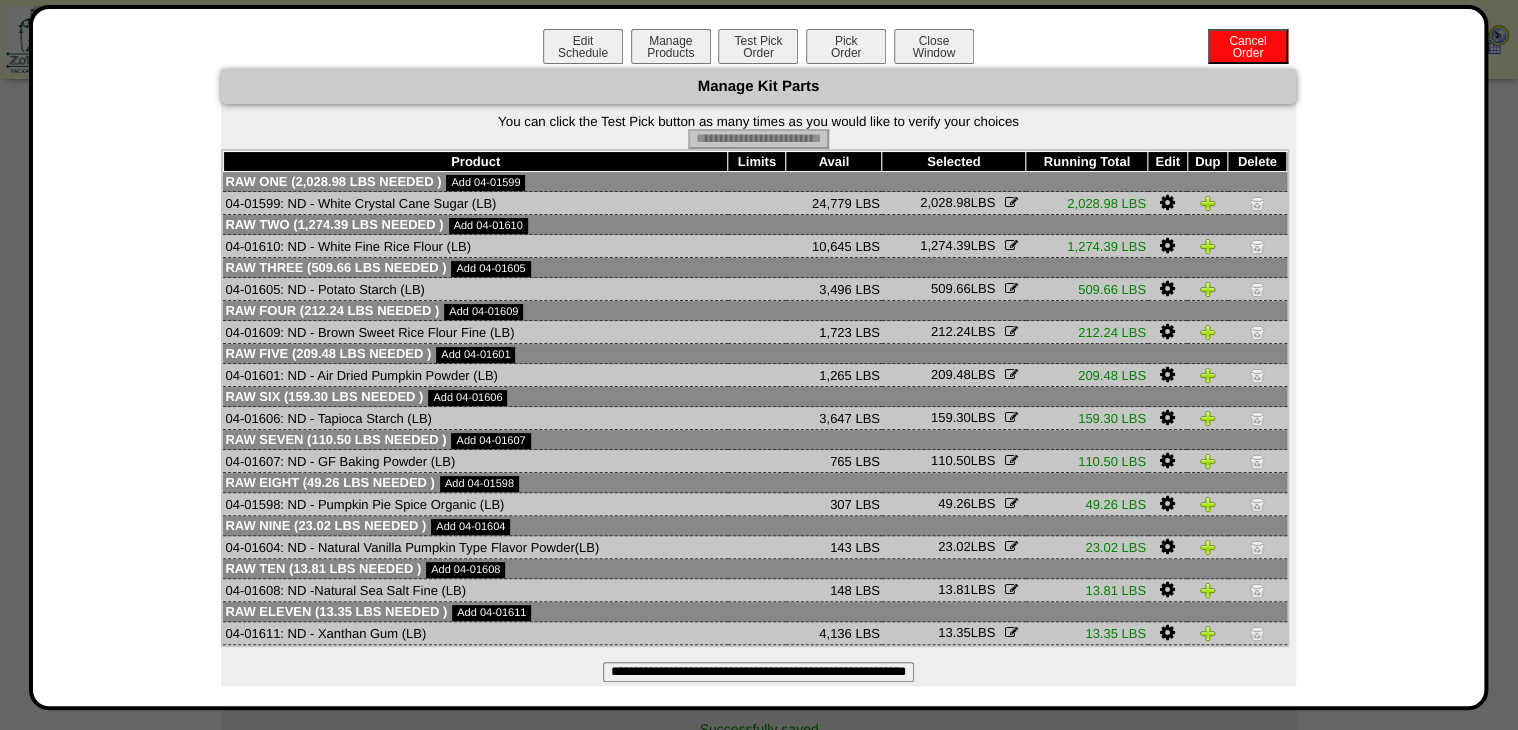 click on "Pick Order" at bounding box center (846, 46) 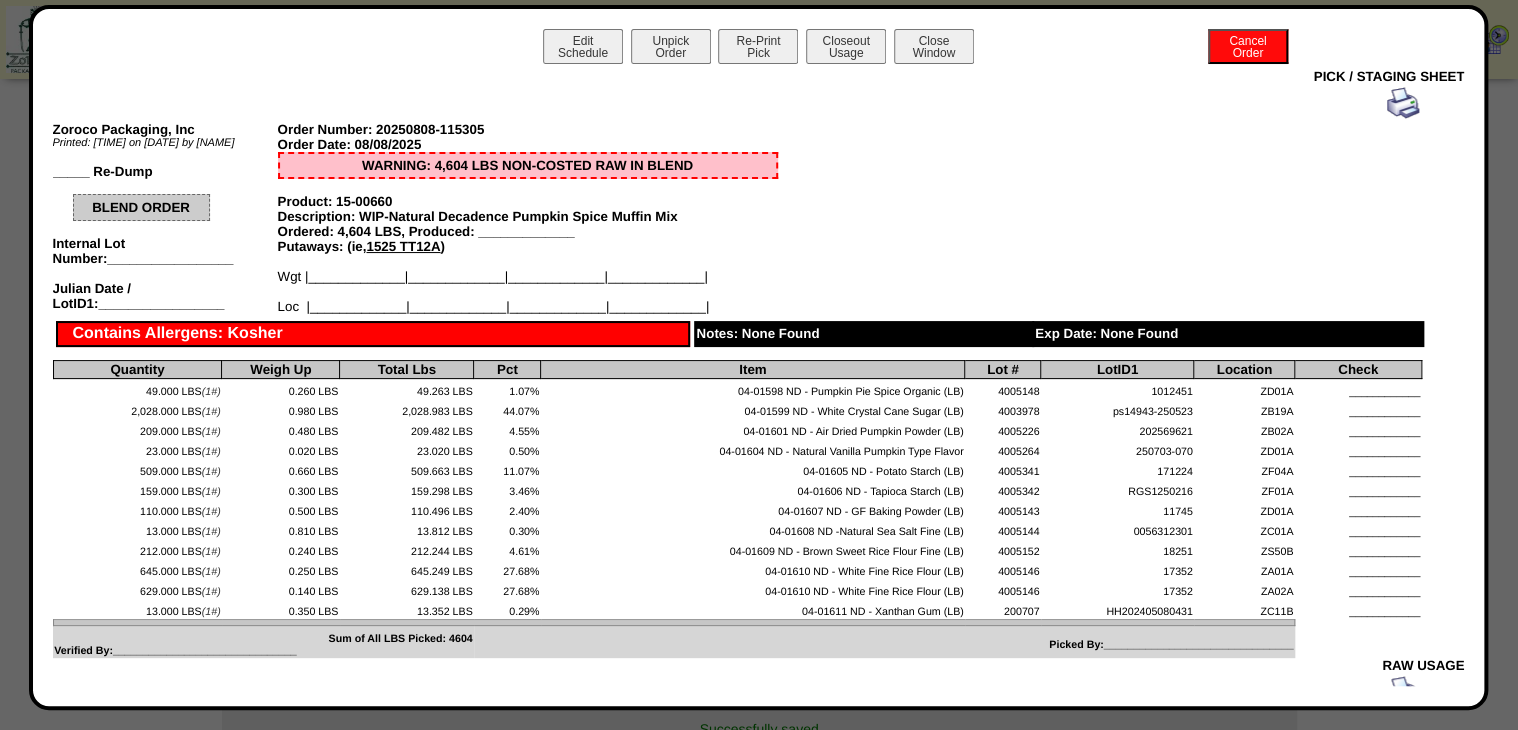 click at bounding box center [1403, 103] 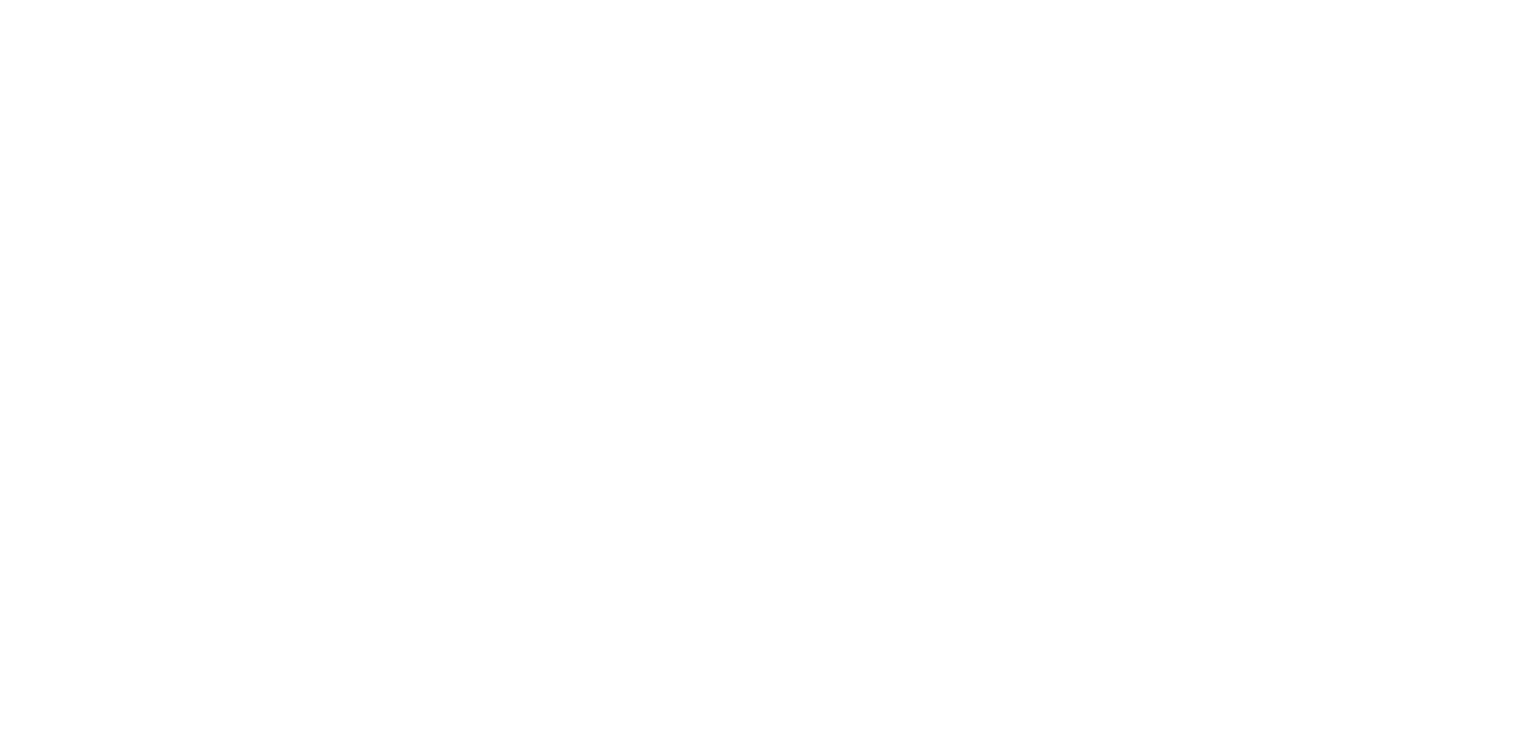 scroll, scrollTop: 0, scrollLeft: 0, axis: both 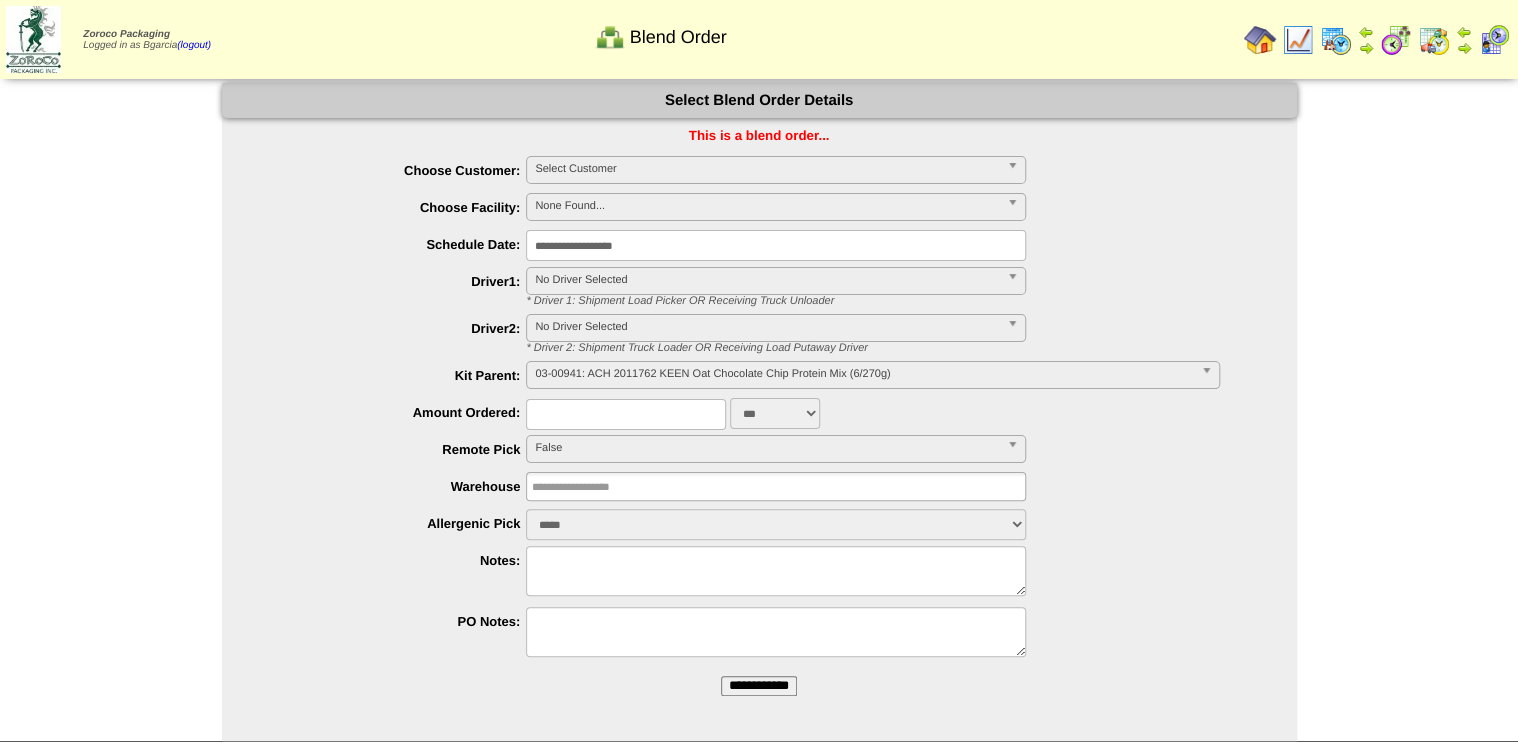 click on "**********" at bounding box center [759, 686] 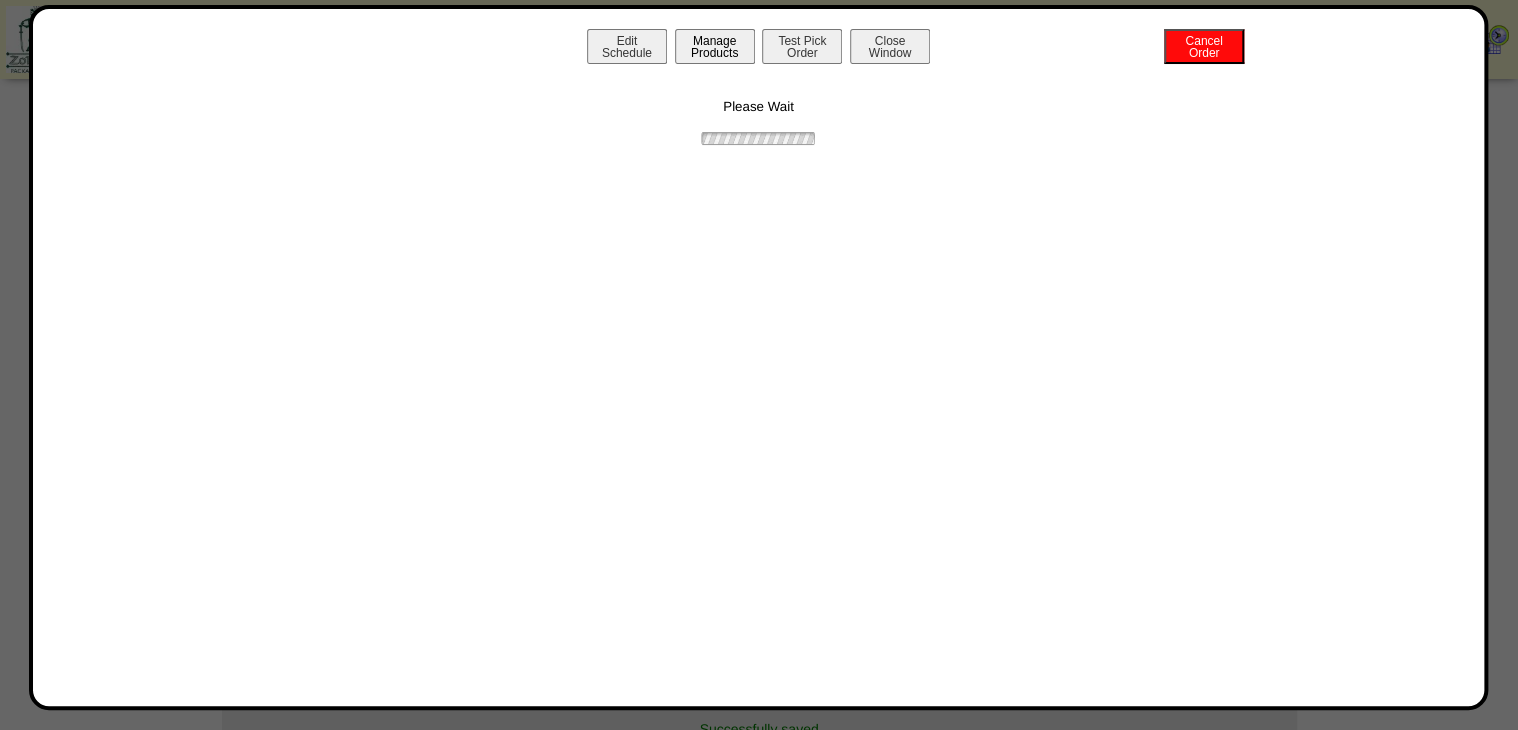 click on "Manage Products" at bounding box center (715, 46) 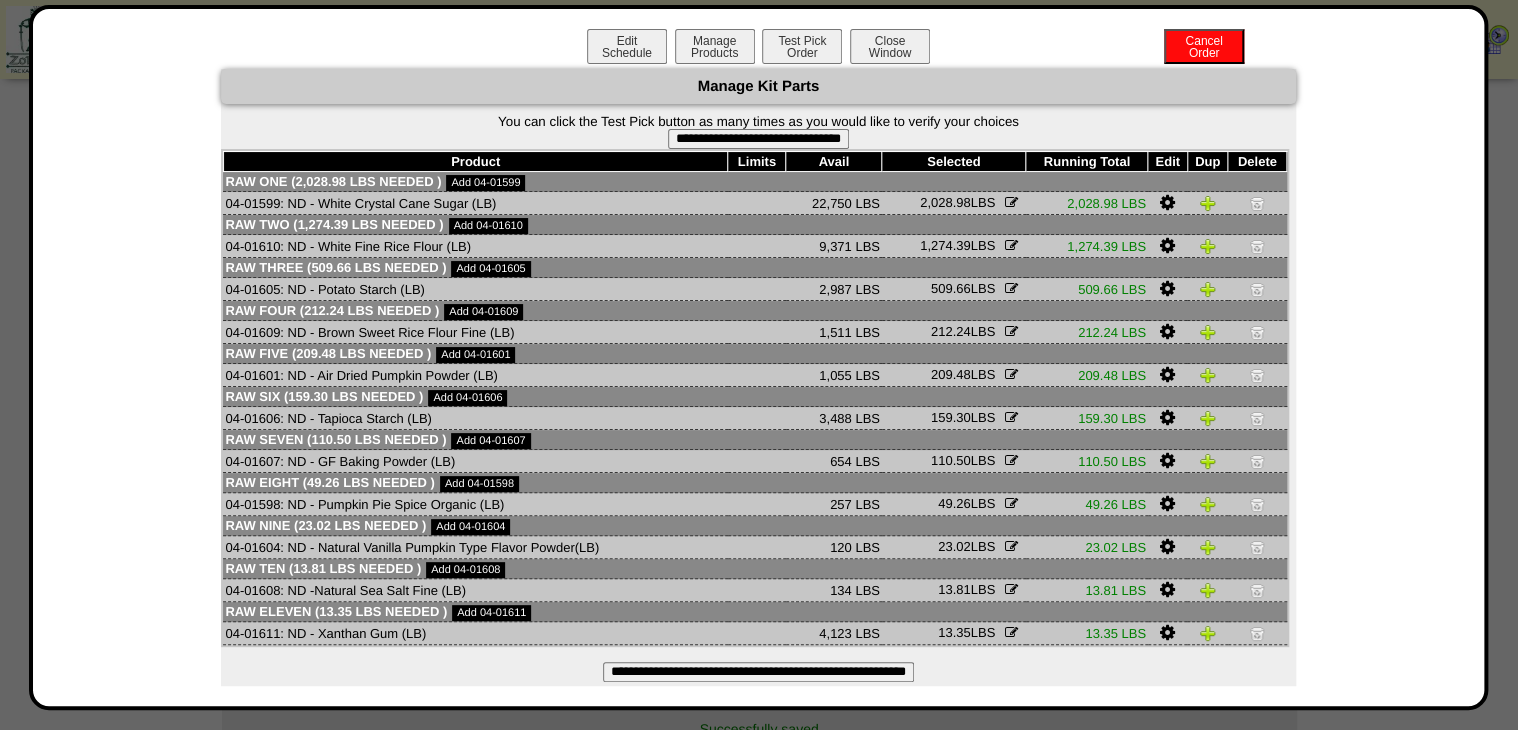 click on "**********" at bounding box center [758, 139] 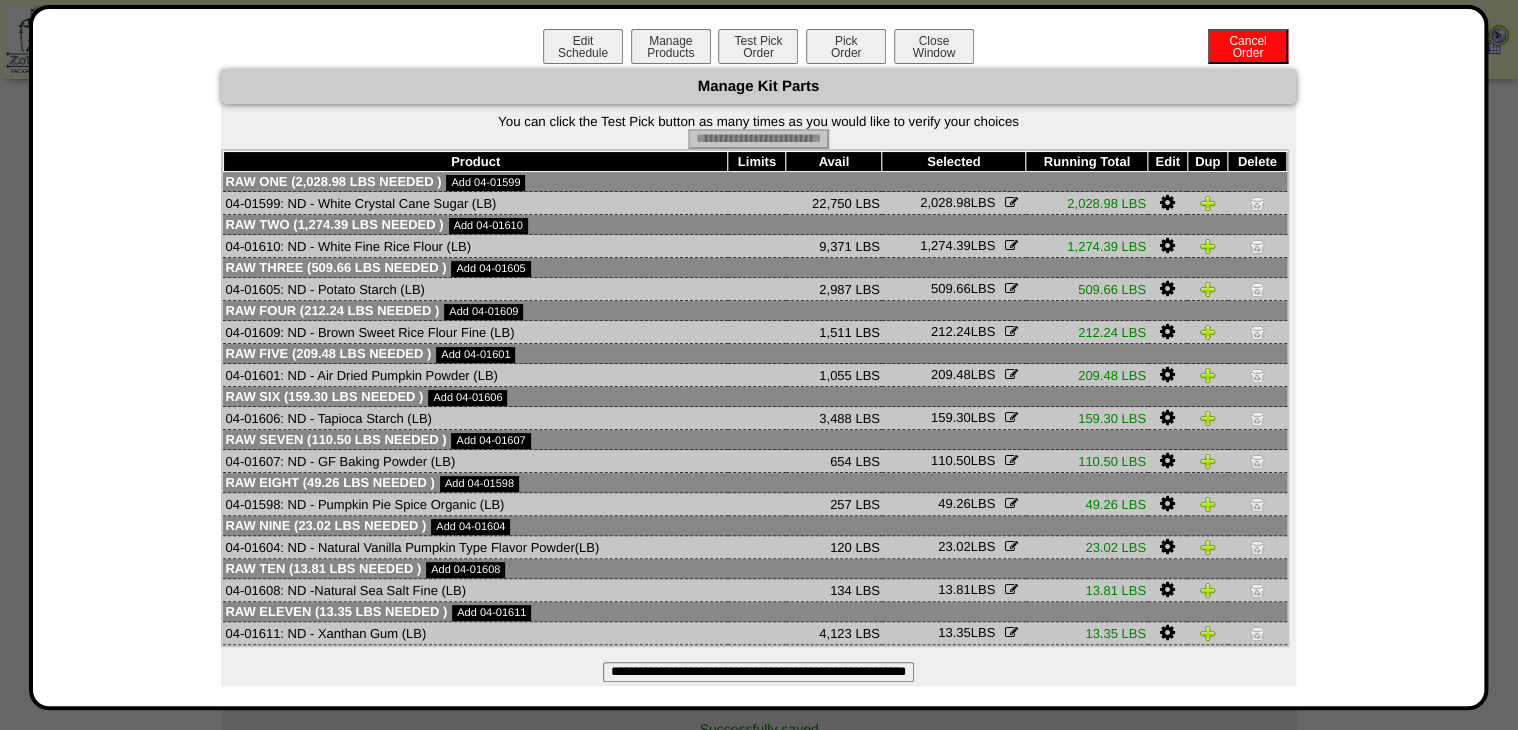 click on "Pick Order" at bounding box center [846, 46] 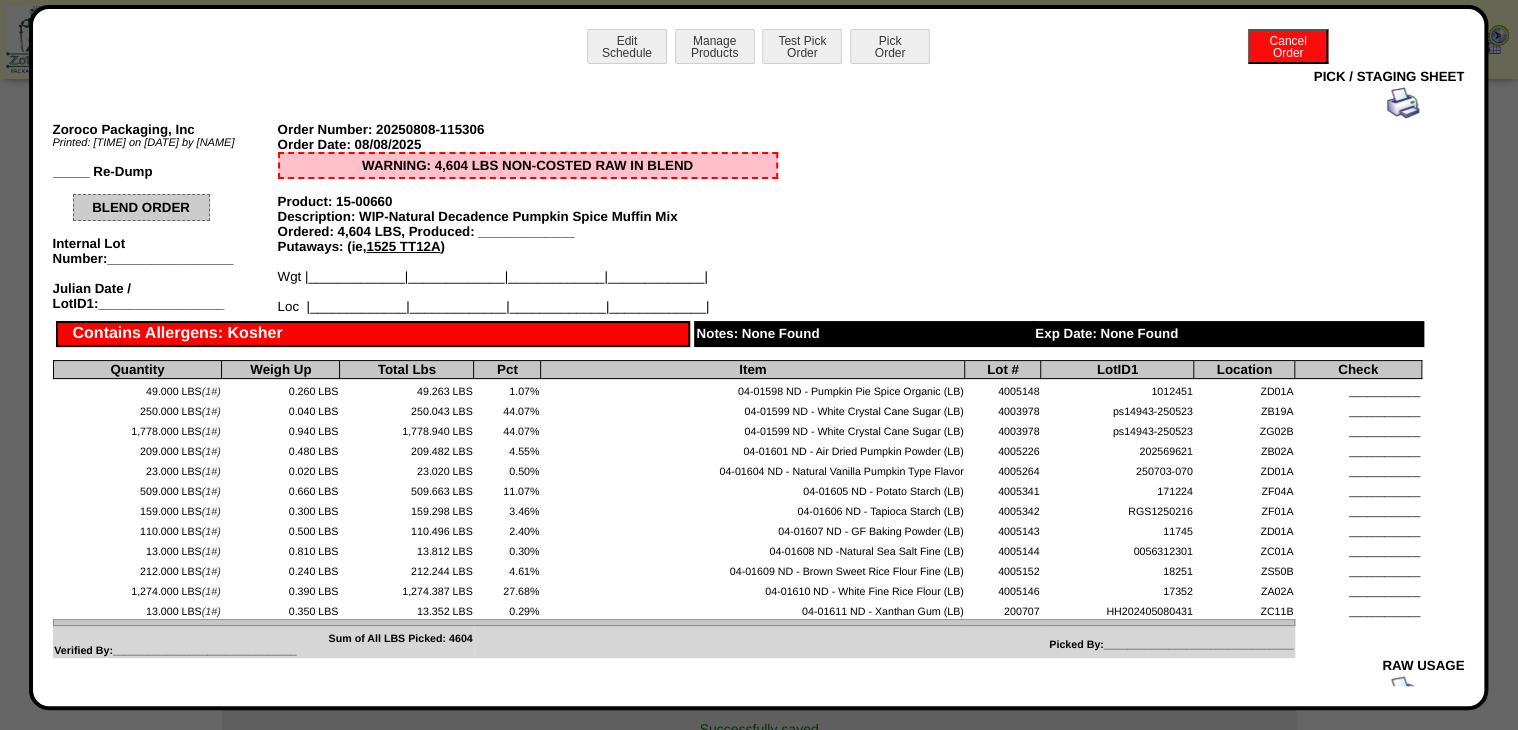 click at bounding box center (1403, 103) 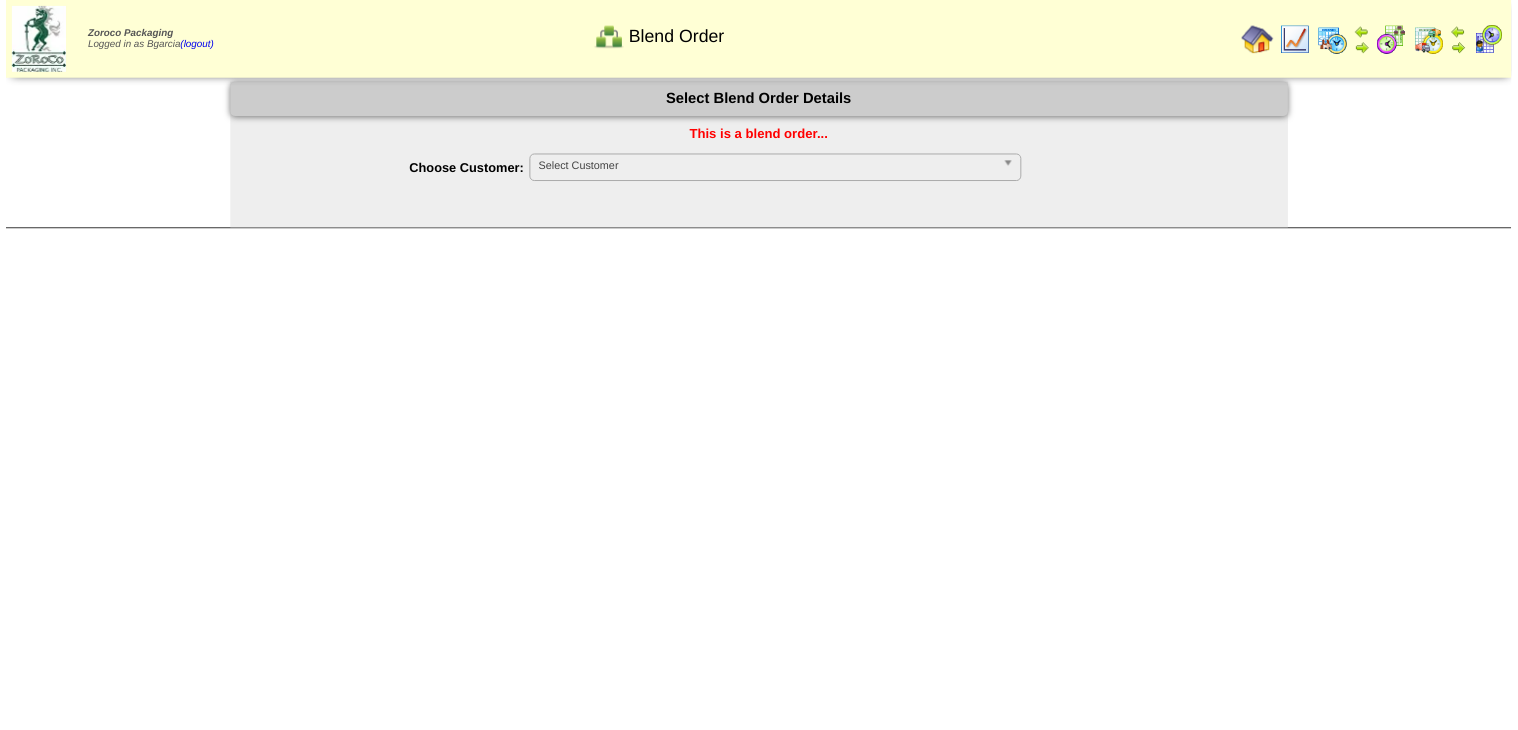 scroll, scrollTop: 0, scrollLeft: 0, axis: both 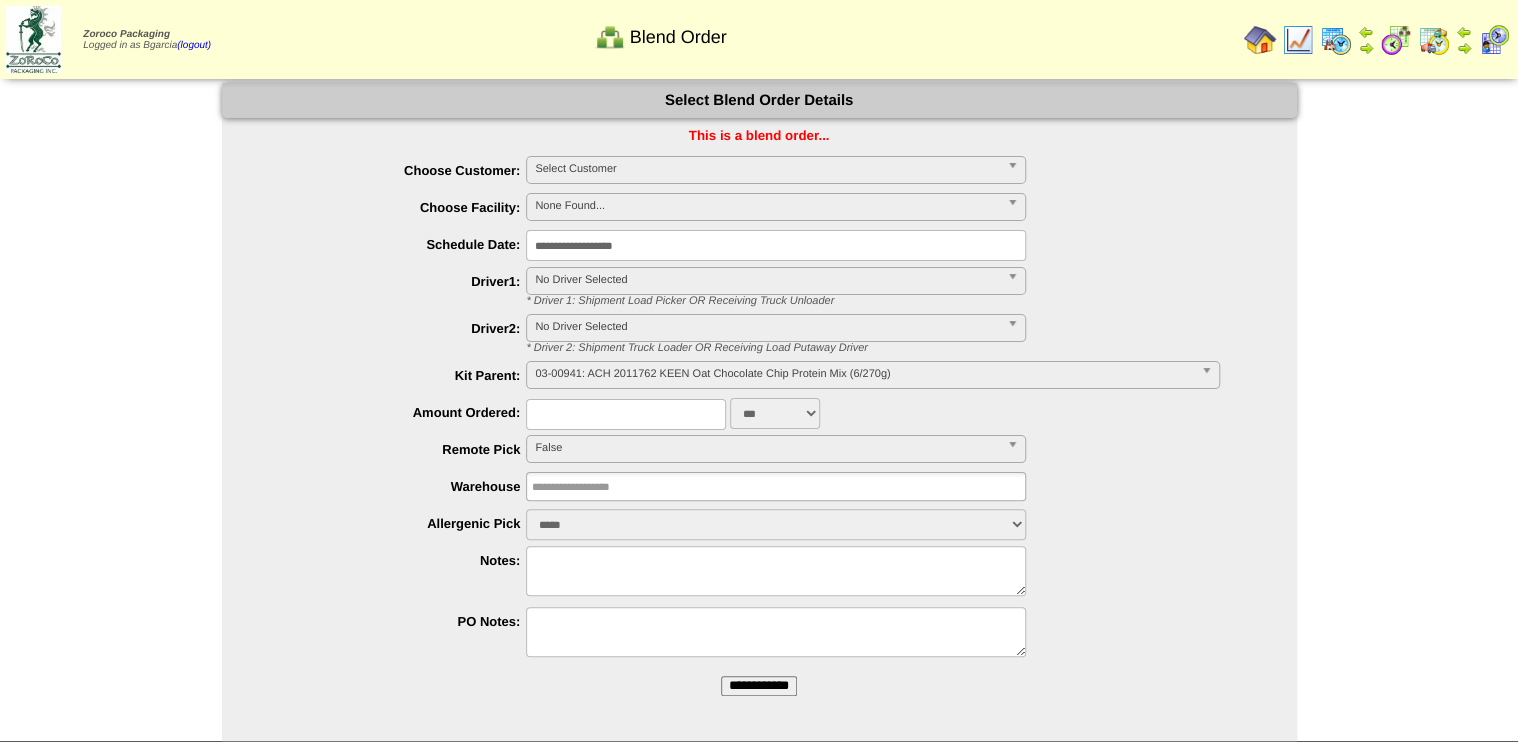 click on "**********" at bounding box center (759, 686) 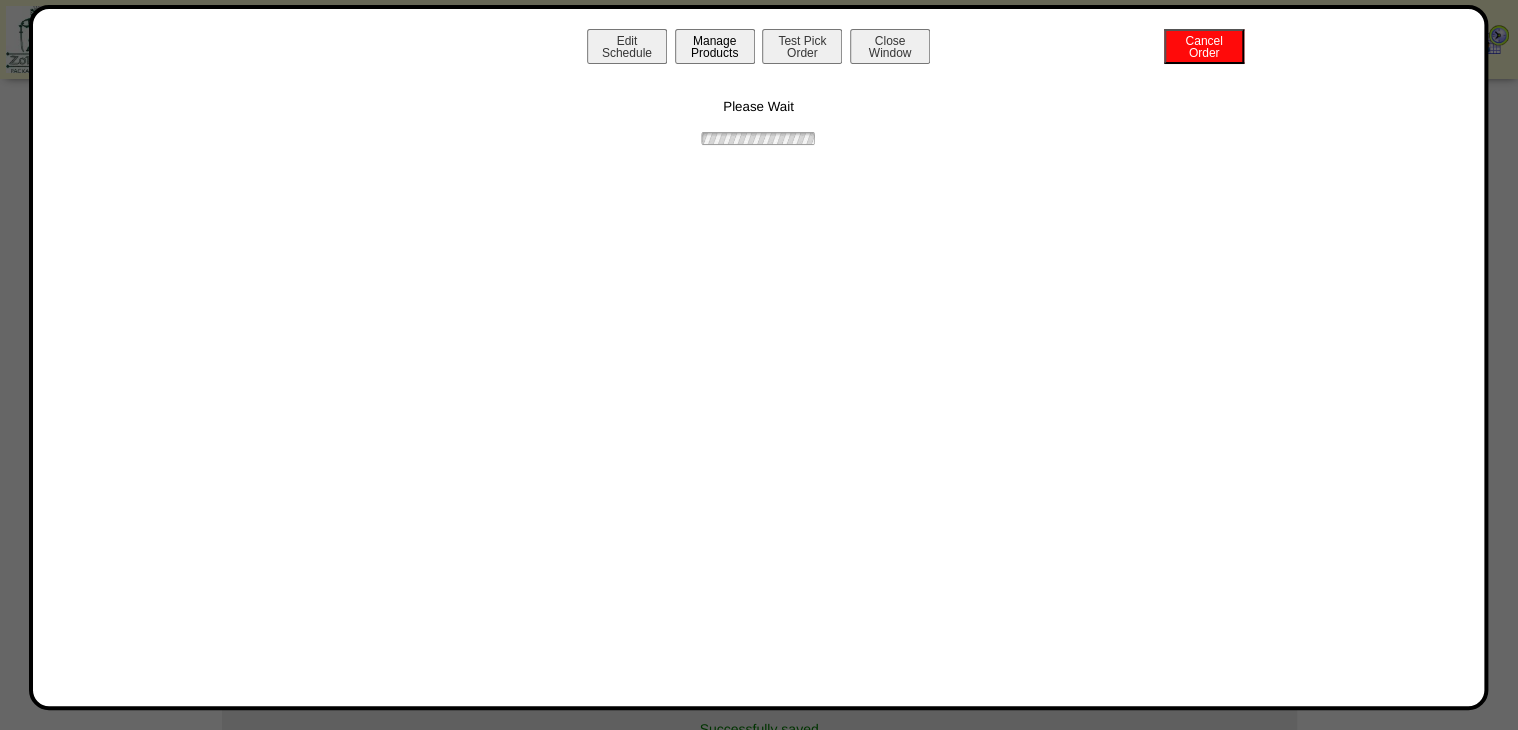 click on "Manage Products" at bounding box center [715, 46] 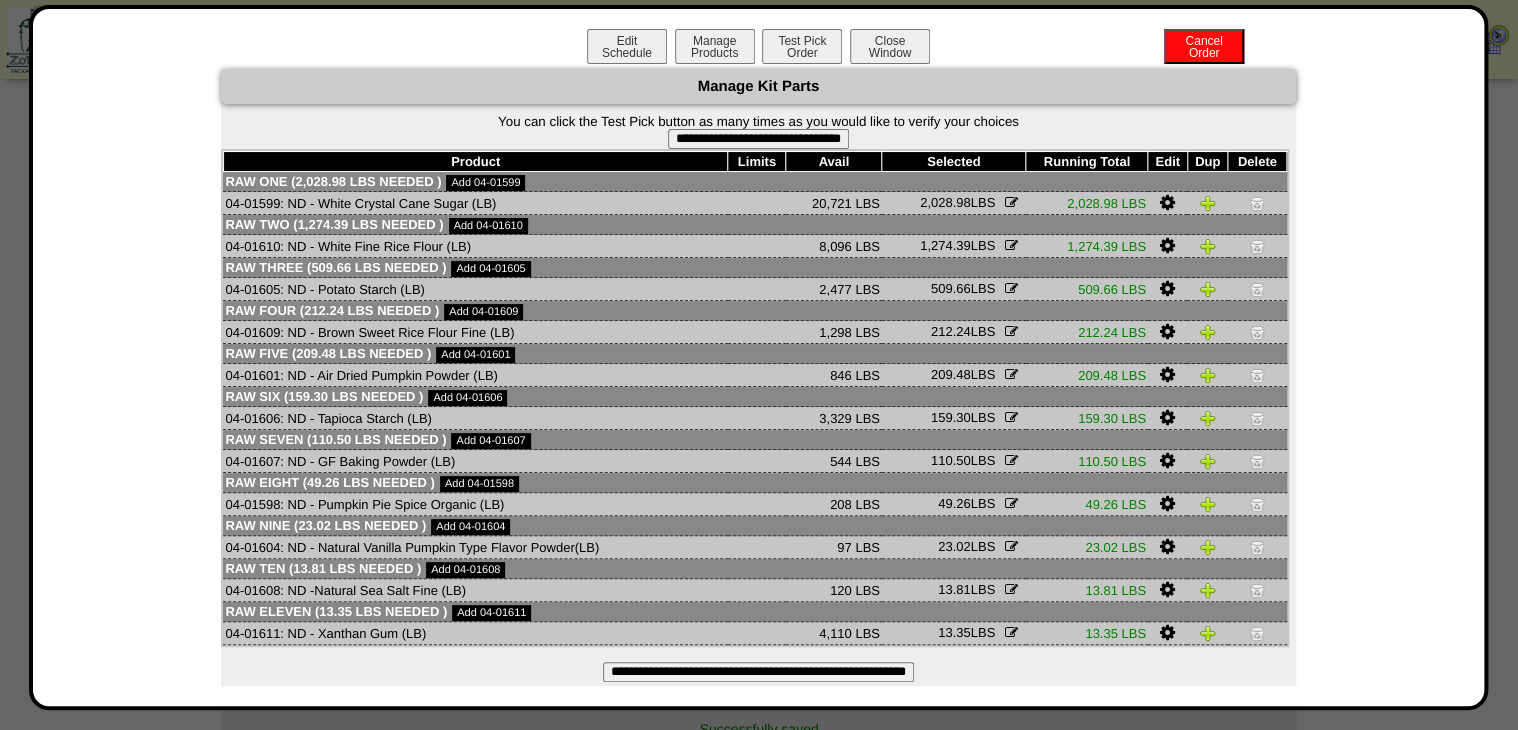 click on "**********" at bounding box center [758, 139] 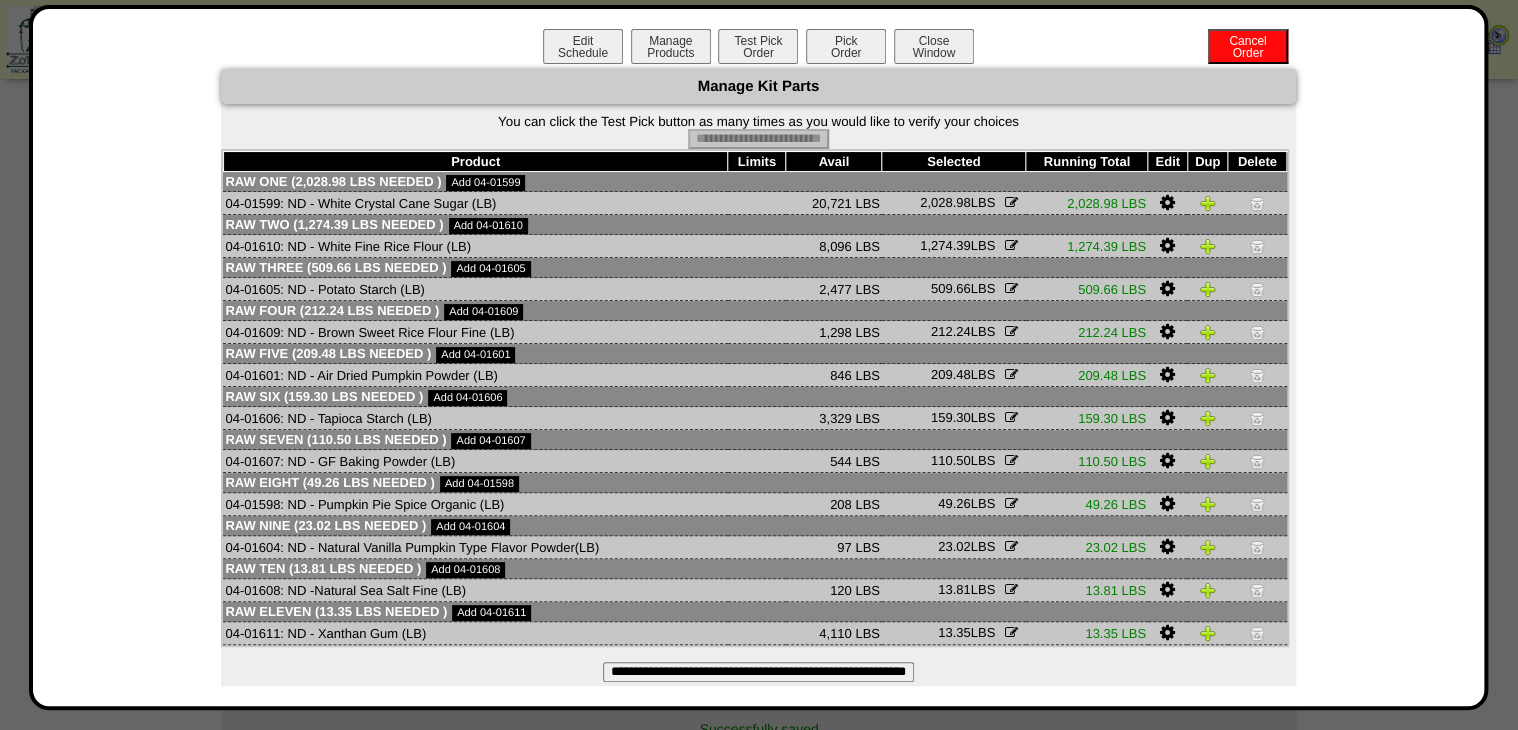 click on "Pick Order" at bounding box center (846, 46) 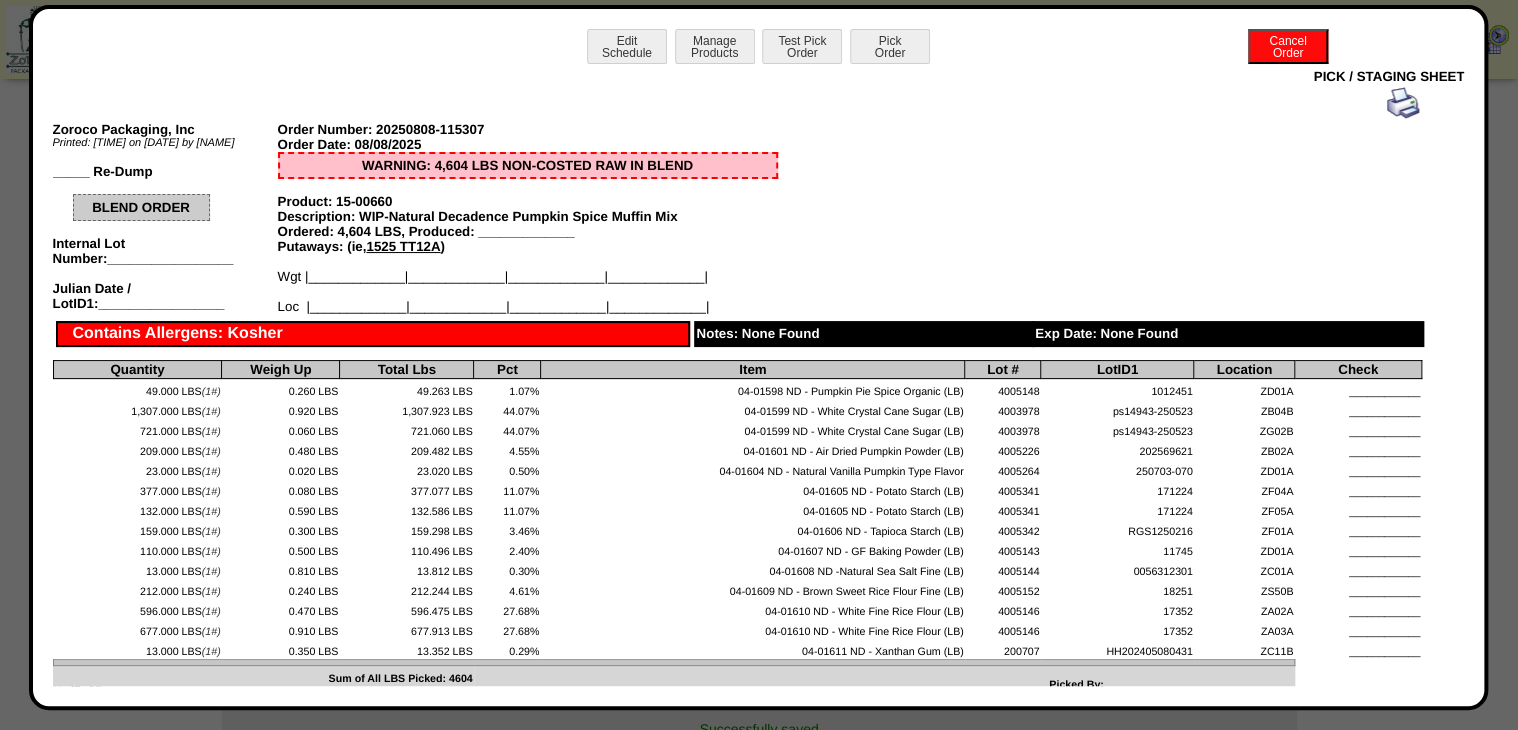 click at bounding box center [1403, 103] 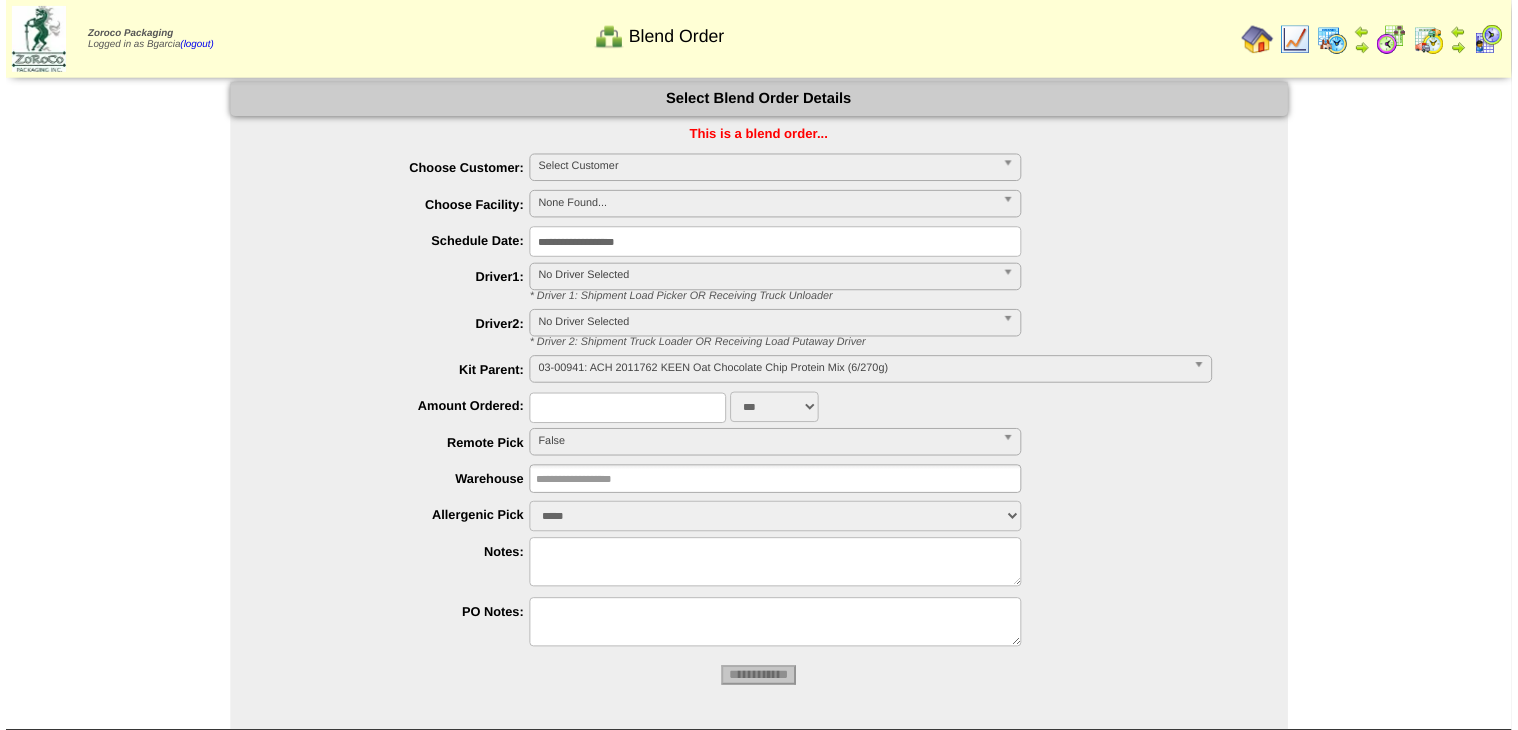 scroll, scrollTop: 0, scrollLeft: 0, axis: both 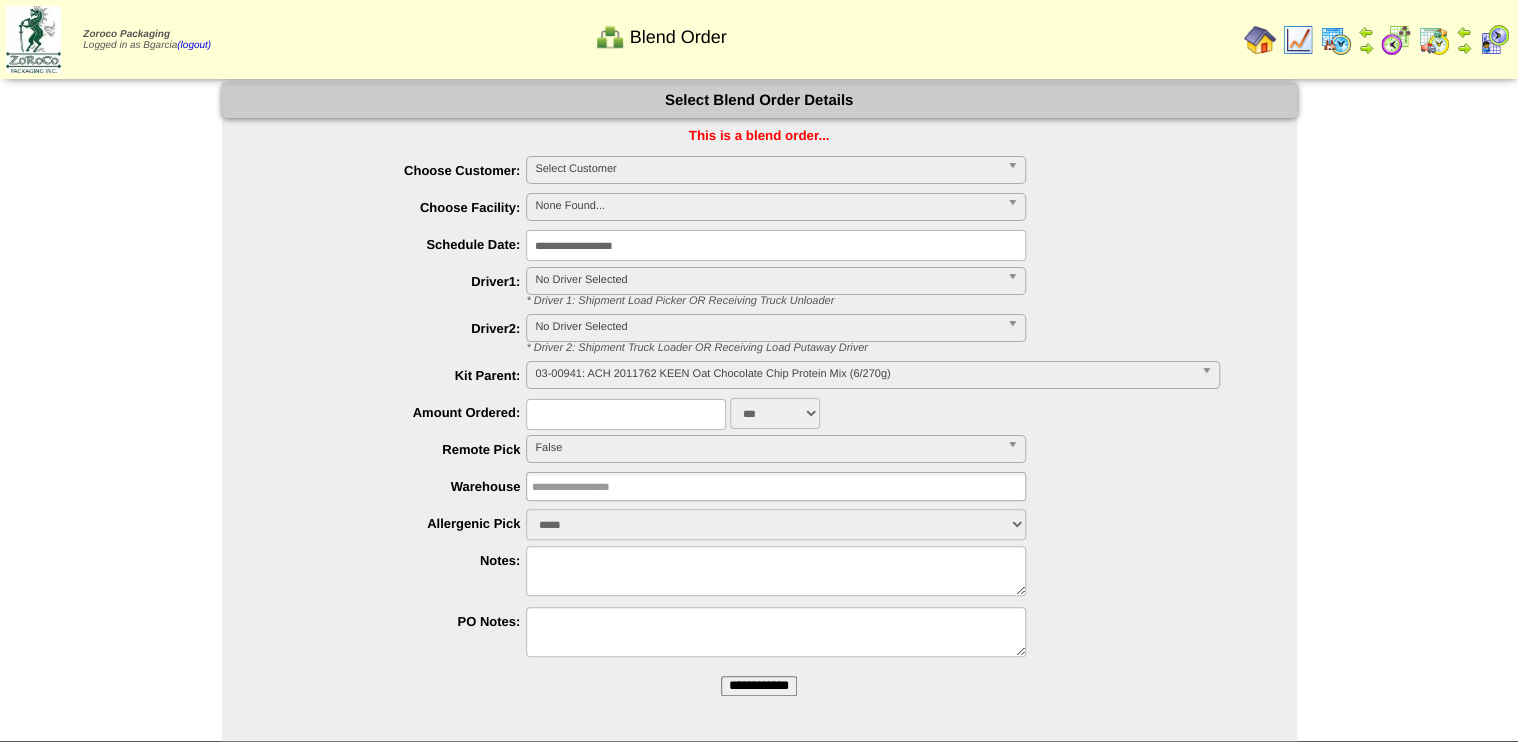 click on "**********" at bounding box center (759, 686) 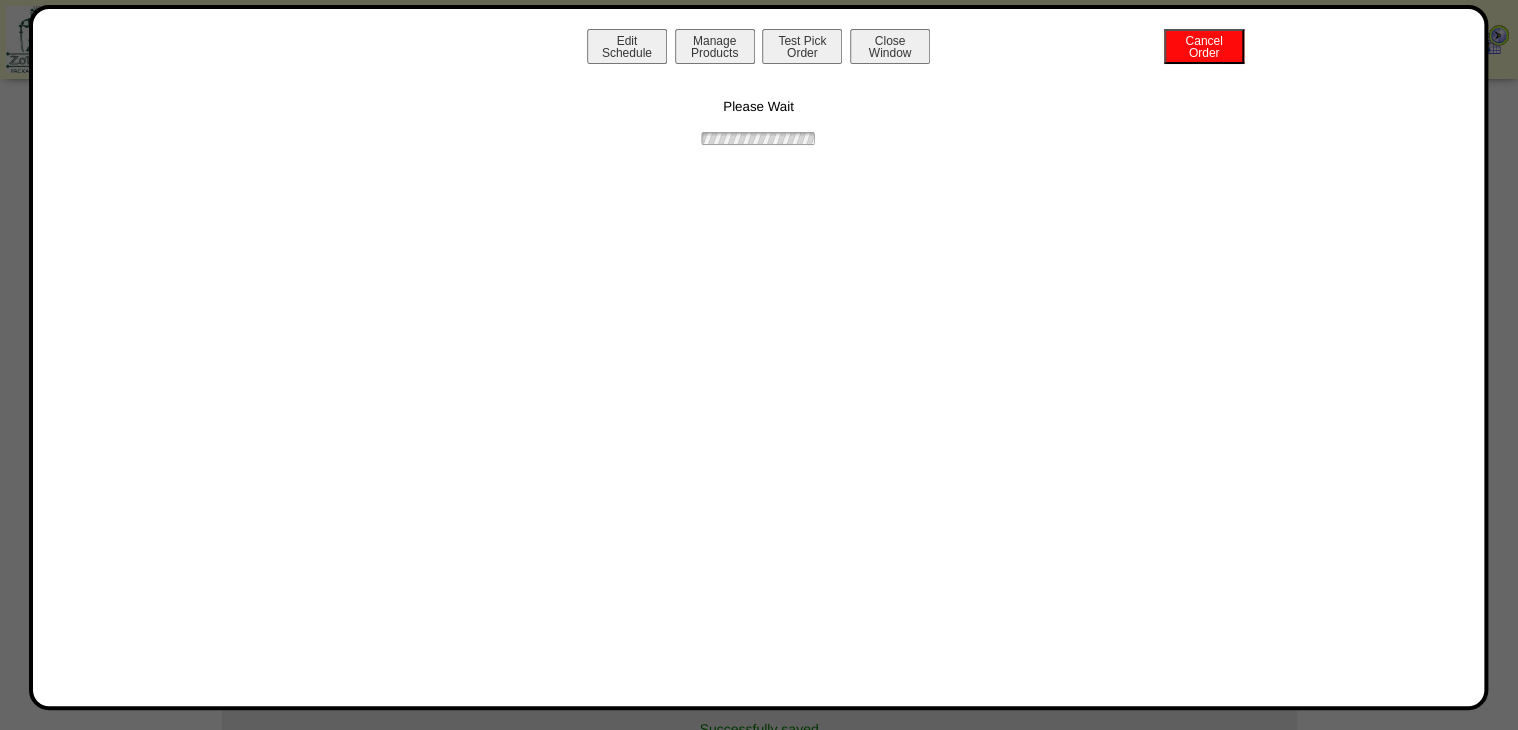 click on "Edit Schedule" at bounding box center [627, 46] 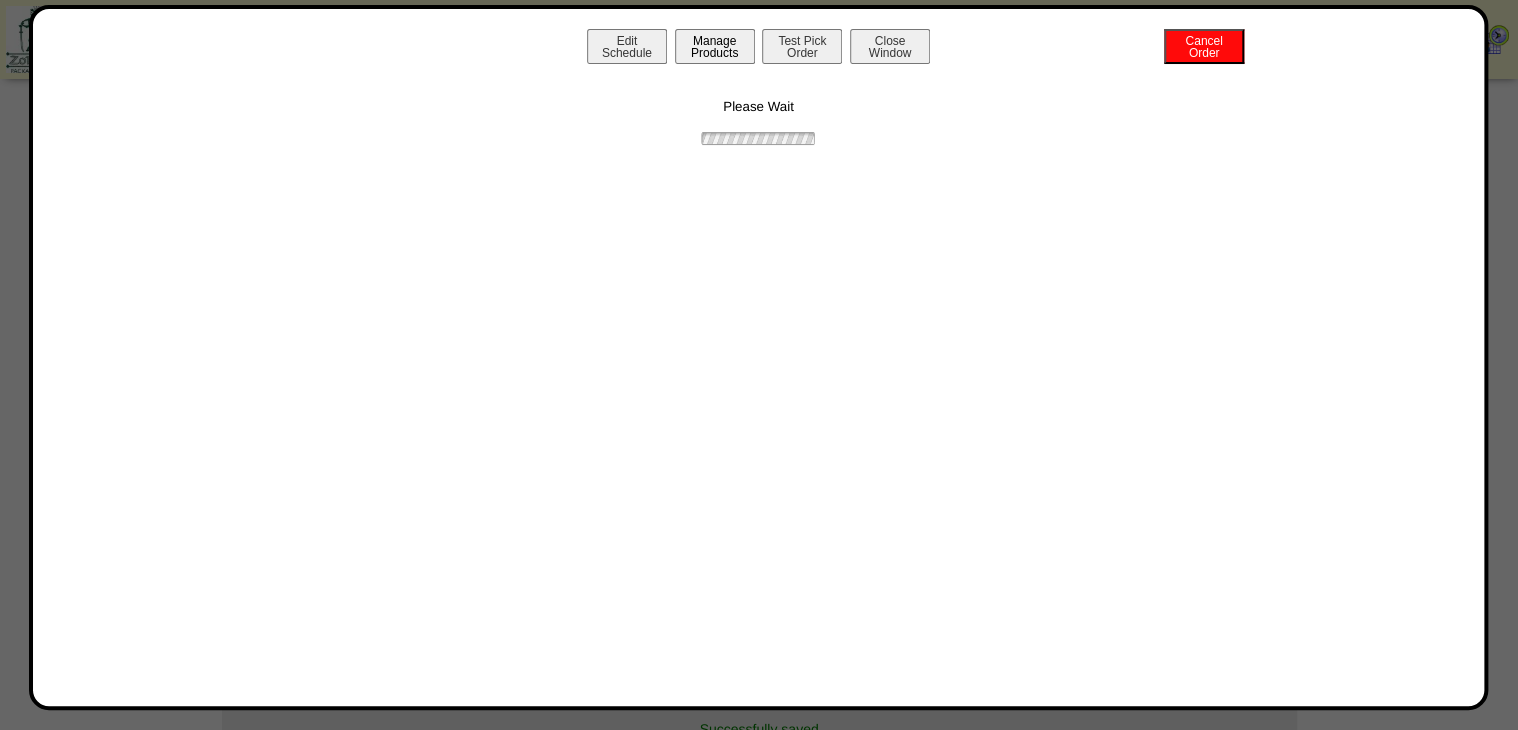 click on "Manage Products" at bounding box center (715, 46) 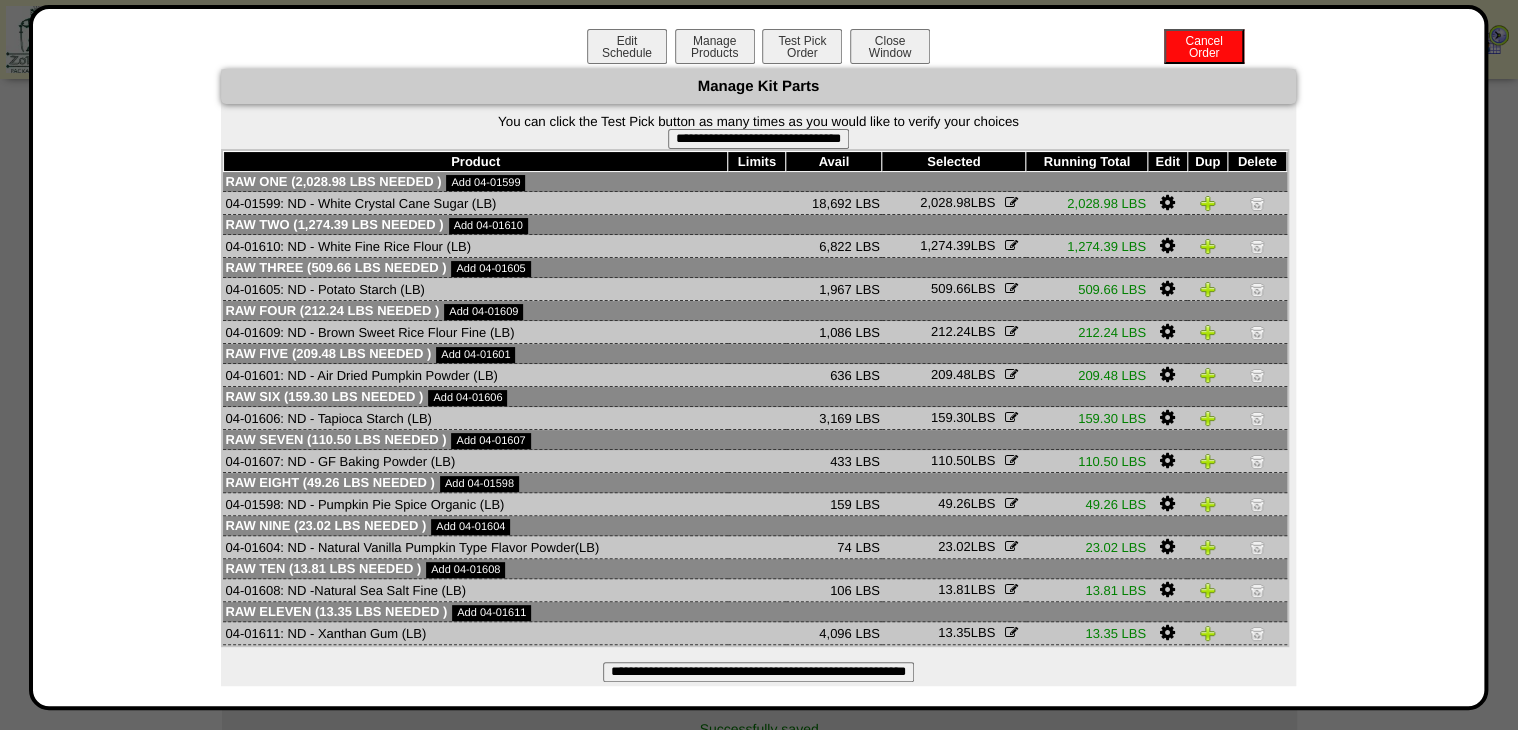 click on "**********" at bounding box center [758, 139] 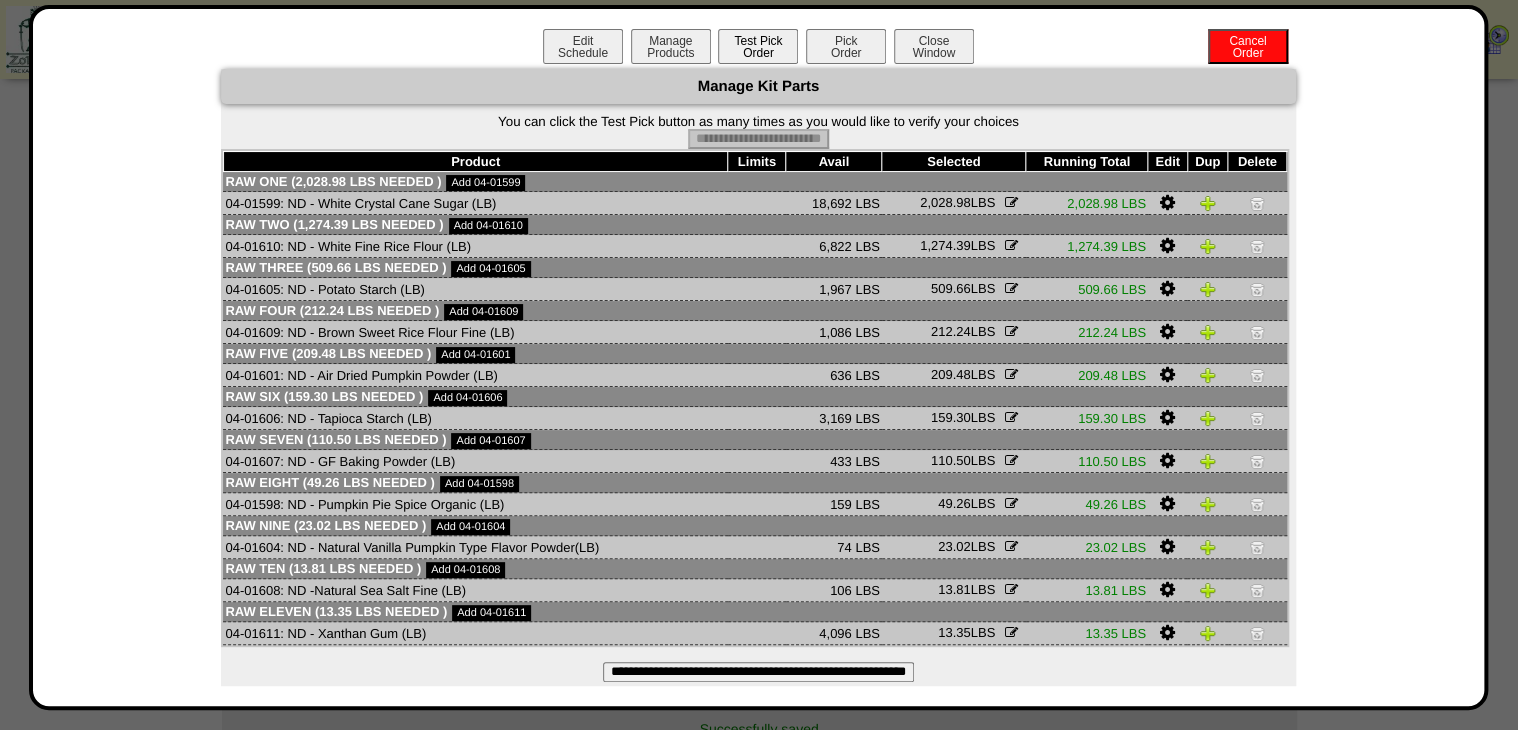 click on "Pick Order" at bounding box center [846, 46] 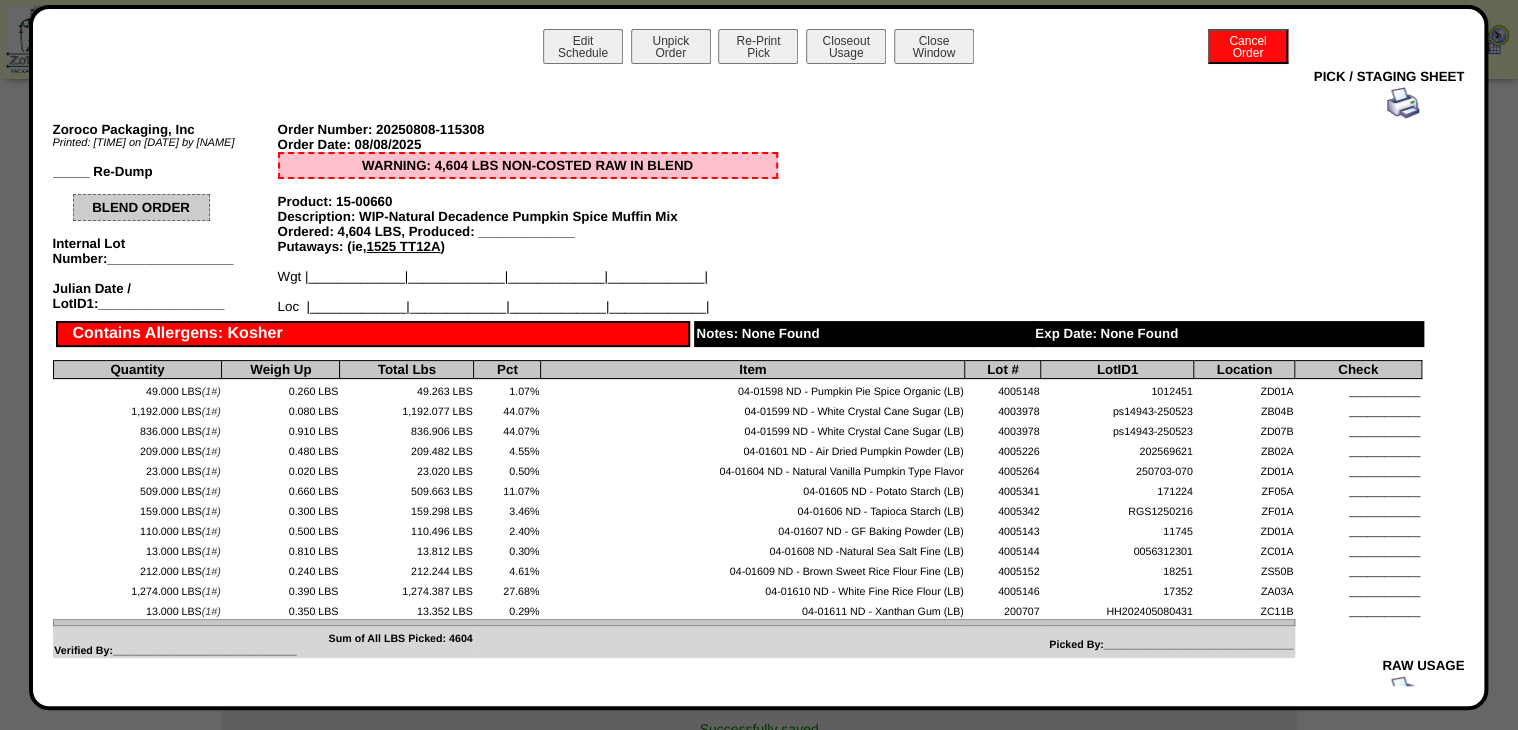 click at bounding box center [1403, 103] 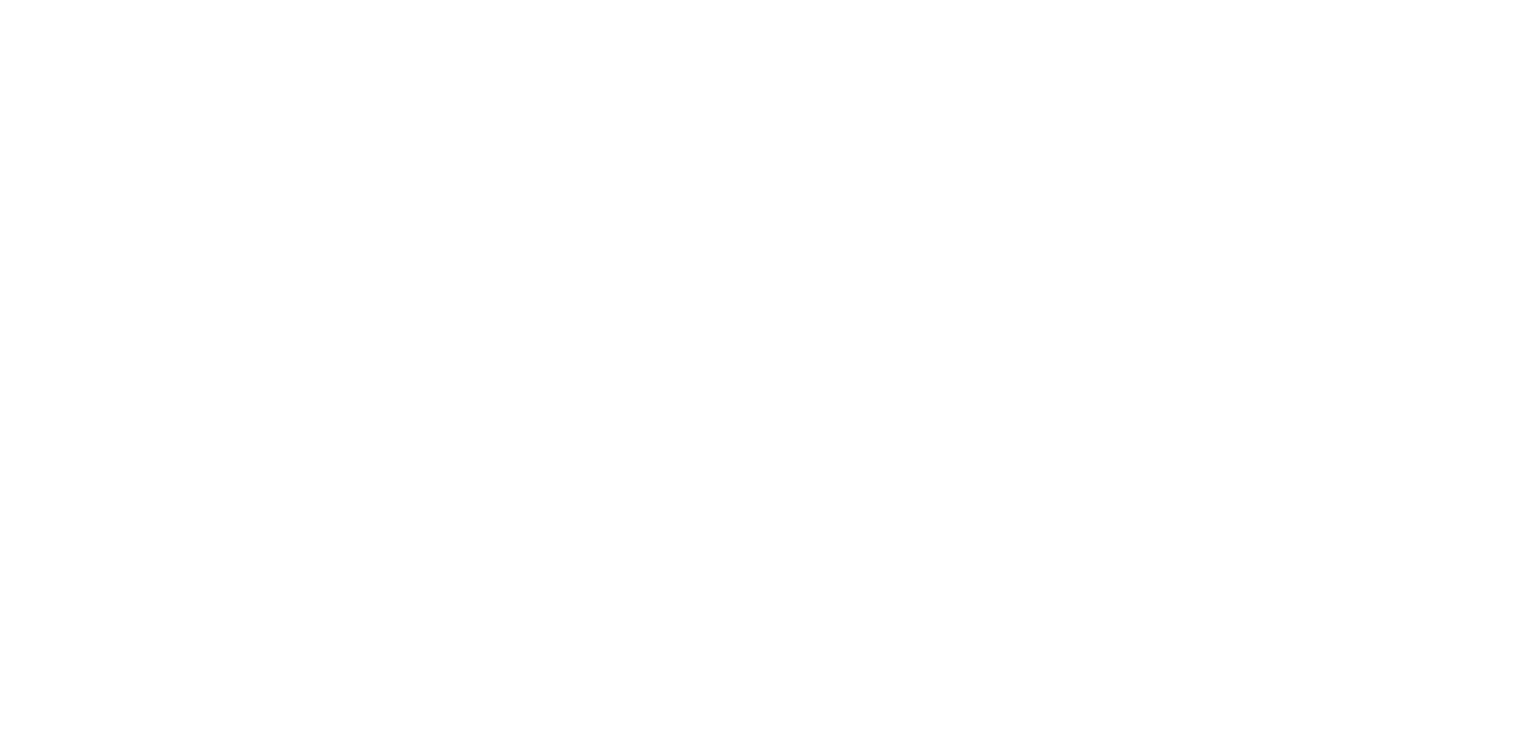 scroll, scrollTop: 0, scrollLeft: 0, axis: both 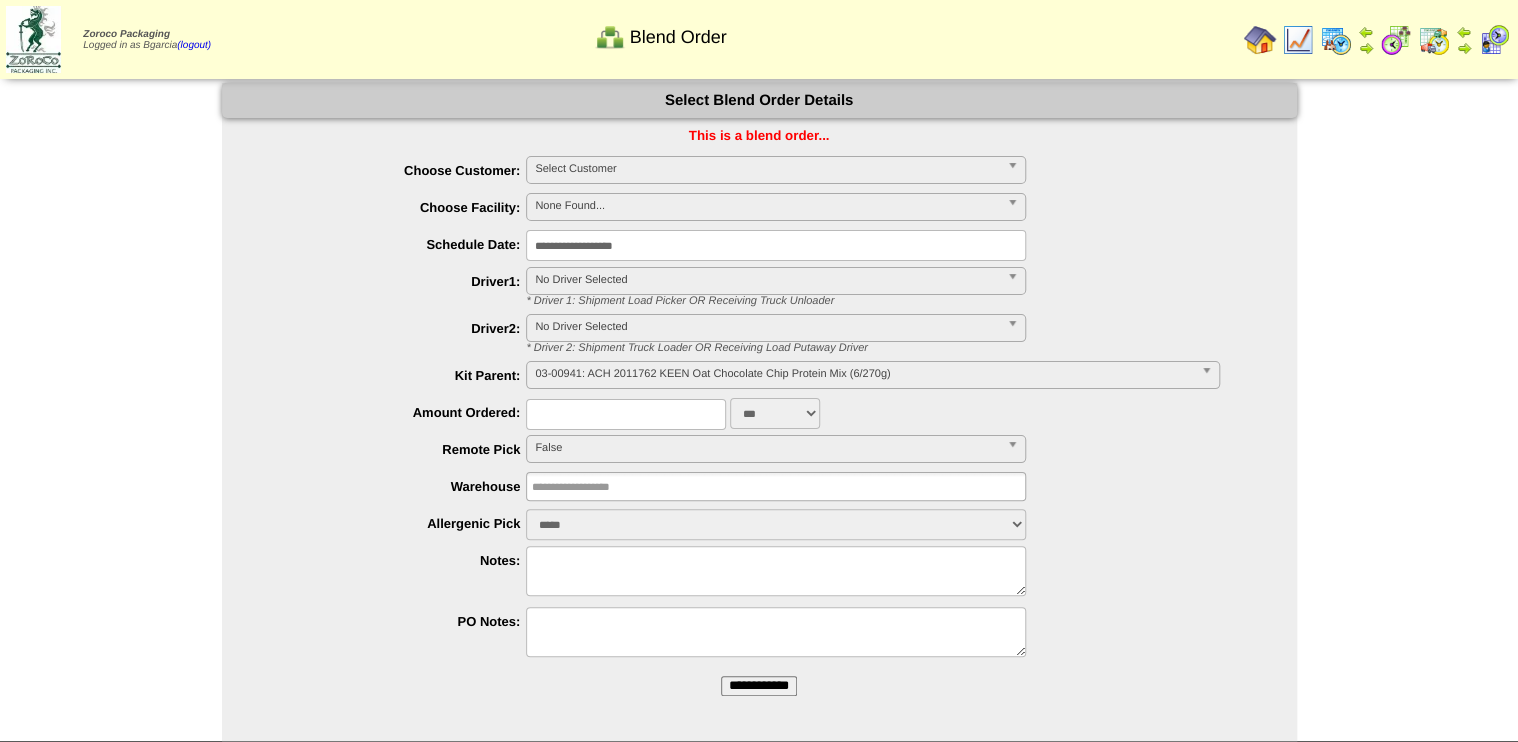 click on "**********" at bounding box center (759, 686) 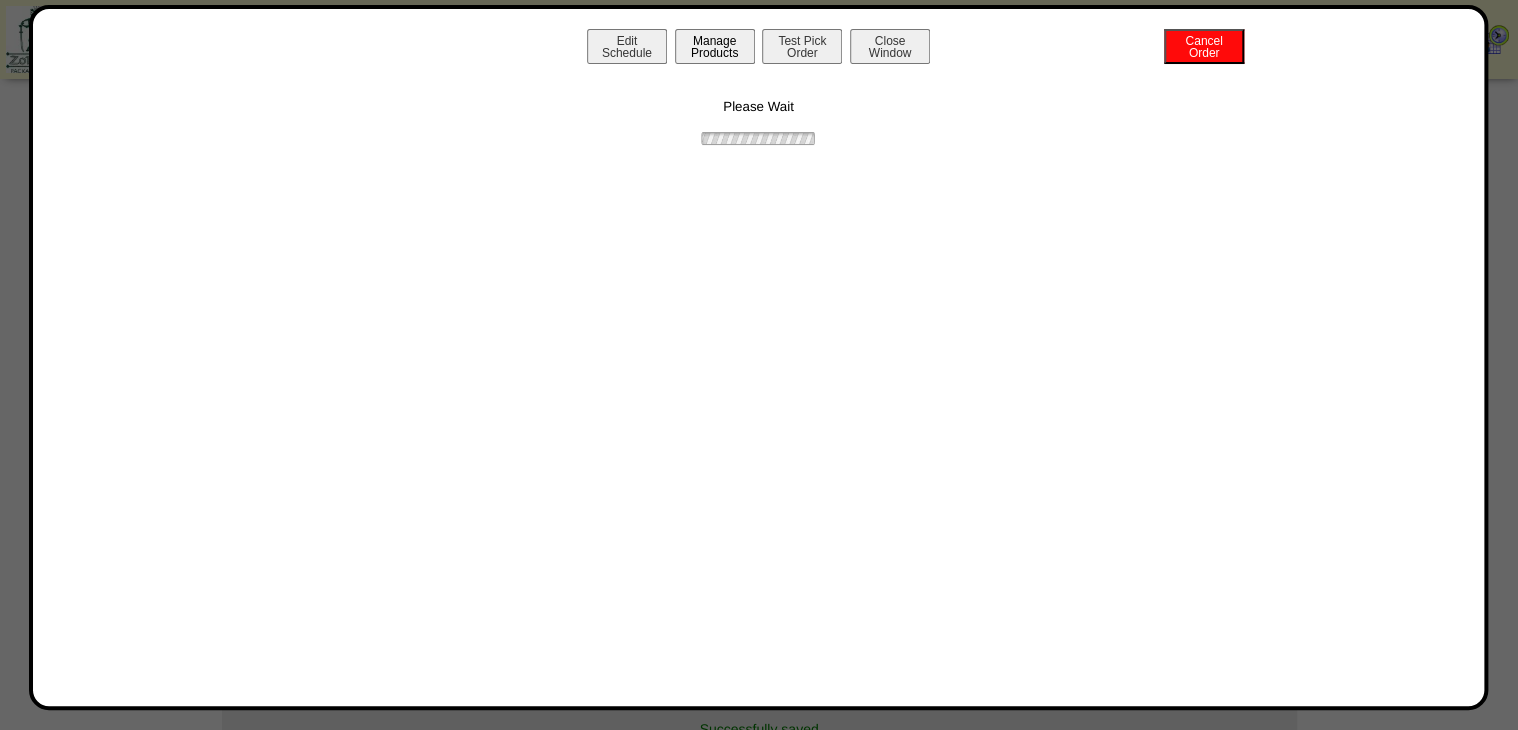 click on "Manage Products" at bounding box center [715, 46] 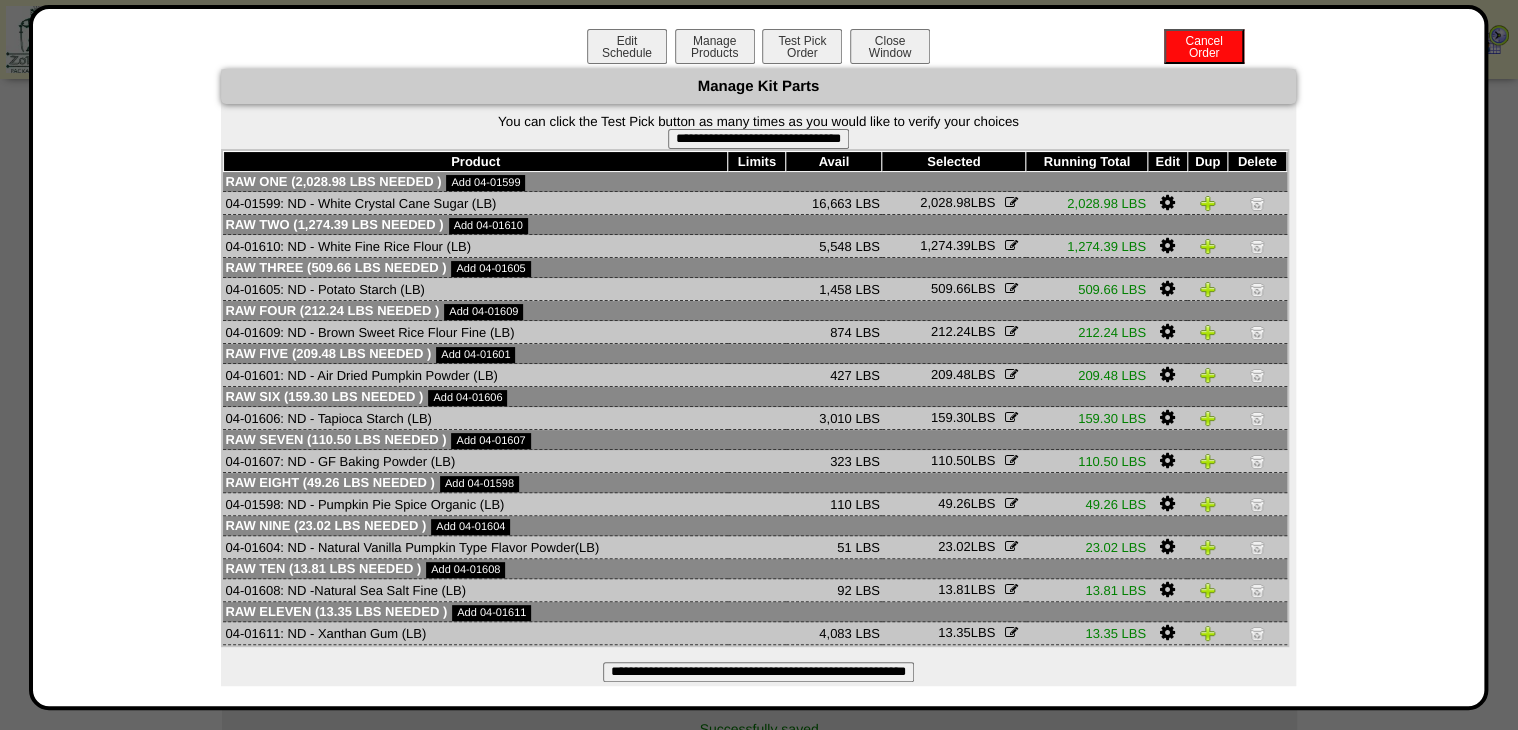 click on "**********" at bounding box center (758, 139) 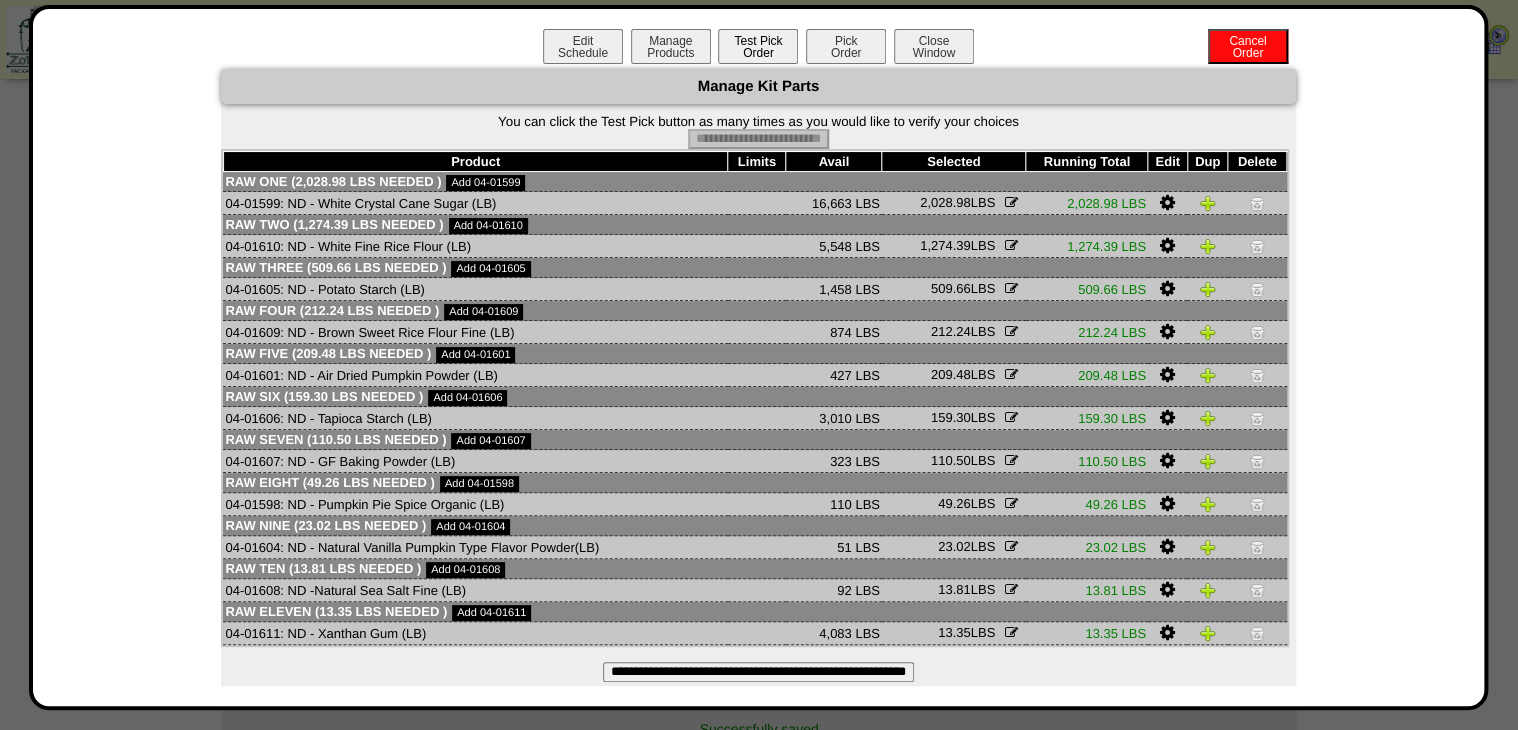 click on "Pick Order" at bounding box center [846, 46] 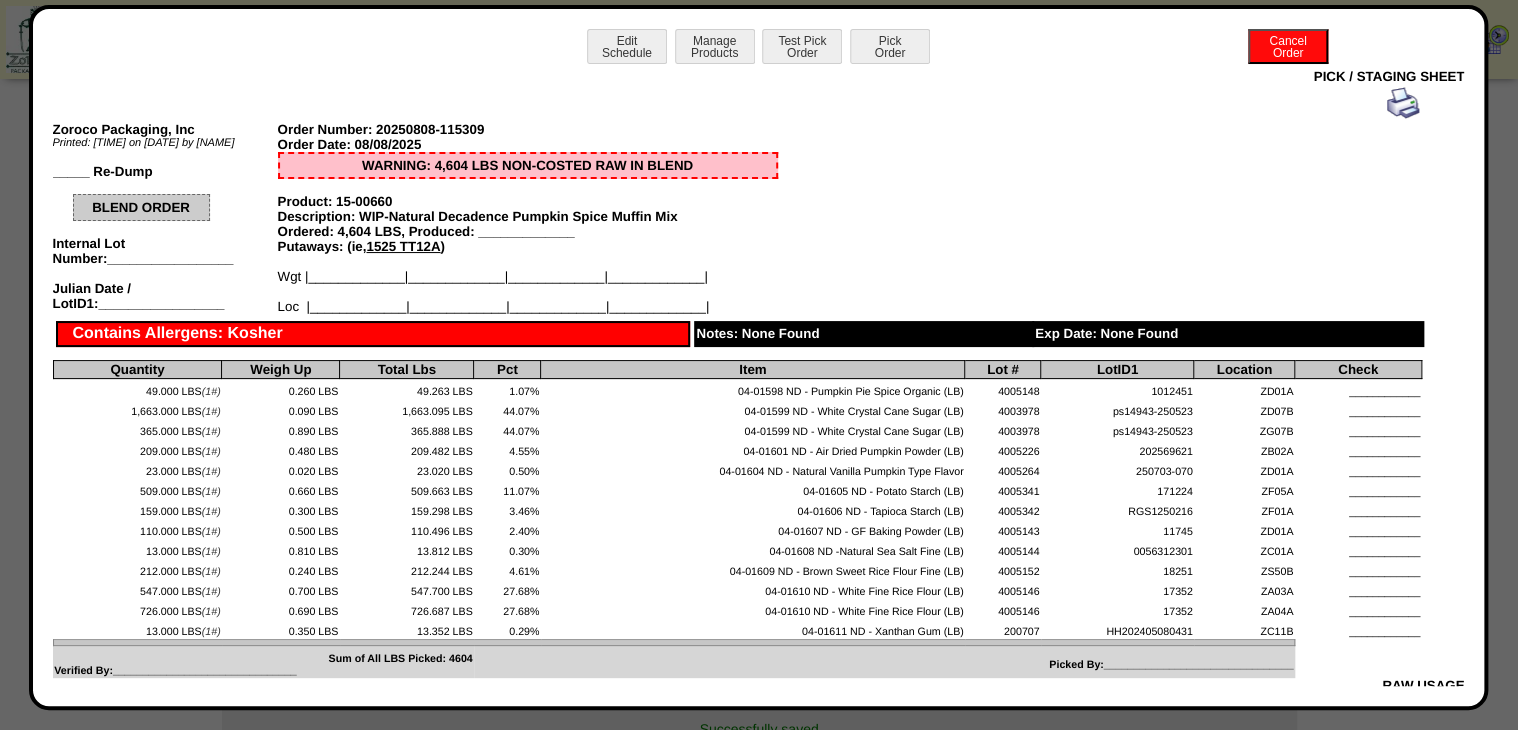 click at bounding box center [1403, 103] 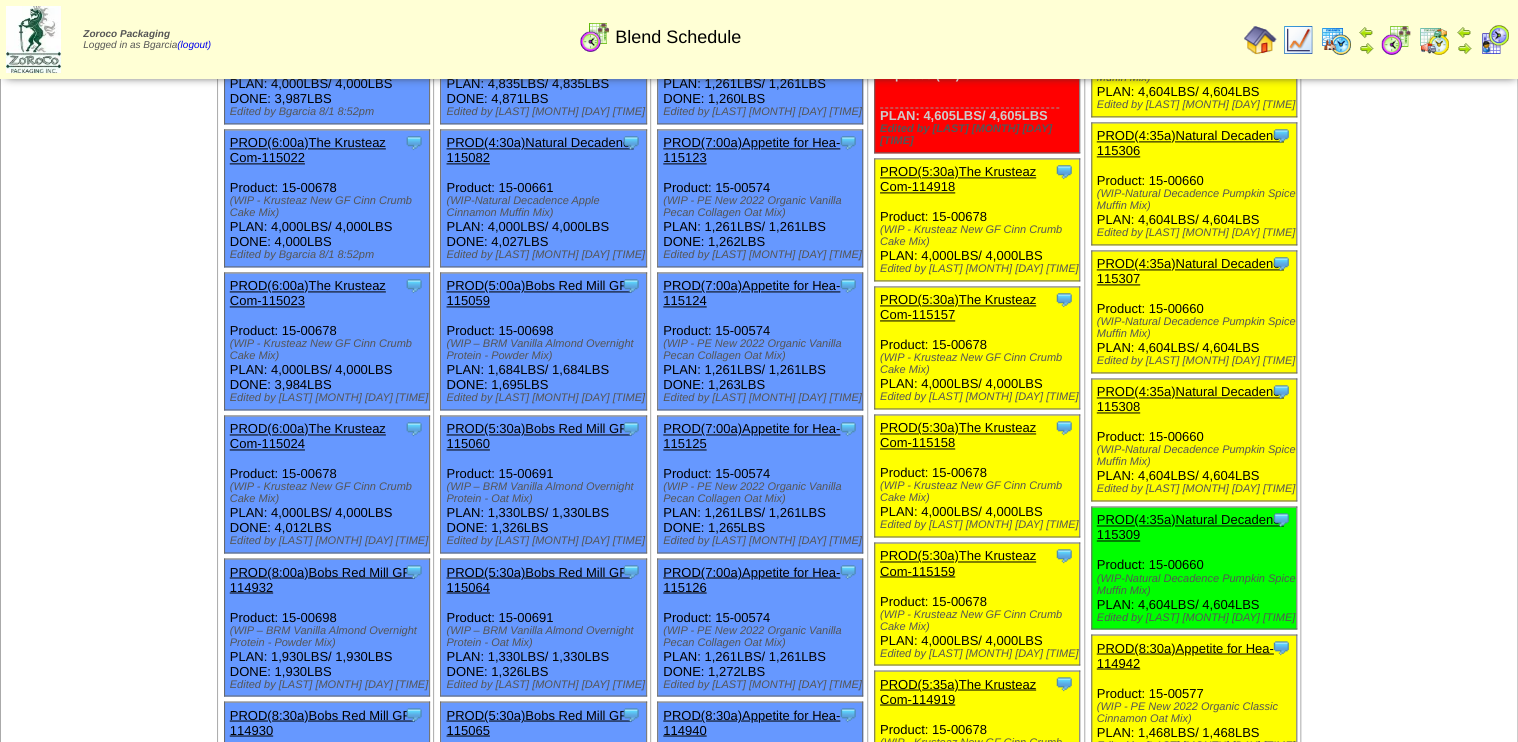 scroll, scrollTop: 1360, scrollLeft: 0, axis: vertical 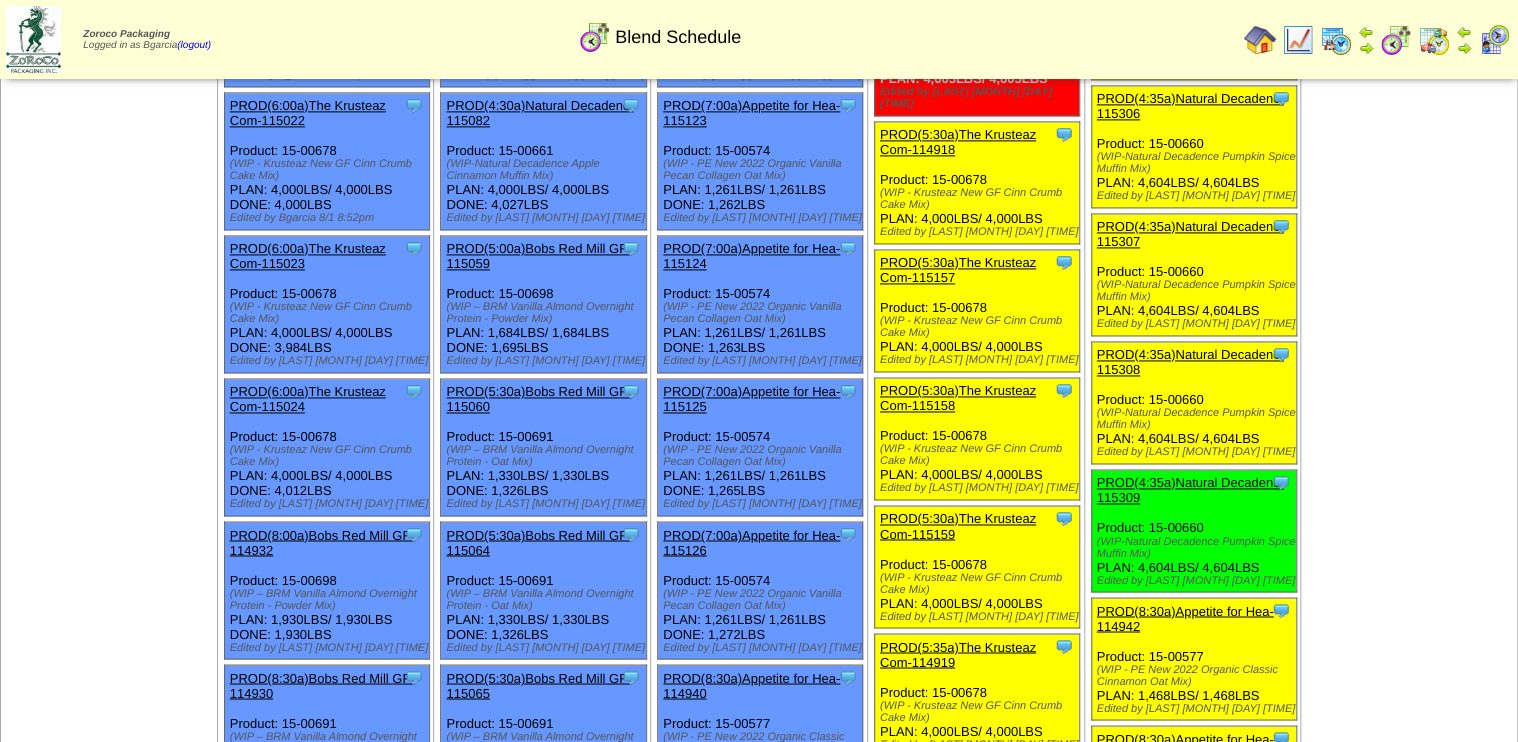 click at bounding box center [1396, 40] 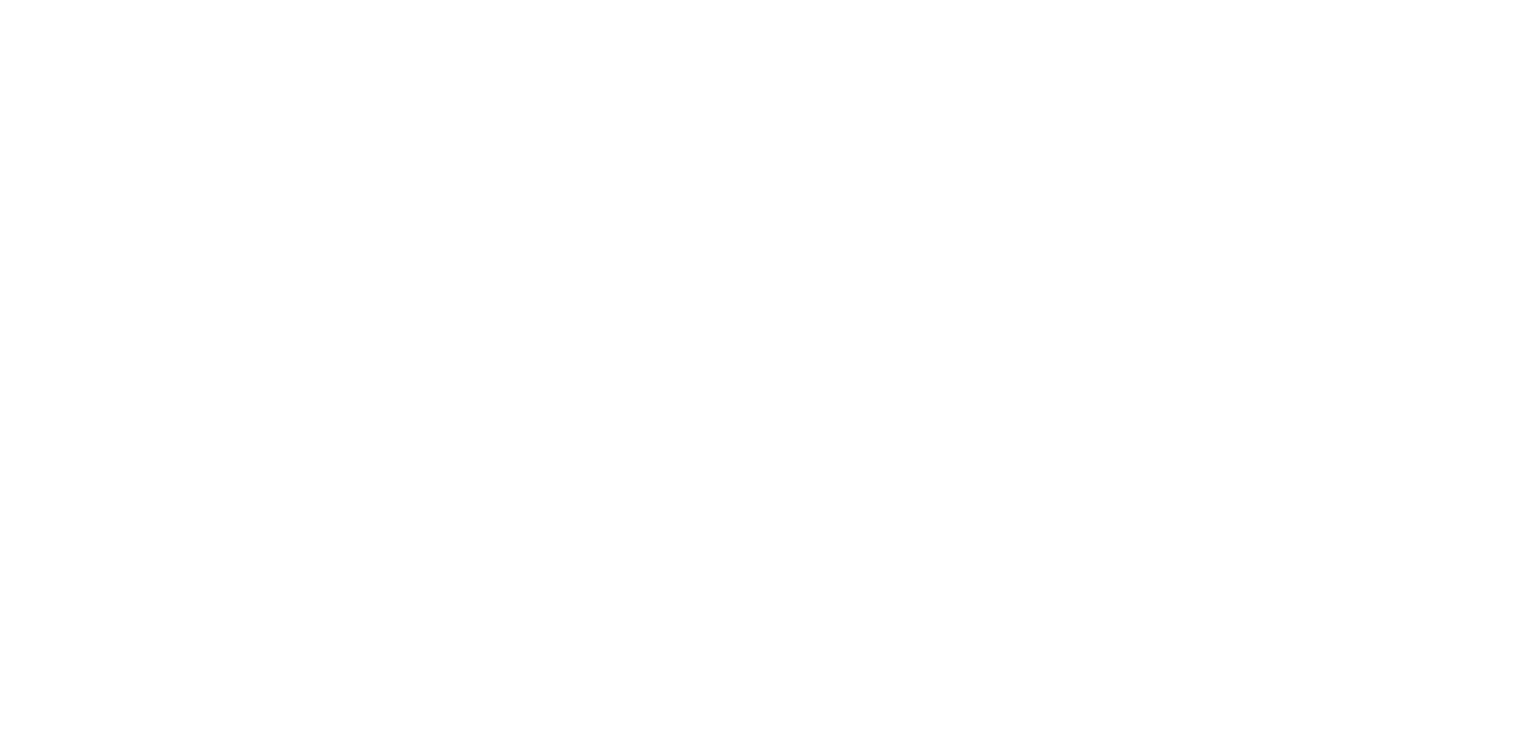 scroll, scrollTop: 0, scrollLeft: 0, axis: both 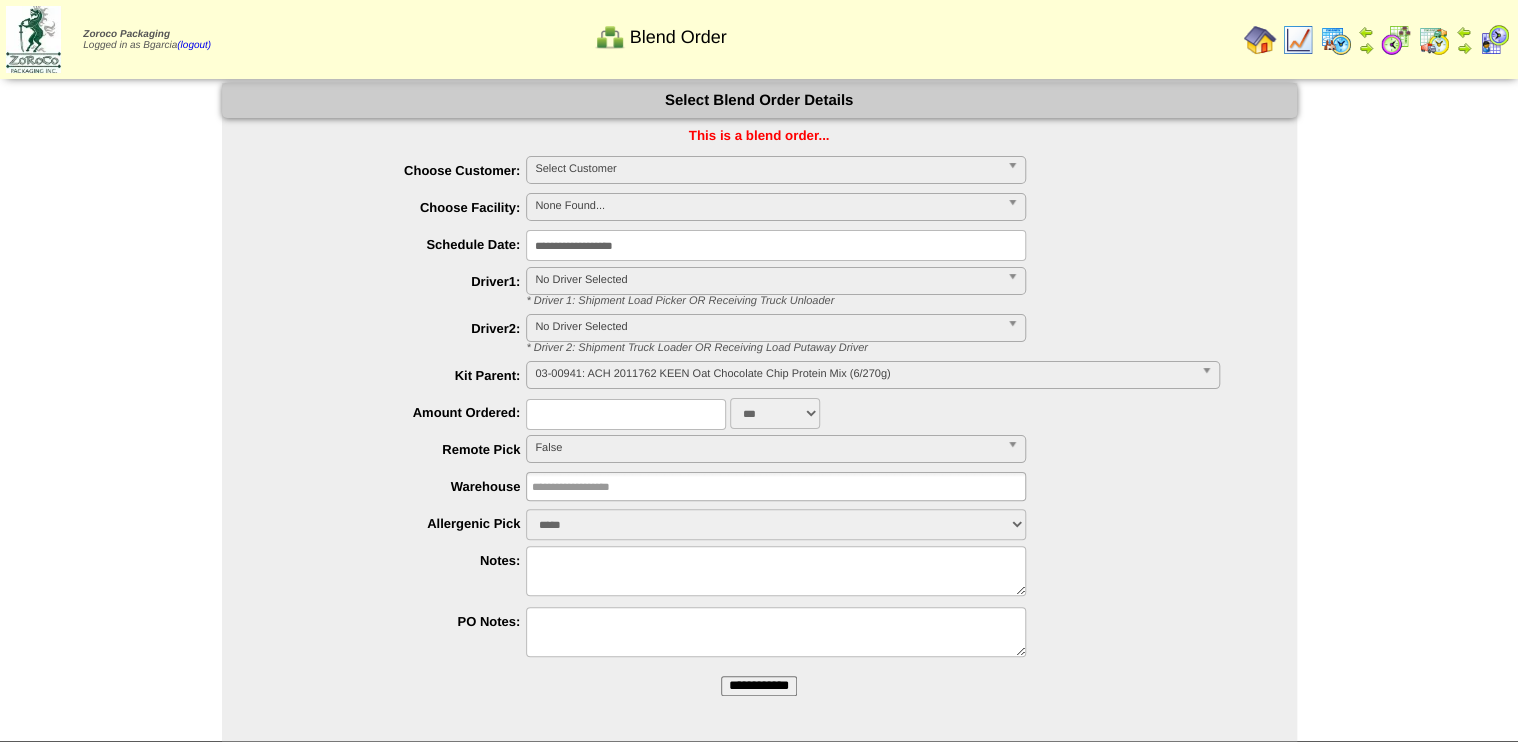click at bounding box center (1298, 40) 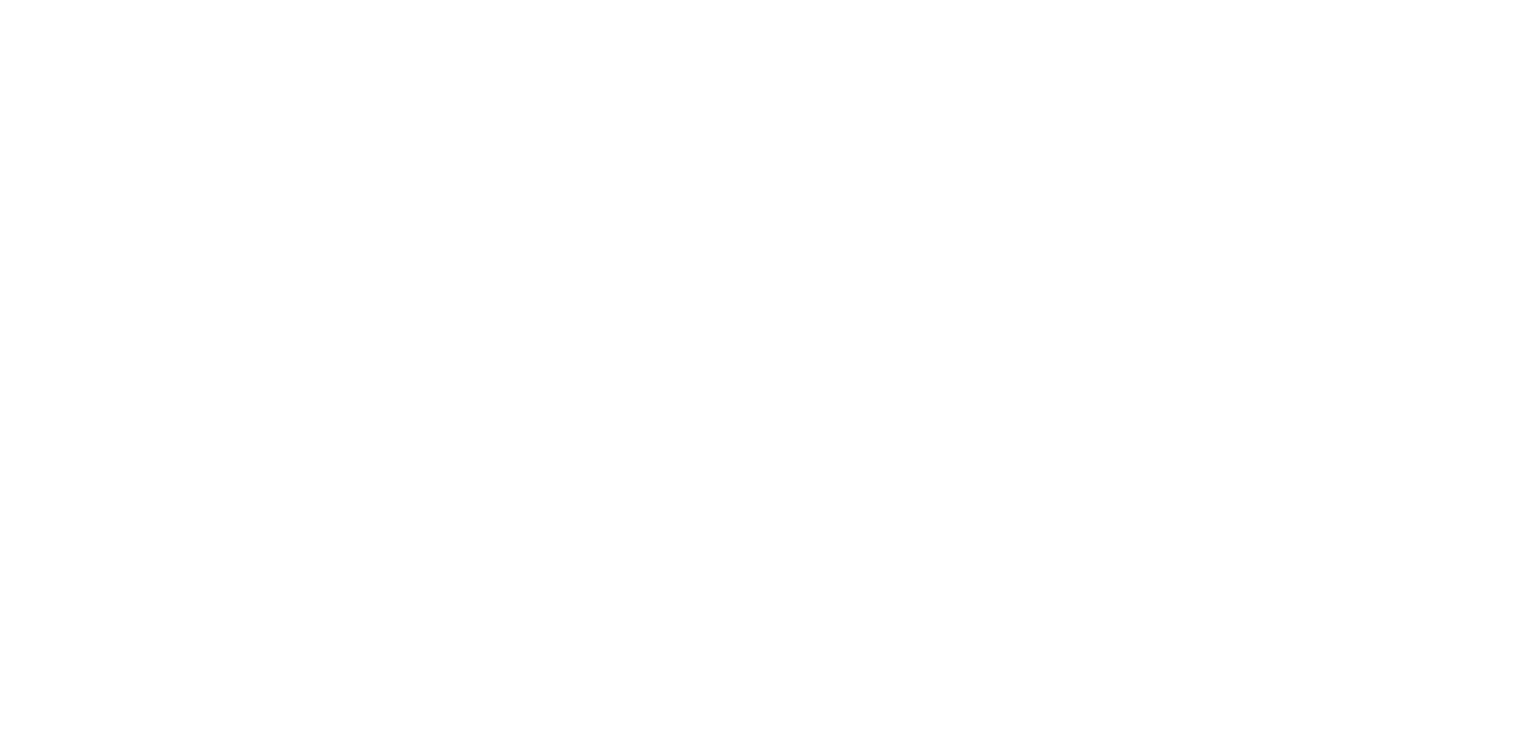 scroll, scrollTop: 0, scrollLeft: 0, axis: both 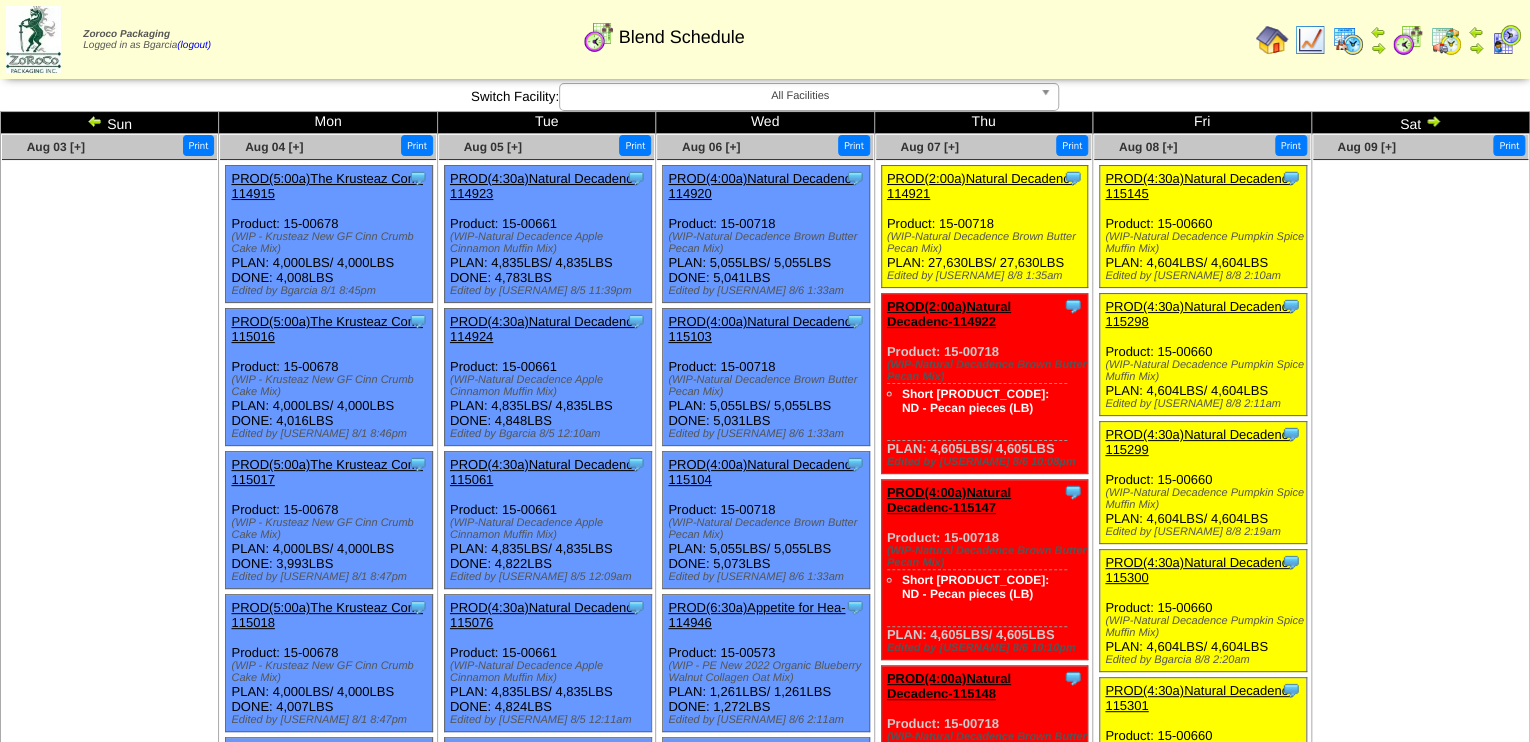 click on "Zoroco Packaging
Logged in as Bgarcia                                 (logout)
Print All" at bounding box center (765, 3191) 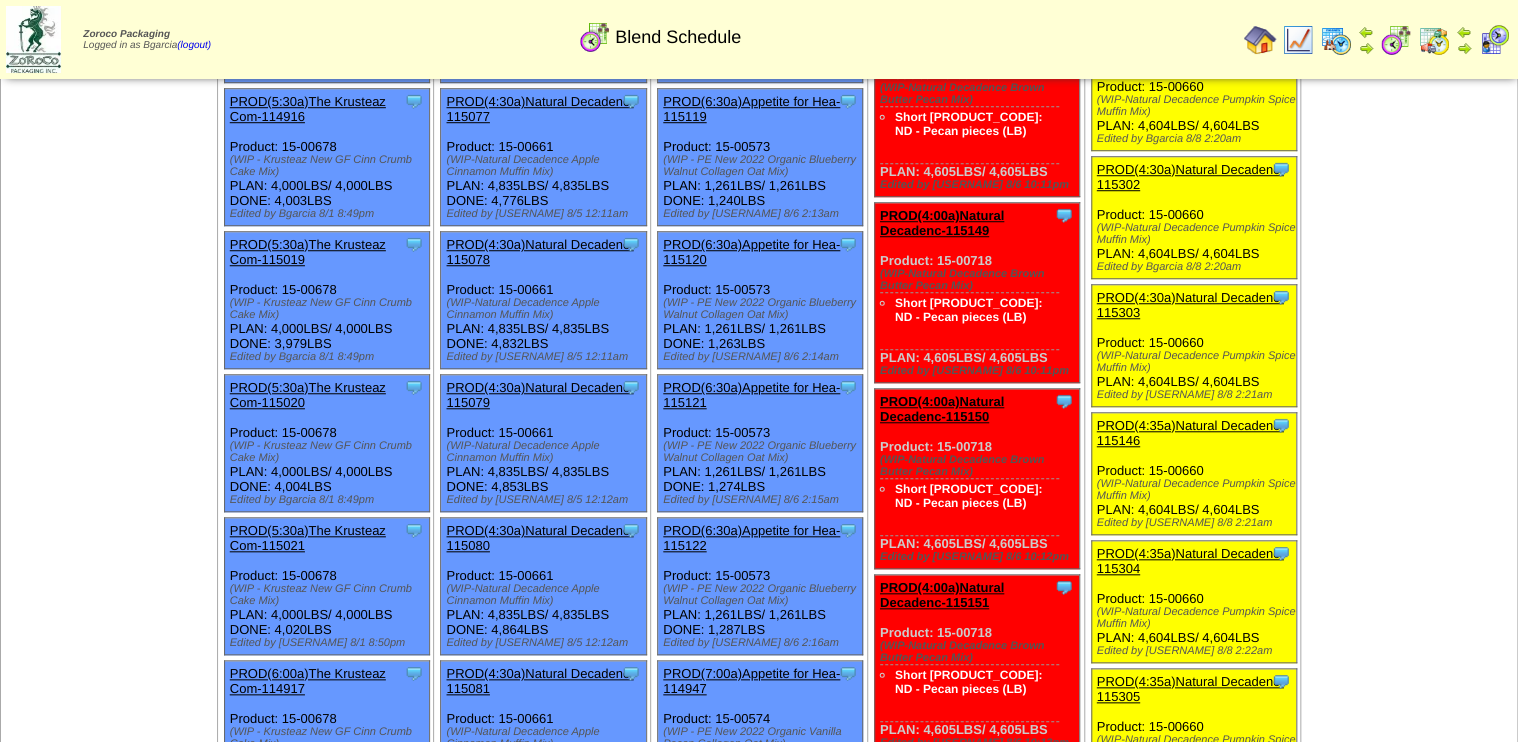 scroll, scrollTop: 1732, scrollLeft: 0, axis: vertical 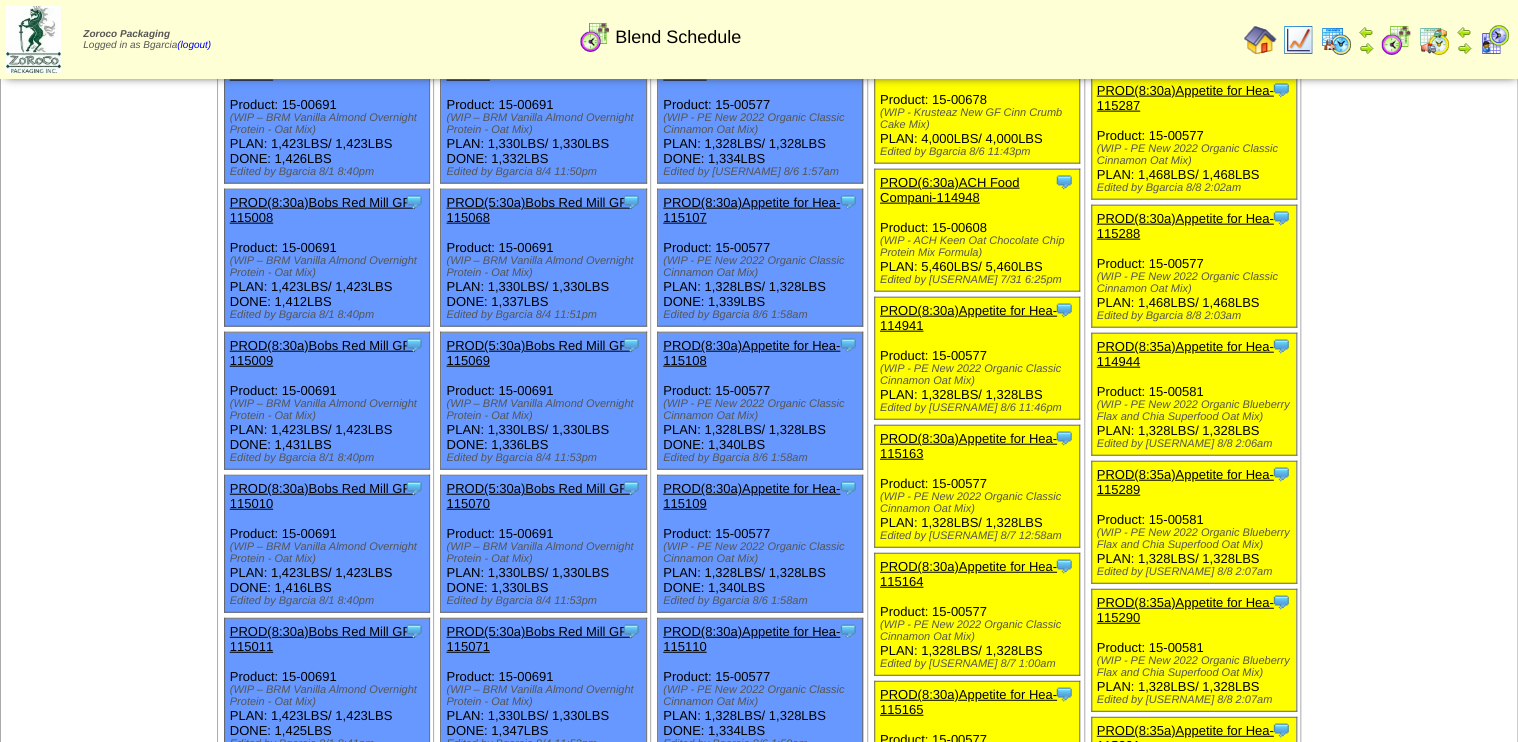 click on "Clone Item
PROD(6:30a)ACH Food Compani-114948
ACH Food Companies, Inc.
ScheduleID: 114948
2702.7 LBS: 04-01409
(ACH - 124844 Oat Rolled Purity Protocol-SimplySafe-215 (LB))
1550.64 LBS: 04-01322
(ACH - Whey Protein Concentrate Hilmar 8200 (LB))
436.8 LBS: 04-01327" at bounding box center (976, 381) 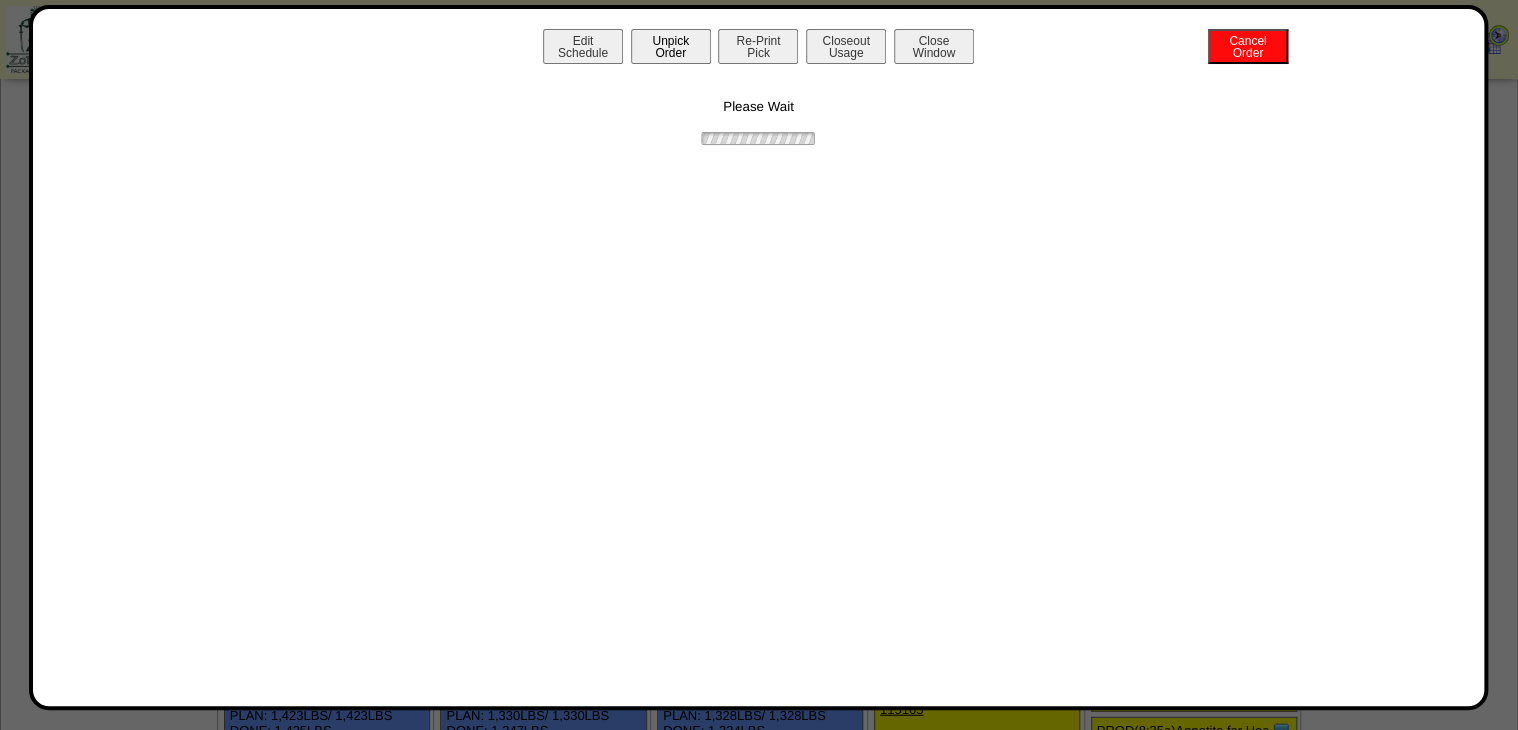 click on "Unpick Order" at bounding box center (671, 46) 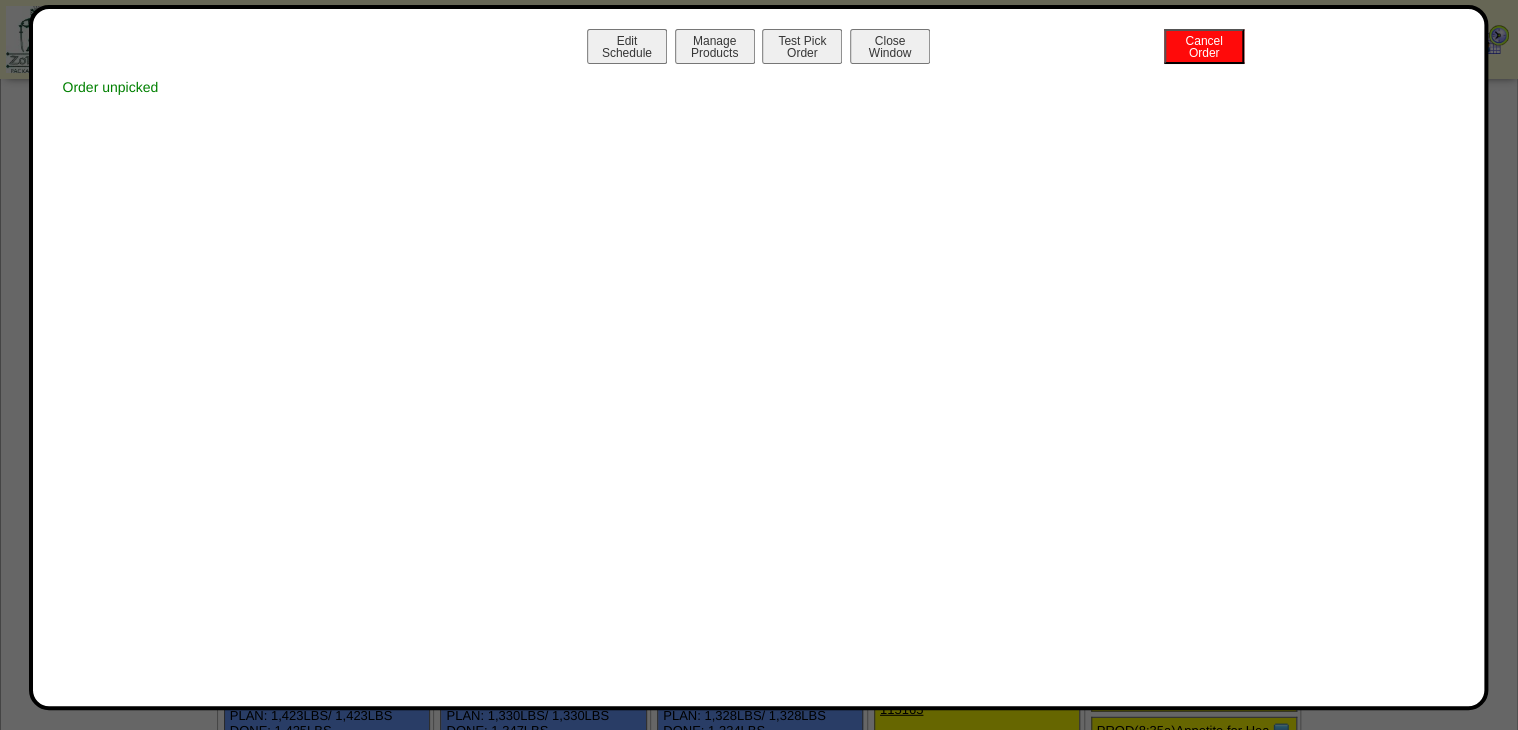 click on "Edit Schedule" at bounding box center (627, 46) 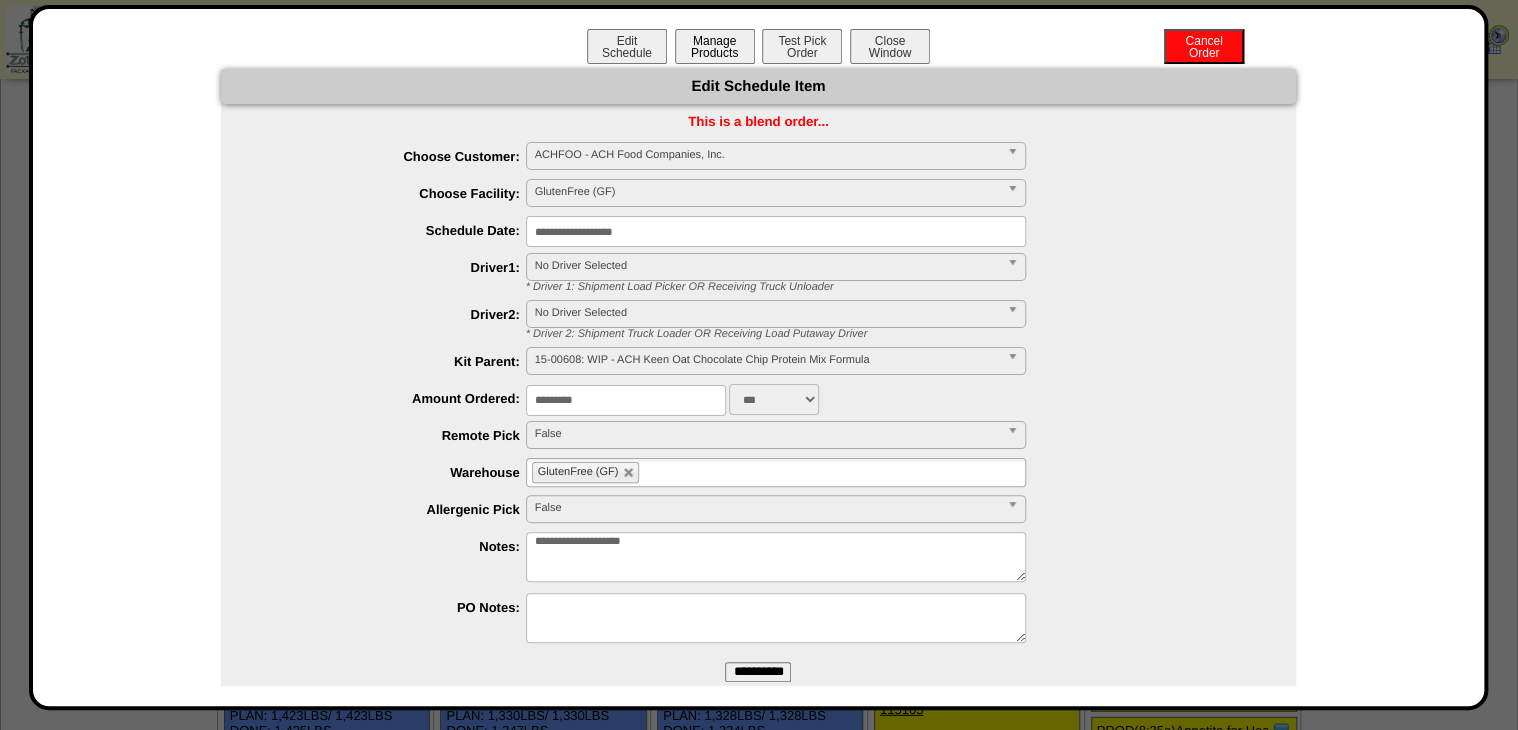 click on "Manage Products" at bounding box center (715, 46) 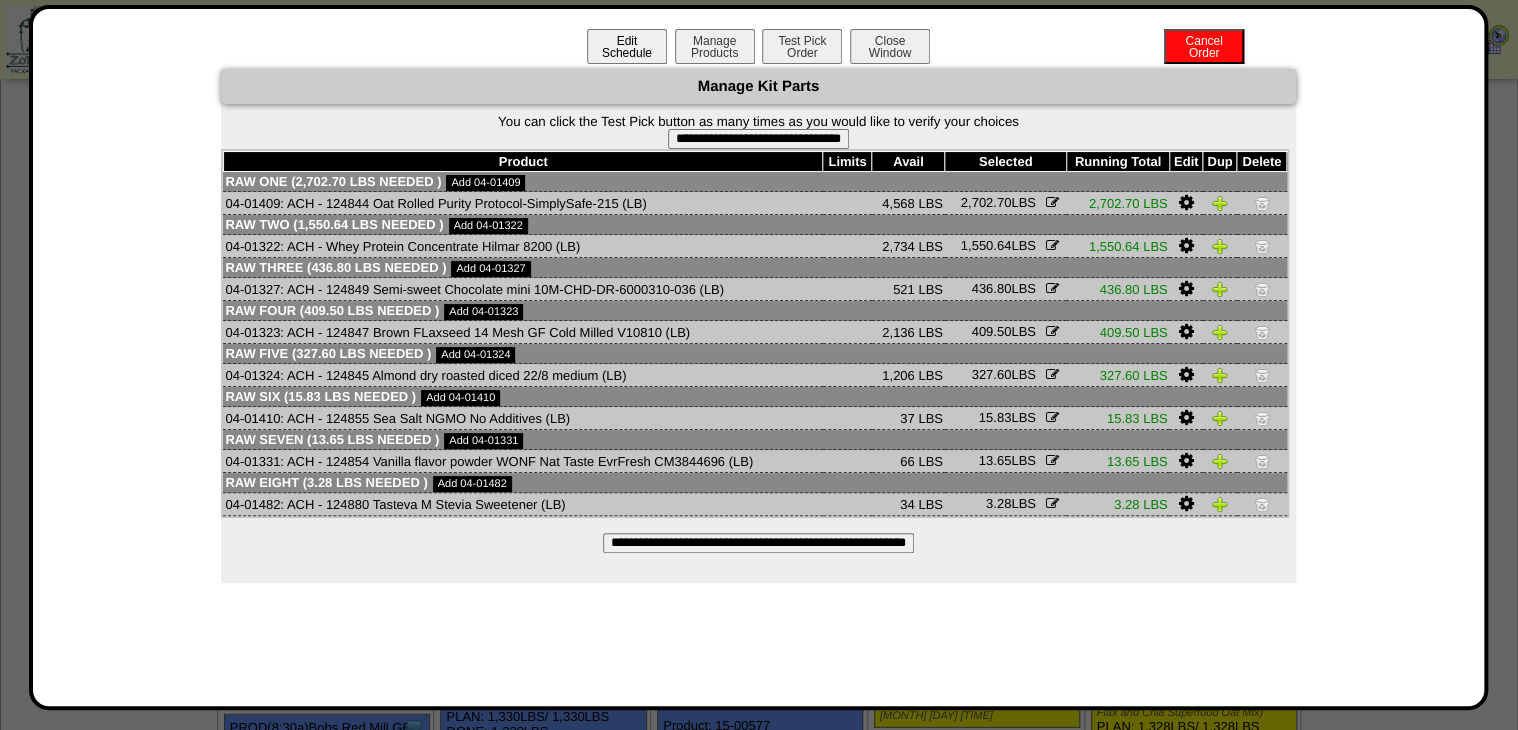 click on "Edit Schedule" at bounding box center (627, 46) 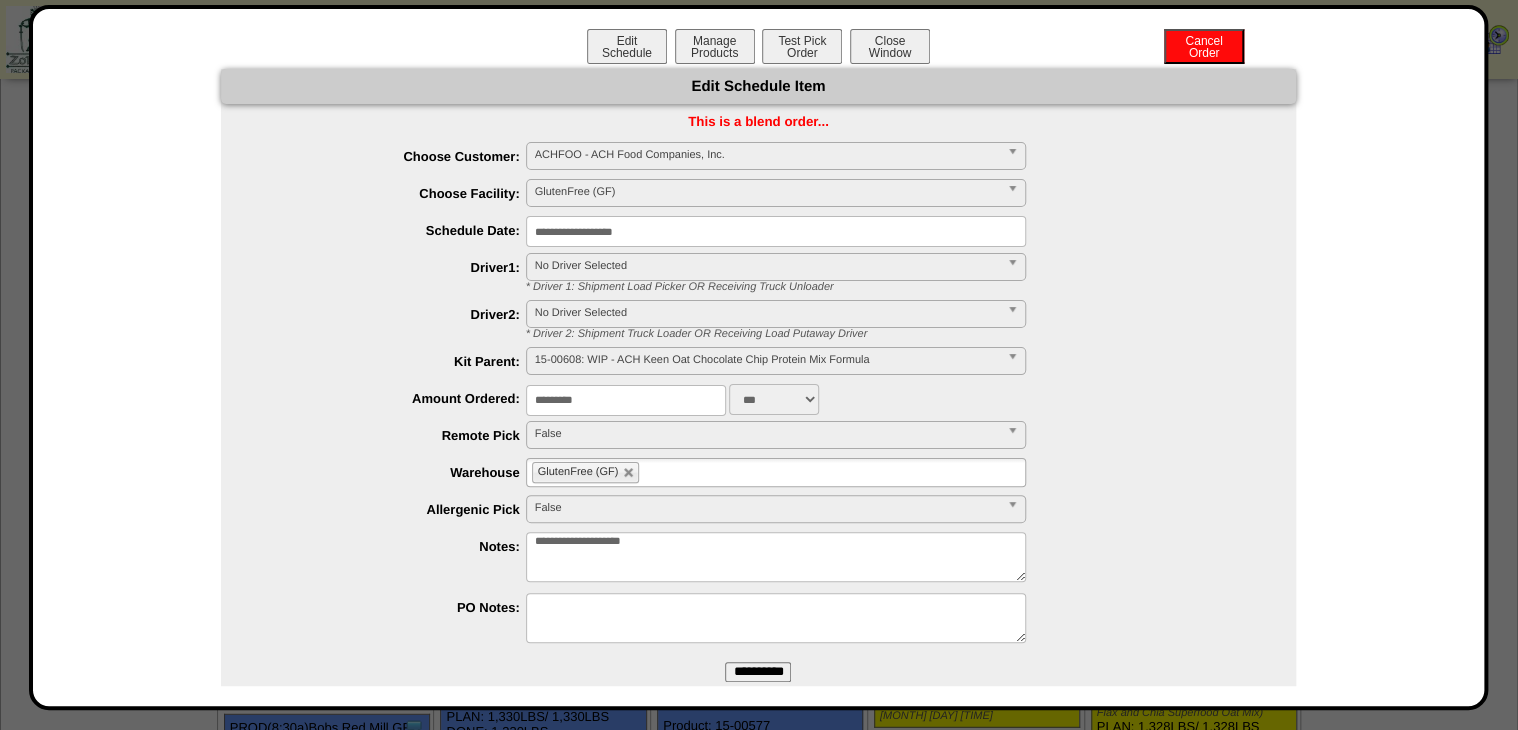 drag, startPoint x: 632, startPoint y: 407, endPoint x: 434, endPoint y: 448, distance: 202.2004 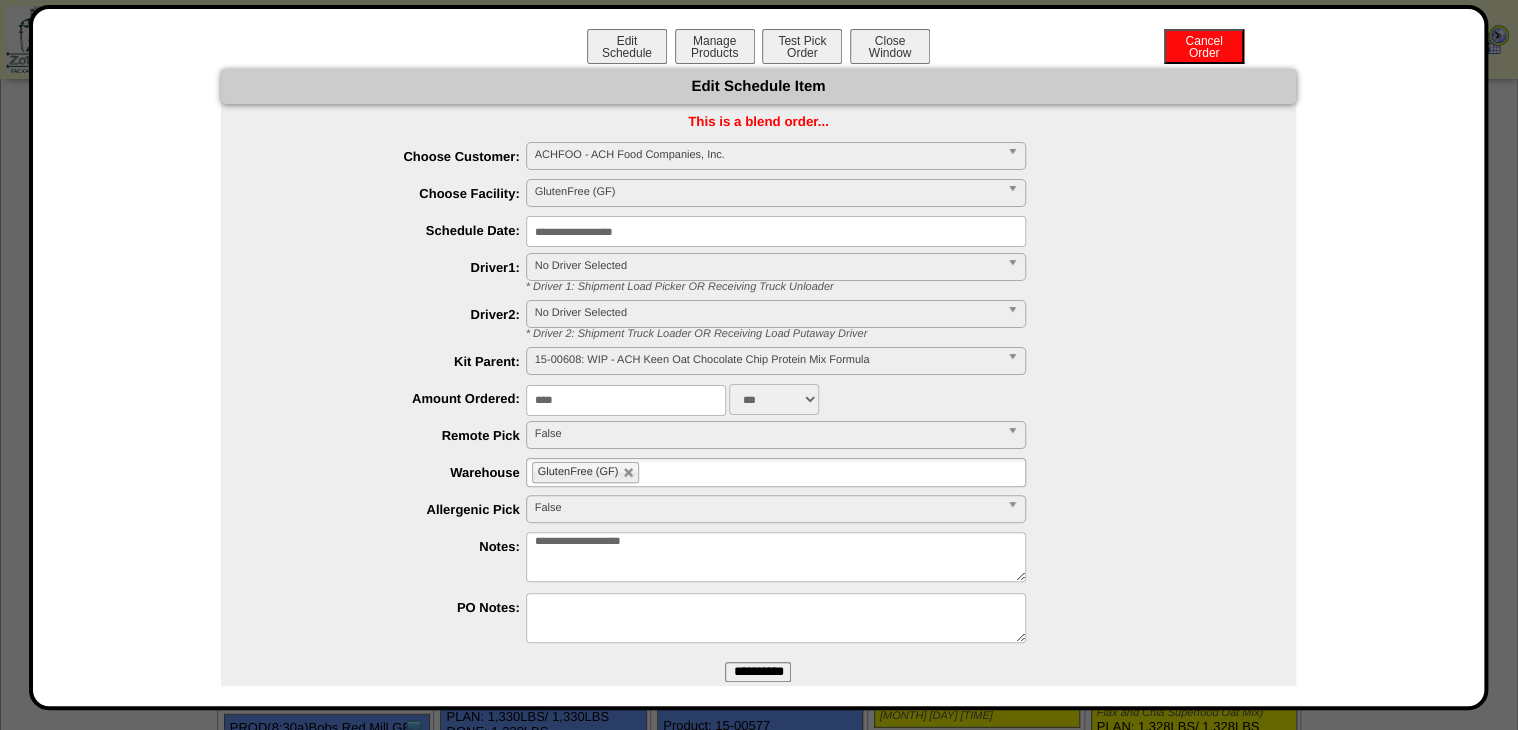 type on "****" 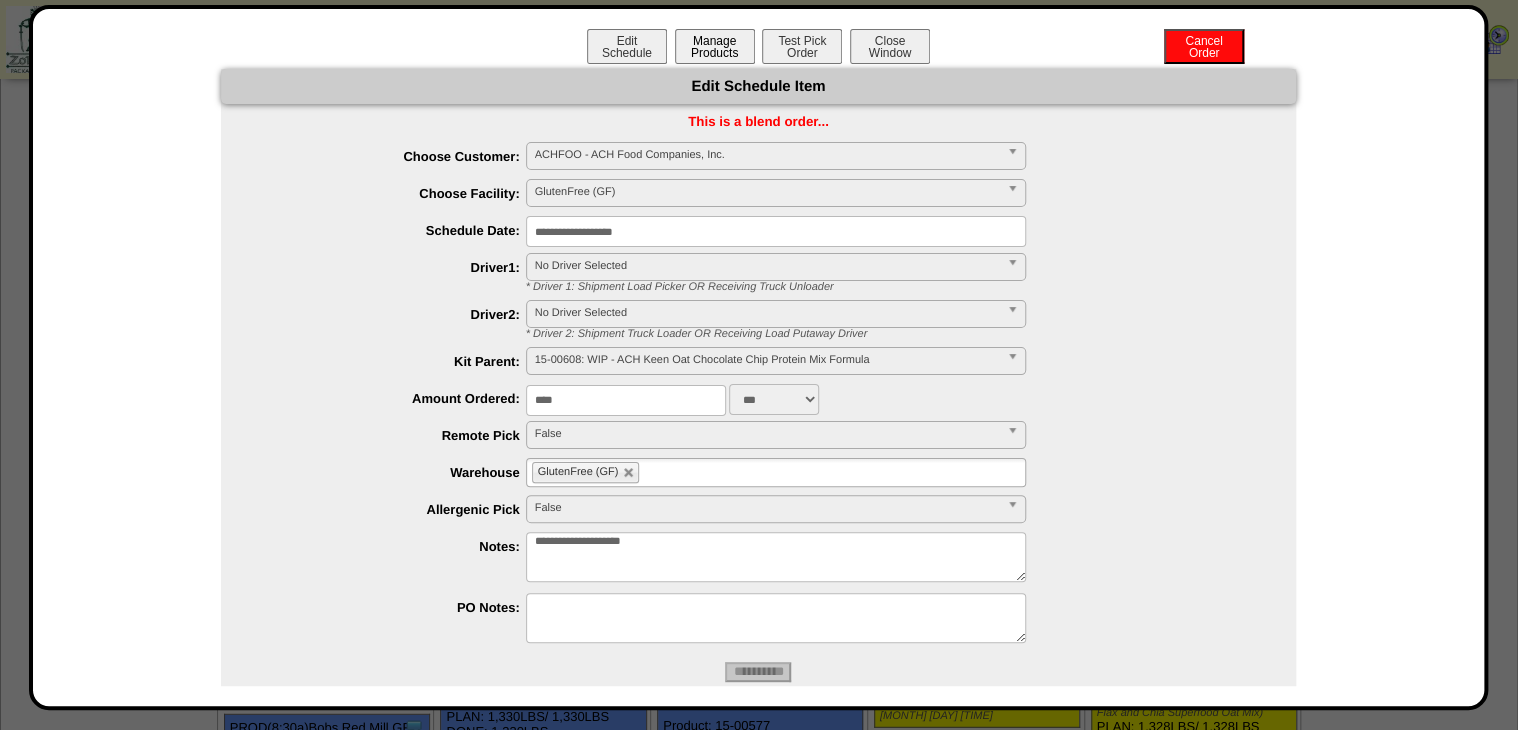 click on "Manage Products" at bounding box center [715, 46] 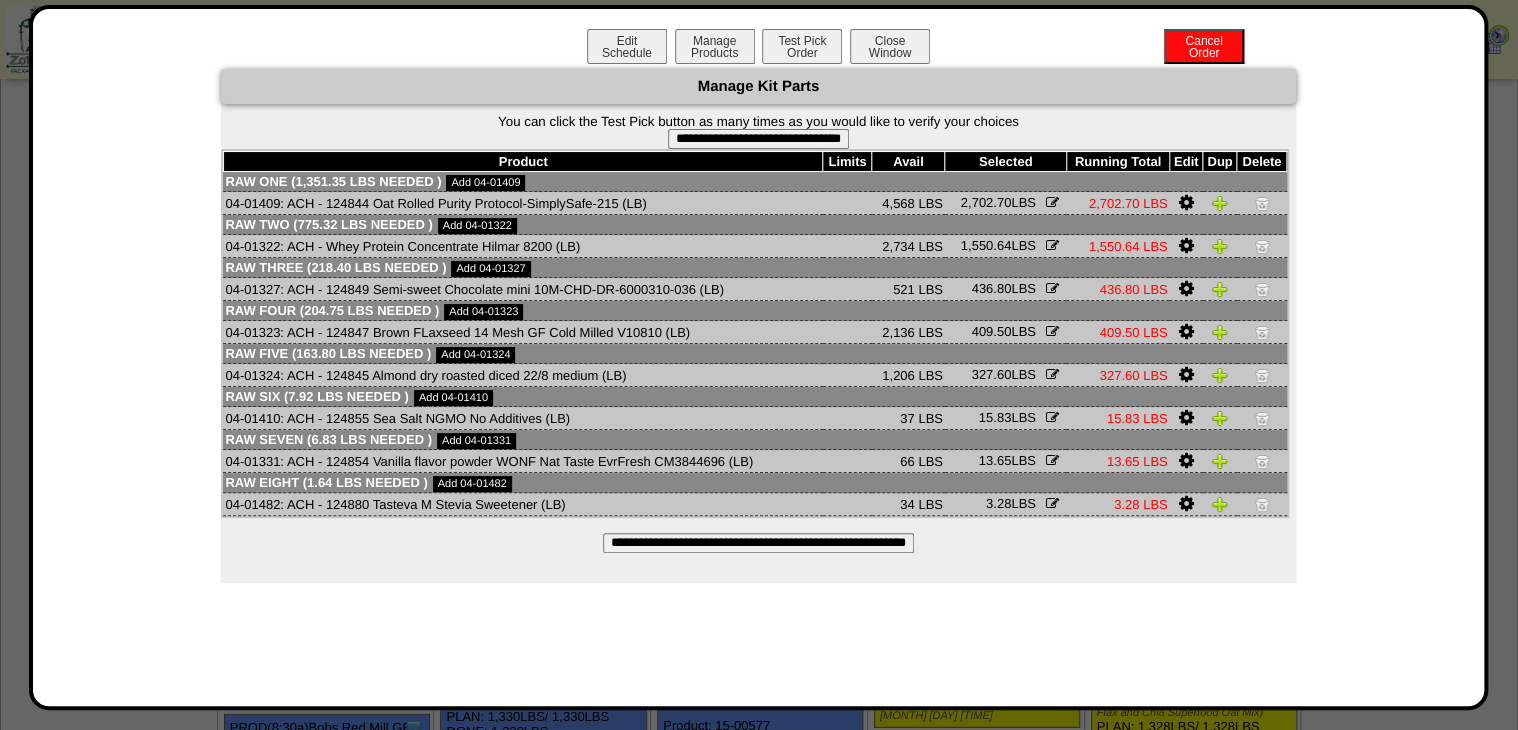click on "**********" at bounding box center (758, 543) 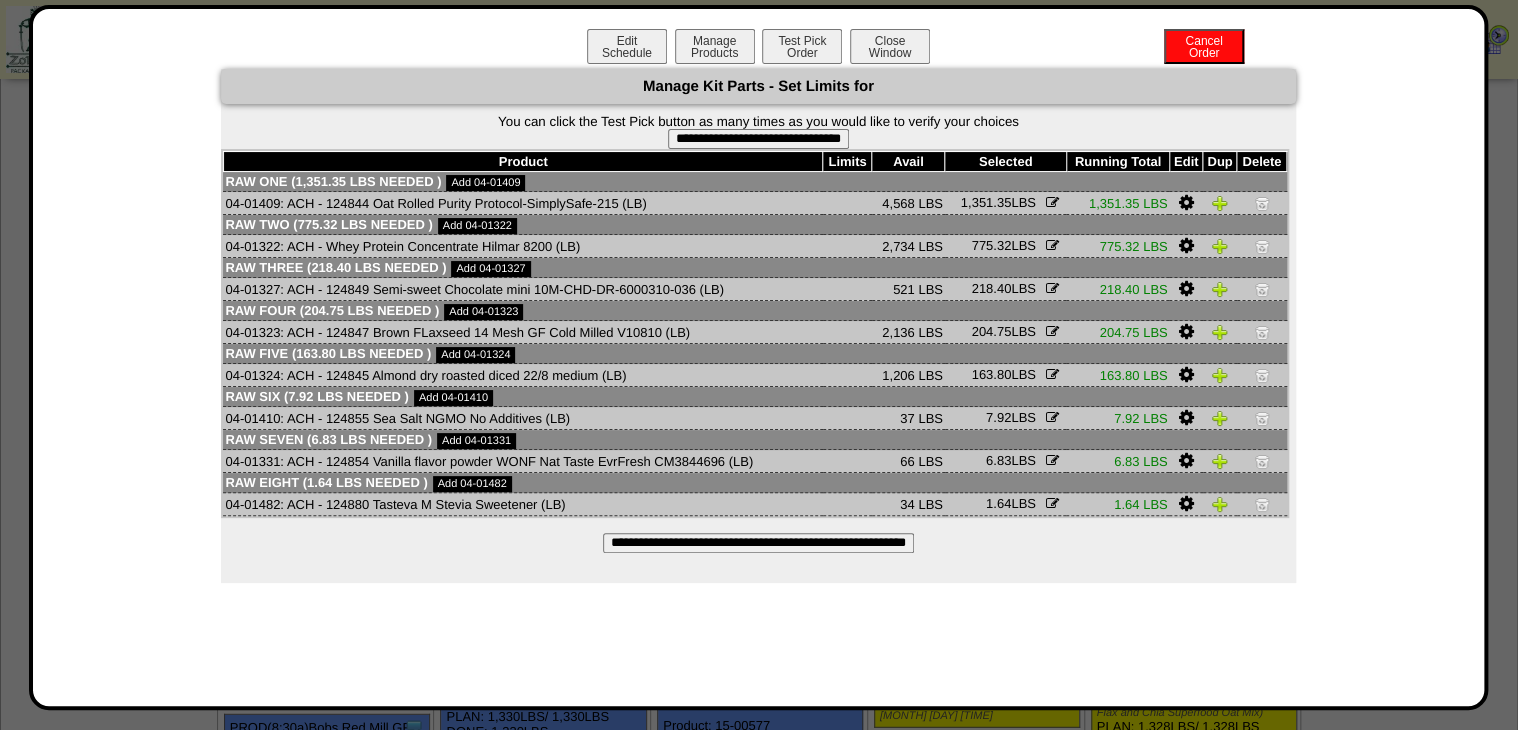 click on "**********" at bounding box center (758, 139) 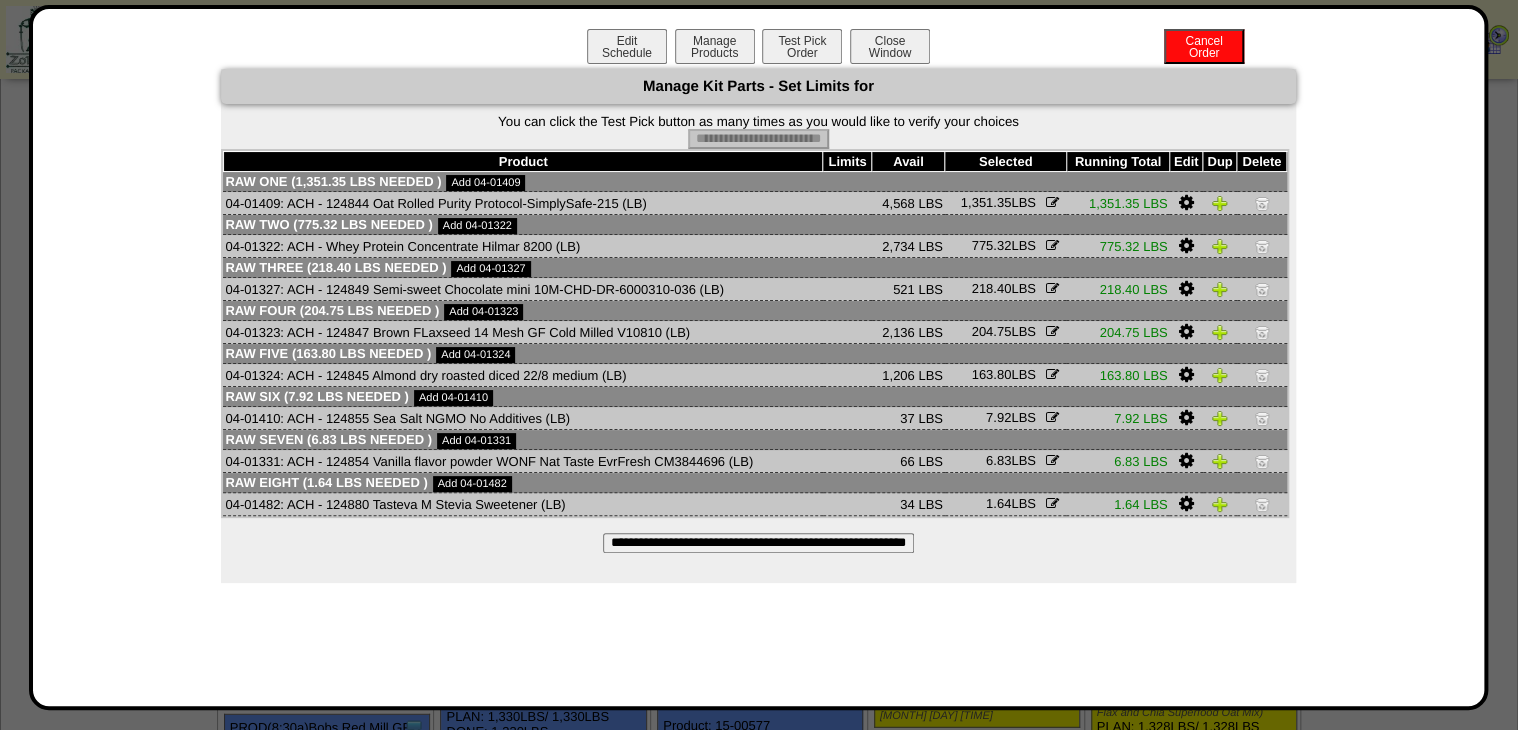 type on "**********" 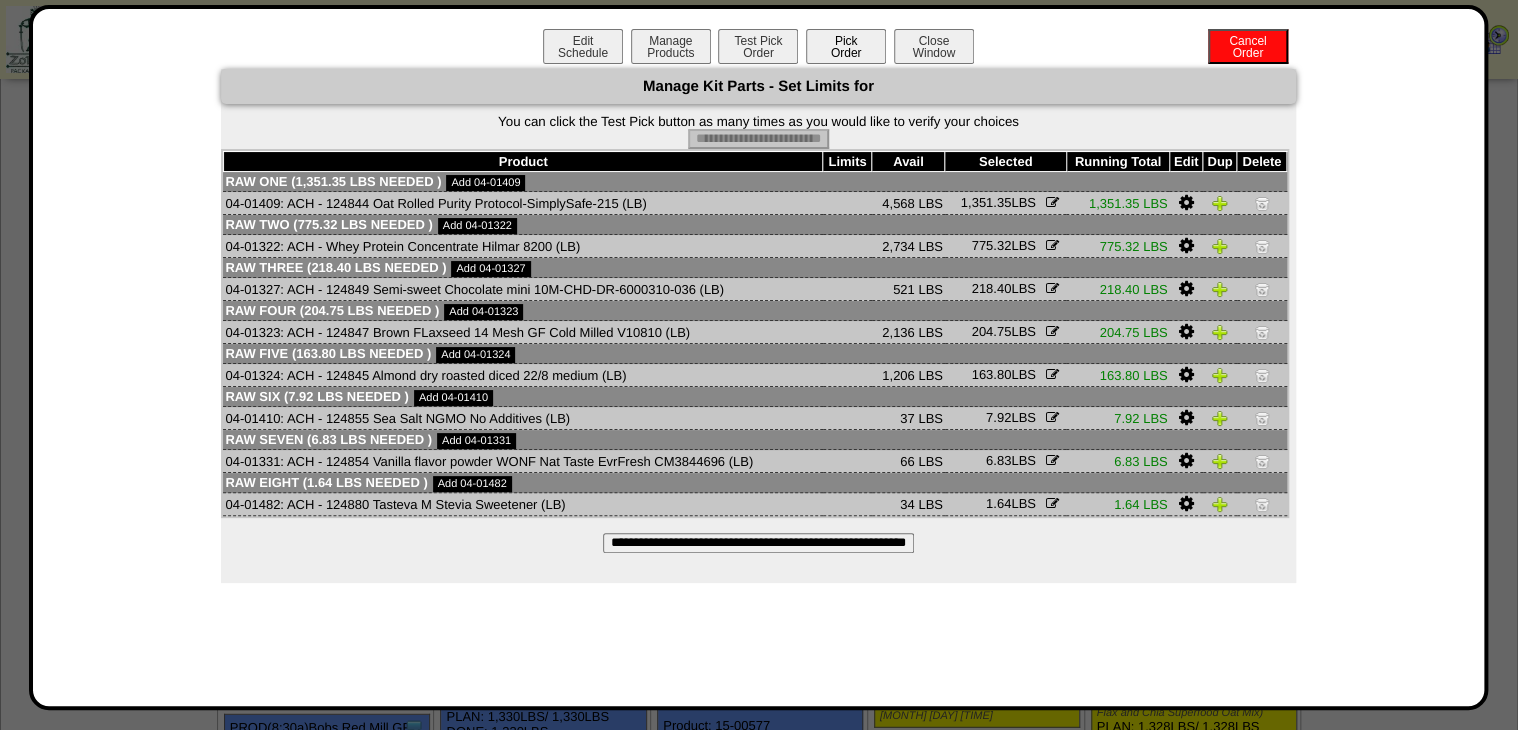 drag, startPoint x: 838, startPoint y: 34, endPoint x: 838, endPoint y: 68, distance: 34 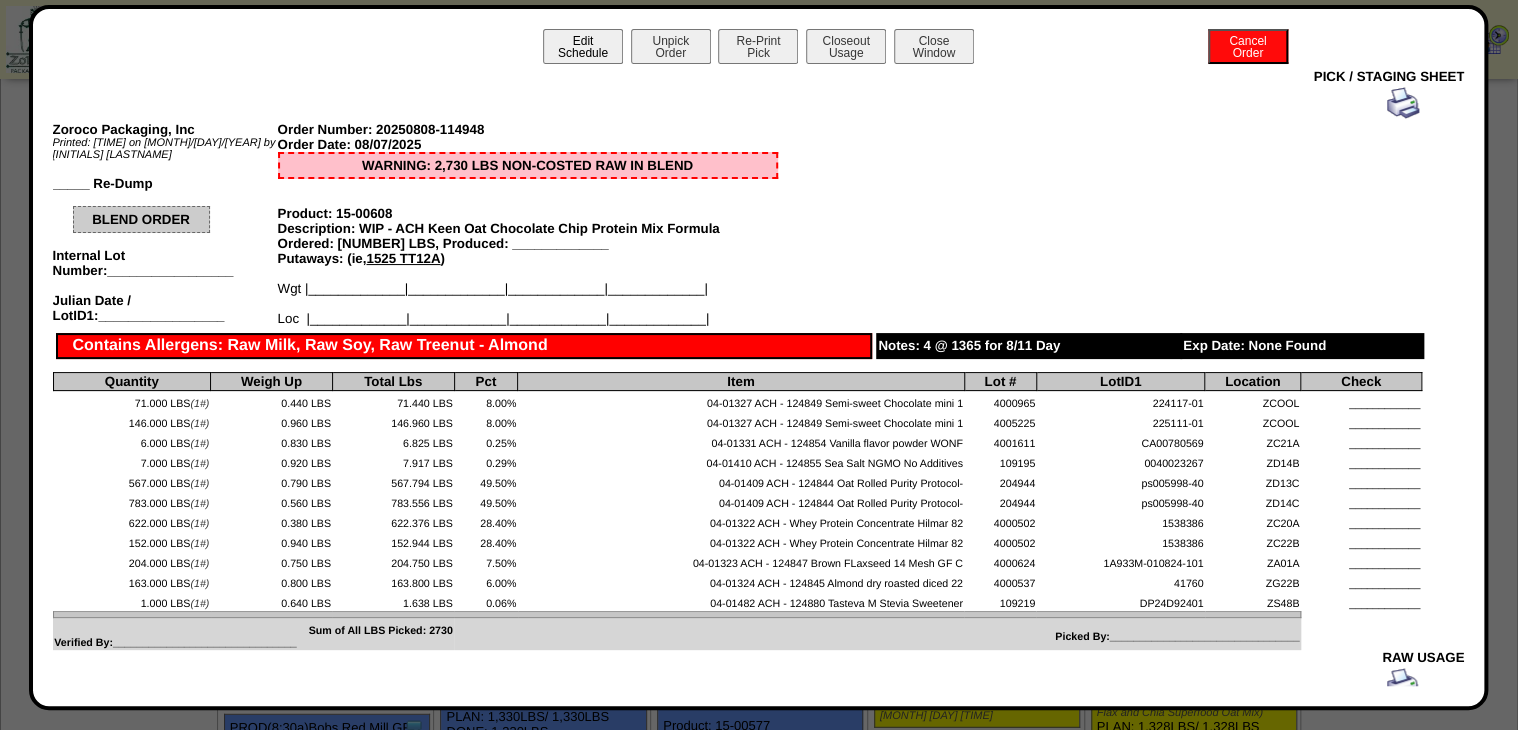 click on "Edit Schedule" at bounding box center [583, 46] 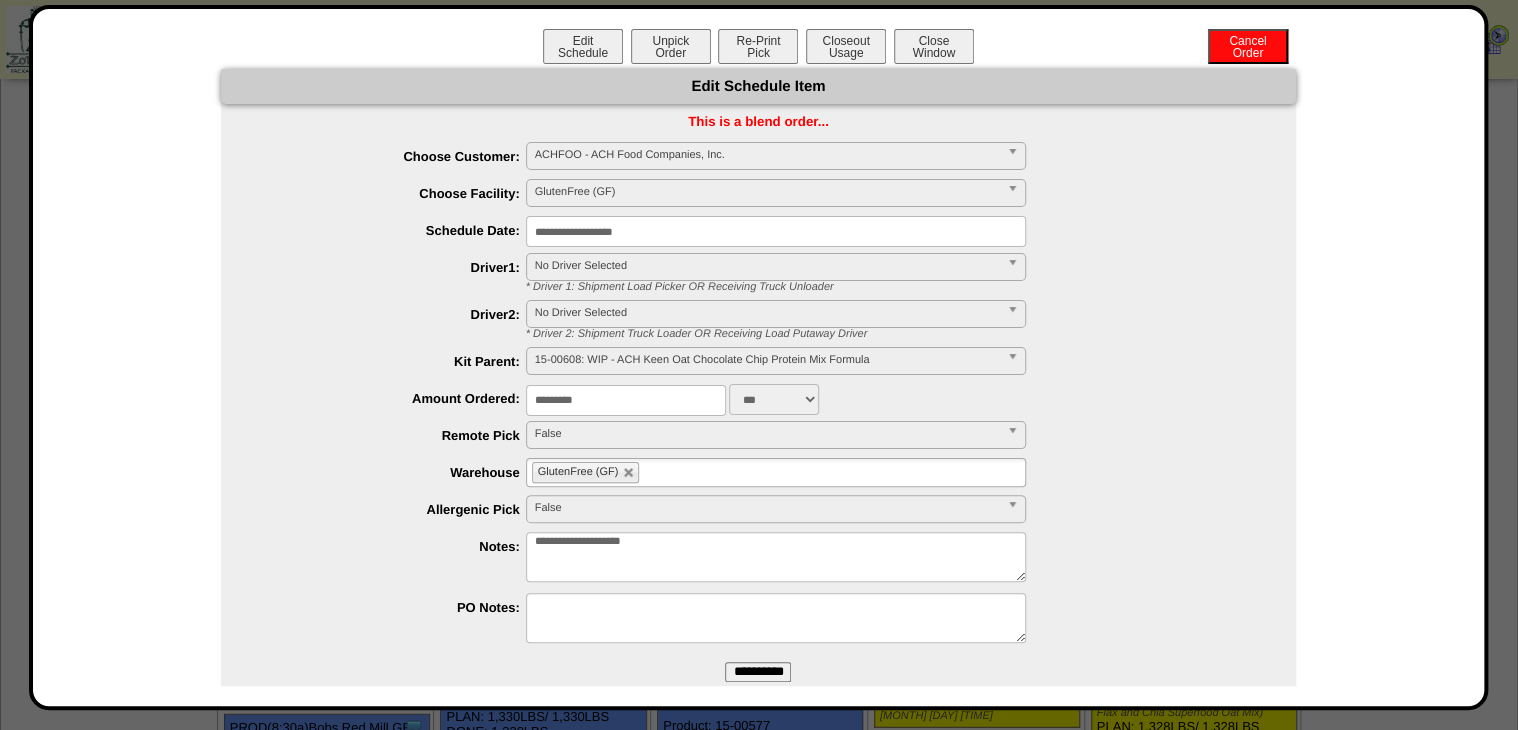 click on "**********" at bounding box center (776, 557) 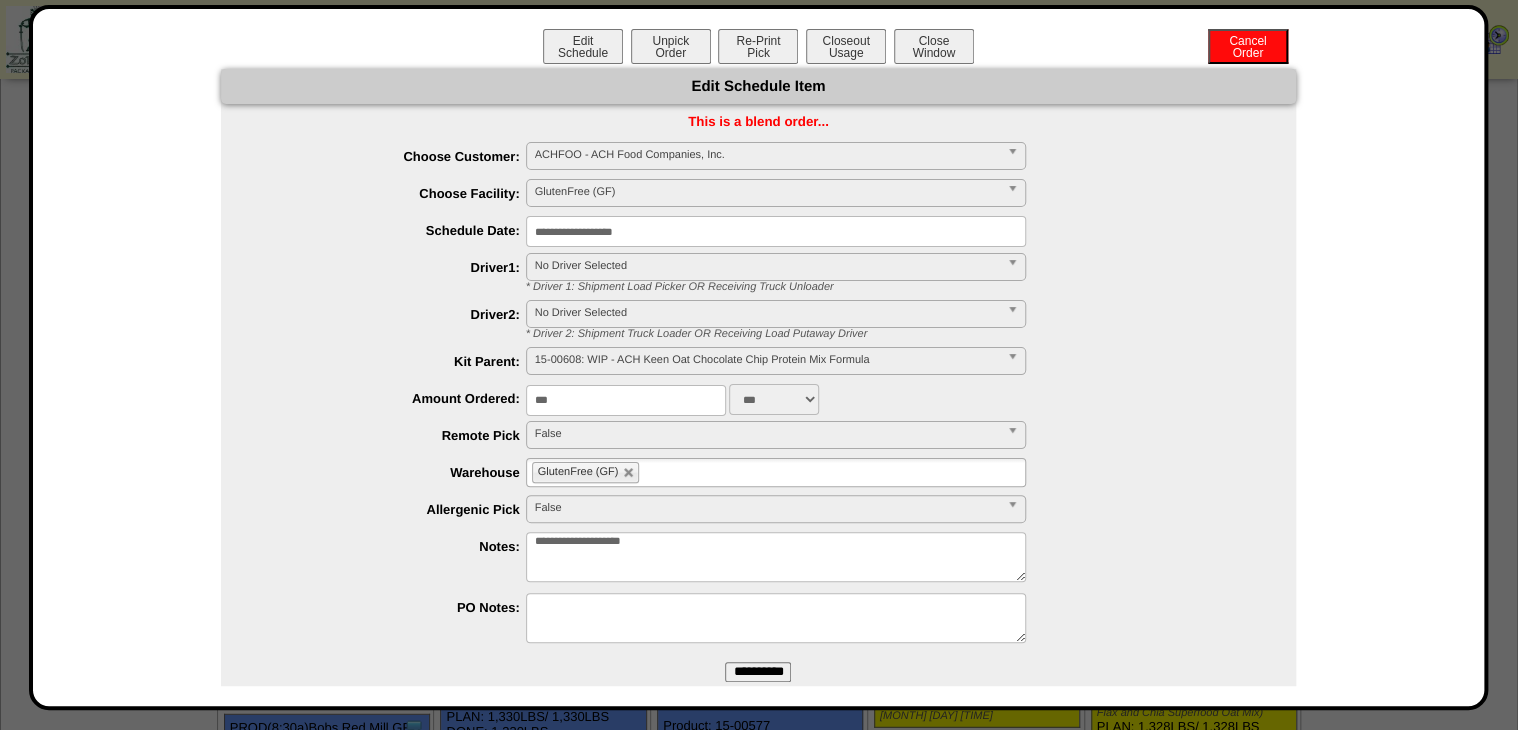 drag, startPoint x: 737, startPoint y: 676, endPoint x: 892, endPoint y: 65, distance: 630.3539 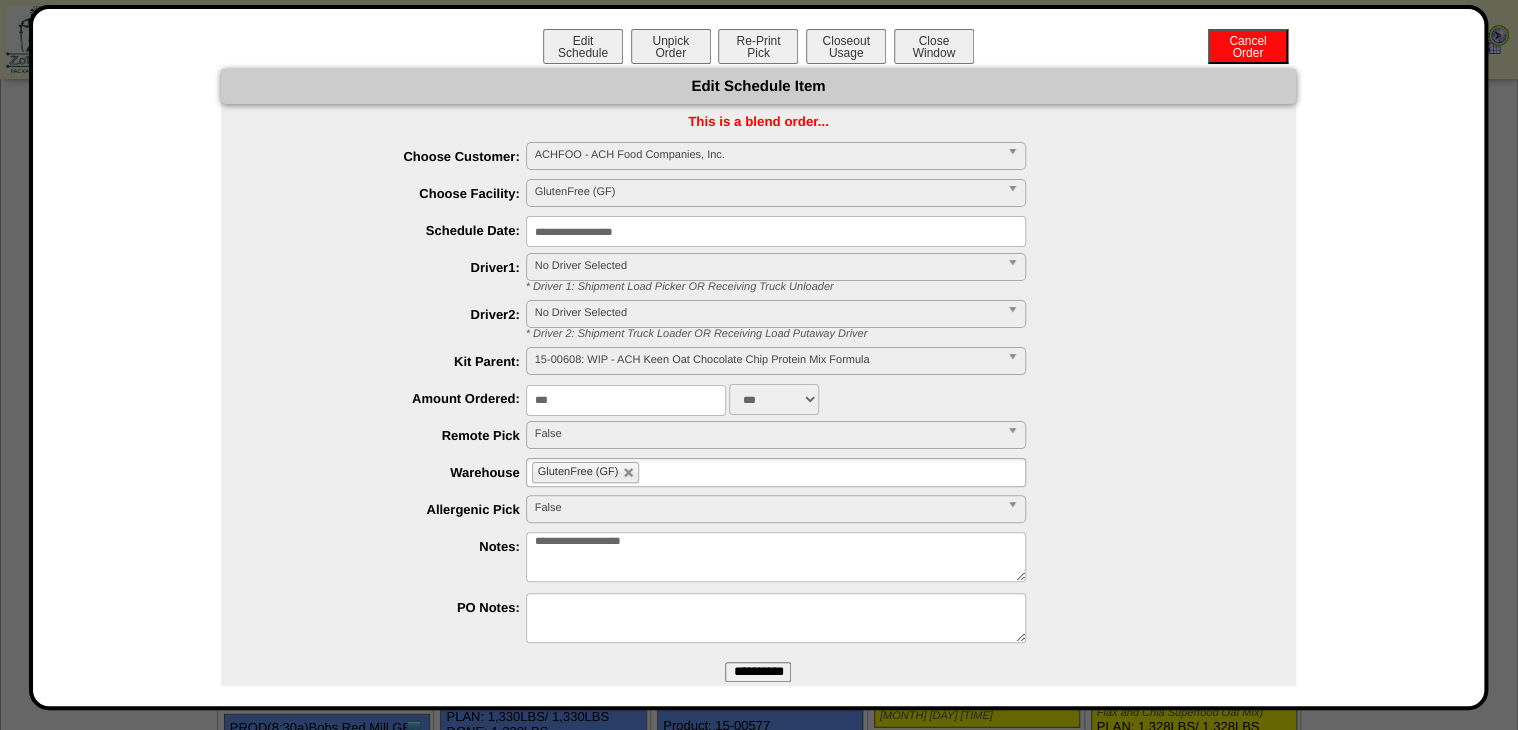 click on "**********" at bounding box center [758, 672] 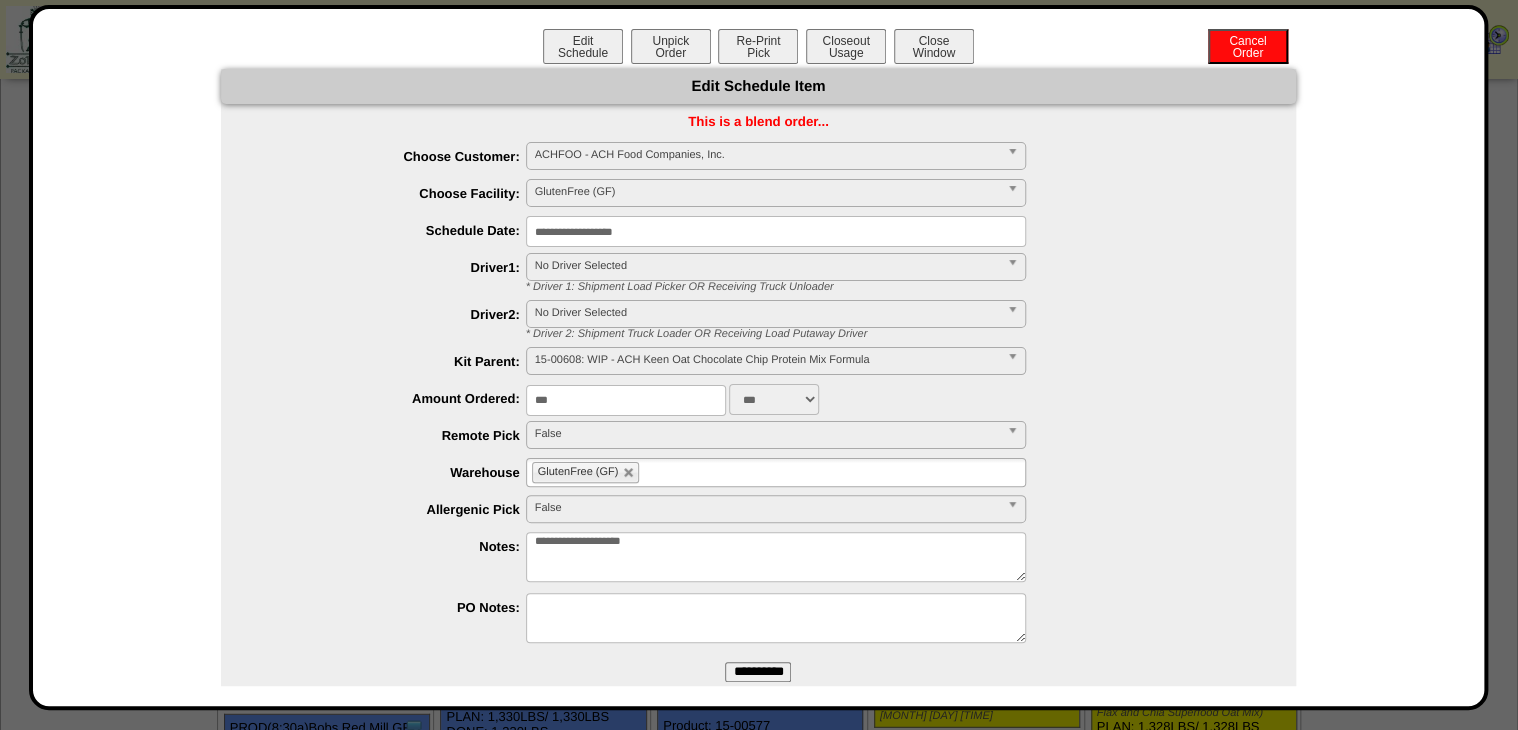 click on "***" at bounding box center (626, 400) 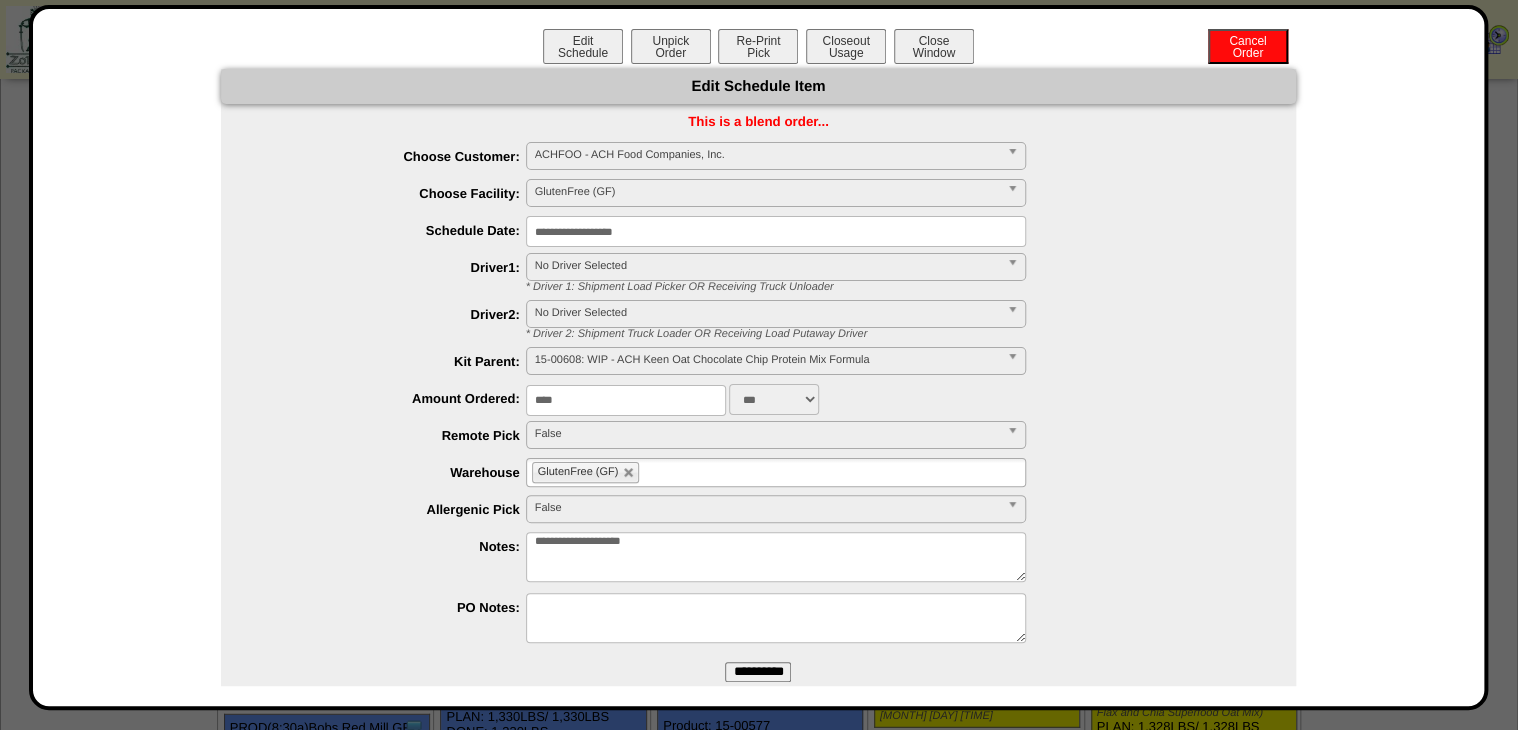 type on "****" 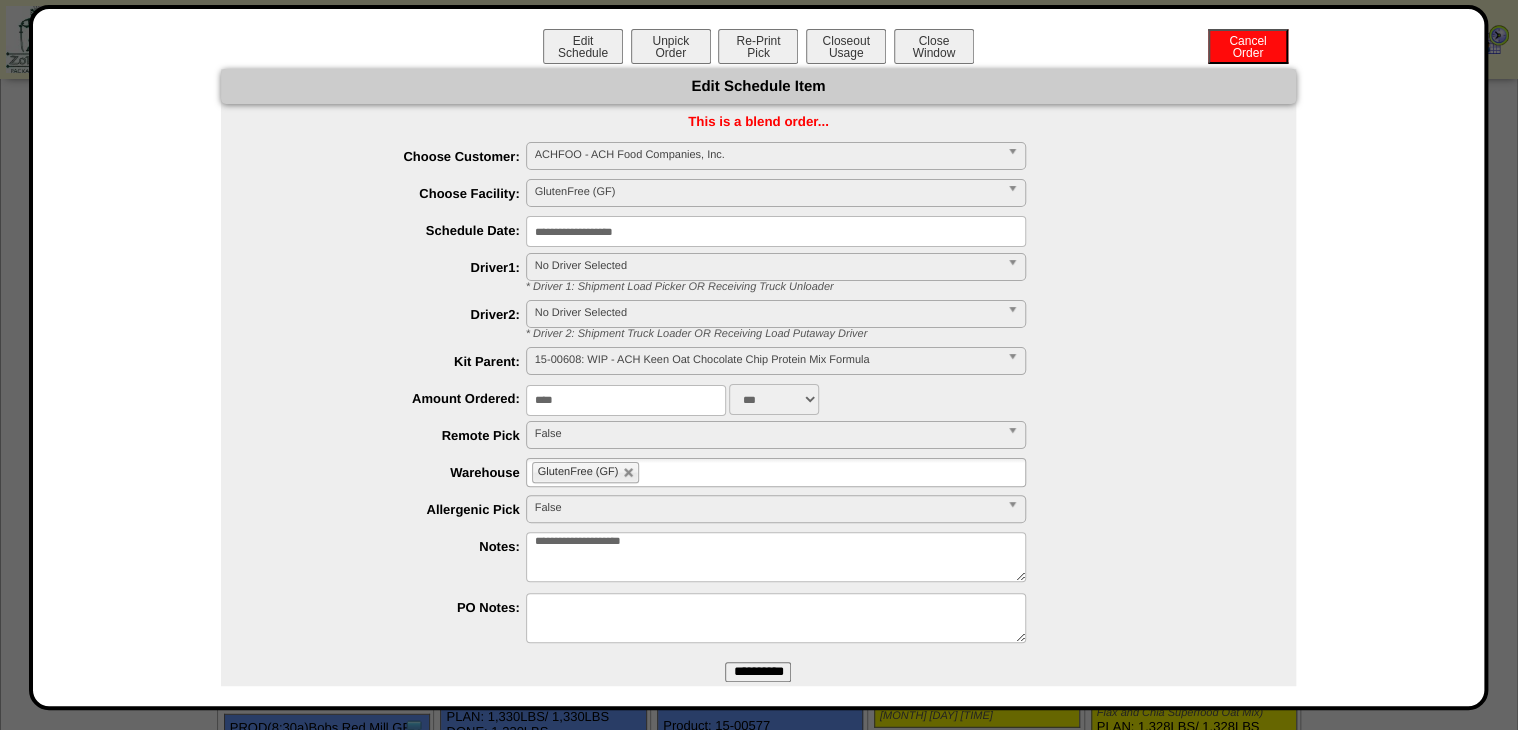 click on "**********" at bounding box center (758, 672) 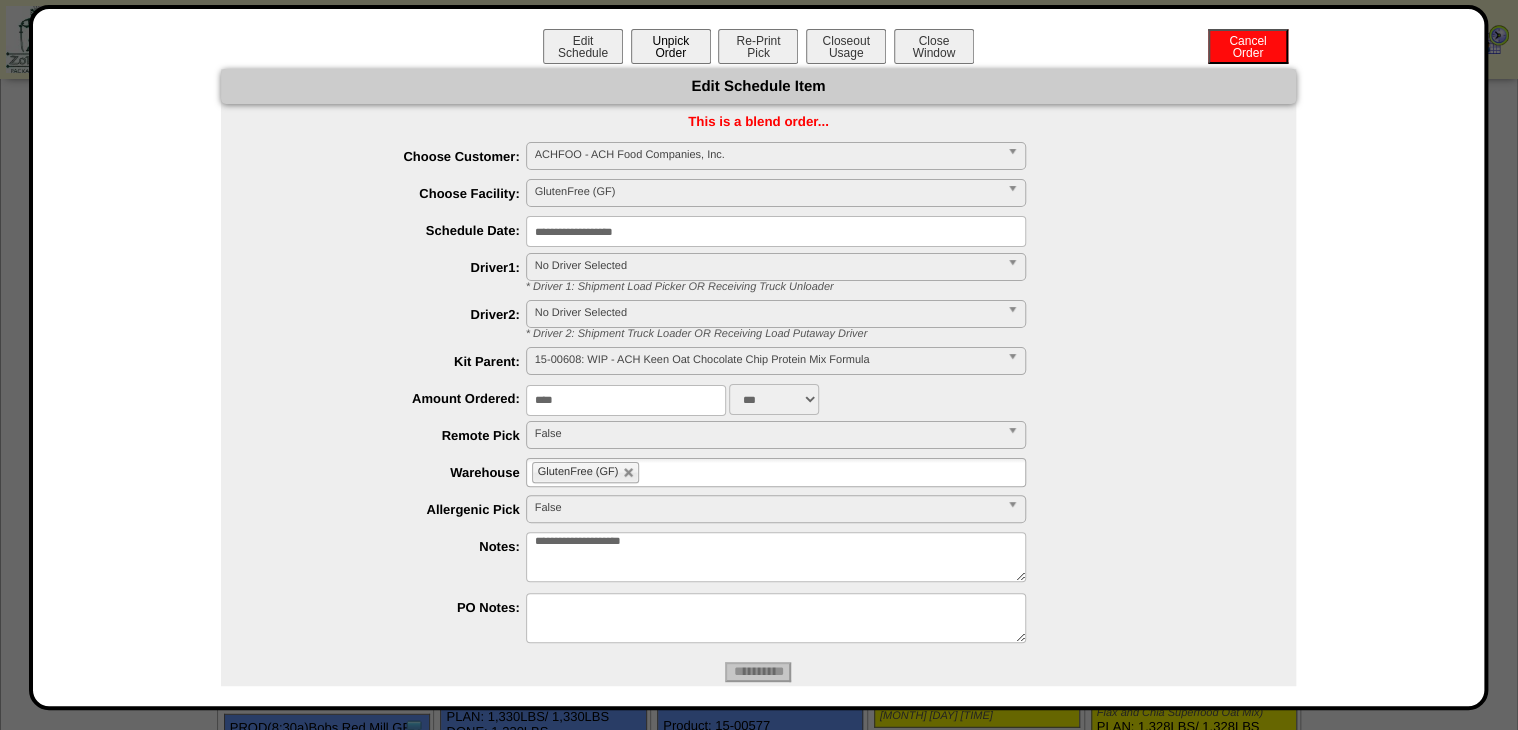 click on "Unpick Order" at bounding box center [671, 46] 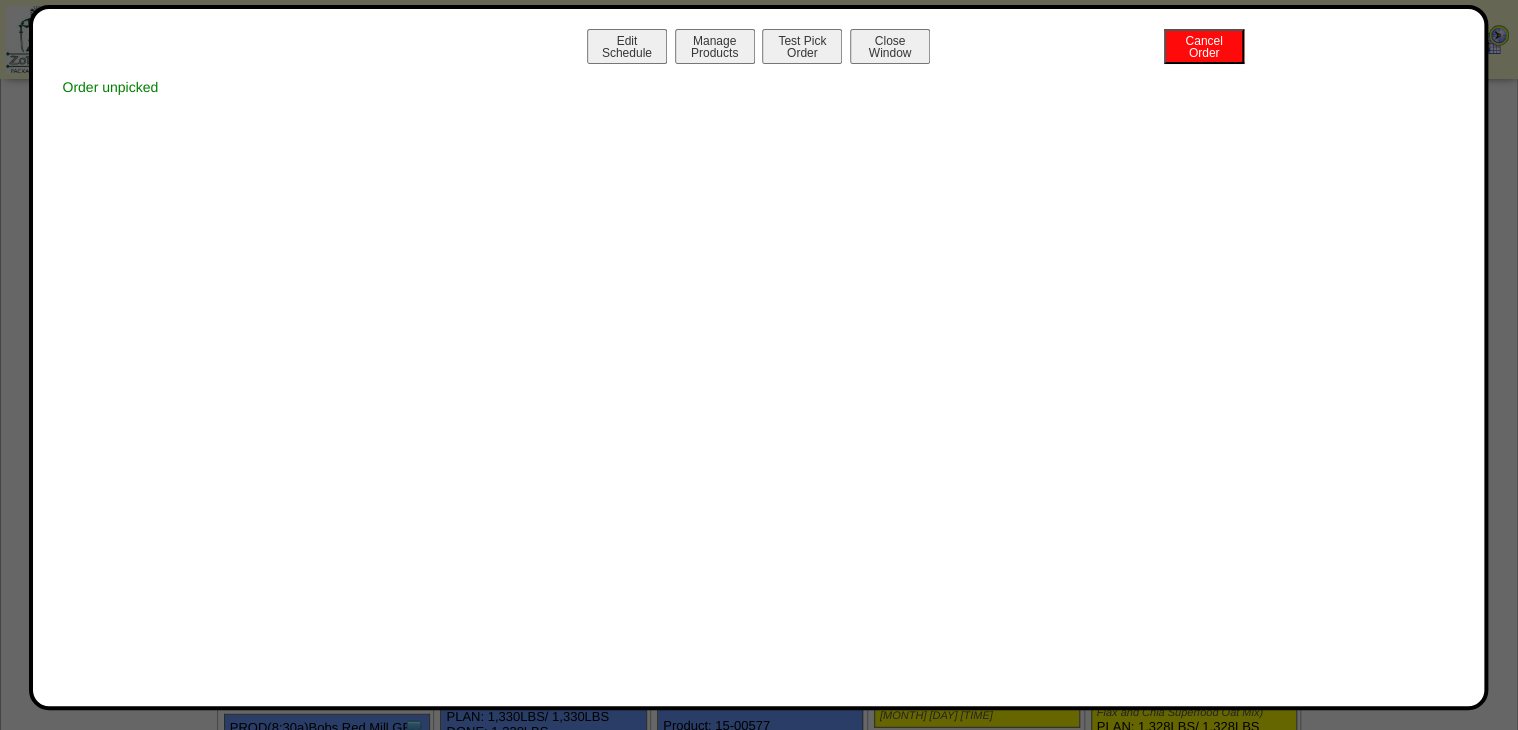 click on "Edit Schedule
Manage Products
Test Pick Order
Cancel Order
Close Window" at bounding box center (759, 49) 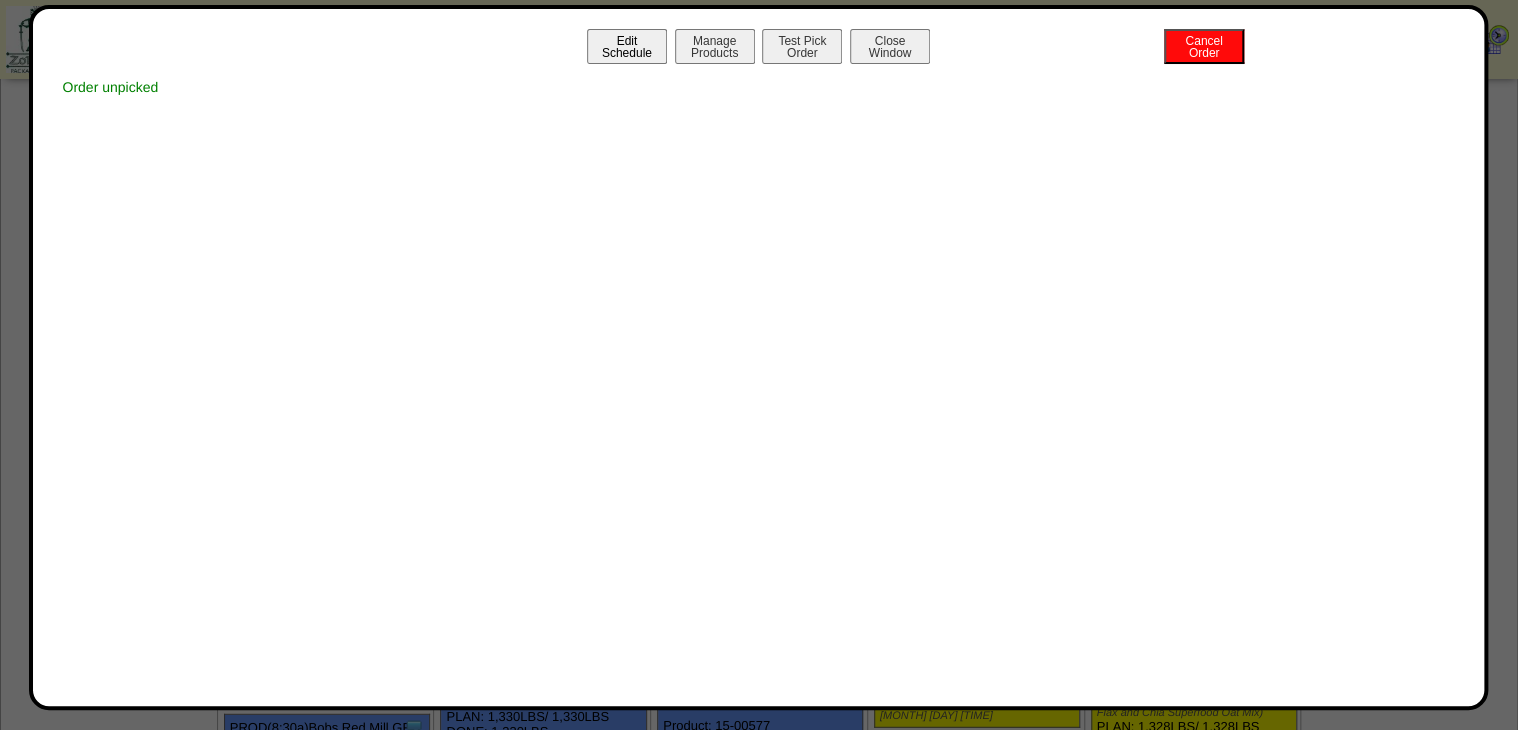 click on "Edit Schedule" at bounding box center (627, 46) 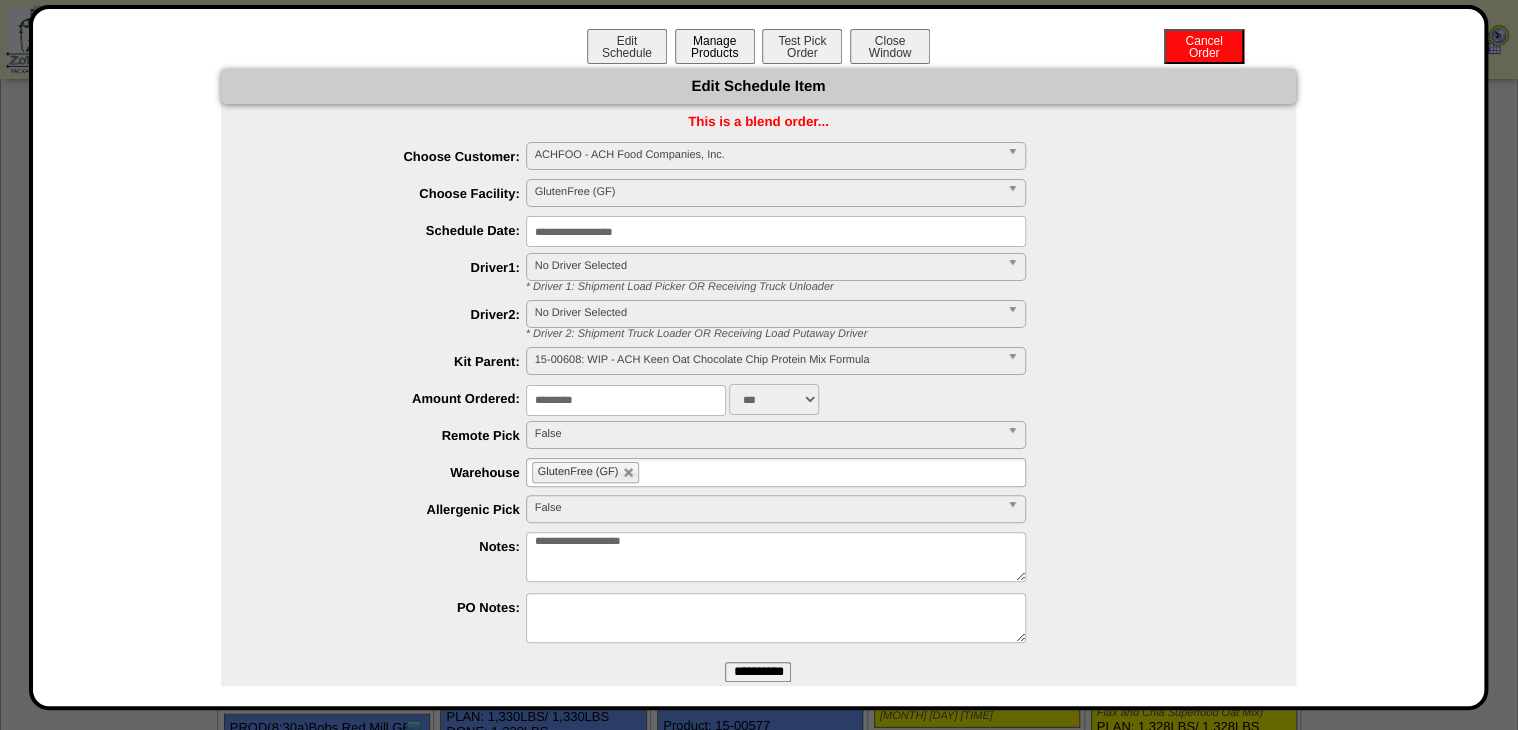 click on "Manage Products" at bounding box center [715, 46] 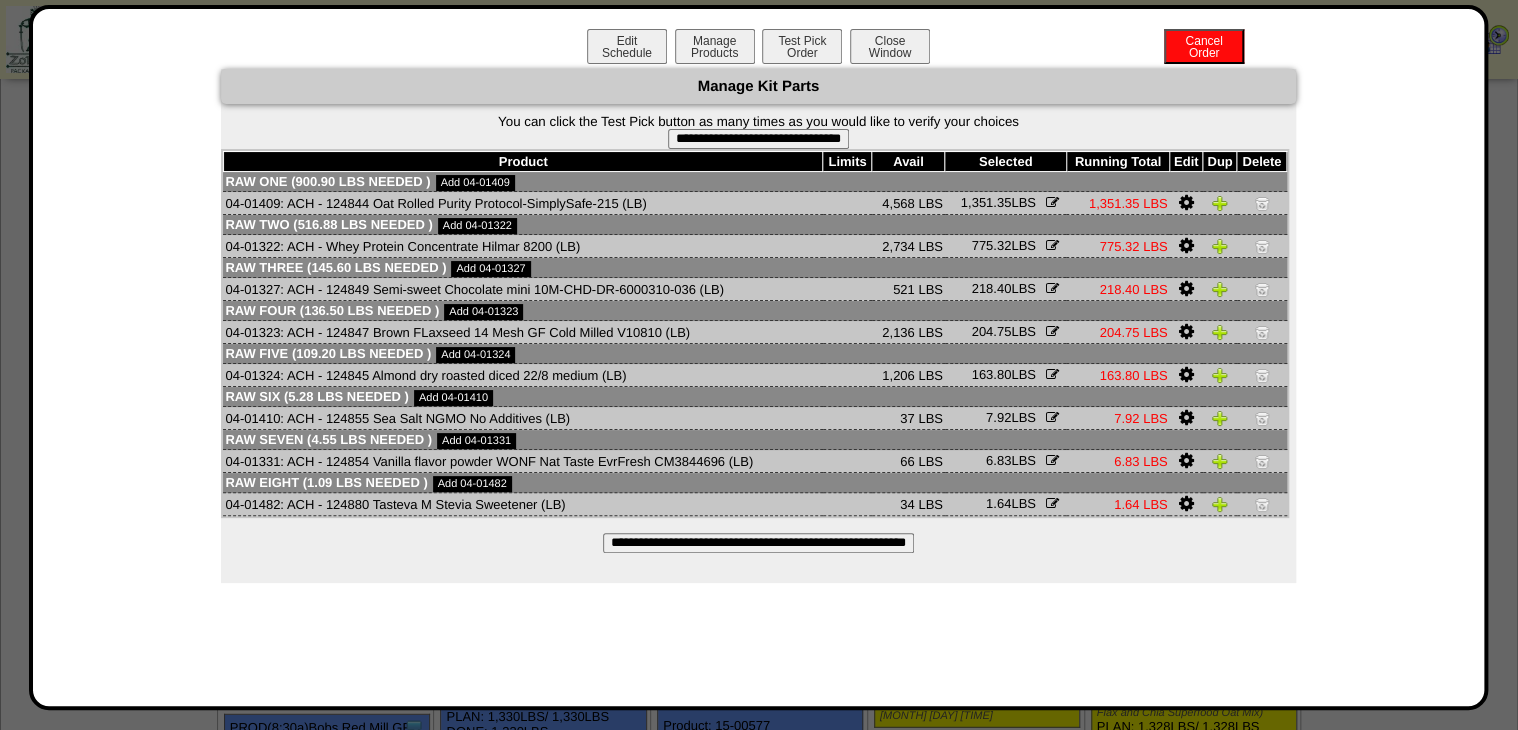 type 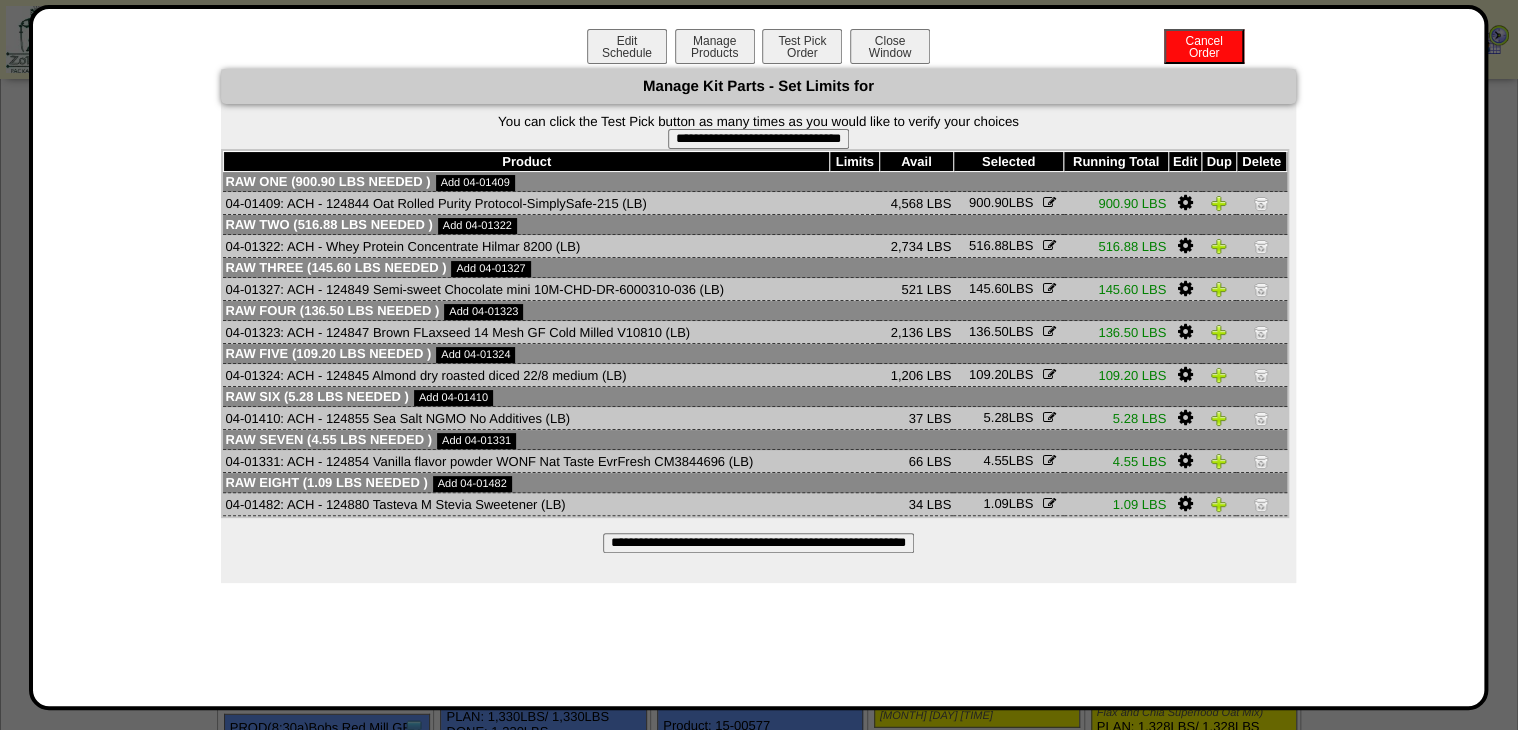 click on "**********" at bounding box center (758, 139) 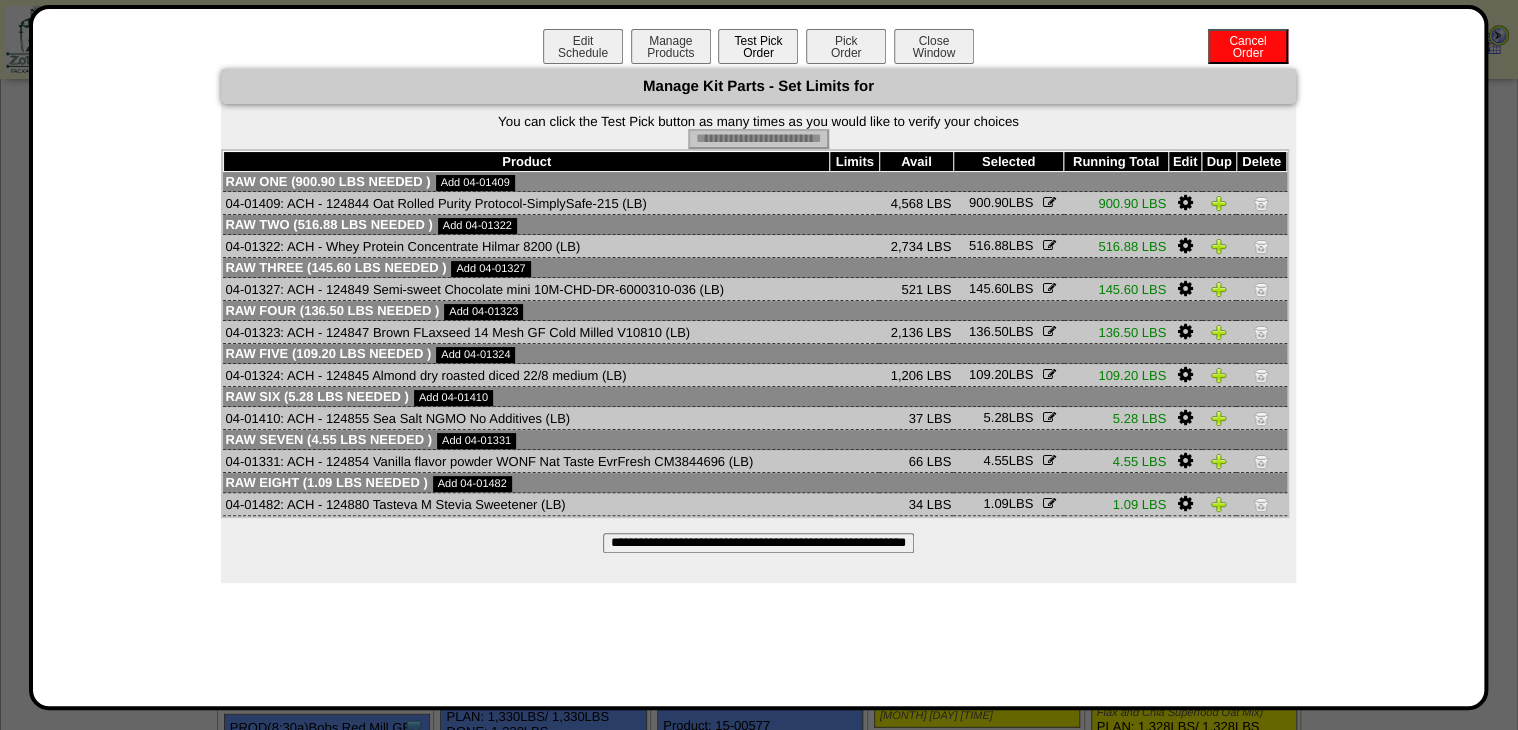 click on "Pick Order" at bounding box center [846, 46] 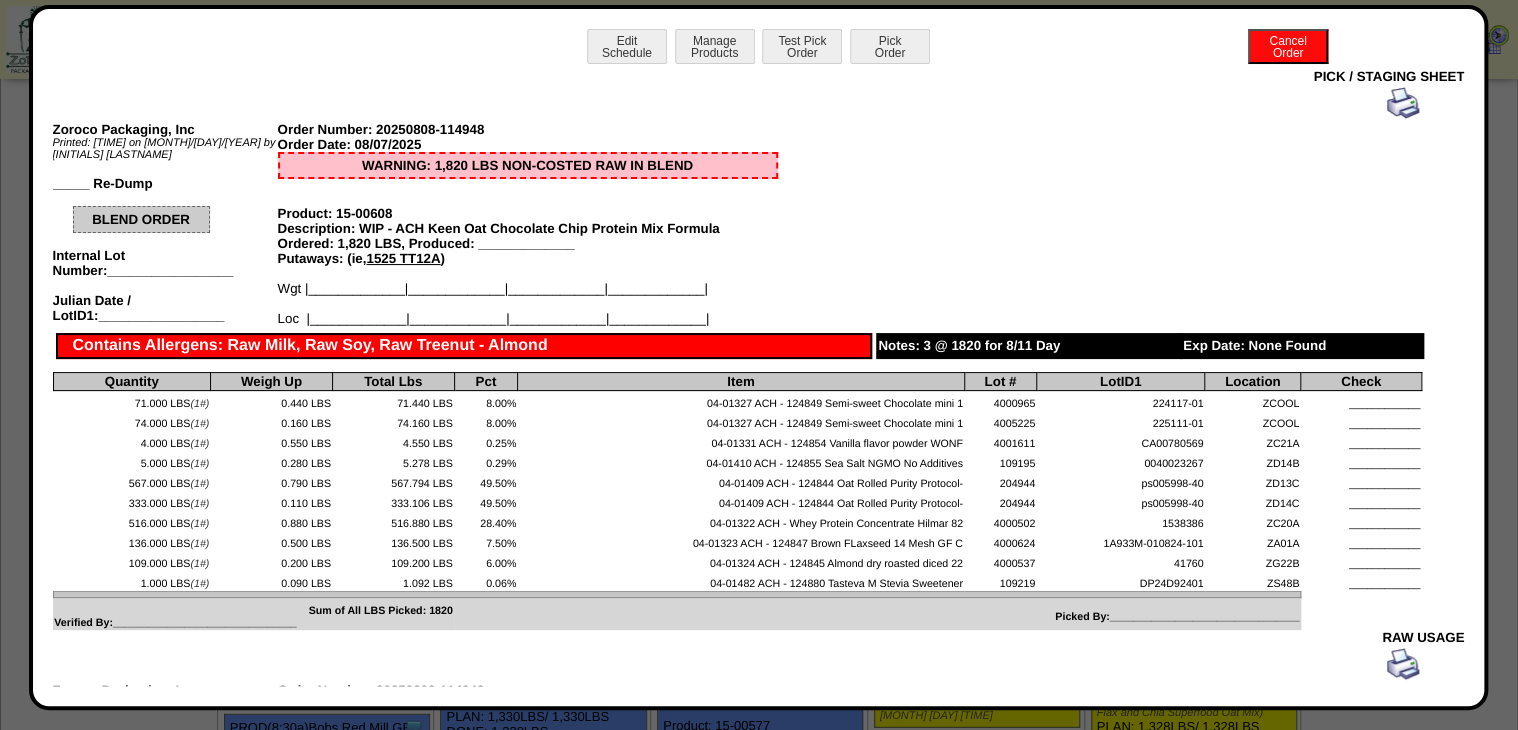 click at bounding box center [1403, 103] 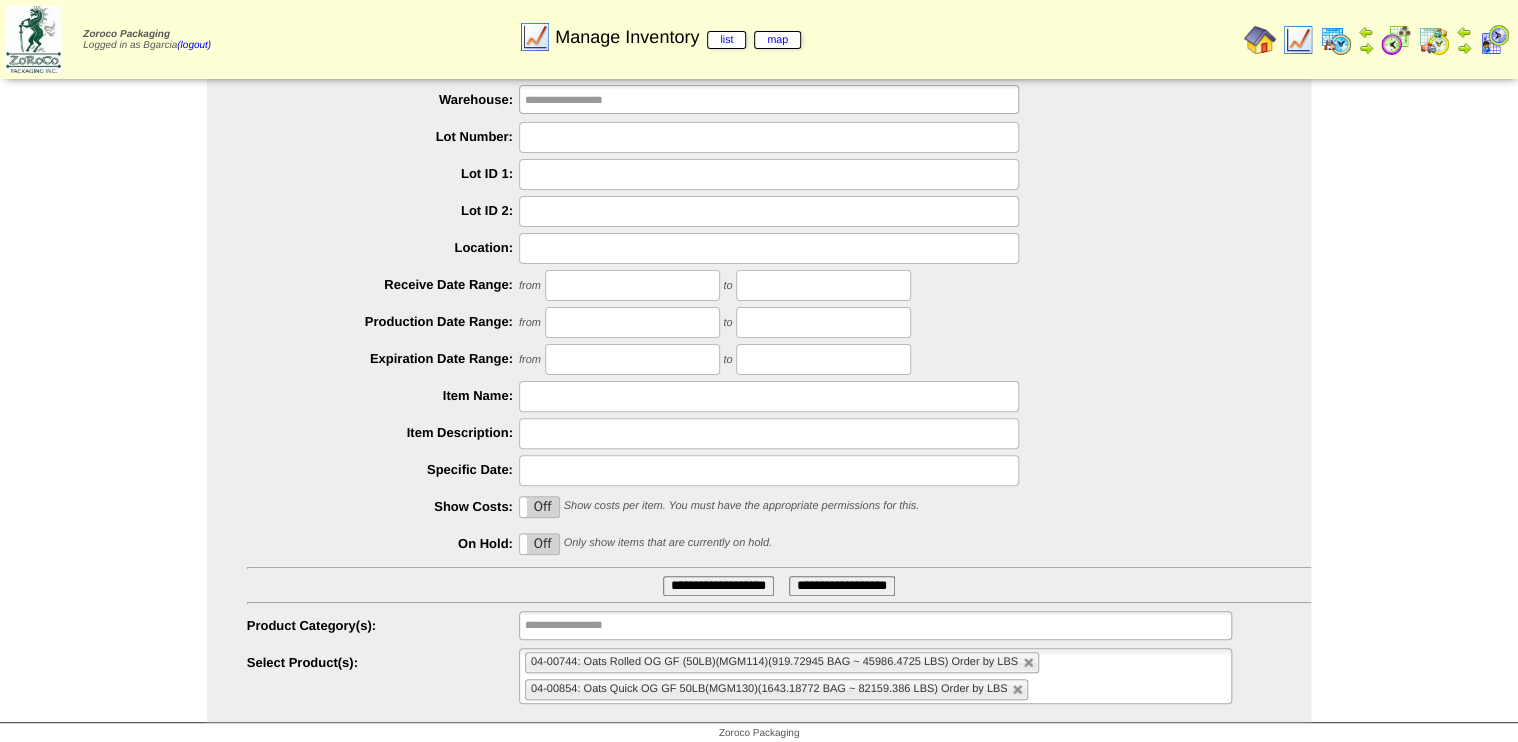 scroll, scrollTop: 91, scrollLeft: 0, axis: vertical 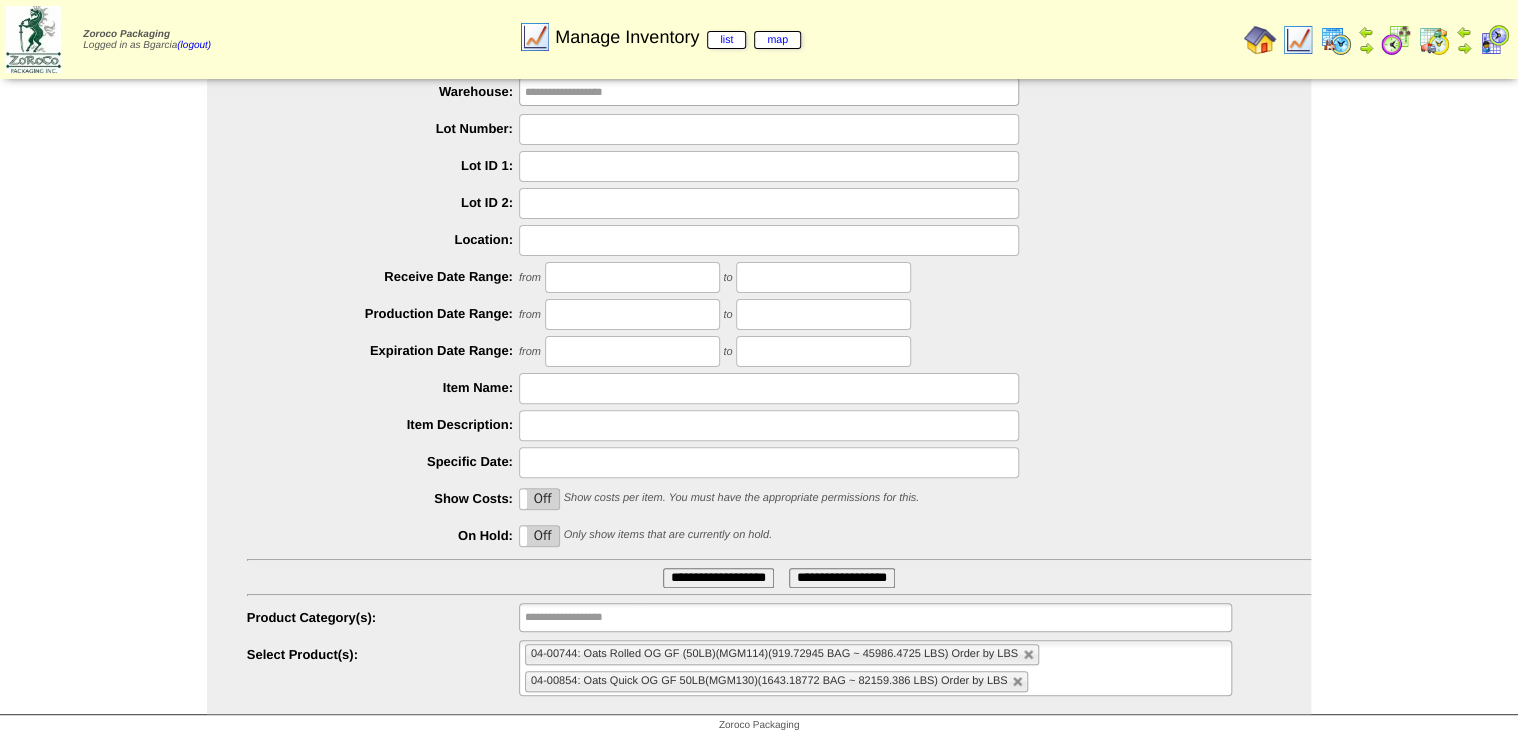 click on "04-00744: Oats Rolled OG GF (50LB)(MGM114)(919.72945 BAG ~ 45986.4725 LBS) Order by LBS 04-00854: Oats Quick OG GF 50LB(MGM130)(1643.18772 BAG ~ 82159.386 LBS) Order by LBS" at bounding box center (875, 668) 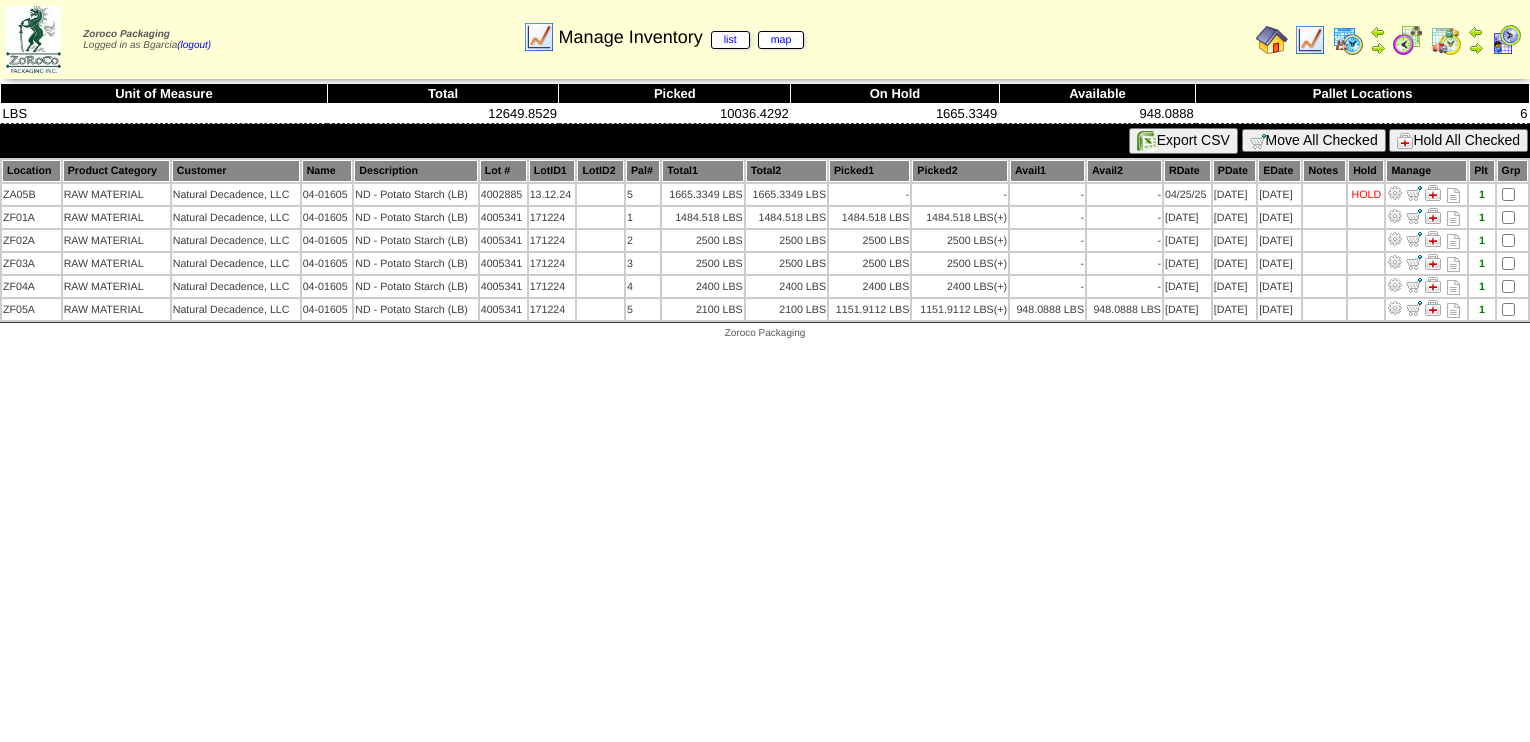 scroll, scrollTop: 0, scrollLeft: 0, axis: both 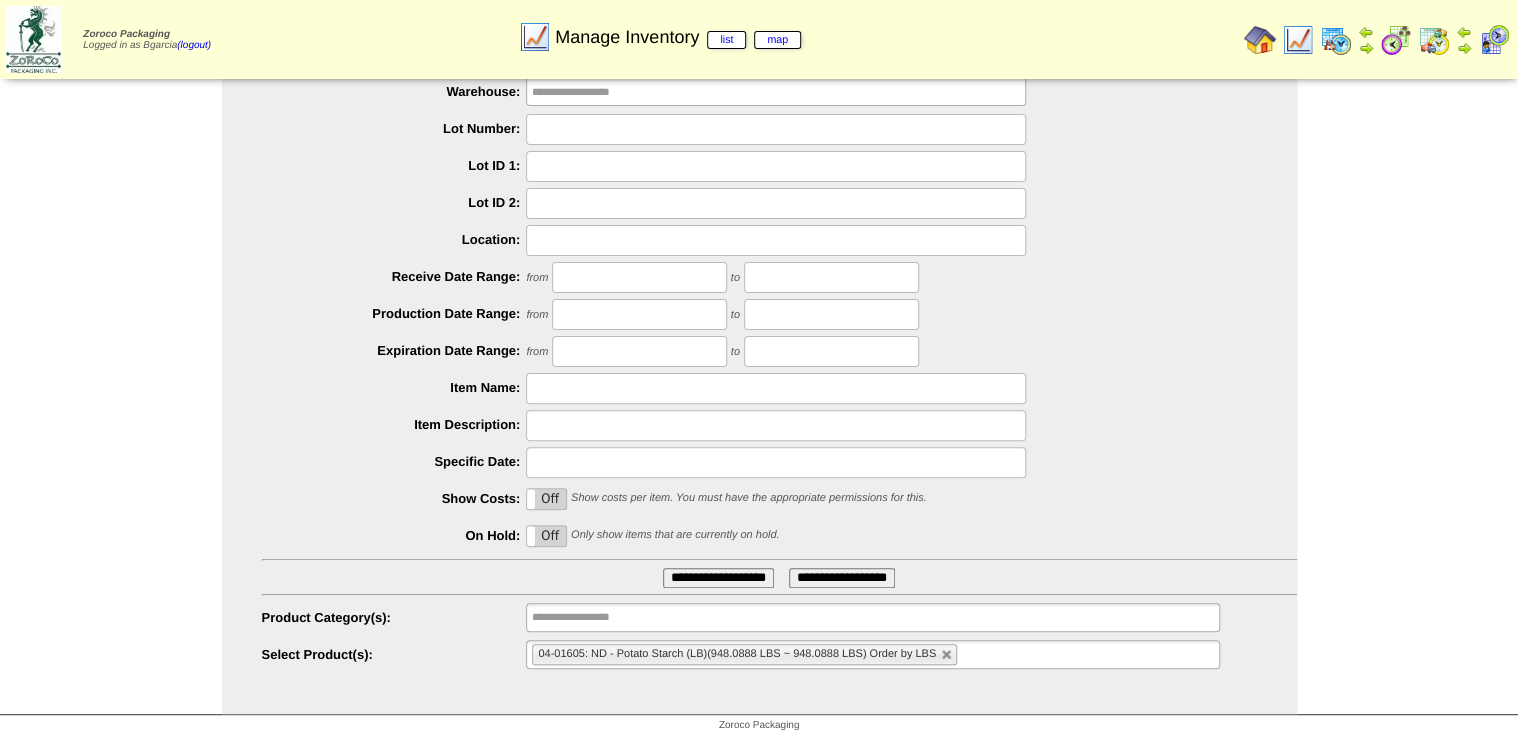 click at bounding box center [1260, 40] 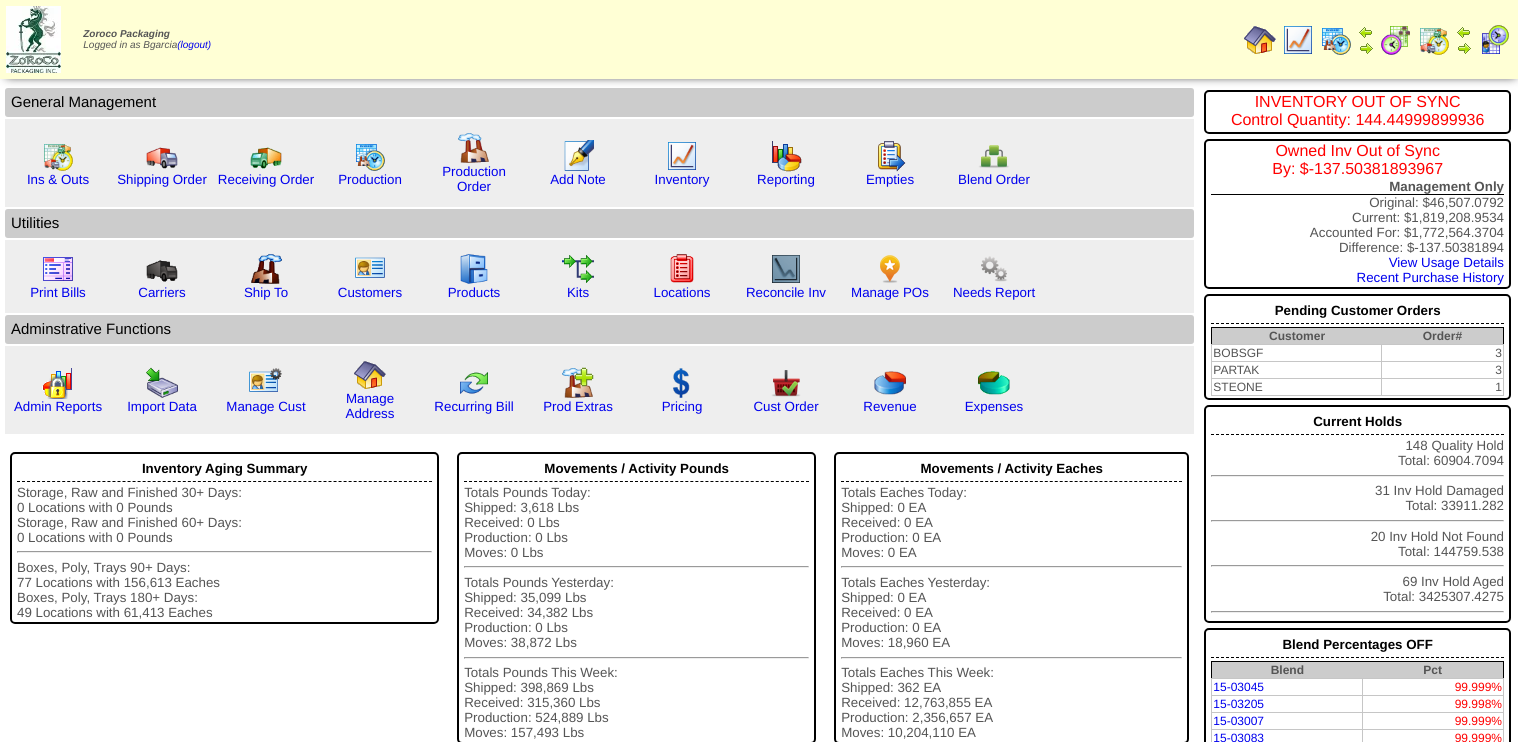 scroll, scrollTop: 0, scrollLeft: 0, axis: both 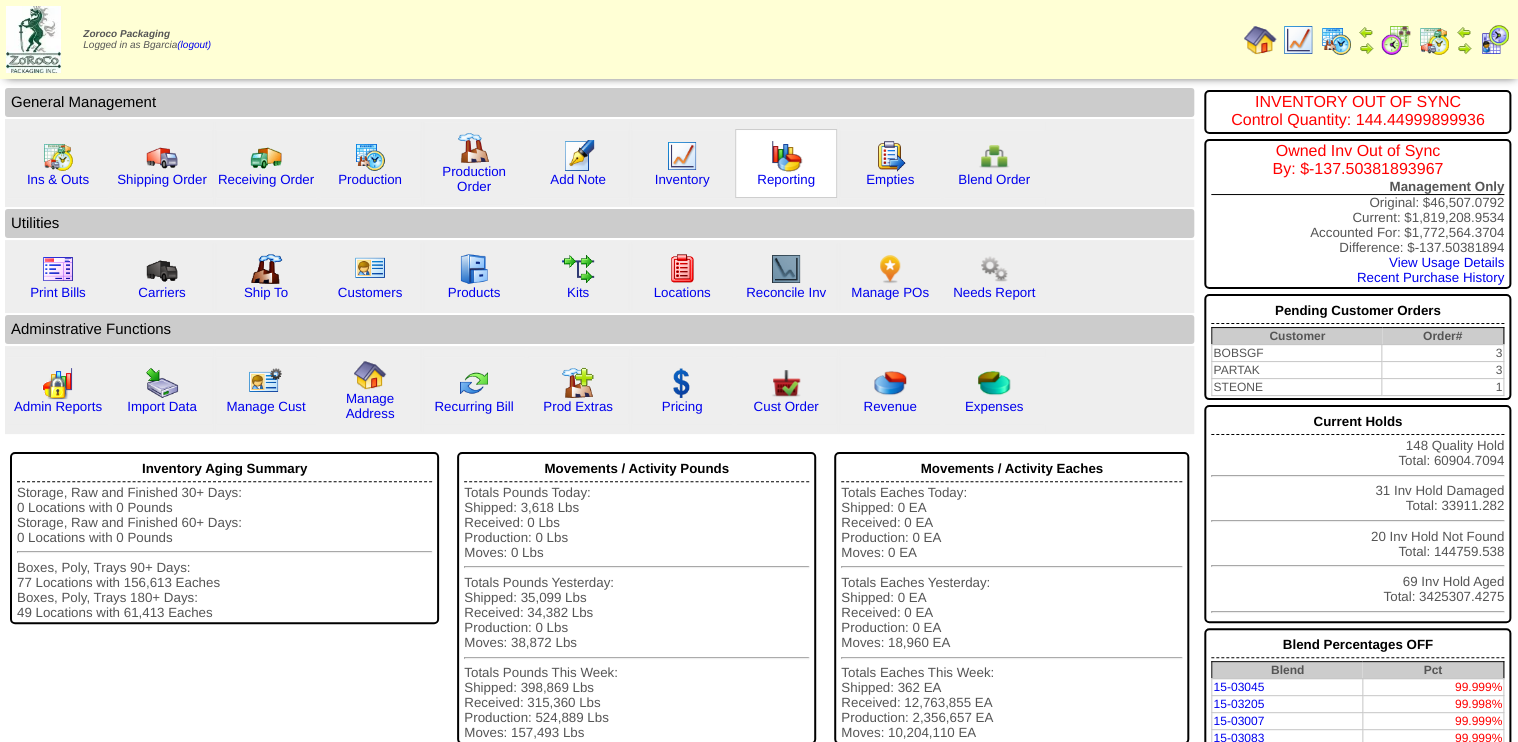 click at bounding box center [786, 156] 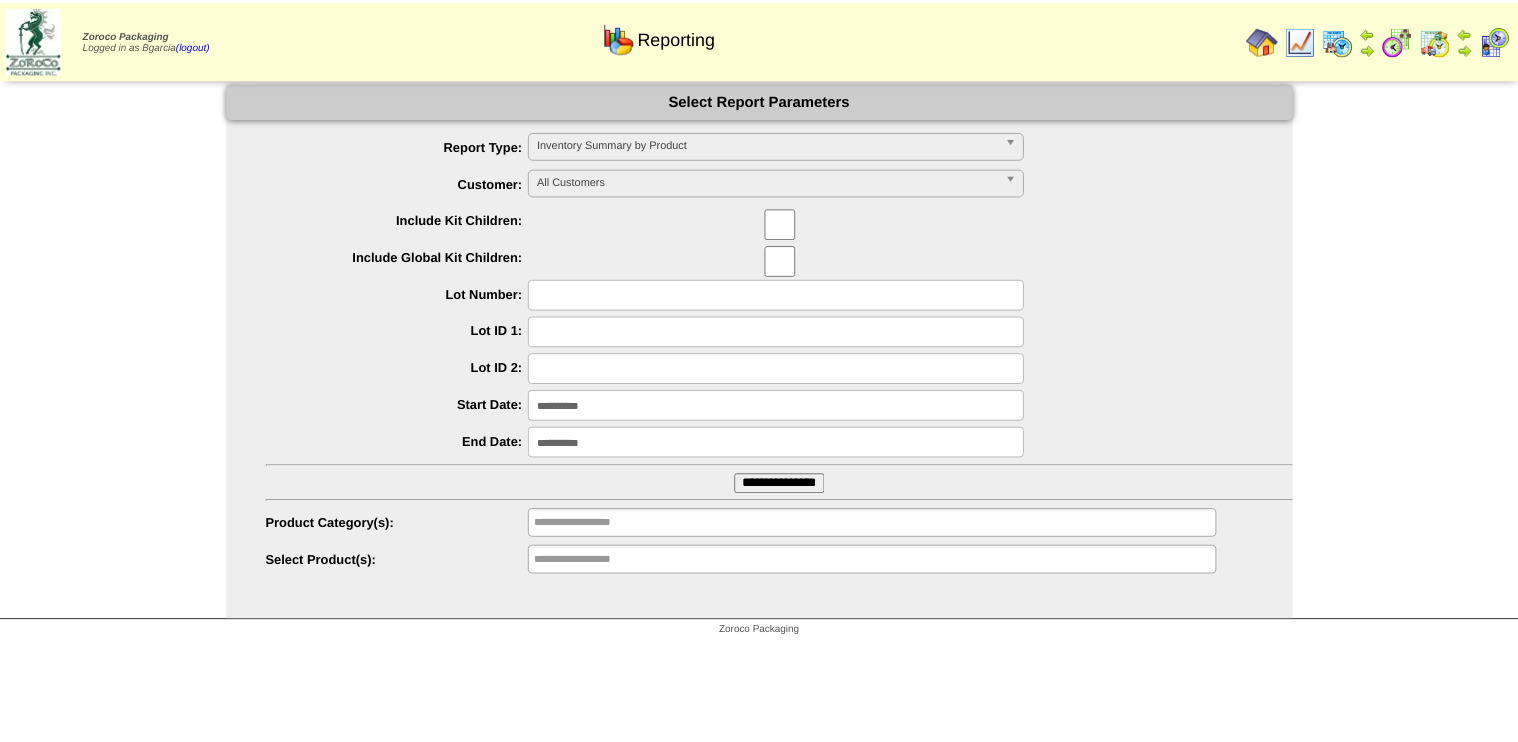 scroll, scrollTop: 0, scrollLeft: 0, axis: both 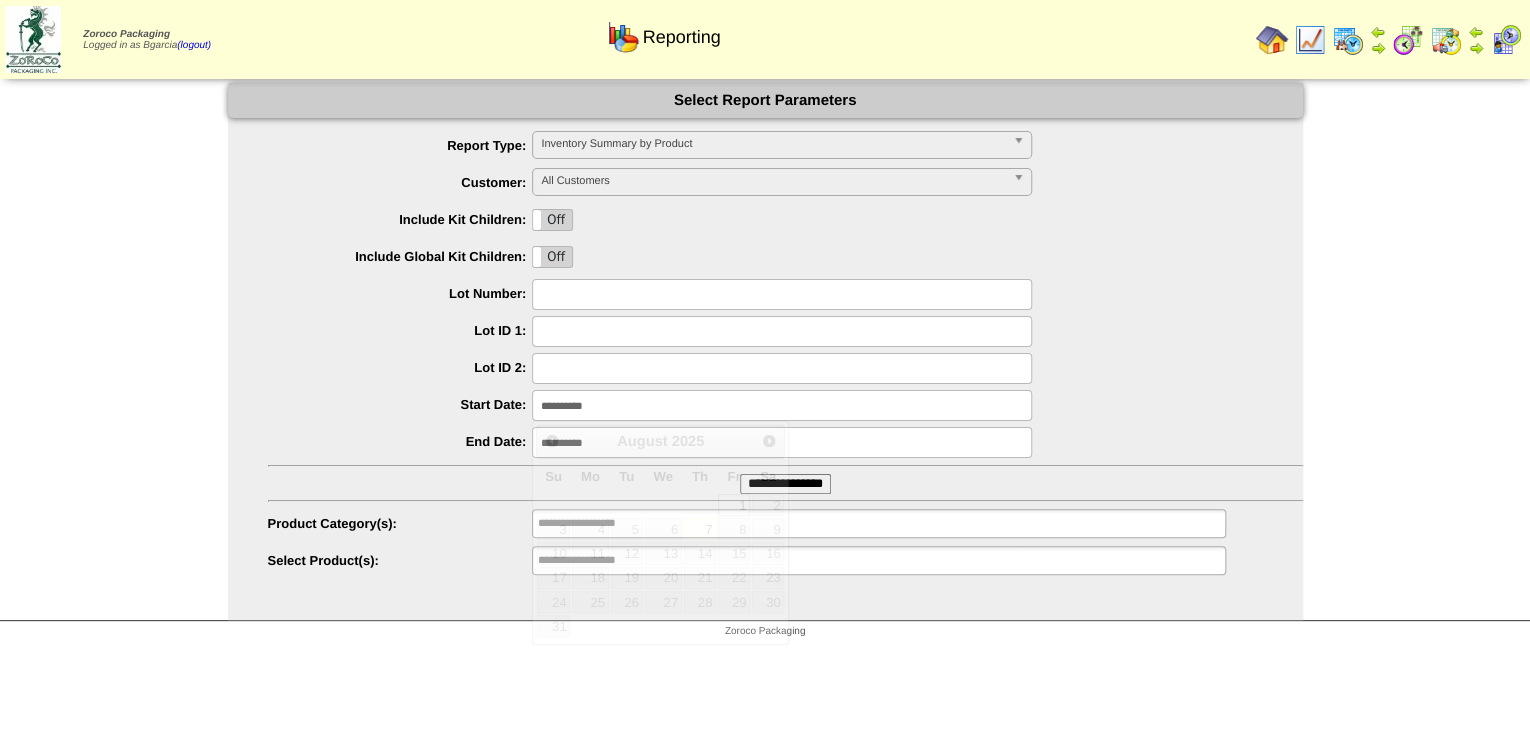 click on "**********" at bounding box center [782, 405] 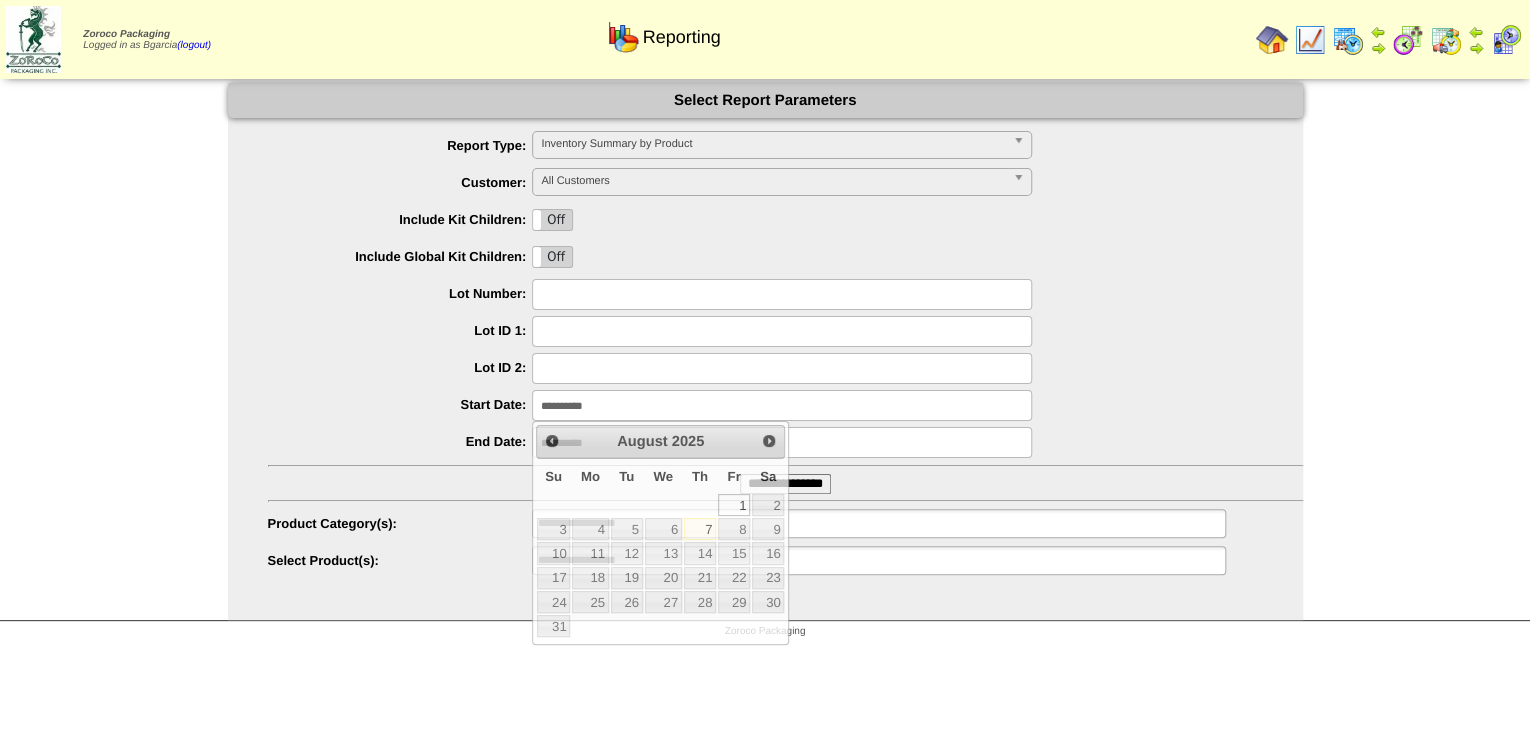 click on "Select Report Parameters" at bounding box center (765, 100) 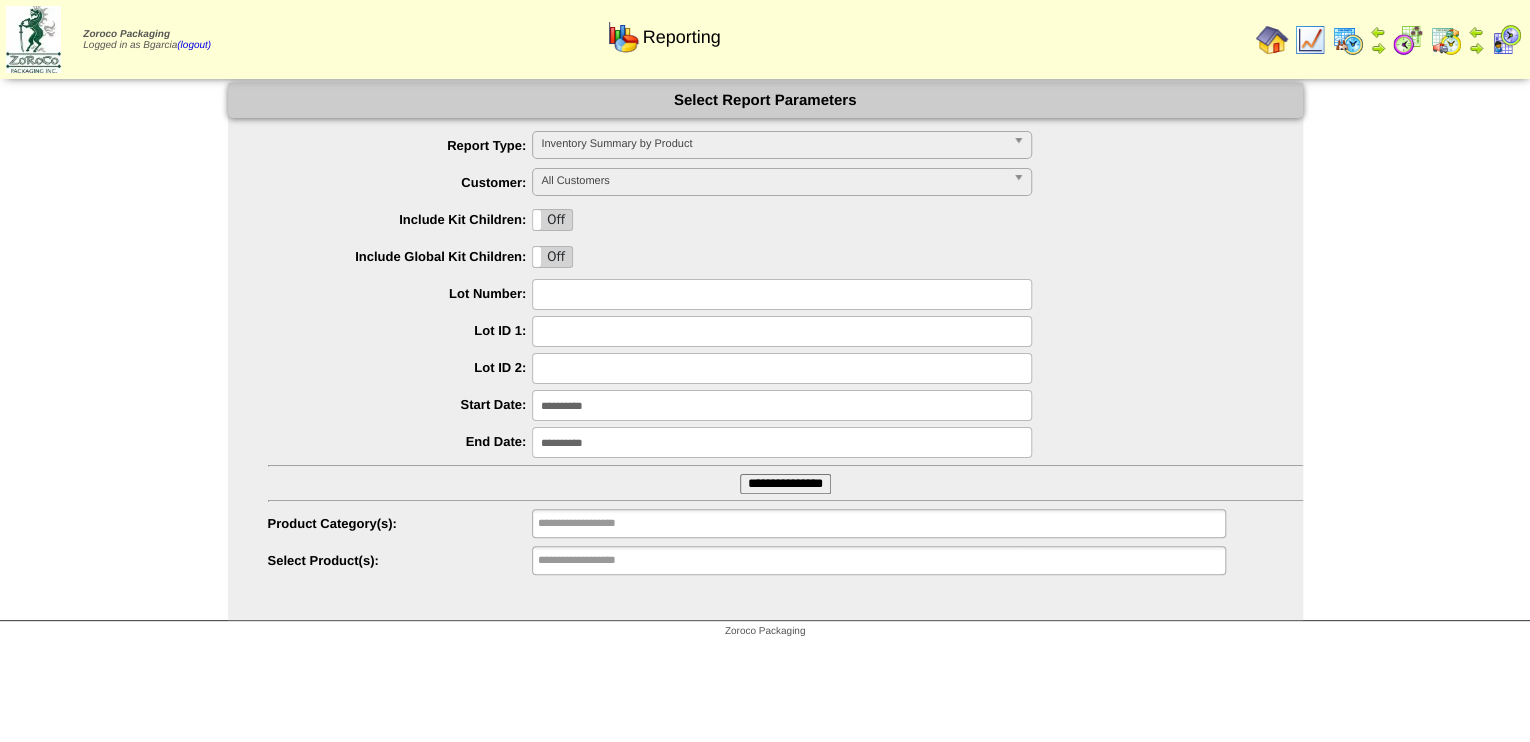 click on "Inventory Summary by Product" at bounding box center (773, 144) 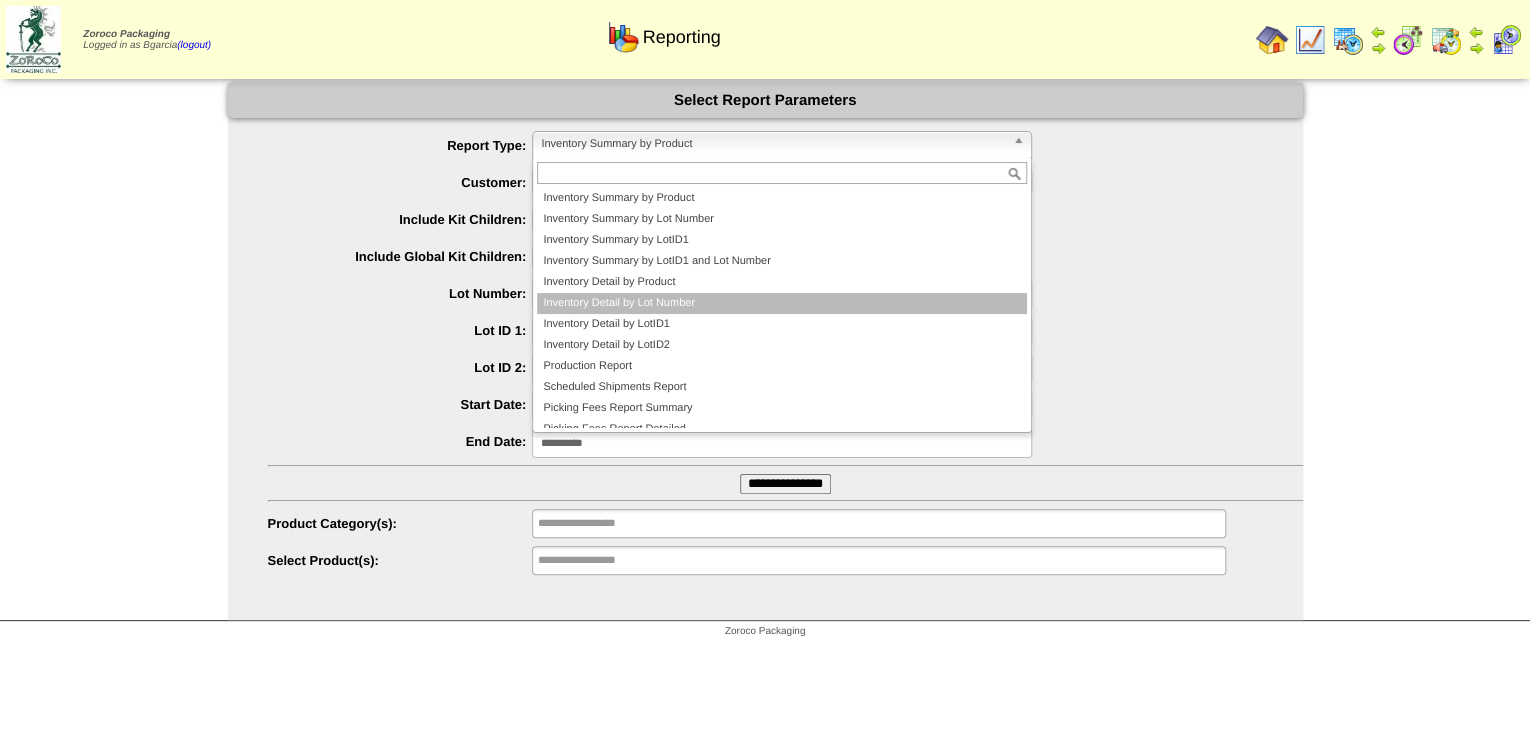 click on "Inventory Detail by Lot Number" at bounding box center (782, 303) 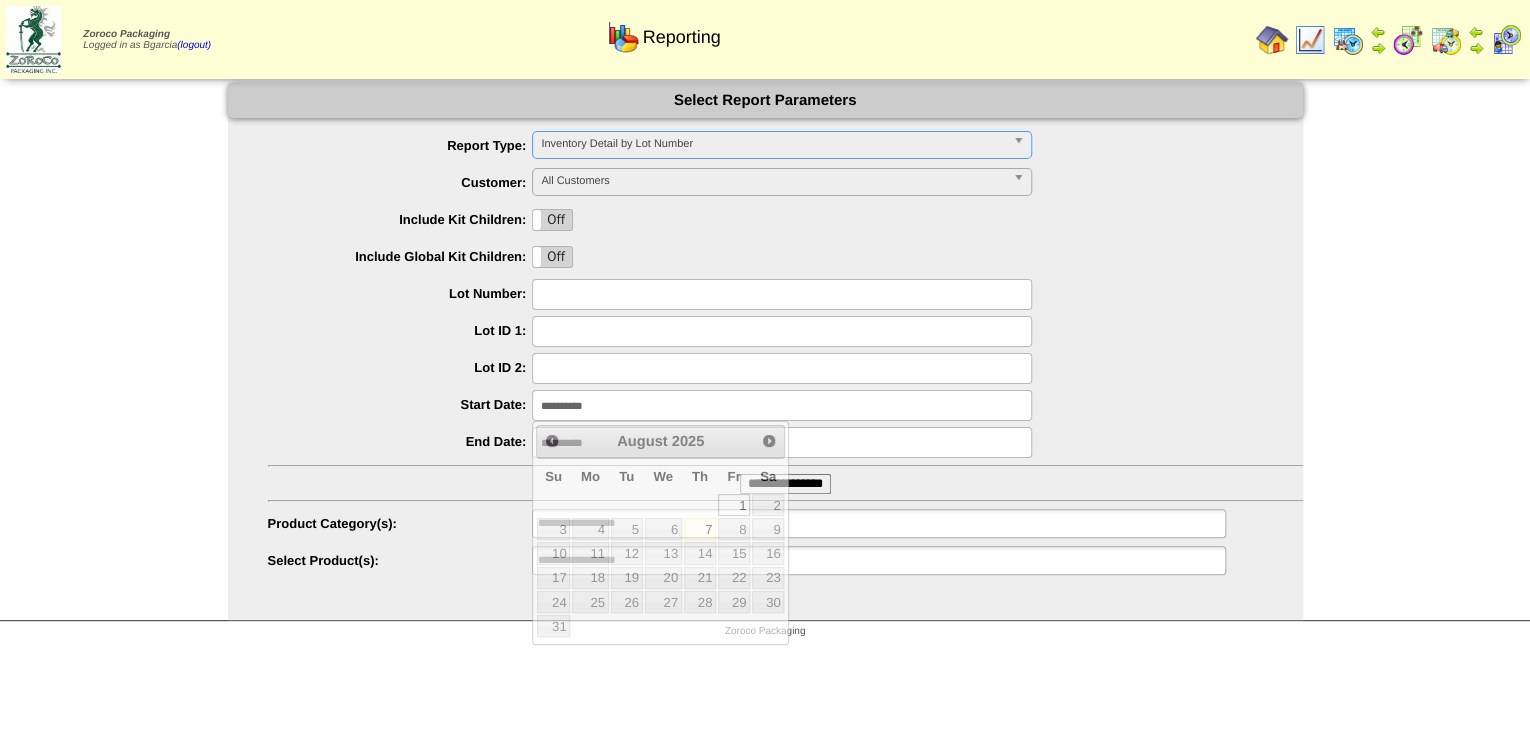 click on "**********" at bounding box center (782, 405) 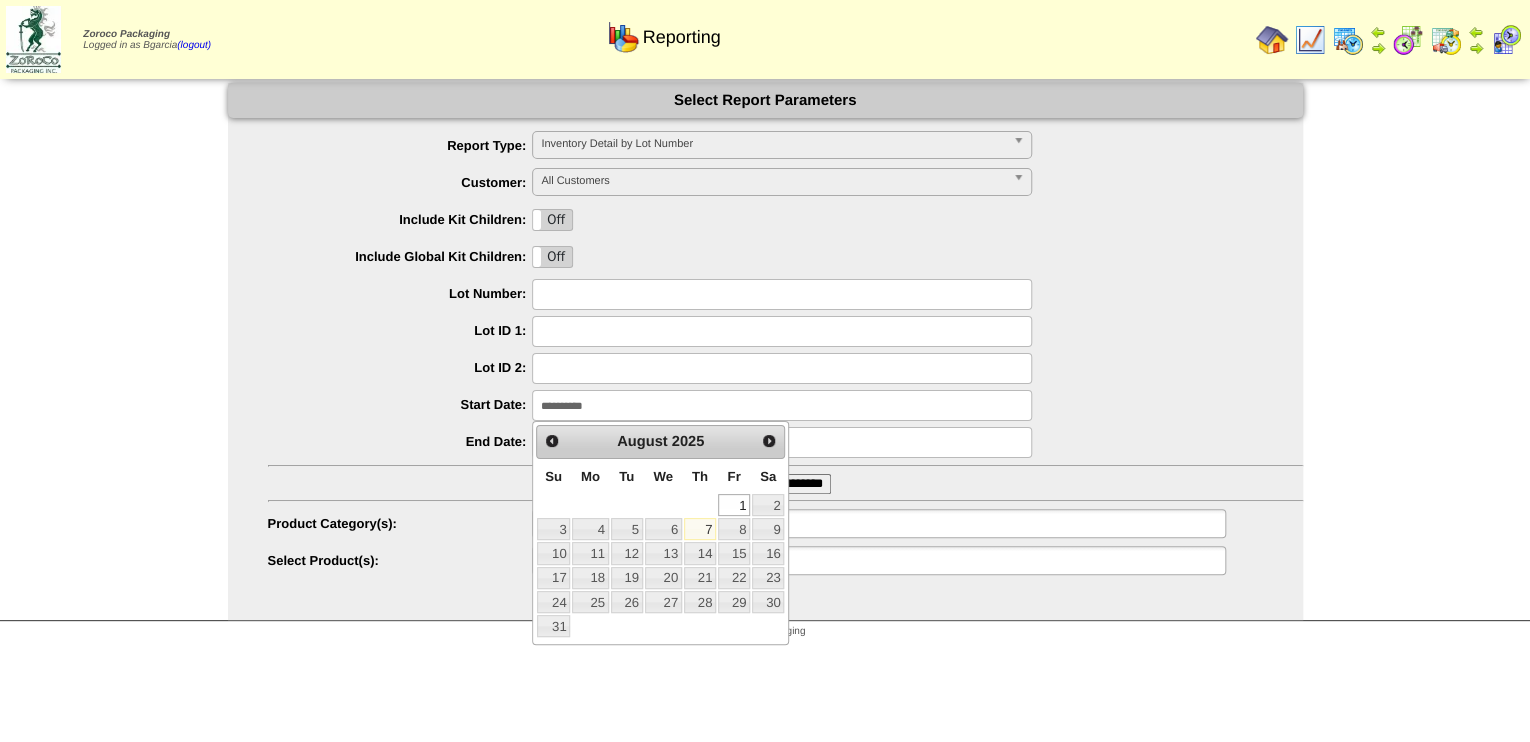 click on "**********" at bounding box center [782, 405] 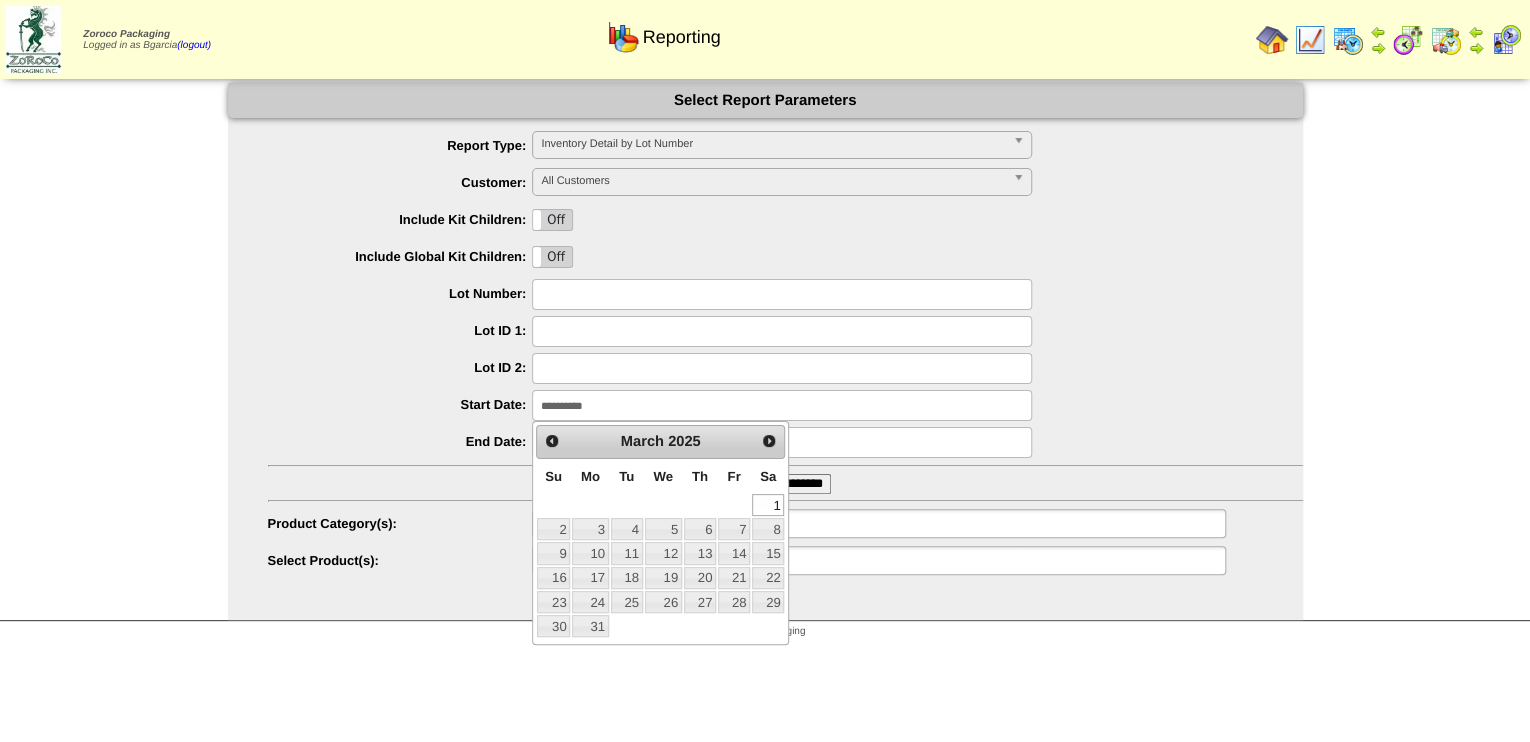 type on "**********" 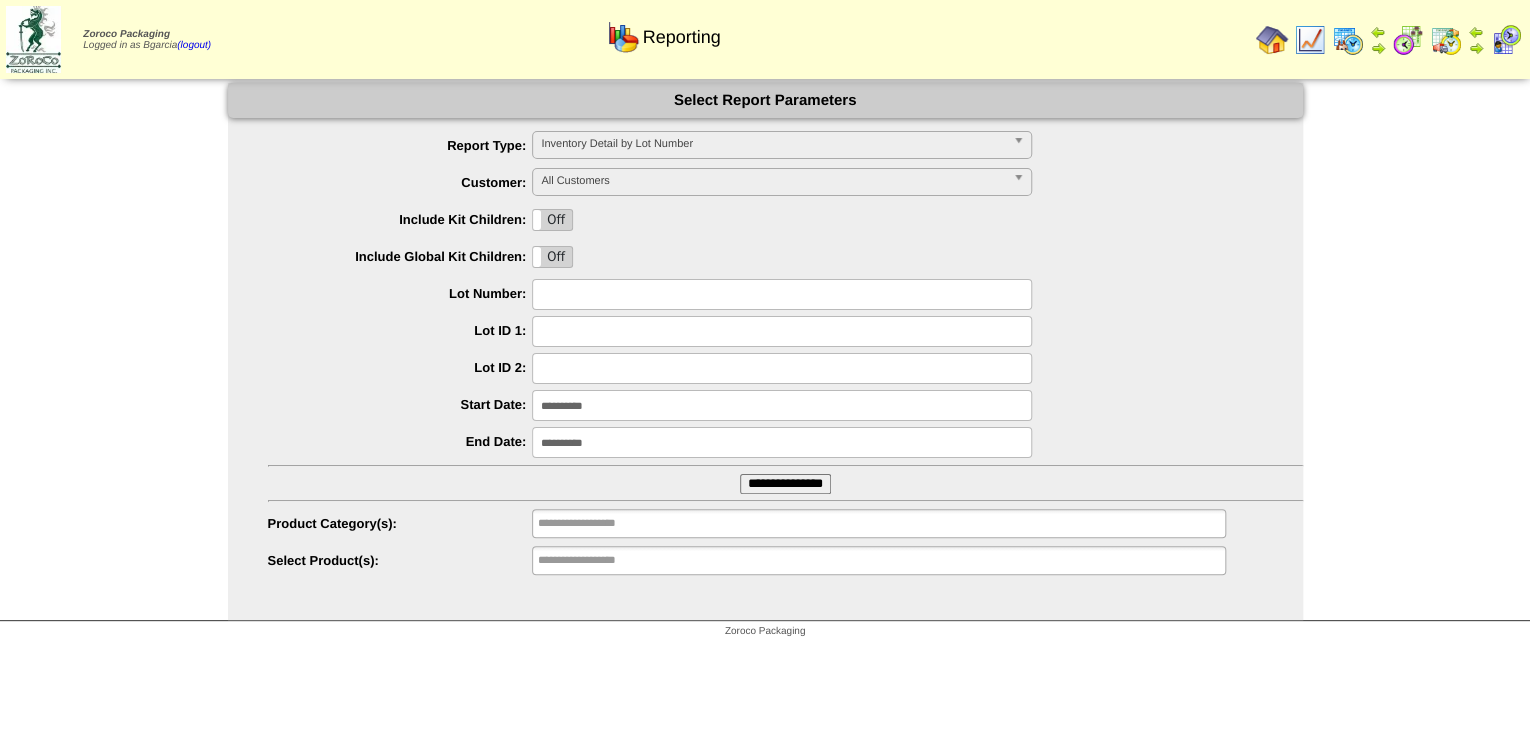 click on "**********" at bounding box center [878, 560] 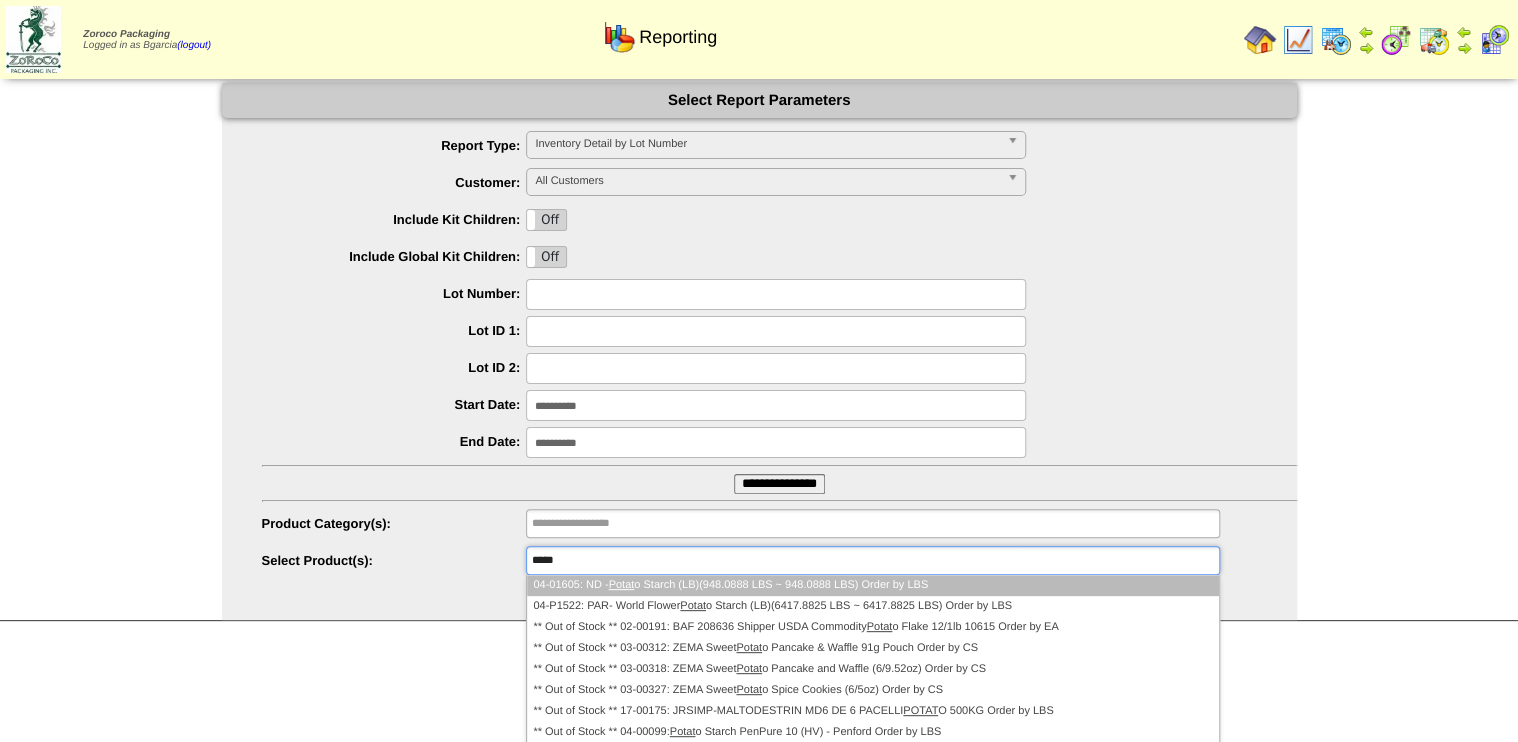 type on "*****" 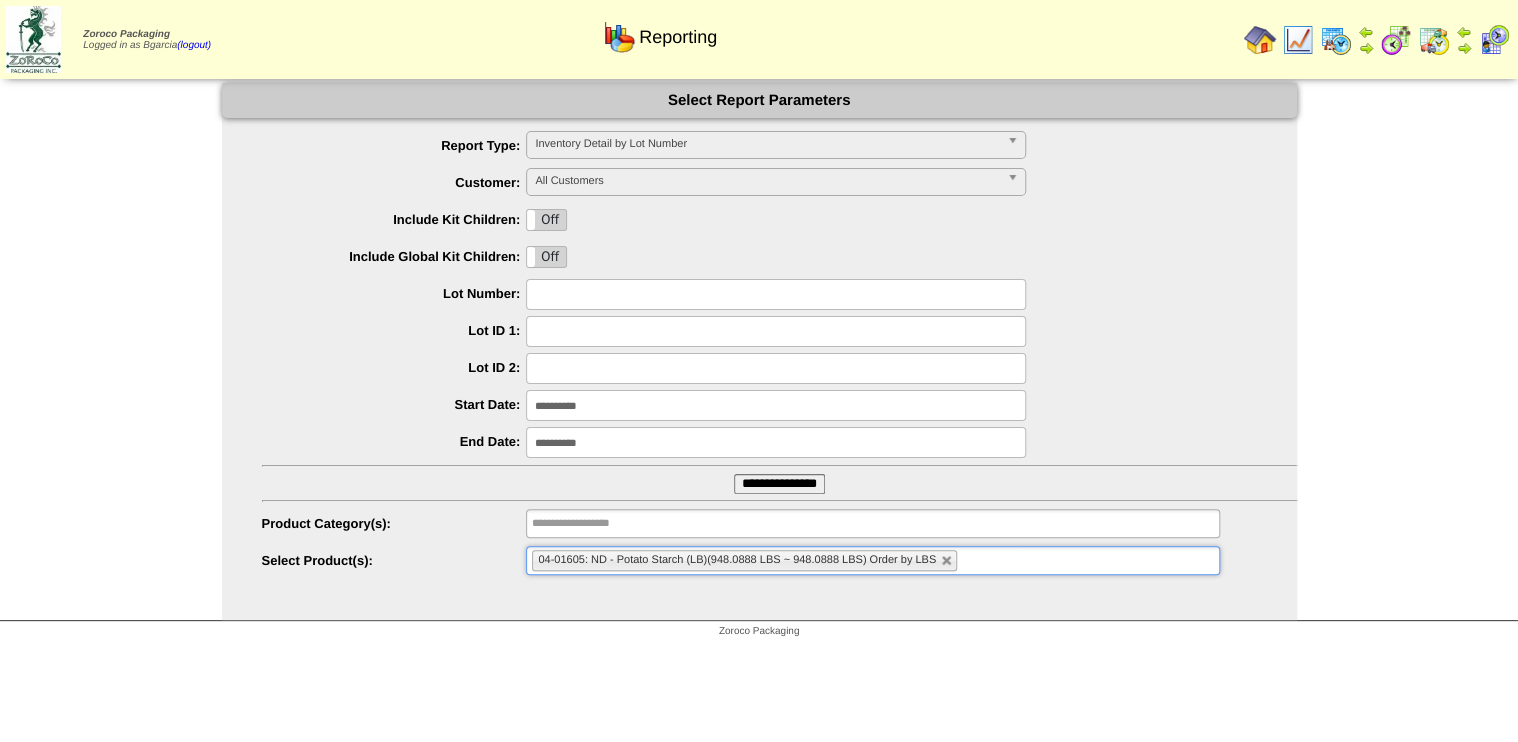 click on "**********" at bounding box center (779, 484) 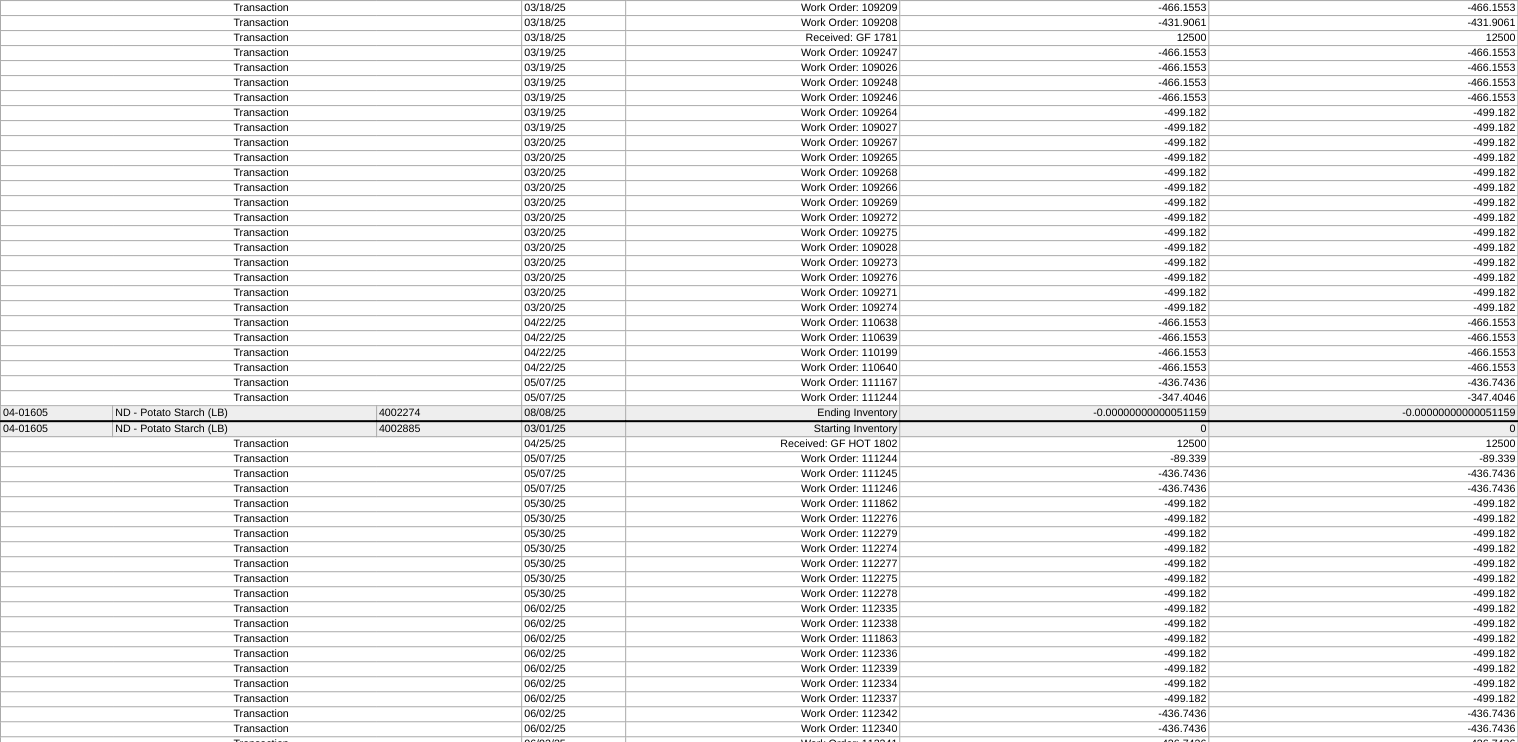 scroll, scrollTop: 0, scrollLeft: 0, axis: both 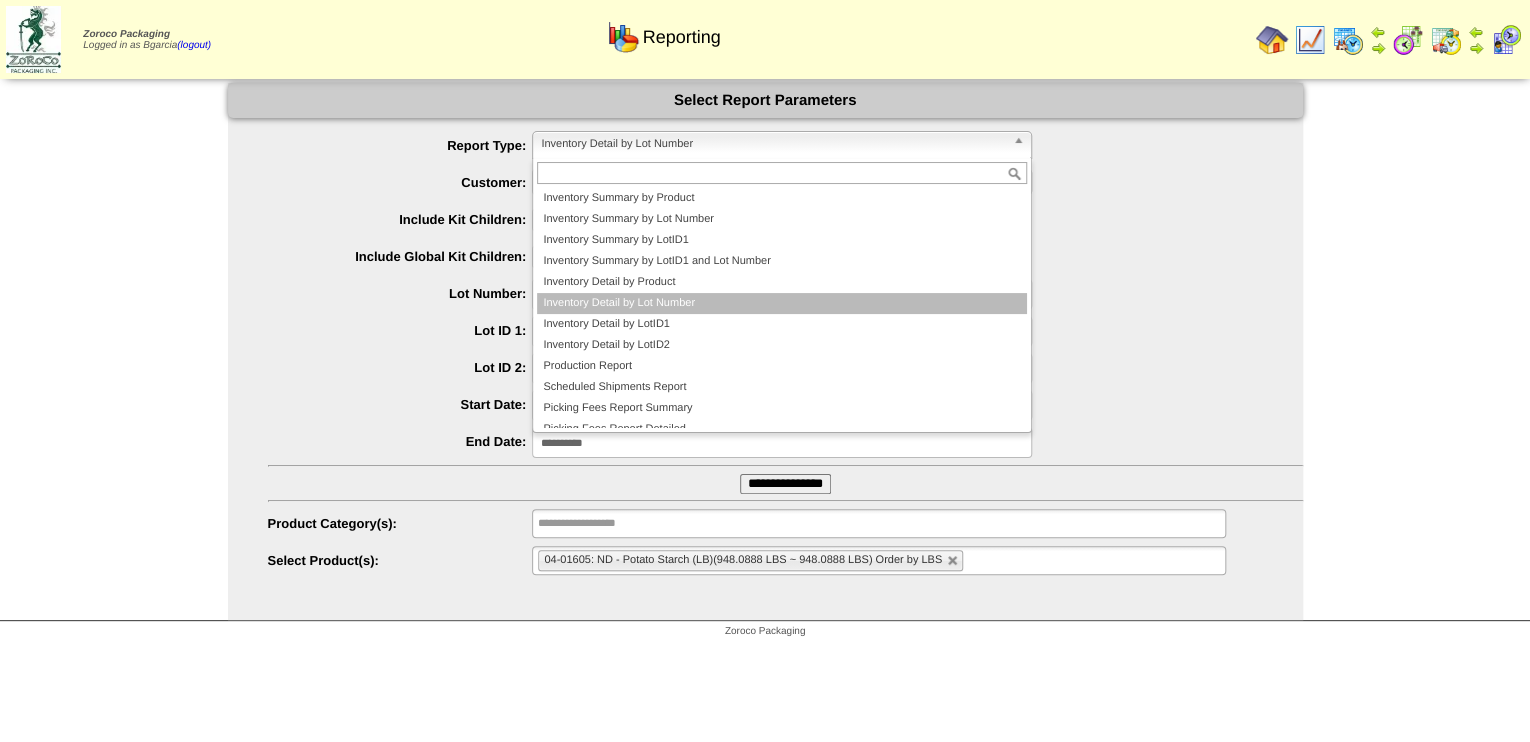 click on "Inventory Detail by Lot Number" at bounding box center [773, 144] 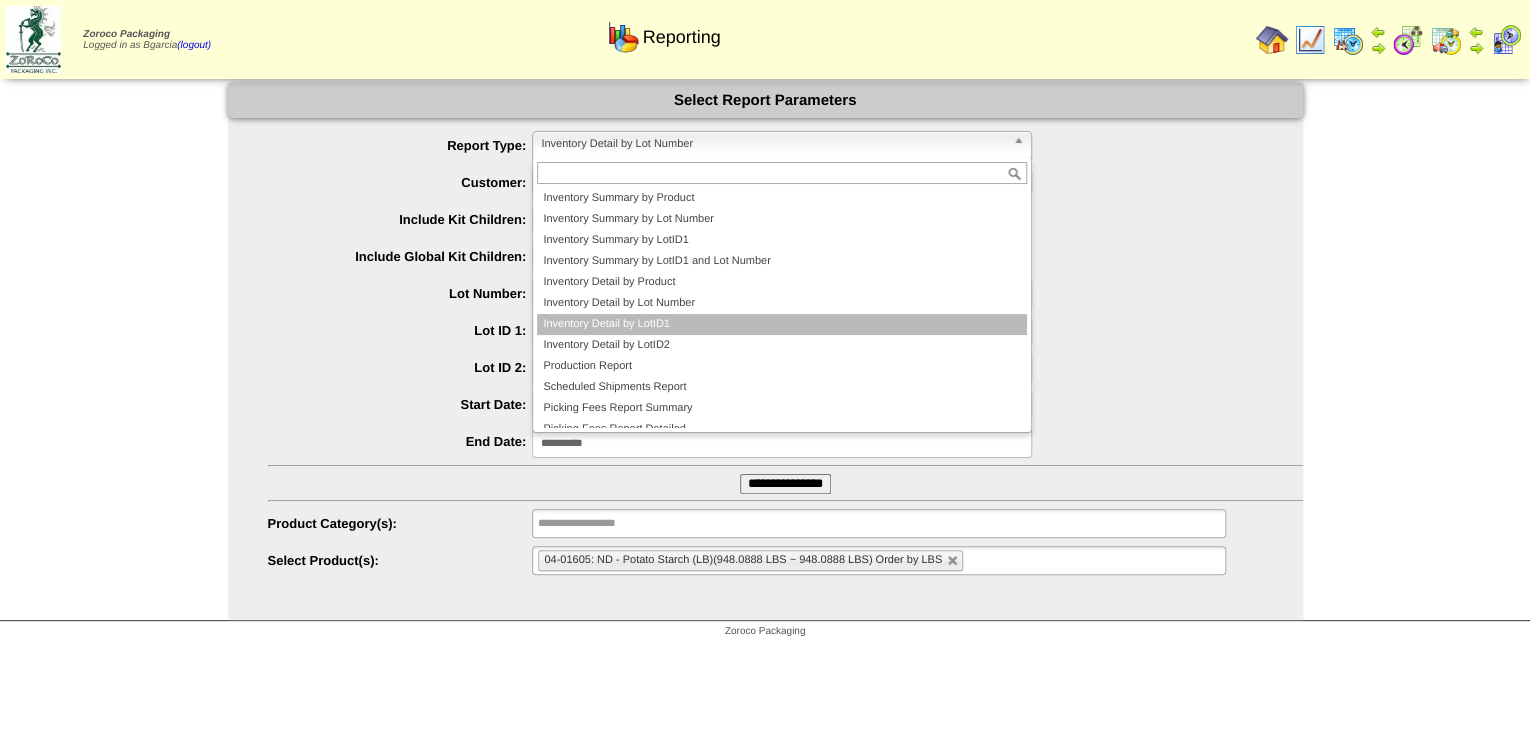 click on "Inventory Detail by LotID1" at bounding box center [782, 324] 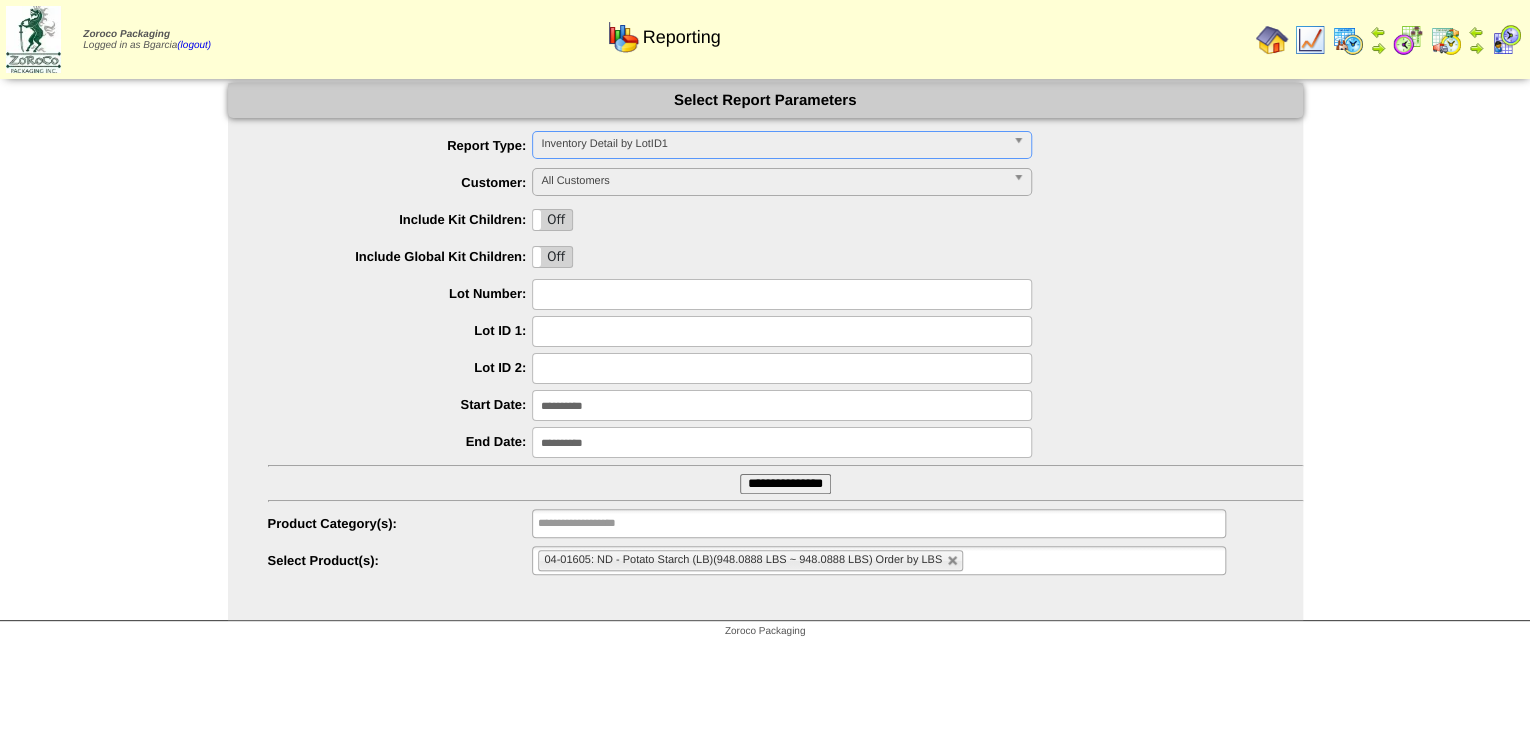 click on "**********" at bounding box center (785, 484) 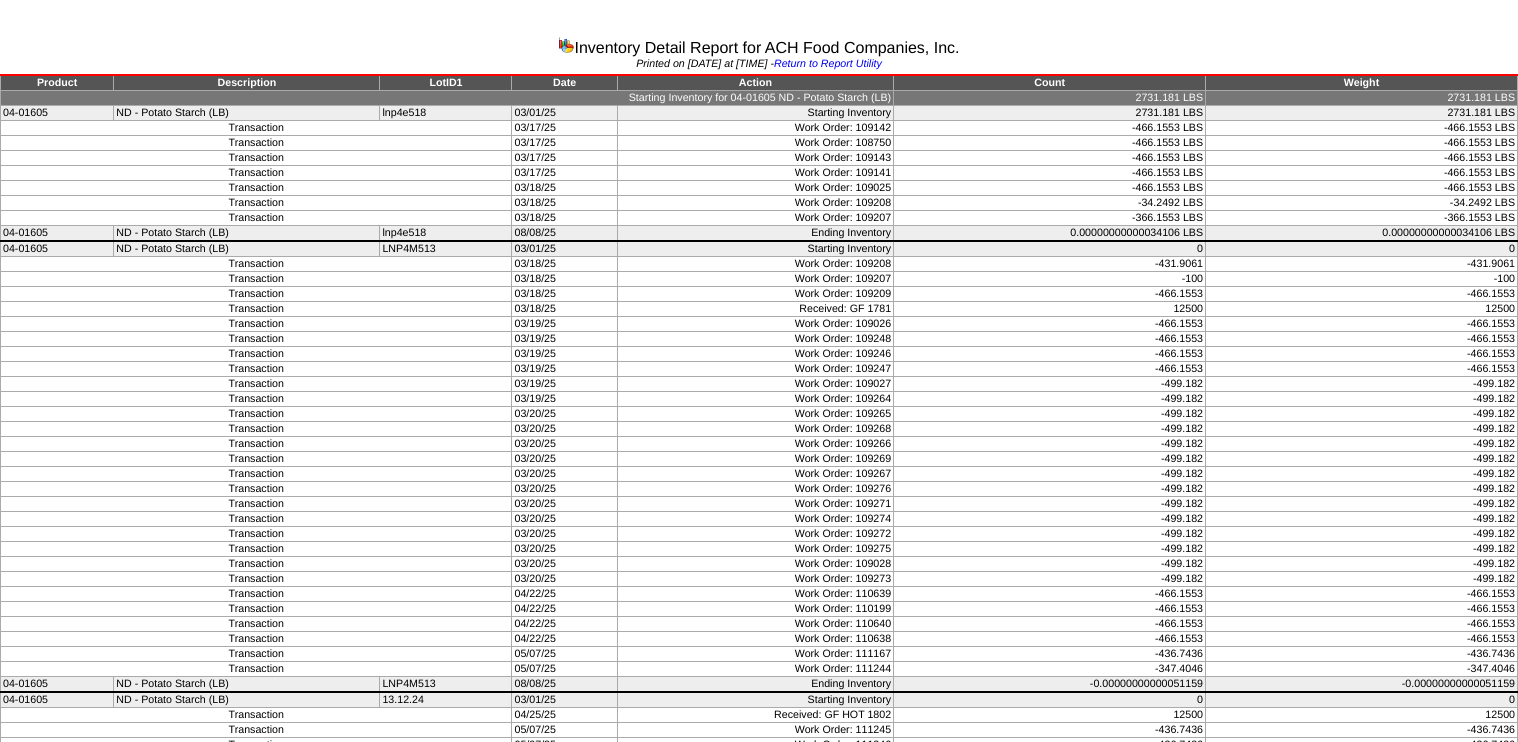 scroll, scrollTop: 0, scrollLeft: 0, axis: both 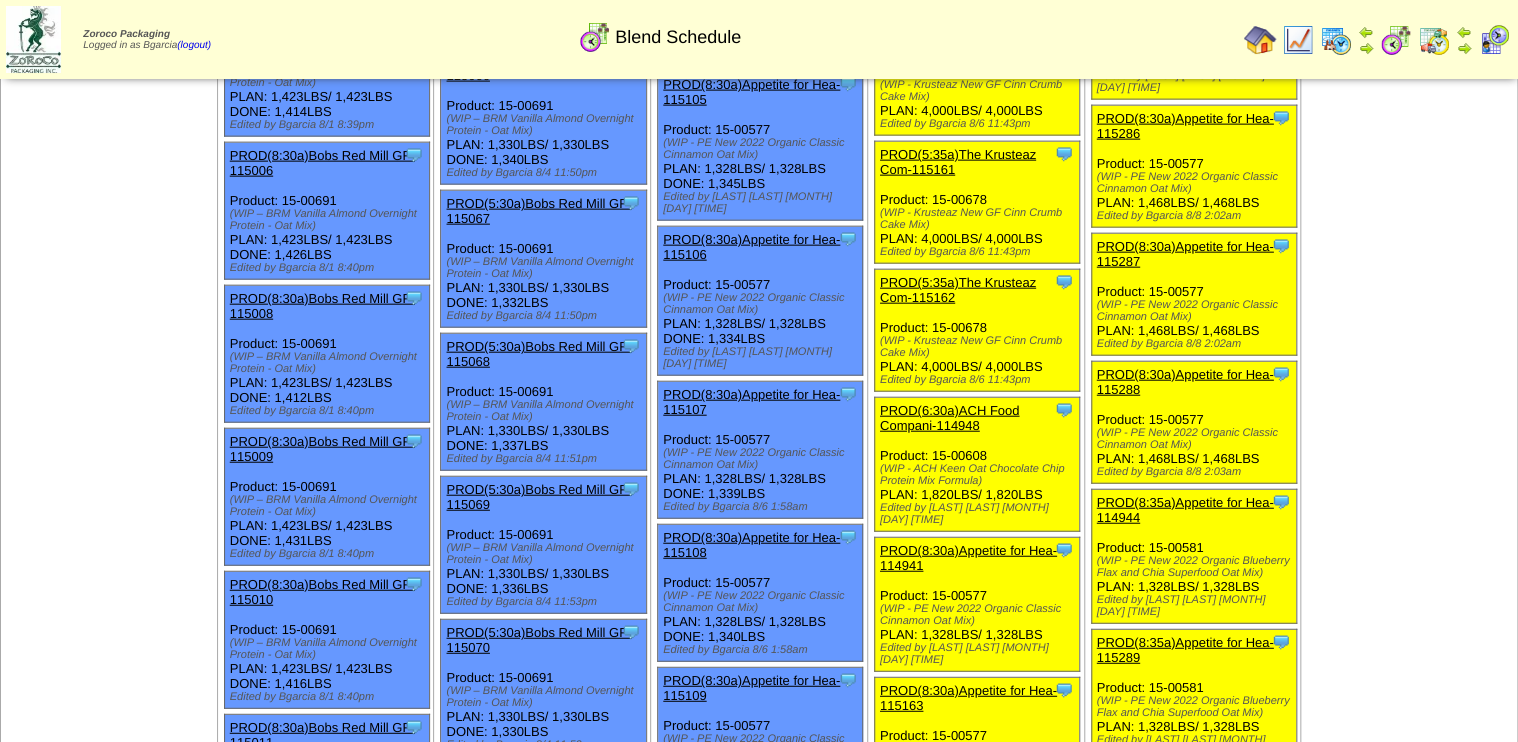 click on "PROD(6:30a)ACH Food Compani-114948" at bounding box center (975, 190) 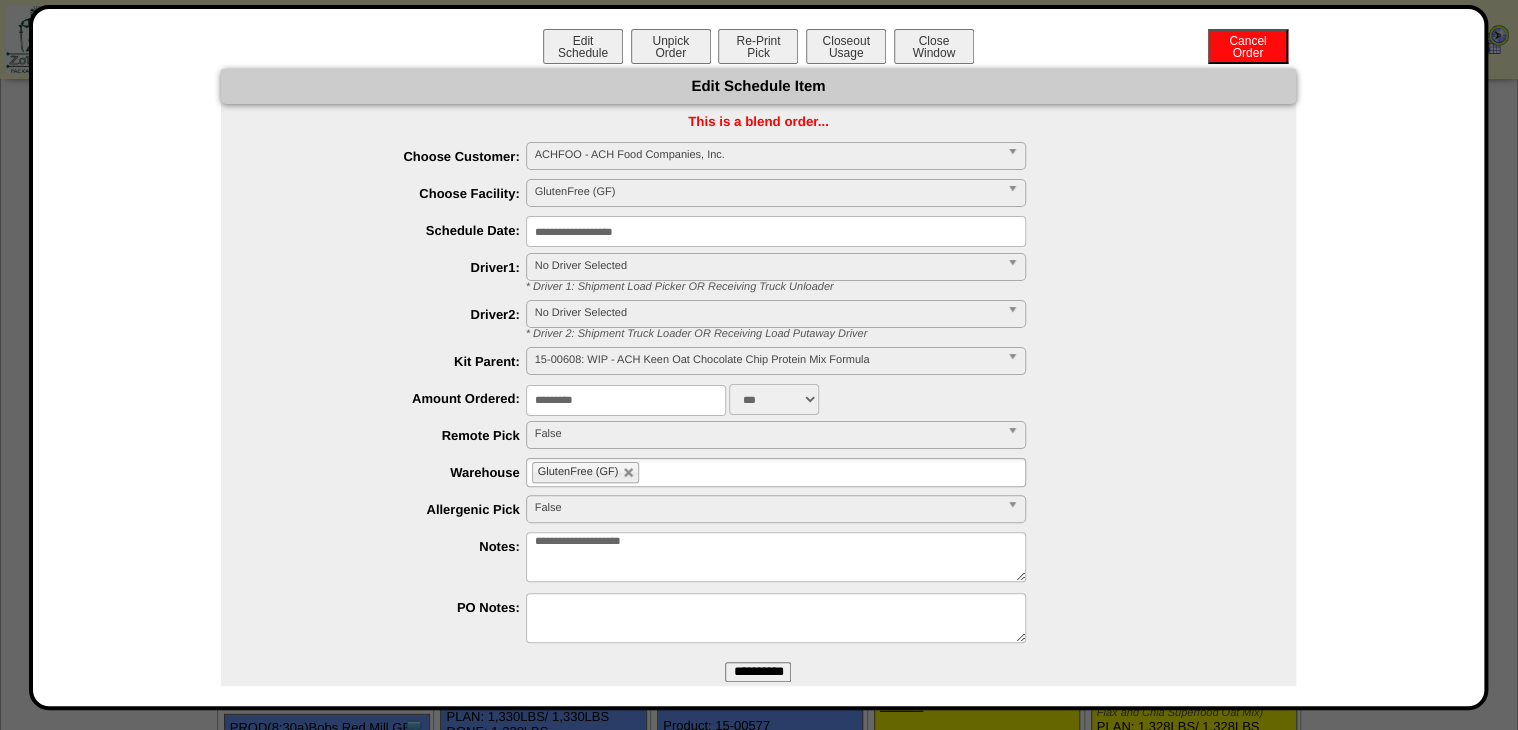 click on "**********" at bounding box center [759, 741] 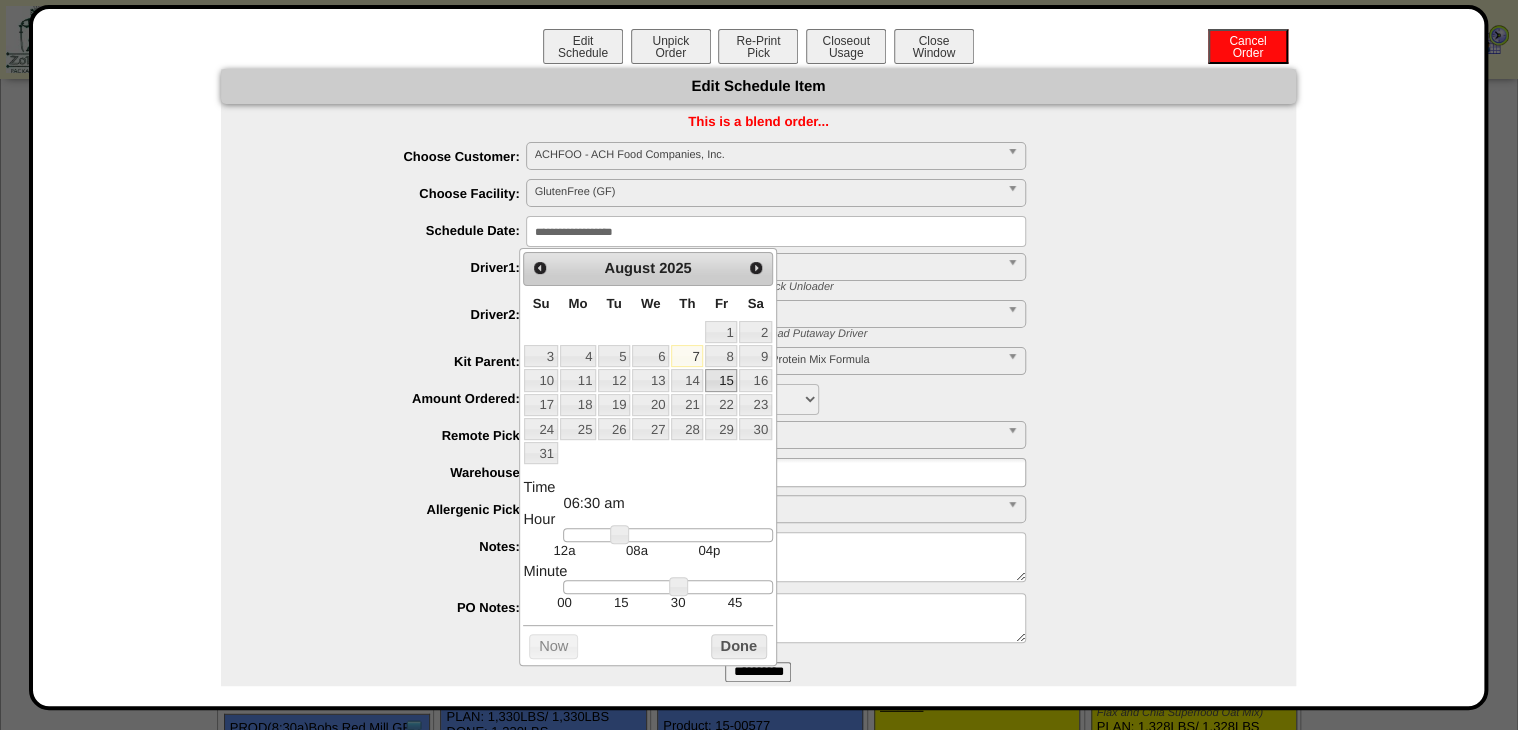 click on "8" at bounding box center [721, 356] 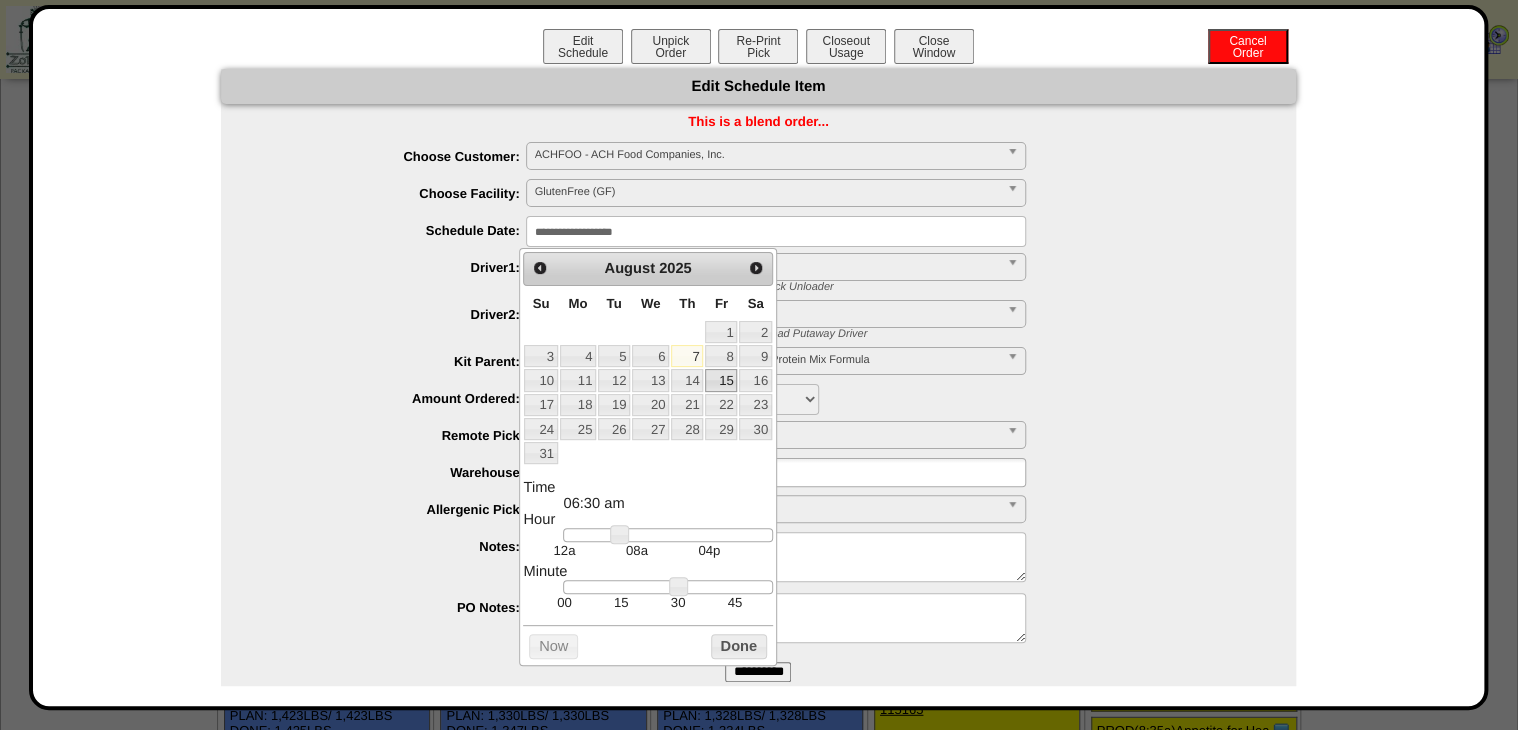 type on "**********" 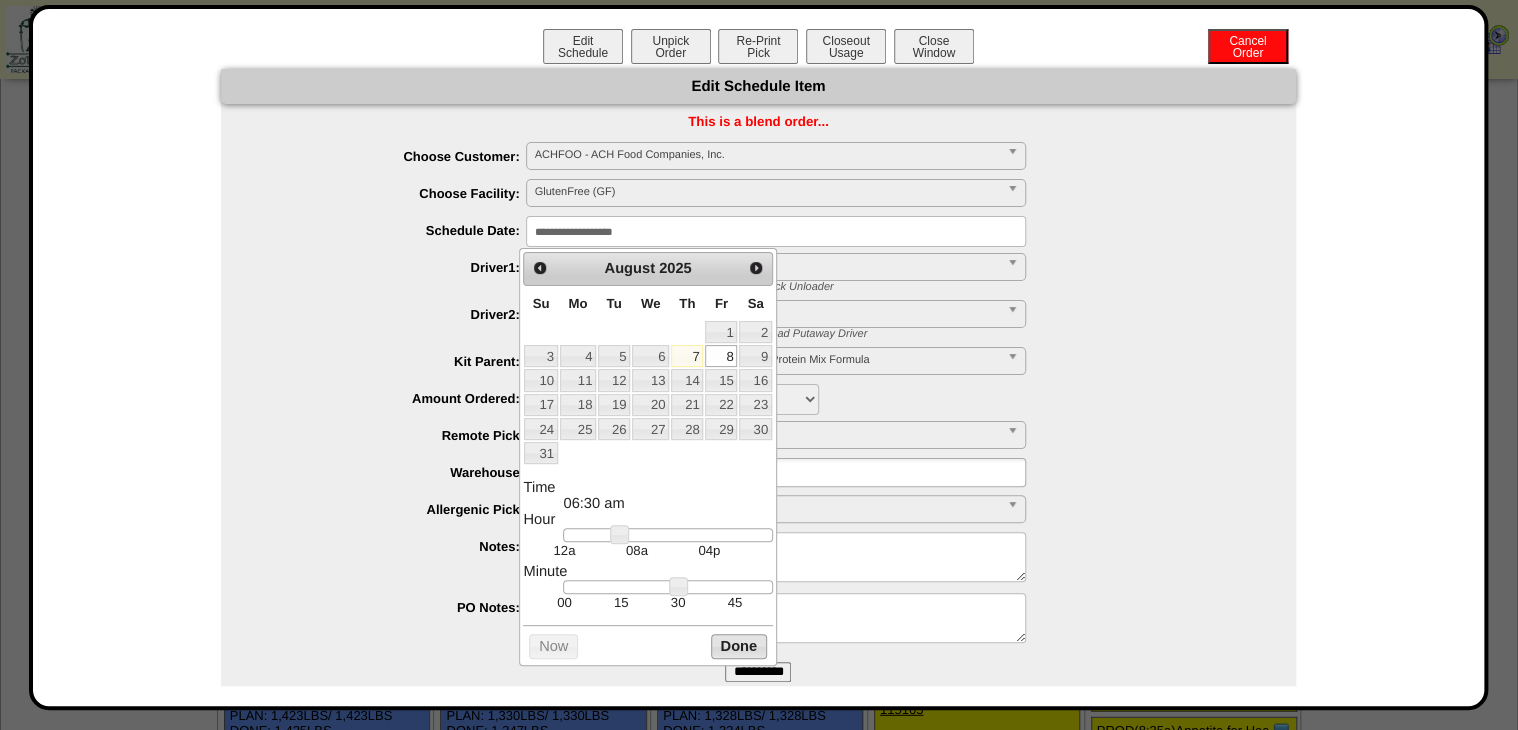 click on "Done" at bounding box center [739, 646] 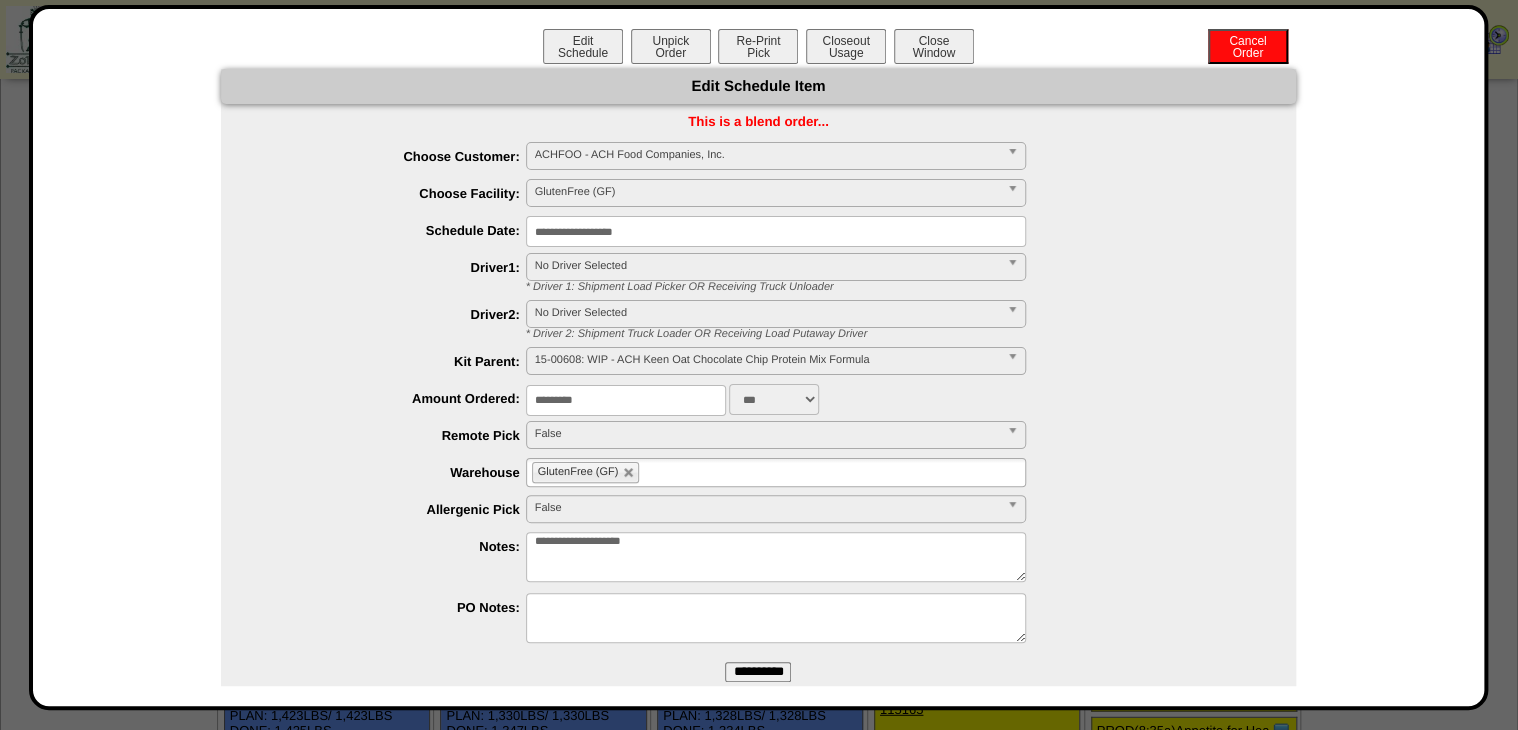 click on "**********" at bounding box center (758, 672) 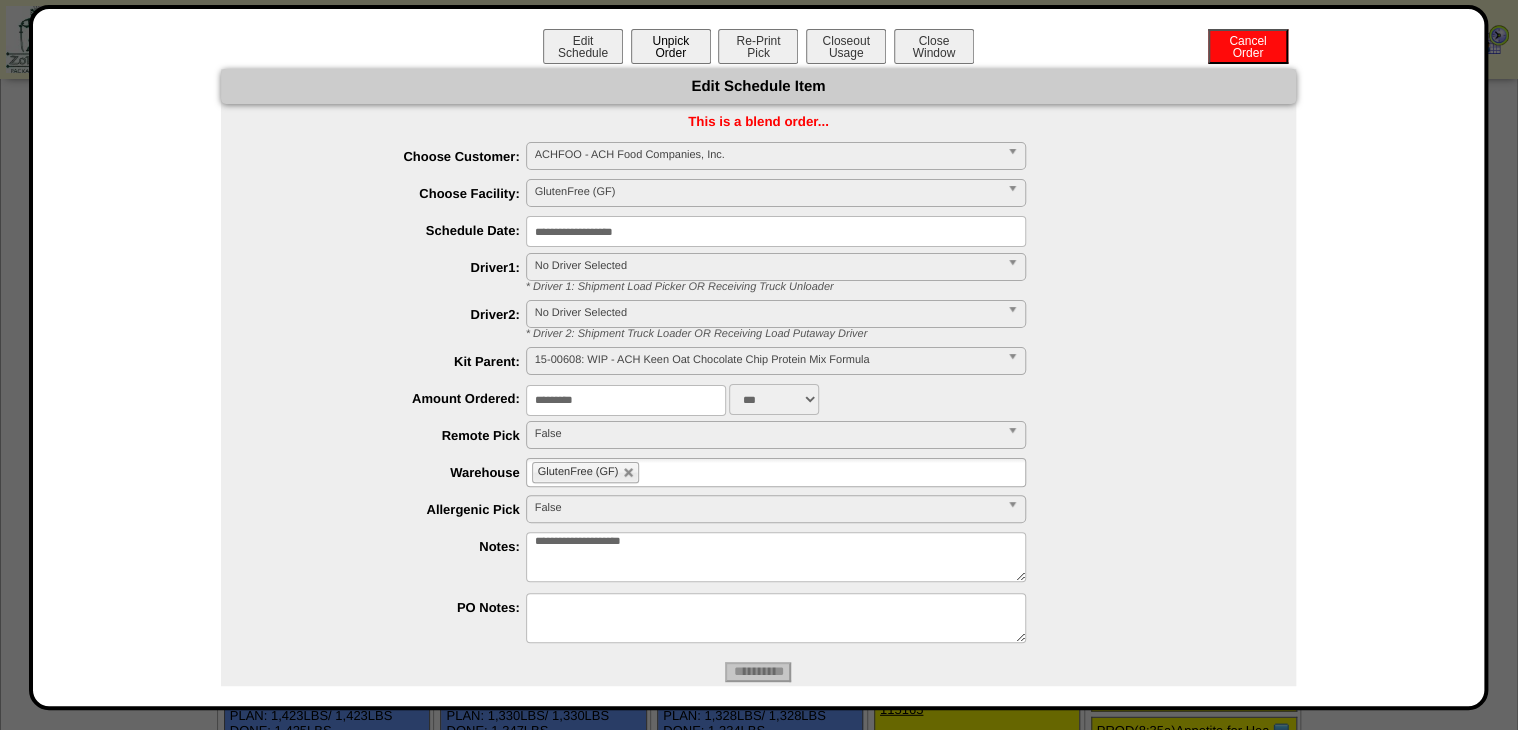 click on "Unpick Order" at bounding box center (671, 46) 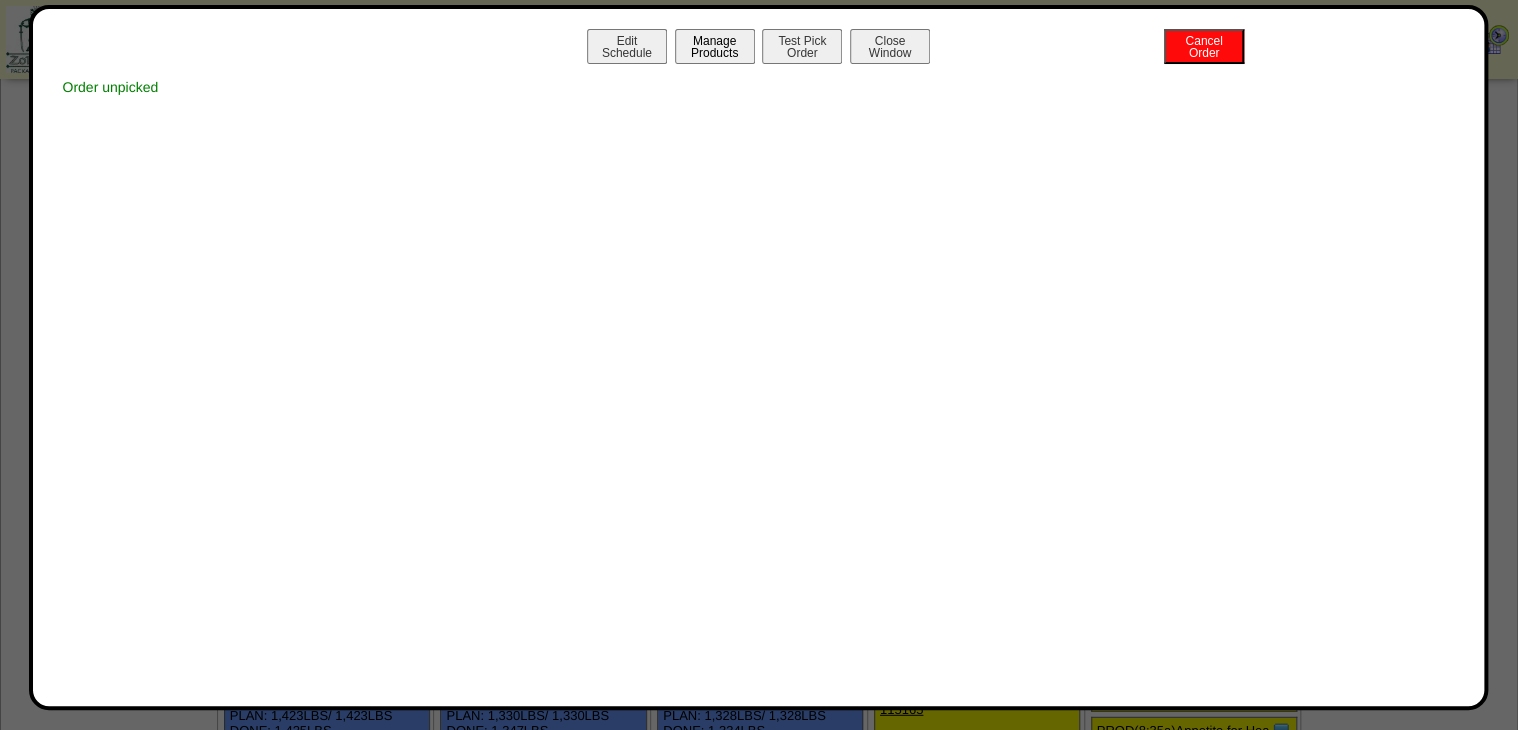 click on "Manage Products" at bounding box center (715, 46) 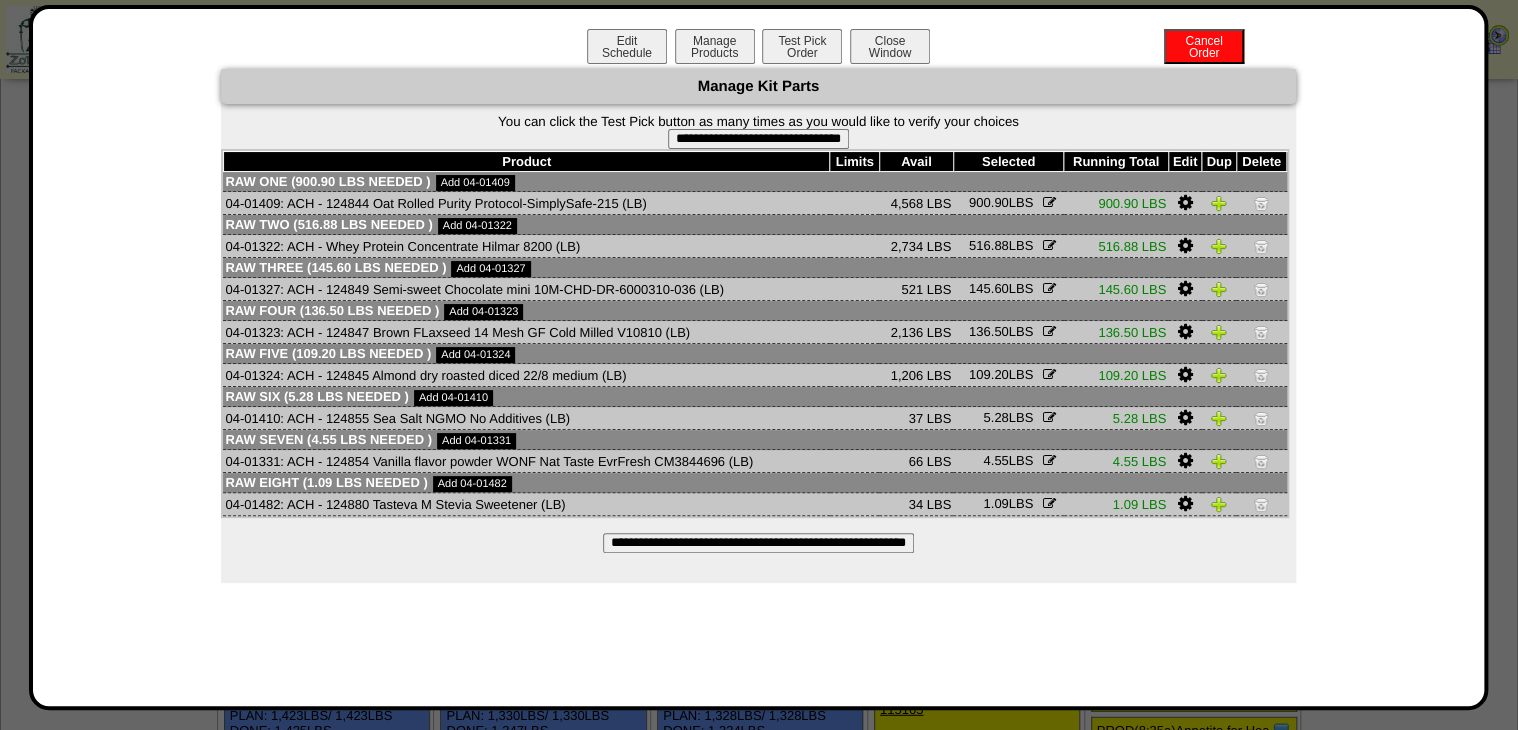 click on "**********" at bounding box center (758, 139) 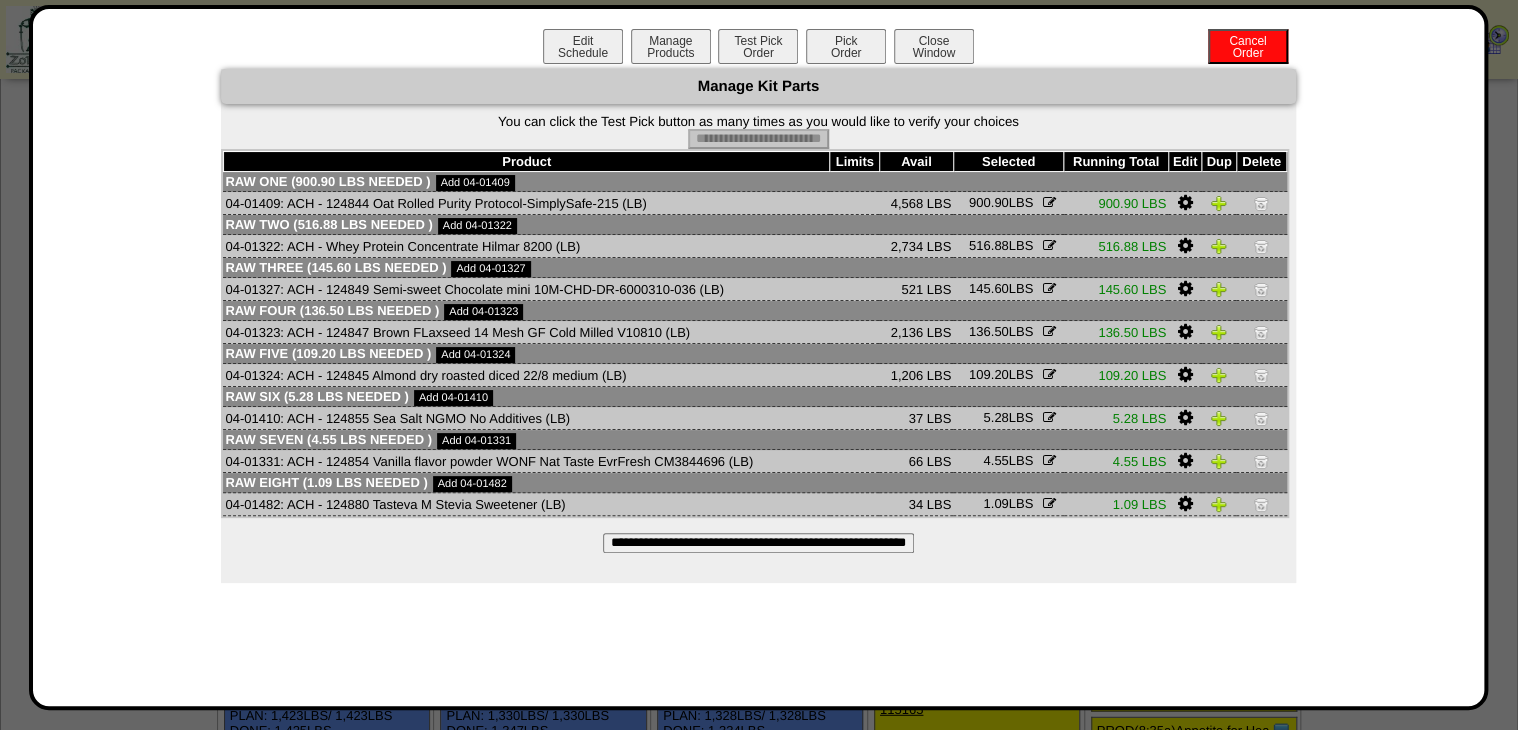 click on "Pick Order" at bounding box center [846, 46] 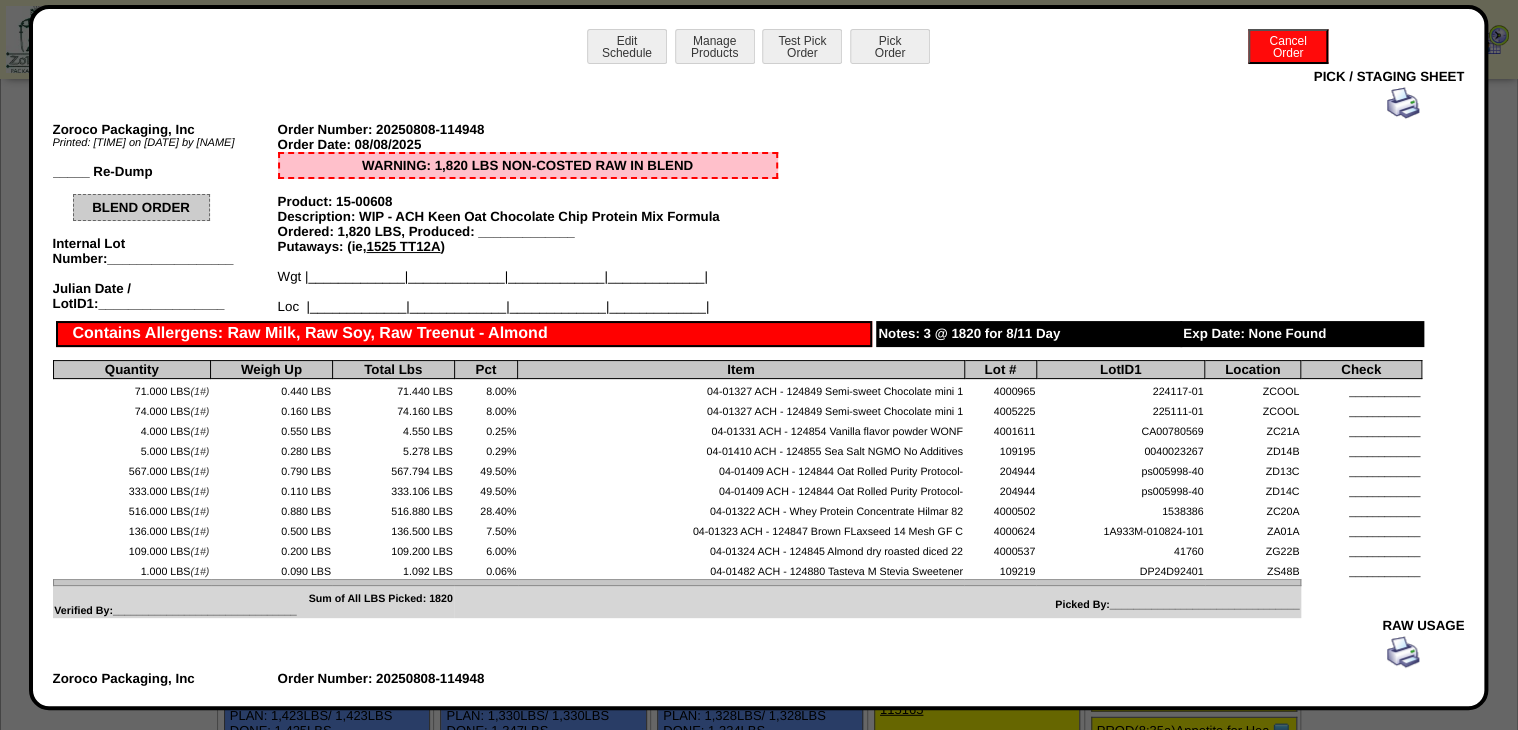 click at bounding box center (1403, 103) 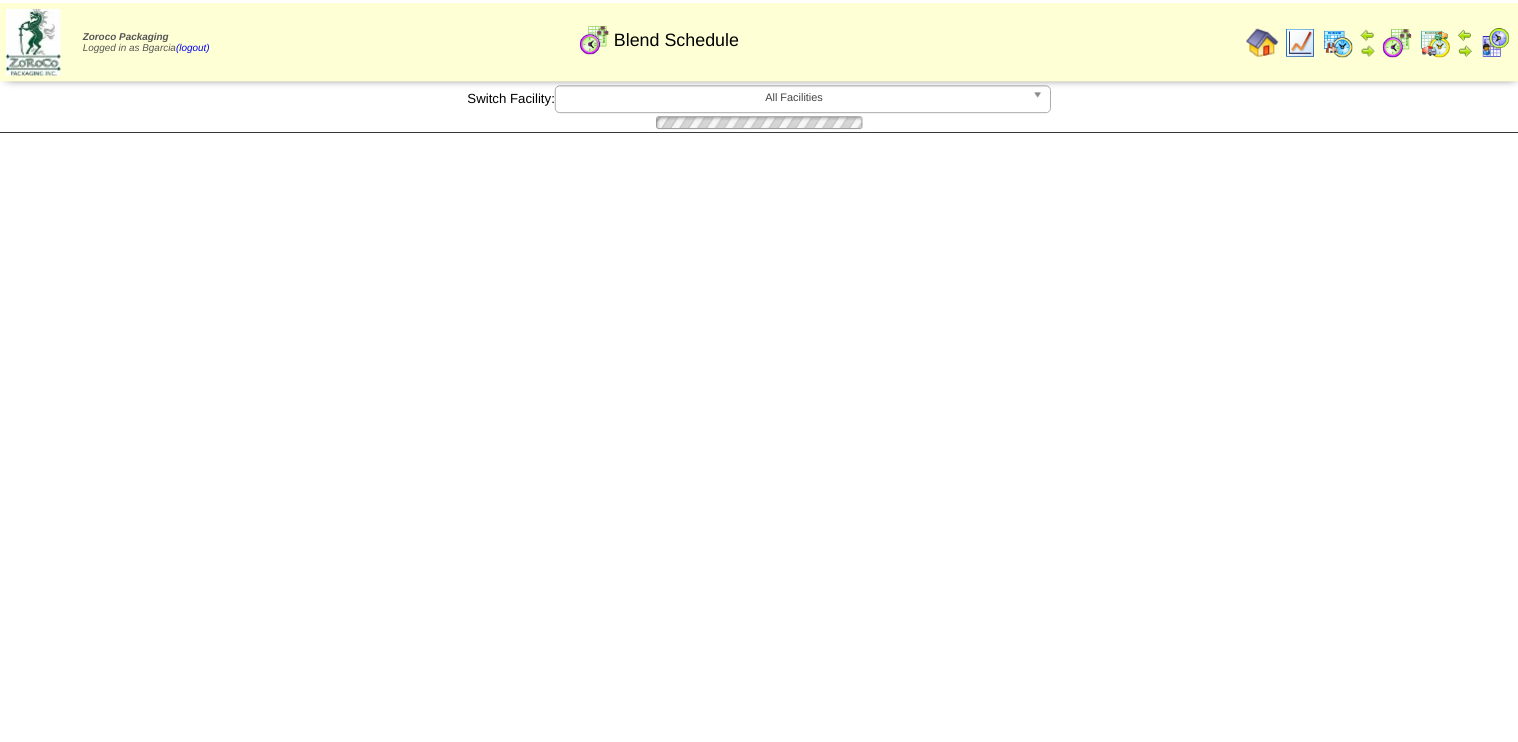 scroll, scrollTop: 2264, scrollLeft: 0, axis: vertical 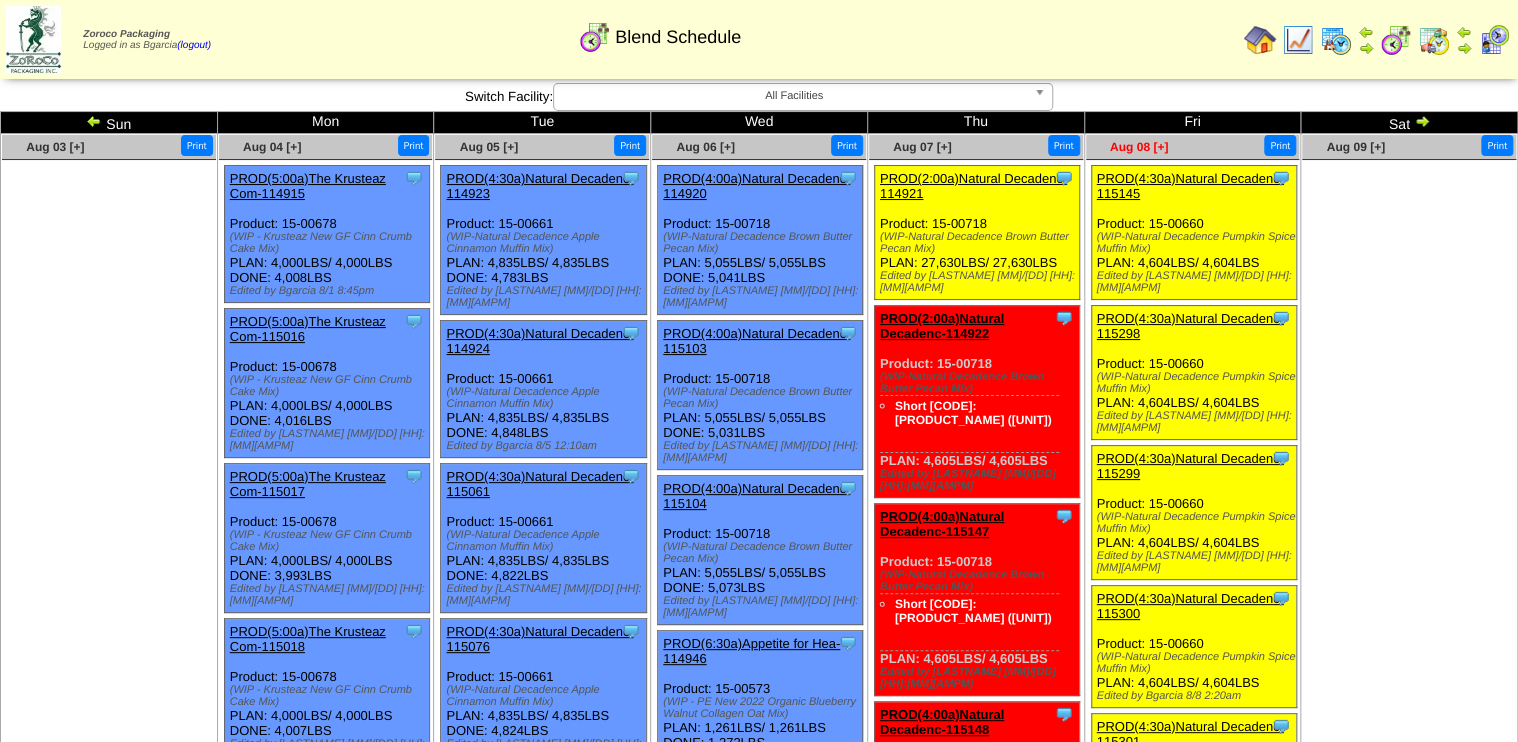 click on "Aug 08                        [+]" at bounding box center [1139, 147] 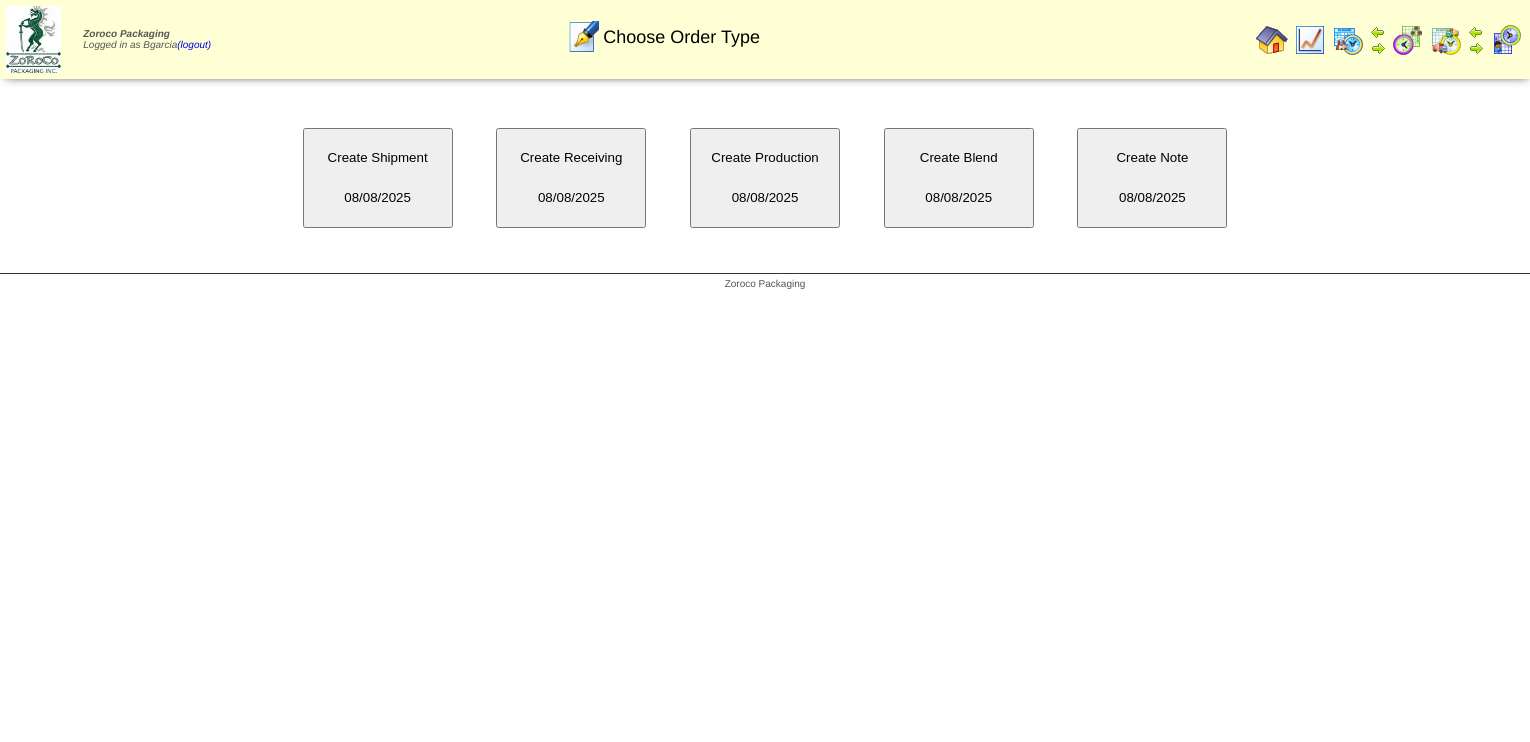 scroll, scrollTop: 0, scrollLeft: 0, axis: both 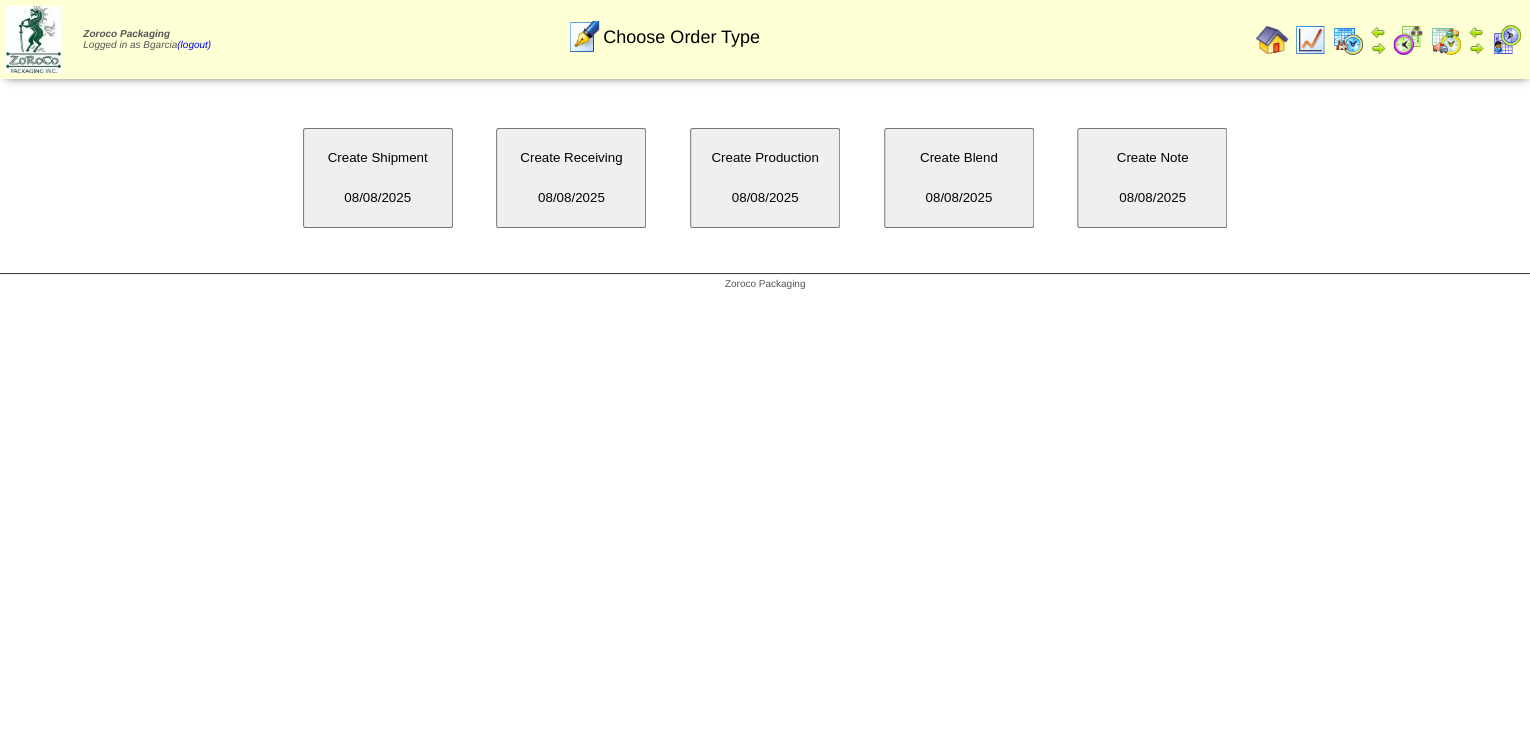 click on "Create Blend
[DATE]" at bounding box center [959, 178] 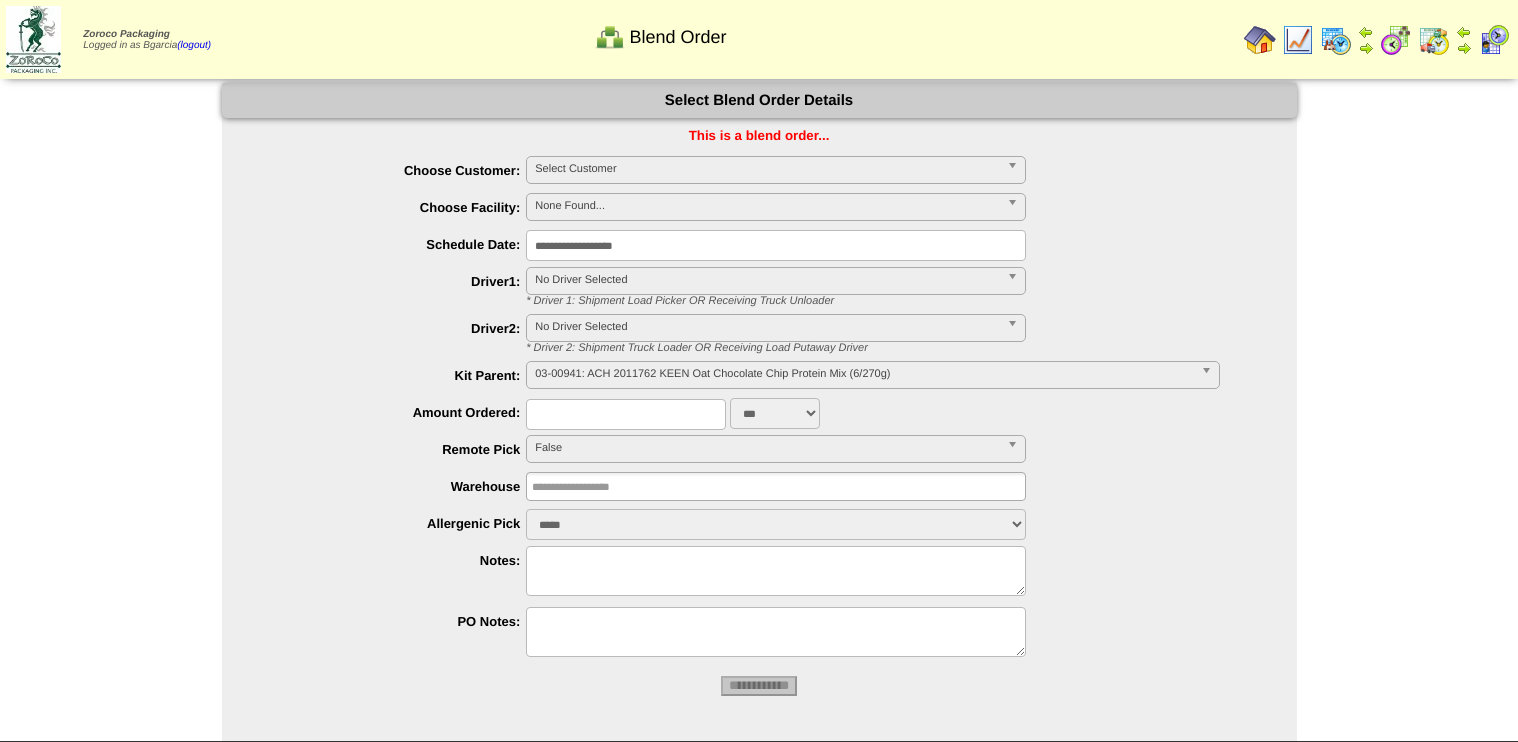 scroll, scrollTop: 0, scrollLeft: 0, axis: both 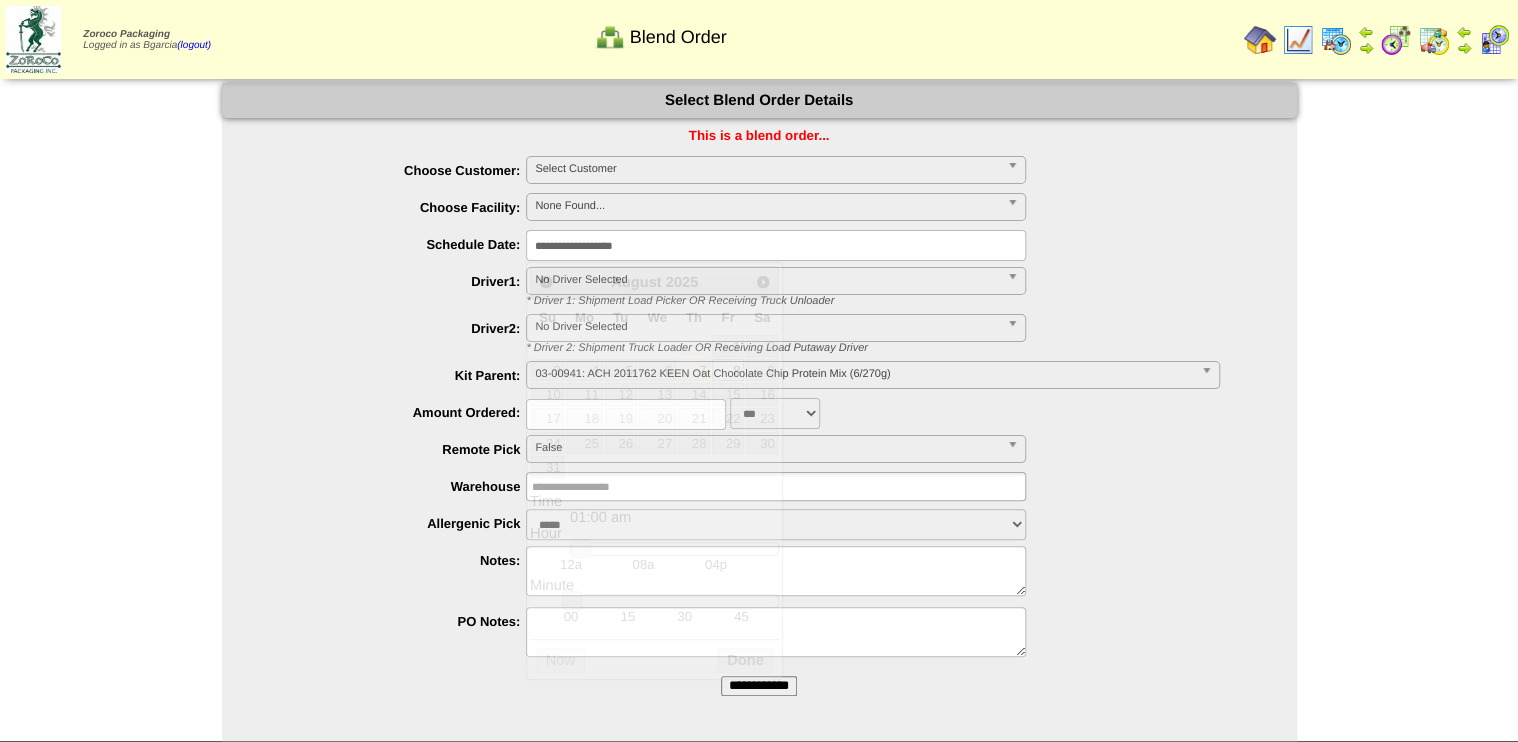 drag, startPoint x: 739, startPoint y: 238, endPoint x: 700, endPoint y: 572, distance: 336.26923 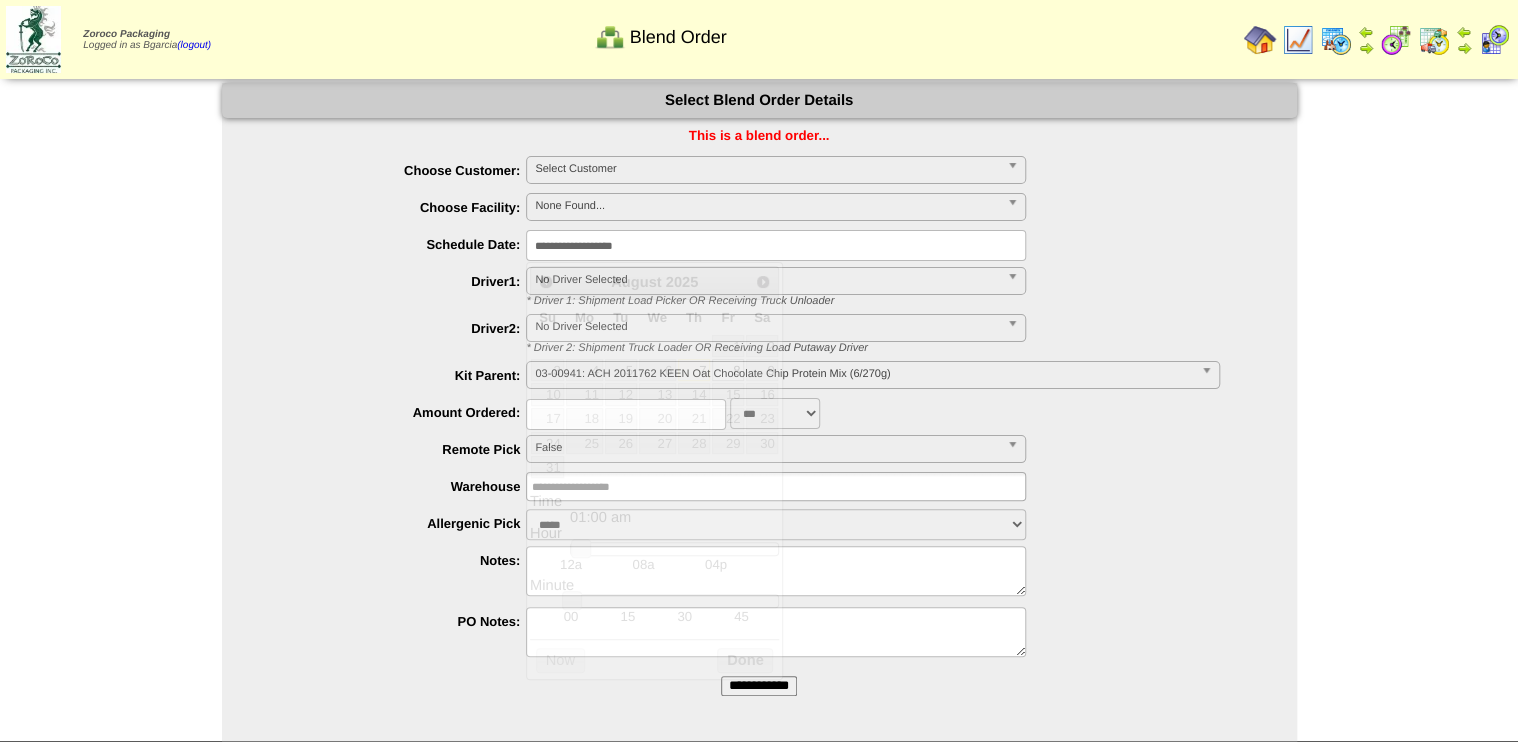 click on "**********" at bounding box center (776, 245) 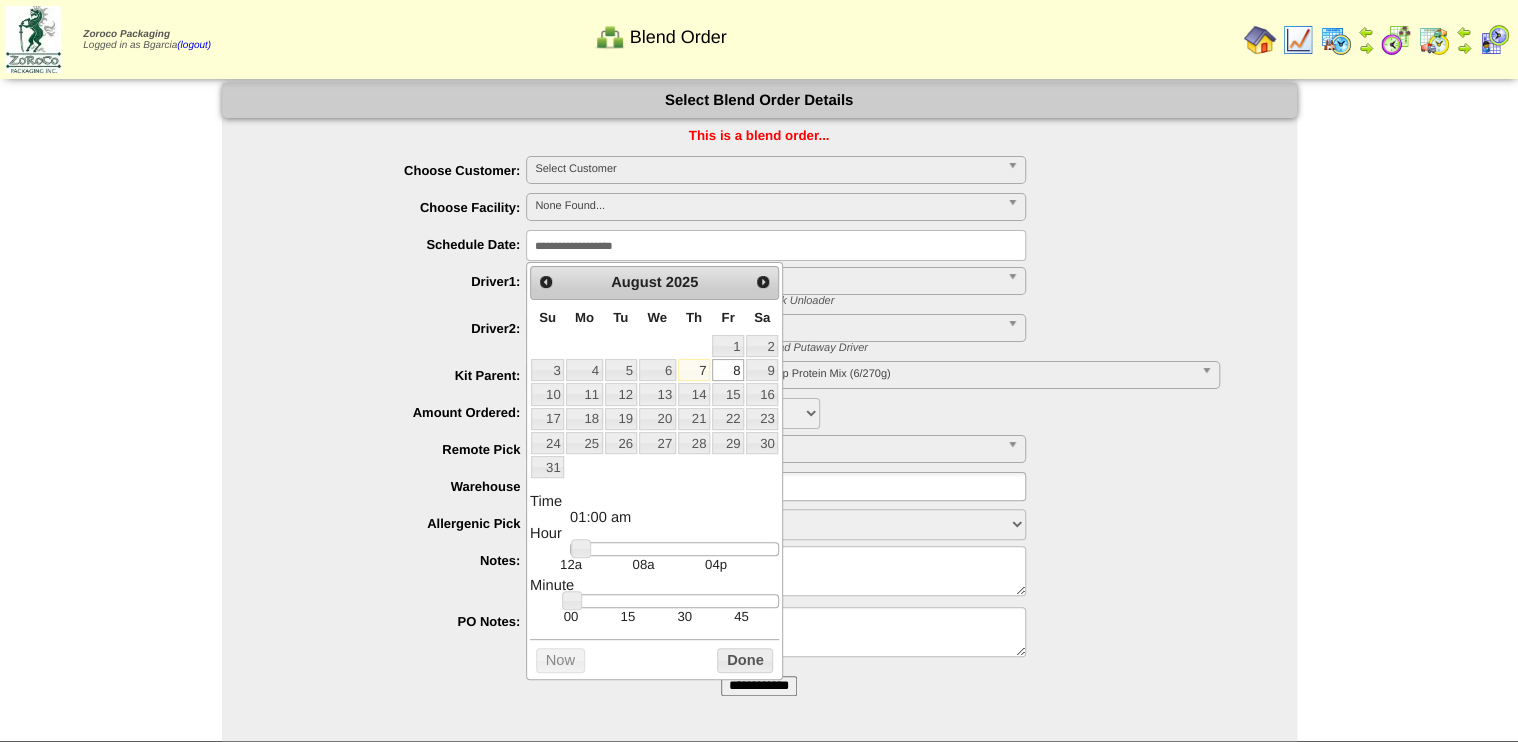 click on "30" at bounding box center (684, 616) 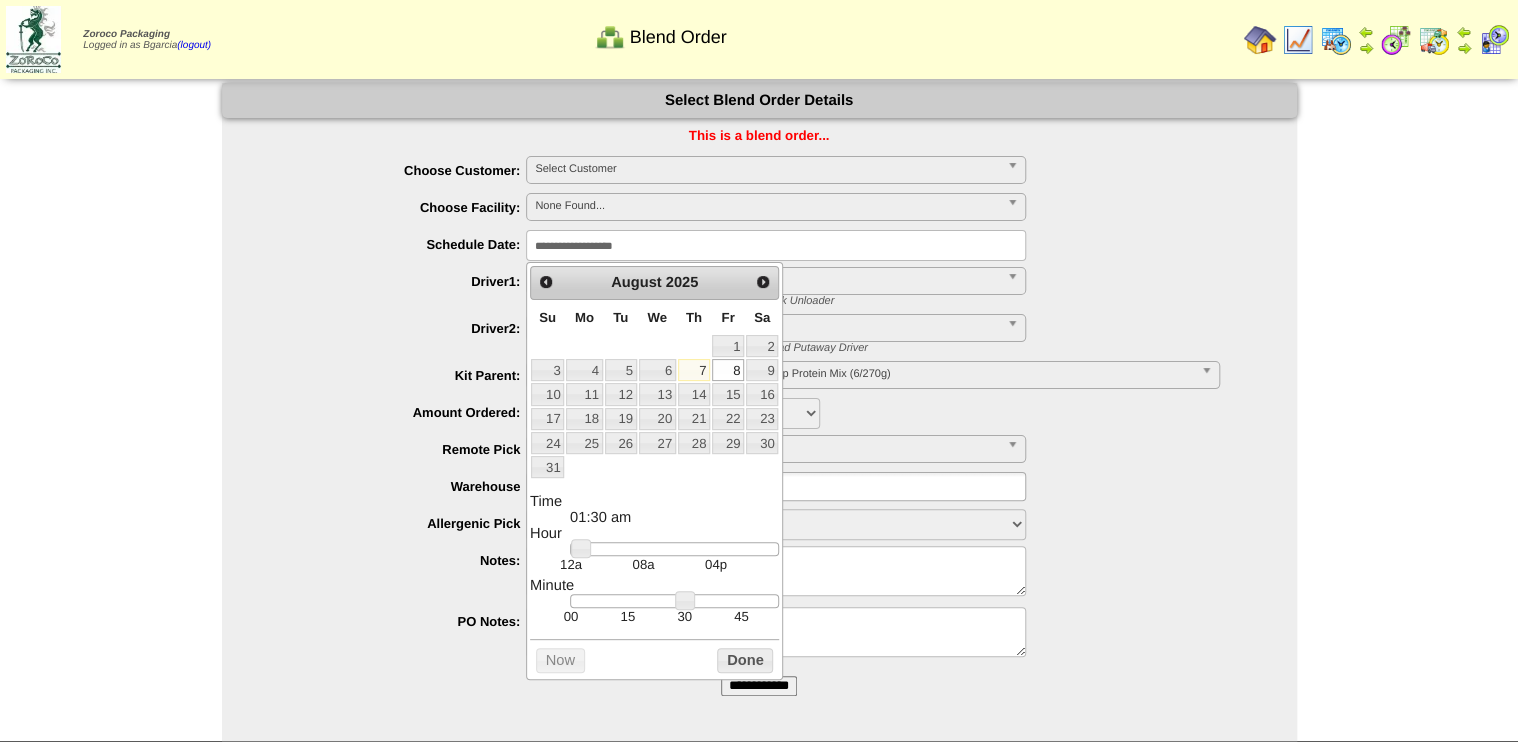 click on "12a 08a 04p" at bounding box center [674, 557] 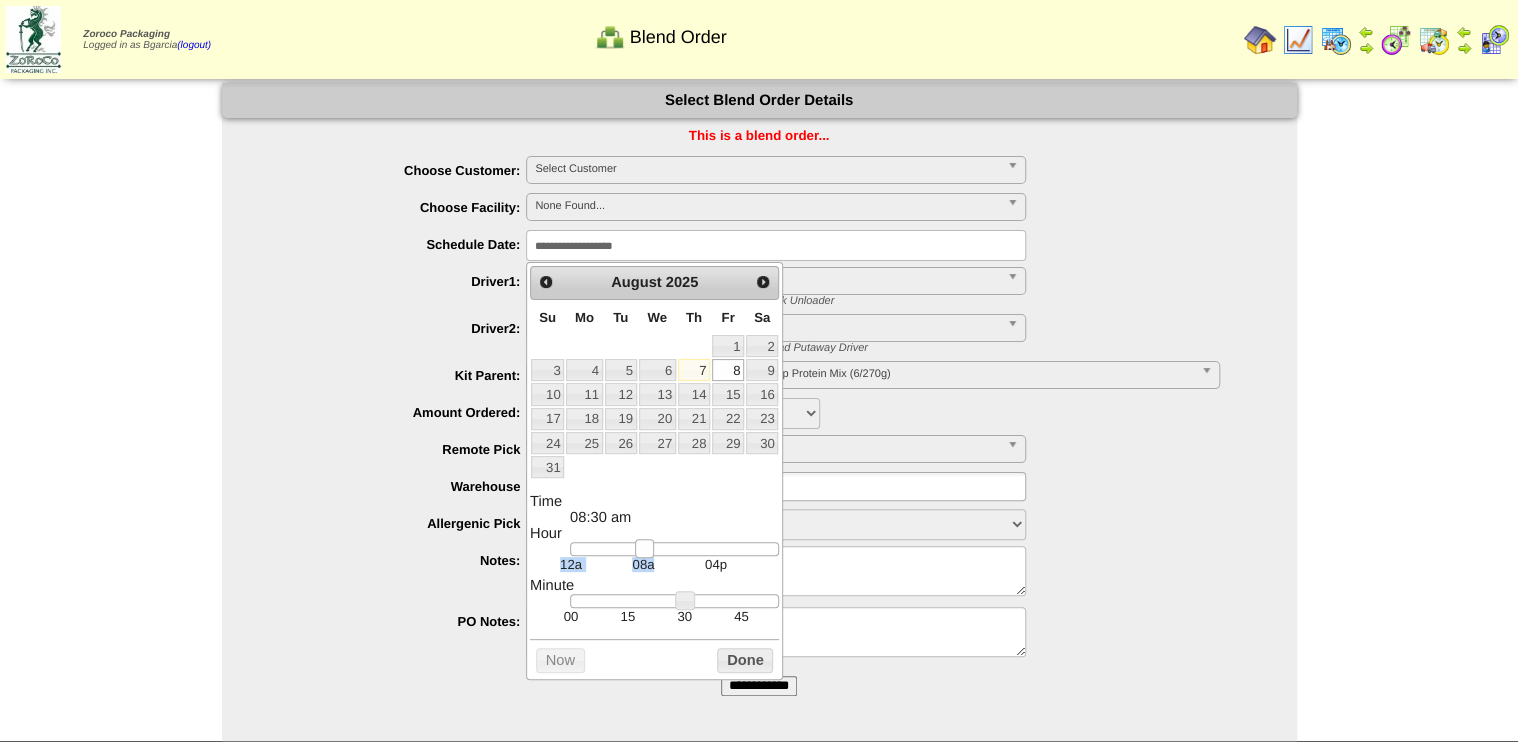 click at bounding box center [674, 549] 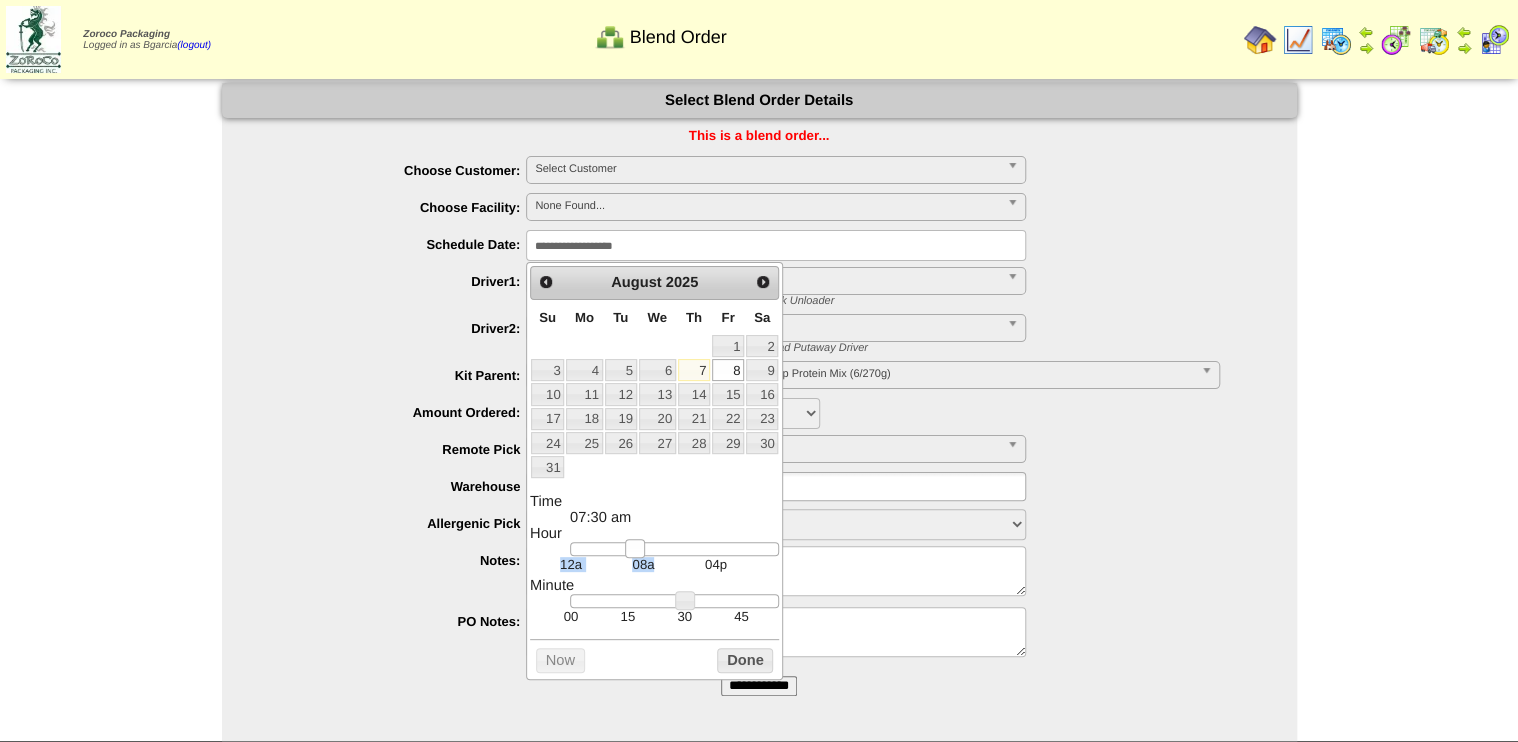type on "**********" 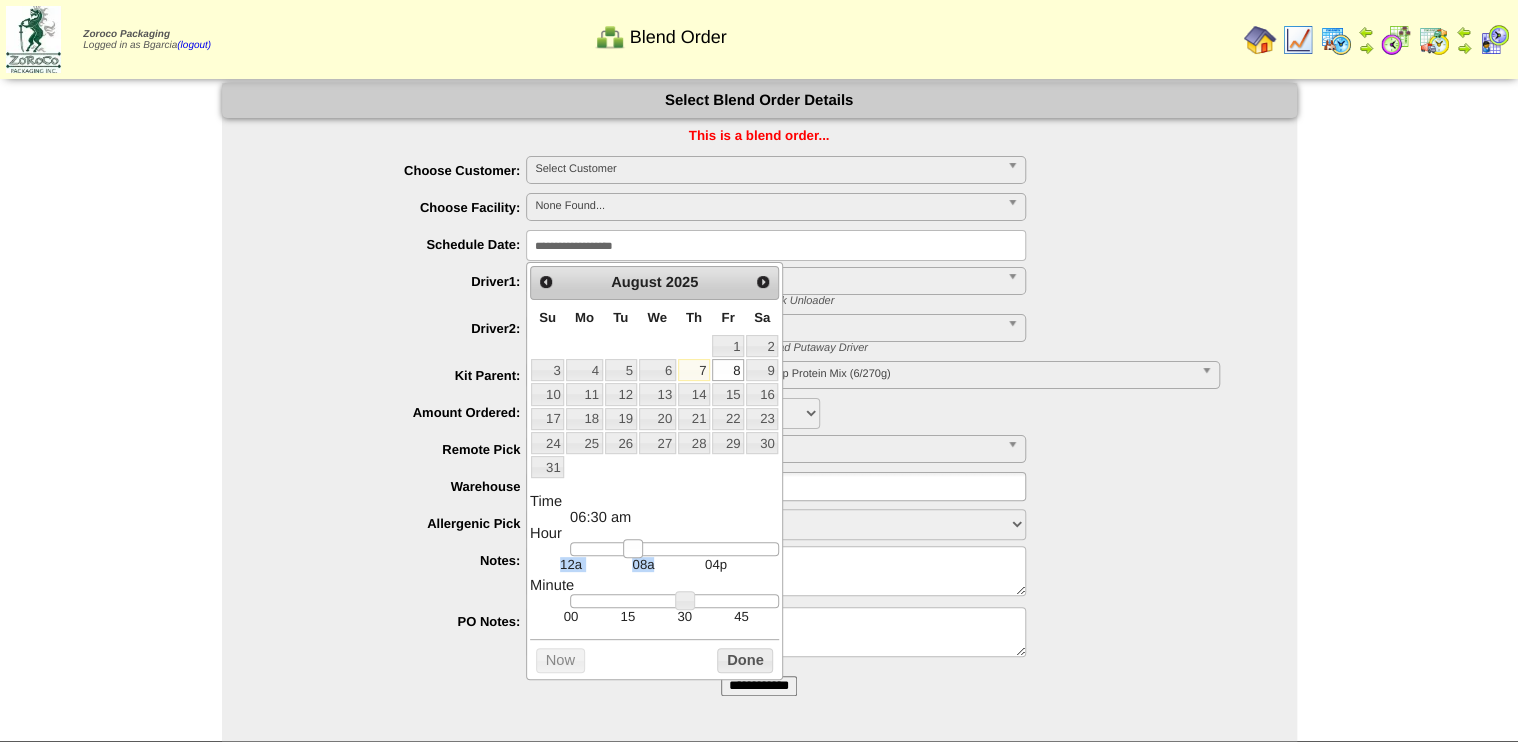 drag, startPoint x: 642, startPoint y: 554, endPoint x: 677, endPoint y: 606, distance: 62.681736 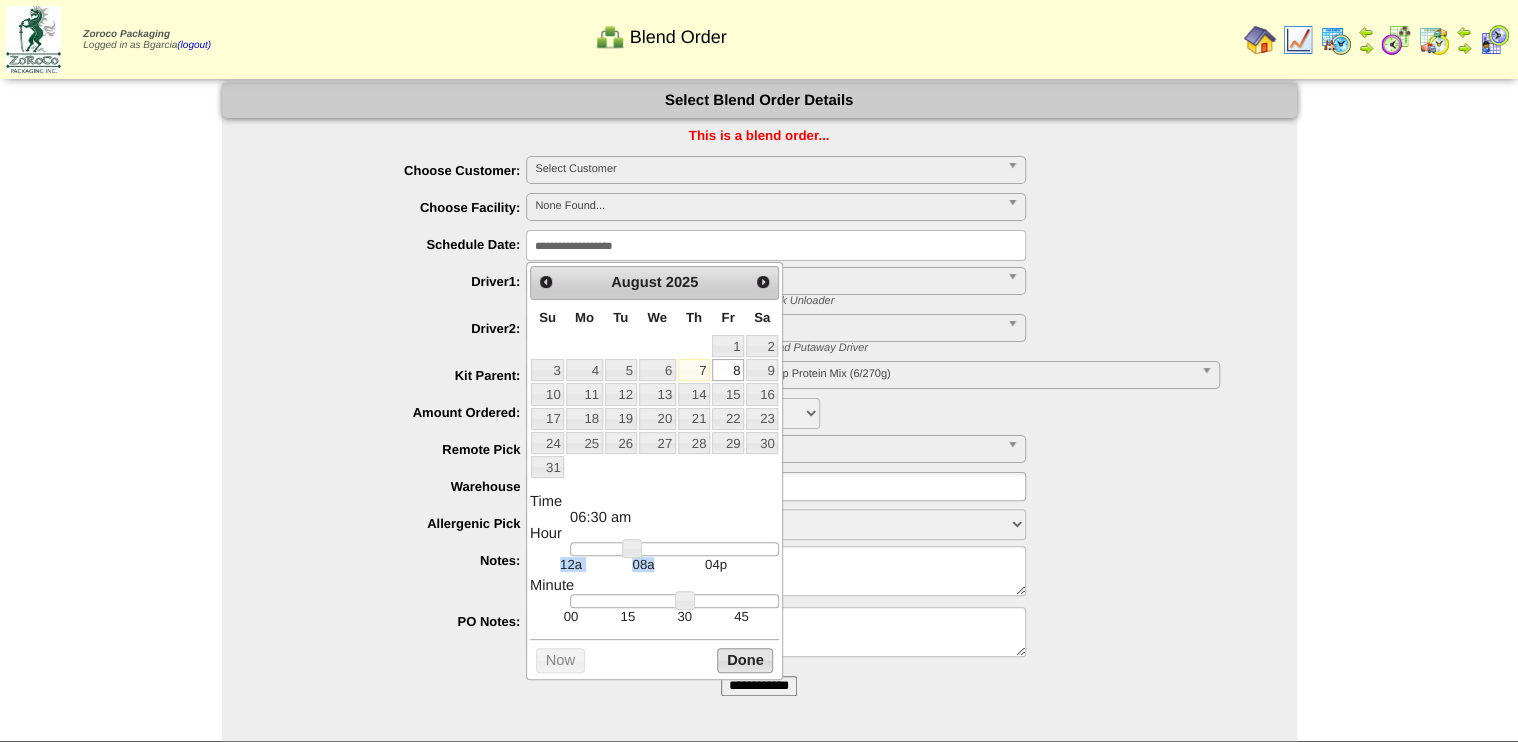 click on "Done" at bounding box center [745, 660] 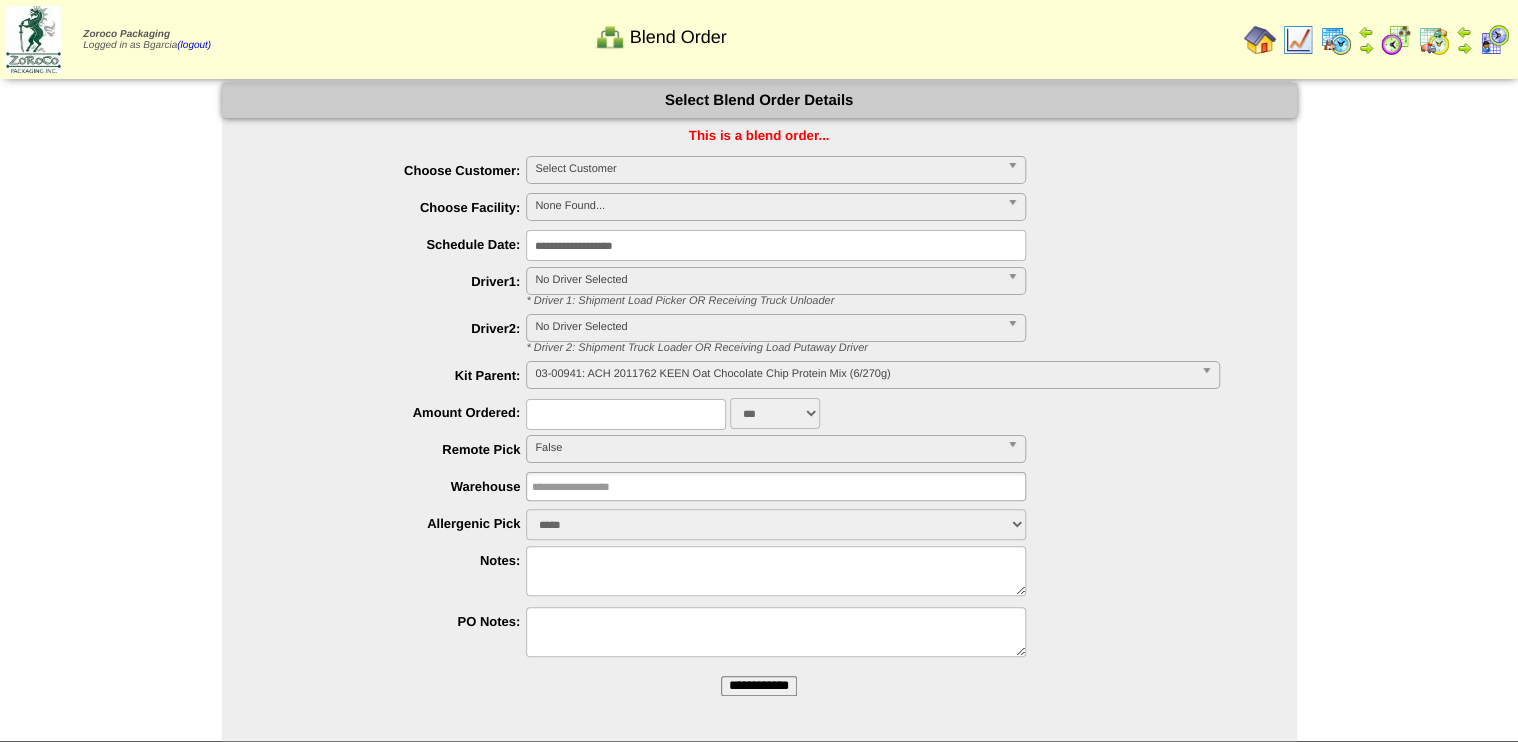 click at bounding box center [626, 414] 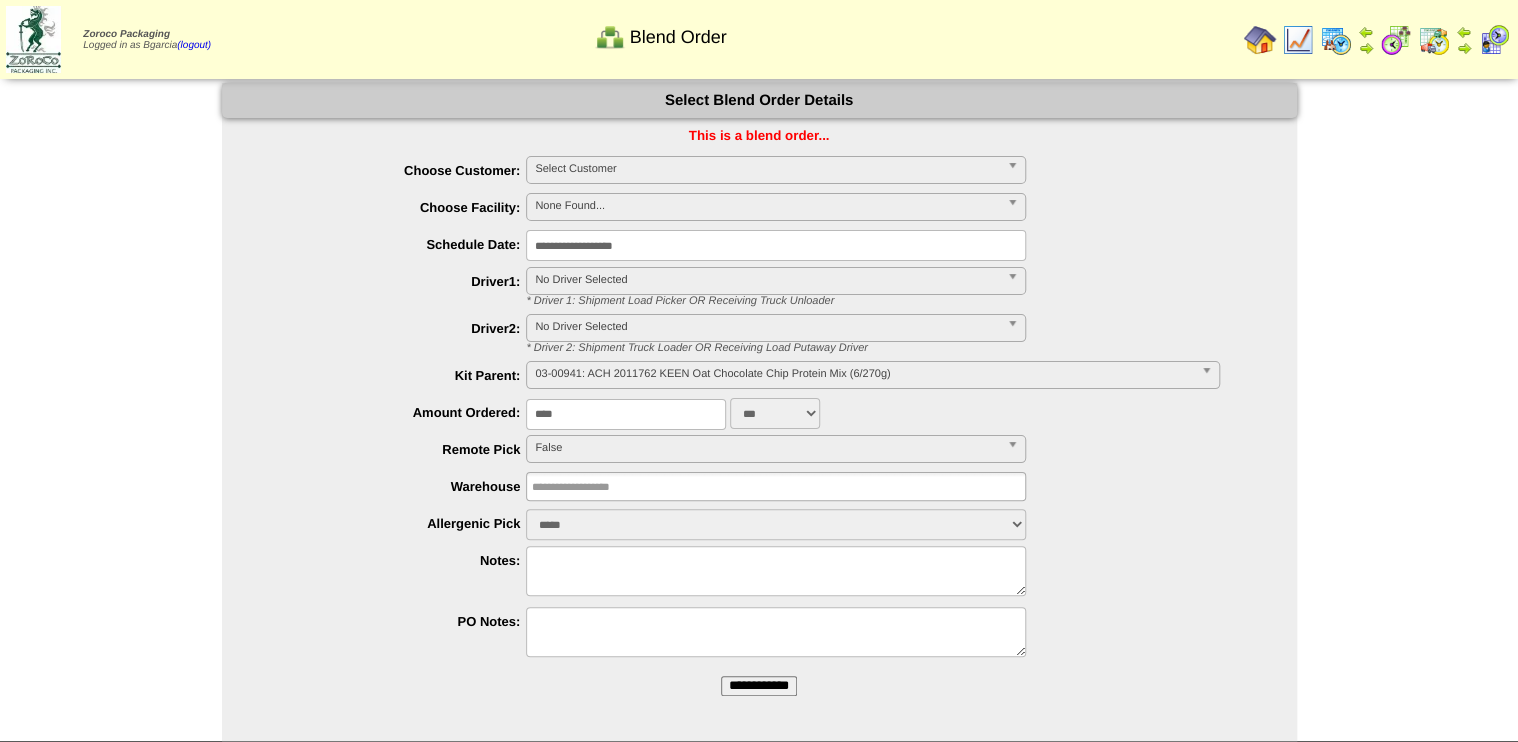 type on "****" 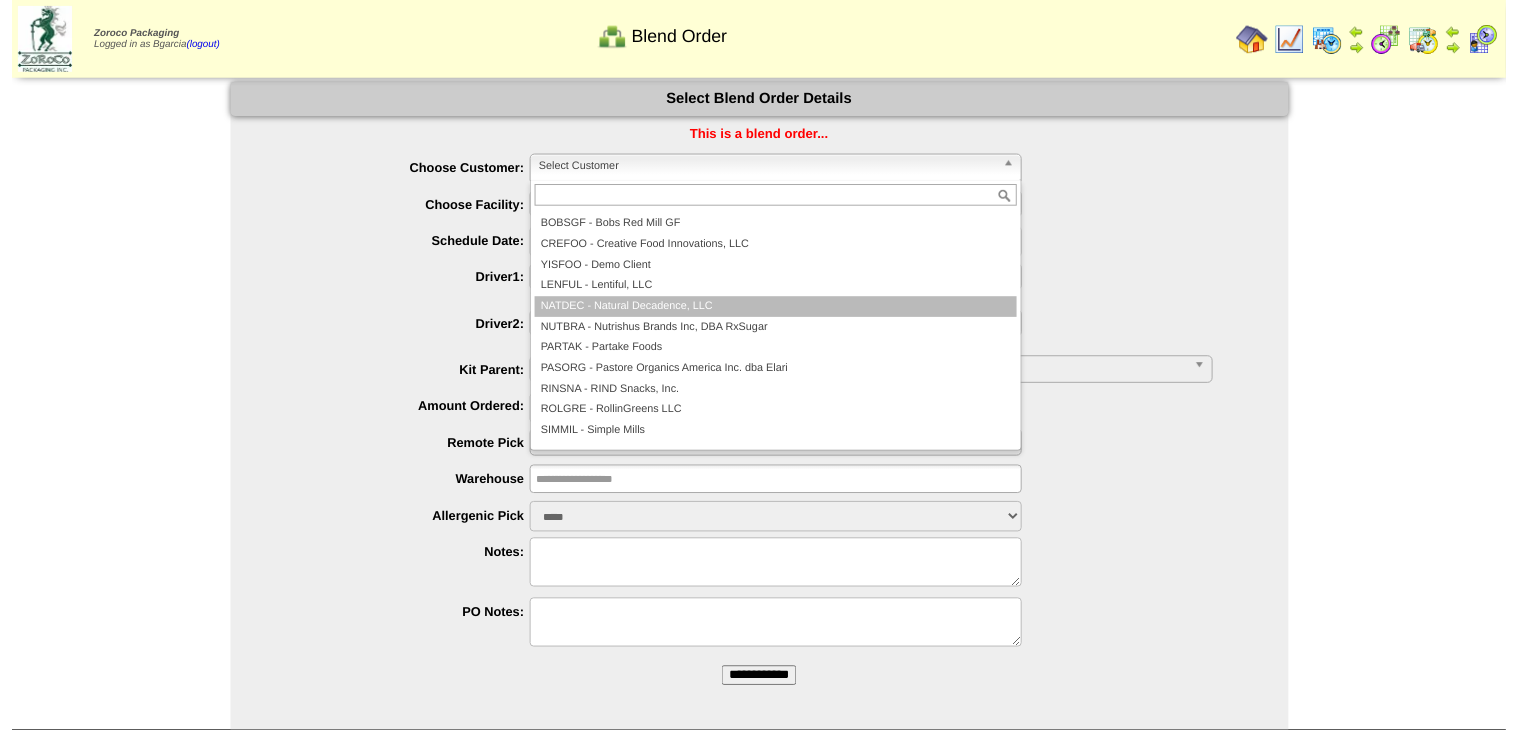 scroll, scrollTop: 0, scrollLeft: 0, axis: both 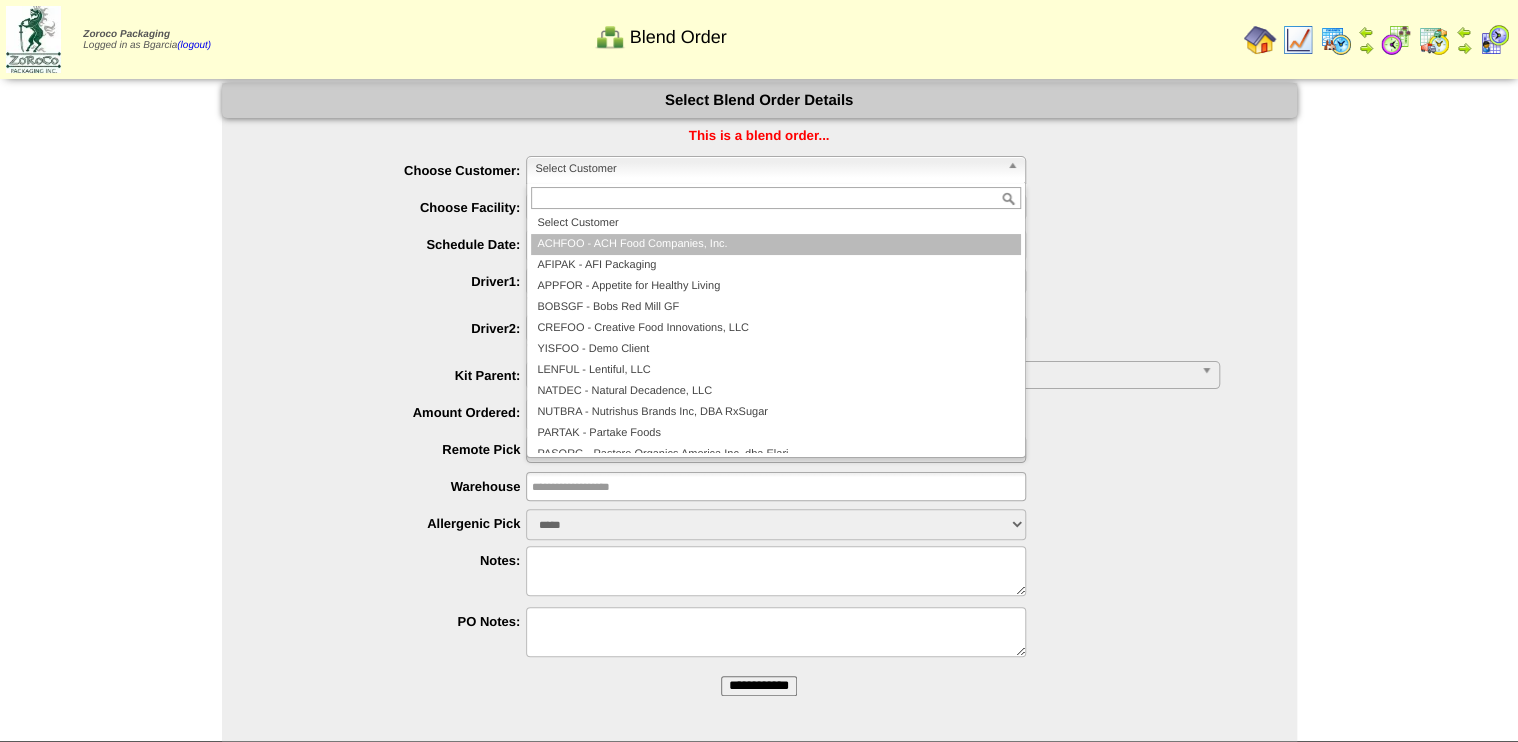 click on "ACHFOO - ACH Food Companies, Inc." at bounding box center [776, 244] 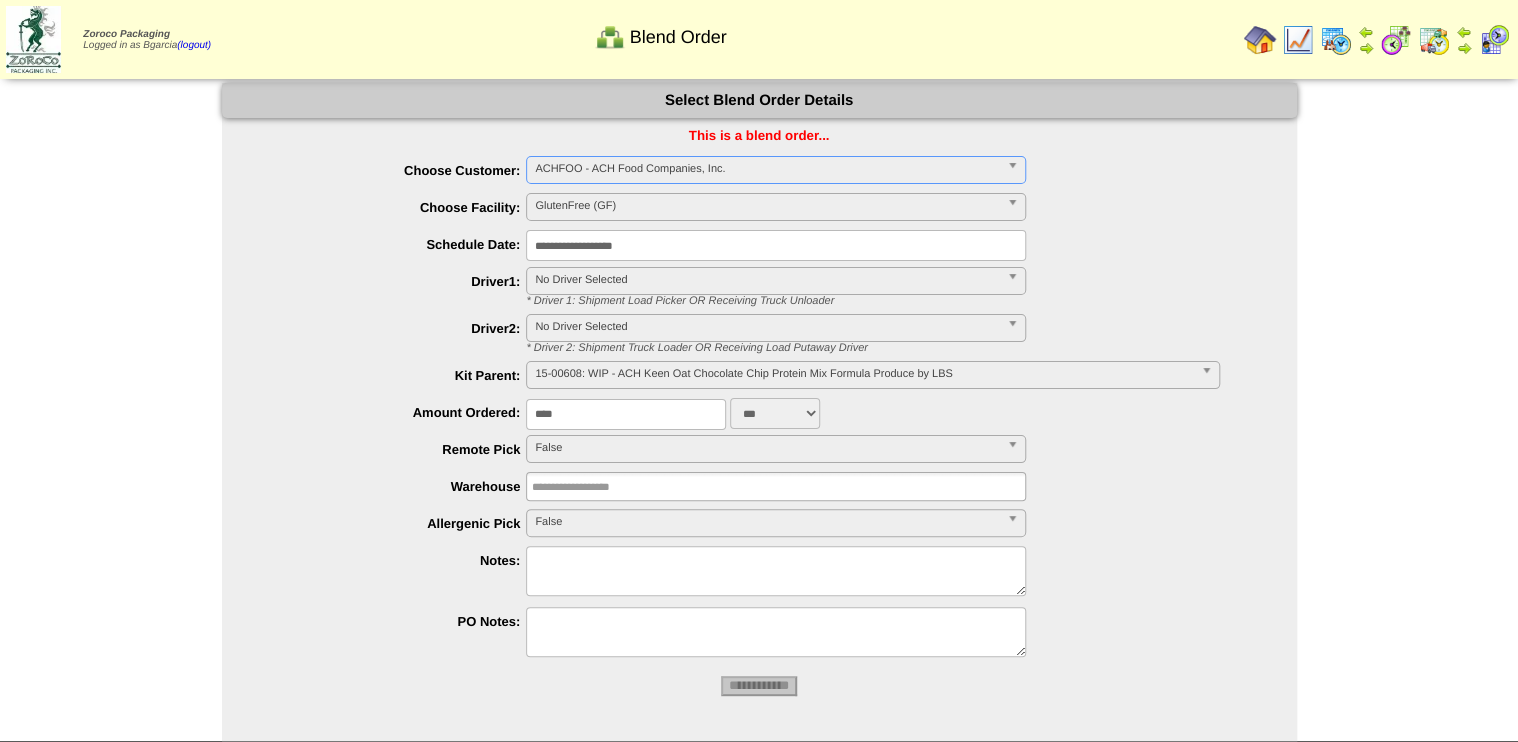 drag, startPoint x: 741, startPoint y: 387, endPoint x: 762, endPoint y: 380, distance: 22.135944 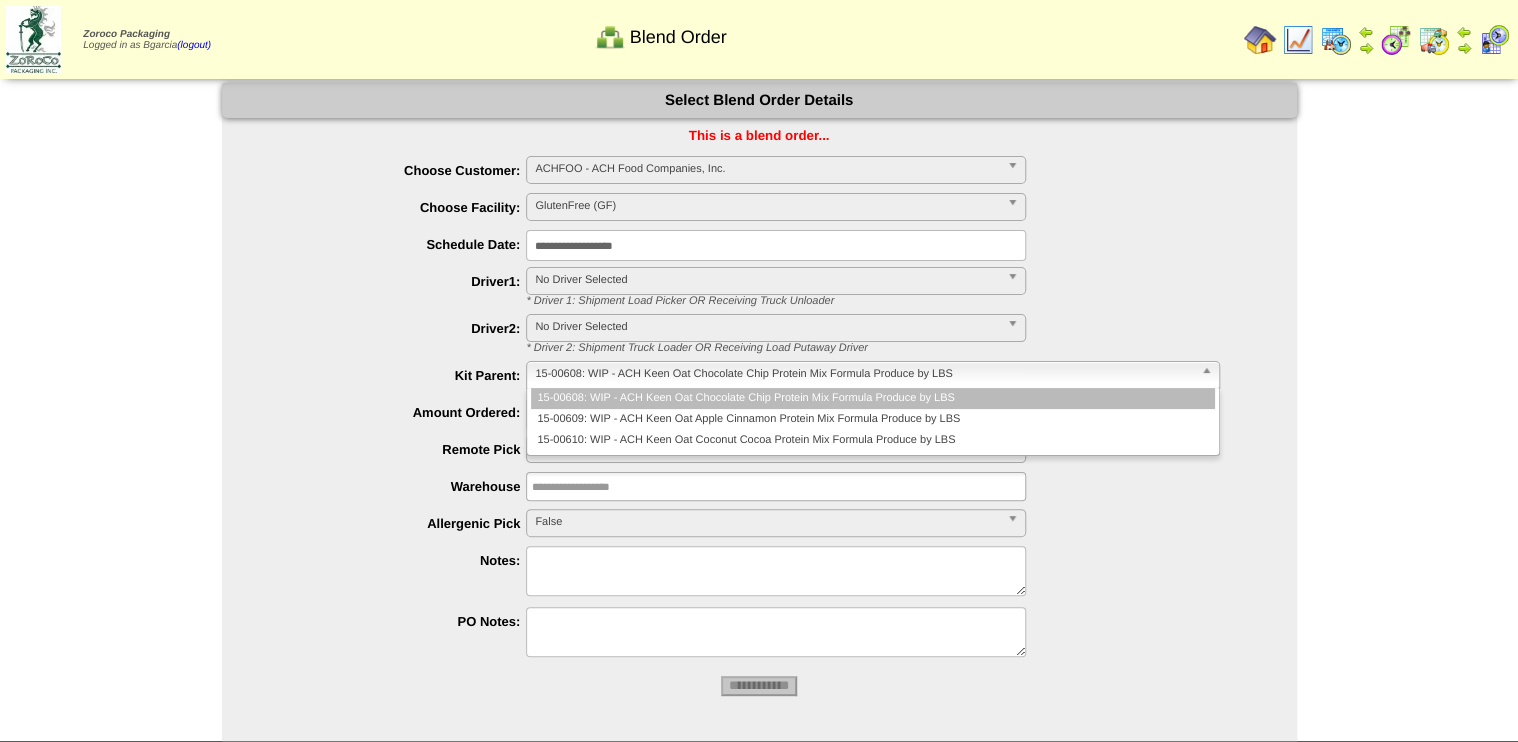 type 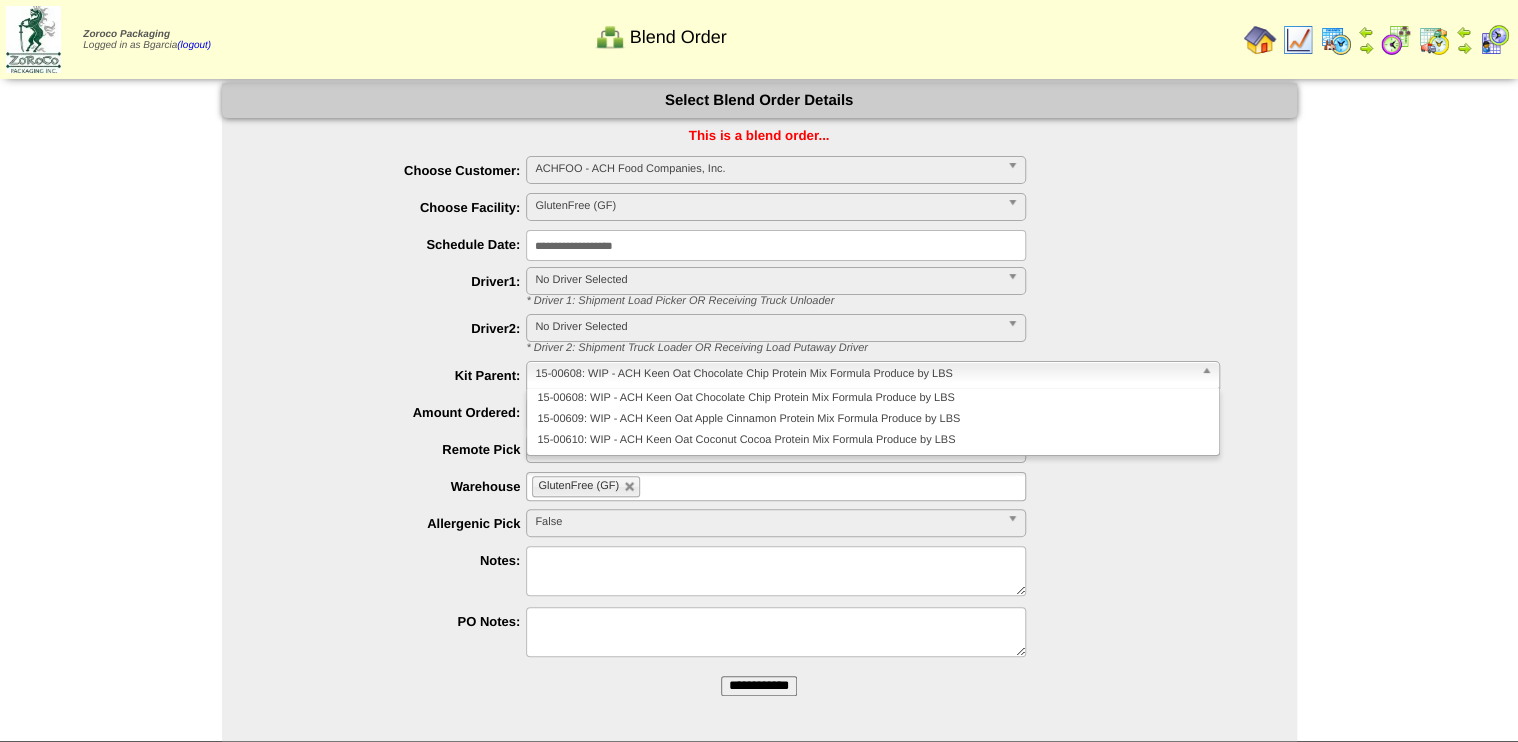 click on "**********" at bounding box center (759, 686) 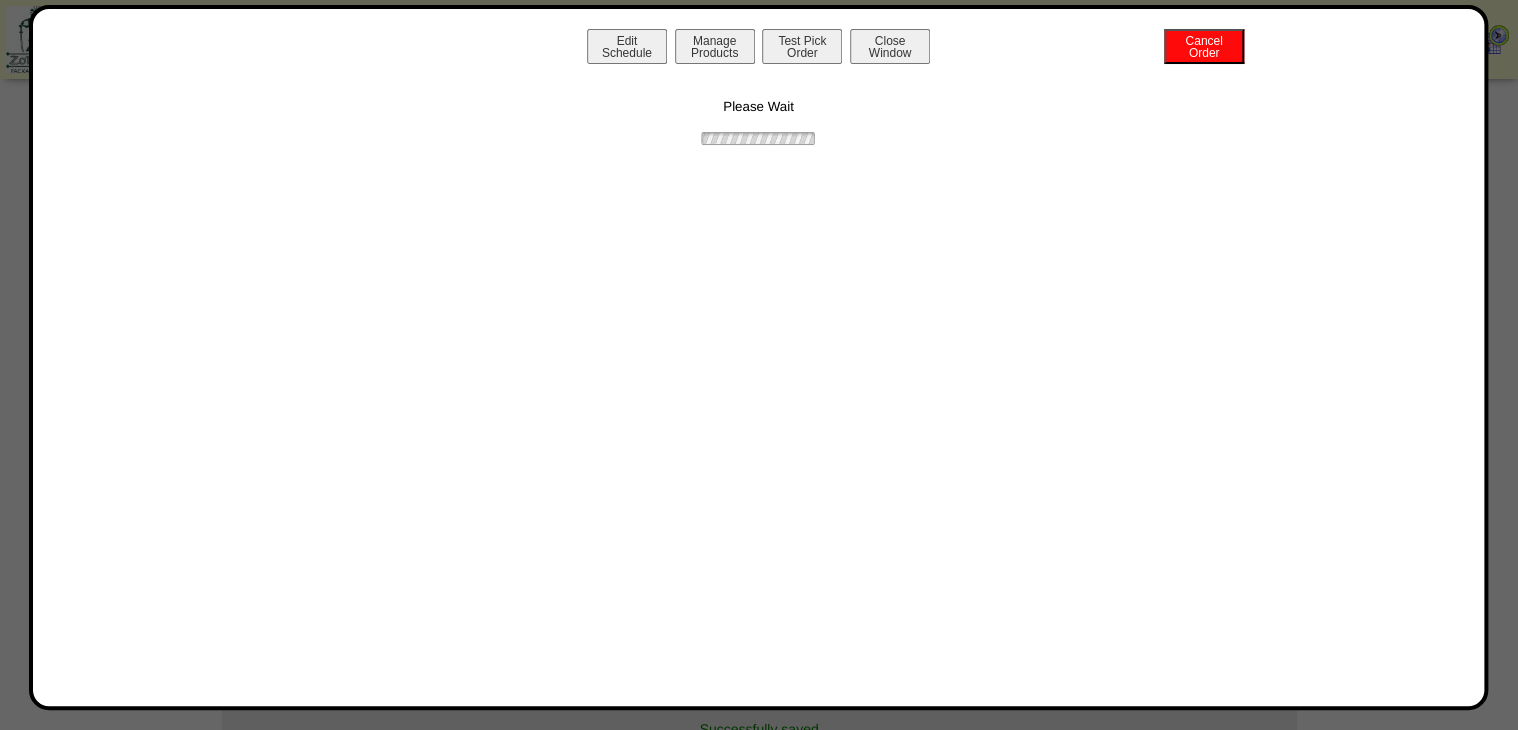 click on "Edit Schedule
Manage Products
Test Pick Order
Cancel Order
Close Window
Please Wait" at bounding box center [759, 357] 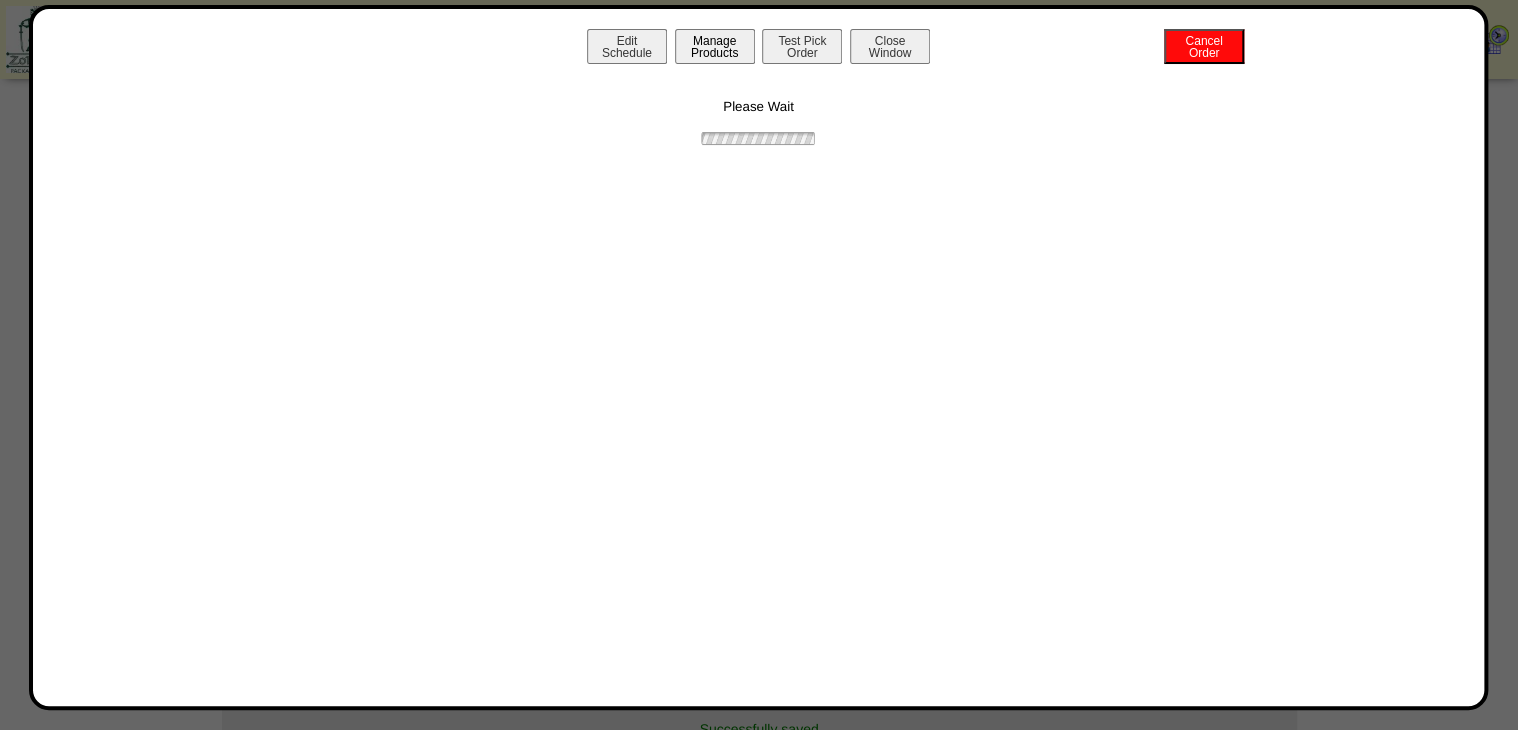 drag, startPoint x: 728, startPoint y: 40, endPoint x: 734, endPoint y: 61, distance: 21.84033 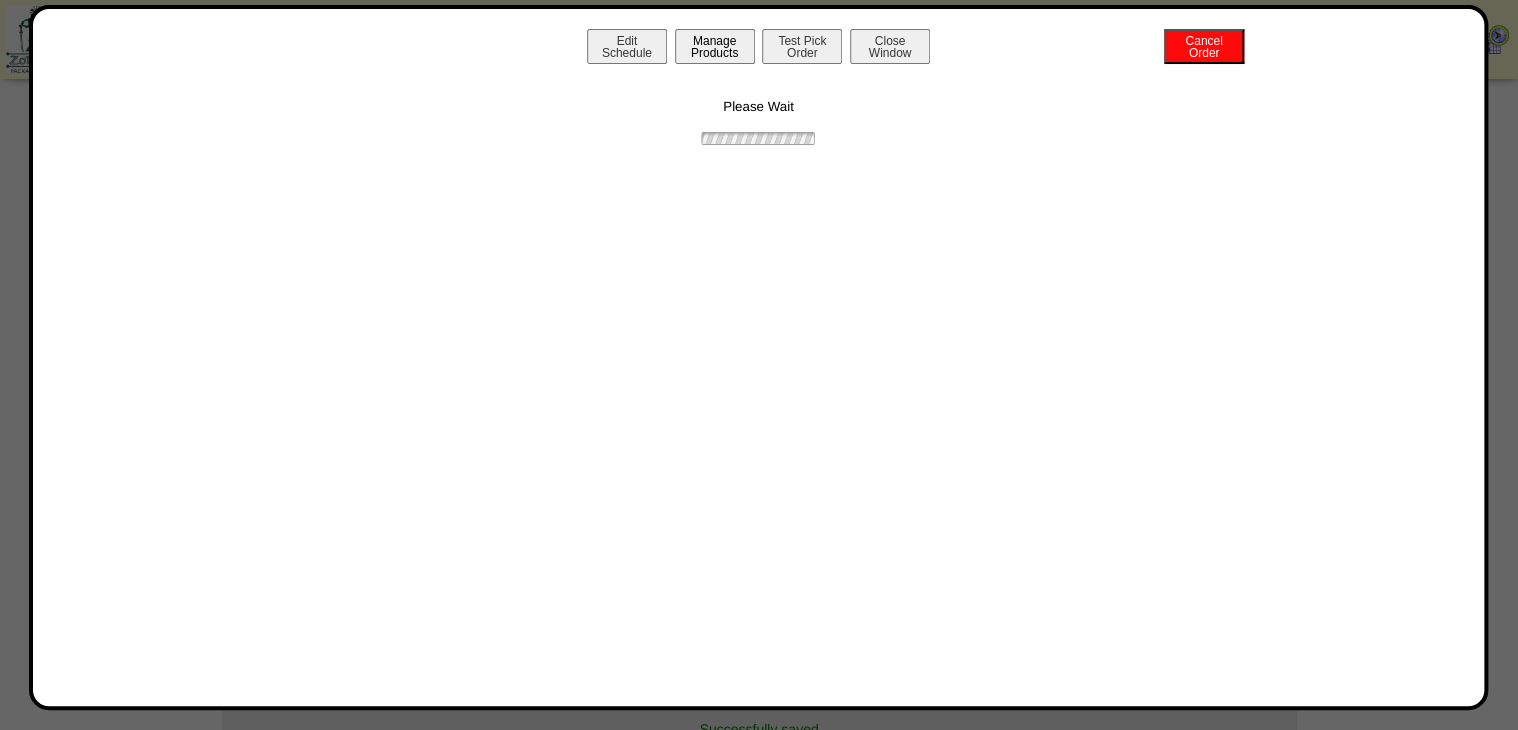 click on "Manage Products" at bounding box center (715, 46) 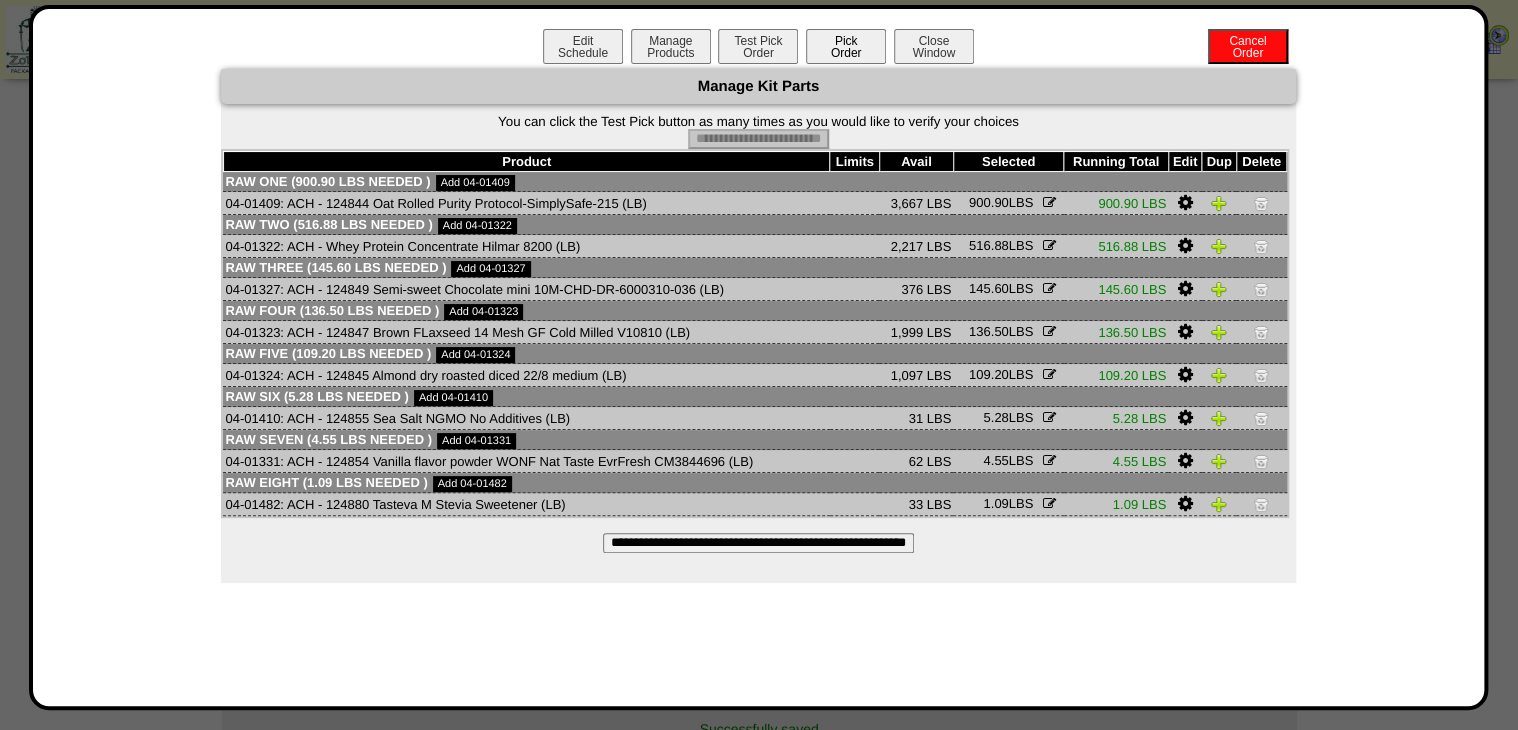 click on "Pick Order" at bounding box center (846, 46) 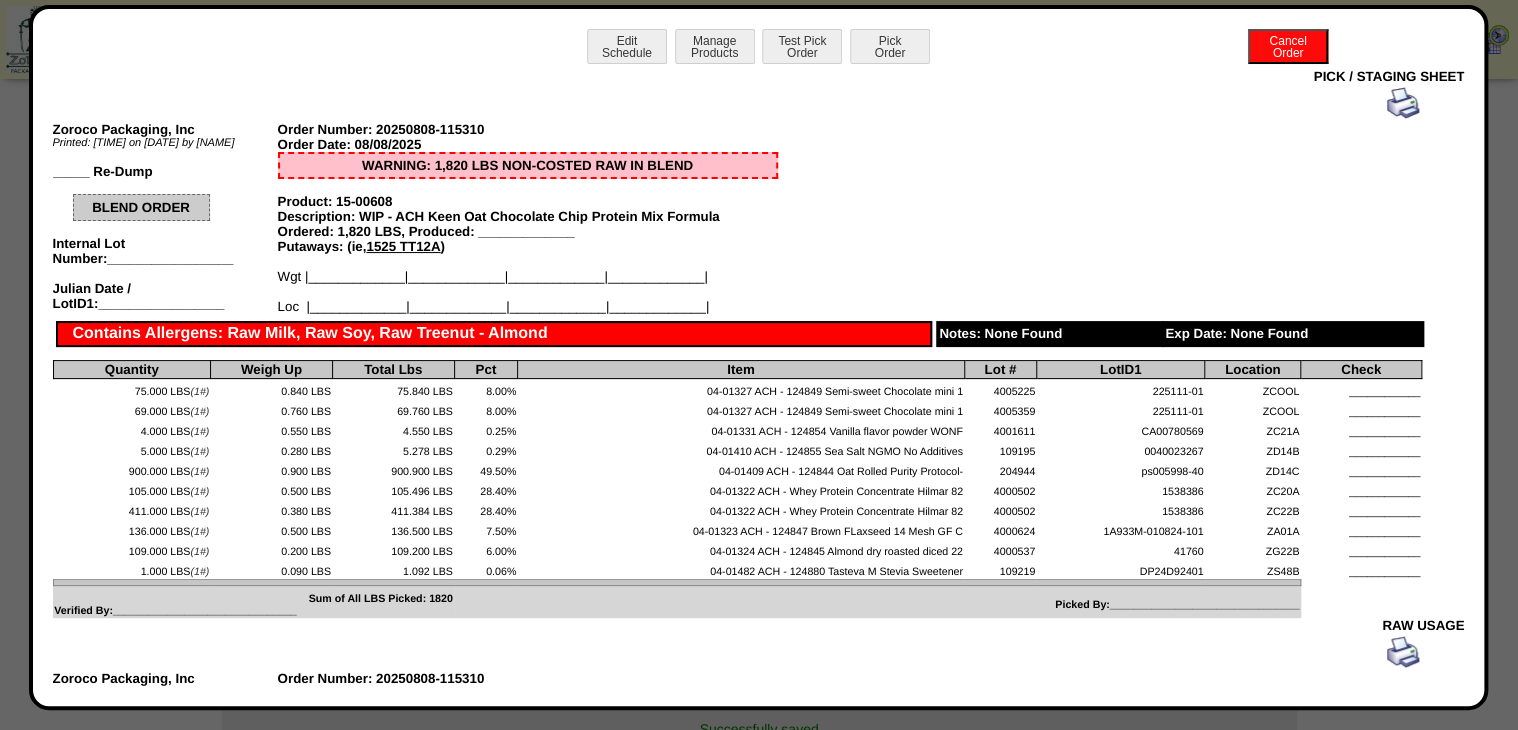 click at bounding box center [1403, 103] 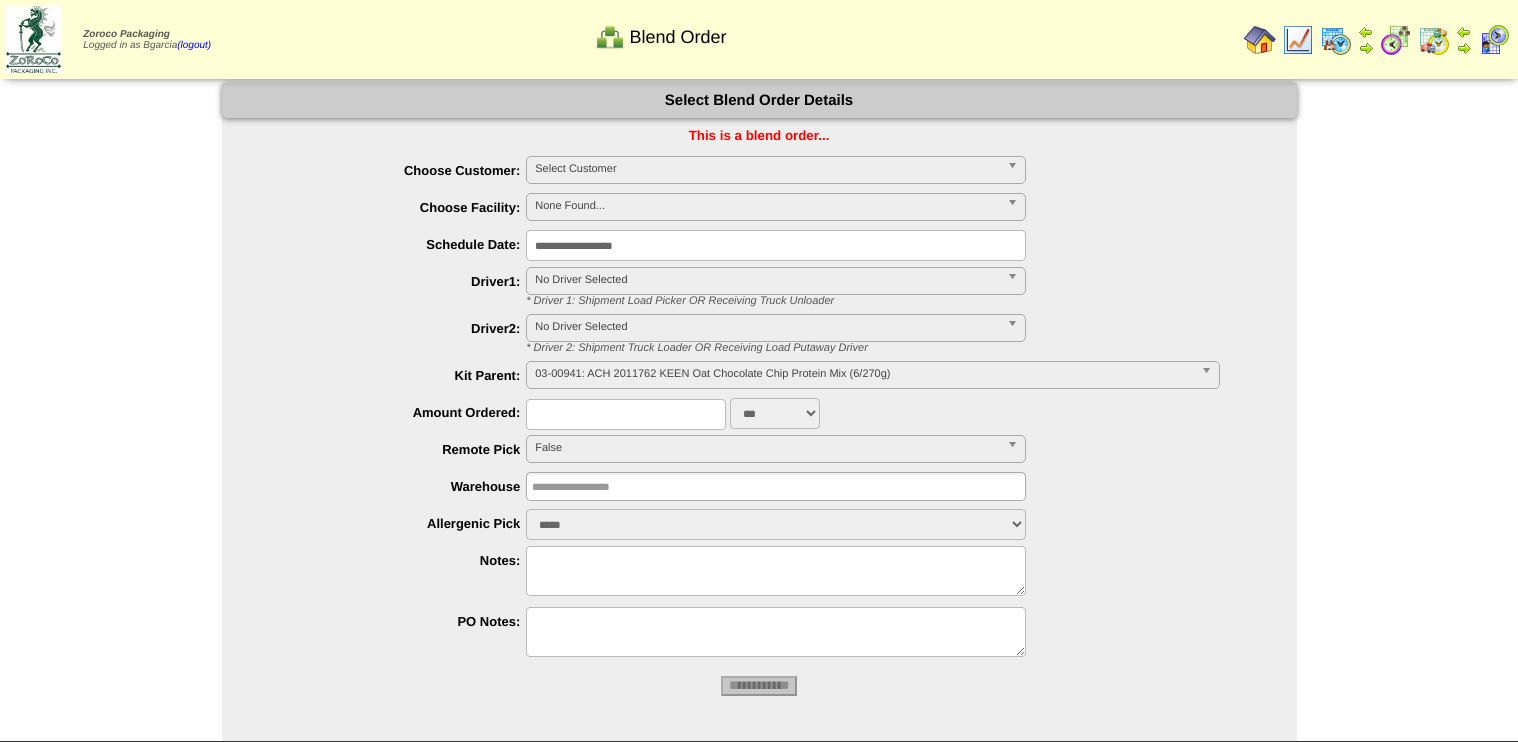 scroll, scrollTop: 0, scrollLeft: 0, axis: both 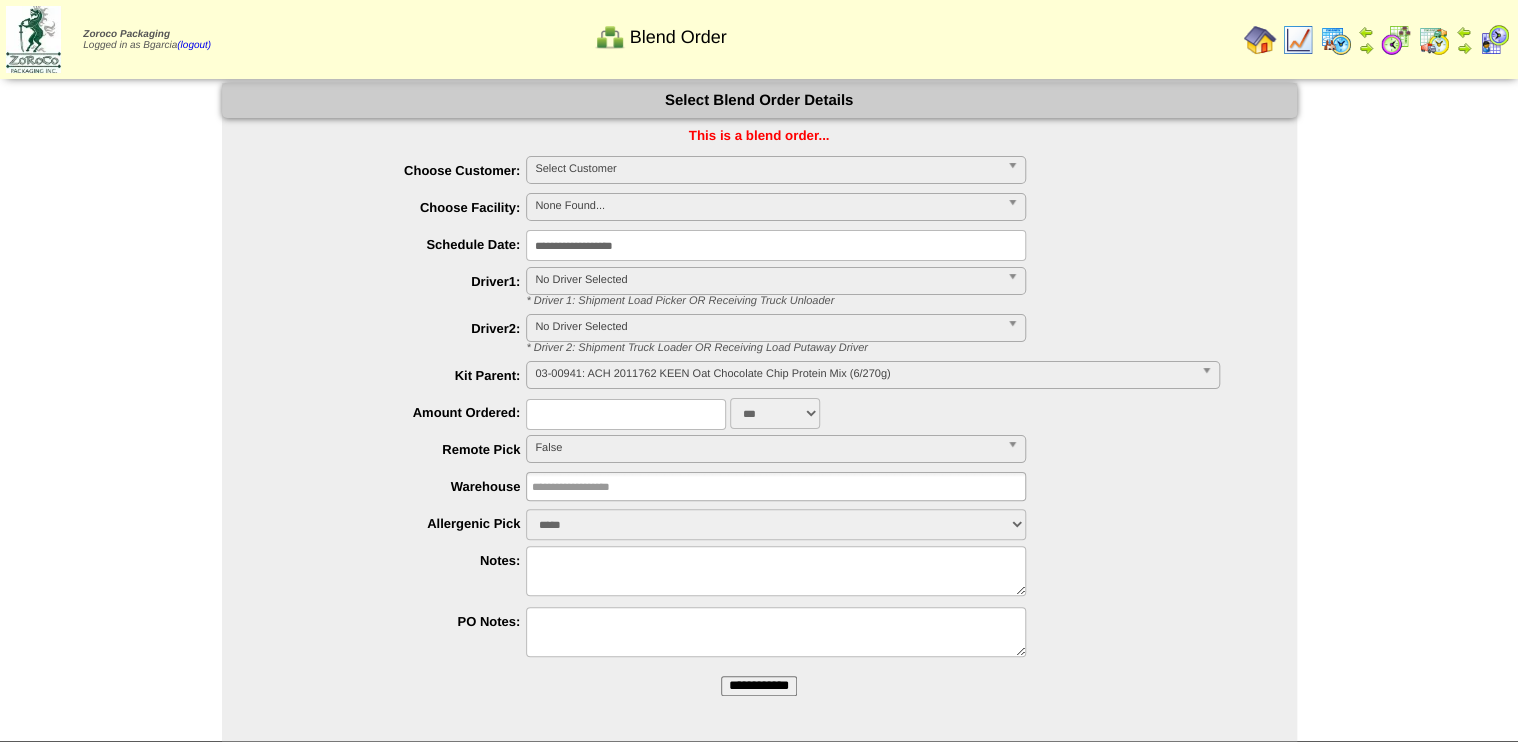 click on "**********" at bounding box center [759, 686] 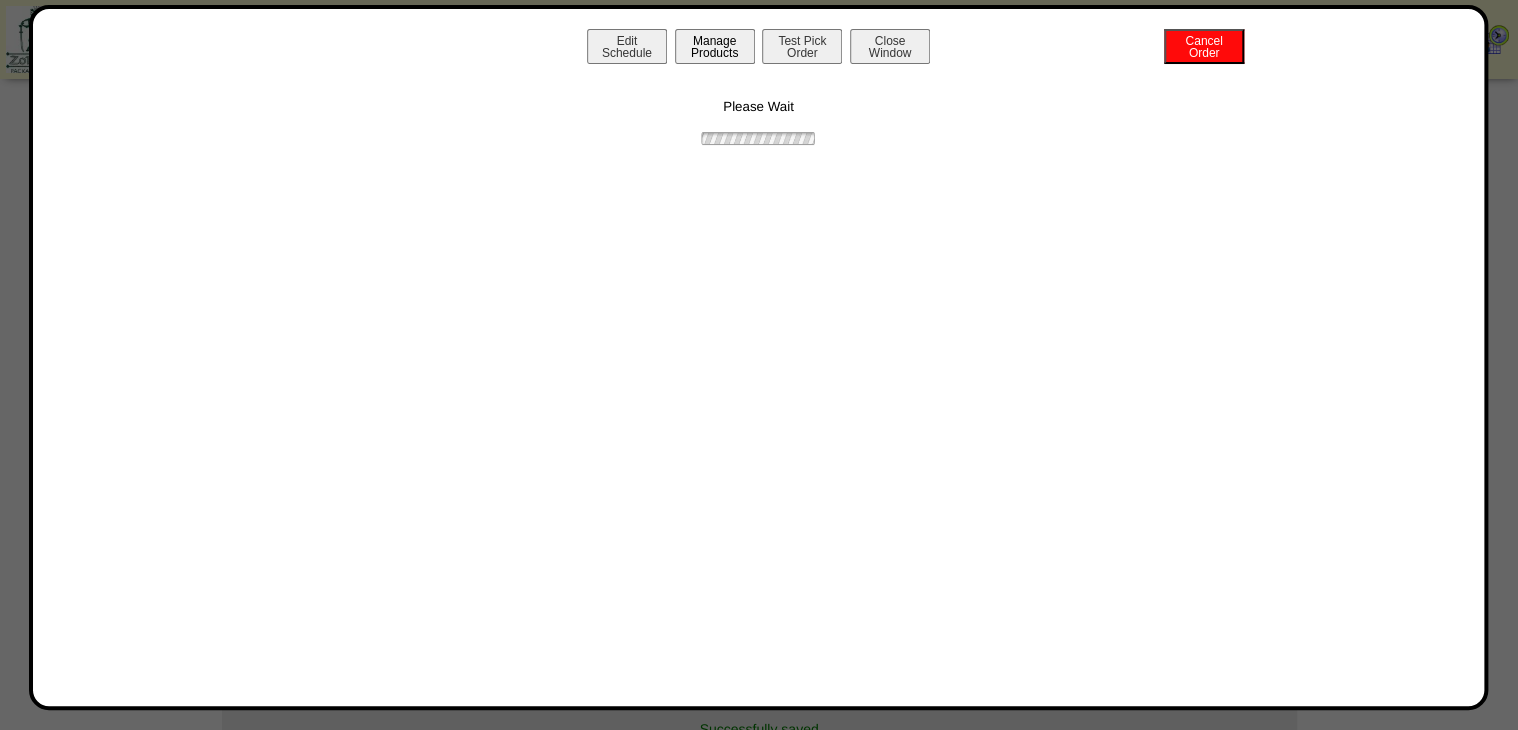 click on "Manage Products" at bounding box center [715, 46] 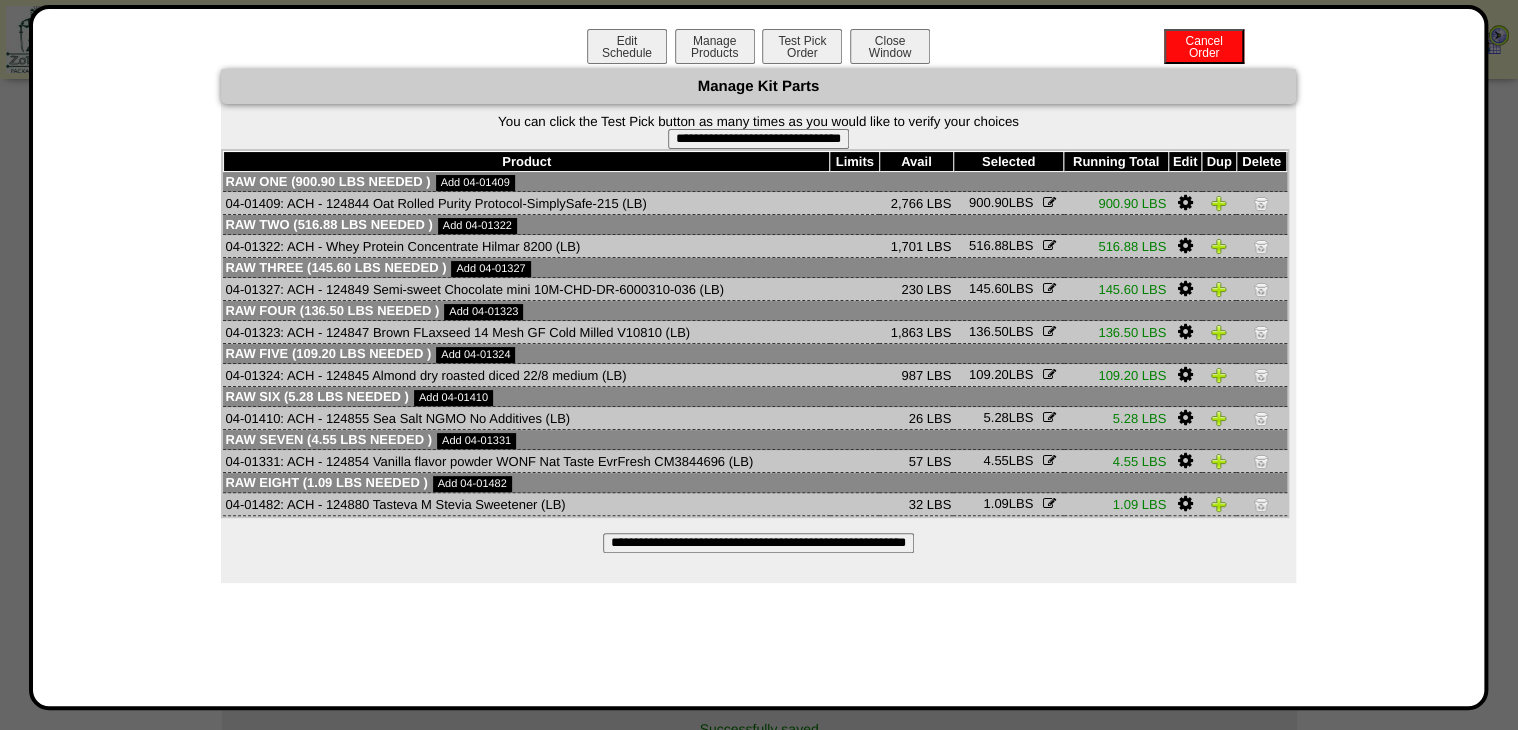 click on "**********" at bounding box center (758, 139) 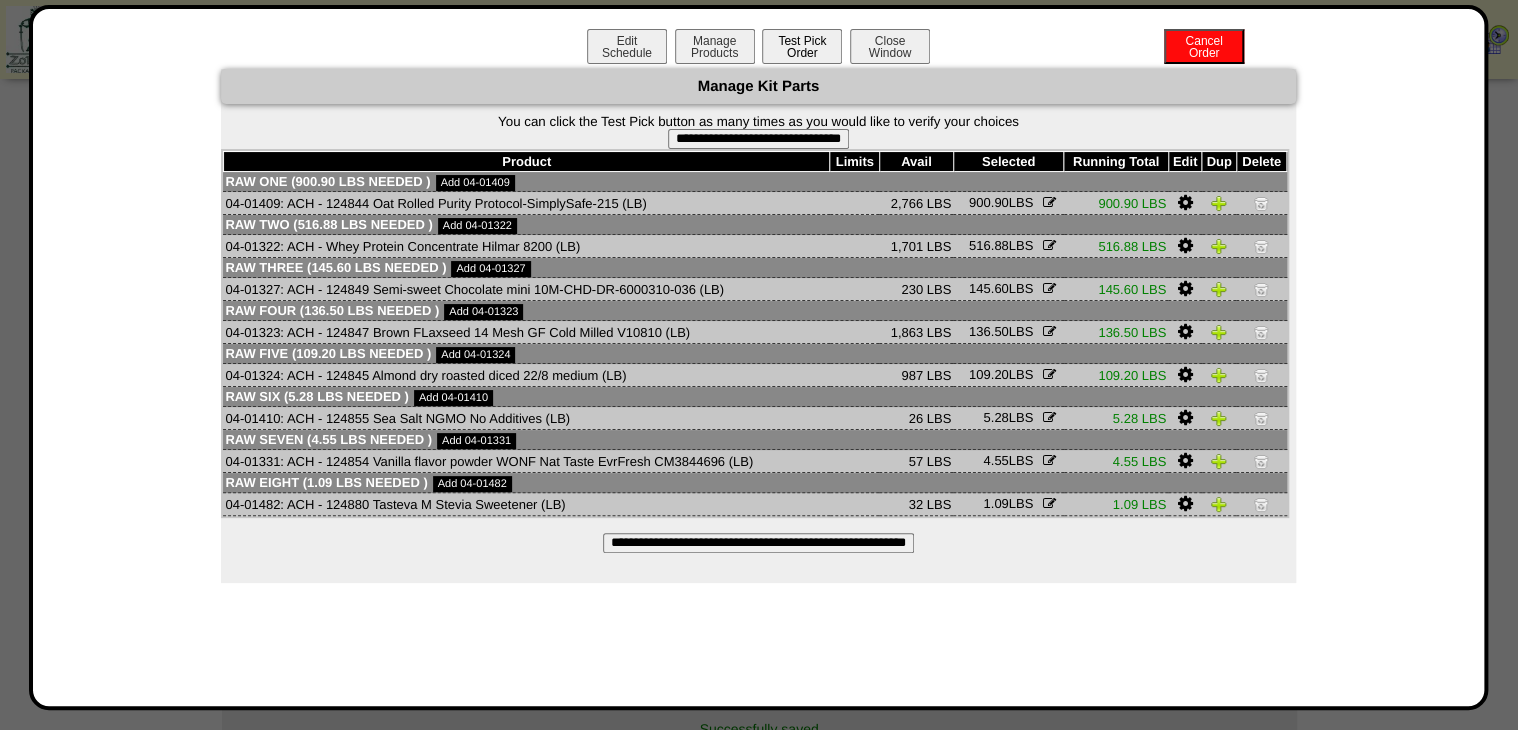type on "**********" 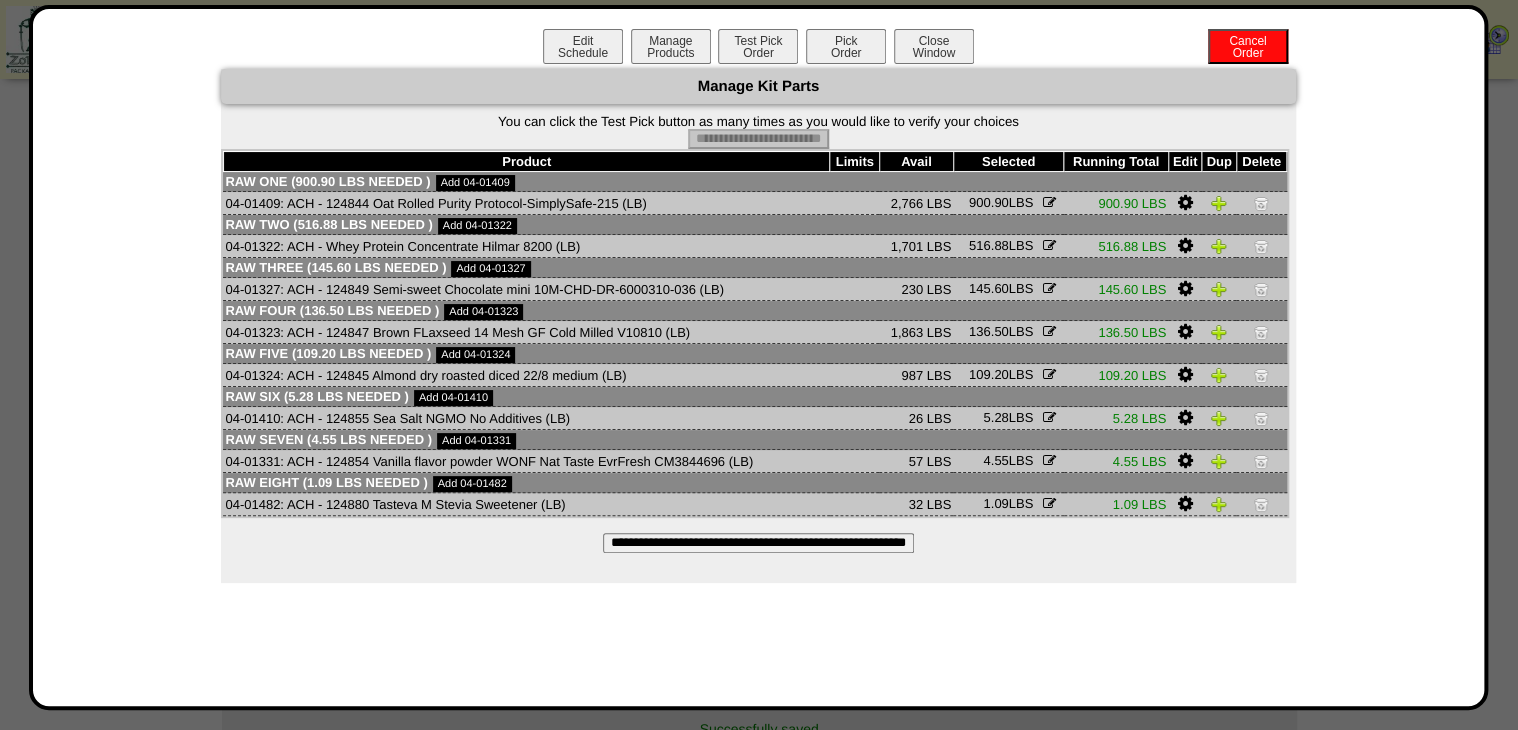 click on "Pick Order" at bounding box center (846, 46) 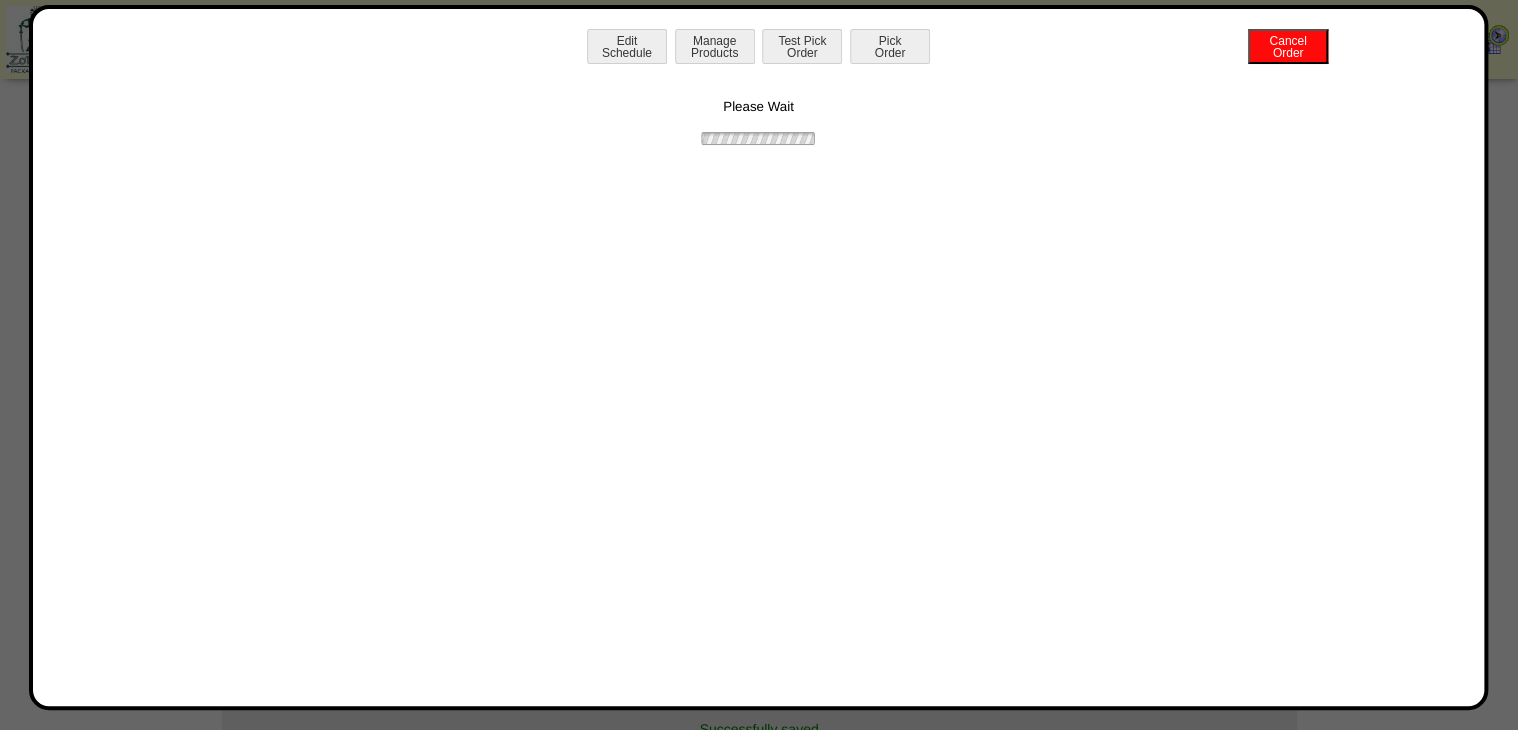 click at bounding box center (759, 404) 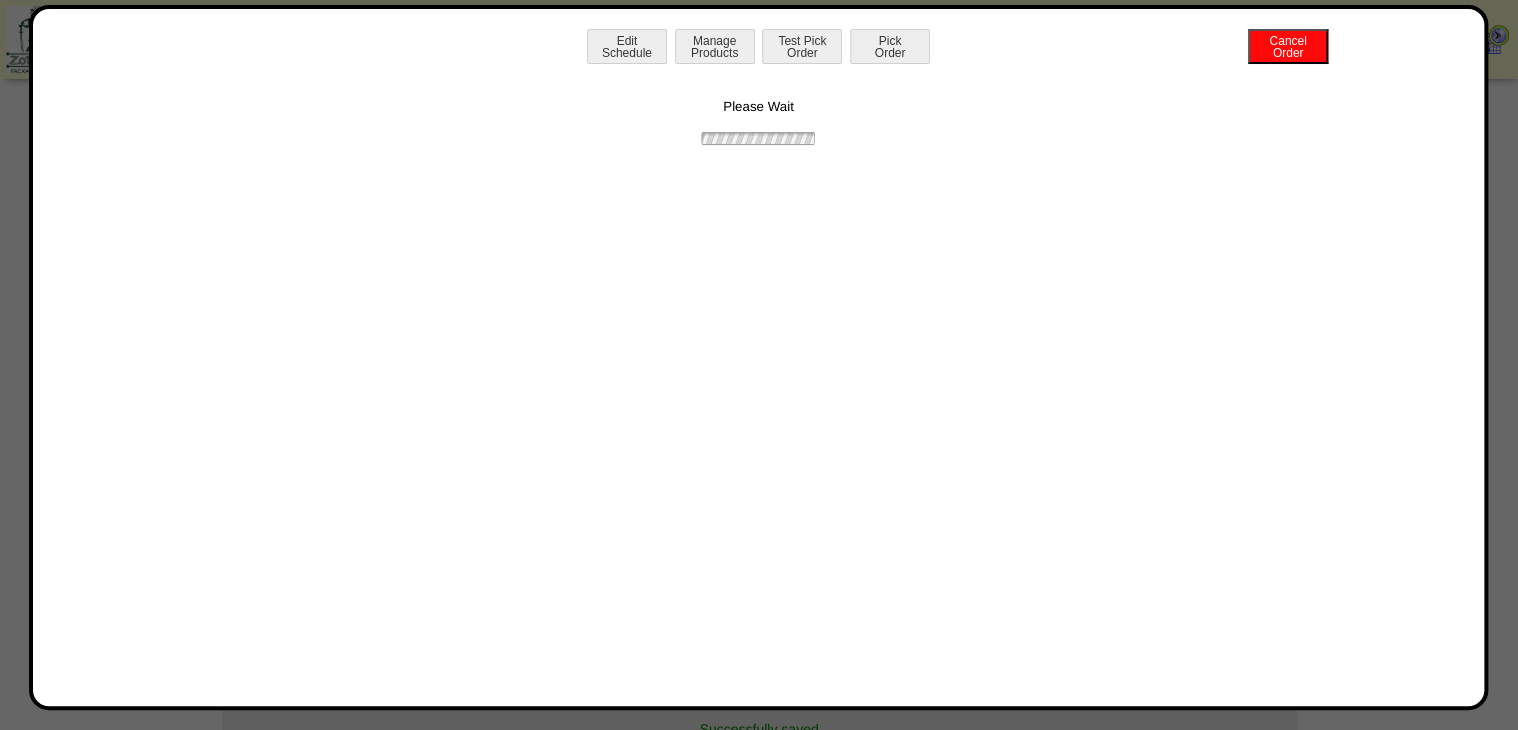 click at bounding box center [759, 404] 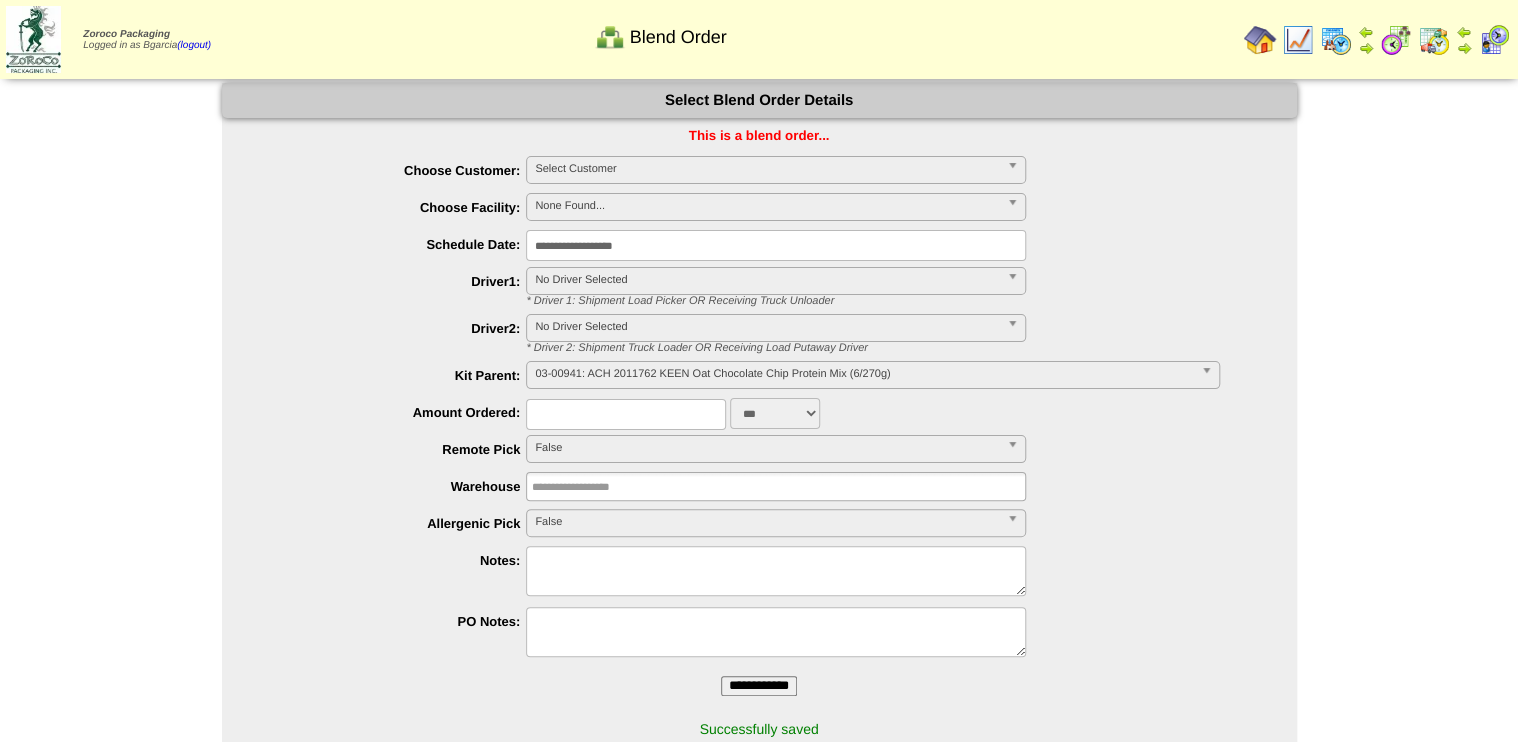 click at bounding box center [1396, 40] 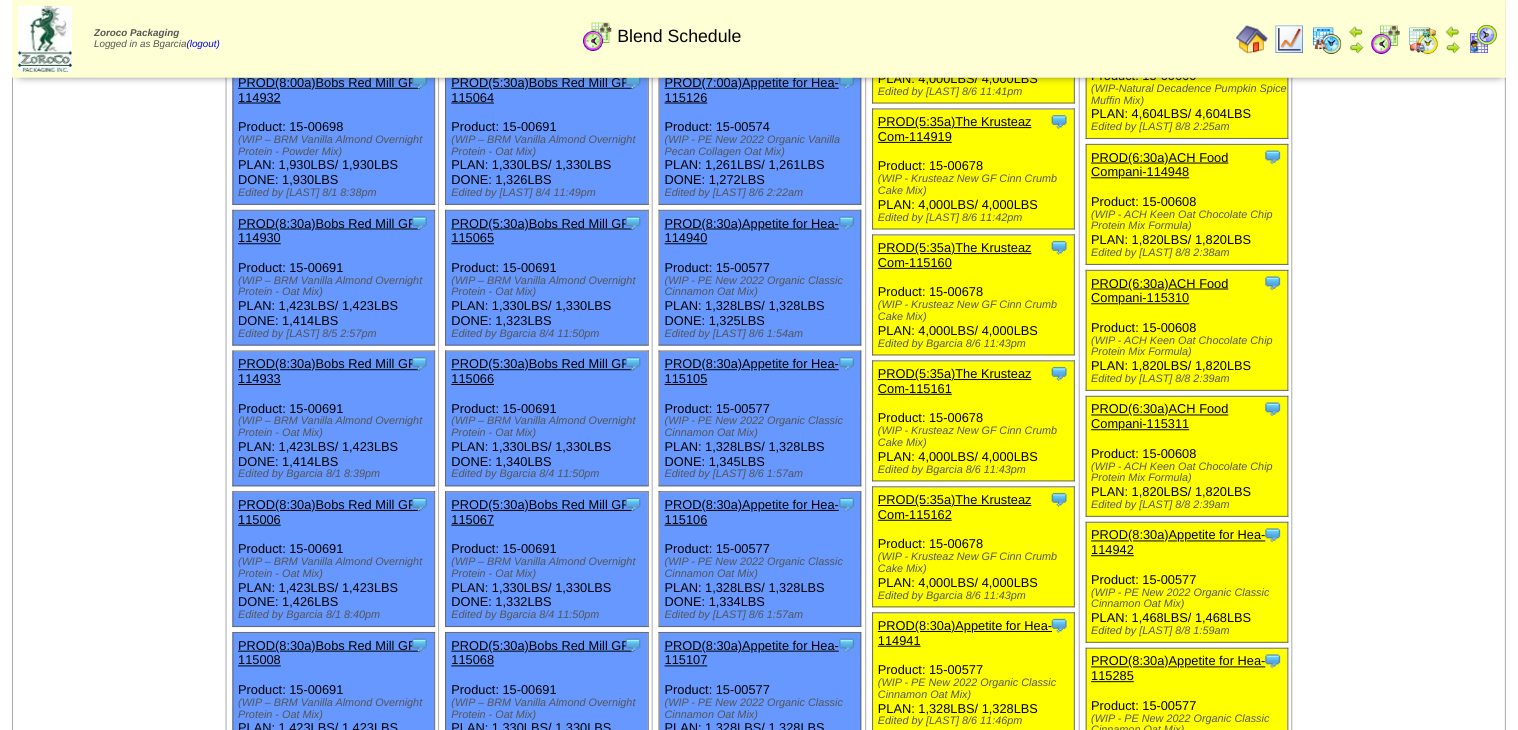 scroll, scrollTop: 1840, scrollLeft: 0, axis: vertical 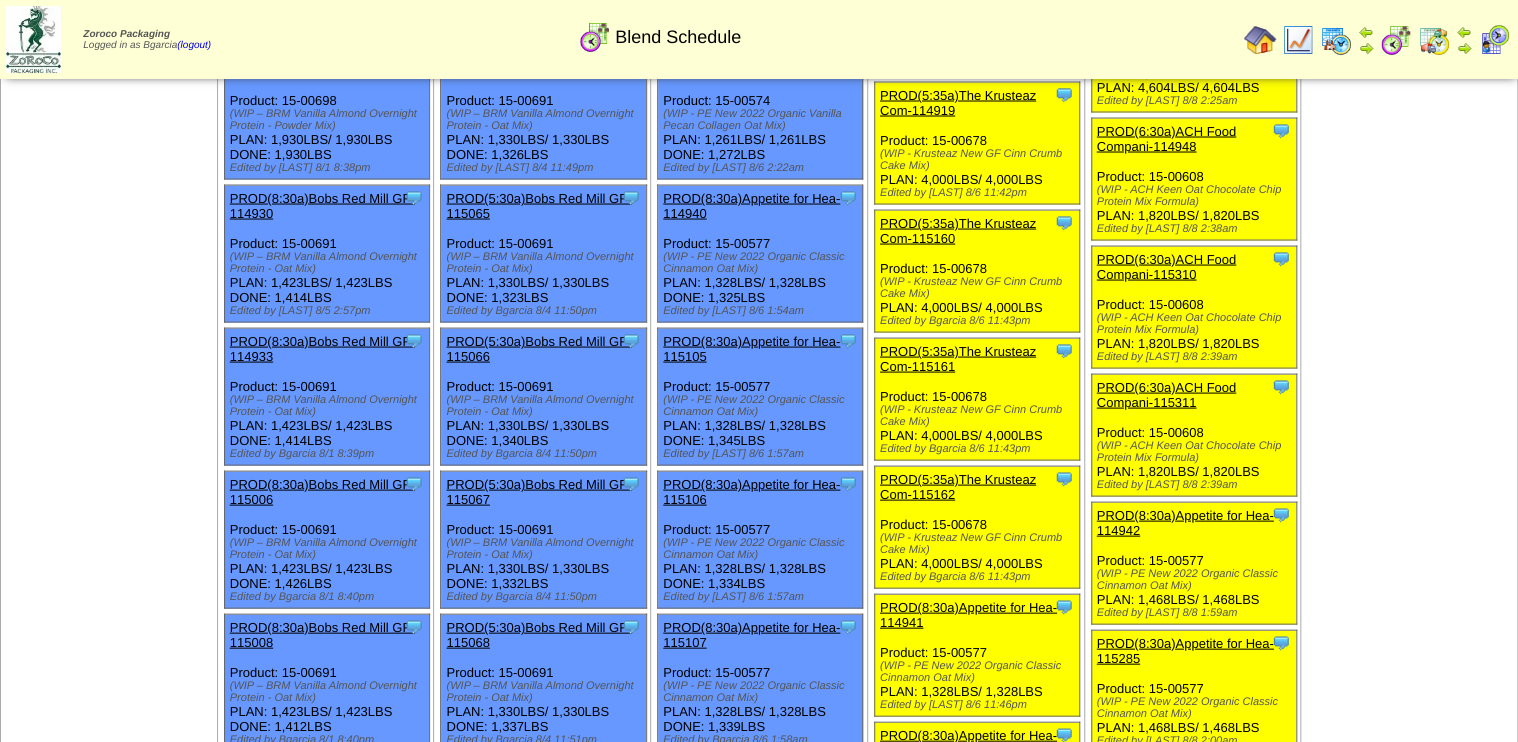 click on "PROD(6:30a)ACH Food Compani-115311" at bounding box center [1166, 394] 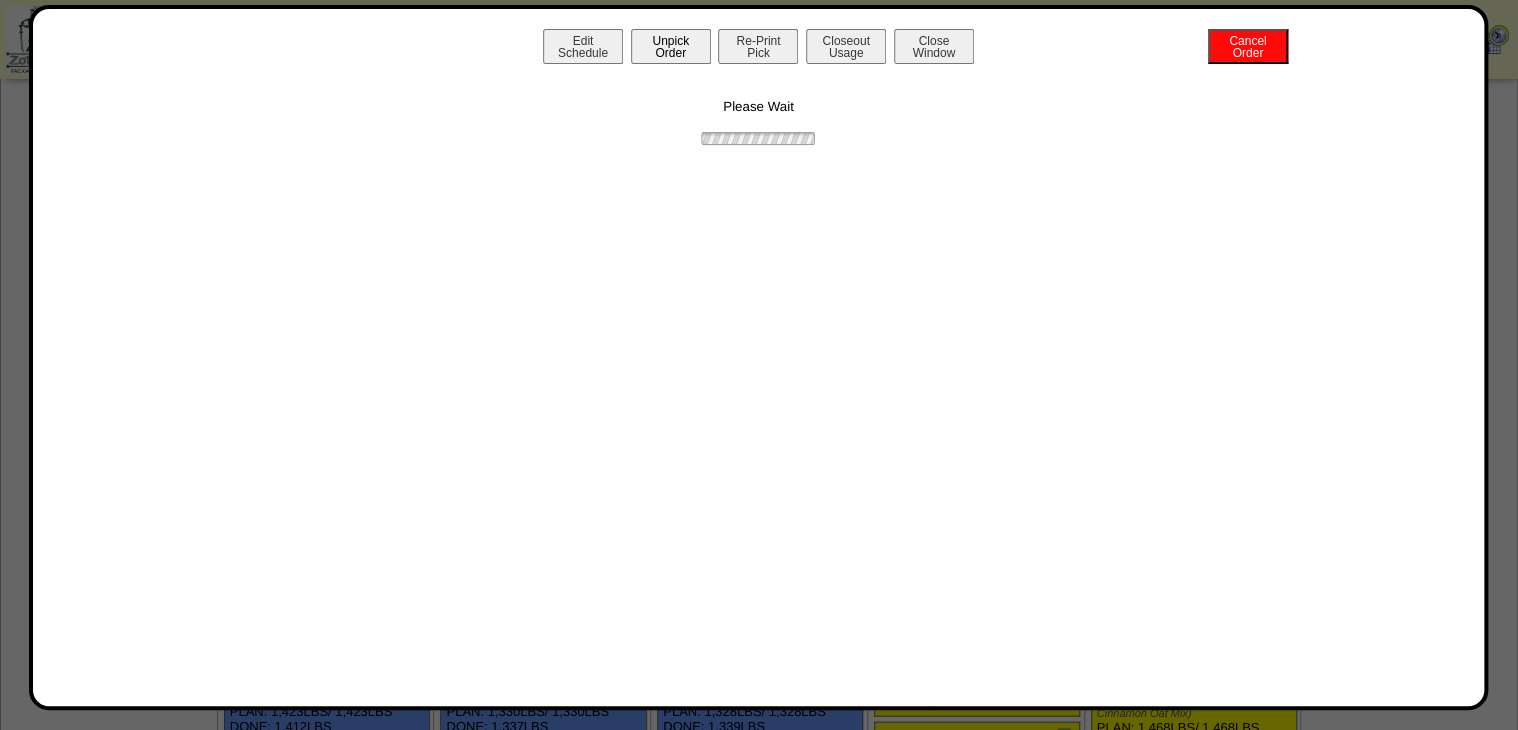click on "Unpick Order" at bounding box center [671, 46] 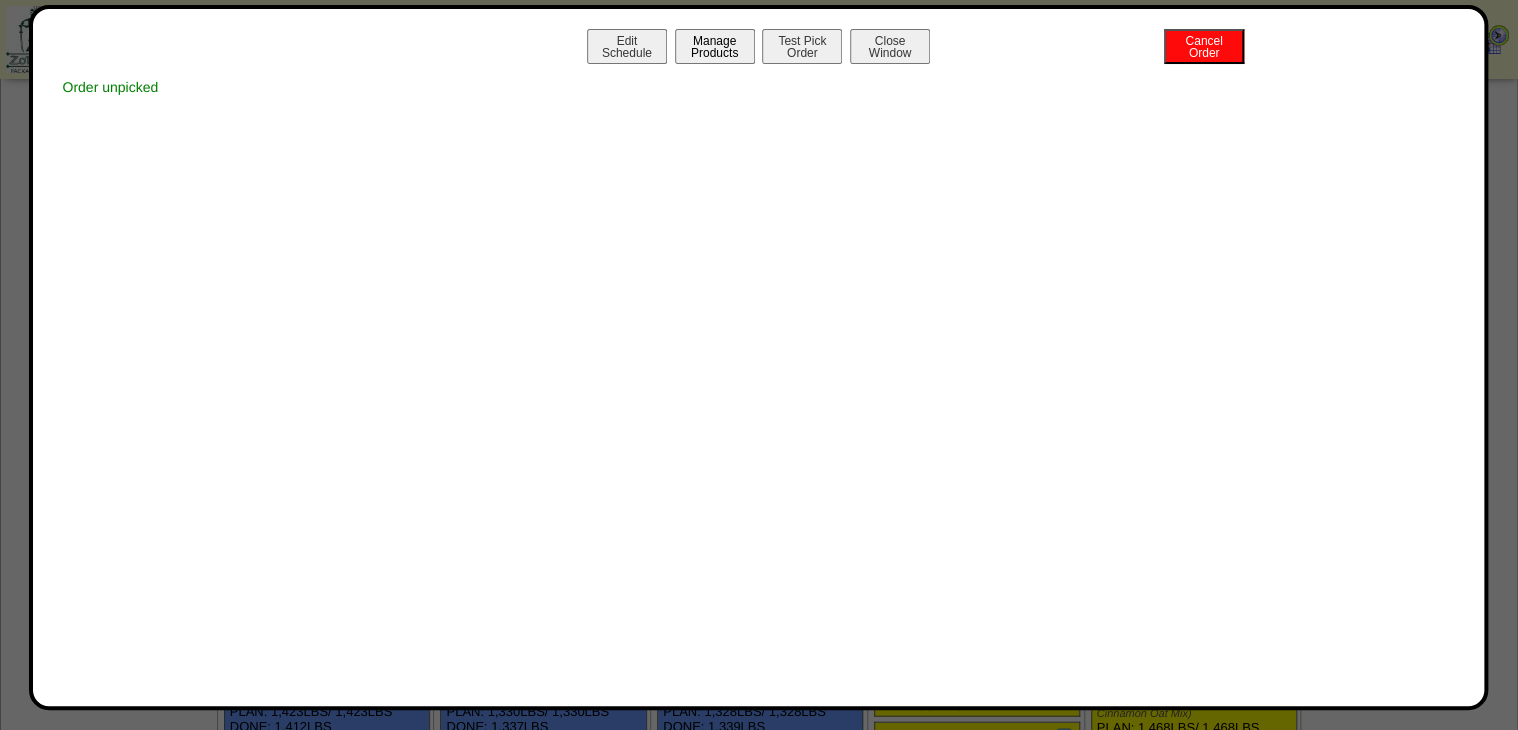 click on "Manage Products" at bounding box center [715, 46] 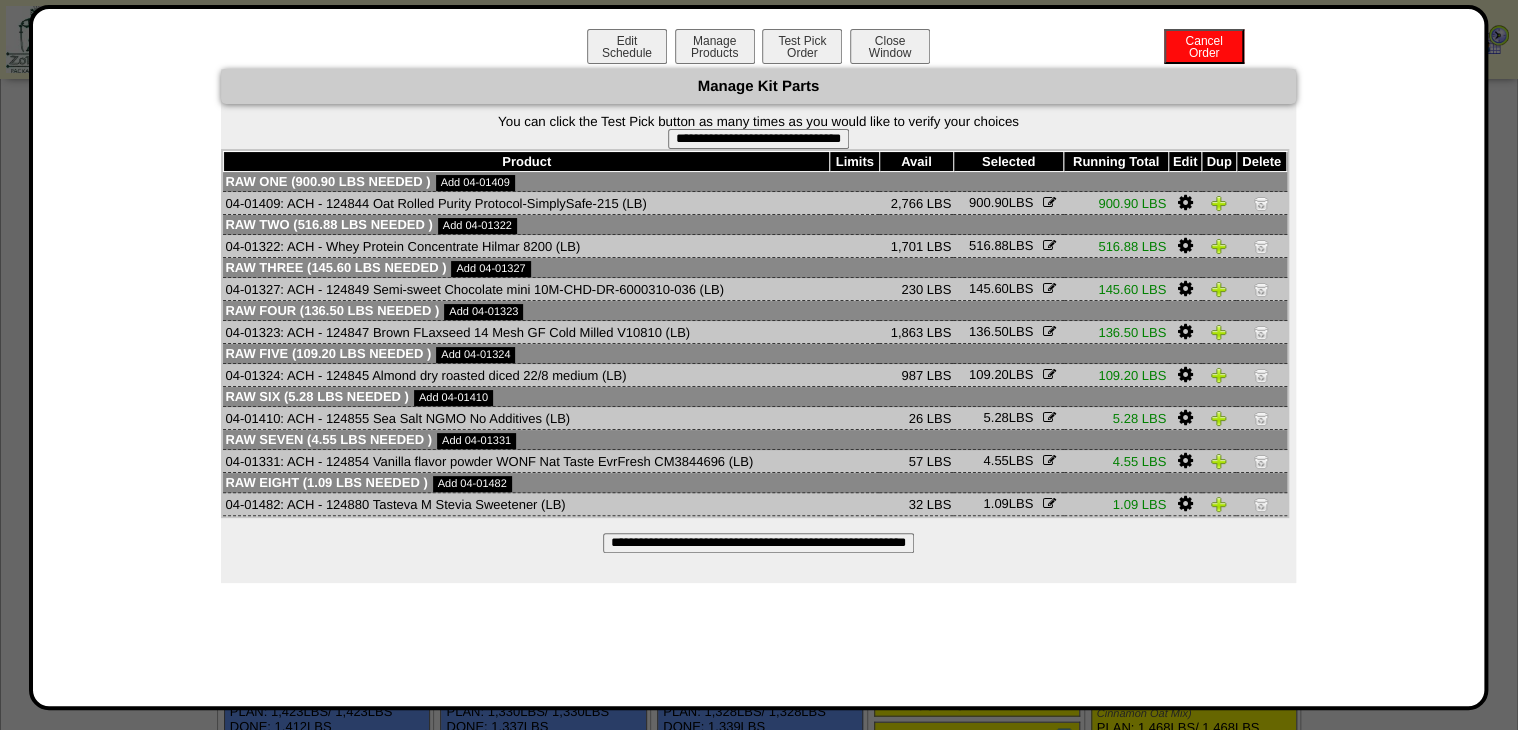 click on "**********" at bounding box center [758, 139] 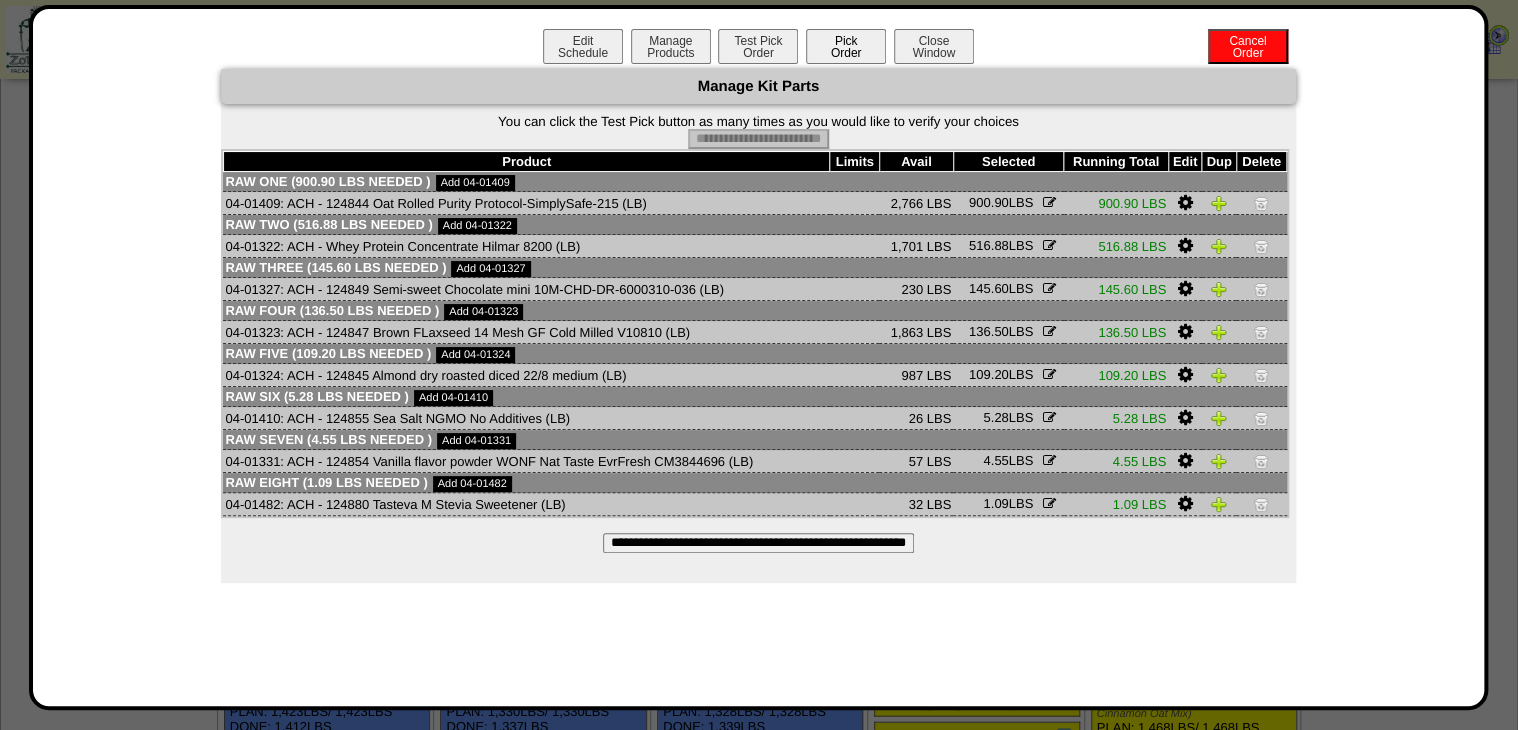 click on "Pick Order" at bounding box center [846, 46] 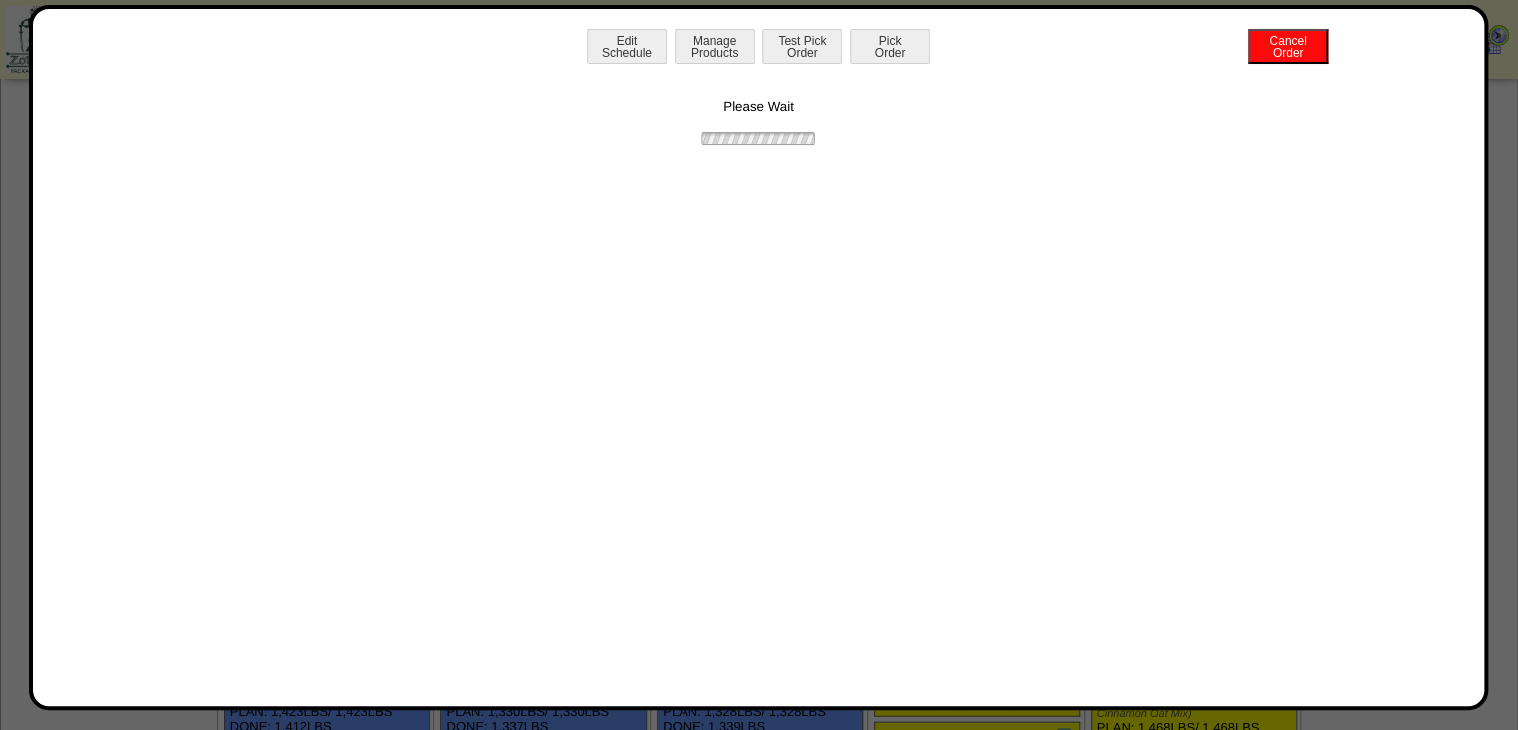click at bounding box center (759, 1113) 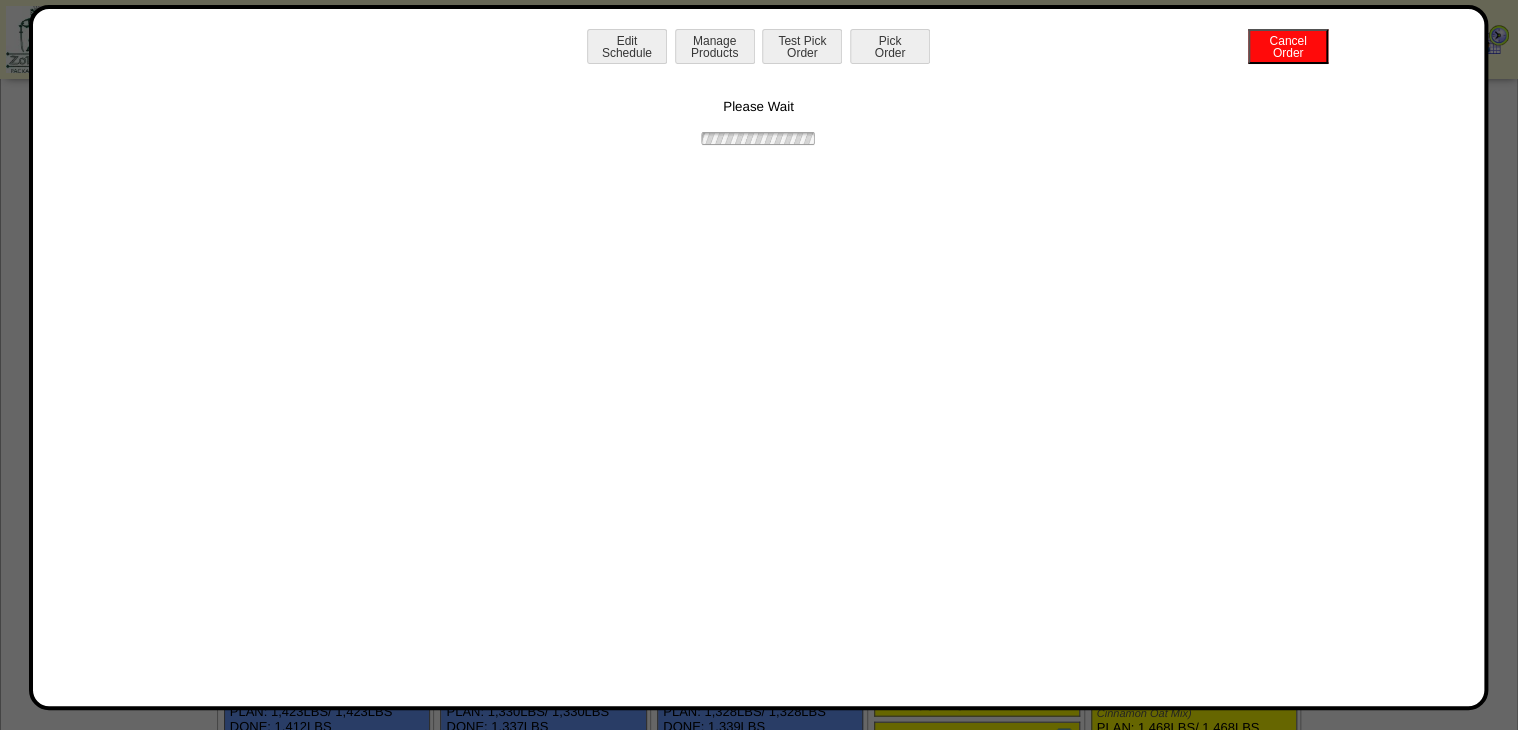 click at bounding box center [759, 1113] 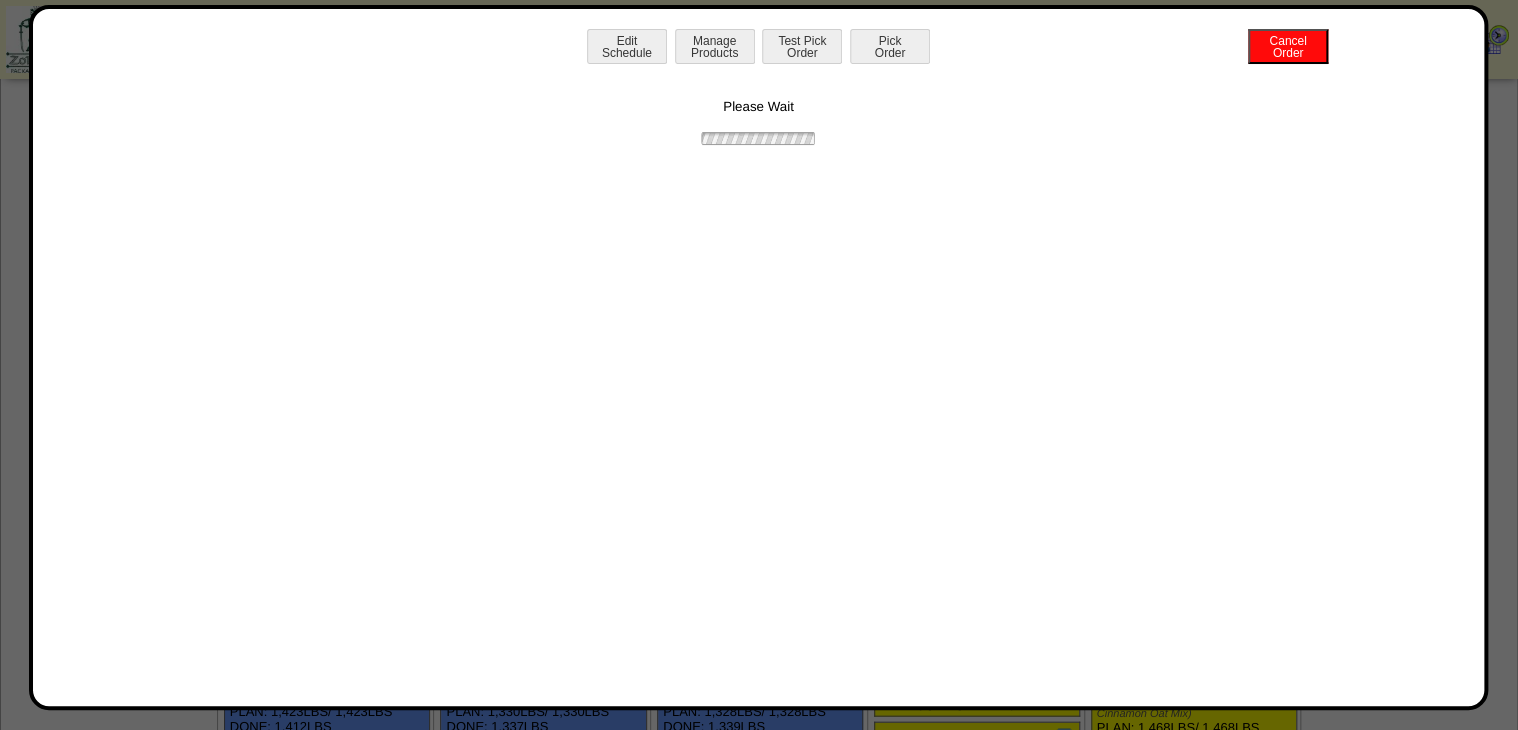 click at bounding box center (759, 1113) 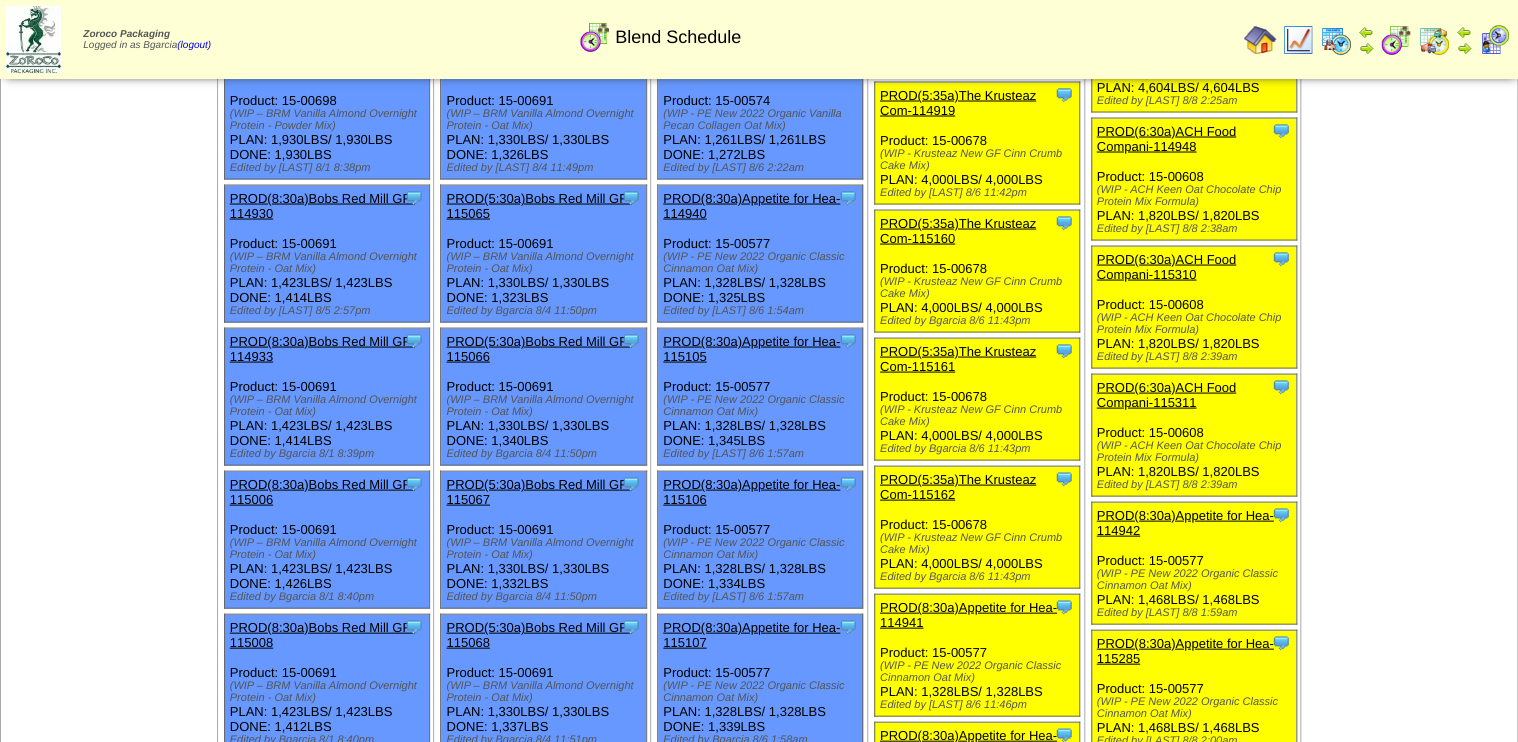 click on "PROD(6:30a)ACH Food Compani-115310" at bounding box center [1166, 266] 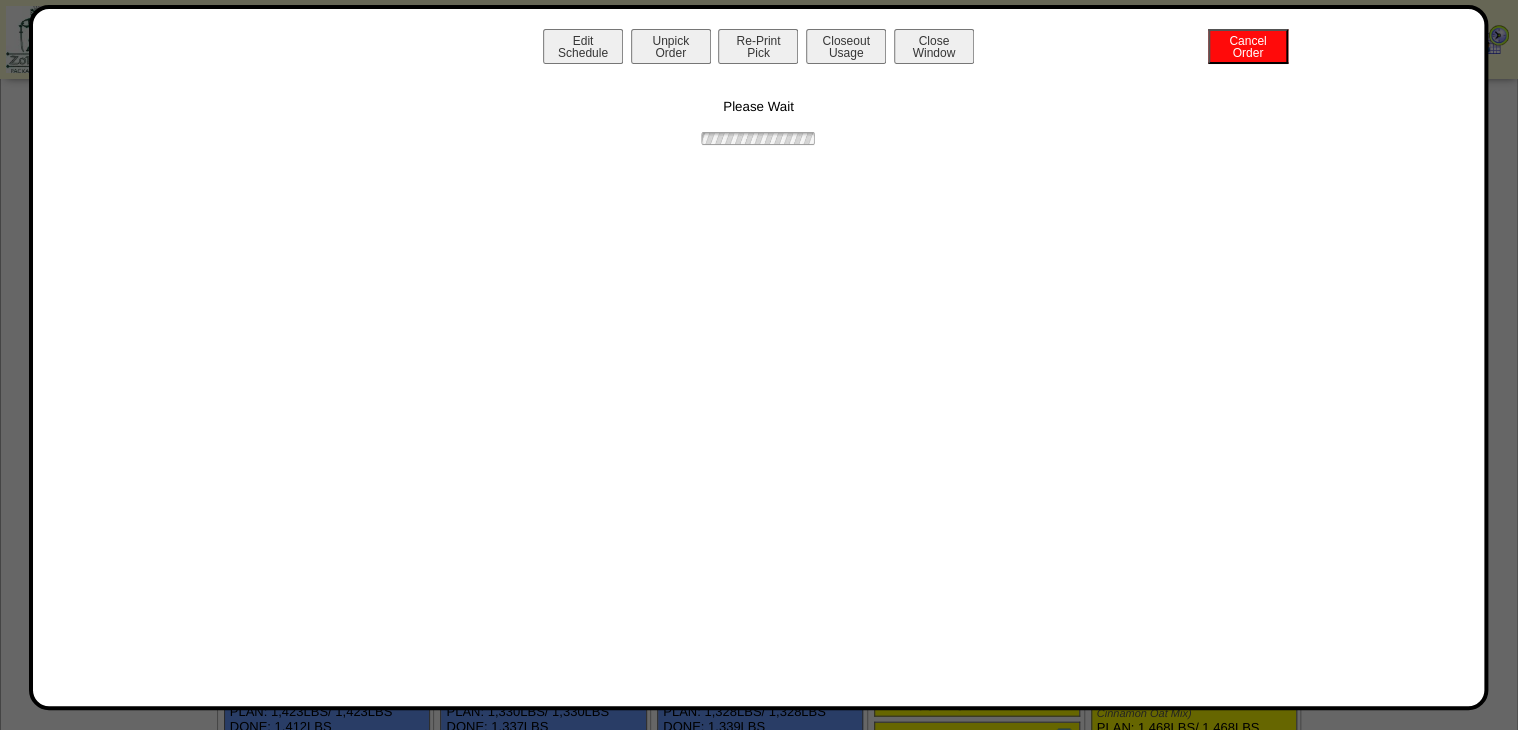 drag, startPoint x: 740, startPoint y: 46, endPoint x: 854, endPoint y: 53, distance: 114.21471 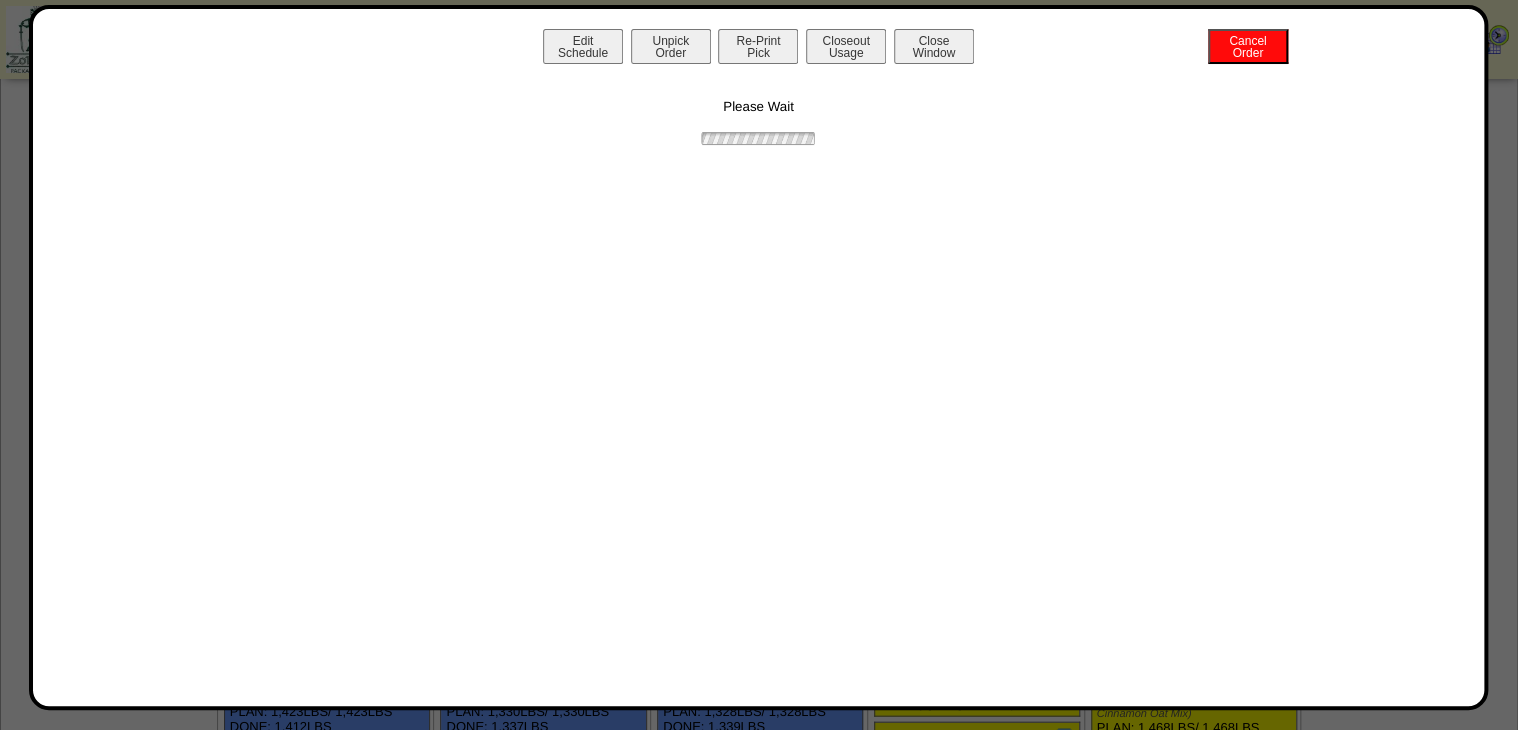 click on "Unpick Order" at bounding box center (671, 46) 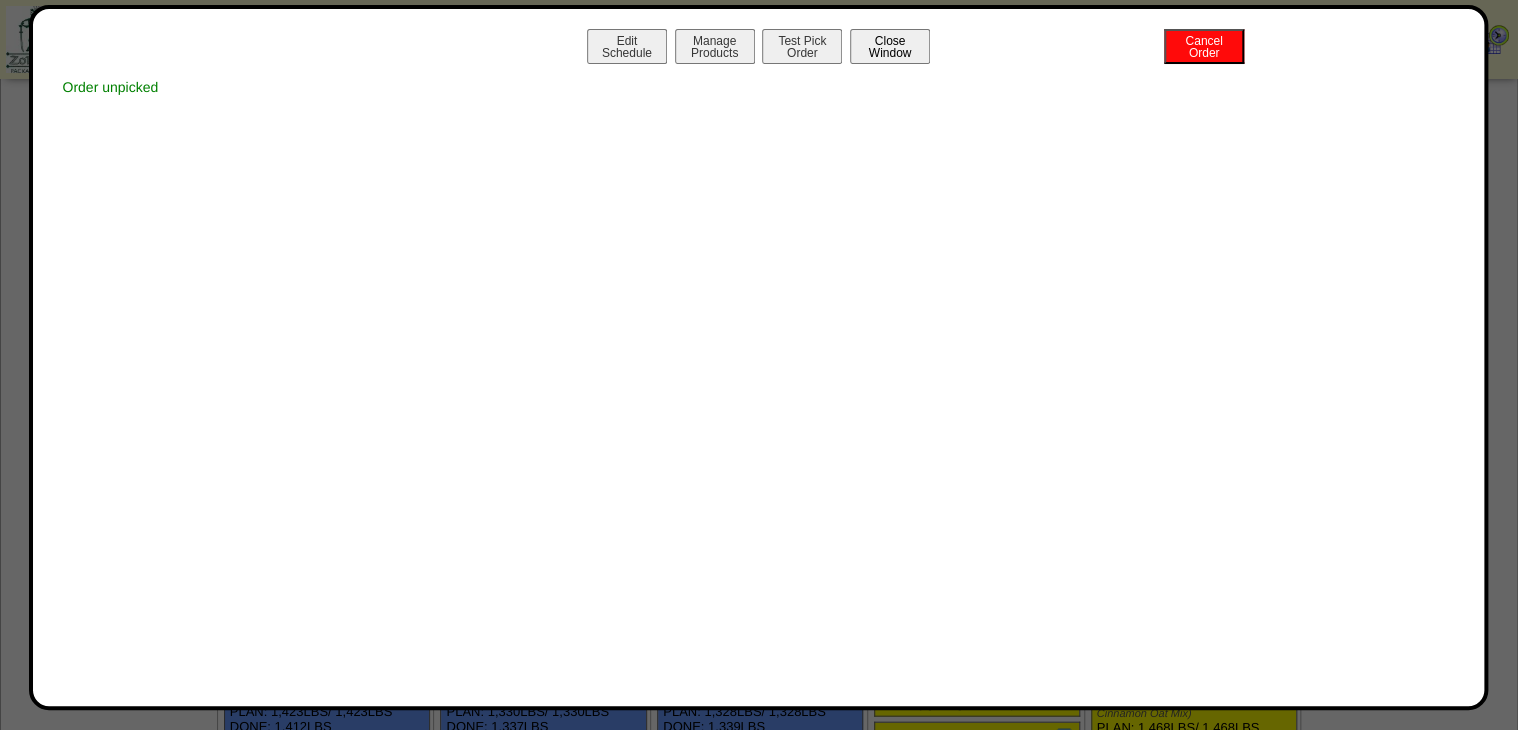 click on "Close Window" at bounding box center (890, 46) 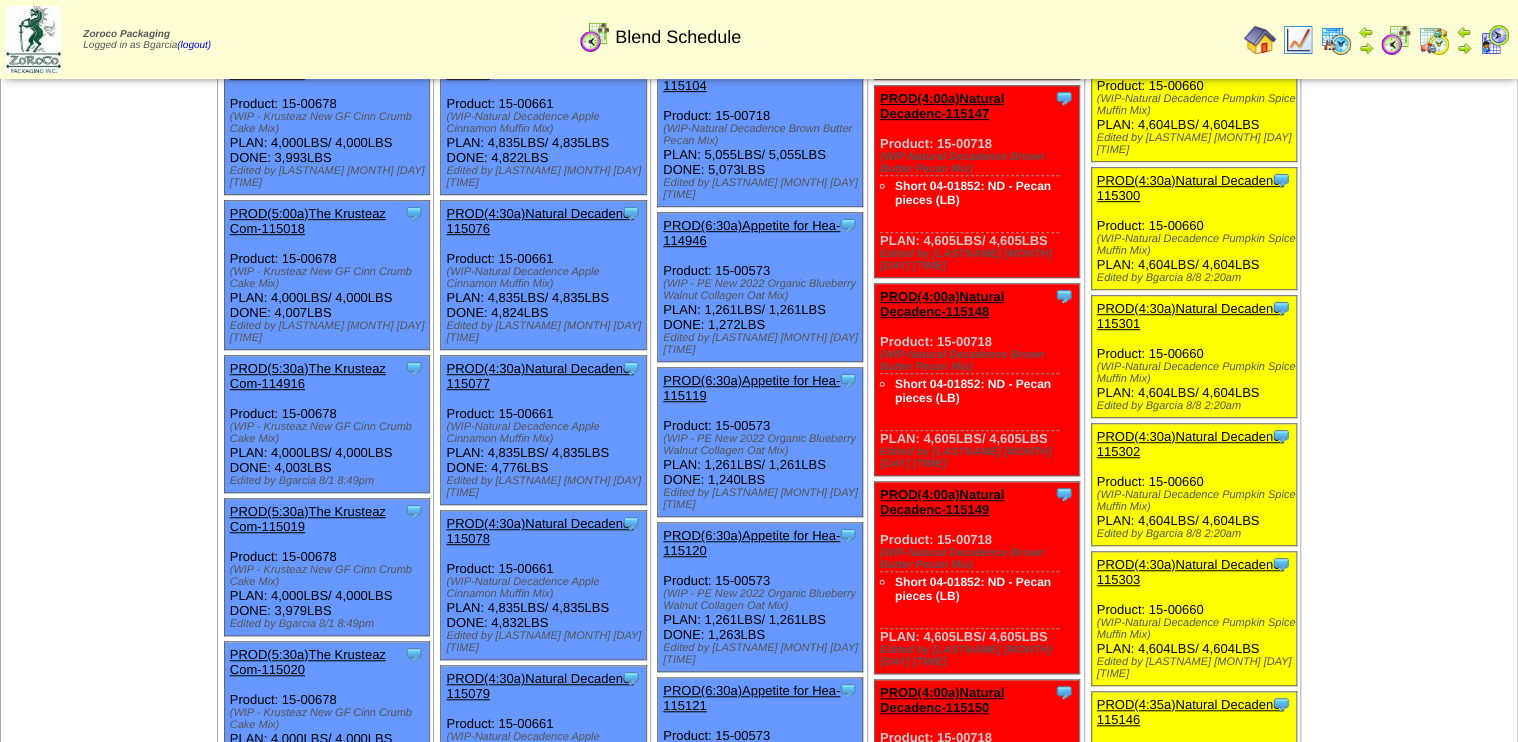 scroll, scrollTop: 480, scrollLeft: 0, axis: vertical 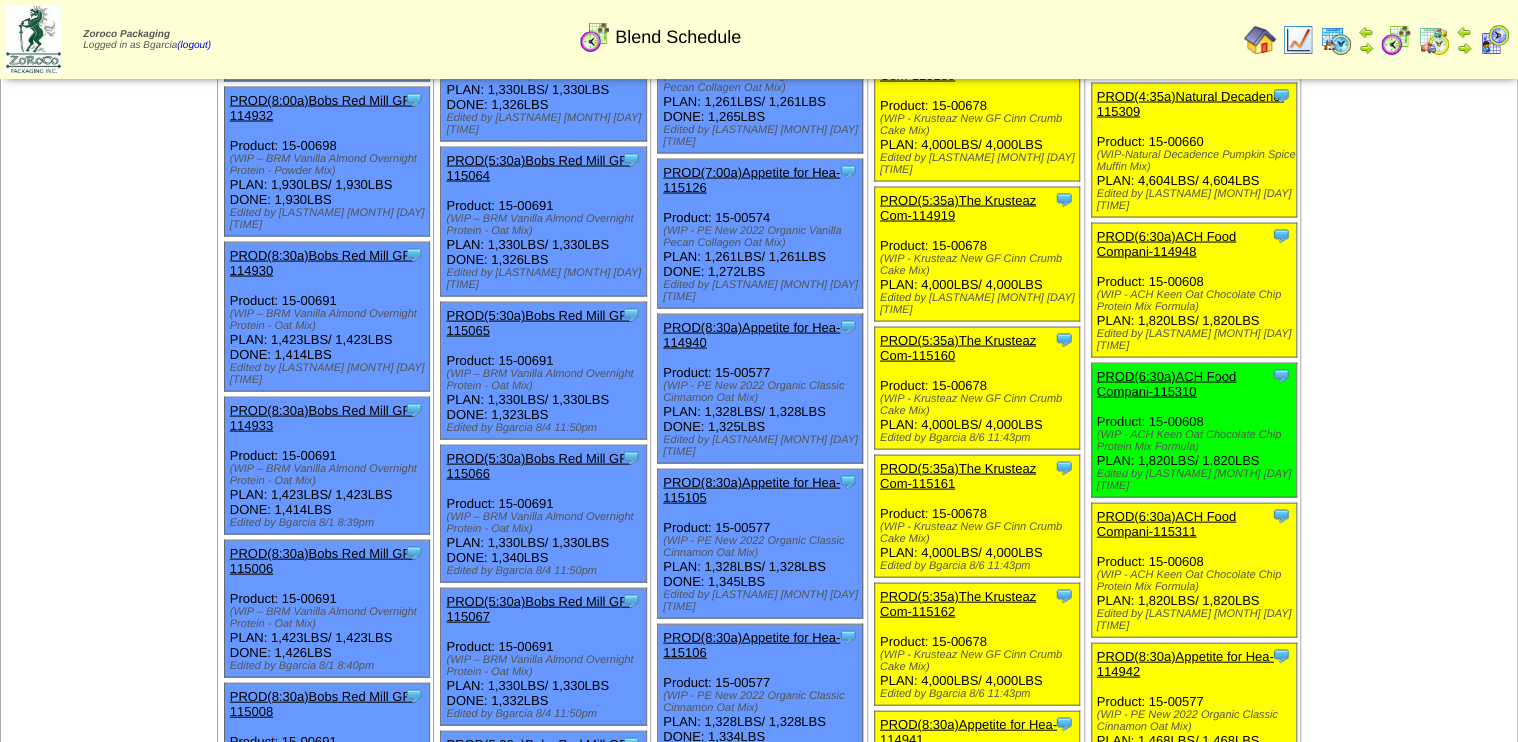 click on "PROD(6:30a)ACH Food Compani-114948" at bounding box center (1166, 243) 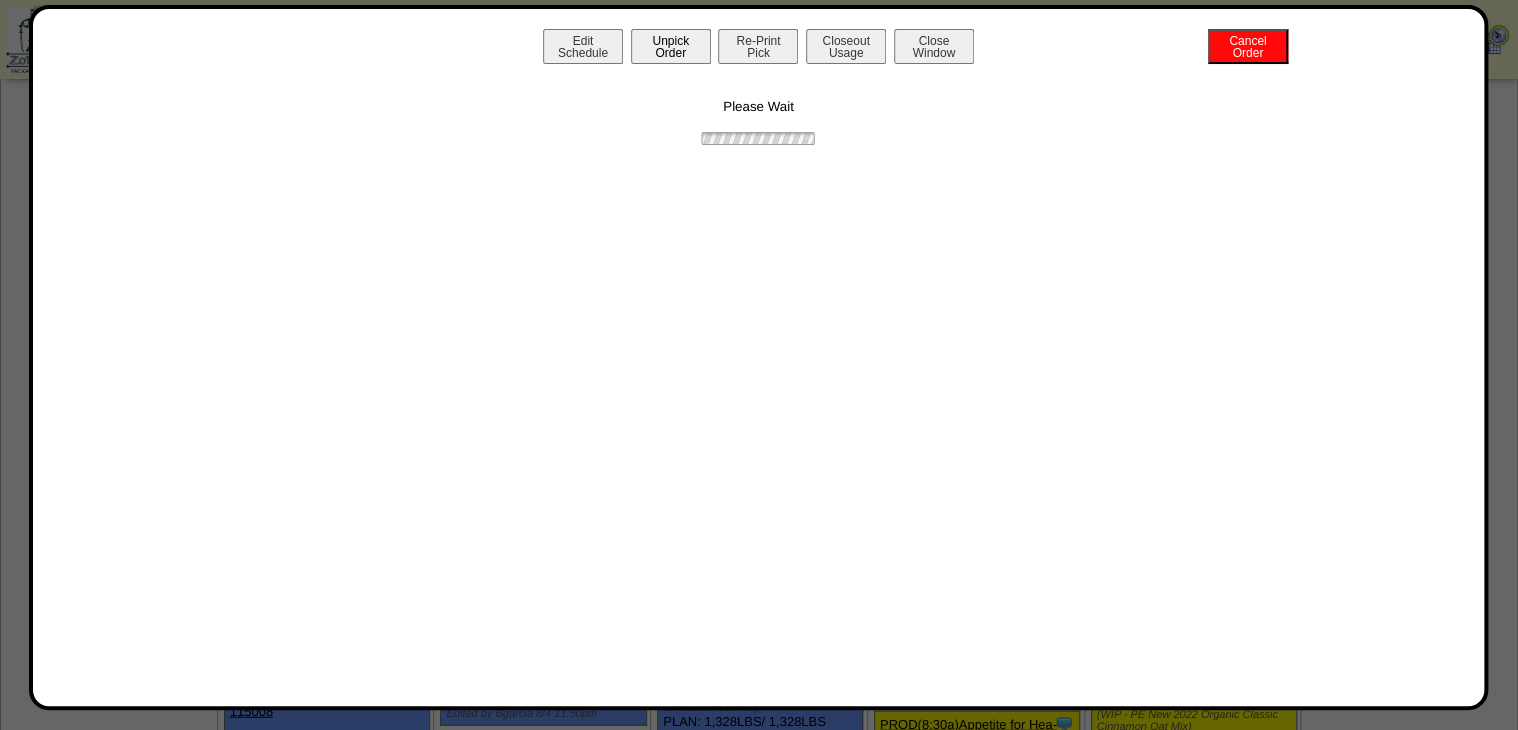 drag, startPoint x: 775, startPoint y: 69, endPoint x: 676, endPoint y: 47, distance: 101.414986 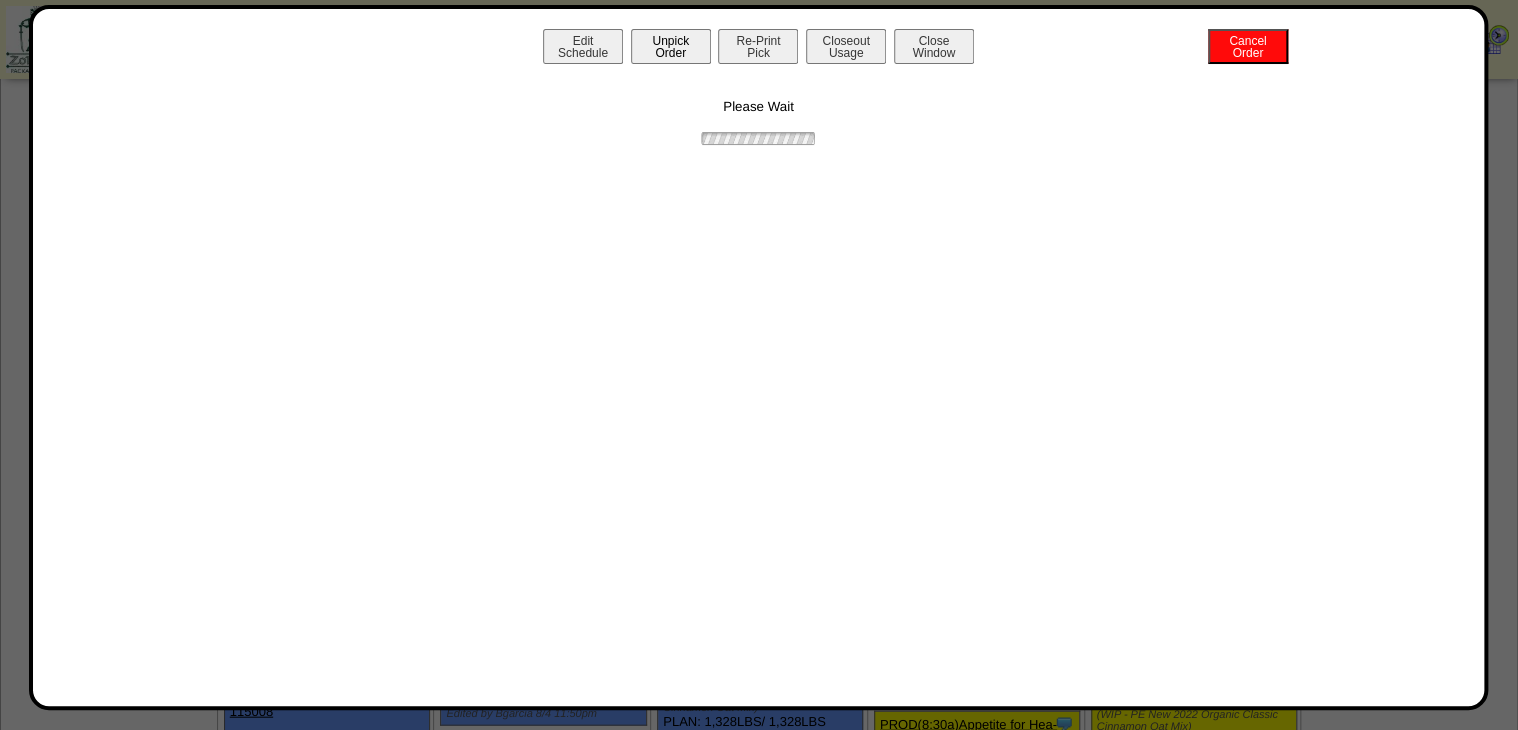 click on "Unpick Order" at bounding box center [671, 46] 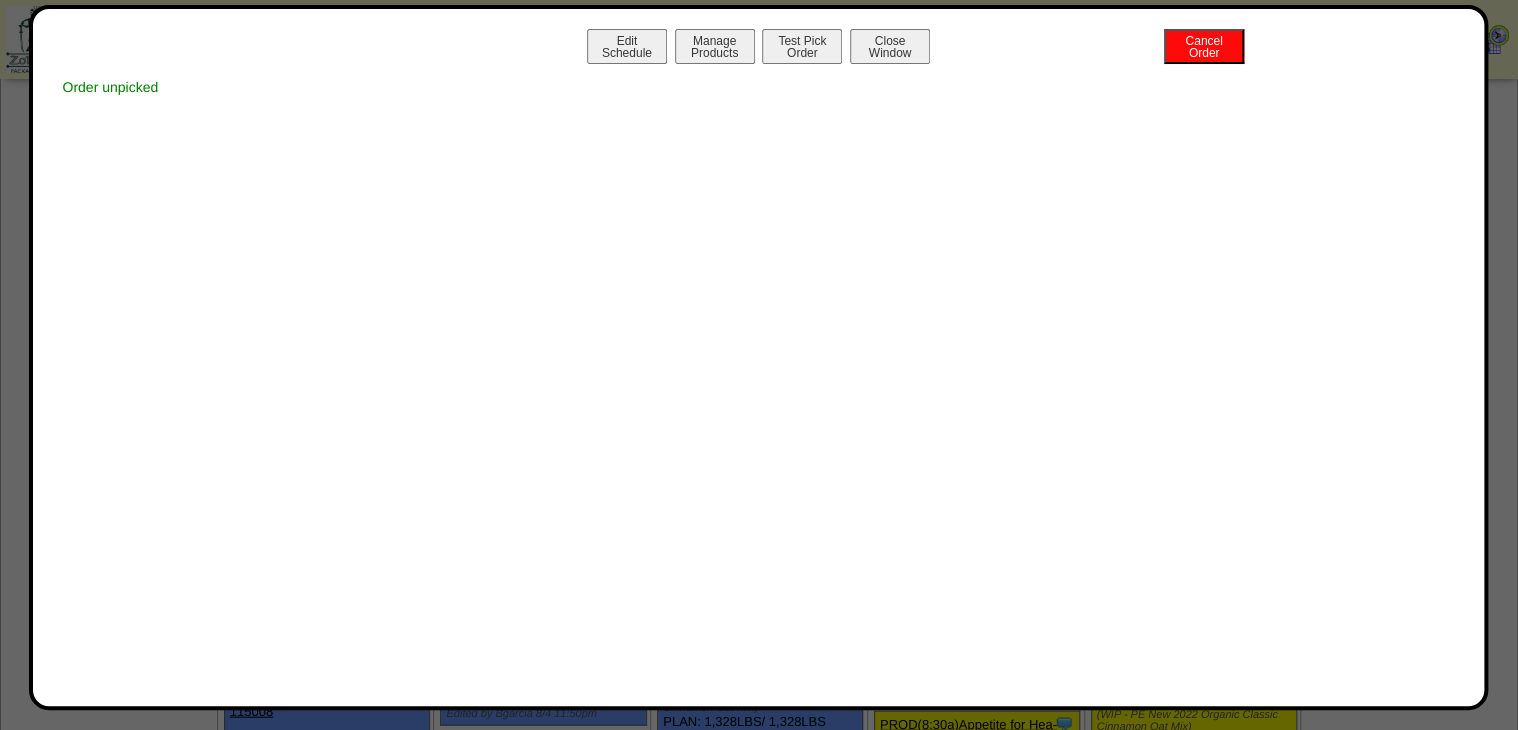 click on "Manage Products" at bounding box center [715, 46] 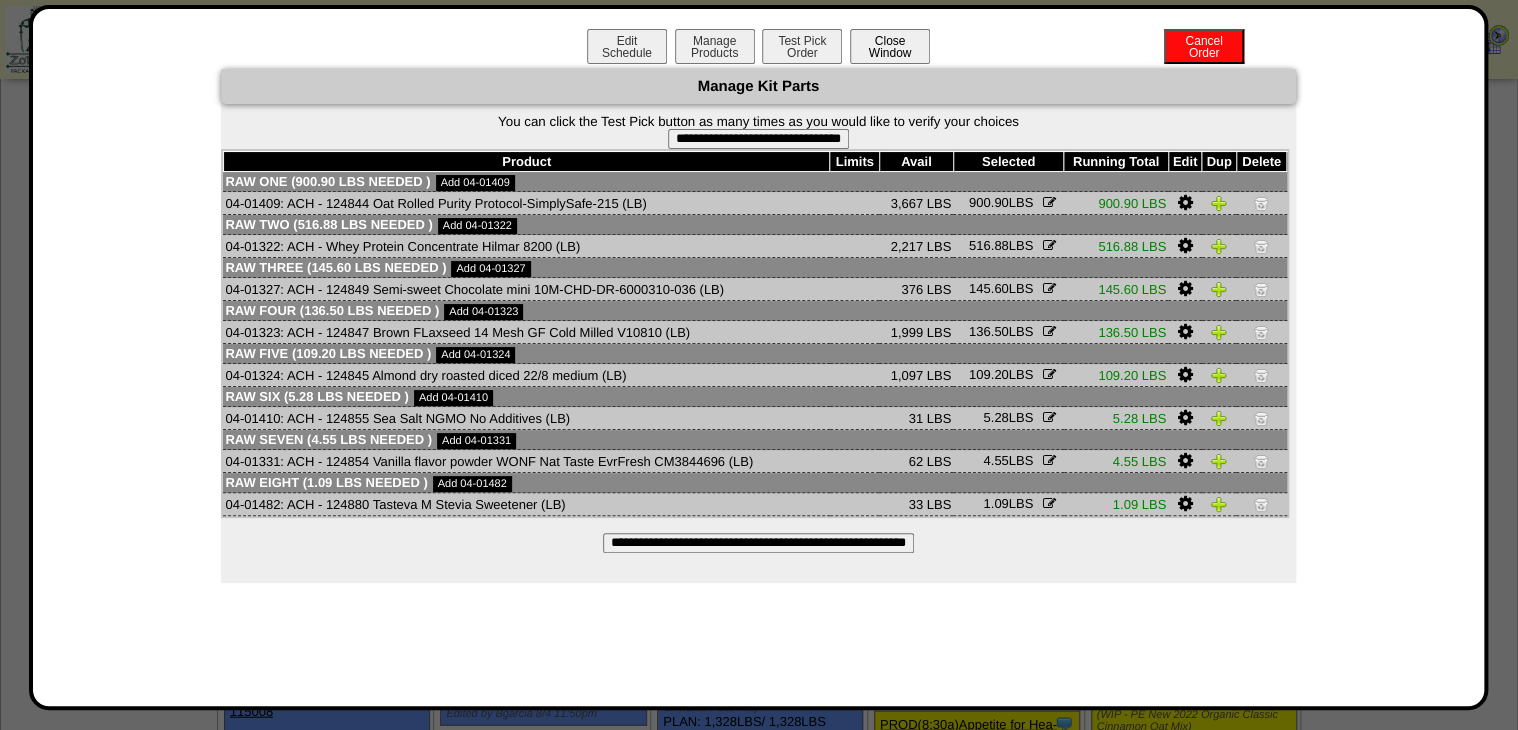 click on "Close Window" at bounding box center [890, 46] 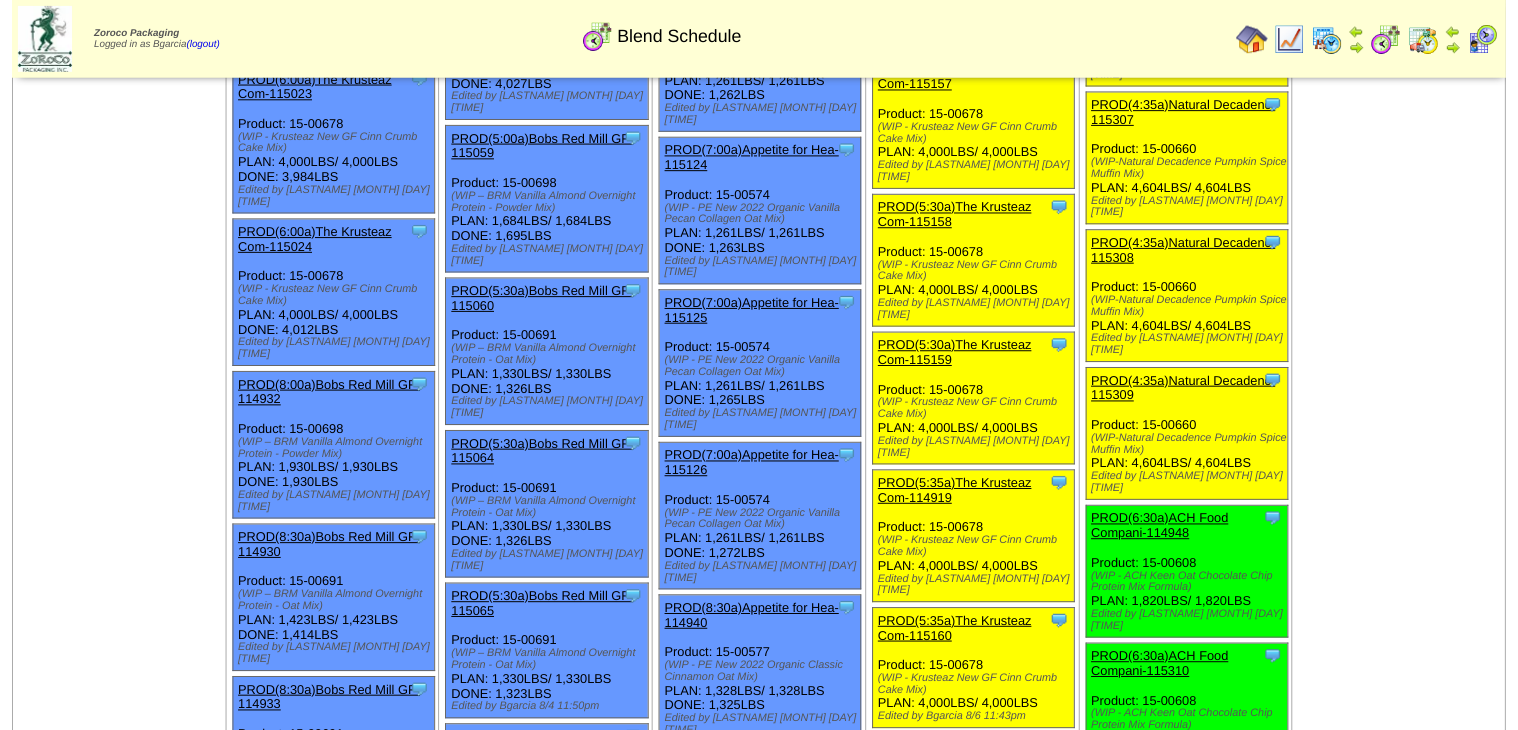 scroll, scrollTop: 1600, scrollLeft: 0, axis: vertical 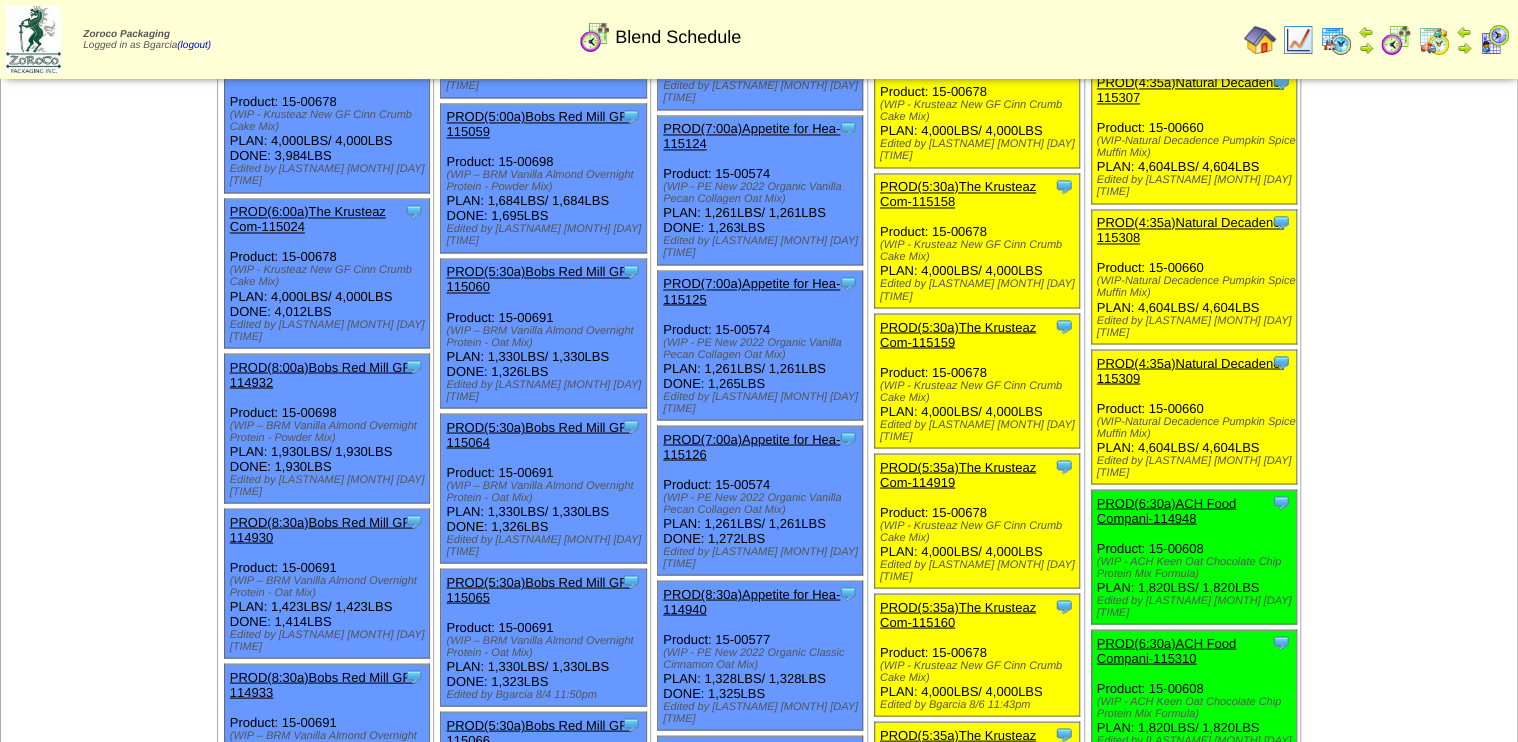 click on "PROD(6:30a)ACH Food Compani-115311" at bounding box center [1166, 790] 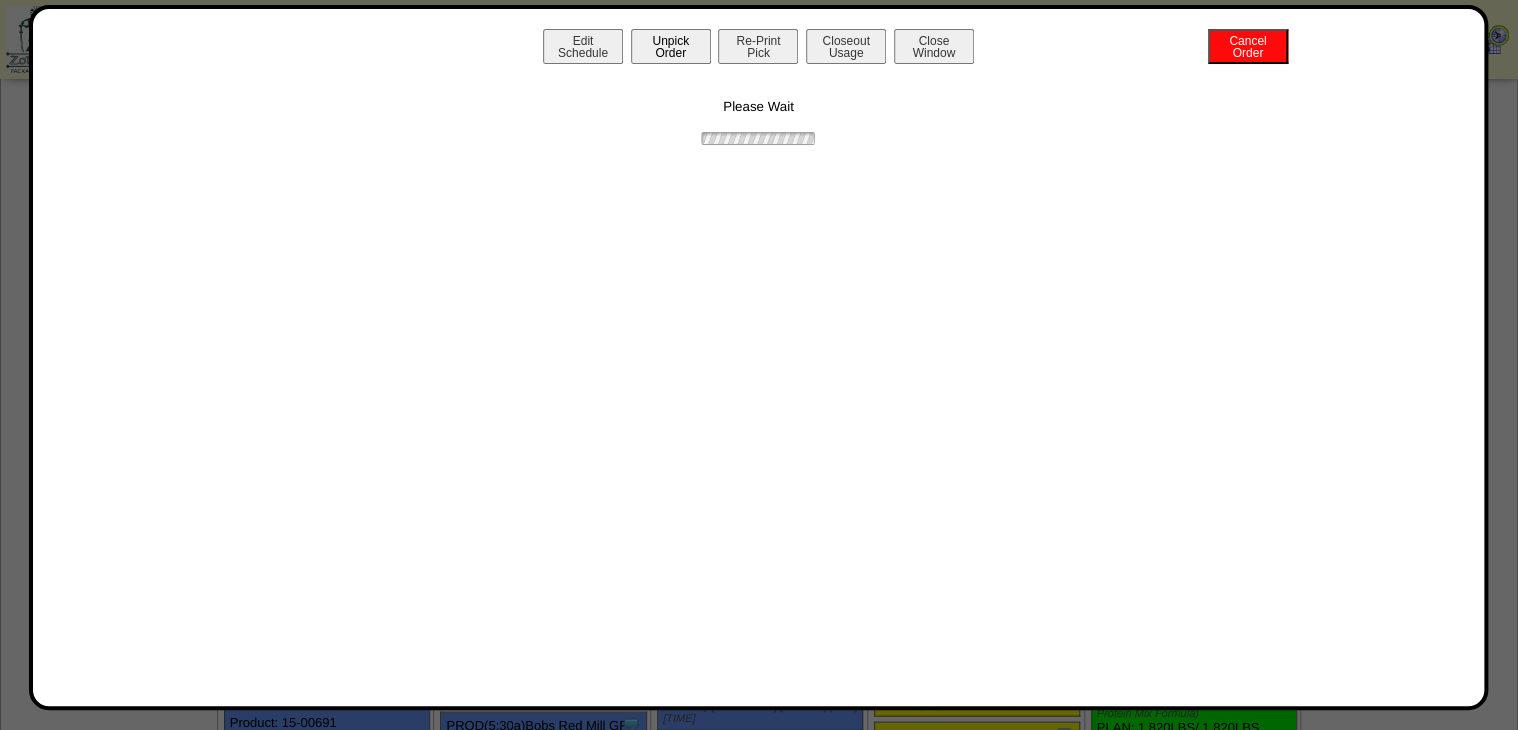 click on "Unpick Order" at bounding box center (671, 46) 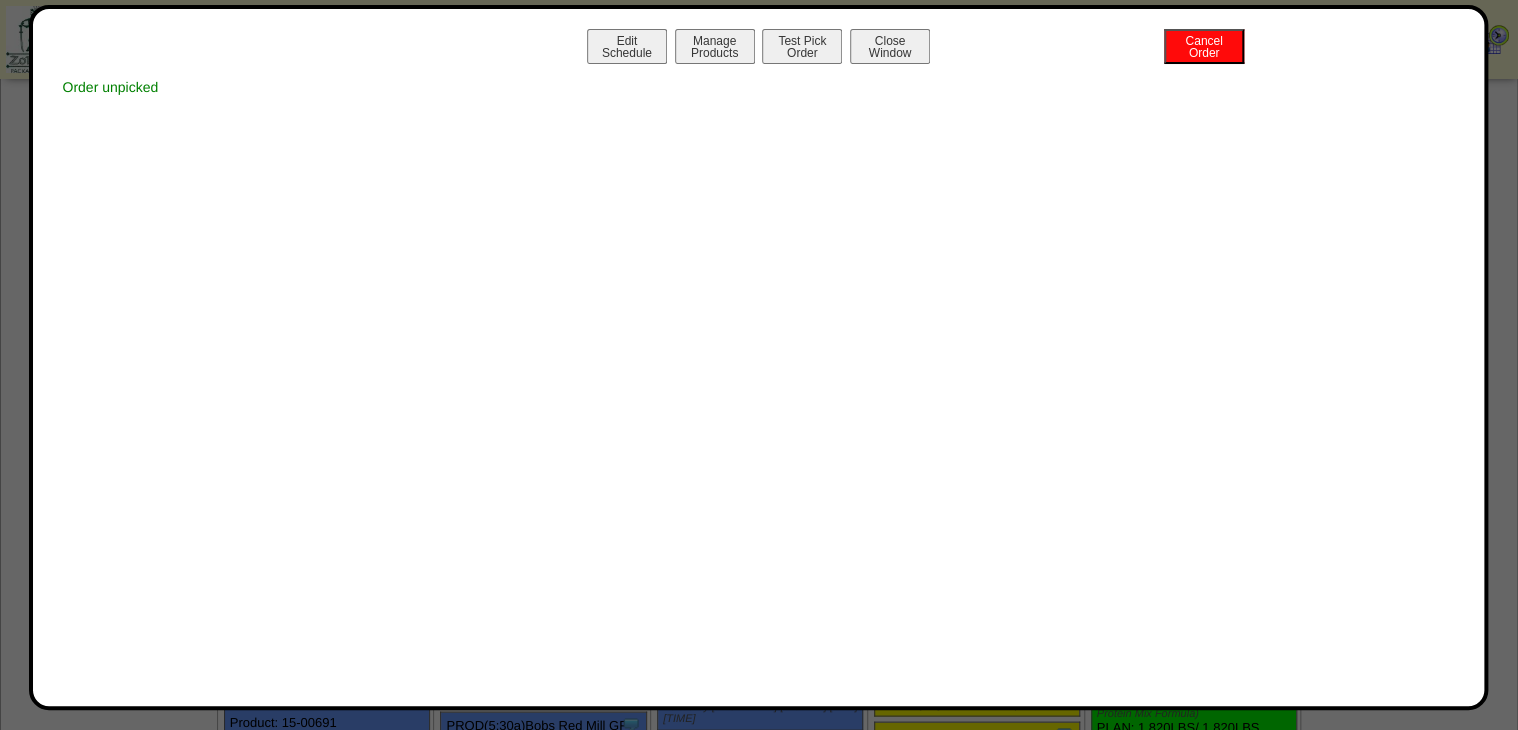 click on "Close Window" at bounding box center [890, 46] 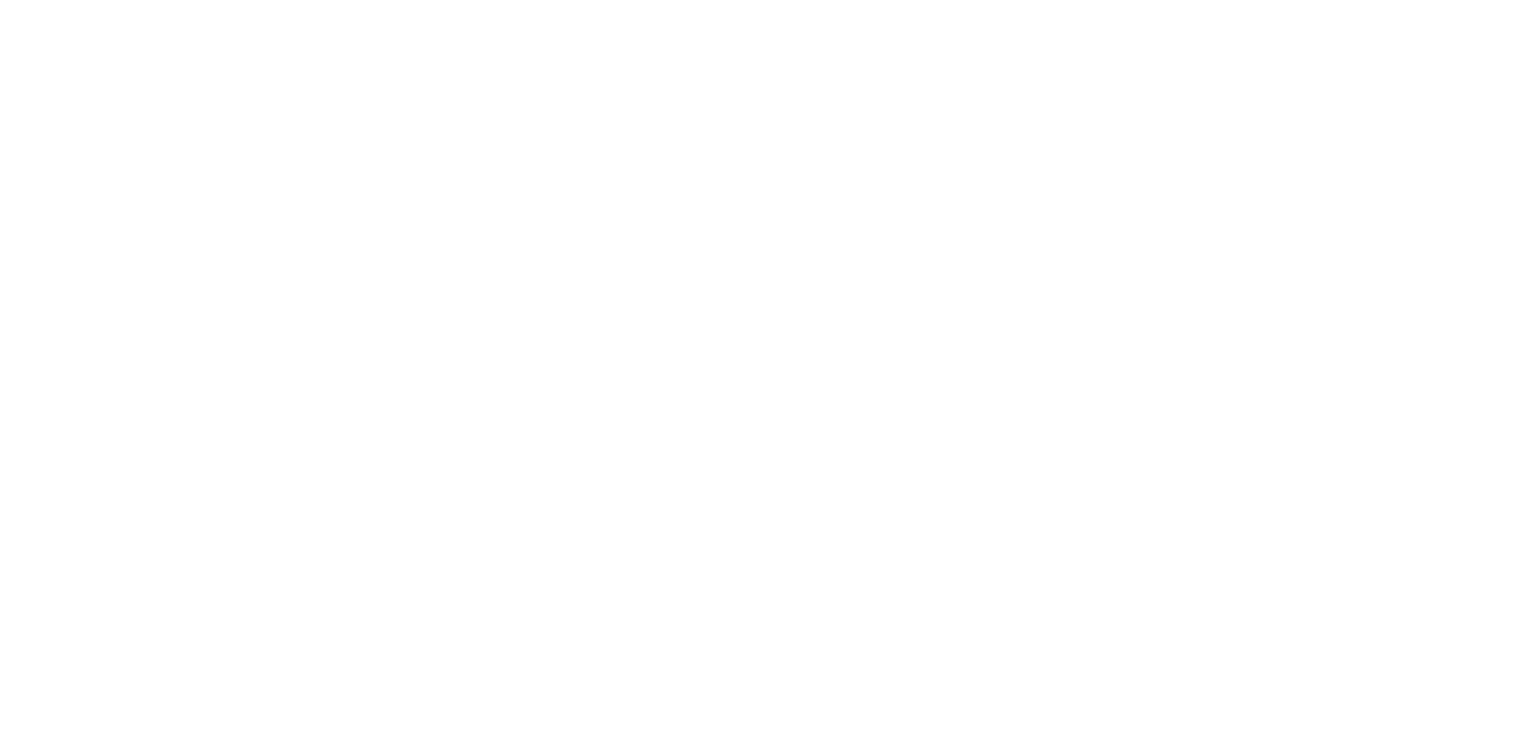 scroll, scrollTop: 0, scrollLeft: 0, axis: both 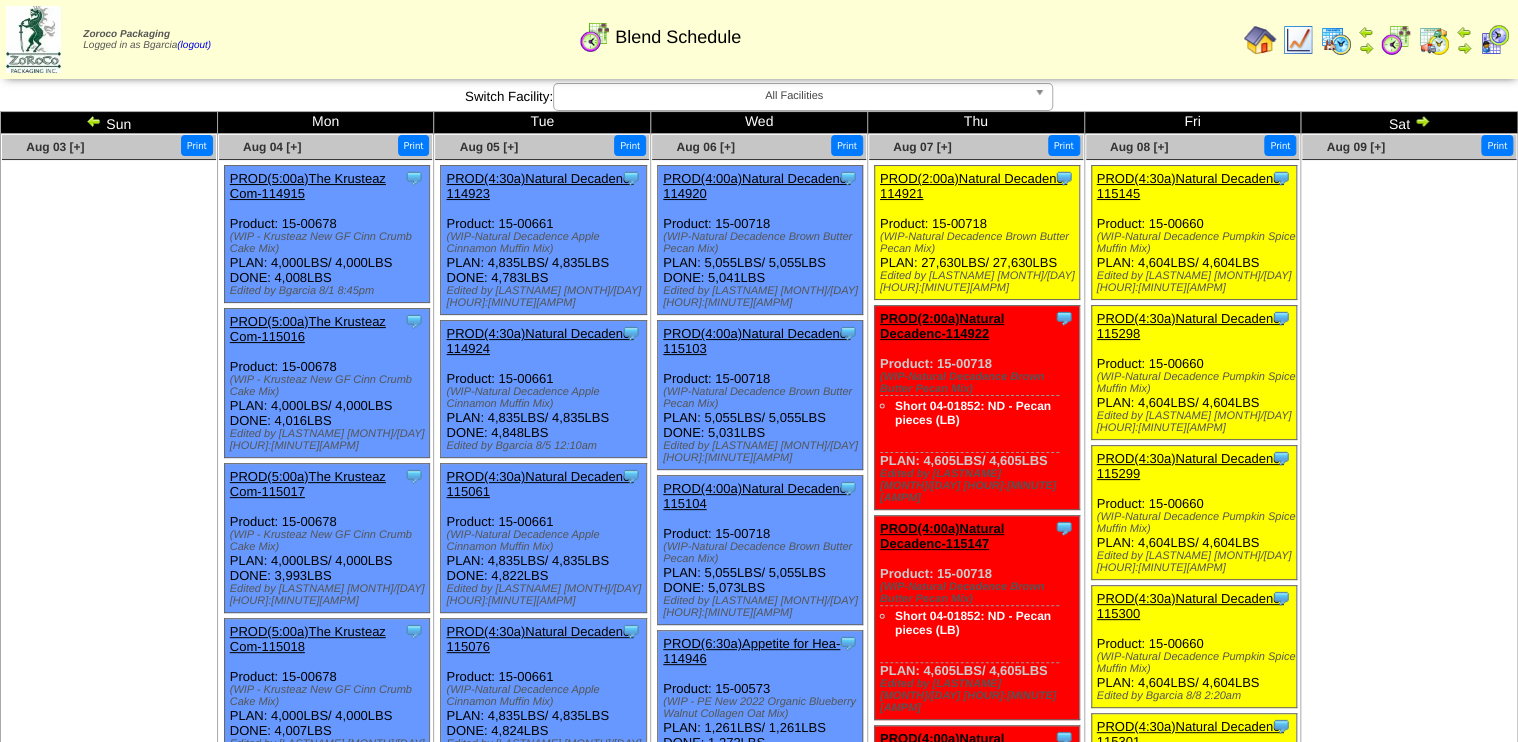 click at bounding box center [1409, 310] 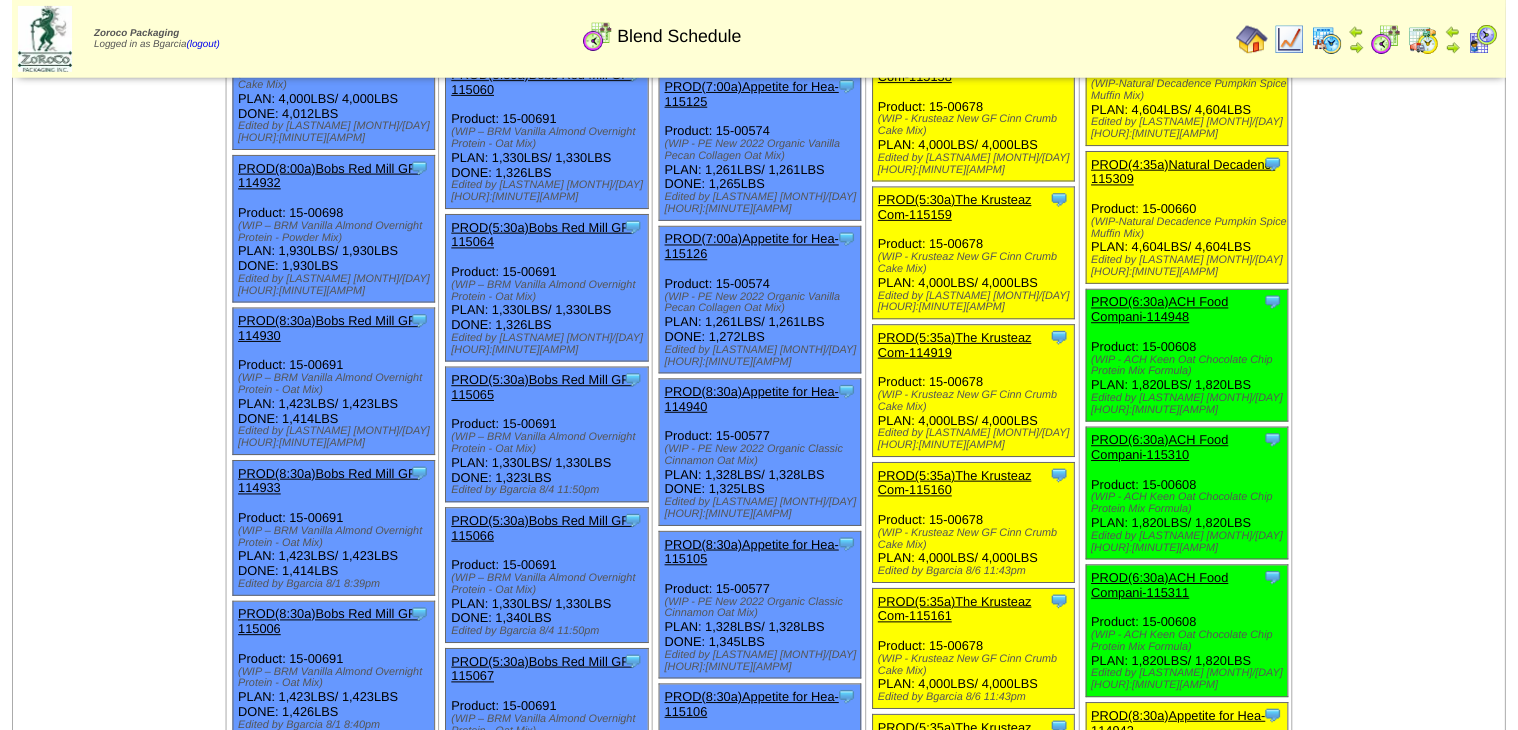 scroll, scrollTop: 1716, scrollLeft: 0, axis: vertical 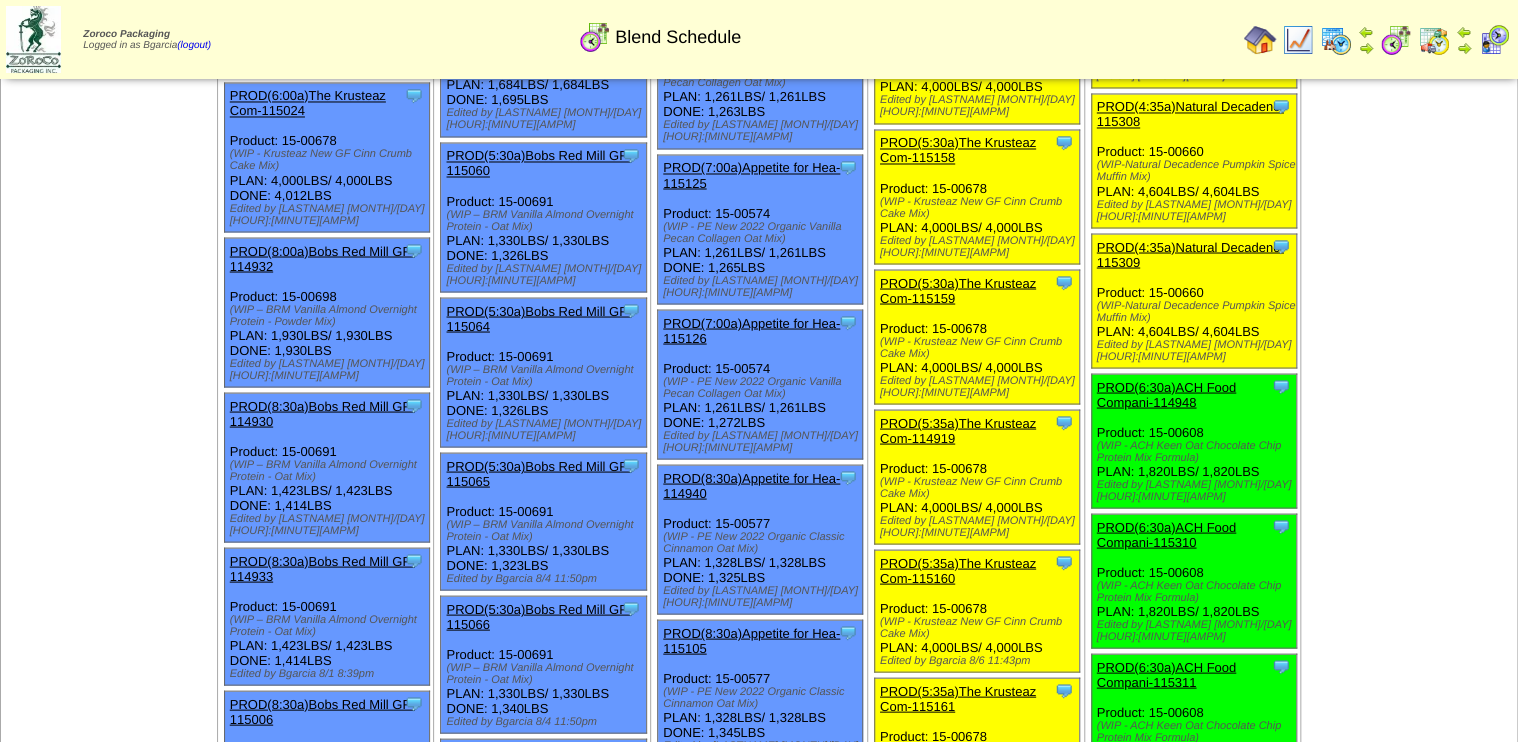 click on "PROD(6:30a)ACH Food Compani-114948" at bounding box center [1166, 394] 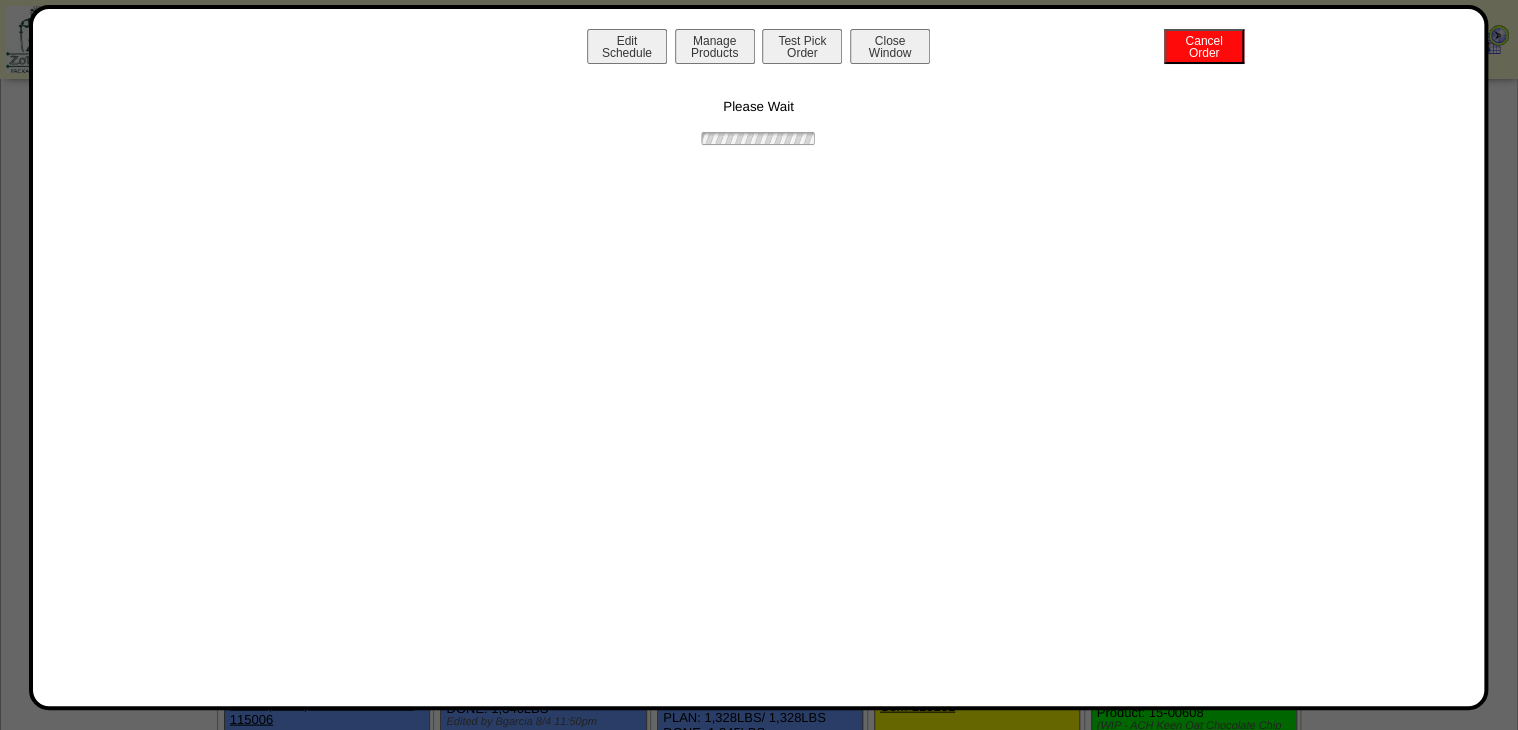 click on "Manage Products" at bounding box center [715, 46] 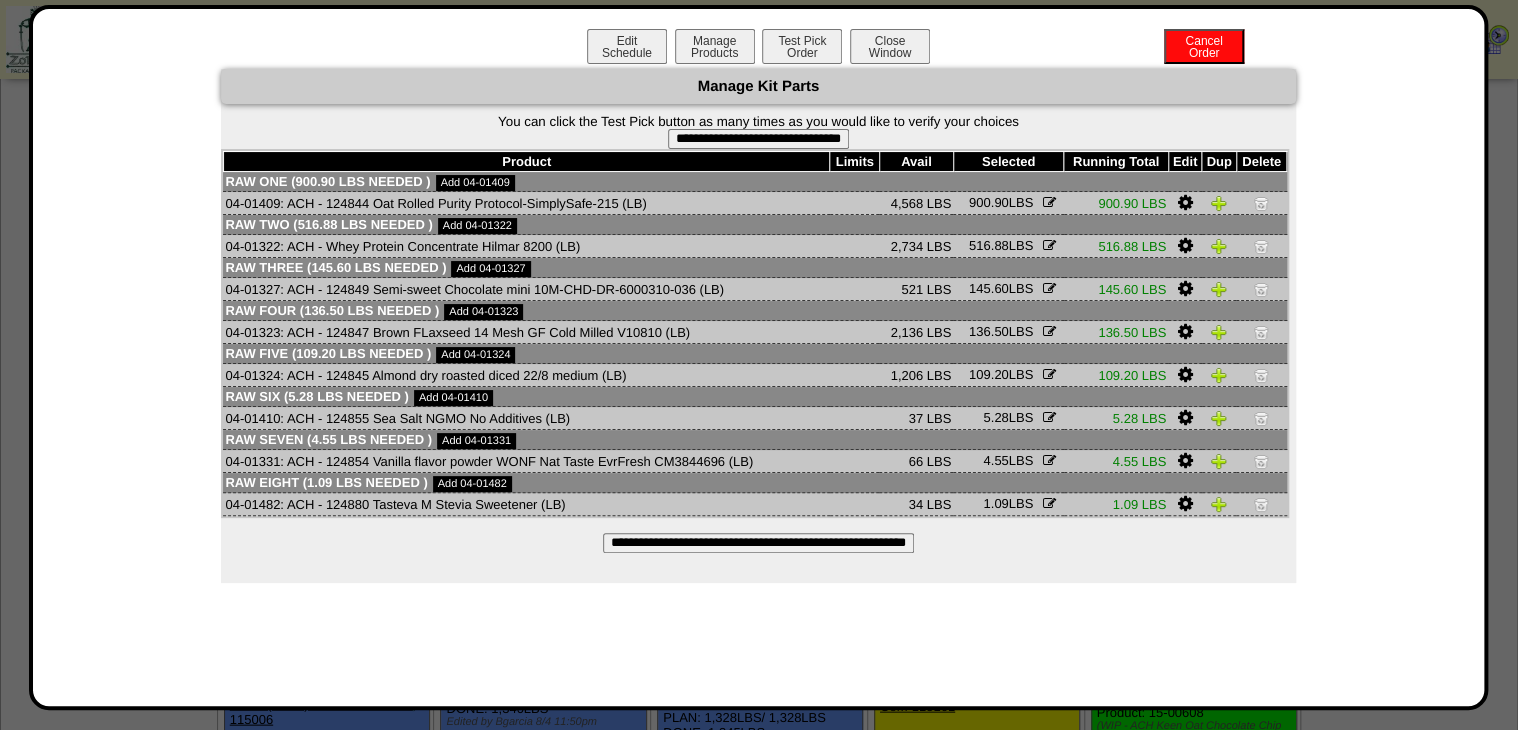 click on "**********" at bounding box center (758, 139) 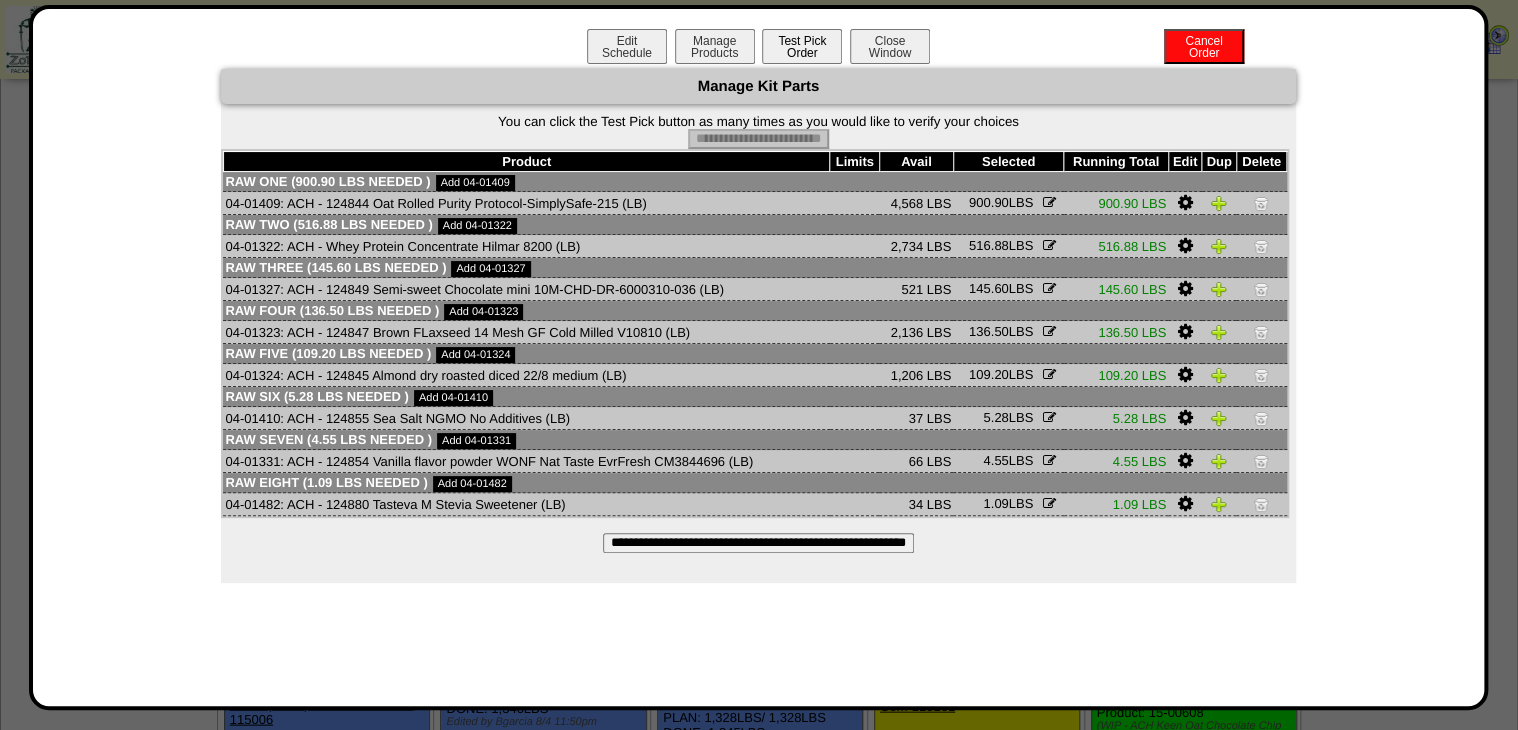 click on "Test Pick Order" at bounding box center (802, 46) 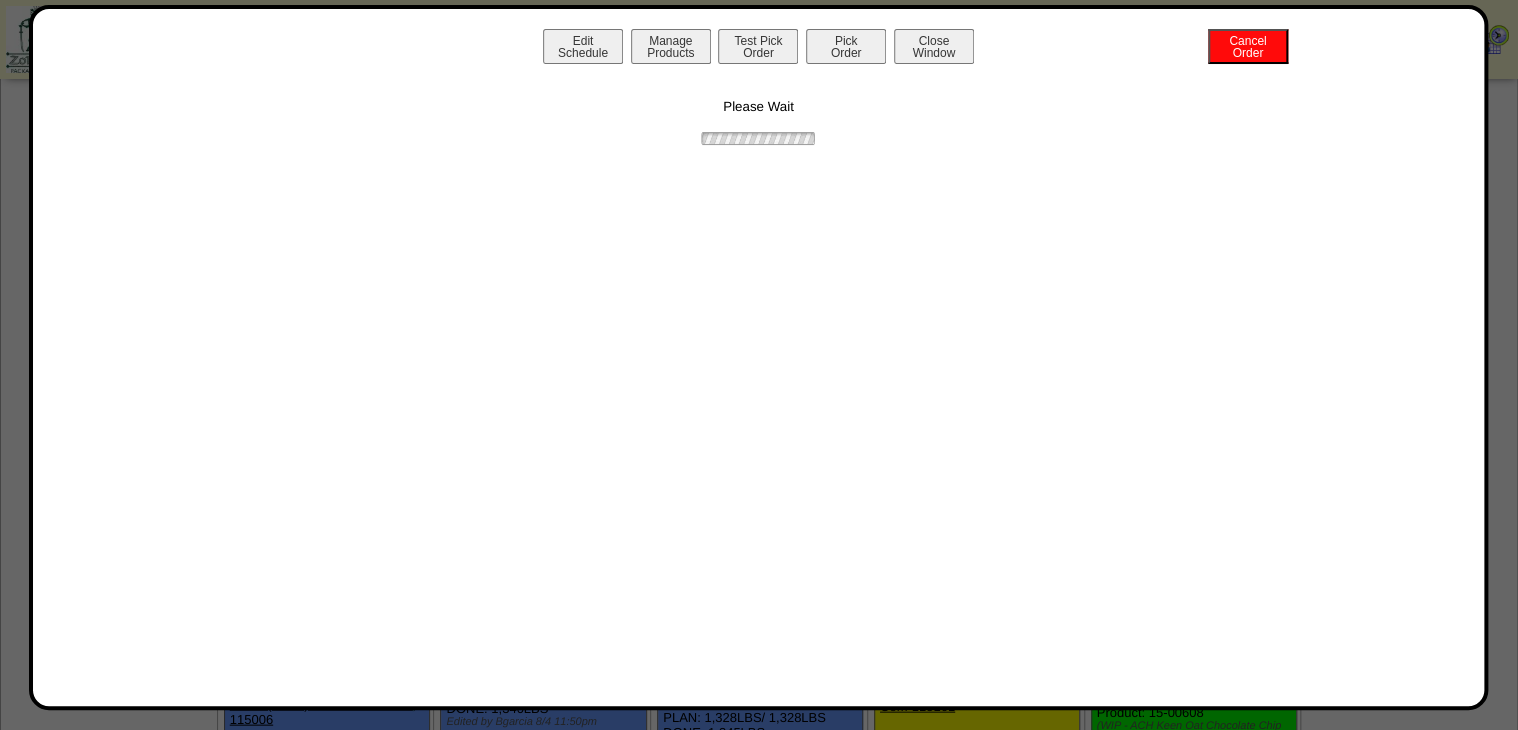 click on "Pick Order" at bounding box center [846, 46] 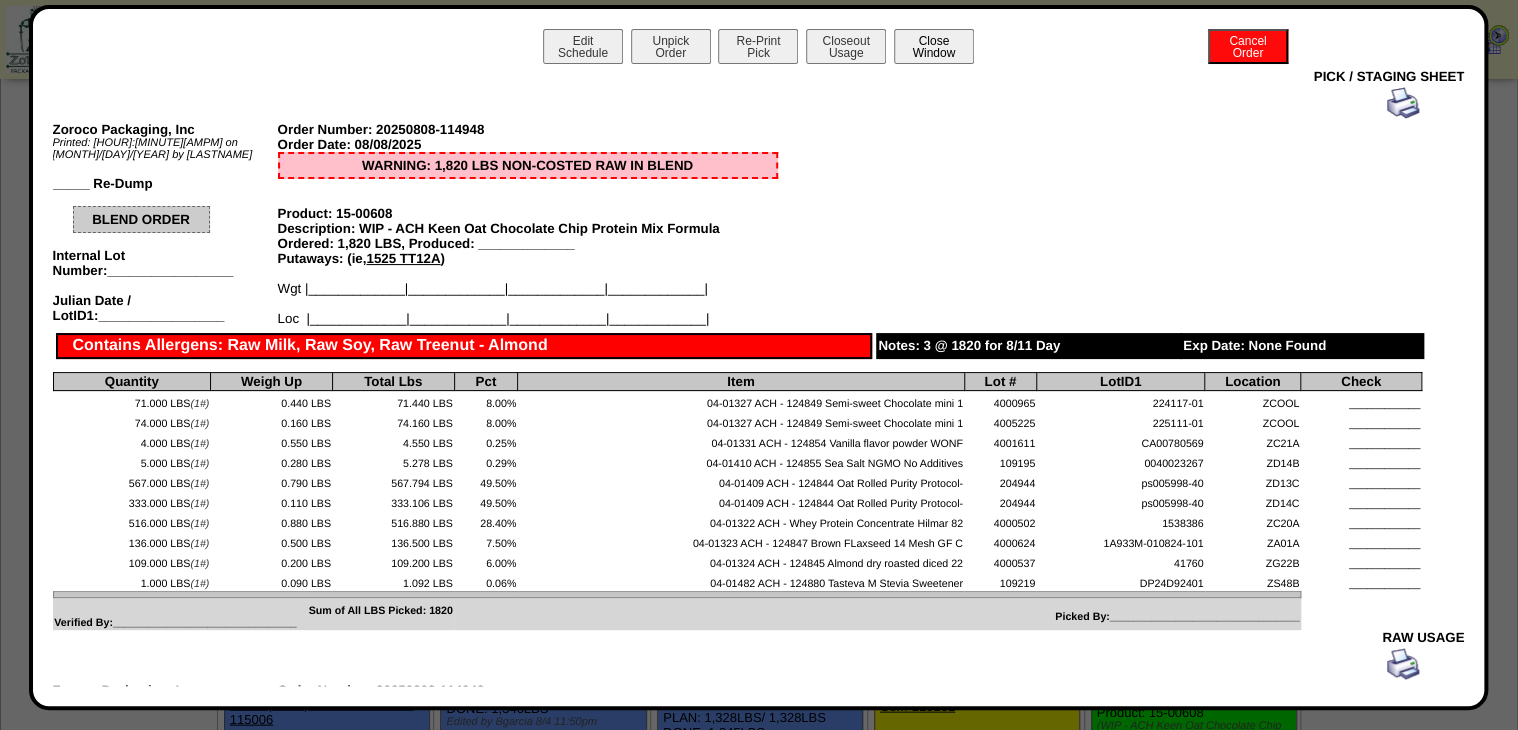 click on "Close Window" at bounding box center (934, 46) 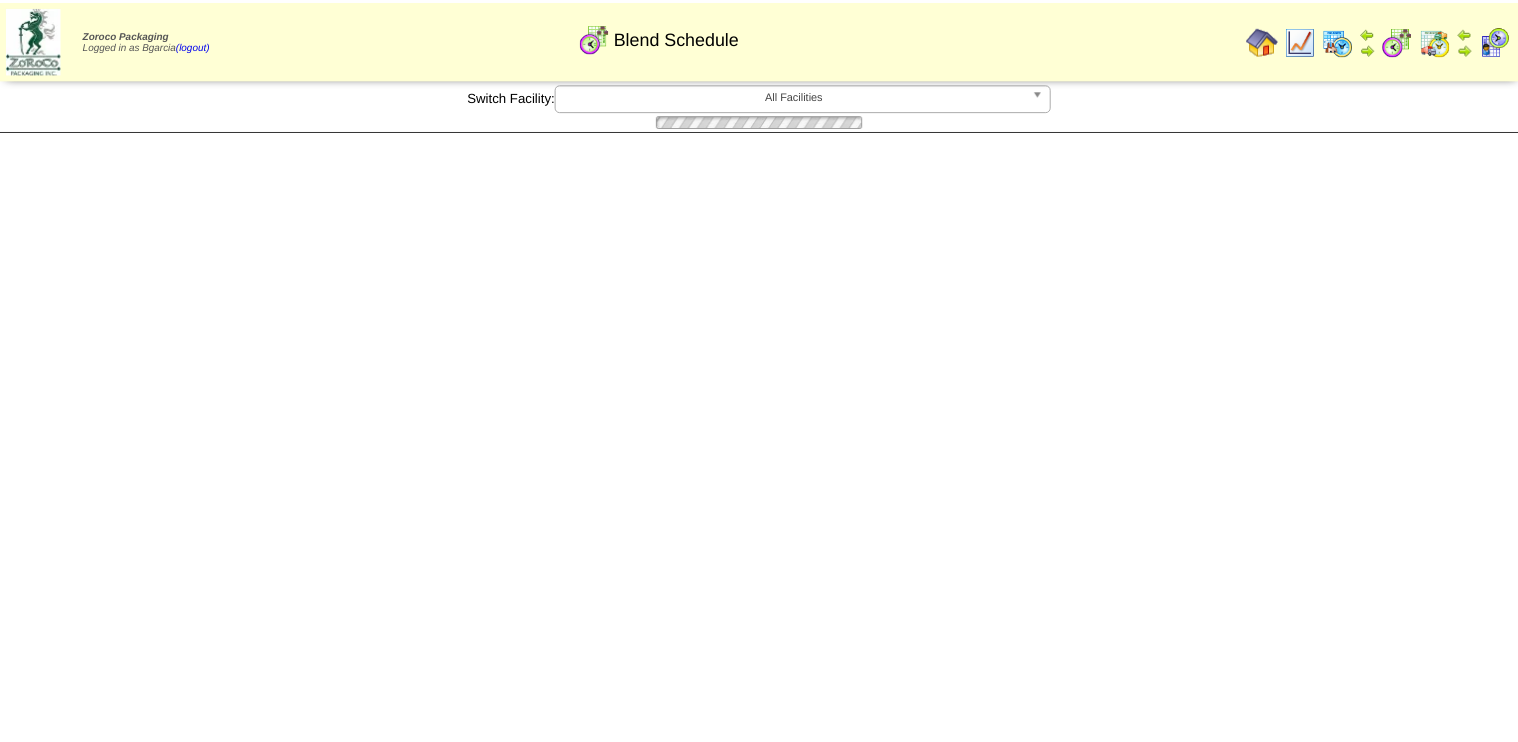 scroll, scrollTop: 0, scrollLeft: 0, axis: both 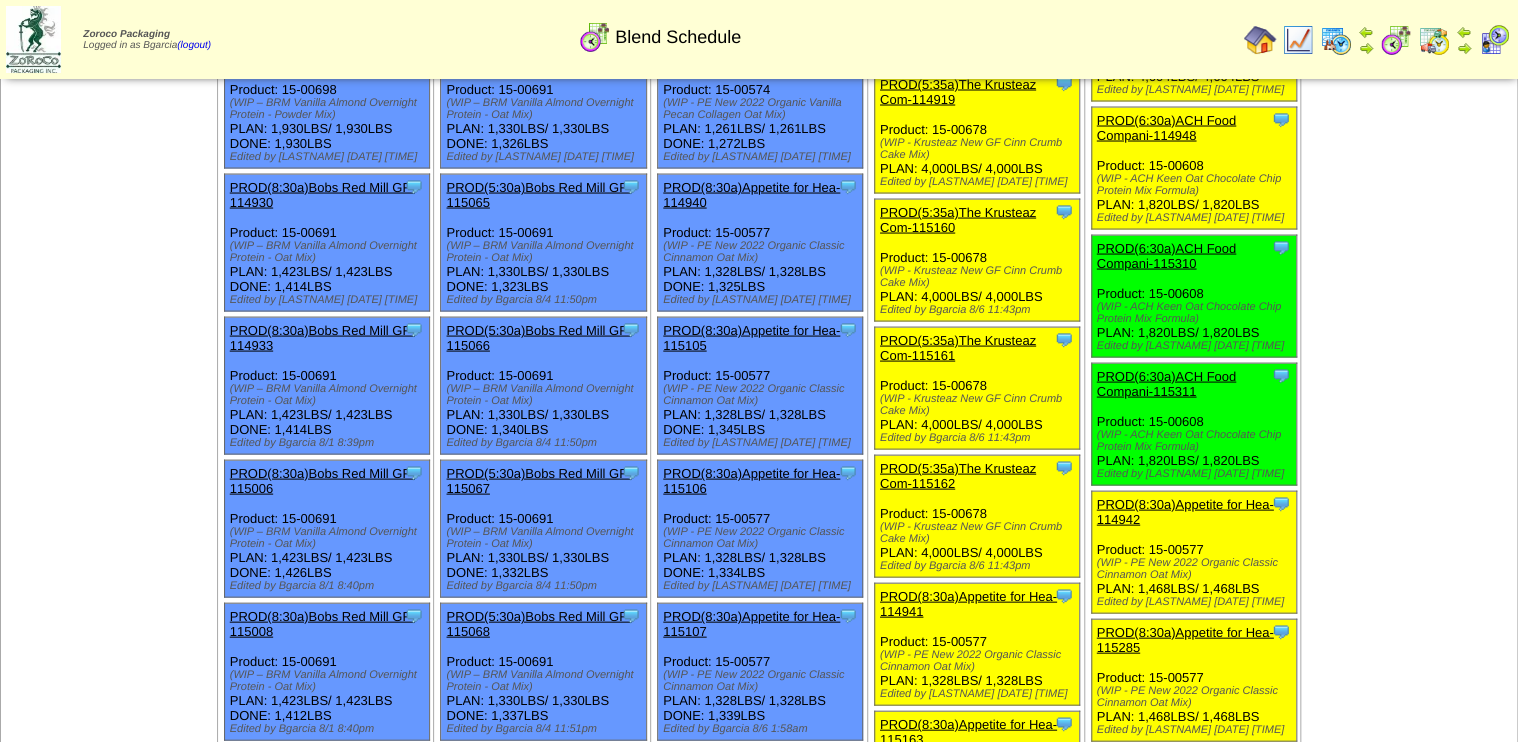 click on "PROD(6:30a)ACH Food Compani-115310" at bounding box center [1166, 255] 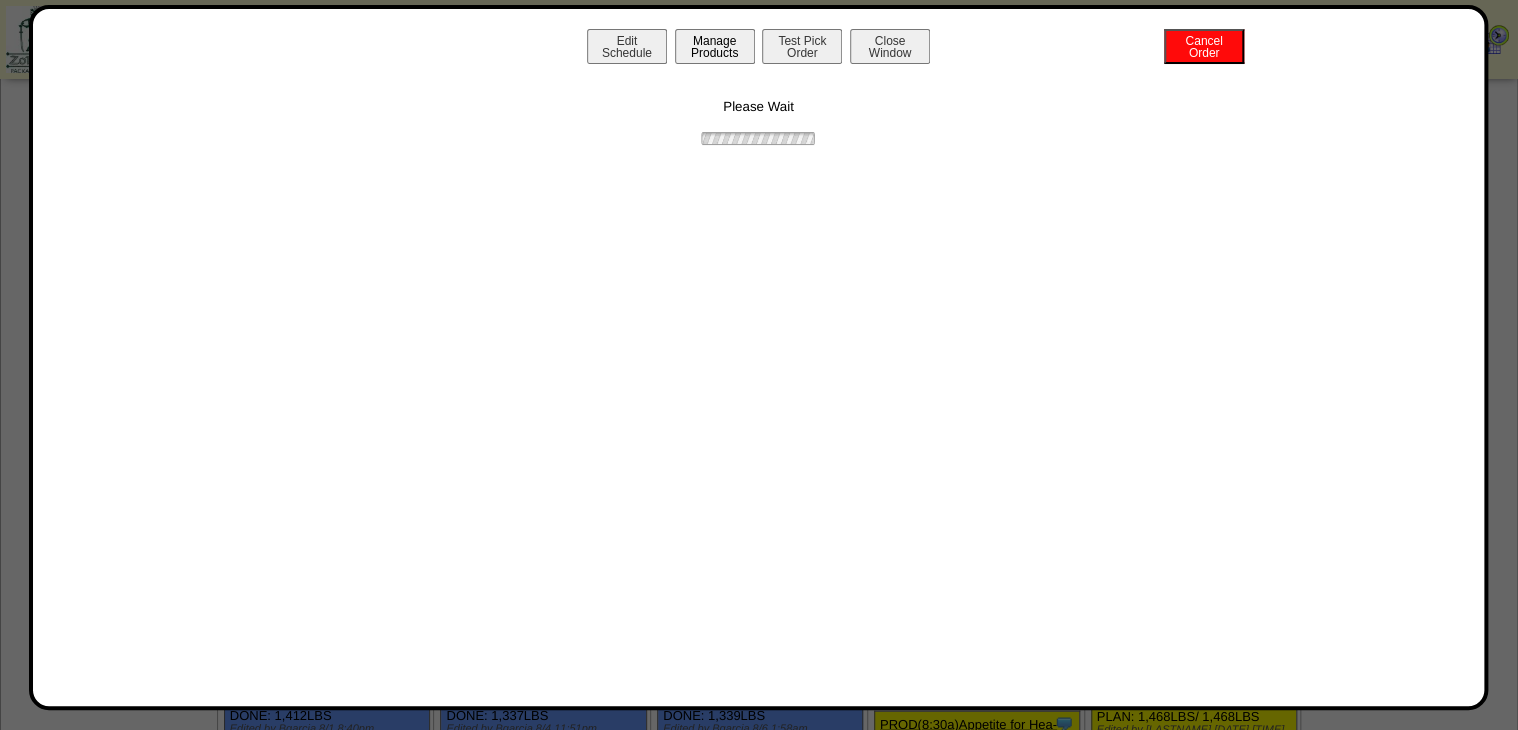 click on "Manage Products" at bounding box center (715, 46) 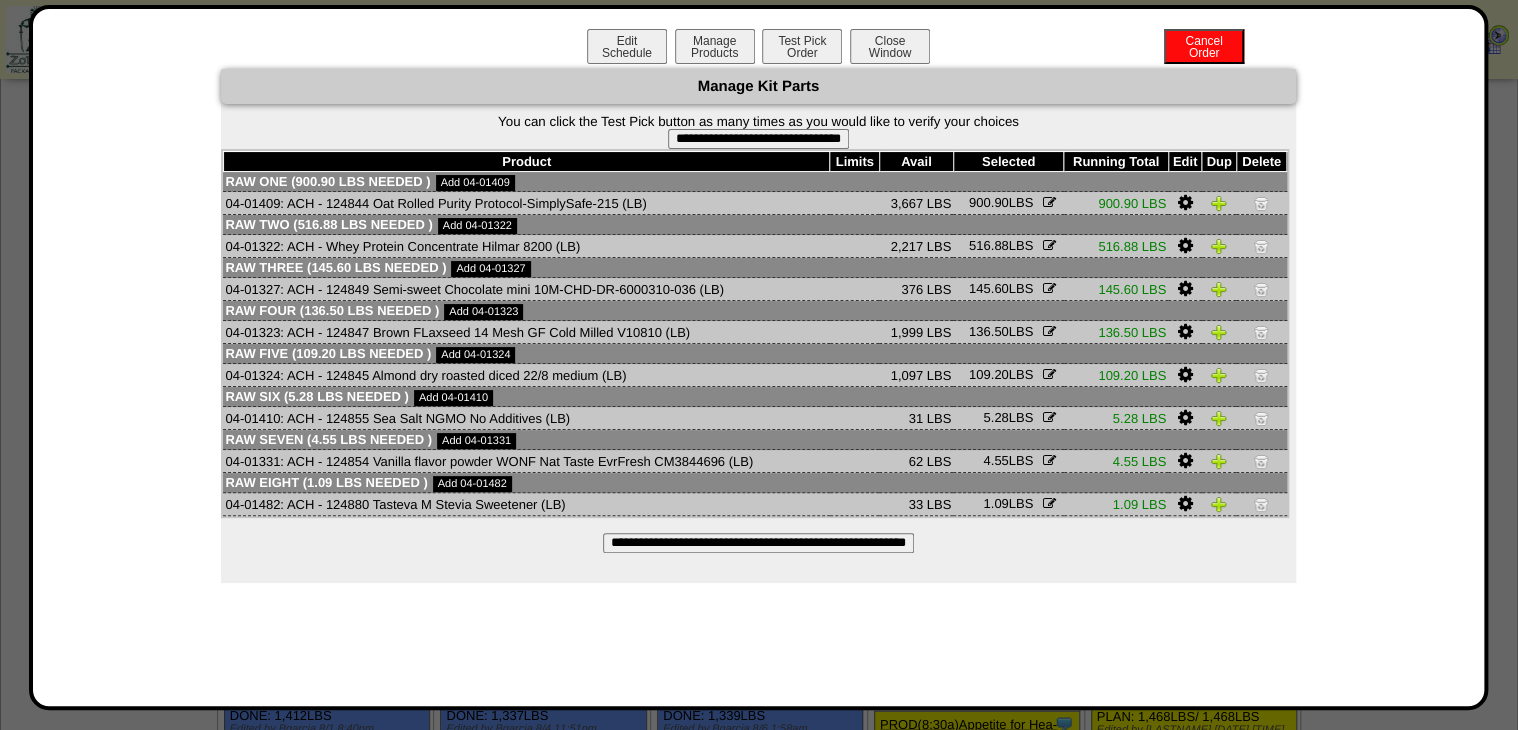 click on "**********" at bounding box center [758, 139] 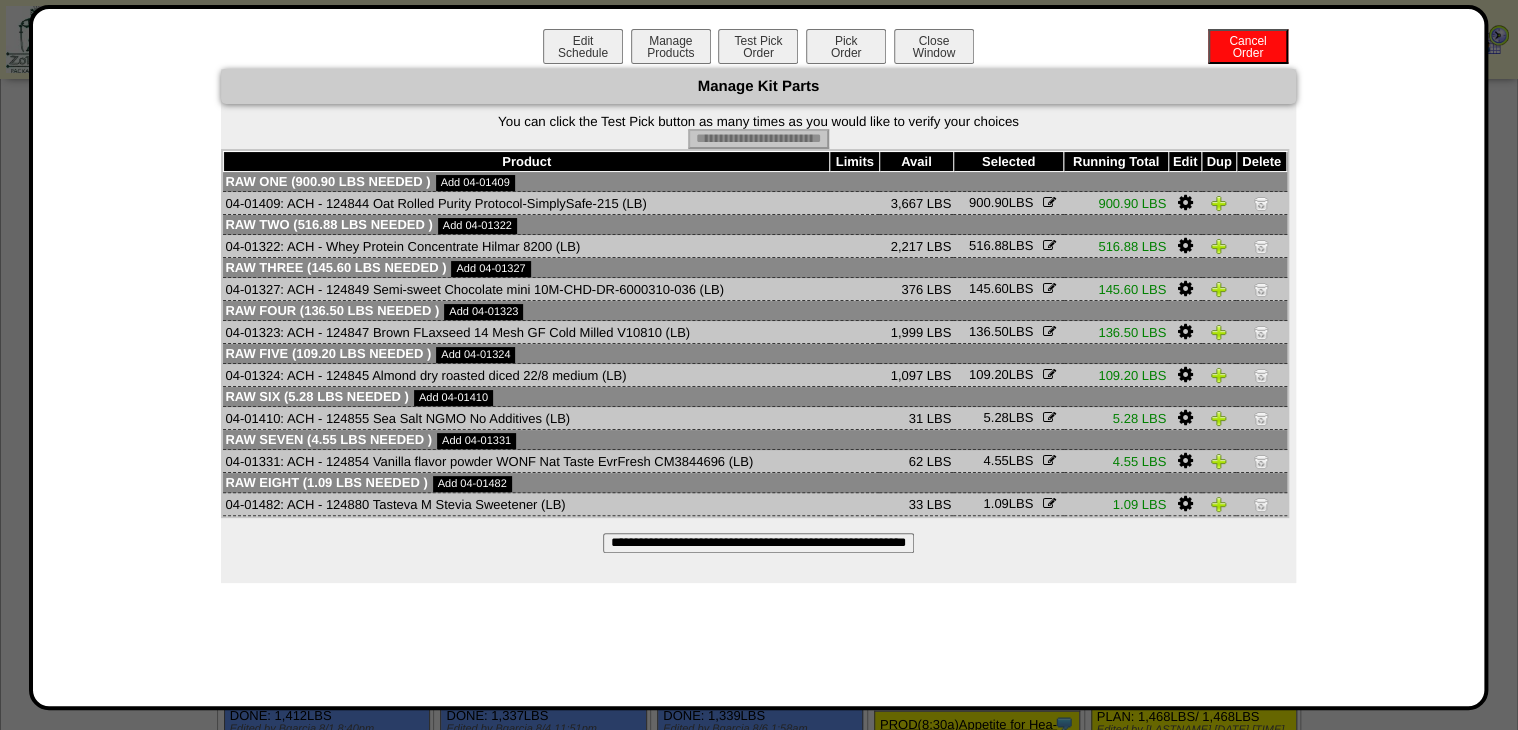 click on "Pick Order" at bounding box center (846, 46) 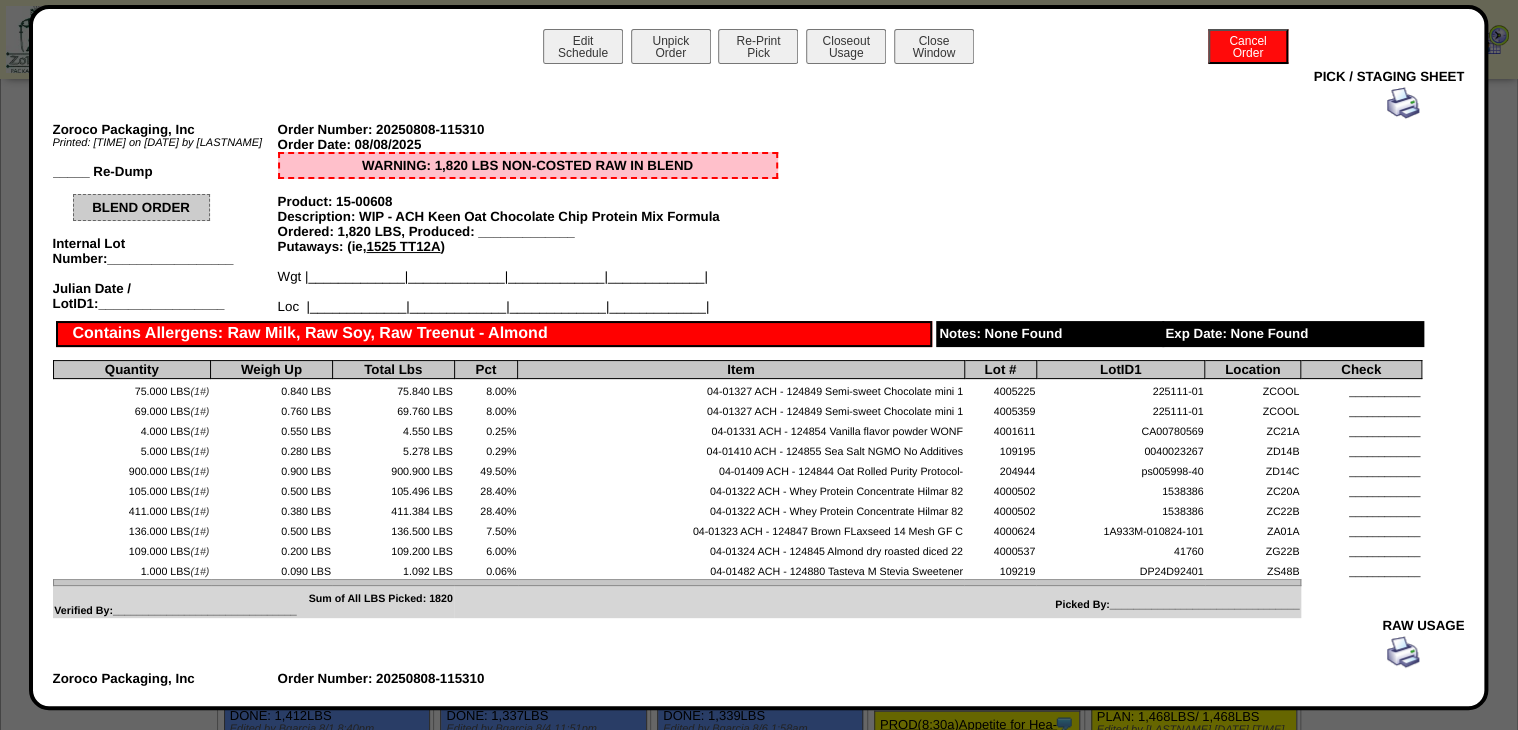 click on "Close Window" at bounding box center (934, 46) 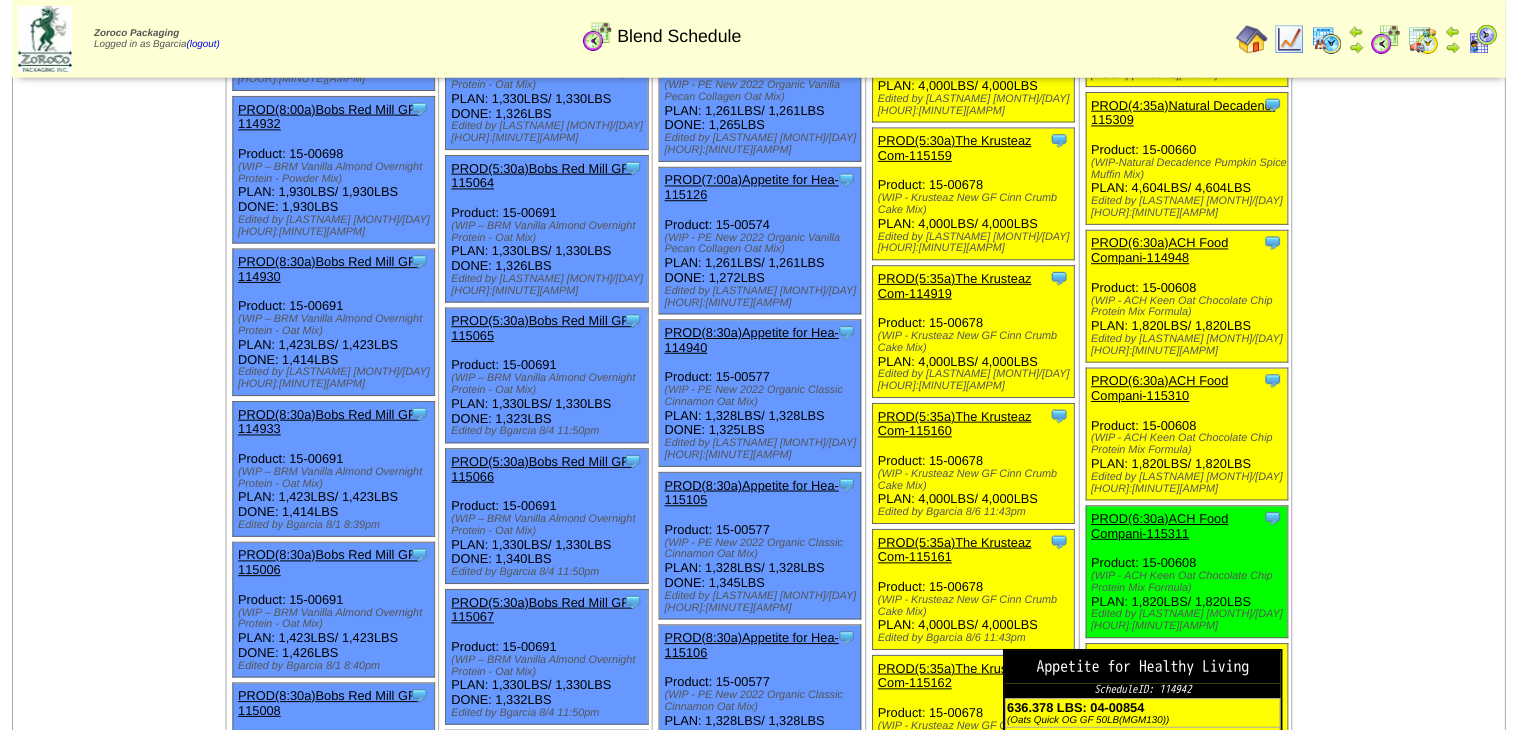 scroll, scrollTop: 1920, scrollLeft: 0, axis: vertical 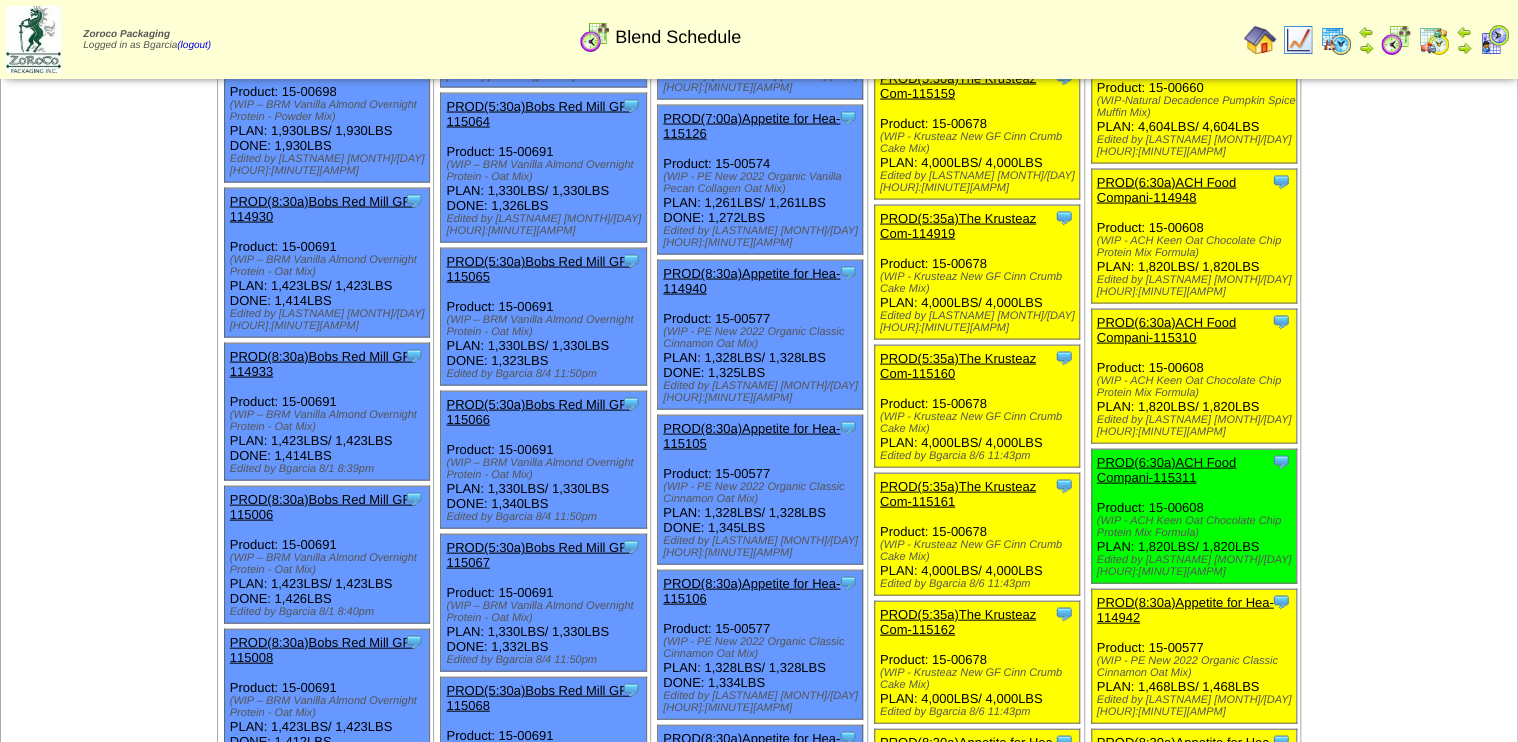 click on "PROD(6:30a)ACH Food Compani-115311" at bounding box center (1166, 470) 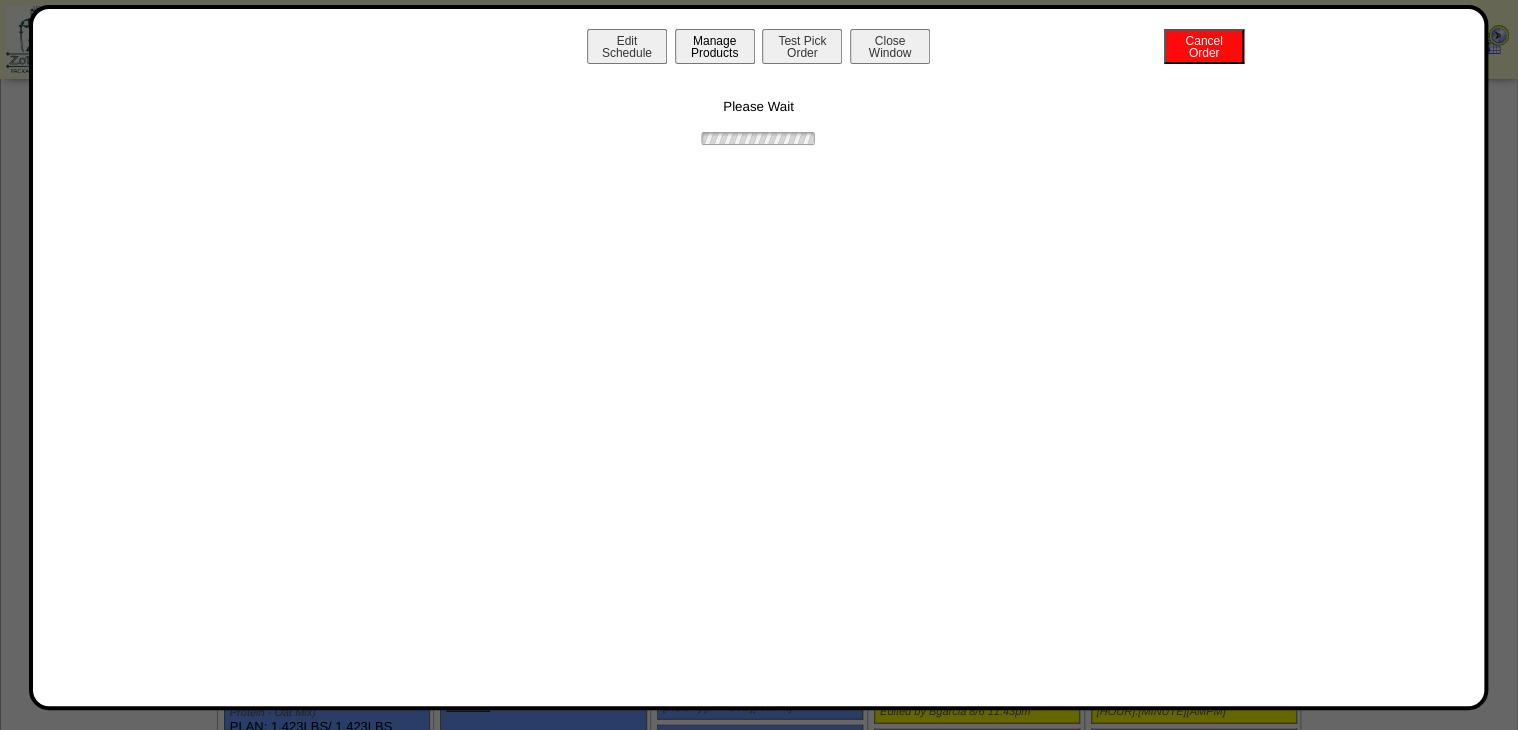 click on "Manage Products" at bounding box center (715, 46) 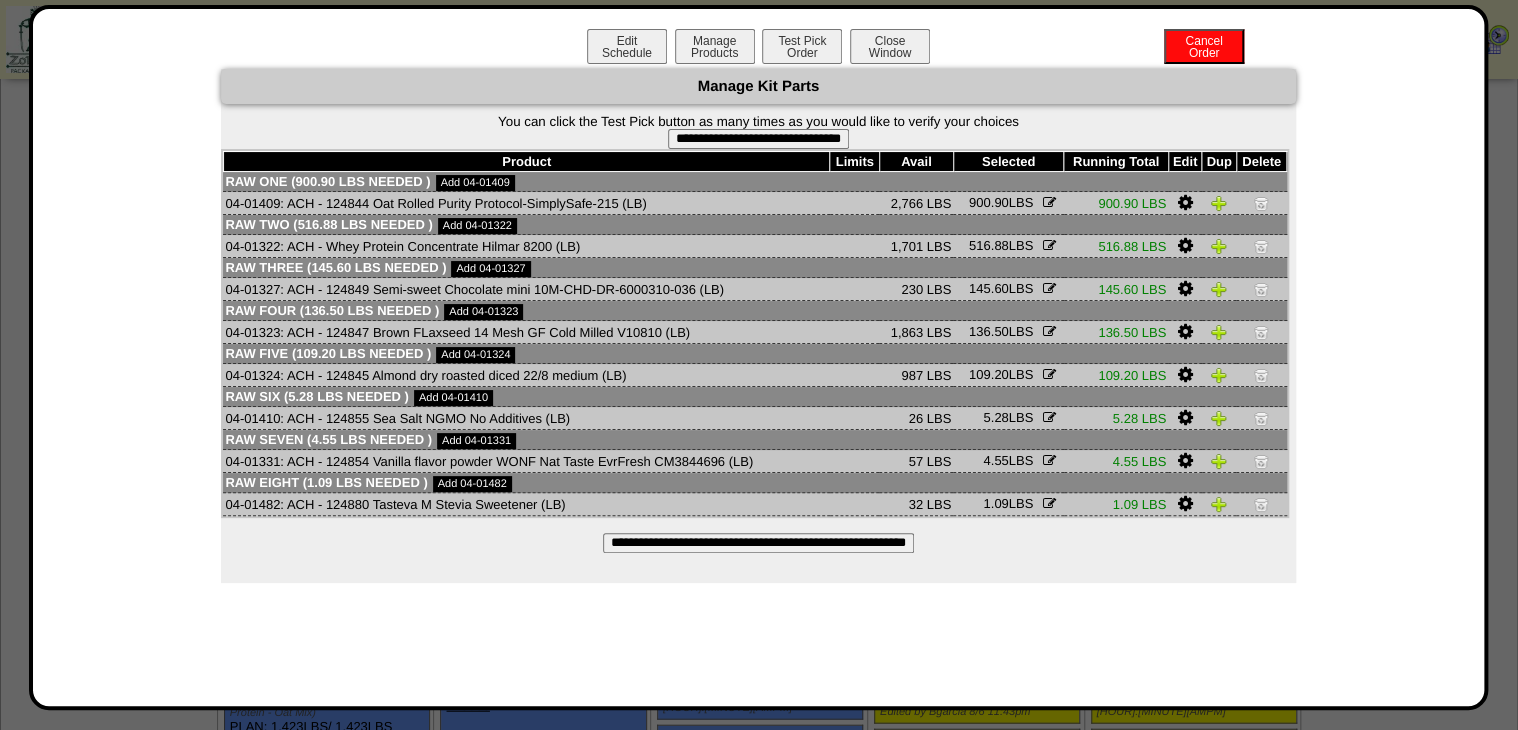 click on "**********" at bounding box center [758, 139] 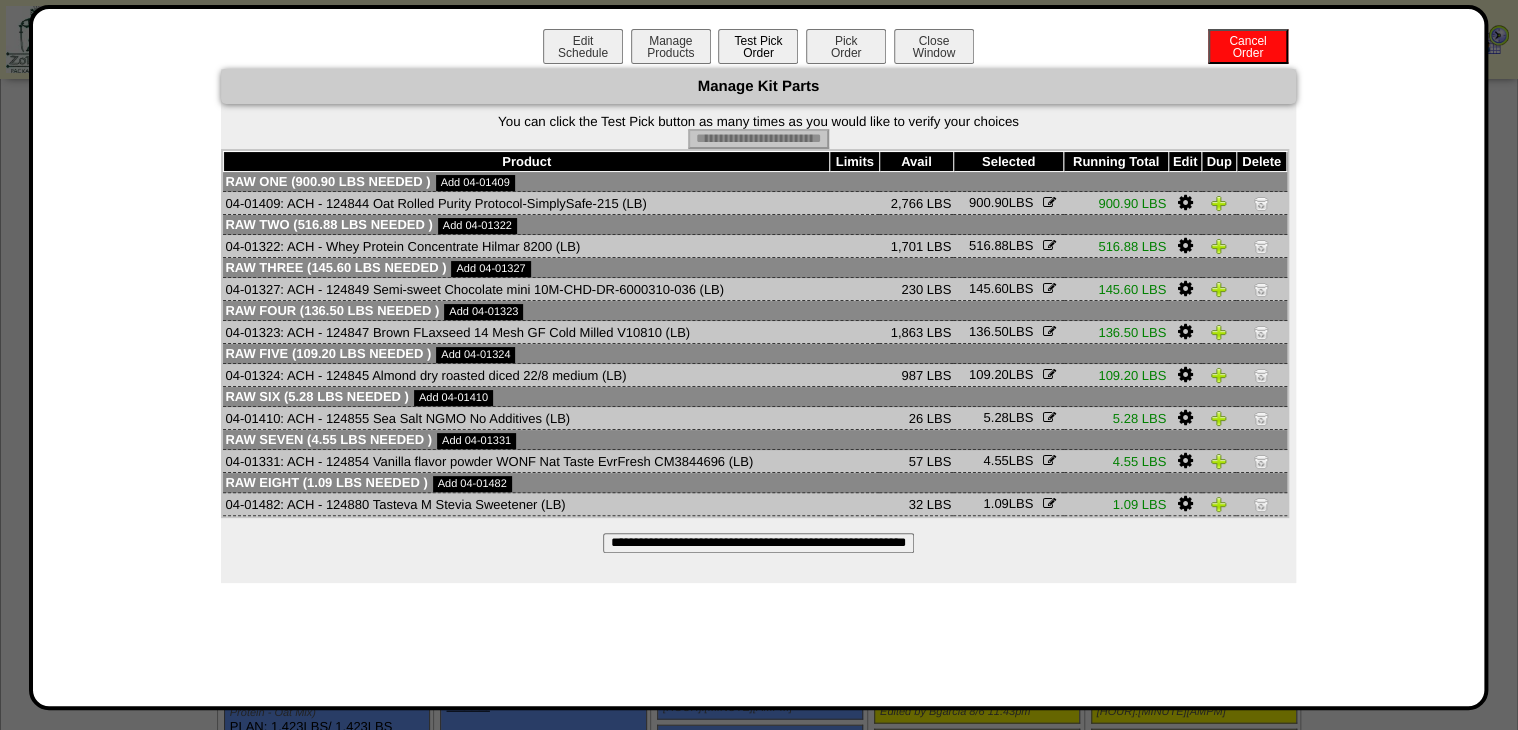 click on "Pick Order" at bounding box center (846, 46) 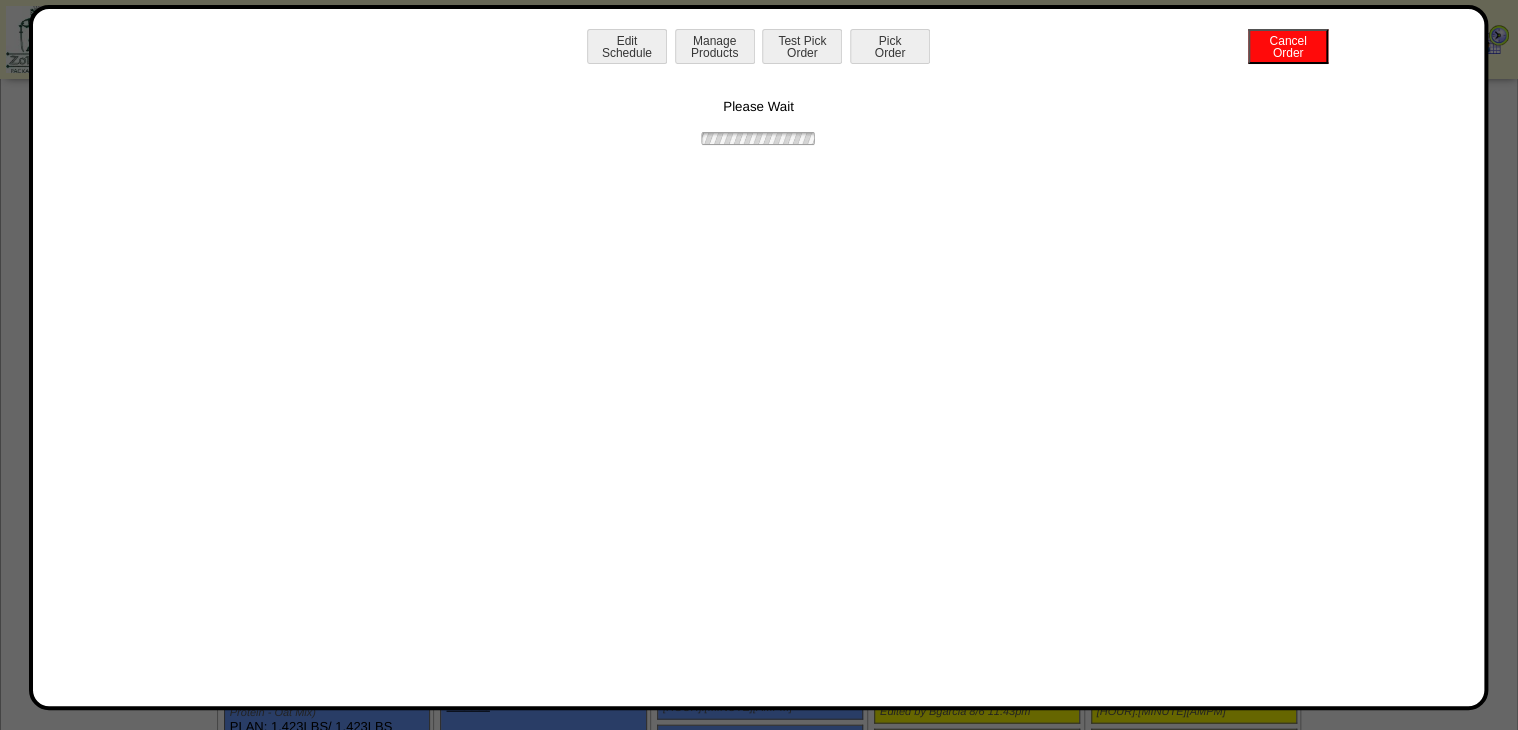 click at bounding box center (759, 1033) 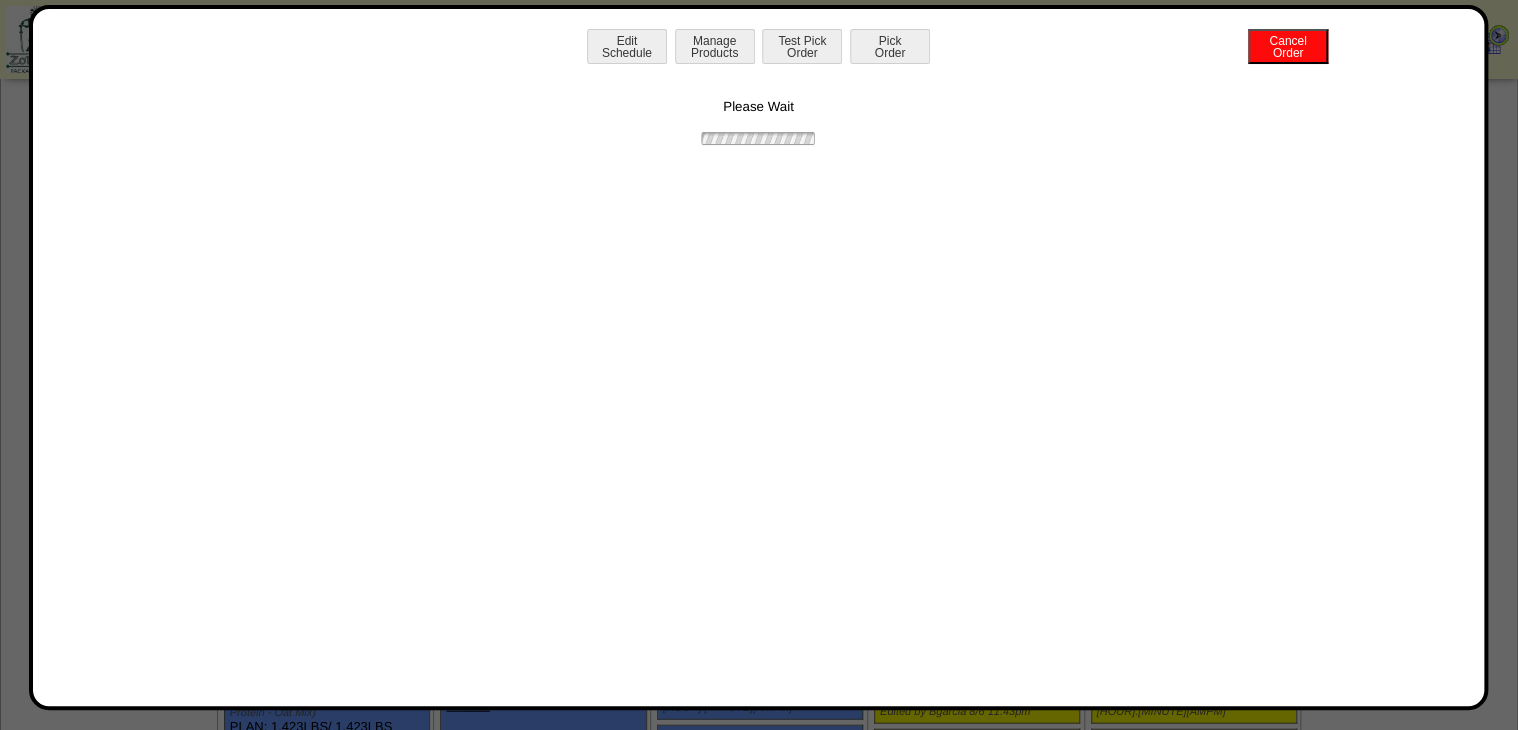click at bounding box center (759, 1033) 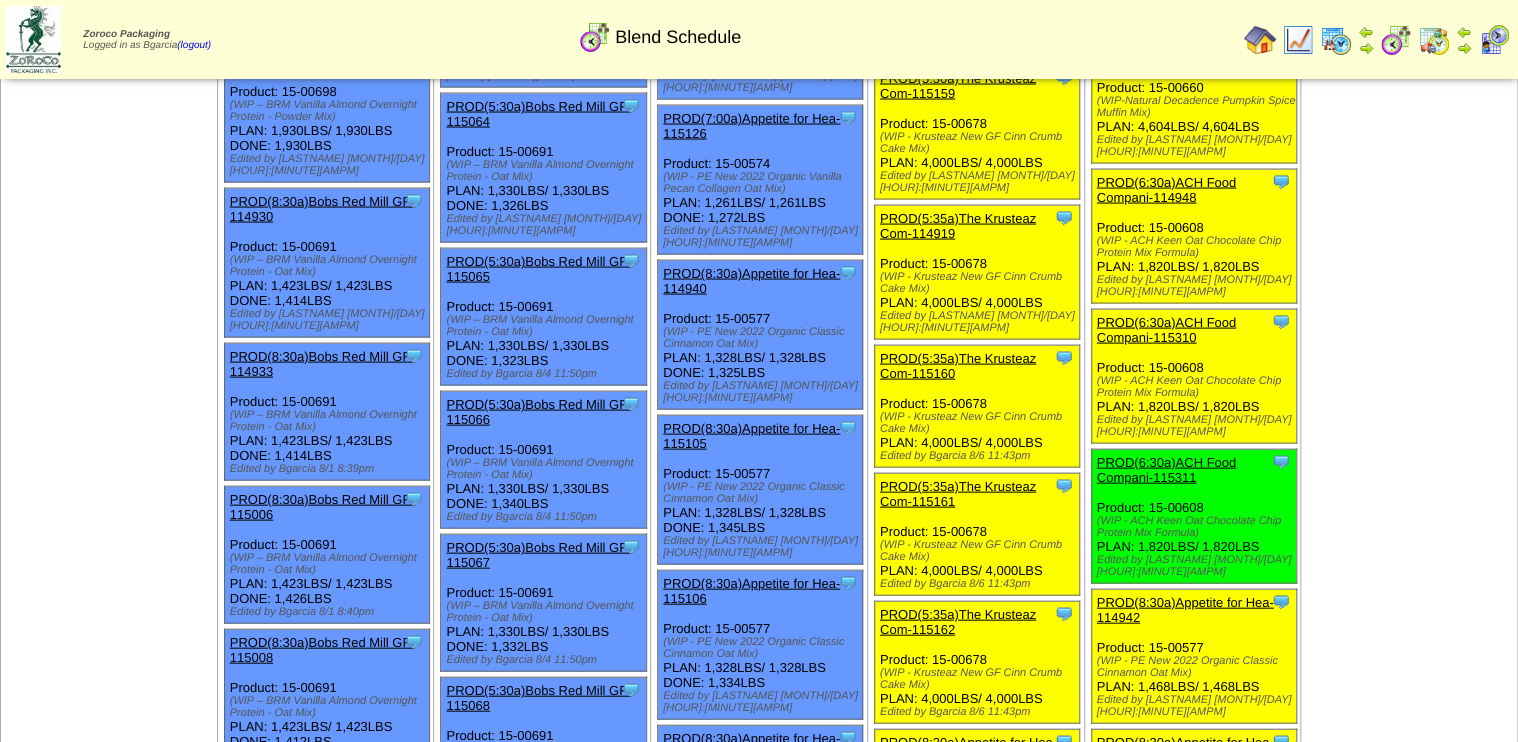 click on "PROD(6:30a)ACH Food Compani-115311" at bounding box center [1166, 470] 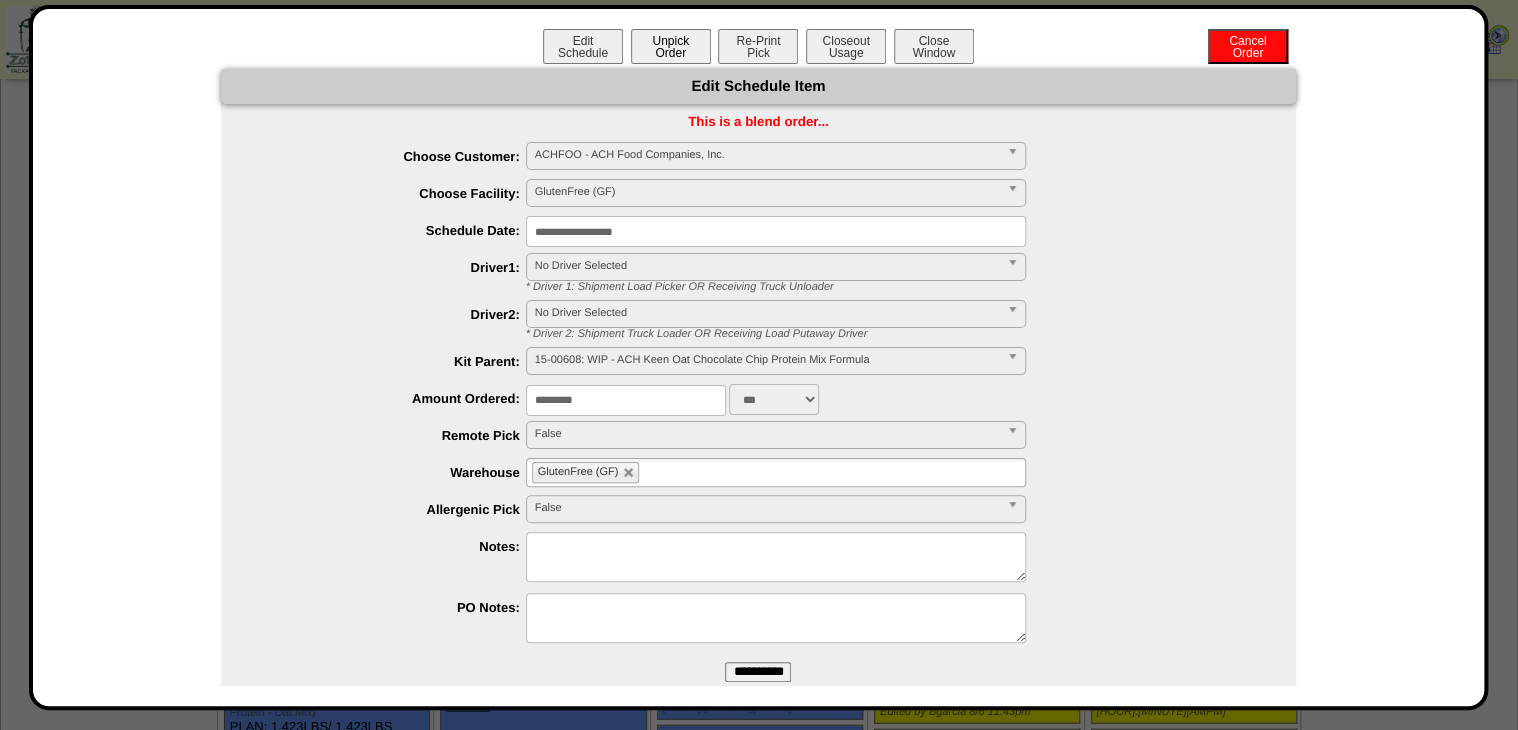 click on "Unpick Order" at bounding box center [671, 46] 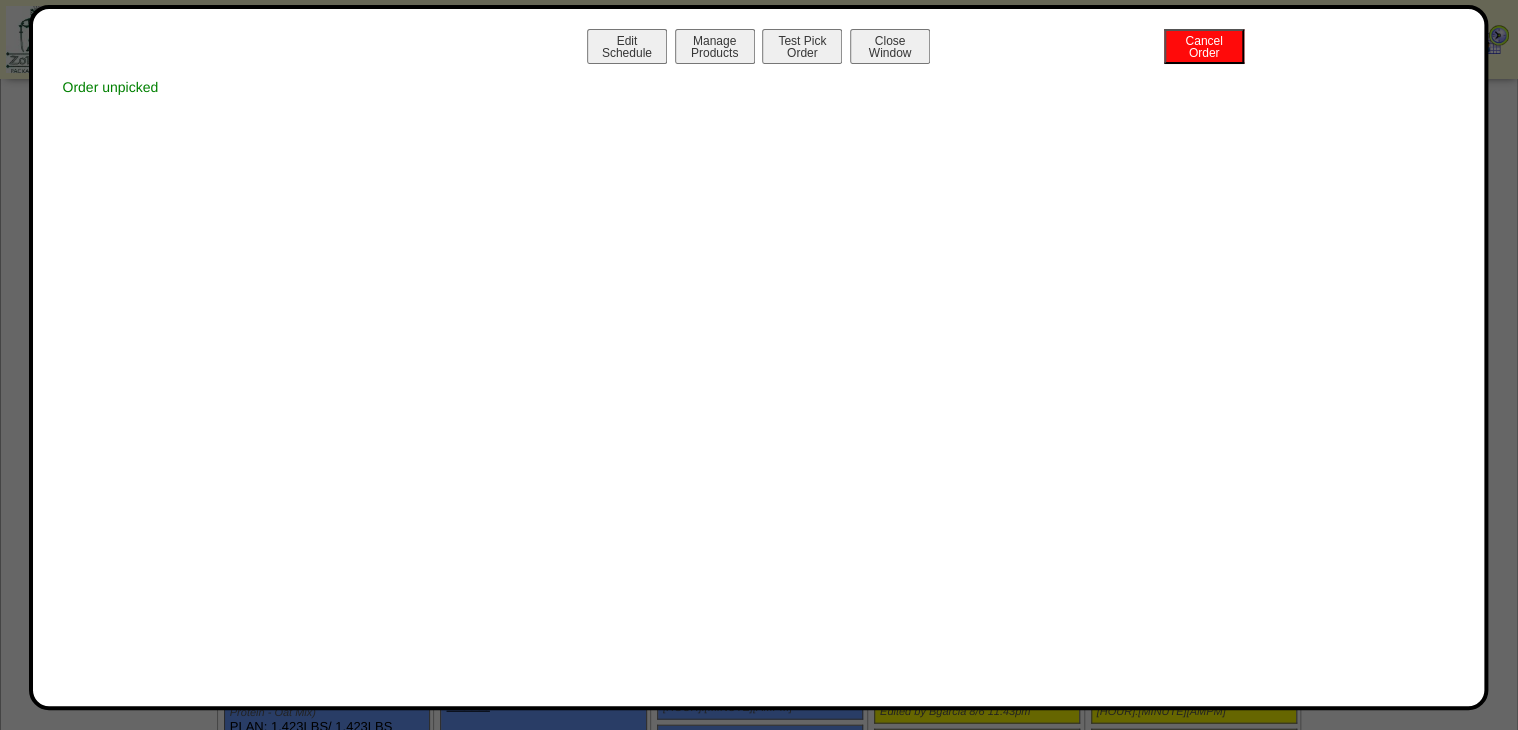 click on "Edit Schedule
Manage Products
Test Pick Order
Cancel Order
Close Window" at bounding box center (759, 49) 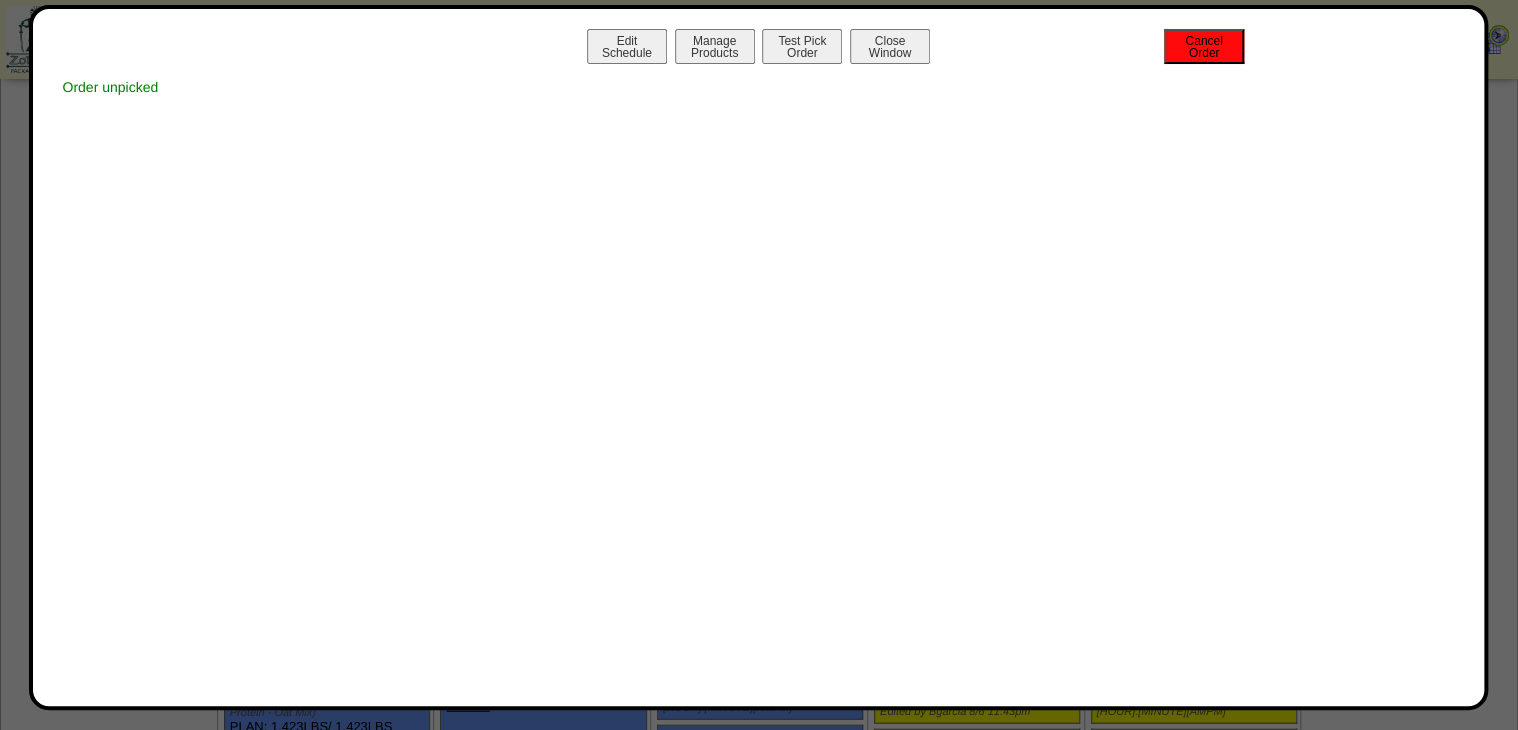 click on "Cancel Order" at bounding box center (1204, 46) 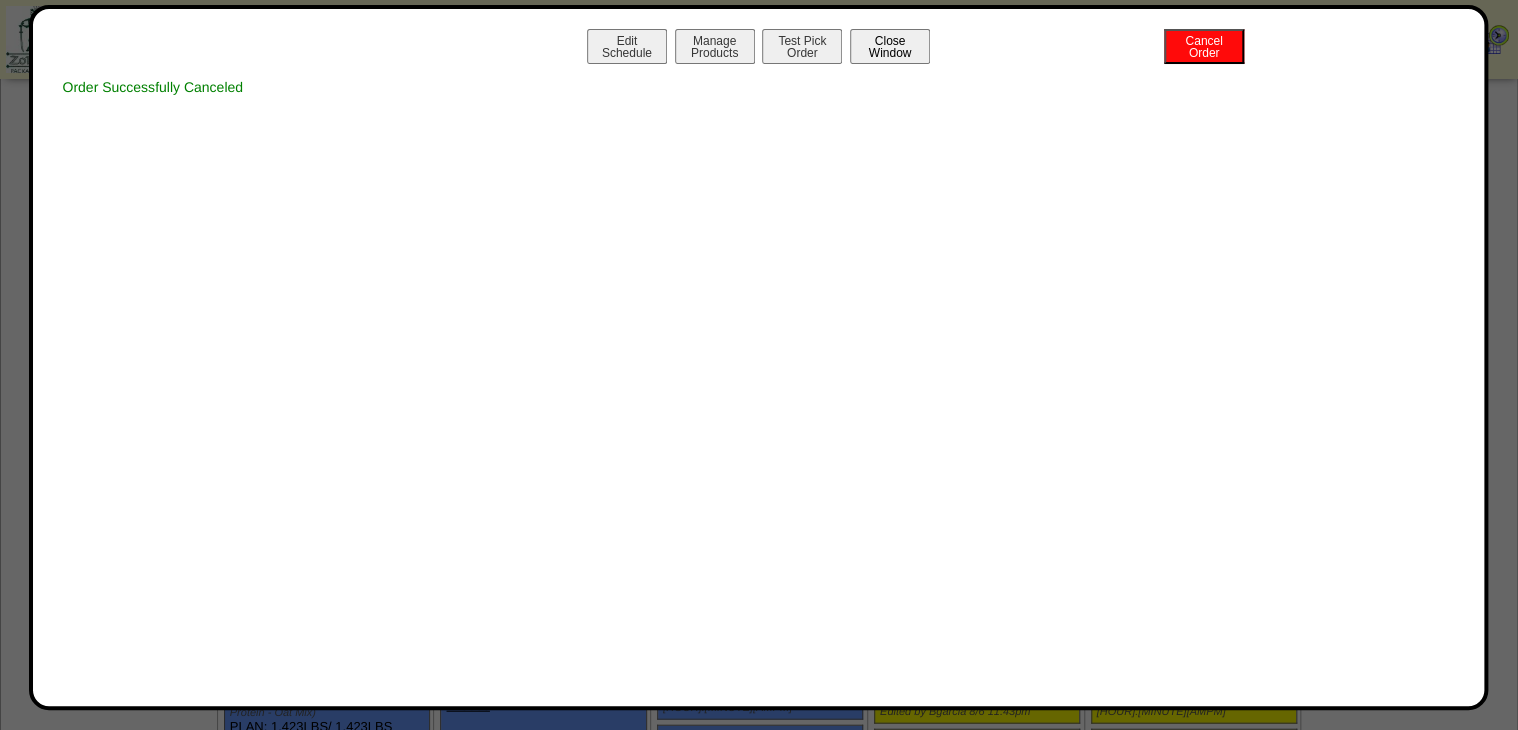 click on "Close Window" at bounding box center (890, 46) 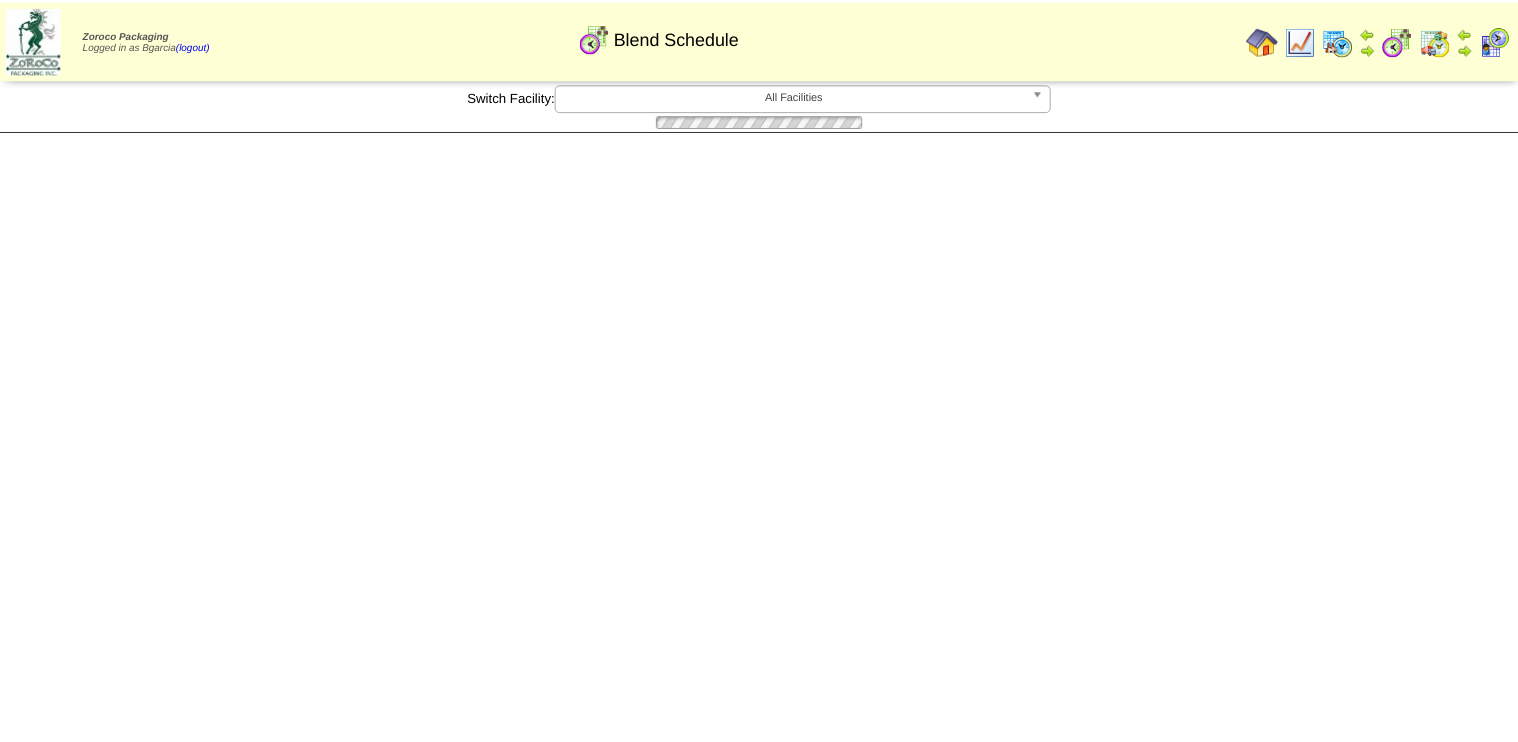 scroll, scrollTop: 0, scrollLeft: 0, axis: both 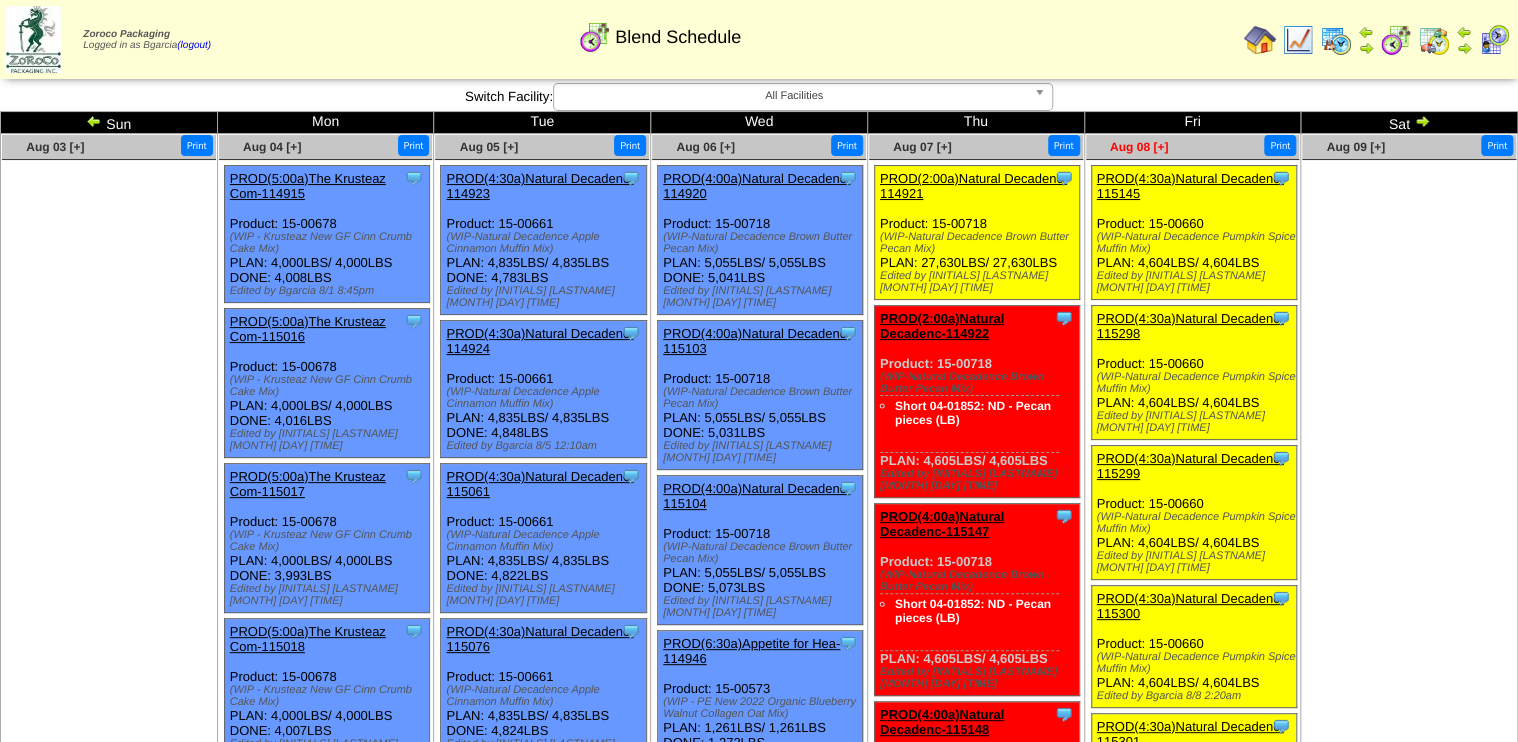 click on "Aug 08                        [+]" at bounding box center [1139, 147] 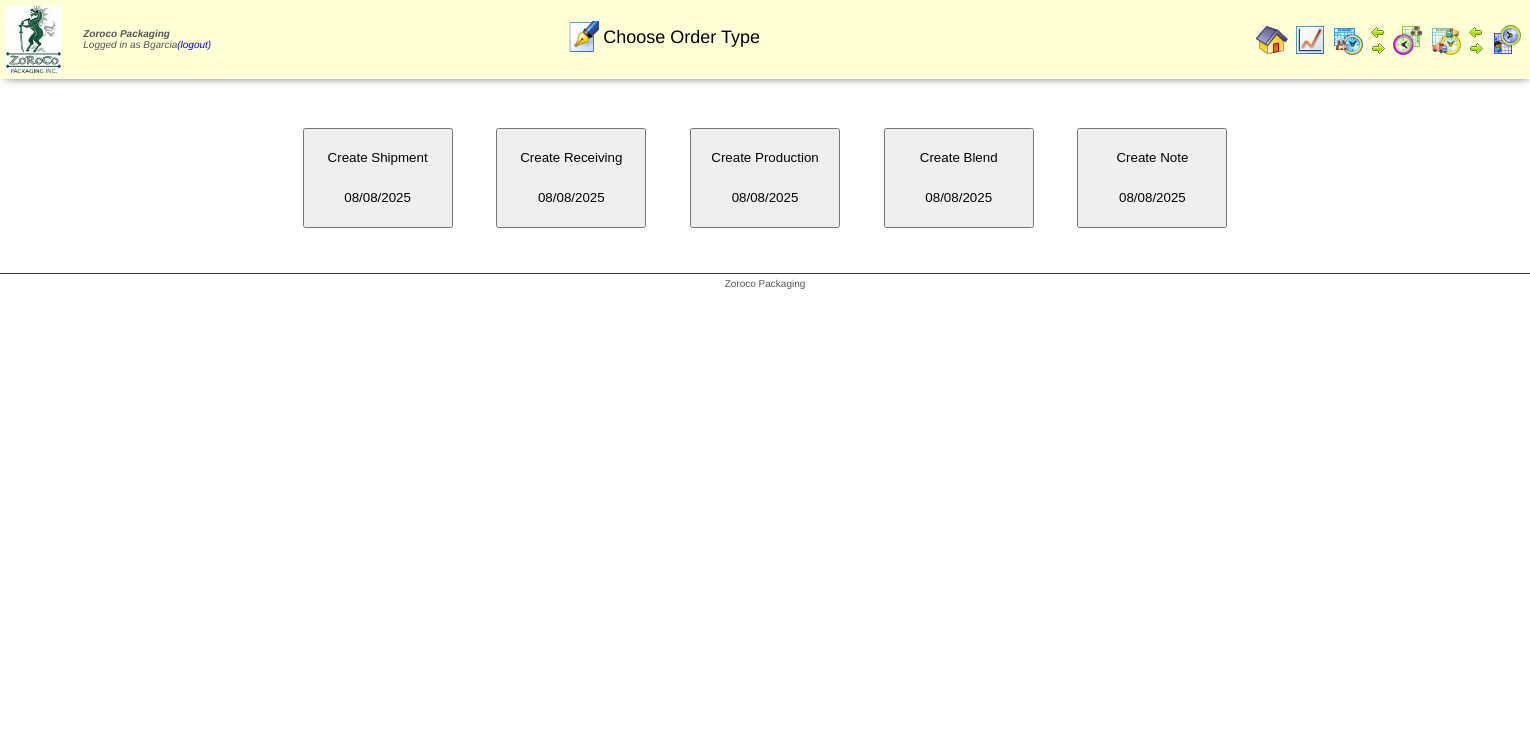 scroll, scrollTop: 0, scrollLeft: 0, axis: both 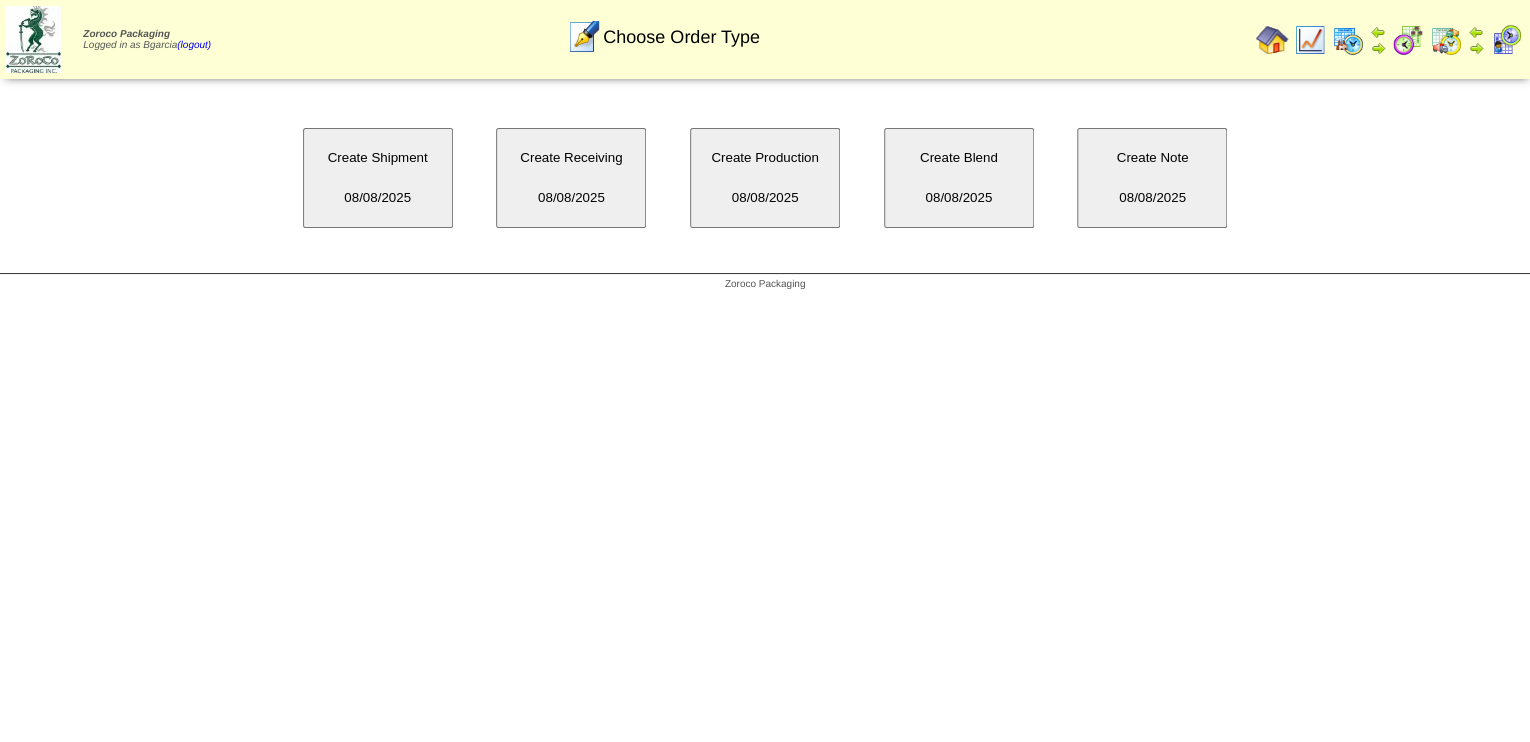 click on "Create Blend
[DATE]" at bounding box center (959, 178) 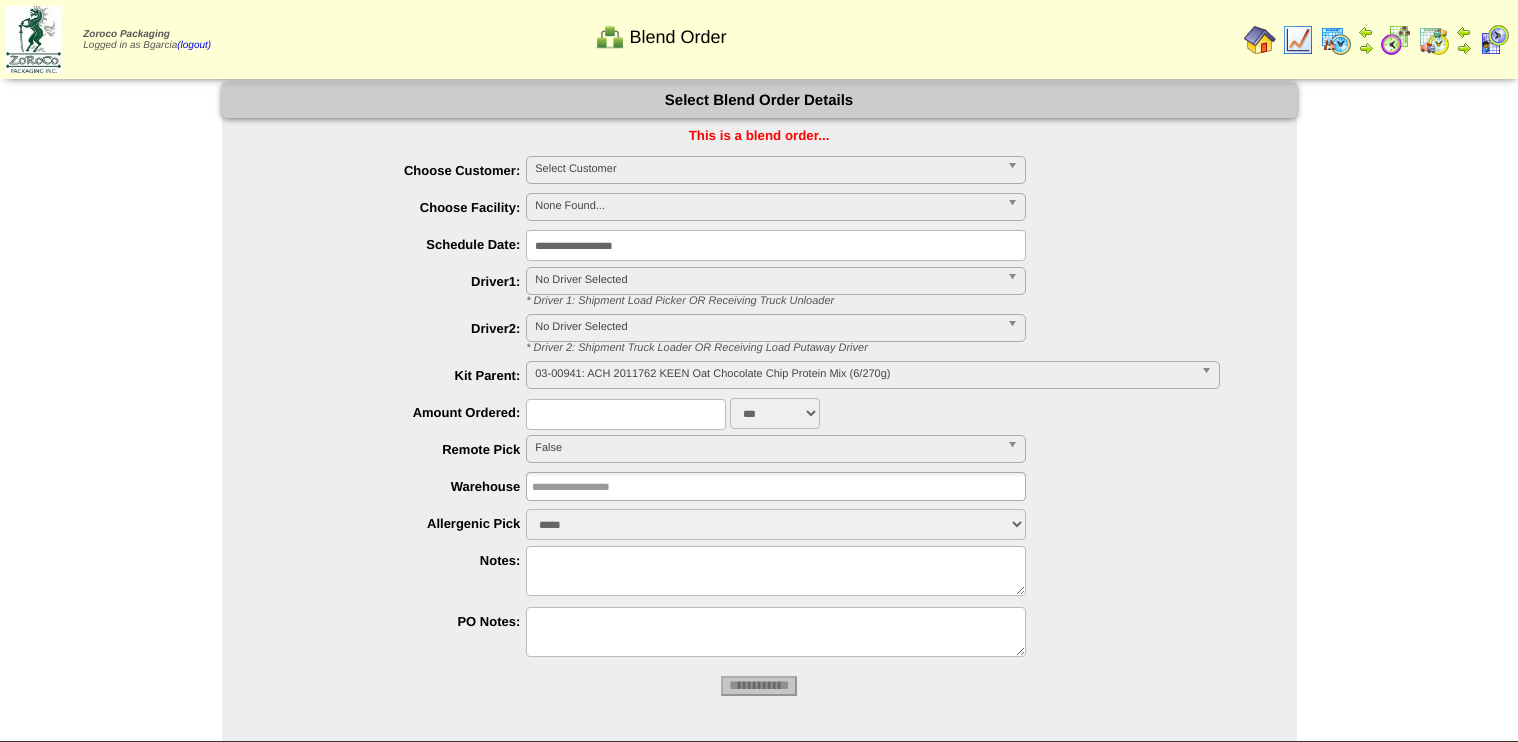 scroll, scrollTop: 0, scrollLeft: 0, axis: both 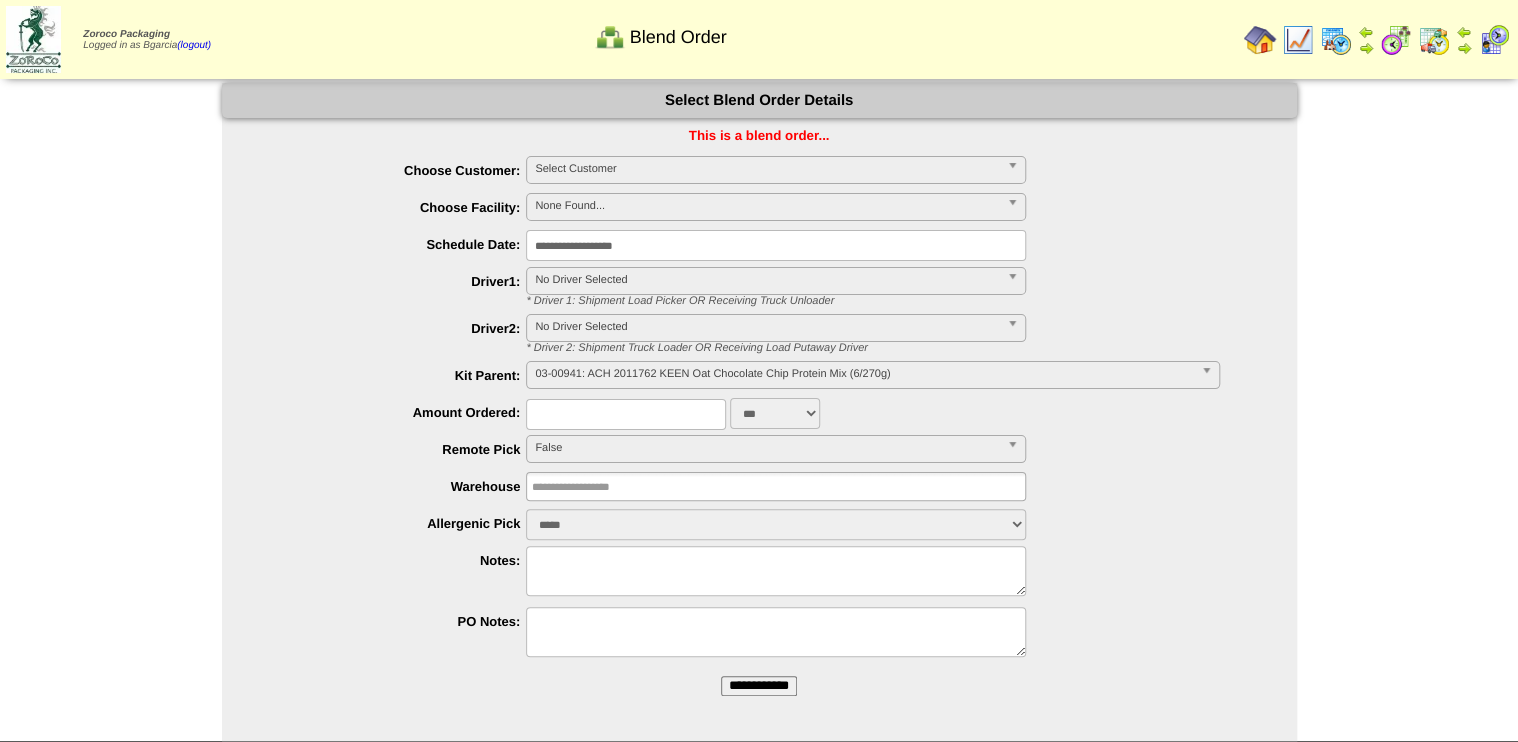 click at bounding box center [626, 414] 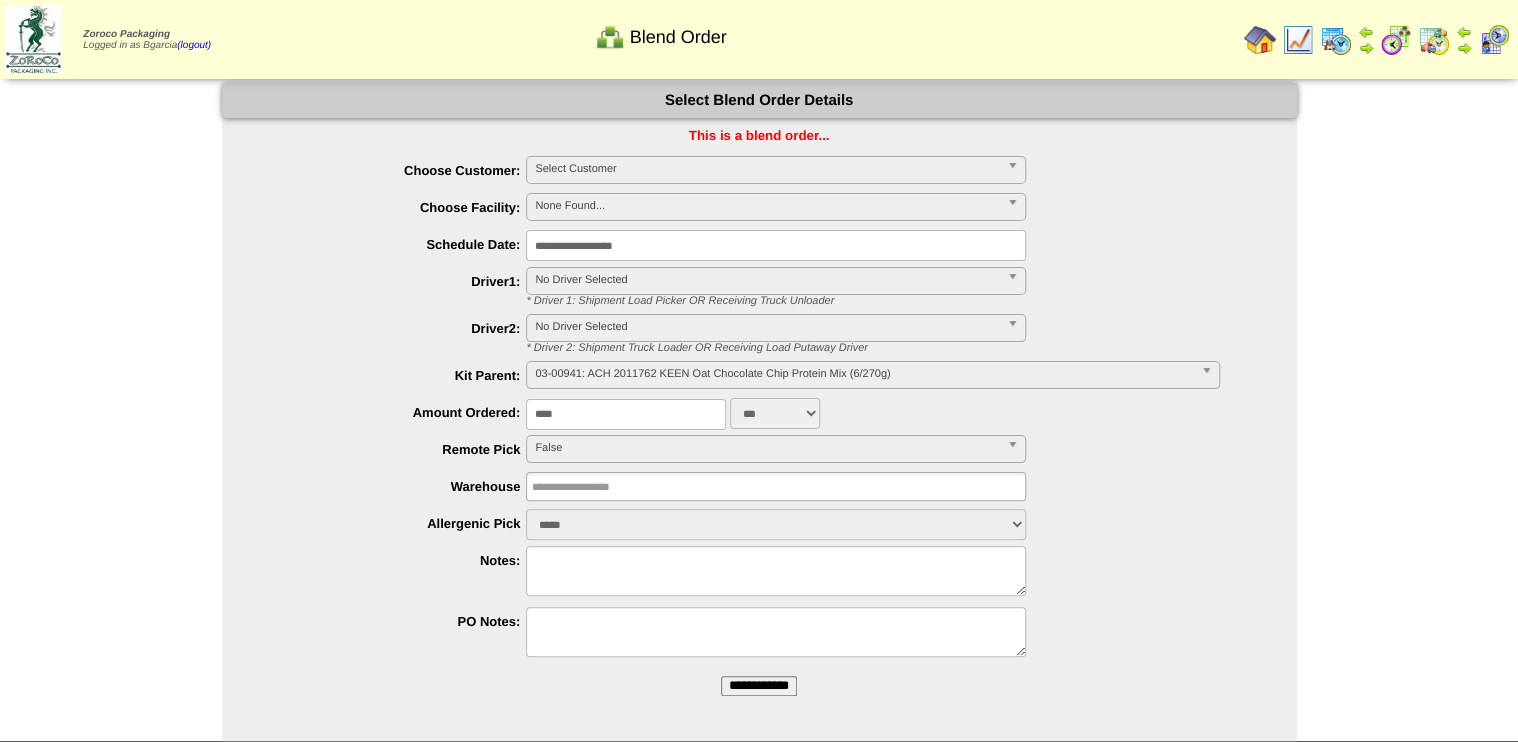 type on "****" 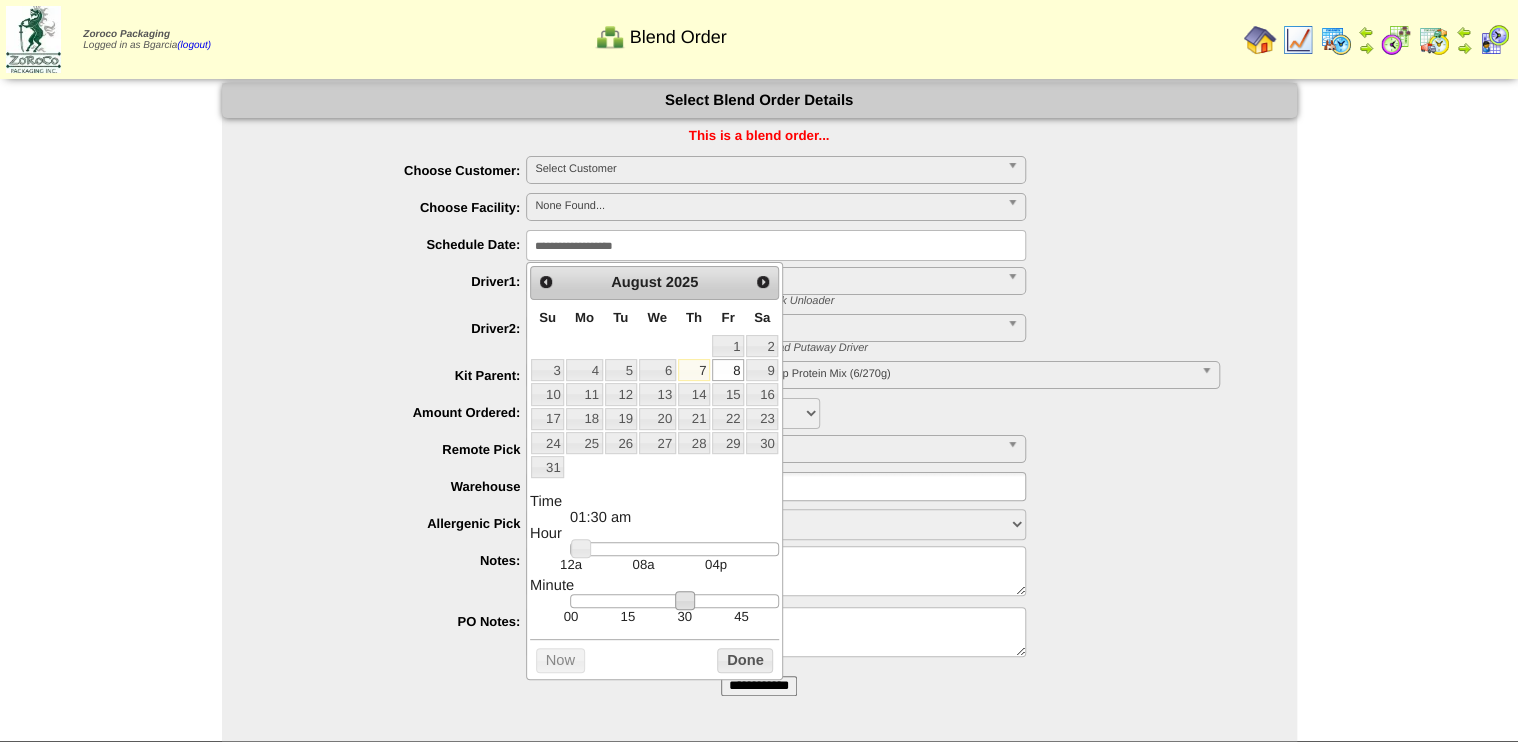 drag, startPoint x: 685, startPoint y: 612, endPoint x: 628, endPoint y: 548, distance: 85.70297 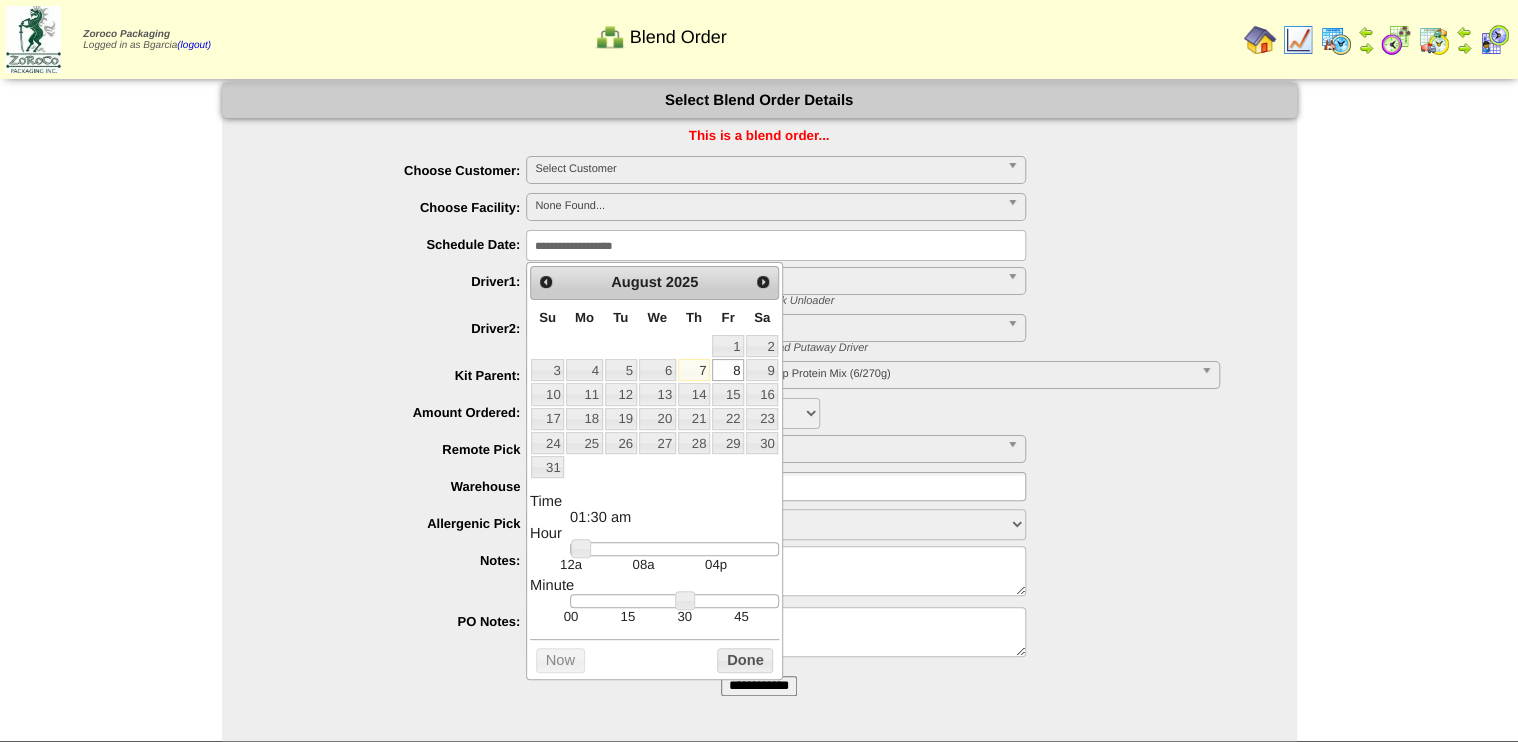 type on "**********" 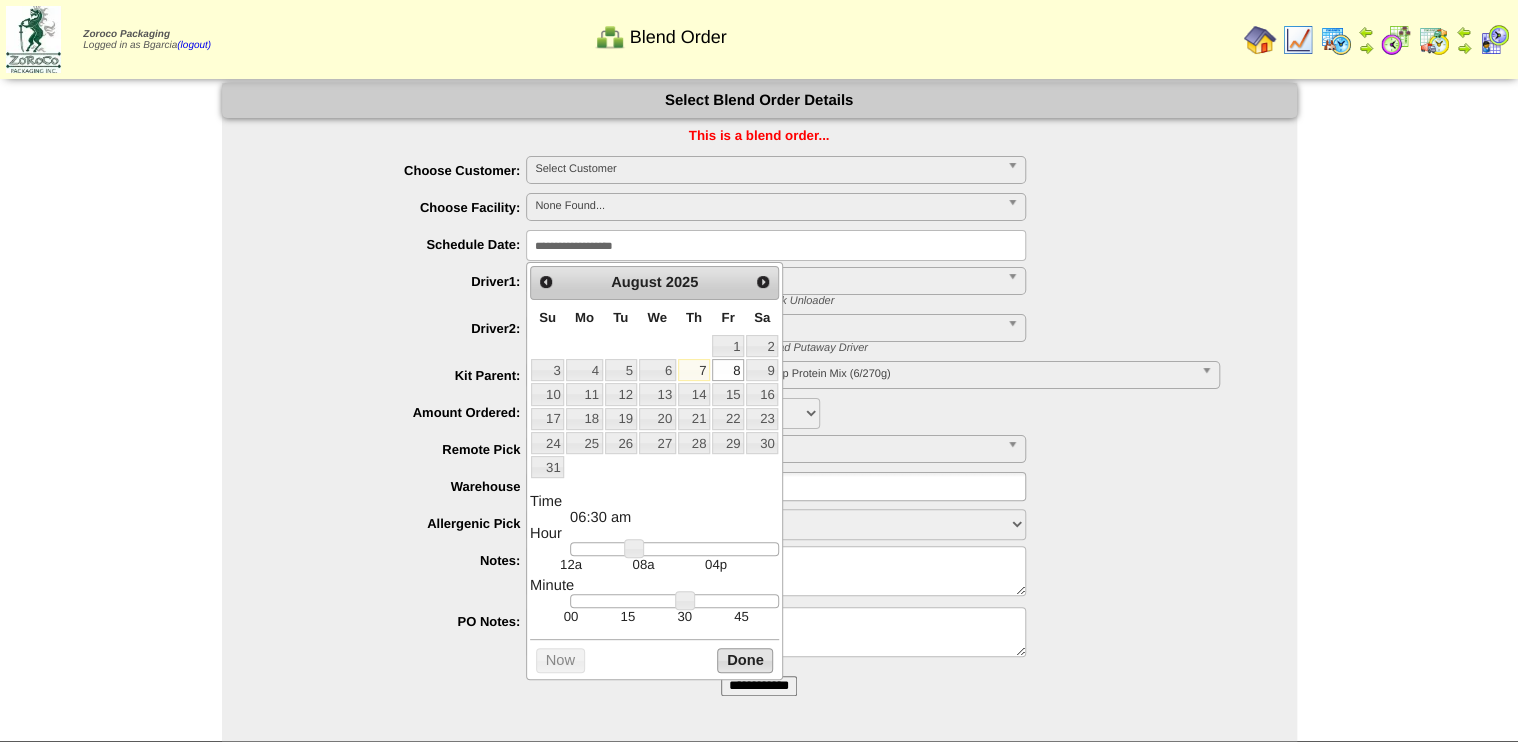 click on "Done" at bounding box center [745, 660] 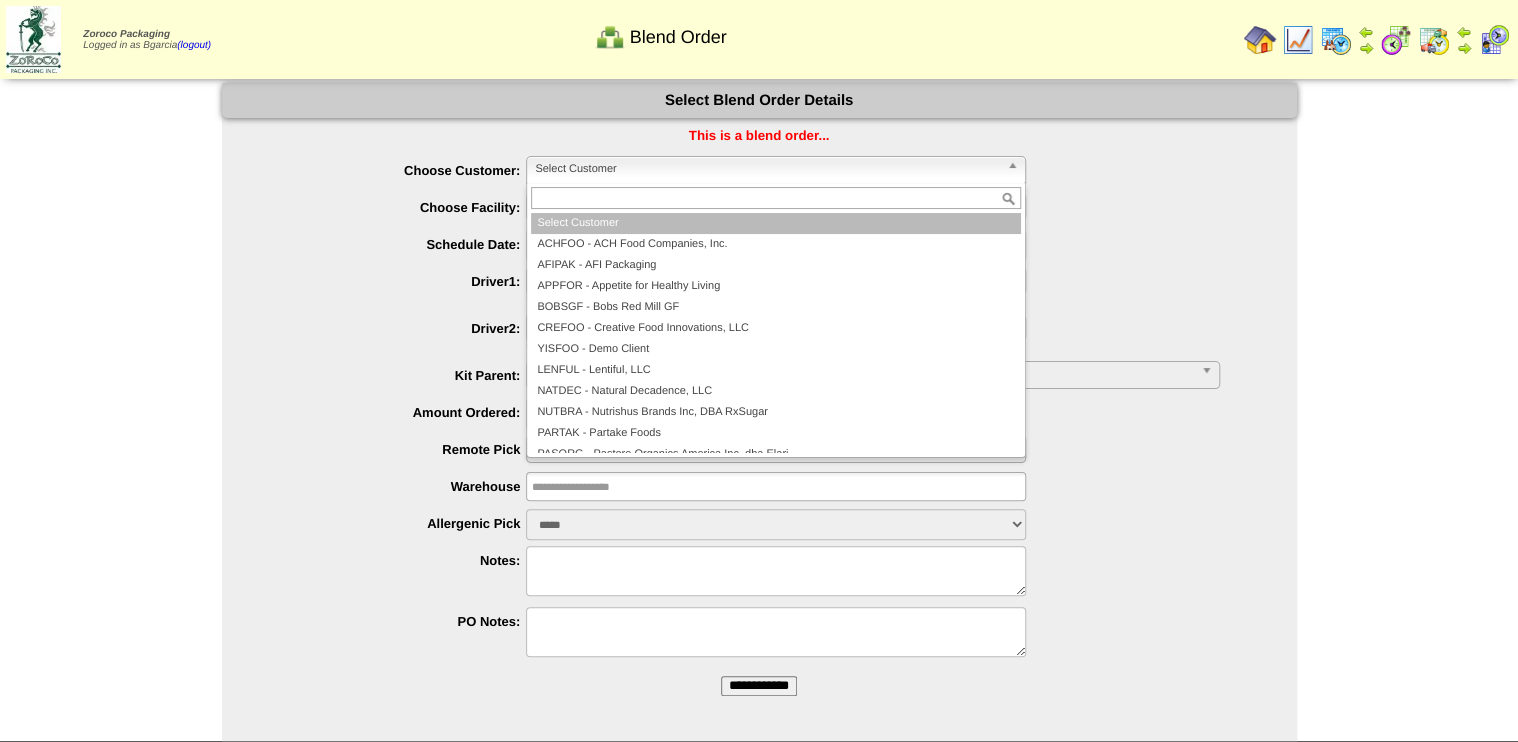 click on "Select Customer" at bounding box center (767, 169) 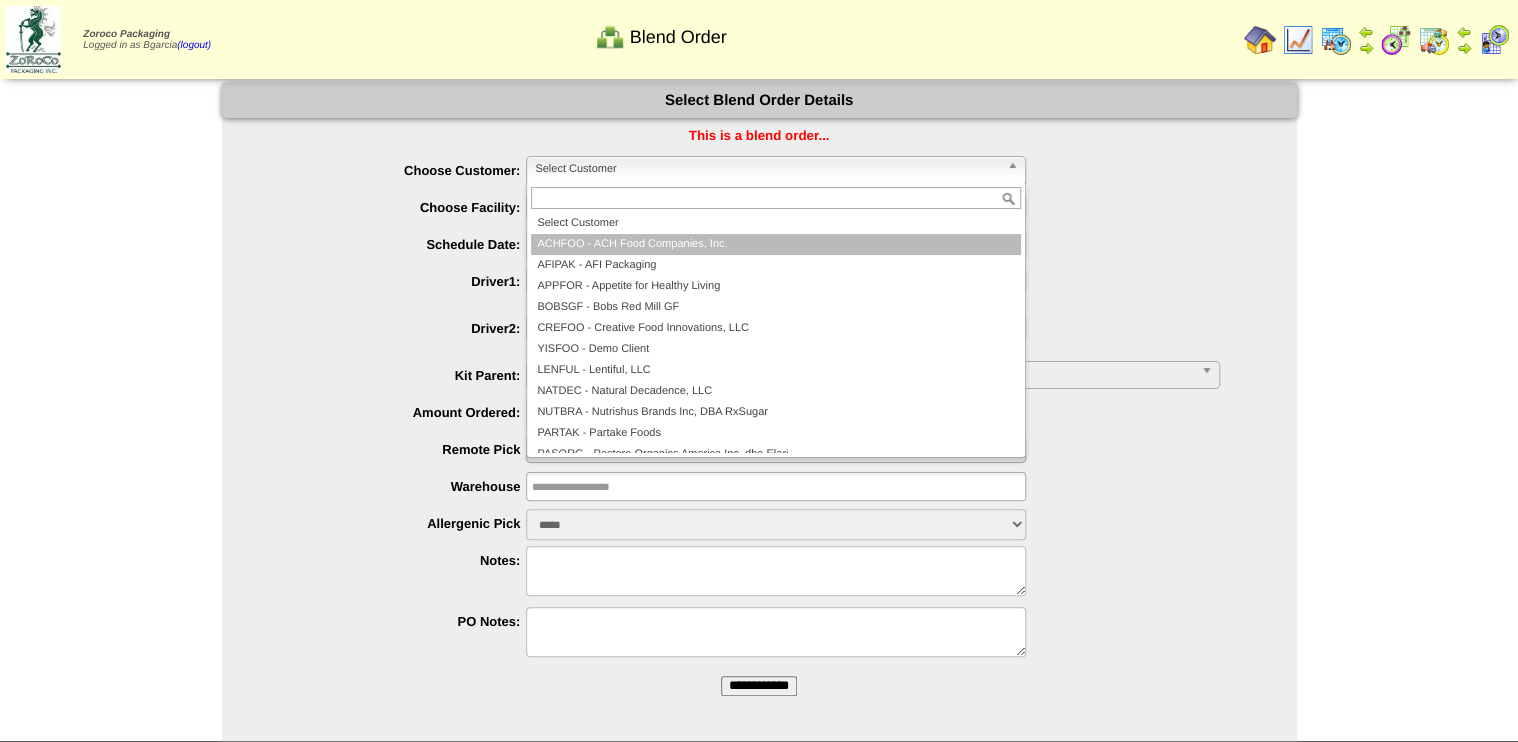 click on "ACHFOO - ACH Food Companies, Inc." at bounding box center (776, 244) 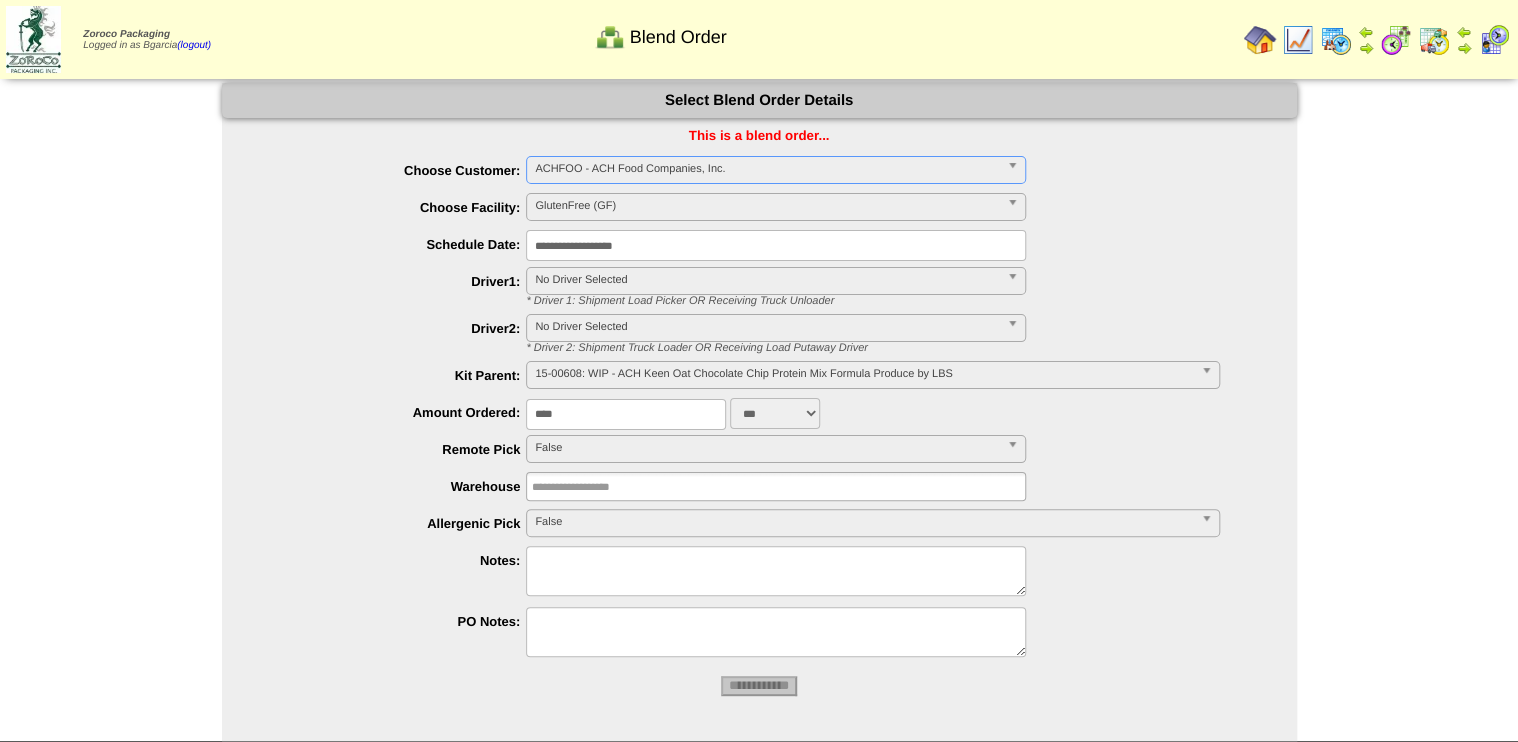 type 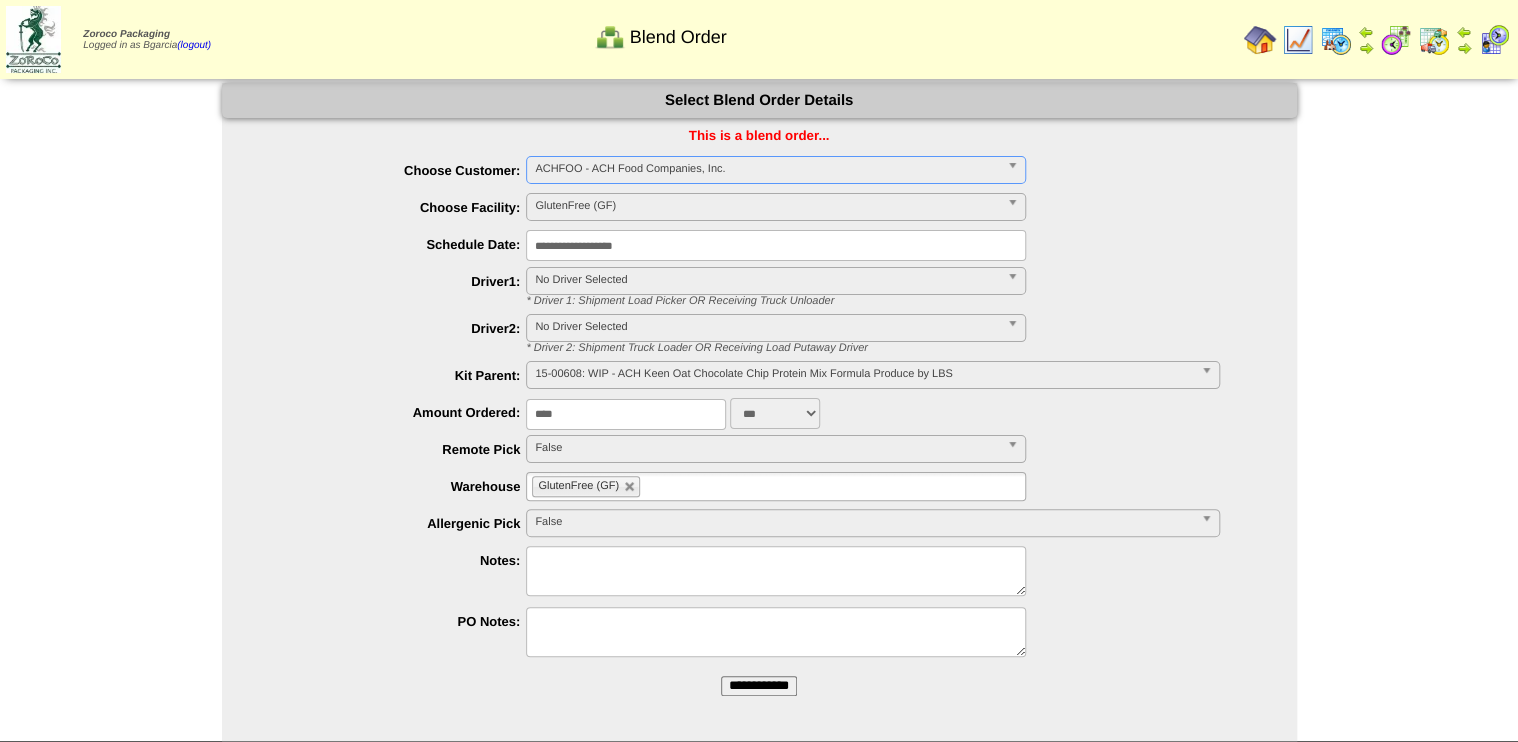 click on "**********" at bounding box center (759, 686) 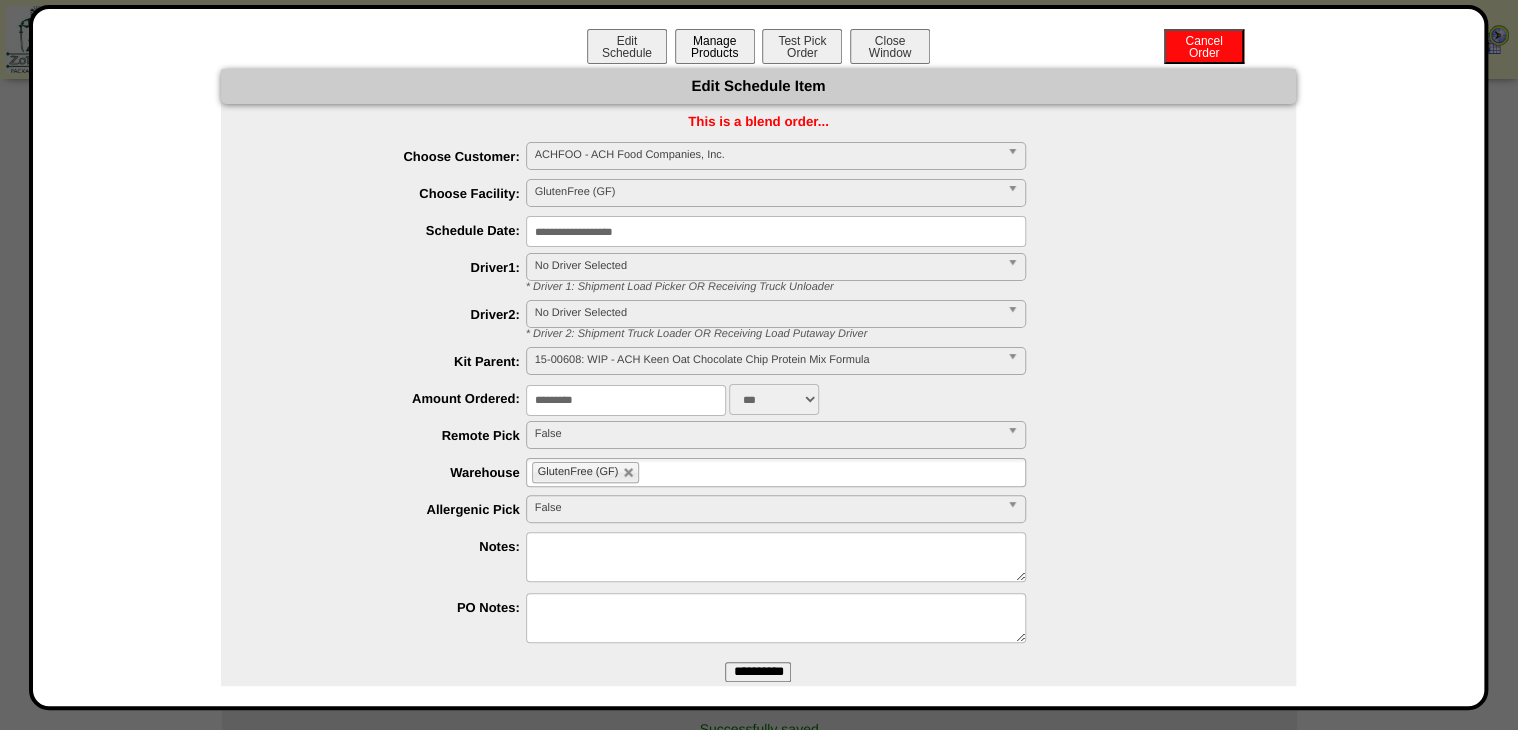 click on "Manage Products" at bounding box center [715, 46] 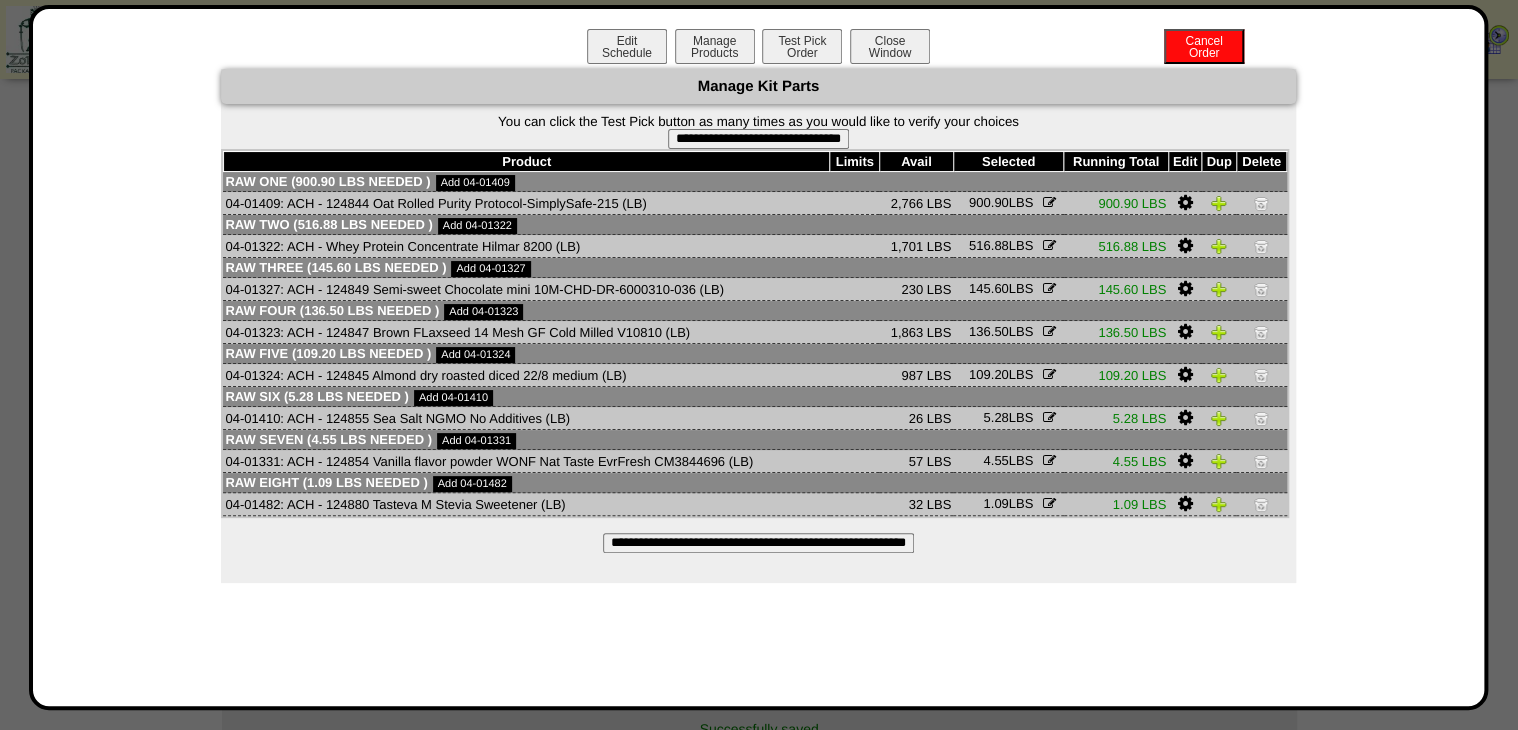 click on "**********" at bounding box center (758, 139) 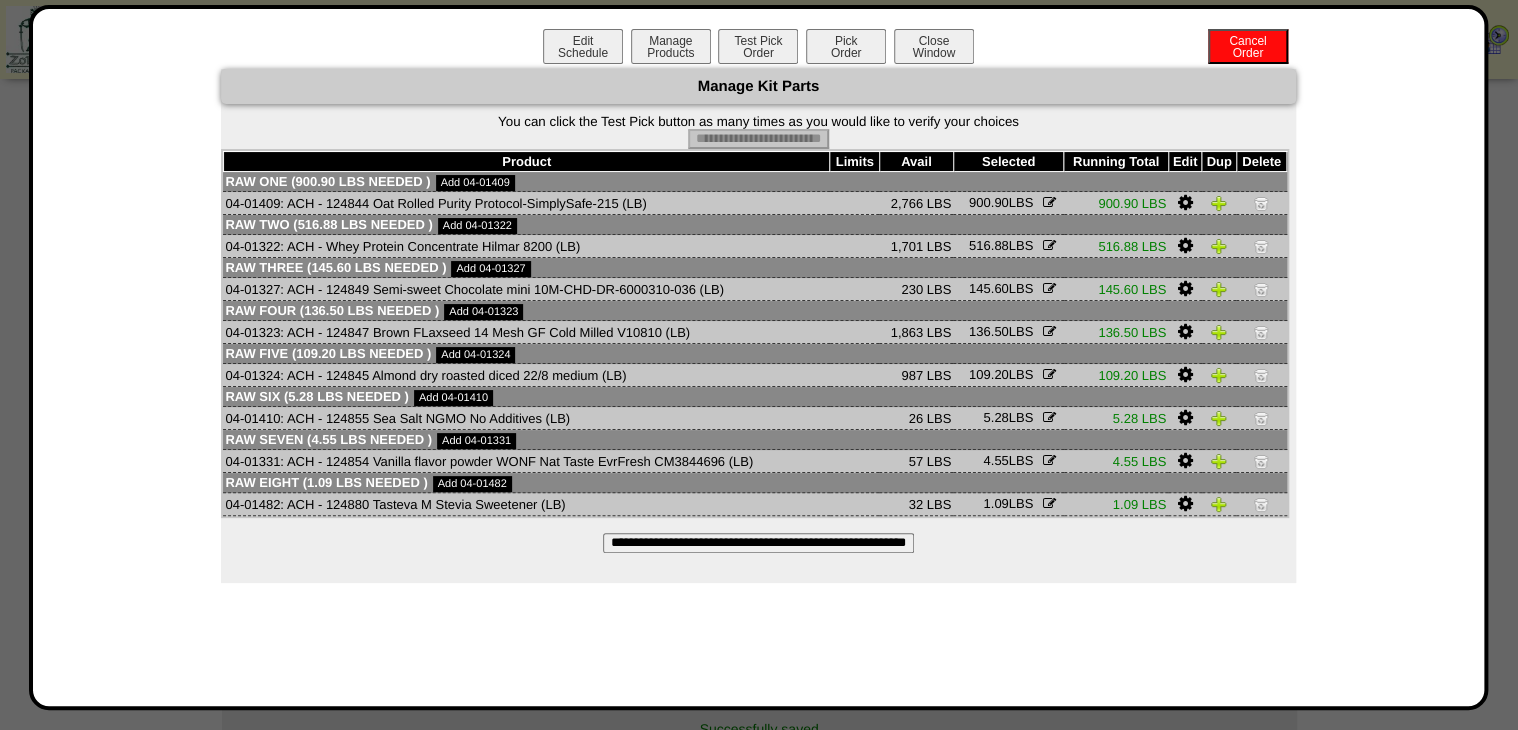 click on "Pick Order" at bounding box center (846, 46) 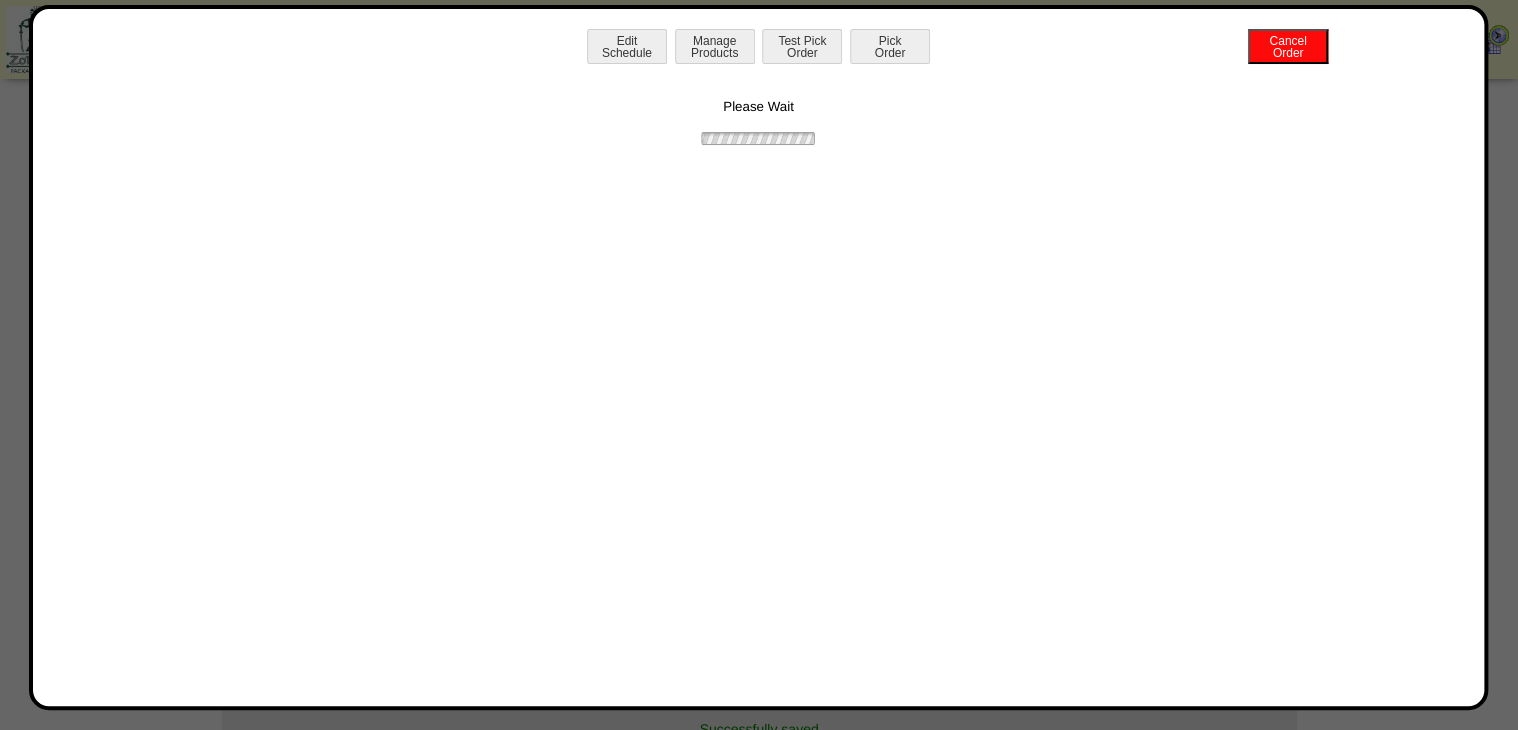 click at bounding box center [759, 404] 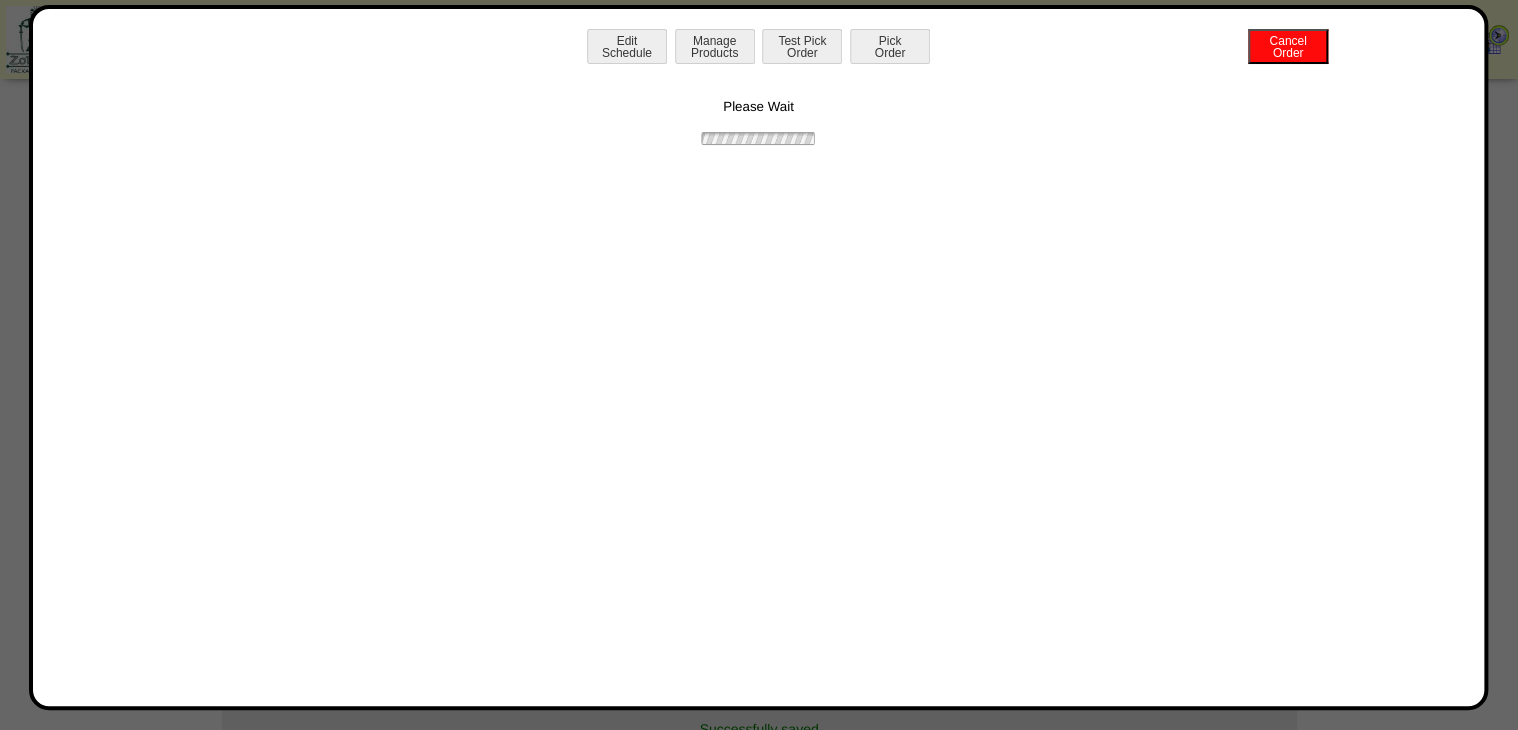click at bounding box center (759, 404) 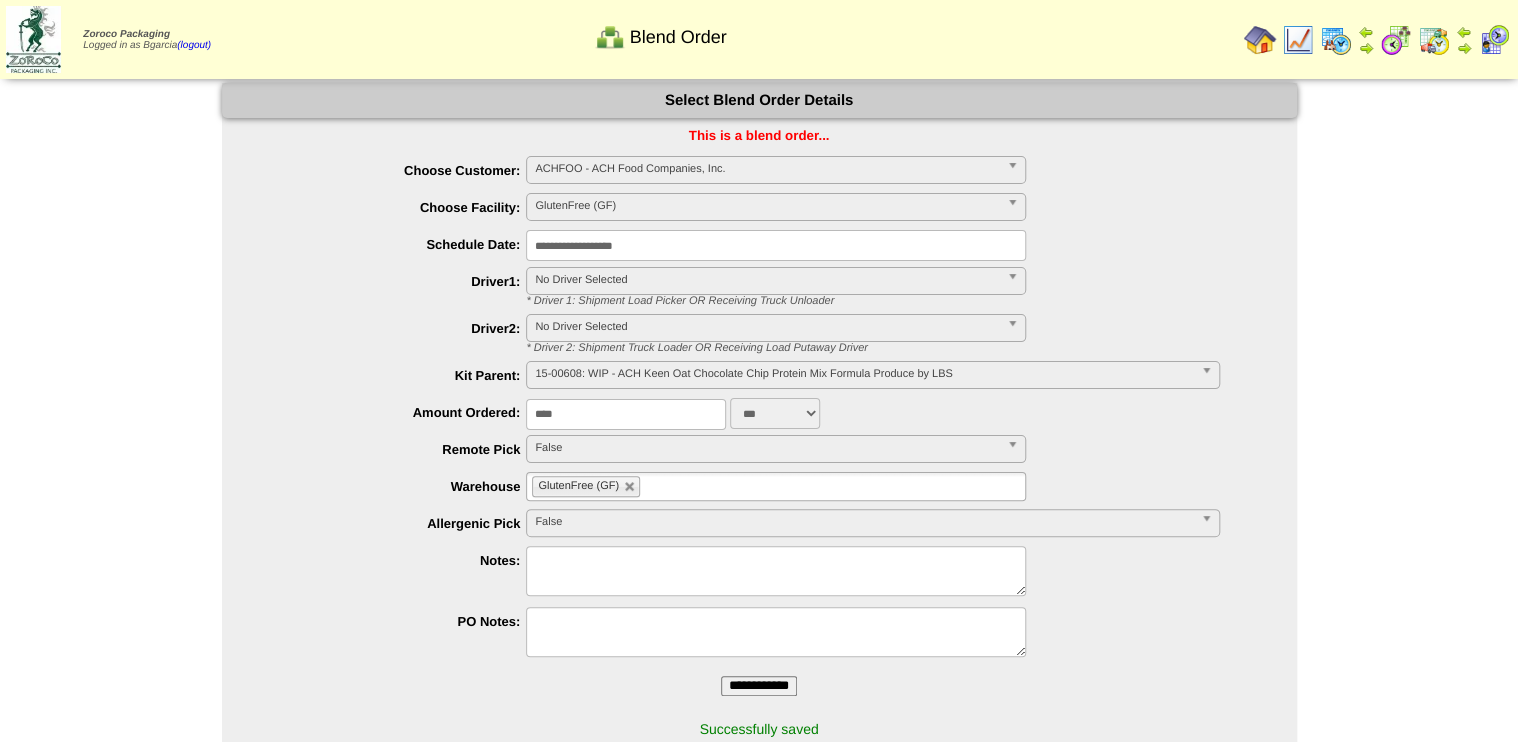 click at bounding box center (1396, 40) 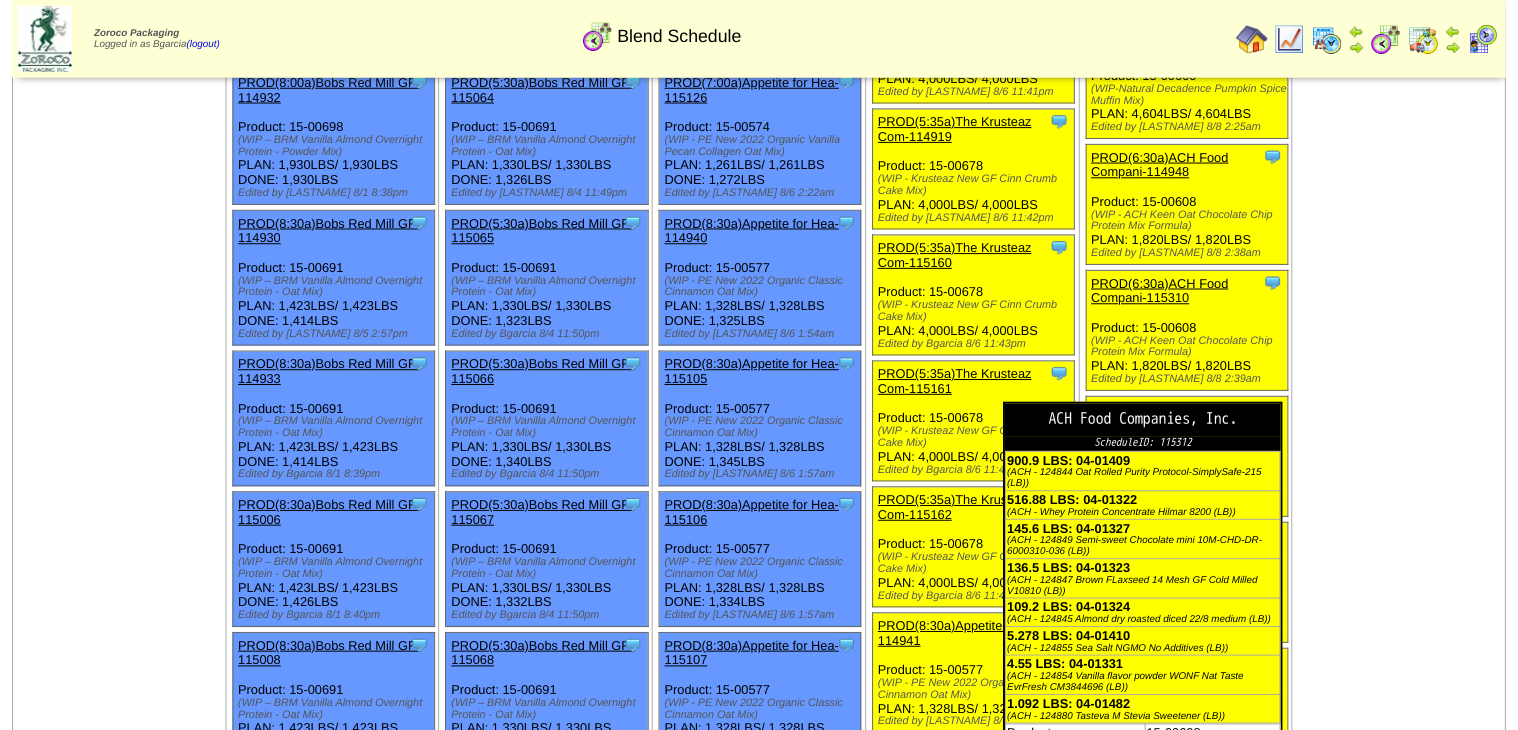 scroll, scrollTop: 1840, scrollLeft: 0, axis: vertical 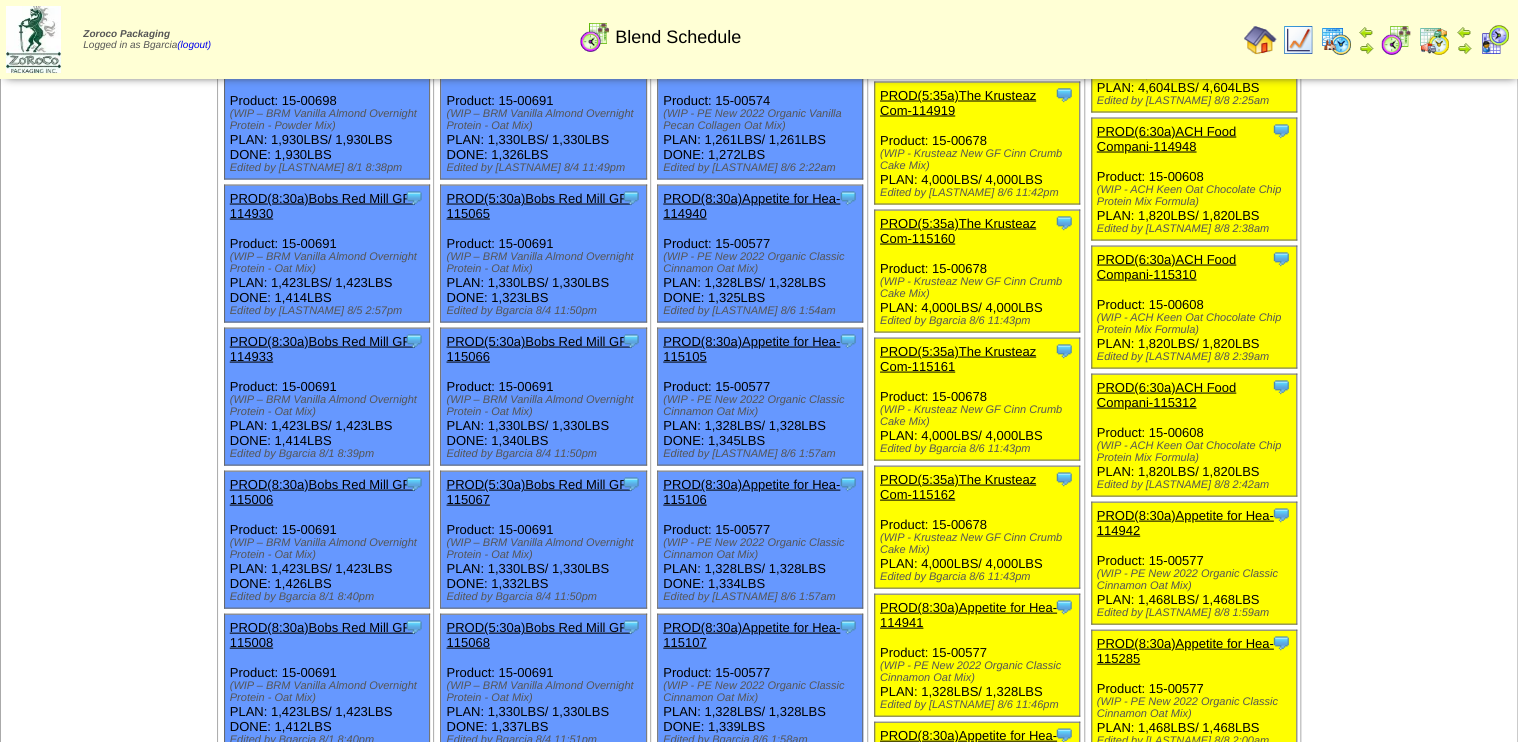 click on "PROD(6:30a)ACH Food Compani-115312" at bounding box center [1166, 394] 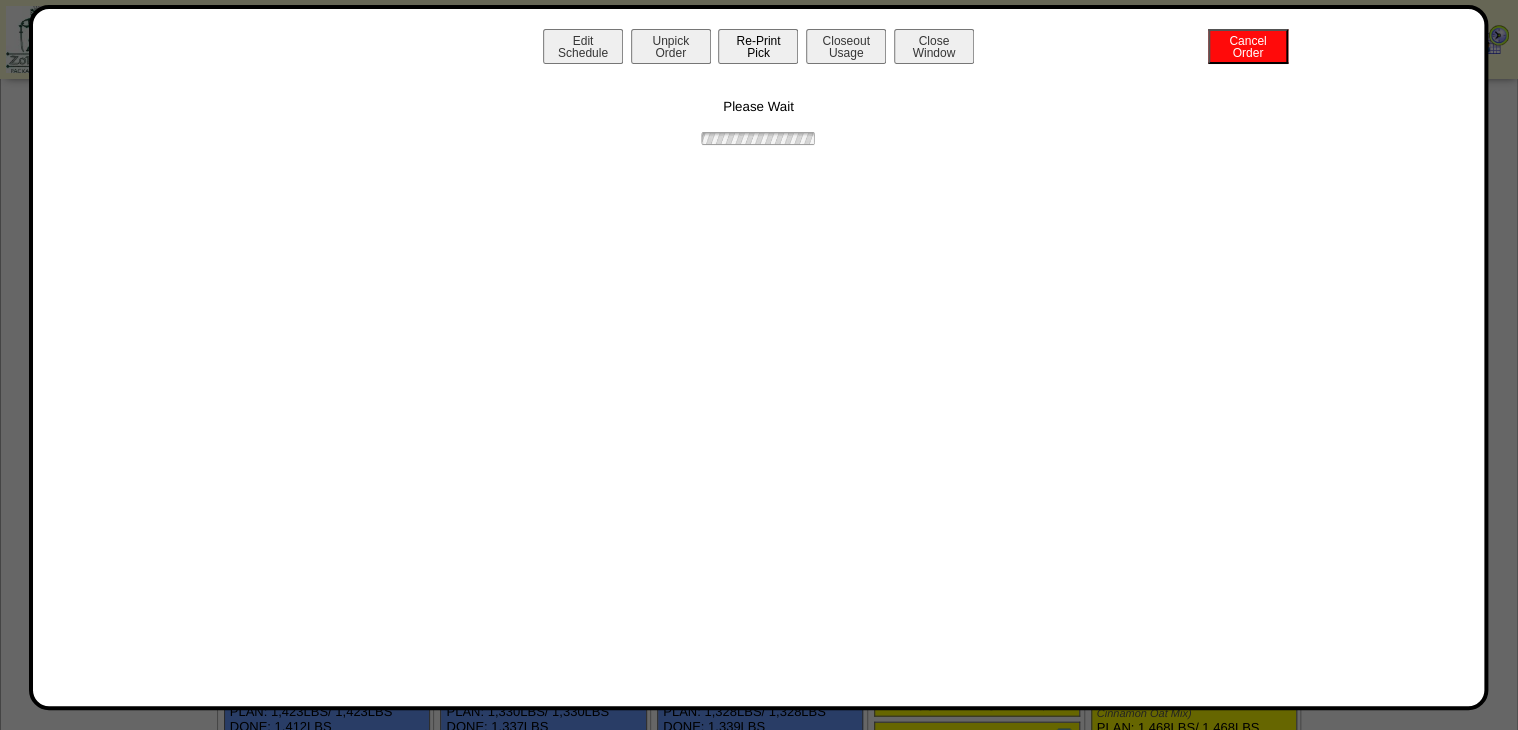 click on "Re-Print Pick" at bounding box center [758, 46] 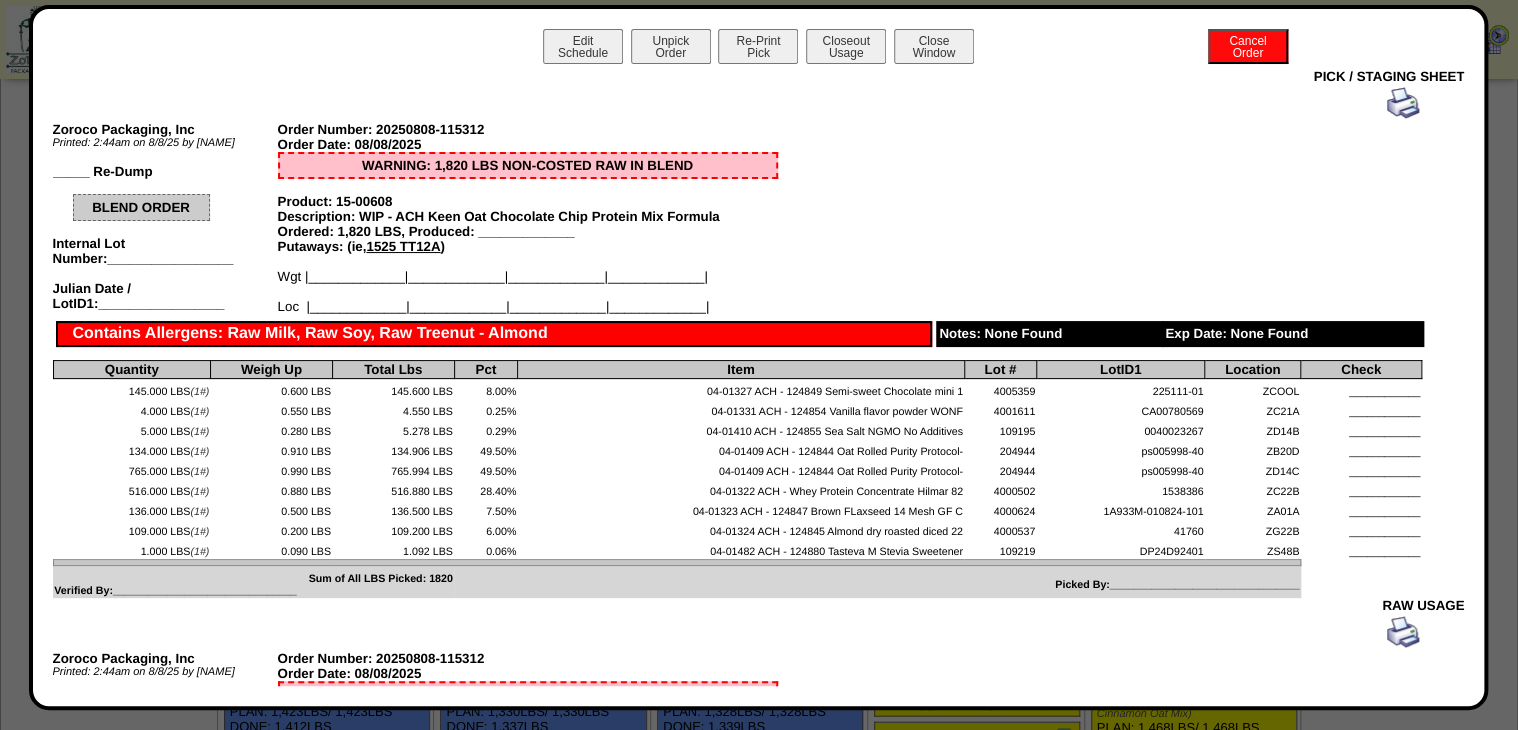 click at bounding box center [1403, 103] 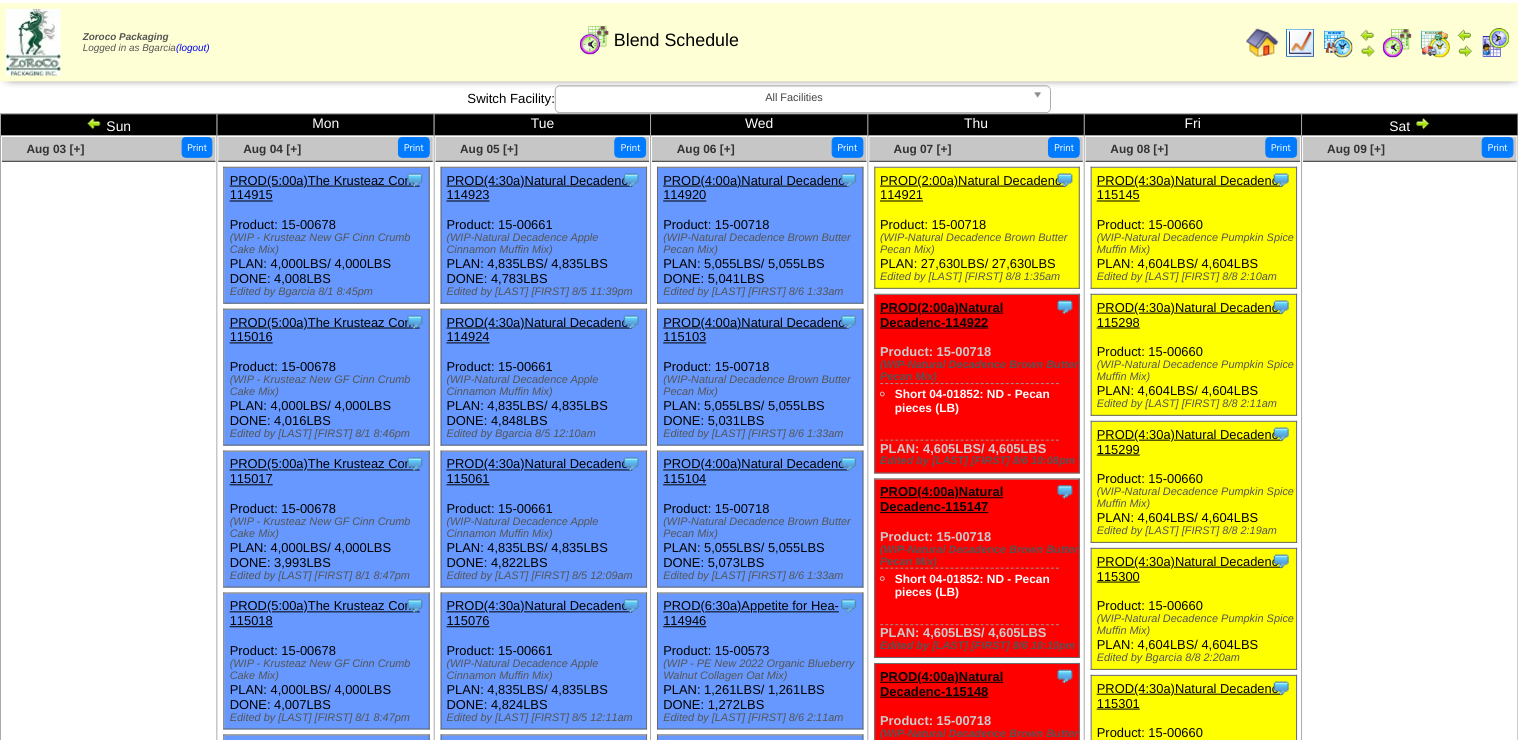 scroll, scrollTop: 1840, scrollLeft: 0, axis: vertical 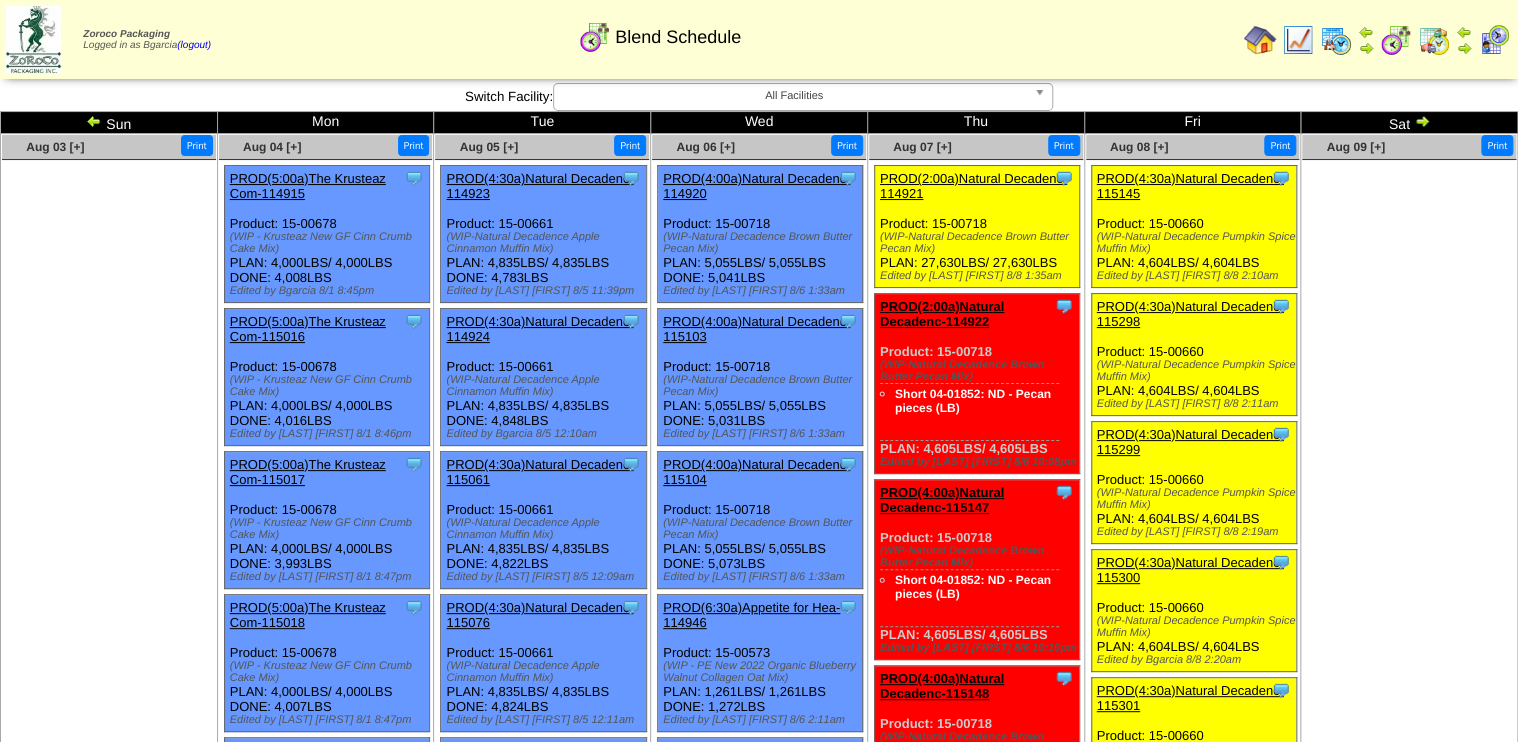 click at bounding box center (1409, 310) 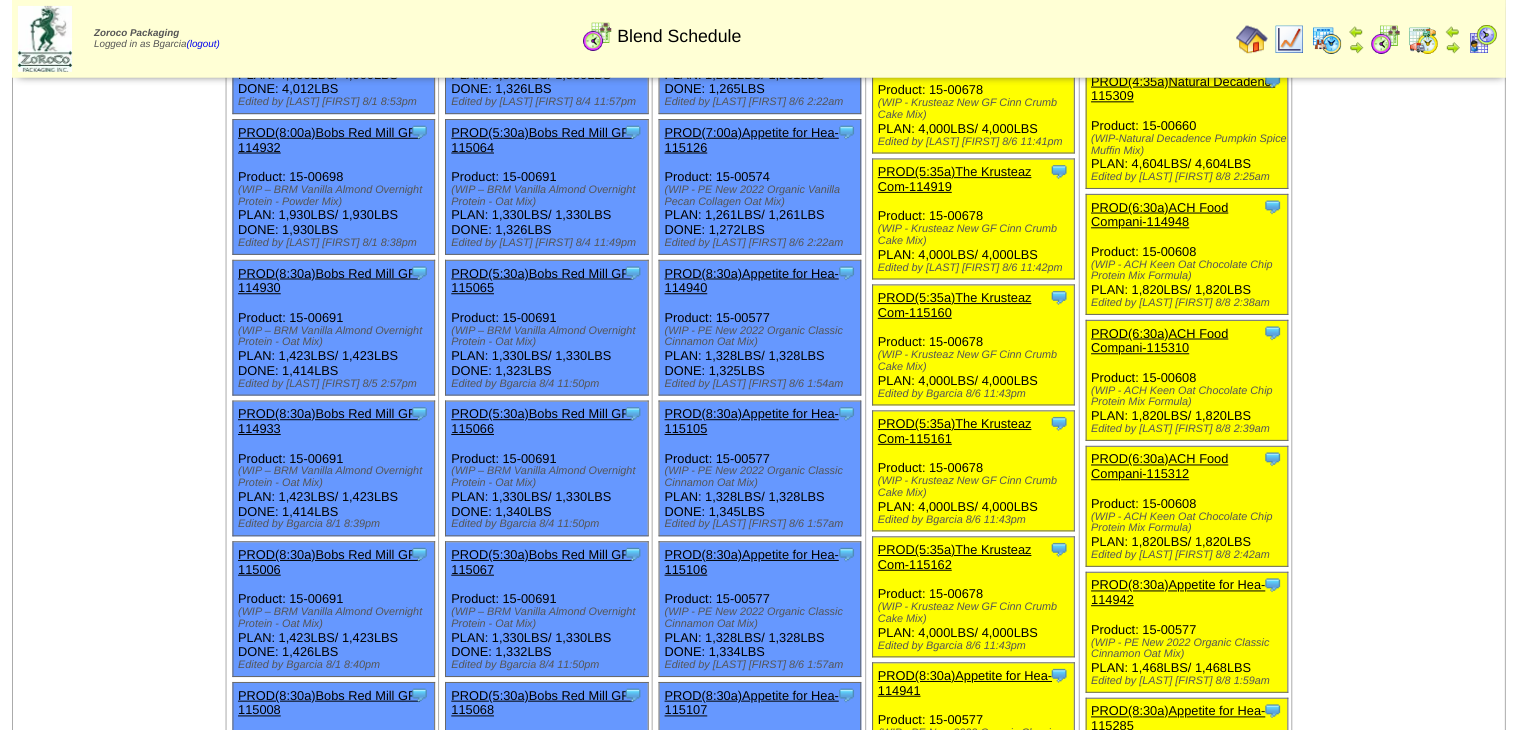 scroll, scrollTop: 1760, scrollLeft: 0, axis: vertical 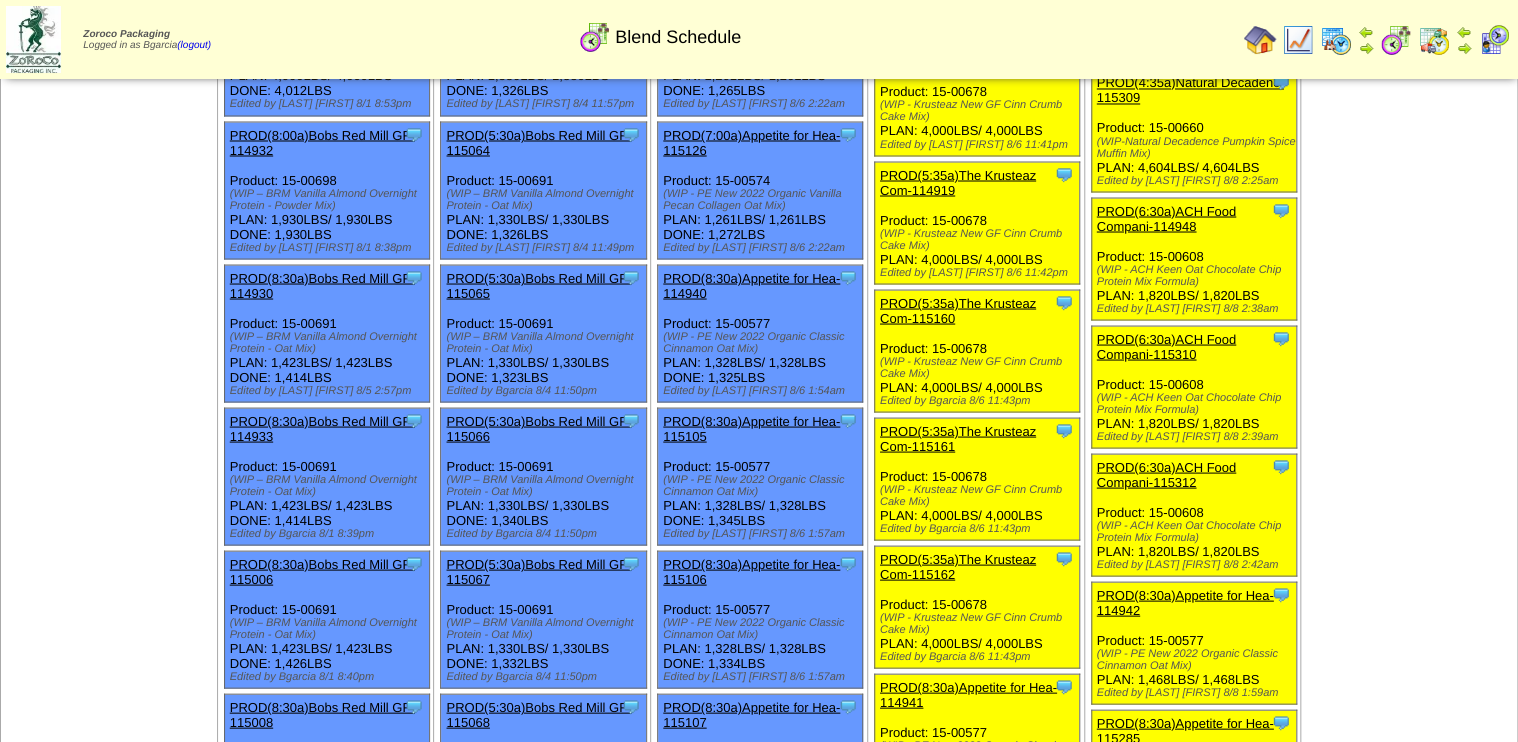 click on "PROD(6:30a)ACH Food Compani-114948" at bounding box center [1166, 218] 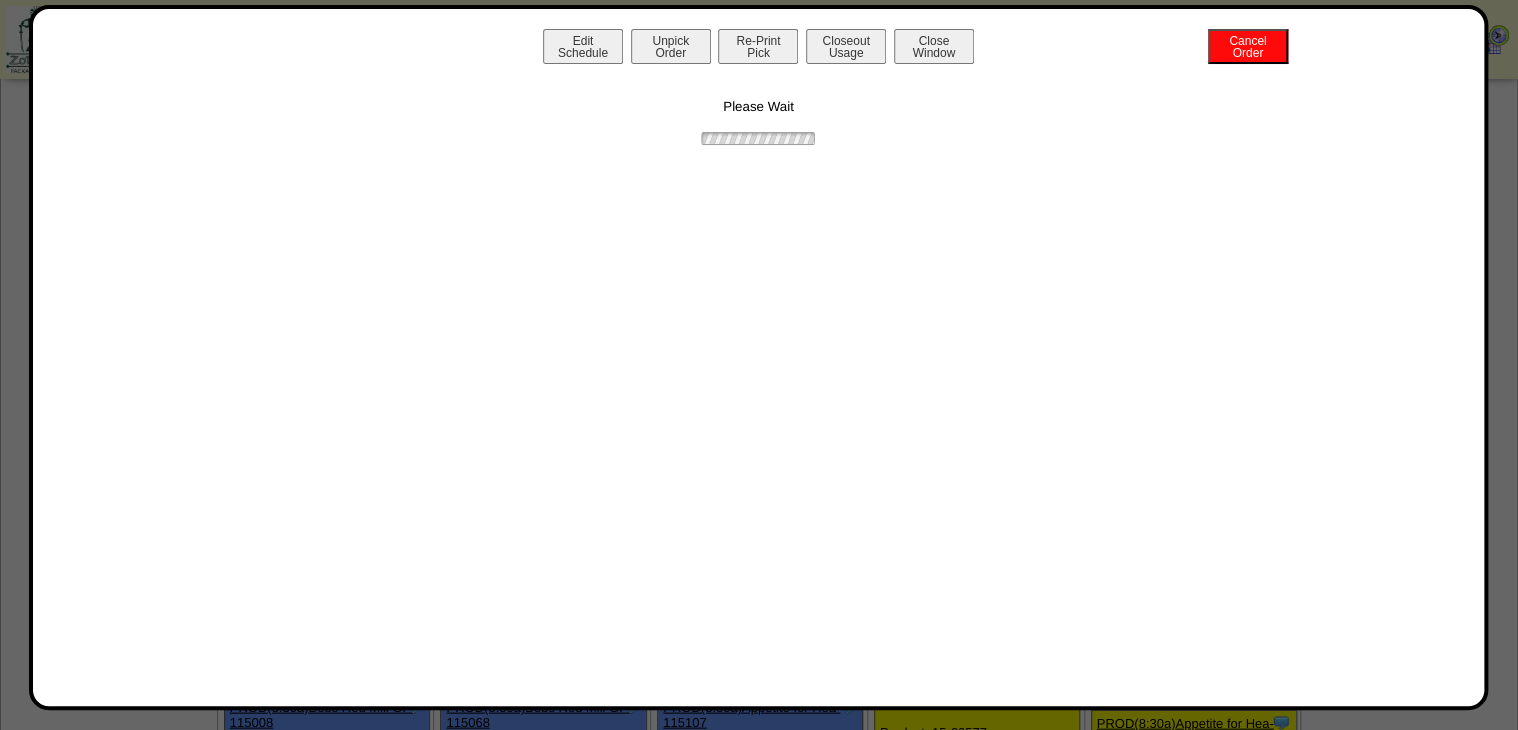 click on "Unpick Order" at bounding box center [671, 46] 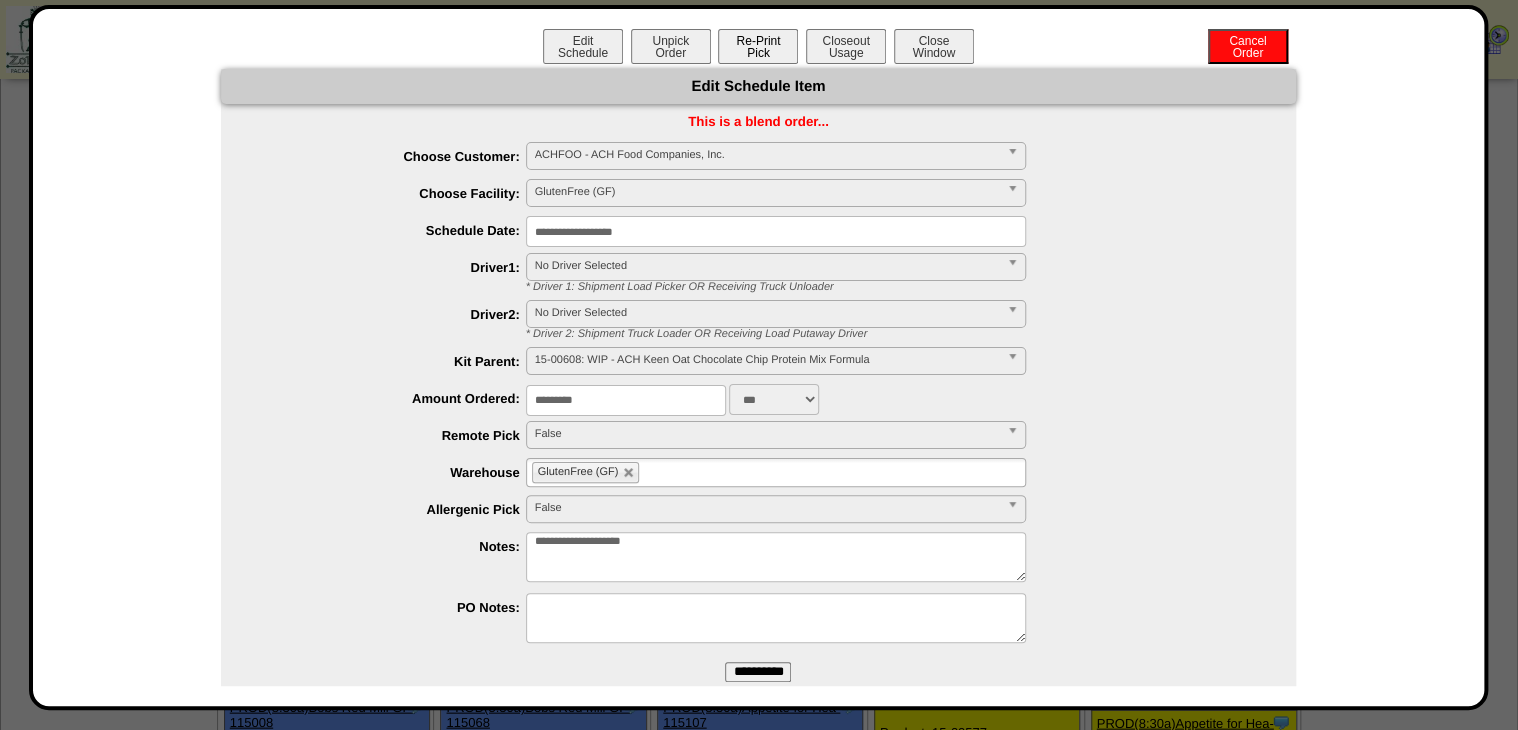 click on "Re-Print Pick" at bounding box center (758, 46) 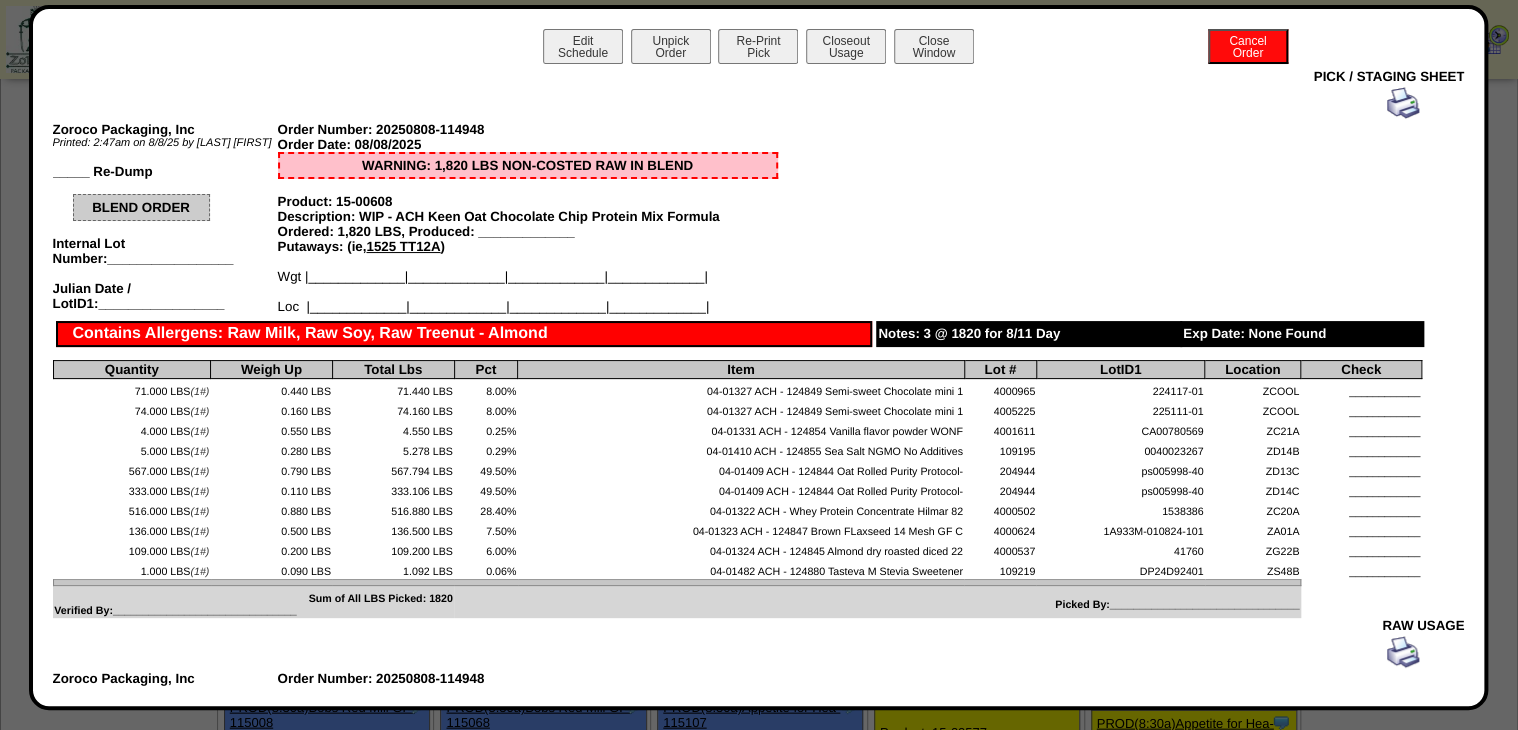 click at bounding box center [1403, 103] 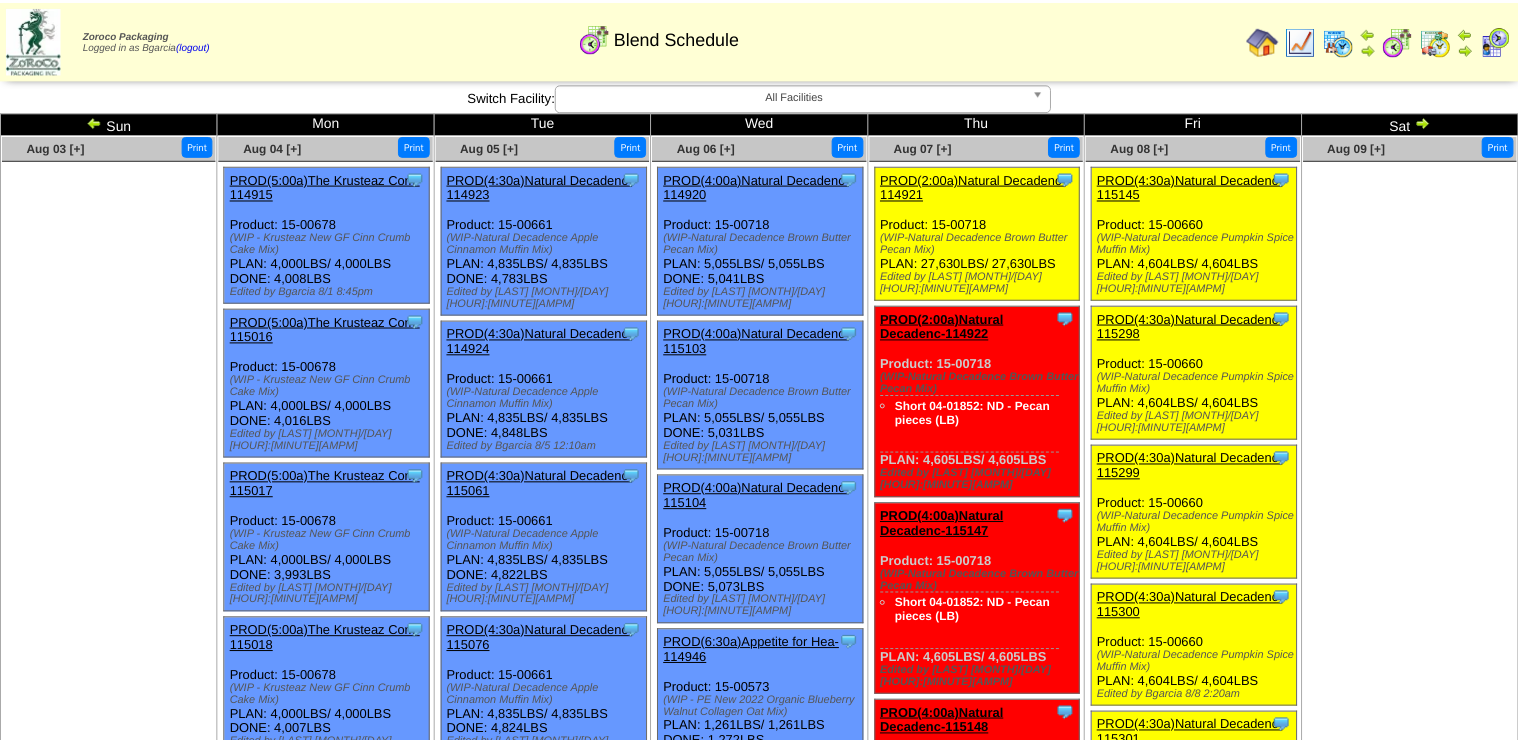 scroll, scrollTop: 1760, scrollLeft: 0, axis: vertical 